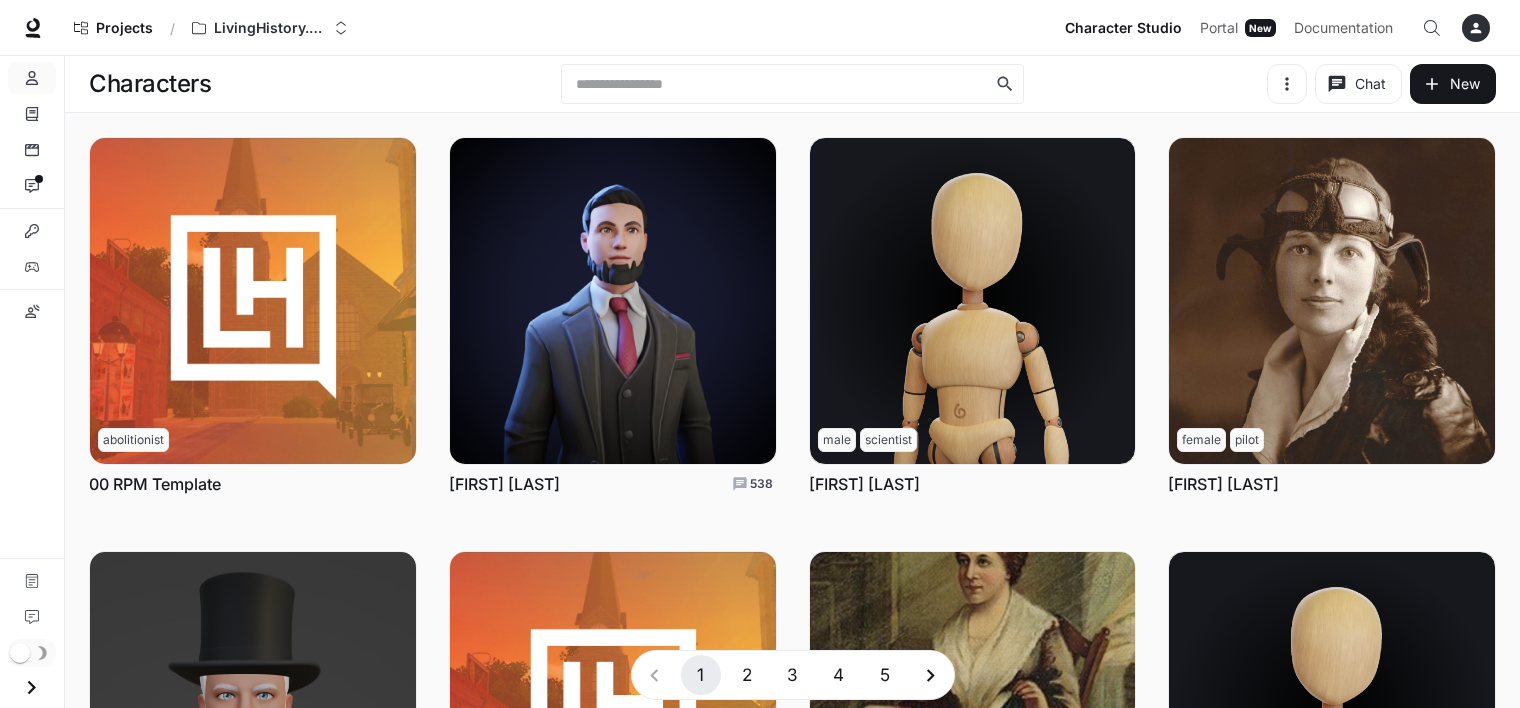 scroll, scrollTop: 0, scrollLeft: 0, axis: both 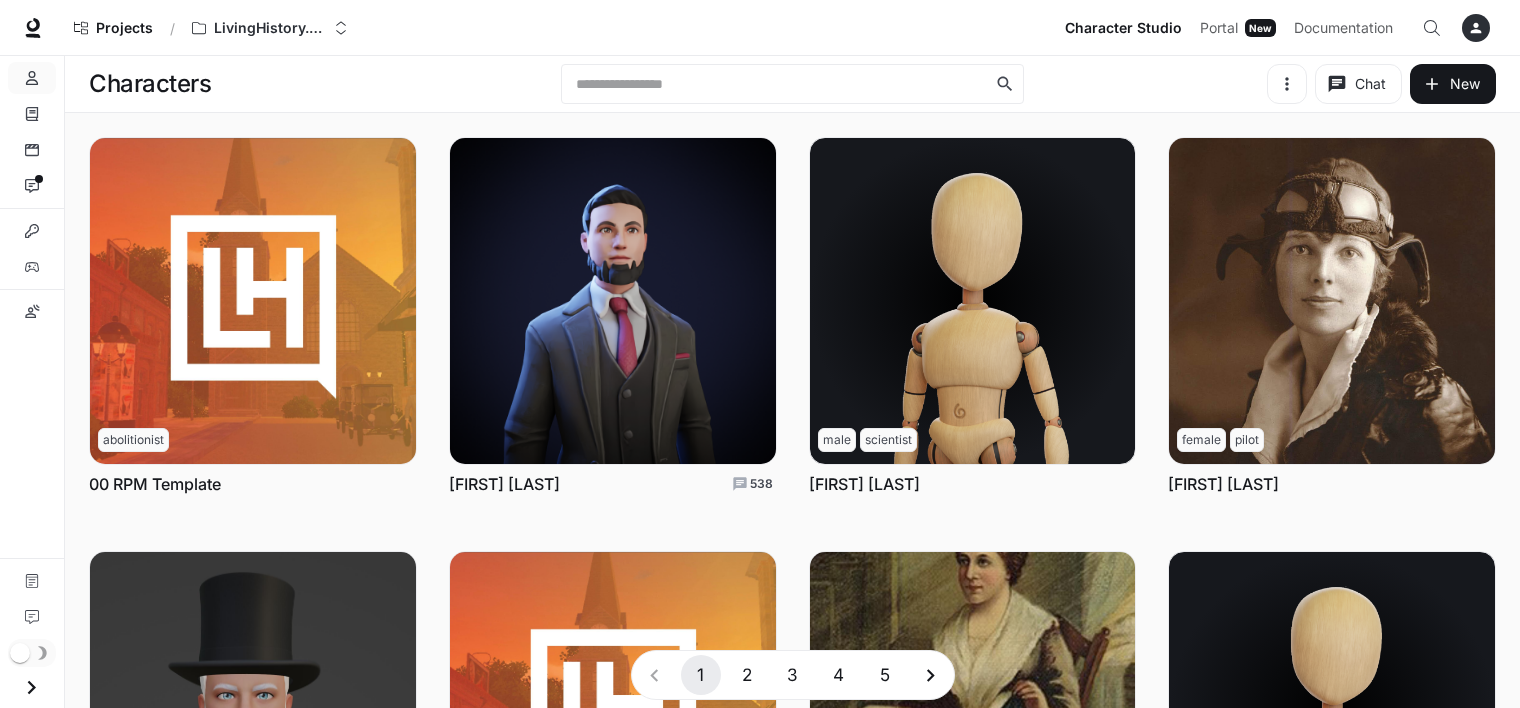 click on "4" at bounding box center [839, 675] 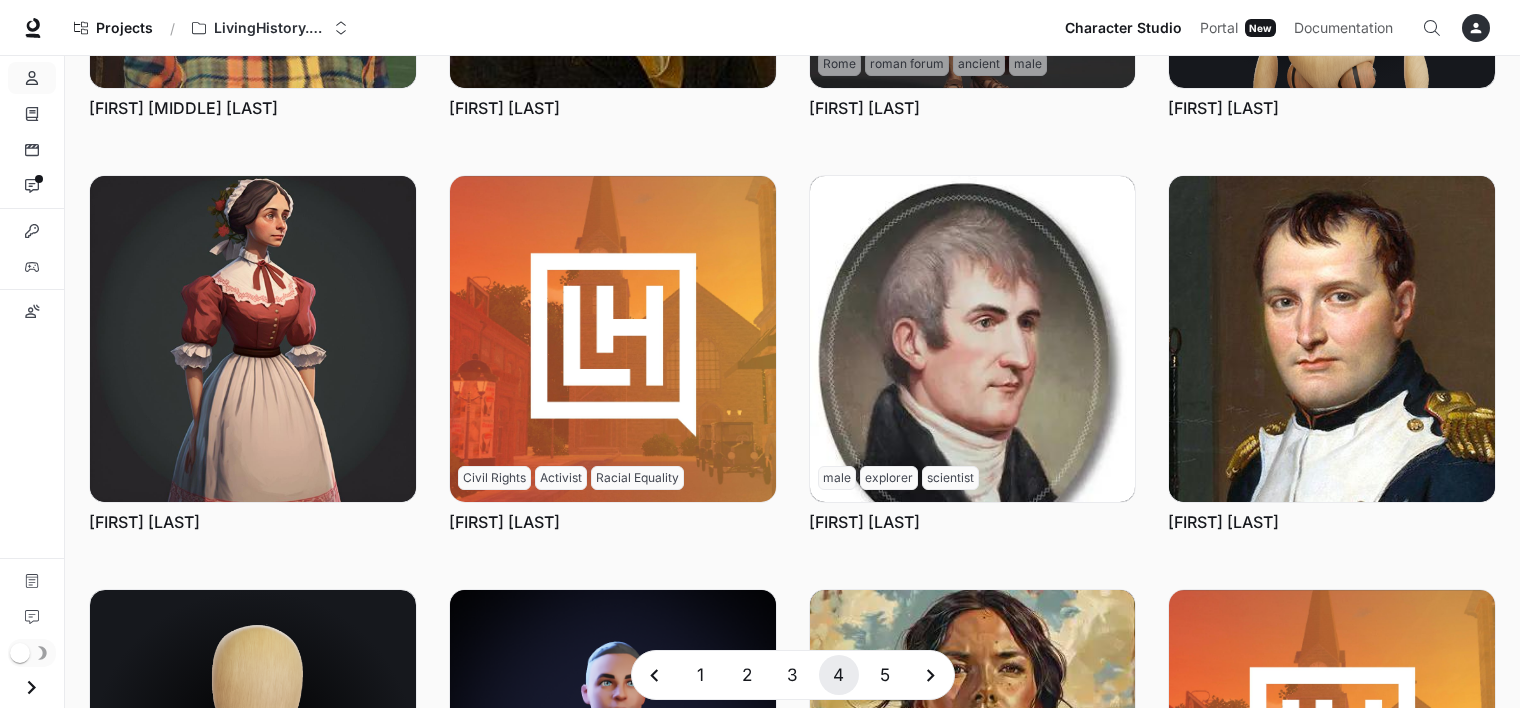 scroll, scrollTop: 744, scrollLeft: 0, axis: vertical 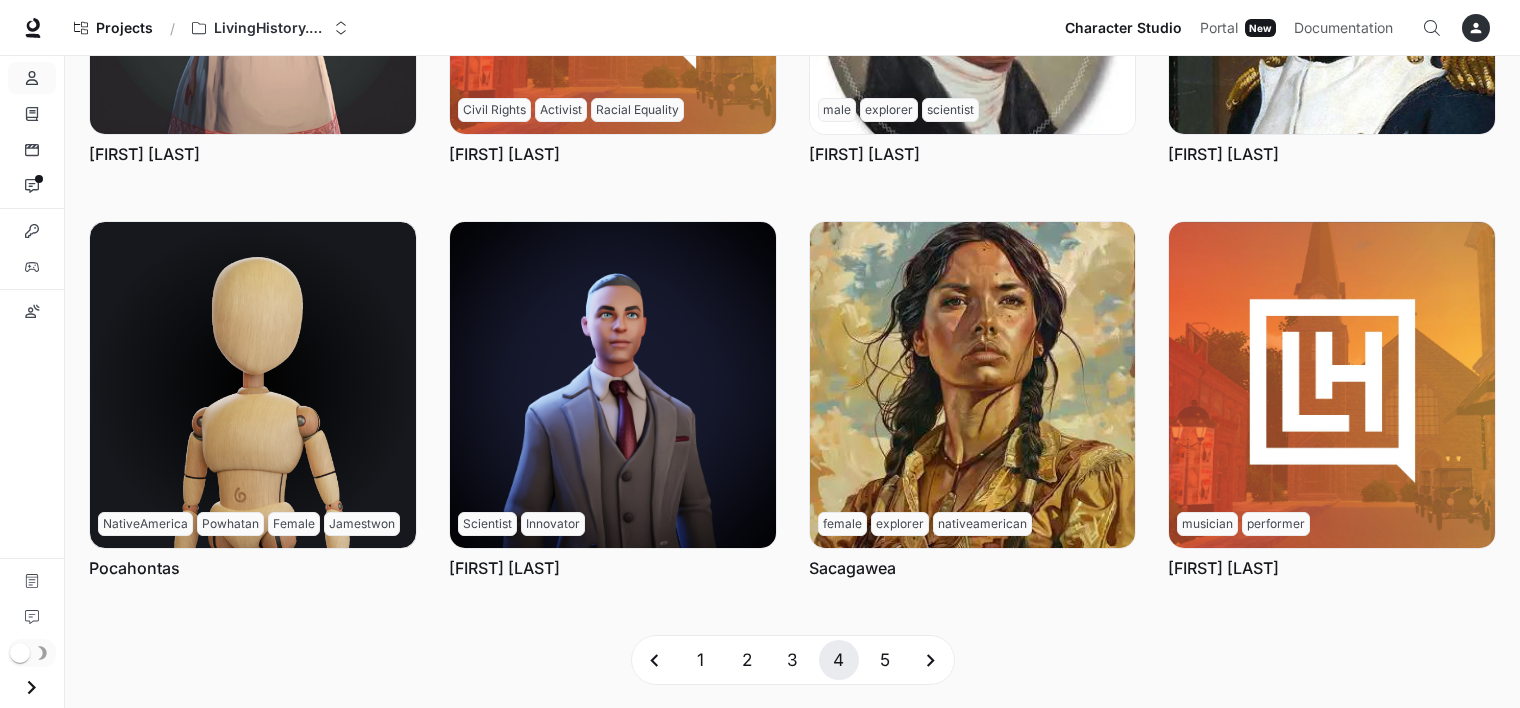 click on "5" at bounding box center [885, 660] 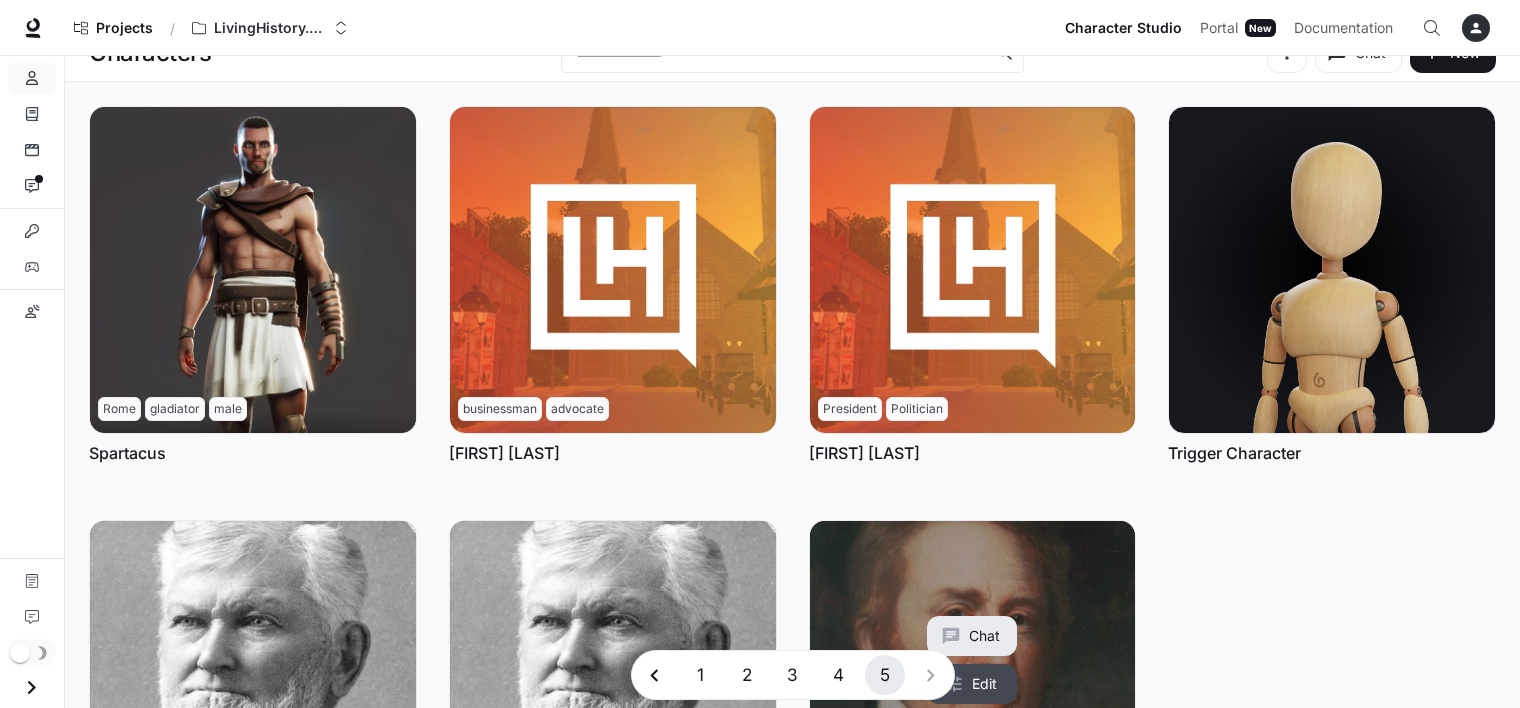 scroll, scrollTop: 18, scrollLeft: 0, axis: vertical 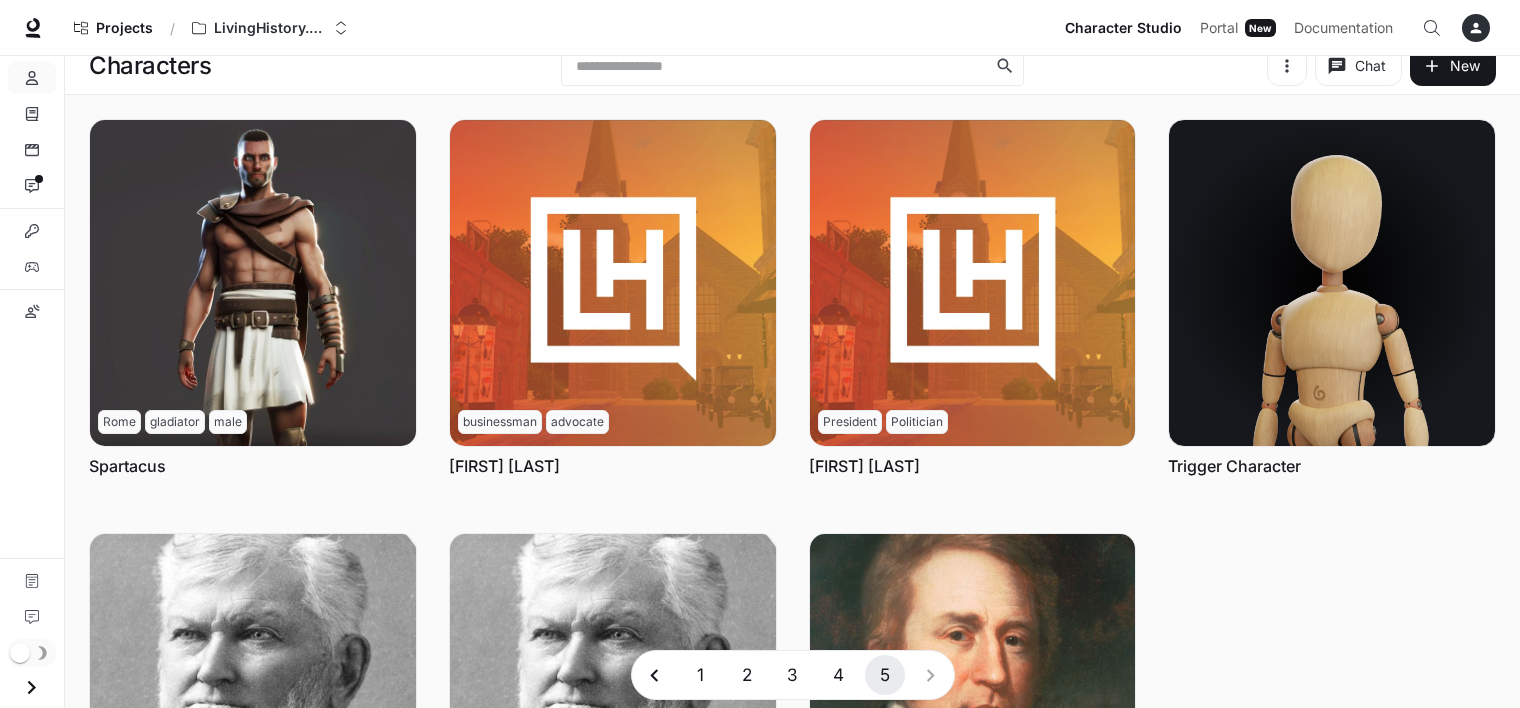 click on "3" at bounding box center (793, 675) 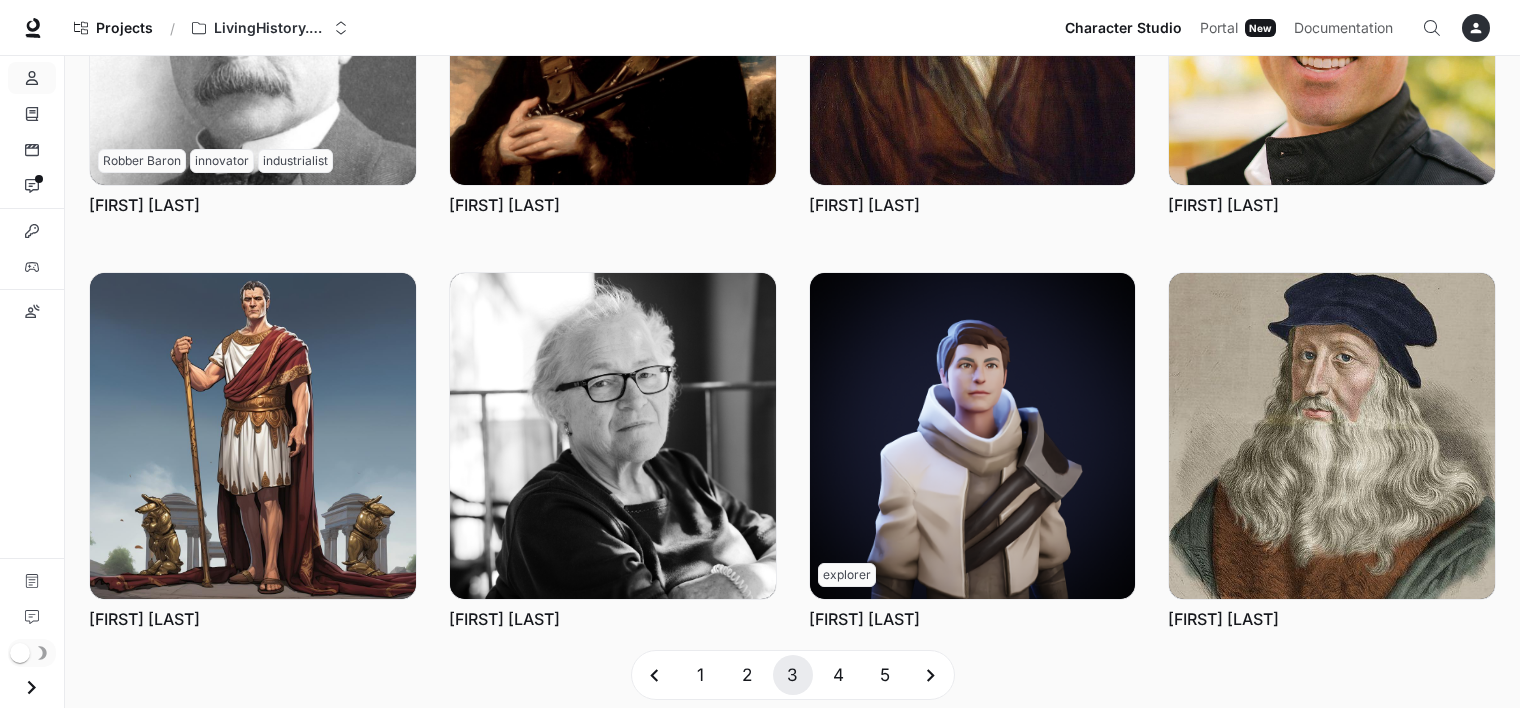 scroll, scrollTop: 744, scrollLeft: 0, axis: vertical 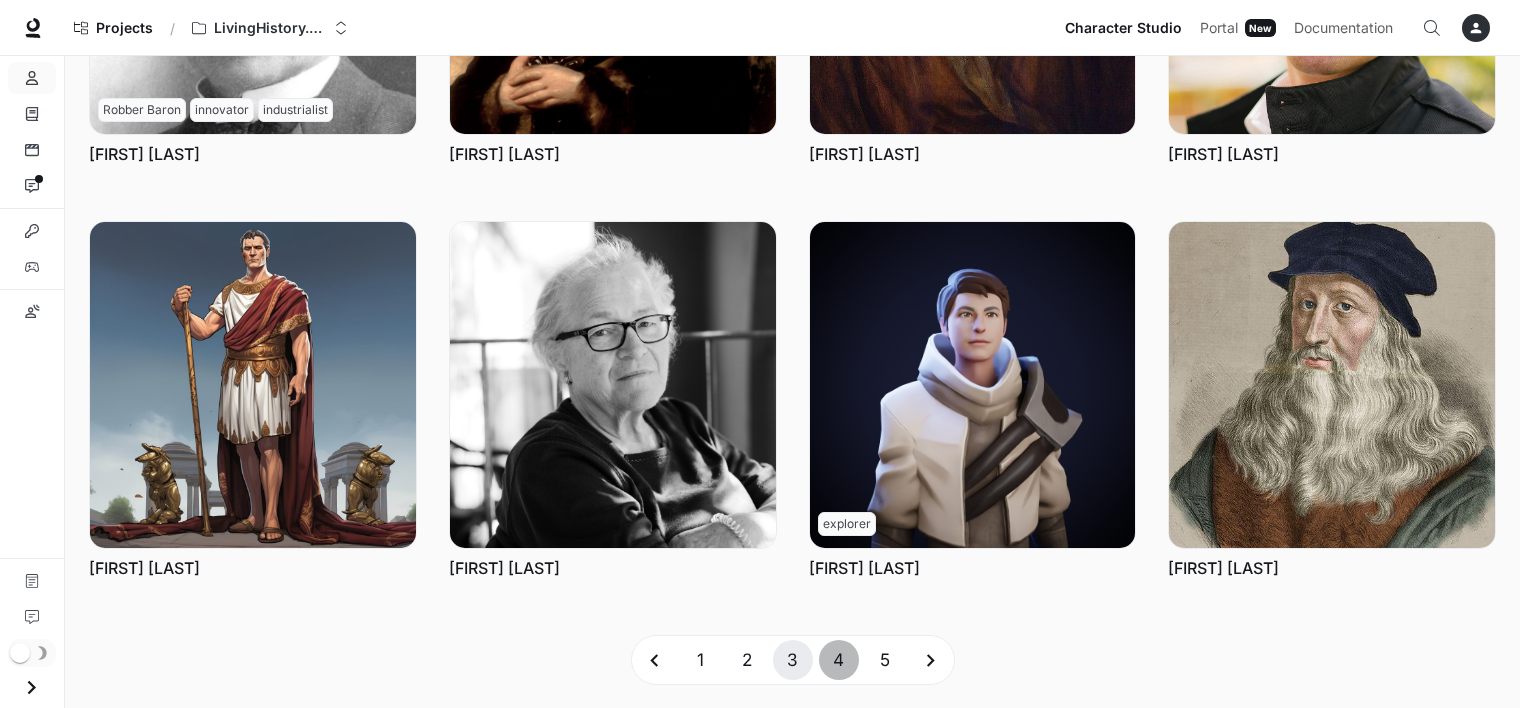 click on "4" at bounding box center [839, 660] 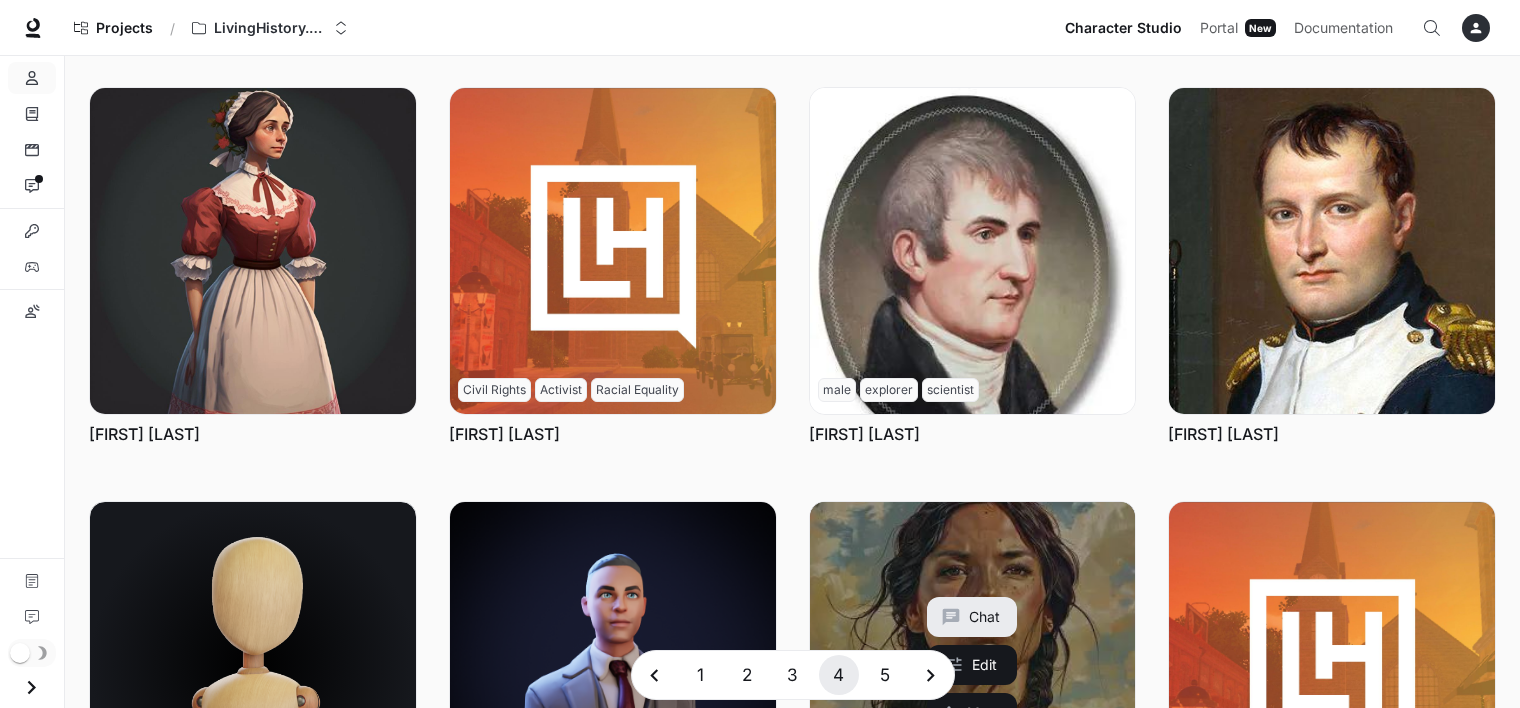 scroll, scrollTop: 461, scrollLeft: 0, axis: vertical 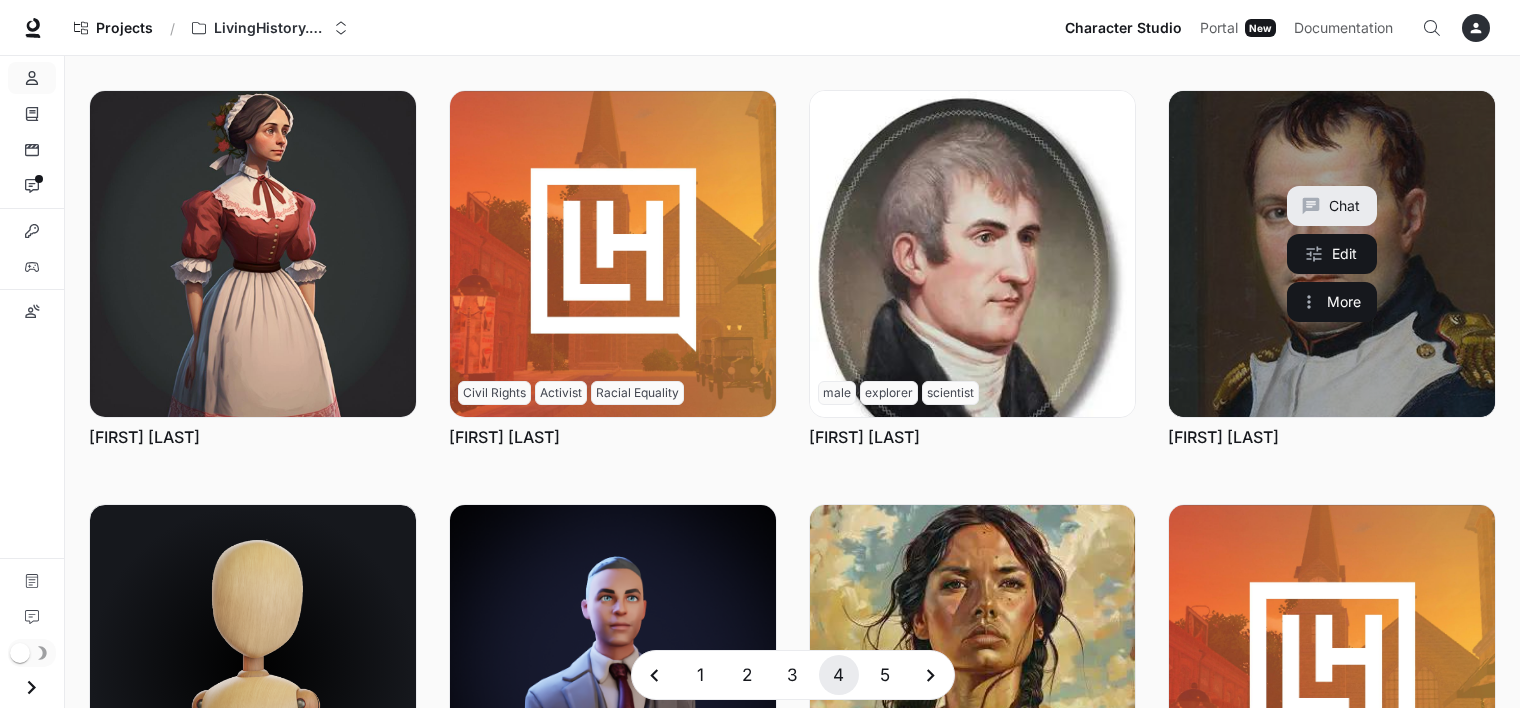 click at bounding box center (1332, 254) 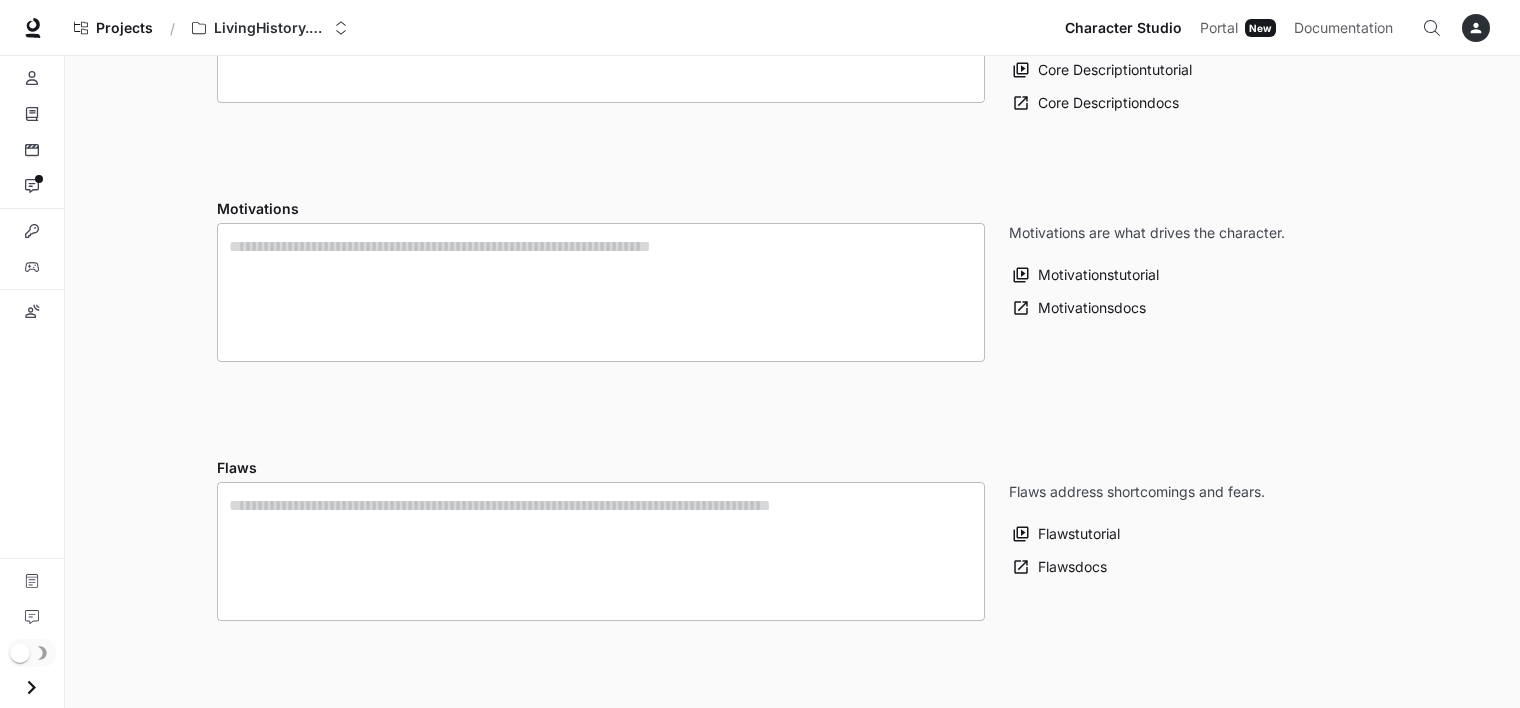 scroll, scrollTop: 0, scrollLeft: 0, axis: both 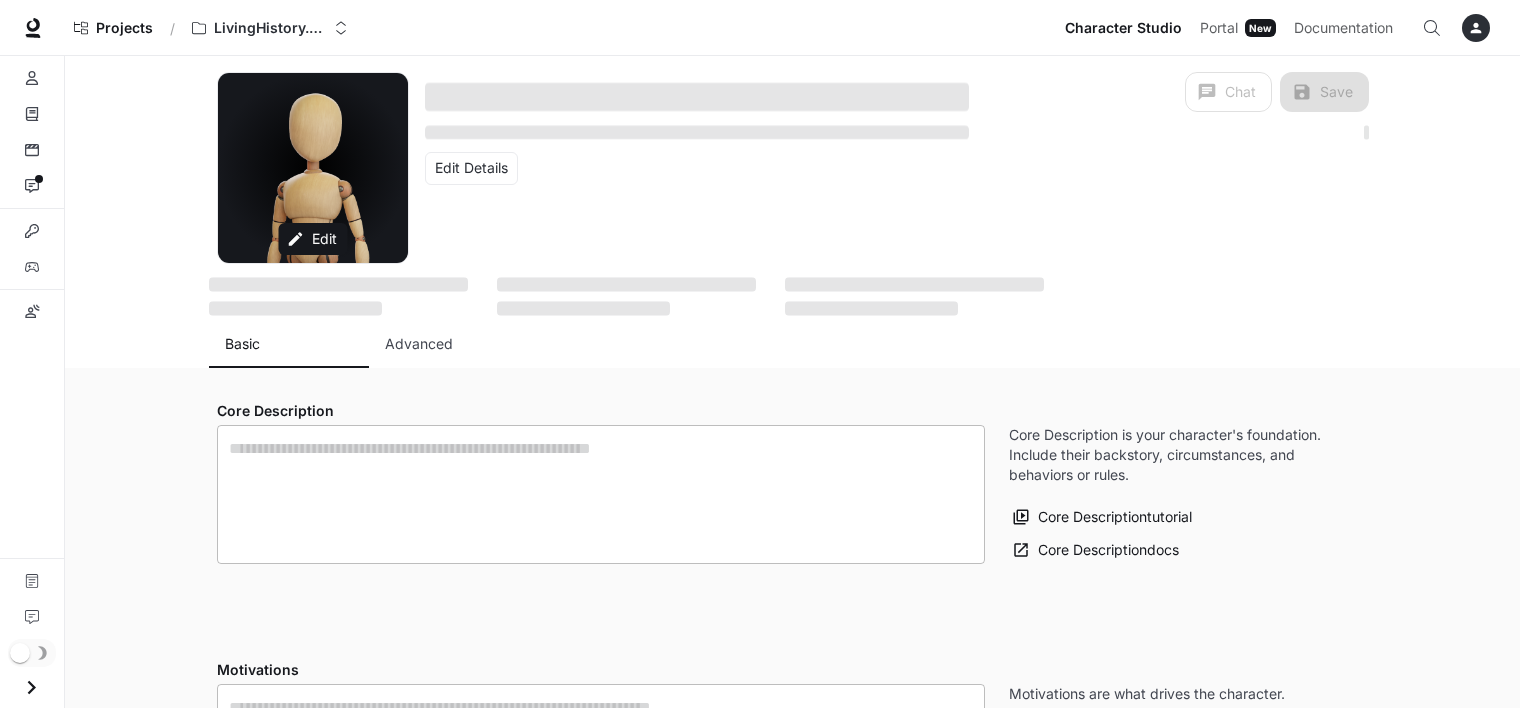 type on "**********" 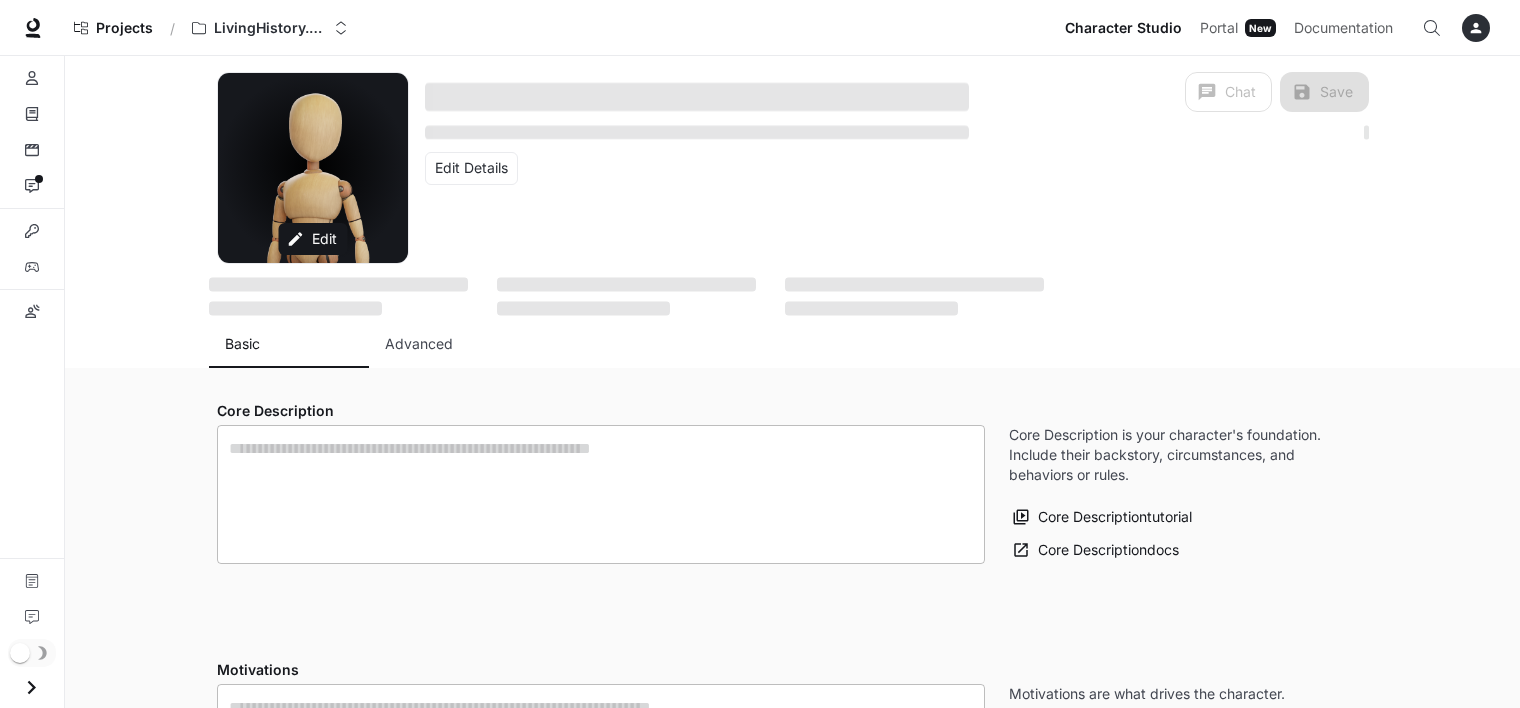 type on "**********" 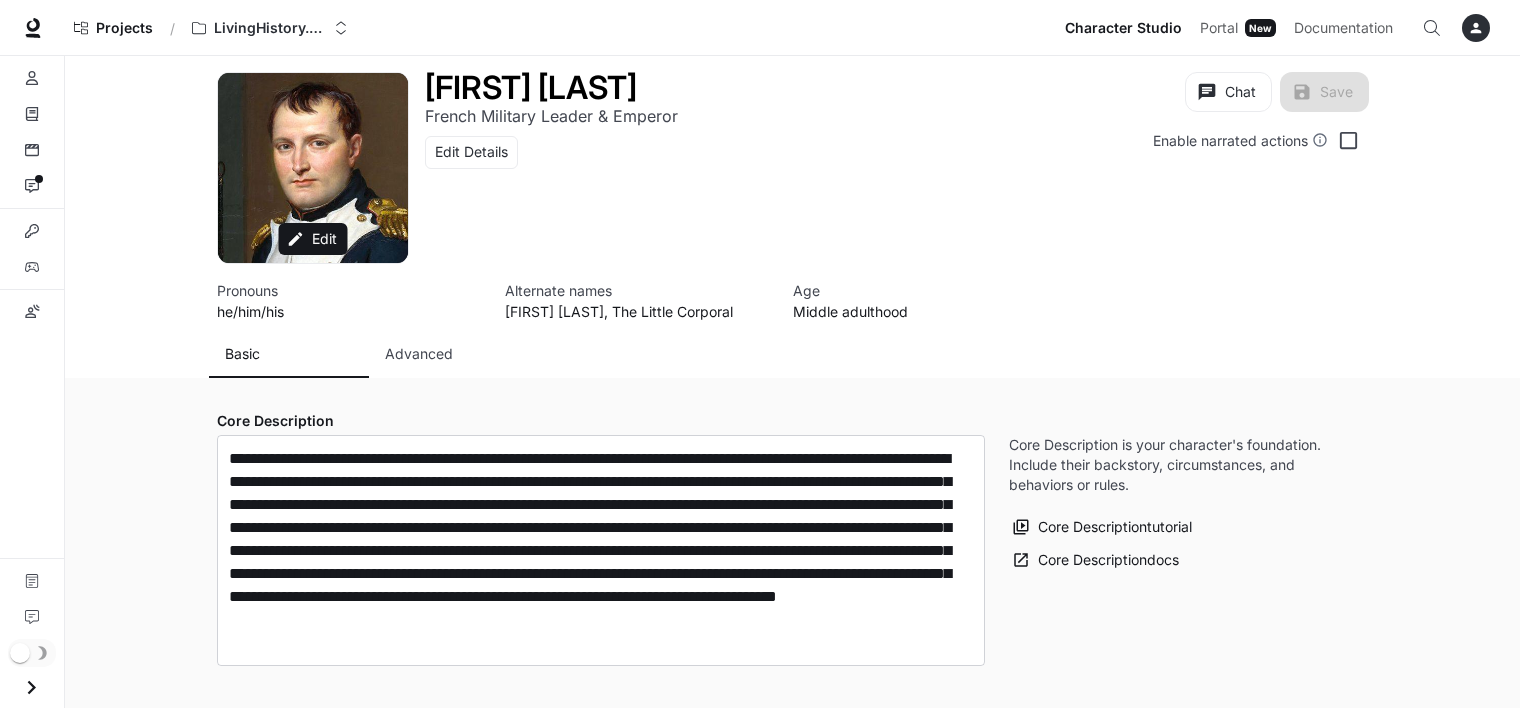 type on "**********" 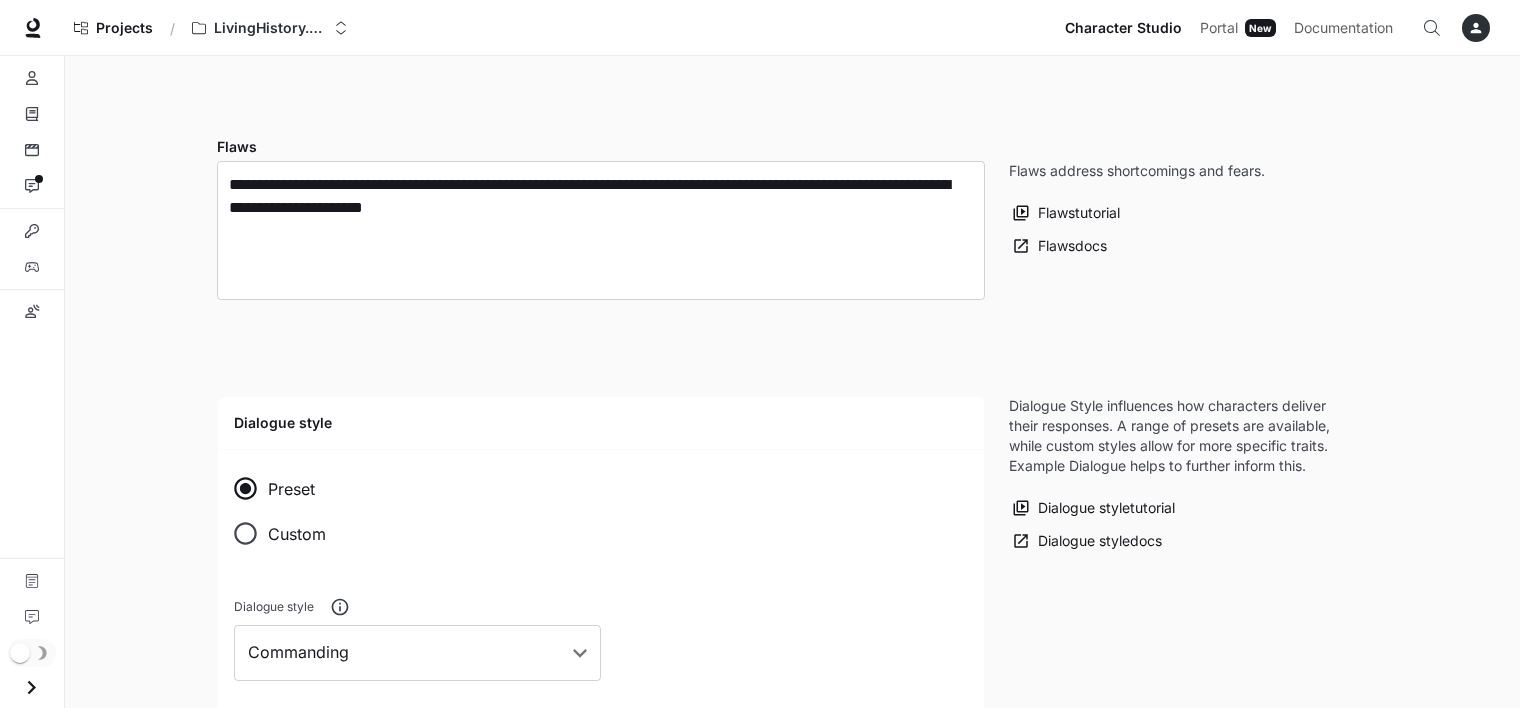 scroll, scrollTop: 0, scrollLeft: 0, axis: both 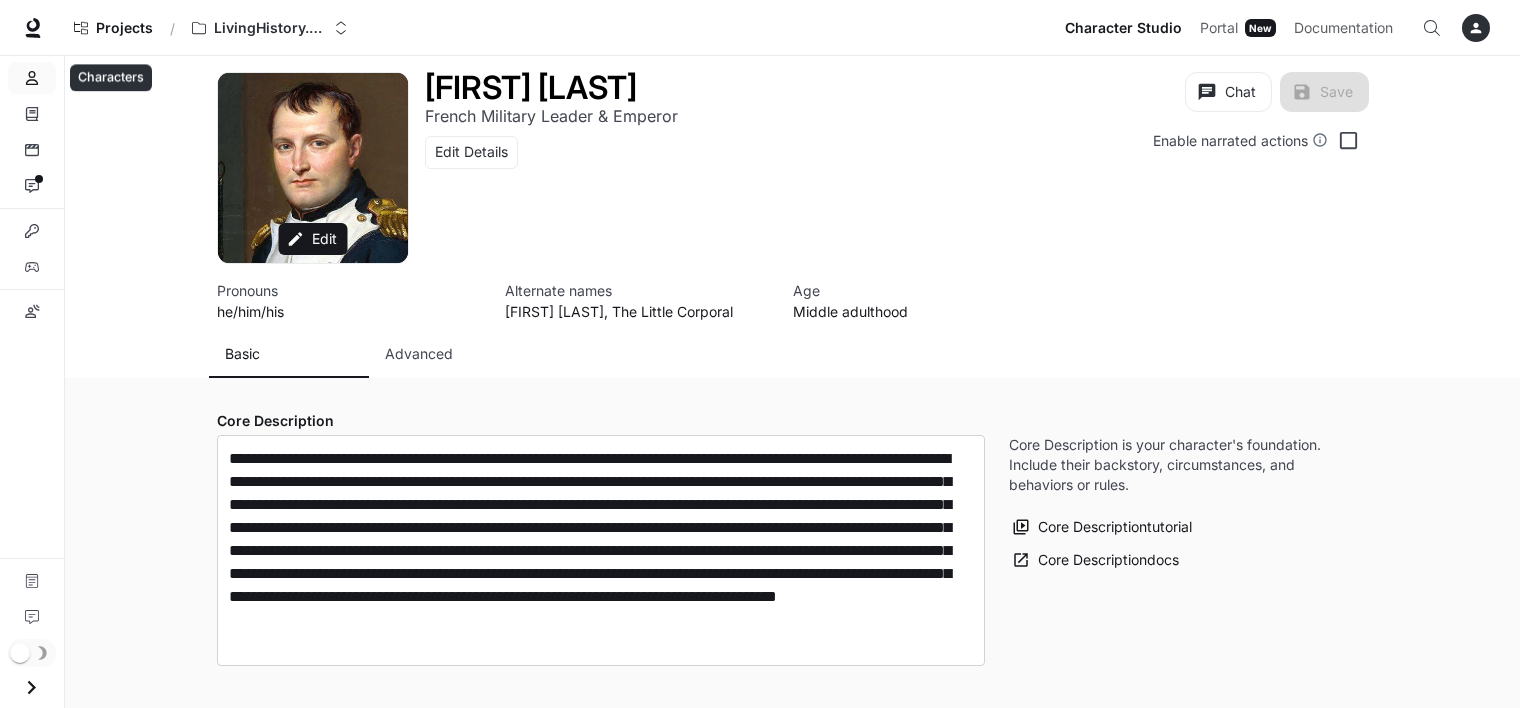 click on "Characters" at bounding box center [32, 78] 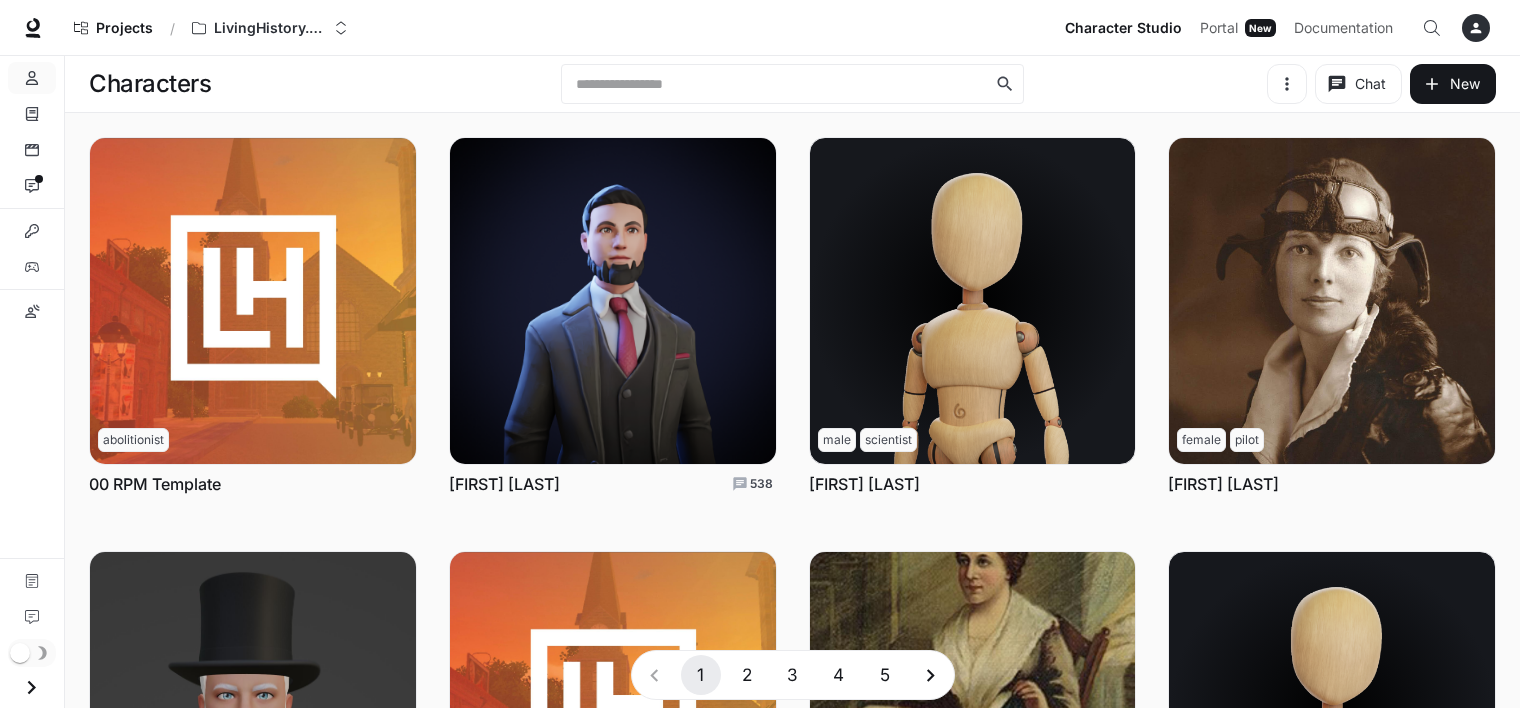 click on "5" at bounding box center [885, 675] 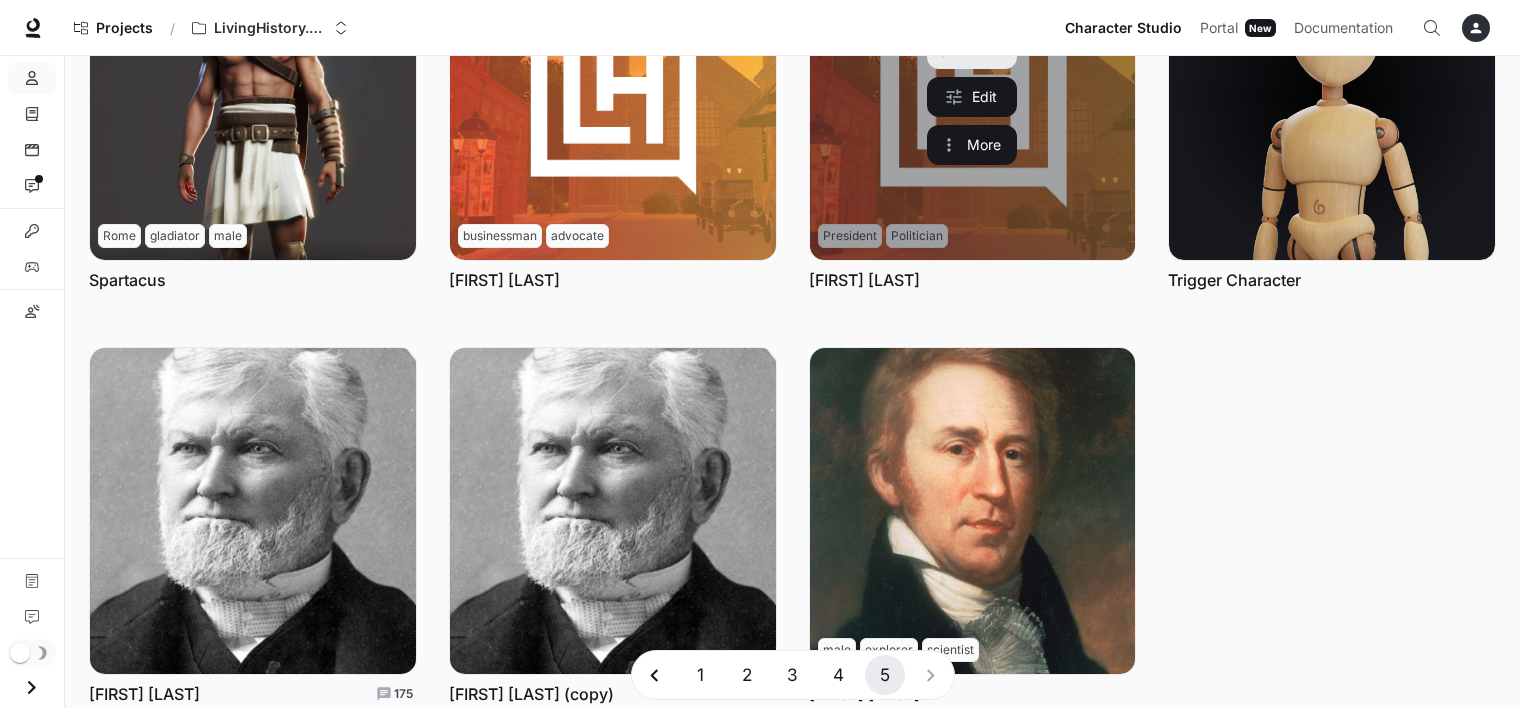 scroll, scrollTop: 208, scrollLeft: 0, axis: vertical 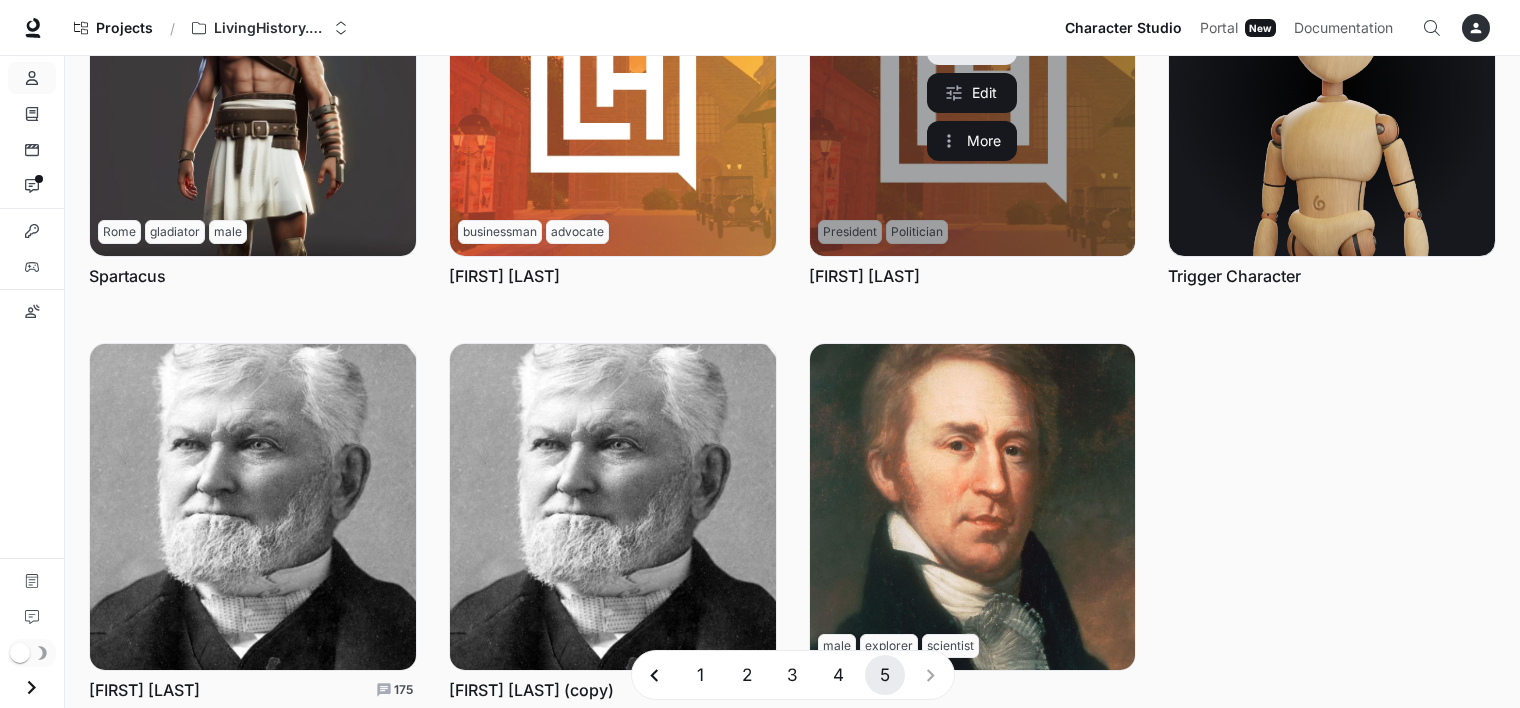click at bounding box center [973, 93] 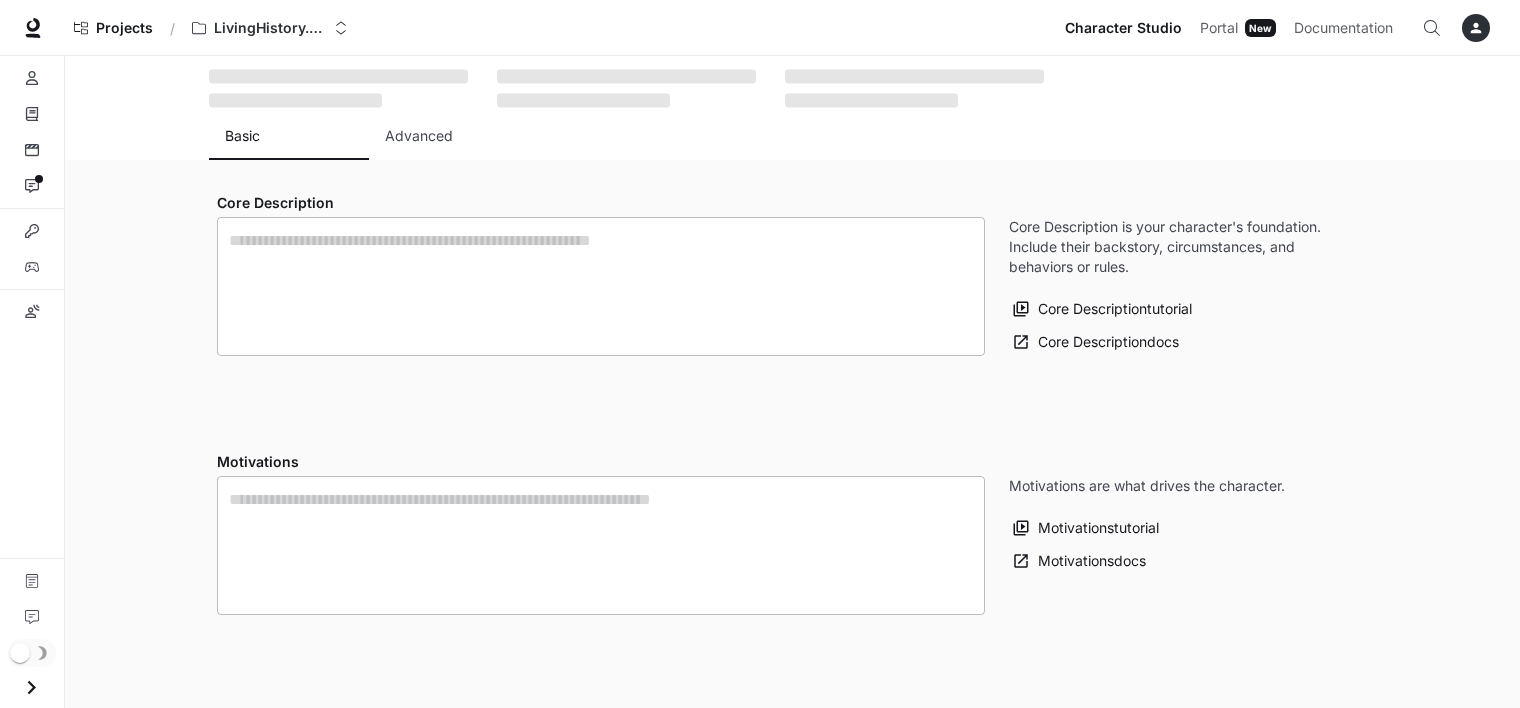 type on "**********" 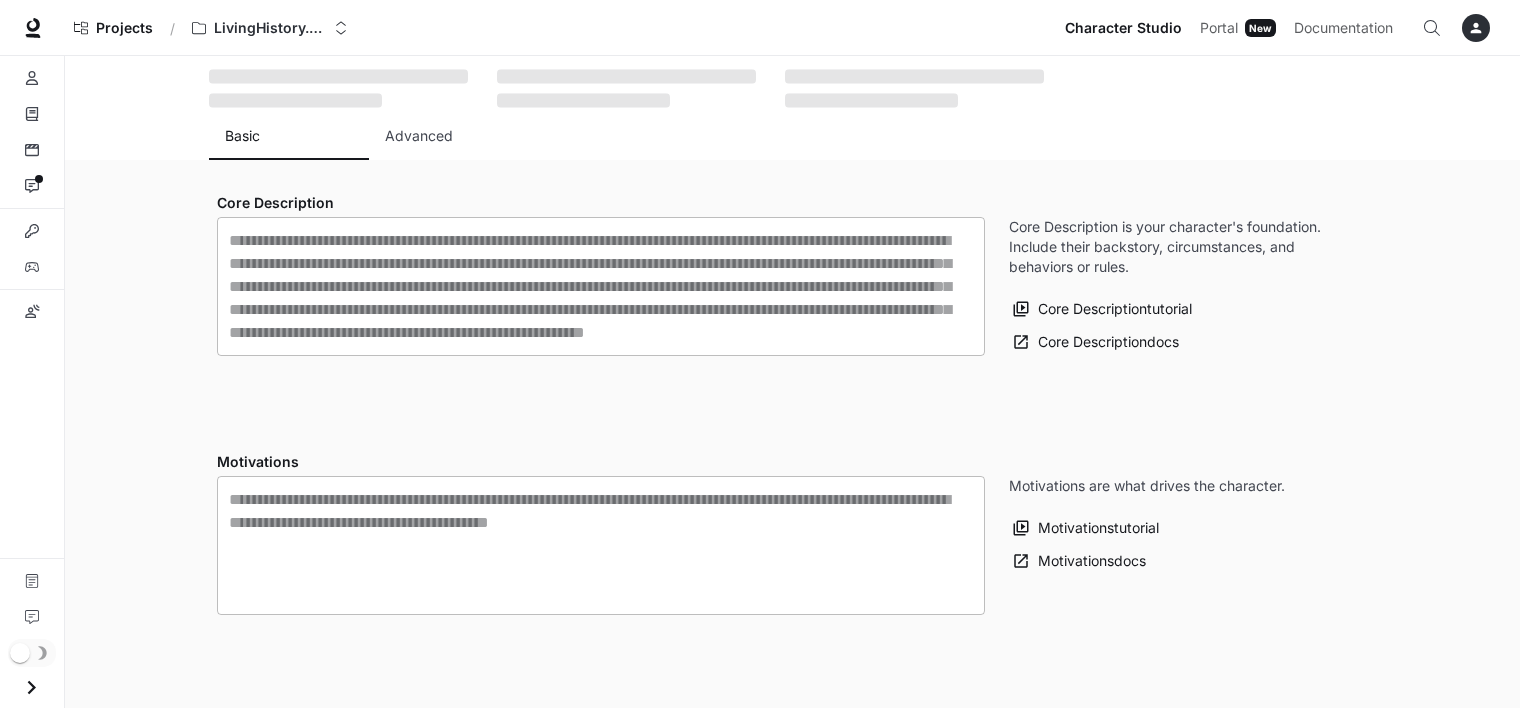 scroll, scrollTop: 0, scrollLeft: 0, axis: both 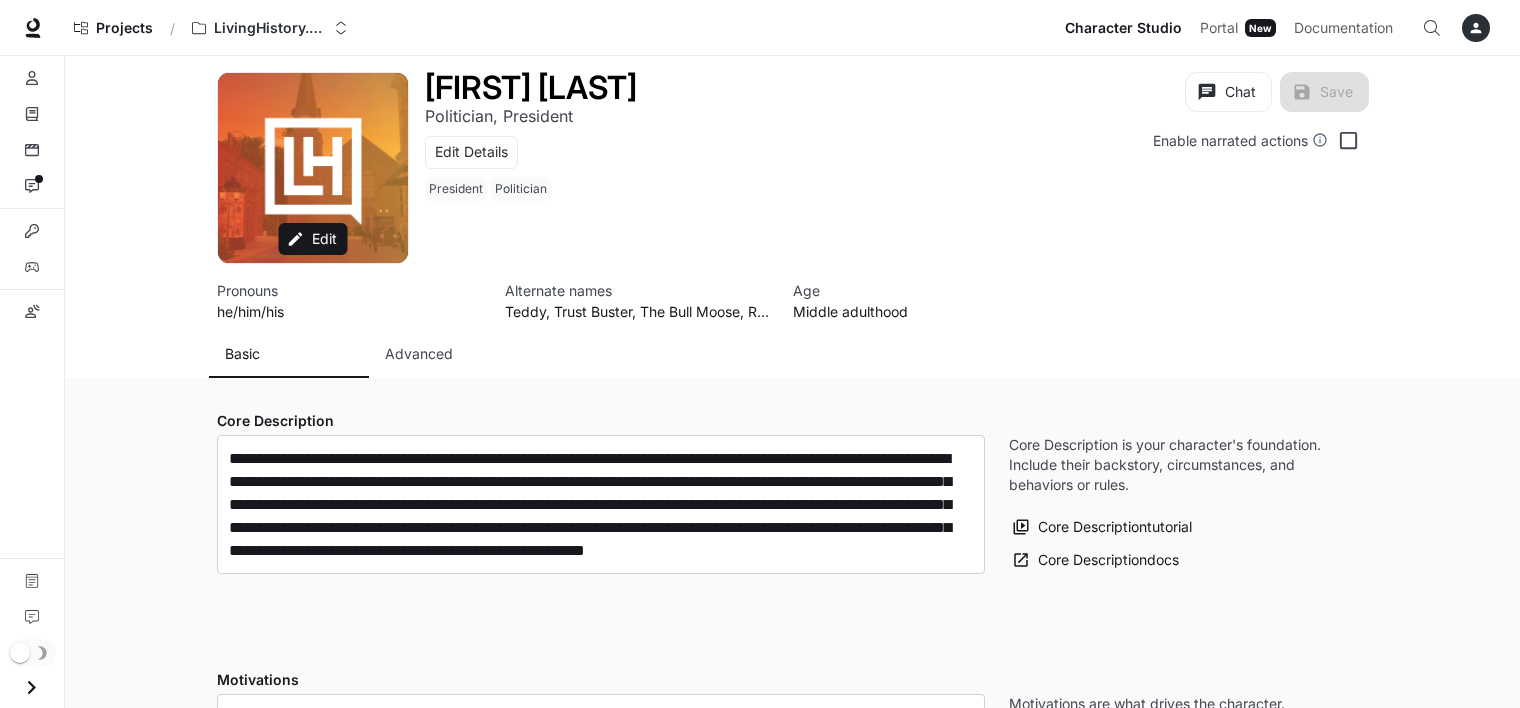 type on "**********" 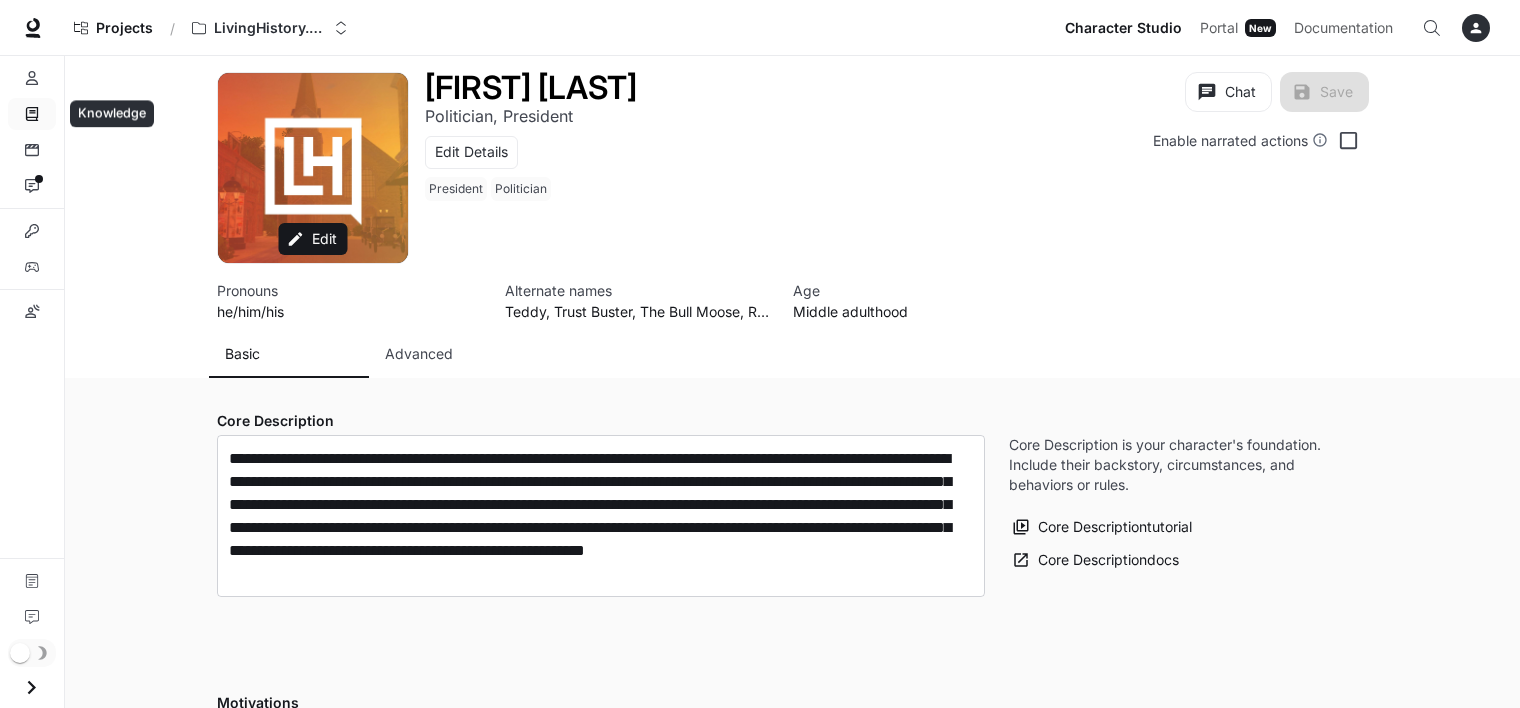 click on "Knowledge" at bounding box center [32, 114] 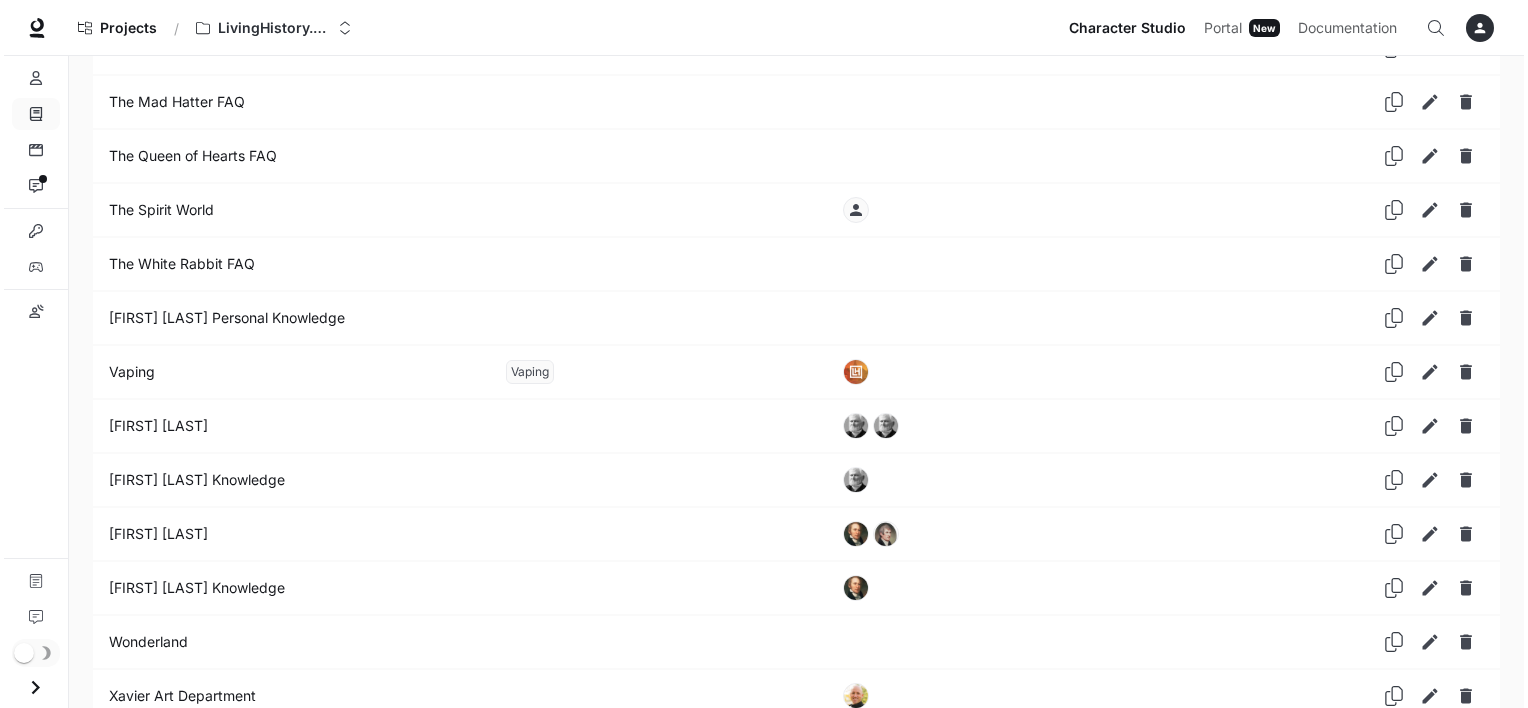 scroll, scrollTop: 4669, scrollLeft: 0, axis: vertical 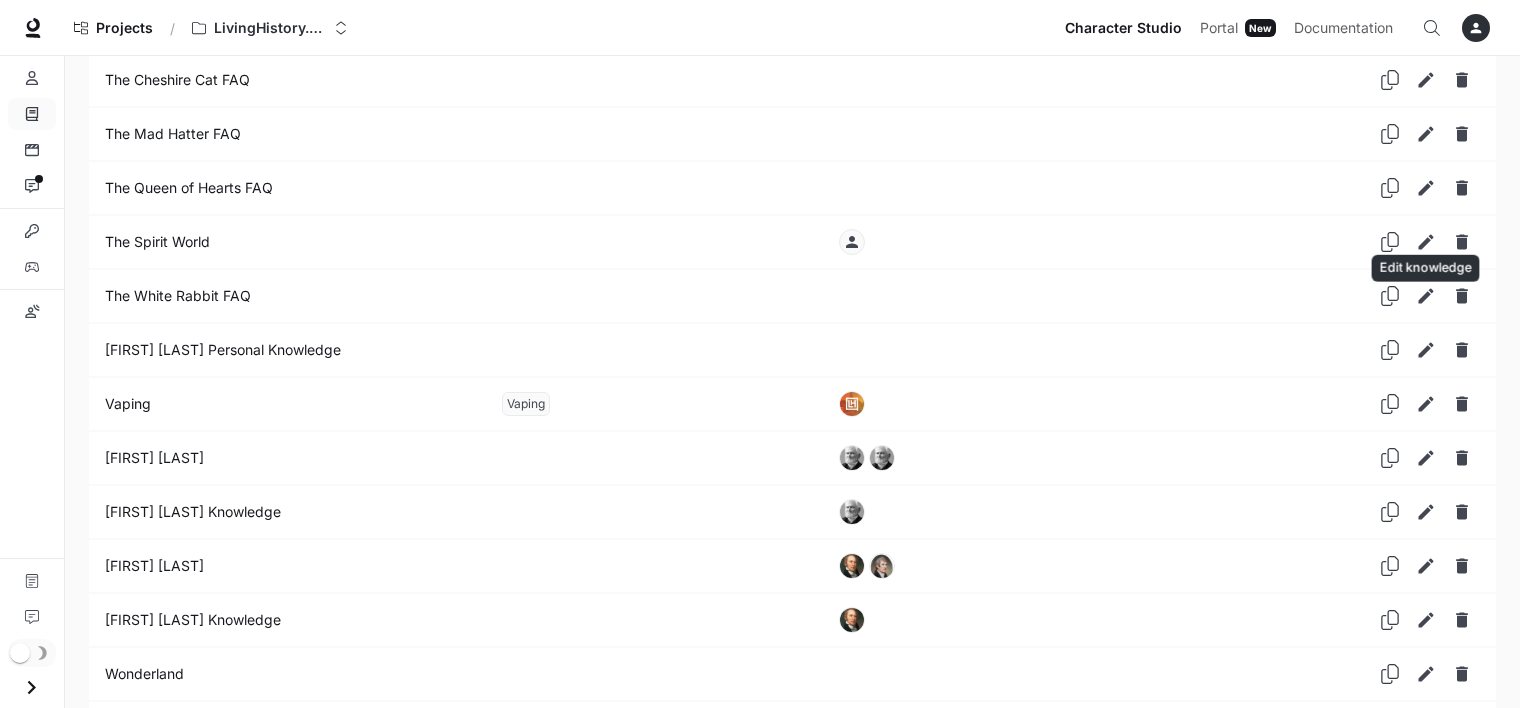 click 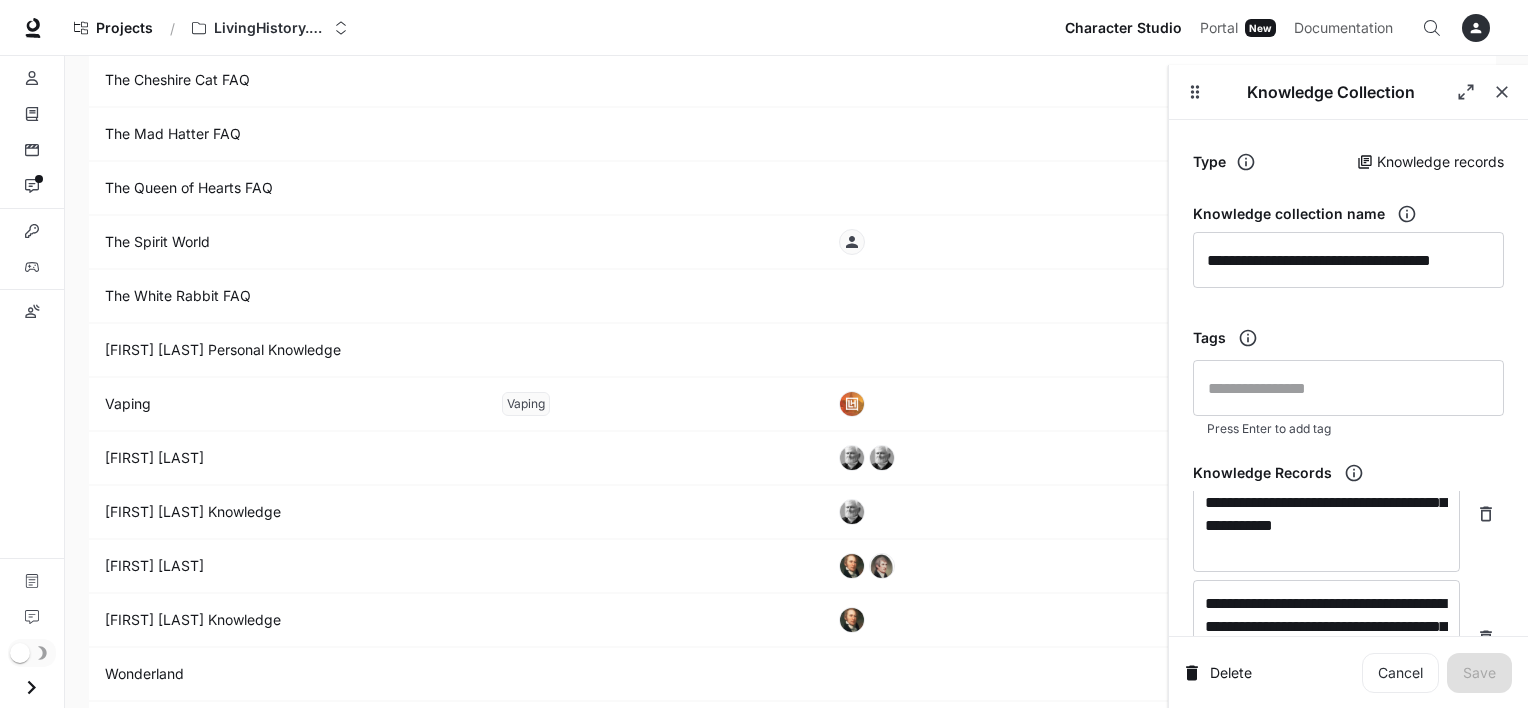 scroll, scrollTop: 10469, scrollLeft: 0, axis: vertical 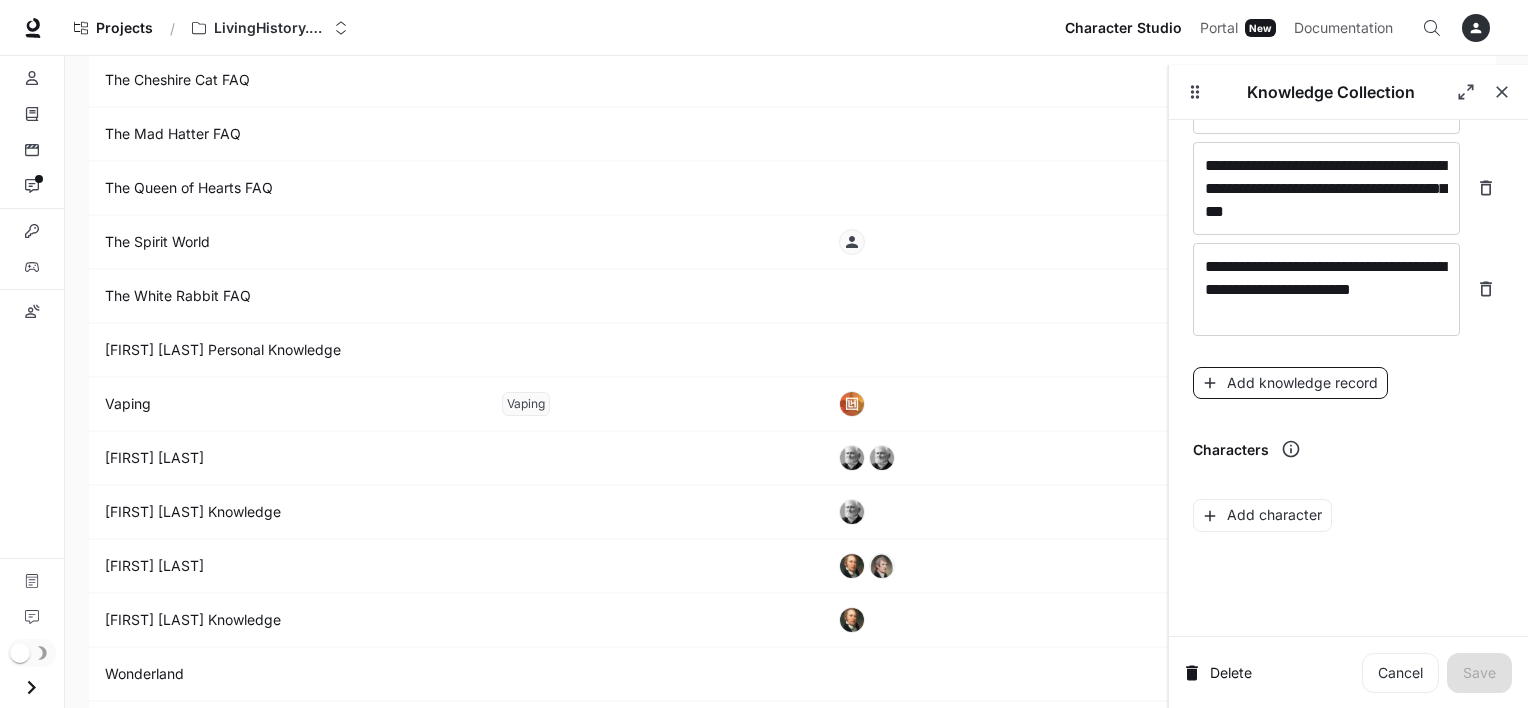 click on "Add knowledge record" at bounding box center (1290, 383) 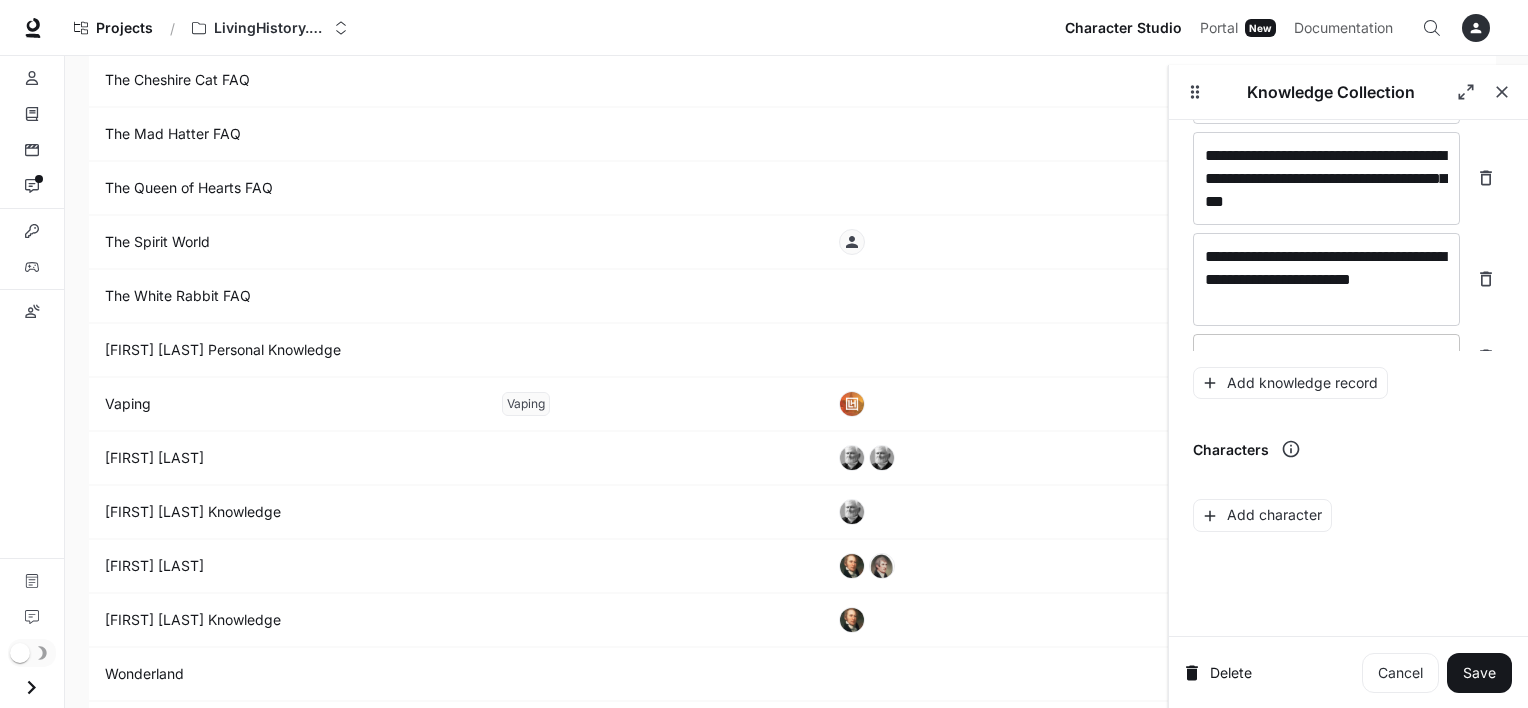click on "* ​" at bounding box center [1326, 357] 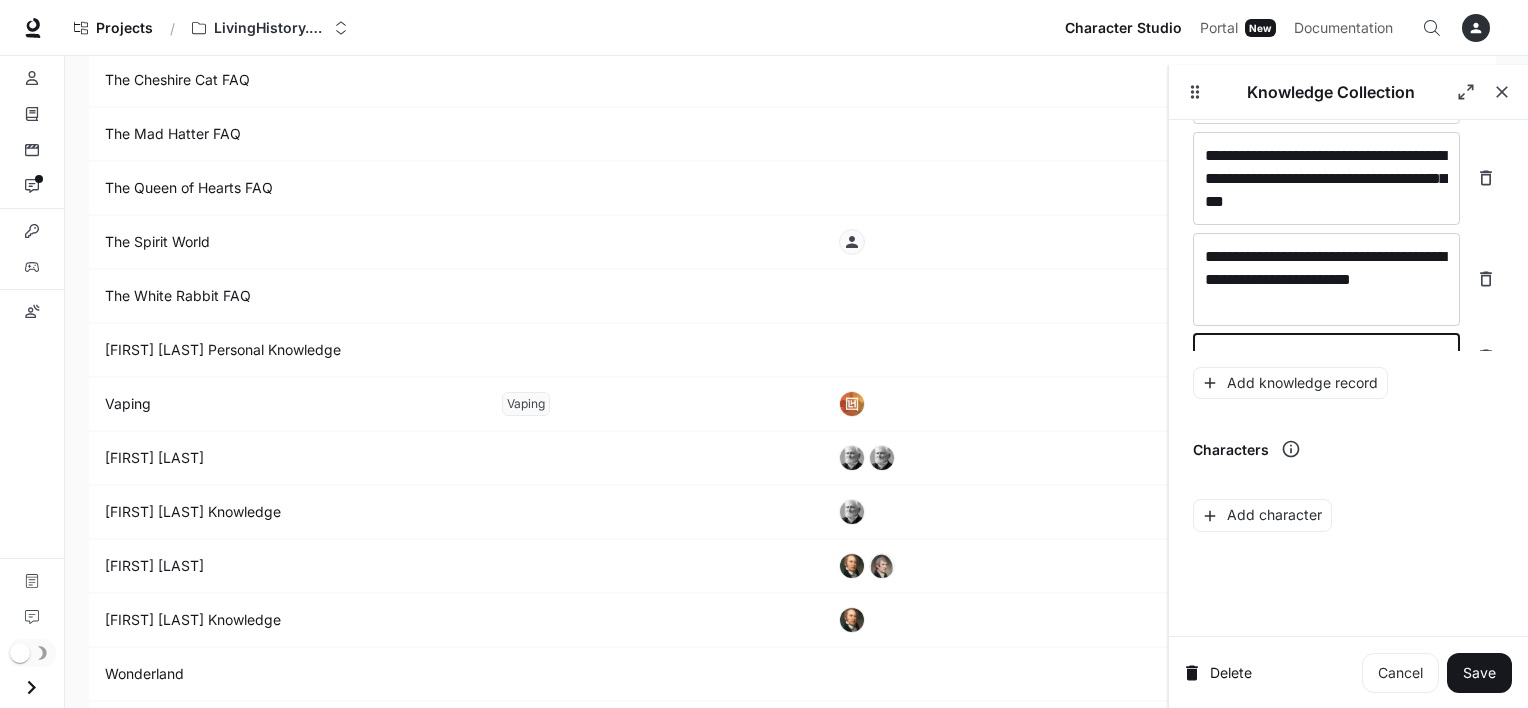 scroll, scrollTop: 10495, scrollLeft: 0, axis: vertical 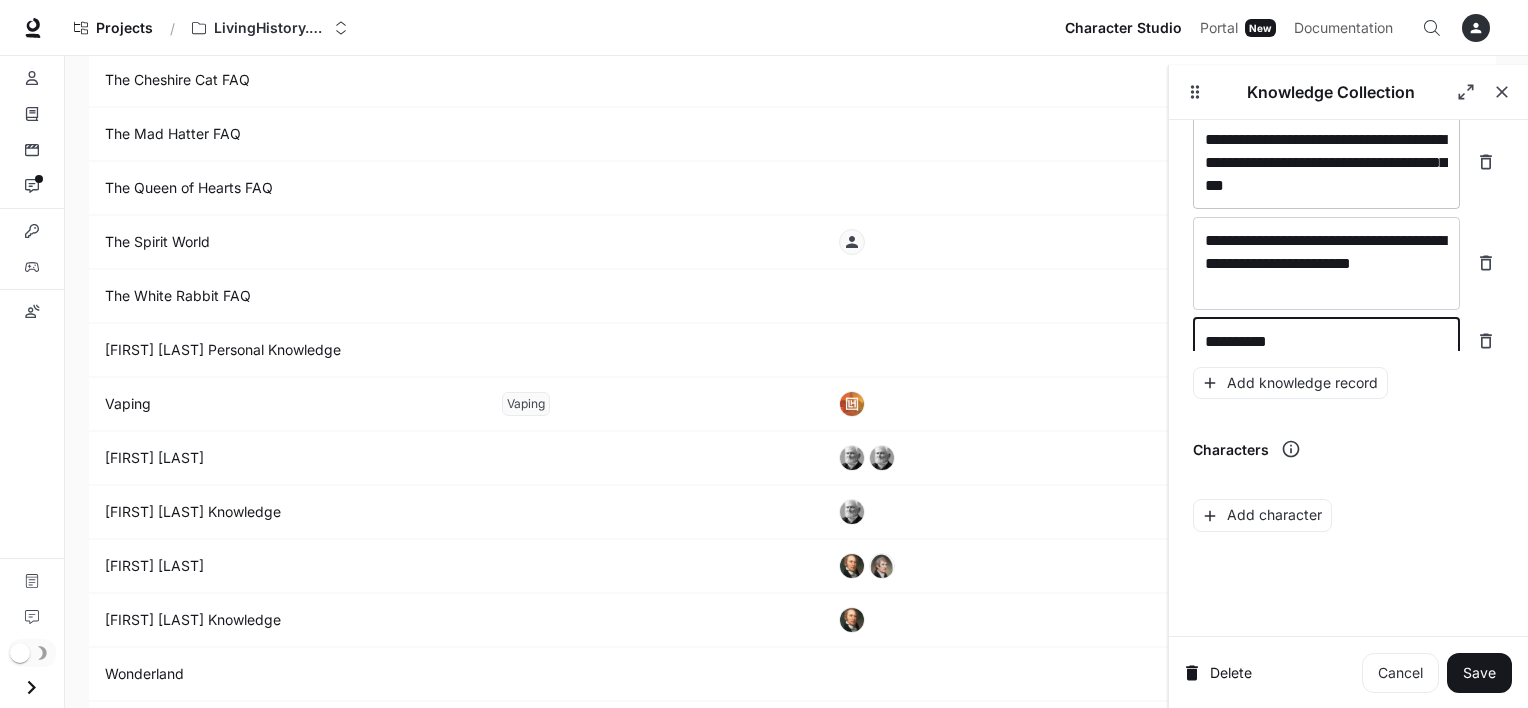 type on "*********" 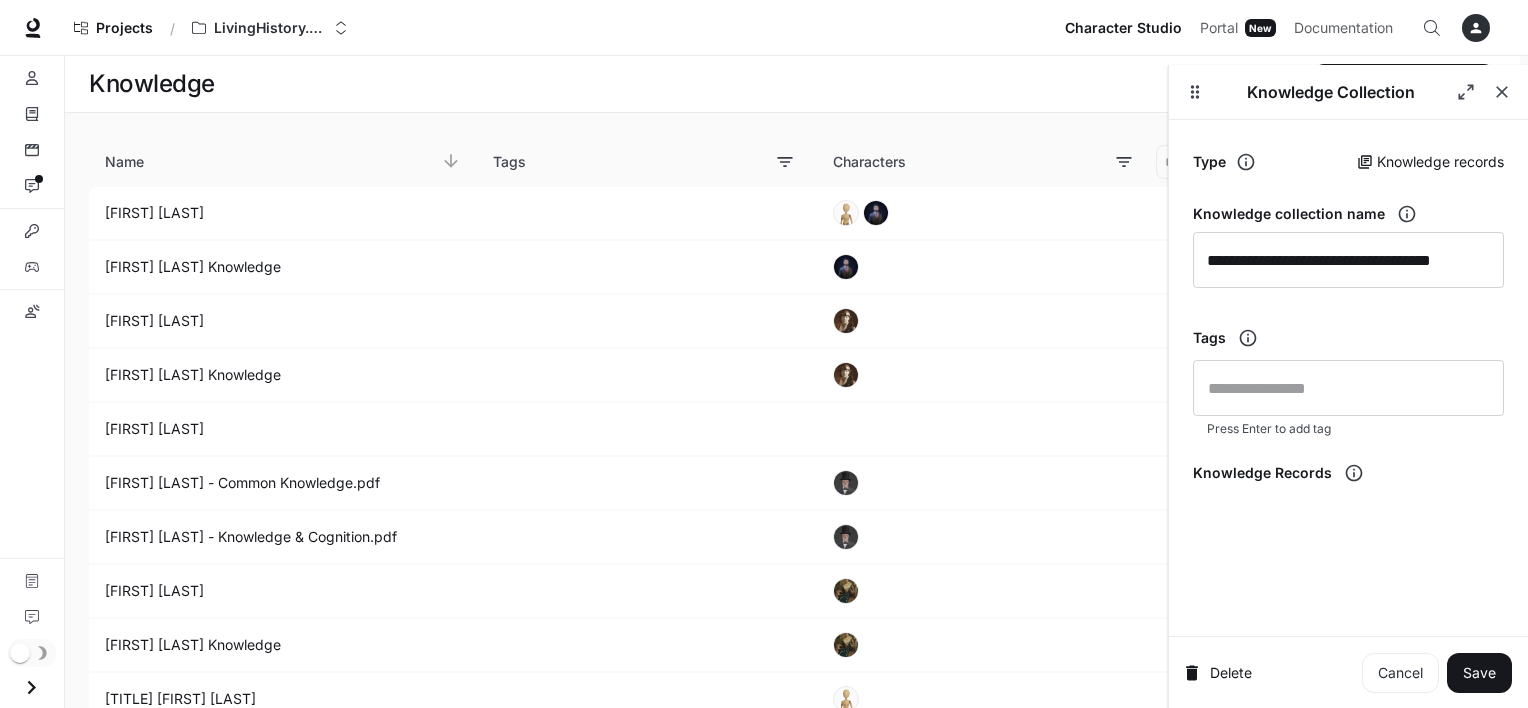 scroll, scrollTop: 4669, scrollLeft: 0, axis: vertical 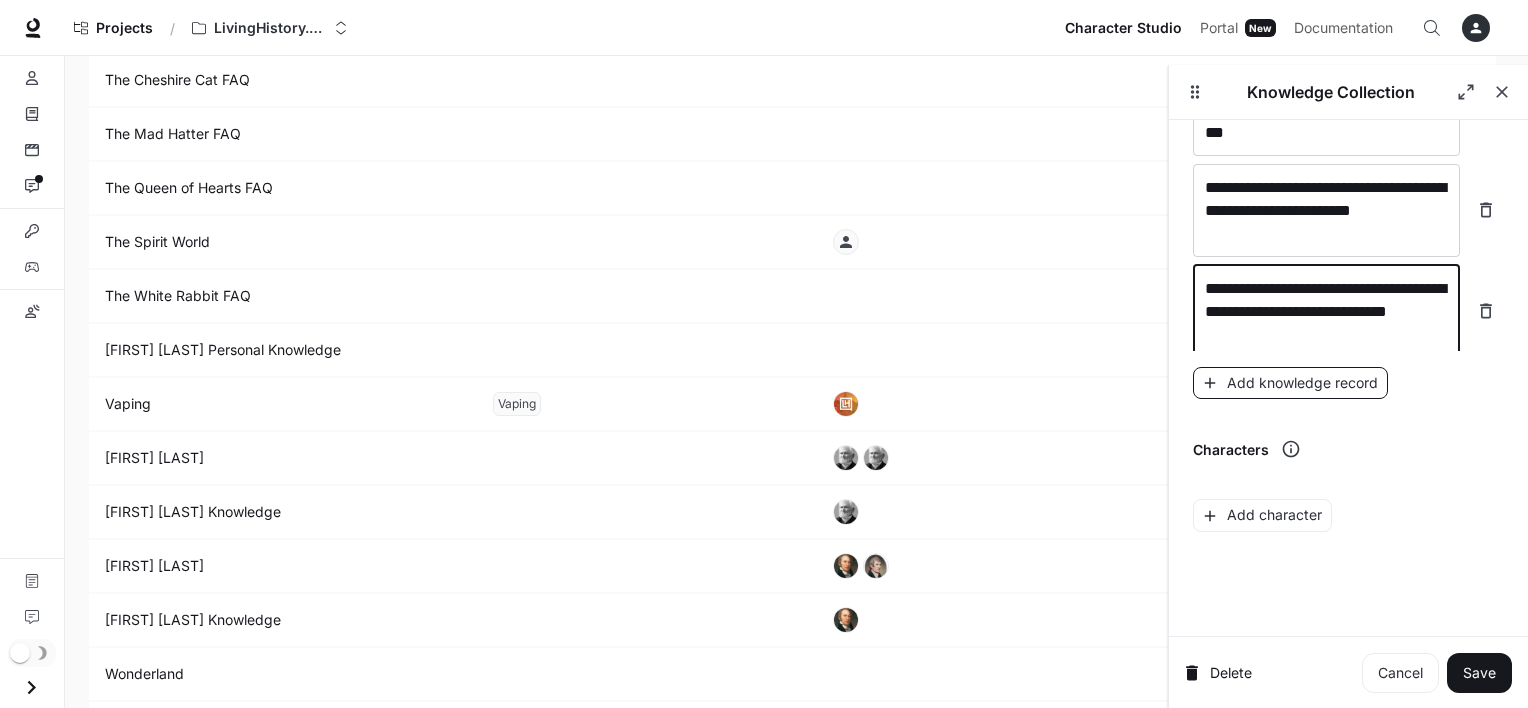 type on "**********" 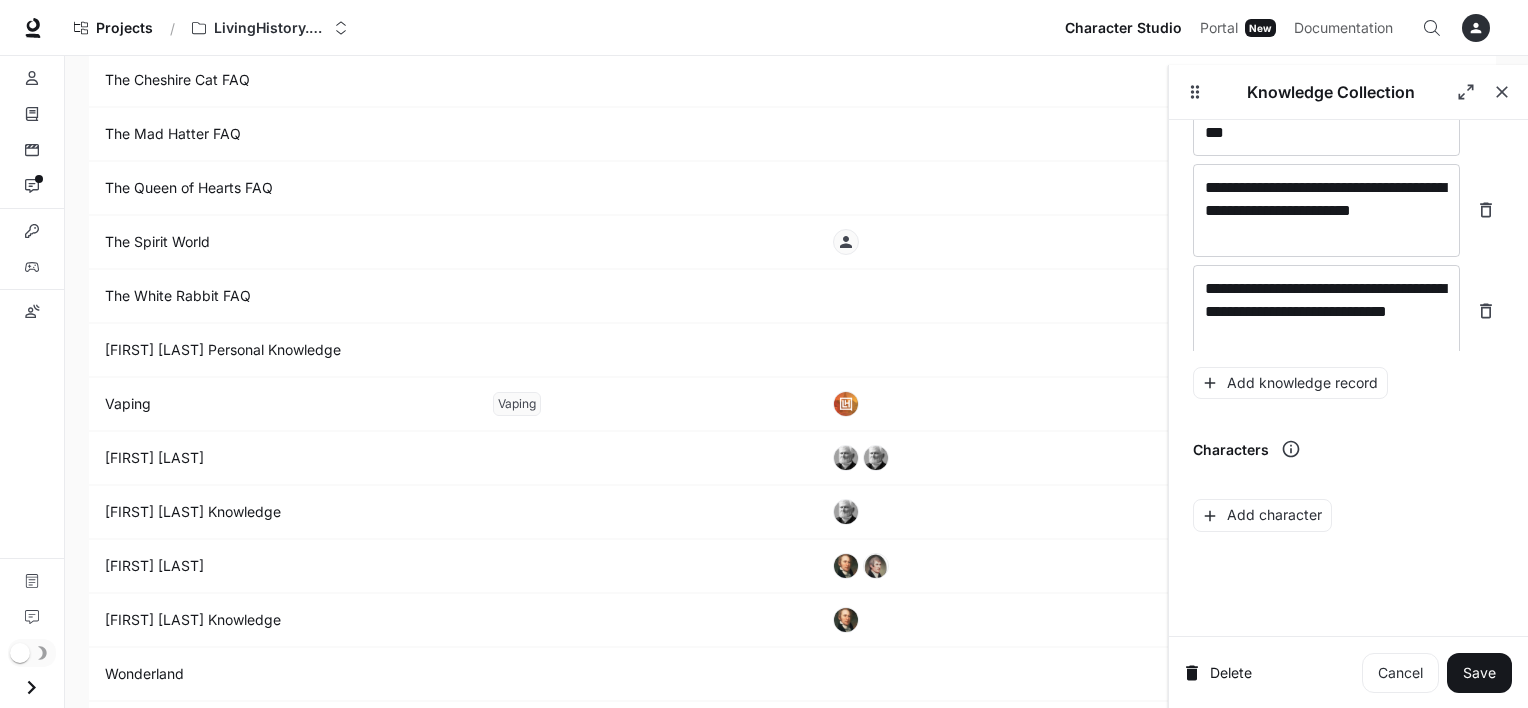 scroll, scrollTop: 10618, scrollLeft: 0, axis: vertical 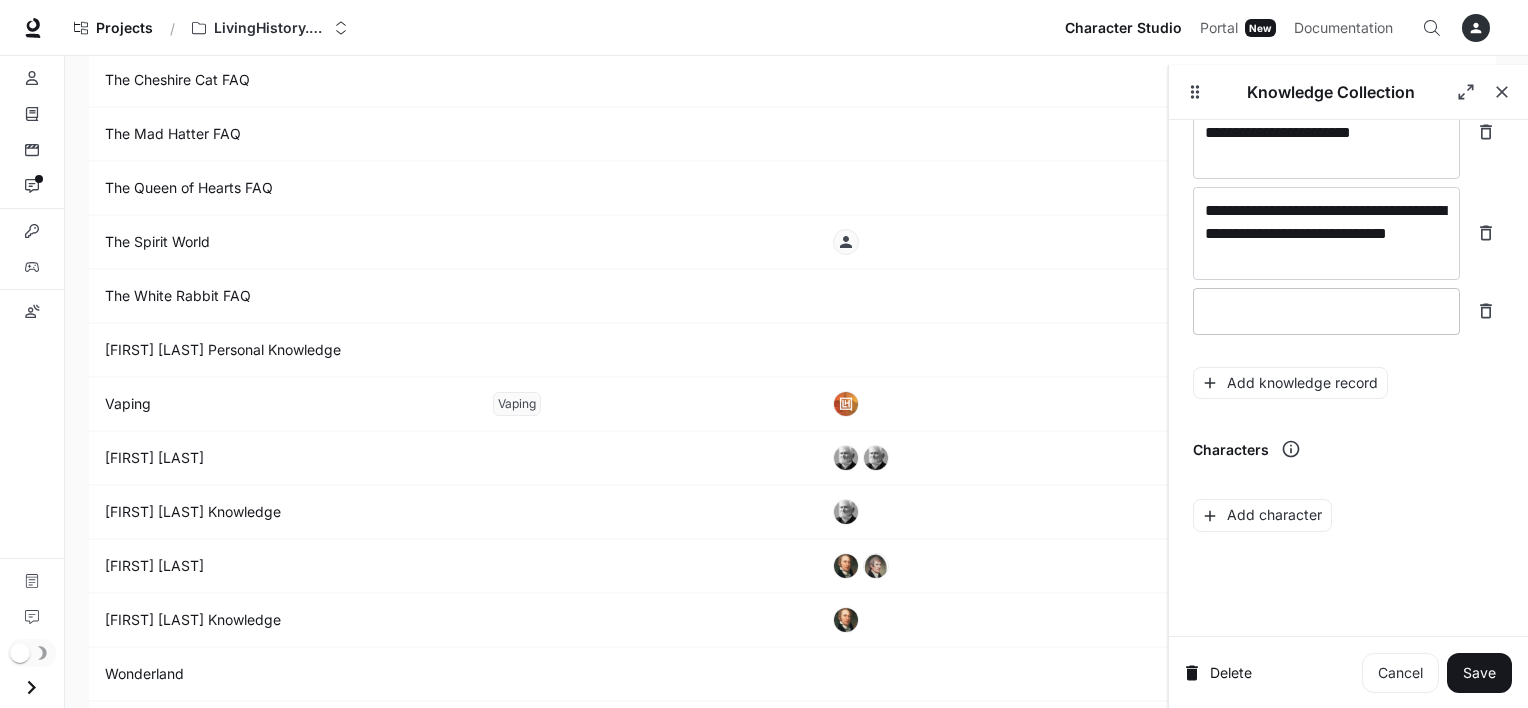 click at bounding box center (1326, 311) 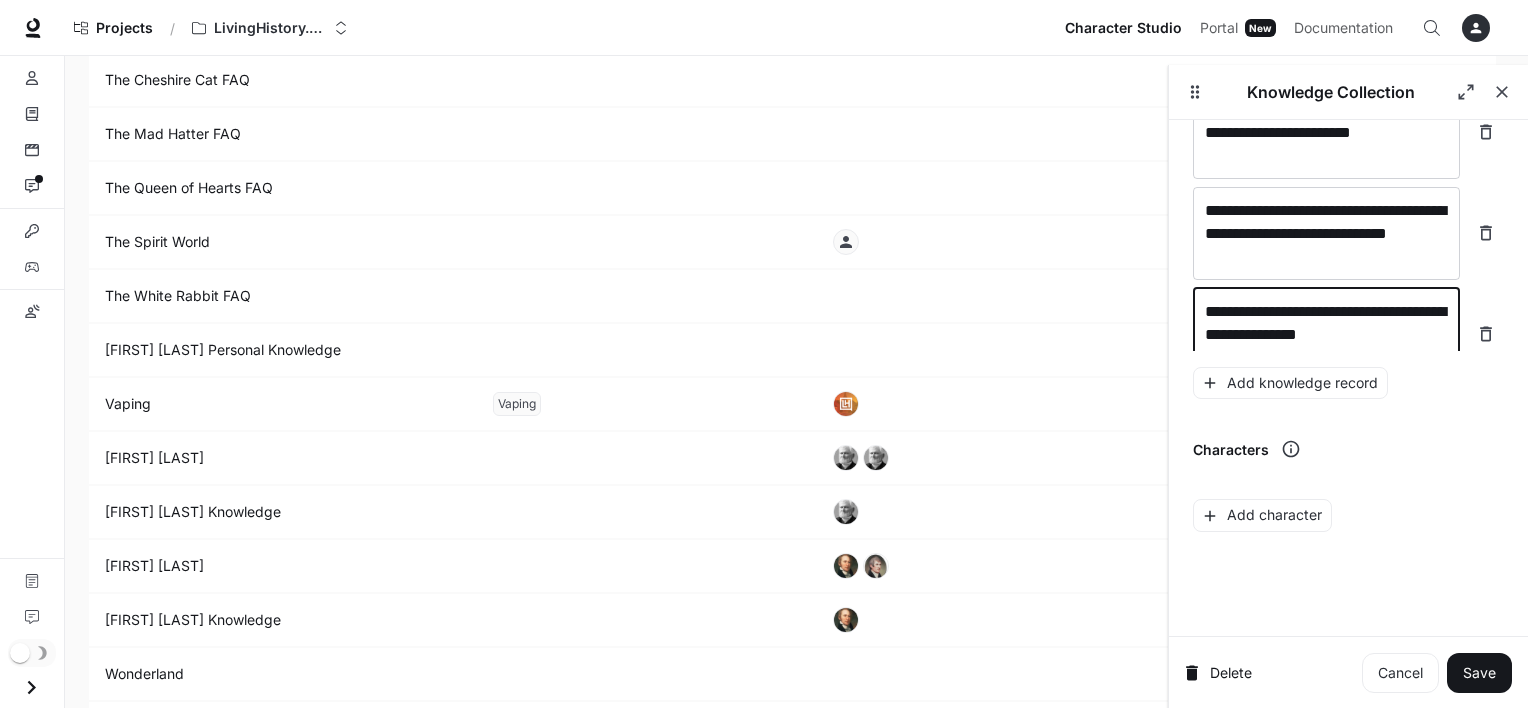 scroll, scrollTop: 10633, scrollLeft: 0, axis: vertical 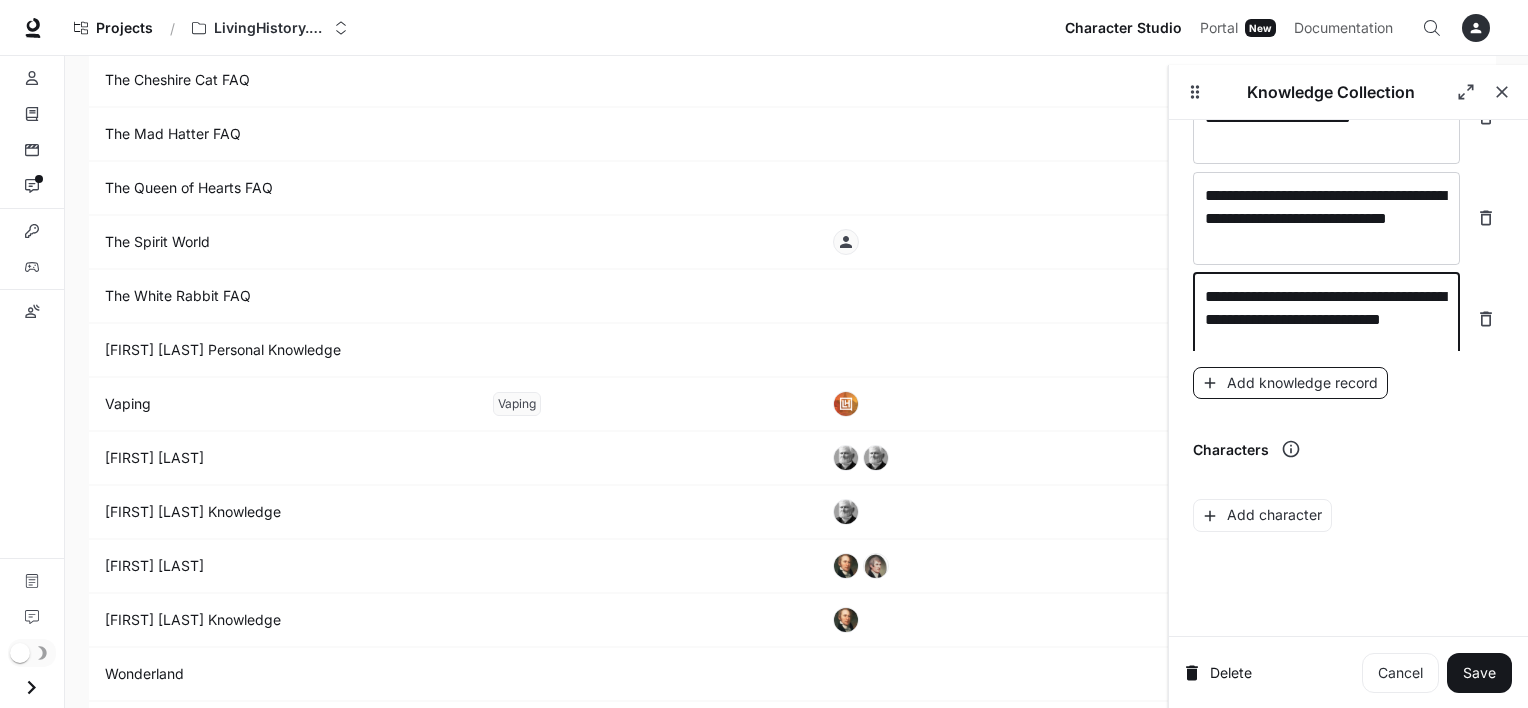 type on "**********" 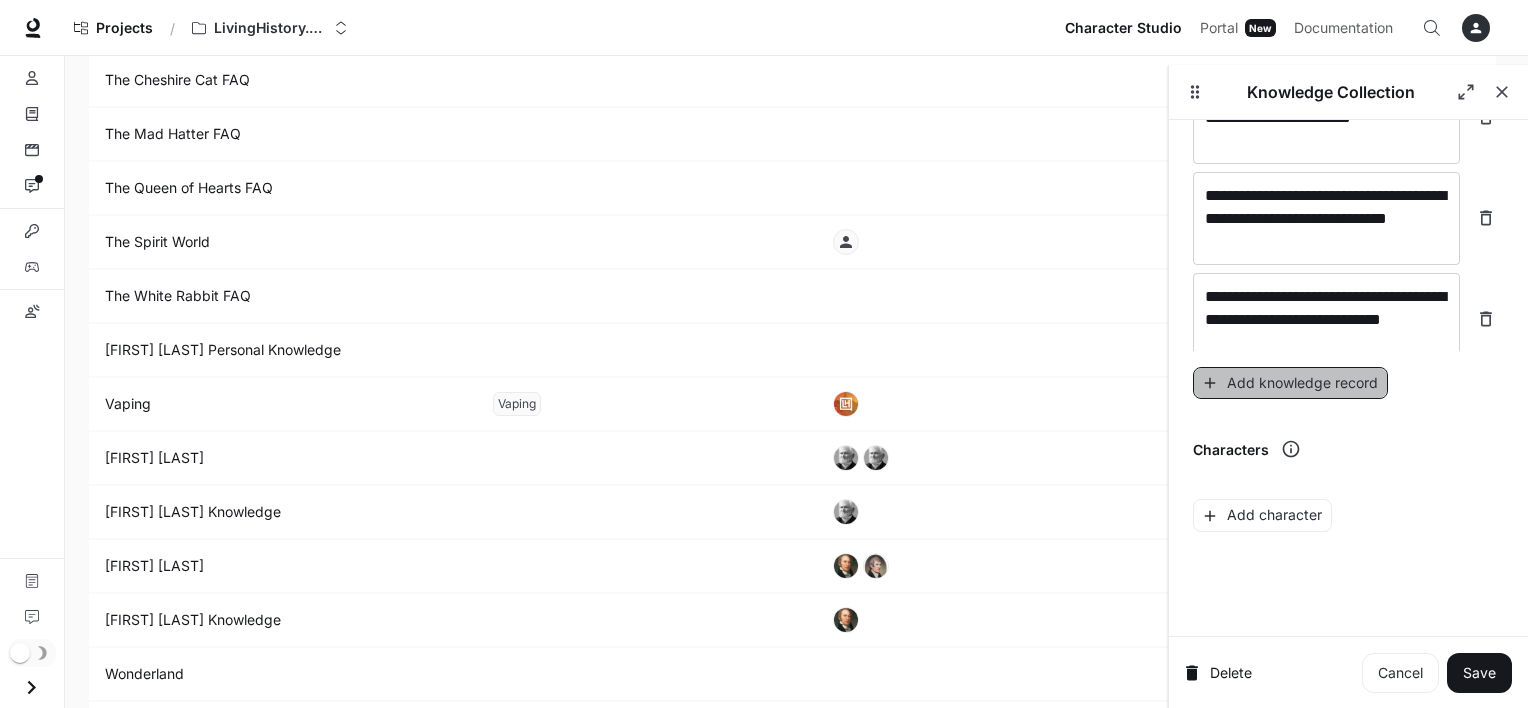 click on "Add knowledge record" at bounding box center (1290, 383) 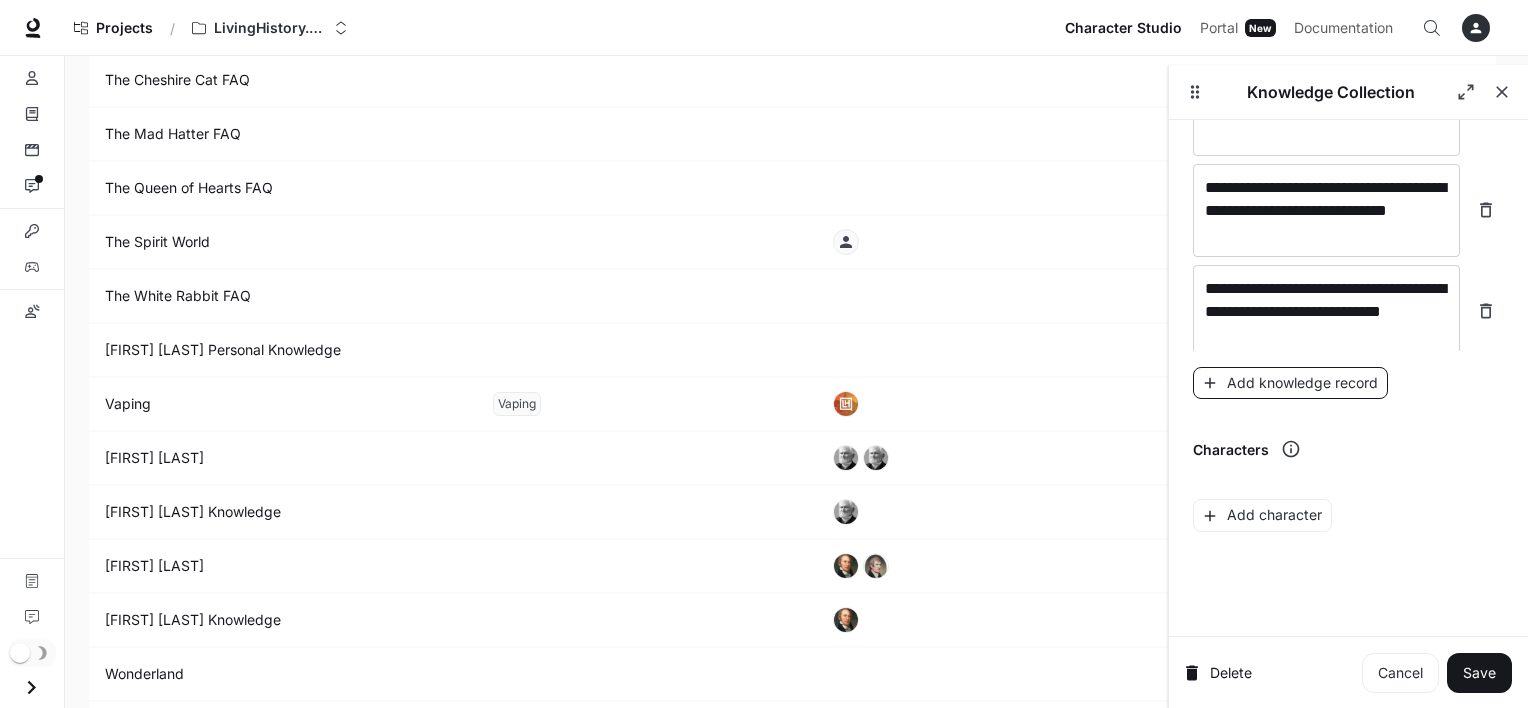 scroll, scrollTop: 10711, scrollLeft: 0, axis: vertical 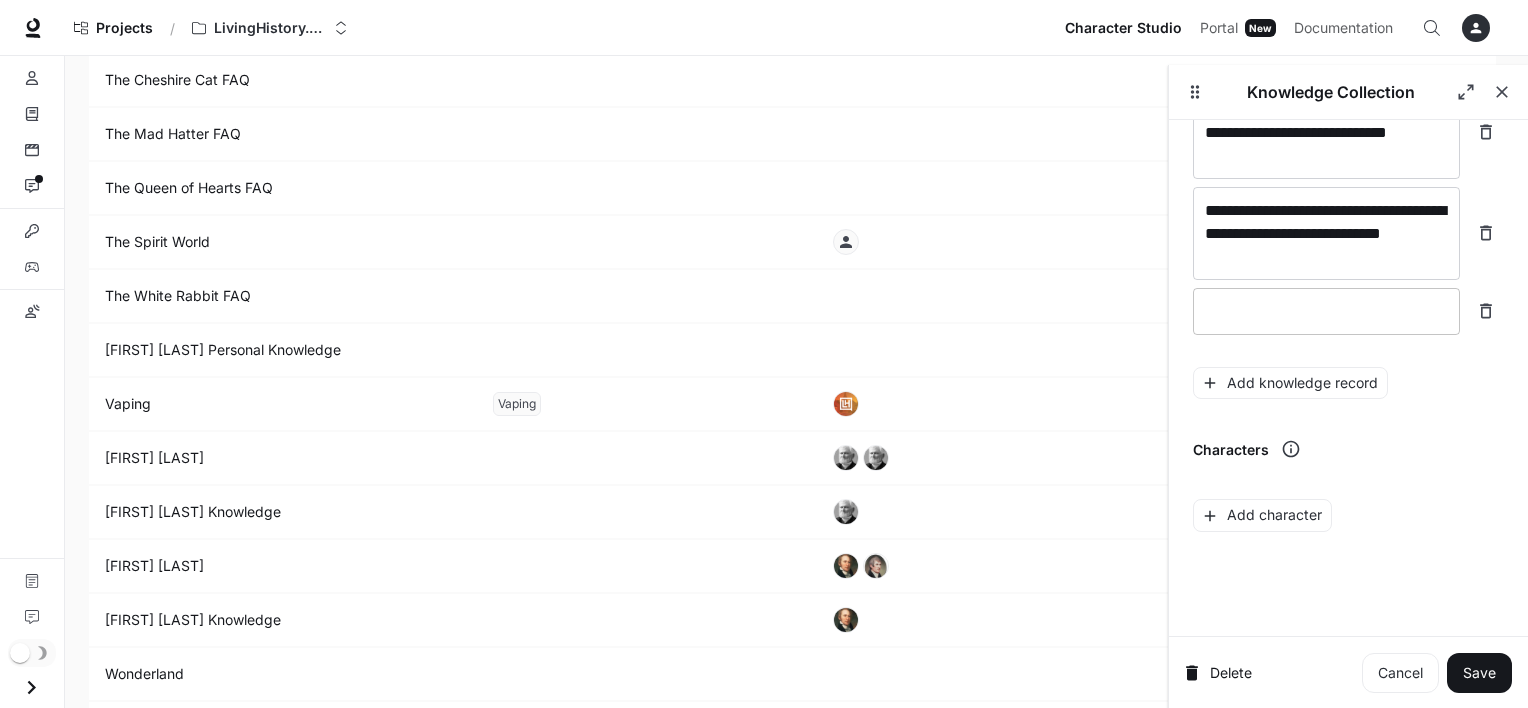 click at bounding box center [1326, 311] 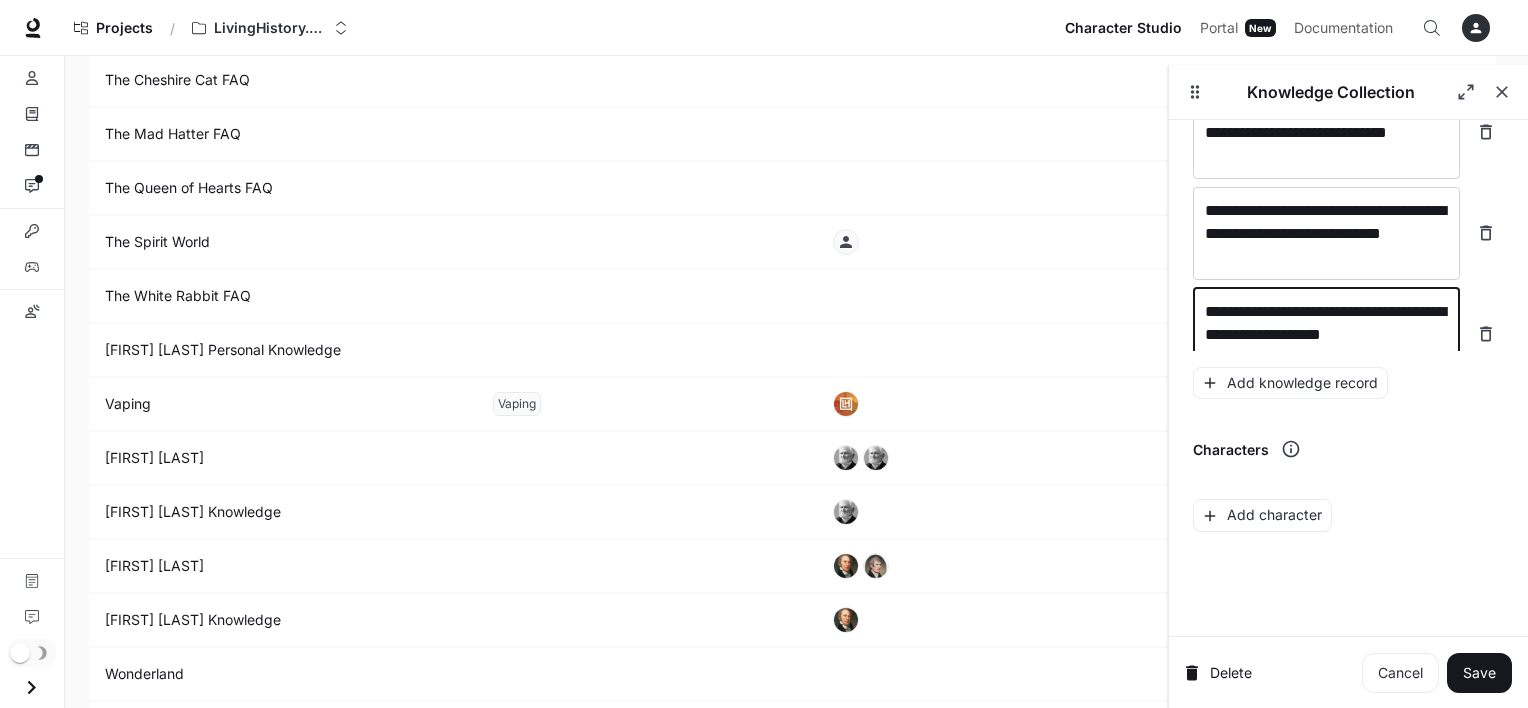 scroll, scrollTop: 10727, scrollLeft: 0, axis: vertical 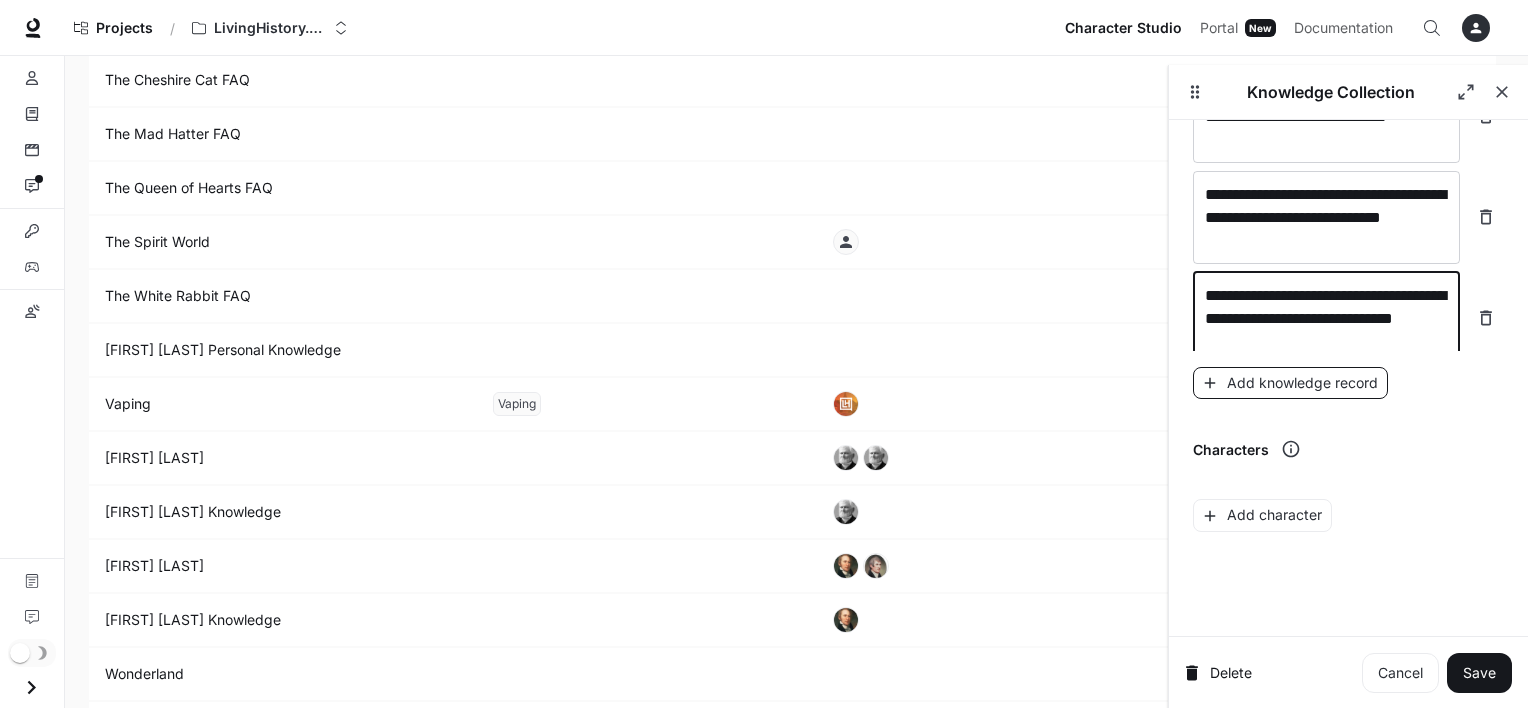 type on "**********" 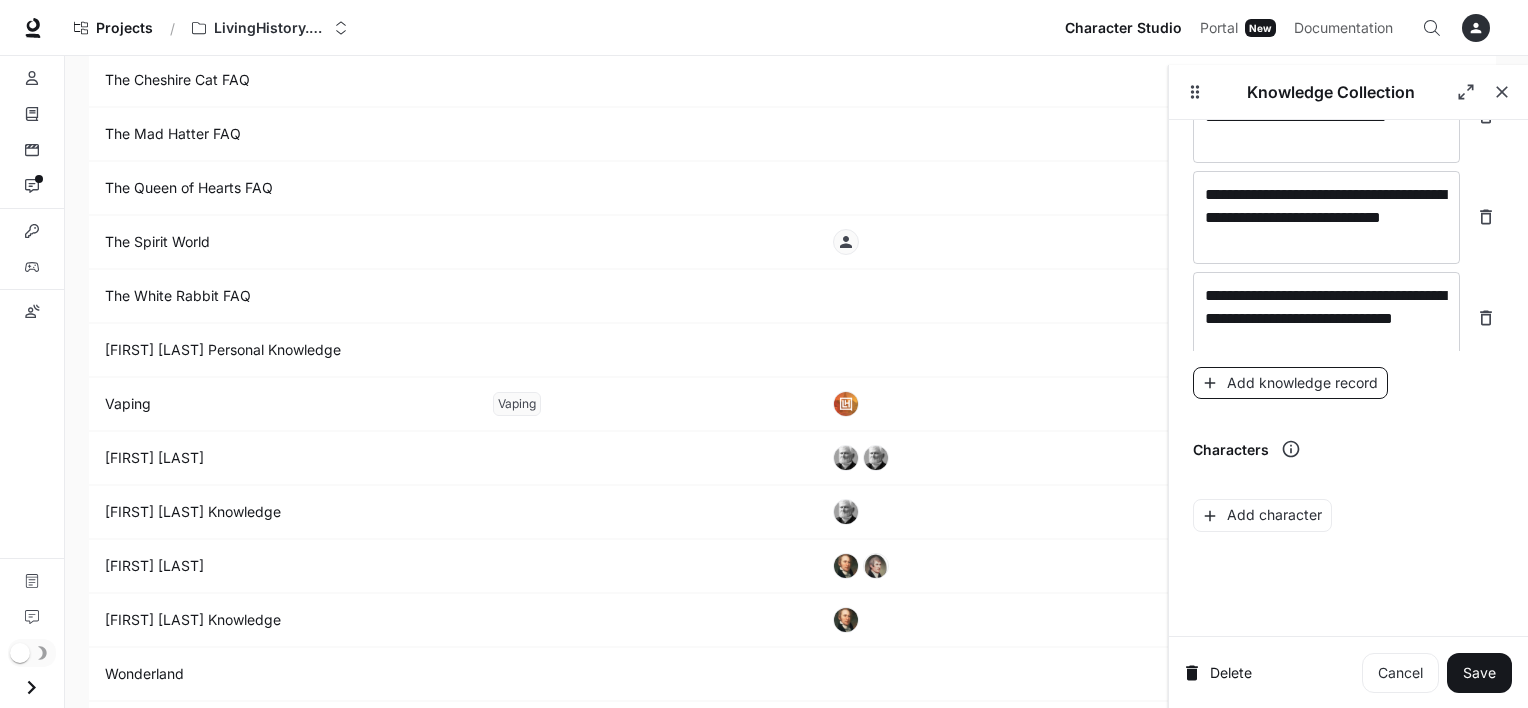 scroll, scrollTop: 10804, scrollLeft: 0, axis: vertical 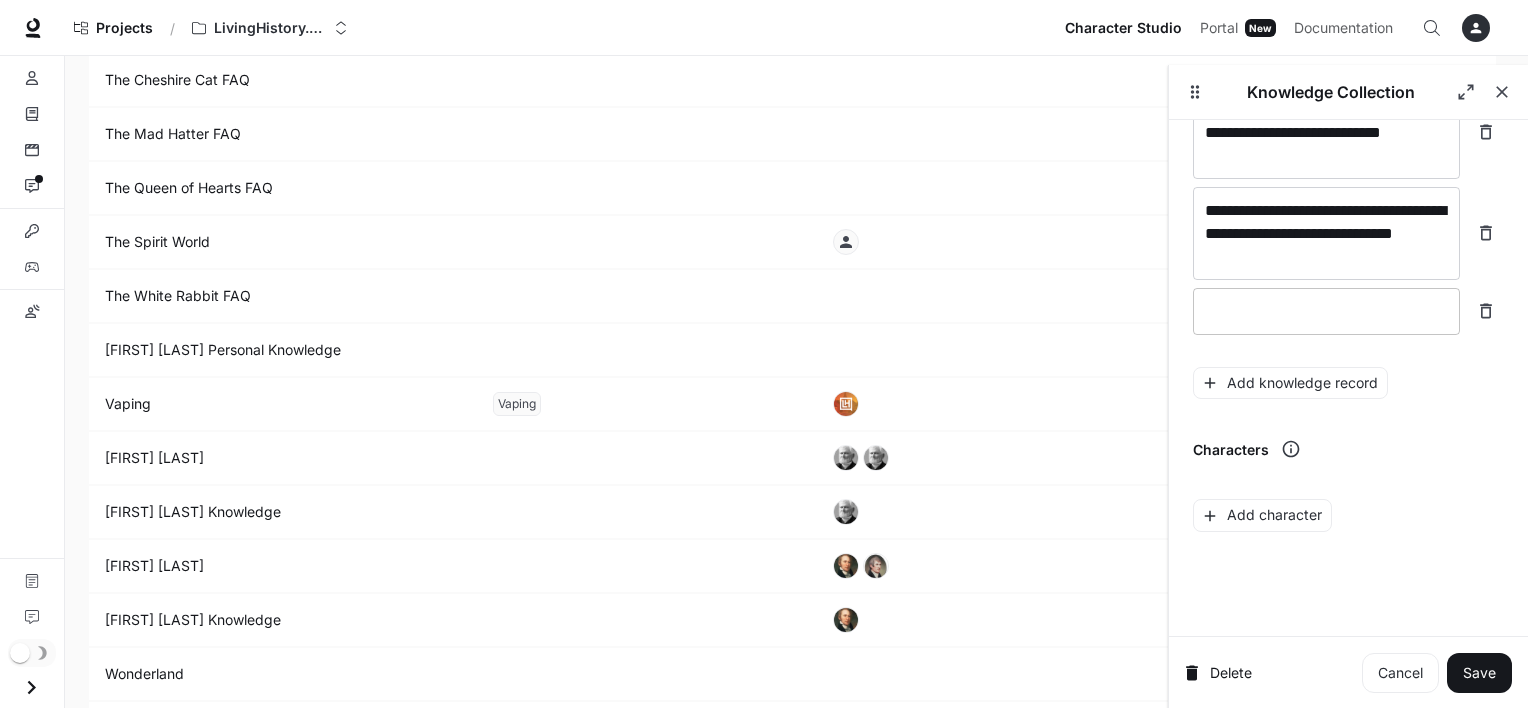 click on "* ​" at bounding box center [1326, 311] 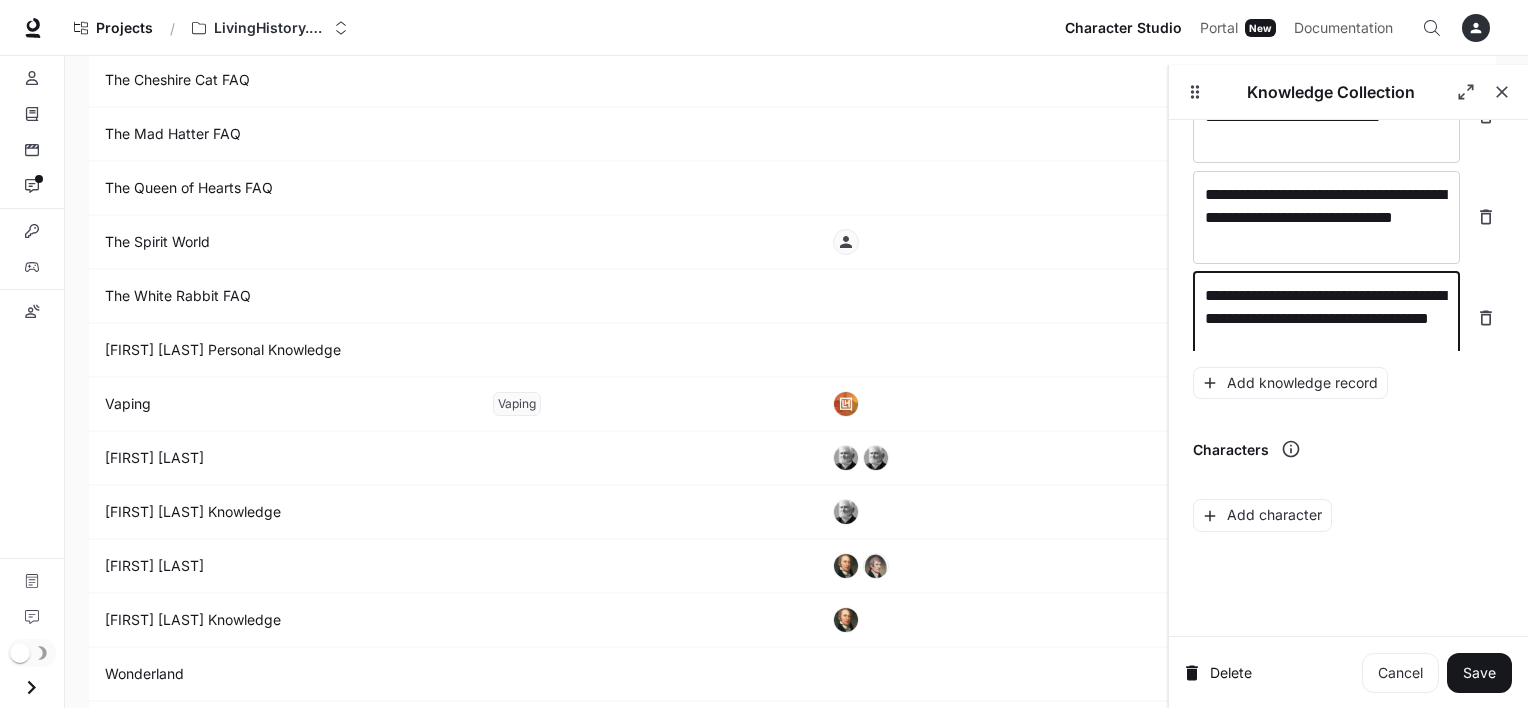 scroll, scrollTop: 10843, scrollLeft: 0, axis: vertical 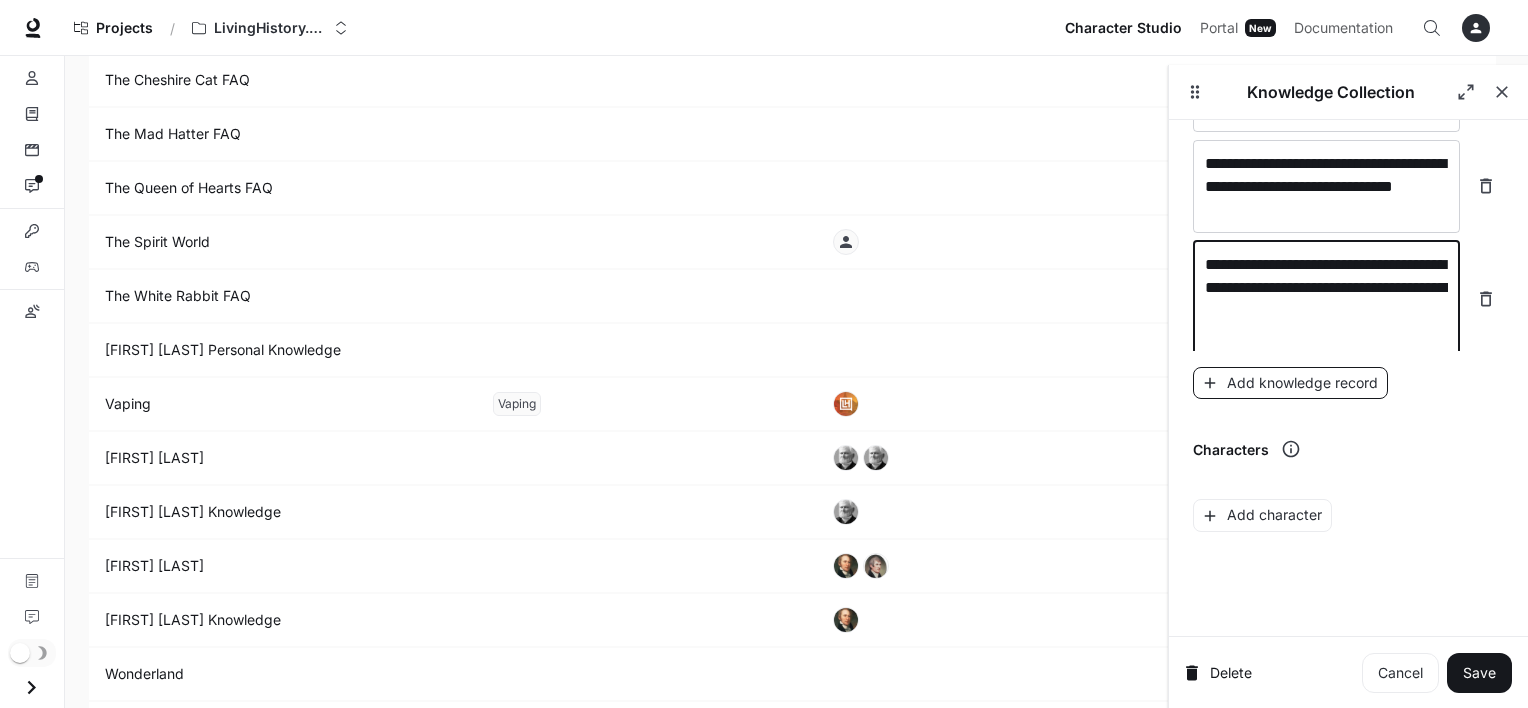 type on "**********" 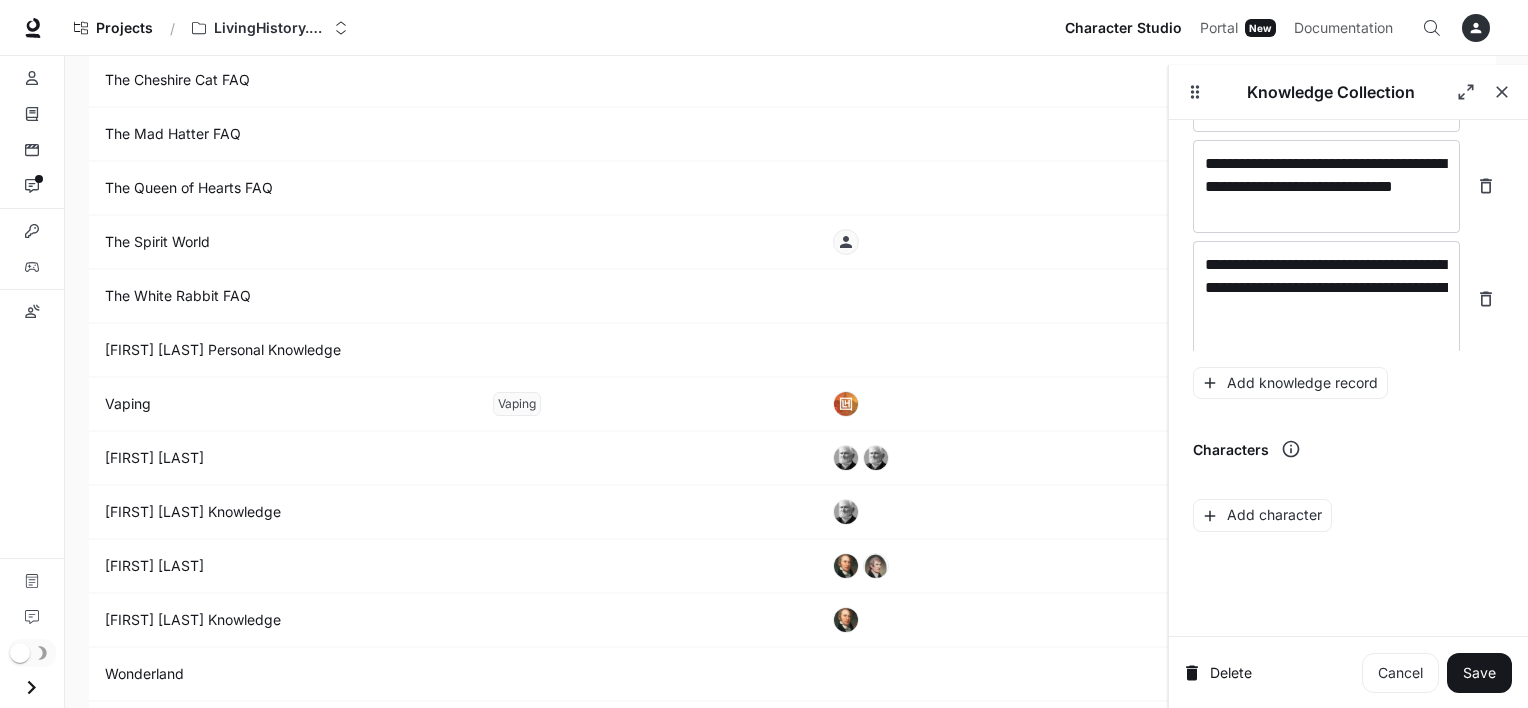 scroll, scrollTop: 10896, scrollLeft: 0, axis: vertical 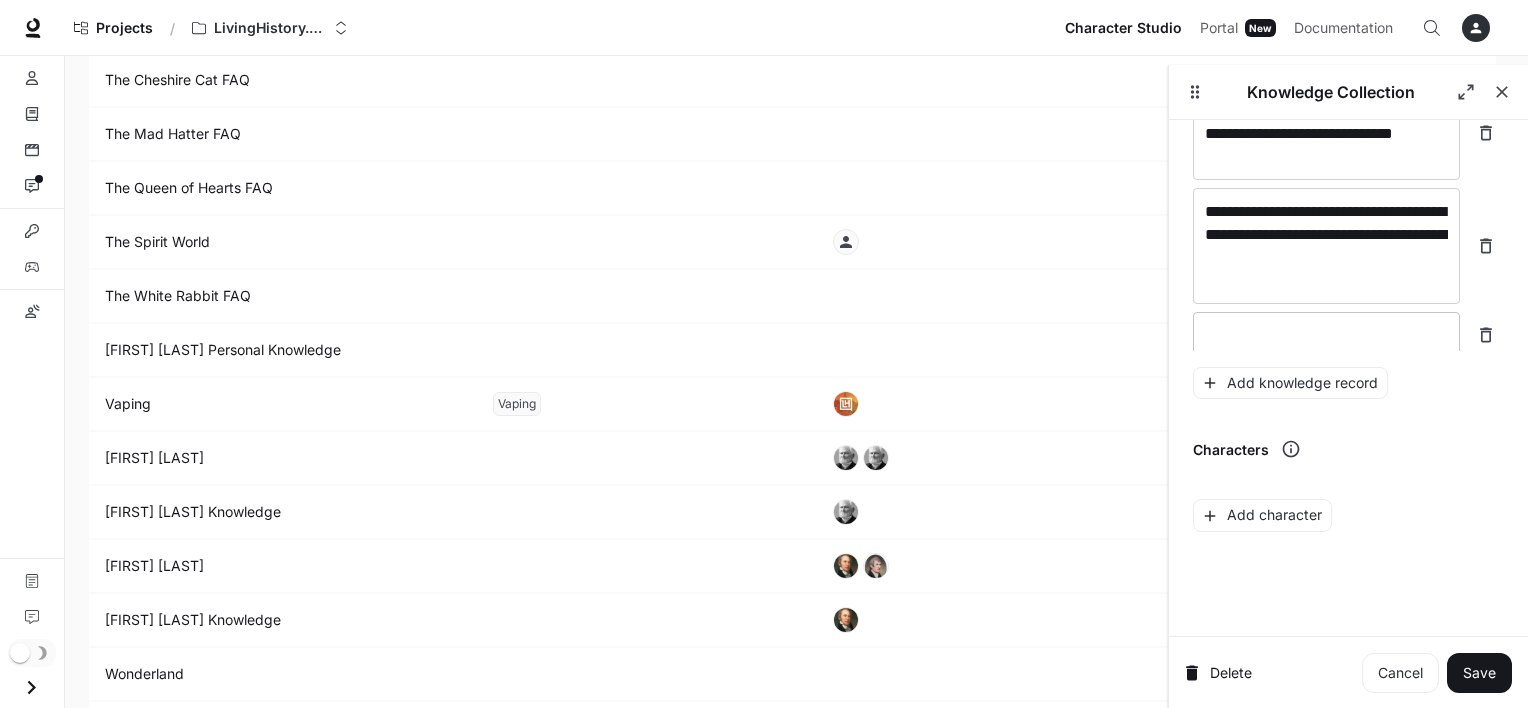 click at bounding box center [1326, 335] 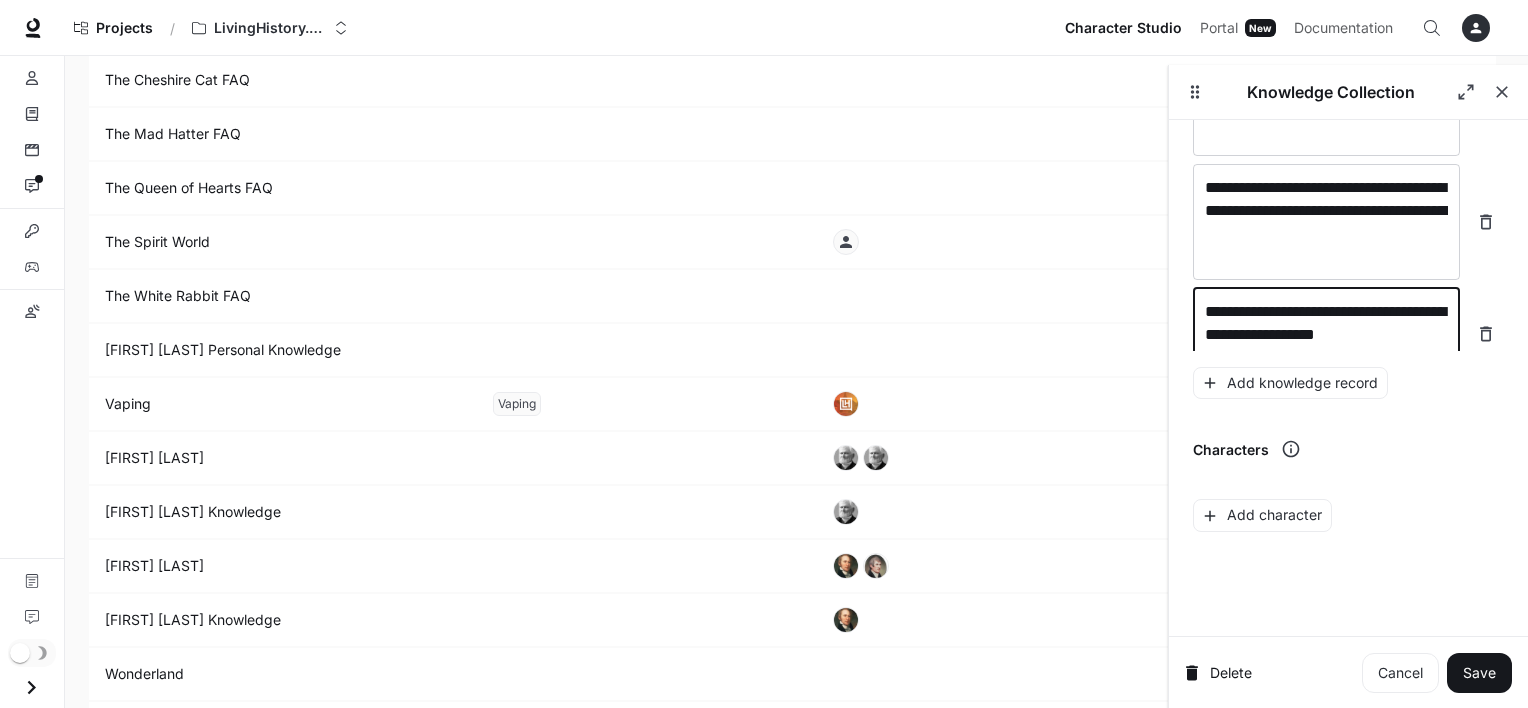 scroll, scrollTop: 10936, scrollLeft: 0, axis: vertical 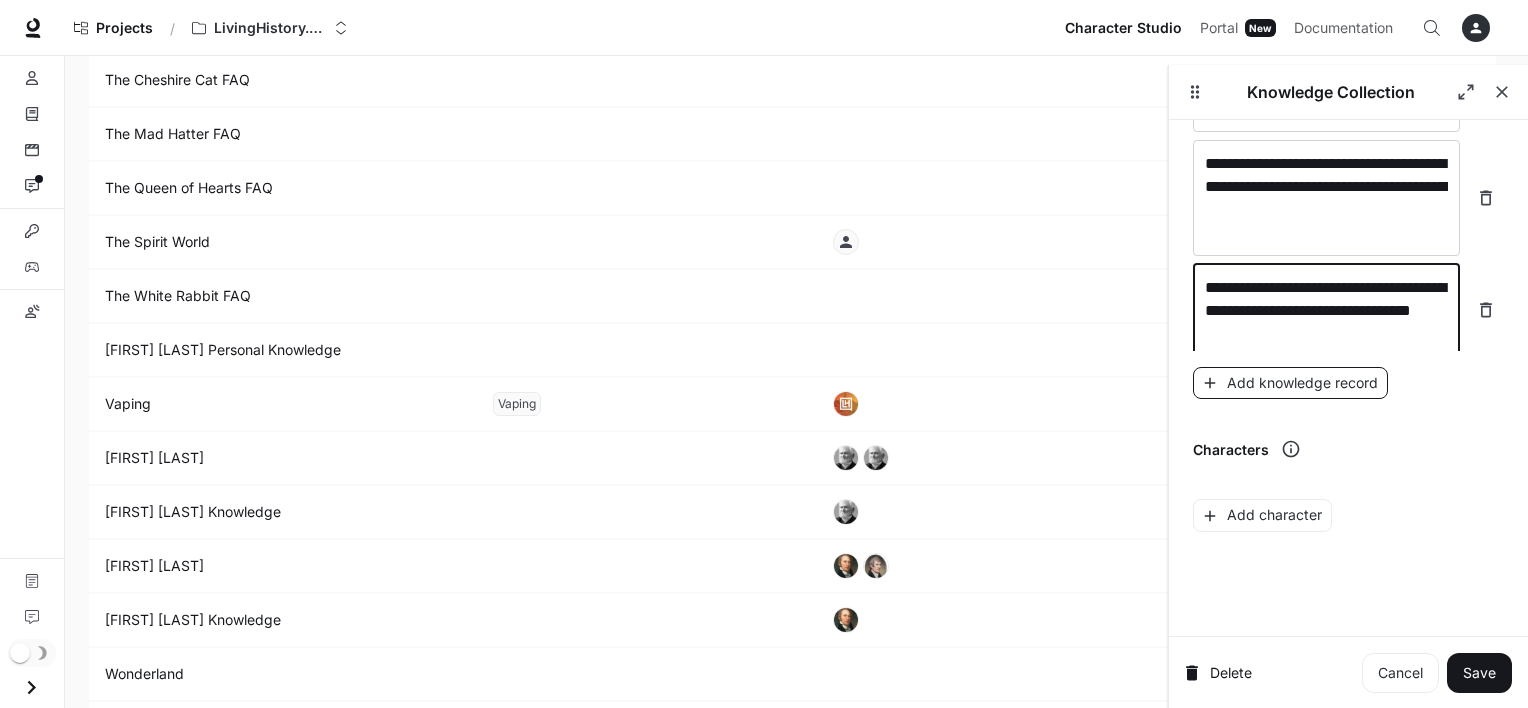 type on "**********" 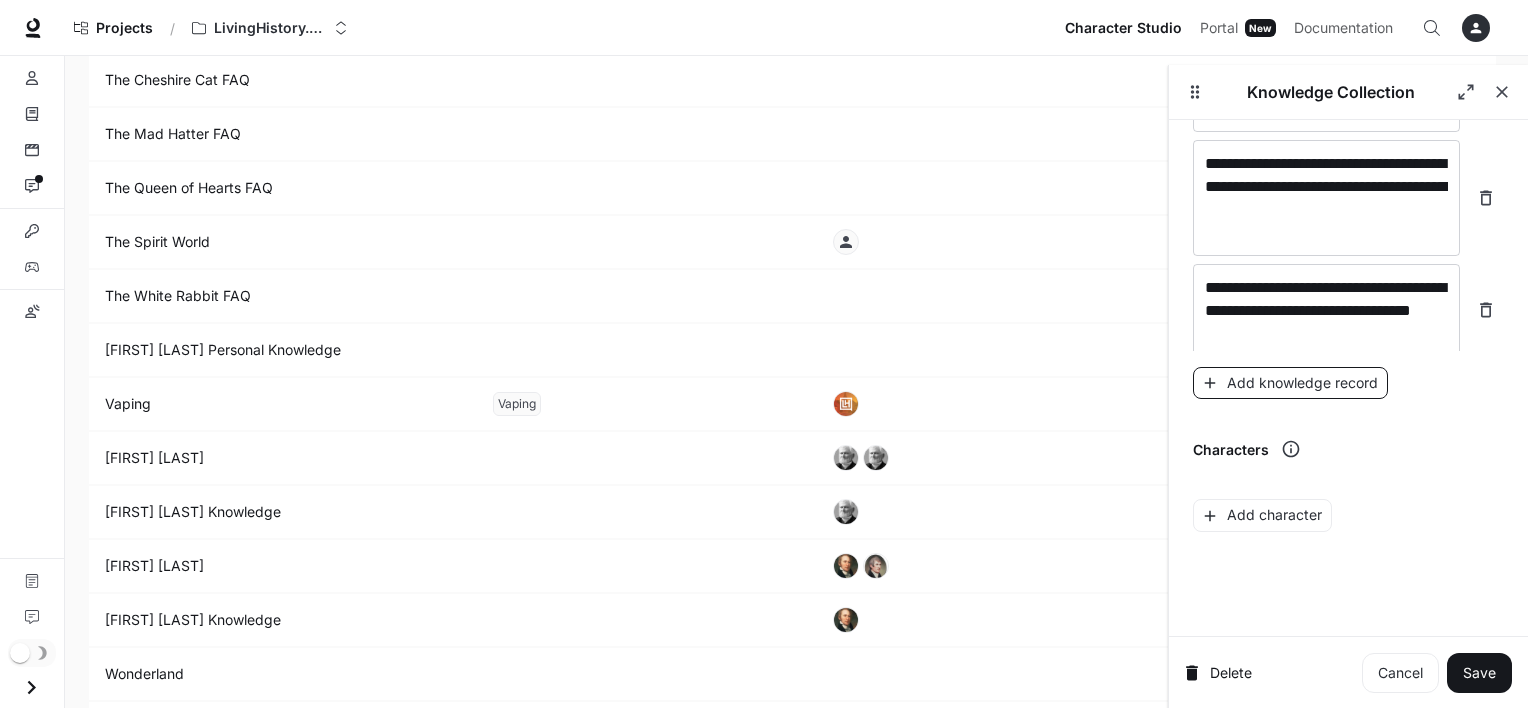scroll, scrollTop: 10990, scrollLeft: 0, axis: vertical 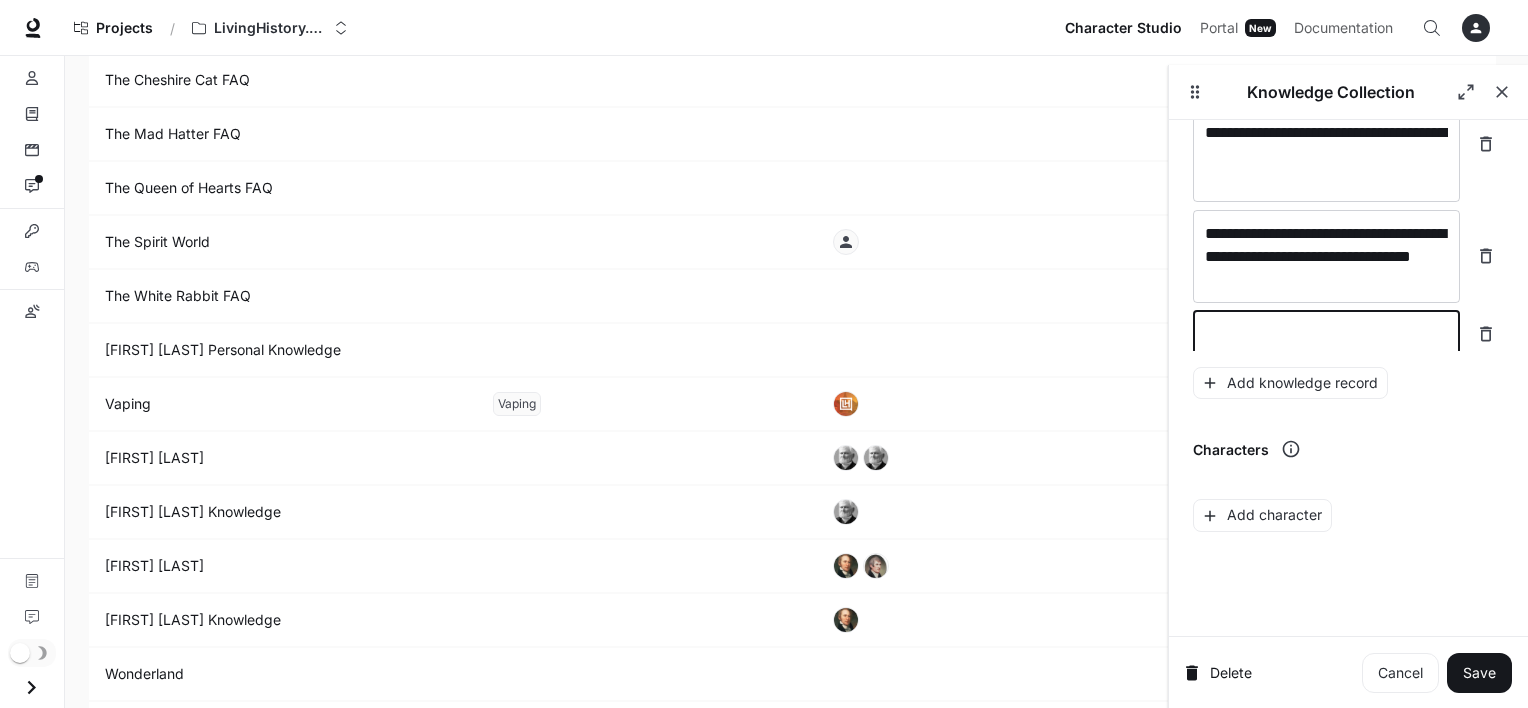 click at bounding box center (1326, 334) 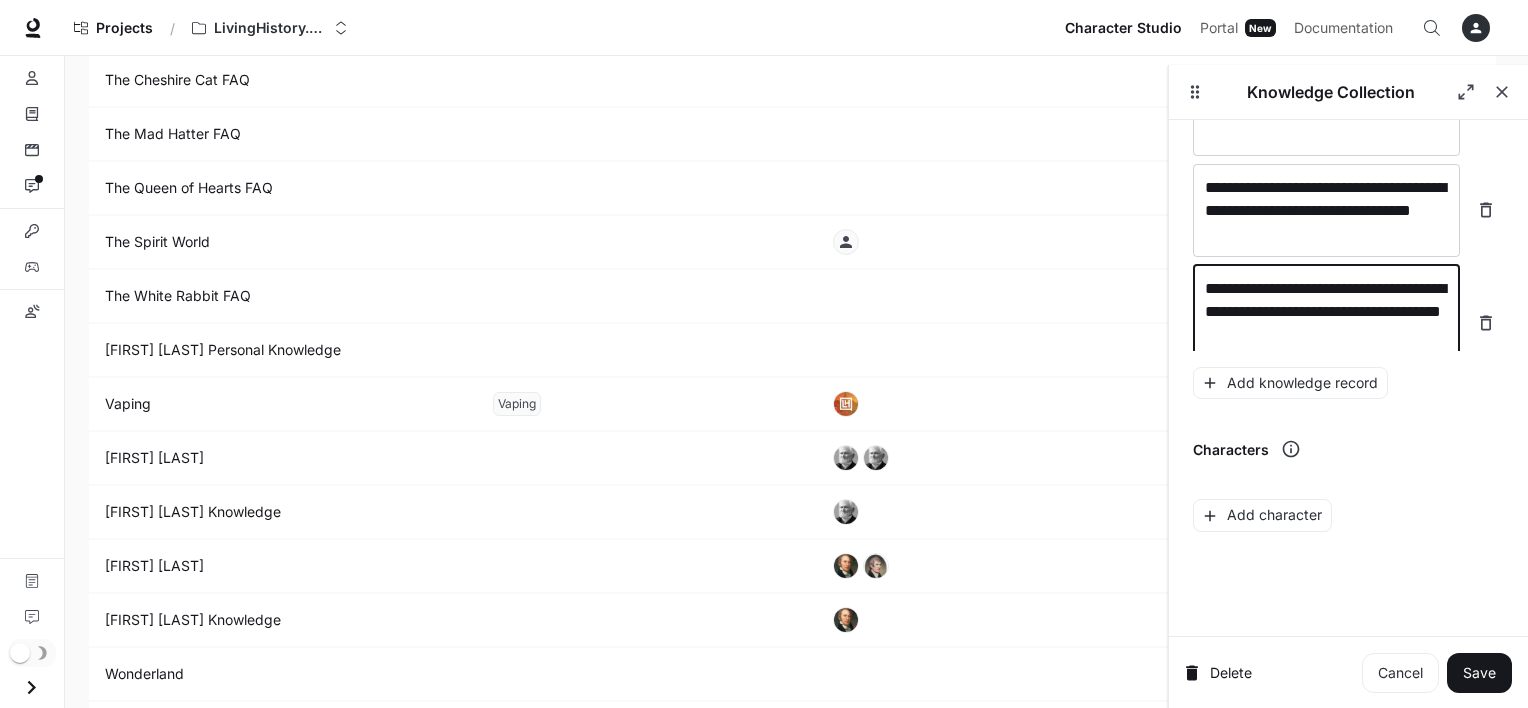 scroll, scrollTop: 11044, scrollLeft: 0, axis: vertical 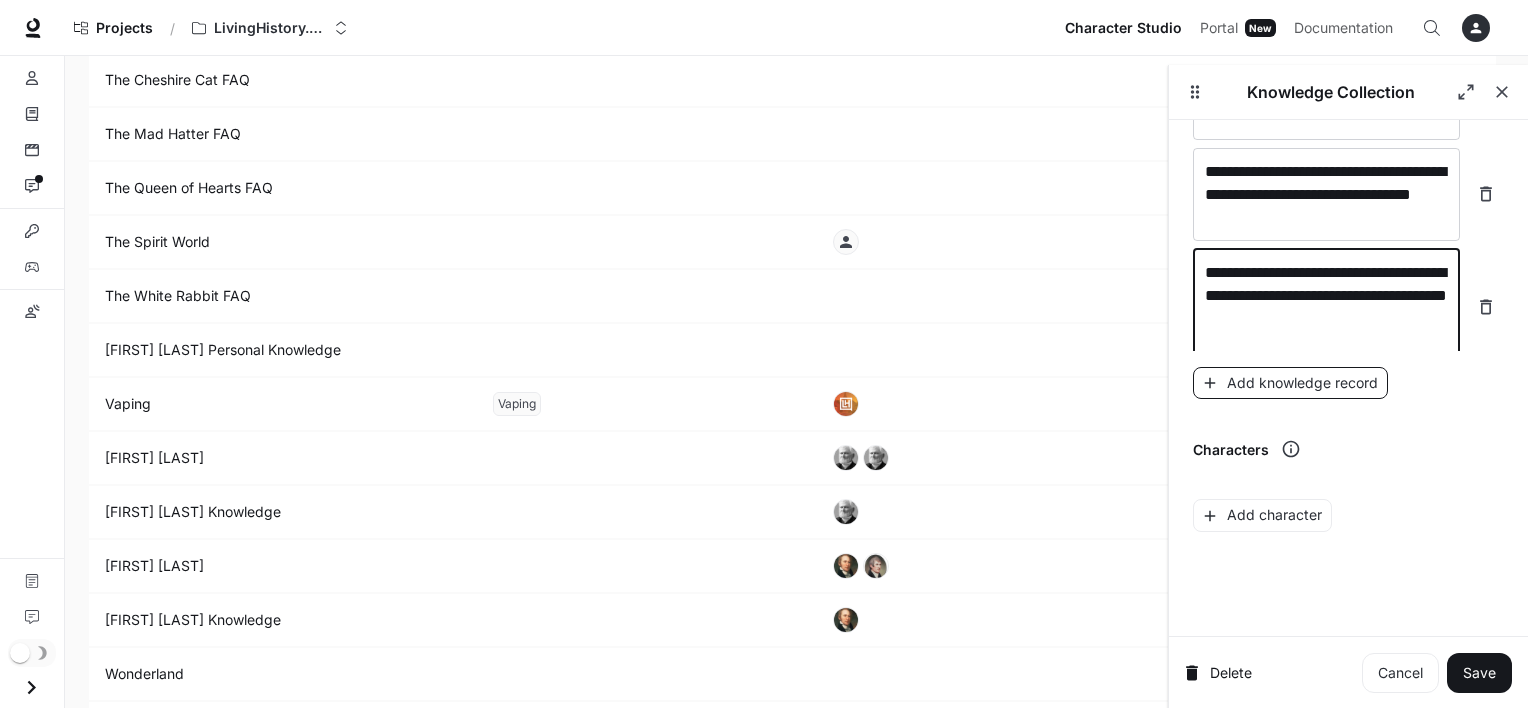 type on "**********" 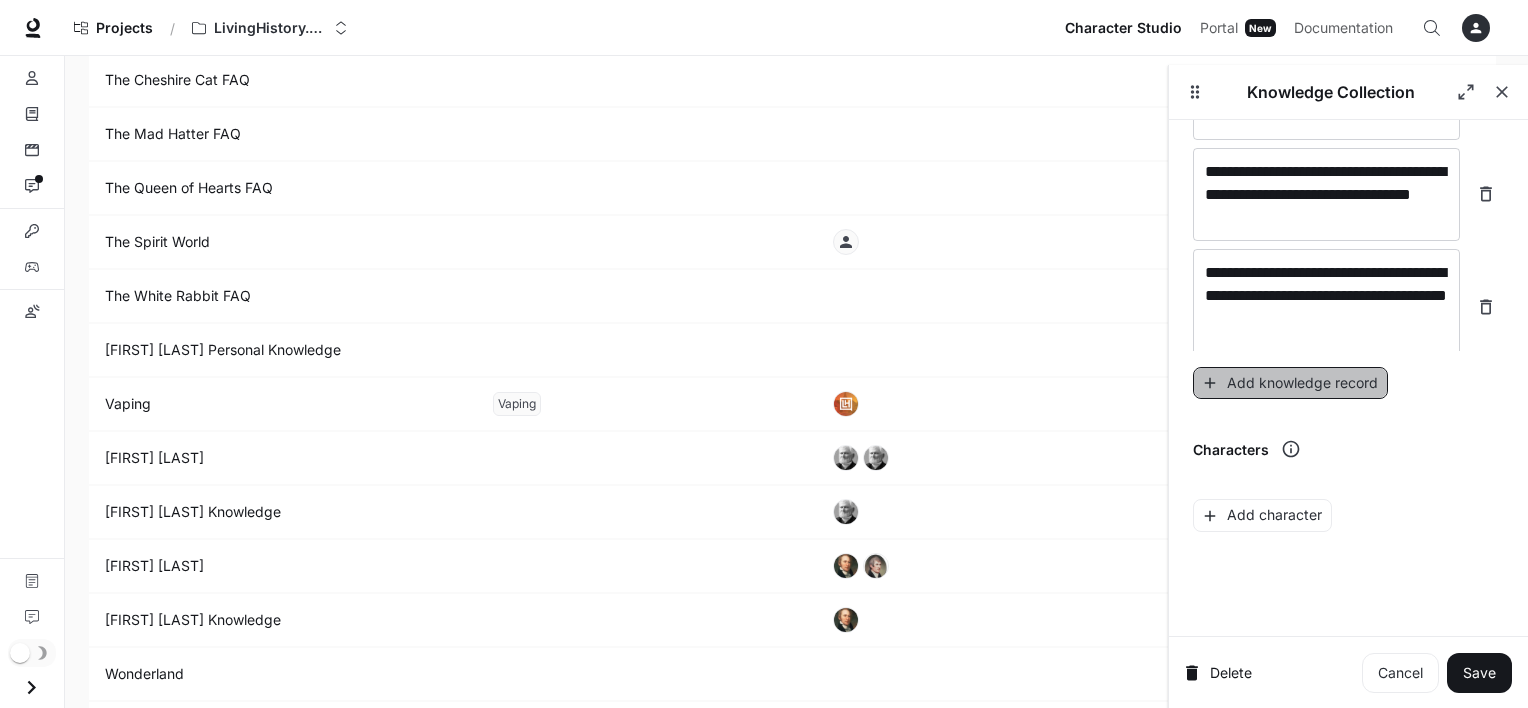 click on "Add knowledge record" at bounding box center [1290, 383] 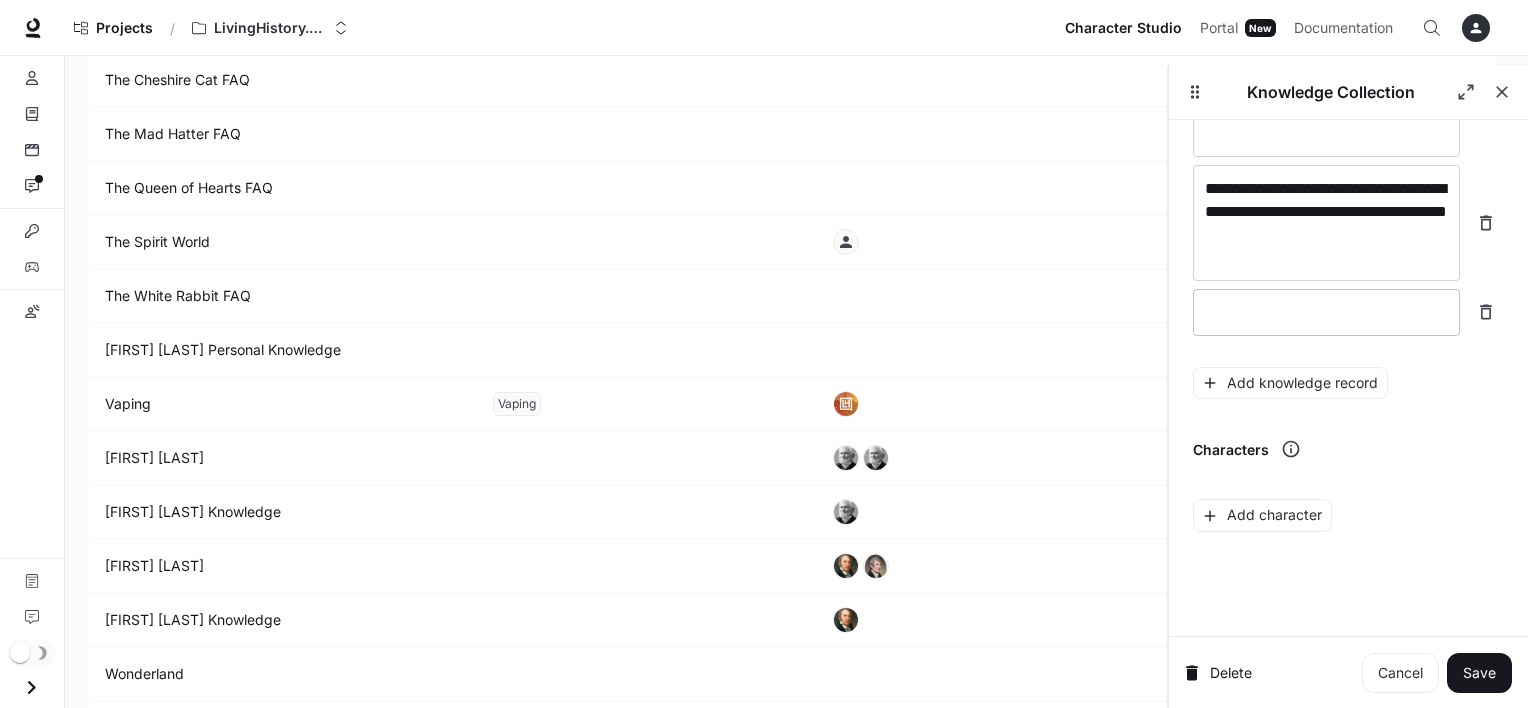 click at bounding box center (1326, 312) 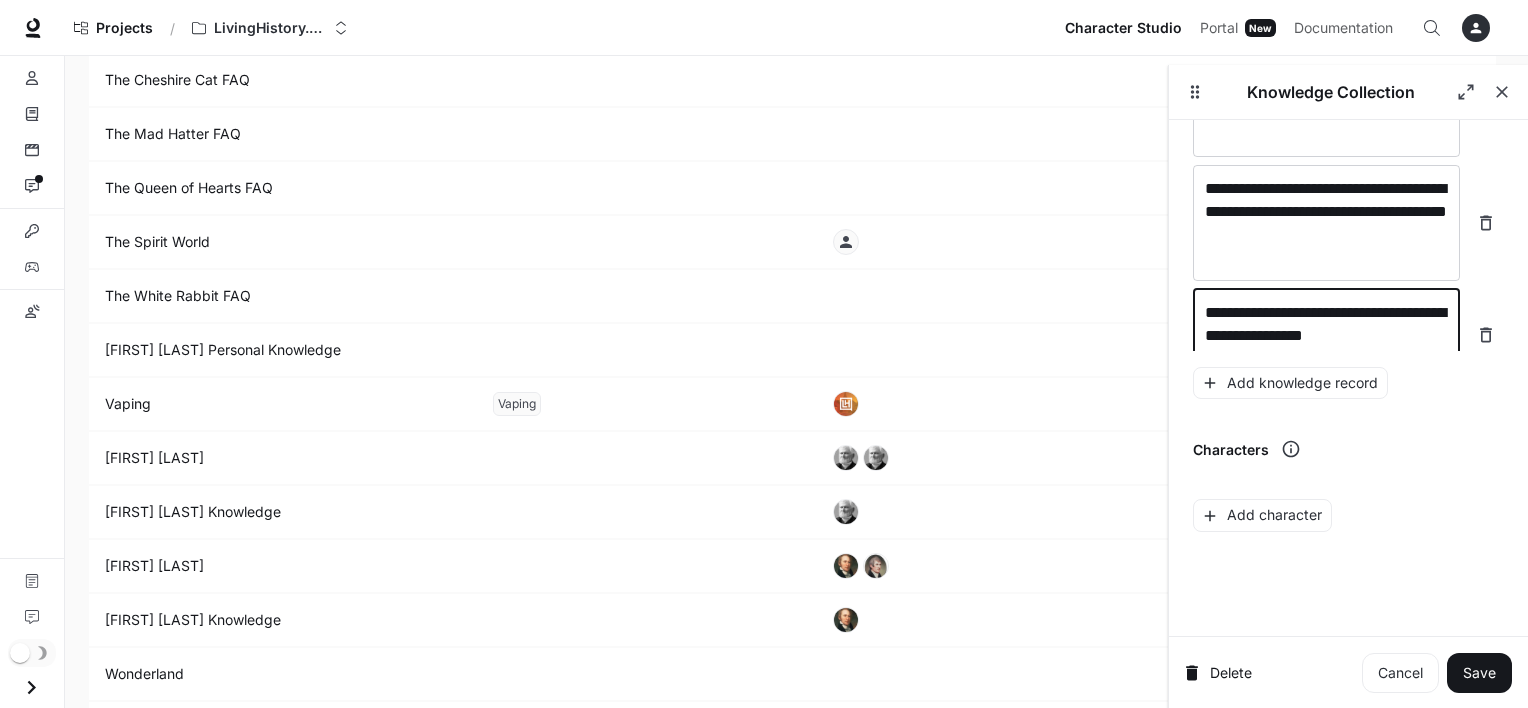 scroll, scrollTop: 11136, scrollLeft: 0, axis: vertical 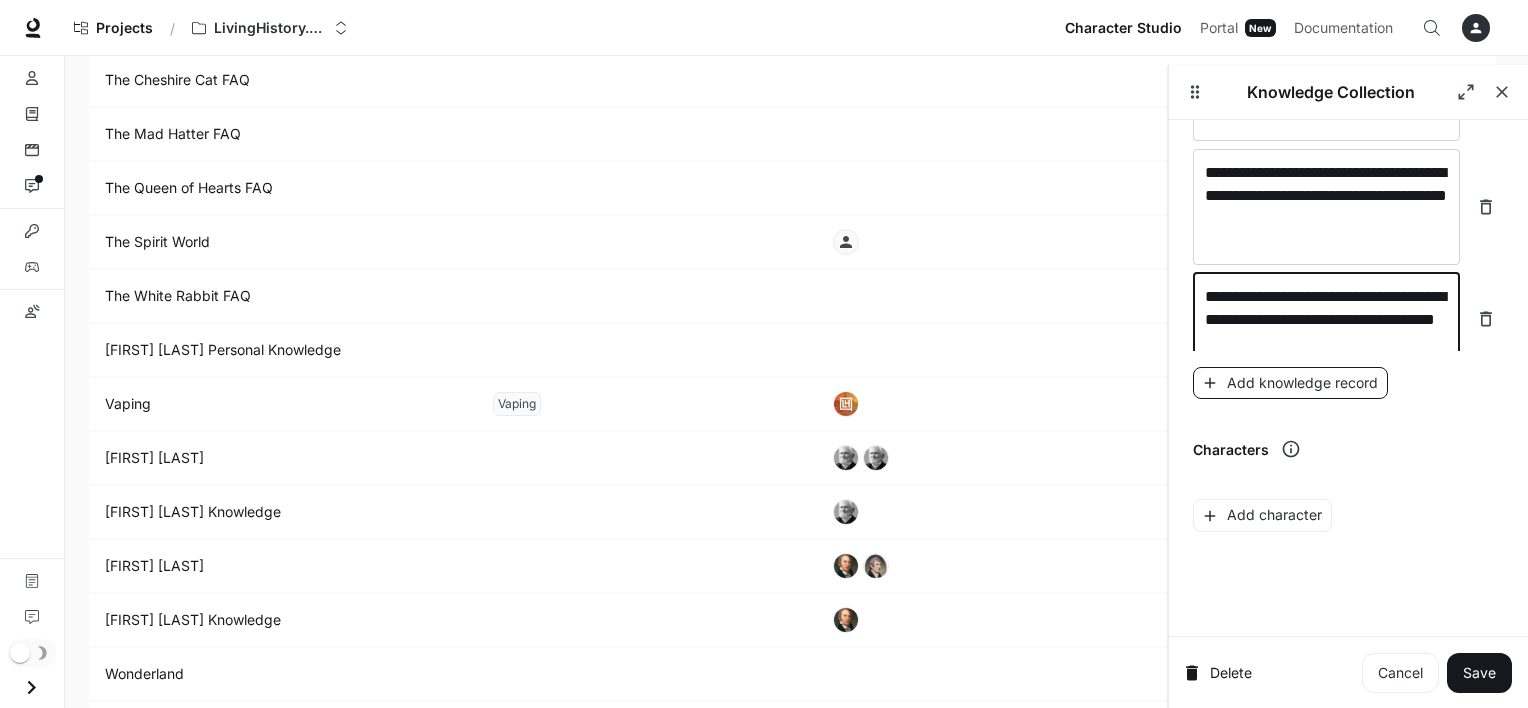type on "**********" 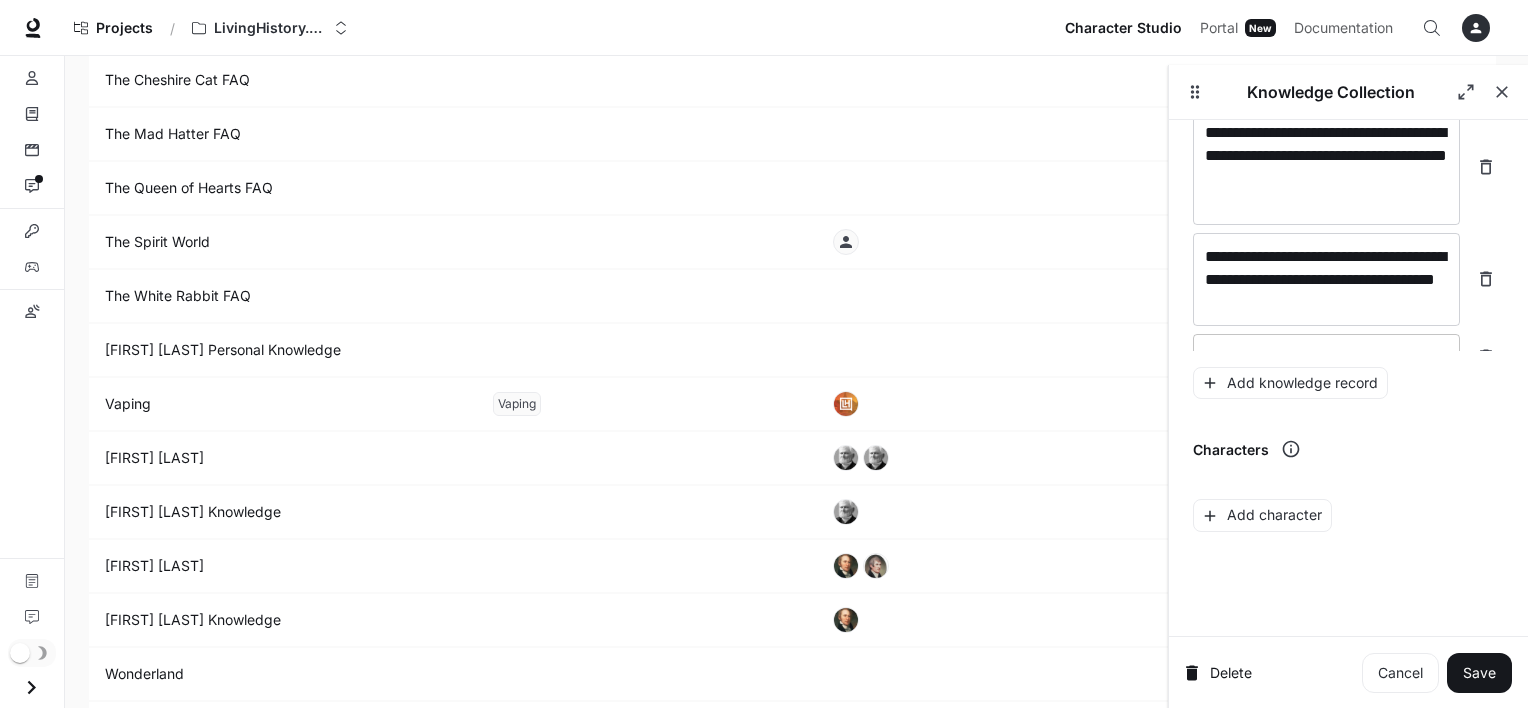 click on "* ​" at bounding box center [1326, 357] 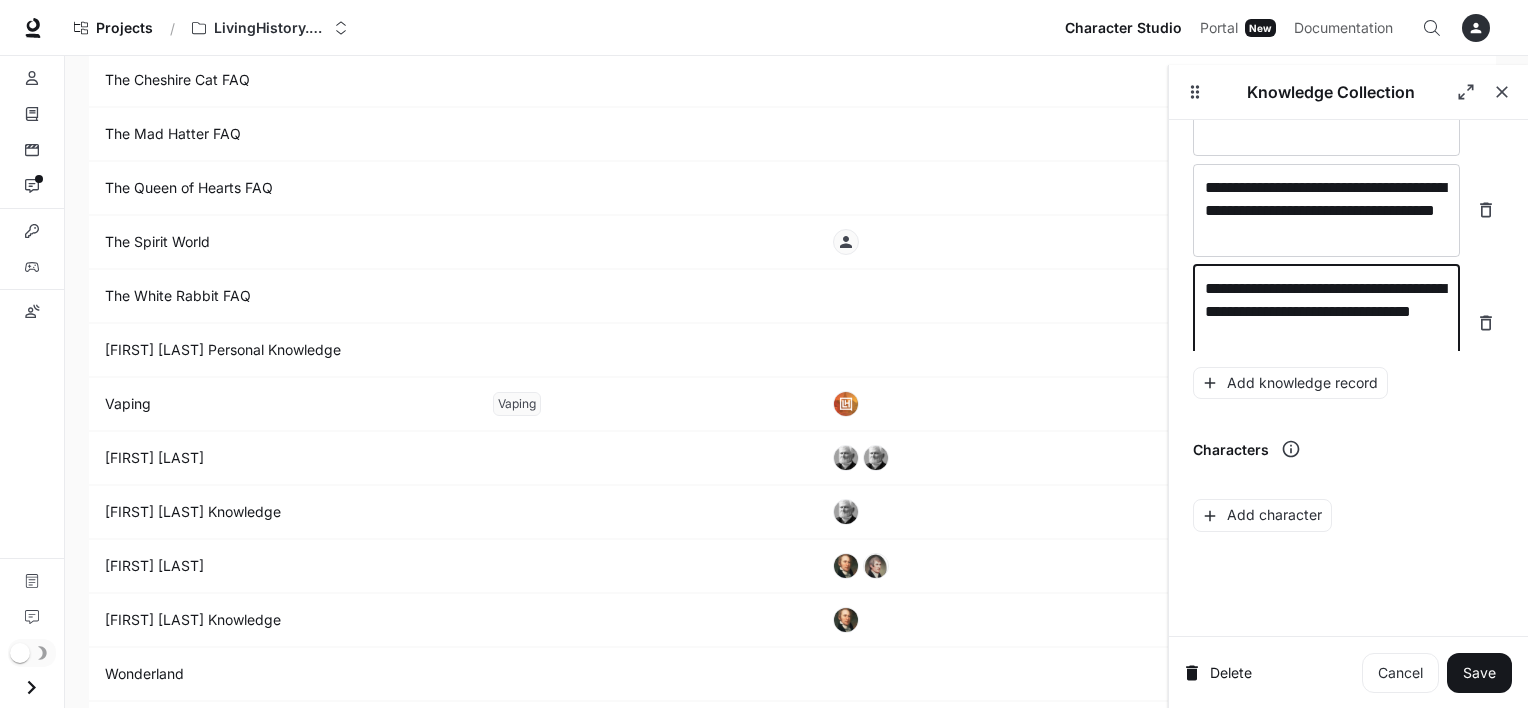 scroll, scrollTop: 11252, scrollLeft: 0, axis: vertical 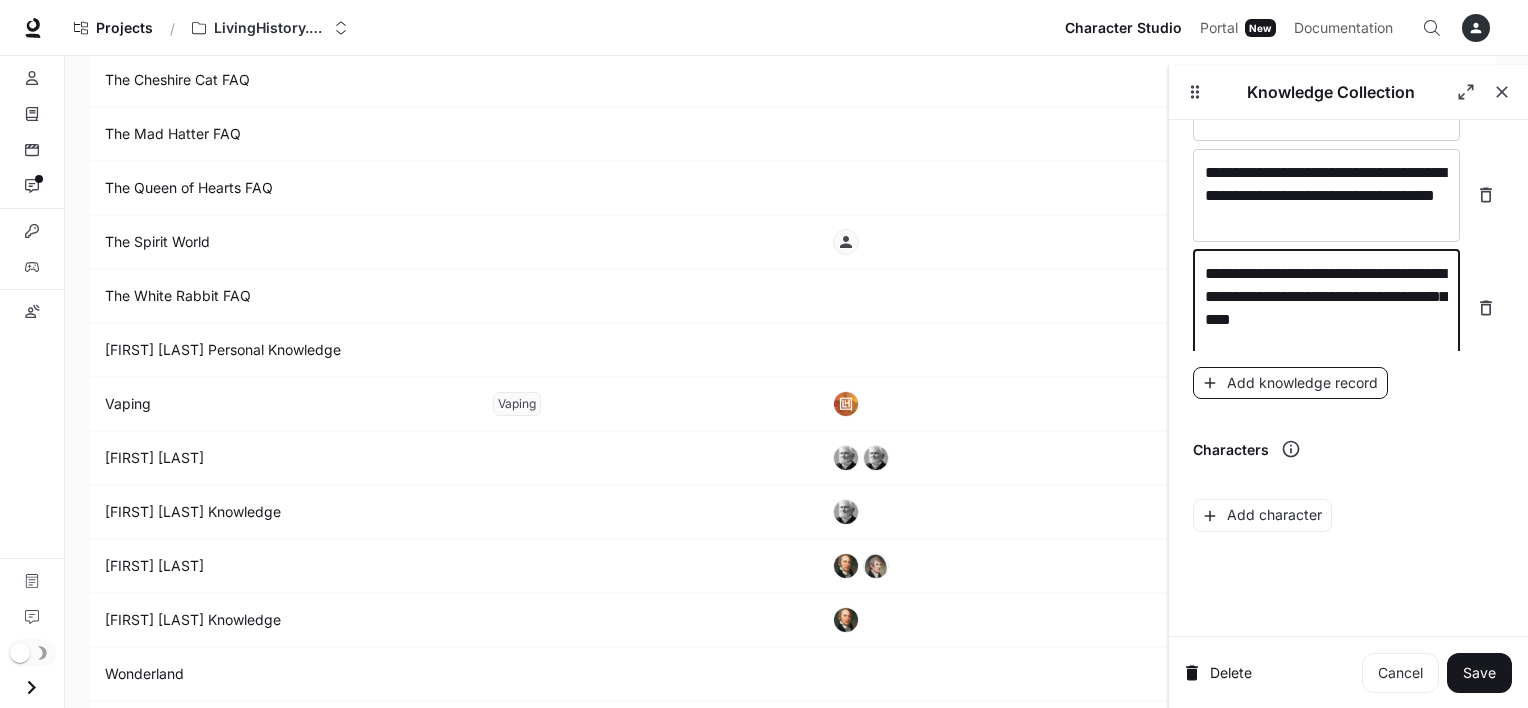 type on "**********" 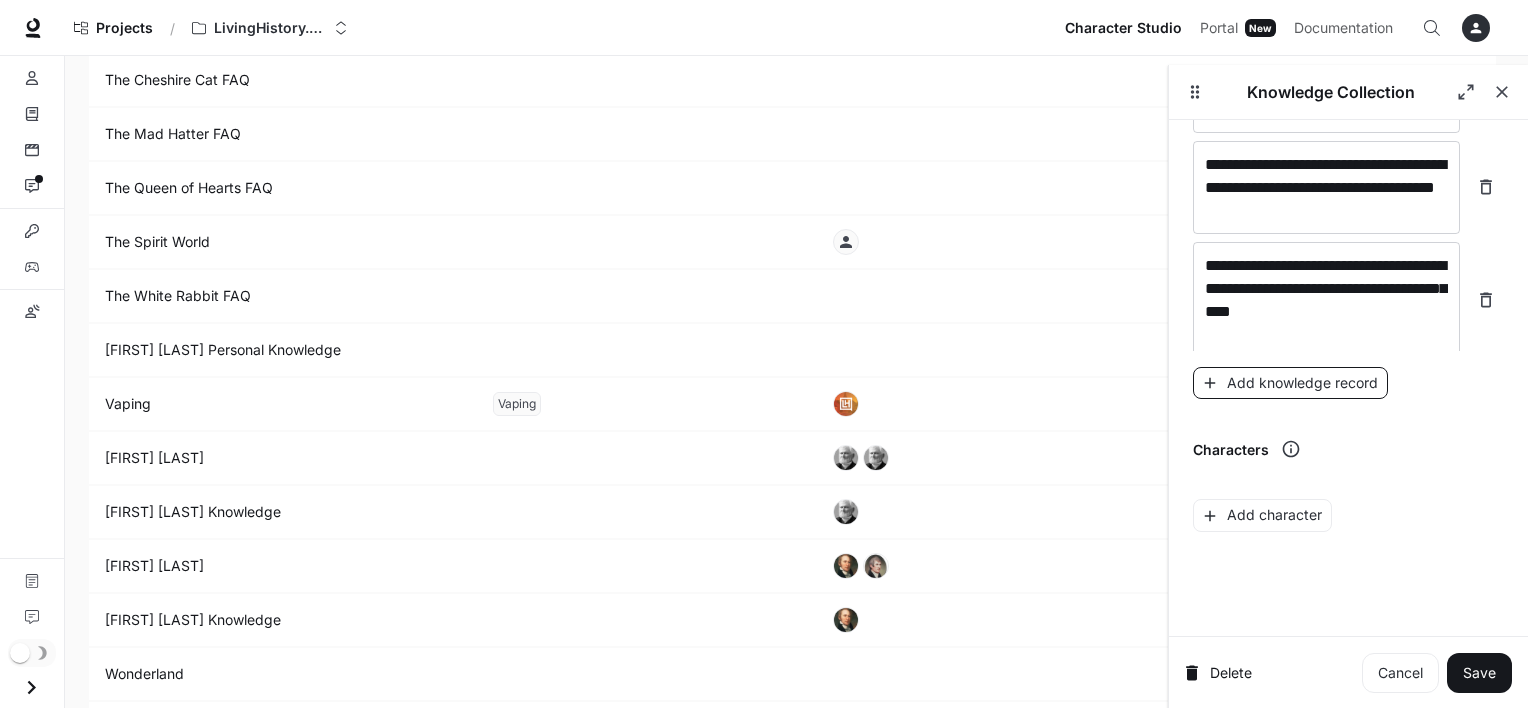 scroll, scrollTop: 11330, scrollLeft: 0, axis: vertical 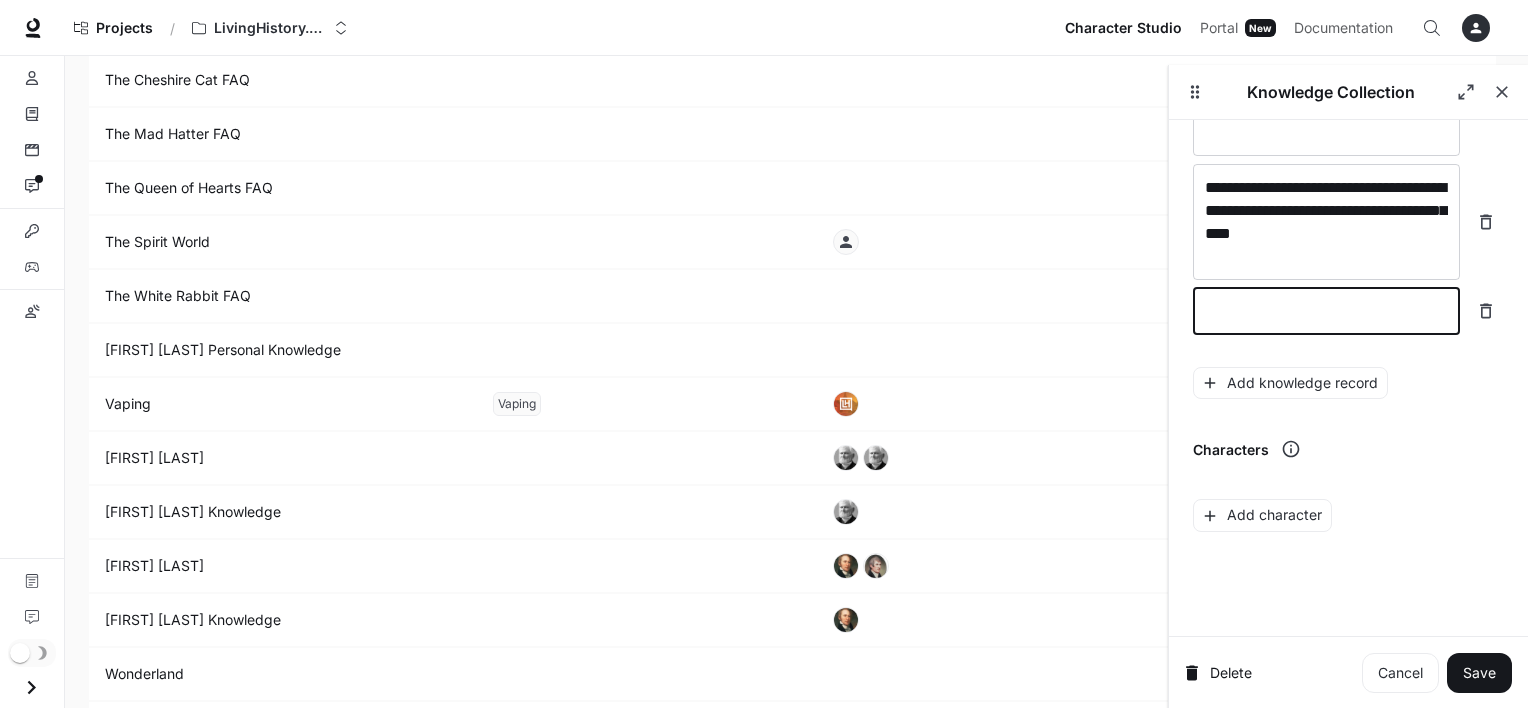 click at bounding box center (1326, 311) 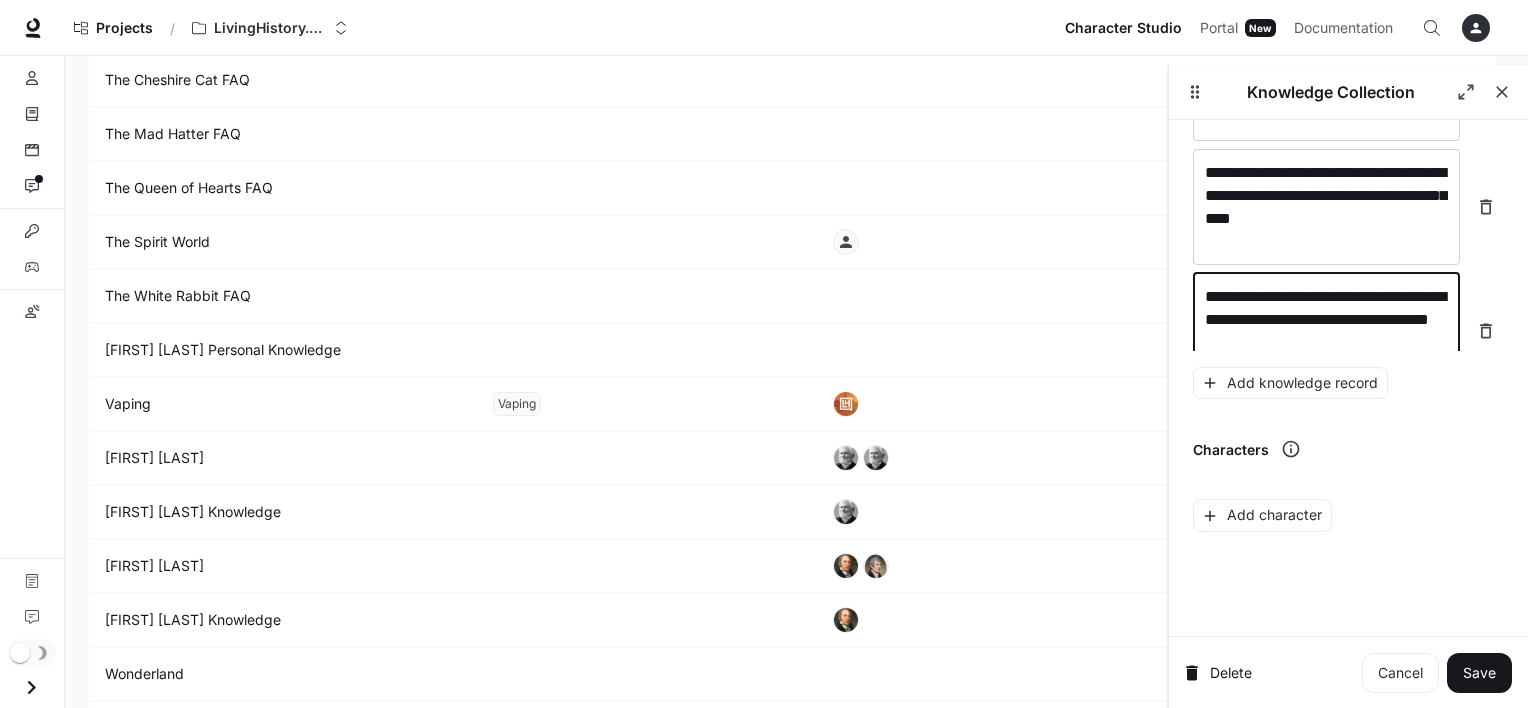 scroll, scrollTop: 11368, scrollLeft: 0, axis: vertical 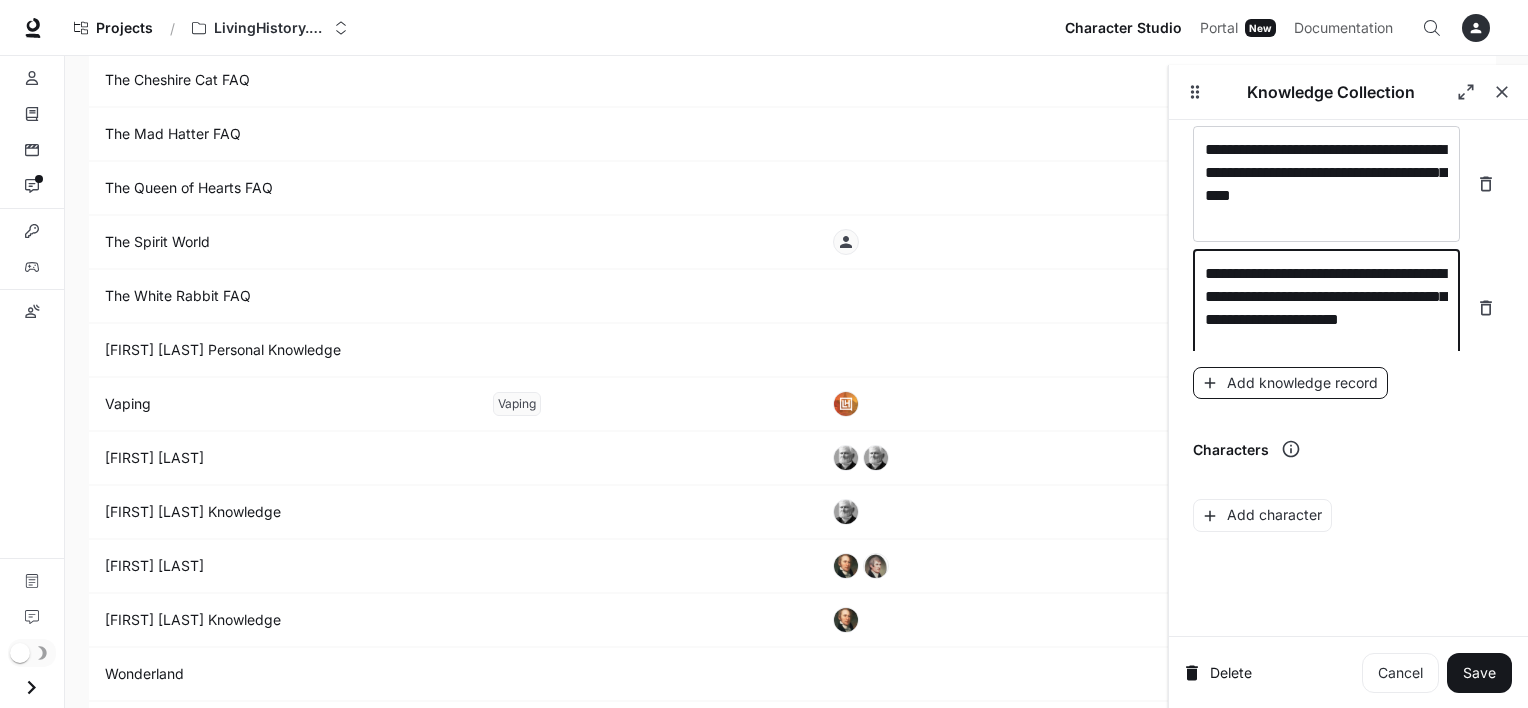 type on "**********" 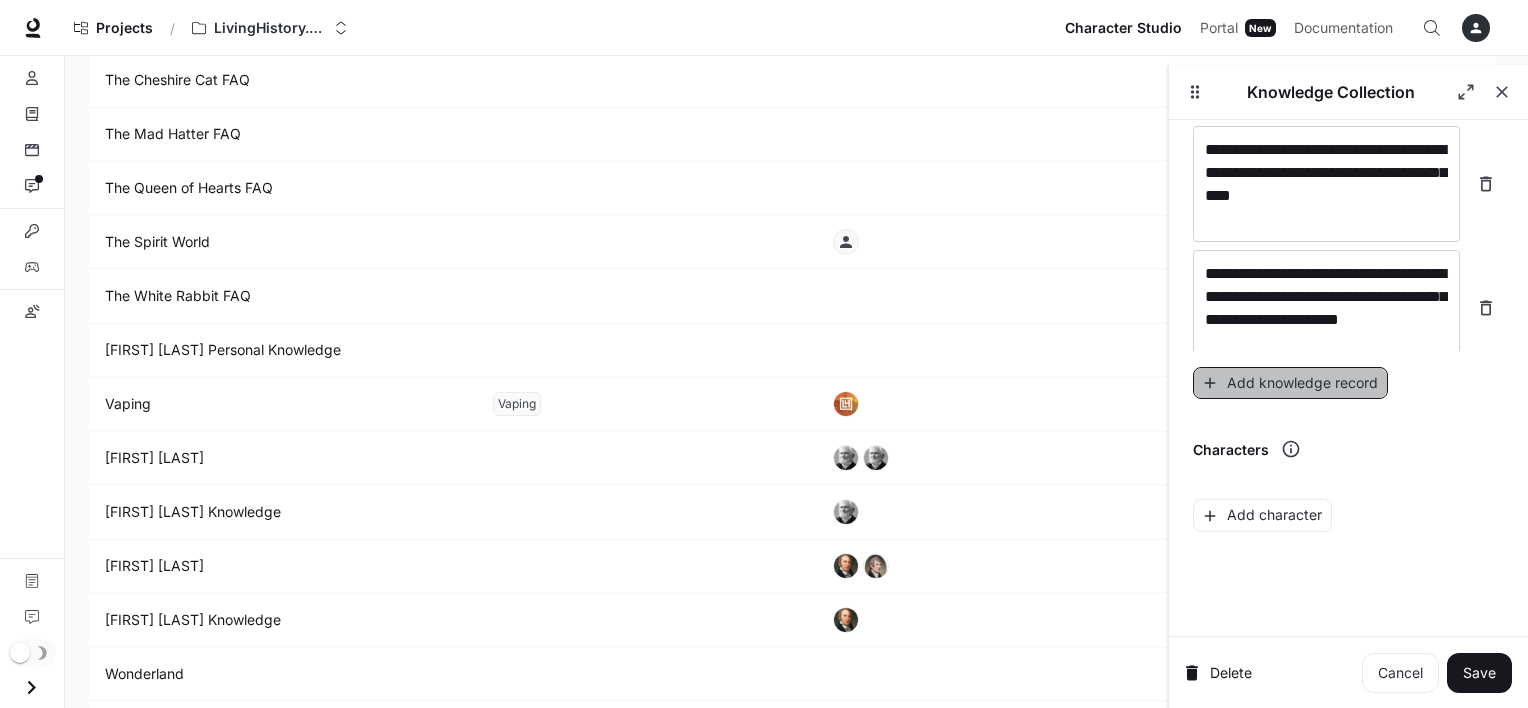 click on "Add knowledge record" at bounding box center [1290, 383] 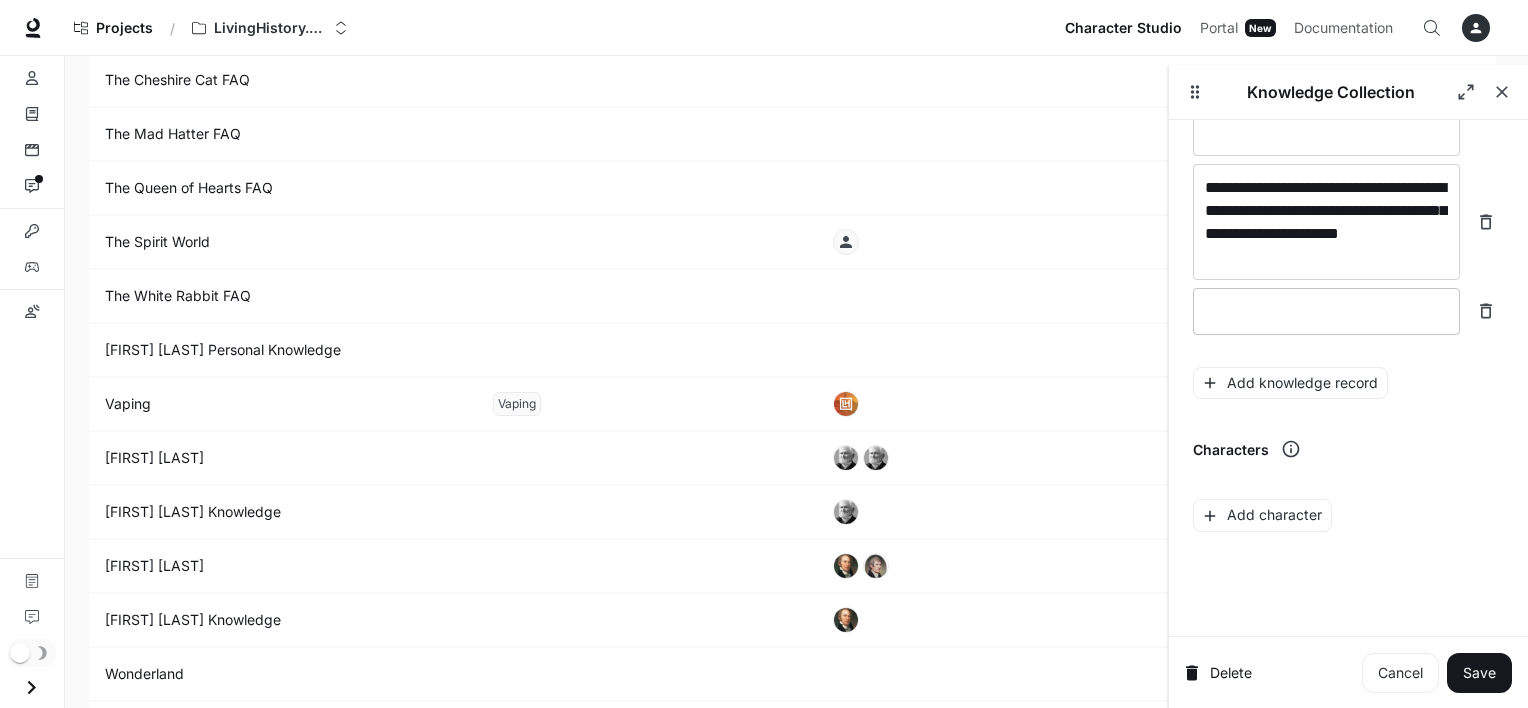 click at bounding box center [1326, 311] 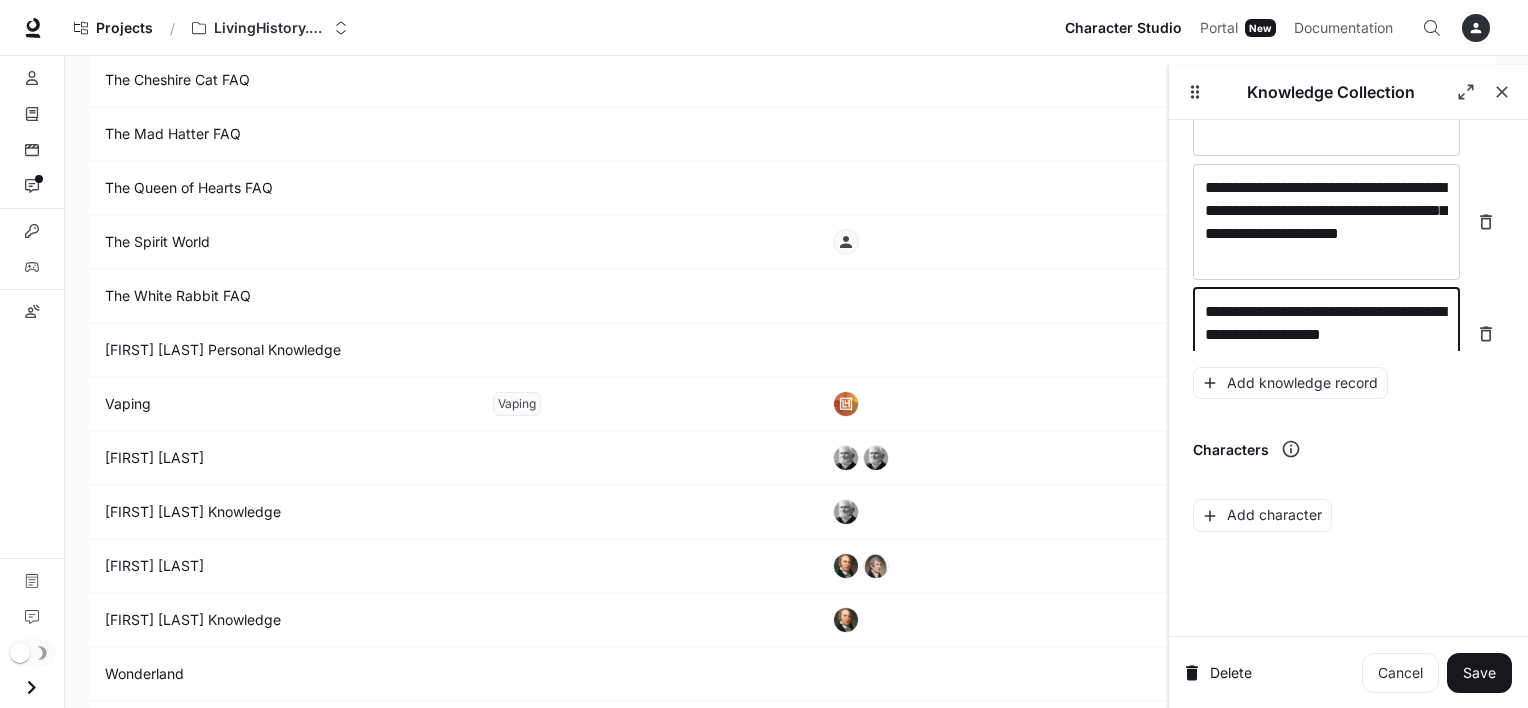 scroll, scrollTop: 11461, scrollLeft: 0, axis: vertical 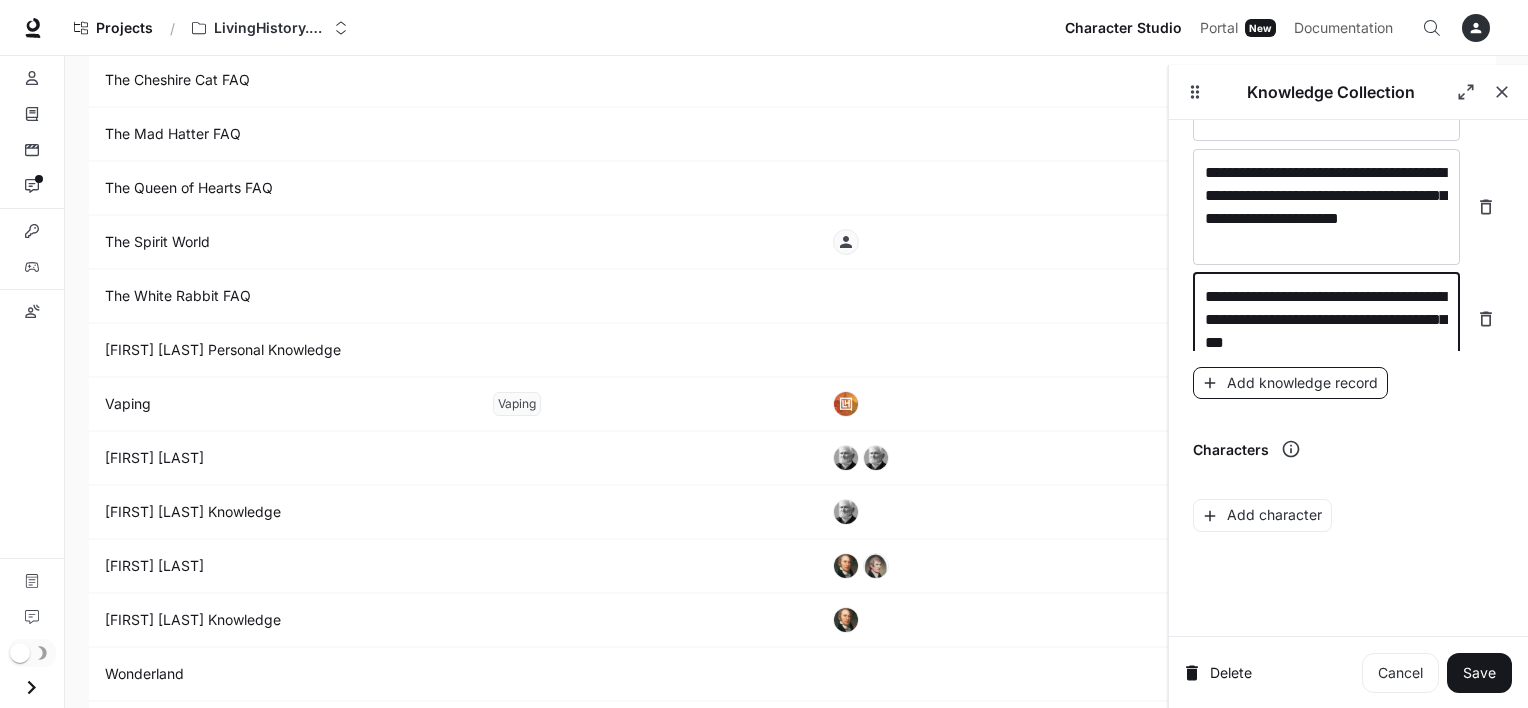 type on "**********" 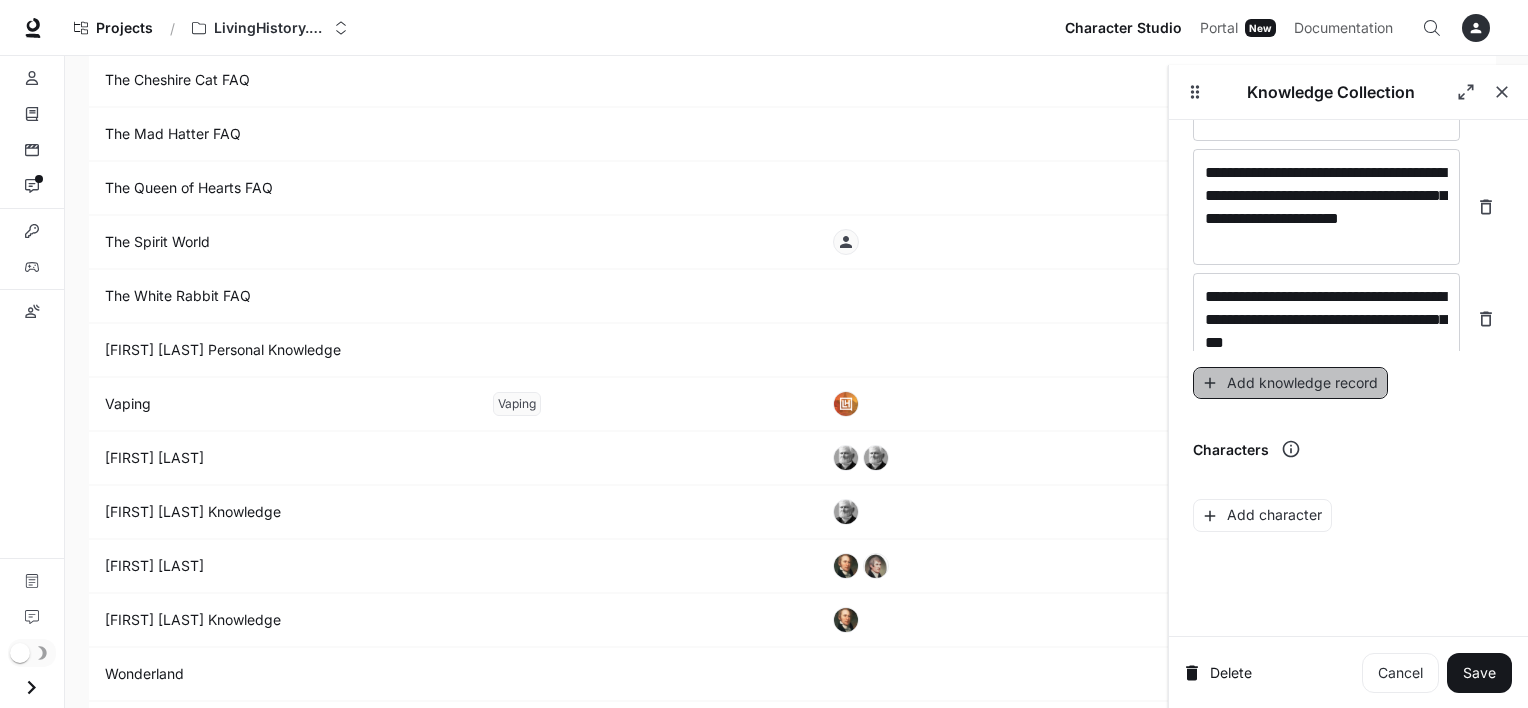 click on "Add knowledge record" at bounding box center [1290, 383] 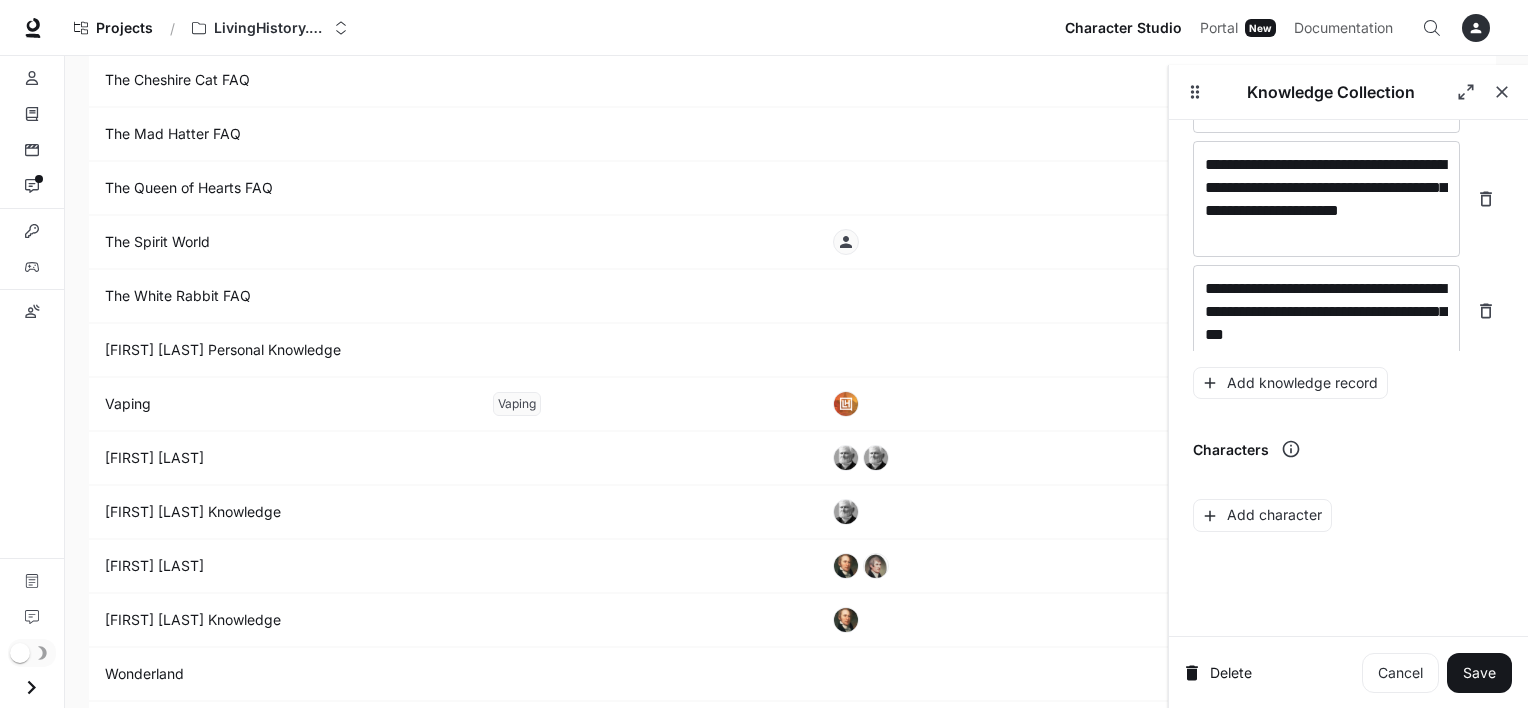 scroll, scrollTop: 11539, scrollLeft: 0, axis: vertical 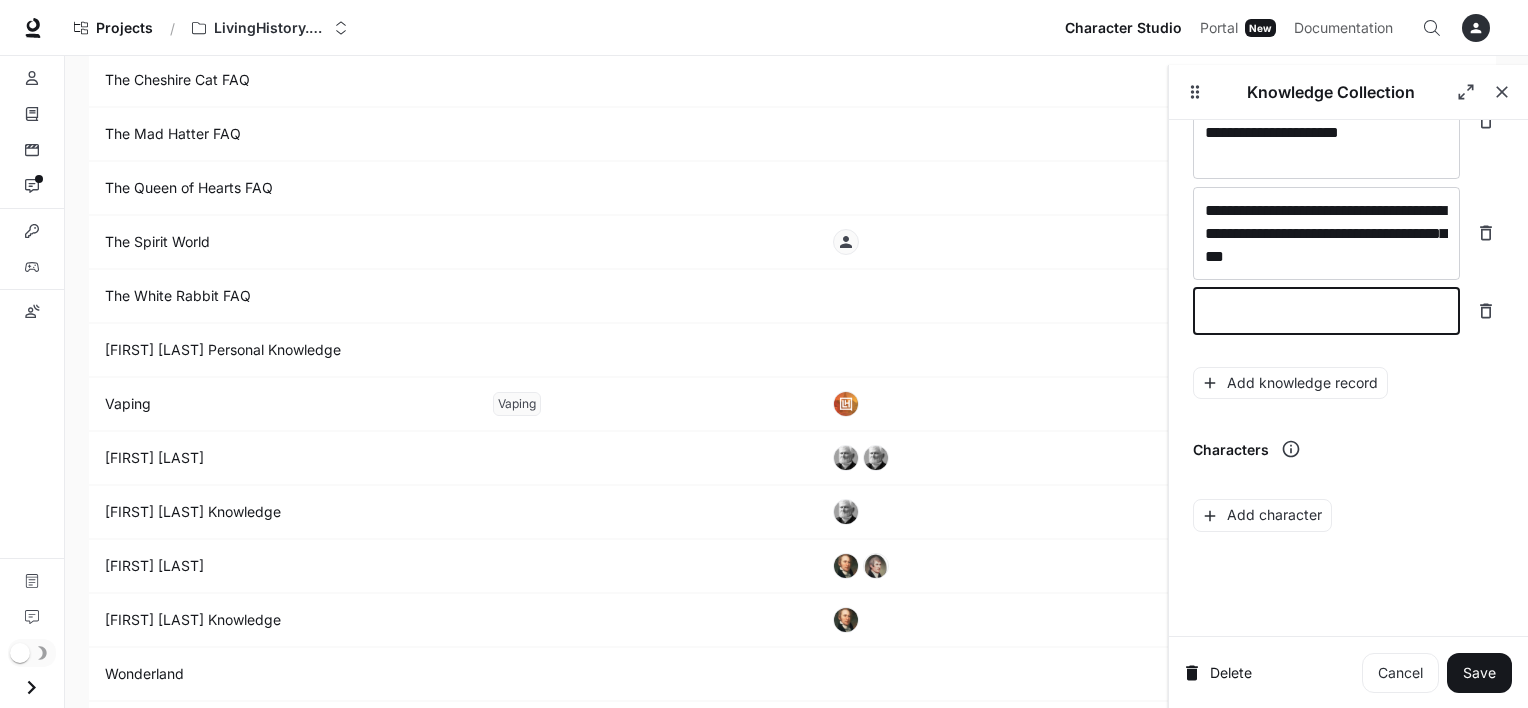 click at bounding box center [1326, 311] 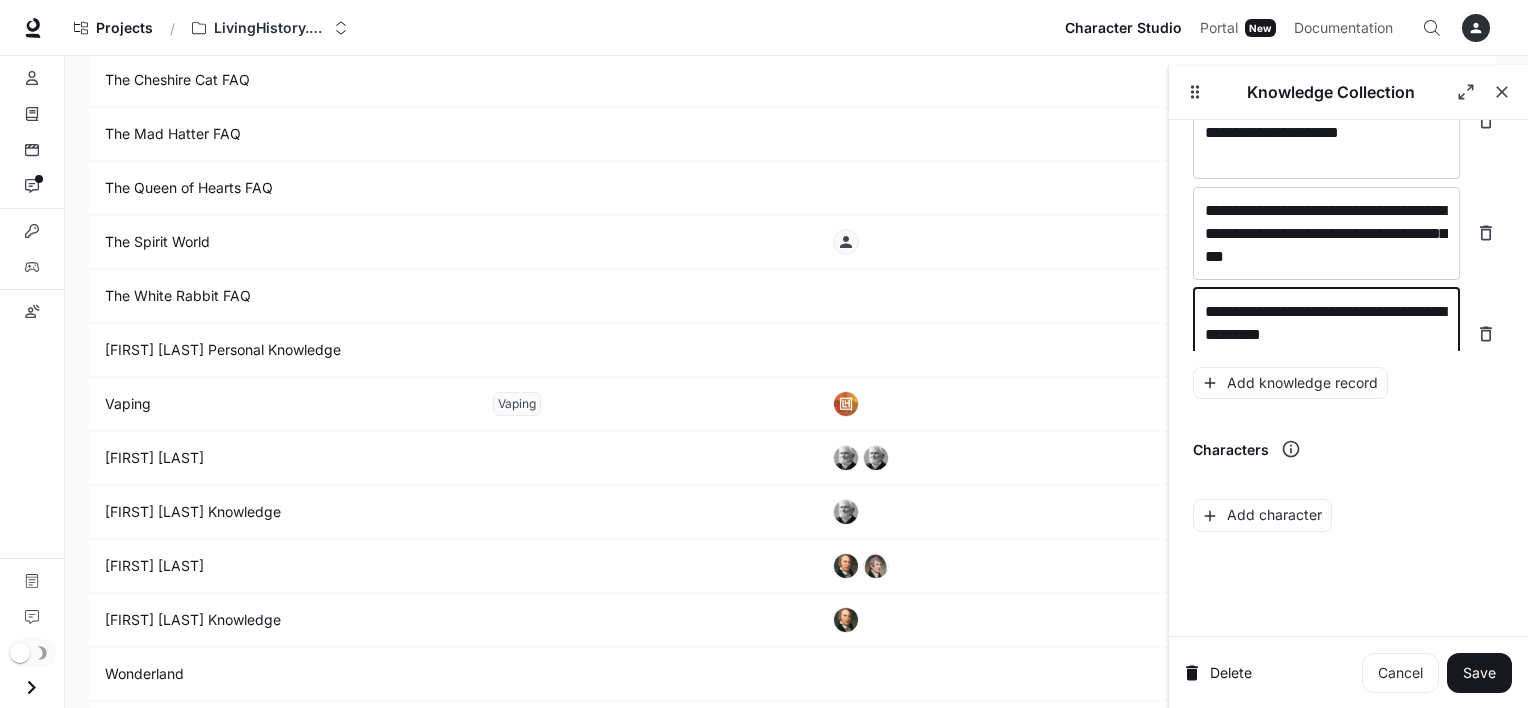 scroll, scrollTop: 11555, scrollLeft: 0, axis: vertical 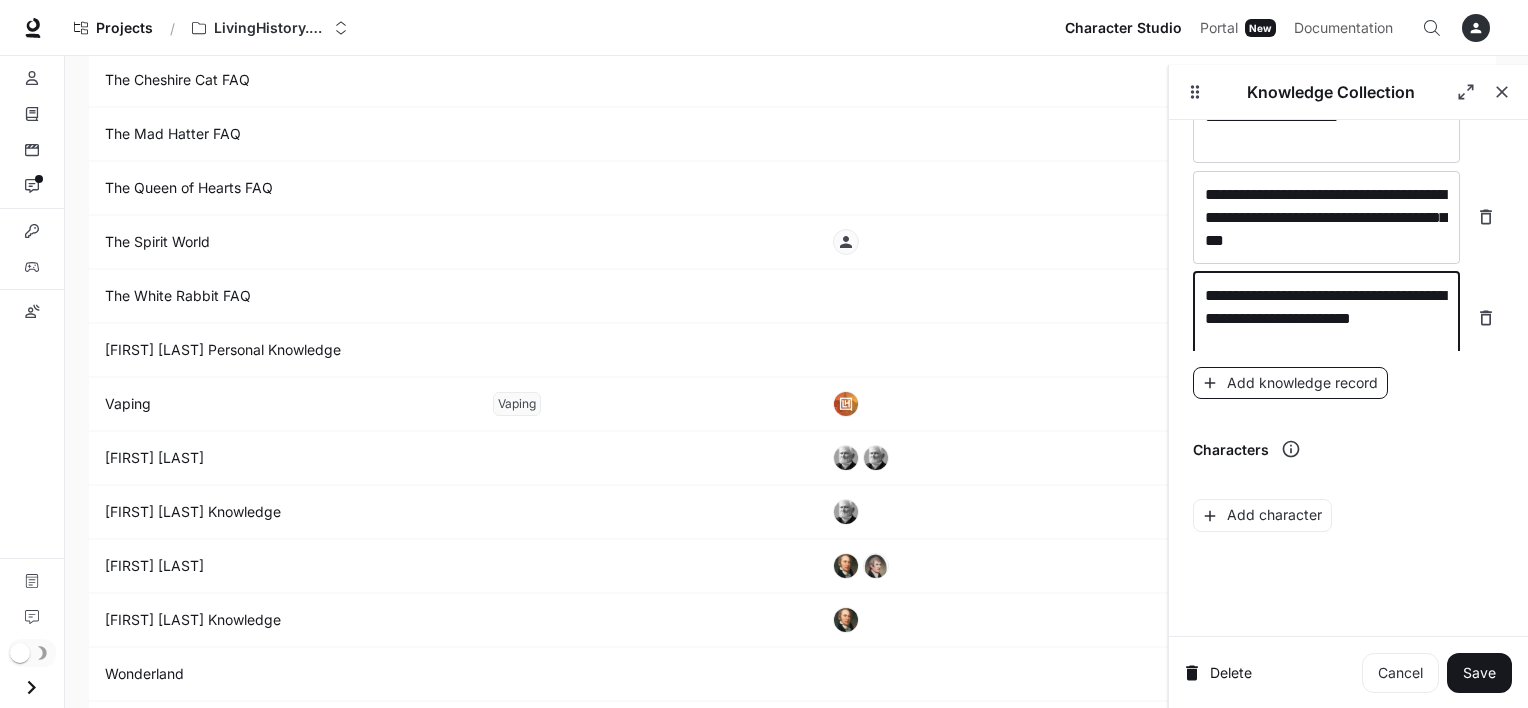 type on "**********" 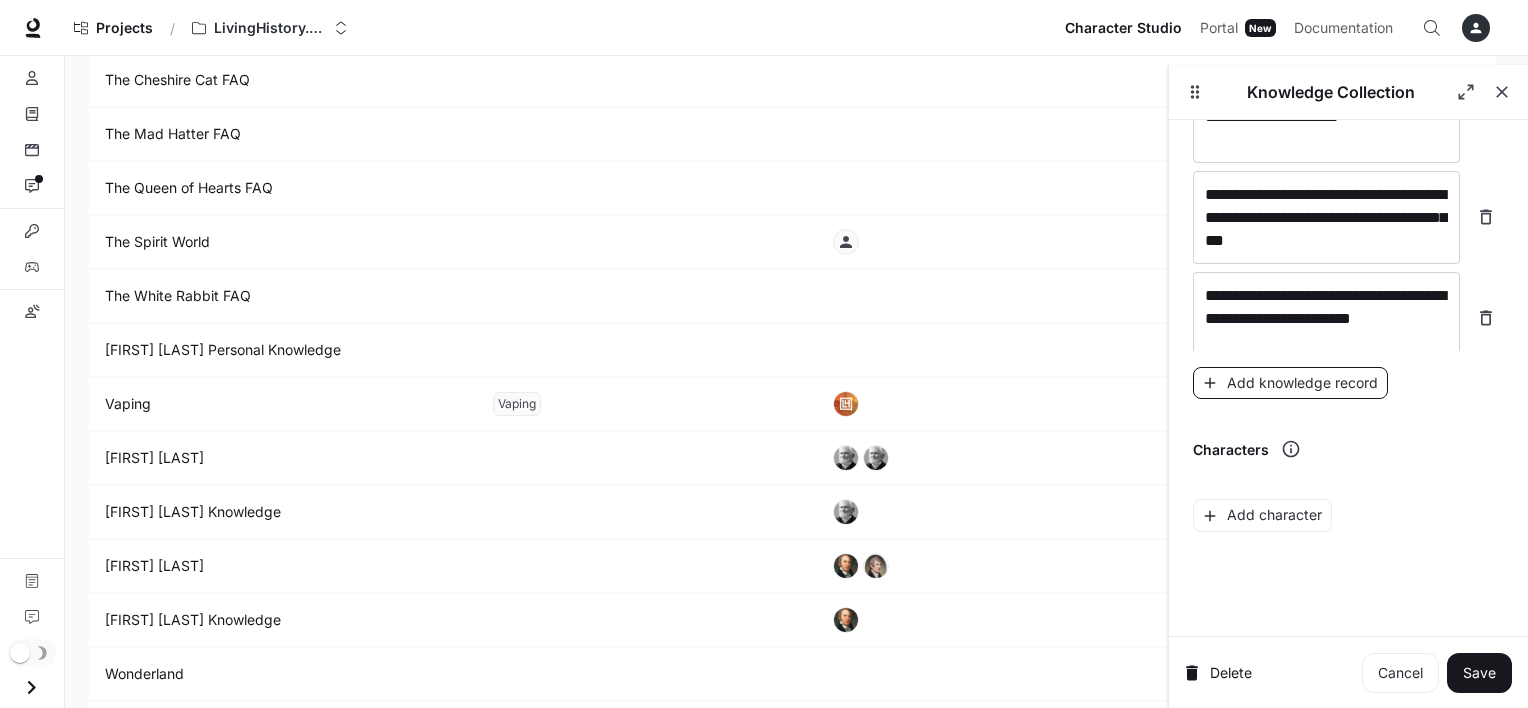 scroll, scrollTop: 11594, scrollLeft: 0, axis: vertical 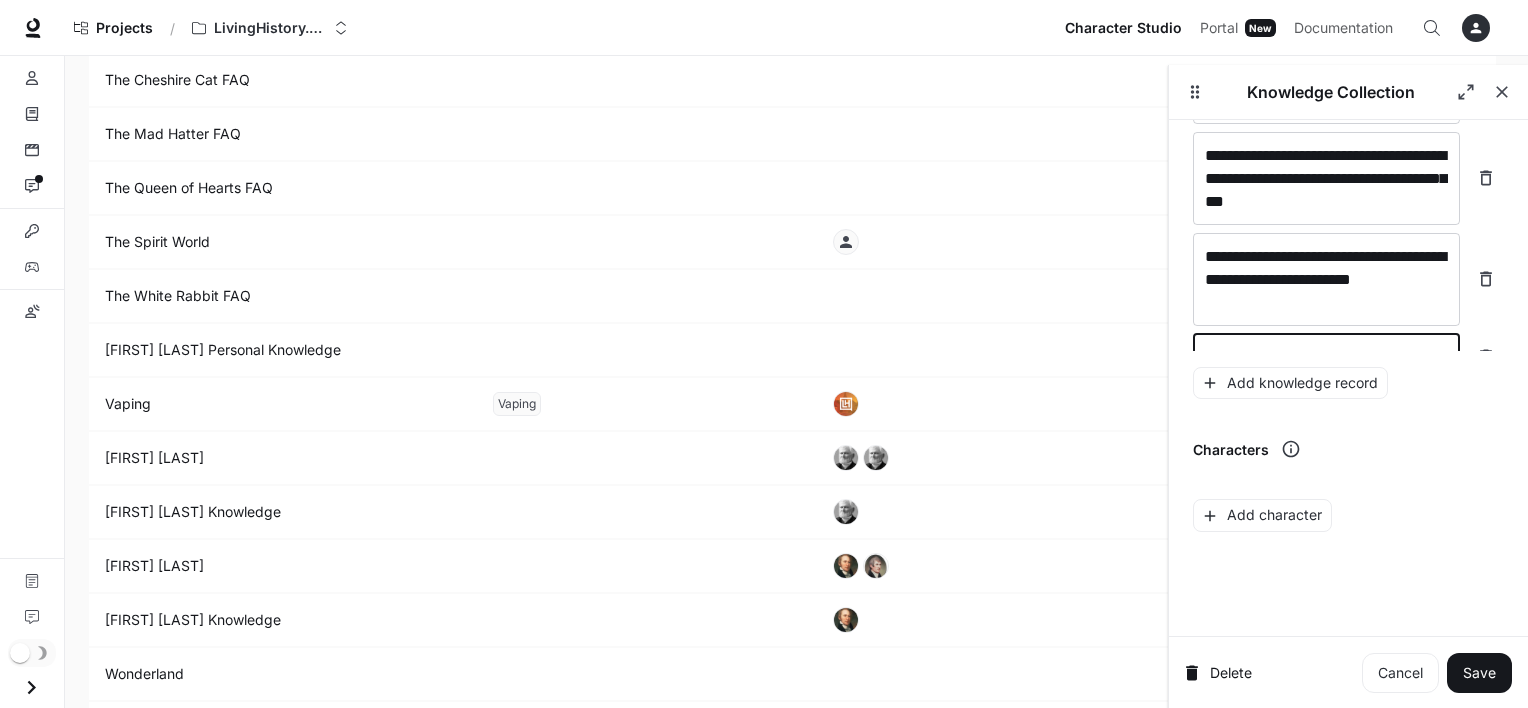 click at bounding box center [1326, 357] 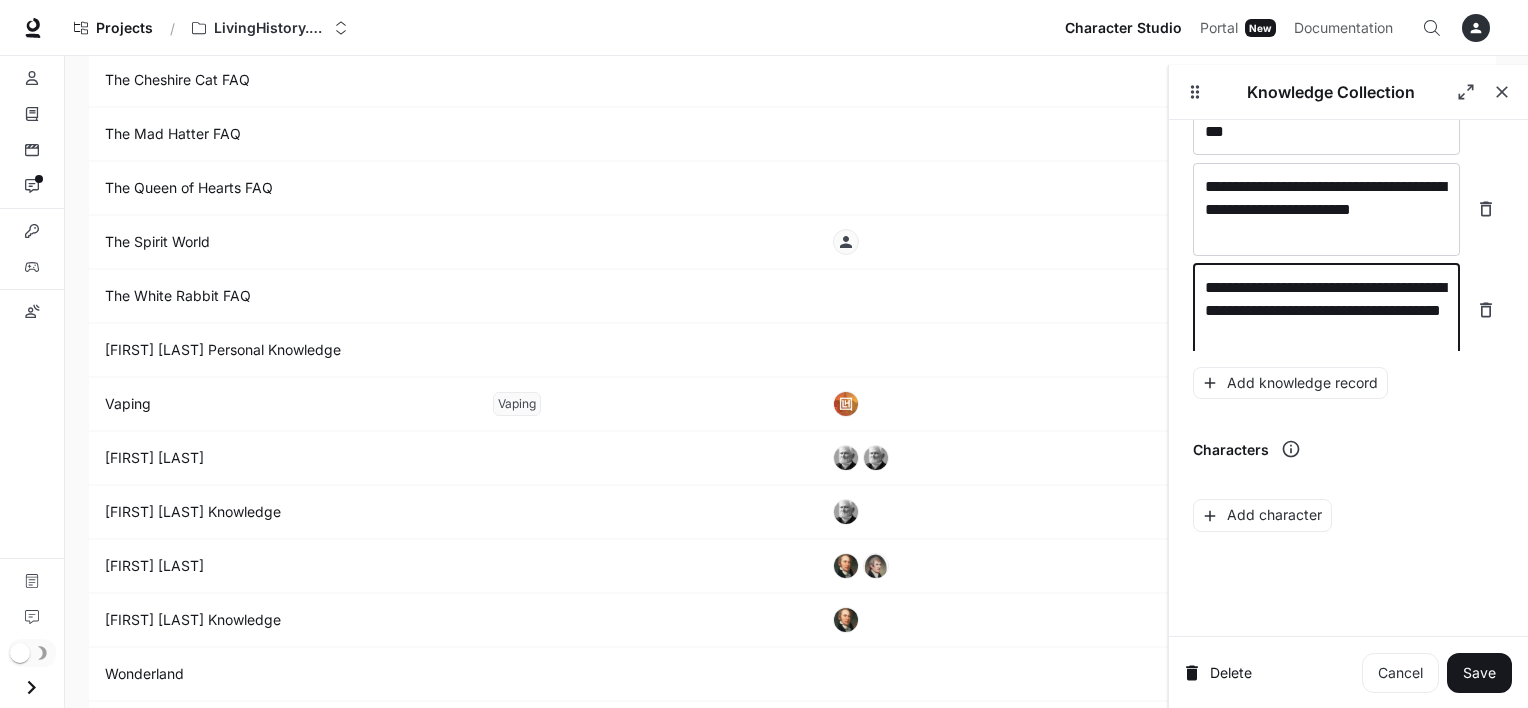 scroll, scrollTop: 11671, scrollLeft: 0, axis: vertical 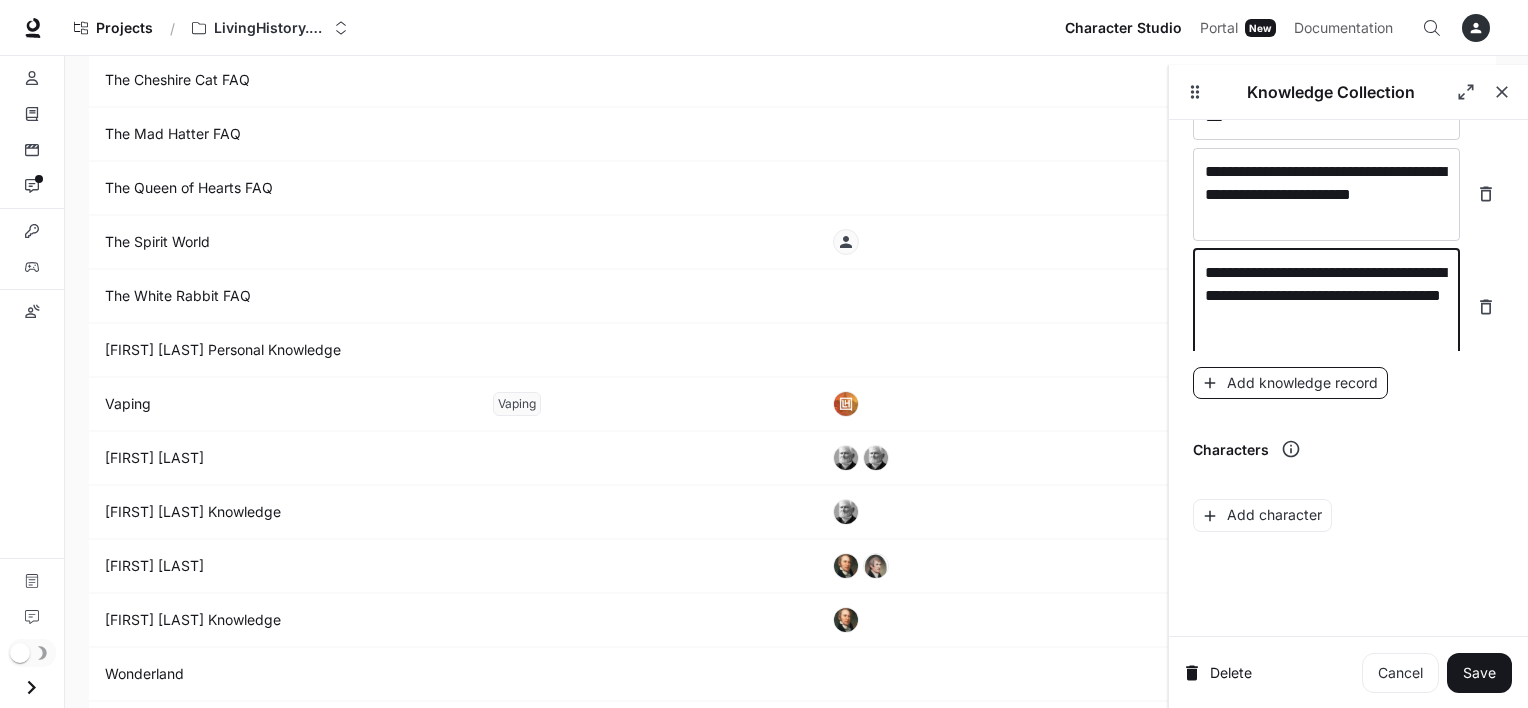 type on "**********" 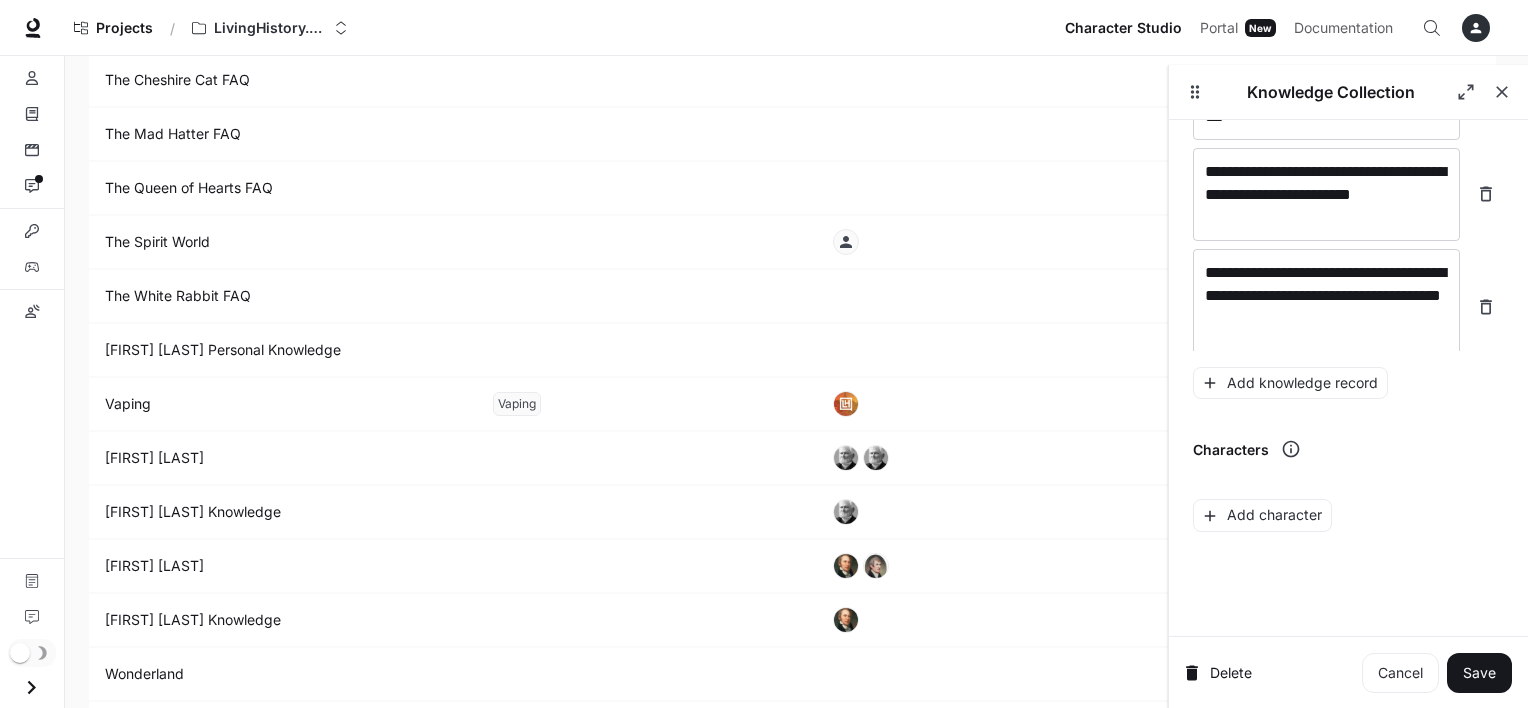 scroll, scrollTop: 11710, scrollLeft: 0, axis: vertical 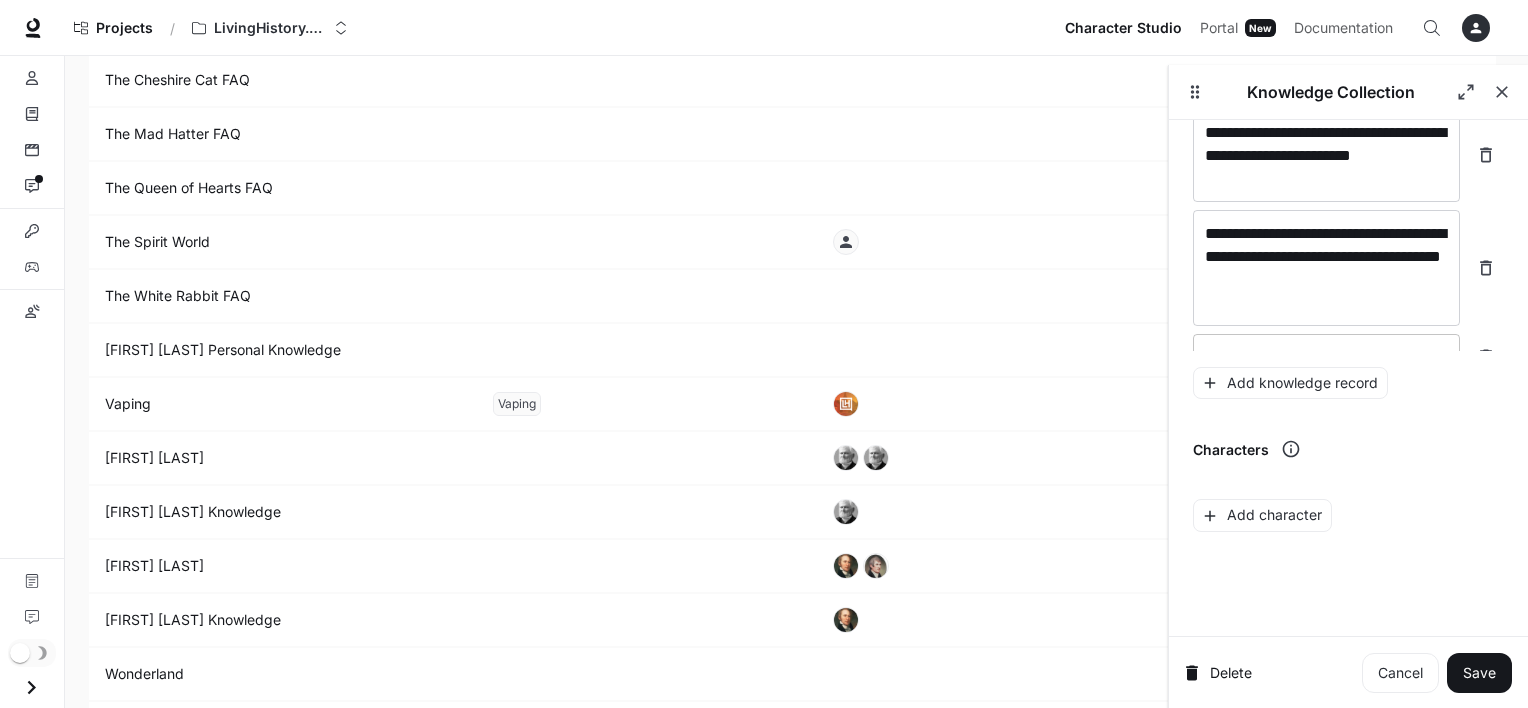 click at bounding box center (1326, 357) 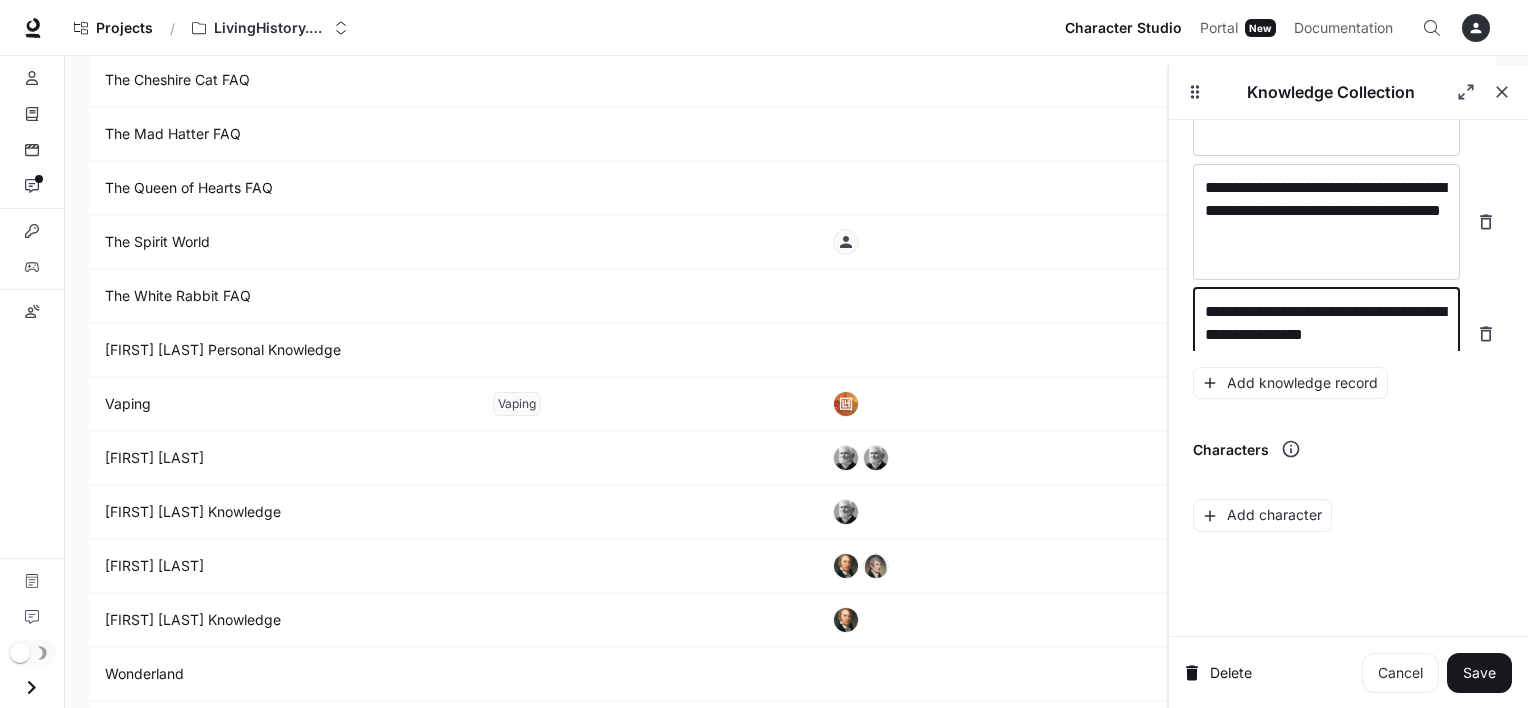 scroll, scrollTop: 11772, scrollLeft: 0, axis: vertical 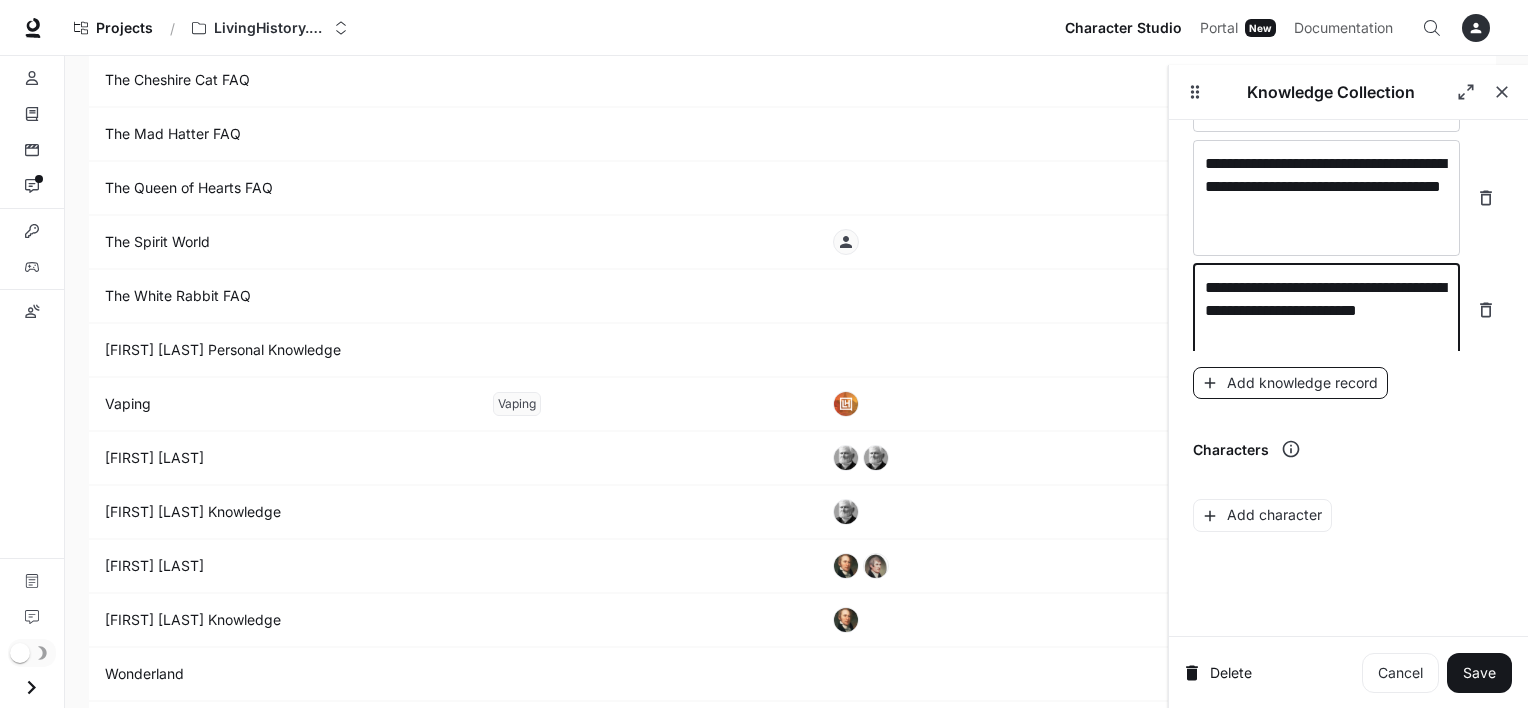 type on "**********" 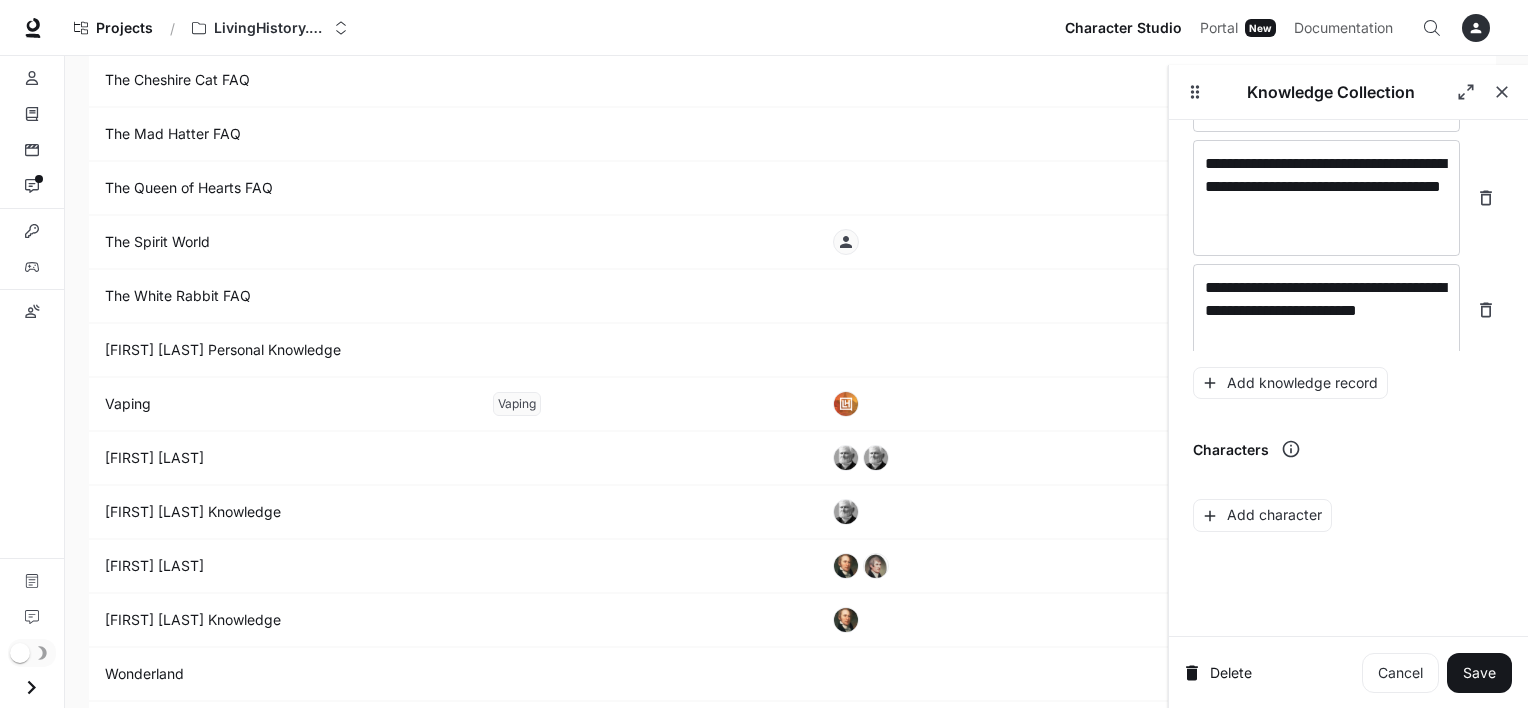 scroll, scrollTop: 11826, scrollLeft: 0, axis: vertical 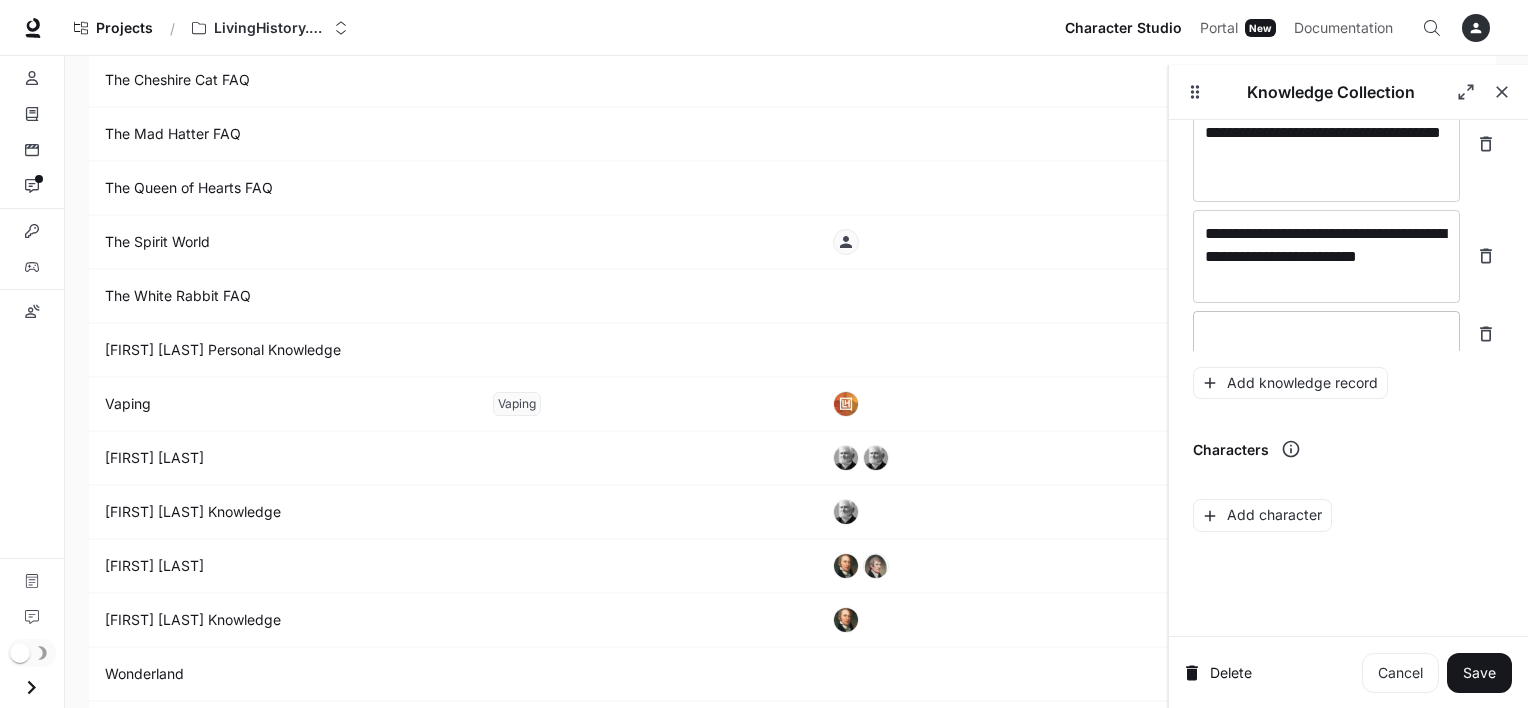 click at bounding box center (1326, 334) 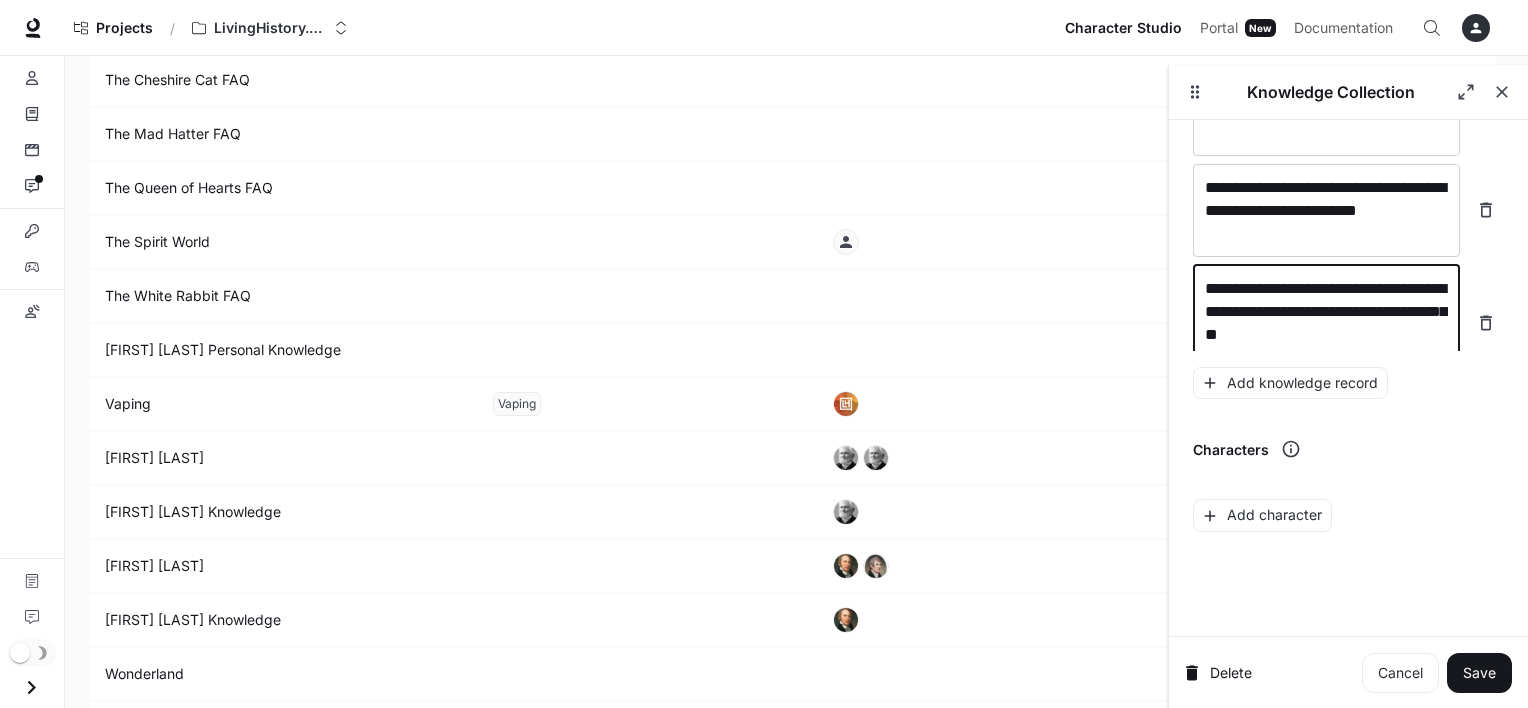 scroll, scrollTop: 11880, scrollLeft: 0, axis: vertical 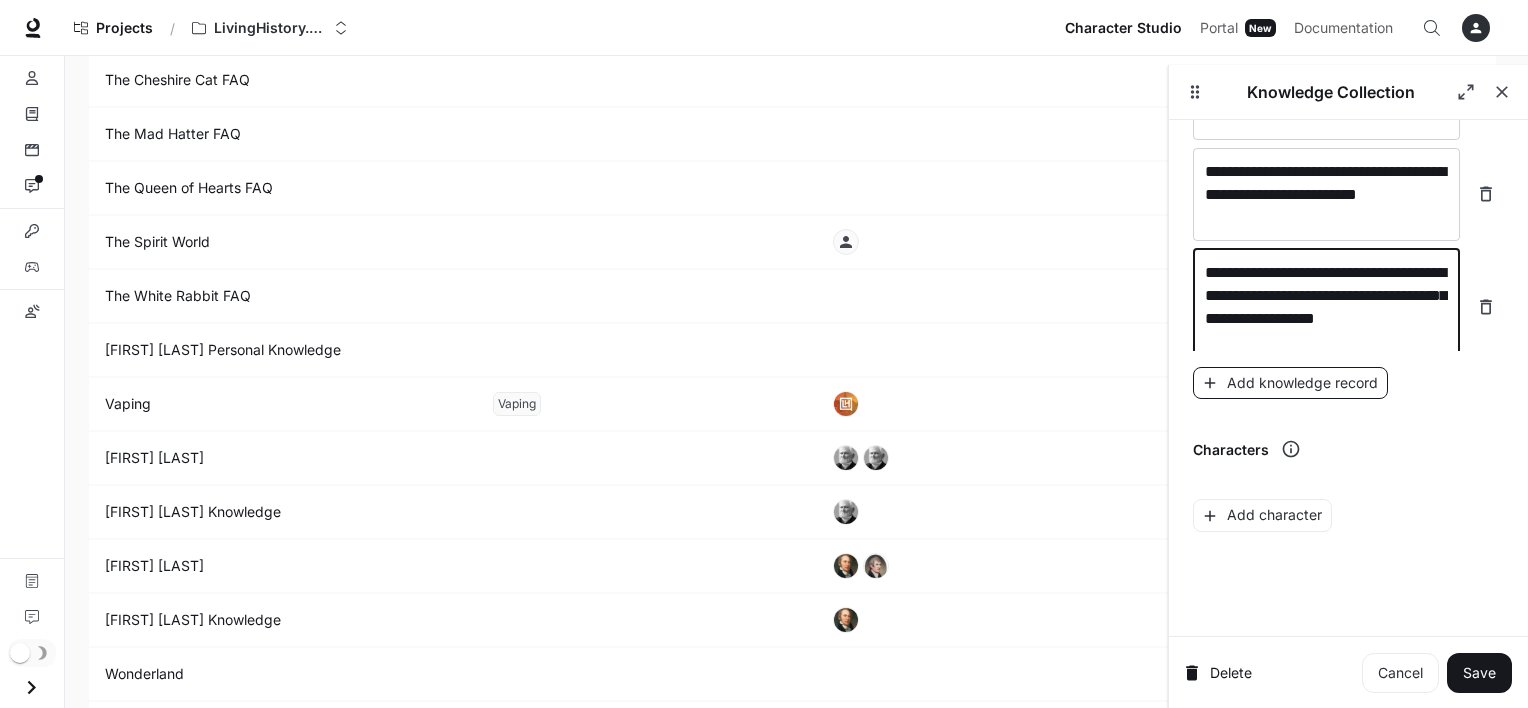 type on "**********" 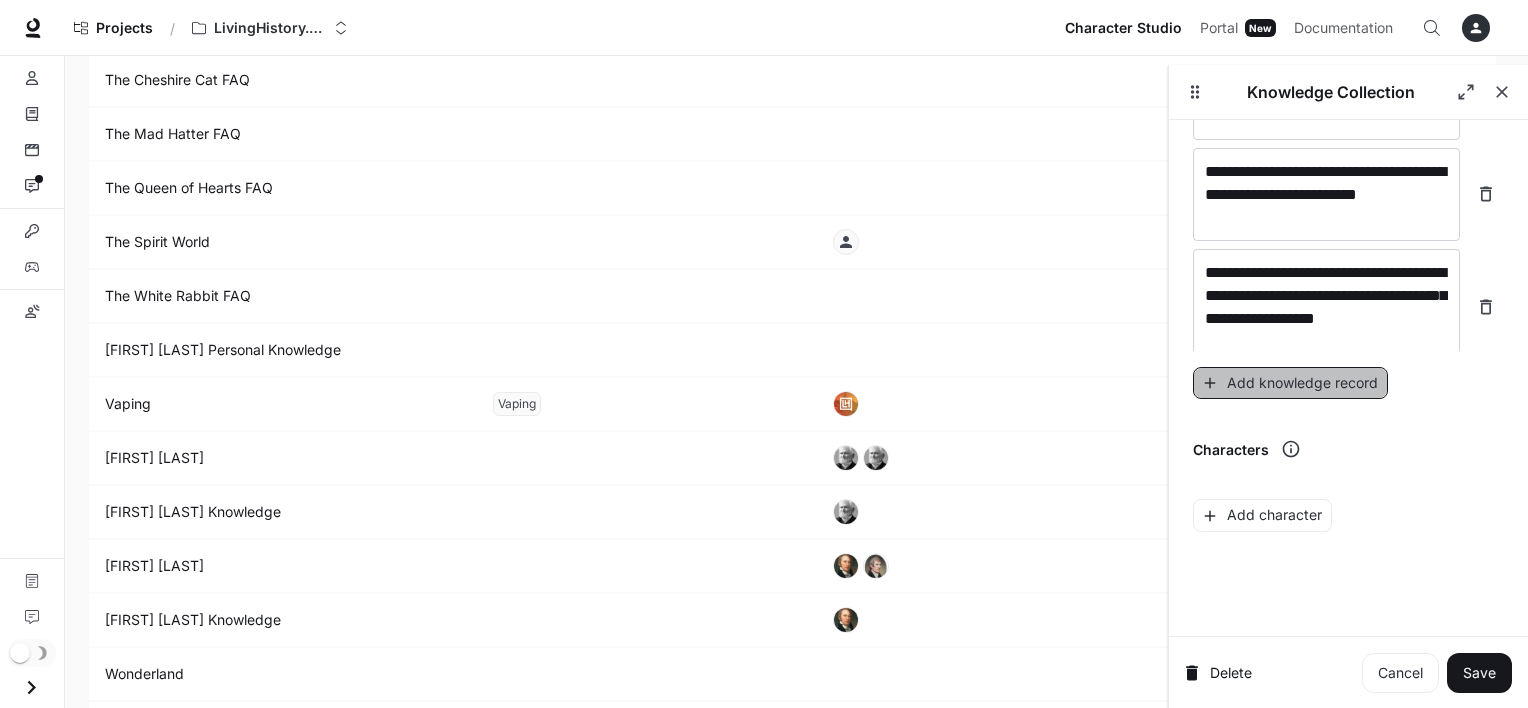 click on "Add knowledge record" at bounding box center (1290, 383) 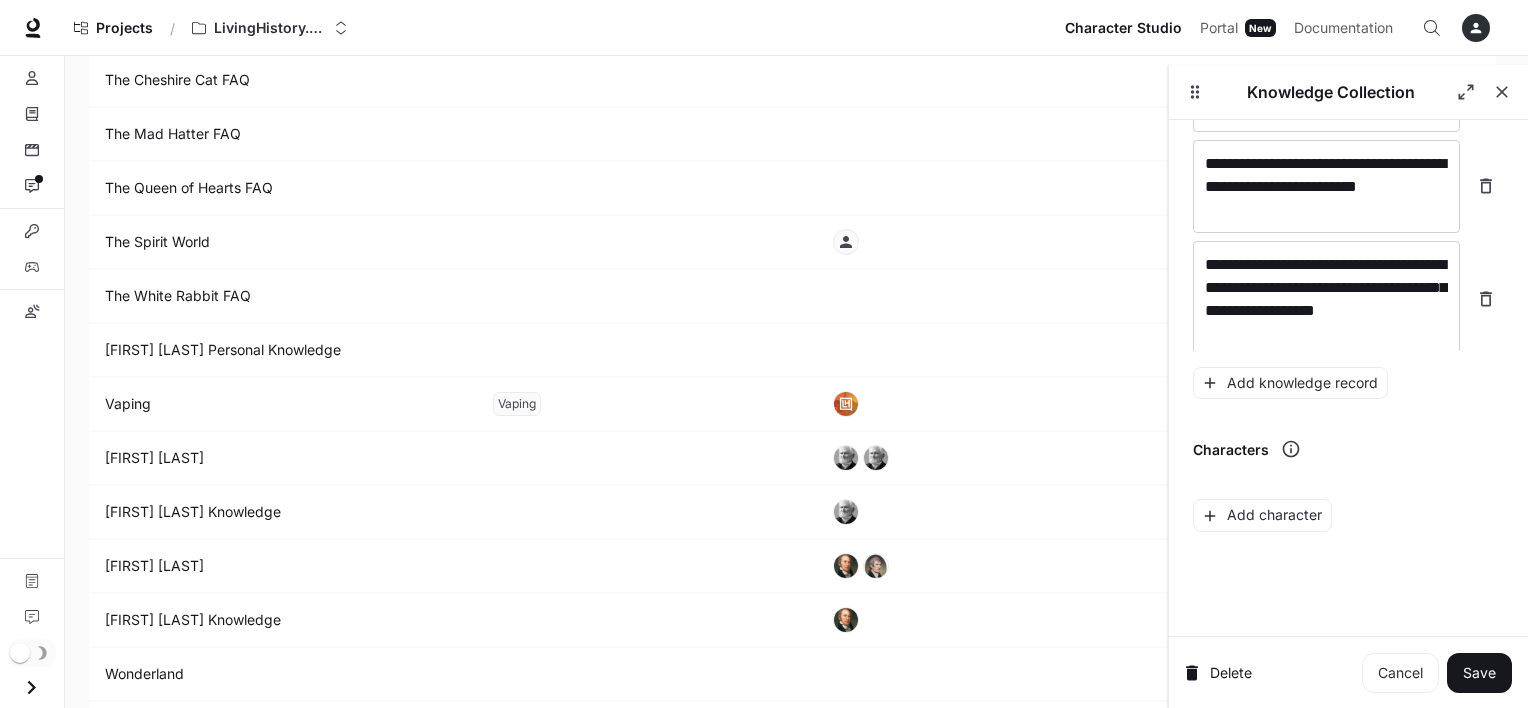 scroll, scrollTop: 11956, scrollLeft: 0, axis: vertical 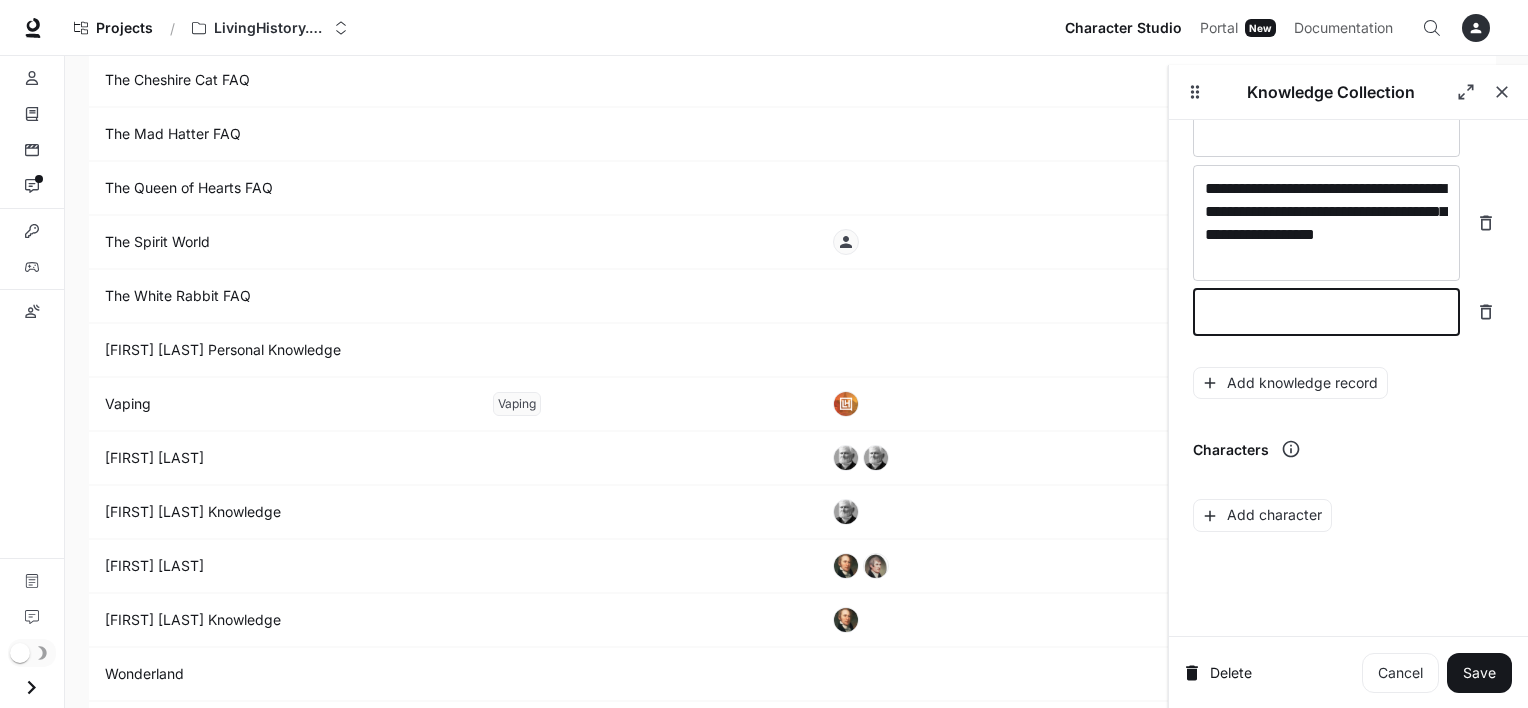 click at bounding box center [1326, 312] 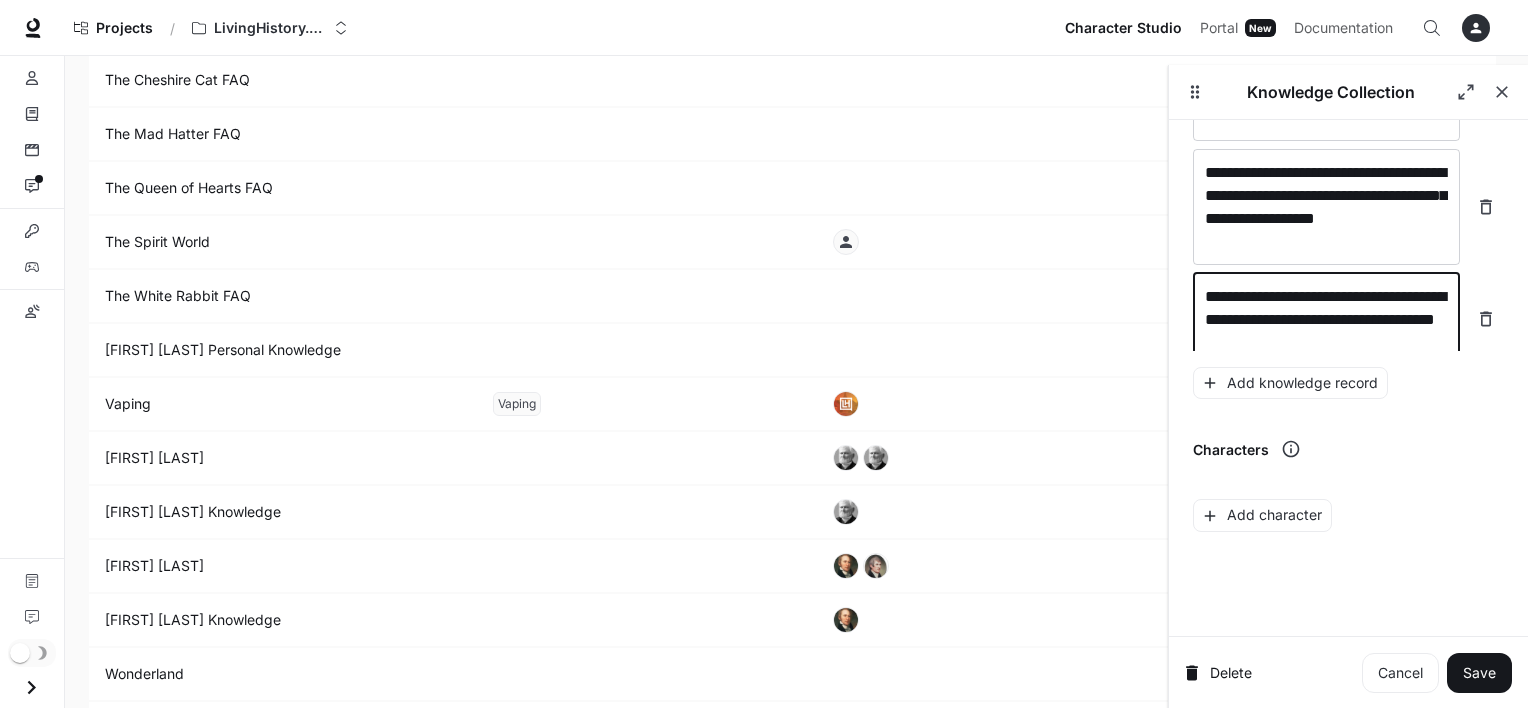 scroll, scrollTop: 11996, scrollLeft: 0, axis: vertical 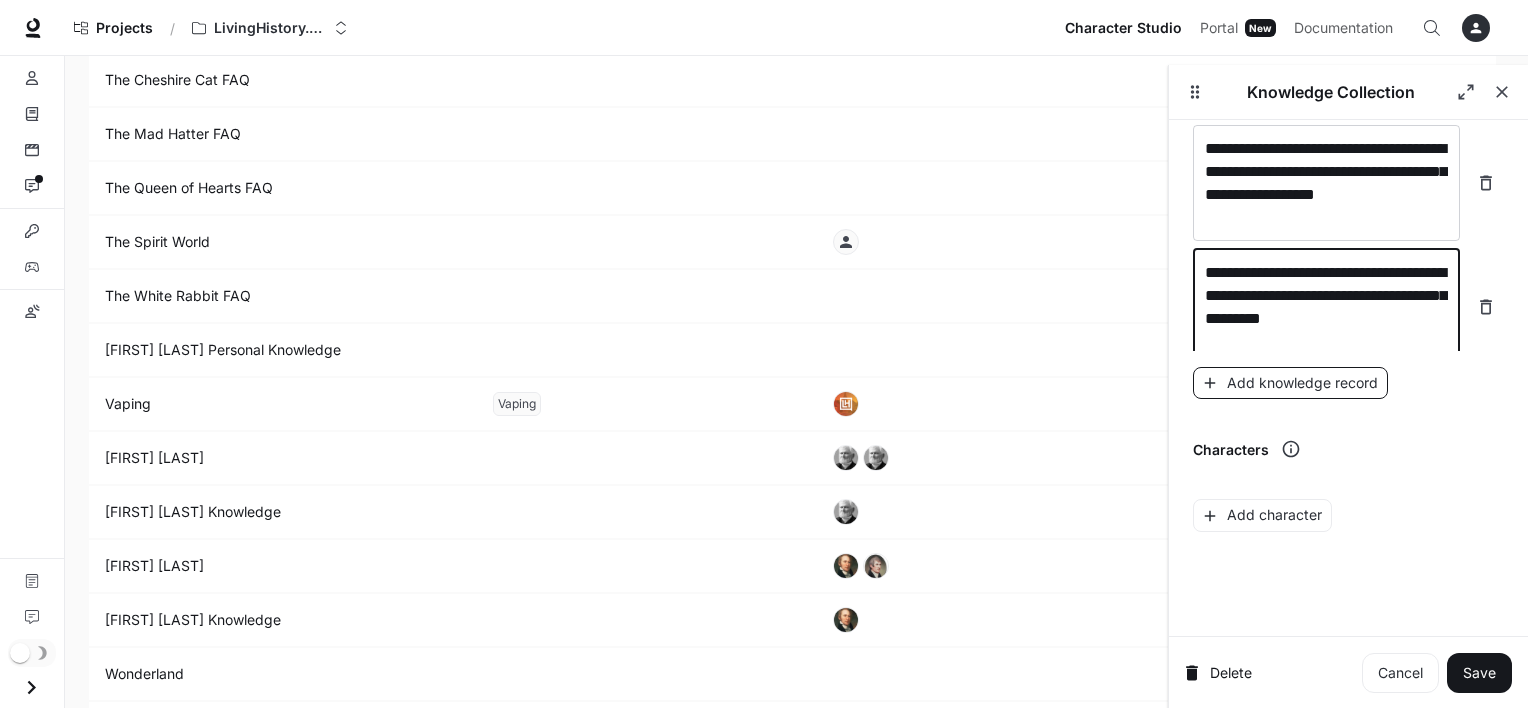 type on "**********" 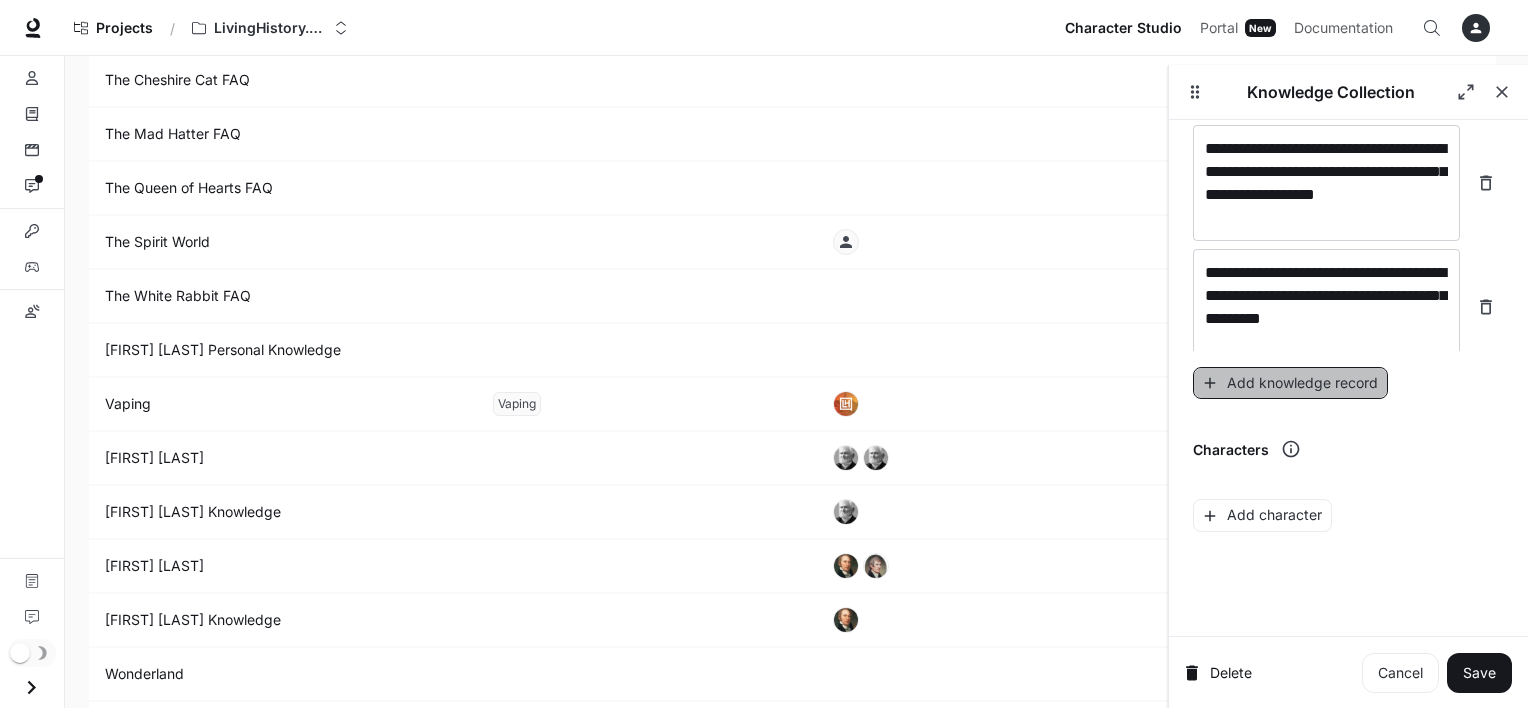 click on "Add knowledge record" at bounding box center [1290, 383] 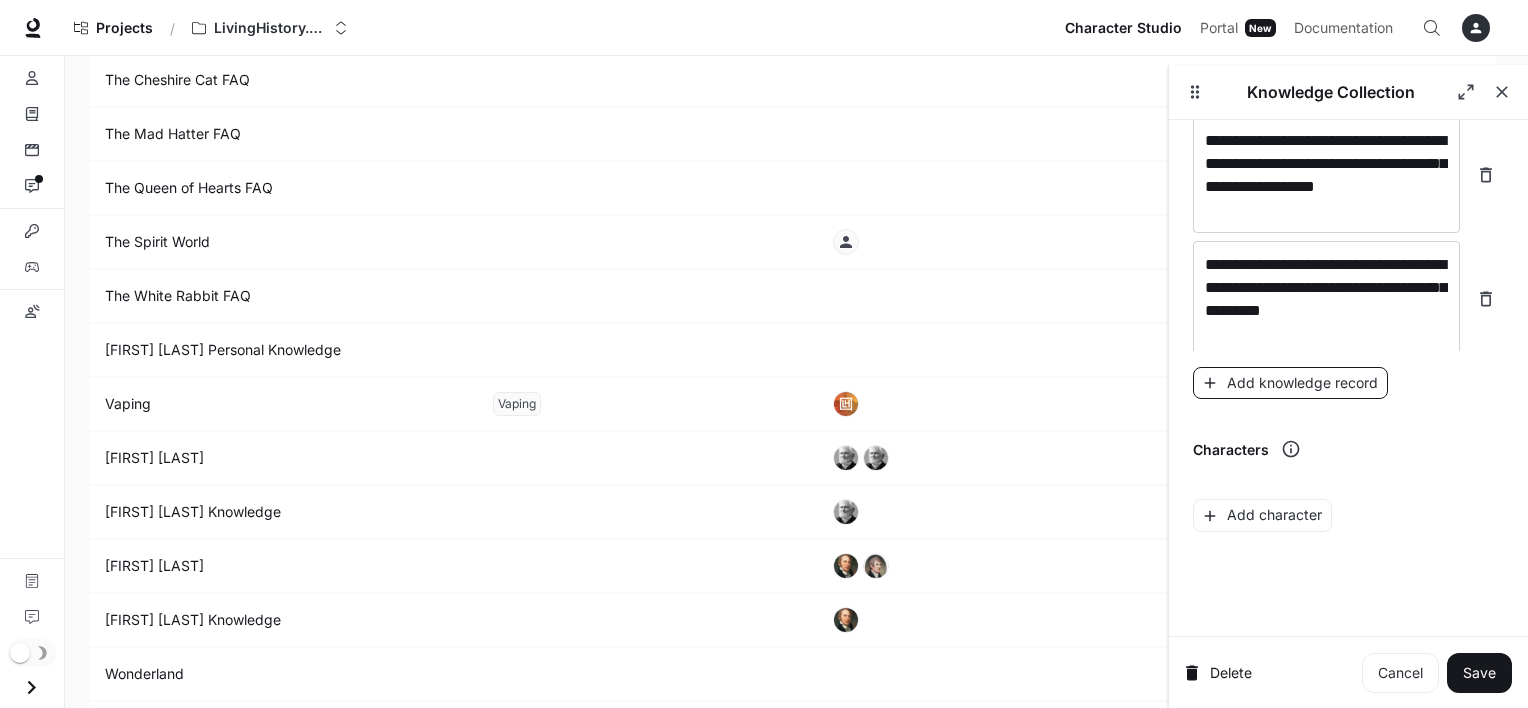 scroll, scrollTop: 12072, scrollLeft: 0, axis: vertical 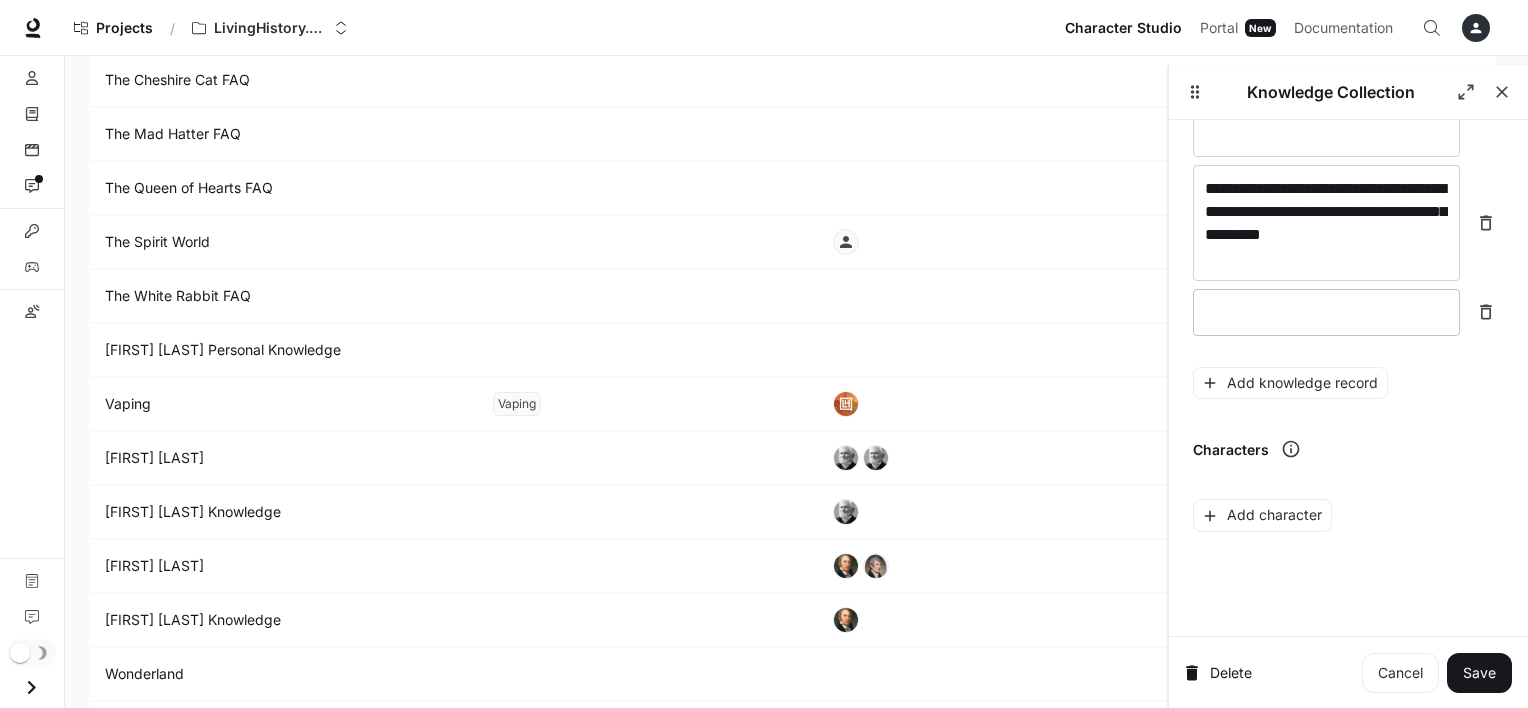 click on "* ​" at bounding box center [1326, 312] 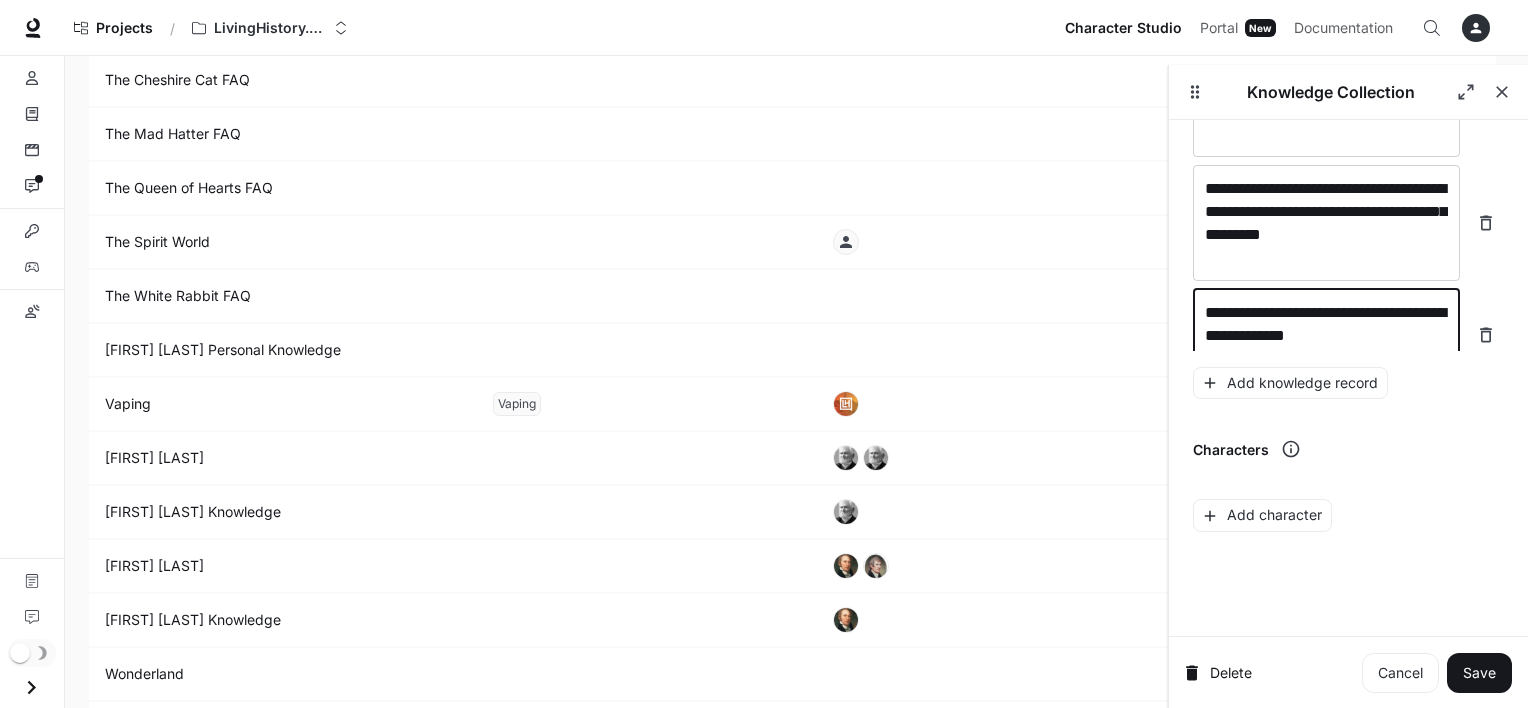 scroll, scrollTop: 12088, scrollLeft: 0, axis: vertical 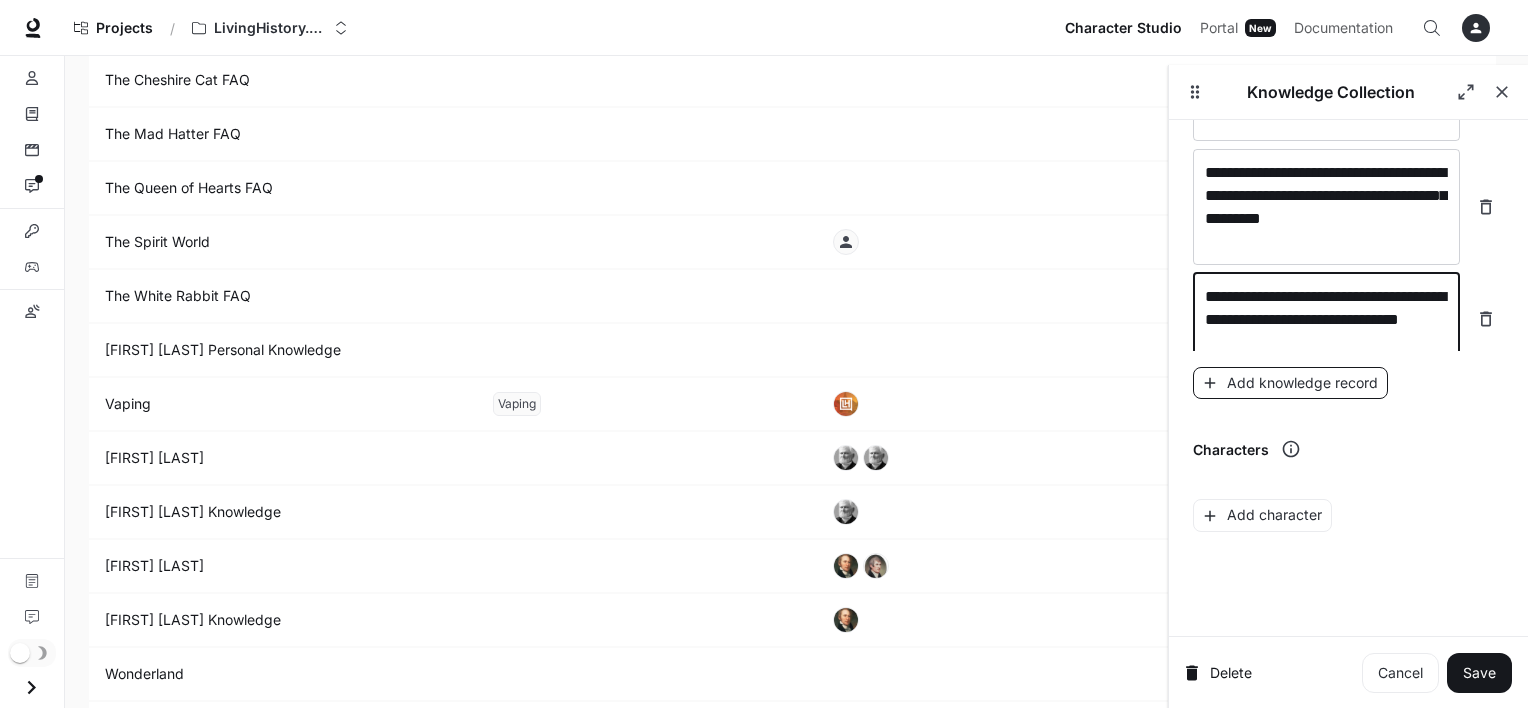 type on "**********" 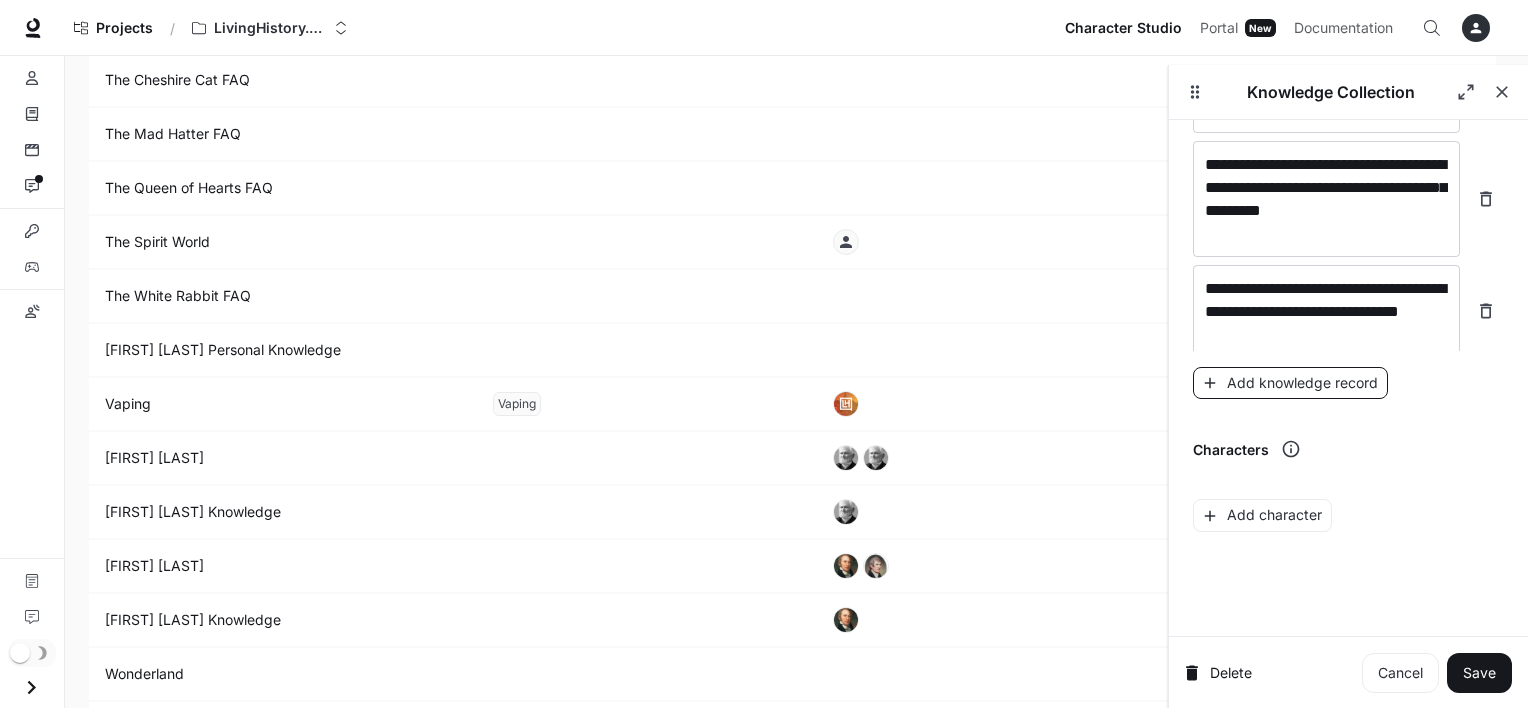 scroll, scrollTop: 12166, scrollLeft: 0, axis: vertical 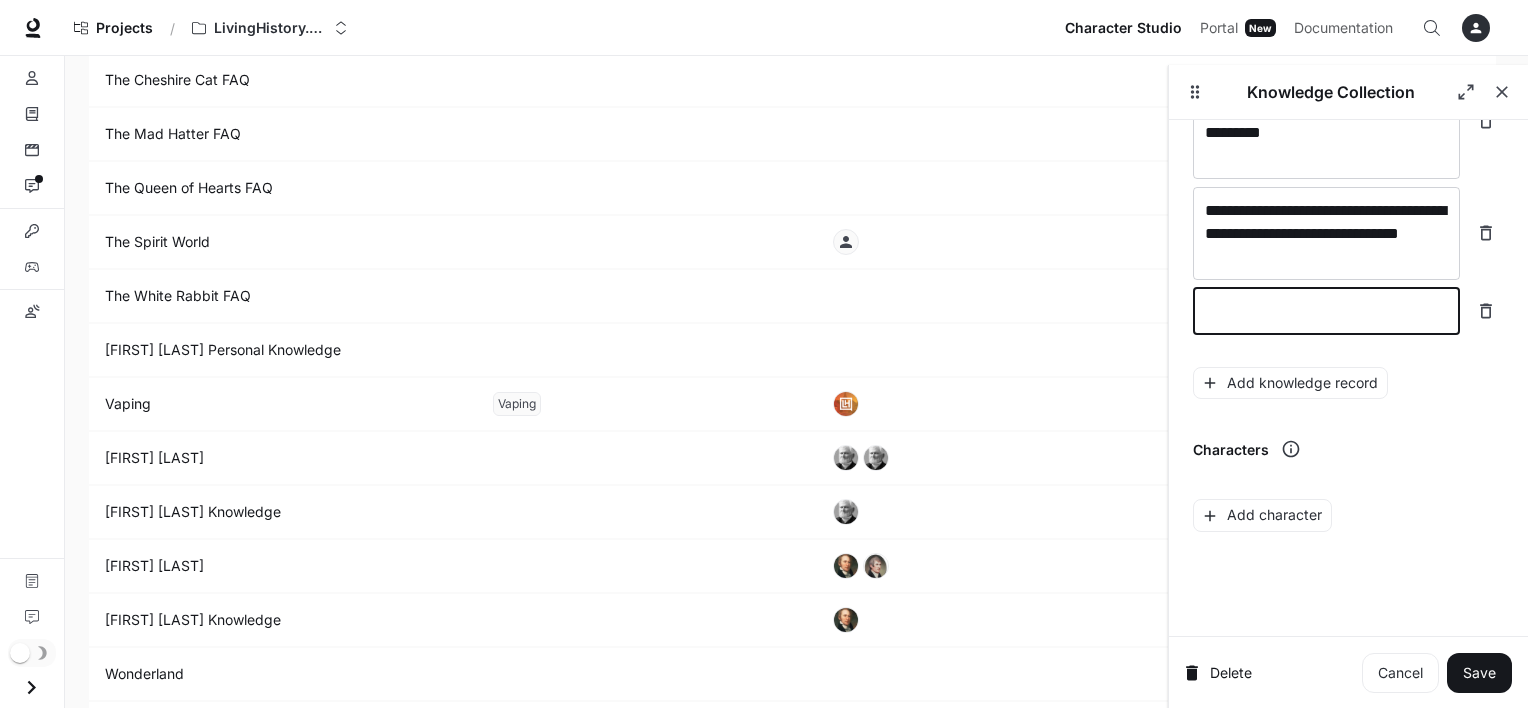 click at bounding box center (1326, 311) 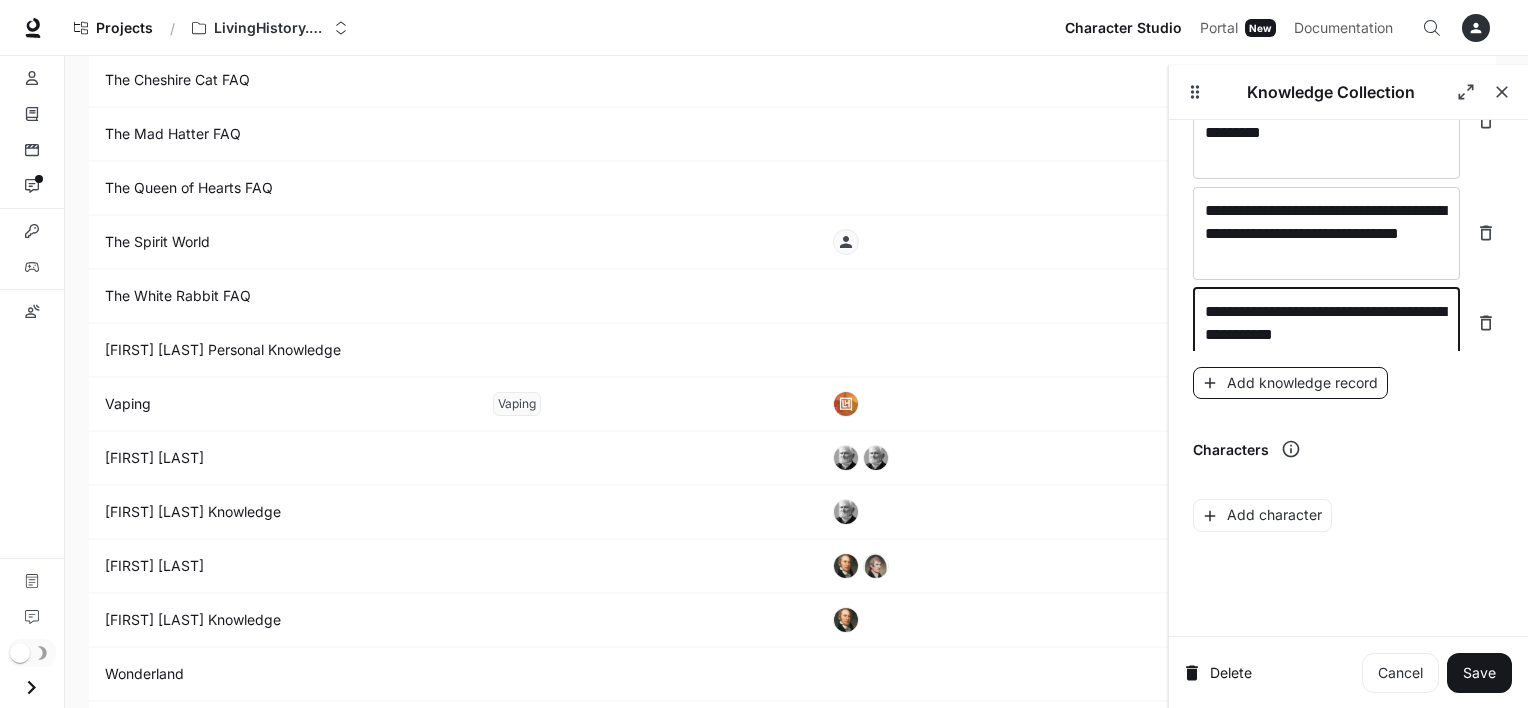 type on "**********" 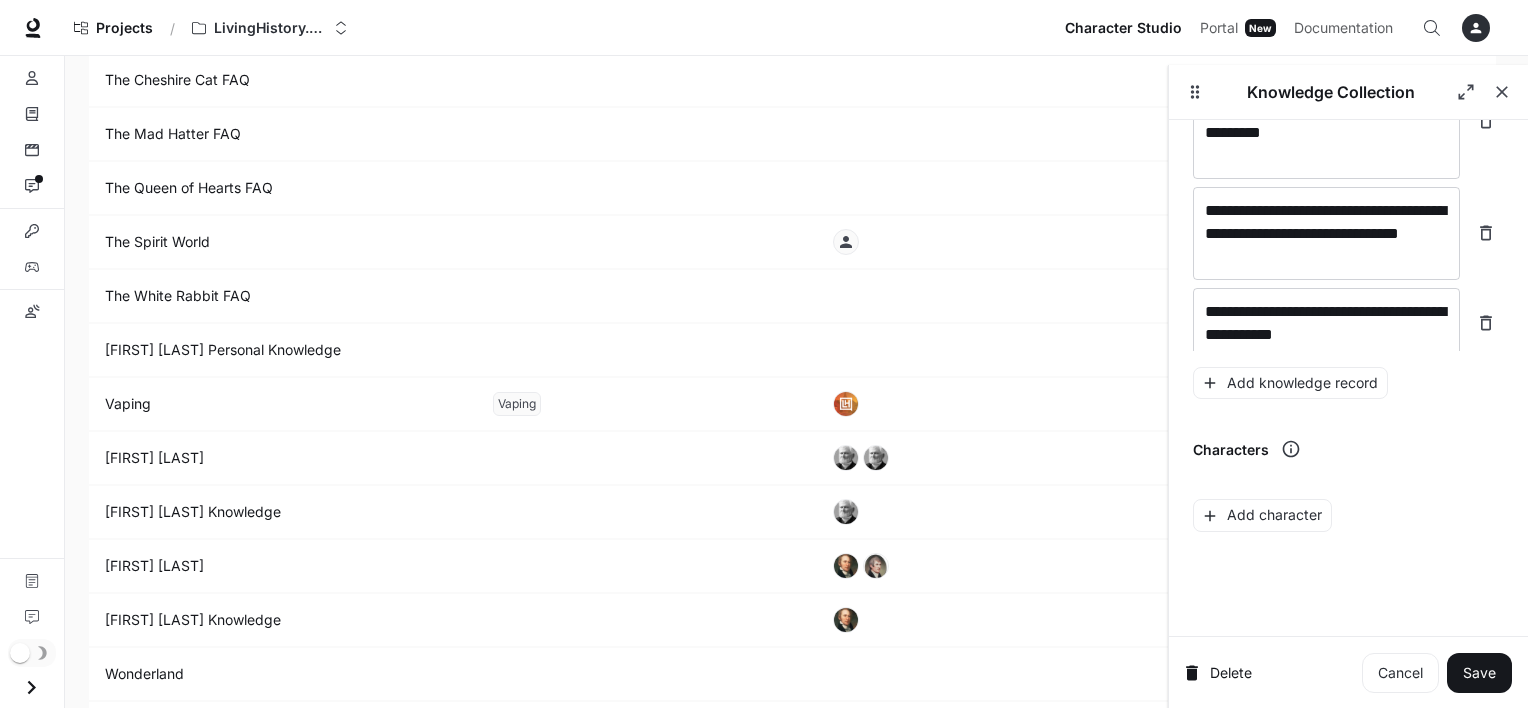scroll, scrollTop: 12244, scrollLeft: 0, axis: vertical 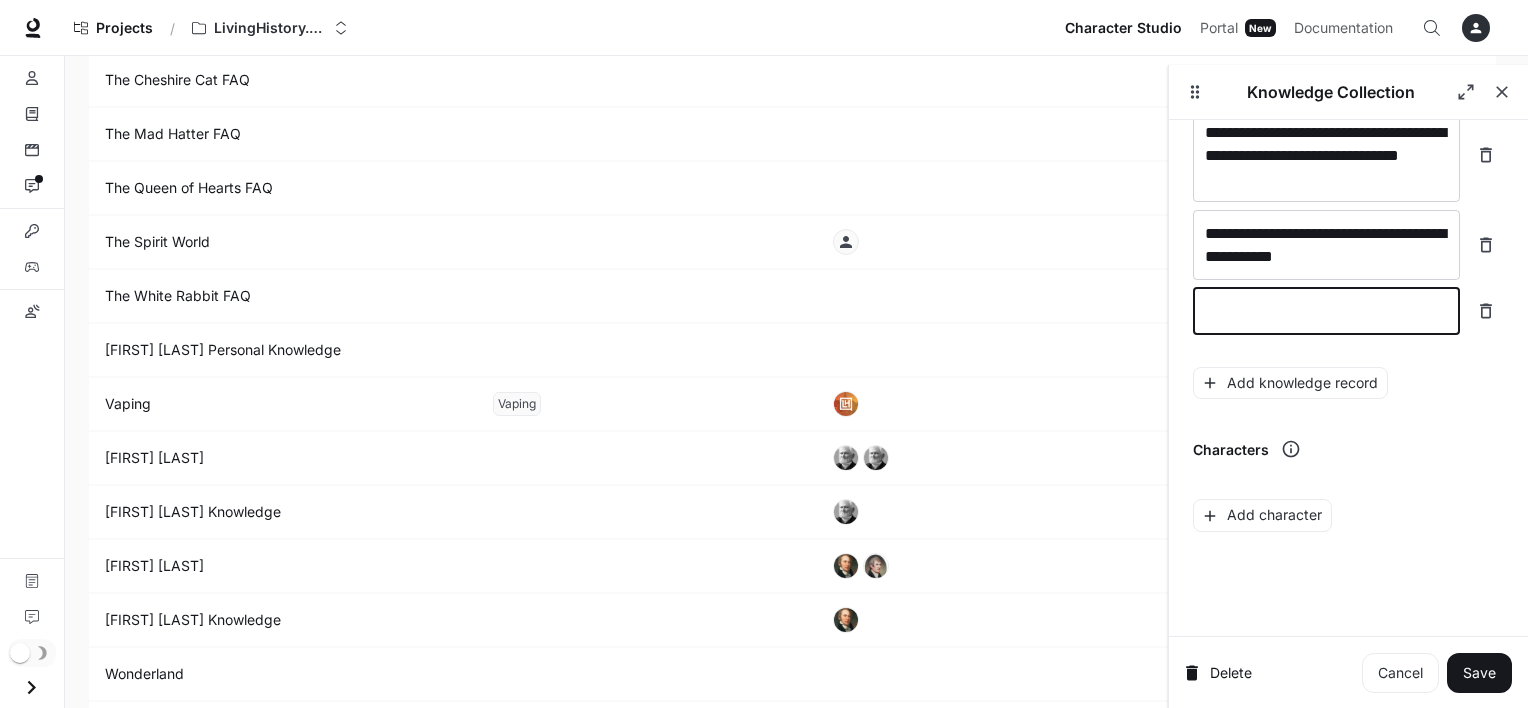 click at bounding box center (1326, 311) 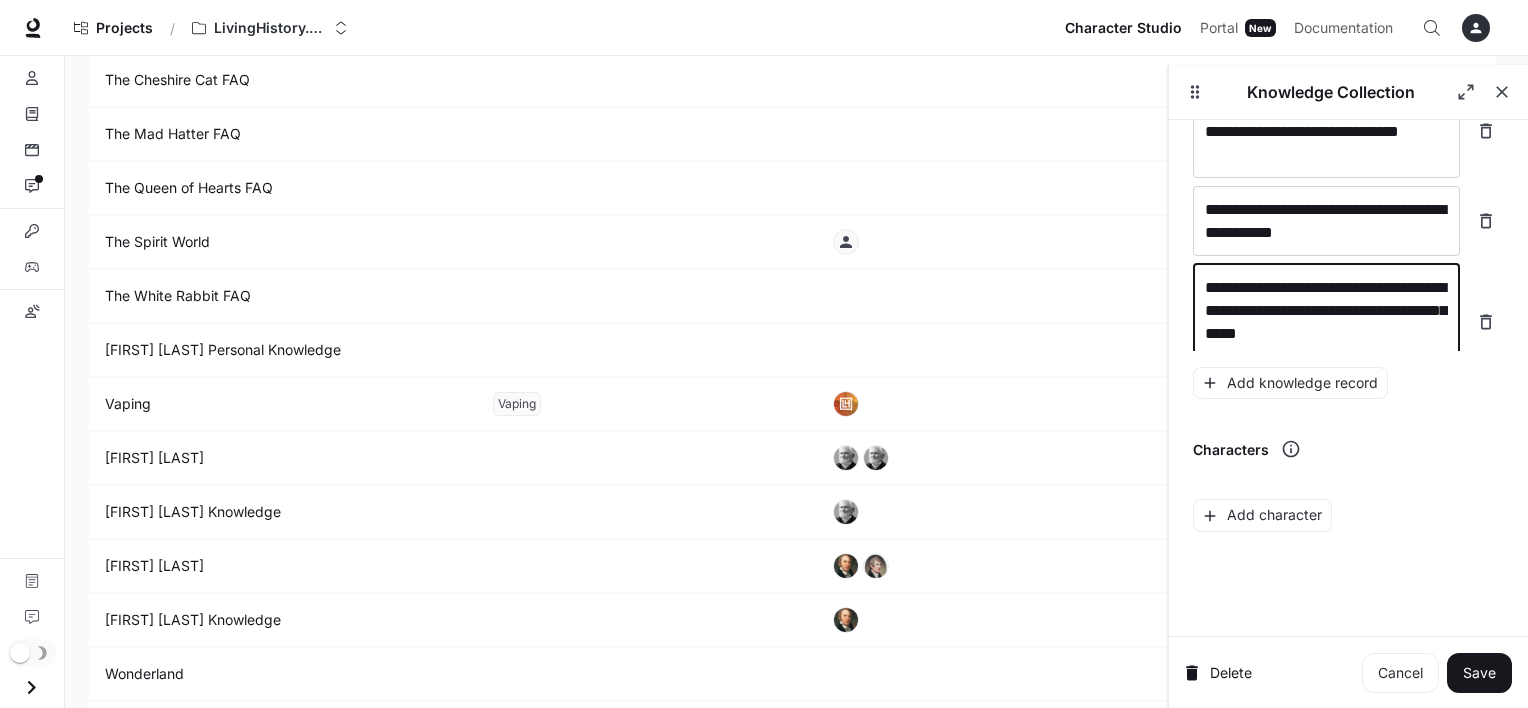 scroll, scrollTop: 12283, scrollLeft: 0, axis: vertical 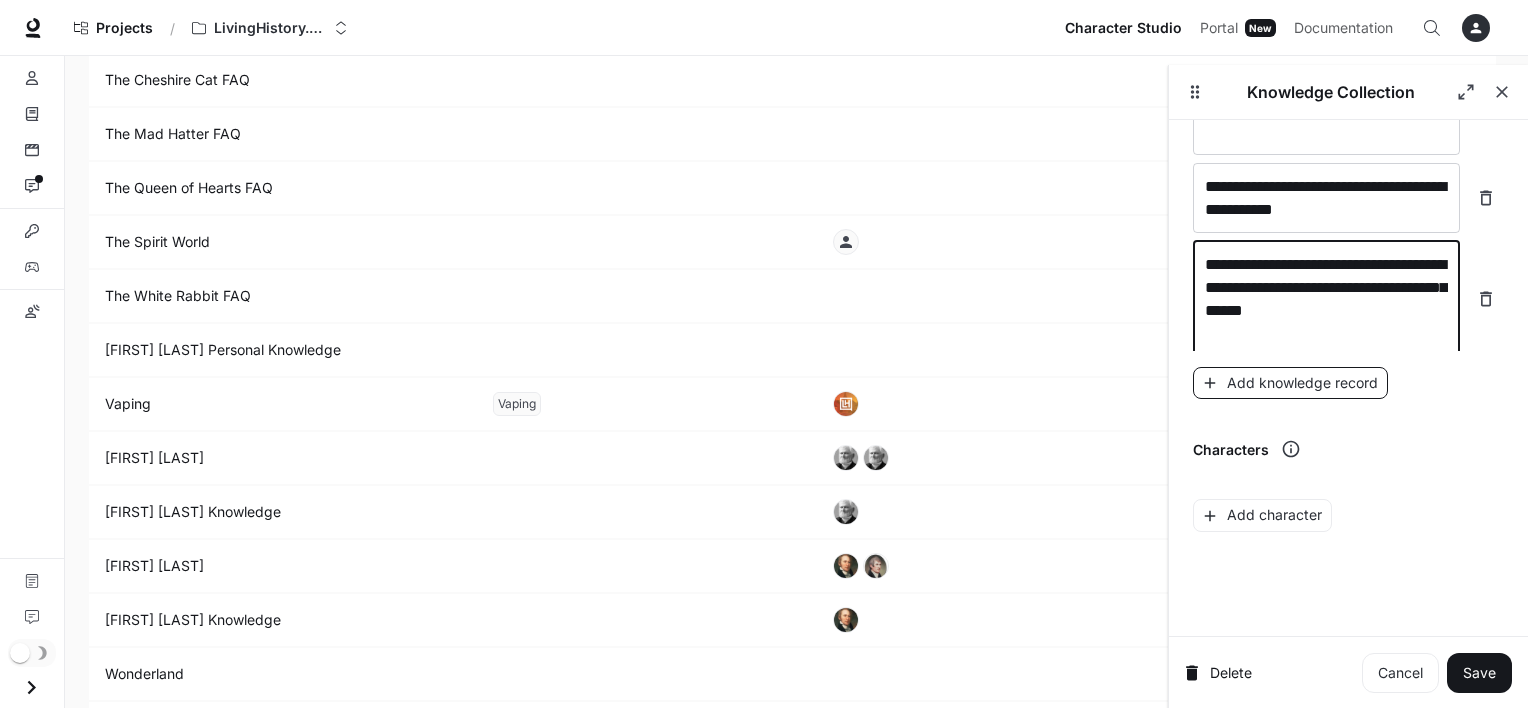 type on "**********" 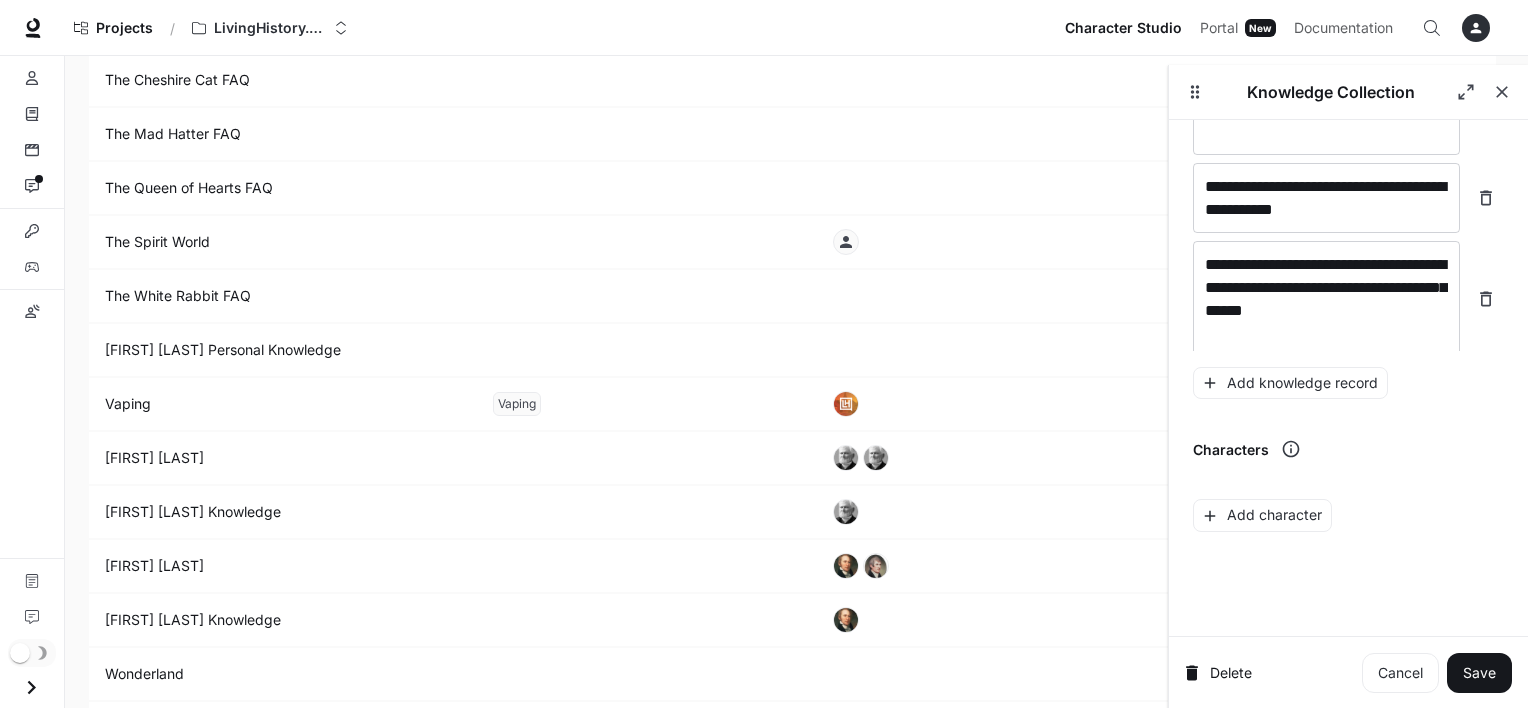scroll, scrollTop: 12360, scrollLeft: 0, axis: vertical 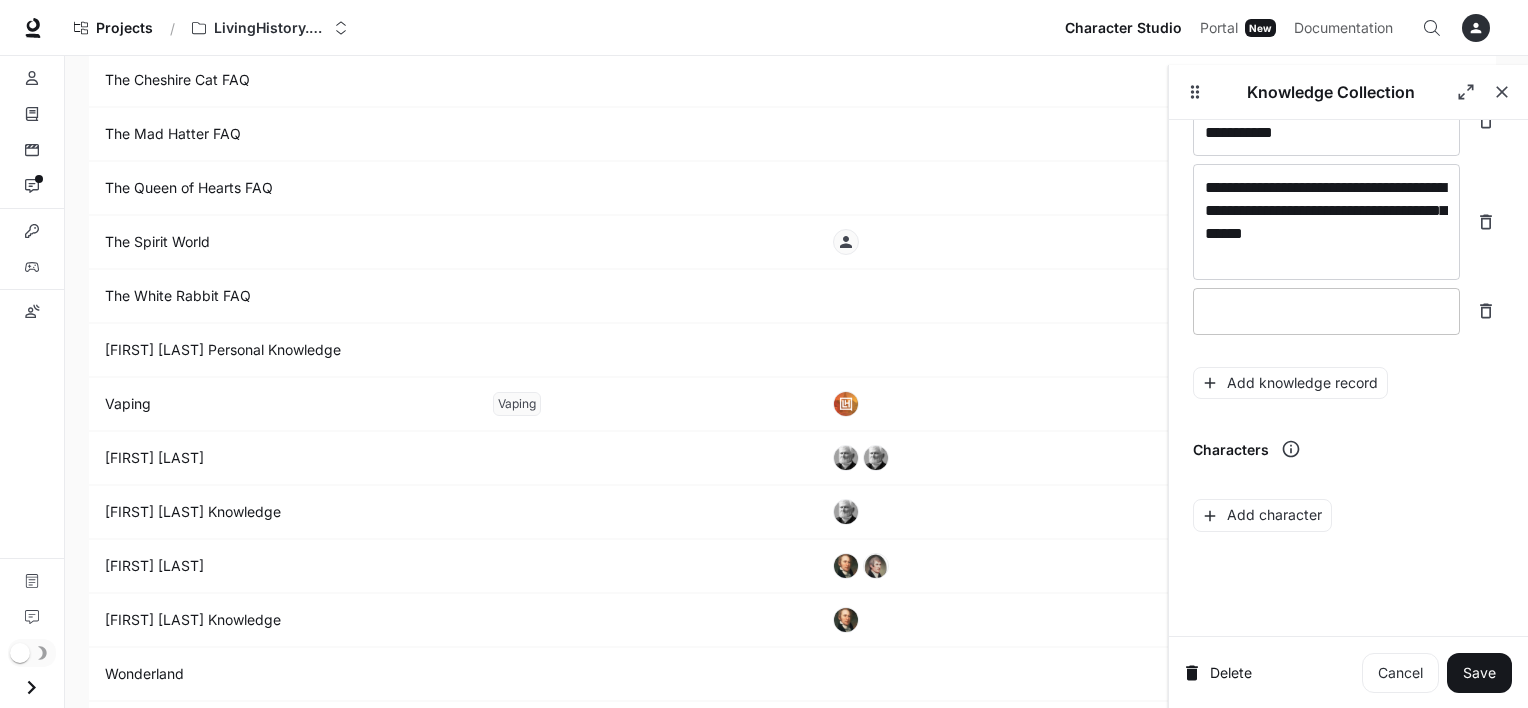 click at bounding box center [1326, 311] 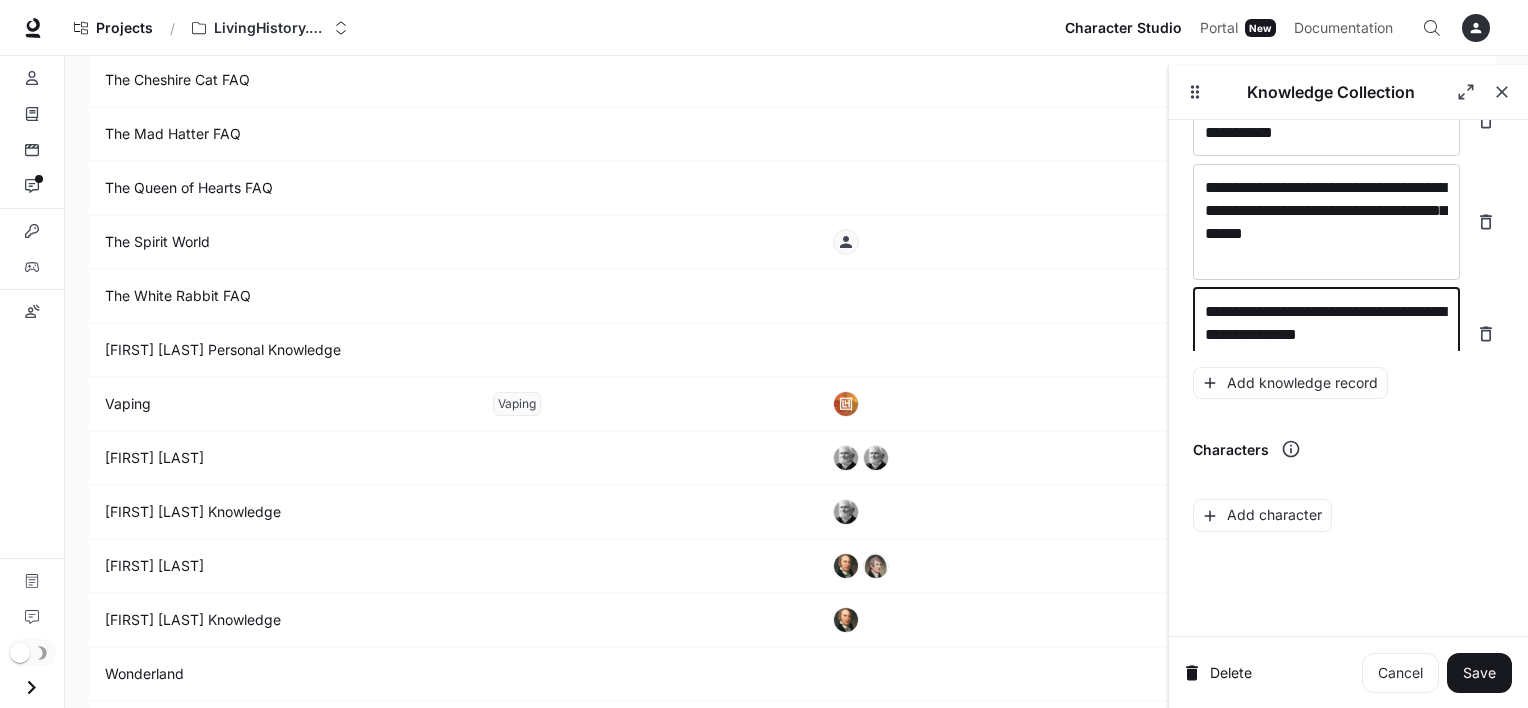 scroll, scrollTop: 12376, scrollLeft: 0, axis: vertical 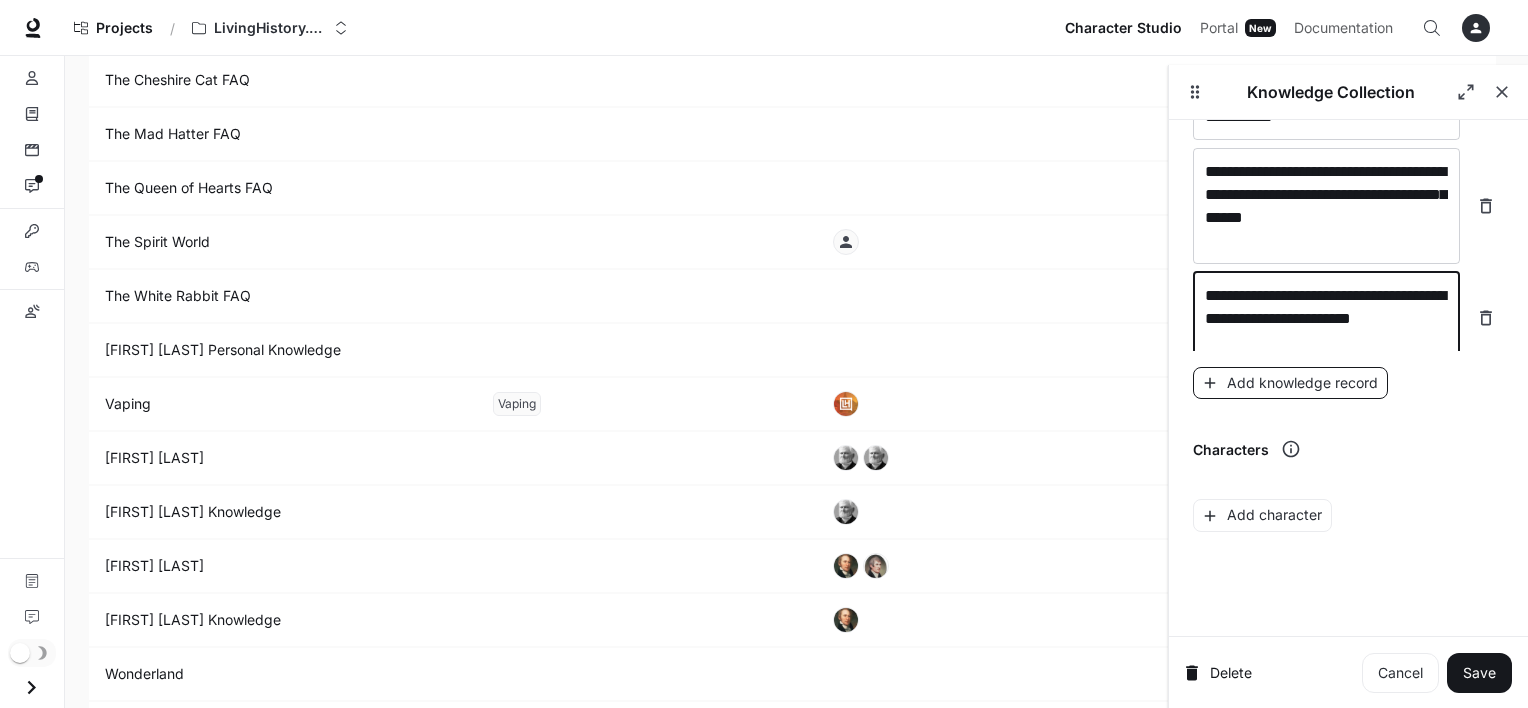 type on "**********" 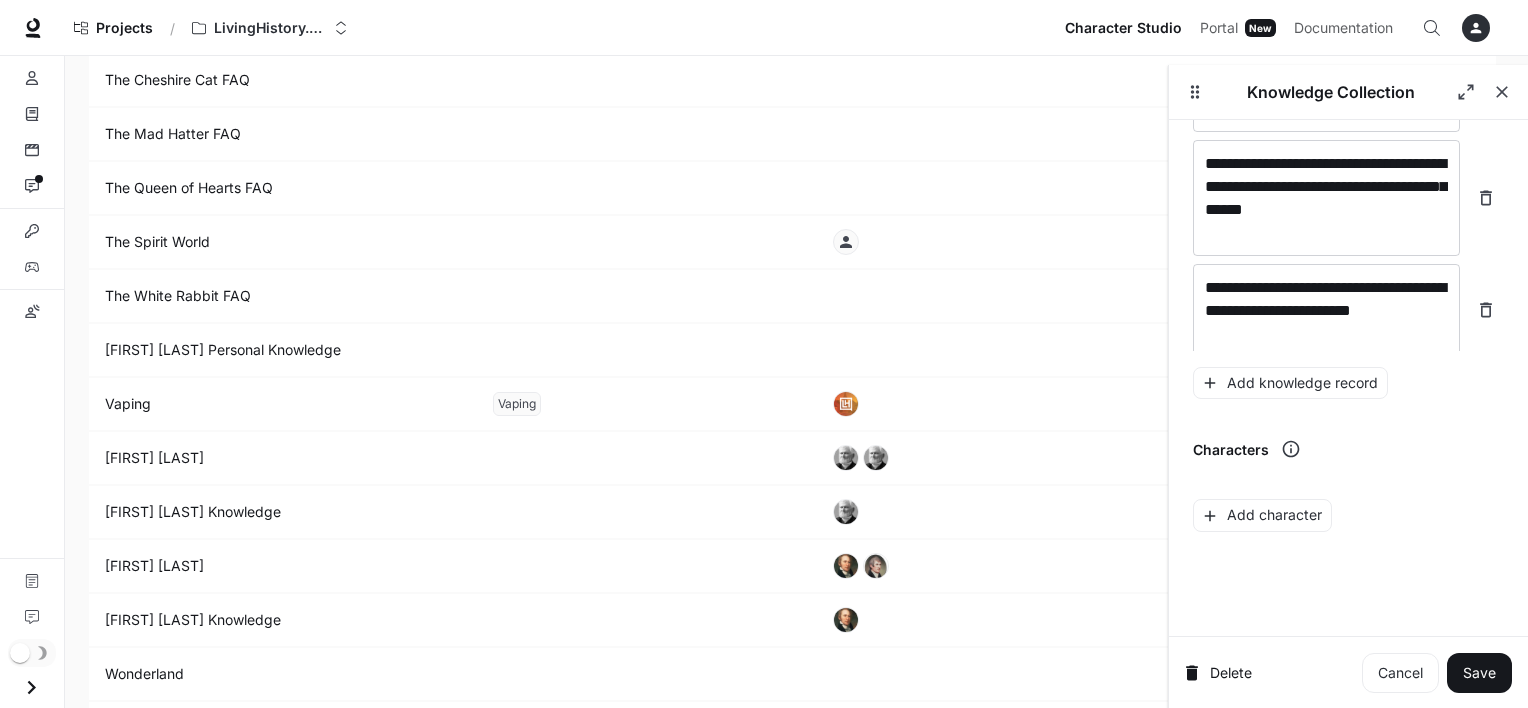 scroll, scrollTop: 12452, scrollLeft: 0, axis: vertical 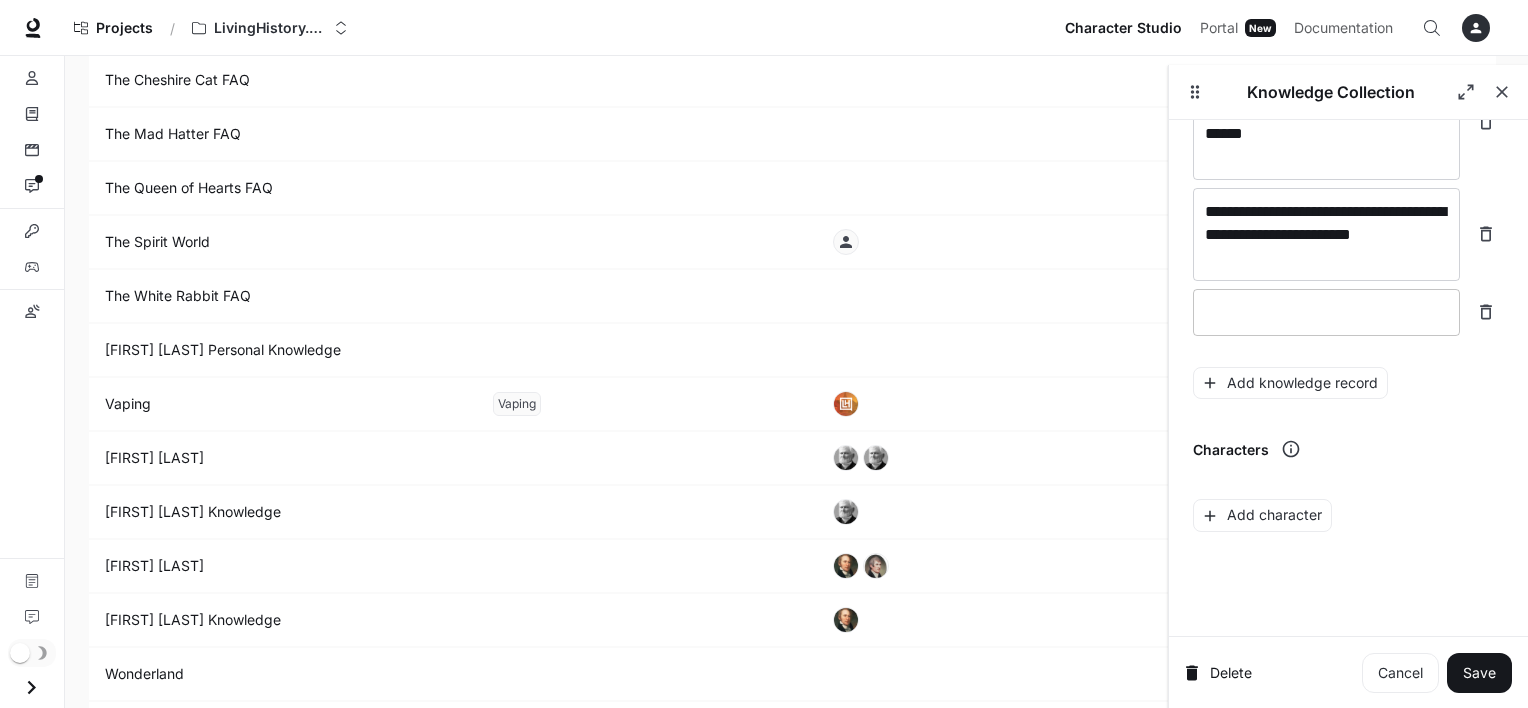 click on "* ​" at bounding box center [1326, 312] 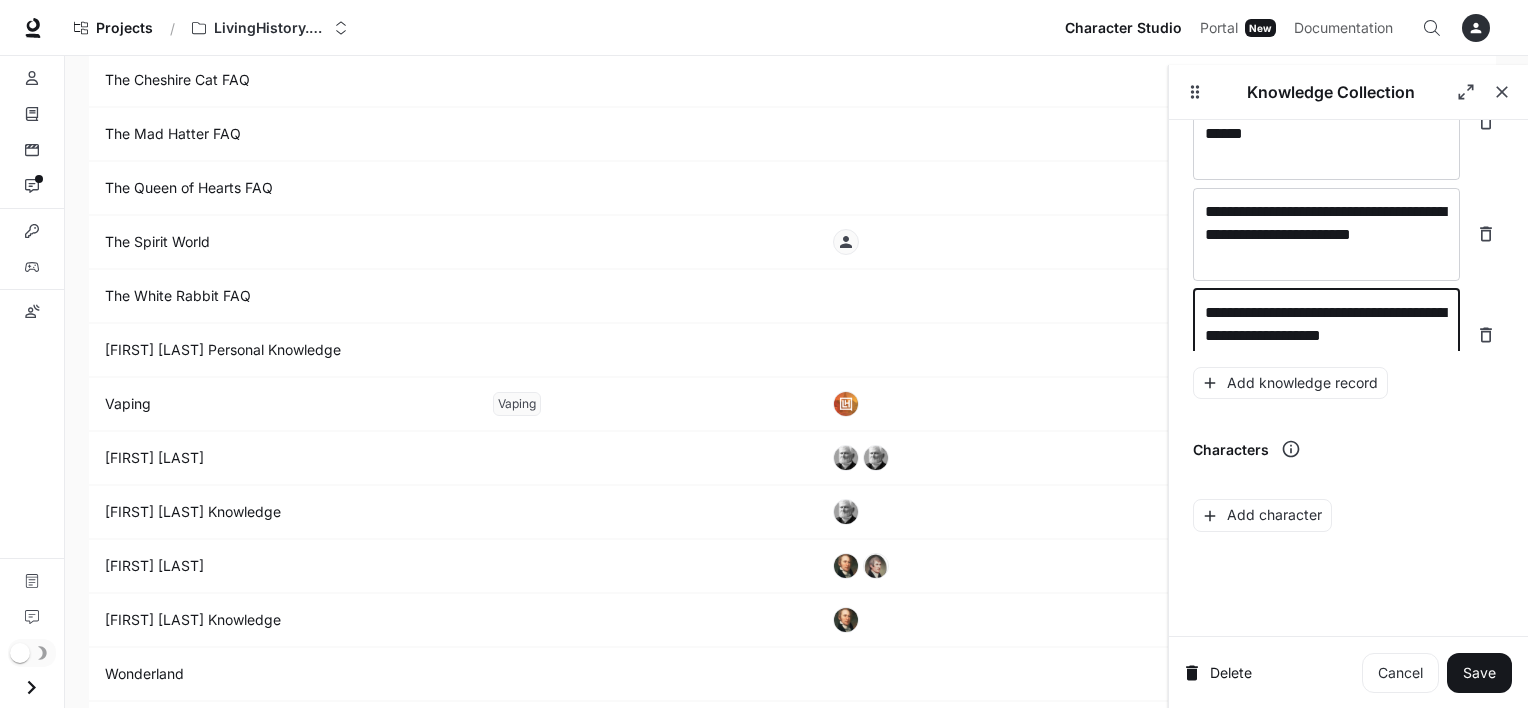 scroll, scrollTop: 12468, scrollLeft: 0, axis: vertical 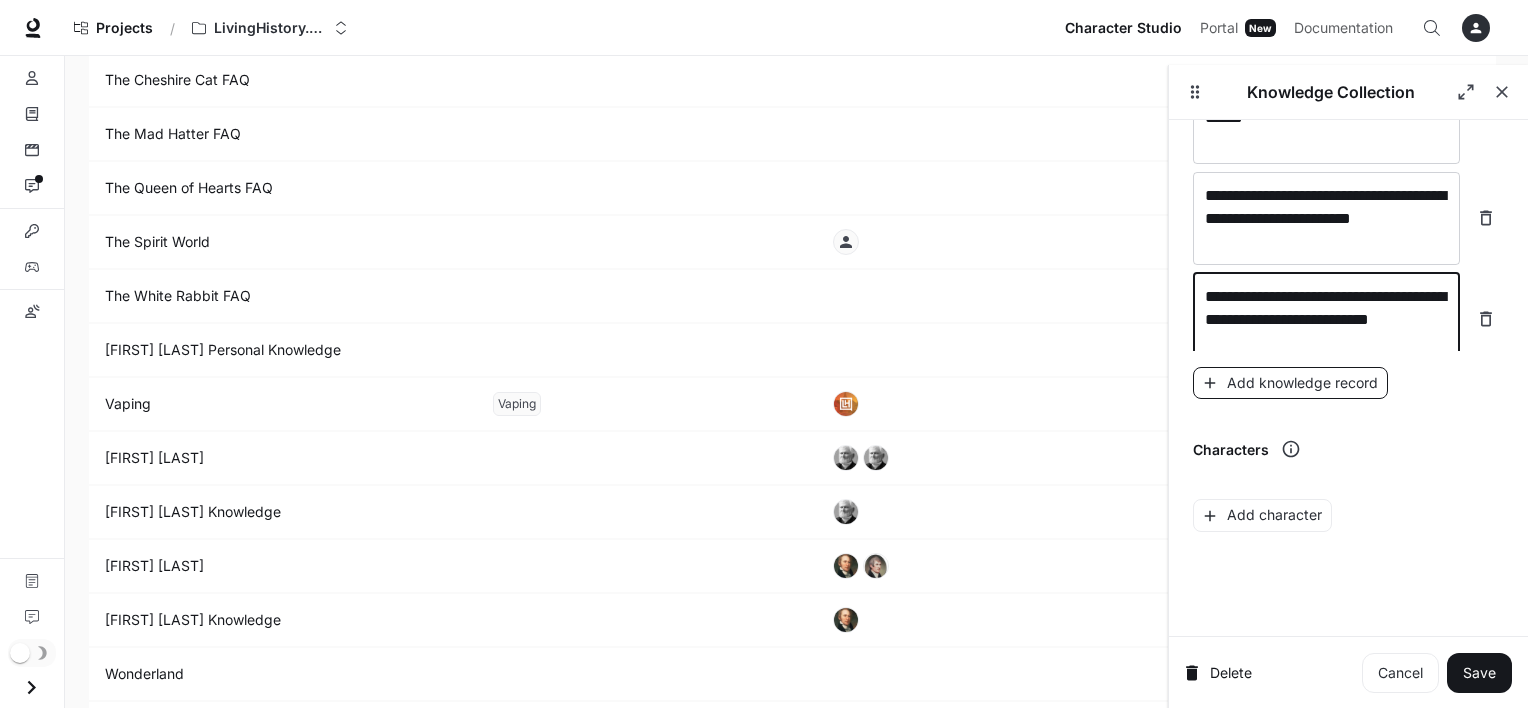 type on "**********" 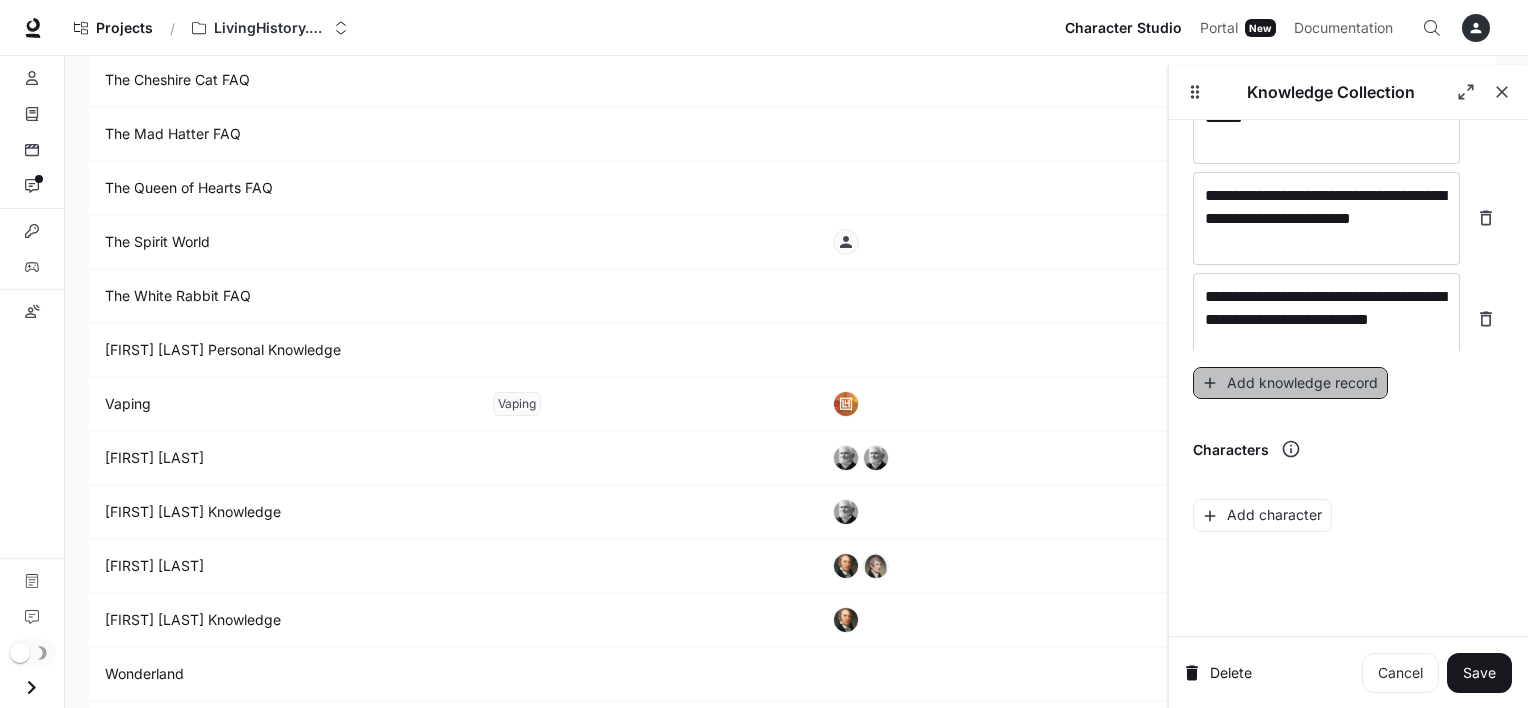 click on "Add knowledge record" at bounding box center [1290, 383] 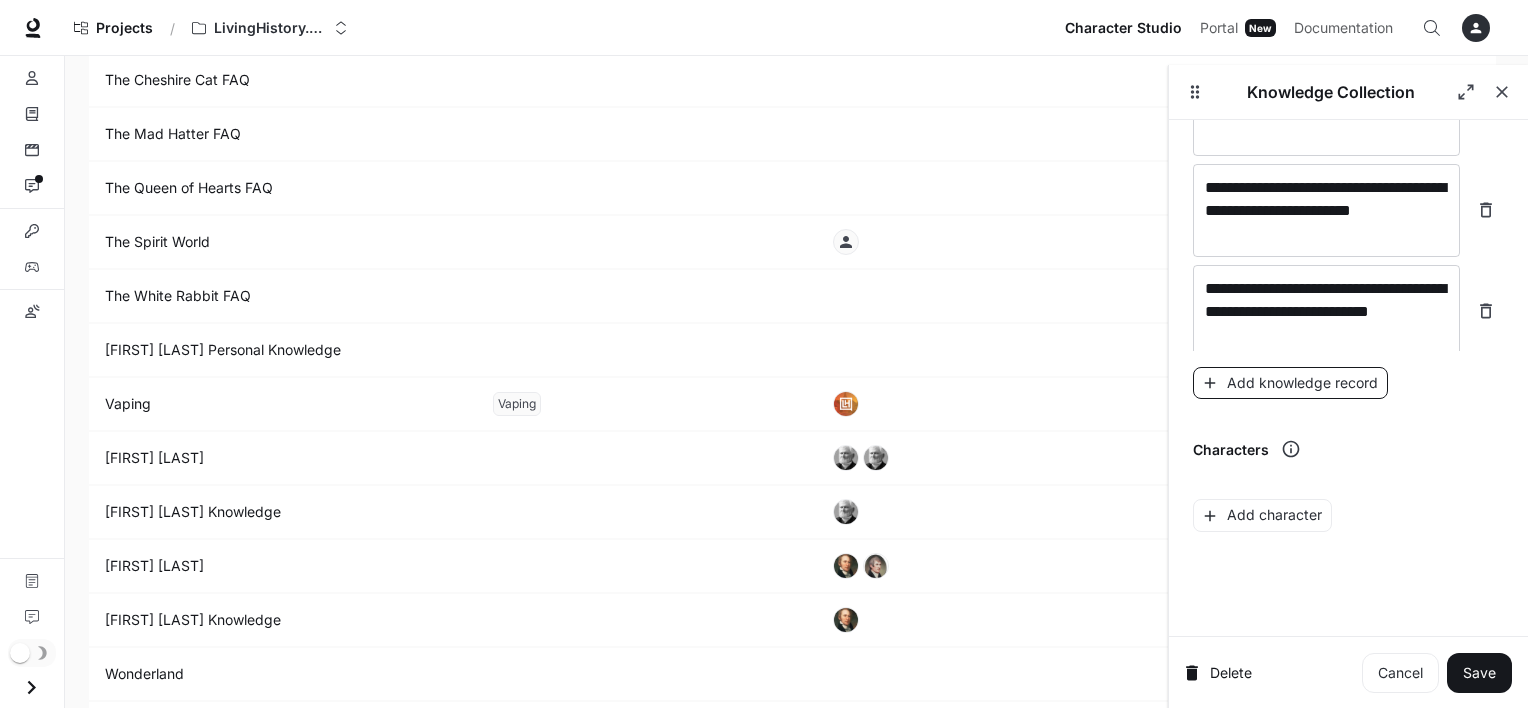 scroll, scrollTop: 12538, scrollLeft: 0, axis: vertical 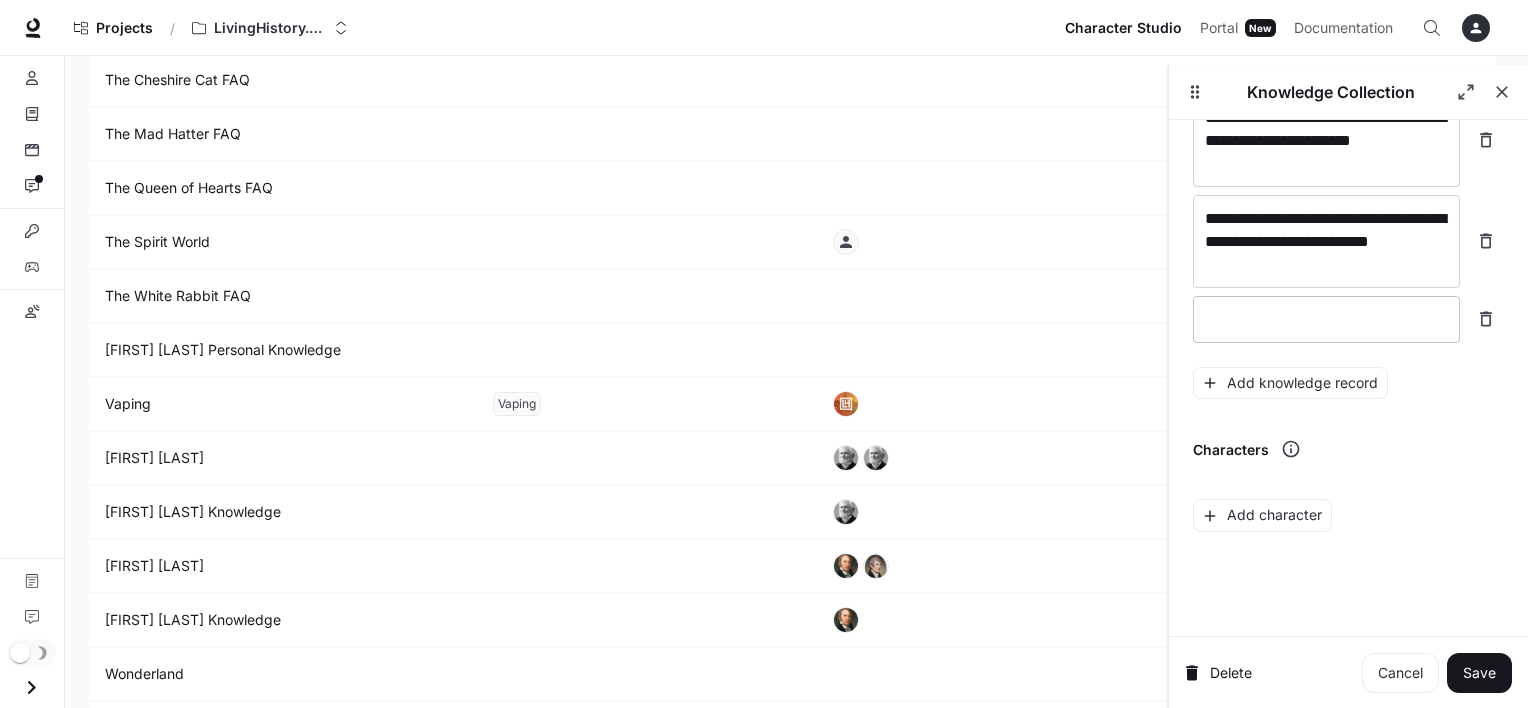click at bounding box center (1326, 319) 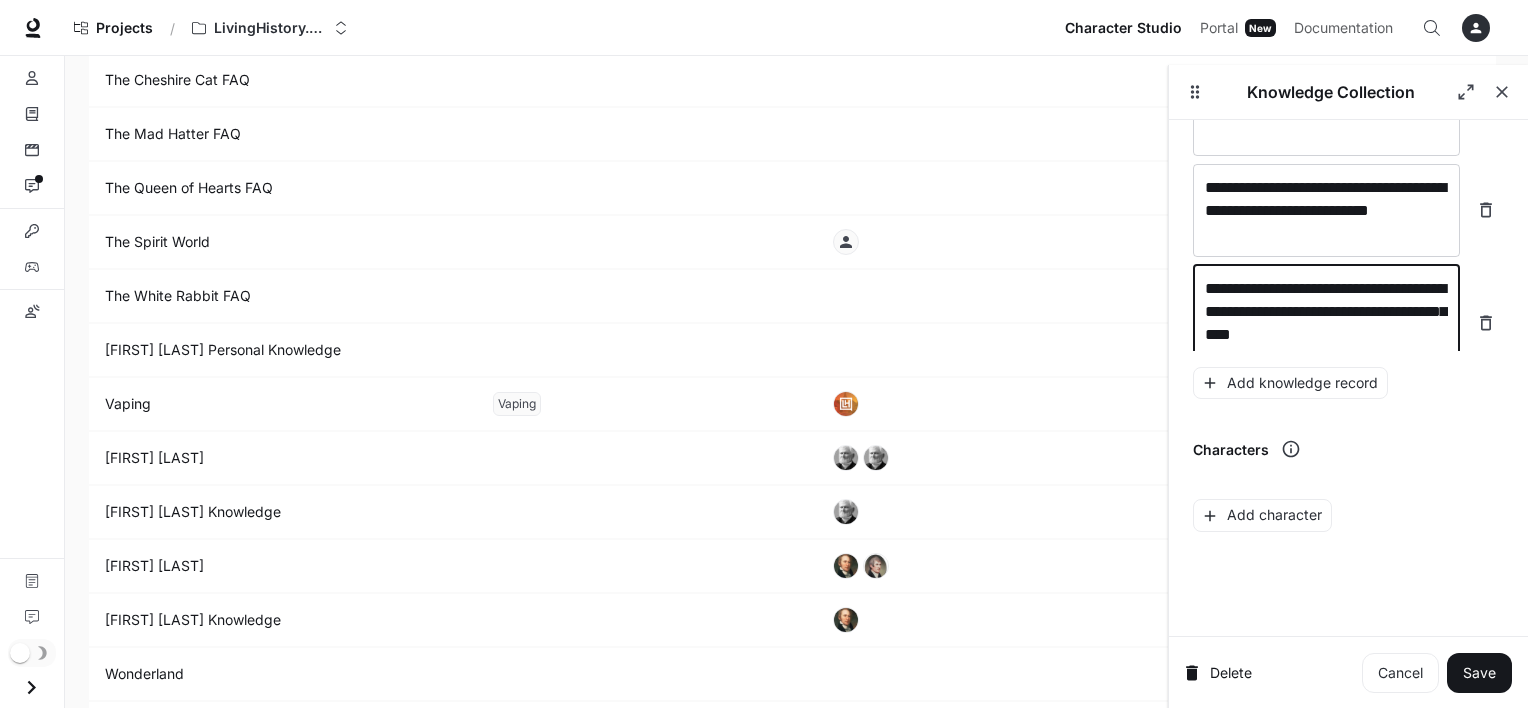 scroll, scrollTop: 12576, scrollLeft: 0, axis: vertical 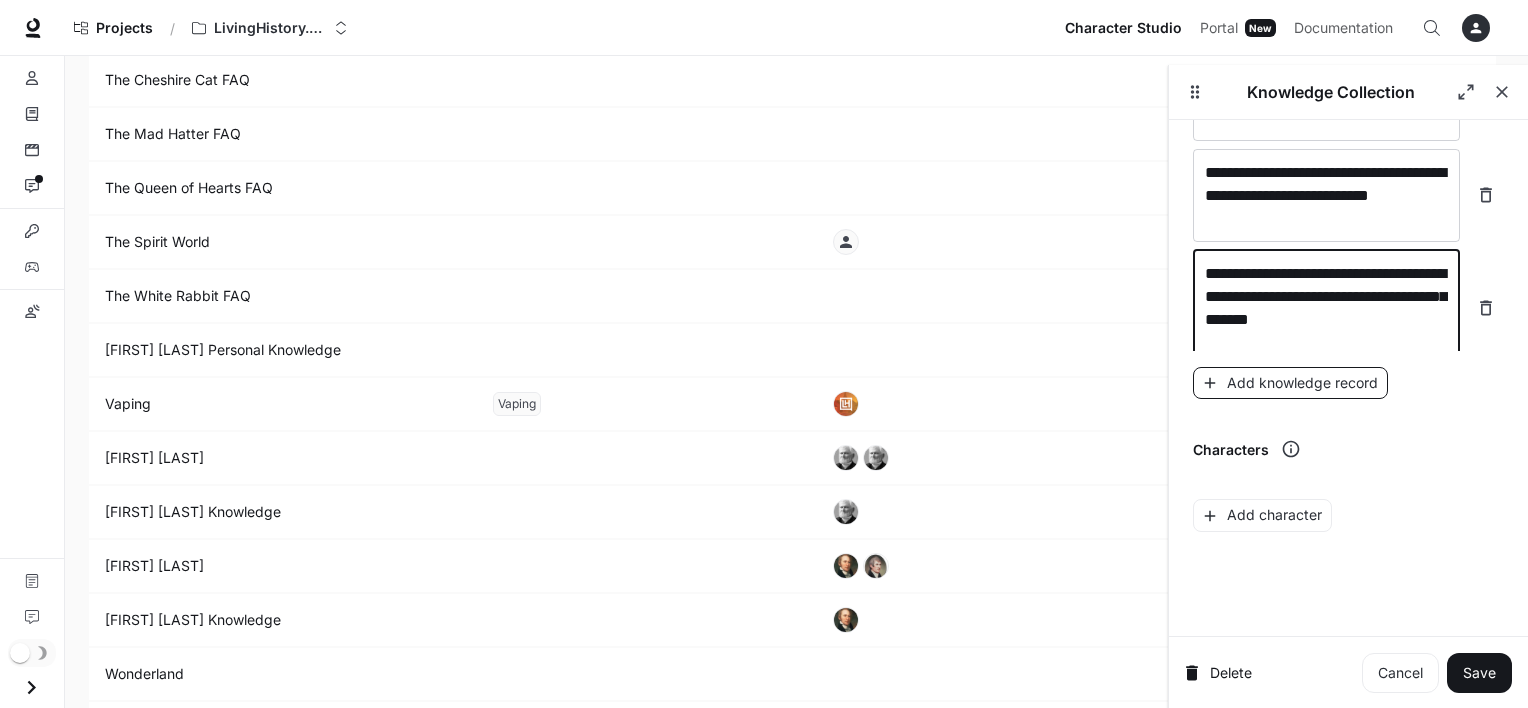 type on "**********" 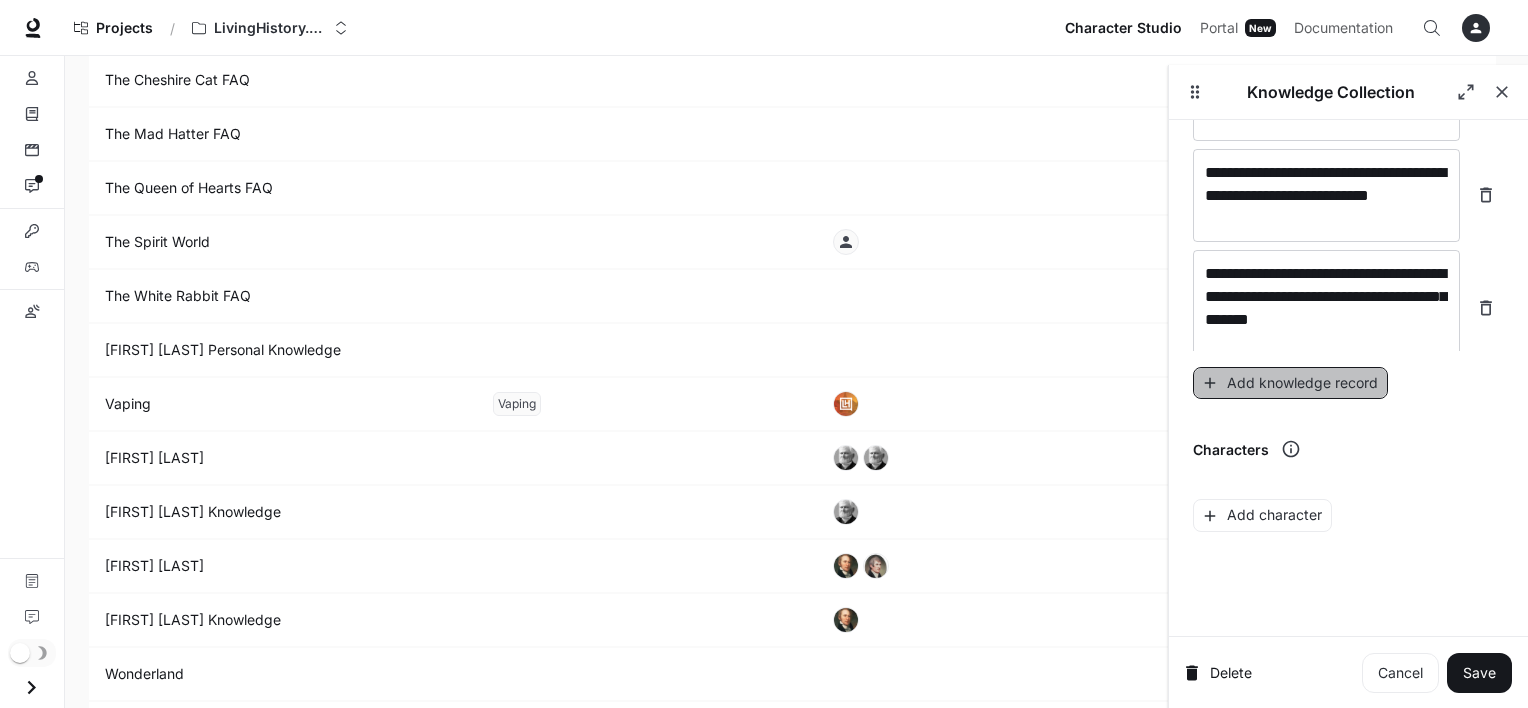 click on "Add knowledge record" at bounding box center [1290, 383] 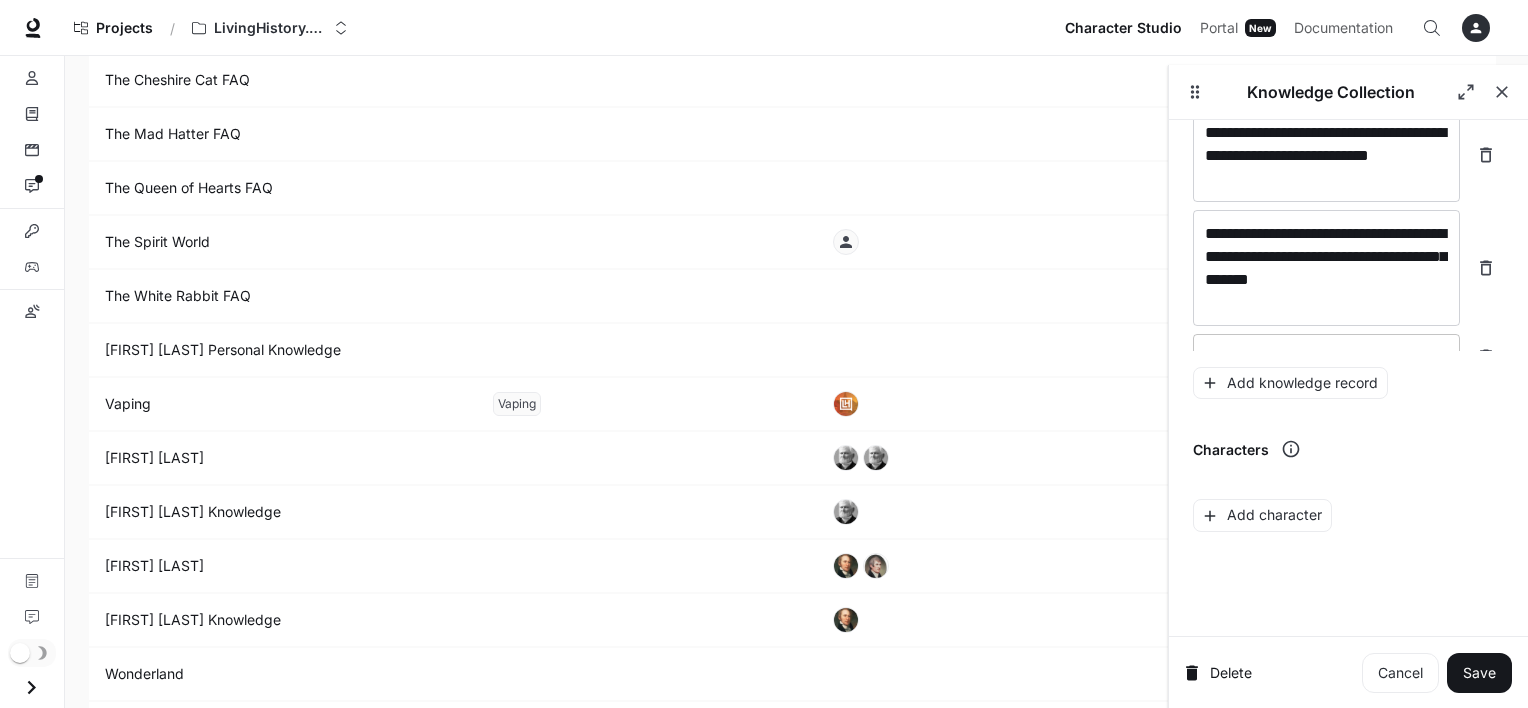 click on "* ​" at bounding box center [1326, 357] 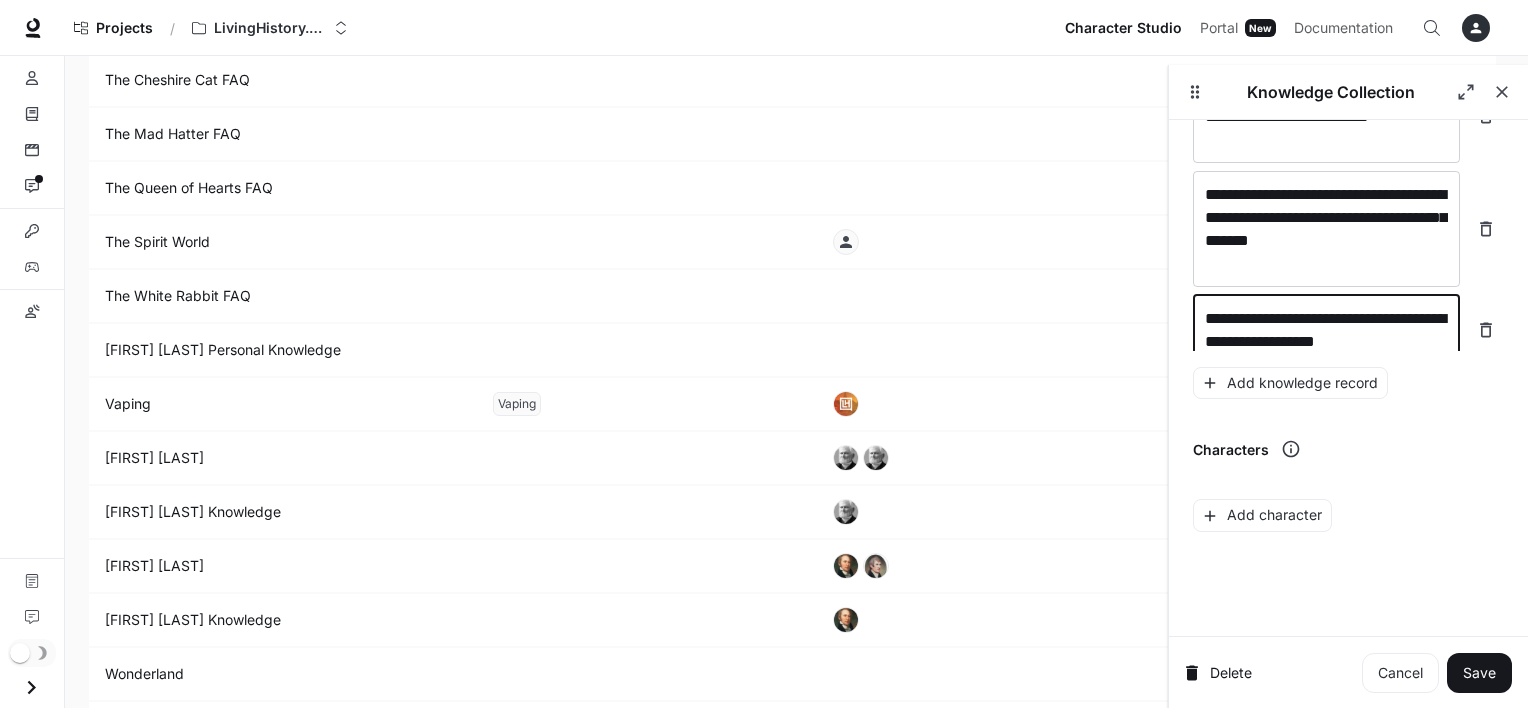 scroll, scrollTop: 12677, scrollLeft: 0, axis: vertical 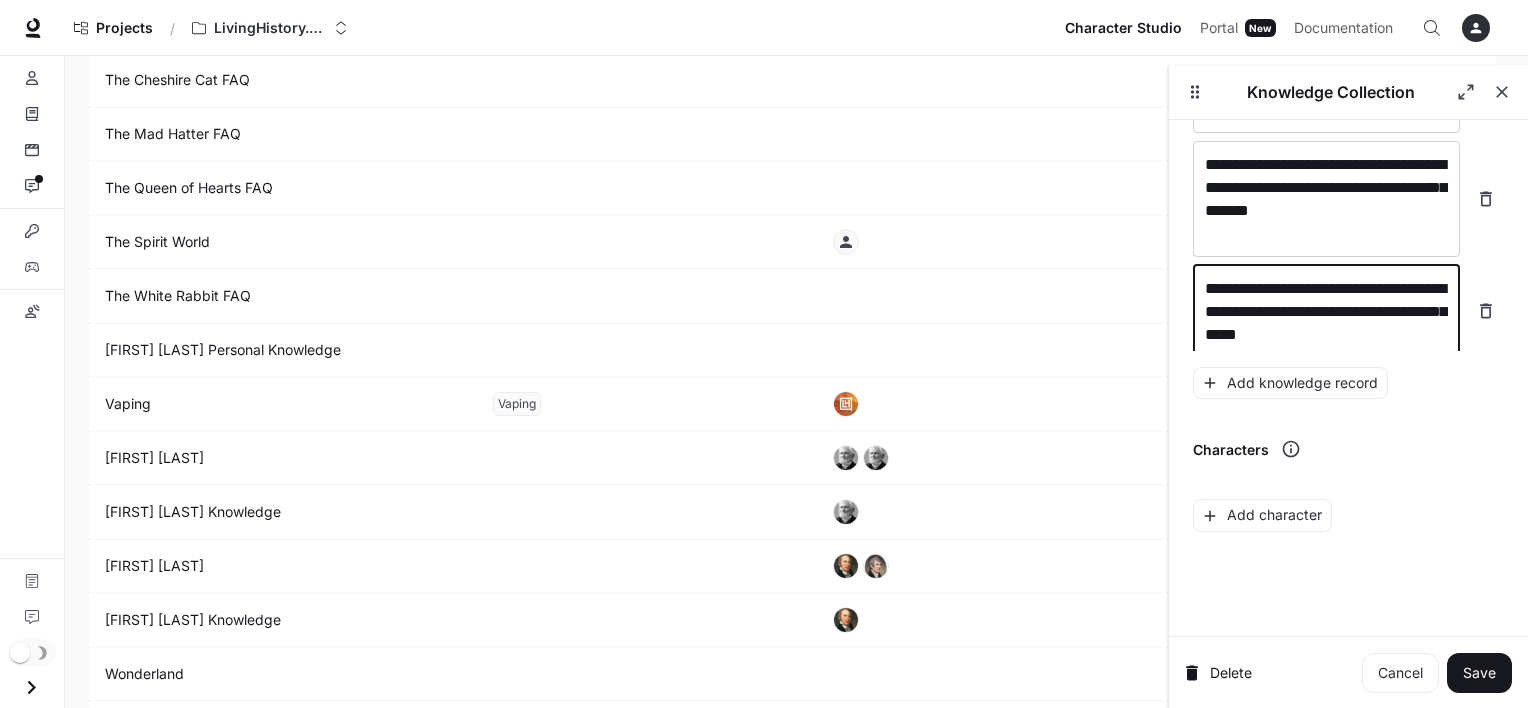 type on "**********" 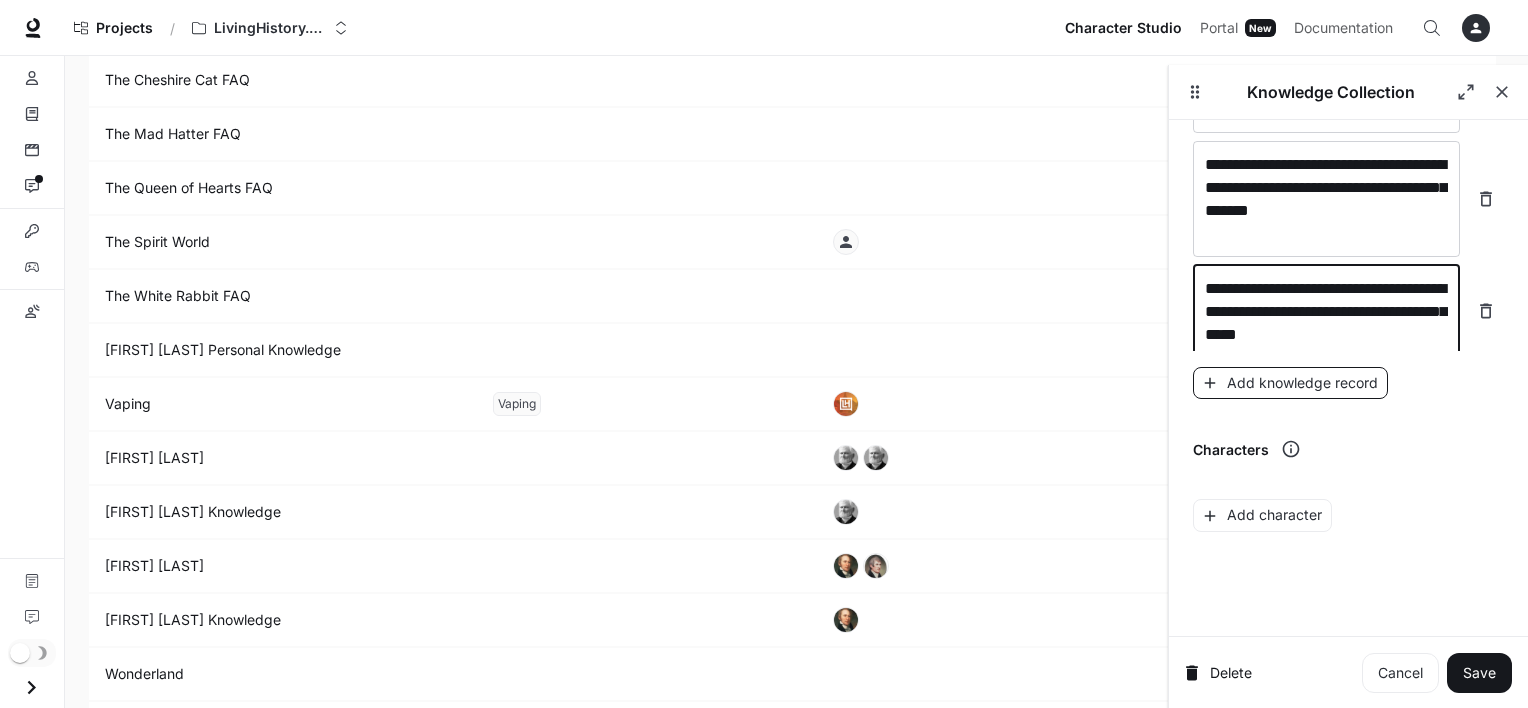 click on "Add knowledge record" at bounding box center [1290, 383] 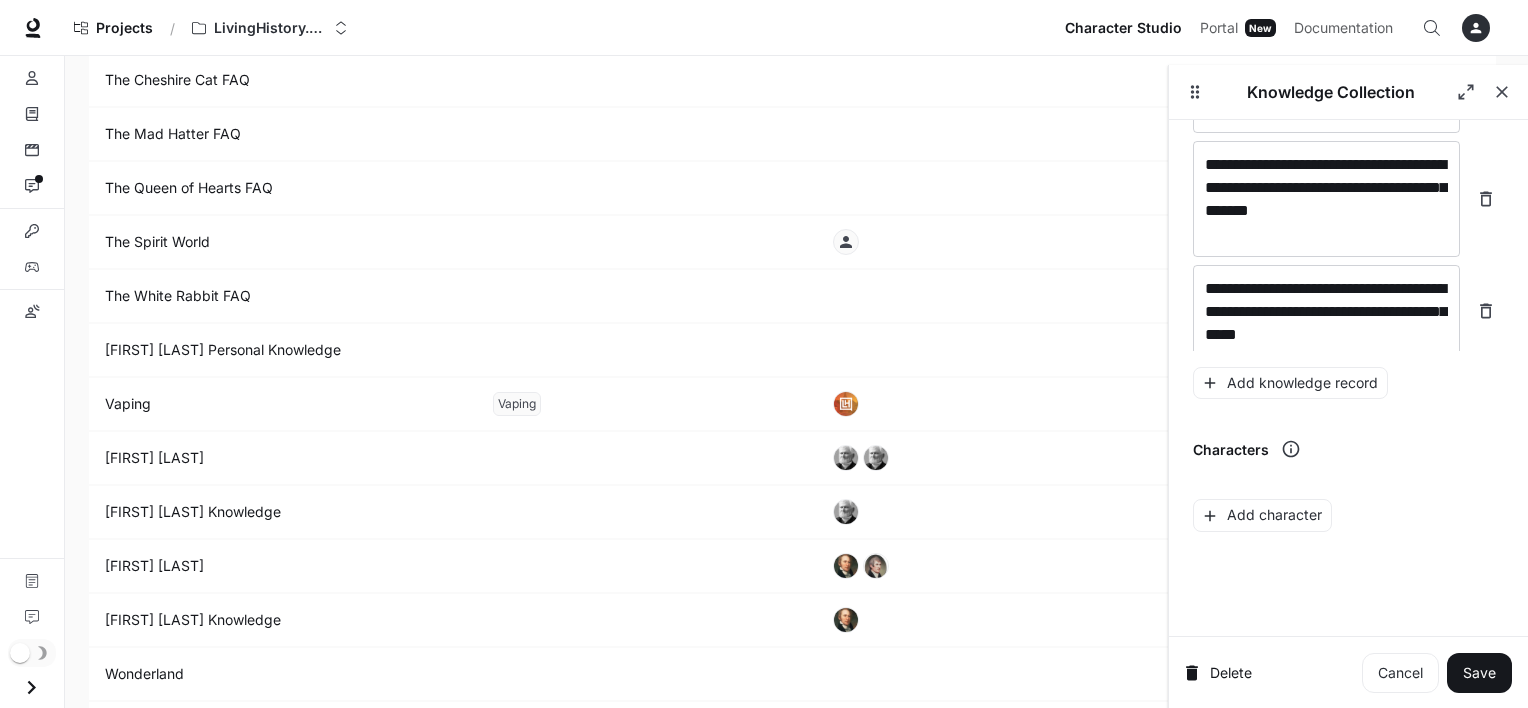 scroll, scrollTop: 12732, scrollLeft: 0, axis: vertical 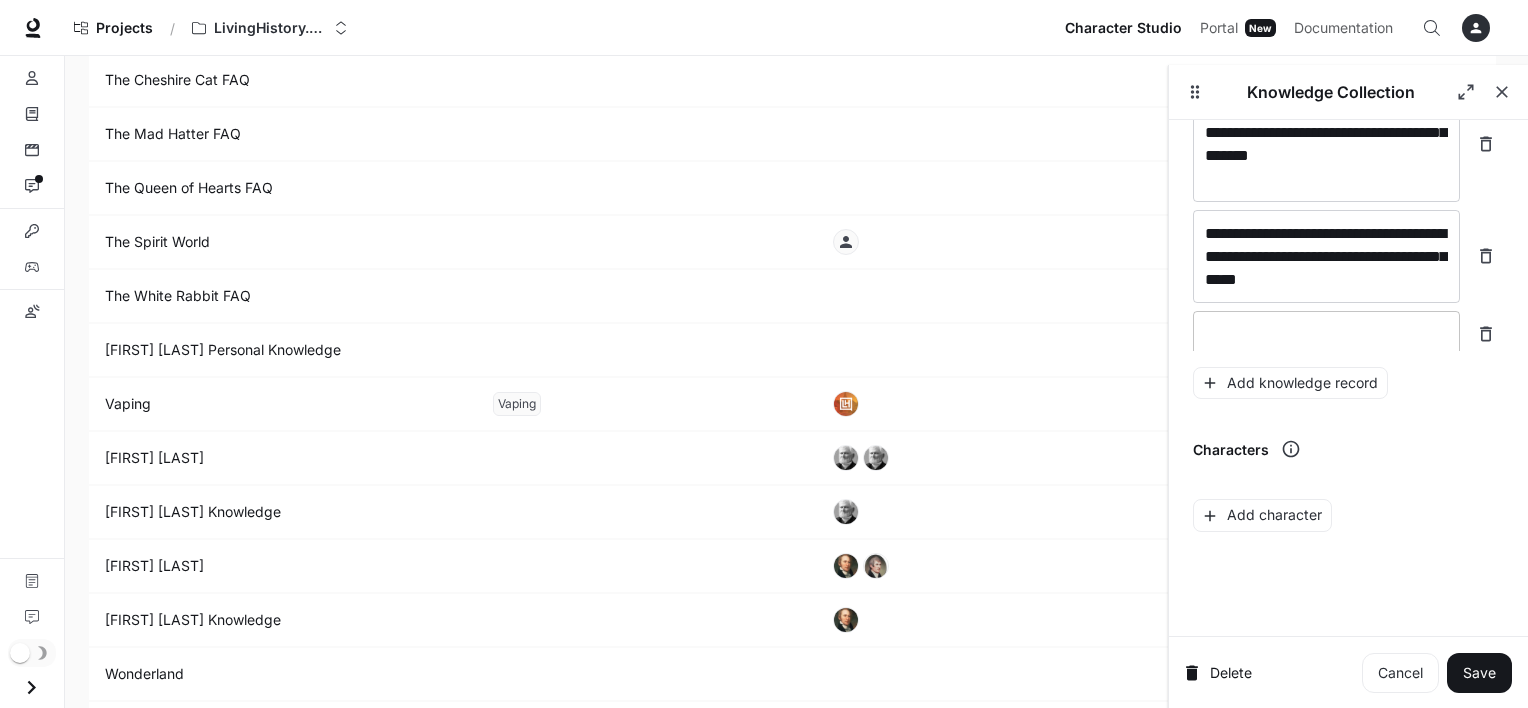click at bounding box center (1326, 334) 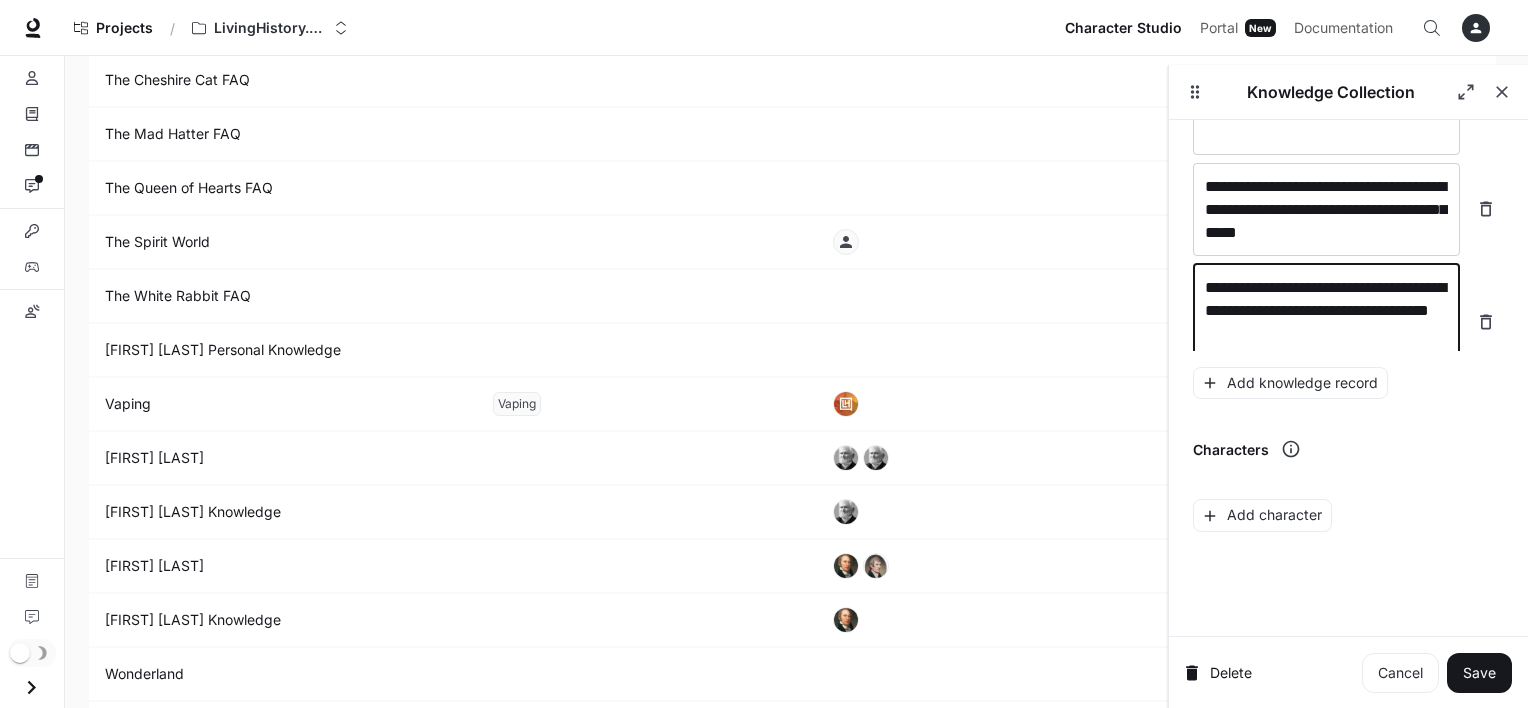 scroll, scrollTop: 12785, scrollLeft: 0, axis: vertical 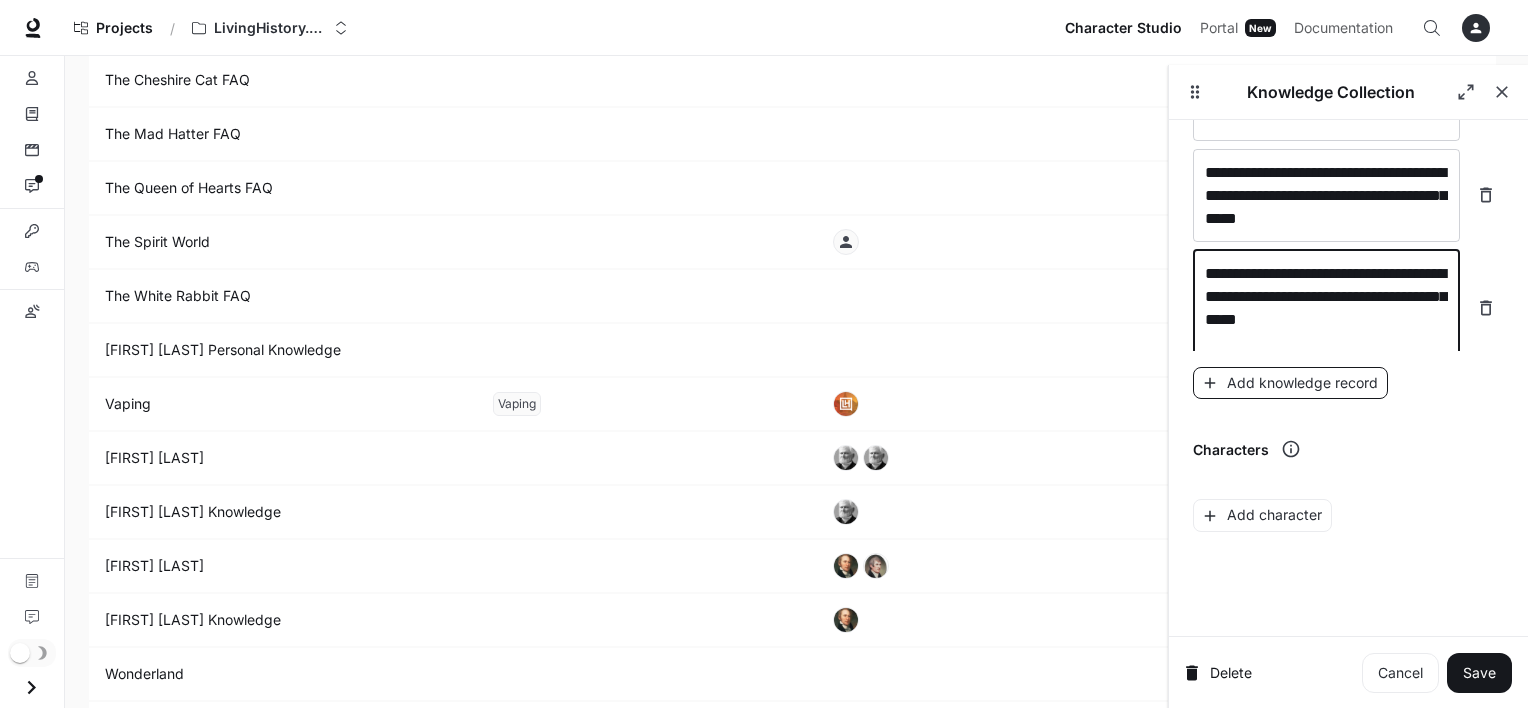 type on "**********" 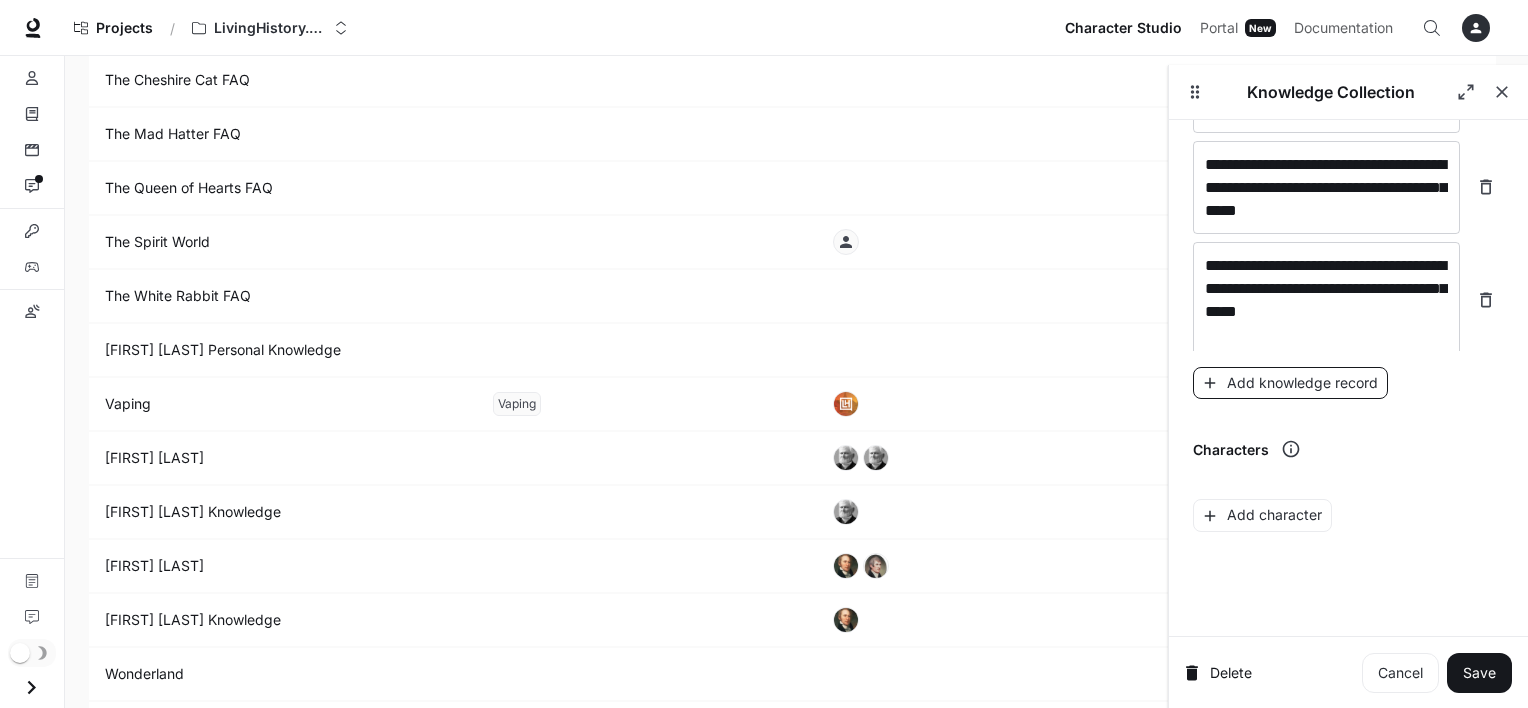 scroll, scrollTop: 12863, scrollLeft: 0, axis: vertical 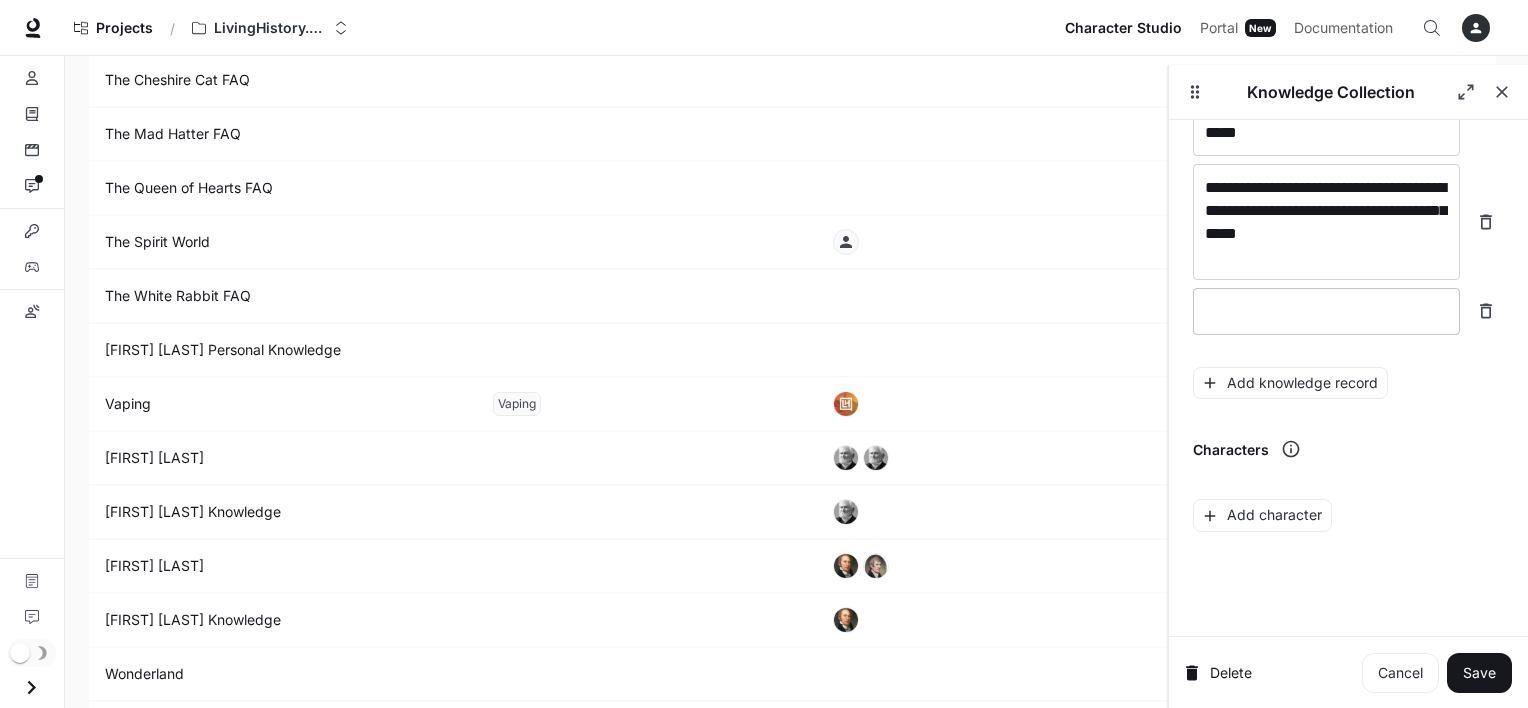 click on "* ​" at bounding box center [1326, 311] 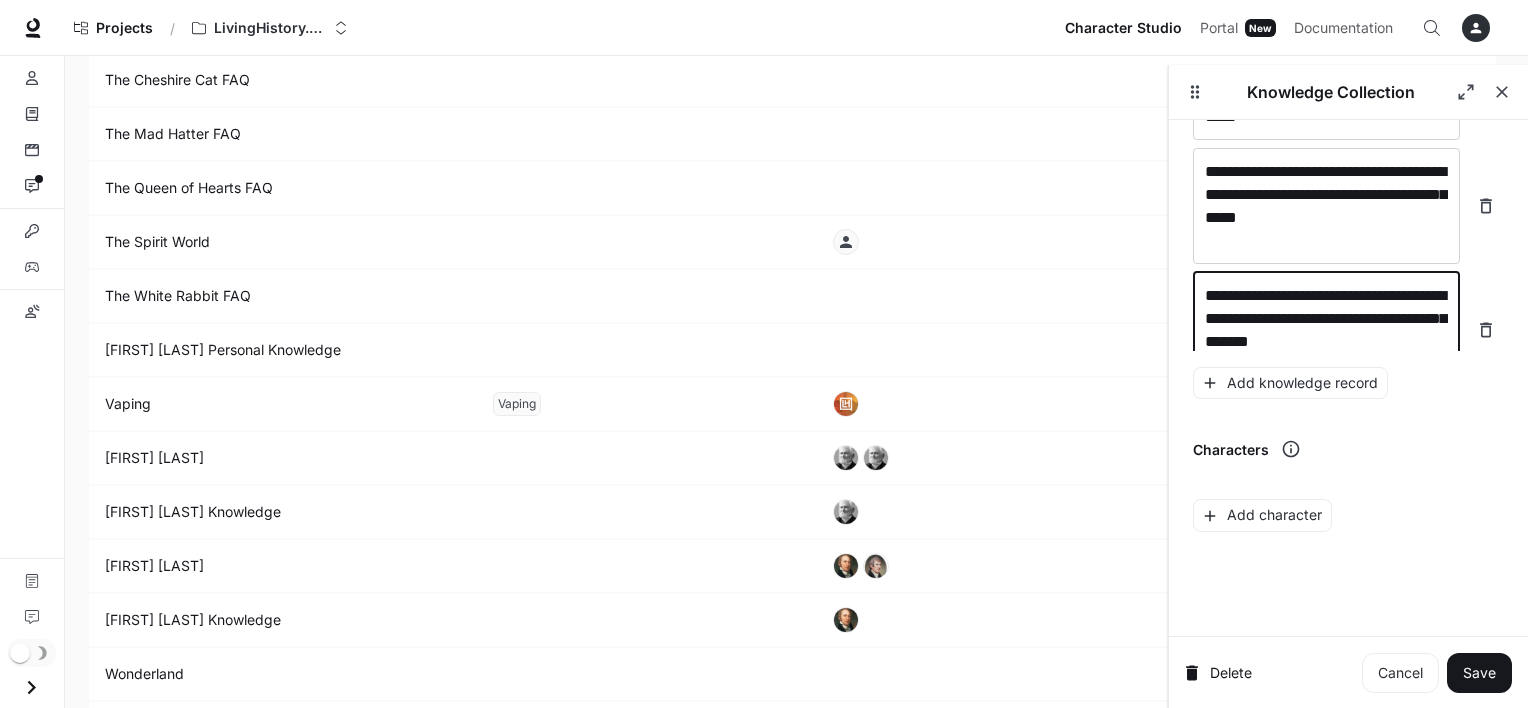 scroll, scrollTop: 12901, scrollLeft: 0, axis: vertical 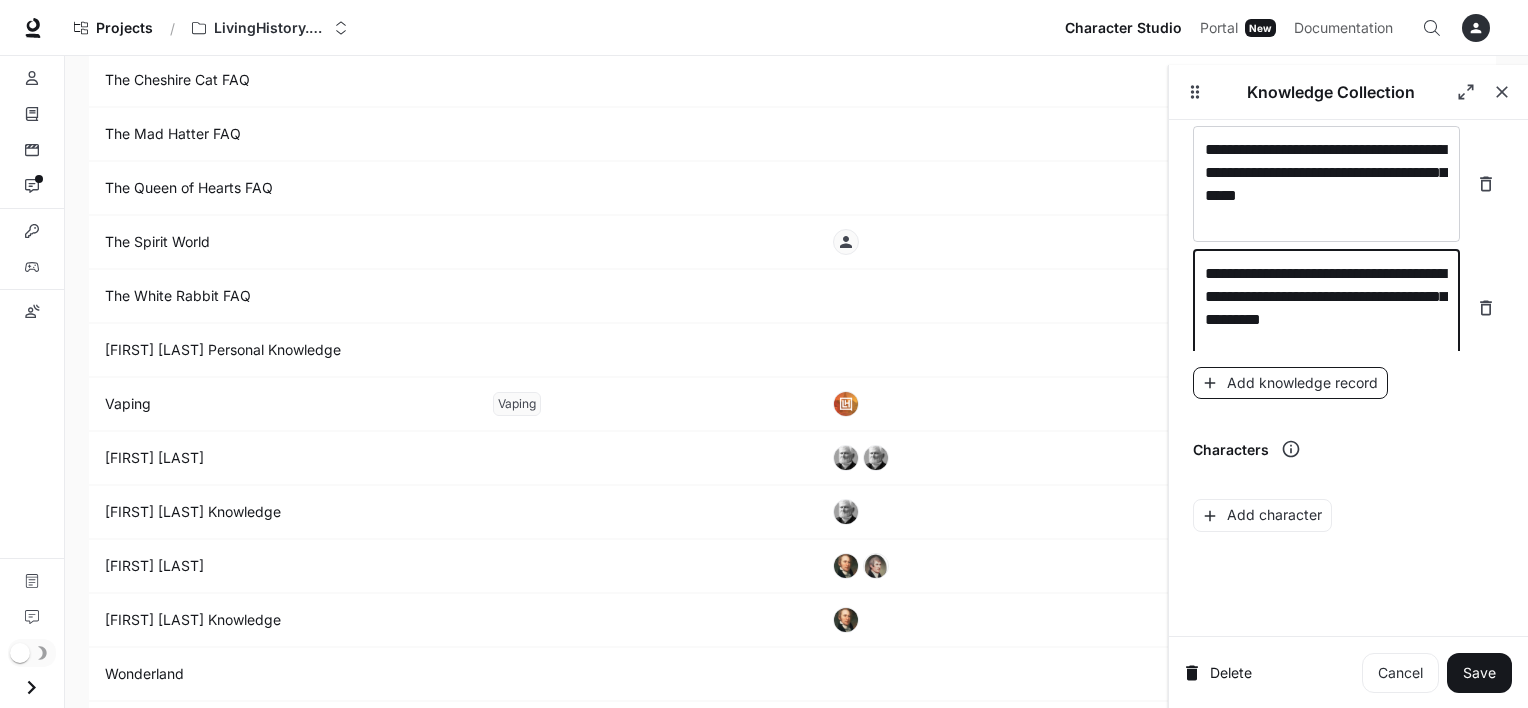 type on "**********" 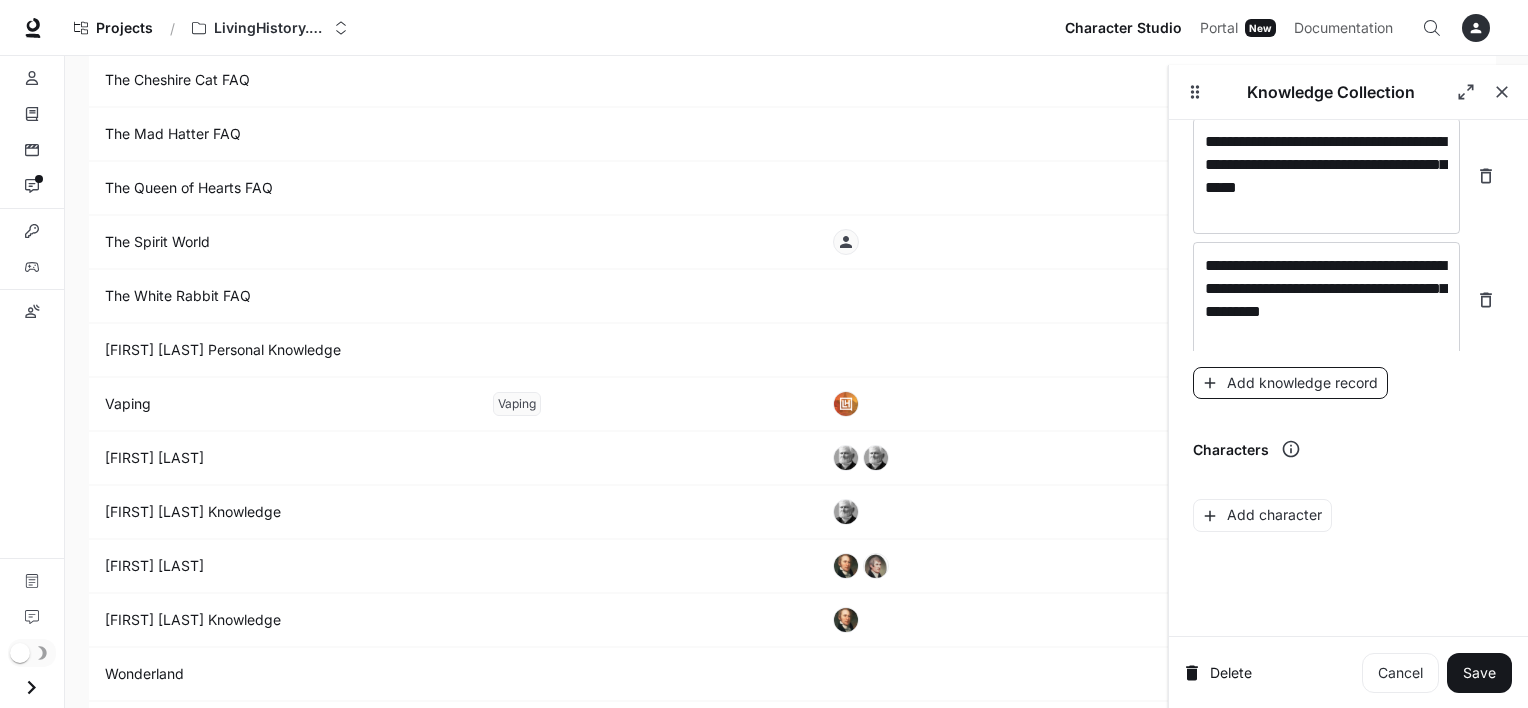 scroll, scrollTop: 12979, scrollLeft: 0, axis: vertical 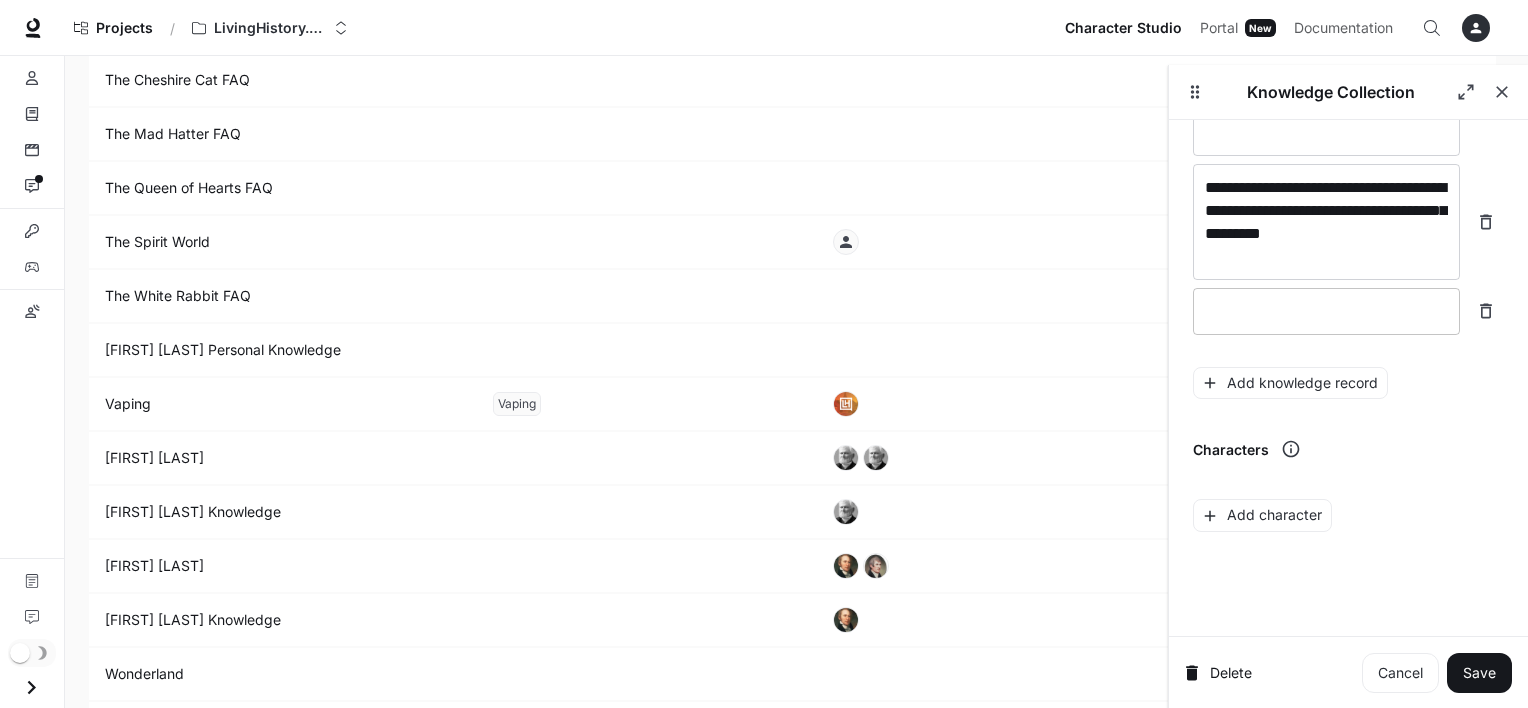 click at bounding box center (1326, 311) 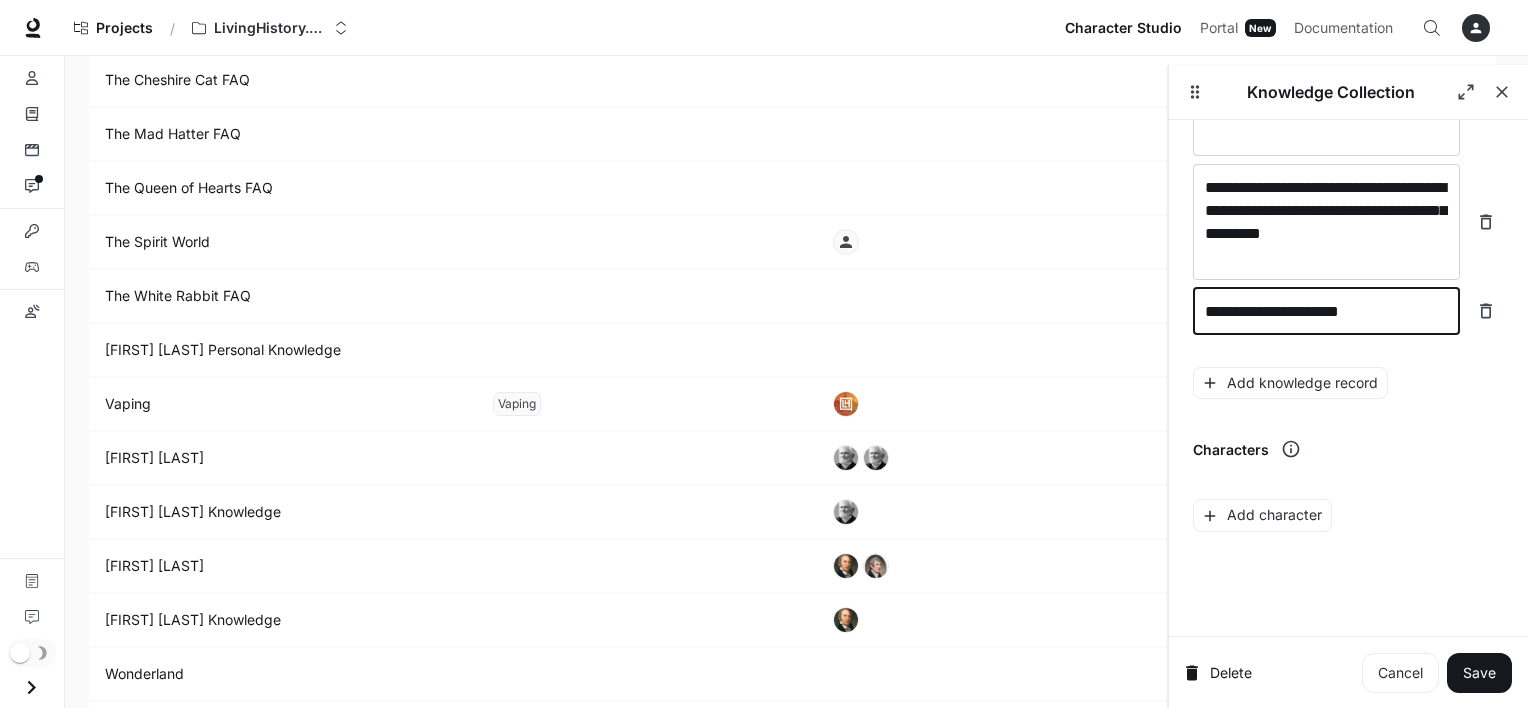 type on "**********" 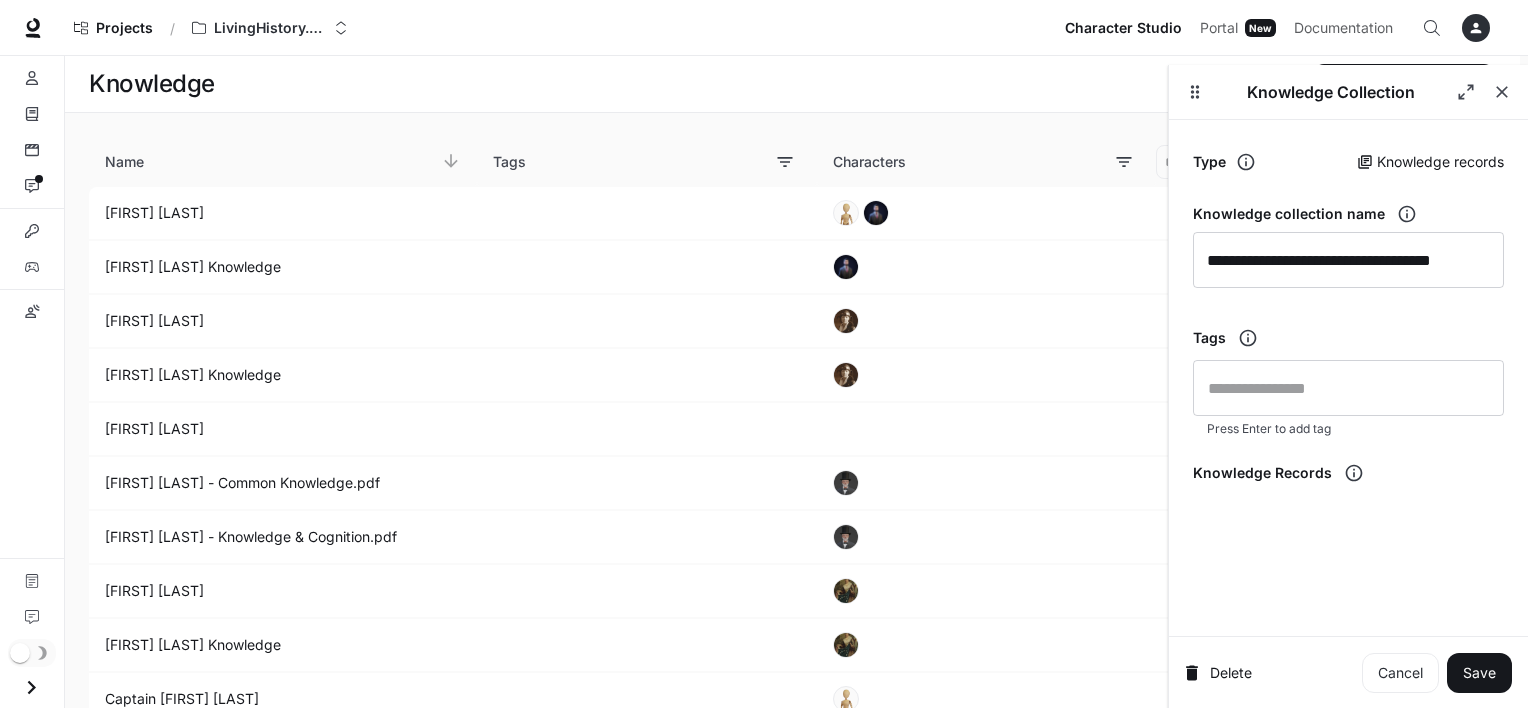 scroll, scrollTop: 4669, scrollLeft: 0, axis: vertical 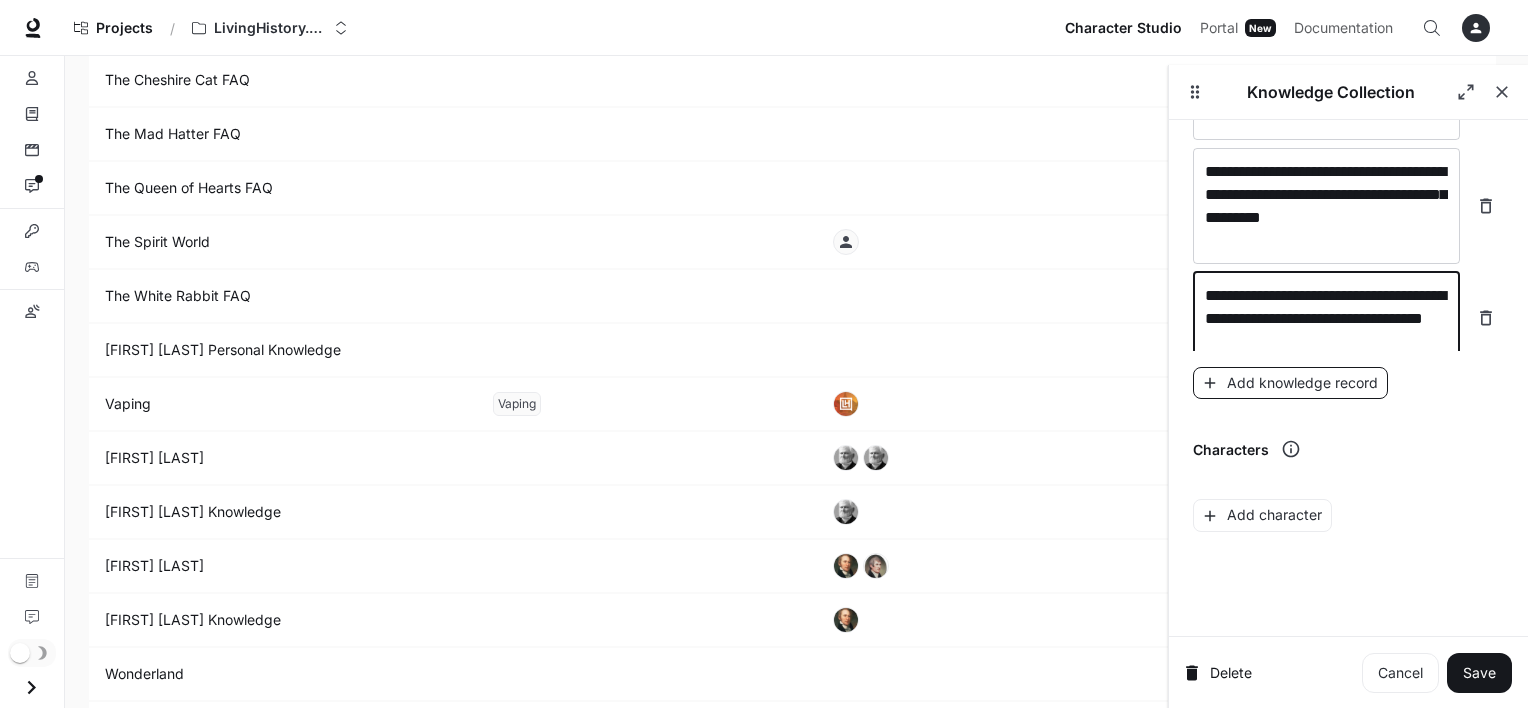 type on "**********" 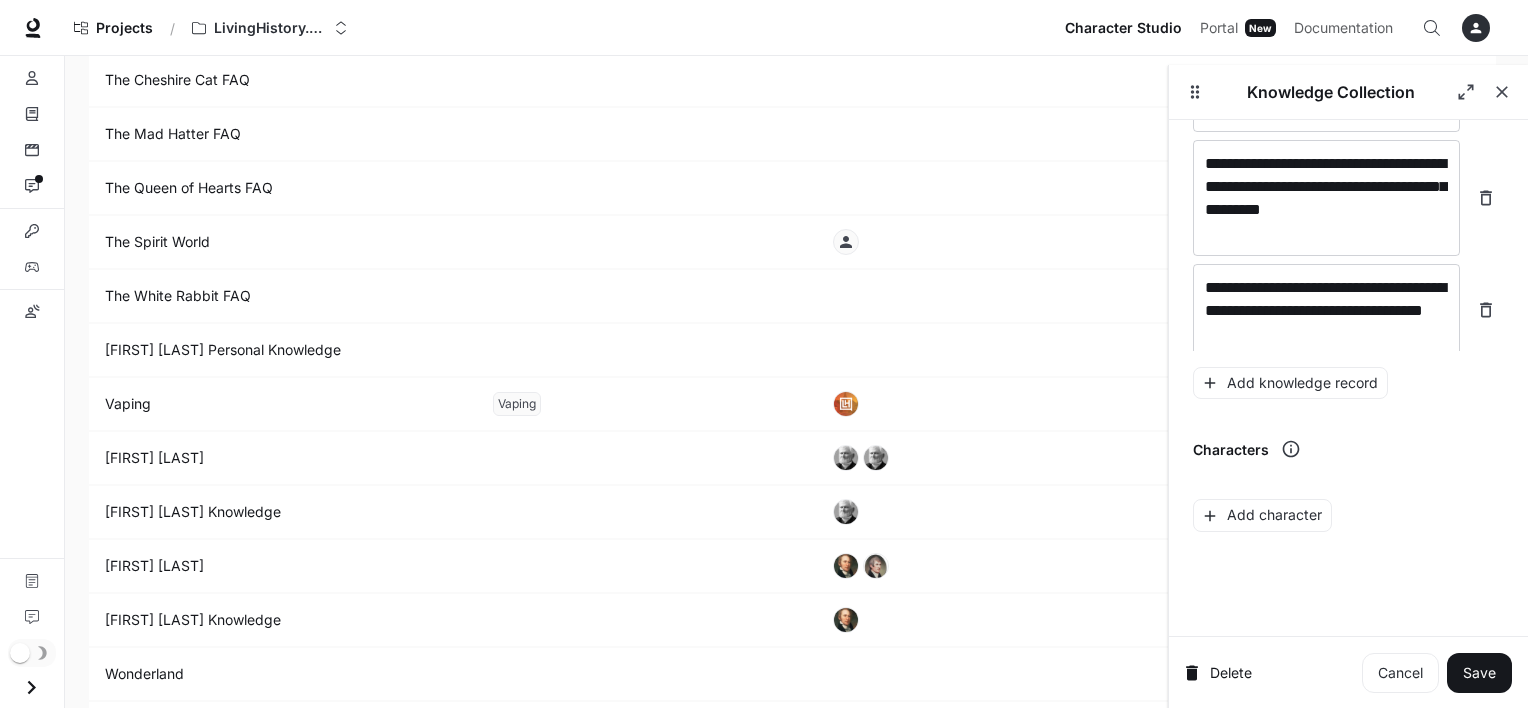 scroll, scrollTop: 13072, scrollLeft: 0, axis: vertical 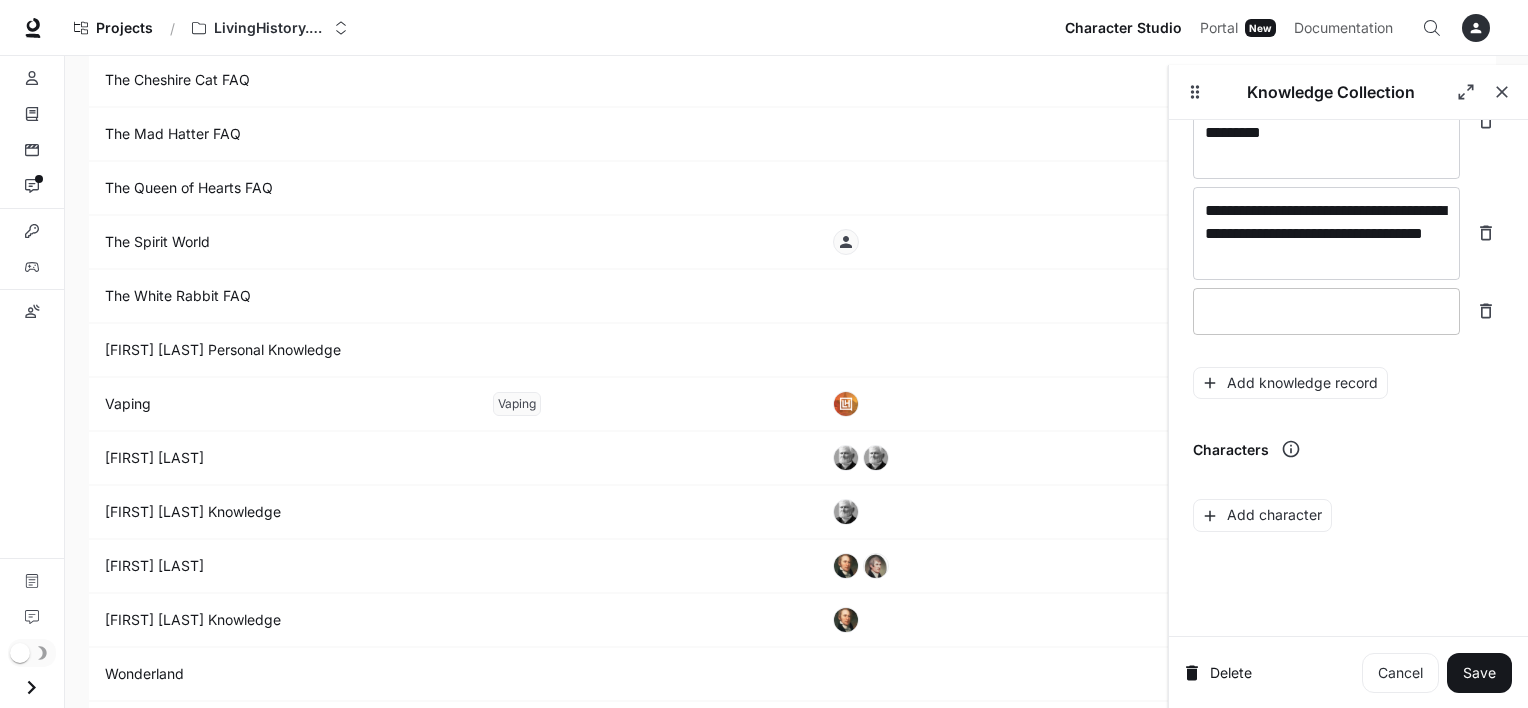 click at bounding box center [1326, 311] 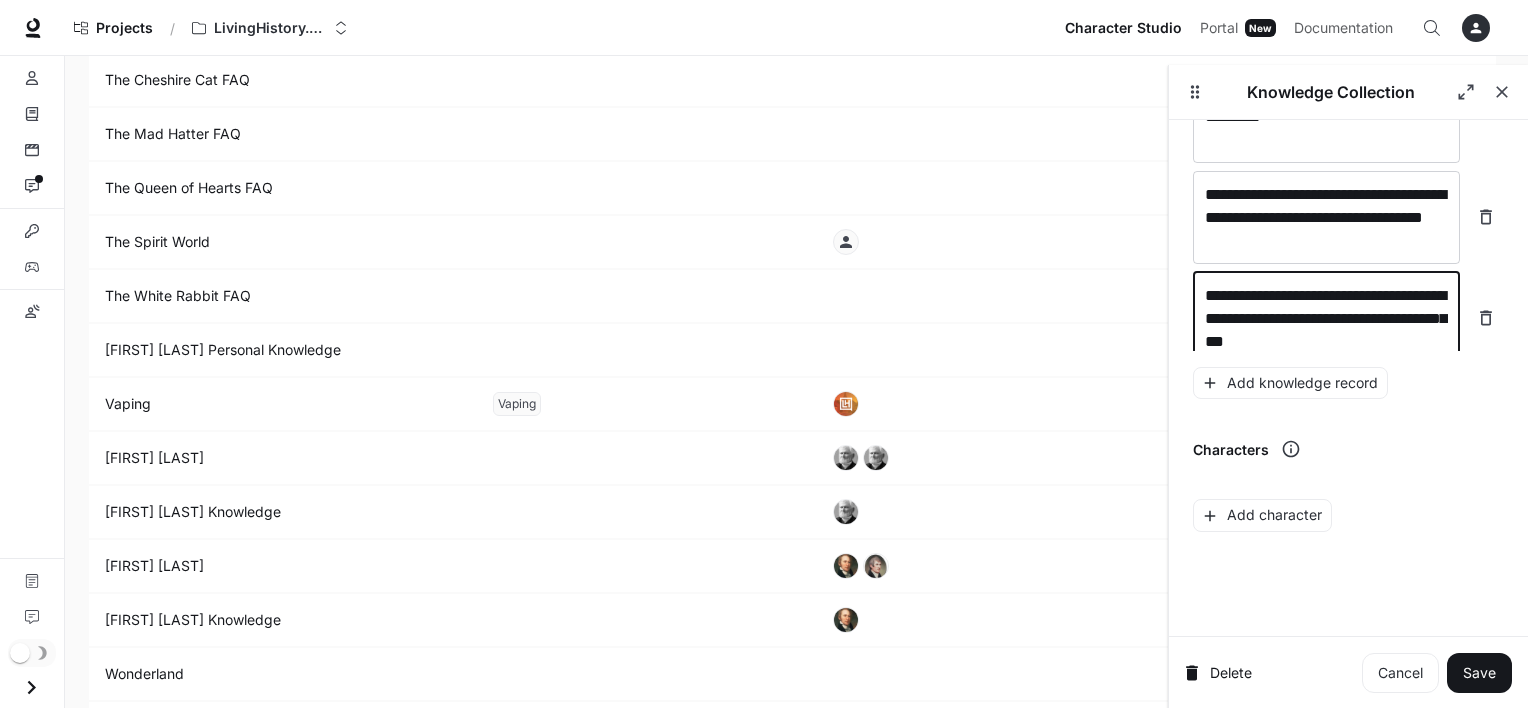 scroll, scrollTop: 13111, scrollLeft: 0, axis: vertical 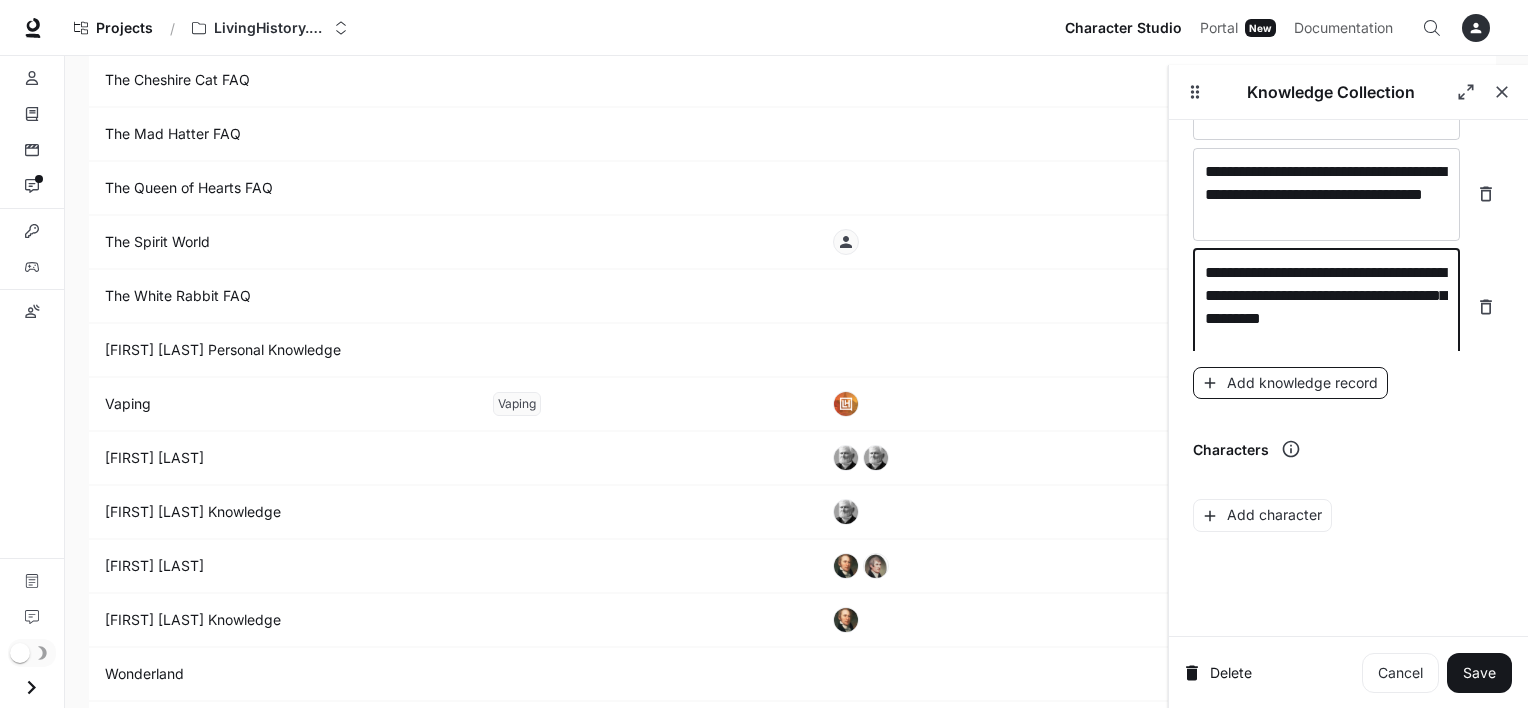 type on "**********" 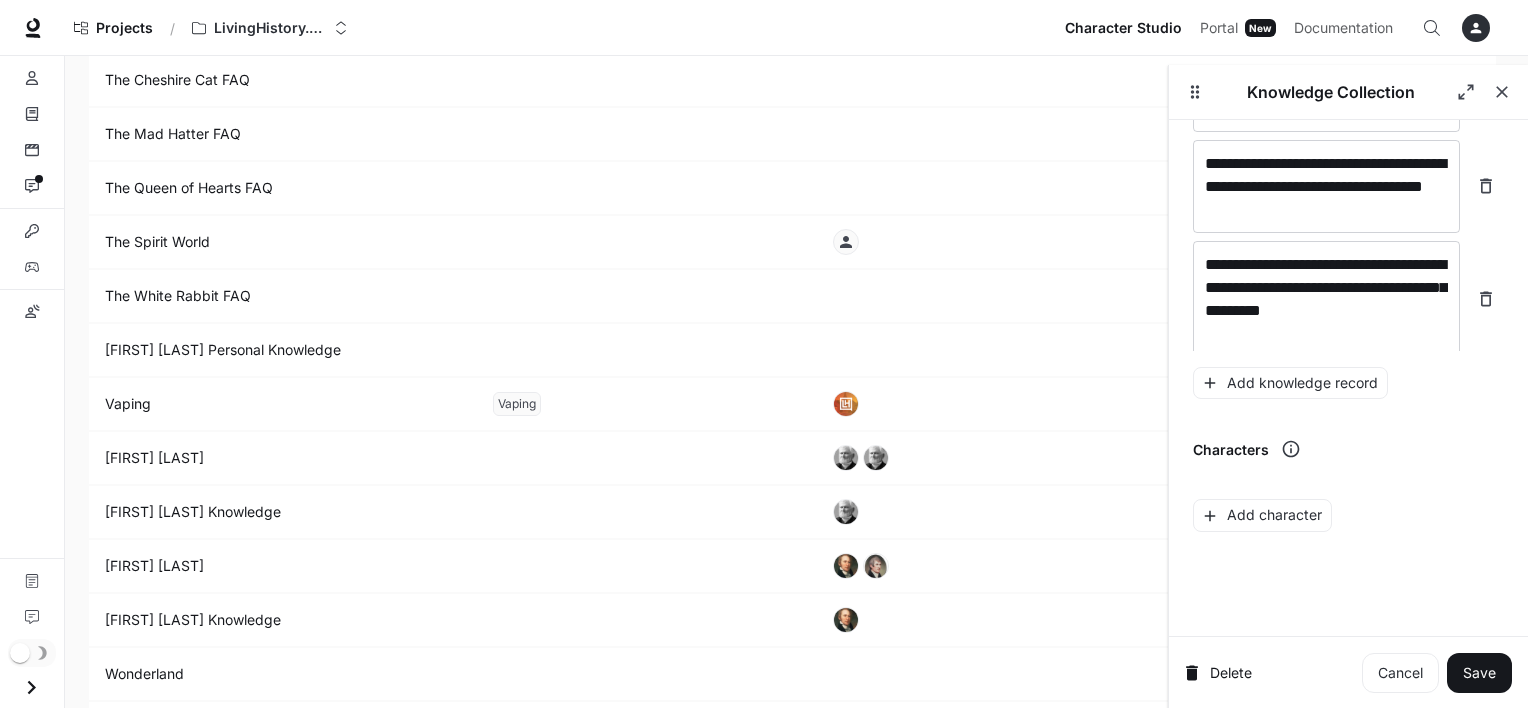 scroll, scrollTop: 13188, scrollLeft: 0, axis: vertical 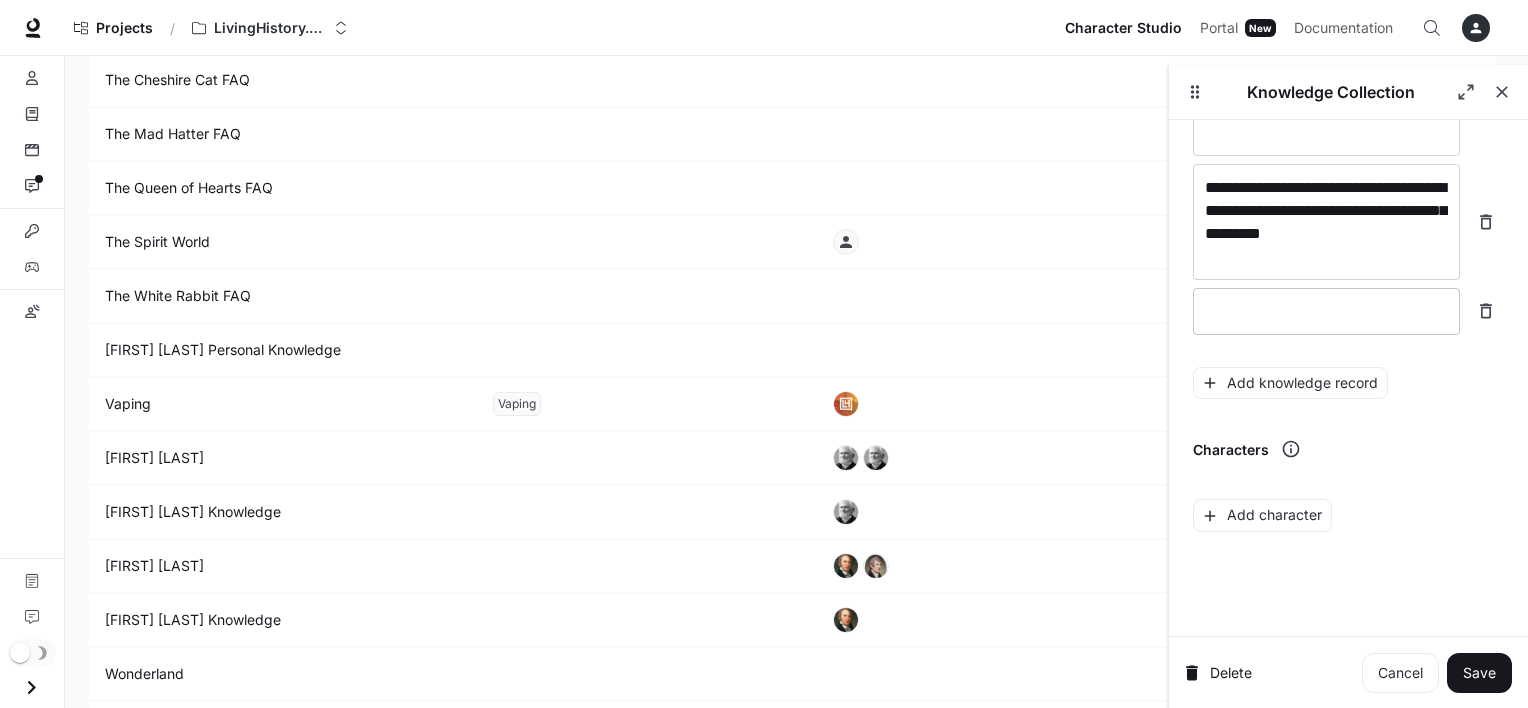 click on "* ​" at bounding box center [1326, 311] 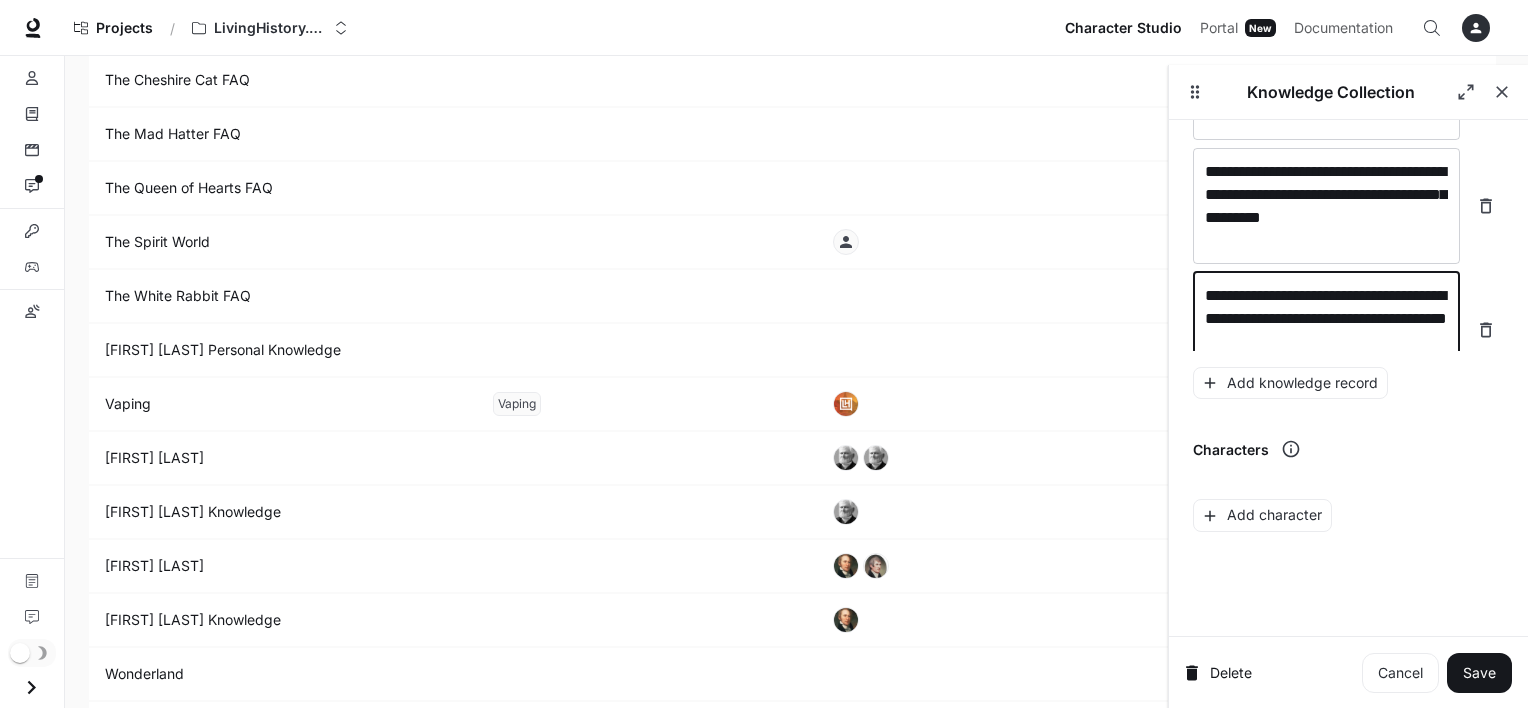 scroll, scrollTop: 13227, scrollLeft: 0, axis: vertical 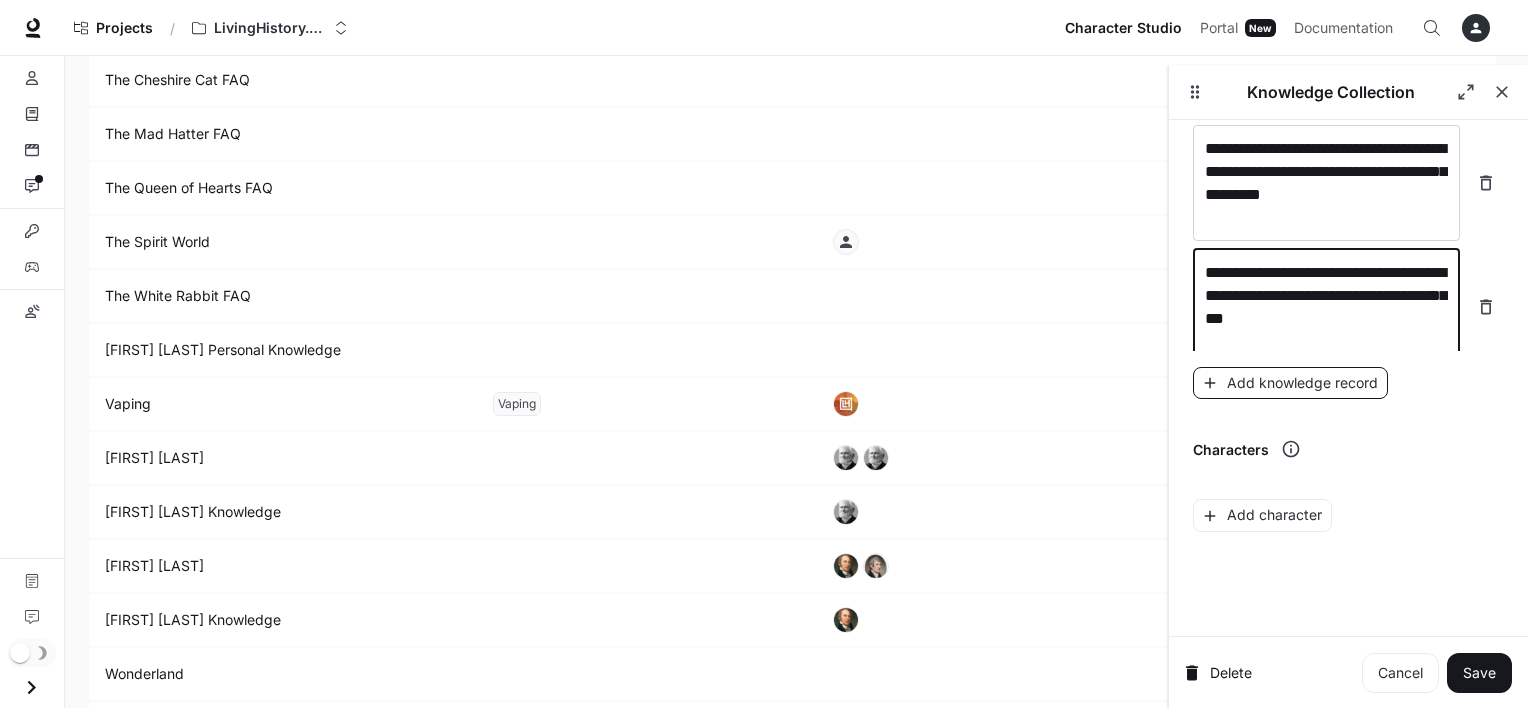 type on "**********" 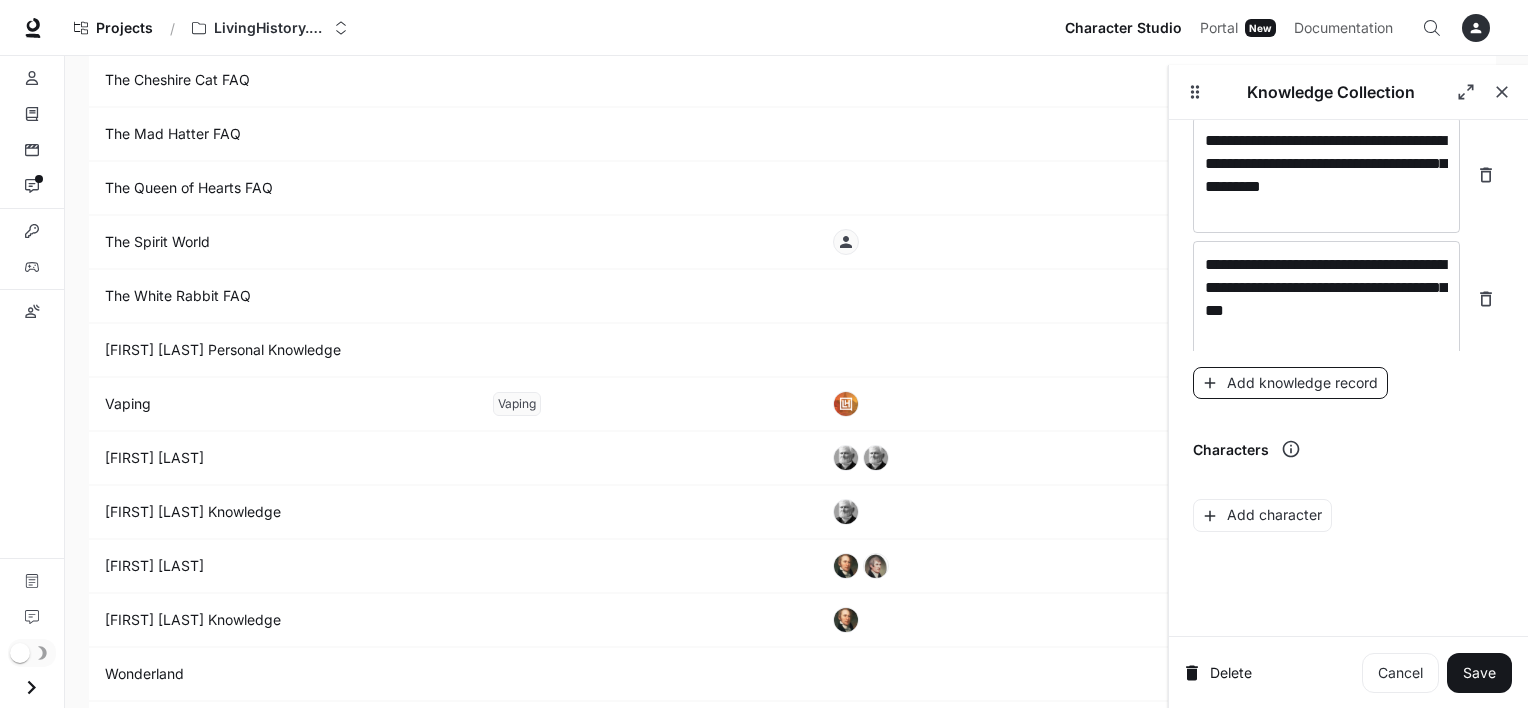 scroll, scrollTop: 13304, scrollLeft: 0, axis: vertical 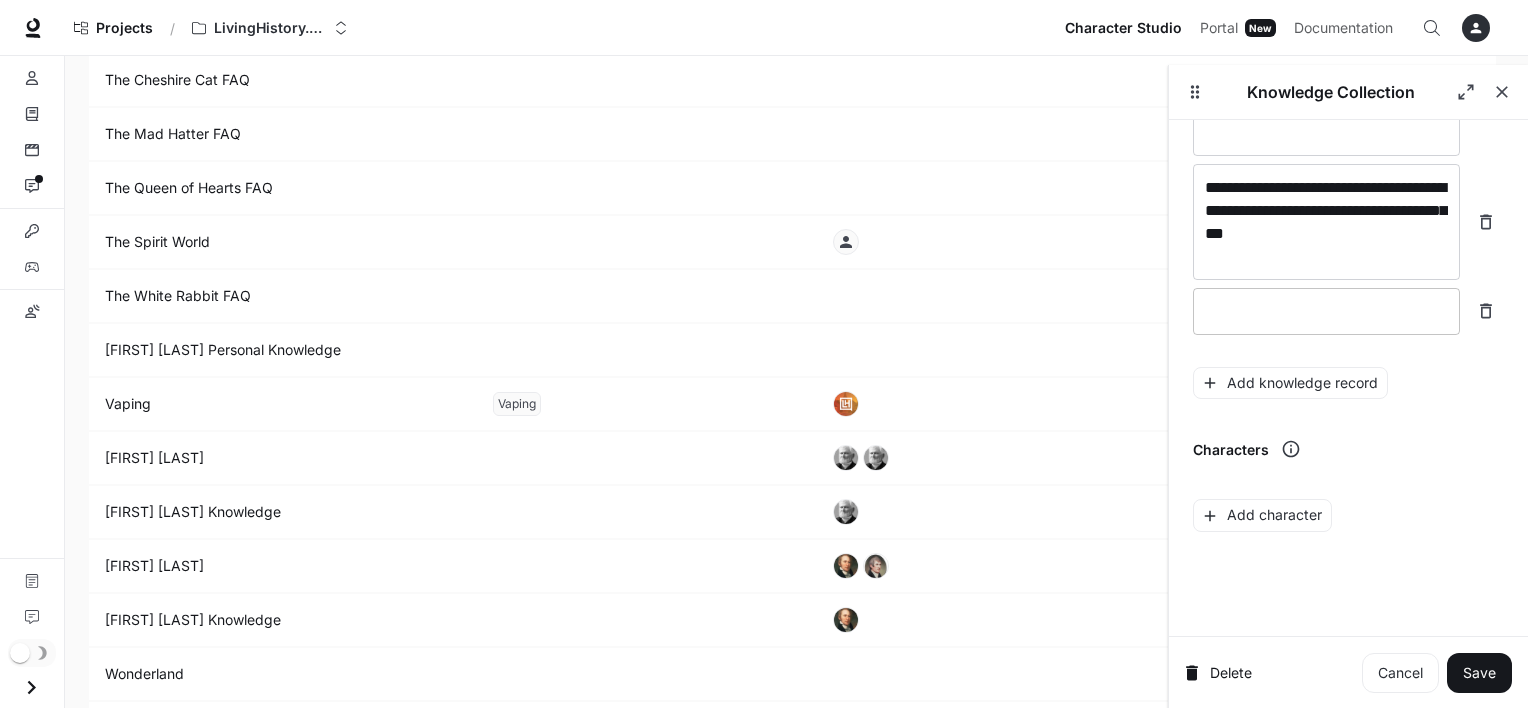 click on "* ​" at bounding box center (1326, 311) 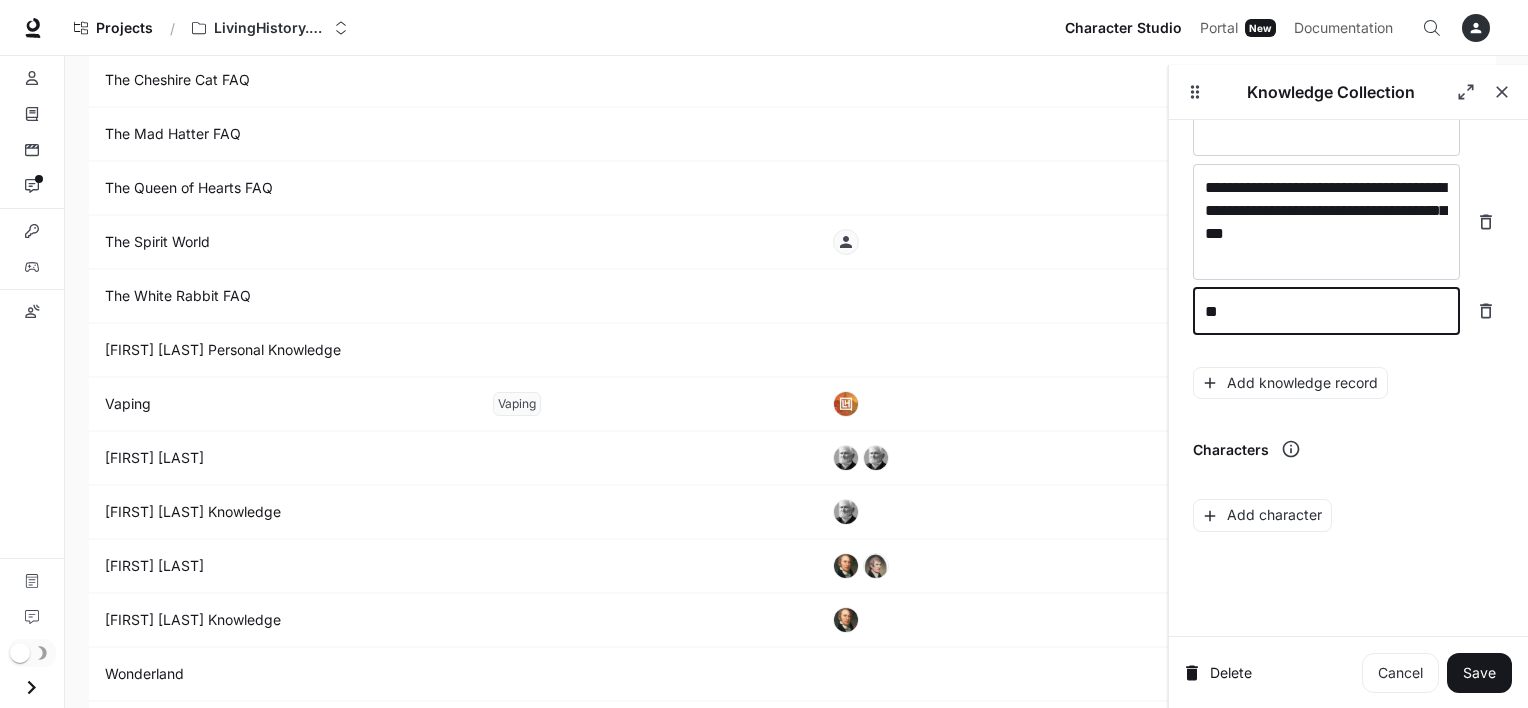 type on "*" 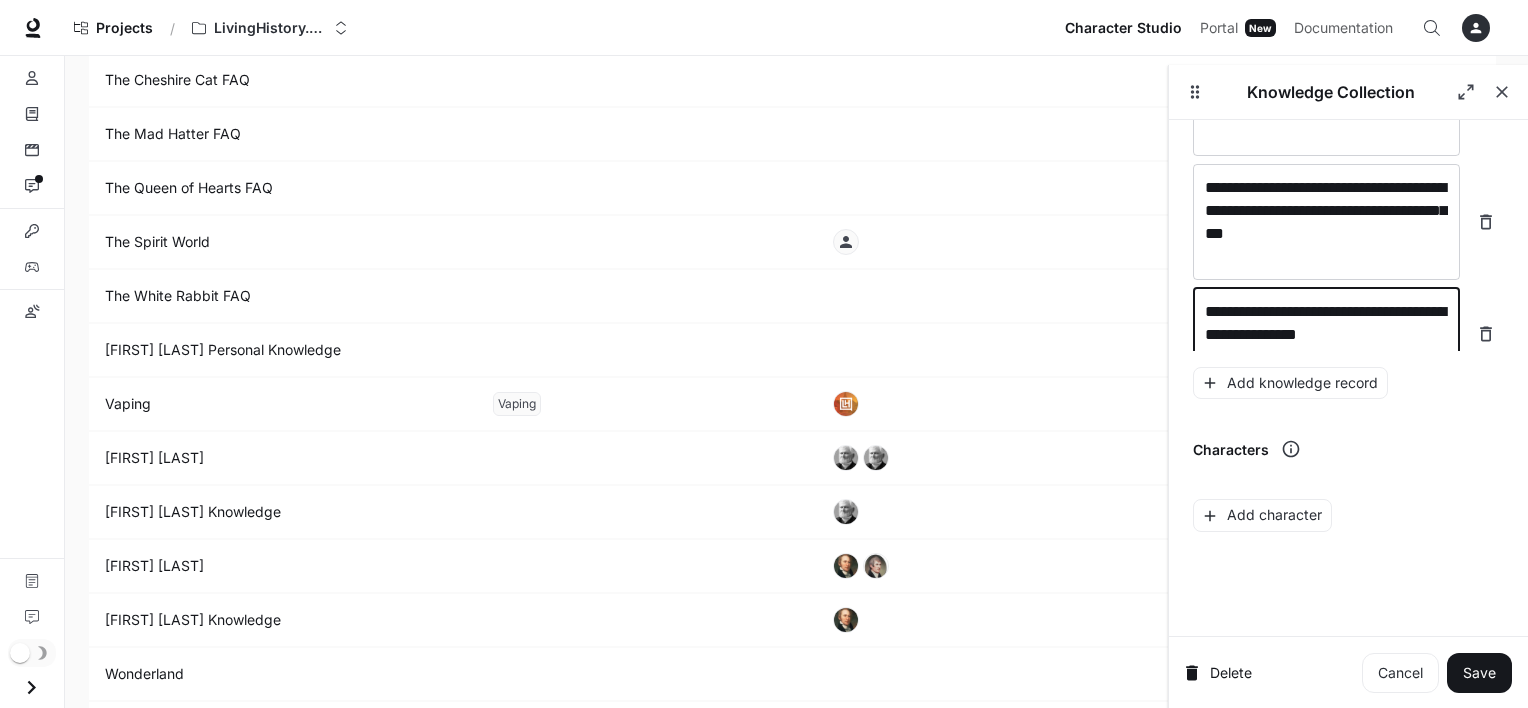 scroll, scrollTop: 13320, scrollLeft: 0, axis: vertical 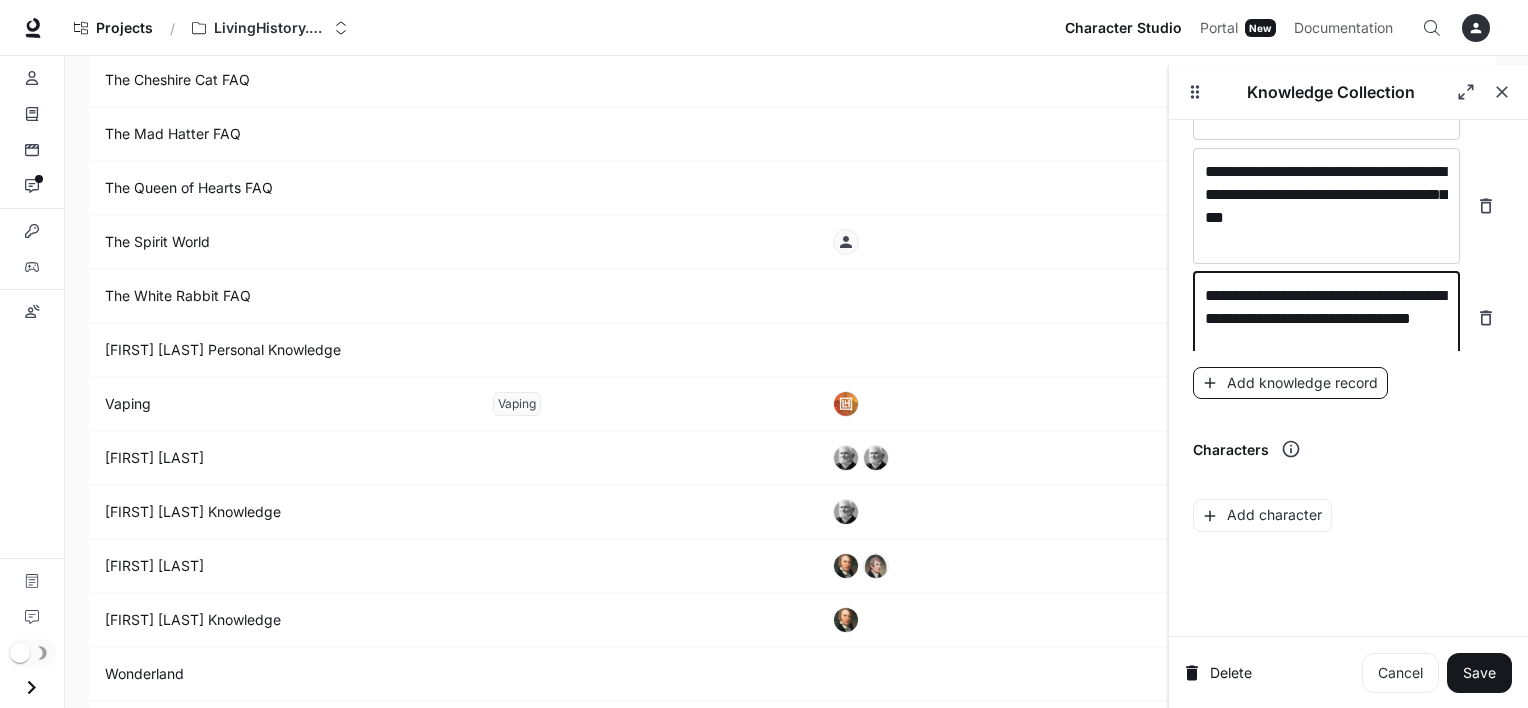 type on "**********" 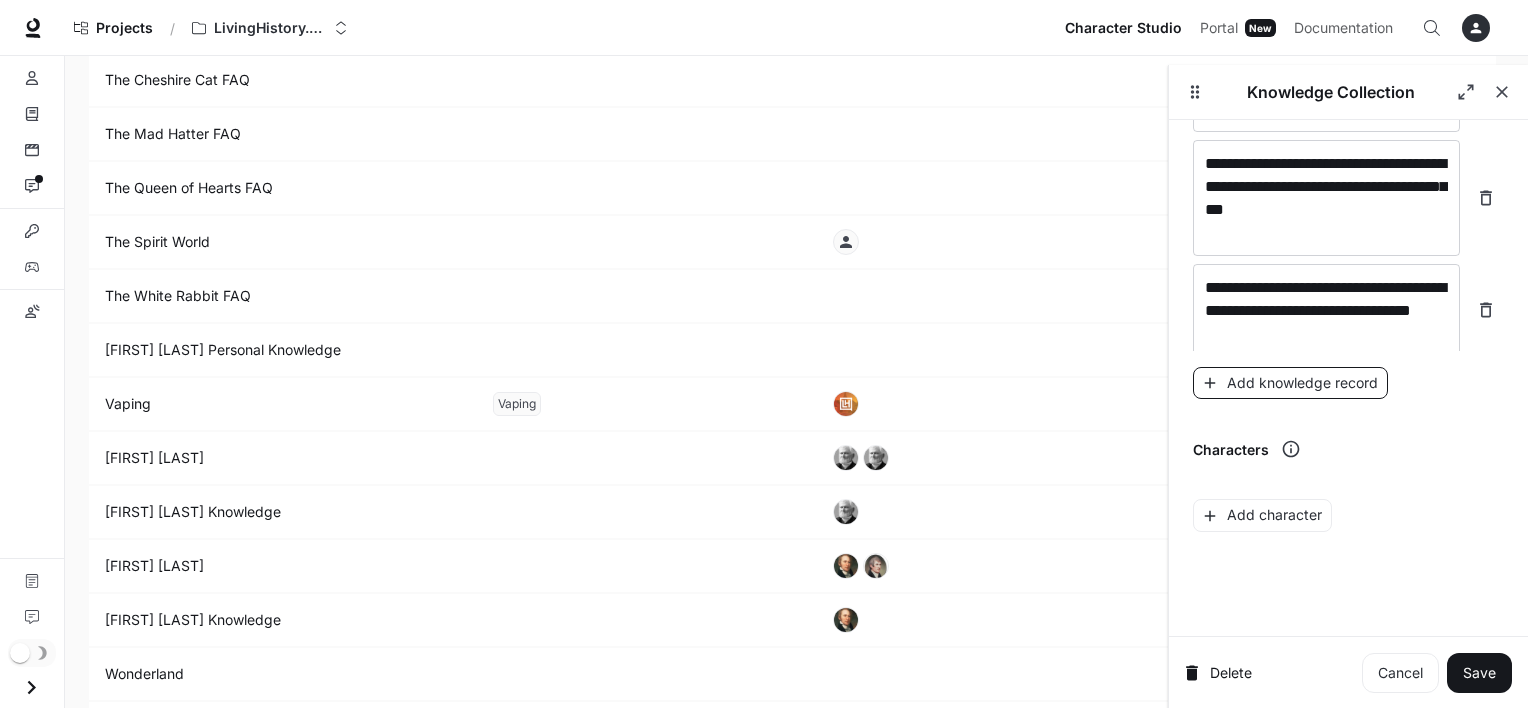 scroll, scrollTop: 13396, scrollLeft: 0, axis: vertical 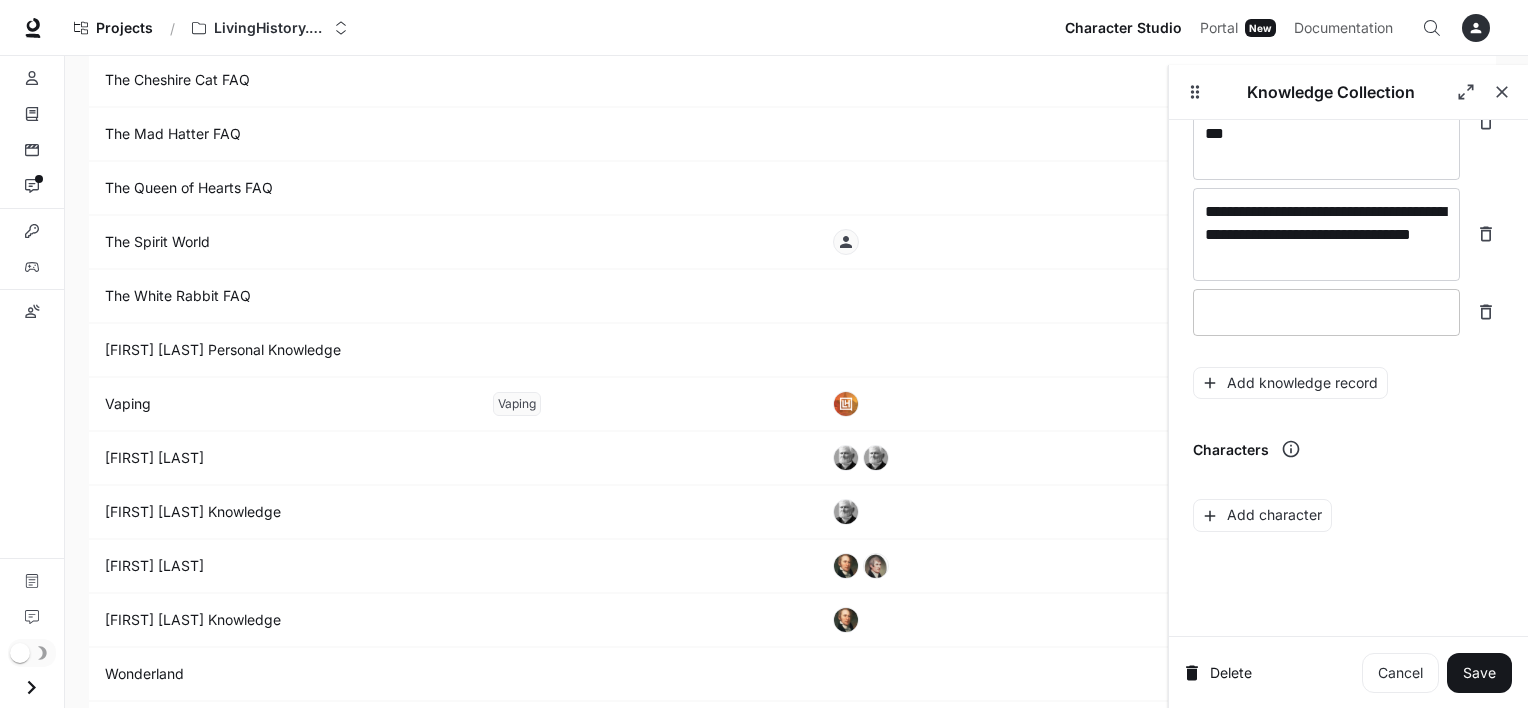 click on "* ​" at bounding box center [1326, 312] 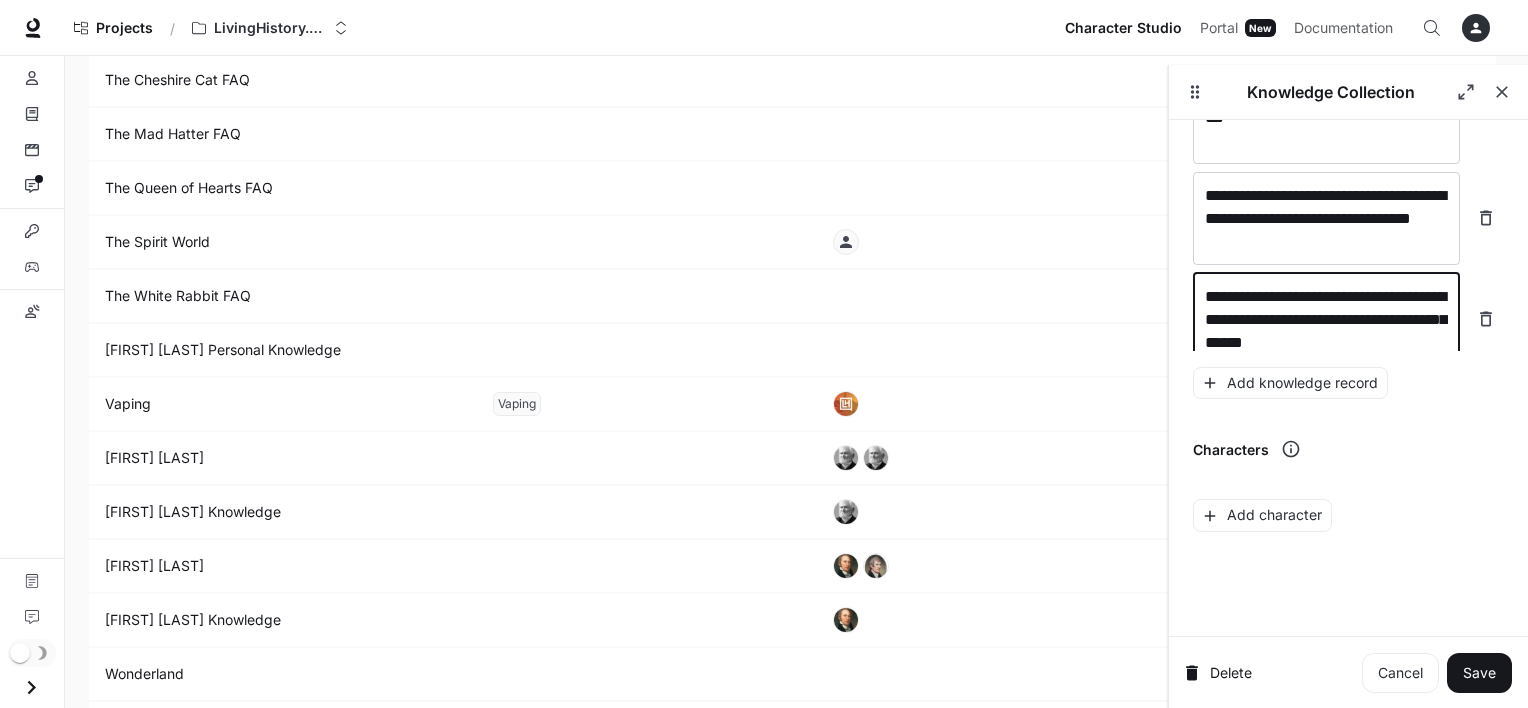 scroll, scrollTop: 13436, scrollLeft: 0, axis: vertical 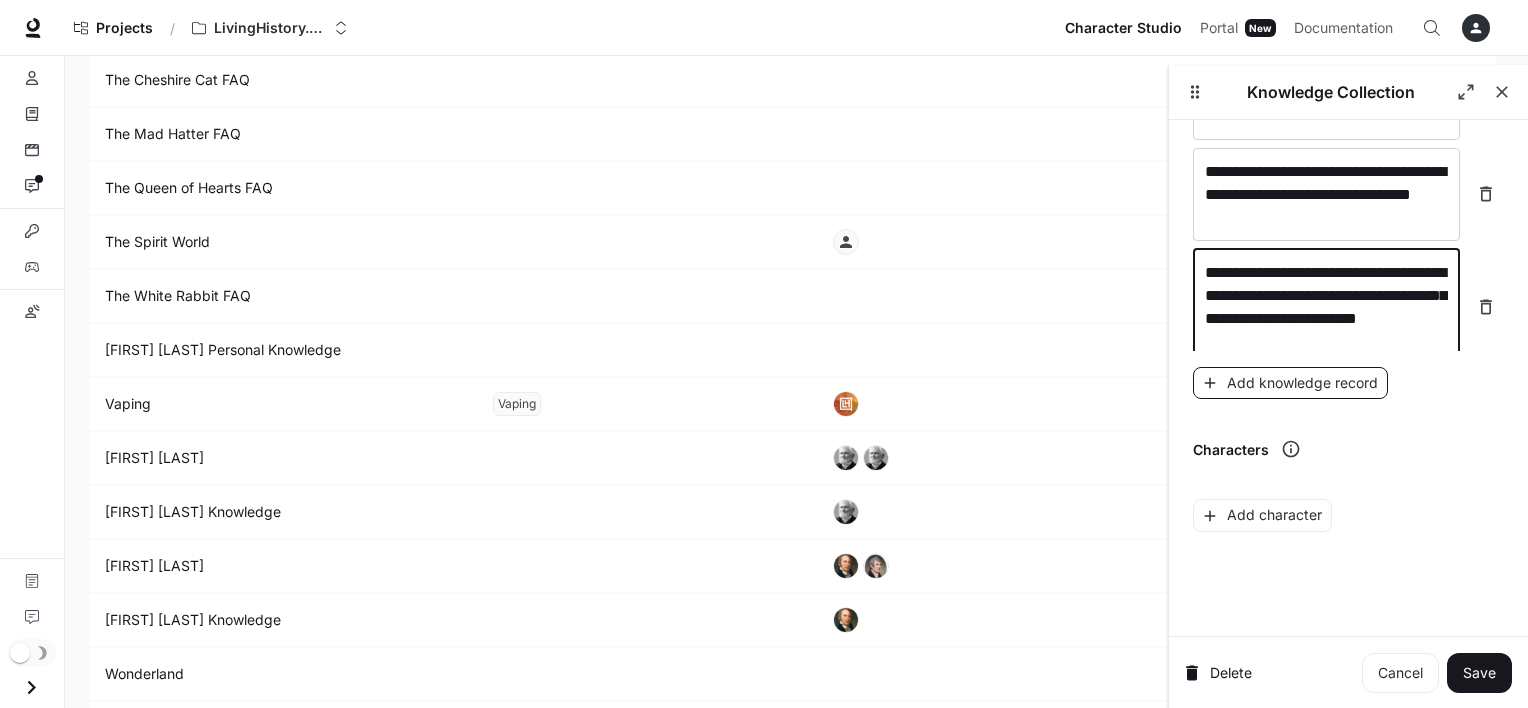 type on "**********" 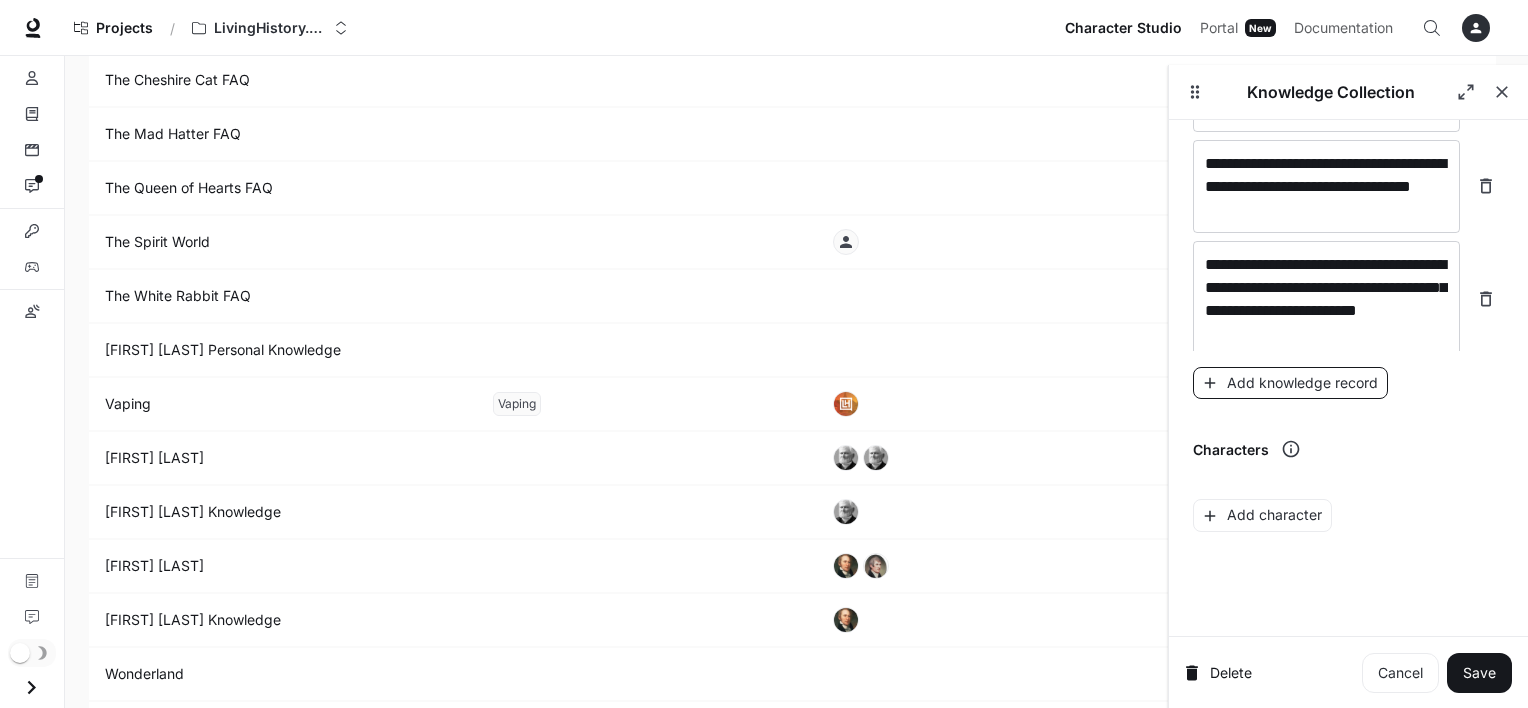 scroll, scrollTop: 13512, scrollLeft: 0, axis: vertical 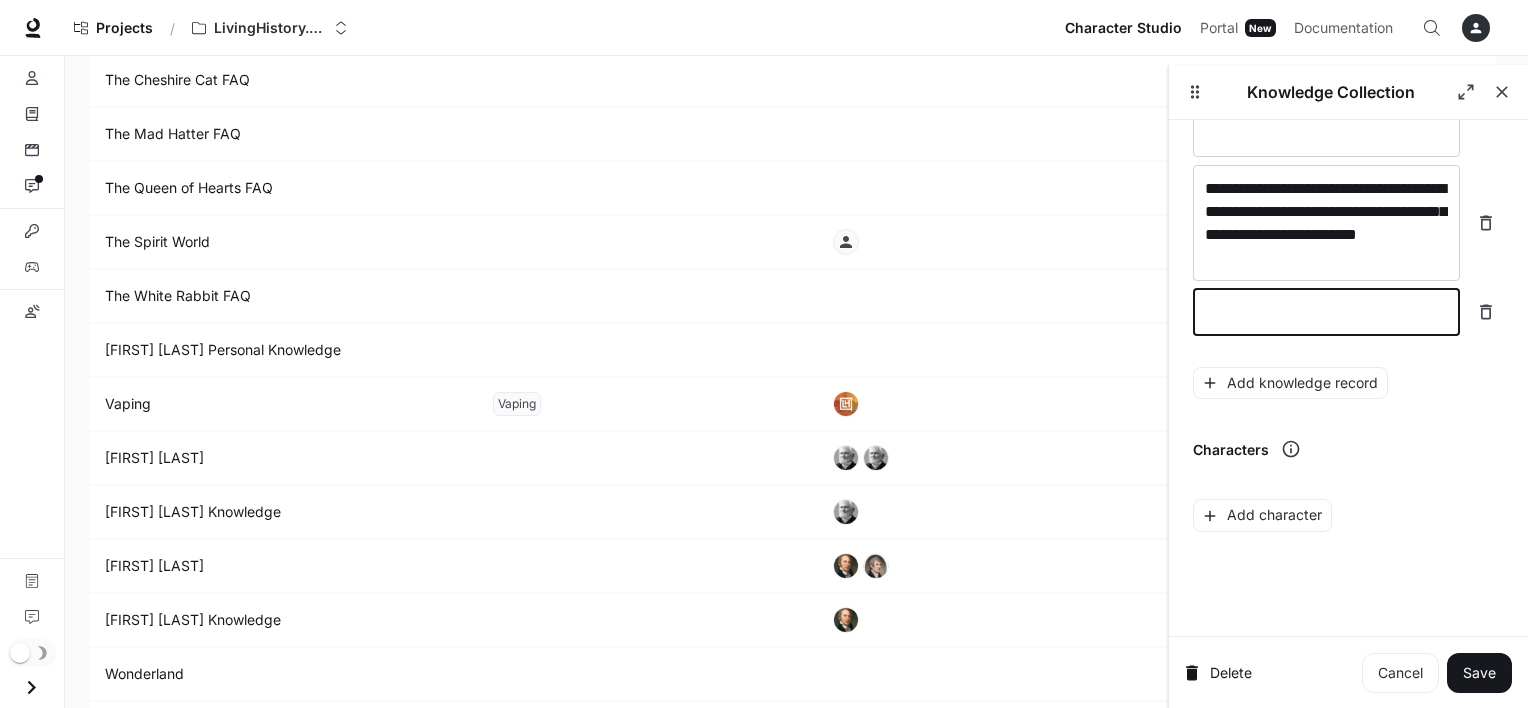 click at bounding box center (1326, 312) 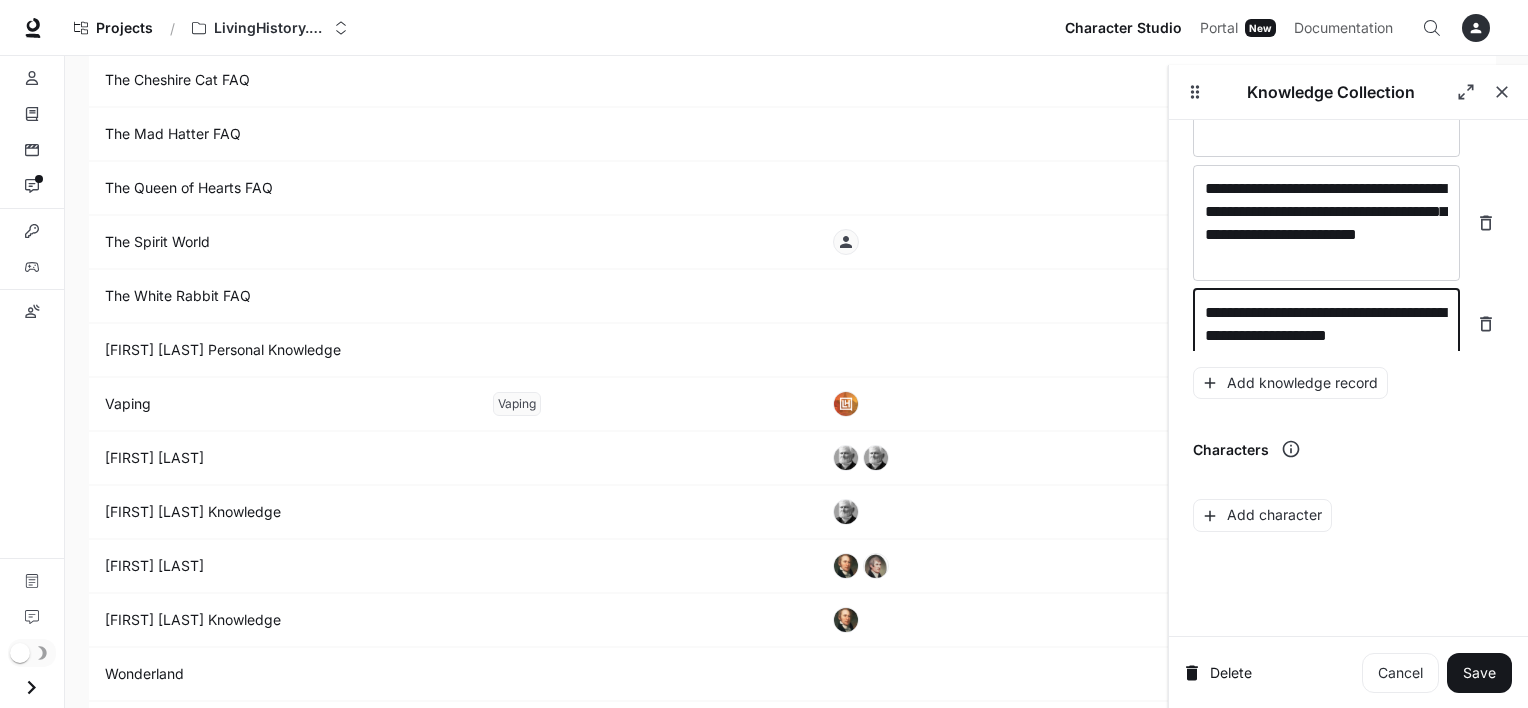 scroll, scrollTop: 13528, scrollLeft: 0, axis: vertical 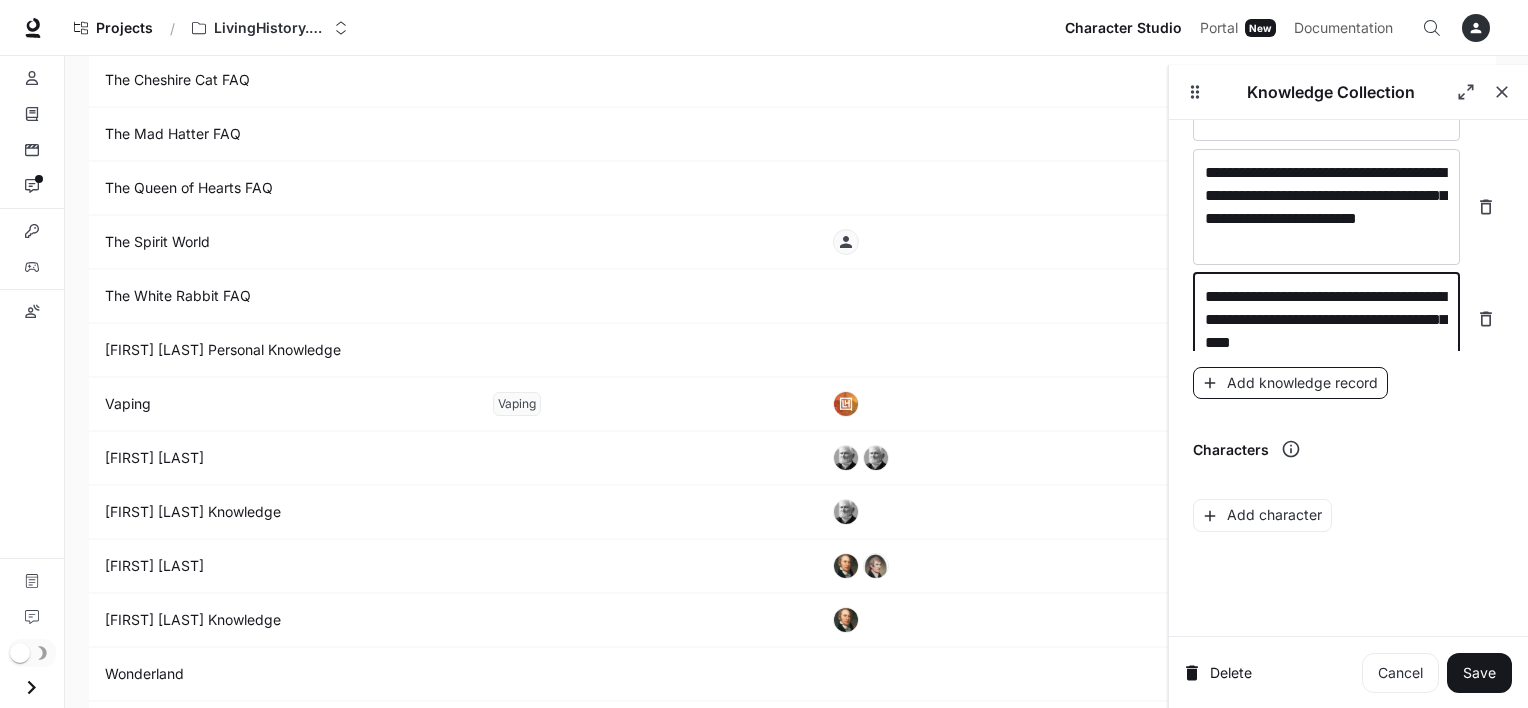 type on "**********" 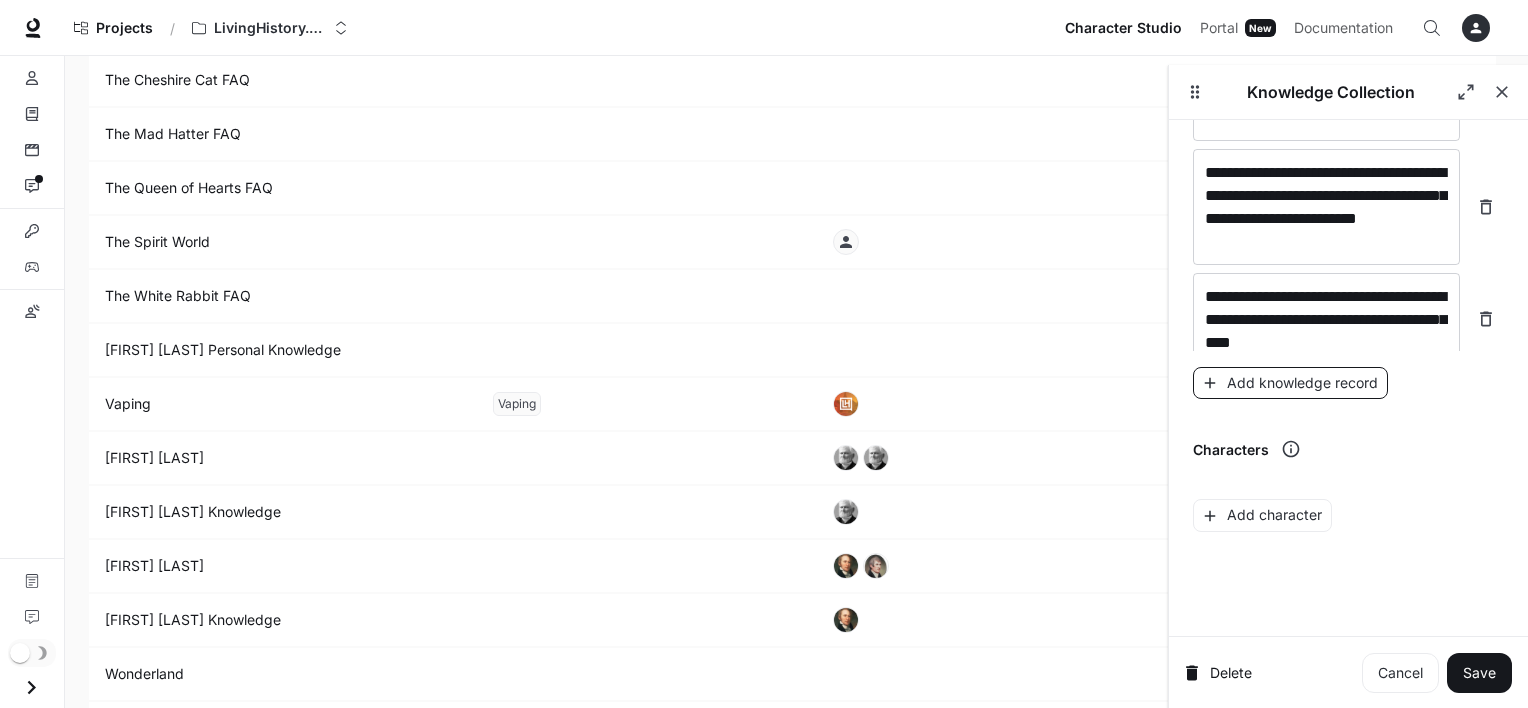 scroll, scrollTop: 13568, scrollLeft: 0, axis: vertical 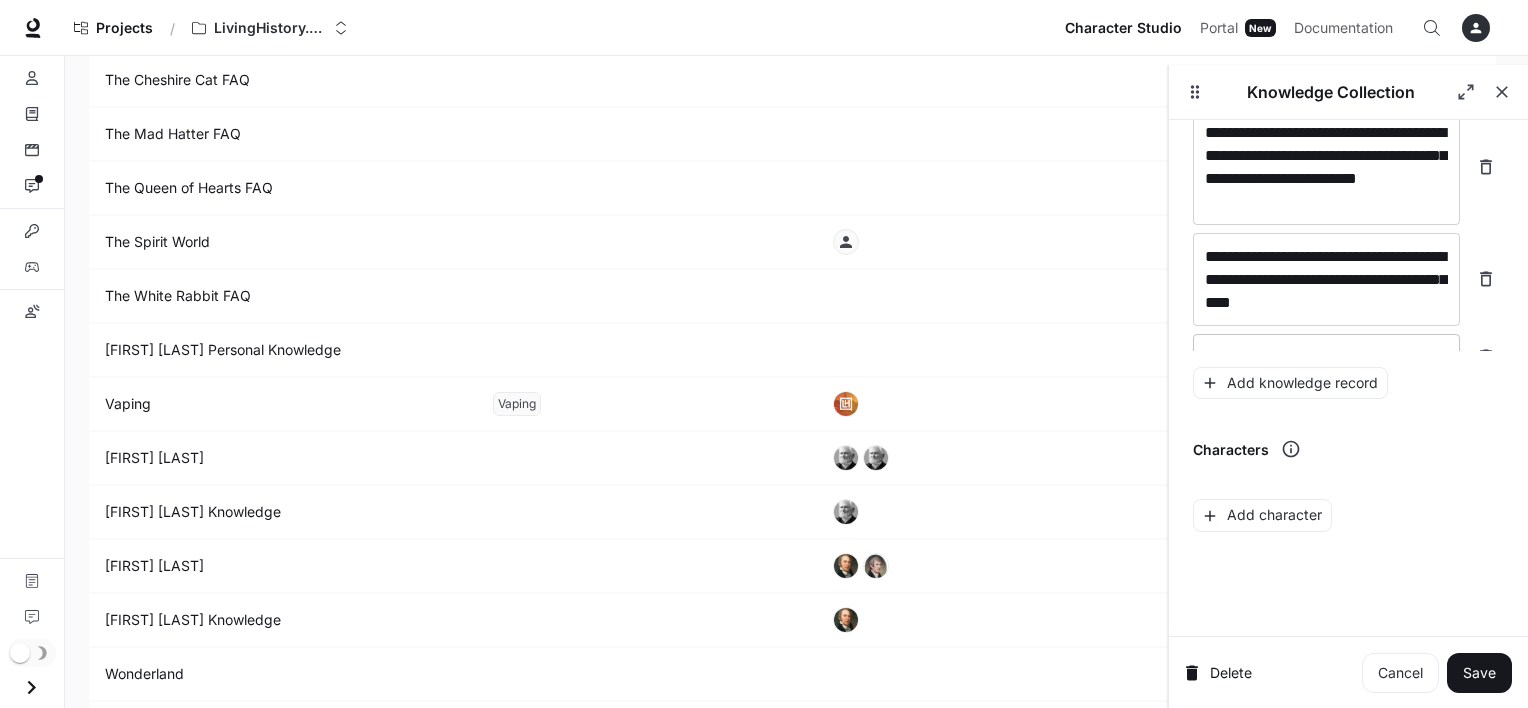 click on "* ​" at bounding box center [1326, 357] 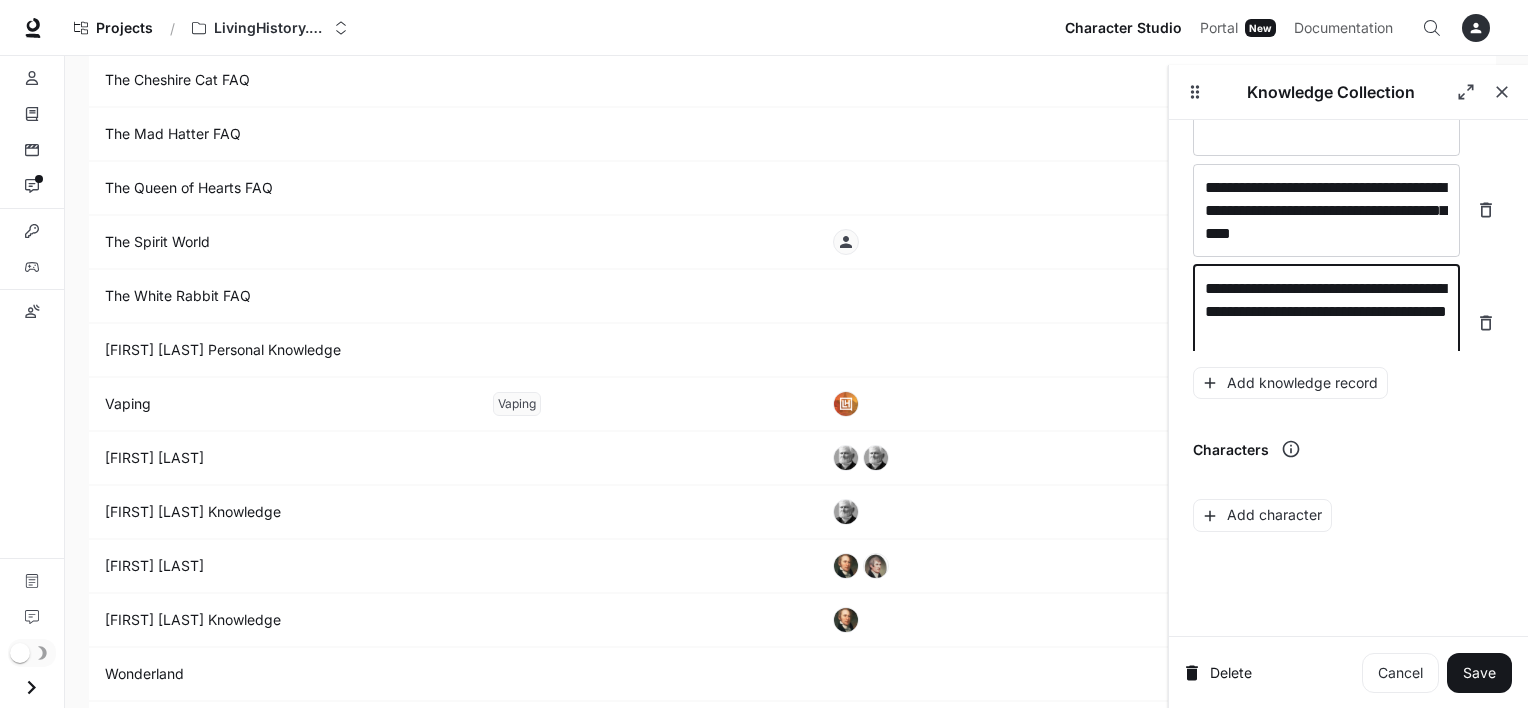 scroll, scrollTop: 13644, scrollLeft: 0, axis: vertical 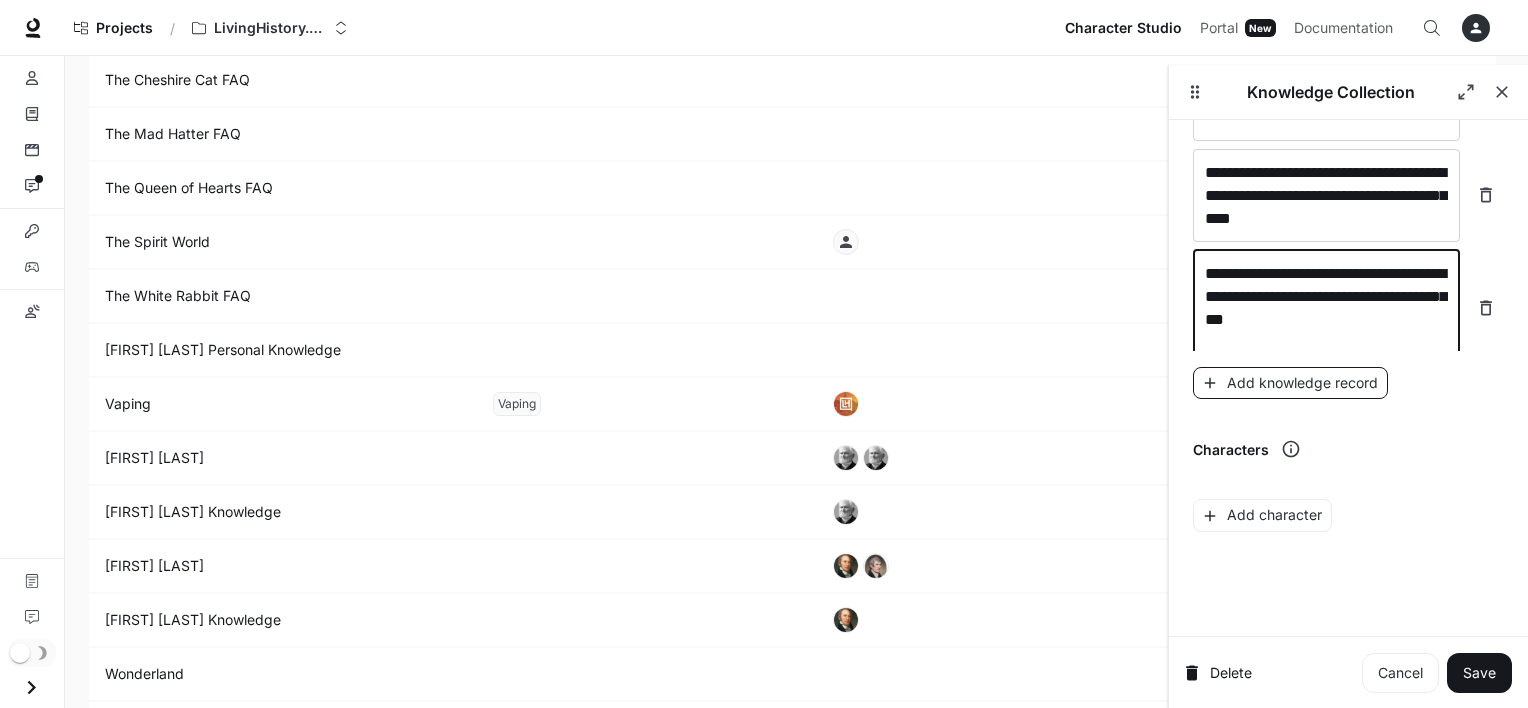 type on "**********" 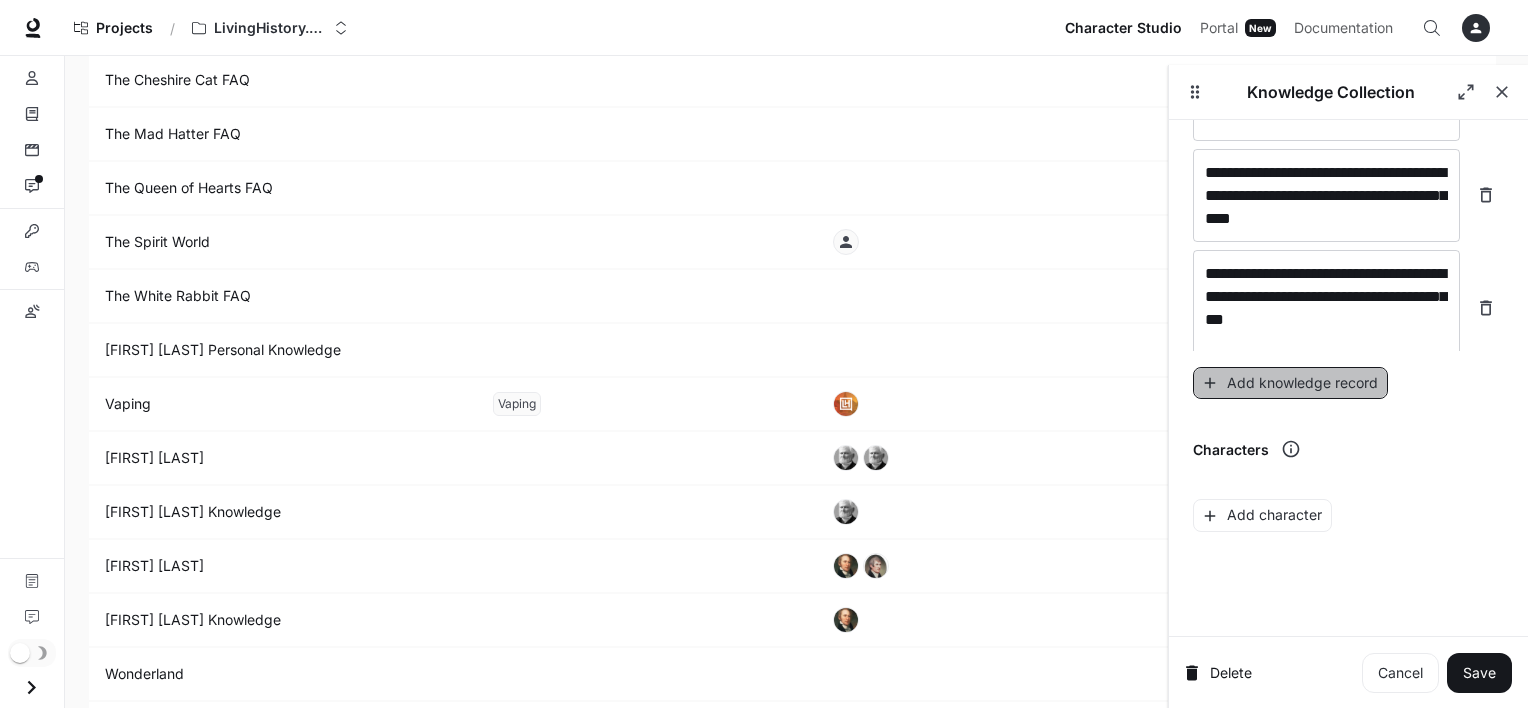 click on "Add knowledge record" at bounding box center (1290, 383) 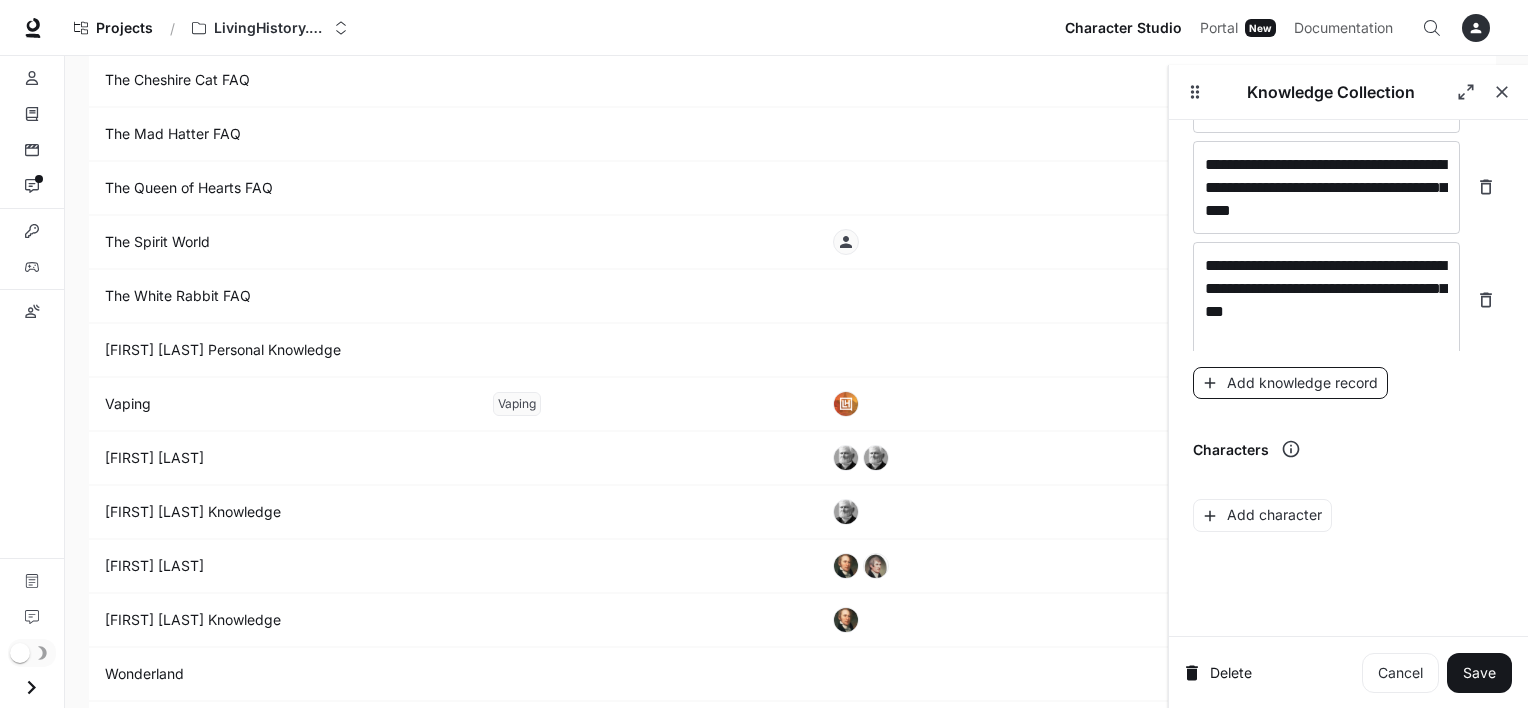 scroll, scrollTop: 13722, scrollLeft: 0, axis: vertical 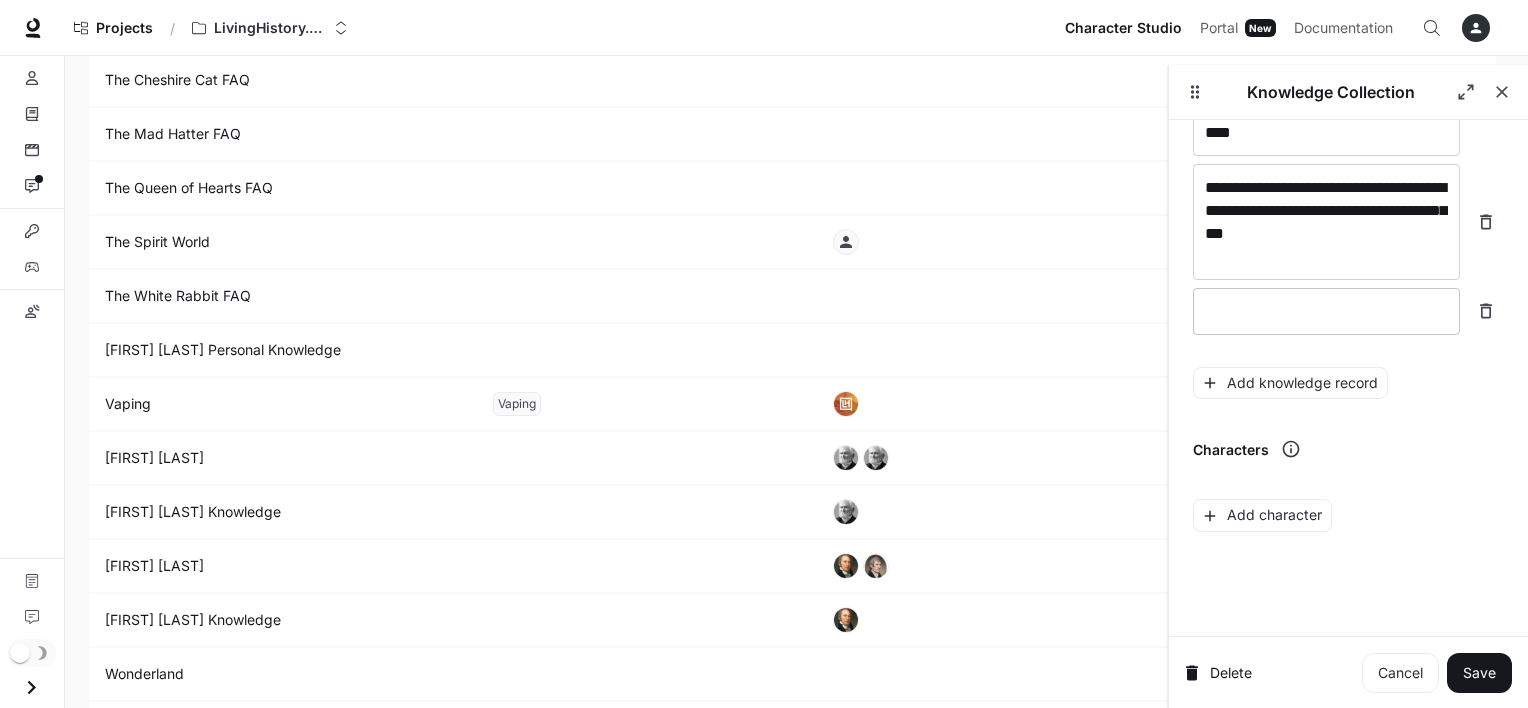 click at bounding box center [1326, 311] 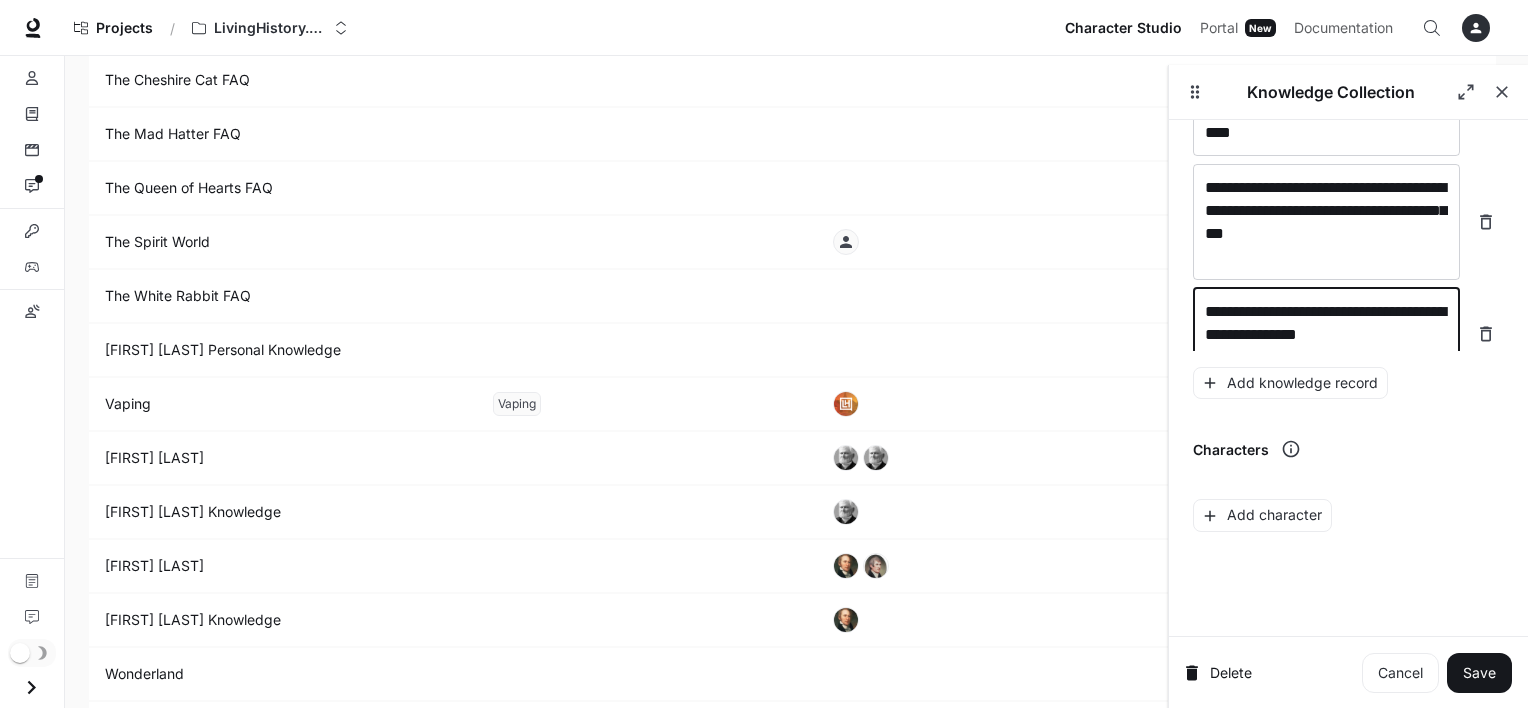 scroll, scrollTop: 13737, scrollLeft: 0, axis: vertical 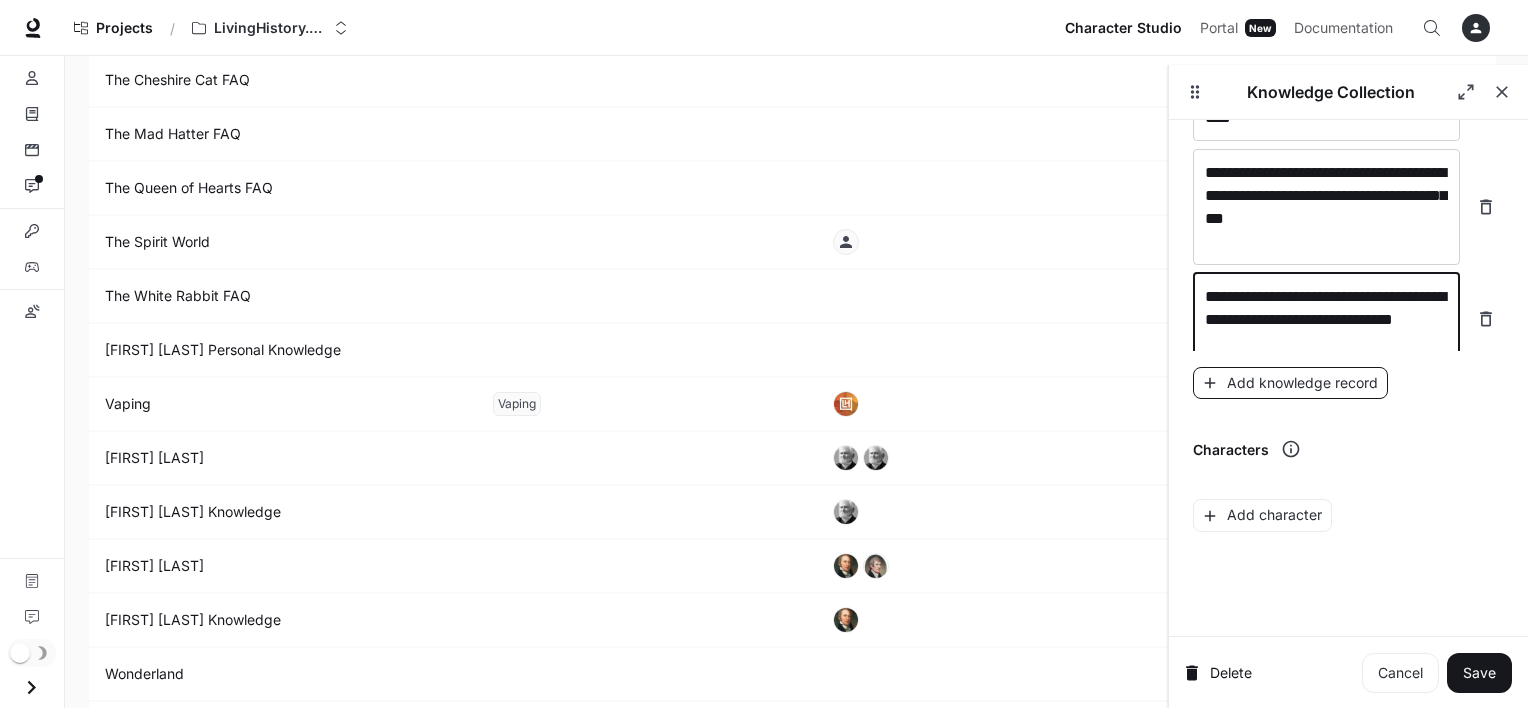 type on "**********" 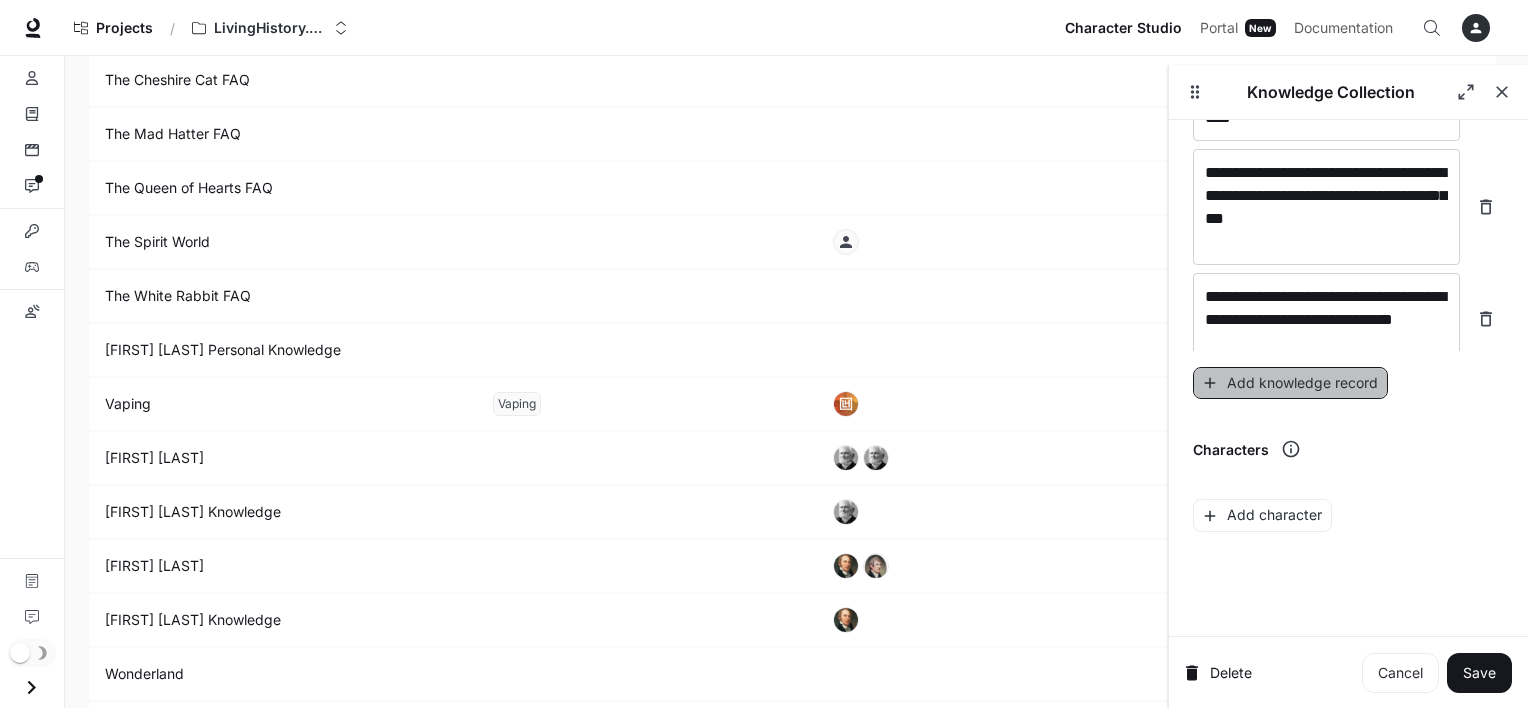 click on "Add knowledge record" at bounding box center (1290, 383) 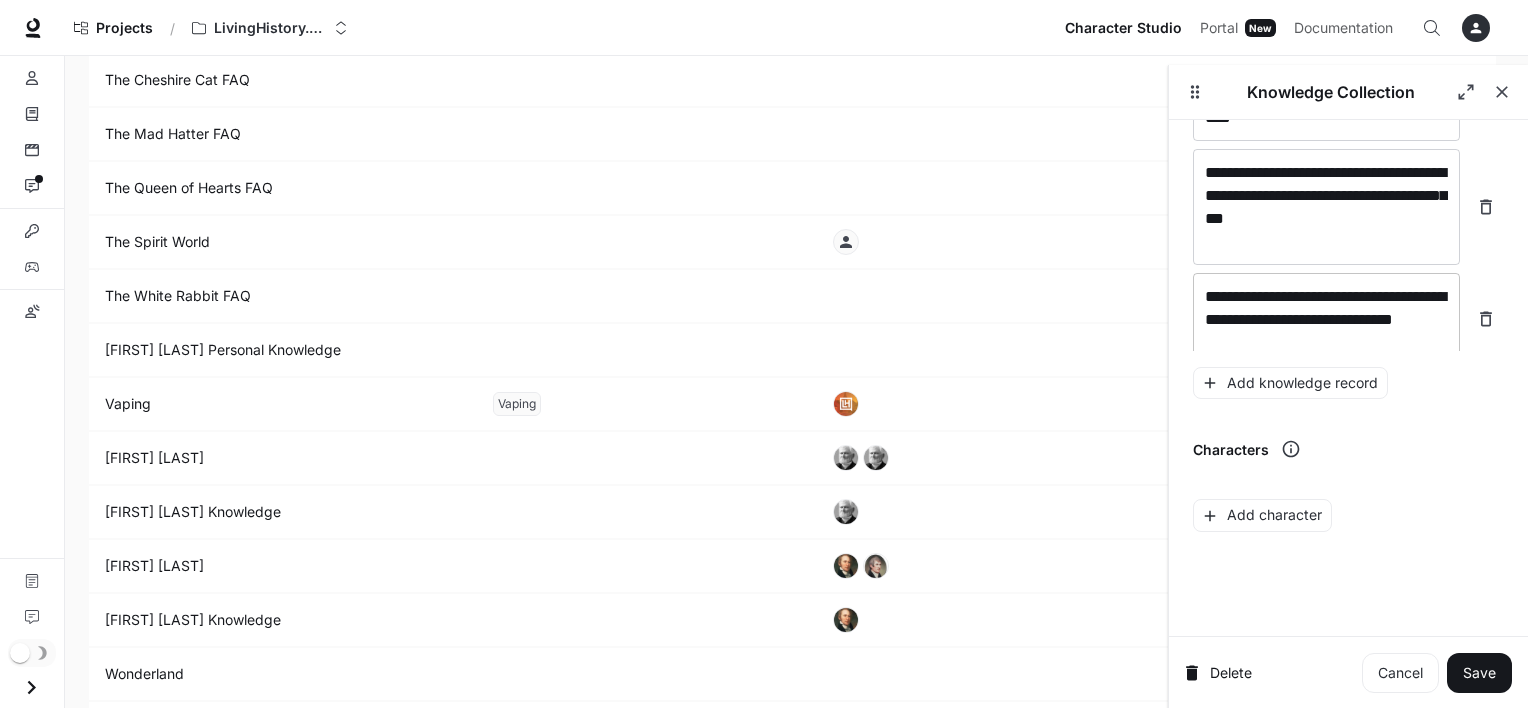 scroll, scrollTop: 13776, scrollLeft: 0, axis: vertical 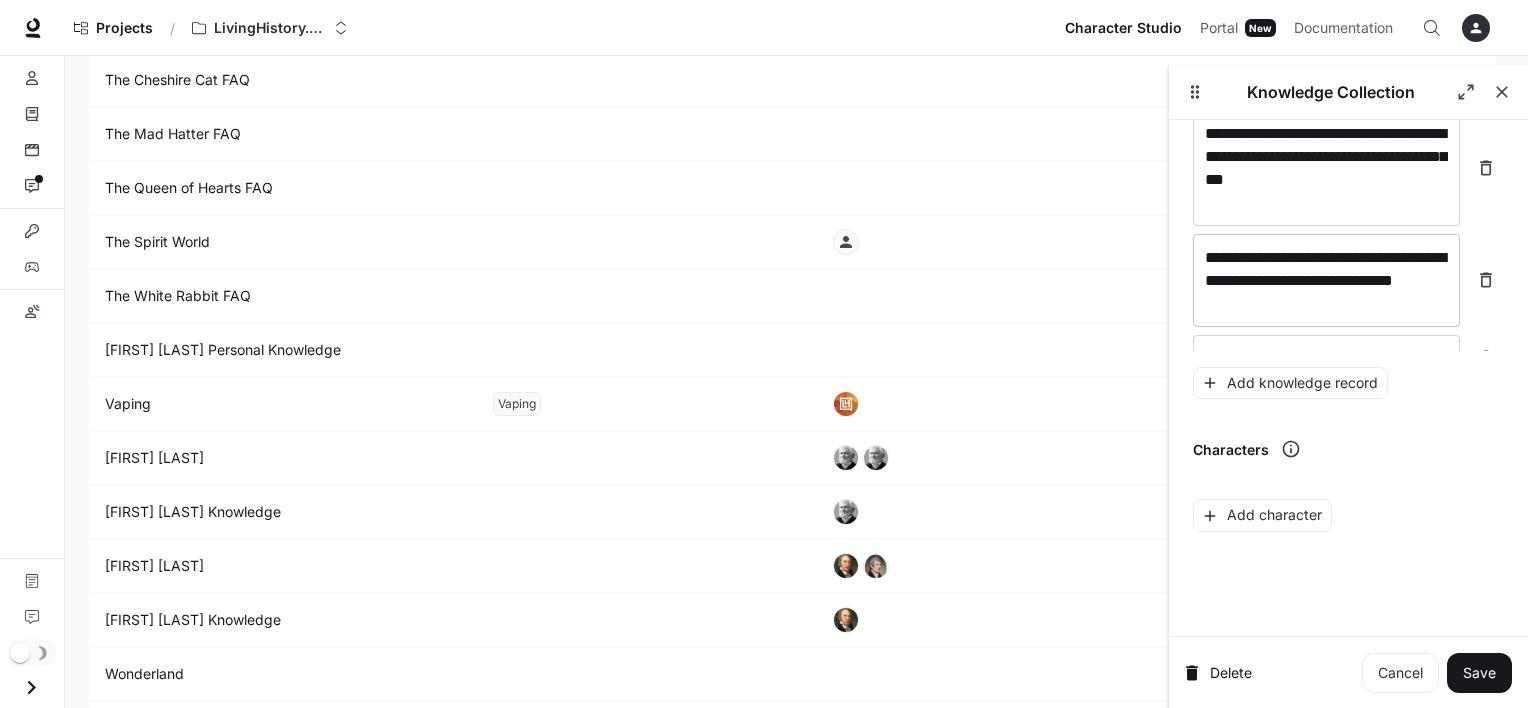 click on "**********" at bounding box center (1326, 280) 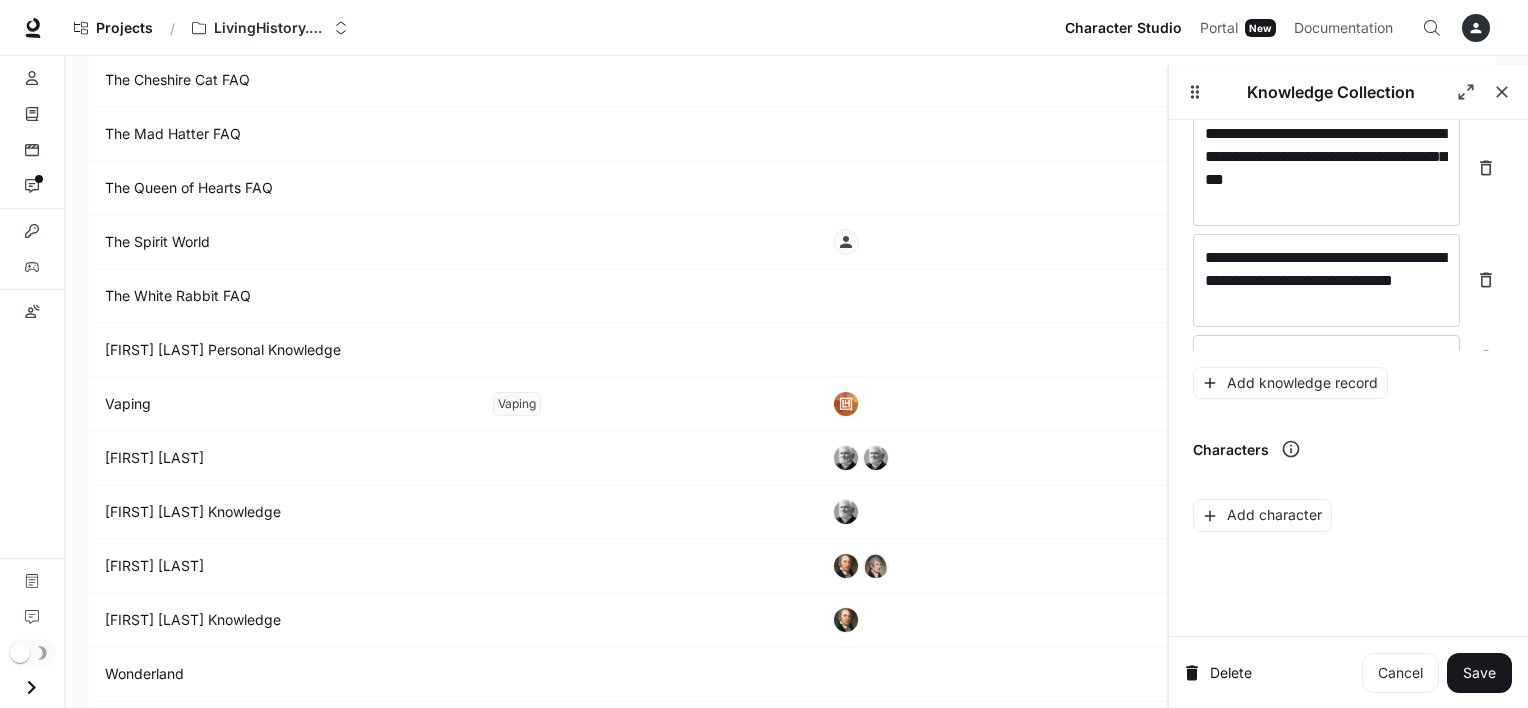 click on "**********" at bounding box center [1348, 157] 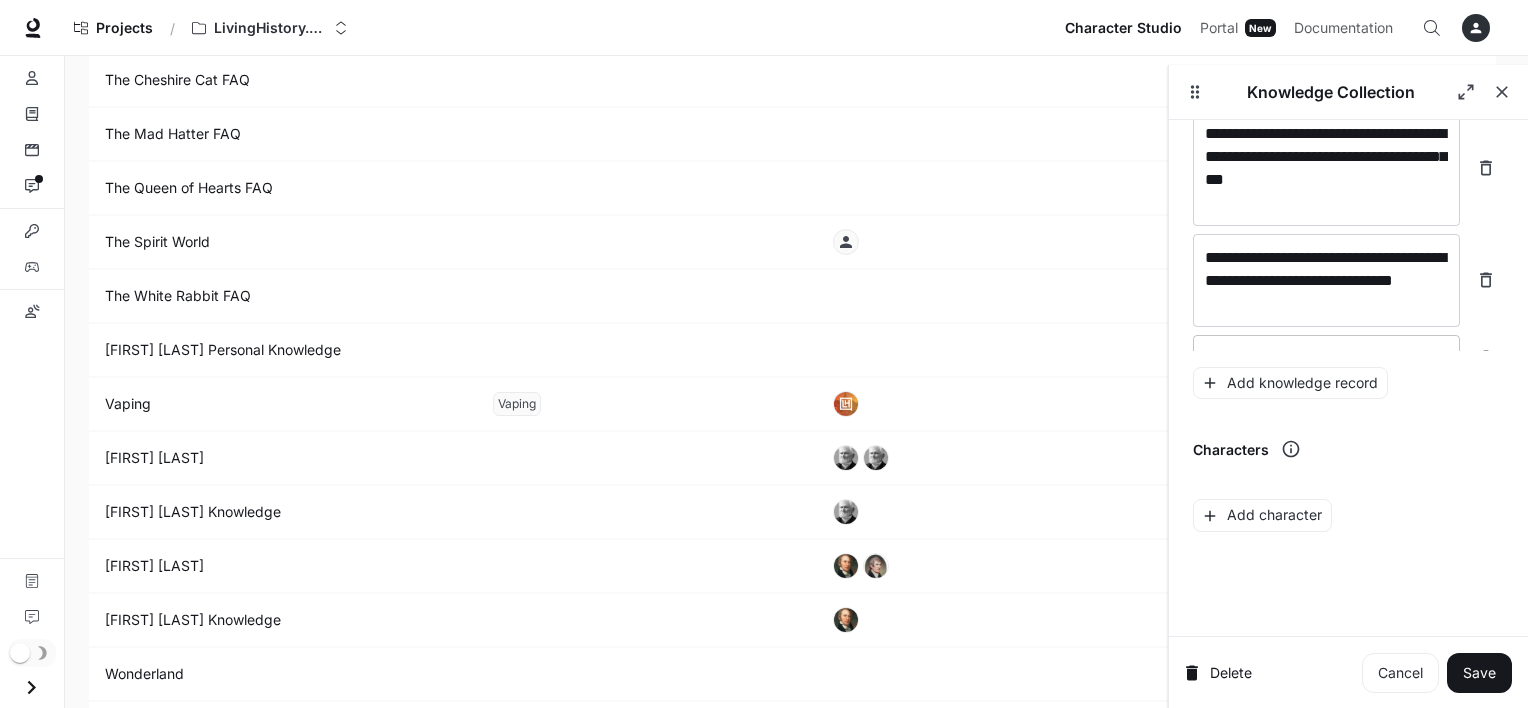 click on "* ​" at bounding box center (1326, 358) 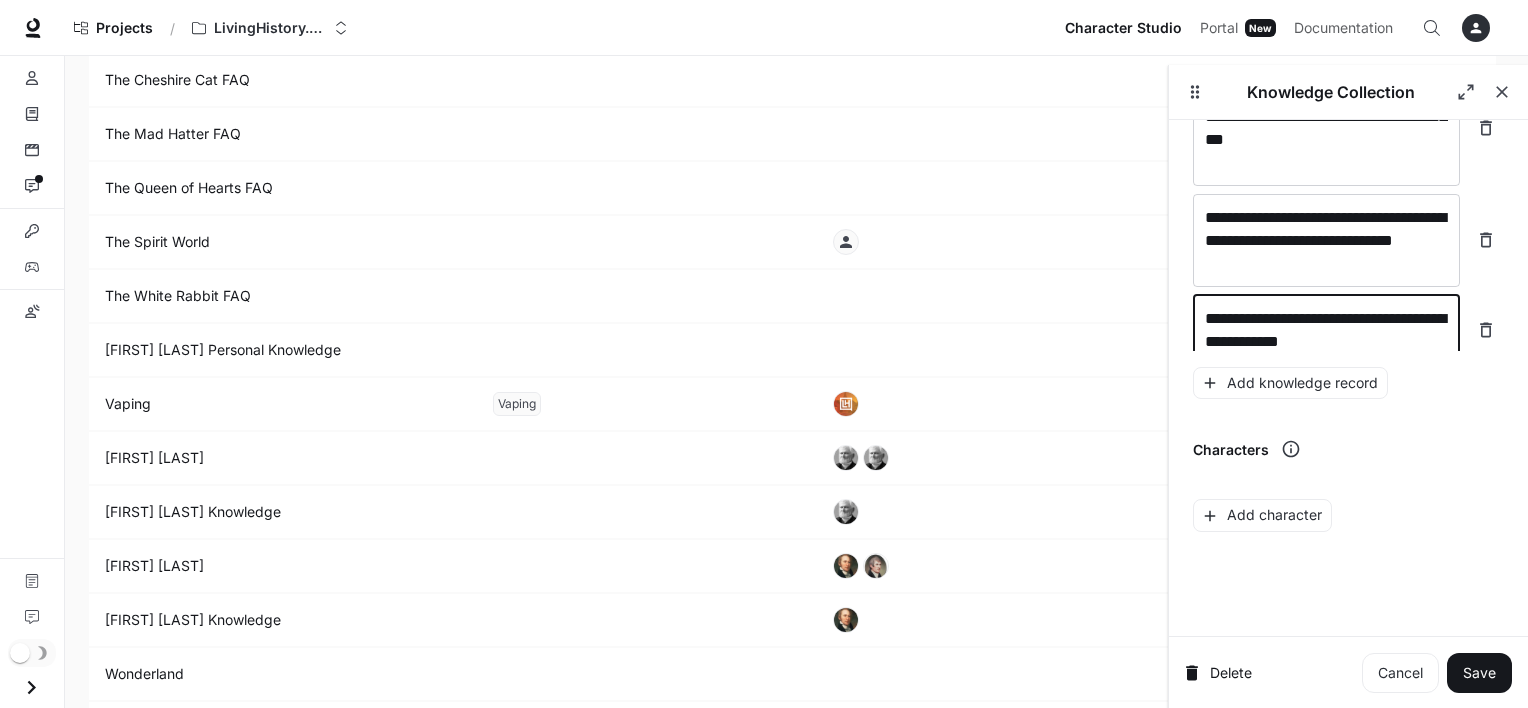 scroll, scrollTop: 13839, scrollLeft: 0, axis: vertical 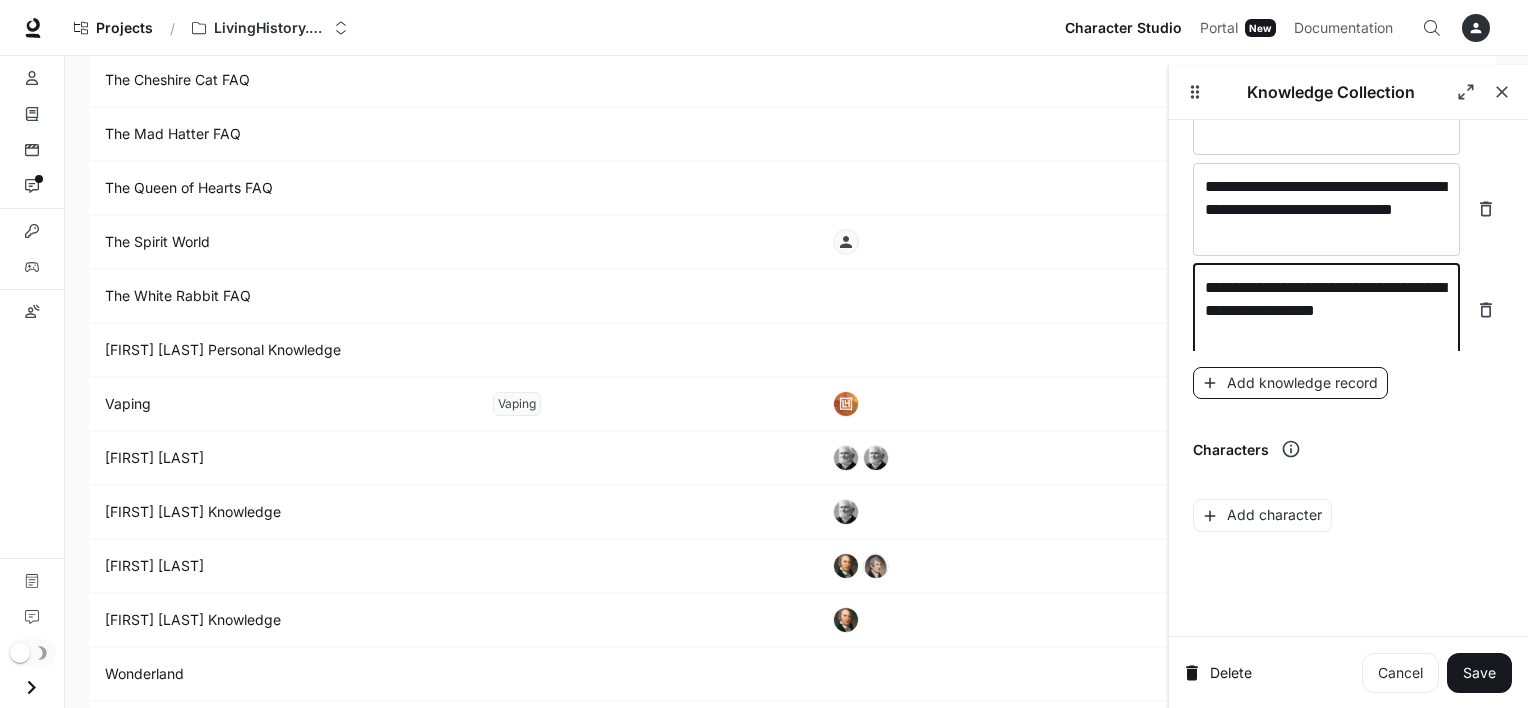 type on "**********" 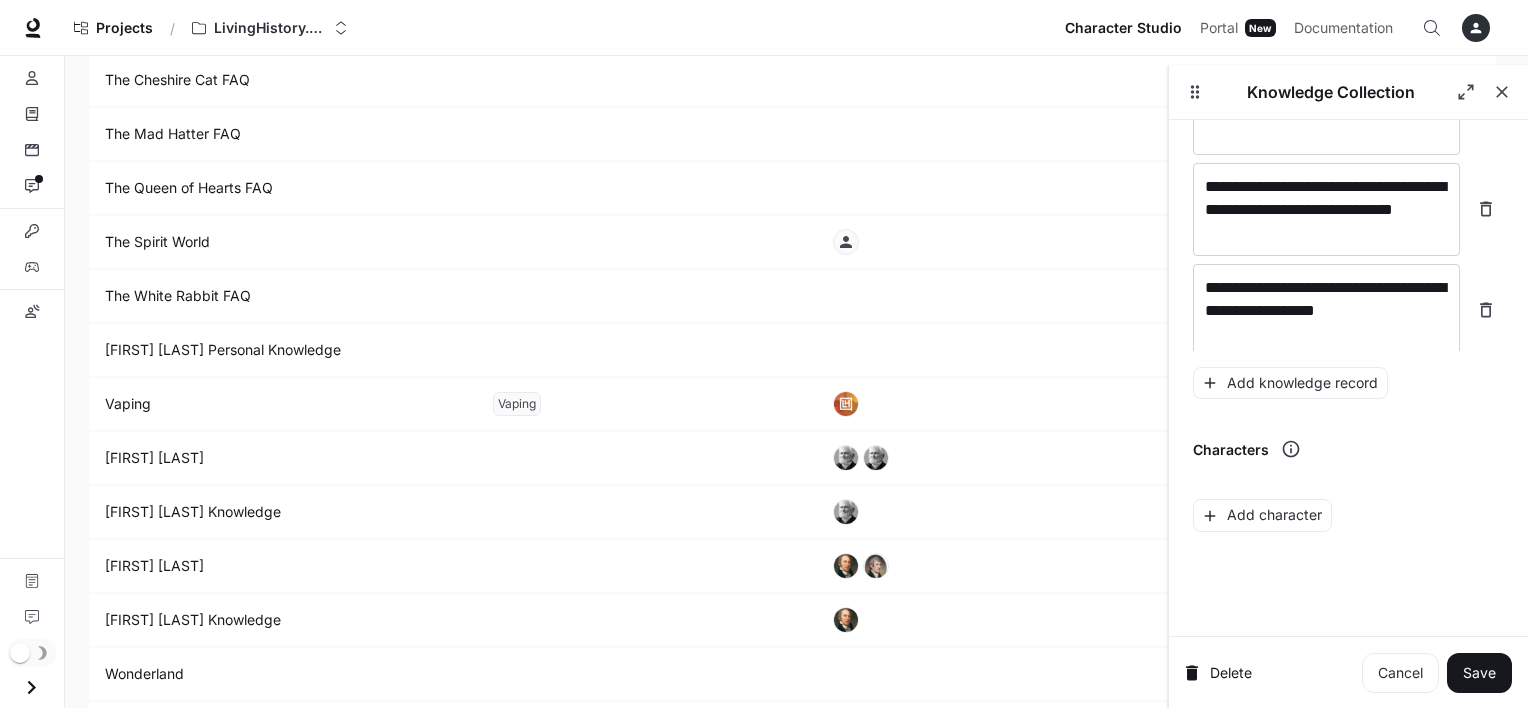 scroll, scrollTop: 13892, scrollLeft: 0, axis: vertical 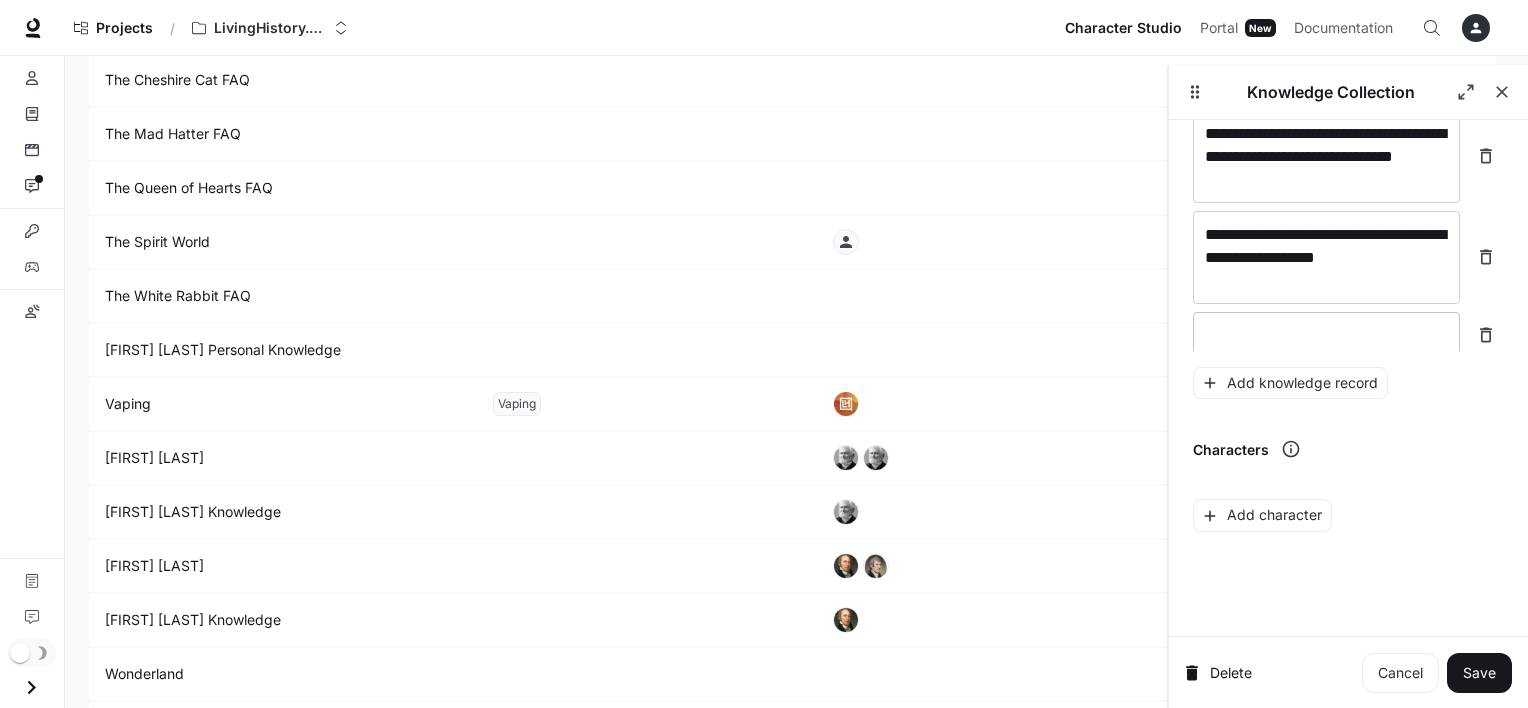 click on "* ​" at bounding box center (1326, 335) 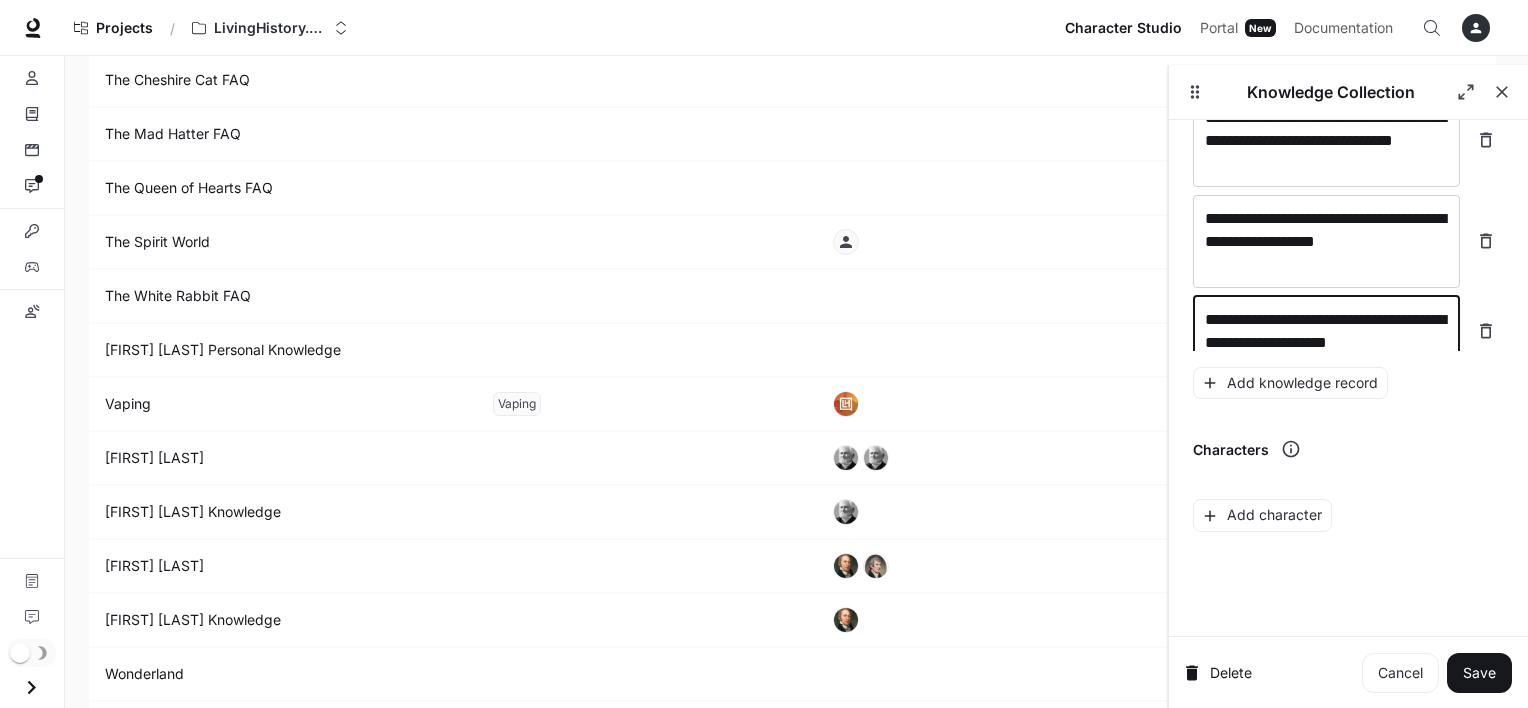 scroll, scrollTop: 13932, scrollLeft: 0, axis: vertical 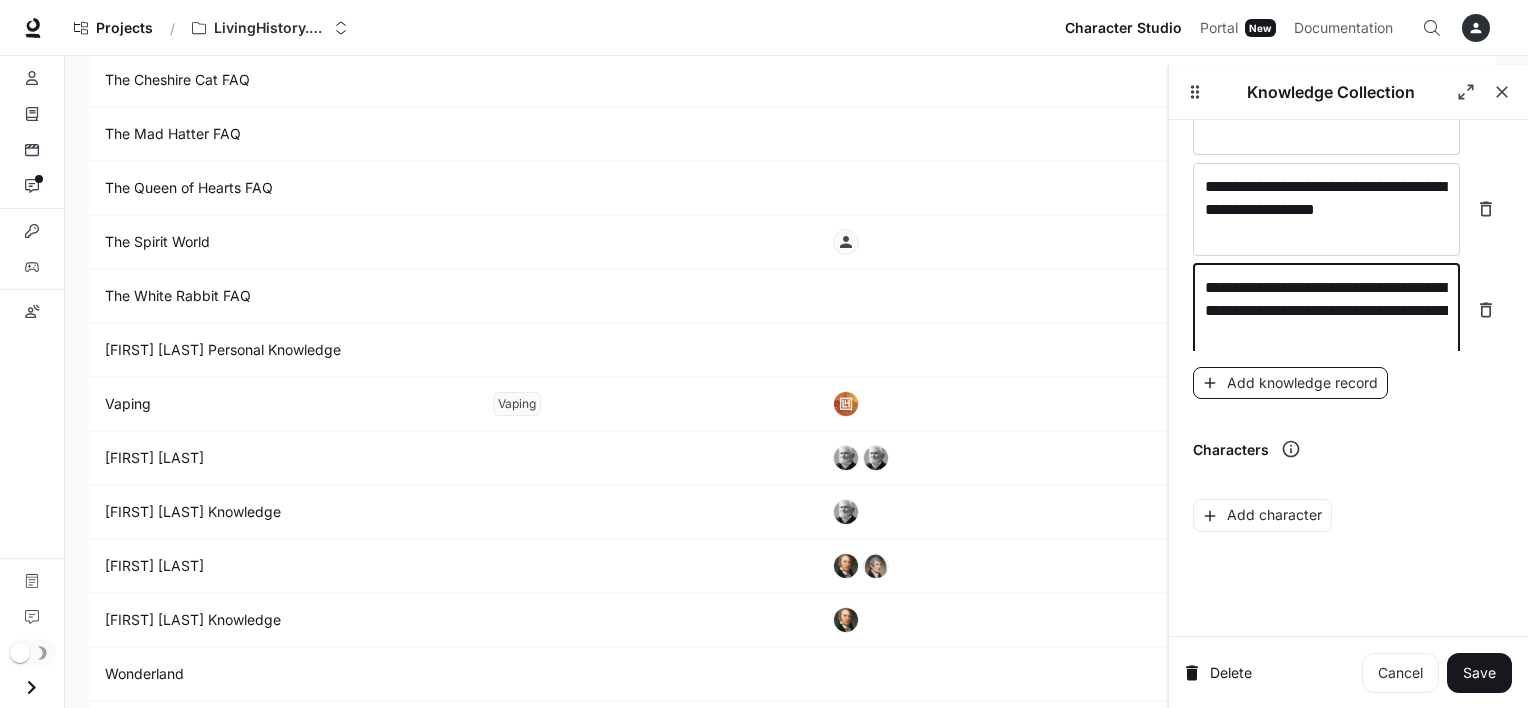 type on "**********" 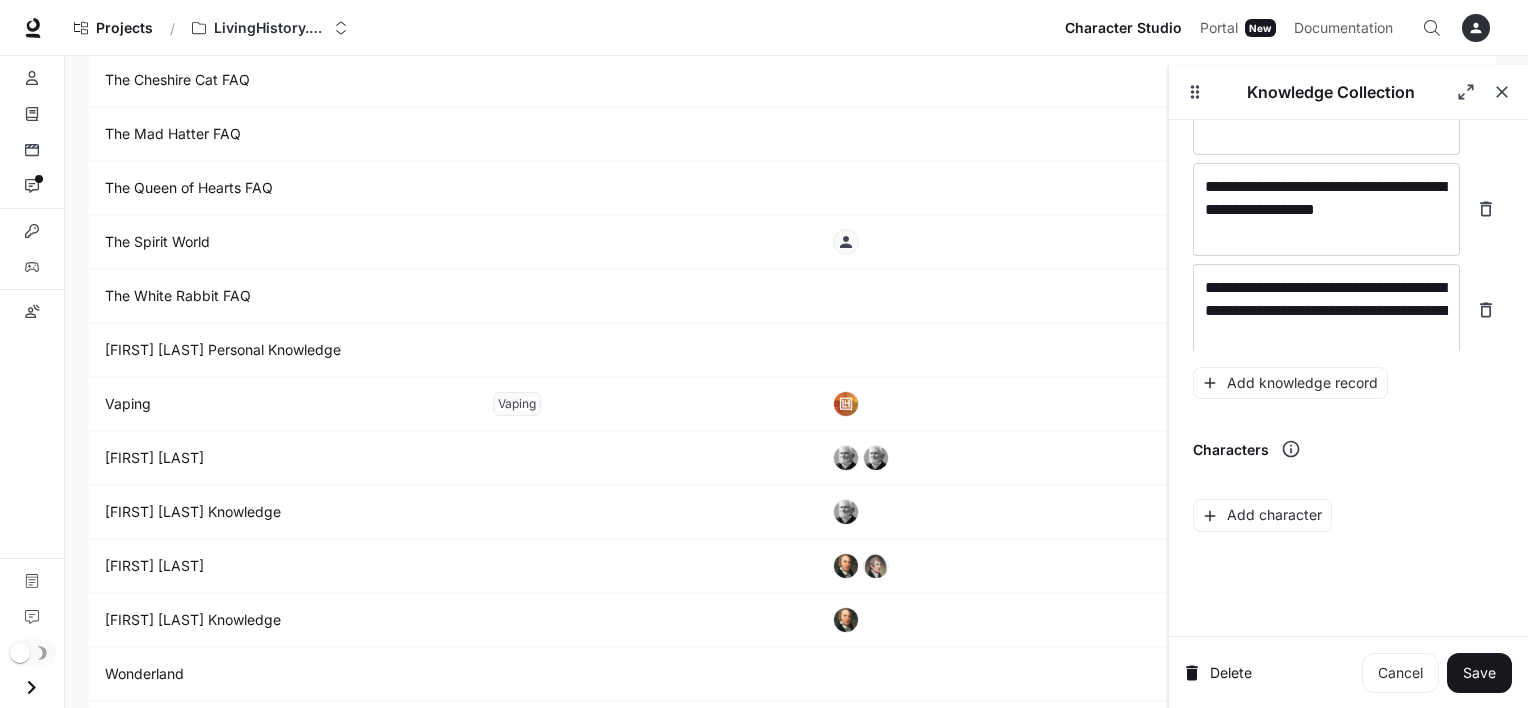 scroll, scrollTop: 14008, scrollLeft: 0, axis: vertical 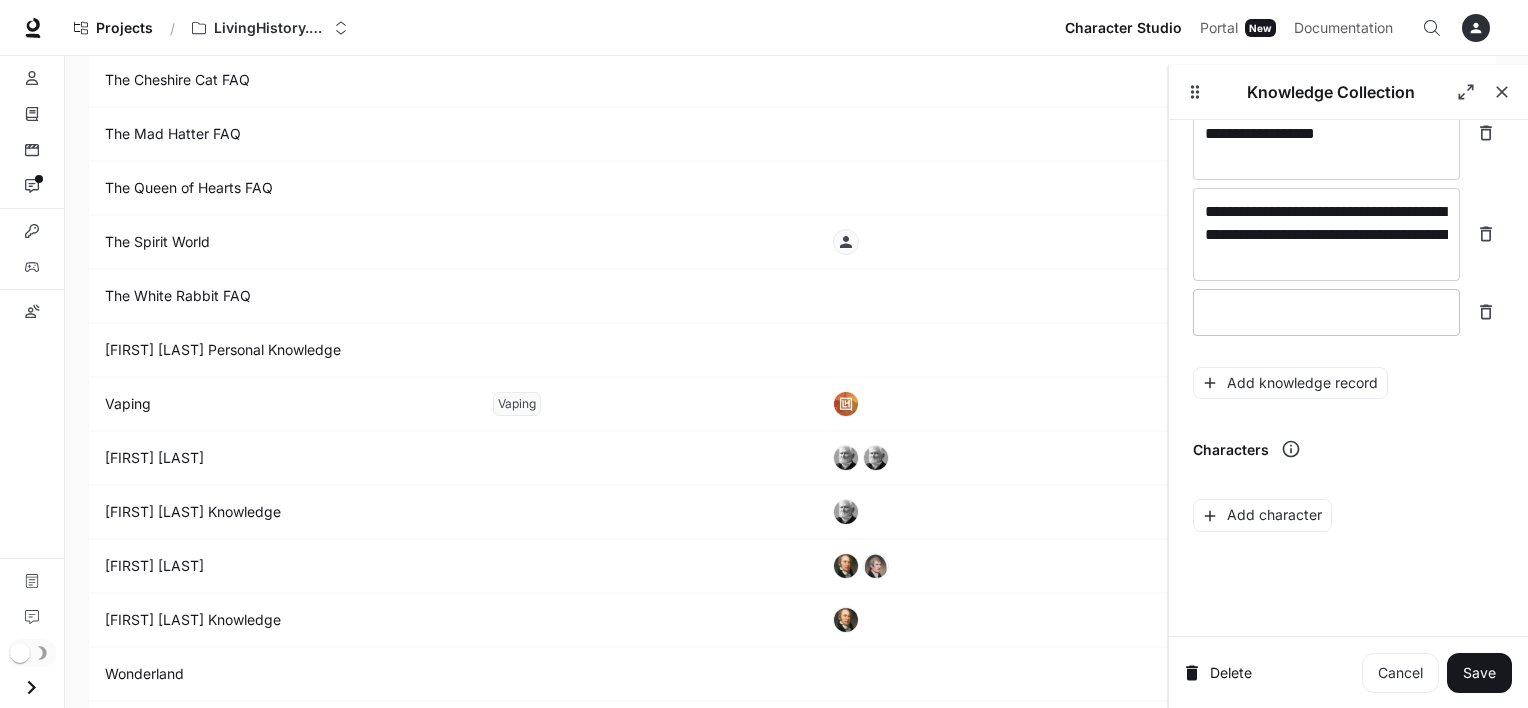 click at bounding box center (1326, 312) 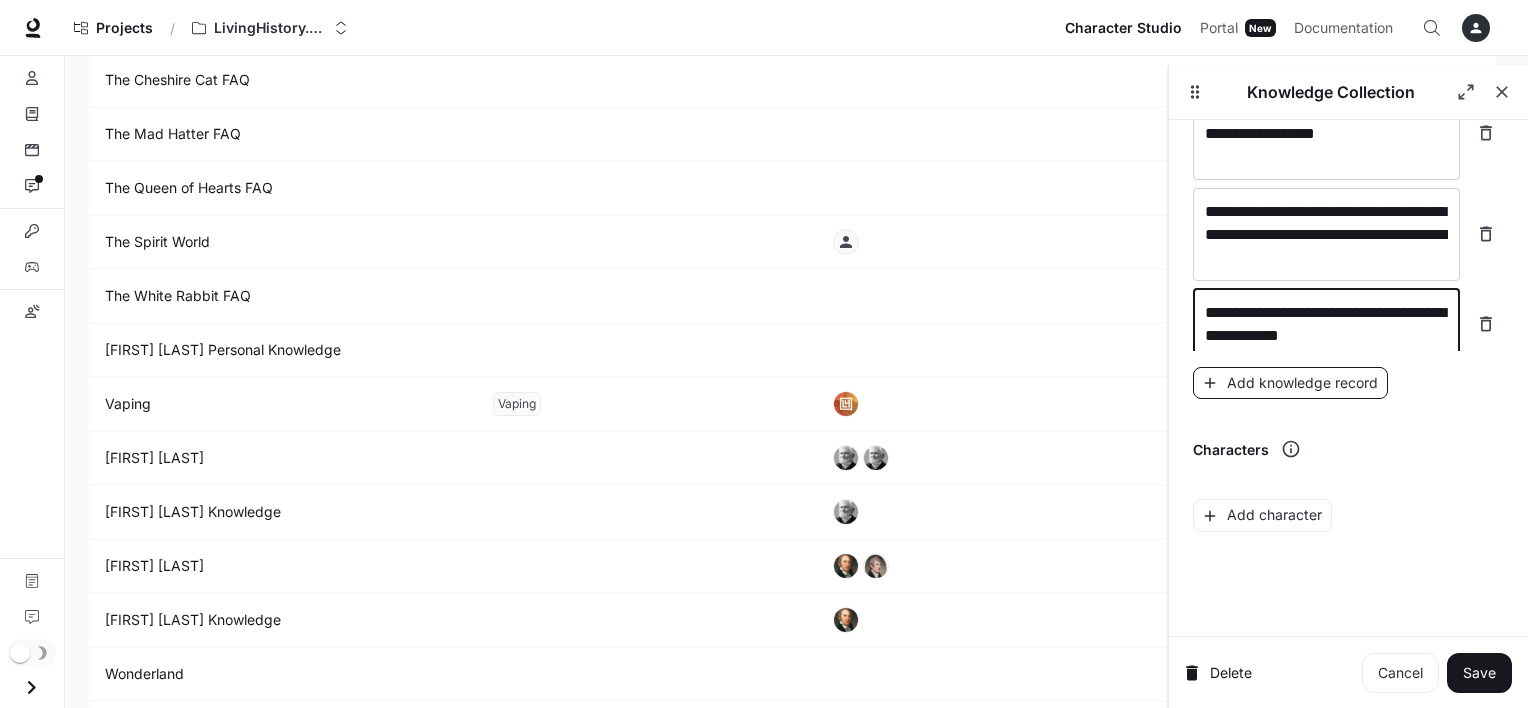 type on "**********" 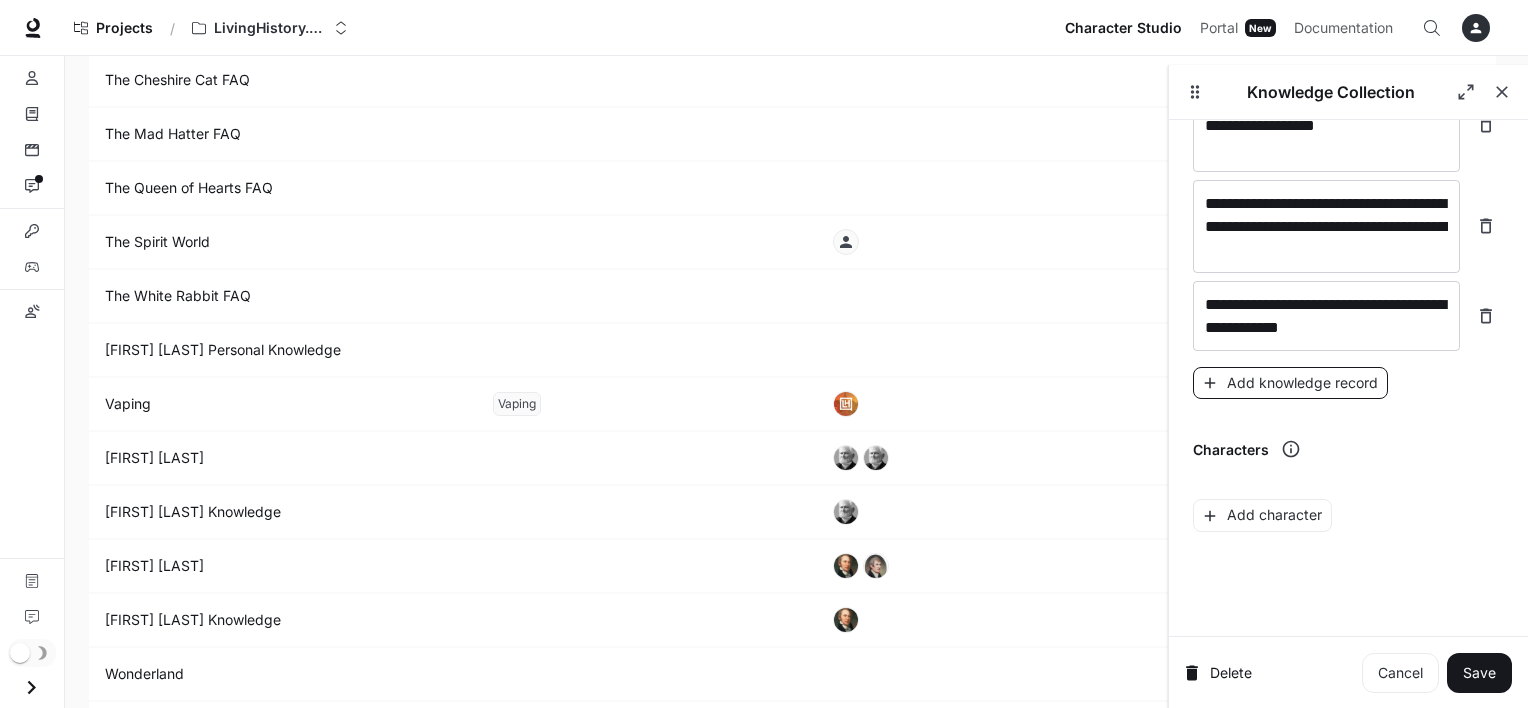 scroll, scrollTop: 14079, scrollLeft: 0, axis: vertical 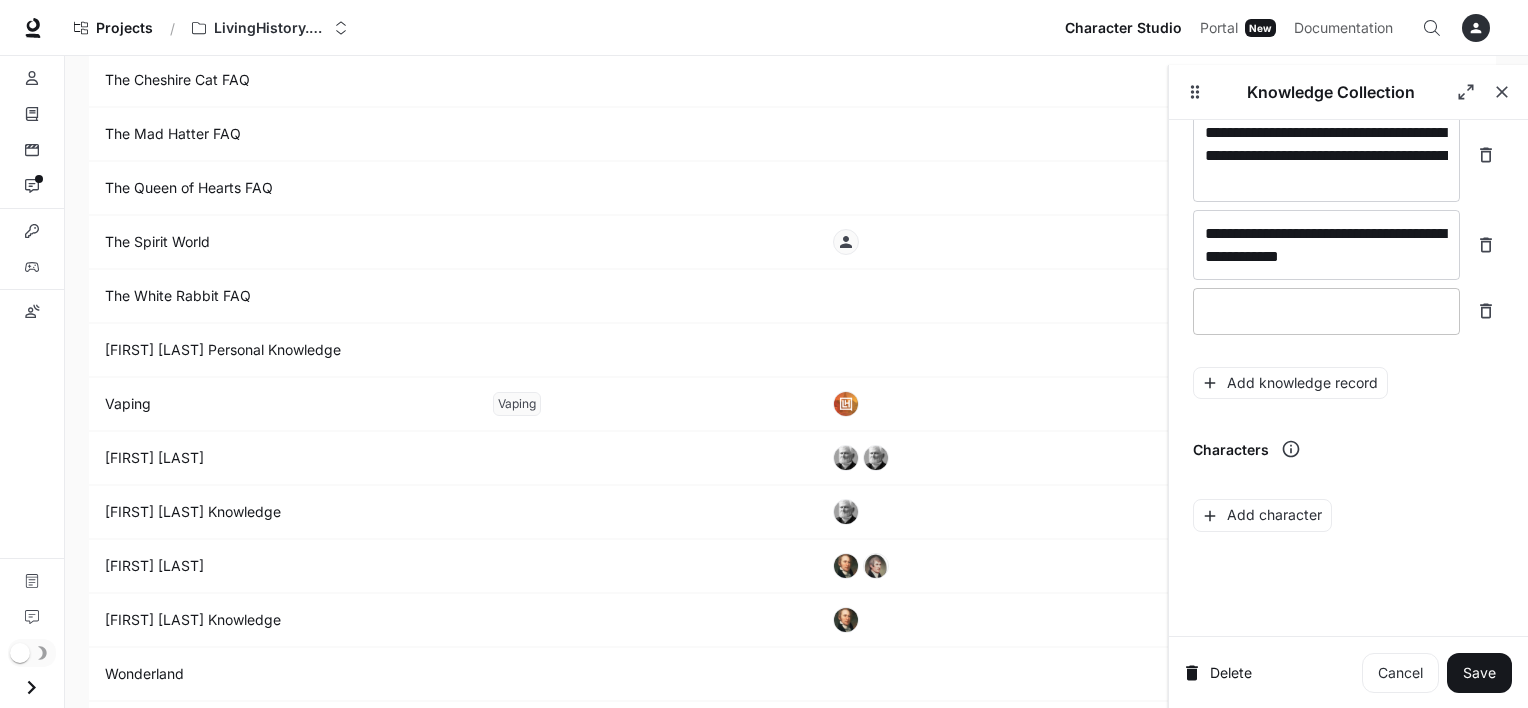click at bounding box center (1326, 311) 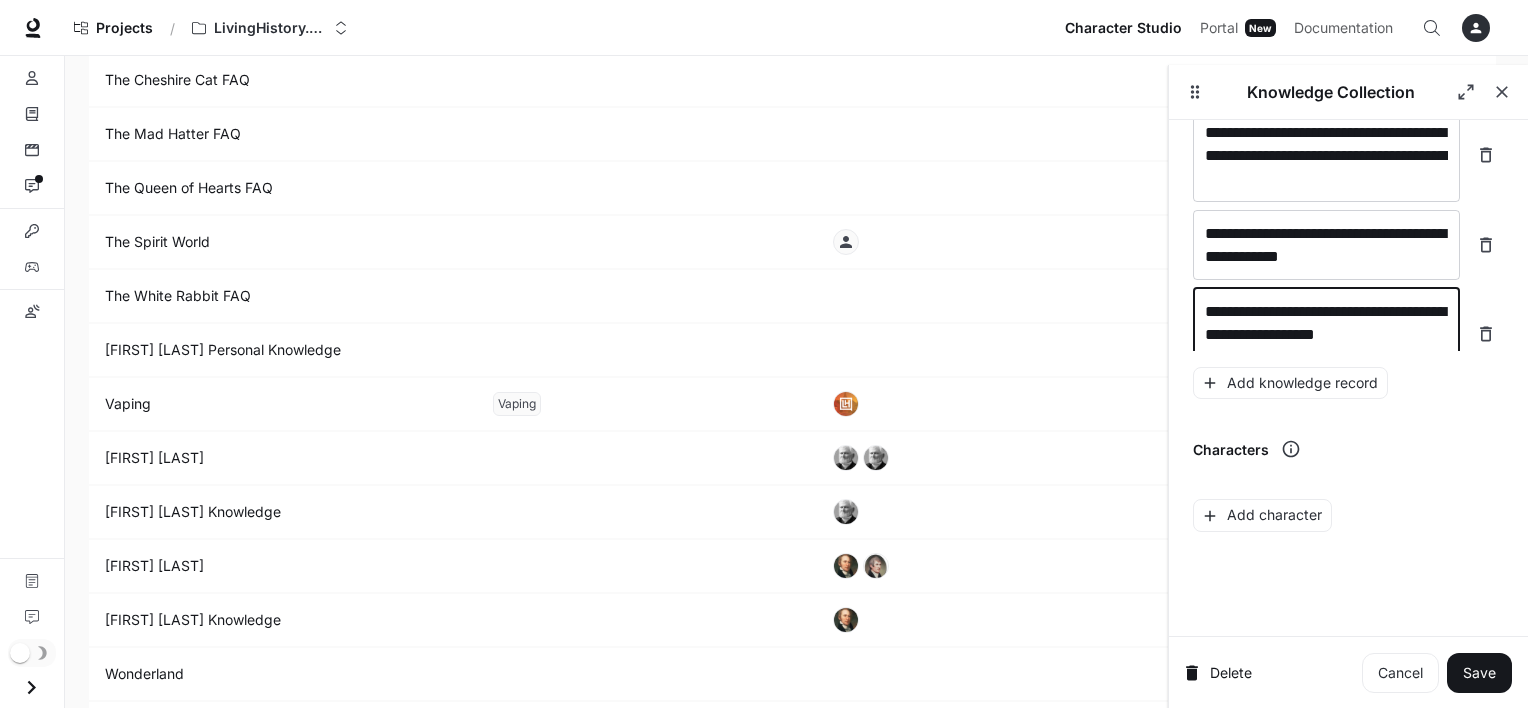scroll, scrollTop: 14095, scrollLeft: 0, axis: vertical 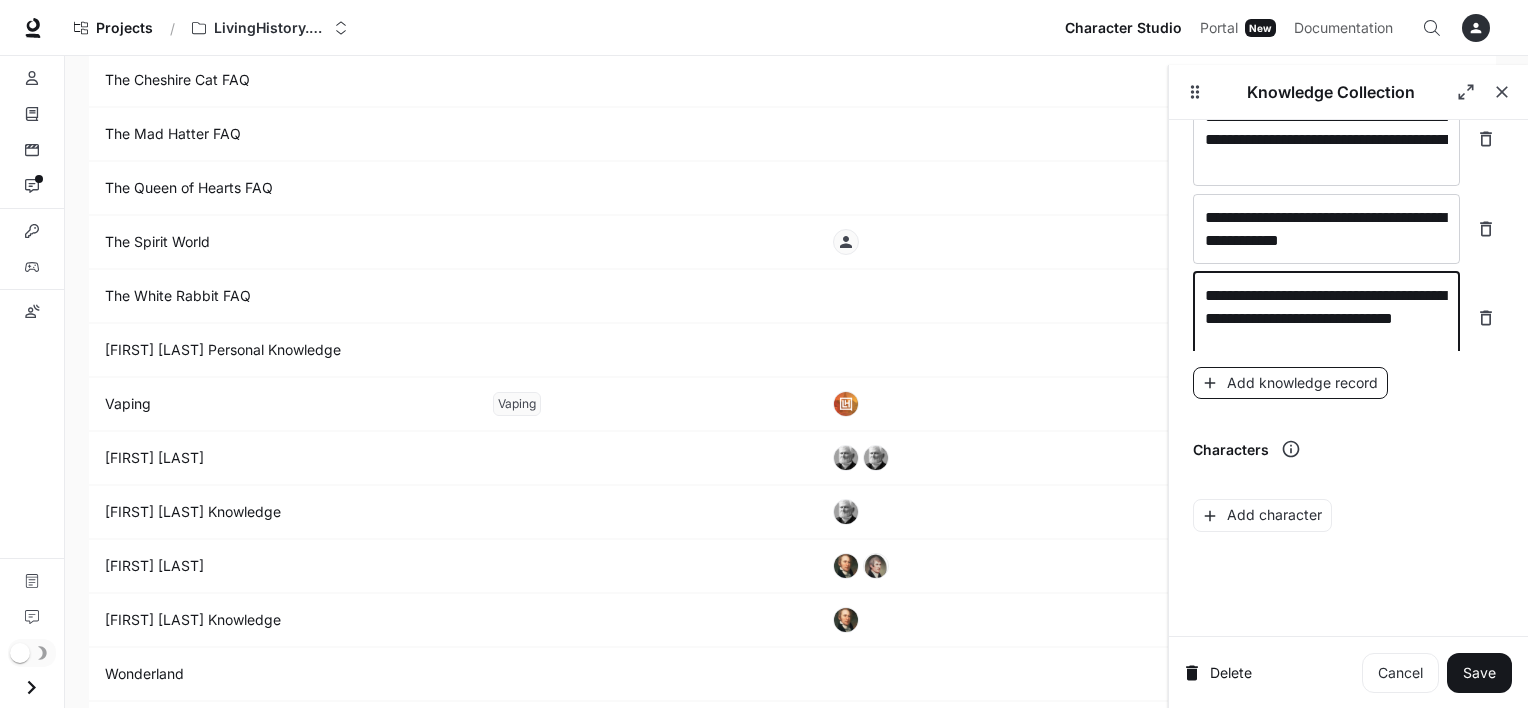 type on "**********" 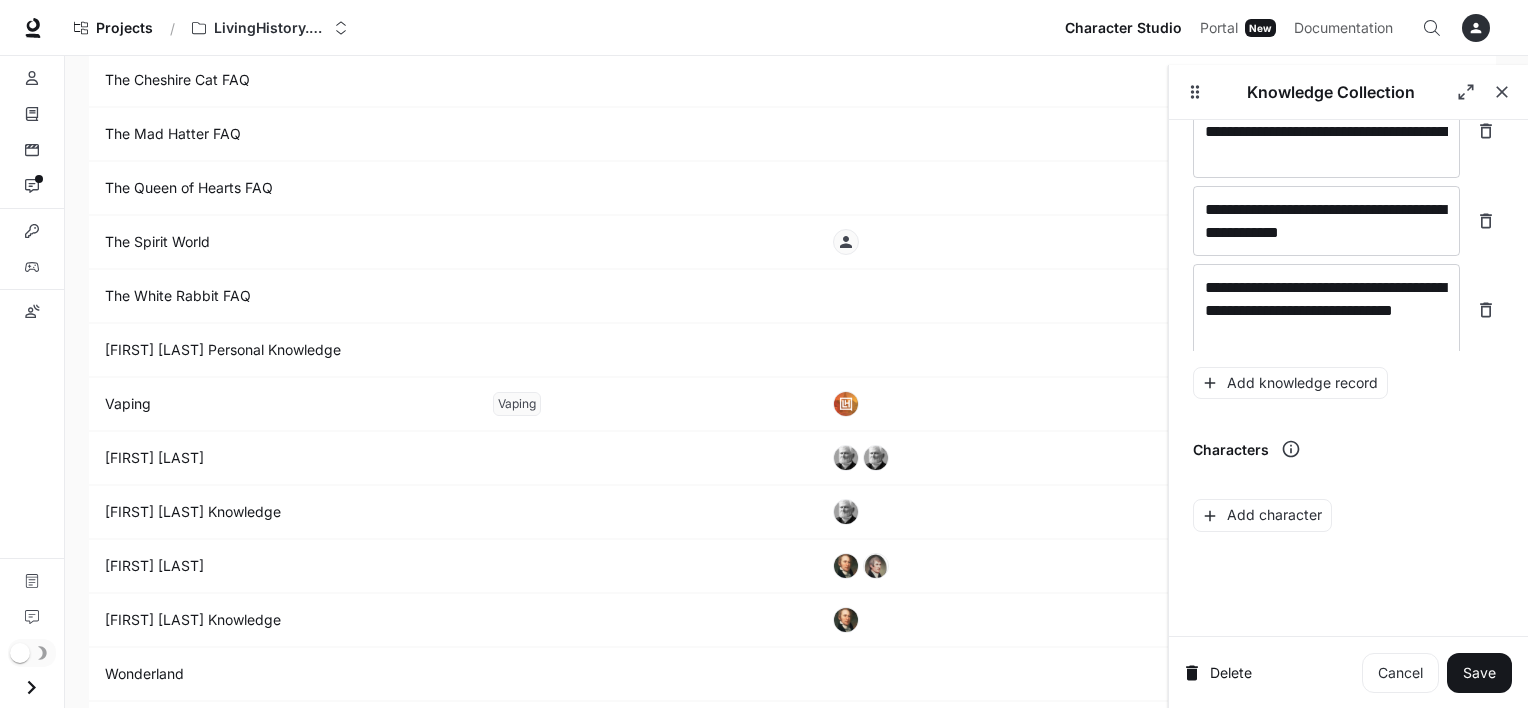 scroll, scrollTop: 14172, scrollLeft: 0, axis: vertical 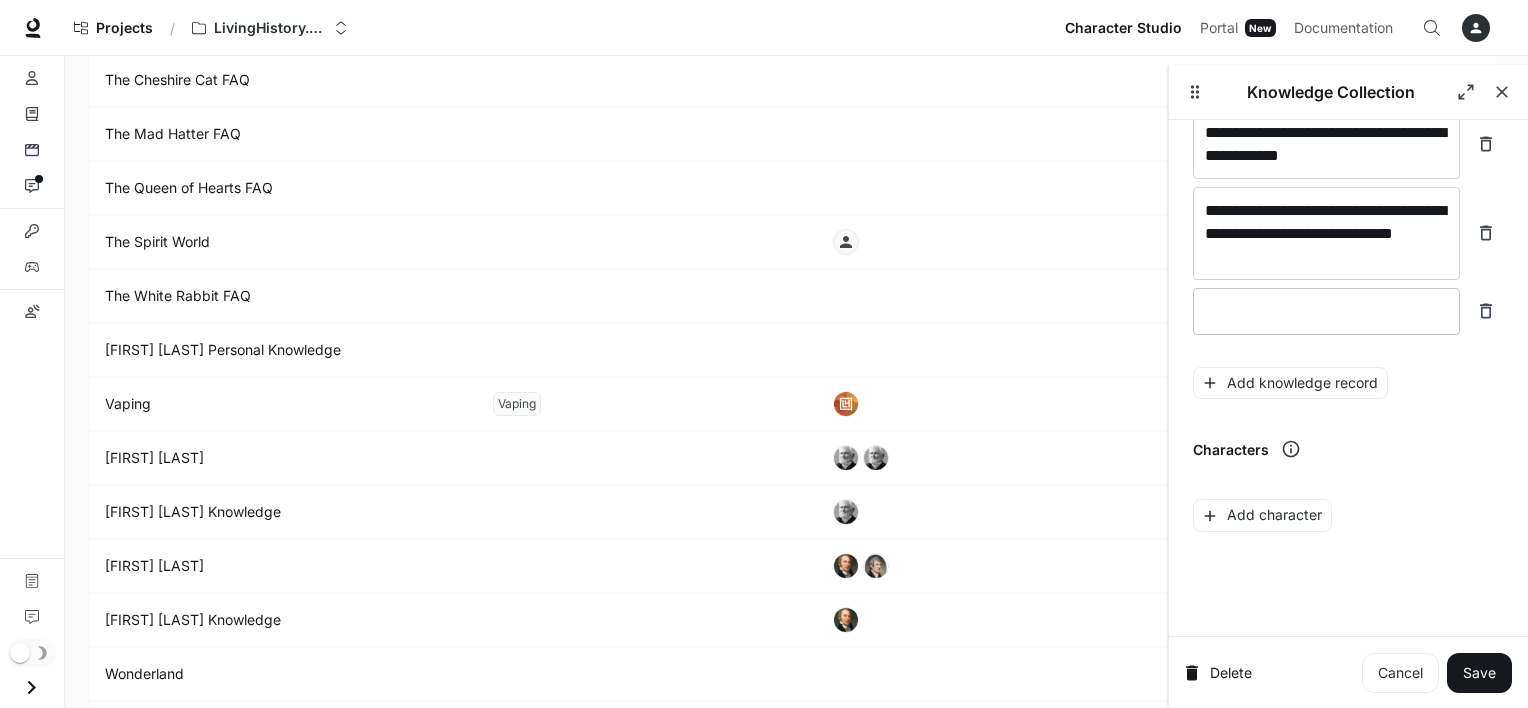 click at bounding box center (1326, 311) 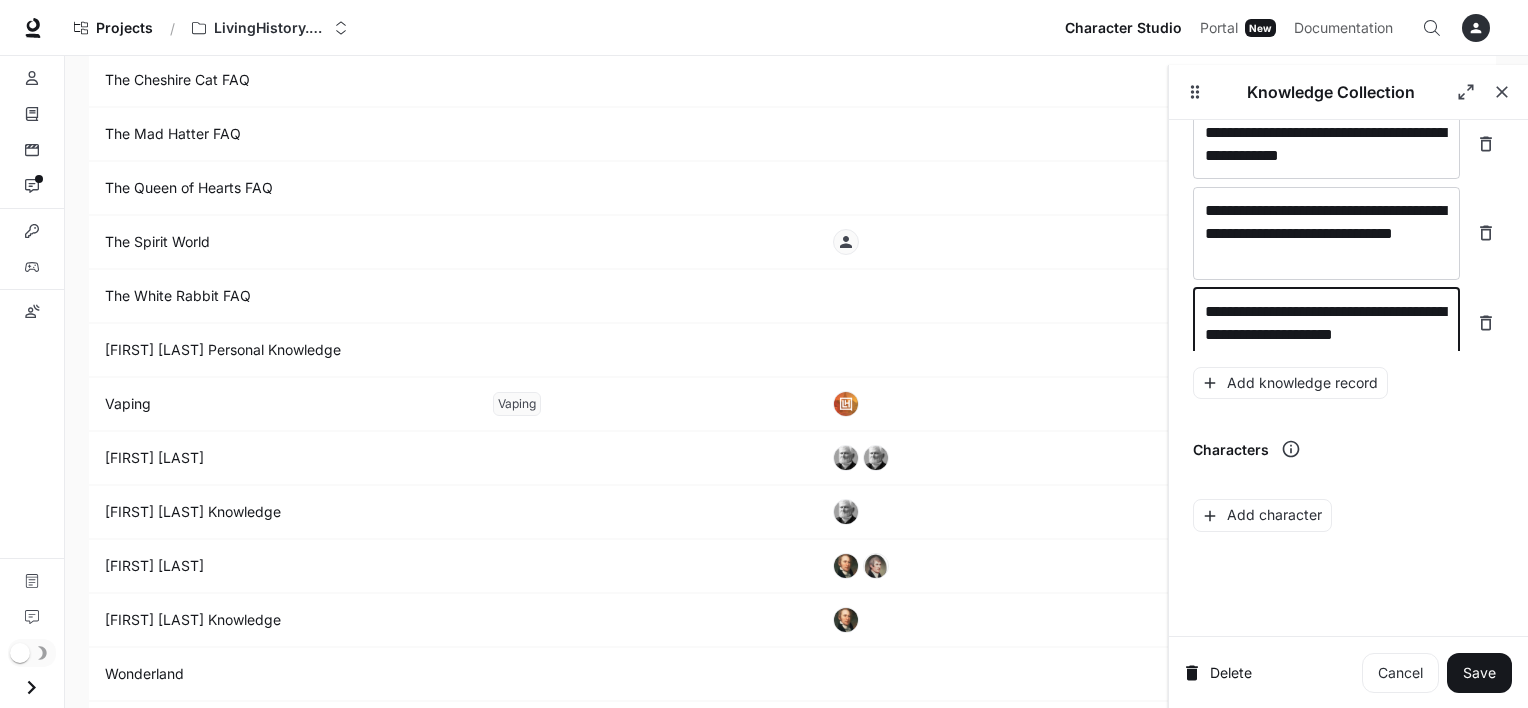 scroll, scrollTop: 14188, scrollLeft: 0, axis: vertical 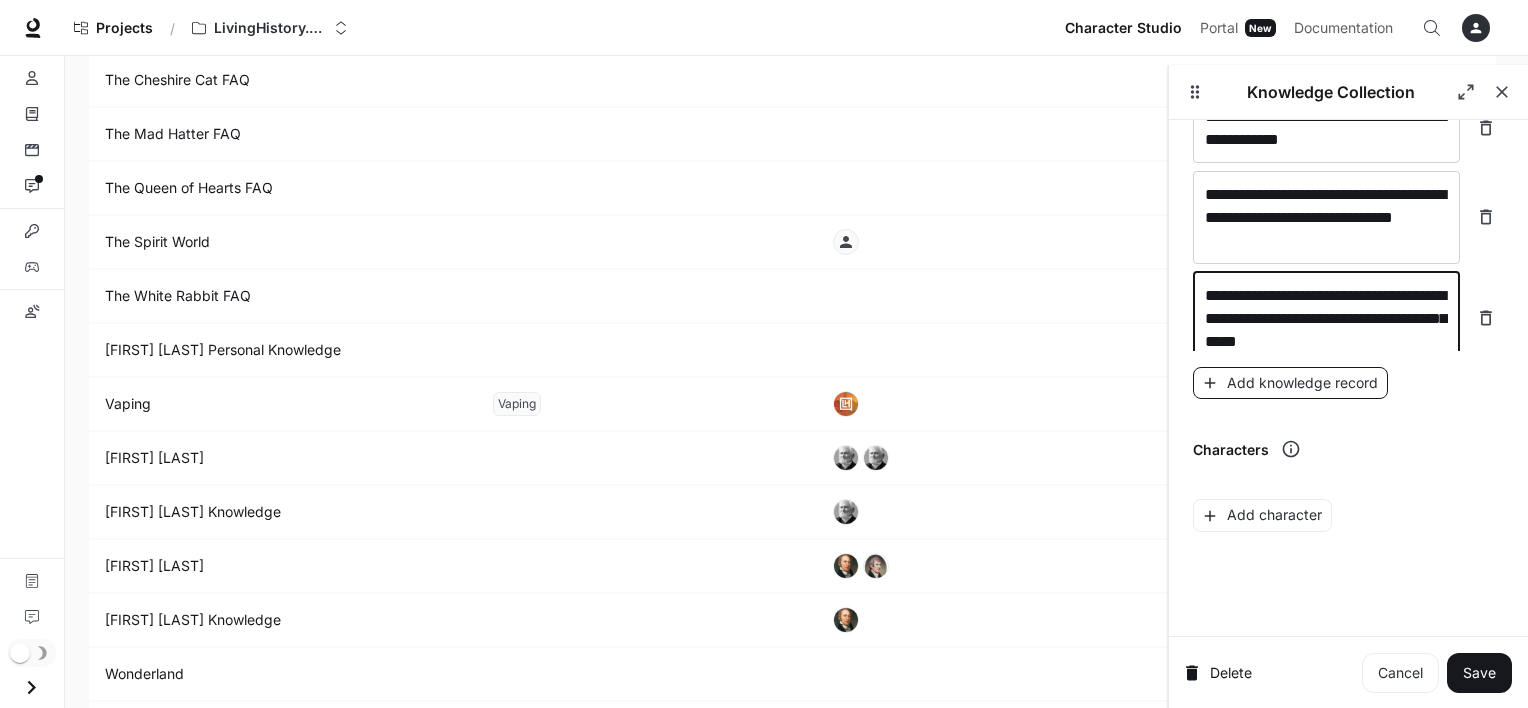 type on "**********" 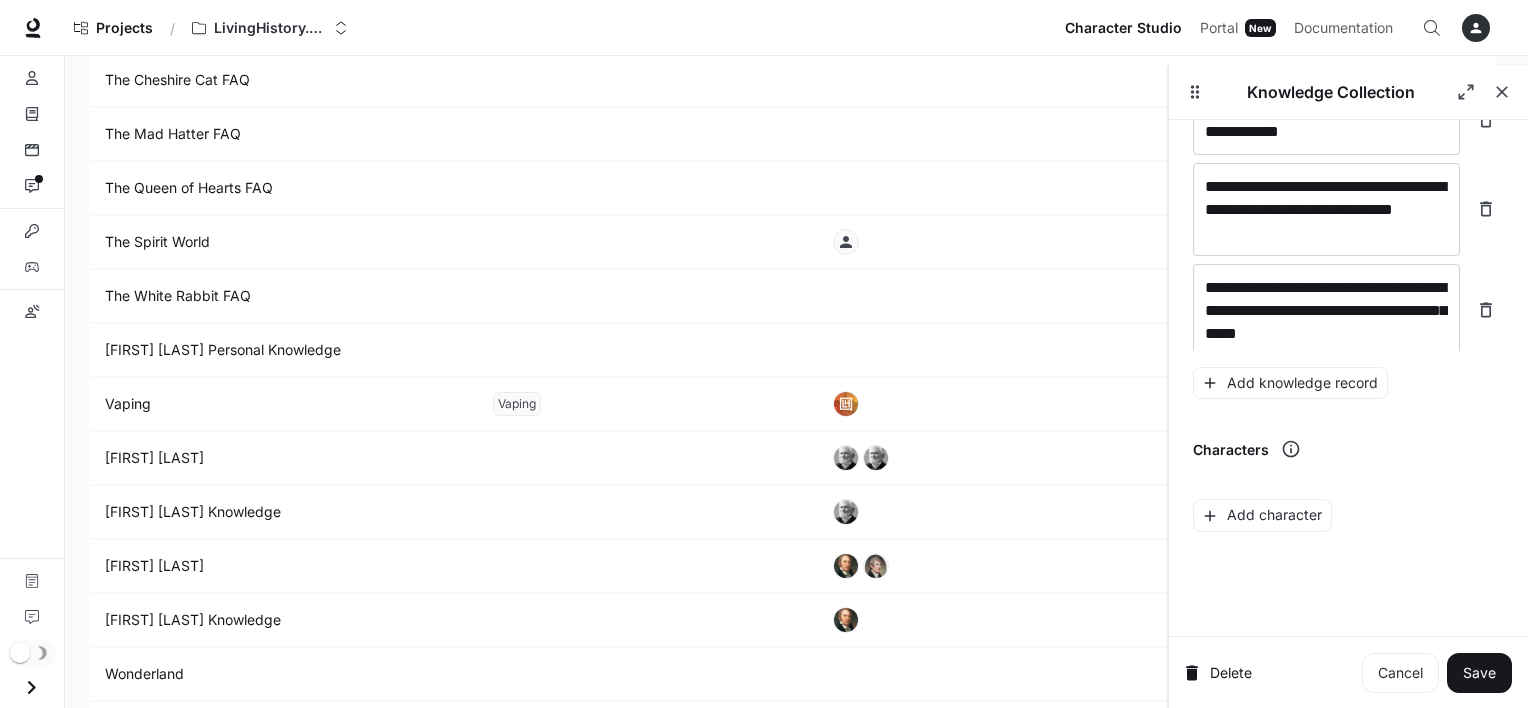 scroll, scrollTop: 14264, scrollLeft: 0, axis: vertical 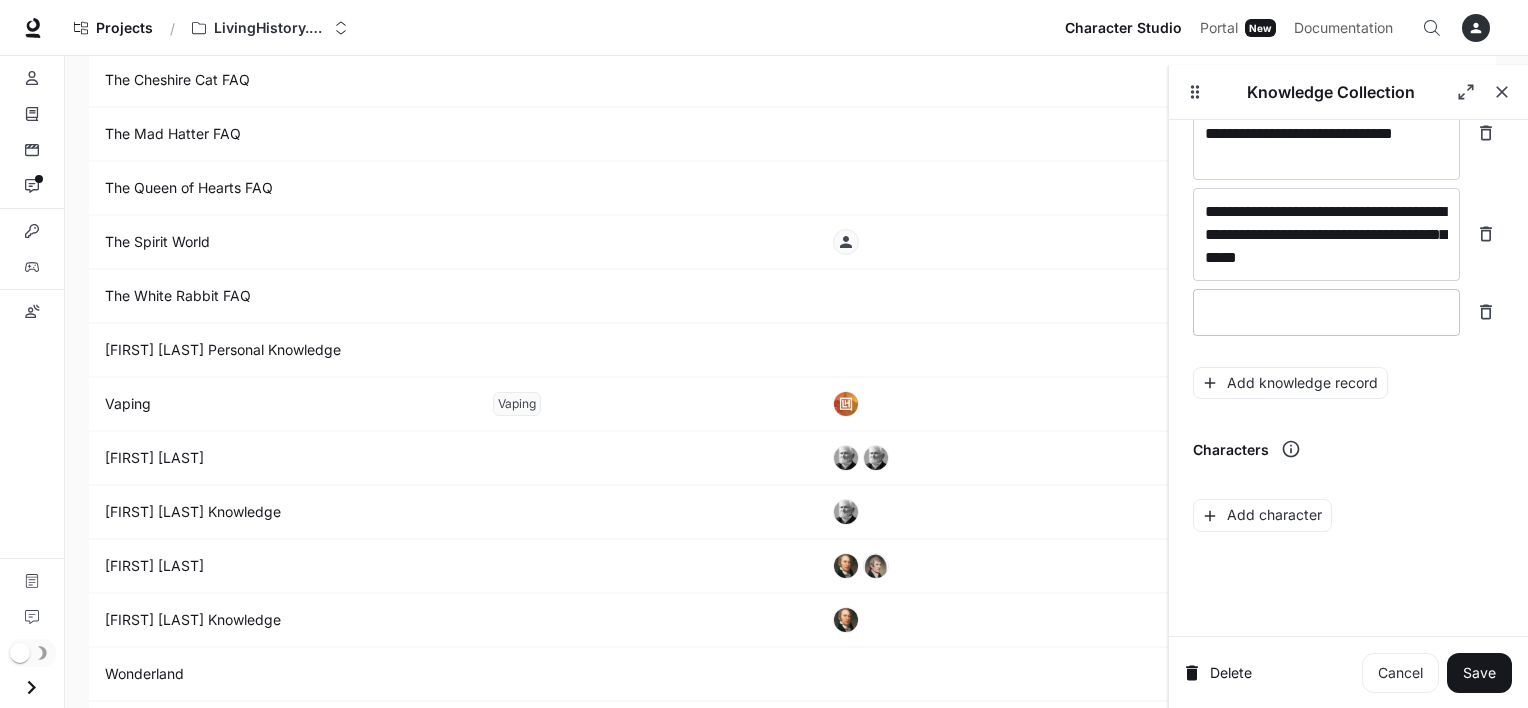 click at bounding box center [1326, 312] 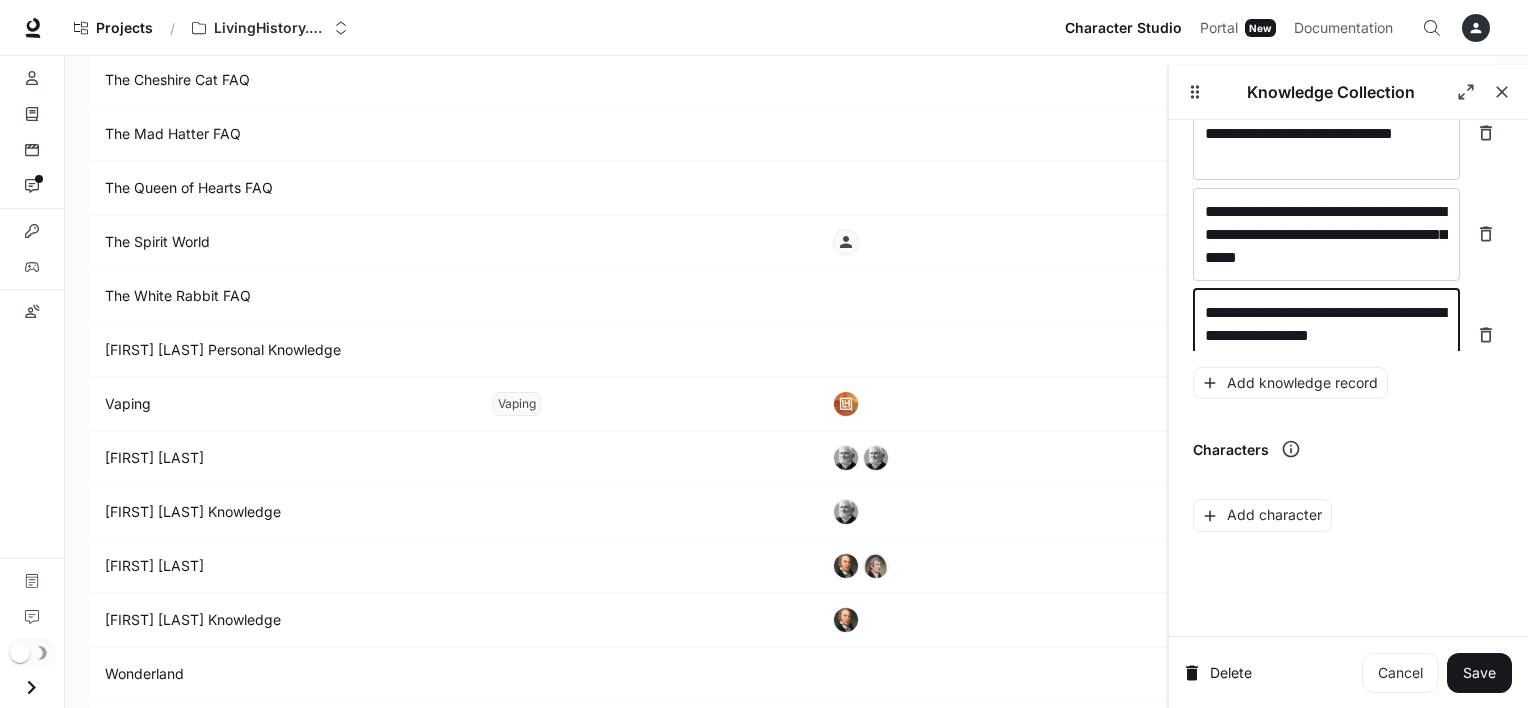 scroll, scrollTop: 14280, scrollLeft: 0, axis: vertical 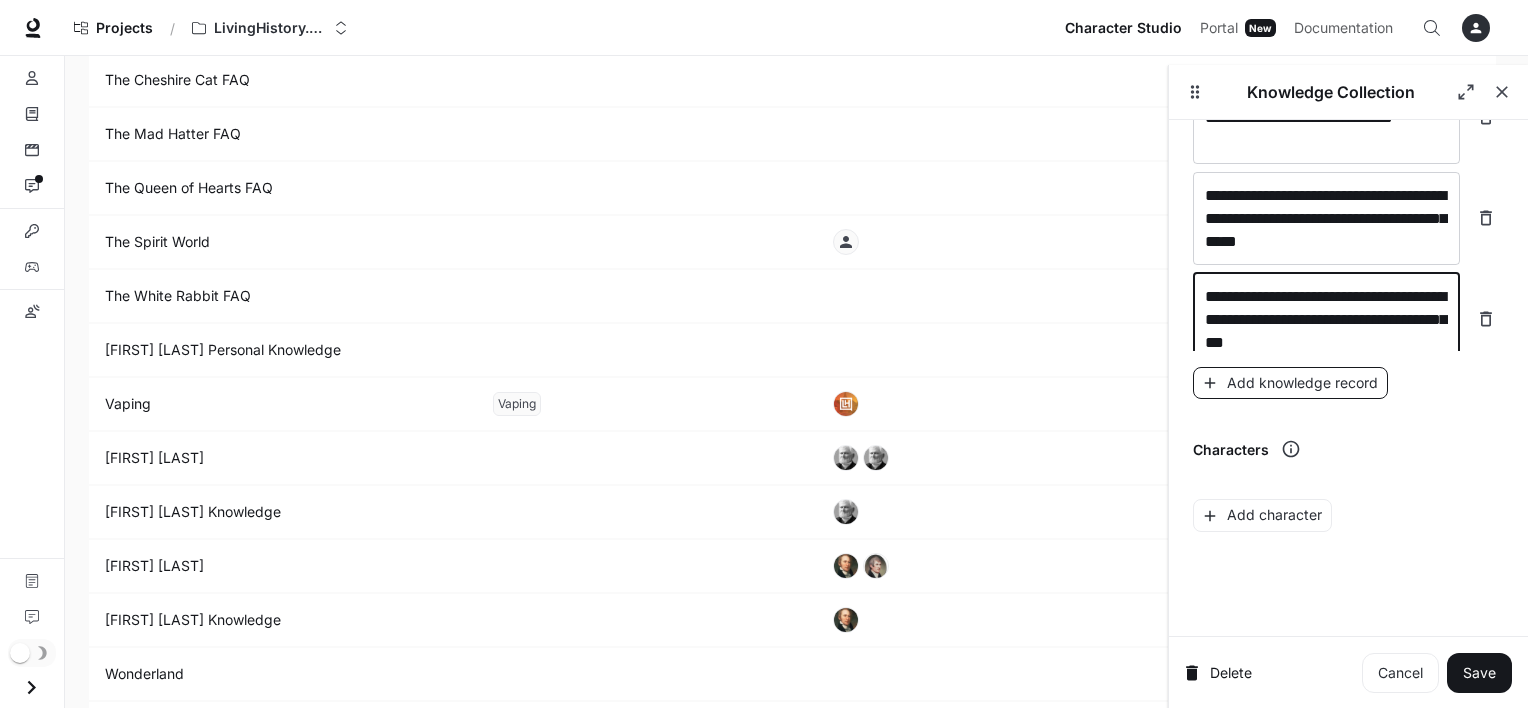 type on "**********" 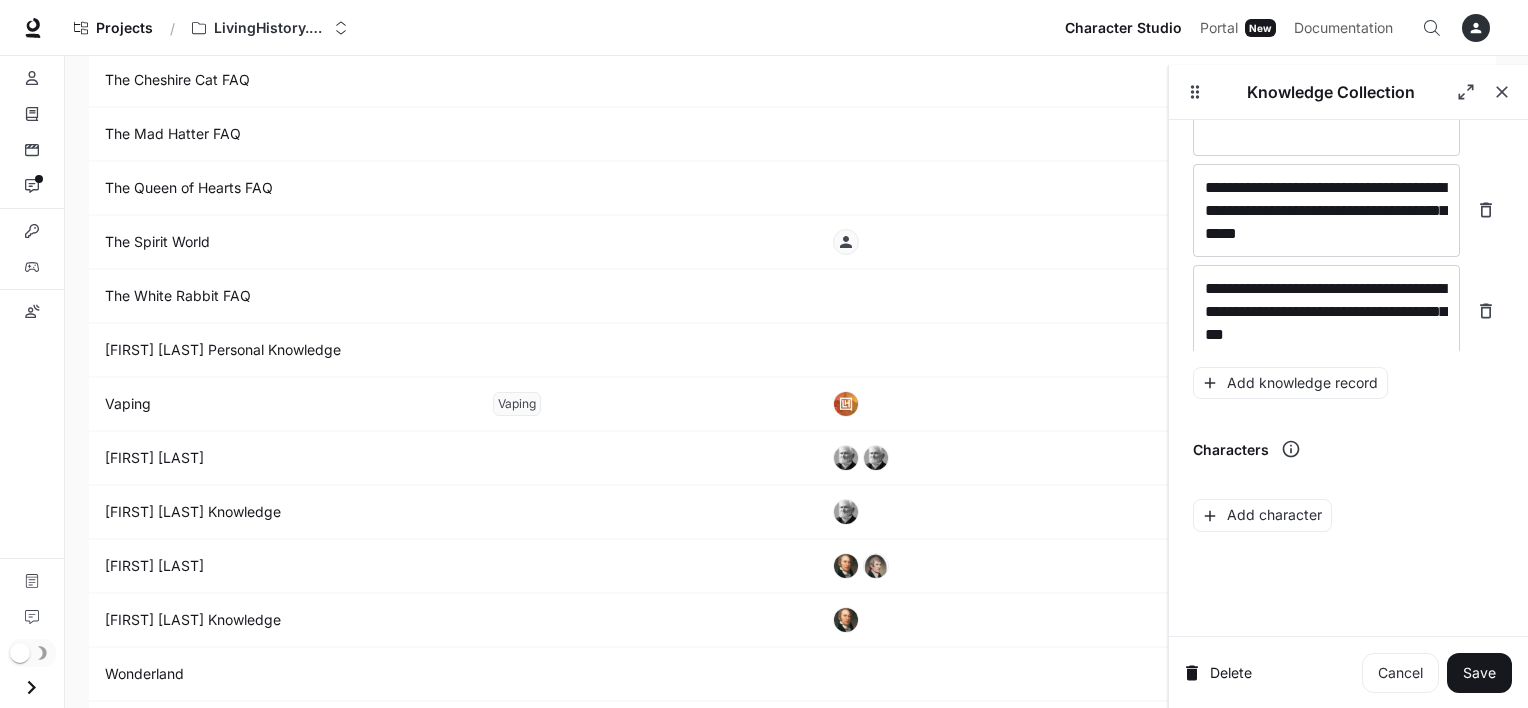 scroll, scrollTop: 14358, scrollLeft: 0, axis: vertical 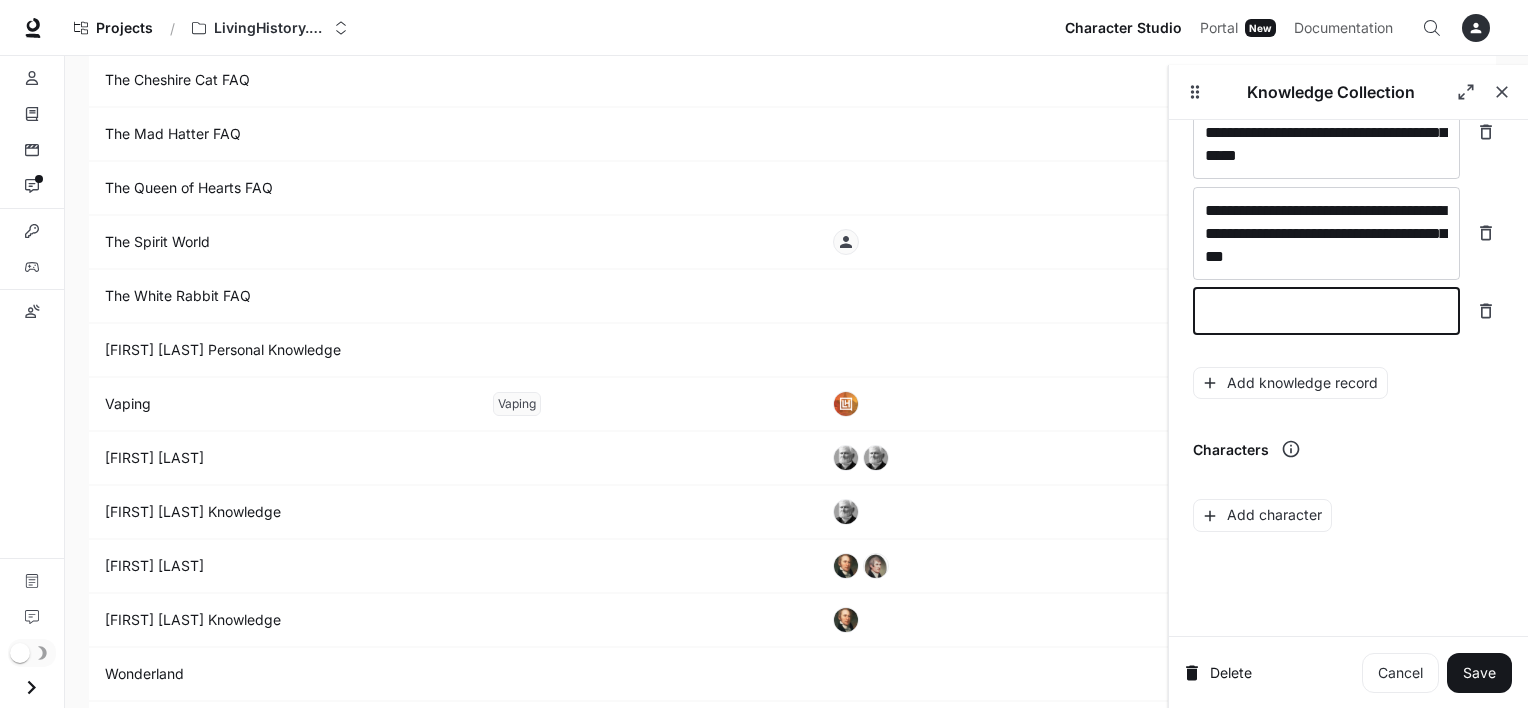 click at bounding box center (1326, 311) 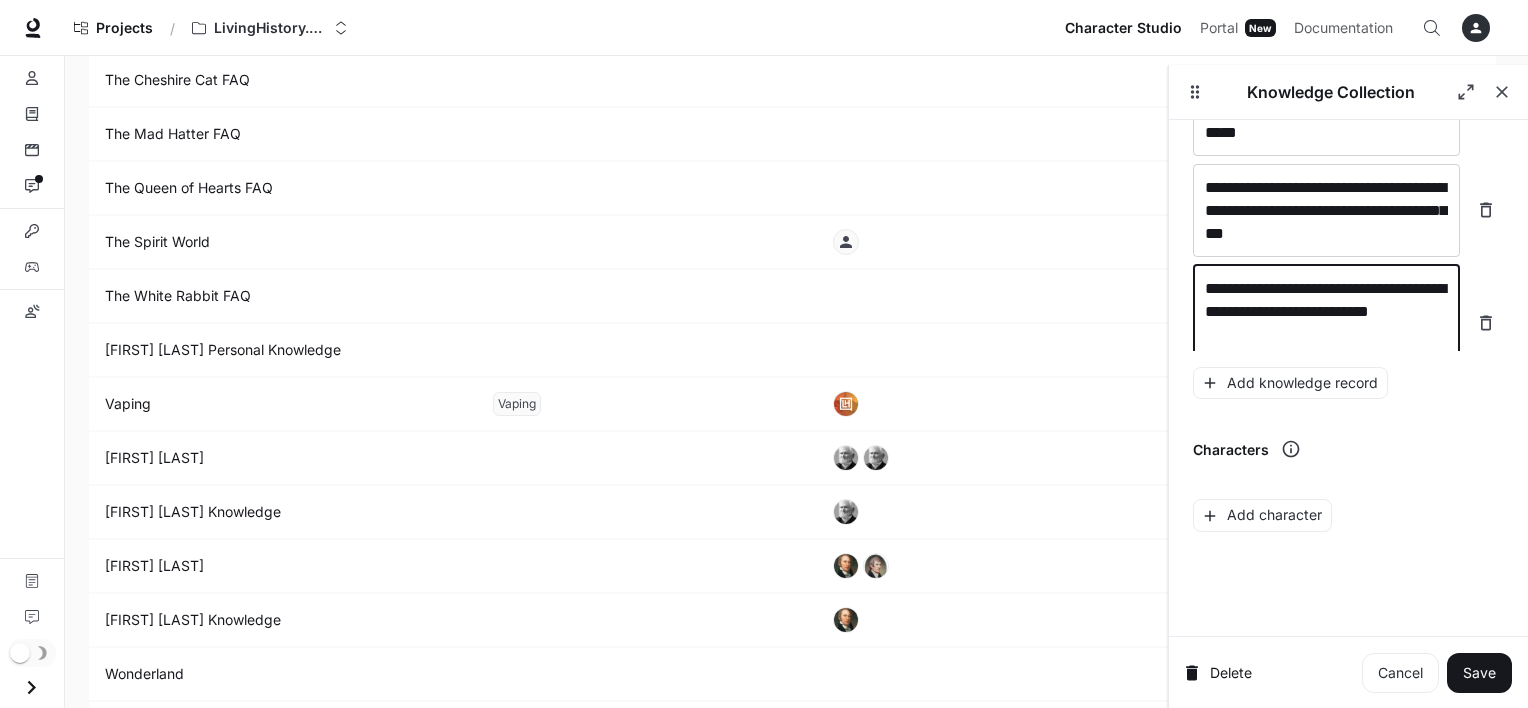 scroll, scrollTop: 14396, scrollLeft: 0, axis: vertical 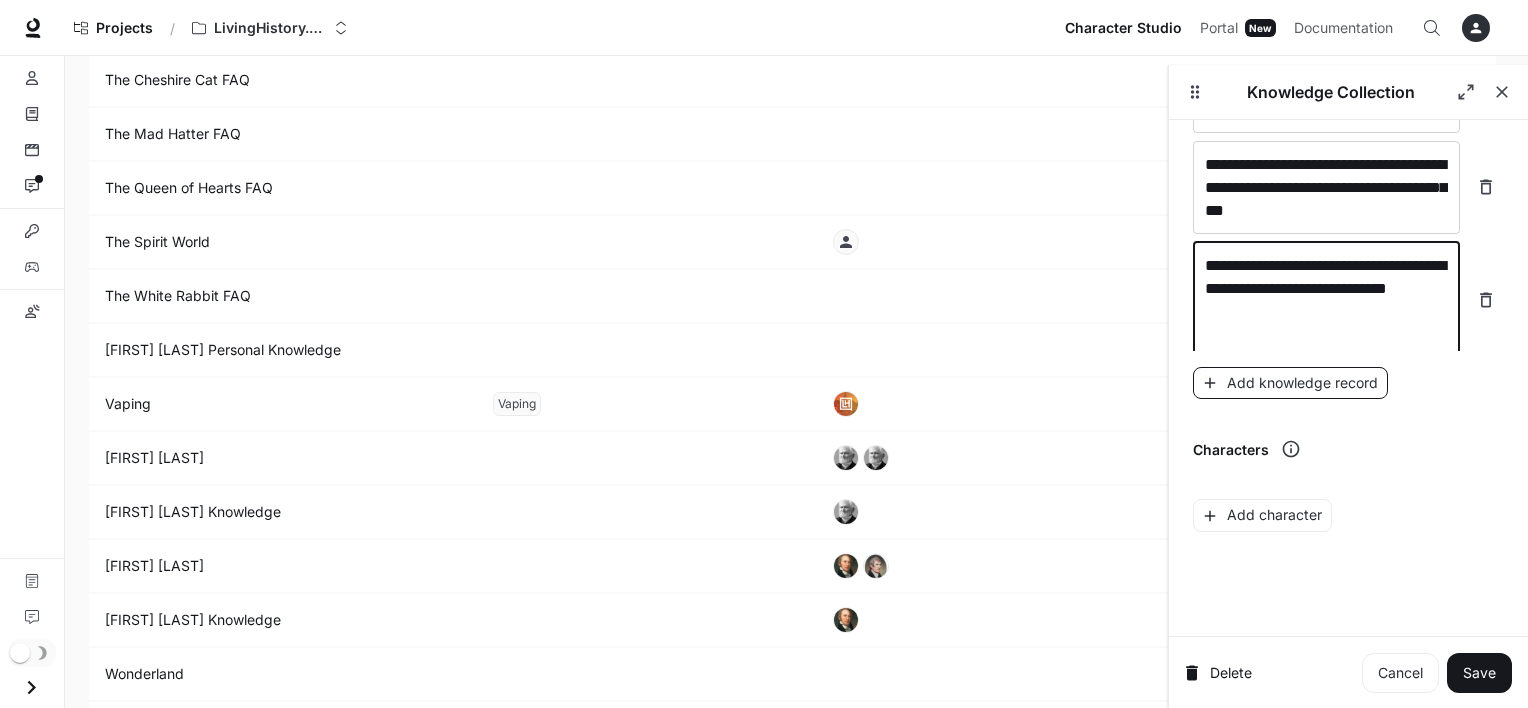 type on "**********" 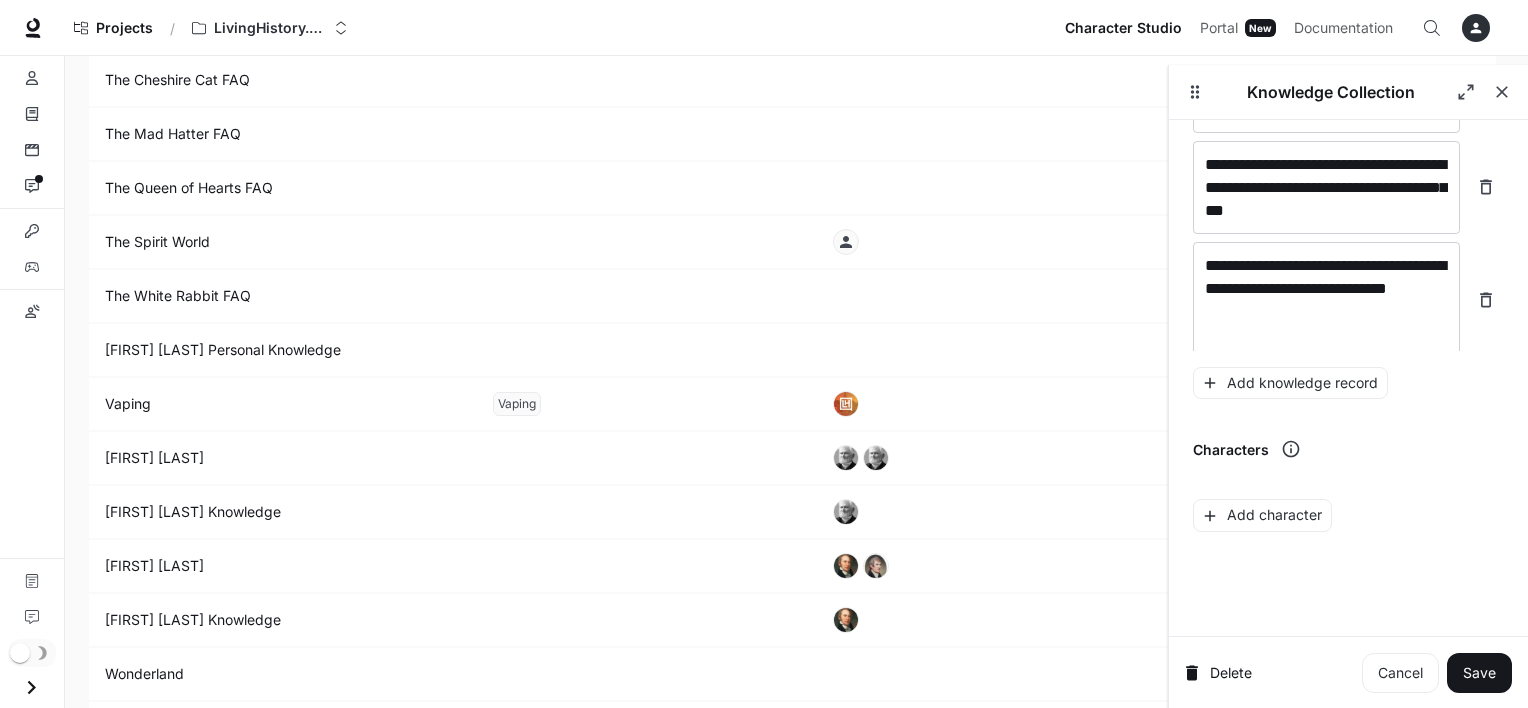 scroll, scrollTop: 14451, scrollLeft: 0, axis: vertical 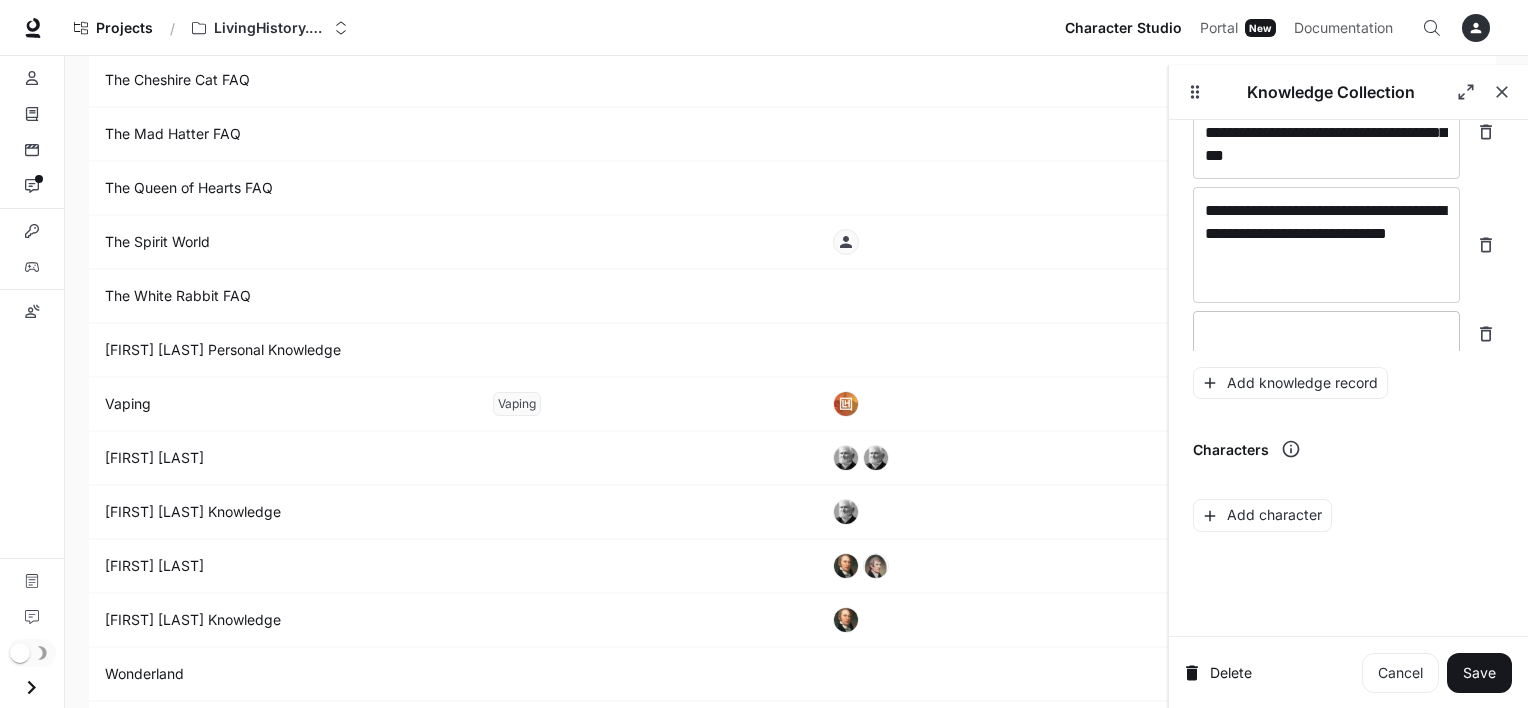 click on "* ​" at bounding box center (1326, 334) 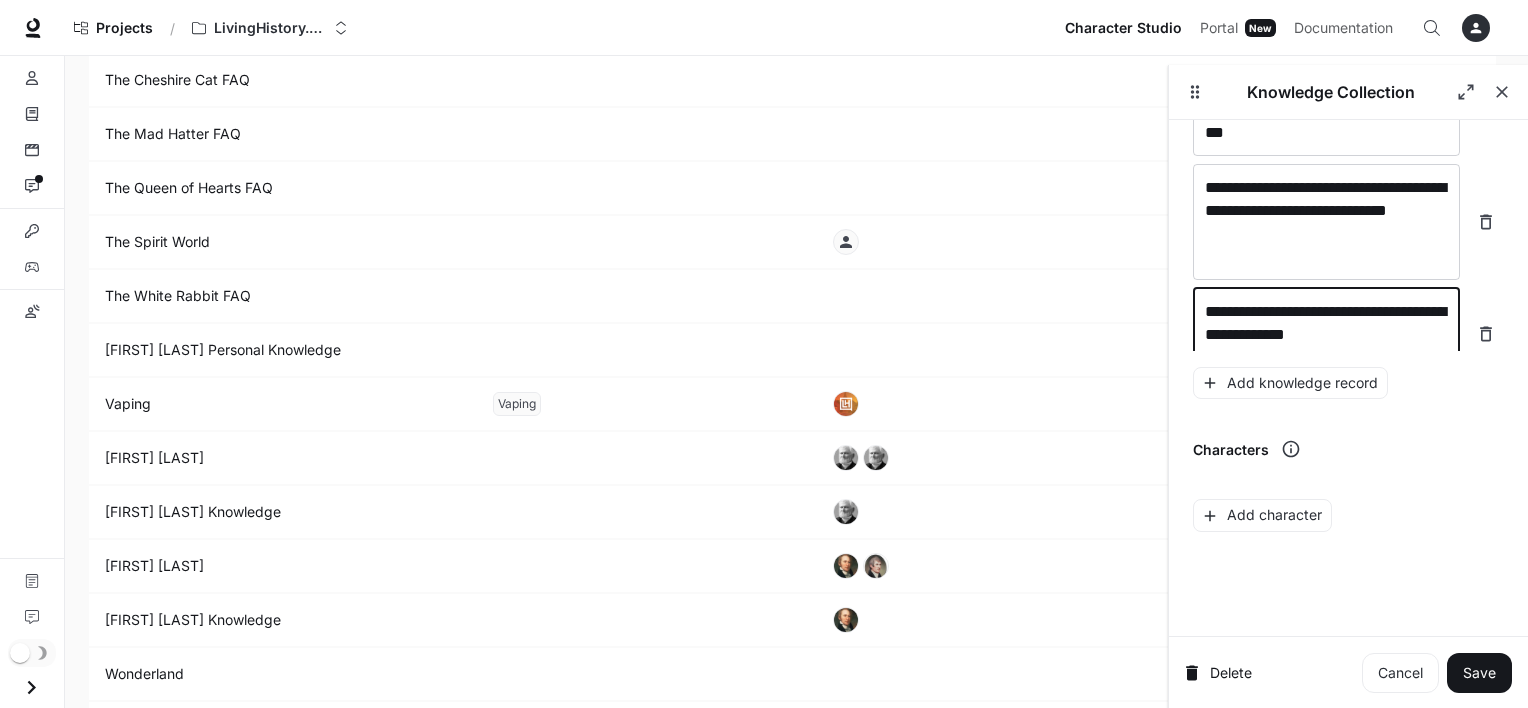 scroll, scrollTop: 14512, scrollLeft: 0, axis: vertical 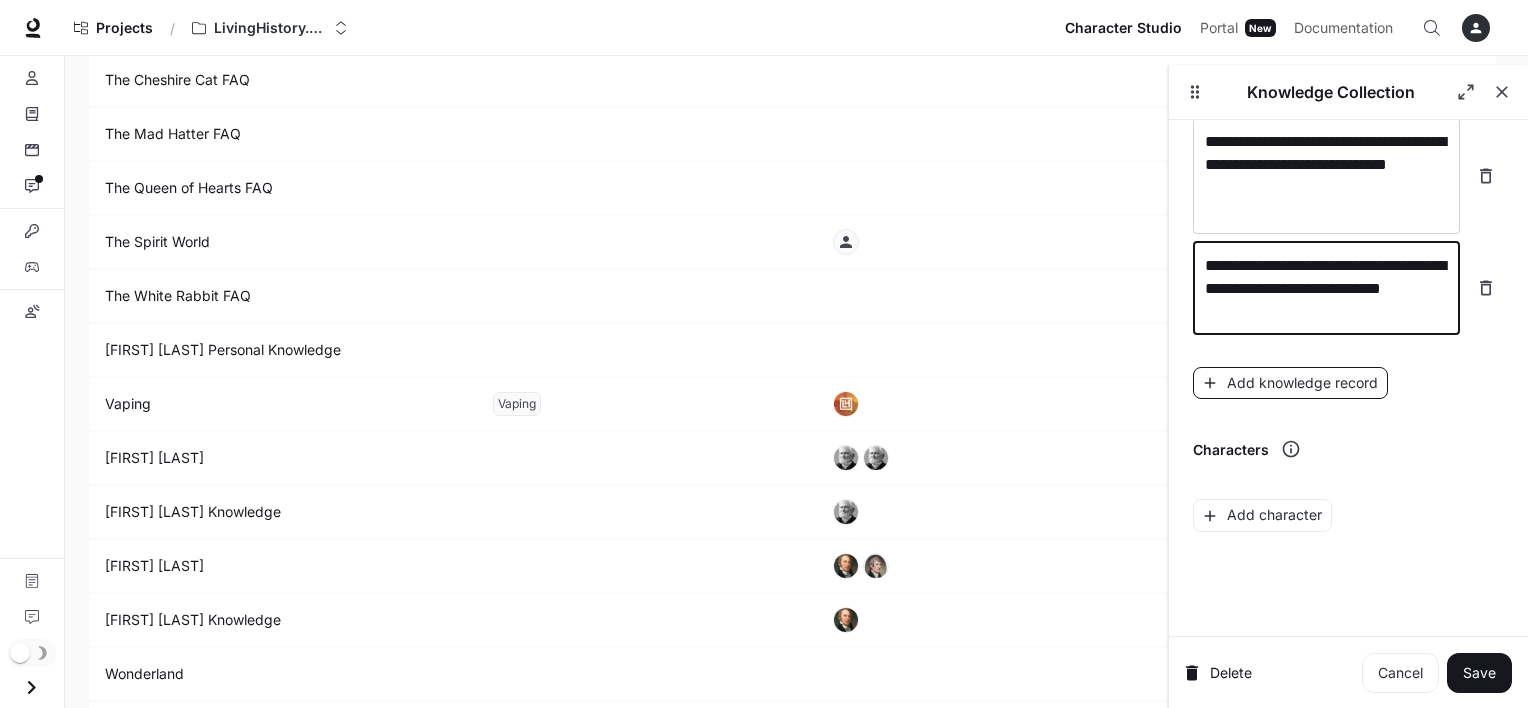 type on "**********" 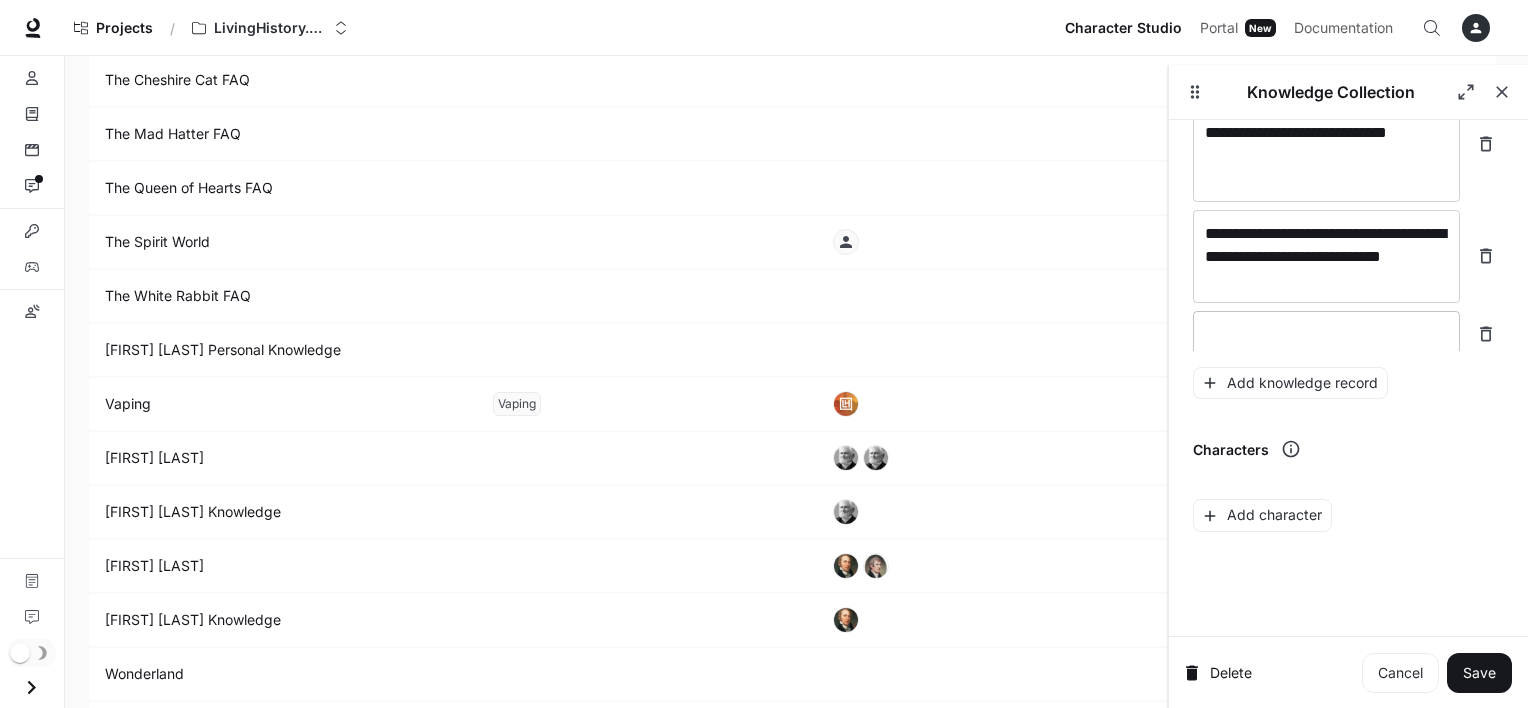 scroll, scrollTop: 14544, scrollLeft: 0, axis: vertical 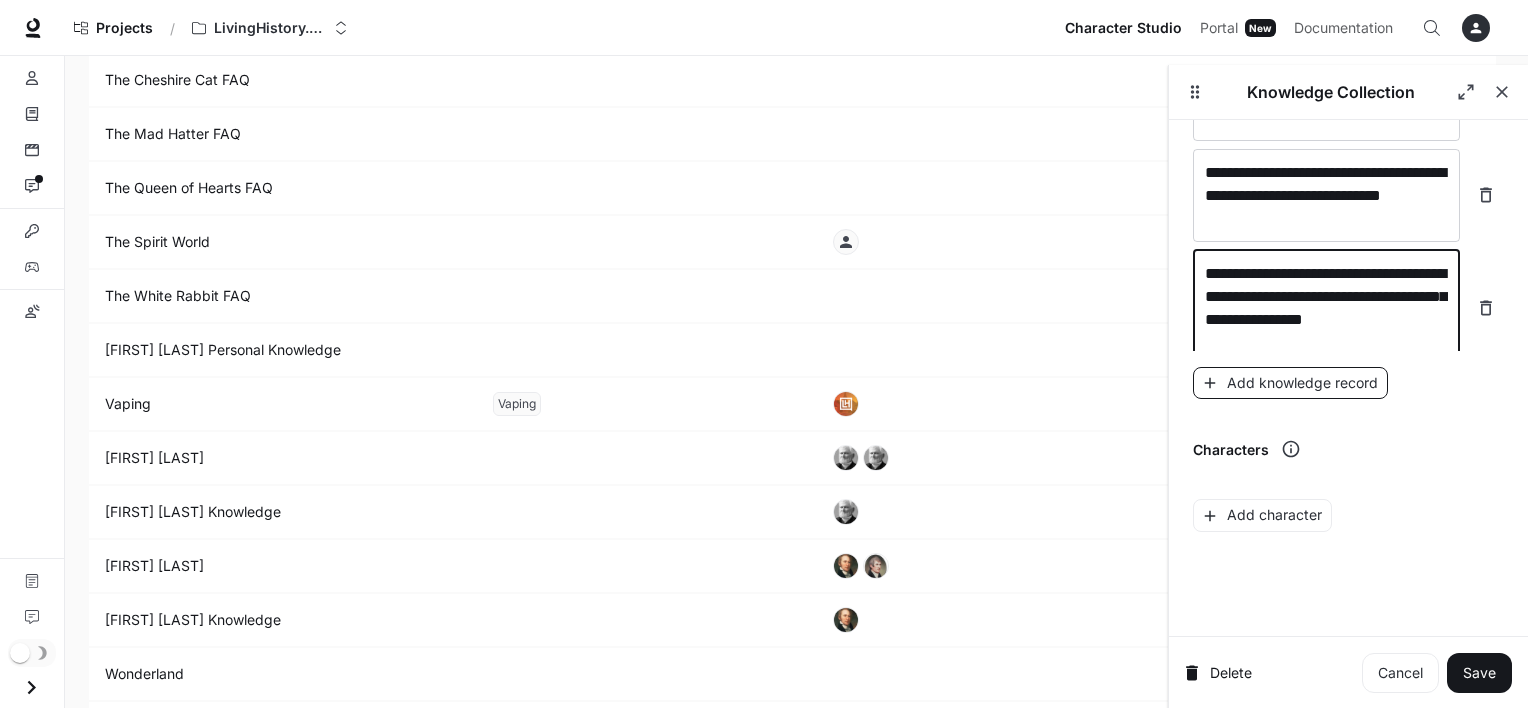 type on "**********" 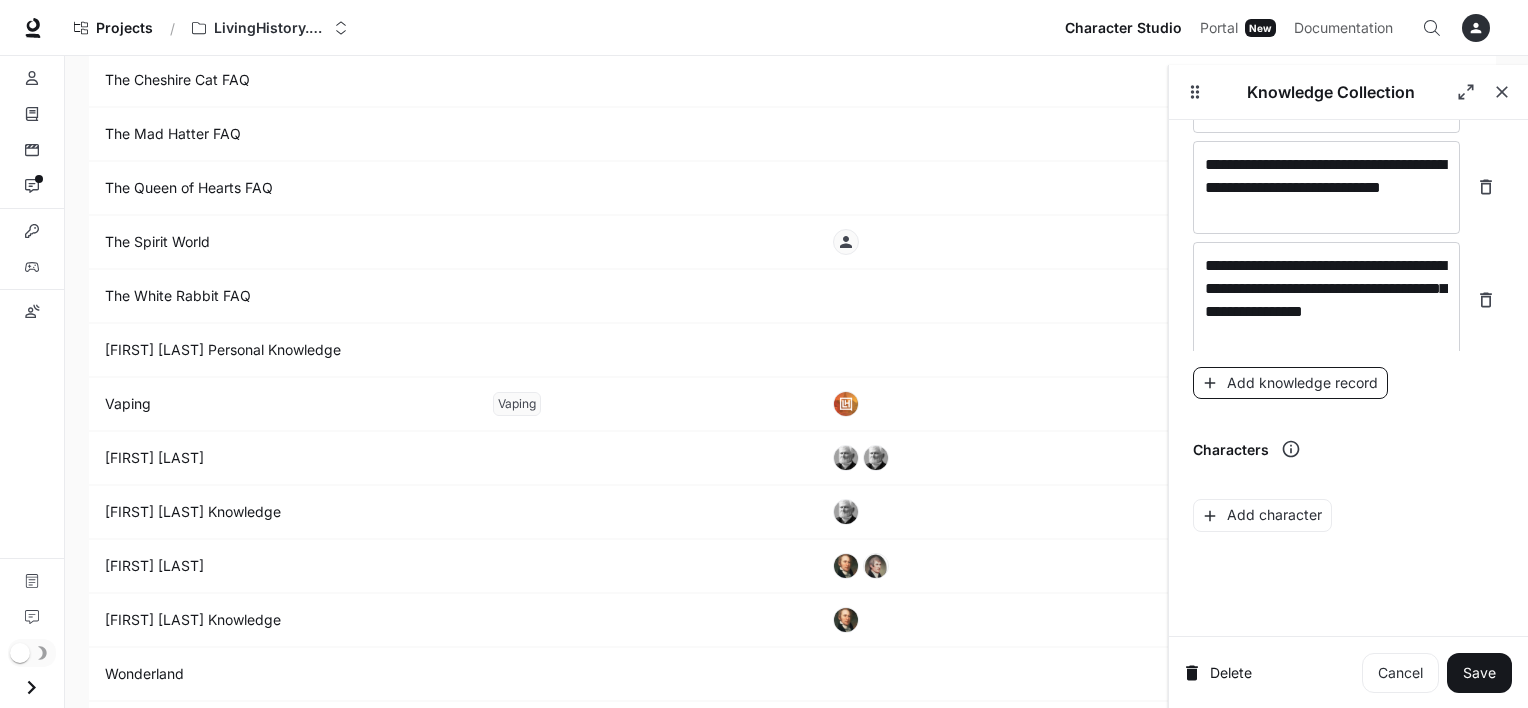 scroll, scrollTop: 14675, scrollLeft: 0, axis: vertical 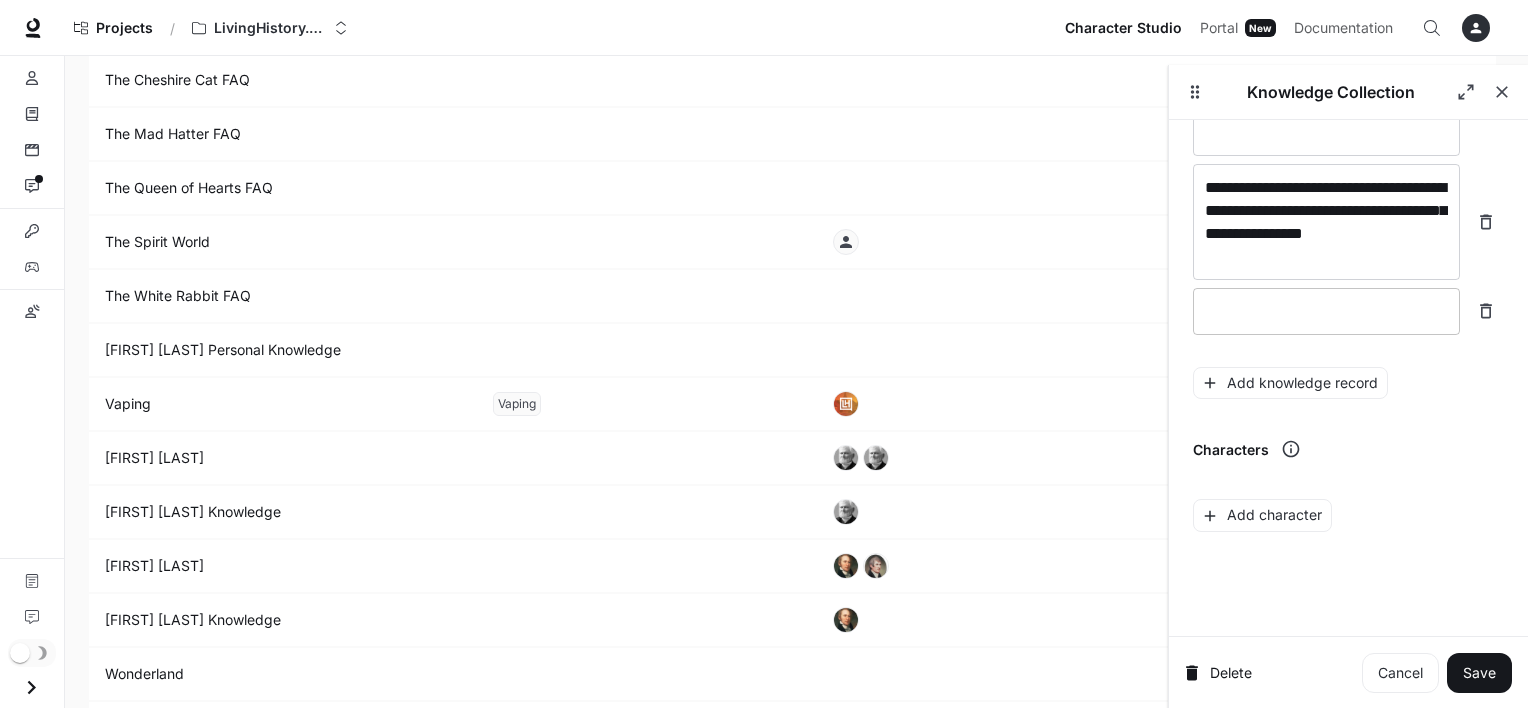 click at bounding box center (1326, 311) 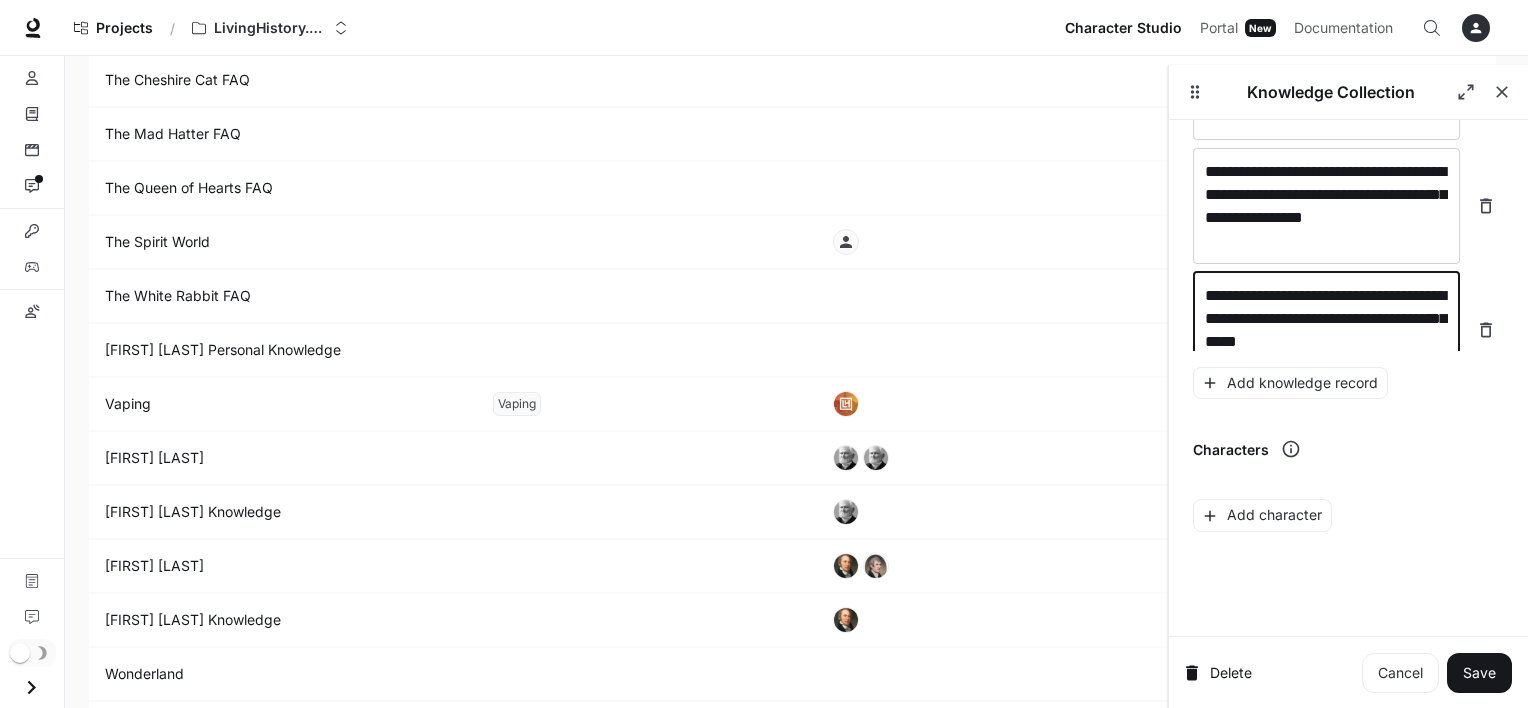 scroll, scrollTop: 14713, scrollLeft: 0, axis: vertical 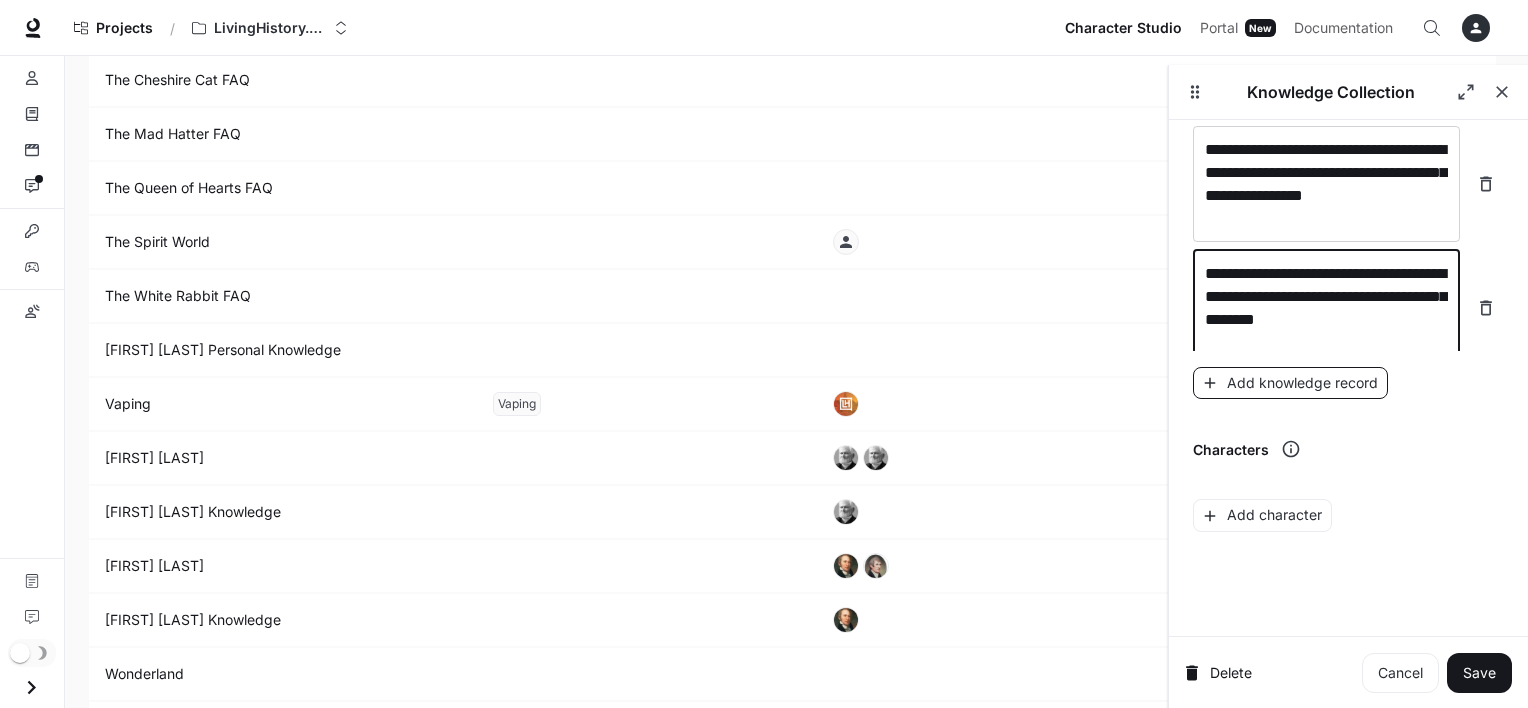 type on "**********" 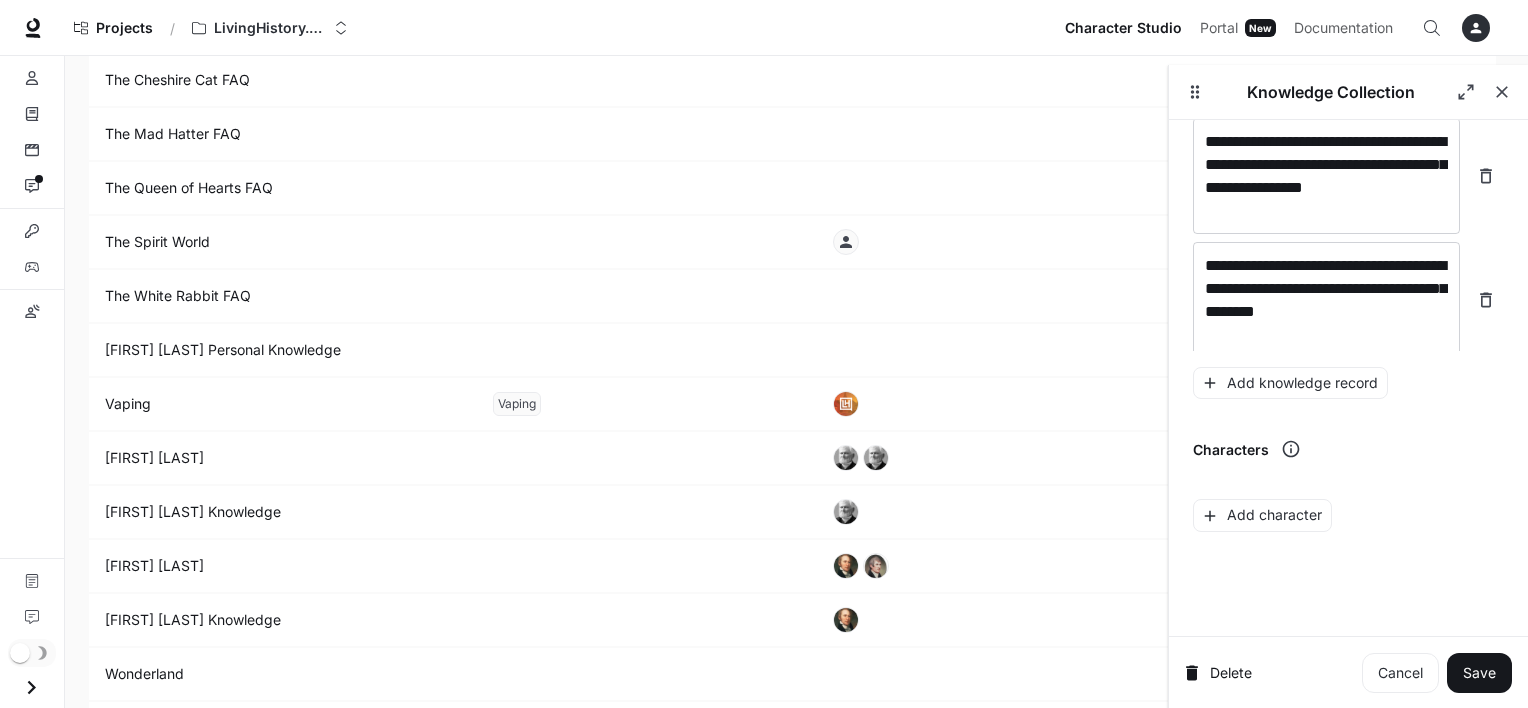 scroll, scrollTop: 14791, scrollLeft: 0, axis: vertical 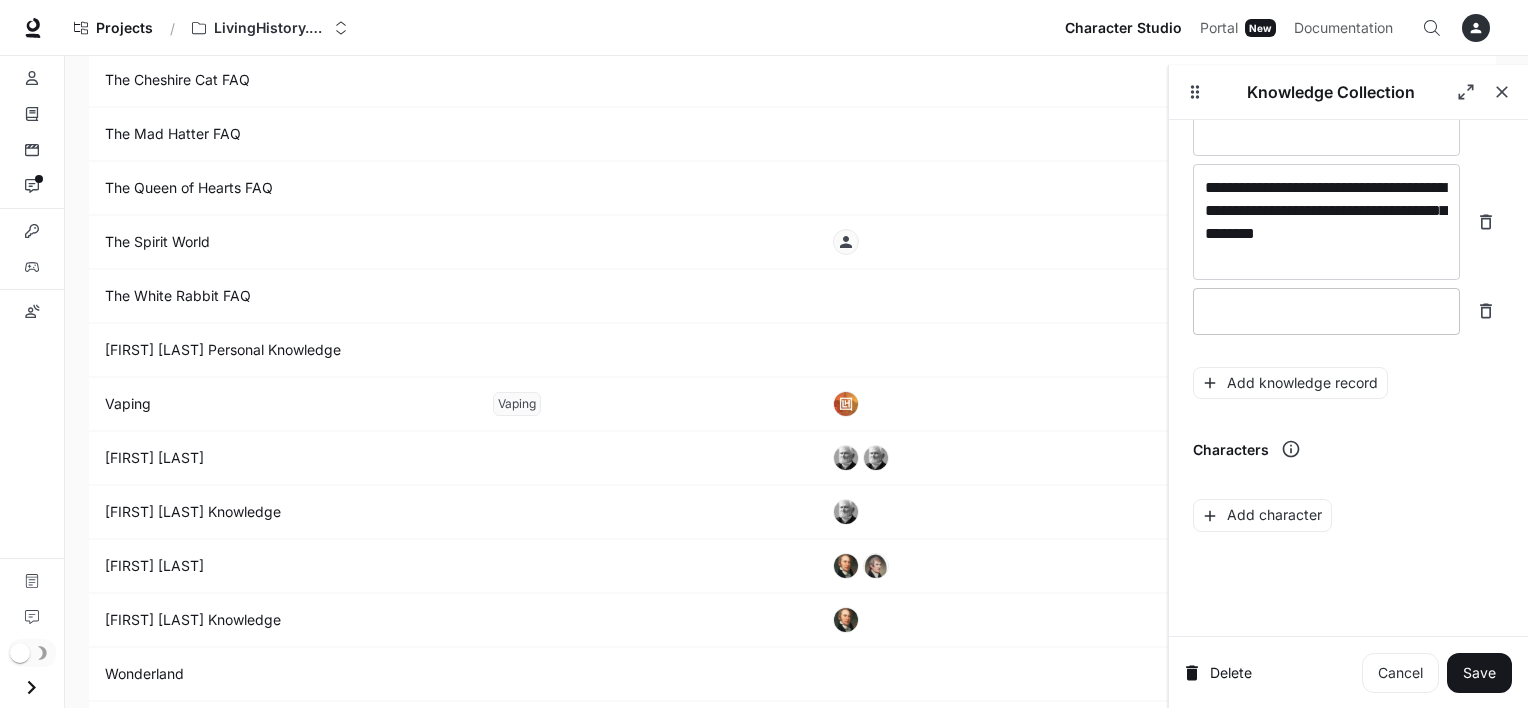 click on "* ​" at bounding box center [1326, 311] 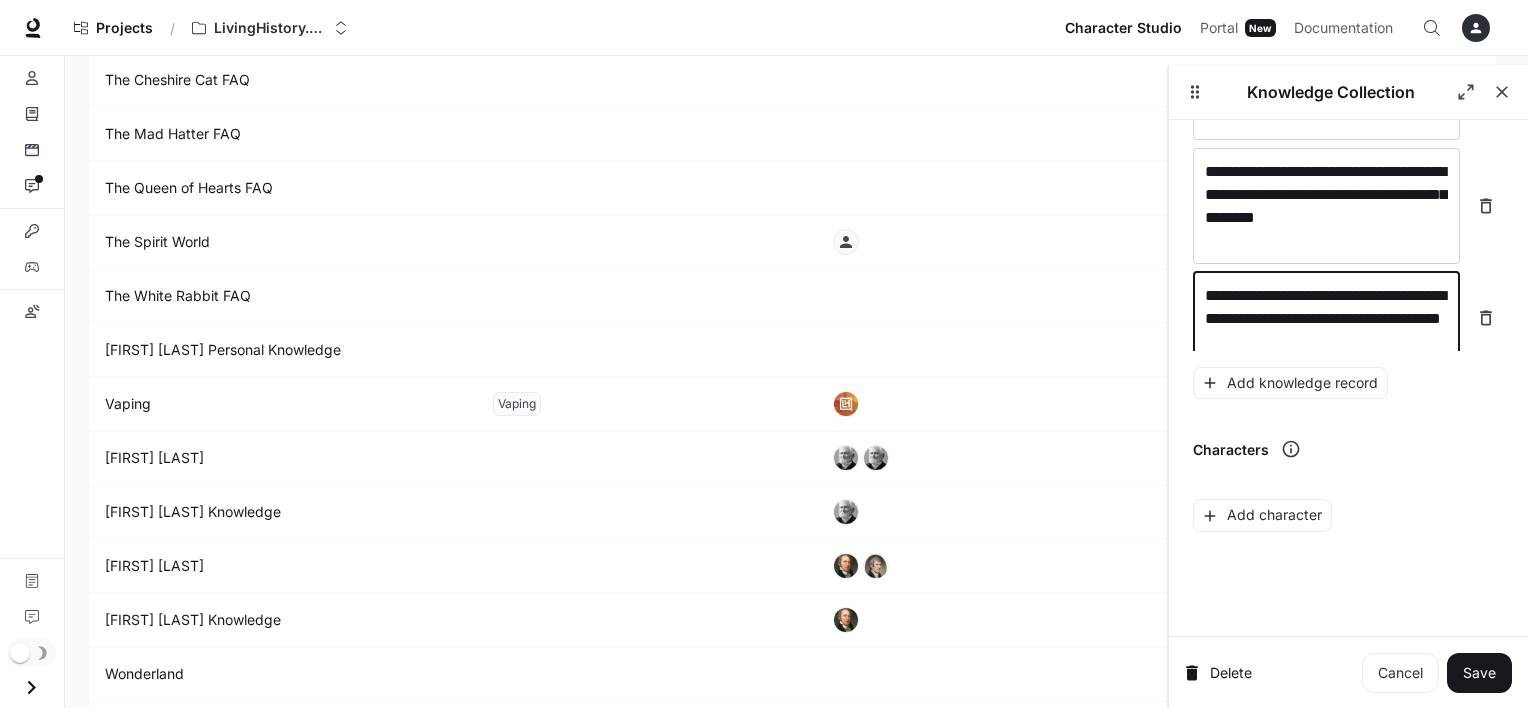 scroll, scrollTop: 14829, scrollLeft: 0, axis: vertical 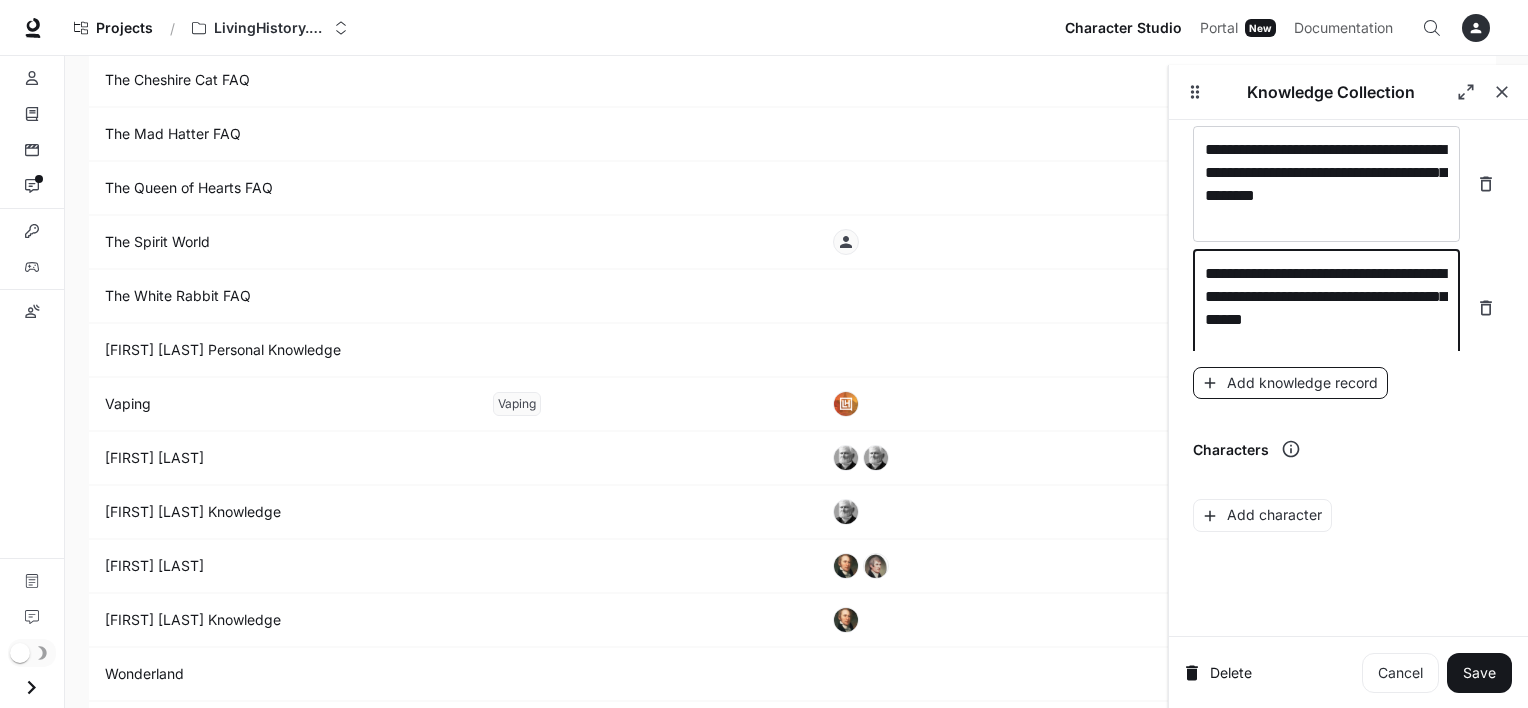 type on "**********" 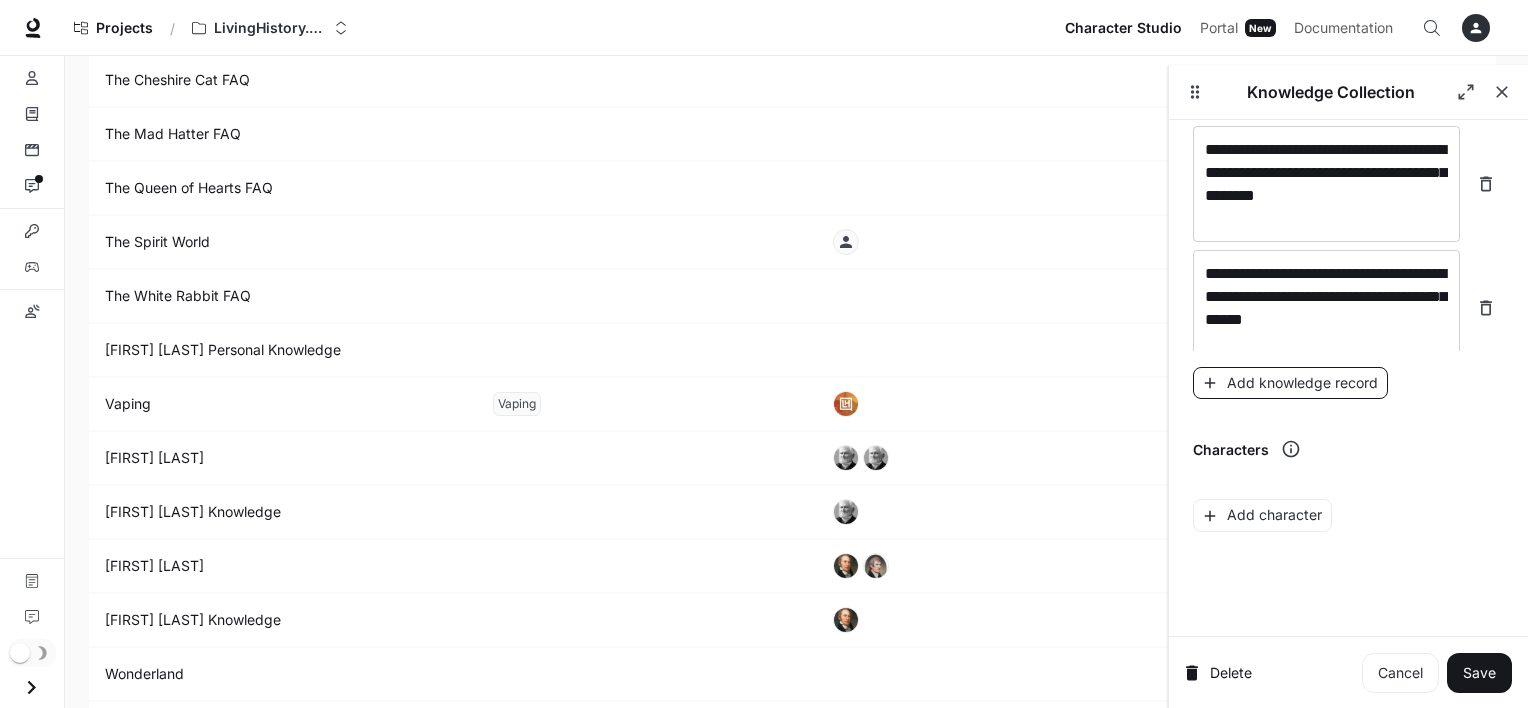 scroll, scrollTop: 14907, scrollLeft: 0, axis: vertical 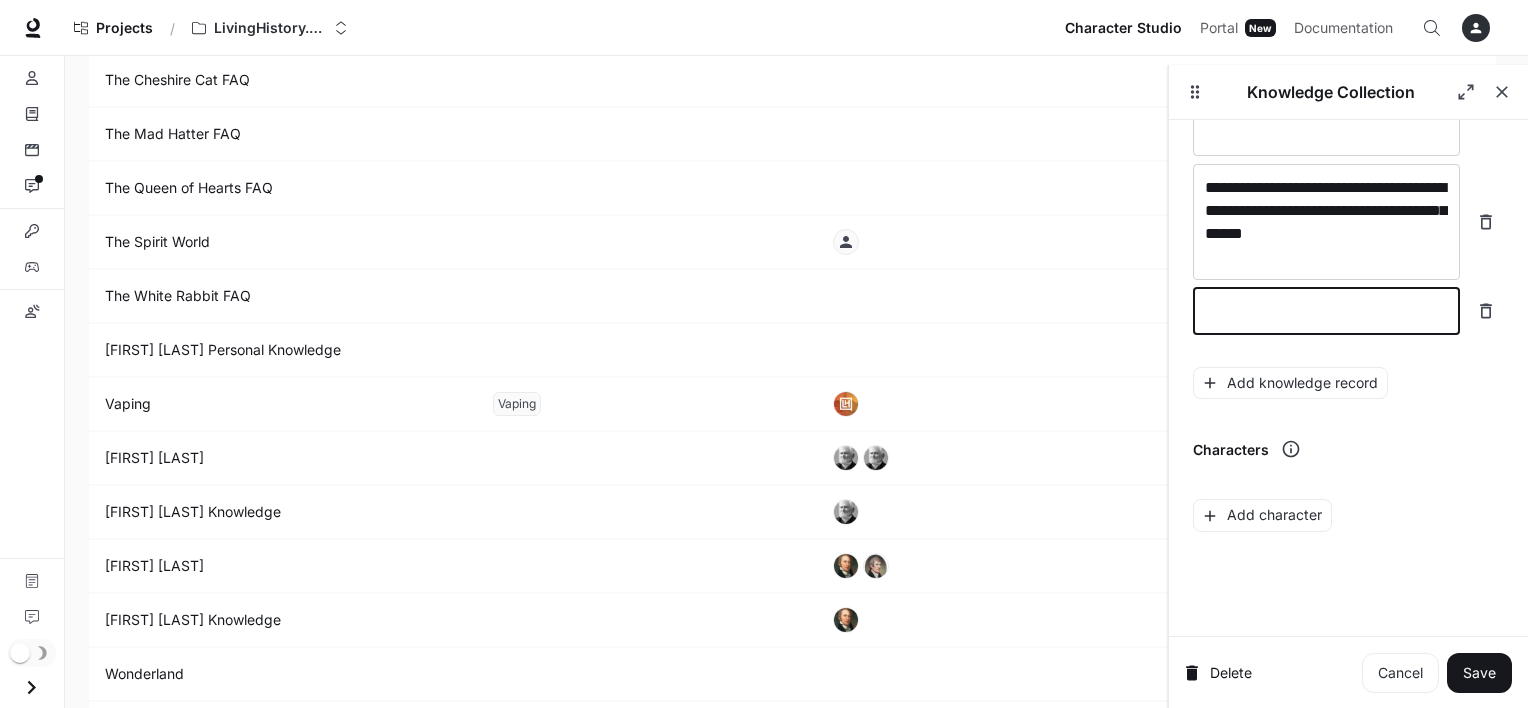 click at bounding box center (1326, 311) 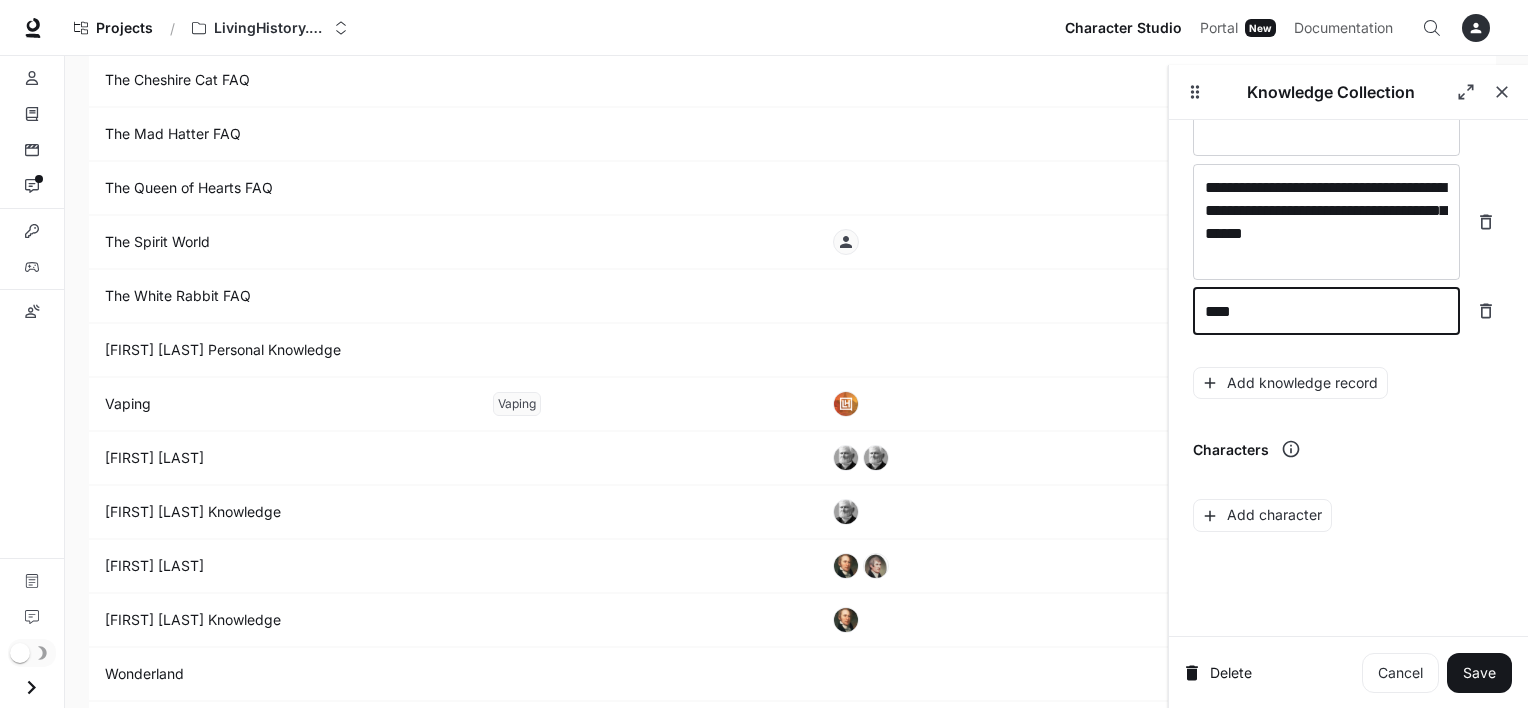 type on "*****" 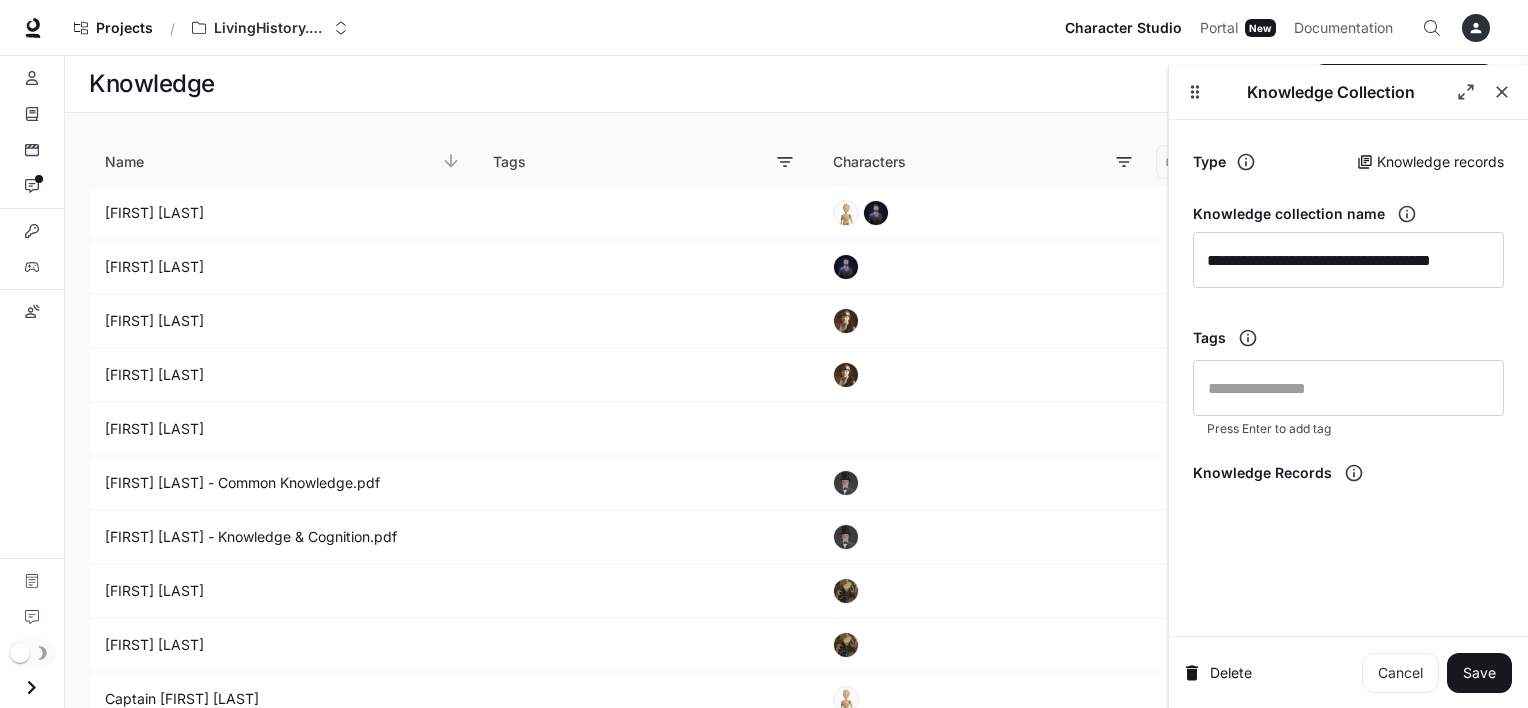 scroll, scrollTop: 4669, scrollLeft: 0, axis: vertical 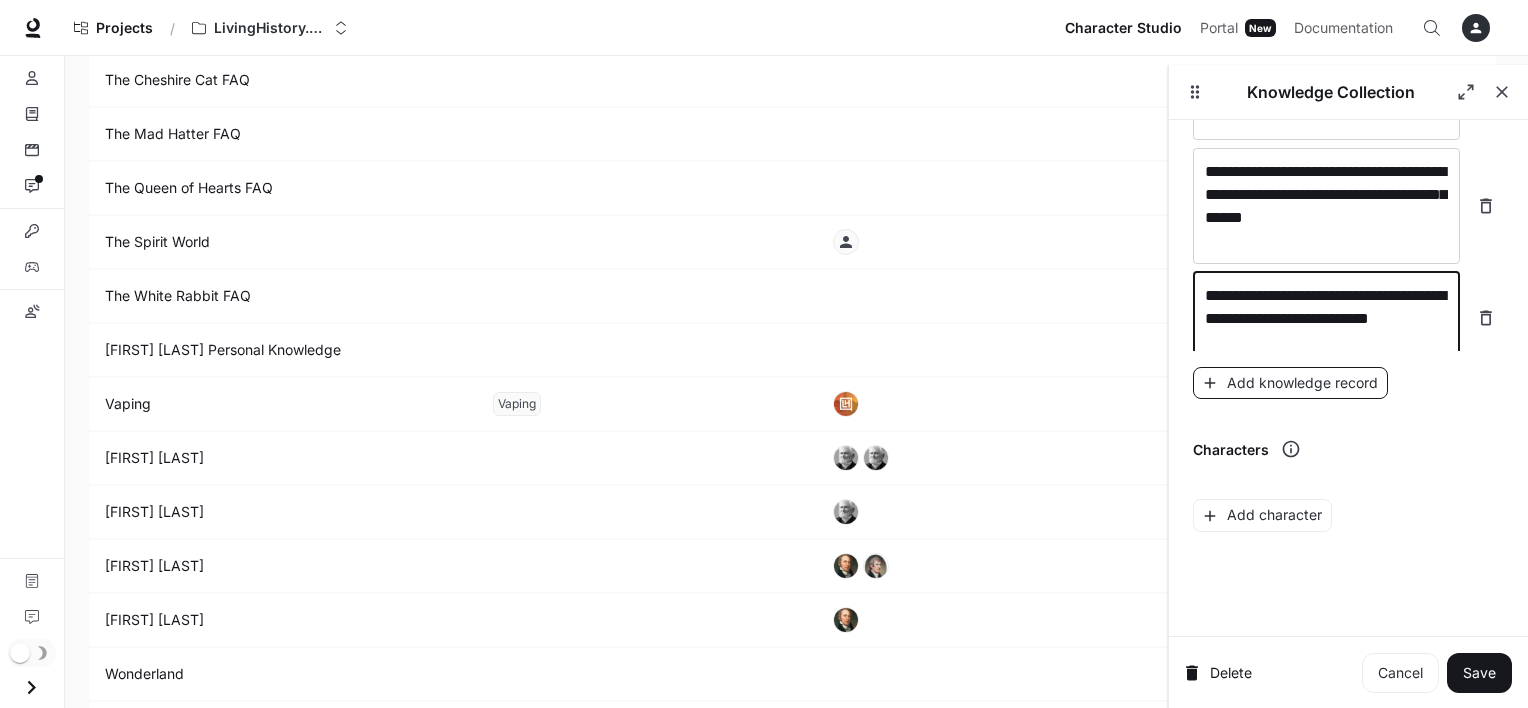 type on "**********" 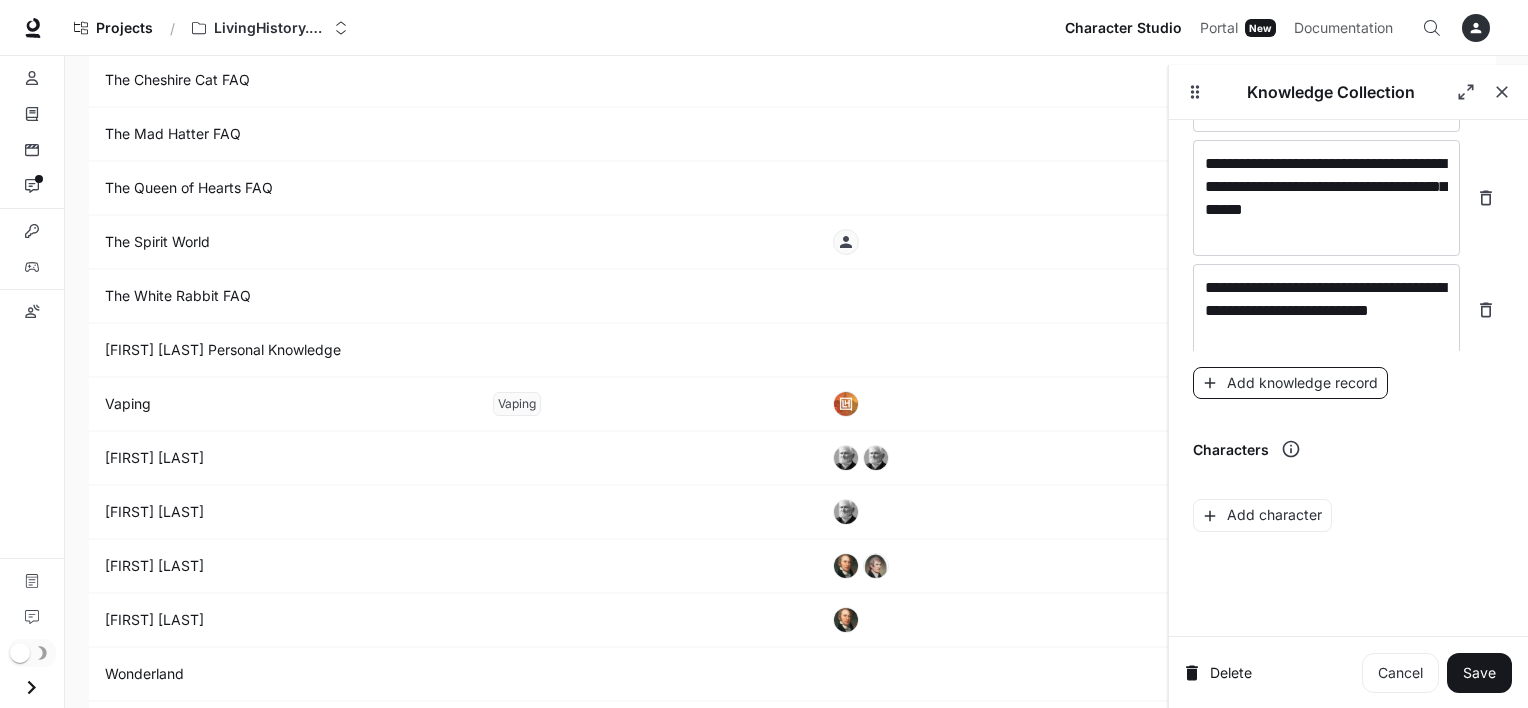 scroll, scrollTop: 15000, scrollLeft: 0, axis: vertical 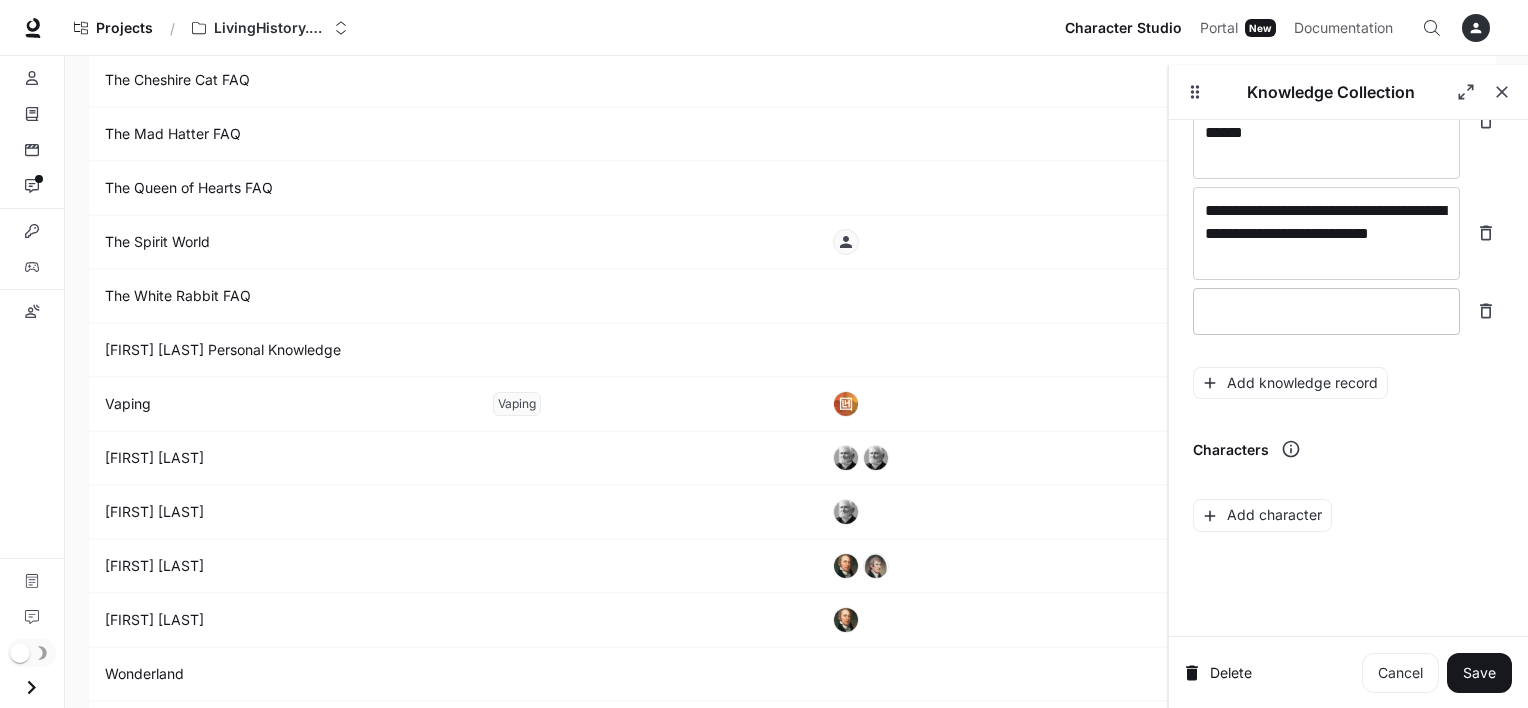 click at bounding box center (1326, 311) 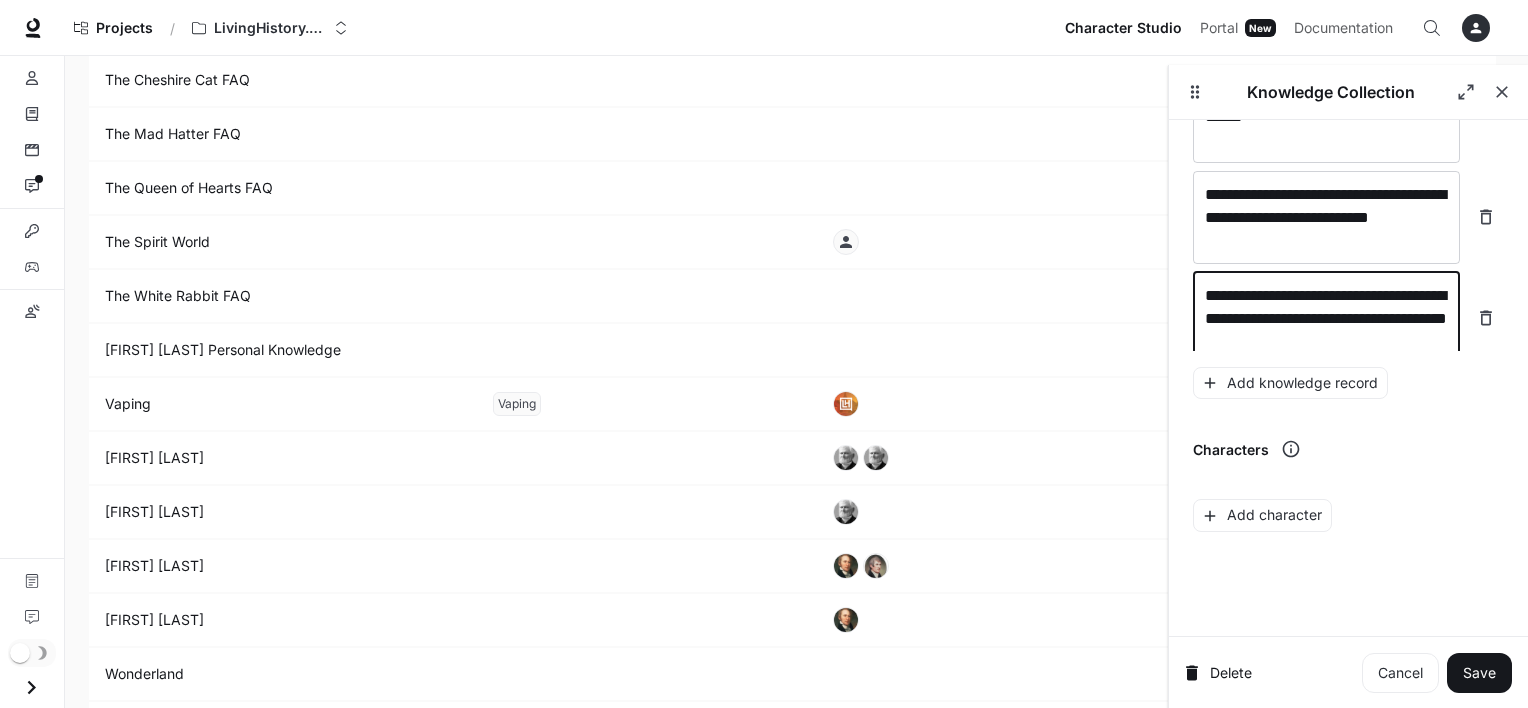 scroll, scrollTop: 15039, scrollLeft: 0, axis: vertical 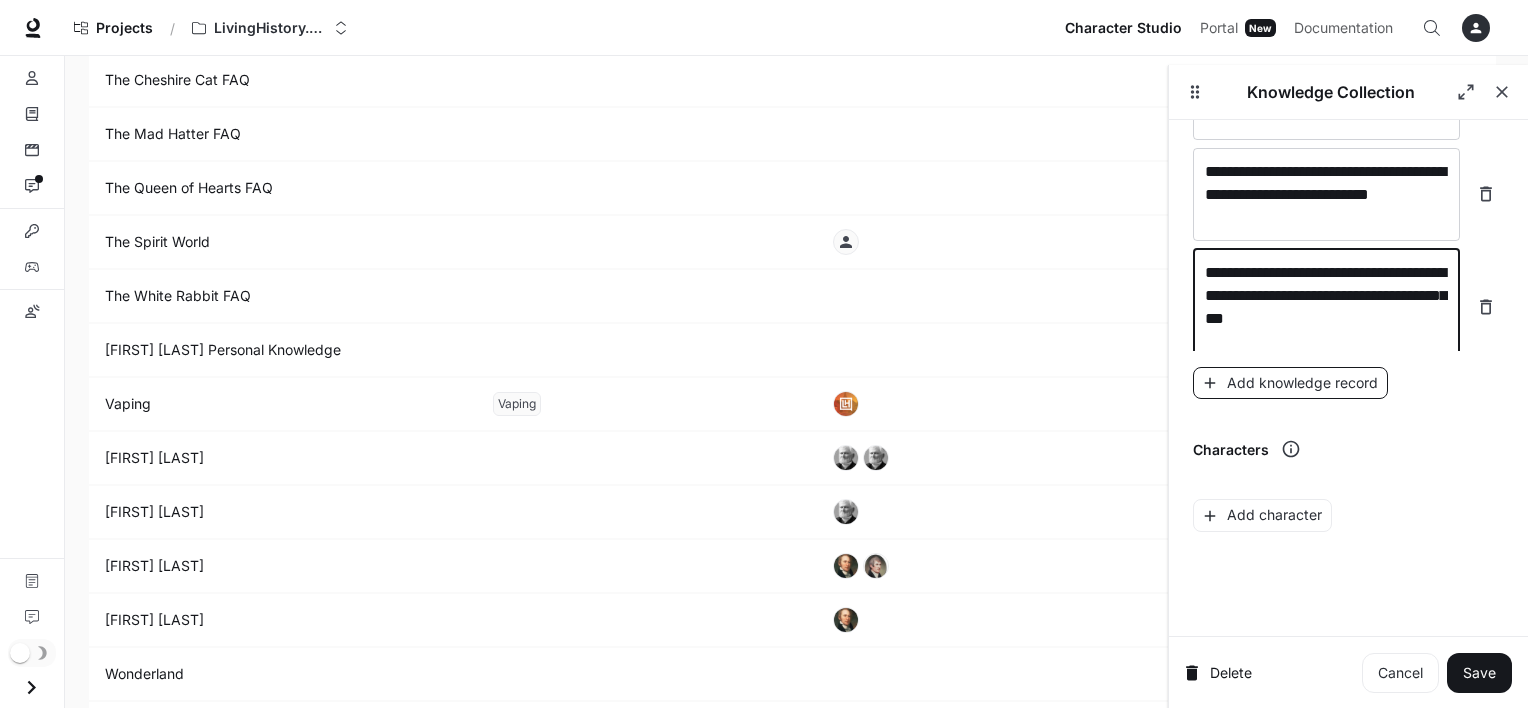 type on "**********" 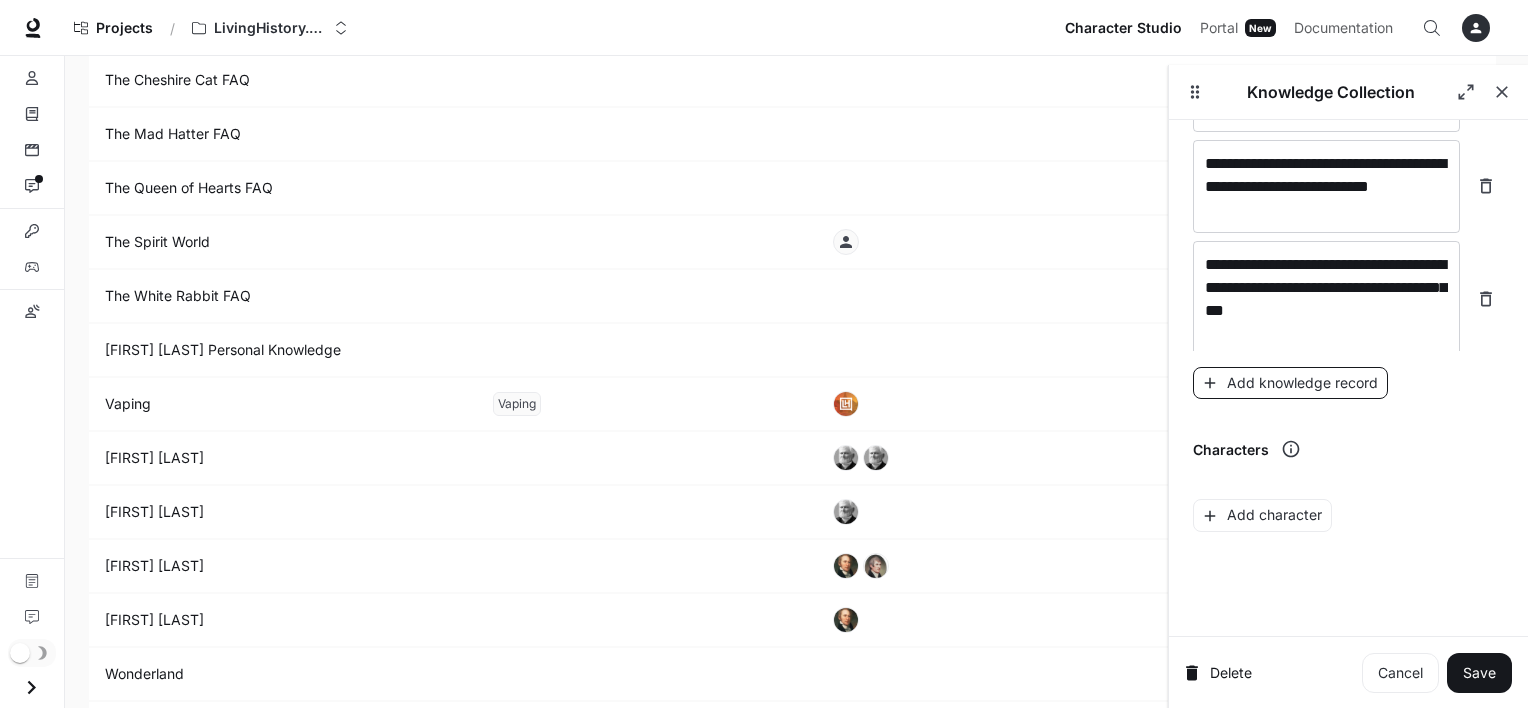 scroll, scrollTop: 15116, scrollLeft: 0, axis: vertical 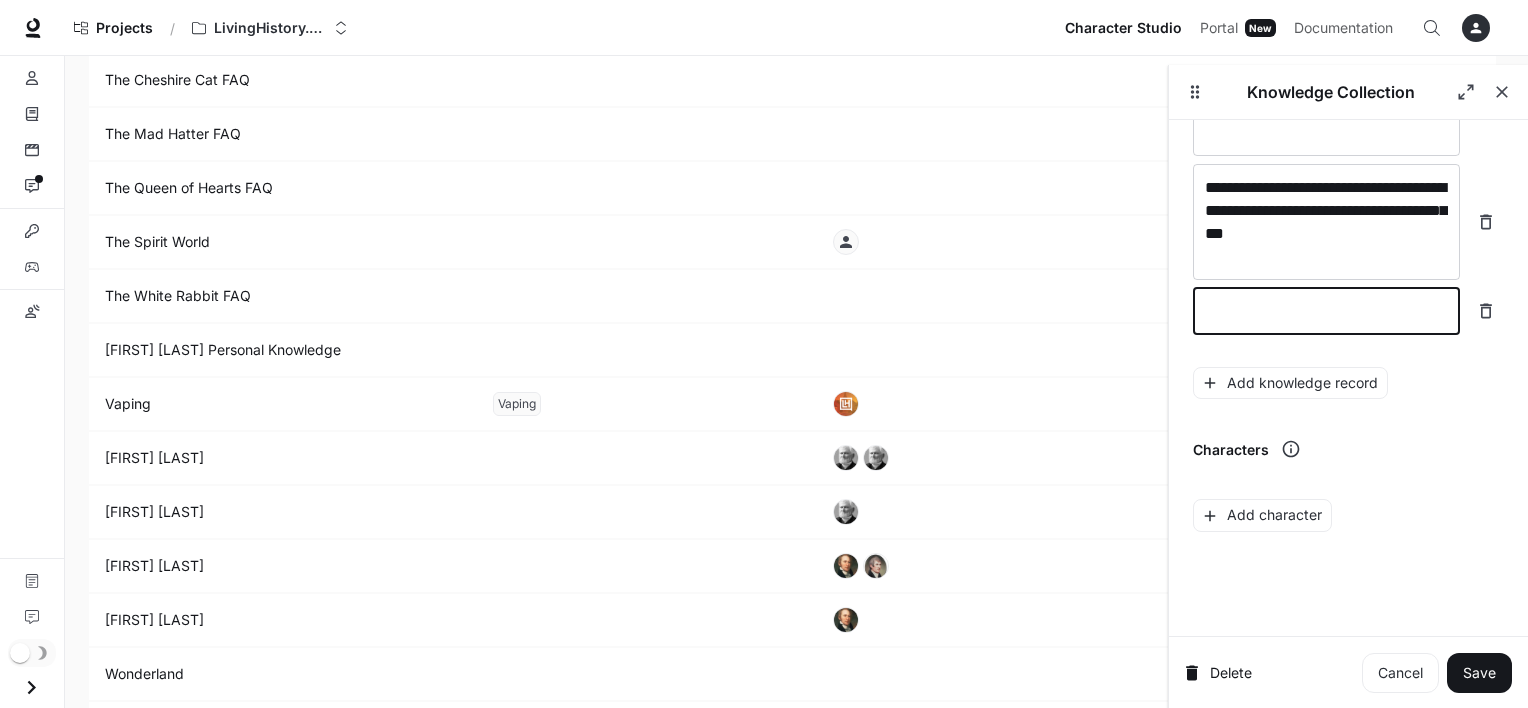 click at bounding box center (1326, 311) 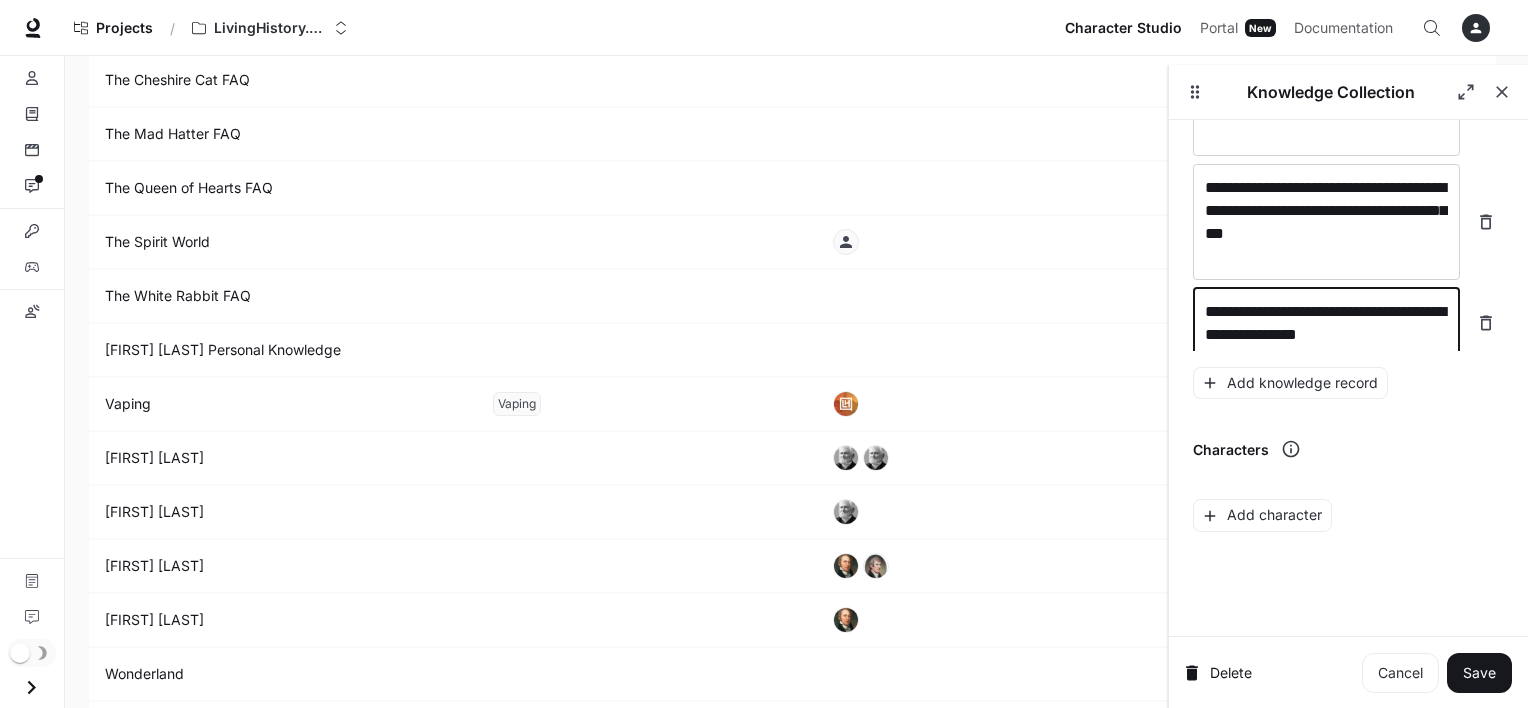 scroll, scrollTop: 15132, scrollLeft: 0, axis: vertical 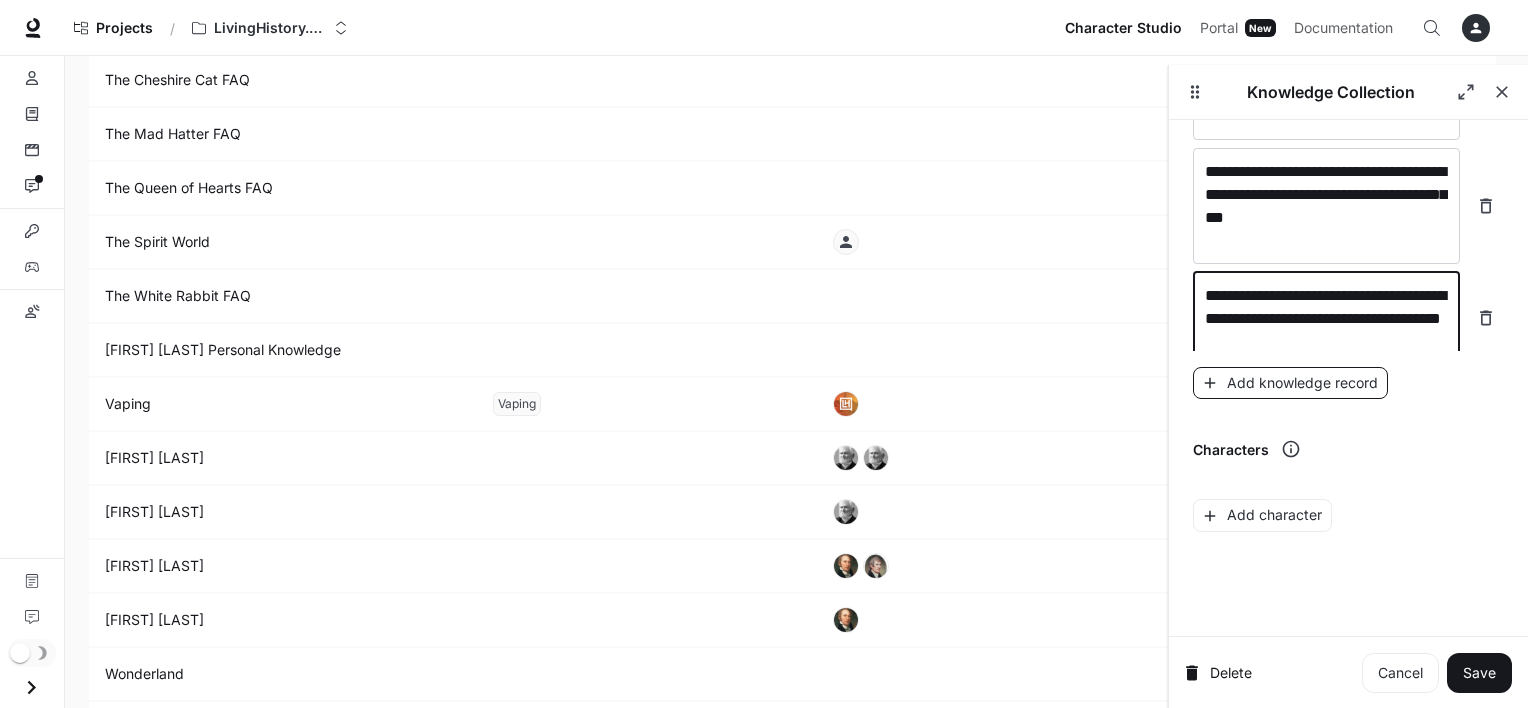 type on "**********" 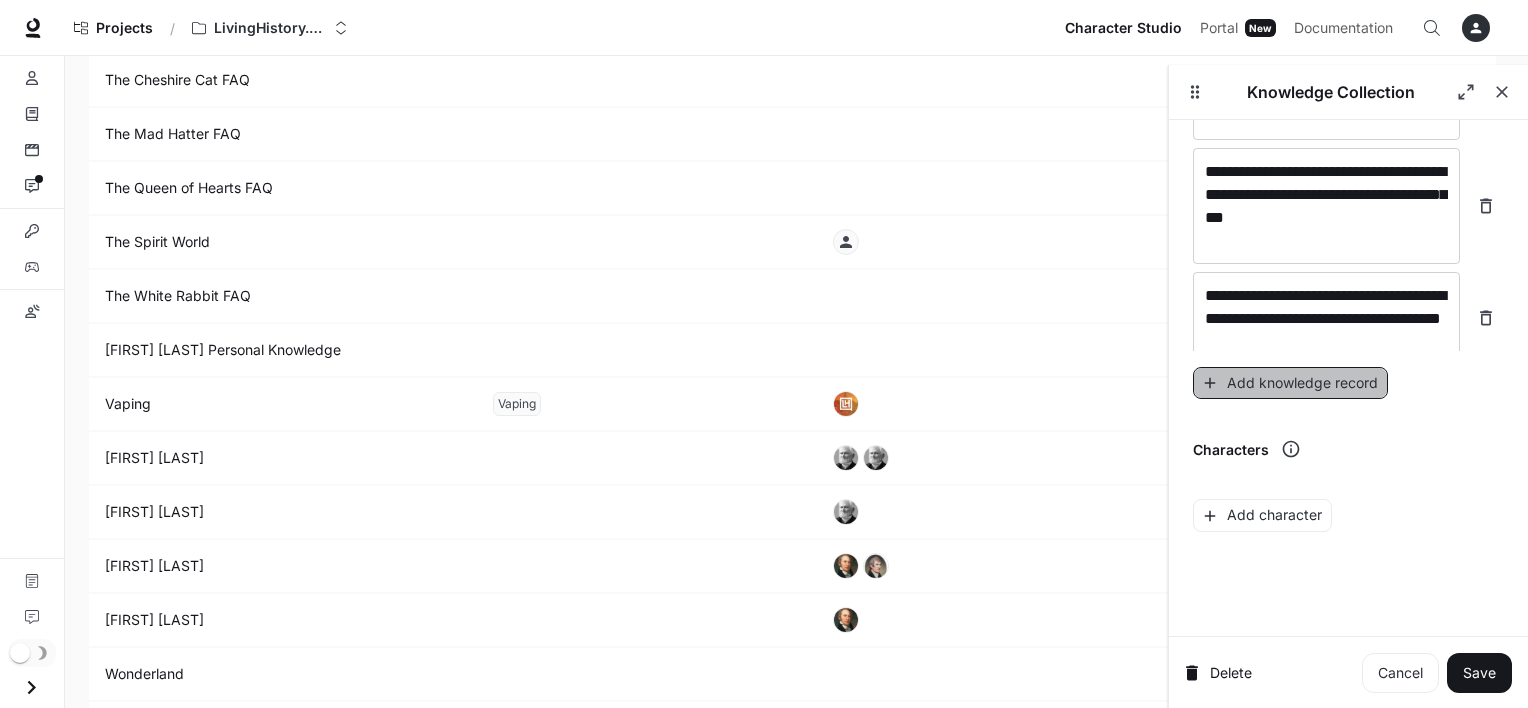click on "Add knowledge record" at bounding box center [1290, 383] 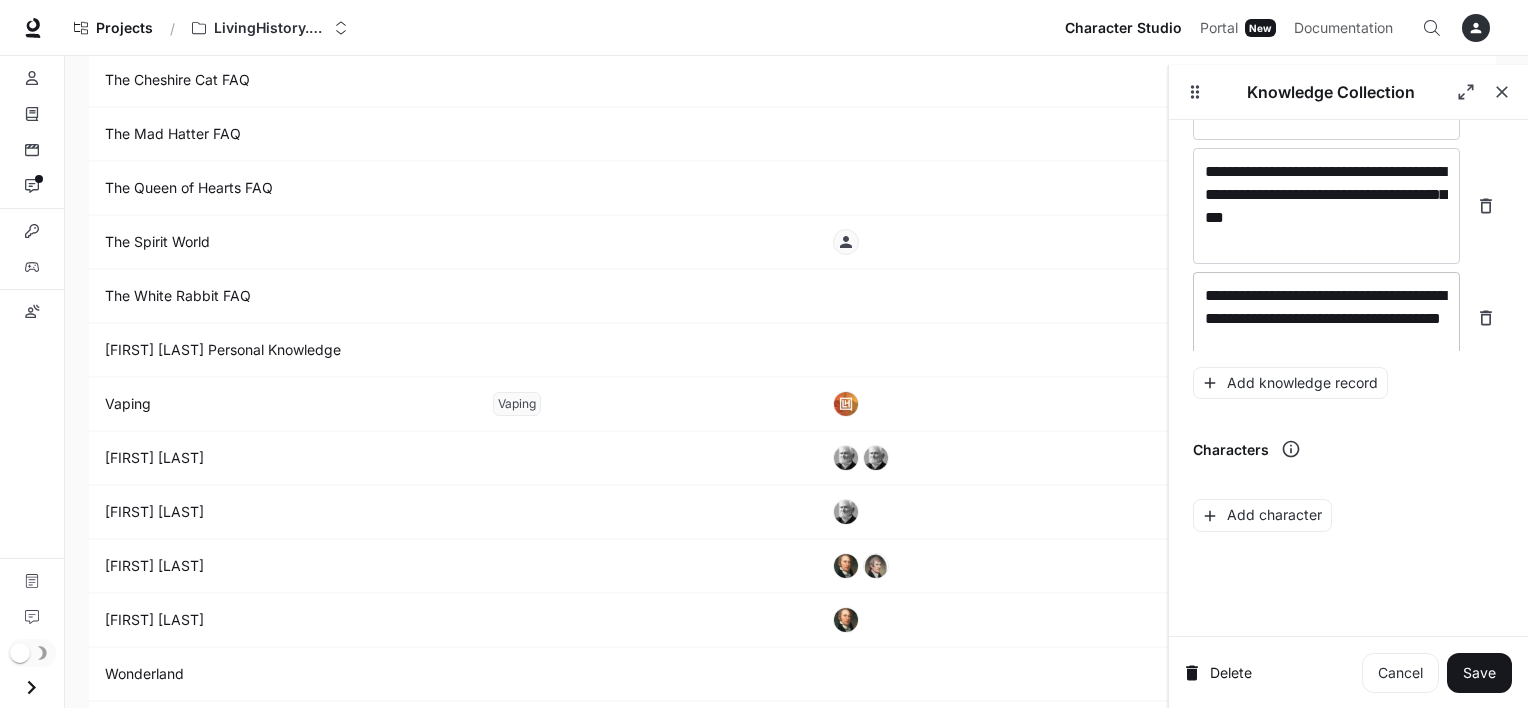 scroll, scrollTop: 15171, scrollLeft: 0, axis: vertical 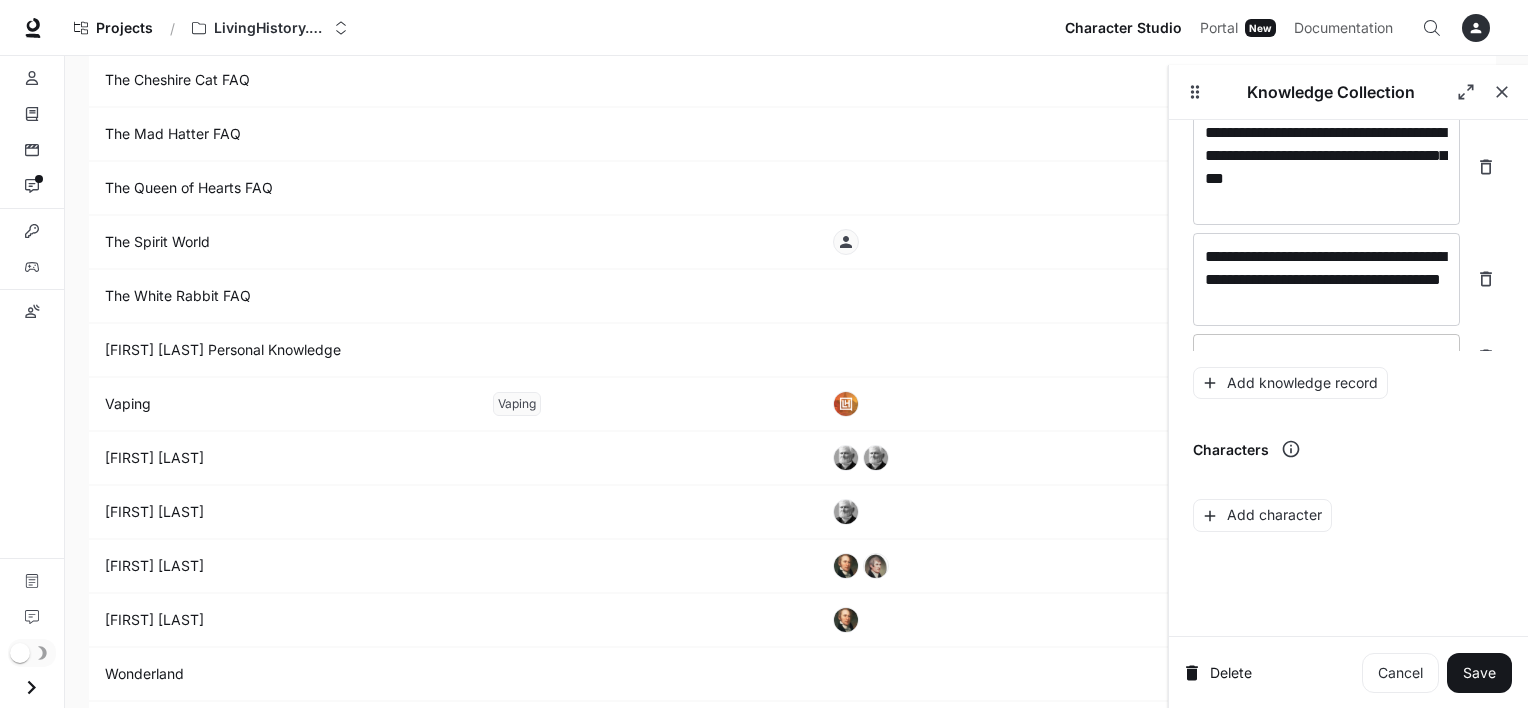 click at bounding box center [1326, 357] 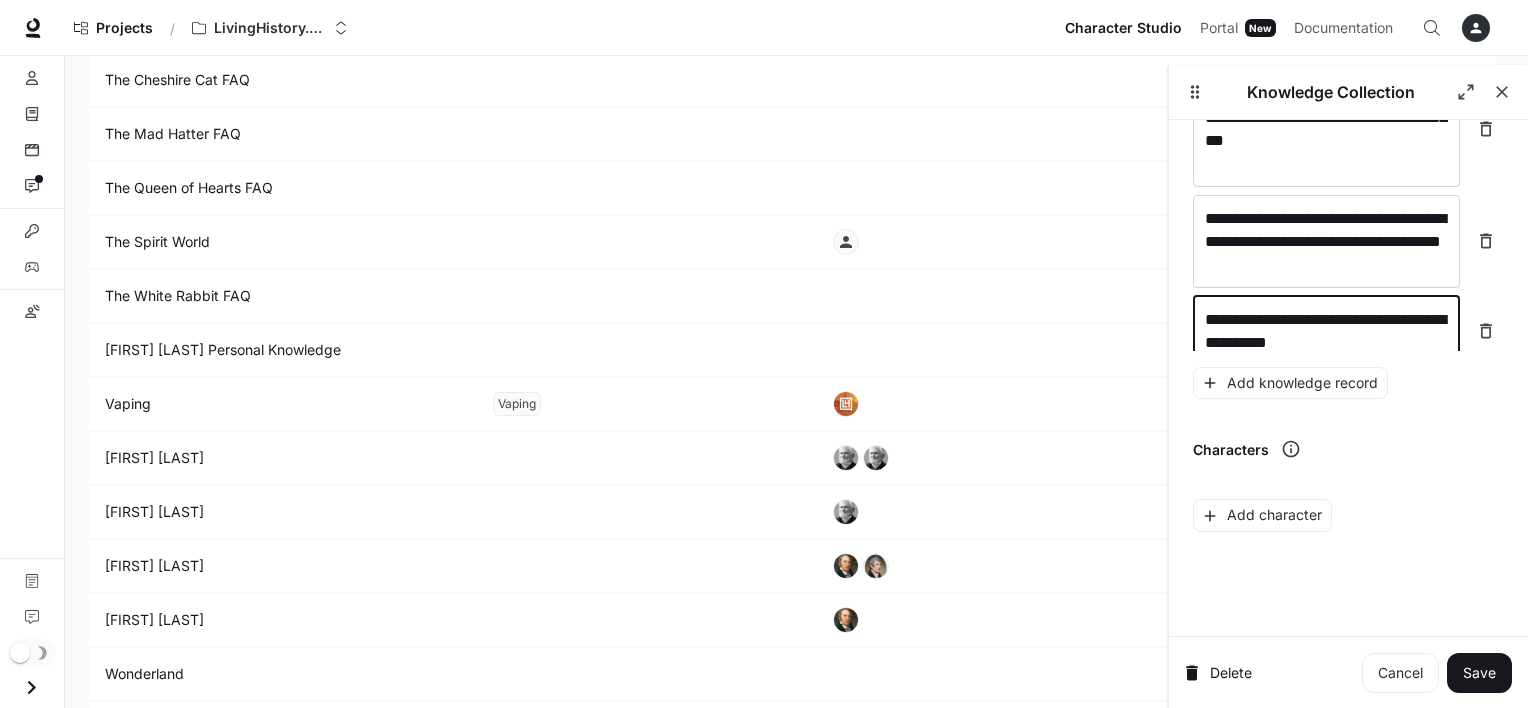 scroll, scrollTop: 15232, scrollLeft: 0, axis: vertical 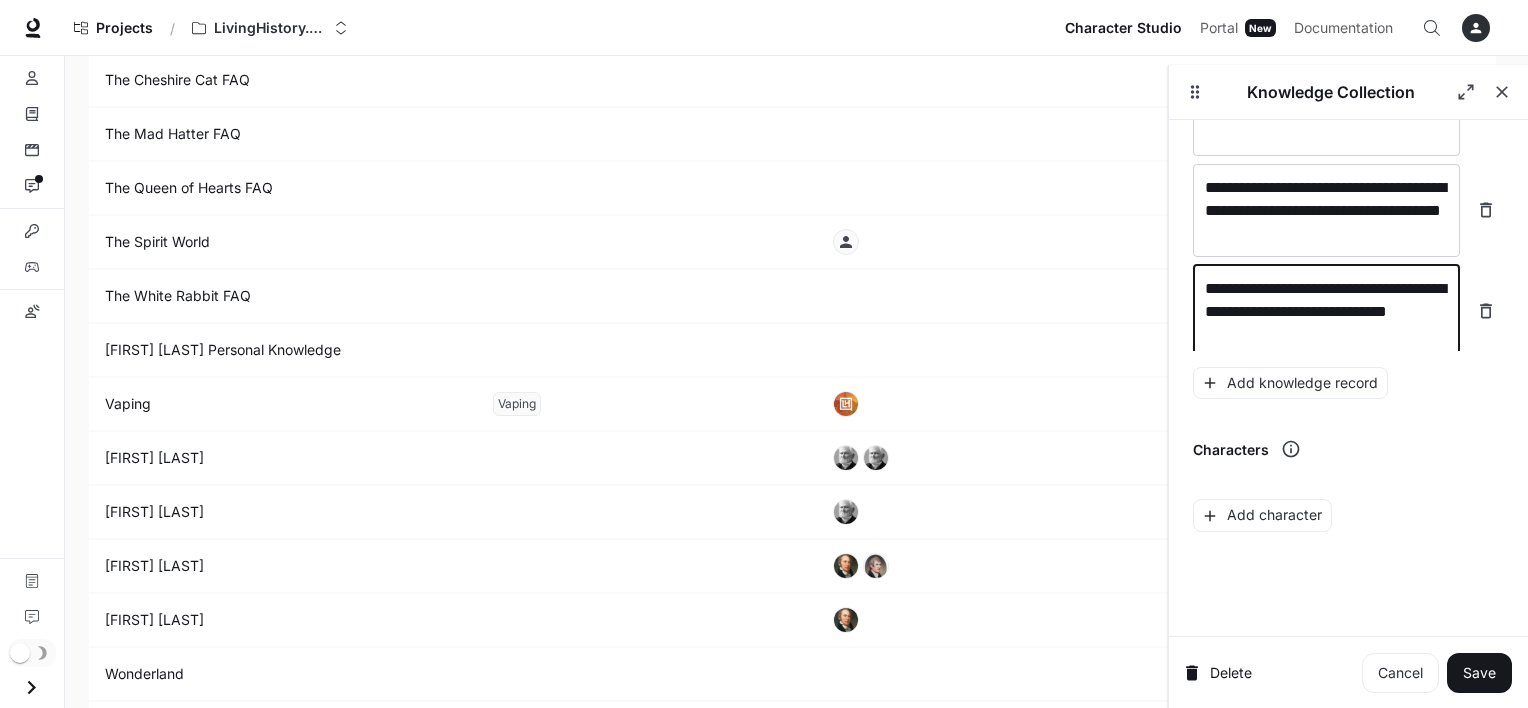type on "**********" 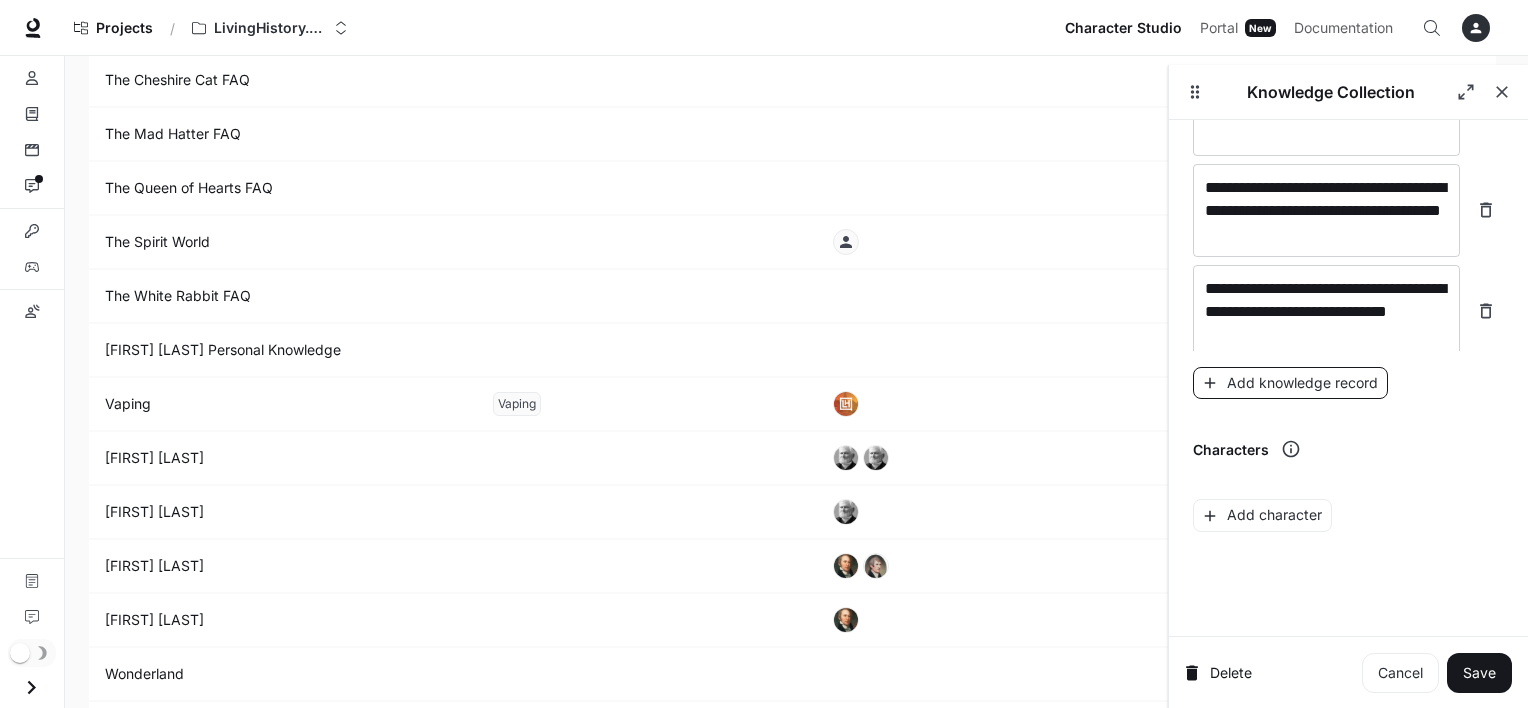 click on "Add knowledge record" at bounding box center [1290, 383] 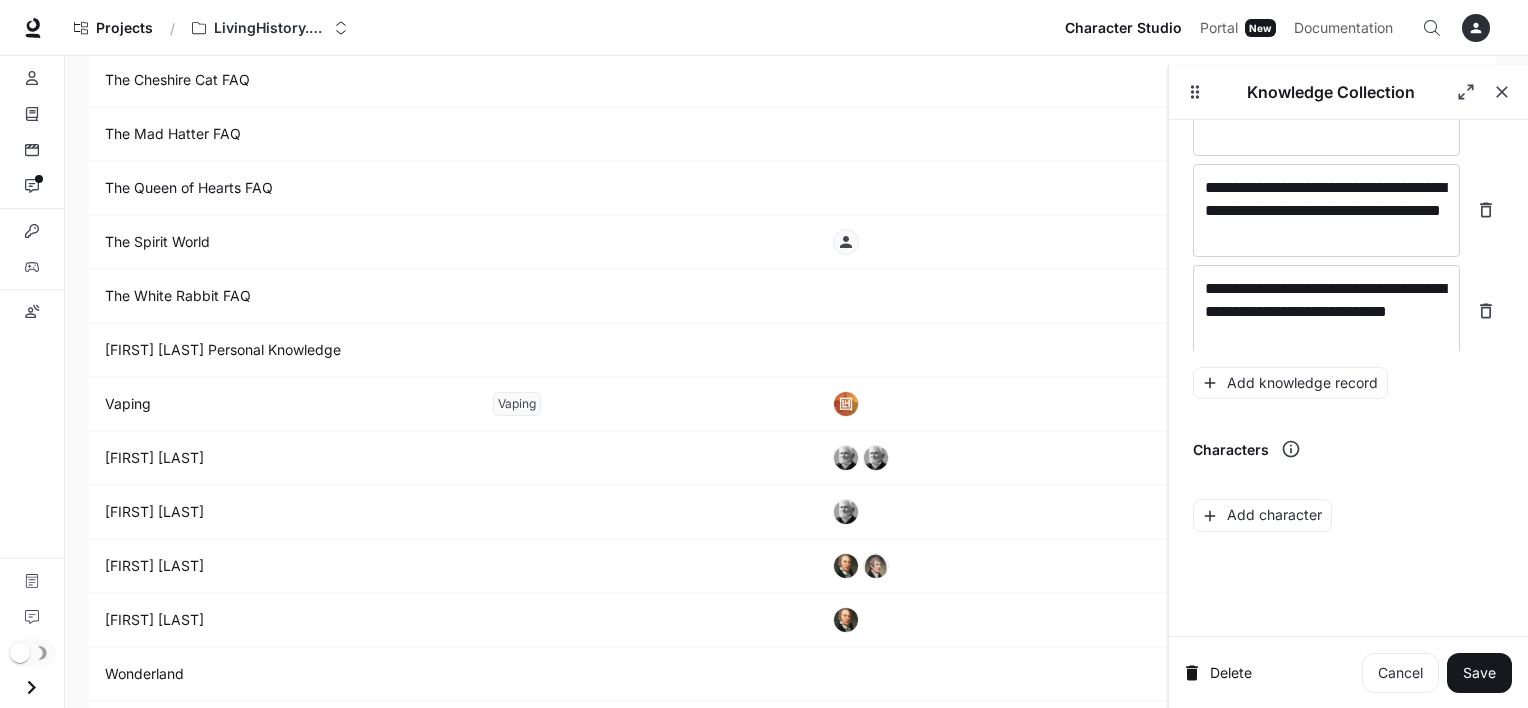 scroll, scrollTop: 15287, scrollLeft: 0, axis: vertical 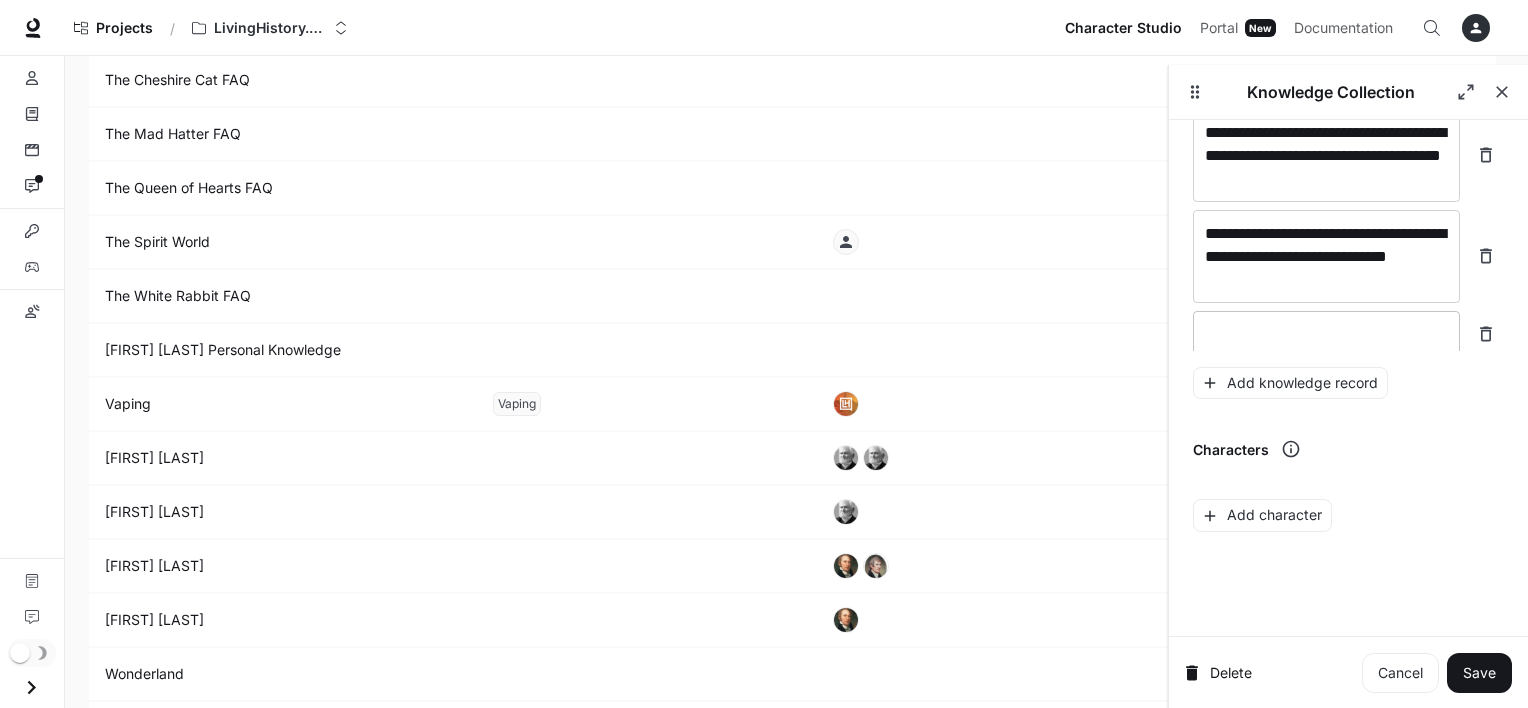 click at bounding box center (1326, 334) 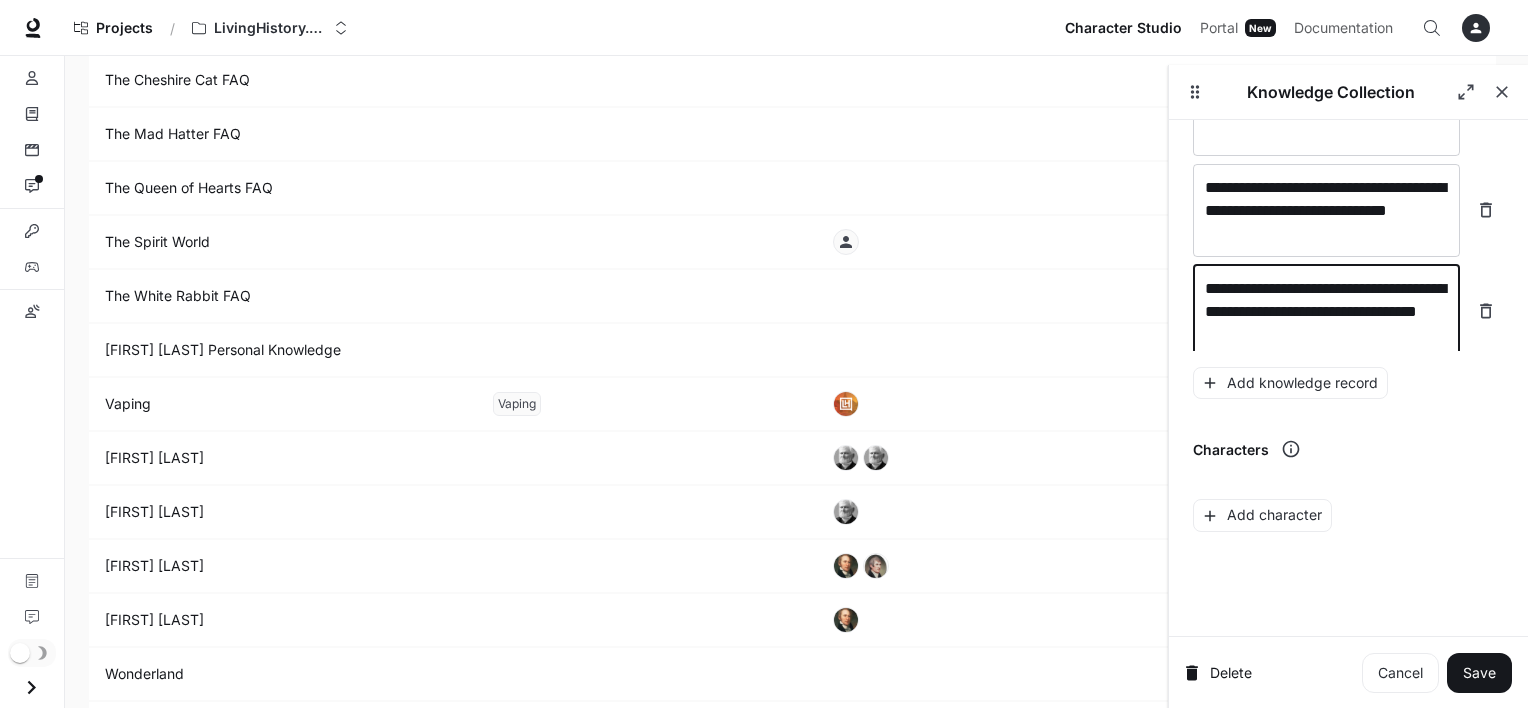 scroll, scrollTop: 15340, scrollLeft: 0, axis: vertical 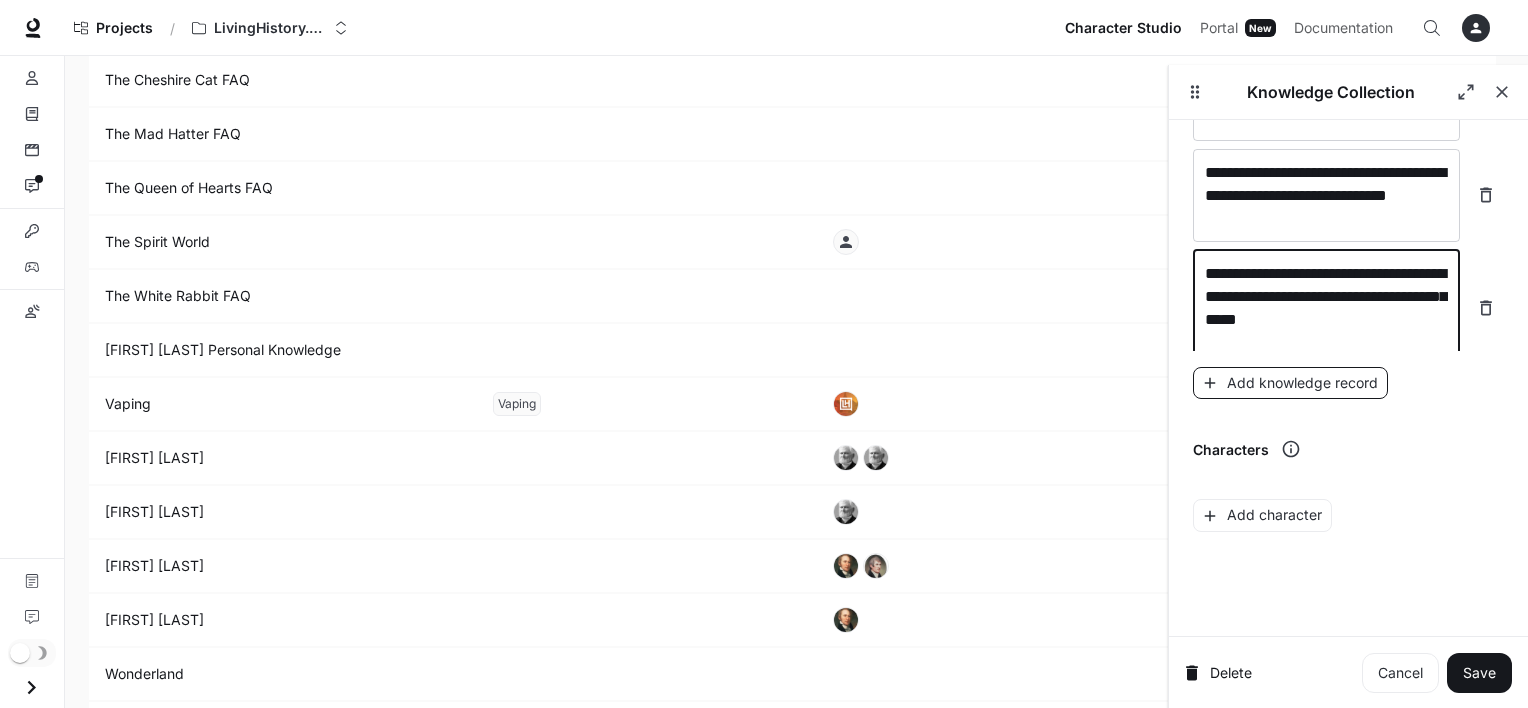 type on "**********" 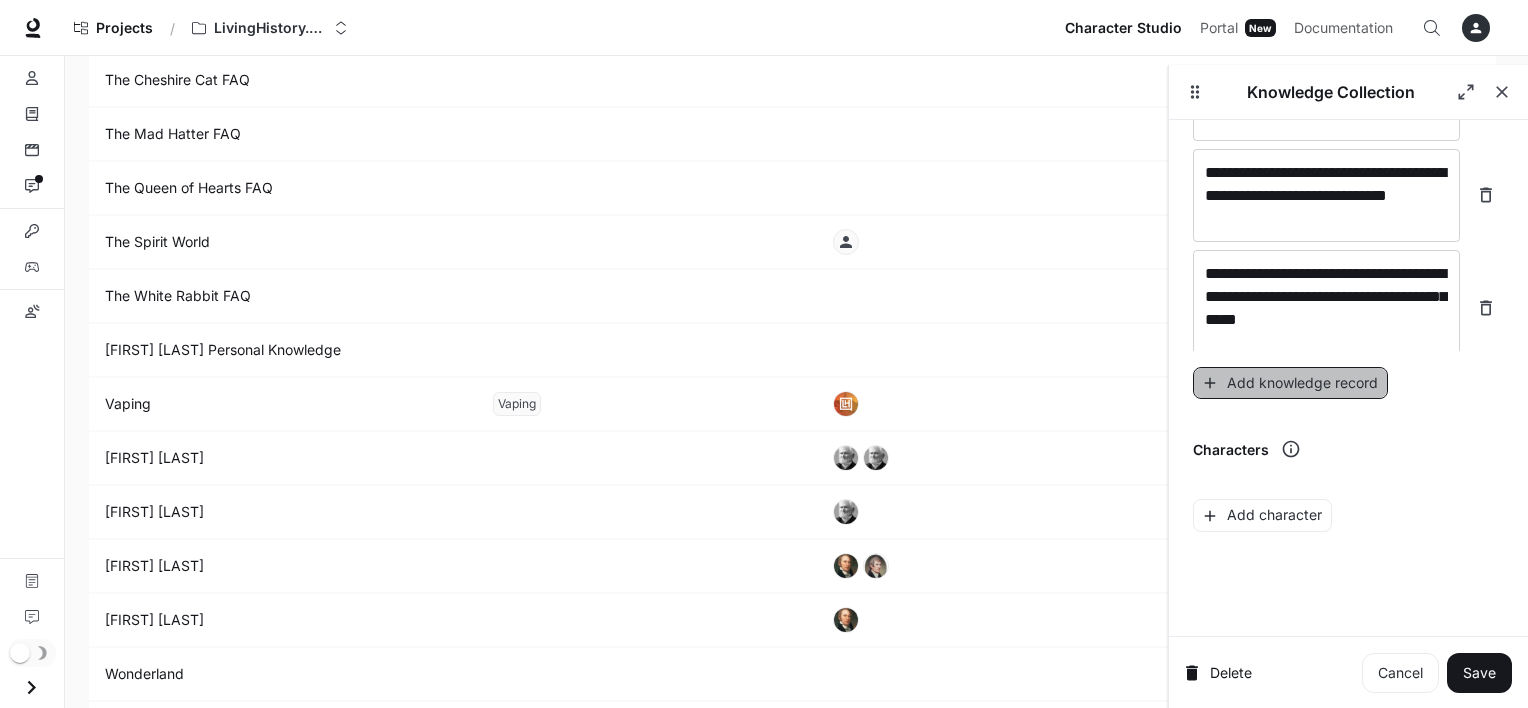click on "Add knowledge record" at bounding box center [1290, 383] 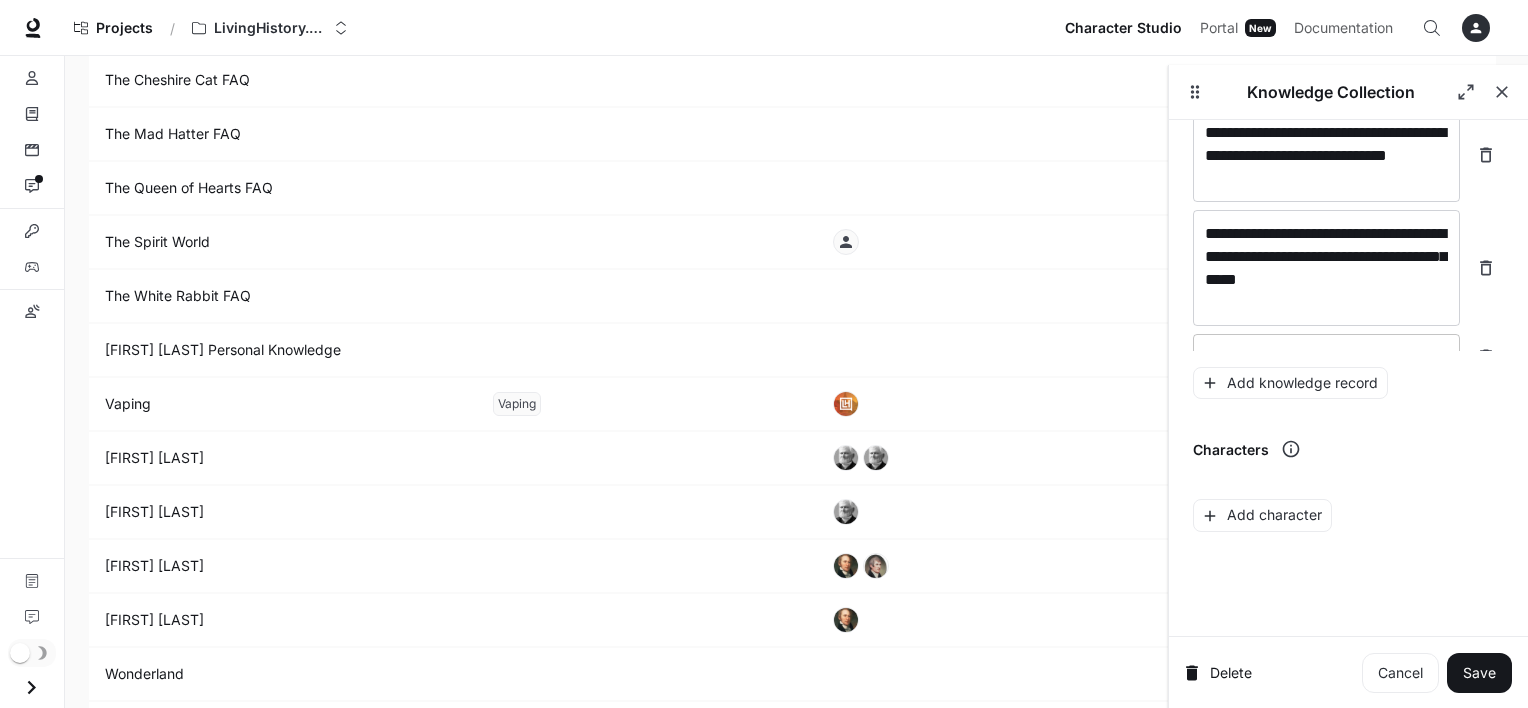 click on "* ​" at bounding box center [1326, 357] 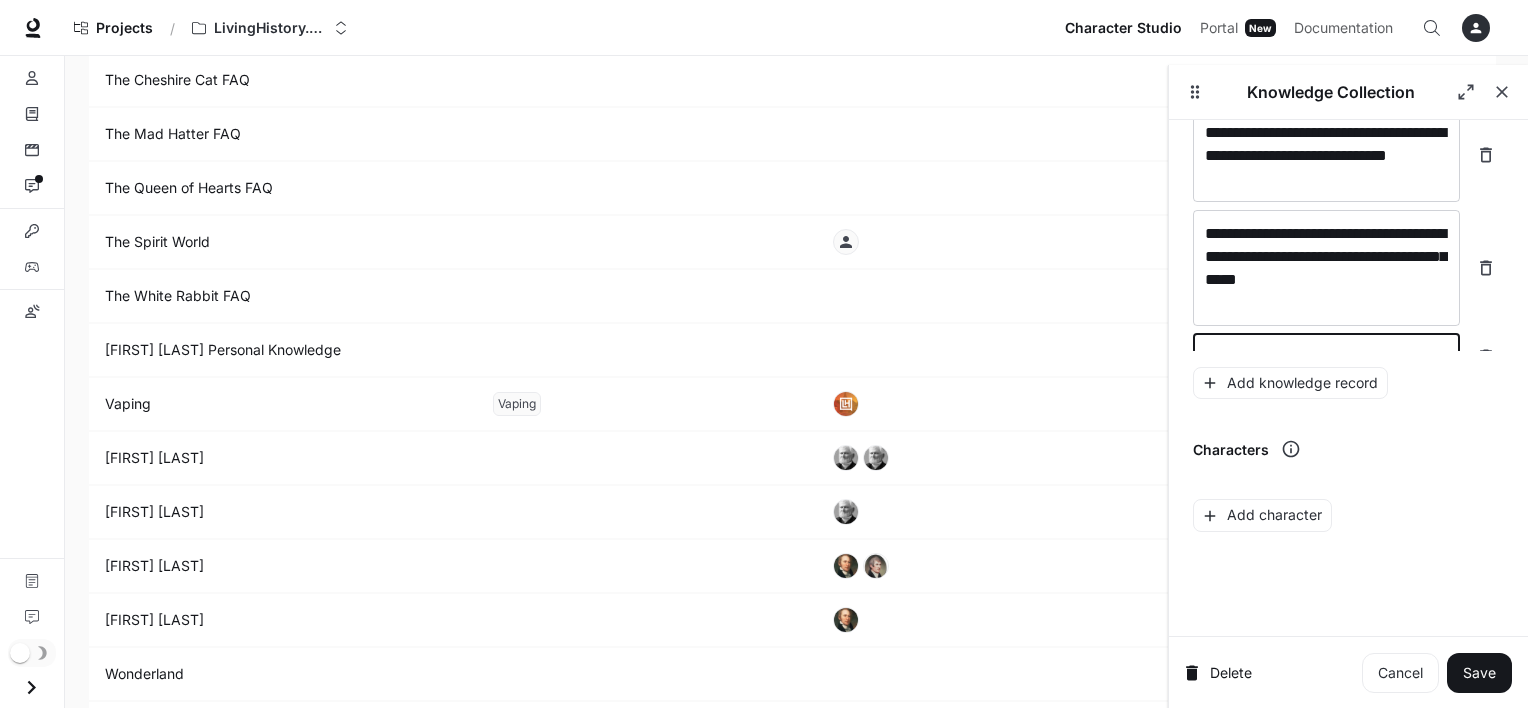 scroll, scrollTop: 15396, scrollLeft: 0, axis: vertical 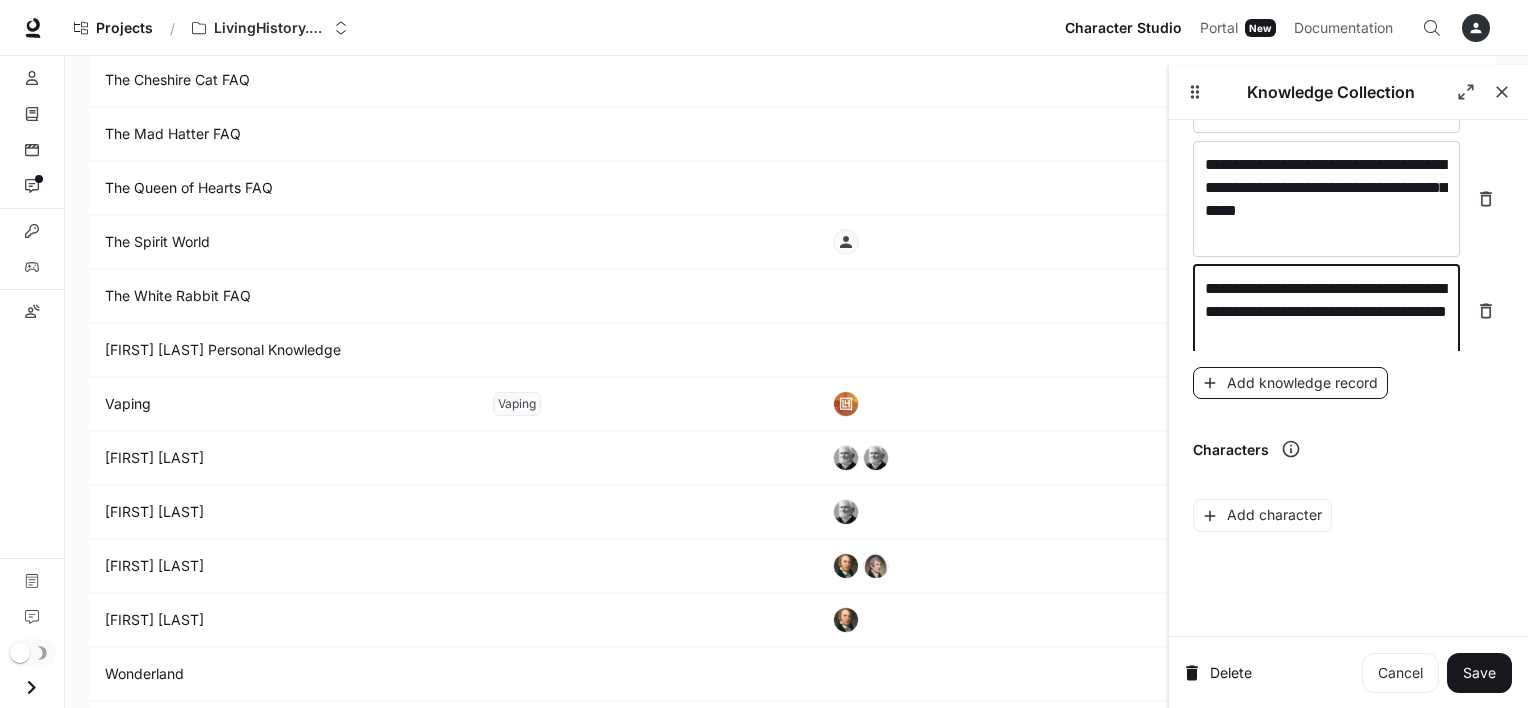 type on "**********" 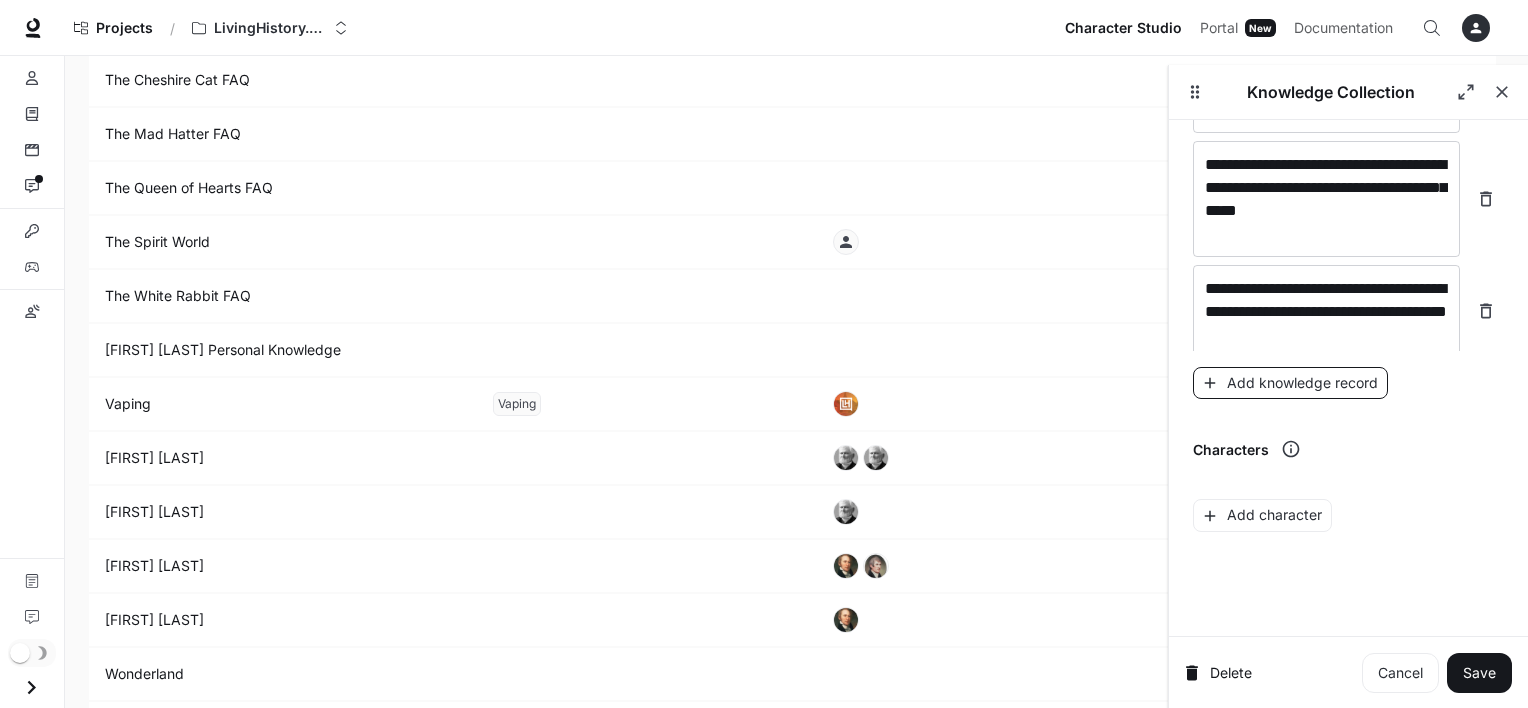 scroll, scrollTop: 15496, scrollLeft: 0, axis: vertical 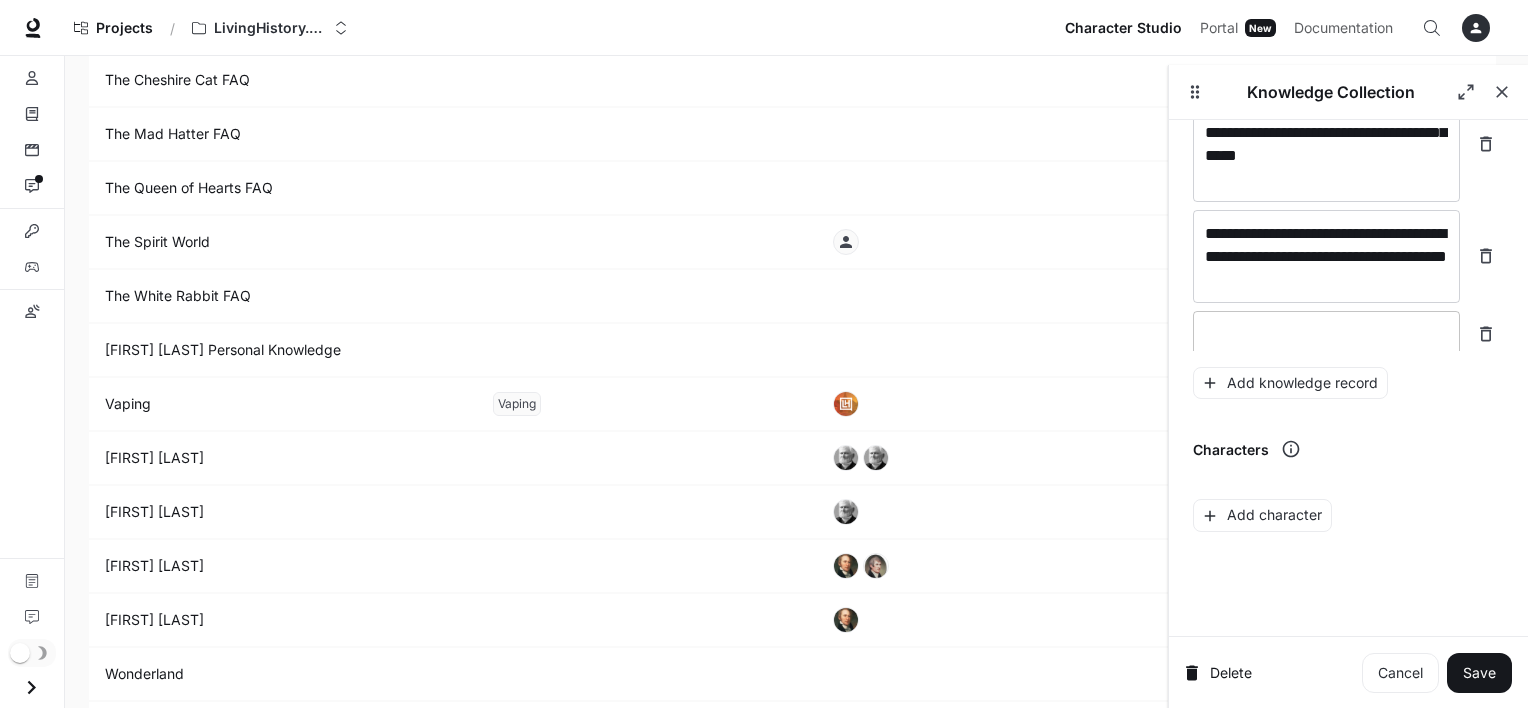 click at bounding box center (1326, 334) 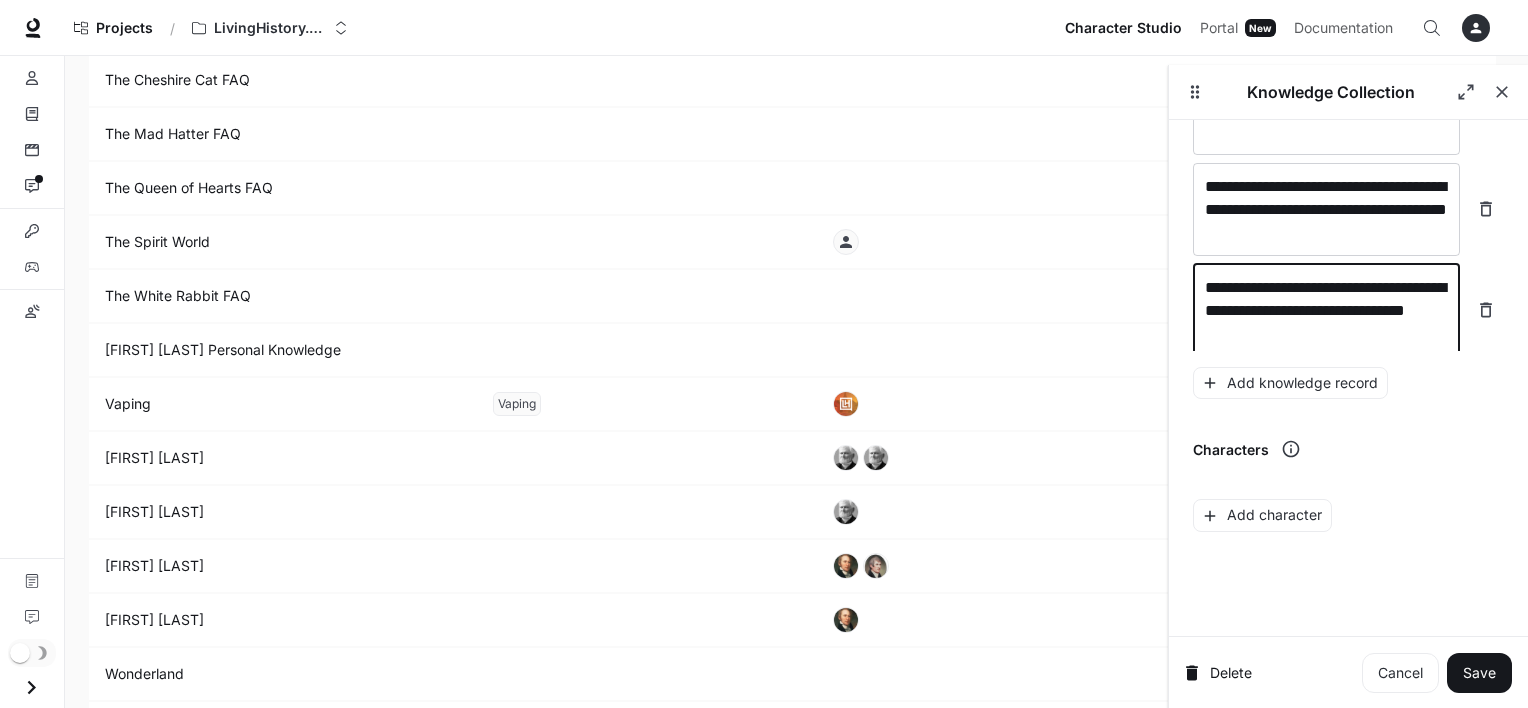 scroll, scrollTop: 15549, scrollLeft: 0, axis: vertical 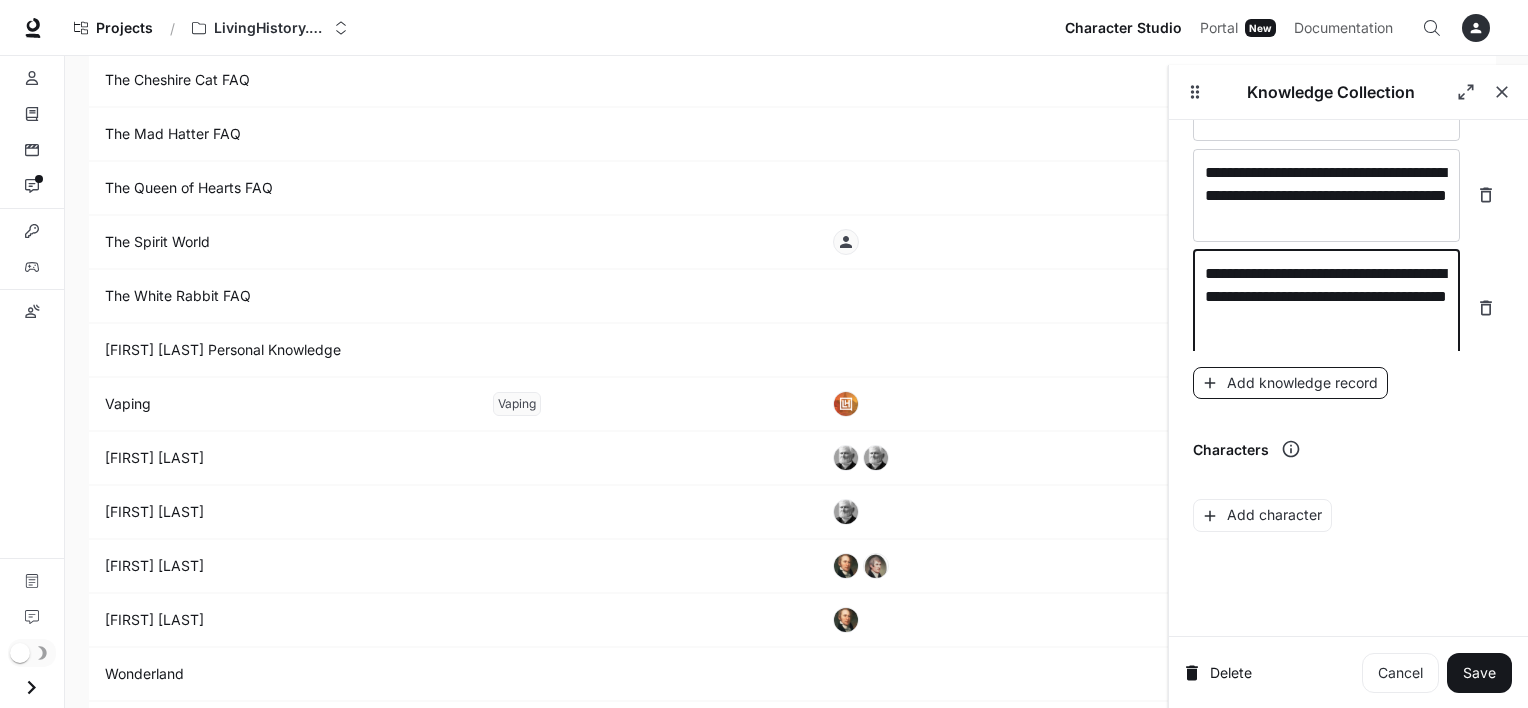type on "**********" 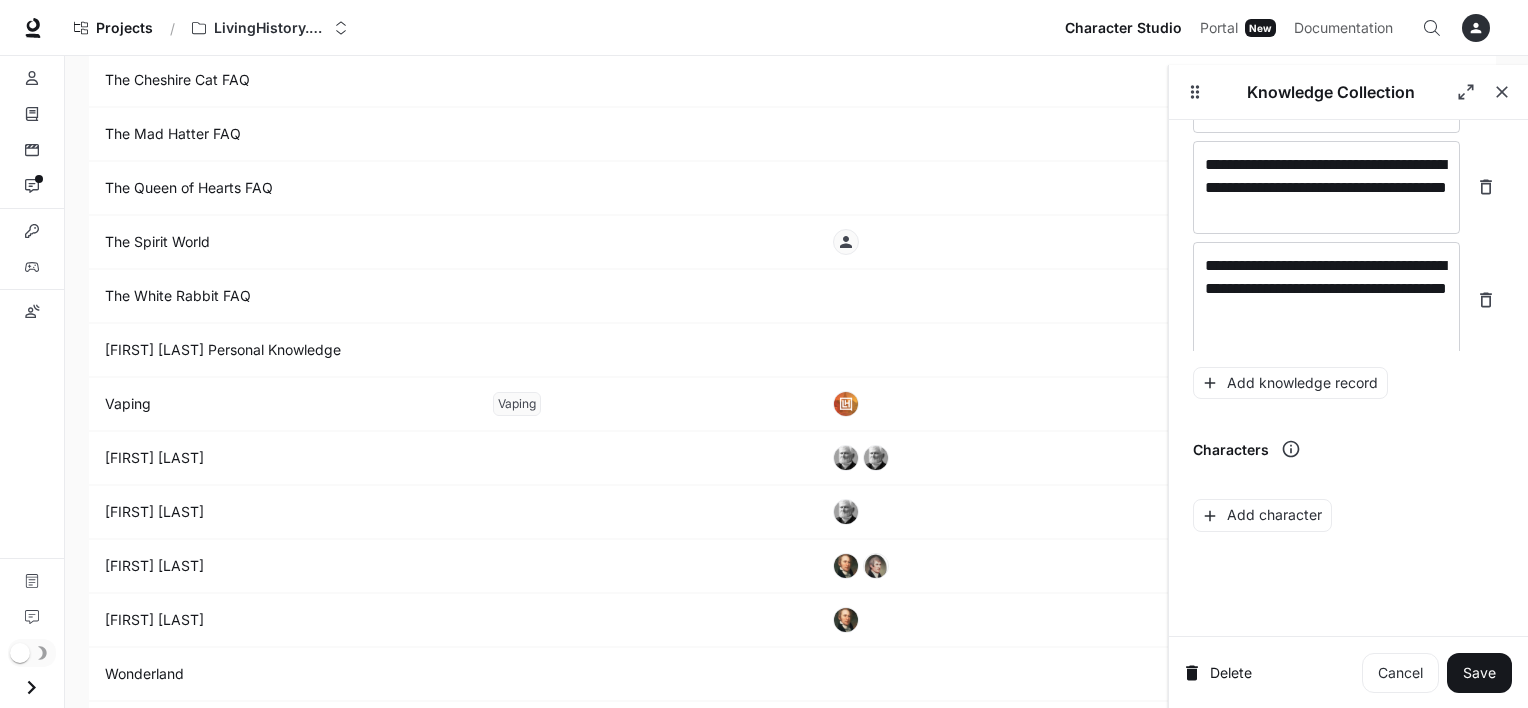 scroll, scrollTop: 15627, scrollLeft: 0, axis: vertical 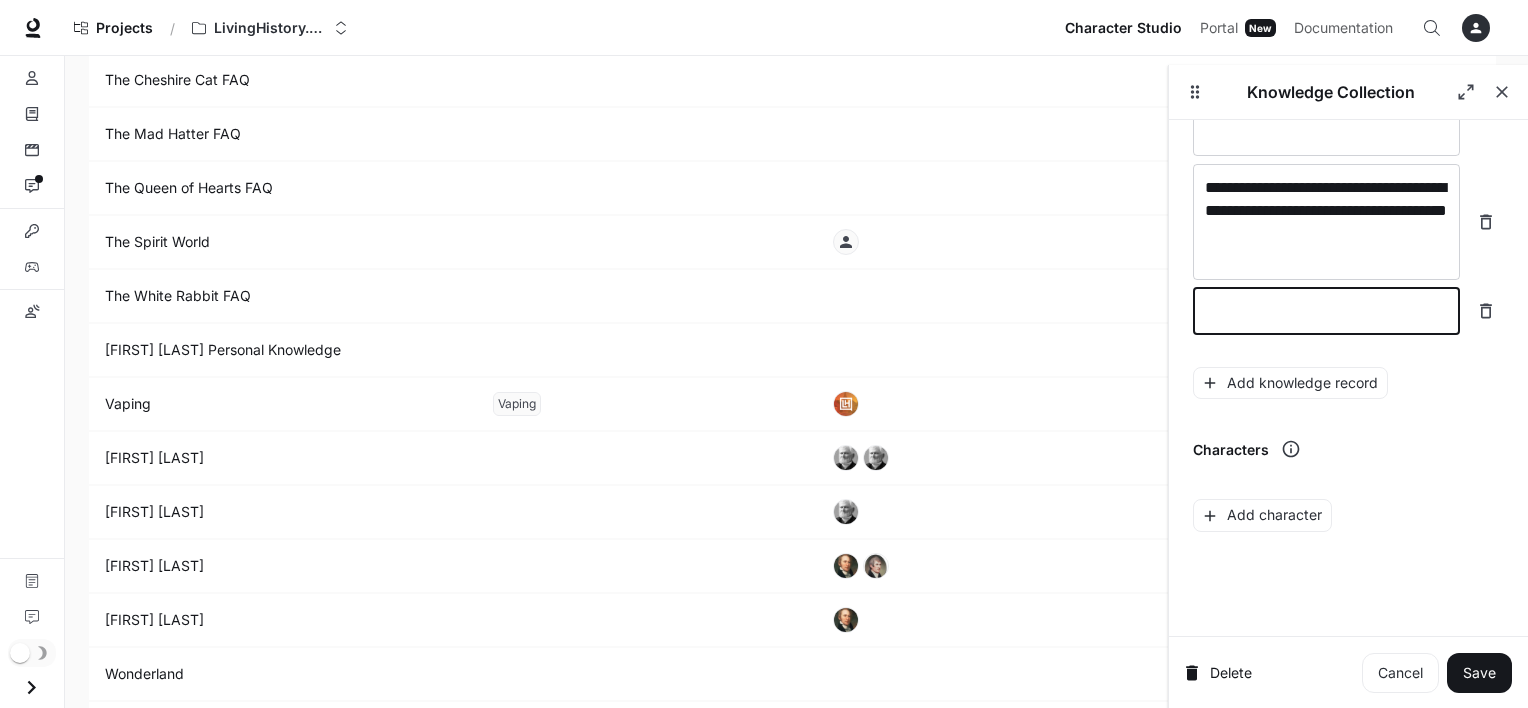click at bounding box center [1326, 311] 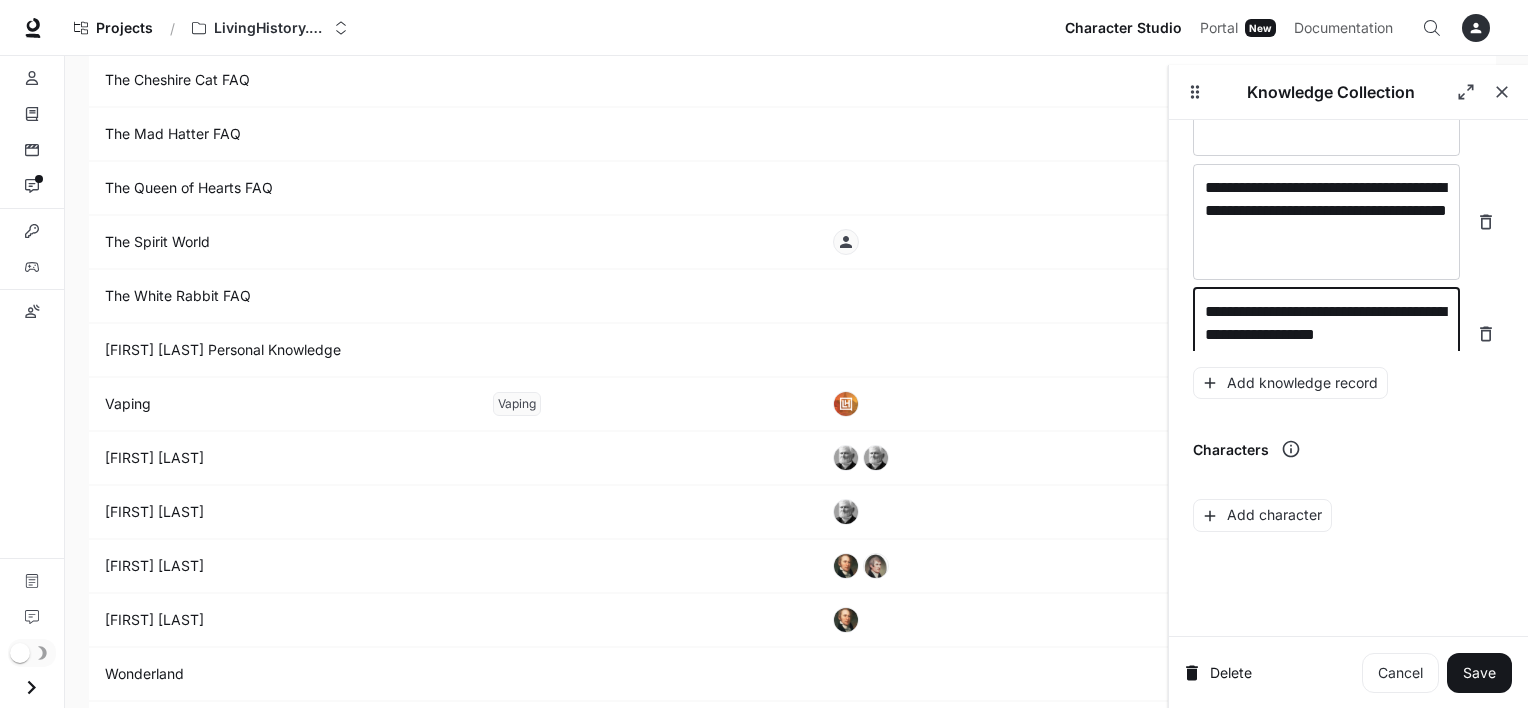 scroll, scrollTop: 15643, scrollLeft: 0, axis: vertical 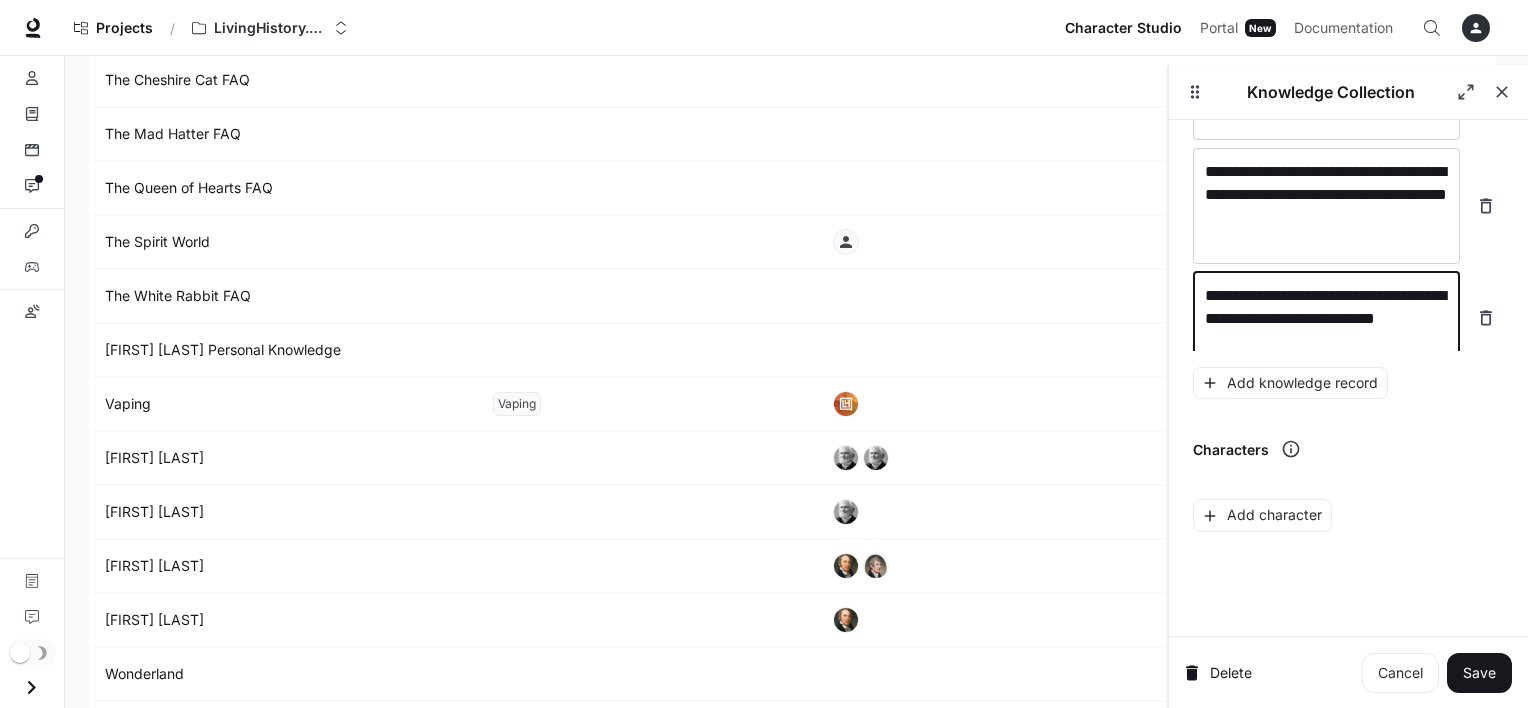 type on "**********" 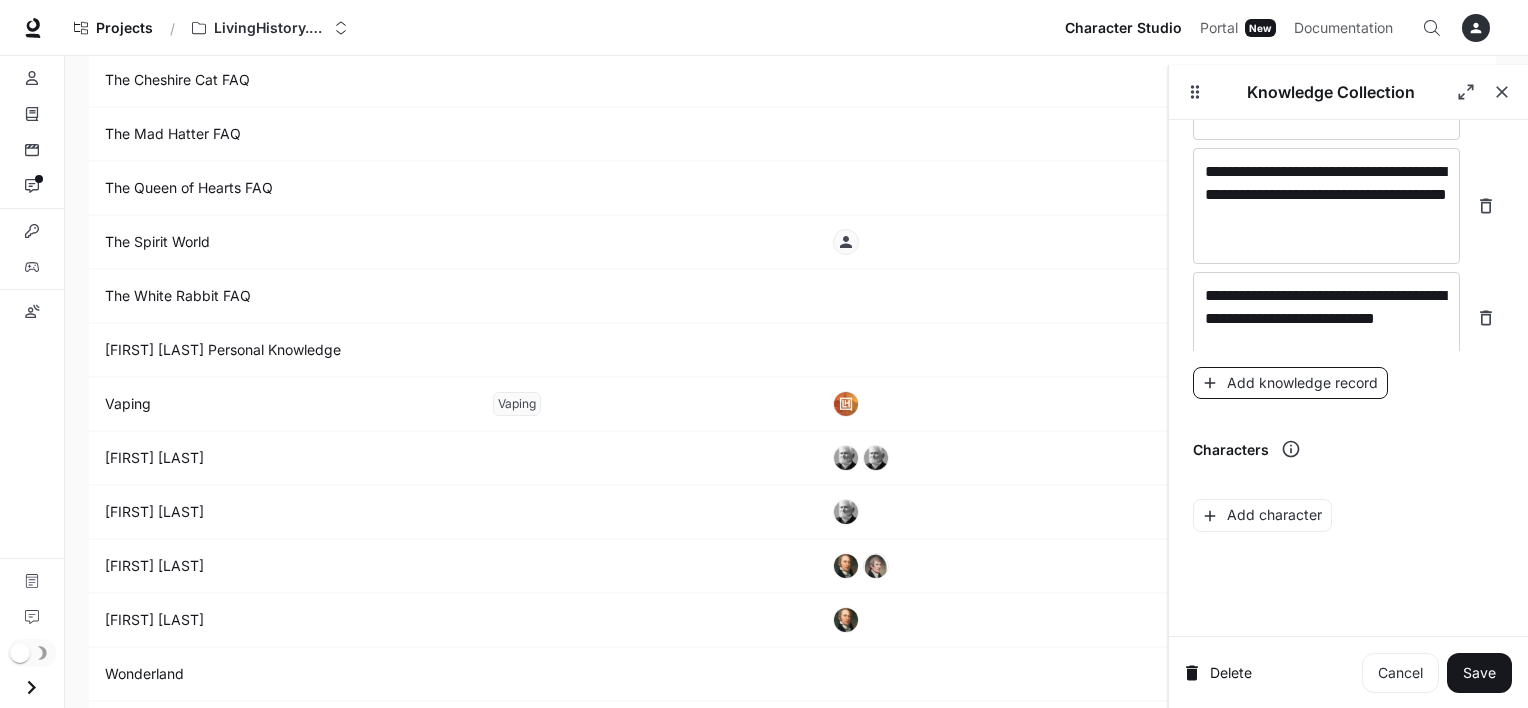 click on "Add knowledge record" at bounding box center (1290, 383) 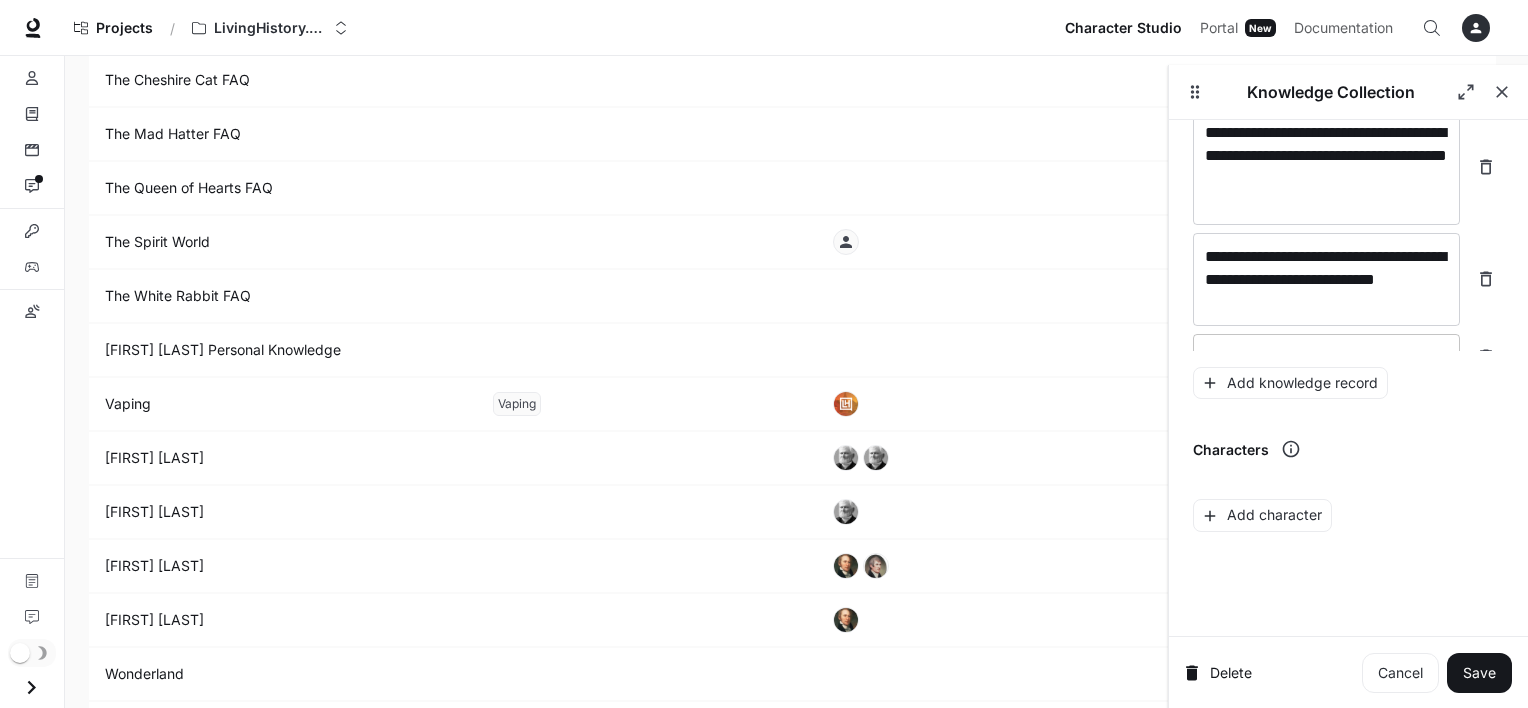 click on "* ​" at bounding box center [1326, 357] 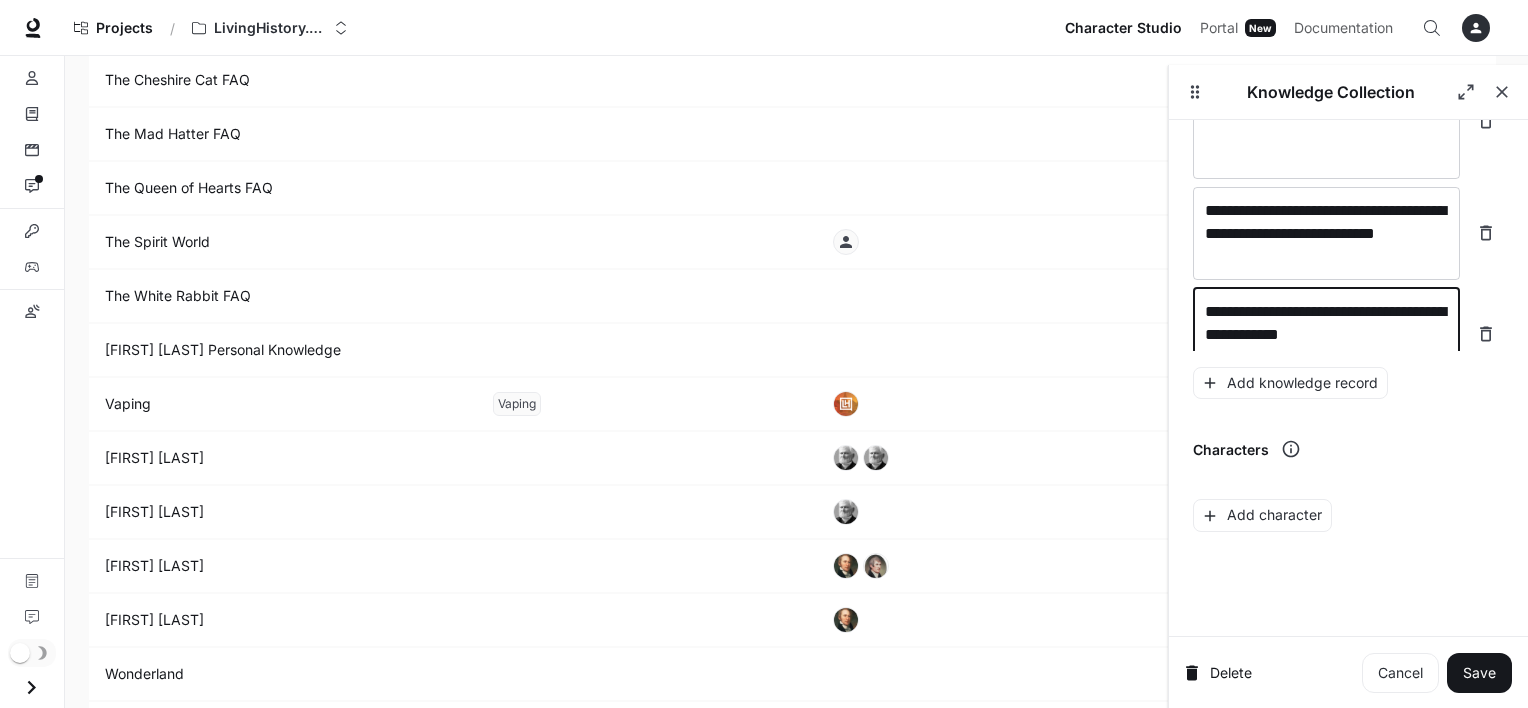 scroll, scrollTop: 15744, scrollLeft: 0, axis: vertical 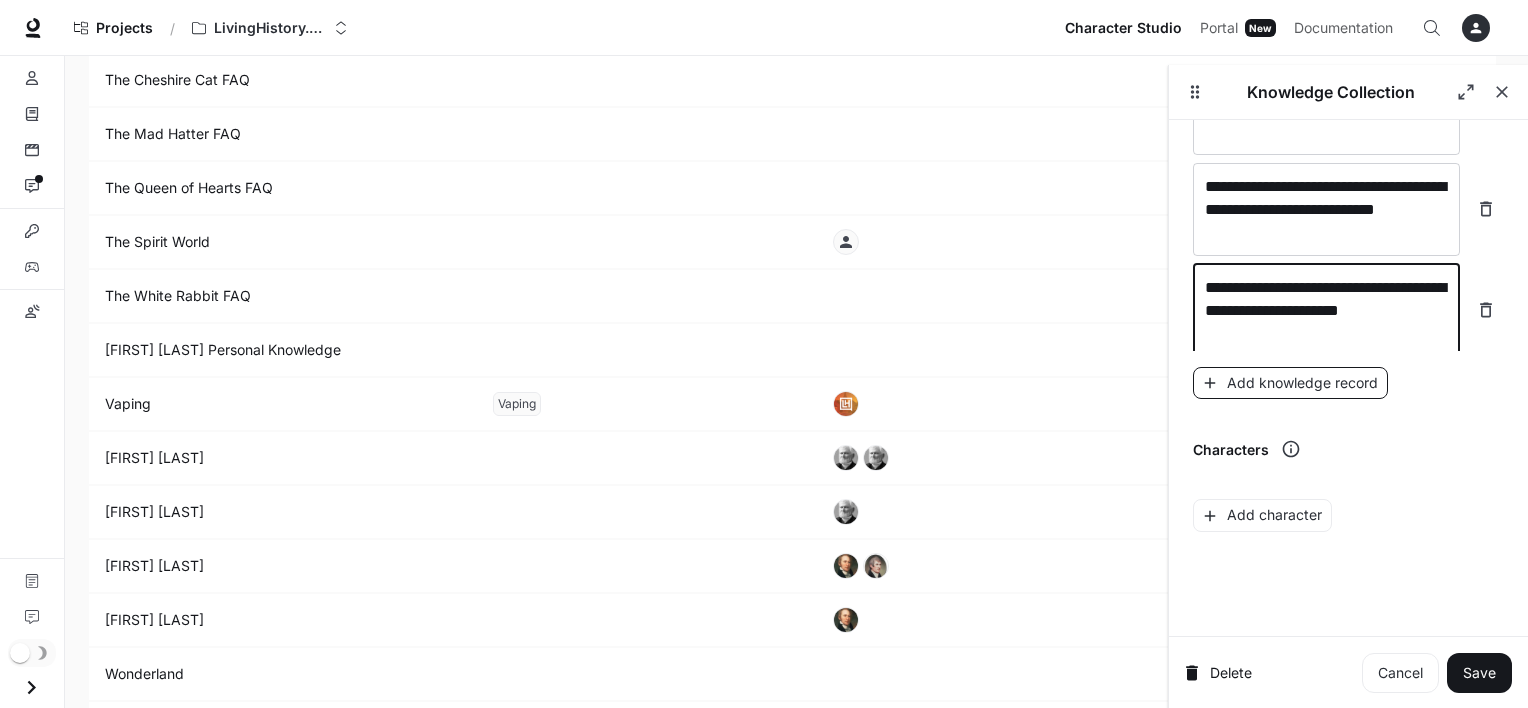 type on "**********" 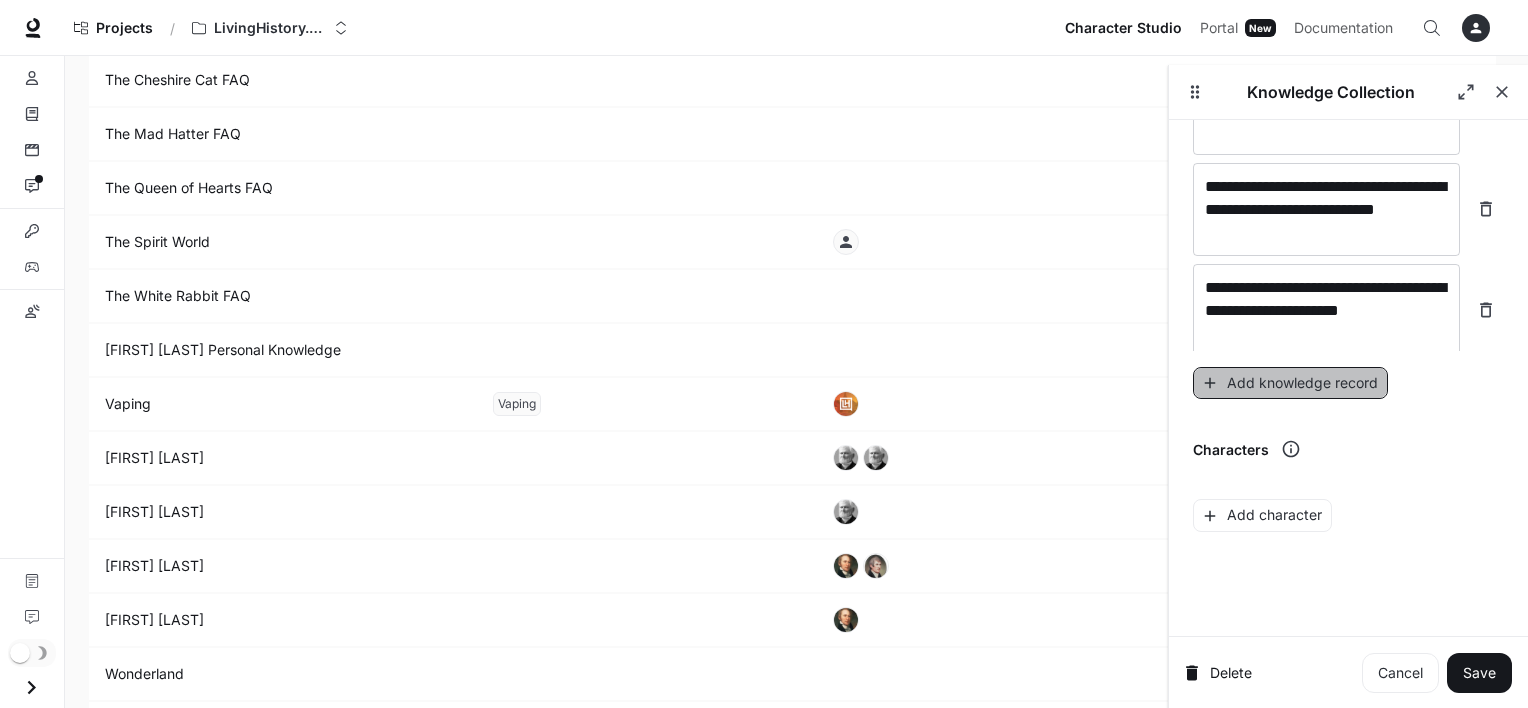 click on "Add knowledge record" at bounding box center (1290, 383) 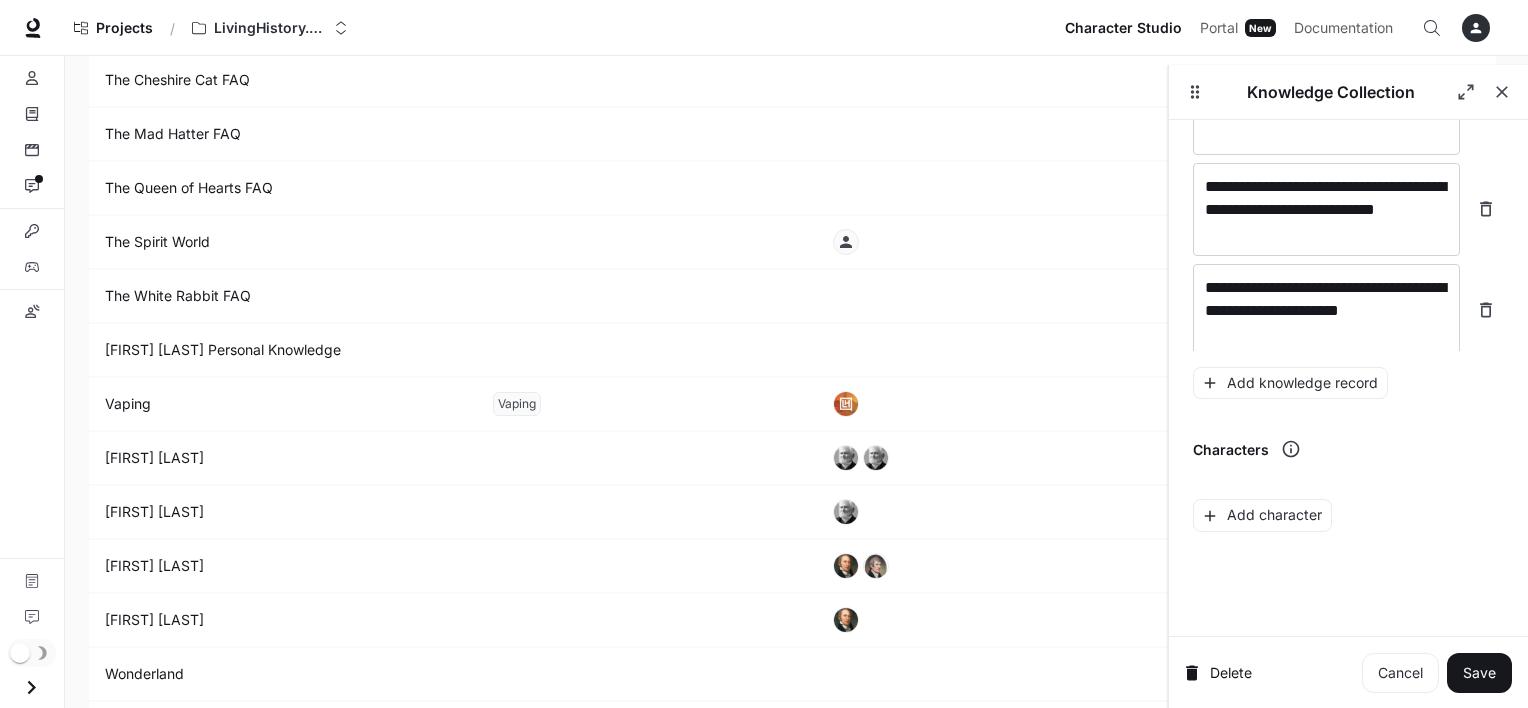 scroll, scrollTop: 15798, scrollLeft: 0, axis: vertical 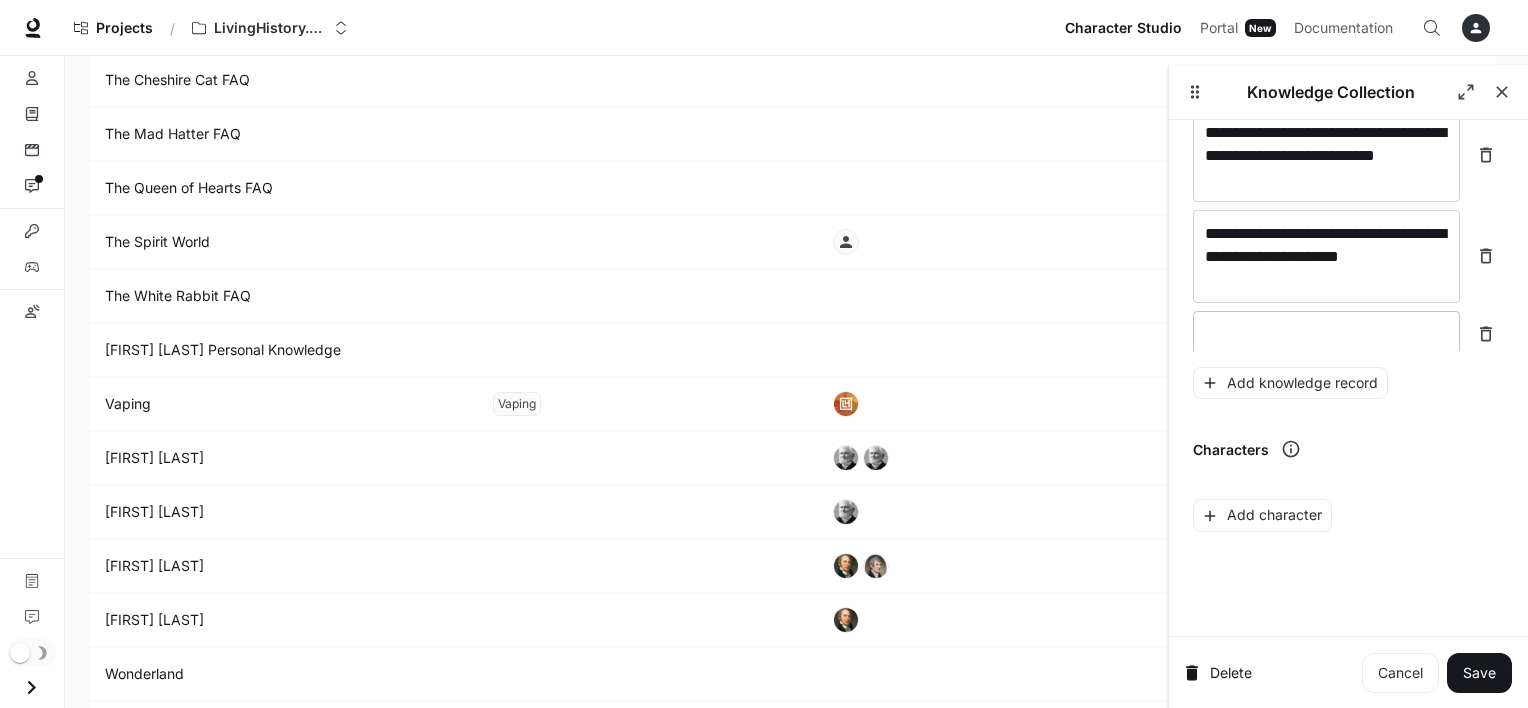 click at bounding box center (1326, 334) 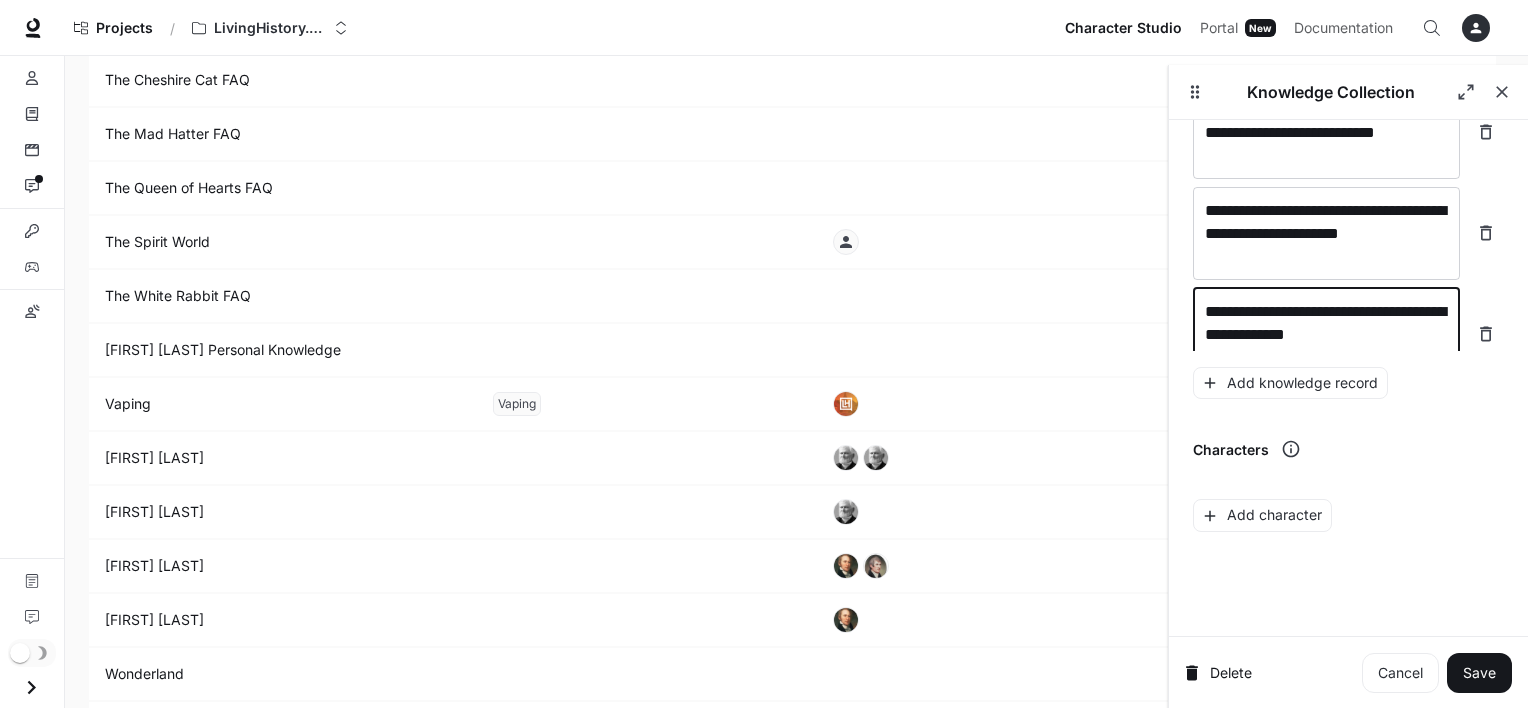 scroll, scrollTop: 15836, scrollLeft: 0, axis: vertical 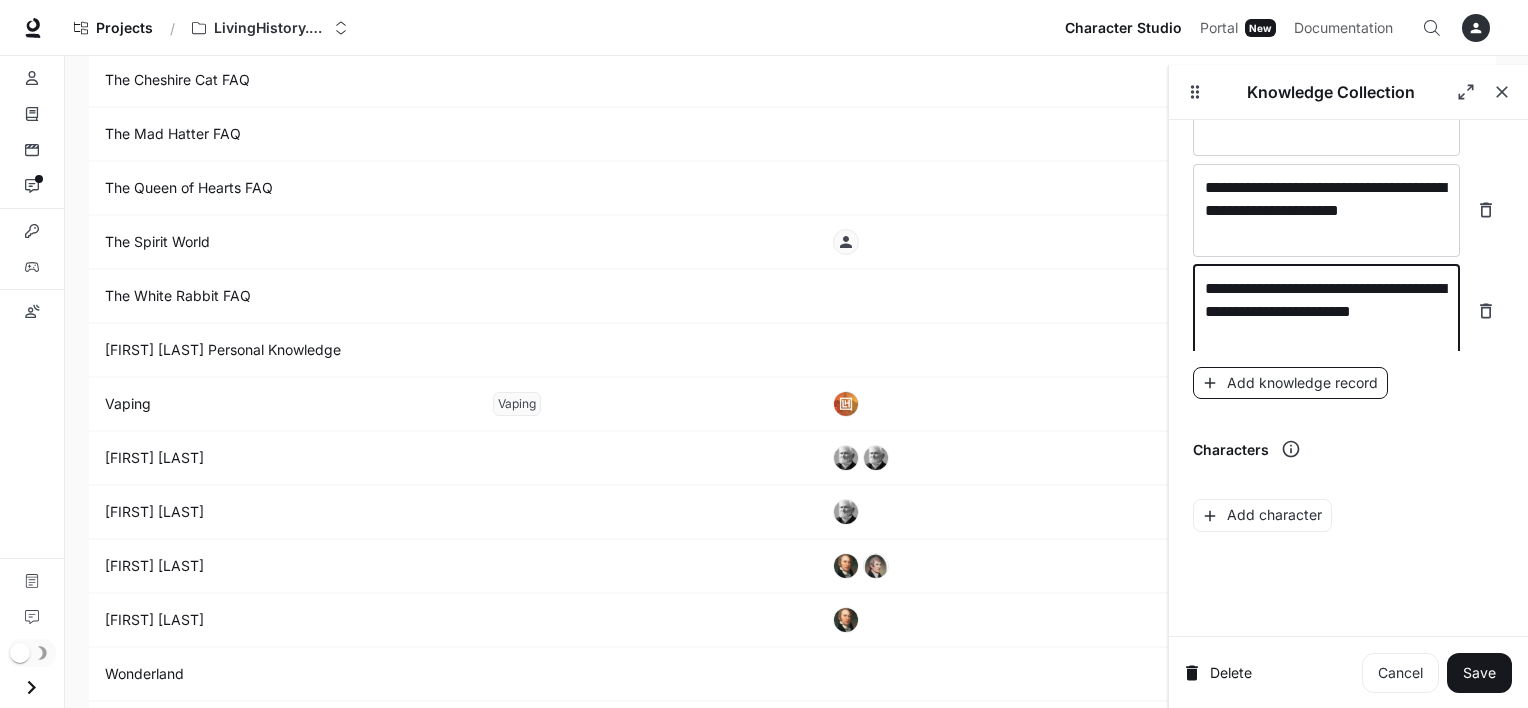 type on "**********" 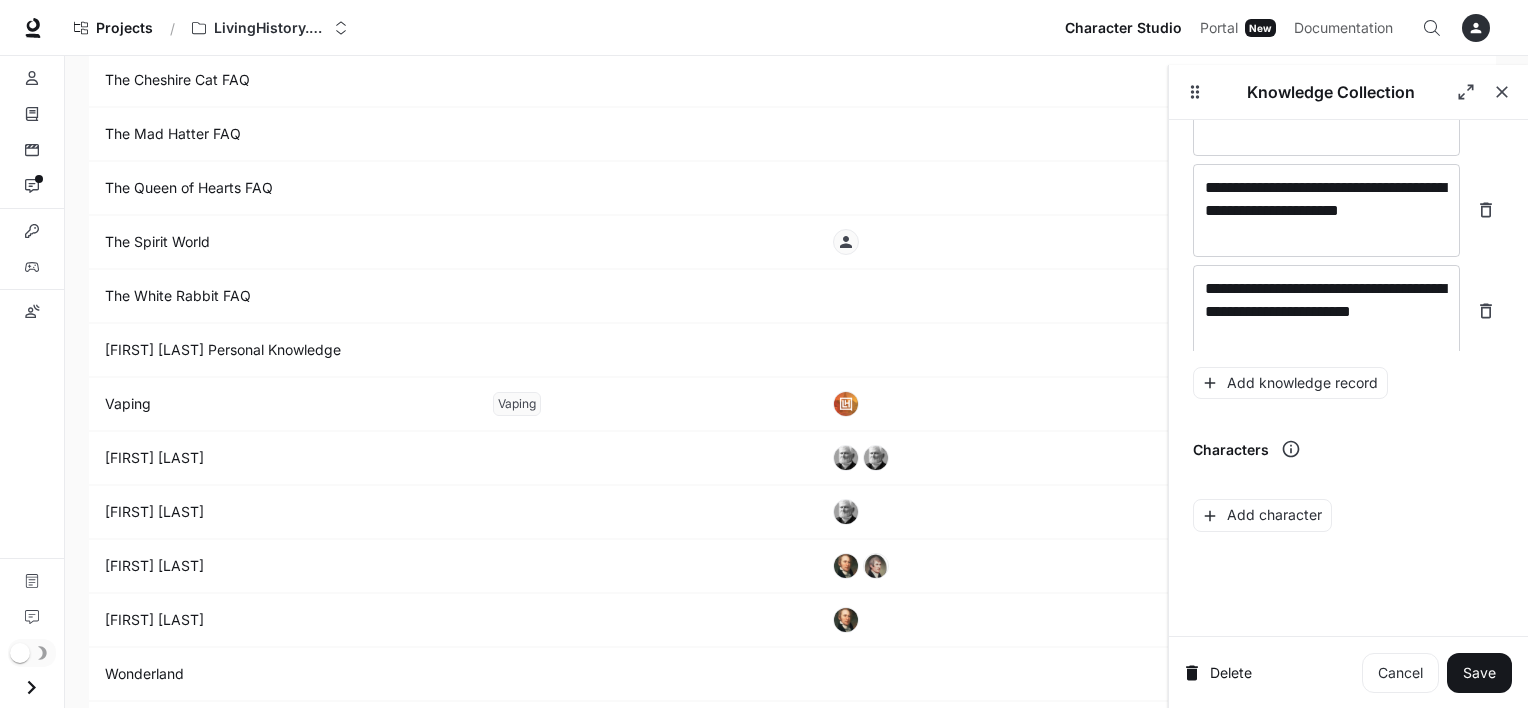 scroll, scrollTop: 15914, scrollLeft: 0, axis: vertical 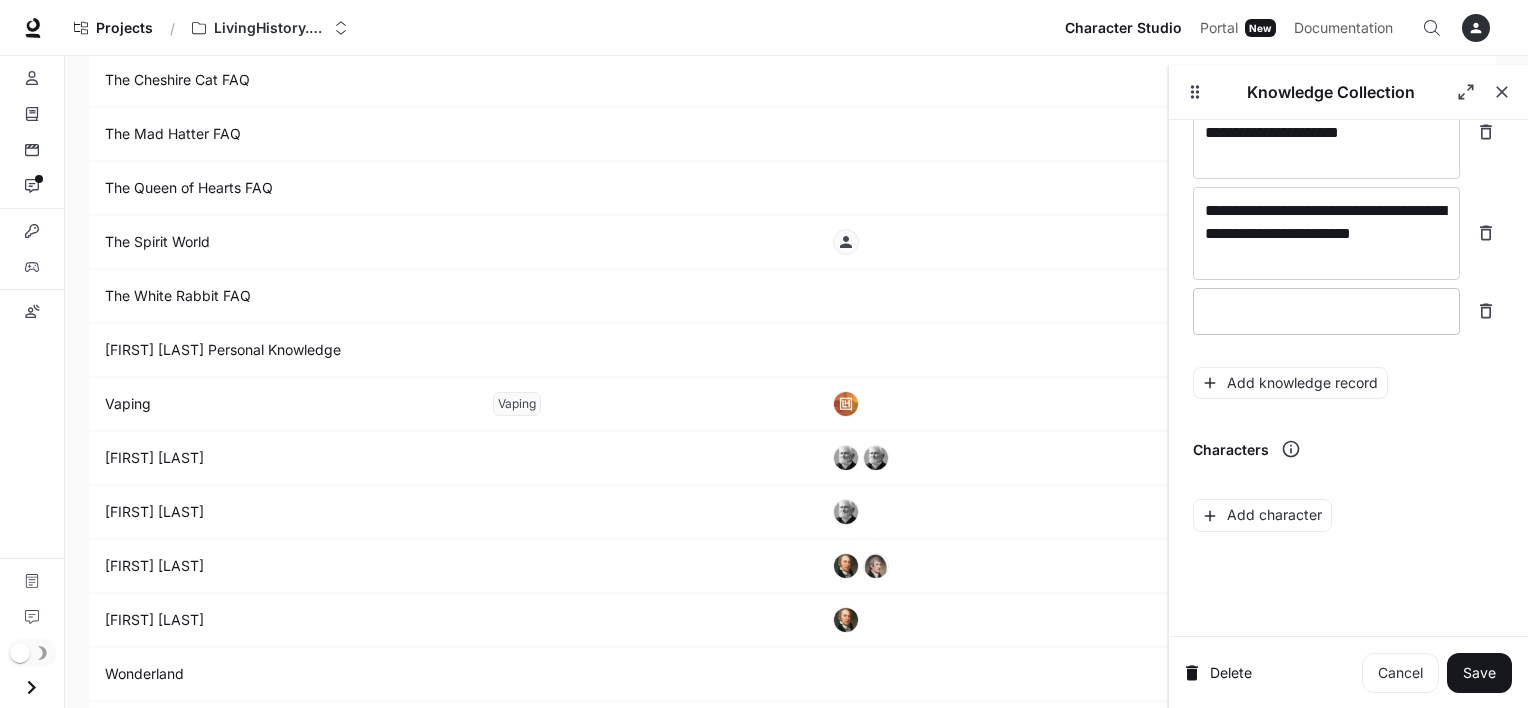 click at bounding box center [1326, 311] 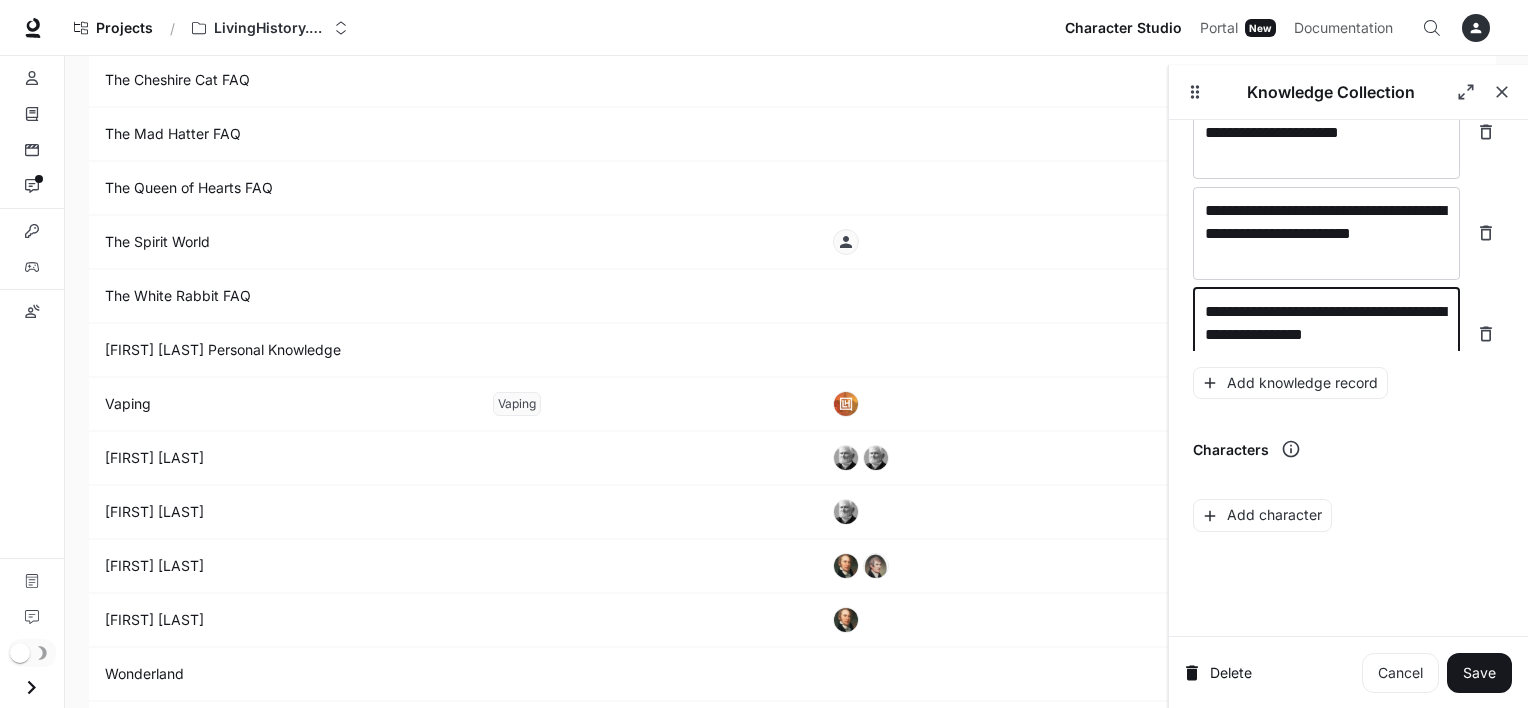 scroll, scrollTop: 15929, scrollLeft: 0, axis: vertical 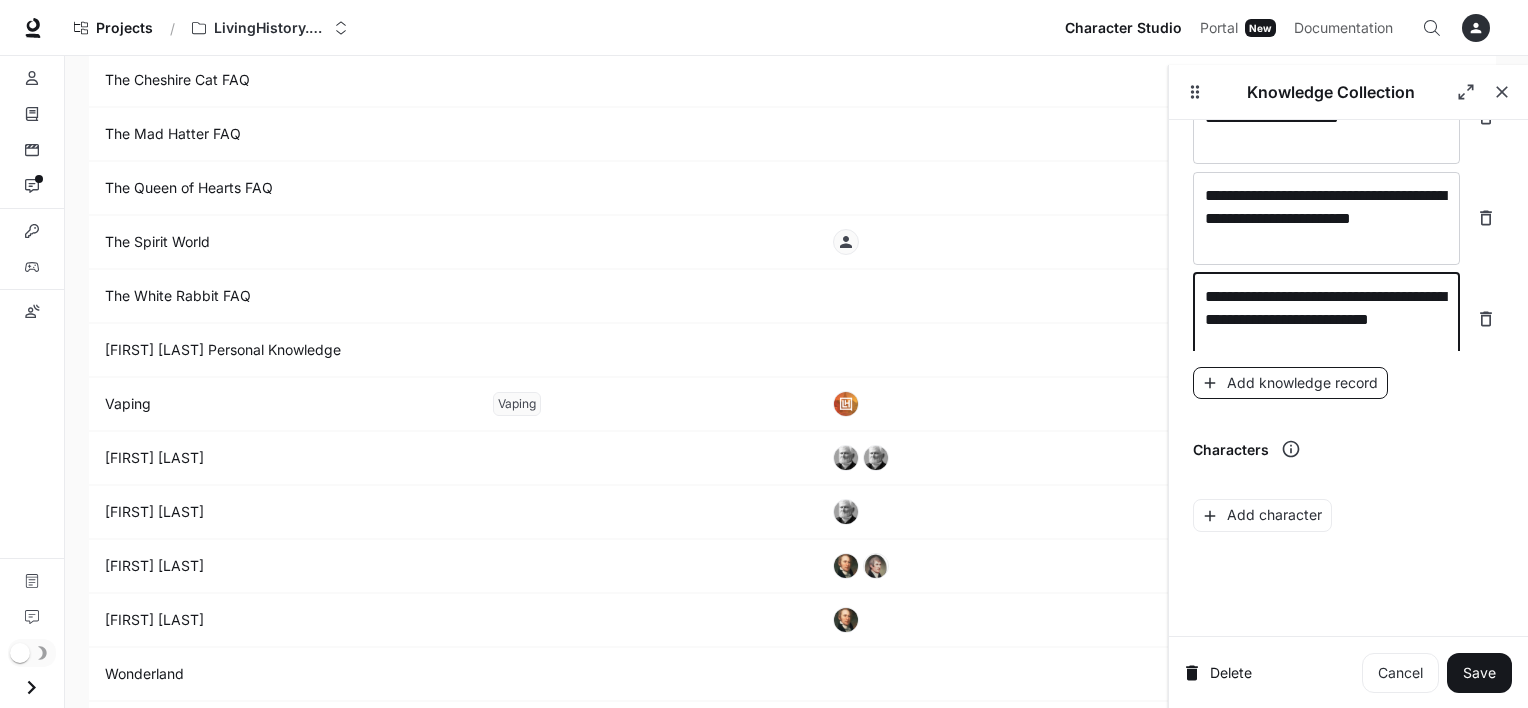 type on "**********" 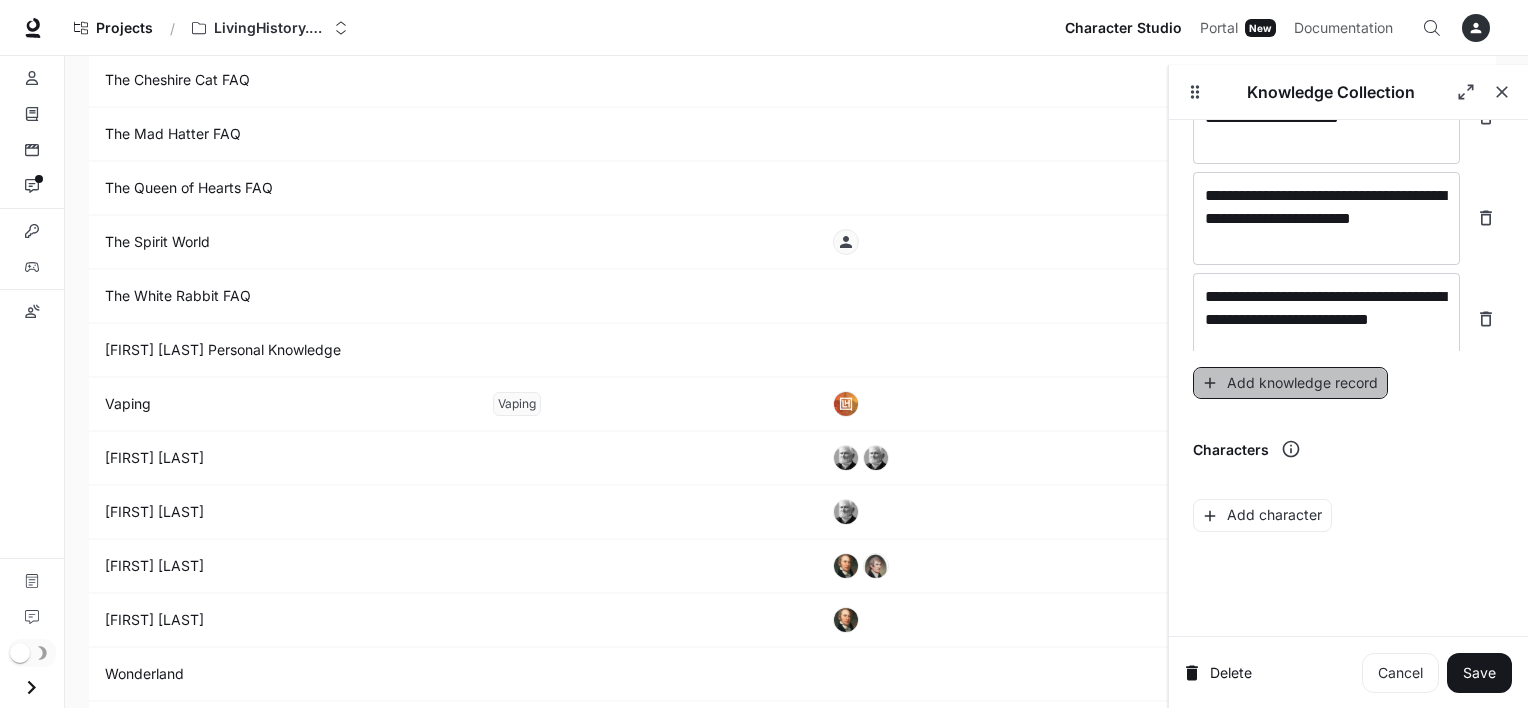 click on "Add knowledge record" at bounding box center [1290, 383] 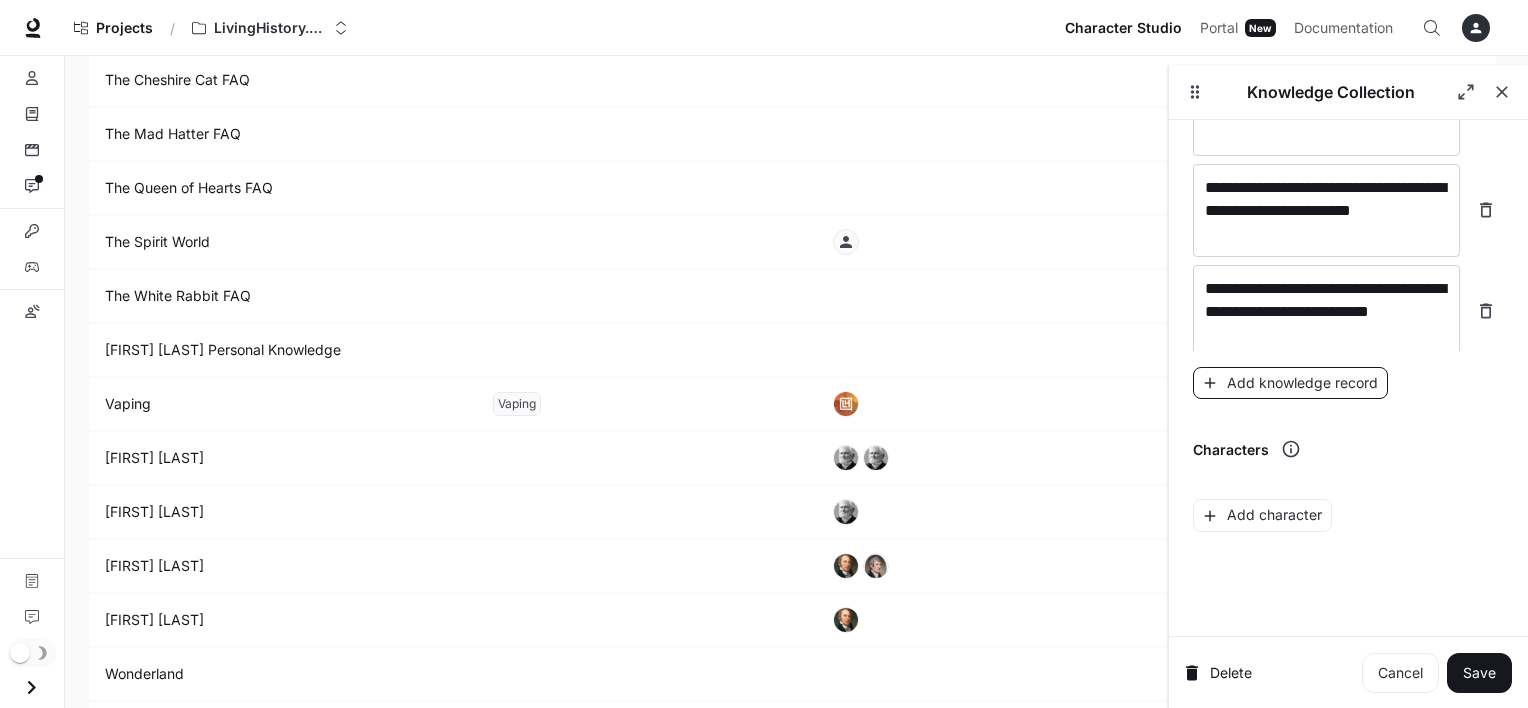 scroll, scrollTop: 16007, scrollLeft: 0, axis: vertical 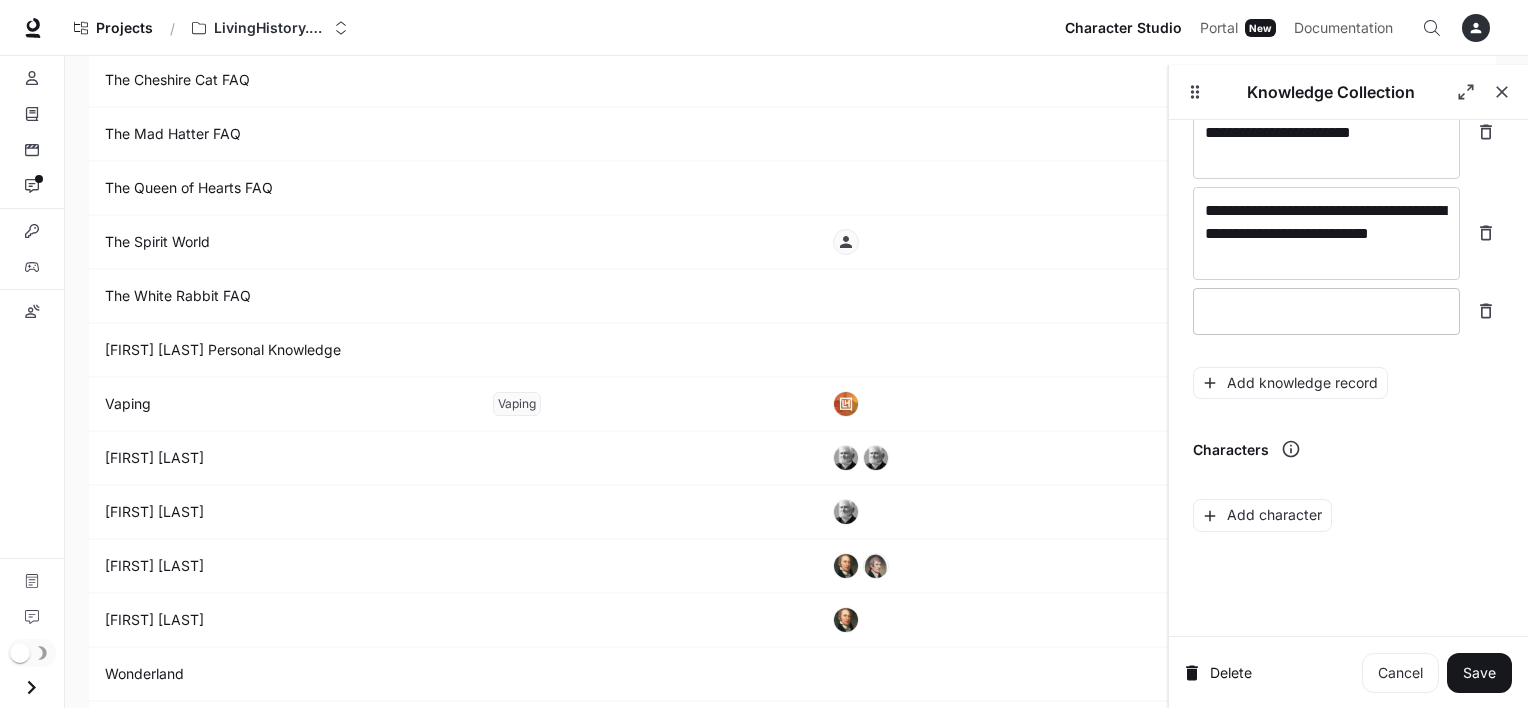 click on "* ​" at bounding box center (1326, 311) 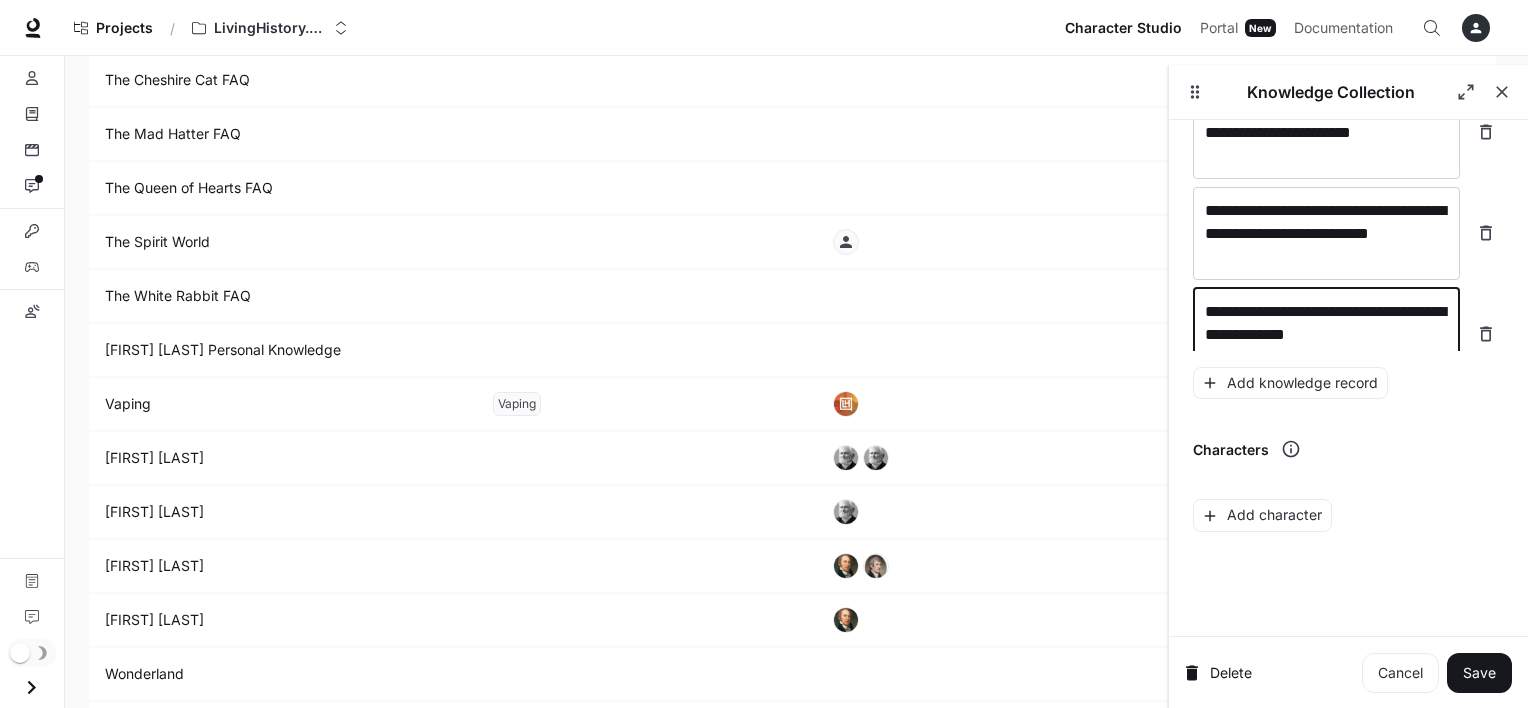 scroll, scrollTop: 16023, scrollLeft: 0, axis: vertical 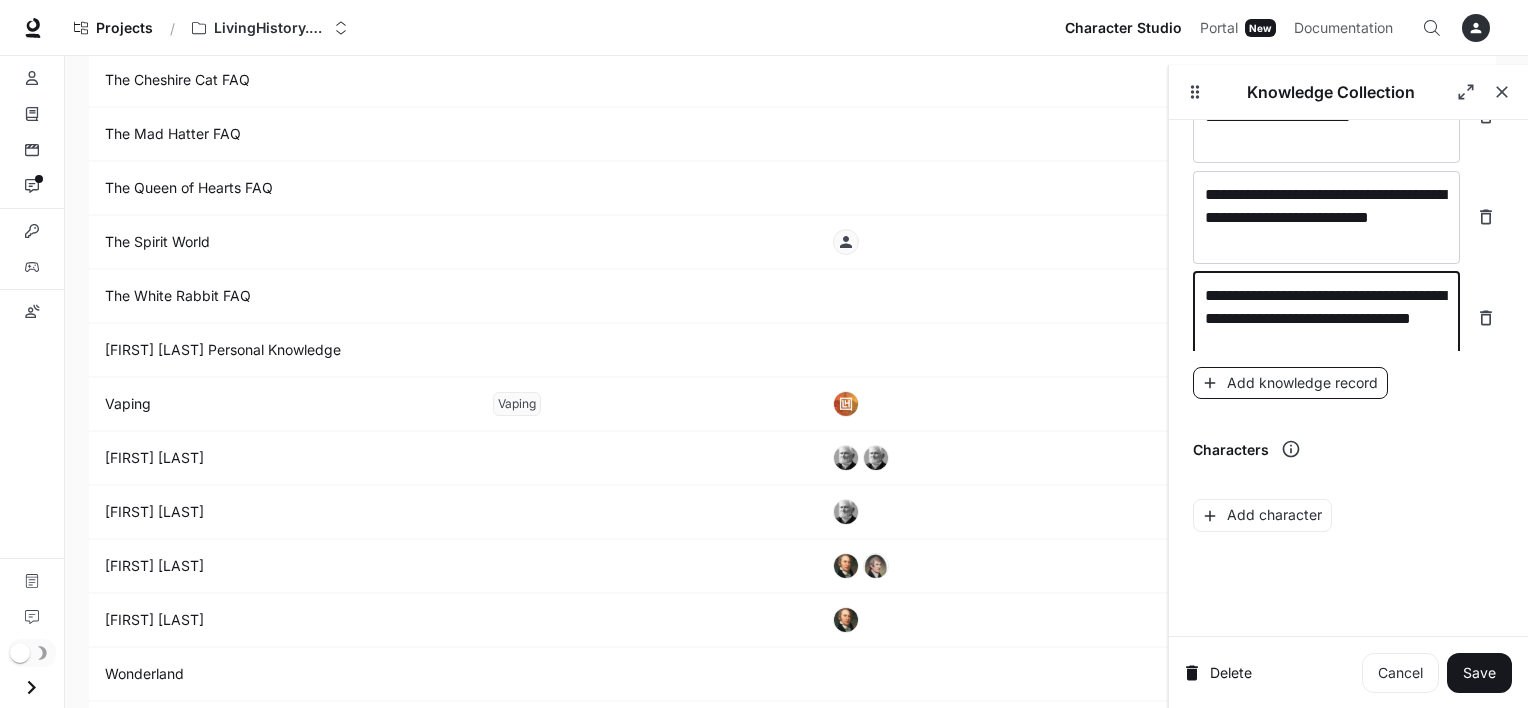 type on "**********" 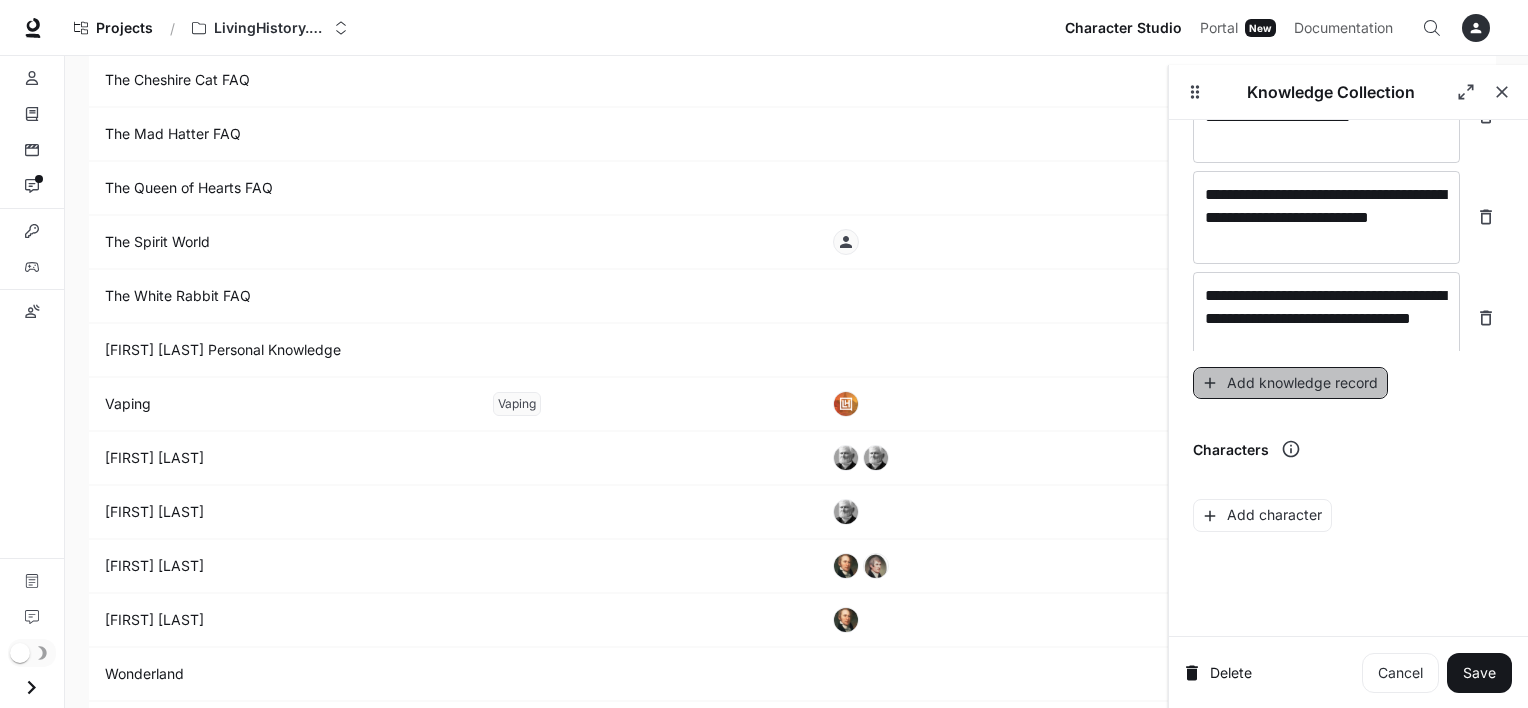 click on "Add knowledge record" at bounding box center [1290, 383] 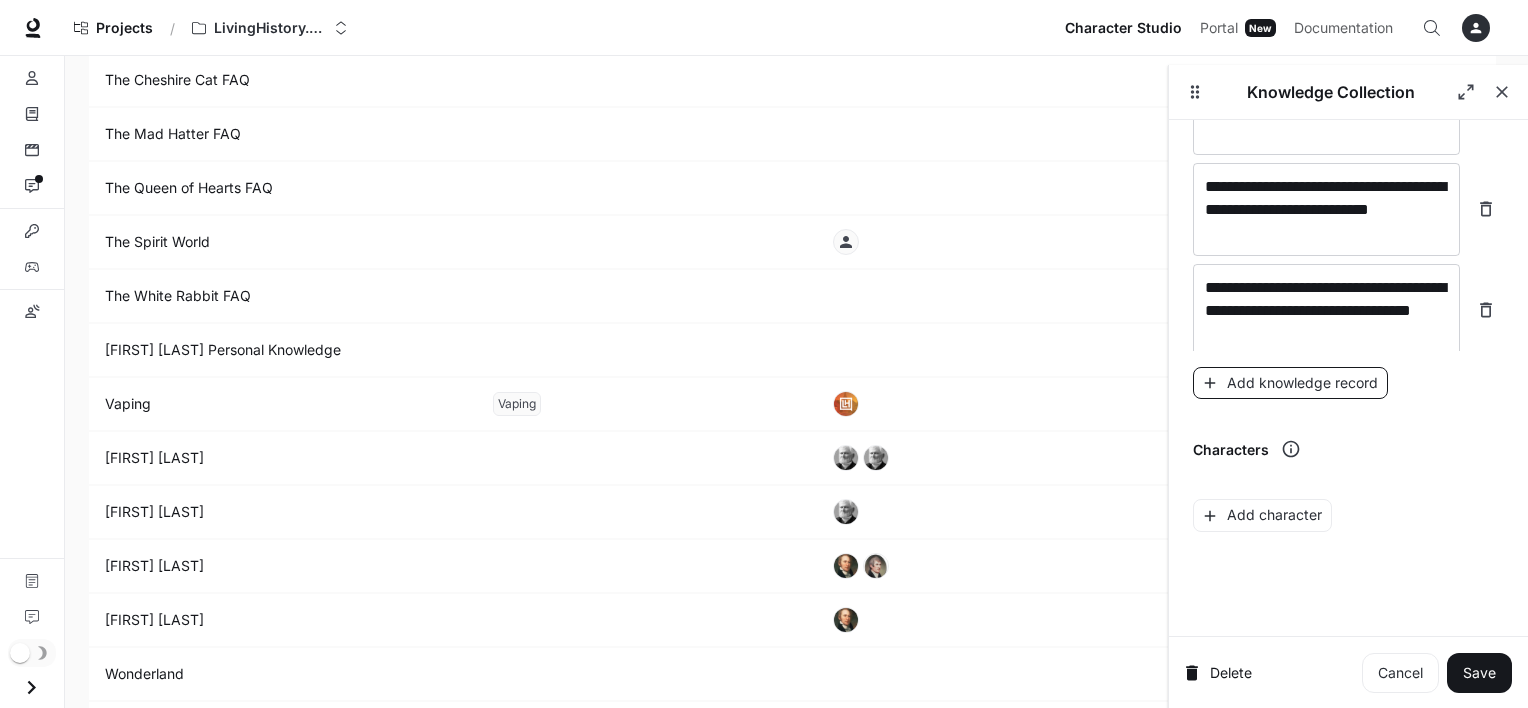 scroll, scrollTop: 16100, scrollLeft: 0, axis: vertical 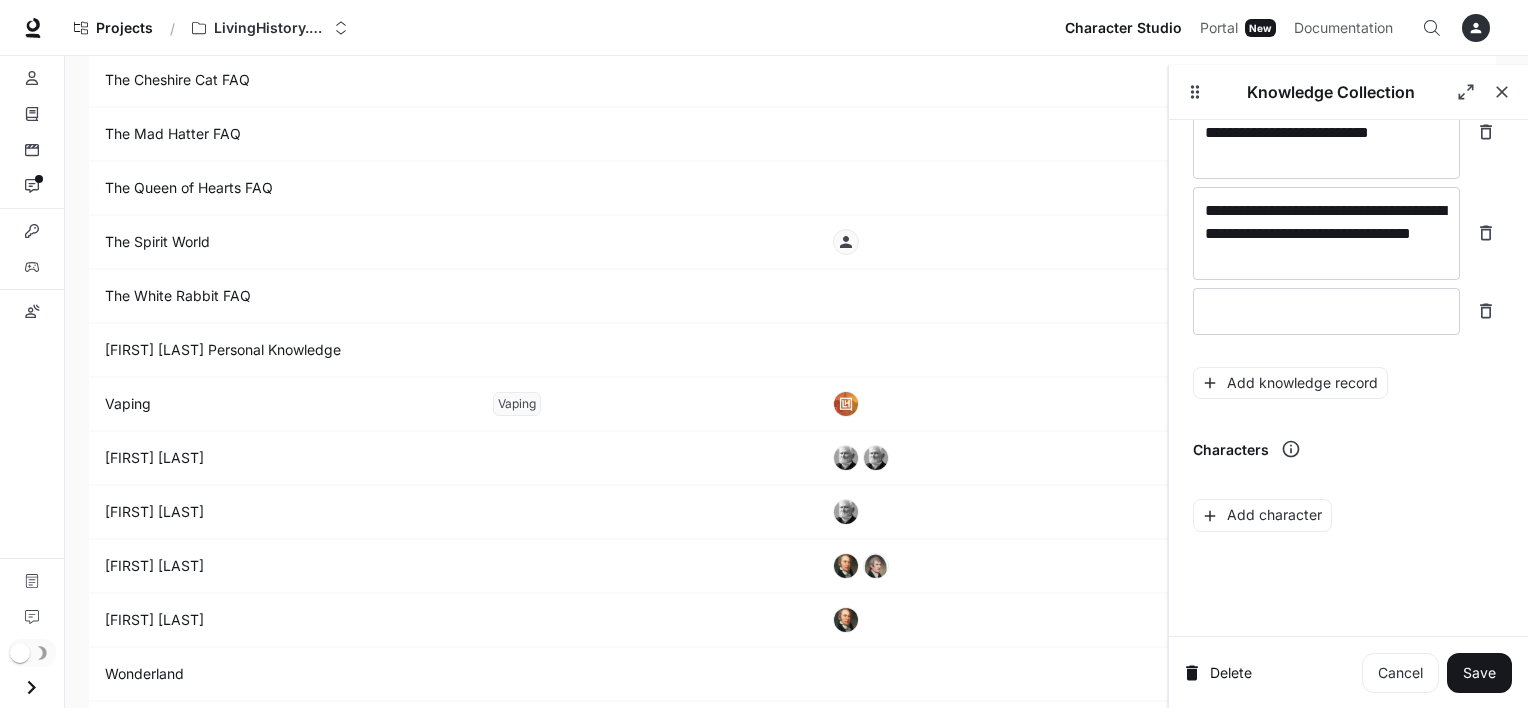click on "**********" at bounding box center [1348, 151] 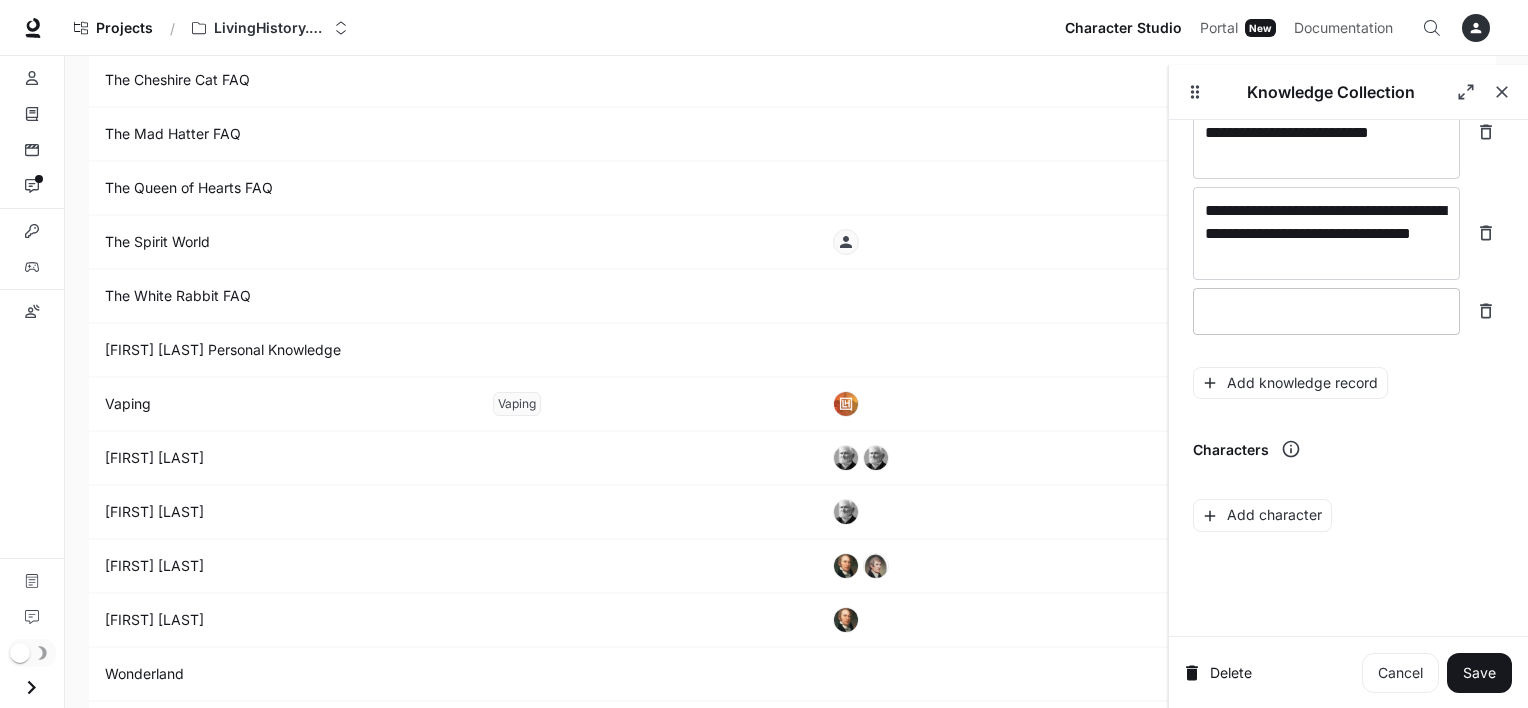 click at bounding box center [1326, 311] 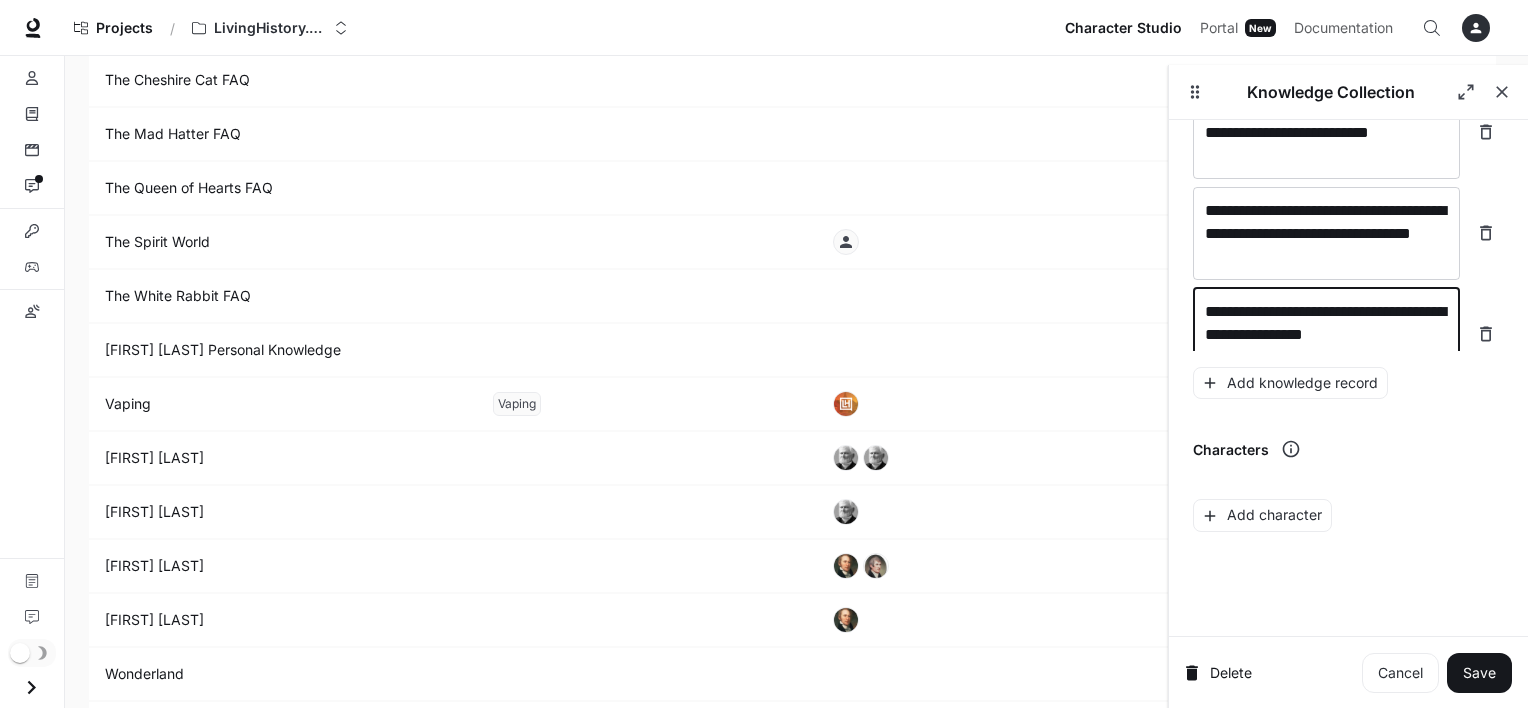 scroll, scrollTop: 16116, scrollLeft: 0, axis: vertical 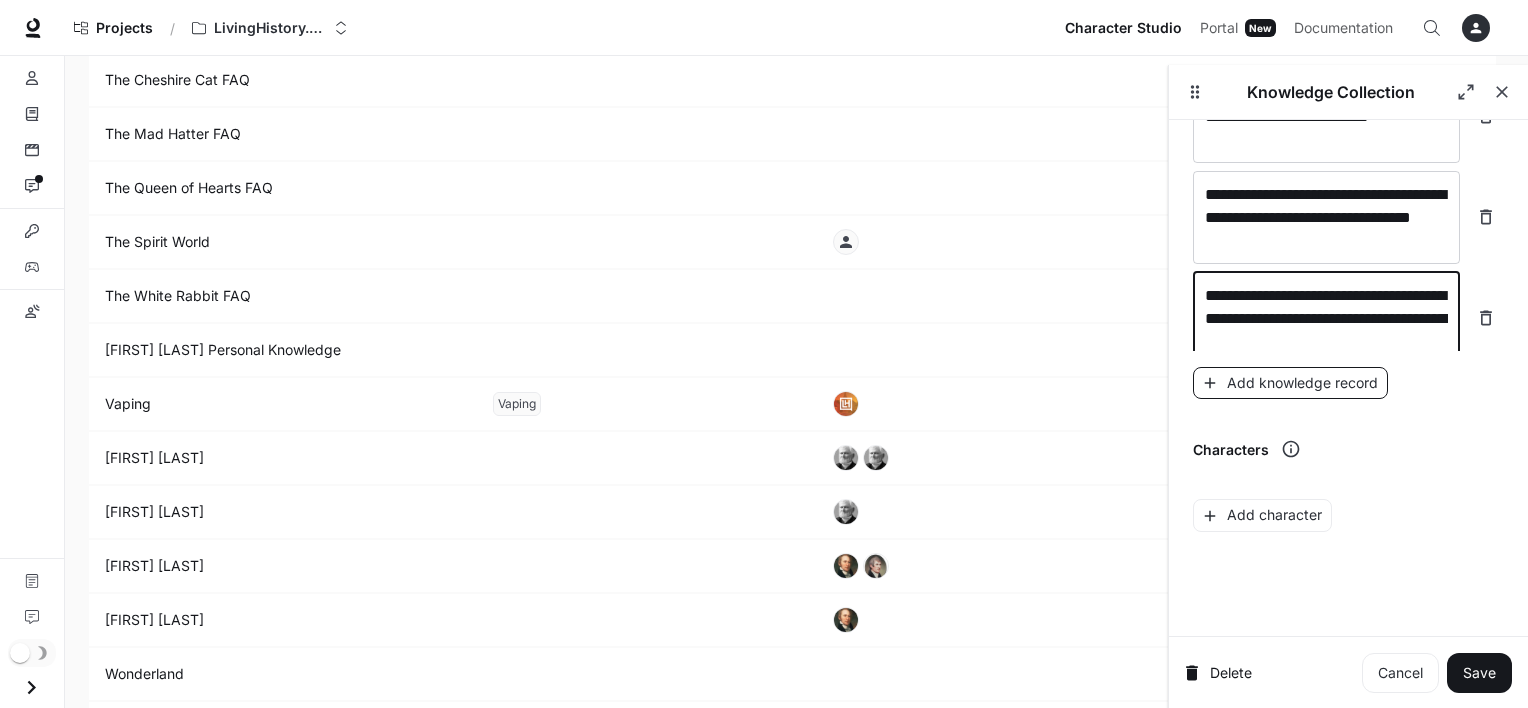 type on "**********" 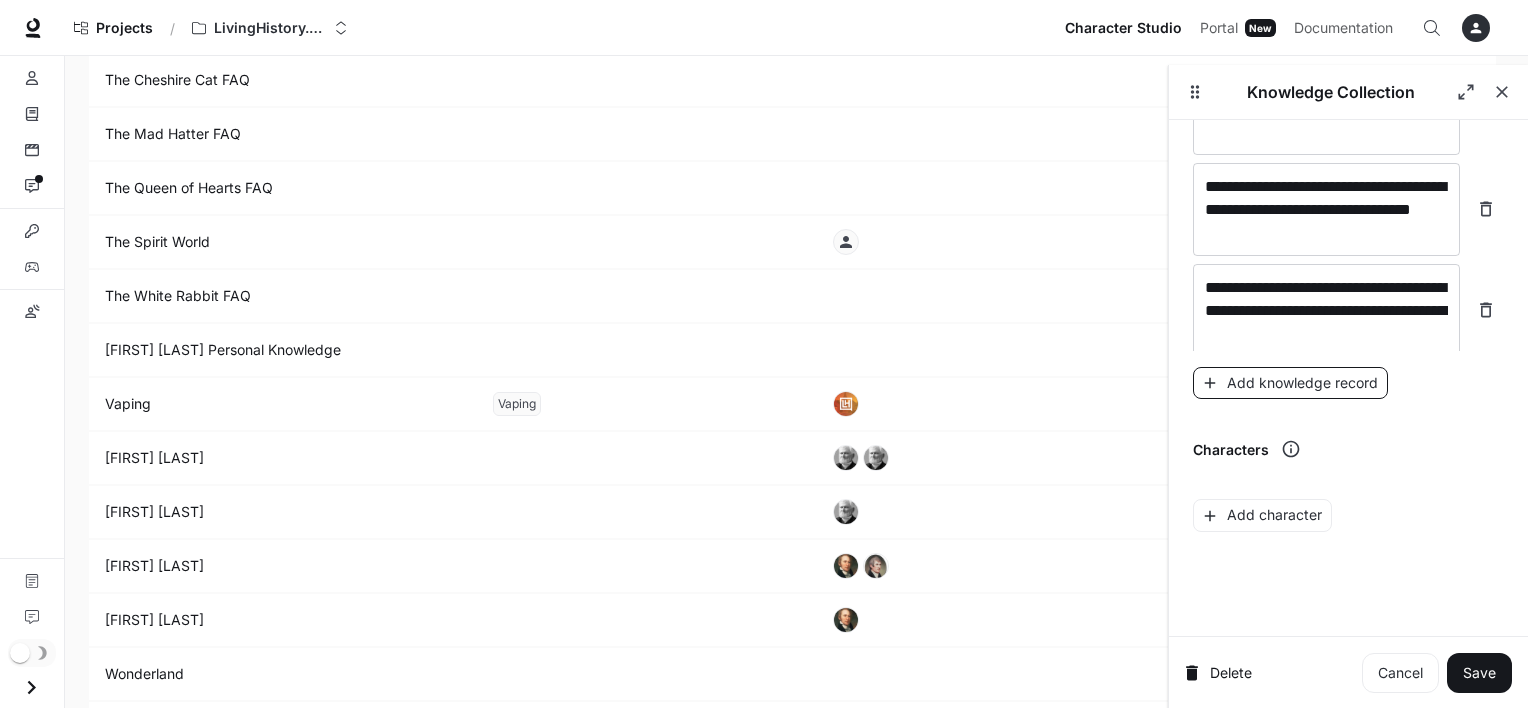 scroll, scrollTop: 16192, scrollLeft: 0, axis: vertical 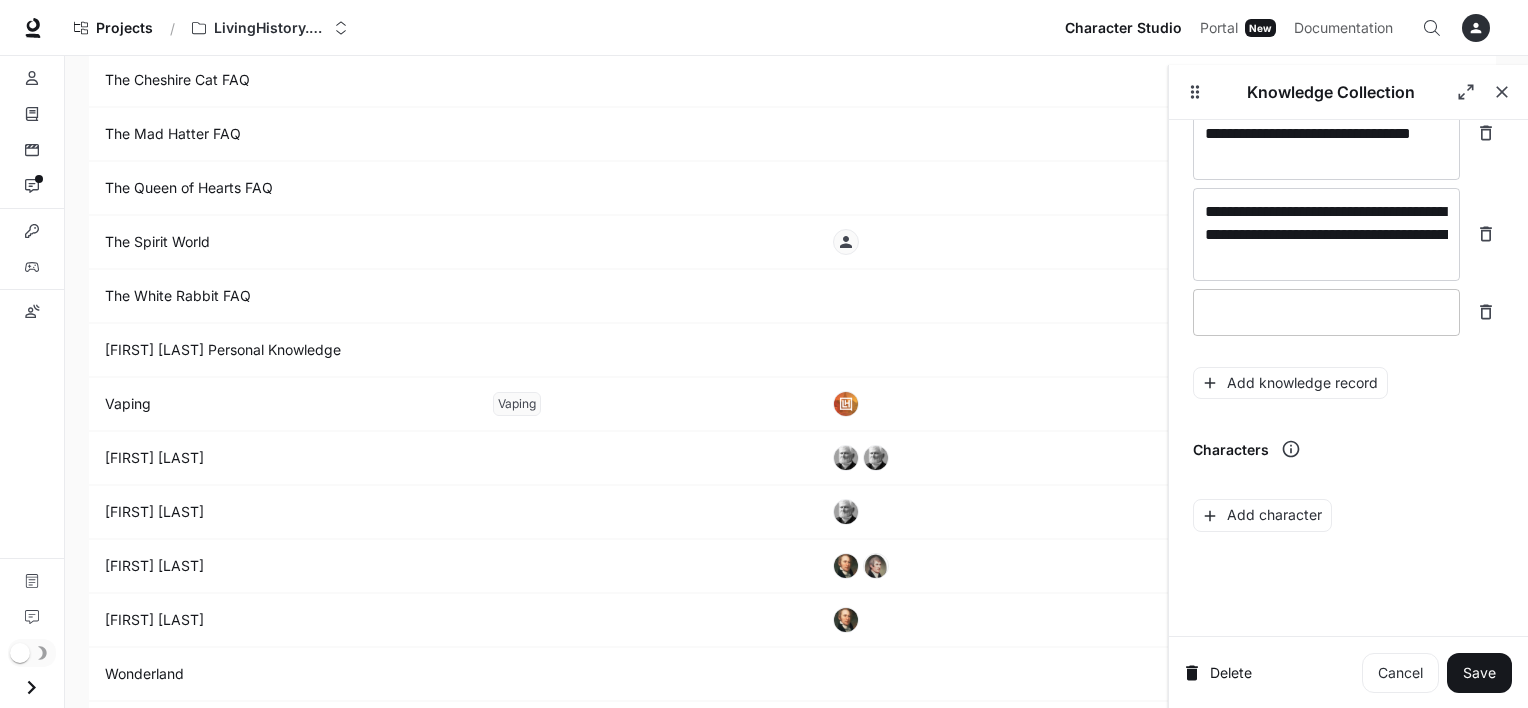 click at bounding box center [1326, 312] 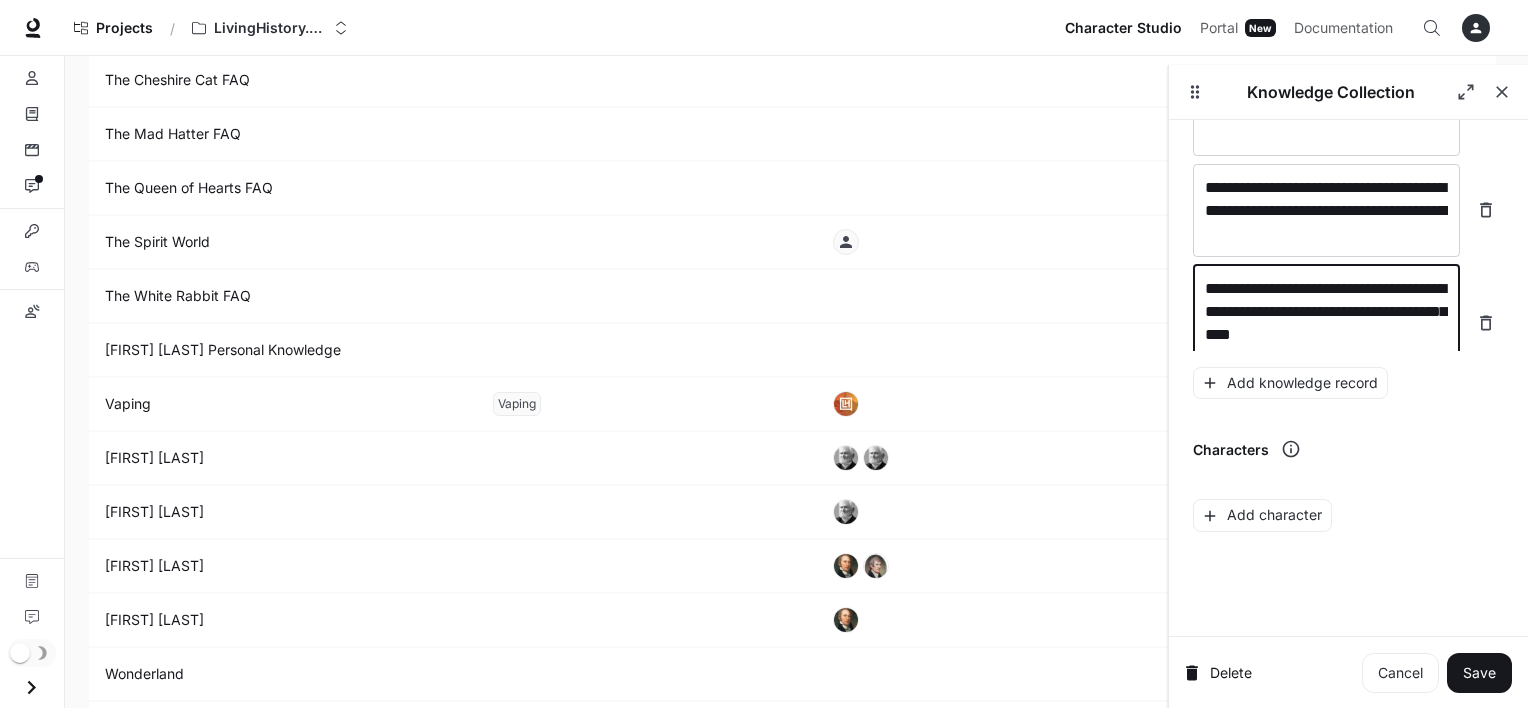 scroll, scrollTop: 16232, scrollLeft: 0, axis: vertical 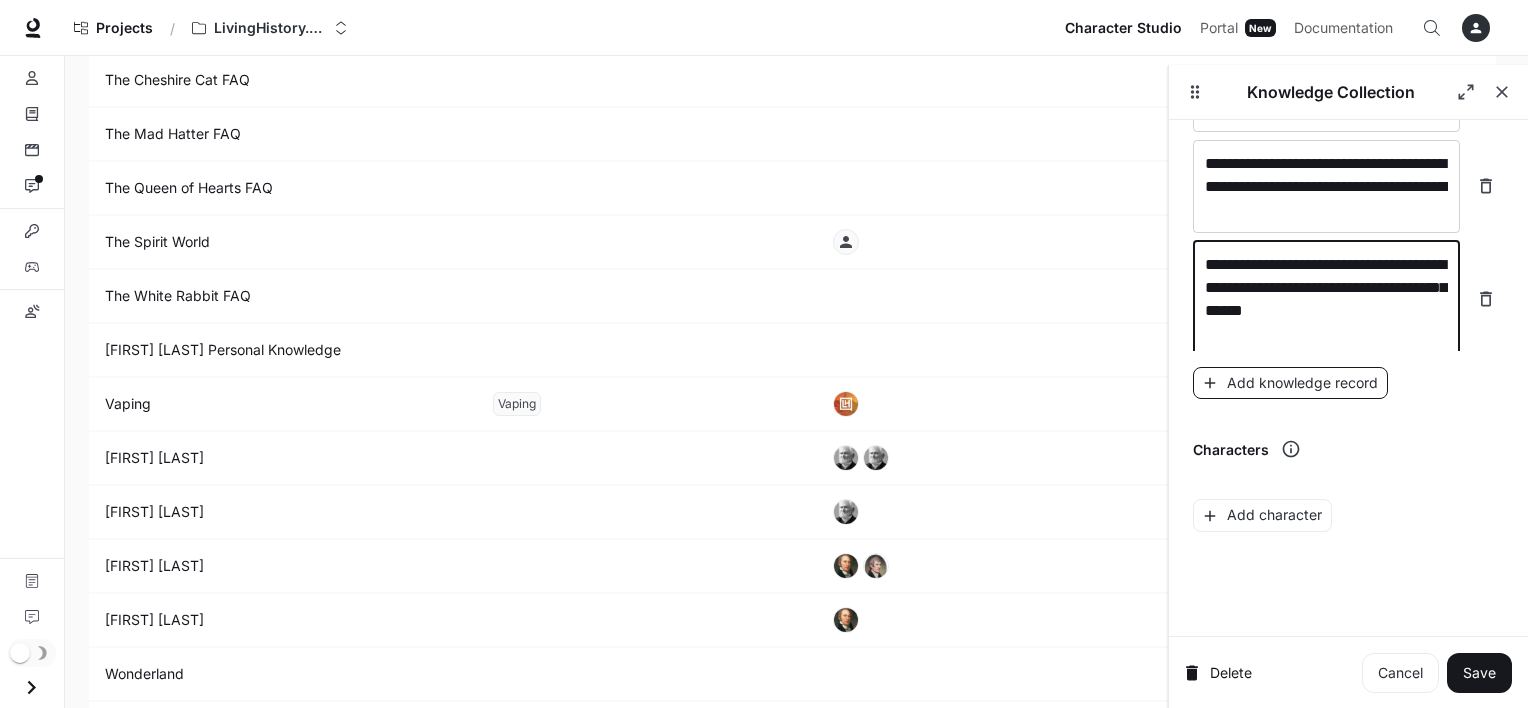 type on "**********" 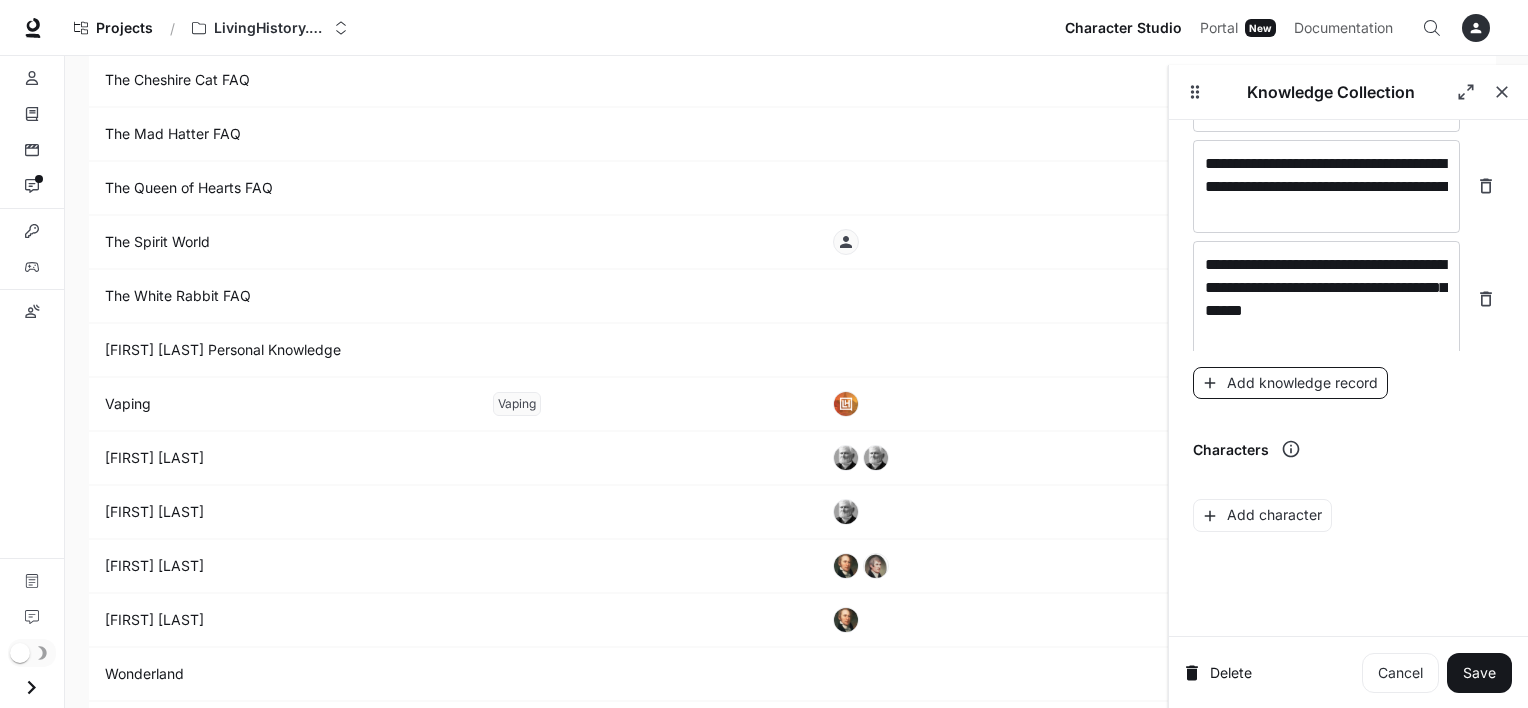 scroll, scrollTop: 16286, scrollLeft: 0, axis: vertical 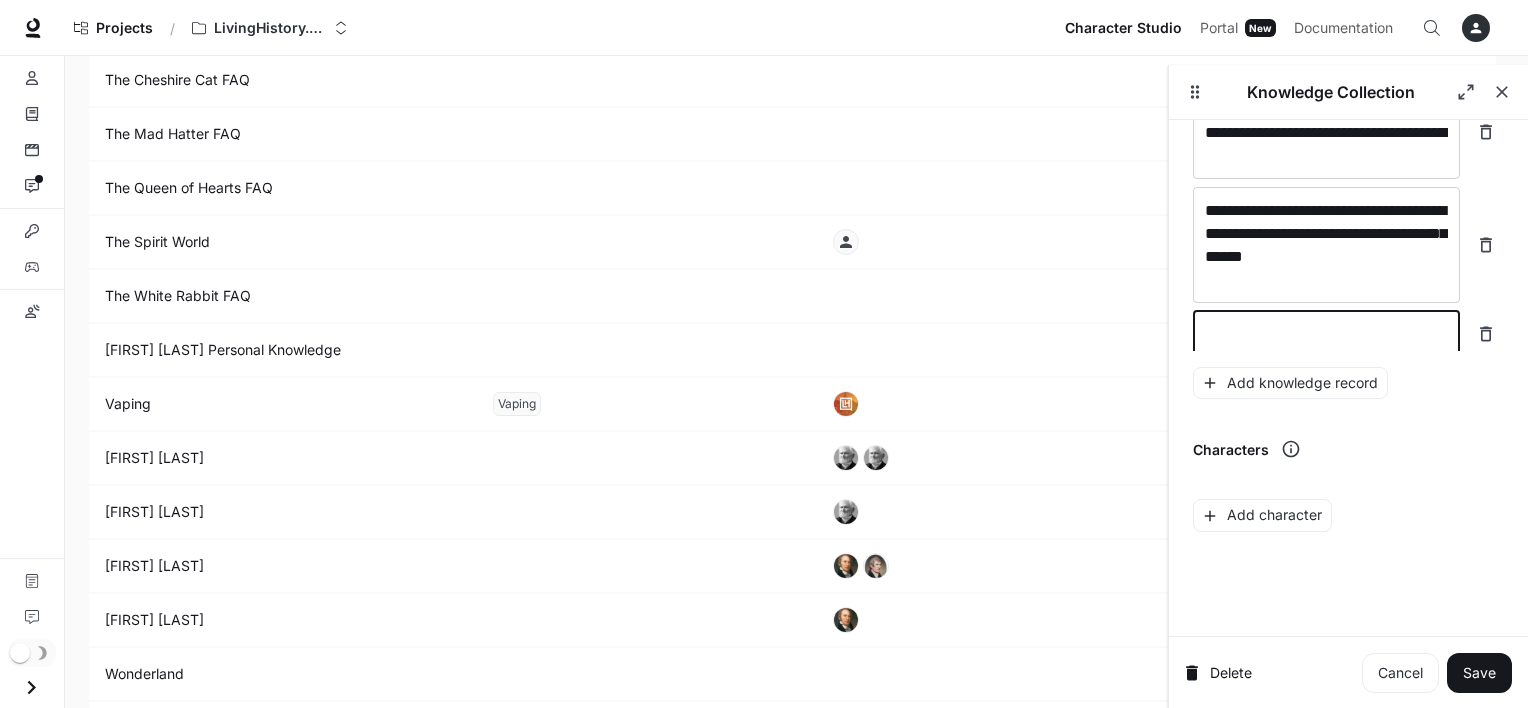 click at bounding box center [1326, 334] 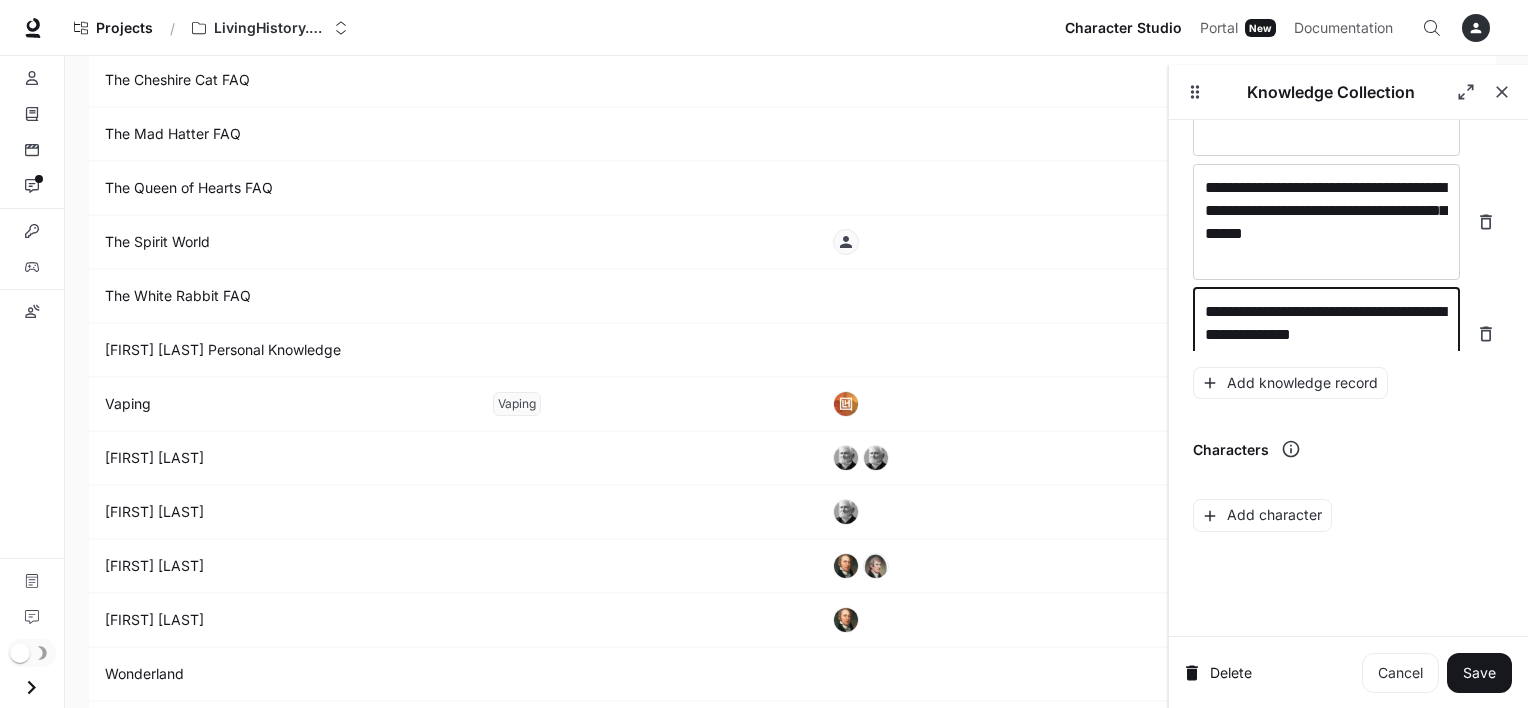 scroll, scrollTop: 16324, scrollLeft: 0, axis: vertical 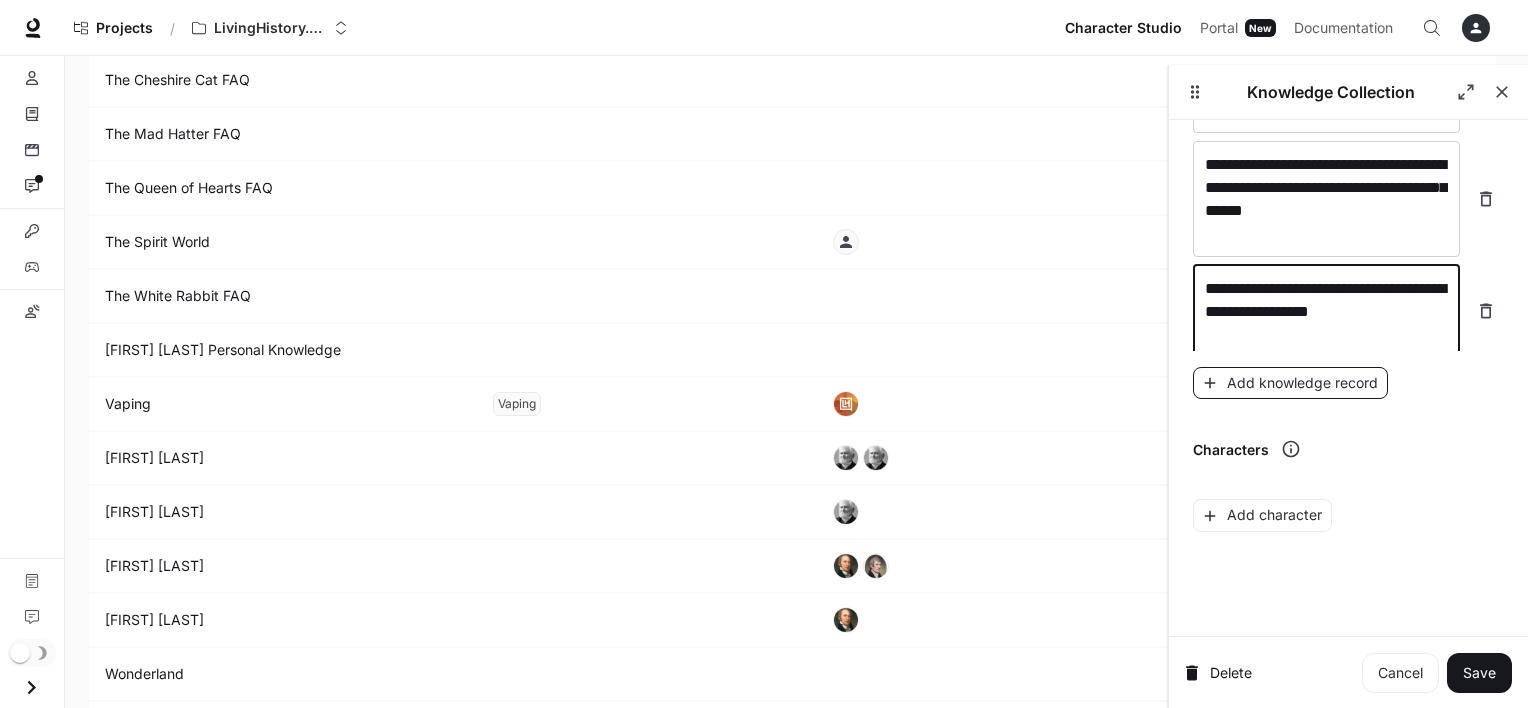 type on "**********" 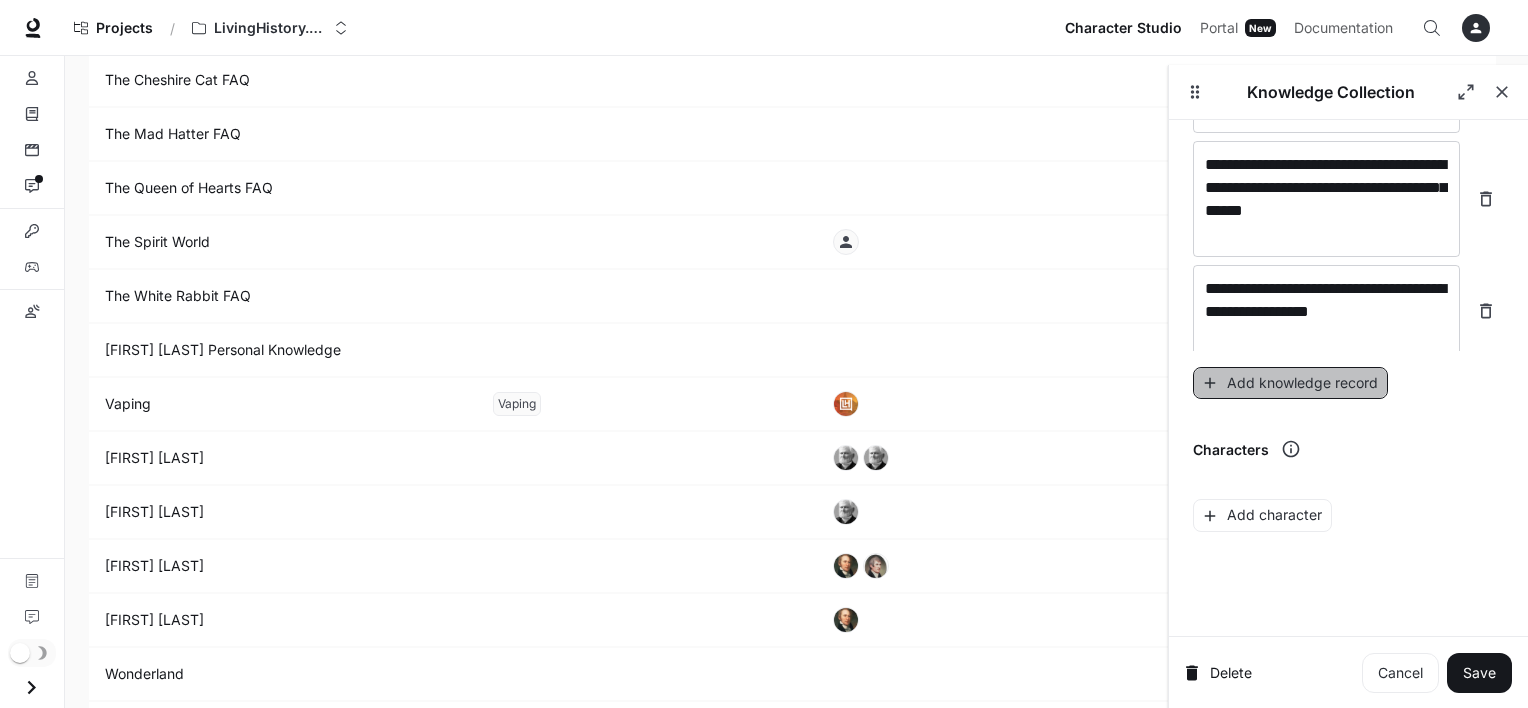 click on "Add knowledge record" at bounding box center [1290, 383] 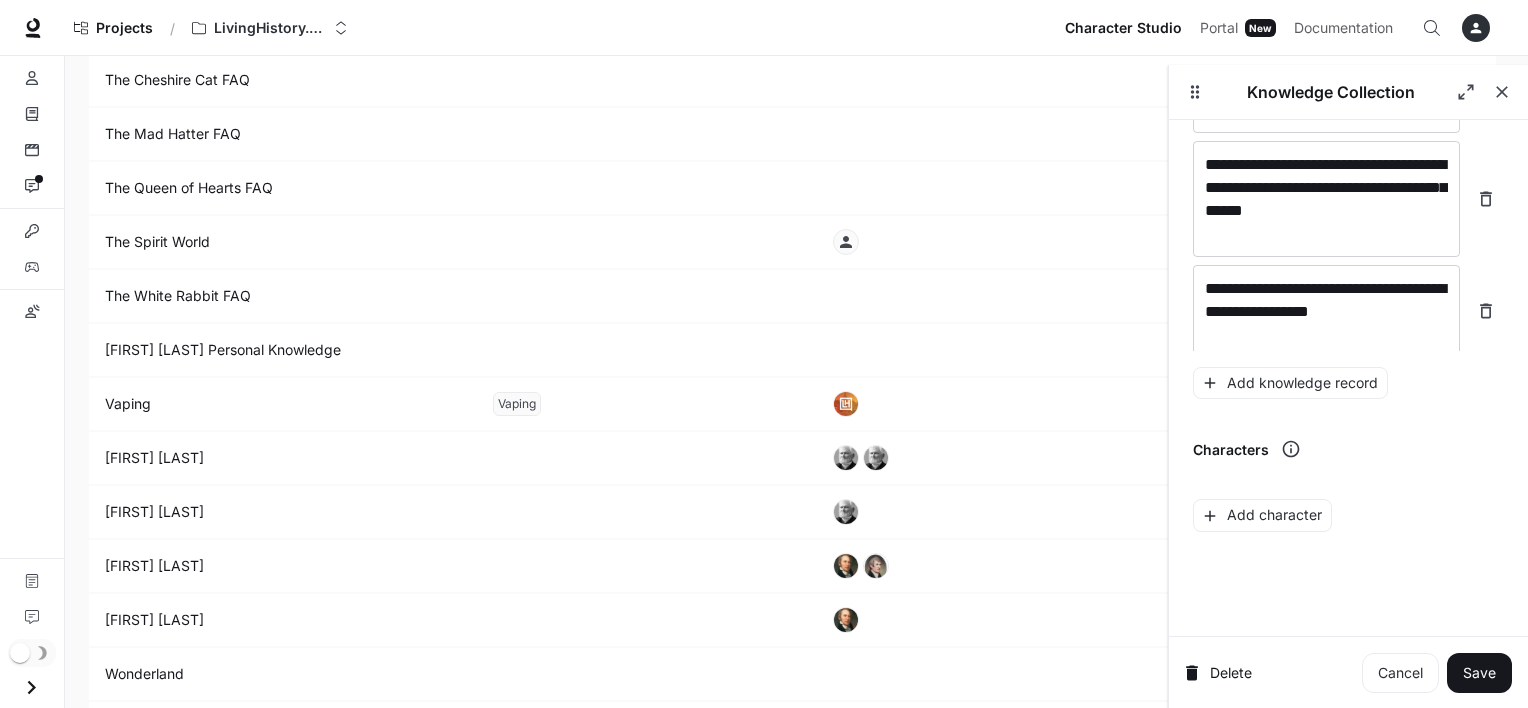 scroll, scrollTop: 16379, scrollLeft: 0, axis: vertical 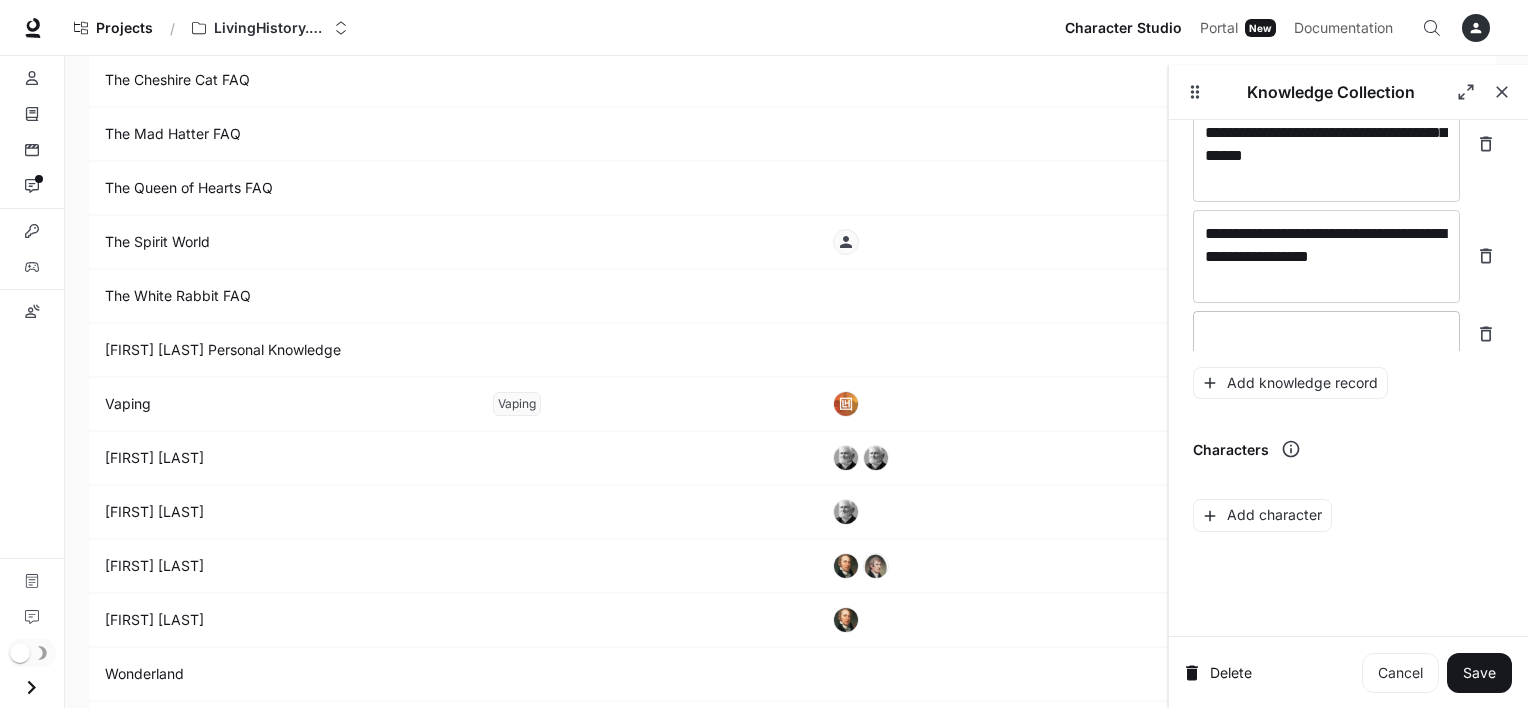 click at bounding box center [1326, 334] 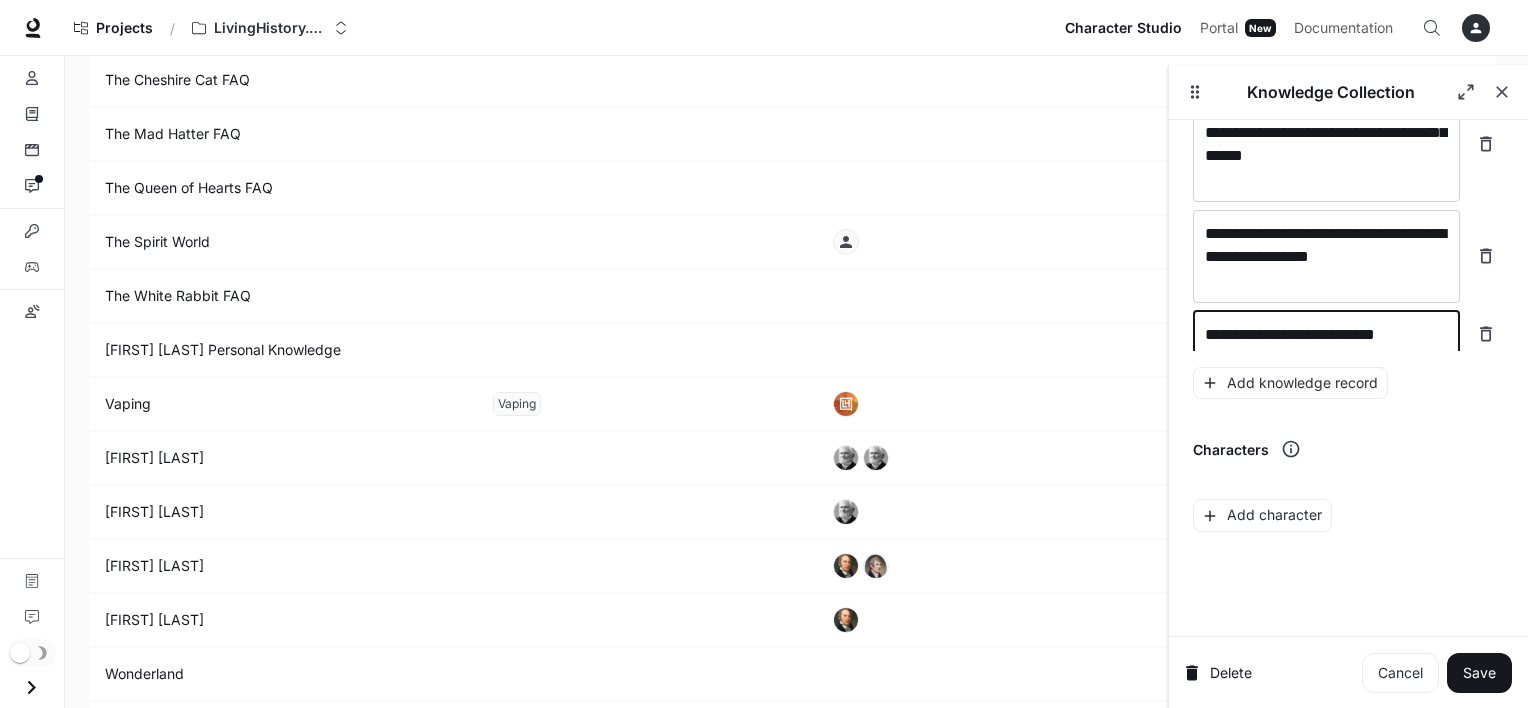 scroll, scrollTop: 16395, scrollLeft: 0, axis: vertical 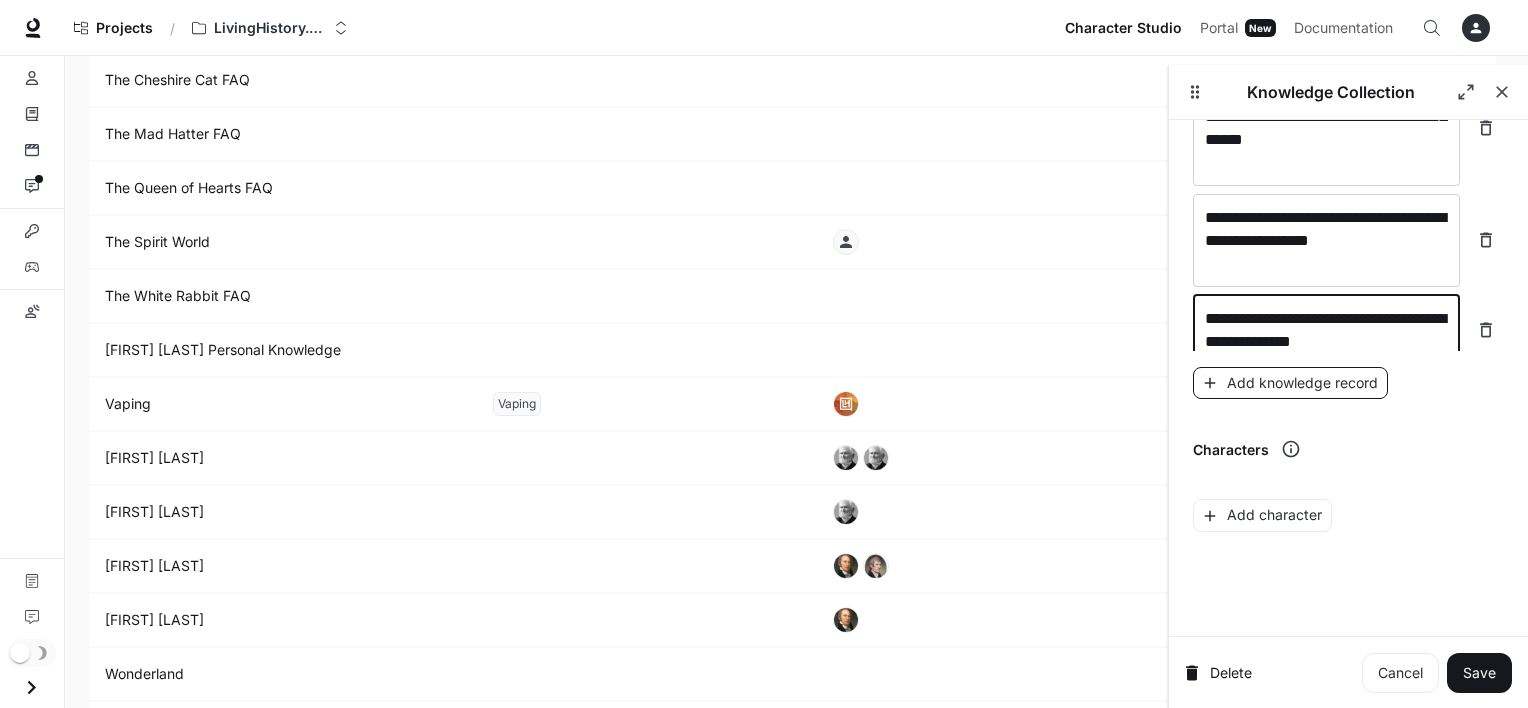 type on "**********" 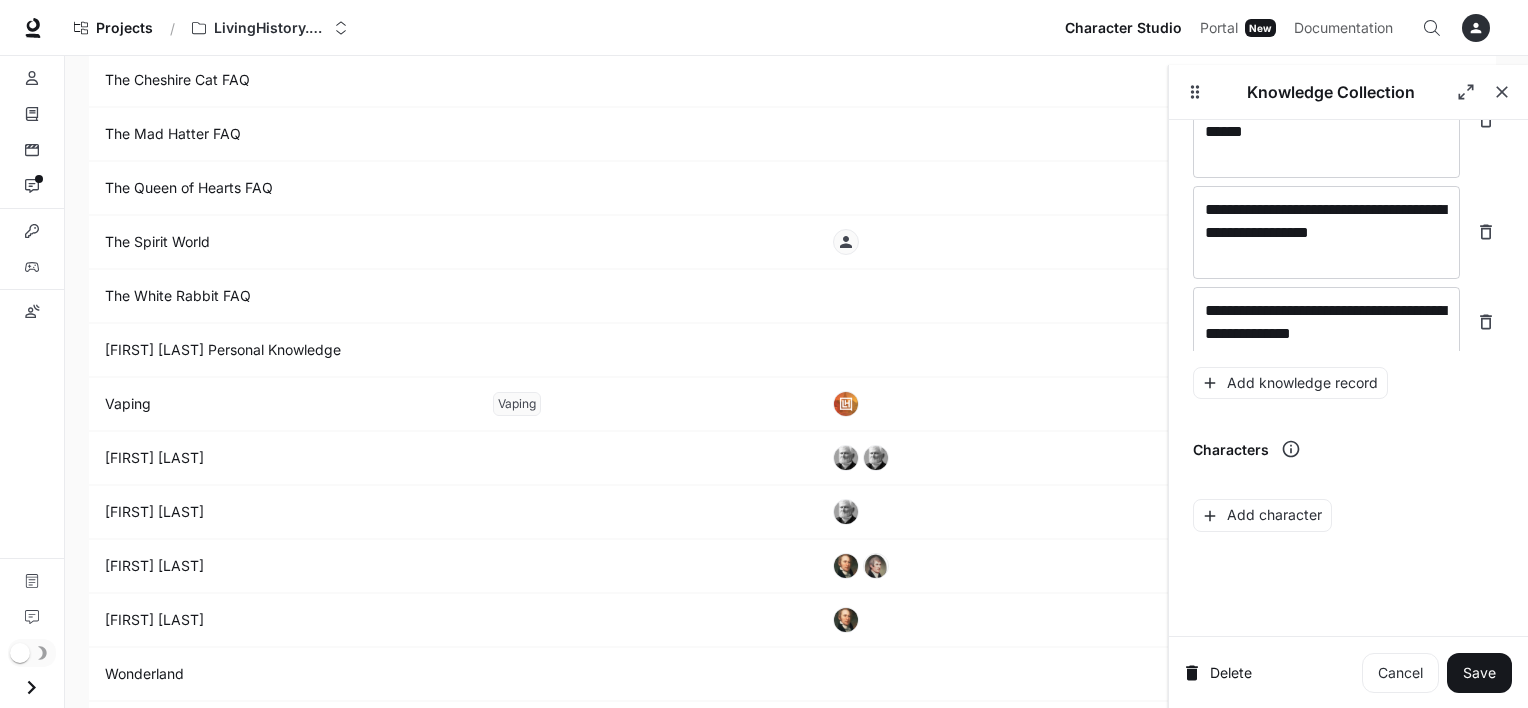 scroll, scrollTop: 16472, scrollLeft: 0, axis: vertical 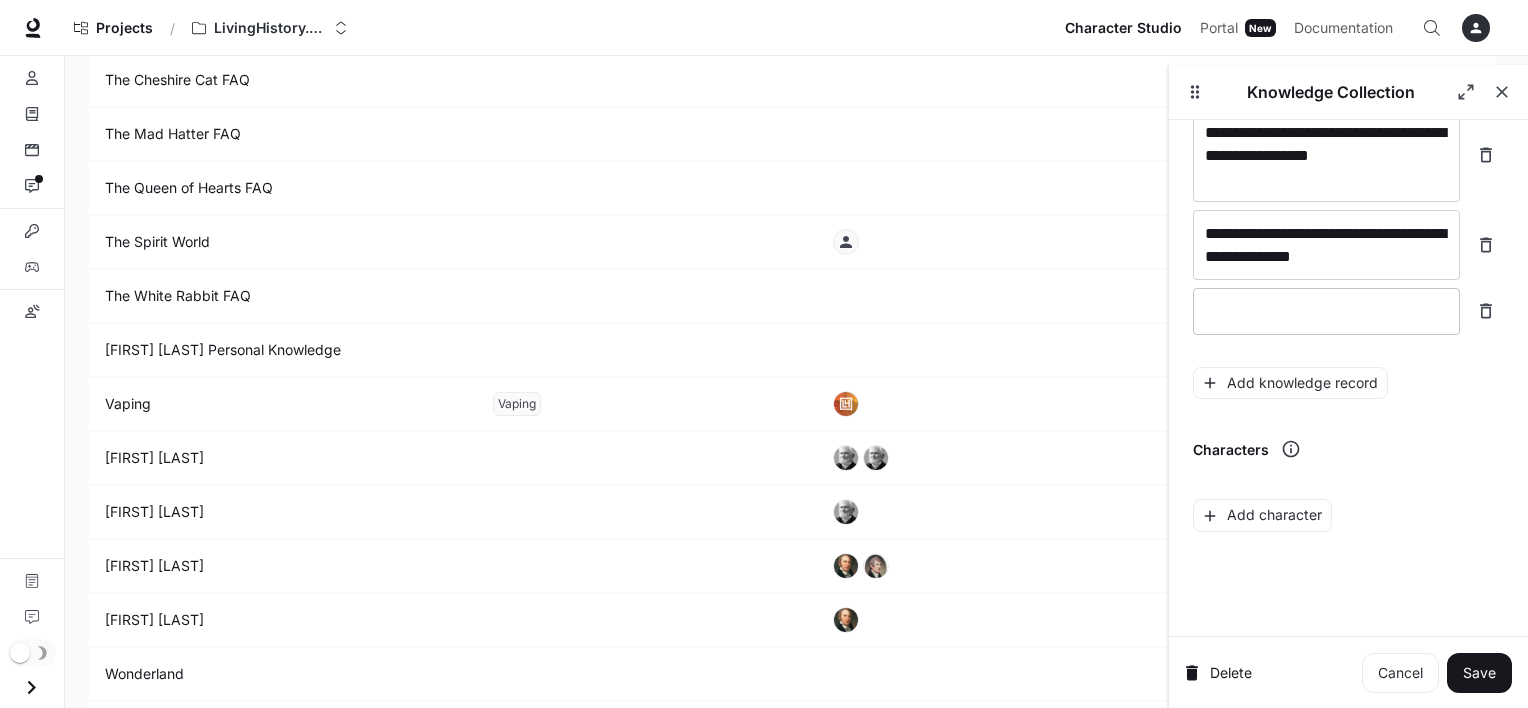 type 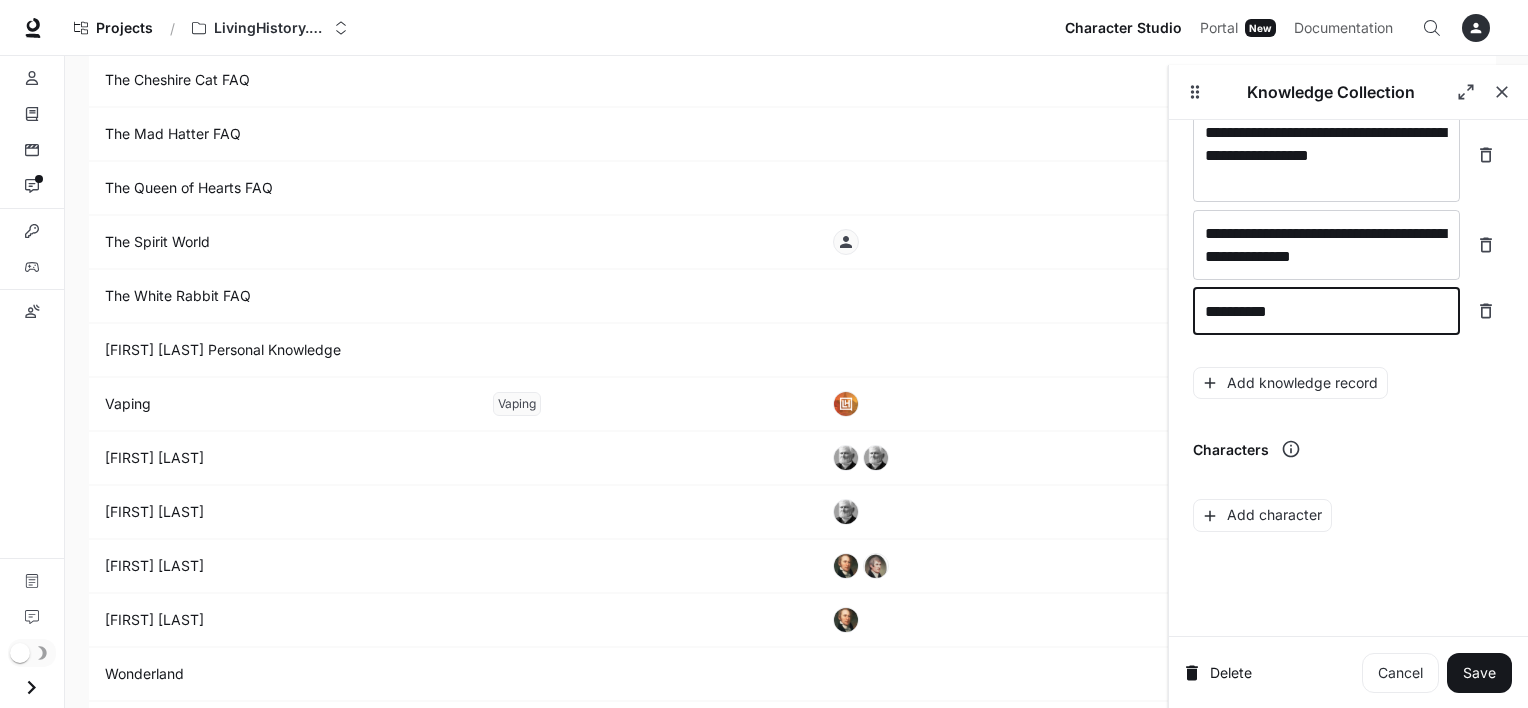 type on "*********" 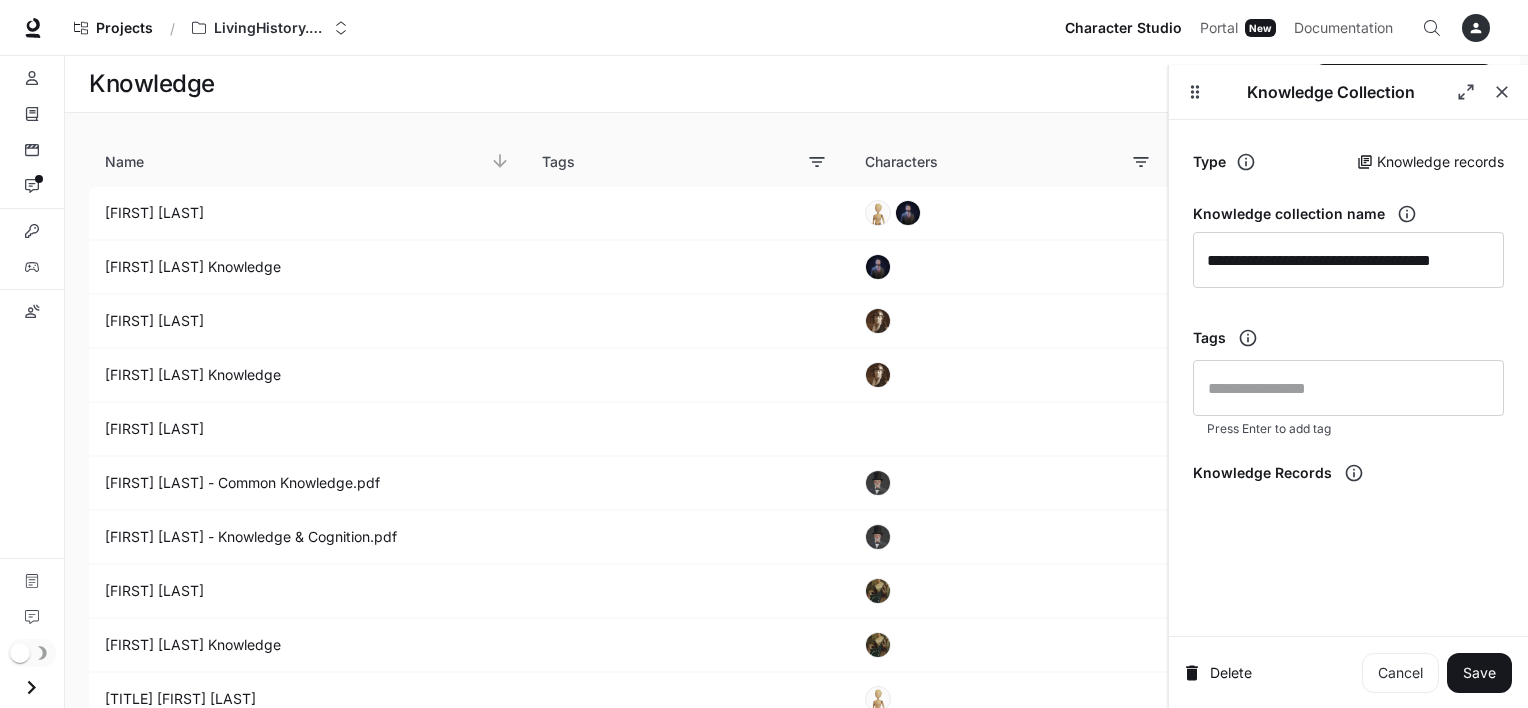 scroll, scrollTop: 4669, scrollLeft: 0, axis: vertical 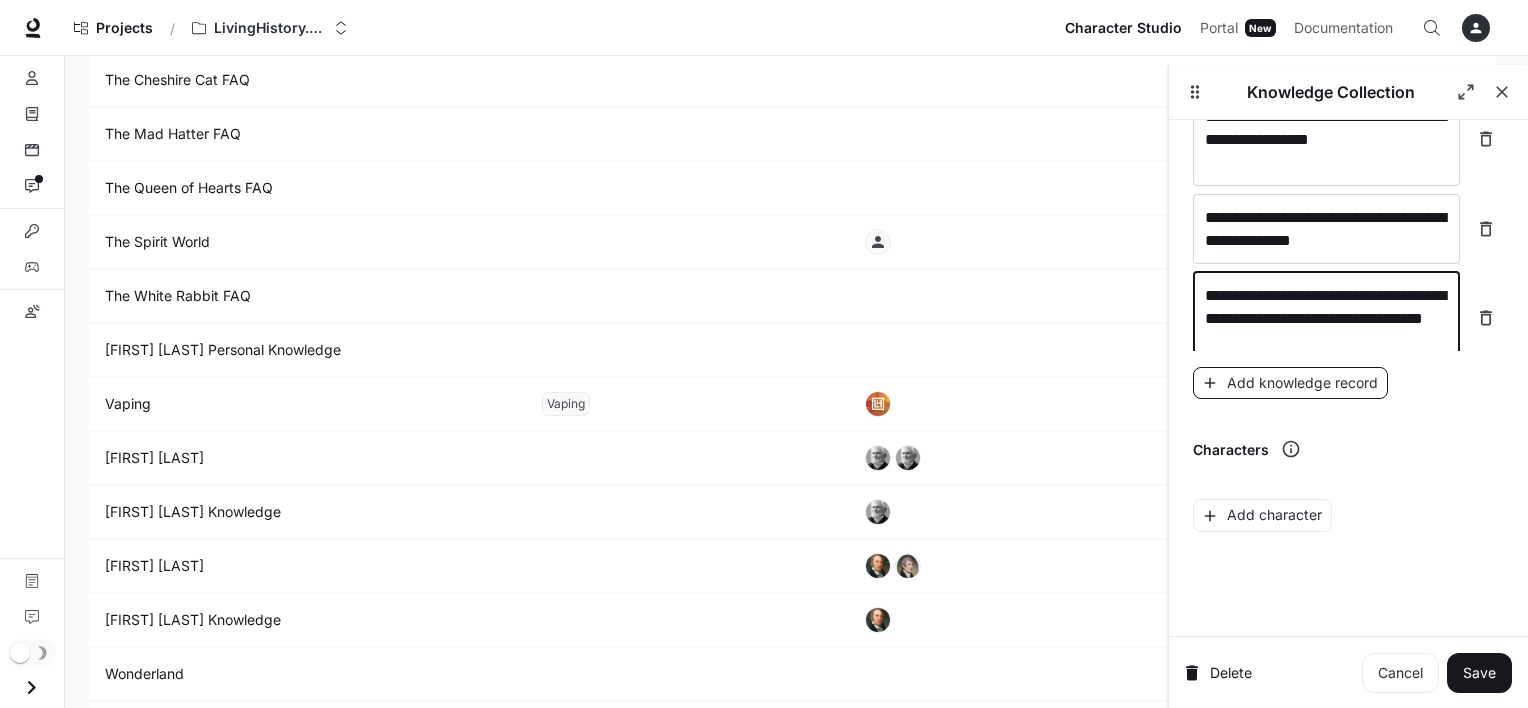 type on "**********" 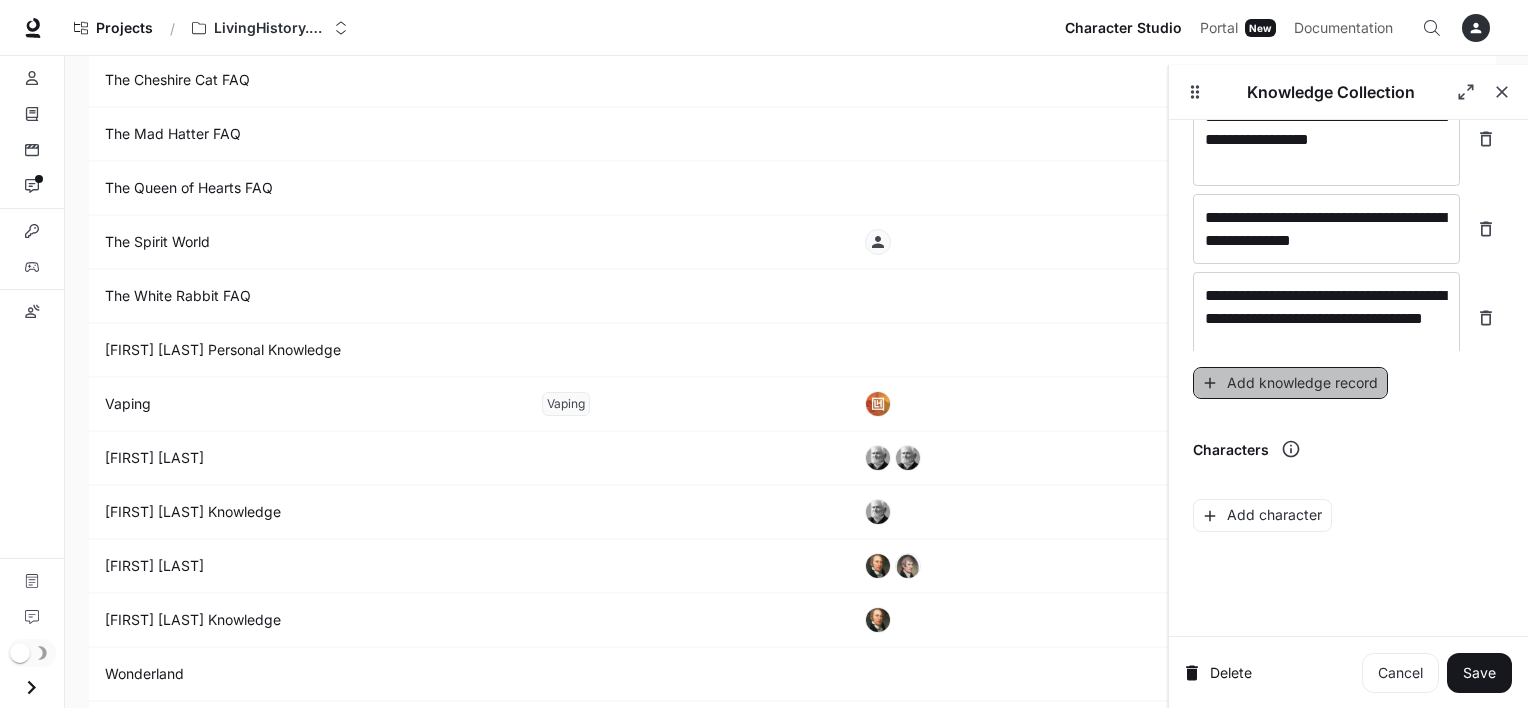 click on "Add knowledge record" at bounding box center (1290, 383) 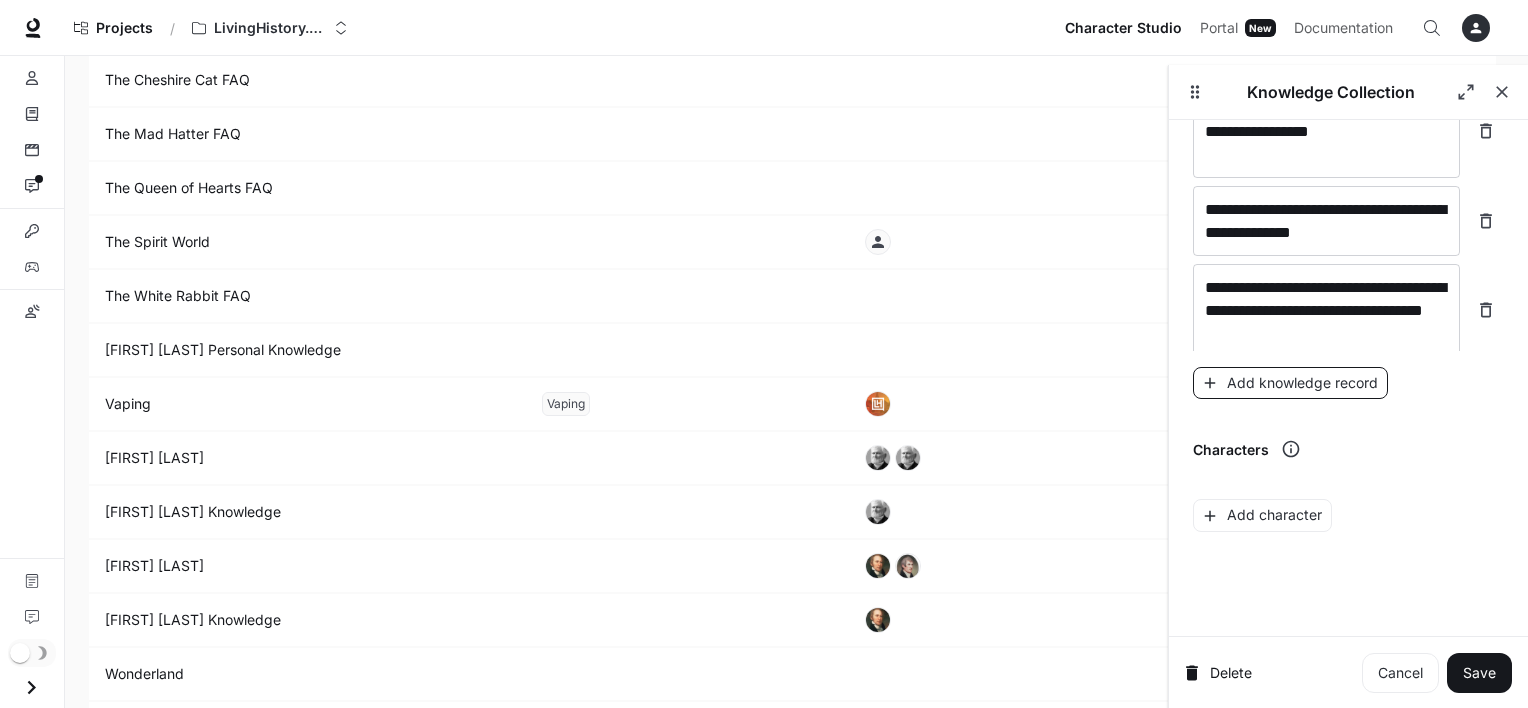 scroll, scrollTop: 16564, scrollLeft: 0, axis: vertical 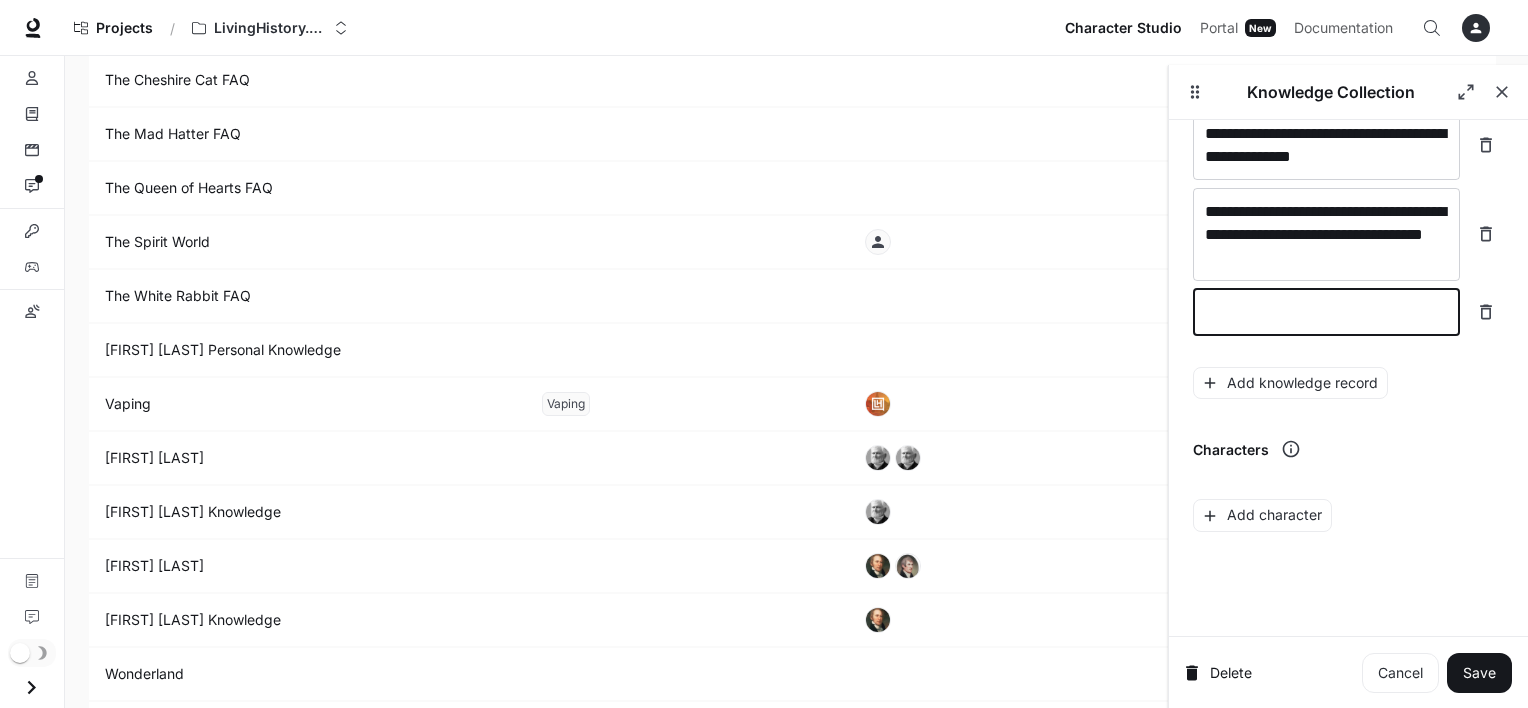 click at bounding box center (1326, 312) 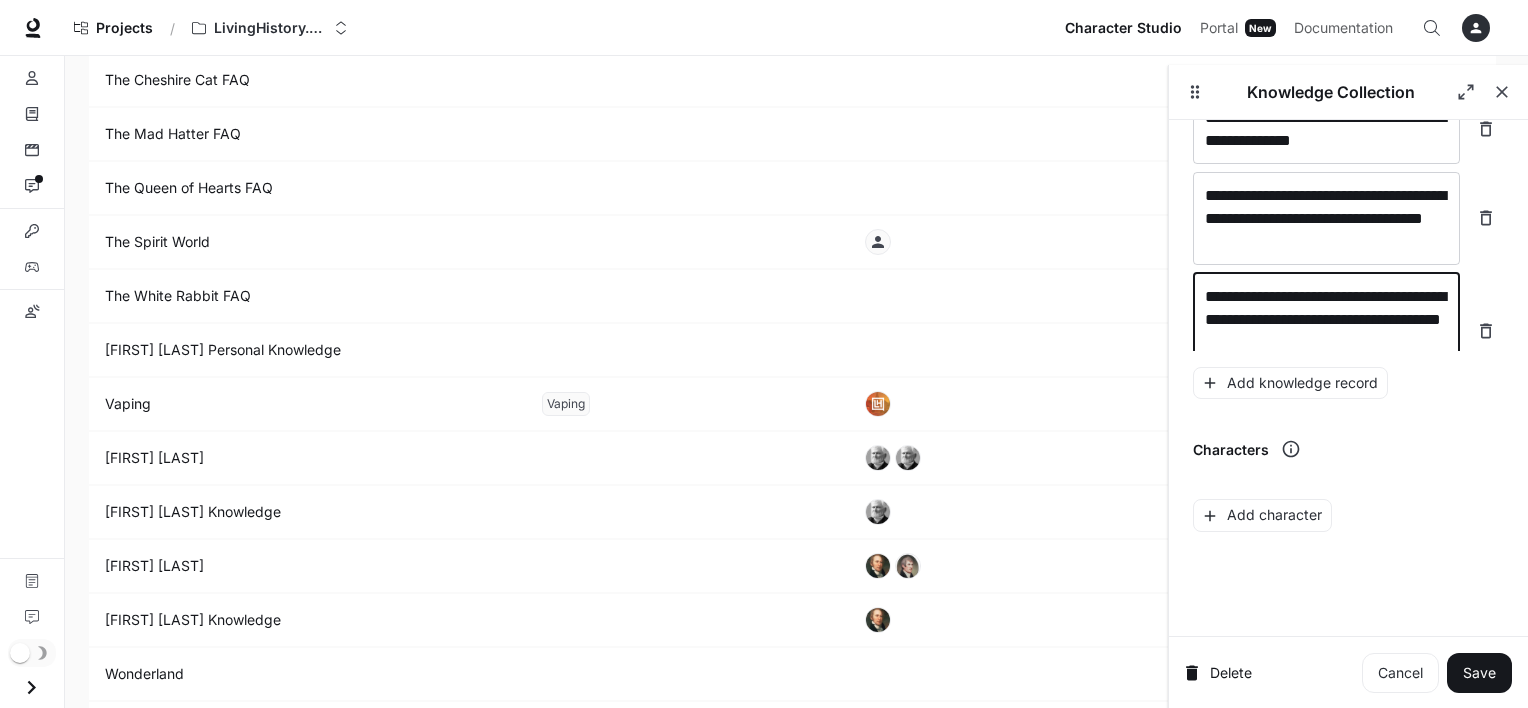 scroll, scrollTop: 16604, scrollLeft: 0, axis: vertical 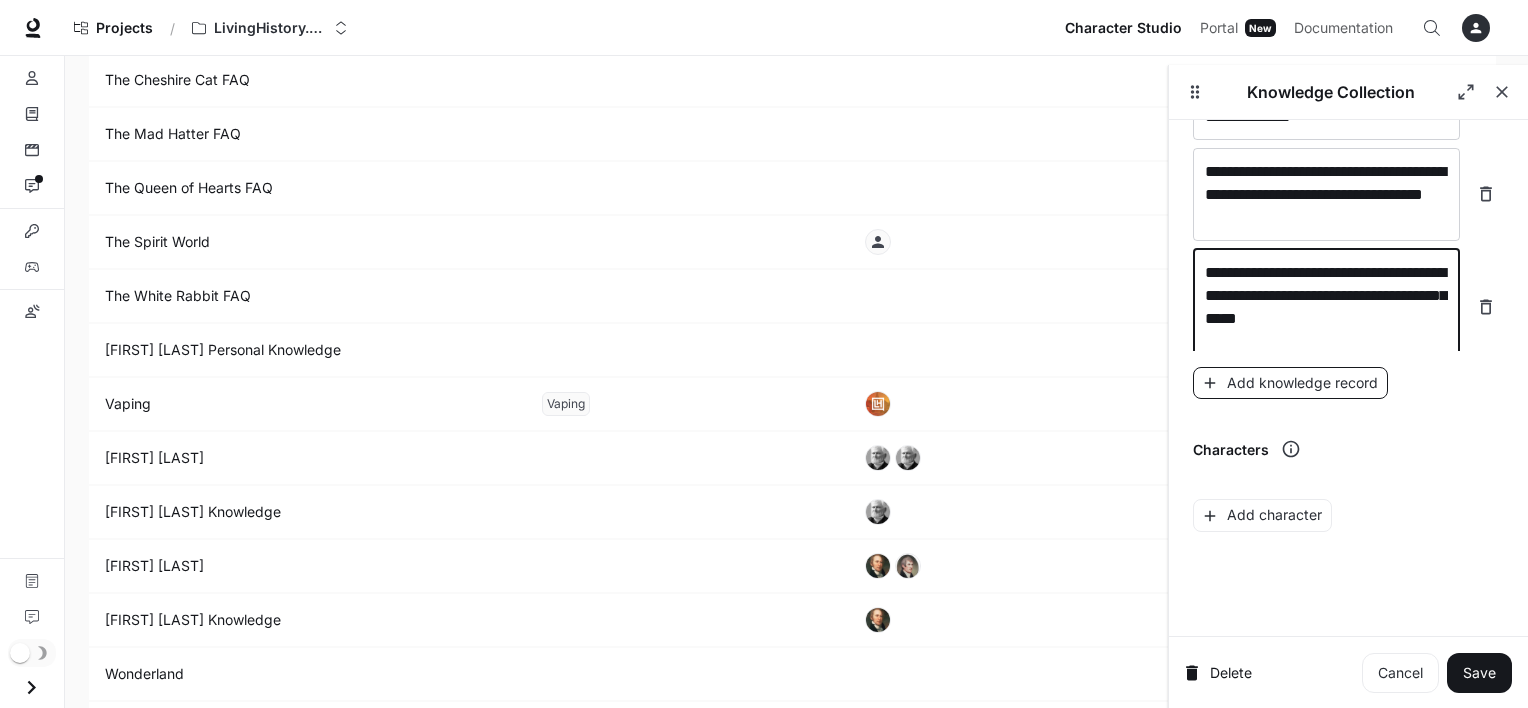 type on "**********" 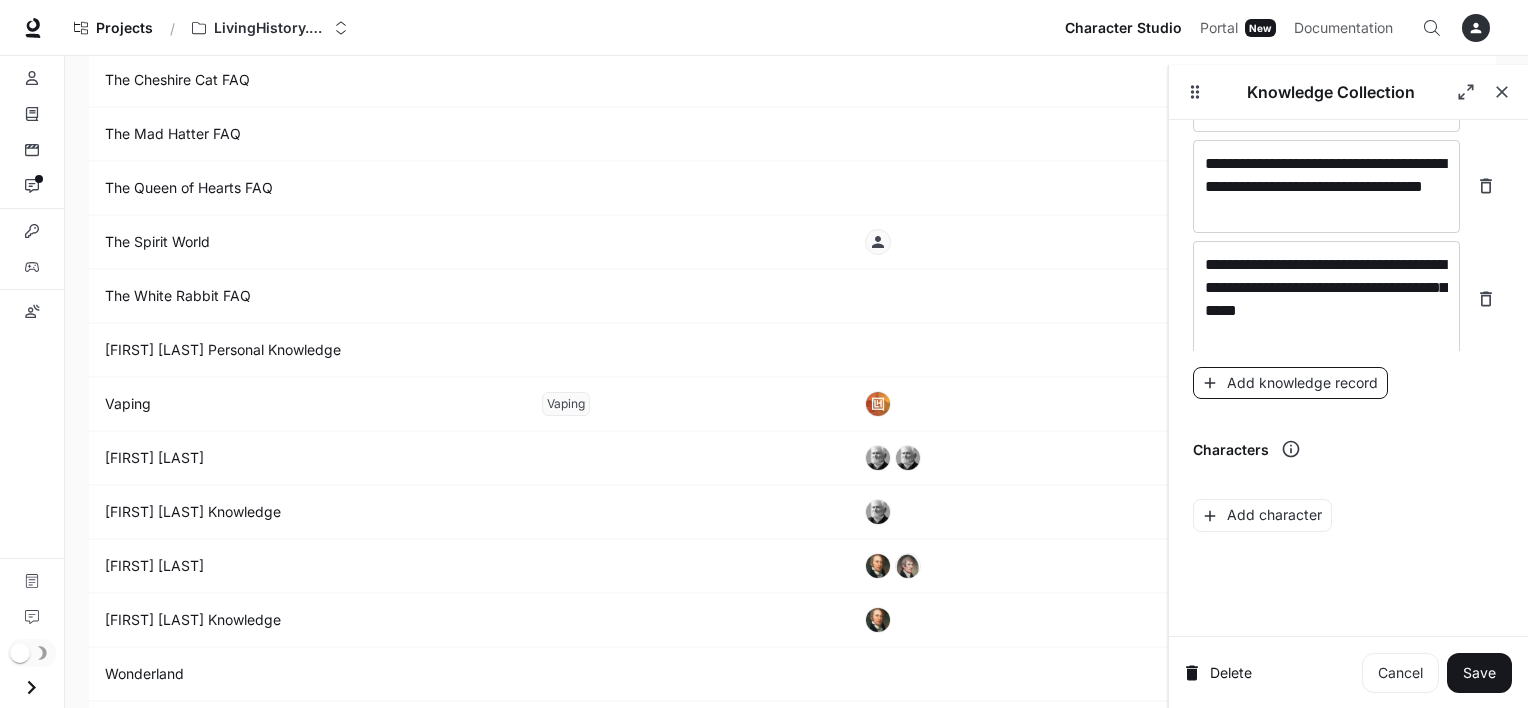 scroll, scrollTop: 16680, scrollLeft: 0, axis: vertical 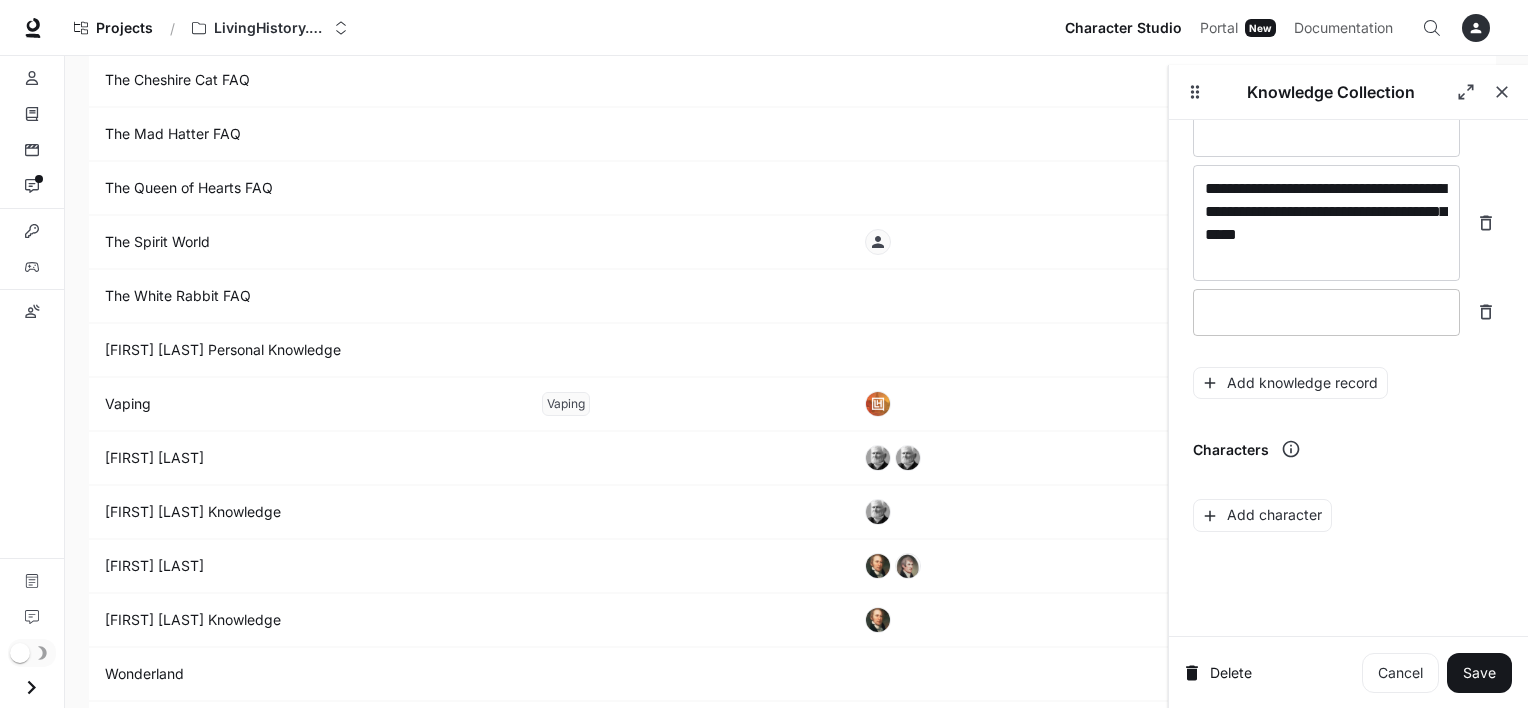 click at bounding box center [1326, 312] 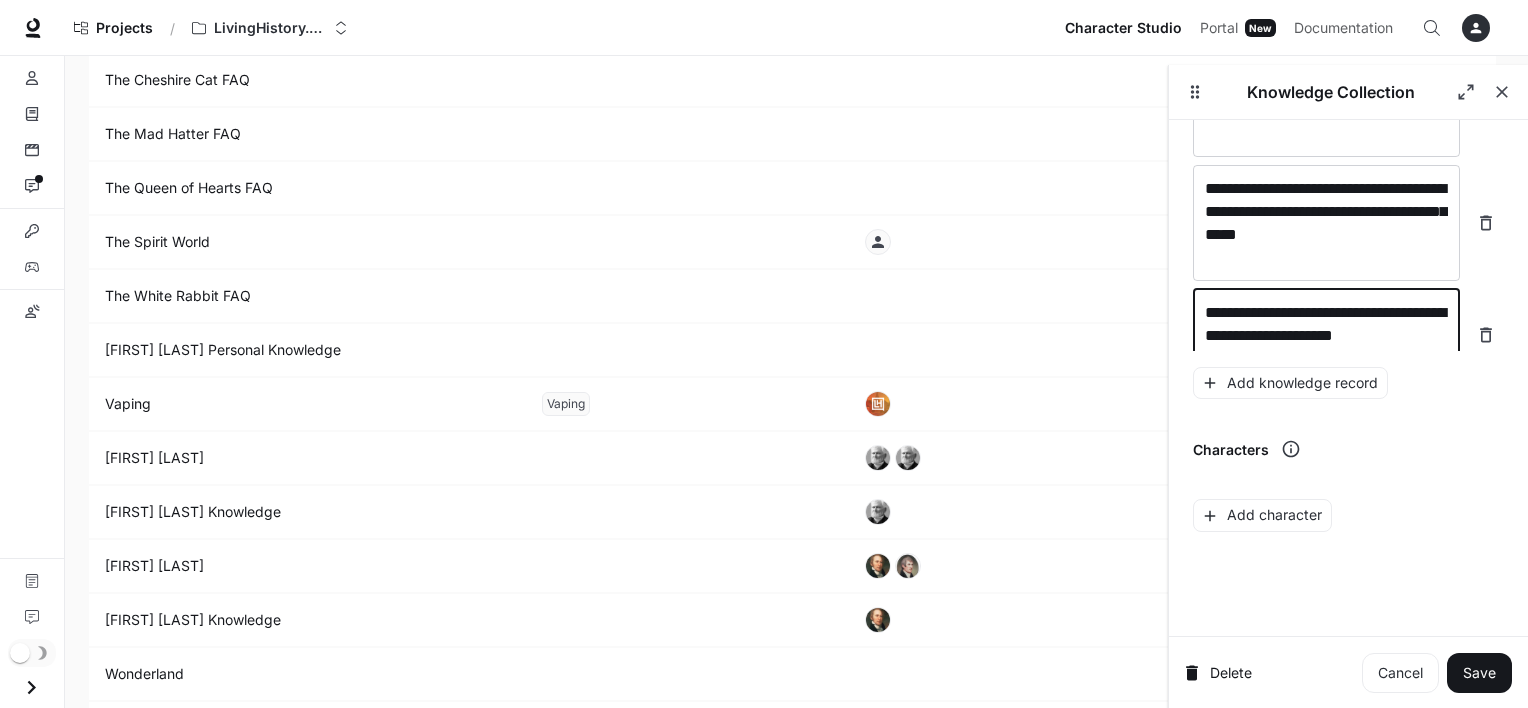 scroll, scrollTop: 16696, scrollLeft: 0, axis: vertical 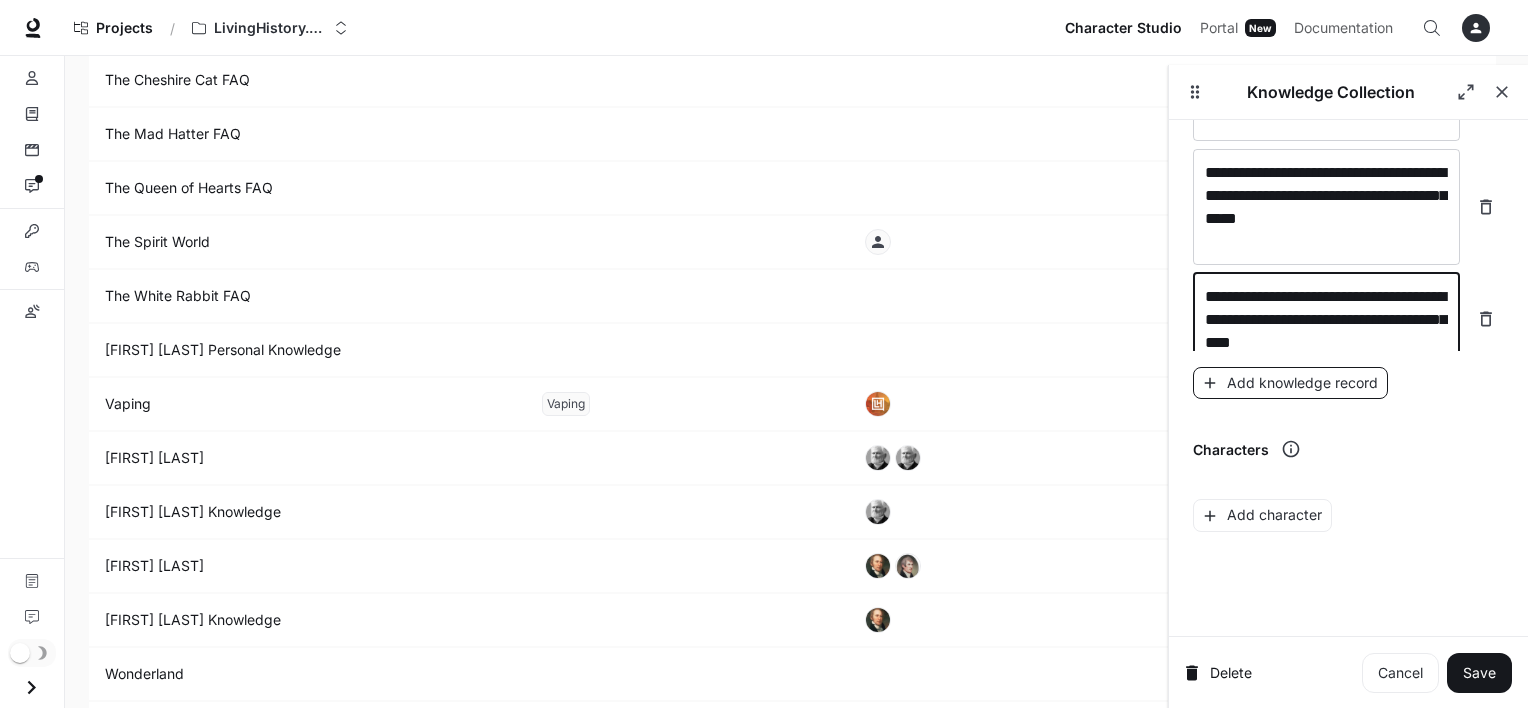 type on "**********" 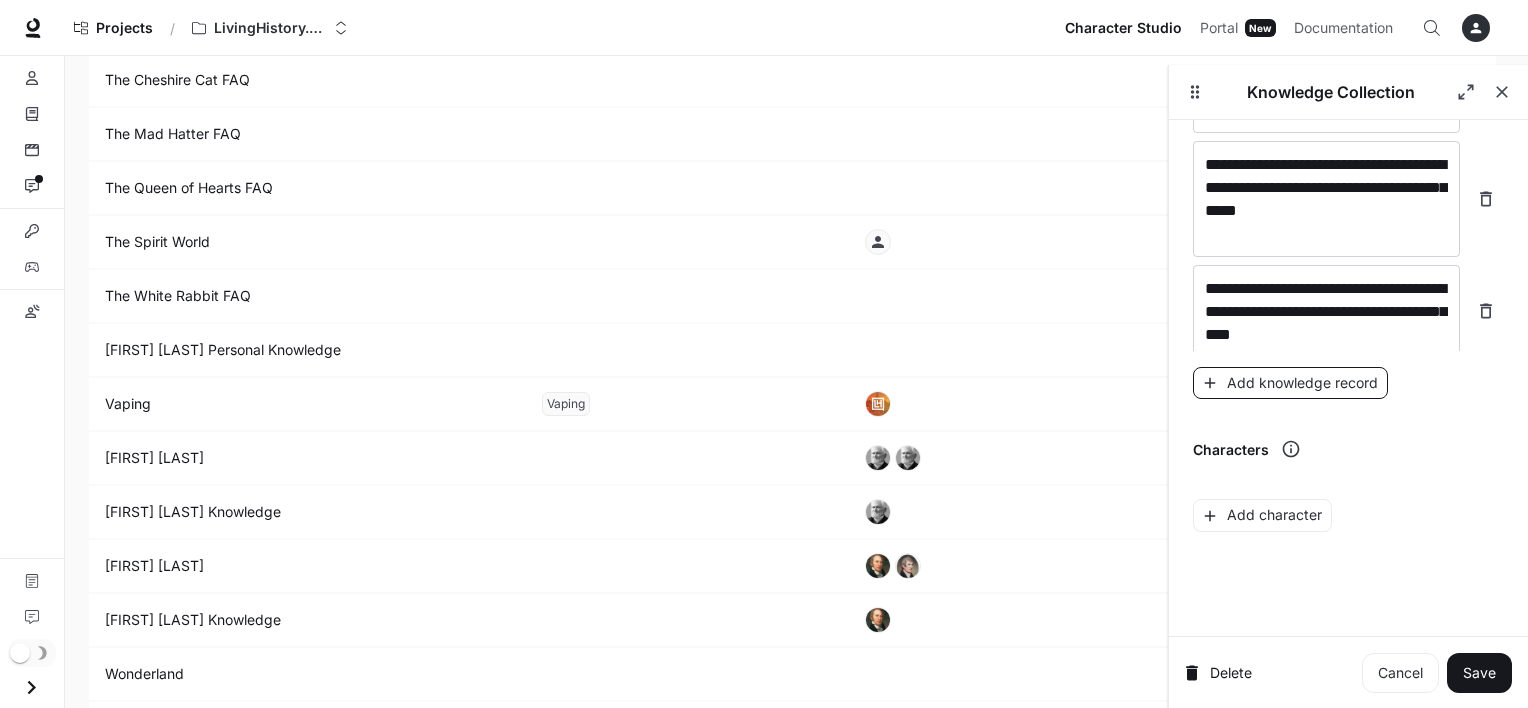 scroll, scrollTop: 16766, scrollLeft: 0, axis: vertical 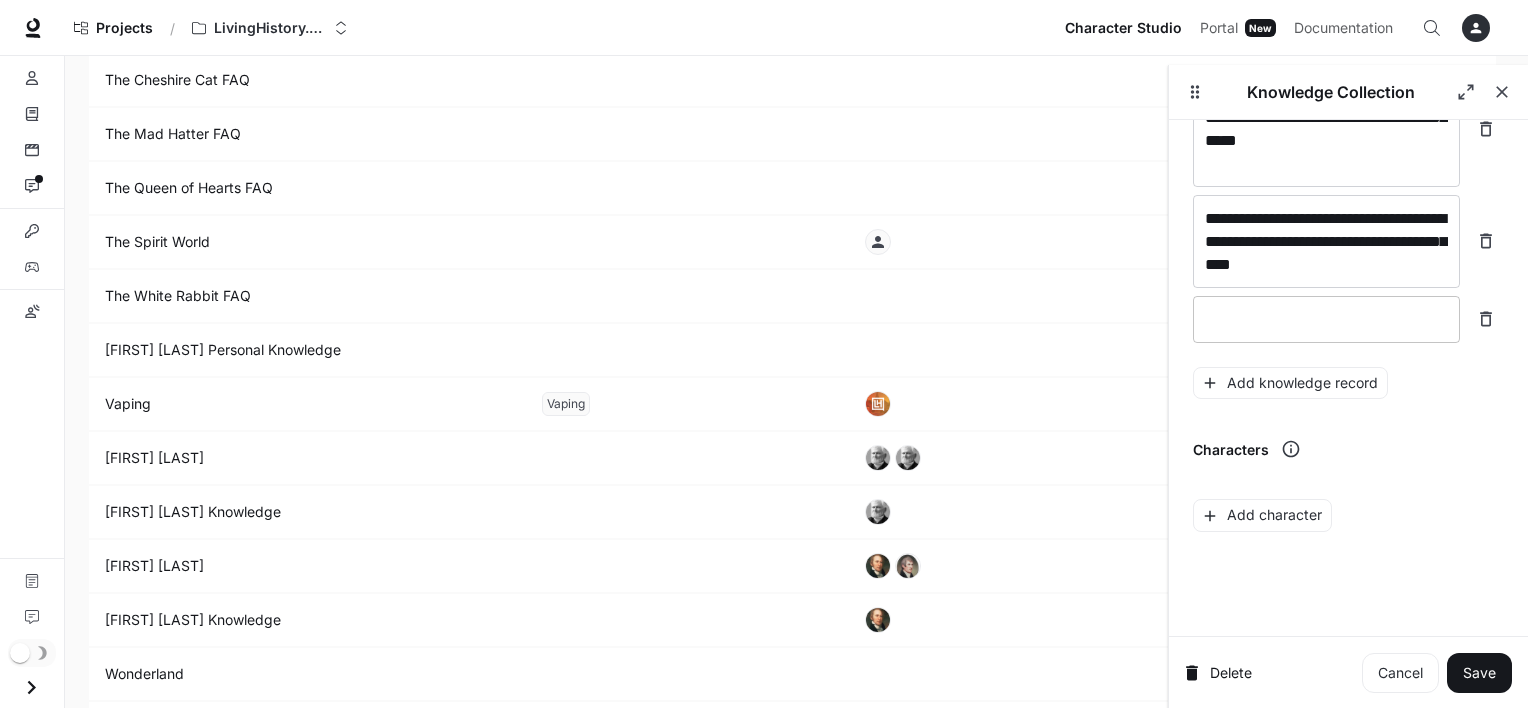 click on "* ​" at bounding box center [1326, 319] 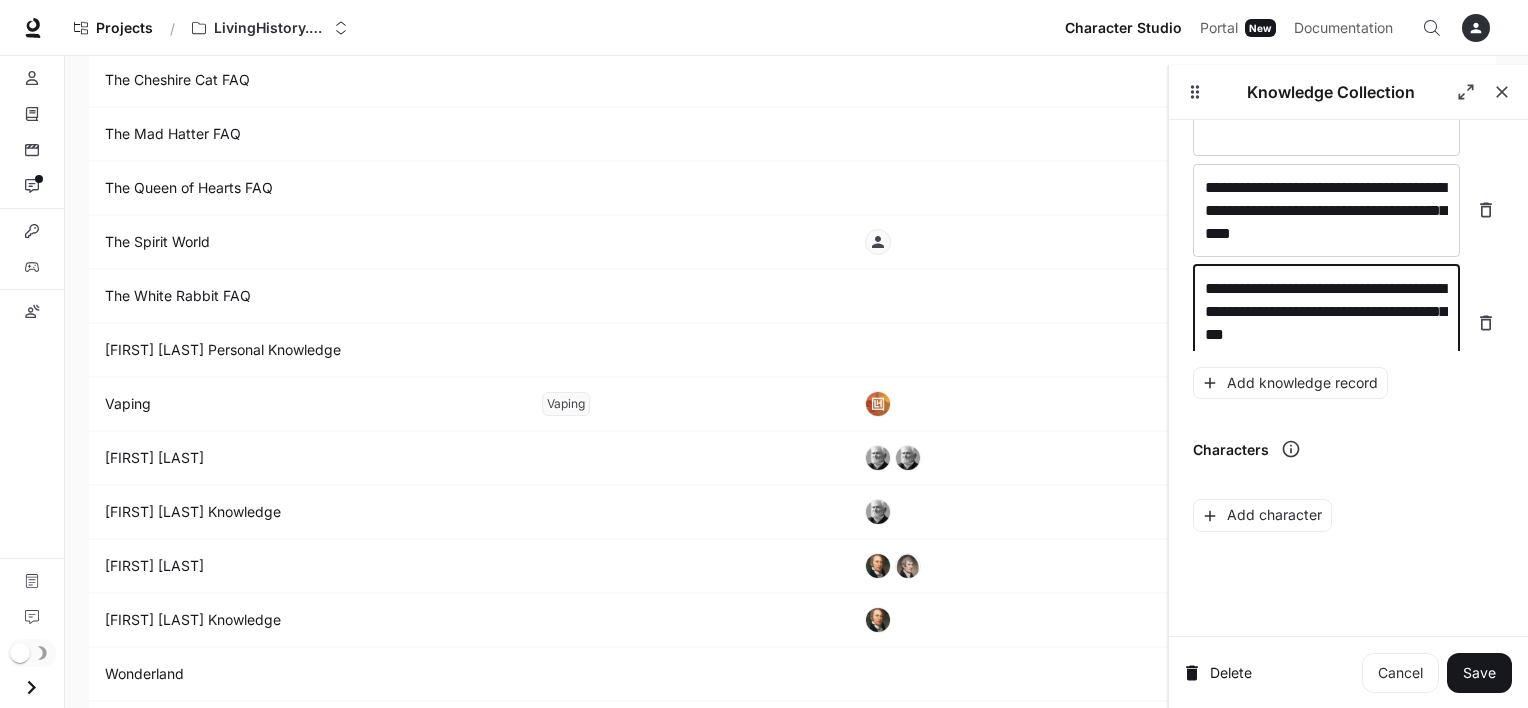 scroll, scrollTop: 16804, scrollLeft: 0, axis: vertical 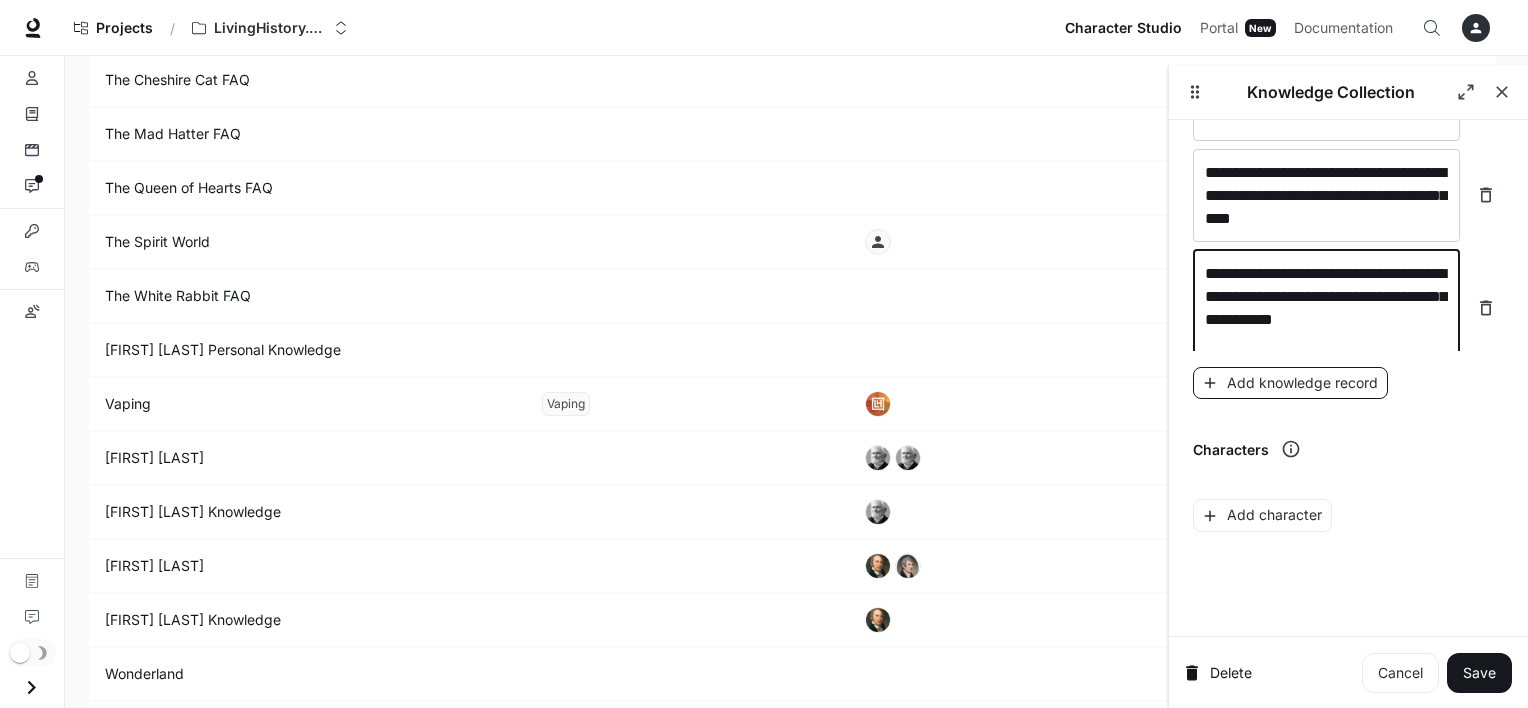 type on "**********" 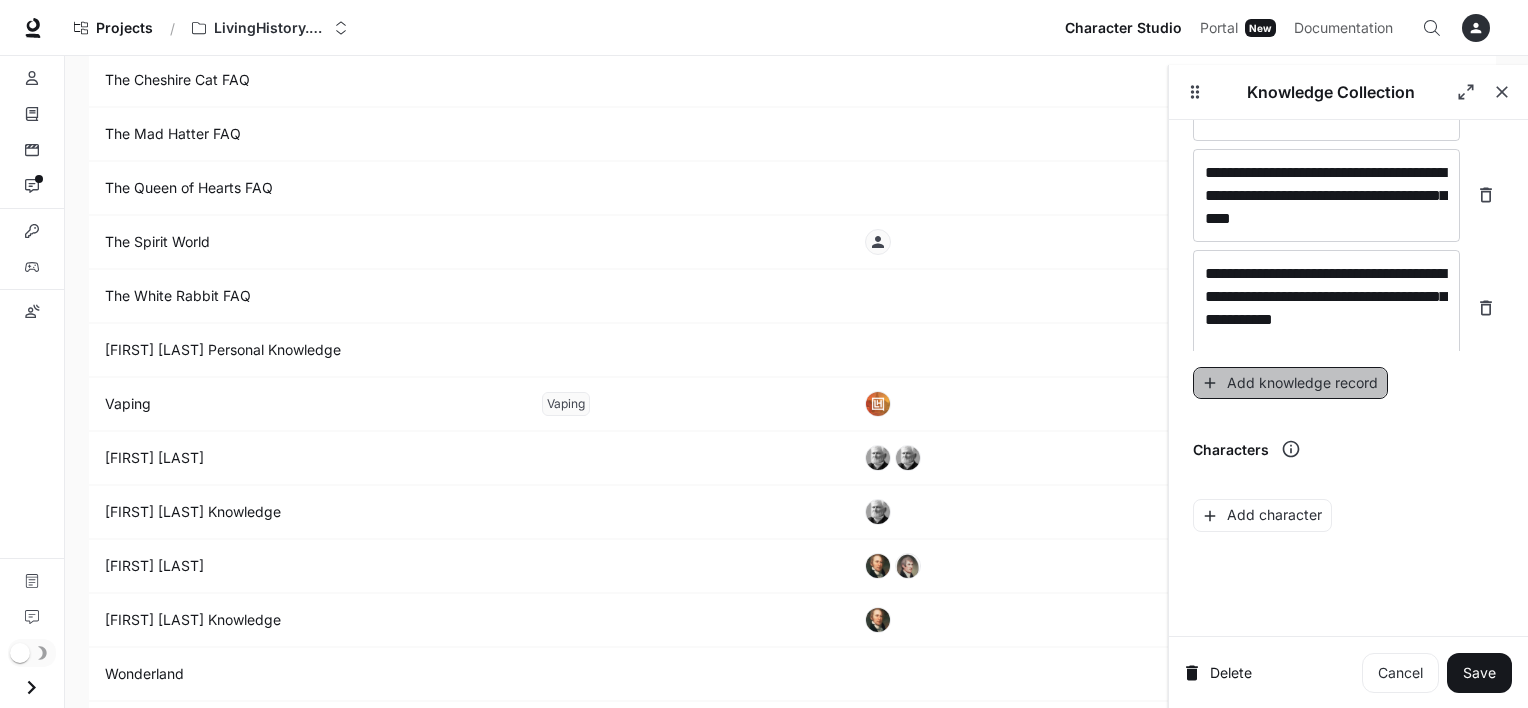 click on "Add knowledge record" at bounding box center (1290, 383) 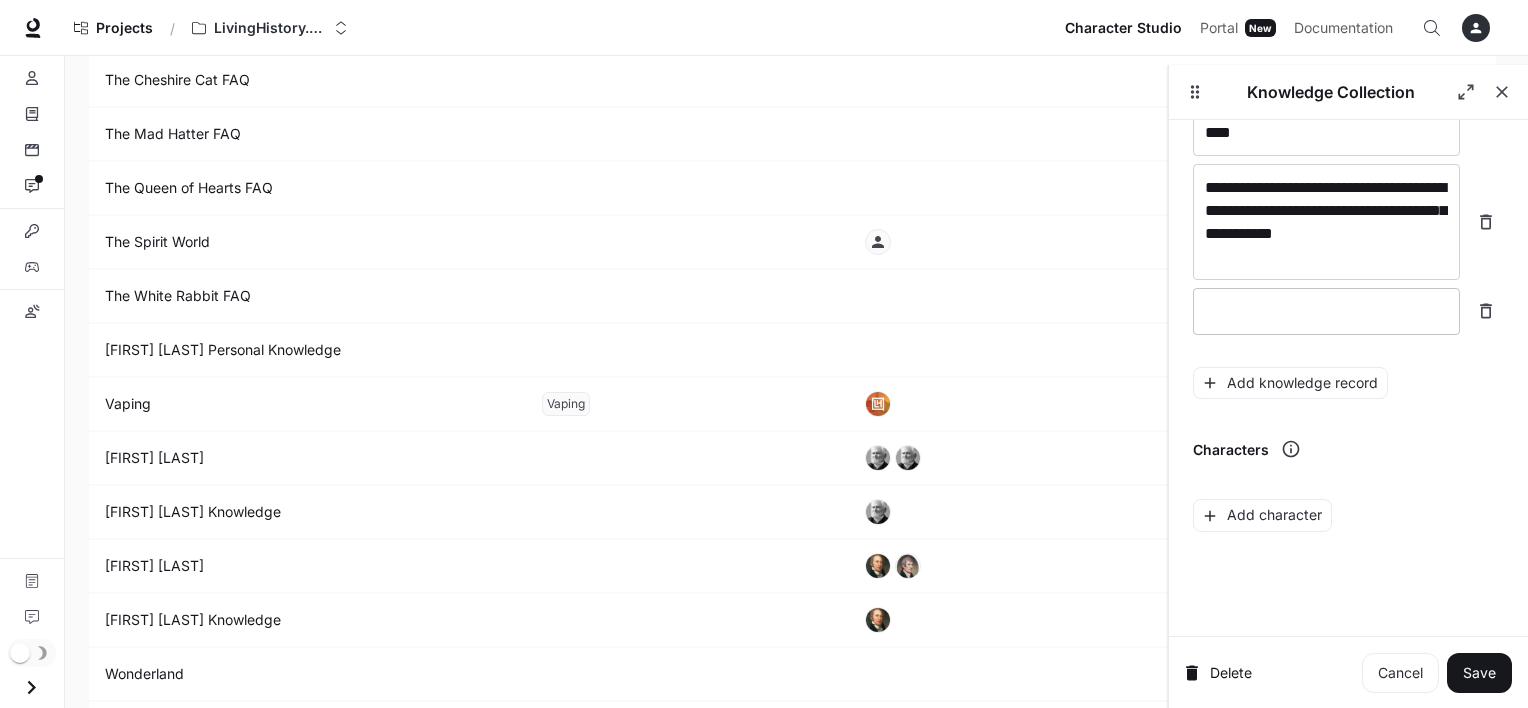 click on "* ​" at bounding box center [1326, 311] 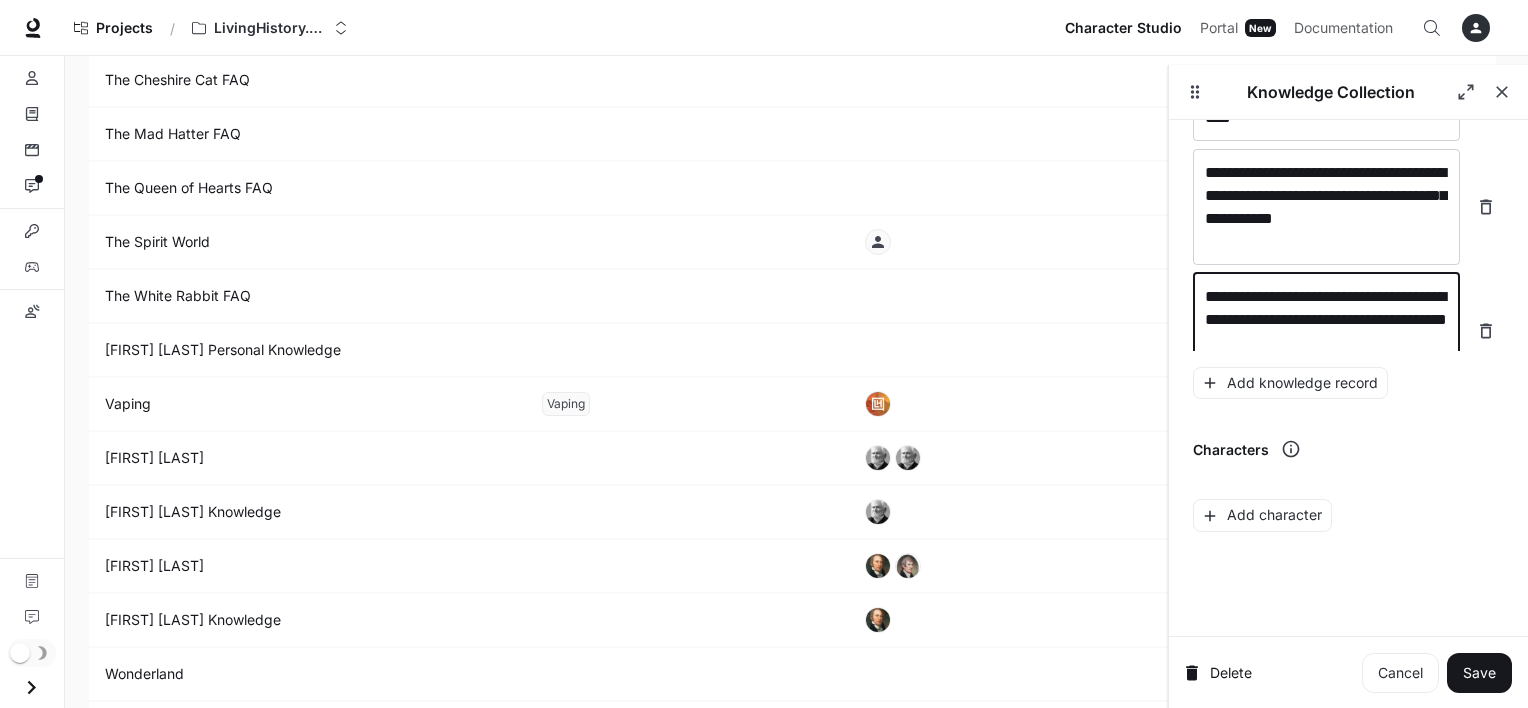 scroll, scrollTop: 16920, scrollLeft: 0, axis: vertical 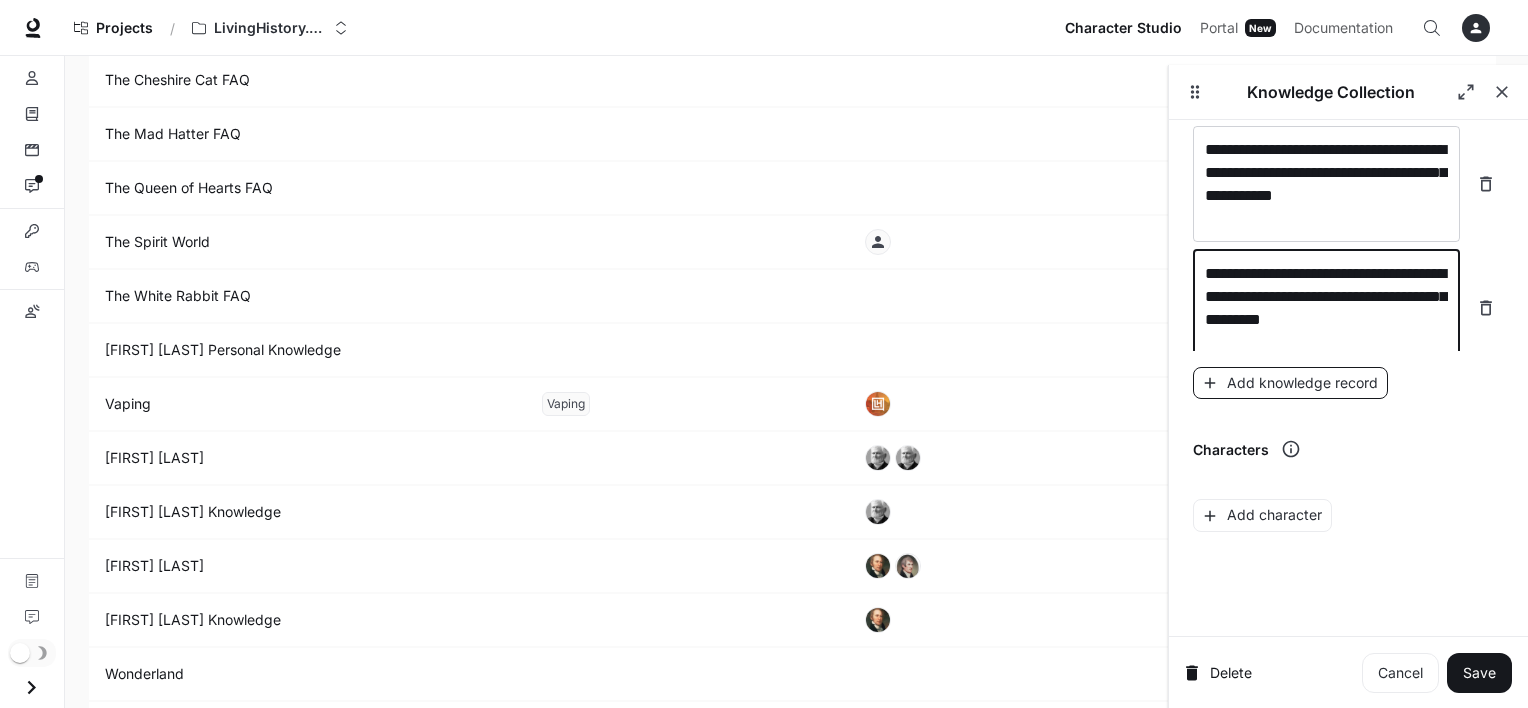 type on "**********" 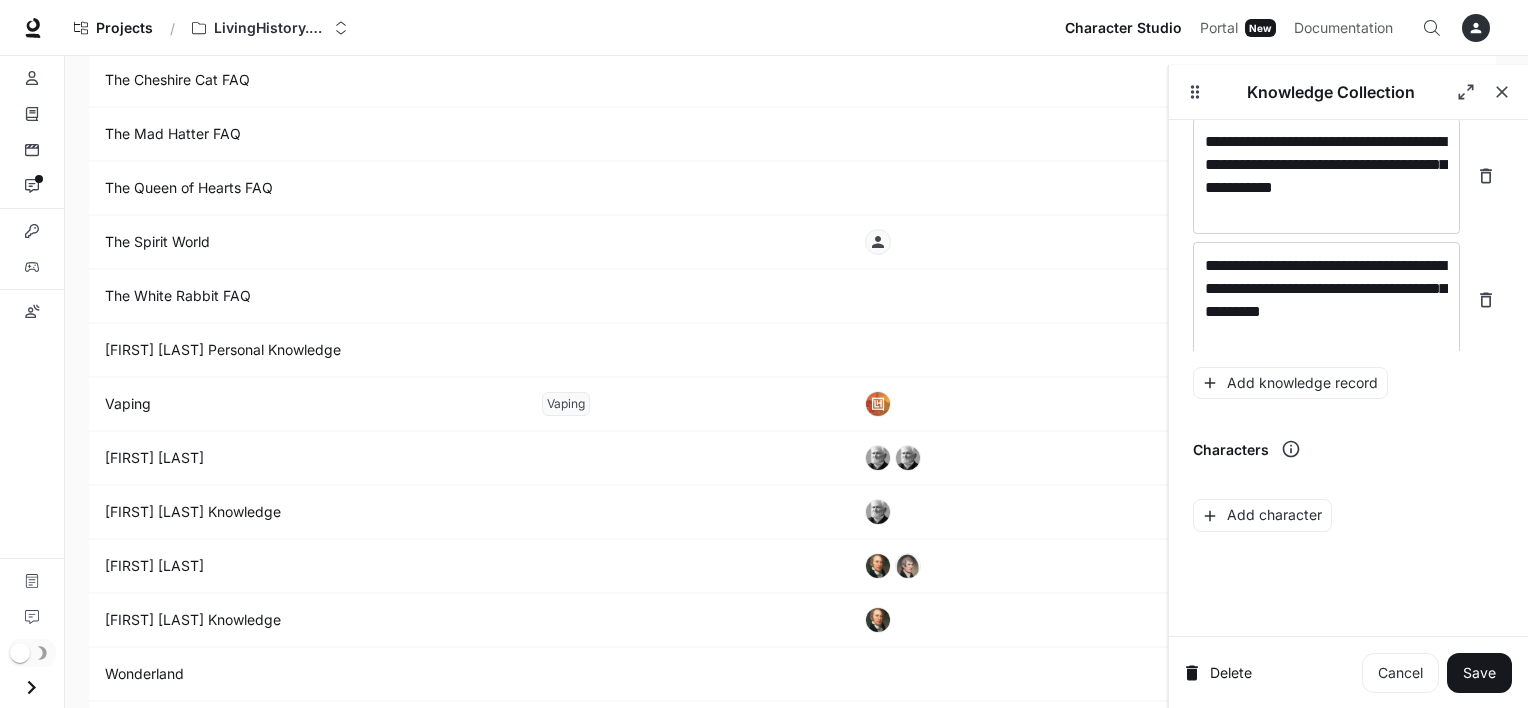 scroll, scrollTop: 16998, scrollLeft: 0, axis: vertical 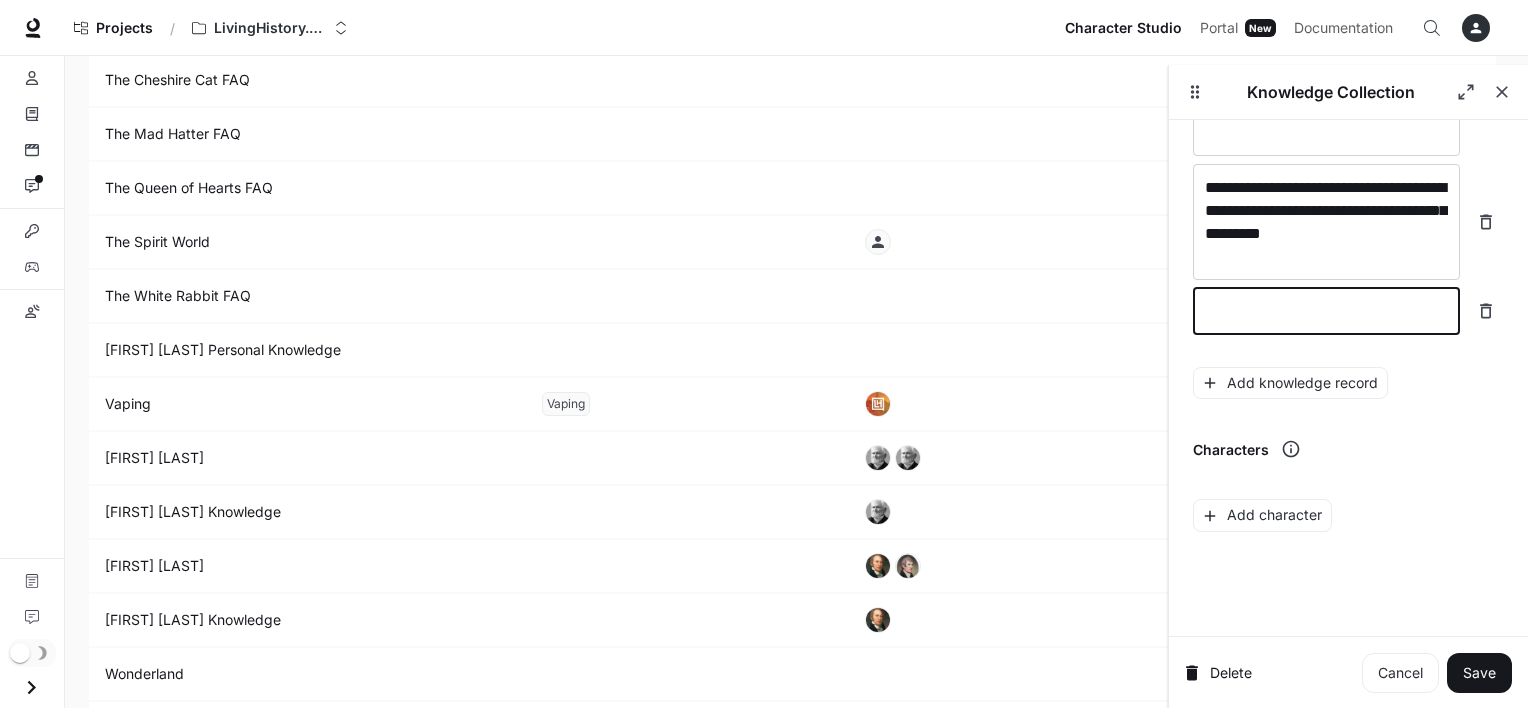 click at bounding box center [1326, 311] 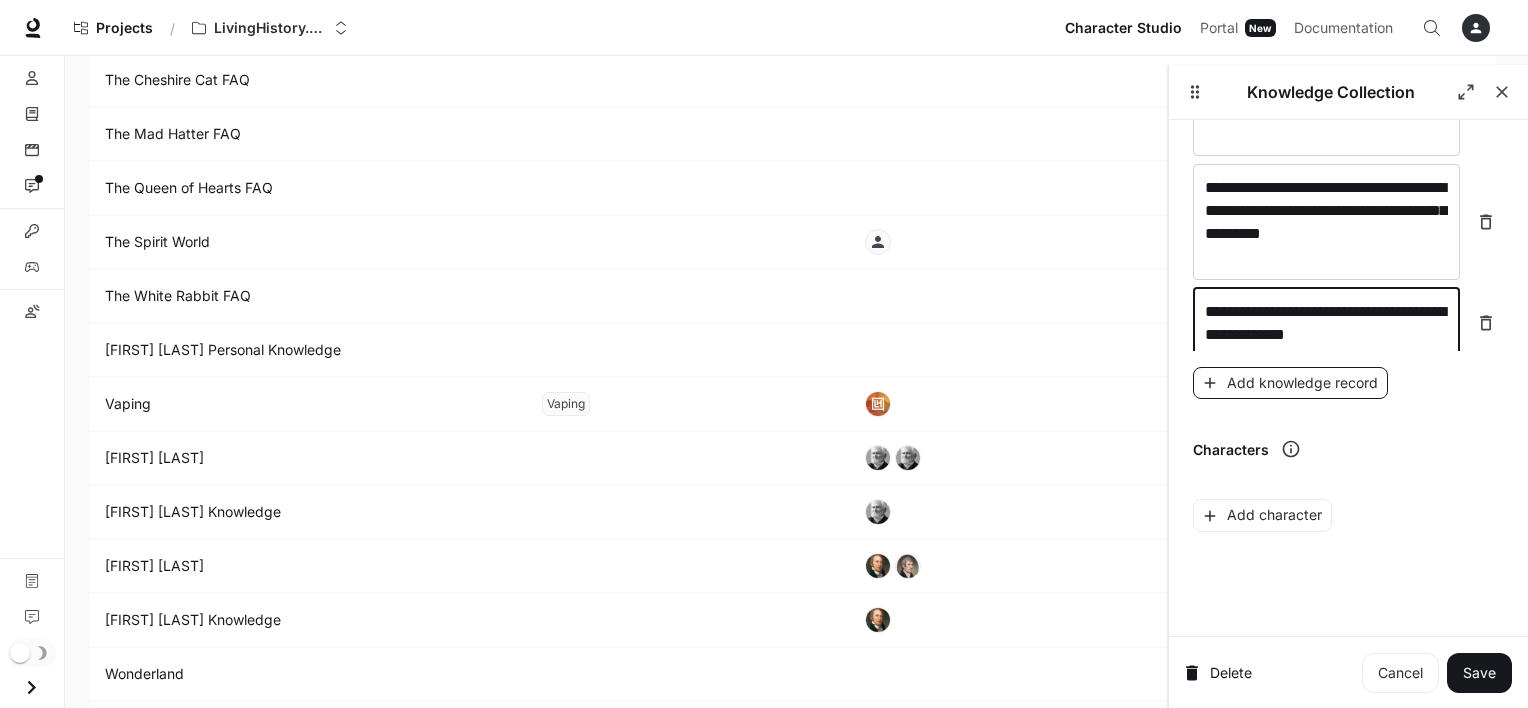 type on "**********" 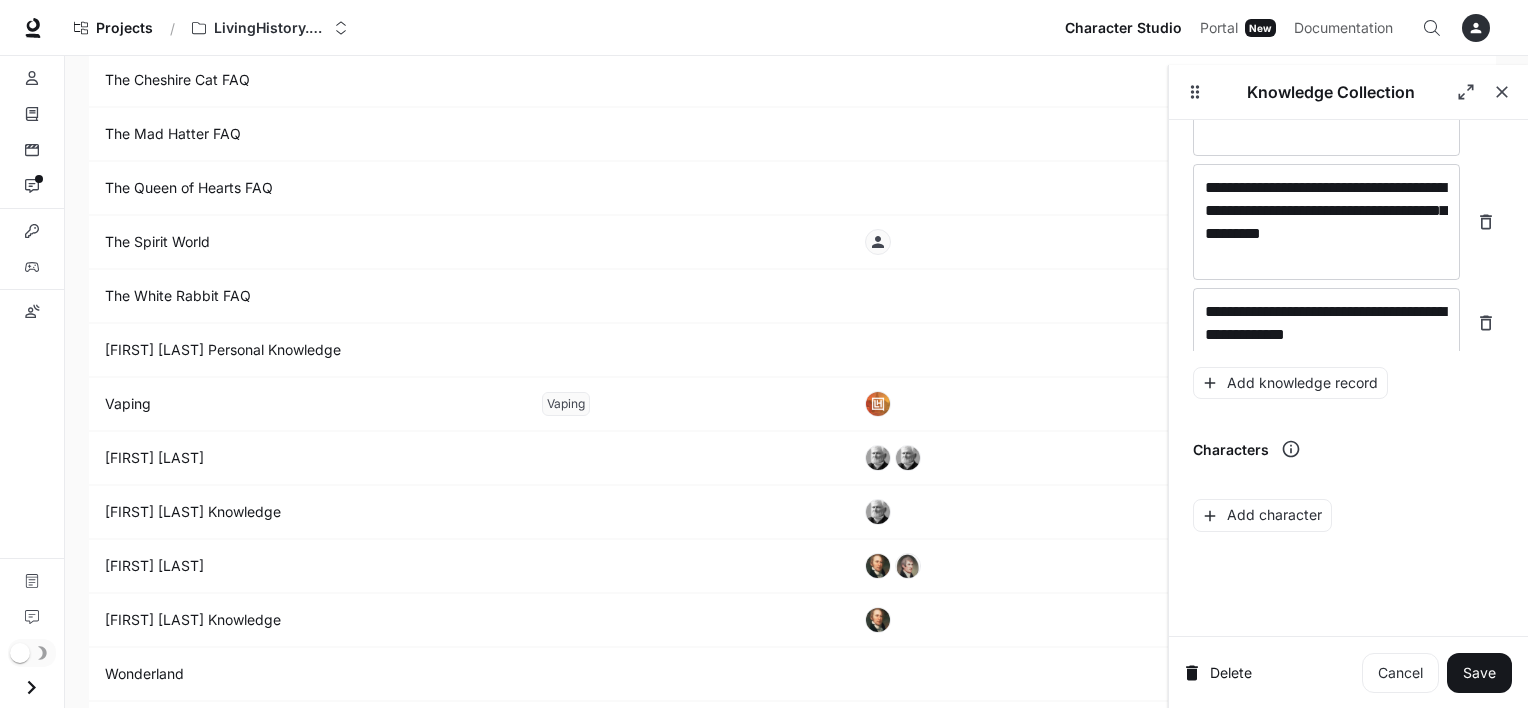 scroll, scrollTop: 17052, scrollLeft: 0, axis: vertical 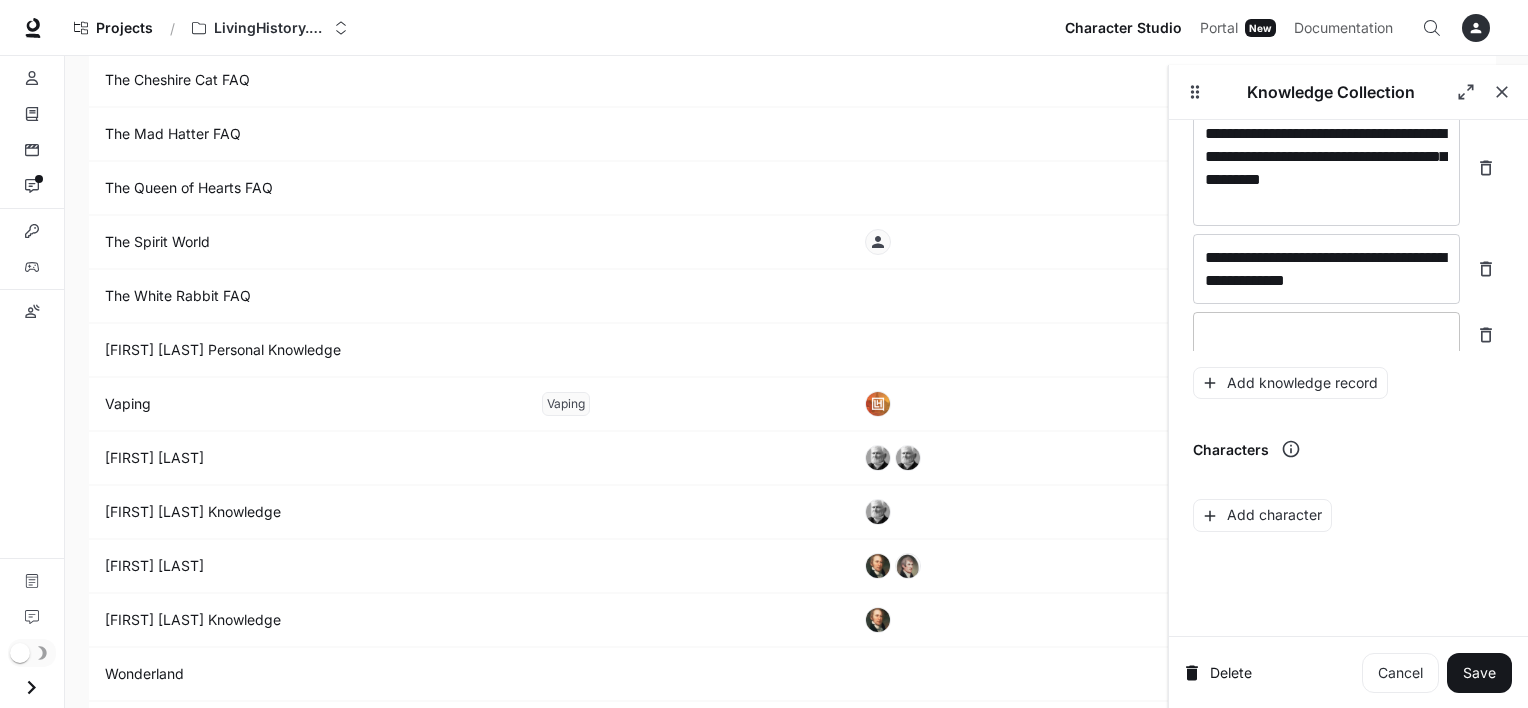 click on "* ​" at bounding box center [1326, 335] 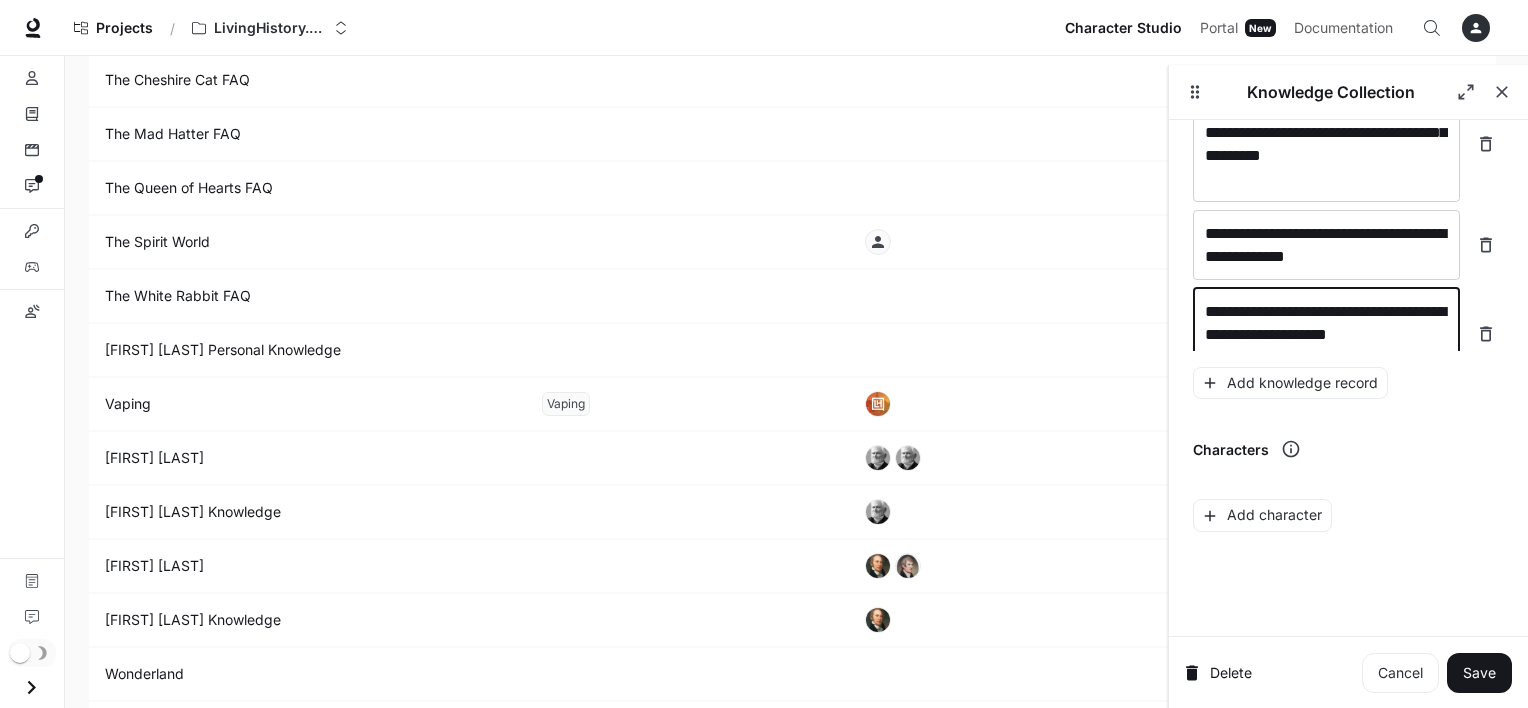 scroll, scrollTop: 17092, scrollLeft: 0, axis: vertical 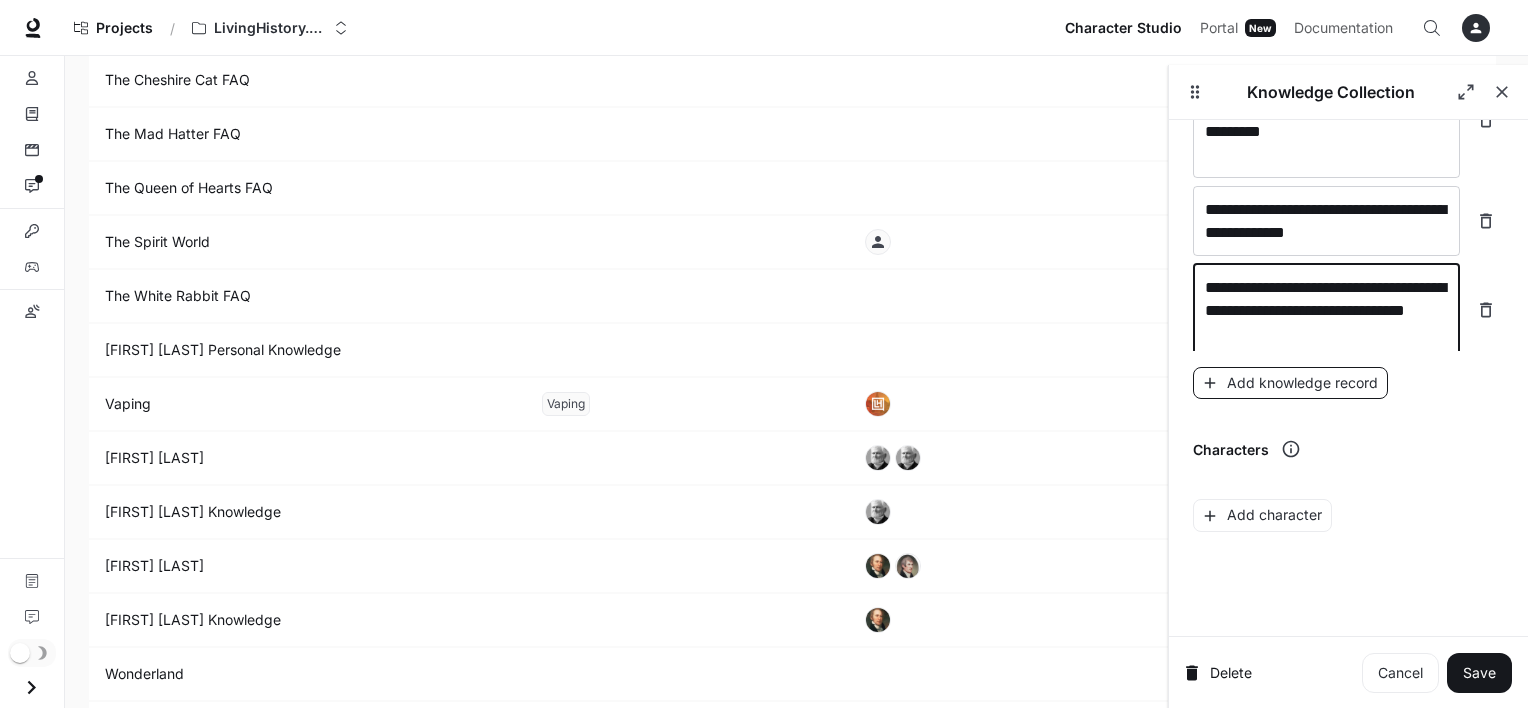 type on "**********" 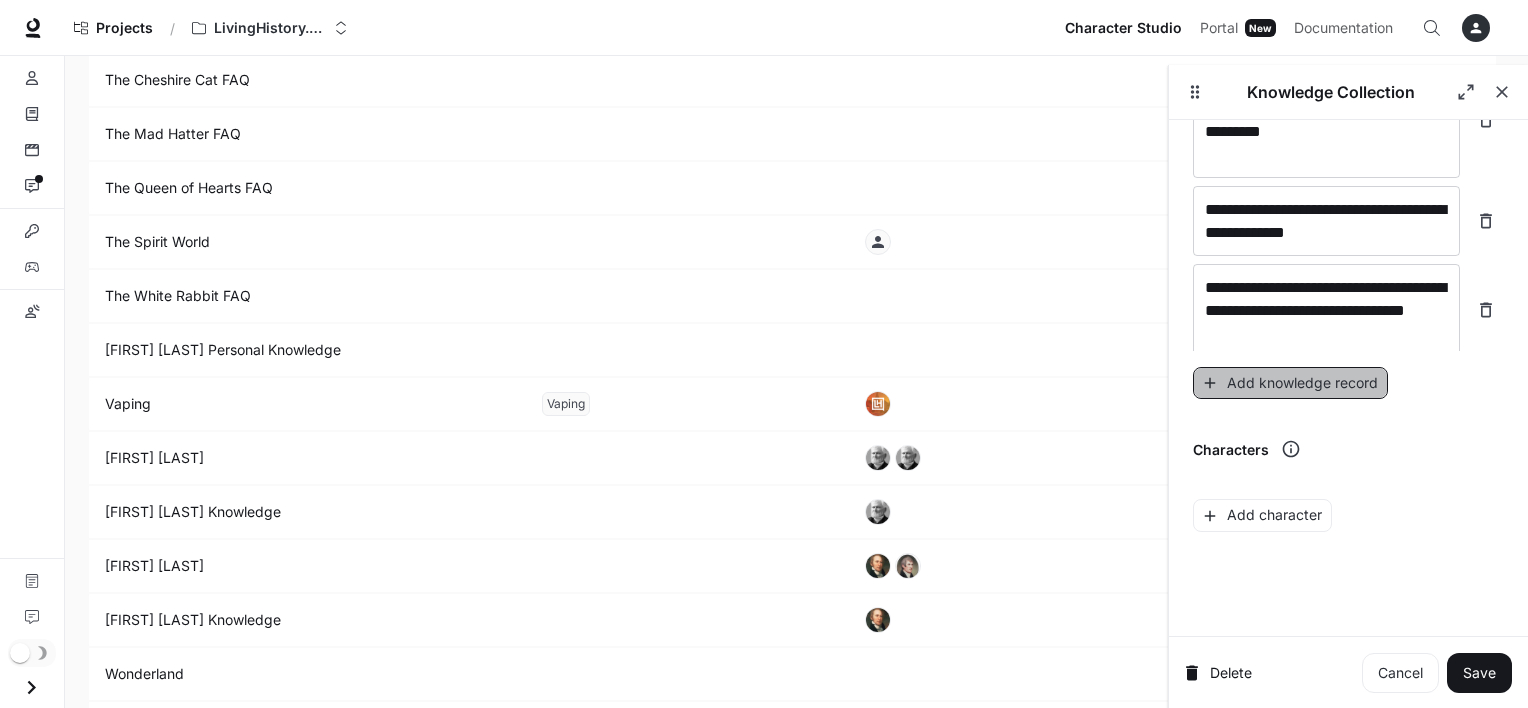 click on "Add knowledge record" at bounding box center (1290, 383) 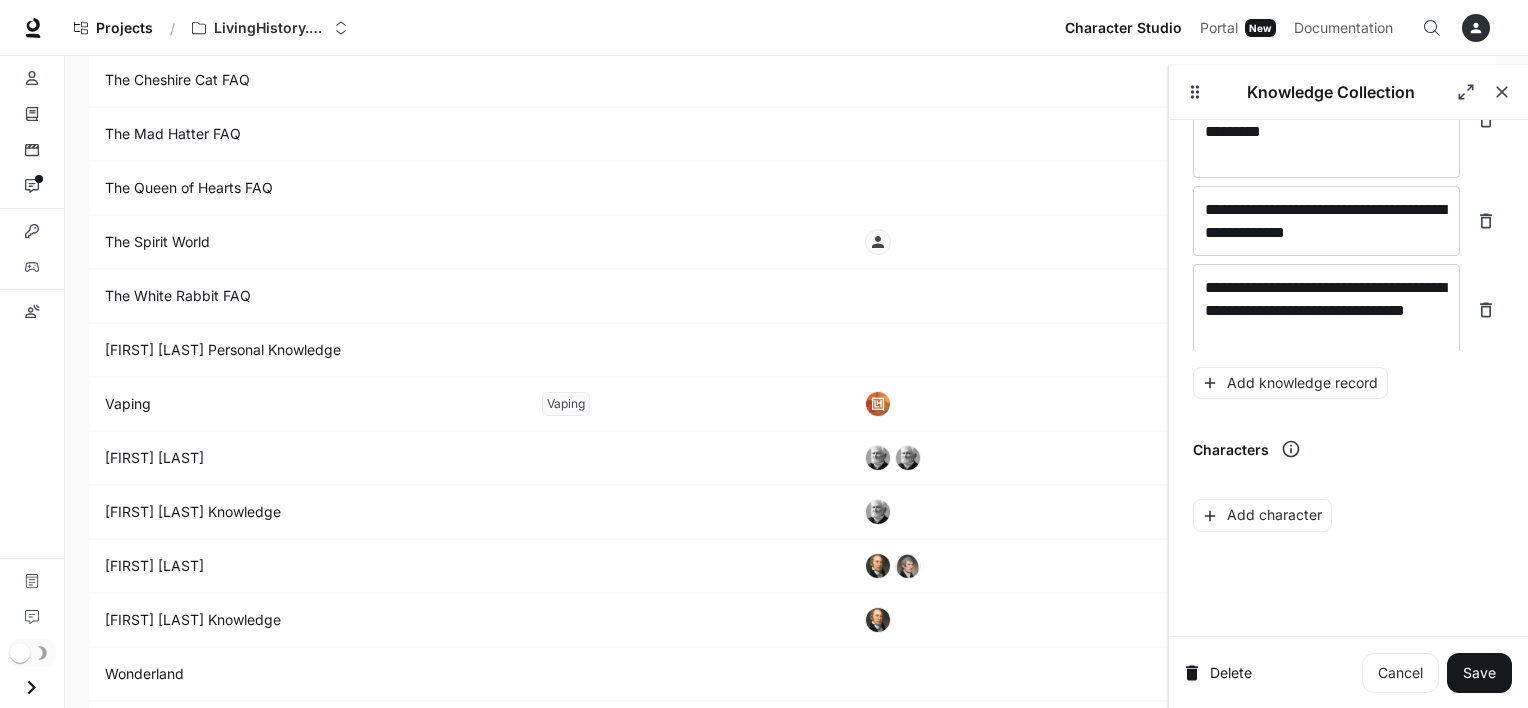 scroll, scrollTop: 17168, scrollLeft: 0, axis: vertical 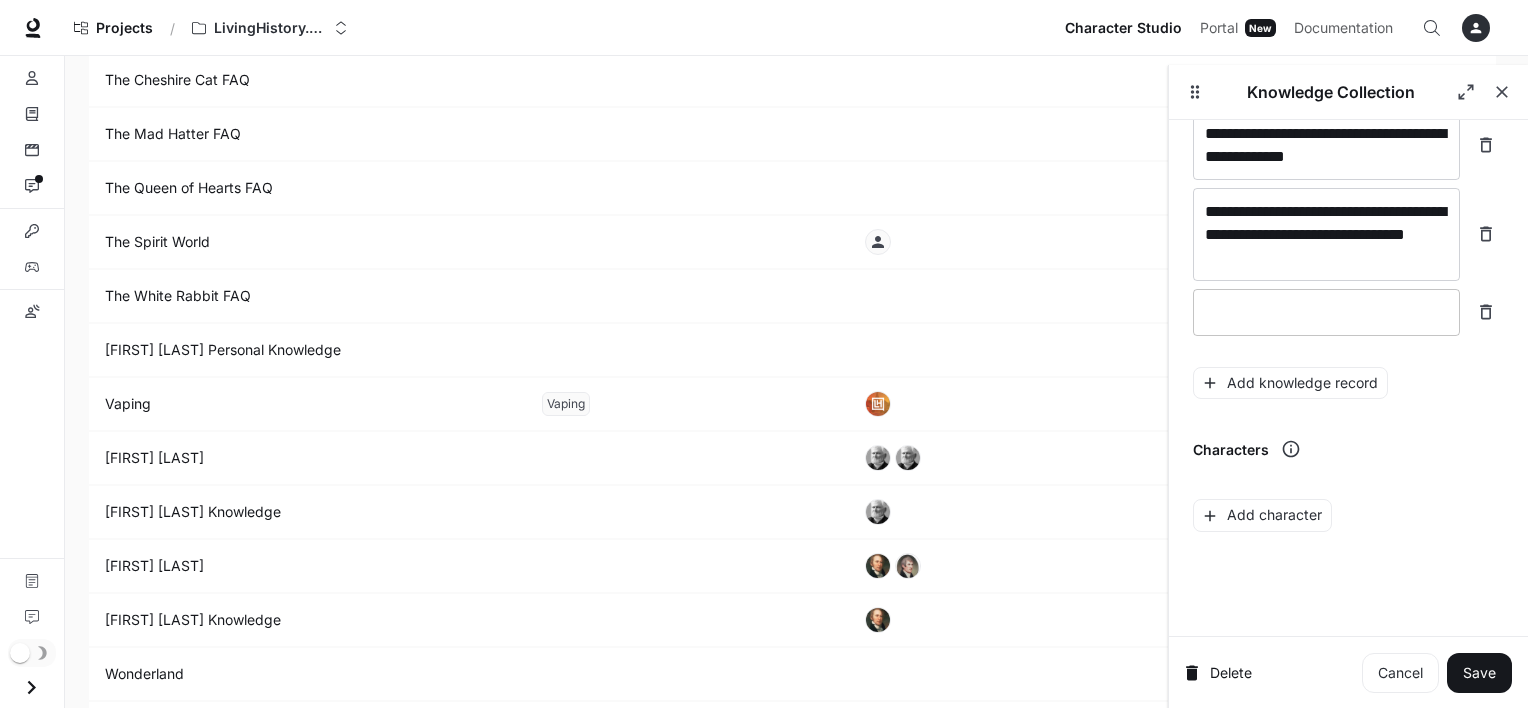 click at bounding box center [1326, 312] 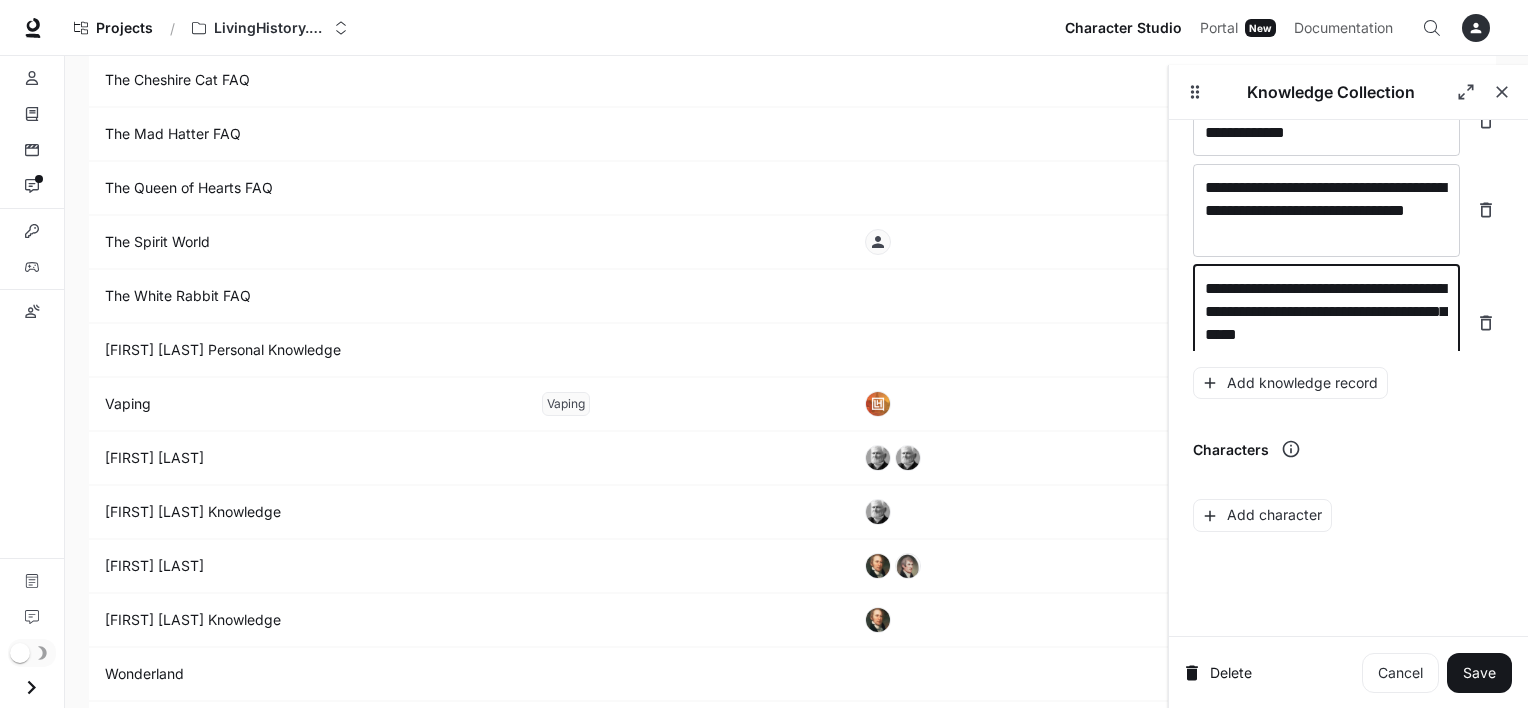 scroll, scrollTop: 17208, scrollLeft: 0, axis: vertical 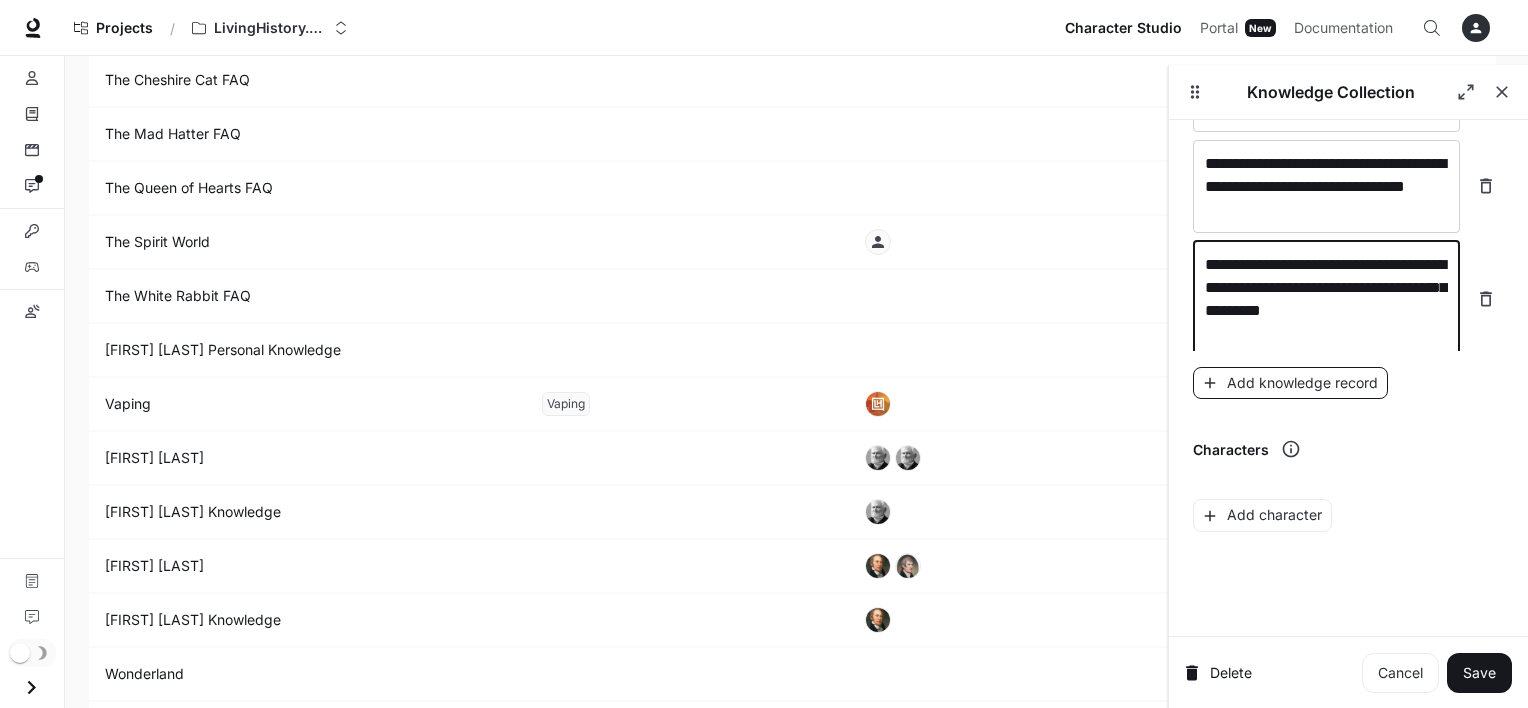 type on "**********" 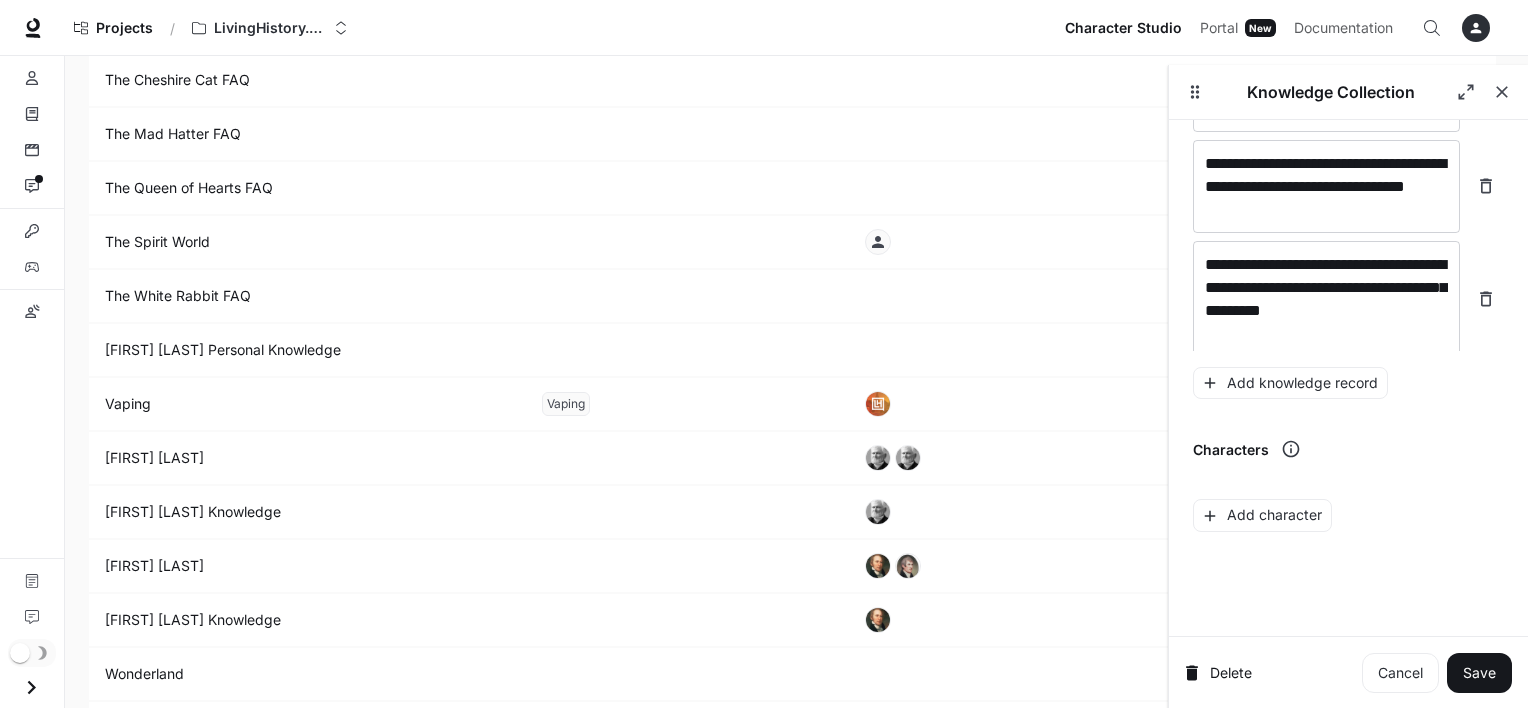 scroll, scrollTop: 17284, scrollLeft: 0, axis: vertical 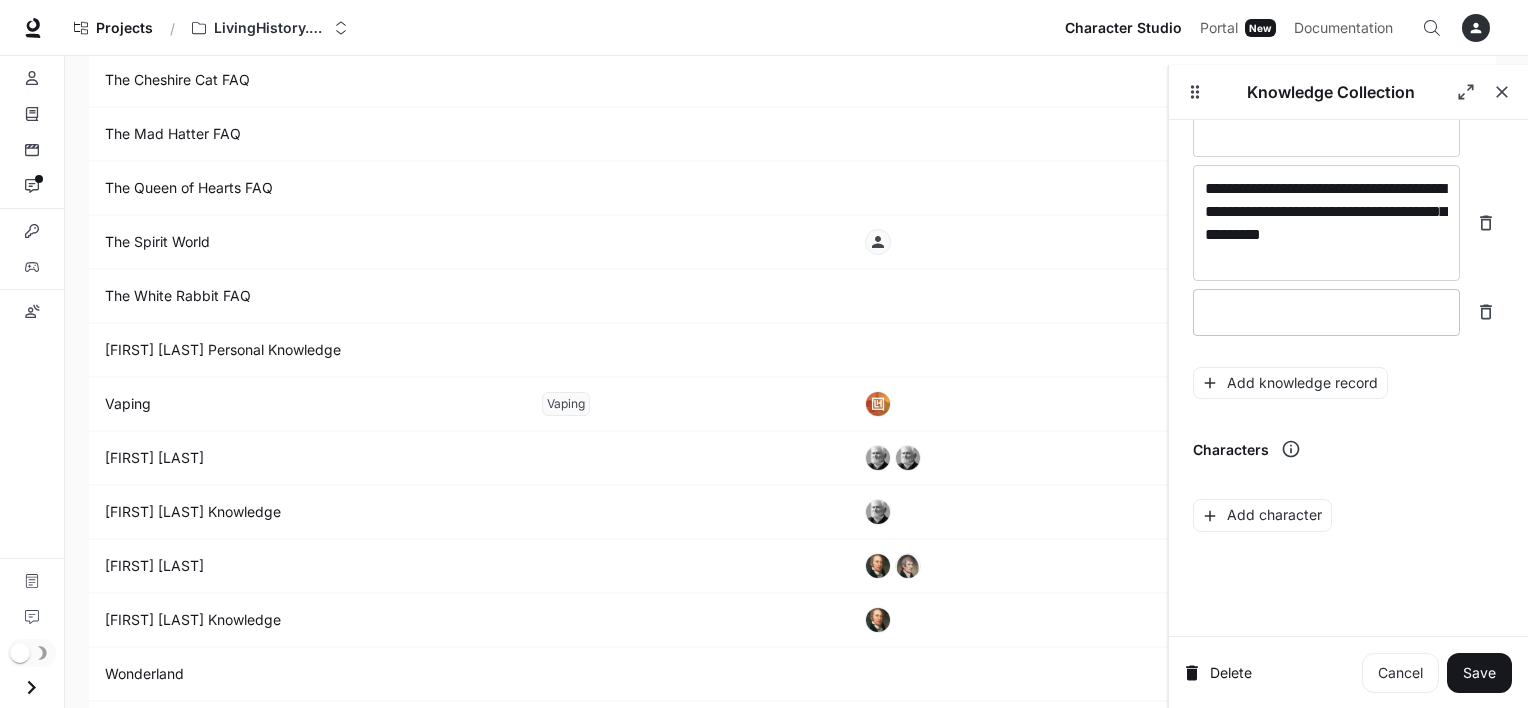click at bounding box center (1326, 312) 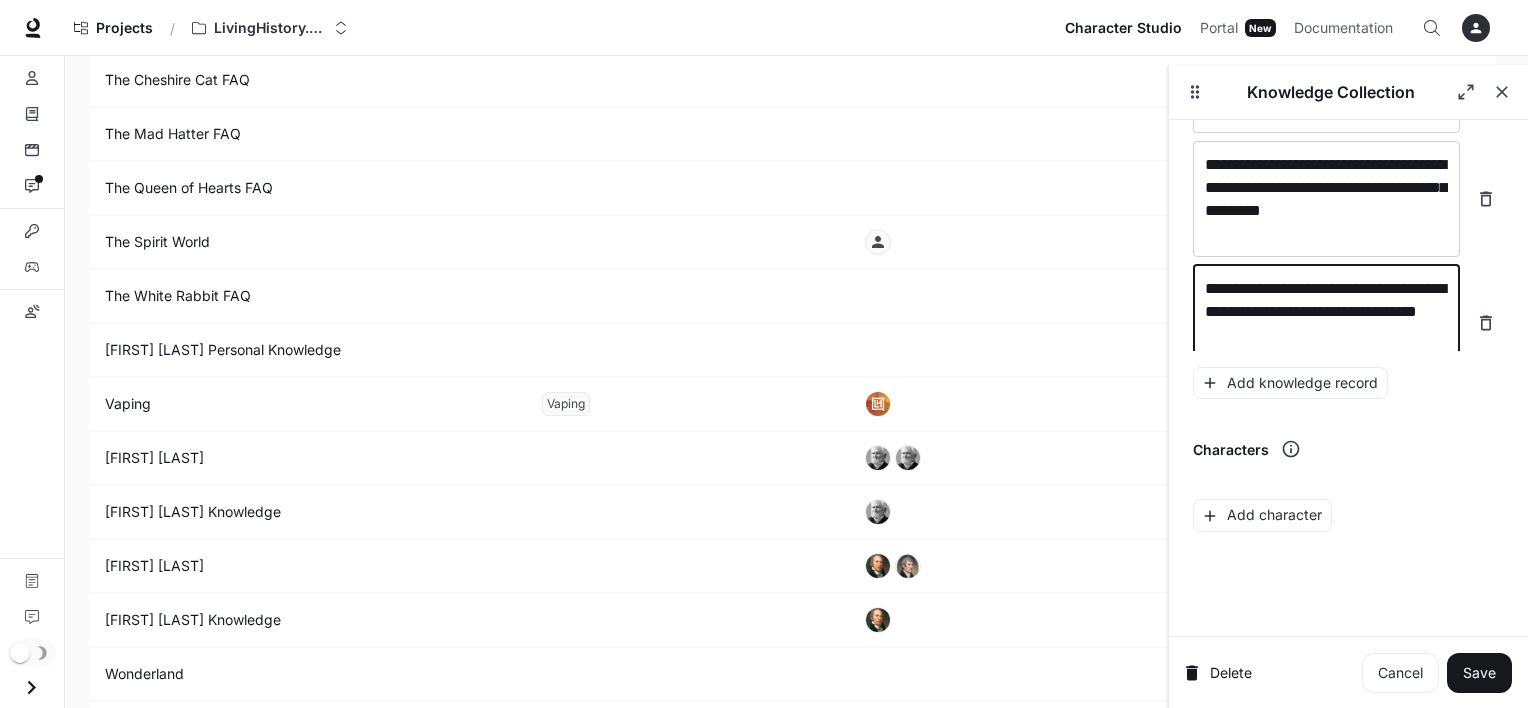 scroll, scrollTop: 17324, scrollLeft: 0, axis: vertical 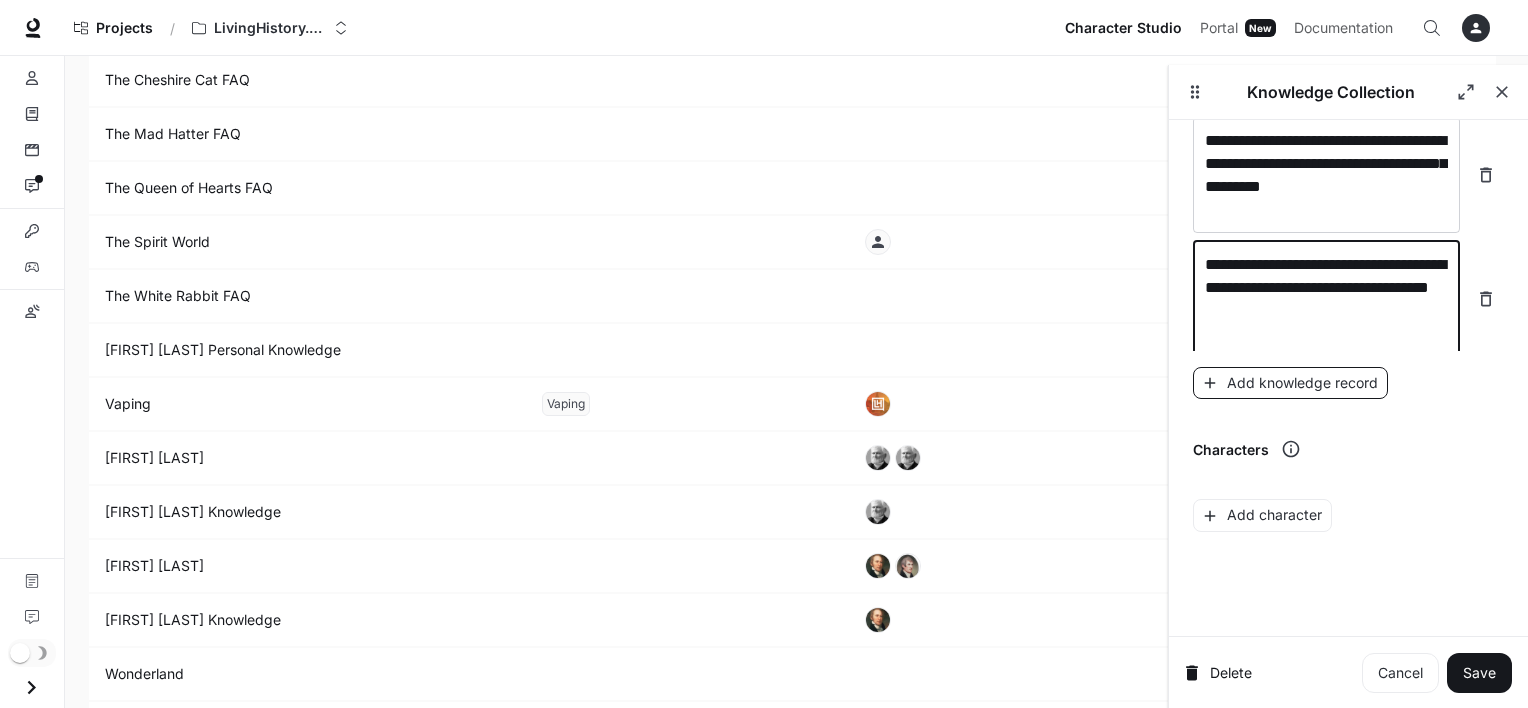 type on "**********" 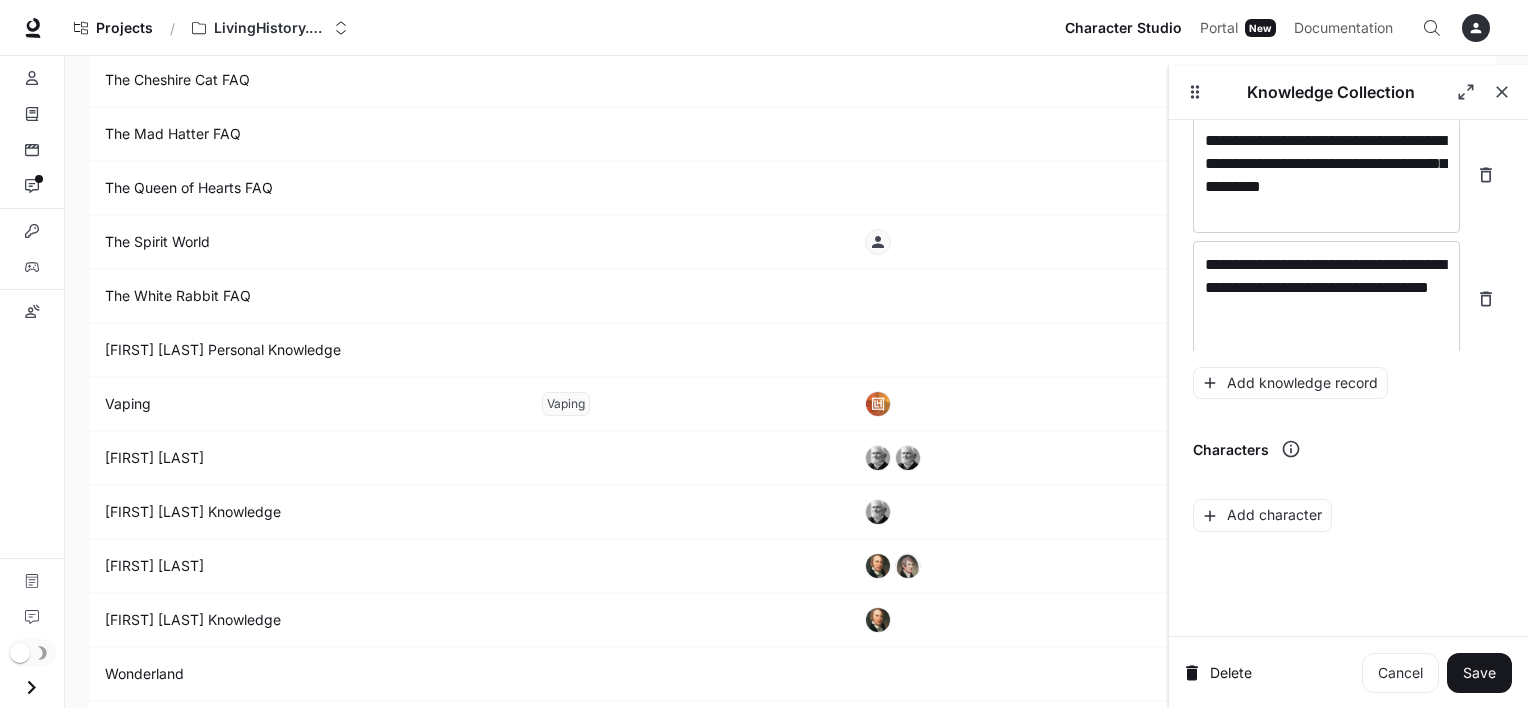 scroll, scrollTop: 17392, scrollLeft: 0, axis: vertical 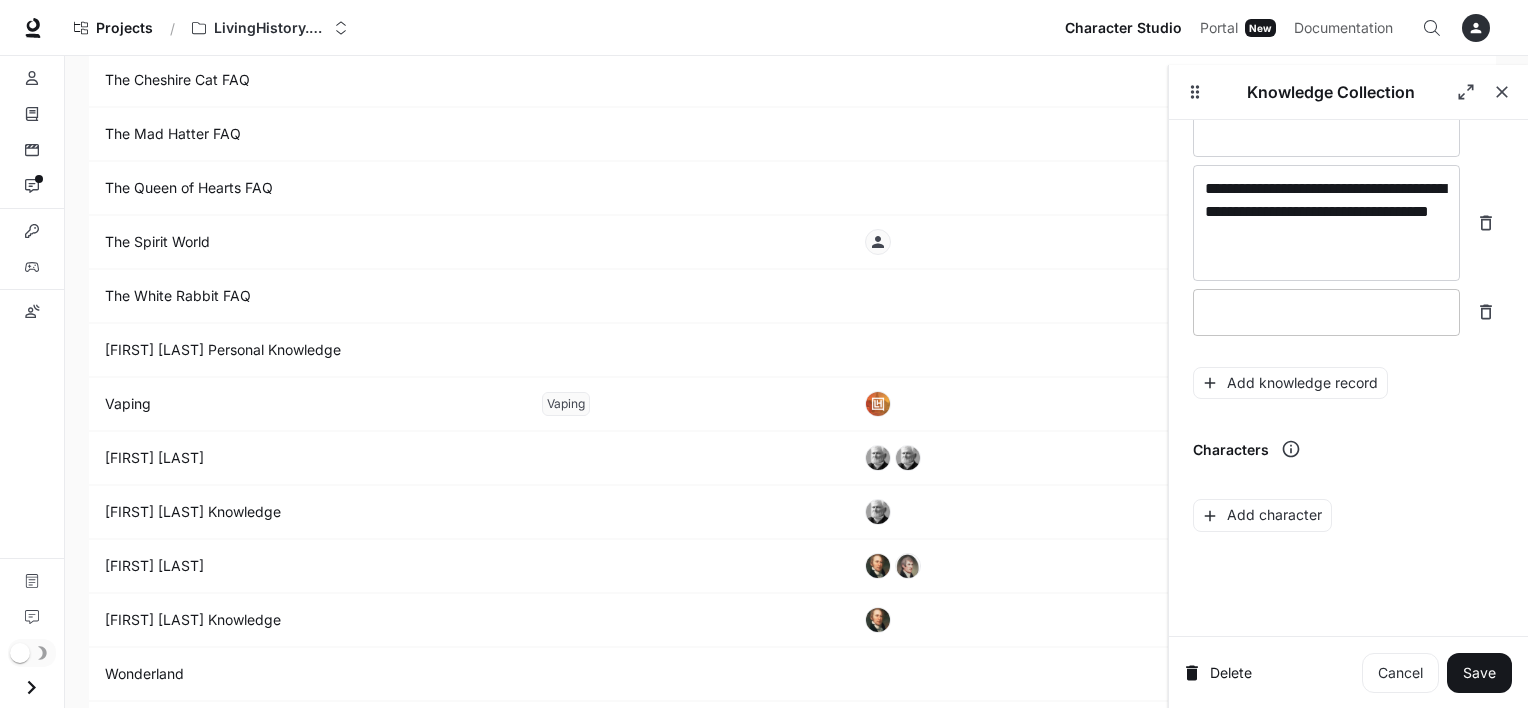 click at bounding box center (1326, 312) 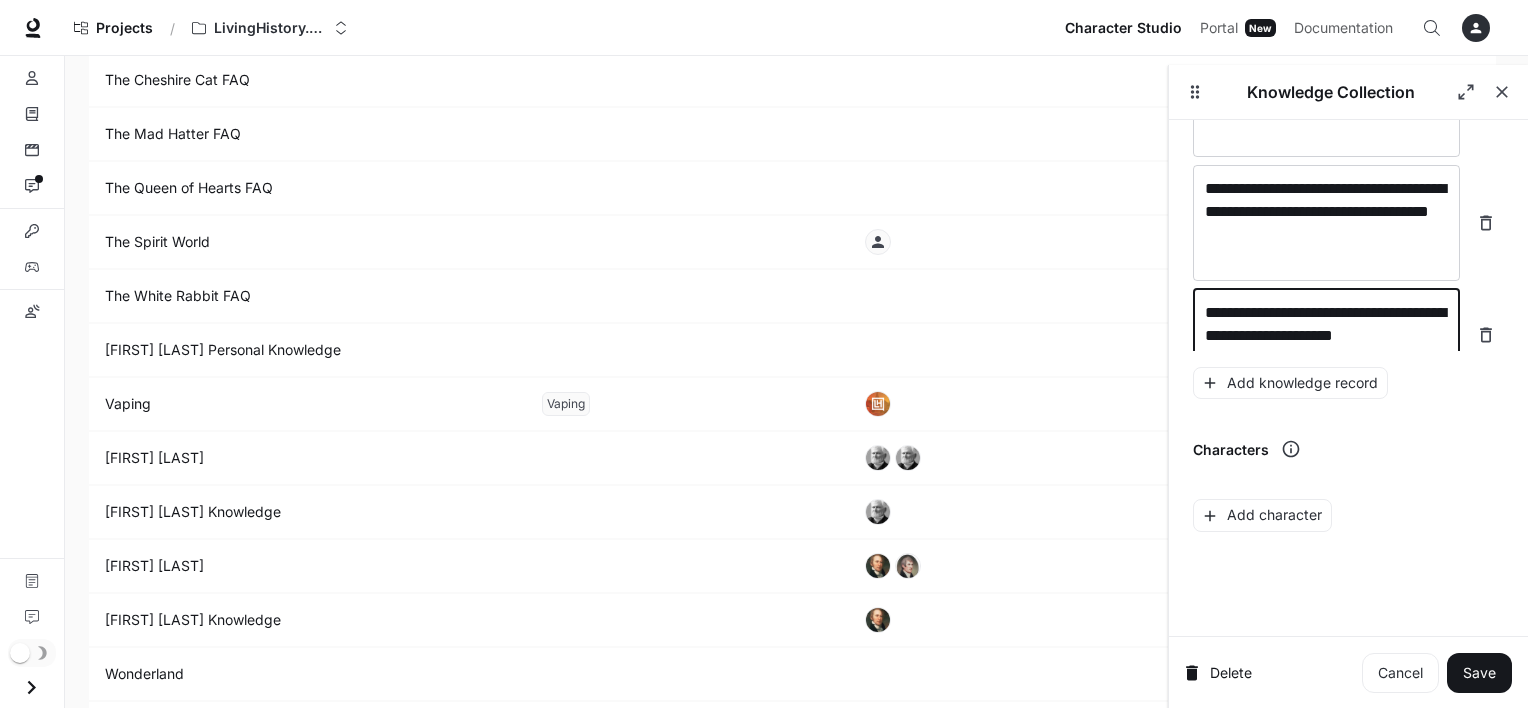 scroll, scrollTop: 17408, scrollLeft: 0, axis: vertical 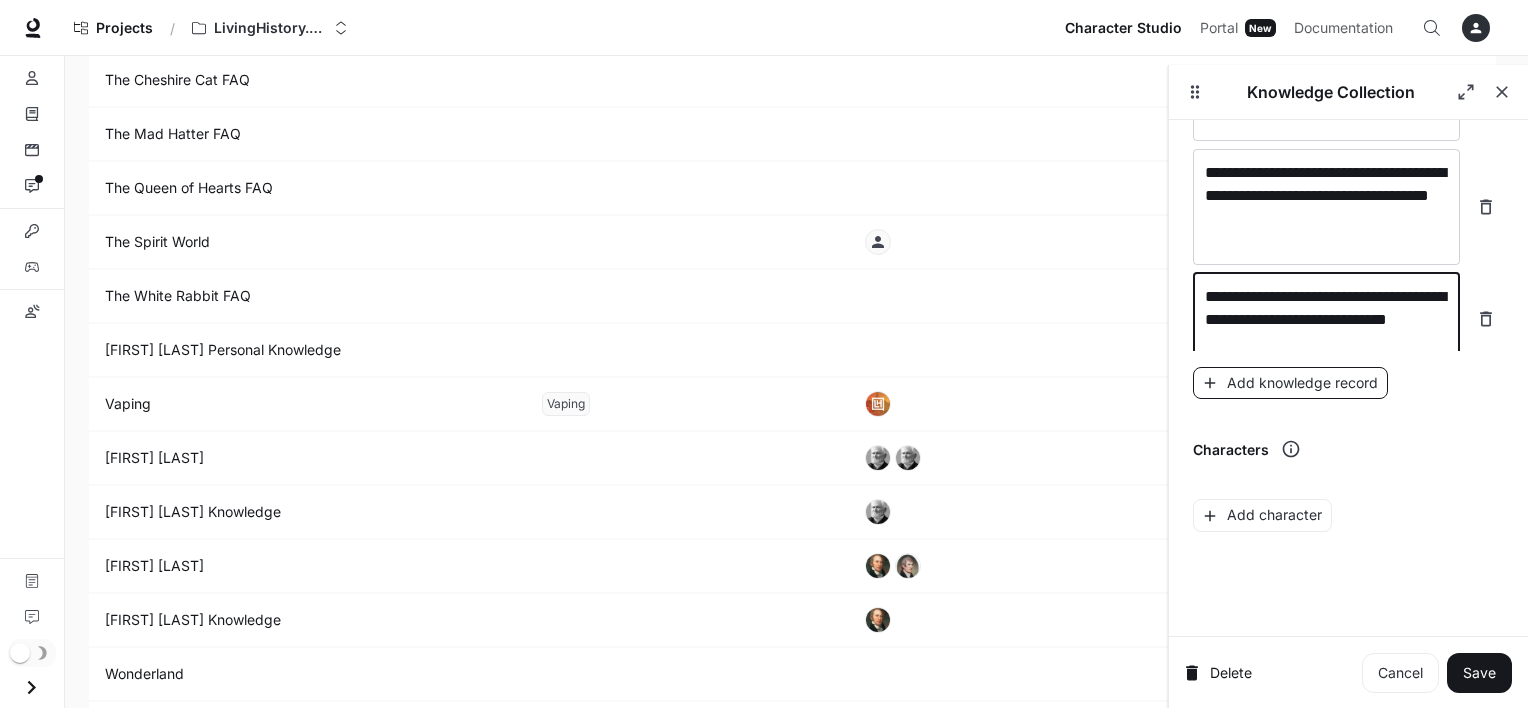 type on "**********" 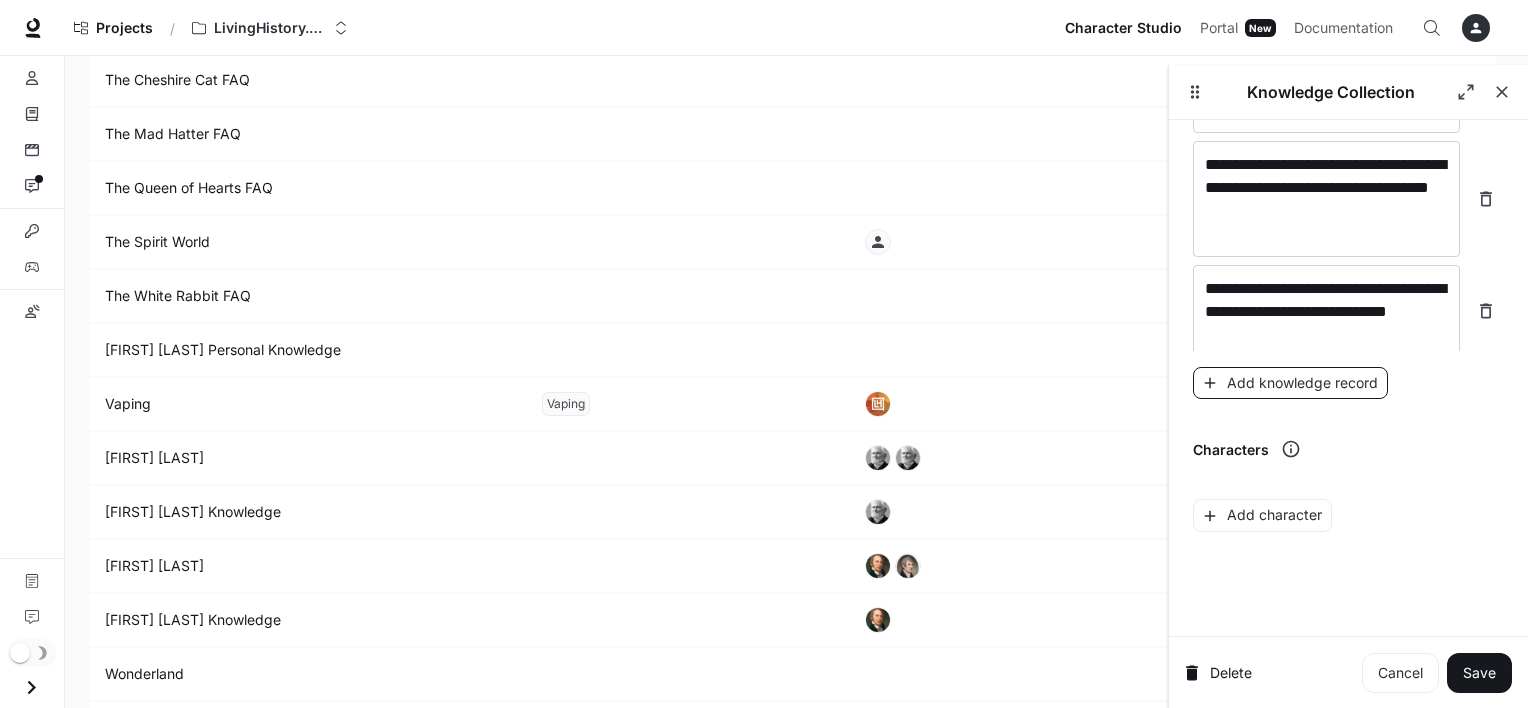 scroll, scrollTop: 17486, scrollLeft: 0, axis: vertical 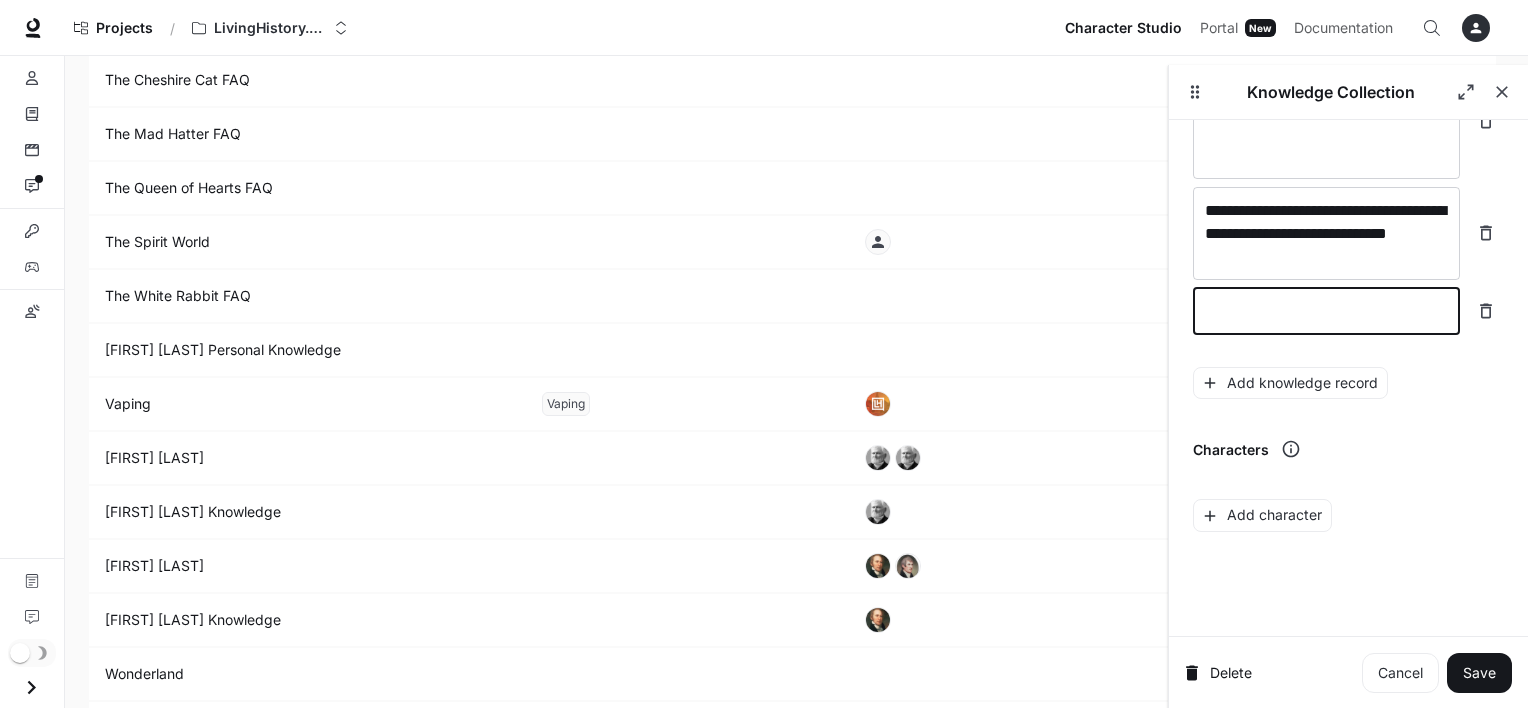 click at bounding box center (1326, 311) 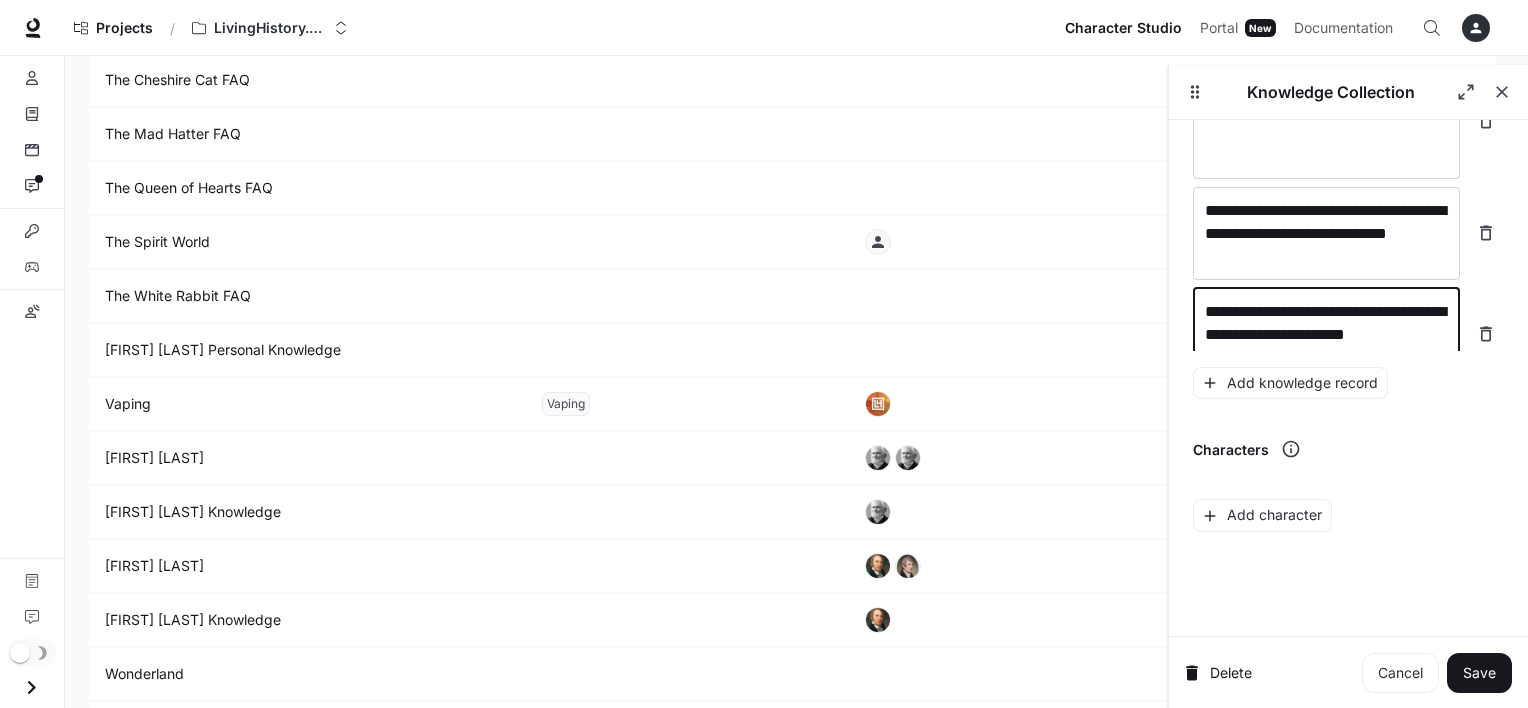 scroll, scrollTop: 17501, scrollLeft: 0, axis: vertical 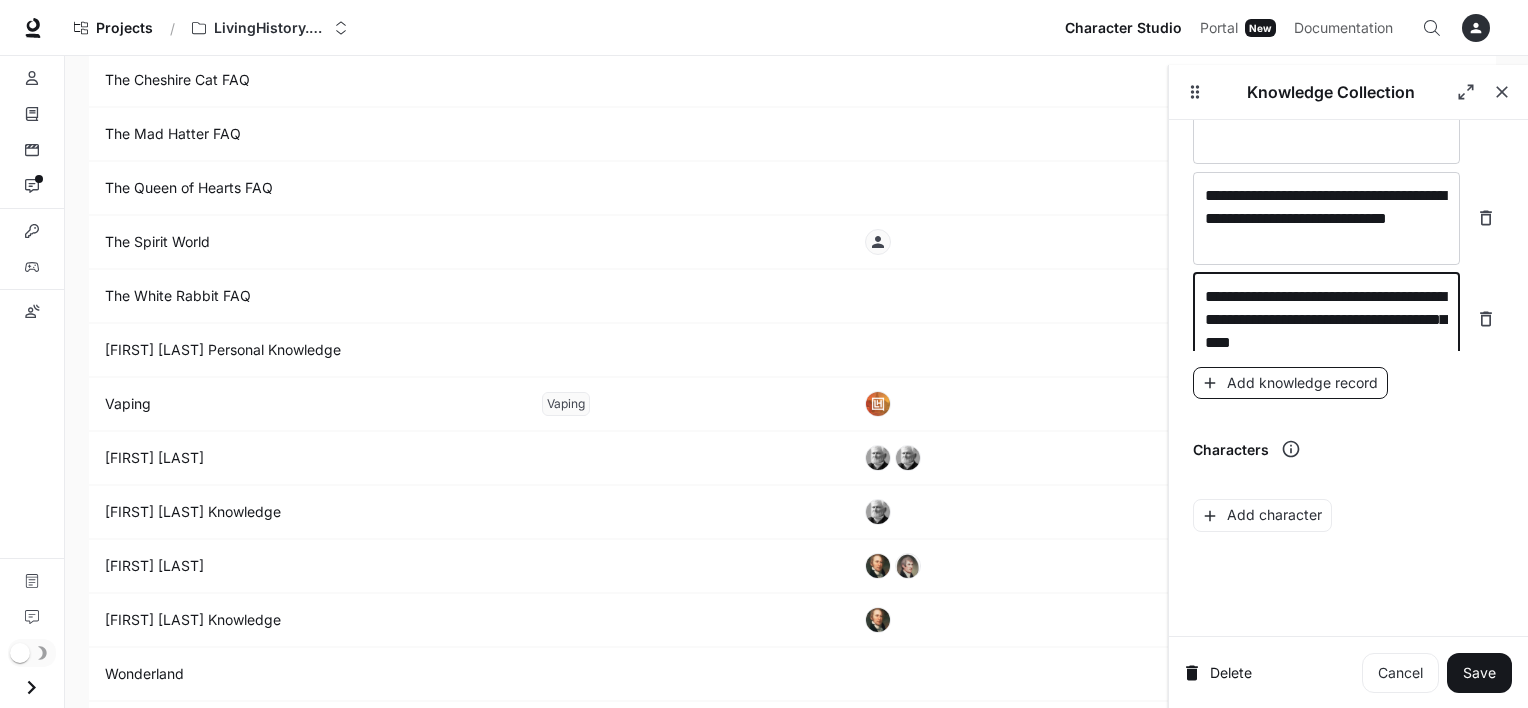 type on "**********" 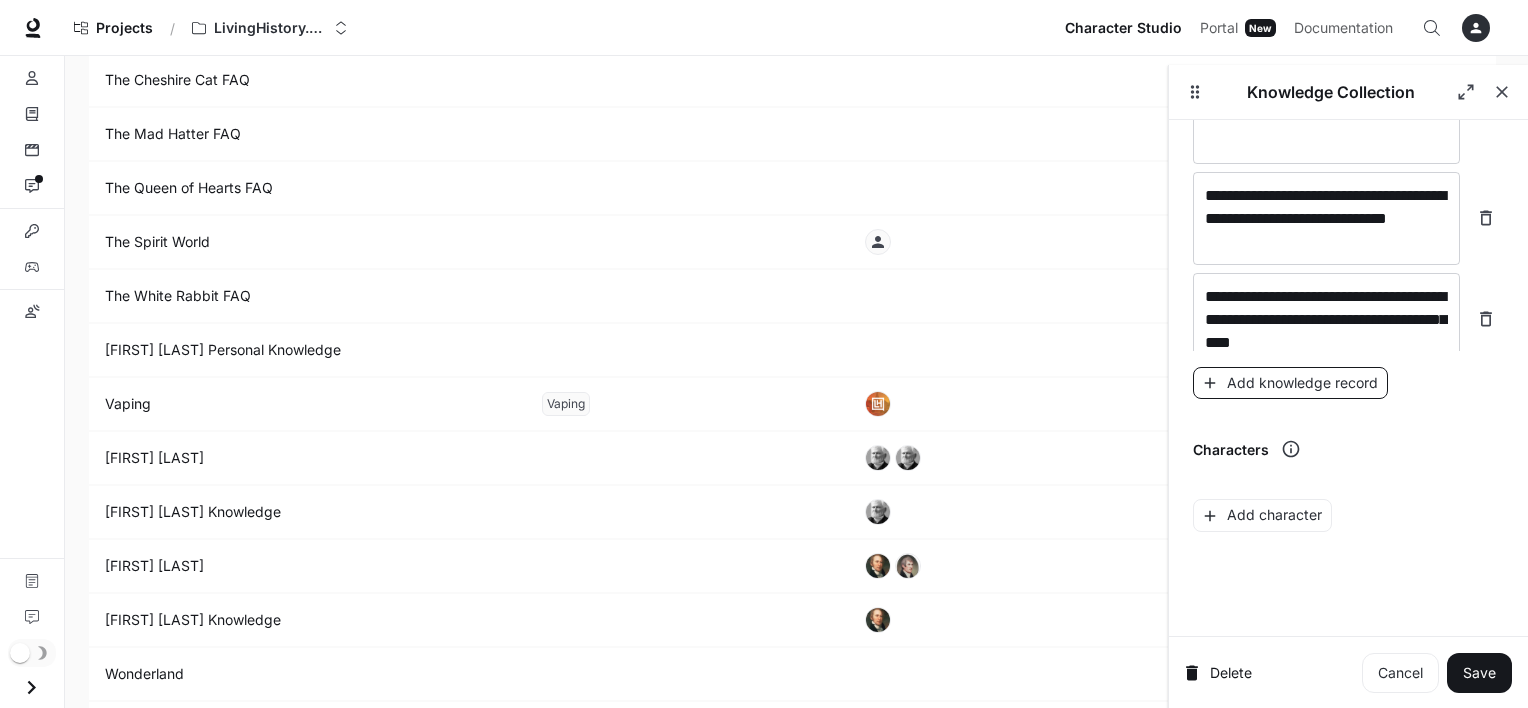 scroll, scrollTop: 17540, scrollLeft: 0, axis: vertical 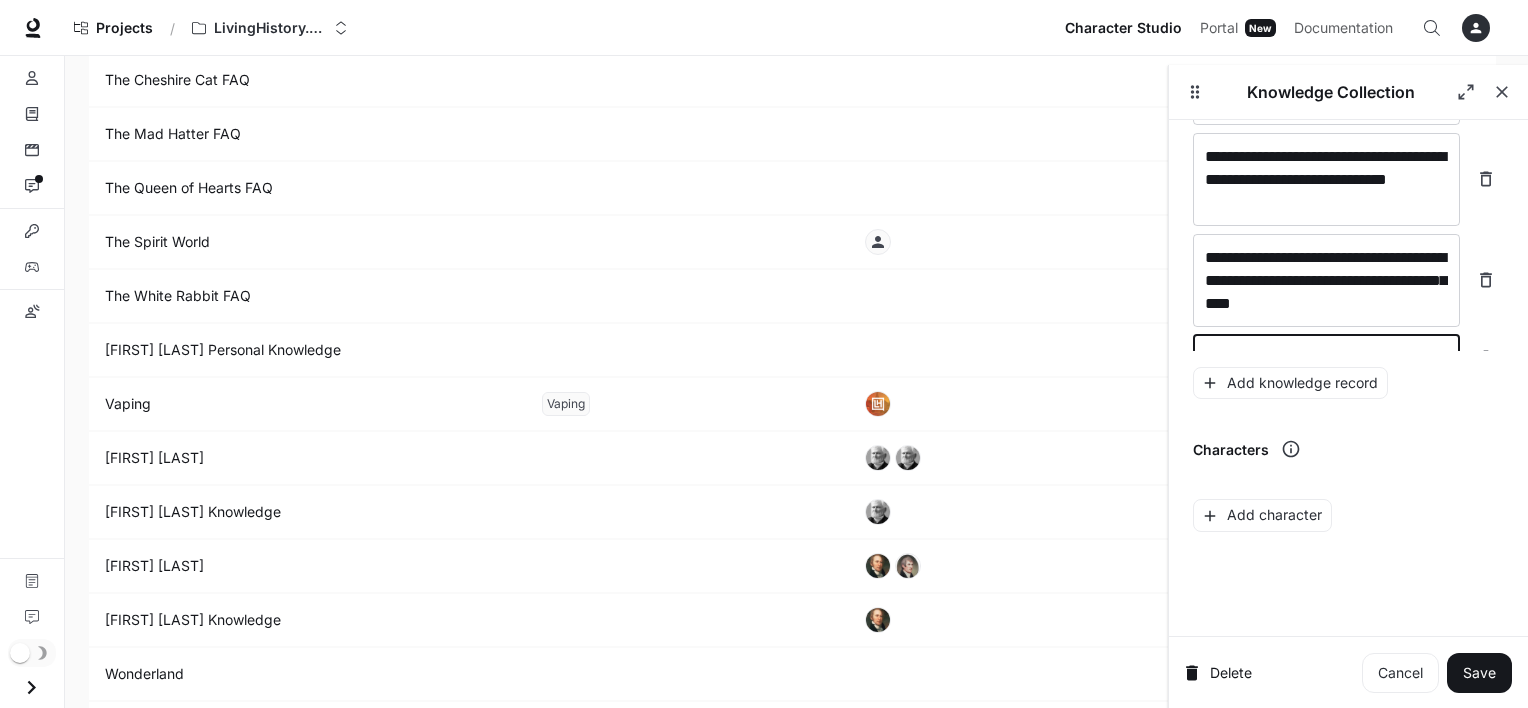 click at bounding box center (1326, 358) 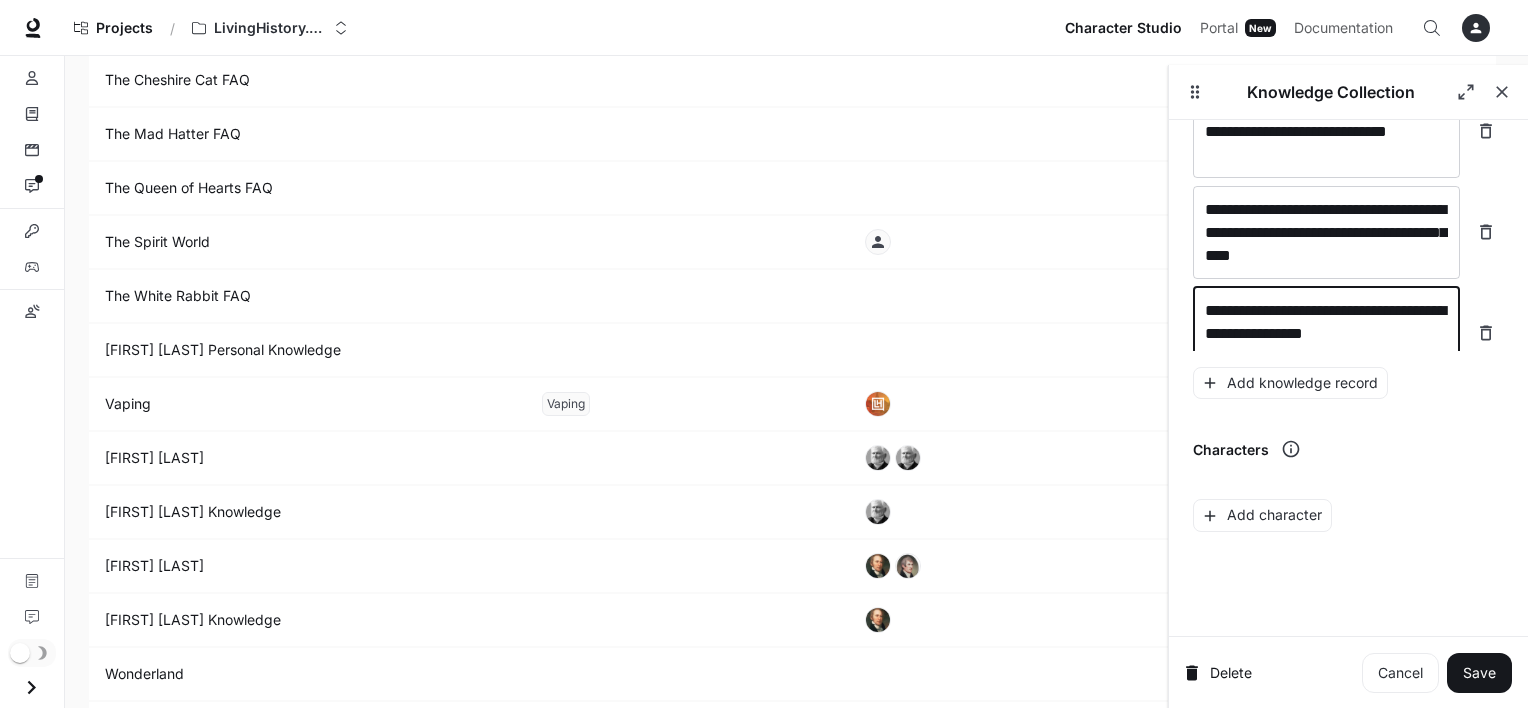 scroll, scrollTop: 17603, scrollLeft: 0, axis: vertical 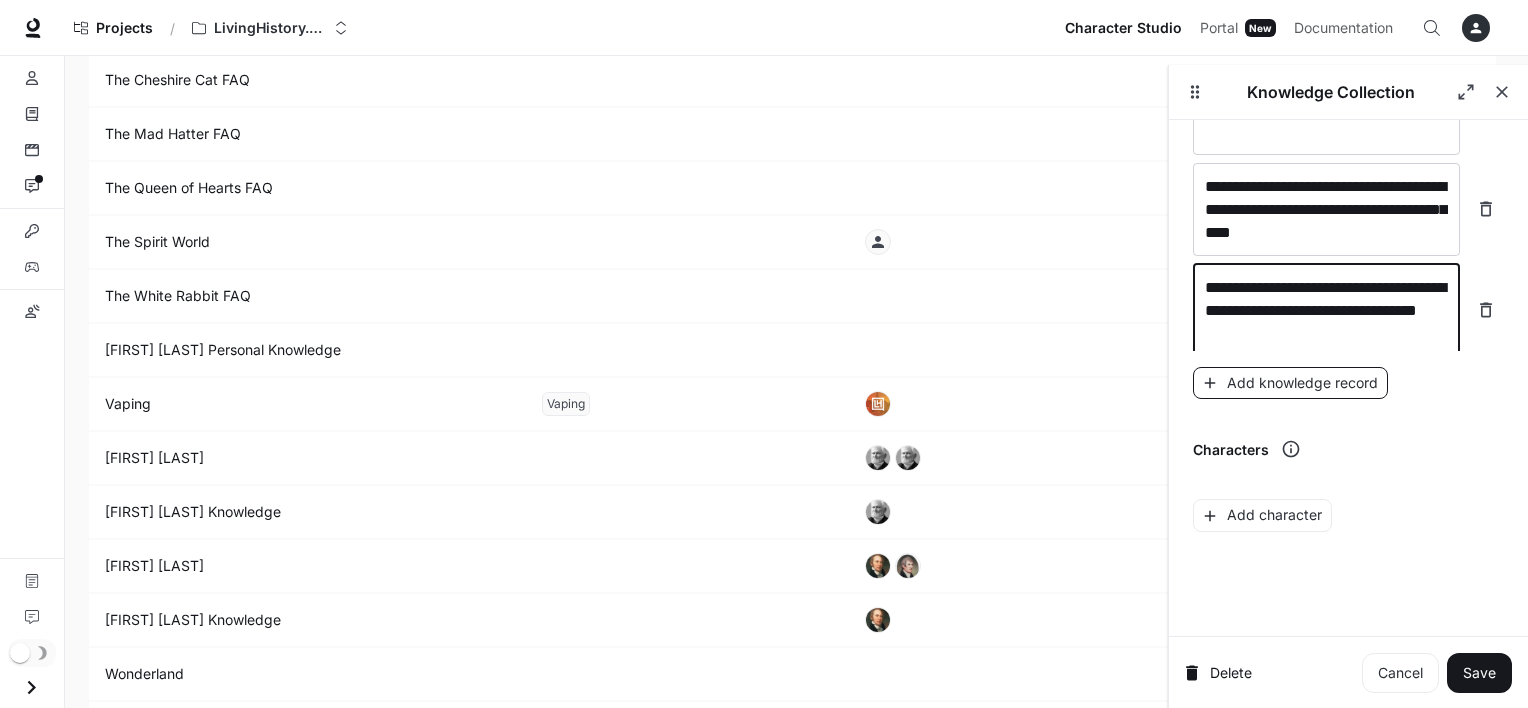 type on "**********" 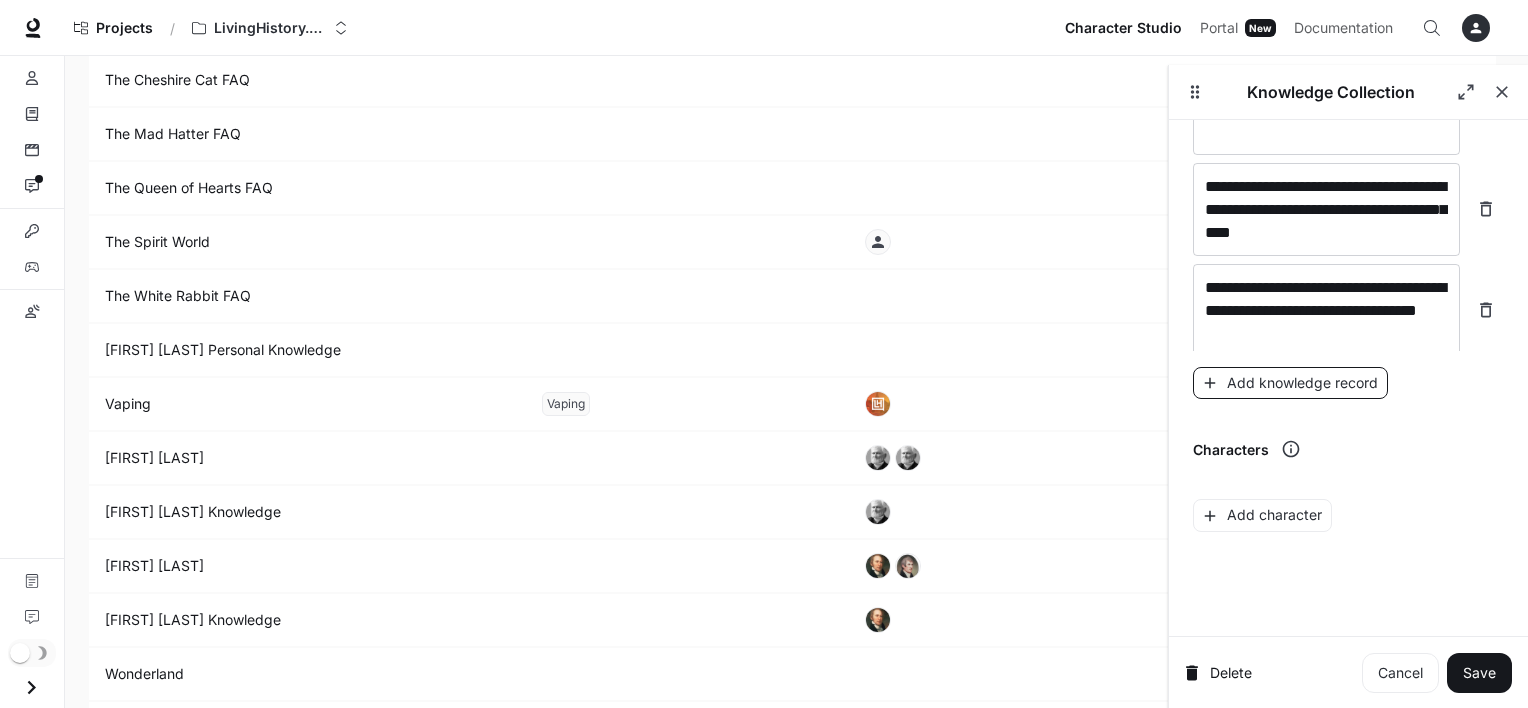 scroll, scrollTop: 17680, scrollLeft: 0, axis: vertical 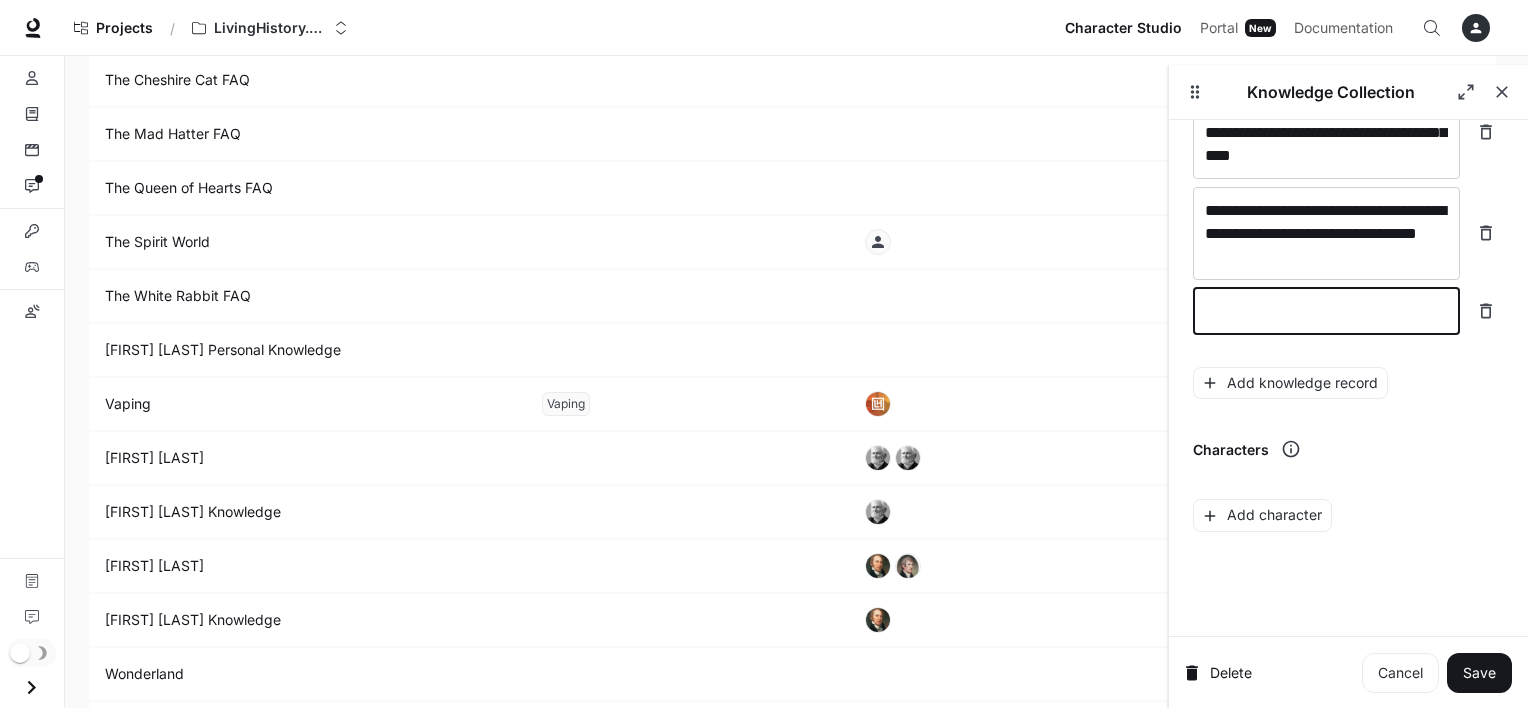 click at bounding box center [1326, 311] 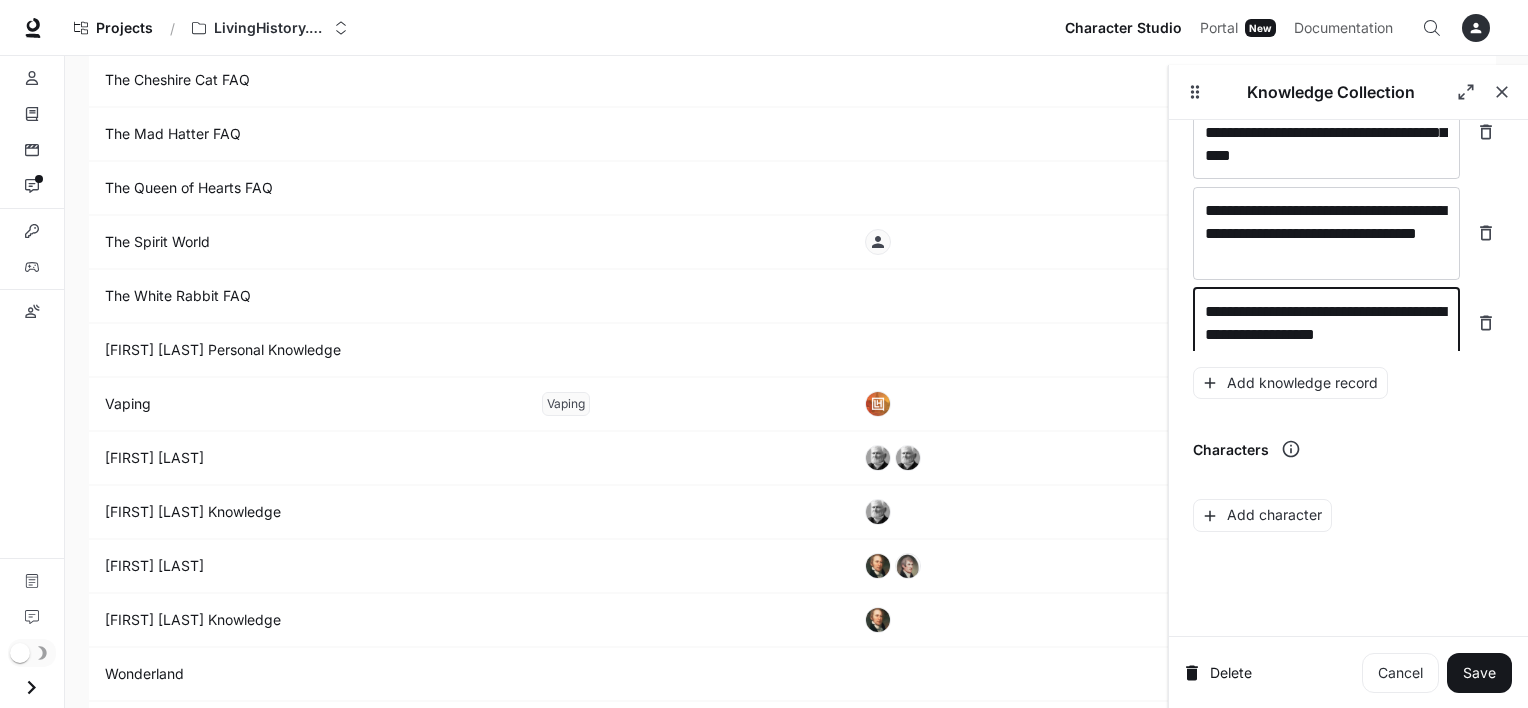 scroll, scrollTop: 17696, scrollLeft: 0, axis: vertical 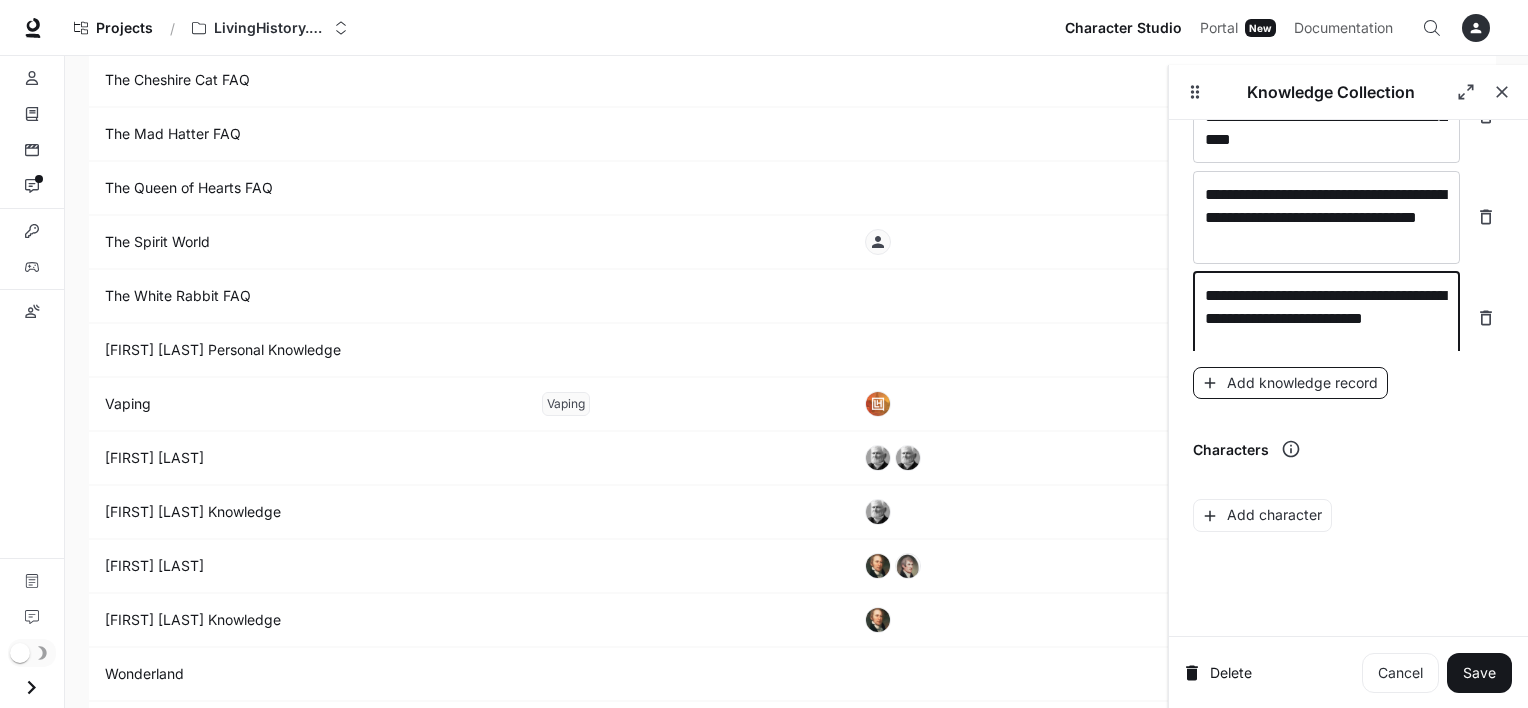 type on "**********" 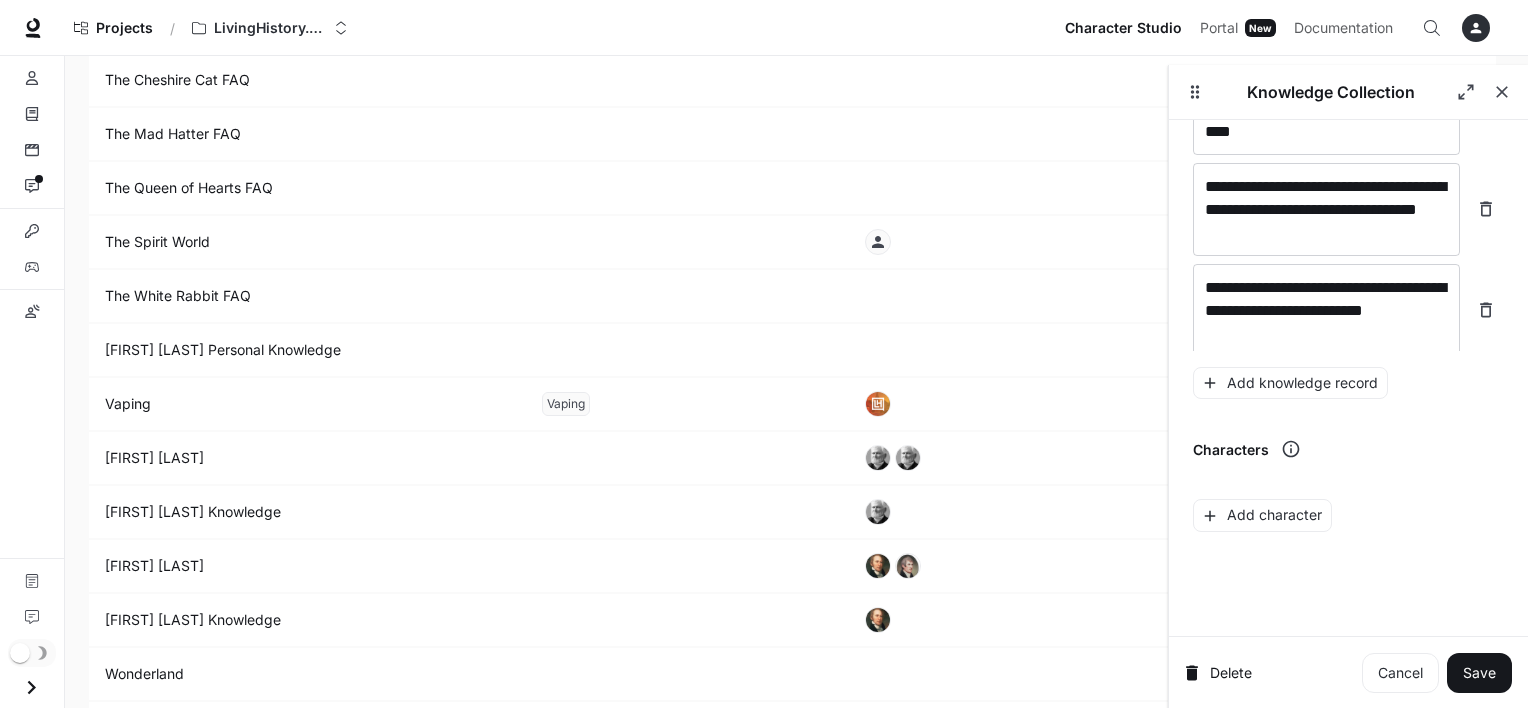scroll, scrollTop: 17772, scrollLeft: 0, axis: vertical 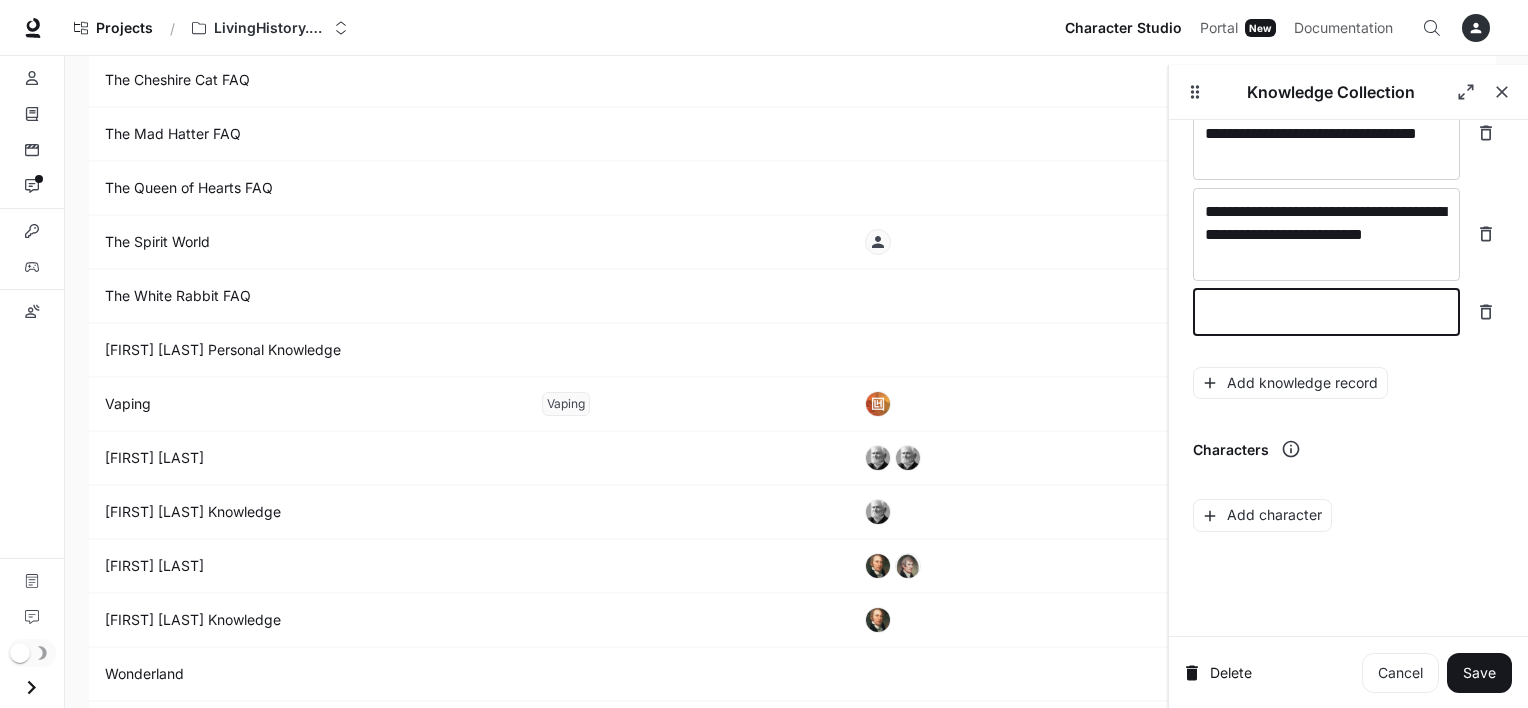 click at bounding box center [1326, 312] 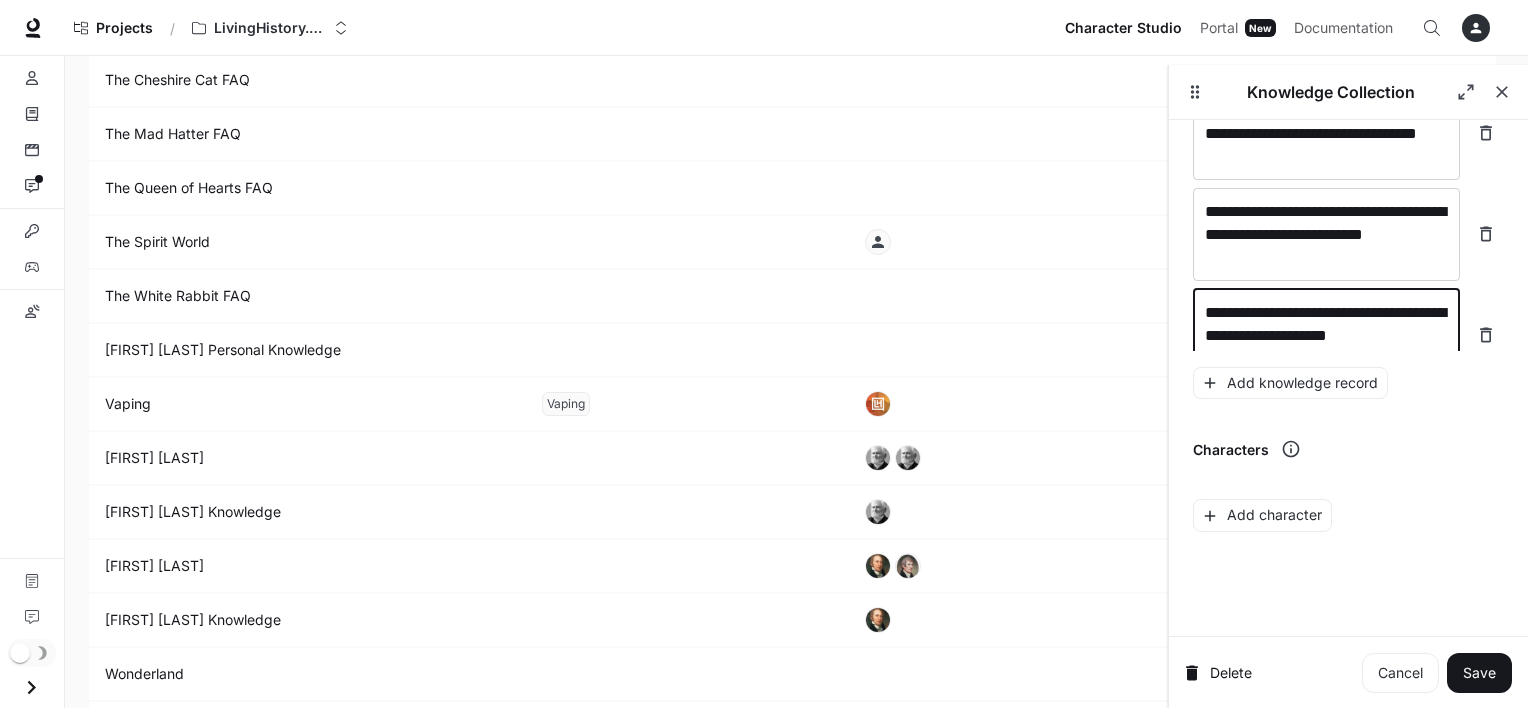 scroll, scrollTop: 17788, scrollLeft: 0, axis: vertical 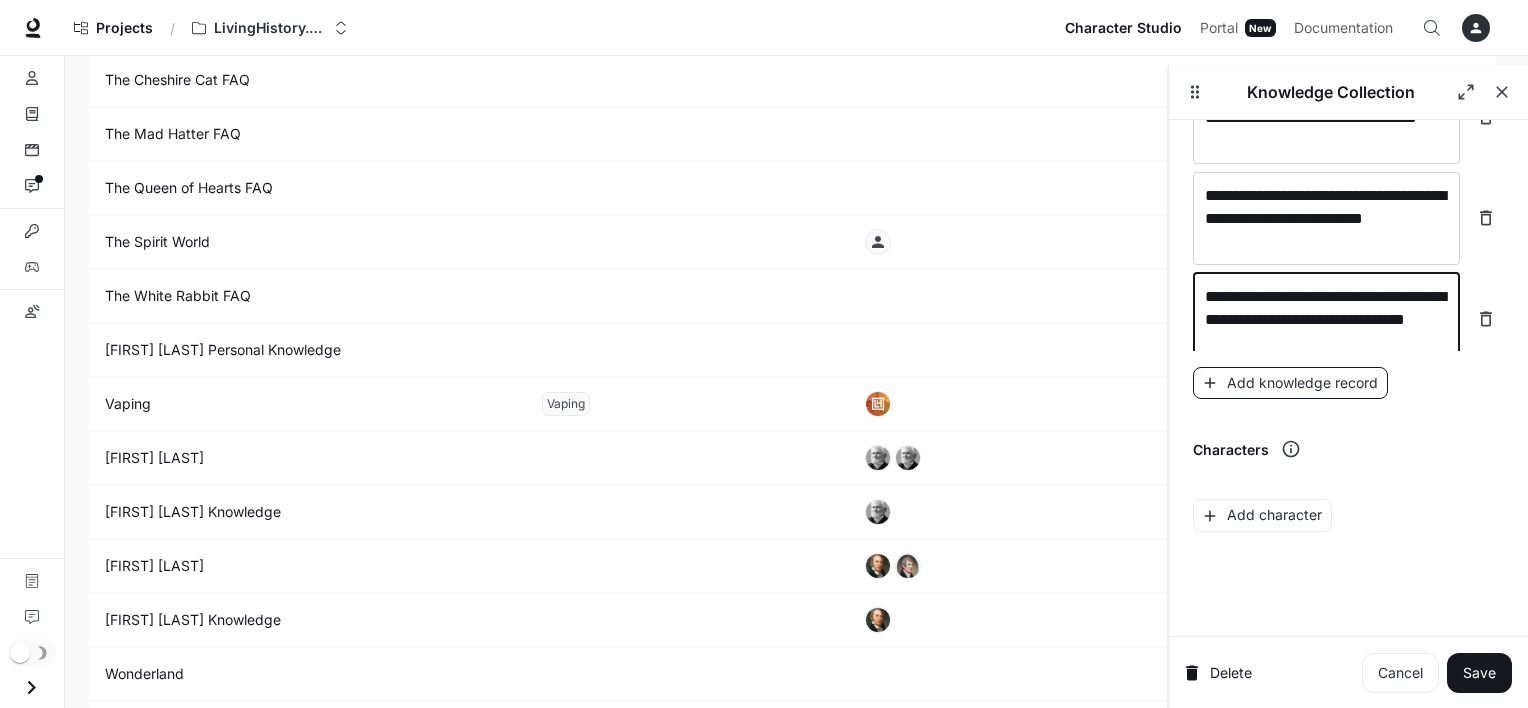 type on "**********" 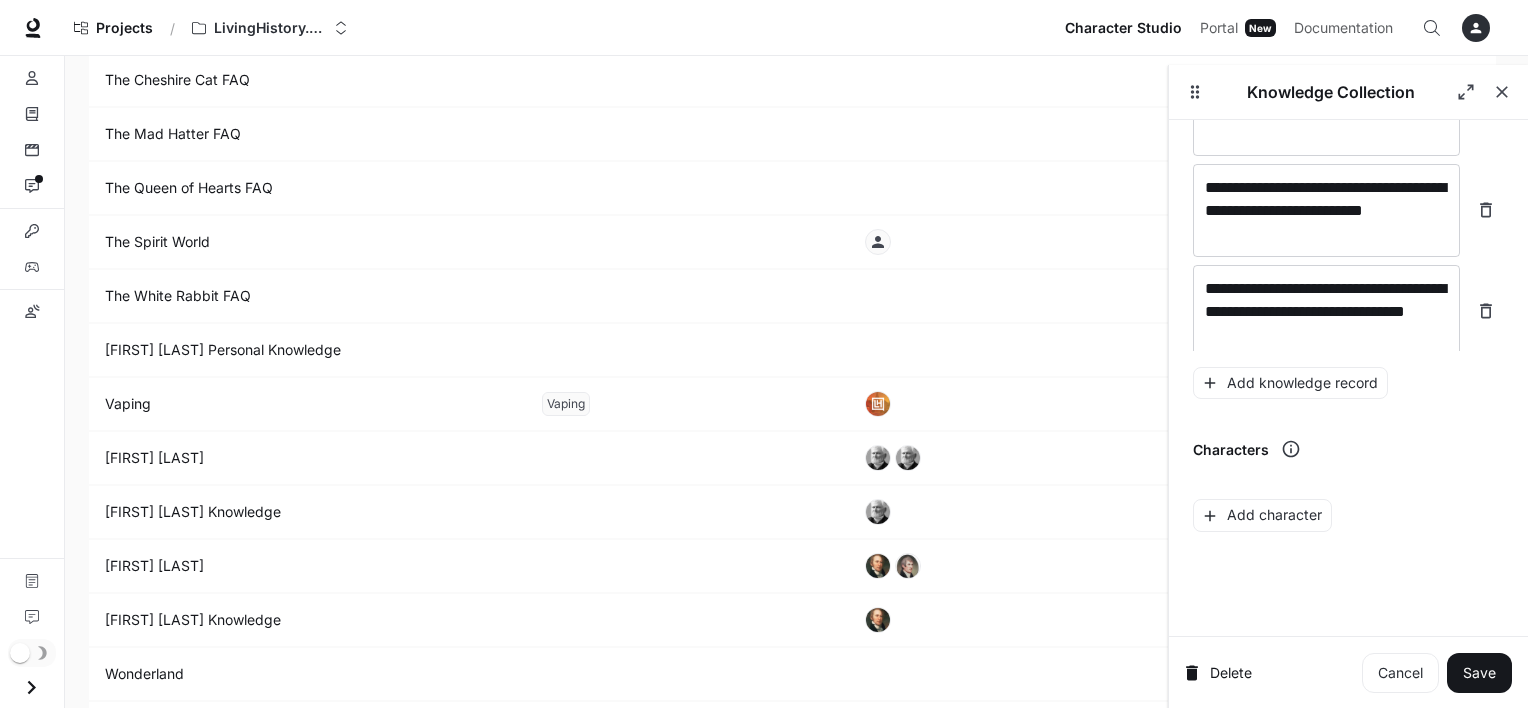 scroll, scrollTop: 17866, scrollLeft: 0, axis: vertical 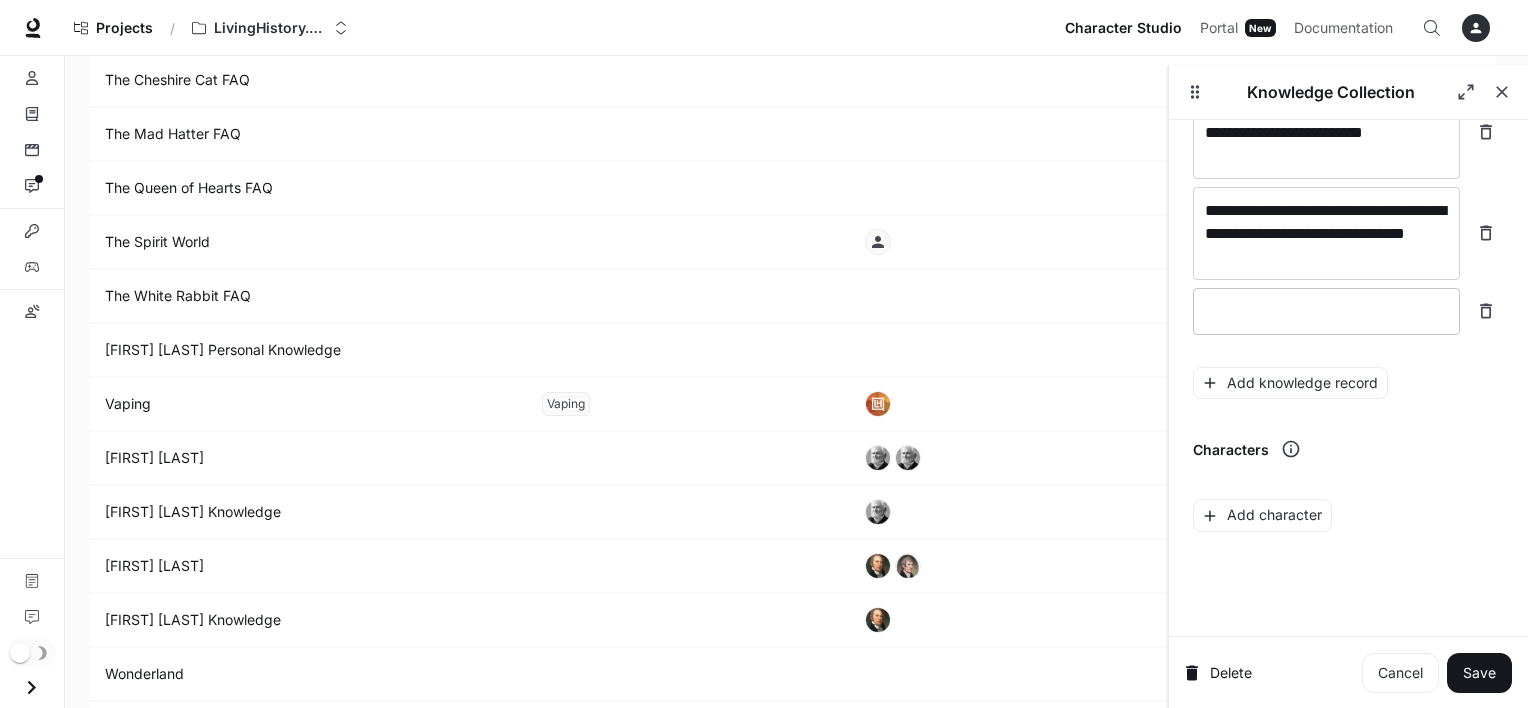 click at bounding box center (1326, 311) 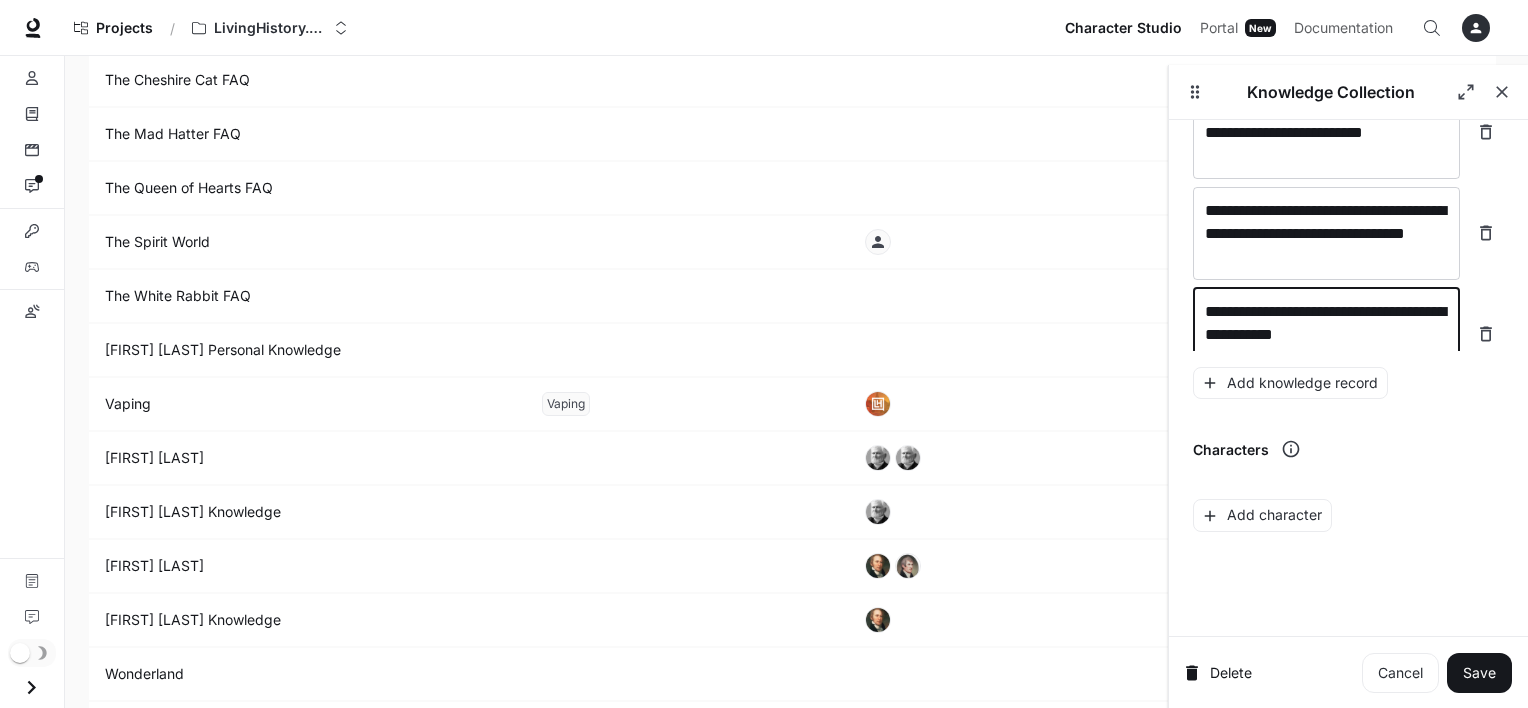 scroll, scrollTop: 17881, scrollLeft: 0, axis: vertical 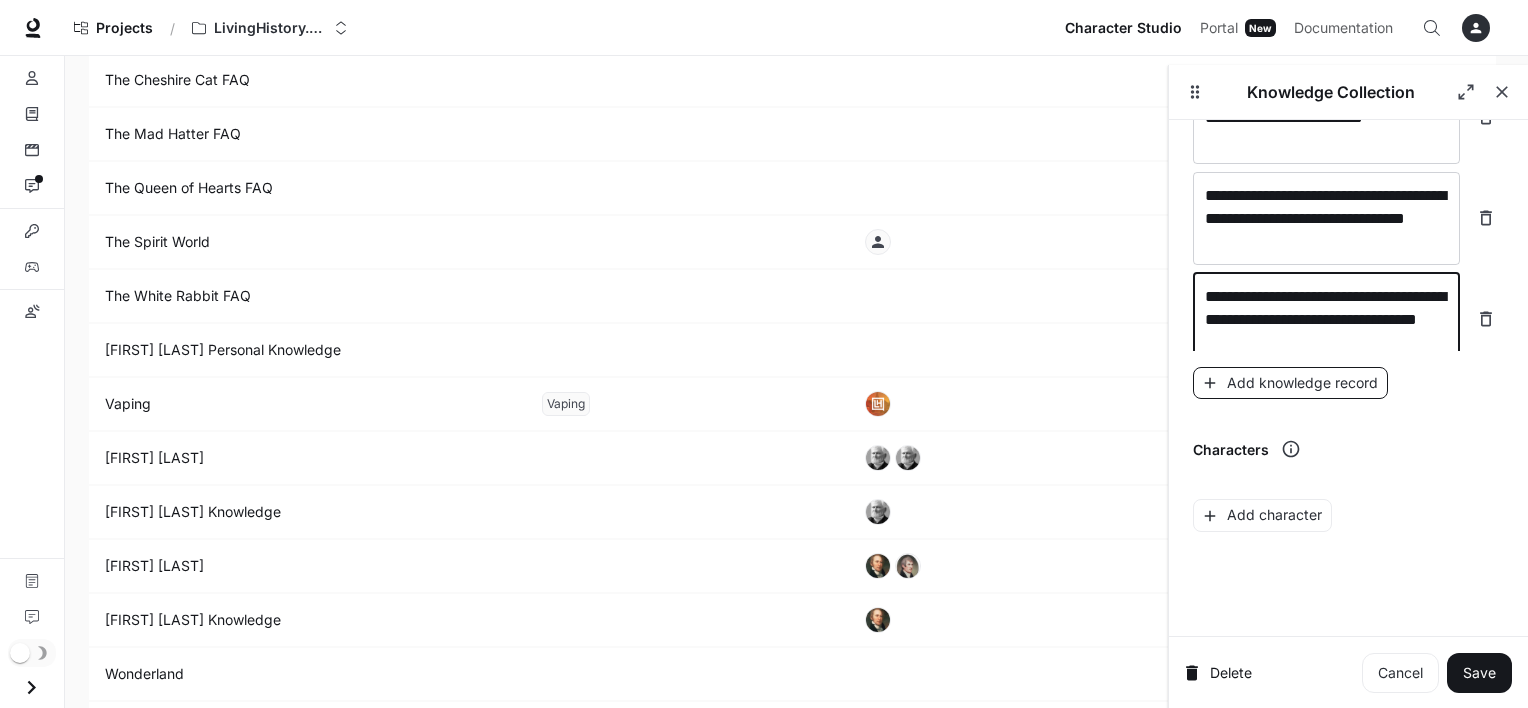 type on "**********" 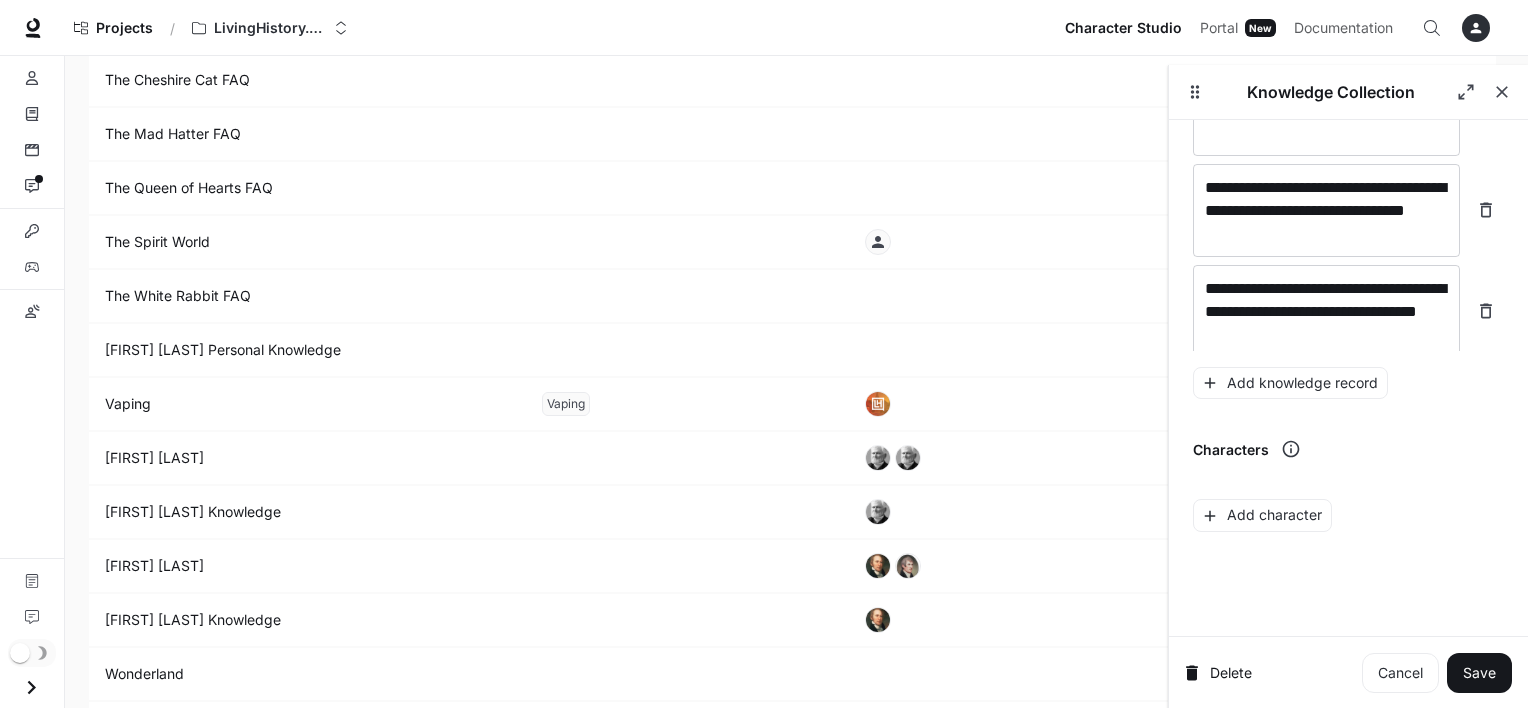 scroll, scrollTop: 17959, scrollLeft: 0, axis: vertical 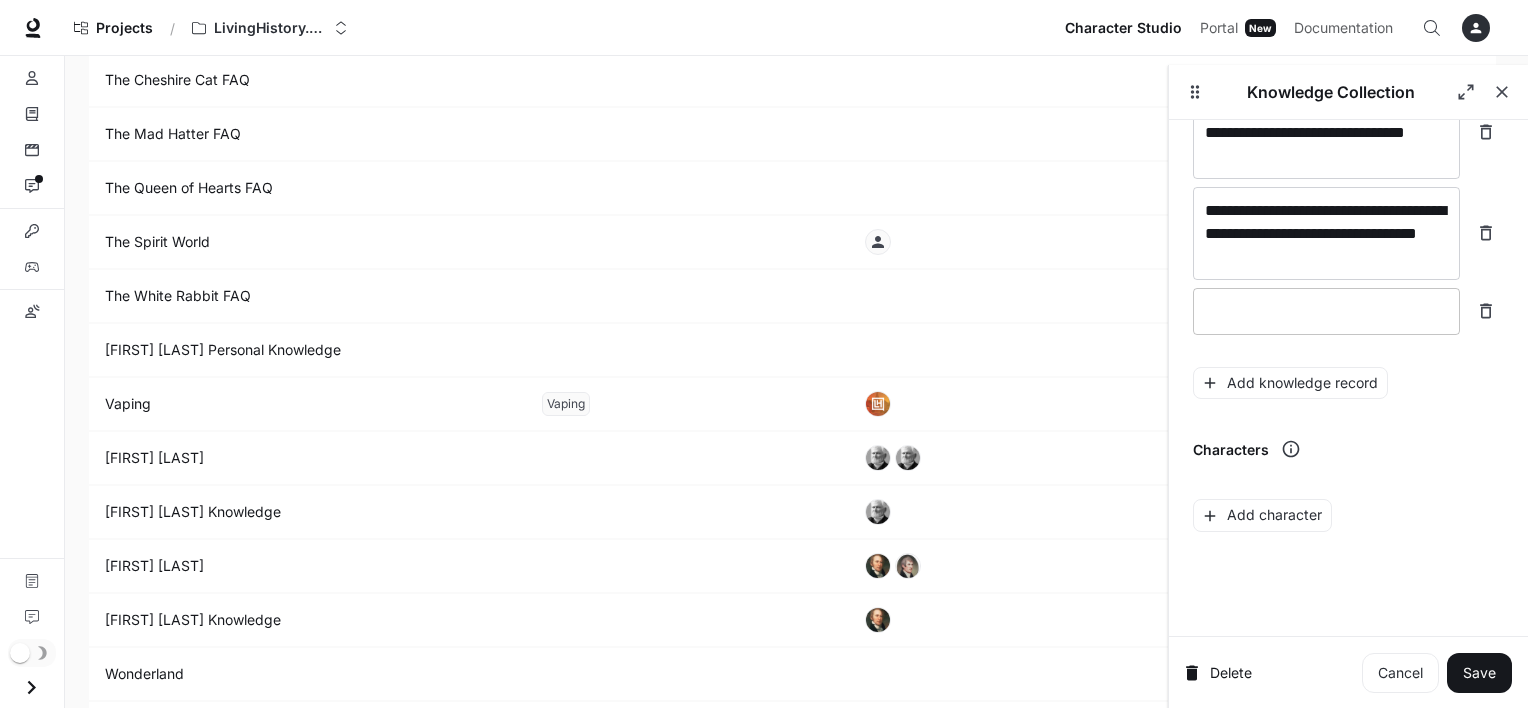 click at bounding box center (1326, 311) 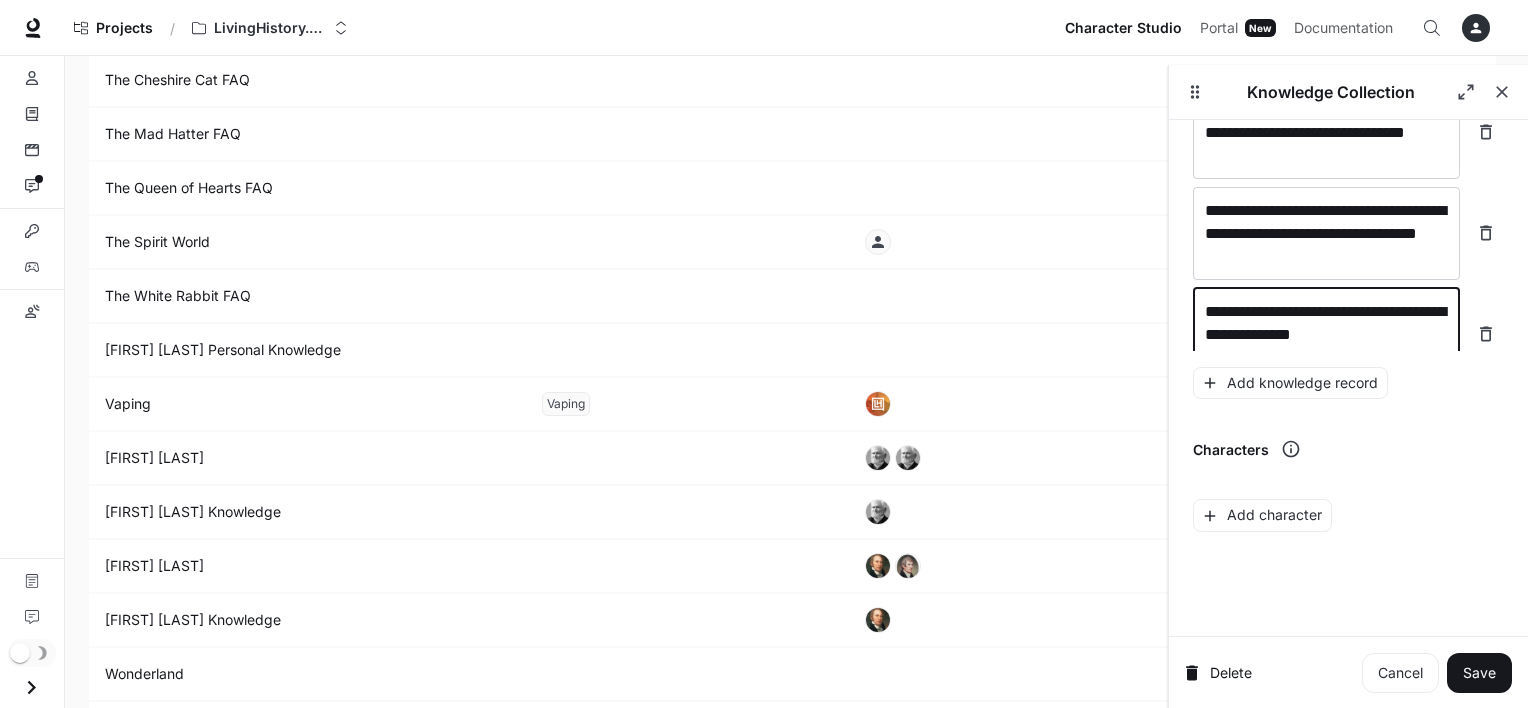 scroll, scrollTop: 17975, scrollLeft: 0, axis: vertical 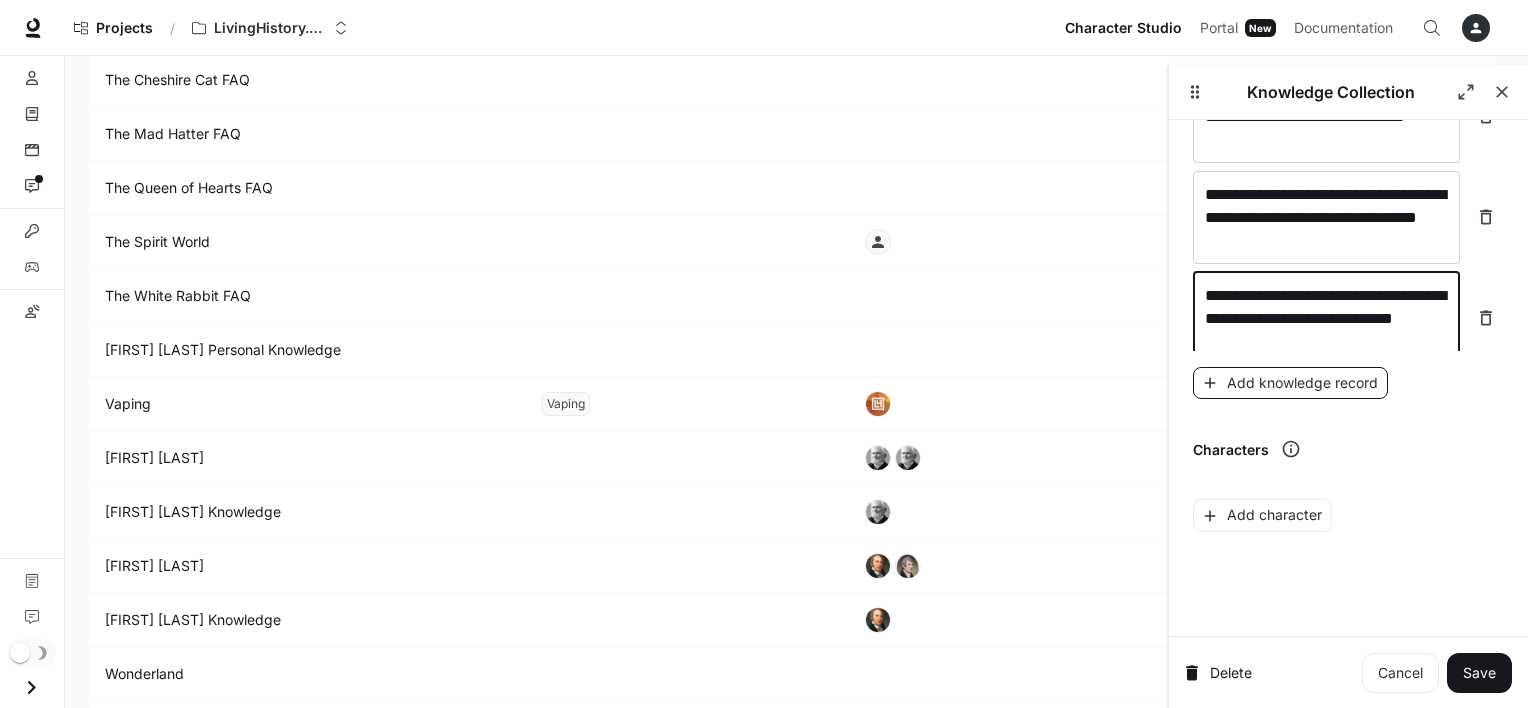 type on "**********" 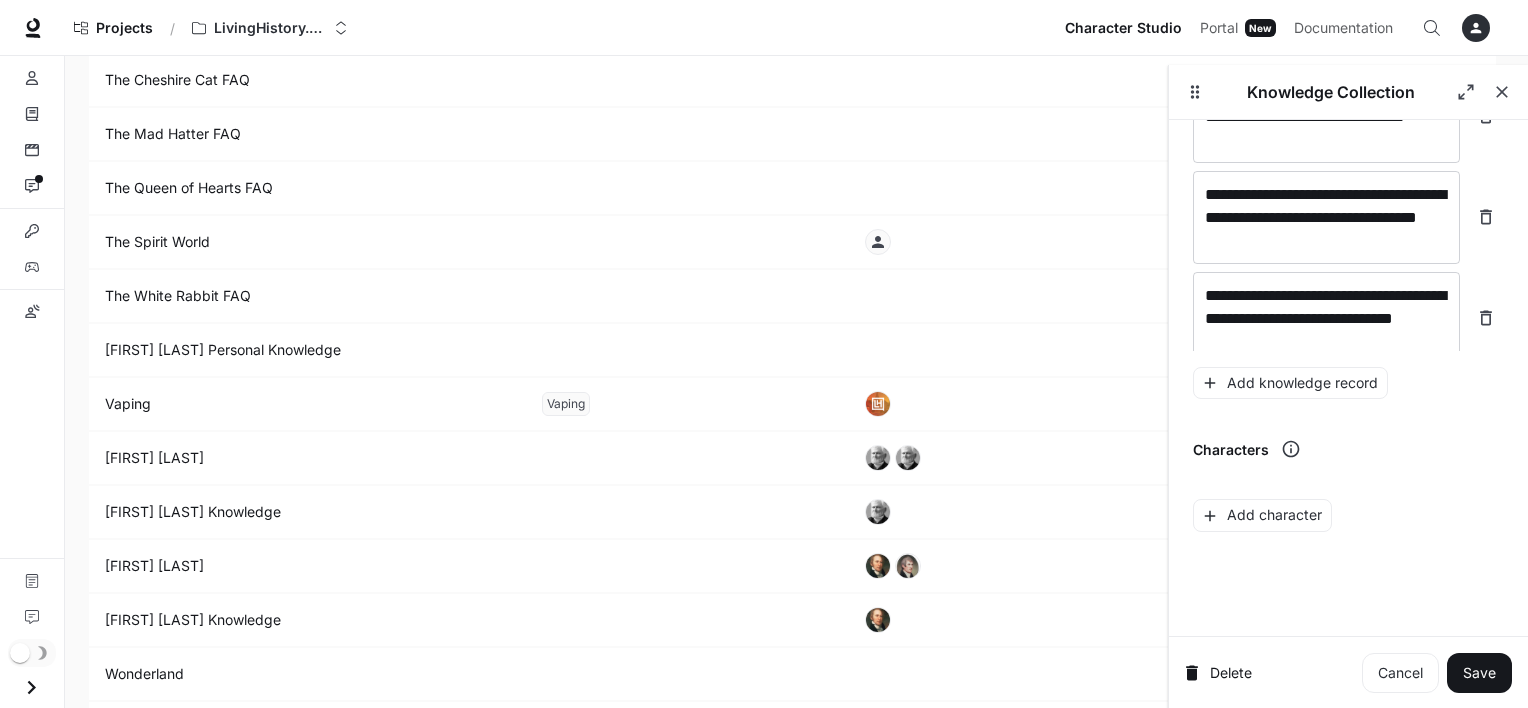 scroll, scrollTop: 18052, scrollLeft: 0, axis: vertical 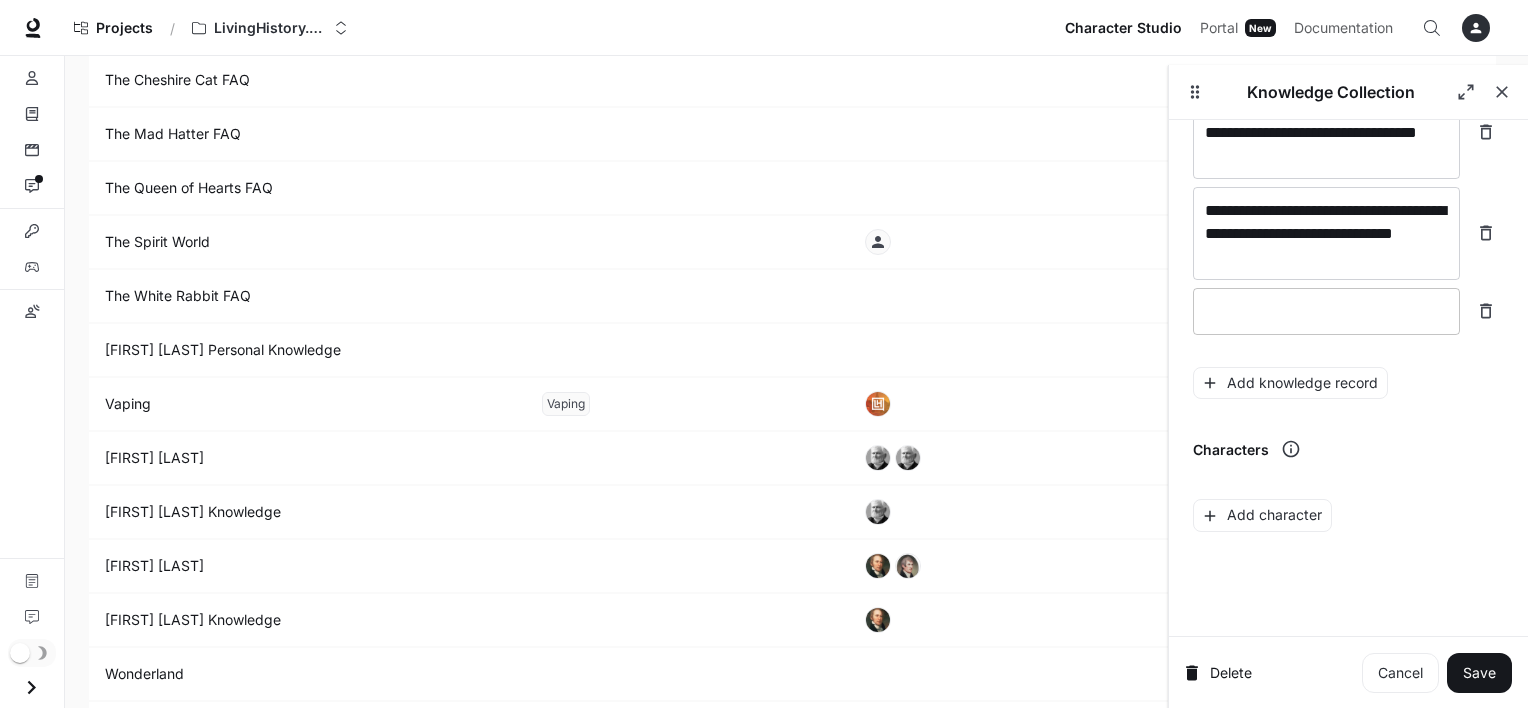 click at bounding box center [1326, 311] 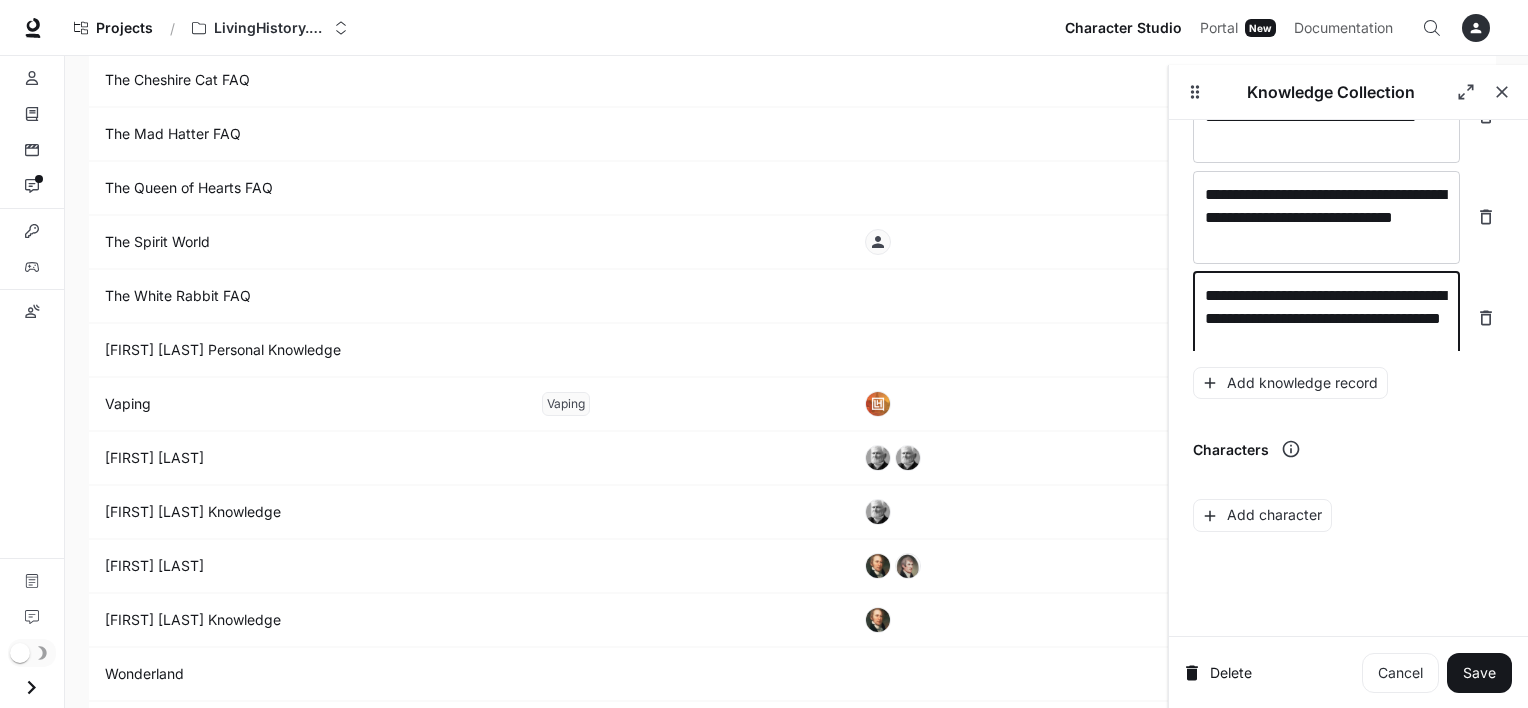 scroll, scrollTop: 18091, scrollLeft: 0, axis: vertical 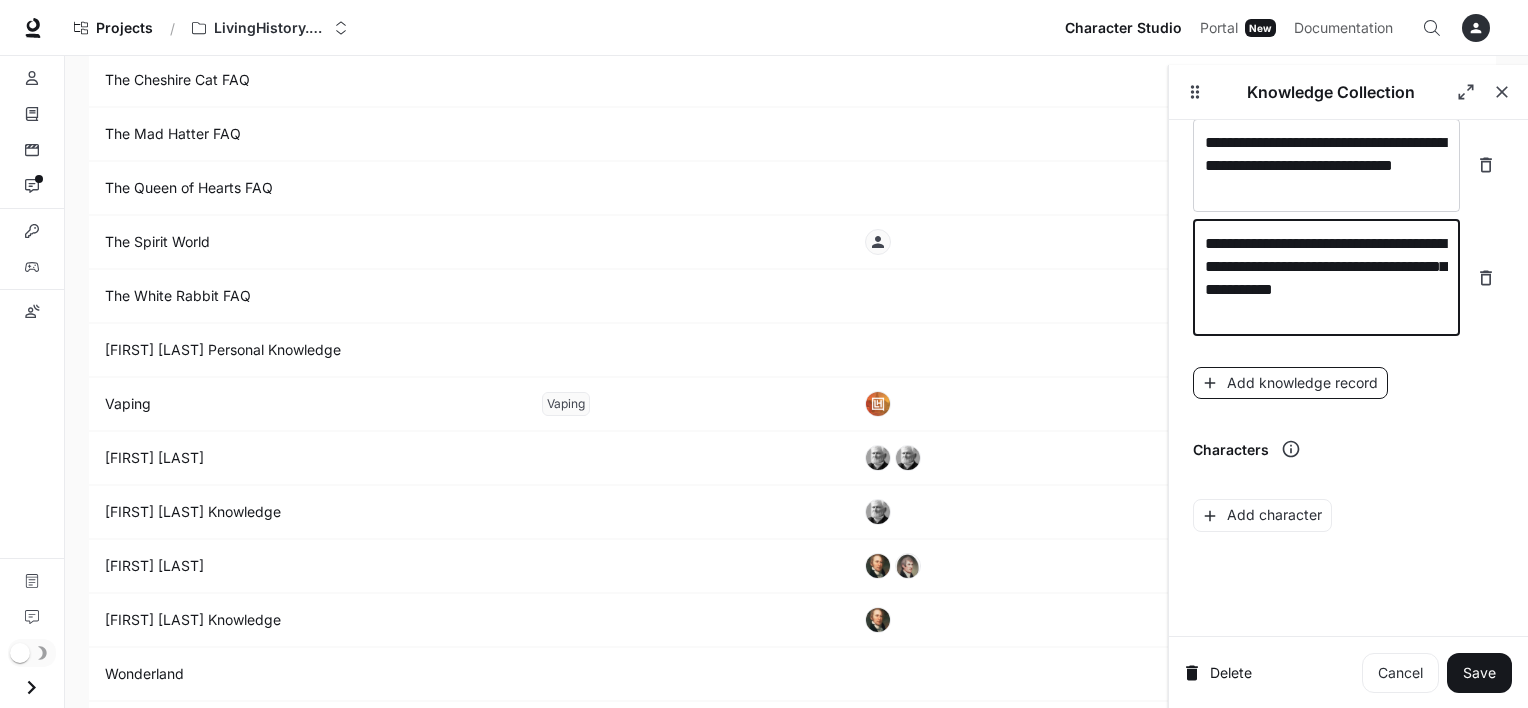 type on "**********" 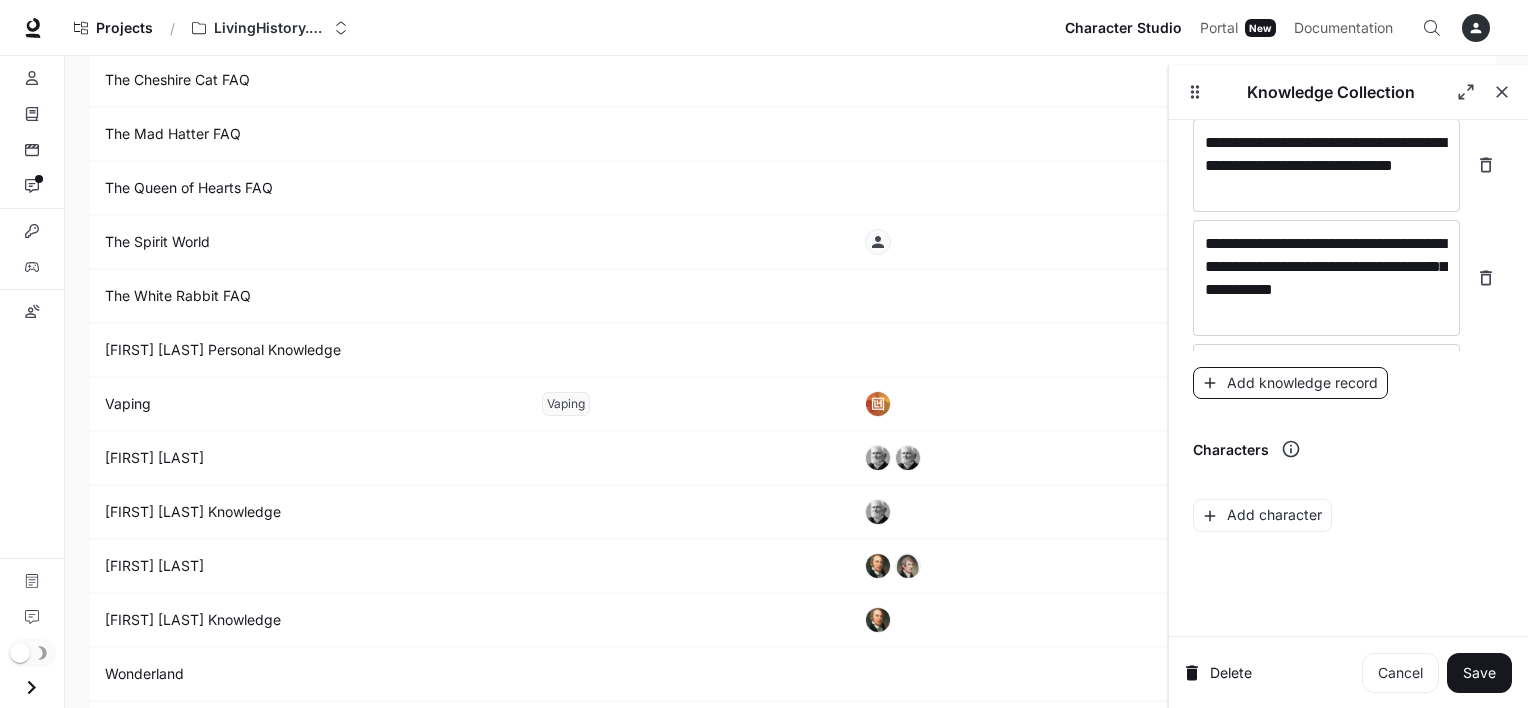 scroll, scrollTop: 18144, scrollLeft: 0, axis: vertical 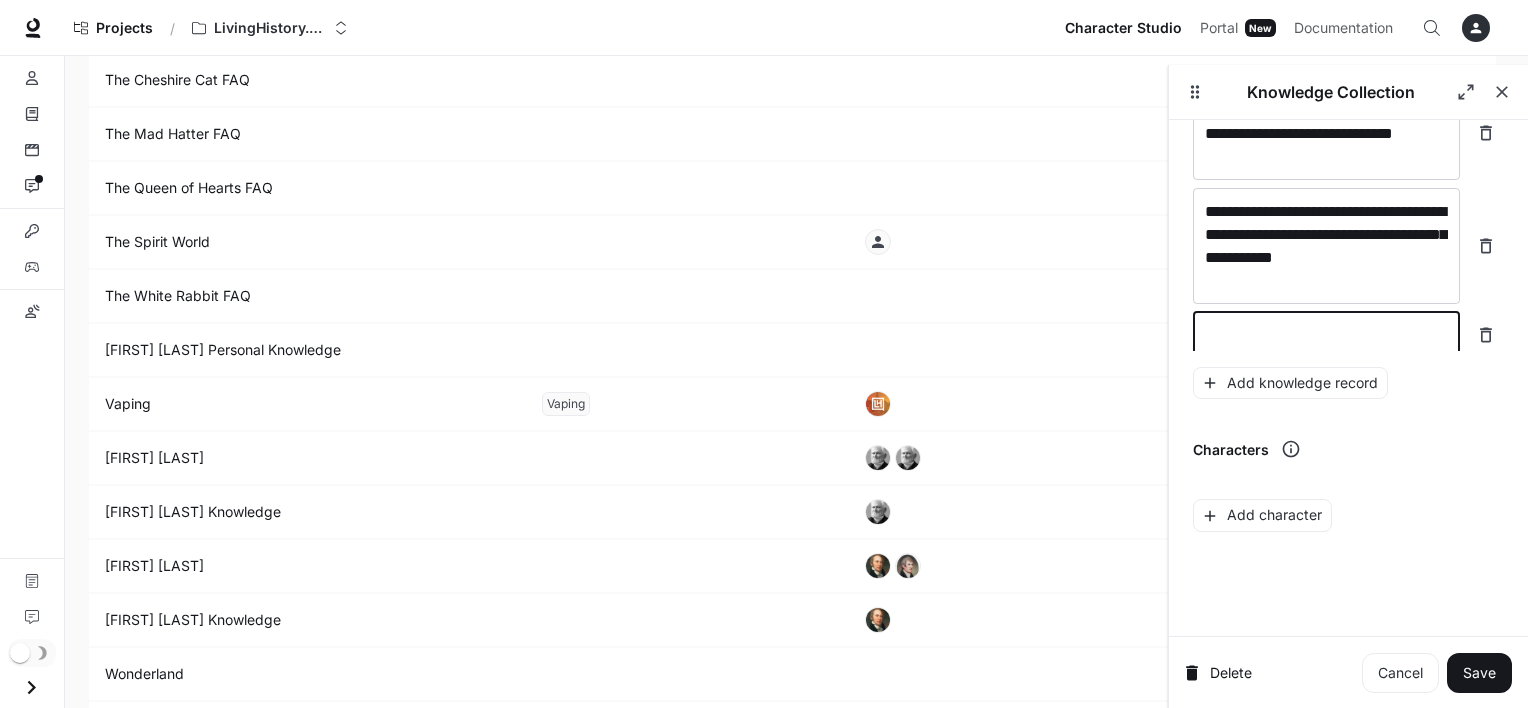 click at bounding box center [1326, 335] 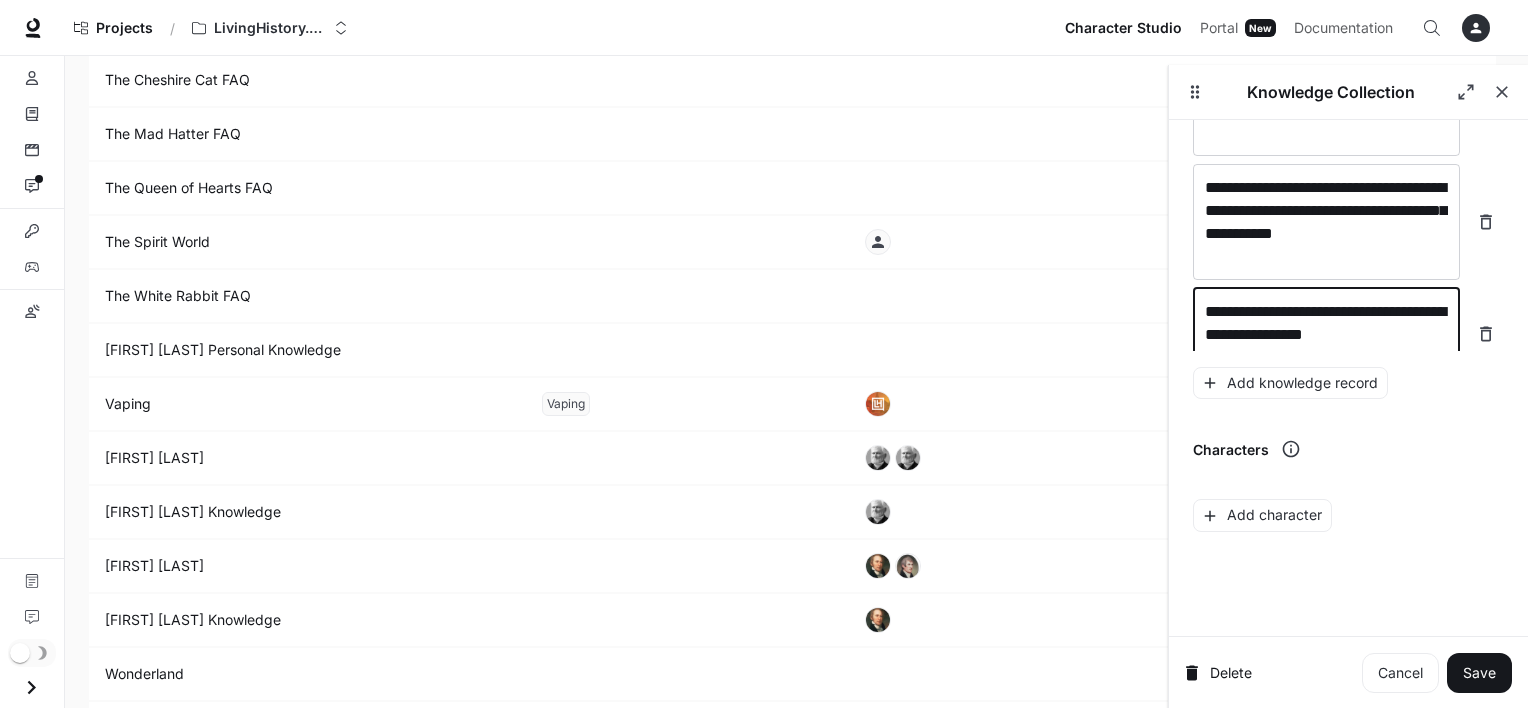 scroll, scrollTop: 18184, scrollLeft: 0, axis: vertical 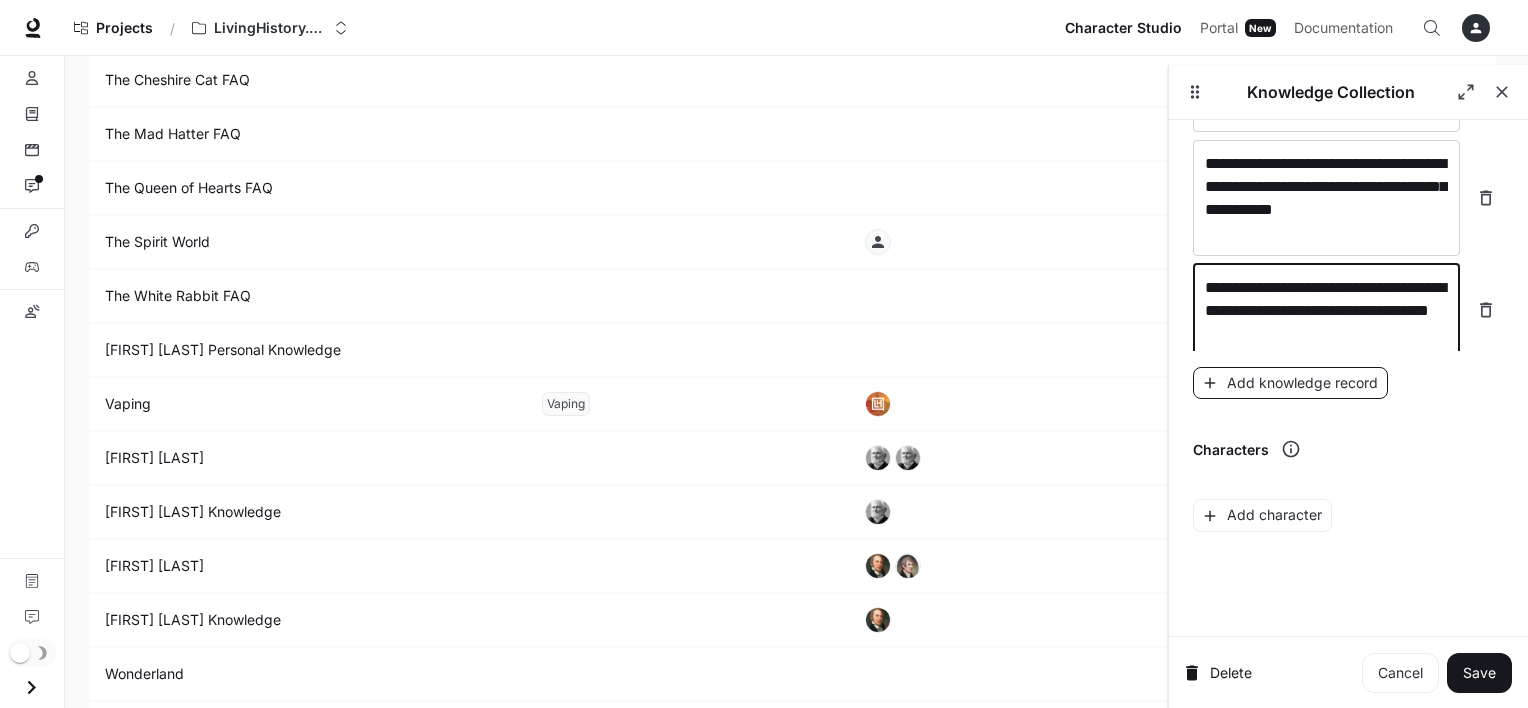 type on "**********" 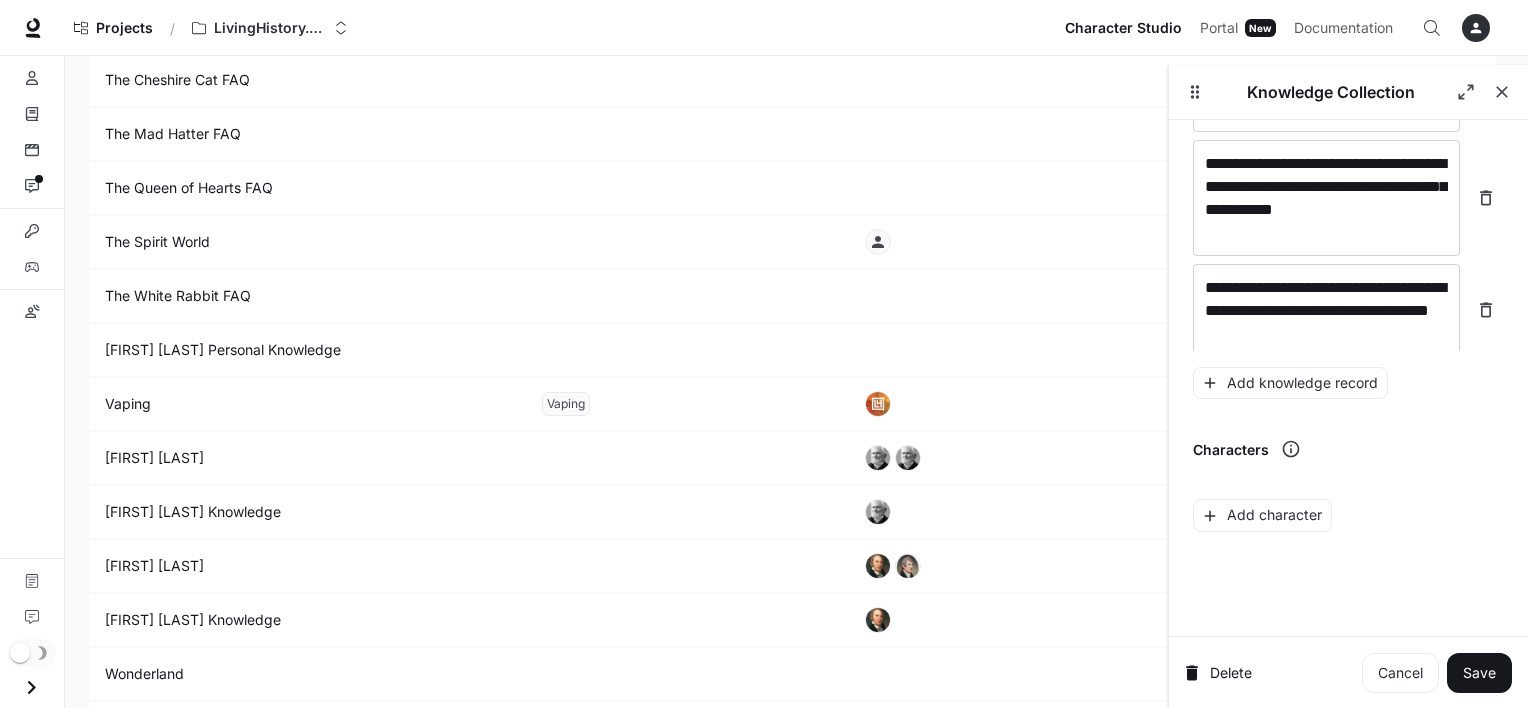 scroll, scrollTop: 18238, scrollLeft: 0, axis: vertical 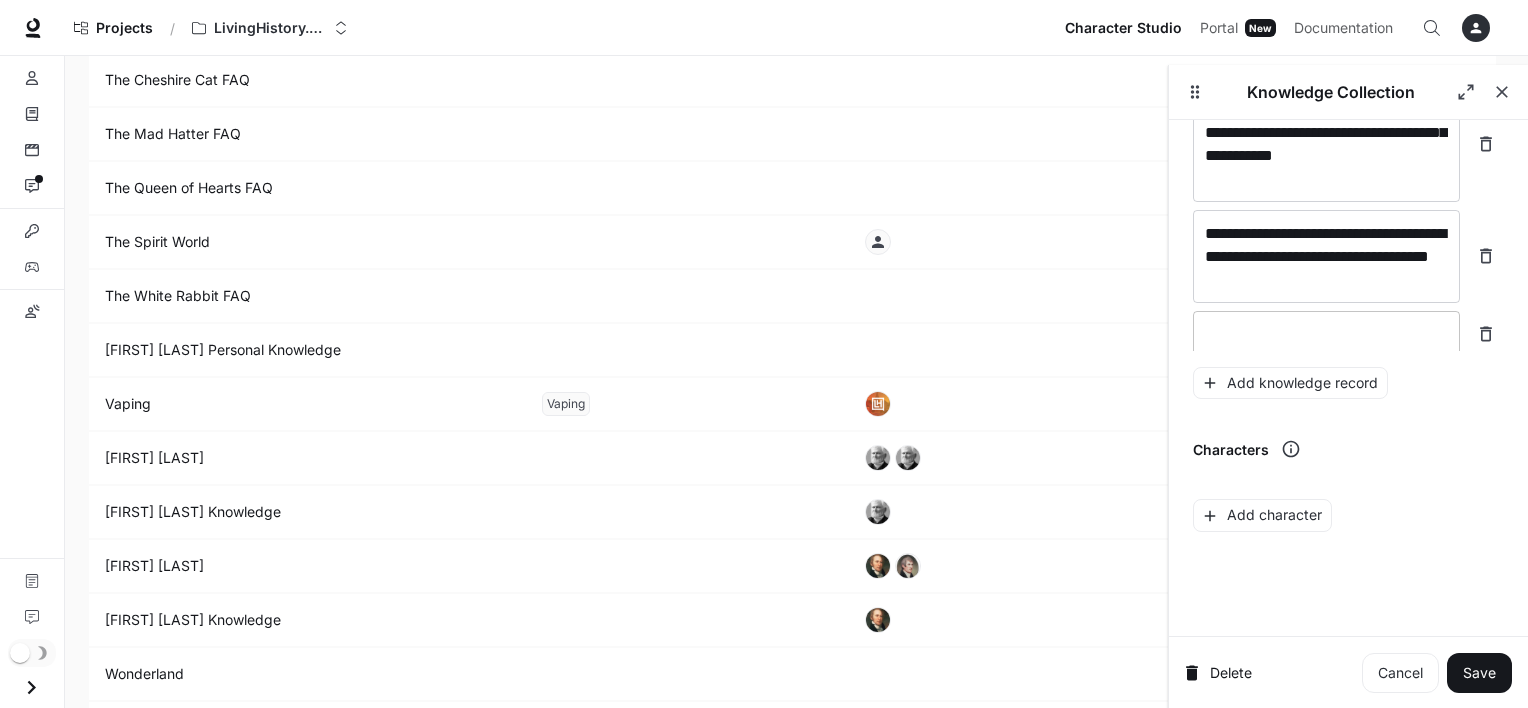 click on "* ​" at bounding box center [1326, 334] 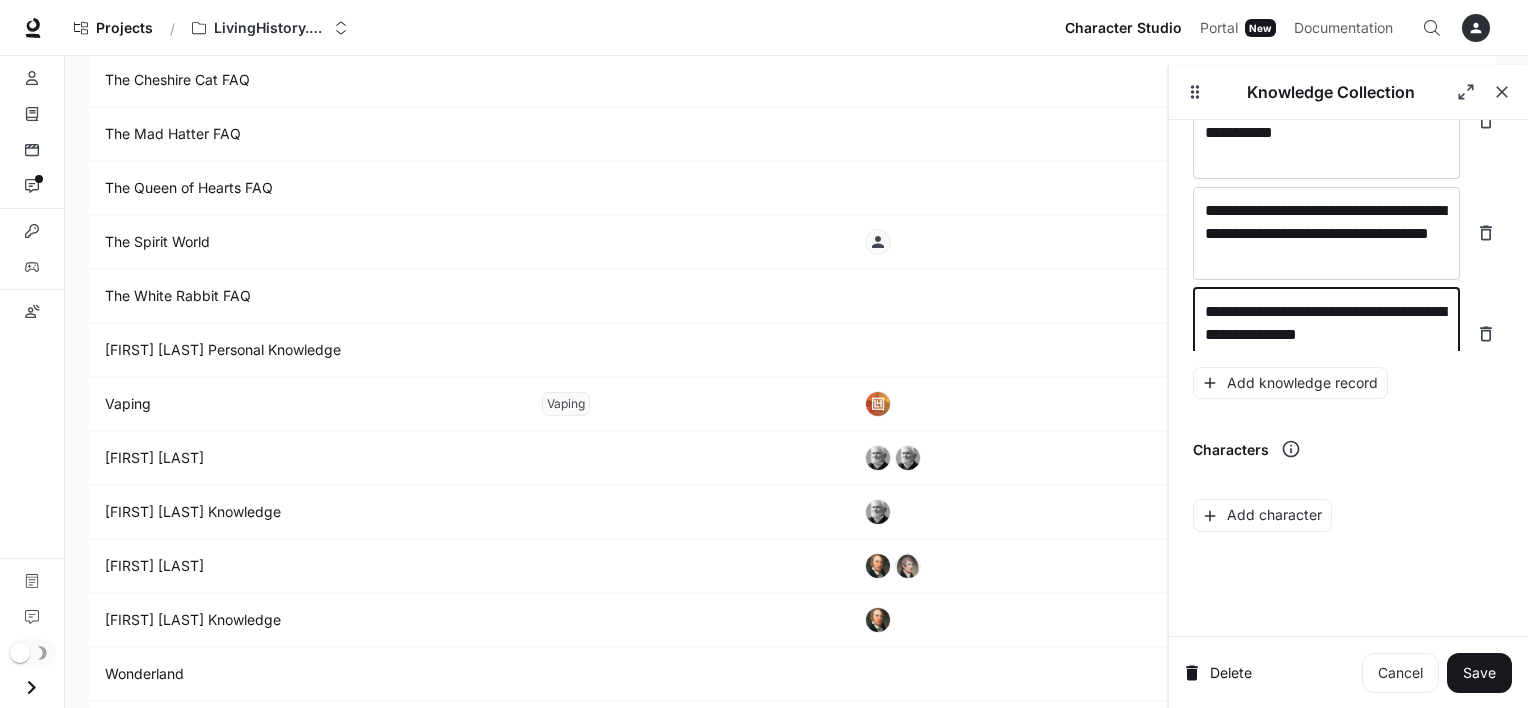 scroll, scrollTop: 18276, scrollLeft: 0, axis: vertical 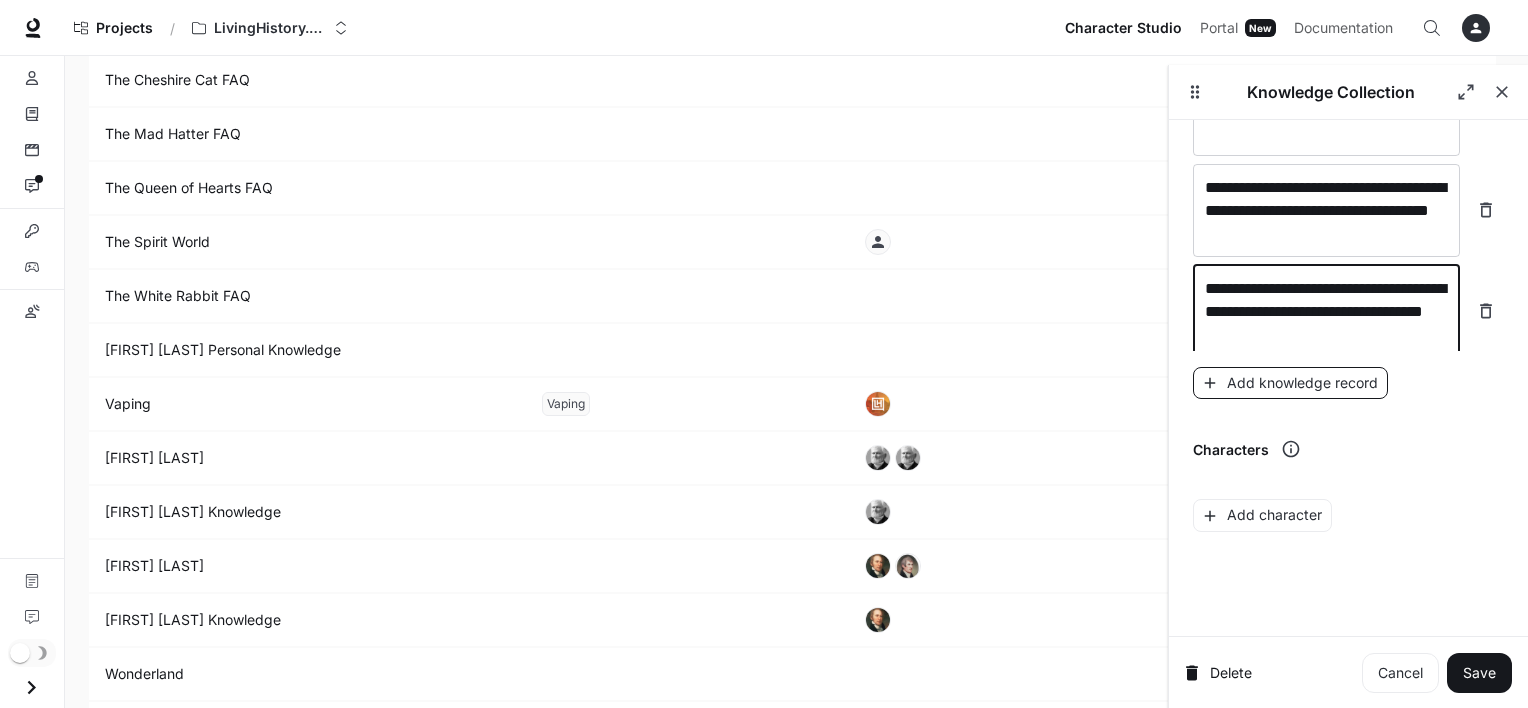 type on "**********" 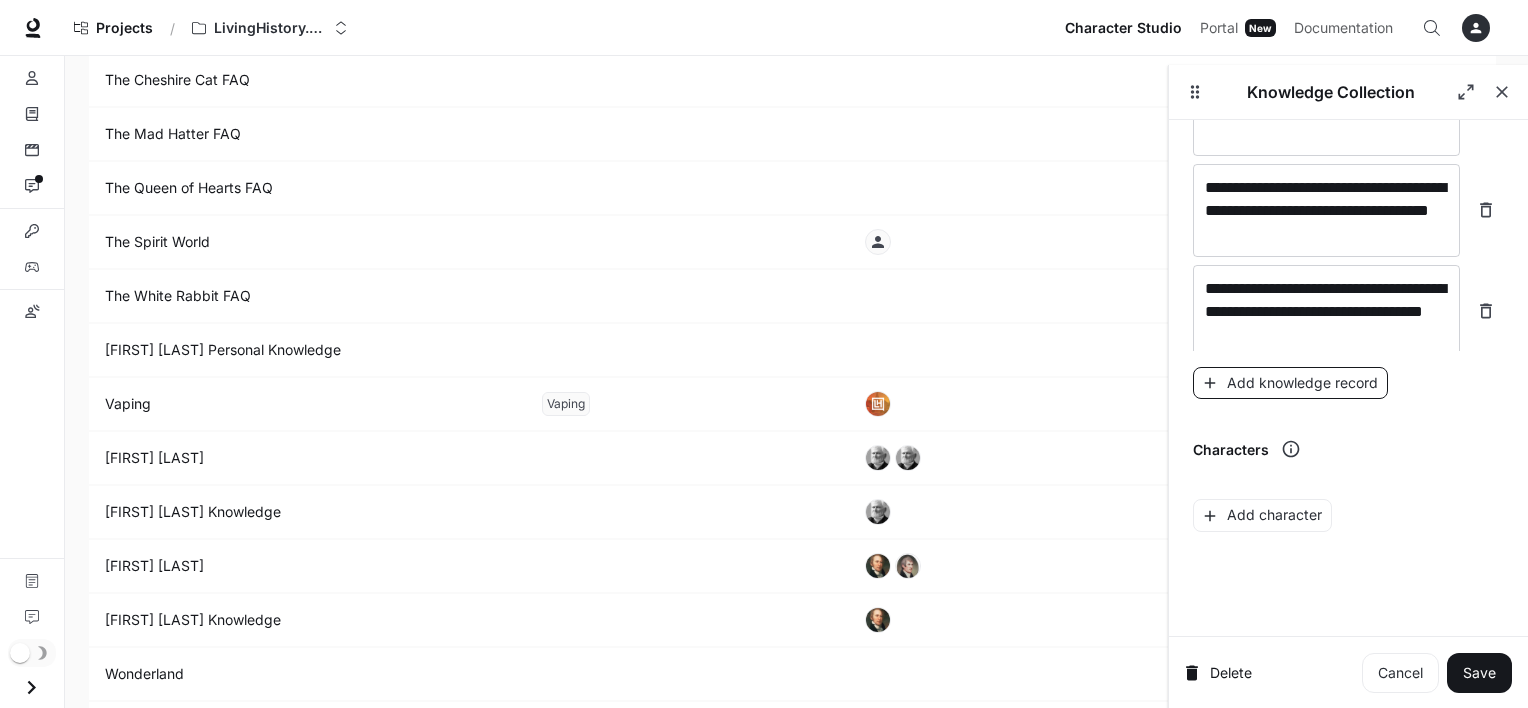 scroll, scrollTop: 18331, scrollLeft: 0, axis: vertical 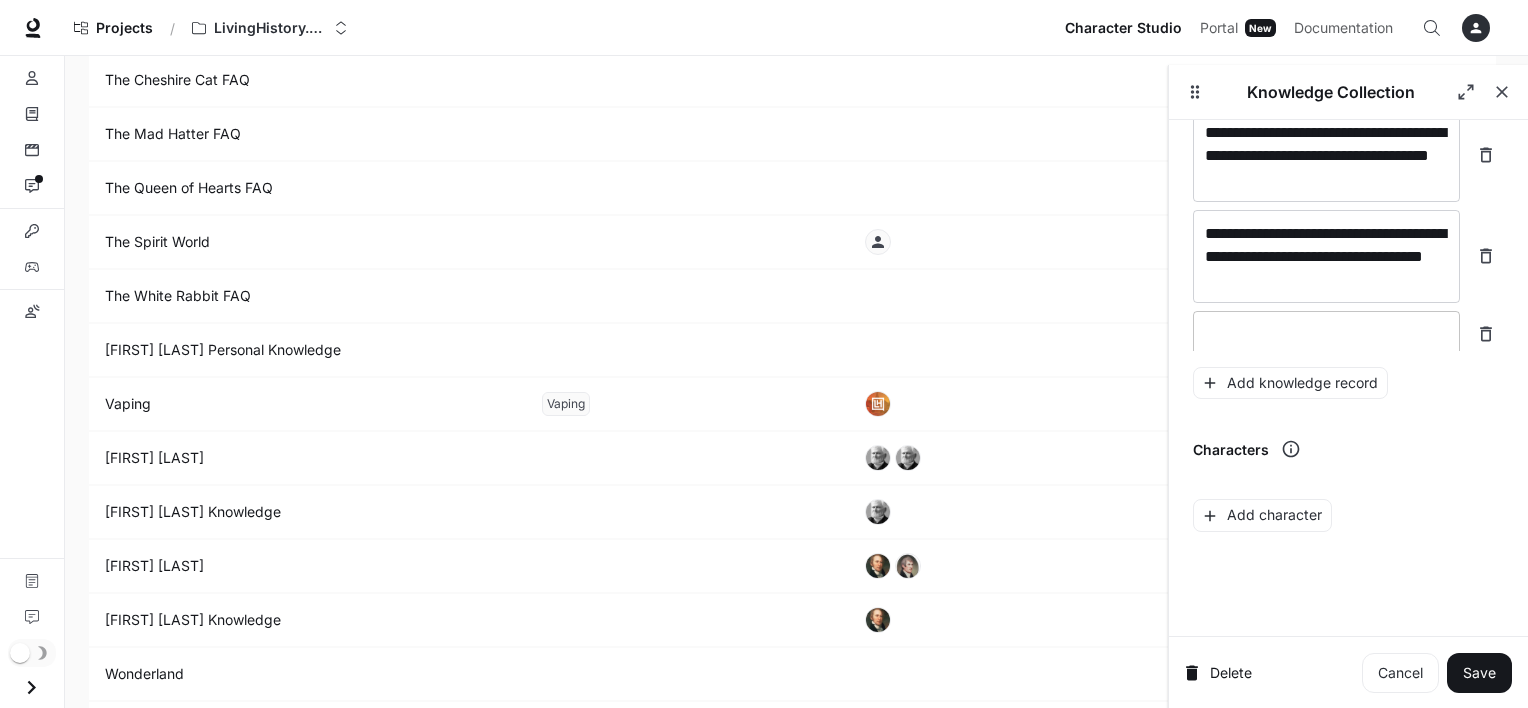 click at bounding box center (1326, 334) 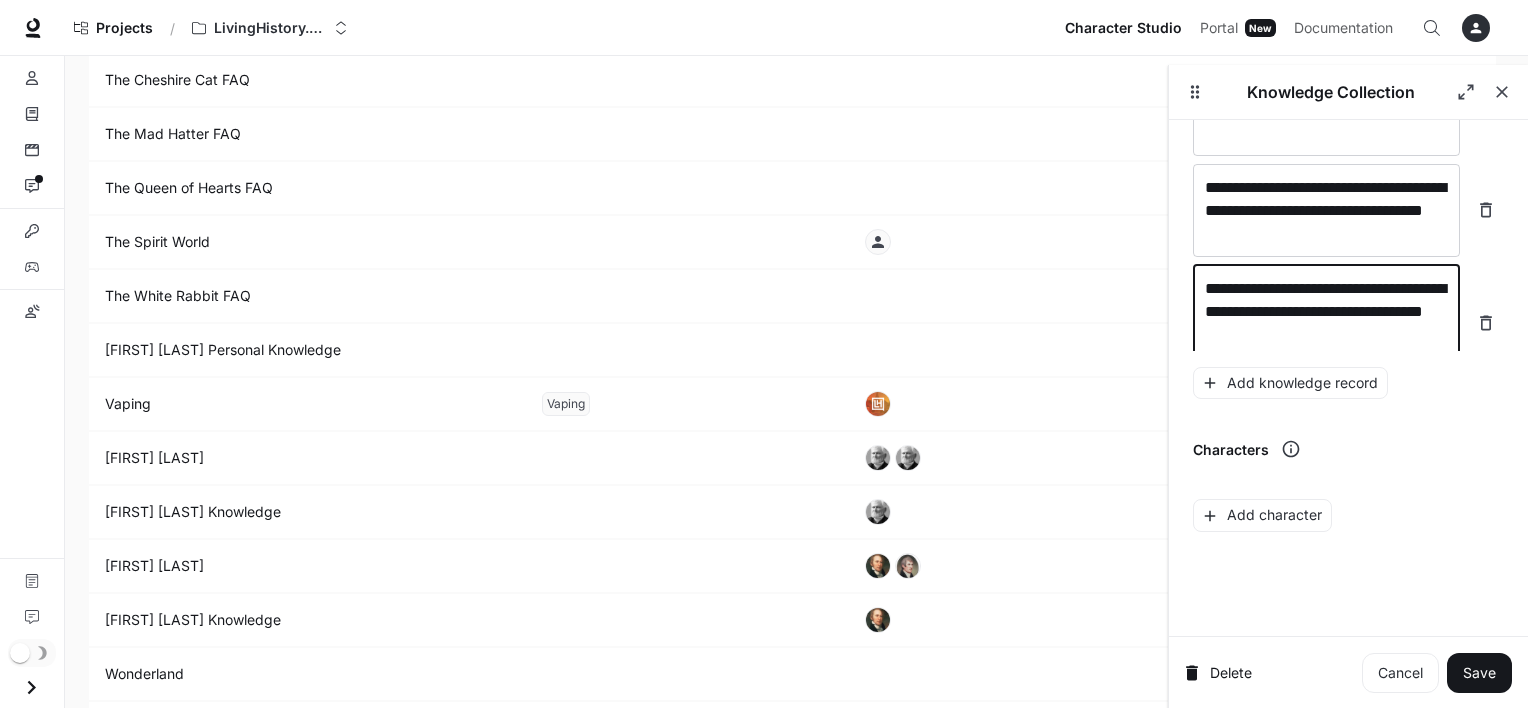 scroll, scrollTop: 18384, scrollLeft: 0, axis: vertical 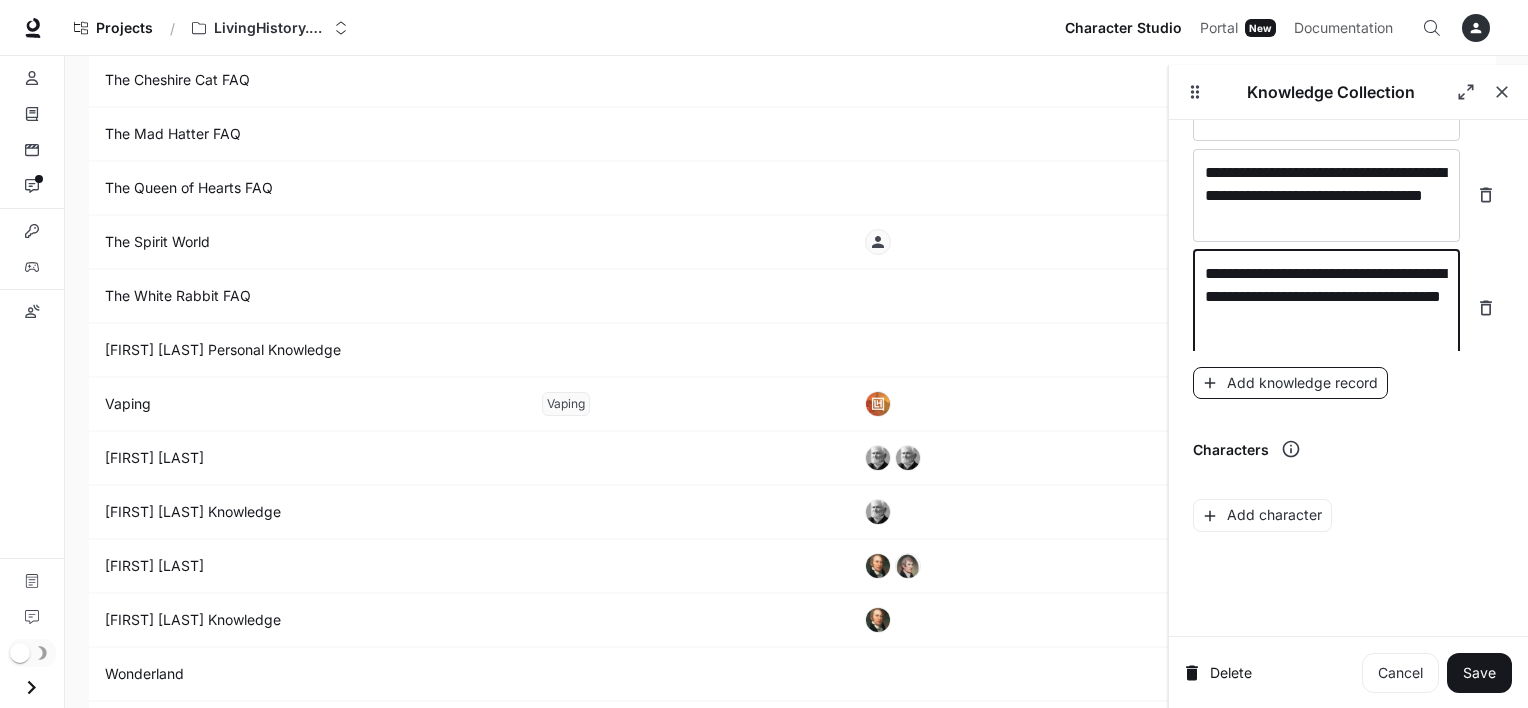 type on "**********" 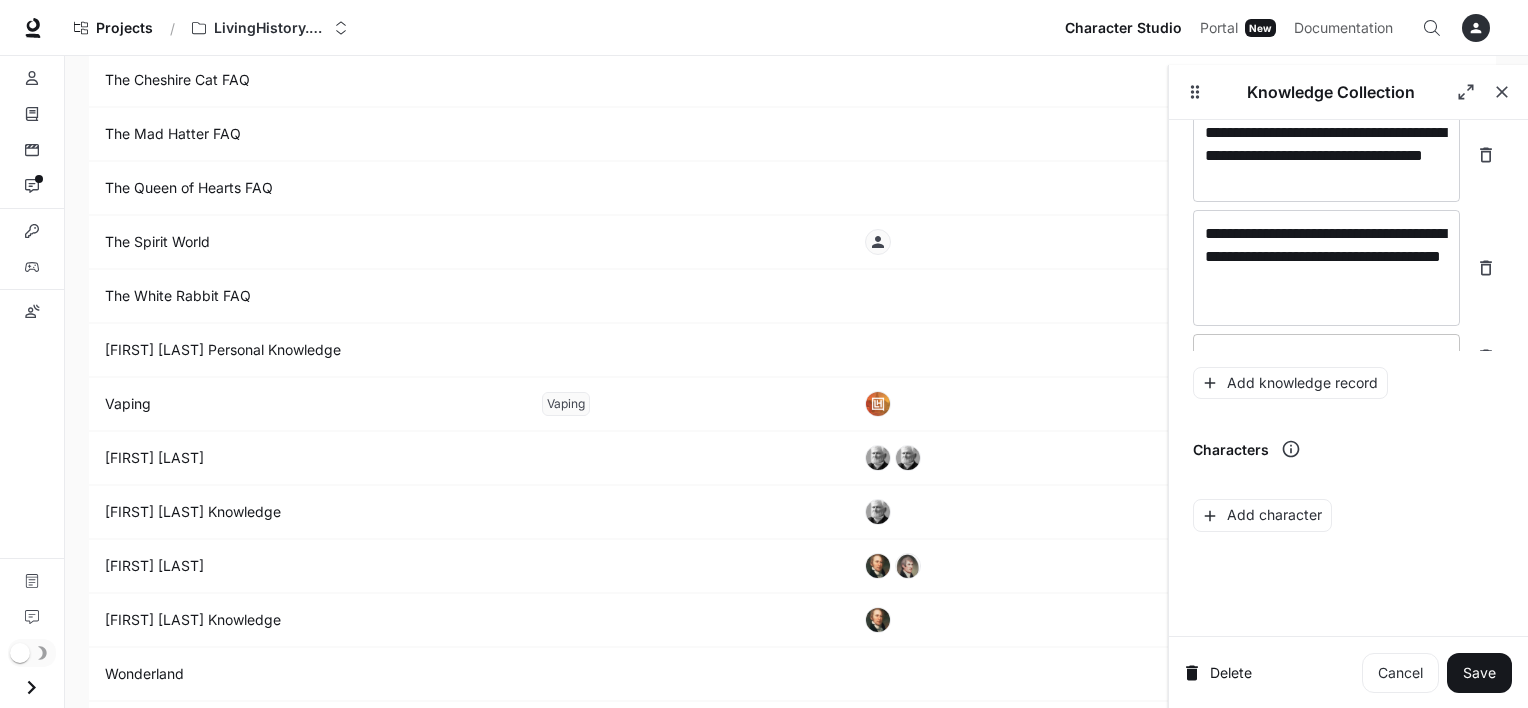 click on "* ​" at bounding box center (1326, 357) 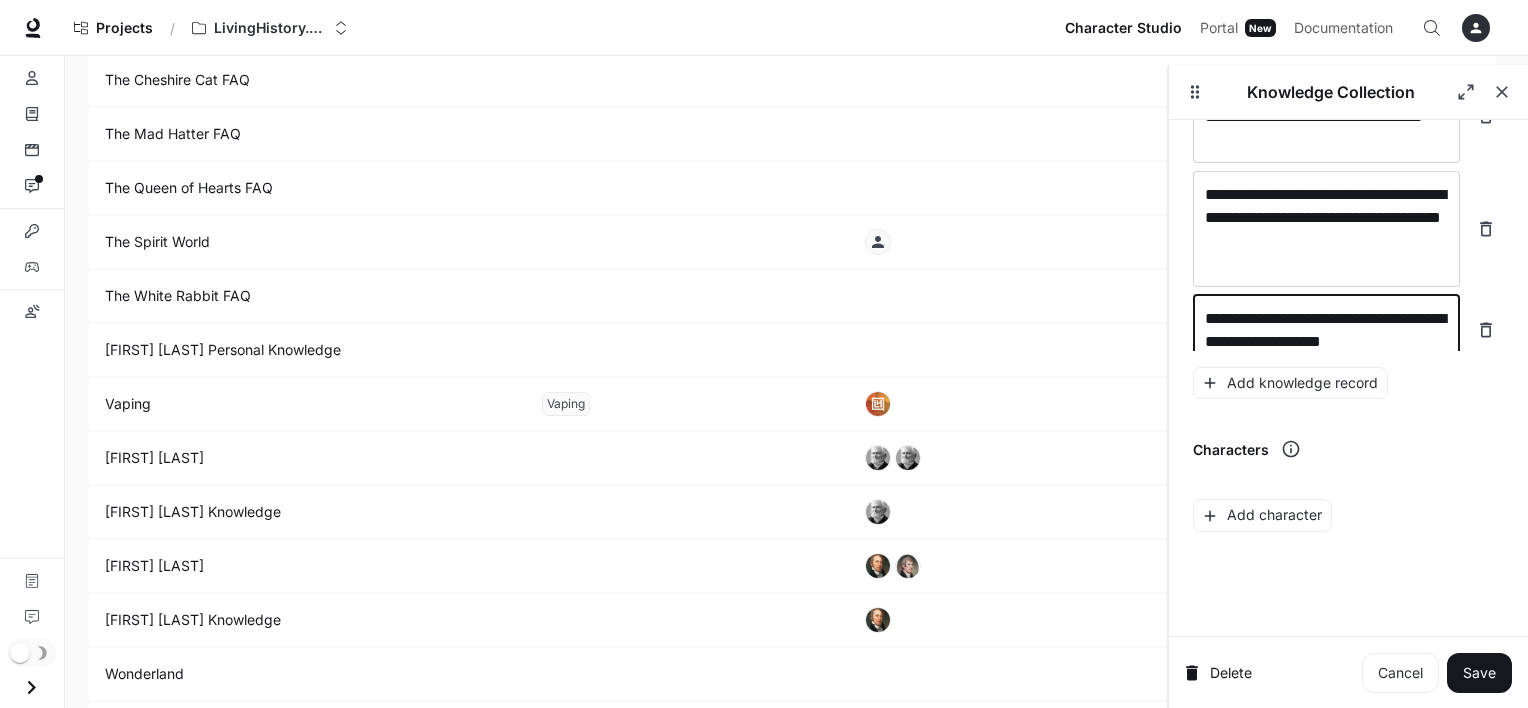 scroll, scrollTop: 18485, scrollLeft: 0, axis: vertical 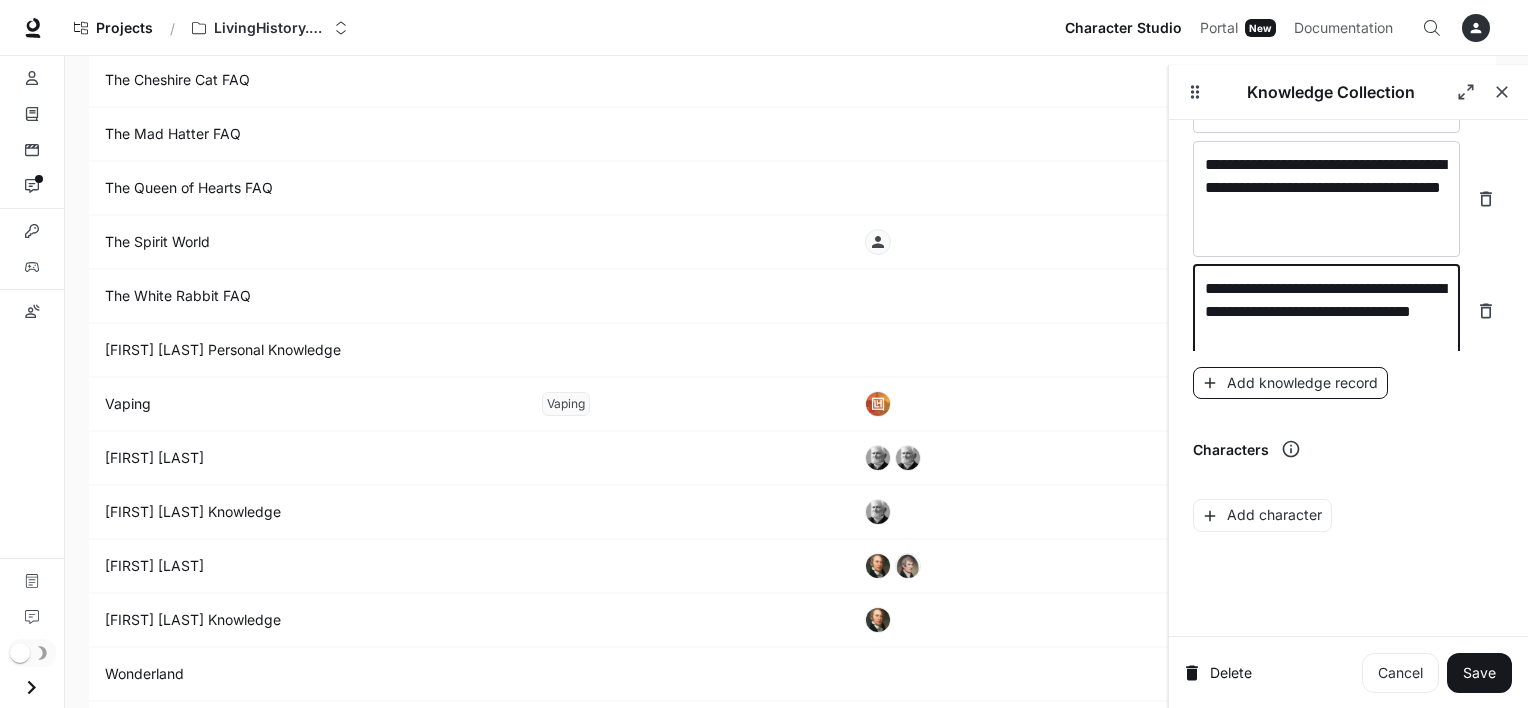 type on "**********" 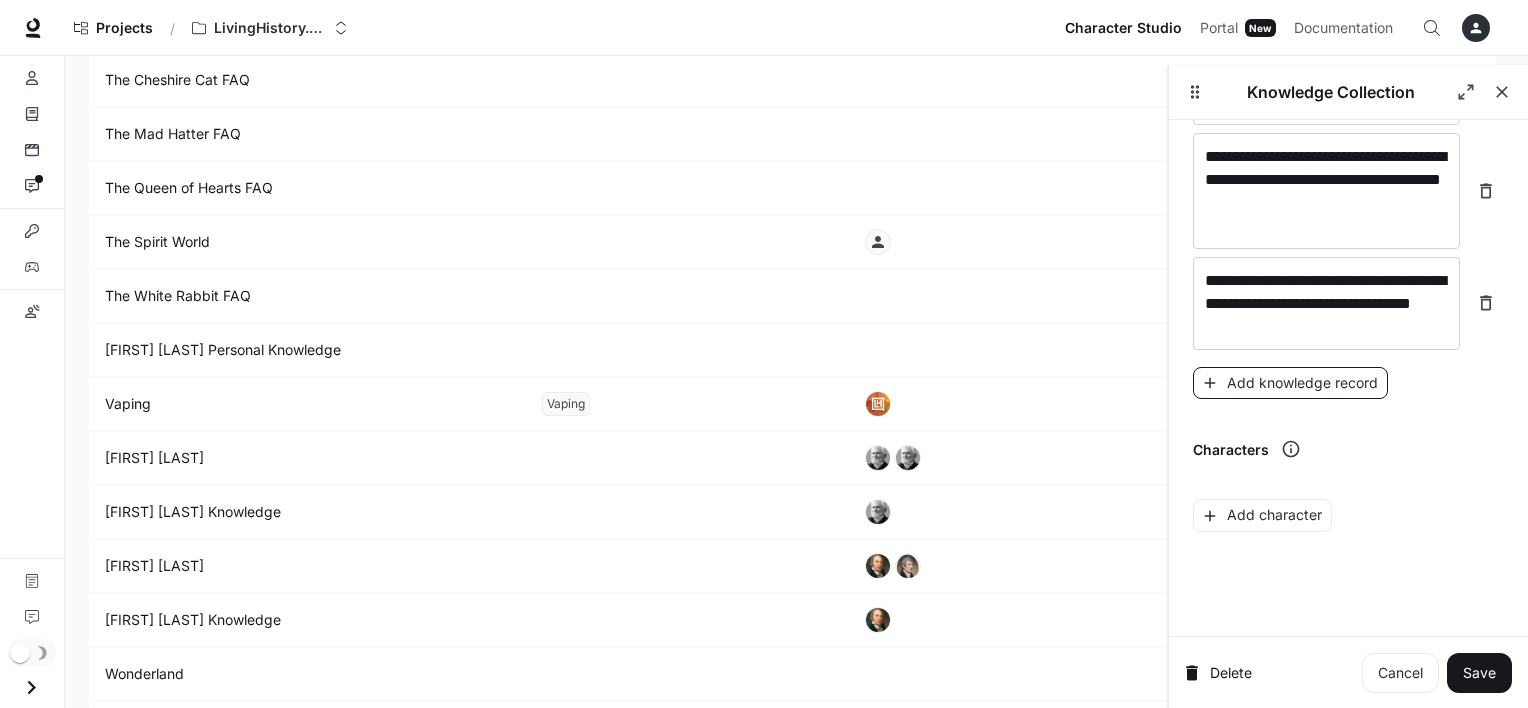 scroll, scrollTop: 18540, scrollLeft: 0, axis: vertical 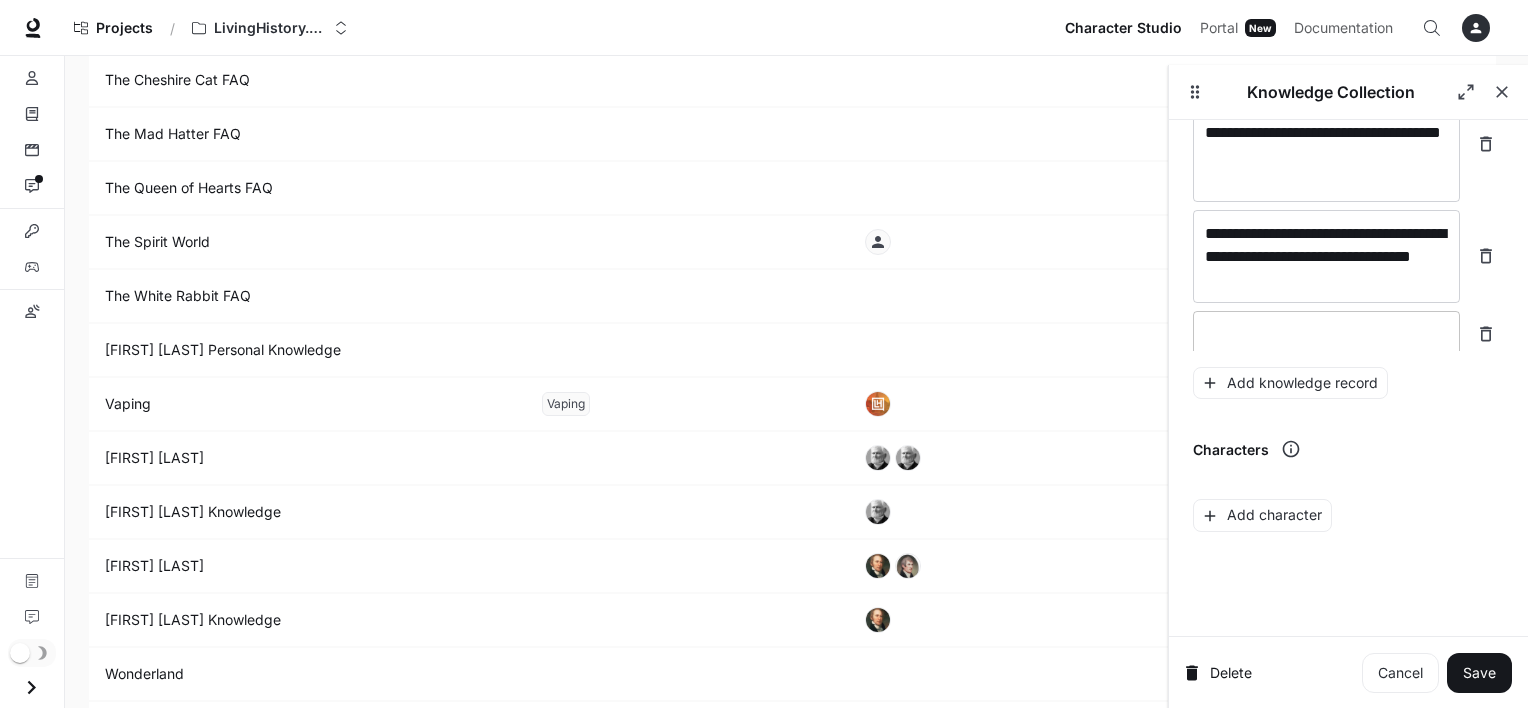 click on "* ​" at bounding box center (1326, 334) 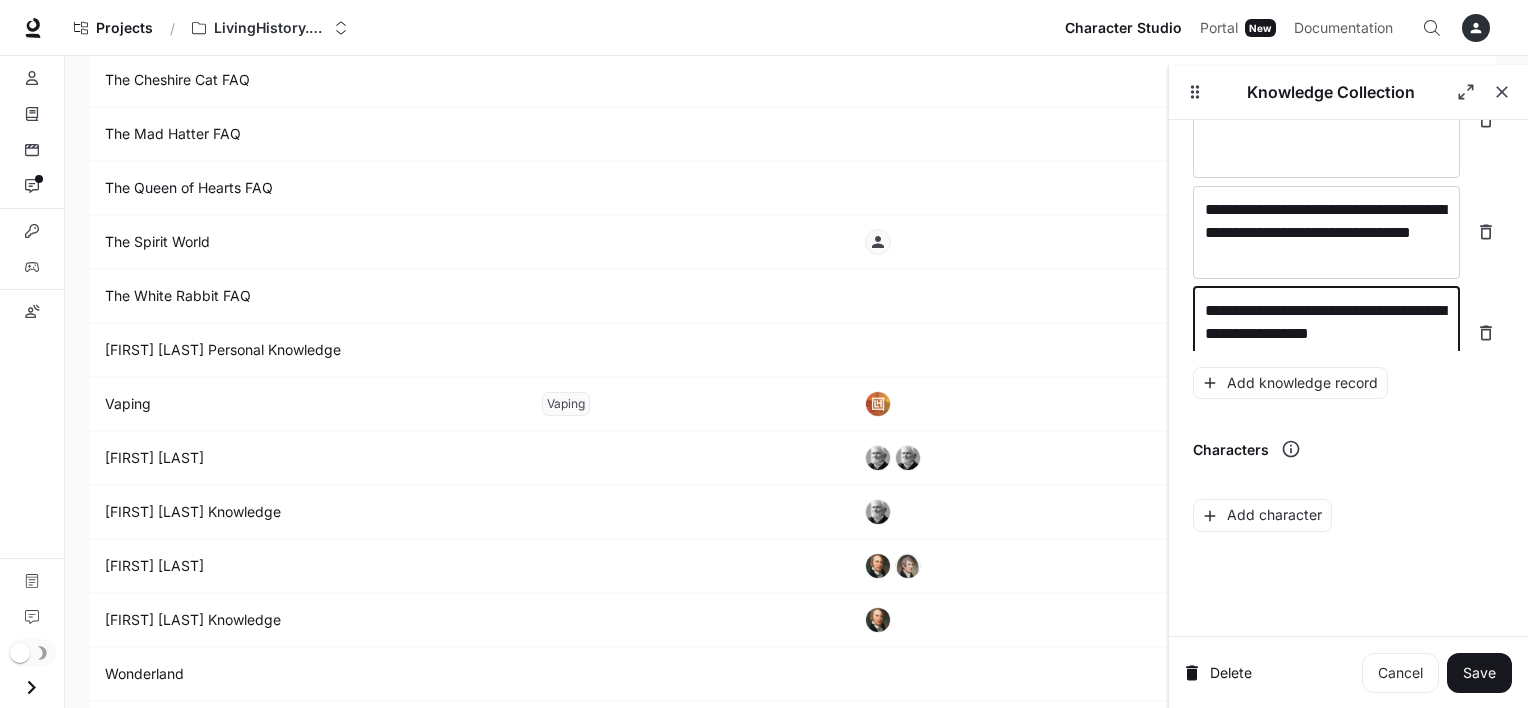 scroll, scrollTop: 18579, scrollLeft: 0, axis: vertical 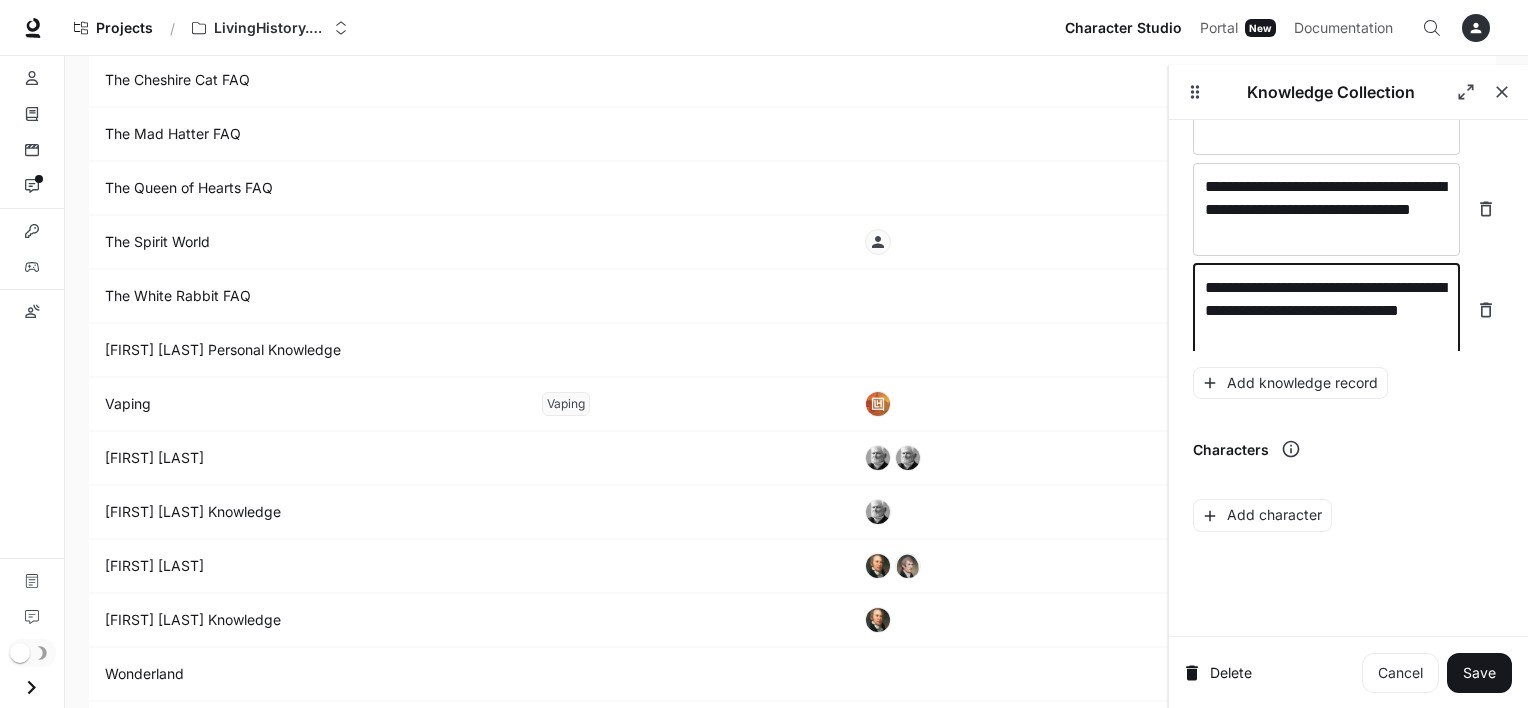 type on "**********" 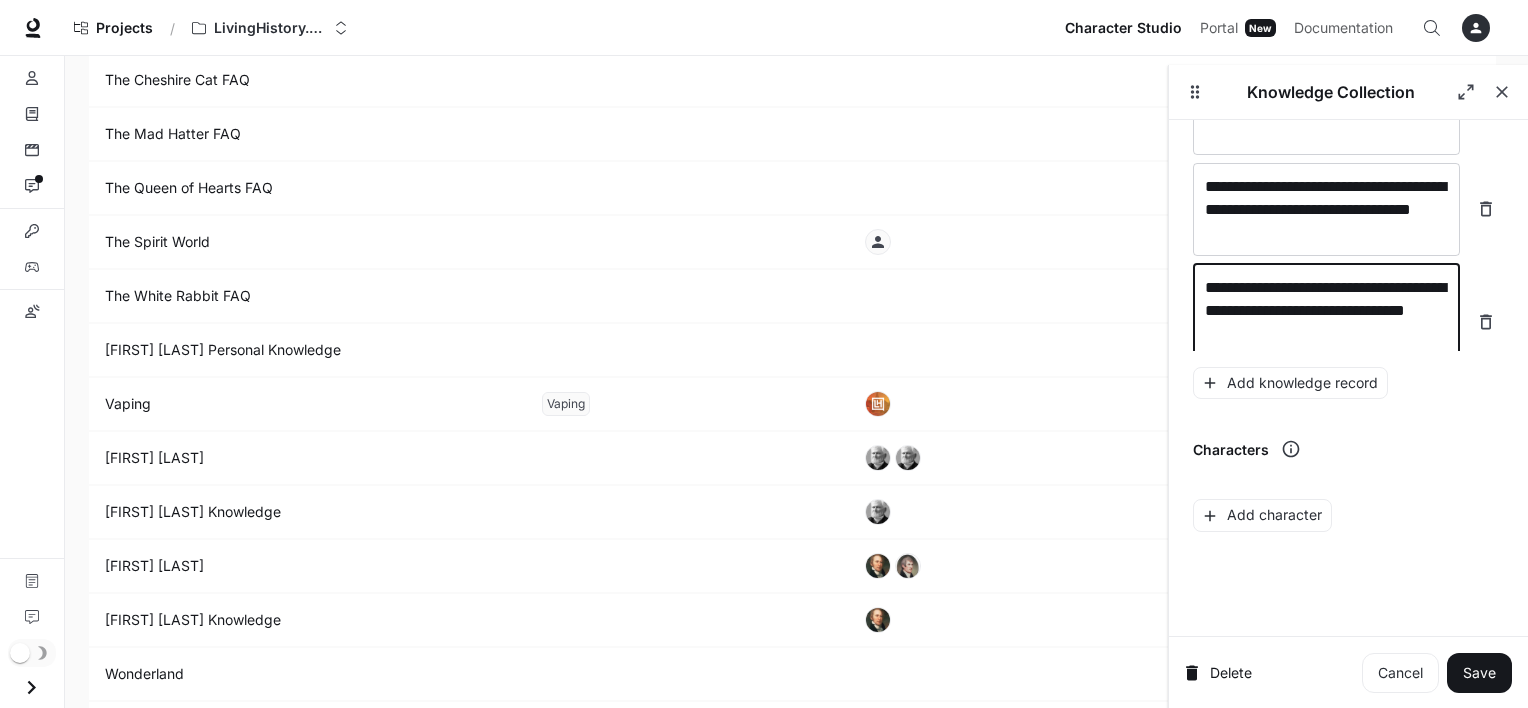 scroll, scrollTop: 18593, scrollLeft: 0, axis: vertical 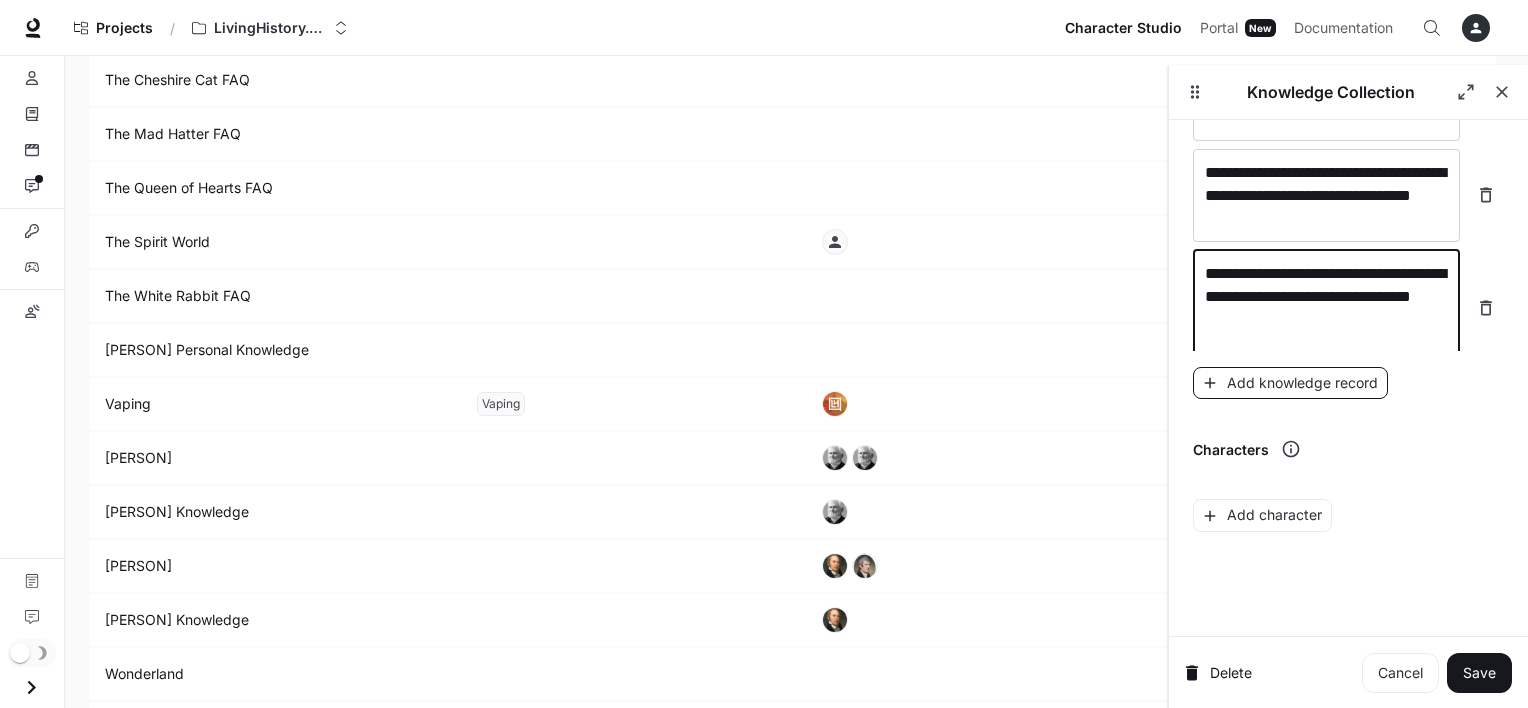 type on "**********" 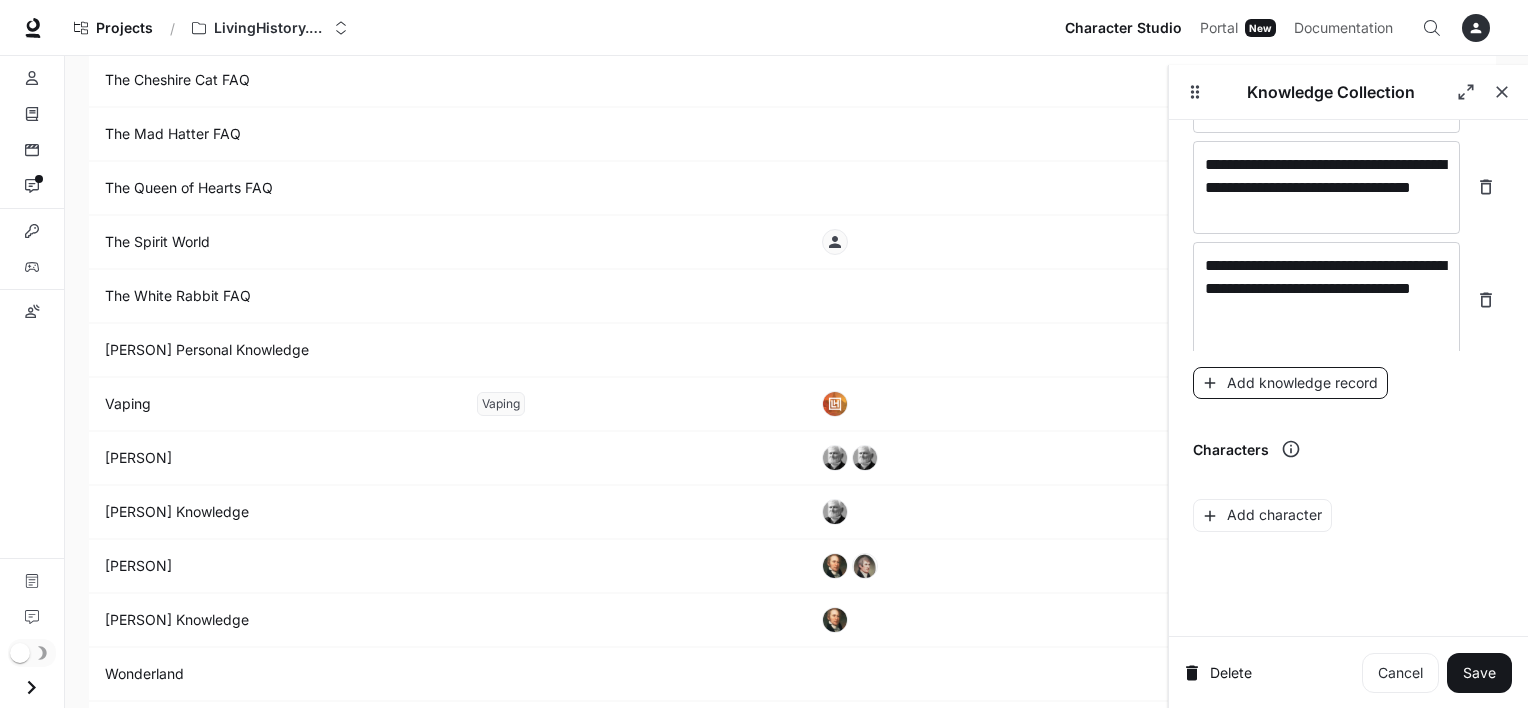 scroll, scrollTop: 18671, scrollLeft: 0, axis: vertical 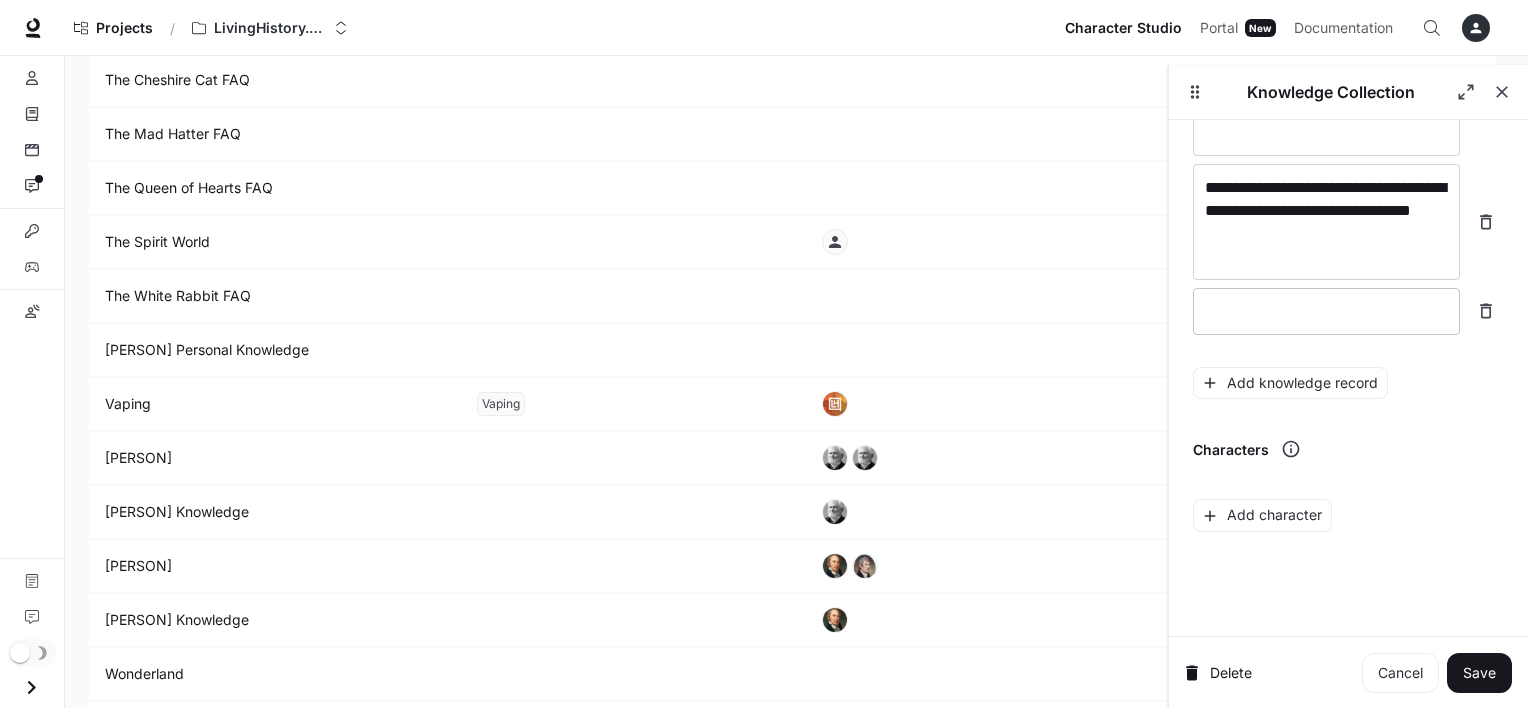 click at bounding box center (1326, 311) 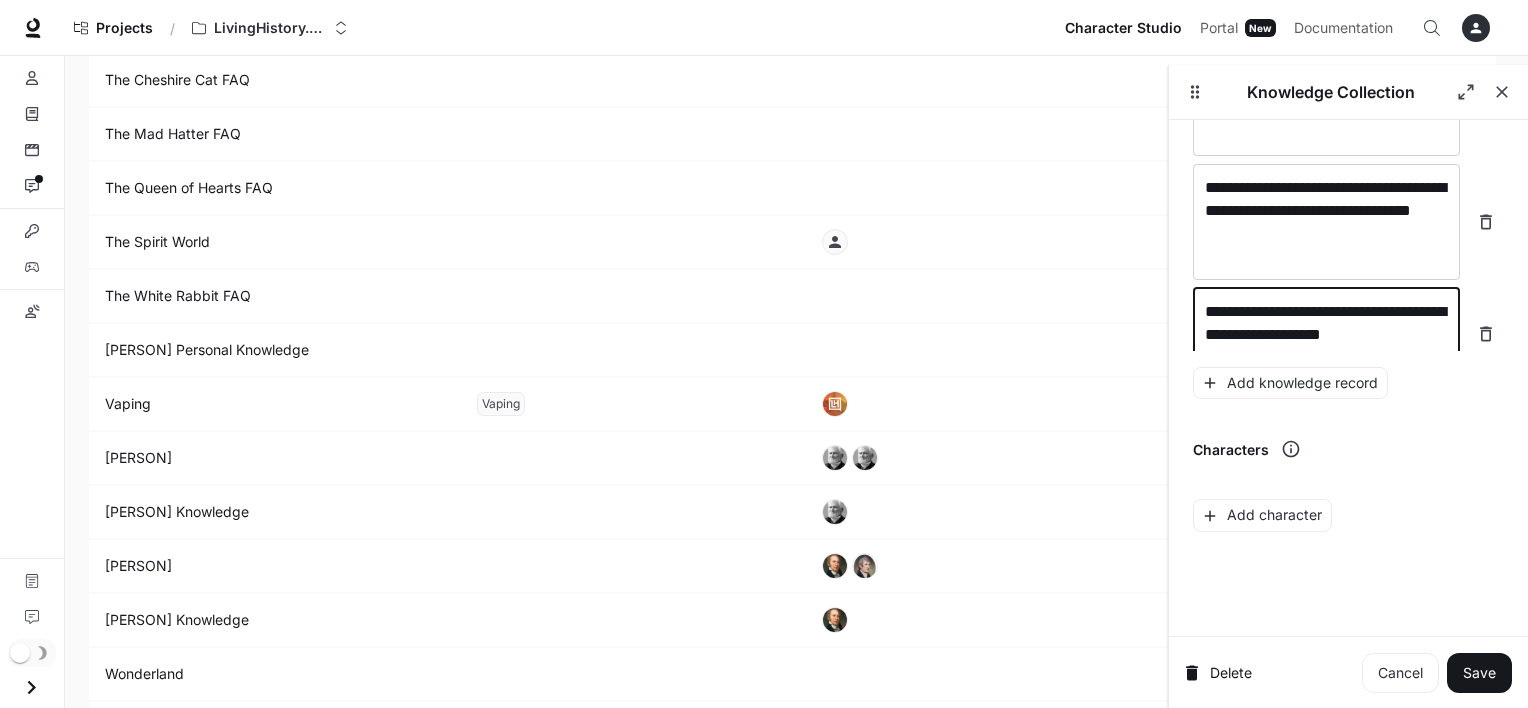 scroll, scrollTop: 18687, scrollLeft: 0, axis: vertical 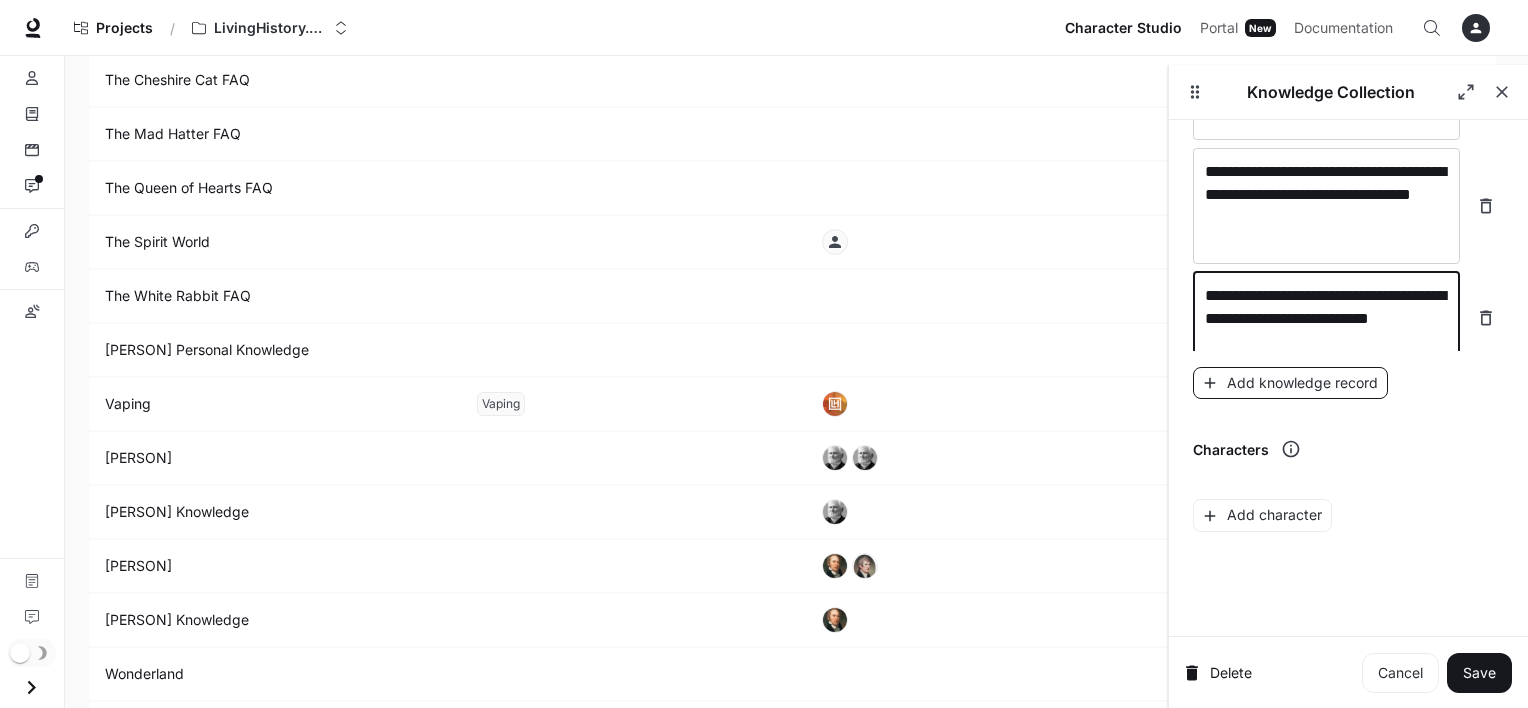 type on "**********" 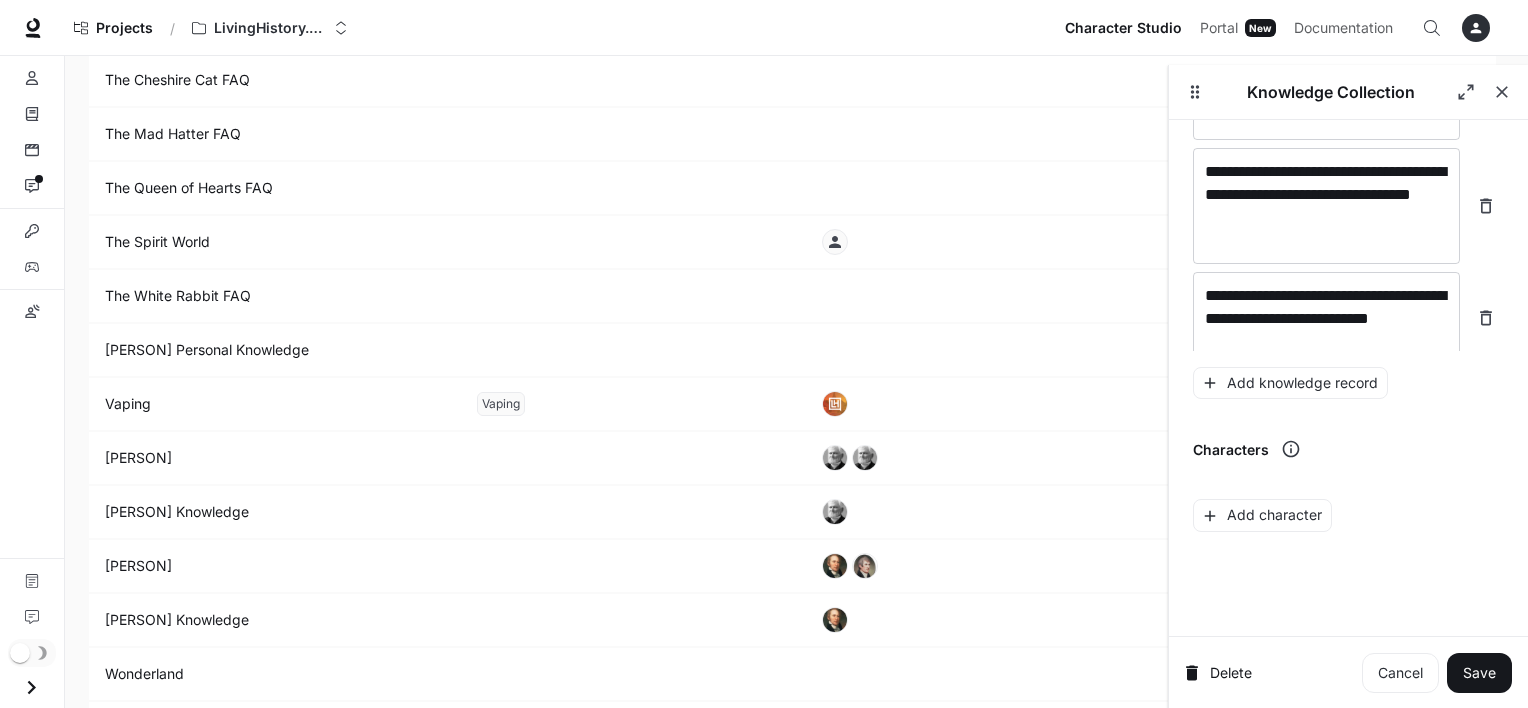 scroll, scrollTop: 18726, scrollLeft: 0, axis: vertical 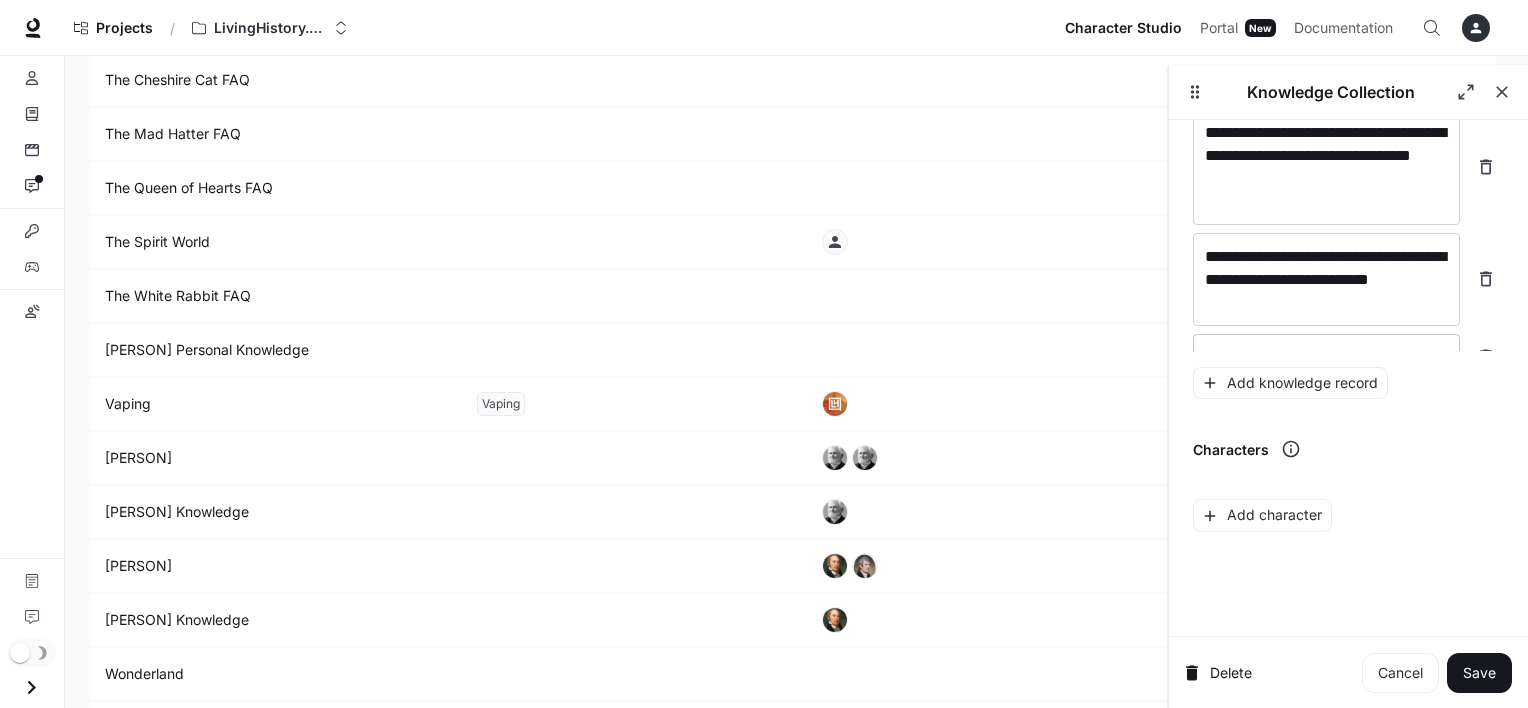 click at bounding box center (1326, 357) 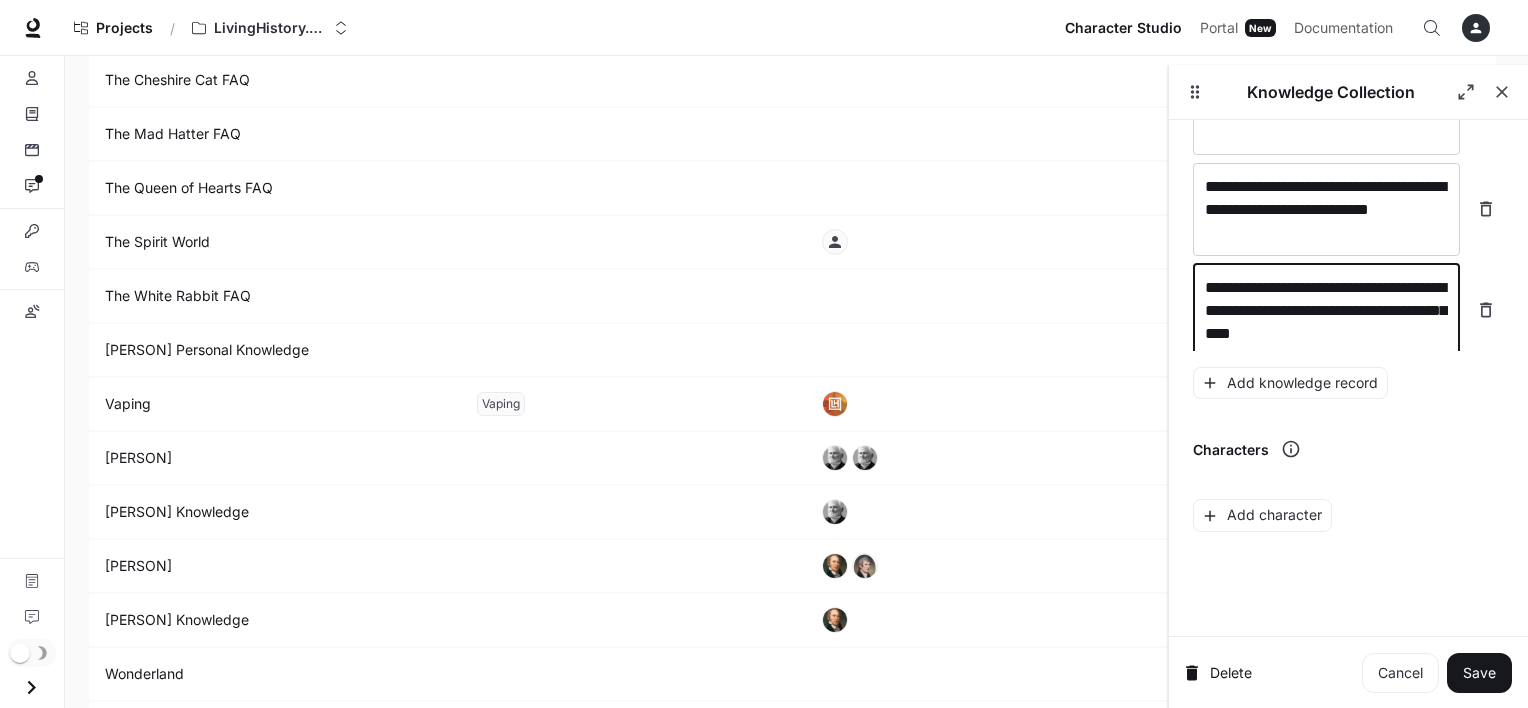 scroll, scrollTop: 18803, scrollLeft: 0, axis: vertical 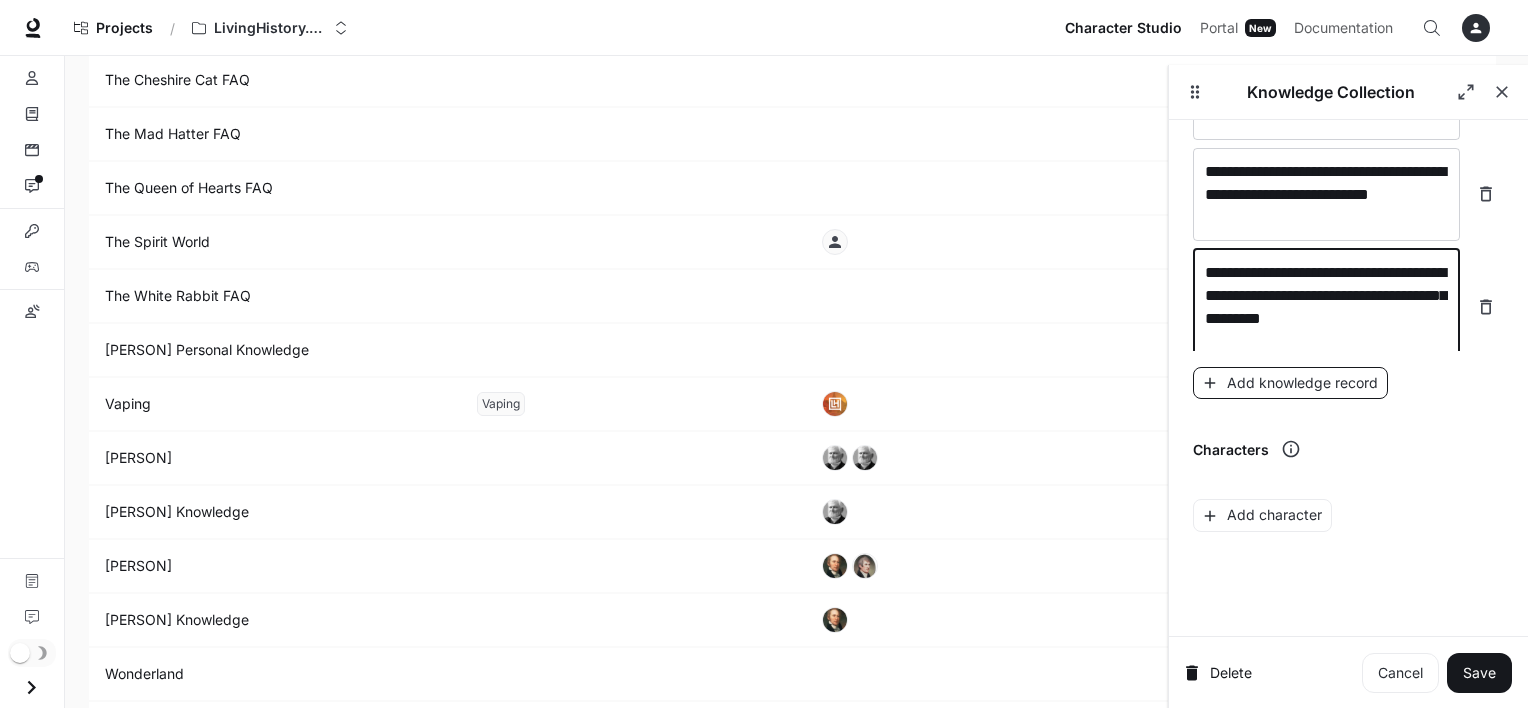 type on "**********" 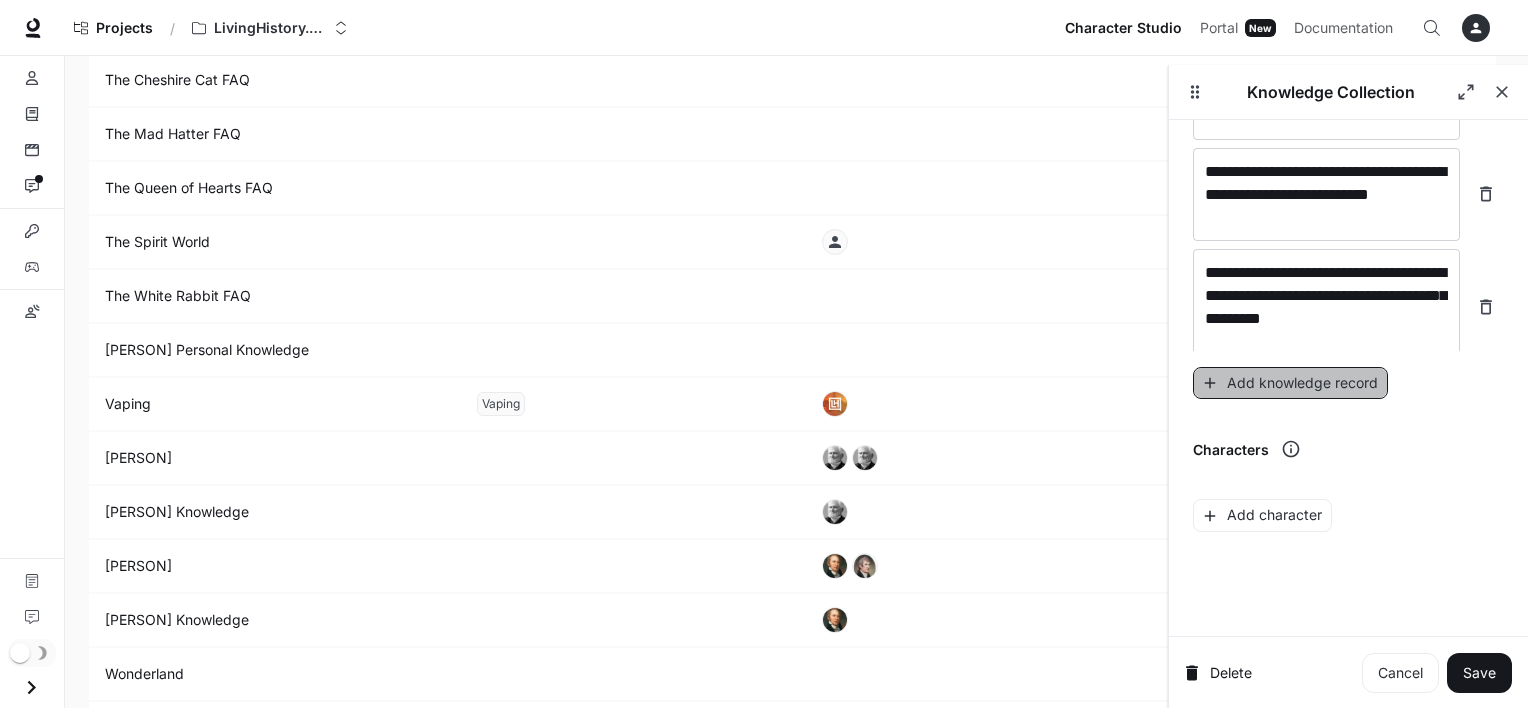 click on "Add knowledge record" at bounding box center (1290, 383) 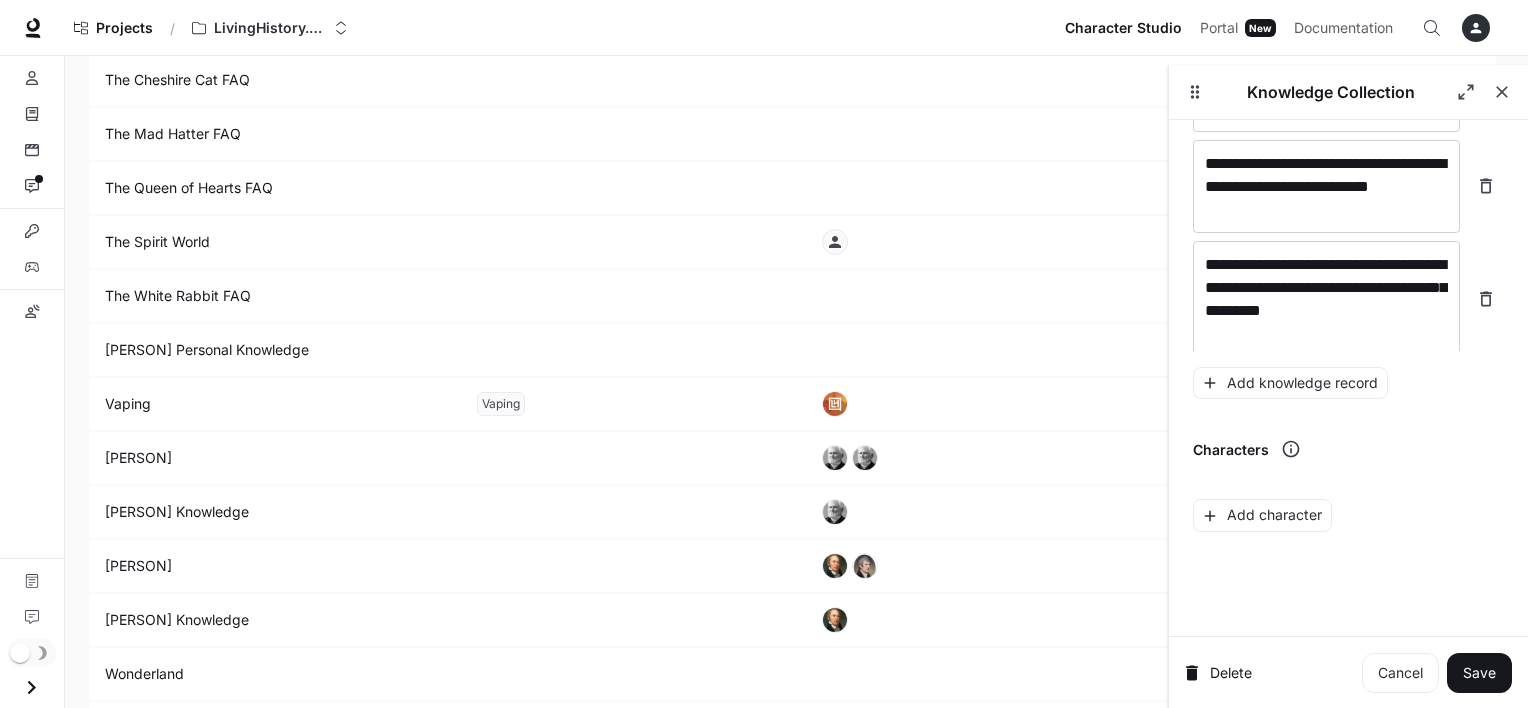 scroll, scrollTop: 18880, scrollLeft: 0, axis: vertical 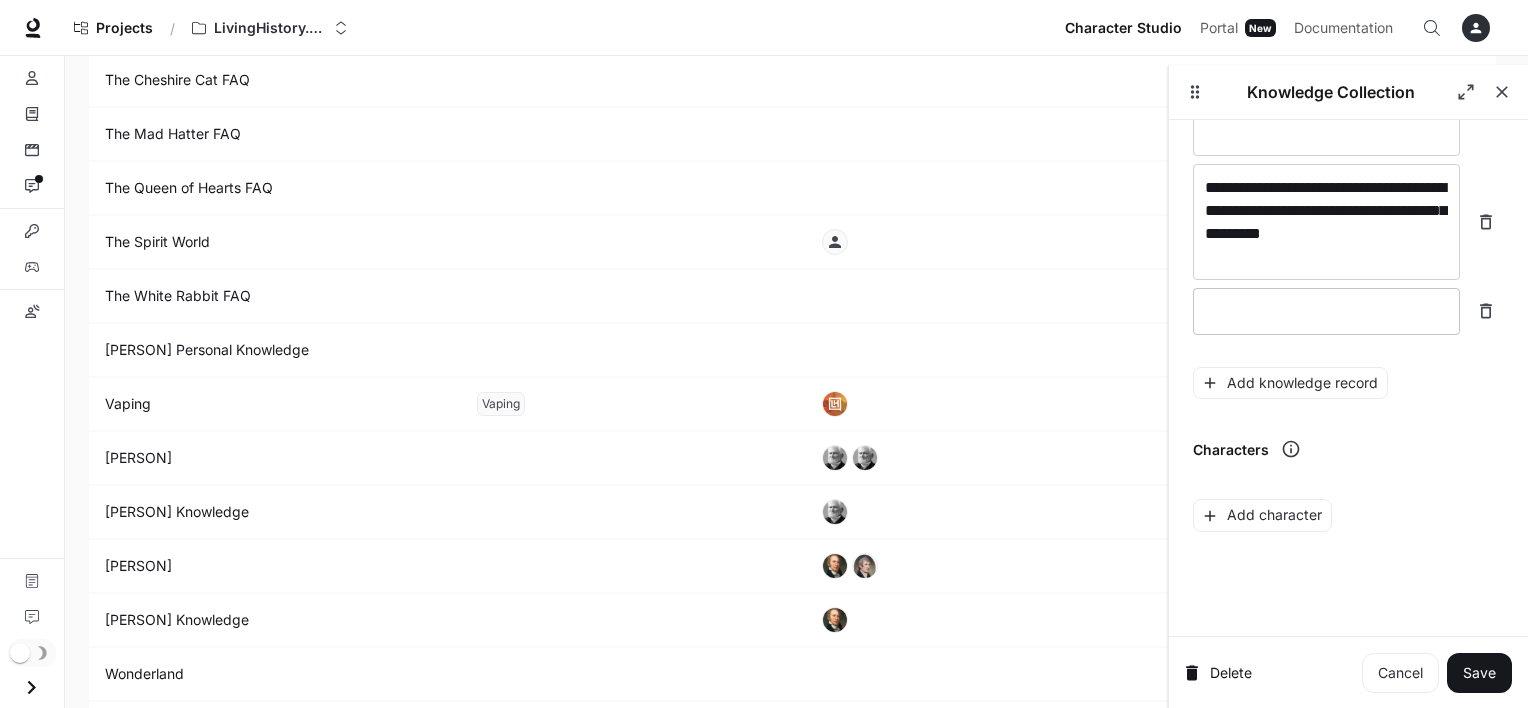 click at bounding box center (1326, 311) 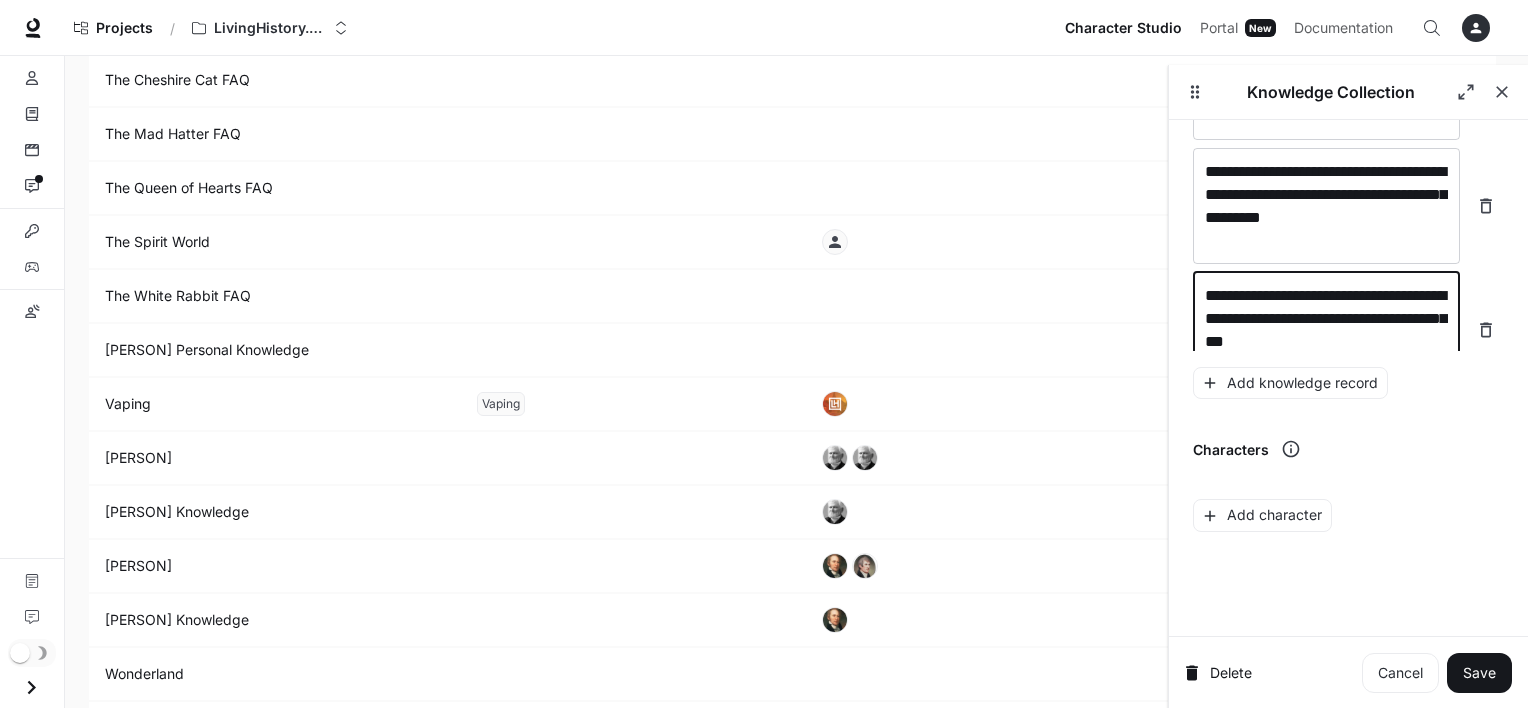 scroll, scrollTop: 18919, scrollLeft: 0, axis: vertical 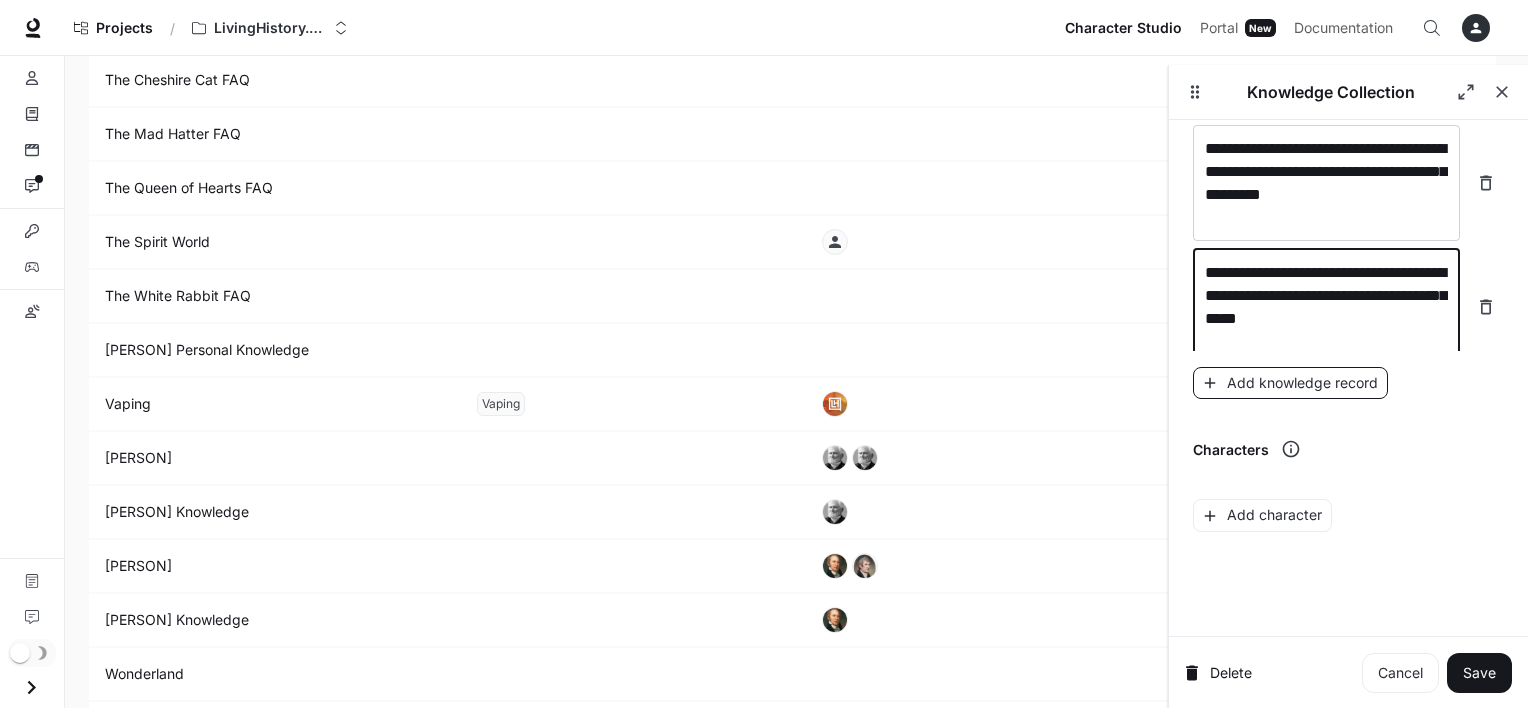 type on "**********" 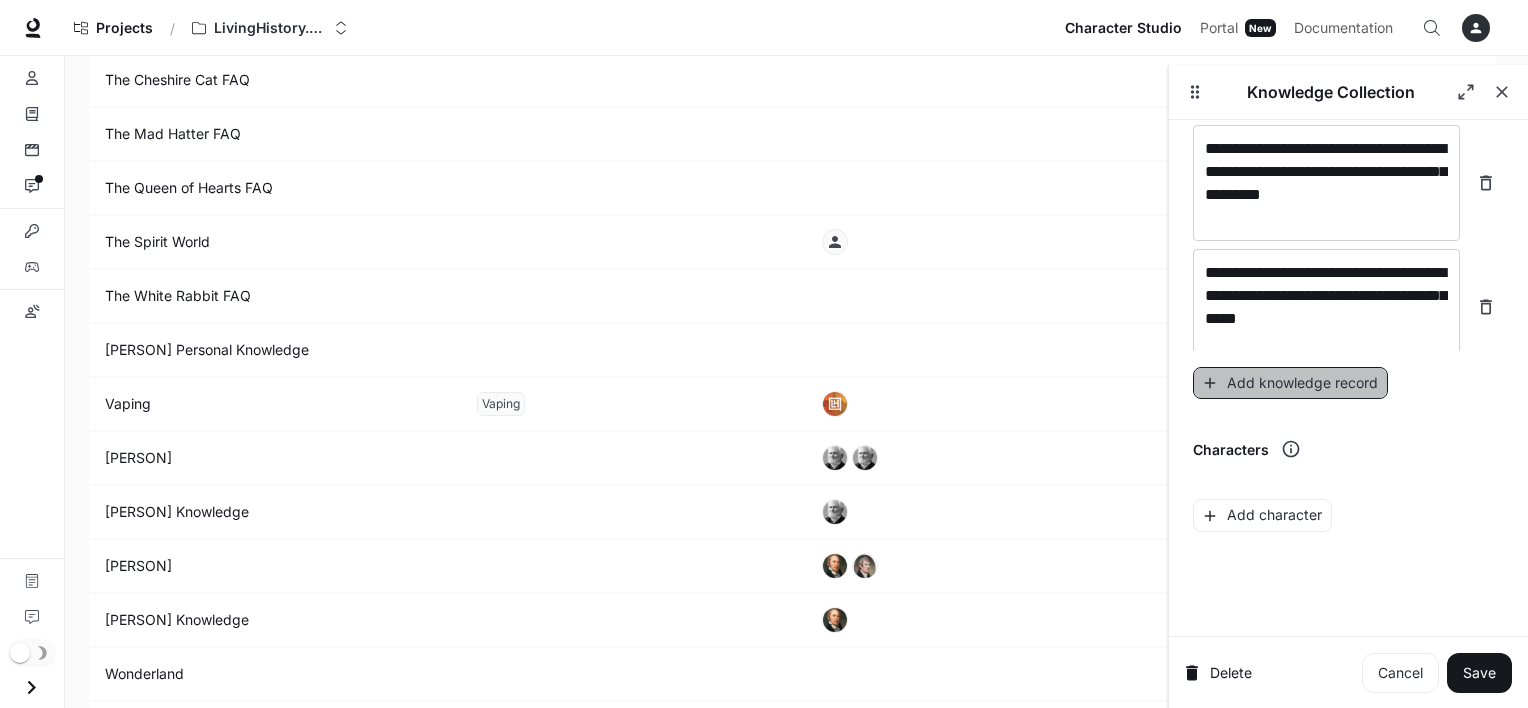 click 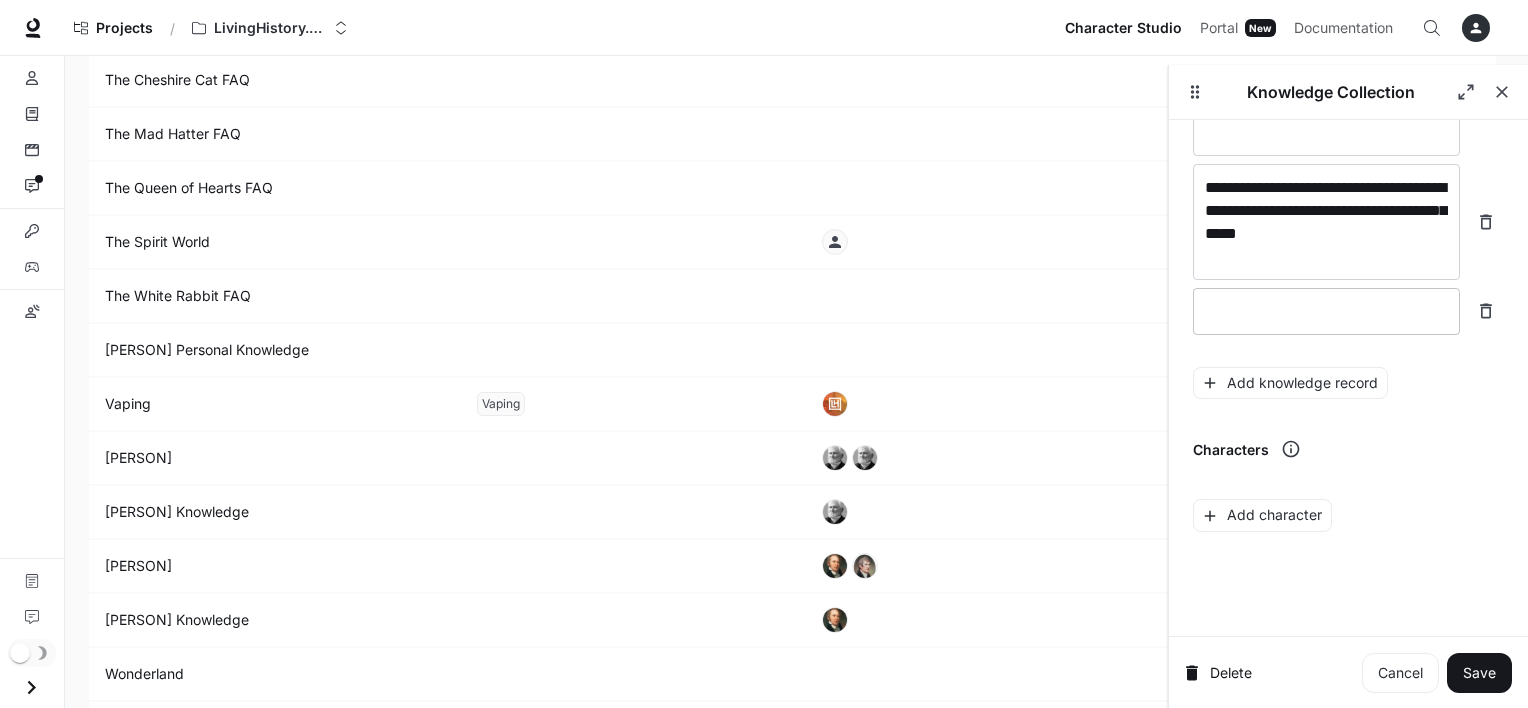 click on "* ​" at bounding box center (1326, 311) 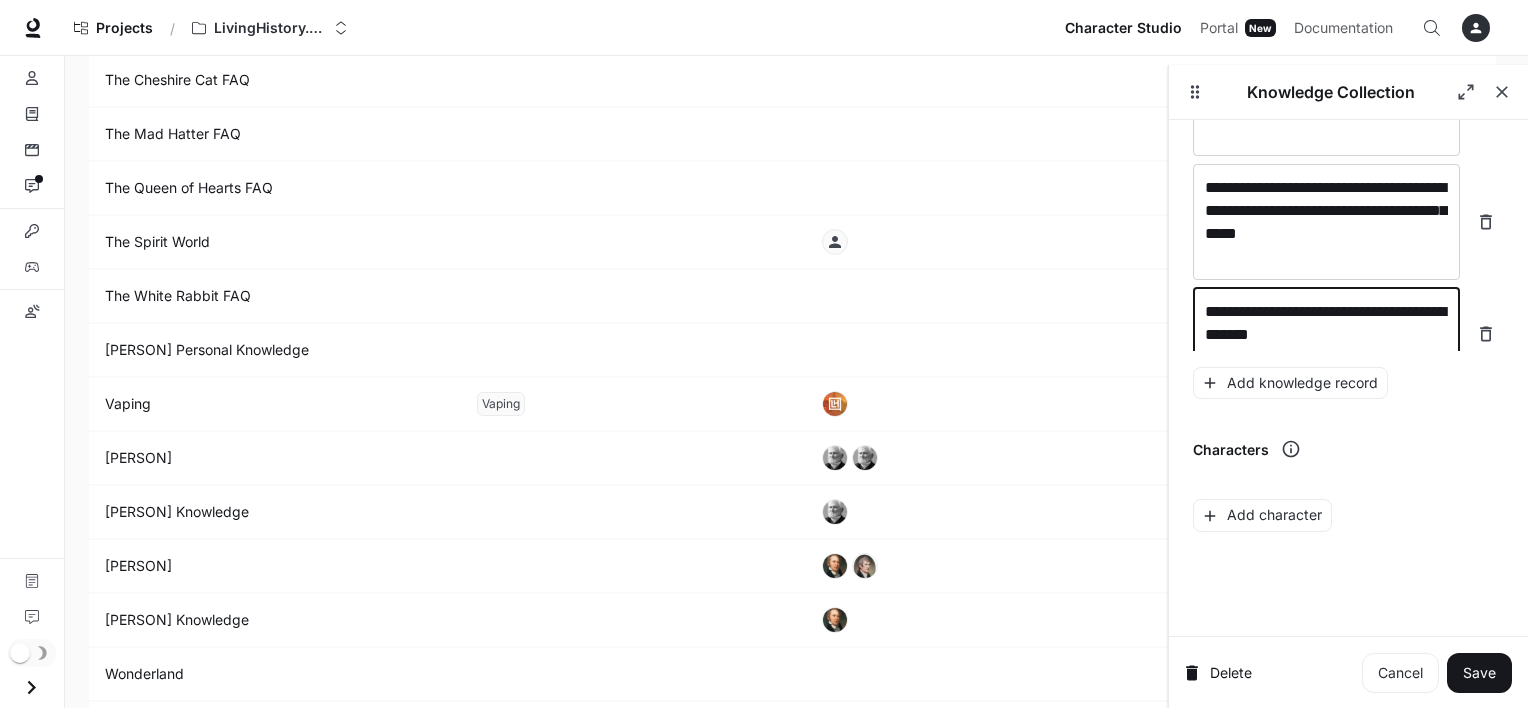 scroll, scrollTop: 19012, scrollLeft: 0, axis: vertical 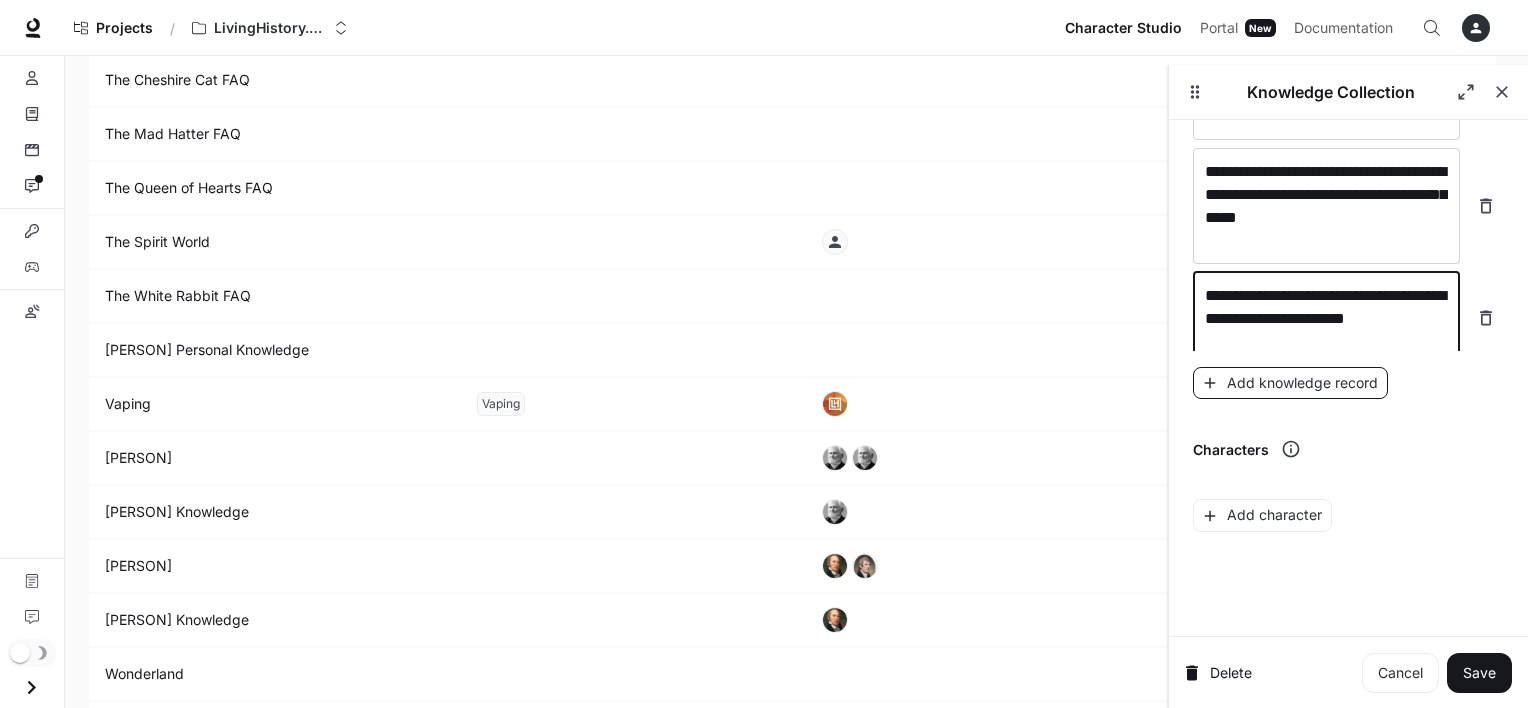 type on "**********" 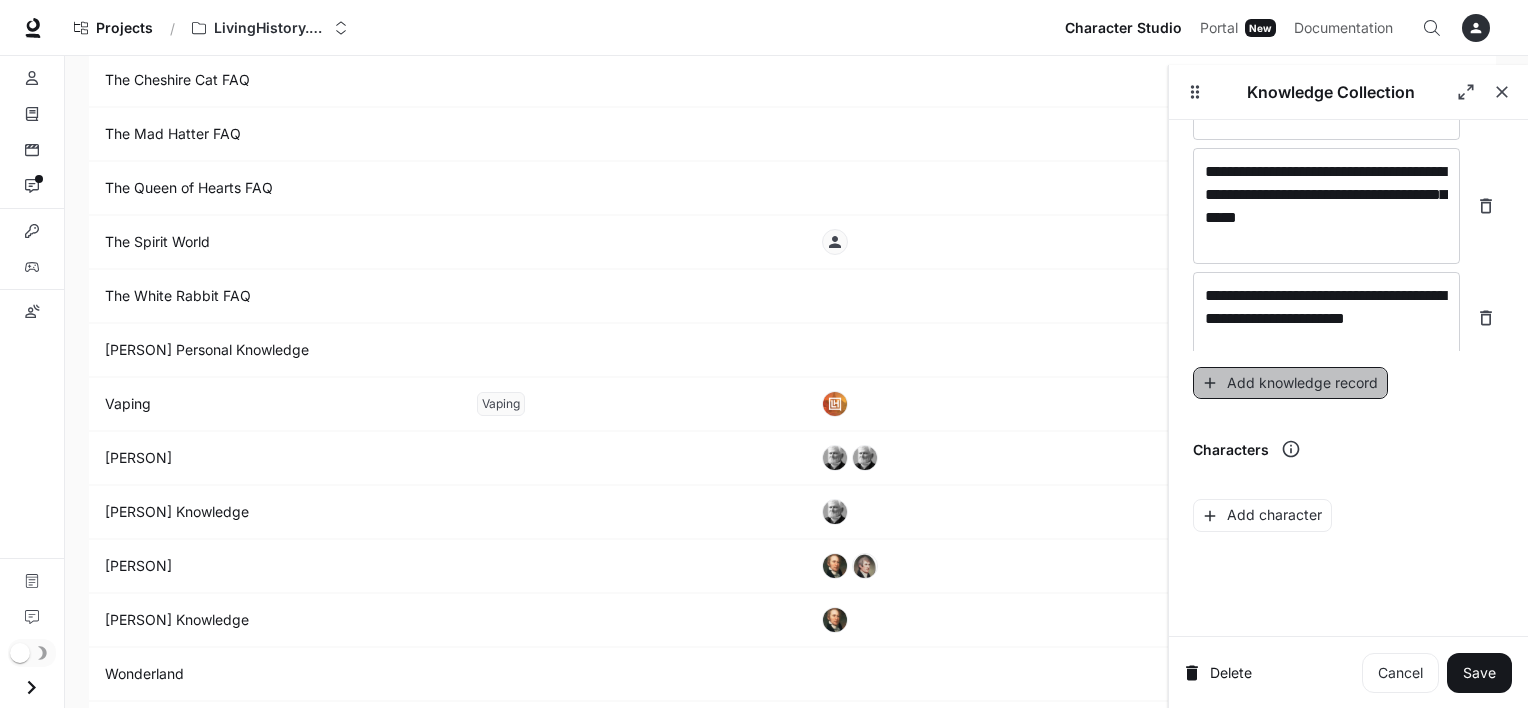 click on "Add knowledge record" at bounding box center (1290, 383) 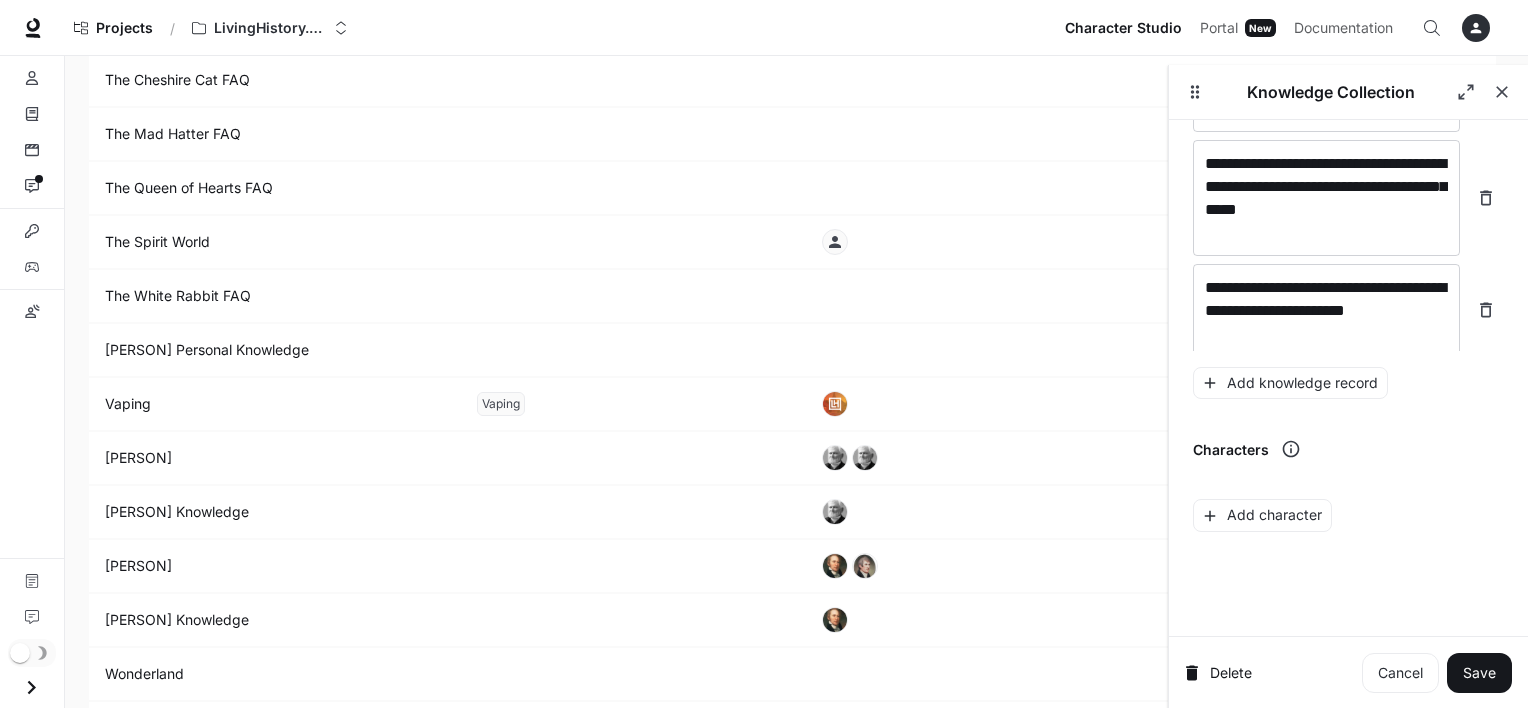 scroll, scrollTop: 19088, scrollLeft: 0, axis: vertical 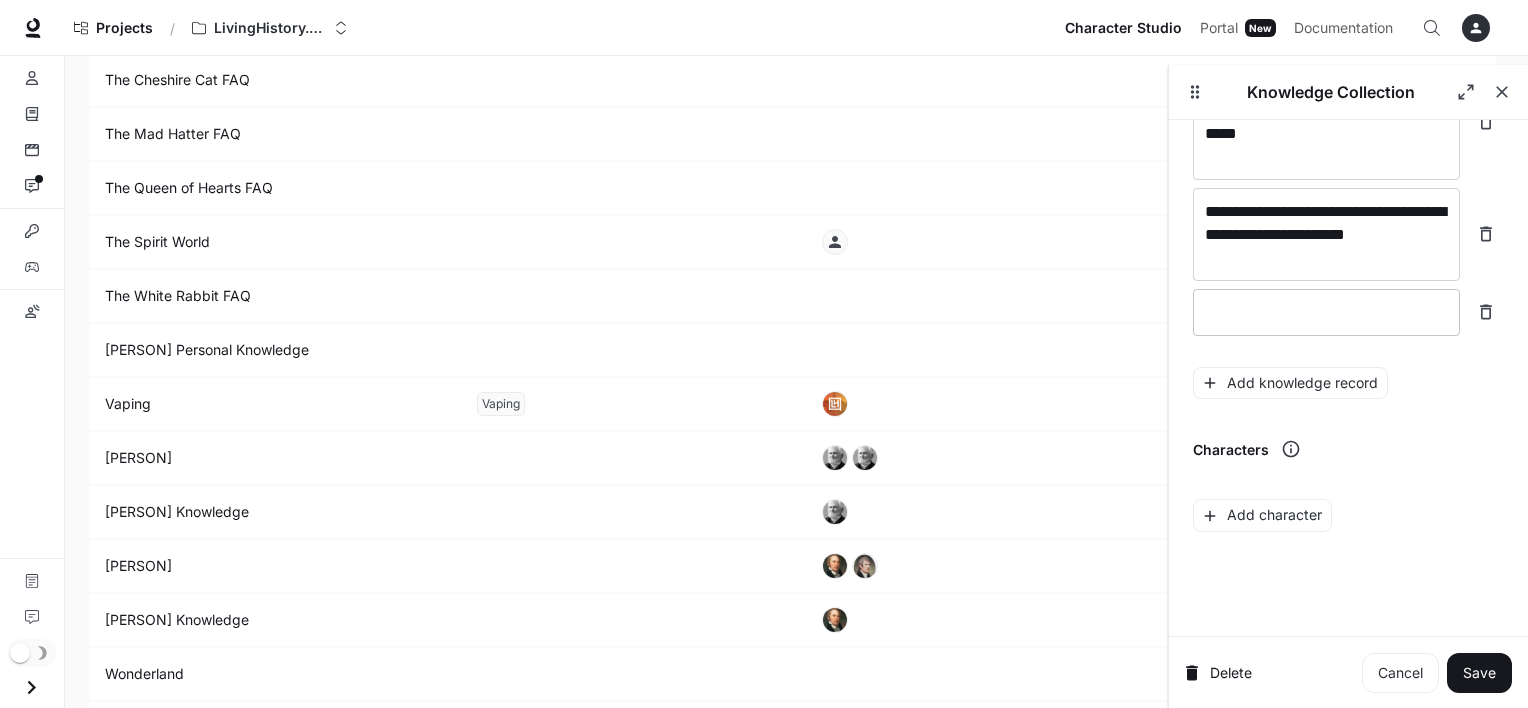 click on "* ​" at bounding box center (1326, 312) 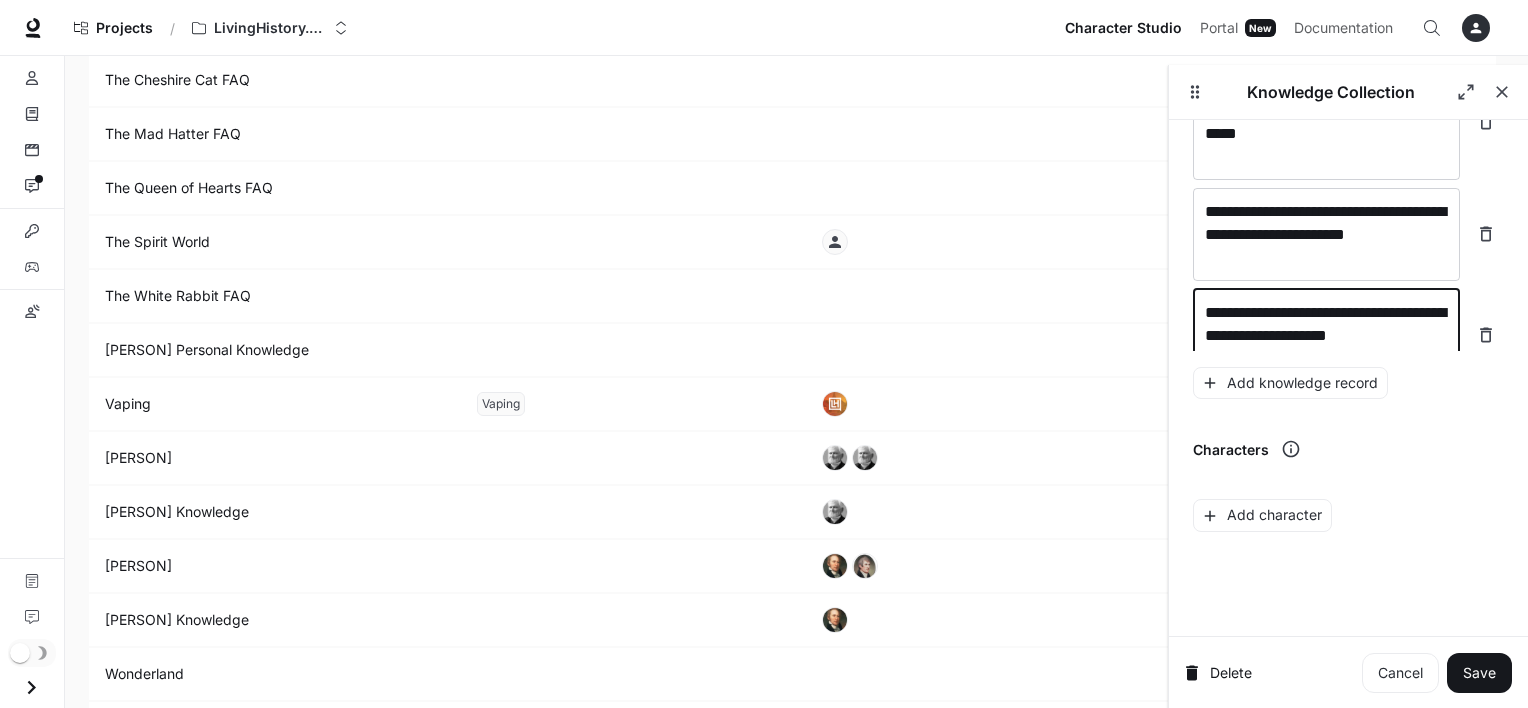 scroll, scrollTop: 19104, scrollLeft: 0, axis: vertical 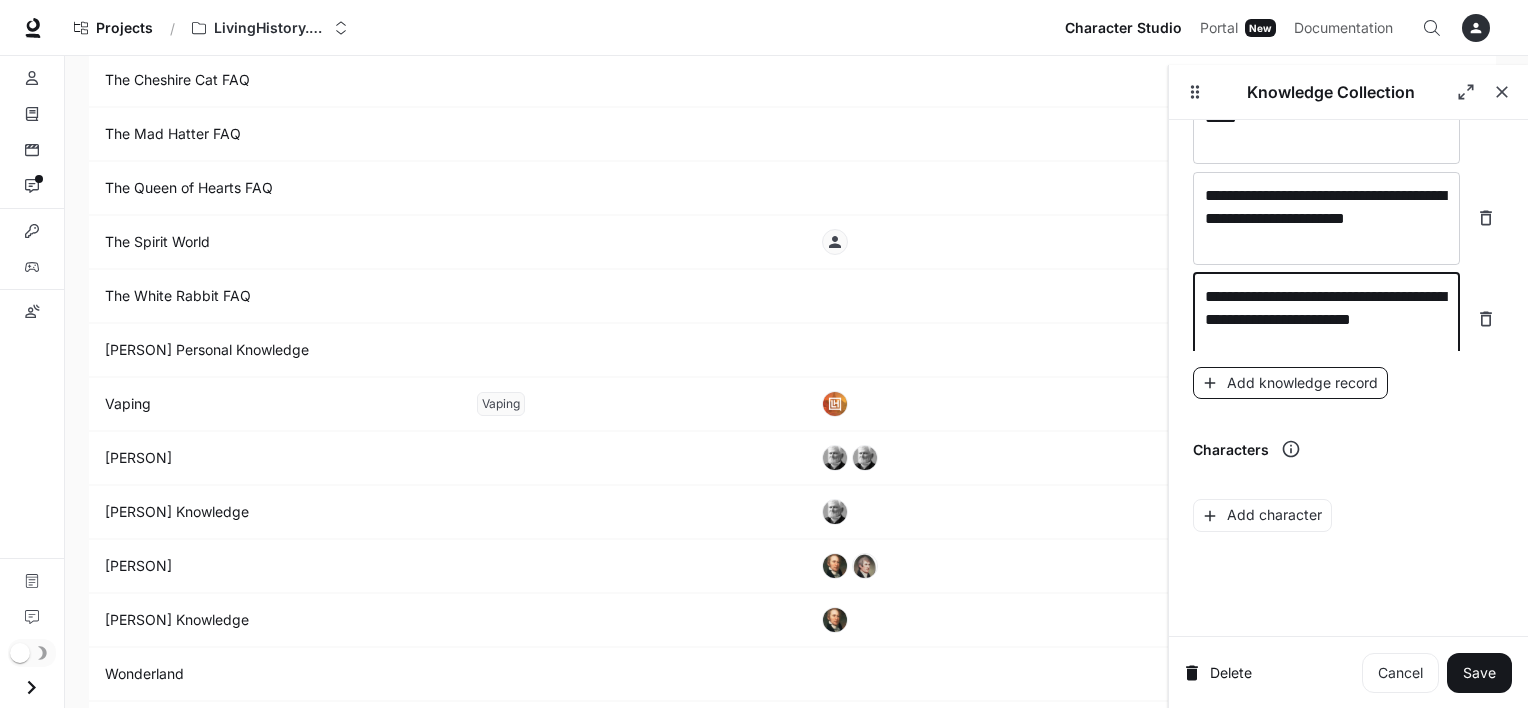 type on "**********" 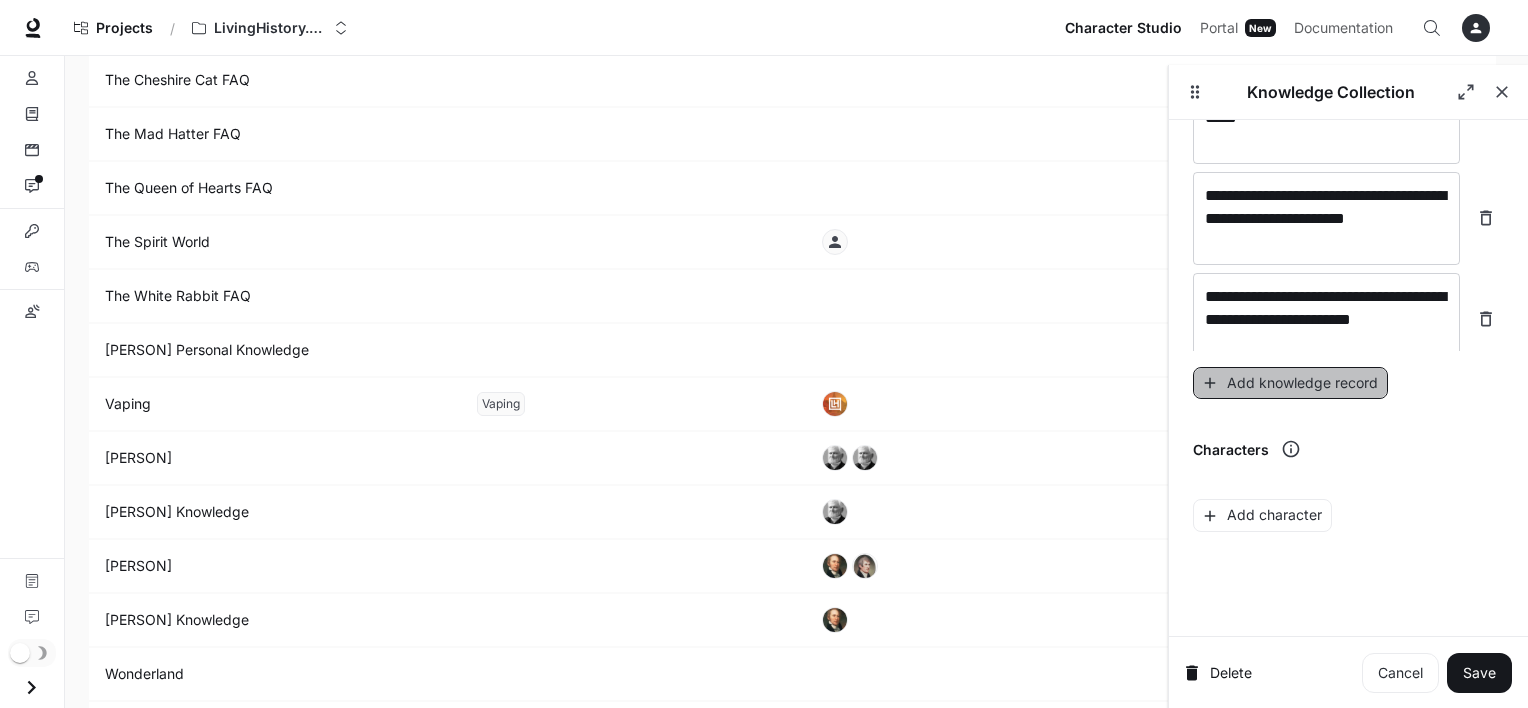 click on "Add knowledge record" at bounding box center [1290, 383] 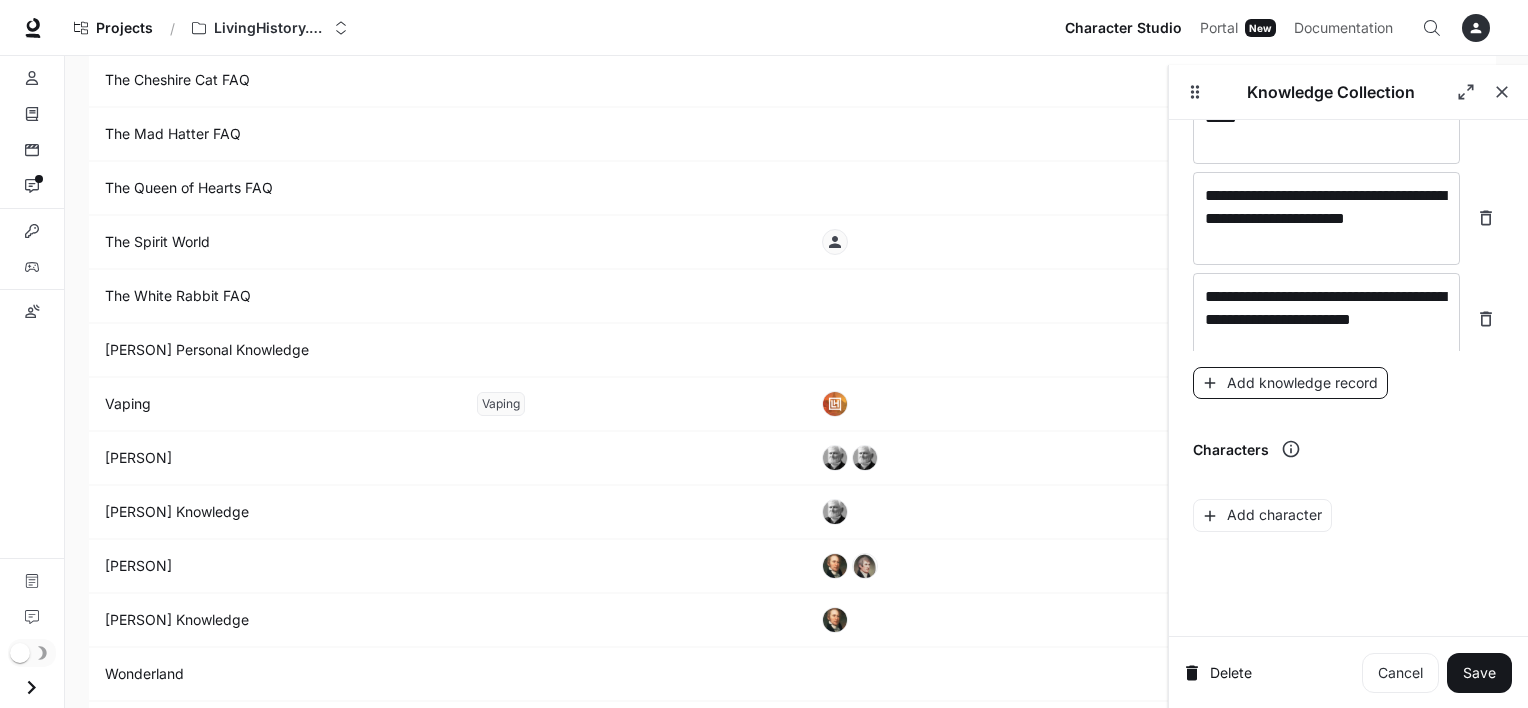 scroll, scrollTop: 19144, scrollLeft: 0, axis: vertical 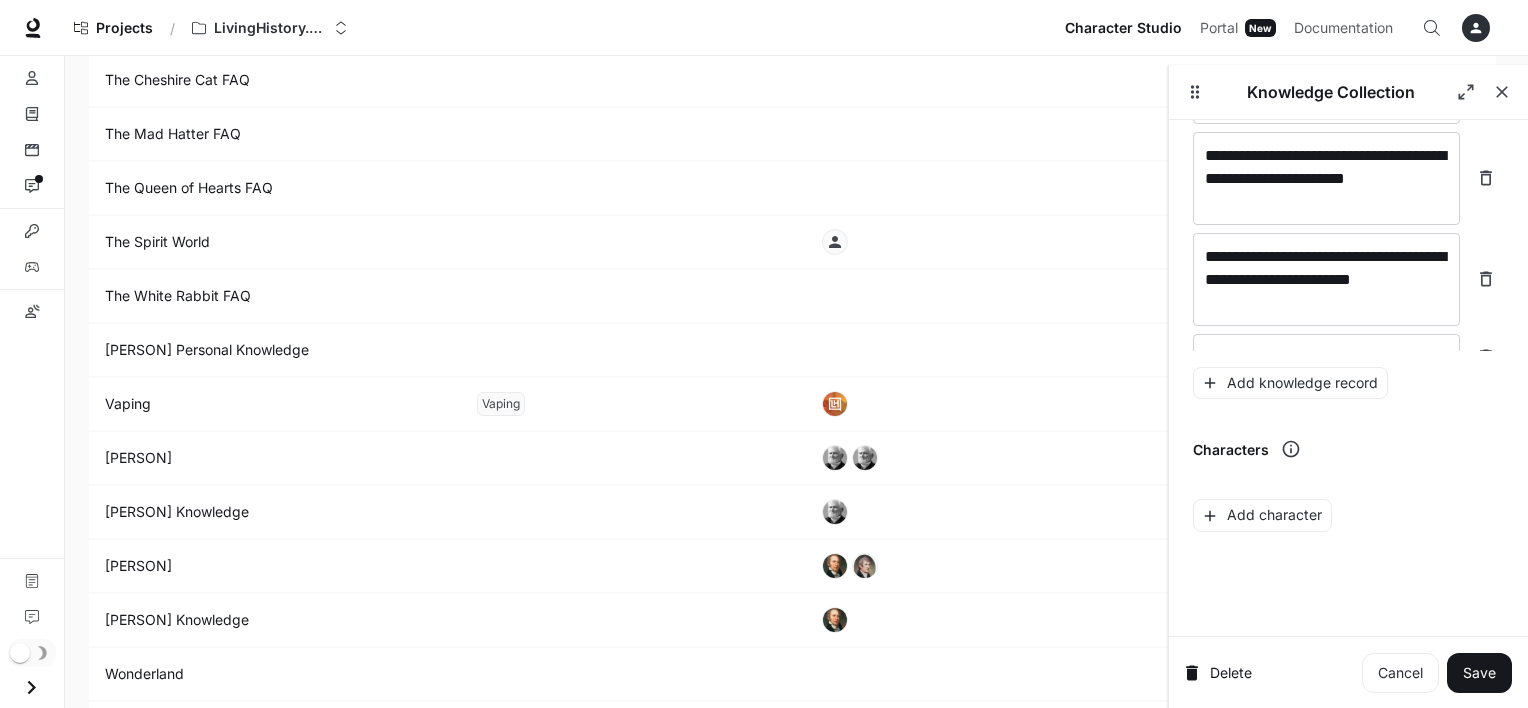 click on "**********" at bounding box center (1348, -9406) 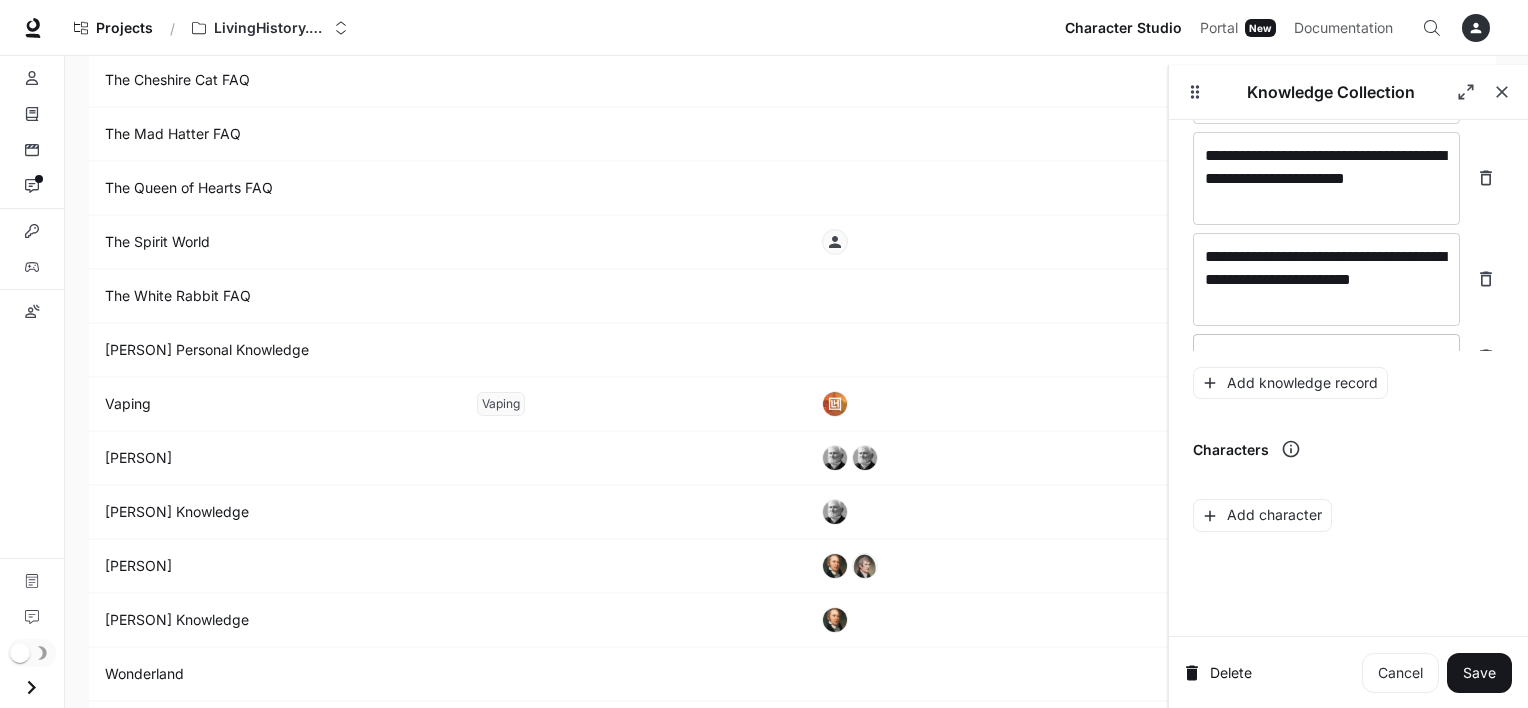 click on "* ​" at bounding box center (1326, 357) 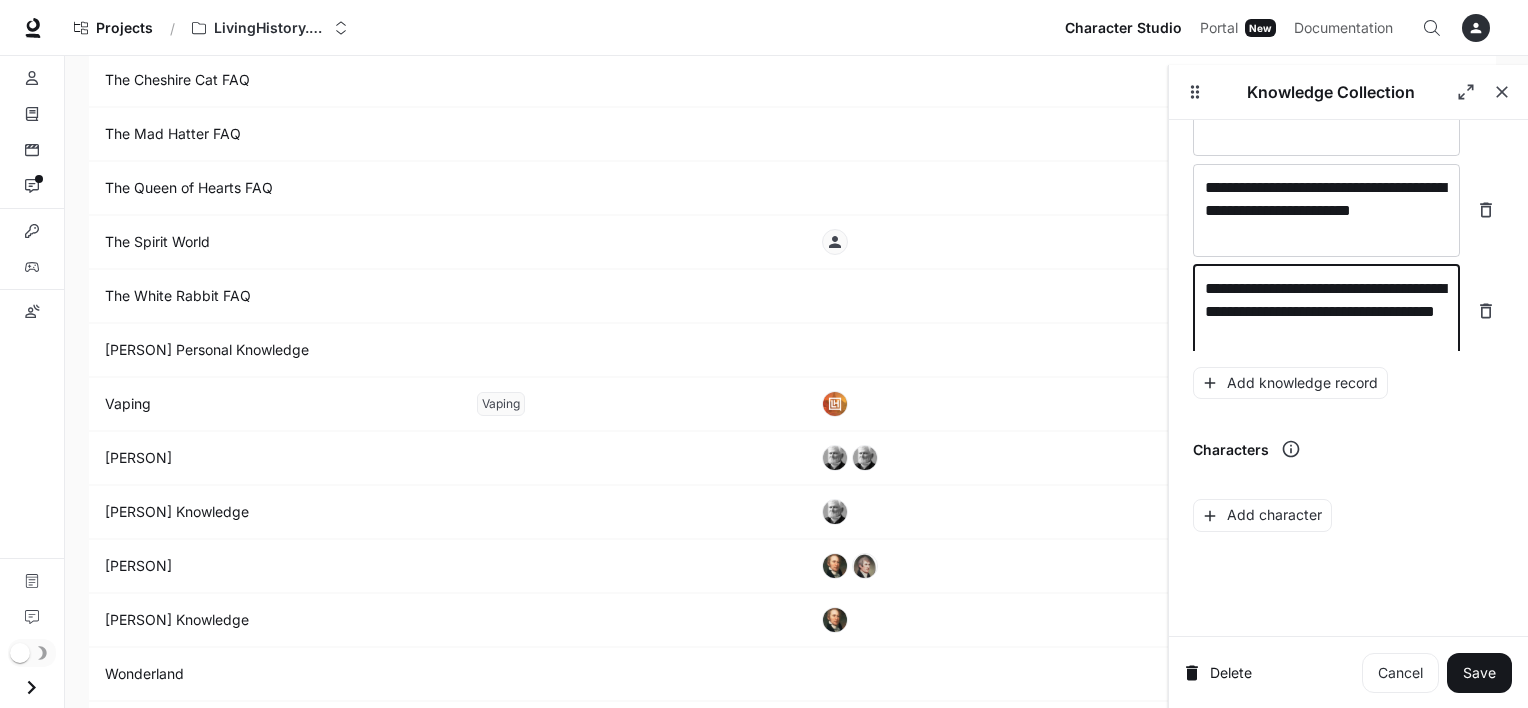 scroll, scrollTop: 19220, scrollLeft: 0, axis: vertical 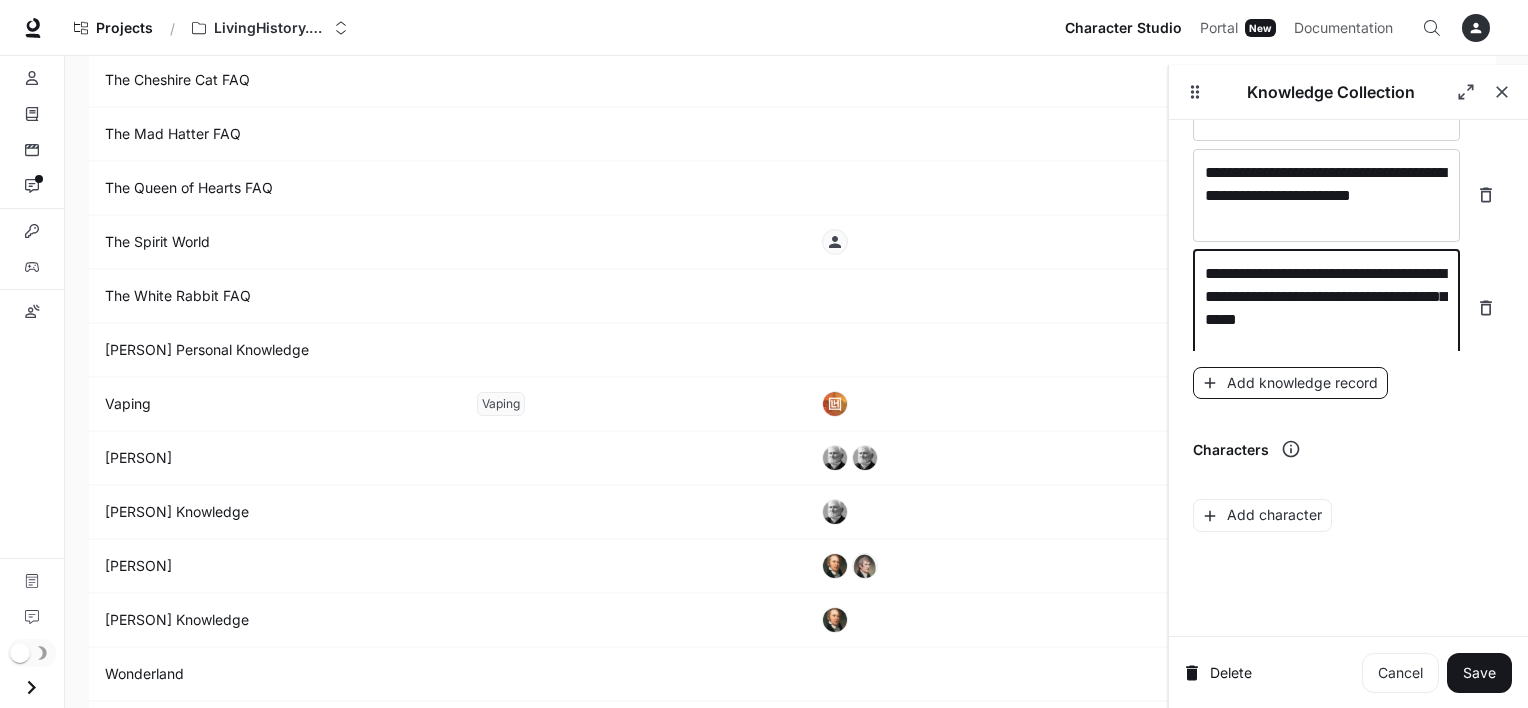 type on "**********" 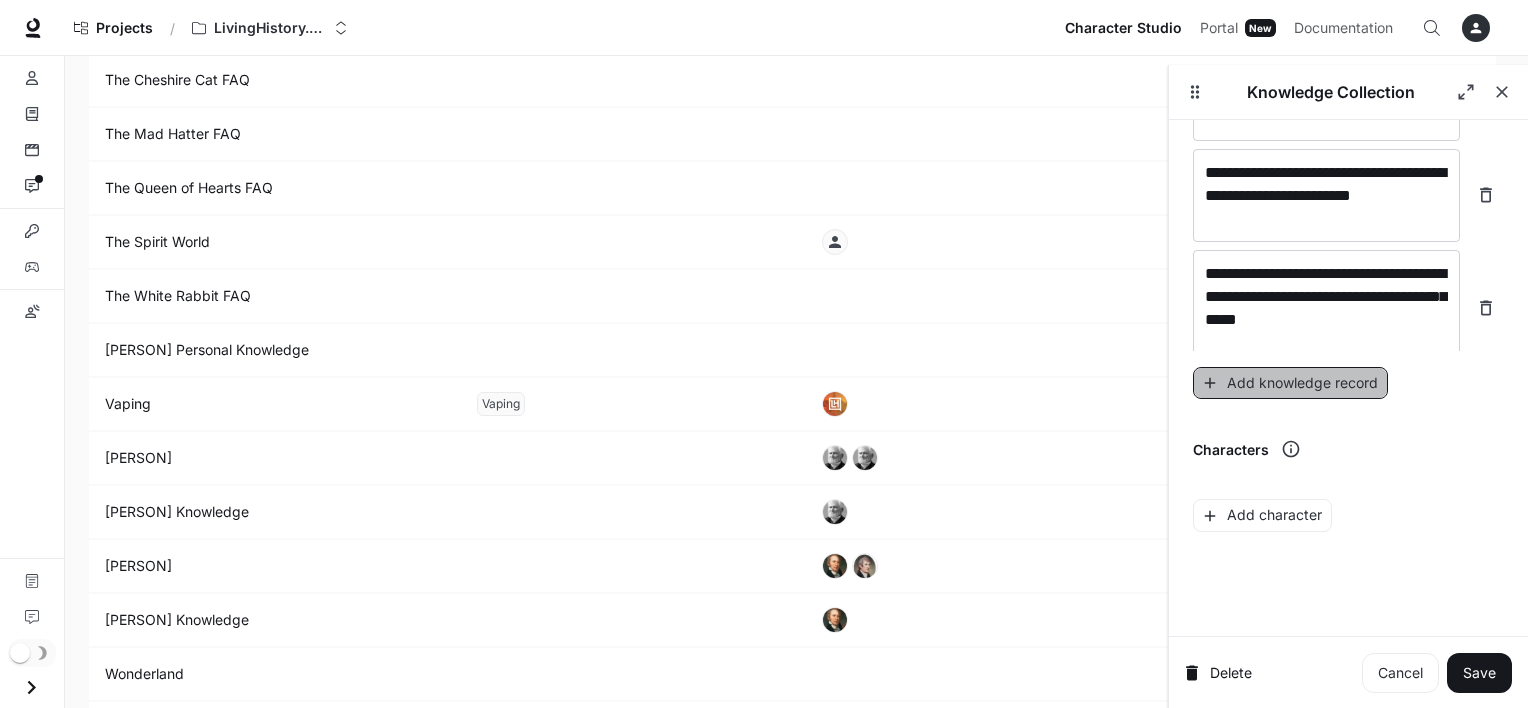 click on "Add knowledge record" at bounding box center [1290, 383] 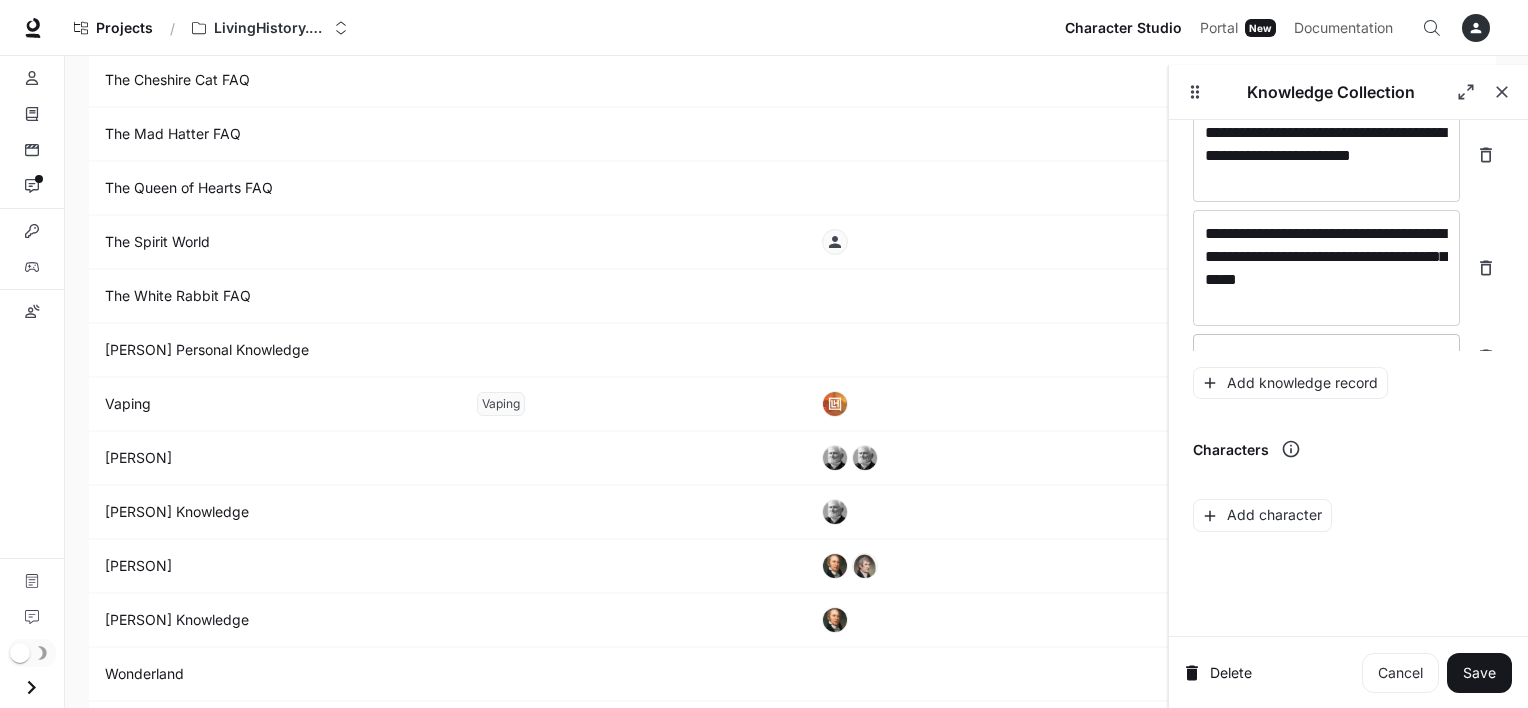 click on "* ​" at bounding box center [1326, 357] 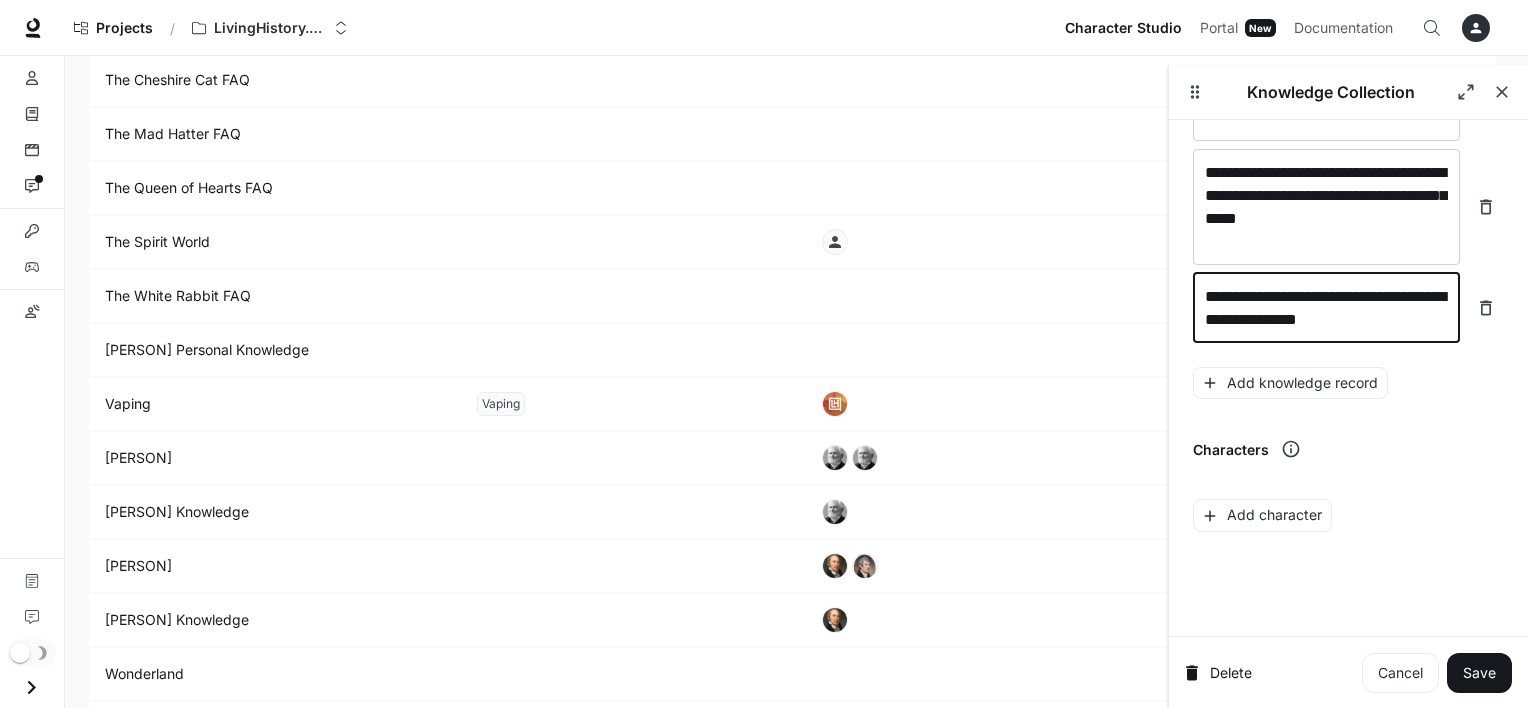scroll, scrollTop: 19344, scrollLeft: 0, axis: vertical 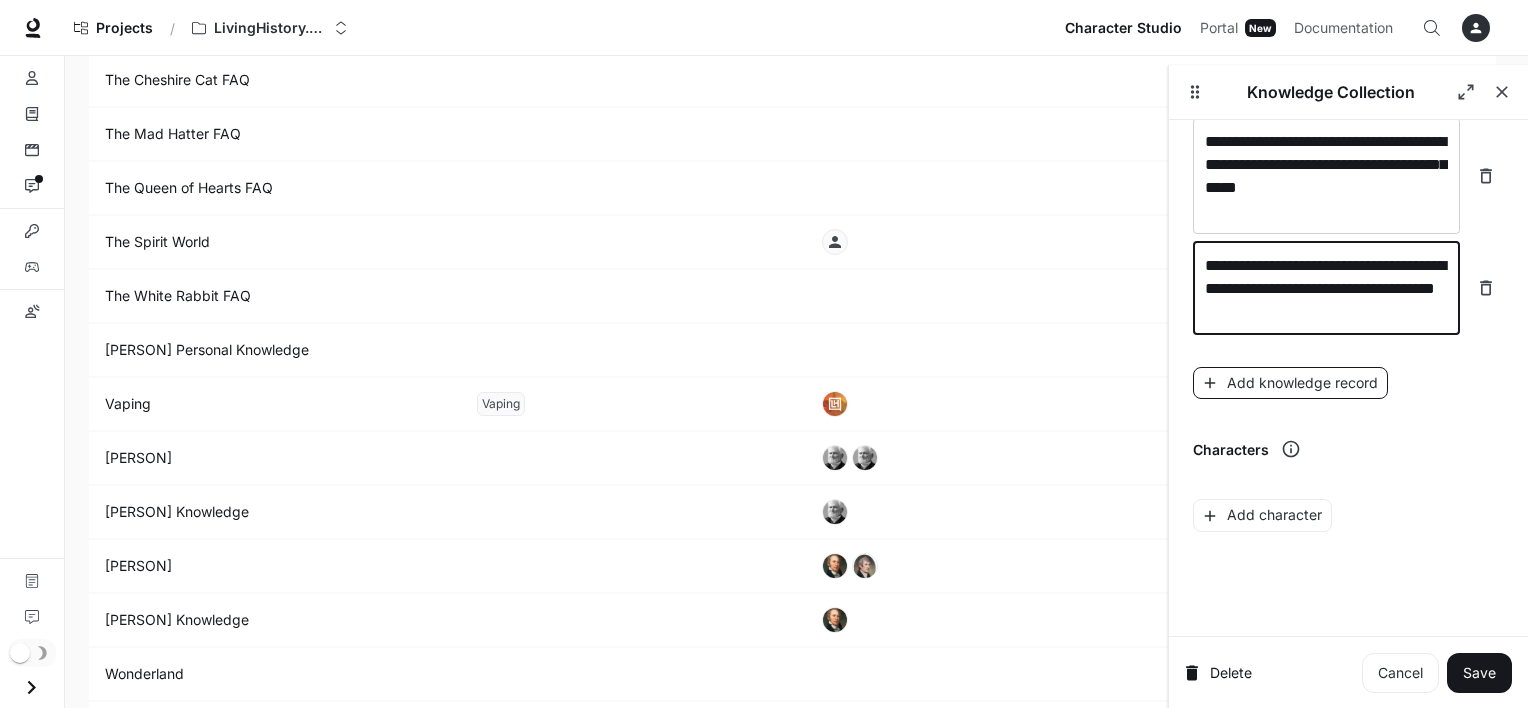 type on "**********" 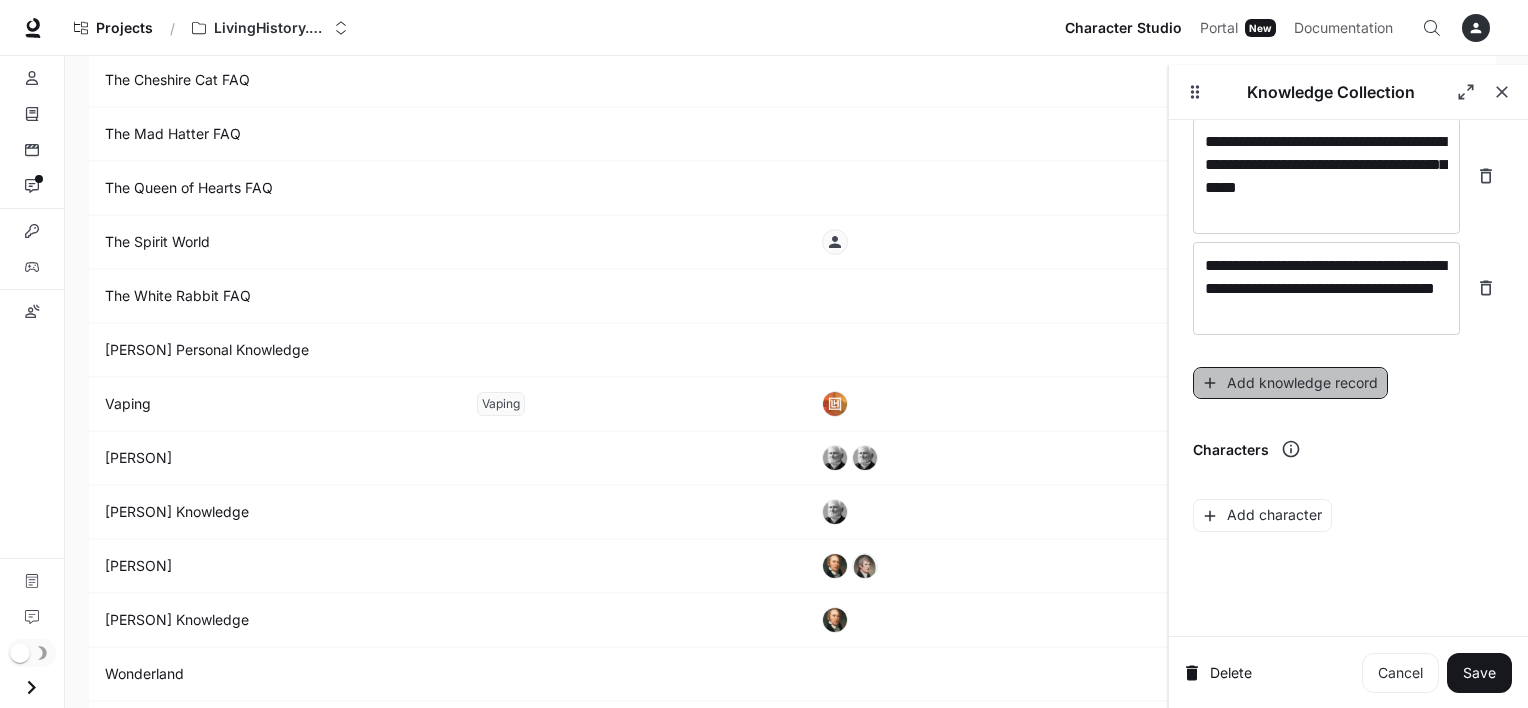 click on "Add knowledge record" at bounding box center (1290, 383) 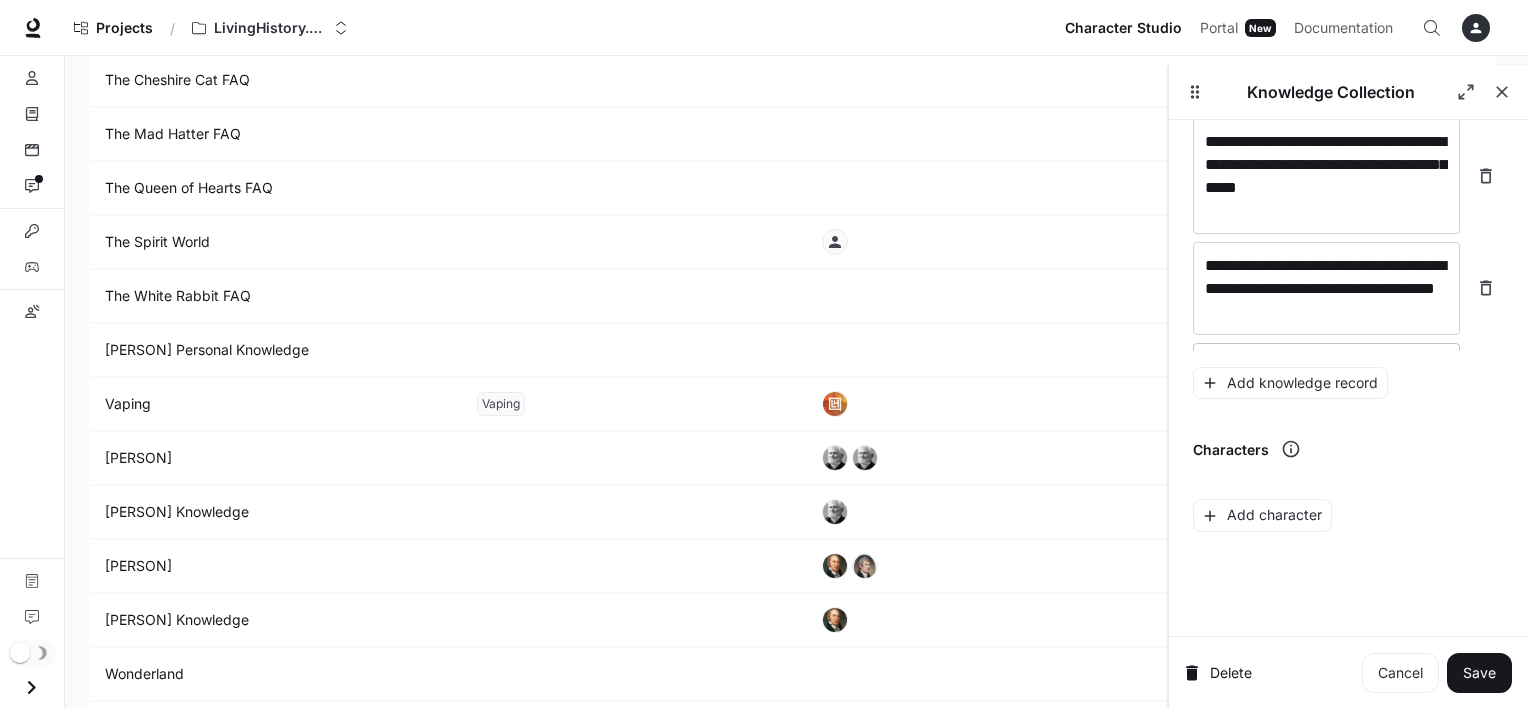scroll, scrollTop: 19376, scrollLeft: 0, axis: vertical 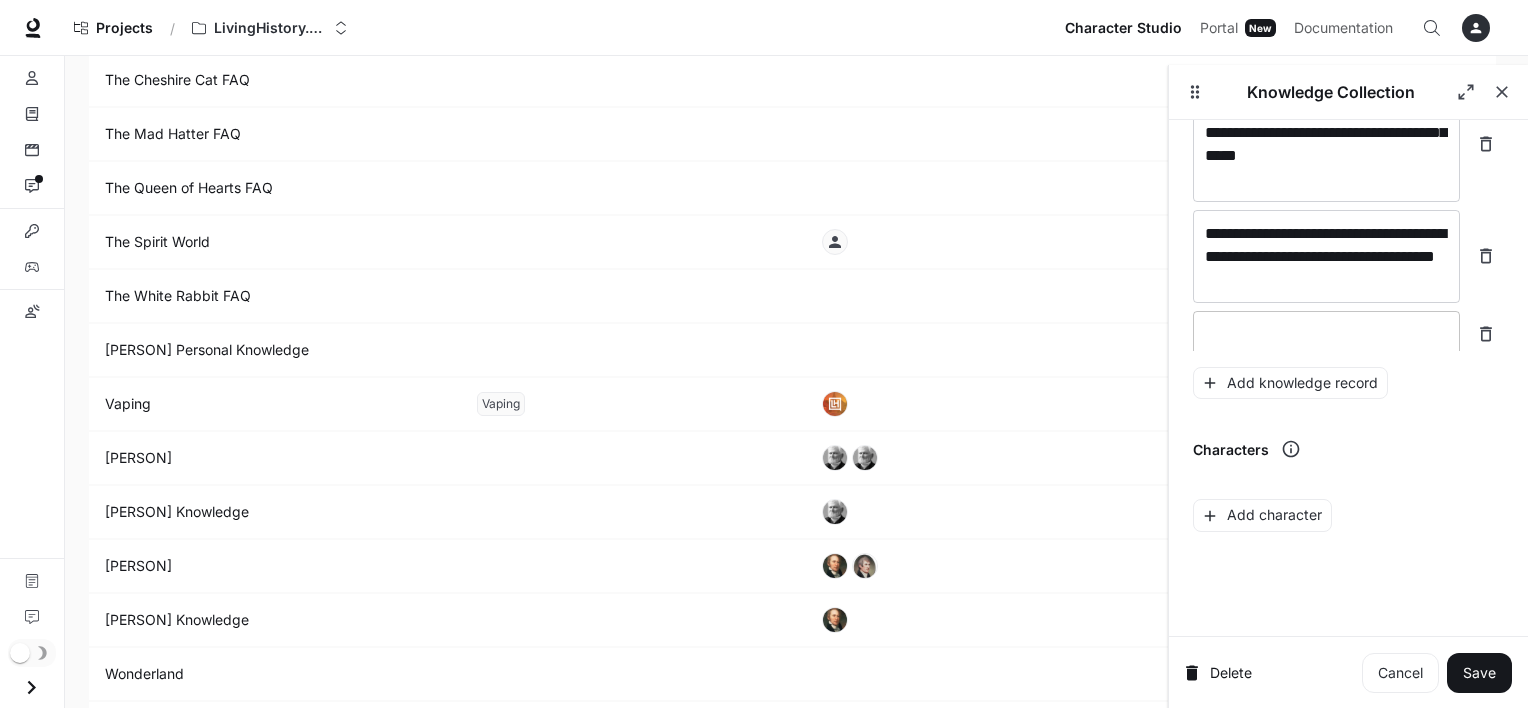 click at bounding box center (1326, 334) 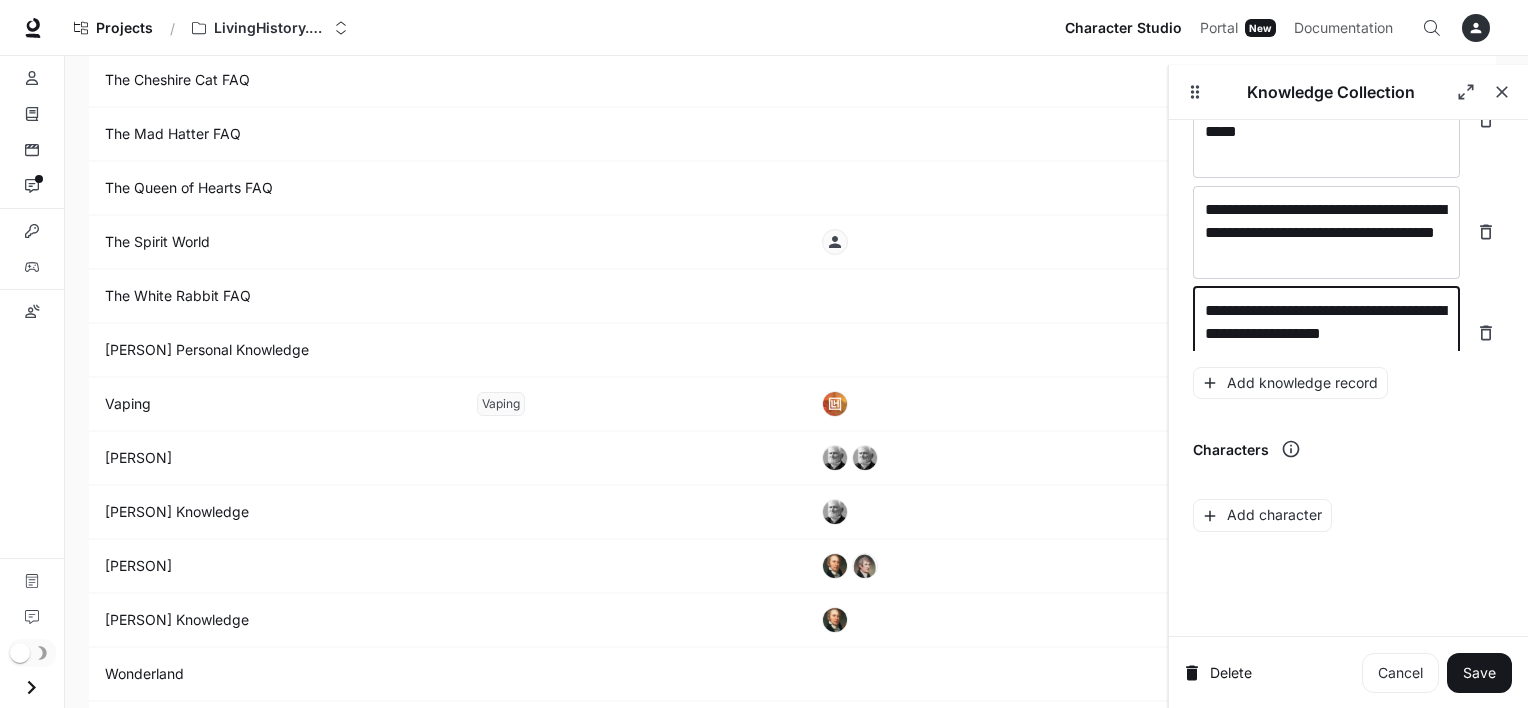scroll, scrollTop: 19415, scrollLeft: 0, axis: vertical 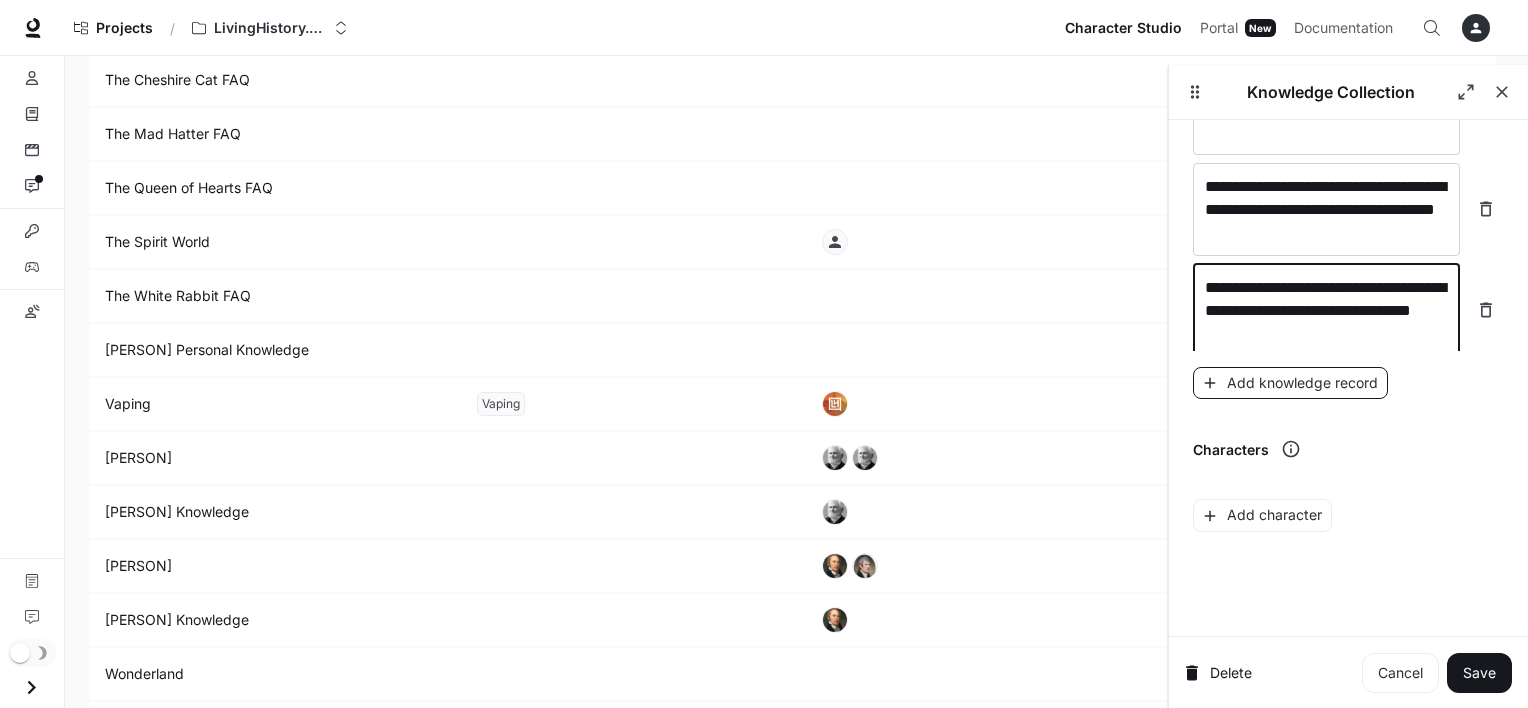 type on "**********" 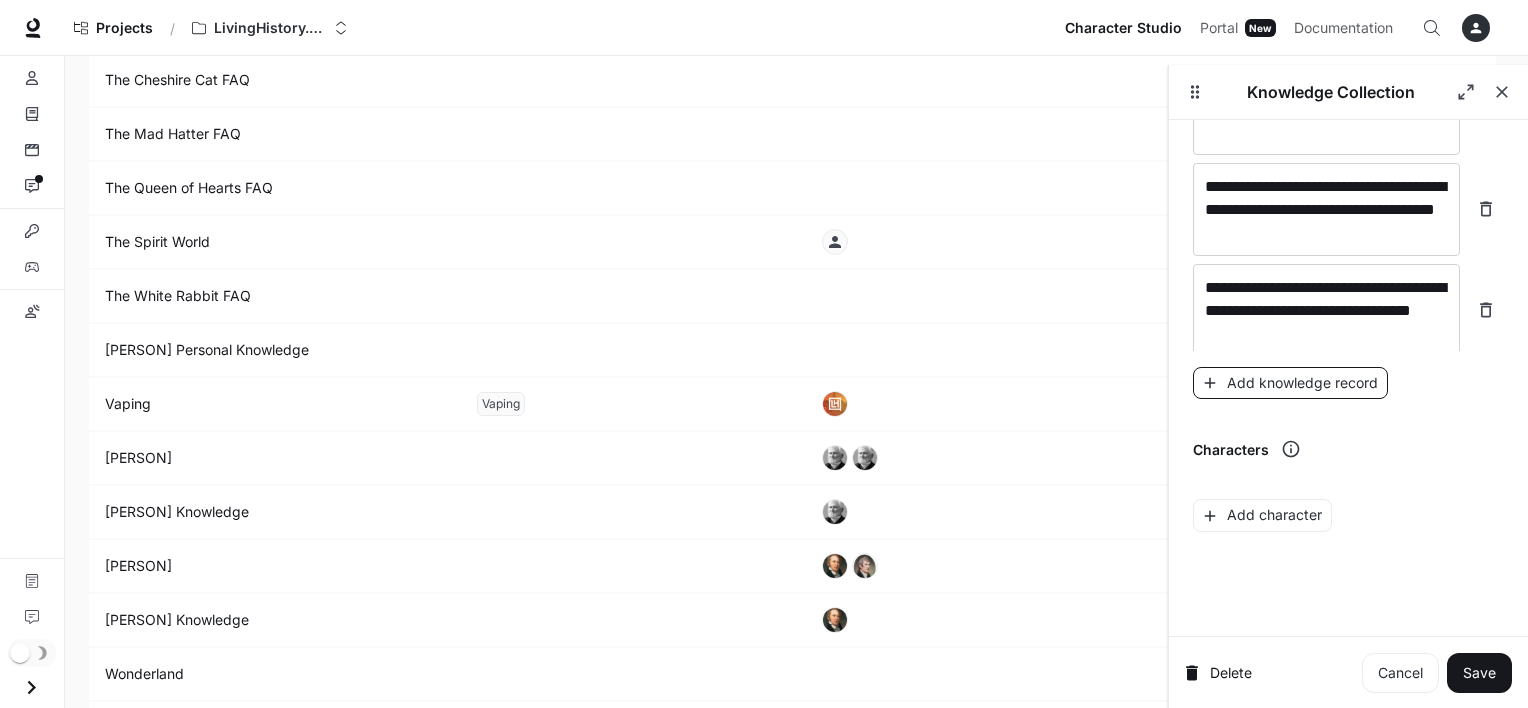 scroll, scrollTop: 19468, scrollLeft: 0, axis: vertical 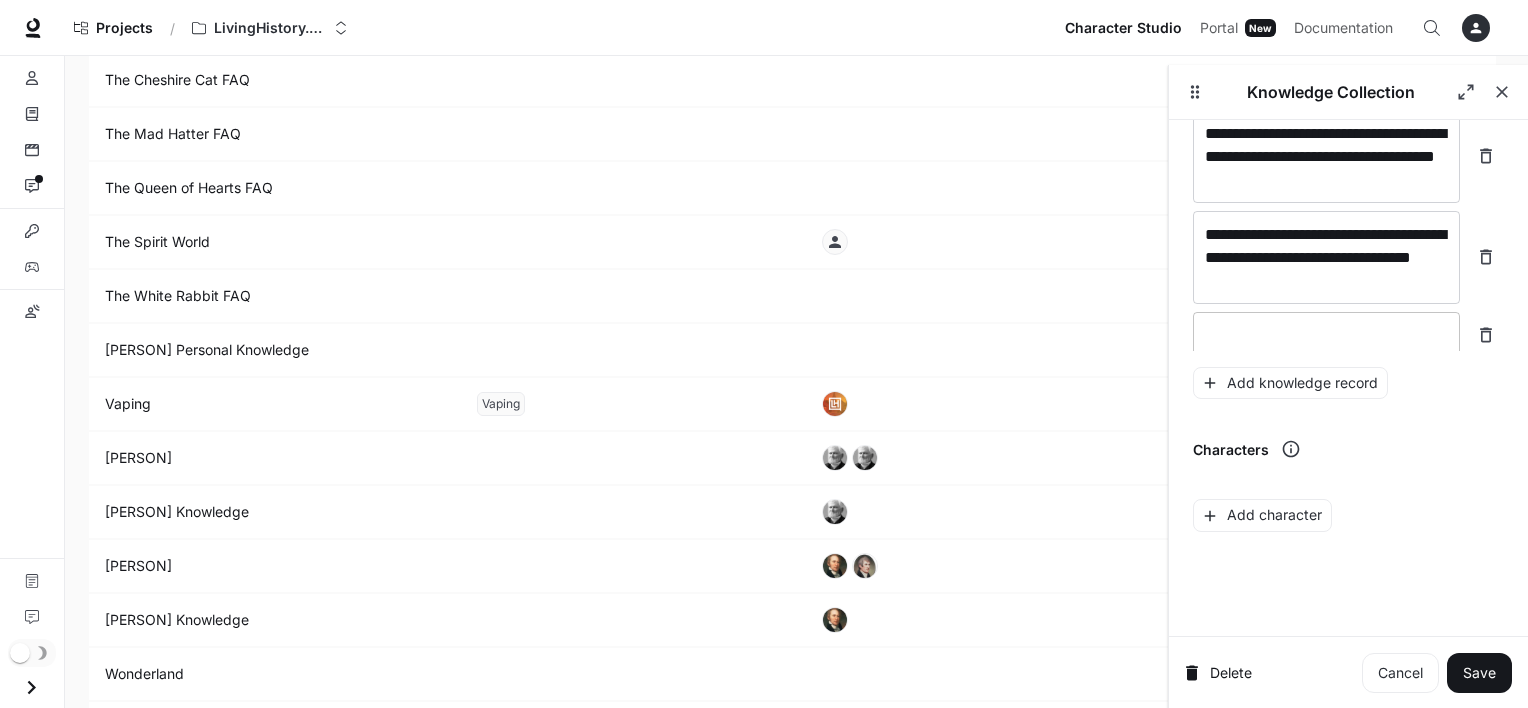 click on "* ​" at bounding box center [1326, 335] 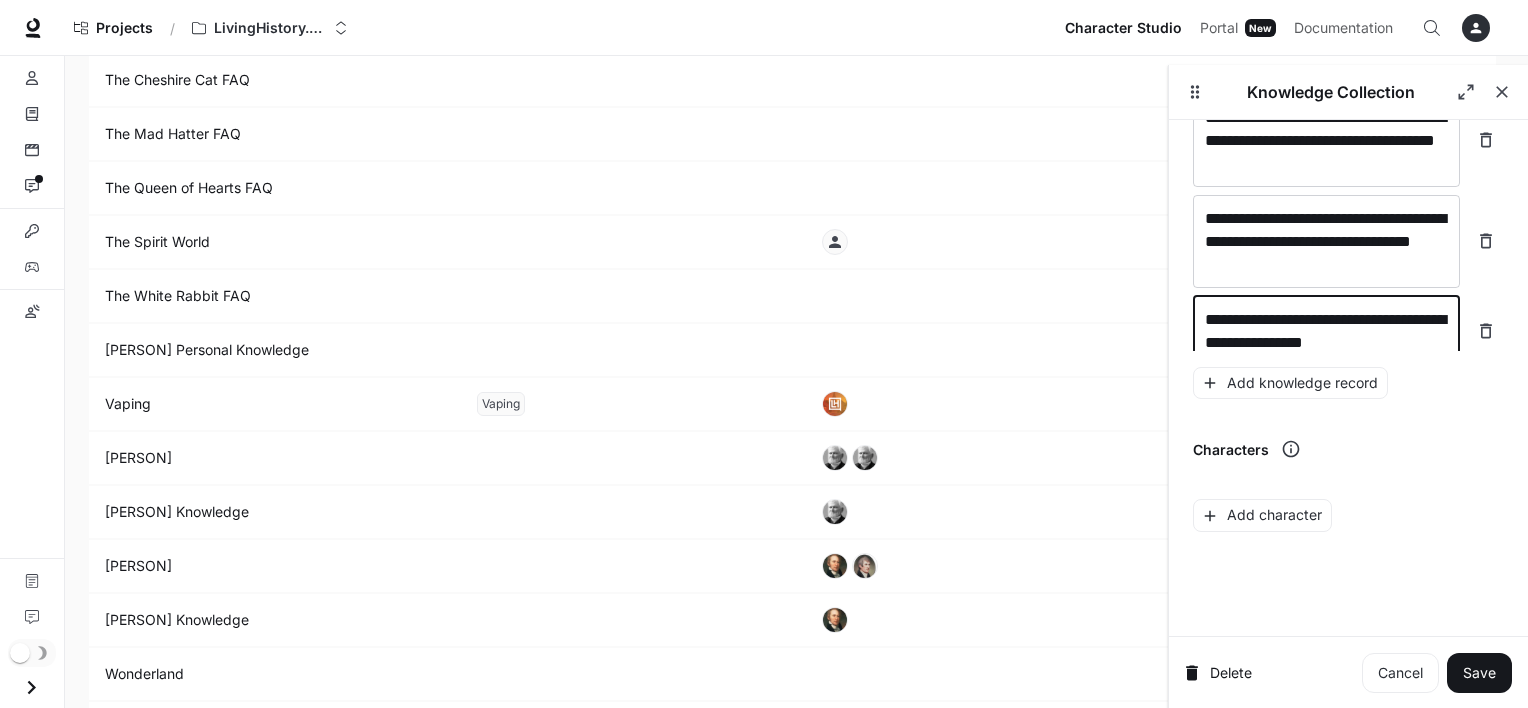 scroll, scrollTop: 19508, scrollLeft: 0, axis: vertical 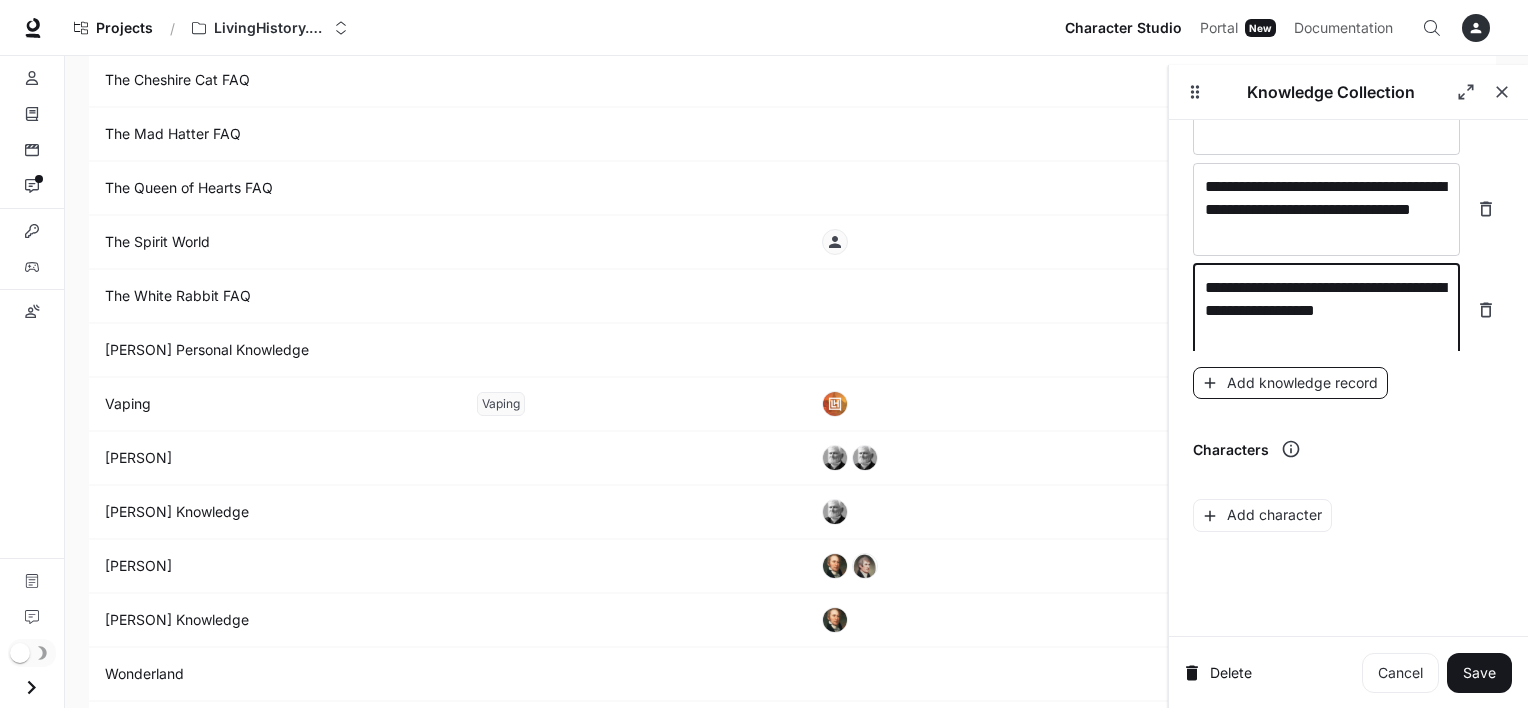type on "**********" 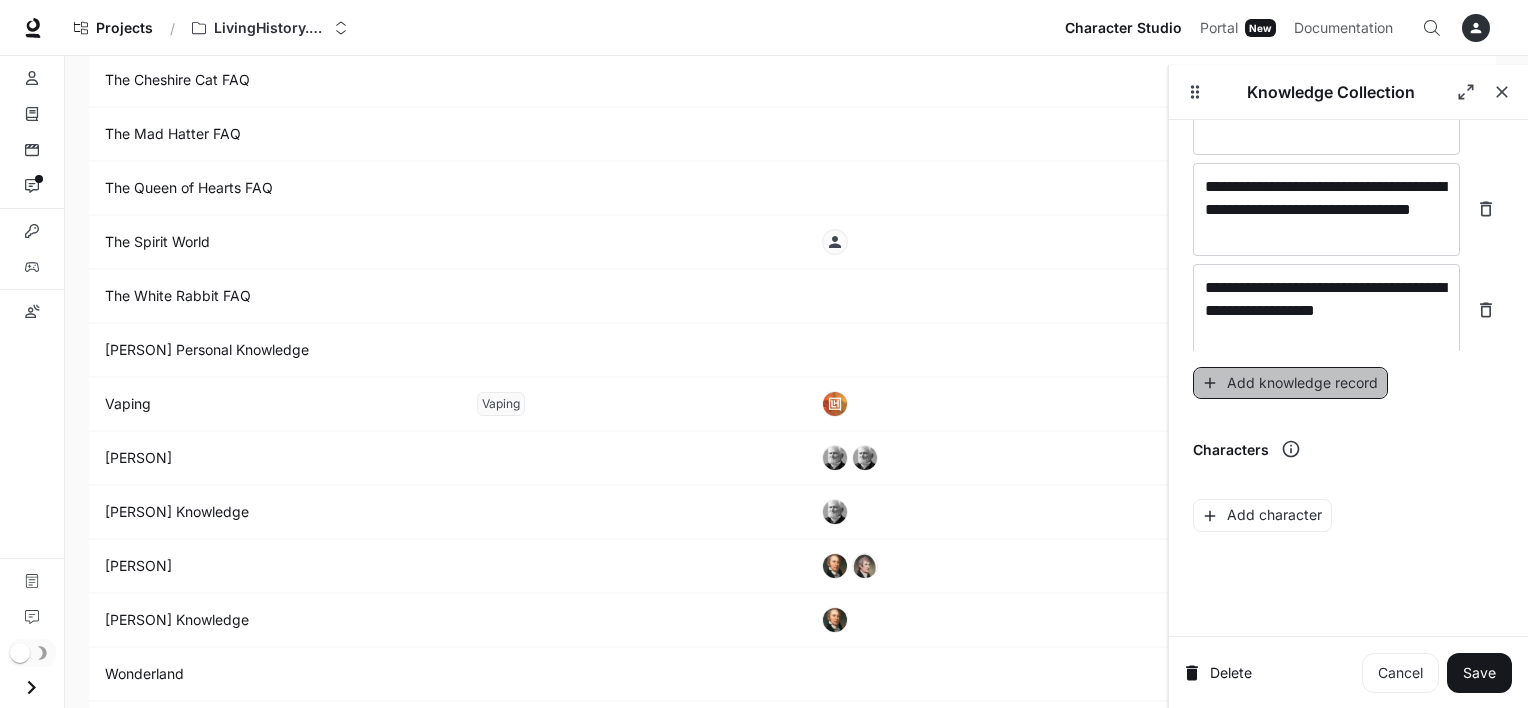 click on "Add knowledge record" at bounding box center [1290, 383] 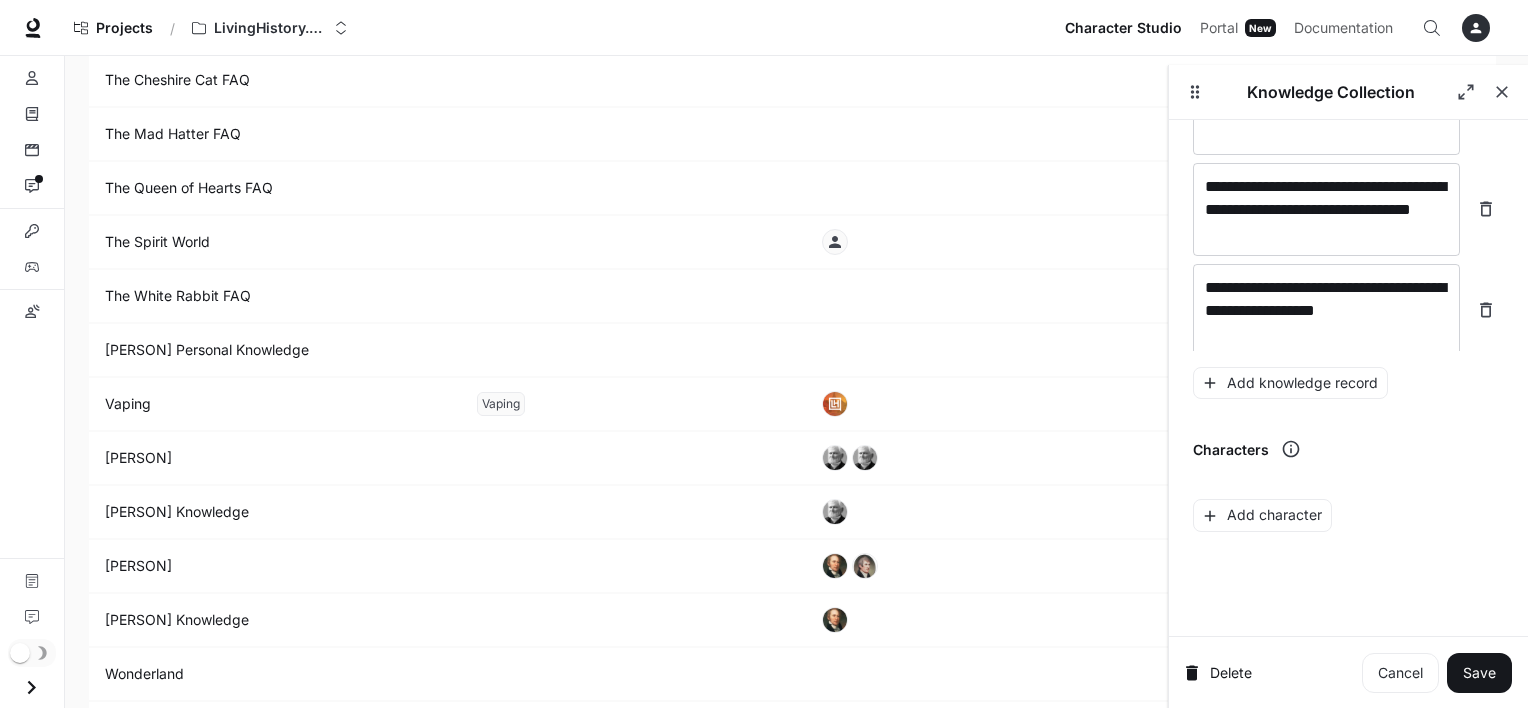 scroll, scrollTop: 19584, scrollLeft: 0, axis: vertical 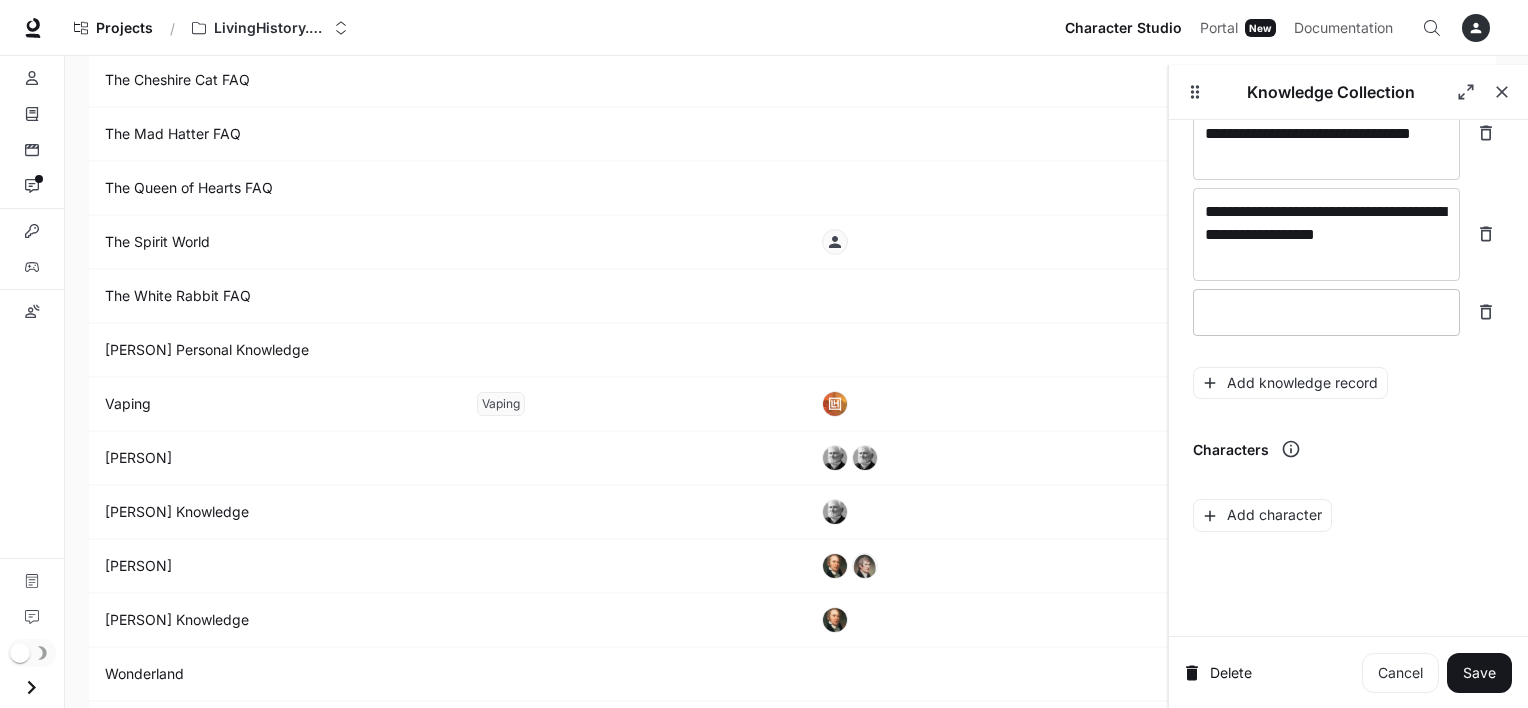 click at bounding box center (1326, 312) 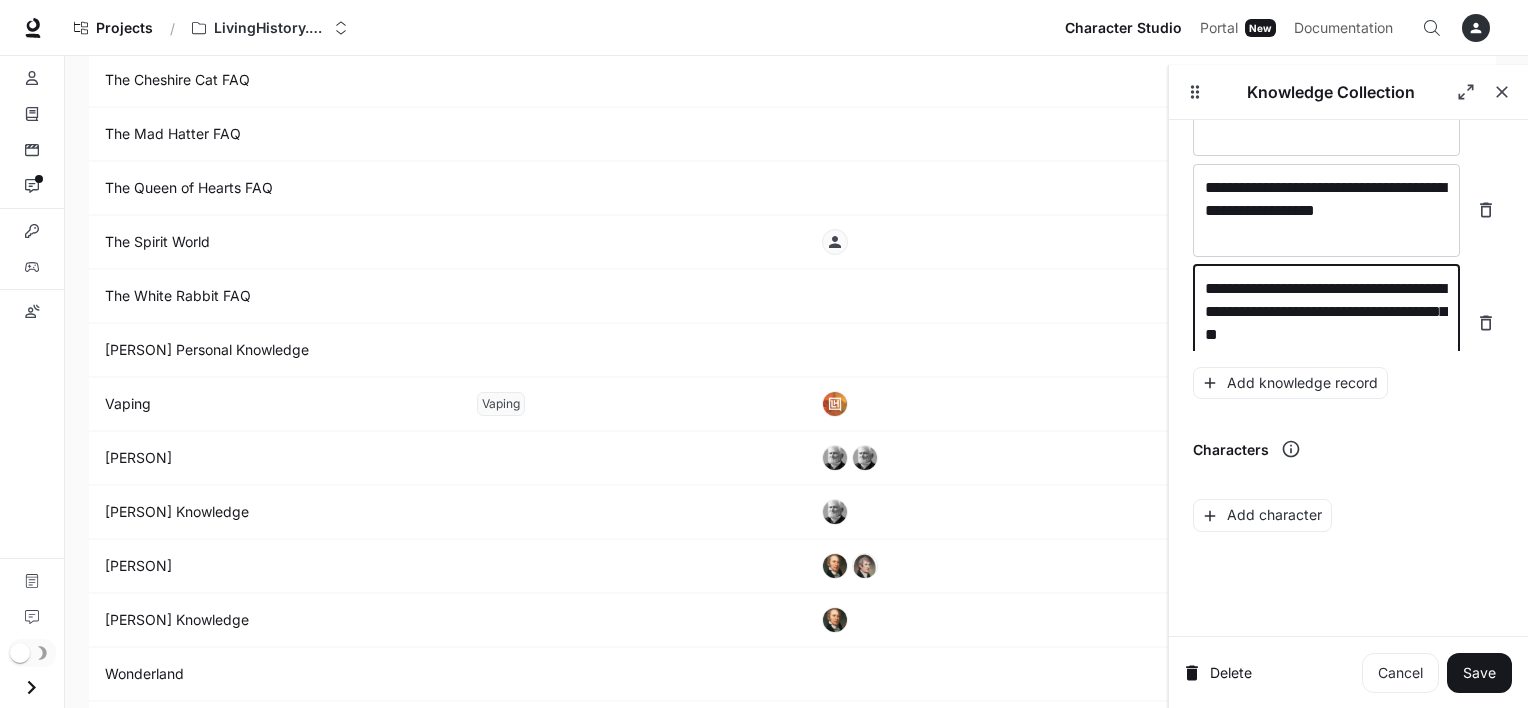 scroll, scrollTop: 19624, scrollLeft: 0, axis: vertical 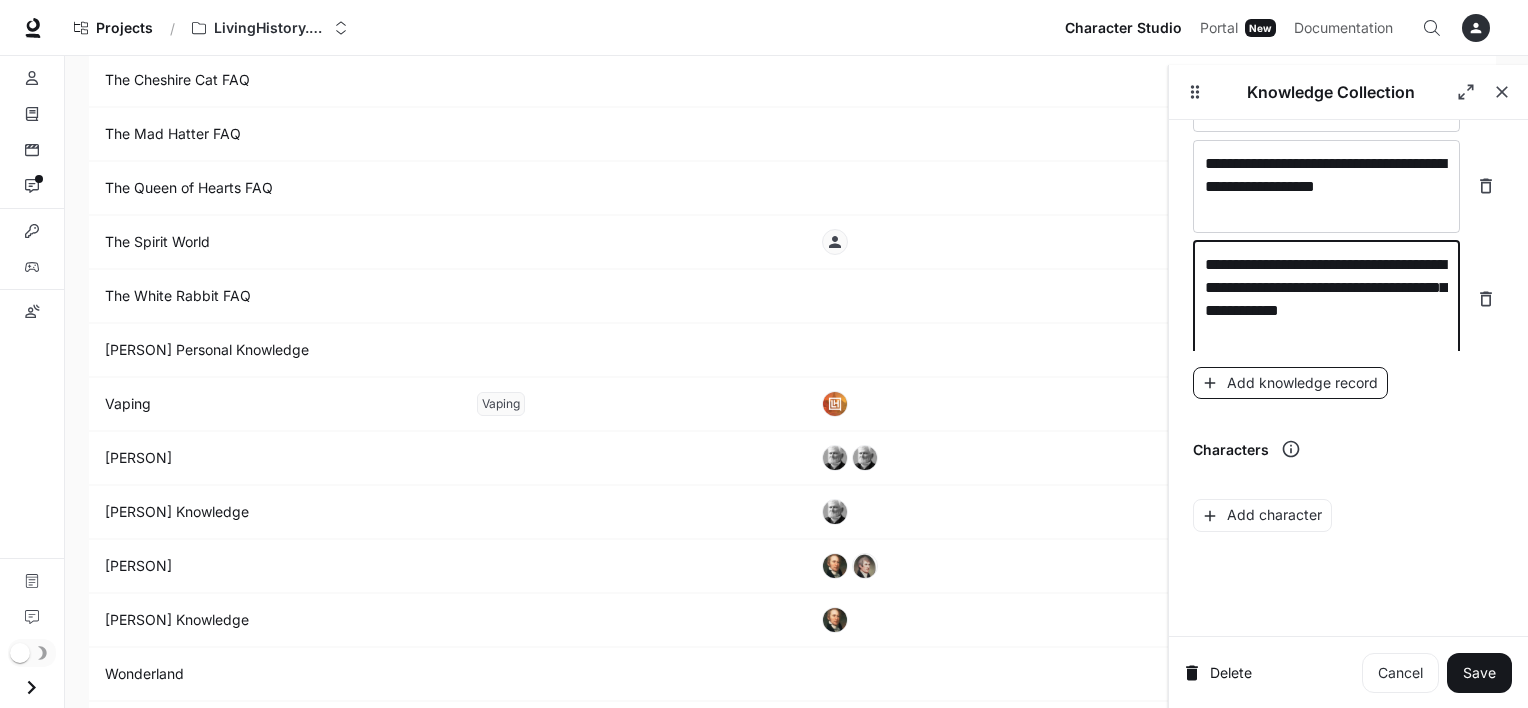 type on "**********" 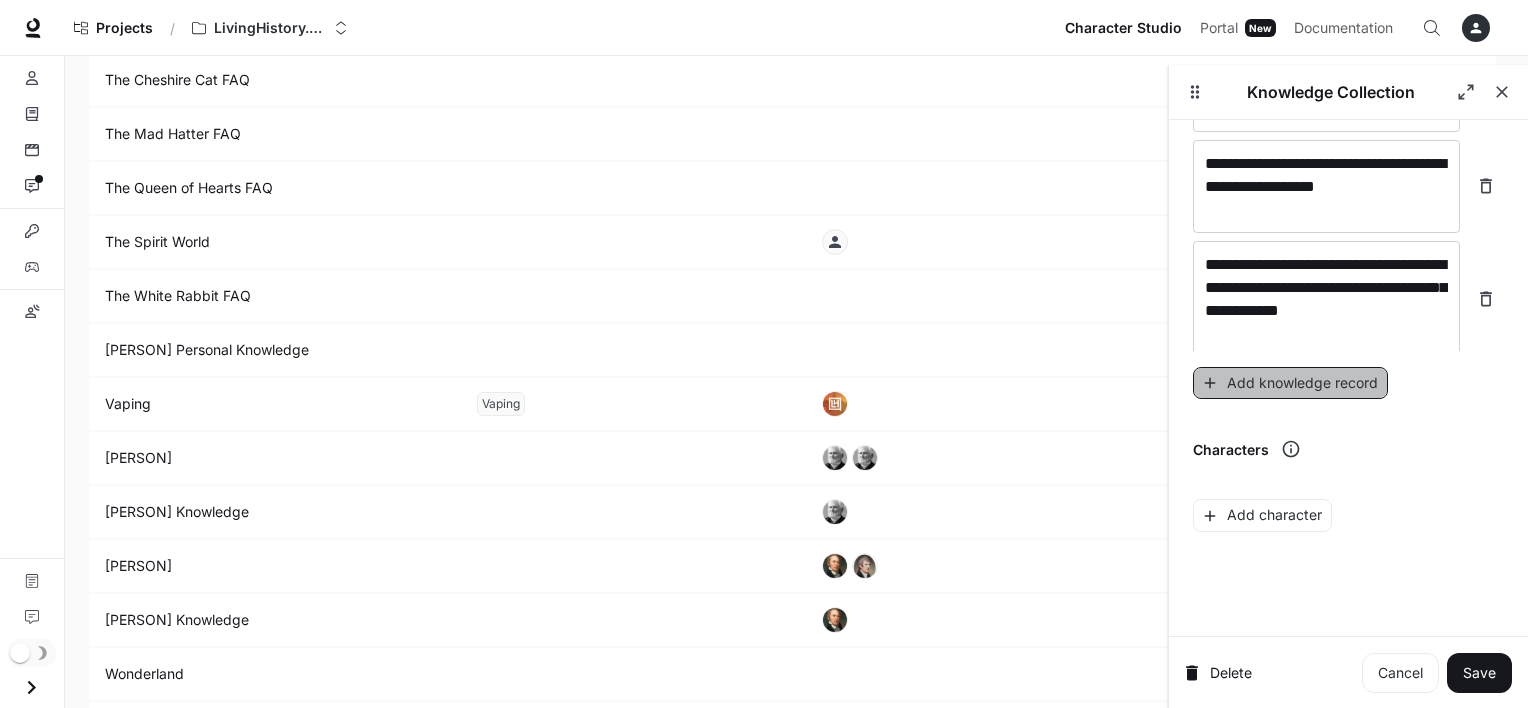 click on "Add knowledge record" at bounding box center [1290, 383] 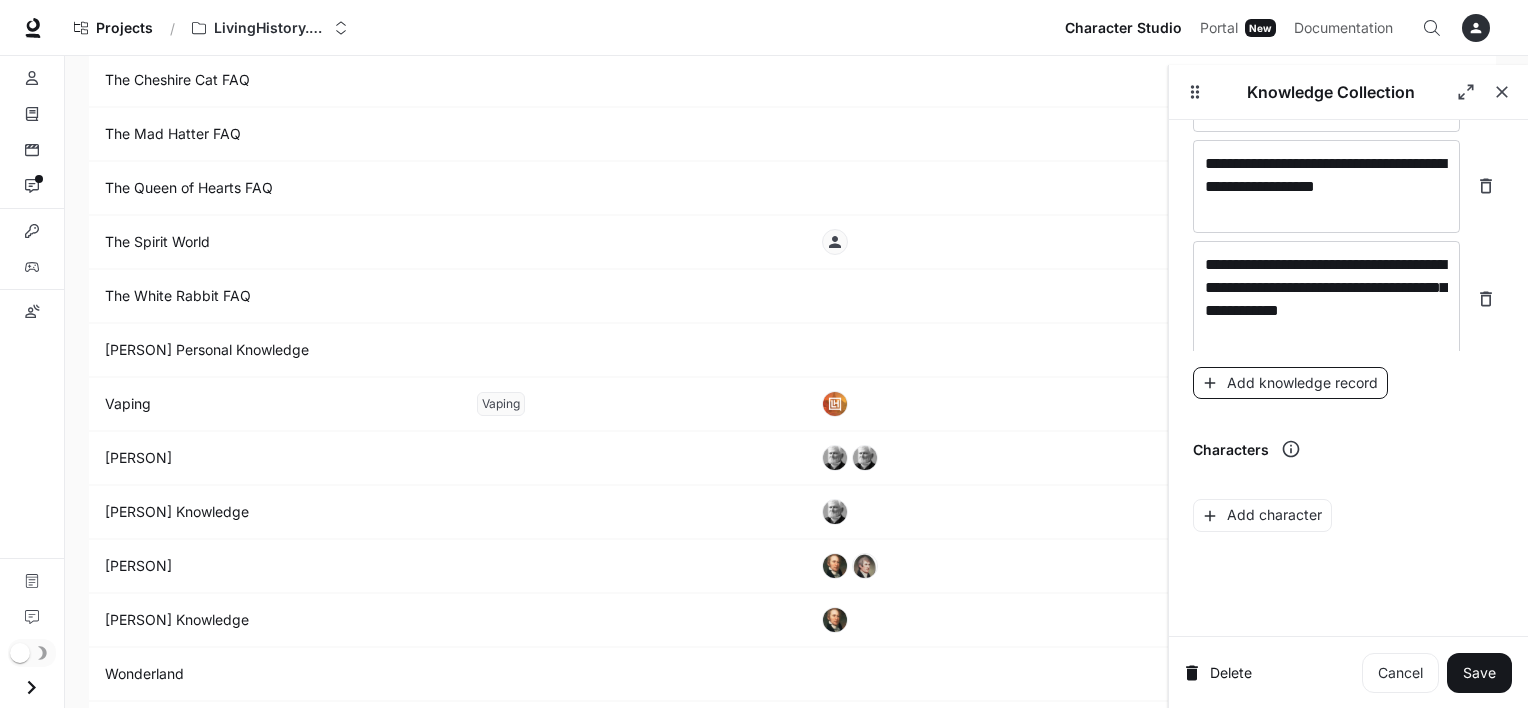 scroll, scrollTop: 19678, scrollLeft: 0, axis: vertical 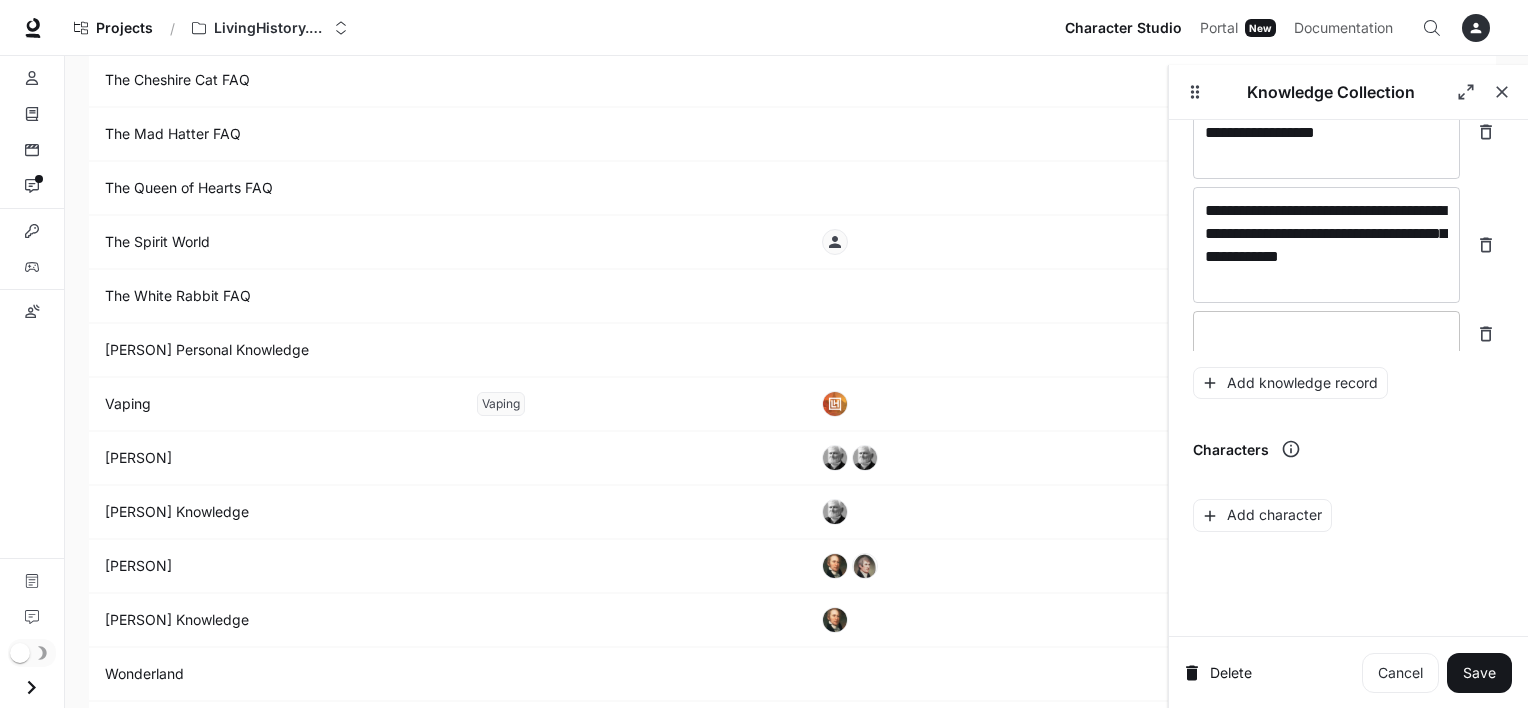 click on "* ​" at bounding box center (1326, 334) 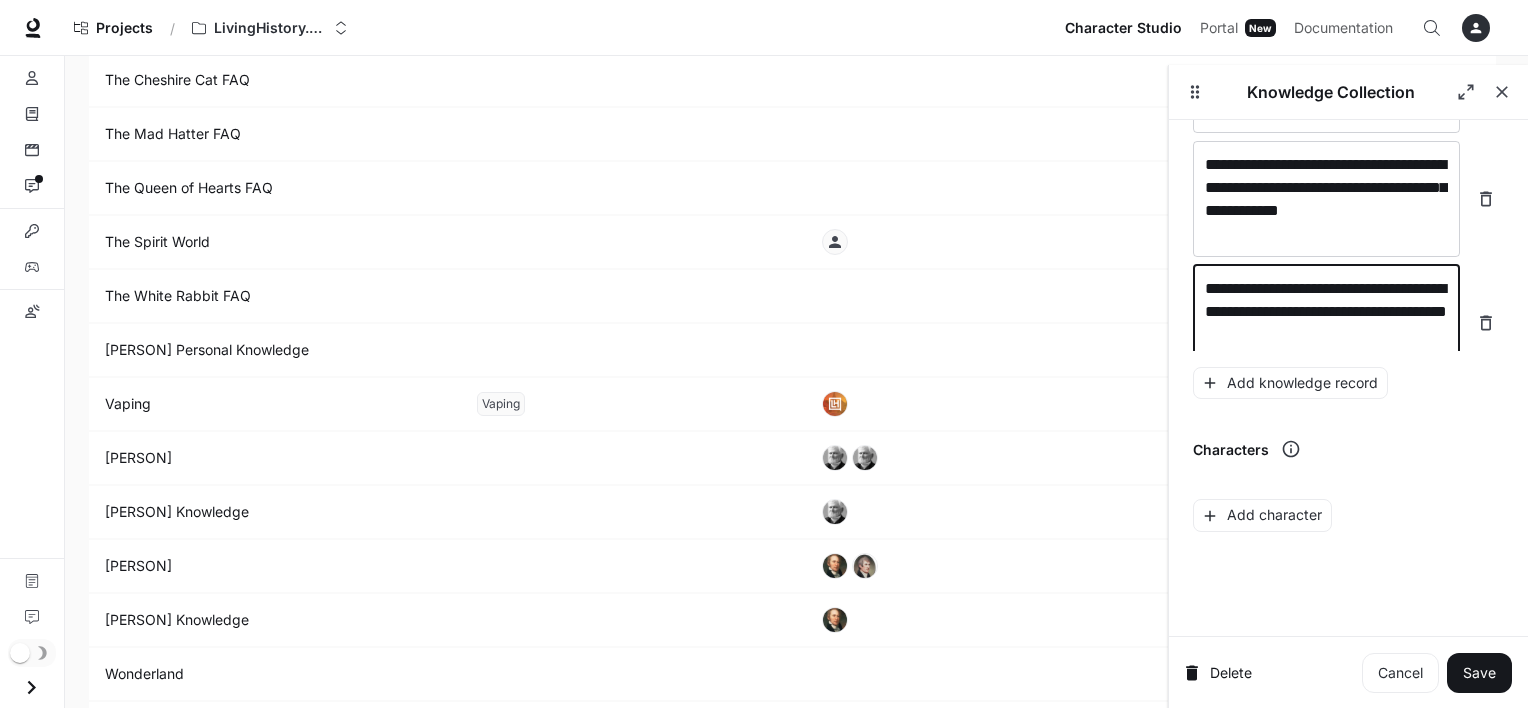 scroll, scrollTop: 19732, scrollLeft: 0, axis: vertical 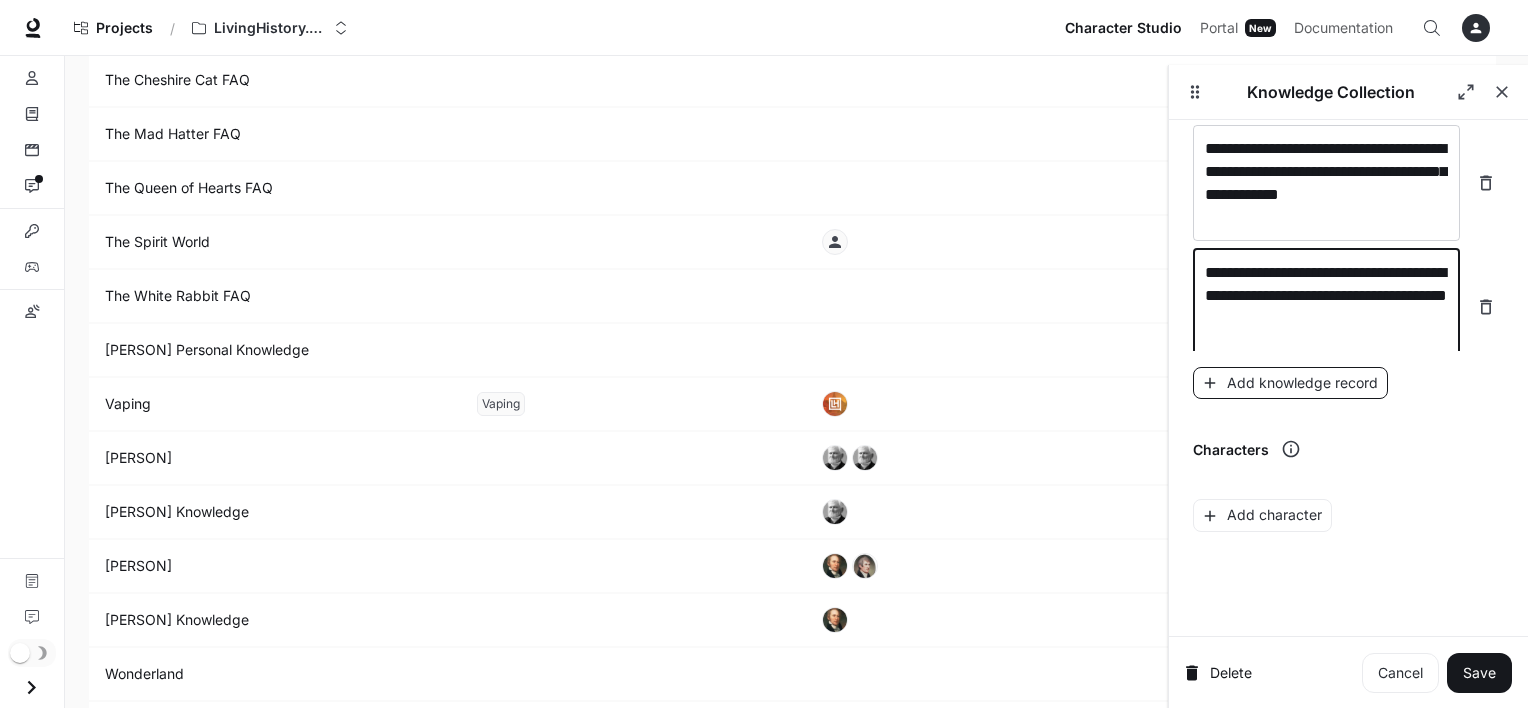 type on "**********" 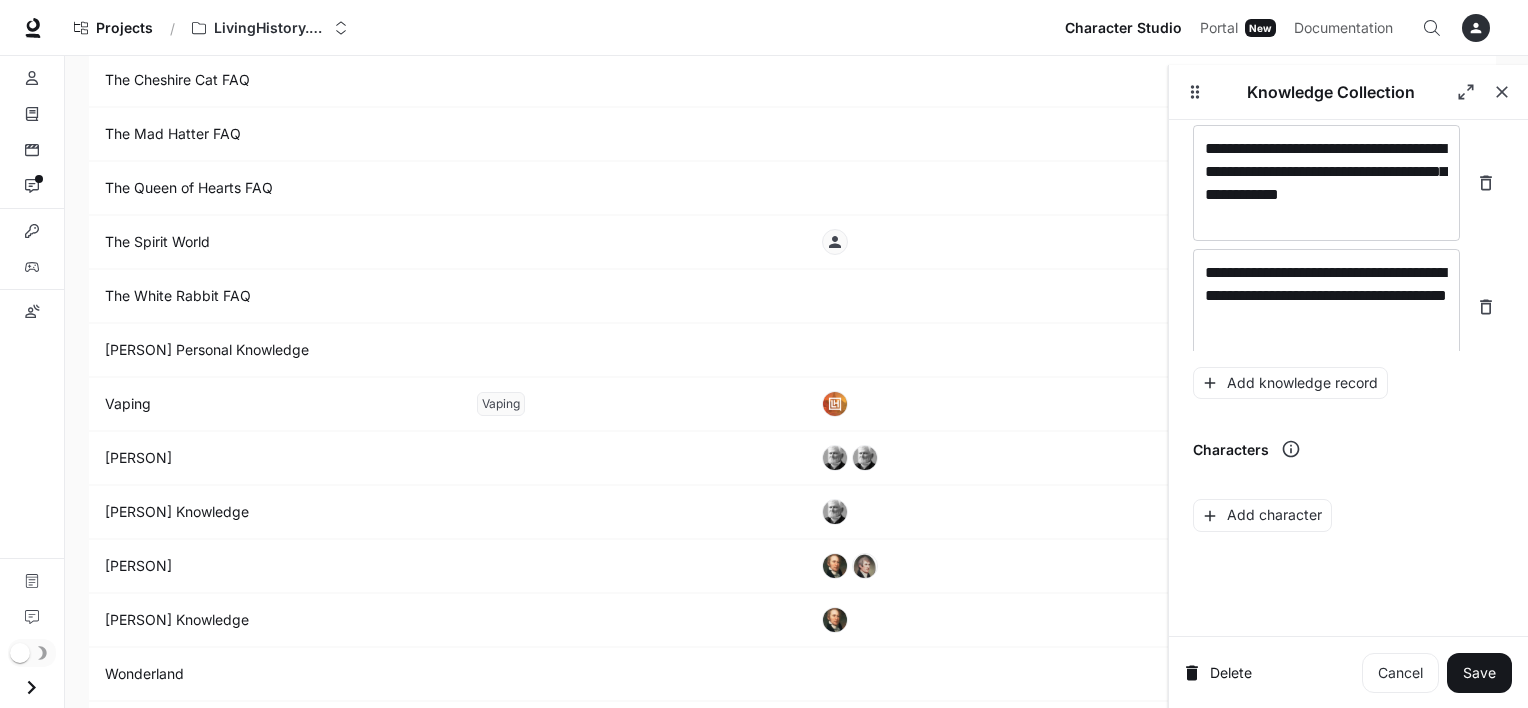 scroll, scrollTop: 19808, scrollLeft: 0, axis: vertical 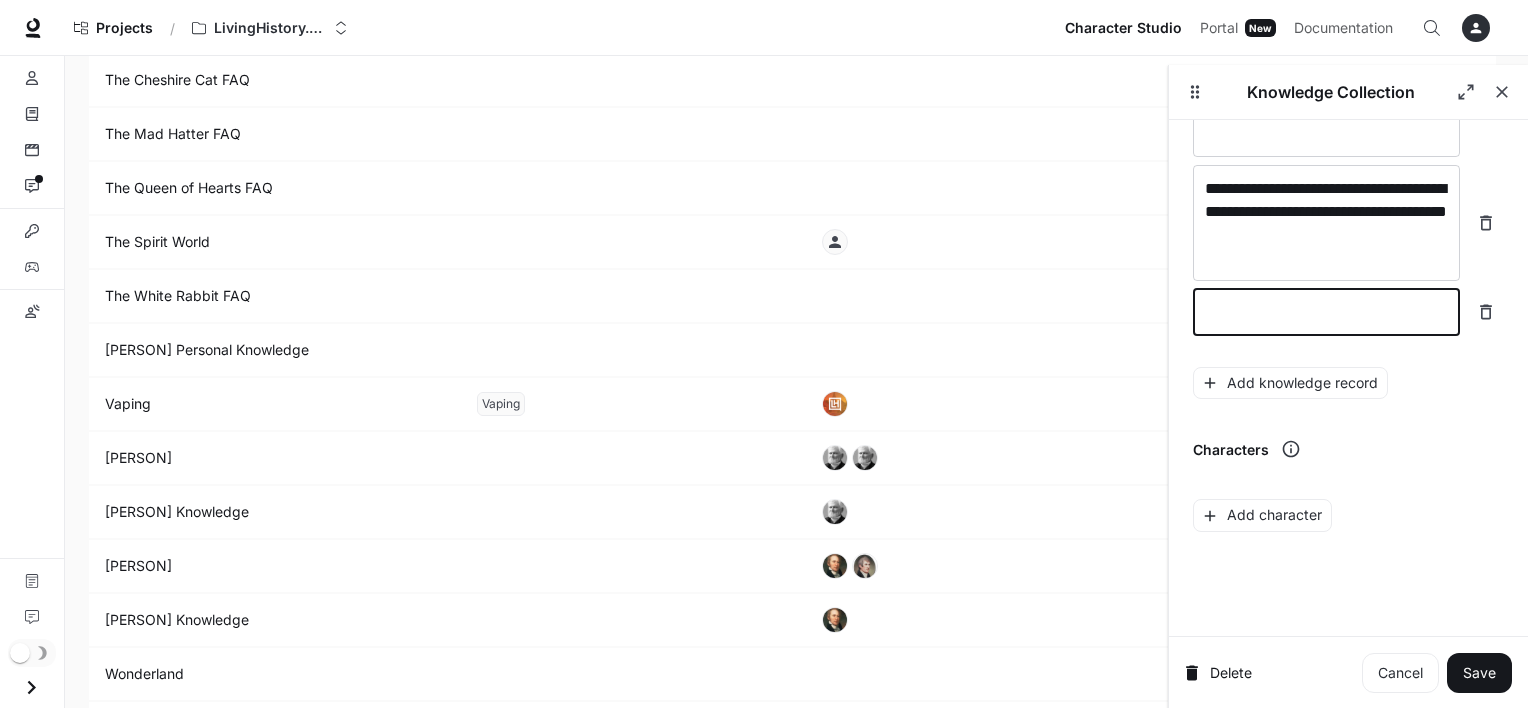 click at bounding box center (1326, 312) 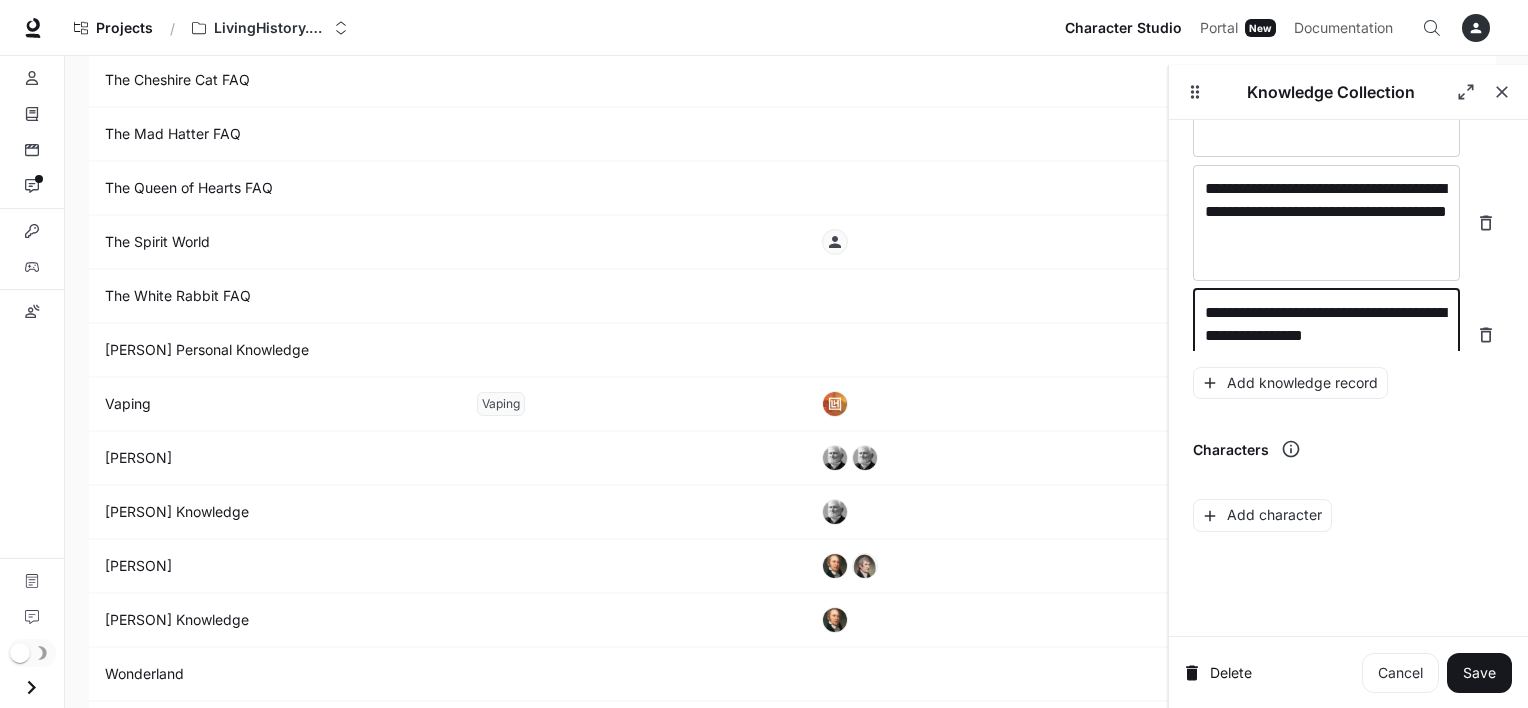 scroll, scrollTop: 19824, scrollLeft: 0, axis: vertical 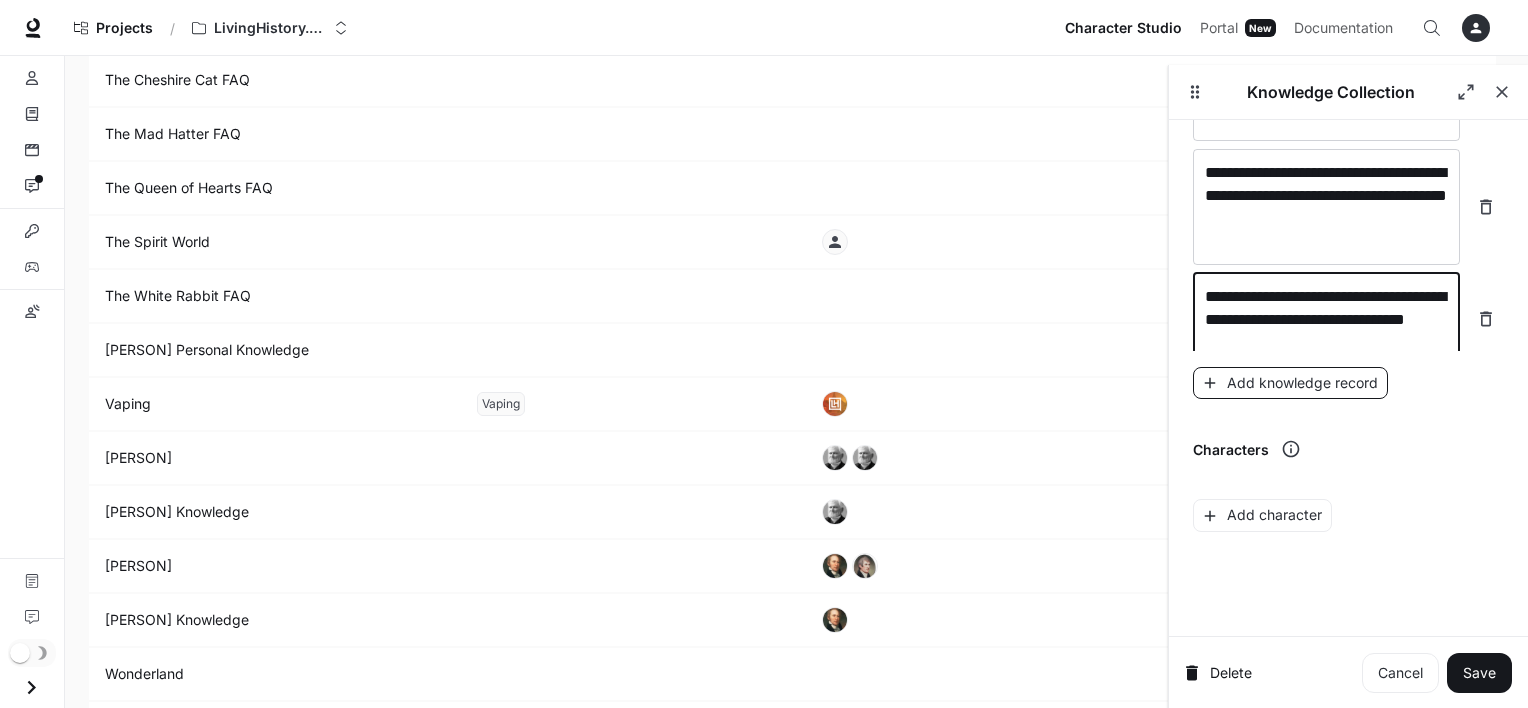 type on "**********" 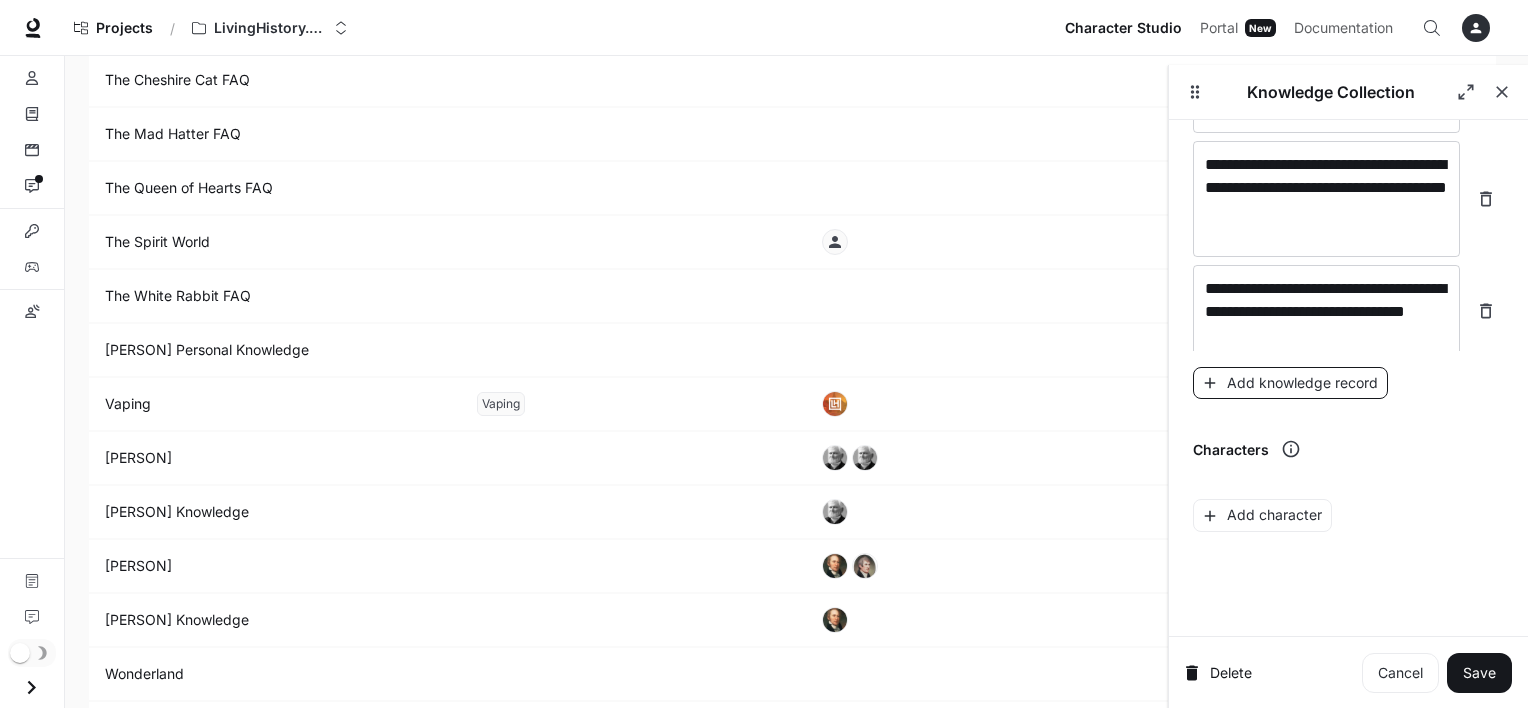 scroll, scrollTop: 19902, scrollLeft: 0, axis: vertical 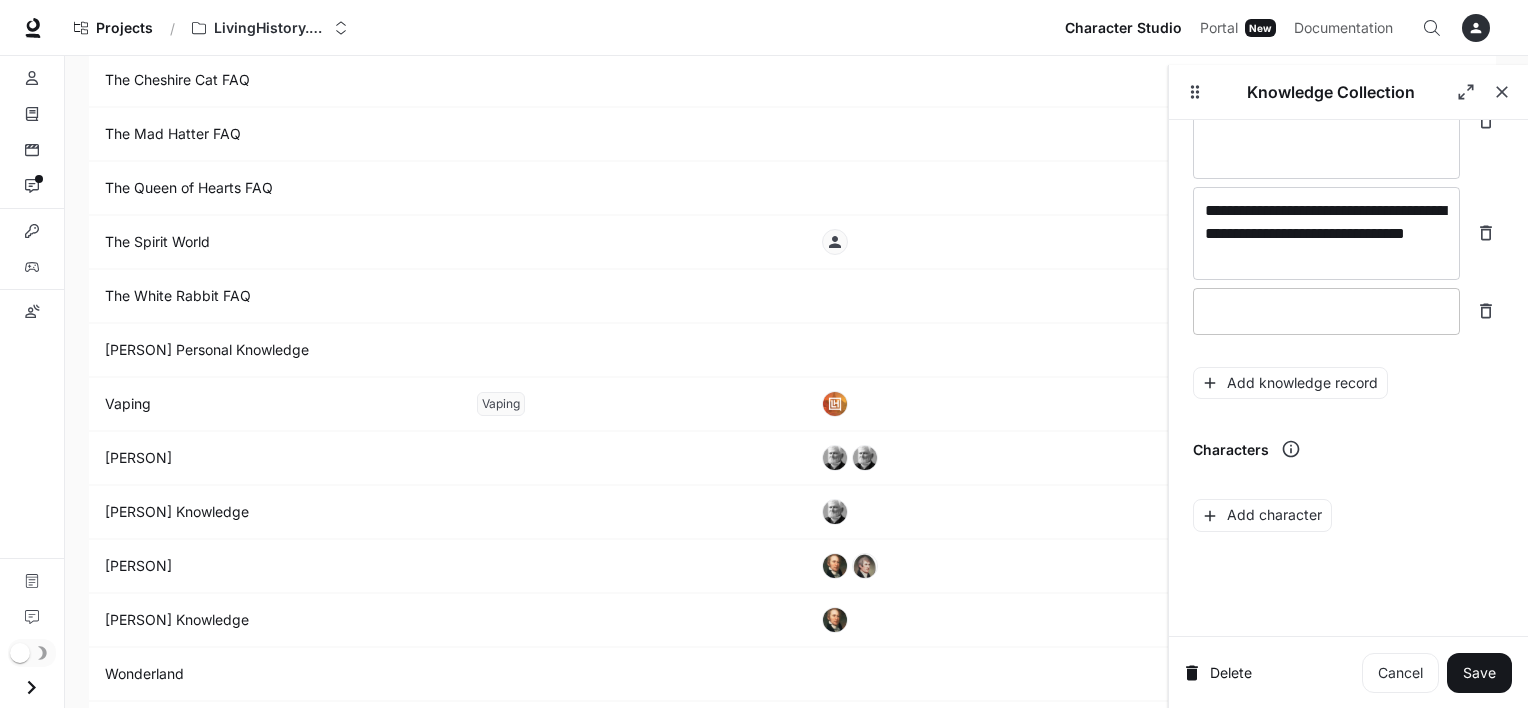 click at bounding box center (1326, 311) 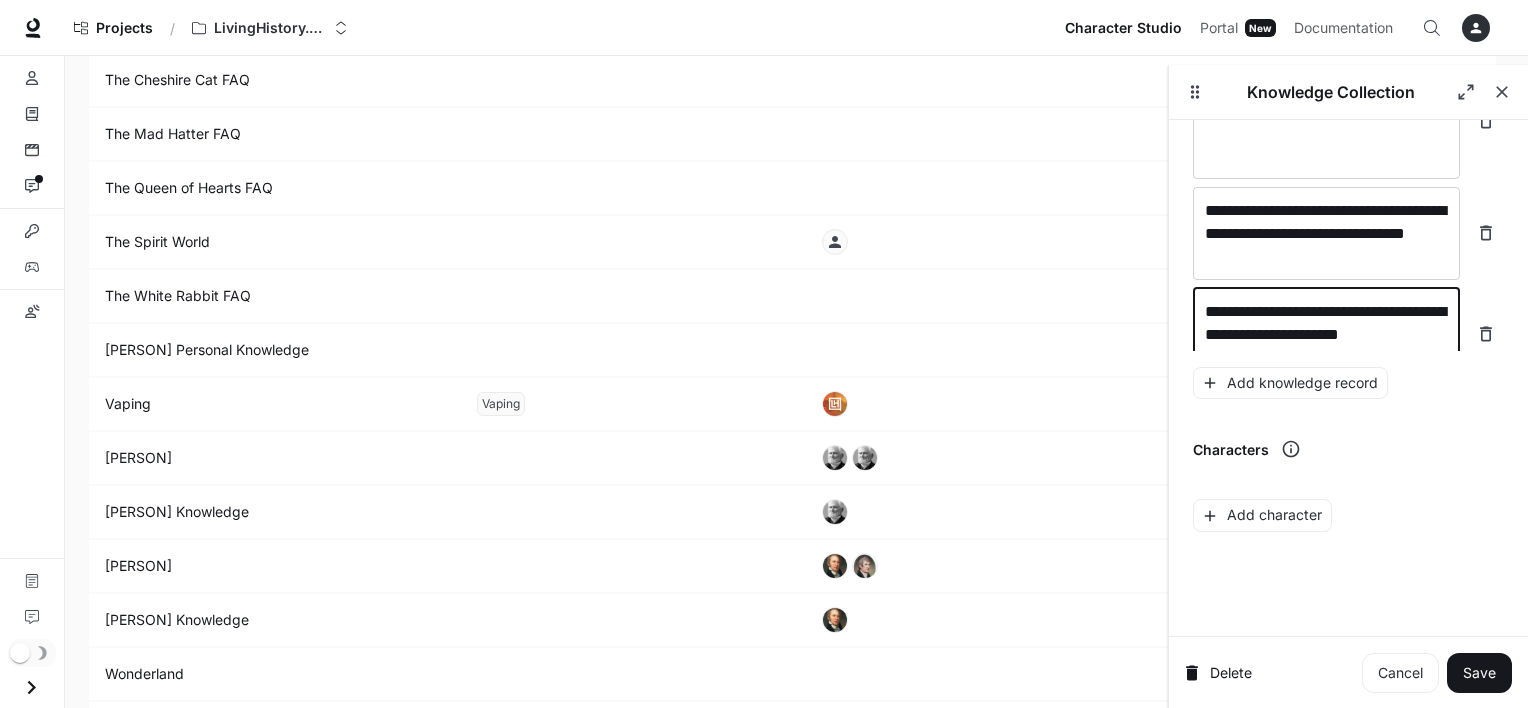scroll, scrollTop: 19917, scrollLeft: 0, axis: vertical 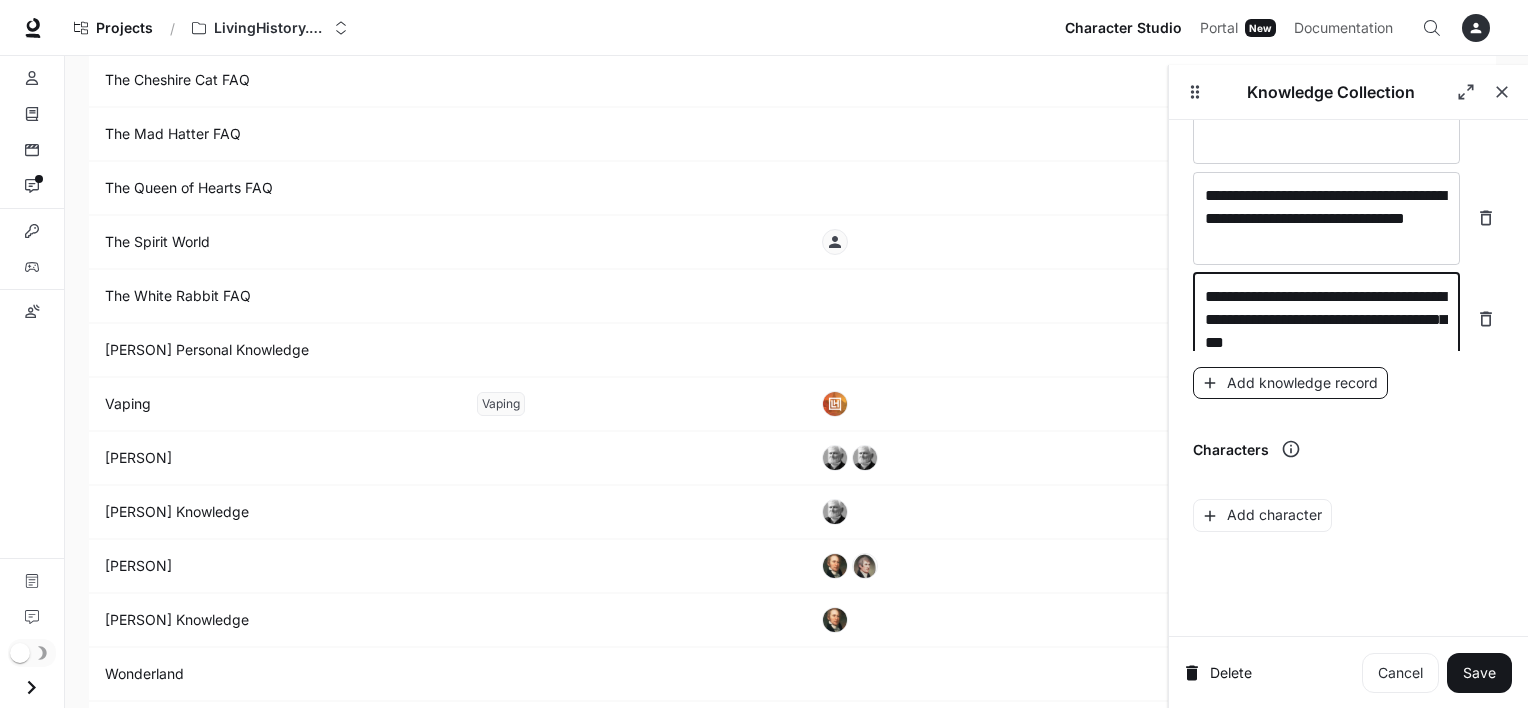 type on "**********" 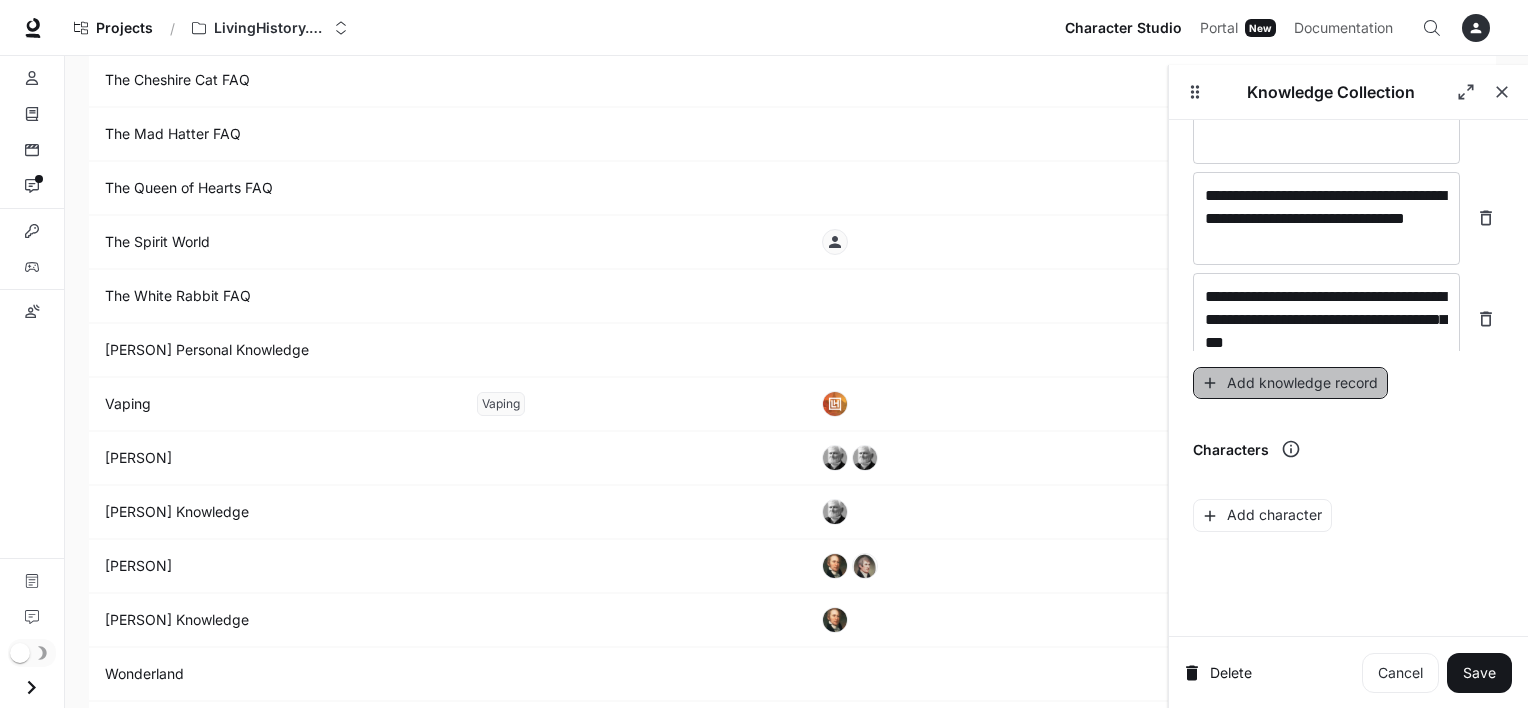 click on "Add knowledge record" at bounding box center (1290, 383) 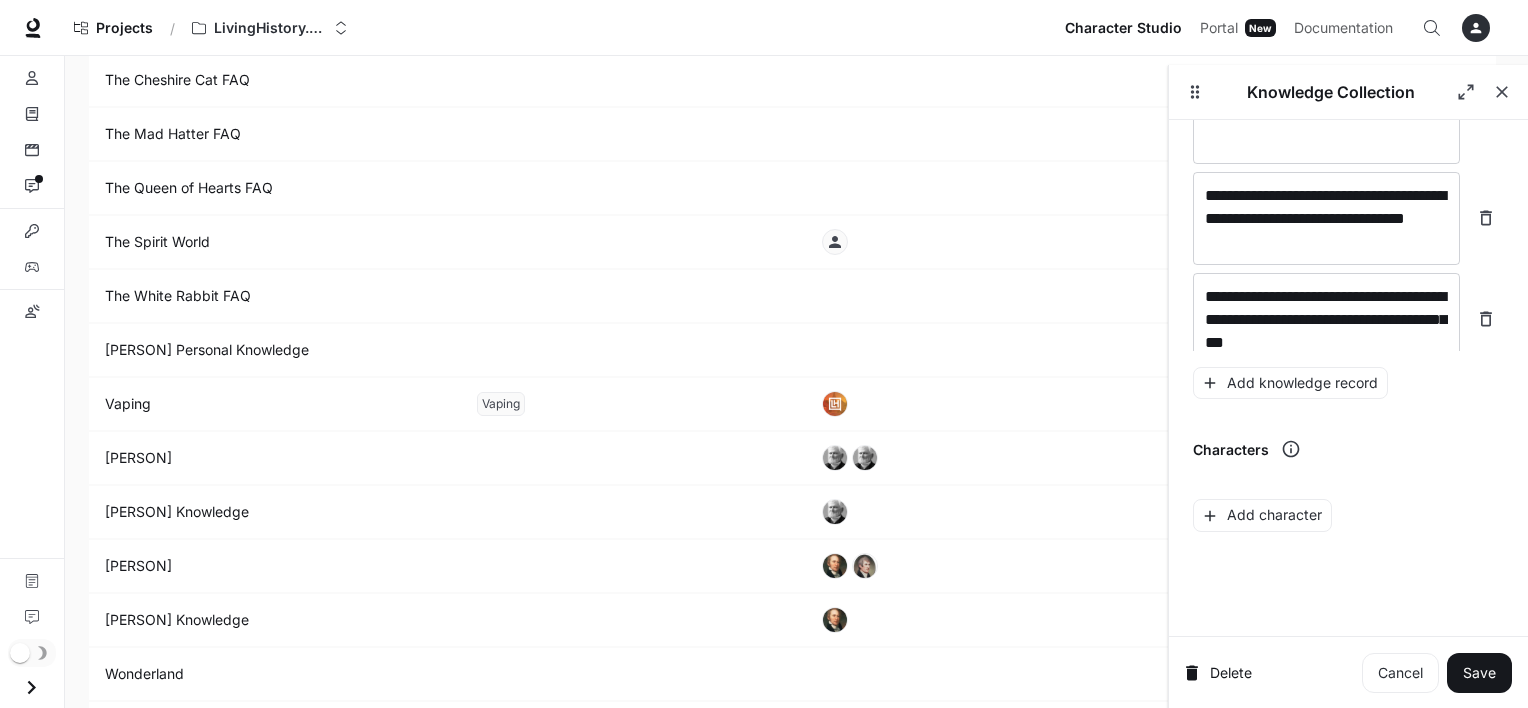 scroll, scrollTop: 19956, scrollLeft: 0, axis: vertical 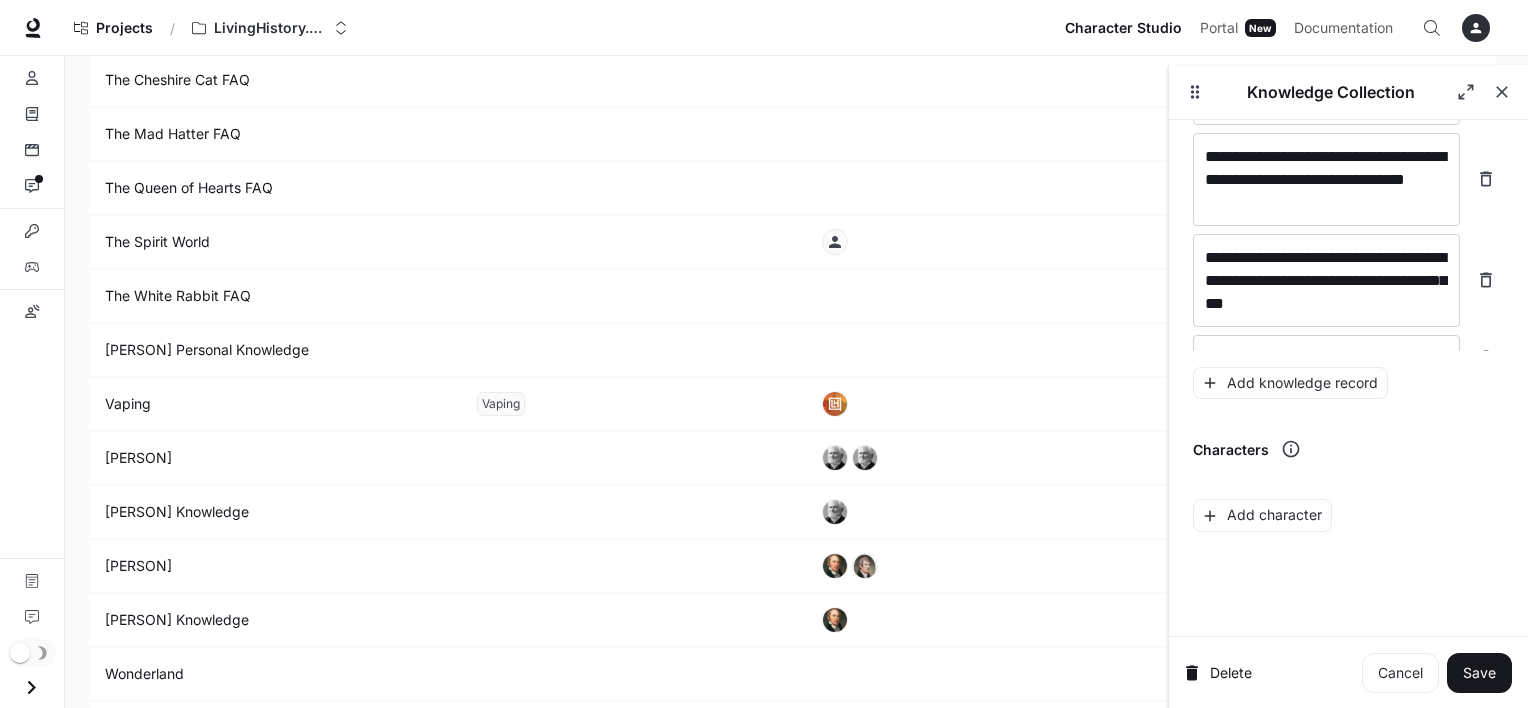 click on "**********" at bounding box center (1348, 157) 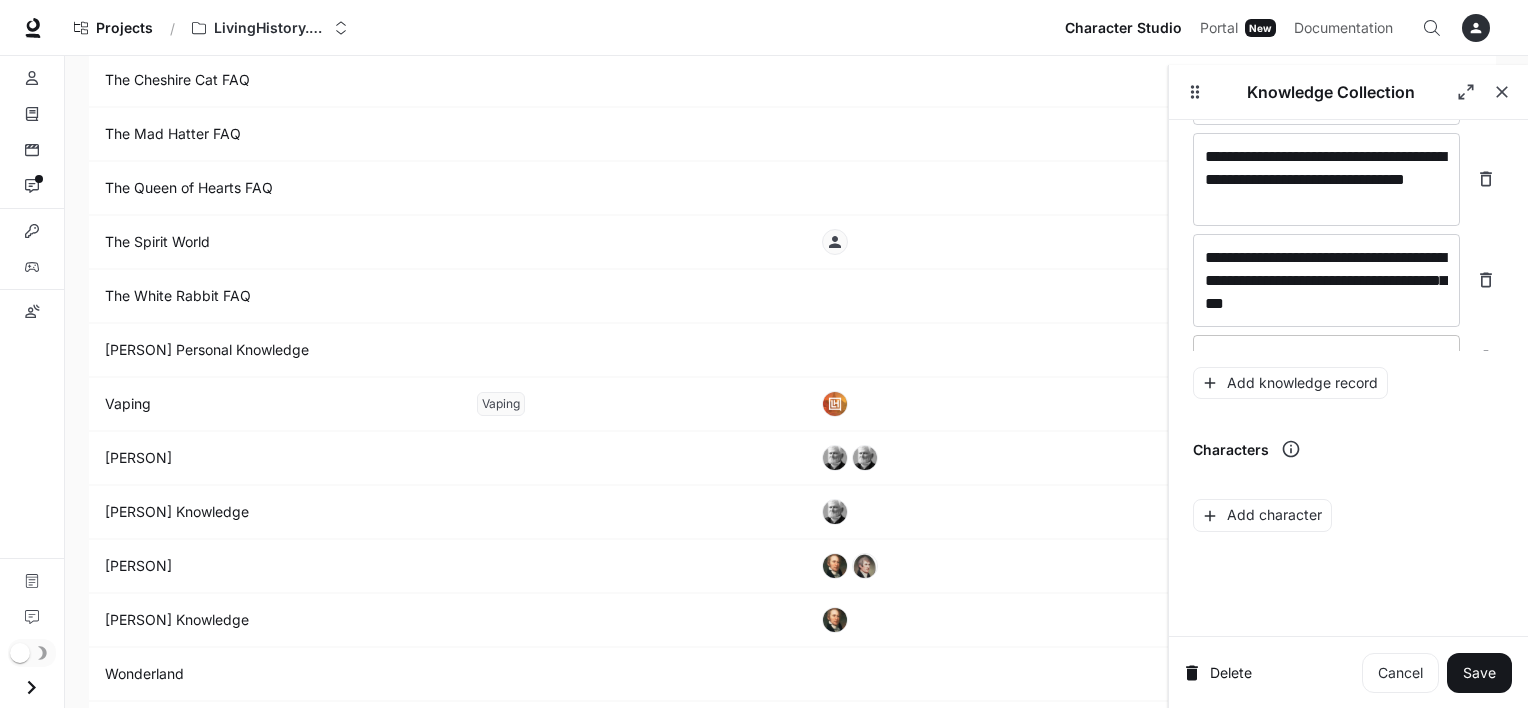 click on "* ​" at bounding box center (1326, 358) 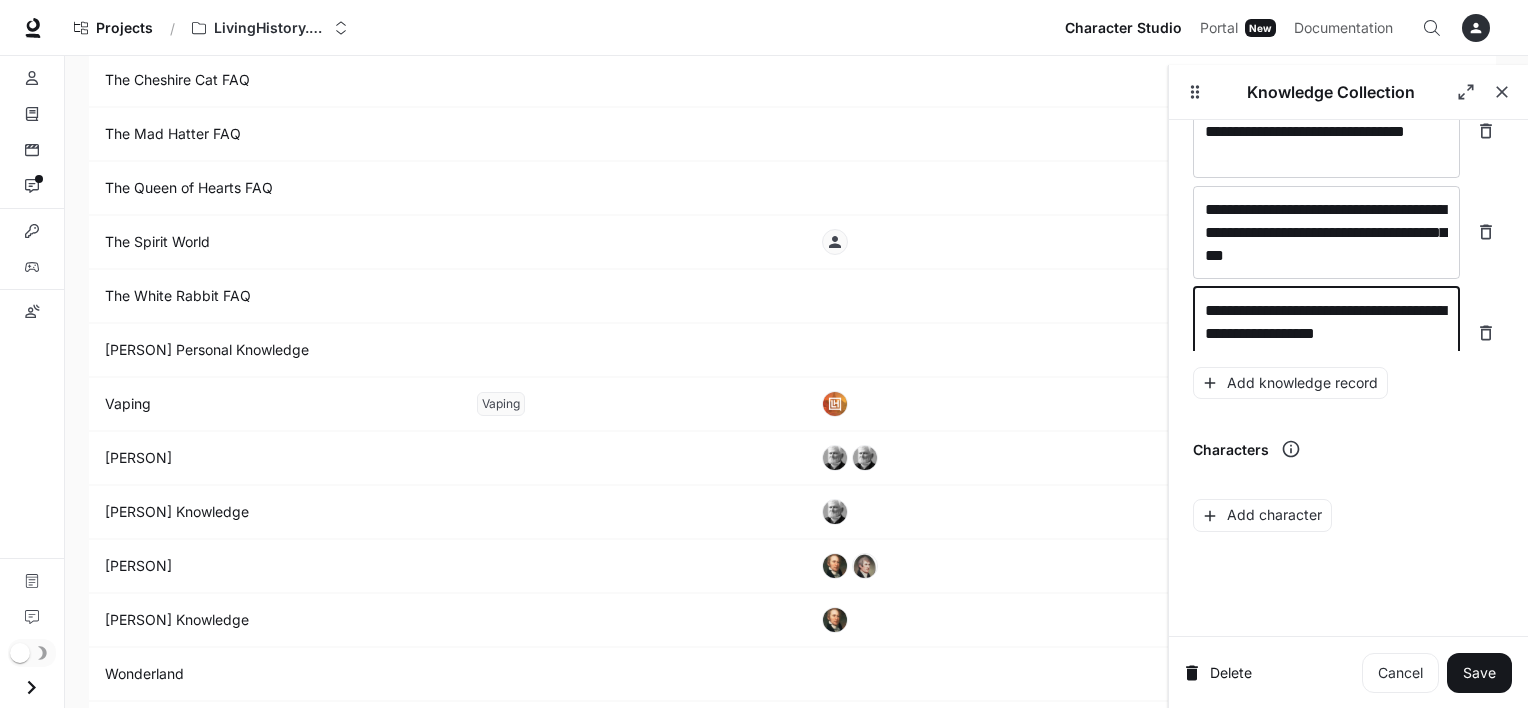 scroll, scrollTop: 20019, scrollLeft: 0, axis: vertical 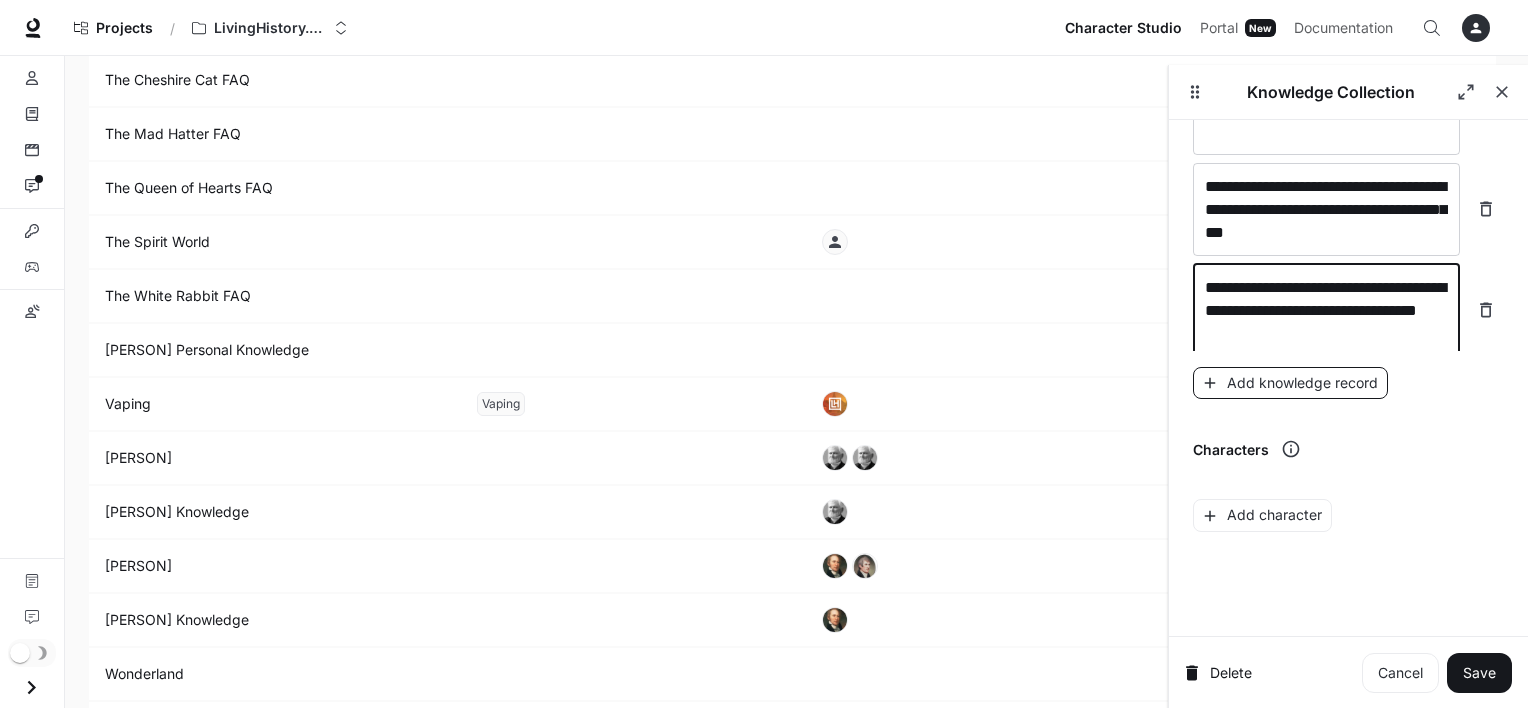 type on "**********" 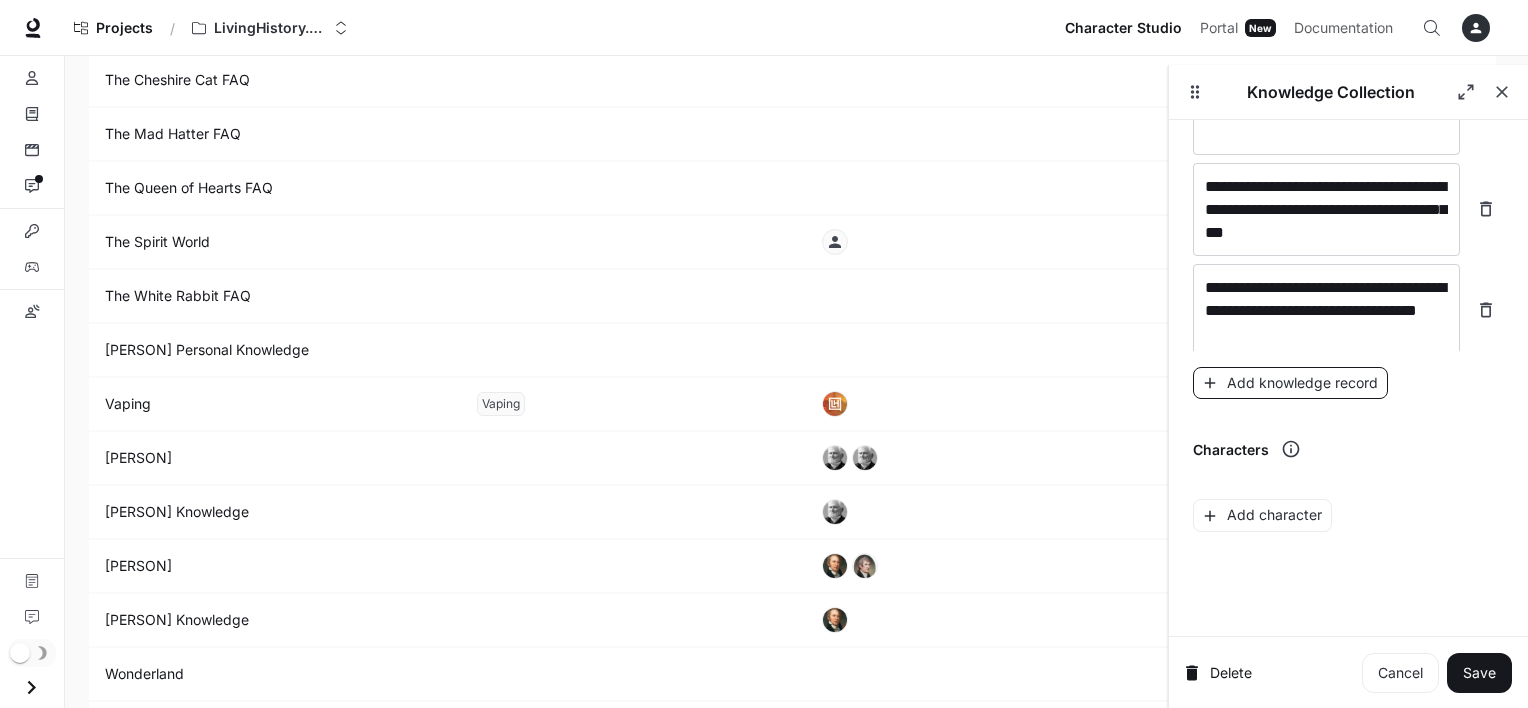 scroll, scrollTop: 20096, scrollLeft: 0, axis: vertical 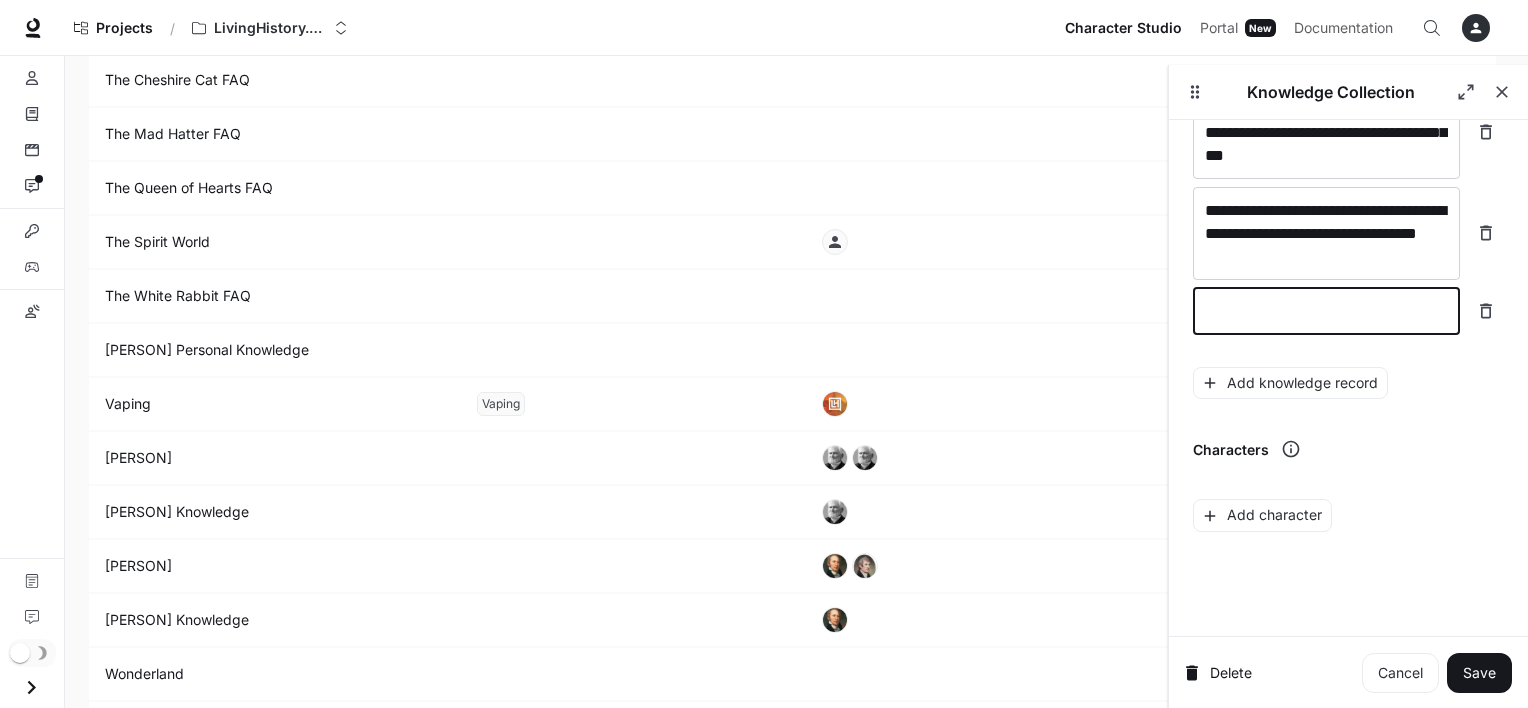 click at bounding box center (1326, 311) 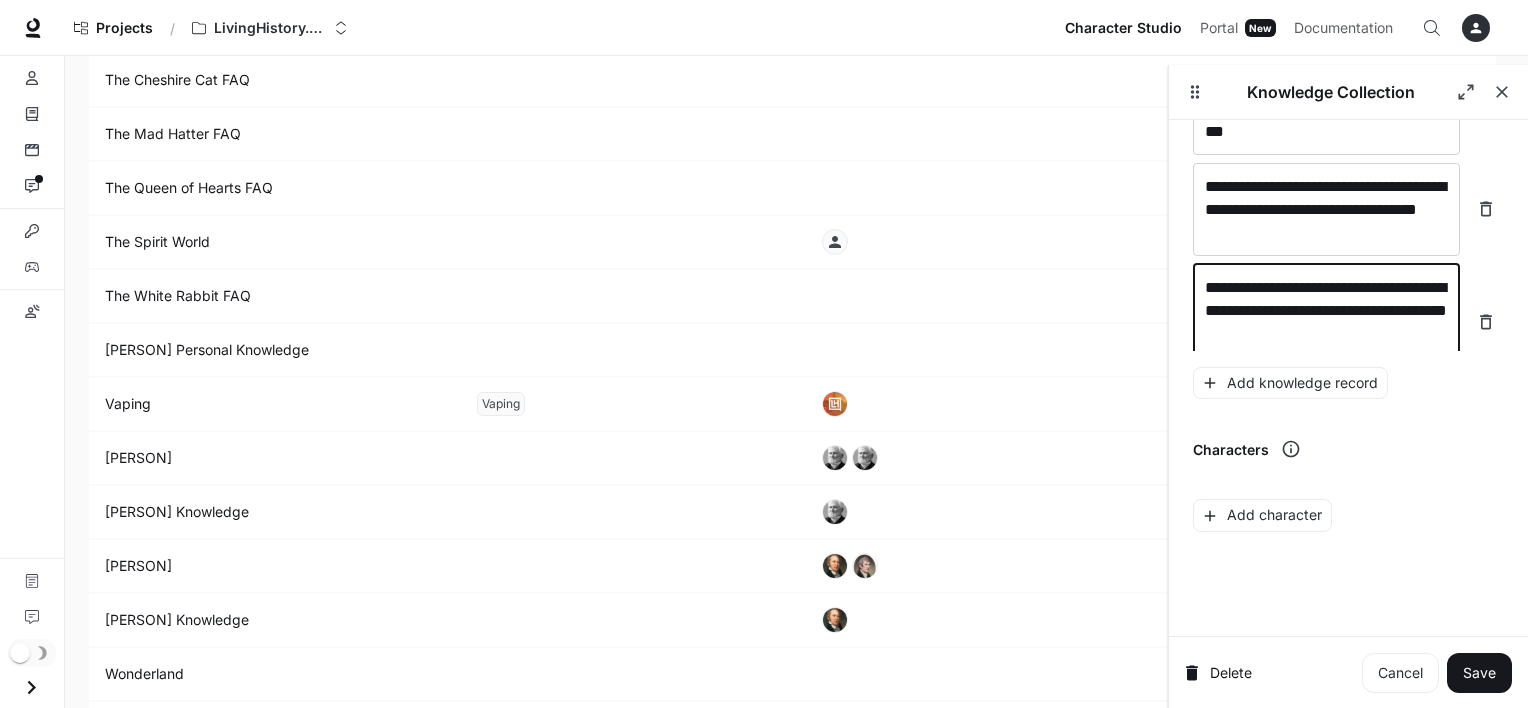 scroll, scrollTop: 20135, scrollLeft: 0, axis: vertical 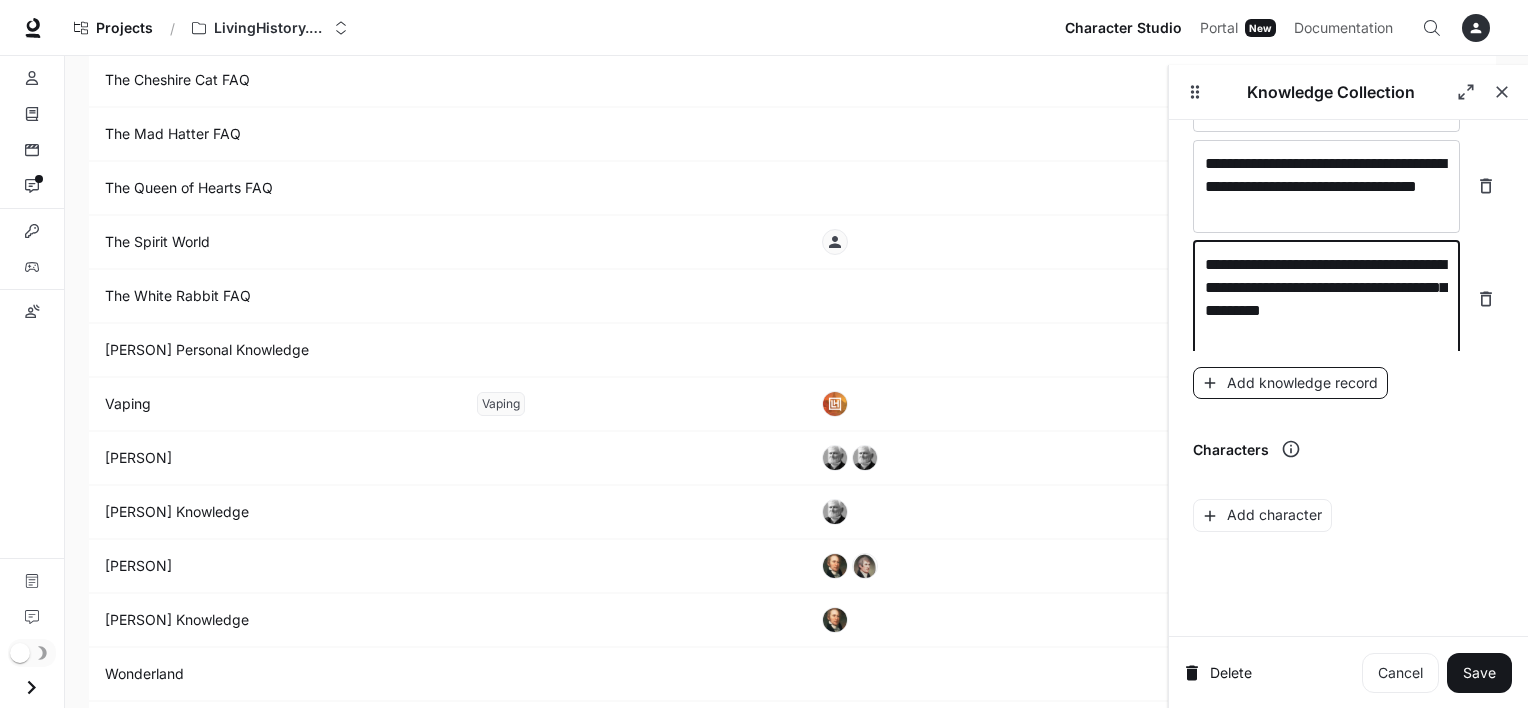 type on "**********" 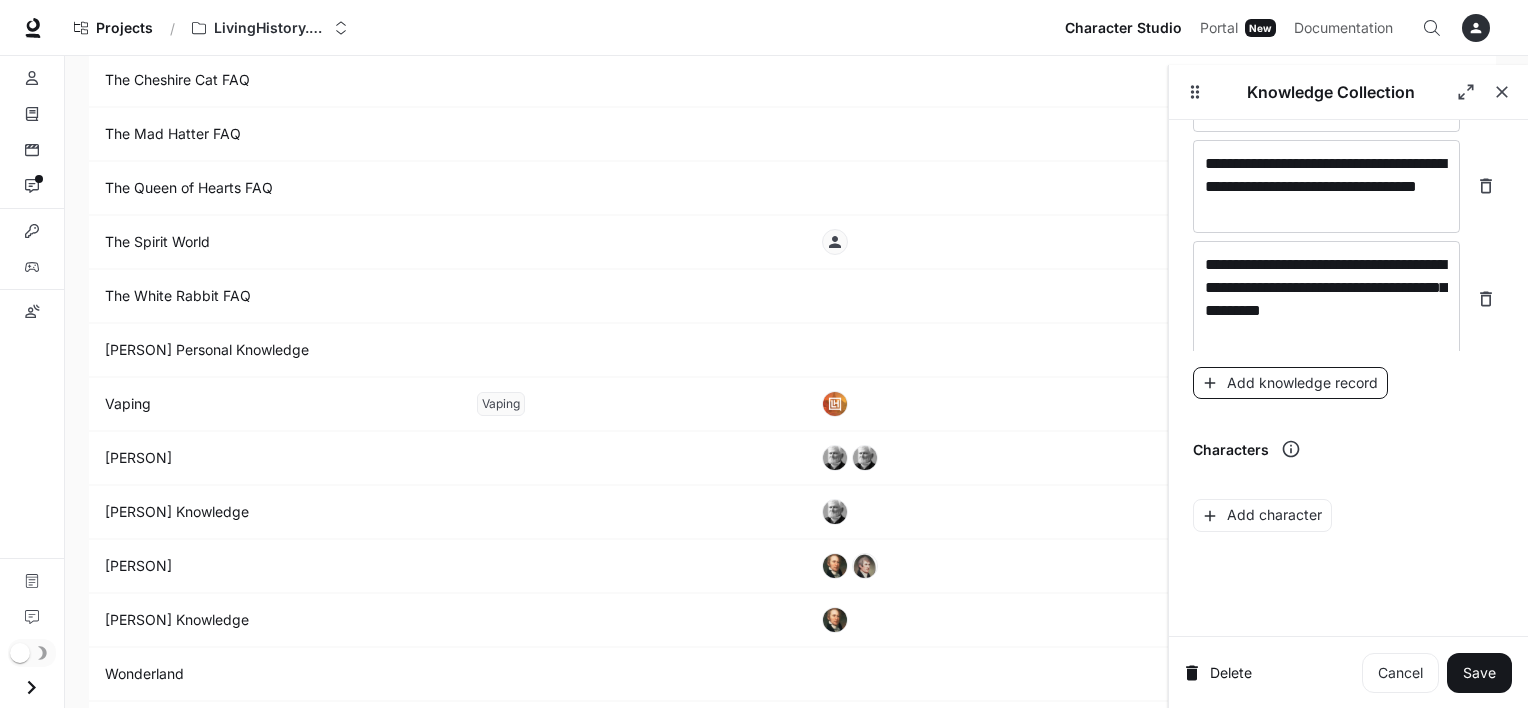 scroll, scrollTop: 20188, scrollLeft: 0, axis: vertical 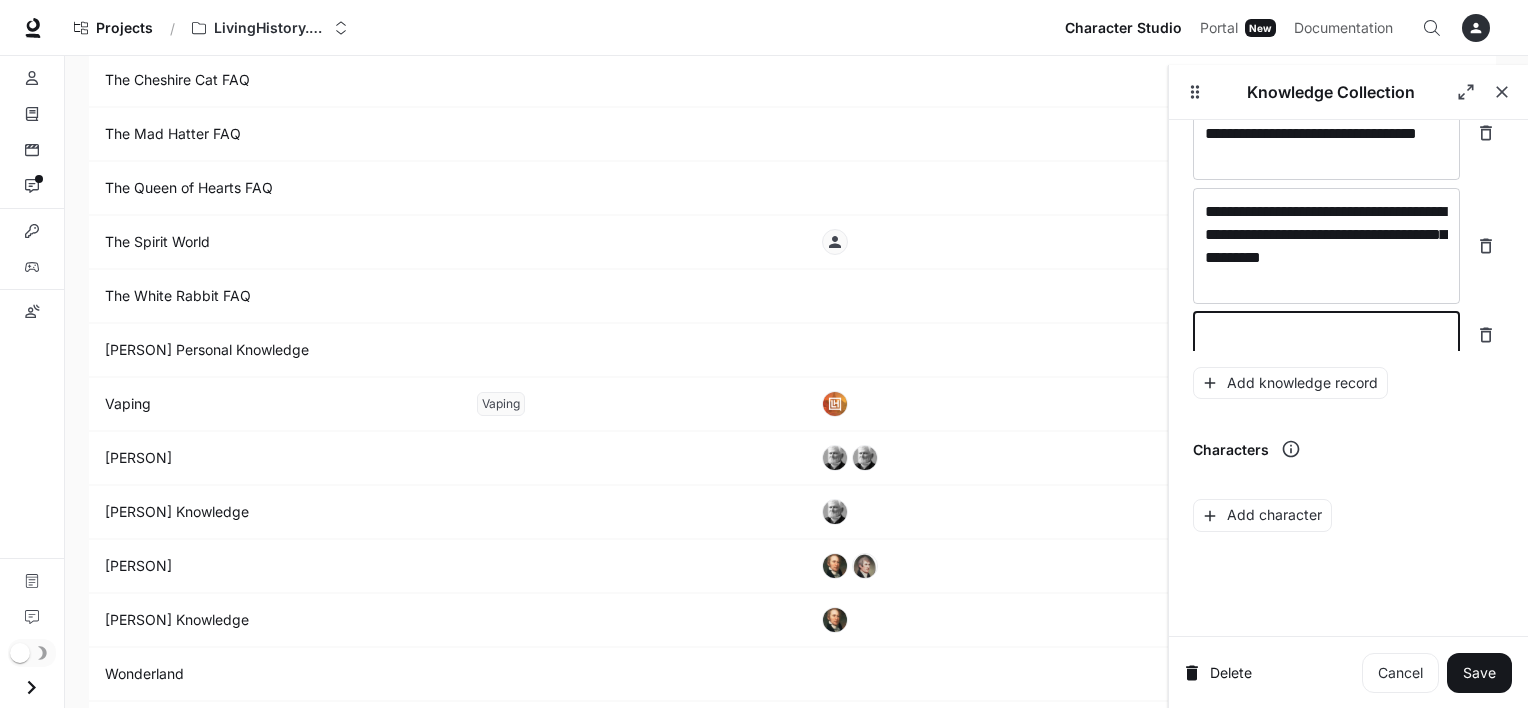 click at bounding box center (1326, 335) 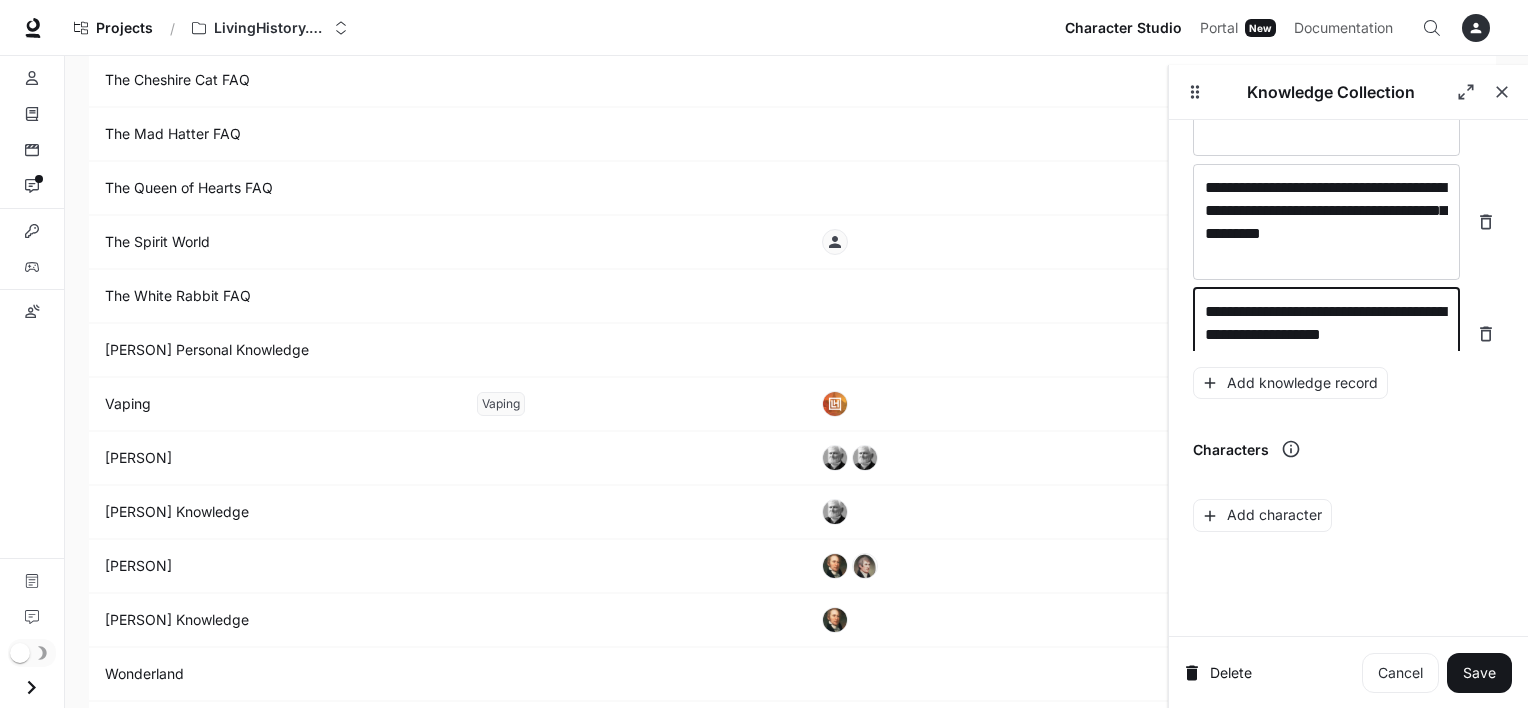 scroll, scrollTop: 20228, scrollLeft: 0, axis: vertical 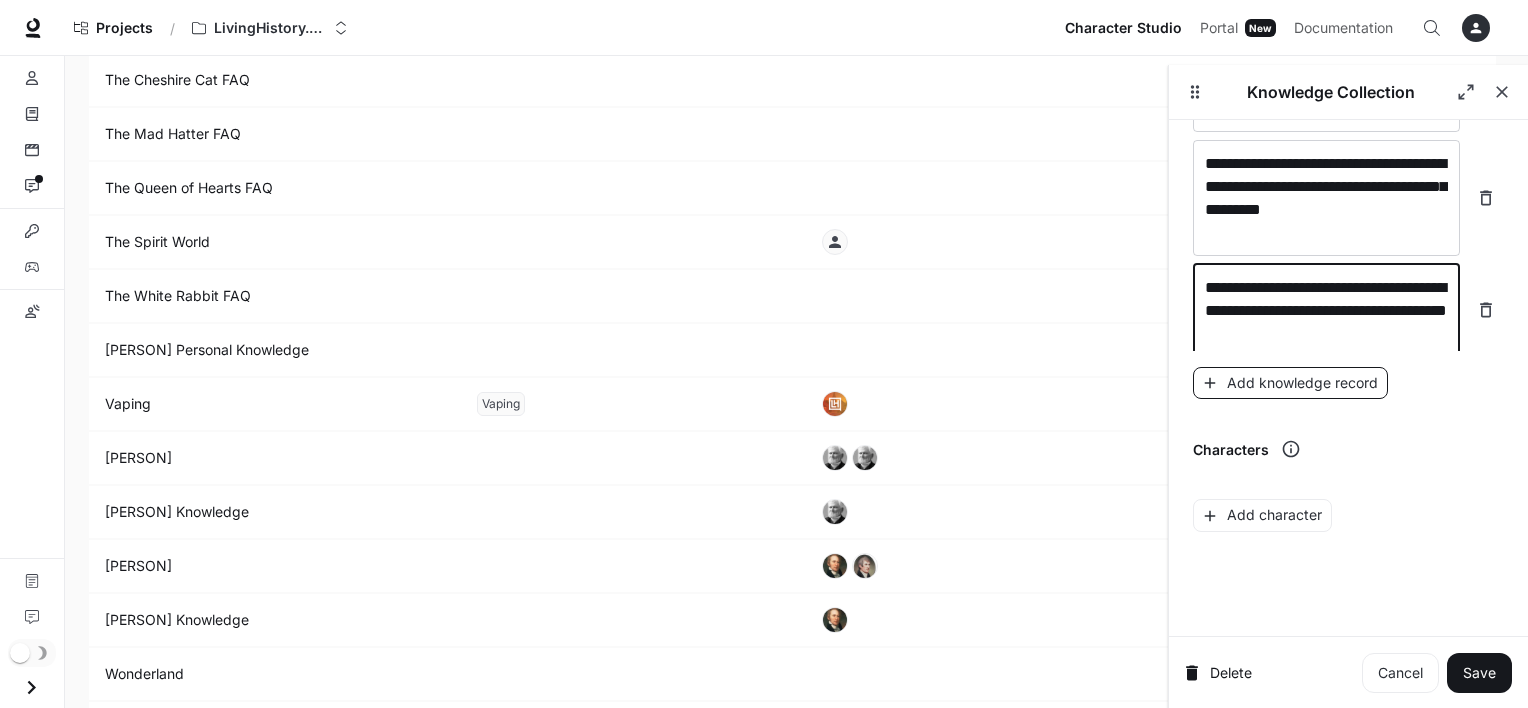 type on "**********" 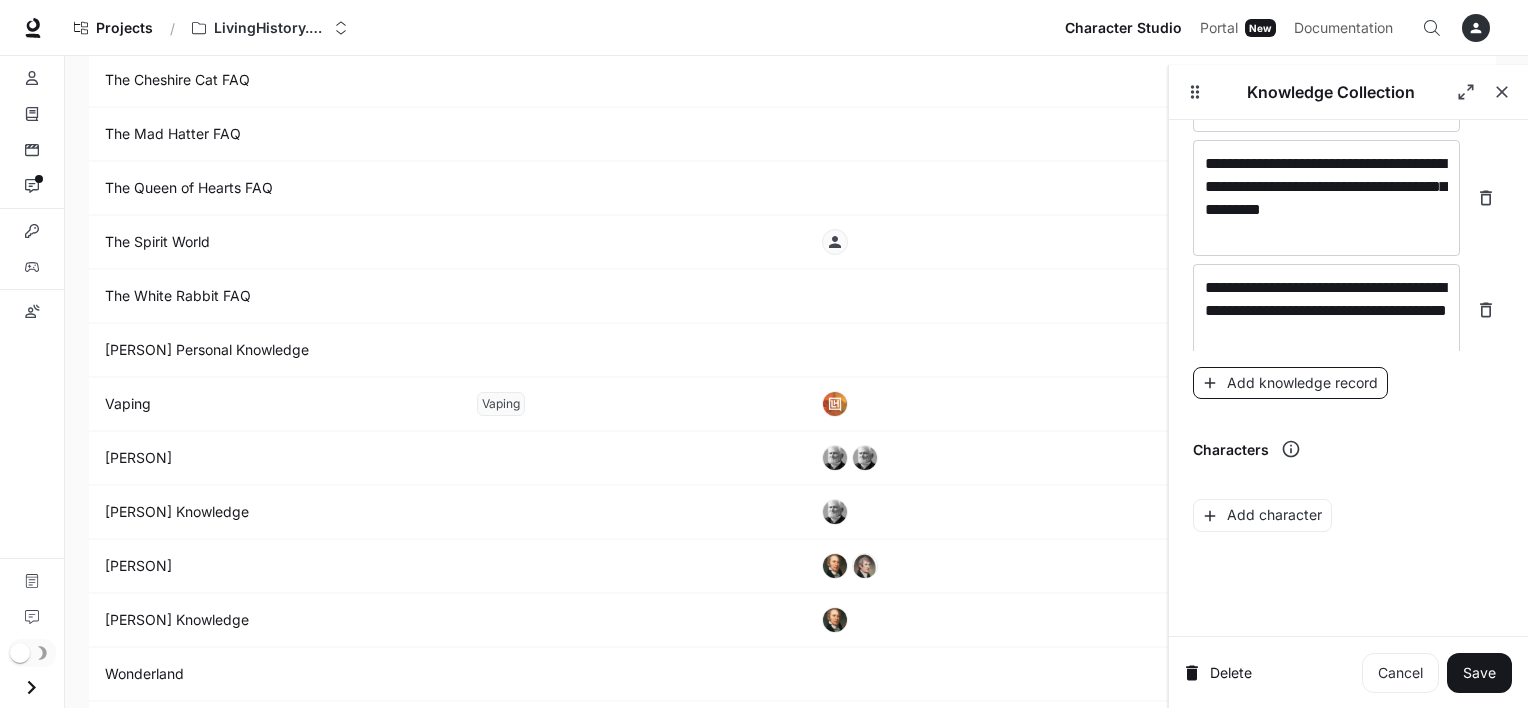 scroll, scrollTop: 20282, scrollLeft: 0, axis: vertical 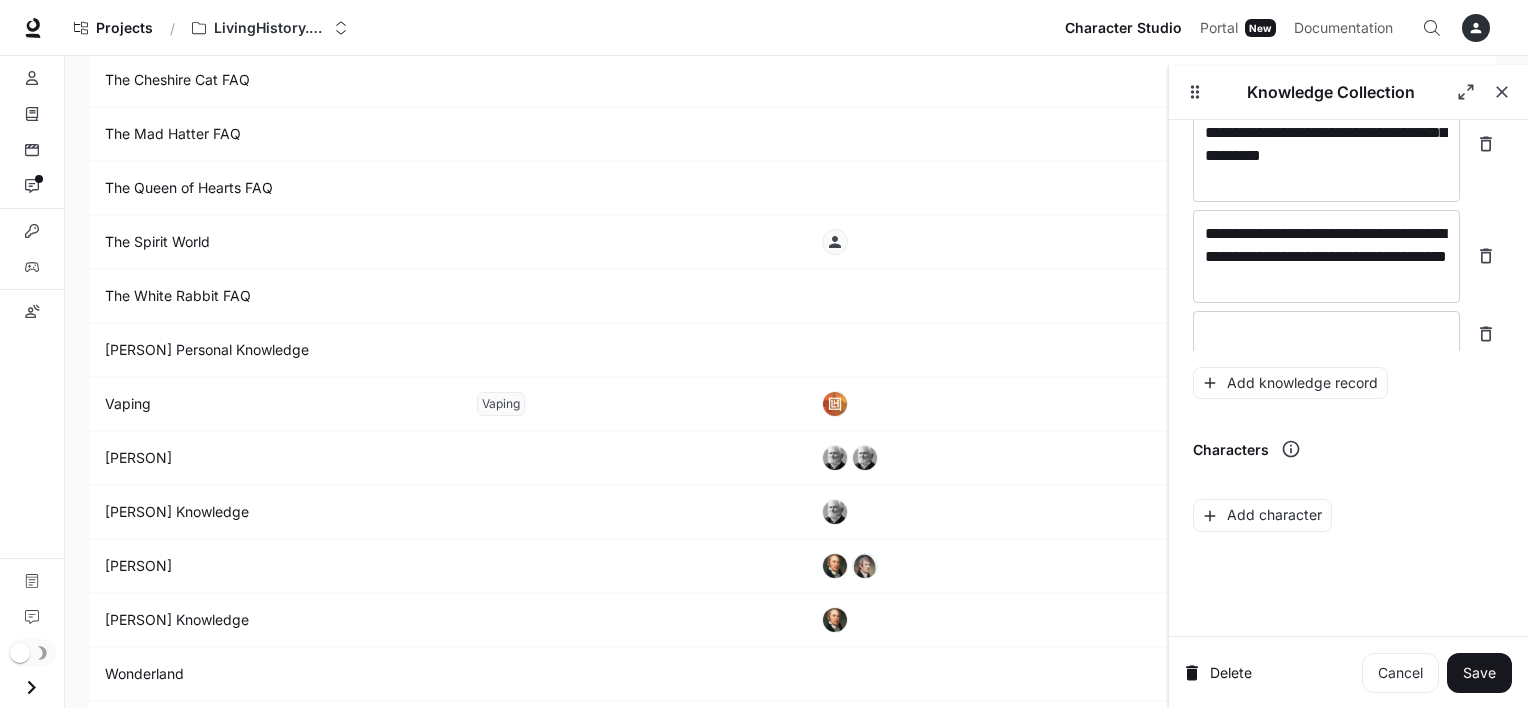 click on "**********" at bounding box center [1348, -9987] 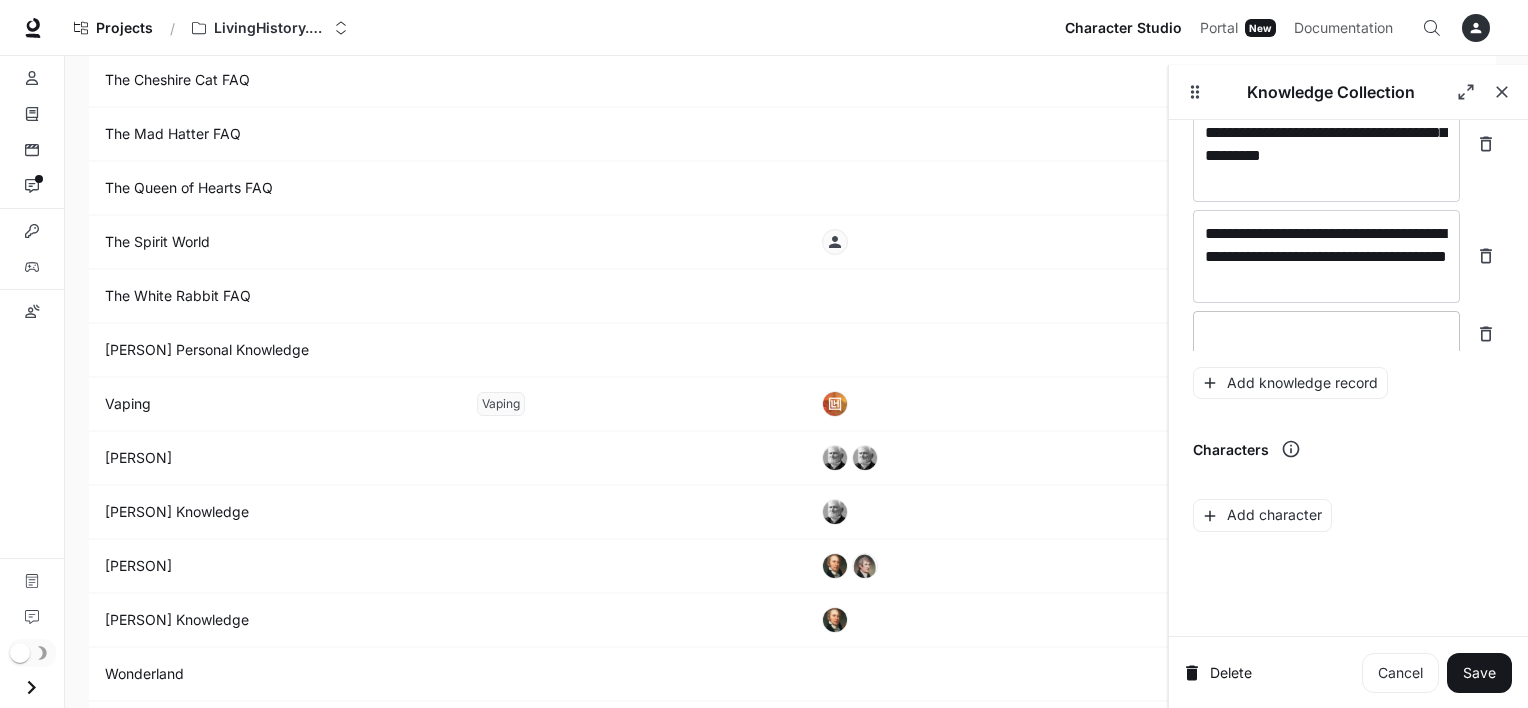 click at bounding box center [1326, 334] 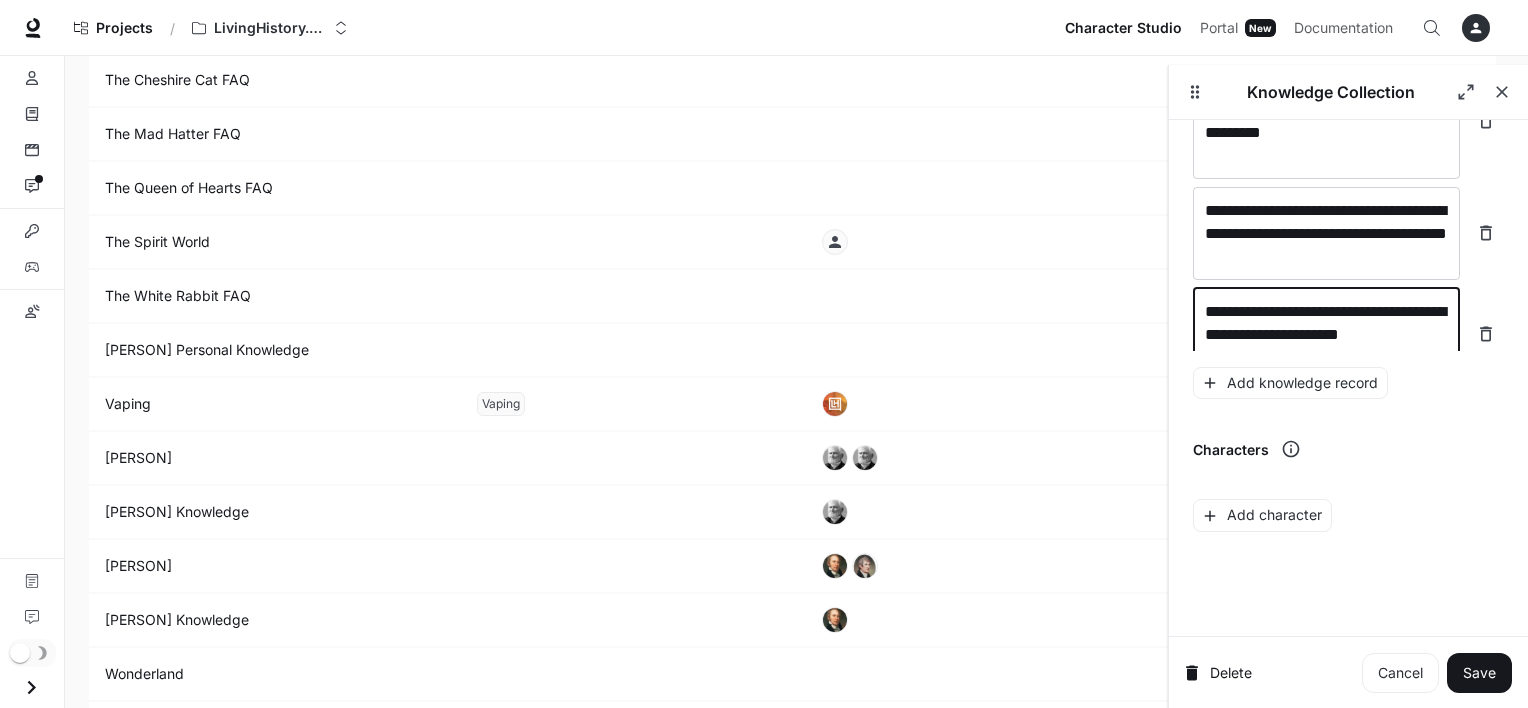 scroll, scrollTop: 20320, scrollLeft: 0, axis: vertical 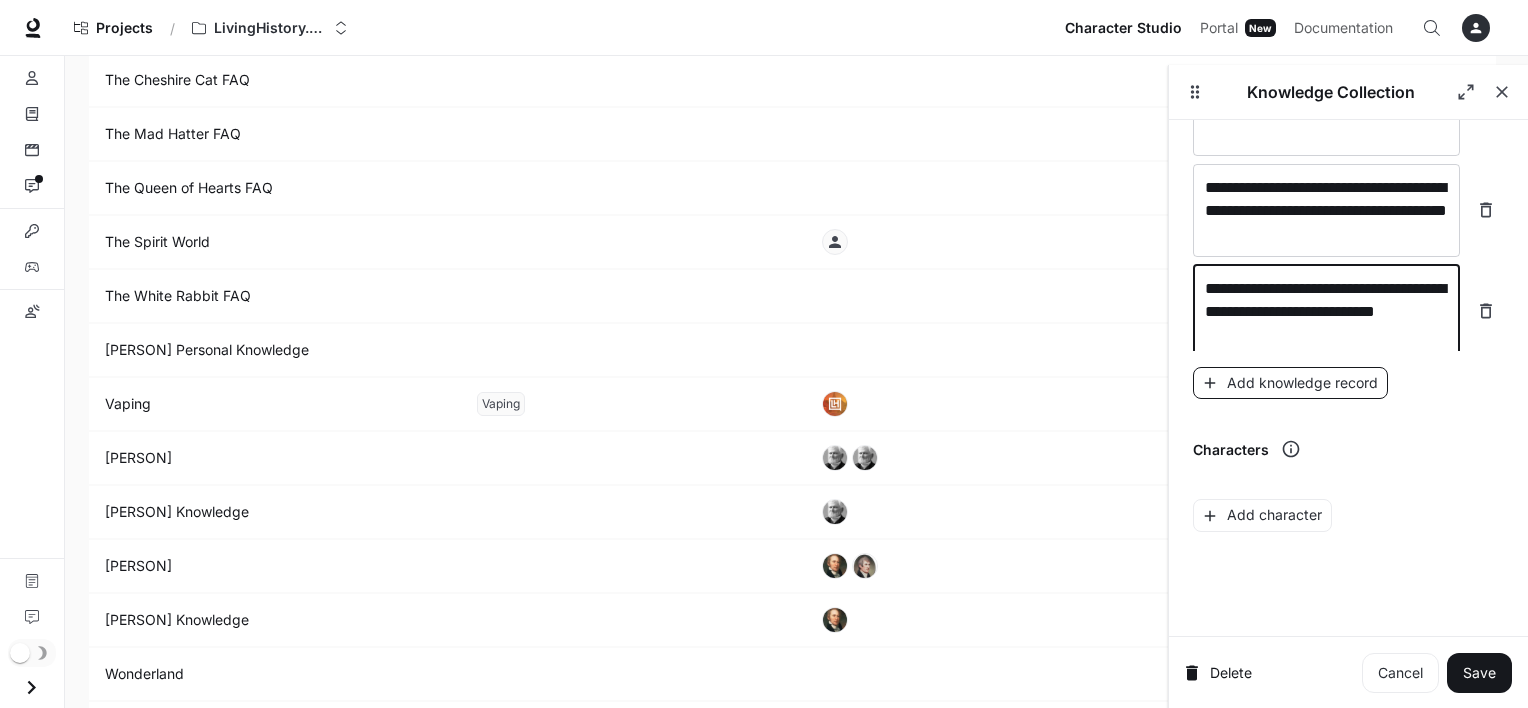 type on "**********" 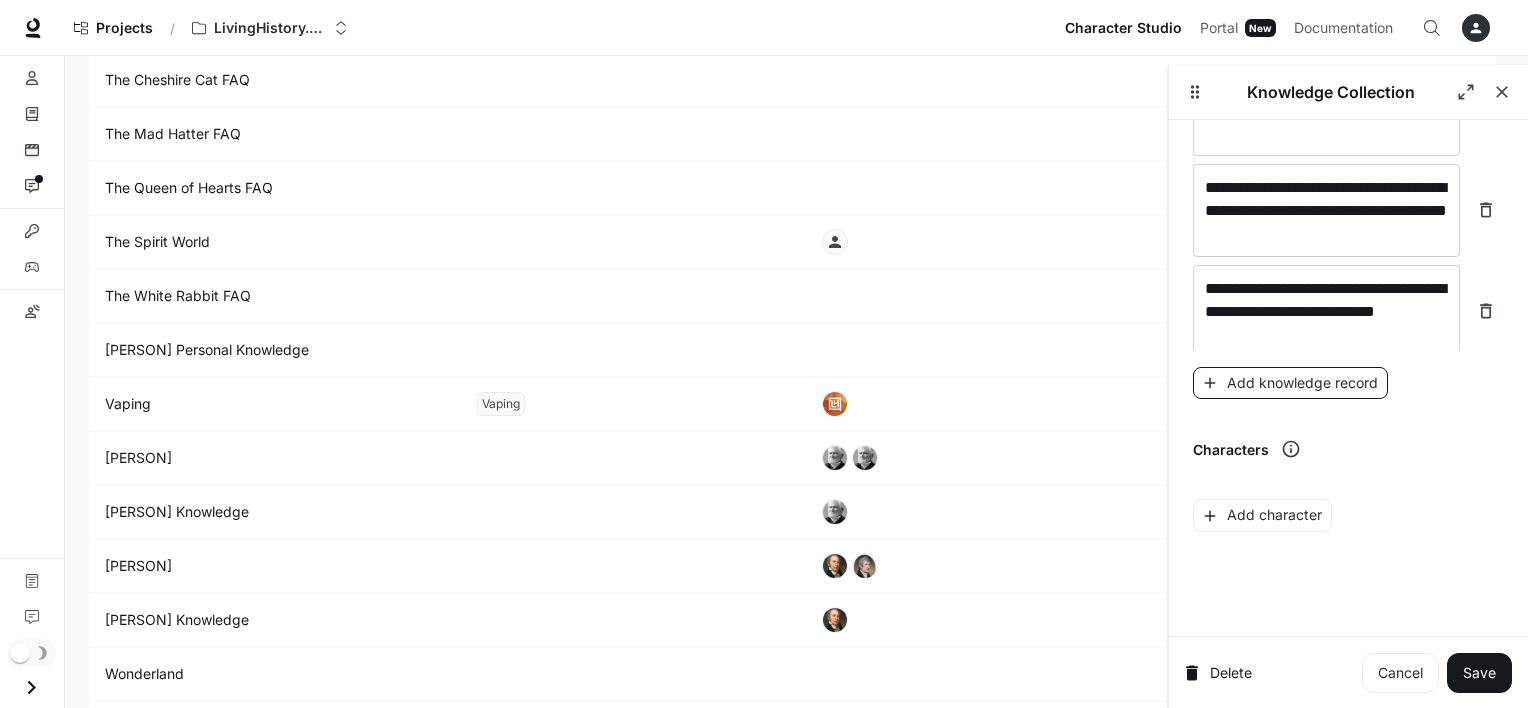 scroll, scrollTop: 20375, scrollLeft: 0, axis: vertical 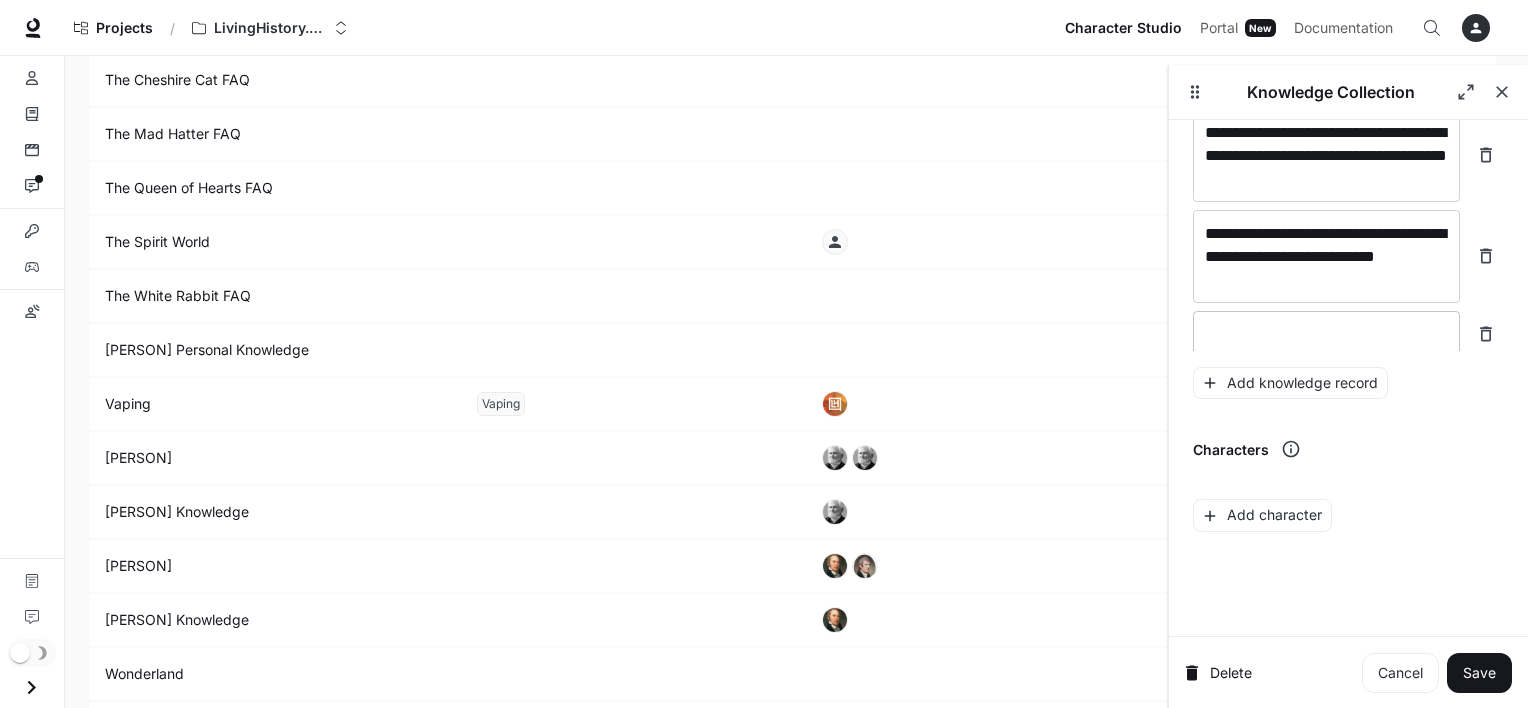 click on "* ​" at bounding box center [1326, 334] 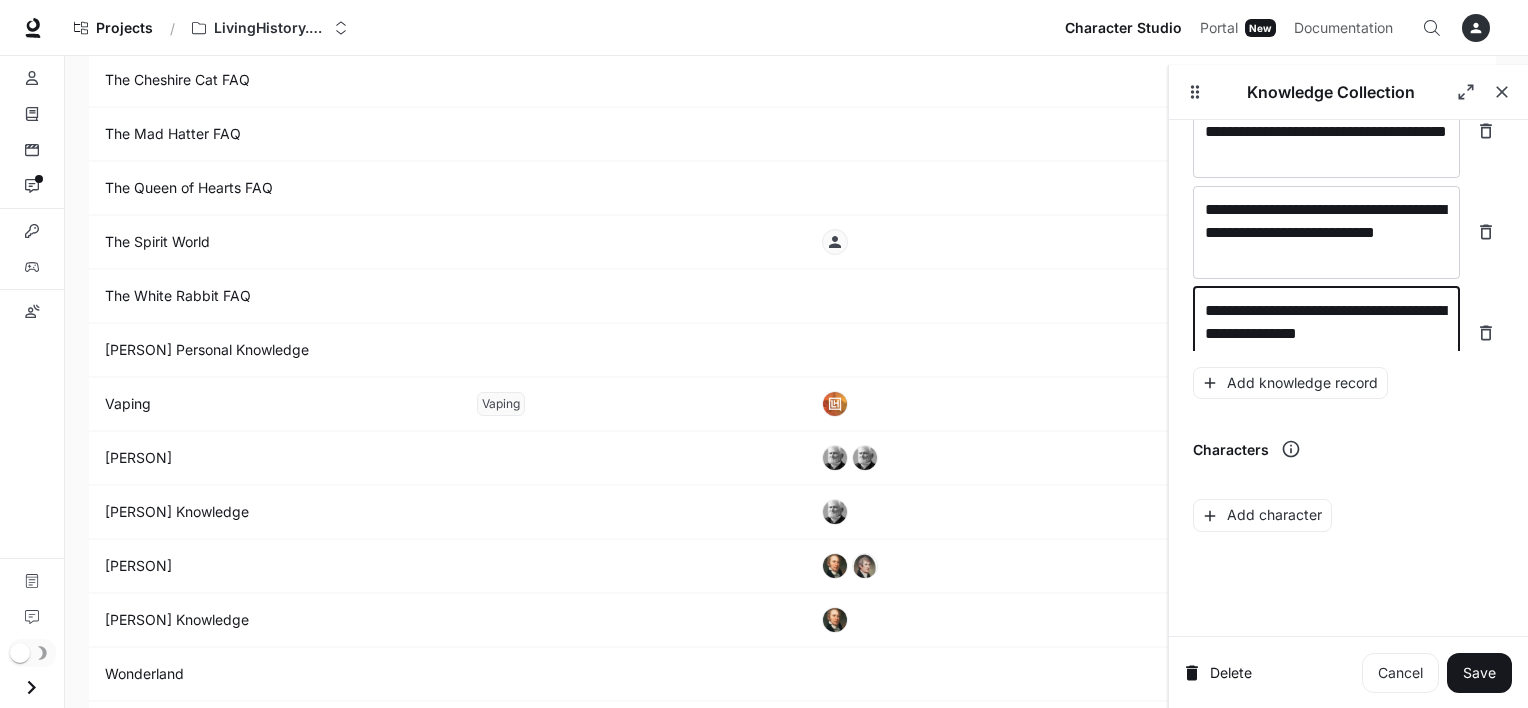scroll, scrollTop: 20413, scrollLeft: 0, axis: vertical 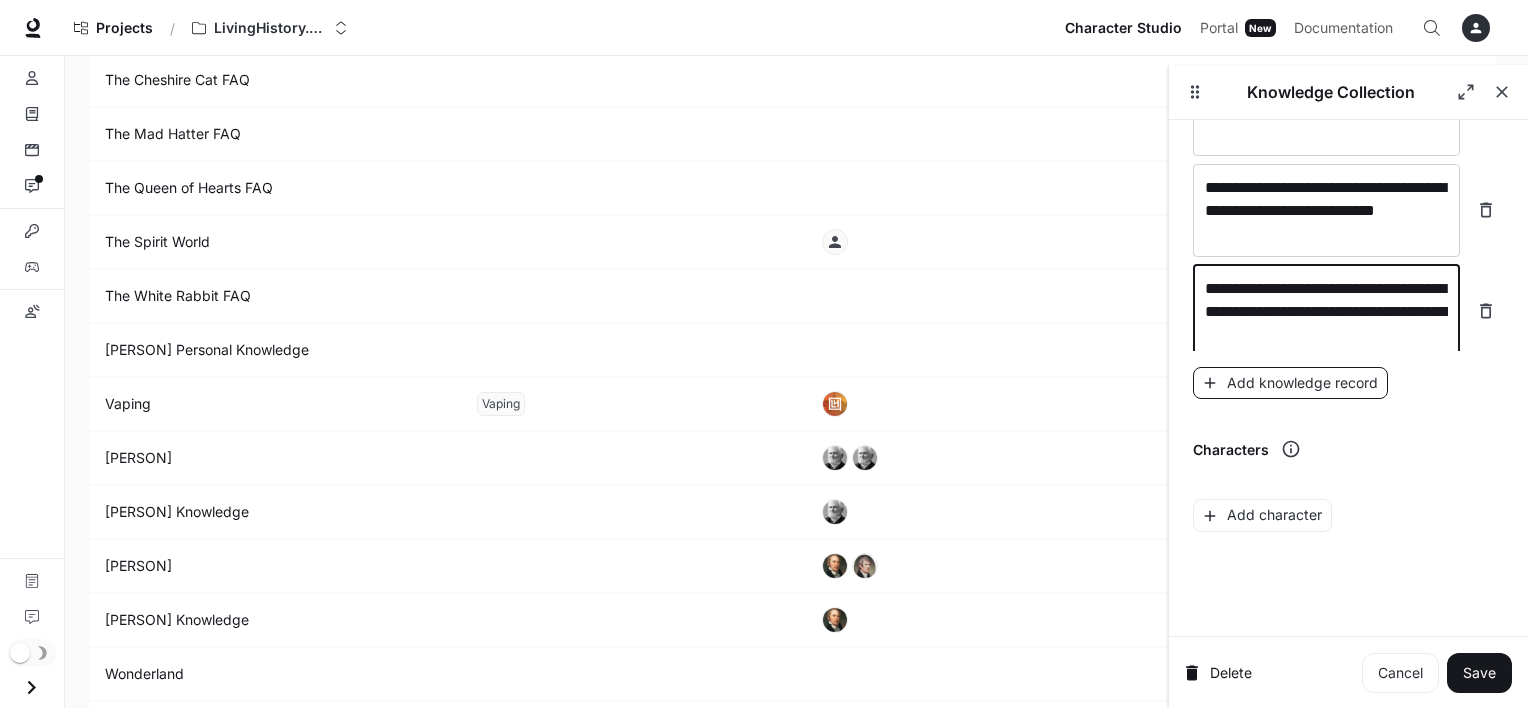 type on "**********" 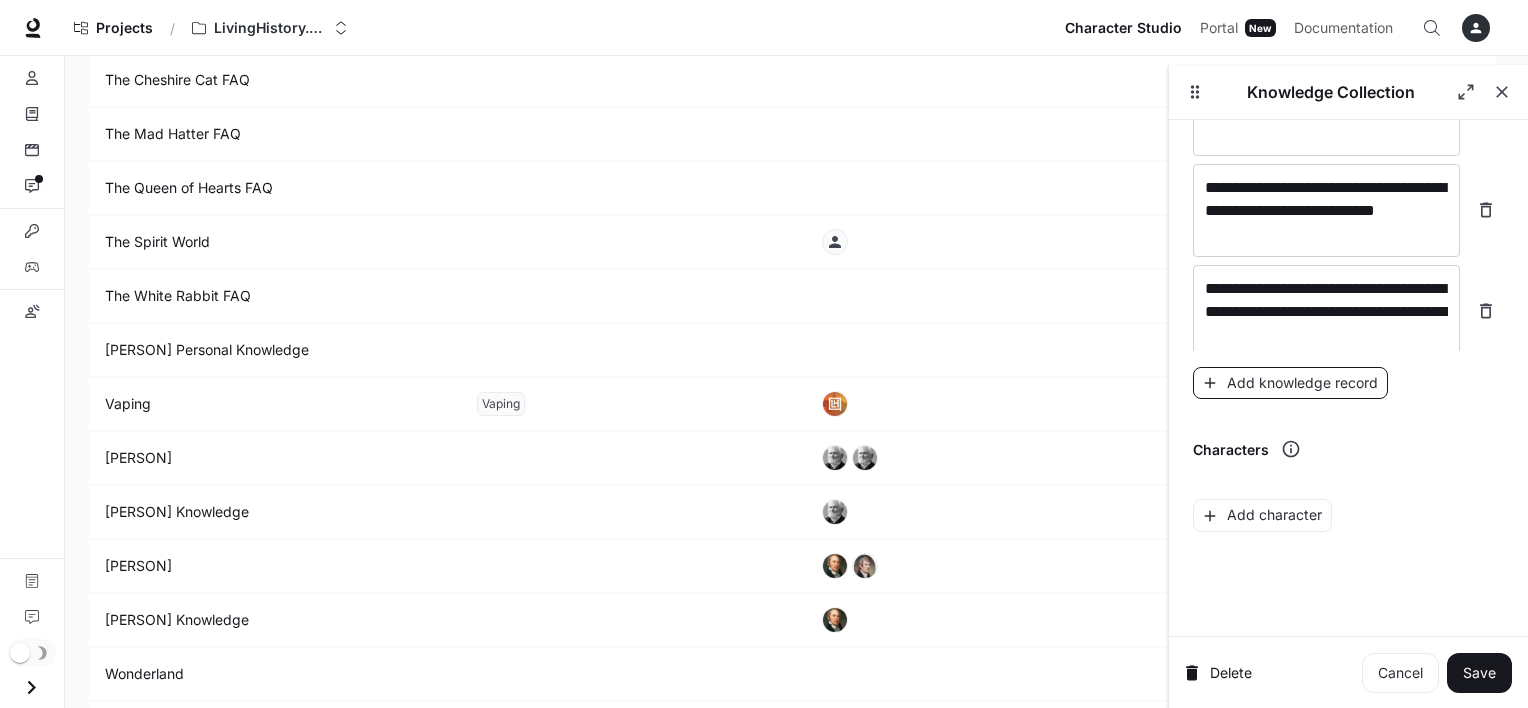 scroll, scrollTop: 20491, scrollLeft: 0, axis: vertical 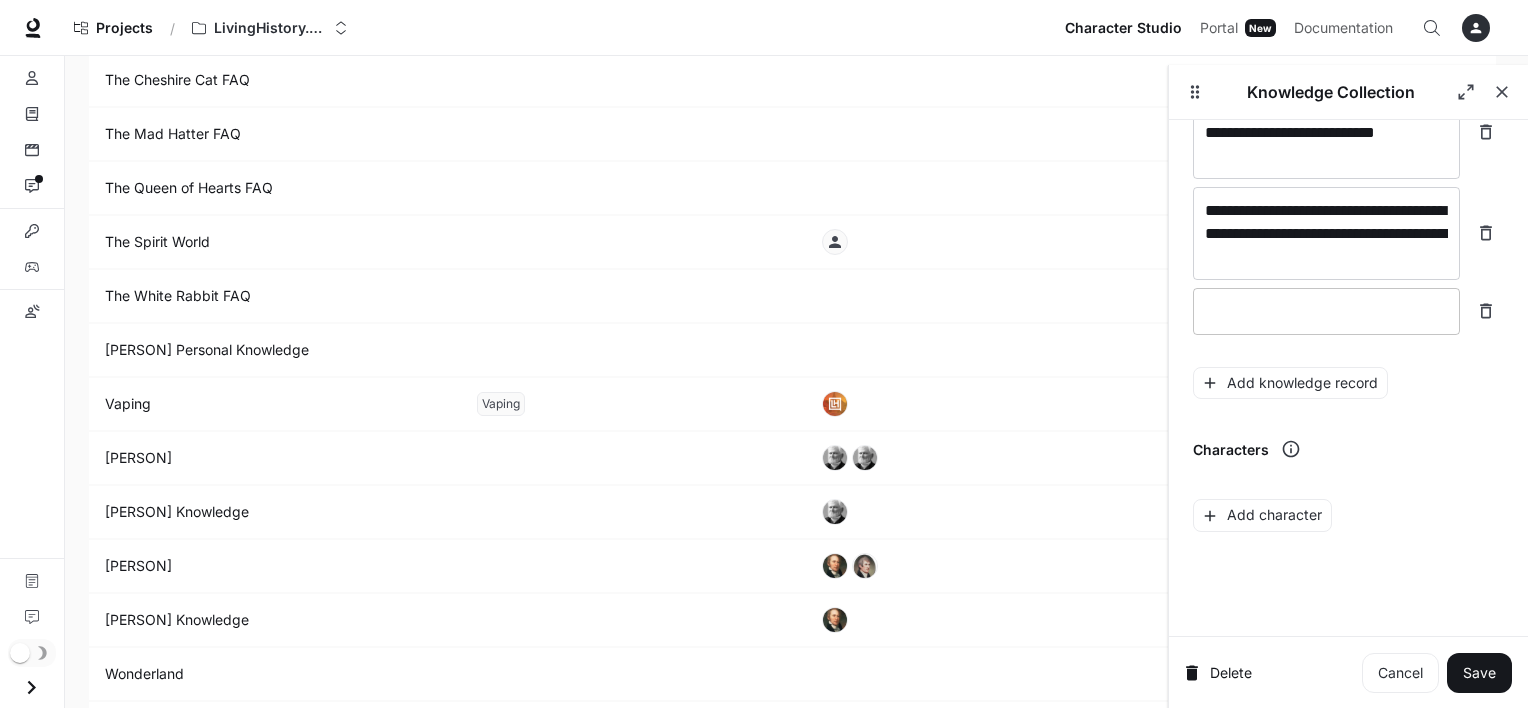 click on "* ​" at bounding box center [1326, 311] 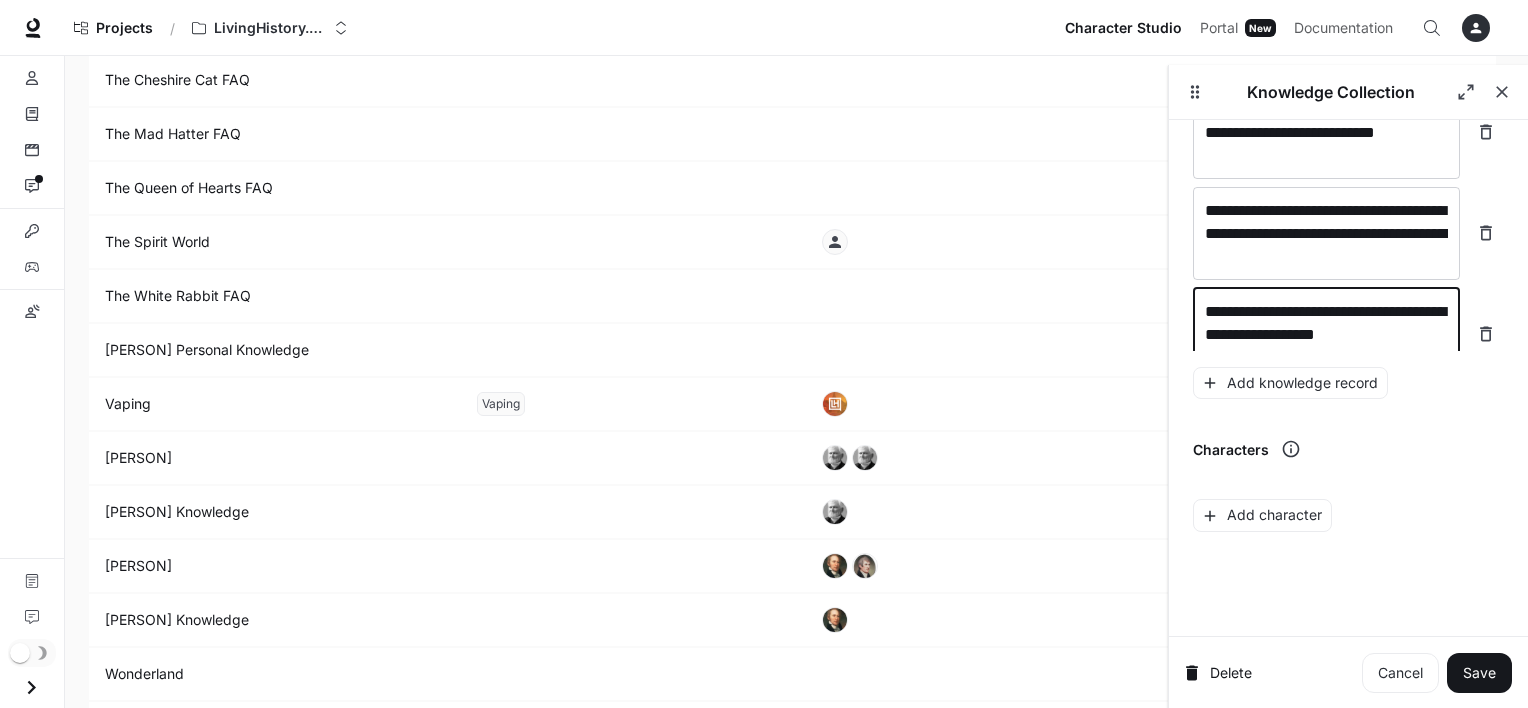 scroll, scrollTop: 20507, scrollLeft: 0, axis: vertical 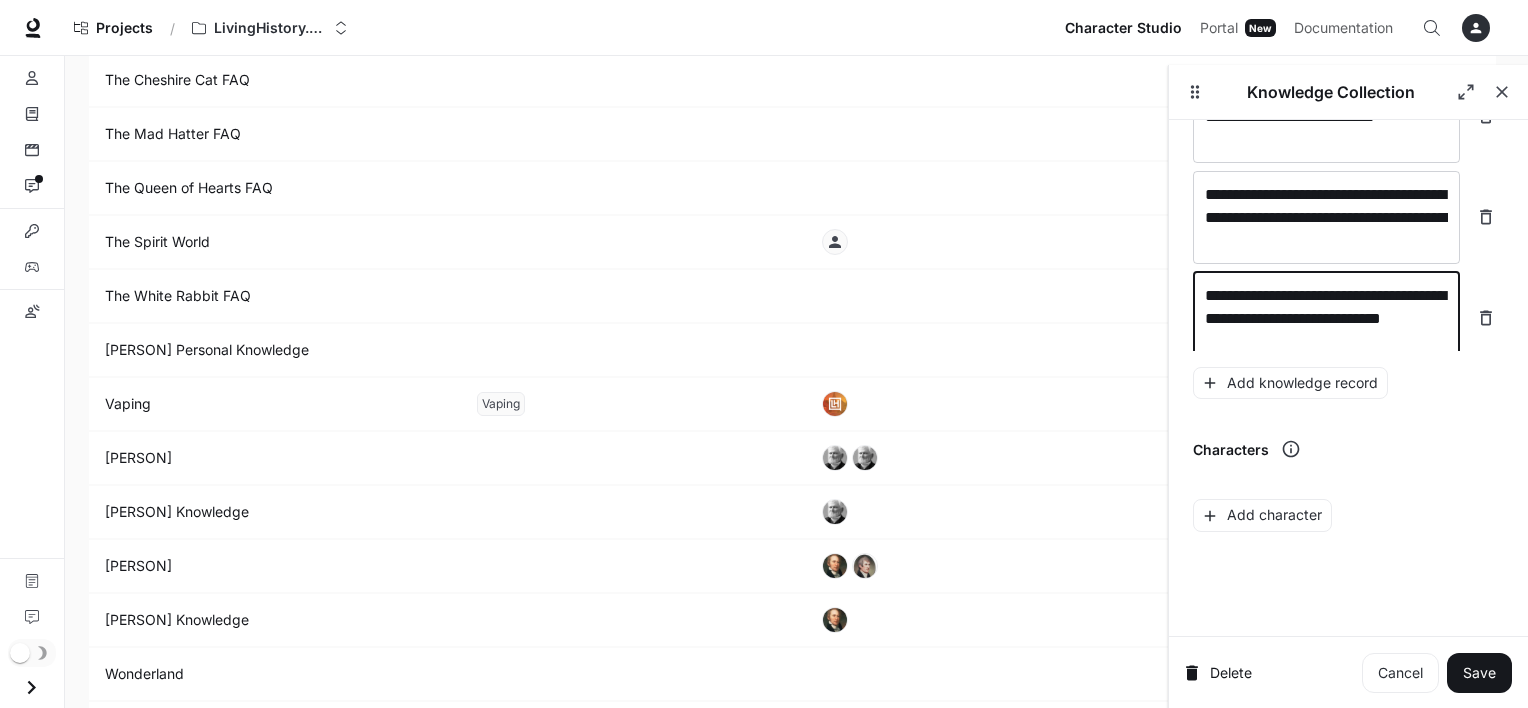 type on "**********" 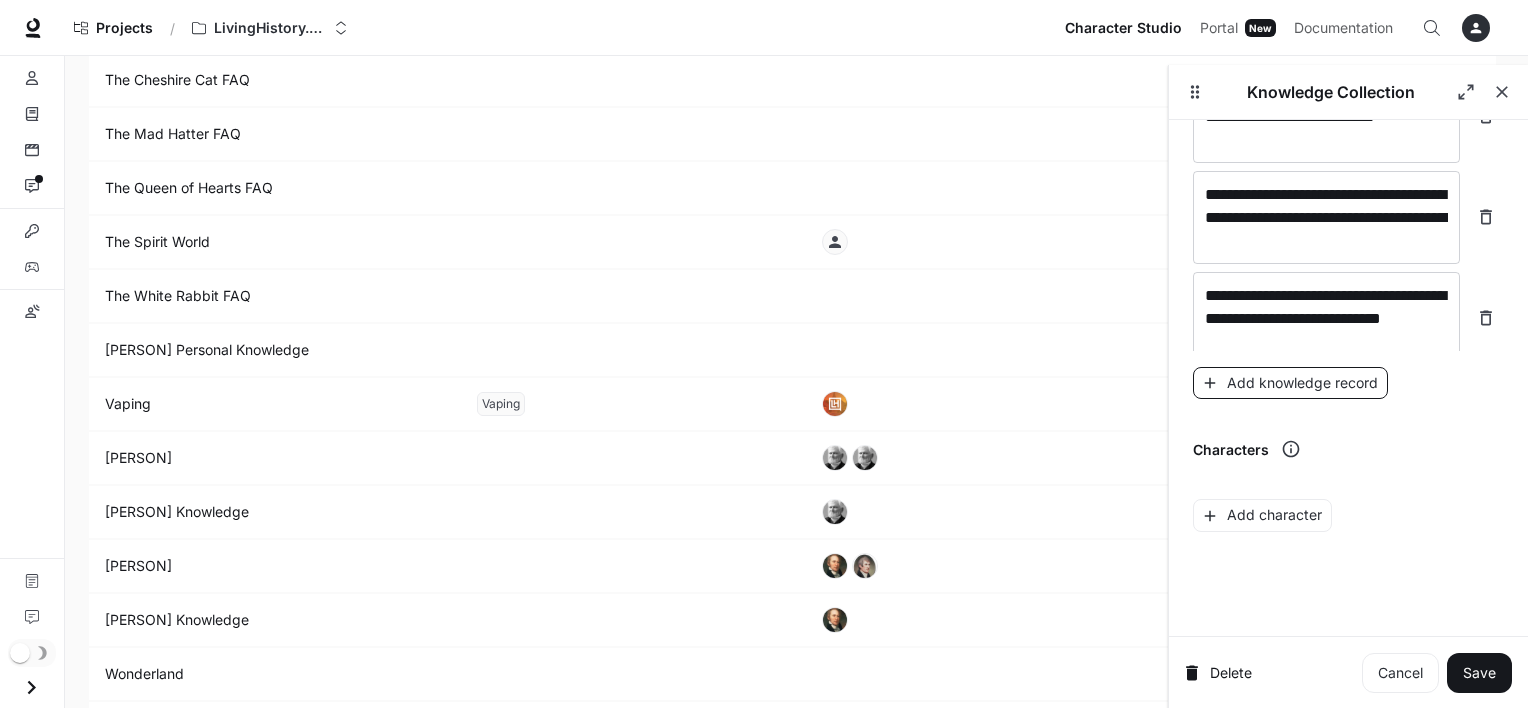 click on "Add knowledge record" at bounding box center [1290, 383] 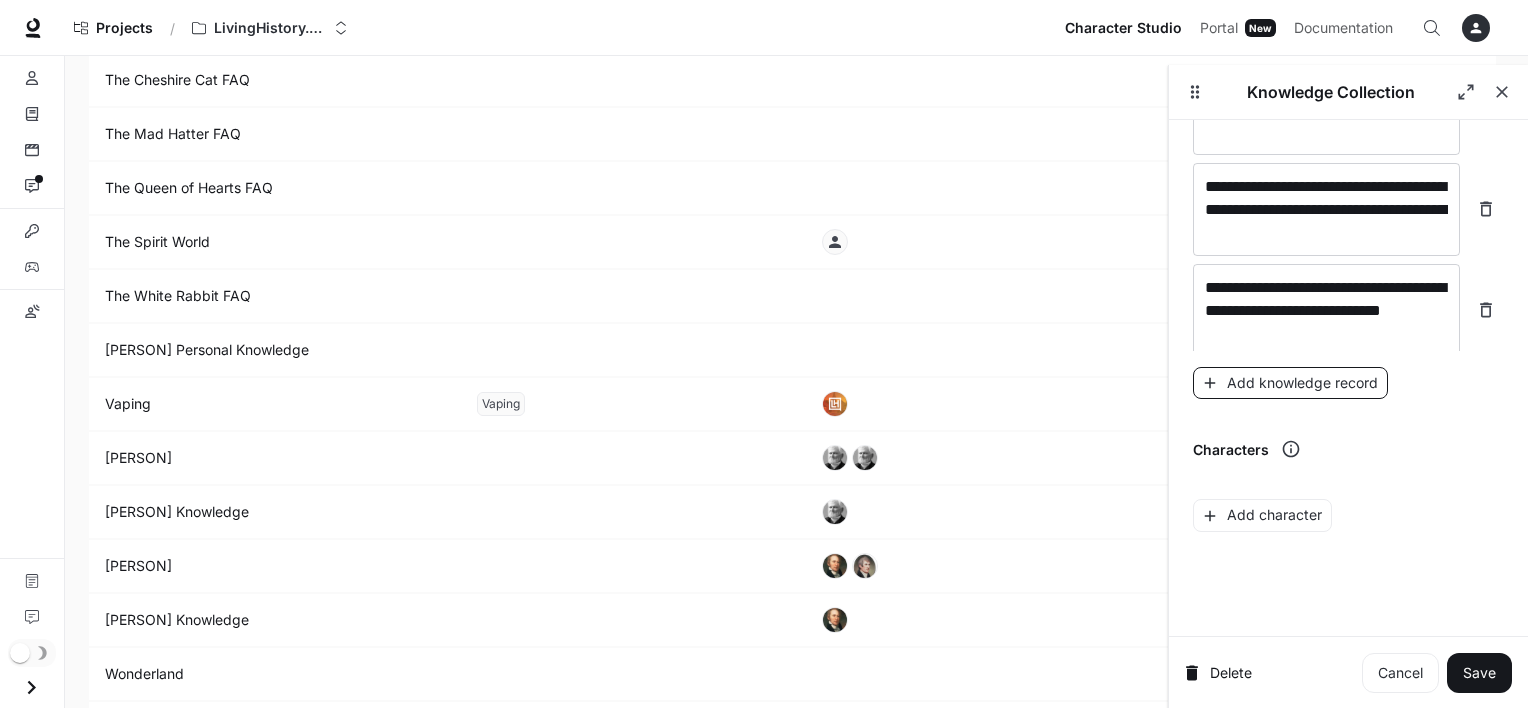 scroll, scrollTop: 20584, scrollLeft: 0, axis: vertical 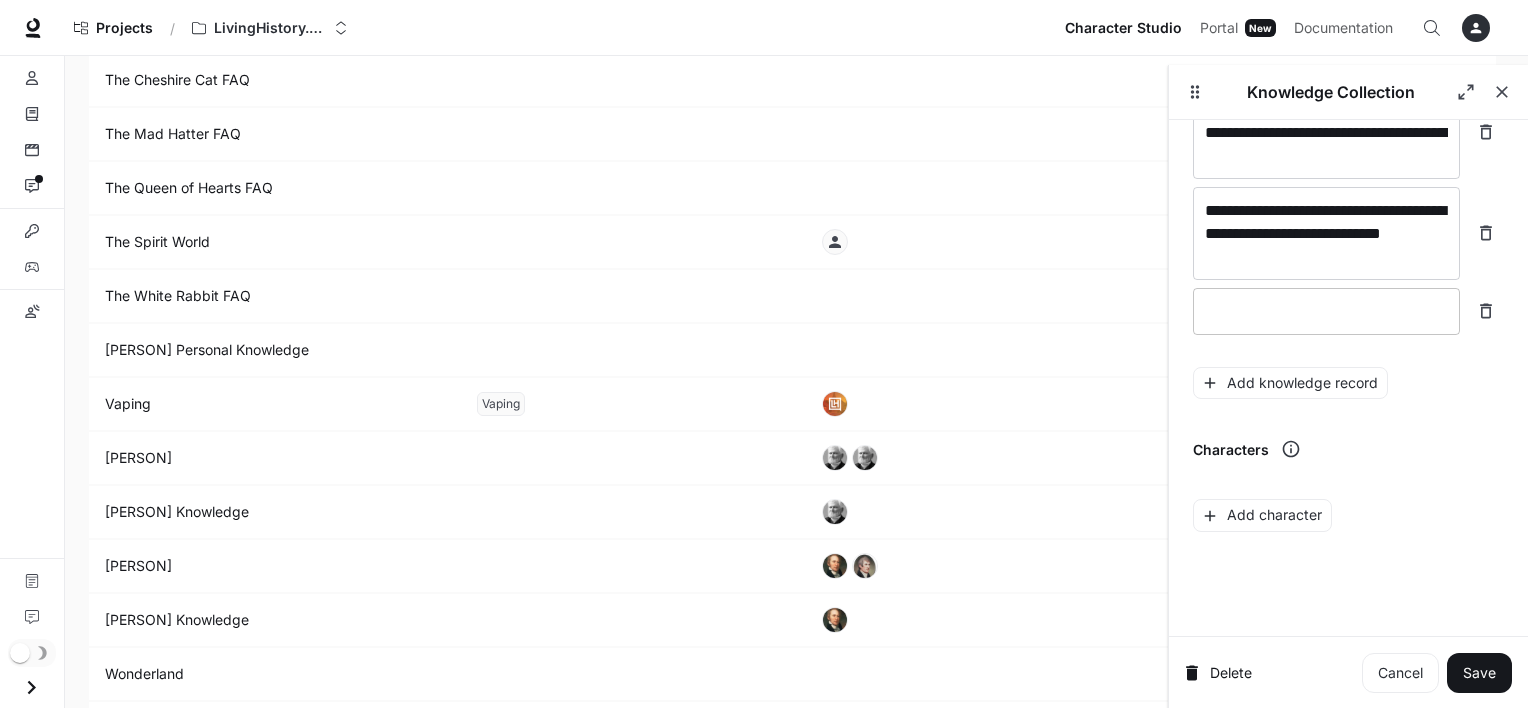 click at bounding box center [1326, 311] 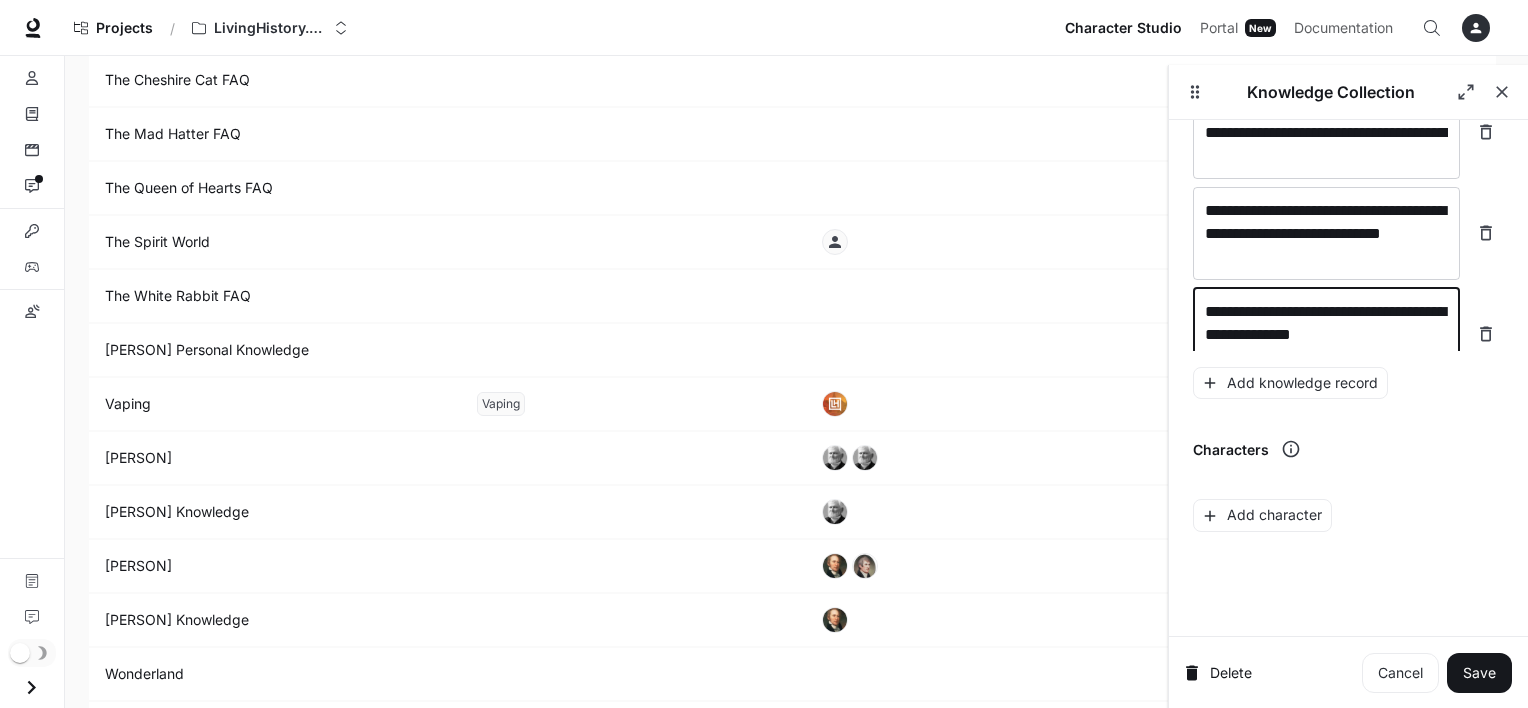 scroll, scrollTop: 20600, scrollLeft: 0, axis: vertical 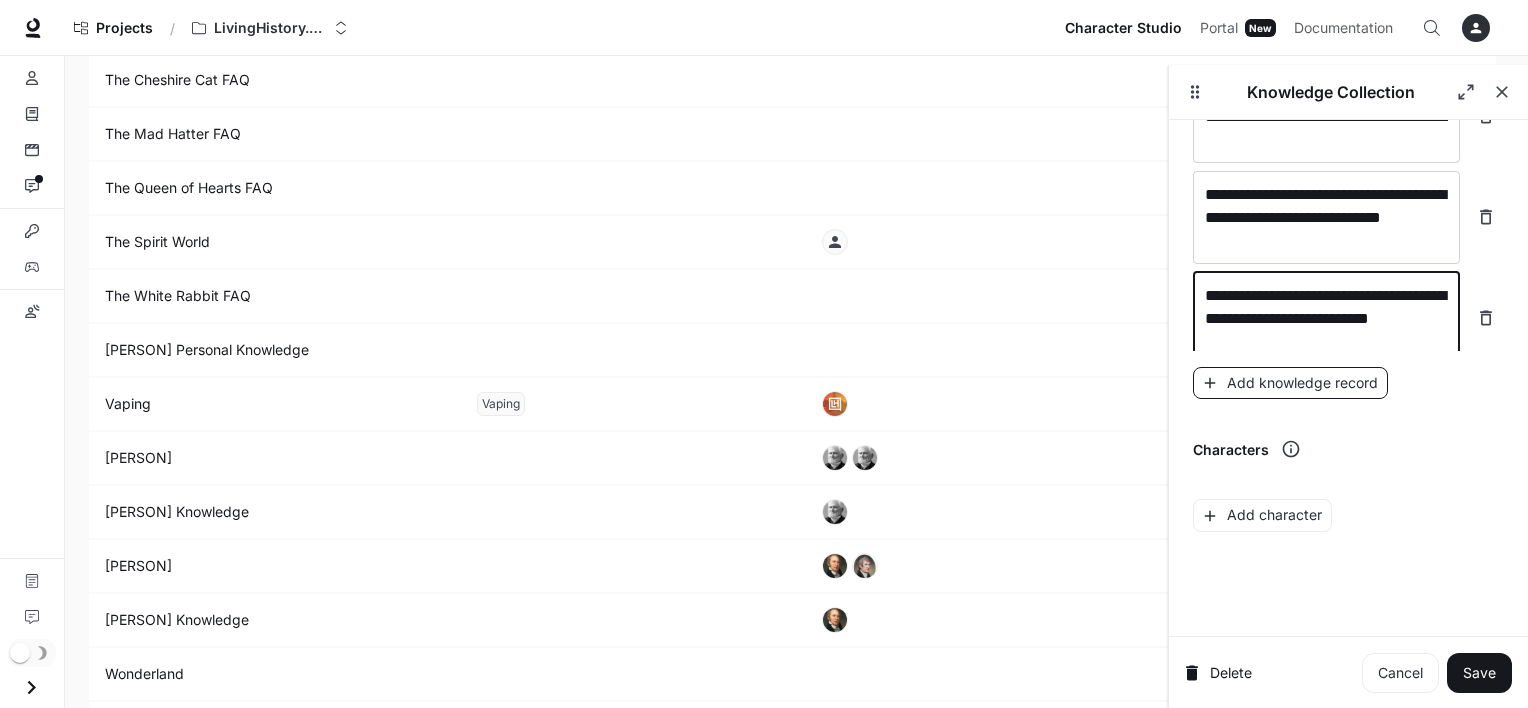 type on "**********" 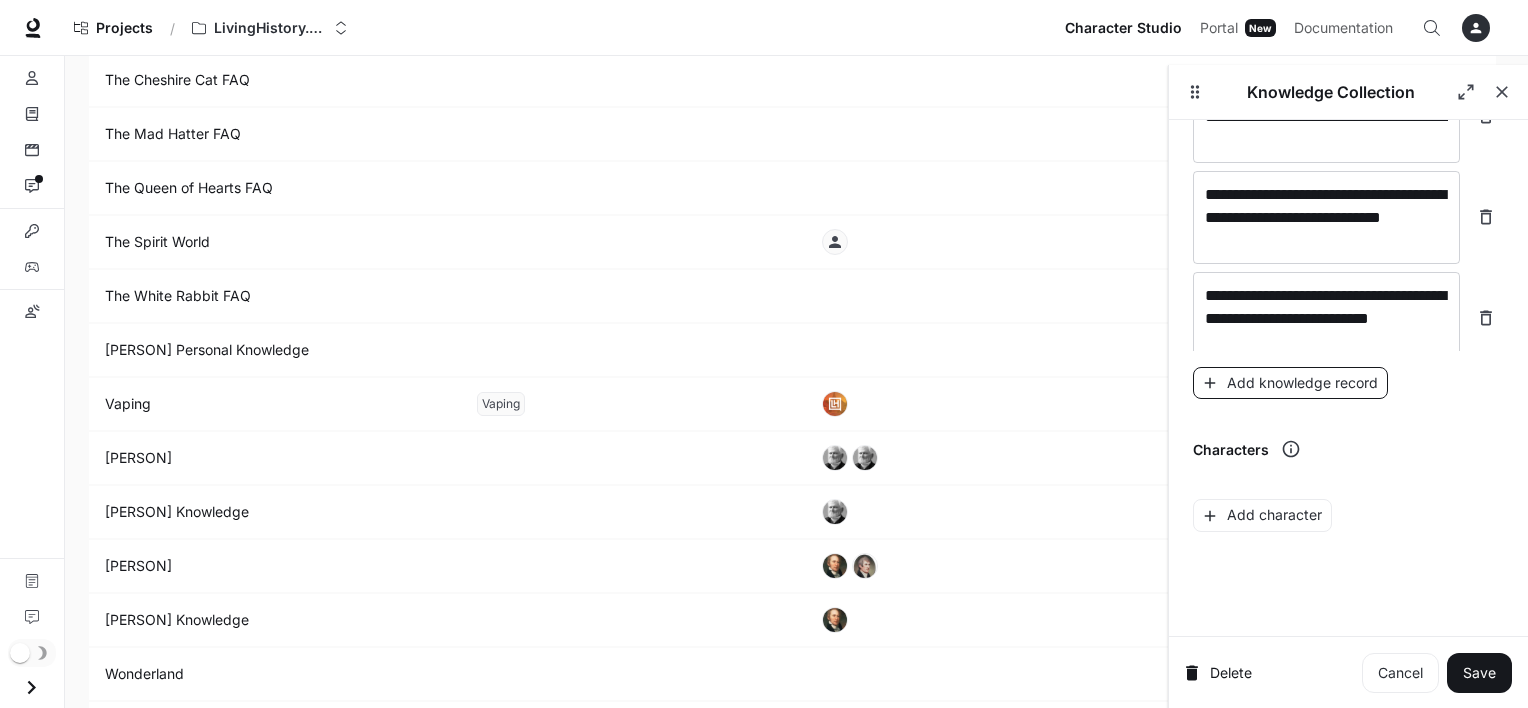scroll, scrollTop: 20676, scrollLeft: 0, axis: vertical 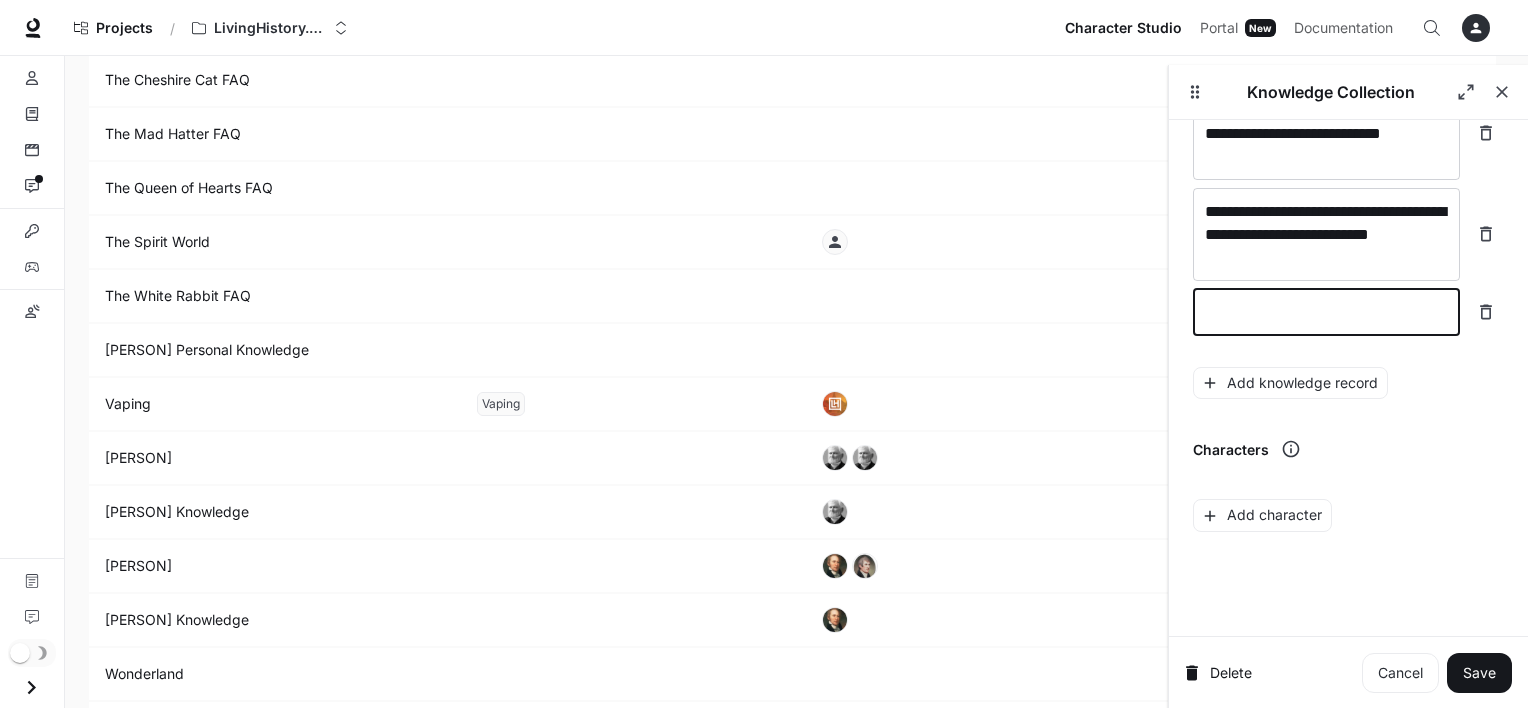 click at bounding box center (1326, 312) 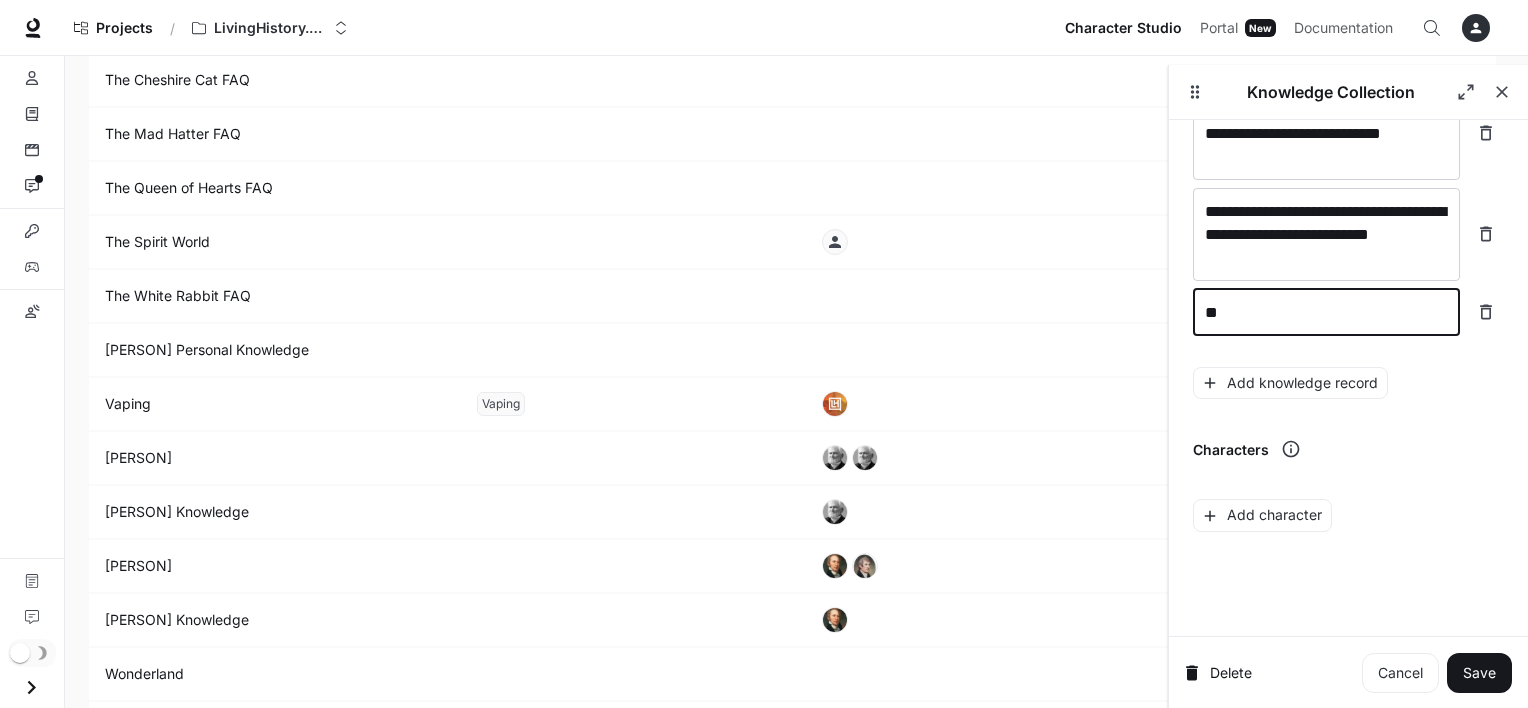 type on "*" 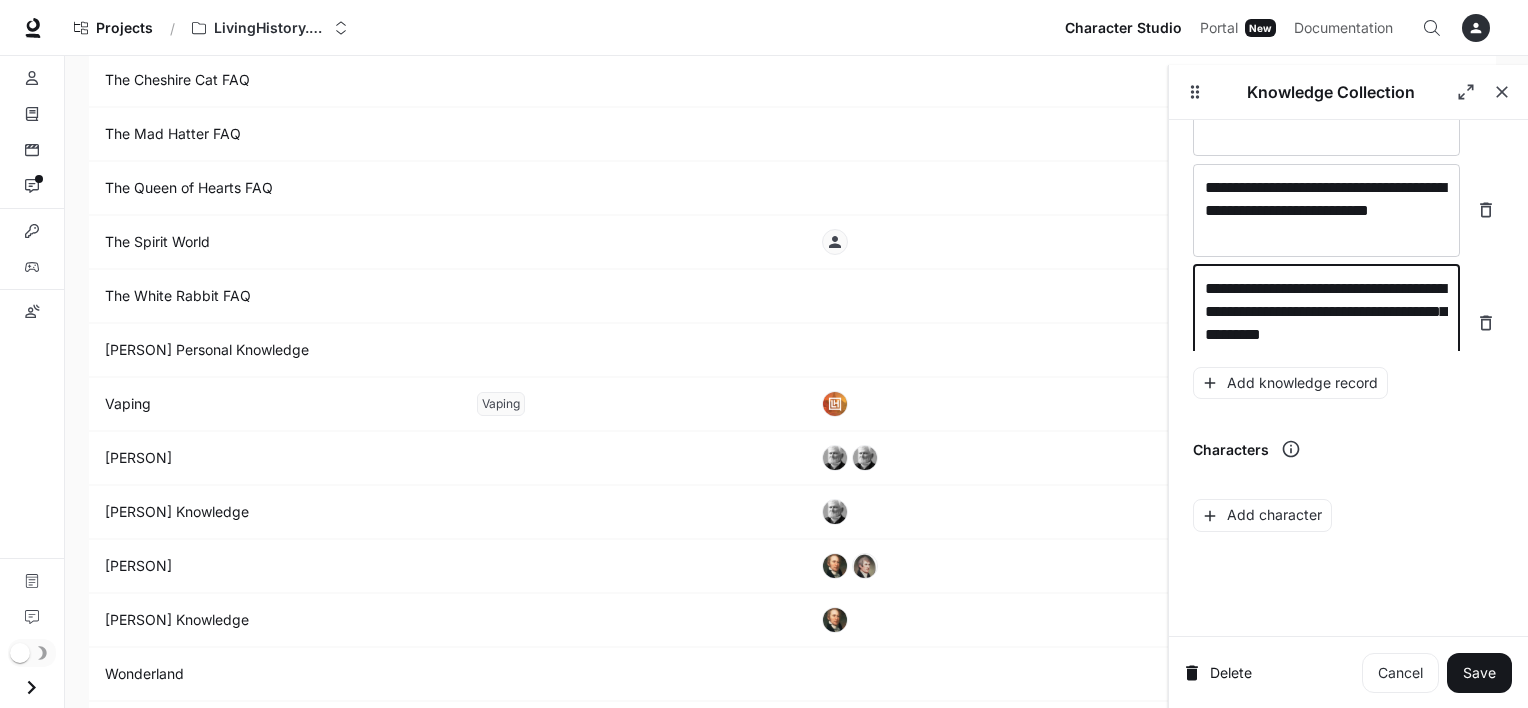 scroll, scrollTop: 20716, scrollLeft: 0, axis: vertical 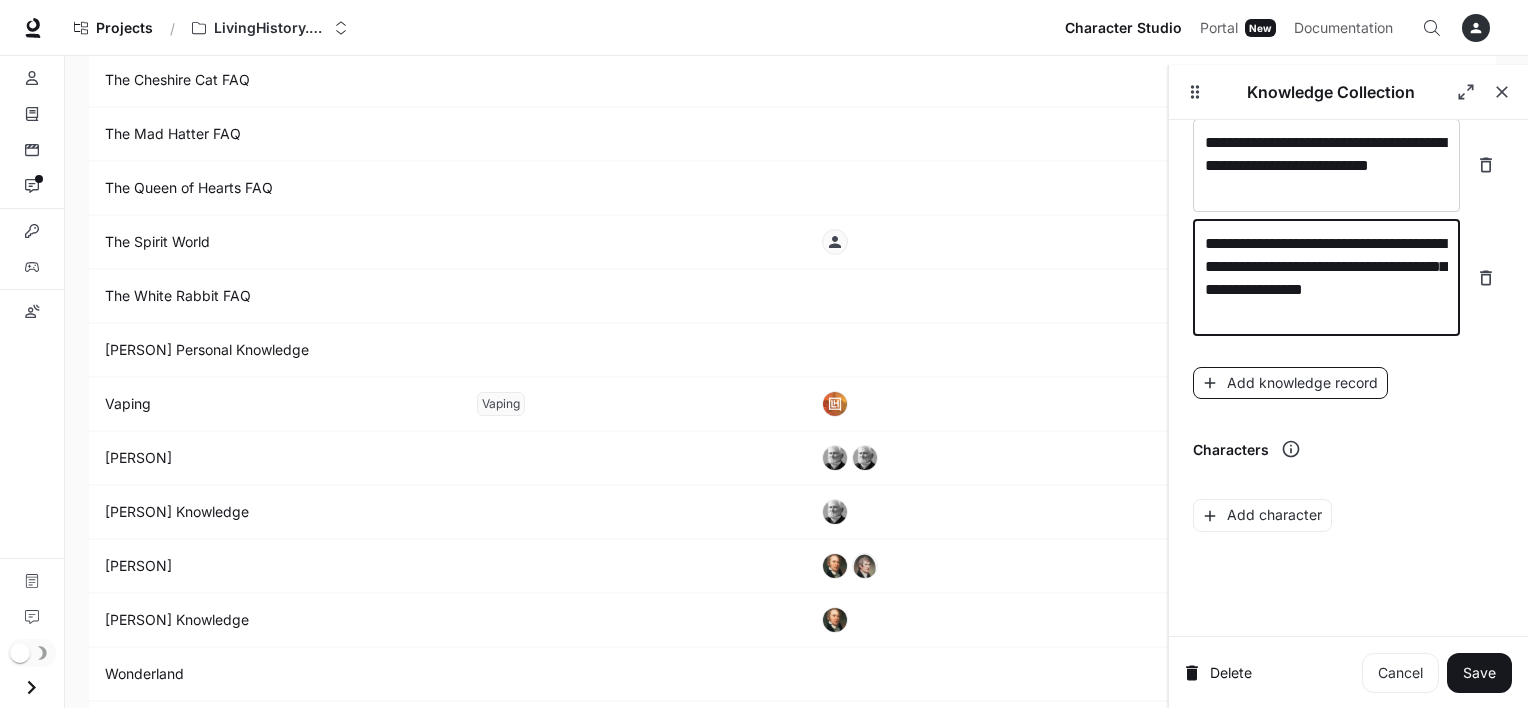 type on "**********" 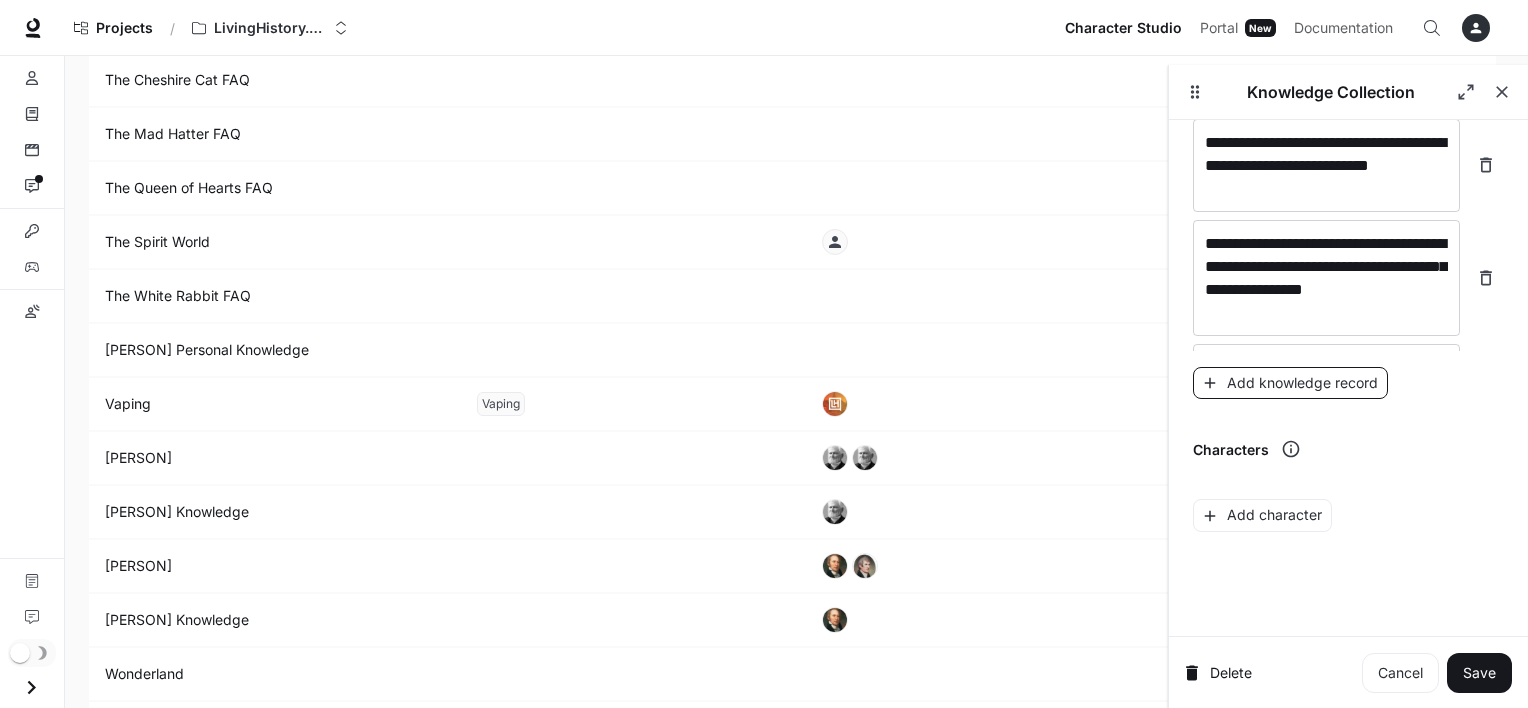 scroll, scrollTop: 20770, scrollLeft: 0, axis: vertical 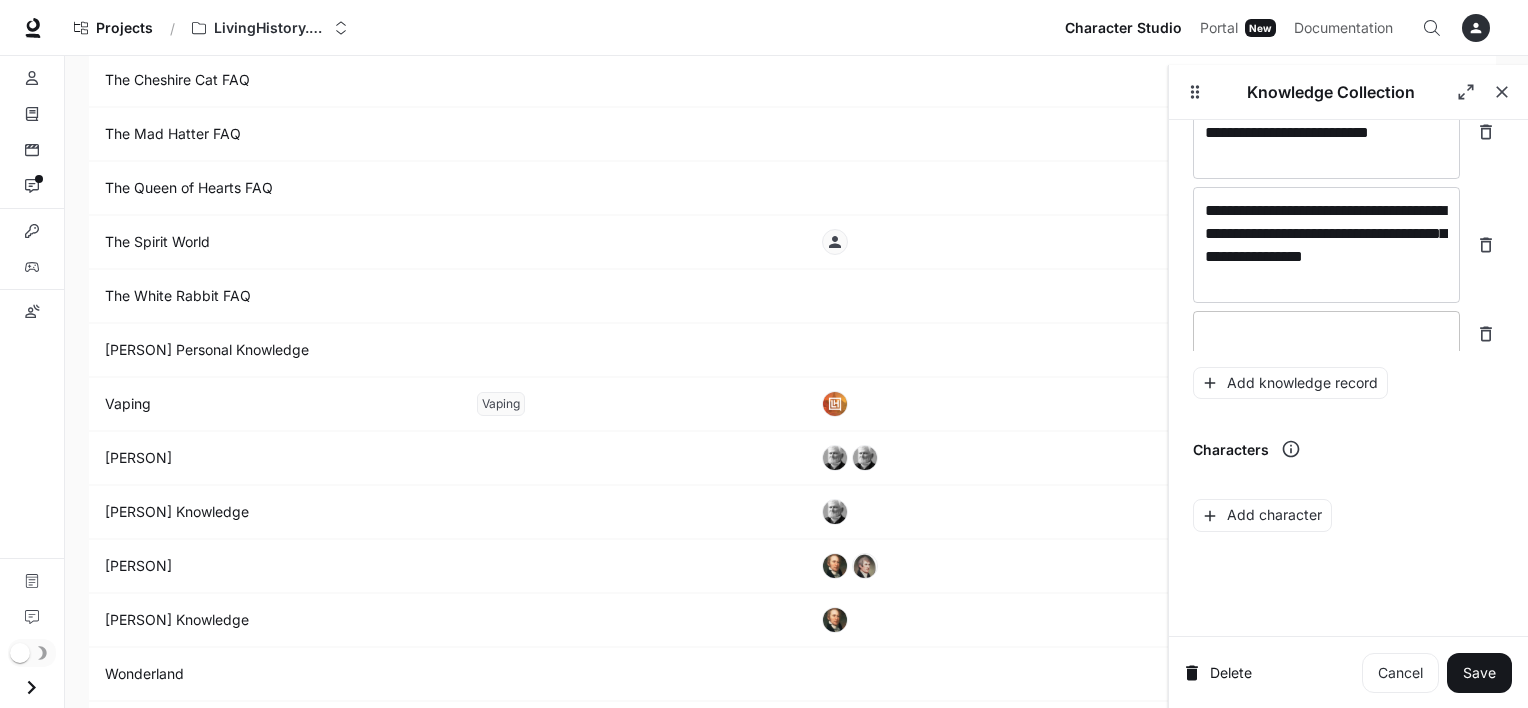 click at bounding box center [1326, 334] 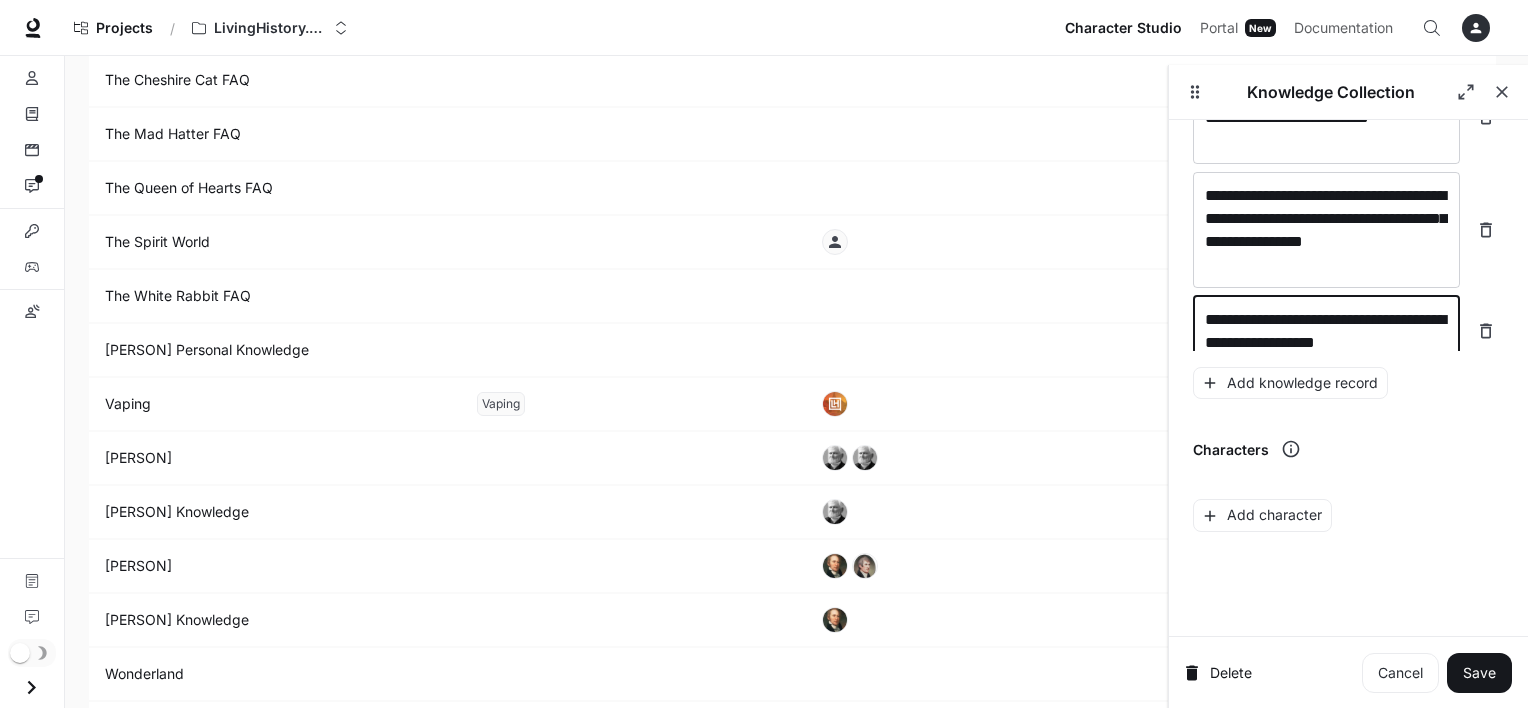 scroll, scrollTop: 20808, scrollLeft: 0, axis: vertical 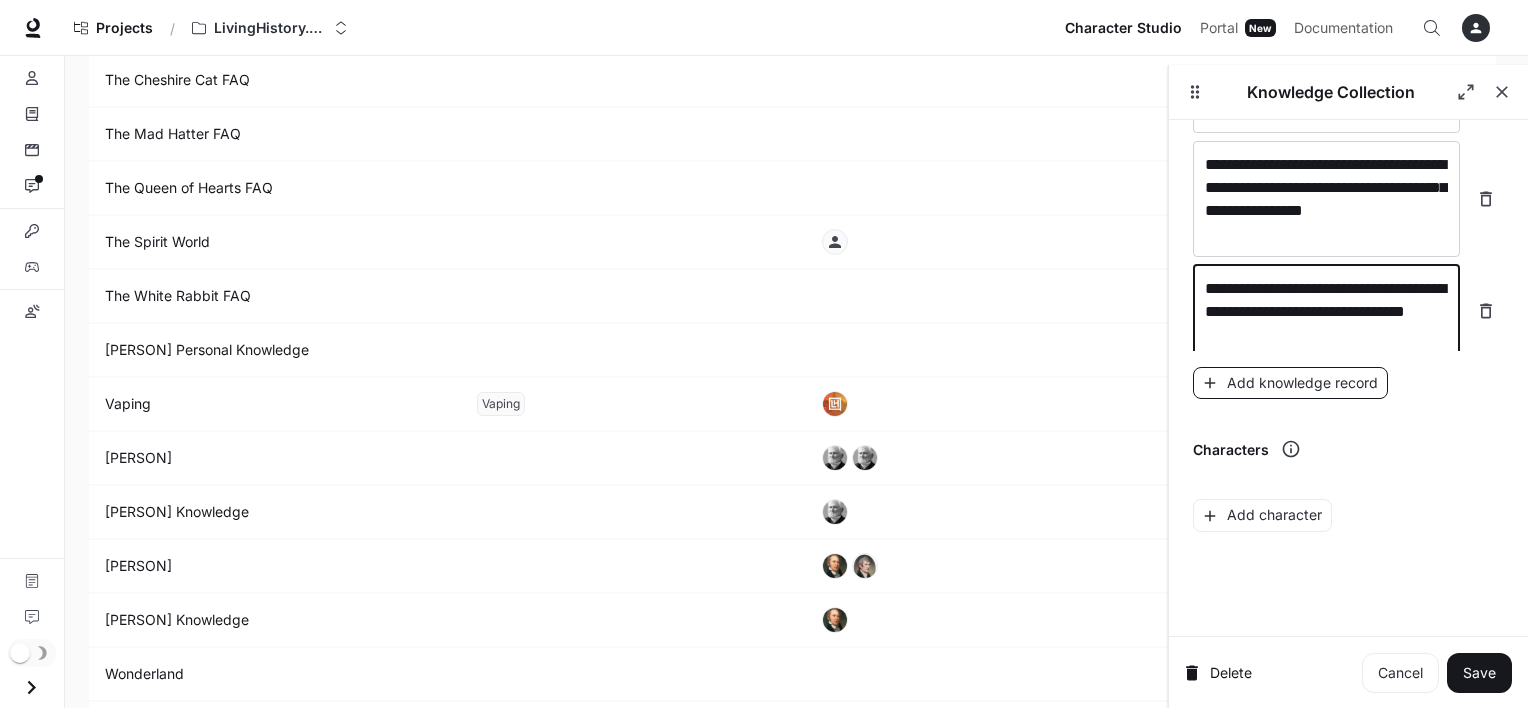 type on "**********" 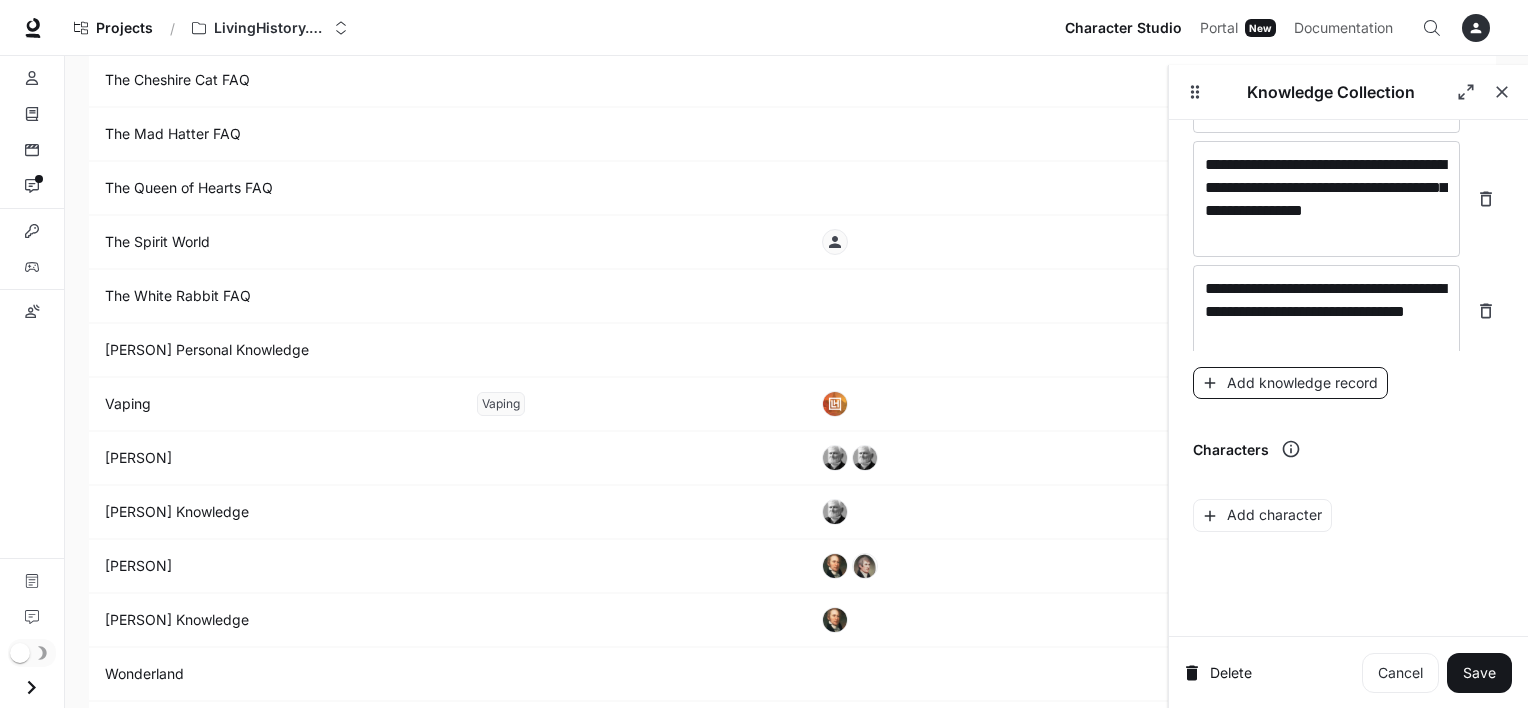 scroll, scrollTop: 20863, scrollLeft: 0, axis: vertical 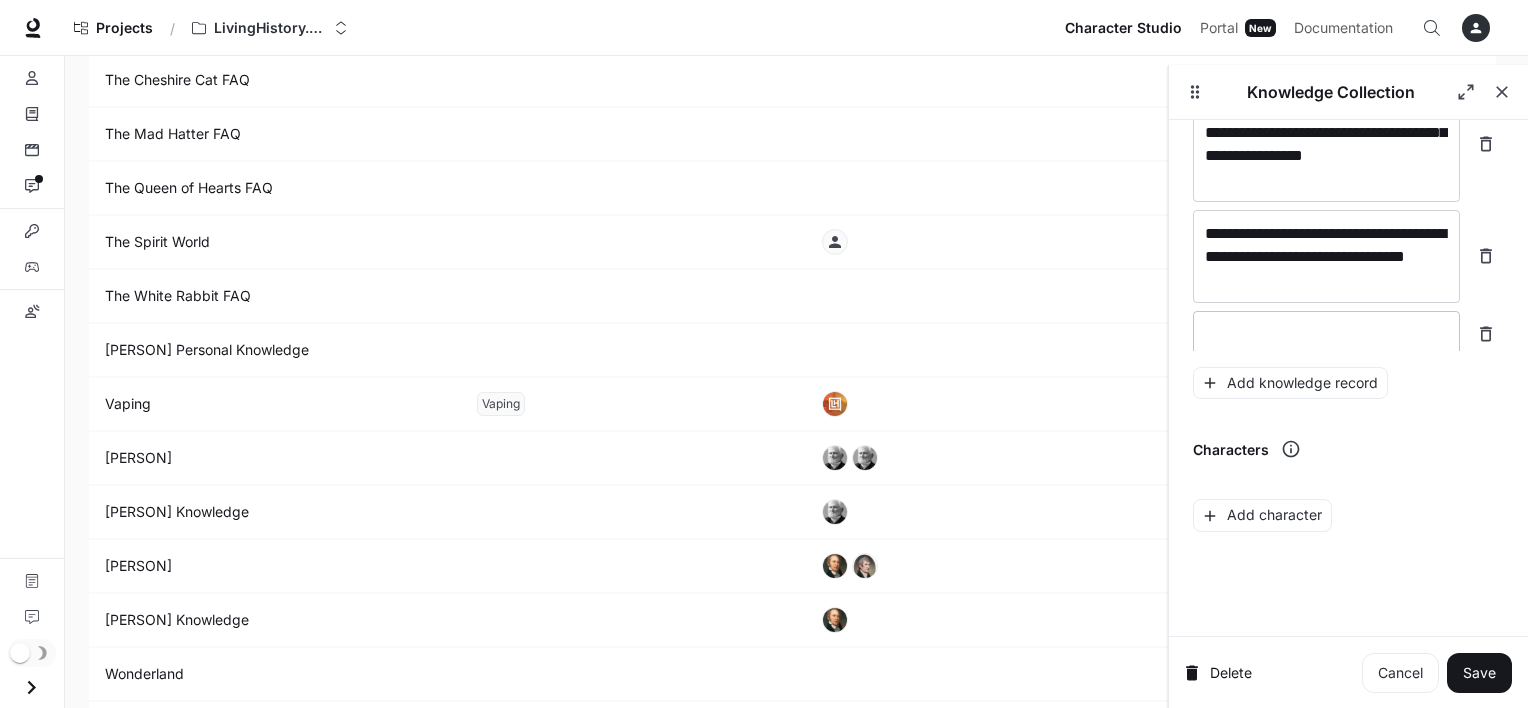 click on "* ​" at bounding box center [1326, 334] 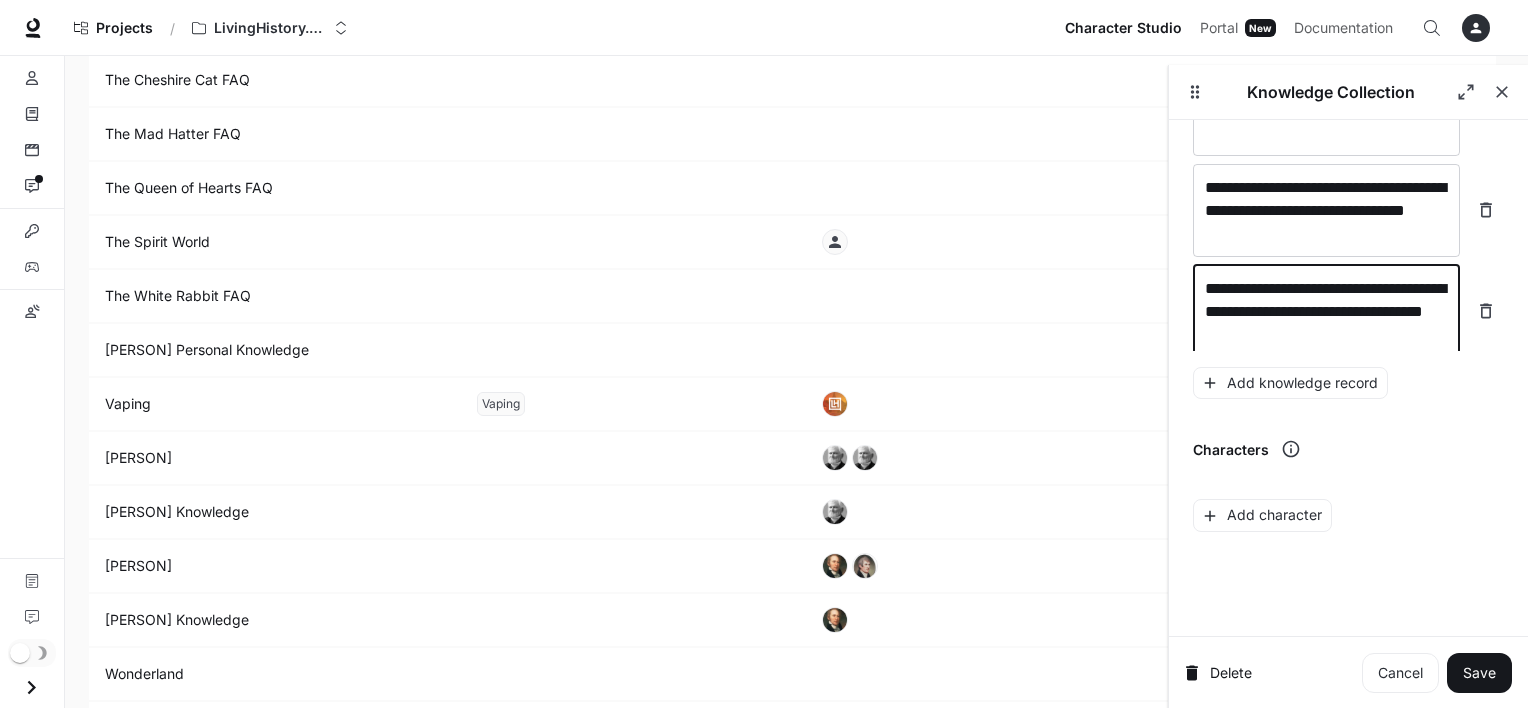 scroll, scrollTop: 20916, scrollLeft: 0, axis: vertical 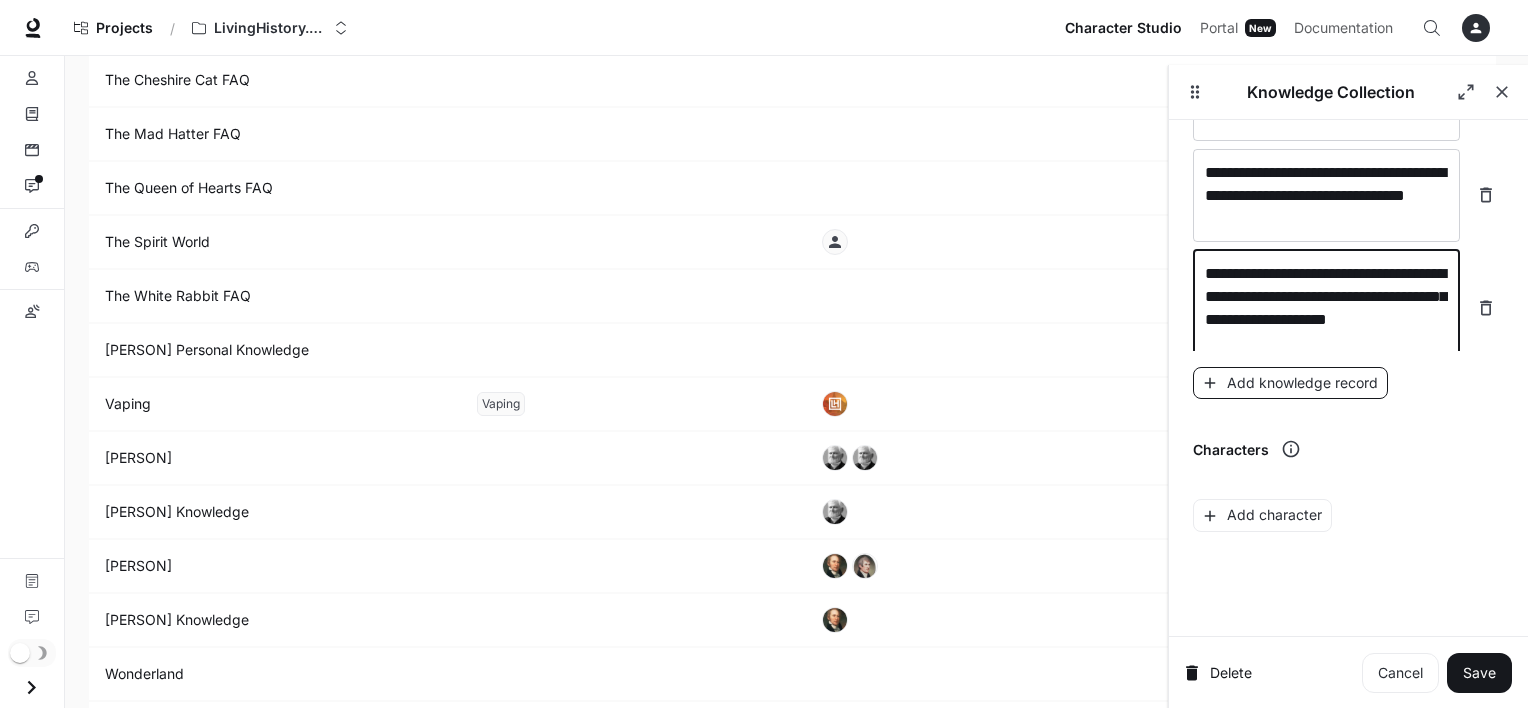 type on "**********" 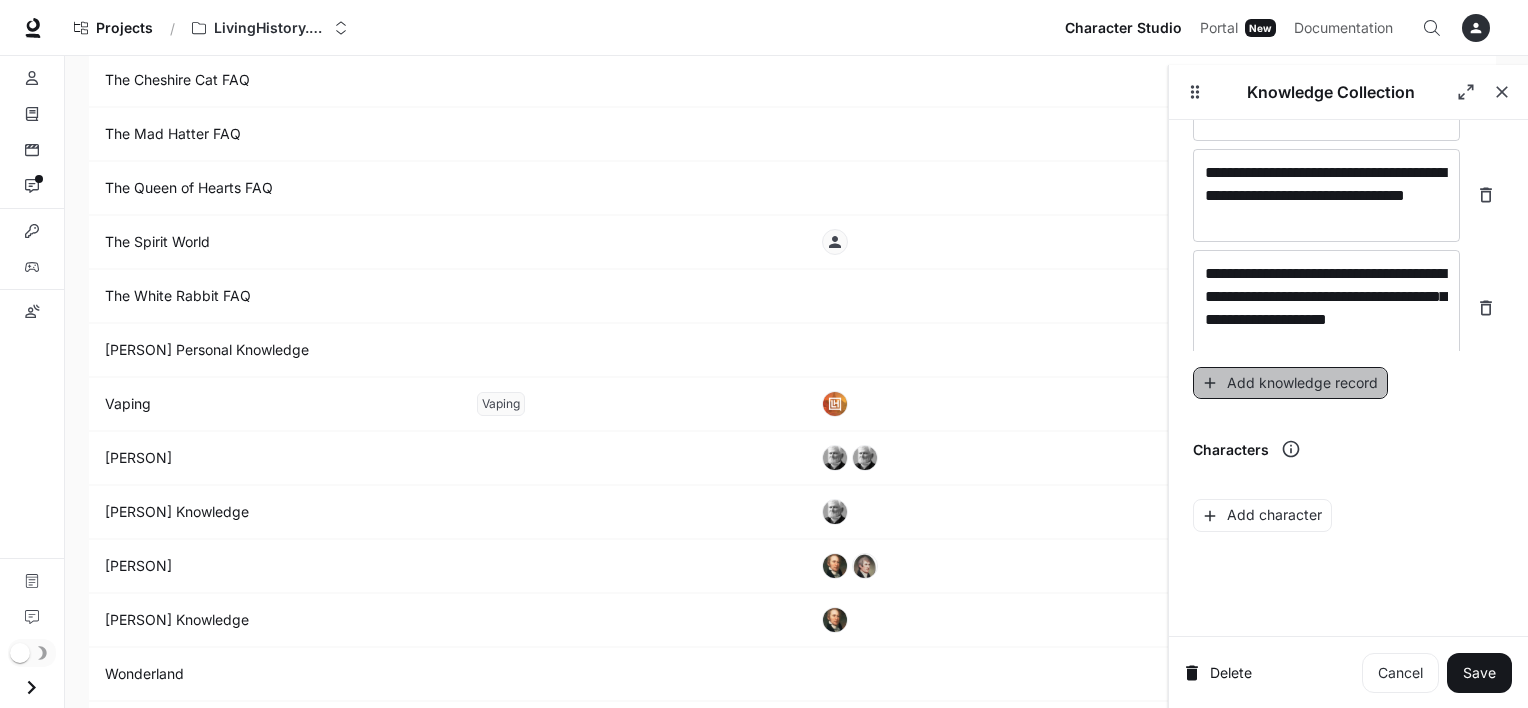click on "Add knowledge record" at bounding box center (1290, 383) 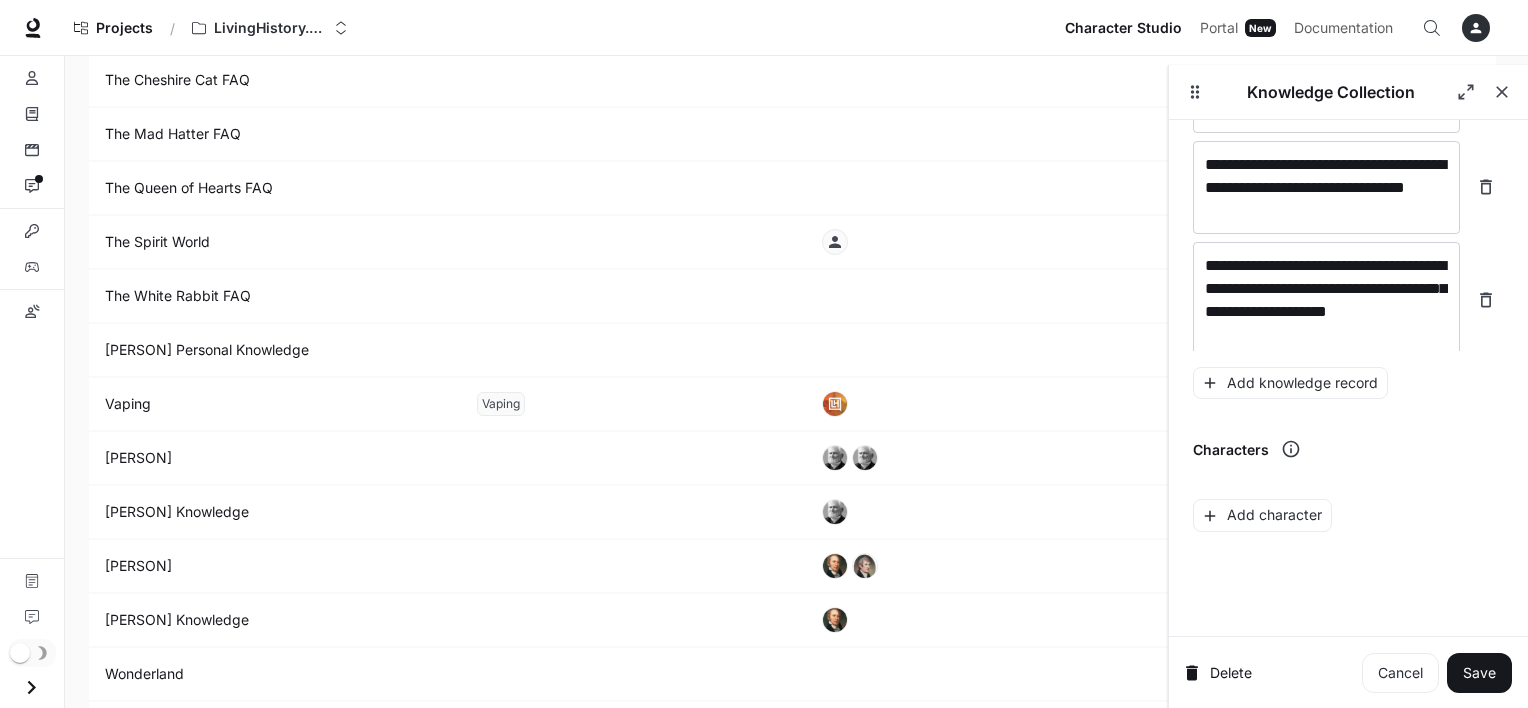 scroll, scrollTop: 20994, scrollLeft: 0, axis: vertical 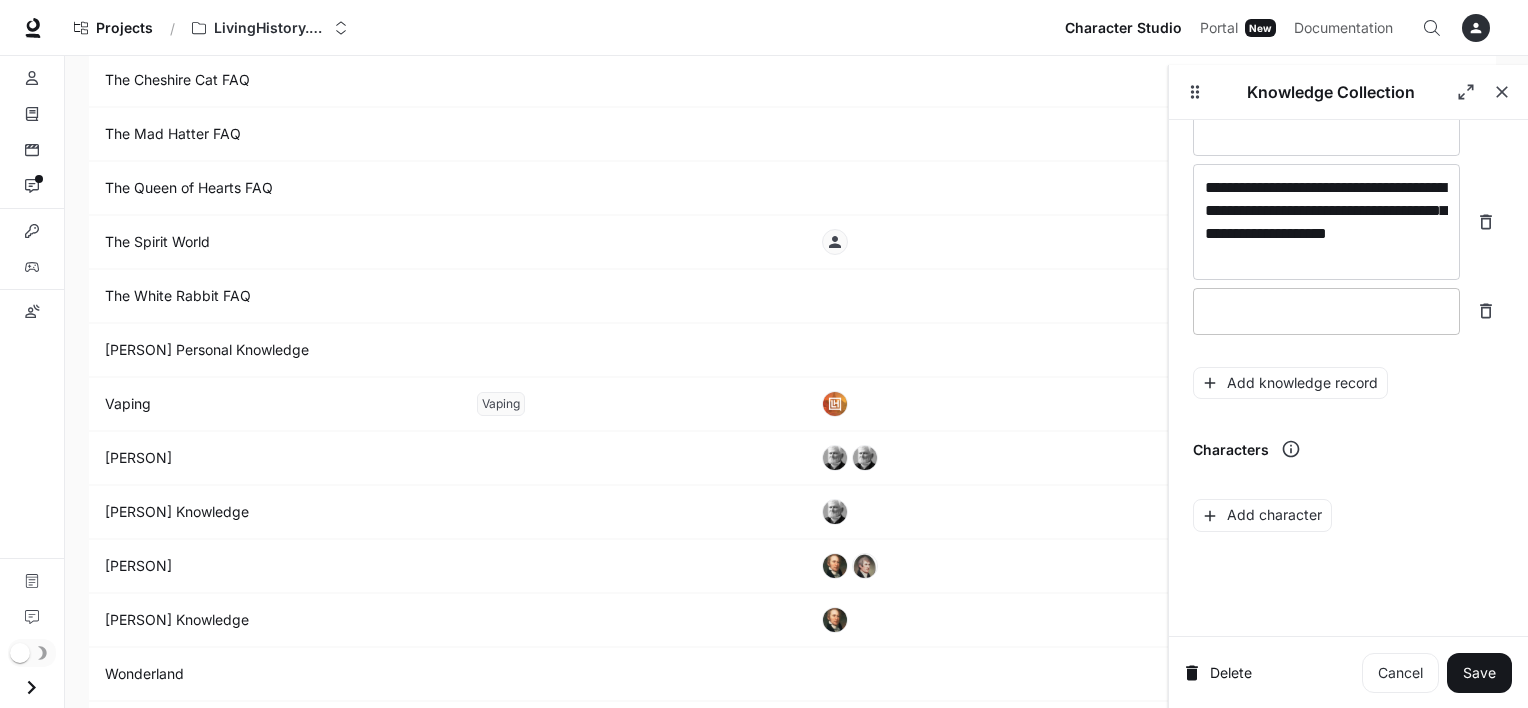 click on "* ​" at bounding box center [1326, 311] 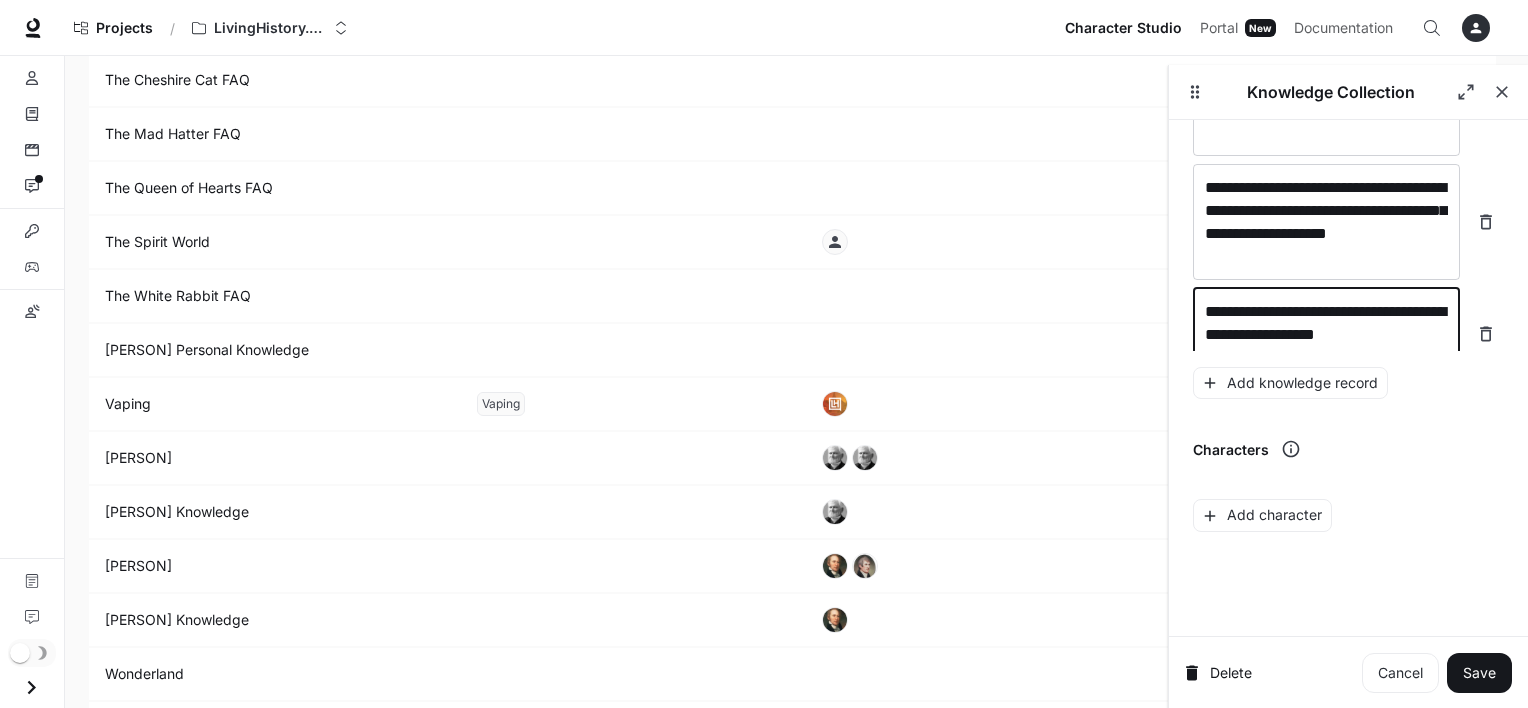scroll, scrollTop: 21009, scrollLeft: 0, axis: vertical 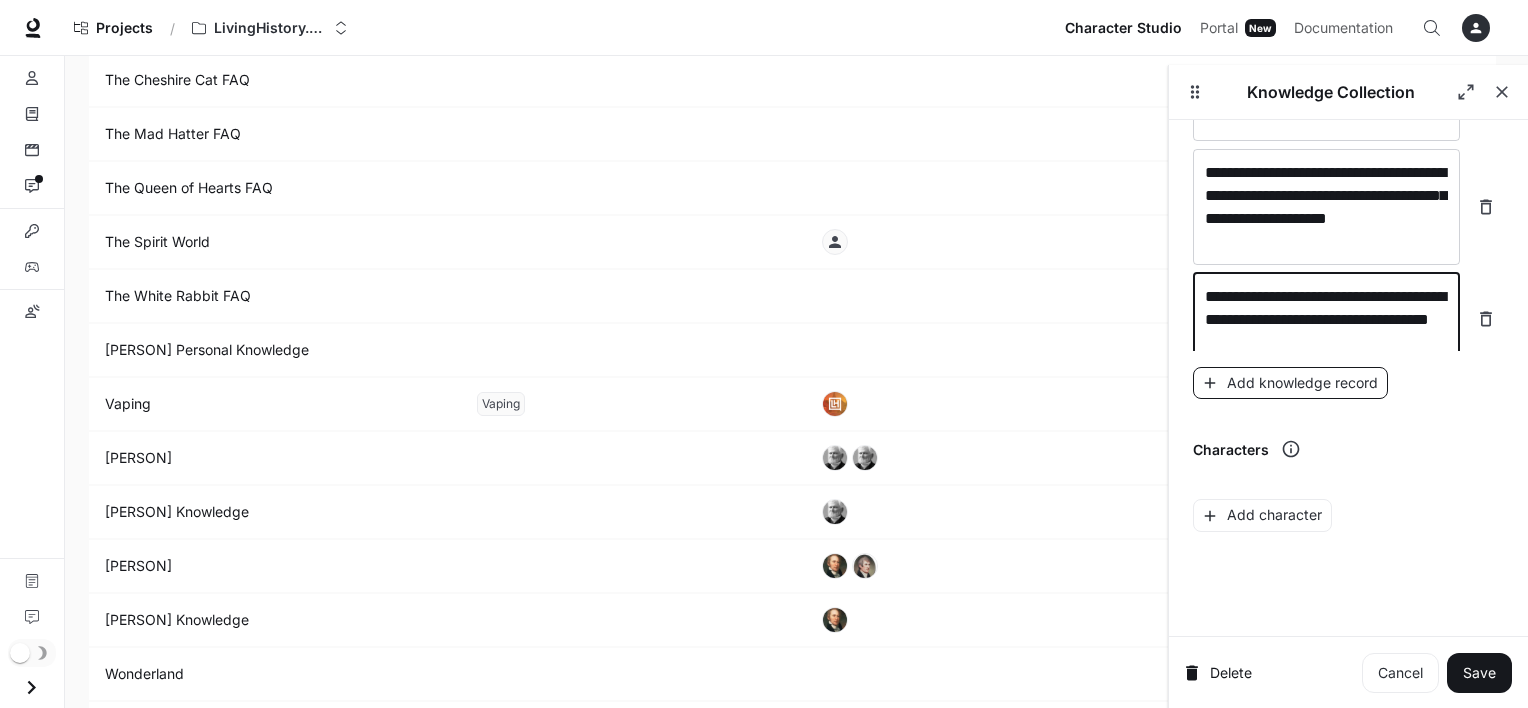 type on "**********" 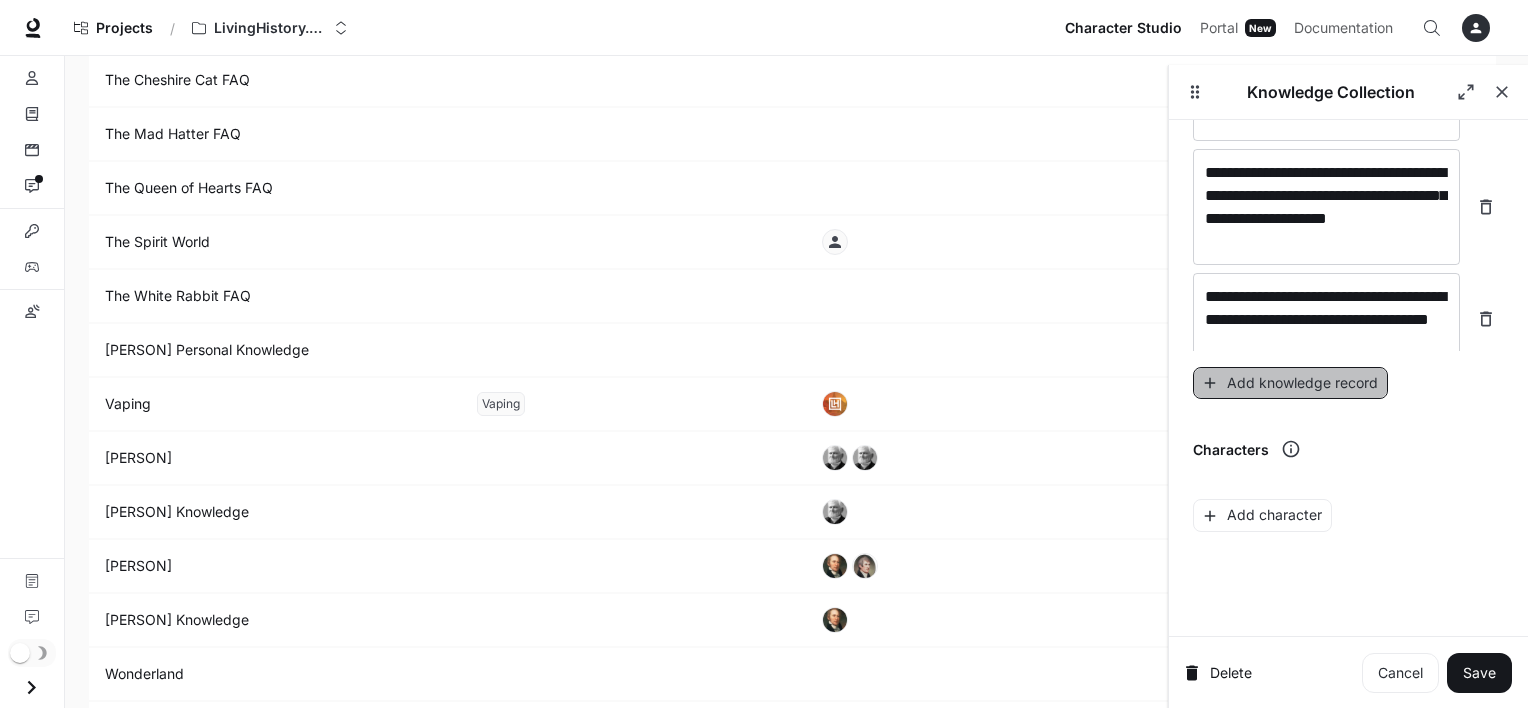 click on "Add knowledge record" at bounding box center [1290, 383] 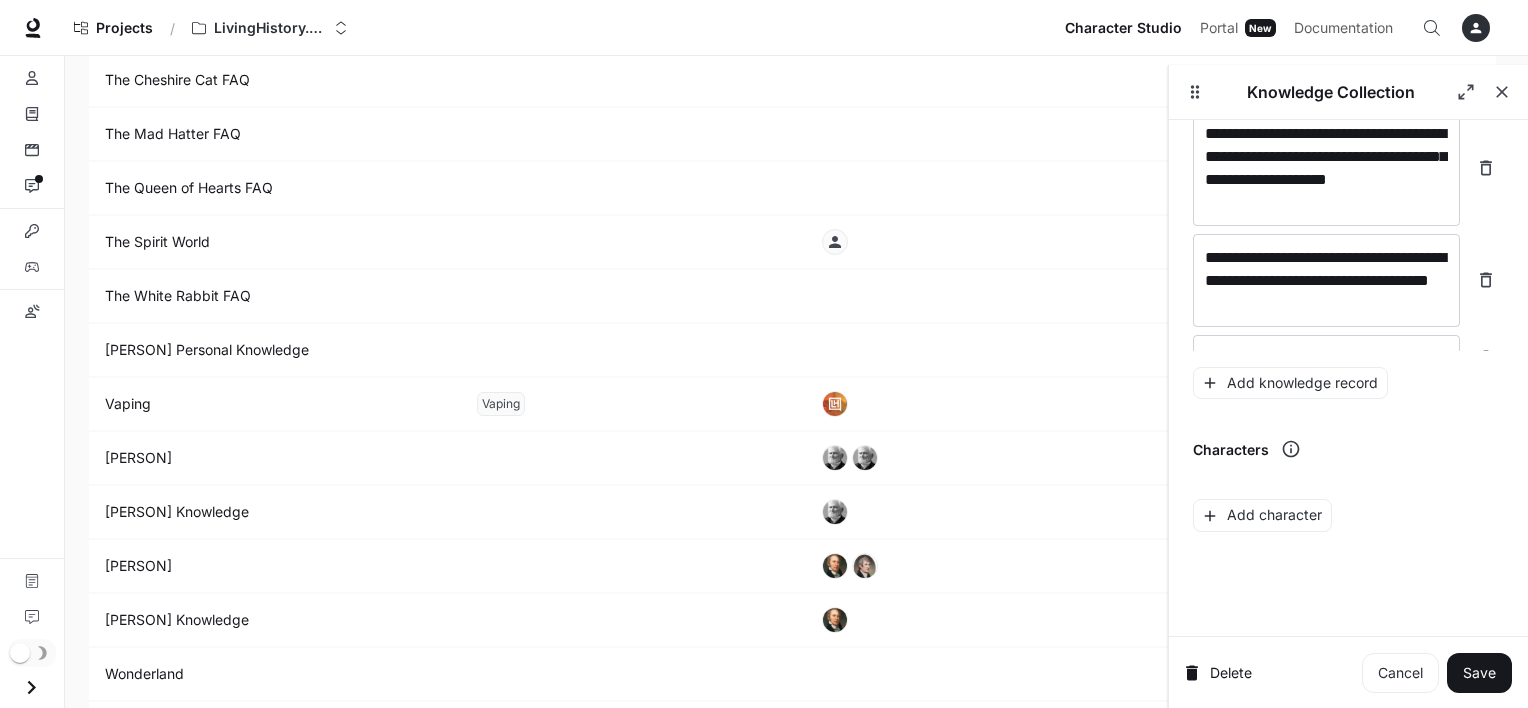click on "**********" at bounding box center (1348, -10358) 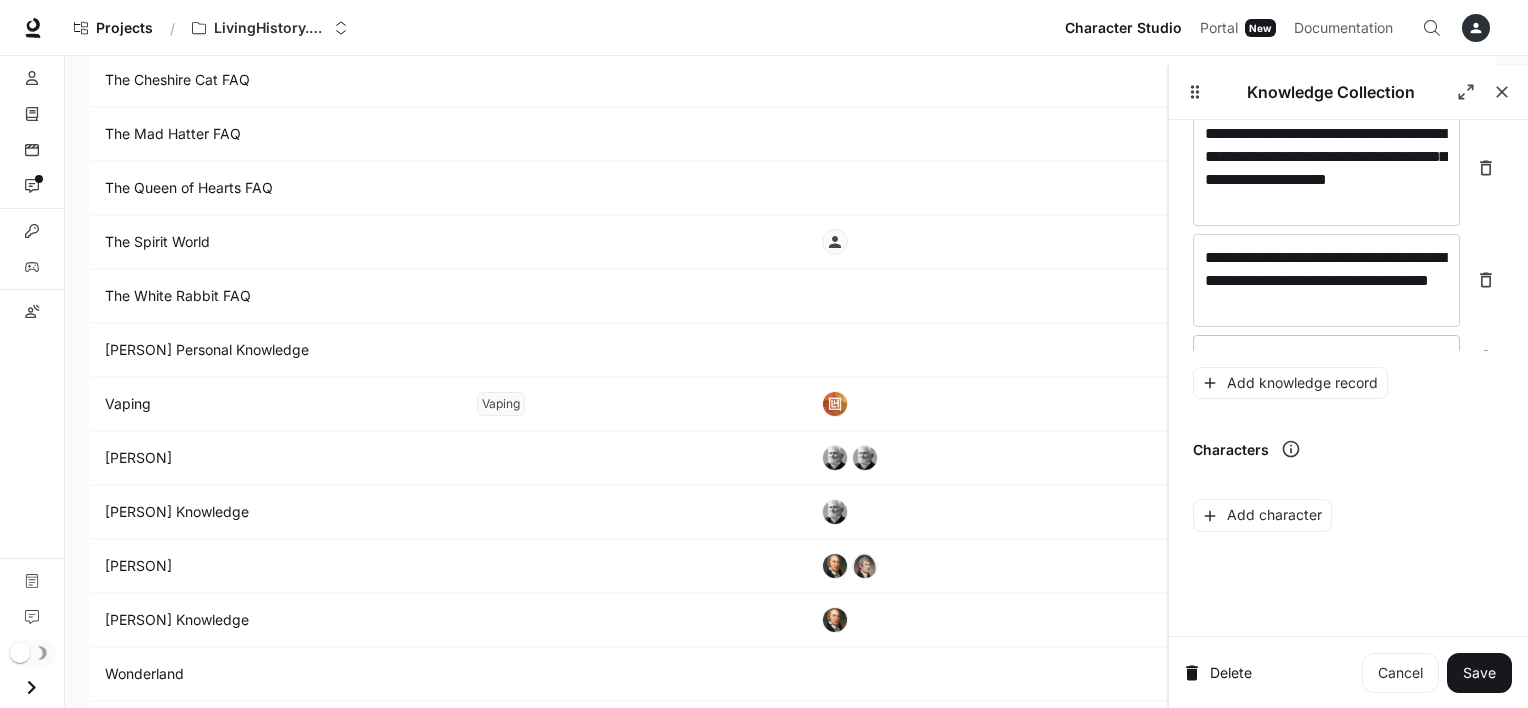 click on "* ​" at bounding box center (1326, 358) 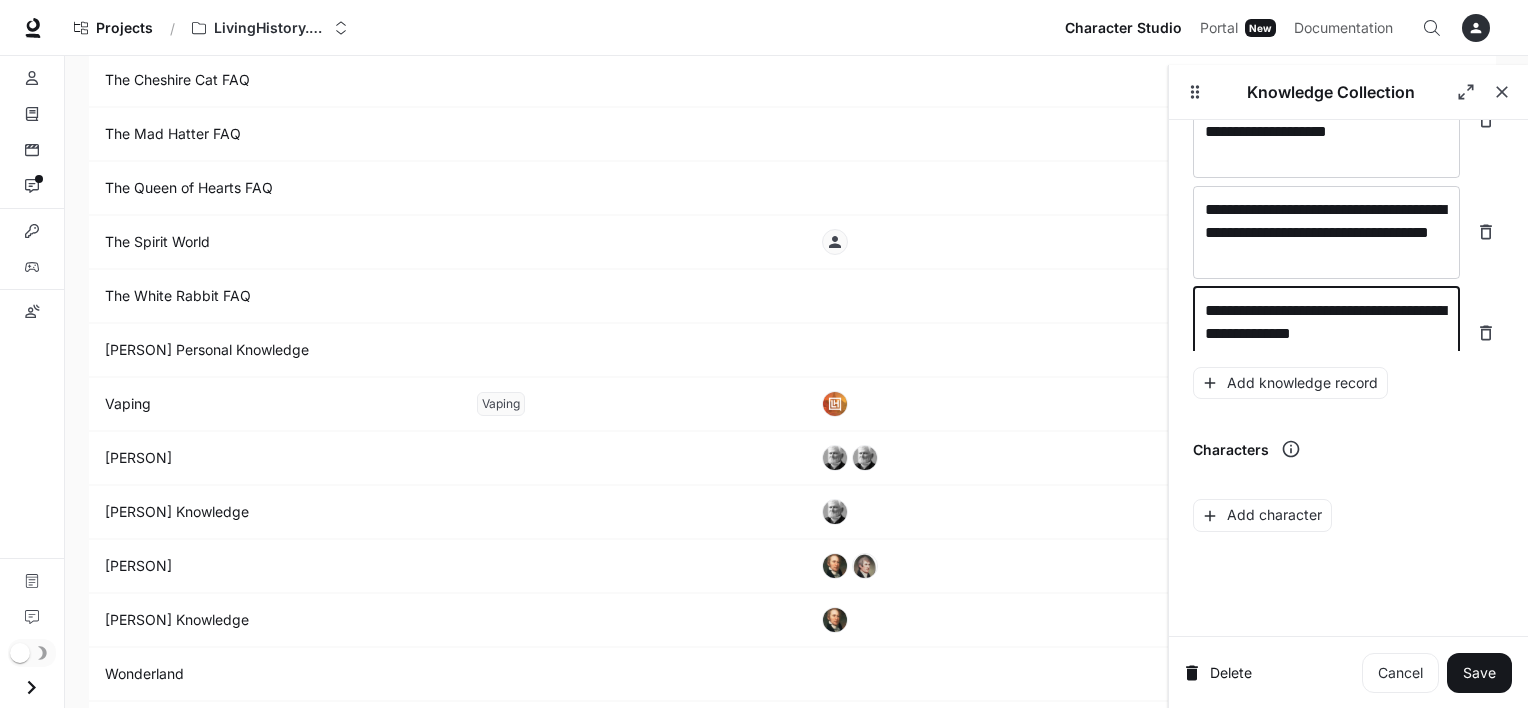 scroll, scrollTop: 21111, scrollLeft: 0, axis: vertical 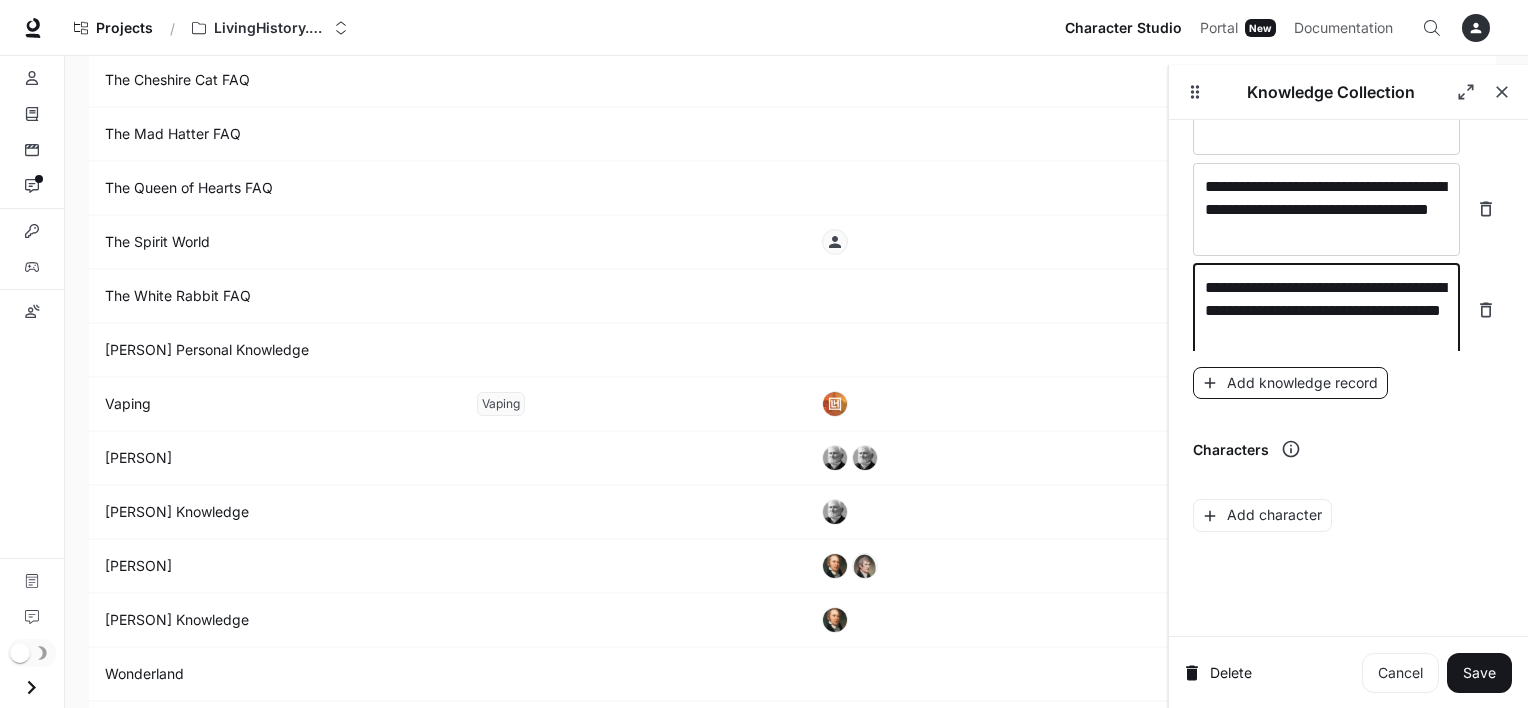type on "**********" 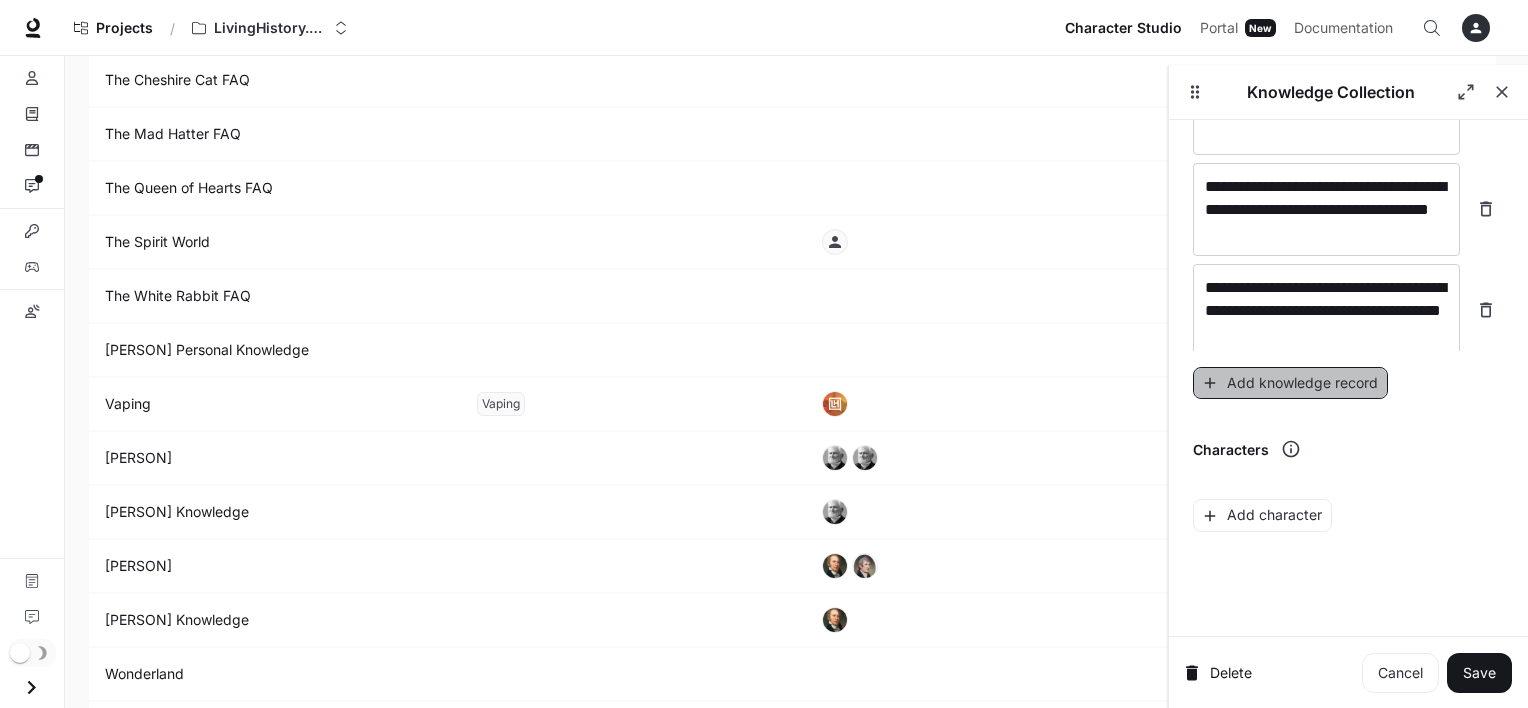 click on "Add knowledge record" at bounding box center [1290, 383] 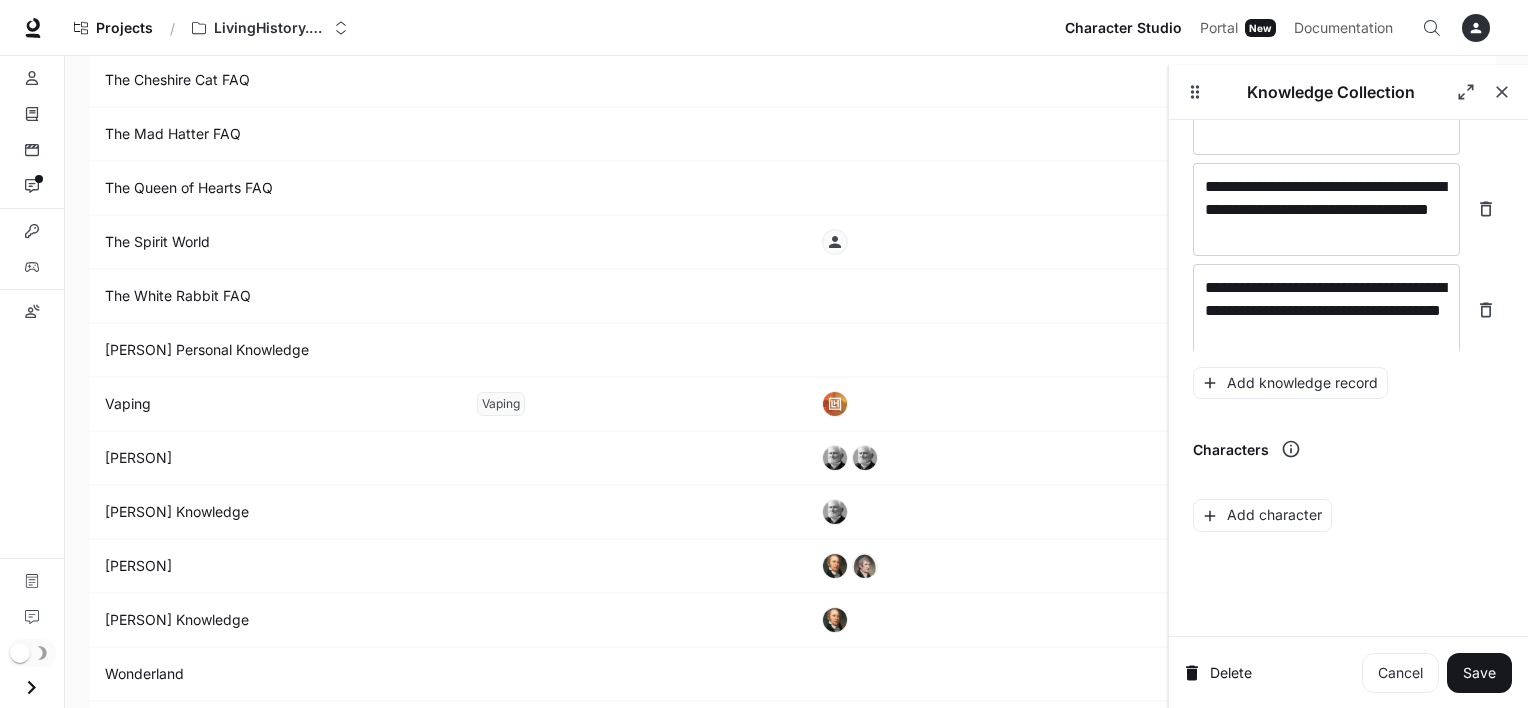 scroll, scrollTop: 21164, scrollLeft: 0, axis: vertical 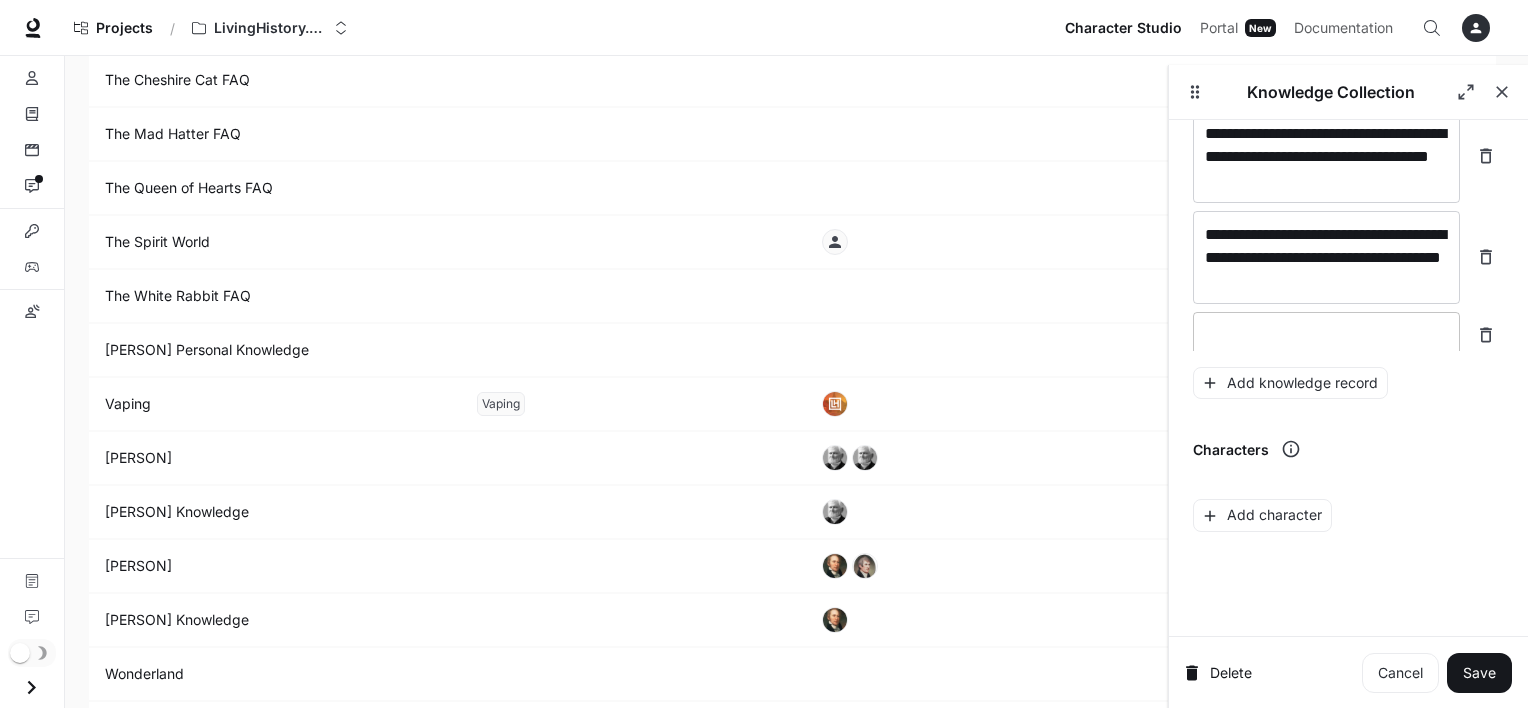 click at bounding box center [1326, 335] 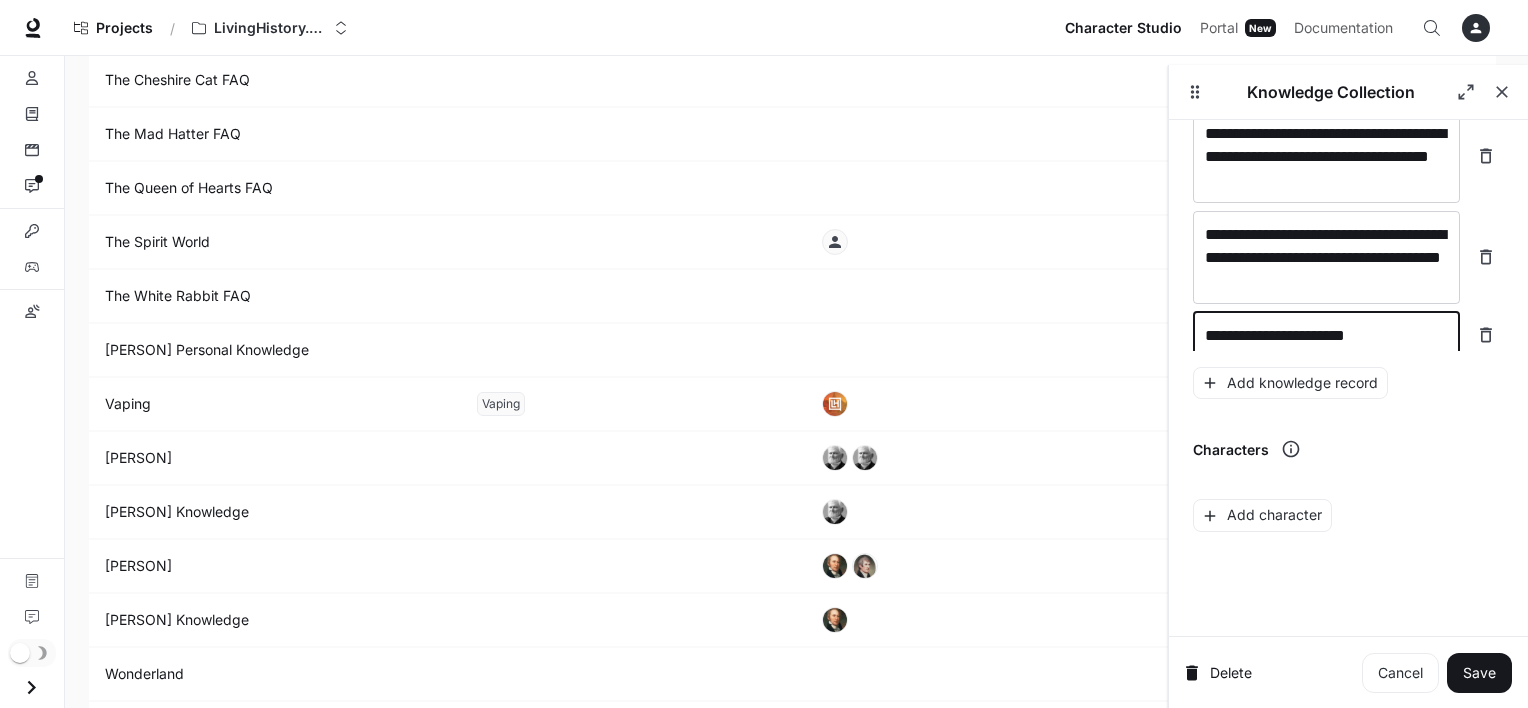 type on "**********" 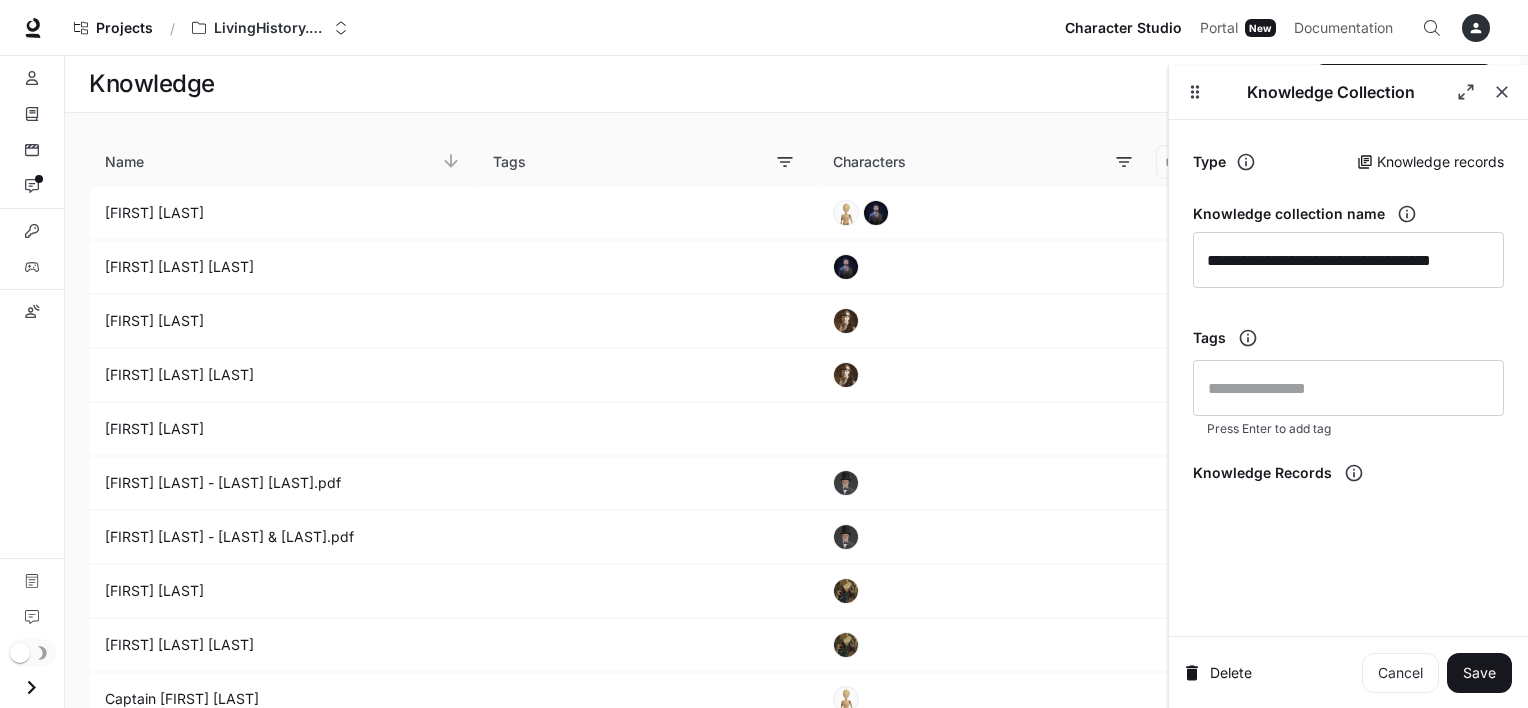 scroll, scrollTop: 4669, scrollLeft: 0, axis: vertical 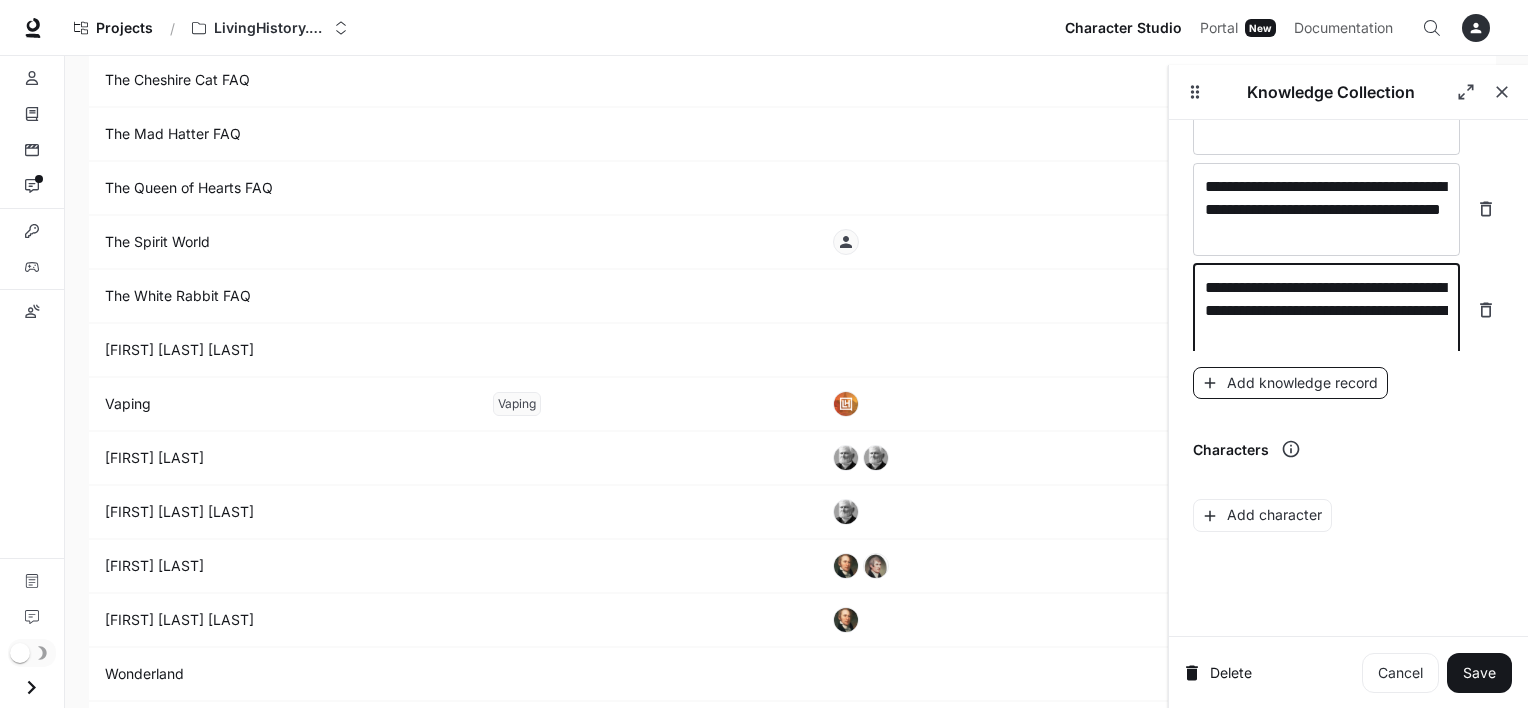 type on "**********" 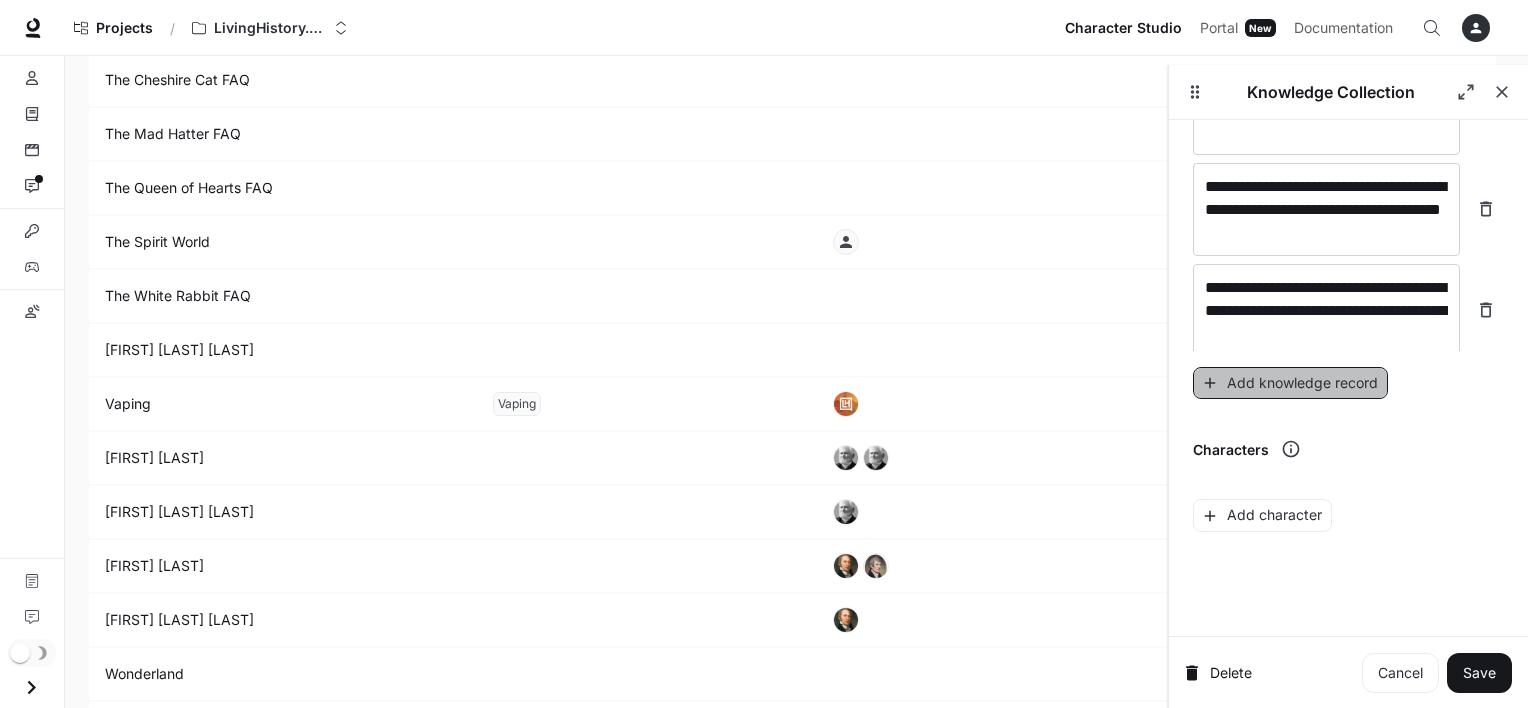 click on "Add knowledge record" at bounding box center (1290, 383) 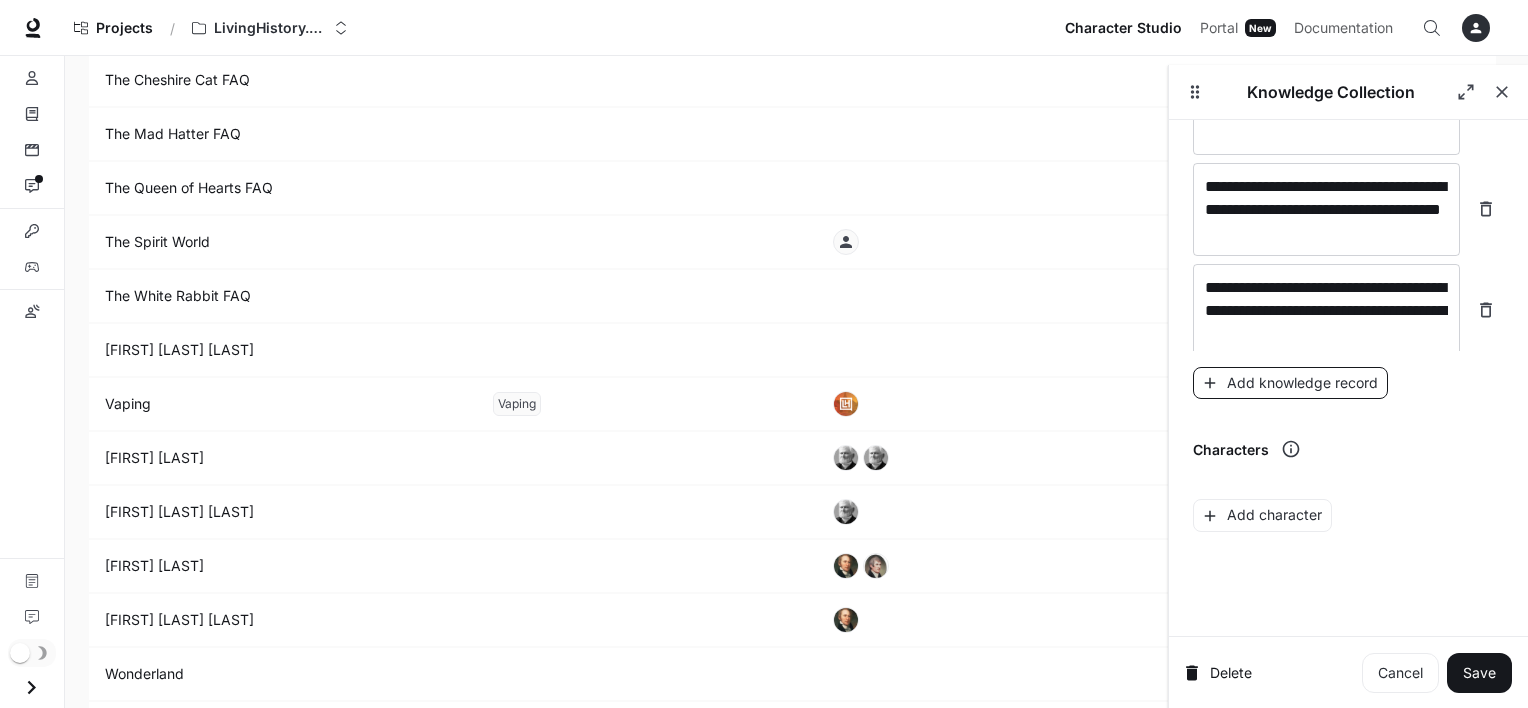 scroll, scrollTop: 21280, scrollLeft: 0, axis: vertical 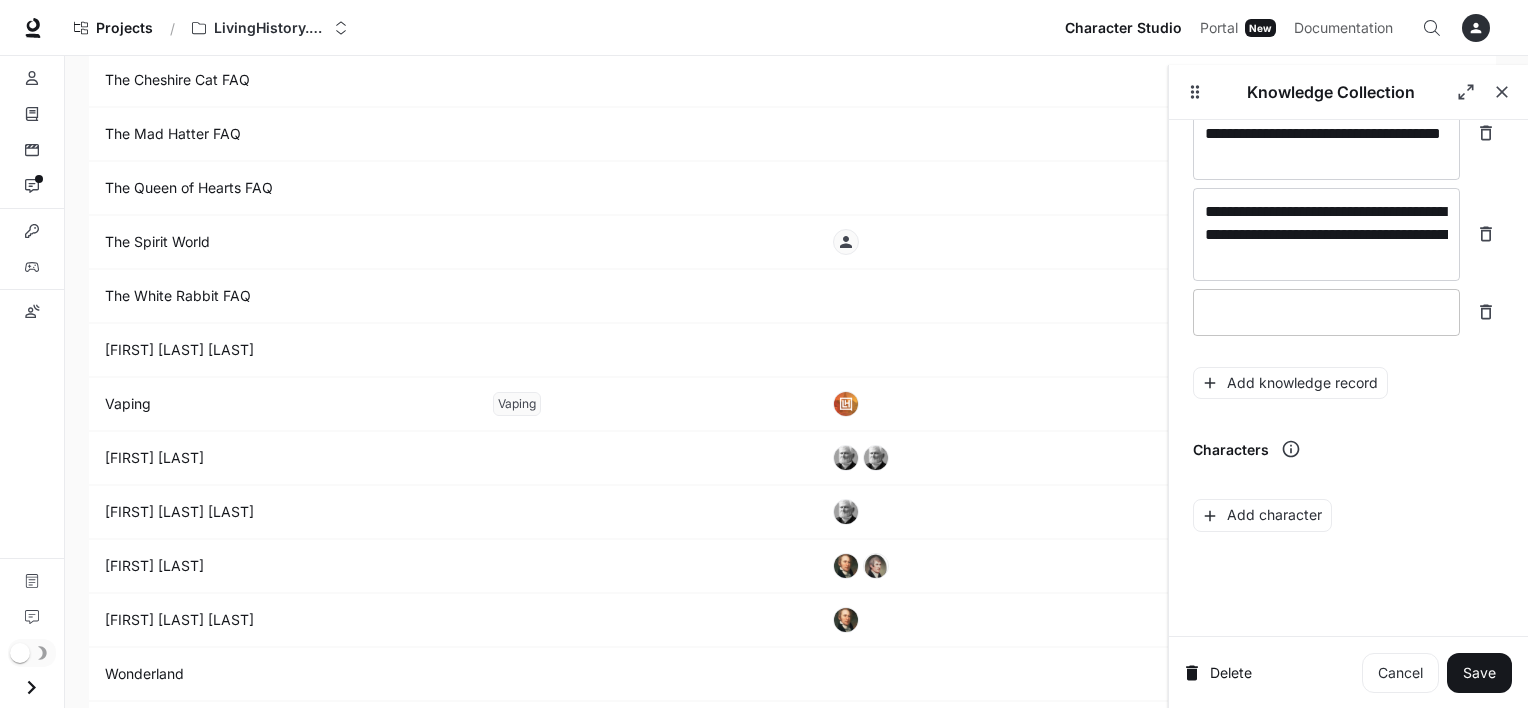 click on "* ​" at bounding box center (1326, 312) 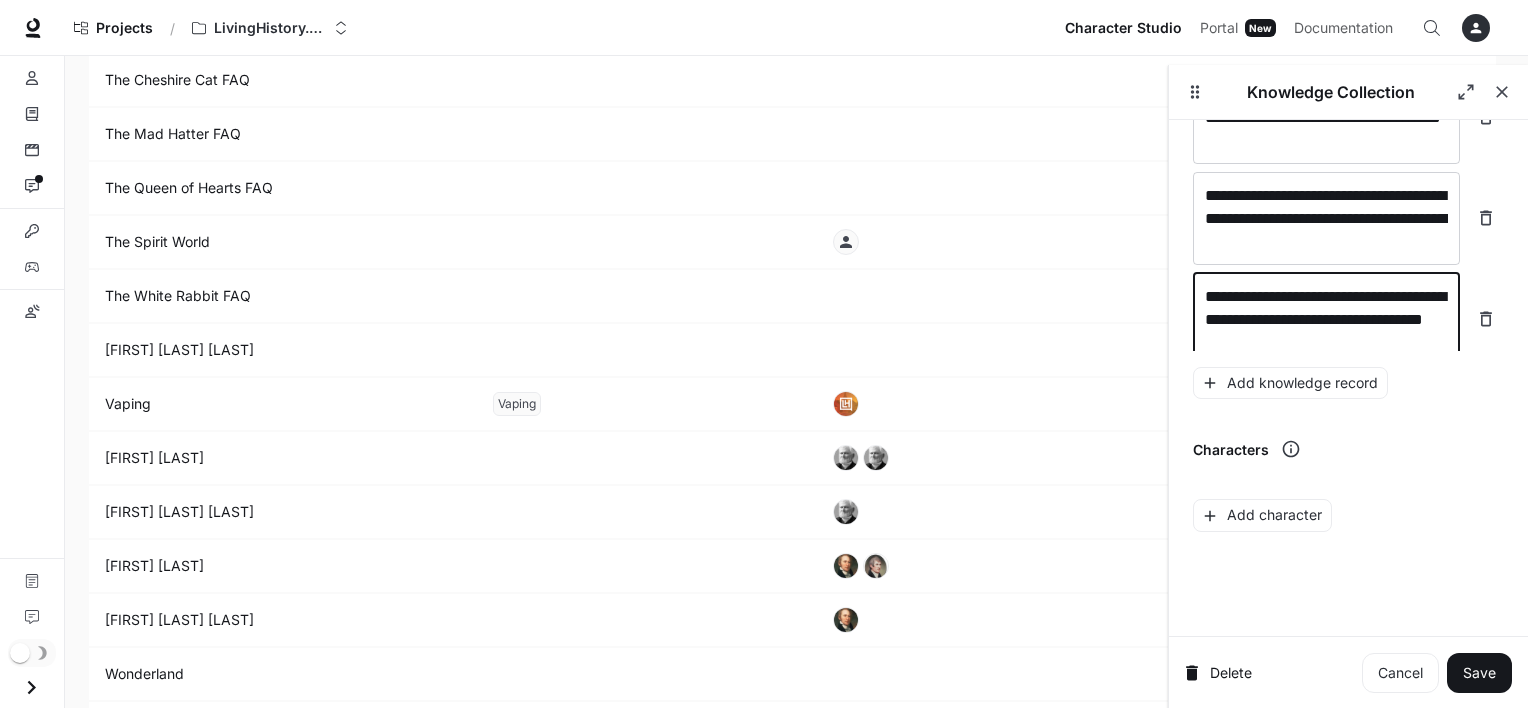 scroll, scrollTop: 21320, scrollLeft: 0, axis: vertical 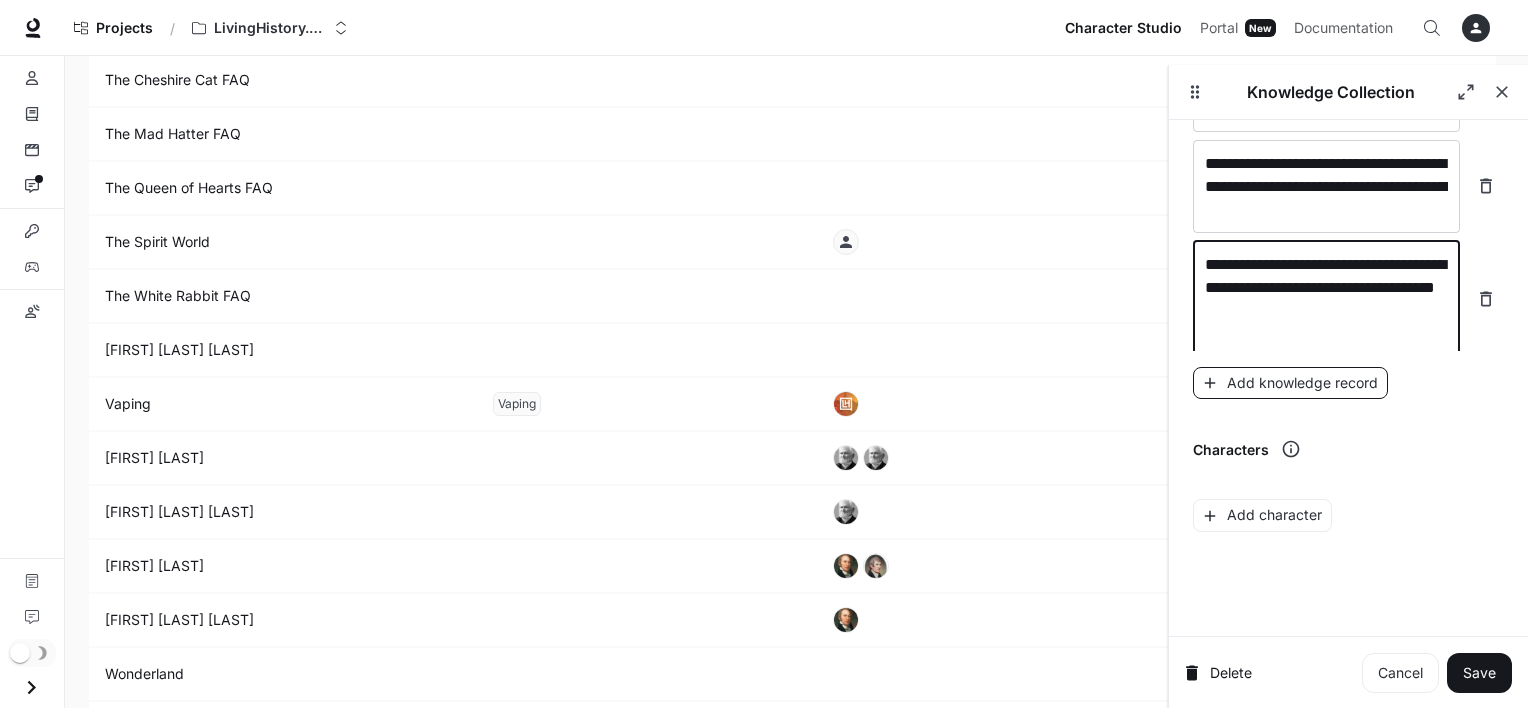 type on "**********" 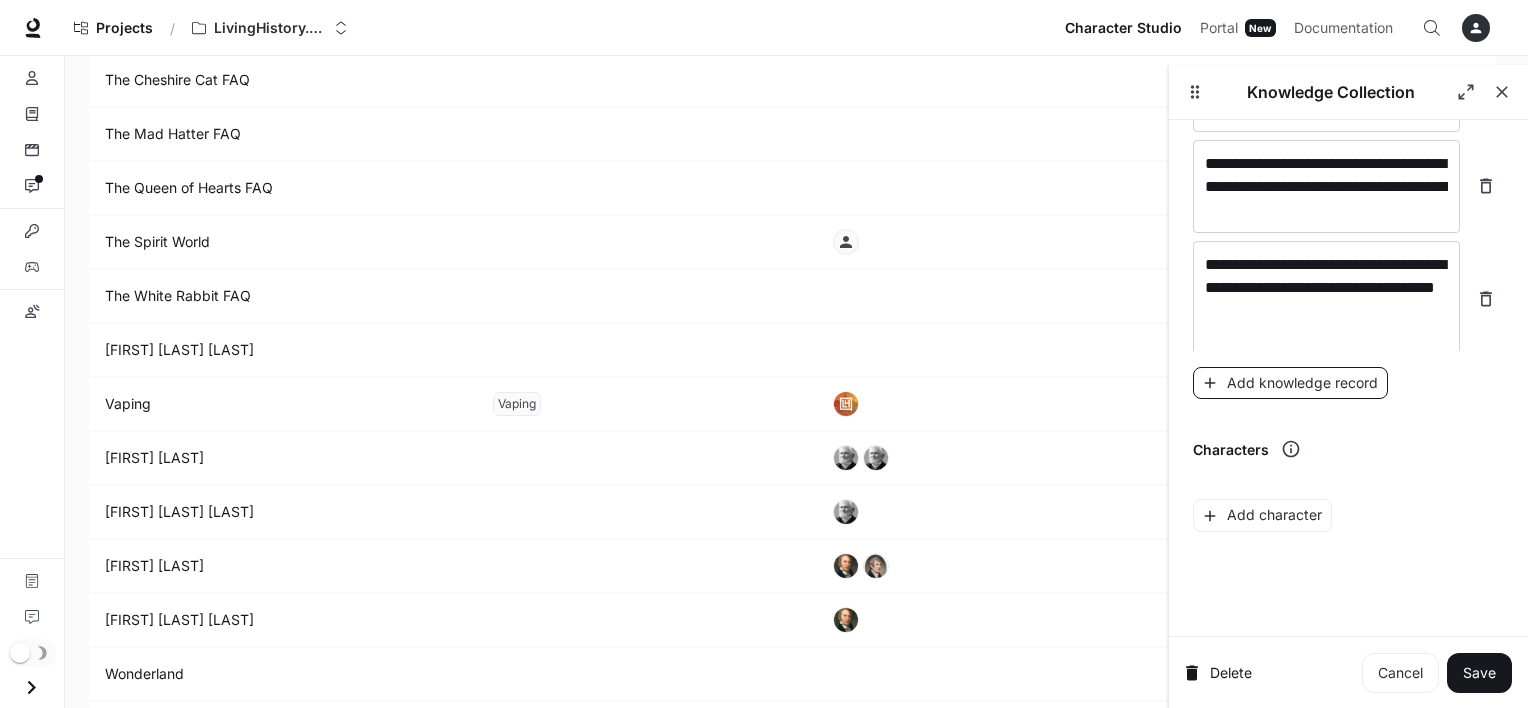 scroll, scrollTop: 21374, scrollLeft: 0, axis: vertical 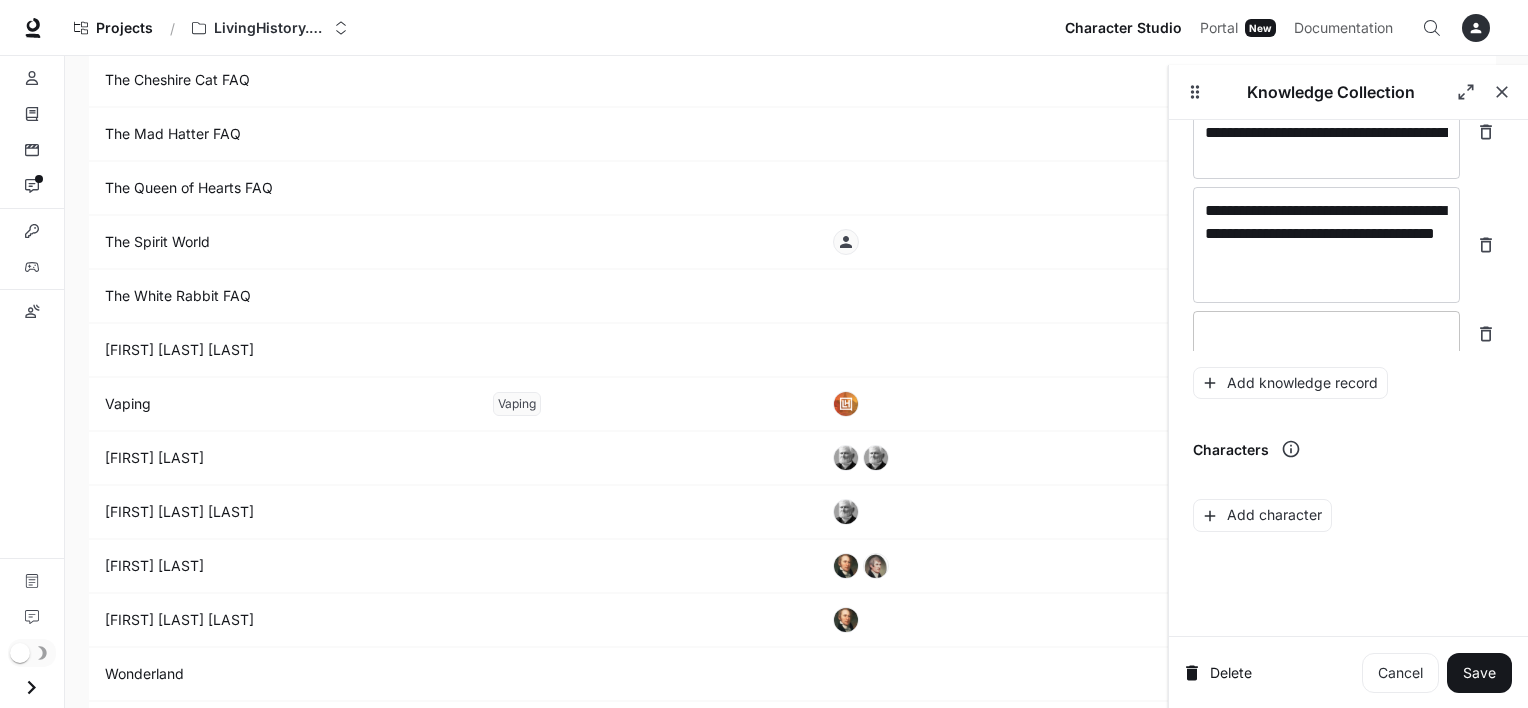 click at bounding box center [1326, 334] 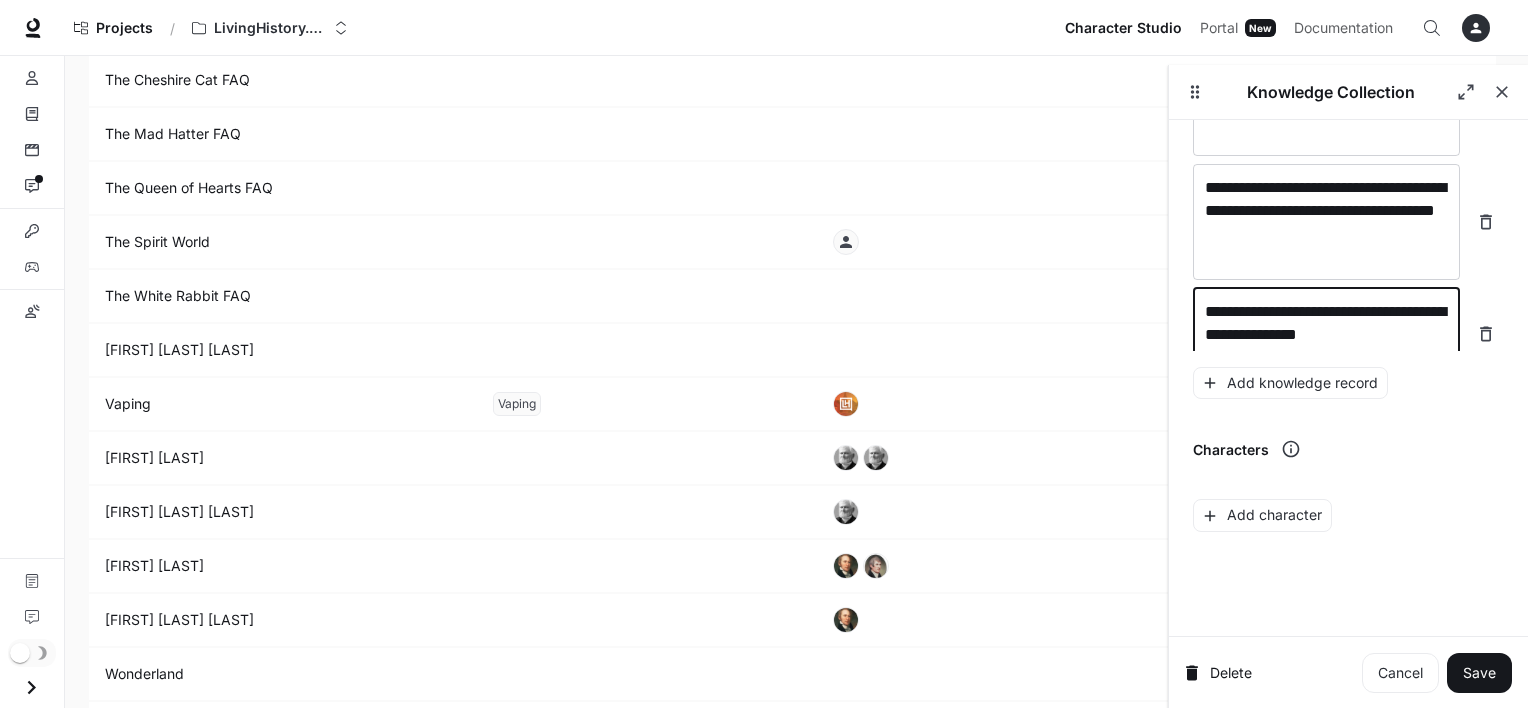 scroll, scrollTop: 21412, scrollLeft: 0, axis: vertical 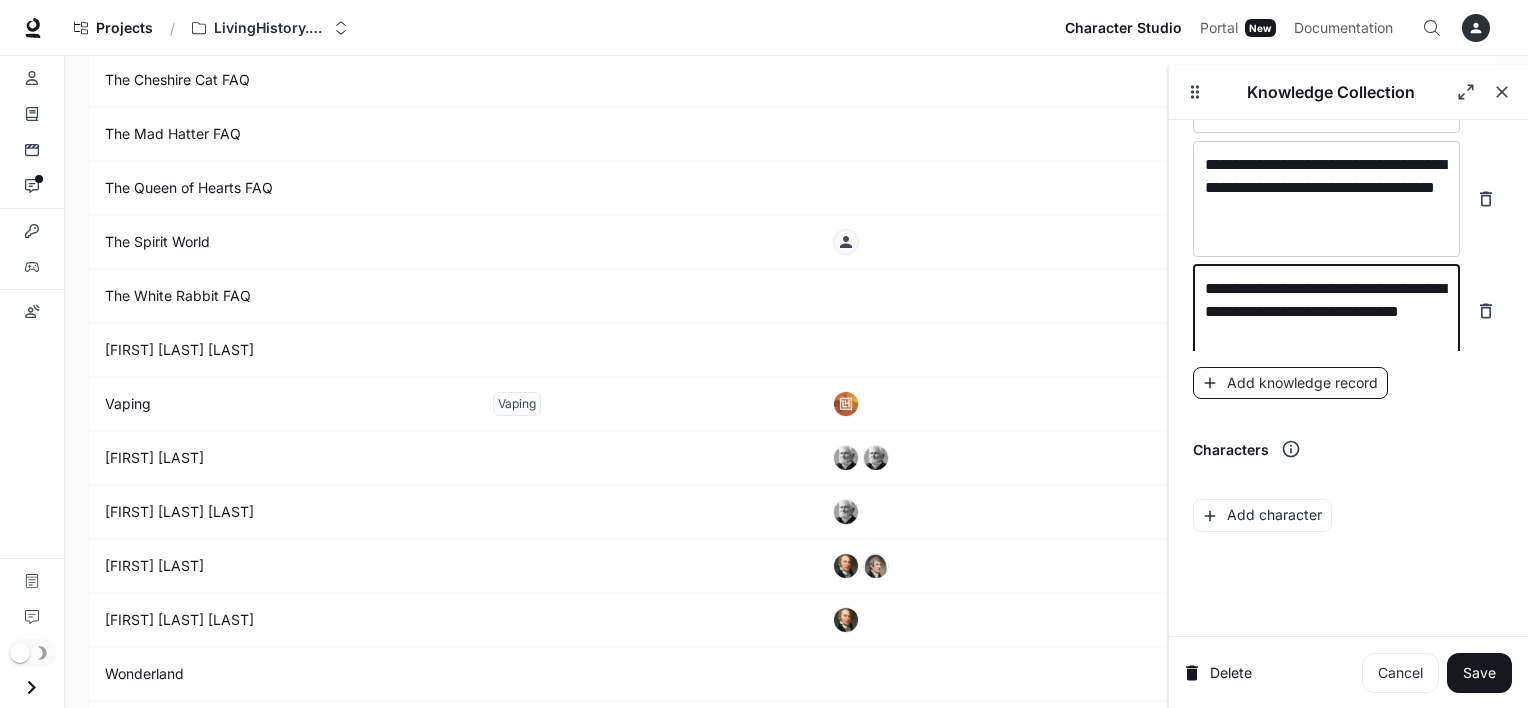 type on "**********" 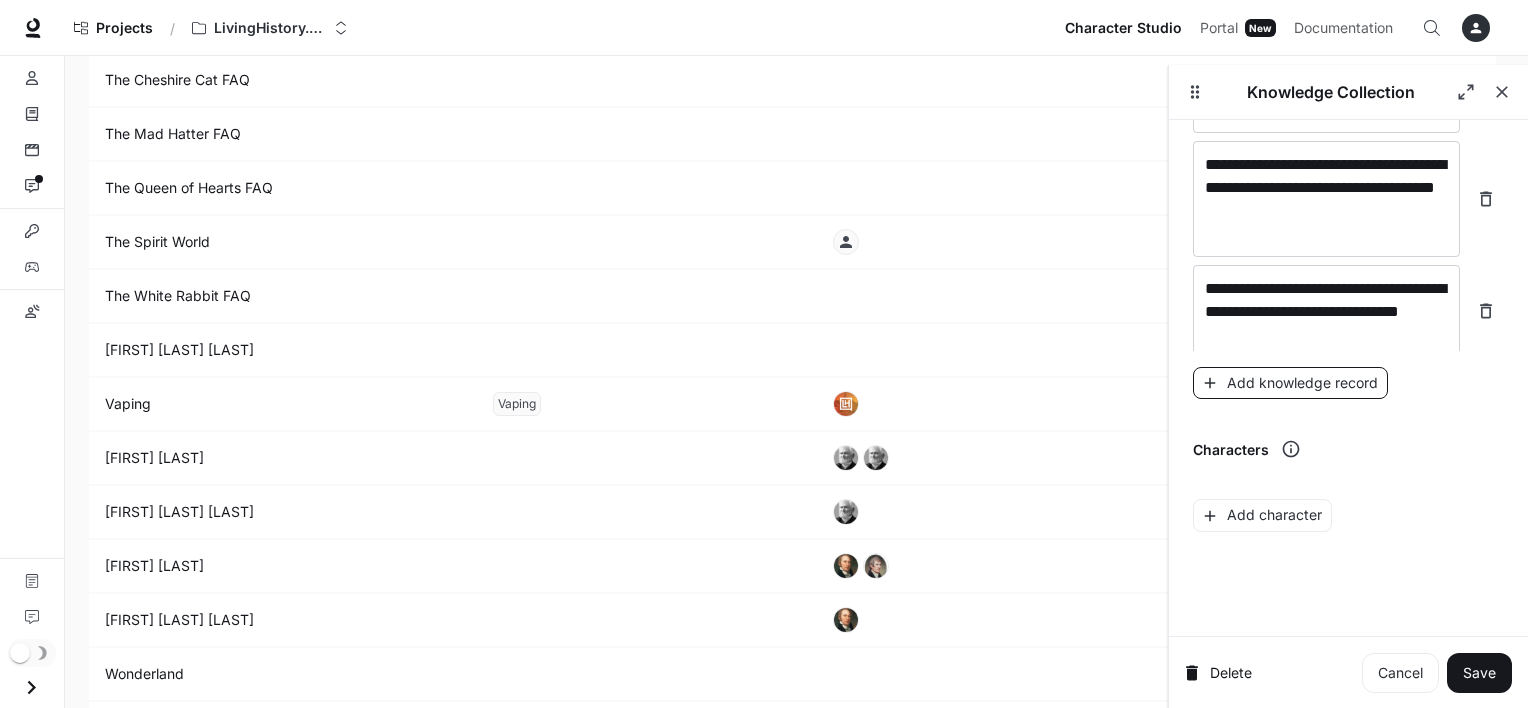 scroll, scrollTop: 21467, scrollLeft: 0, axis: vertical 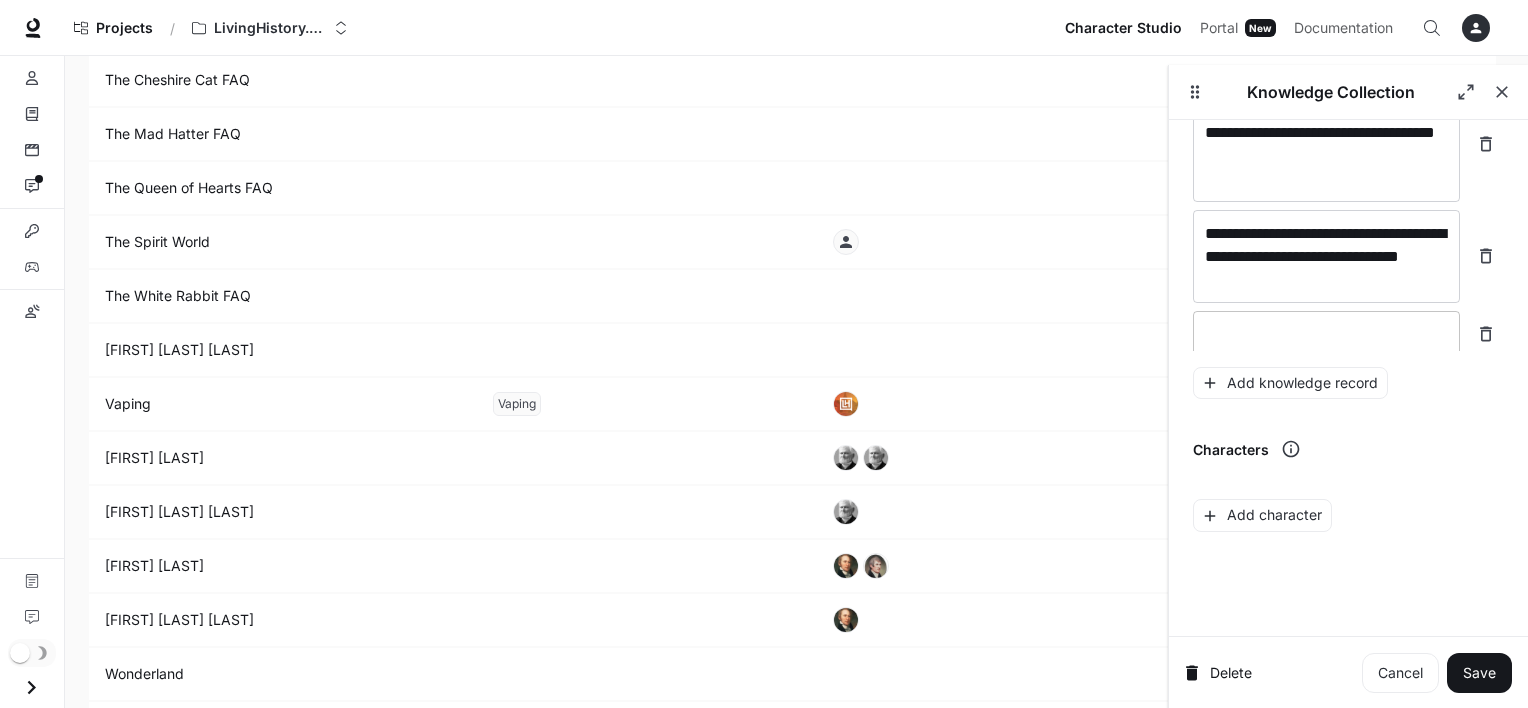 click at bounding box center [1326, 334] 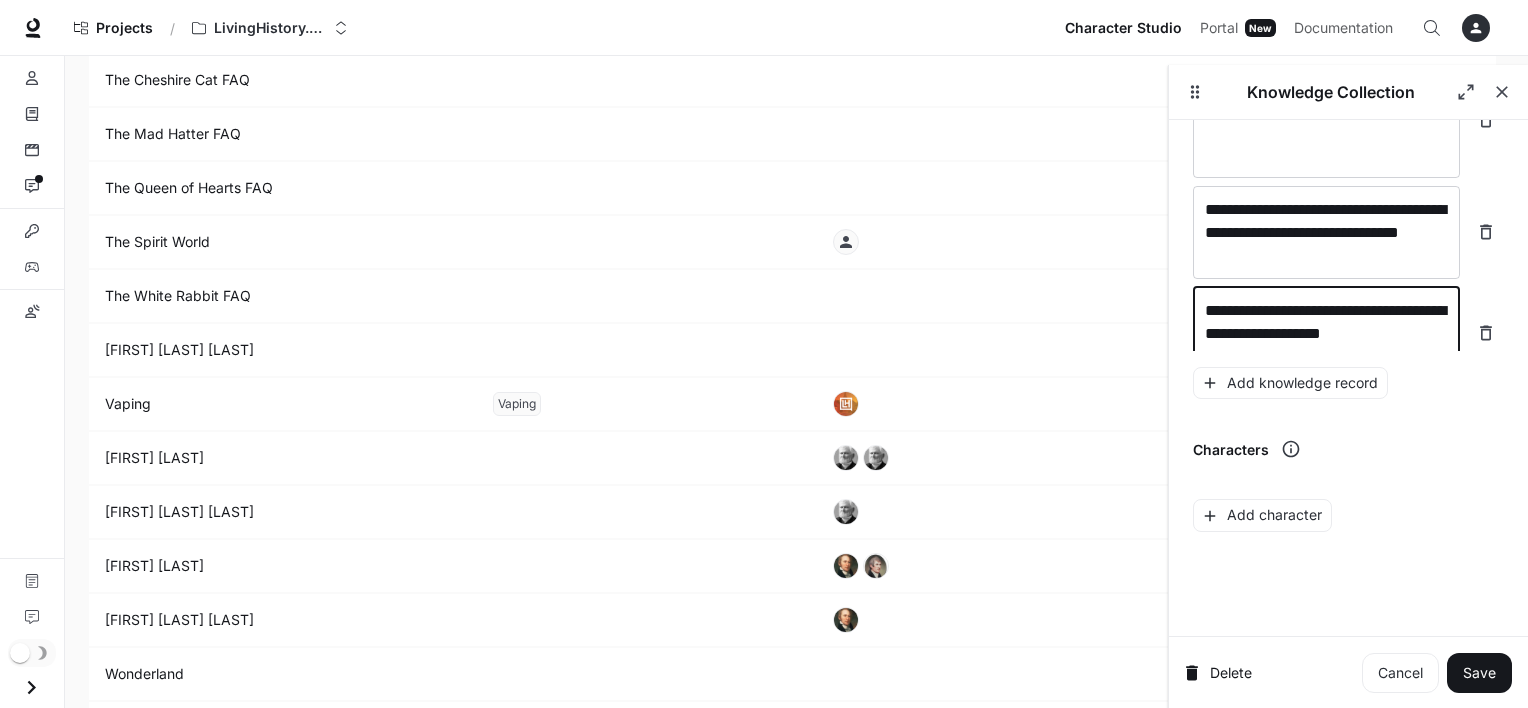 scroll, scrollTop: 21505, scrollLeft: 0, axis: vertical 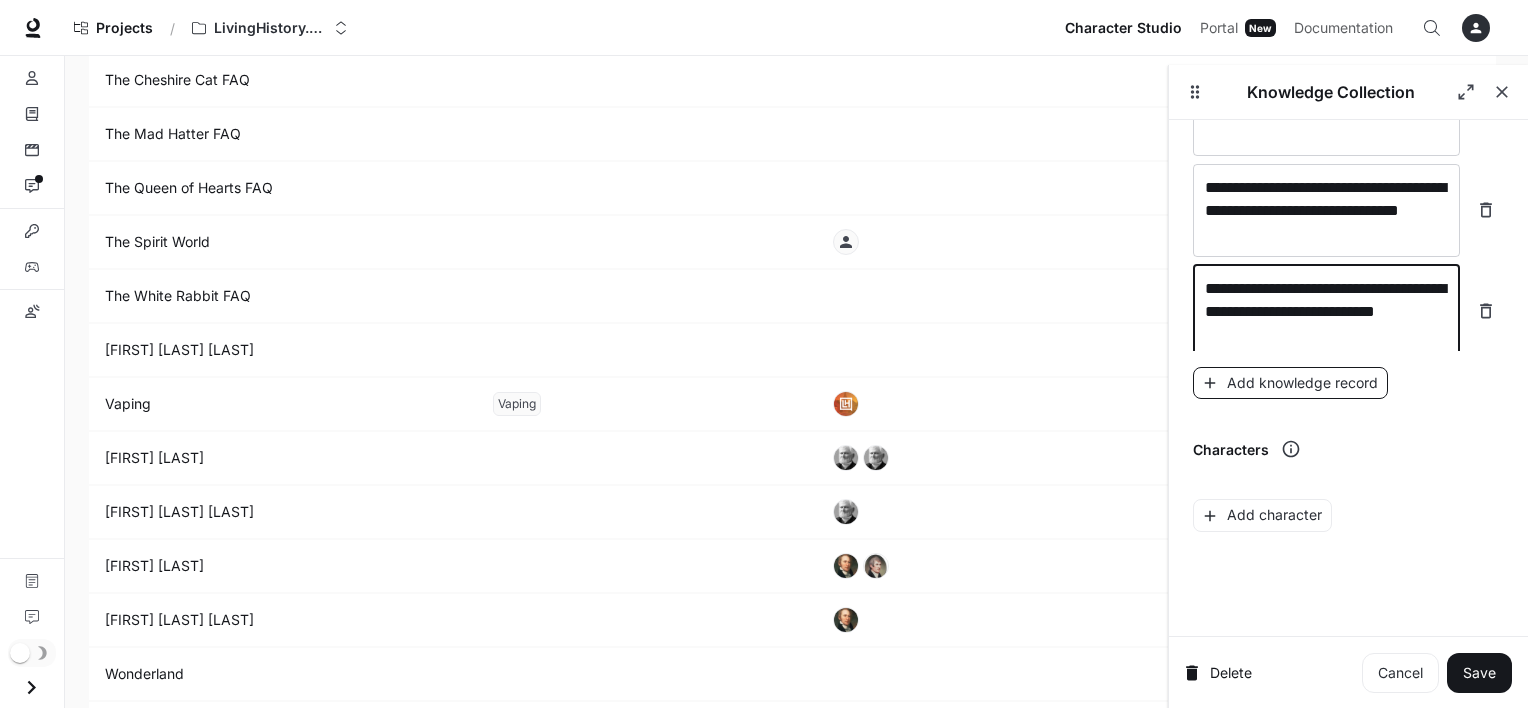 type on "**********" 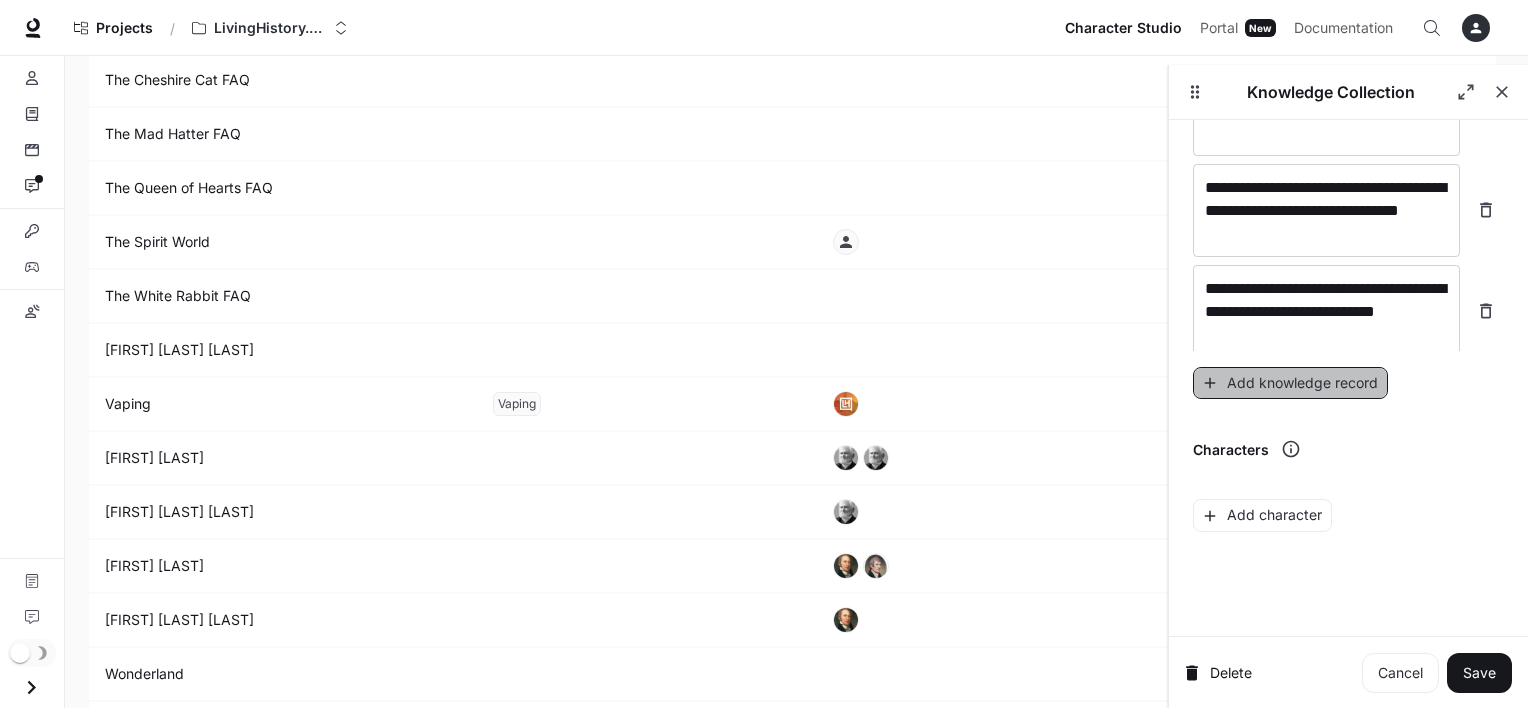 click on "Add knowledge record" at bounding box center [1290, 383] 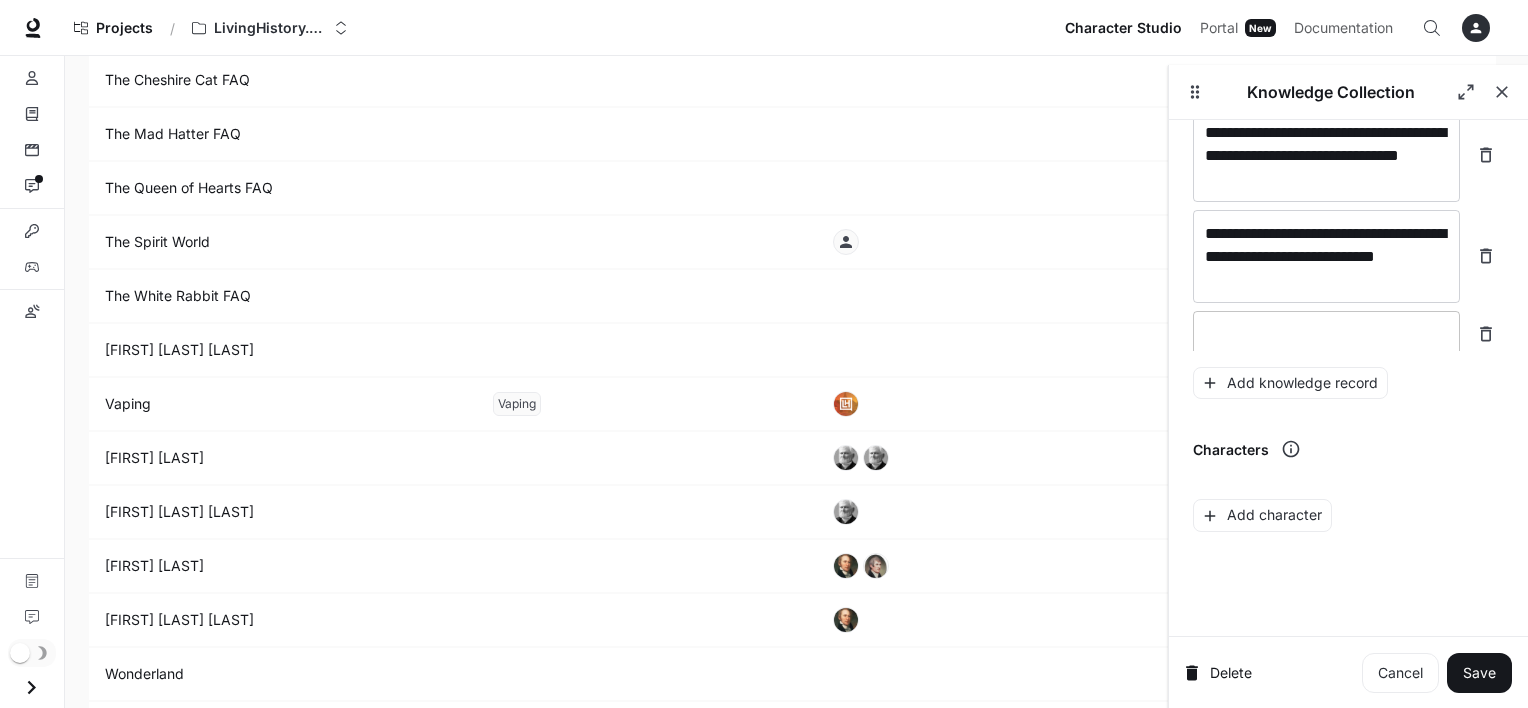 click at bounding box center [1326, 334] 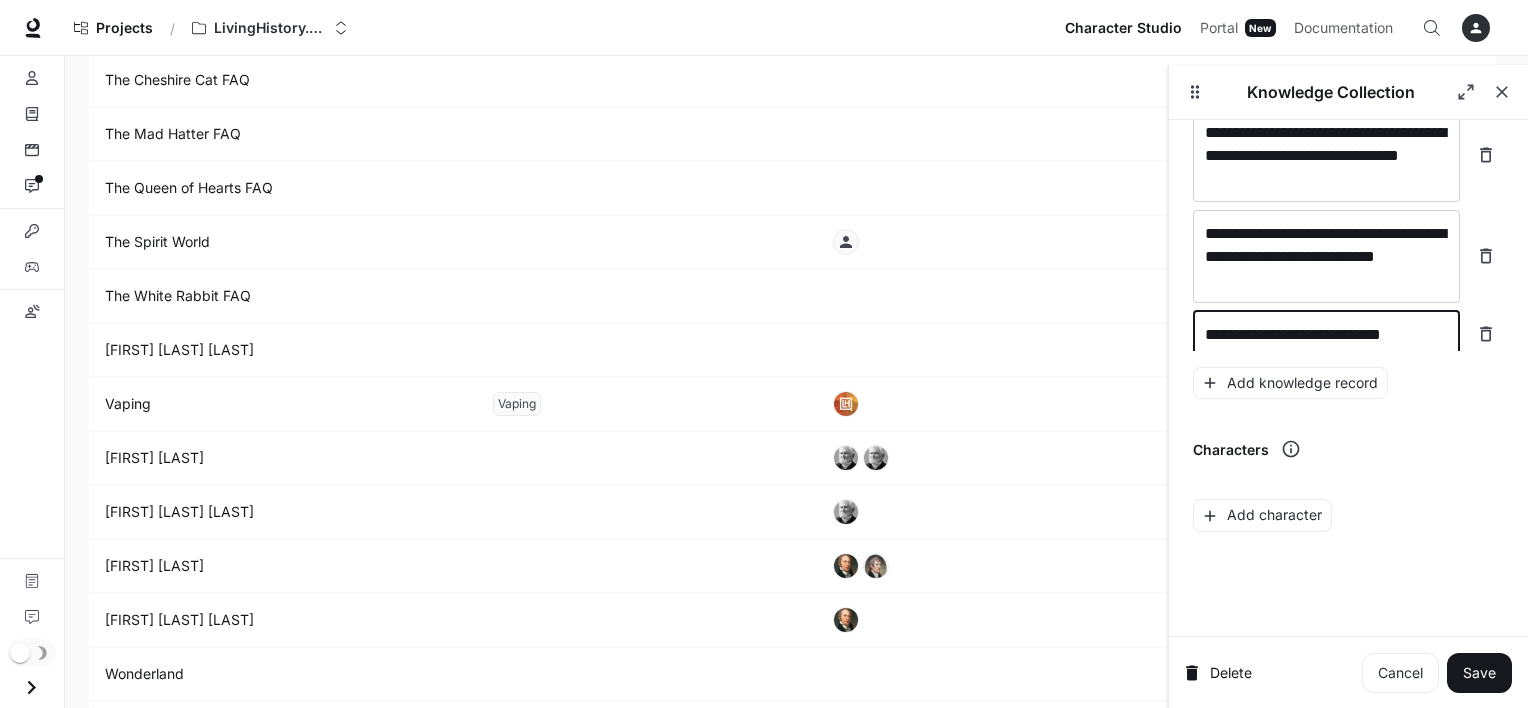 scroll, scrollTop: 21576, scrollLeft: 0, axis: vertical 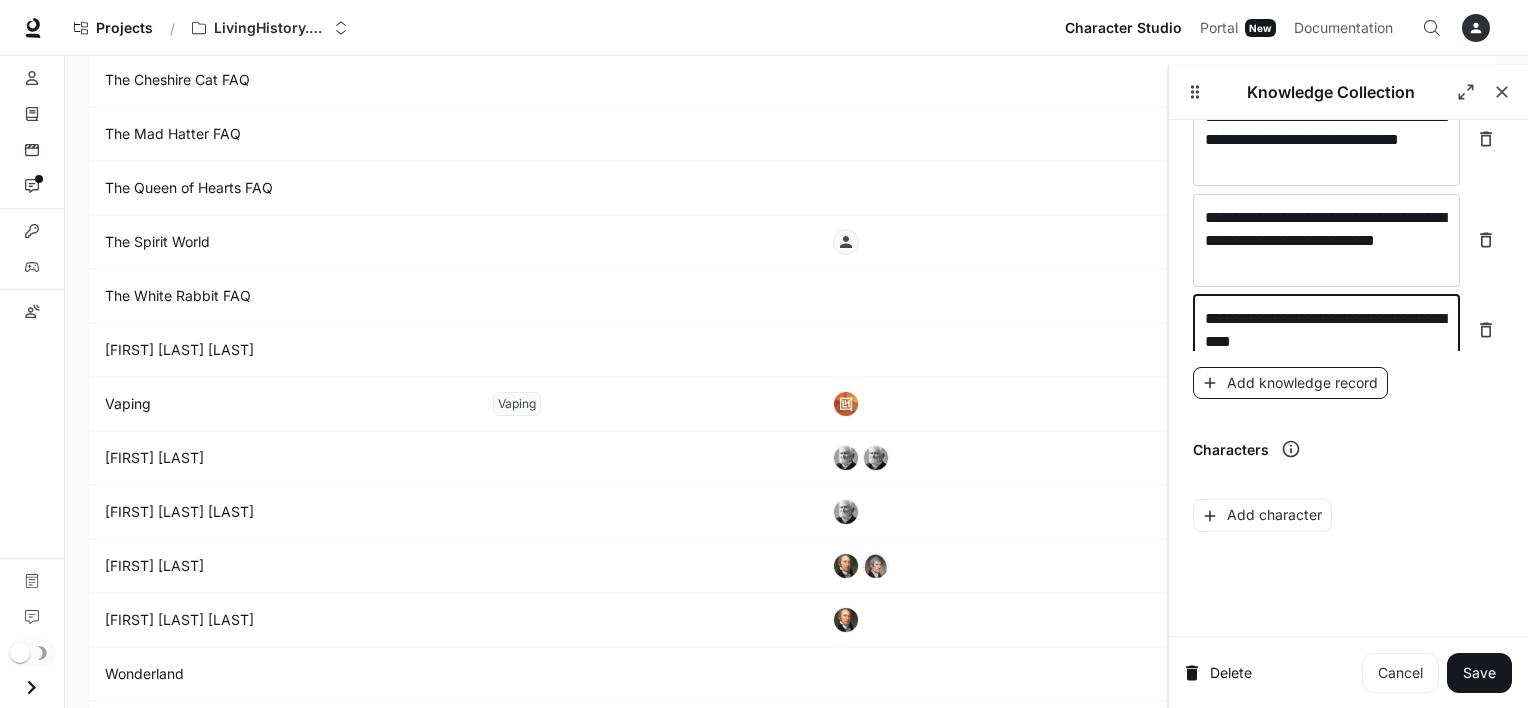 type on "**********" 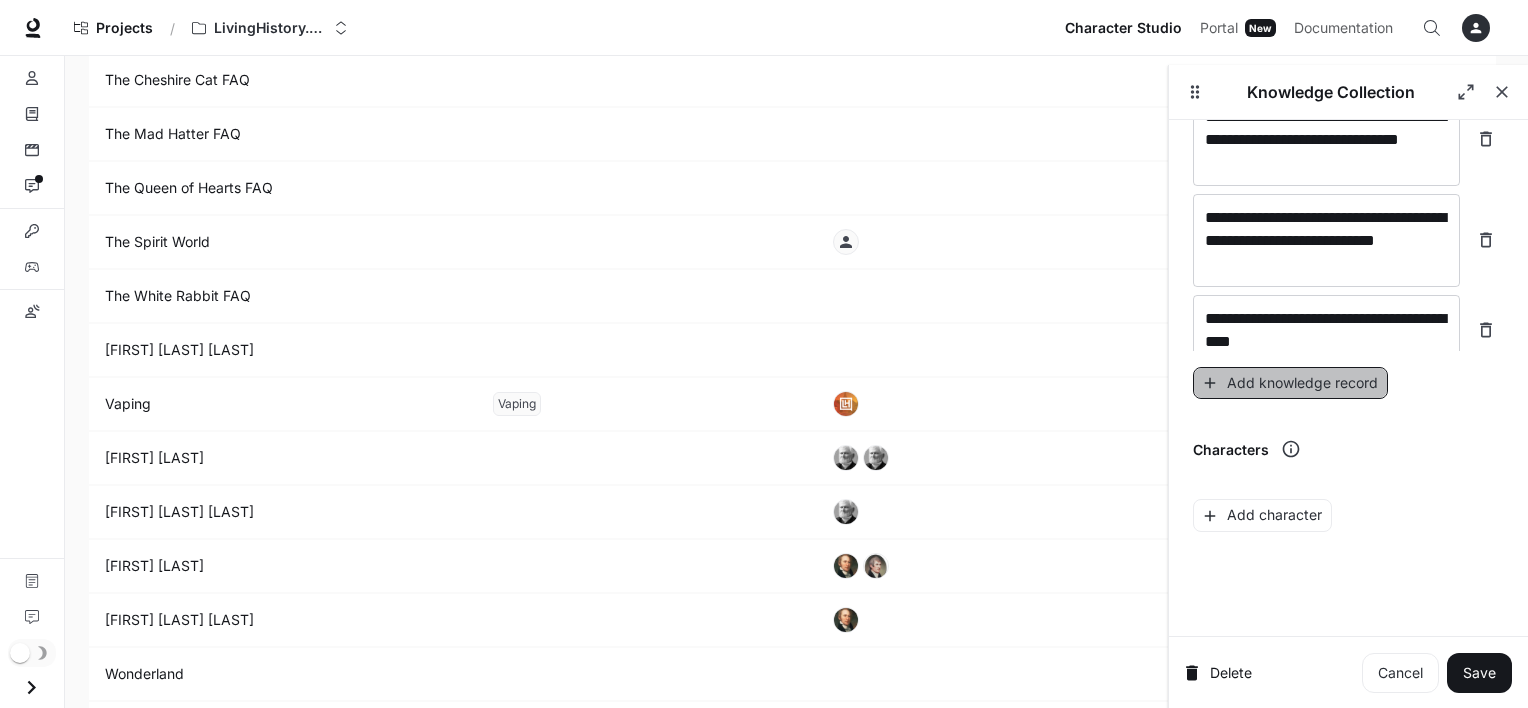 click on "Add knowledge record" at bounding box center (1290, 383) 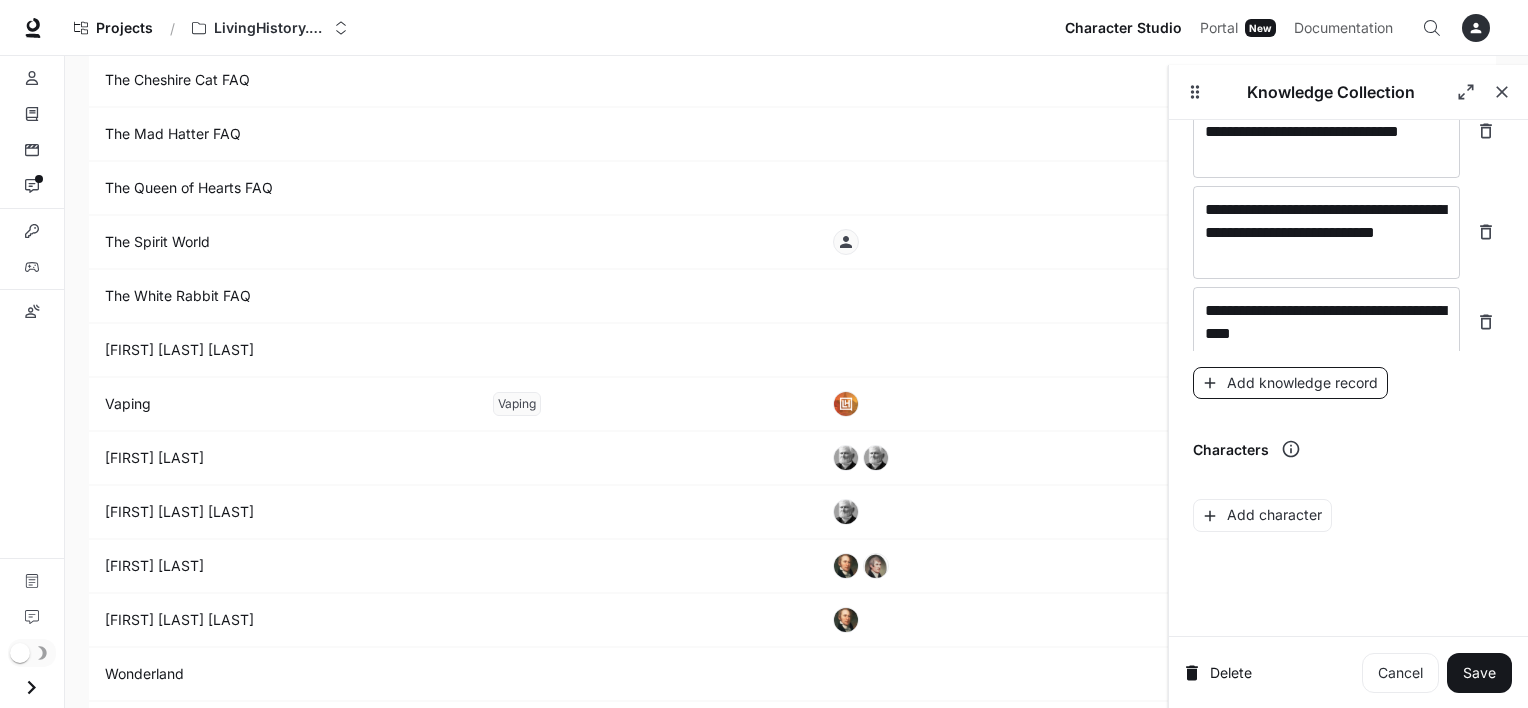 scroll, scrollTop: 21652, scrollLeft: 0, axis: vertical 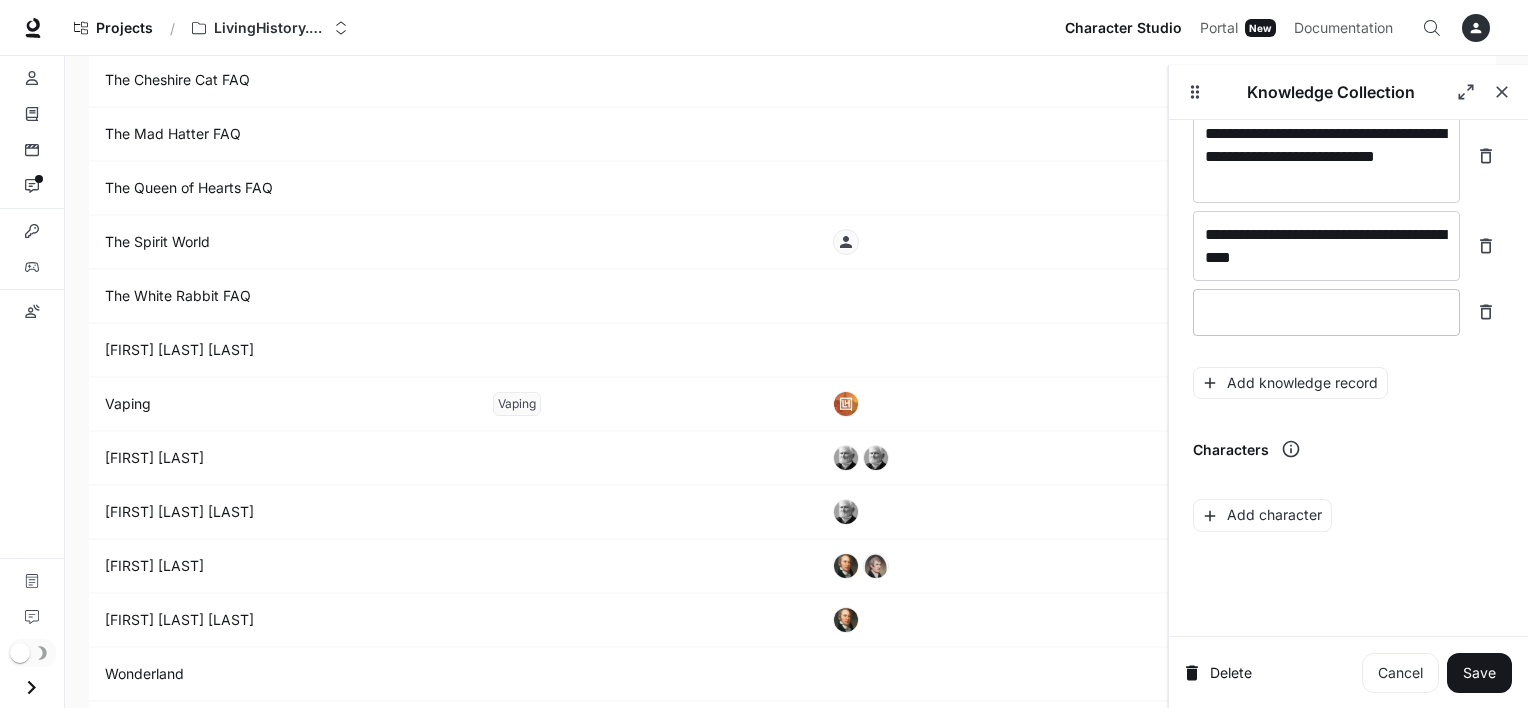 click on "* ​" at bounding box center (1326, 312) 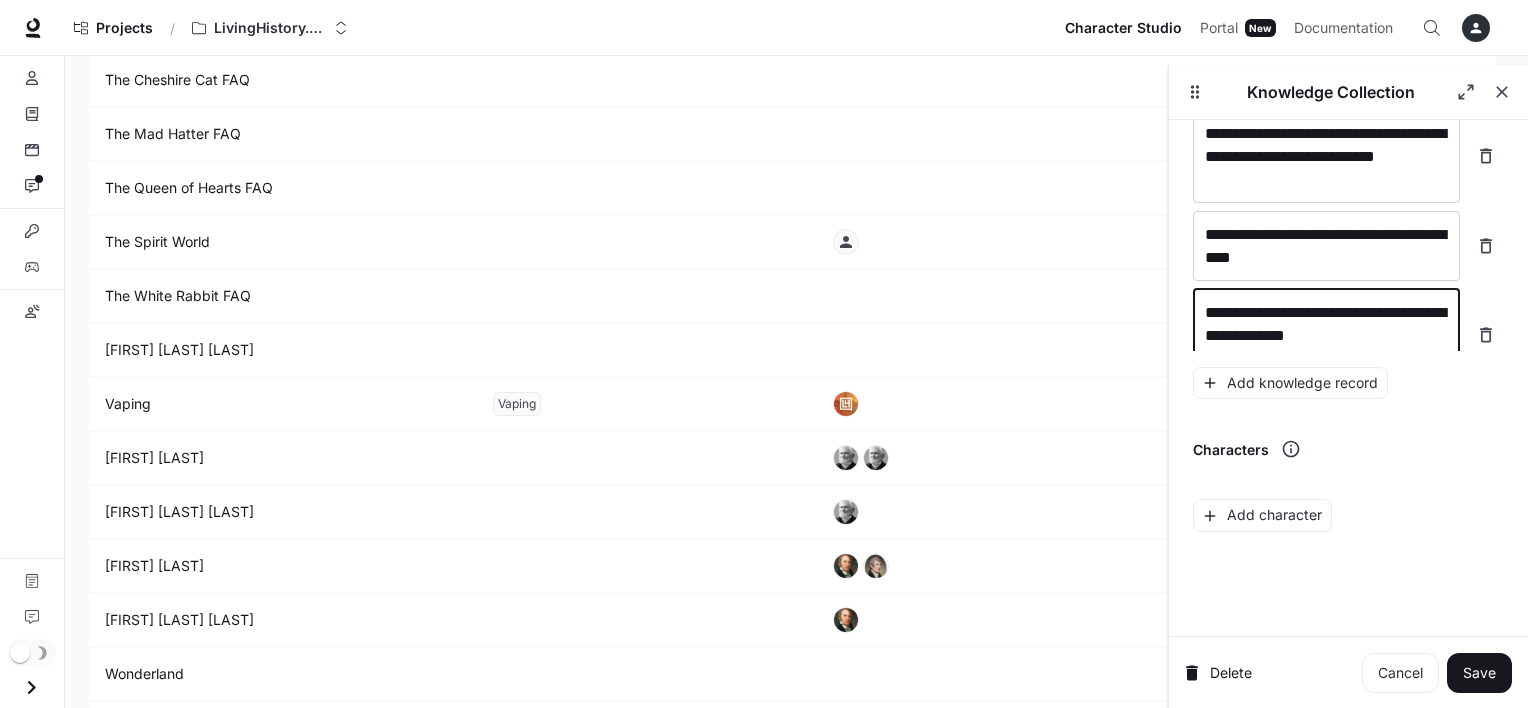 scroll, scrollTop: 21668, scrollLeft: 0, axis: vertical 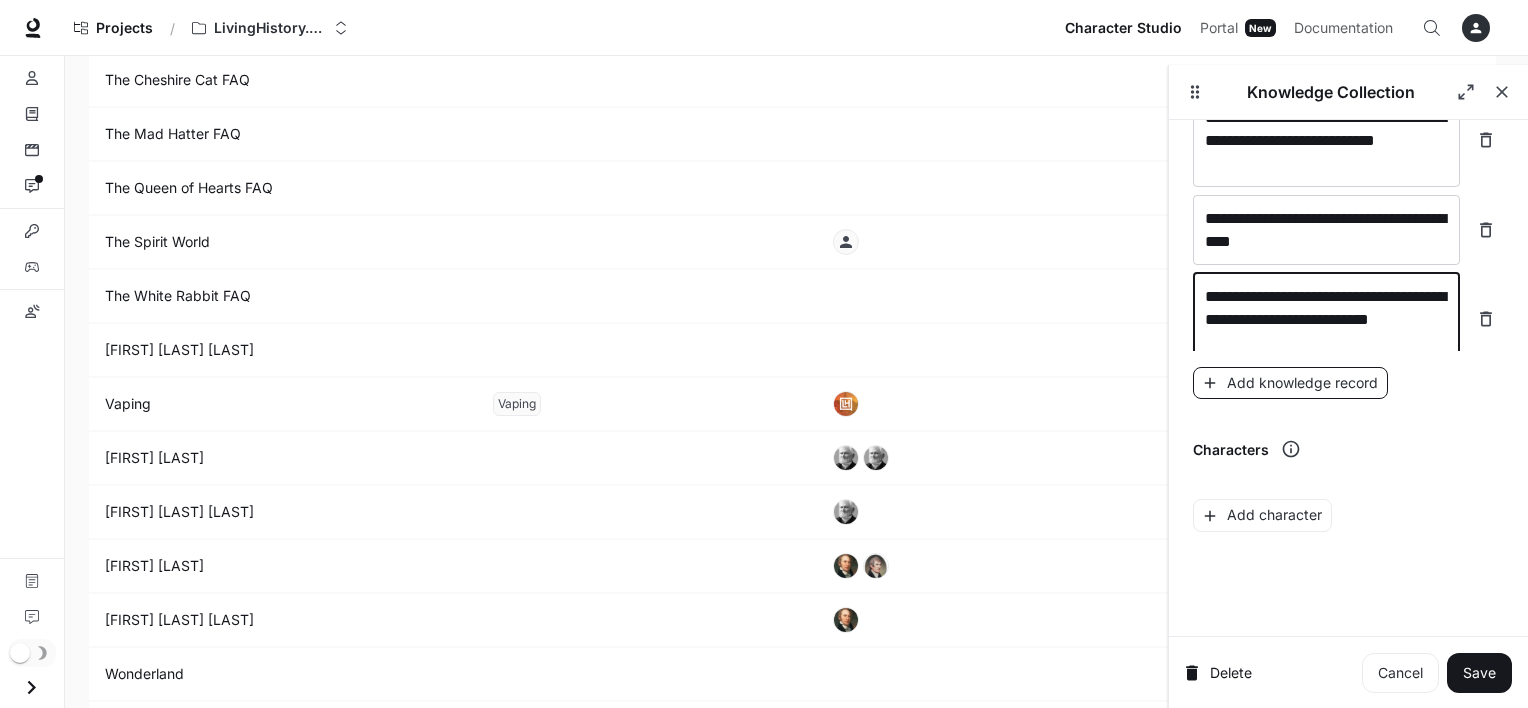 type on "**********" 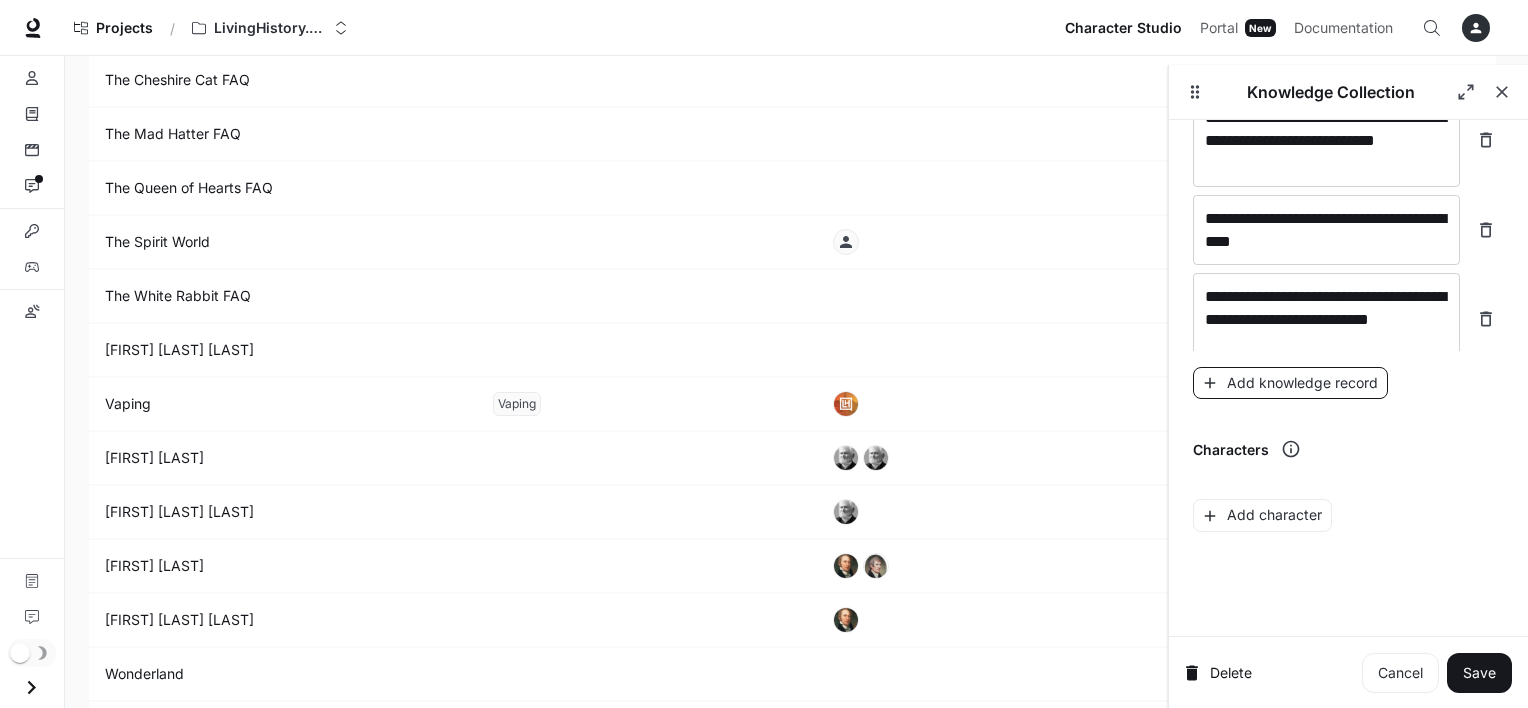 scroll, scrollTop: 21746, scrollLeft: 0, axis: vertical 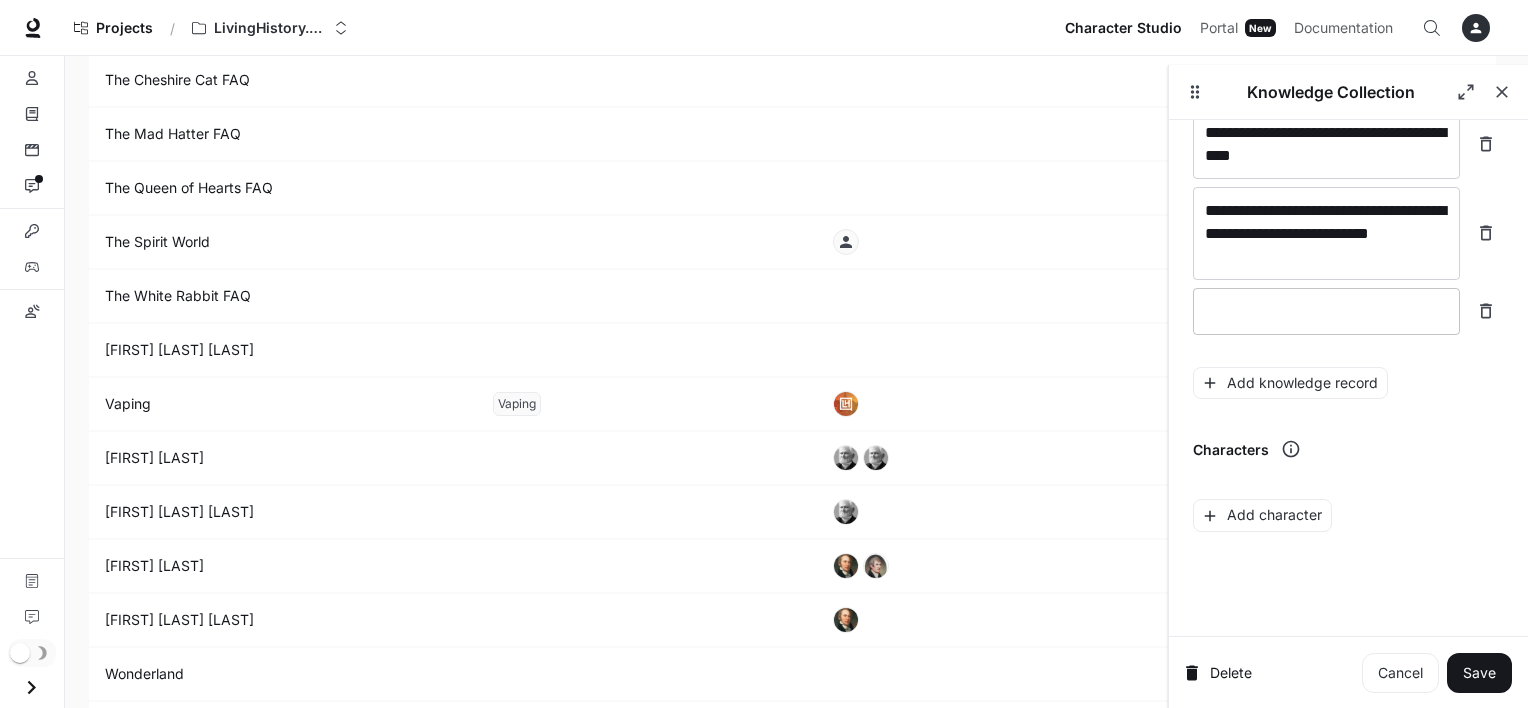 click at bounding box center (1326, 311) 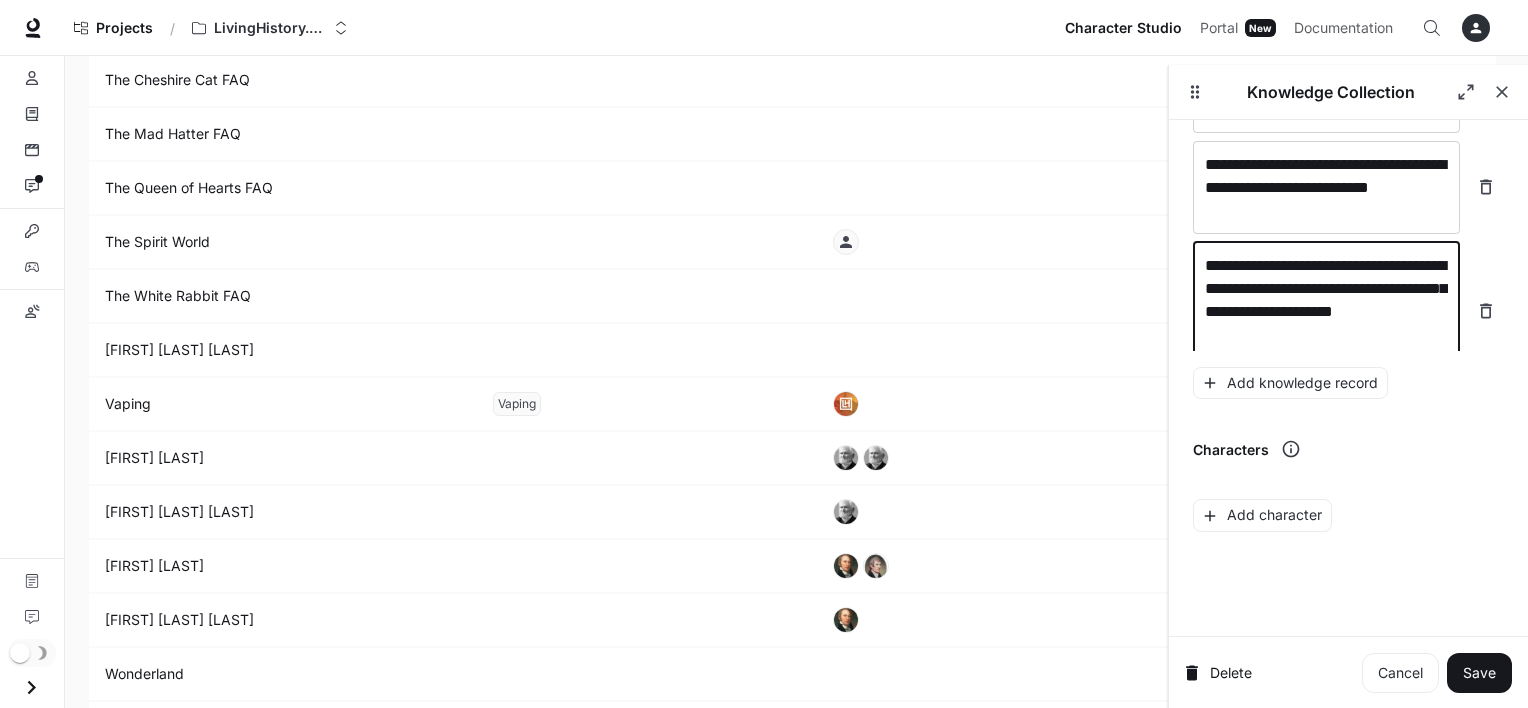 scroll, scrollTop: 21808, scrollLeft: 0, axis: vertical 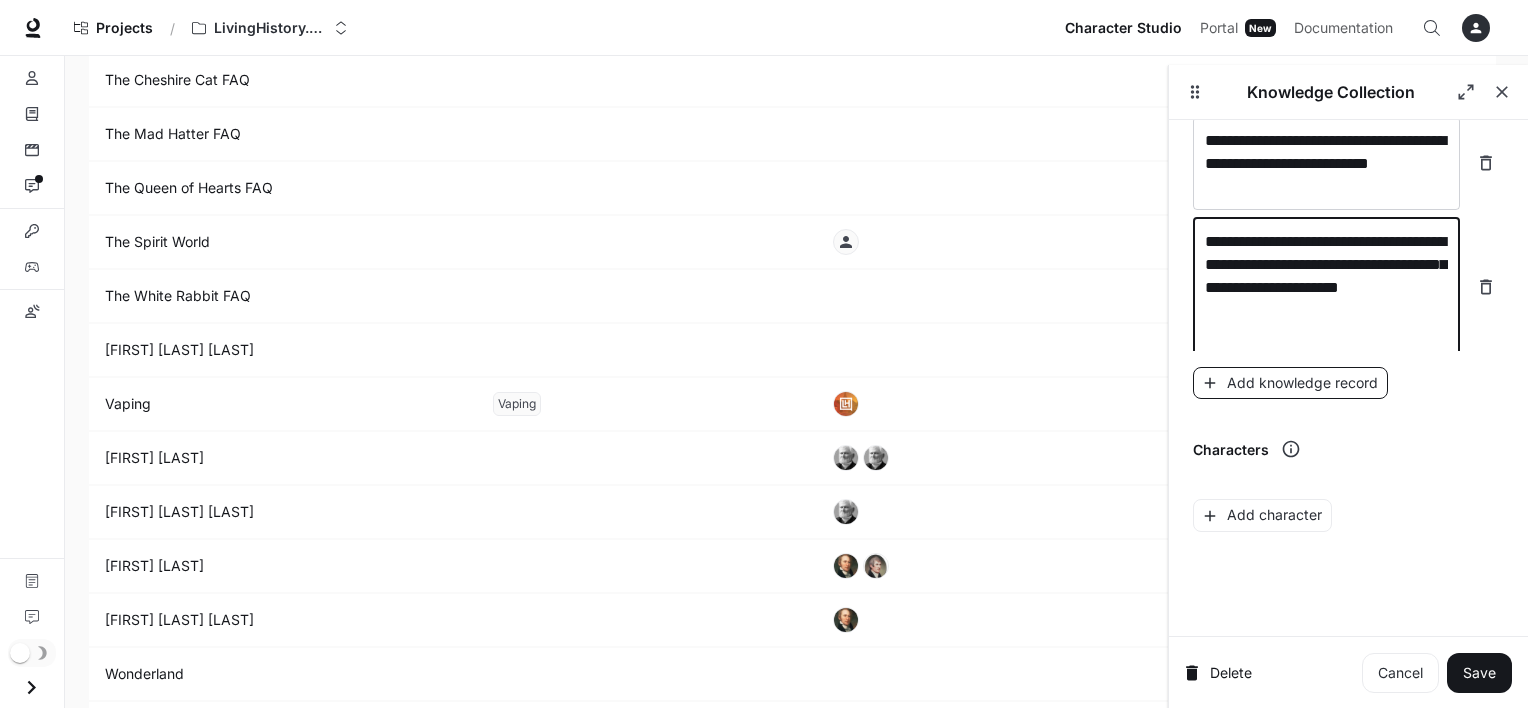type on "**********" 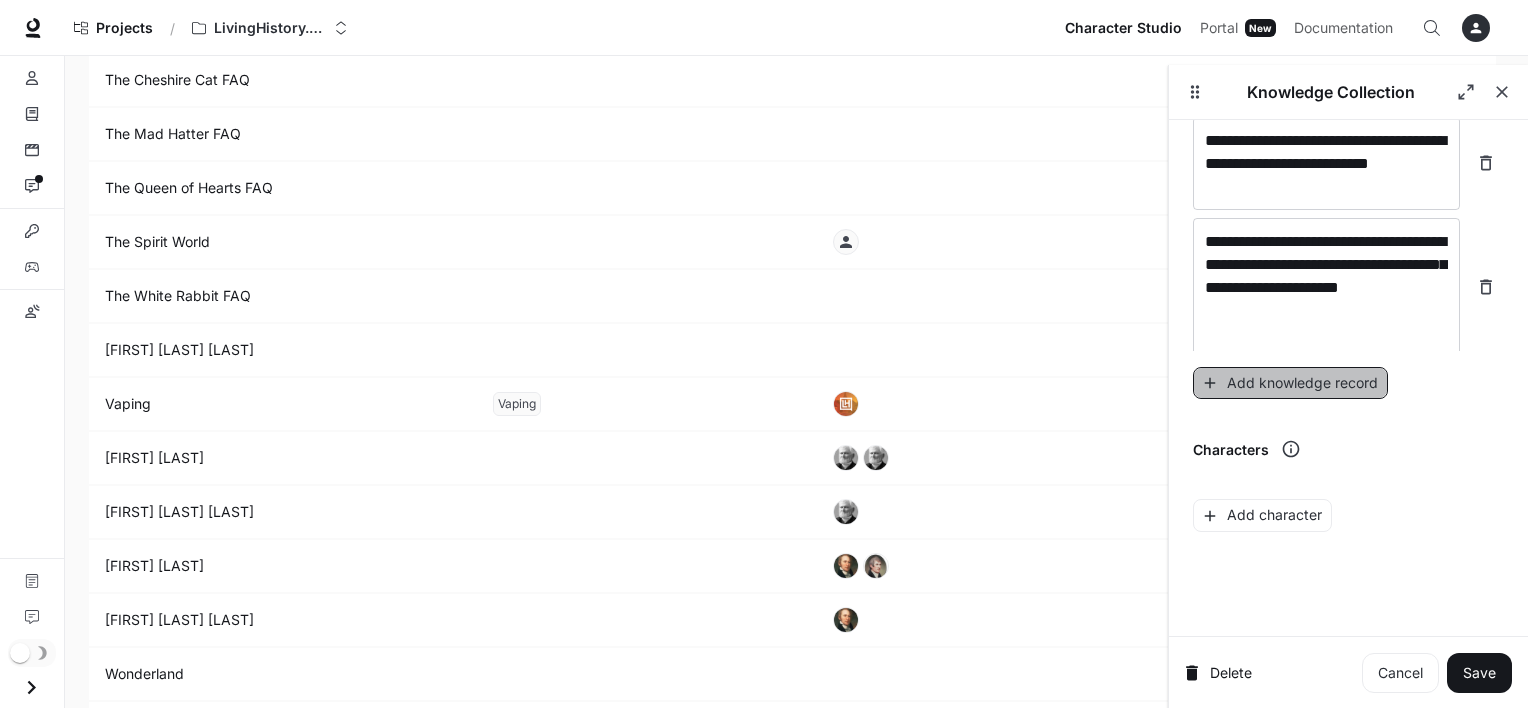 click on "Add knowledge record" at bounding box center (1290, 383) 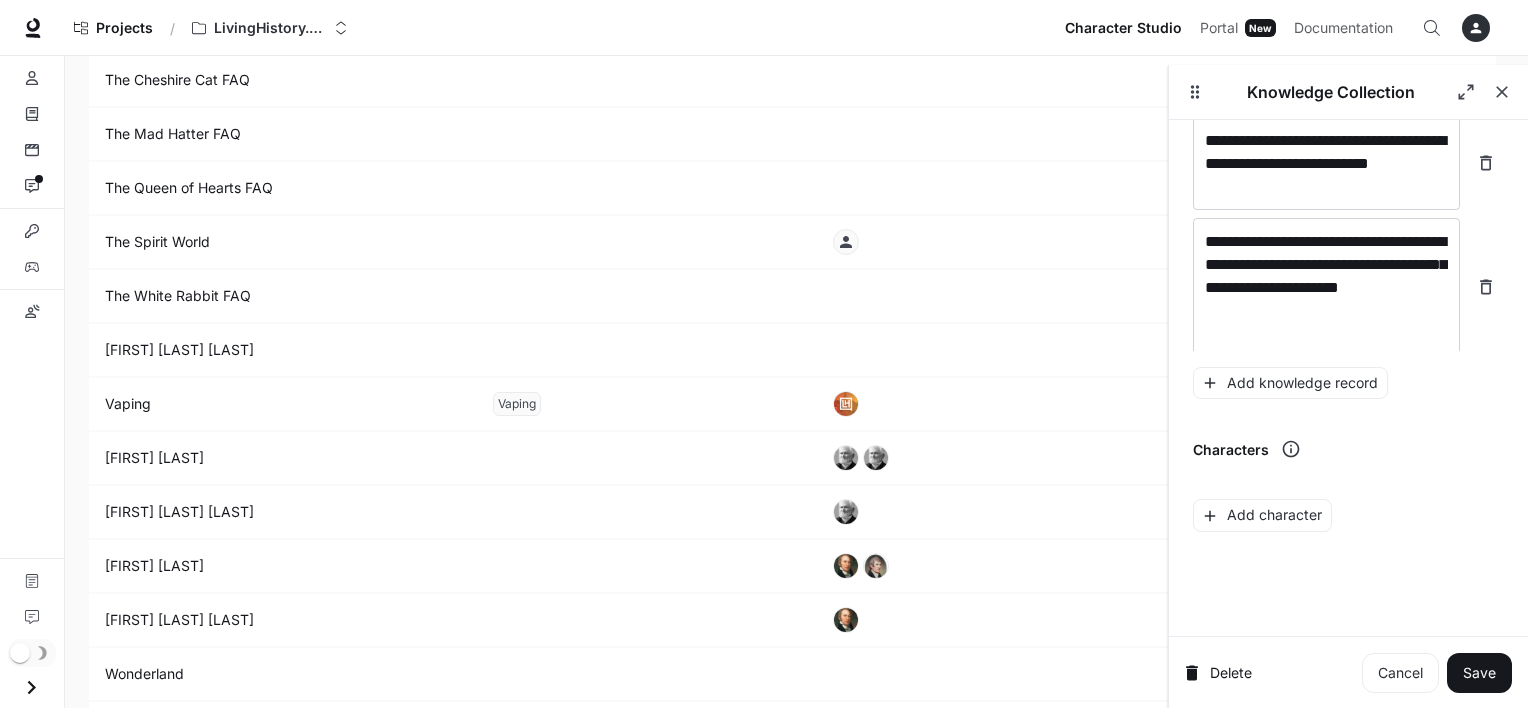 scroll, scrollTop: 21862, scrollLeft: 0, axis: vertical 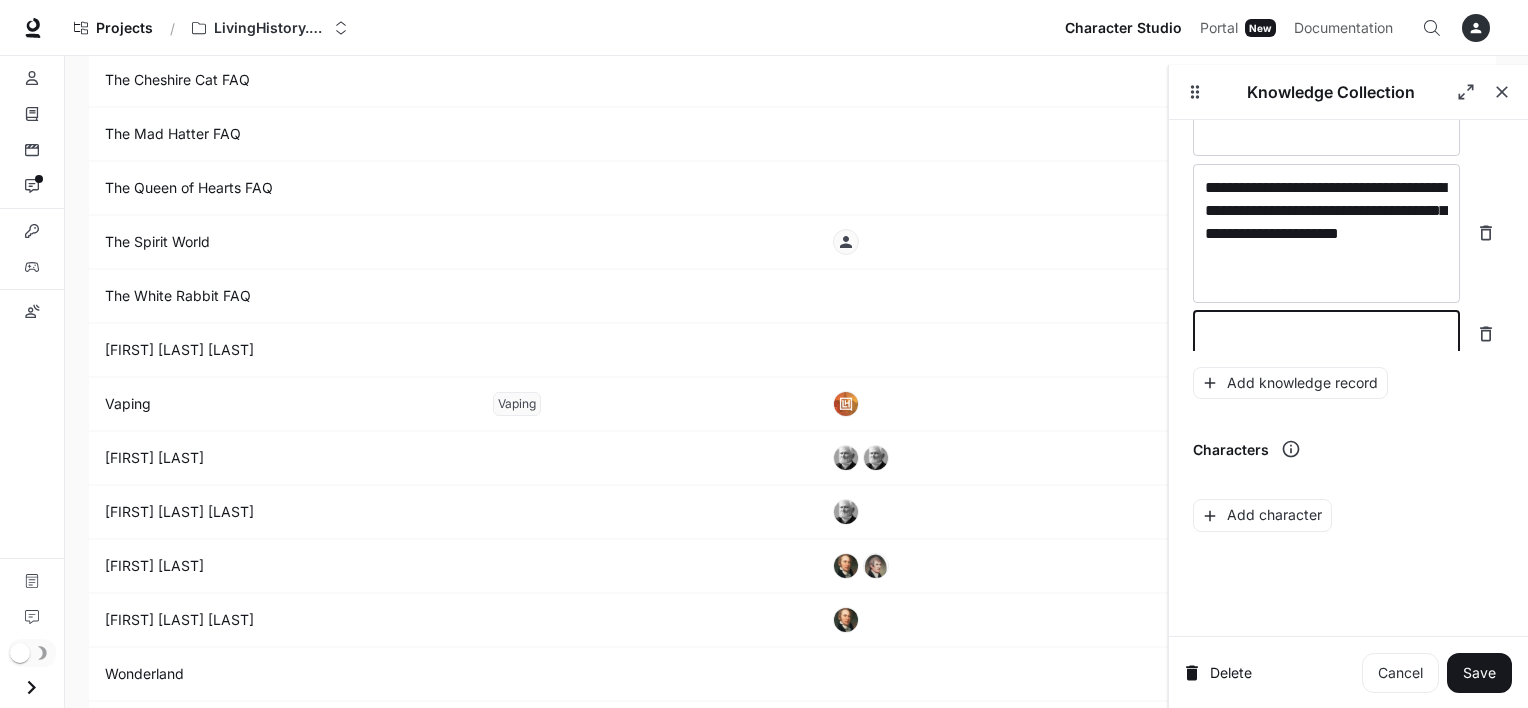 click at bounding box center [1326, 334] 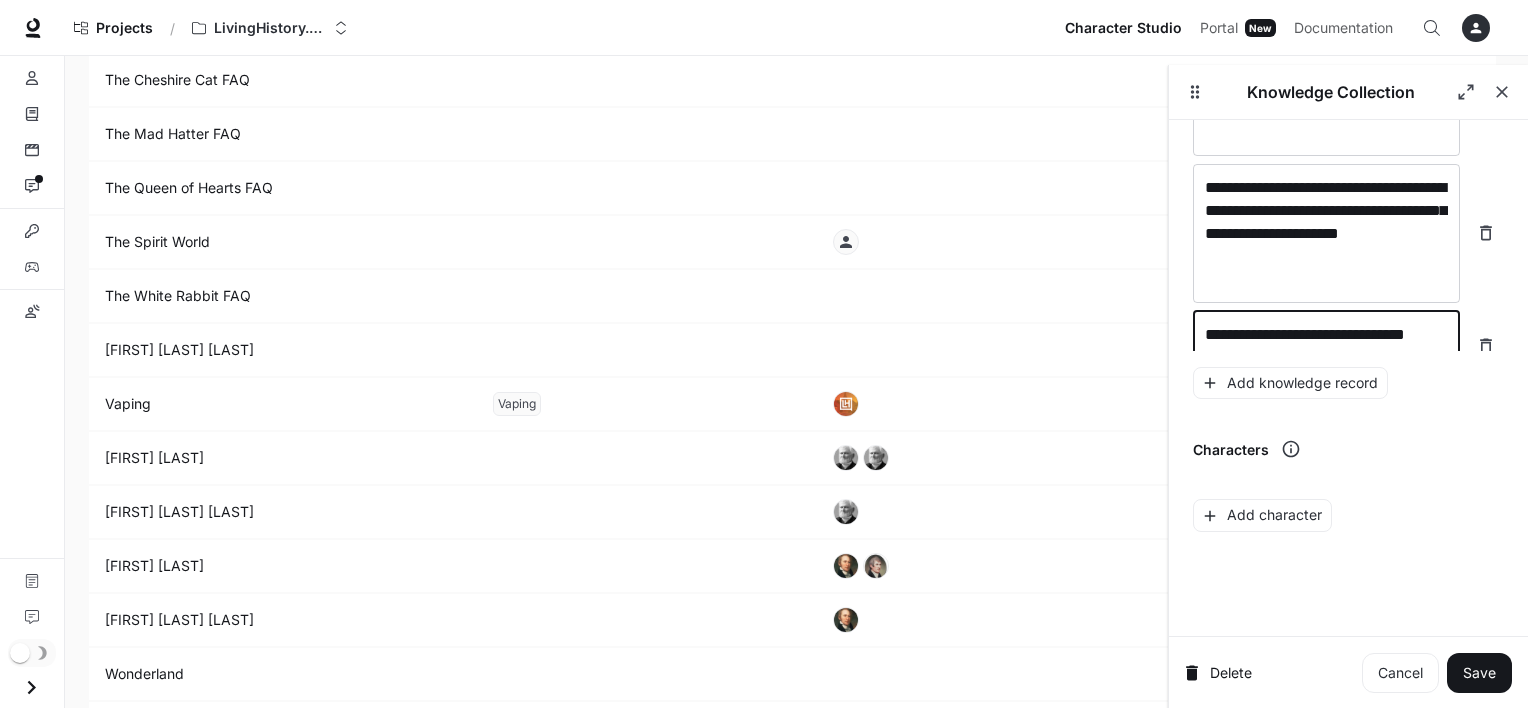 scroll, scrollTop: 21877, scrollLeft: 0, axis: vertical 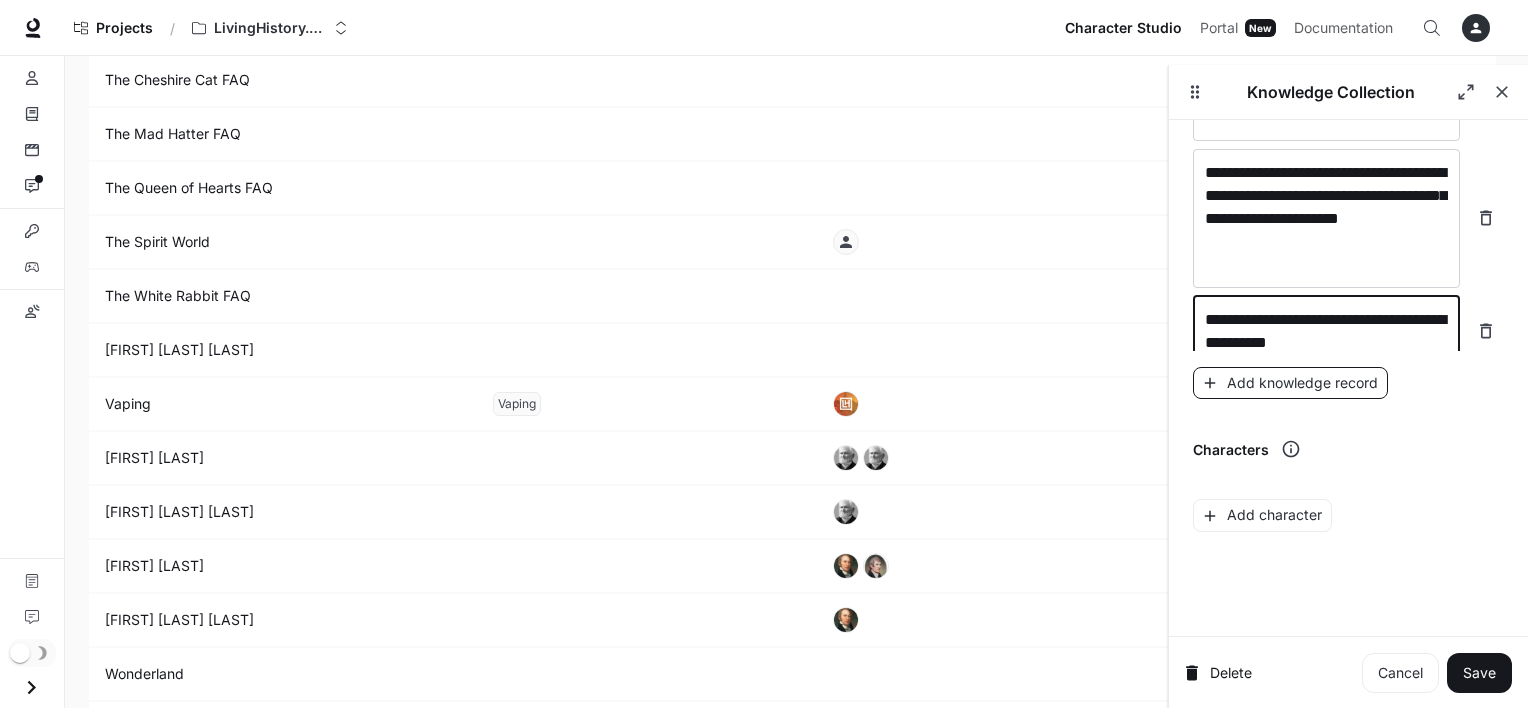 type on "**********" 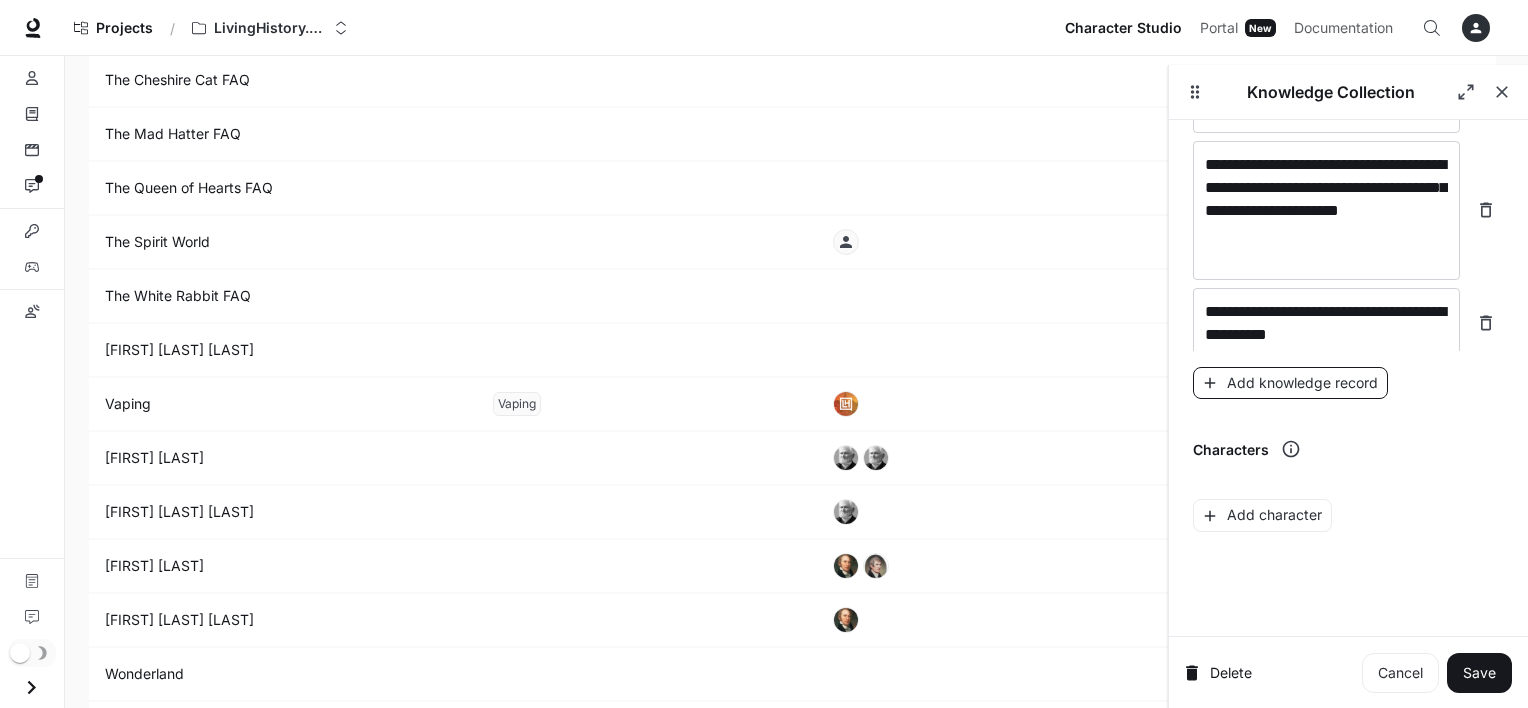 scroll, scrollTop: 21947, scrollLeft: 0, axis: vertical 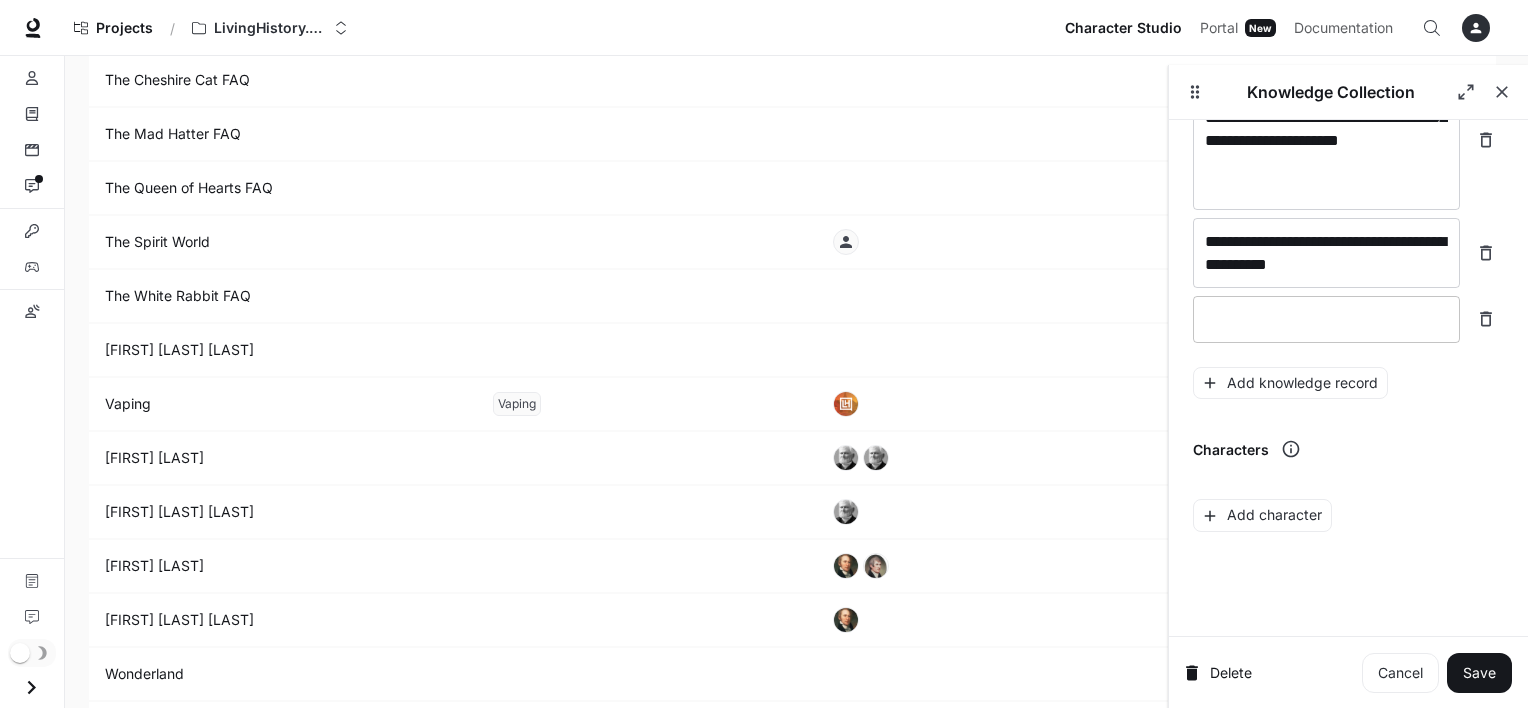click at bounding box center [1326, 319] 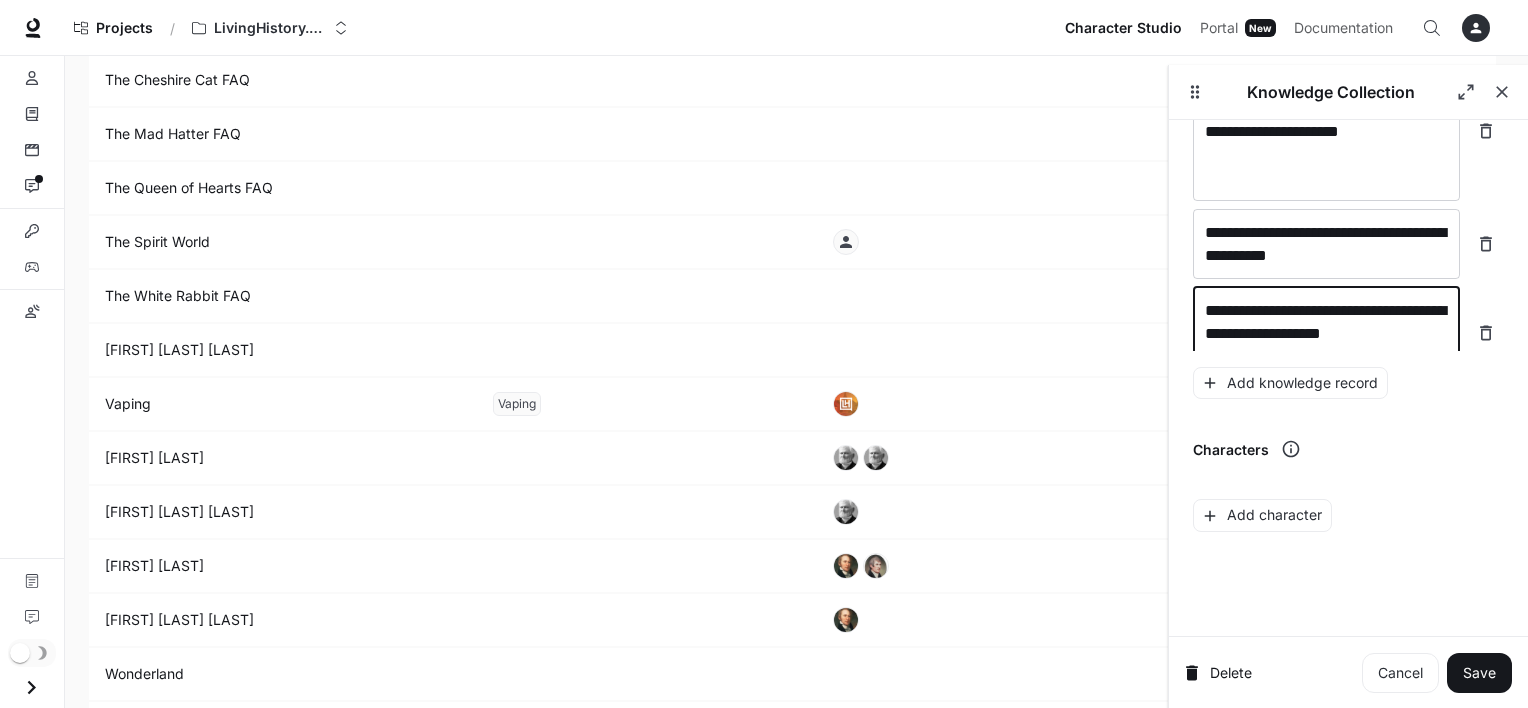 scroll, scrollTop: 21971, scrollLeft: 0, axis: vertical 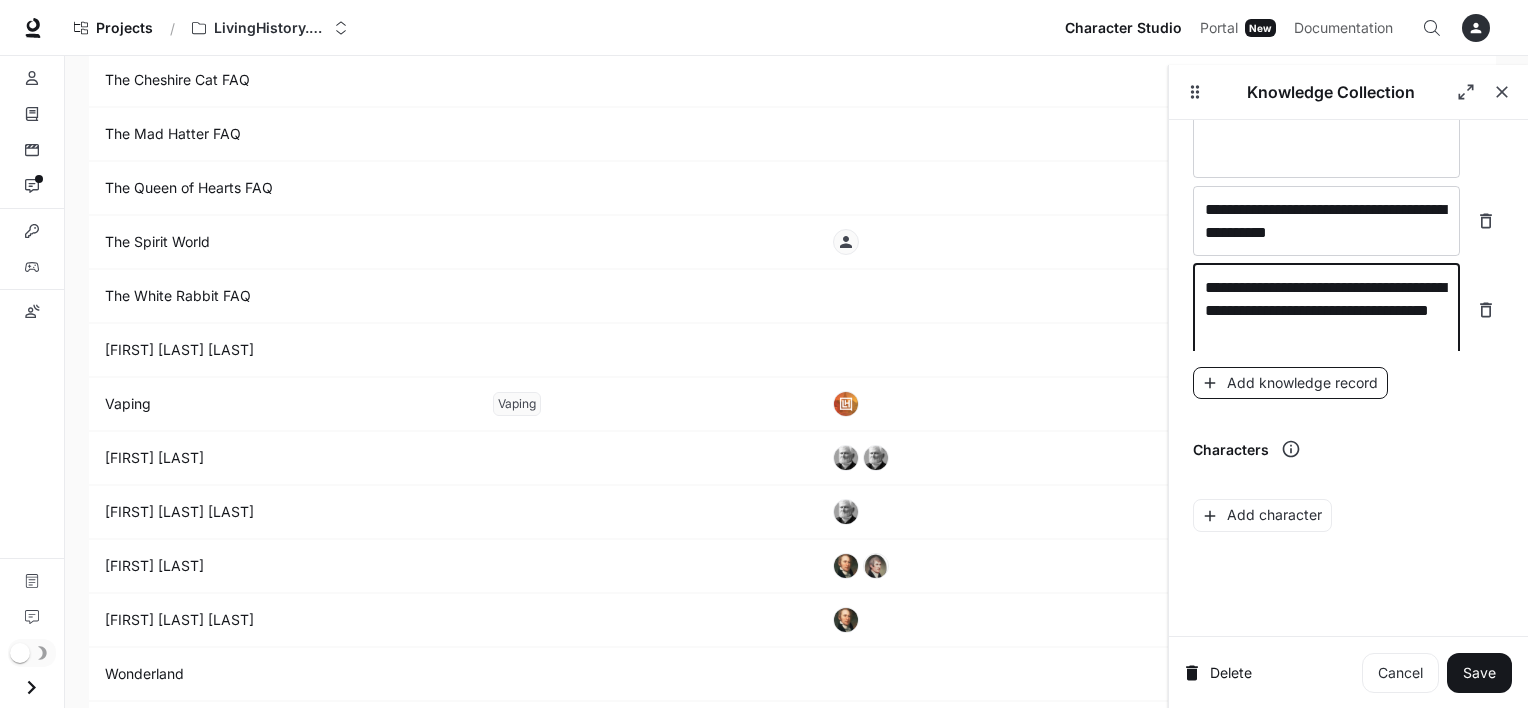 type on "**********" 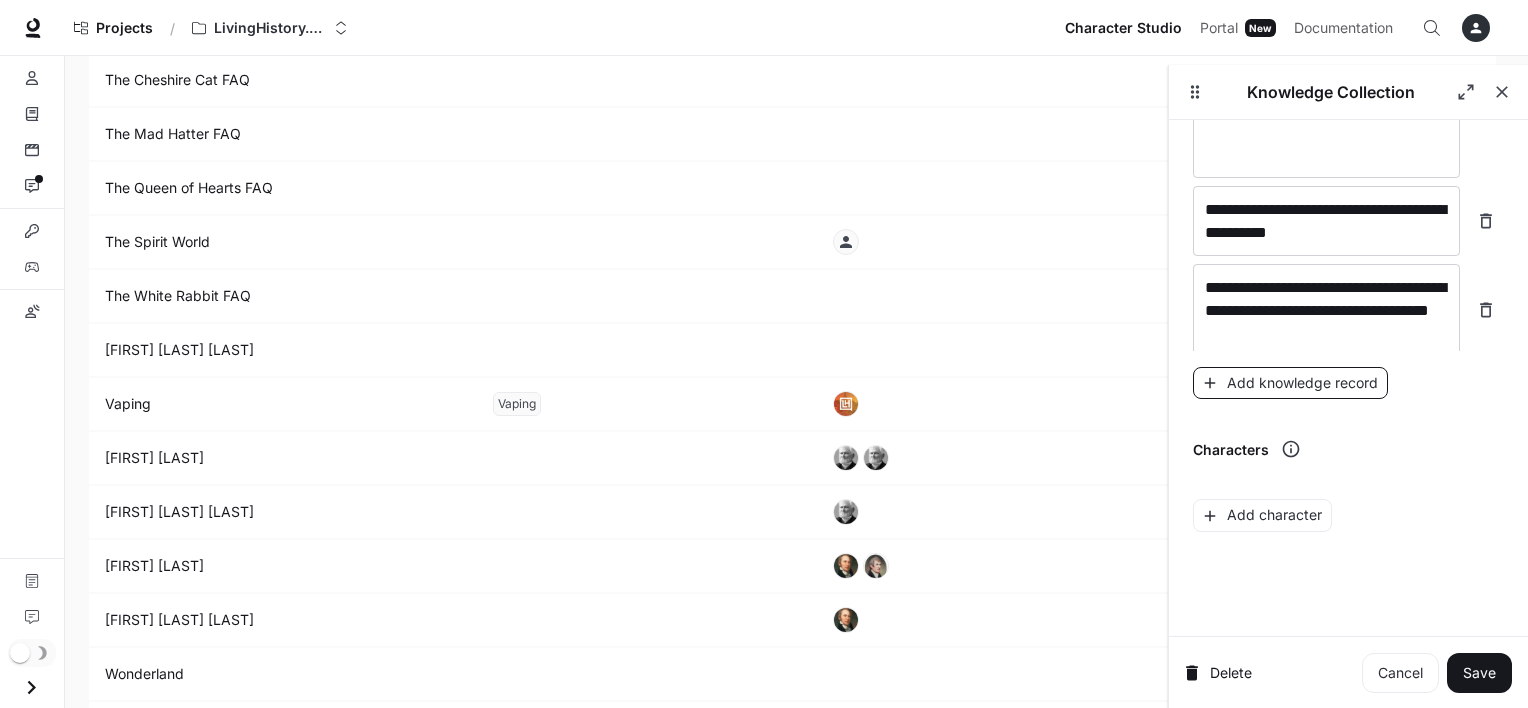 scroll, scrollTop: 22024, scrollLeft: 0, axis: vertical 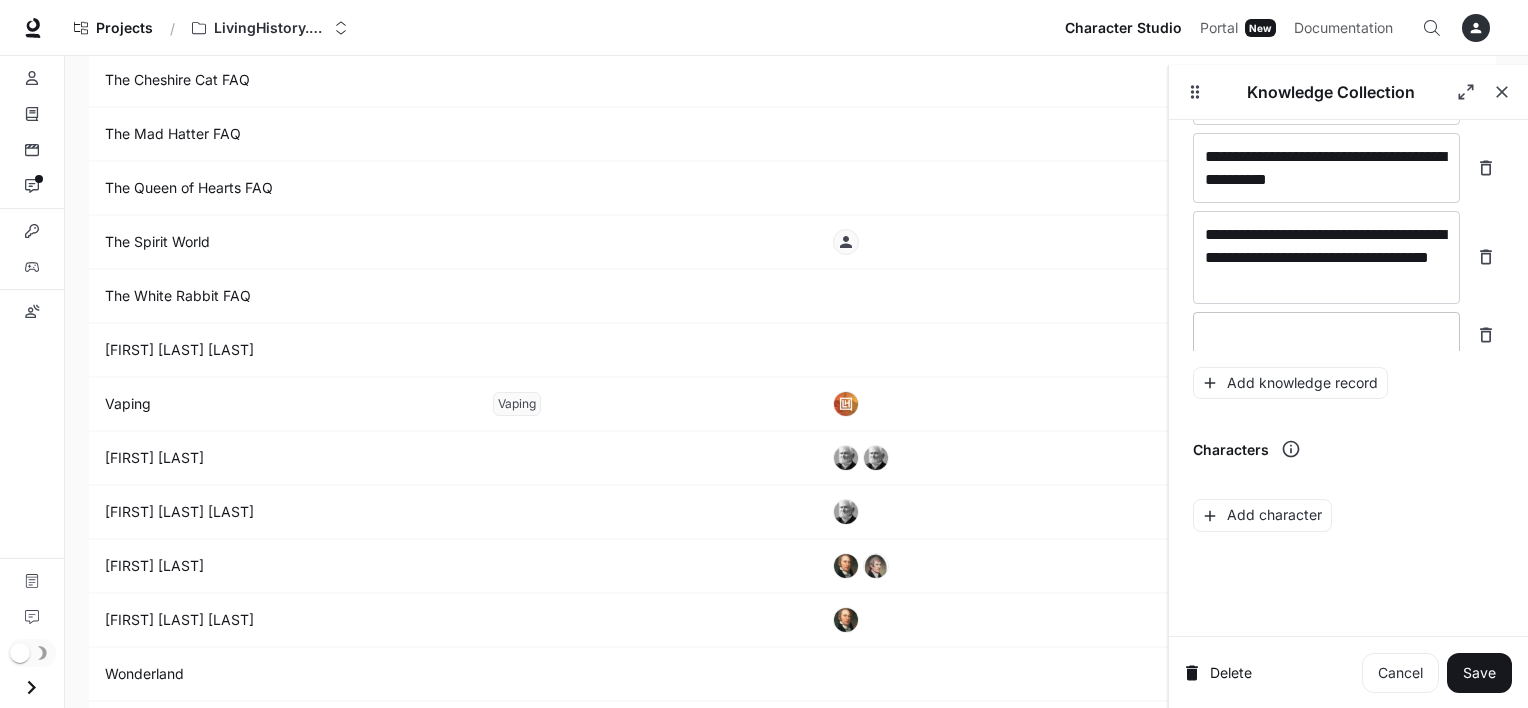 click at bounding box center [1326, 335] 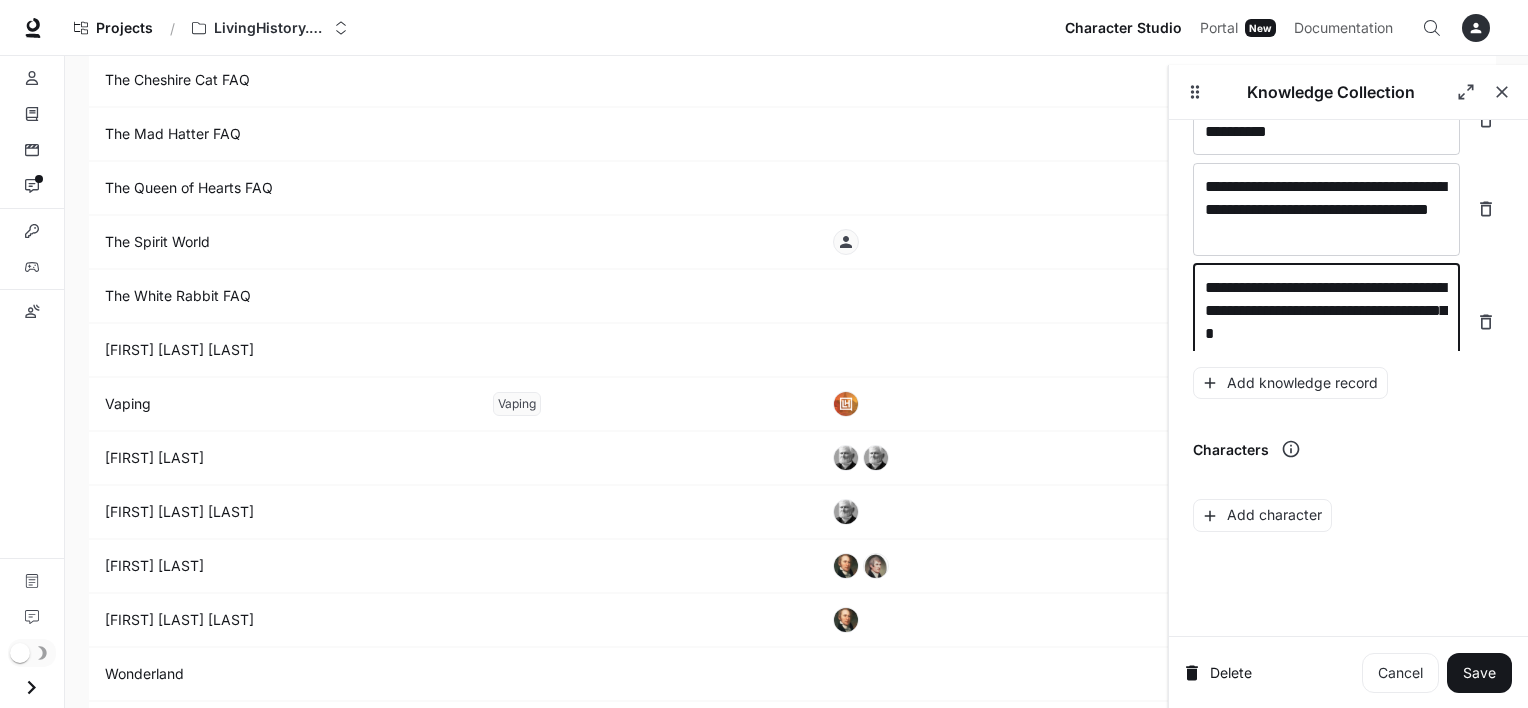 scroll, scrollTop: 22079, scrollLeft: 0, axis: vertical 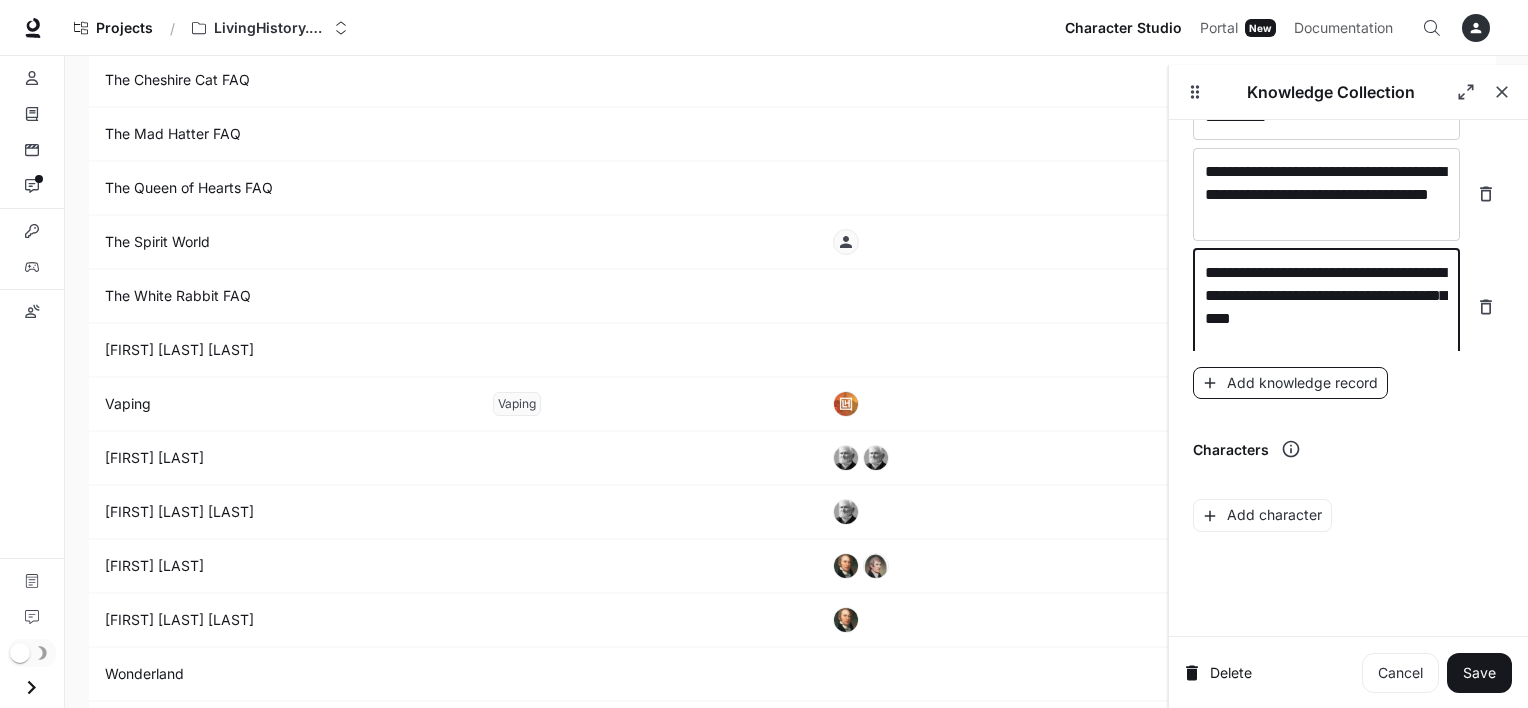 type on "**********" 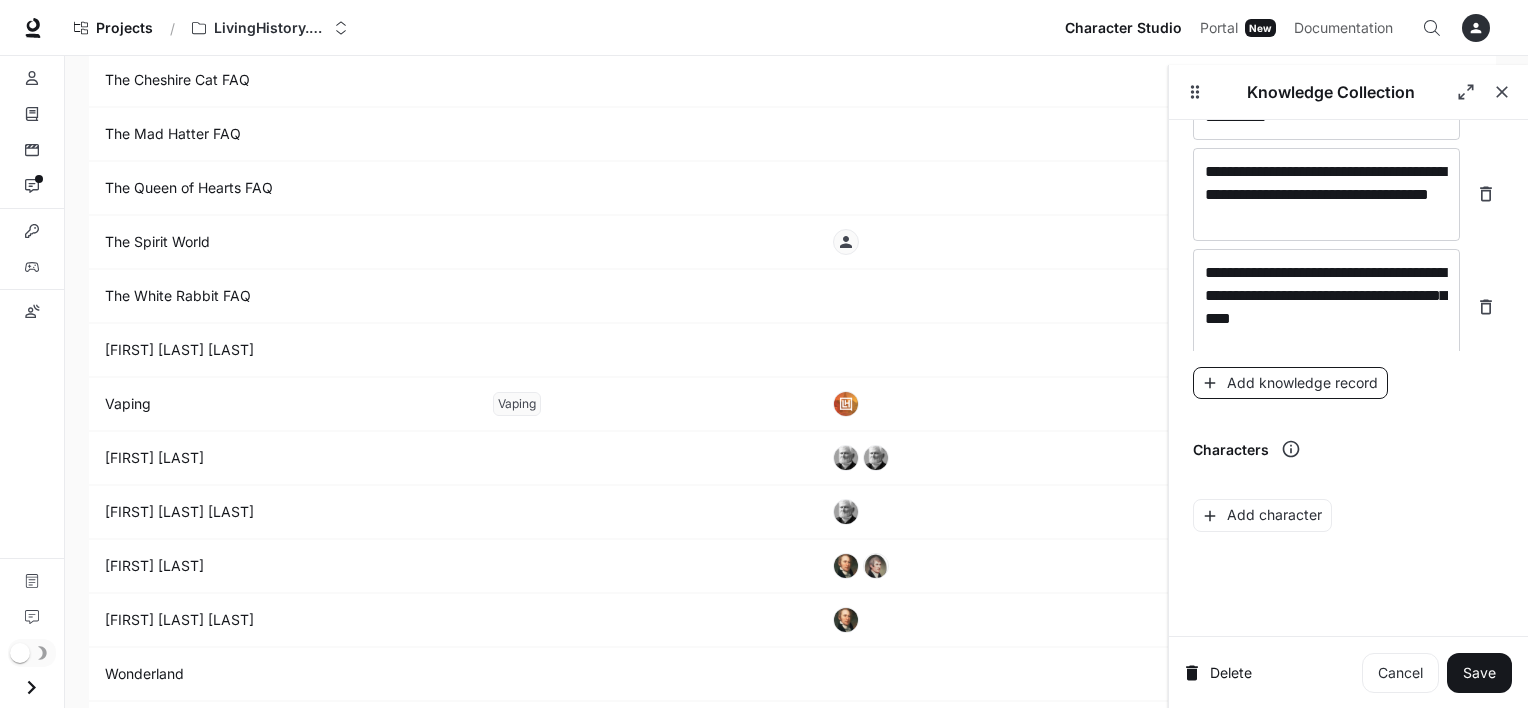 scroll, scrollTop: 22164, scrollLeft: 0, axis: vertical 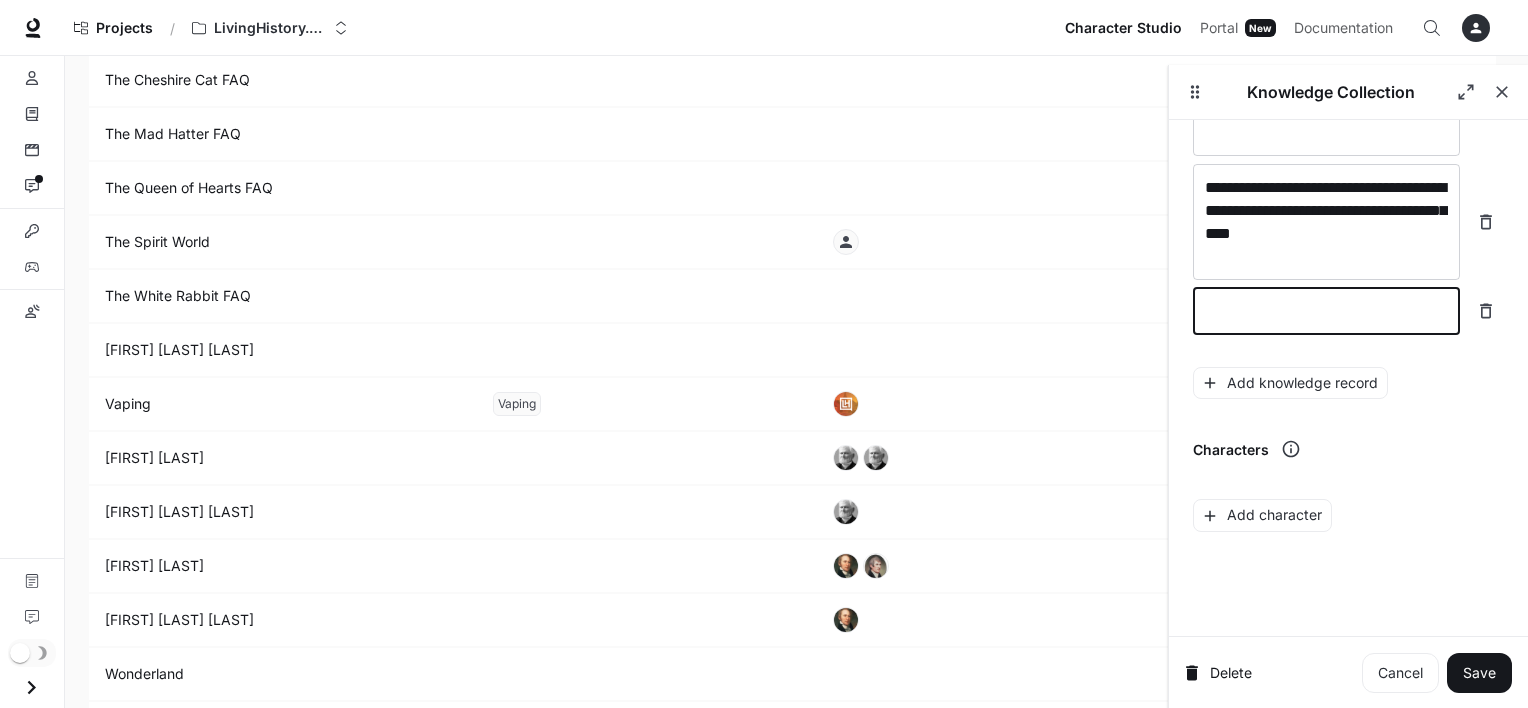 click at bounding box center (1326, 311) 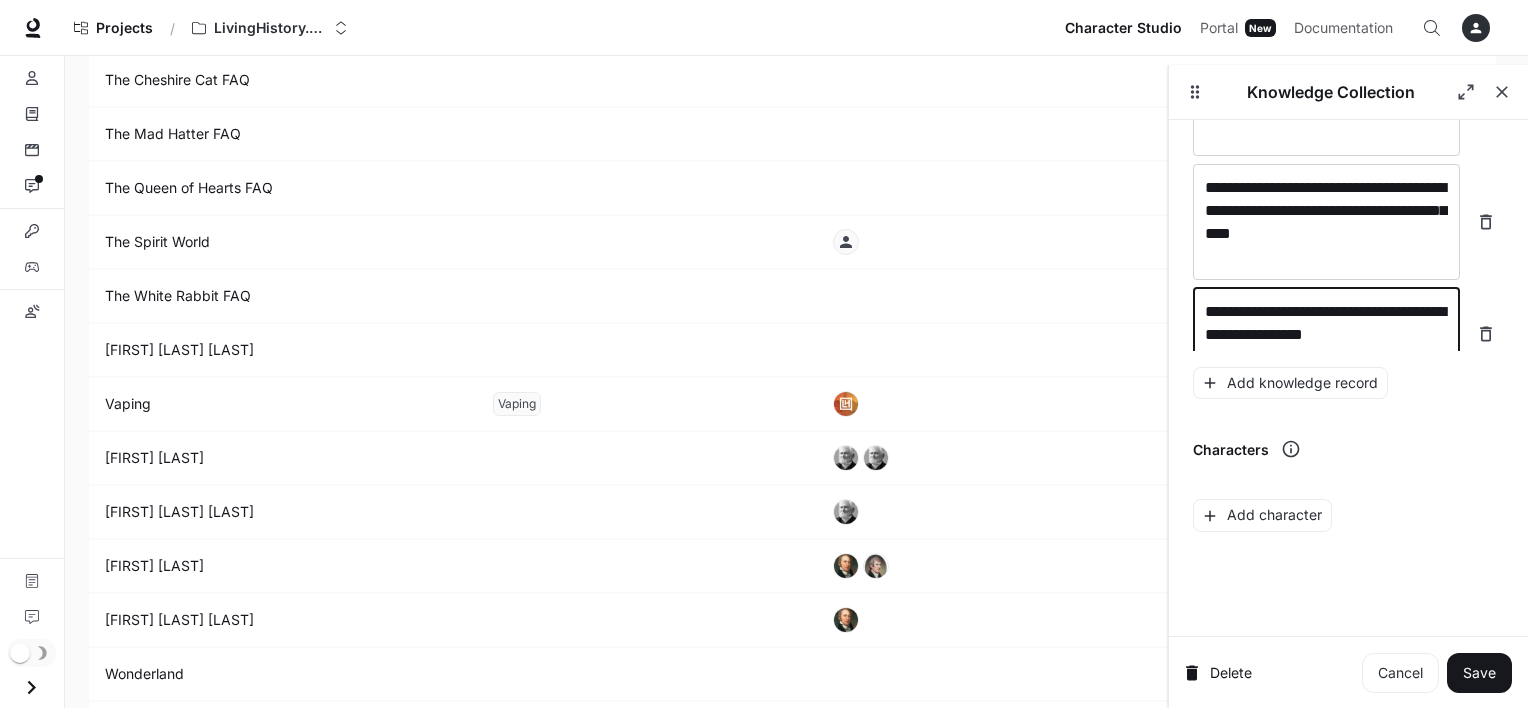 scroll, scrollTop: 22180, scrollLeft: 0, axis: vertical 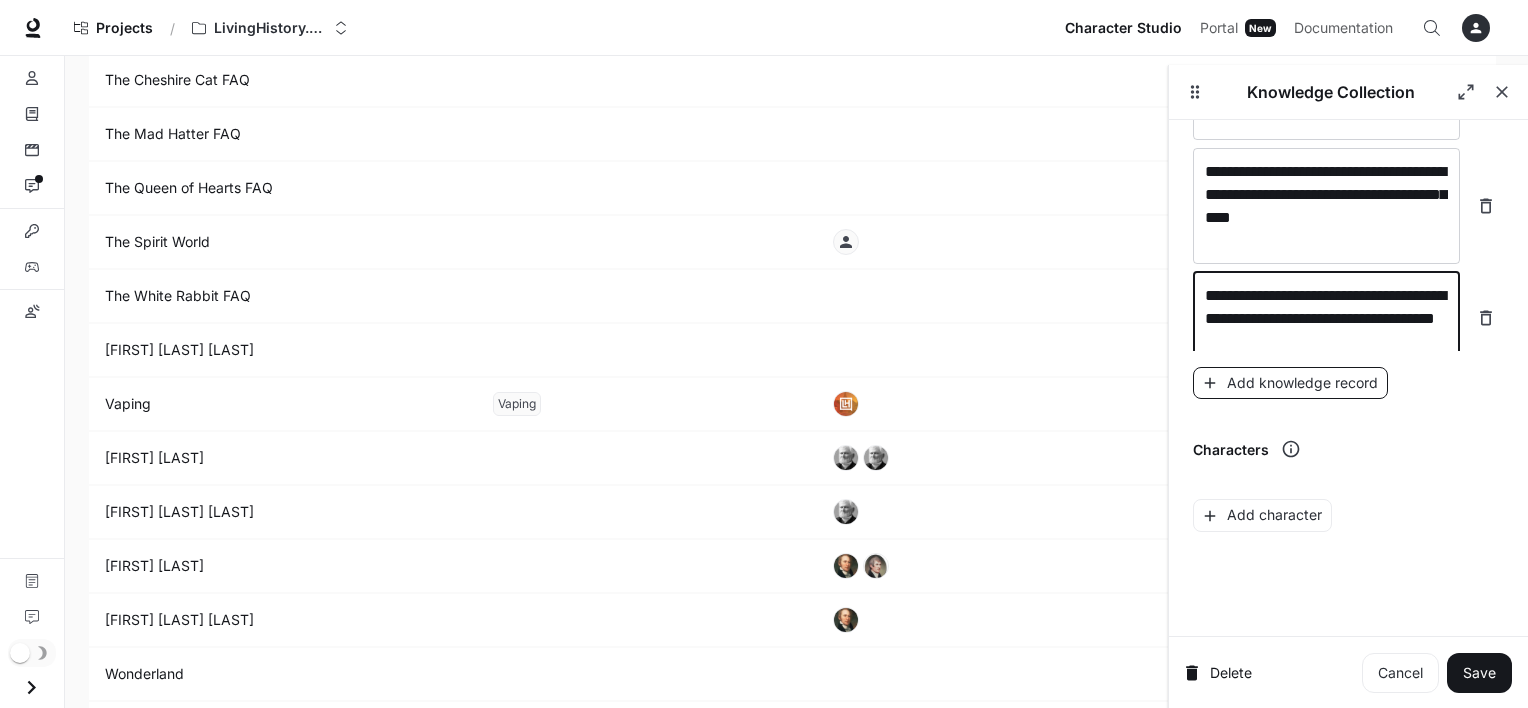 type on "**********" 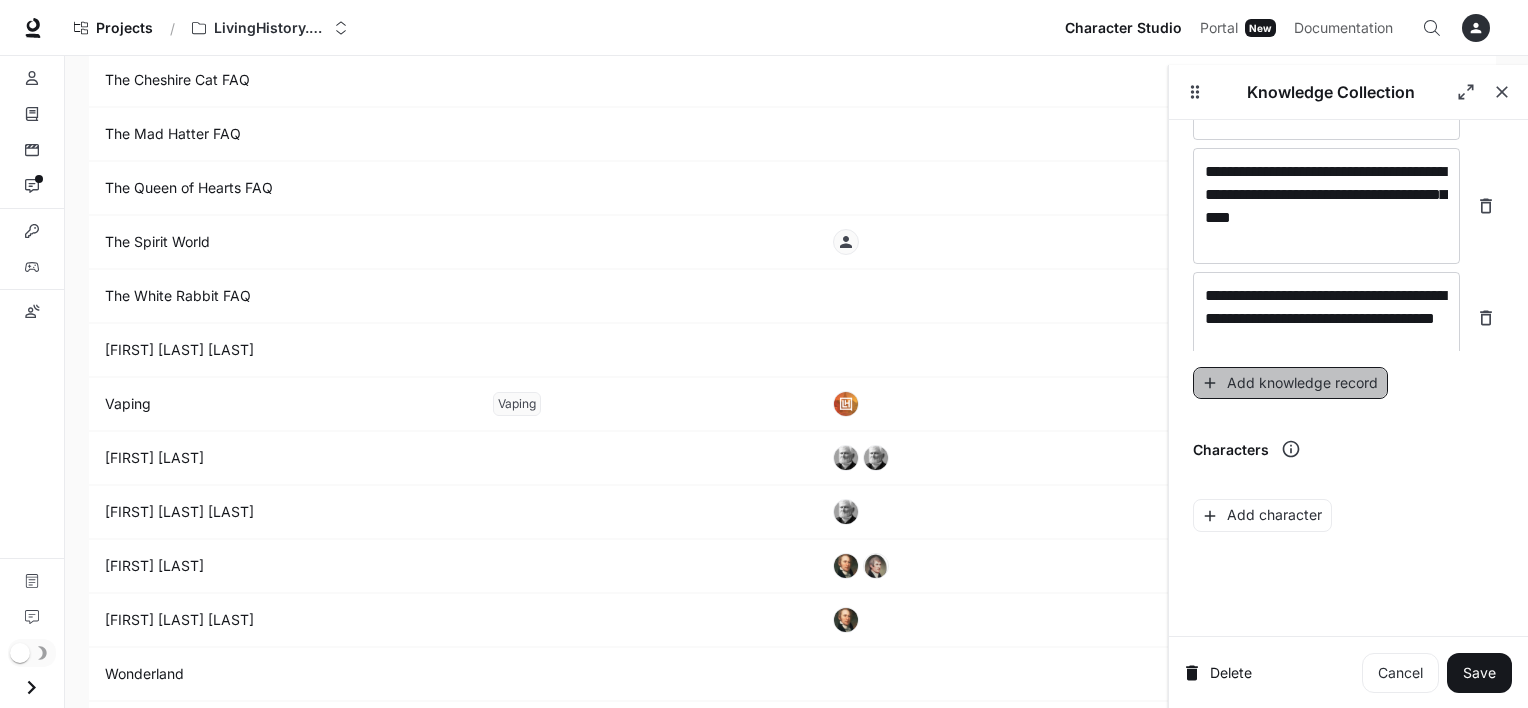 click on "Add knowledge record" at bounding box center [1290, 383] 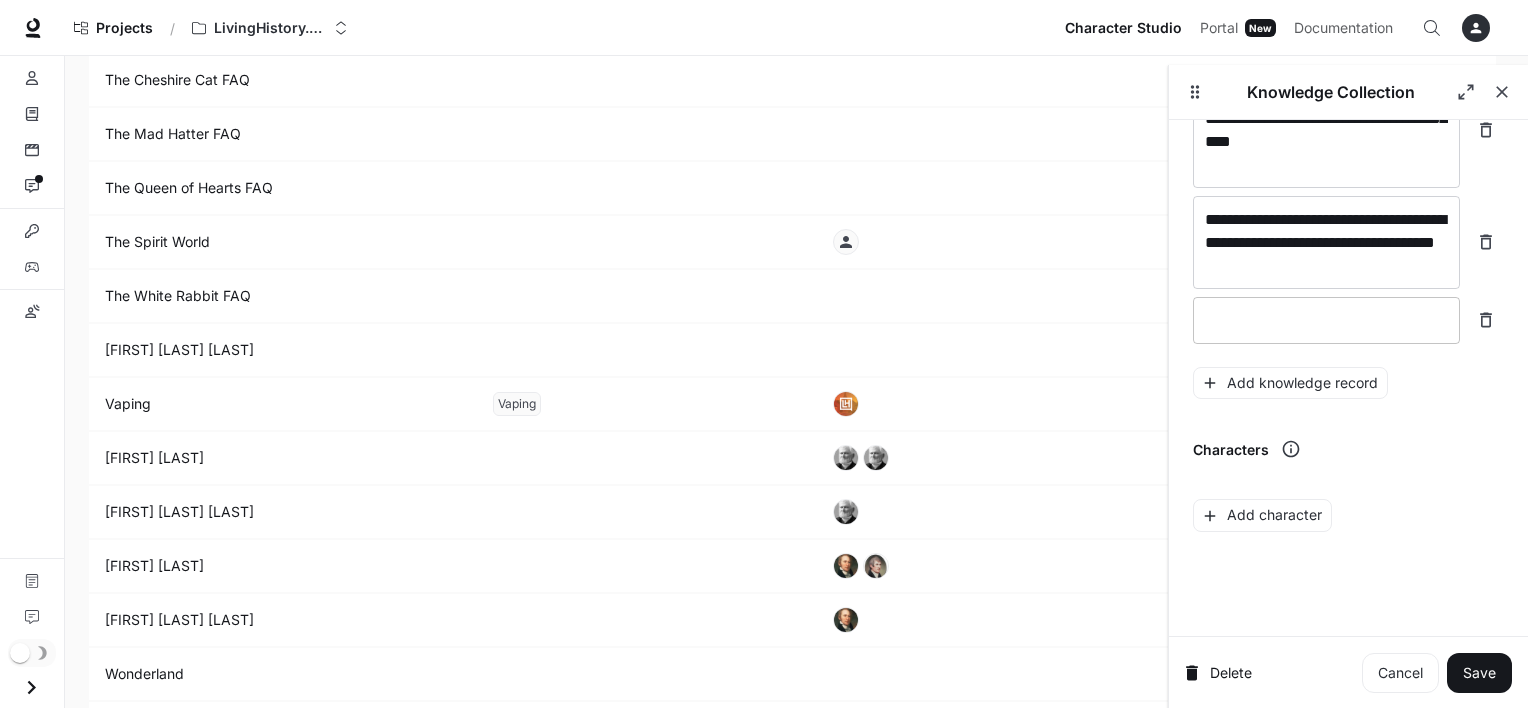 click on "* ​" at bounding box center [1326, 320] 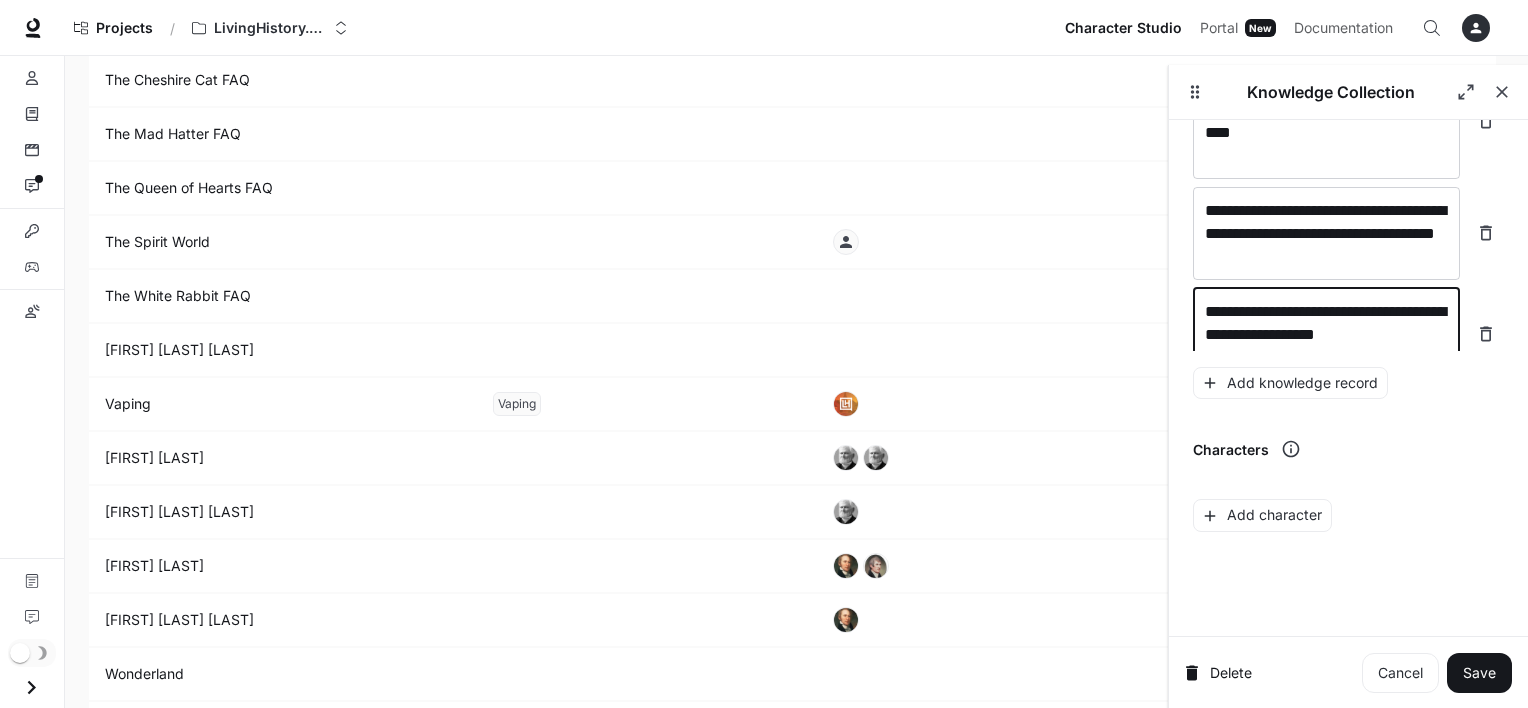 scroll, scrollTop: 22295, scrollLeft: 0, axis: vertical 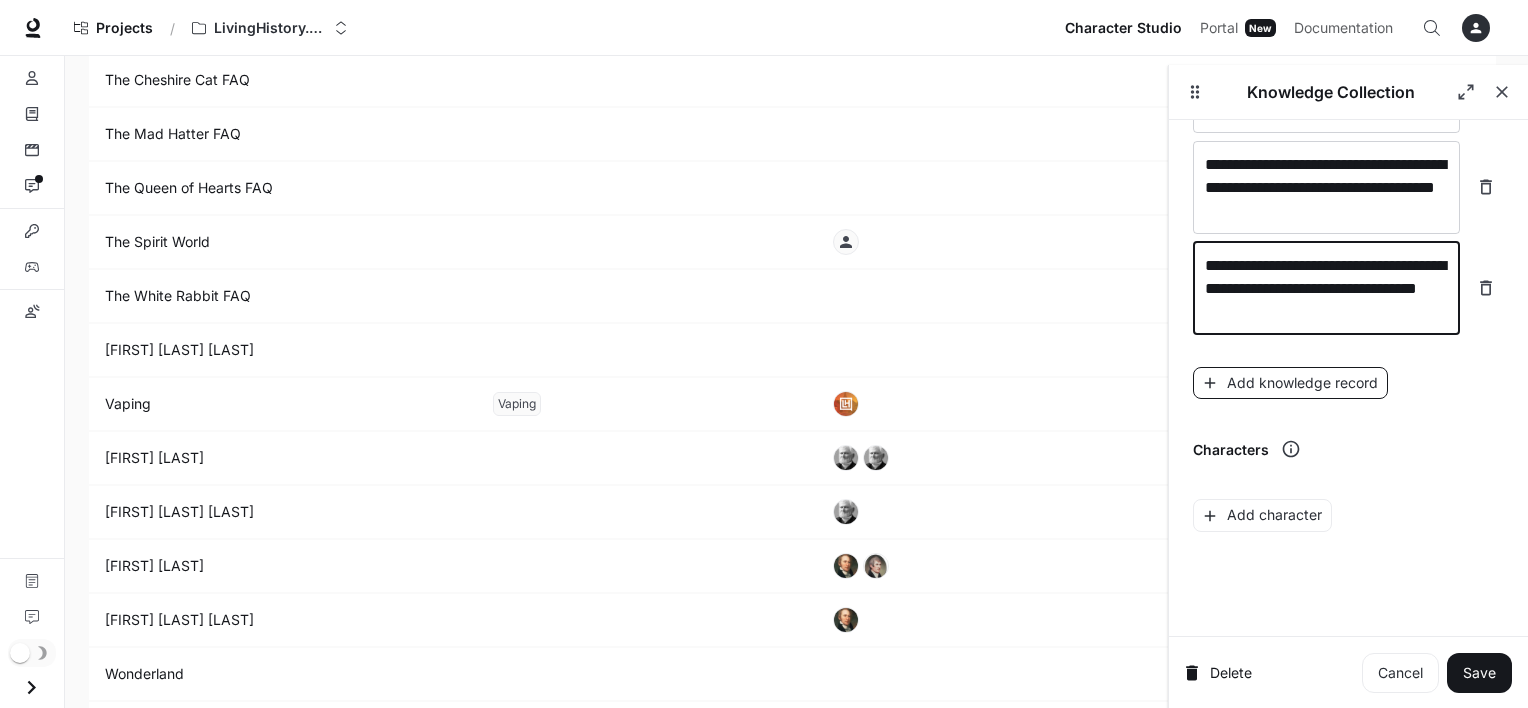 type on "**********" 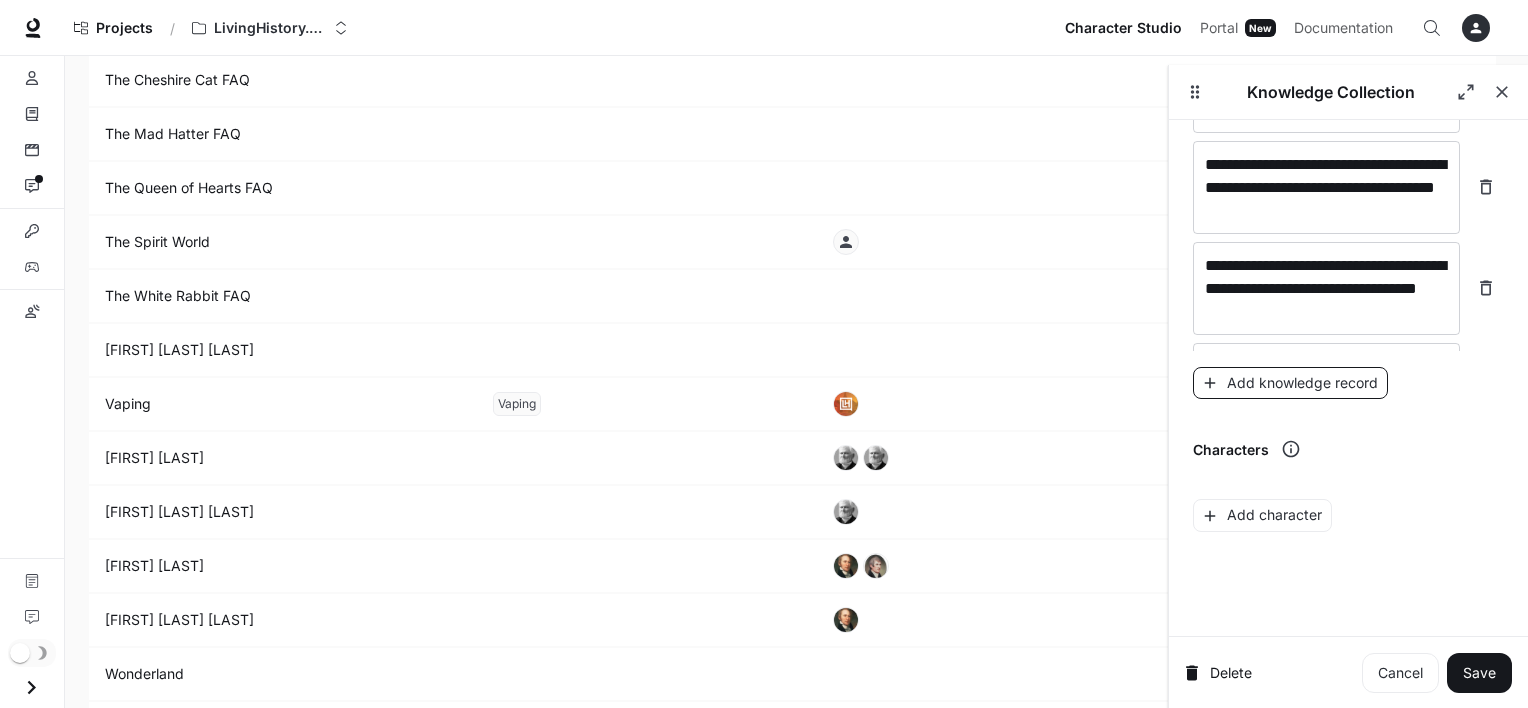 scroll, scrollTop: 22327, scrollLeft: 0, axis: vertical 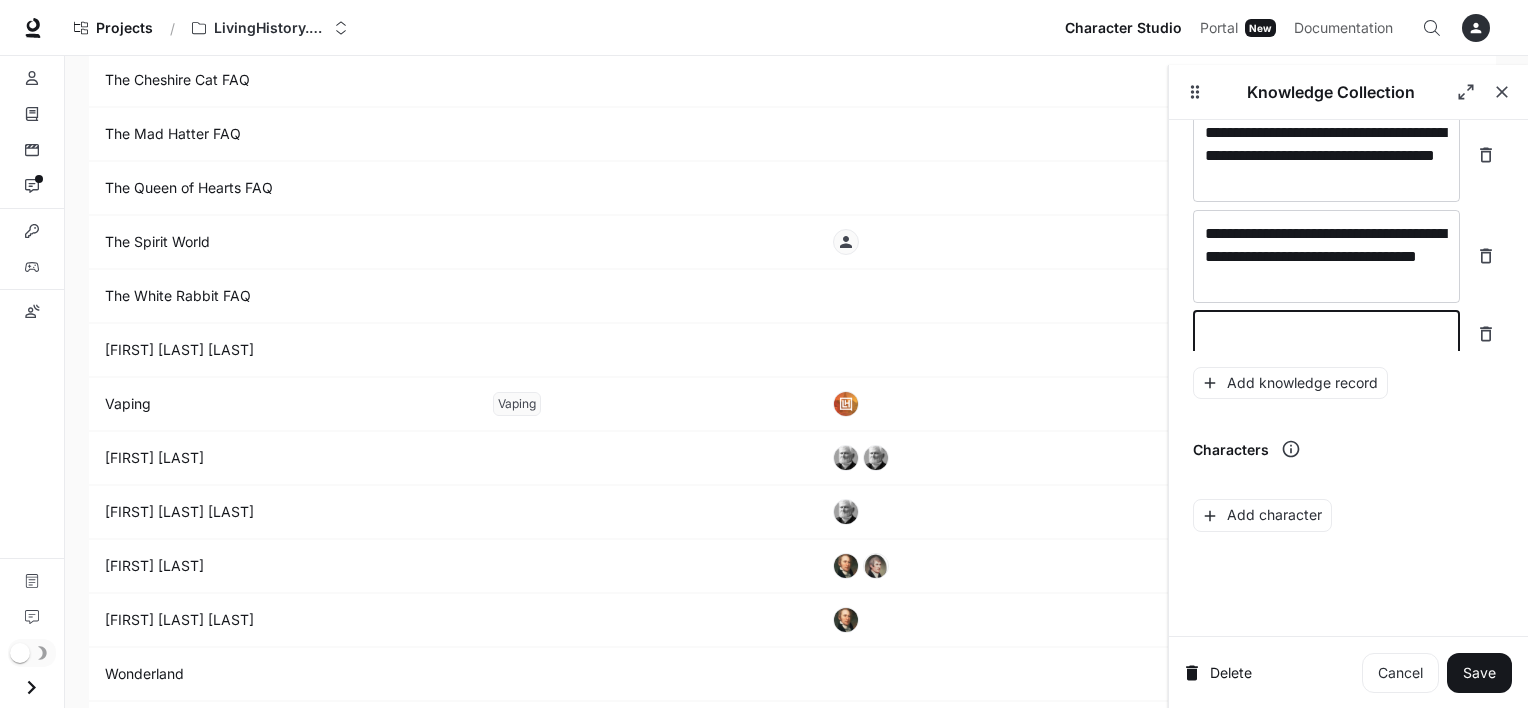 click at bounding box center [1326, 334] 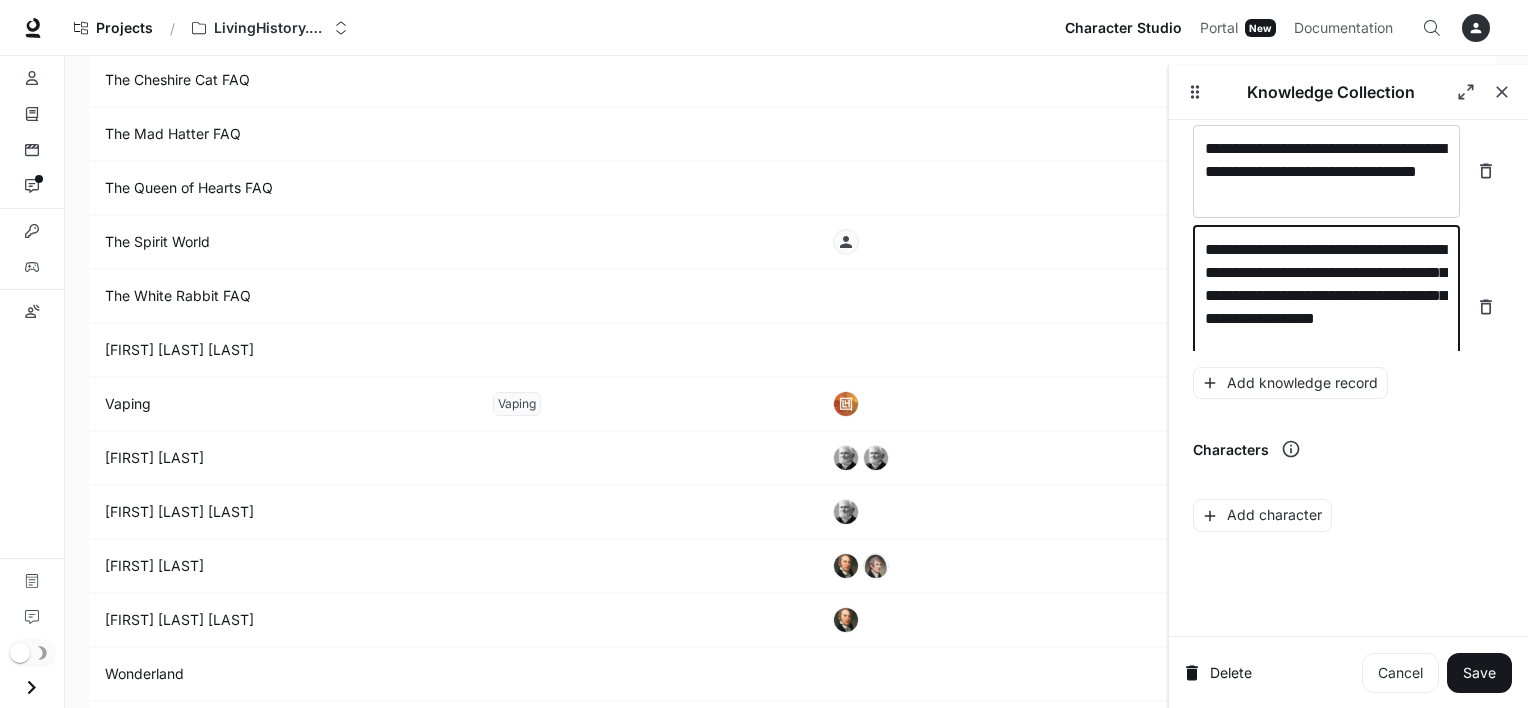 scroll, scrollTop: 22427, scrollLeft: 0, axis: vertical 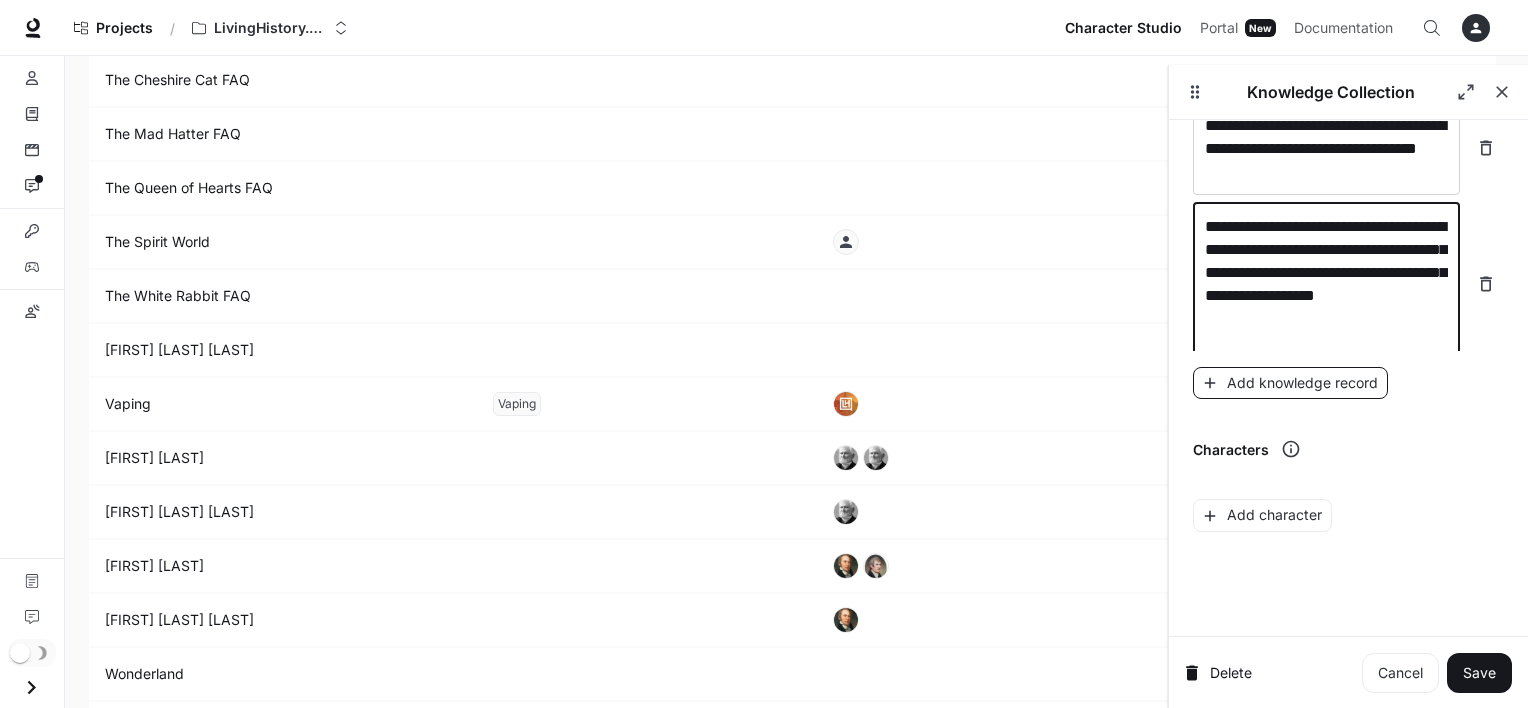 type on "**********" 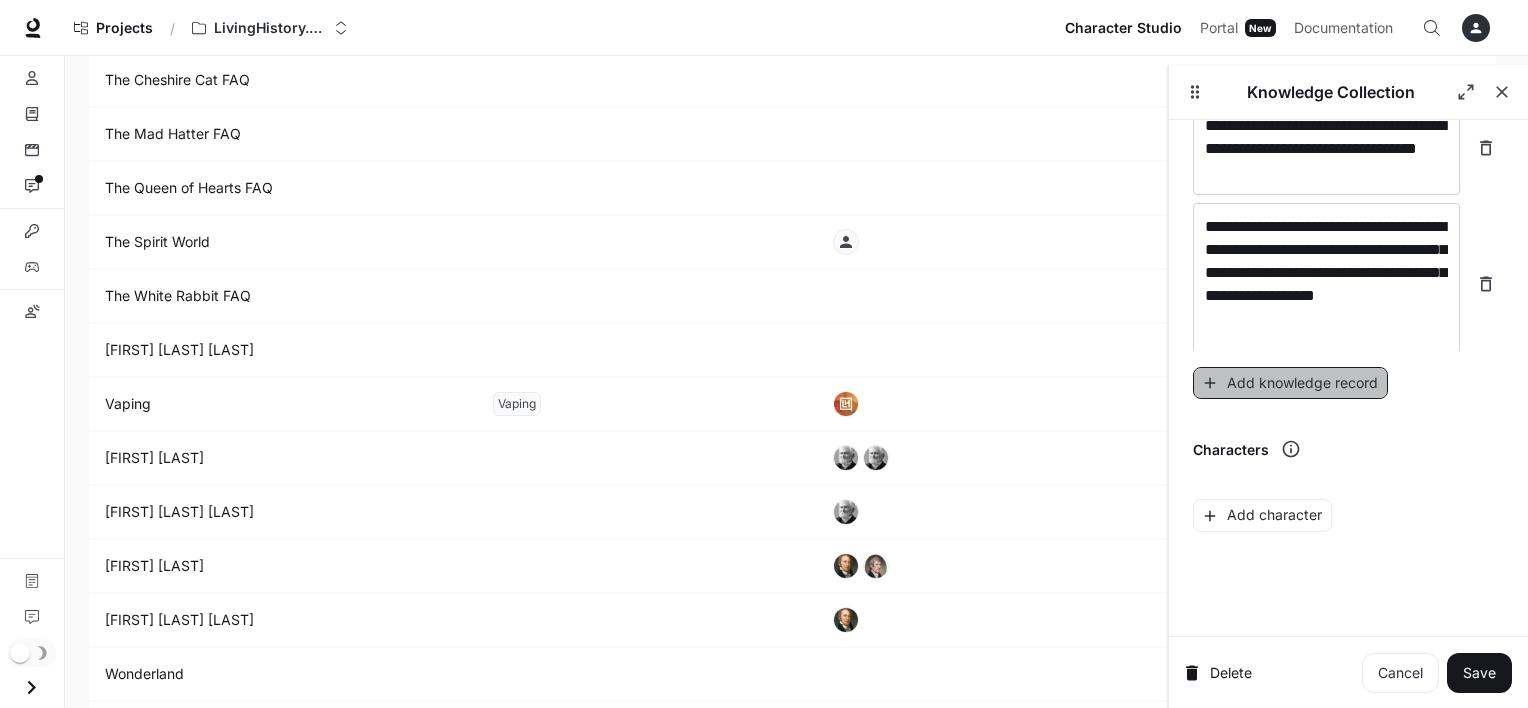 click on "Add knowledge record" at bounding box center (1290, 383) 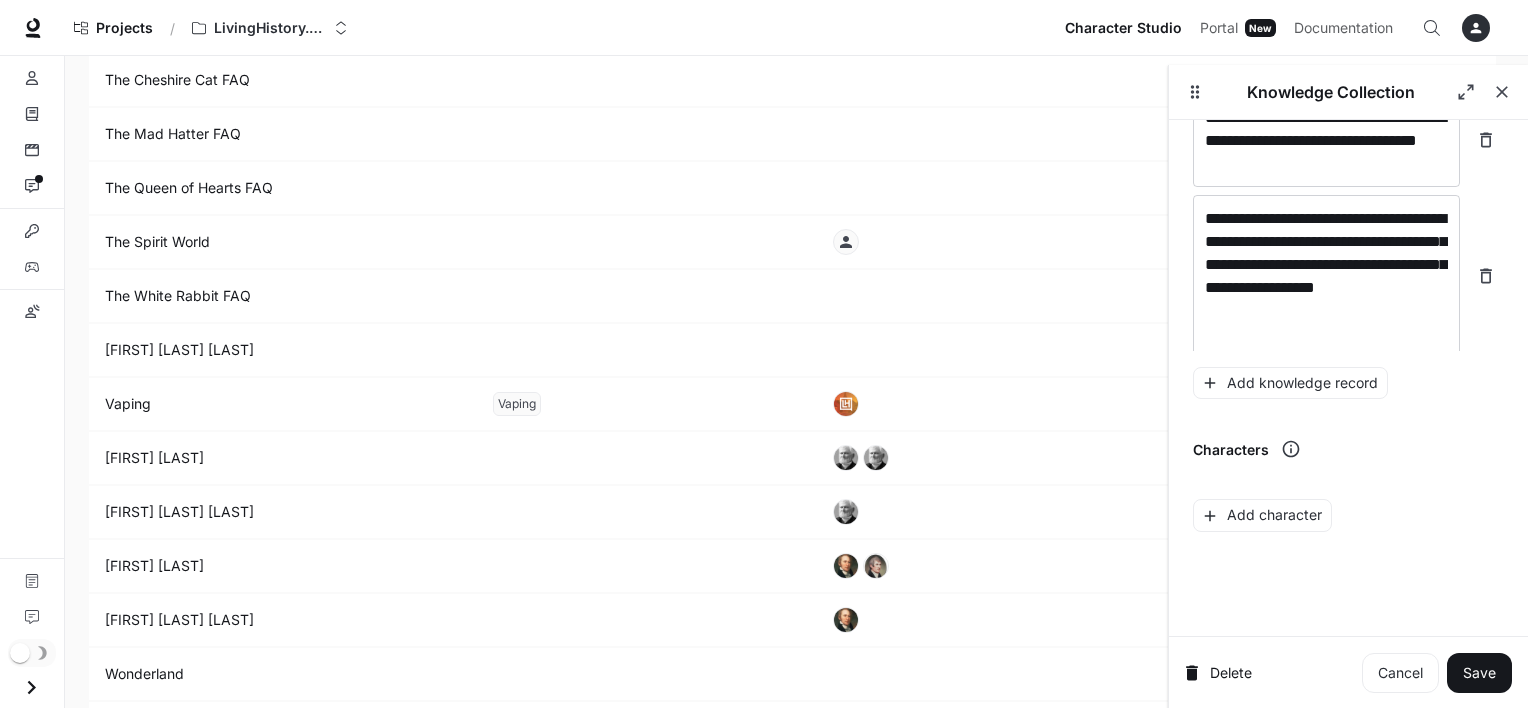 scroll, scrollTop: 22504, scrollLeft: 0, axis: vertical 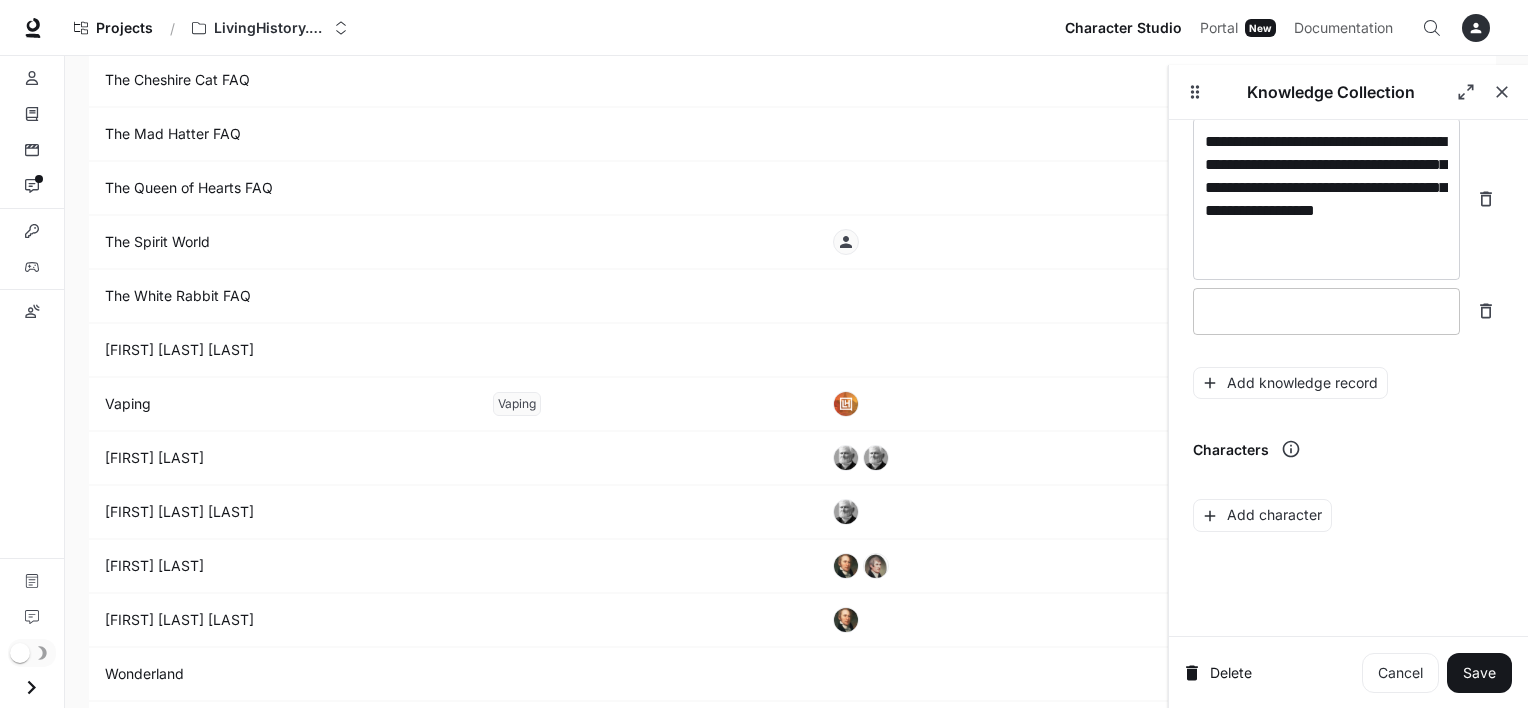 click at bounding box center [1326, 311] 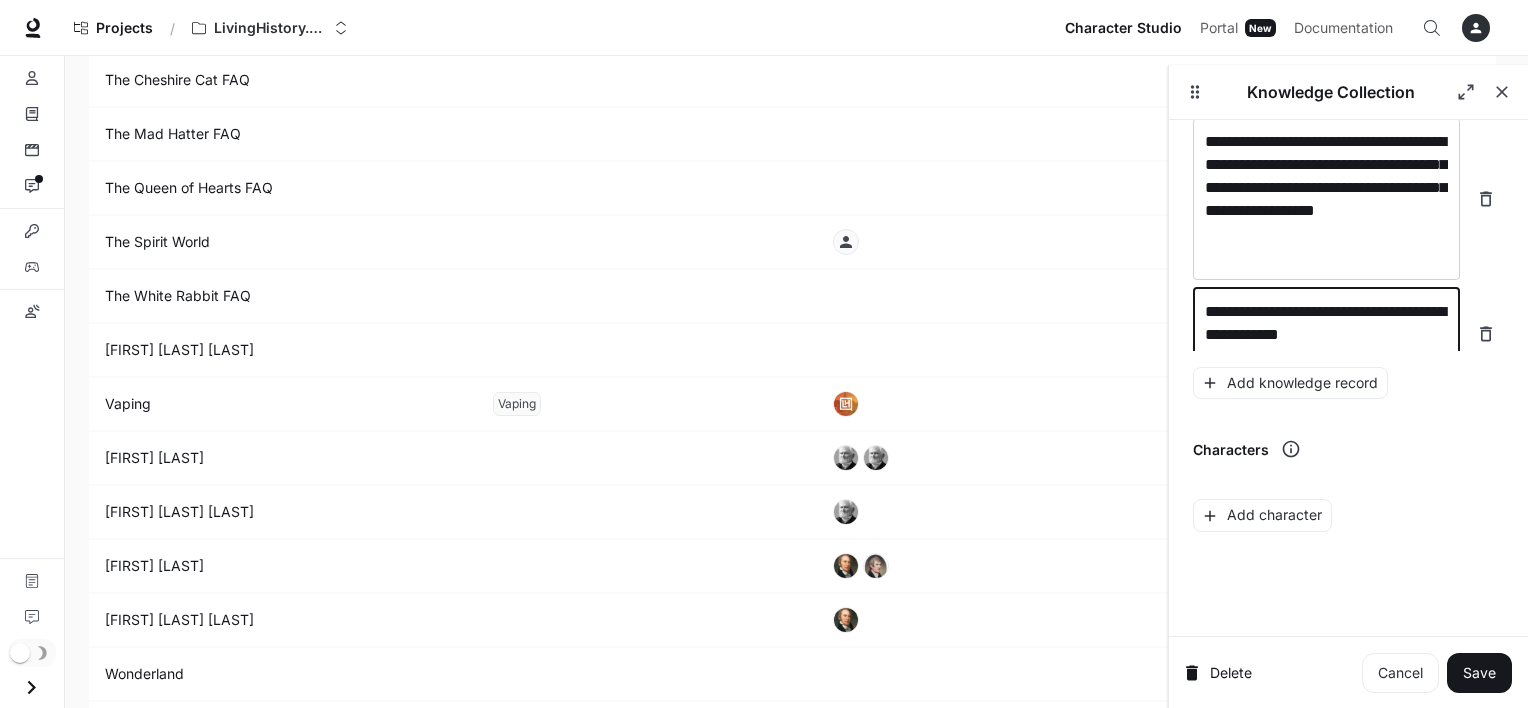 scroll, scrollTop: 22520, scrollLeft: 0, axis: vertical 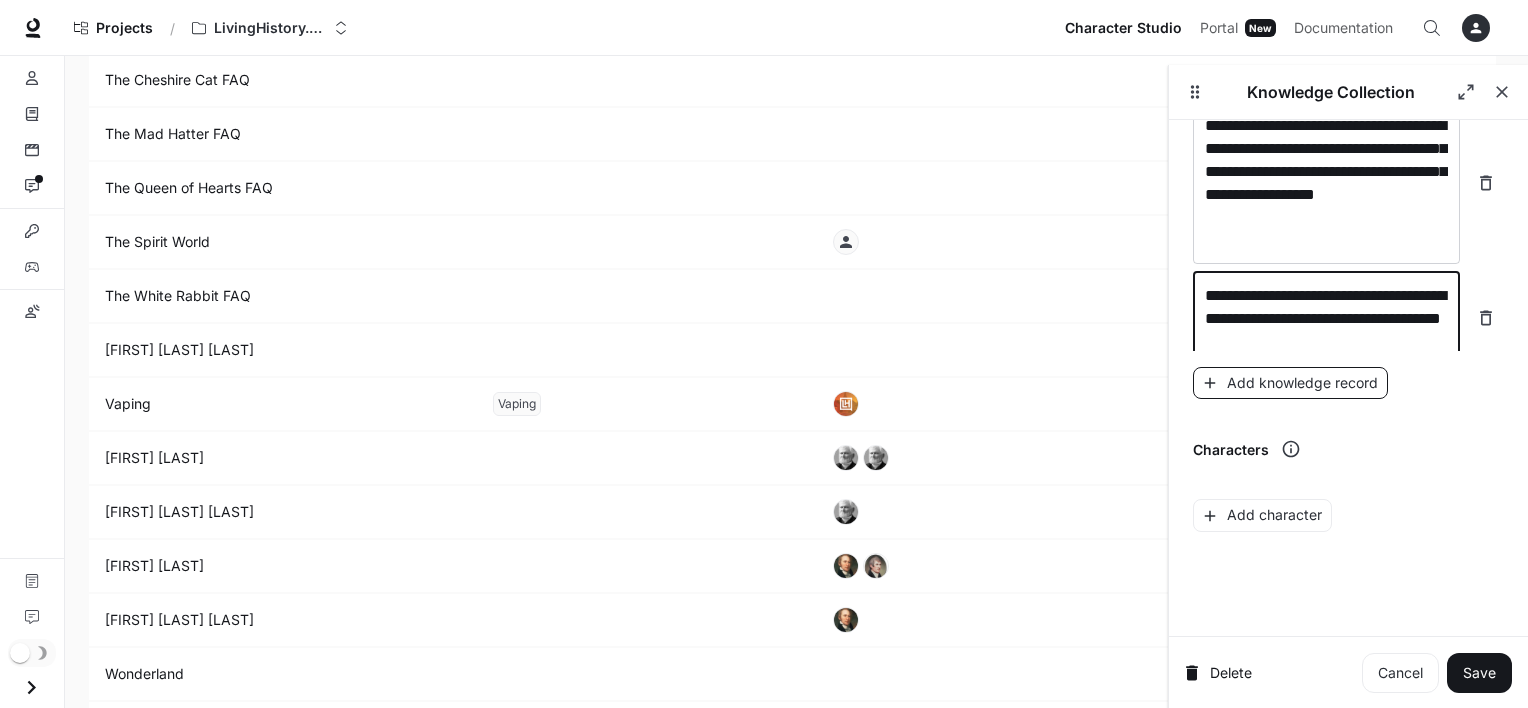 type on "**********" 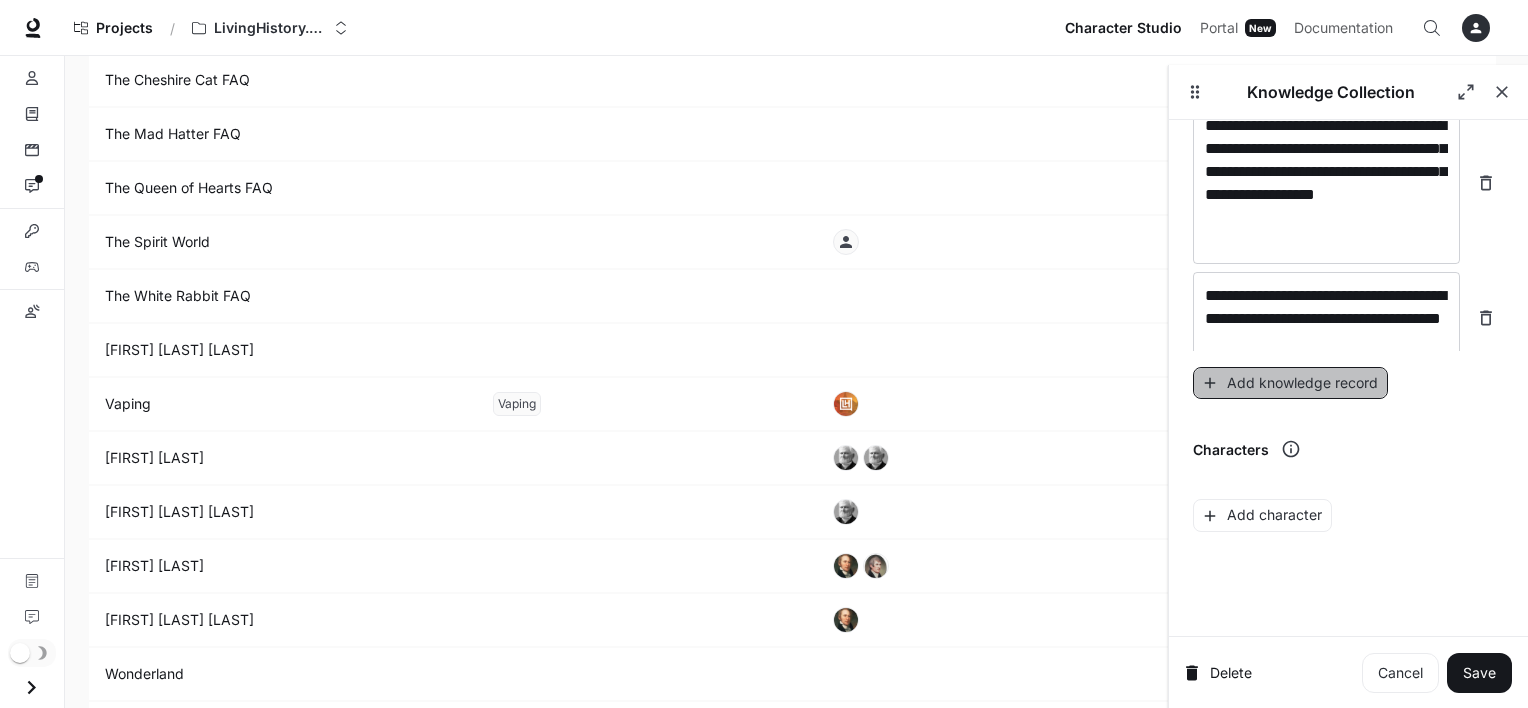 click on "Add knowledge record" at bounding box center (1290, 383) 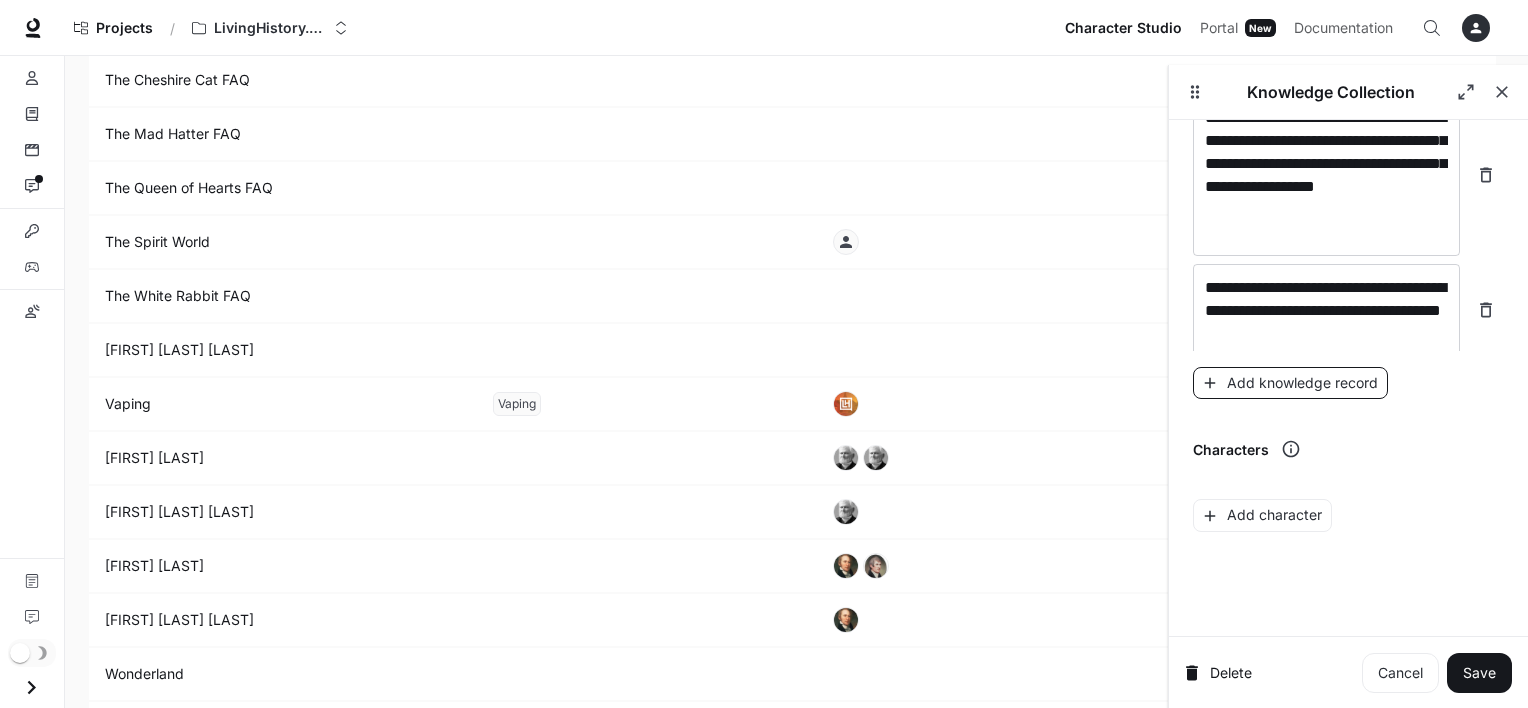 scroll, scrollTop: 22596, scrollLeft: 0, axis: vertical 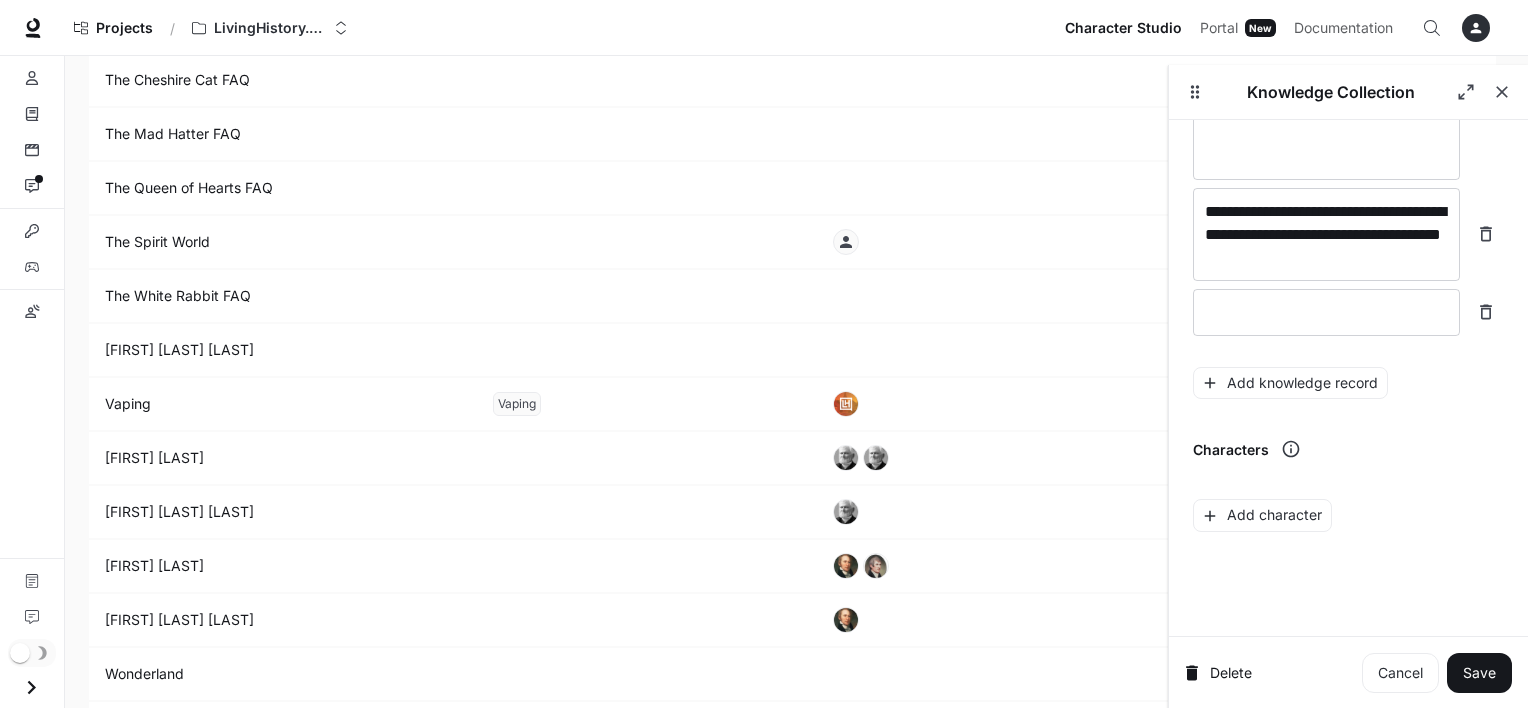 click on "**********" at bounding box center [1348, 151] 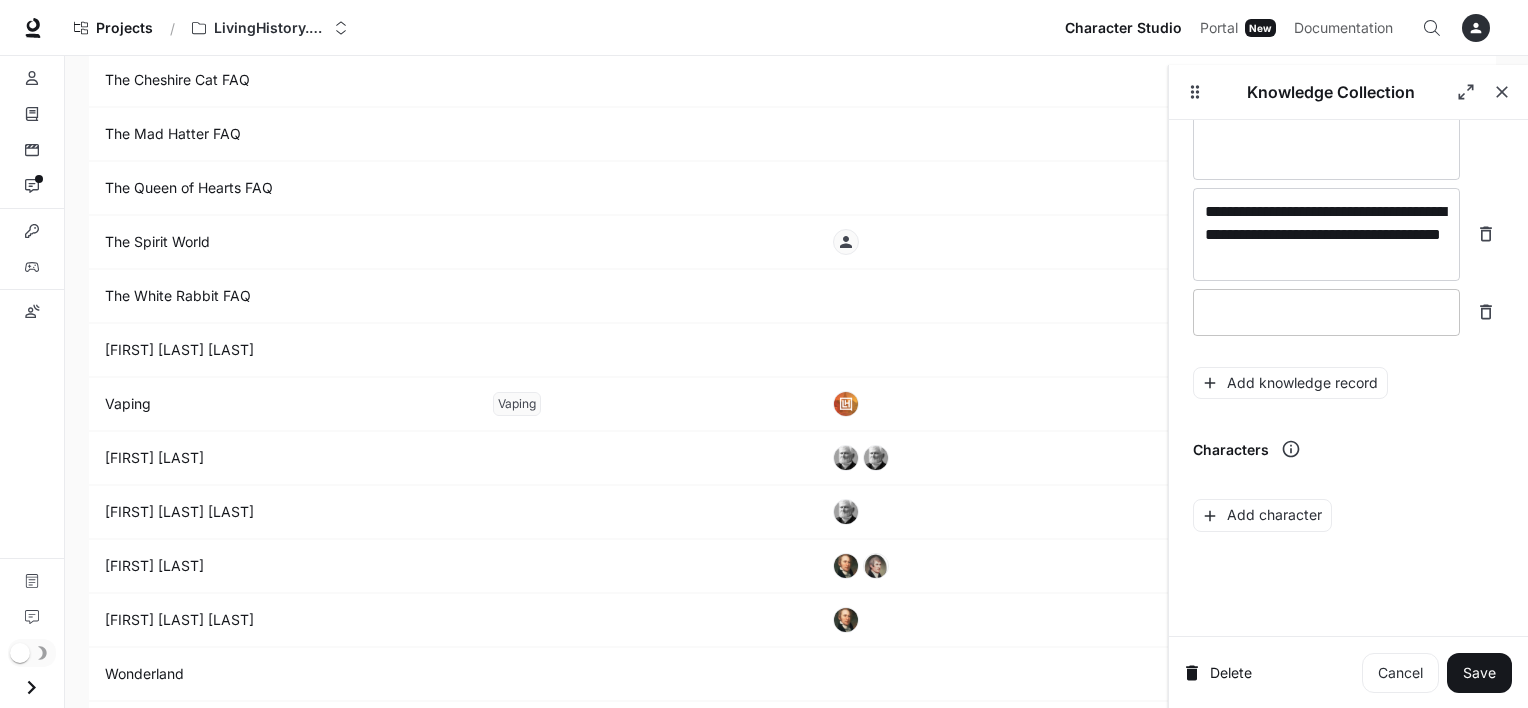 click at bounding box center [1326, 312] 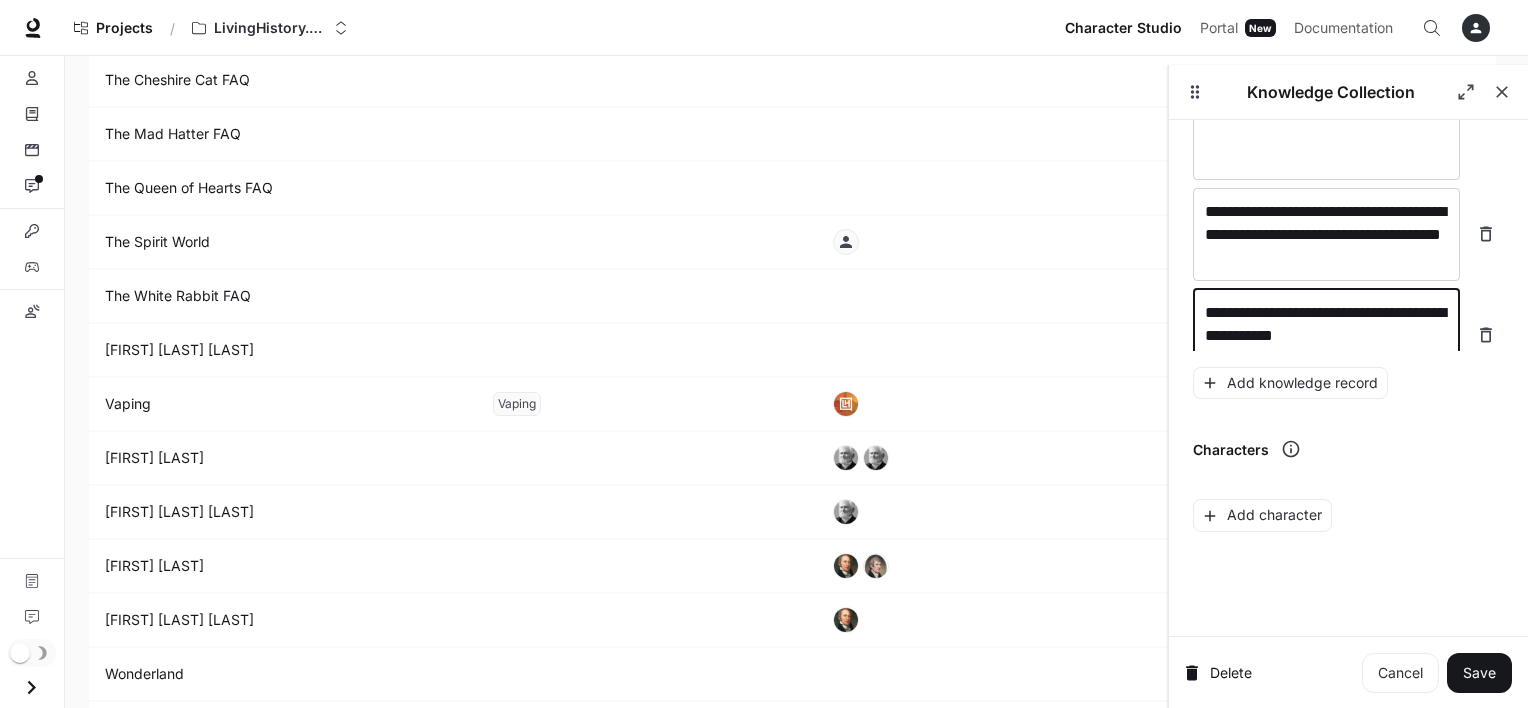 scroll, scrollTop: 22612, scrollLeft: 0, axis: vertical 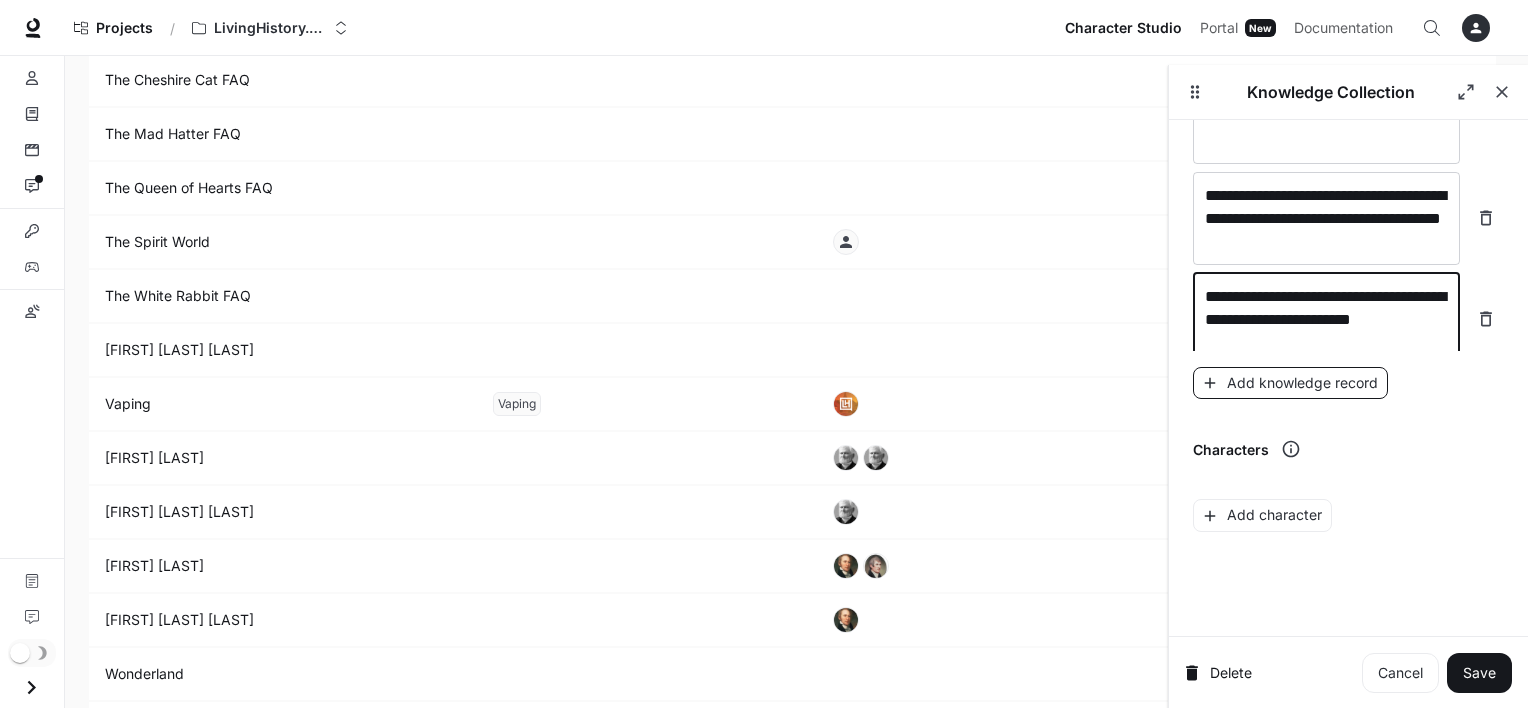type on "**********" 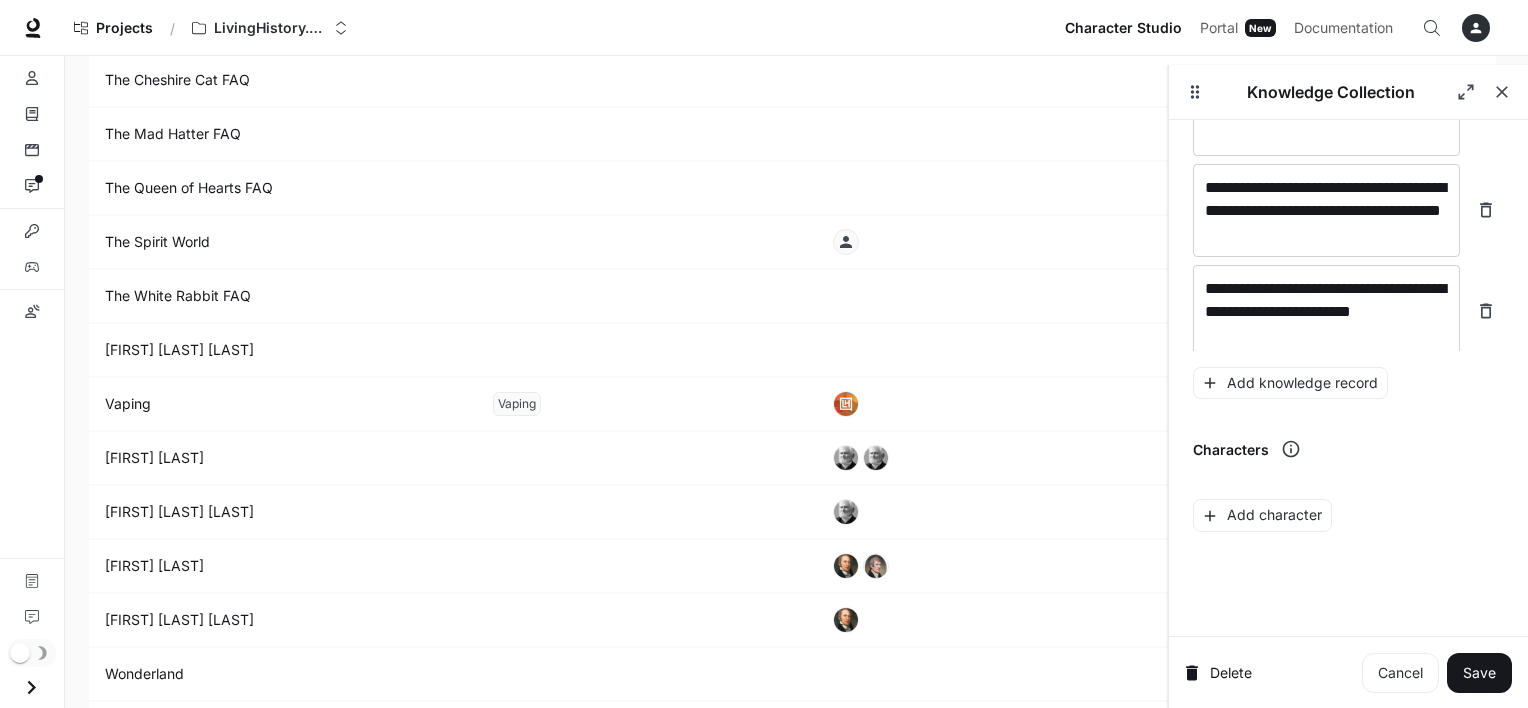 scroll, scrollTop: 22690, scrollLeft: 0, axis: vertical 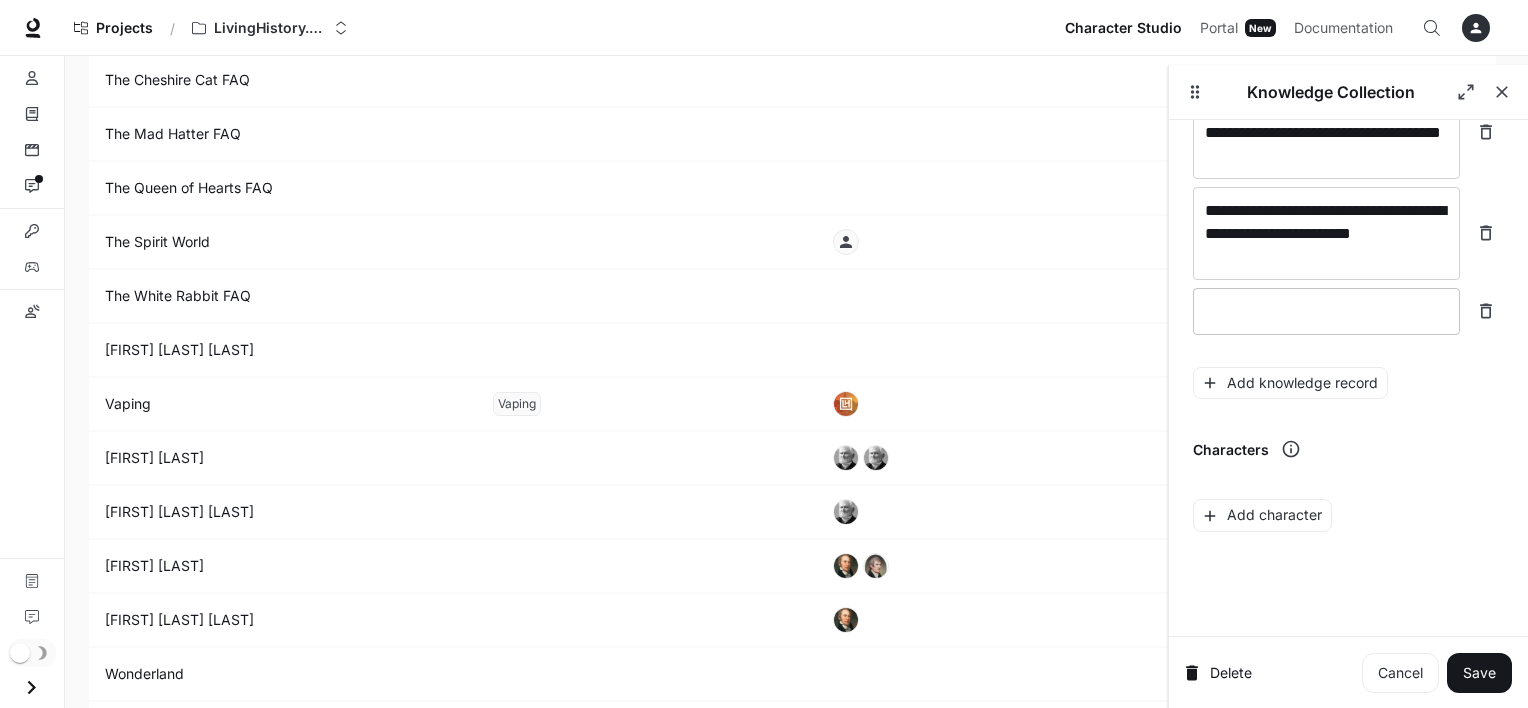 click at bounding box center [1326, 311] 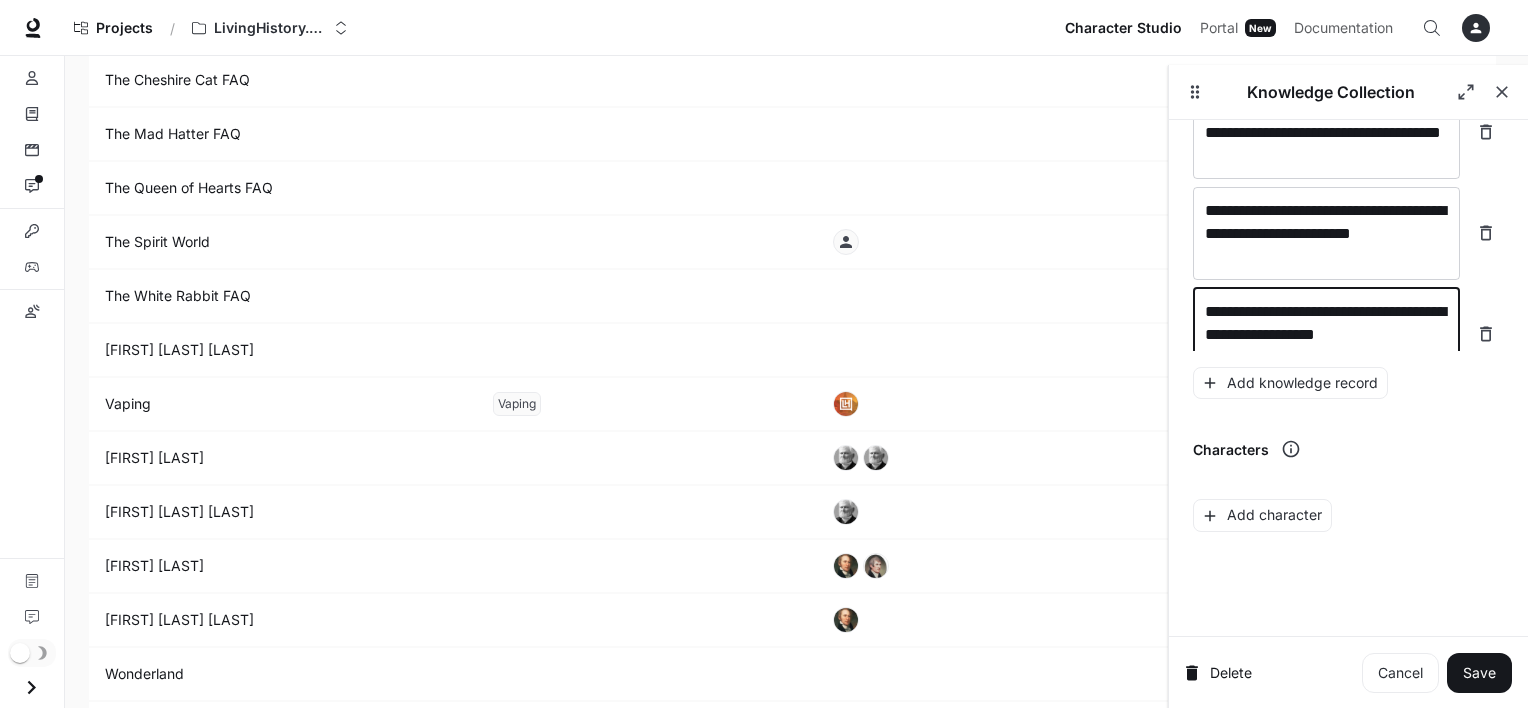 scroll, scrollTop: 22705, scrollLeft: 0, axis: vertical 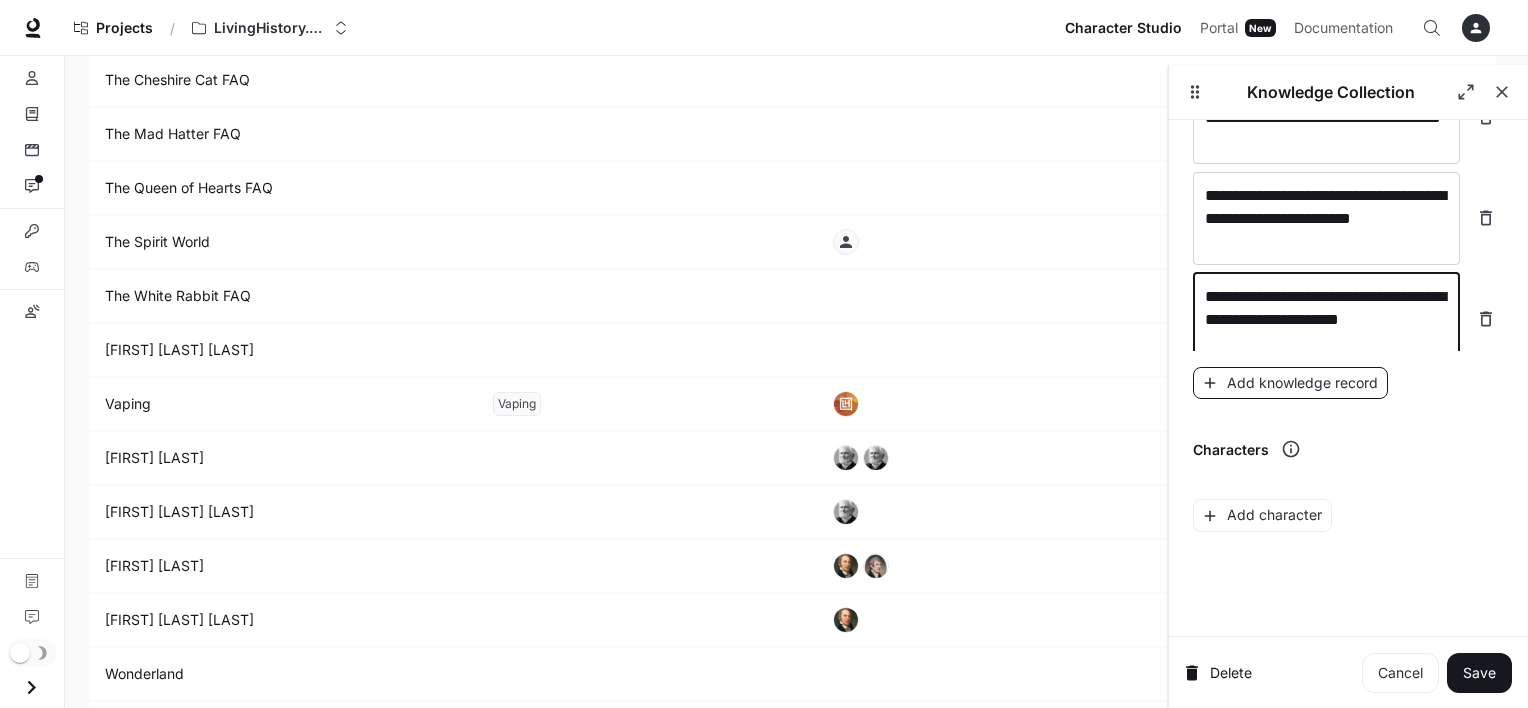 type on "**********" 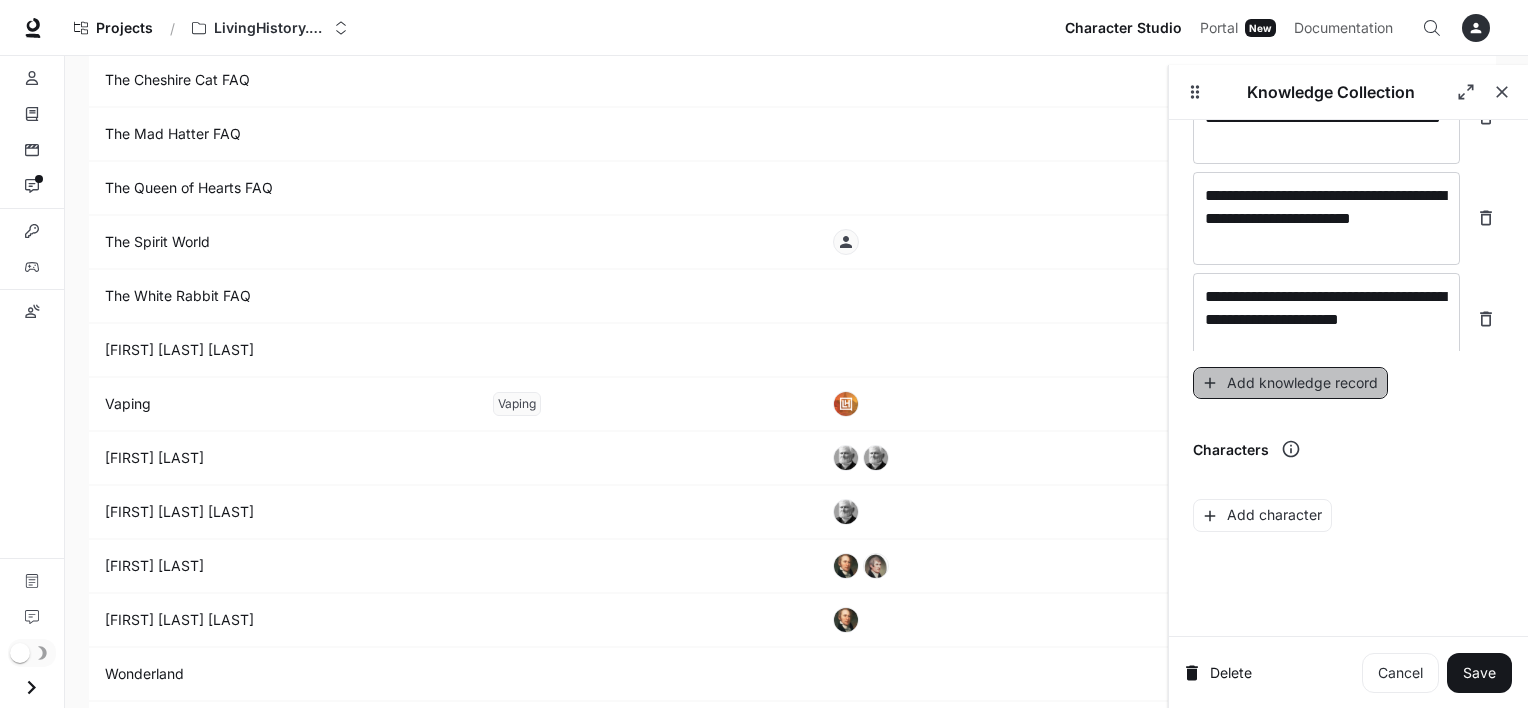 click on "Add knowledge record" at bounding box center (1290, 383) 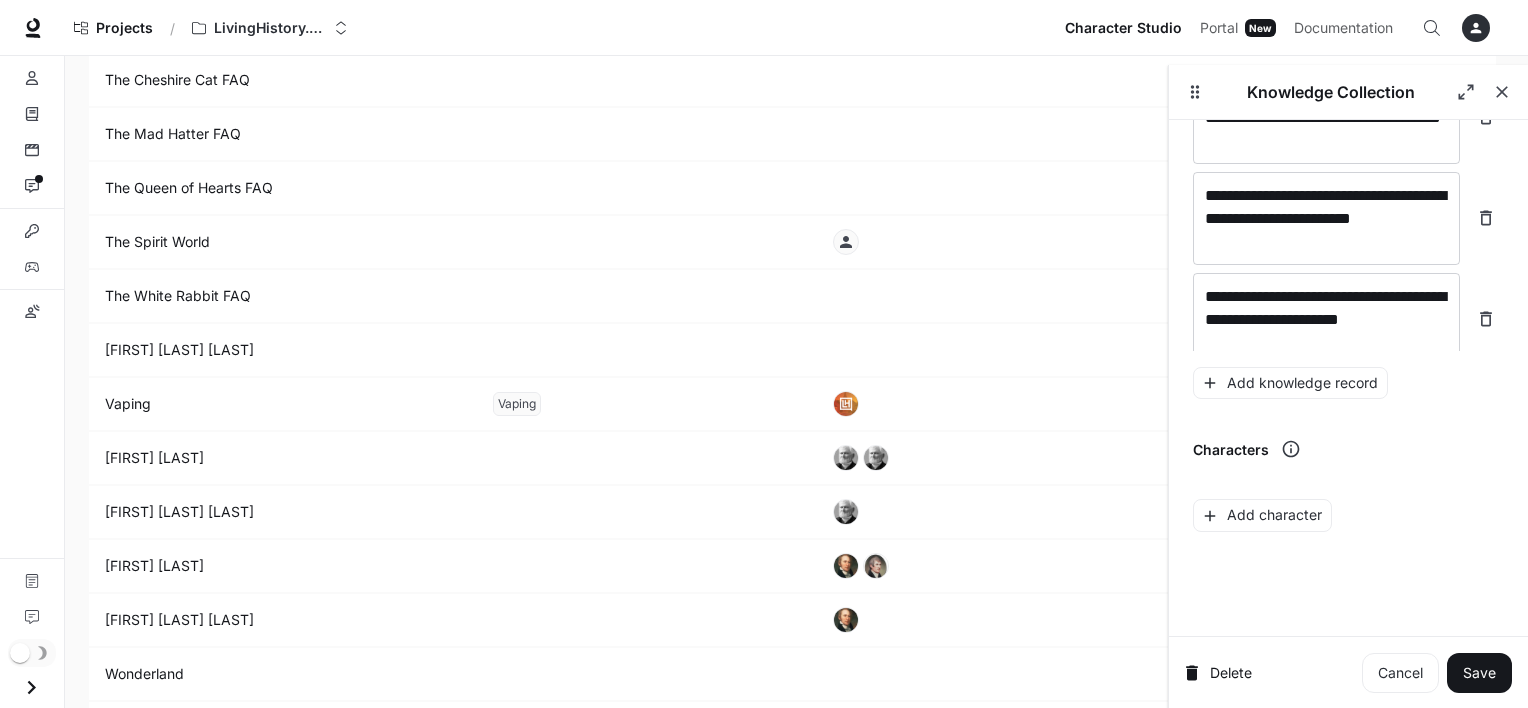 scroll, scrollTop: 22791, scrollLeft: 0, axis: vertical 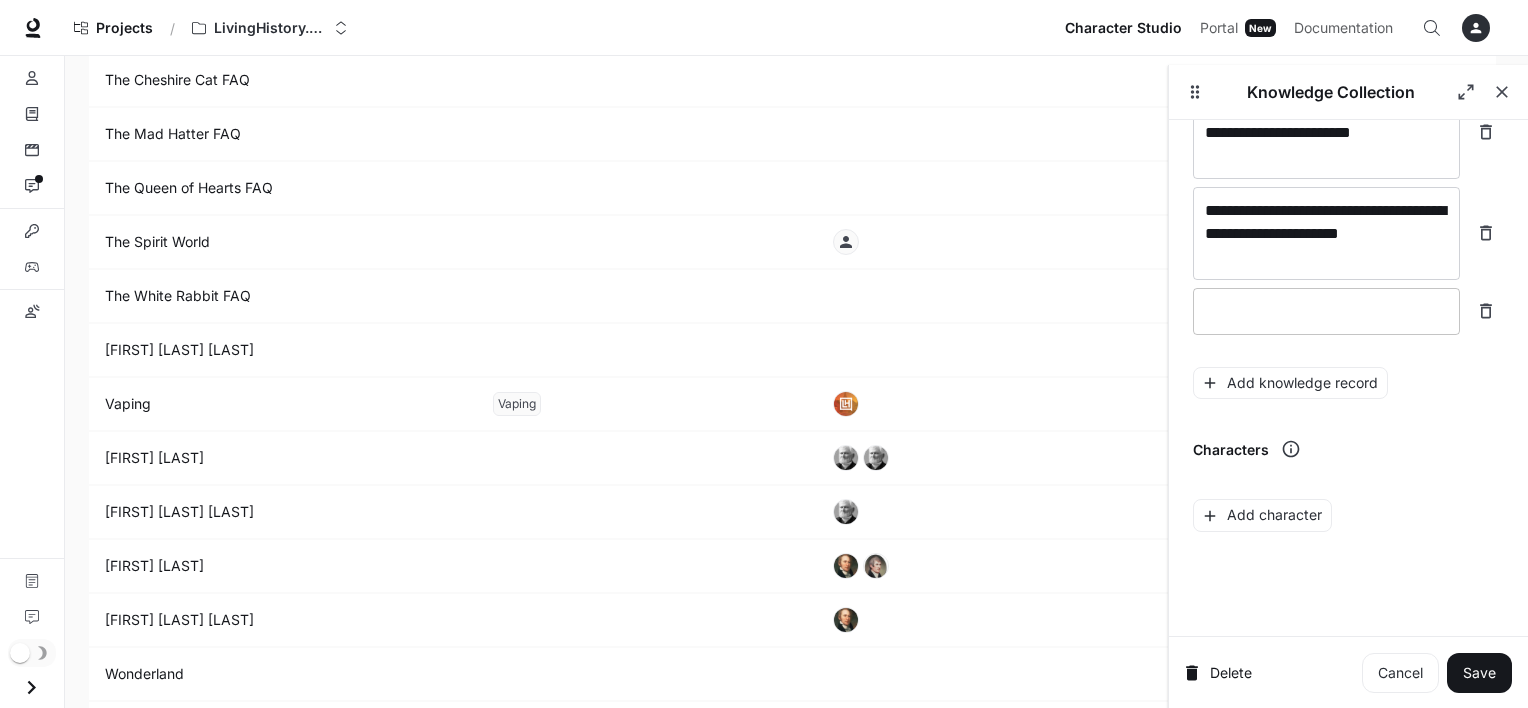 click at bounding box center (1326, 311) 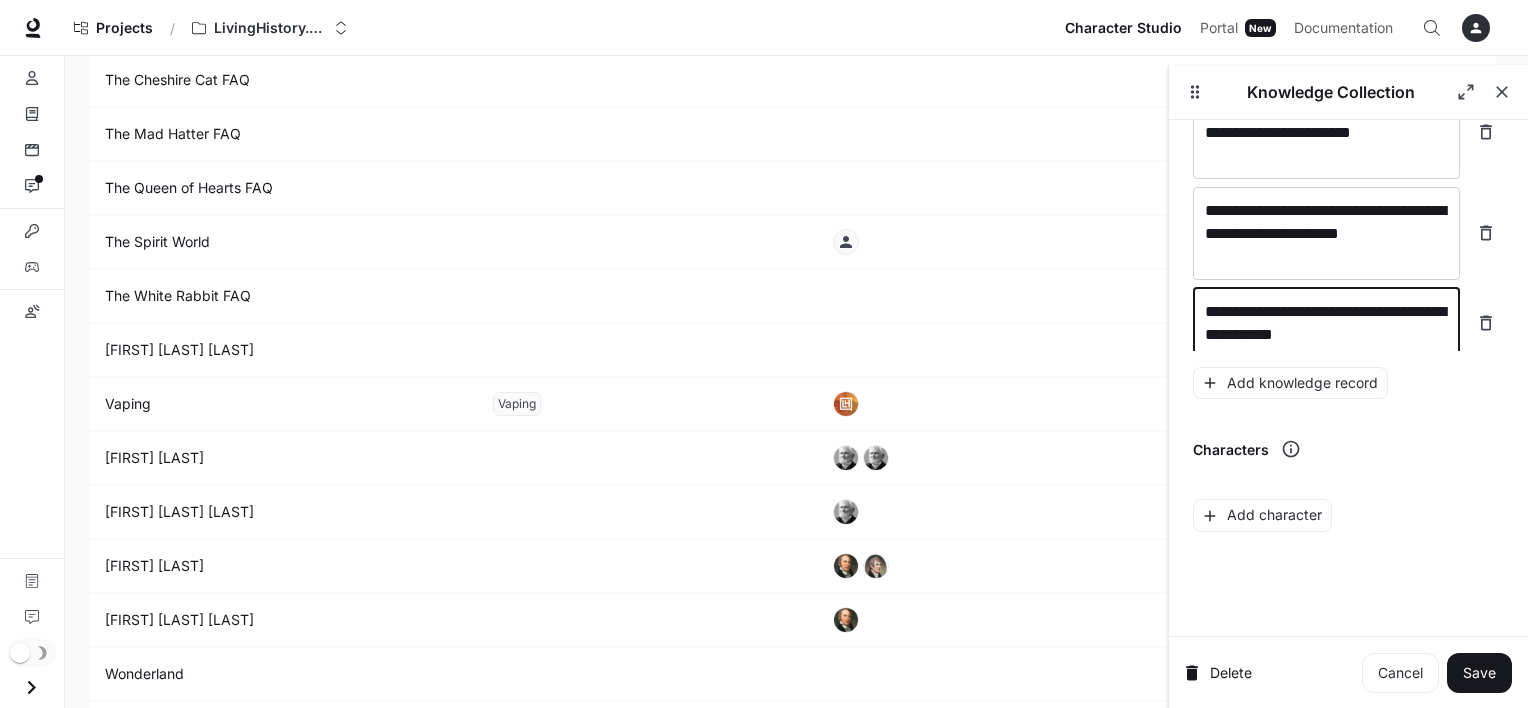 scroll, scrollTop: 22807, scrollLeft: 0, axis: vertical 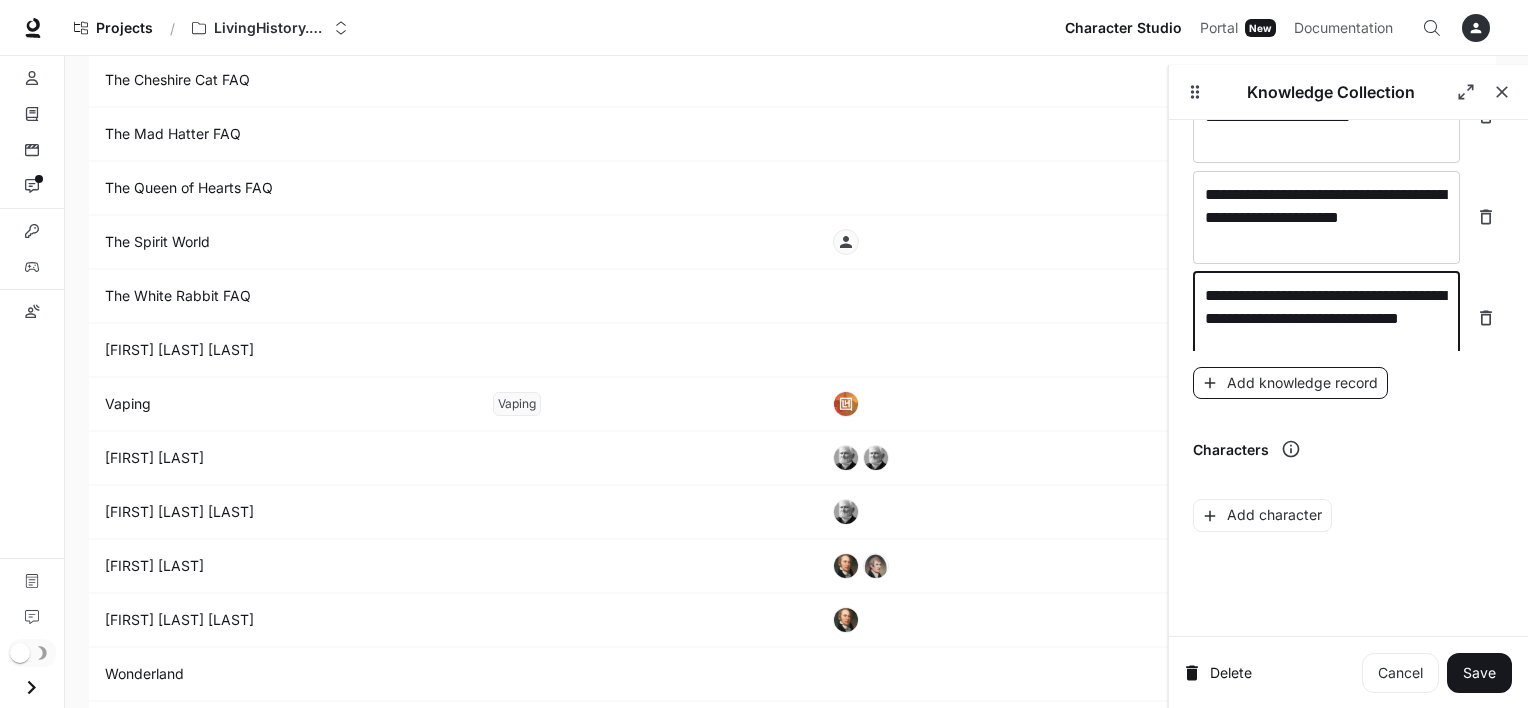 type on "**********" 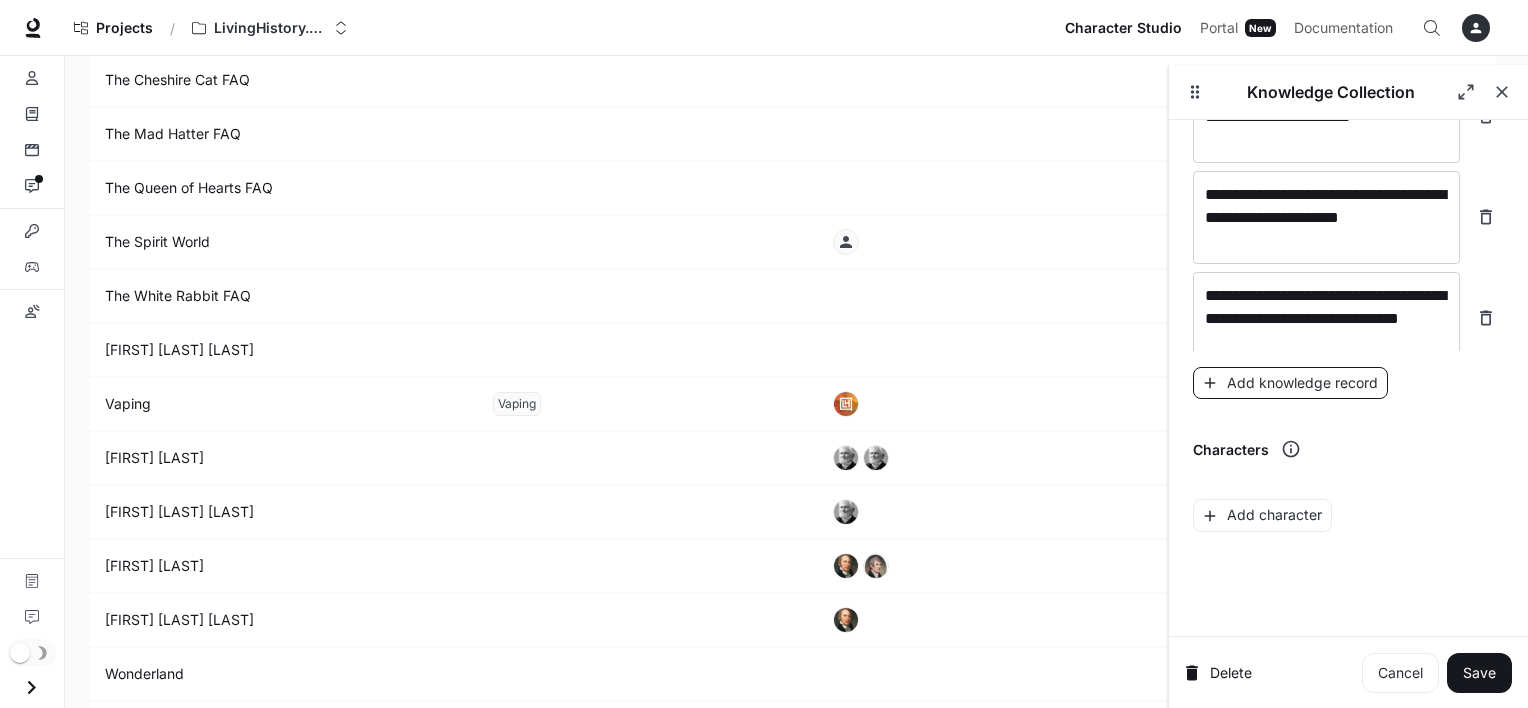 scroll, scrollTop: 22884, scrollLeft: 0, axis: vertical 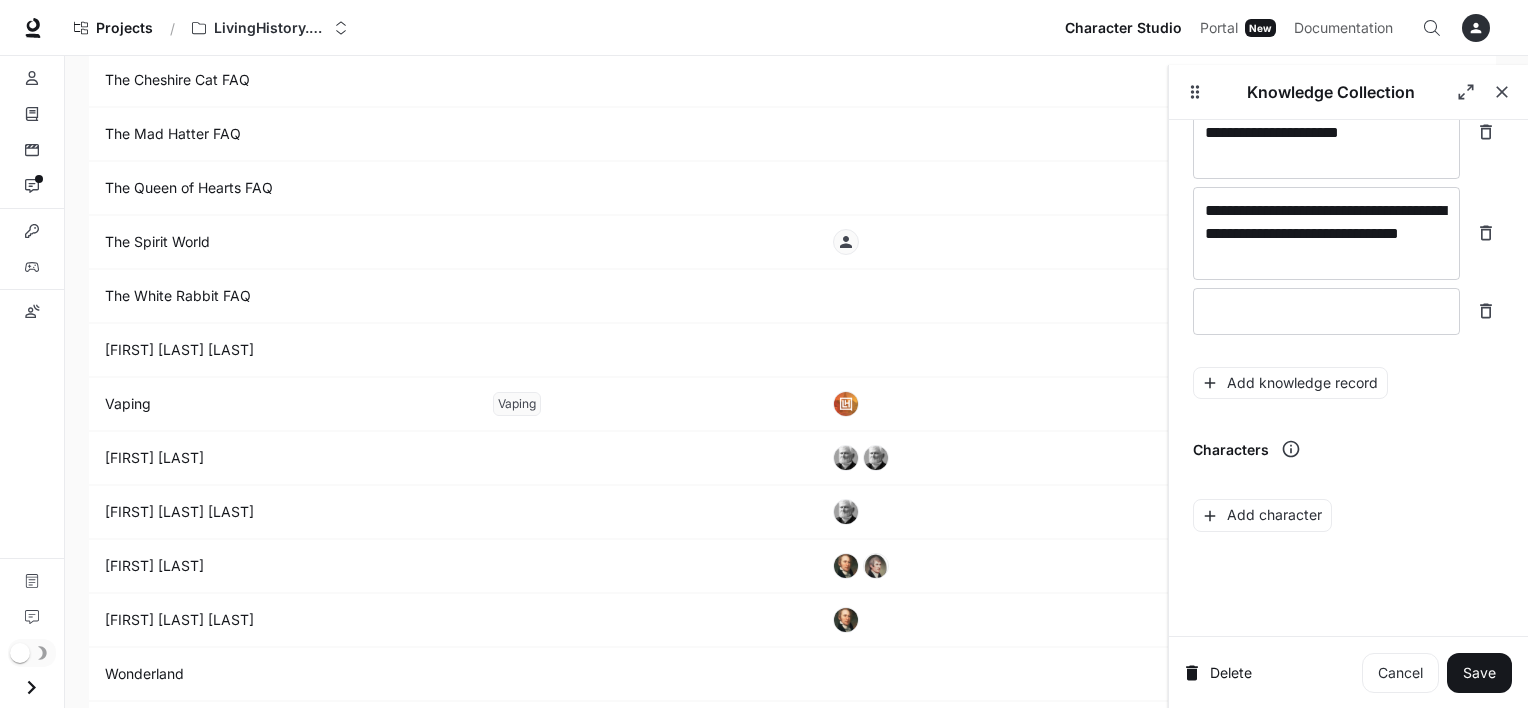click on "**********" at bounding box center (1348, 151) 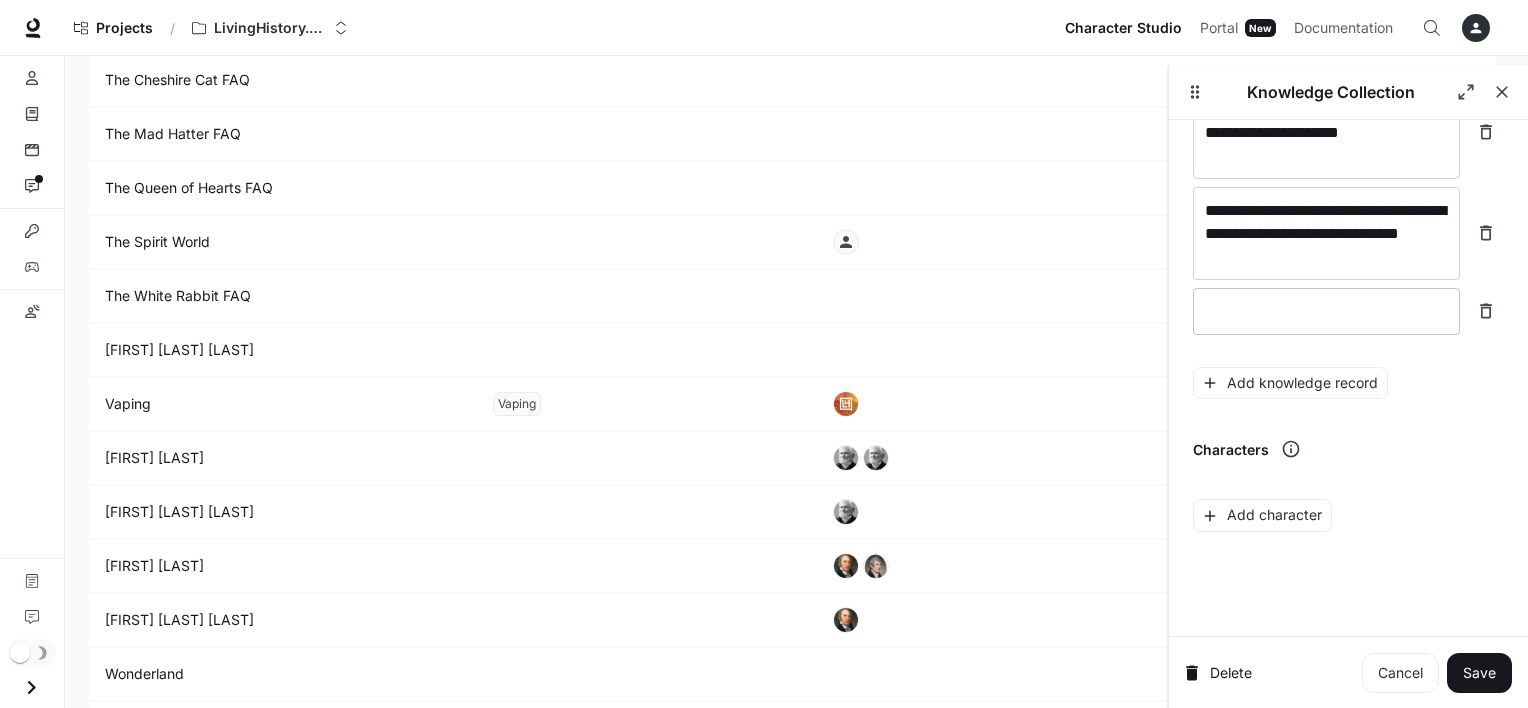 click at bounding box center [1326, 311] 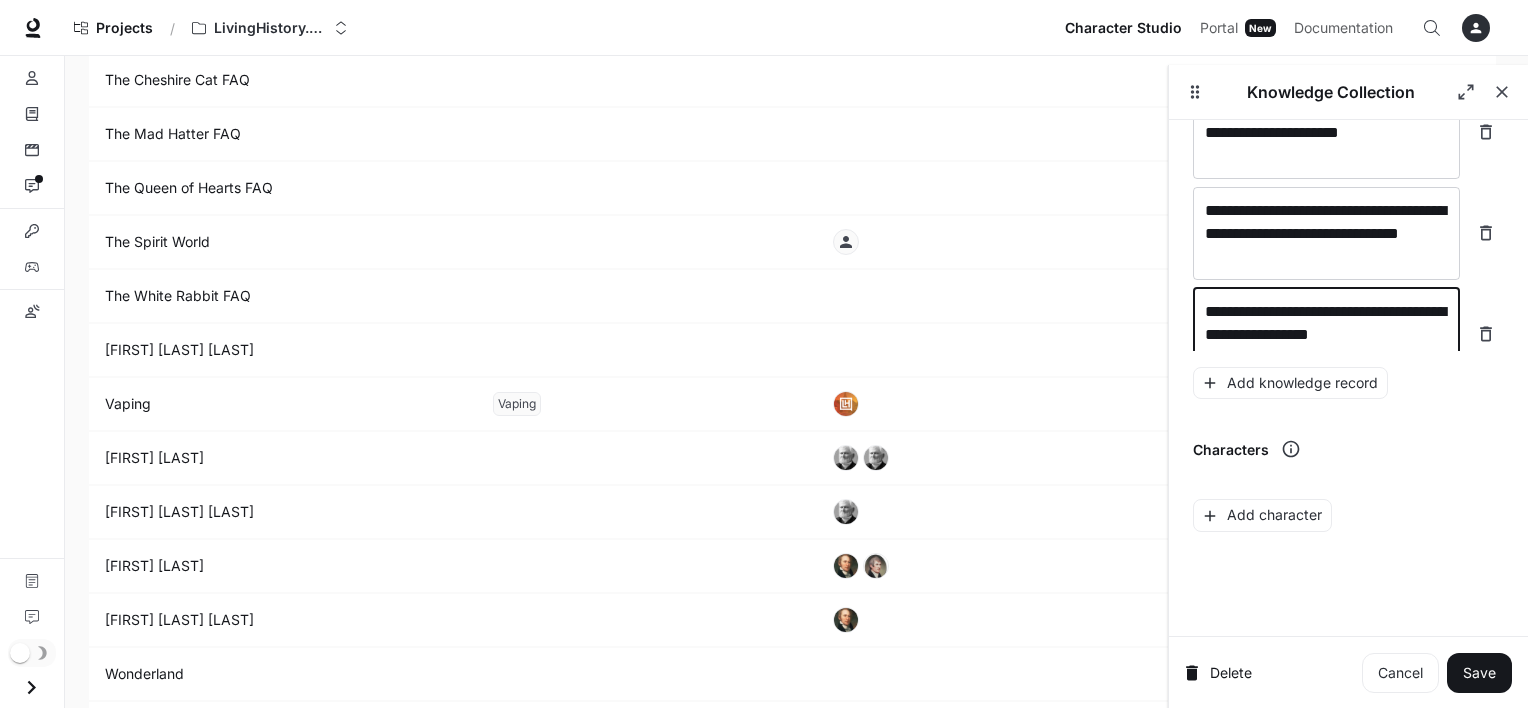 scroll, scrollTop: 22900, scrollLeft: 0, axis: vertical 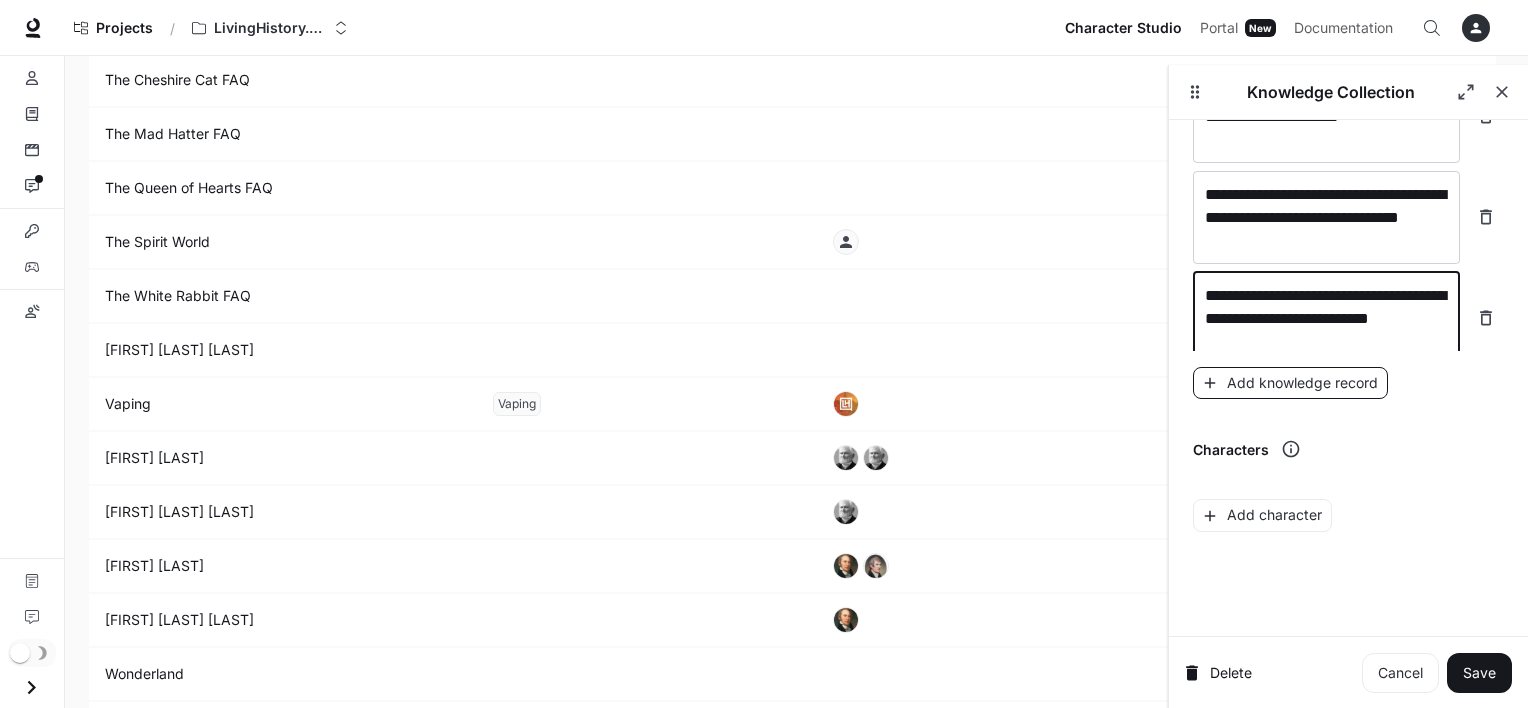 type on "**********" 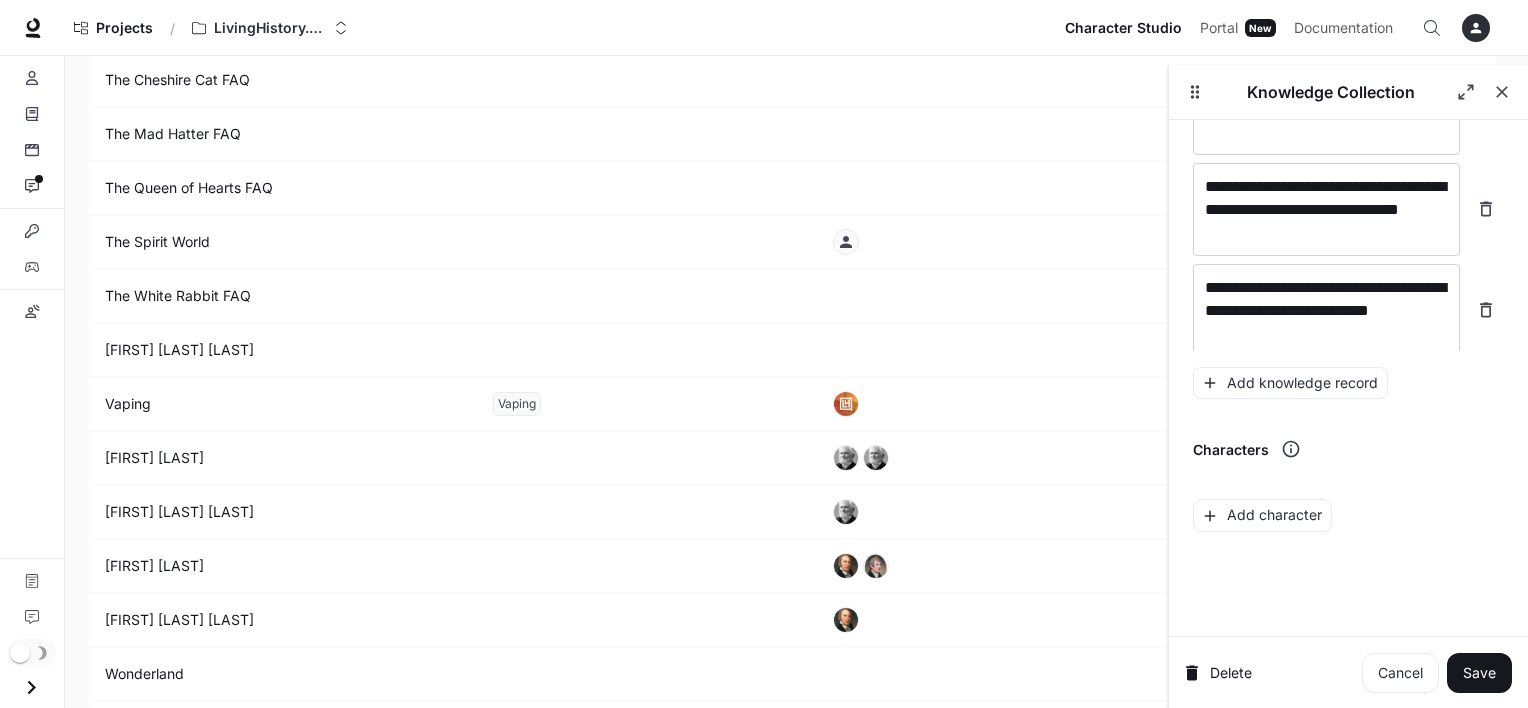 scroll, scrollTop: 22976, scrollLeft: 0, axis: vertical 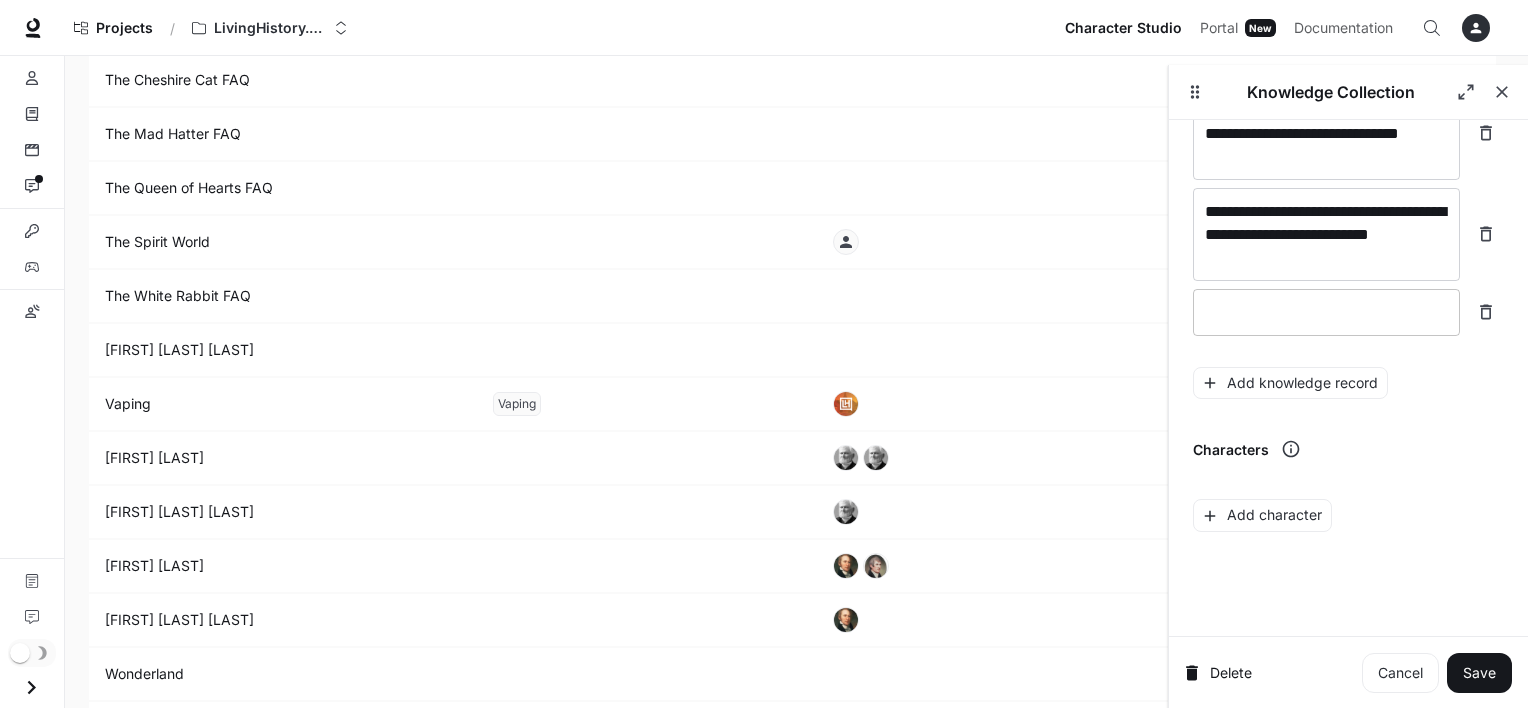 click at bounding box center (1326, 312) 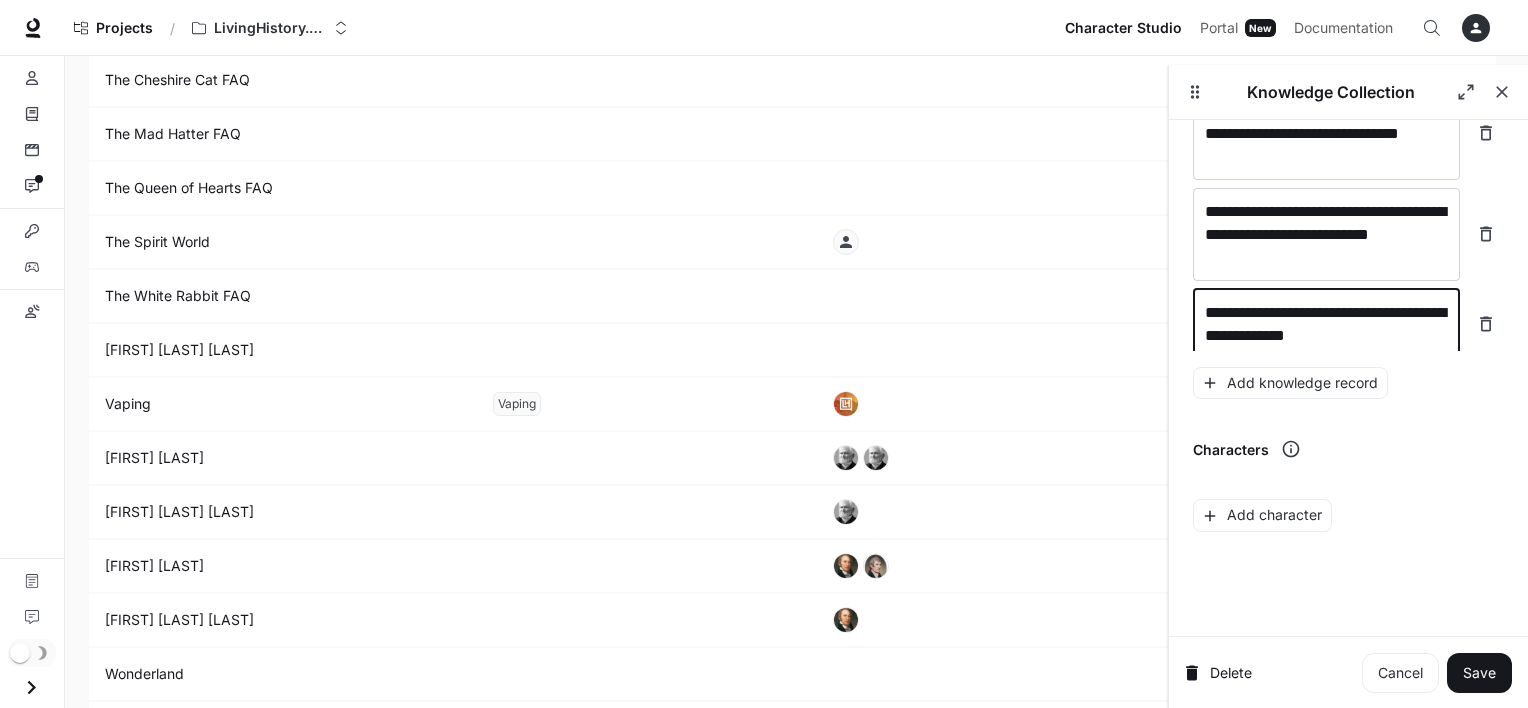 scroll, scrollTop: 22992, scrollLeft: 0, axis: vertical 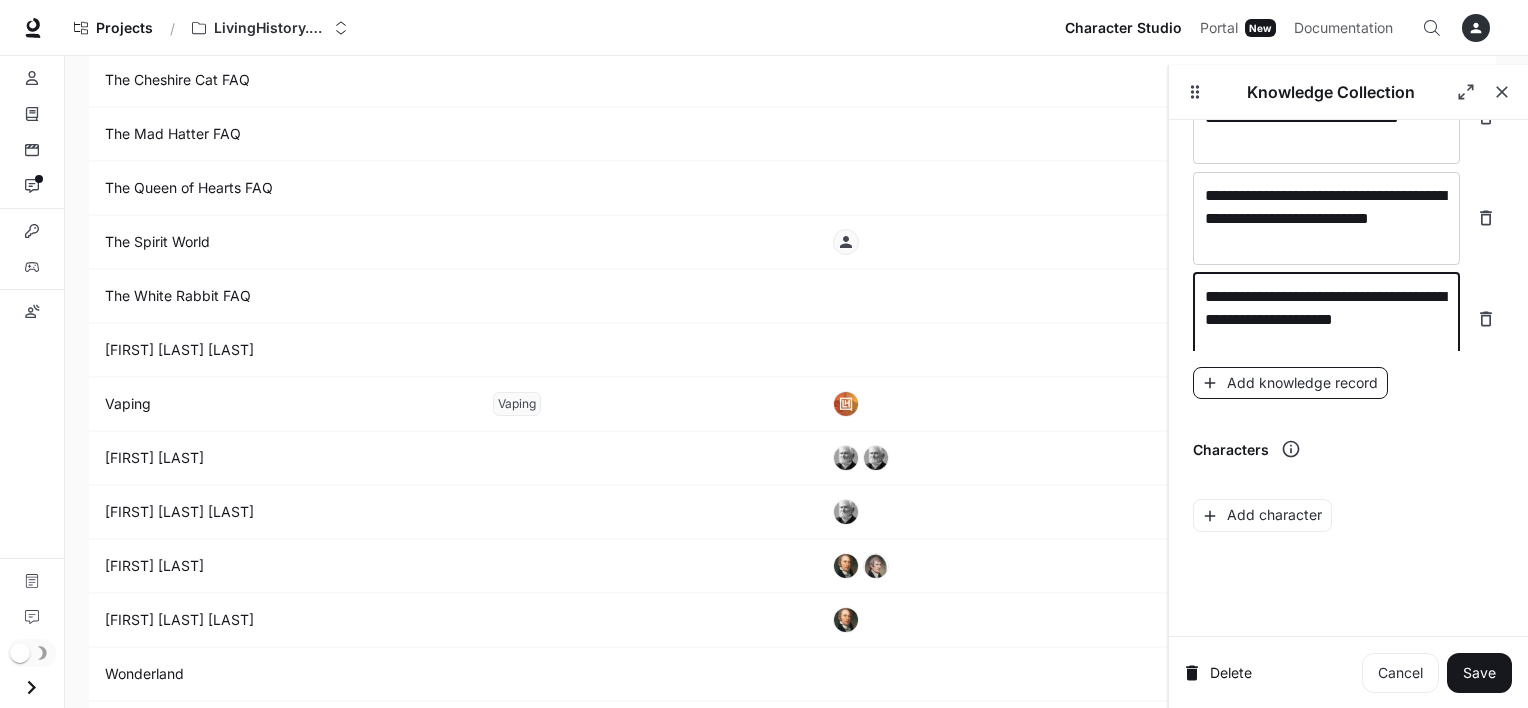 type on "**********" 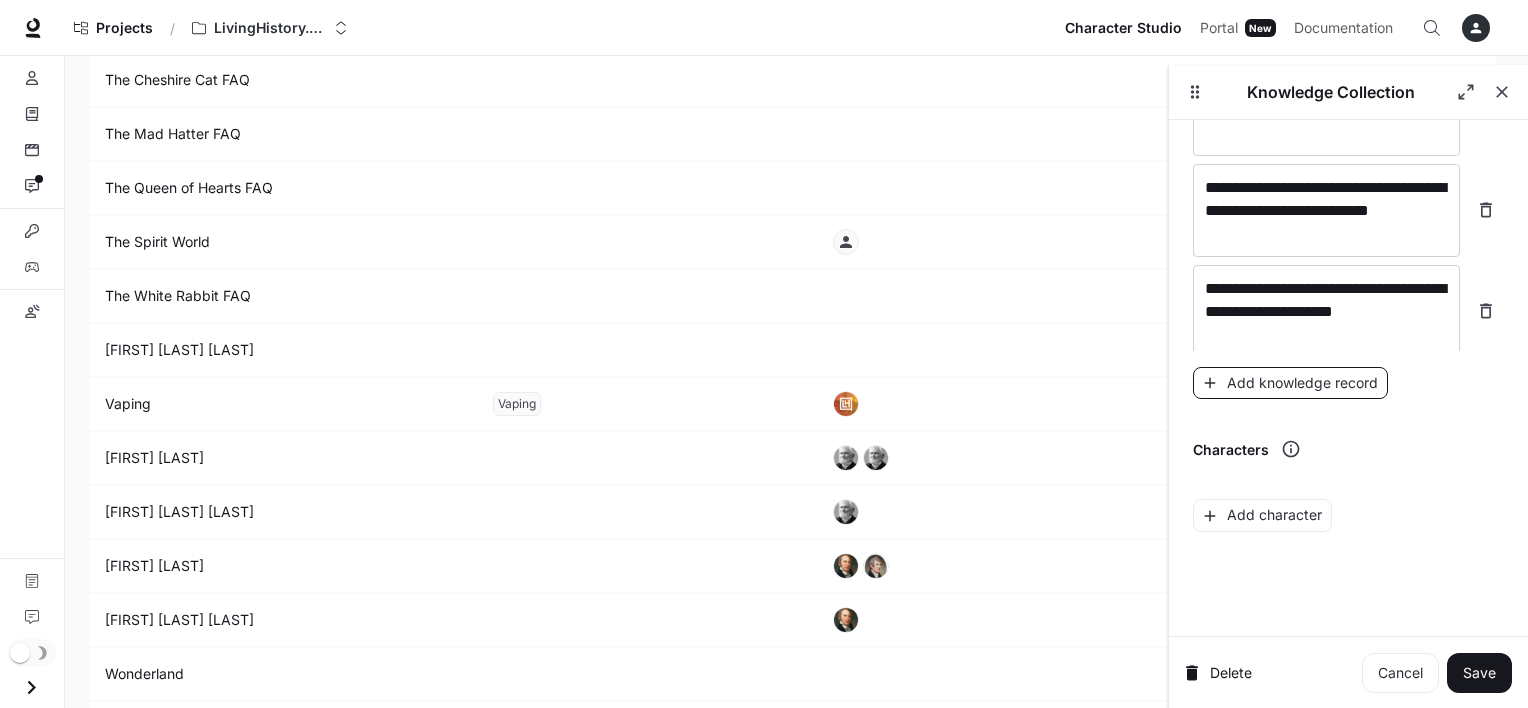 scroll, scrollTop: 23070, scrollLeft: 0, axis: vertical 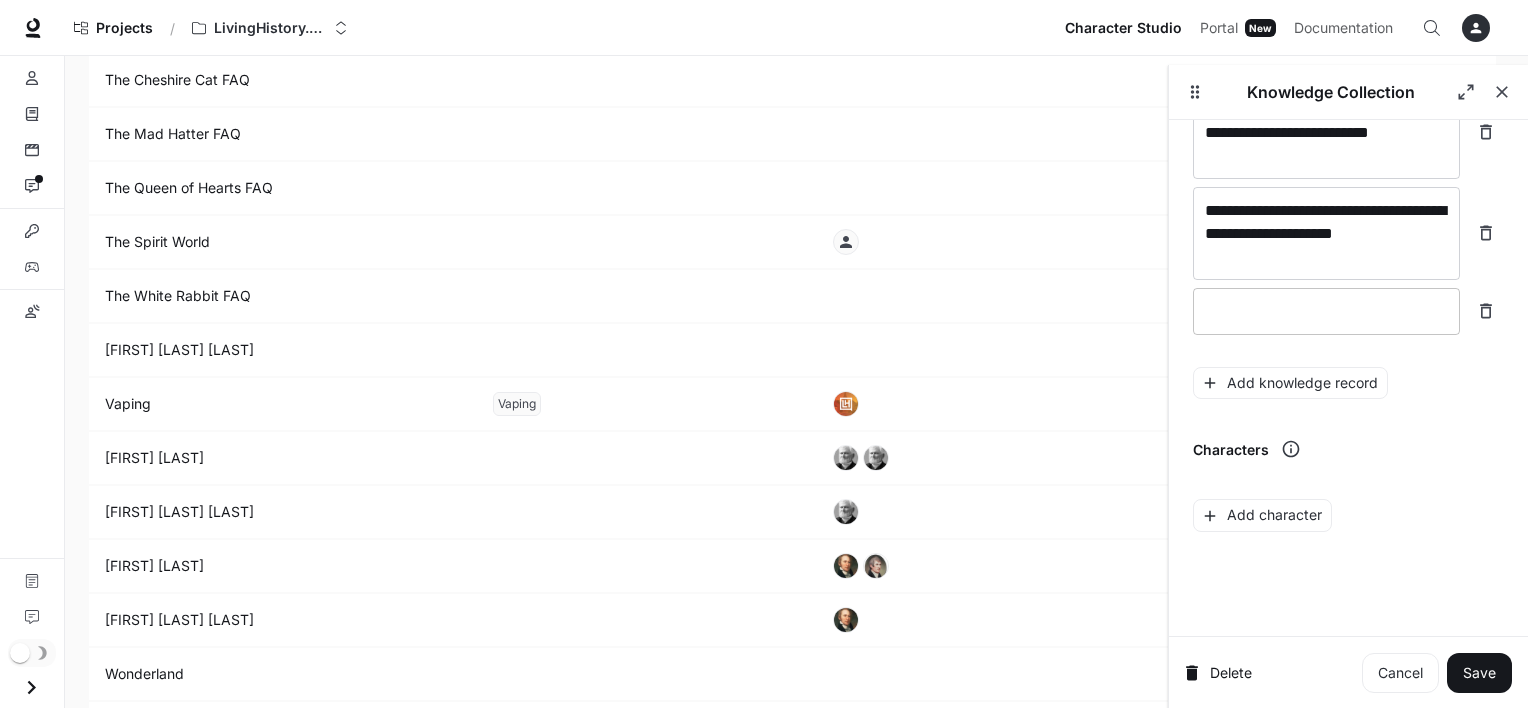 click at bounding box center [1326, 311] 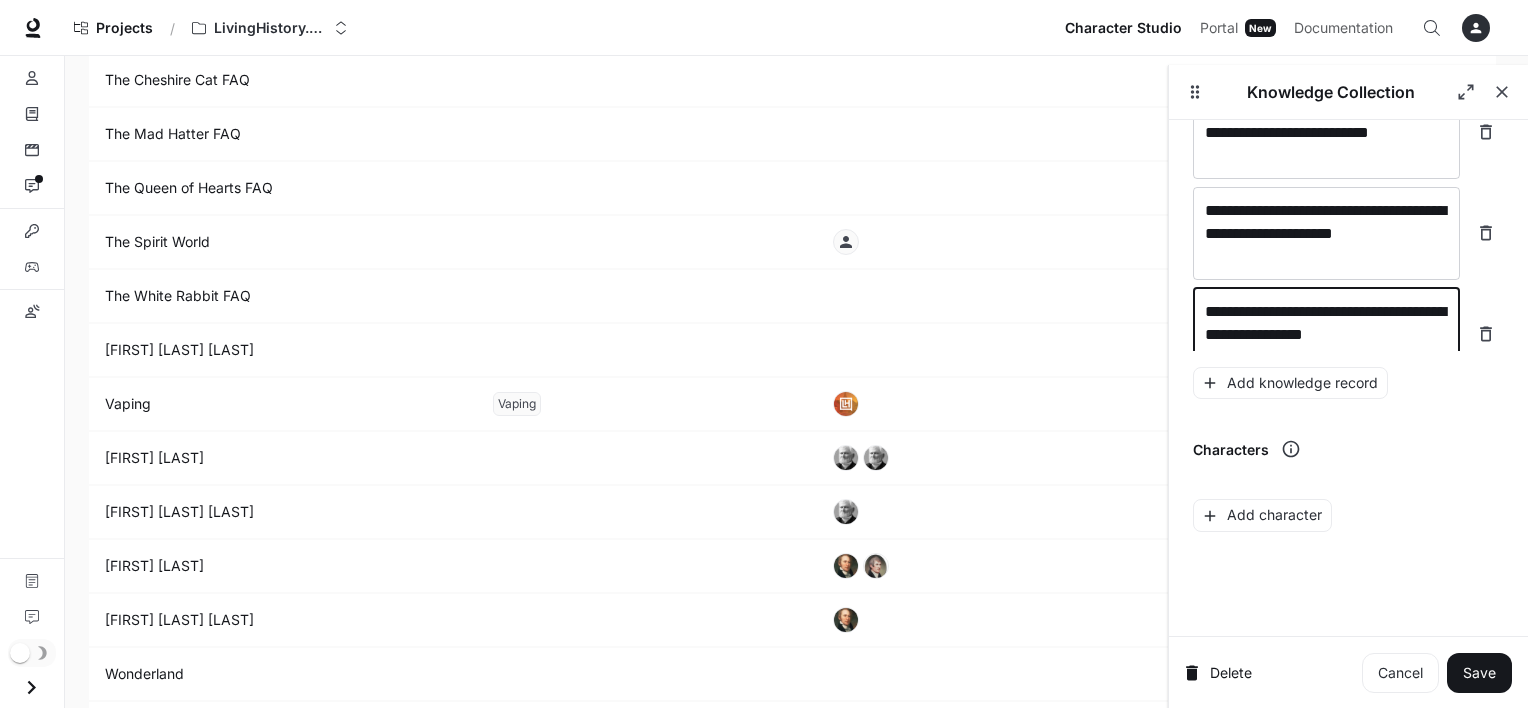 scroll, scrollTop: 23085, scrollLeft: 0, axis: vertical 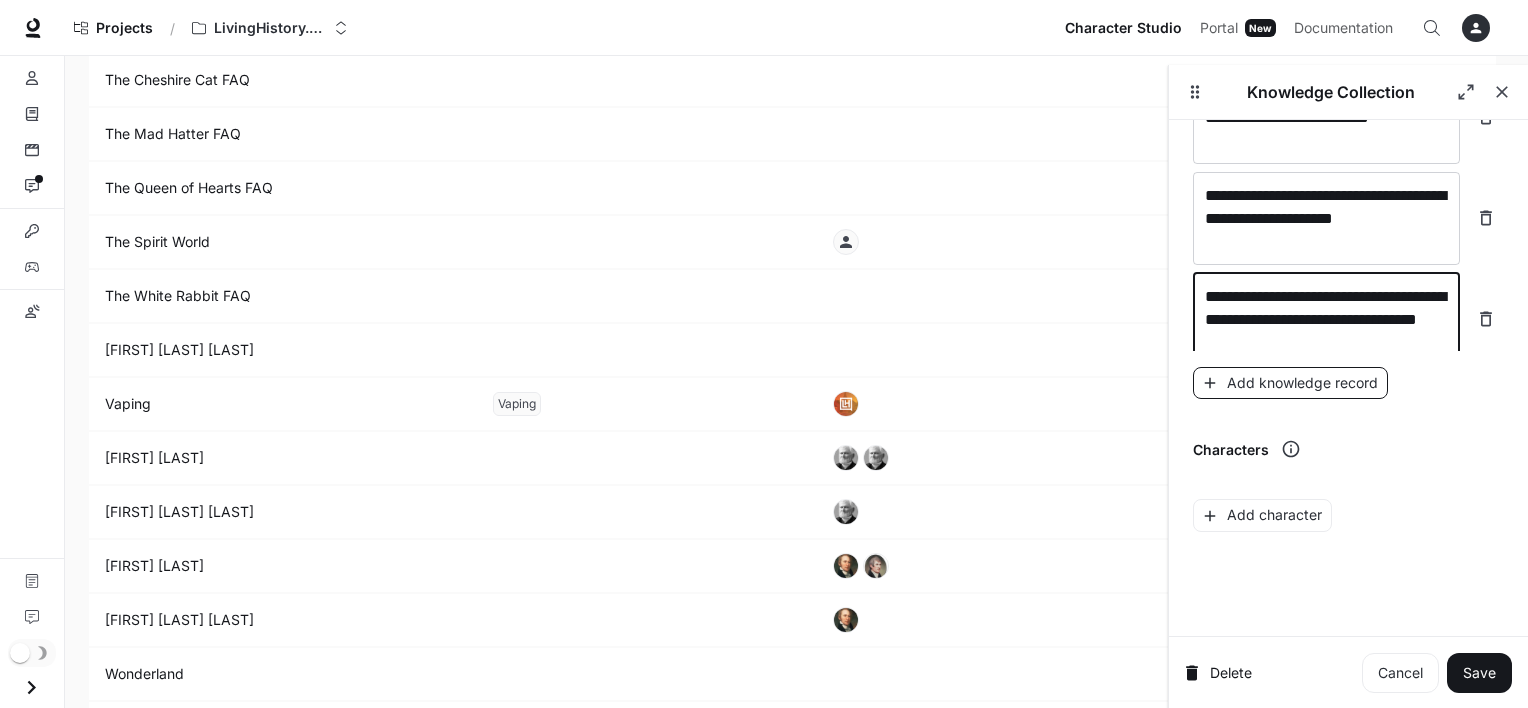 type on "**********" 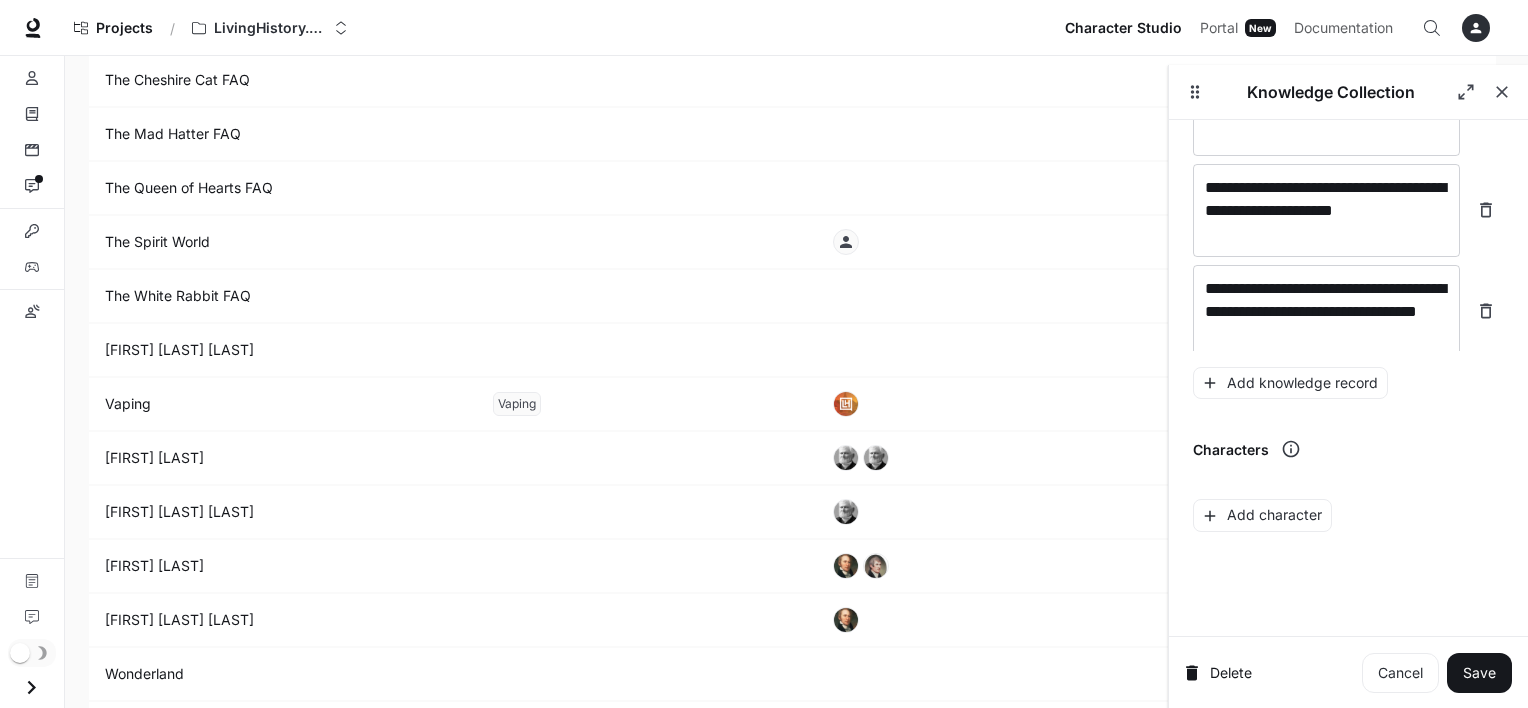 scroll, scrollTop: 23163, scrollLeft: 0, axis: vertical 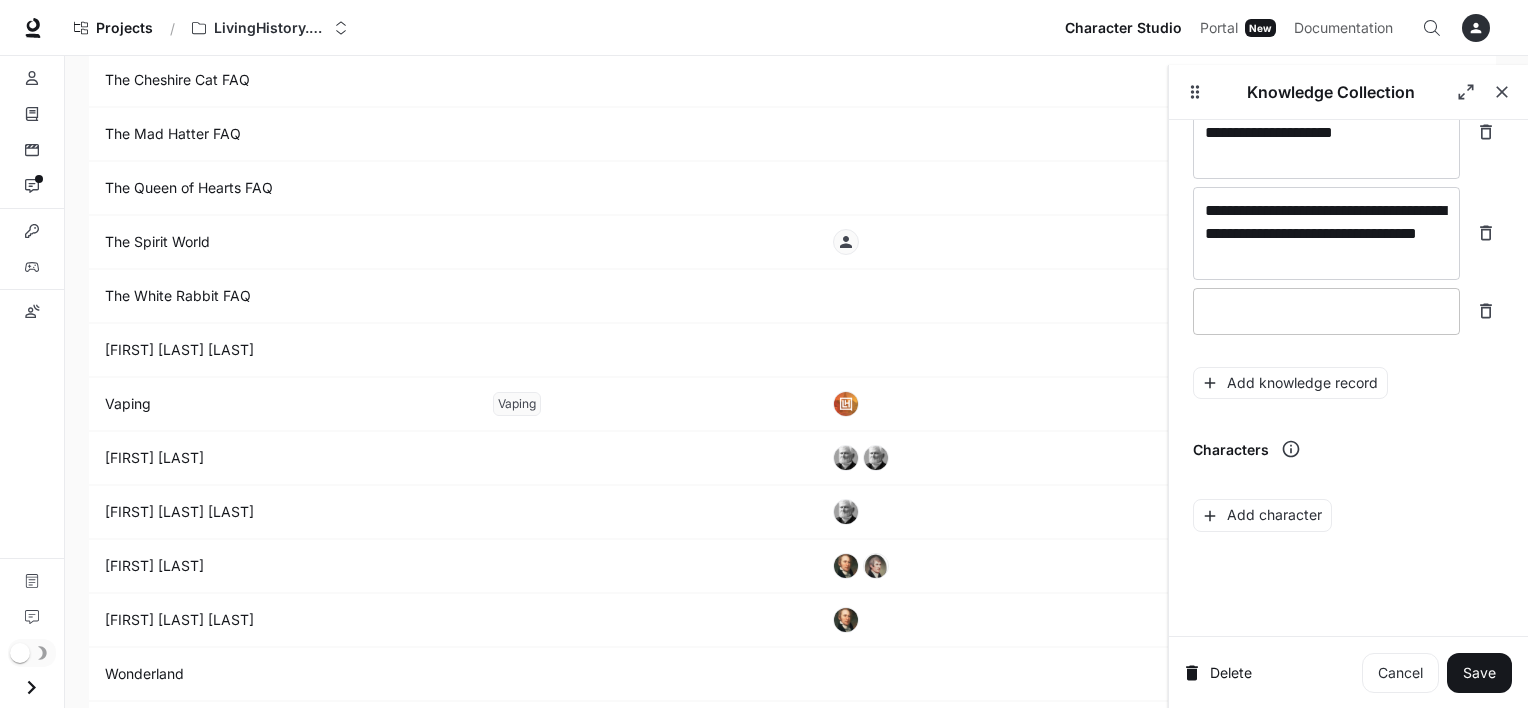 click at bounding box center [1326, 311] 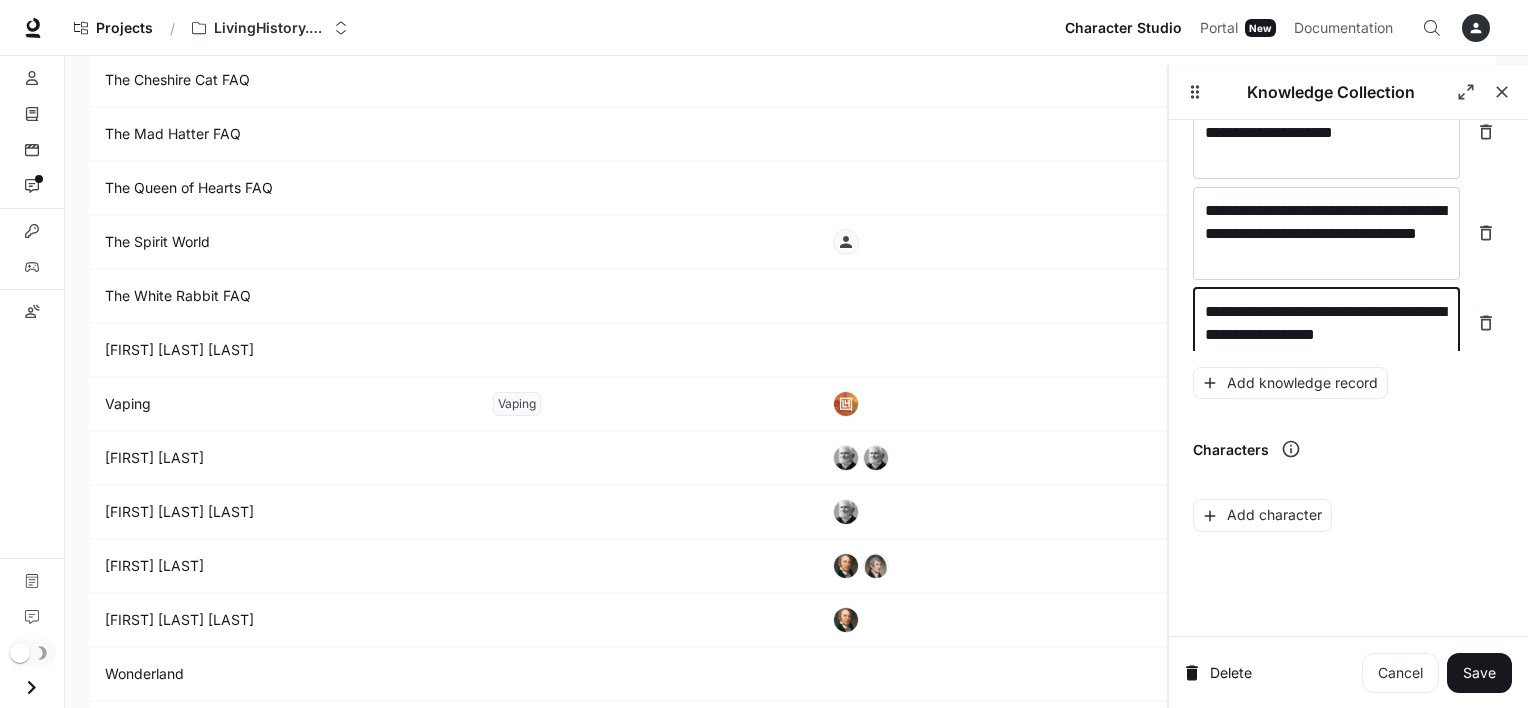 scroll, scrollTop: 23179, scrollLeft: 0, axis: vertical 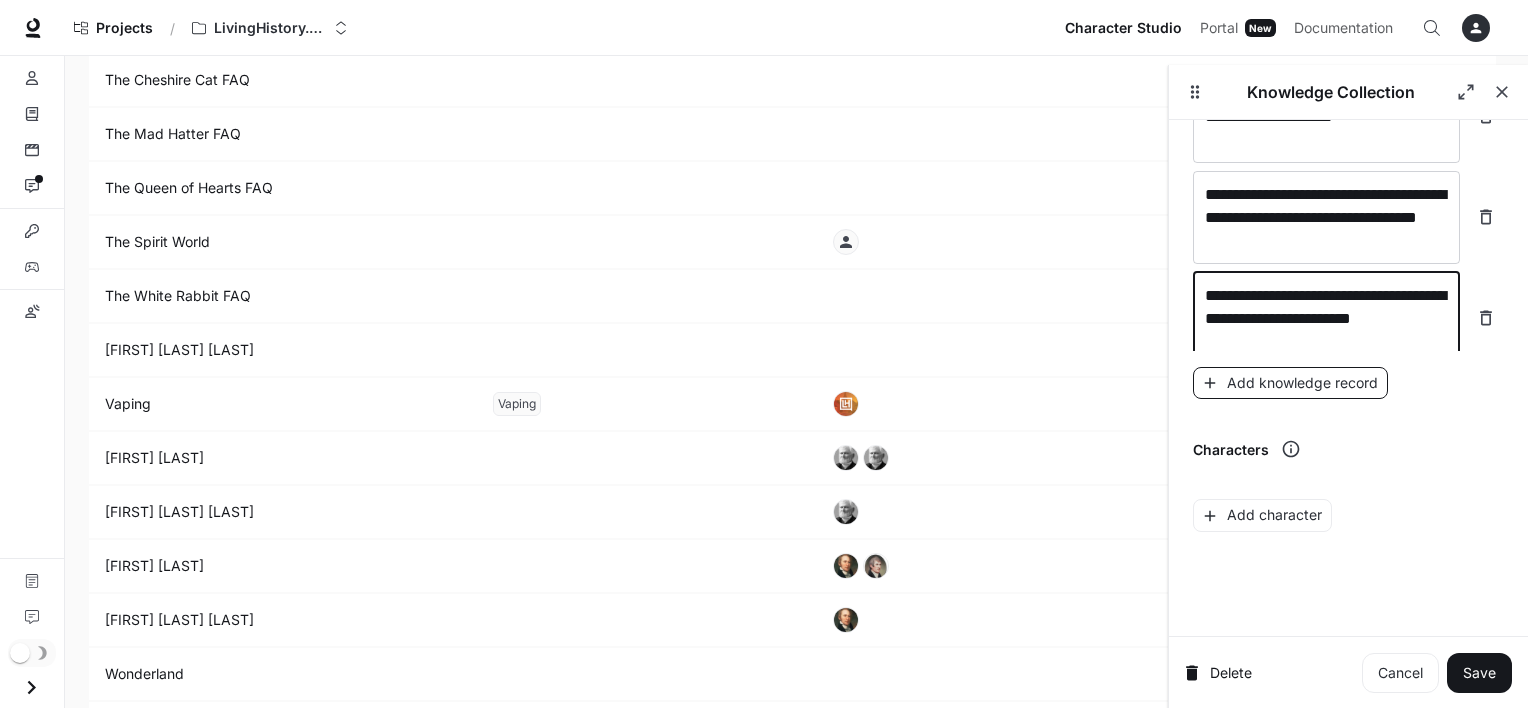type on "**********" 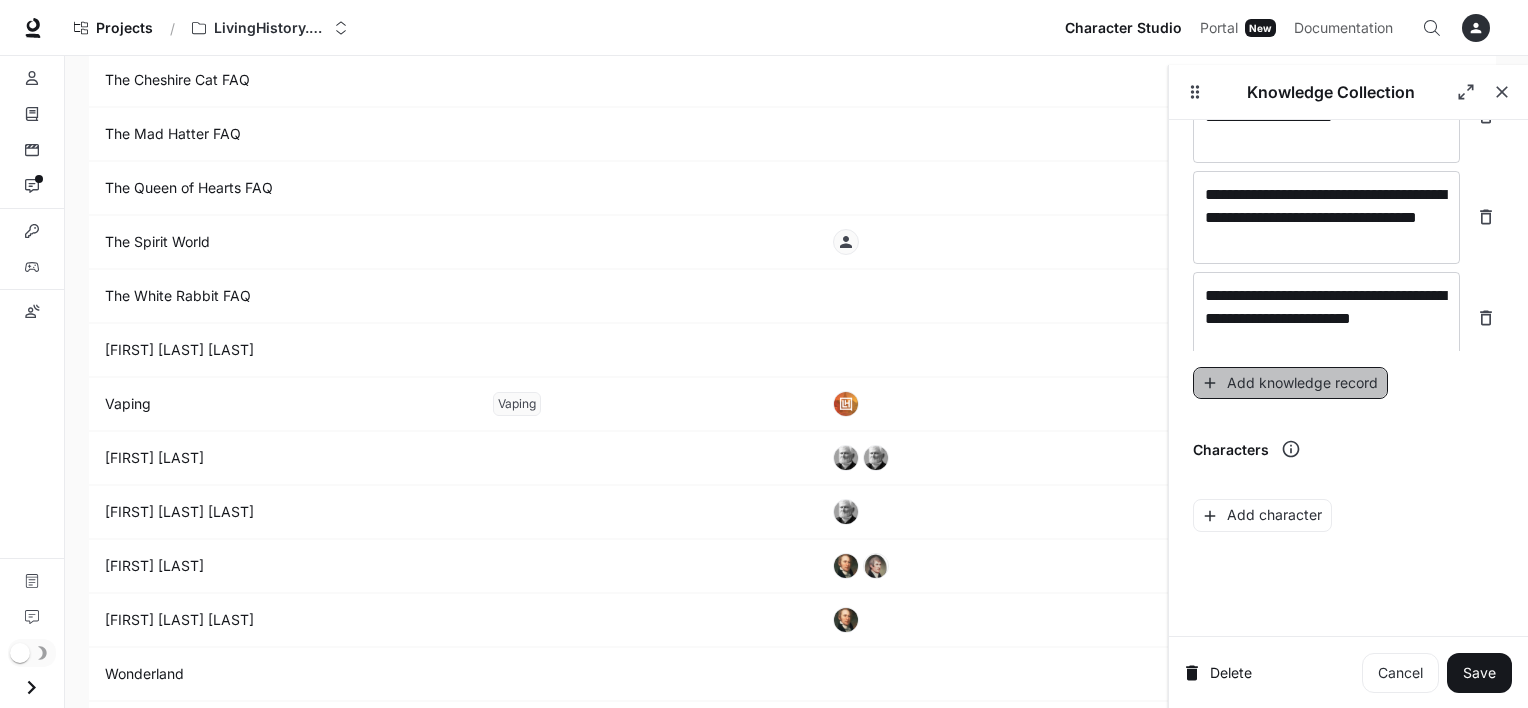 click on "Add knowledge record" at bounding box center (1290, 383) 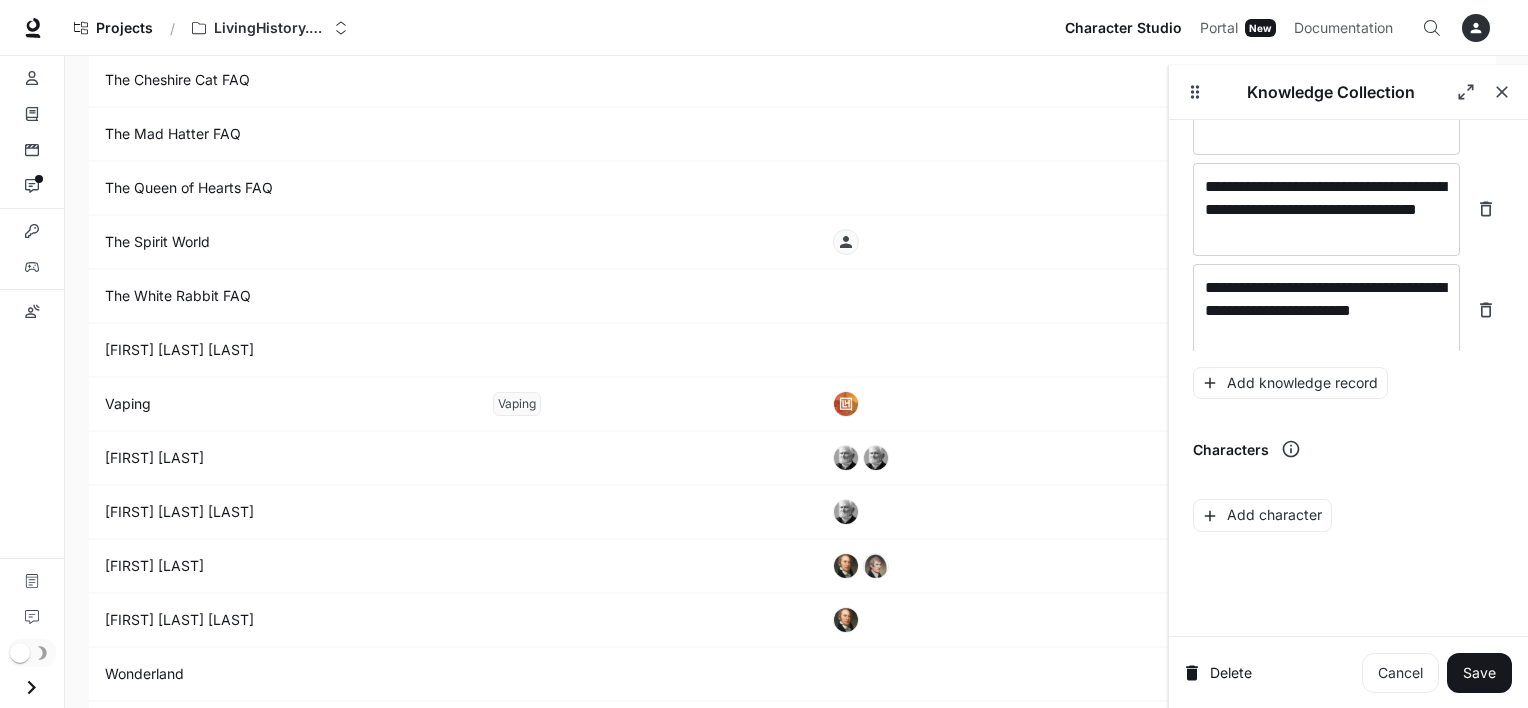 scroll, scrollTop: 23256, scrollLeft: 0, axis: vertical 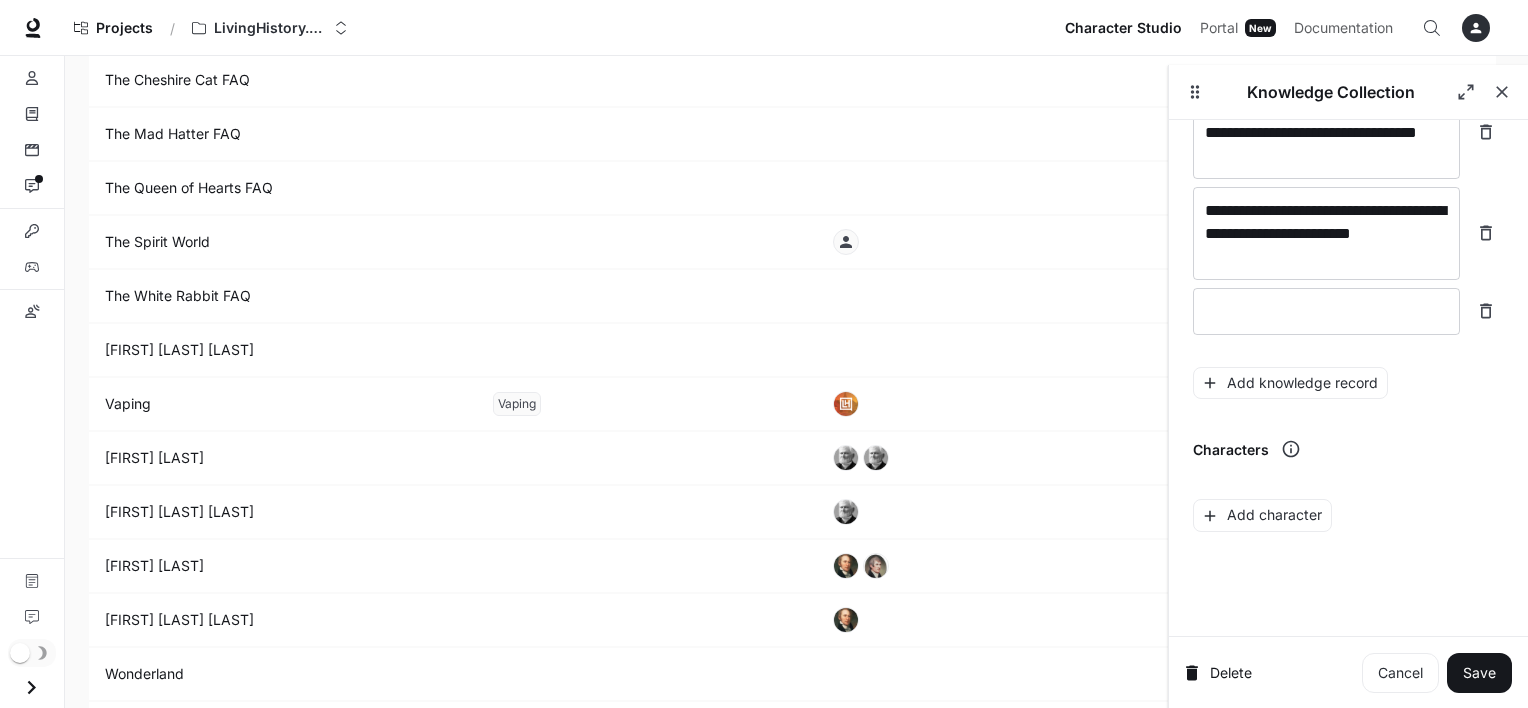 click on "**********" at bounding box center [1348, 151] 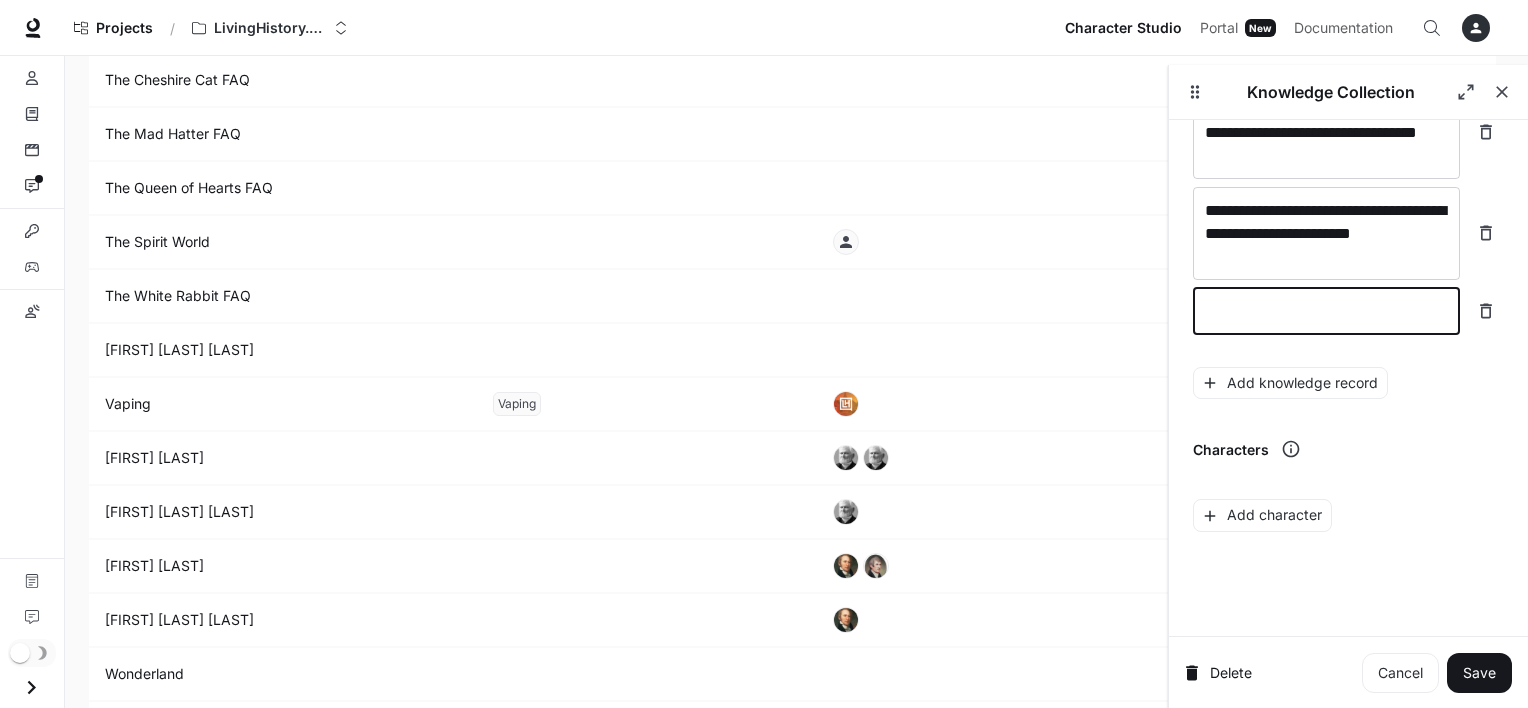 click at bounding box center [1326, 311] 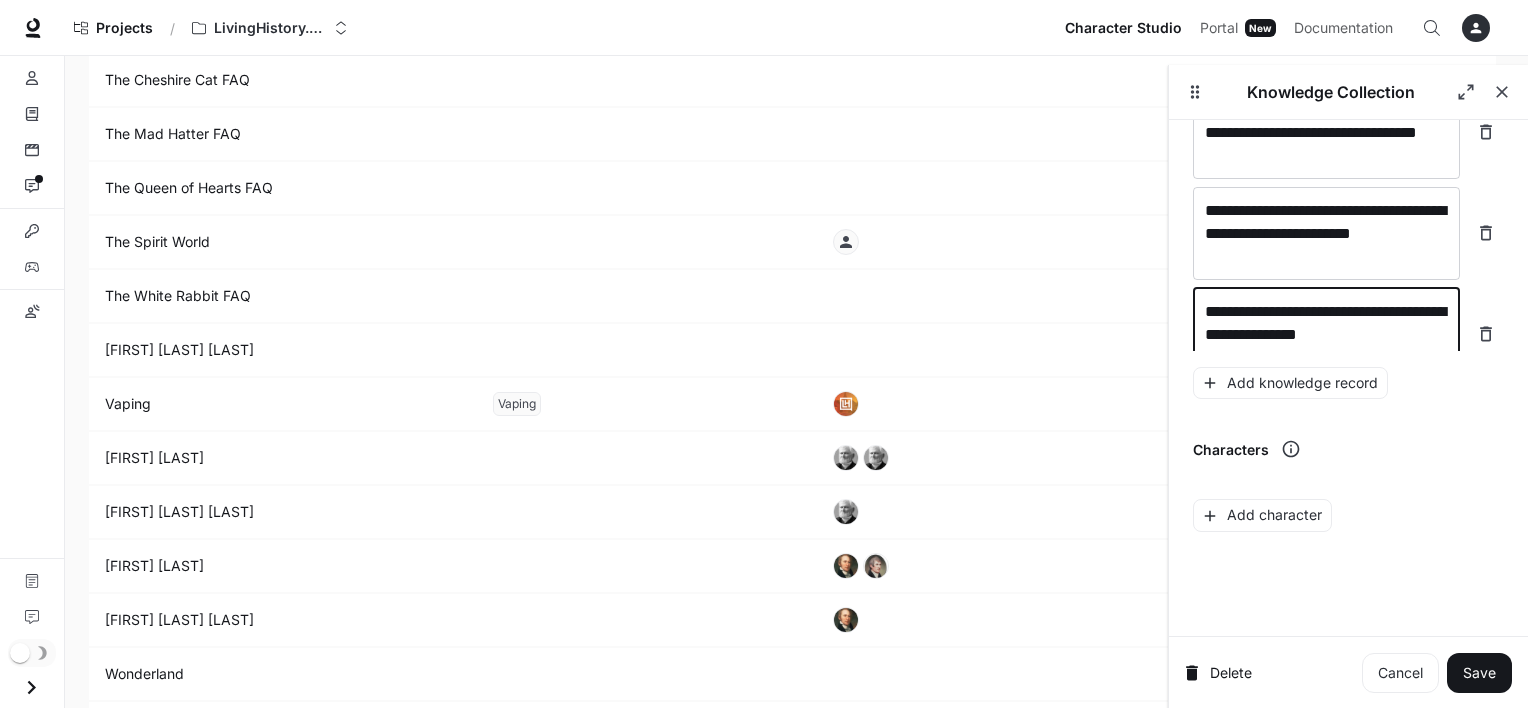 scroll, scrollTop: 23272, scrollLeft: 0, axis: vertical 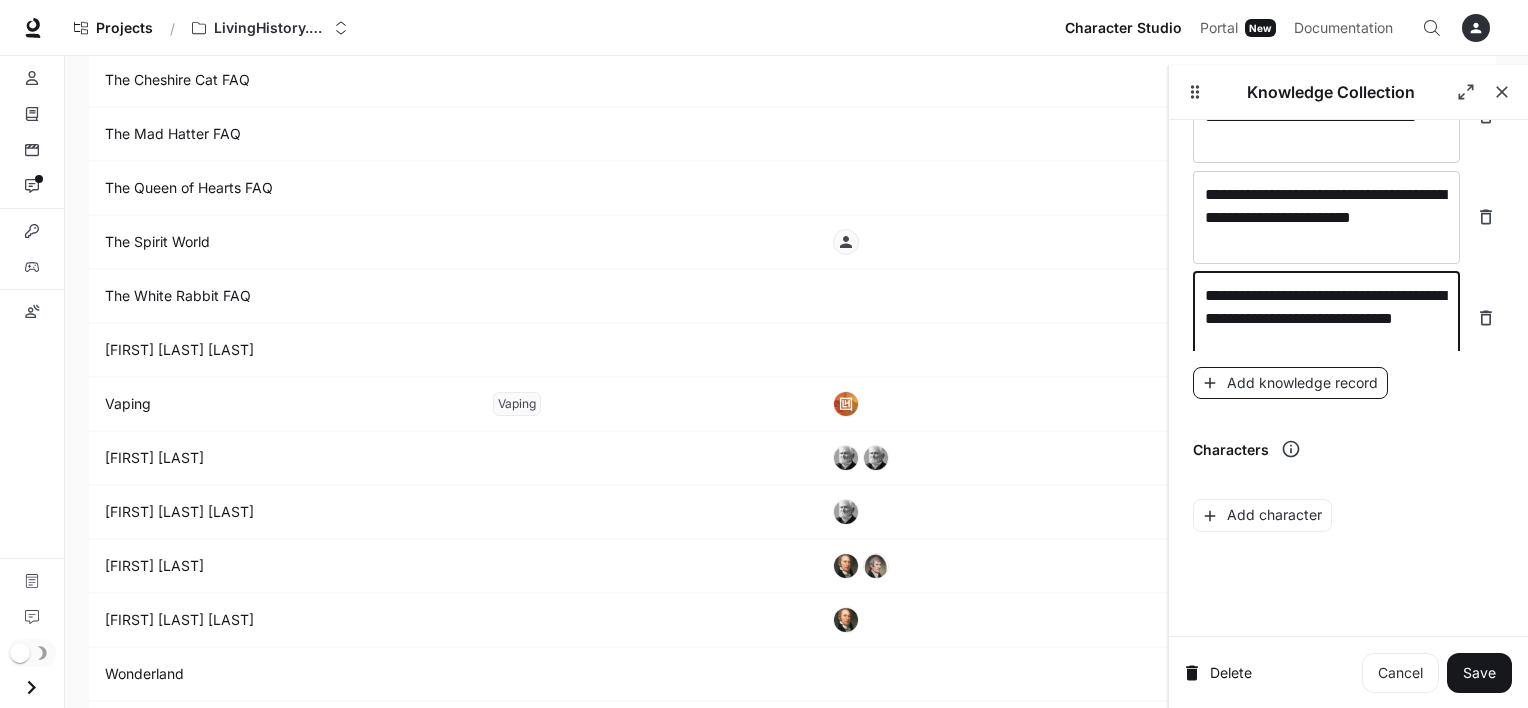 type on "**********" 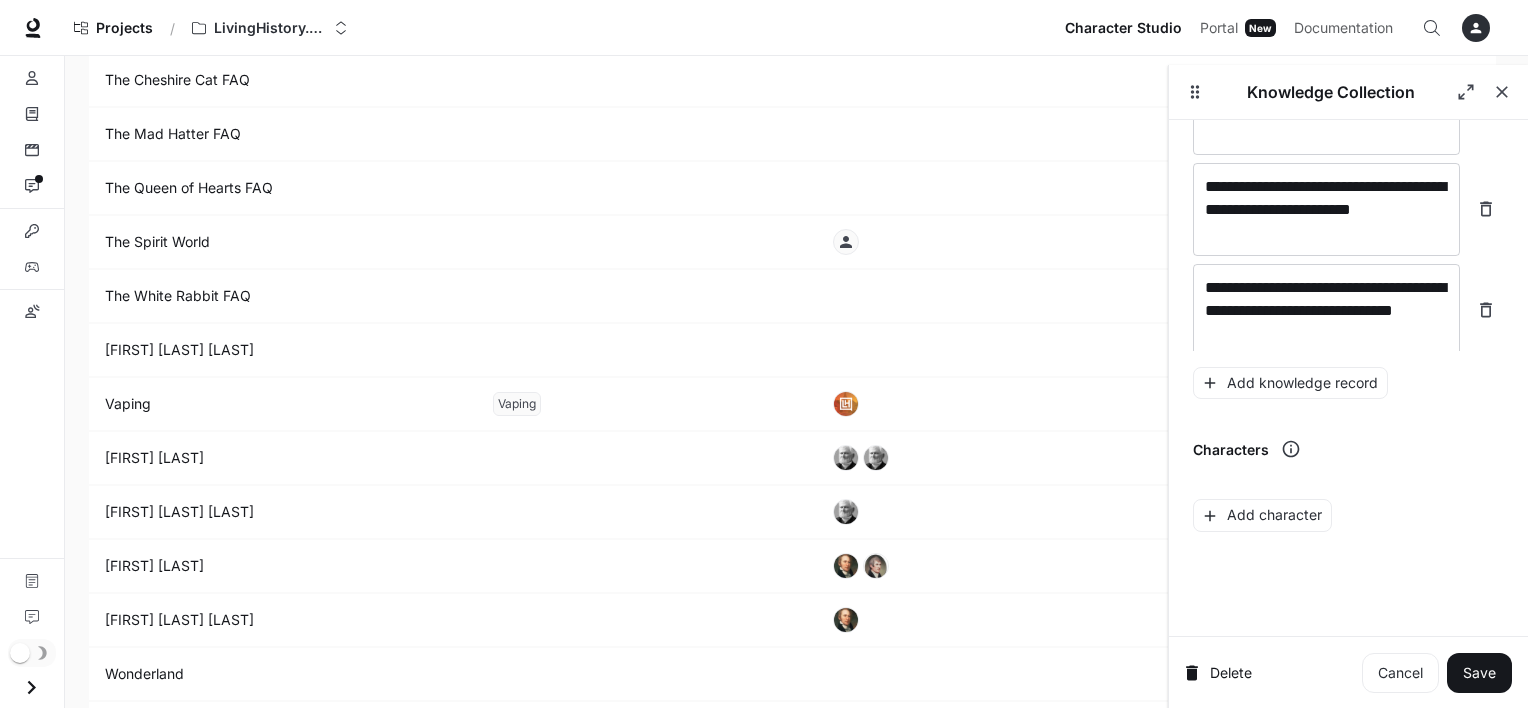 scroll, scrollTop: 23348, scrollLeft: 0, axis: vertical 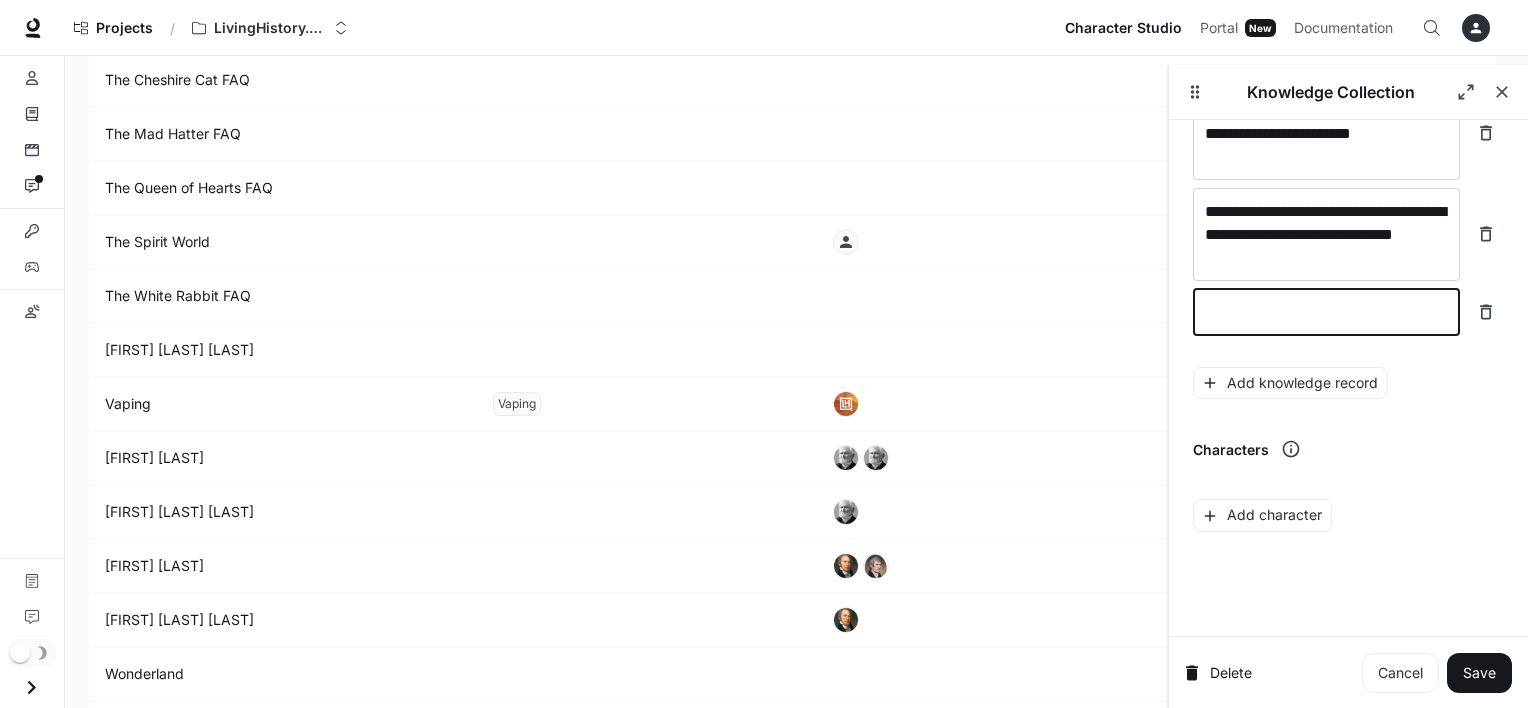 click at bounding box center (1326, 312) 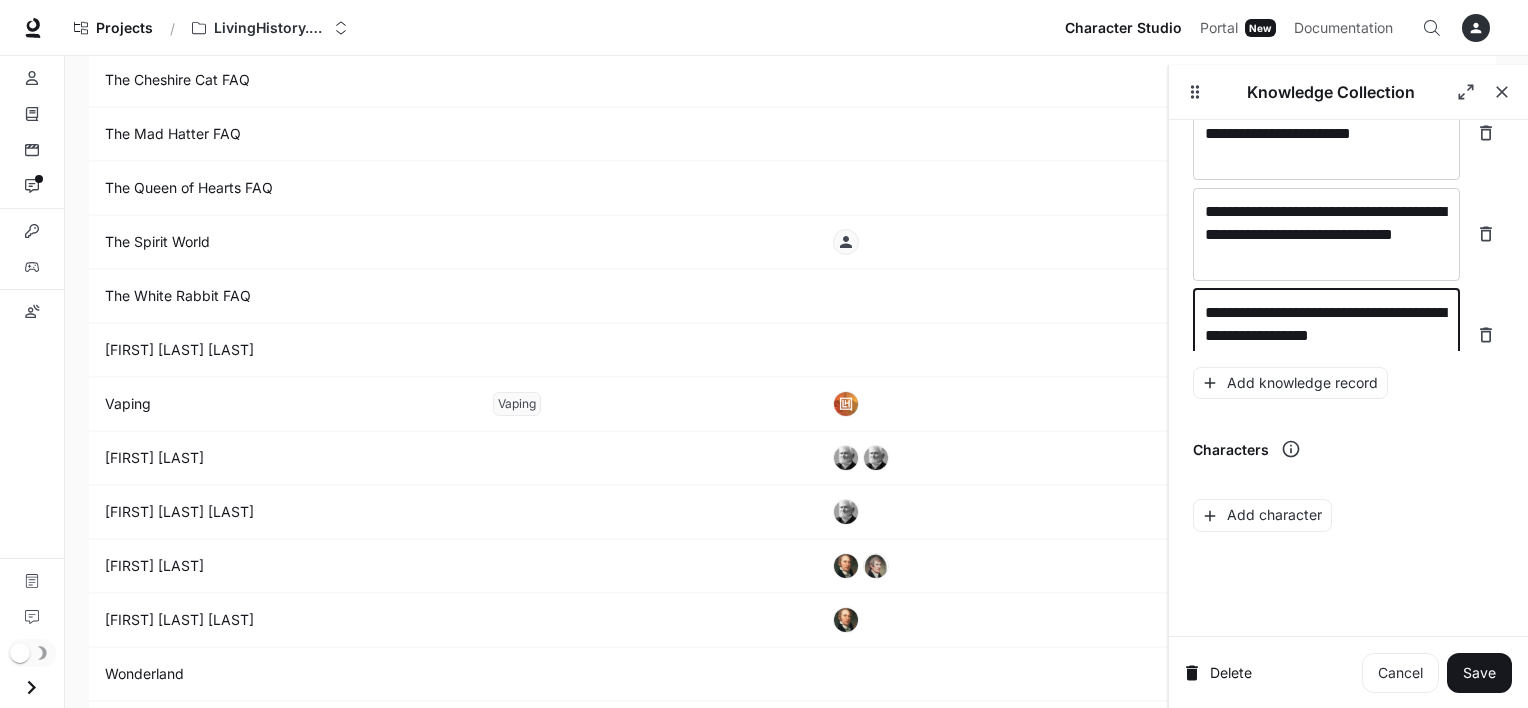 scroll, scrollTop: 23364, scrollLeft: 0, axis: vertical 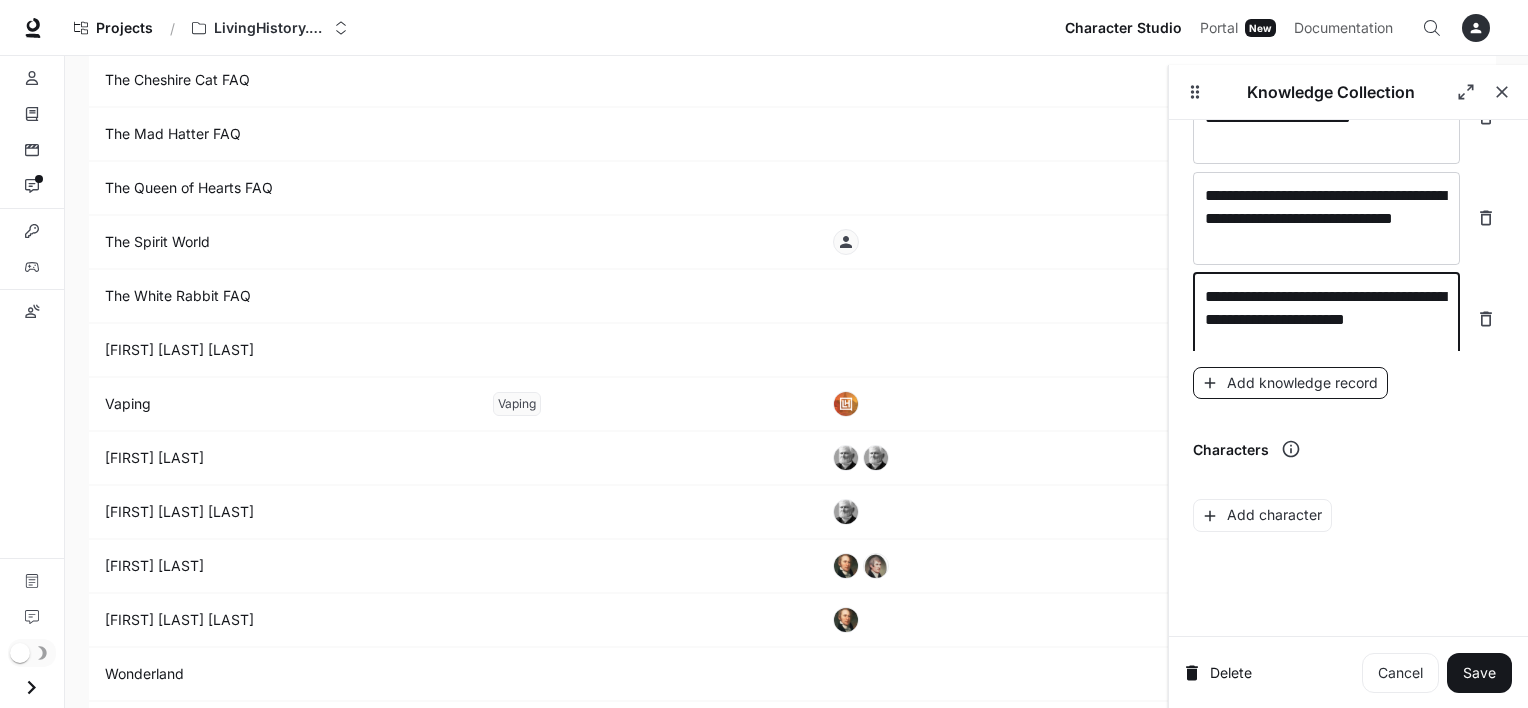 type on "**********" 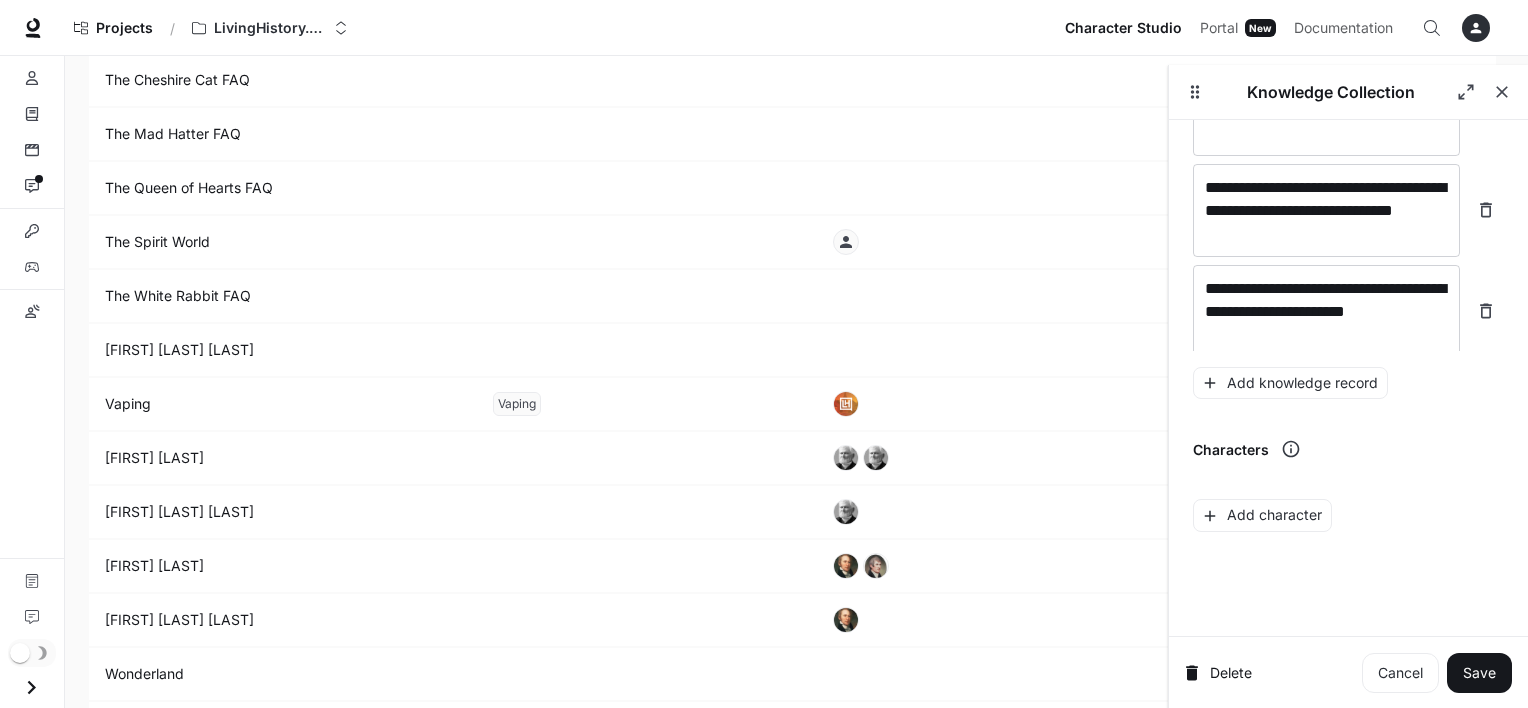 scroll, scrollTop: 23442, scrollLeft: 0, axis: vertical 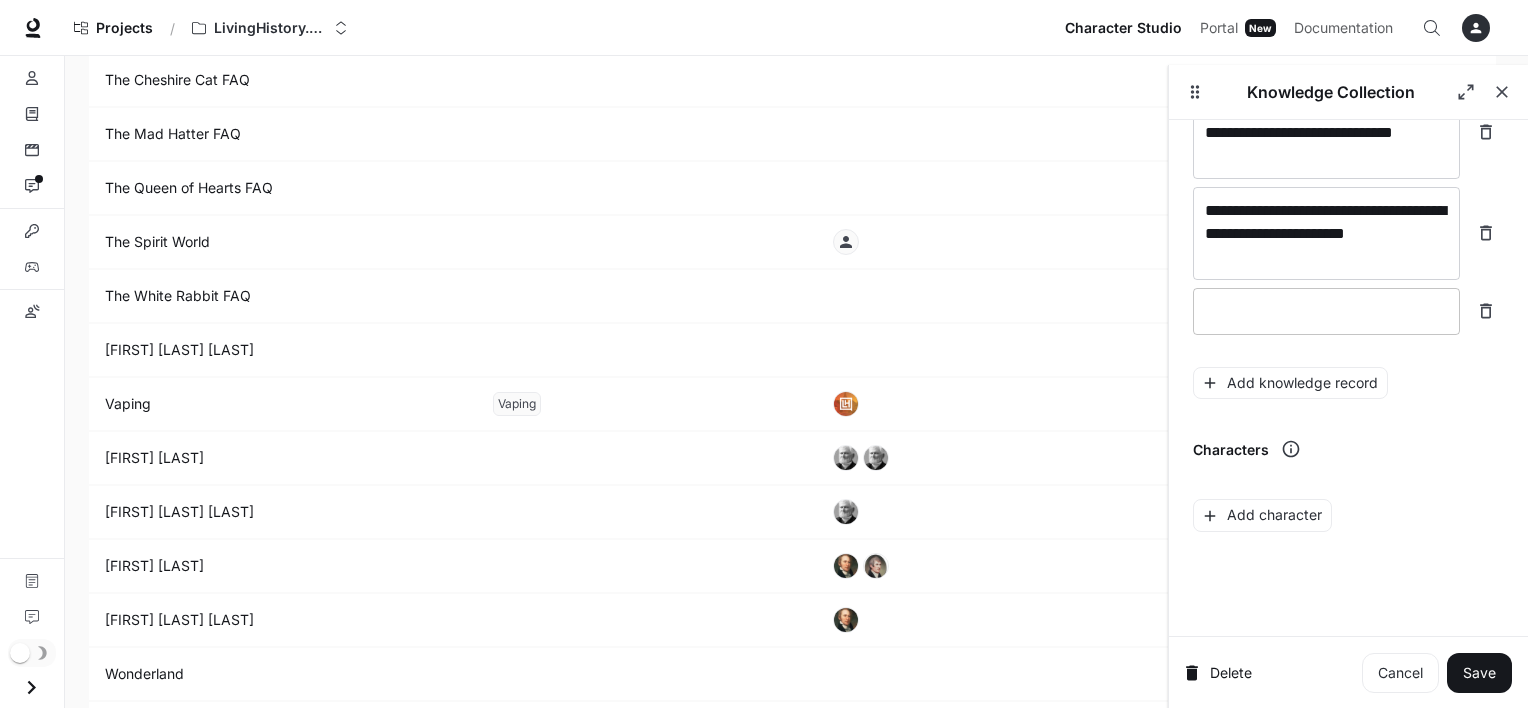 click at bounding box center [1326, 311] 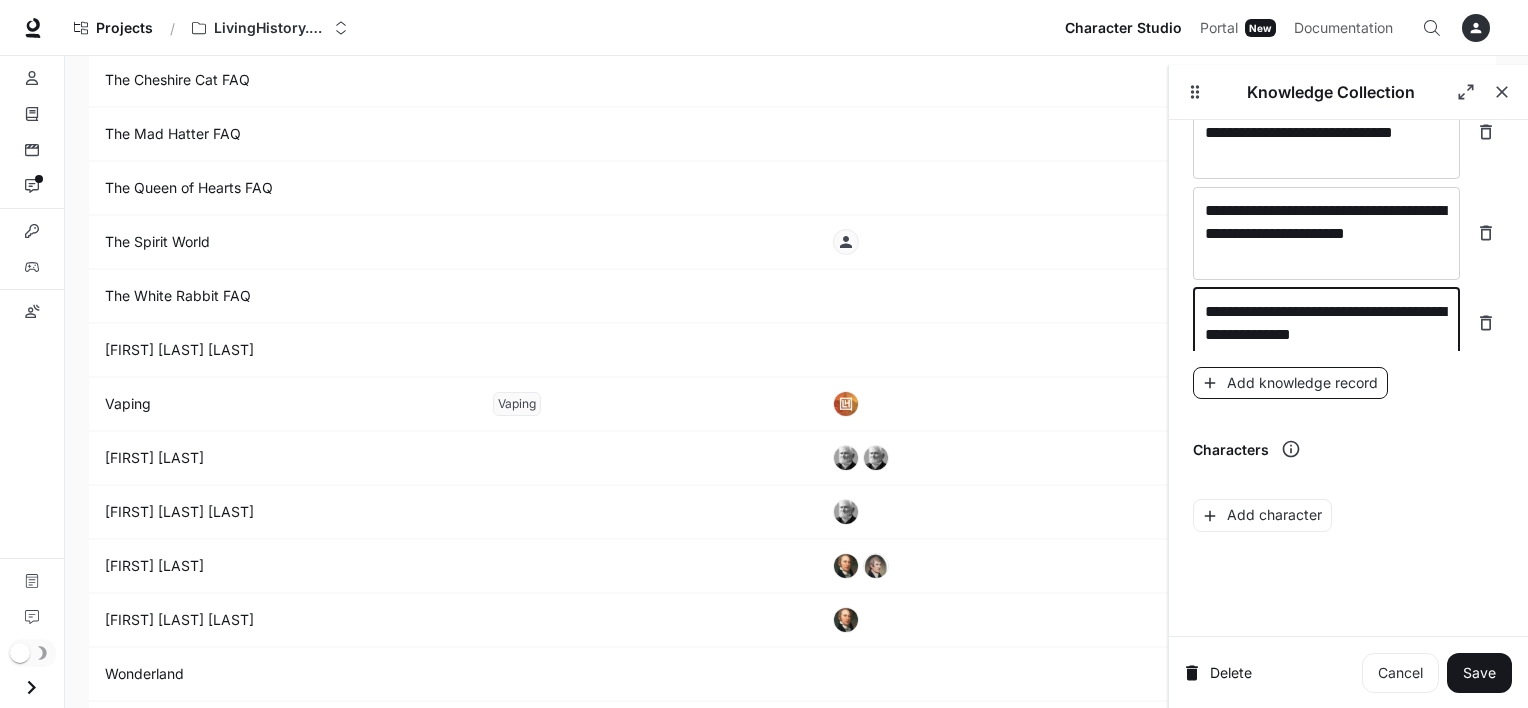 type on "**********" 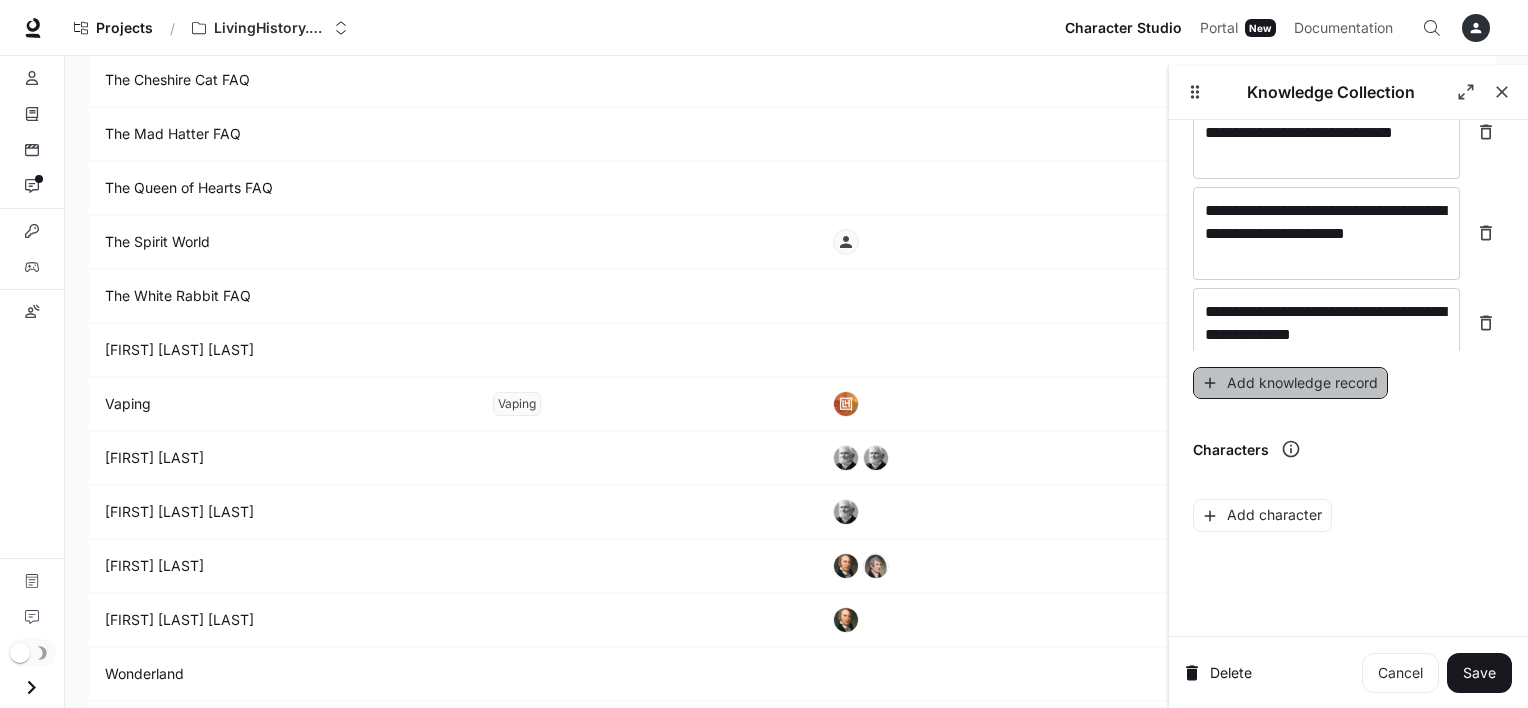 click on "Add knowledge record" at bounding box center (1290, 383) 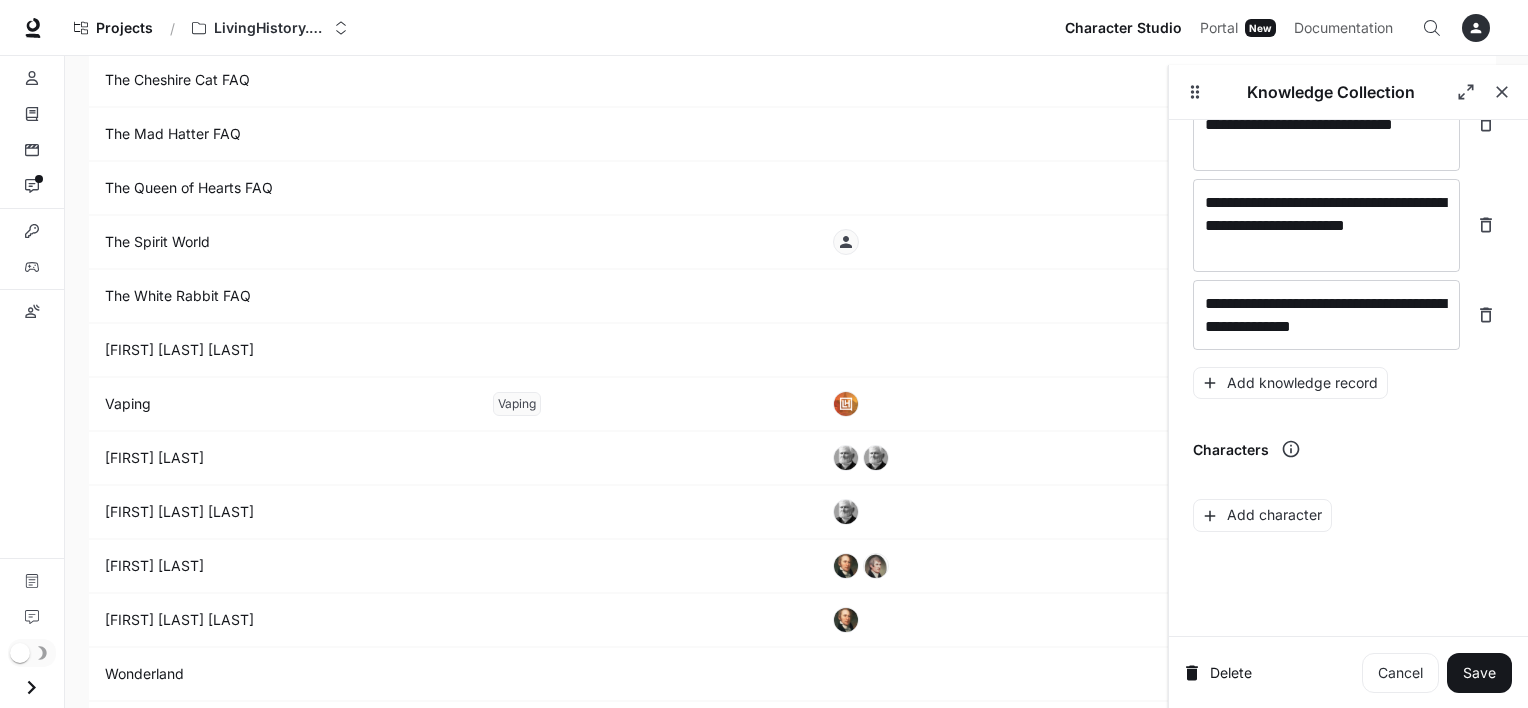 scroll, scrollTop: 23512, scrollLeft: 0, axis: vertical 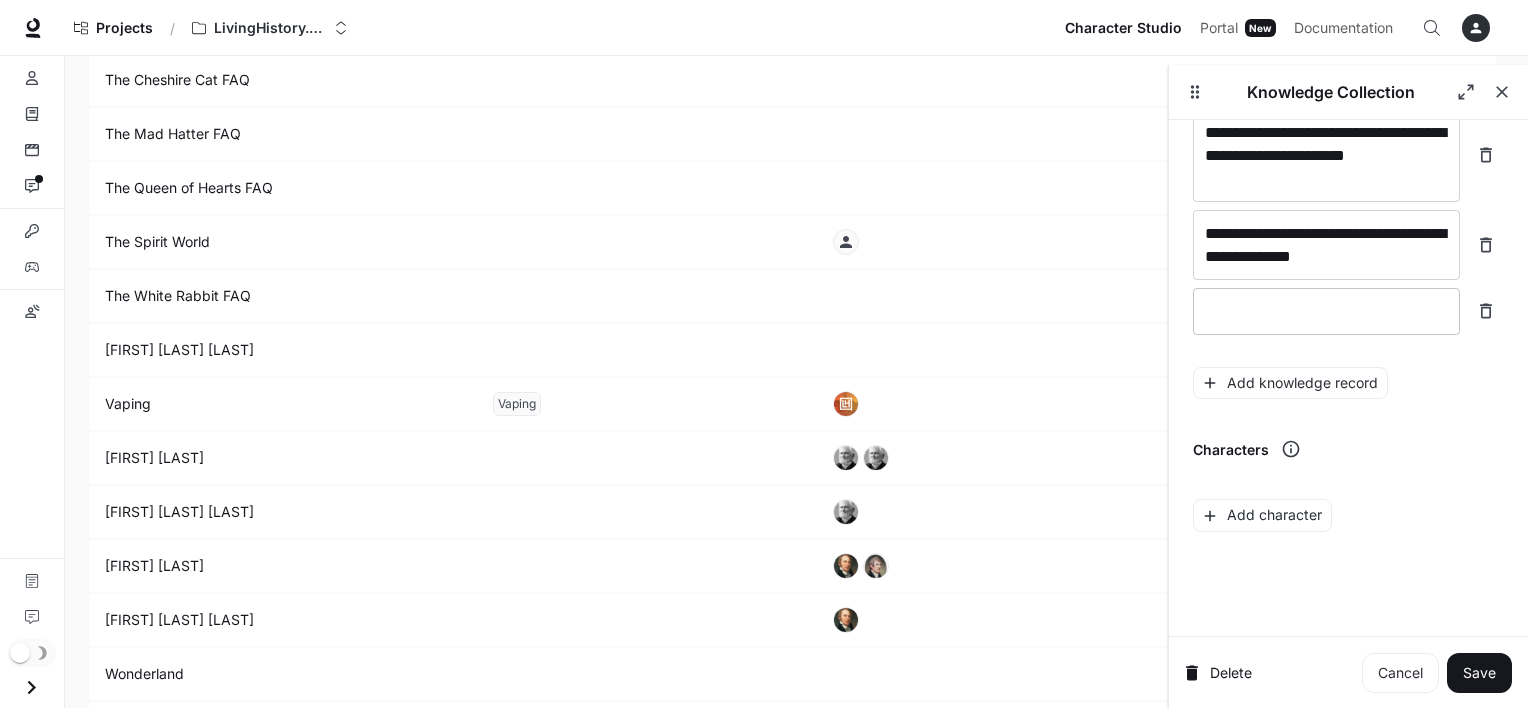 click at bounding box center (1326, 311) 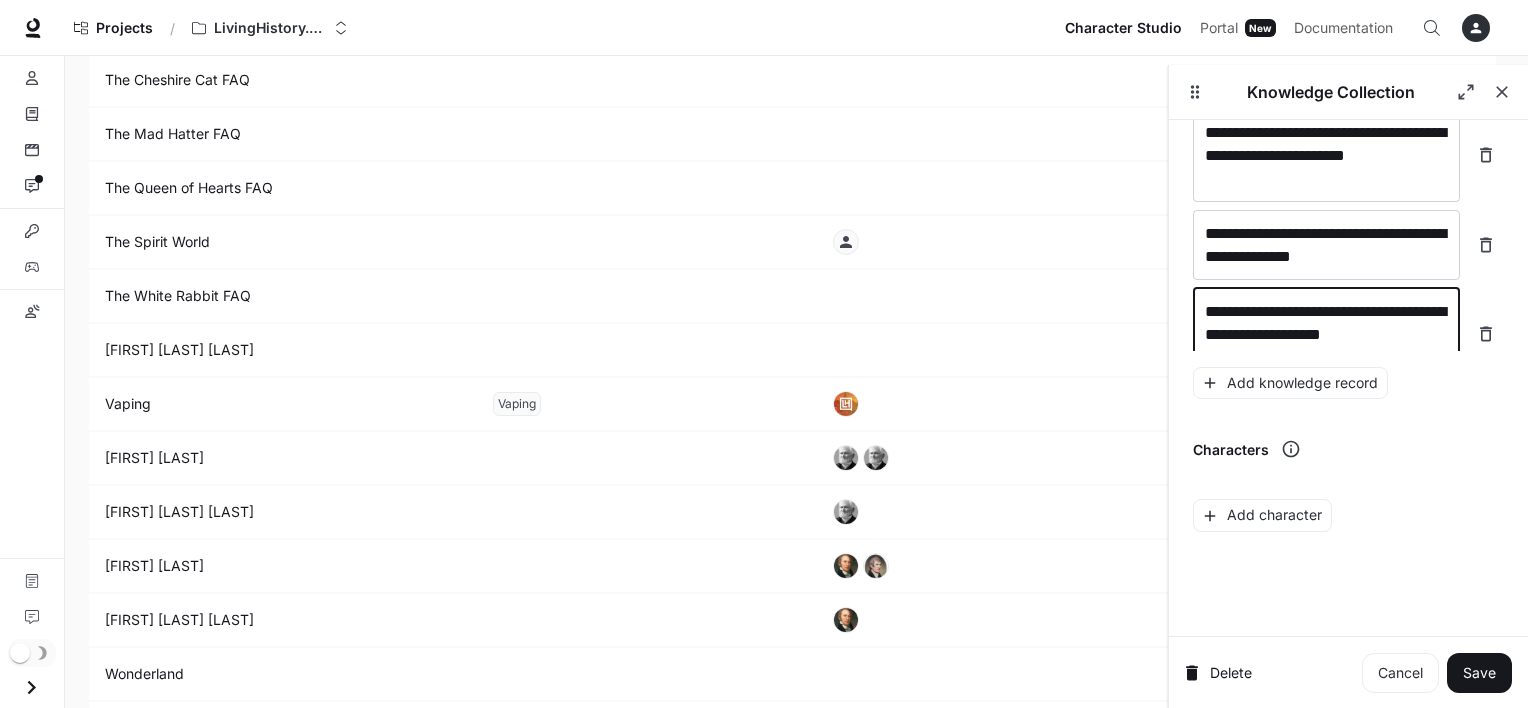 scroll, scrollTop: 23528, scrollLeft: 0, axis: vertical 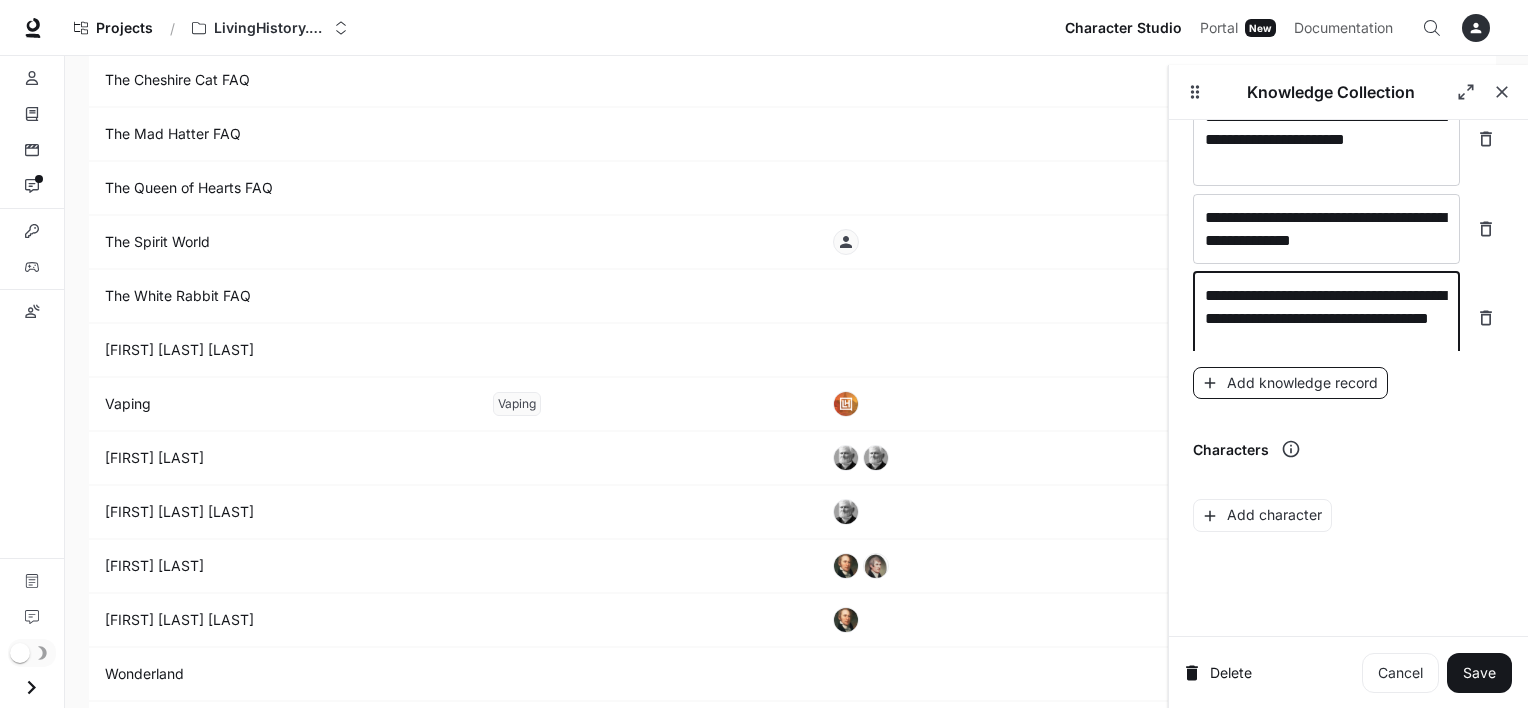 type on "**********" 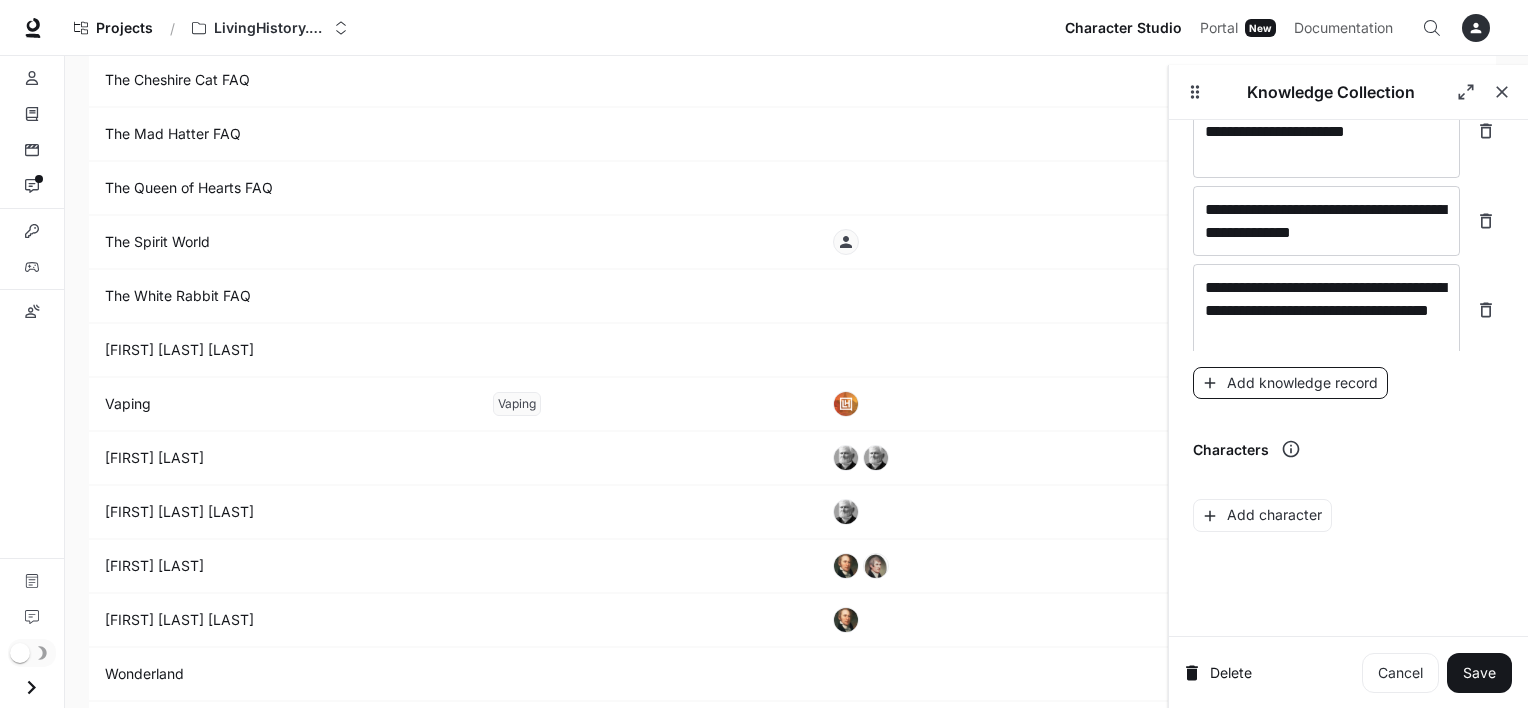 scroll, scrollTop: 23604, scrollLeft: 0, axis: vertical 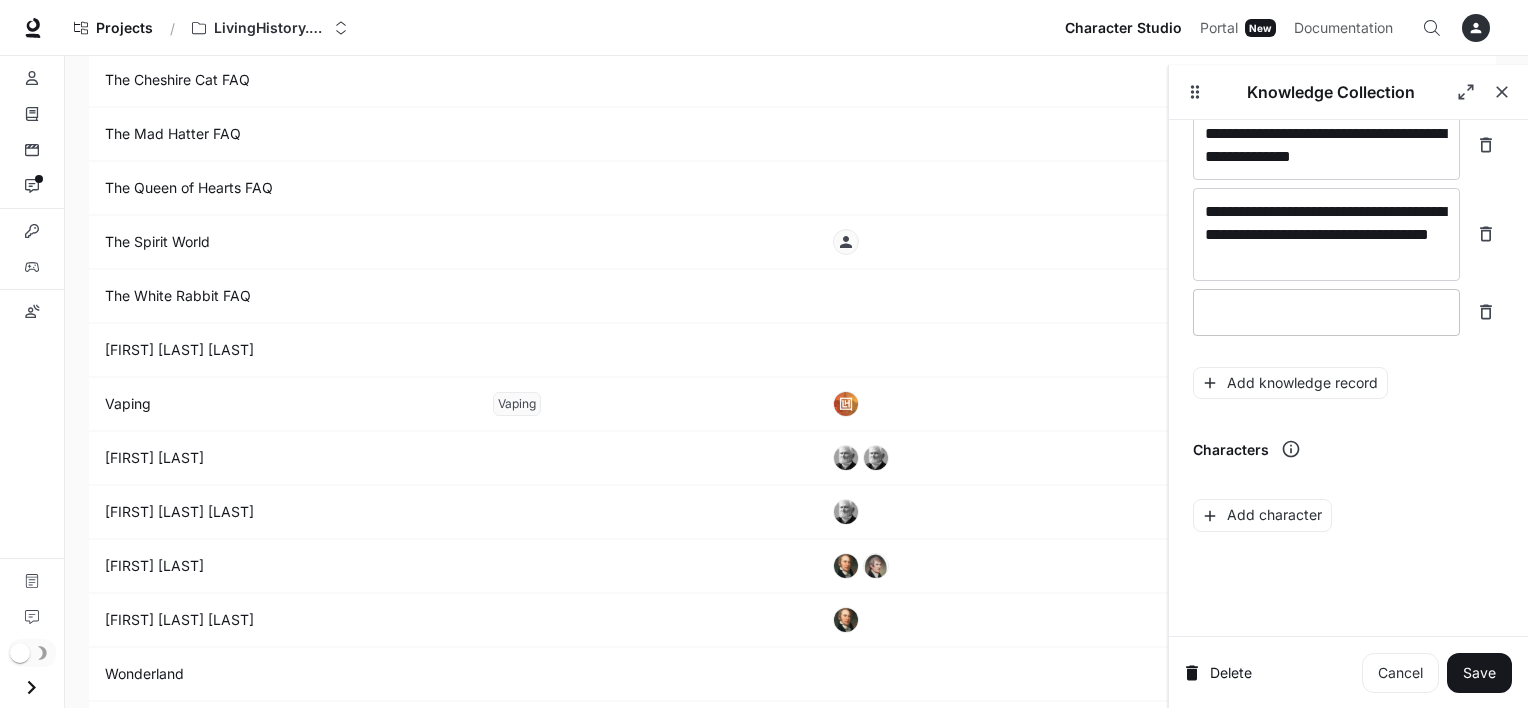 click on "* ​" at bounding box center [1326, 312] 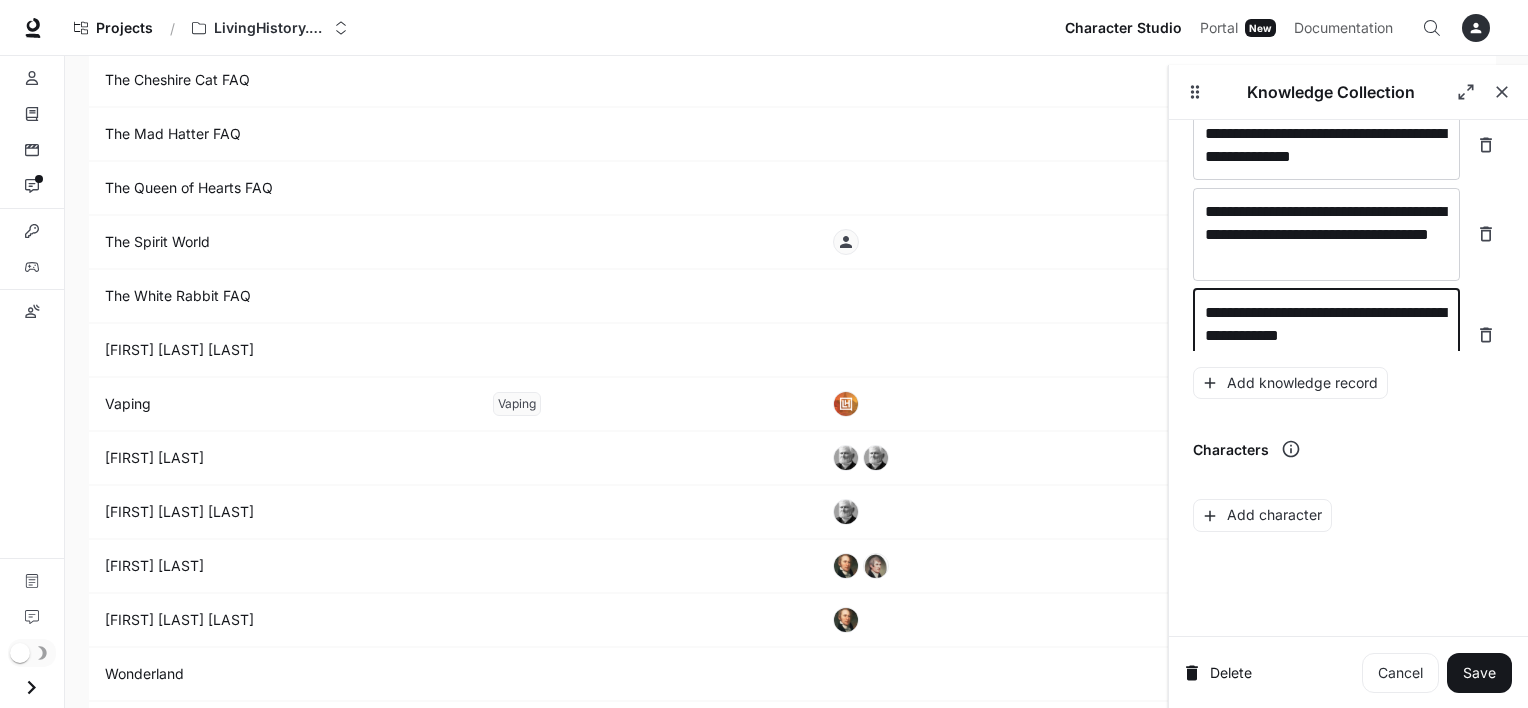 scroll, scrollTop: 23620, scrollLeft: 0, axis: vertical 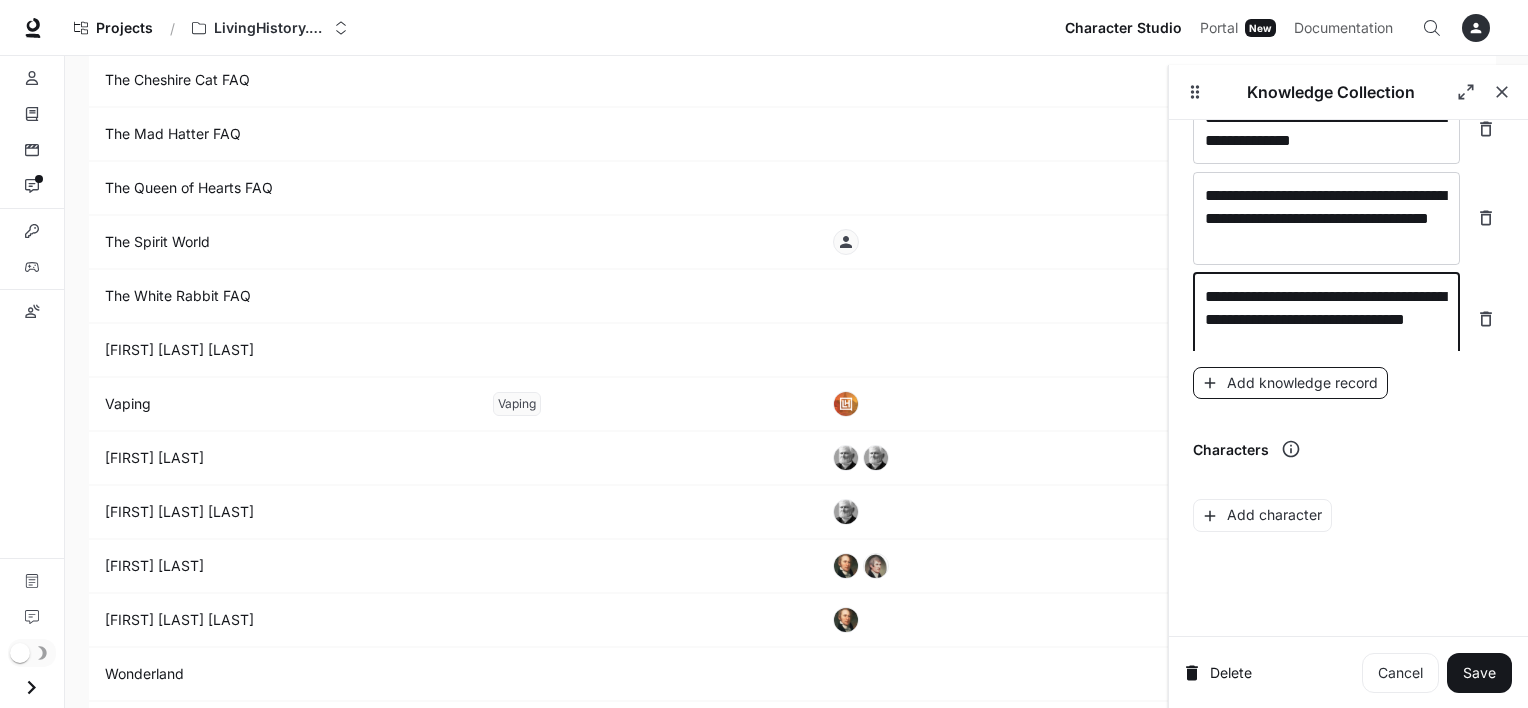 type on "**********" 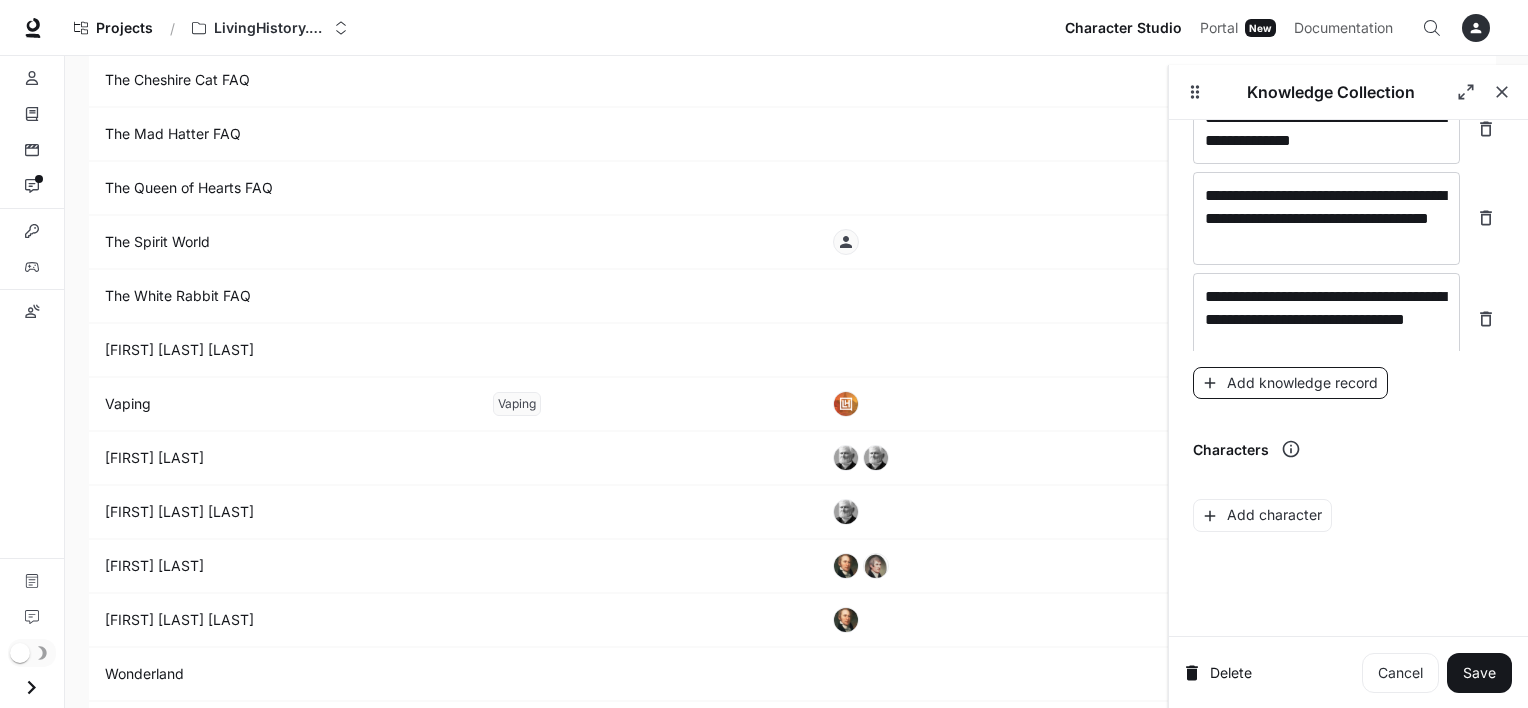 scroll, scrollTop: 23698, scrollLeft: 0, axis: vertical 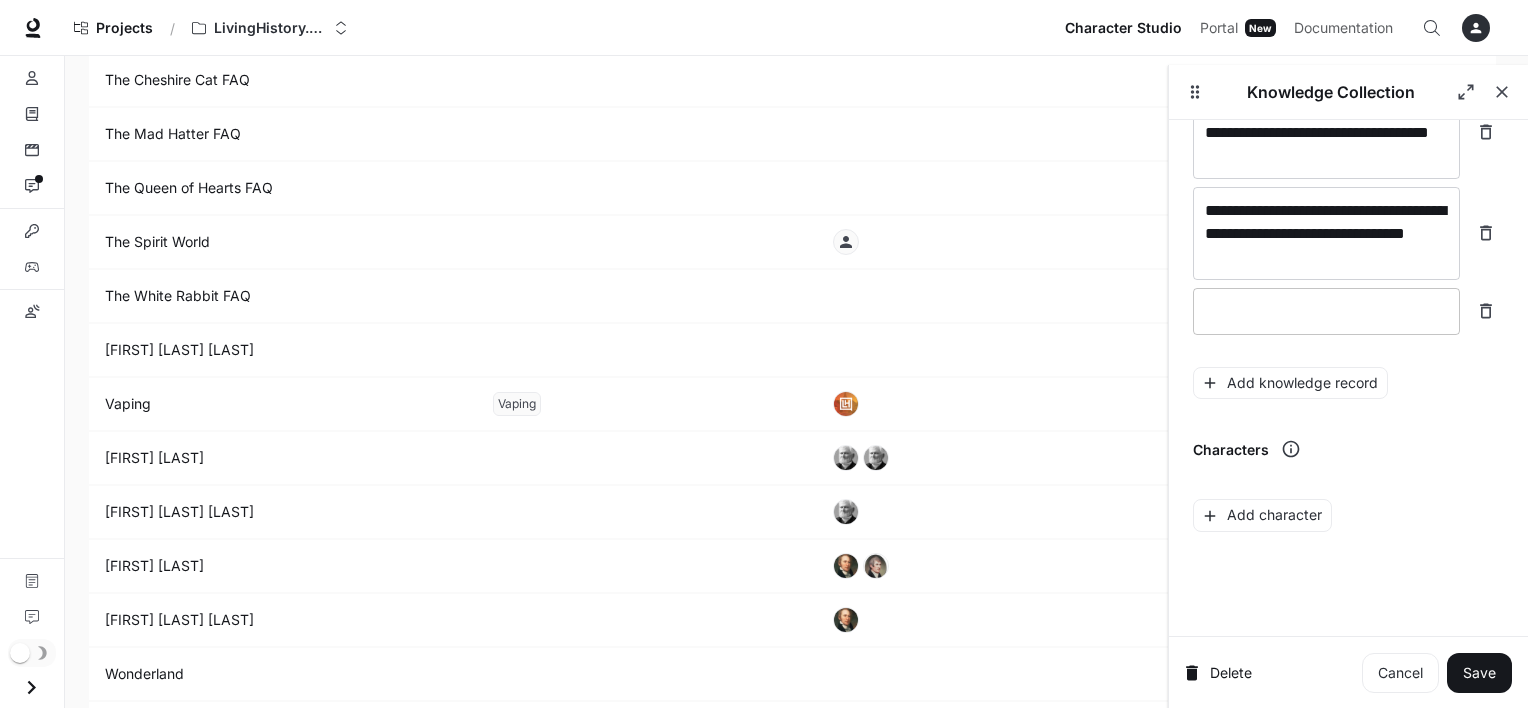 click at bounding box center (1326, 311) 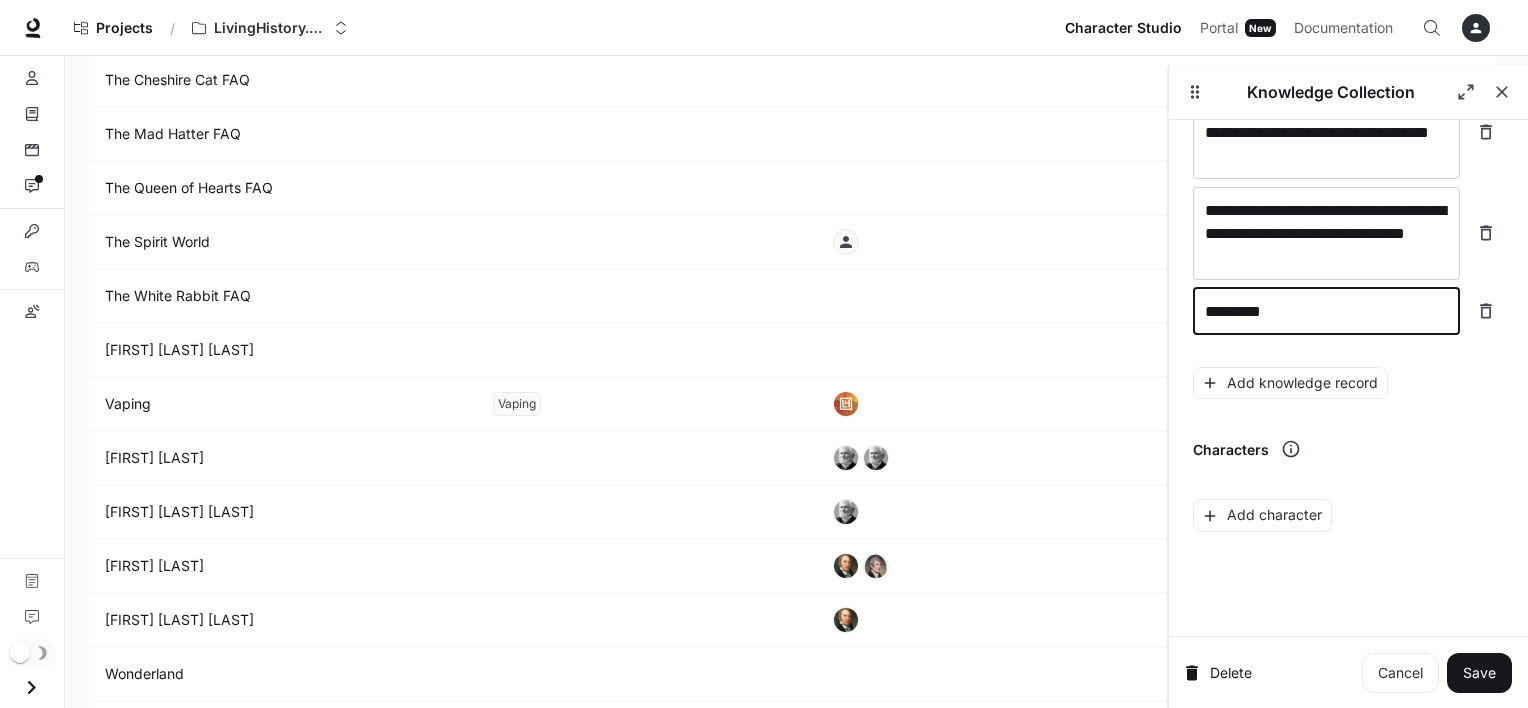 type on "*********" 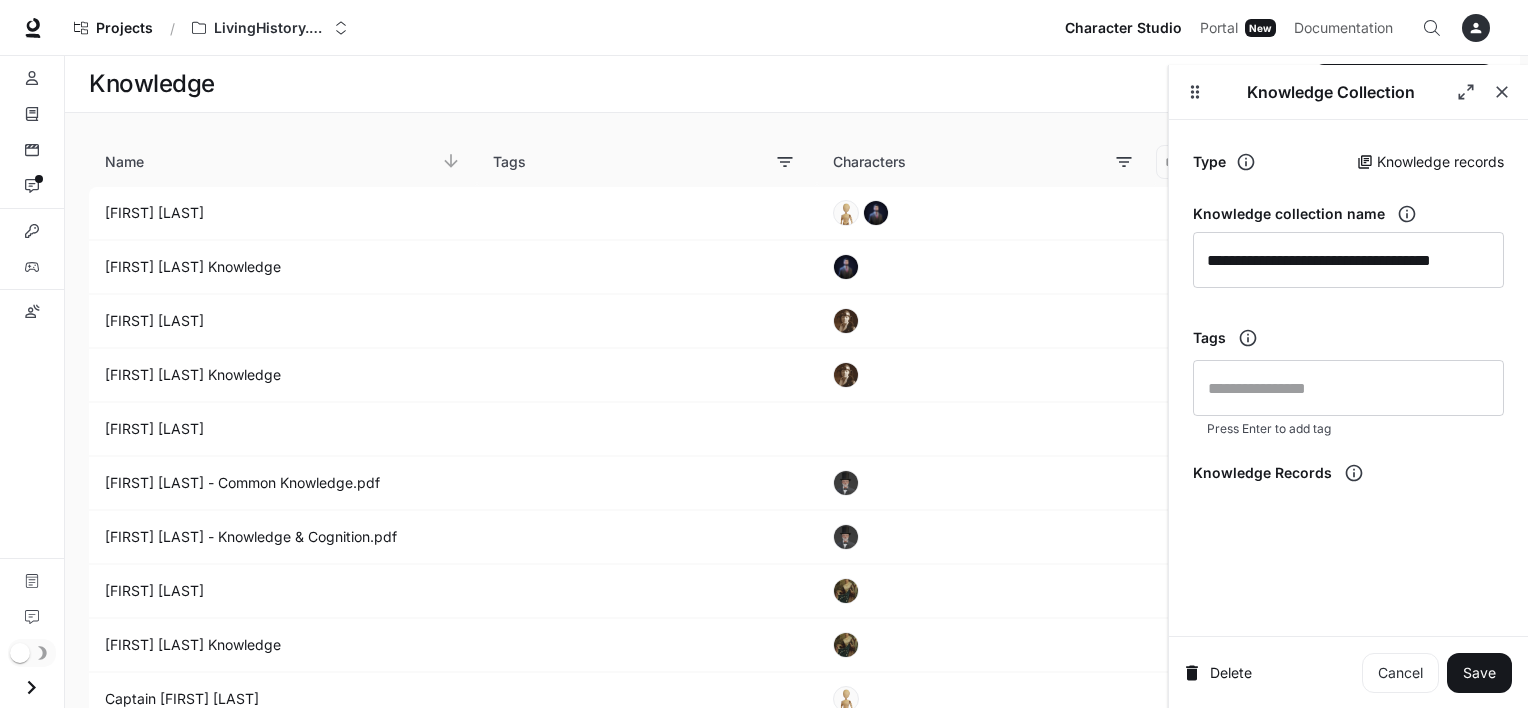 scroll, scrollTop: 4669, scrollLeft: 0, axis: vertical 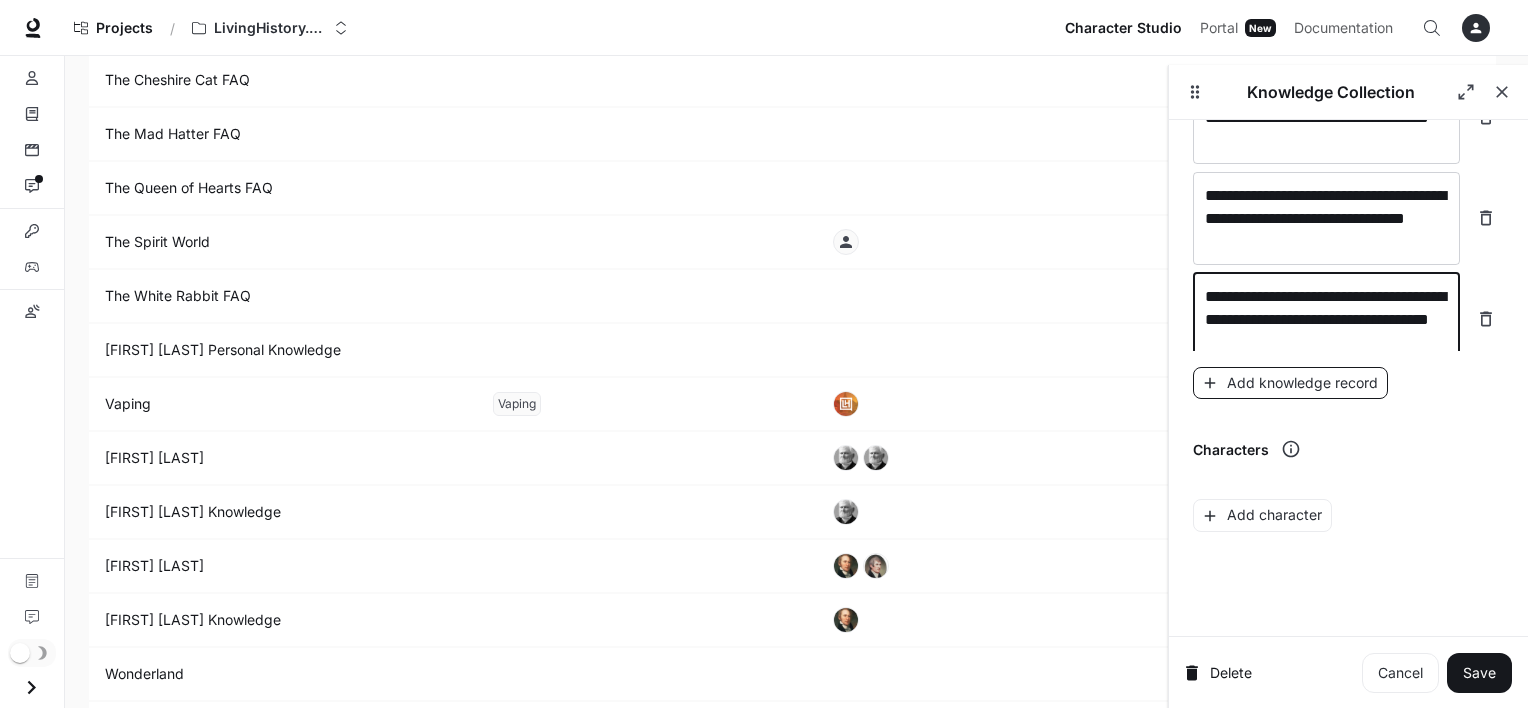 type on "**********" 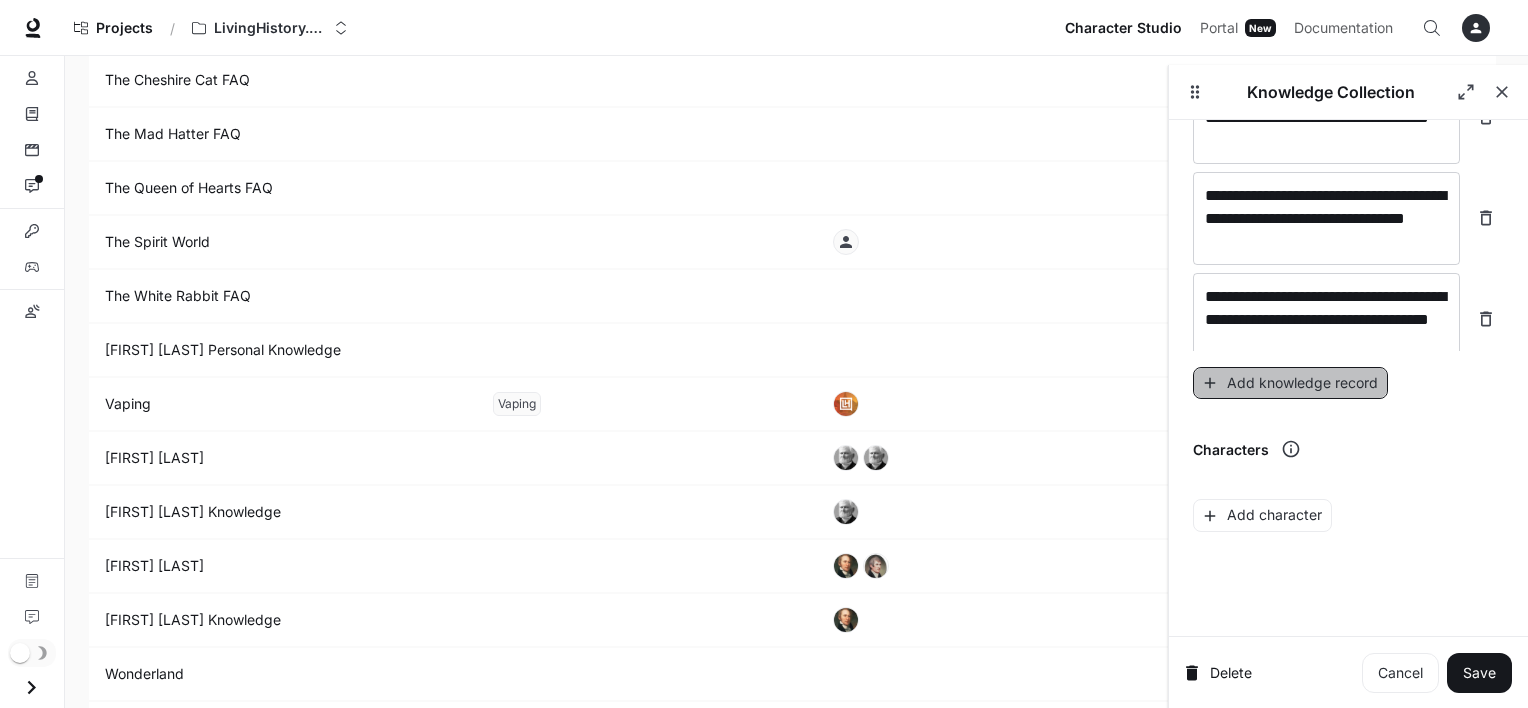 click on "Add knowledge record" at bounding box center [1290, 383] 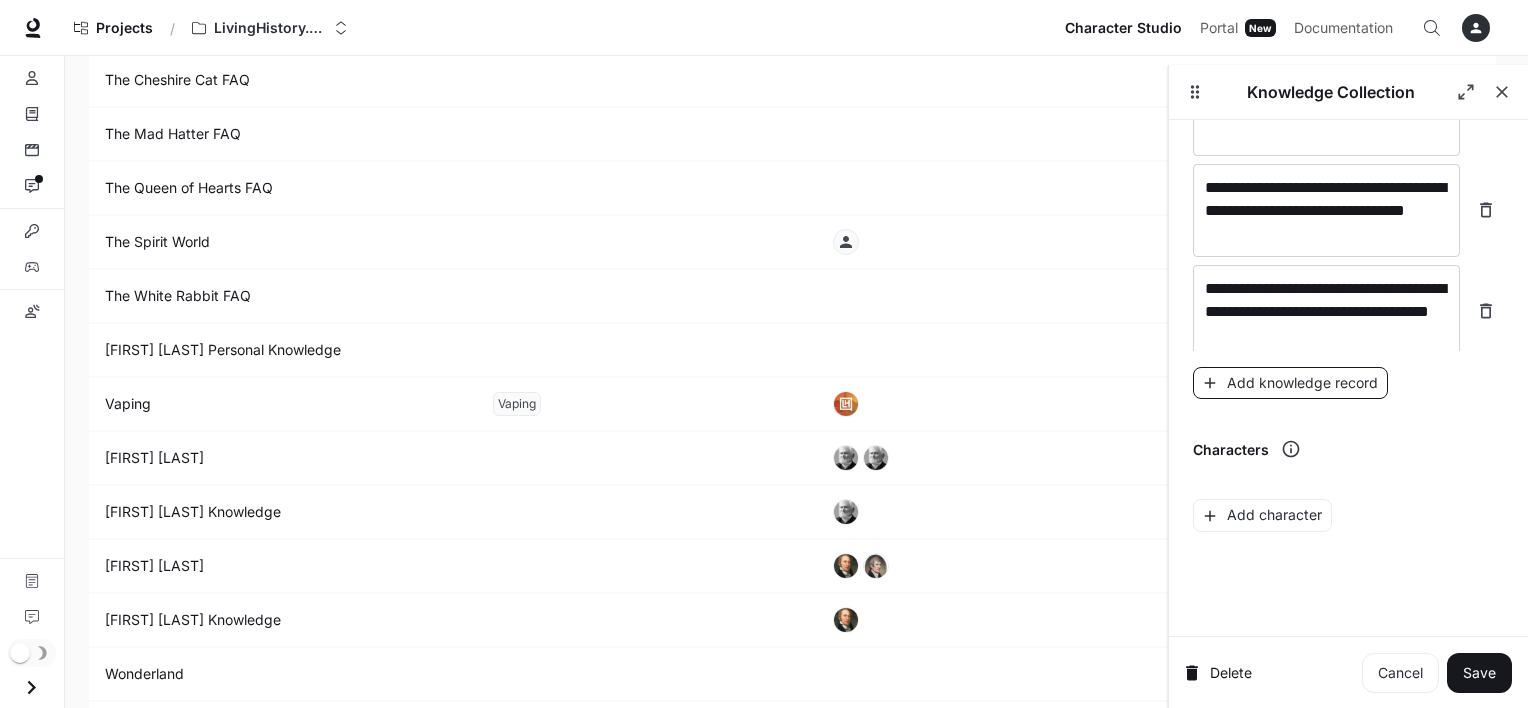 scroll, scrollTop: 23791, scrollLeft: 0, axis: vertical 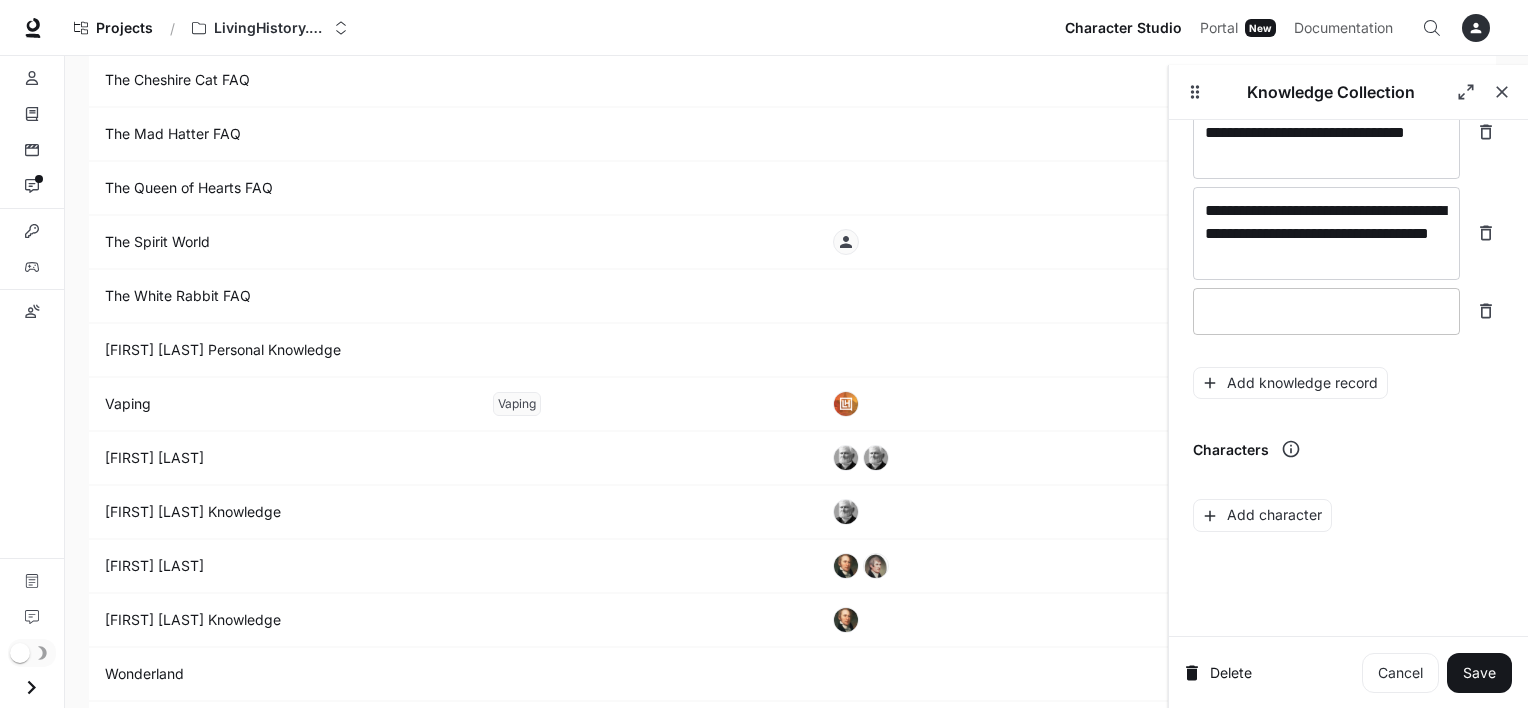 click on "* ​" at bounding box center [1326, 311] 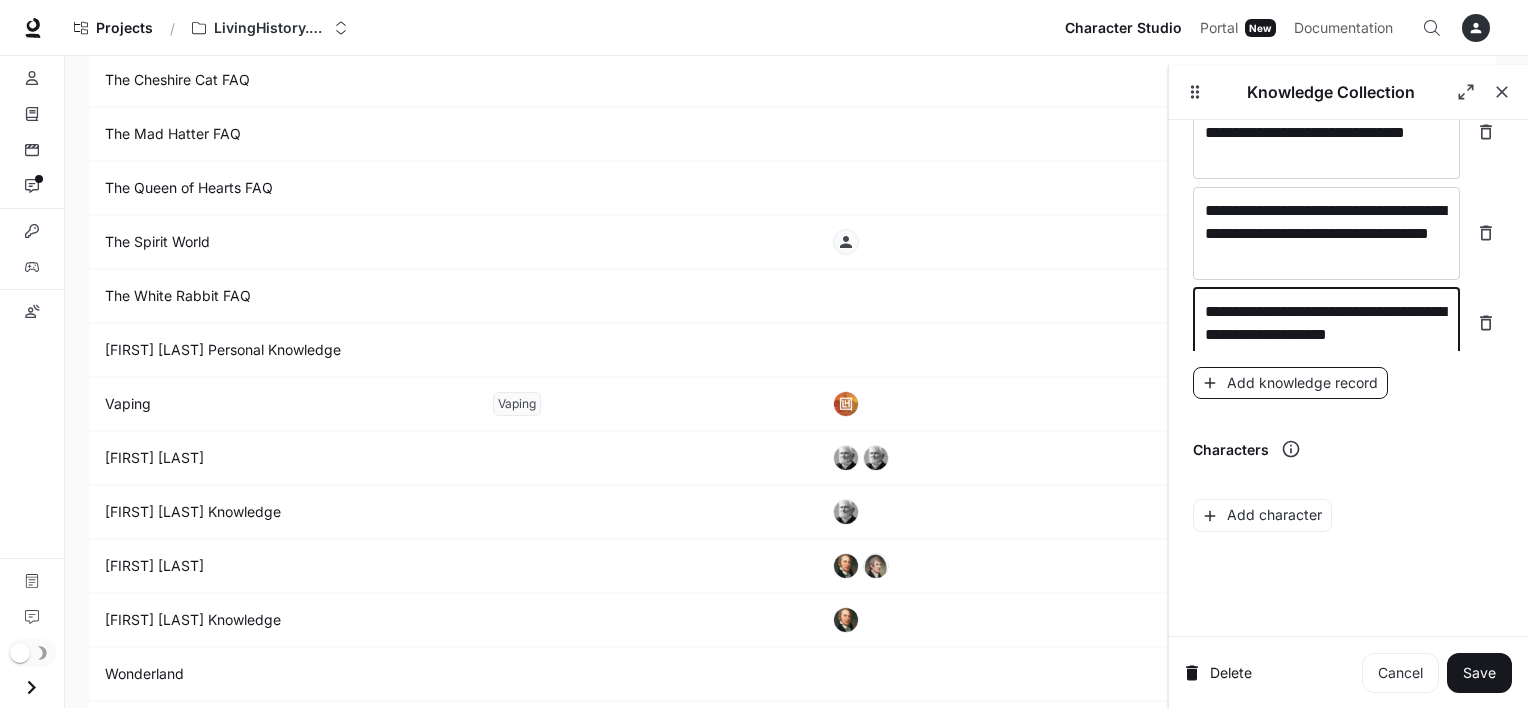 type on "**********" 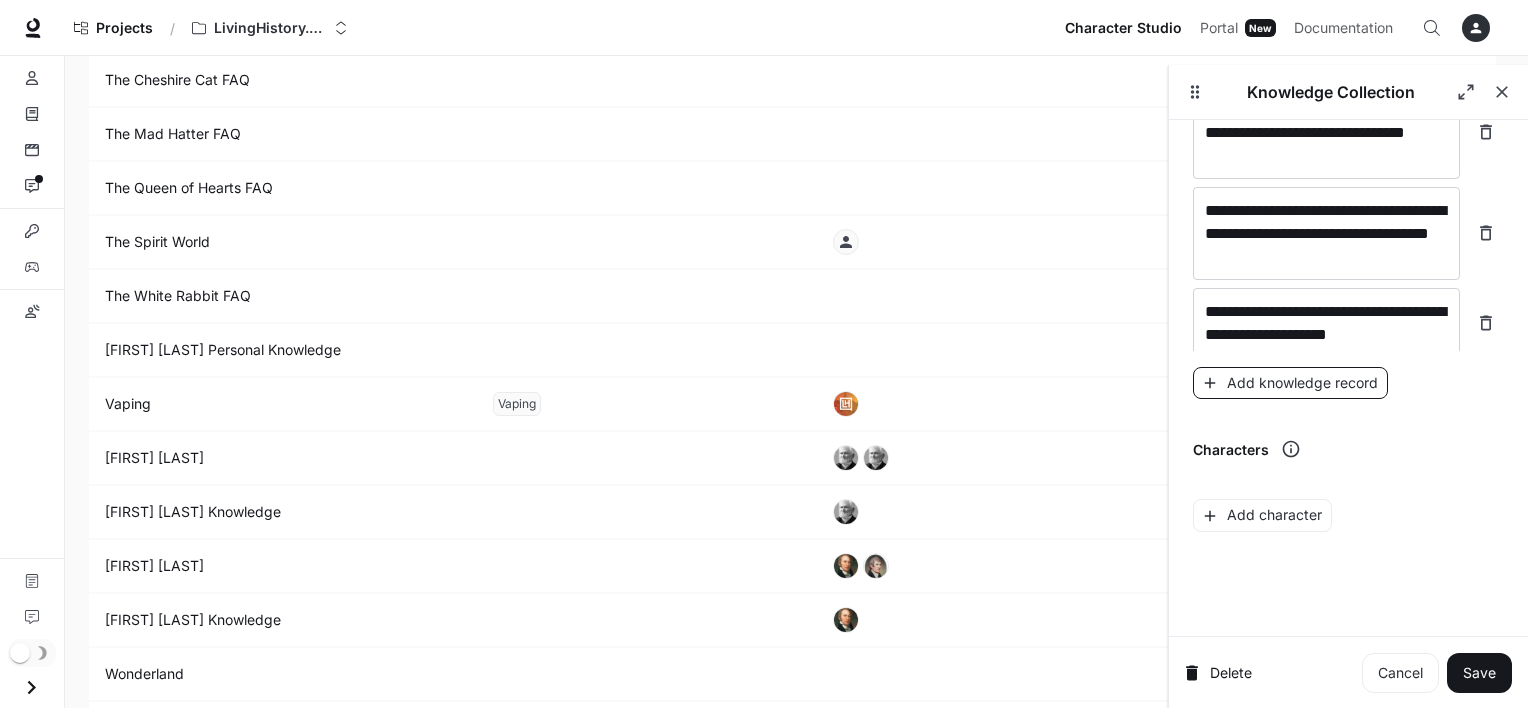 scroll, scrollTop: 23860, scrollLeft: 0, axis: vertical 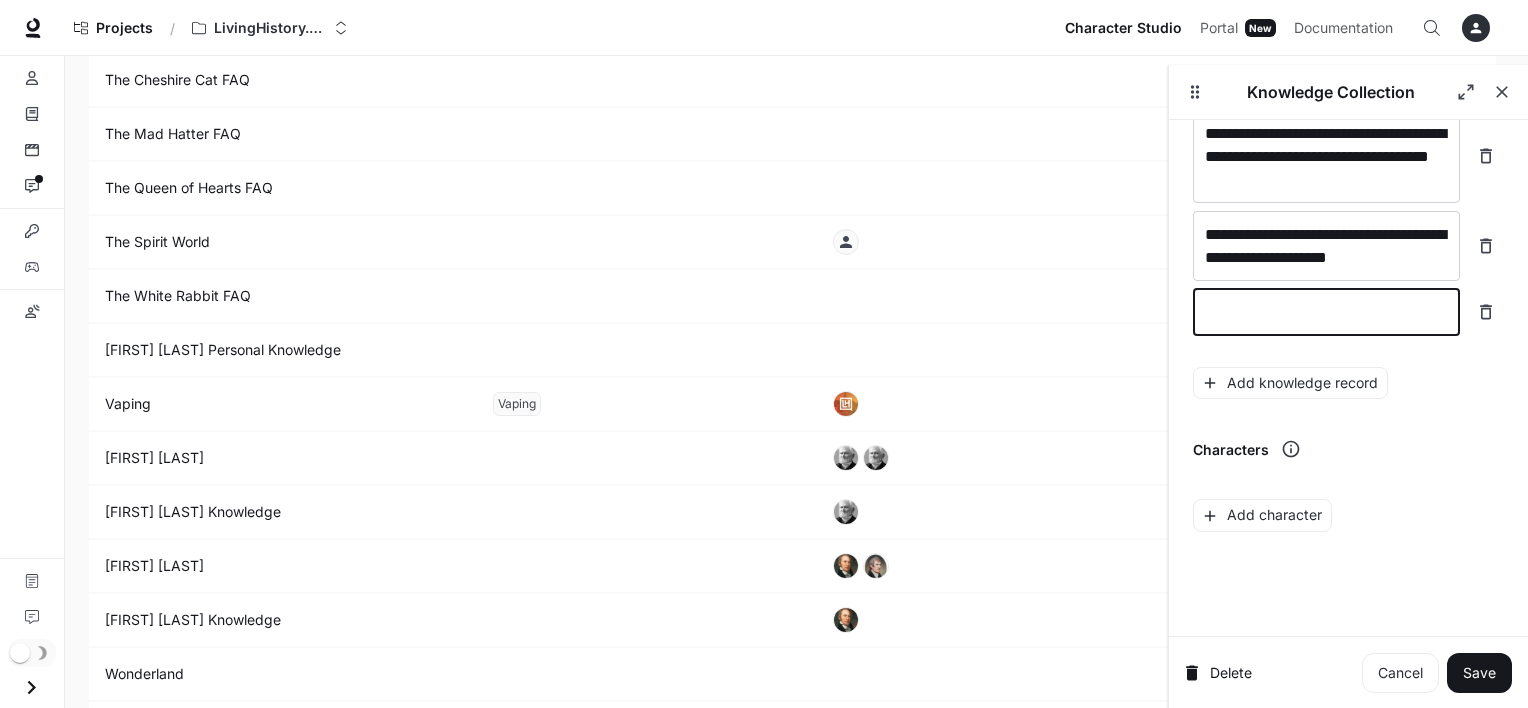 click at bounding box center (1326, 312) 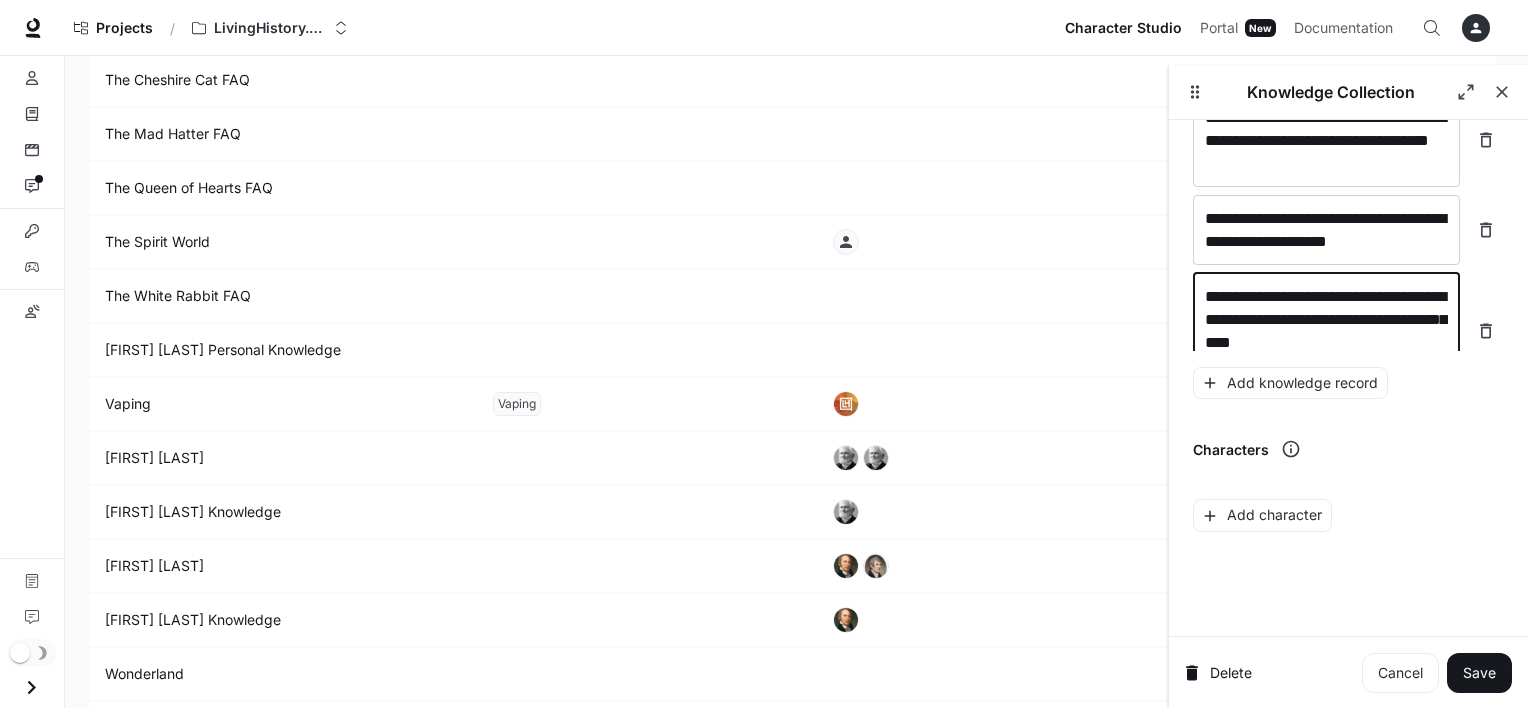scroll, scrollTop: 23900, scrollLeft: 0, axis: vertical 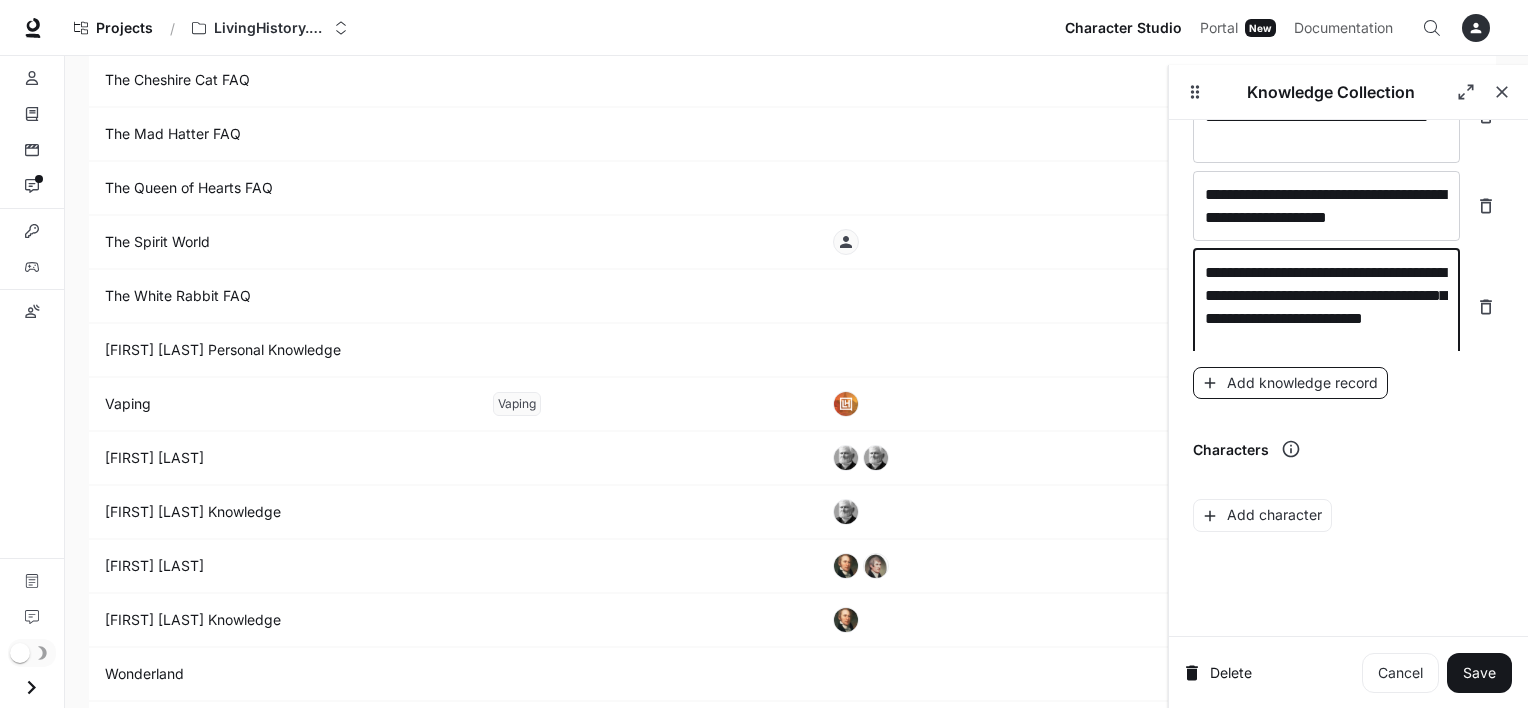type on "**********" 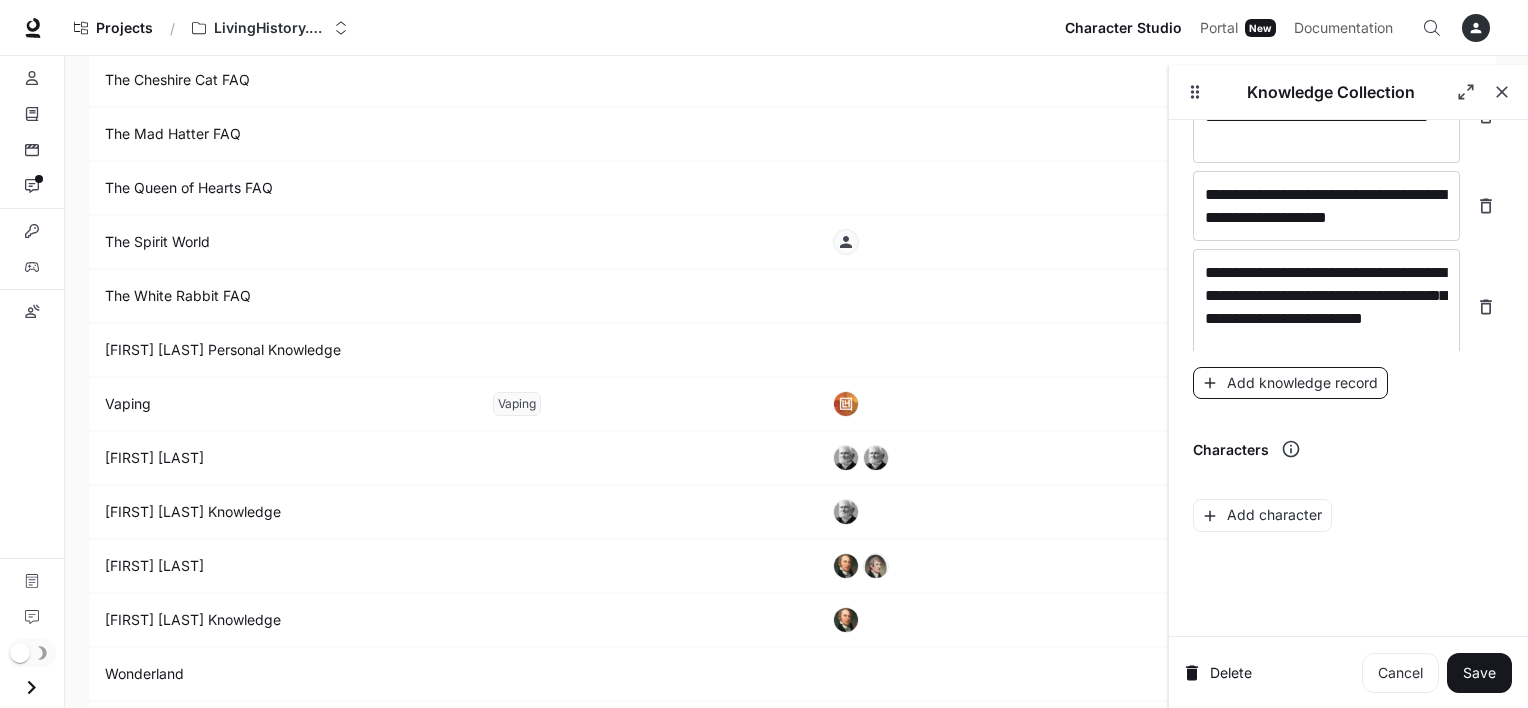 scroll, scrollTop: 23976, scrollLeft: 0, axis: vertical 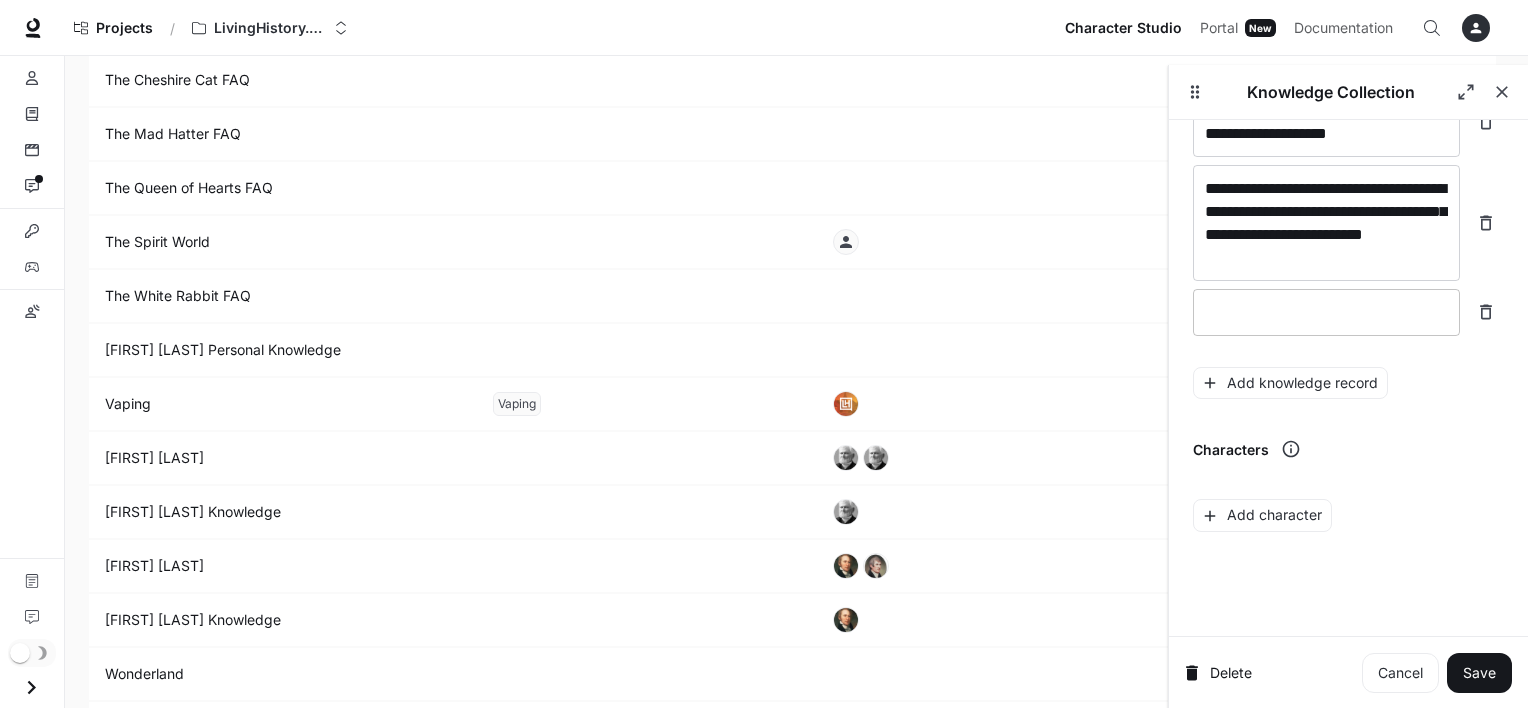 click on "* ​" at bounding box center [1326, 312] 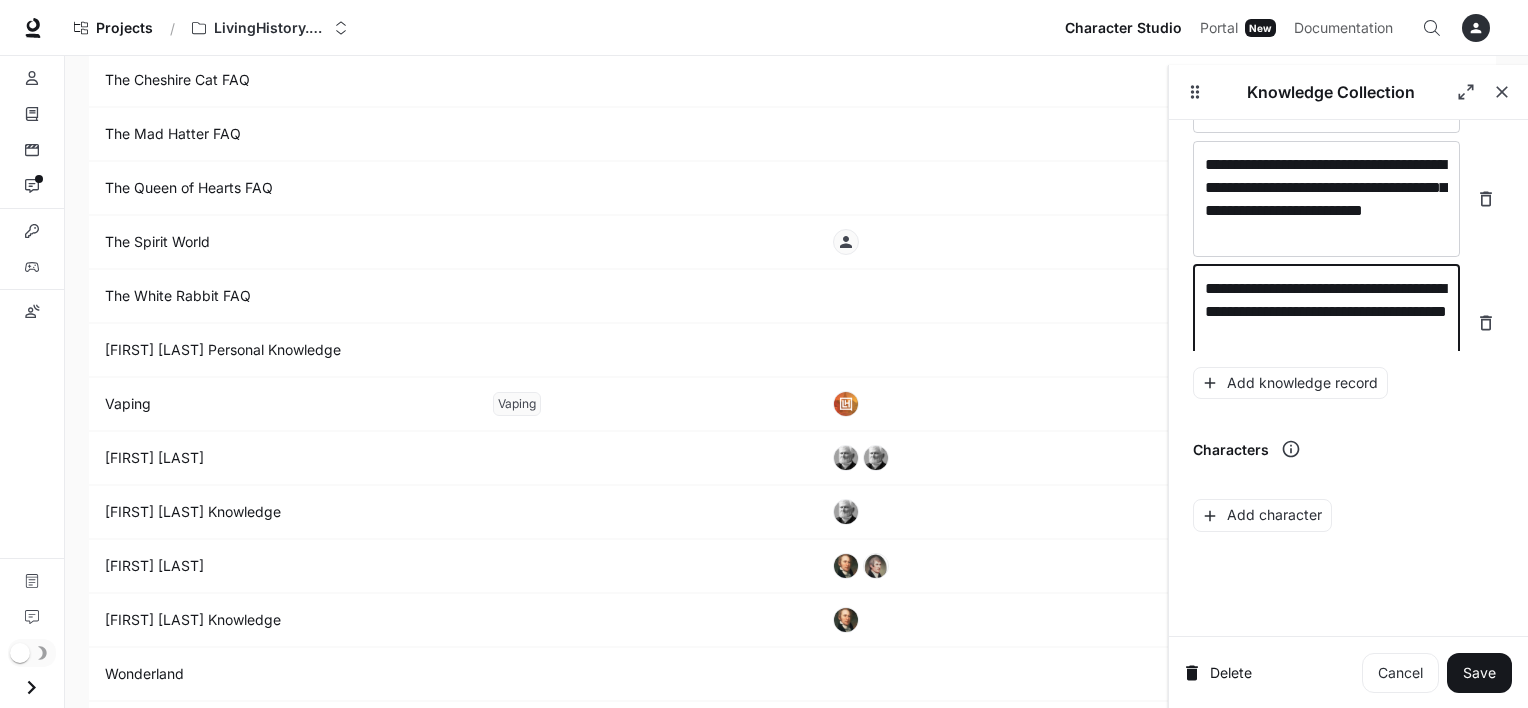 scroll, scrollTop: 24016, scrollLeft: 0, axis: vertical 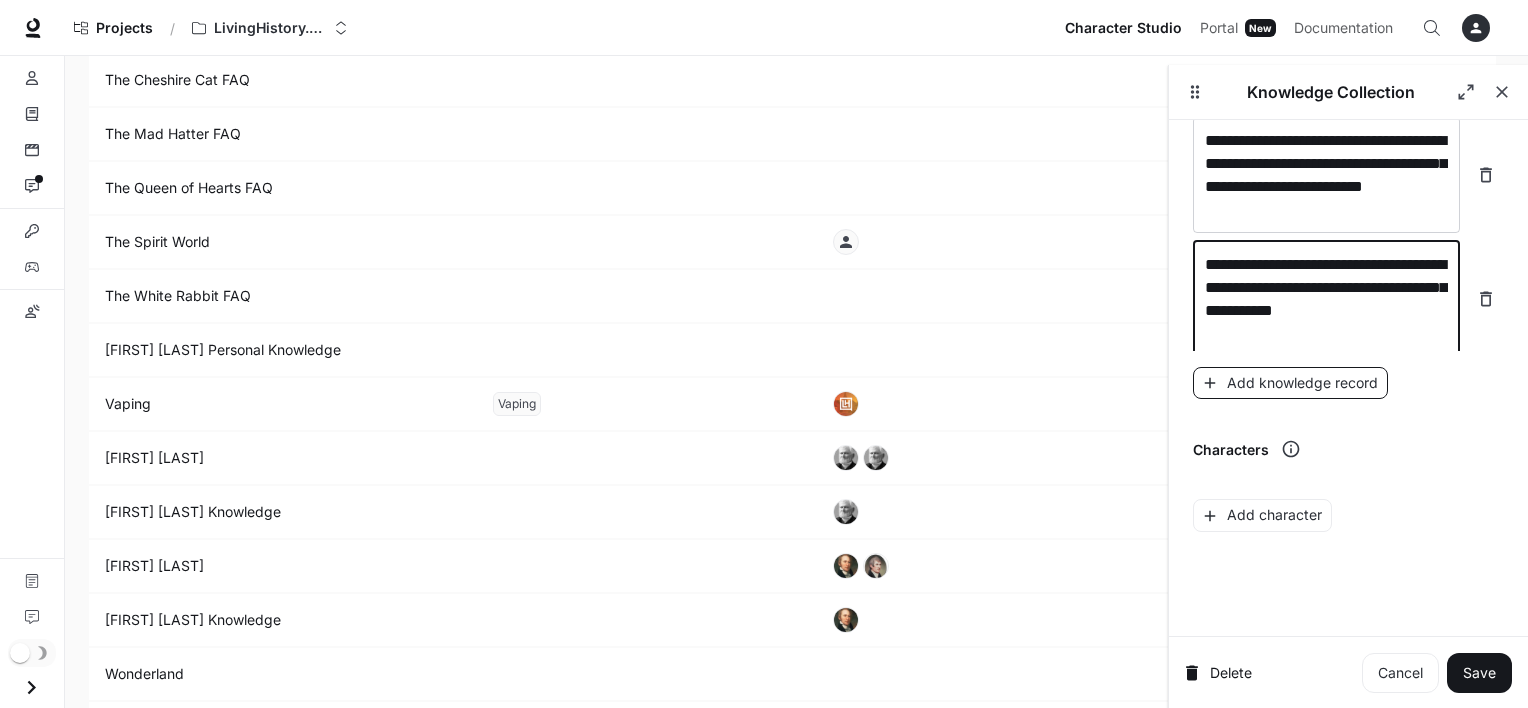 type on "**********" 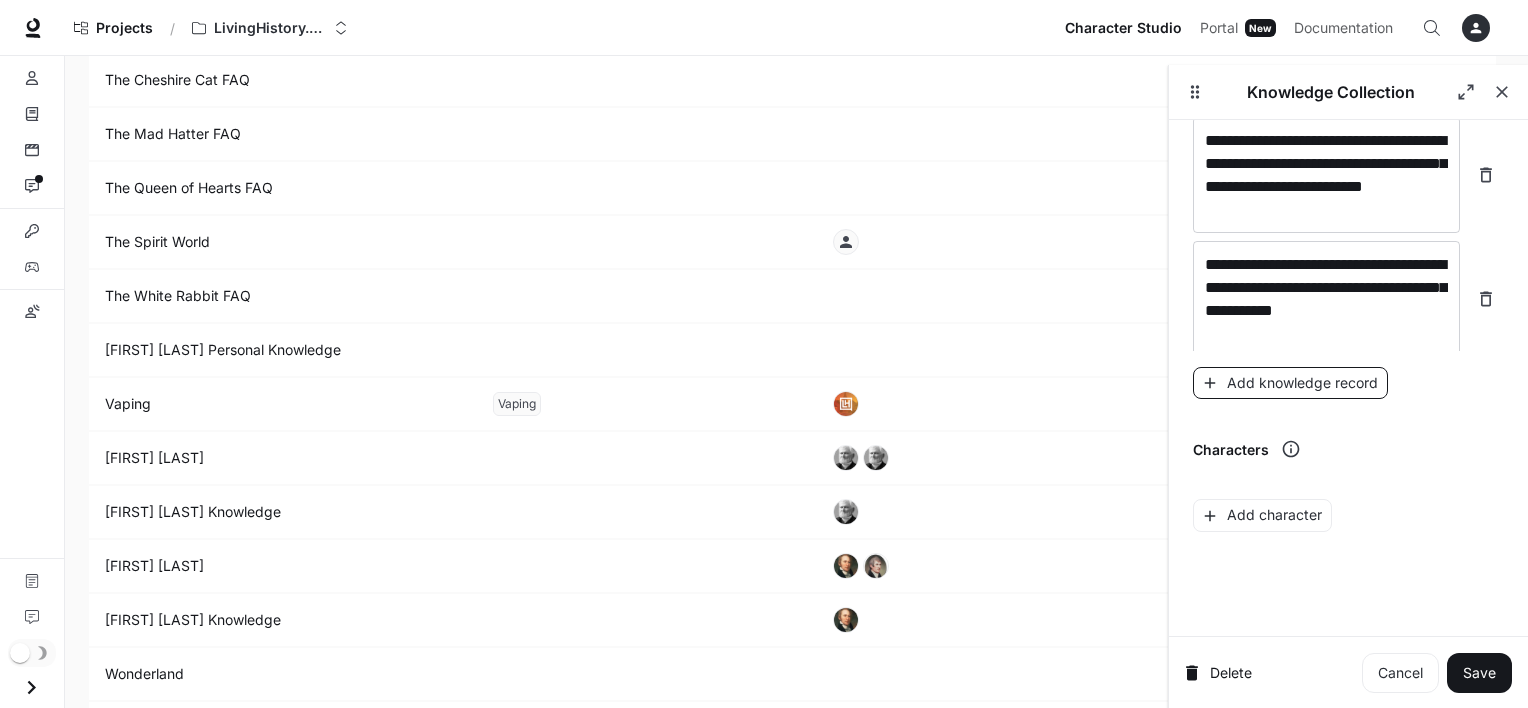 scroll, scrollTop: 24070, scrollLeft: 0, axis: vertical 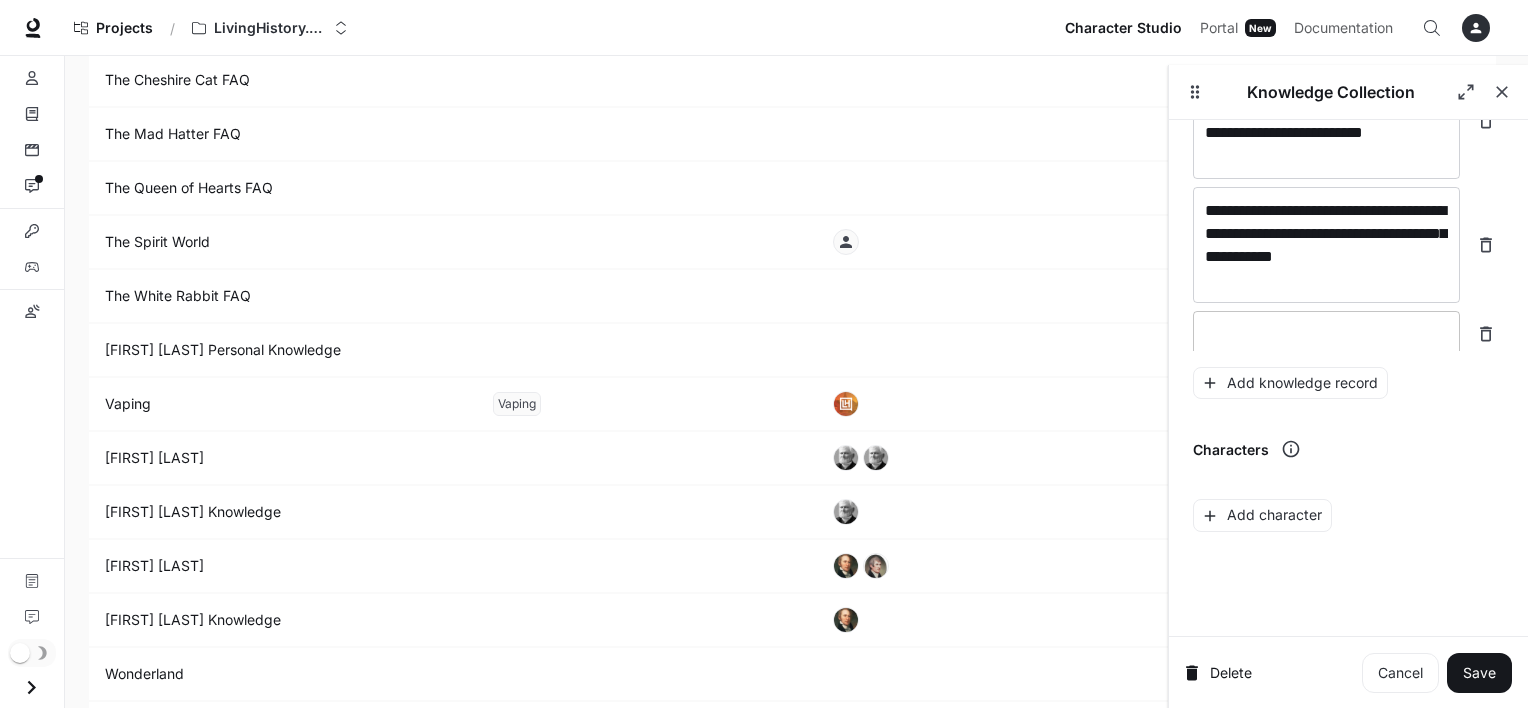 click on "* ​" at bounding box center [1326, 334] 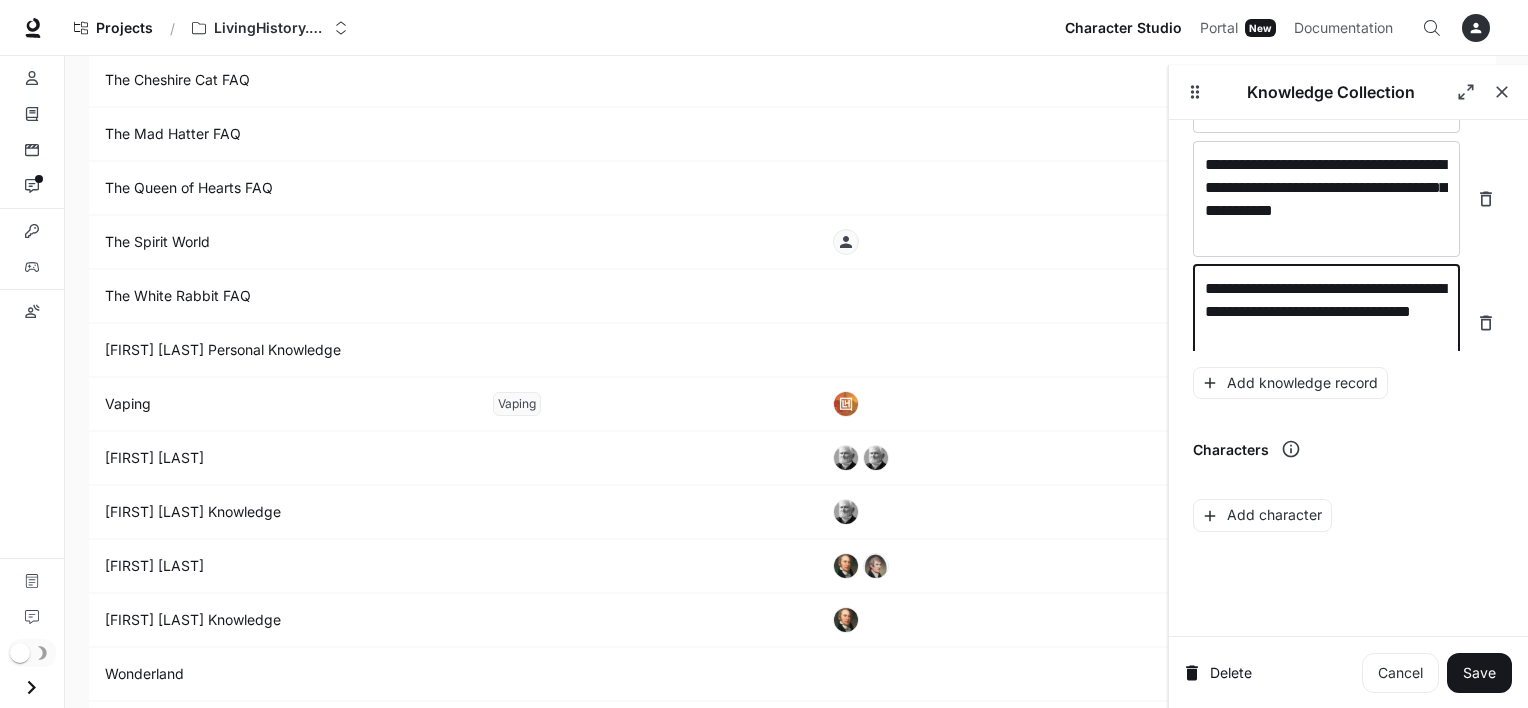 scroll, scrollTop: 24124, scrollLeft: 0, axis: vertical 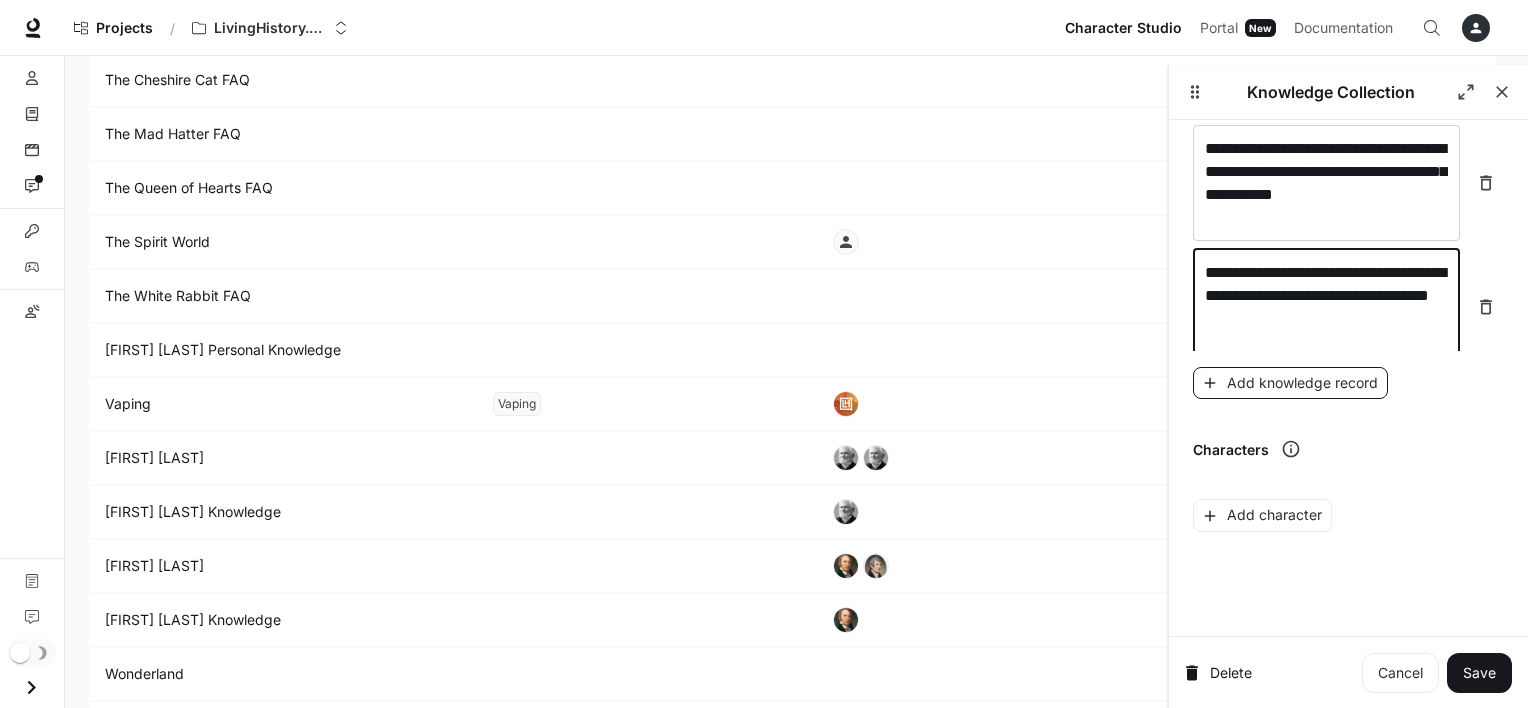 type on "**********" 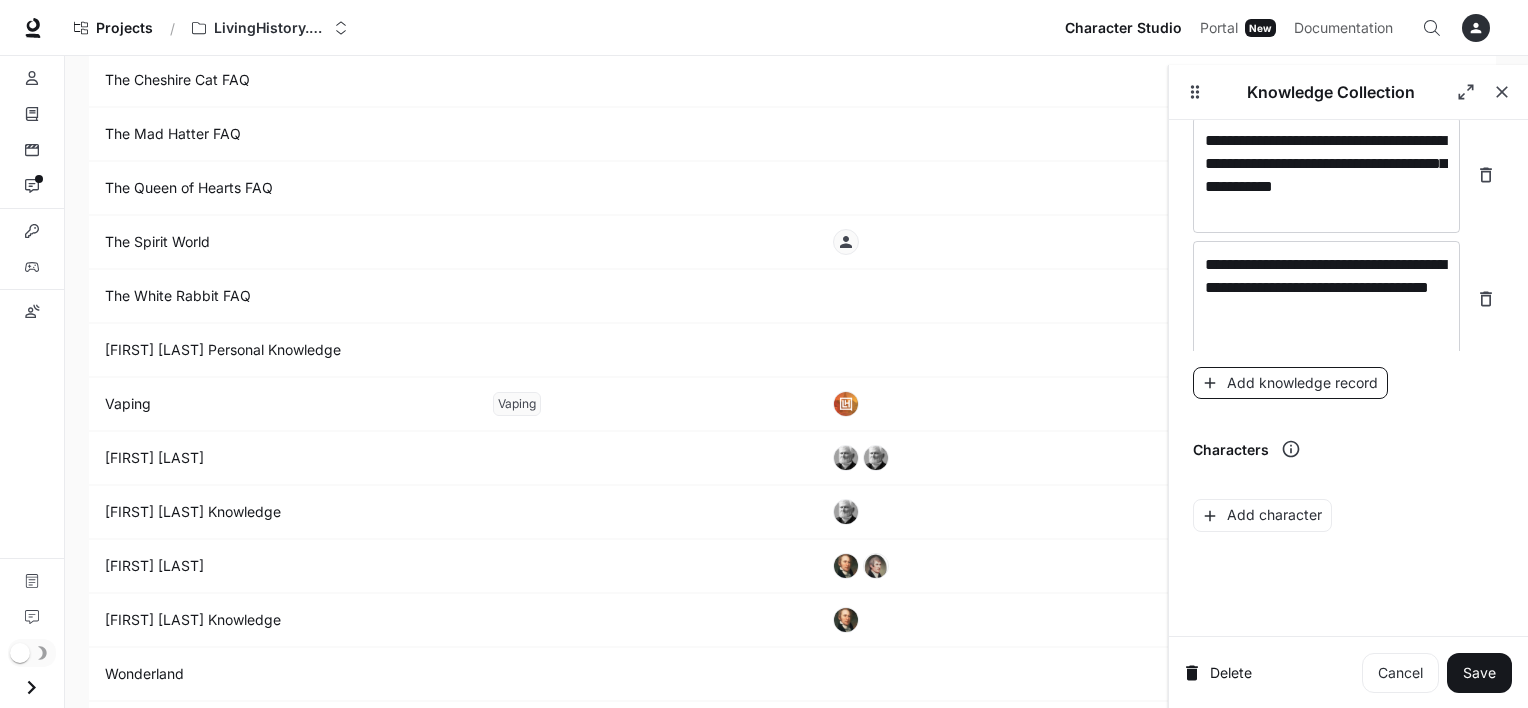 scroll, scrollTop: 24200, scrollLeft: 0, axis: vertical 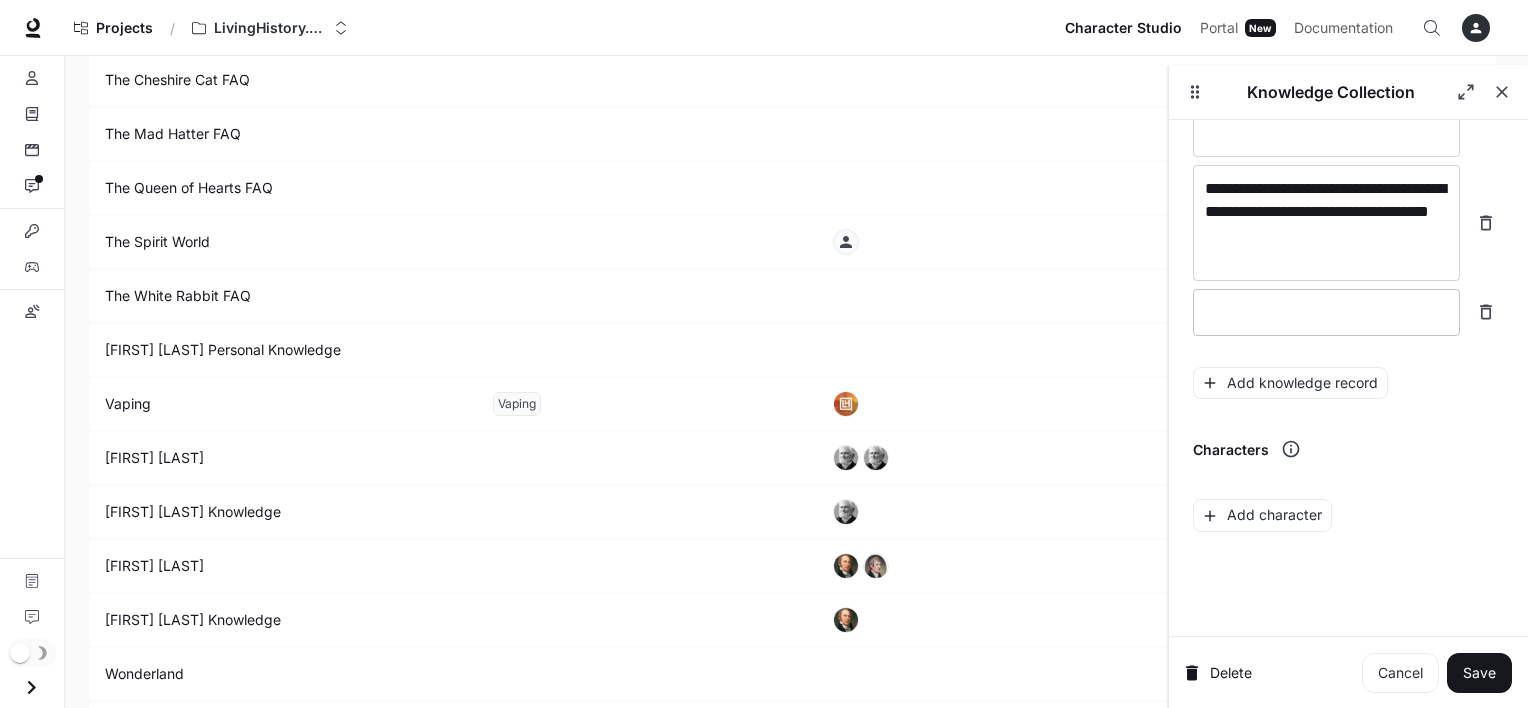 click on "* ​" at bounding box center [1326, 312] 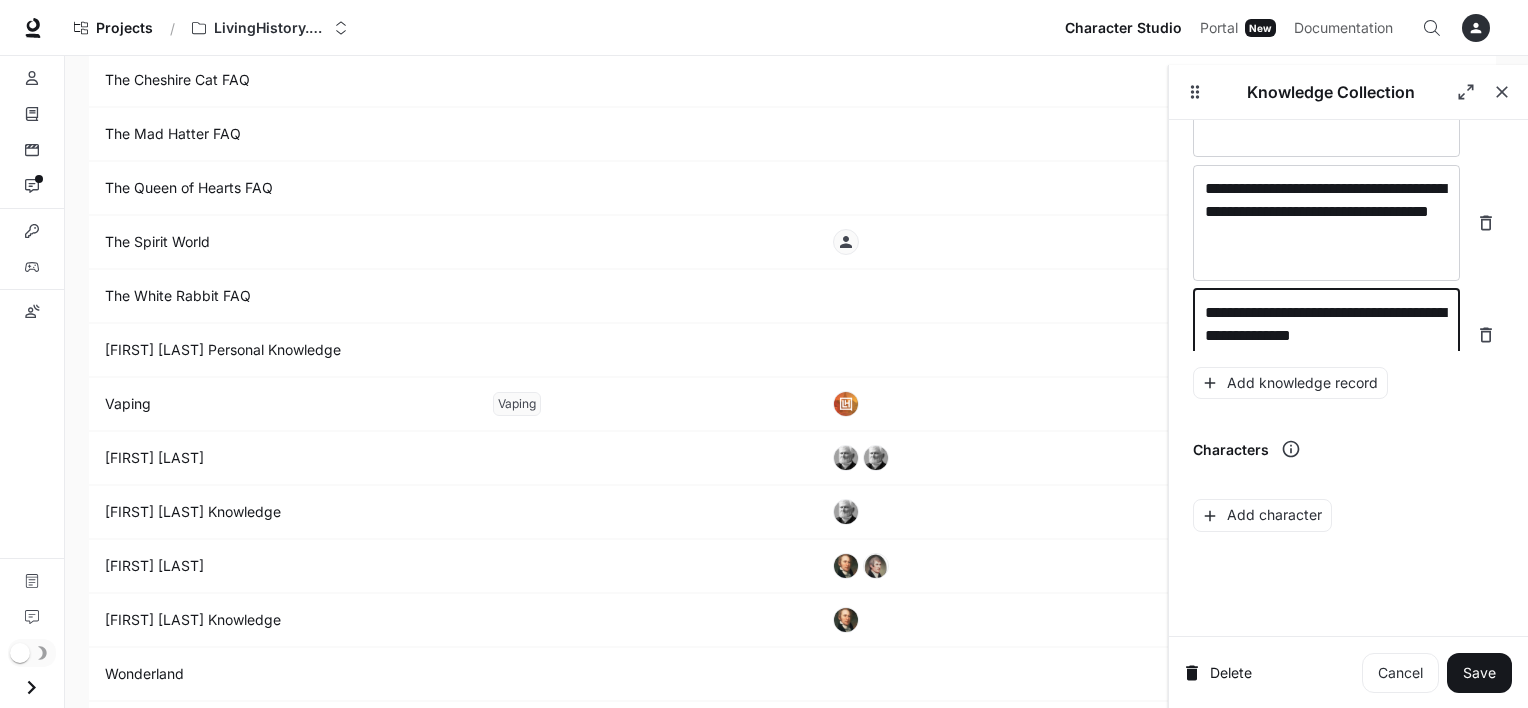 scroll, scrollTop: 24216, scrollLeft: 0, axis: vertical 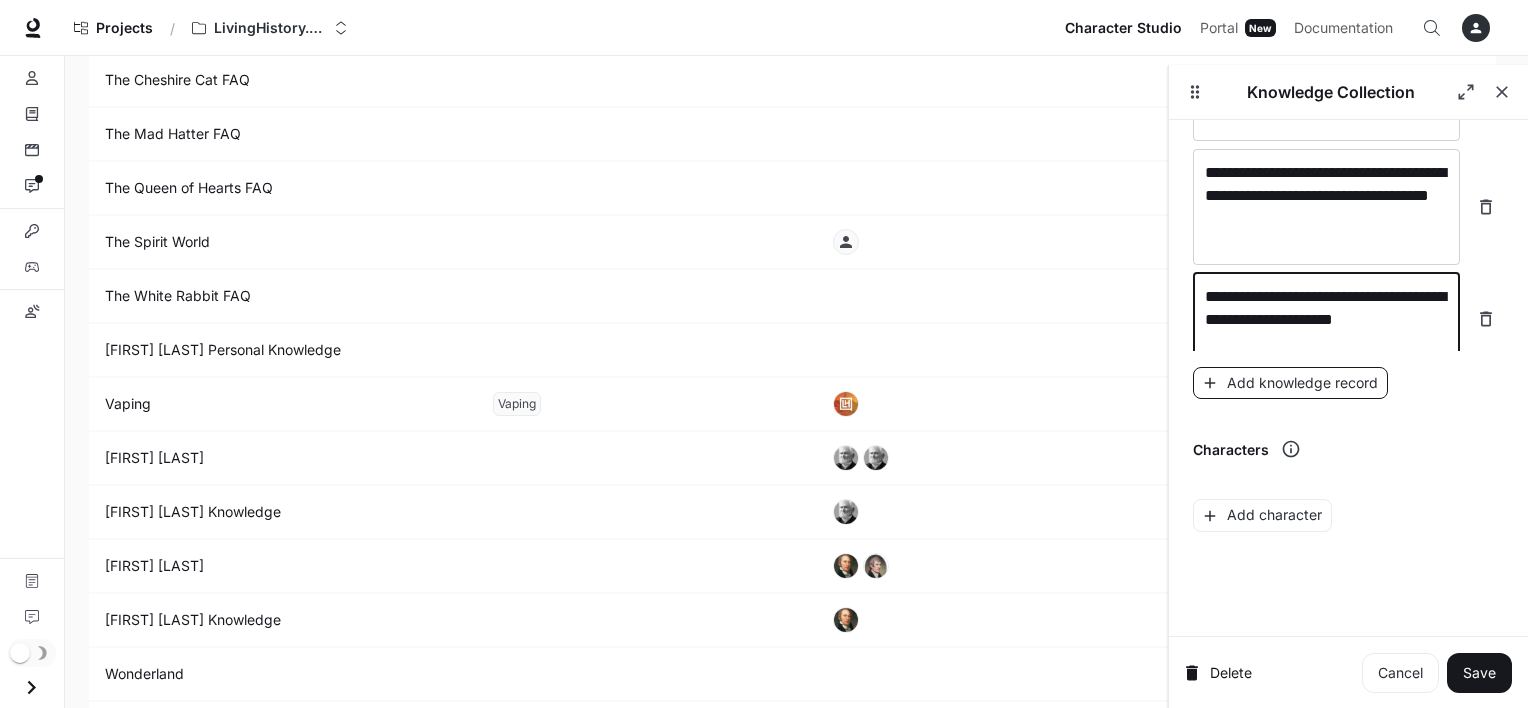 type on "**********" 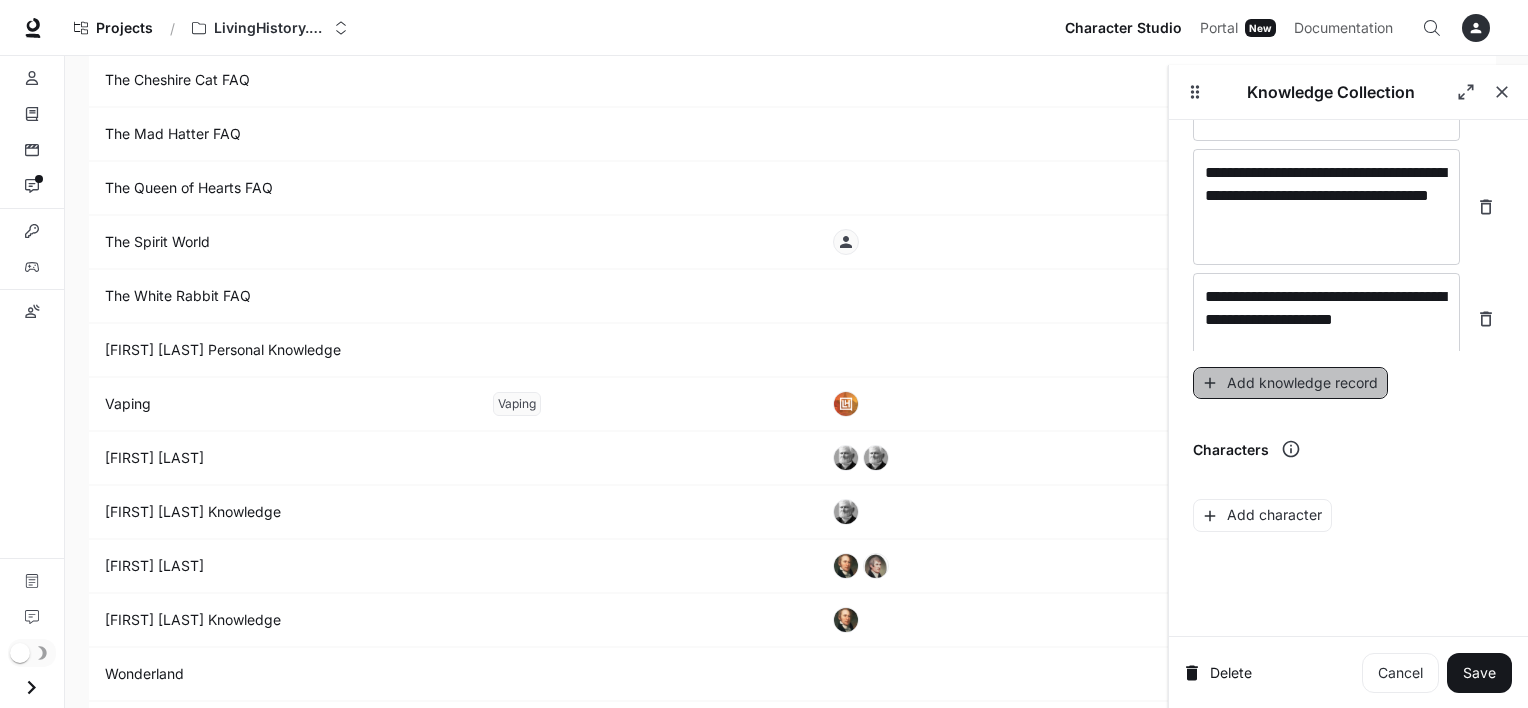 click on "Add knowledge record" at bounding box center (1290, 383) 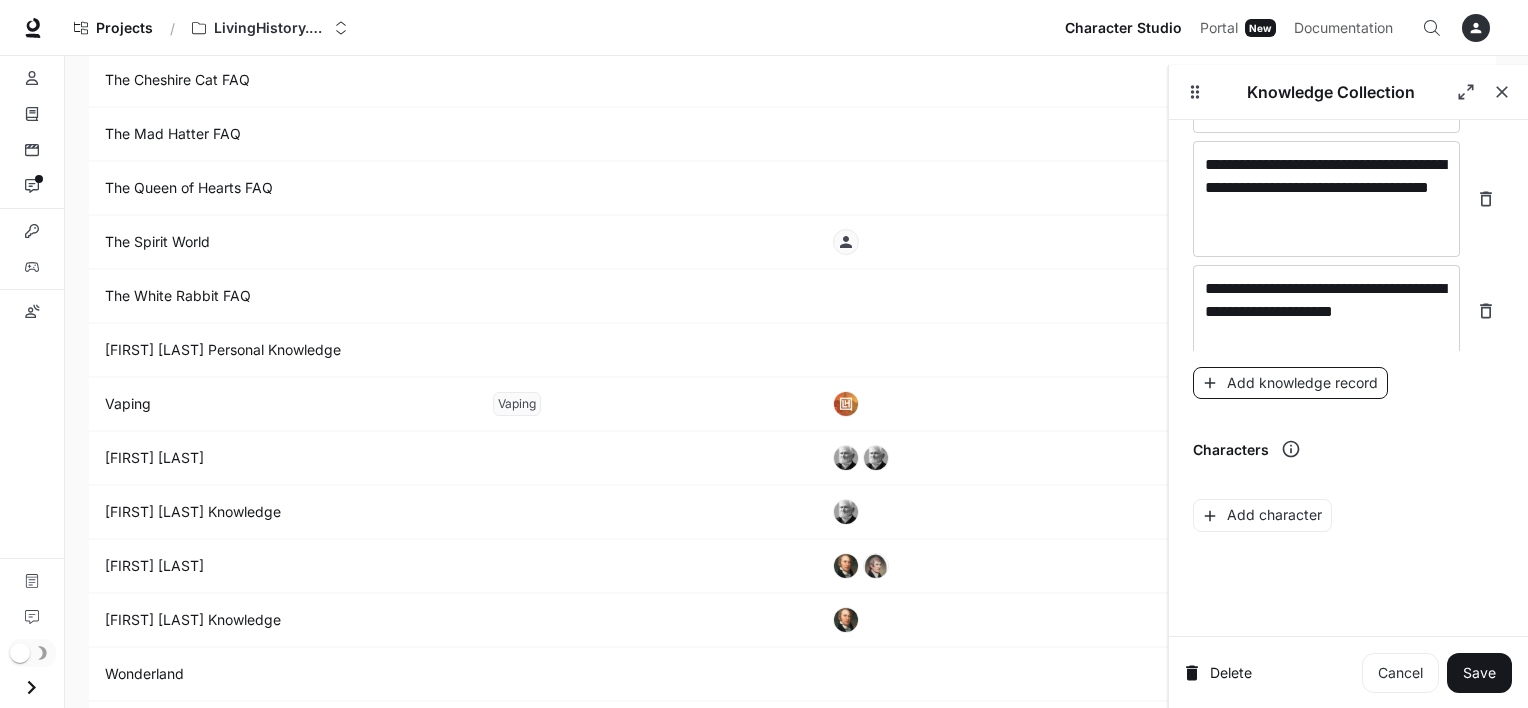 scroll, scrollTop: 24294, scrollLeft: 0, axis: vertical 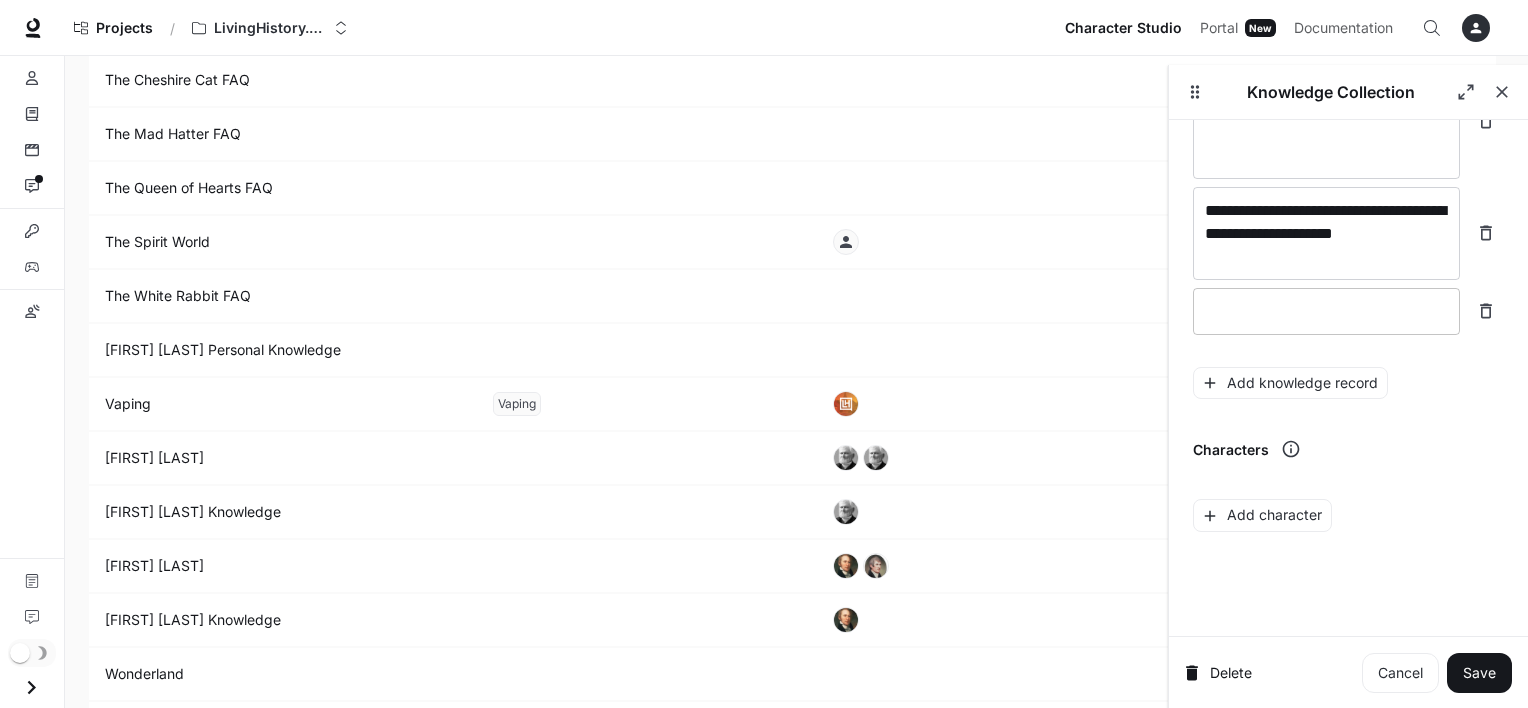 click at bounding box center [1326, 311] 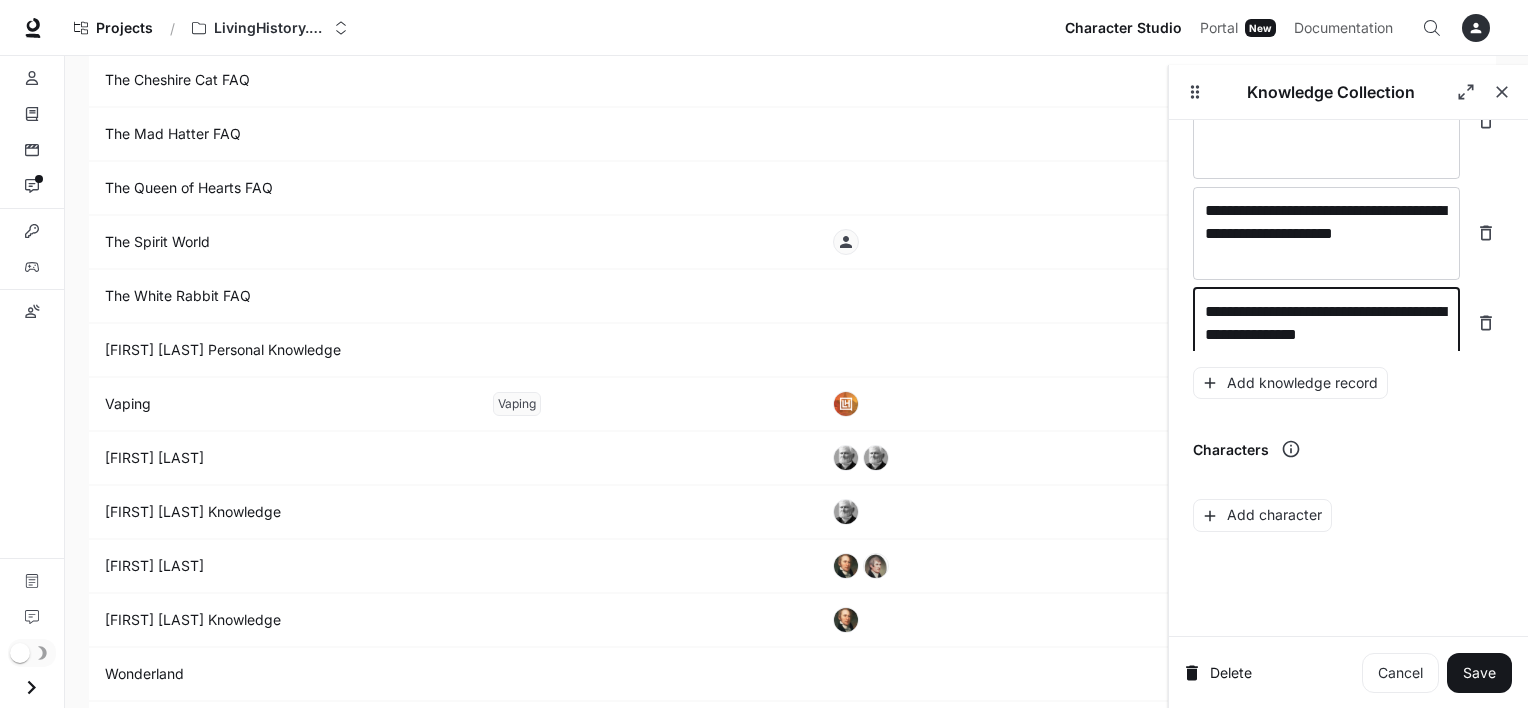 scroll, scrollTop: 24309, scrollLeft: 0, axis: vertical 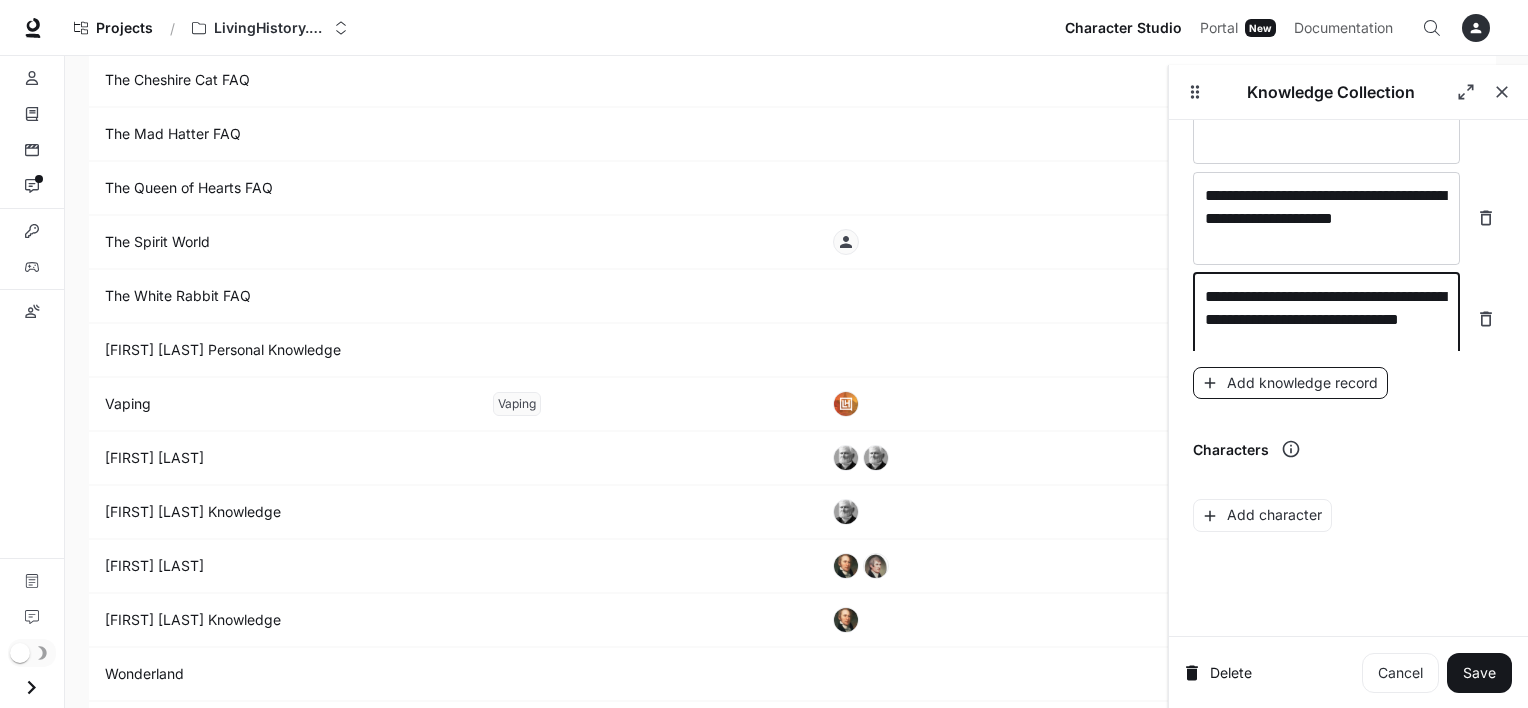 type on "**********" 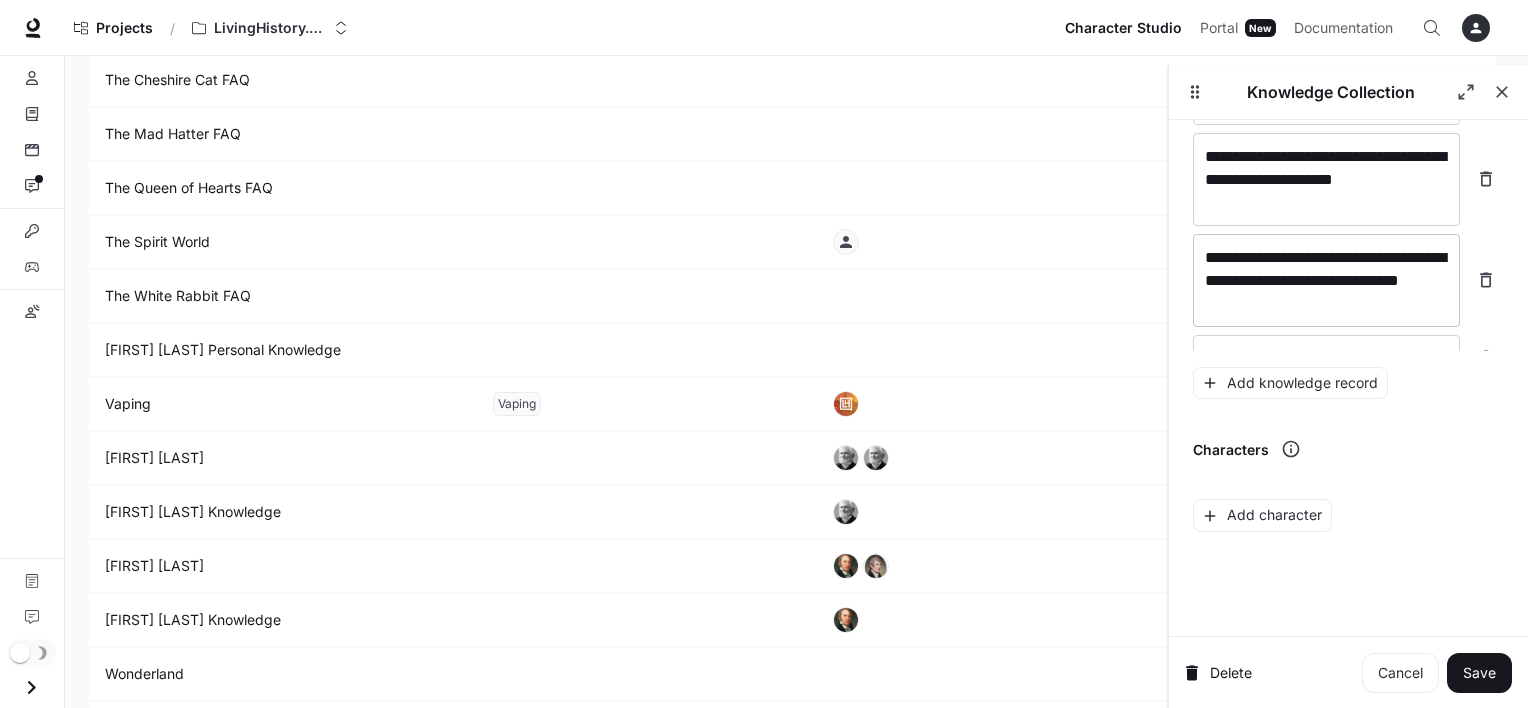 scroll, scrollTop: 24360, scrollLeft: 0, axis: vertical 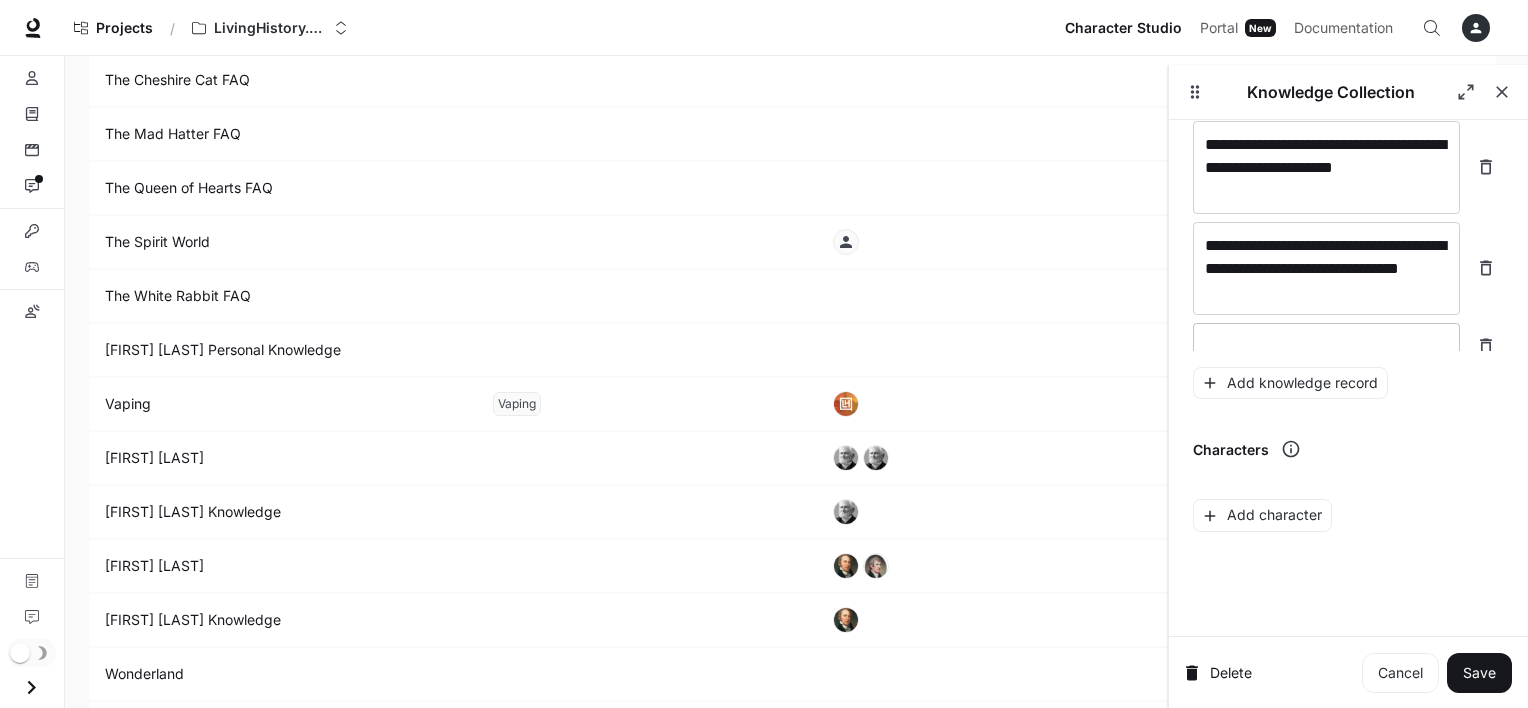 click at bounding box center (1326, 346) 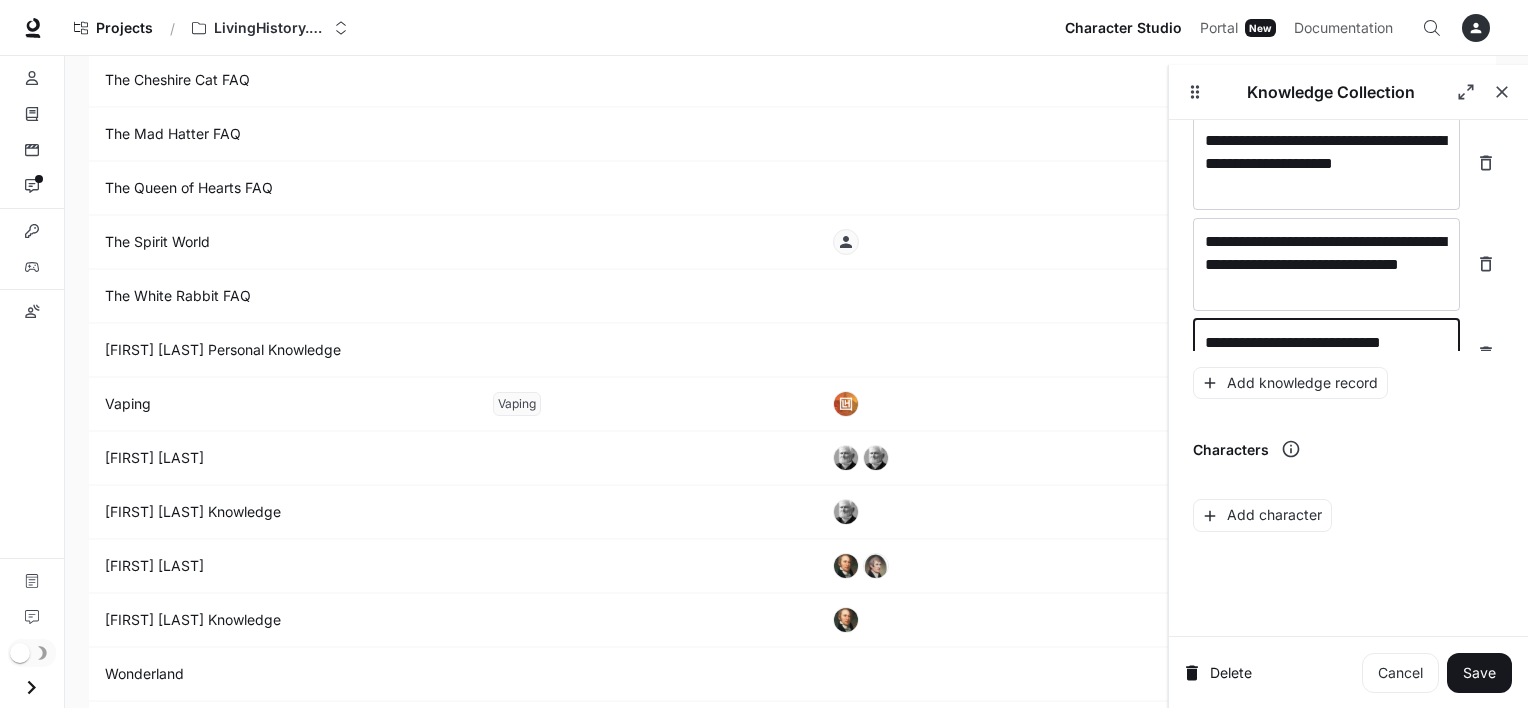 scroll, scrollTop: 24388, scrollLeft: 0, axis: vertical 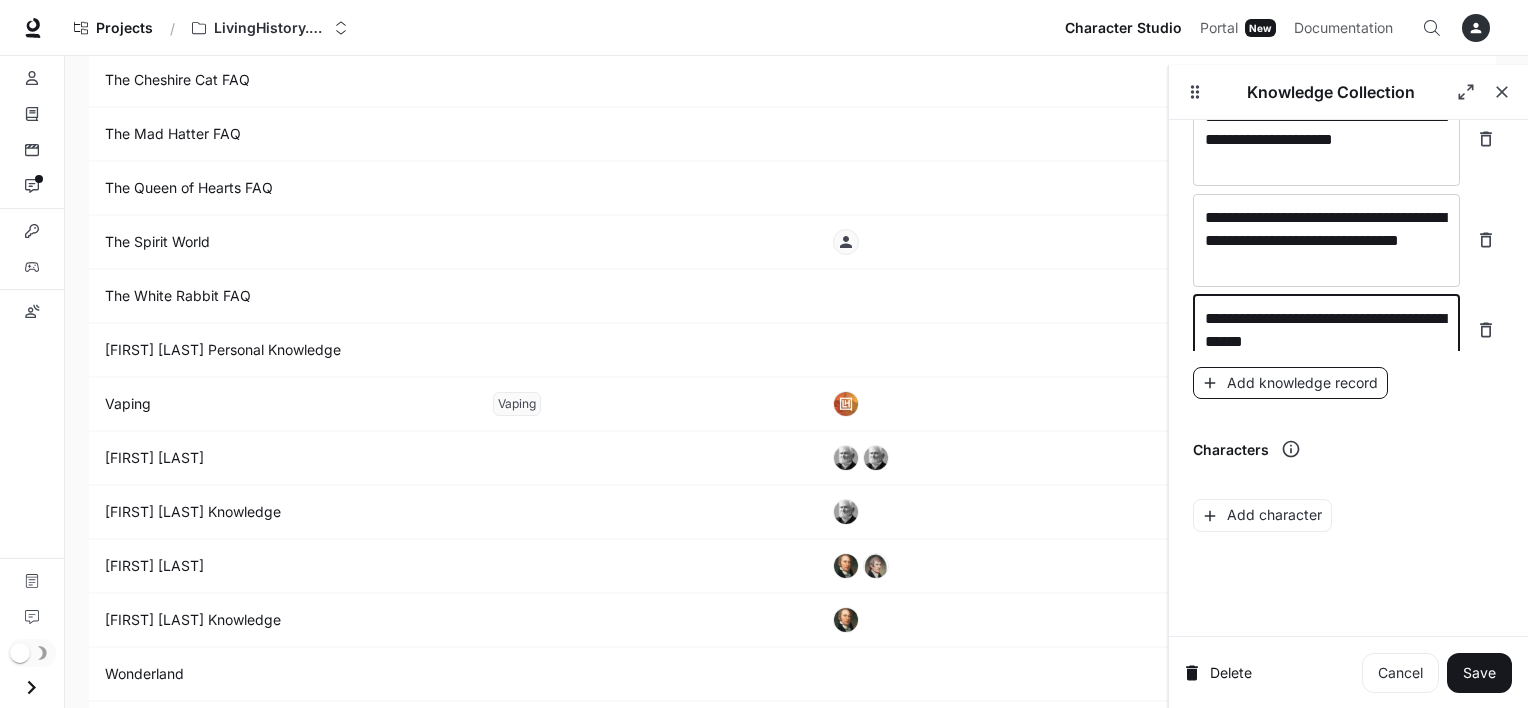 type on "**********" 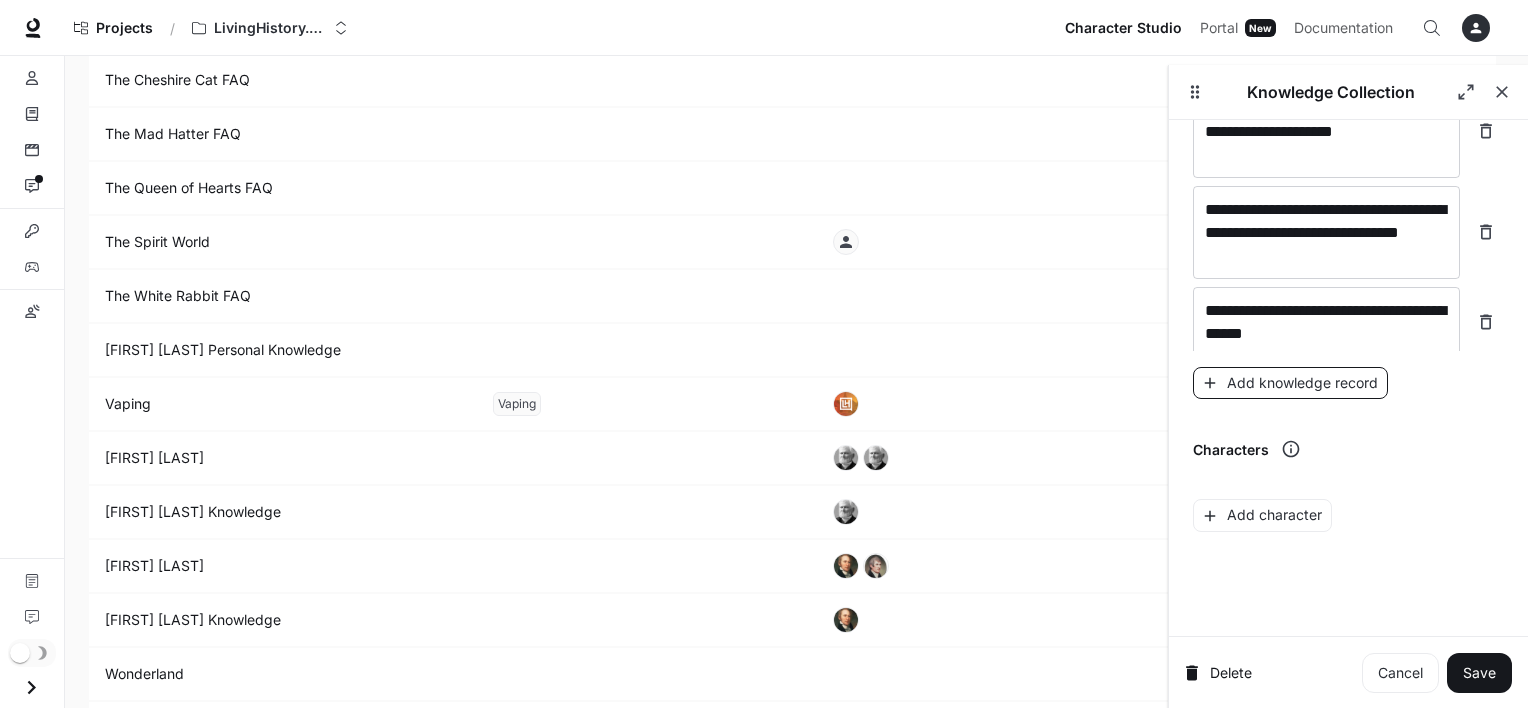 scroll, scrollTop: 24464, scrollLeft: 0, axis: vertical 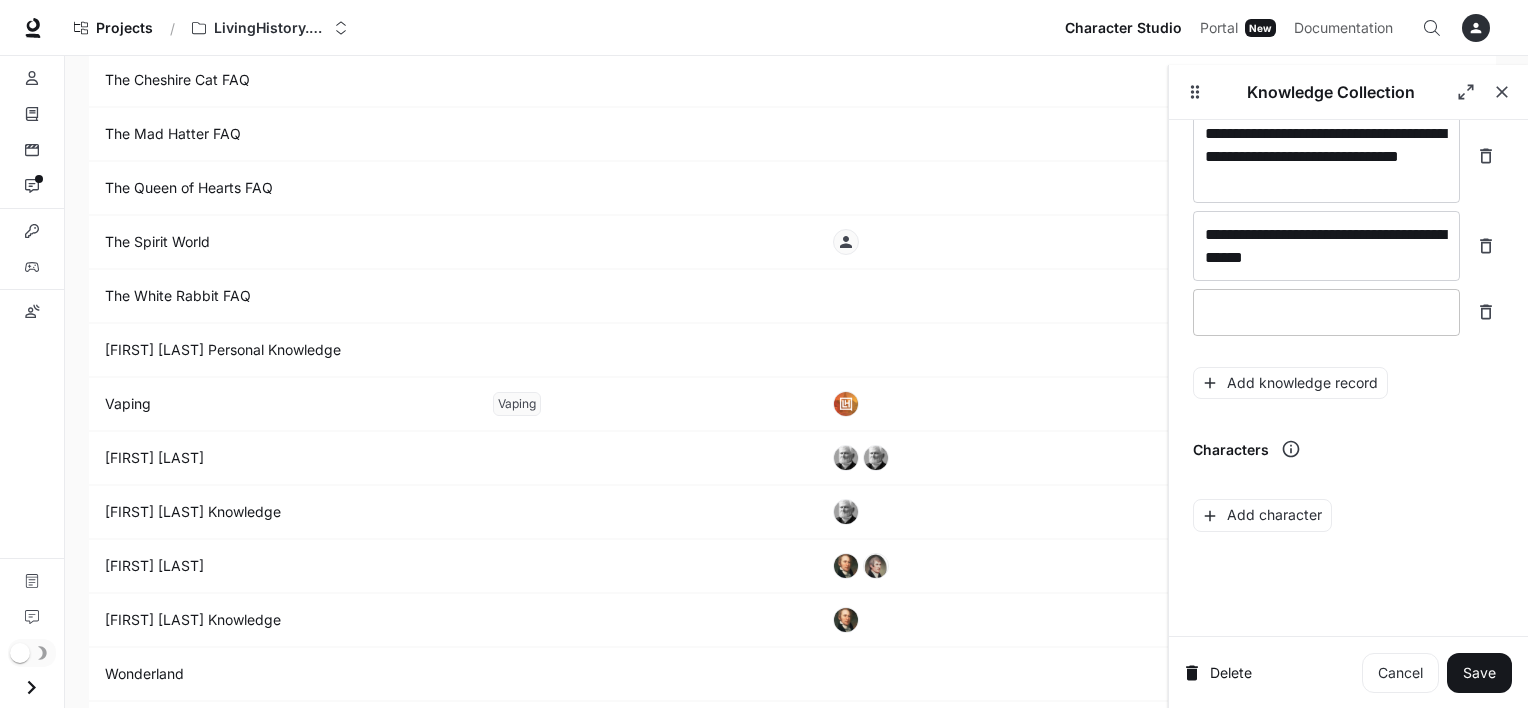 click on "* ​" at bounding box center [1326, 312] 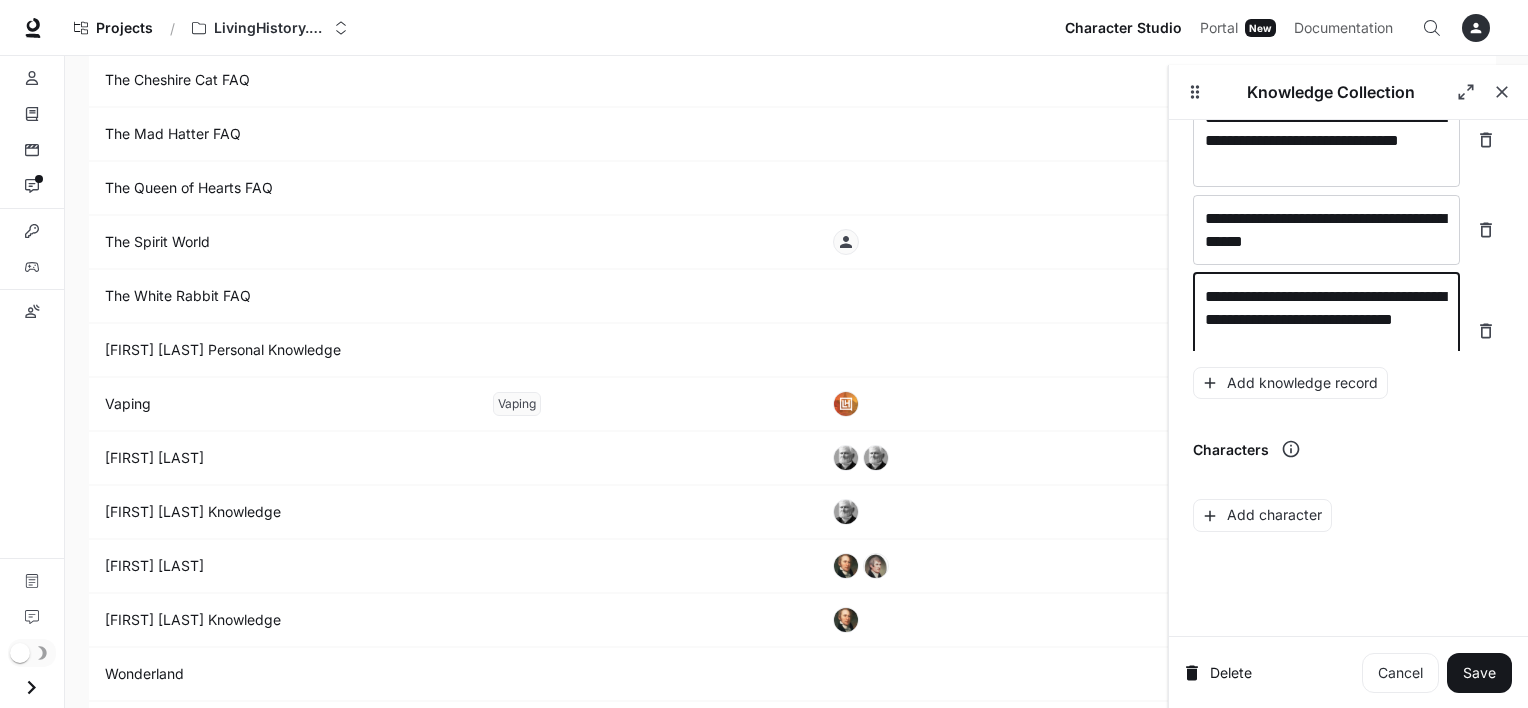 scroll, scrollTop: 24504, scrollLeft: 0, axis: vertical 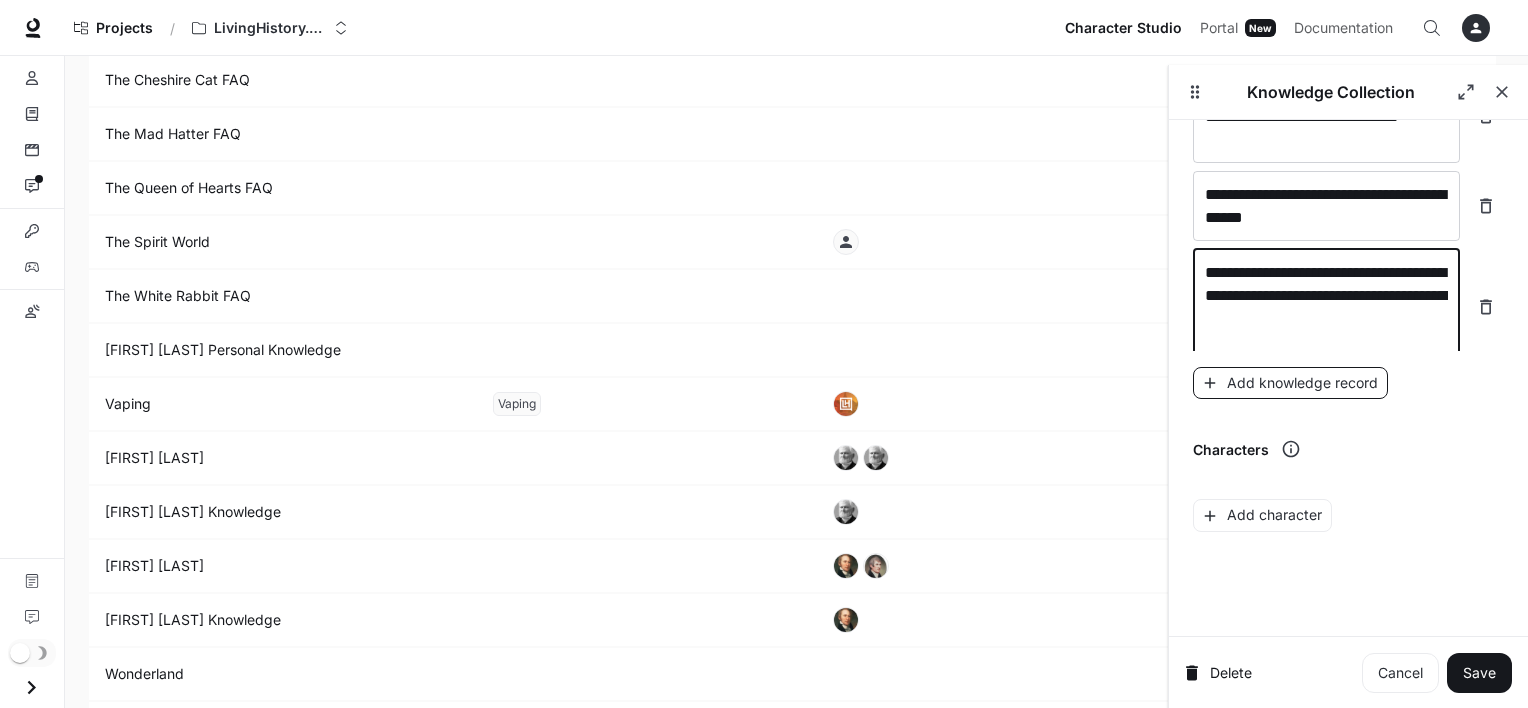 drag, startPoint x: 1256, startPoint y: 330, endPoint x: 1257, endPoint y: 388, distance: 58.00862 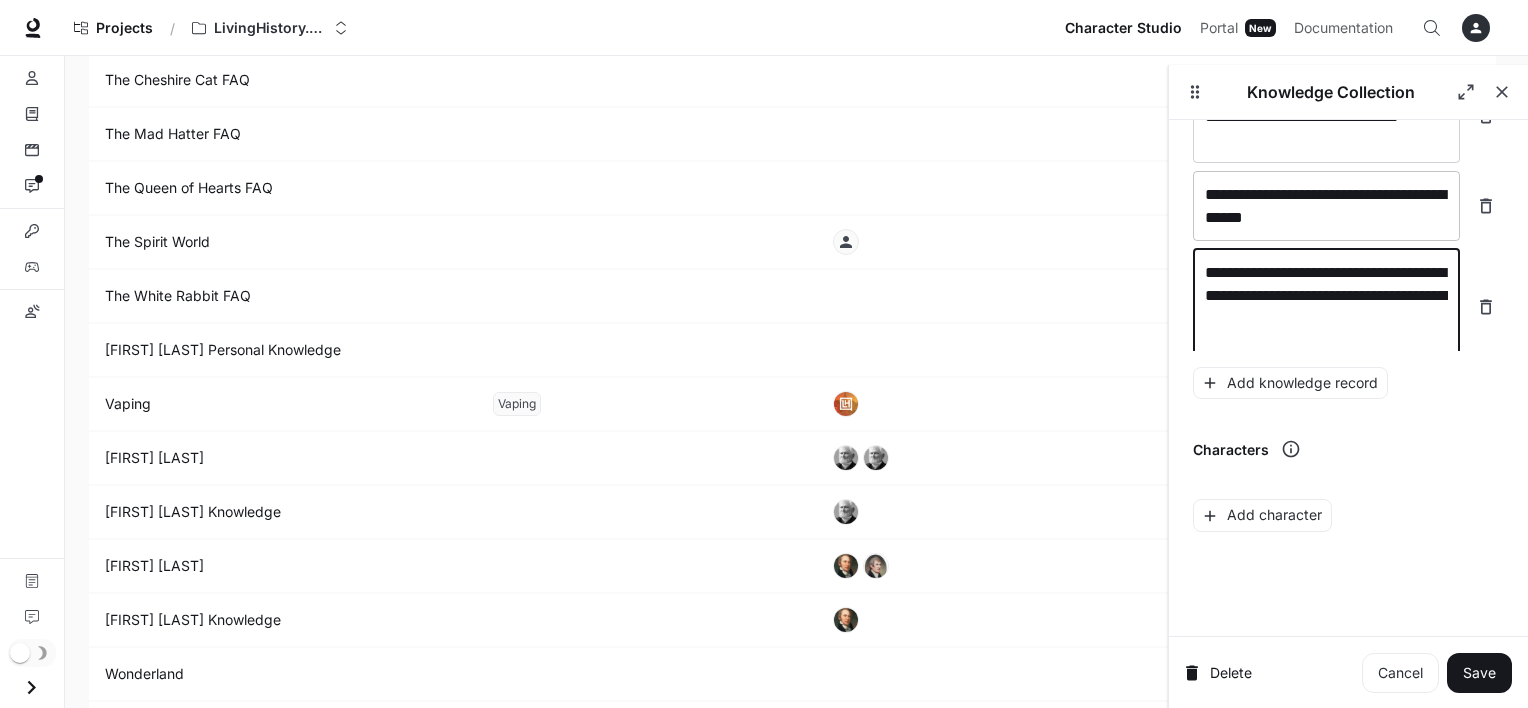 scroll, scrollTop: 24525, scrollLeft: 0, axis: vertical 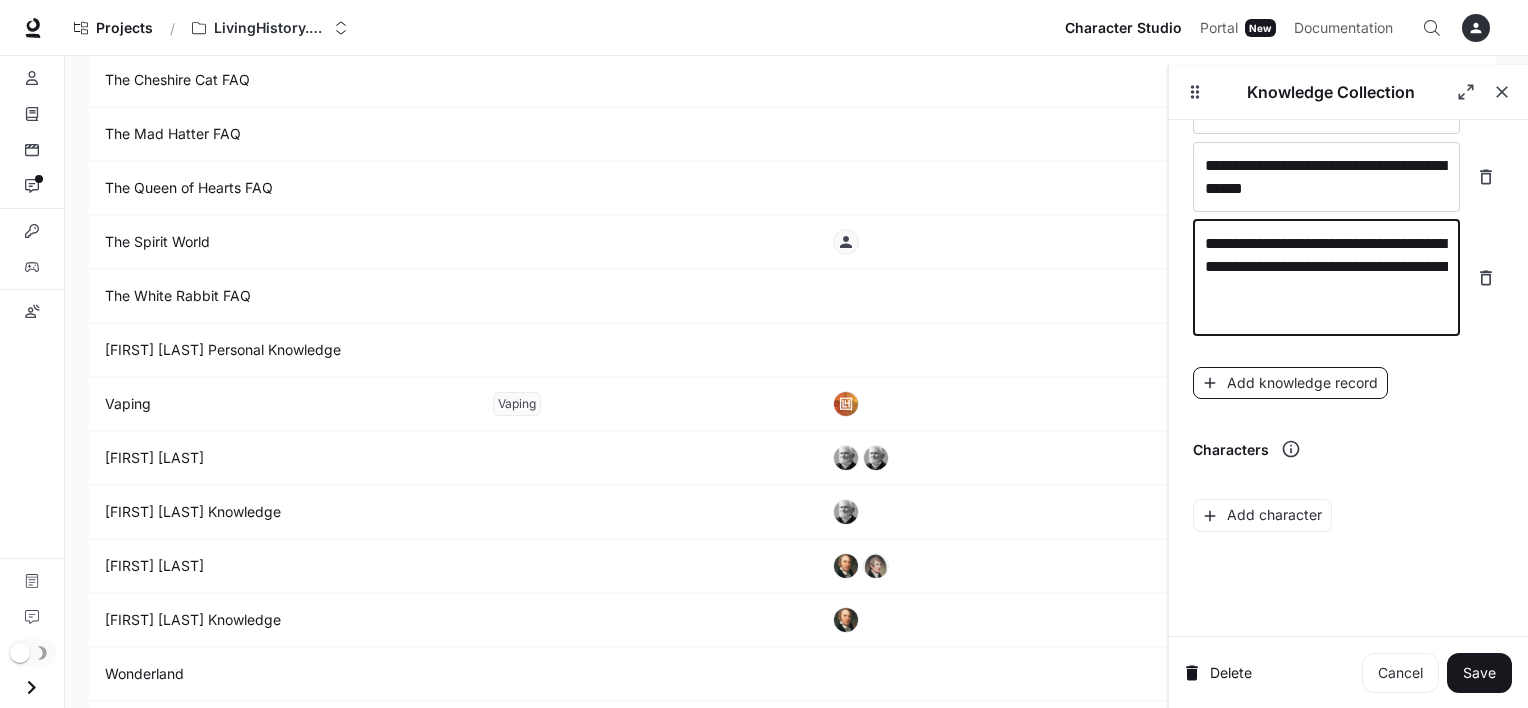 type on "**********" 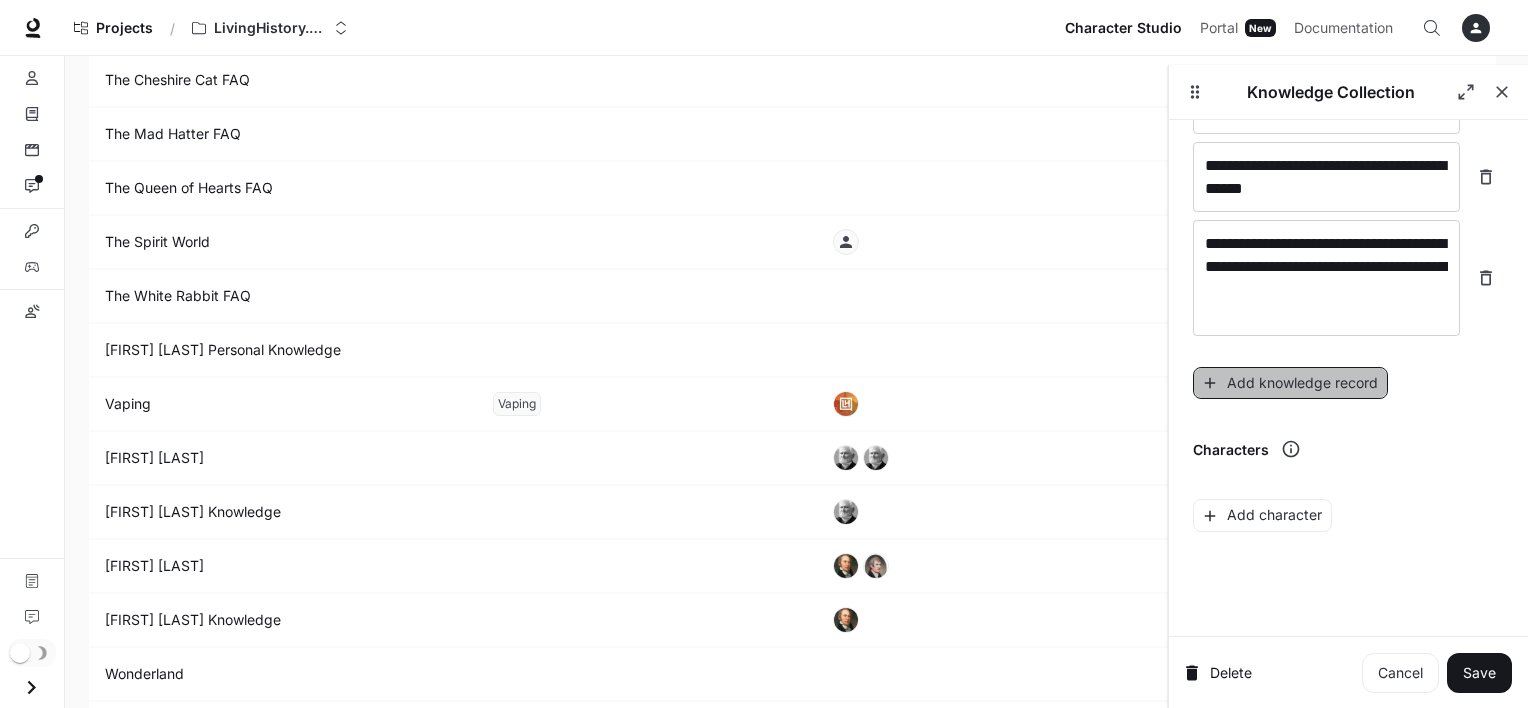 click on "Add knowledge record" at bounding box center [1290, 383] 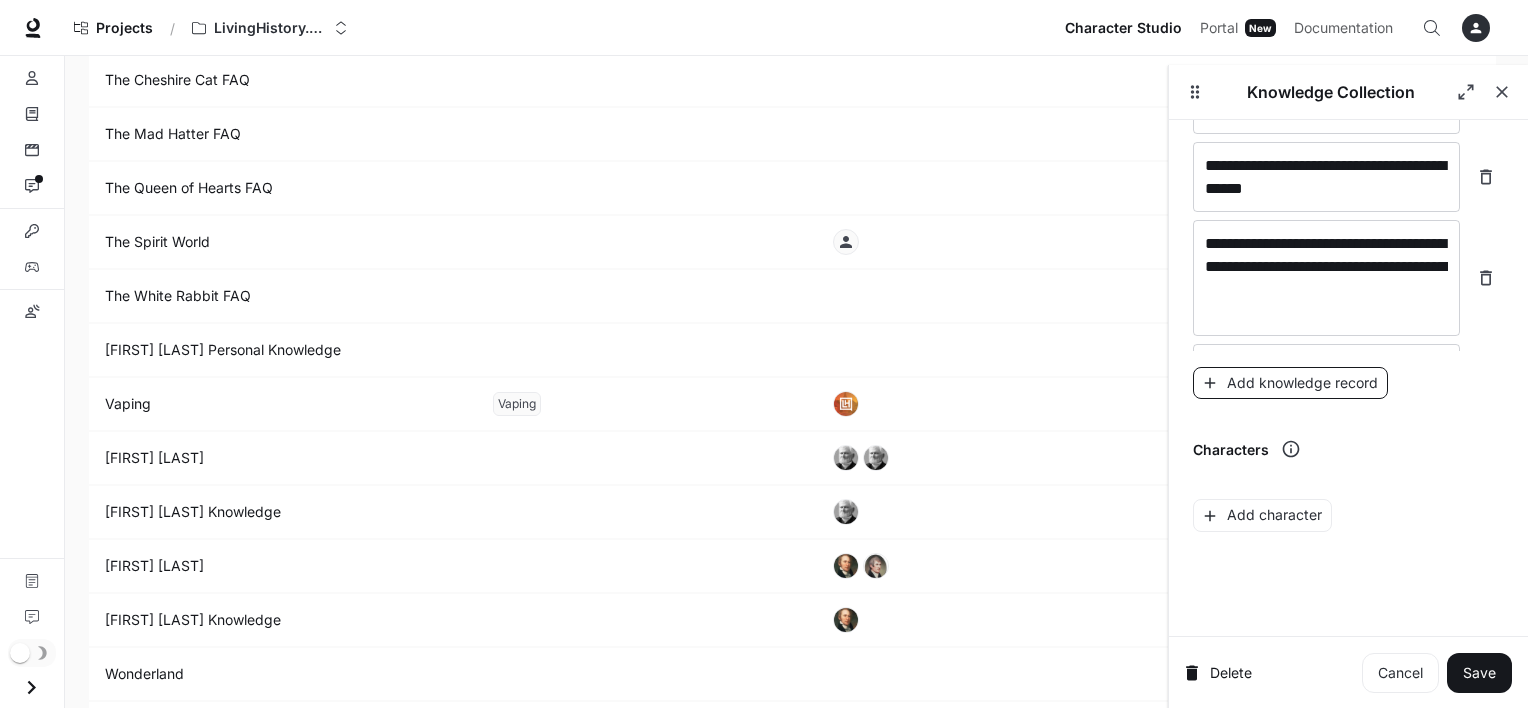 scroll, scrollTop: 24580, scrollLeft: 0, axis: vertical 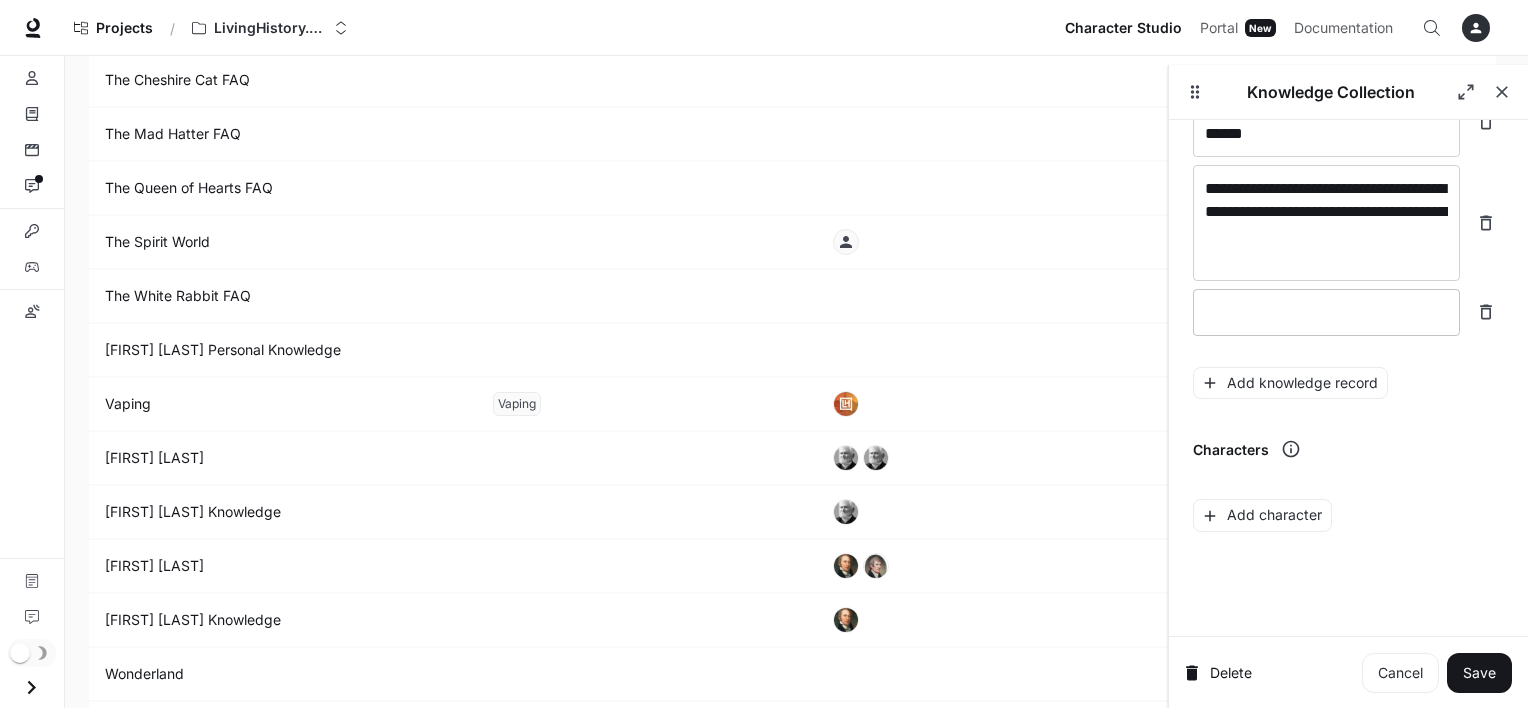 click on "* ​" at bounding box center [1326, 312] 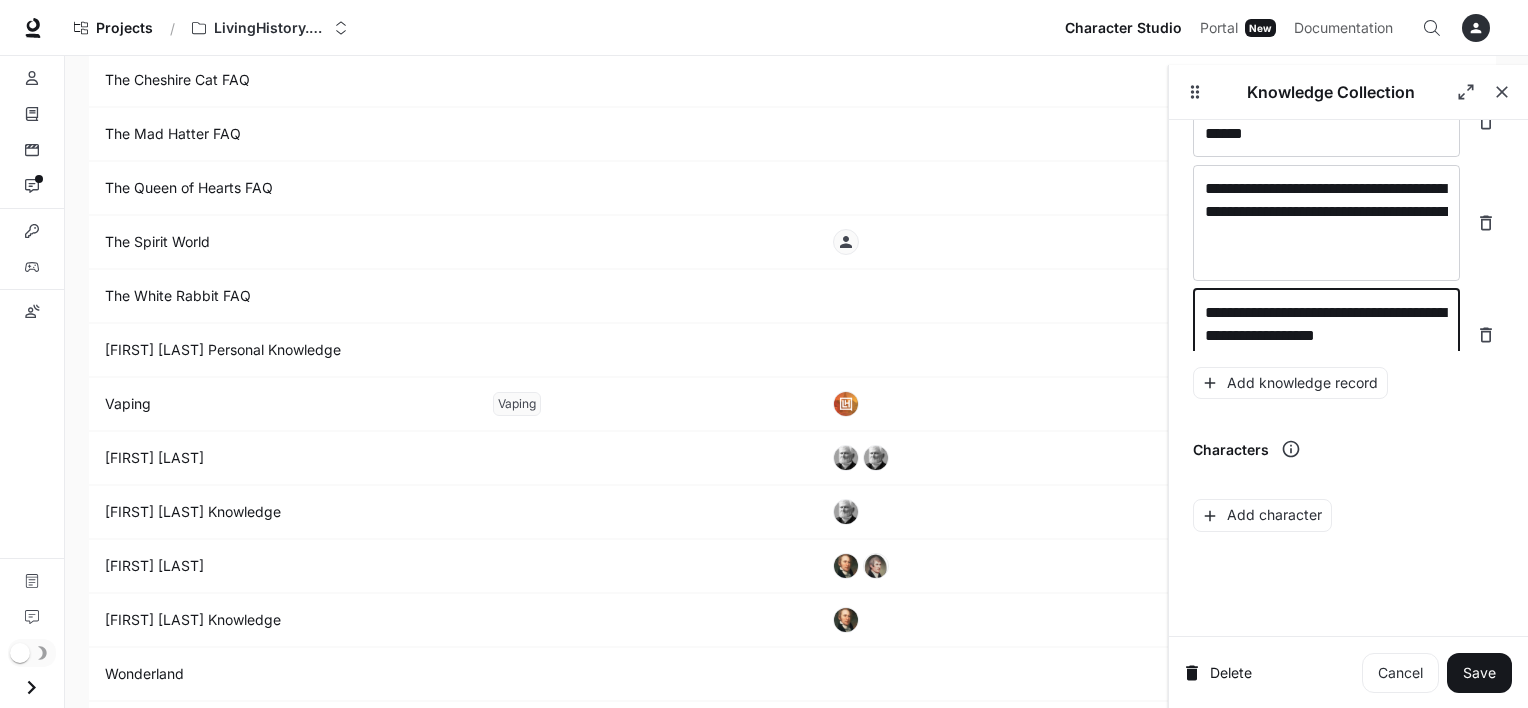 scroll, scrollTop: 24596, scrollLeft: 0, axis: vertical 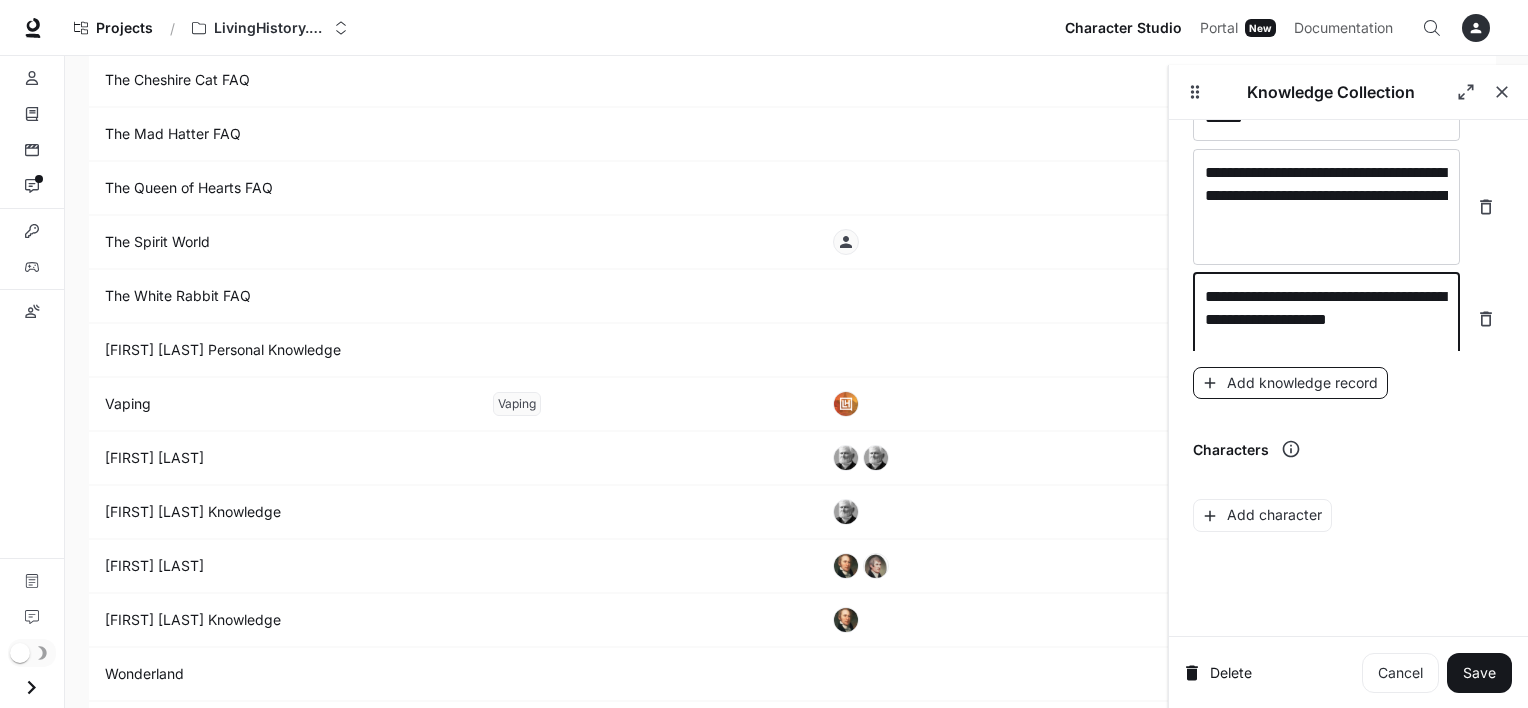 type on "**********" 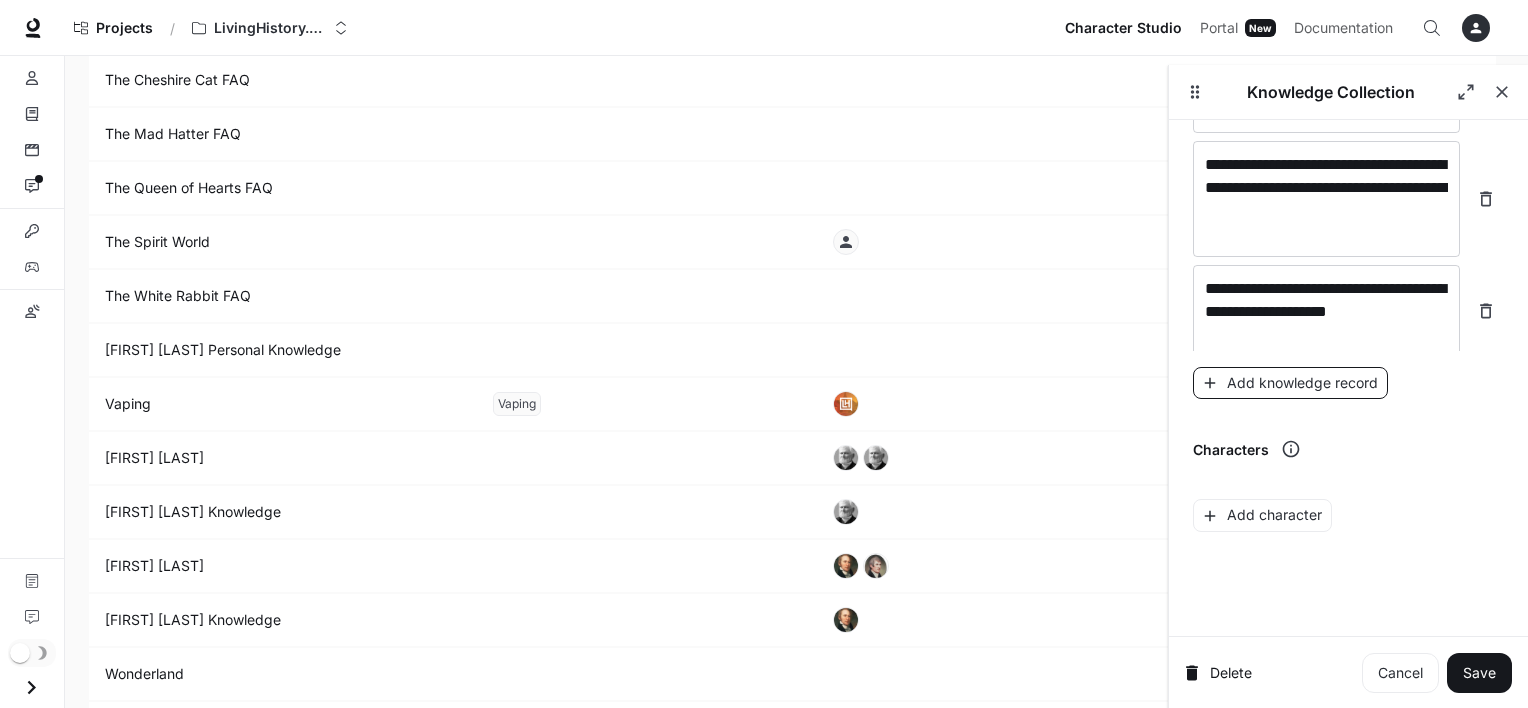 scroll, scrollTop: 24674, scrollLeft: 0, axis: vertical 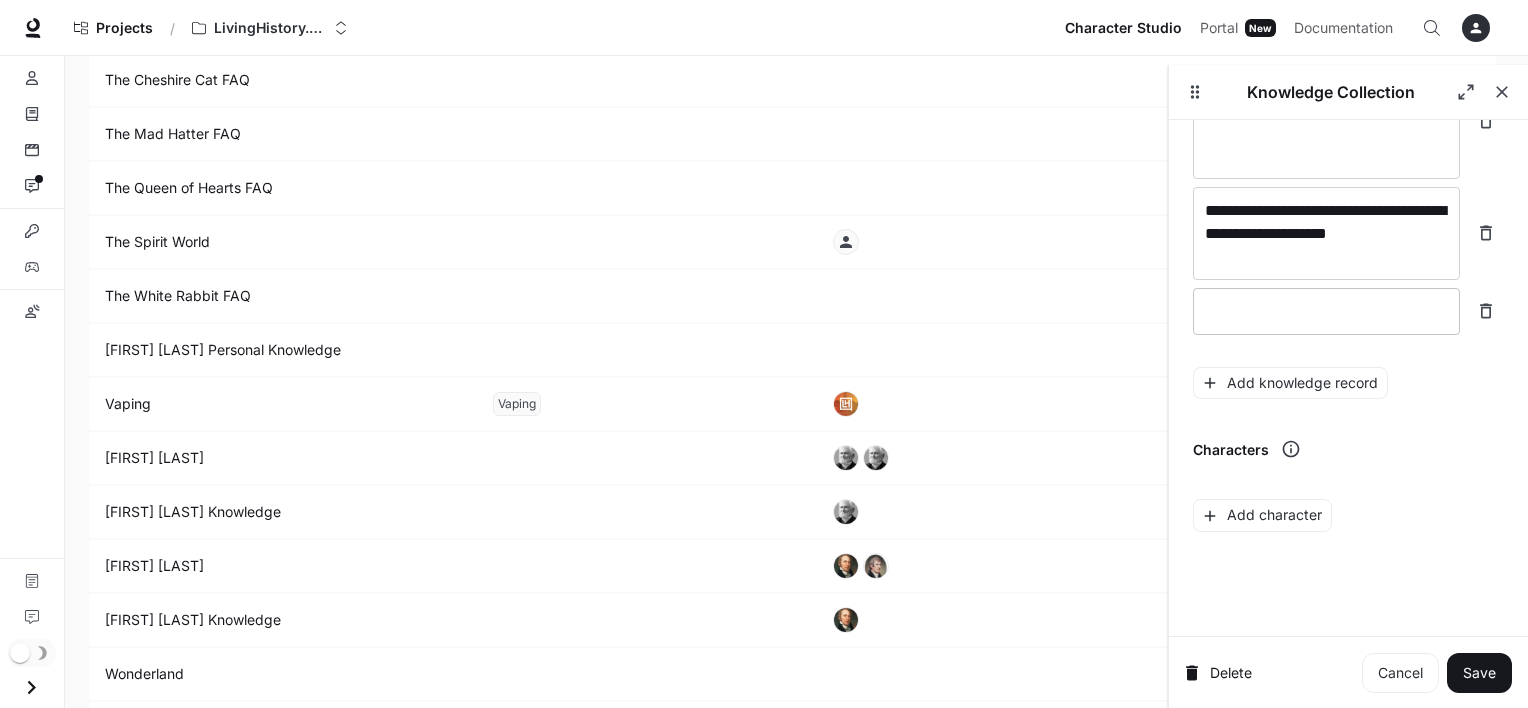 click at bounding box center [1326, 311] 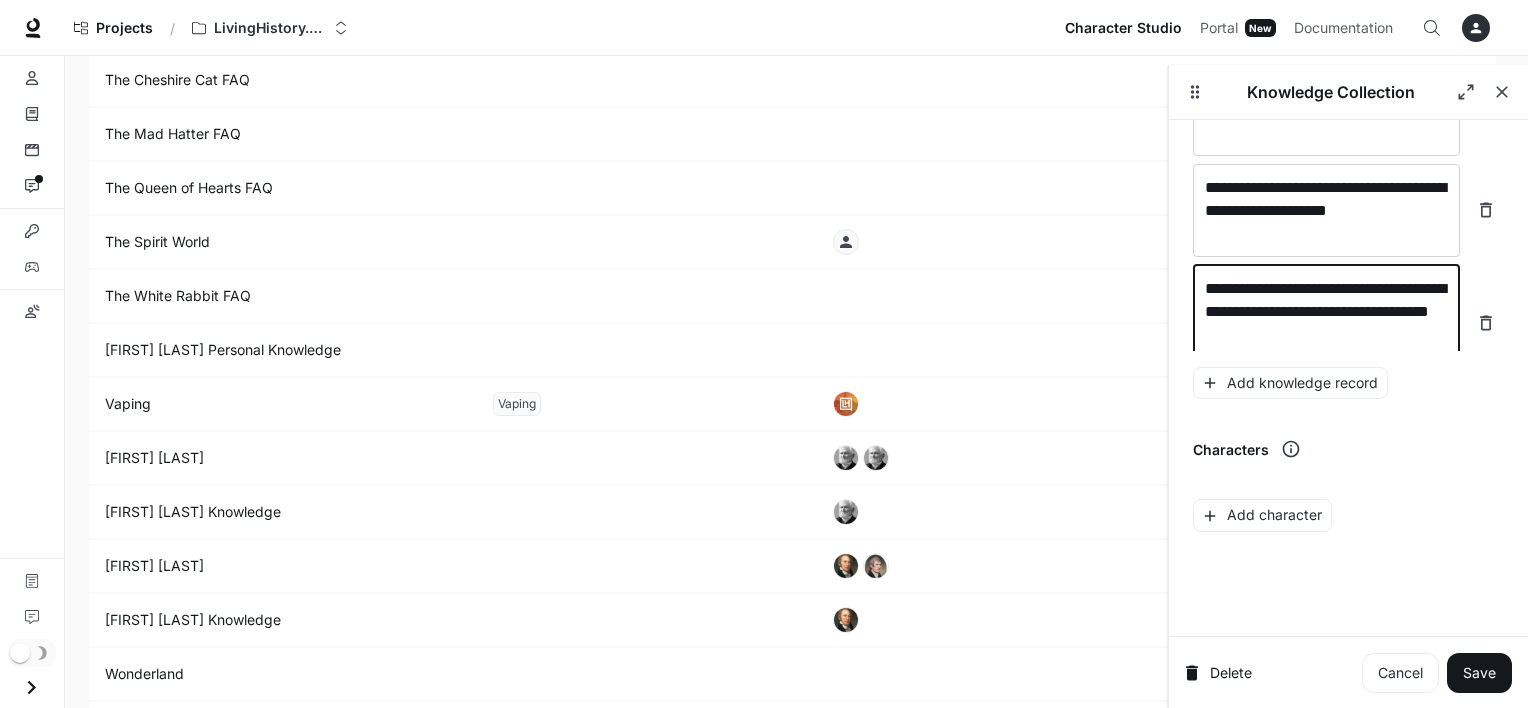 scroll, scrollTop: 24712, scrollLeft: 0, axis: vertical 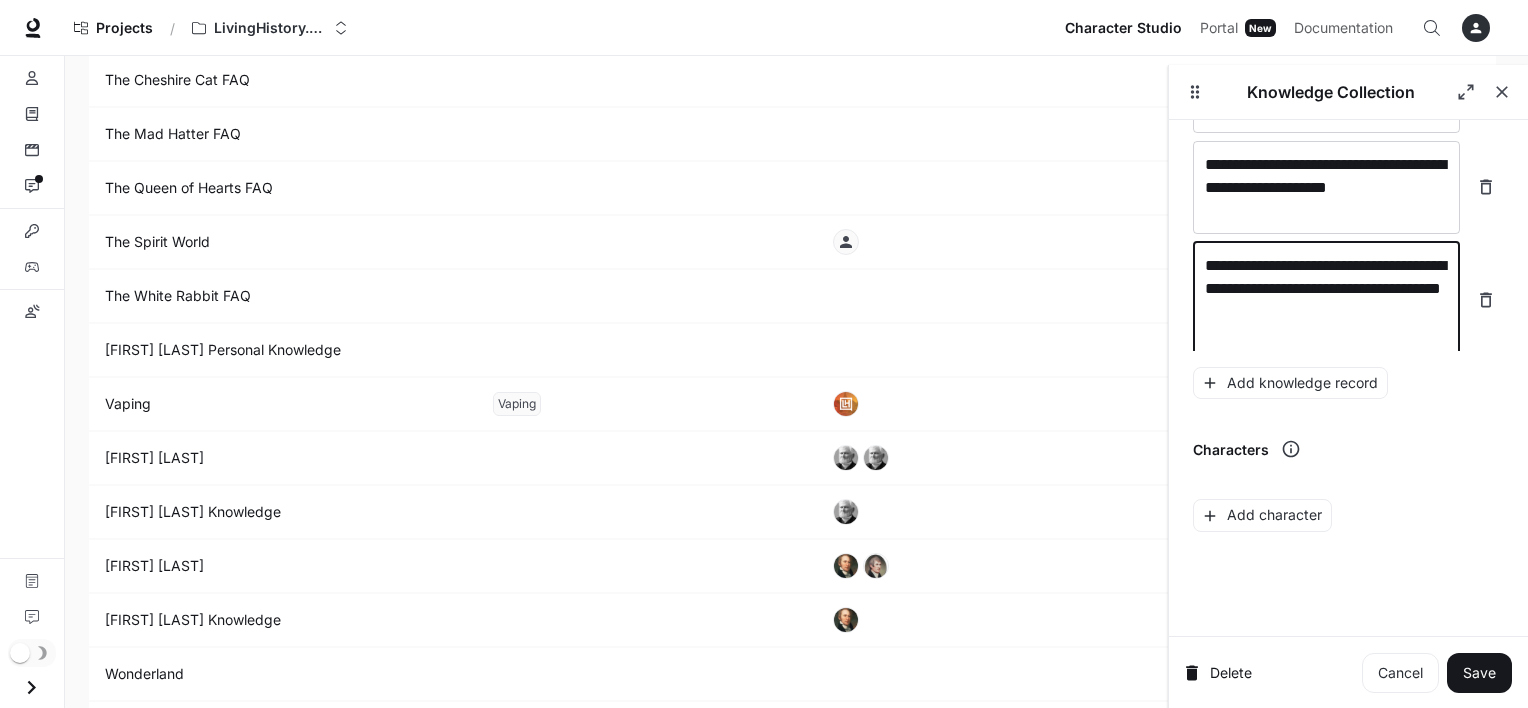 type on "**********" 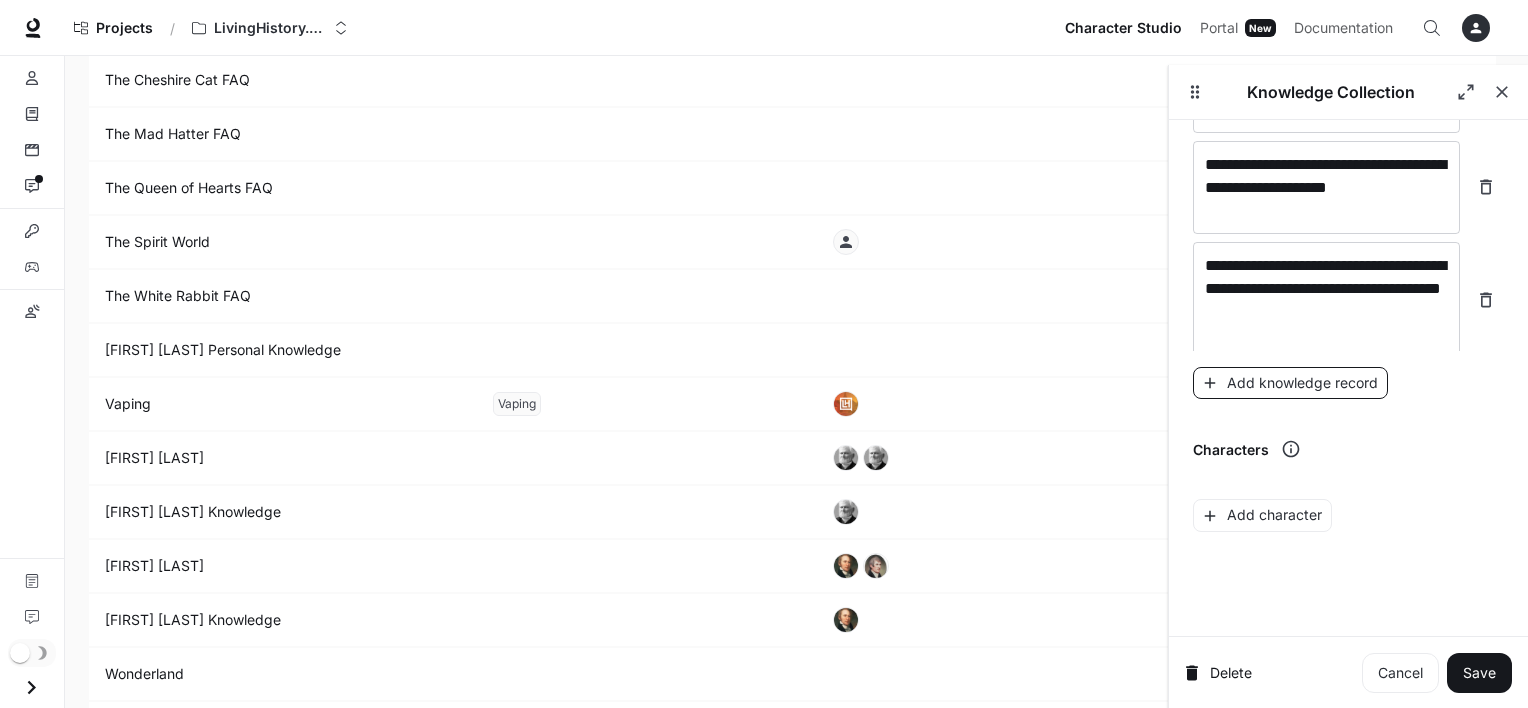click on "Add knowledge record" at bounding box center (1290, 383) 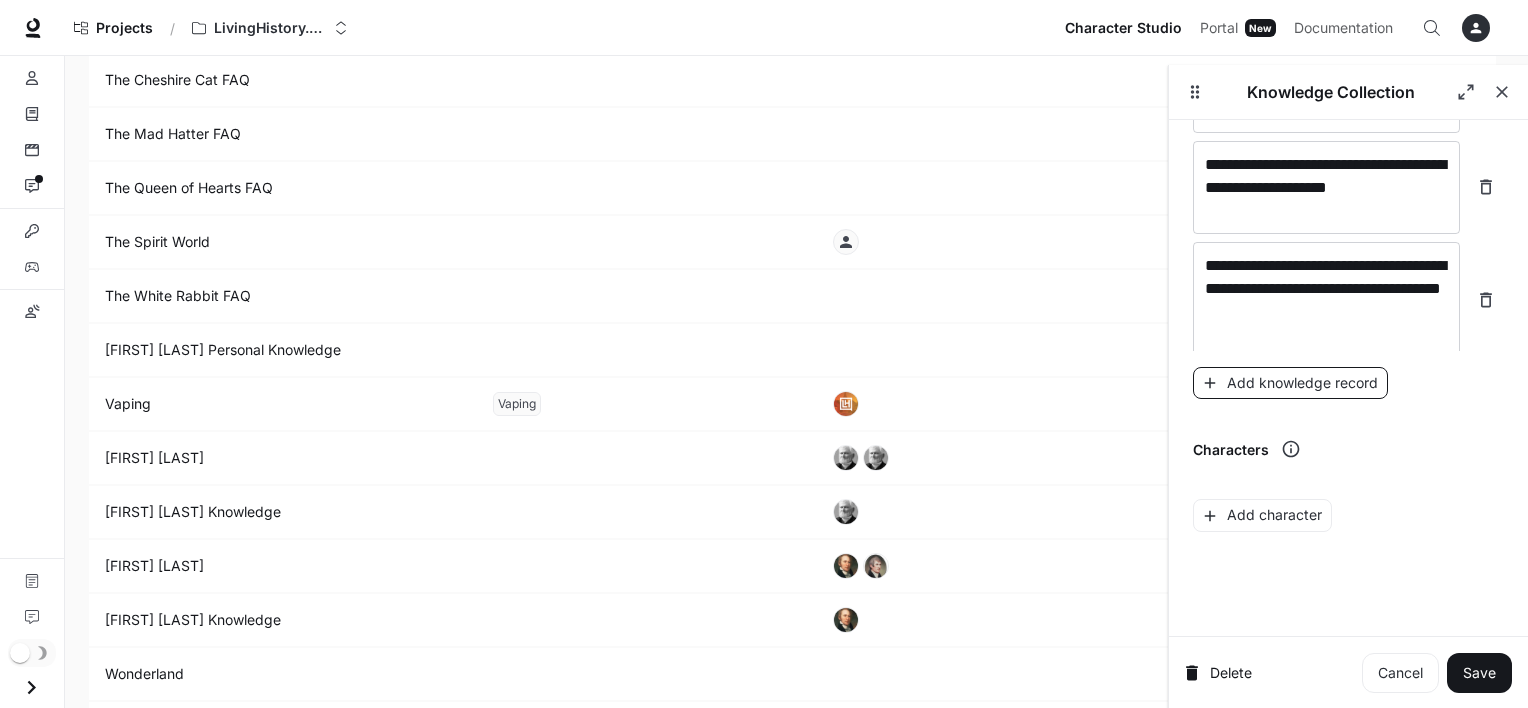 scroll, scrollTop: 24782, scrollLeft: 0, axis: vertical 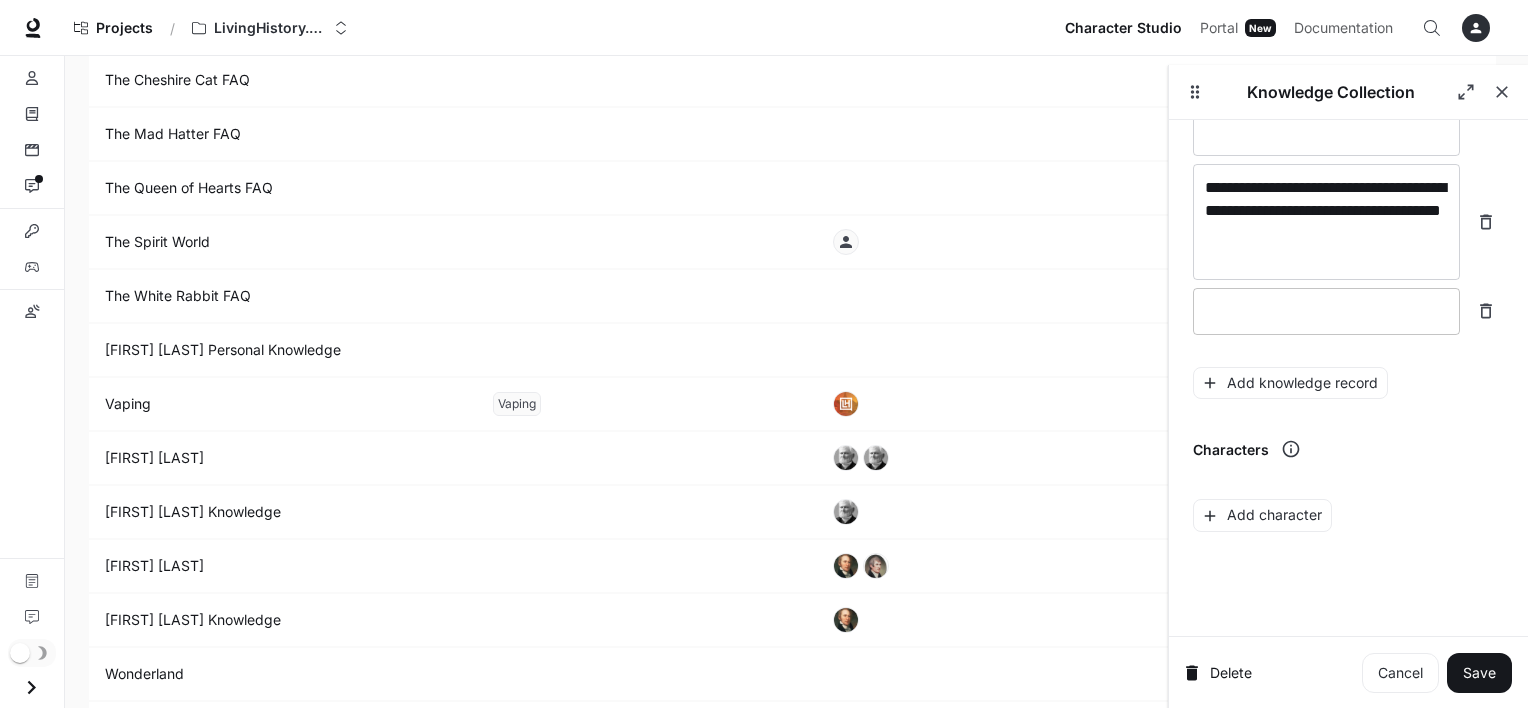 click at bounding box center (1326, 311) 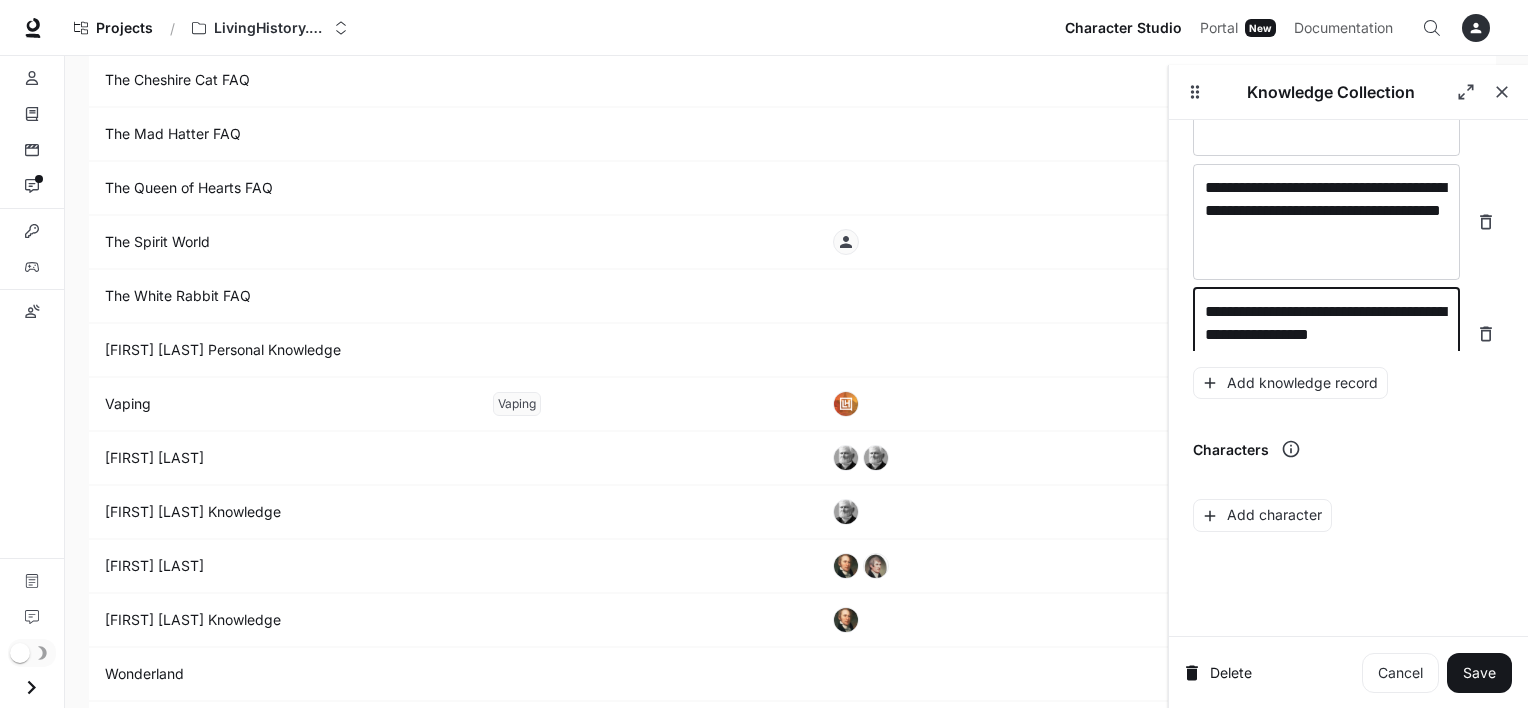 scroll, scrollTop: 24797, scrollLeft: 0, axis: vertical 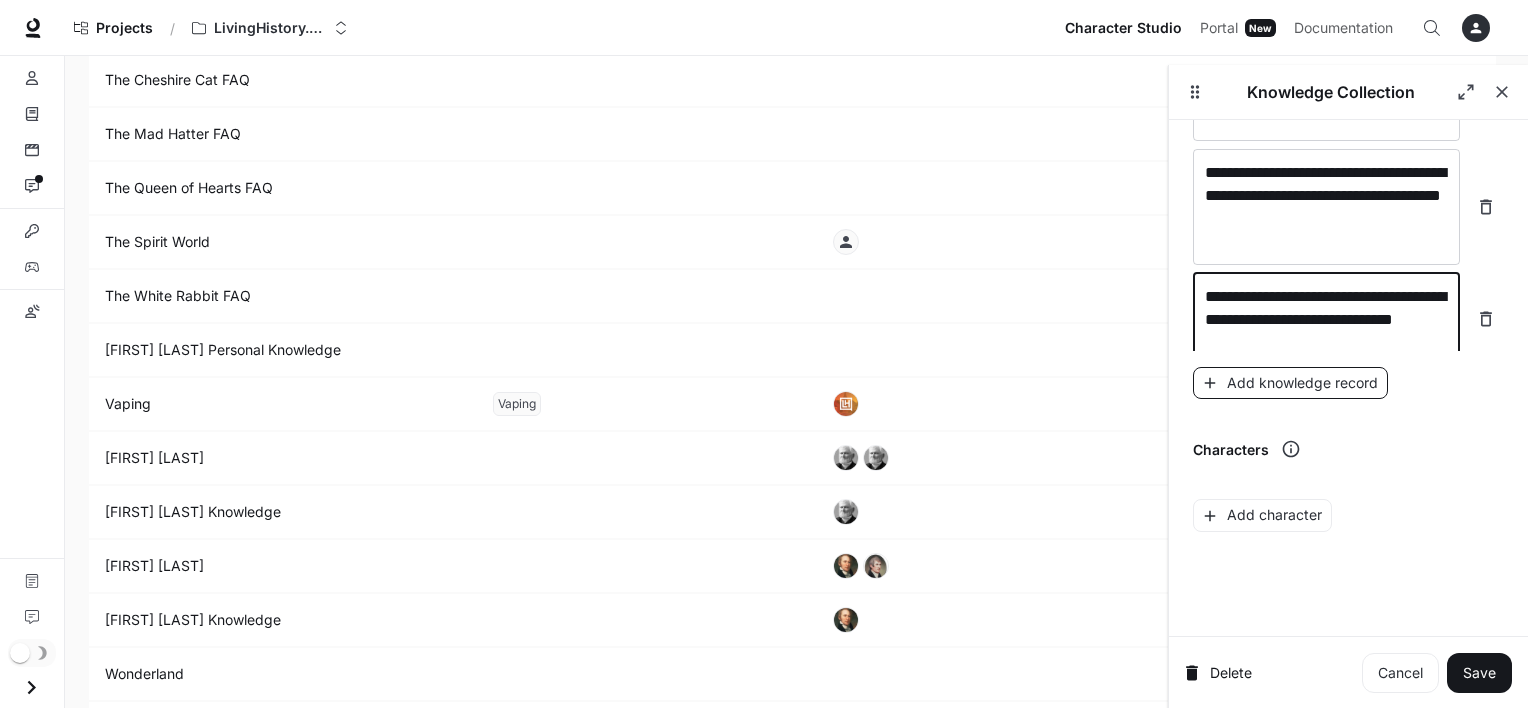 type on "**********" 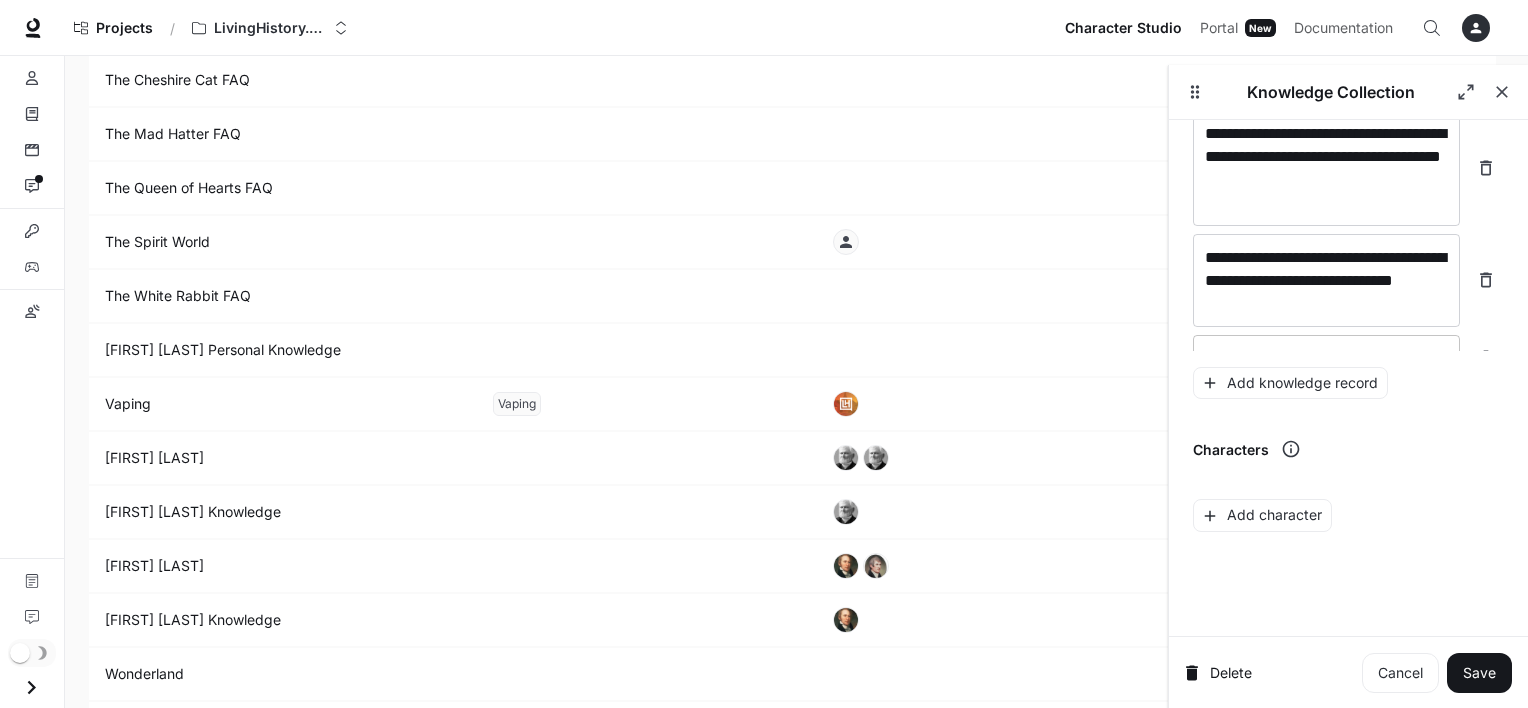 click on "* ​" at bounding box center [1326, 358] 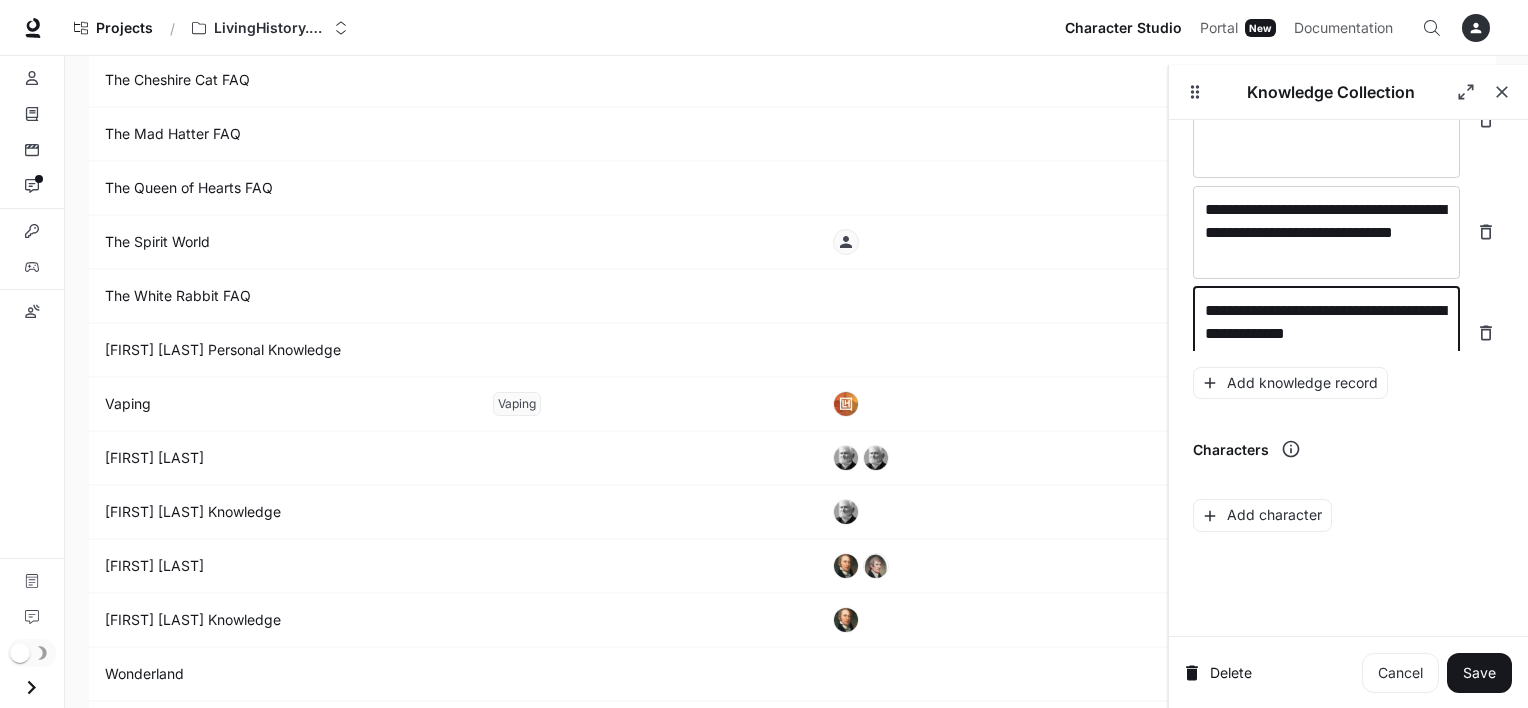 scroll, scrollTop: 24899, scrollLeft: 0, axis: vertical 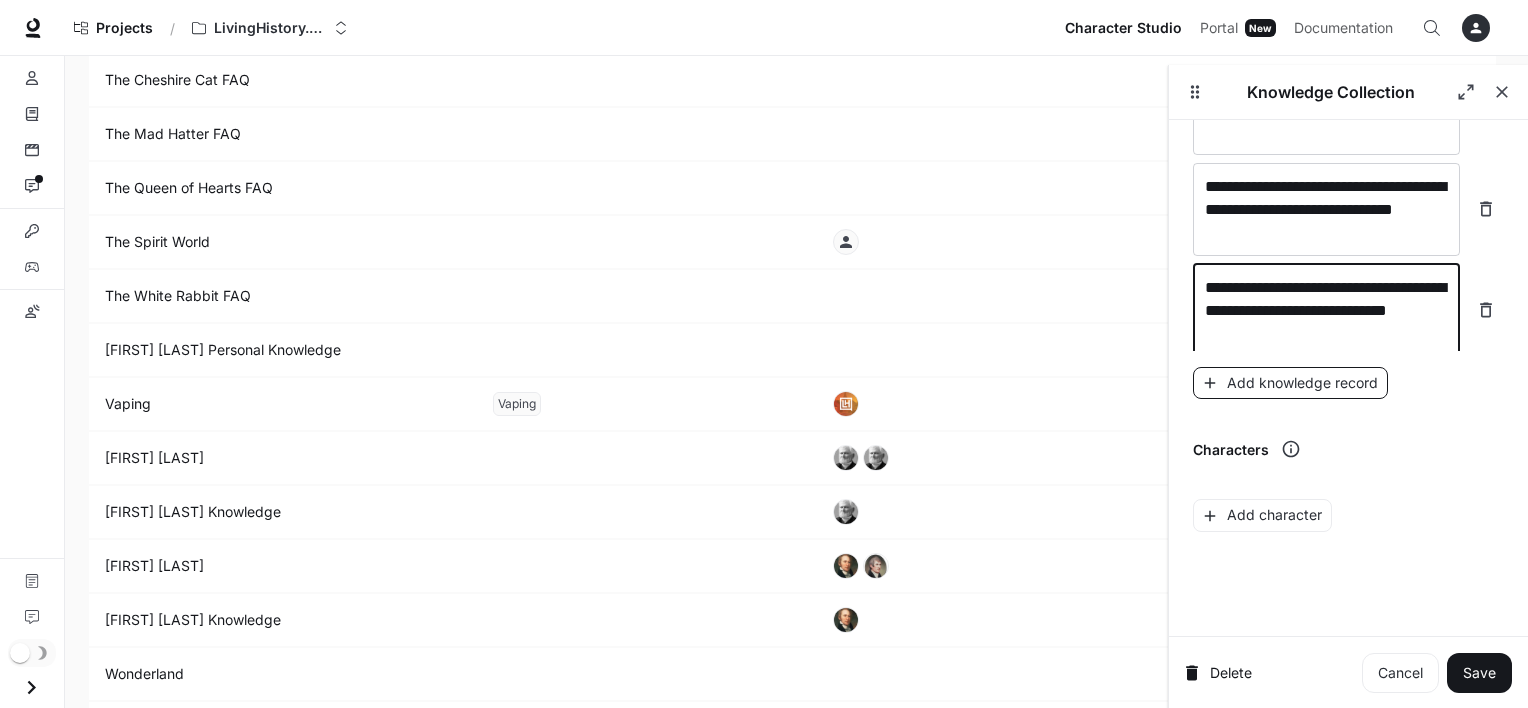 type on "**********" 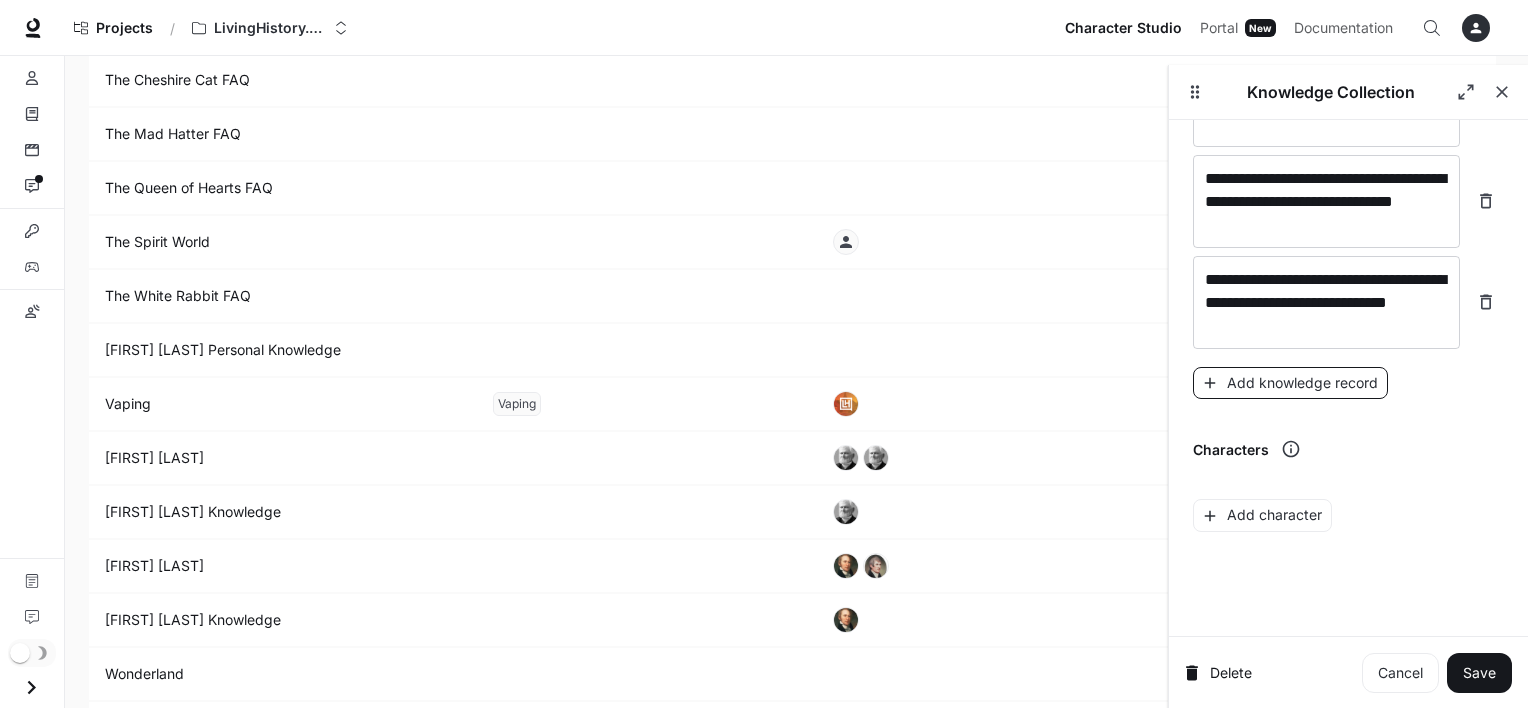 scroll, scrollTop: 24952, scrollLeft: 0, axis: vertical 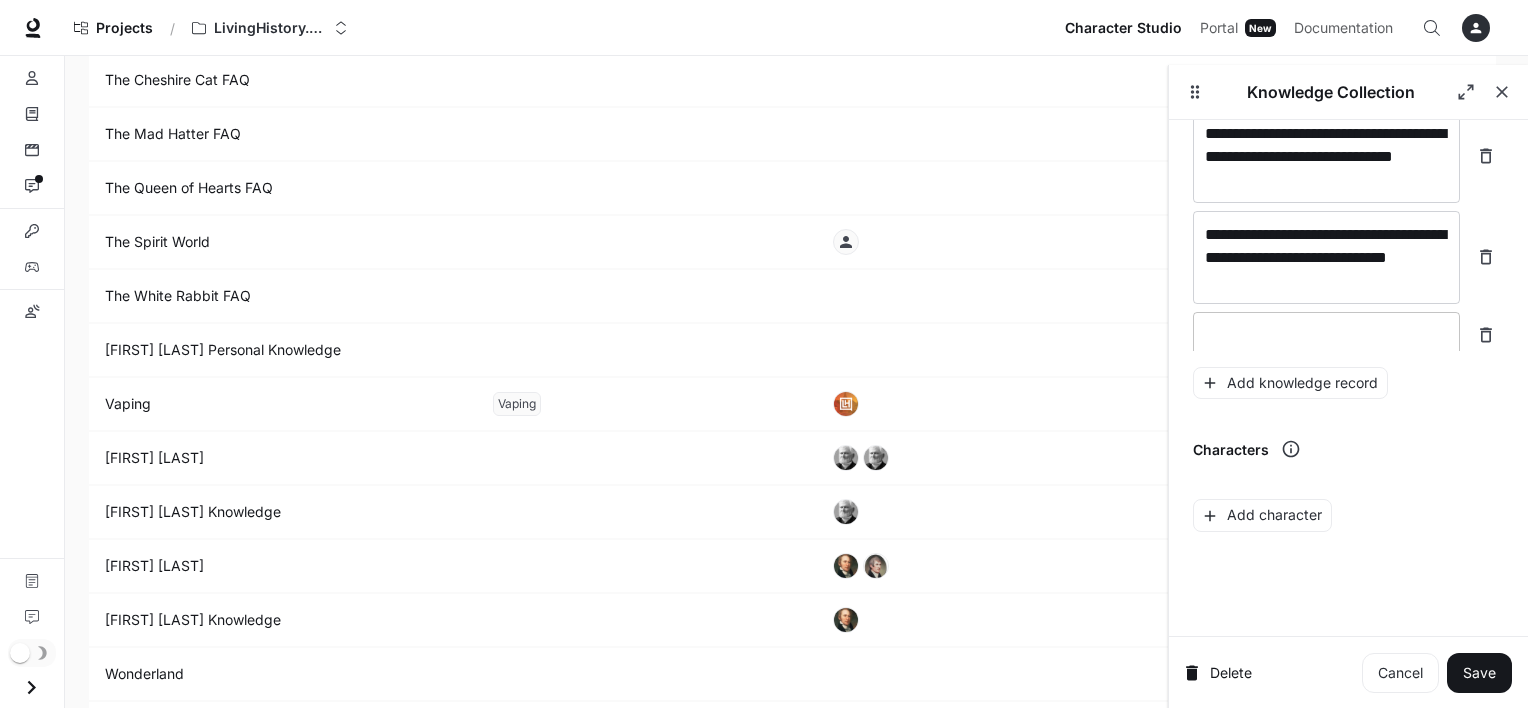 click on "* ​" at bounding box center [1326, 335] 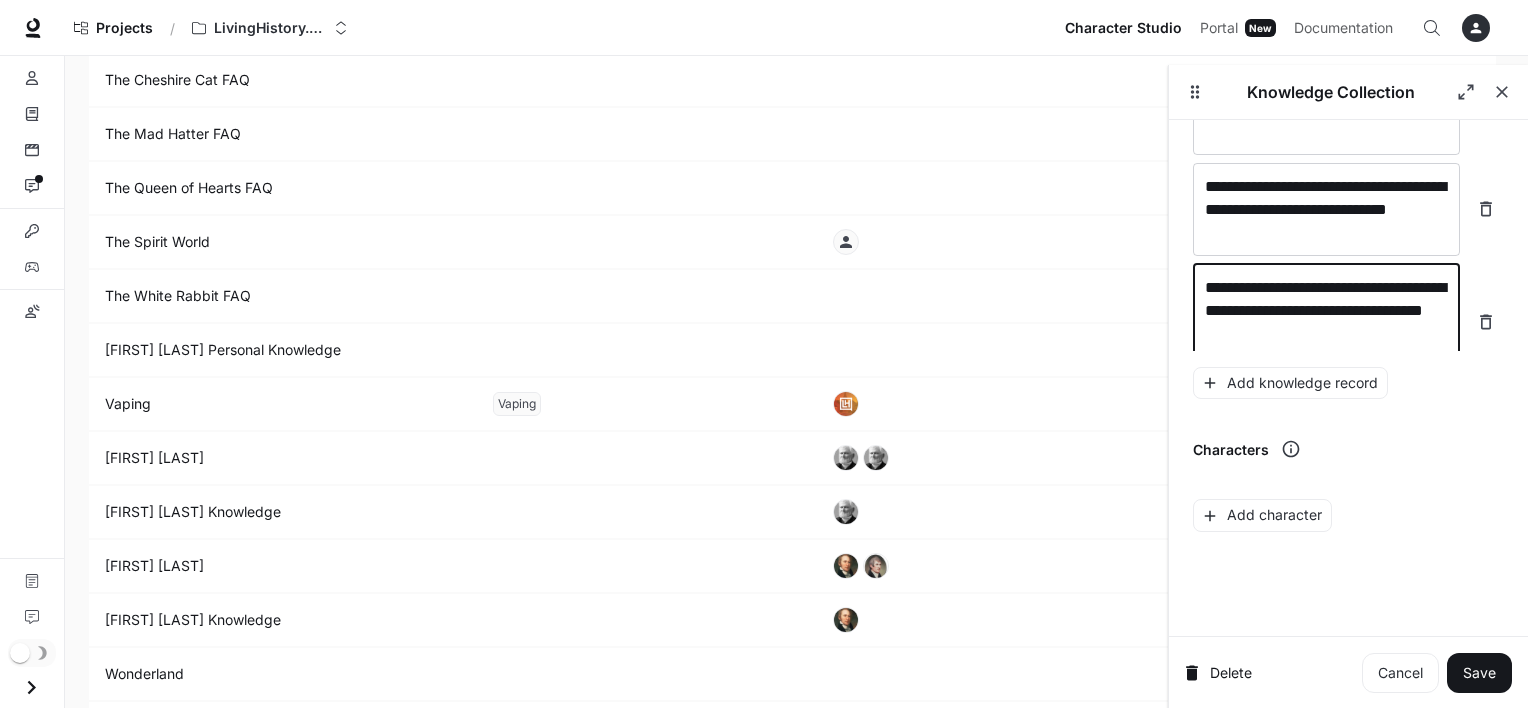 scroll, scrollTop: 25007, scrollLeft: 0, axis: vertical 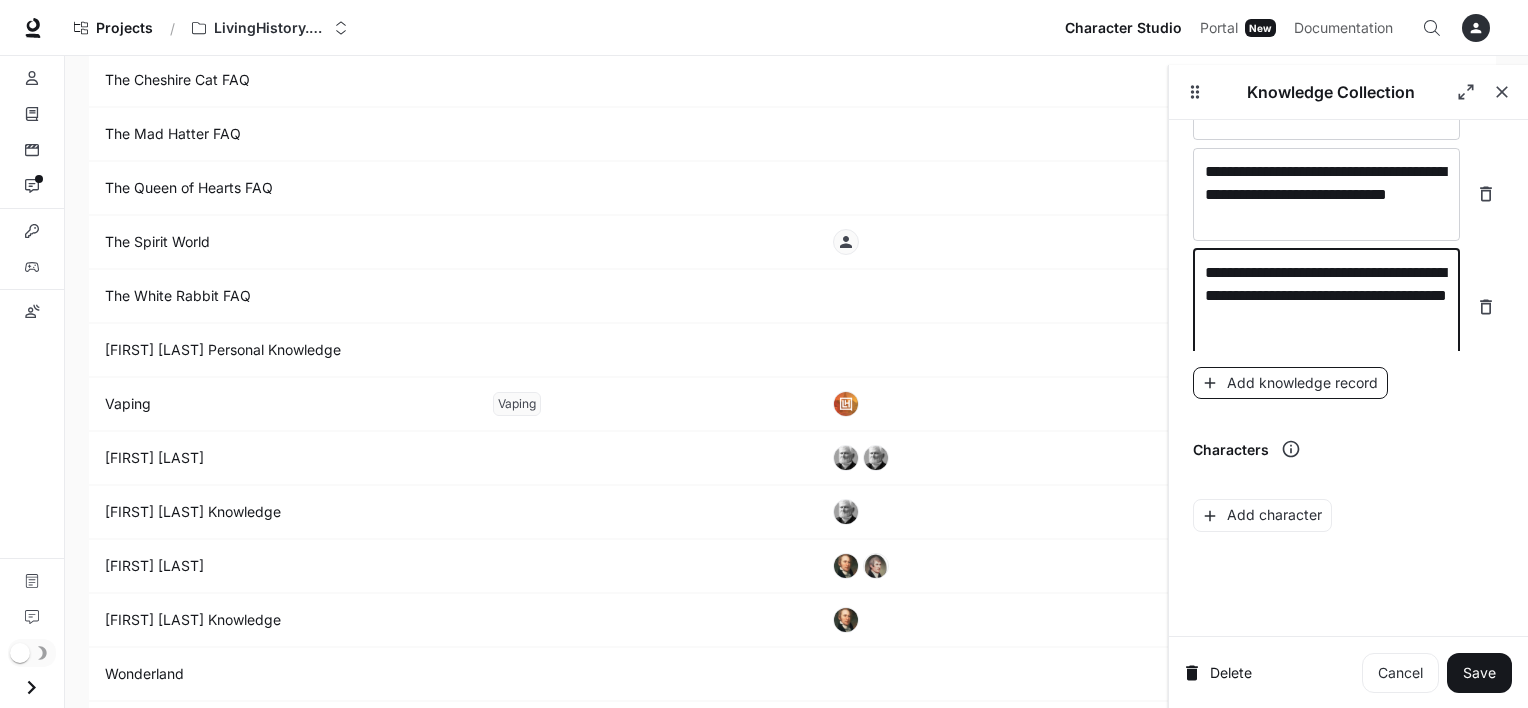 type on "**********" 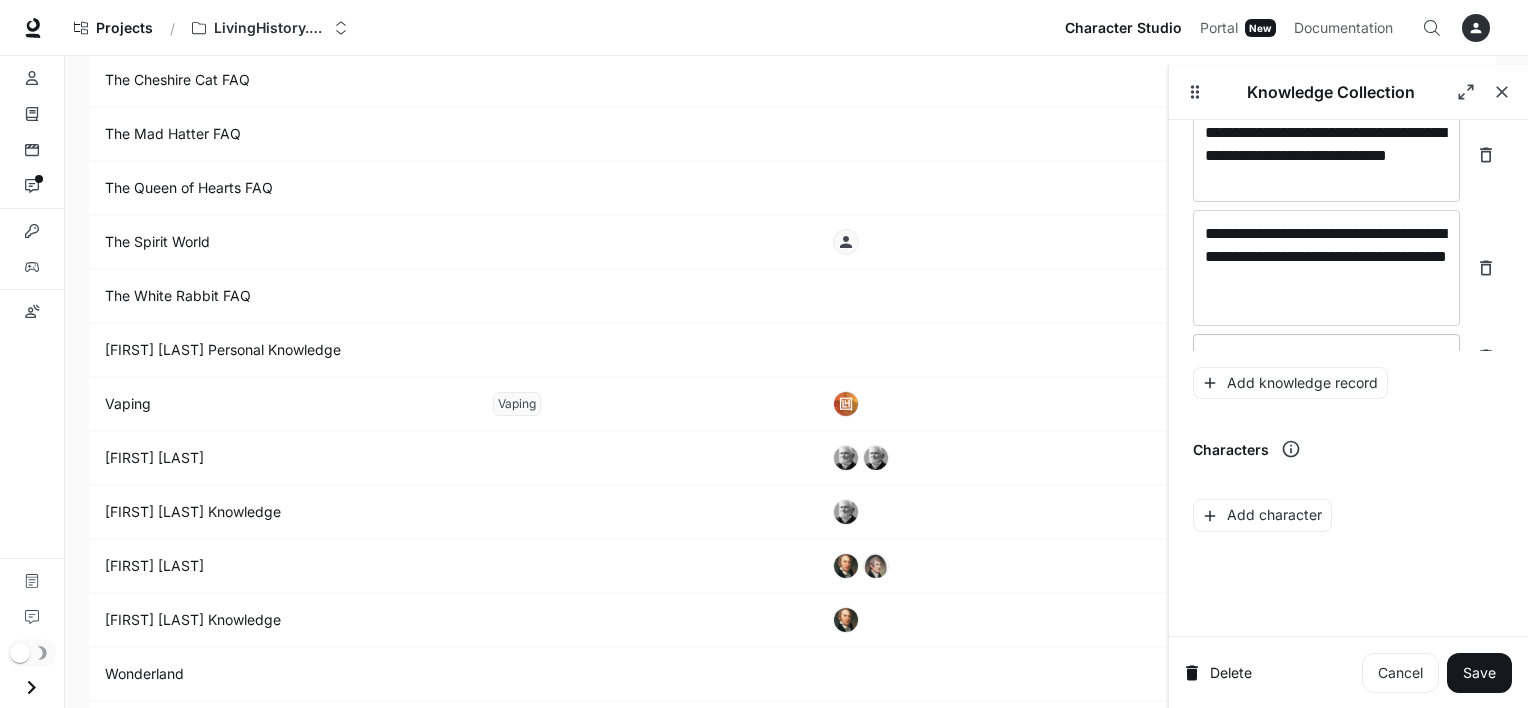 click on "* ​" at bounding box center (1326, 357) 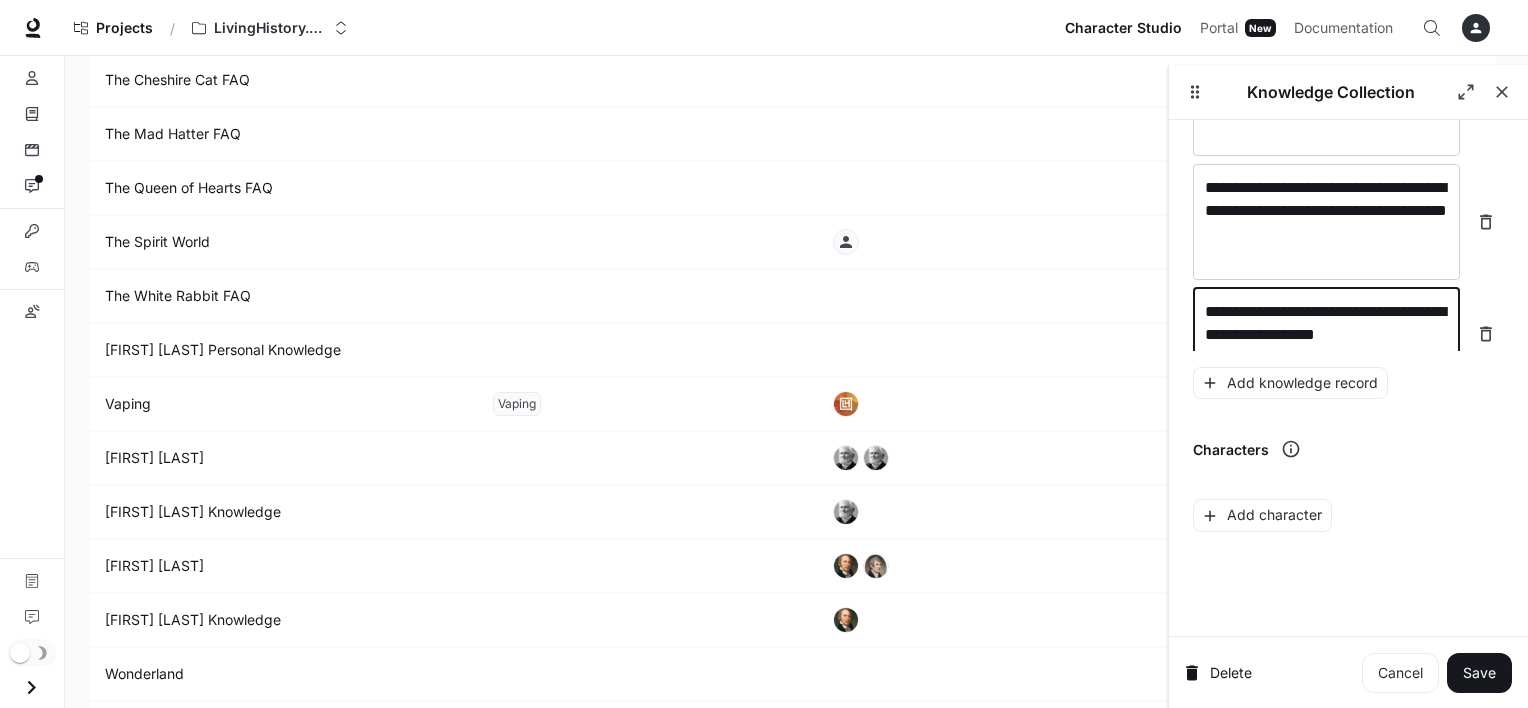 scroll, scrollTop: 25108, scrollLeft: 0, axis: vertical 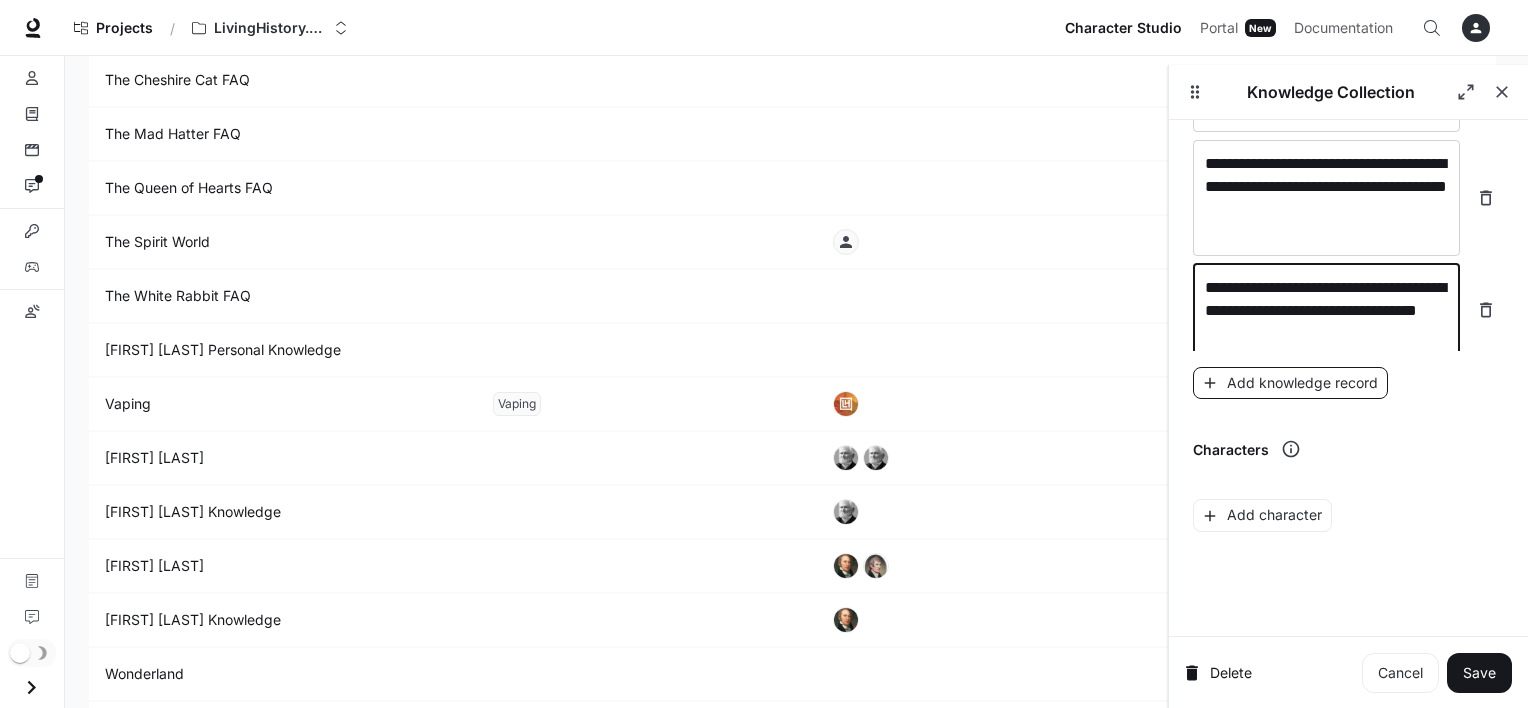 type on "**********" 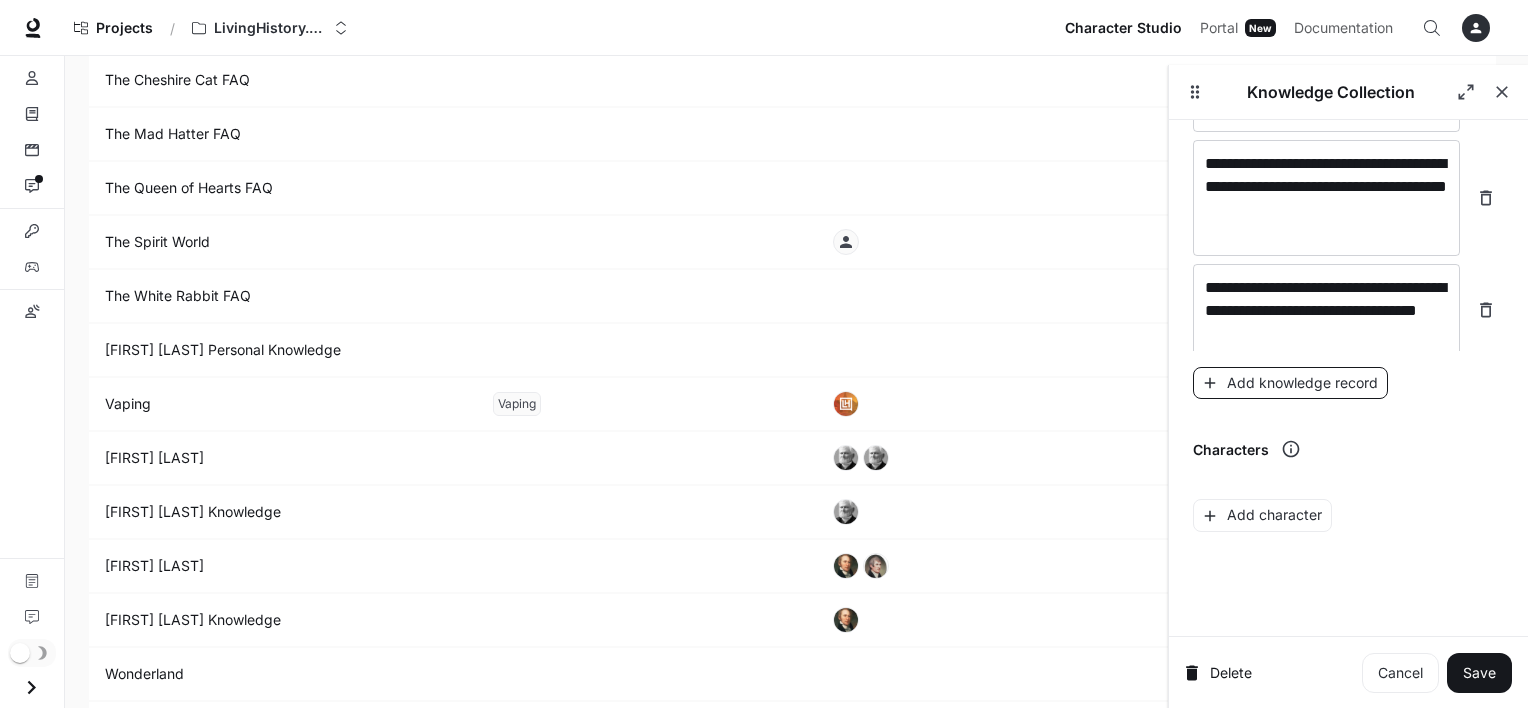 scroll, scrollTop: 25162, scrollLeft: 0, axis: vertical 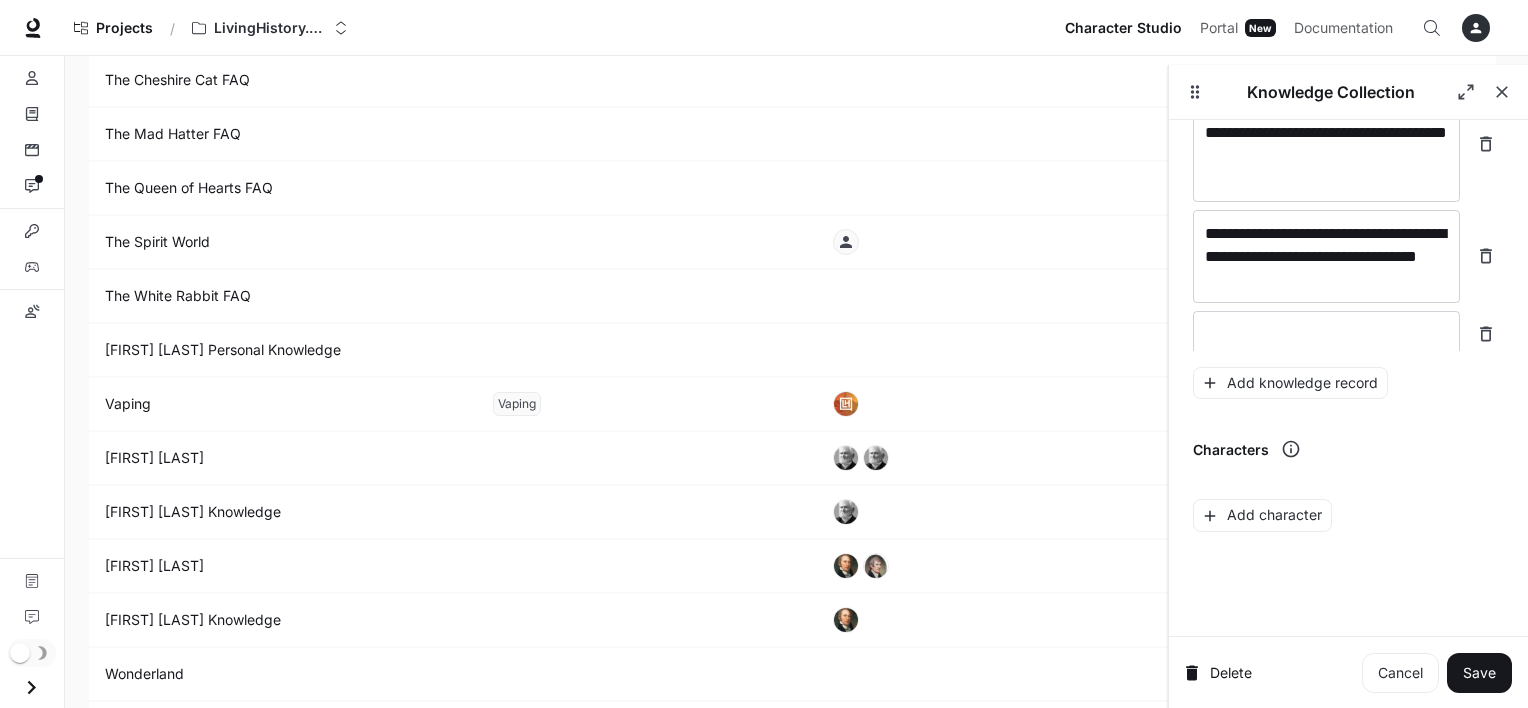 click on "**********" at bounding box center [1348, -12427] 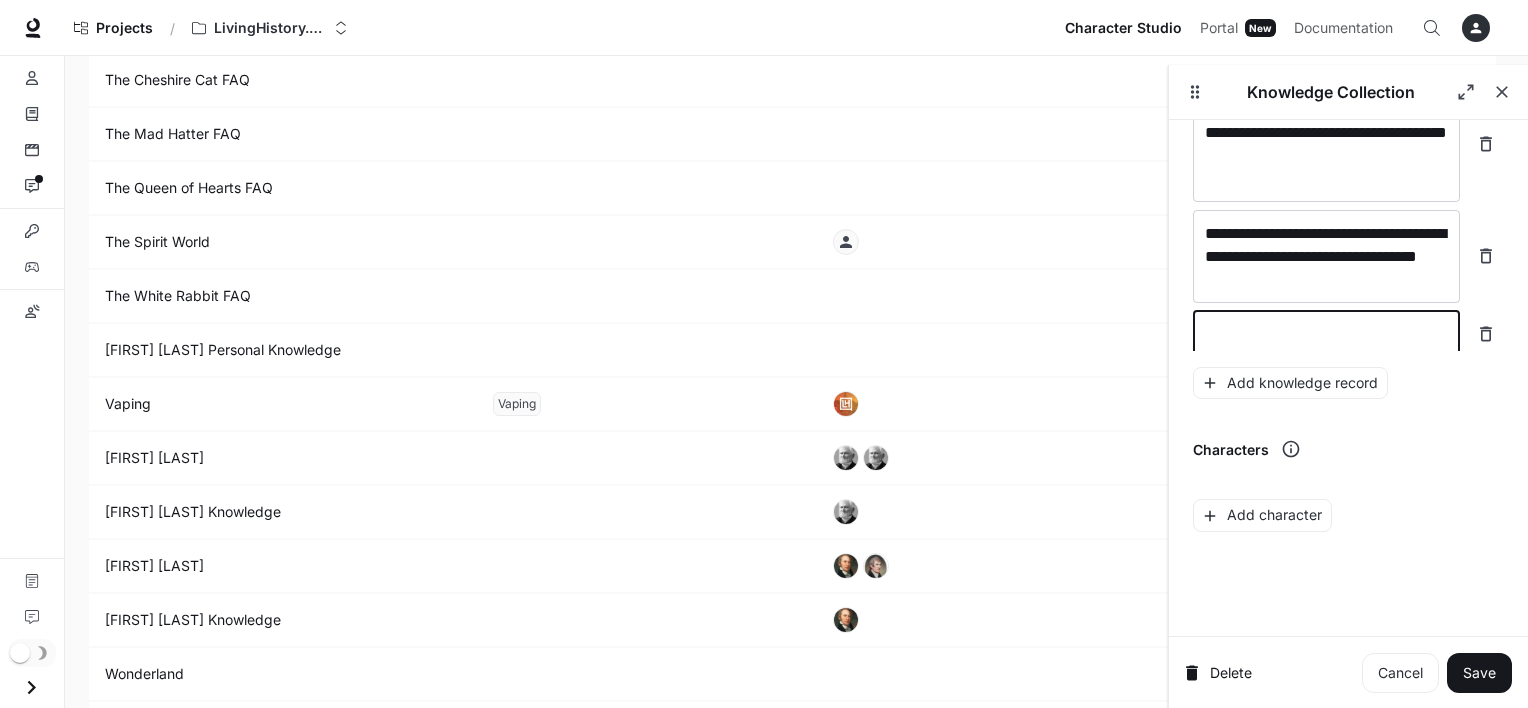 click at bounding box center [1326, 334] 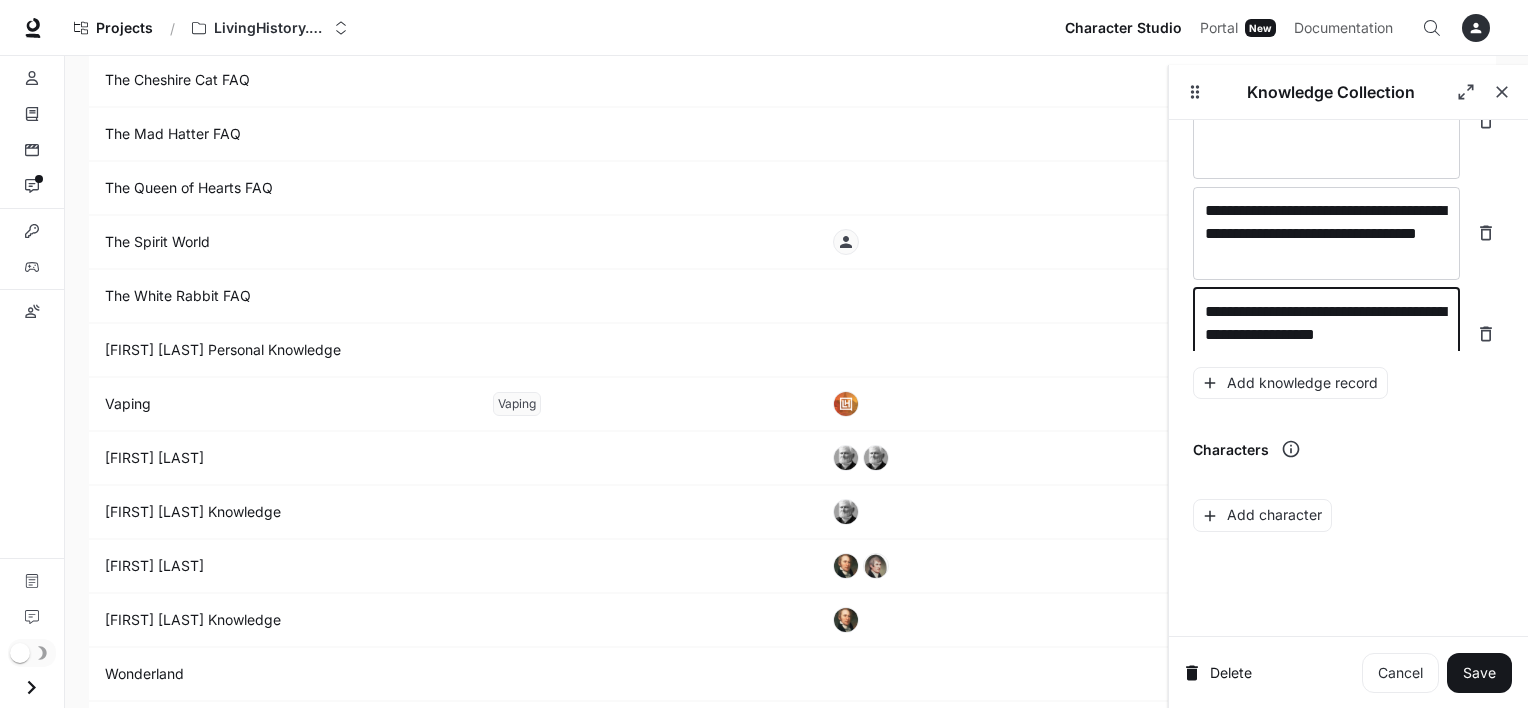 scroll, scrollTop: 25200, scrollLeft: 0, axis: vertical 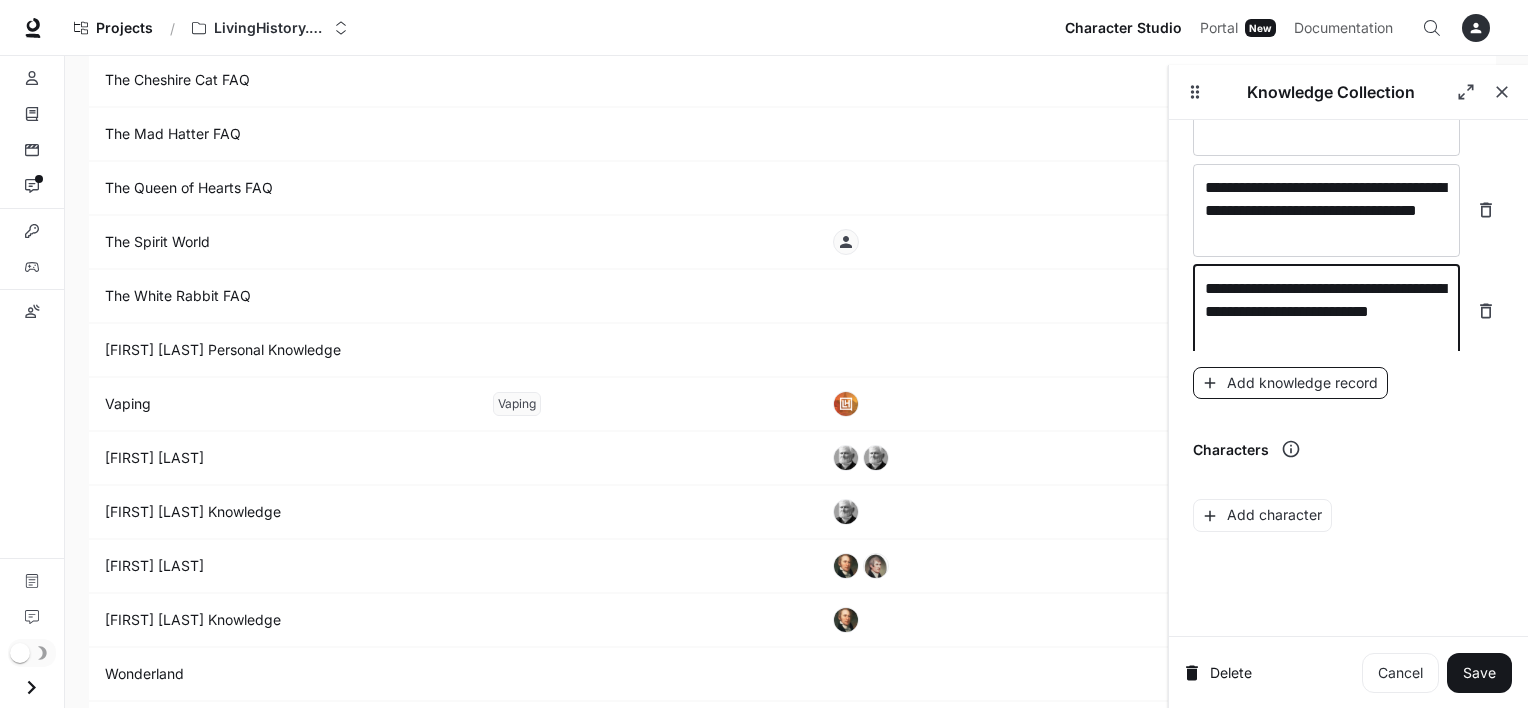 type on "**********" 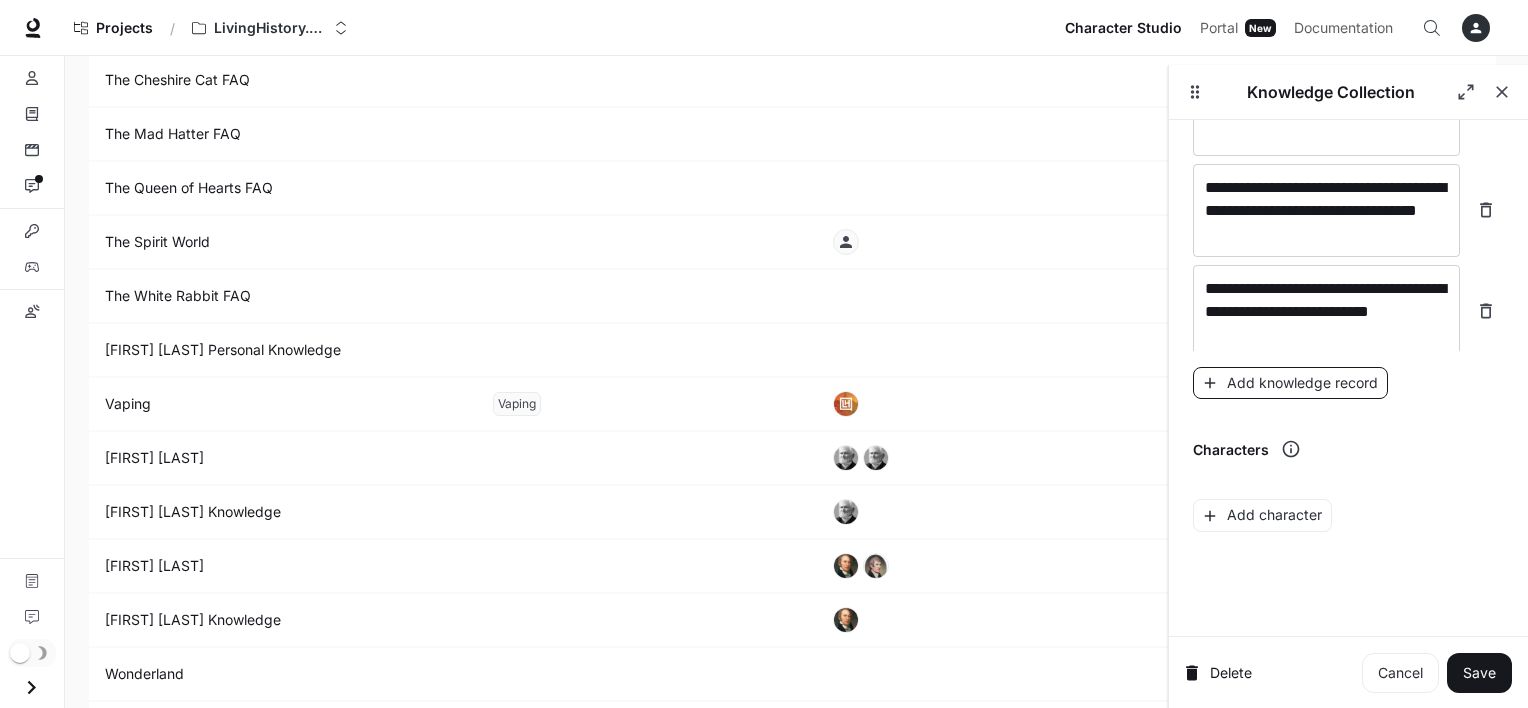 scroll, scrollTop: 25255, scrollLeft: 0, axis: vertical 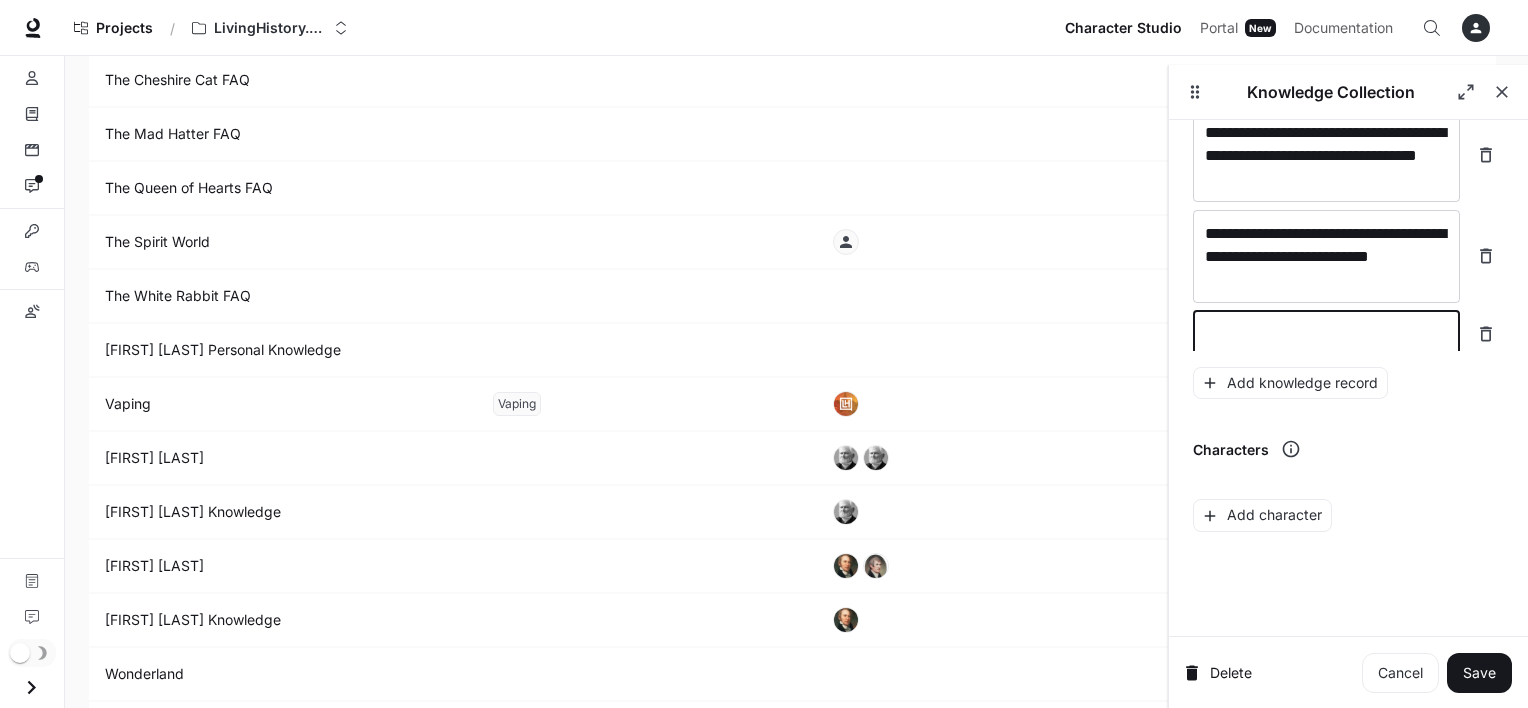 click at bounding box center (1326, 334) 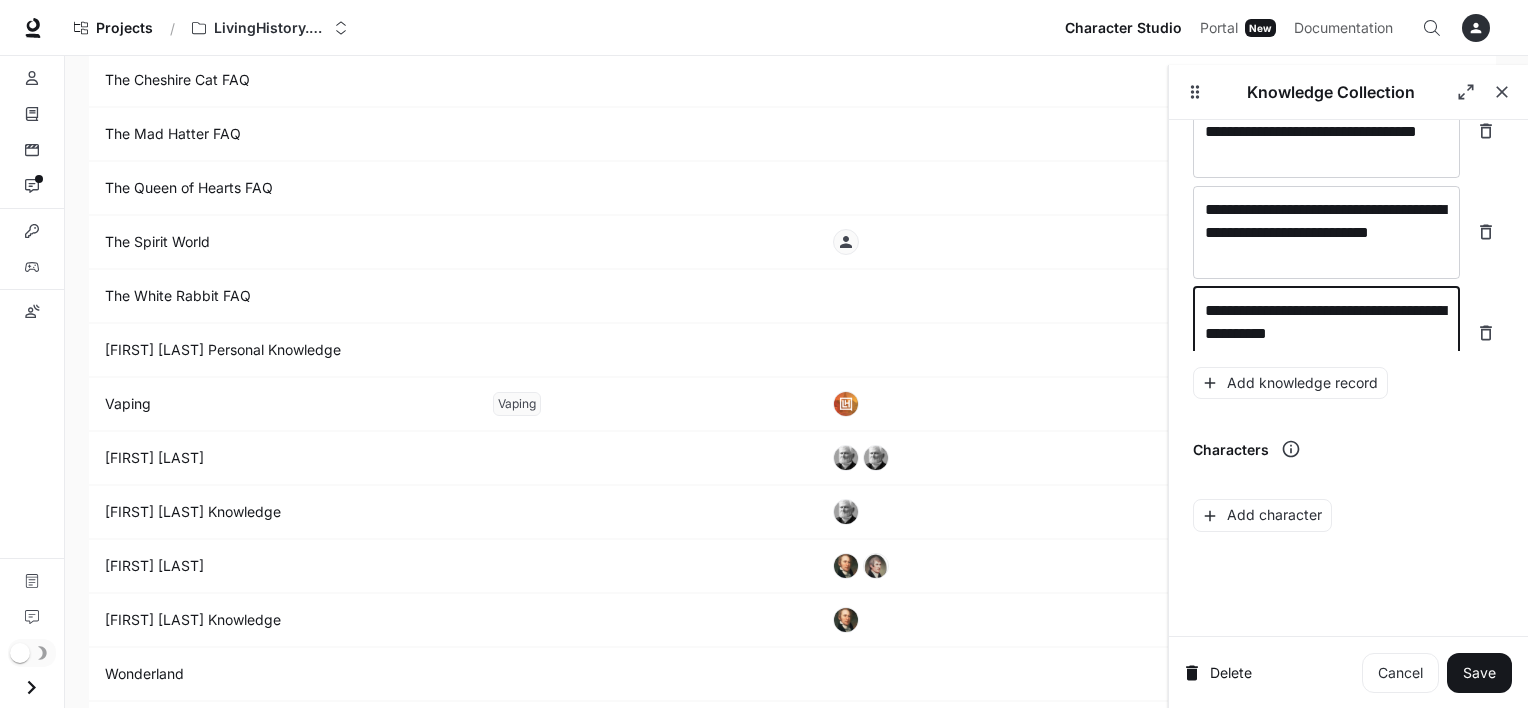 scroll, scrollTop: 25293, scrollLeft: 0, axis: vertical 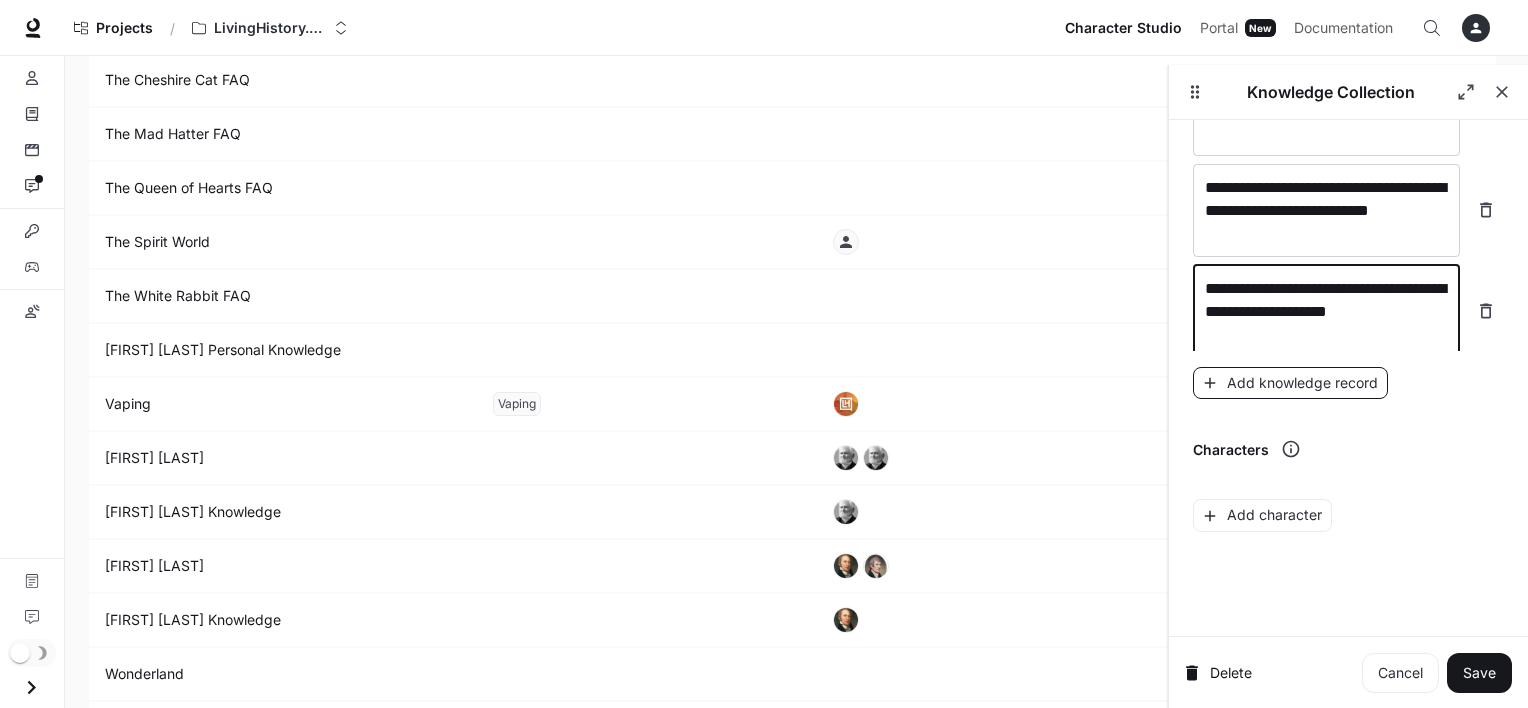 type on "**********" 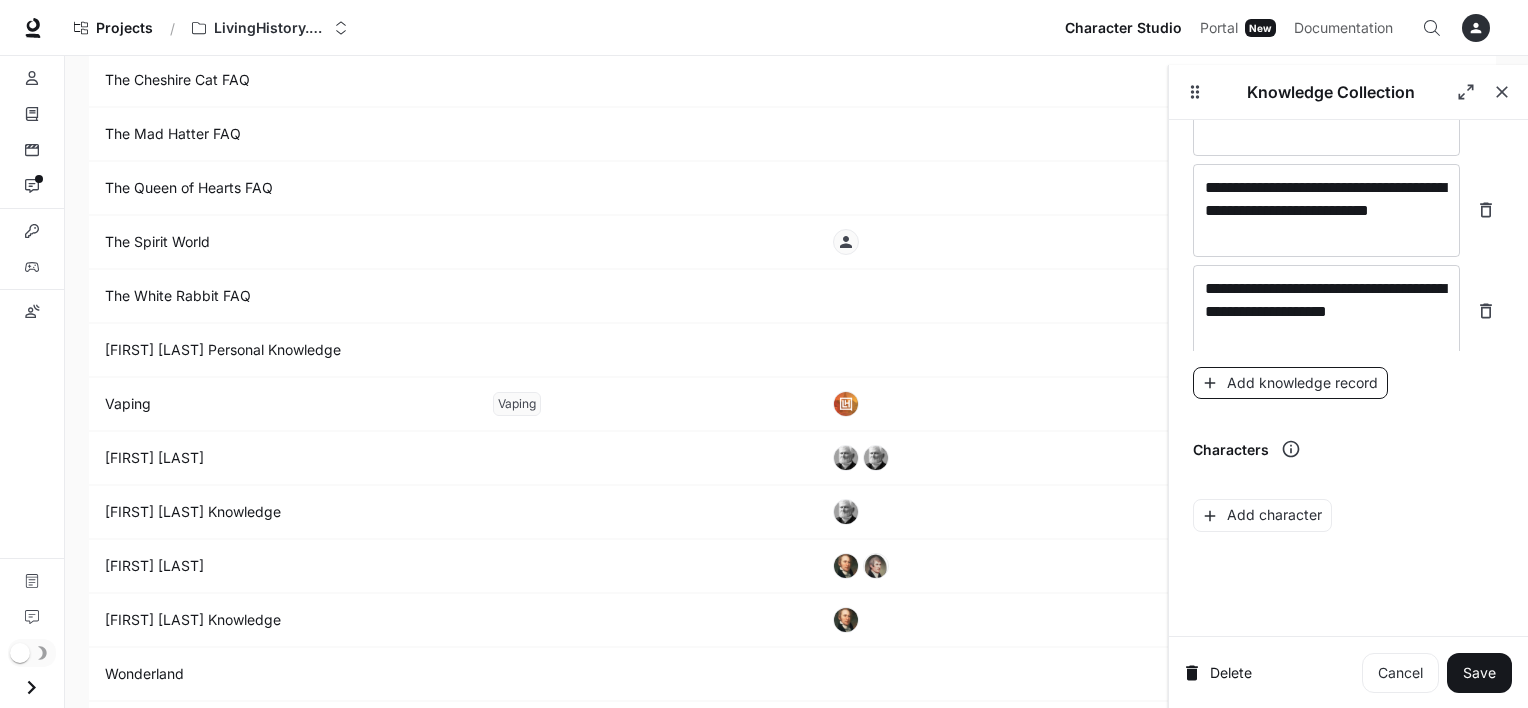 scroll, scrollTop: 25371, scrollLeft: 0, axis: vertical 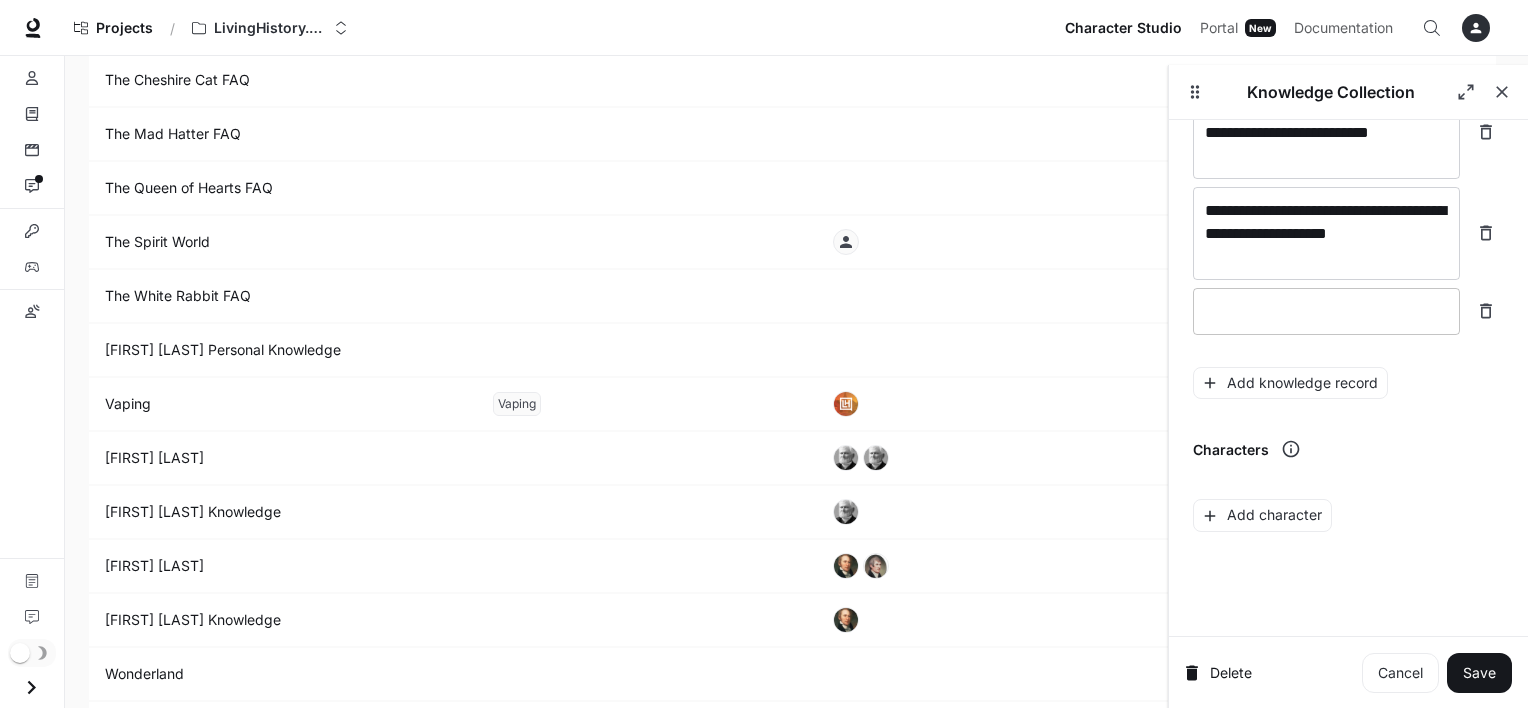 click on "* ​" at bounding box center (1326, 311) 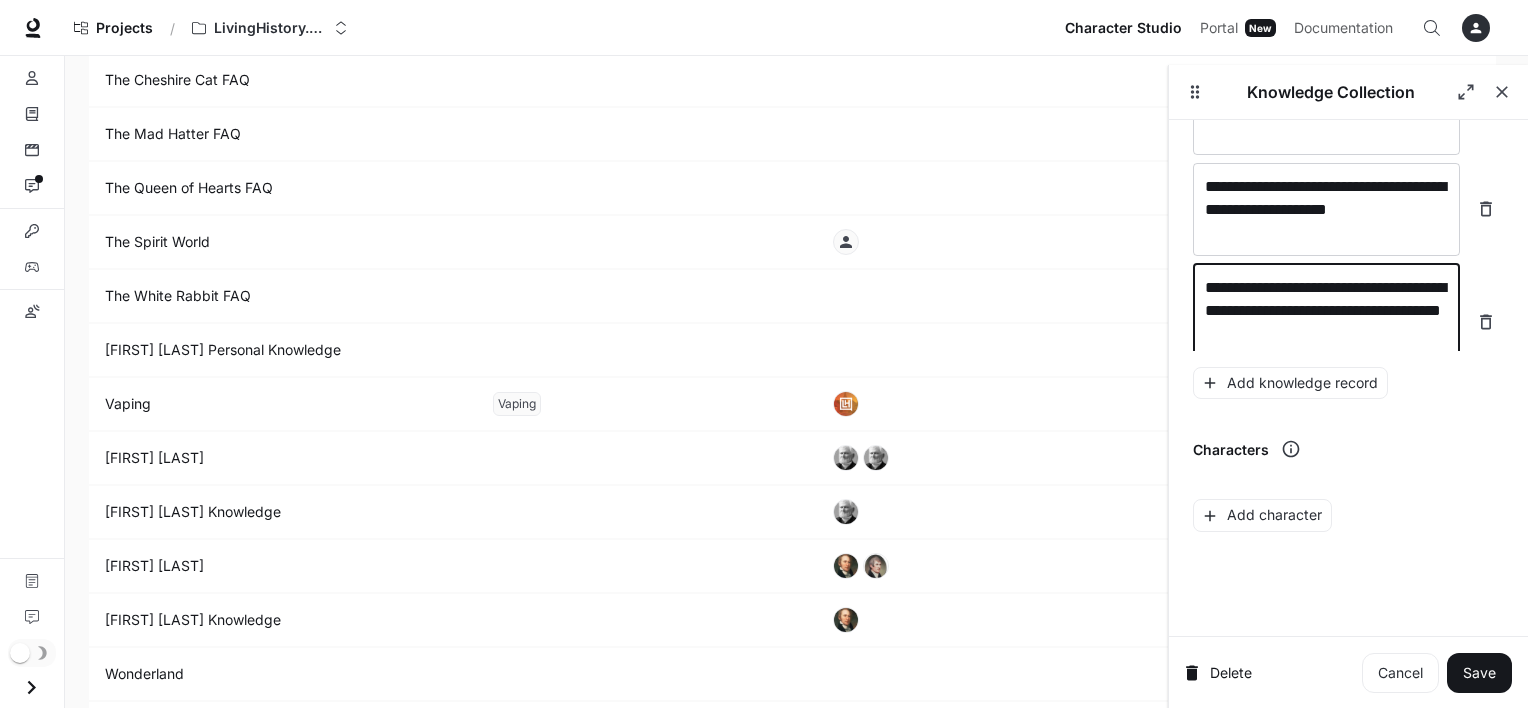scroll, scrollTop: 25409, scrollLeft: 0, axis: vertical 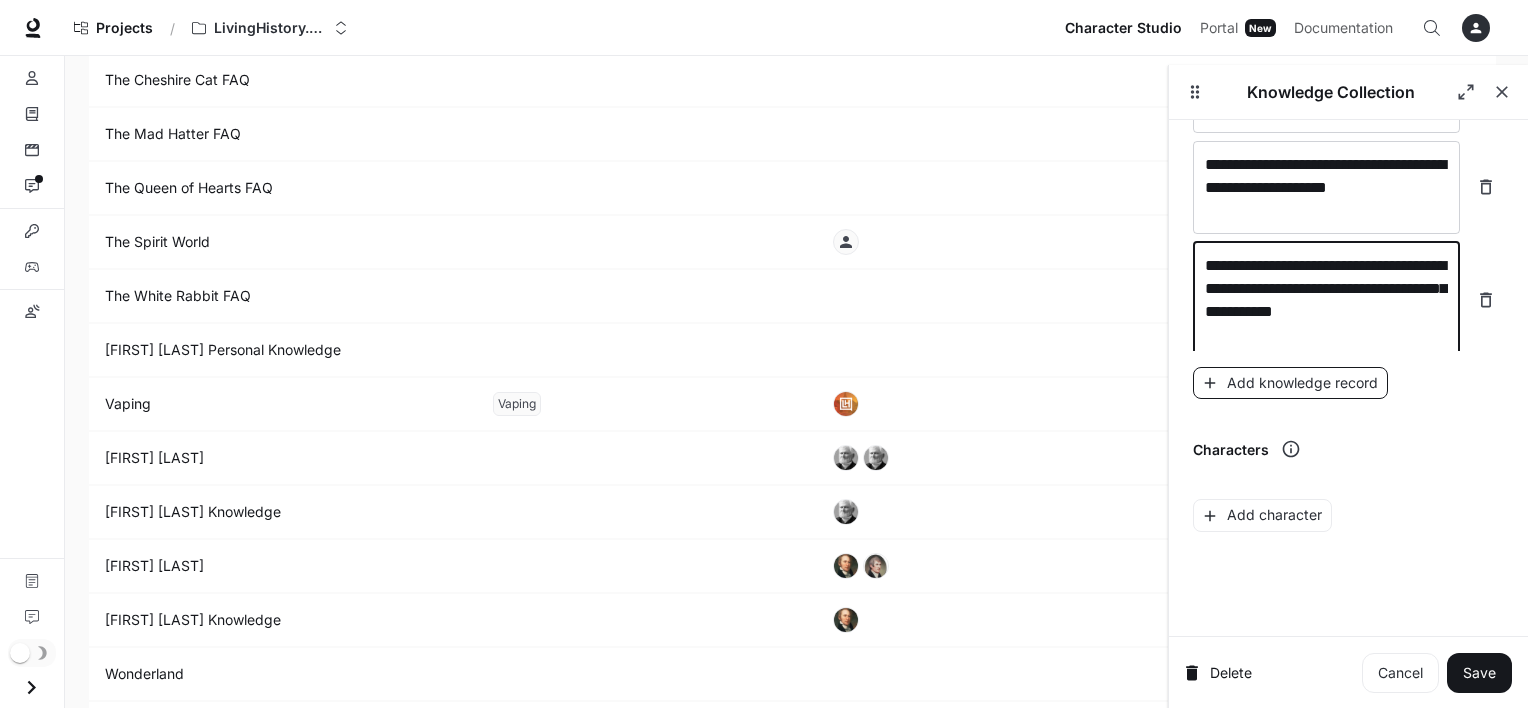 type on "**********" 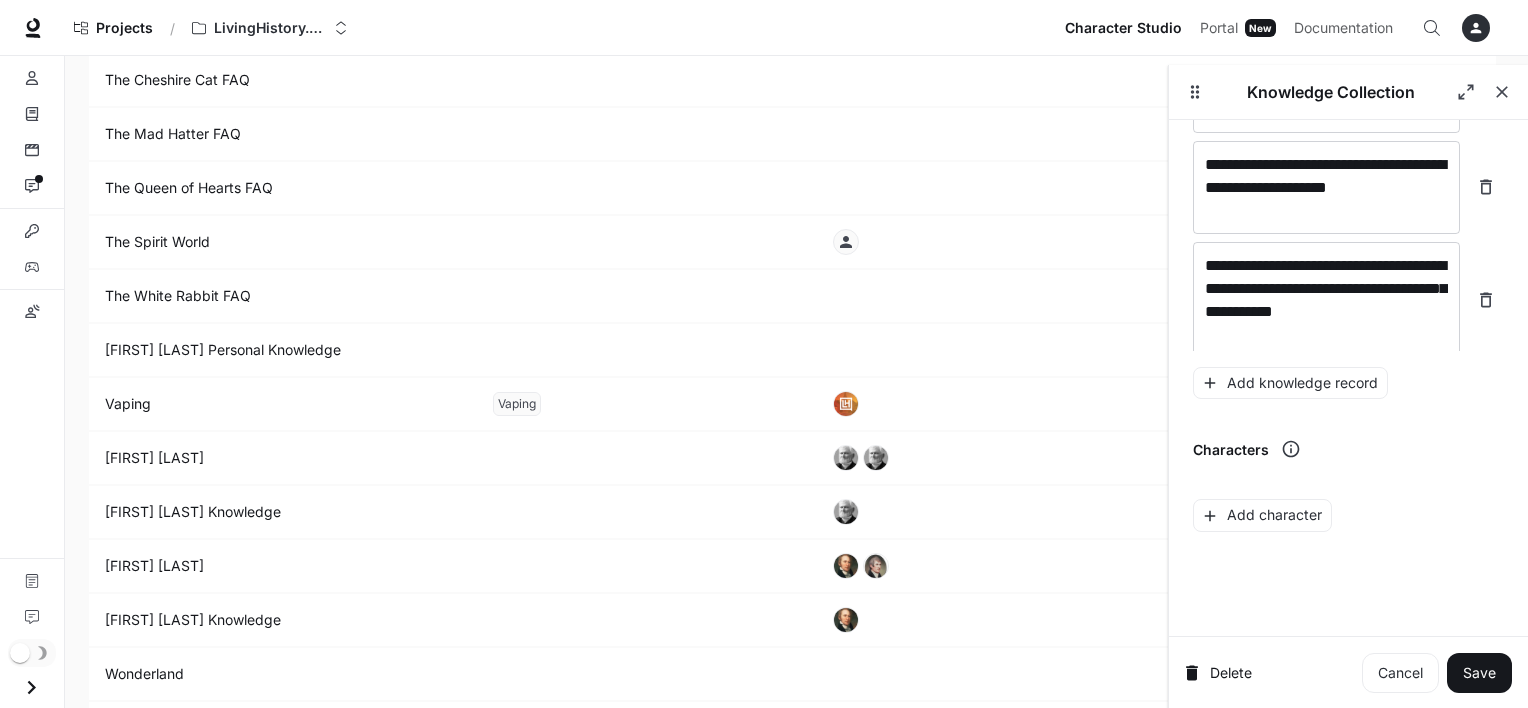 scroll, scrollTop: 25464, scrollLeft: 0, axis: vertical 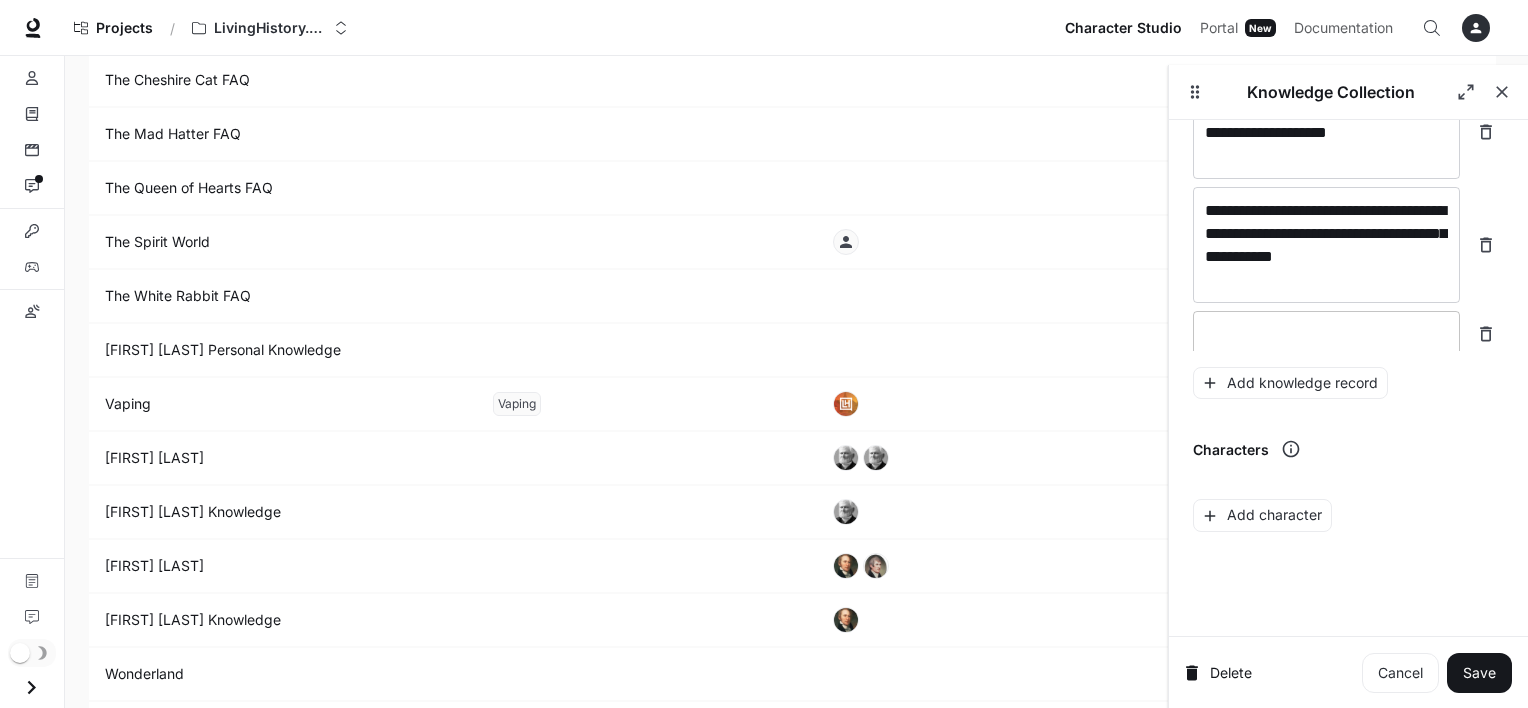 click at bounding box center (1326, 334) 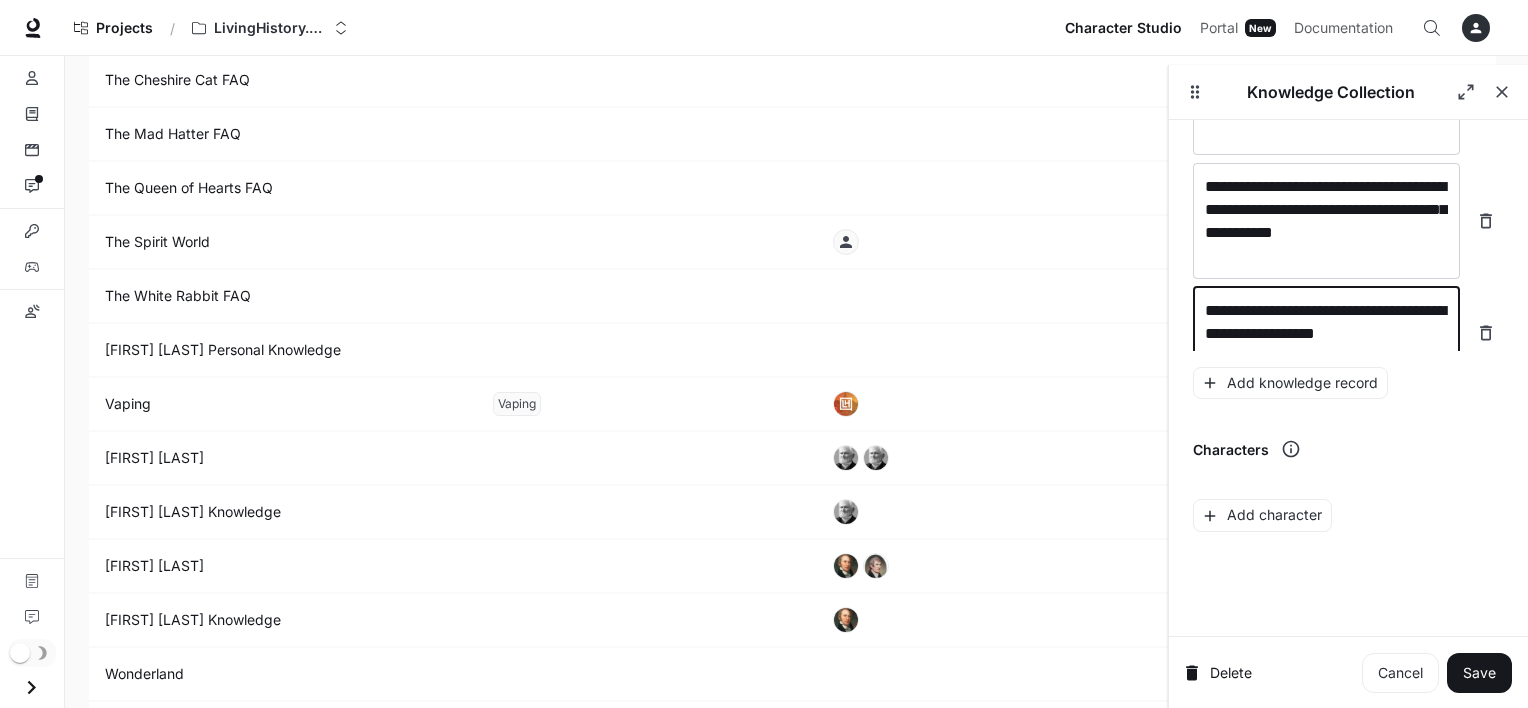 scroll, scrollTop: 25503, scrollLeft: 0, axis: vertical 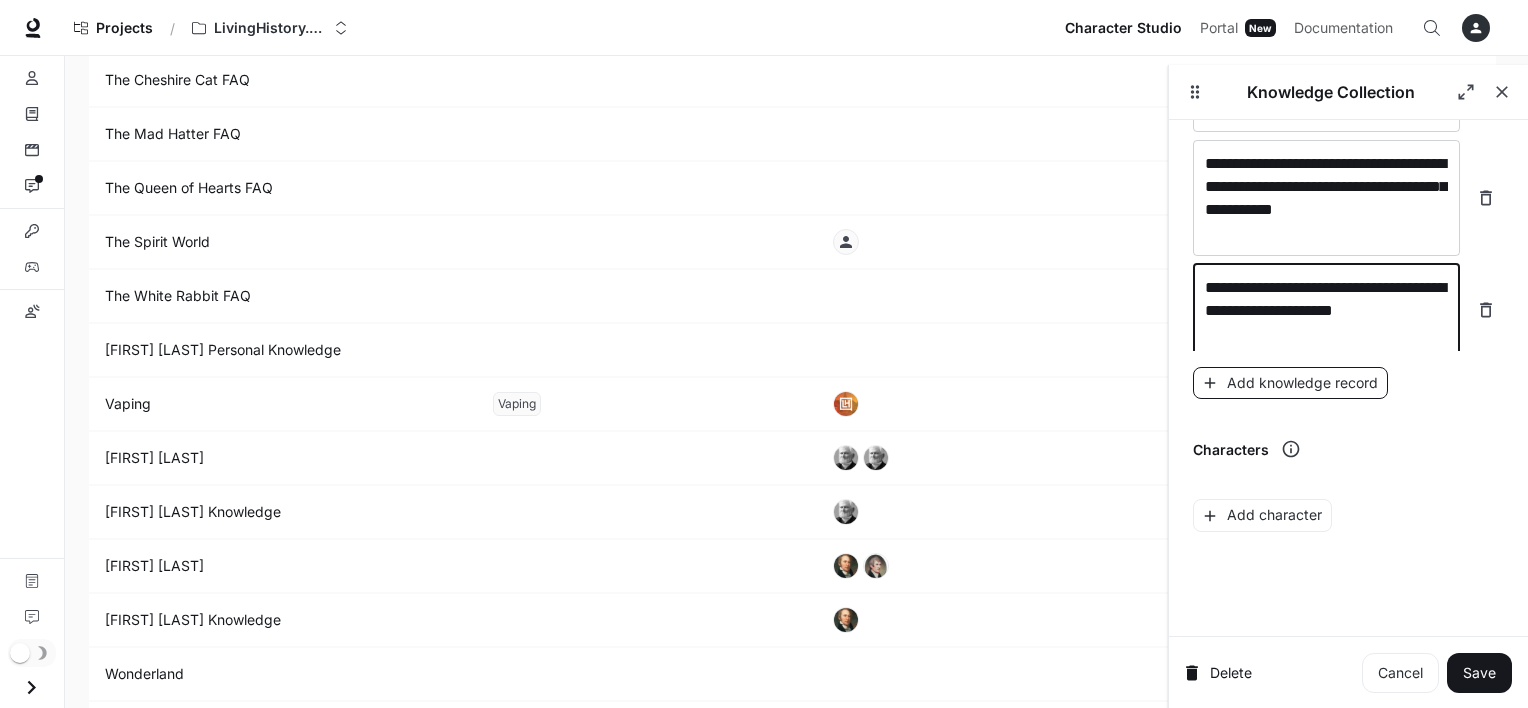 type on "**********" 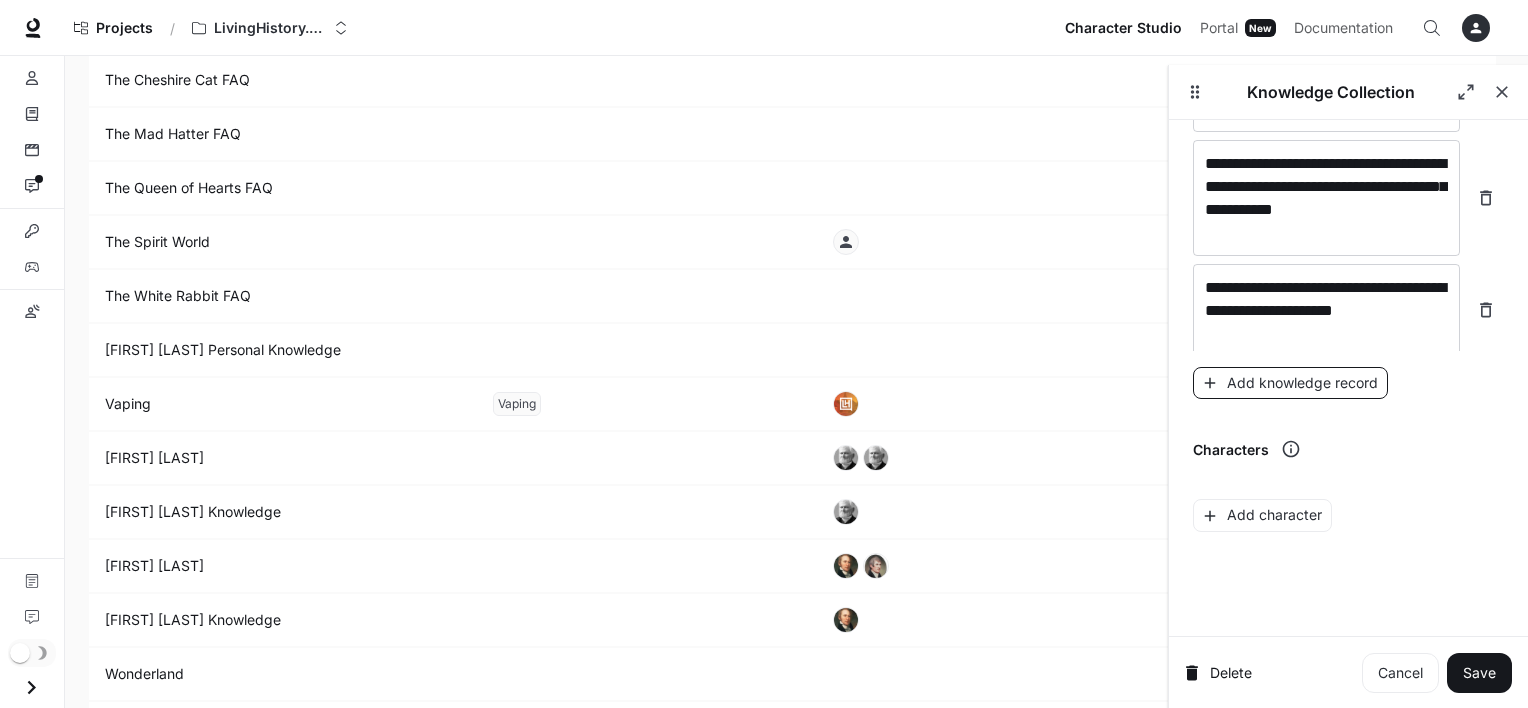 scroll, scrollTop: 25556, scrollLeft: 0, axis: vertical 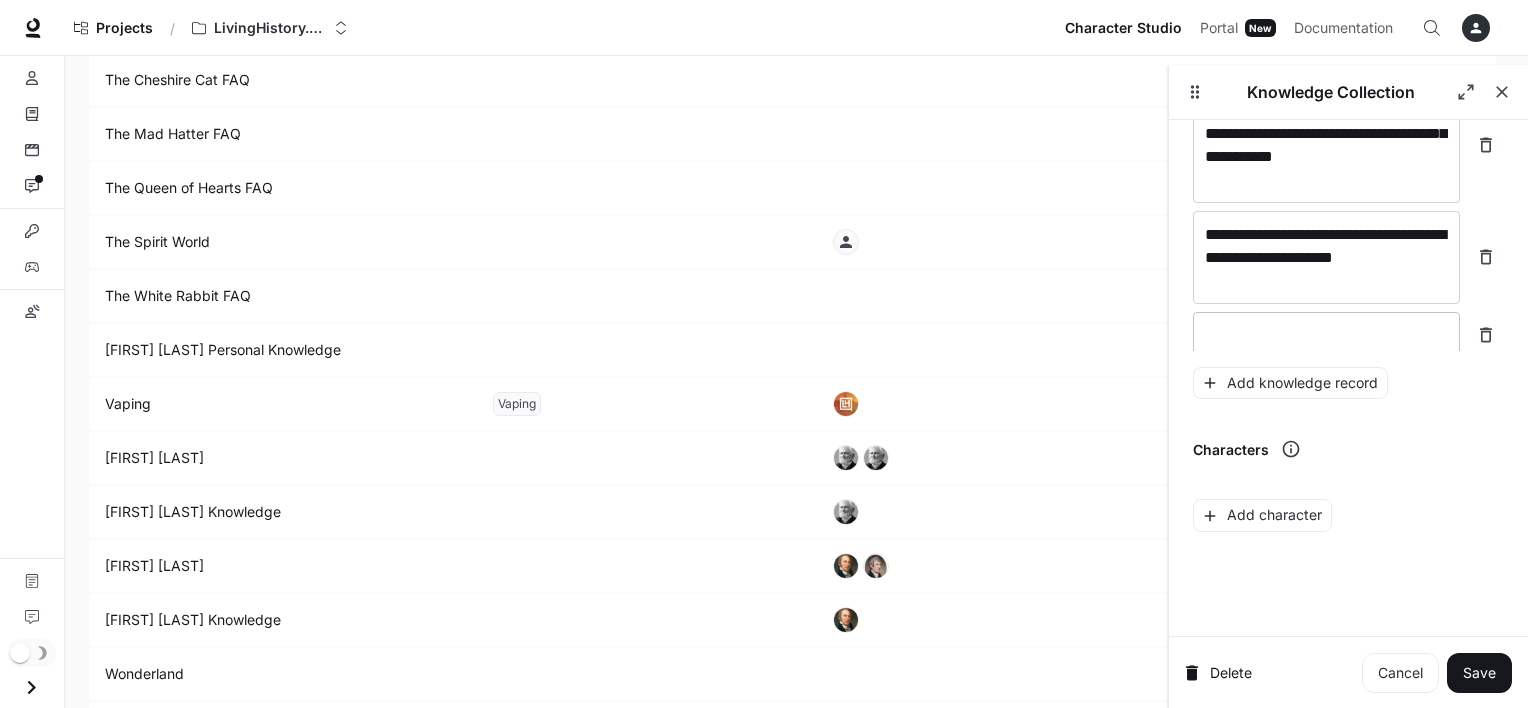 click at bounding box center (1326, 335) 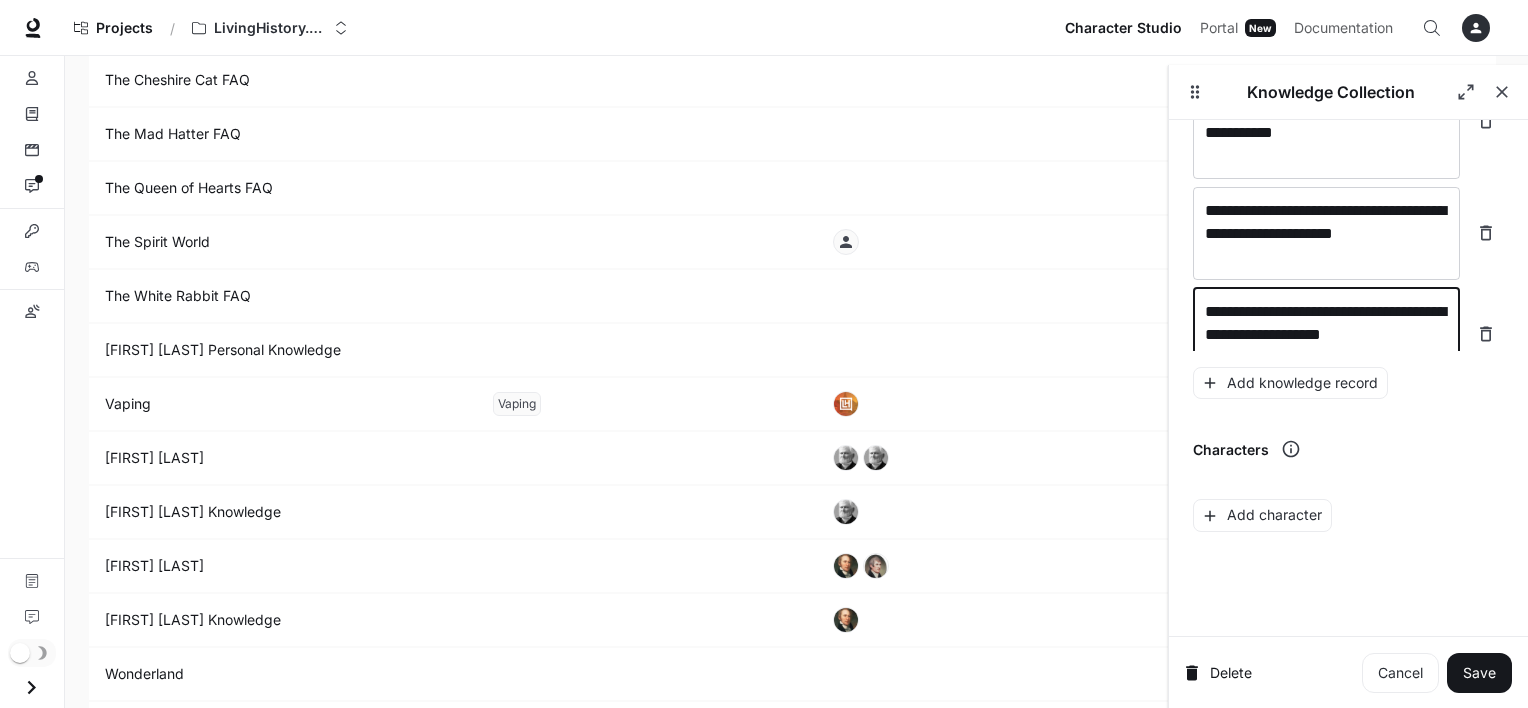 scroll, scrollTop: 25596, scrollLeft: 0, axis: vertical 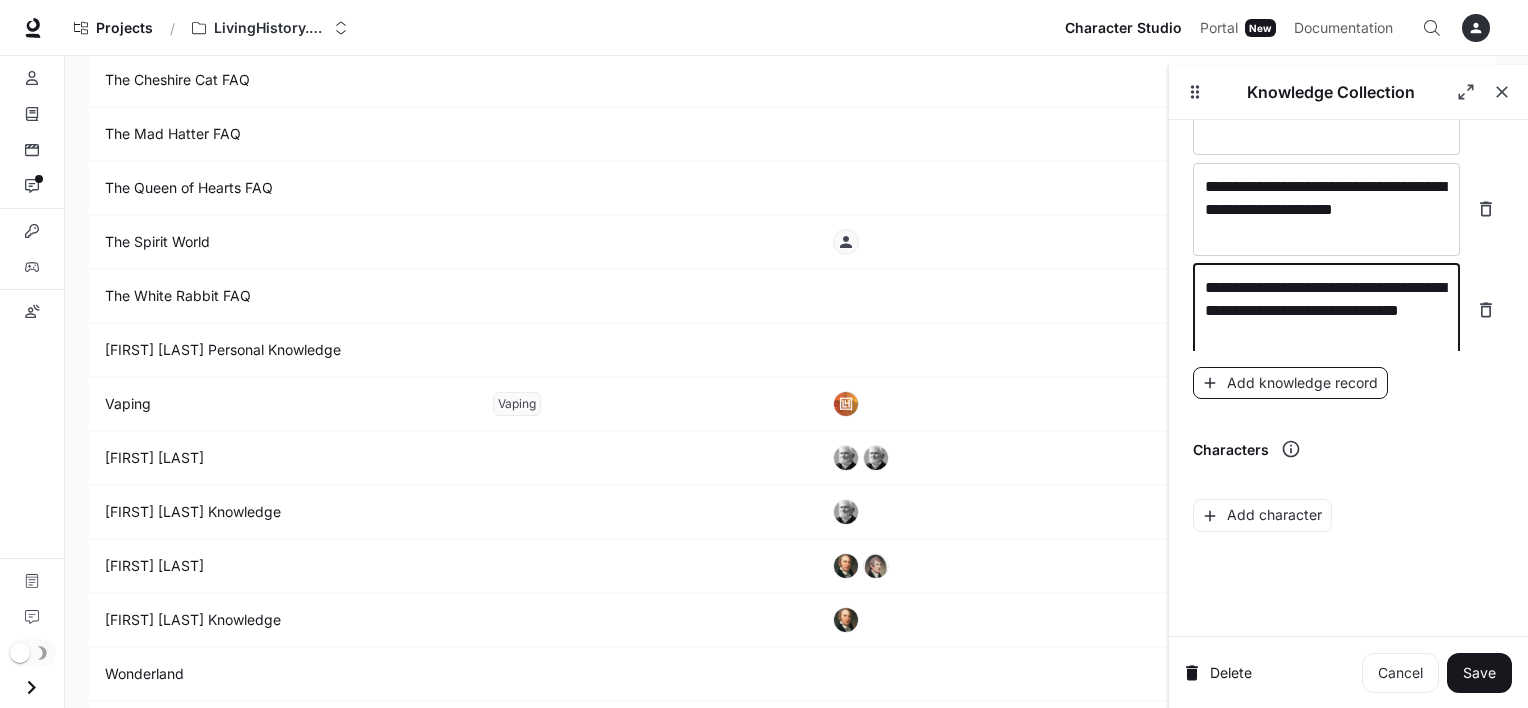 type on "**********" 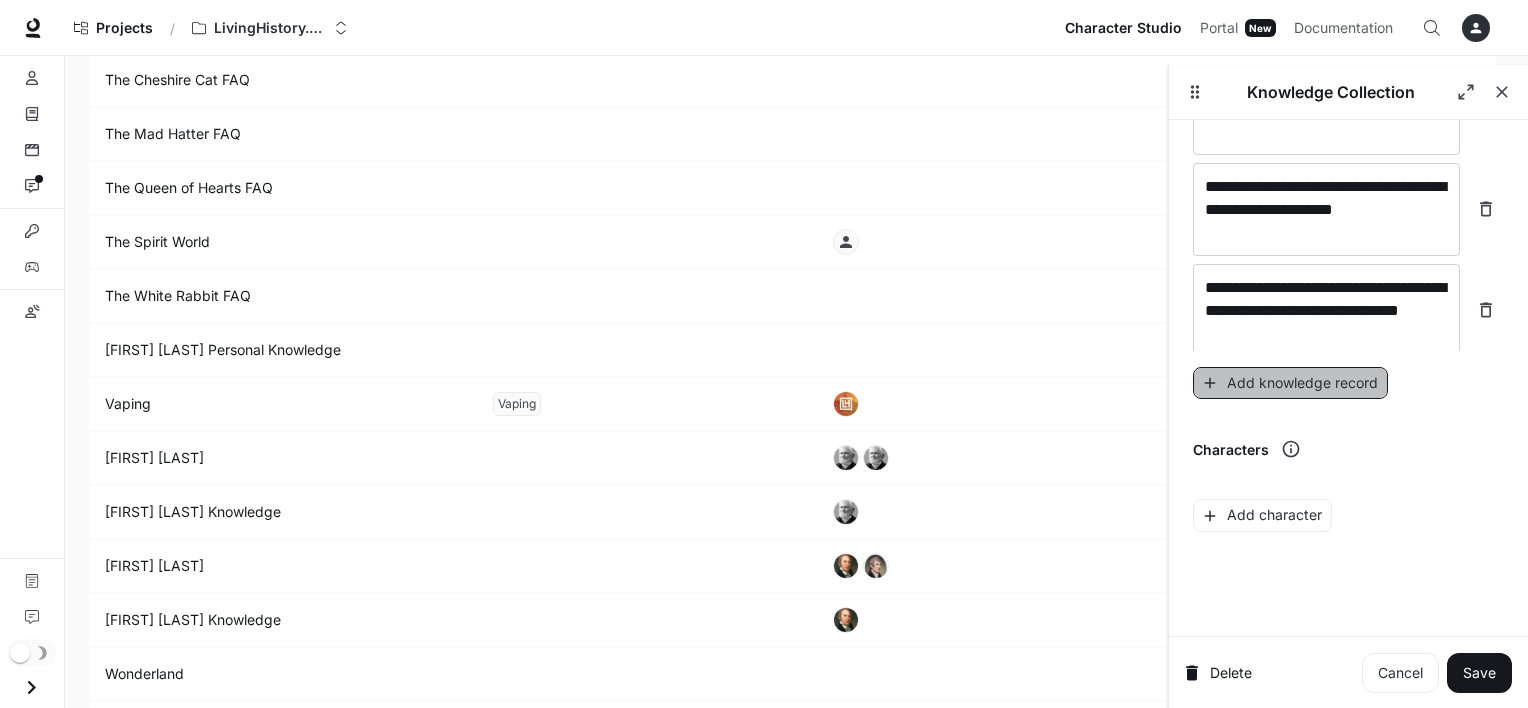 click on "Add knowledge record" at bounding box center [1290, 383] 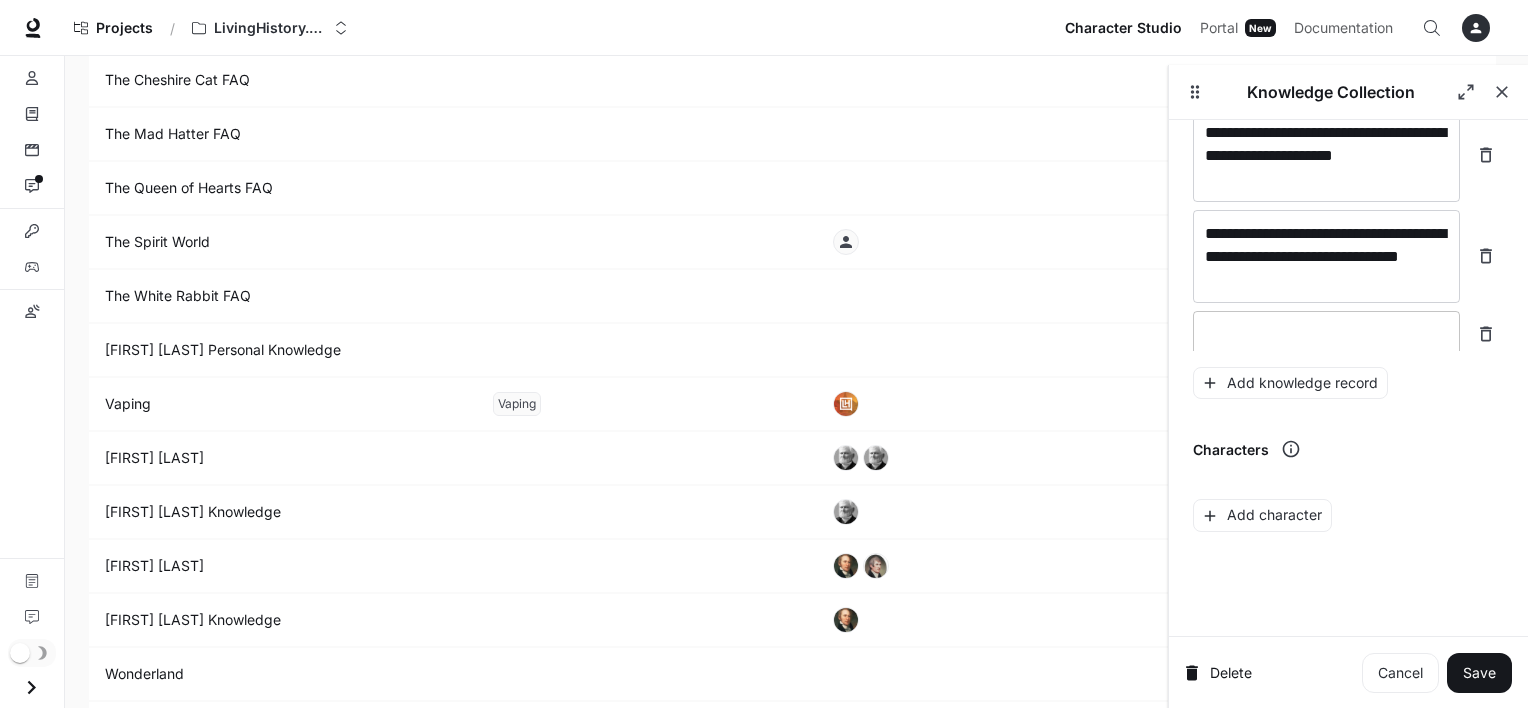 click at bounding box center [1326, 334] 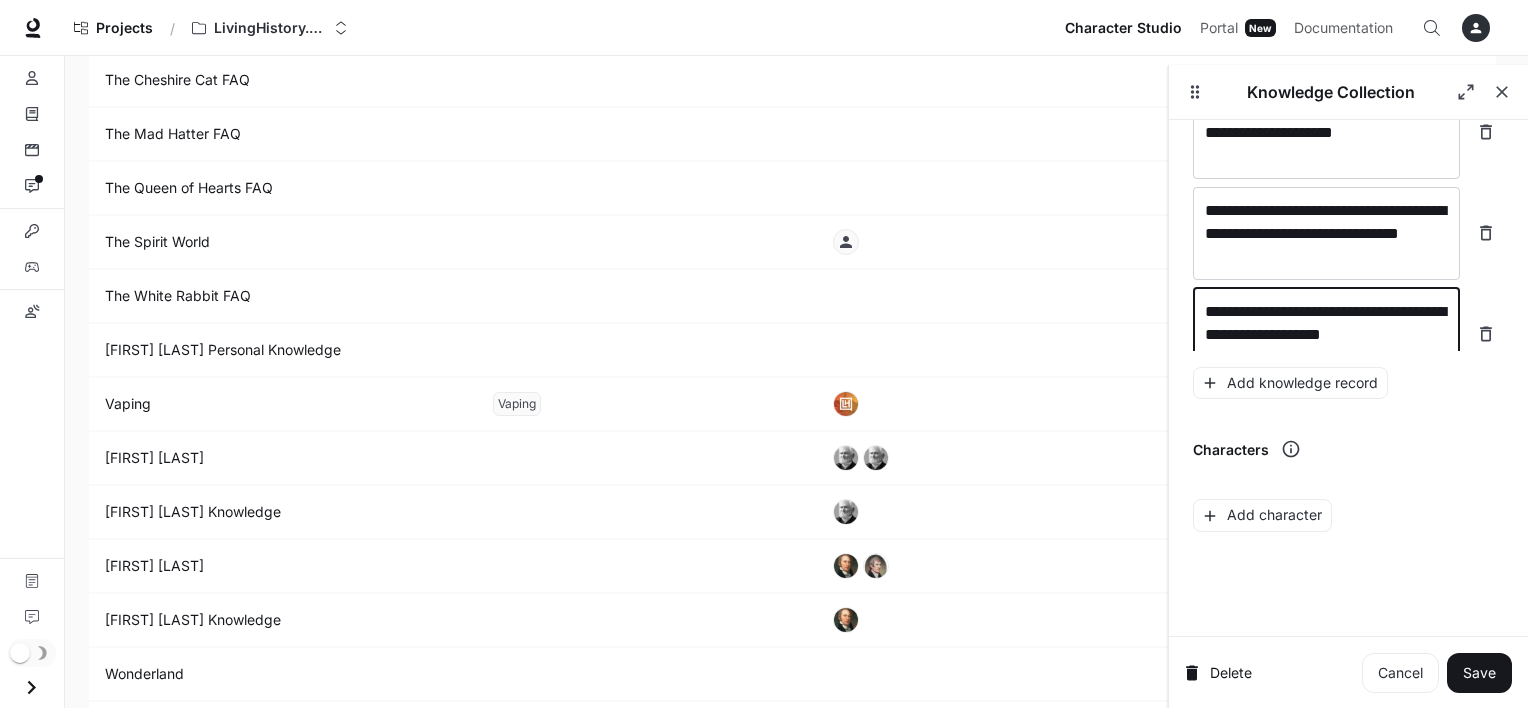 scroll, scrollTop: 25688, scrollLeft: 0, axis: vertical 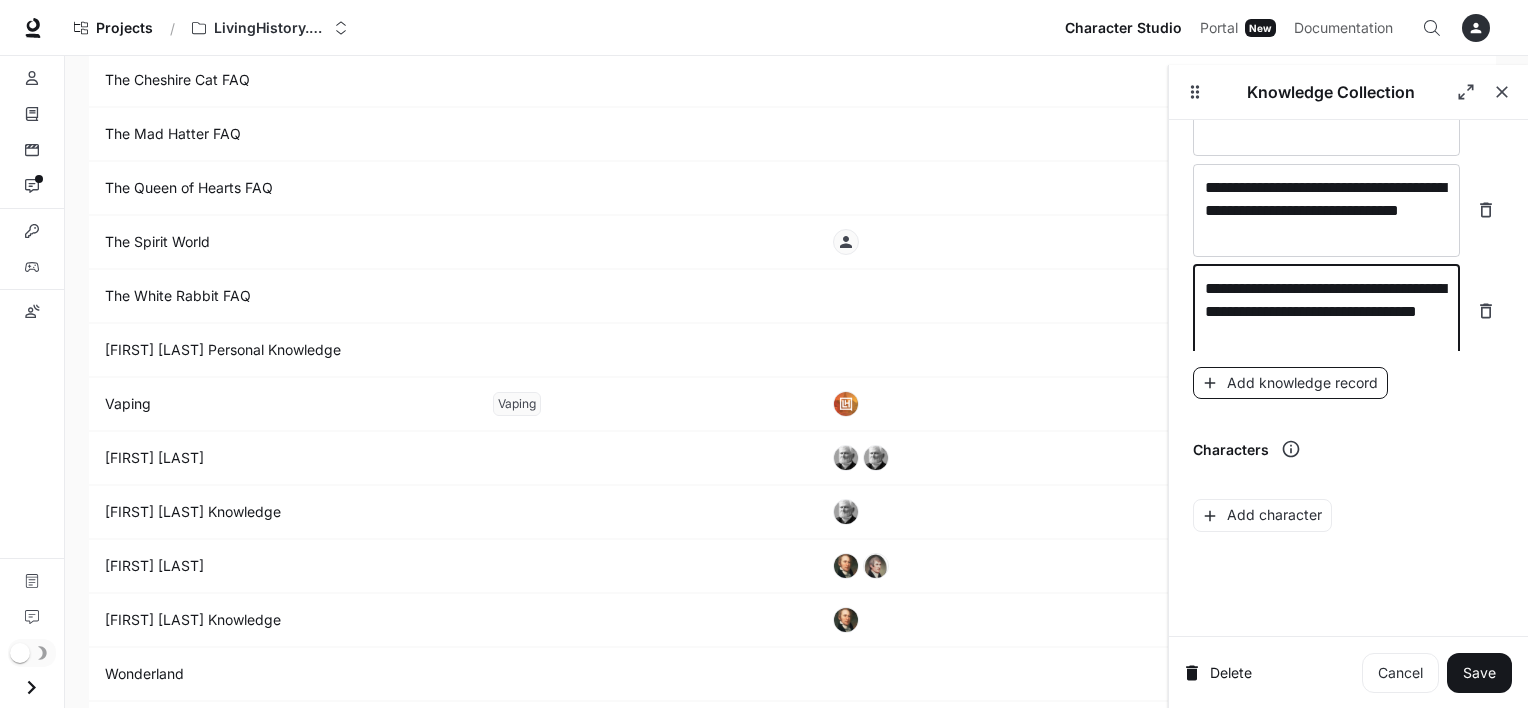 type on "**********" 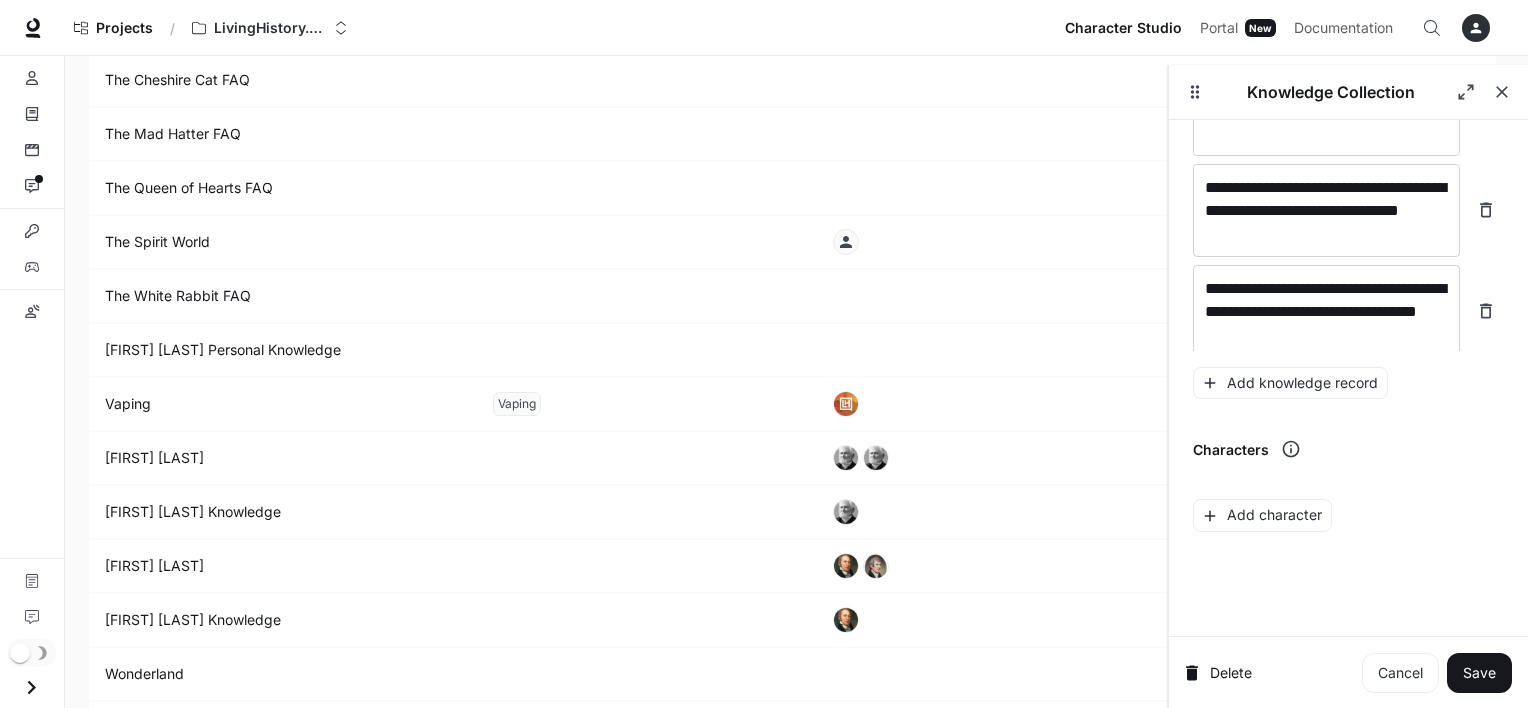 scroll, scrollTop: 25766, scrollLeft: 0, axis: vertical 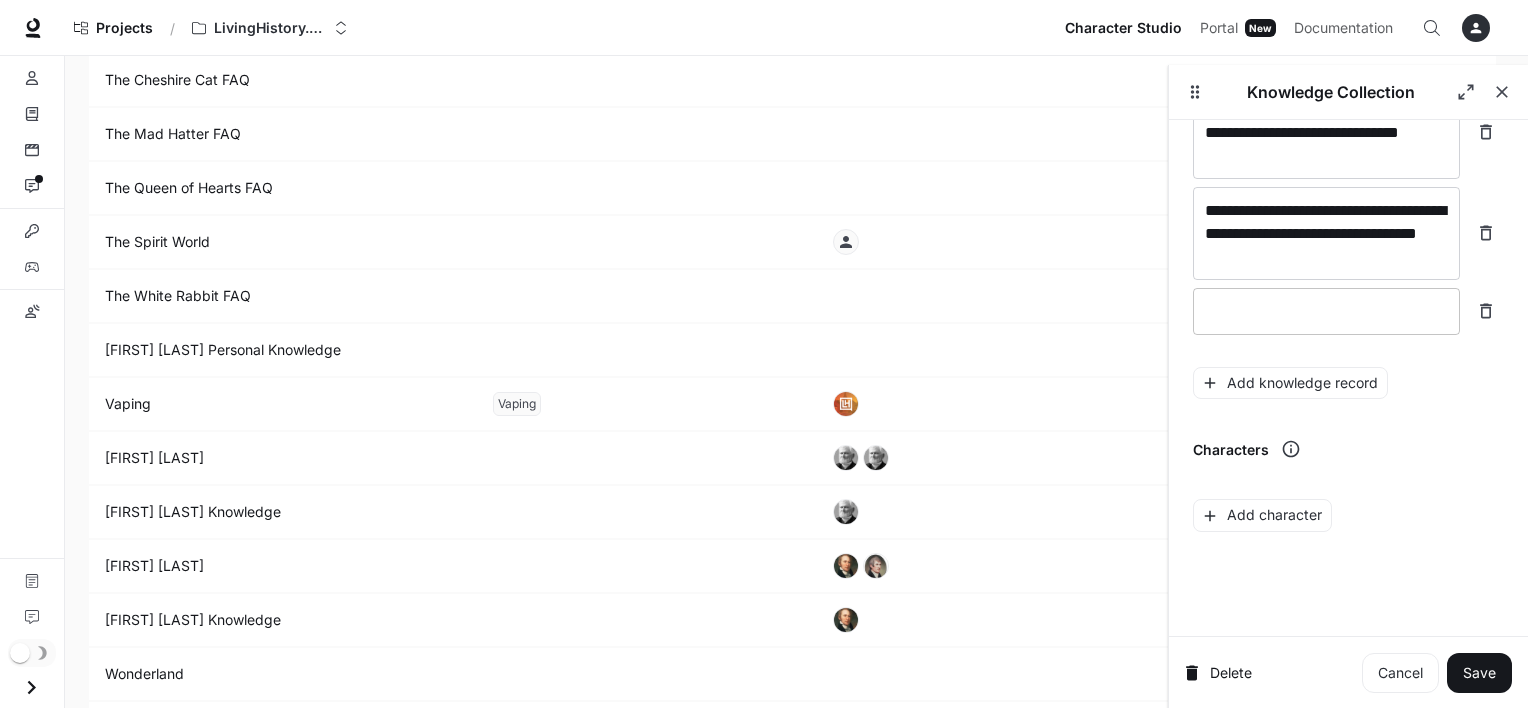 click at bounding box center (1326, 311) 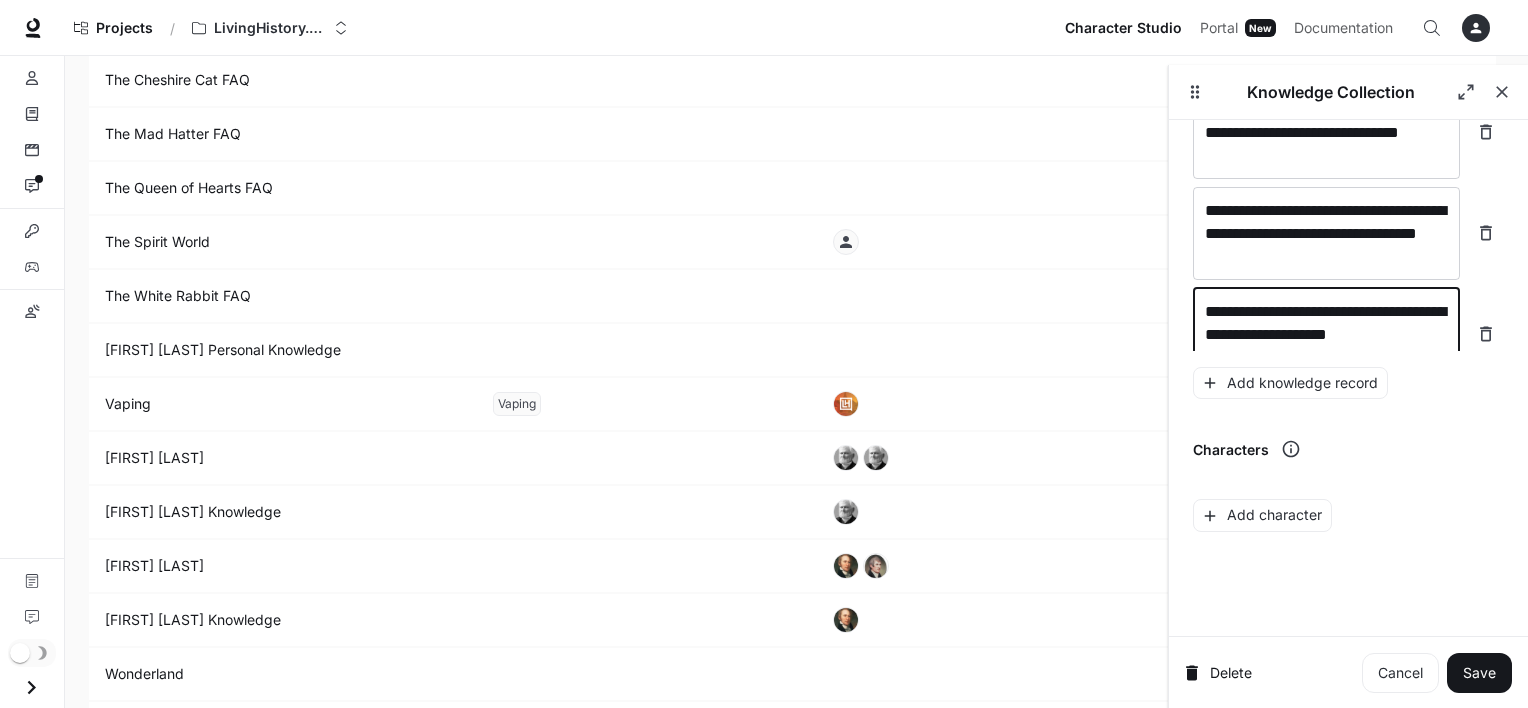 scroll, scrollTop: 25781, scrollLeft: 0, axis: vertical 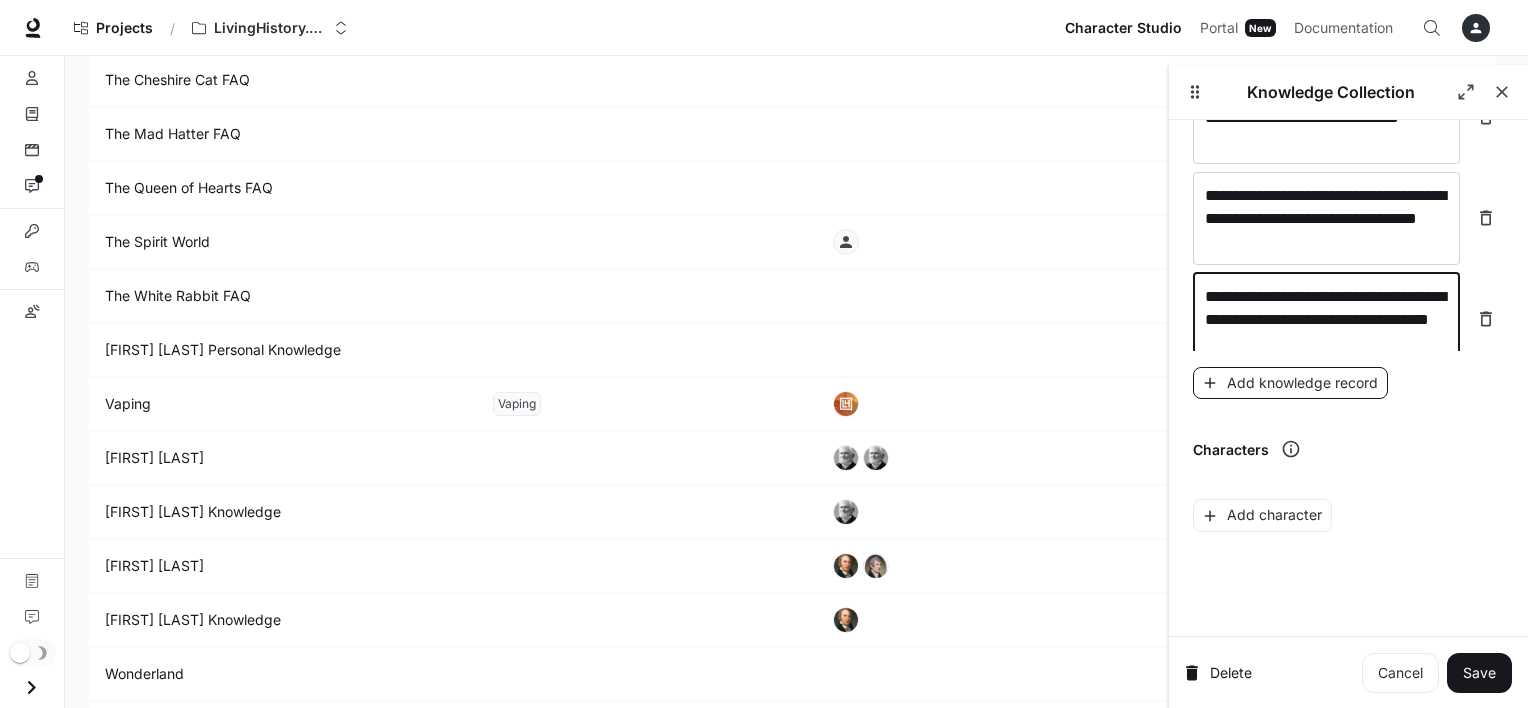 type on "**********" 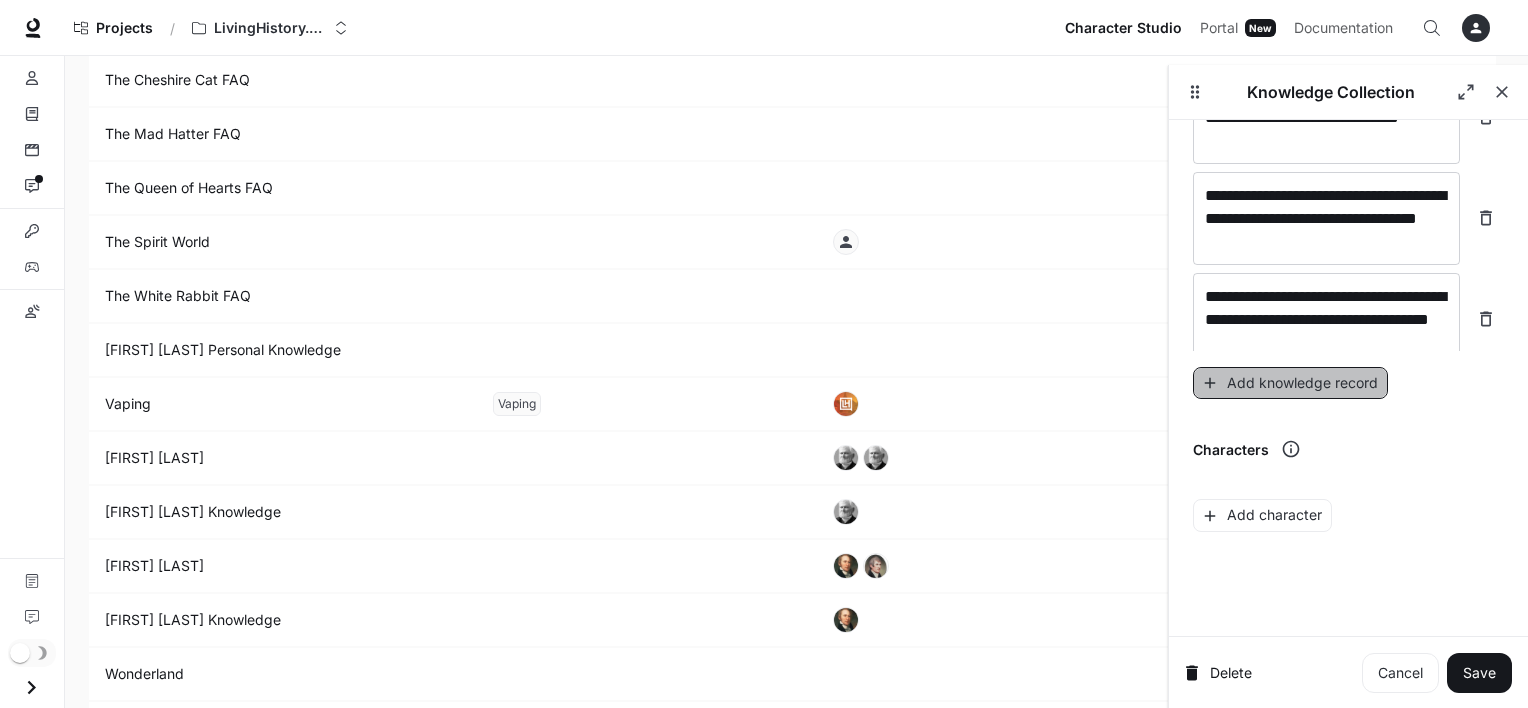 click on "Add knowledge record" at bounding box center (1290, 383) 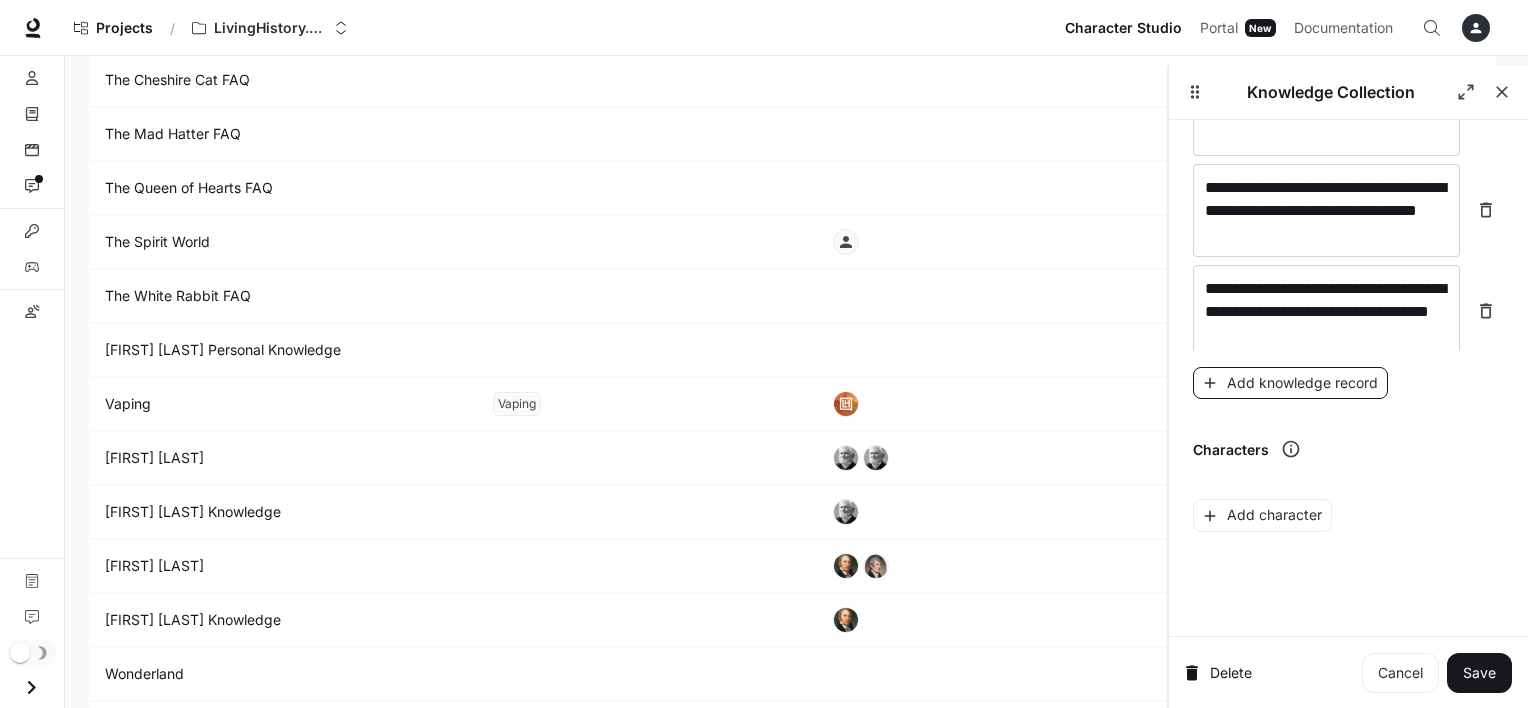 scroll, scrollTop: 25859, scrollLeft: 0, axis: vertical 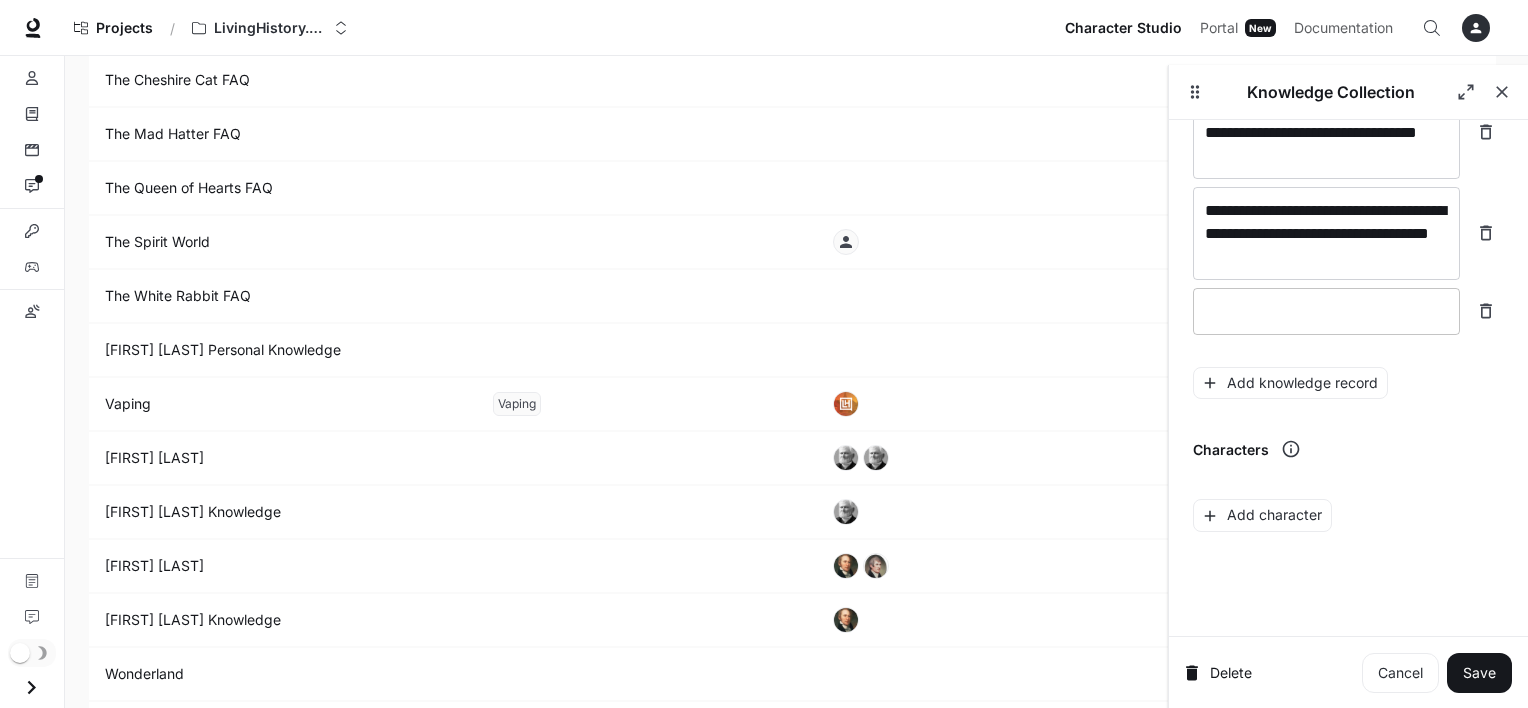 click at bounding box center (1326, 311) 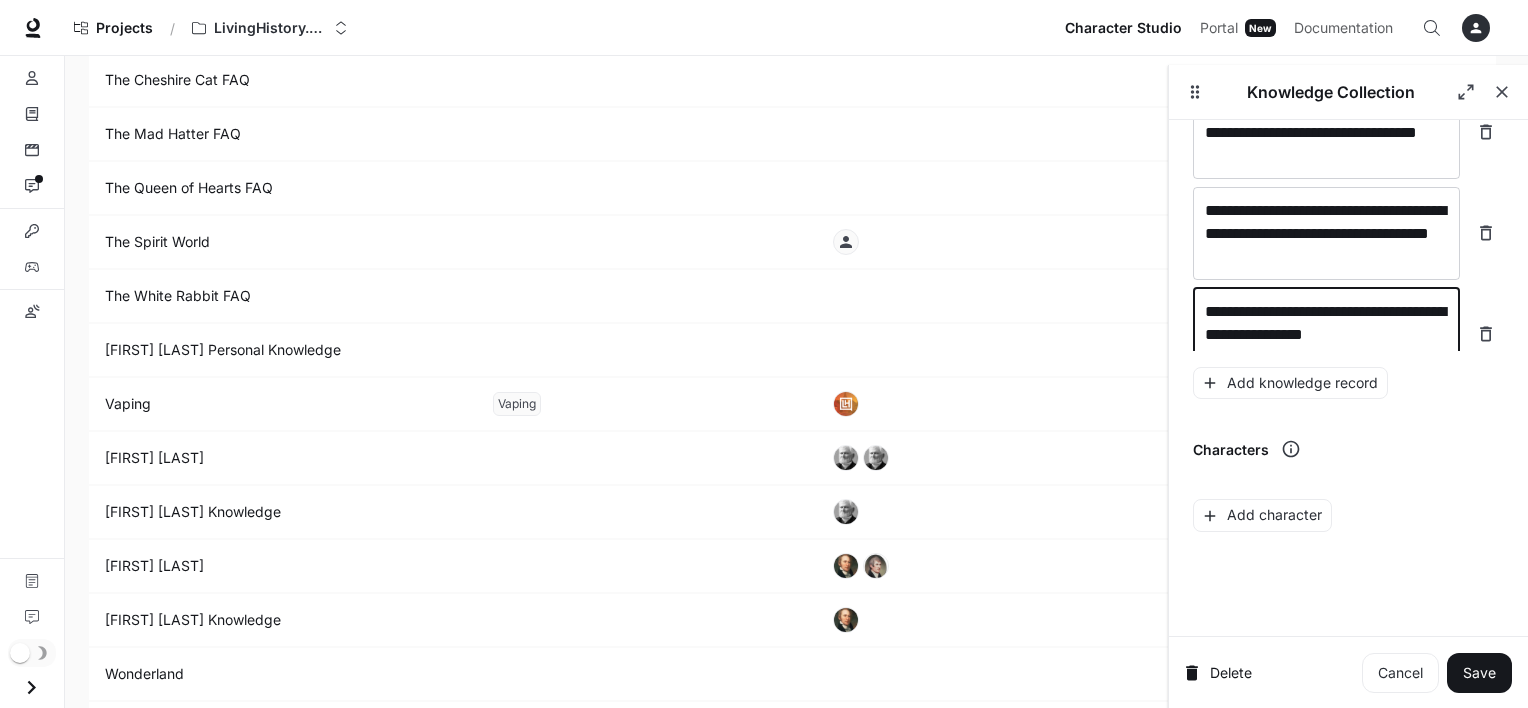 scroll, scrollTop: 25875, scrollLeft: 0, axis: vertical 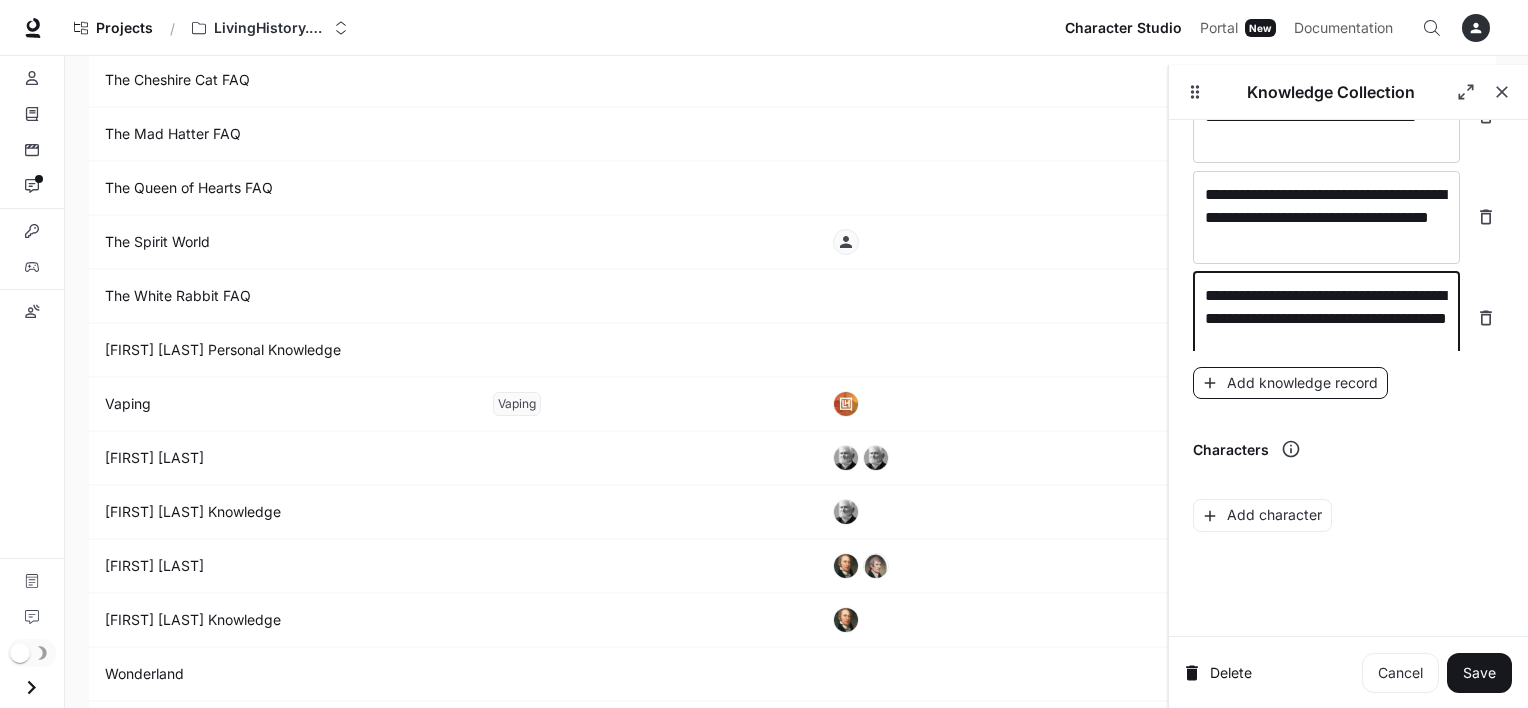 type on "**********" 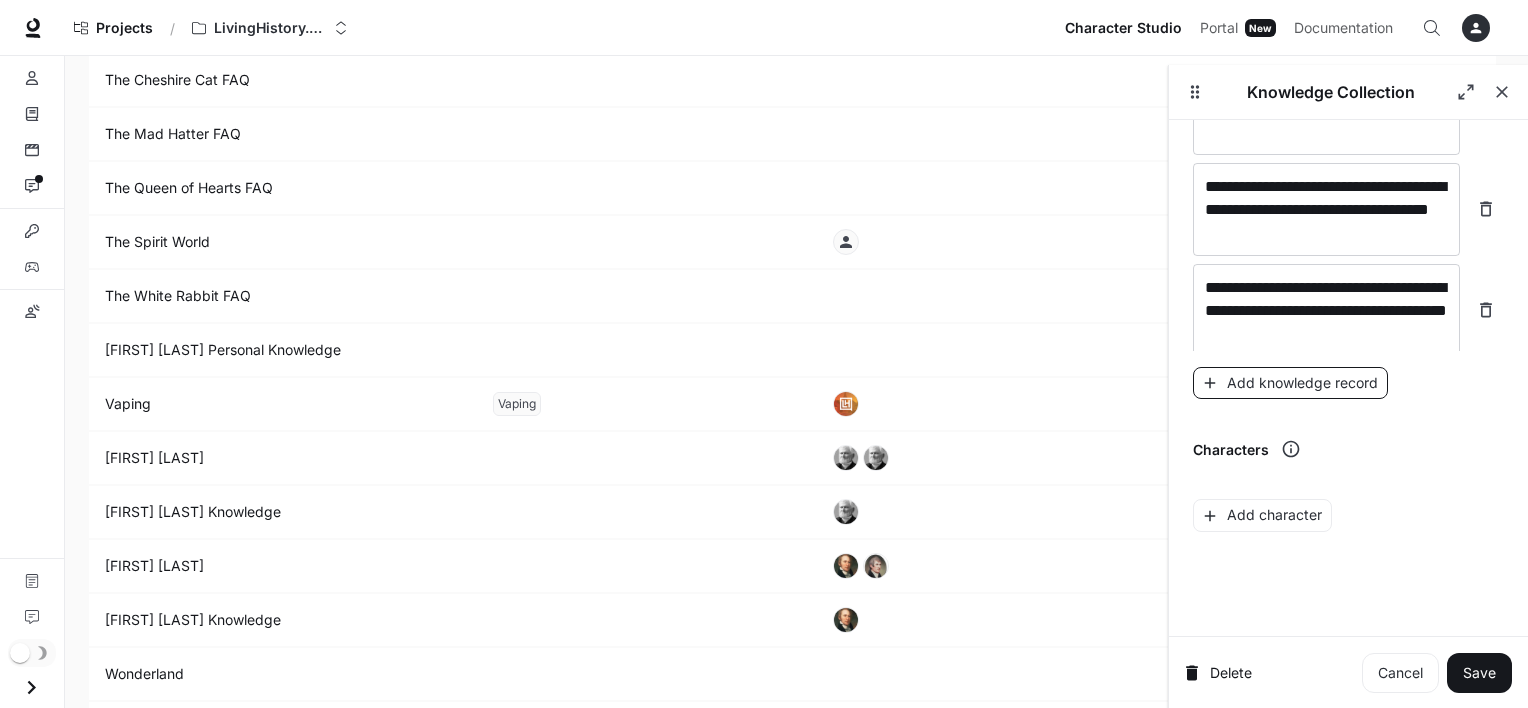 scroll, scrollTop: 25952, scrollLeft: 0, axis: vertical 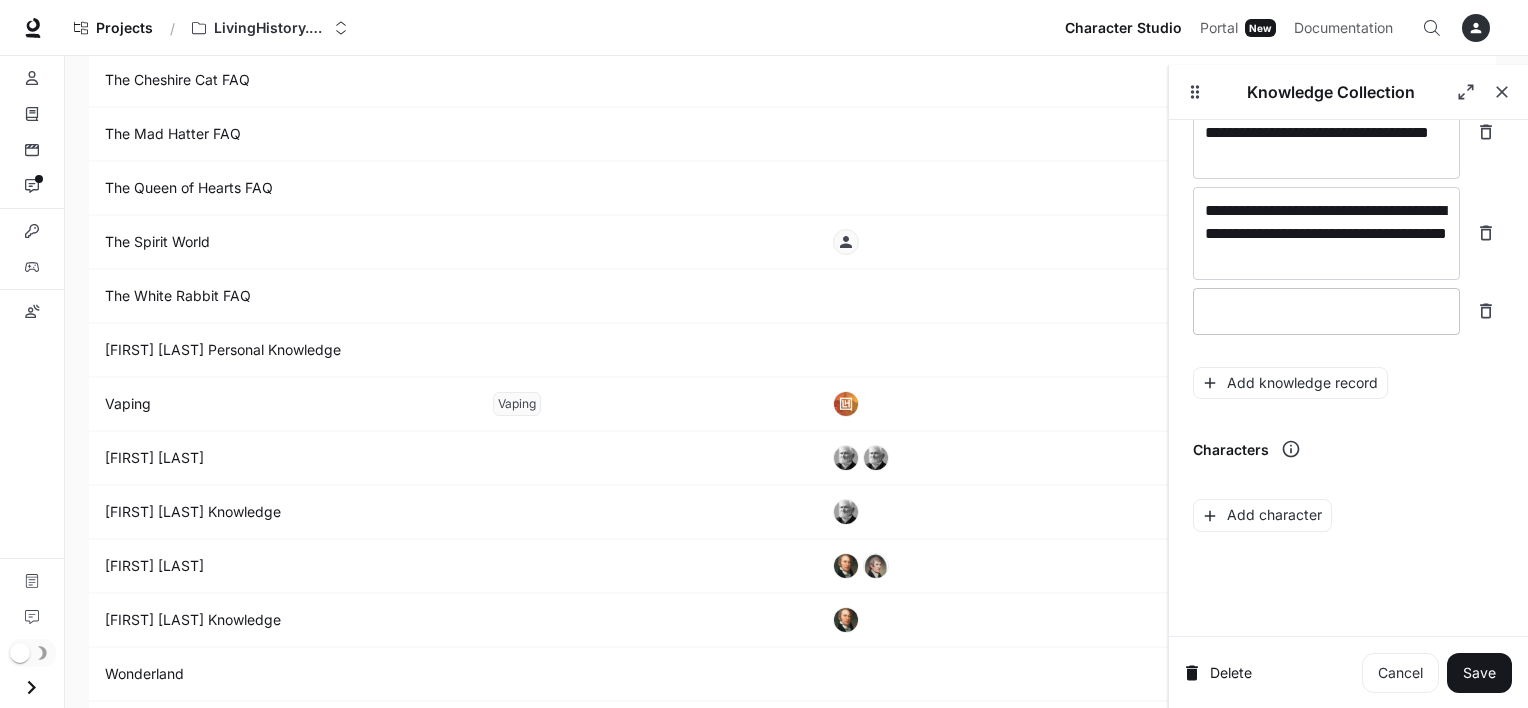 click at bounding box center (1326, 311) 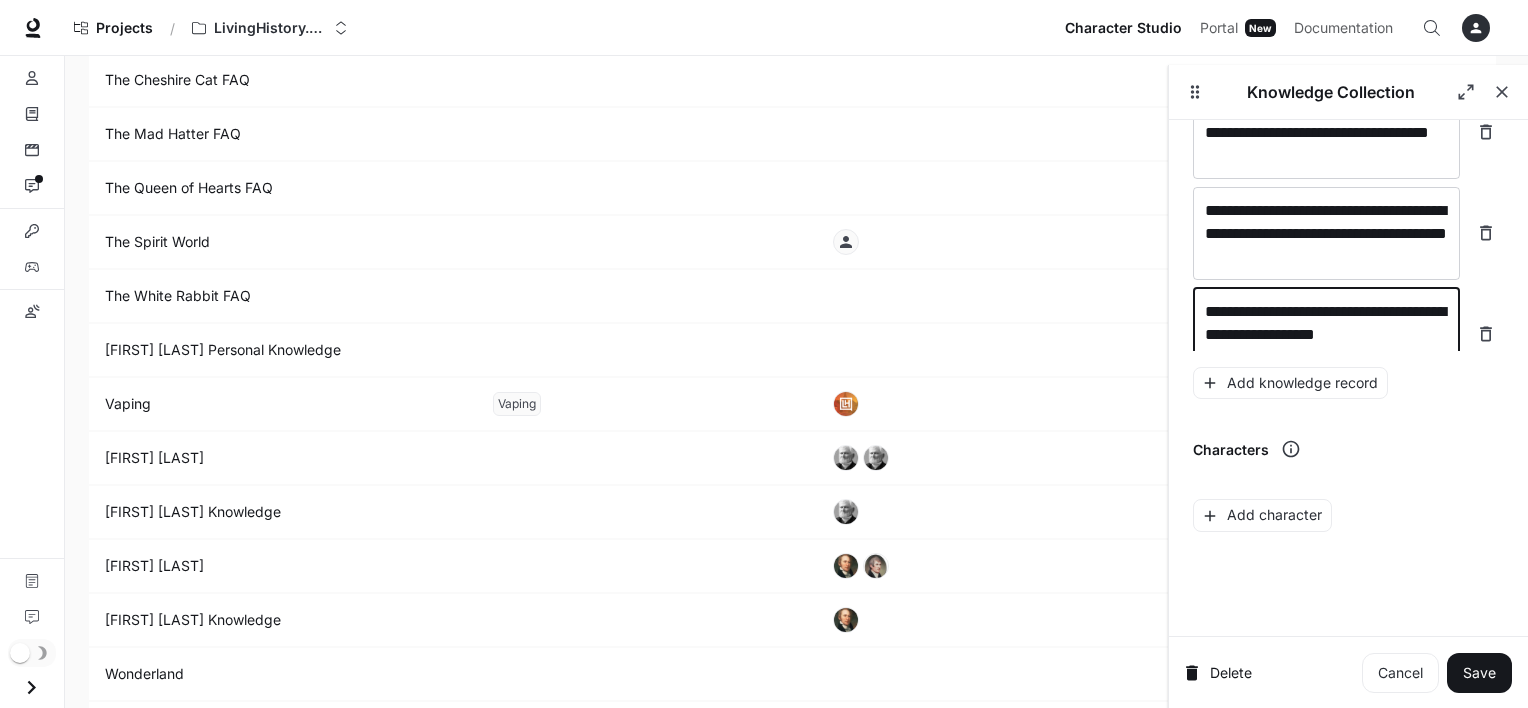 scroll, scrollTop: 25968, scrollLeft: 0, axis: vertical 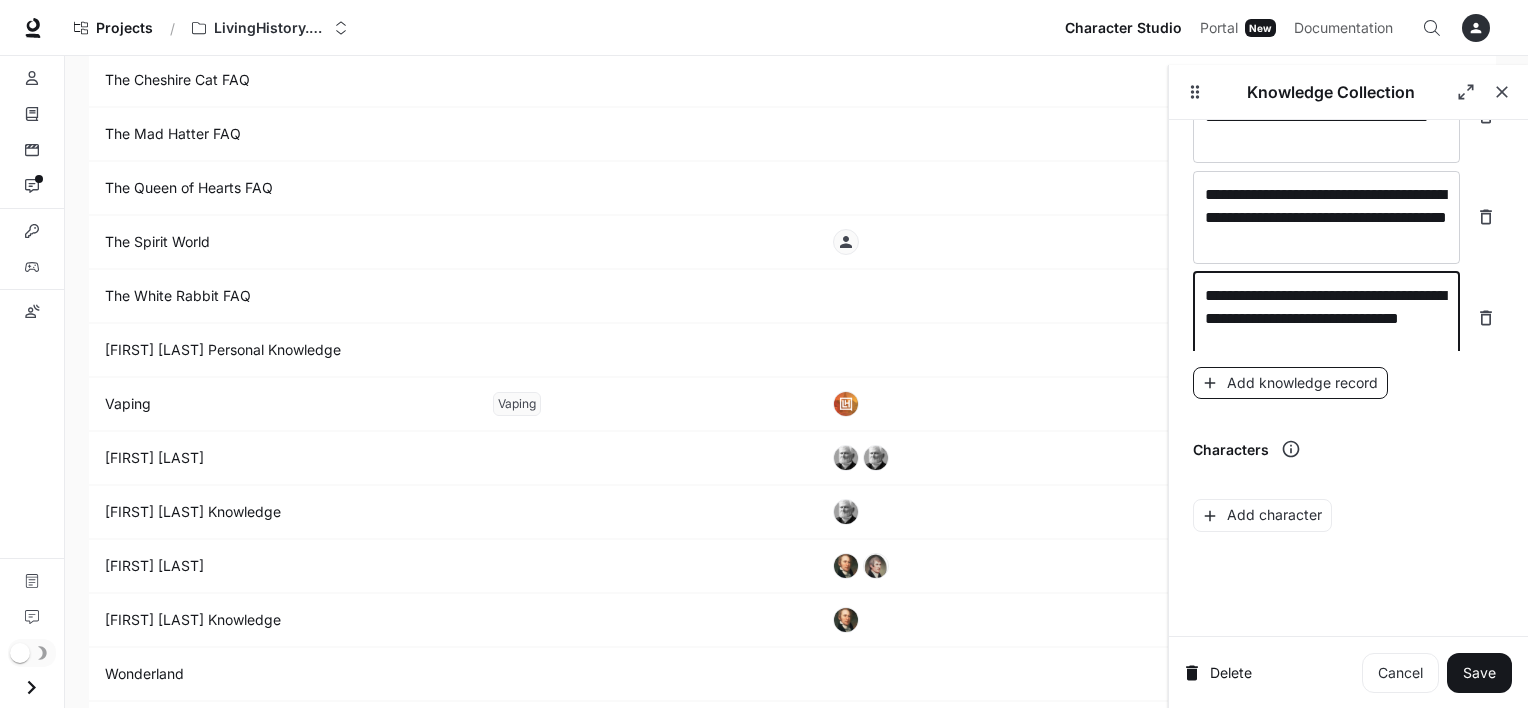 type on "**********" 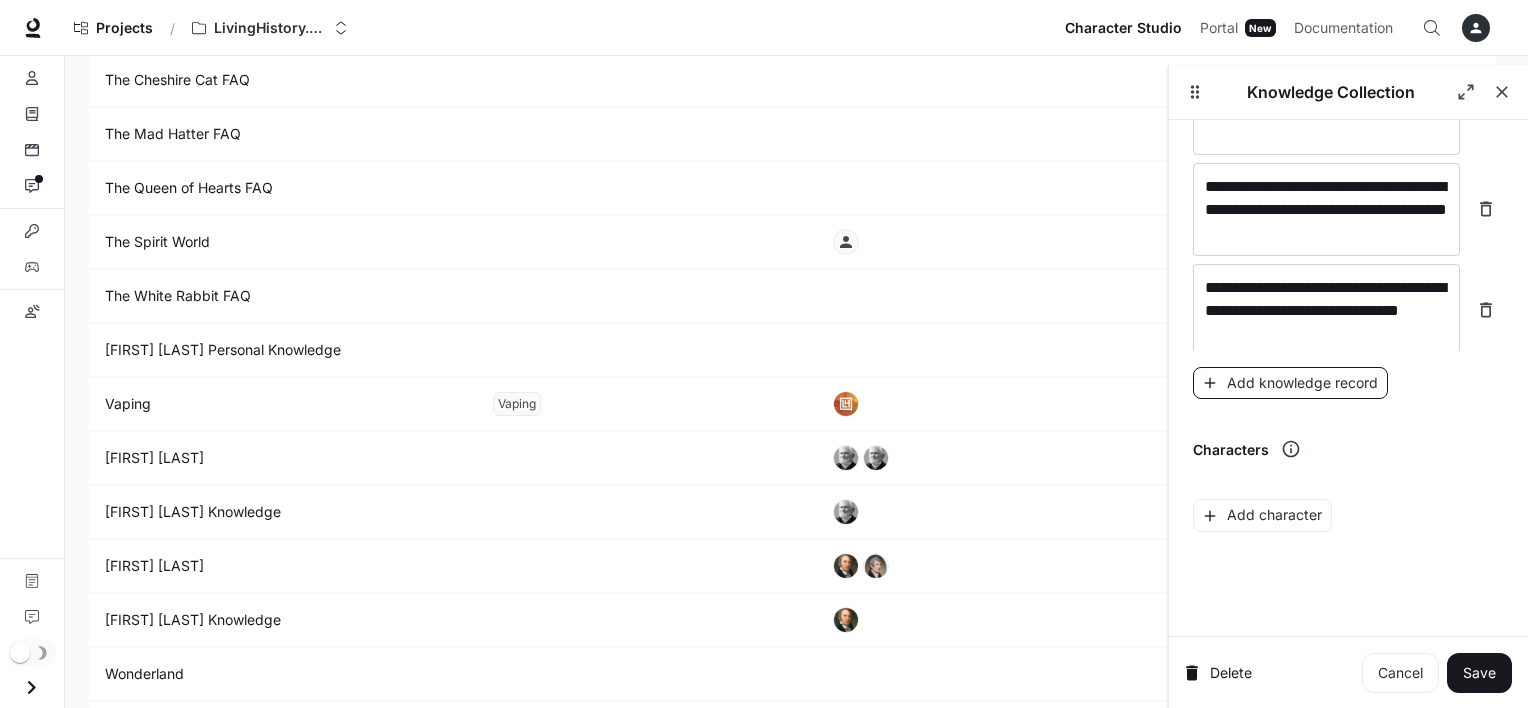 scroll, scrollTop: 26044, scrollLeft: 0, axis: vertical 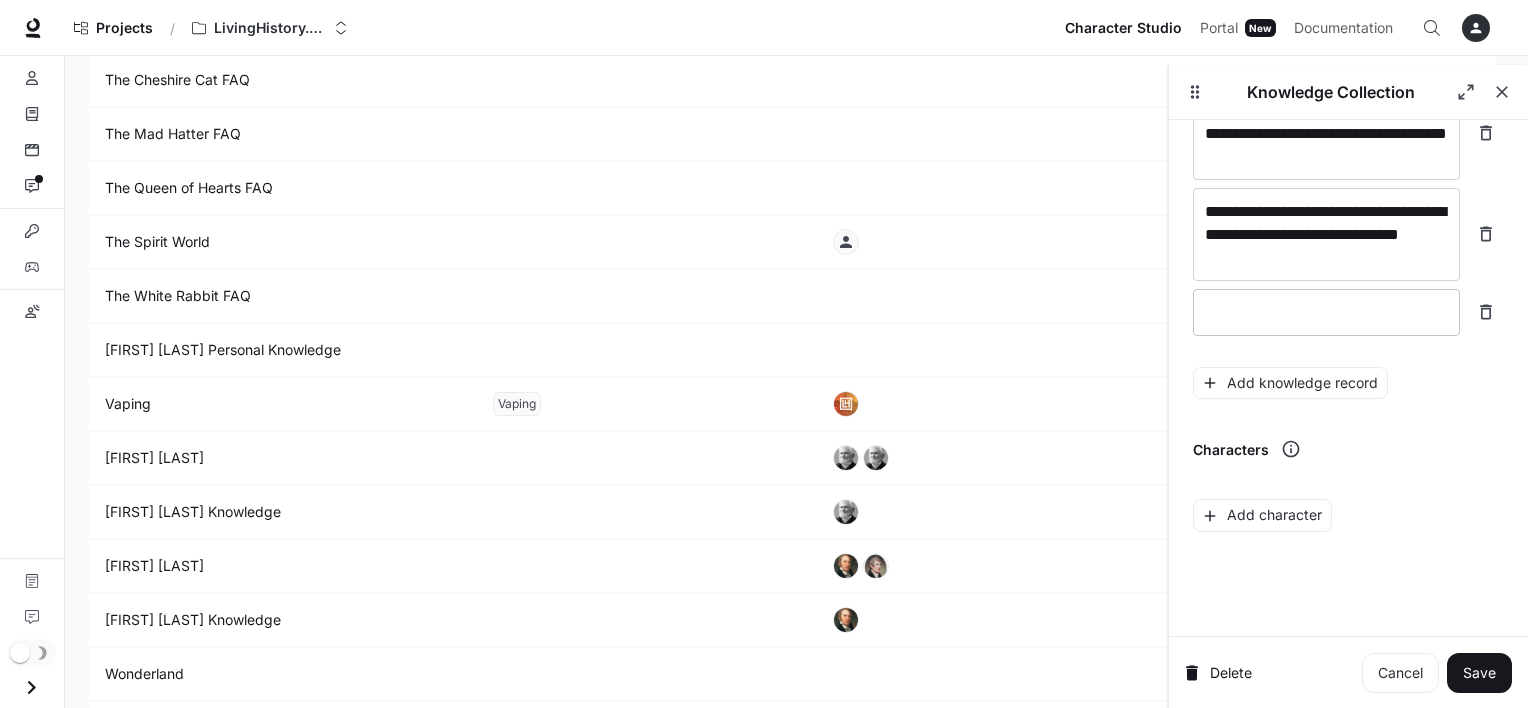 click on "* ​" at bounding box center [1326, 312] 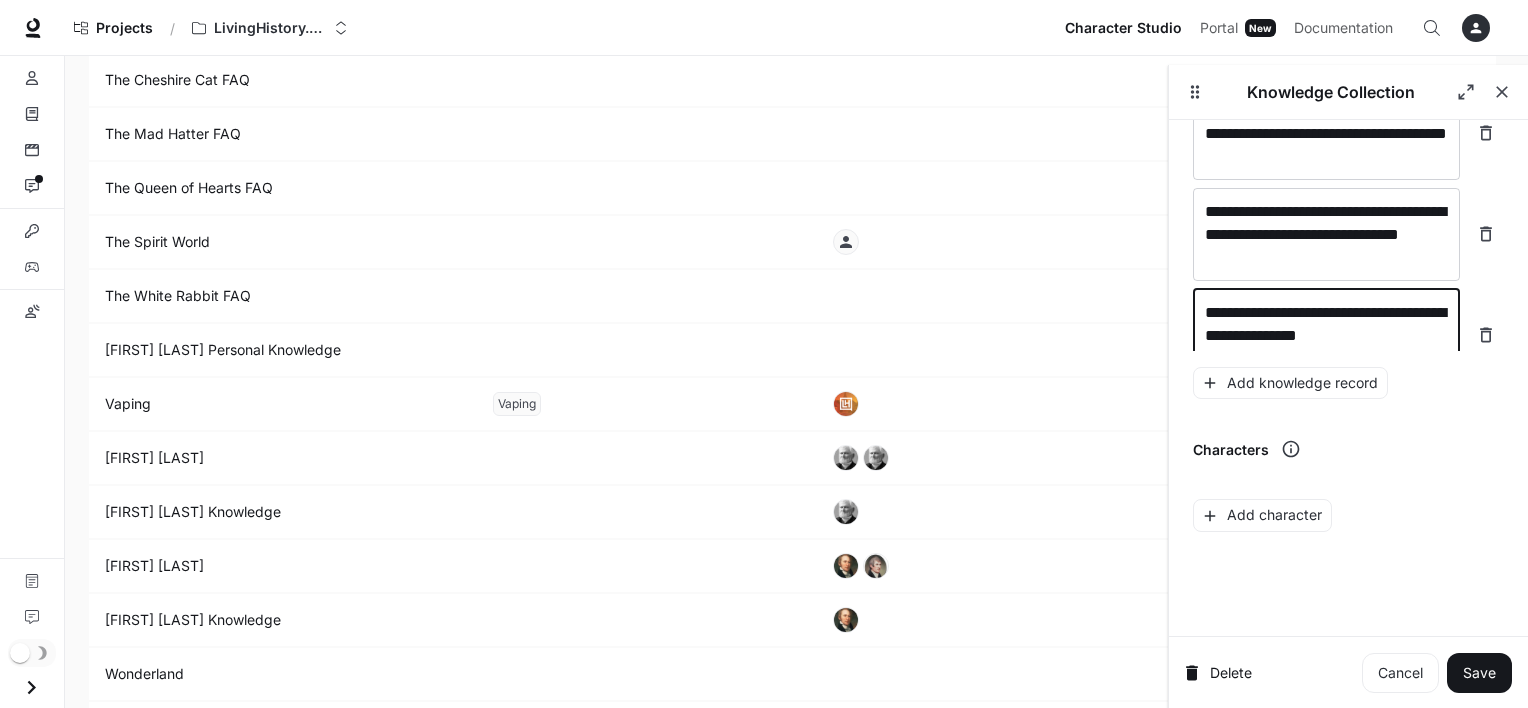 scroll, scrollTop: 26060, scrollLeft: 0, axis: vertical 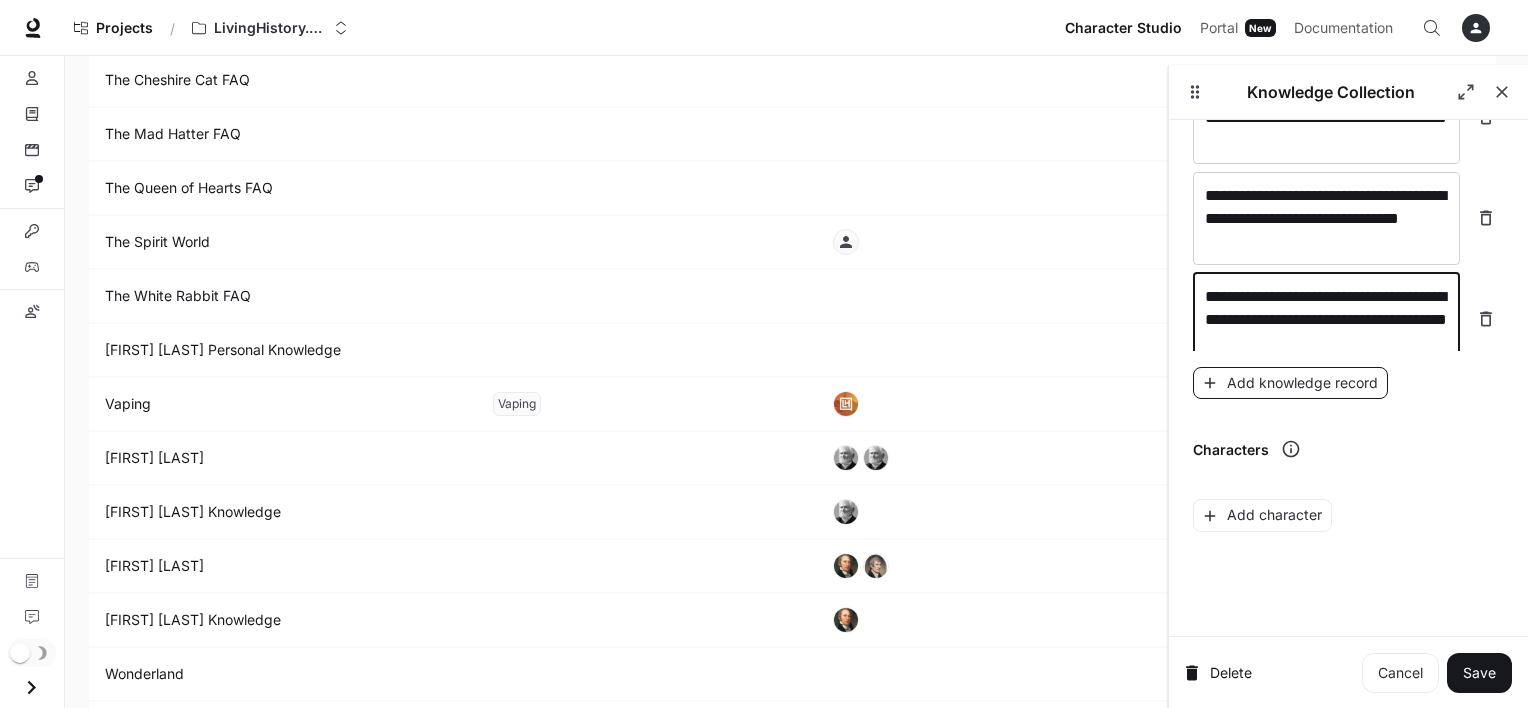 type on "**********" 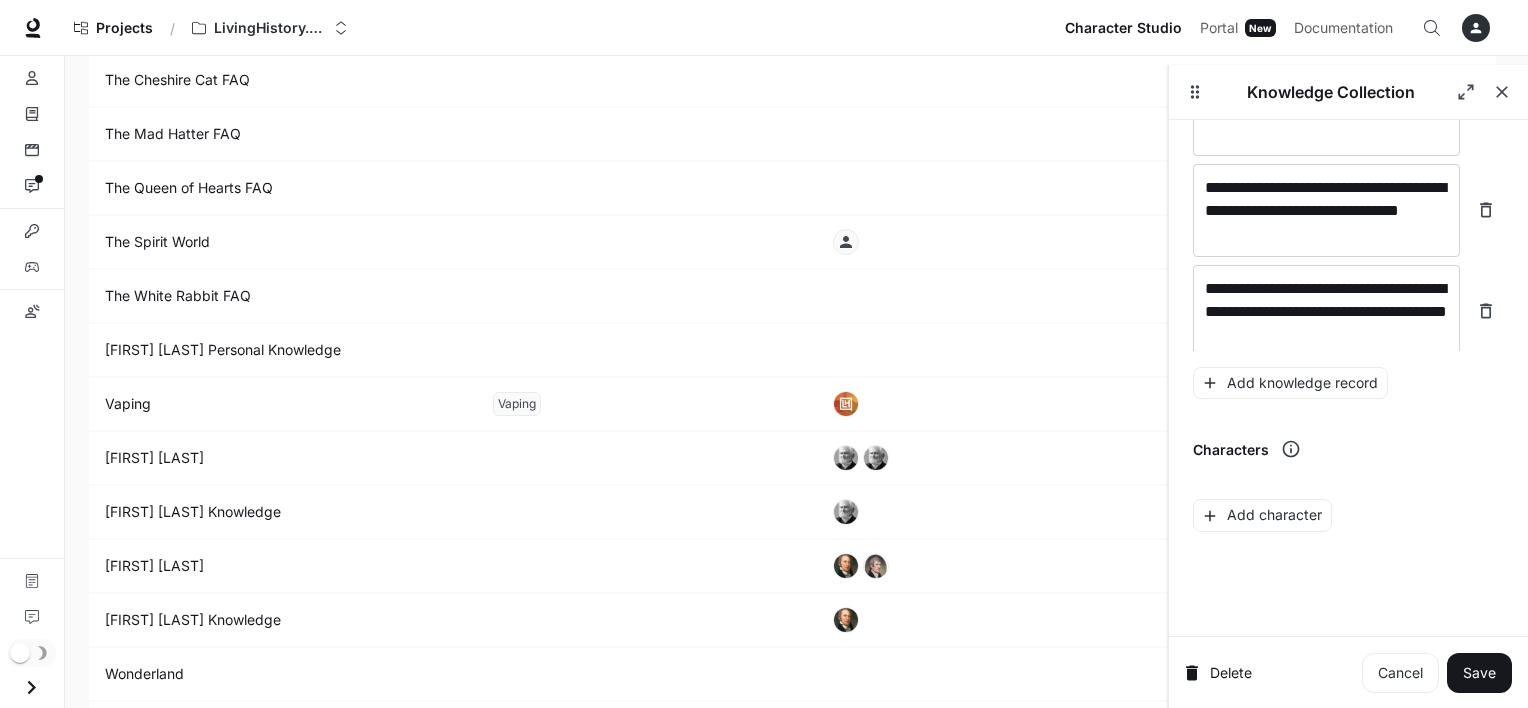 scroll, scrollTop: 26138, scrollLeft: 0, axis: vertical 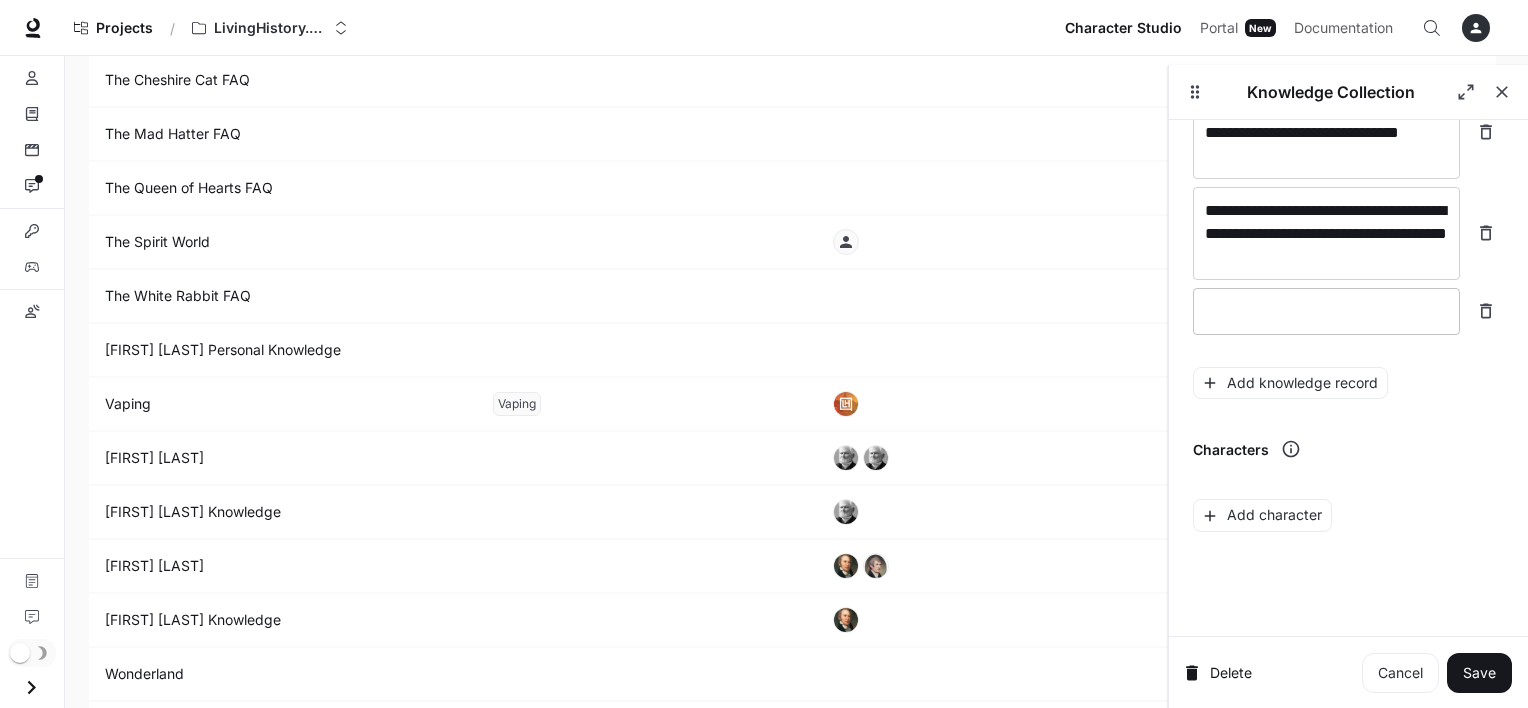 click at bounding box center (1326, 311) 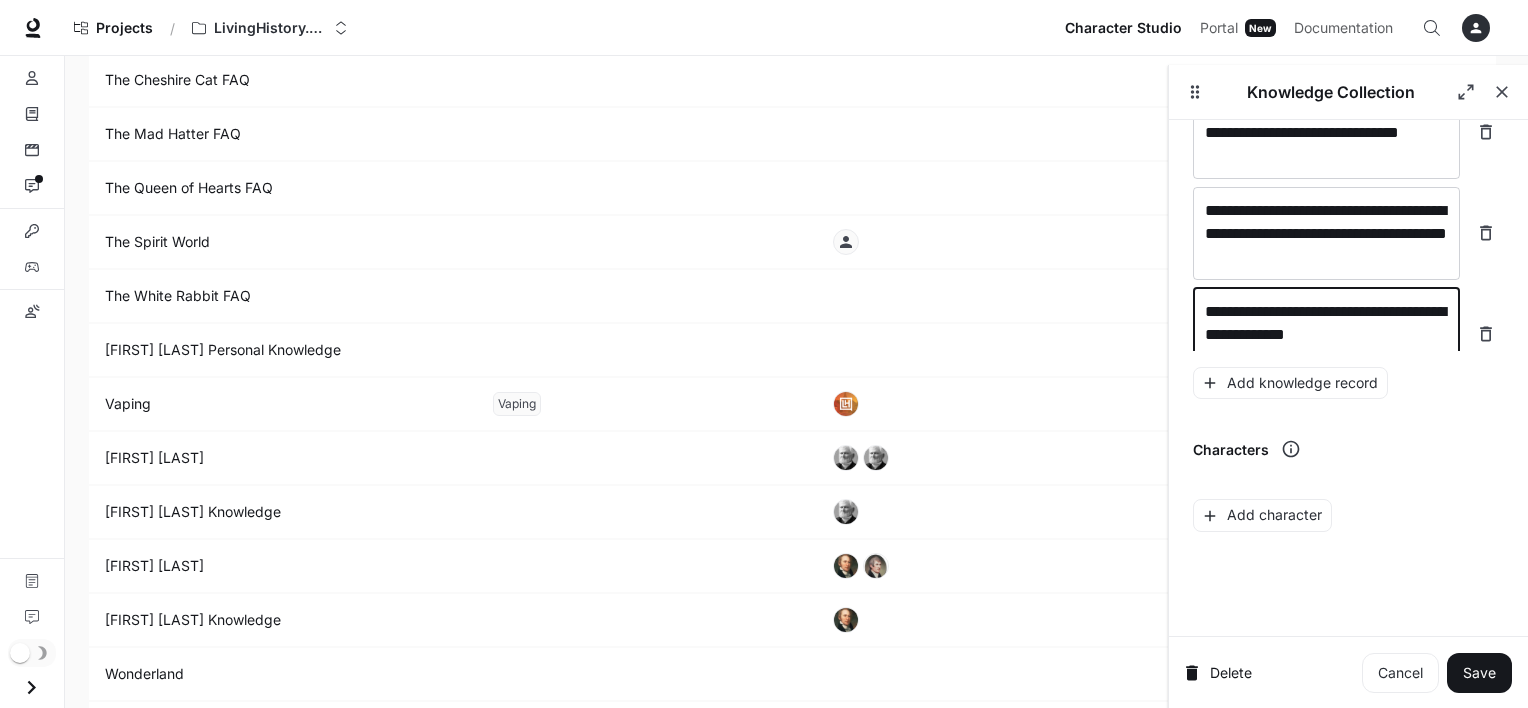 scroll, scrollTop: 26153, scrollLeft: 0, axis: vertical 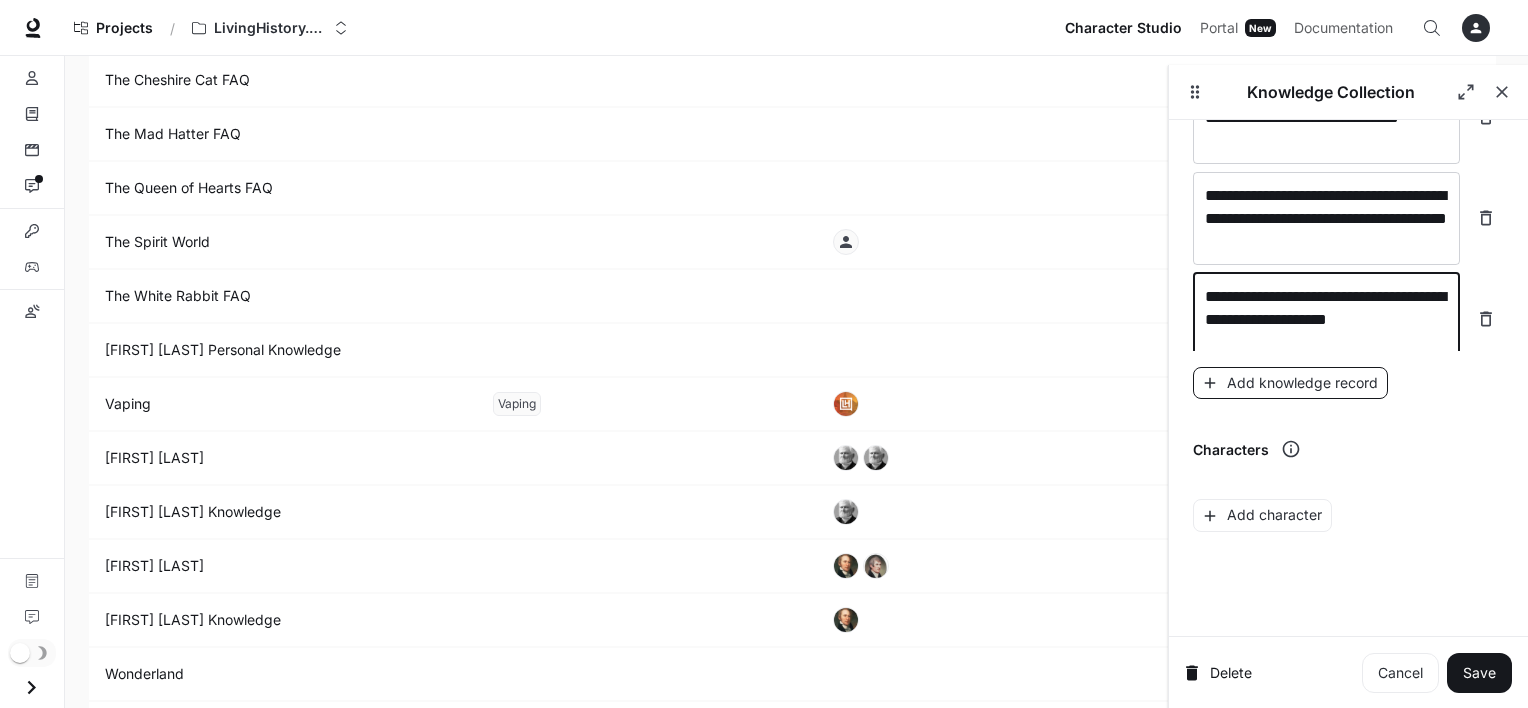 type on "**********" 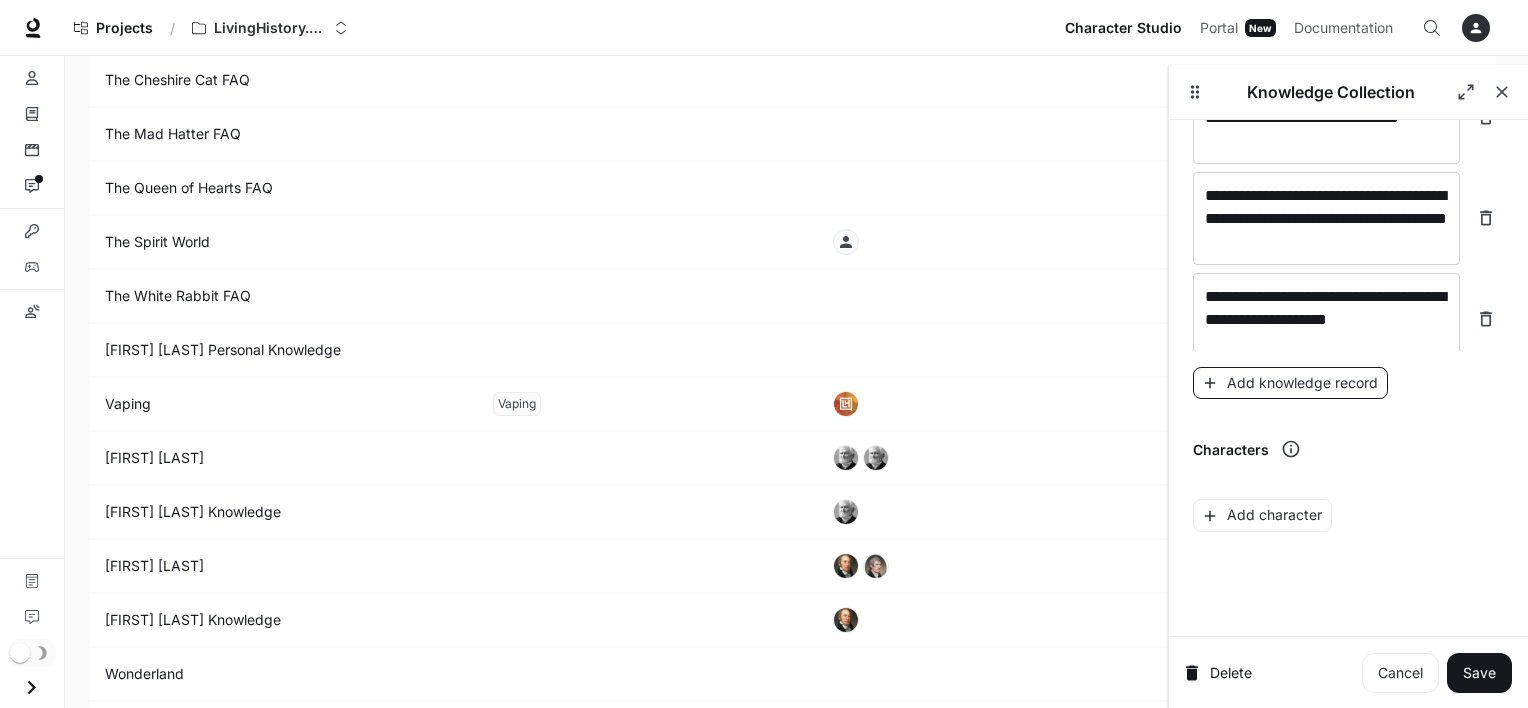 scroll, scrollTop: 26231, scrollLeft: 0, axis: vertical 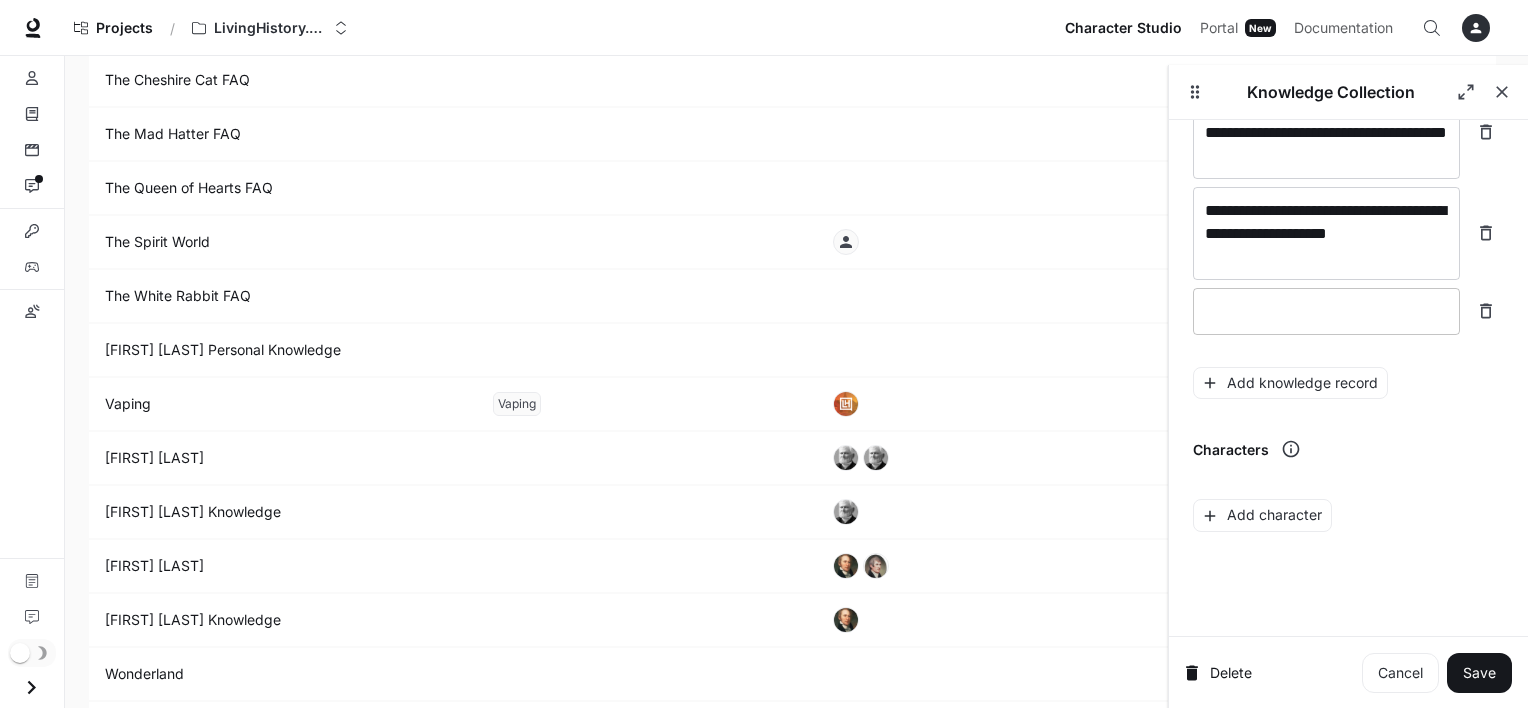 click on "* ​" at bounding box center [1326, 311] 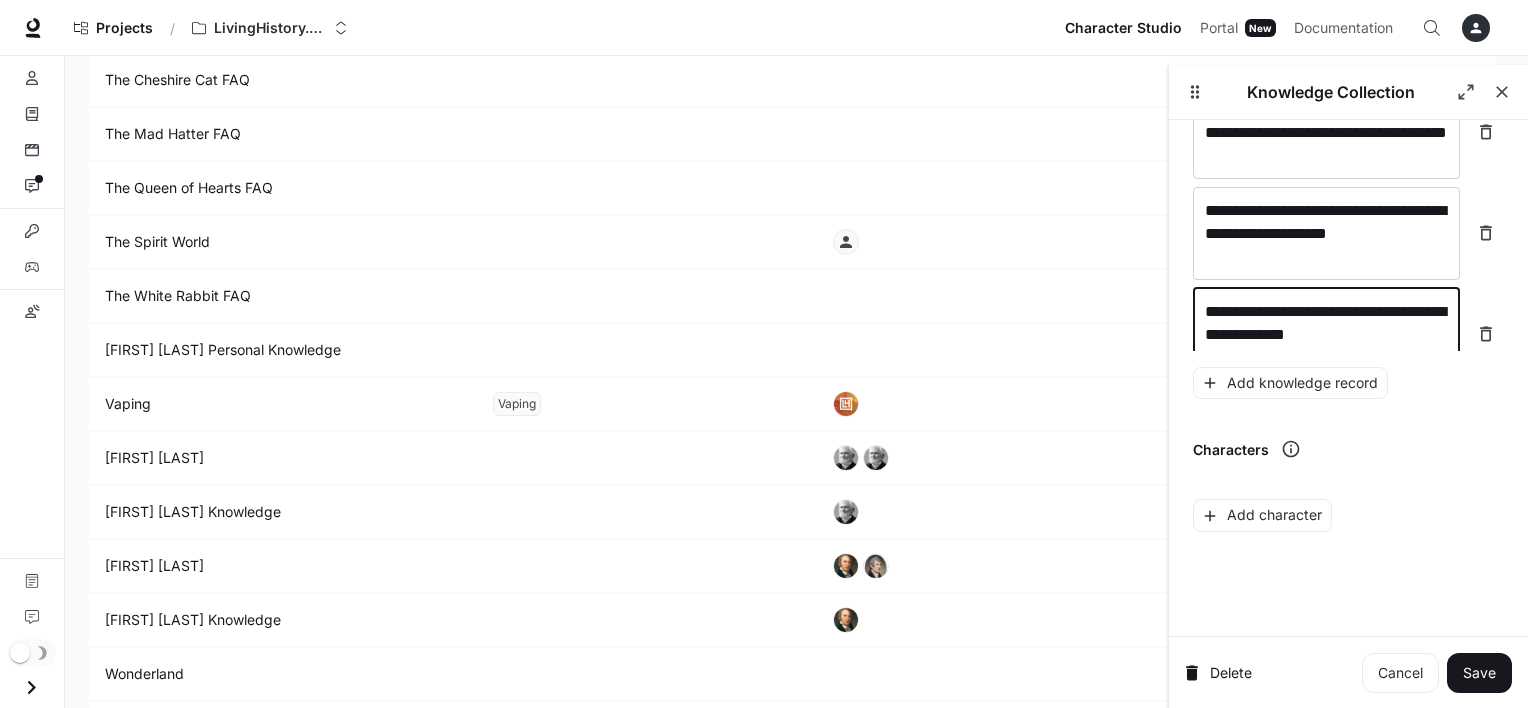 scroll, scrollTop: 26247, scrollLeft: 0, axis: vertical 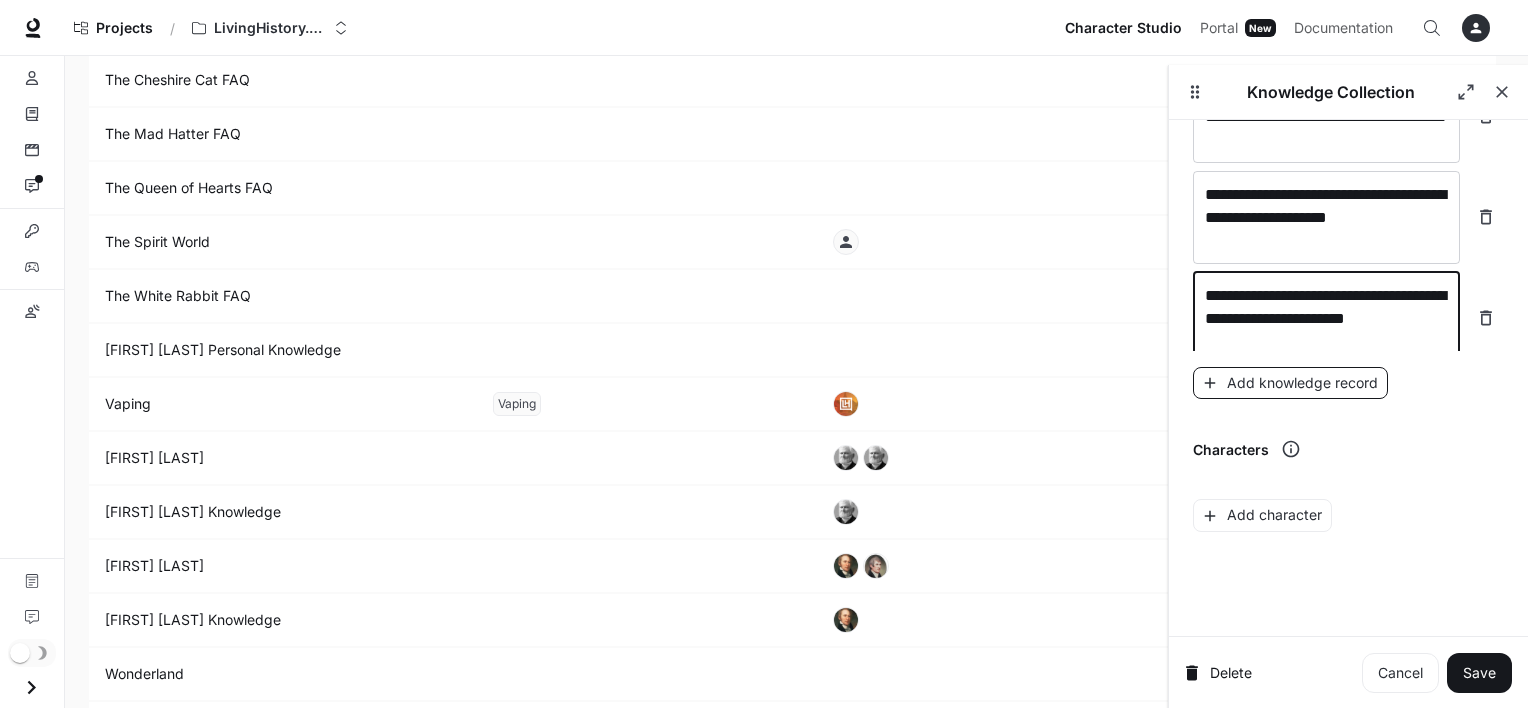 type on "**********" 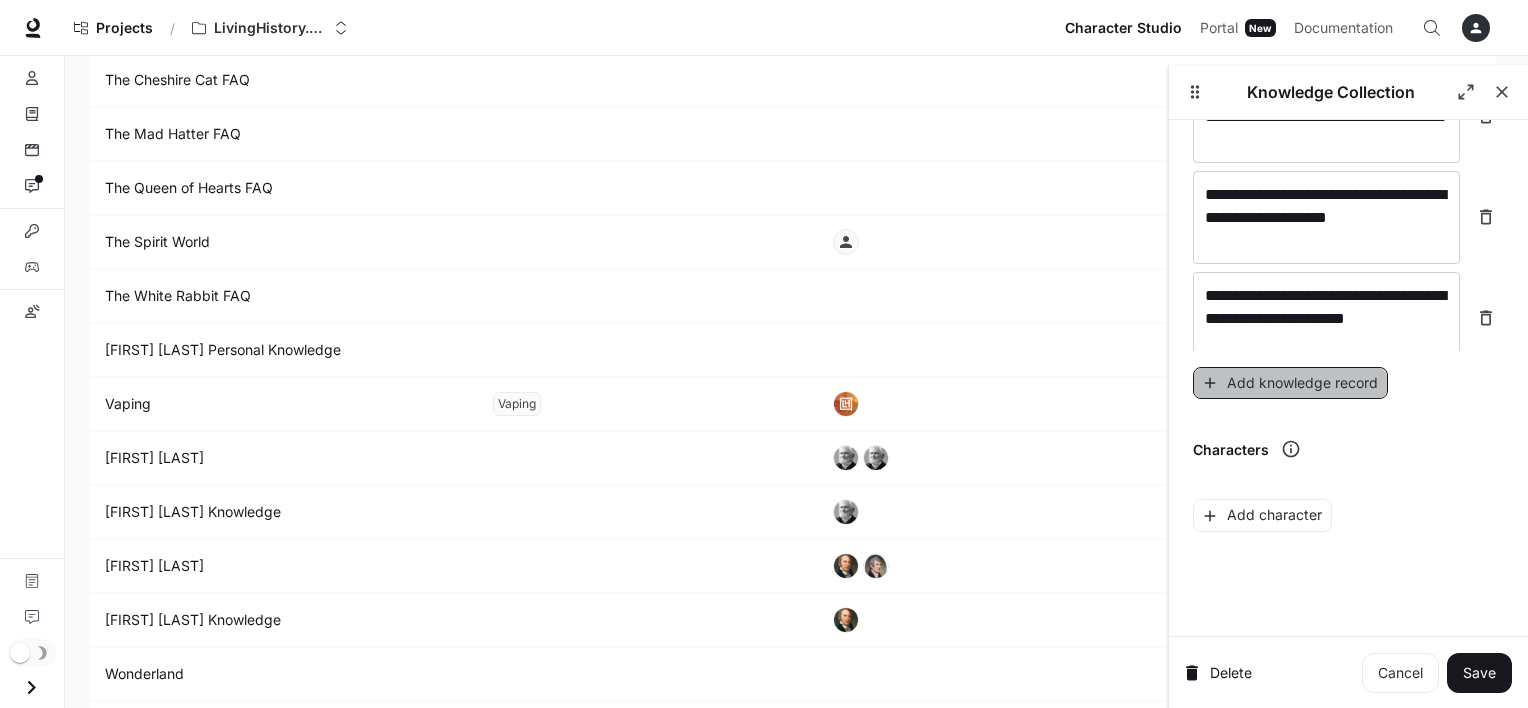 click on "Add knowledge record" at bounding box center [1290, 383] 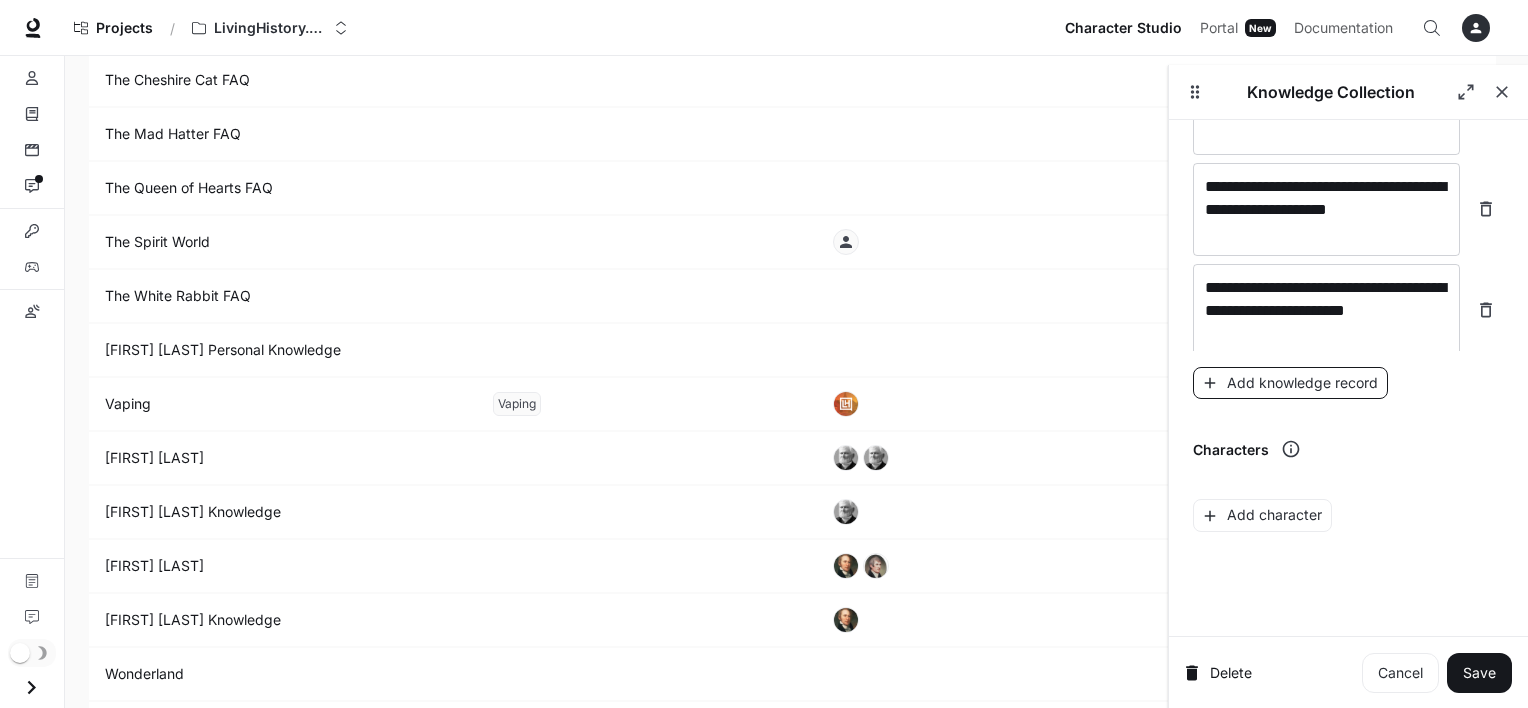 scroll, scrollTop: 26324, scrollLeft: 0, axis: vertical 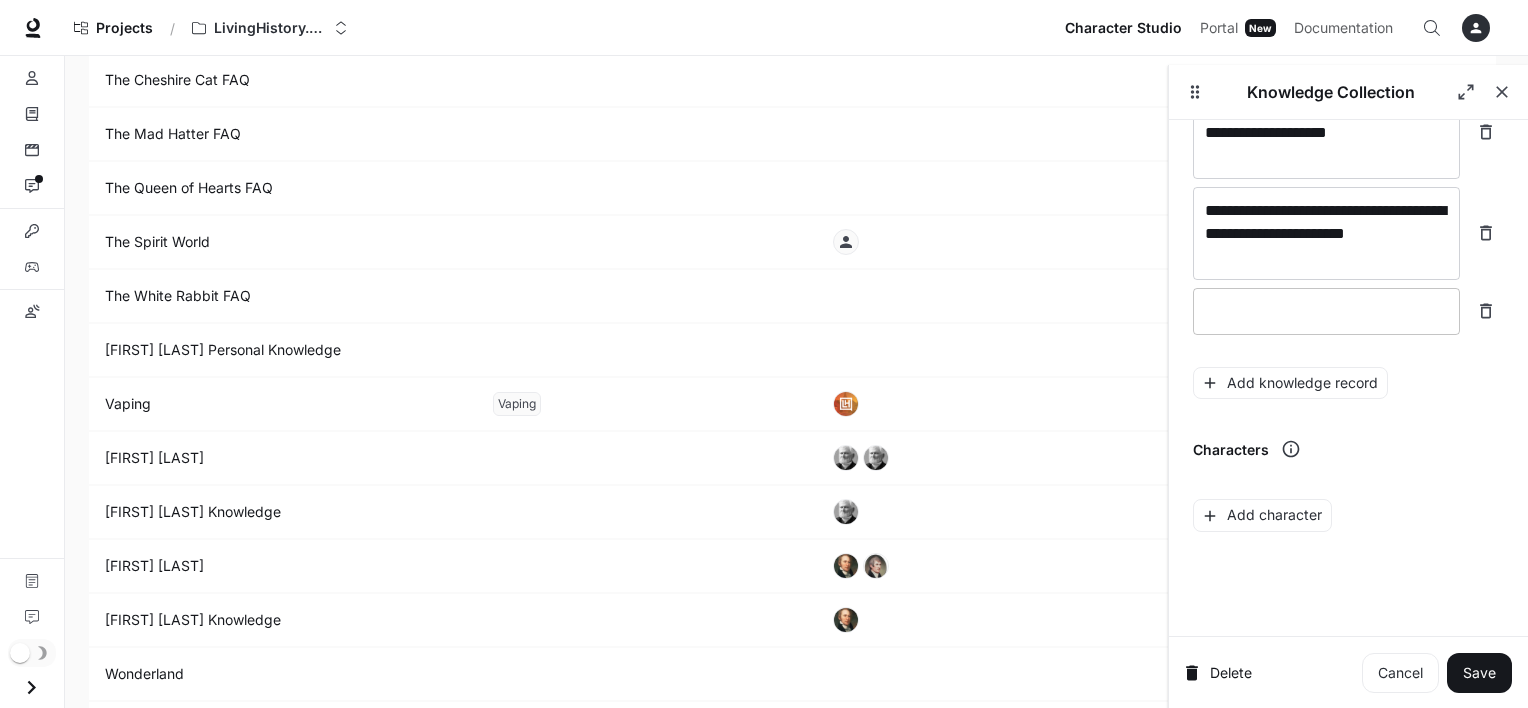 click on "* ​" at bounding box center (1326, 311) 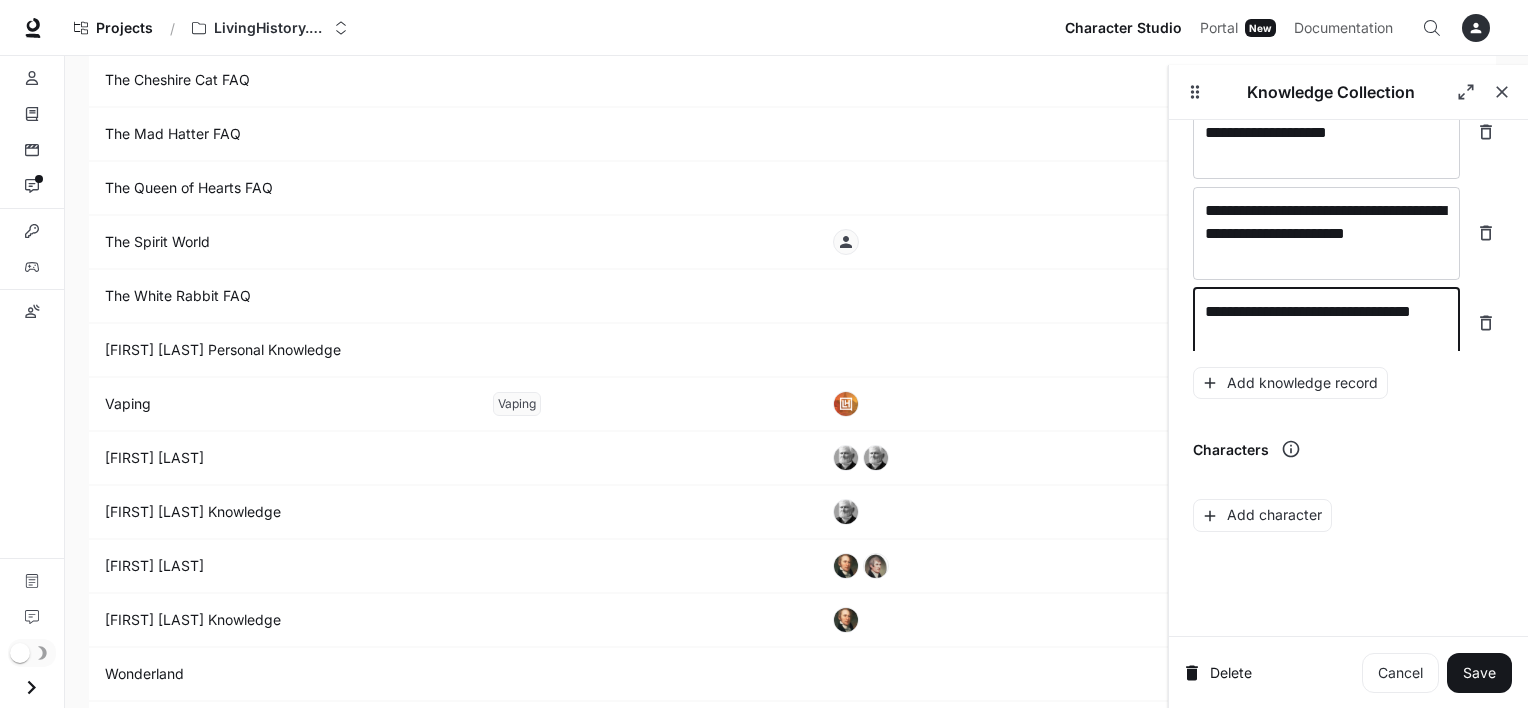 type on "**********" 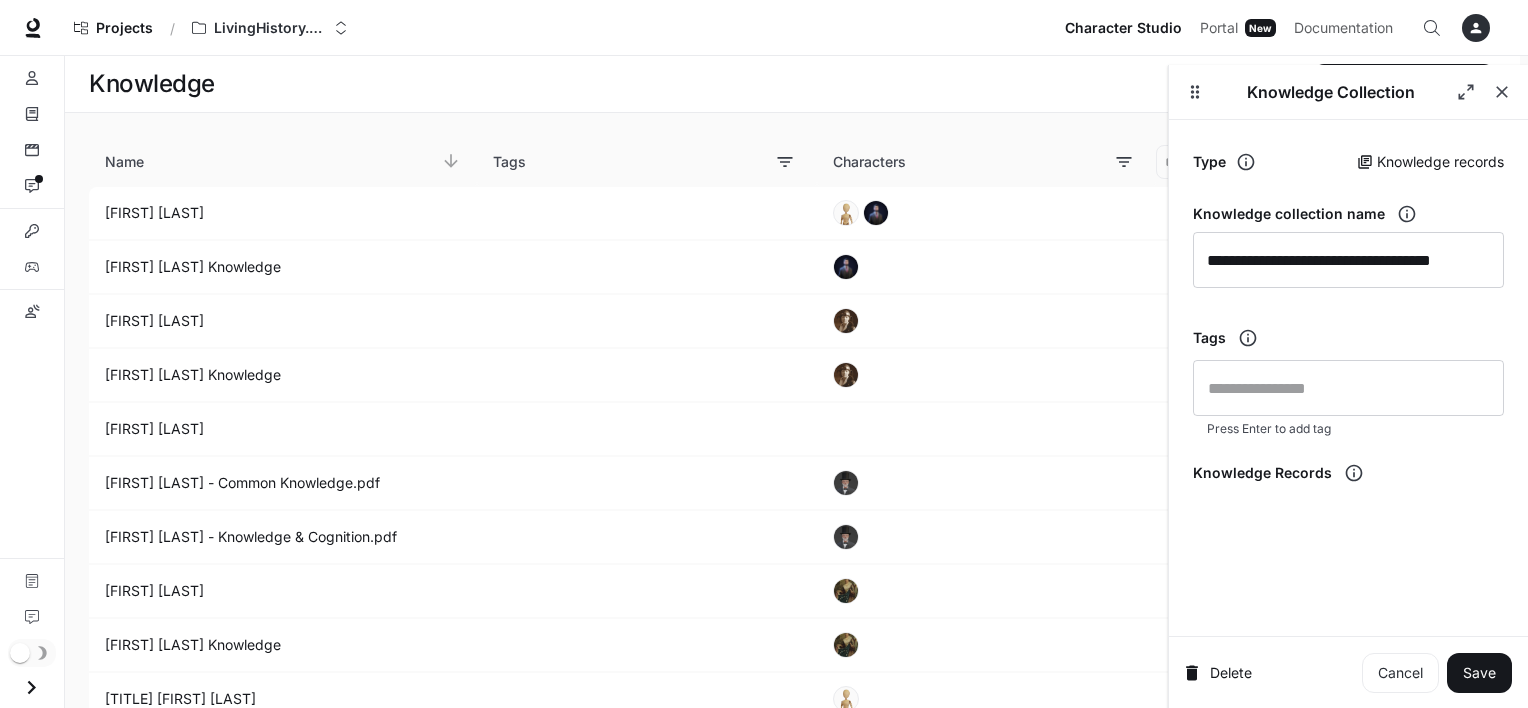 scroll, scrollTop: 4669, scrollLeft: 0, axis: vertical 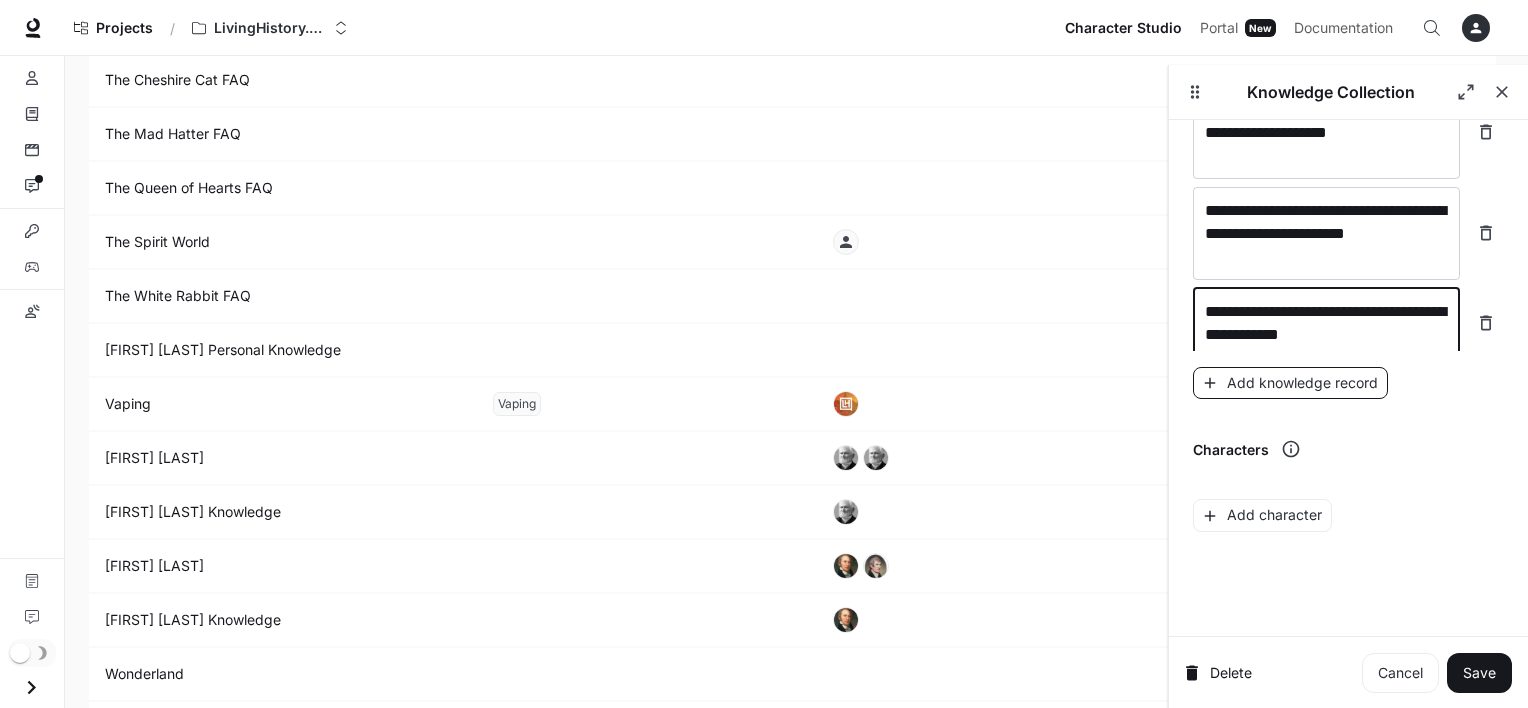 type on "**********" 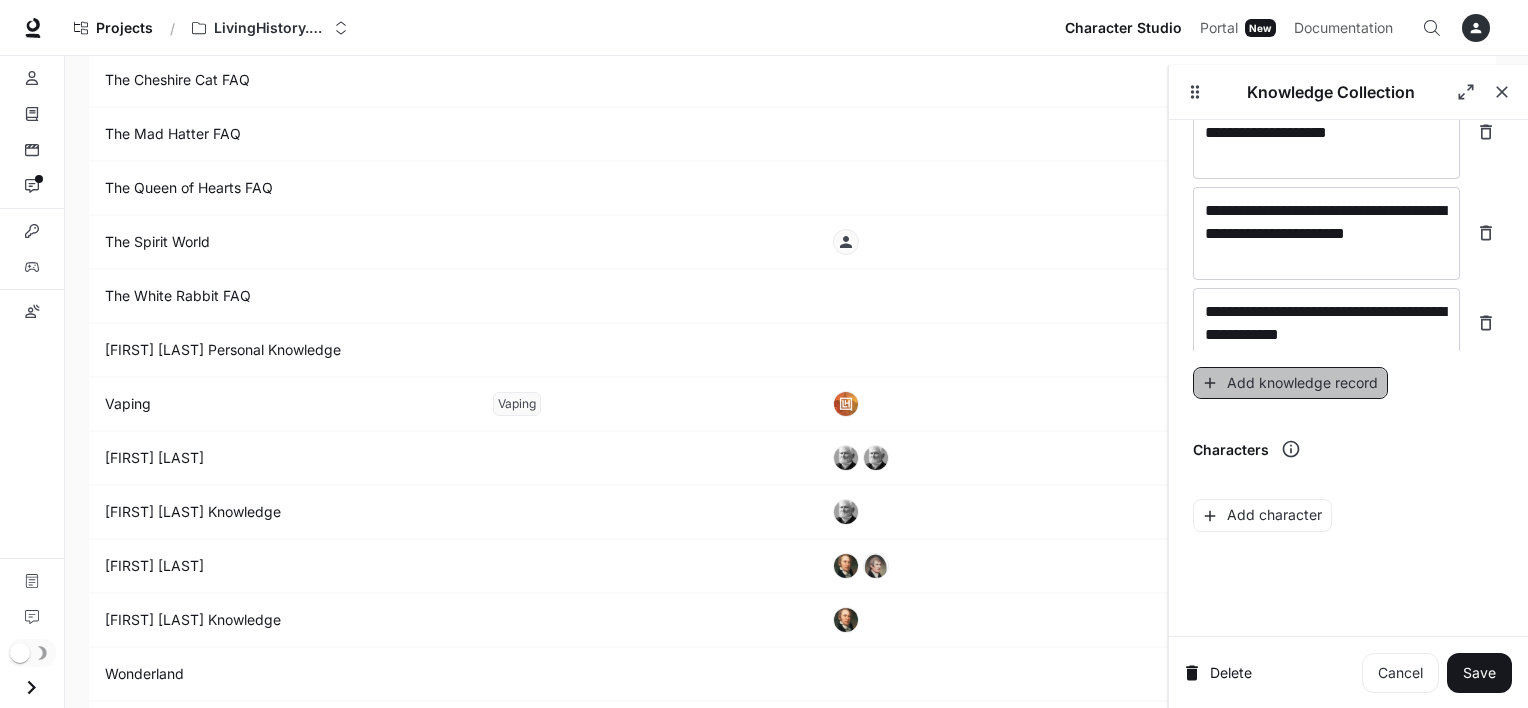 click on "Add knowledge record" at bounding box center [1290, 383] 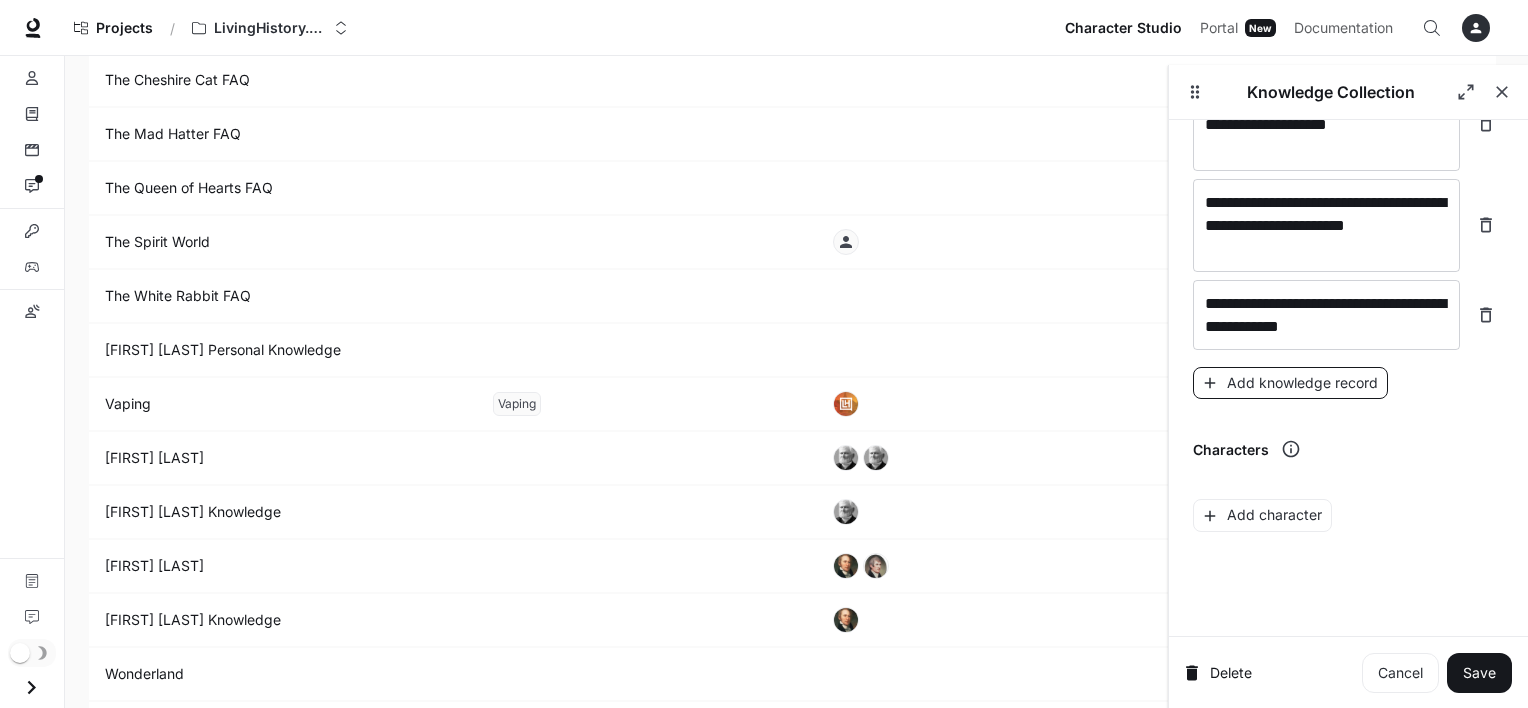 scroll, scrollTop: 26394, scrollLeft: 0, axis: vertical 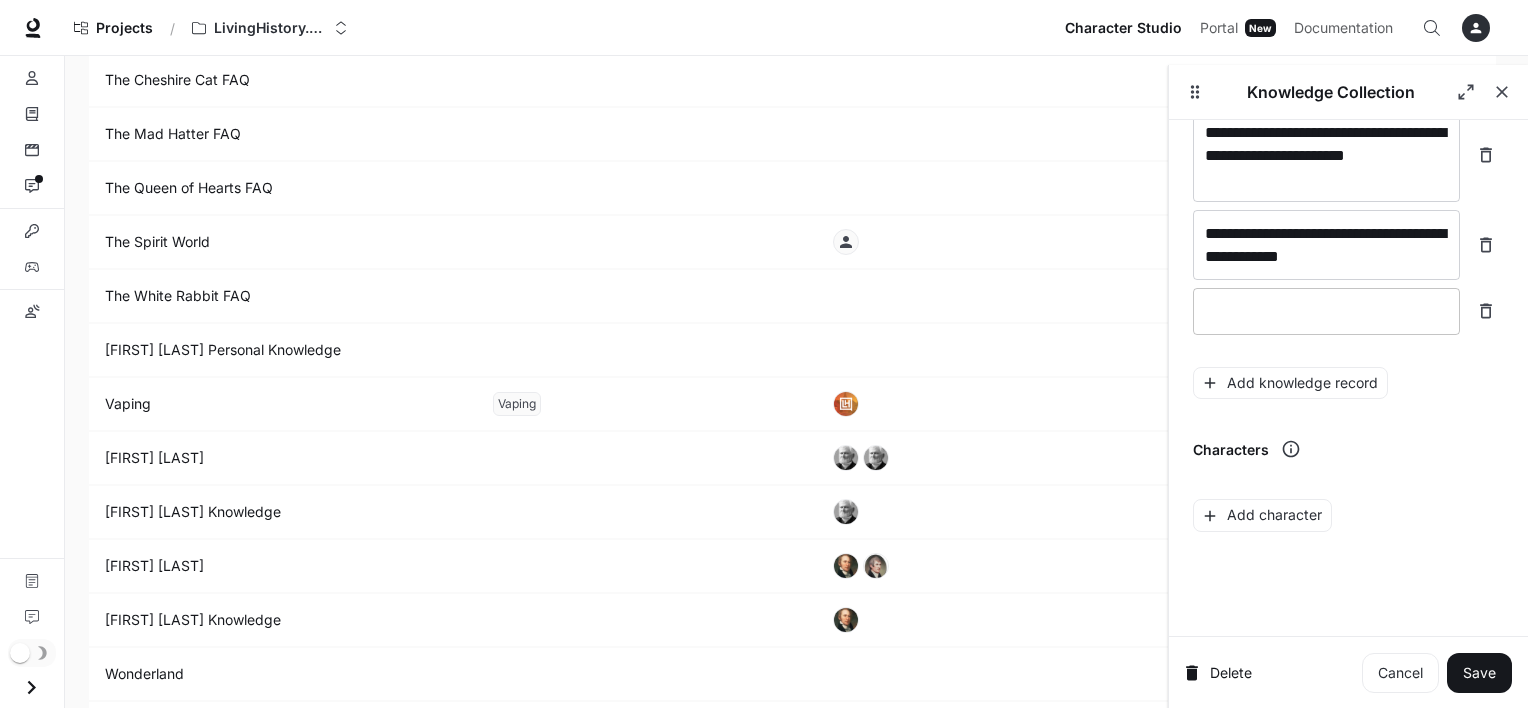 click at bounding box center (1326, 311) 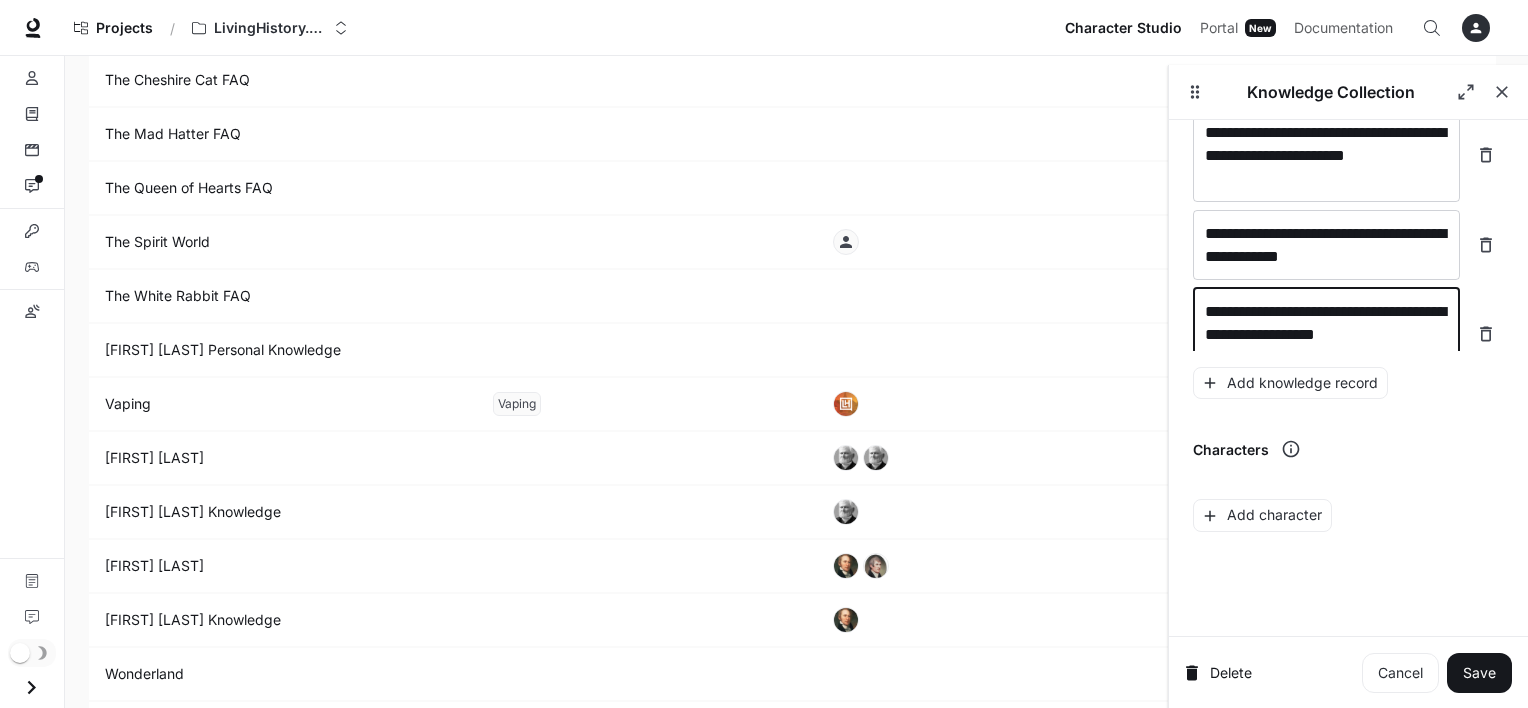 scroll, scrollTop: 26409, scrollLeft: 0, axis: vertical 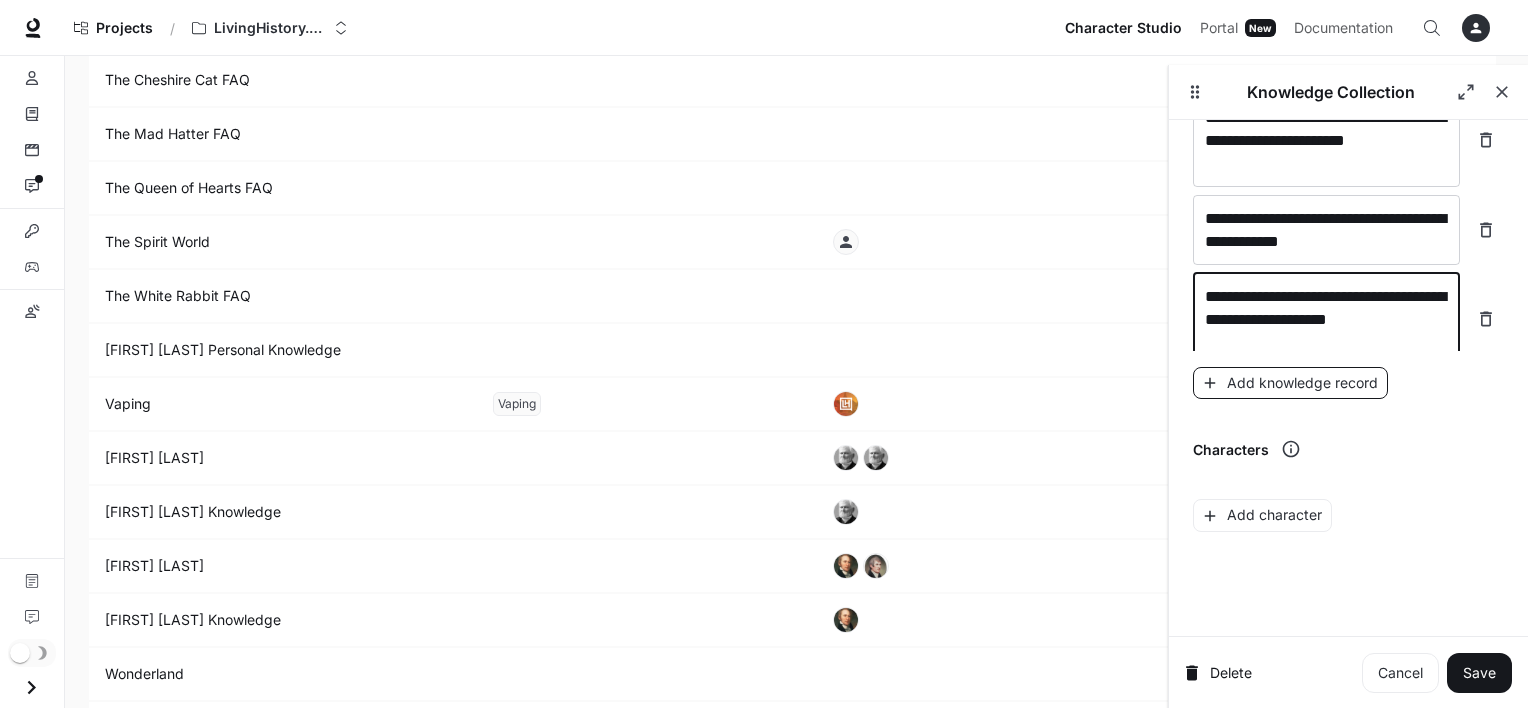 type on "**********" 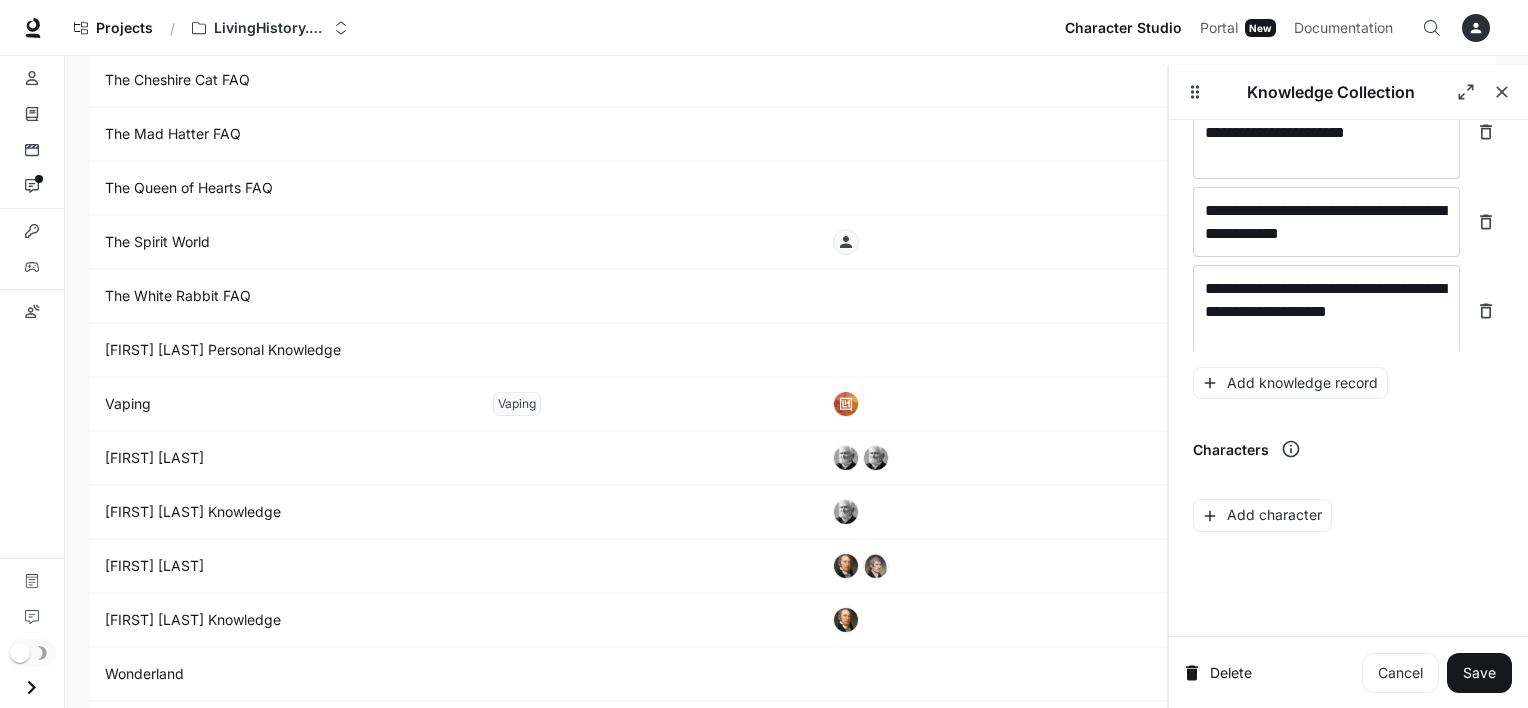 scroll, scrollTop: 26487, scrollLeft: 0, axis: vertical 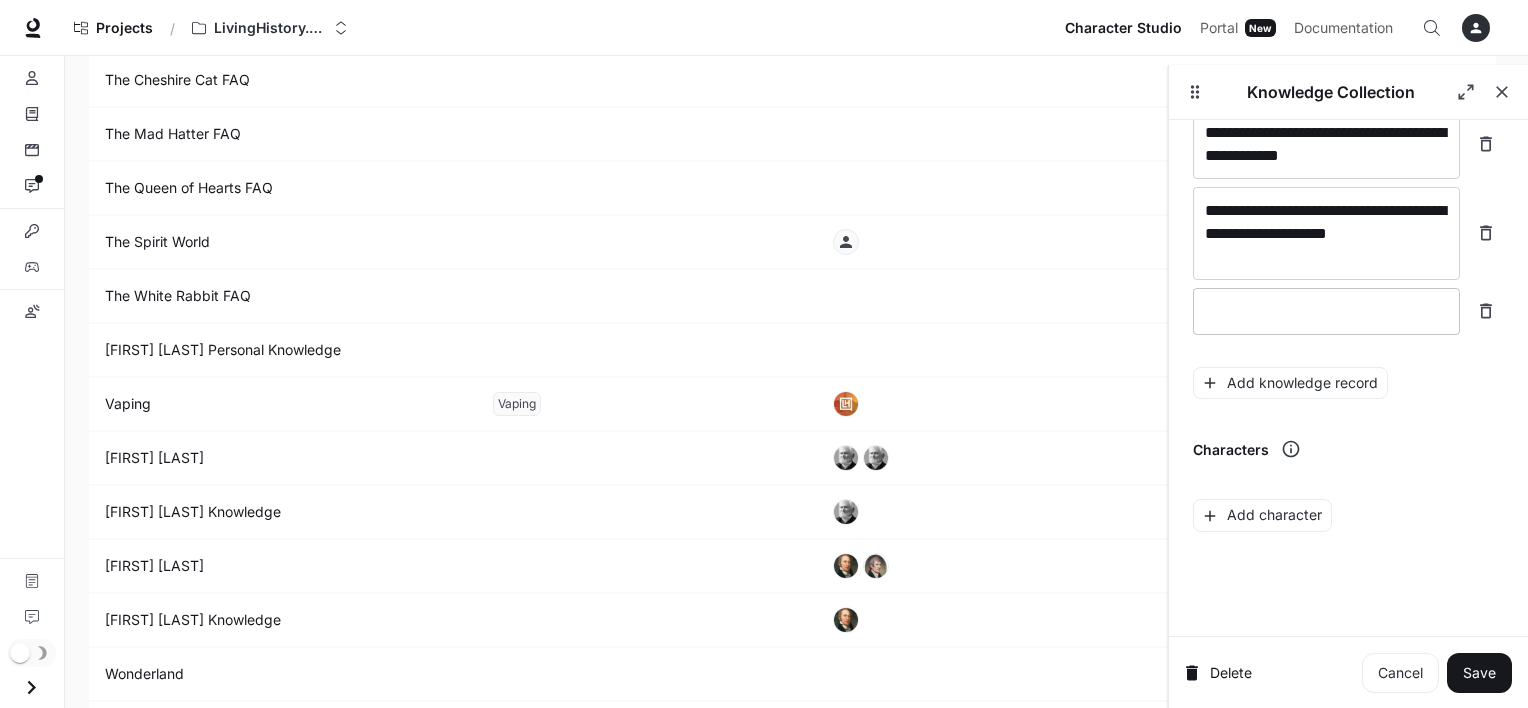 click at bounding box center (1326, 311) 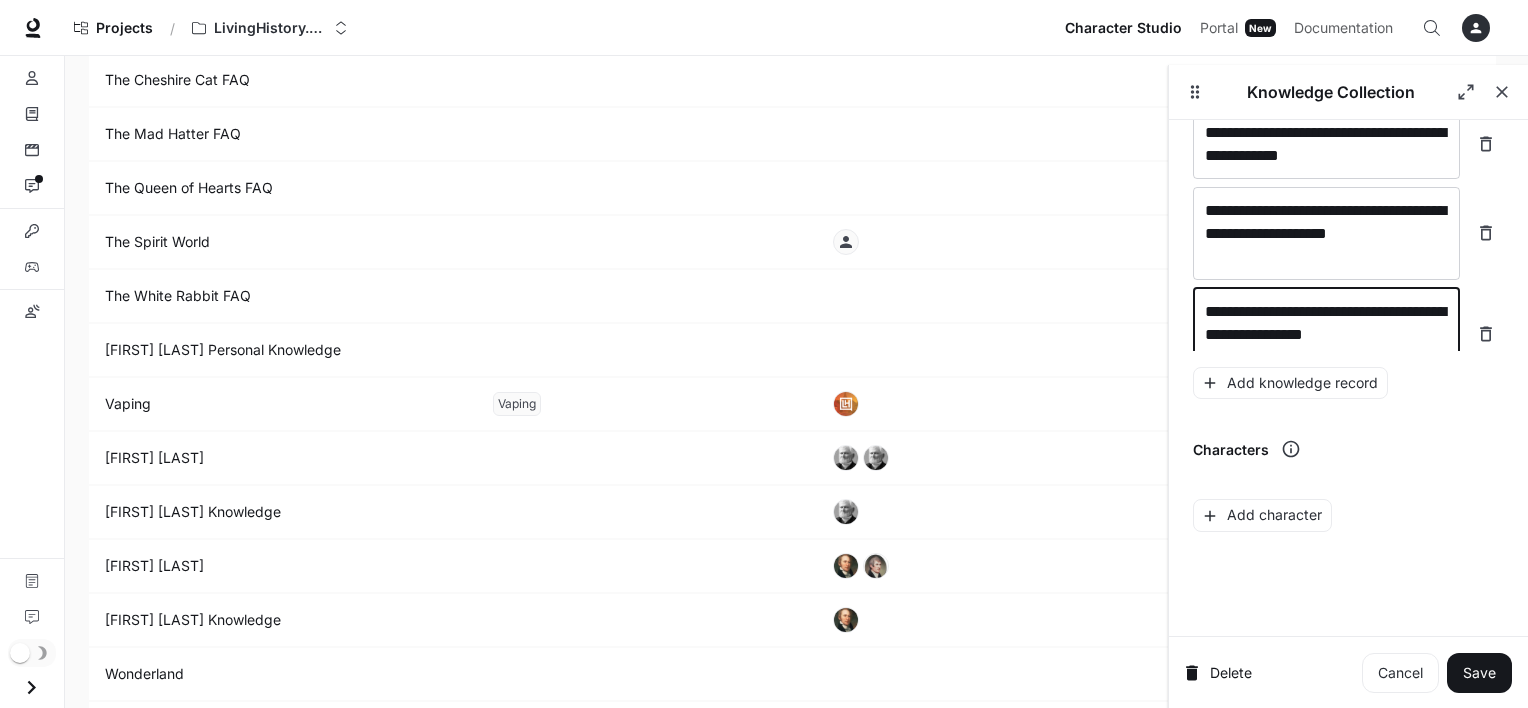scroll, scrollTop: 26503, scrollLeft: 0, axis: vertical 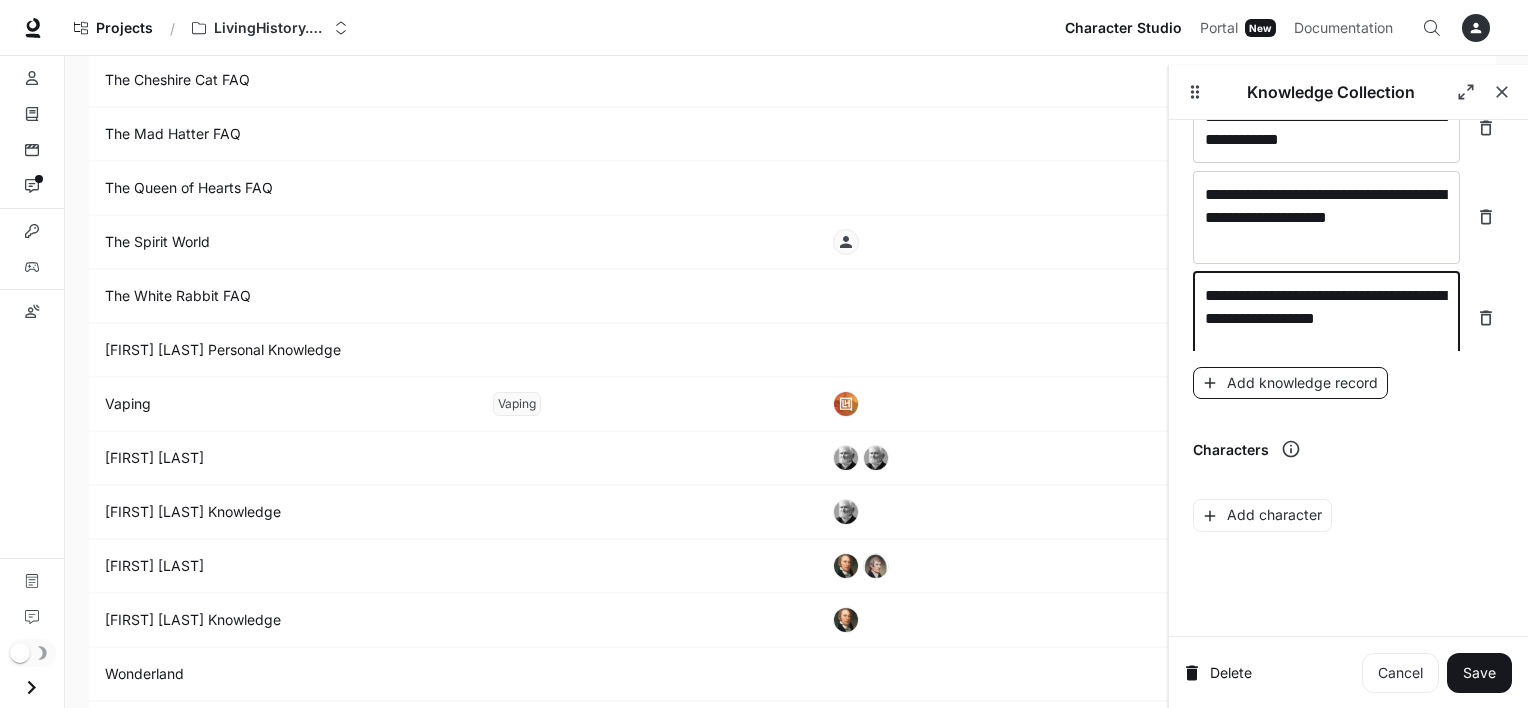type on "**********" 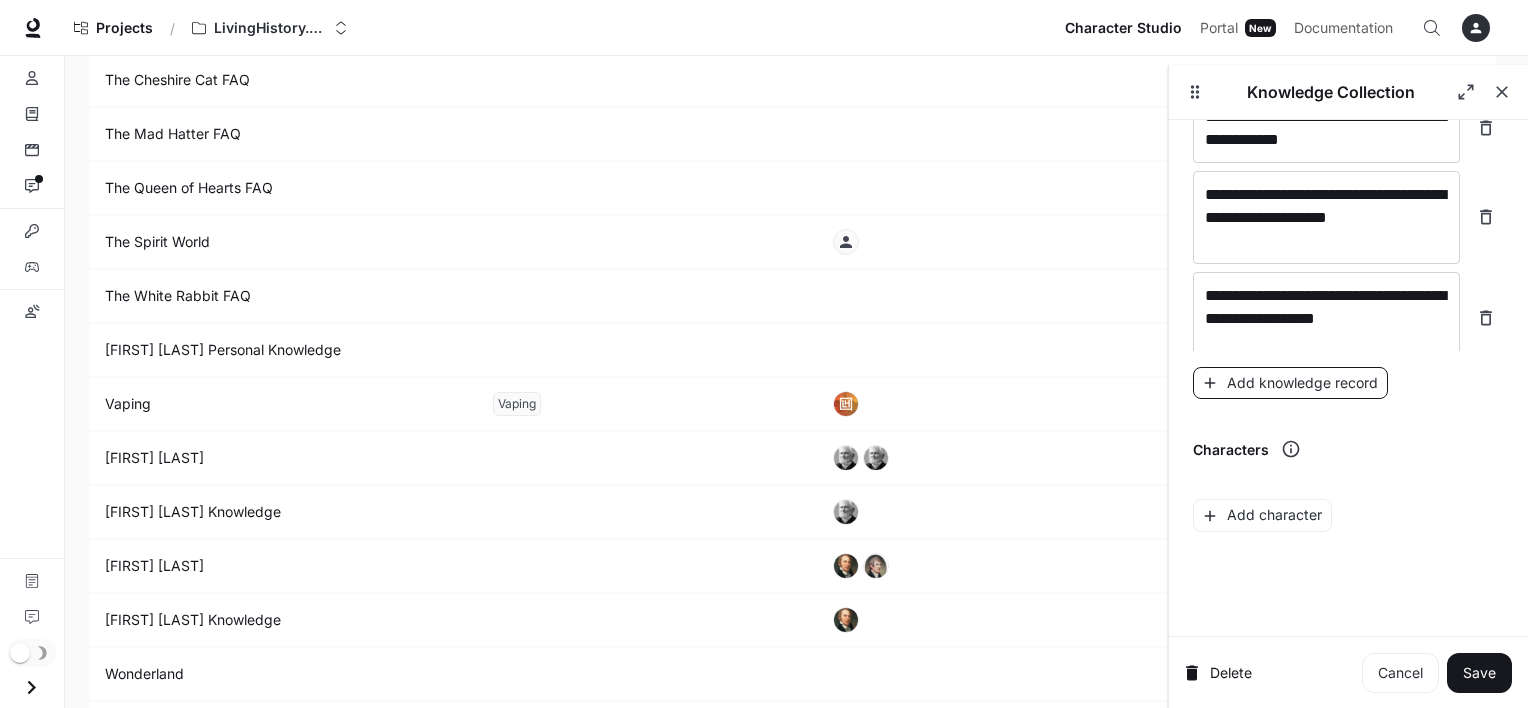 scroll, scrollTop: 26580, scrollLeft: 0, axis: vertical 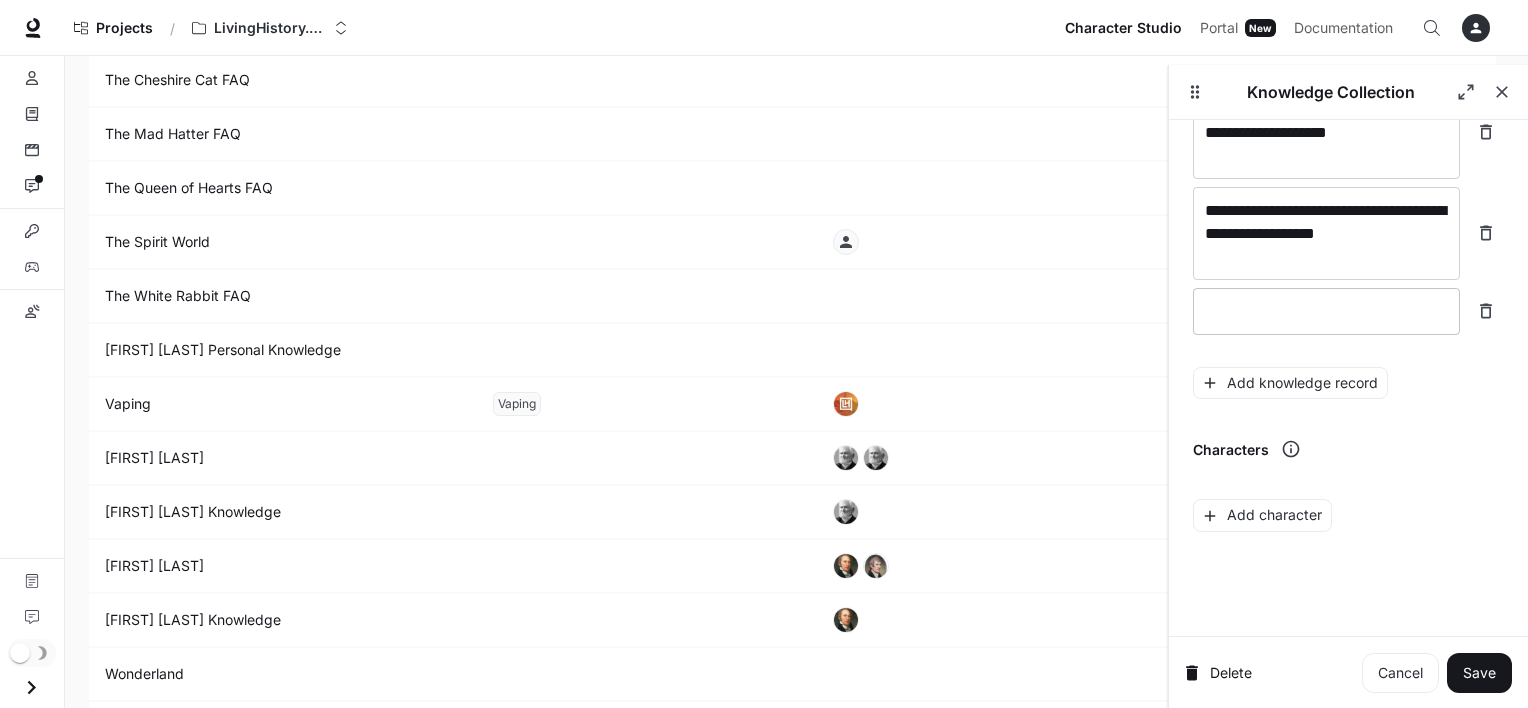 click on "* ​" at bounding box center [1326, 311] 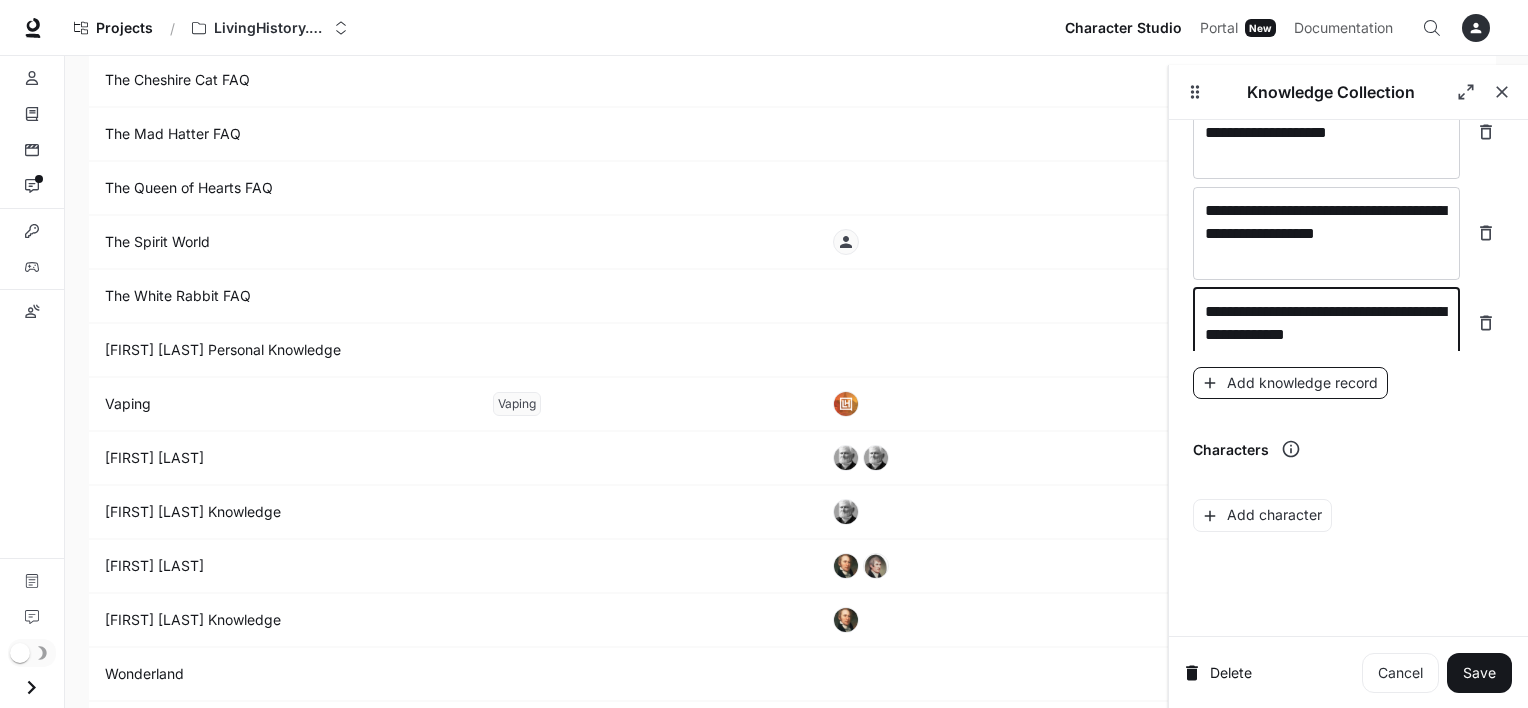 type on "**********" 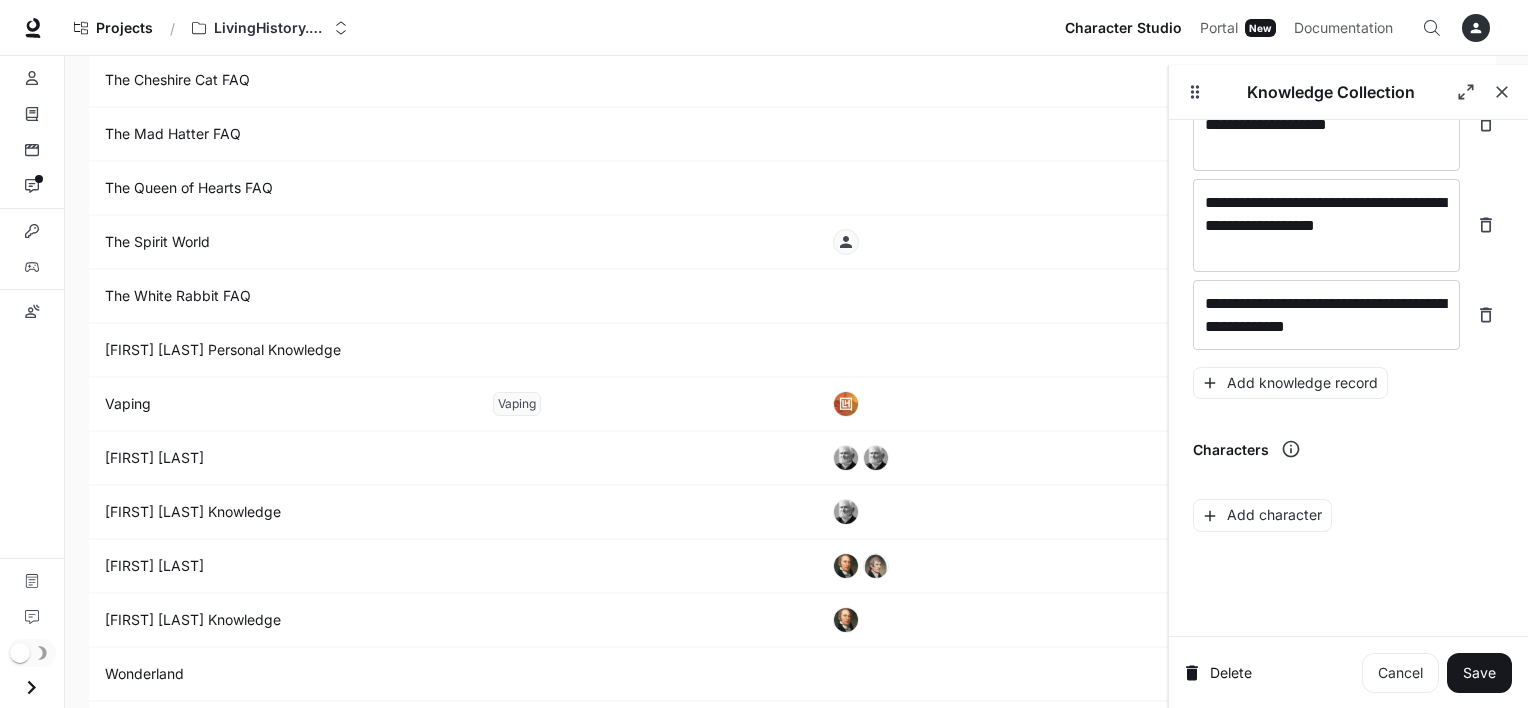 scroll, scrollTop: 26650, scrollLeft: 0, axis: vertical 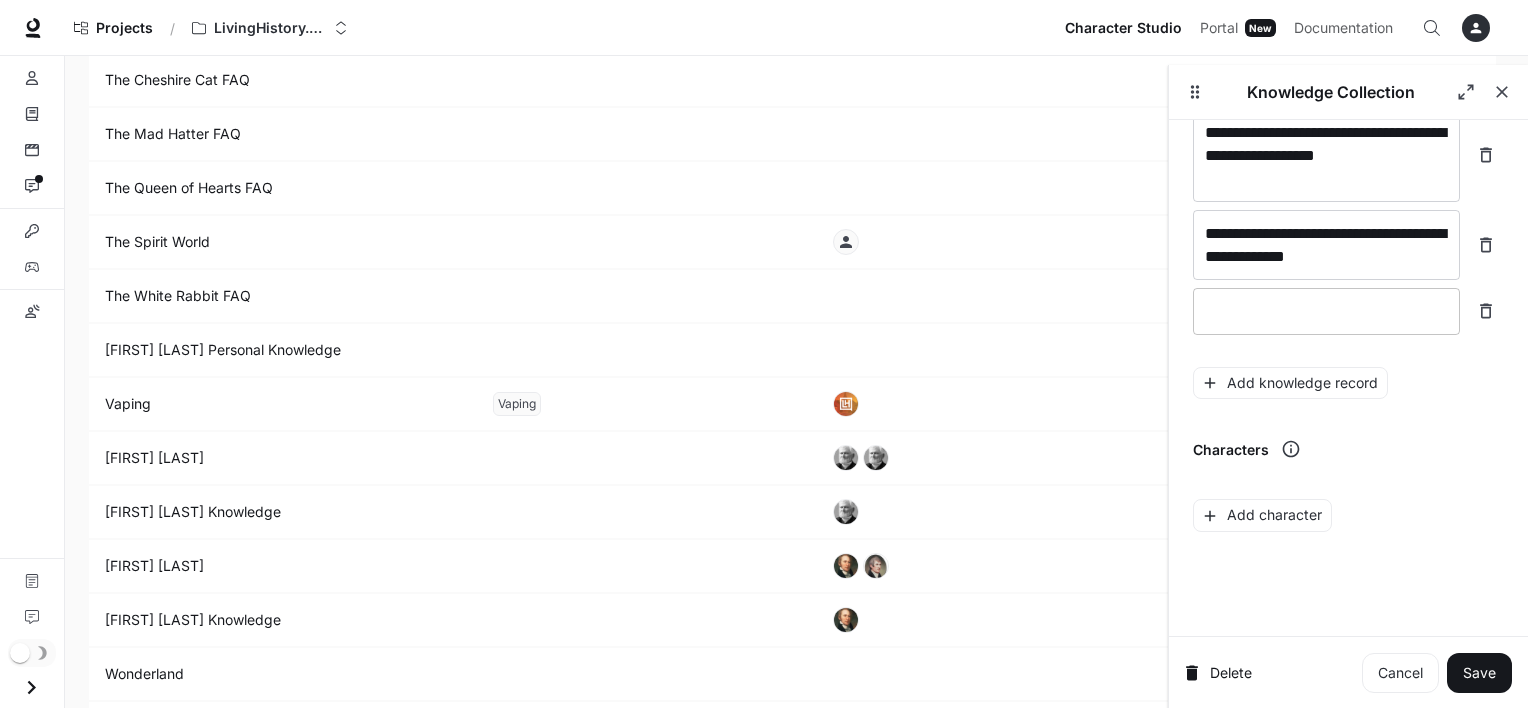 click on "* ​" at bounding box center (1326, 311) 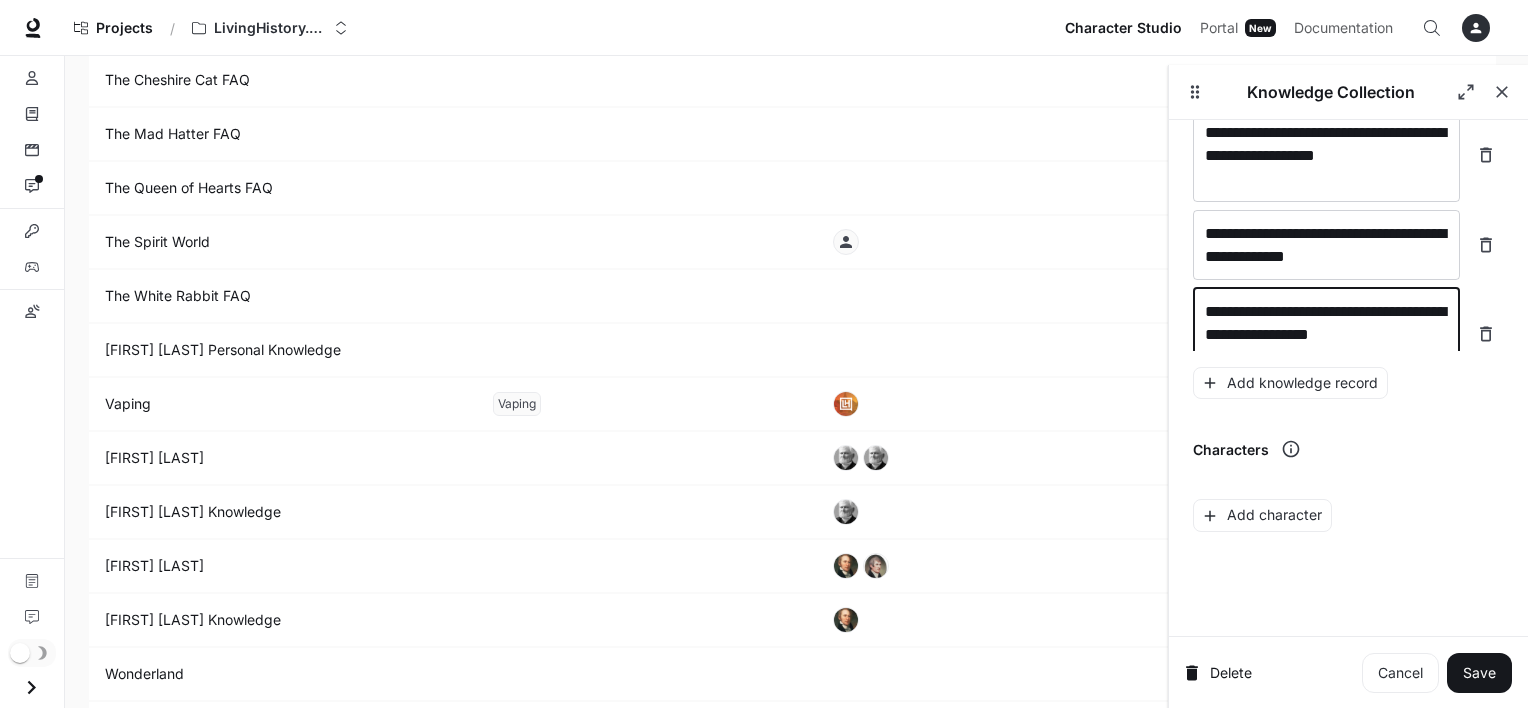 scroll, scrollTop: 26665, scrollLeft: 0, axis: vertical 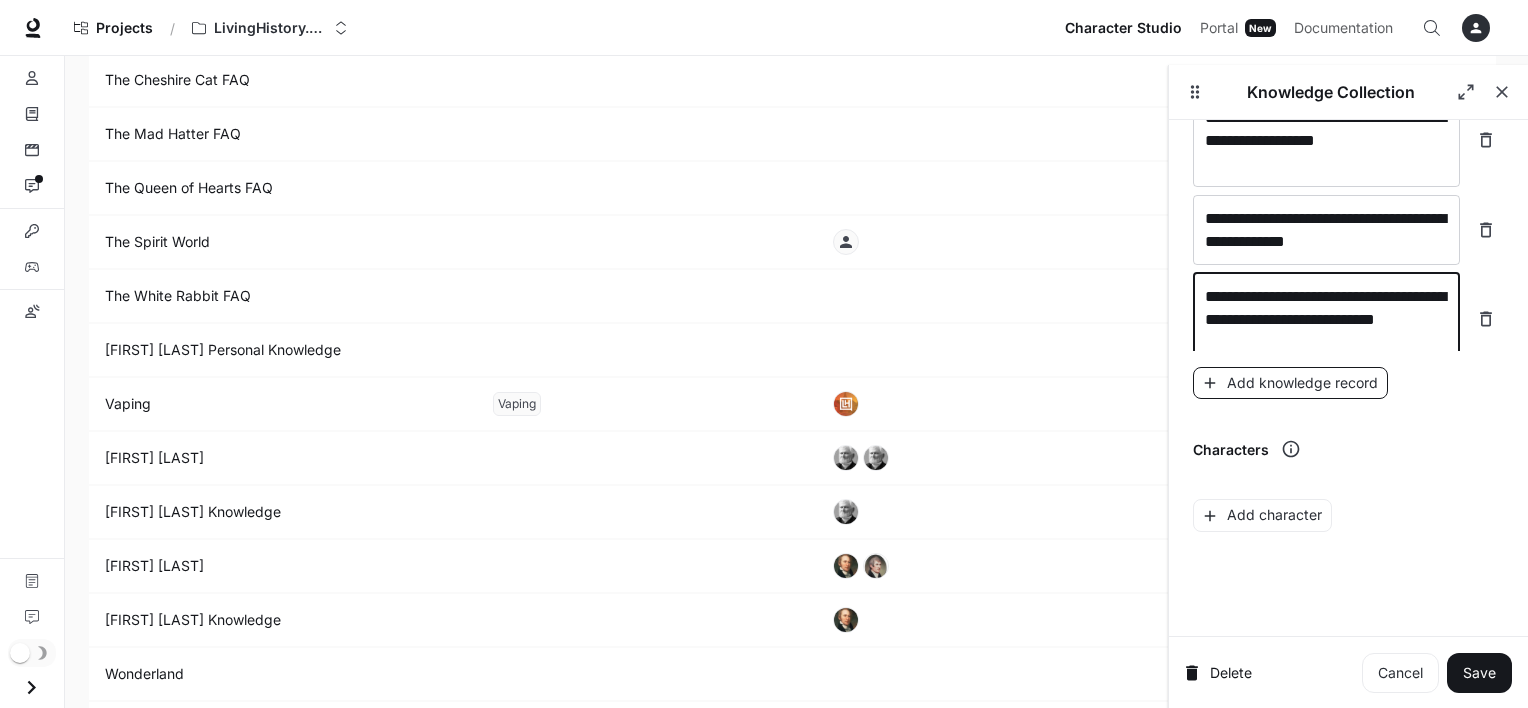 type on "**********" 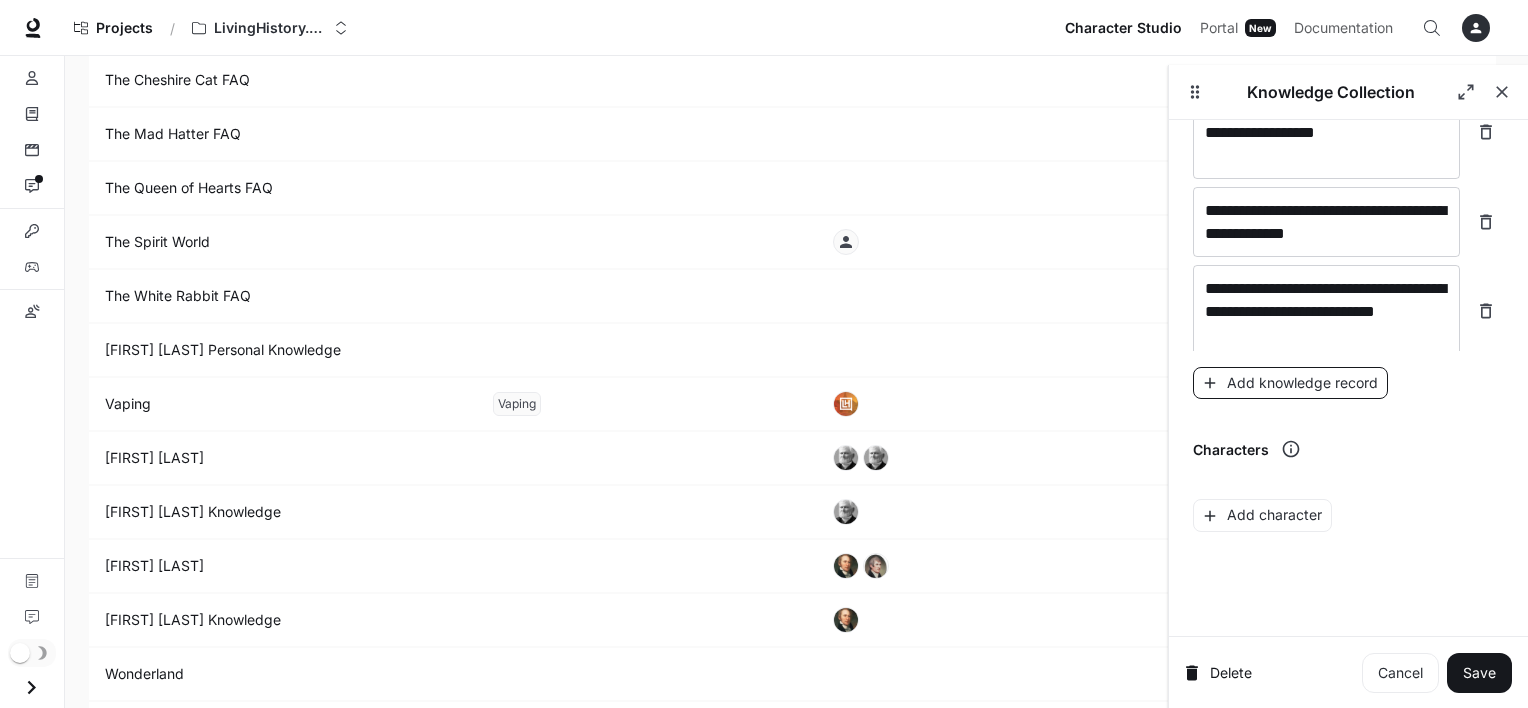 scroll, scrollTop: 26743, scrollLeft: 0, axis: vertical 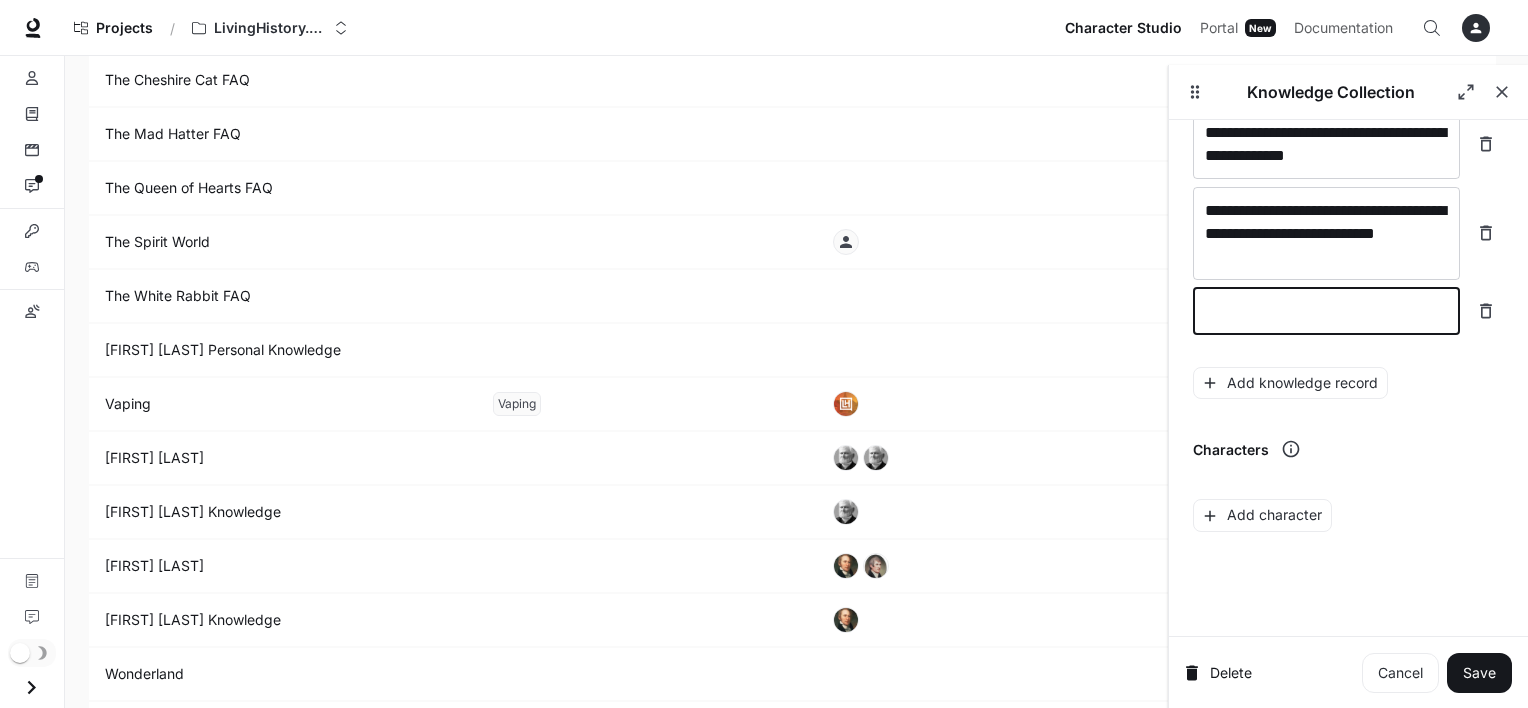 click at bounding box center [1326, 311] 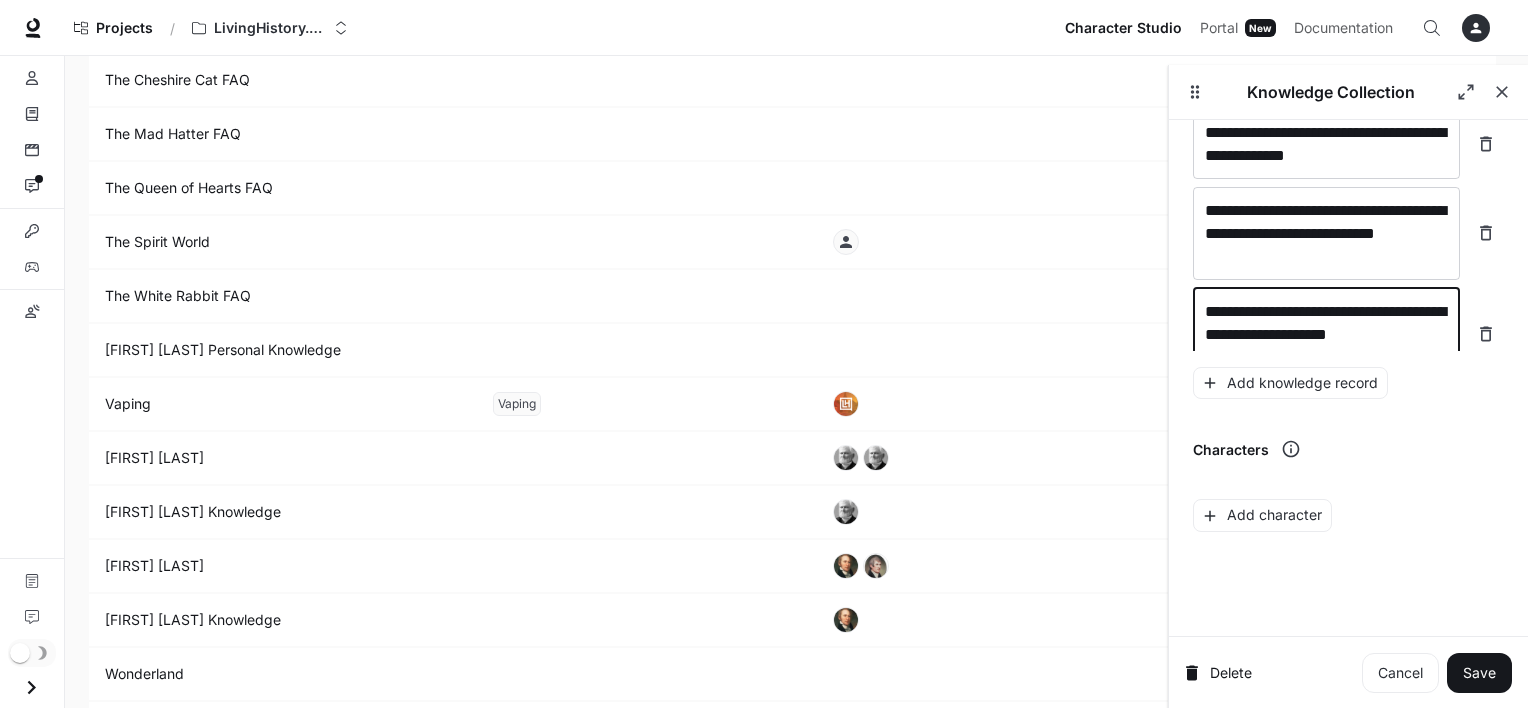 scroll, scrollTop: 26759, scrollLeft: 0, axis: vertical 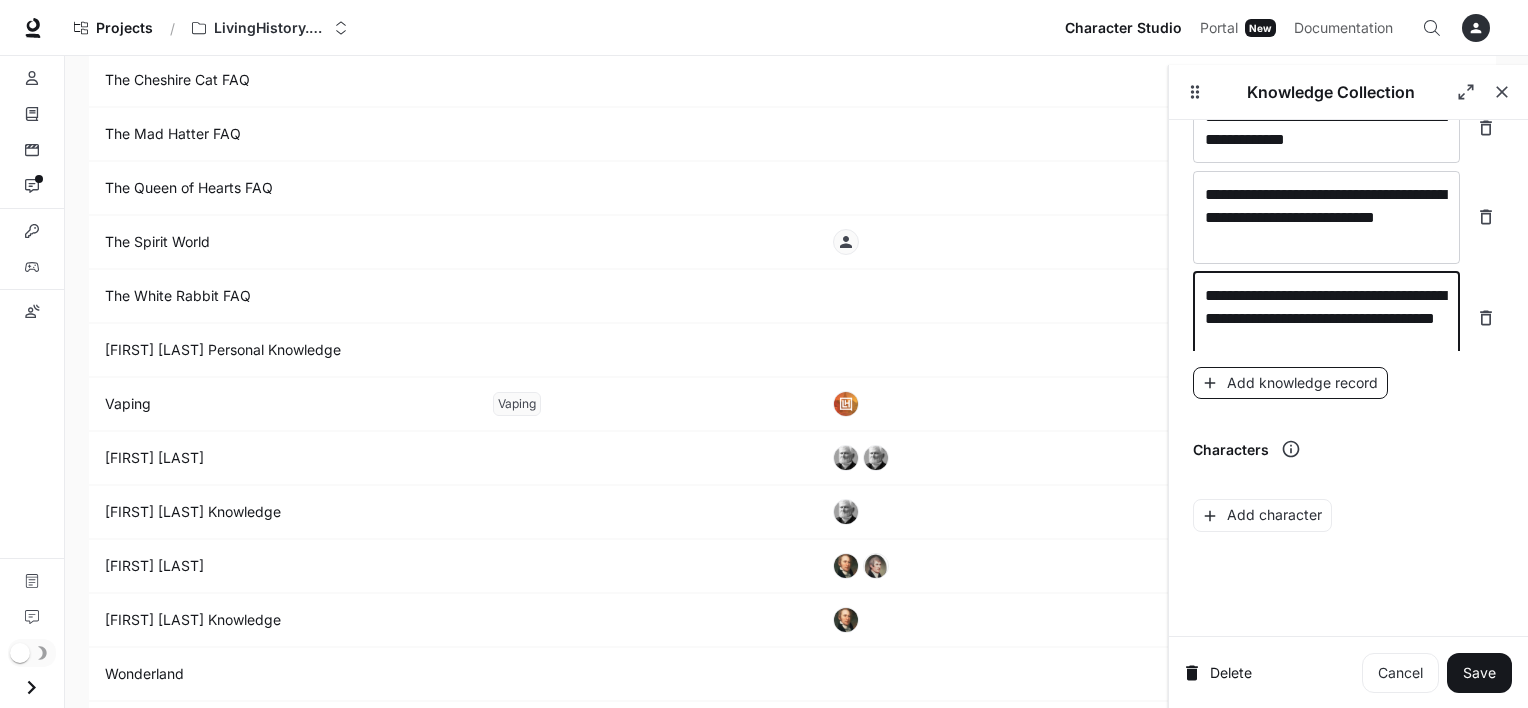 type on "**********" 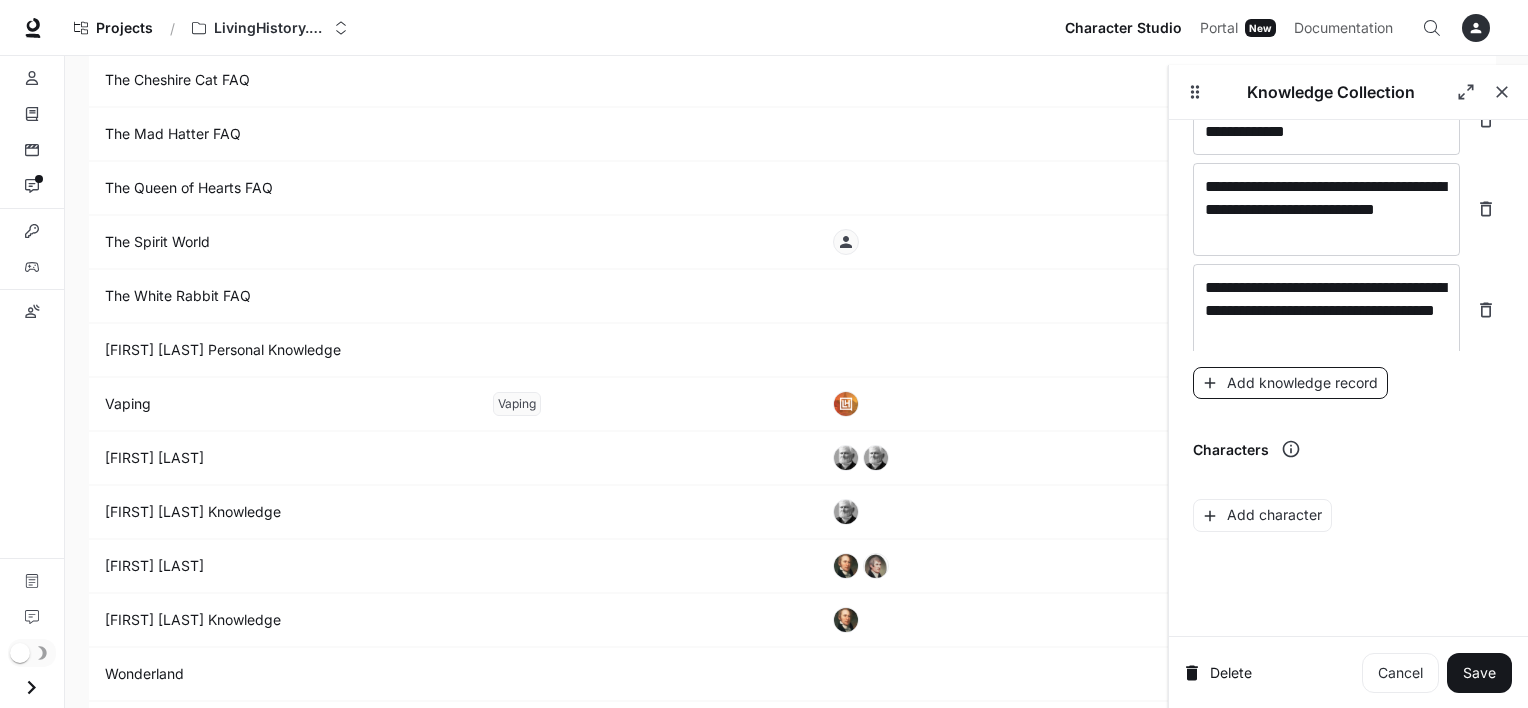 scroll, scrollTop: 26836, scrollLeft: 0, axis: vertical 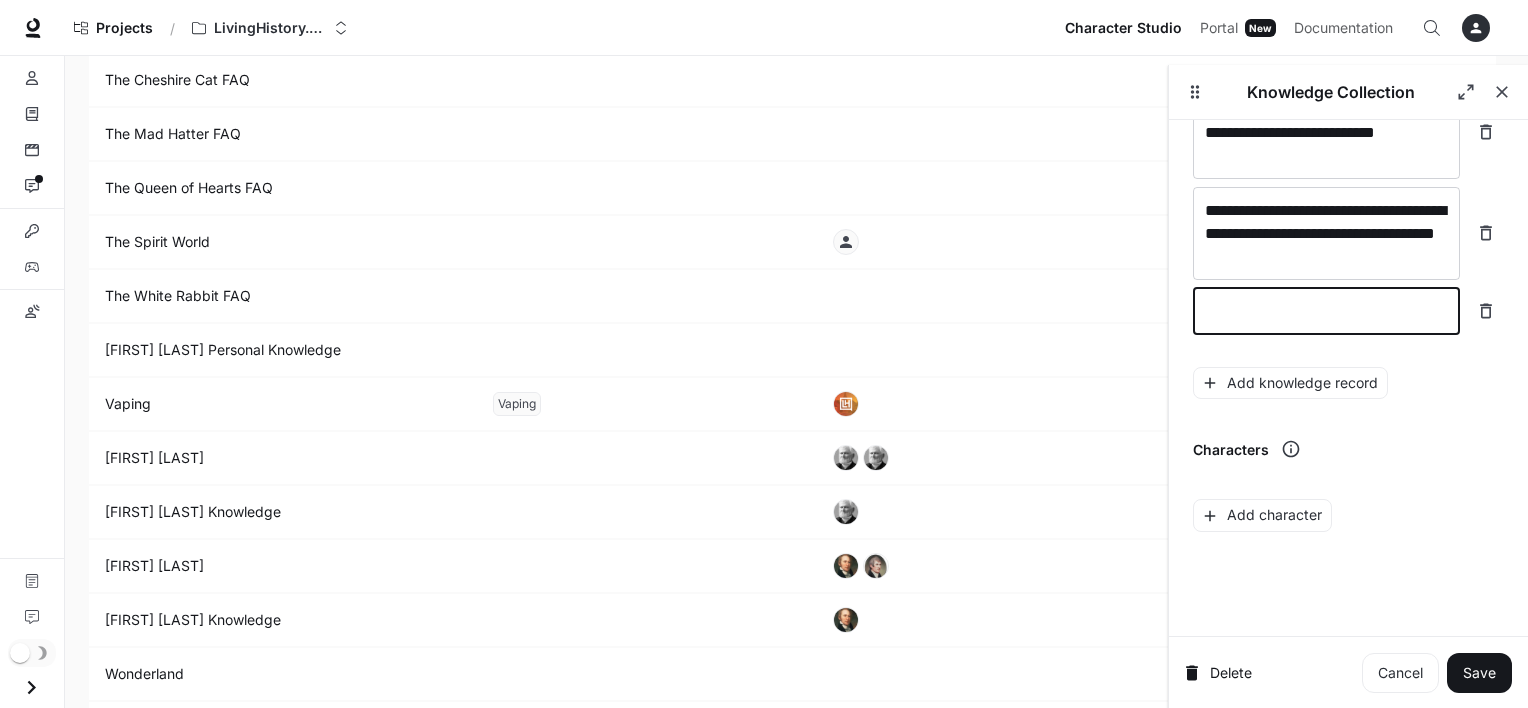 click at bounding box center (1326, 311) 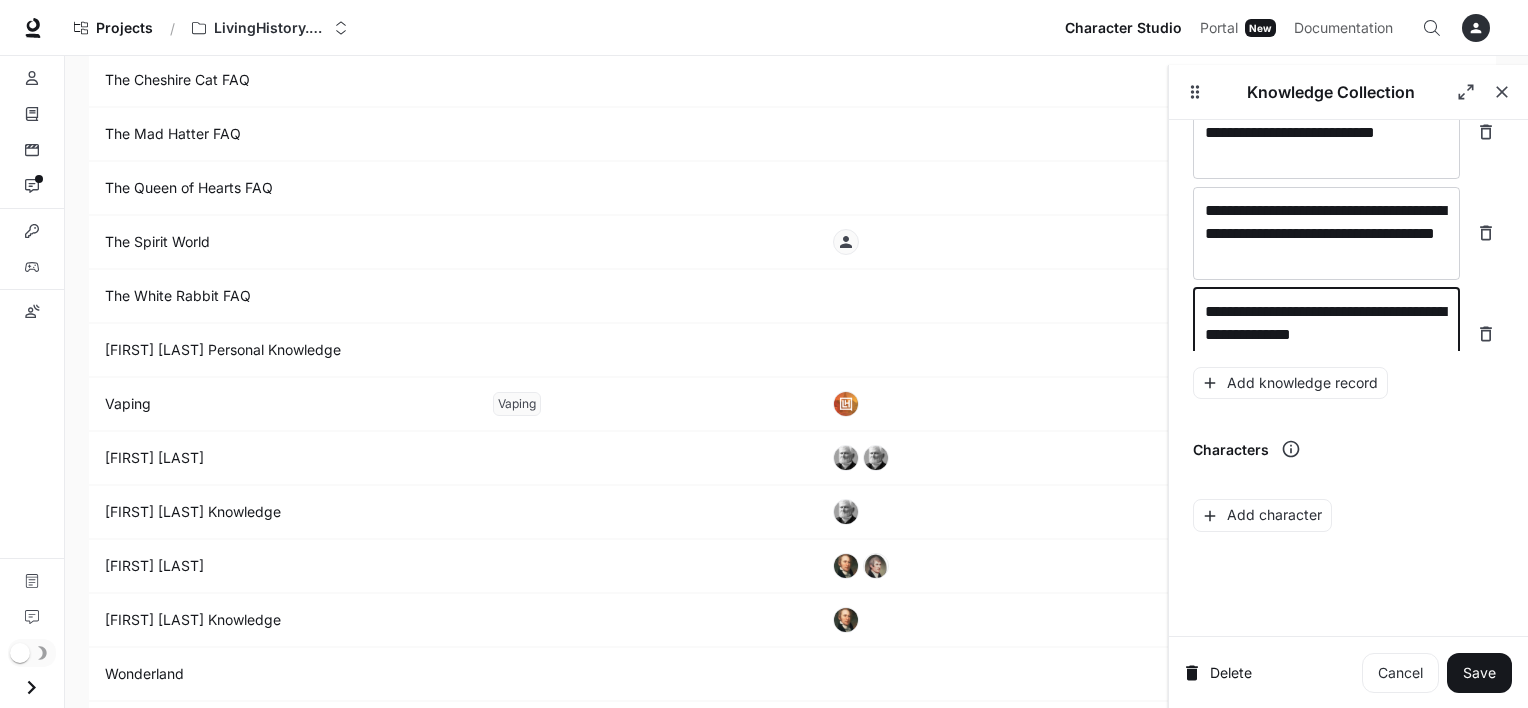 scroll, scrollTop: 26852, scrollLeft: 0, axis: vertical 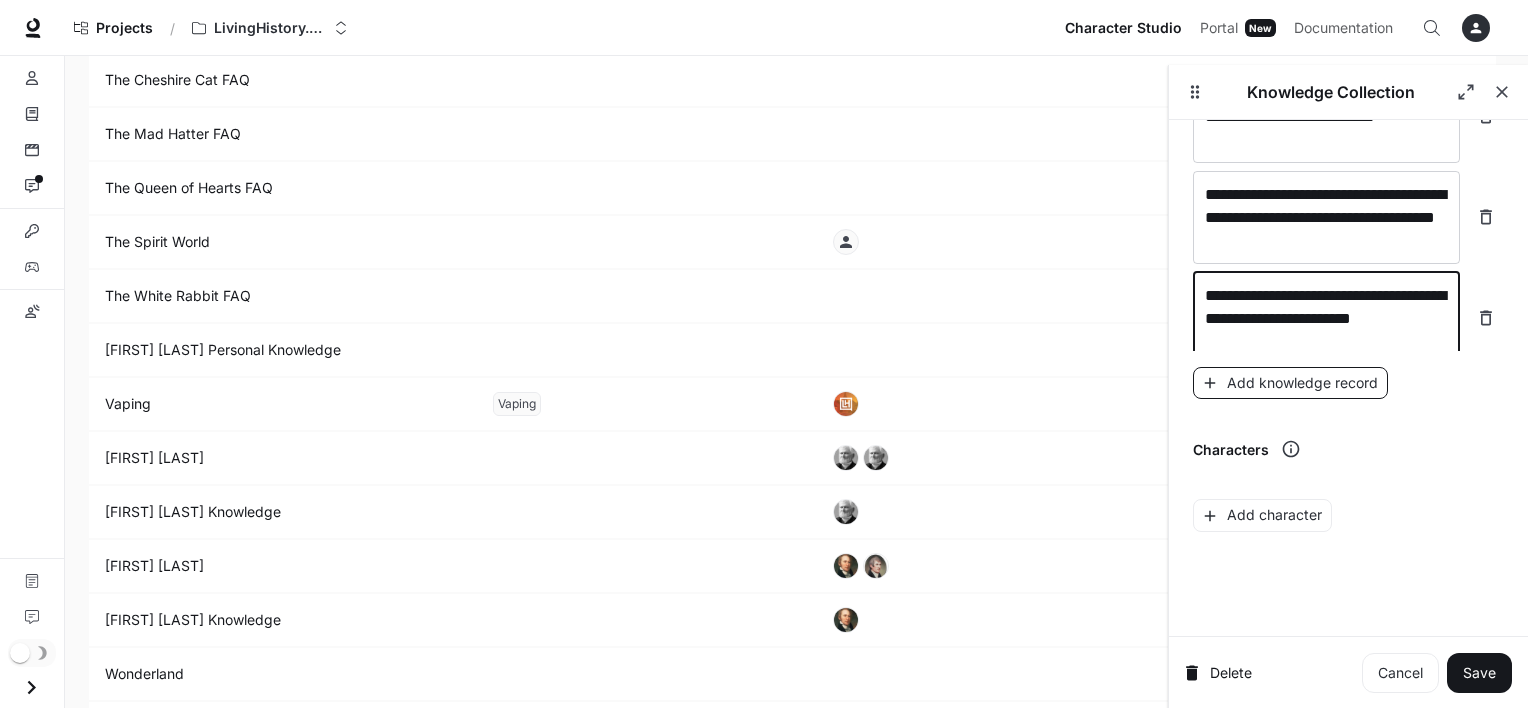 type on "**********" 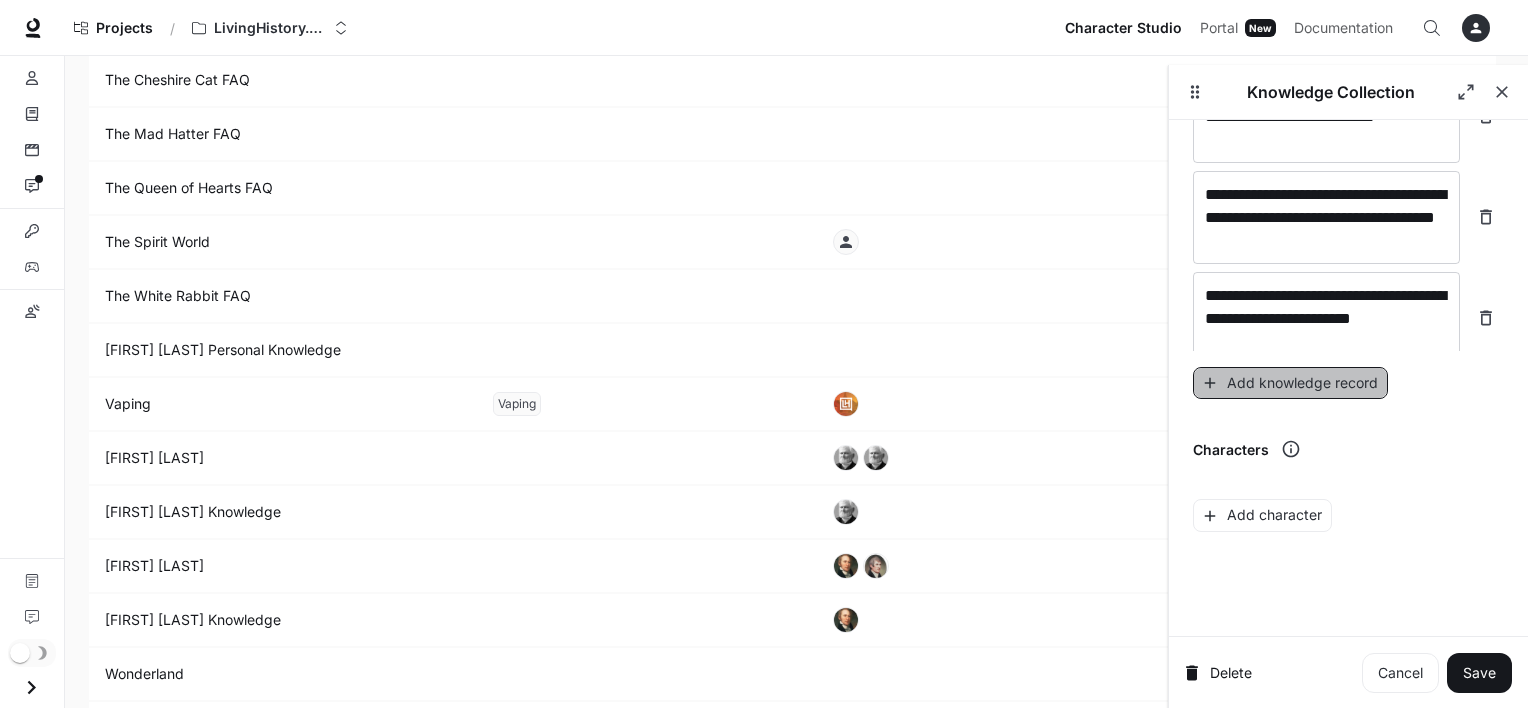 click on "Add knowledge record" at bounding box center (1290, 383) 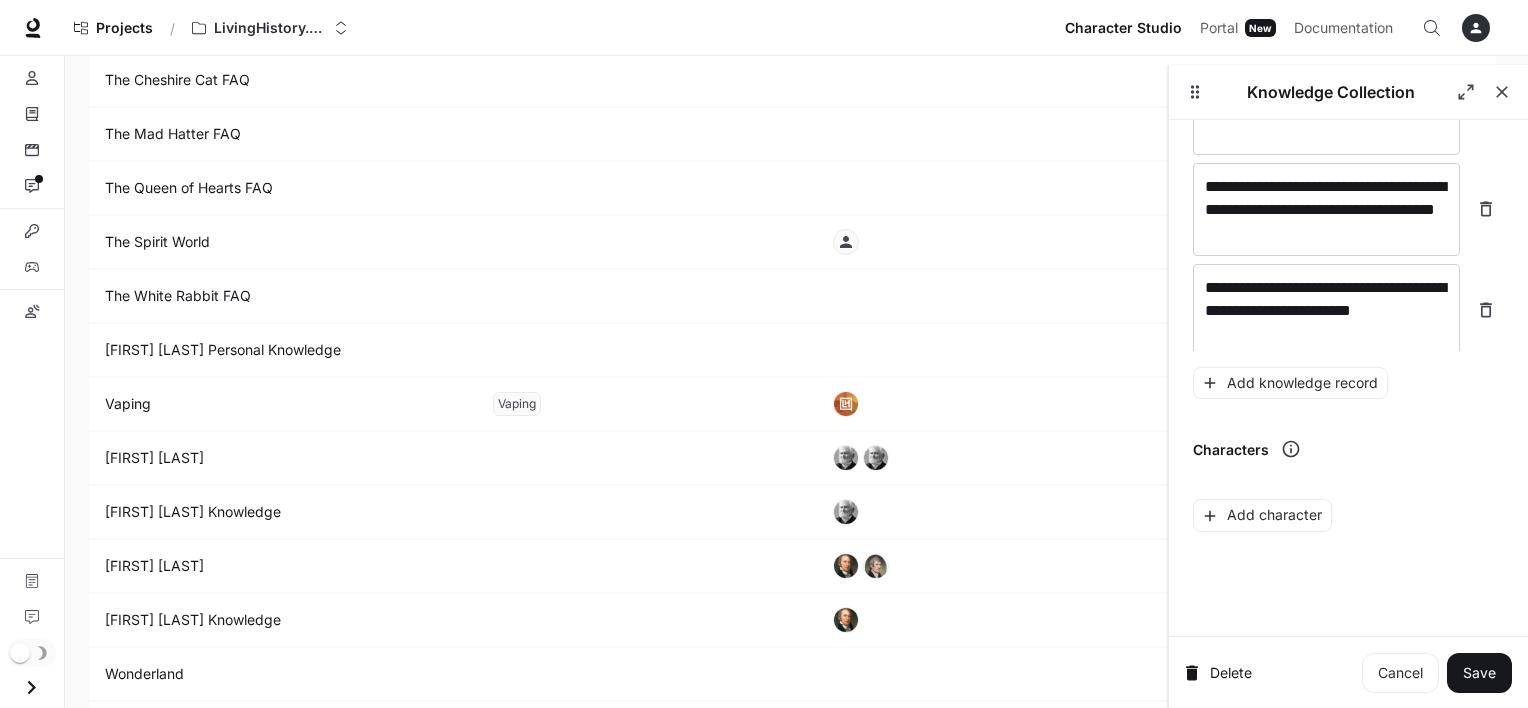 scroll, scrollTop: 26928, scrollLeft: 0, axis: vertical 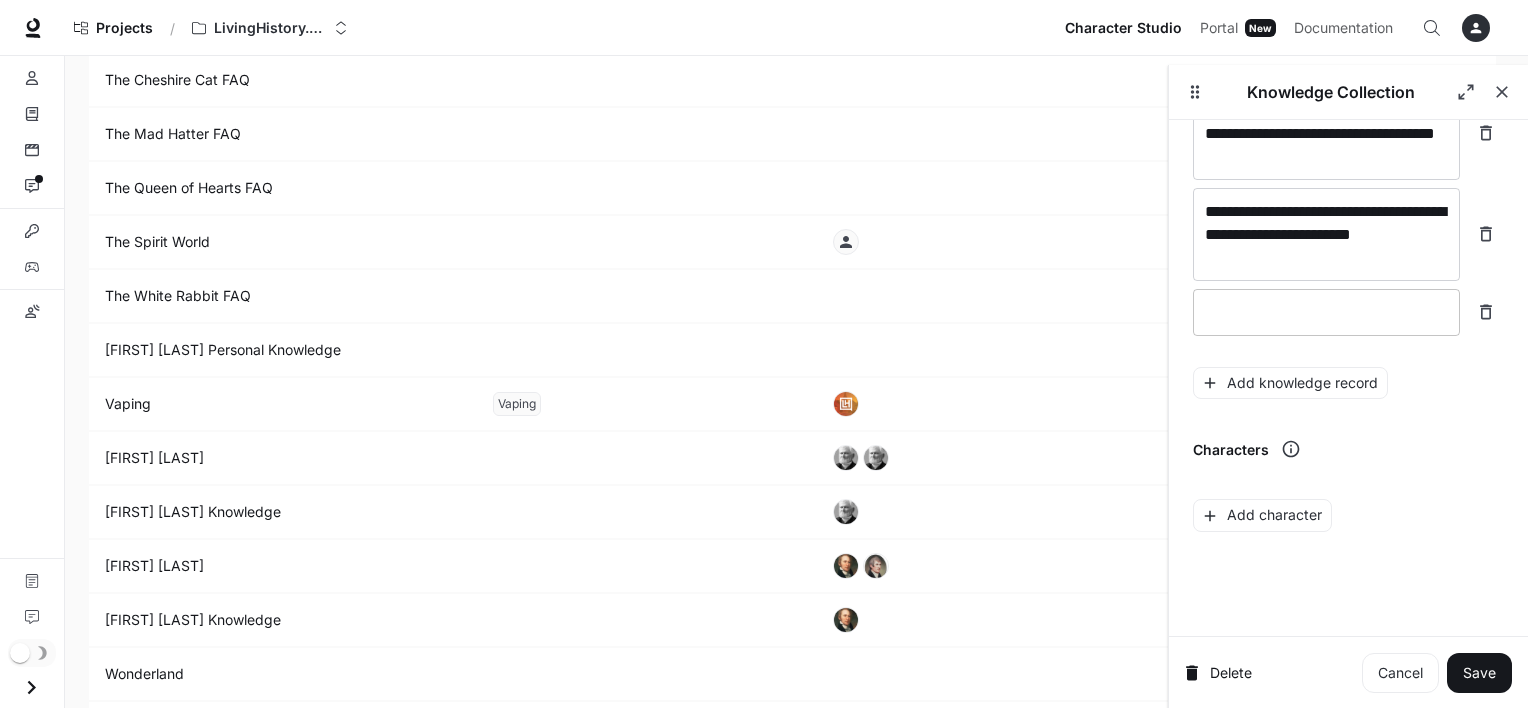click on "* ​" at bounding box center (1326, 312) 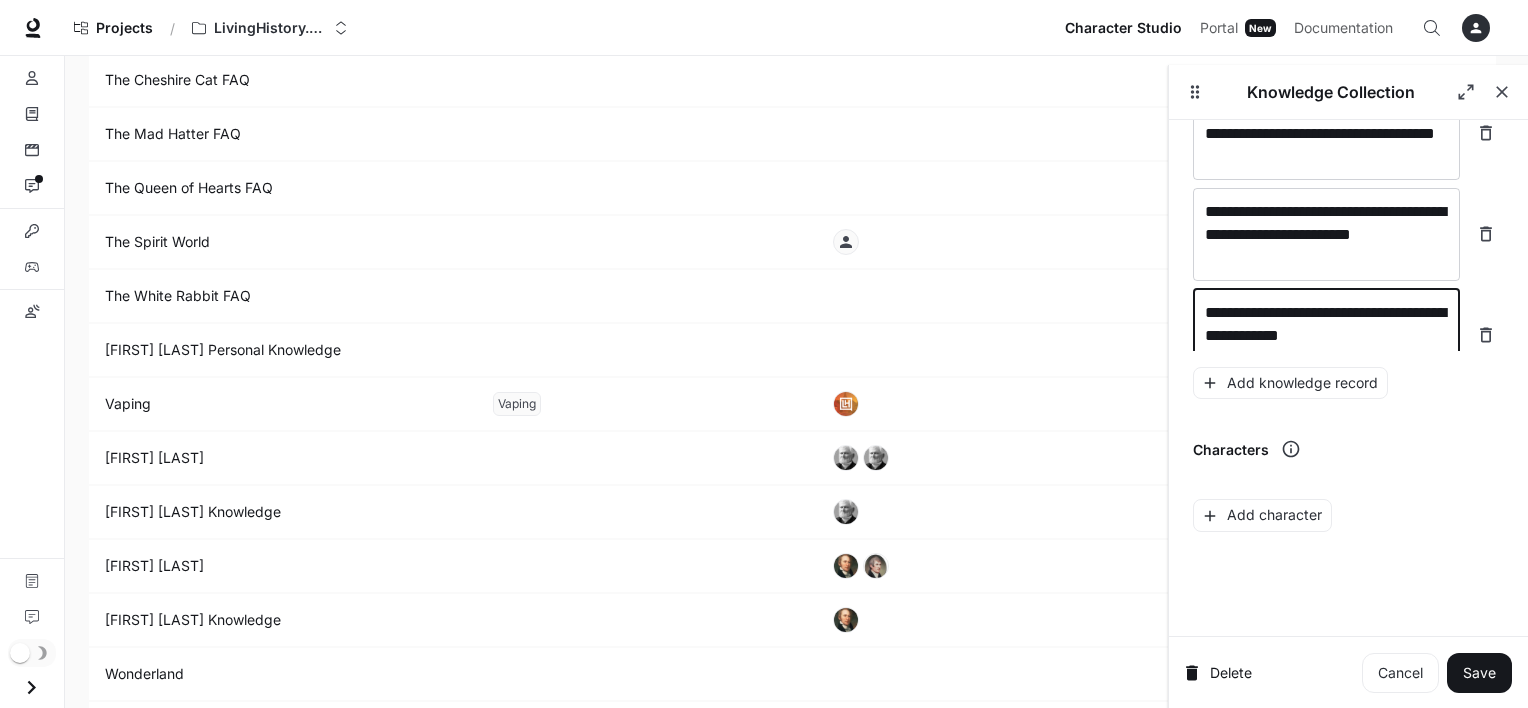 scroll, scrollTop: 26944, scrollLeft: 0, axis: vertical 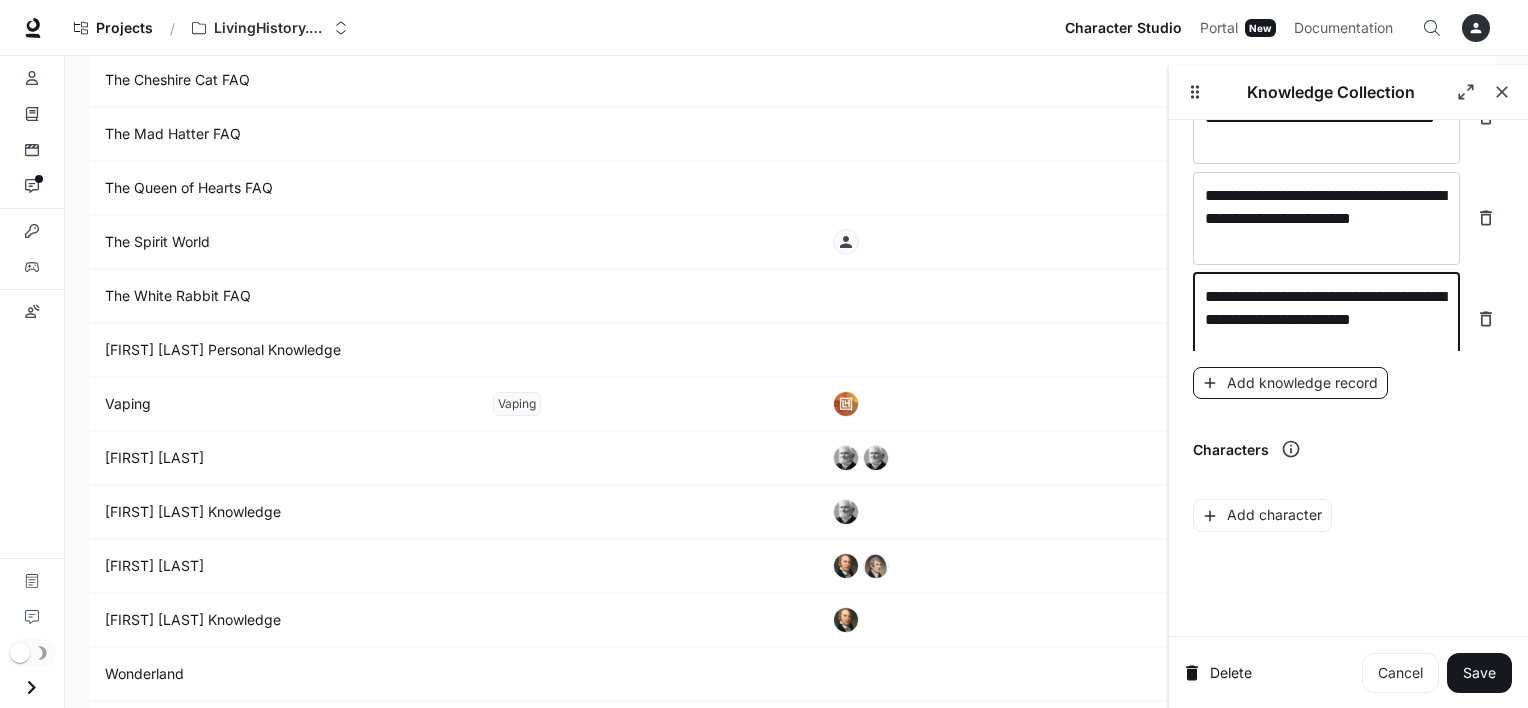 type on "**********" 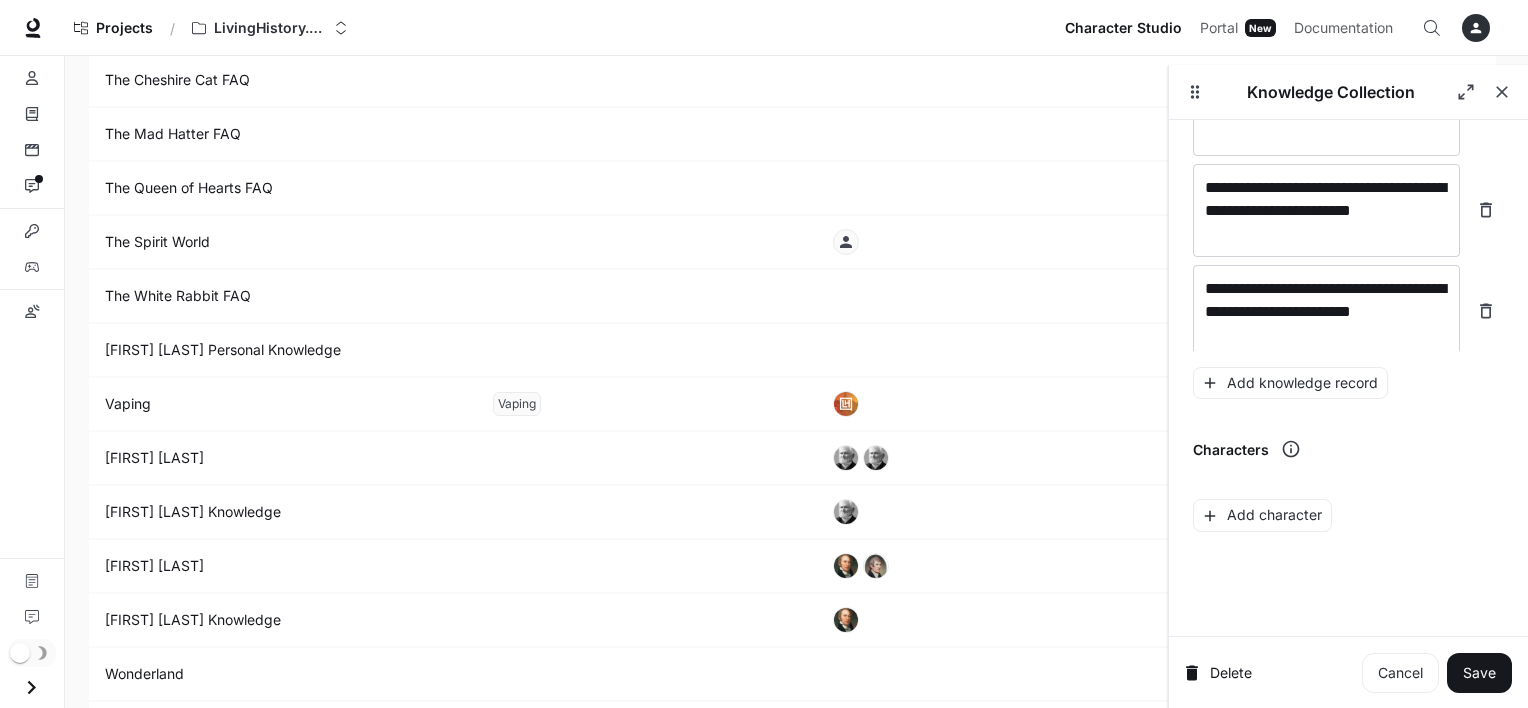 scroll, scrollTop: 27022, scrollLeft: 0, axis: vertical 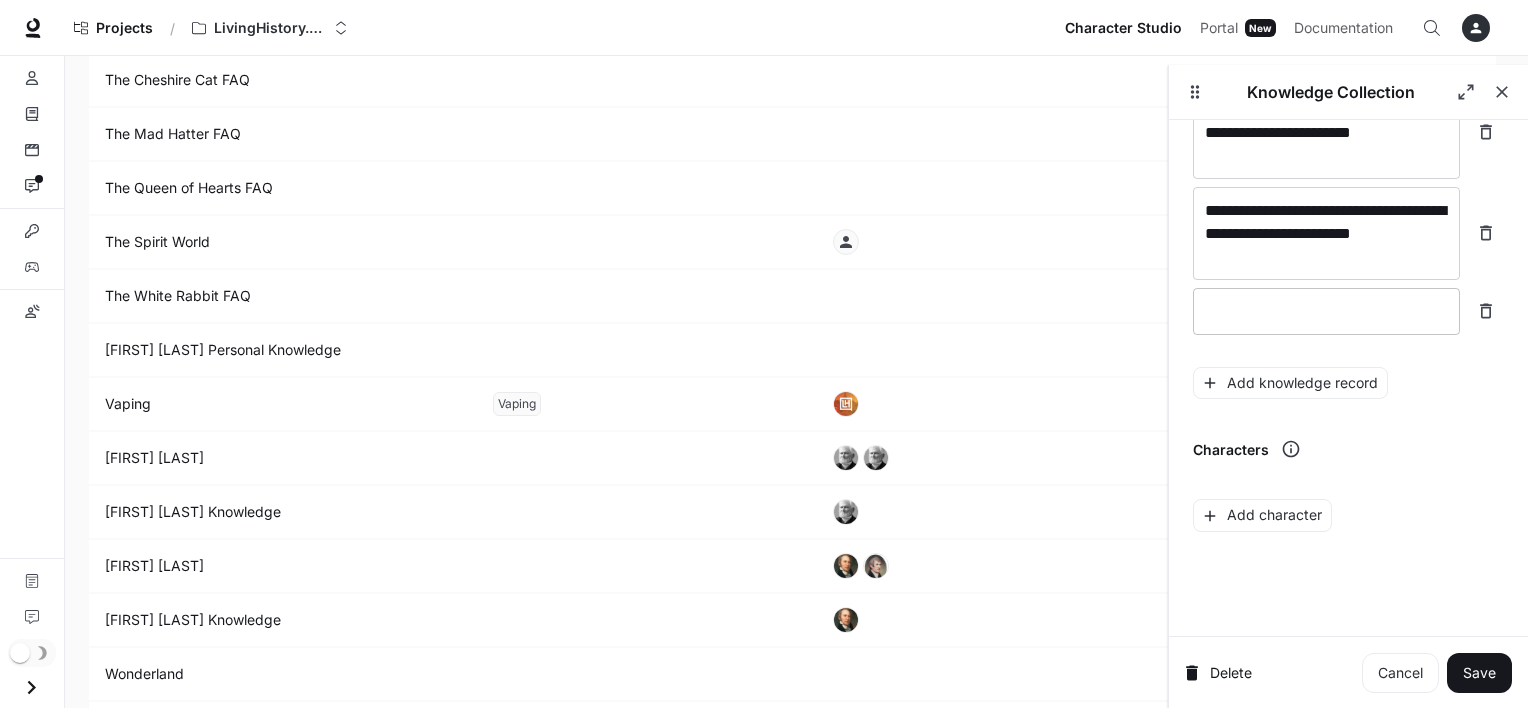 click on "* ​" at bounding box center (1326, 311) 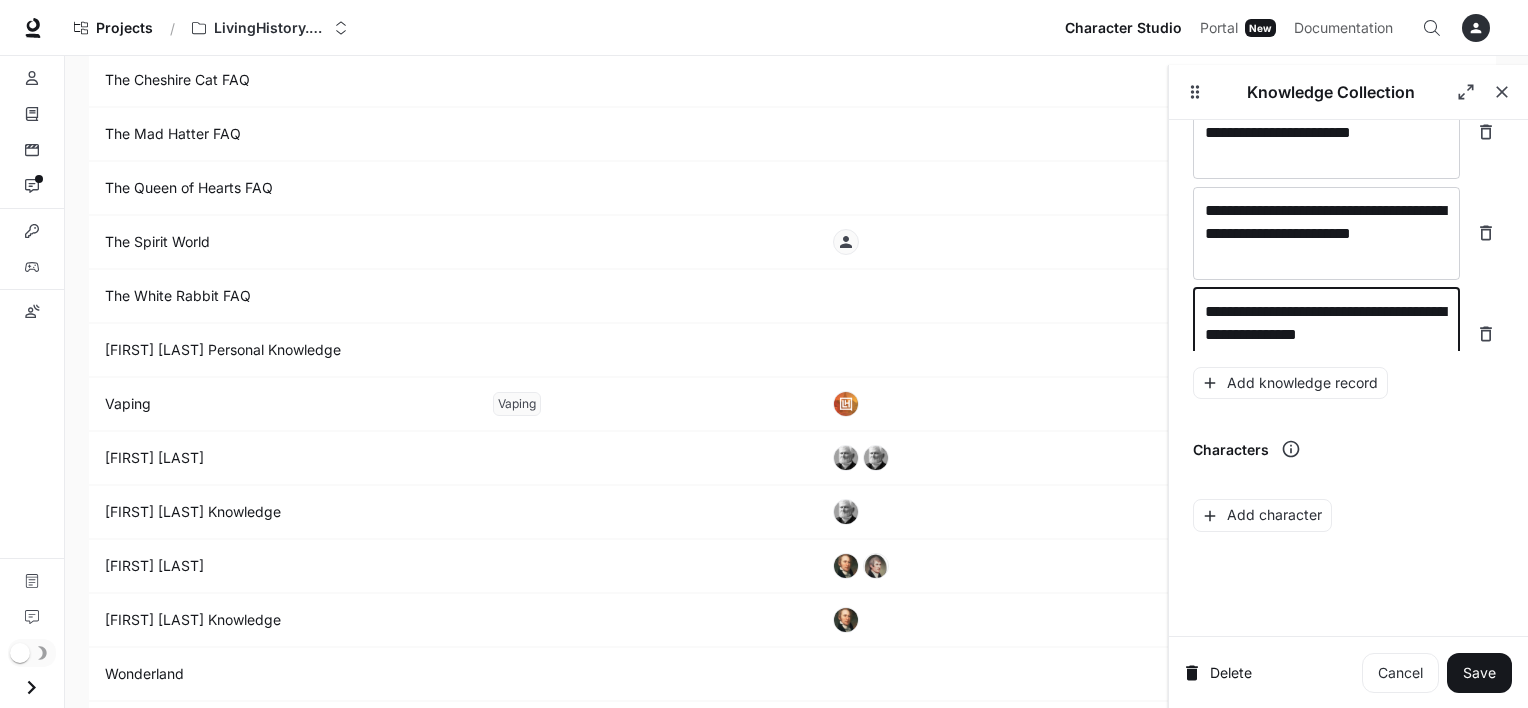 scroll, scrollTop: 27037, scrollLeft: 0, axis: vertical 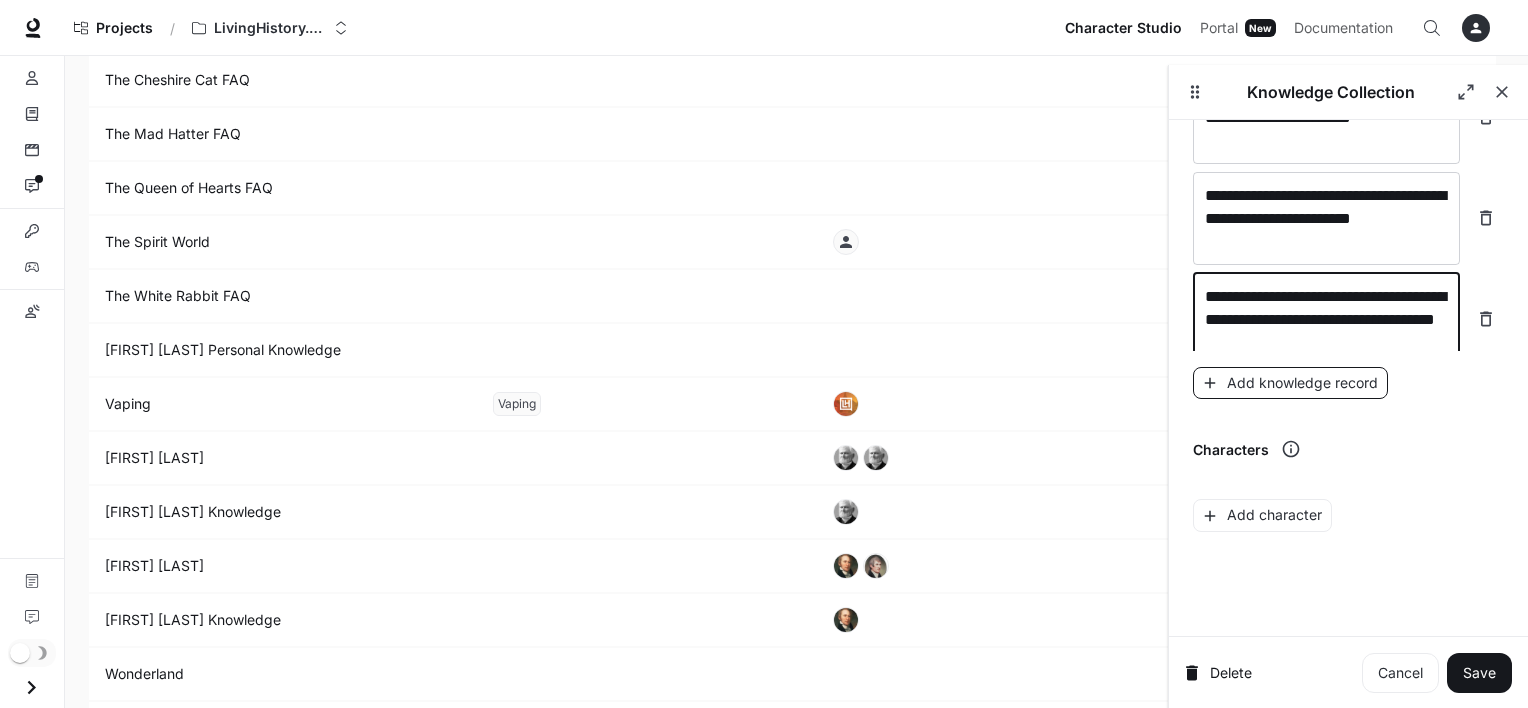 type on "**********" 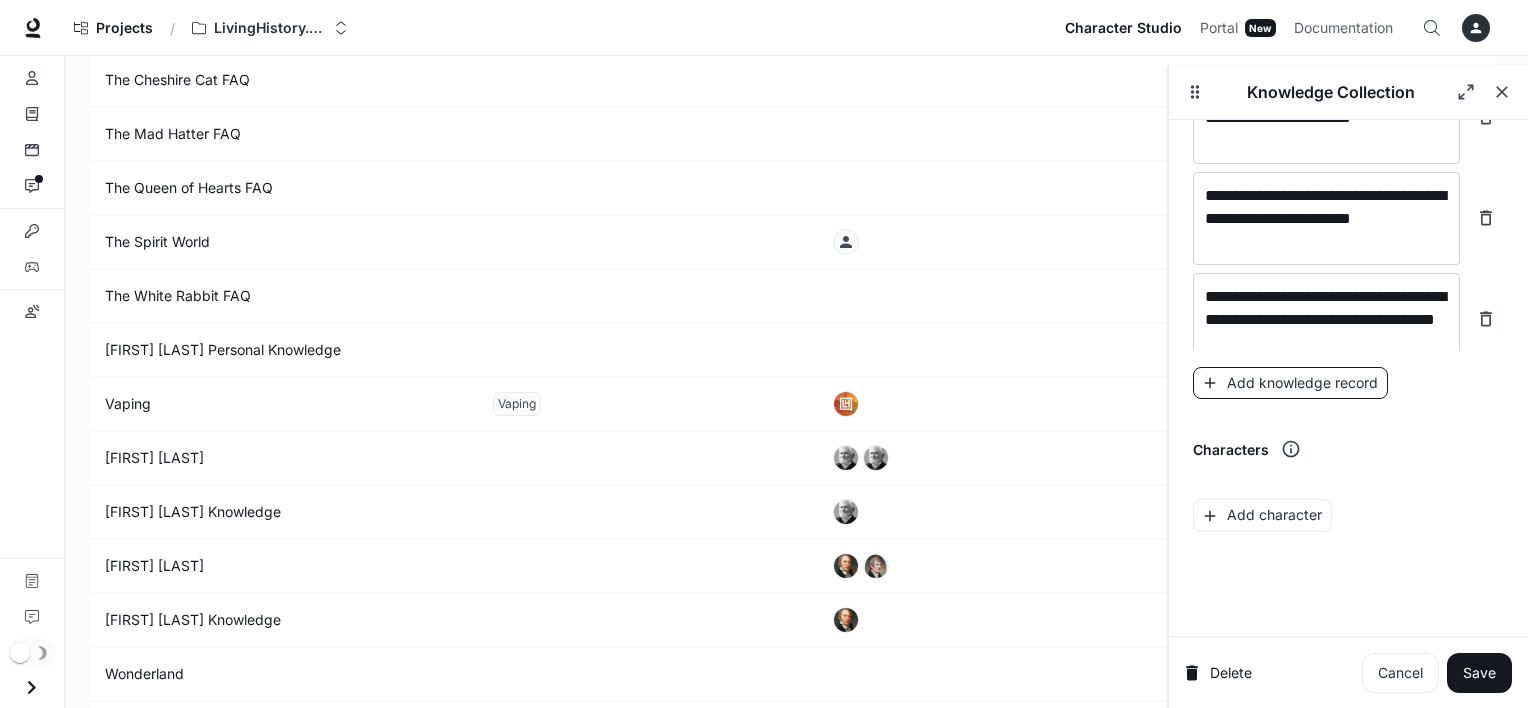 scroll, scrollTop: 27115, scrollLeft: 0, axis: vertical 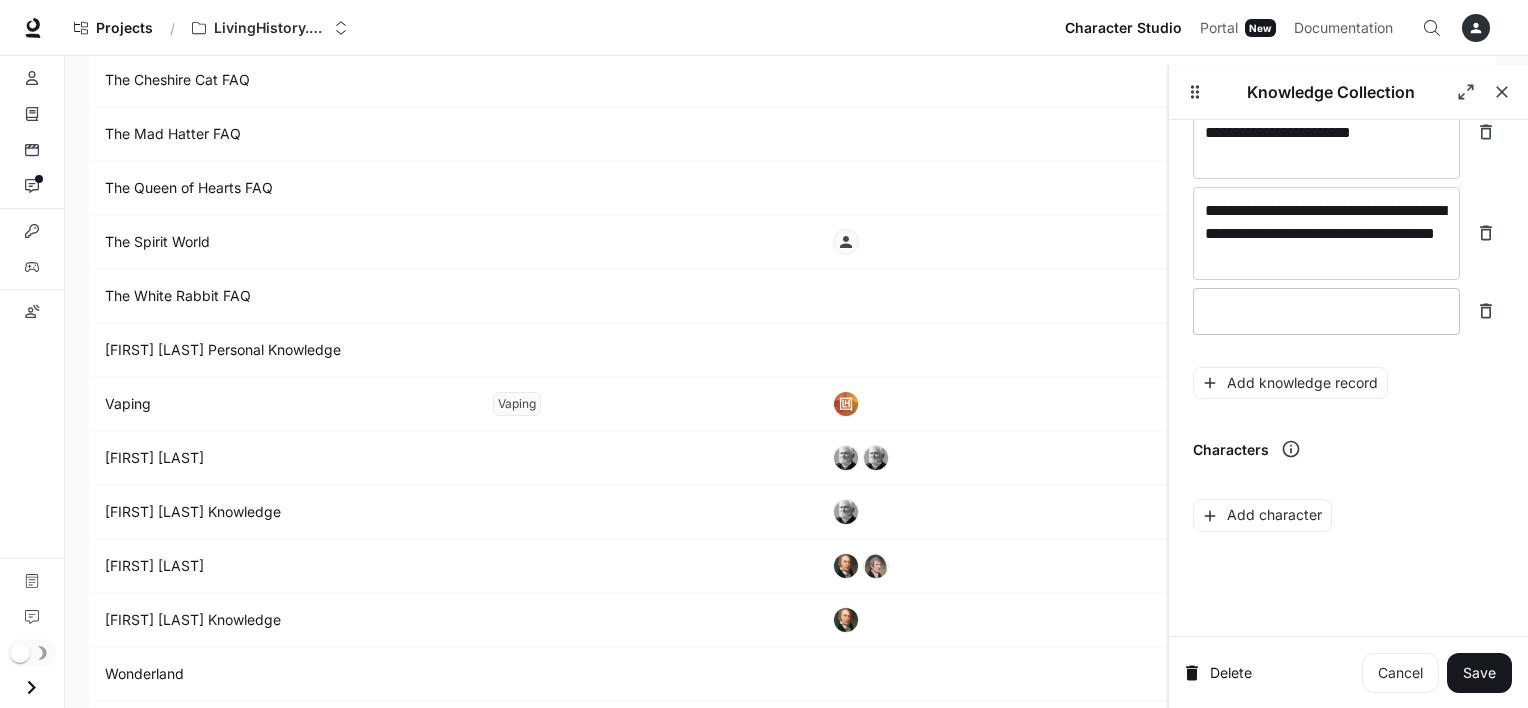 click at bounding box center (1326, 311) 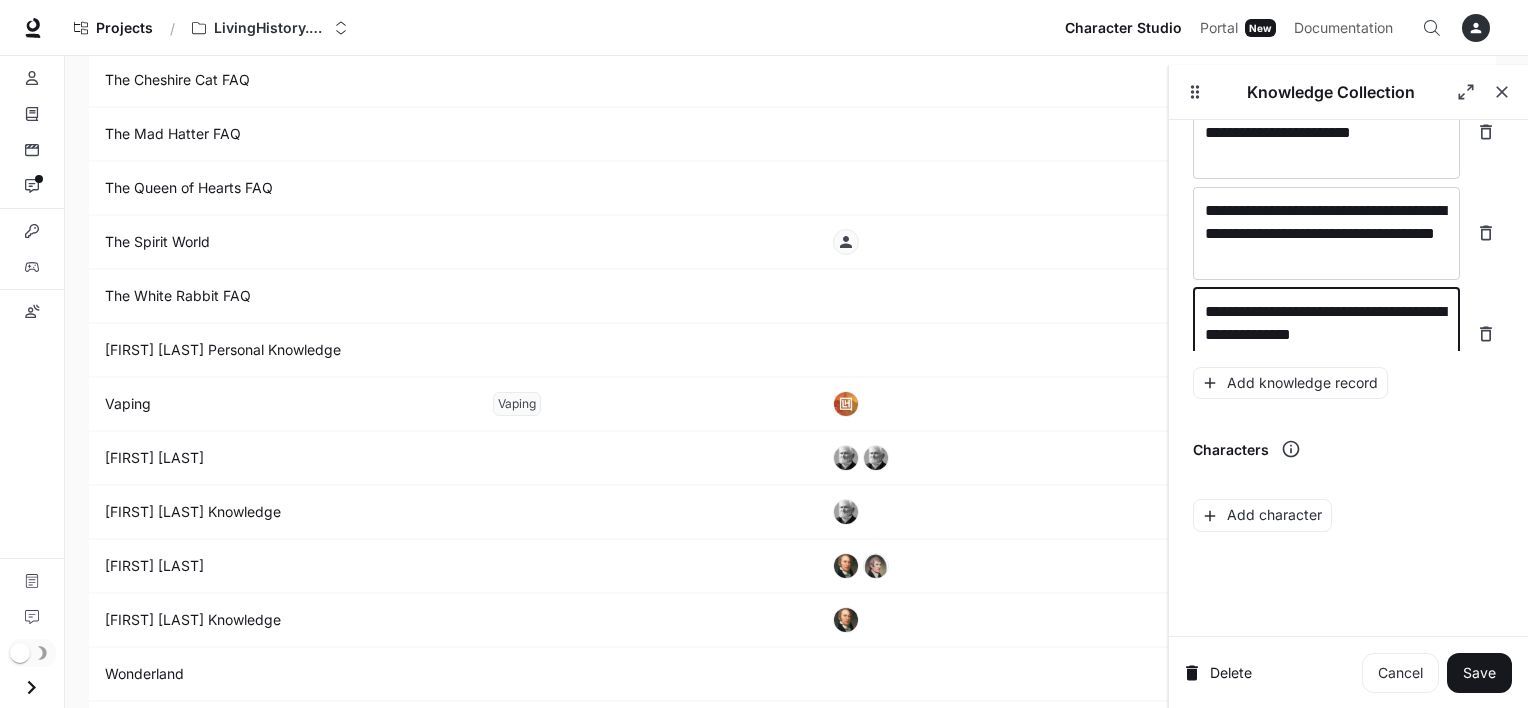 scroll, scrollTop: 27131, scrollLeft: 0, axis: vertical 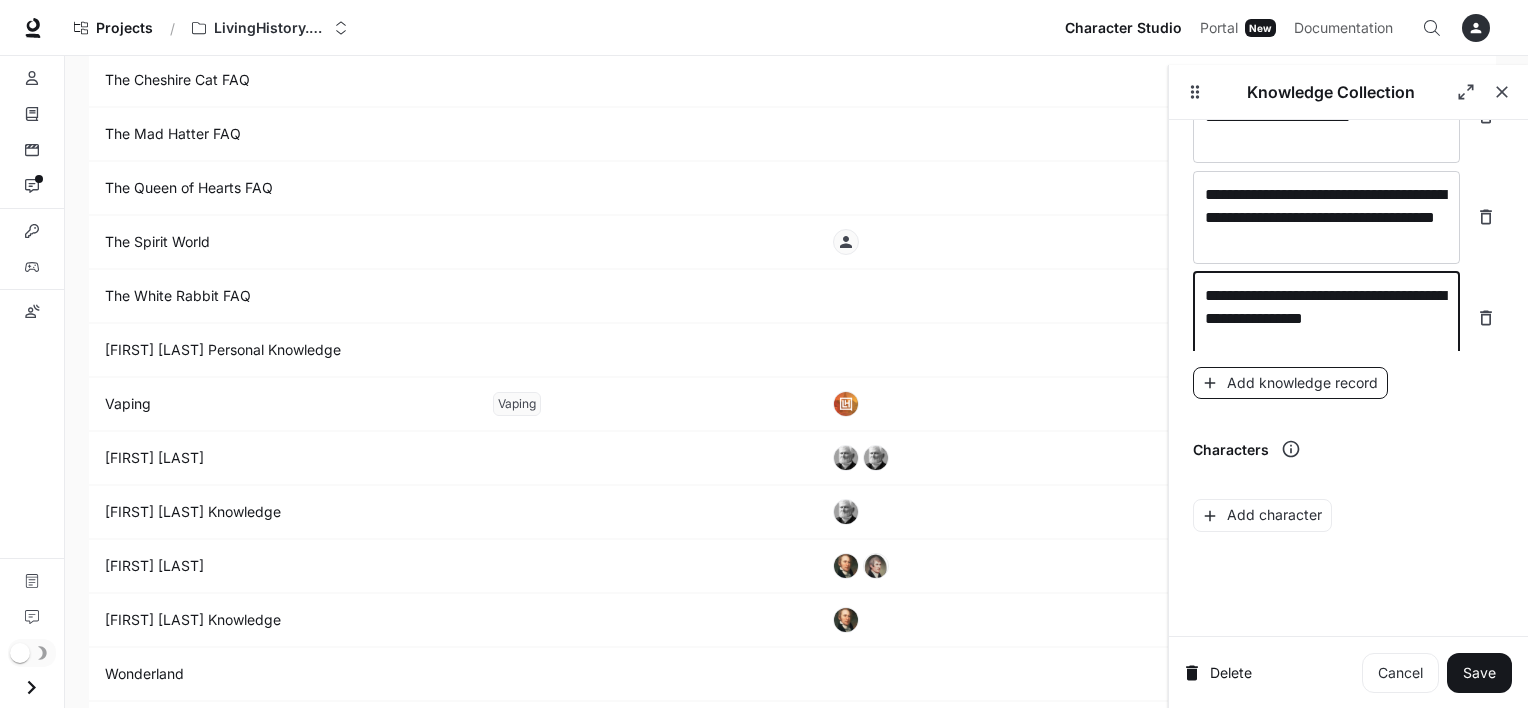 type on "**********" 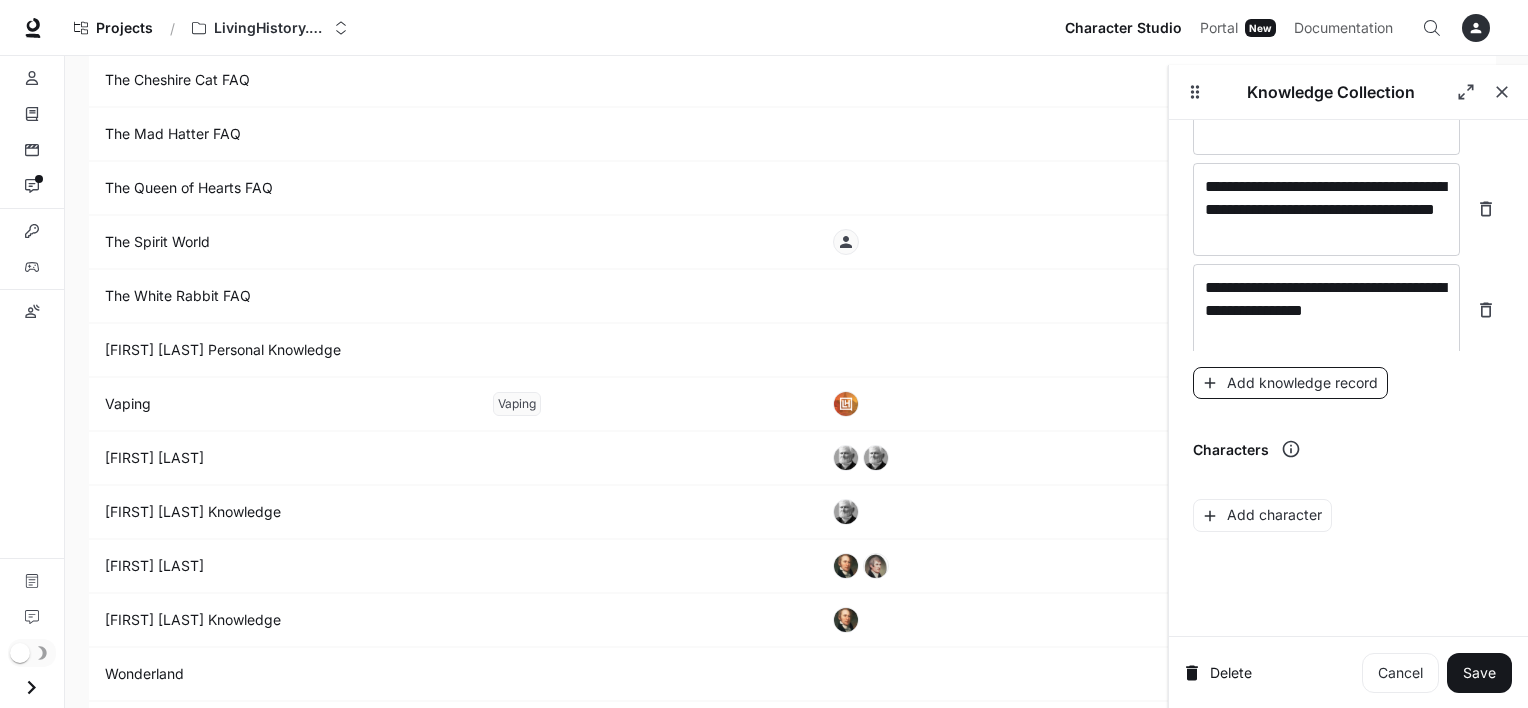scroll, scrollTop: 27208, scrollLeft: 0, axis: vertical 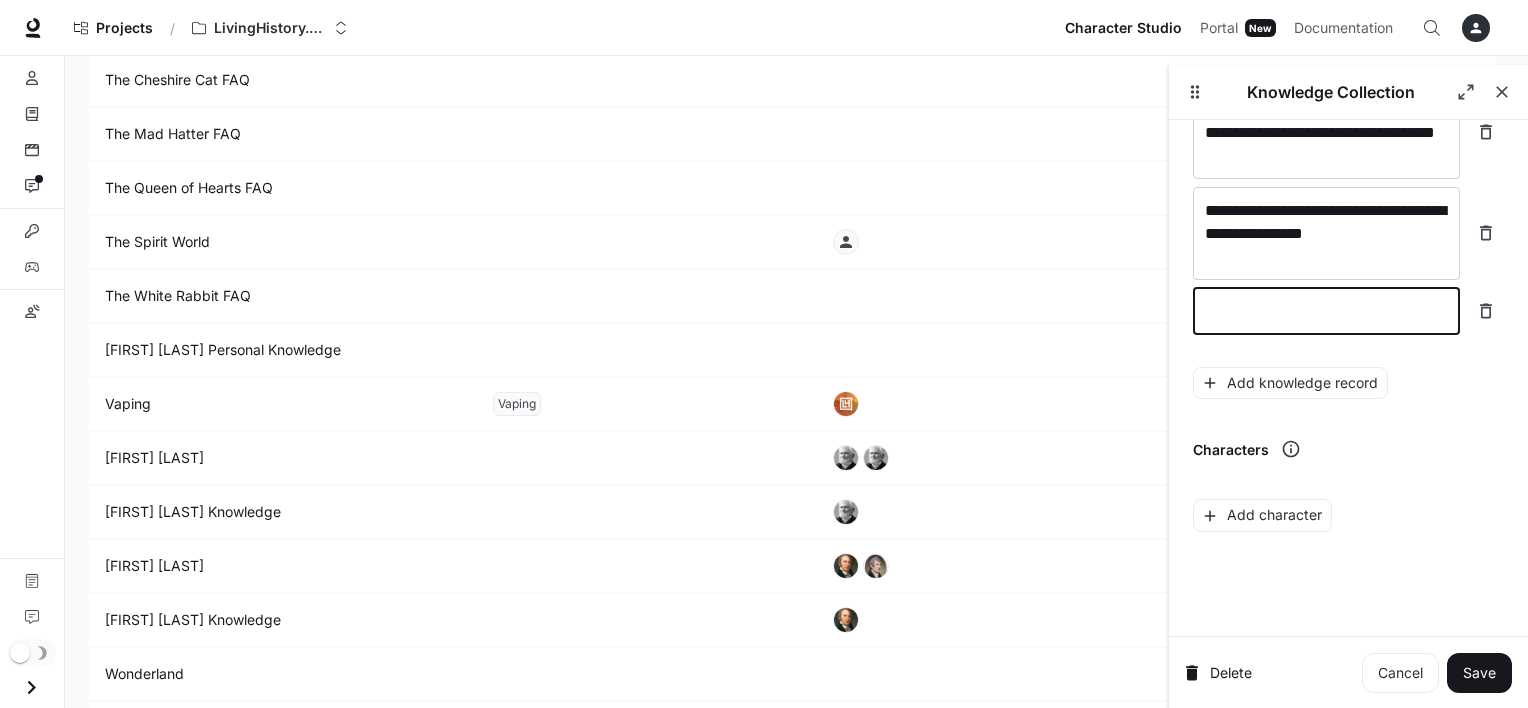 click at bounding box center (1326, 311) 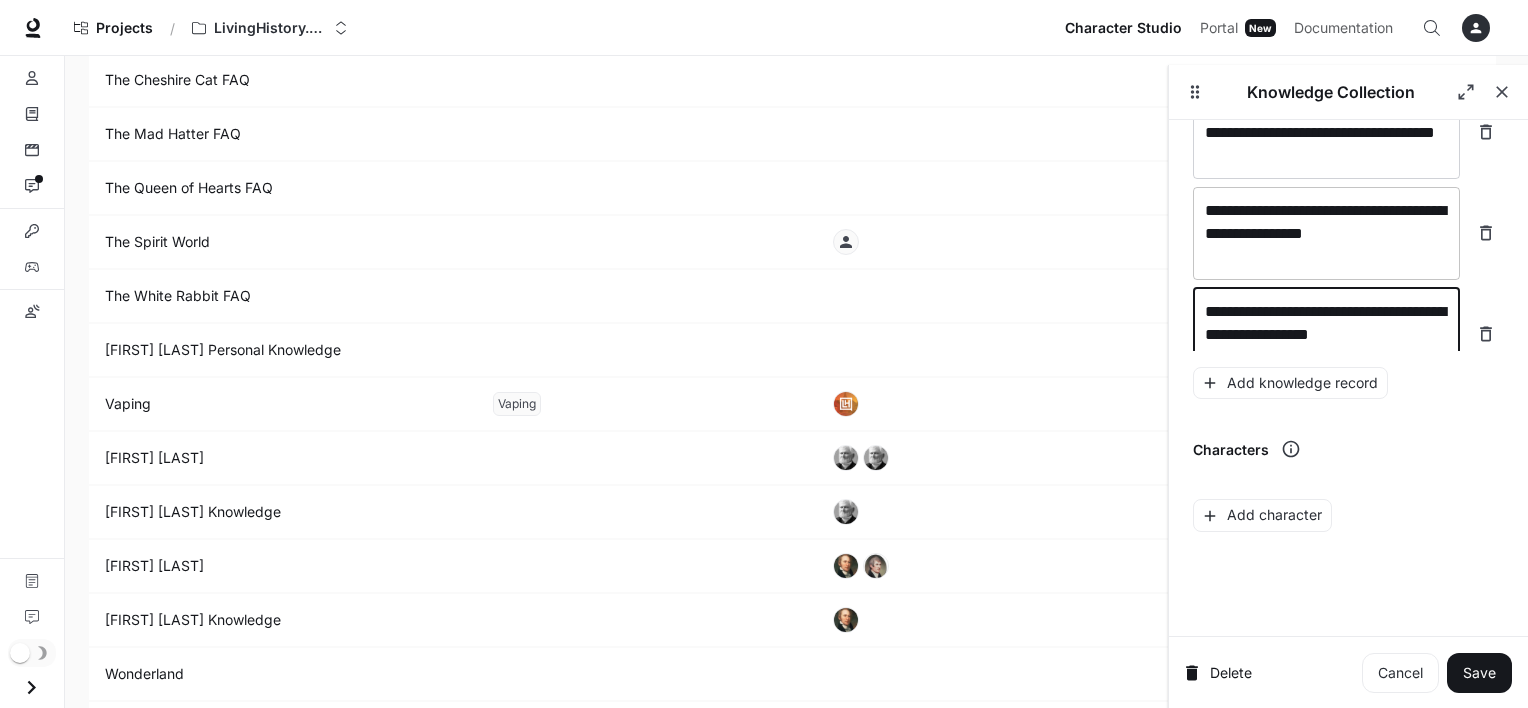 scroll, scrollTop: 27224, scrollLeft: 0, axis: vertical 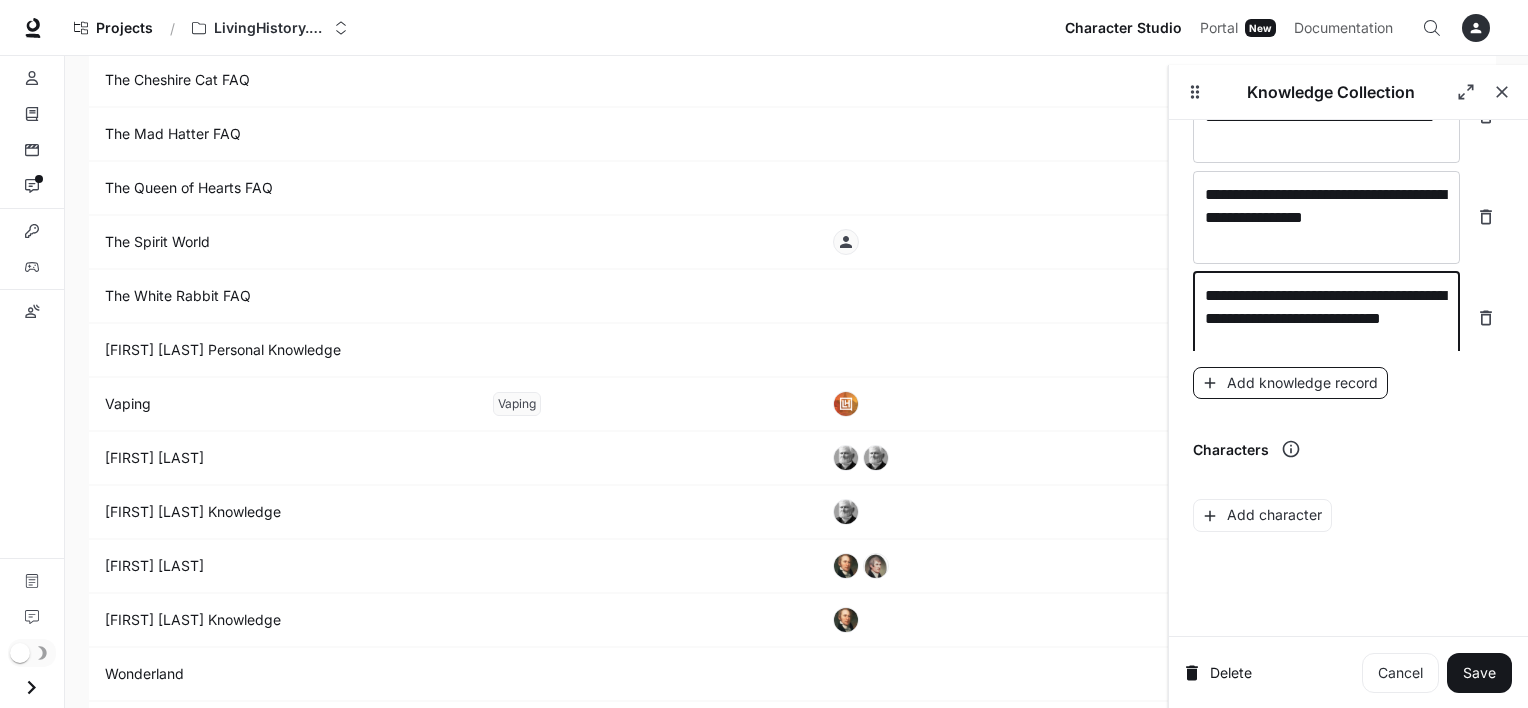 type on "**********" 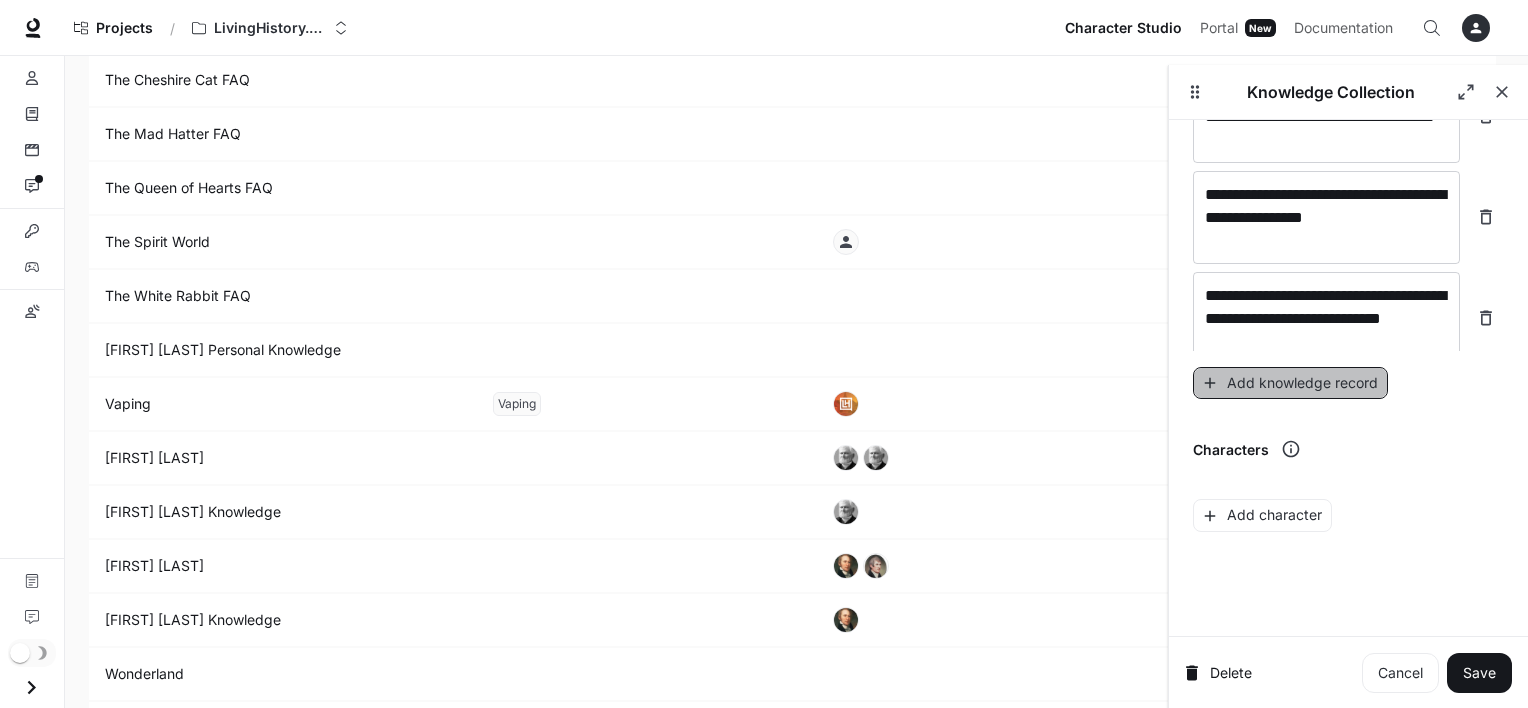 click on "Add knowledge record" at bounding box center [1290, 383] 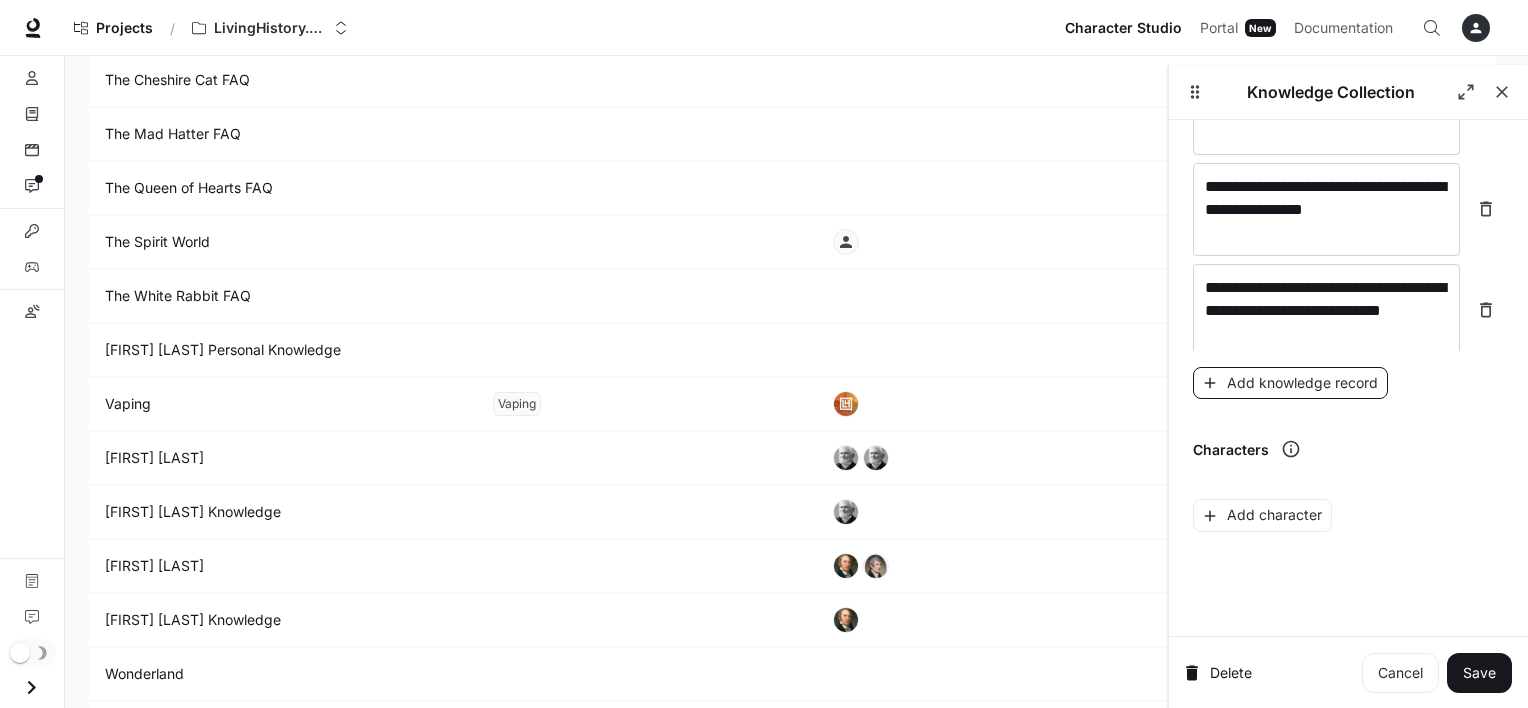 scroll, scrollTop: 27300, scrollLeft: 0, axis: vertical 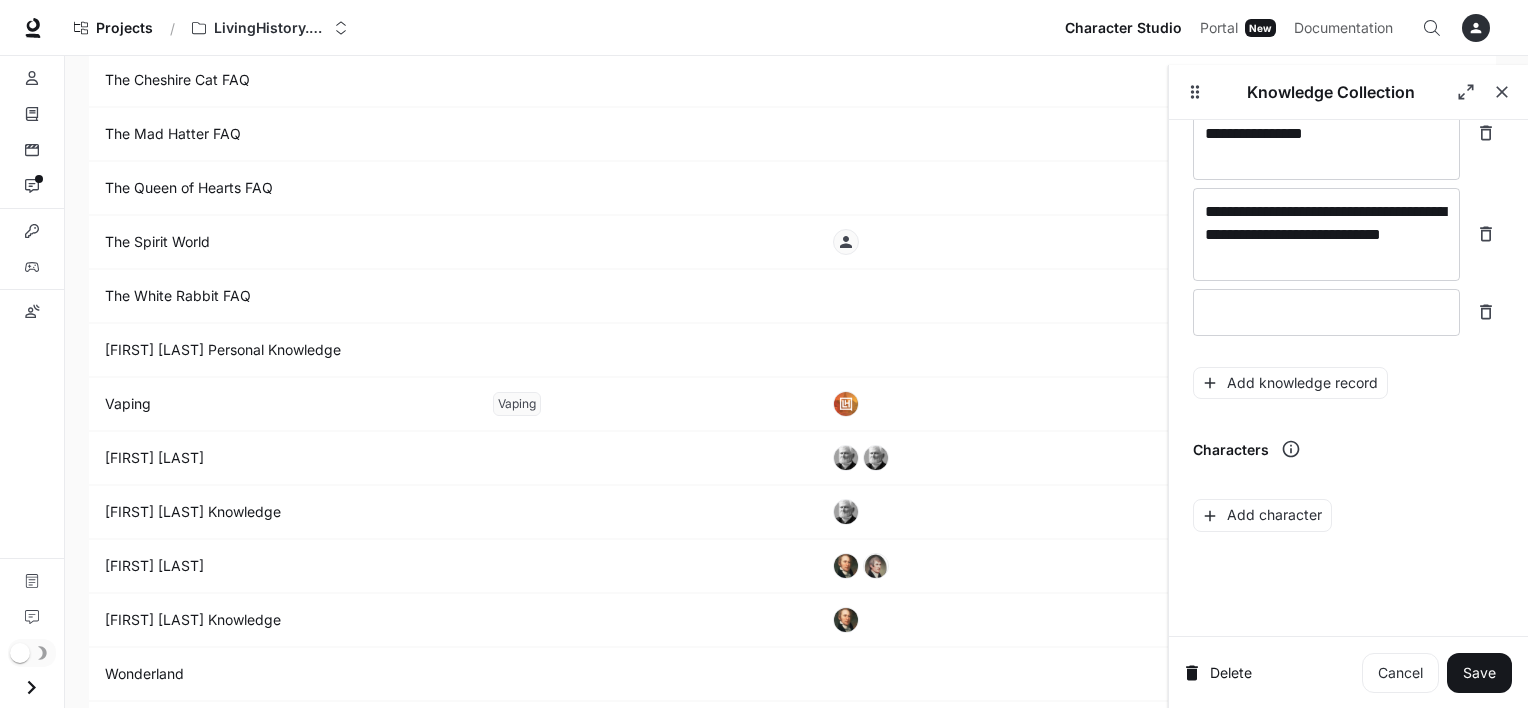click on "**********" at bounding box center (1348, 151) 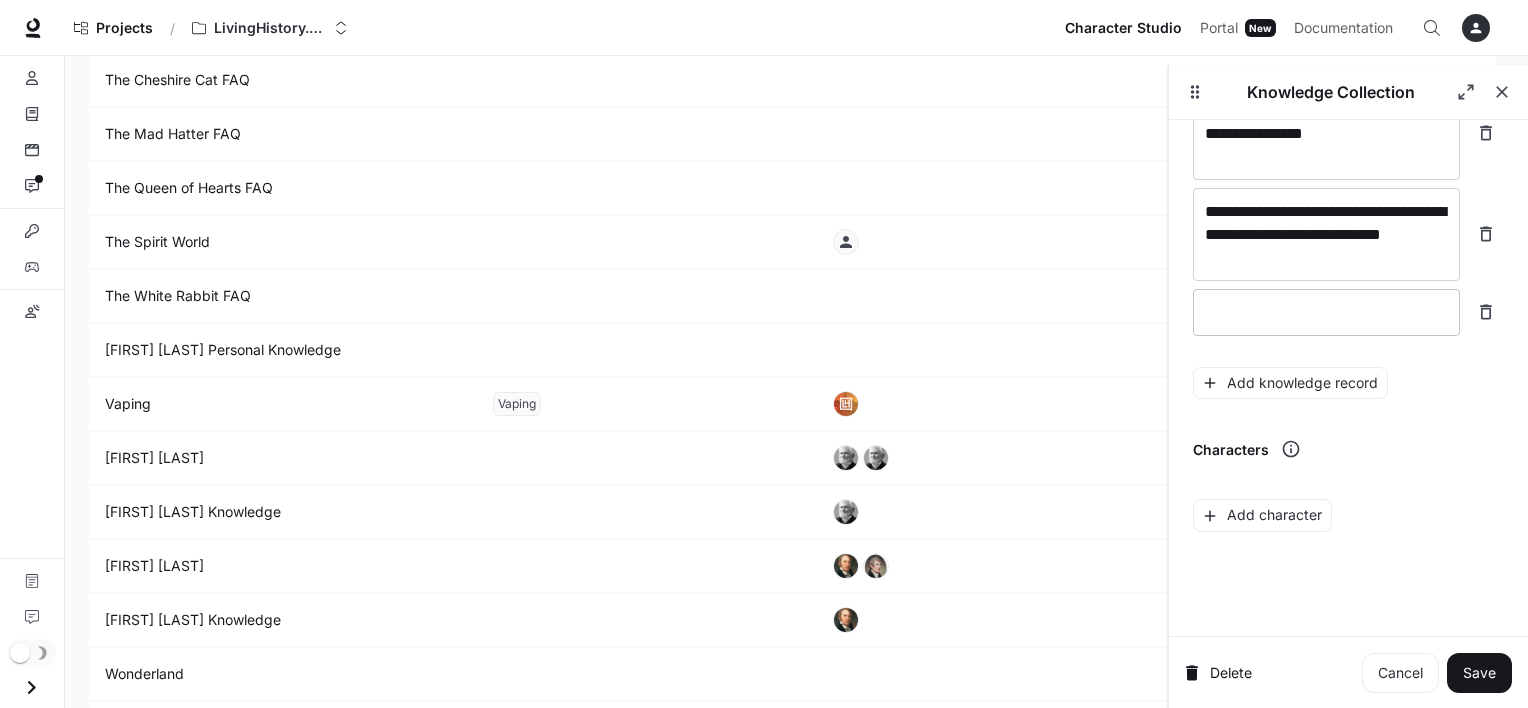 click on "* ​" at bounding box center (1326, 312) 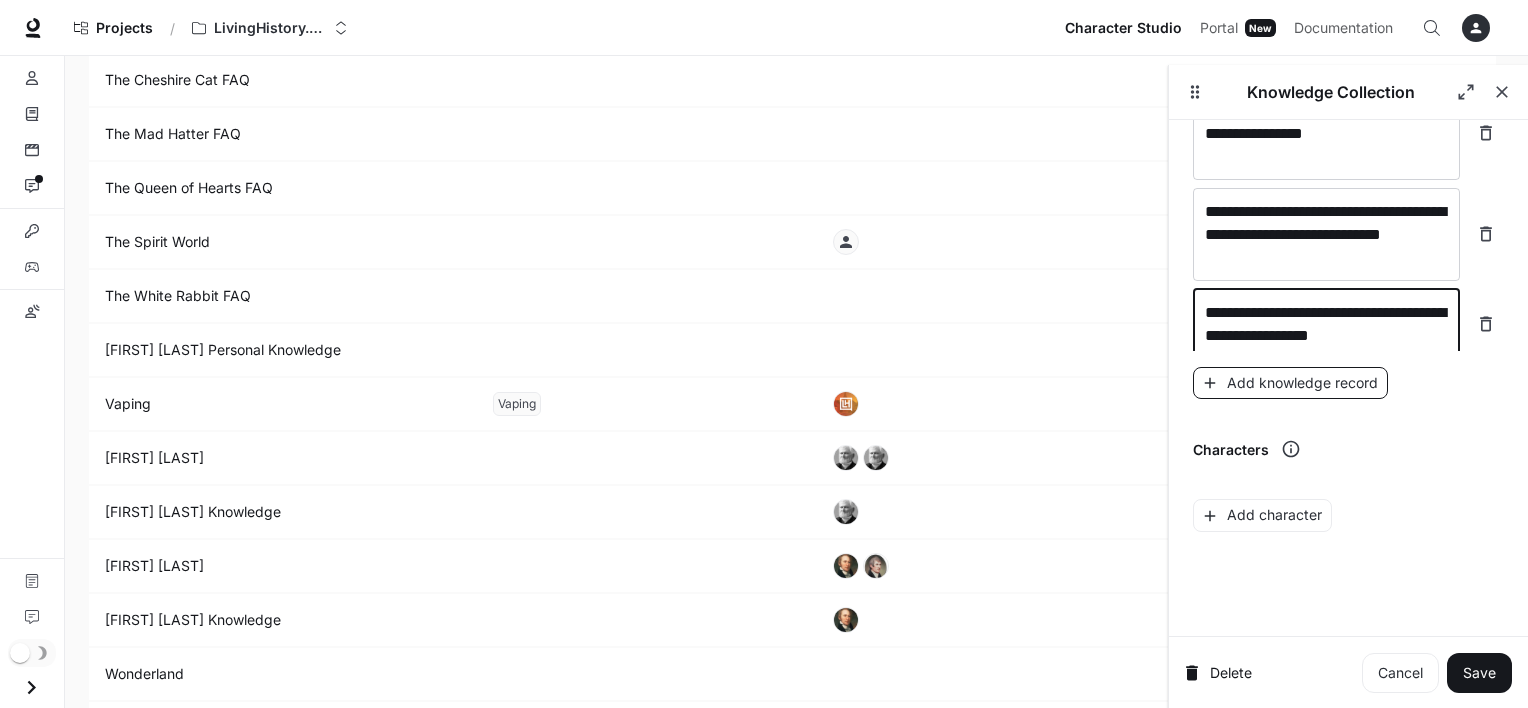 type on "**********" 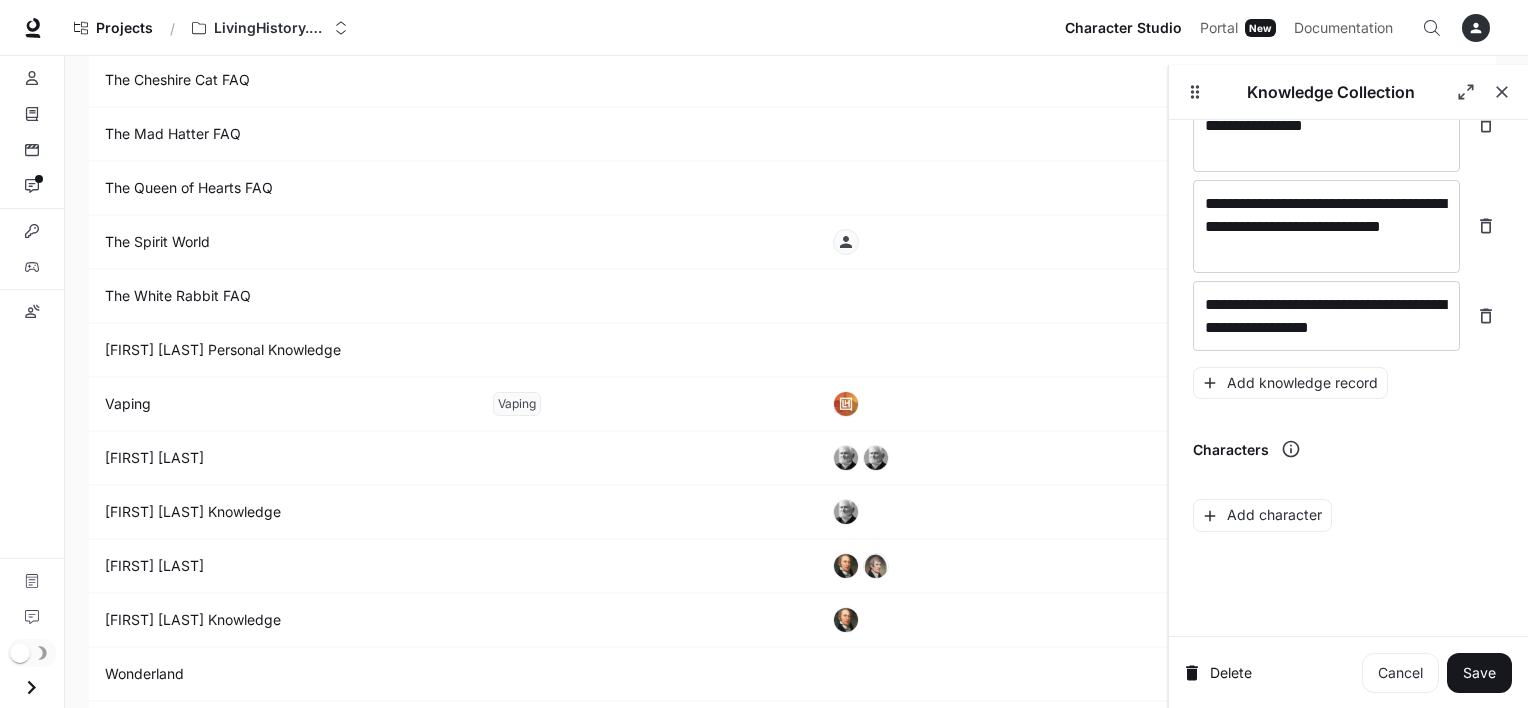 scroll, scrollTop: 27371, scrollLeft: 0, axis: vertical 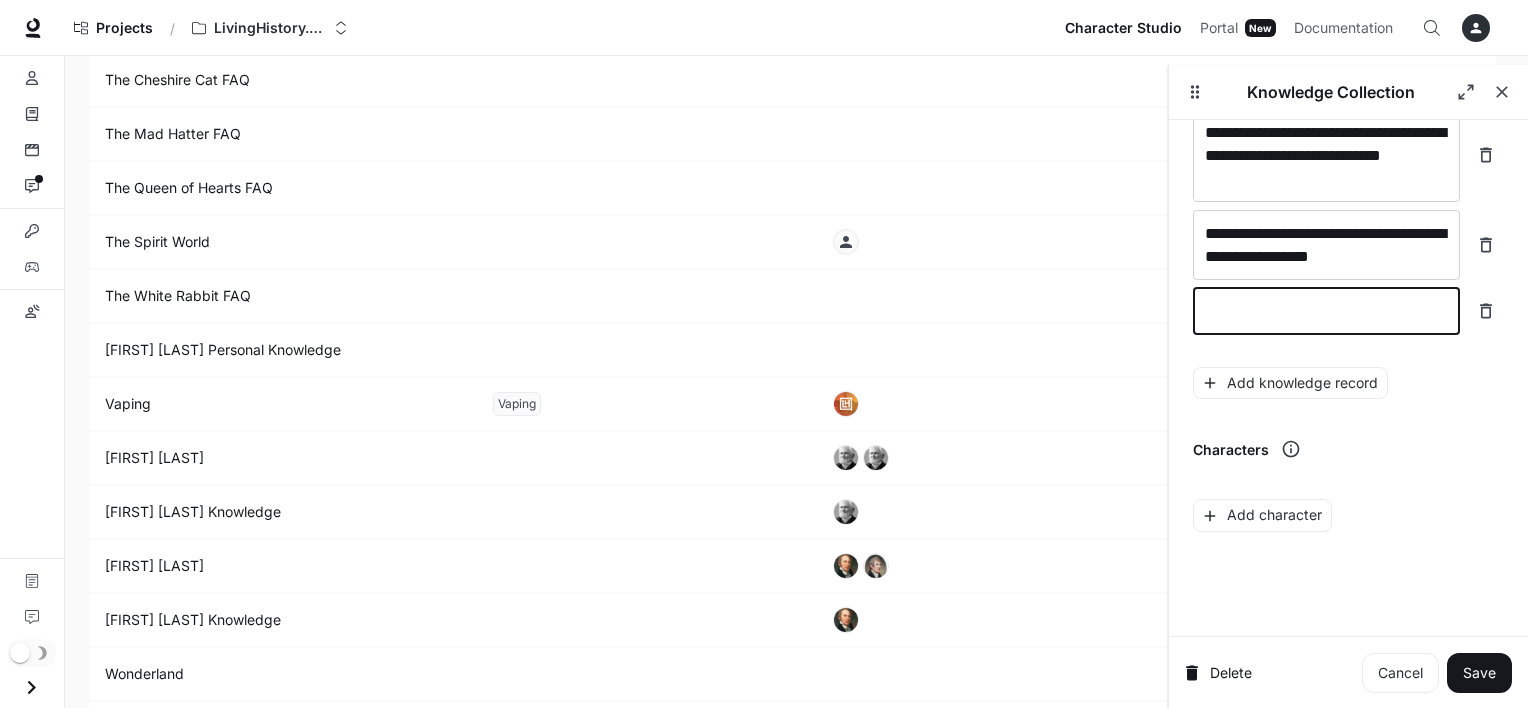 click at bounding box center [1326, 311] 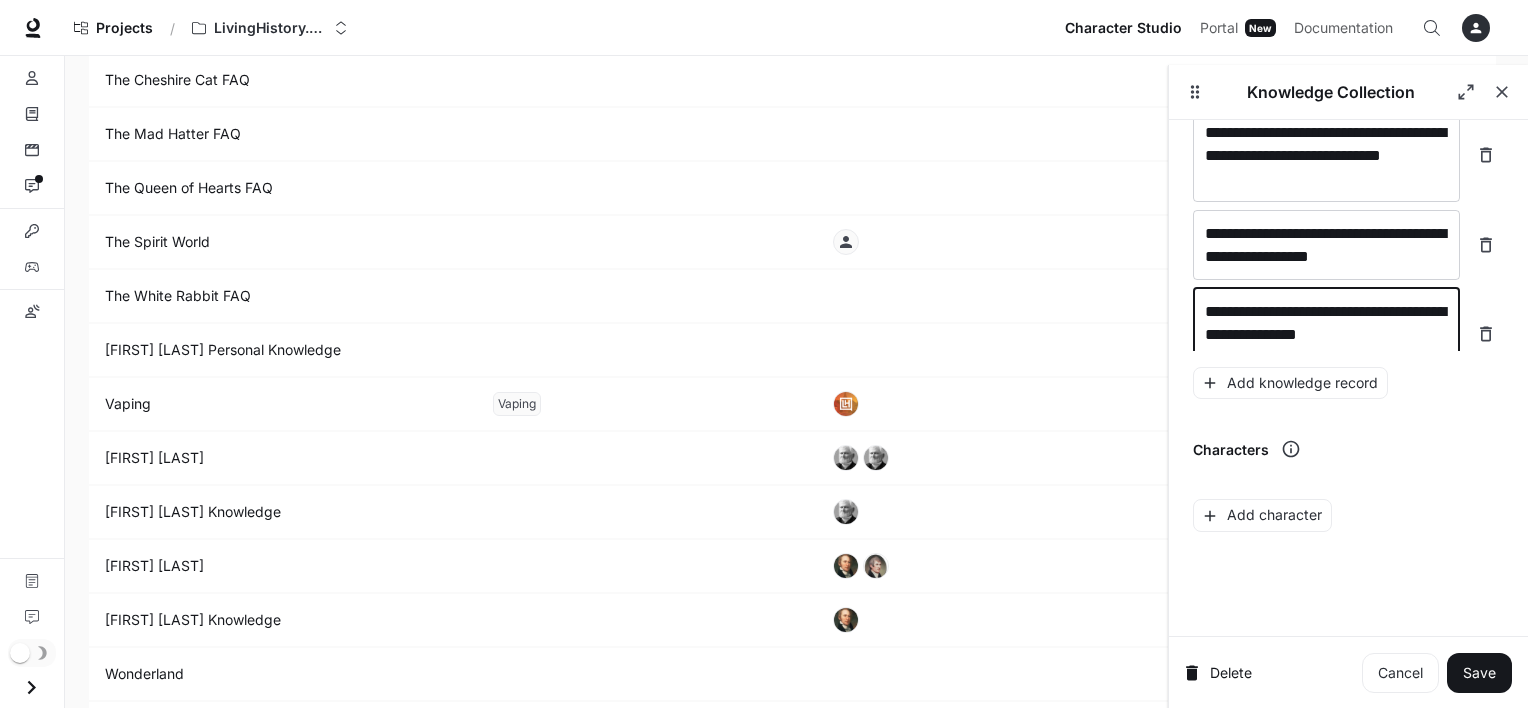 scroll, scrollTop: 27387, scrollLeft: 0, axis: vertical 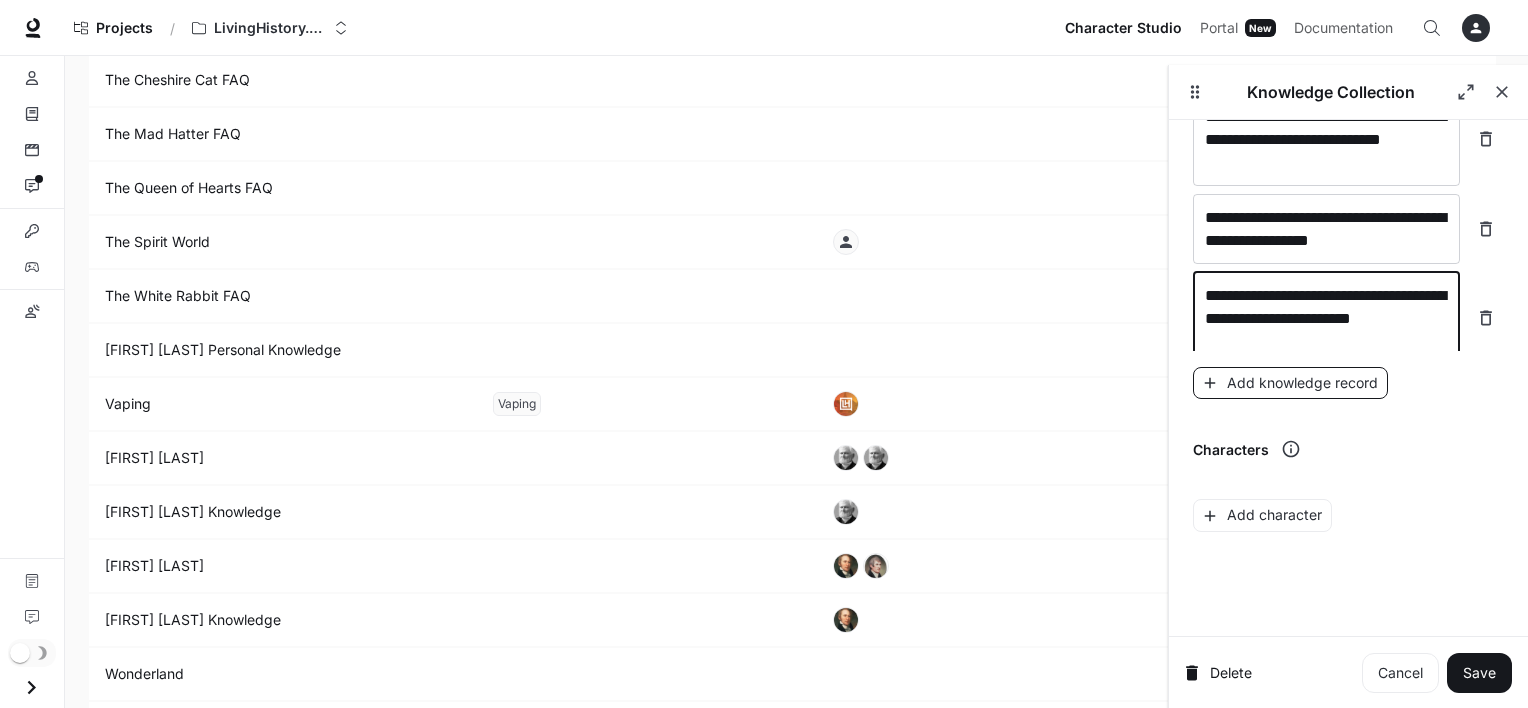 type on "**********" 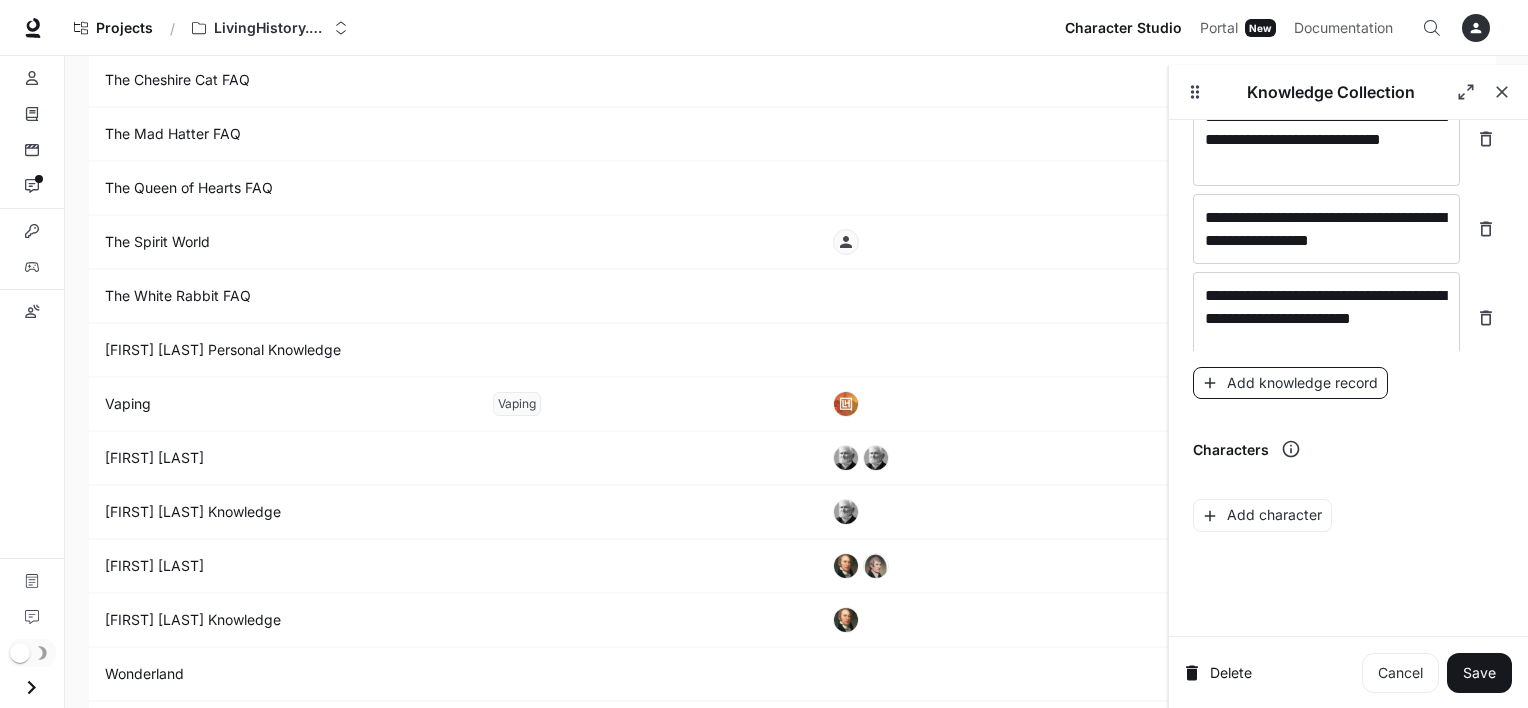 scroll, scrollTop: 27464, scrollLeft: 0, axis: vertical 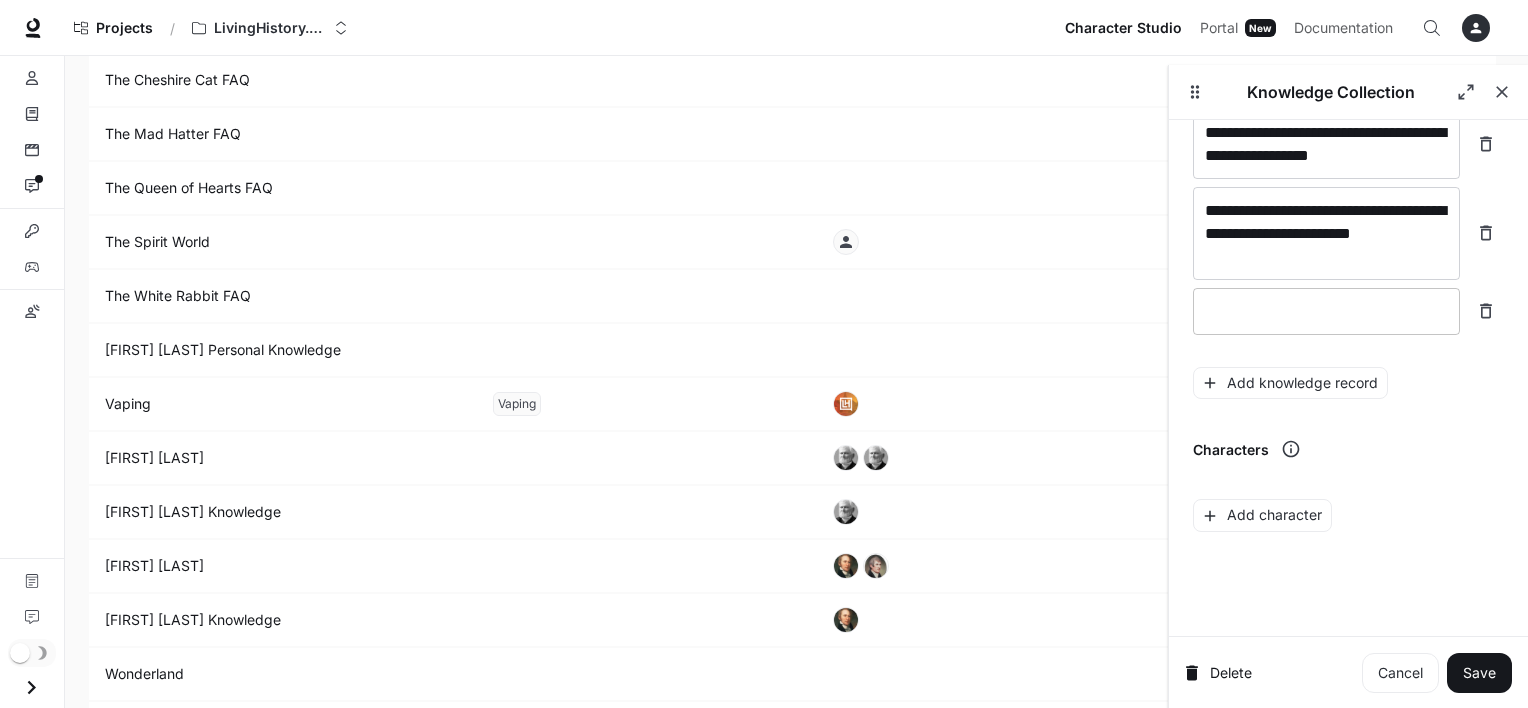 click at bounding box center (1326, 311) 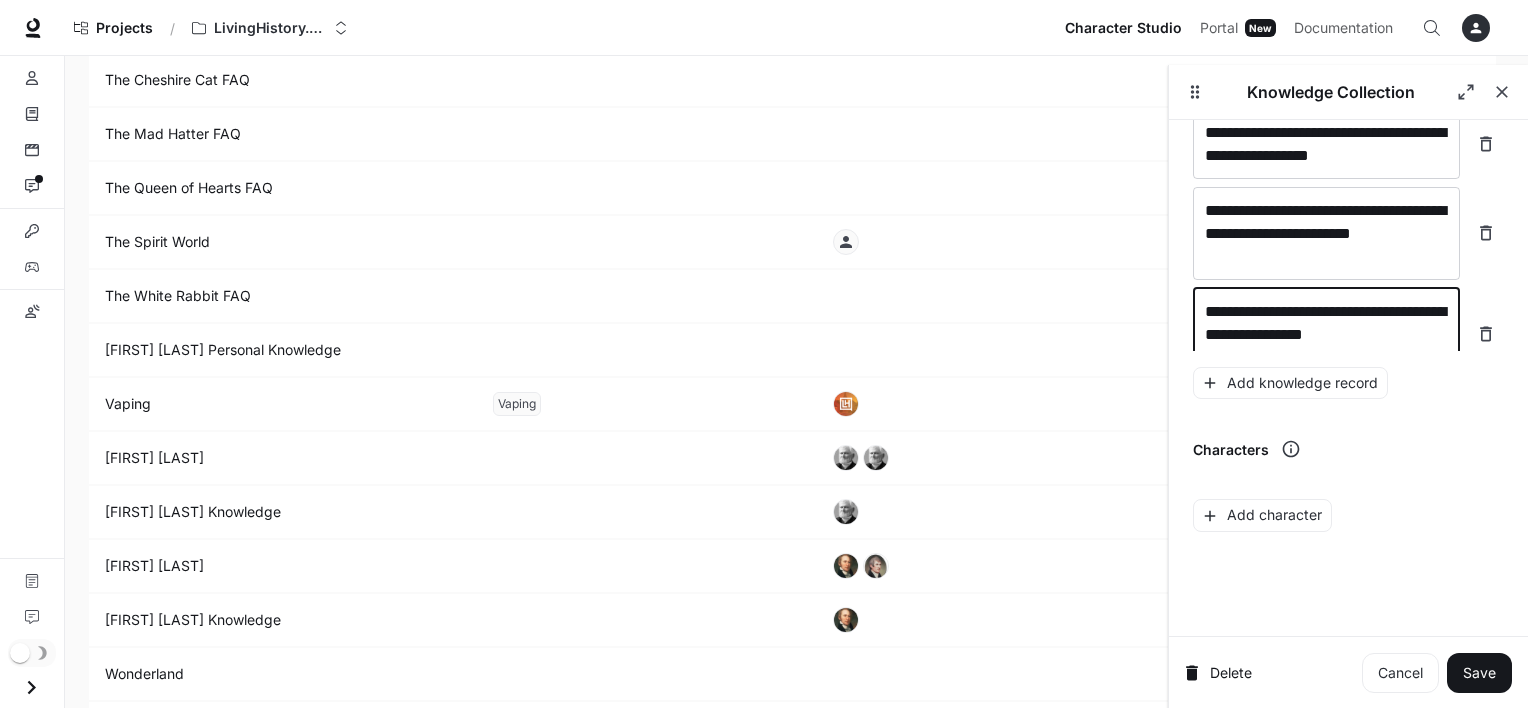 scroll, scrollTop: 27480, scrollLeft: 0, axis: vertical 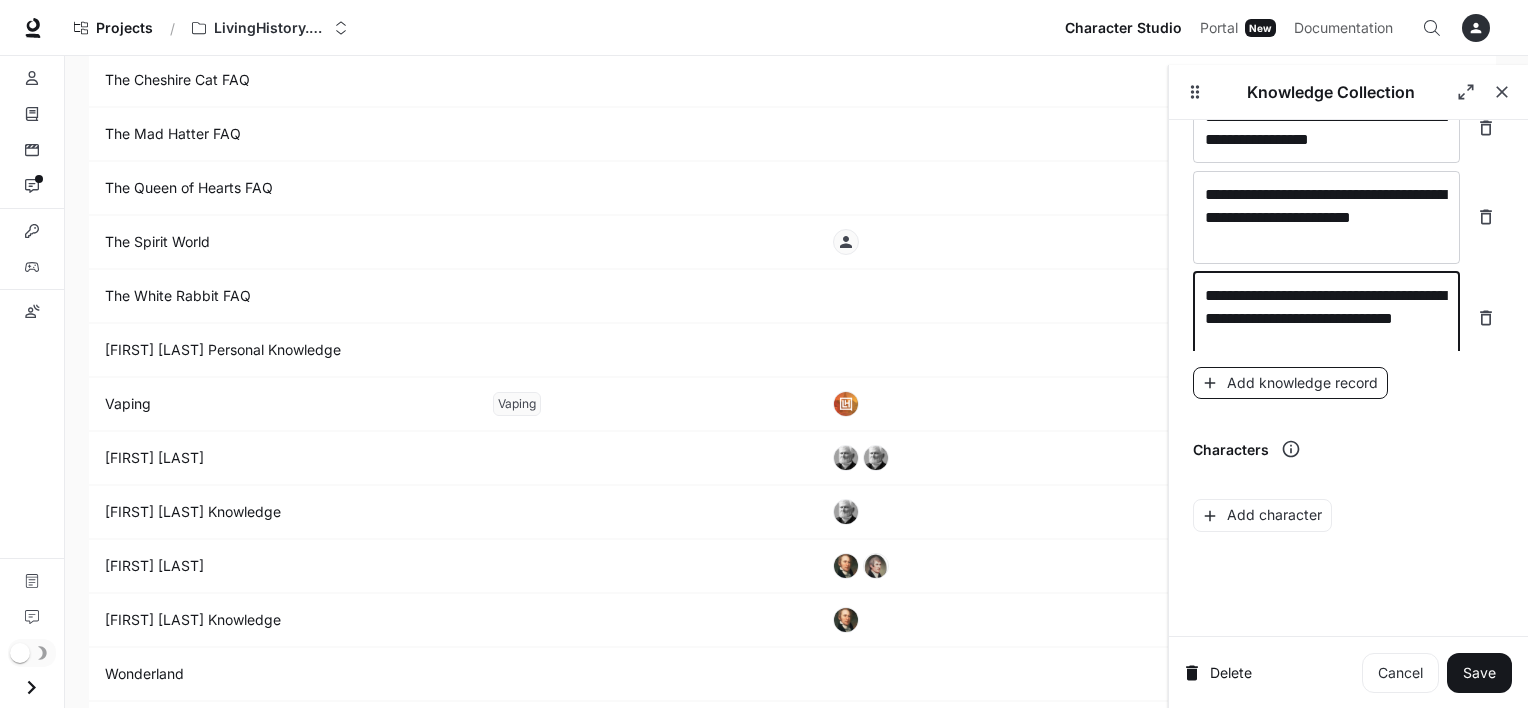 type on "**********" 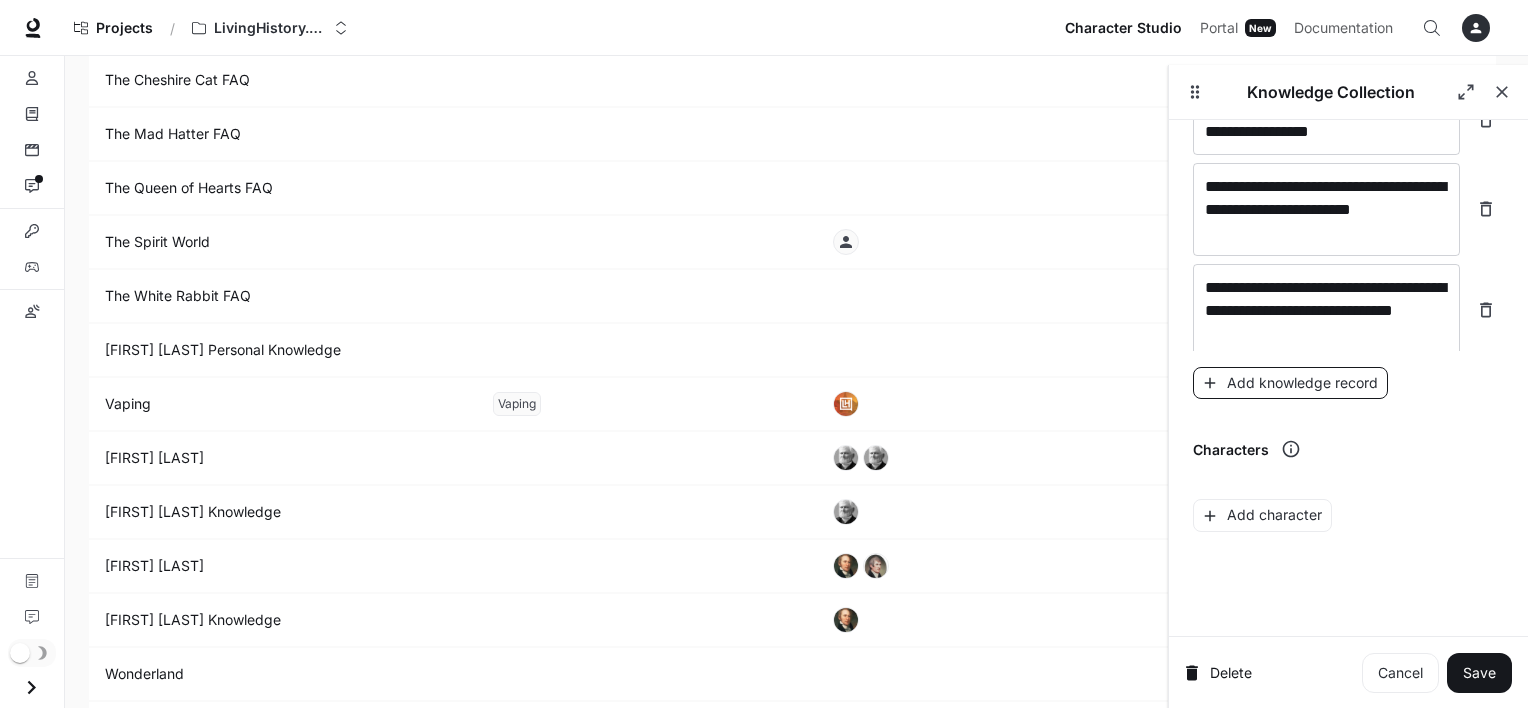 scroll, scrollTop: 27556, scrollLeft: 0, axis: vertical 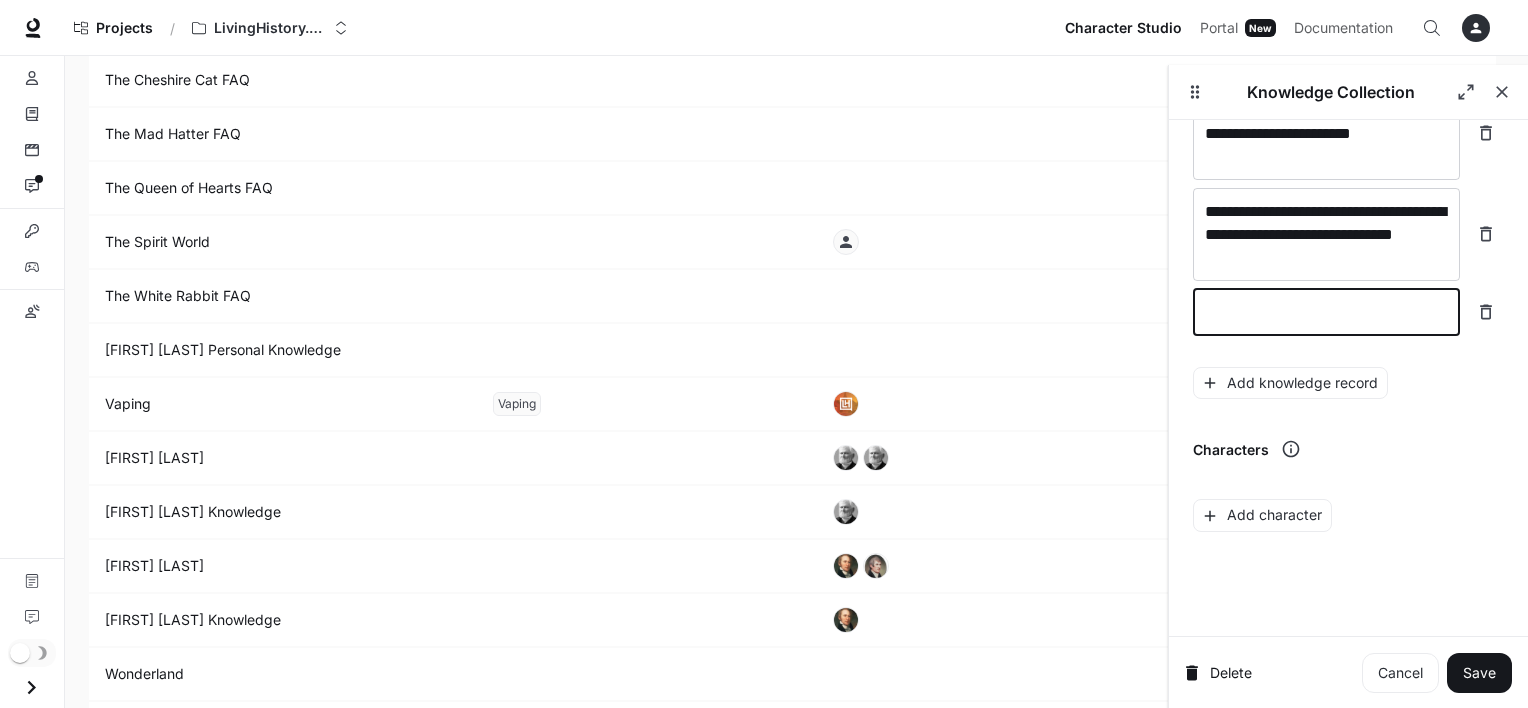 click at bounding box center (1326, 312) 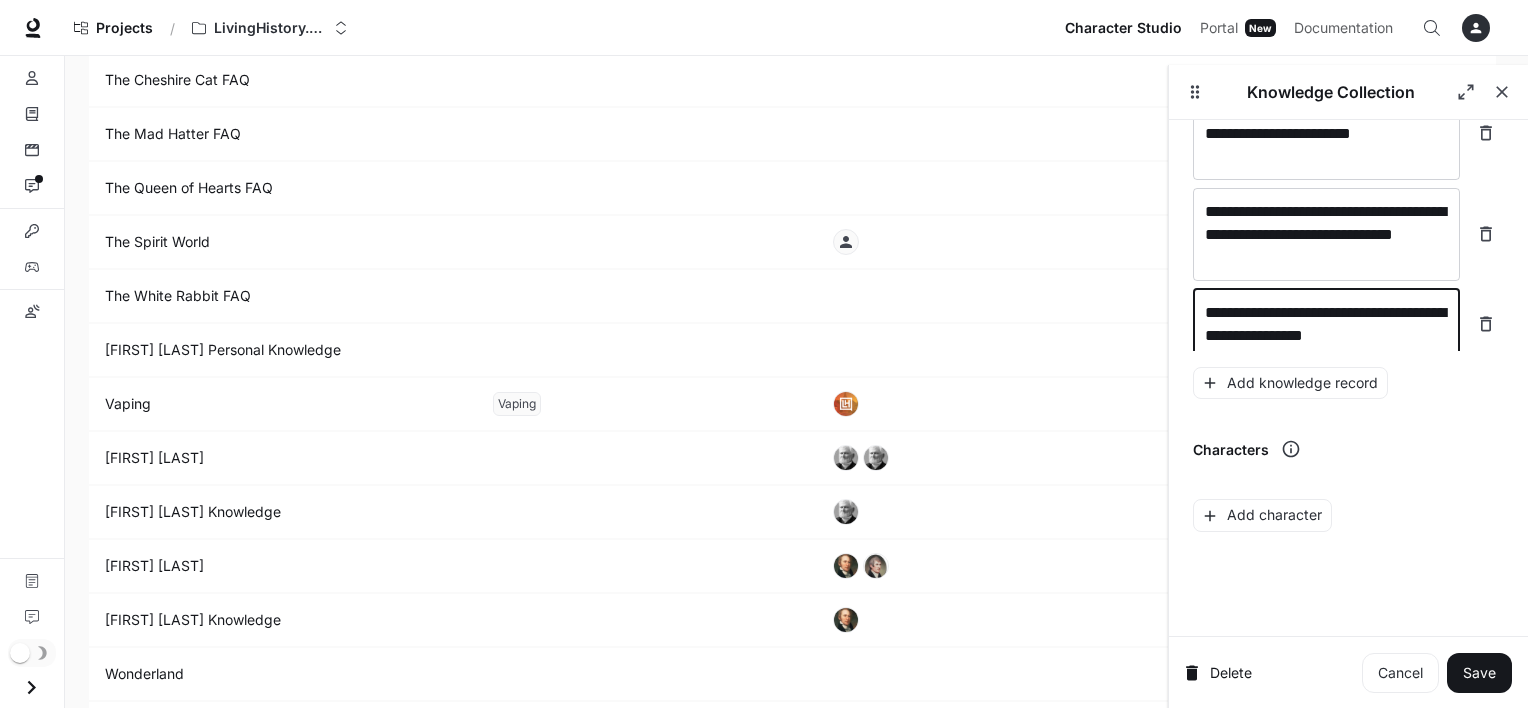scroll, scrollTop: 27572, scrollLeft: 0, axis: vertical 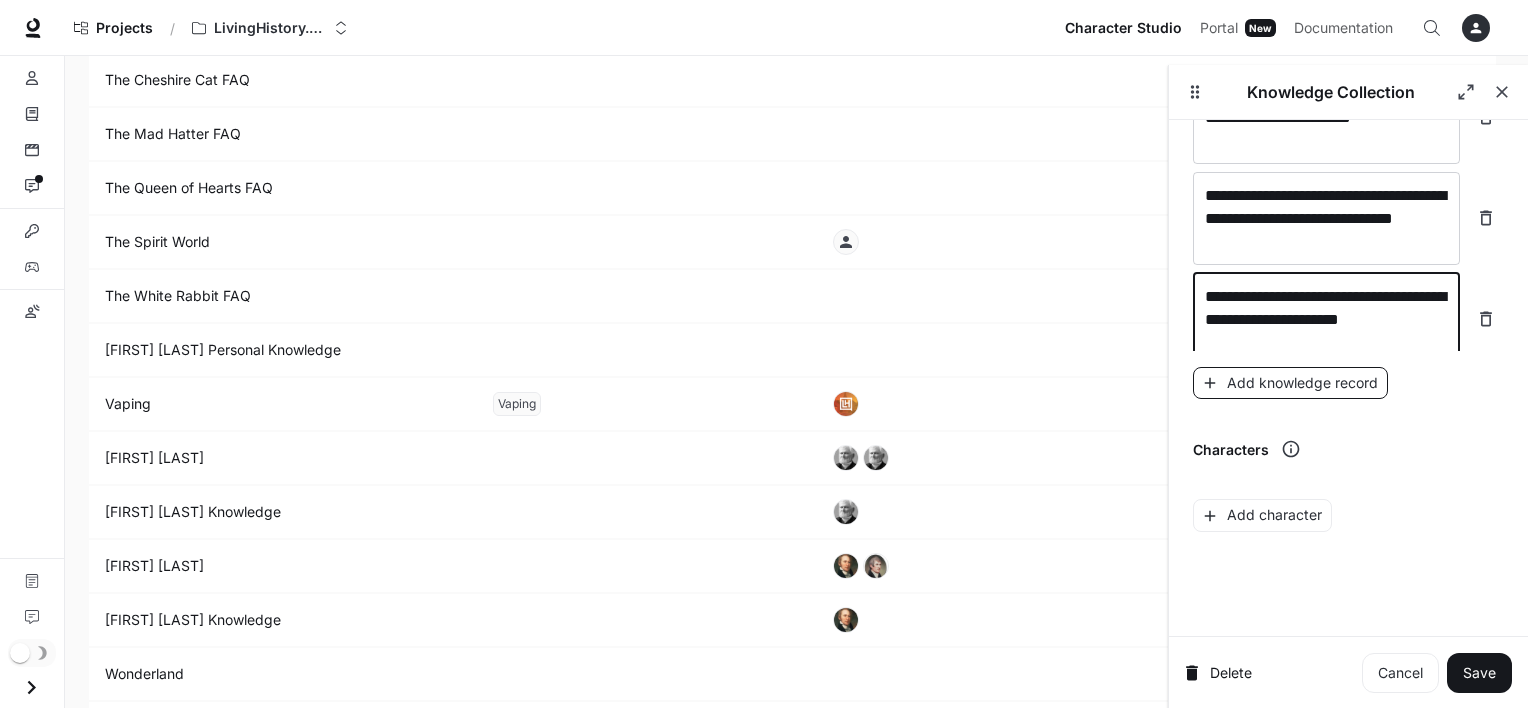 type on "**********" 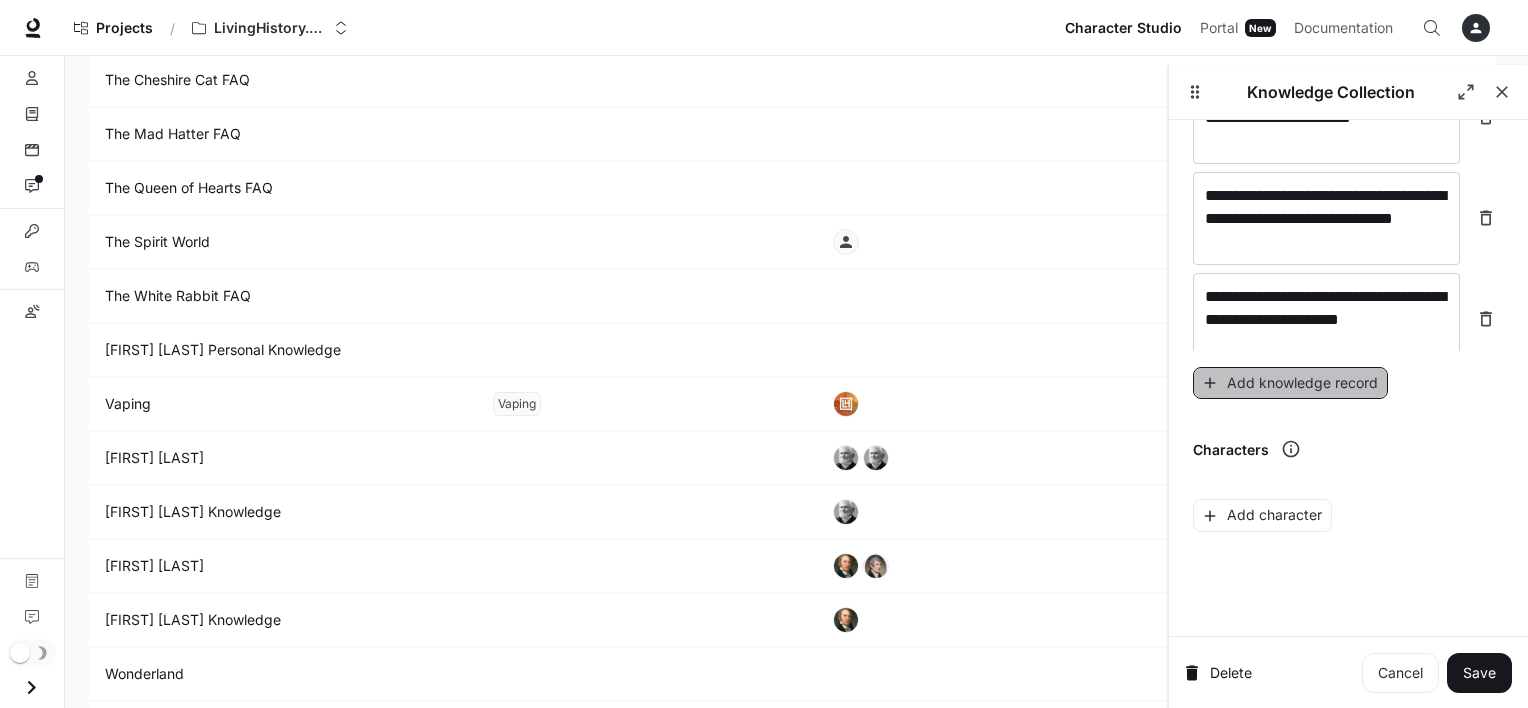 click on "Add knowledge record" at bounding box center (1290, 383) 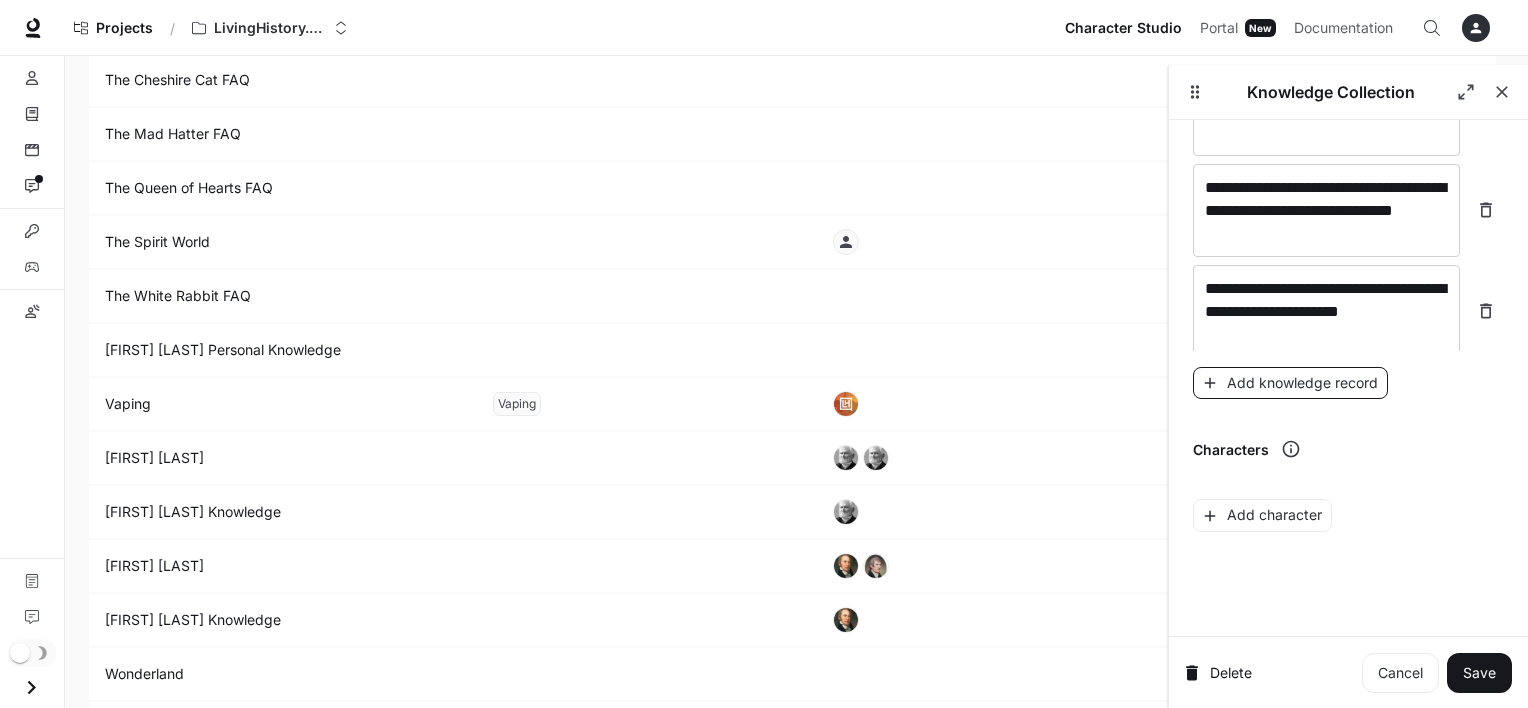 scroll, scrollTop: 27650, scrollLeft: 0, axis: vertical 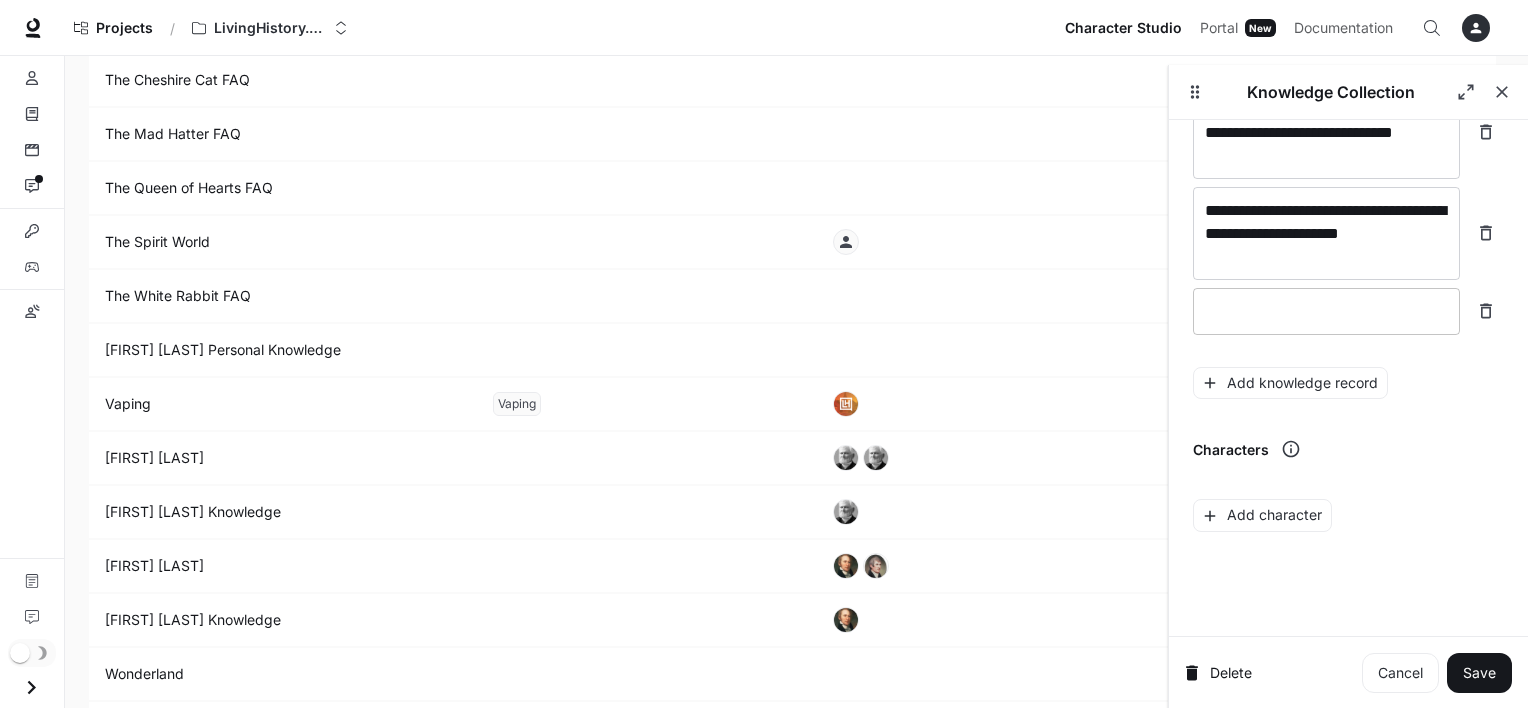 click at bounding box center (1326, 311) 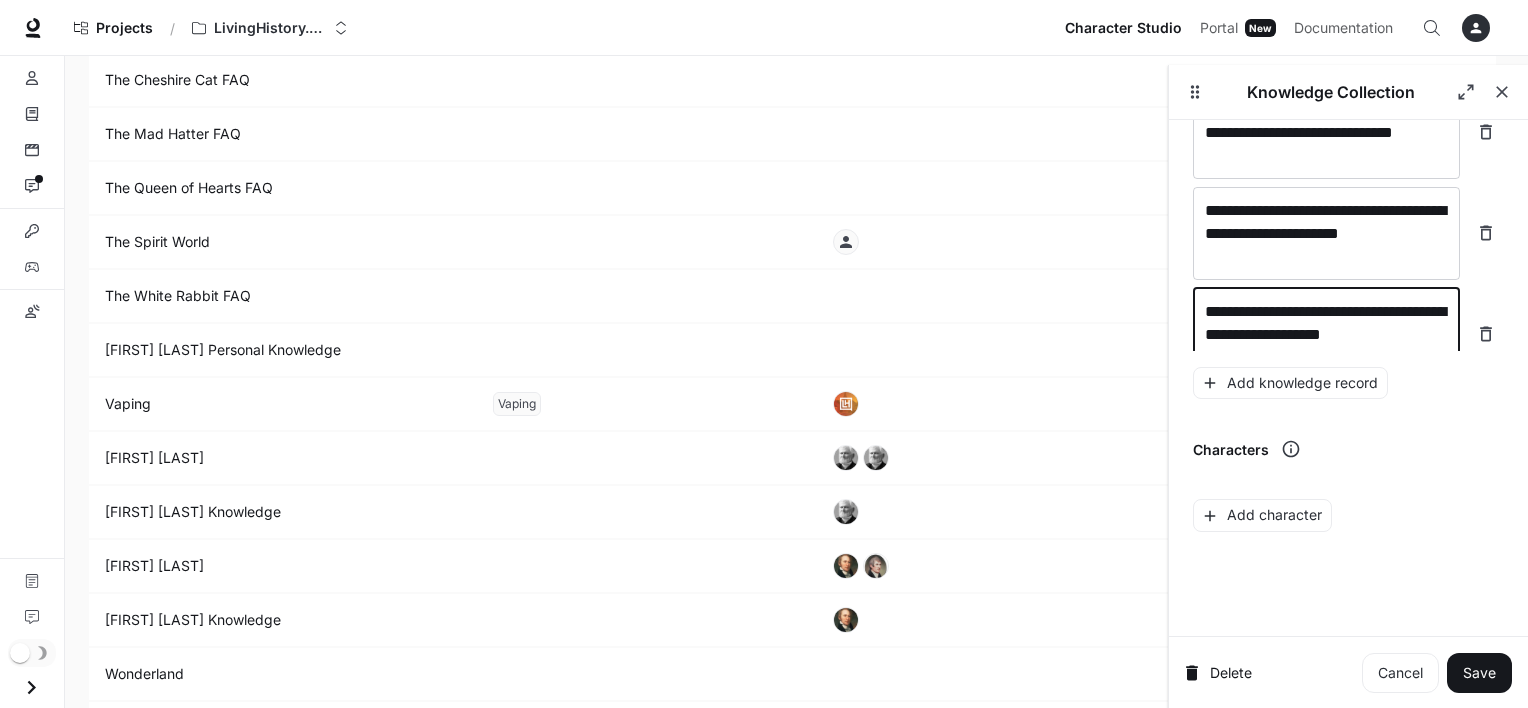 scroll, scrollTop: 27665, scrollLeft: 0, axis: vertical 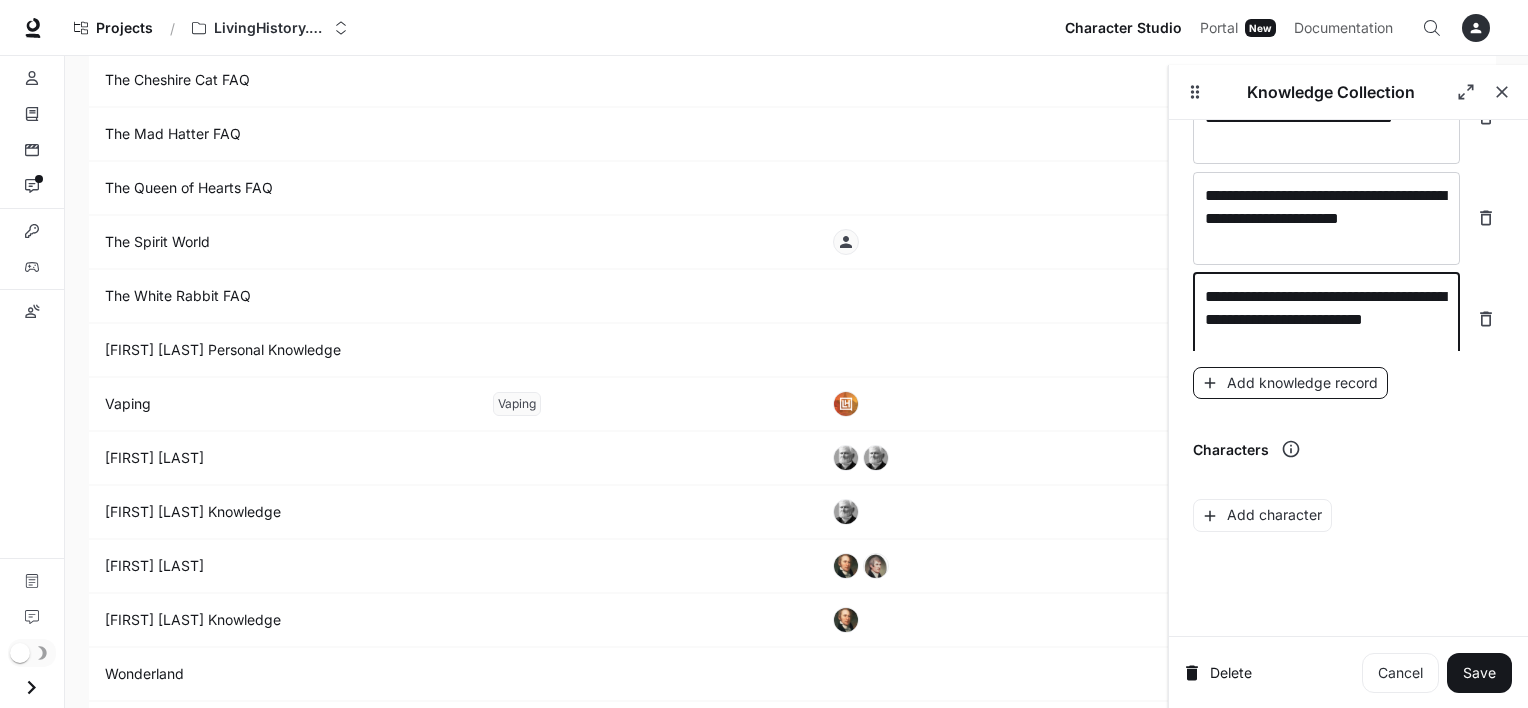 type on "**********" 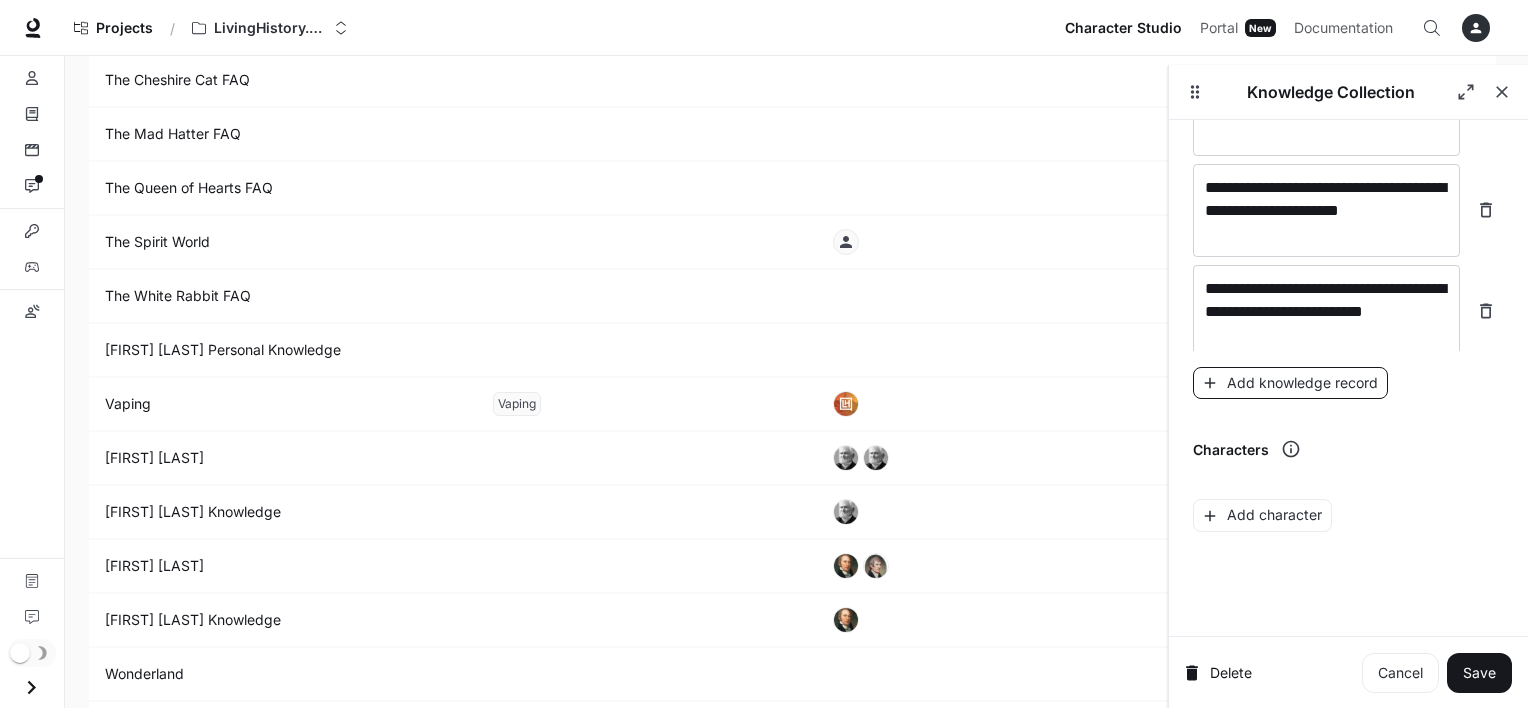 scroll, scrollTop: 27743, scrollLeft: 0, axis: vertical 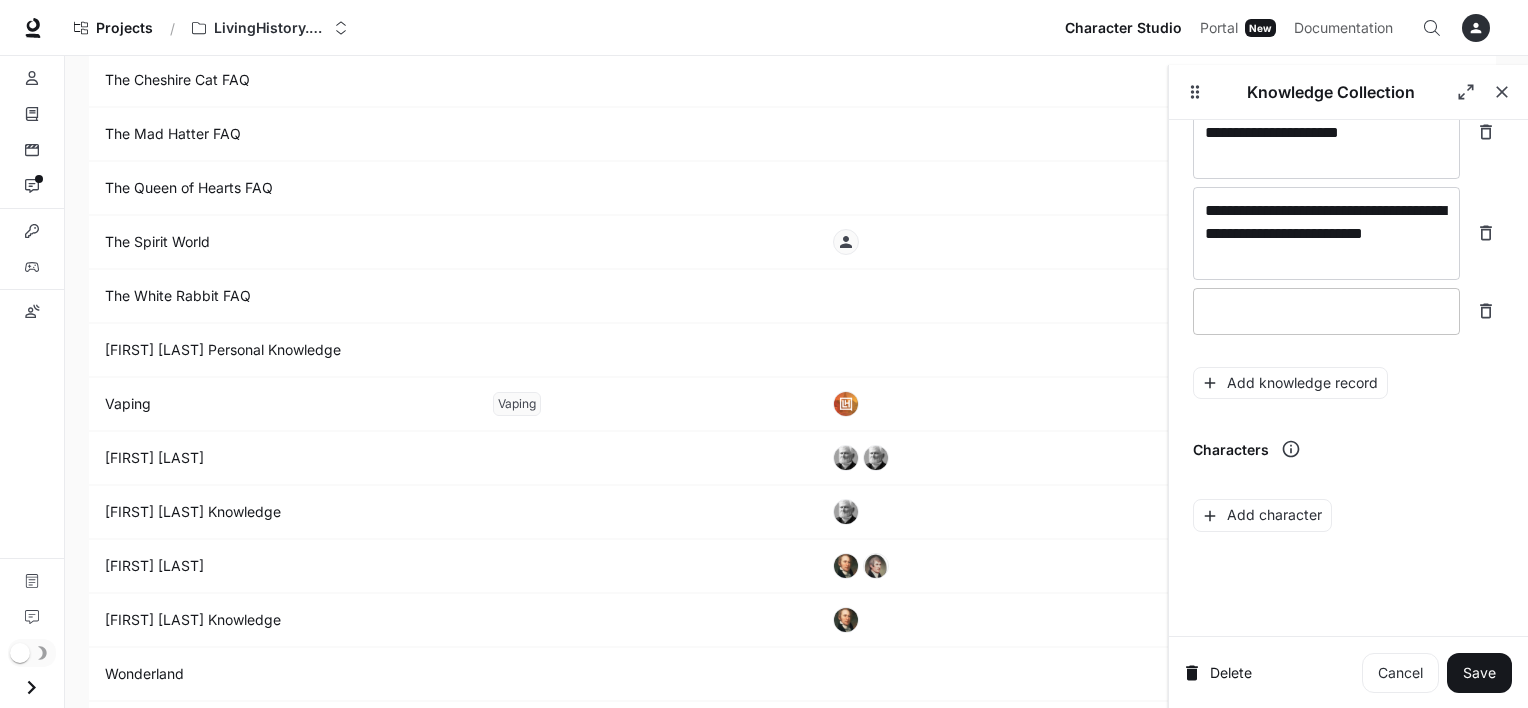 click at bounding box center [1326, 311] 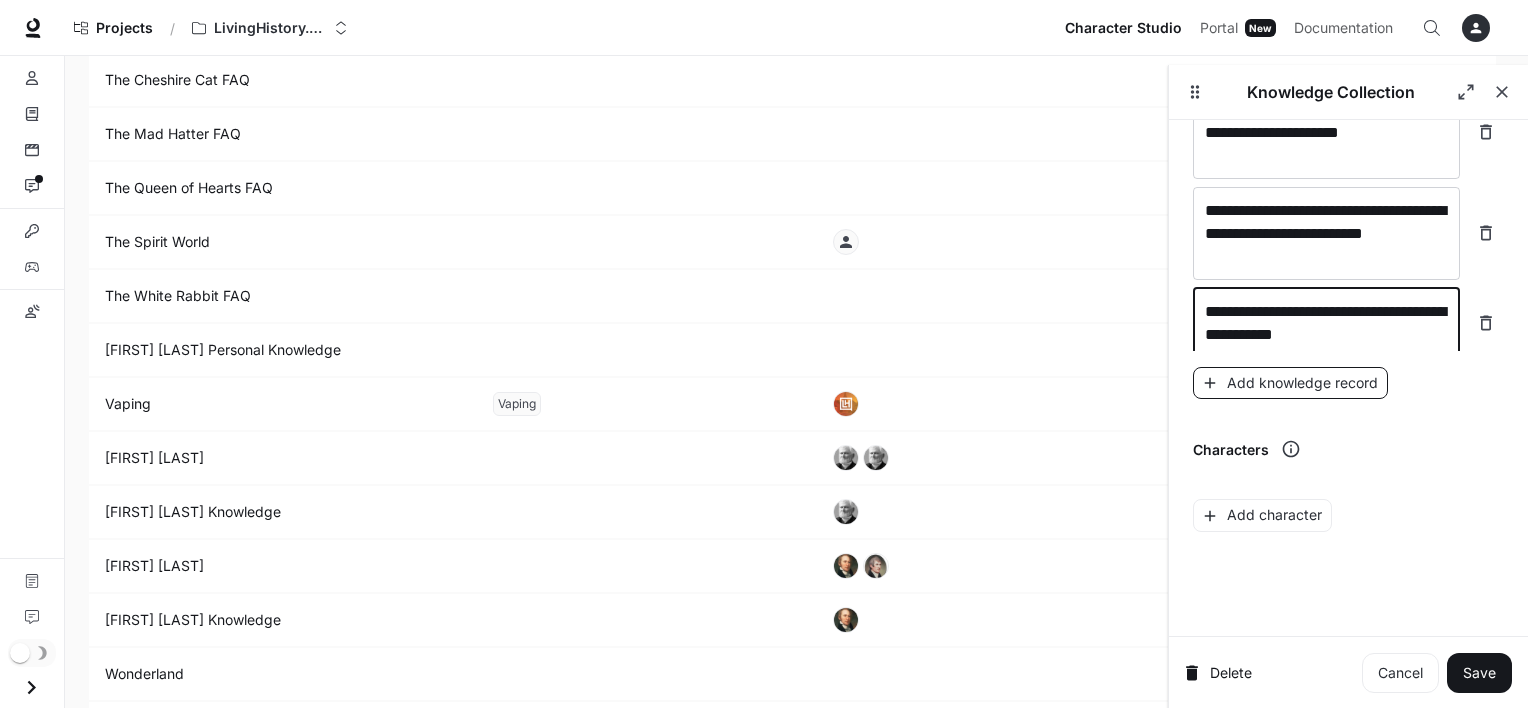 type on "**********" 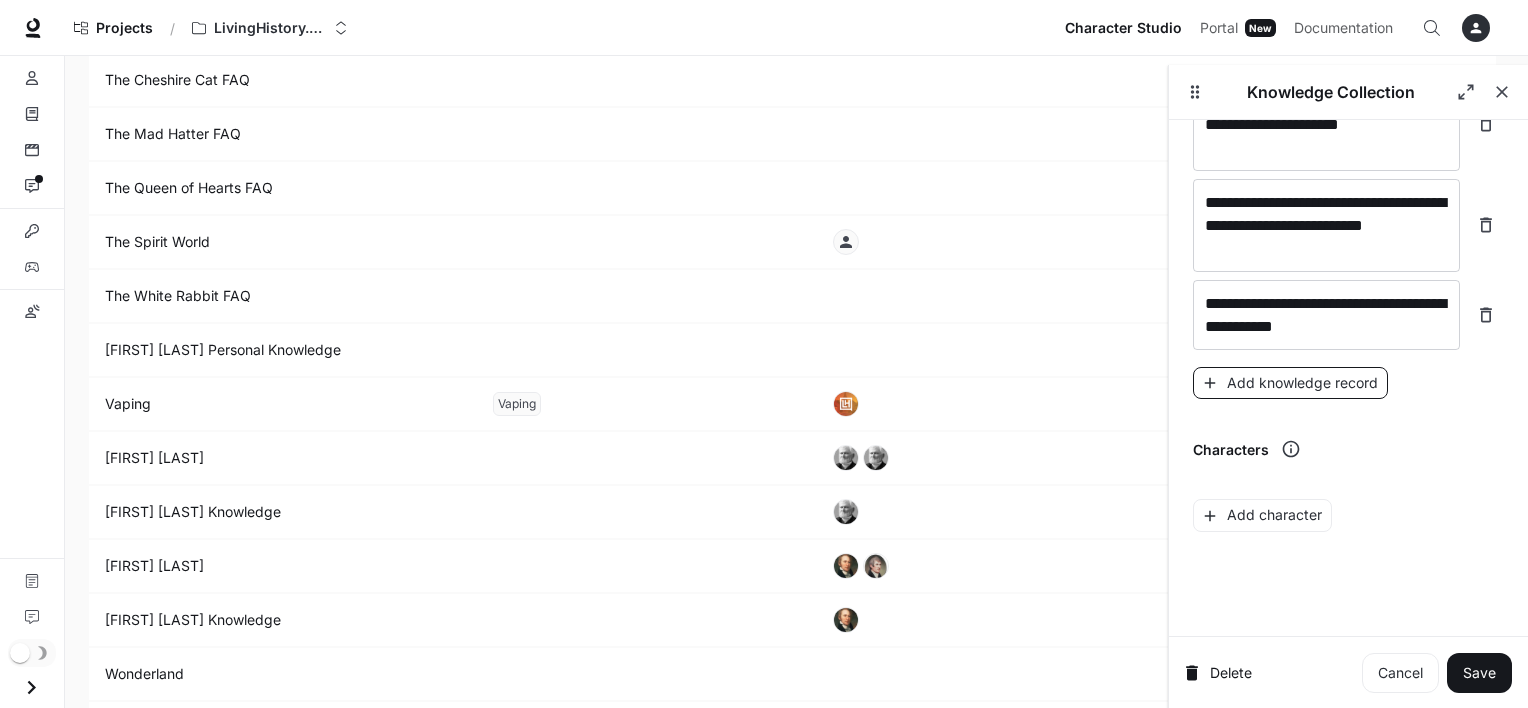 scroll, scrollTop: 27812, scrollLeft: 0, axis: vertical 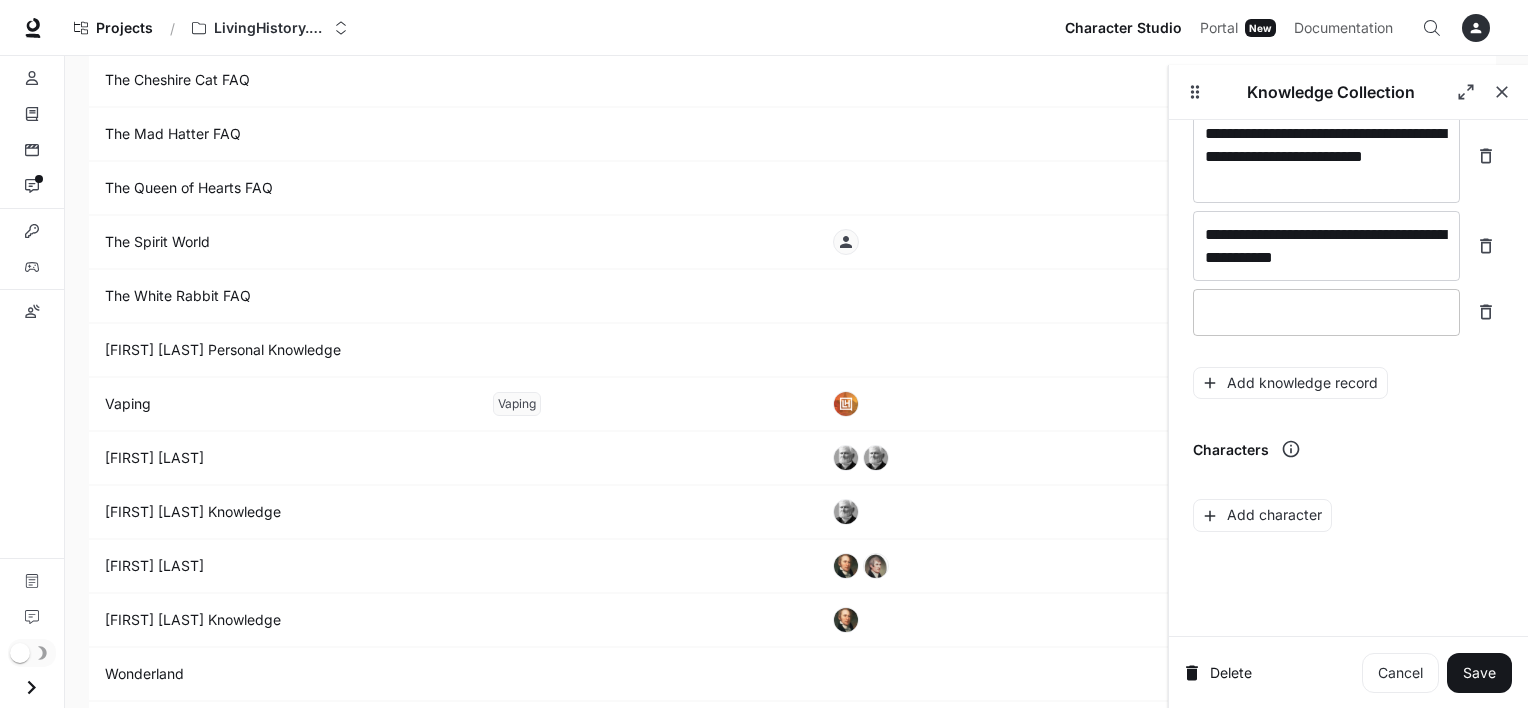 click on "* ​" at bounding box center (1326, 312) 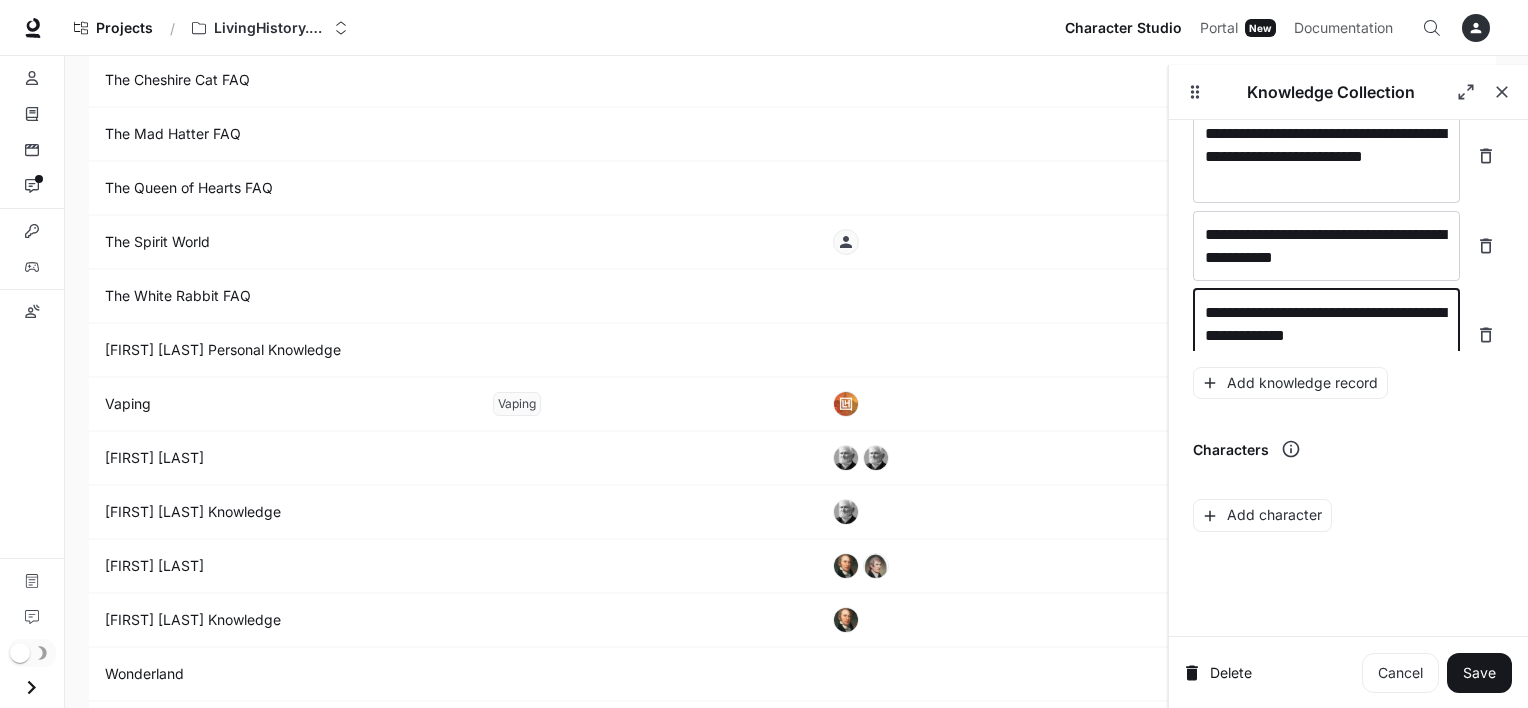 scroll, scrollTop: 27828, scrollLeft: 0, axis: vertical 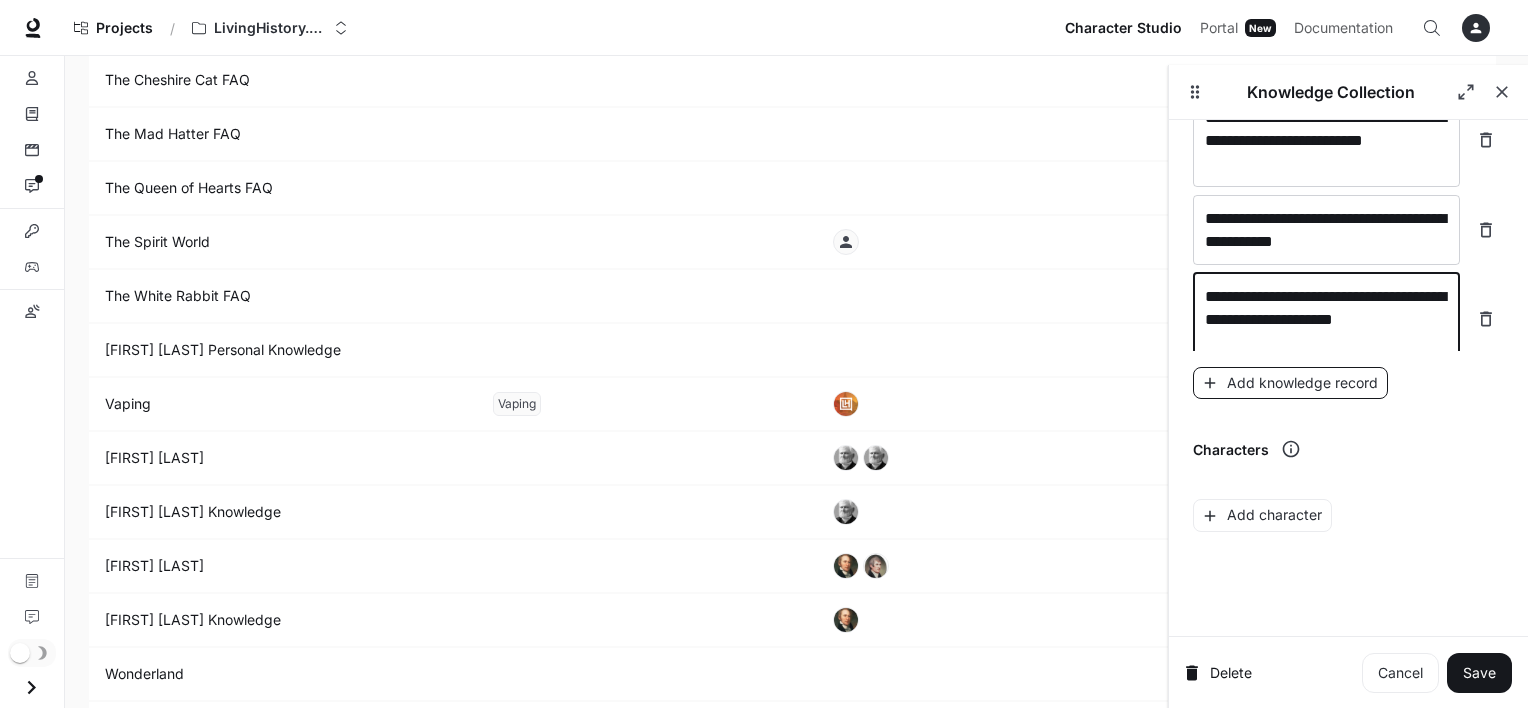type on "**********" 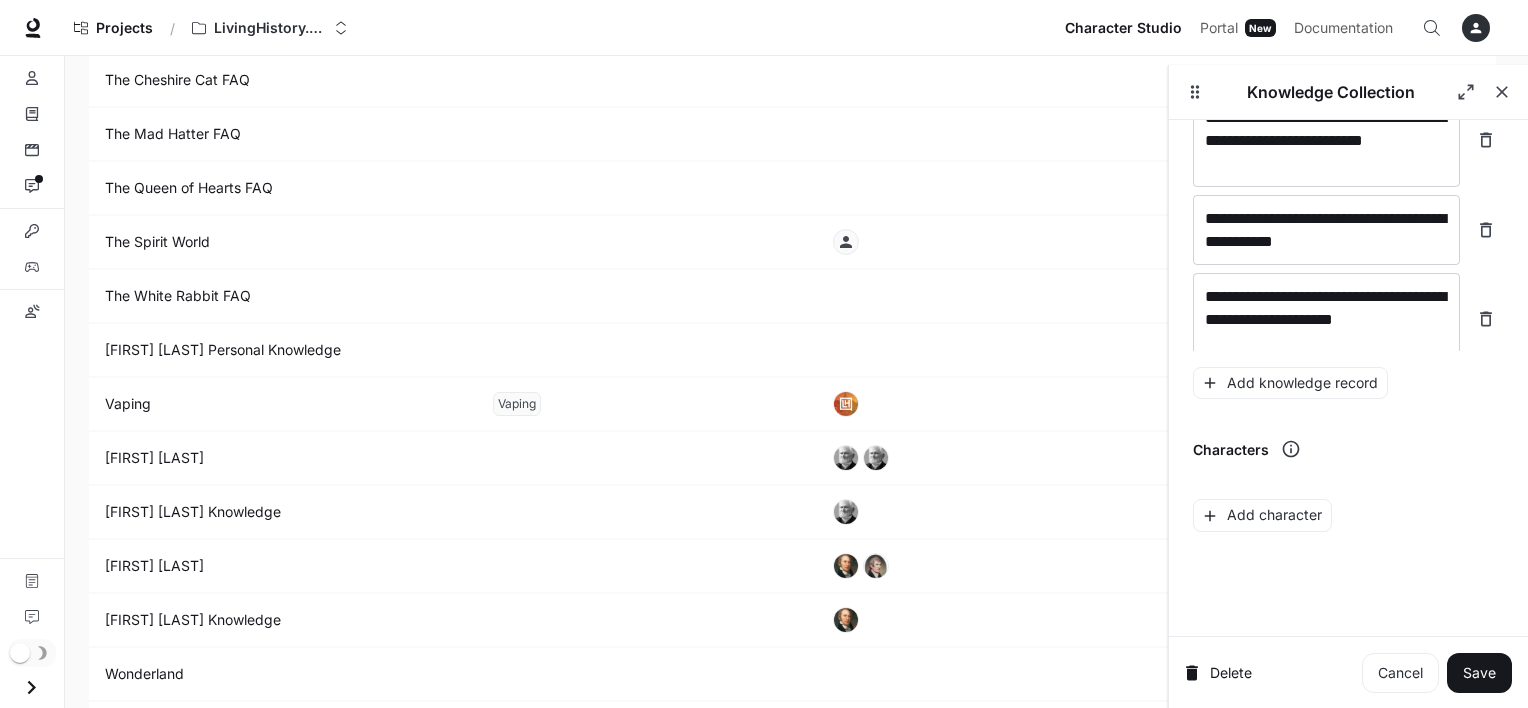 scroll, scrollTop: 27906, scrollLeft: 0, axis: vertical 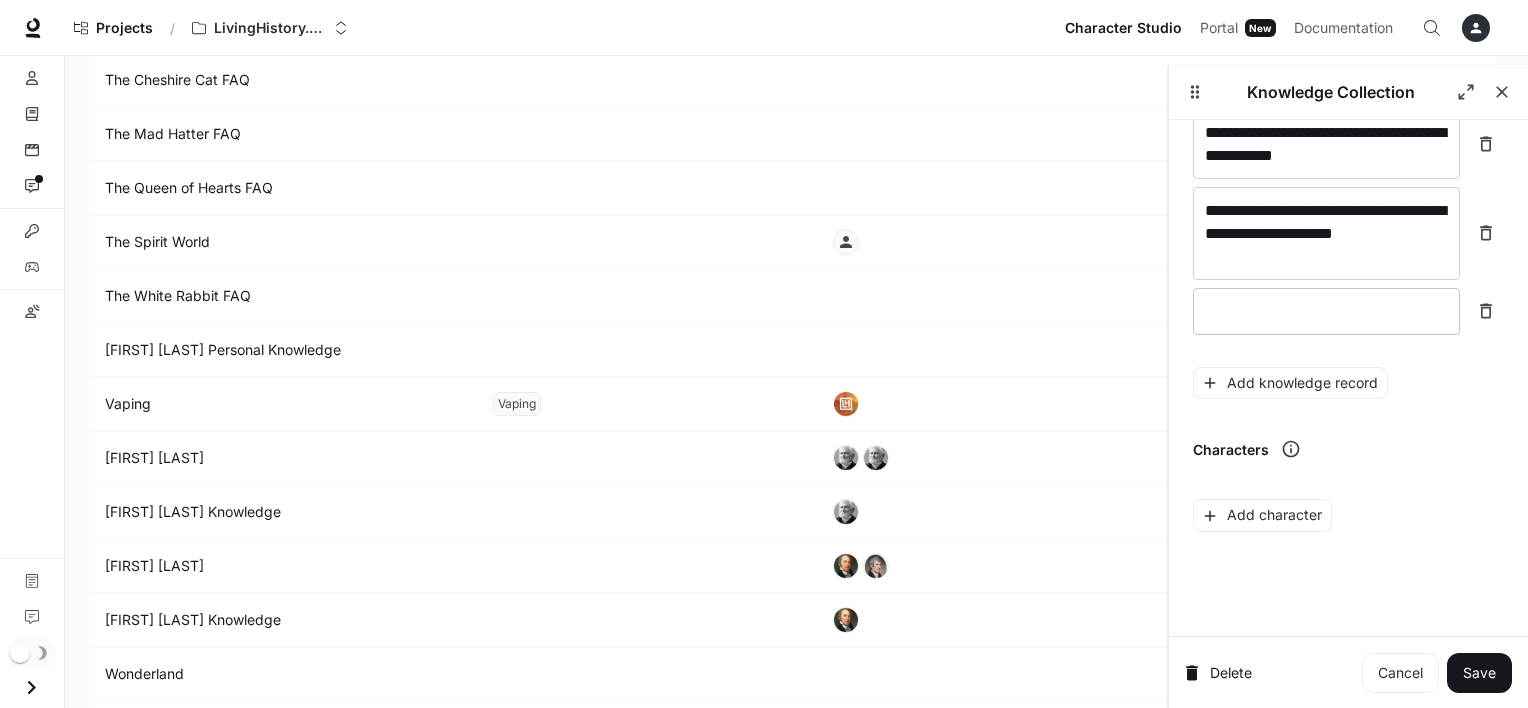 click at bounding box center (1326, 311) 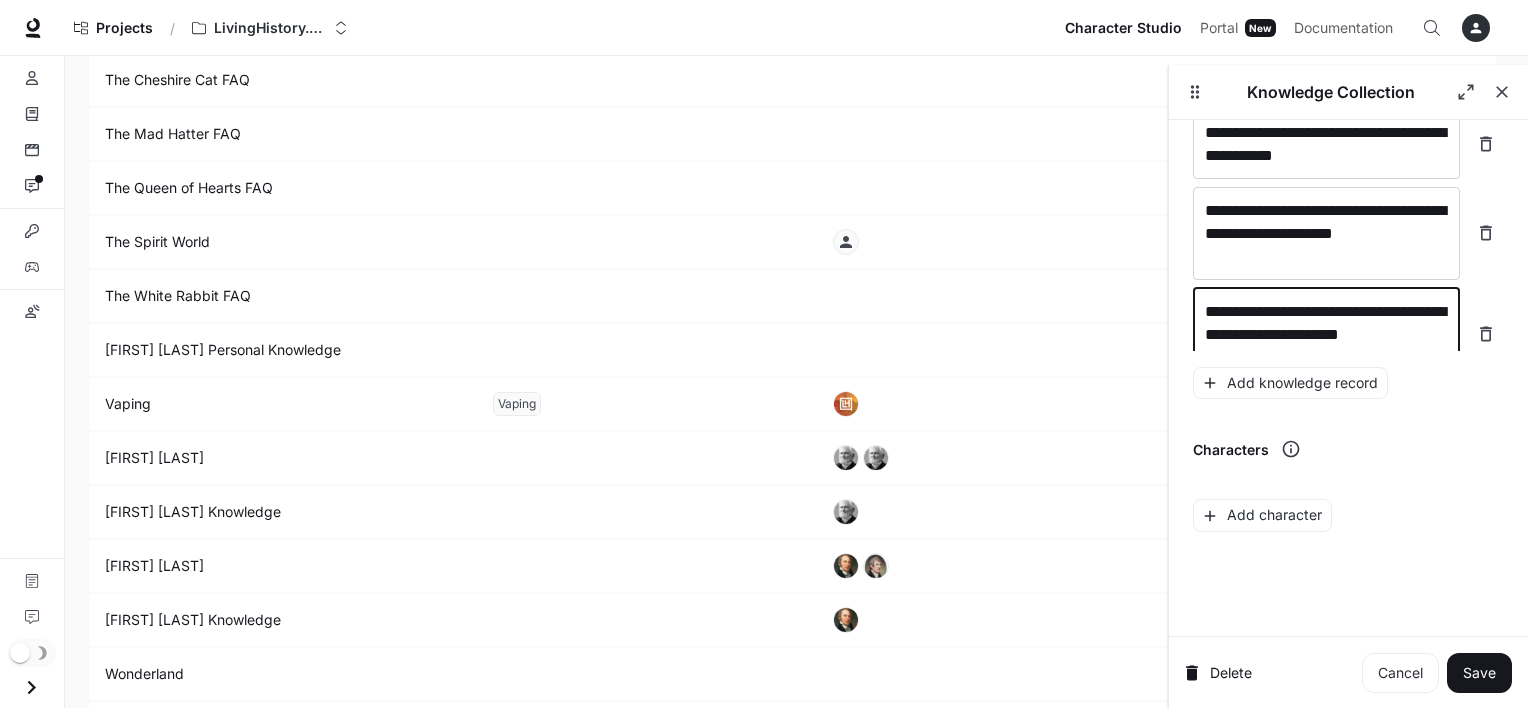 scroll, scrollTop: 27921, scrollLeft: 0, axis: vertical 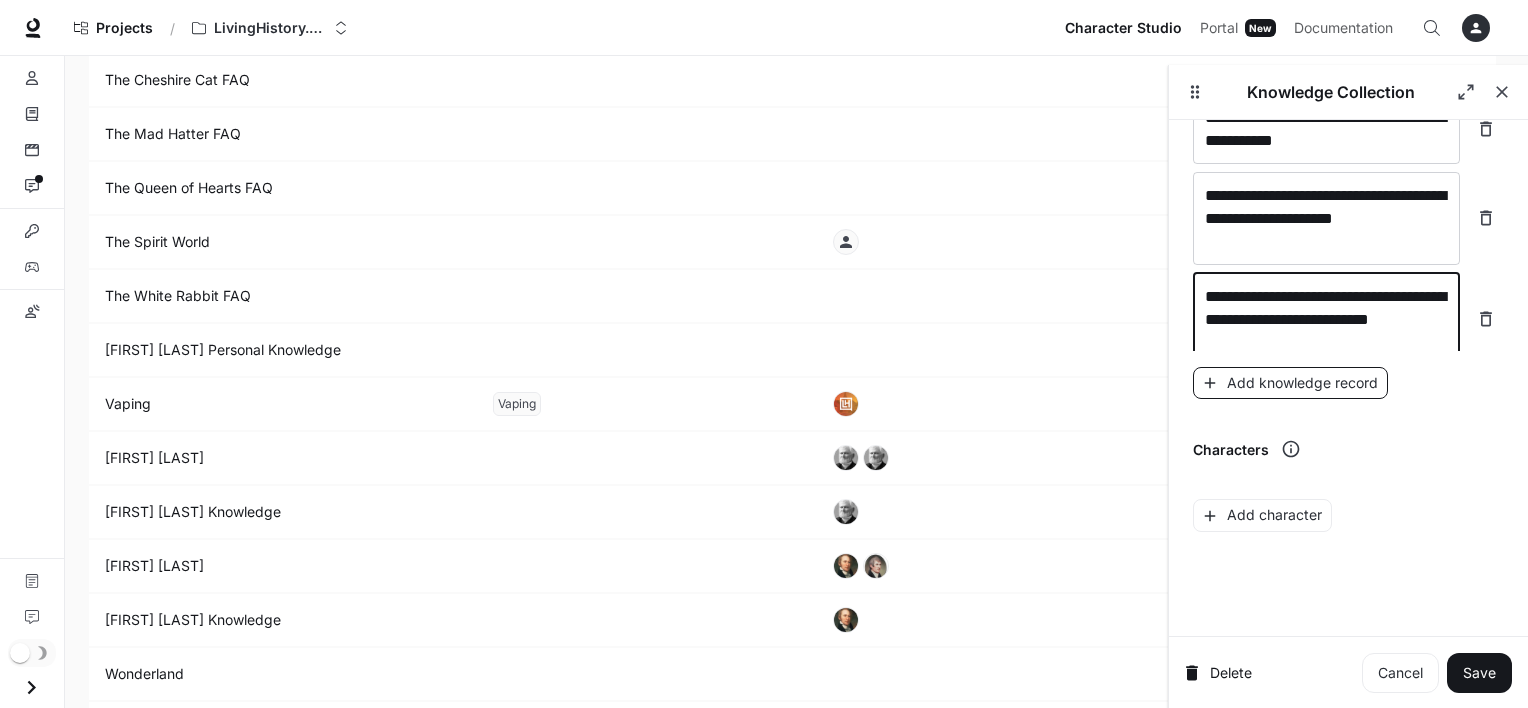 type on "**********" 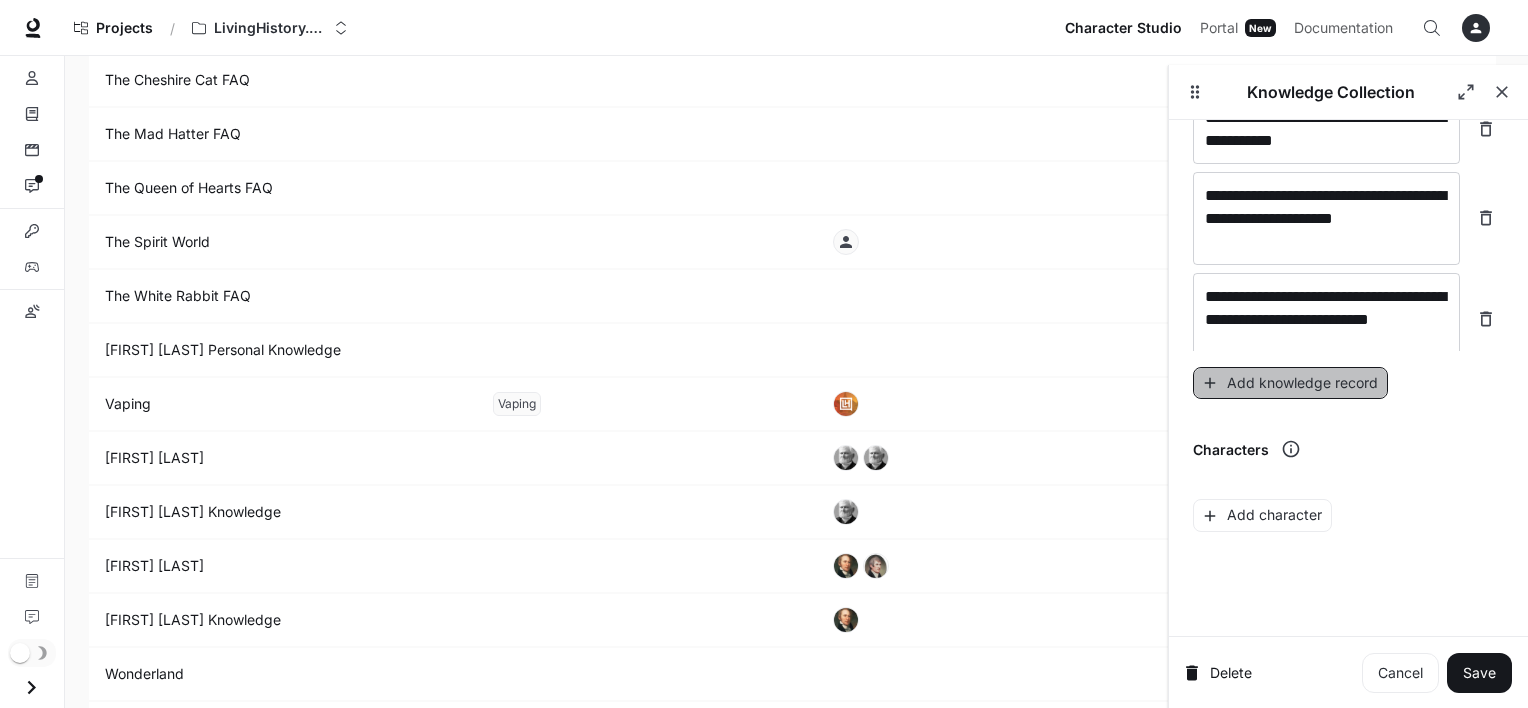 click on "Add knowledge record" at bounding box center [1290, 383] 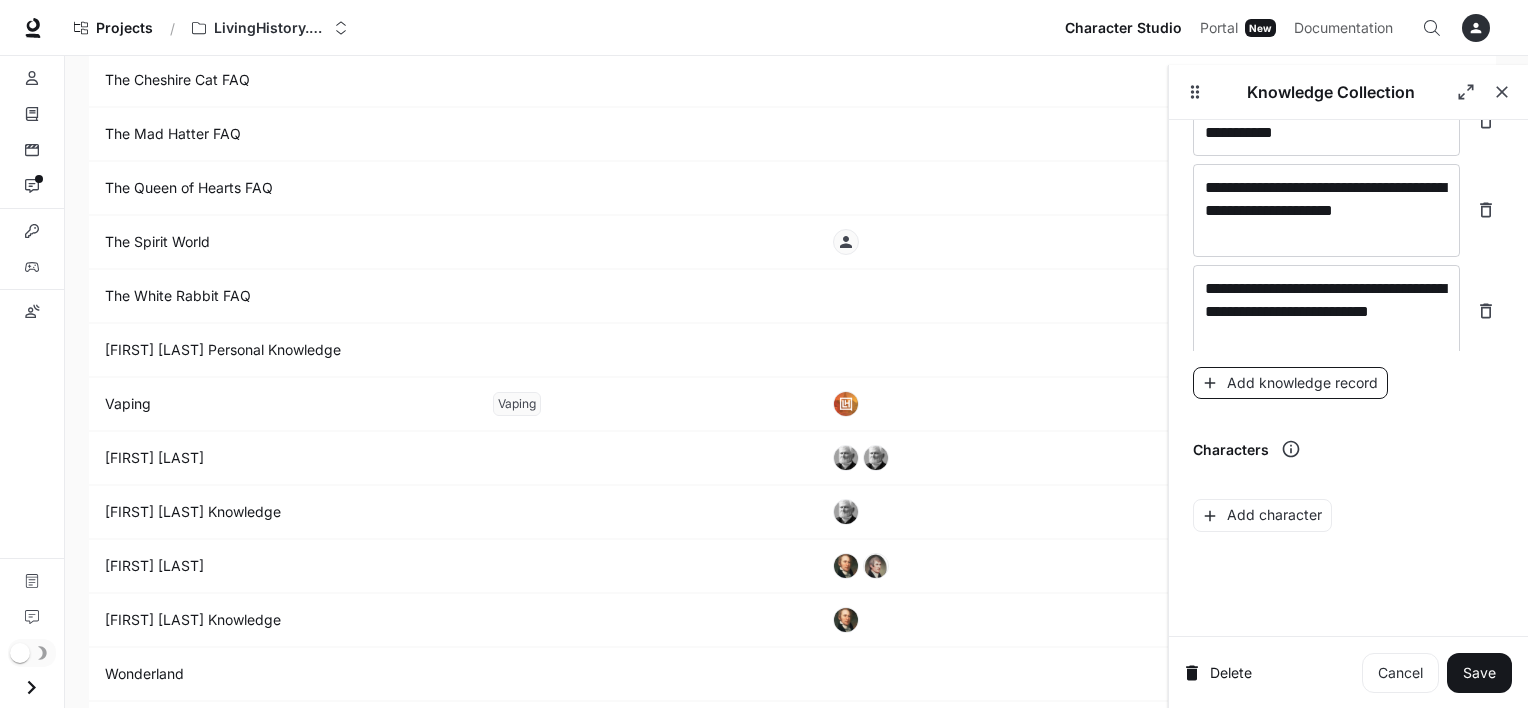 scroll, scrollTop: 27999, scrollLeft: 0, axis: vertical 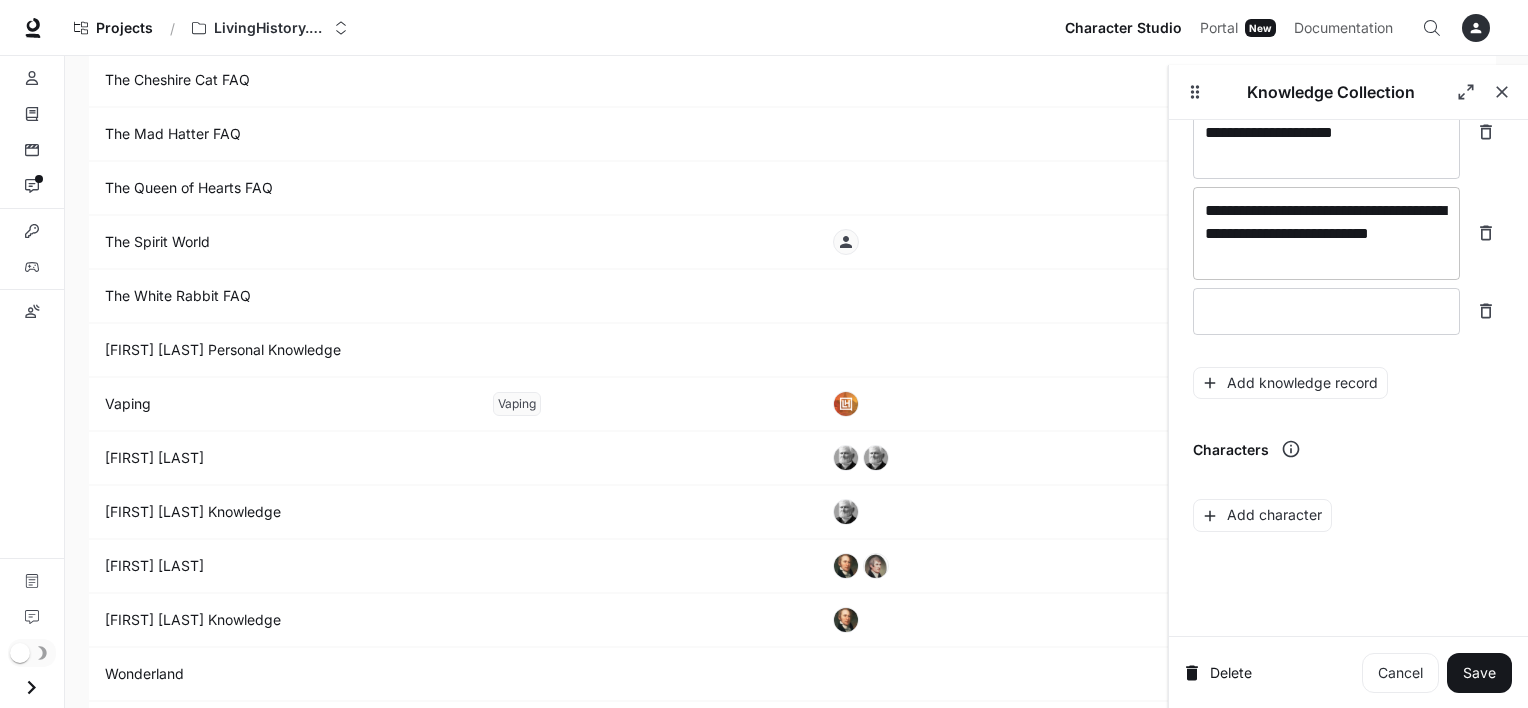 click on "**********" at bounding box center [1326, 233] 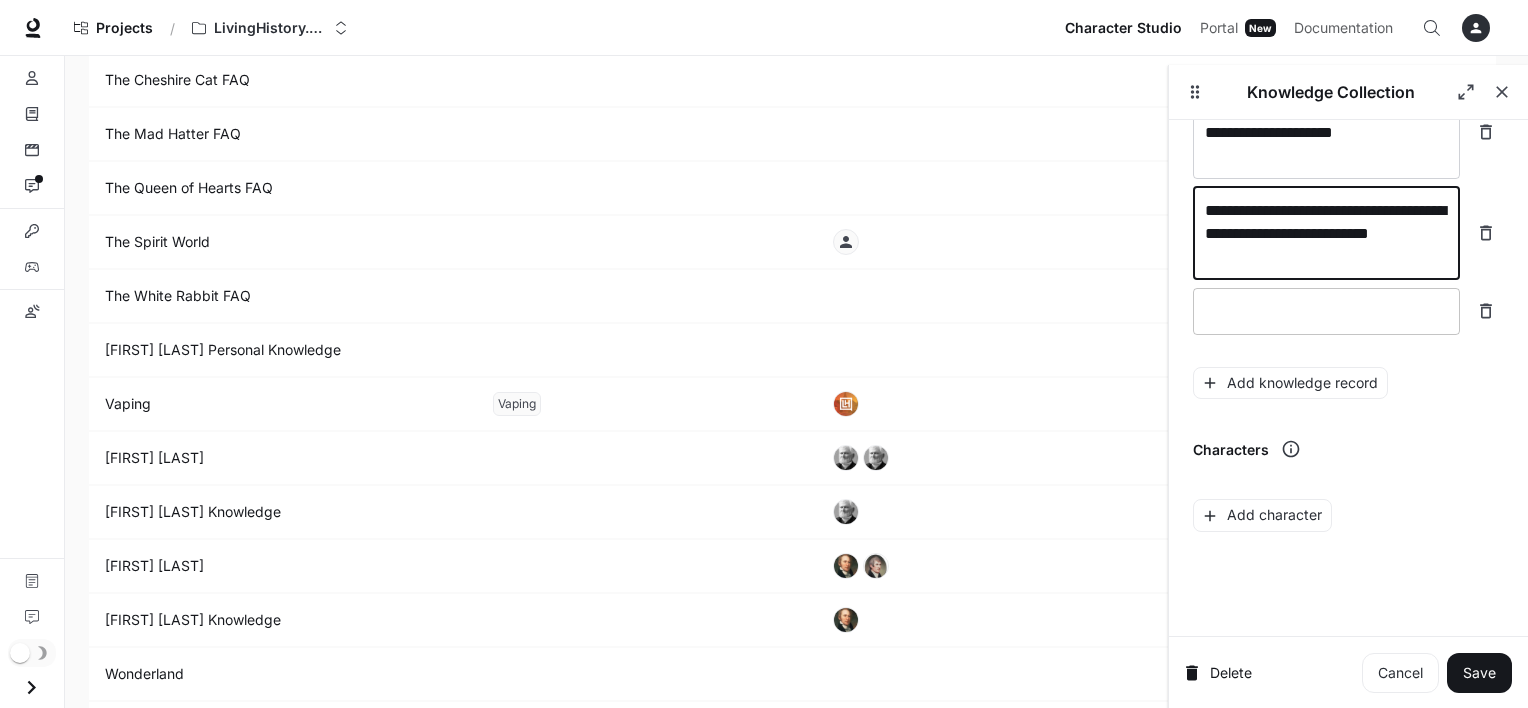 click at bounding box center [1326, 311] 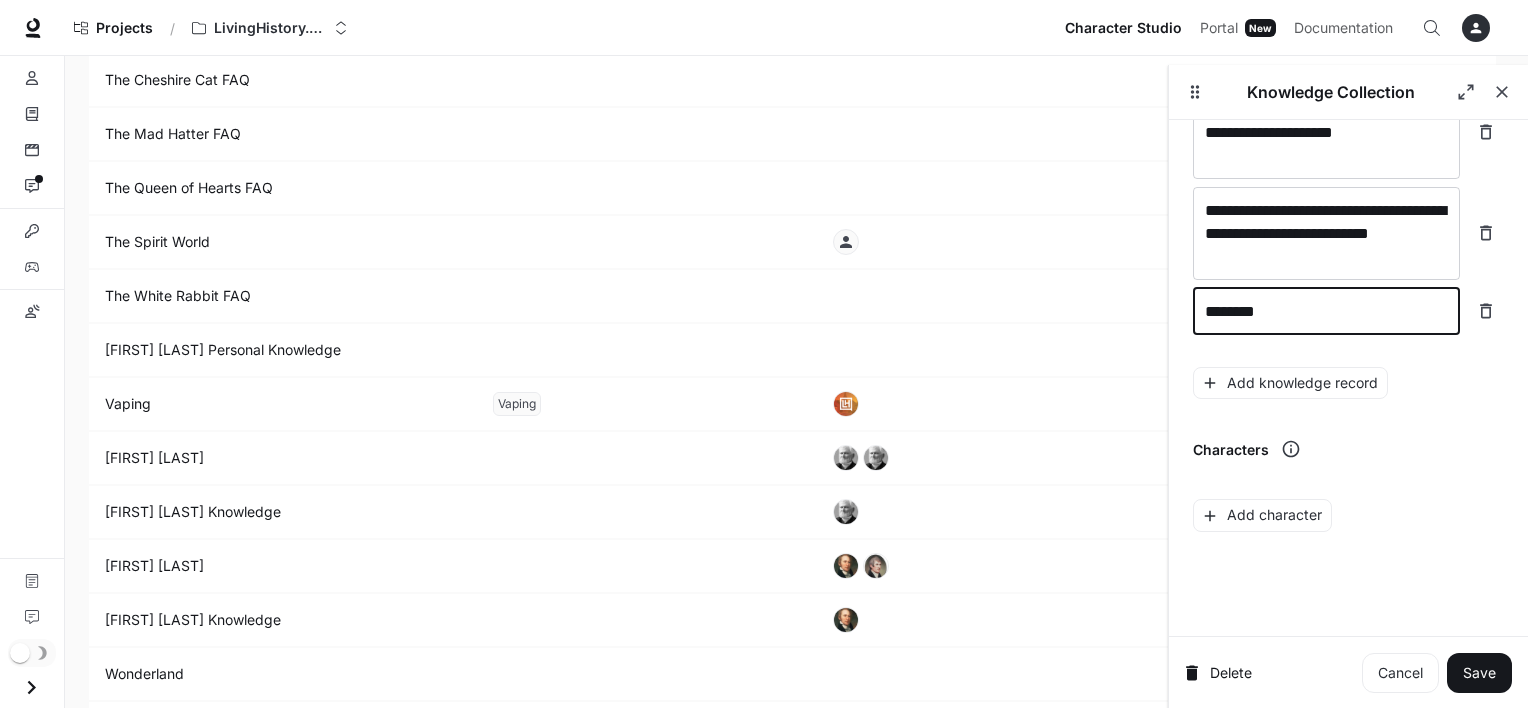 type on "*********" 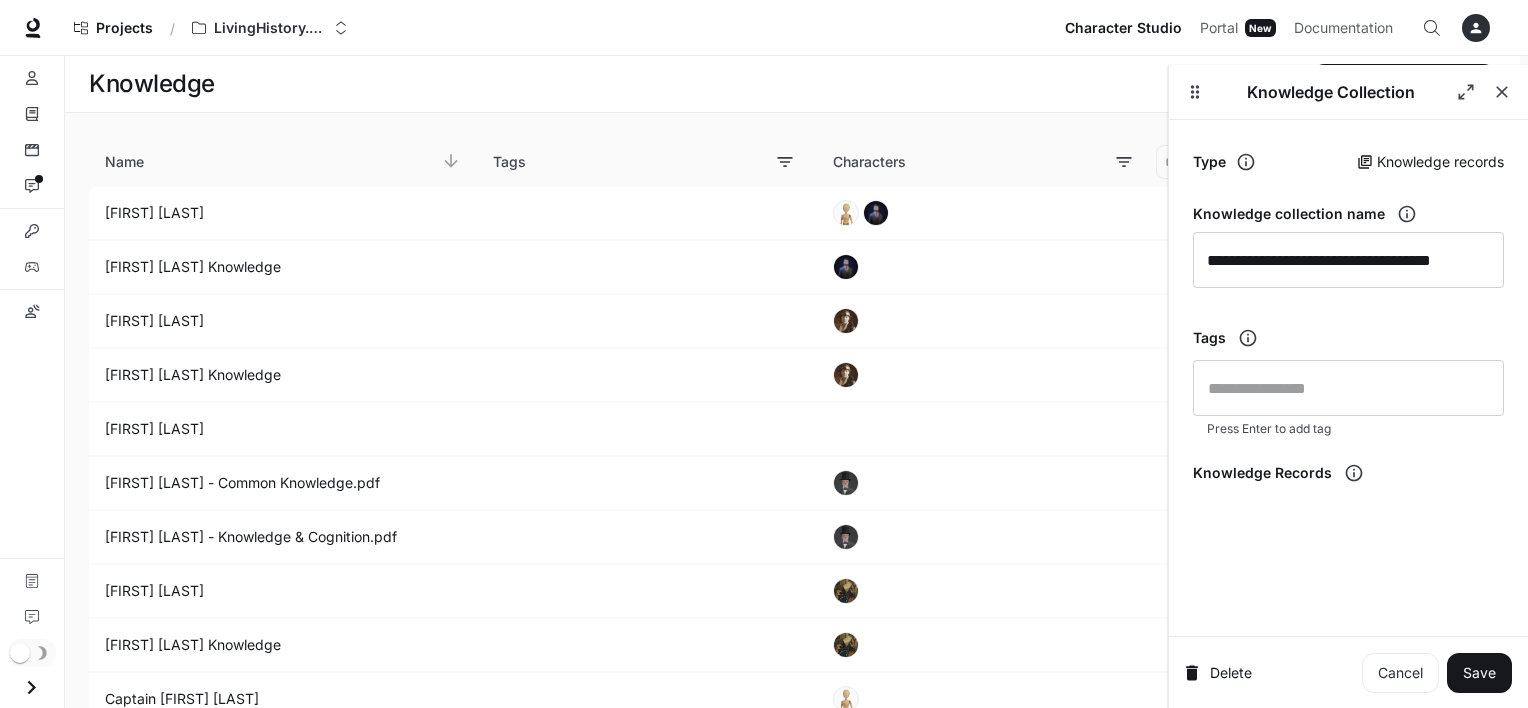 scroll, scrollTop: 4669, scrollLeft: 0, axis: vertical 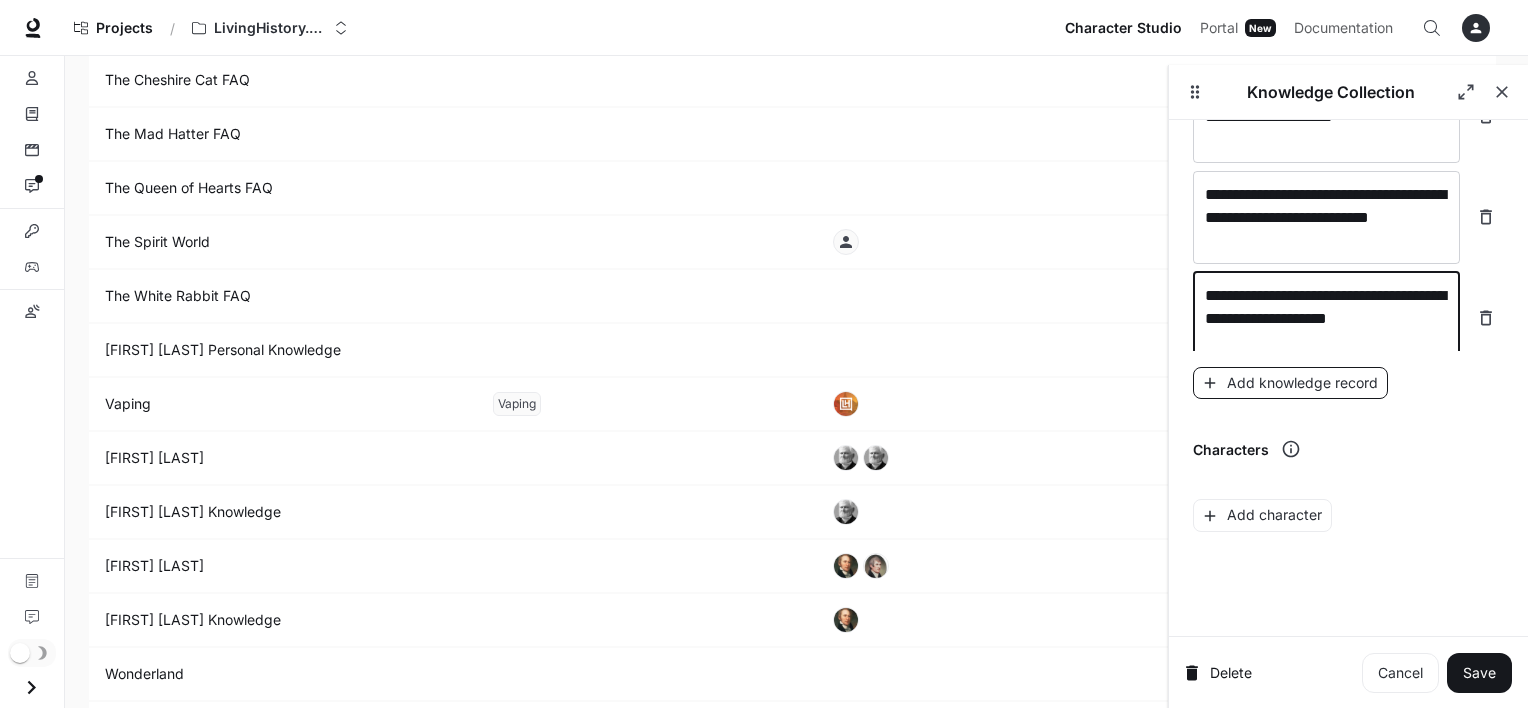 type on "**********" 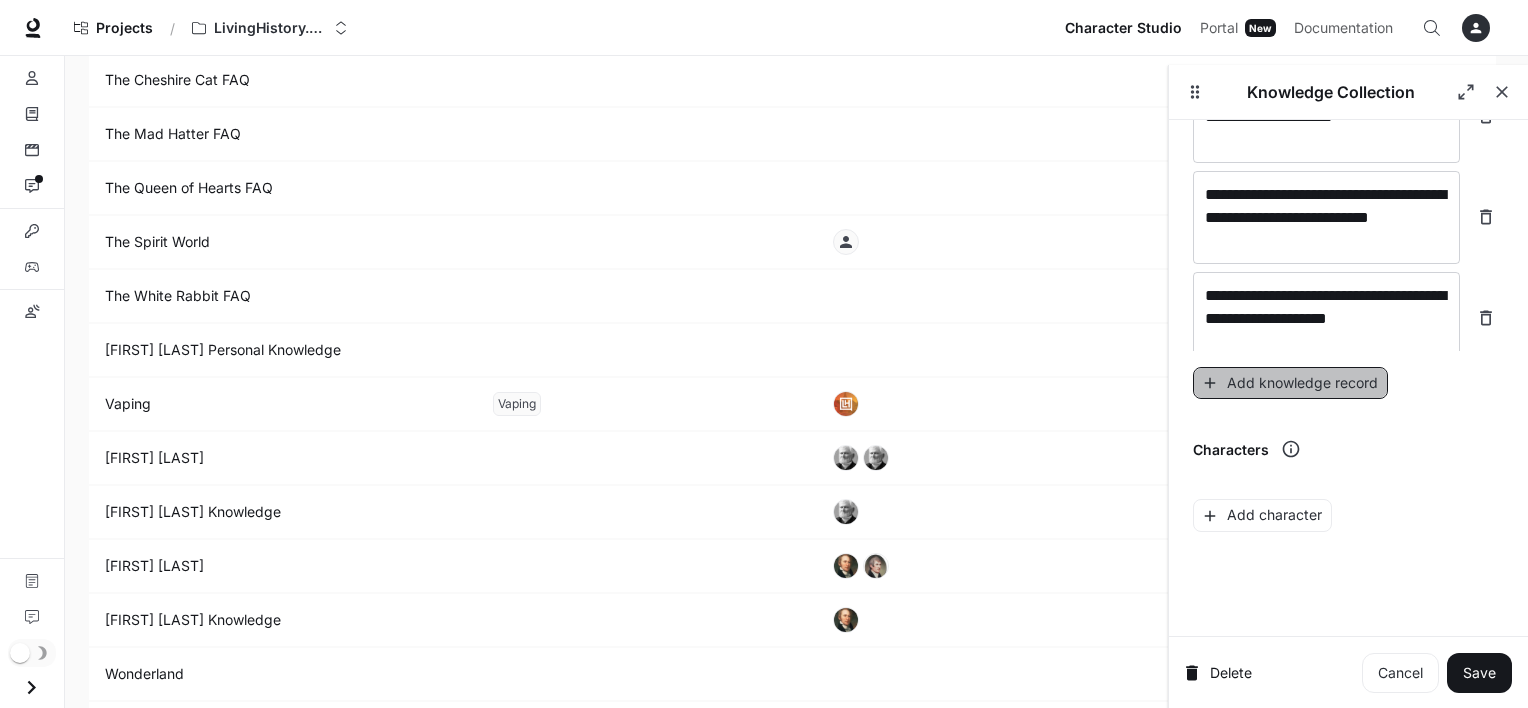 click on "Add knowledge record" at bounding box center [1290, 383] 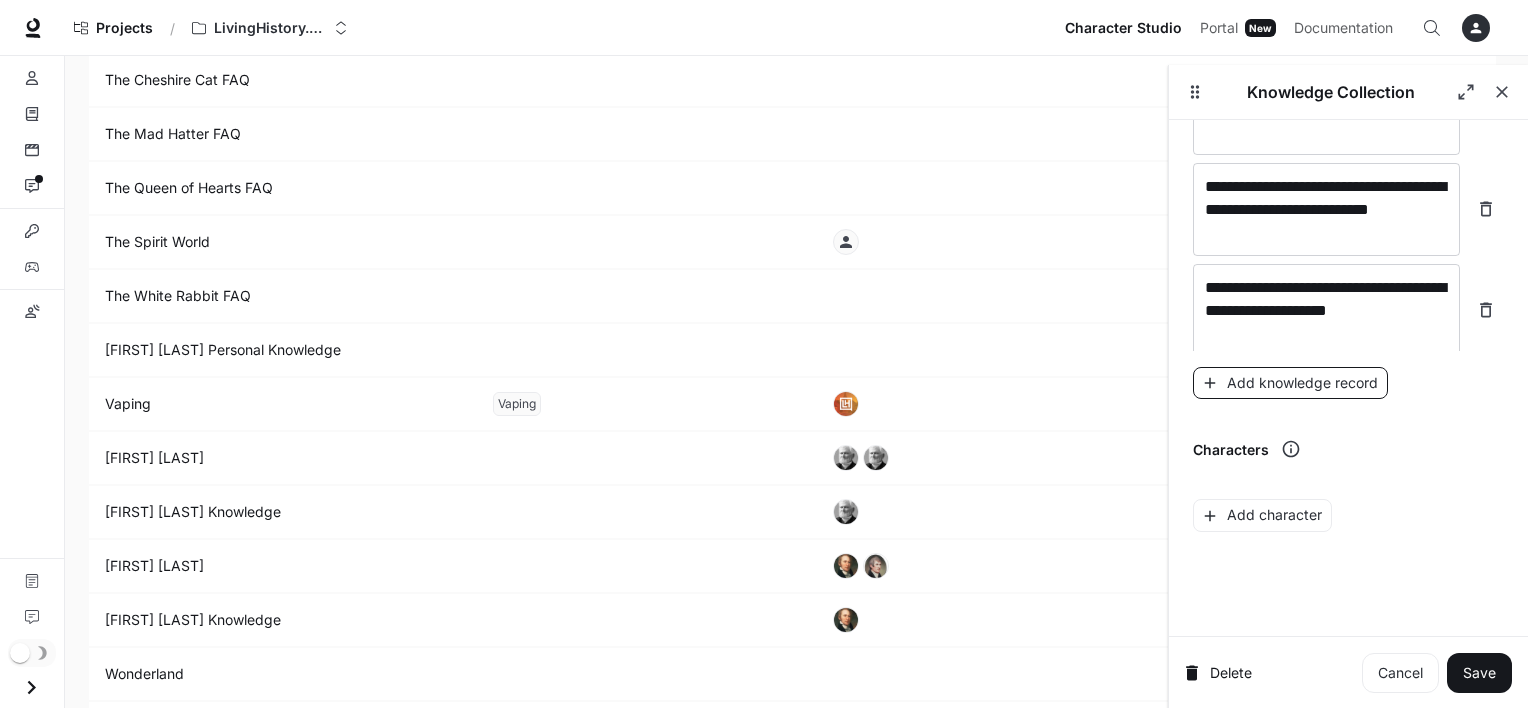 scroll, scrollTop: 28092, scrollLeft: 0, axis: vertical 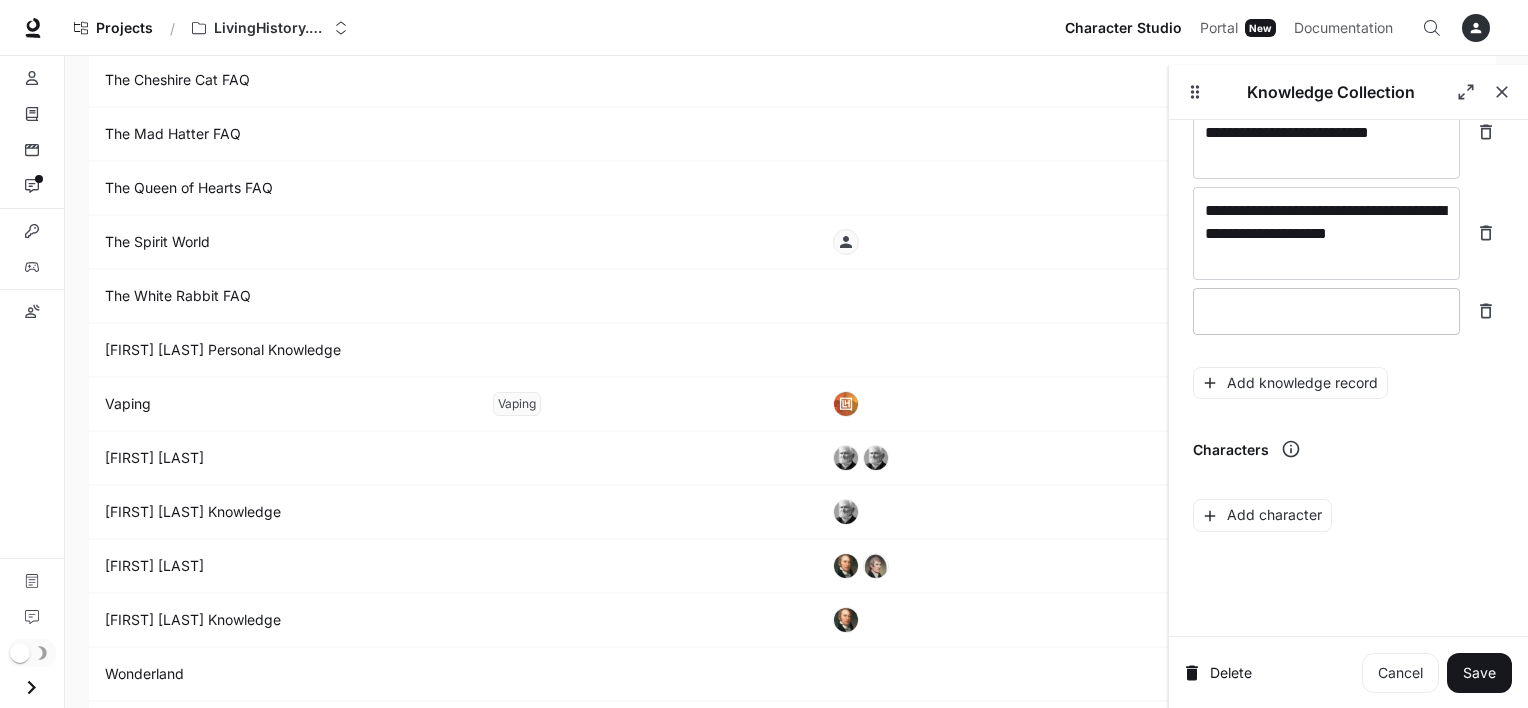 click at bounding box center (1326, 311) 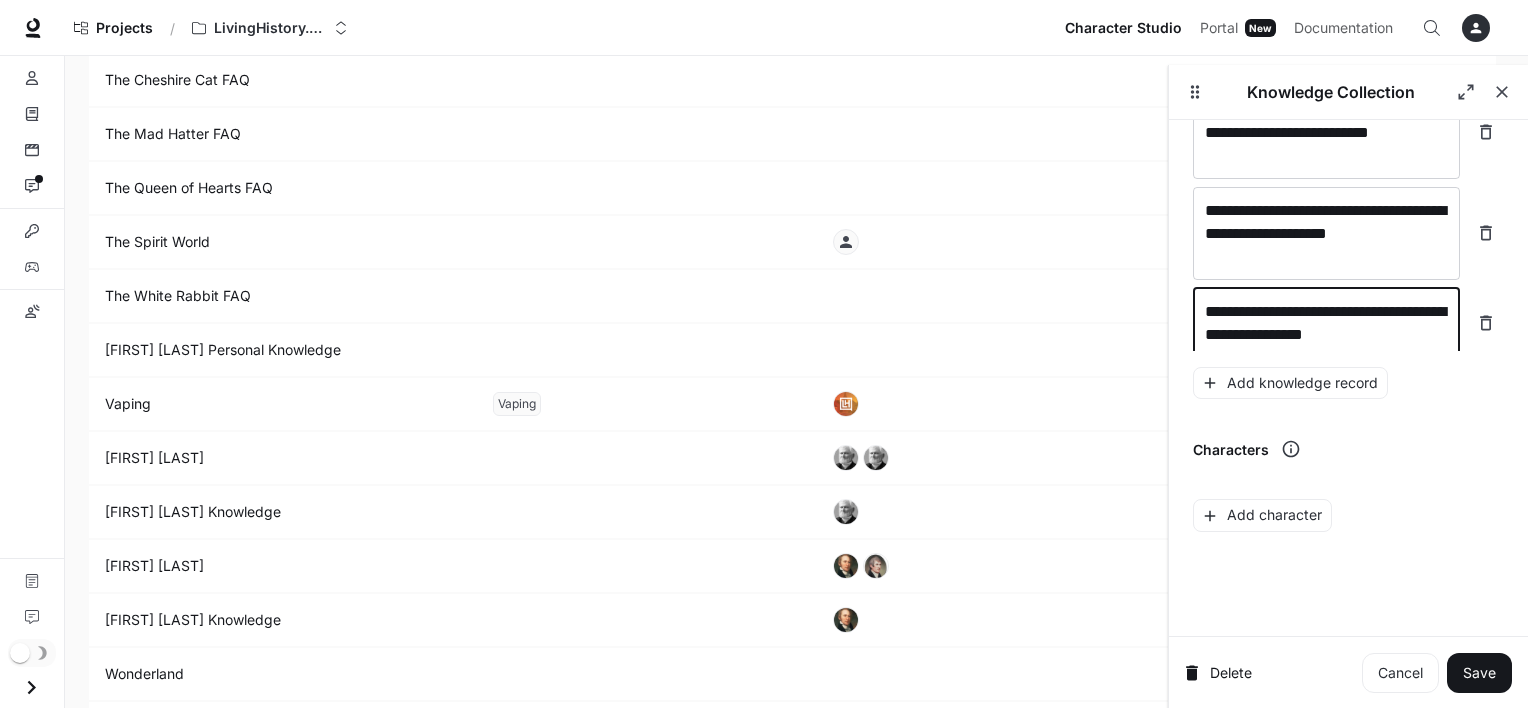 scroll, scrollTop: 28108, scrollLeft: 0, axis: vertical 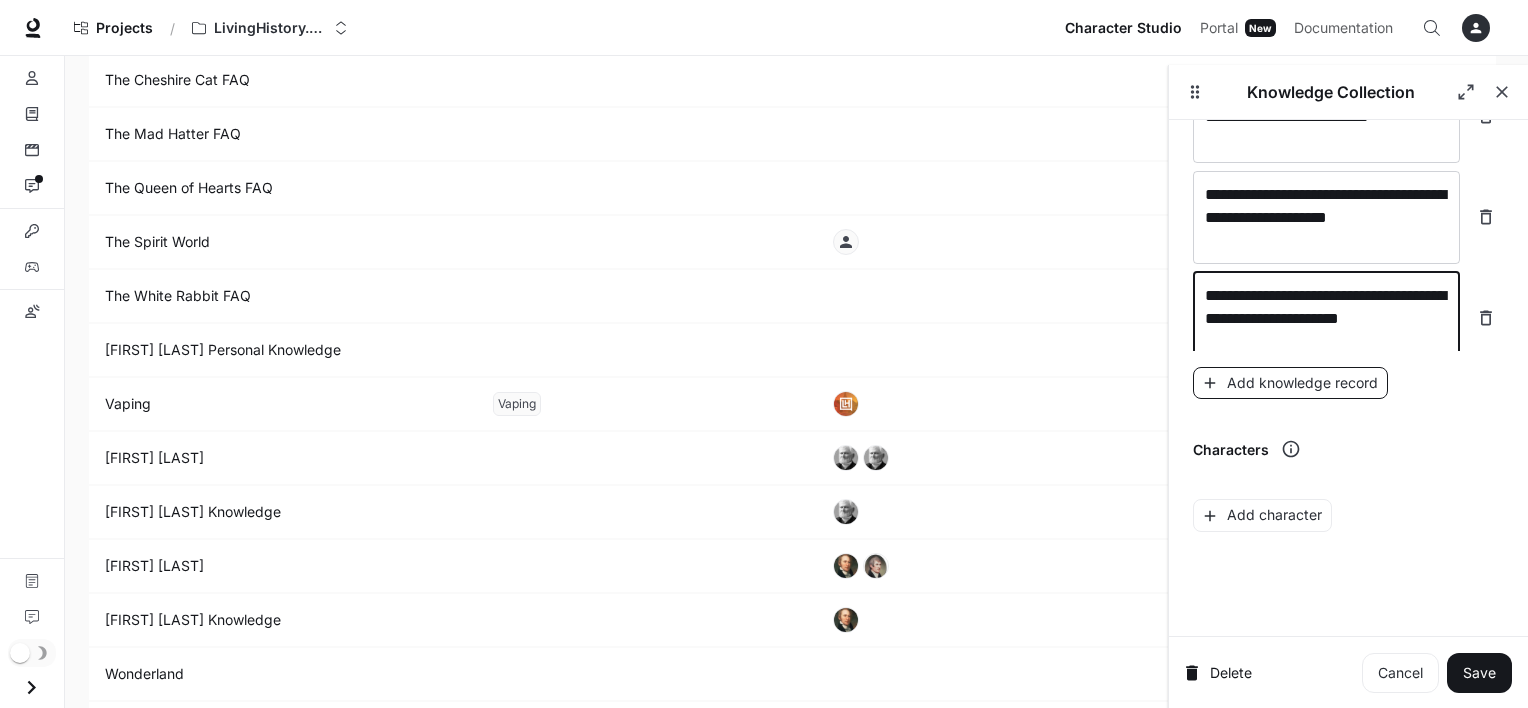type on "**********" 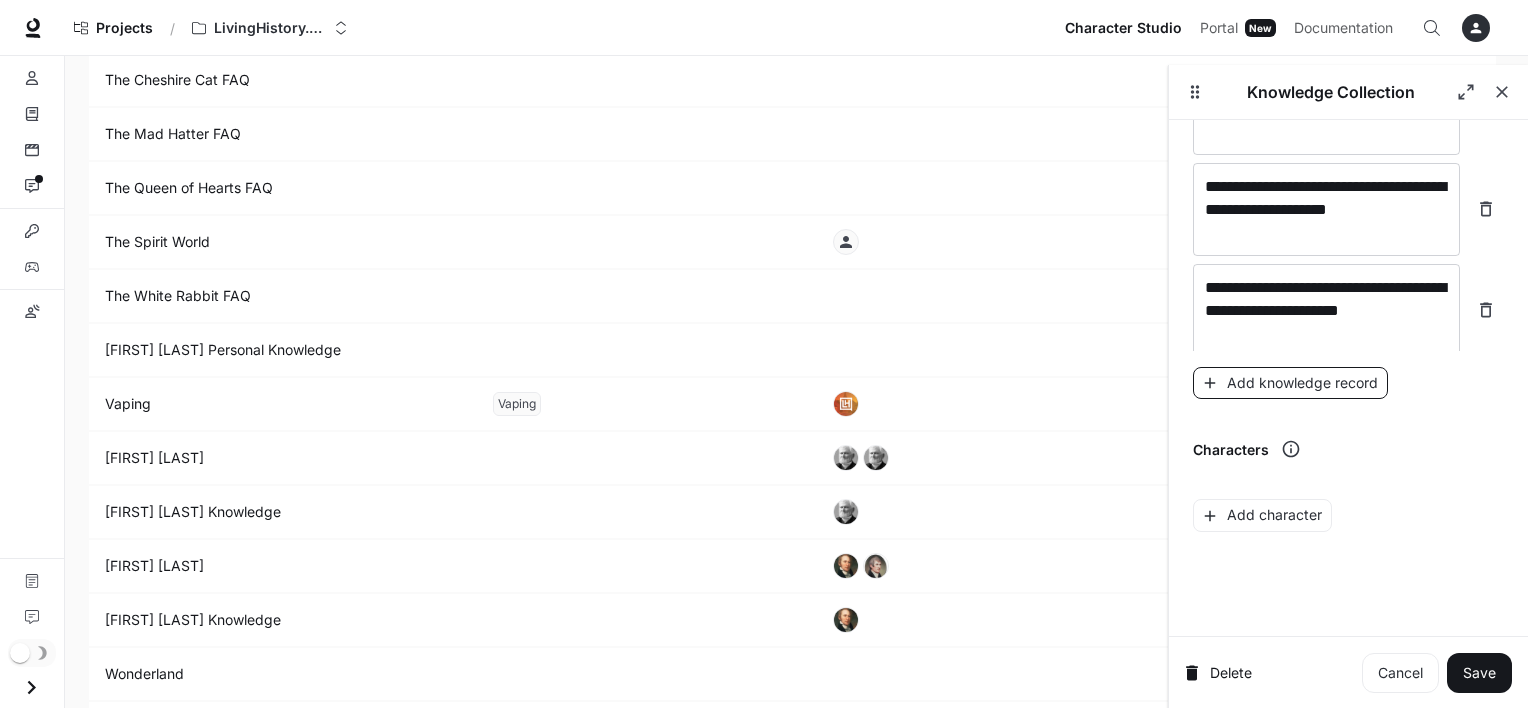 scroll, scrollTop: 28184, scrollLeft: 0, axis: vertical 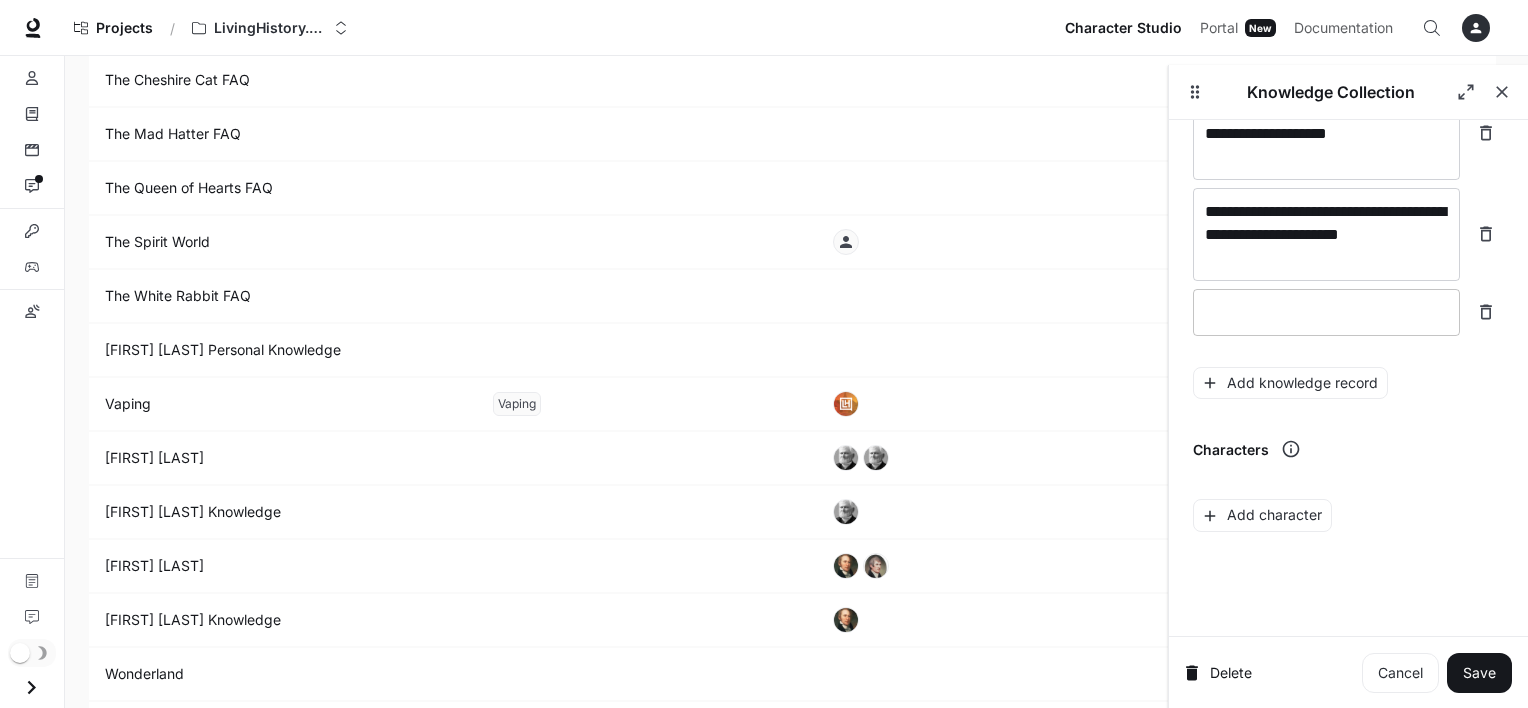 click on "* ​" at bounding box center [1326, 312] 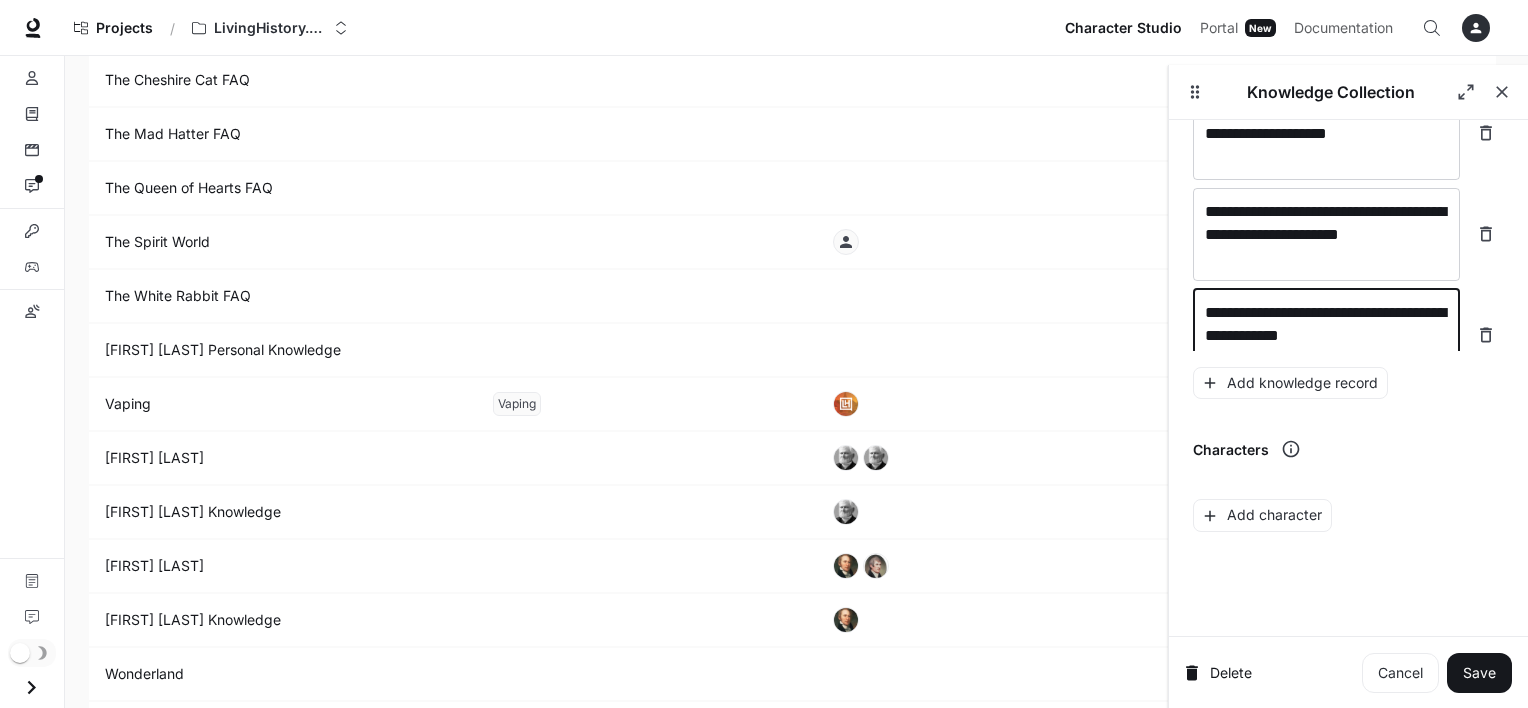 scroll, scrollTop: 28200, scrollLeft: 0, axis: vertical 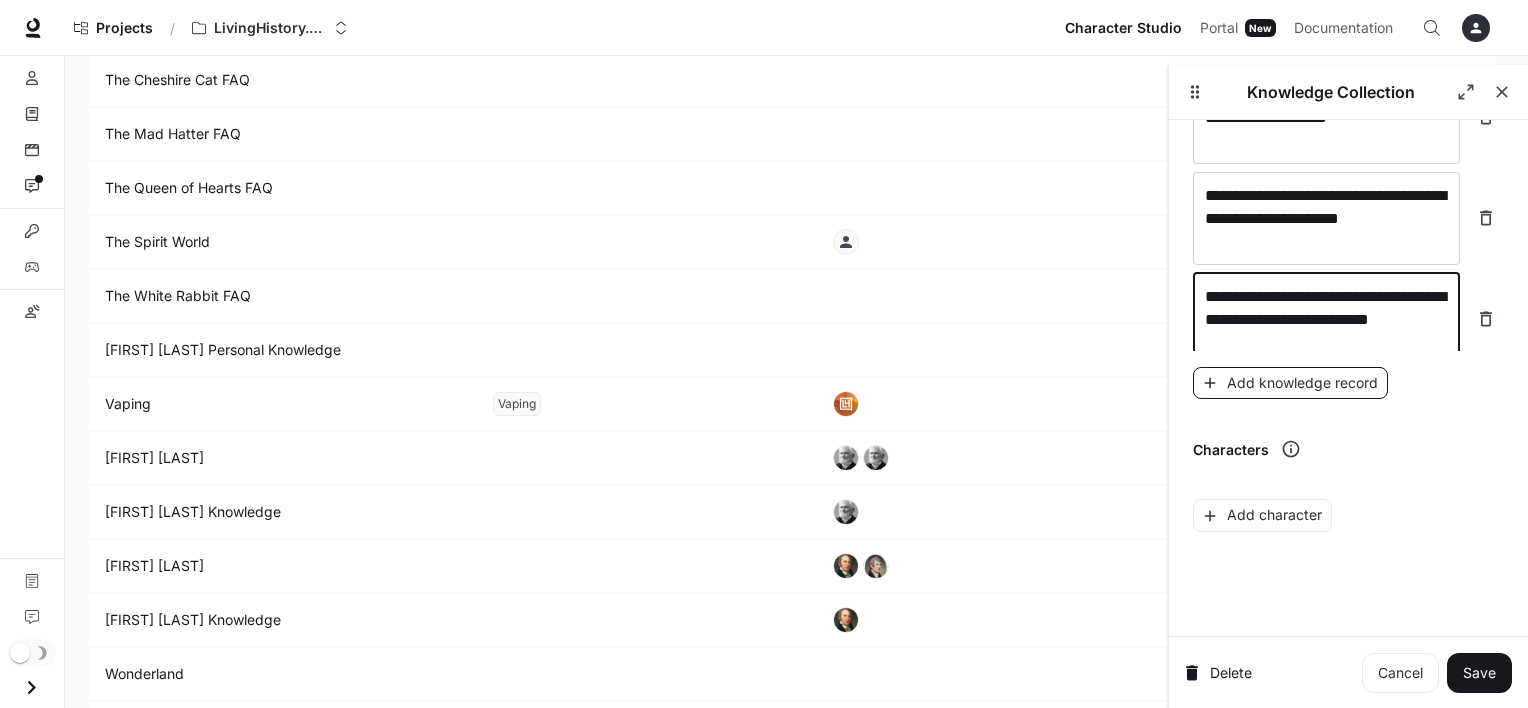 type on "**********" 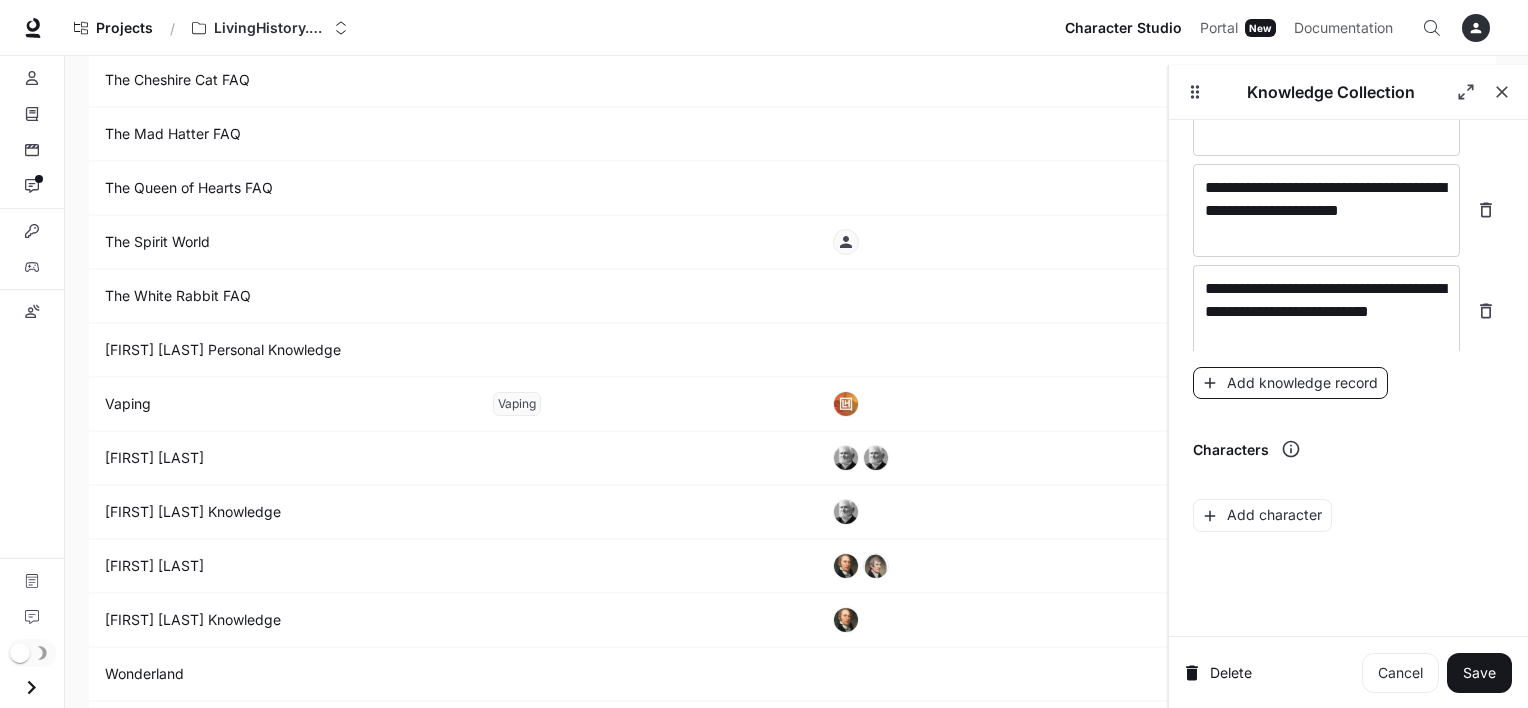 scroll, scrollTop: 28278, scrollLeft: 0, axis: vertical 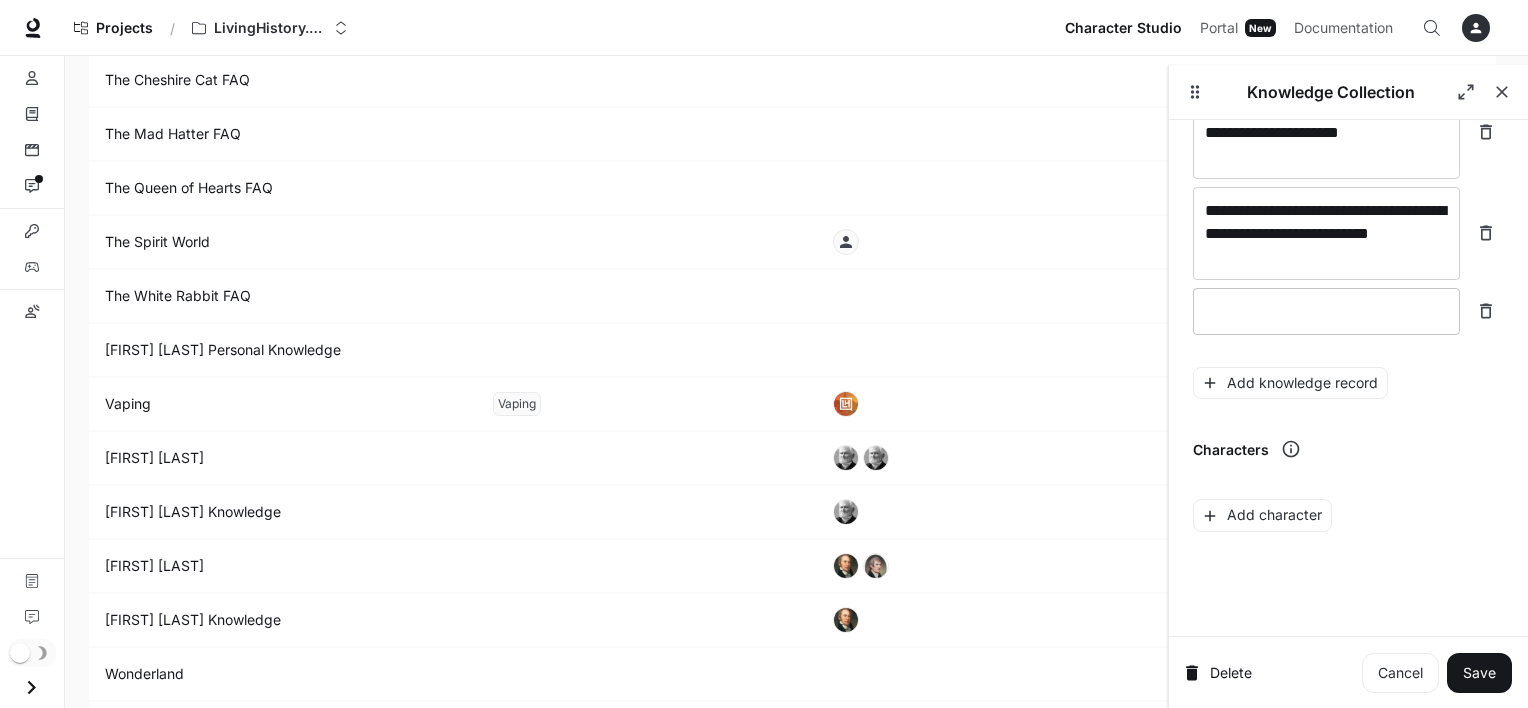 click at bounding box center (1326, 311) 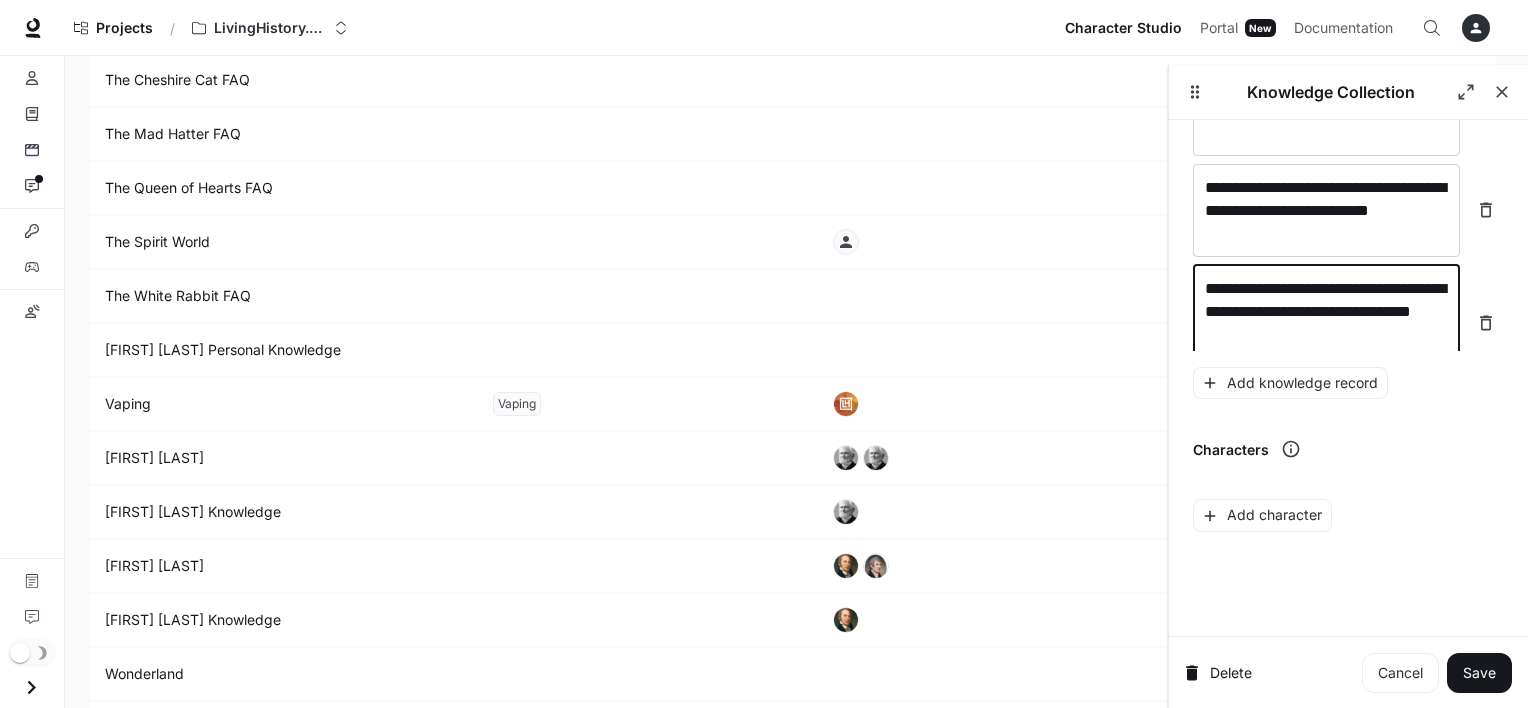 scroll, scrollTop: 28316, scrollLeft: 0, axis: vertical 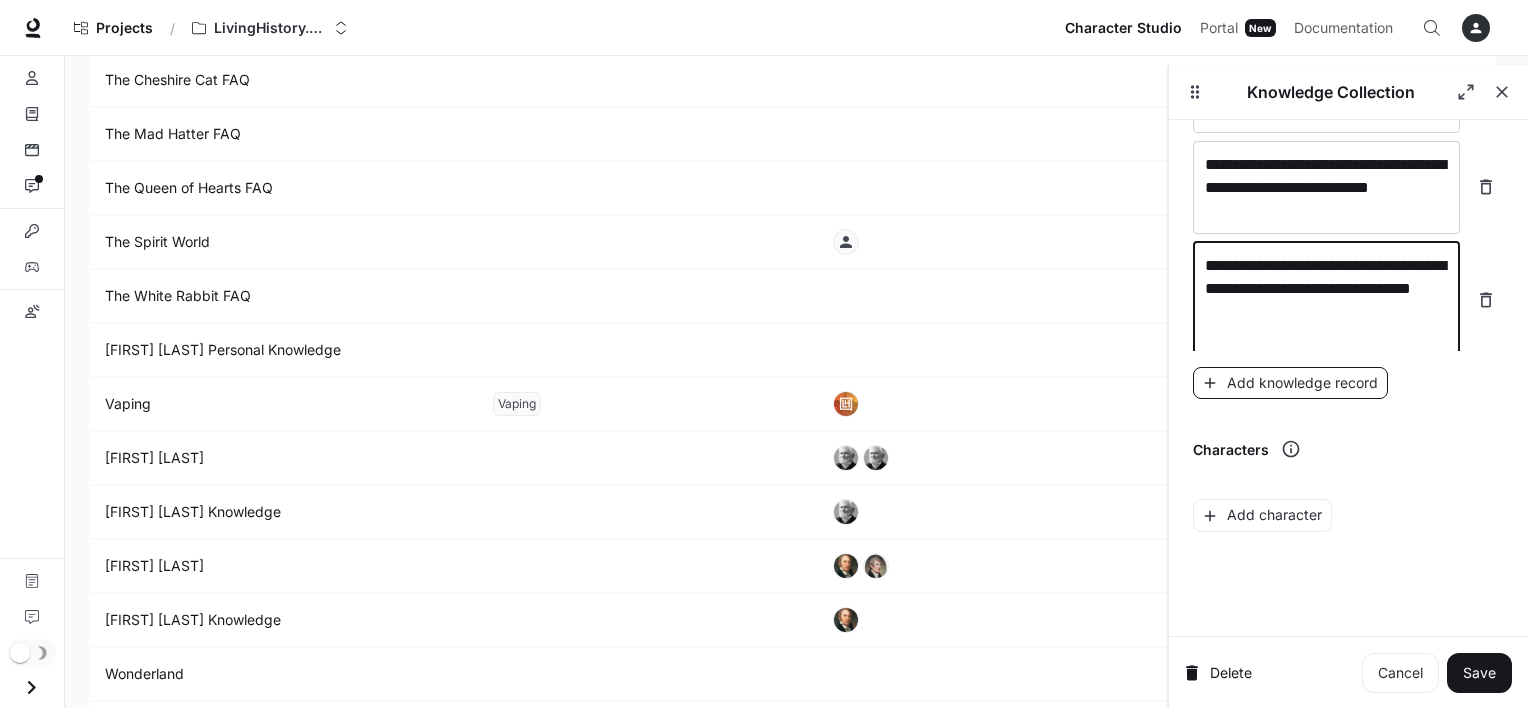 type on "**********" 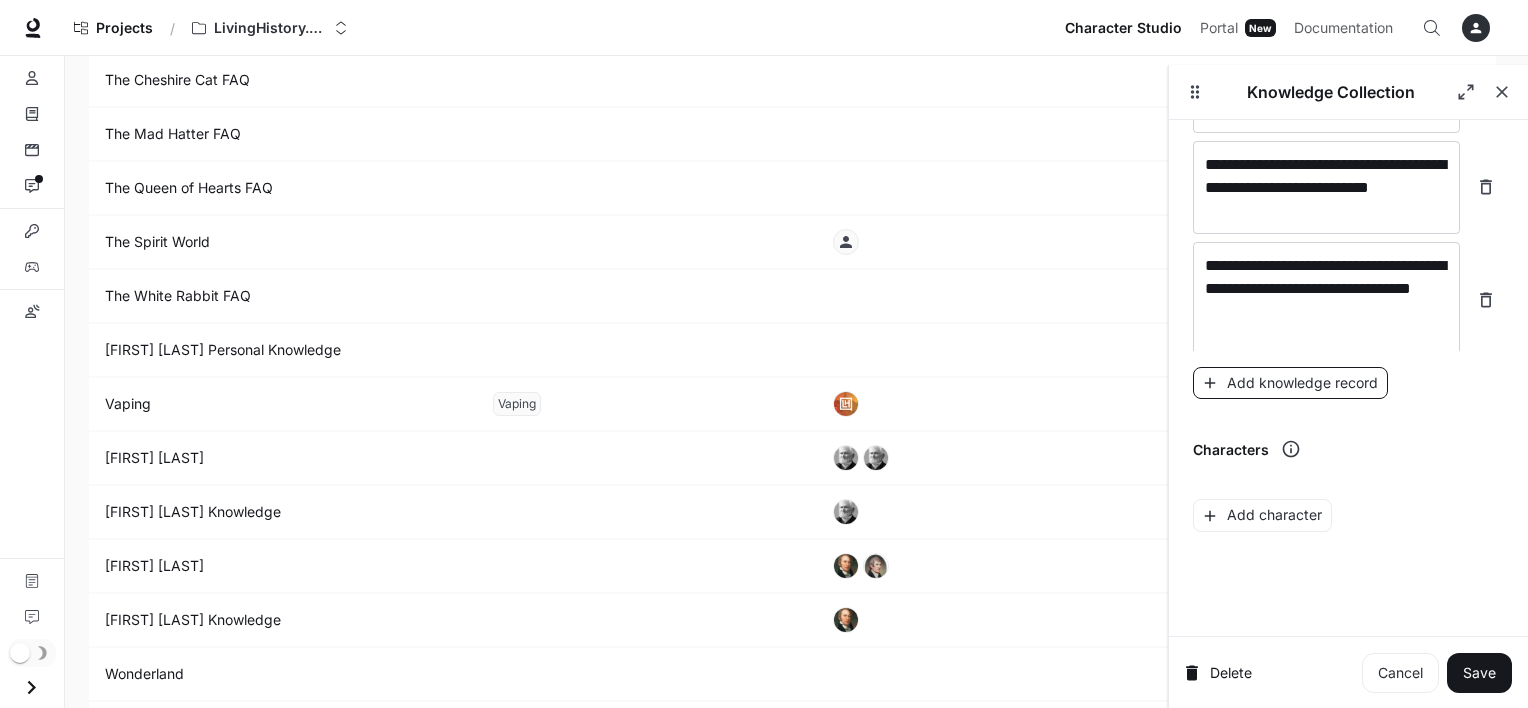 scroll, scrollTop: 28371, scrollLeft: 0, axis: vertical 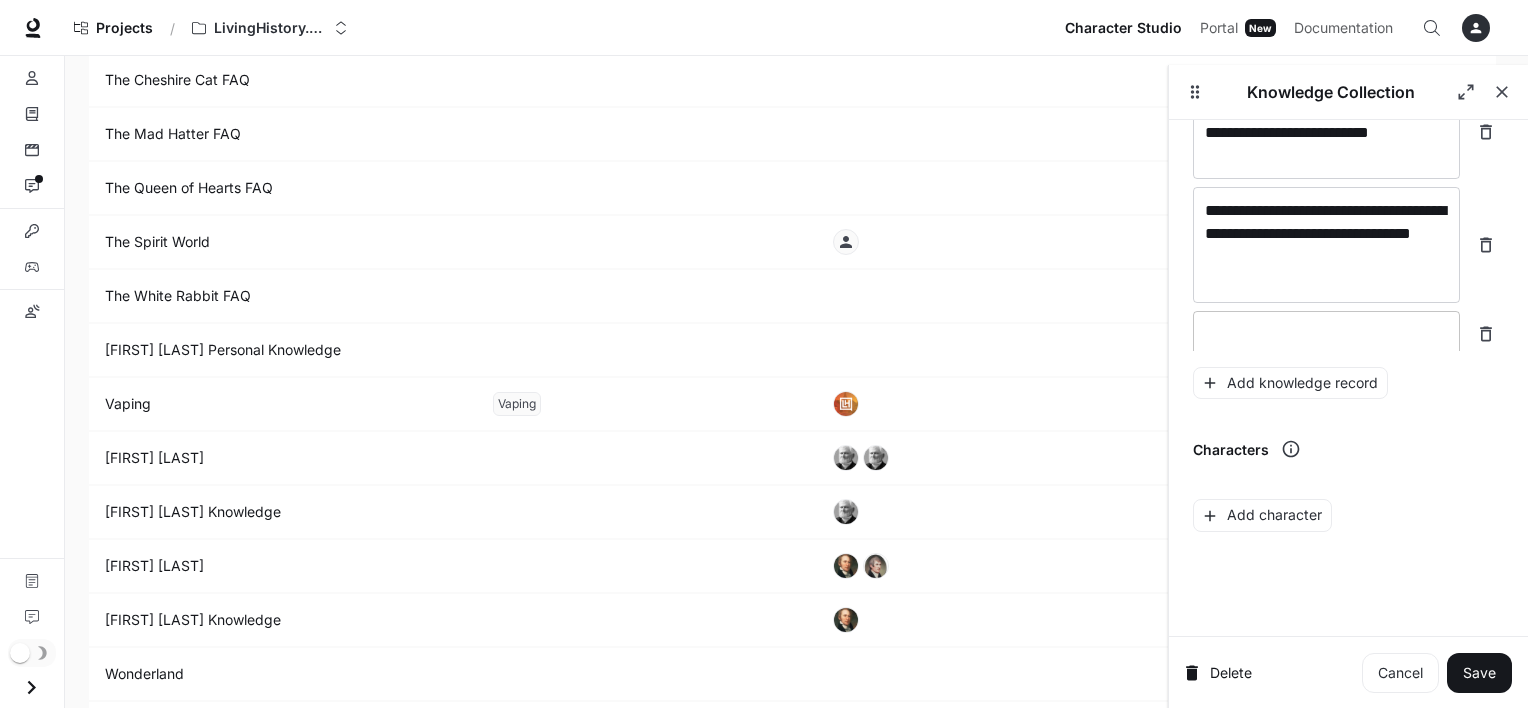 click at bounding box center [1326, 334] 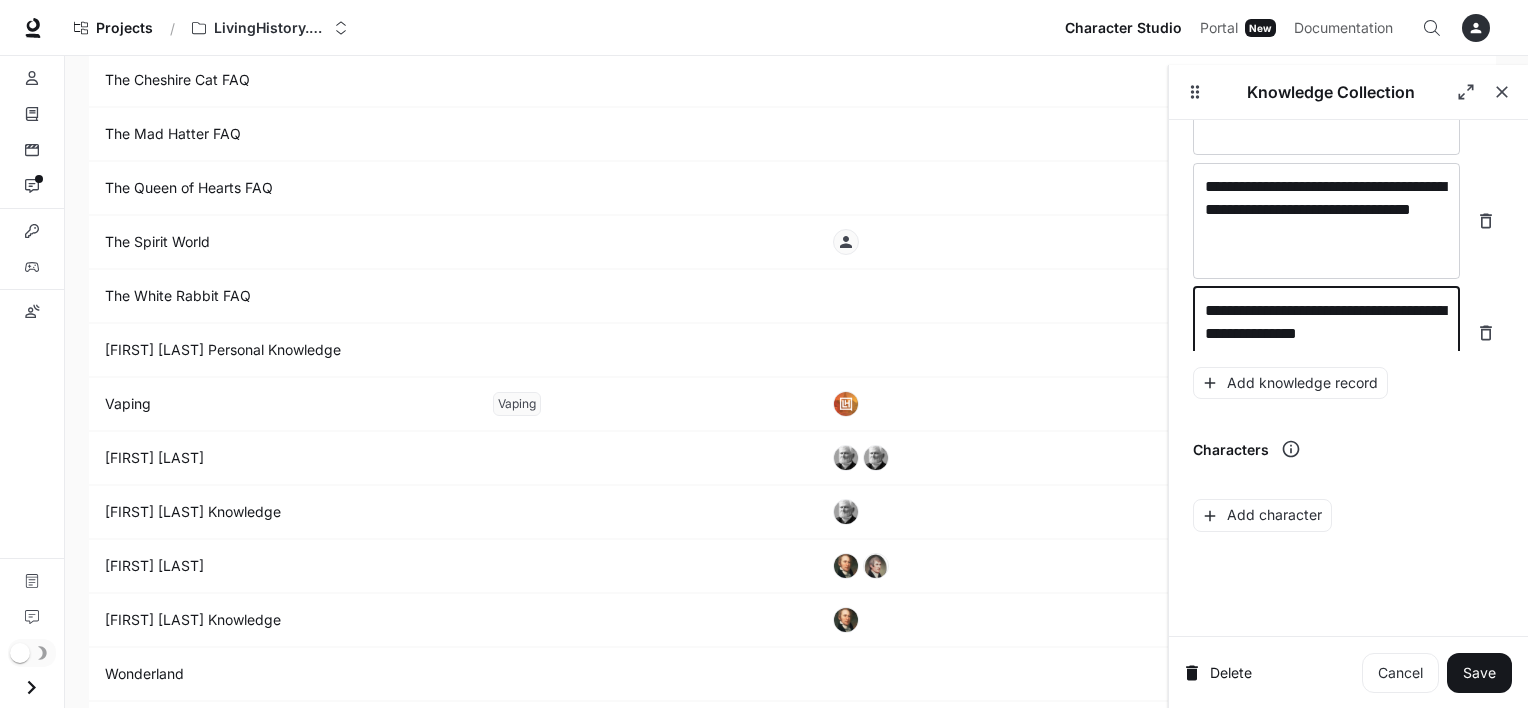 scroll, scrollTop: 28409, scrollLeft: 0, axis: vertical 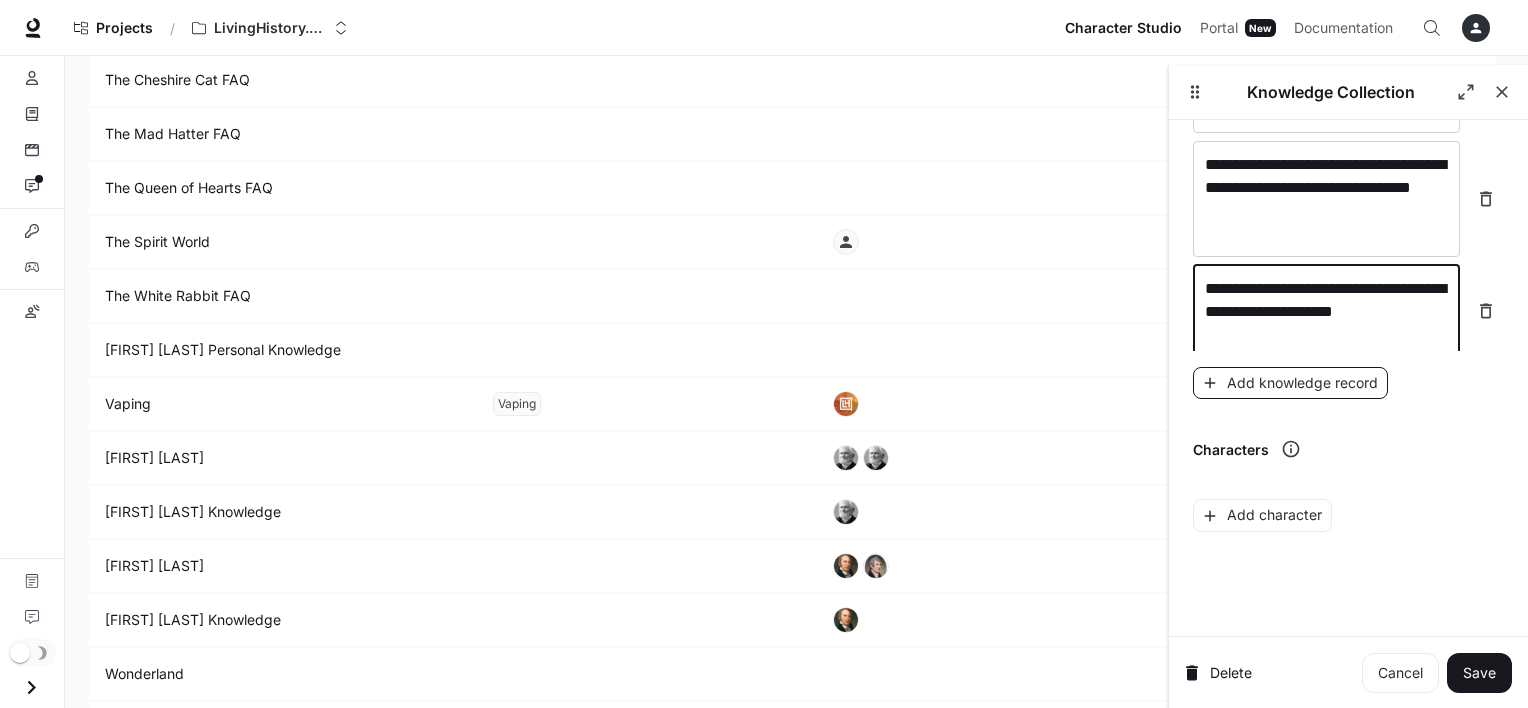type on "**********" 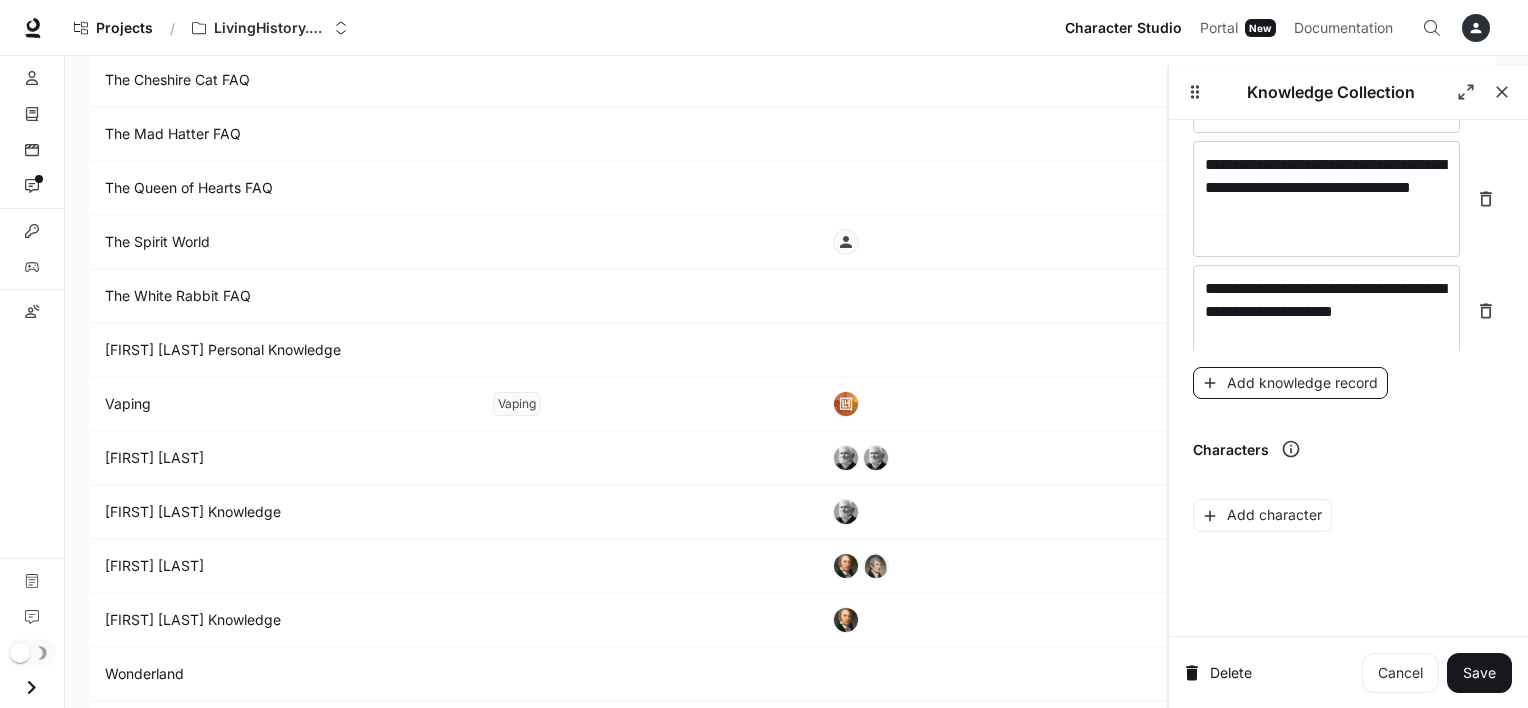 scroll, scrollTop: 28464, scrollLeft: 0, axis: vertical 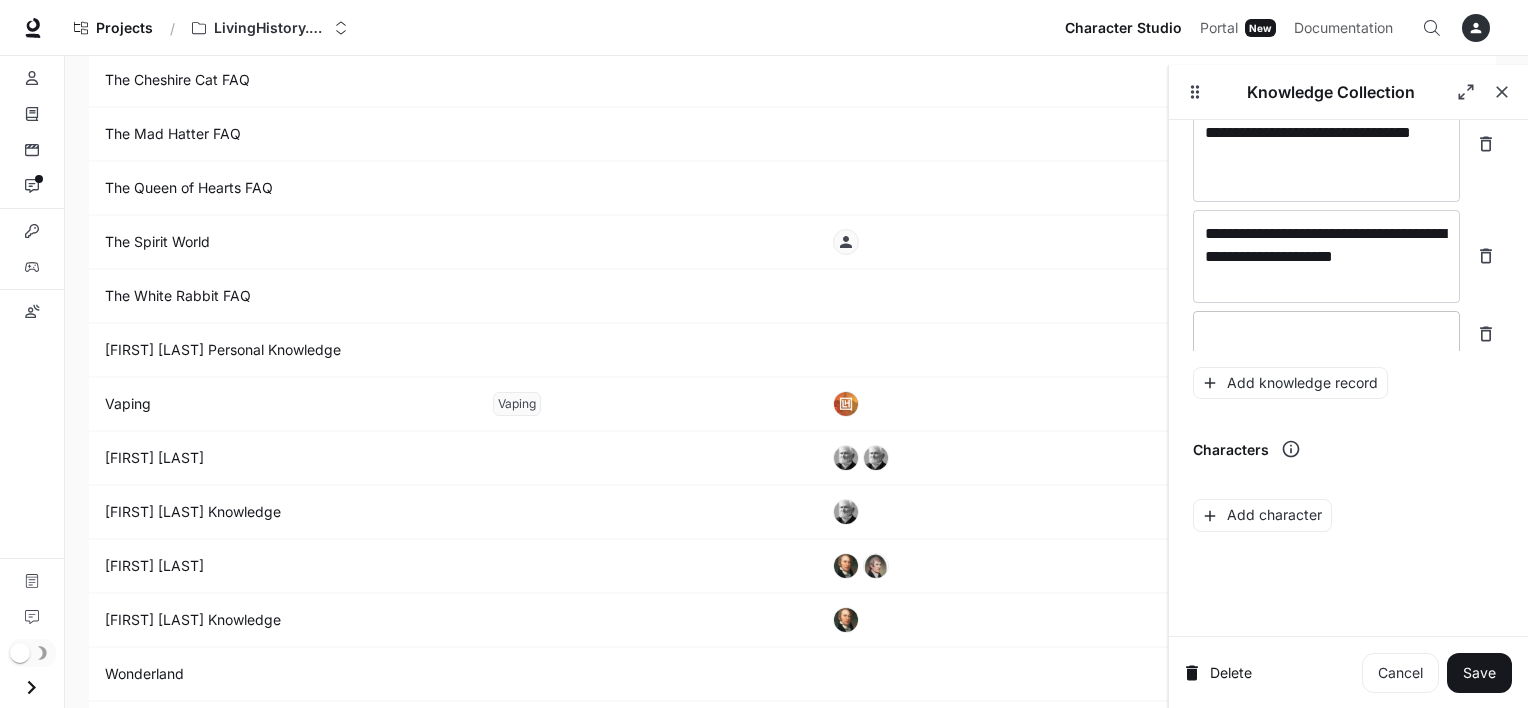 click at bounding box center [1326, 334] 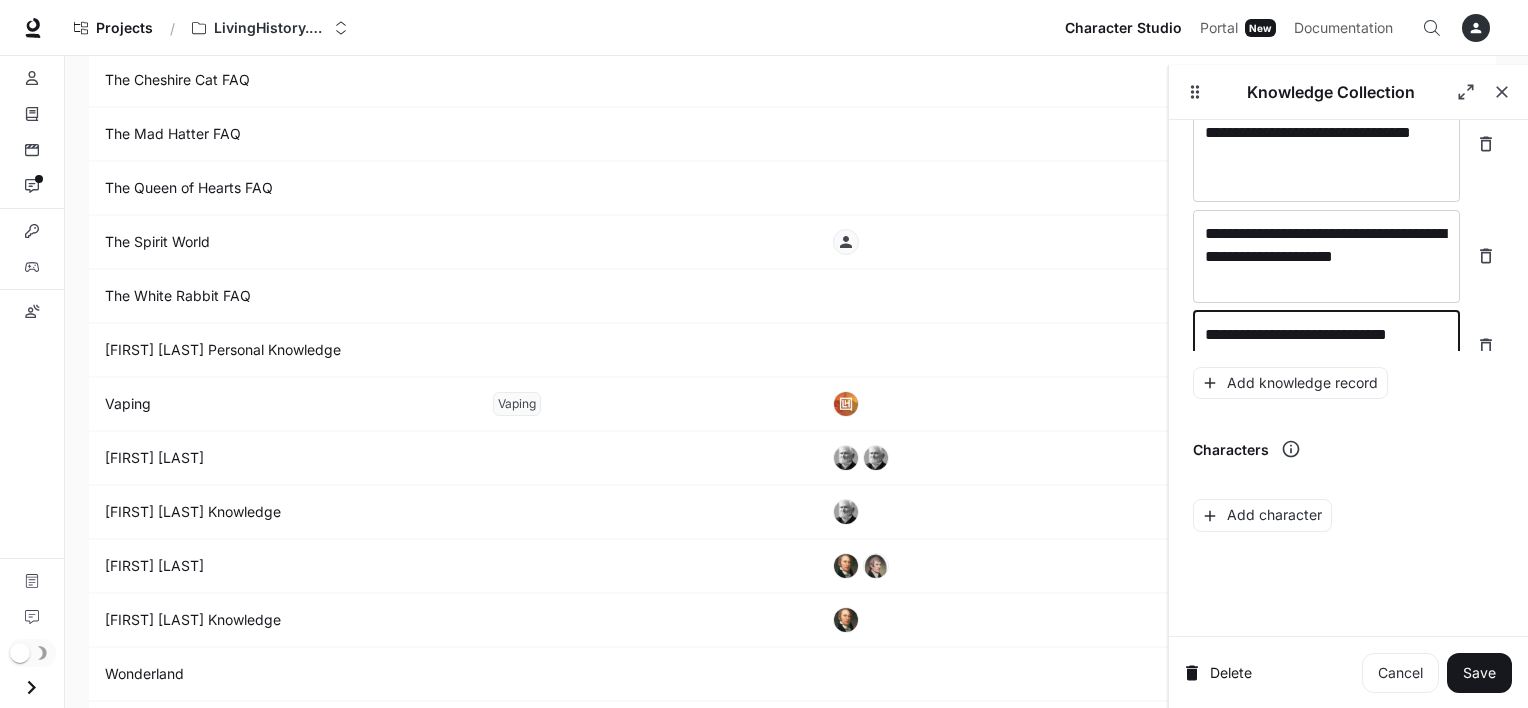 scroll, scrollTop: 28480, scrollLeft: 0, axis: vertical 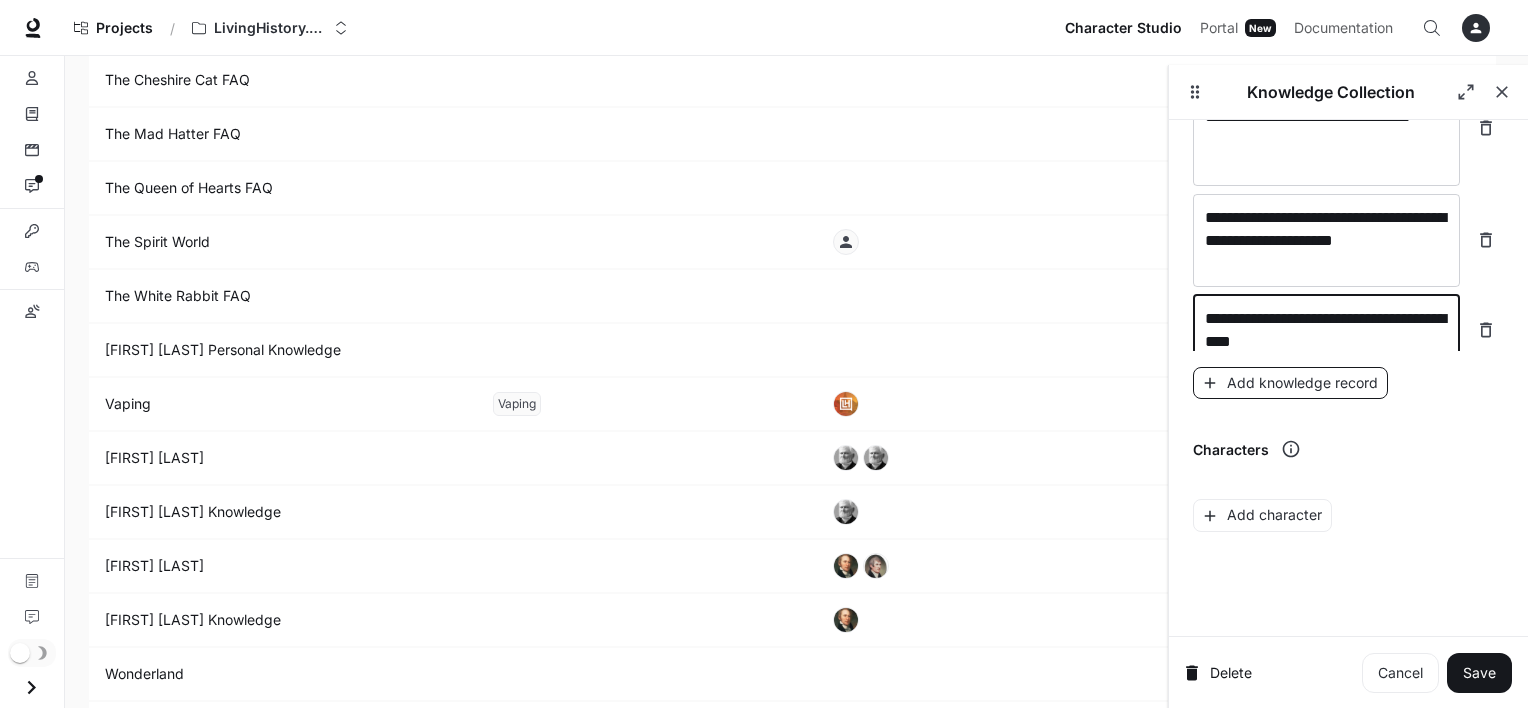 type on "**********" 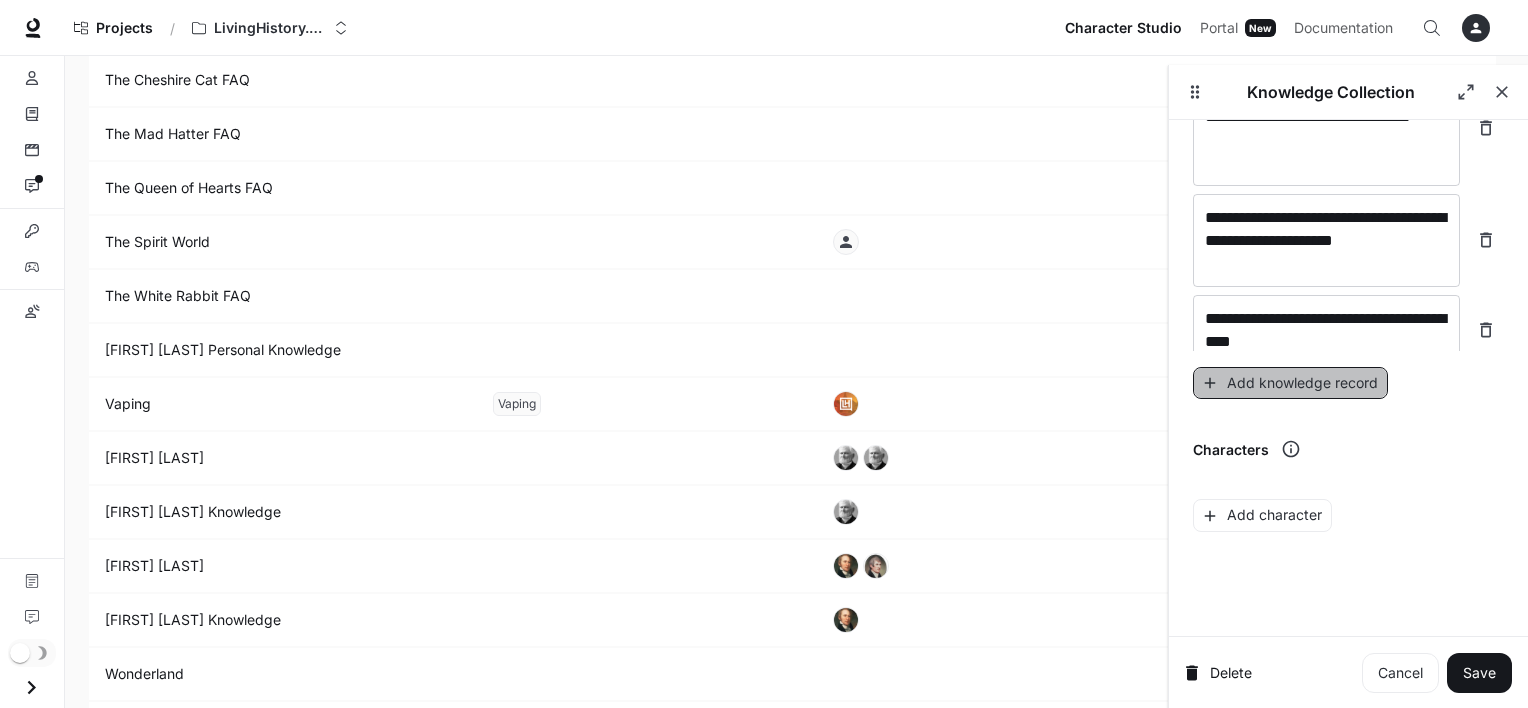 click on "Add knowledge record" at bounding box center (1290, 383) 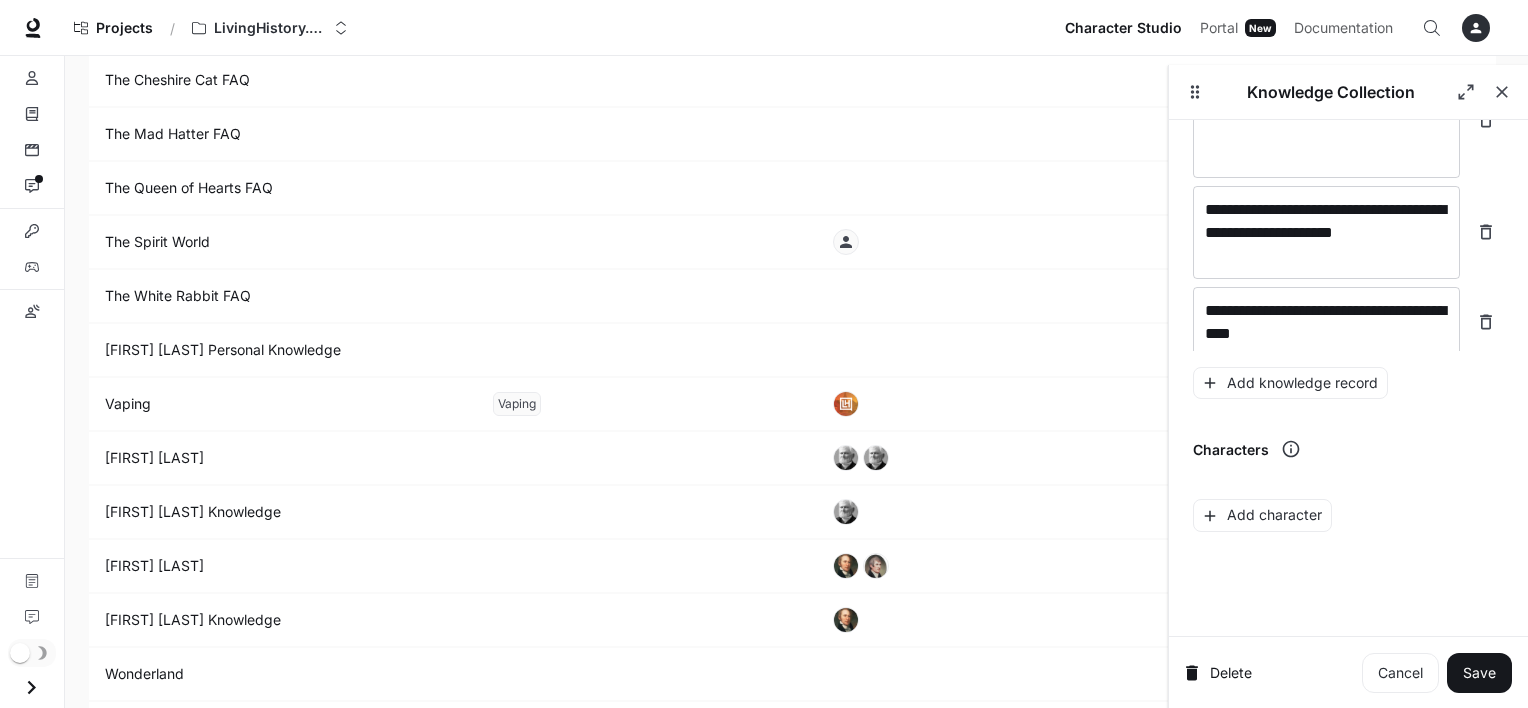 scroll, scrollTop: 28556, scrollLeft: 0, axis: vertical 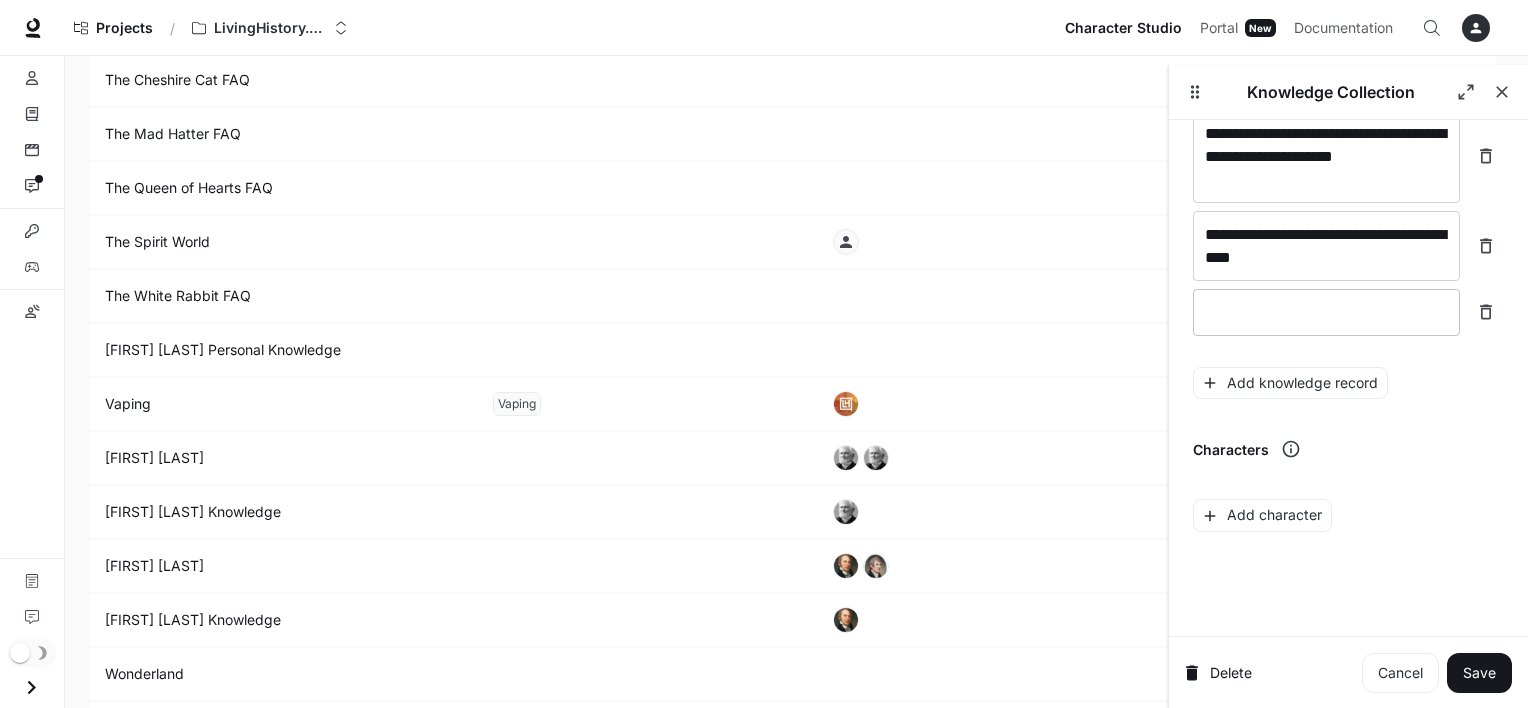 click on "* ​" at bounding box center [1326, 312] 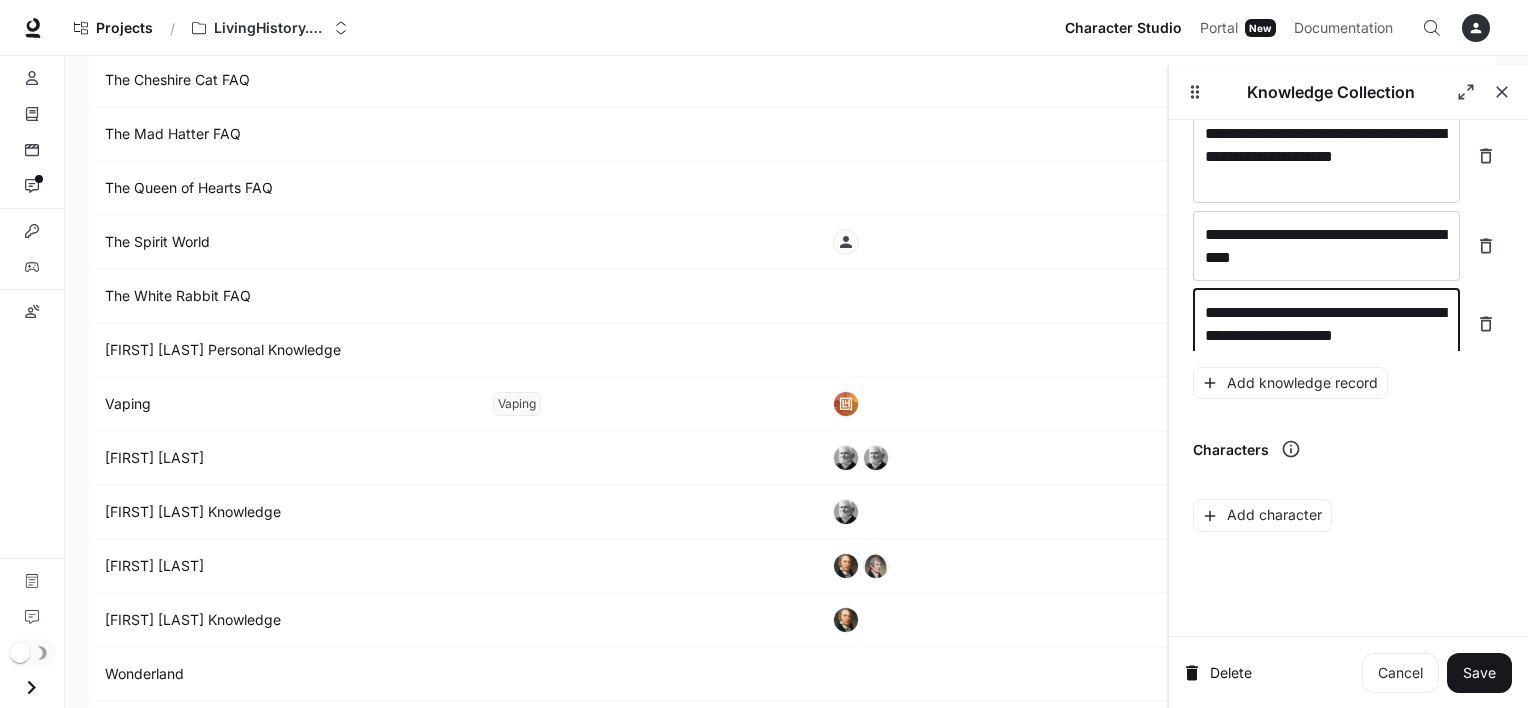 scroll, scrollTop: 28572, scrollLeft: 0, axis: vertical 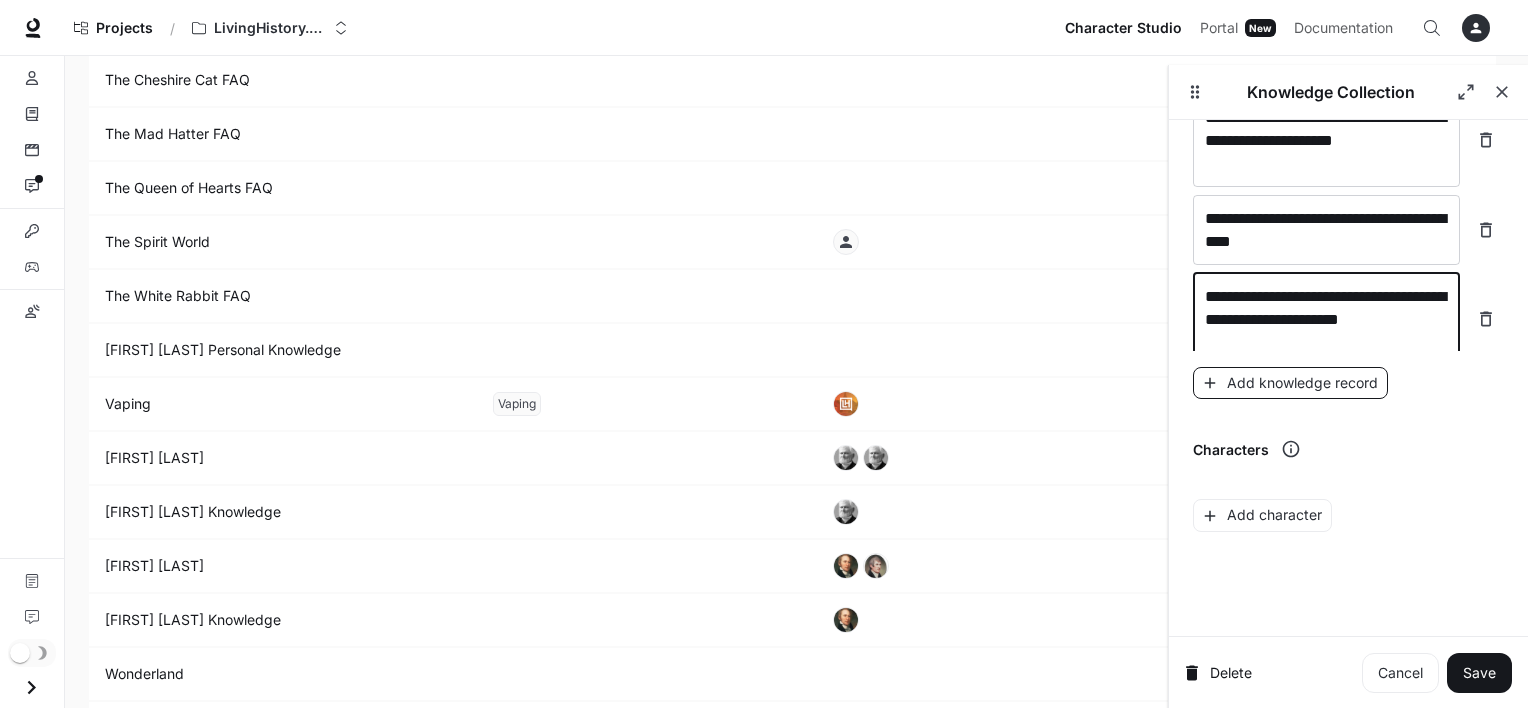 type on "**********" 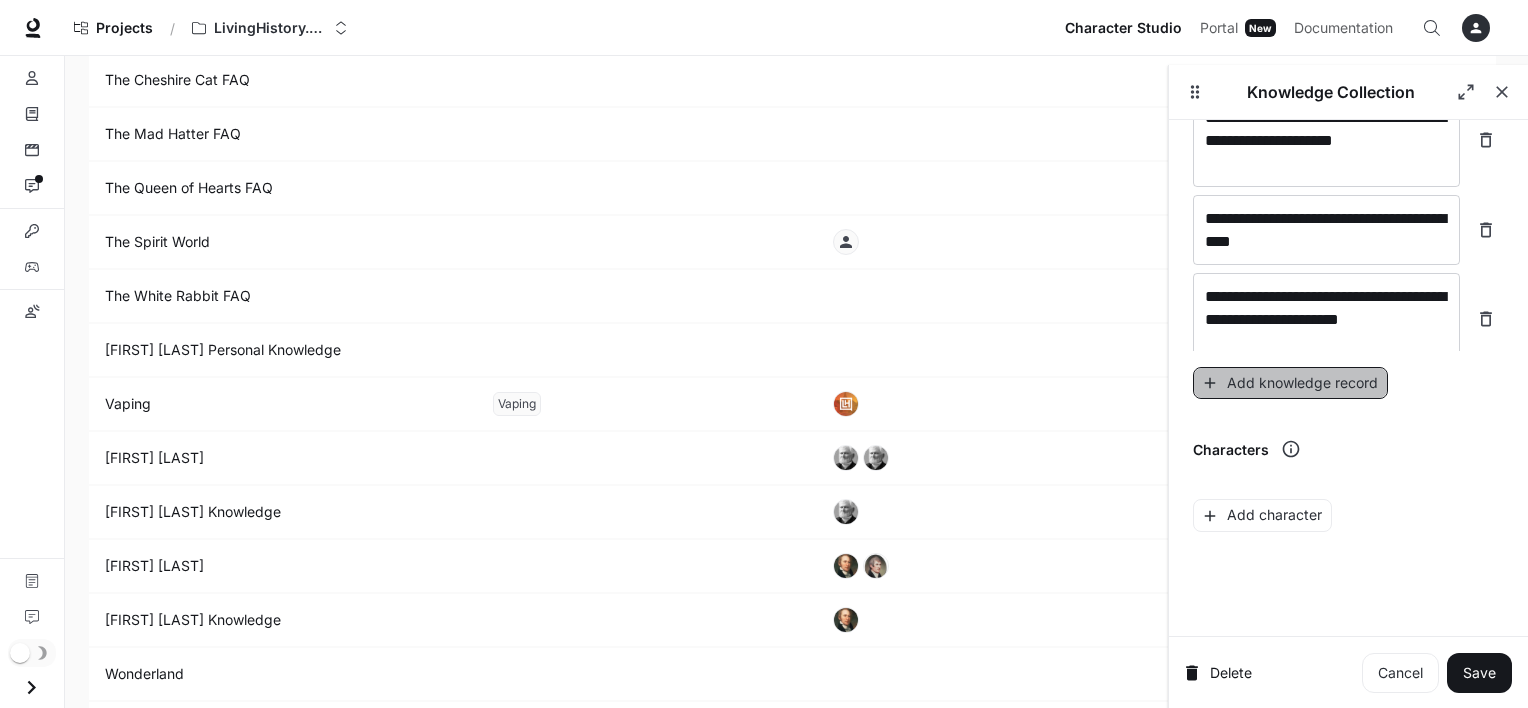 click on "Add knowledge record" at bounding box center (1290, 383) 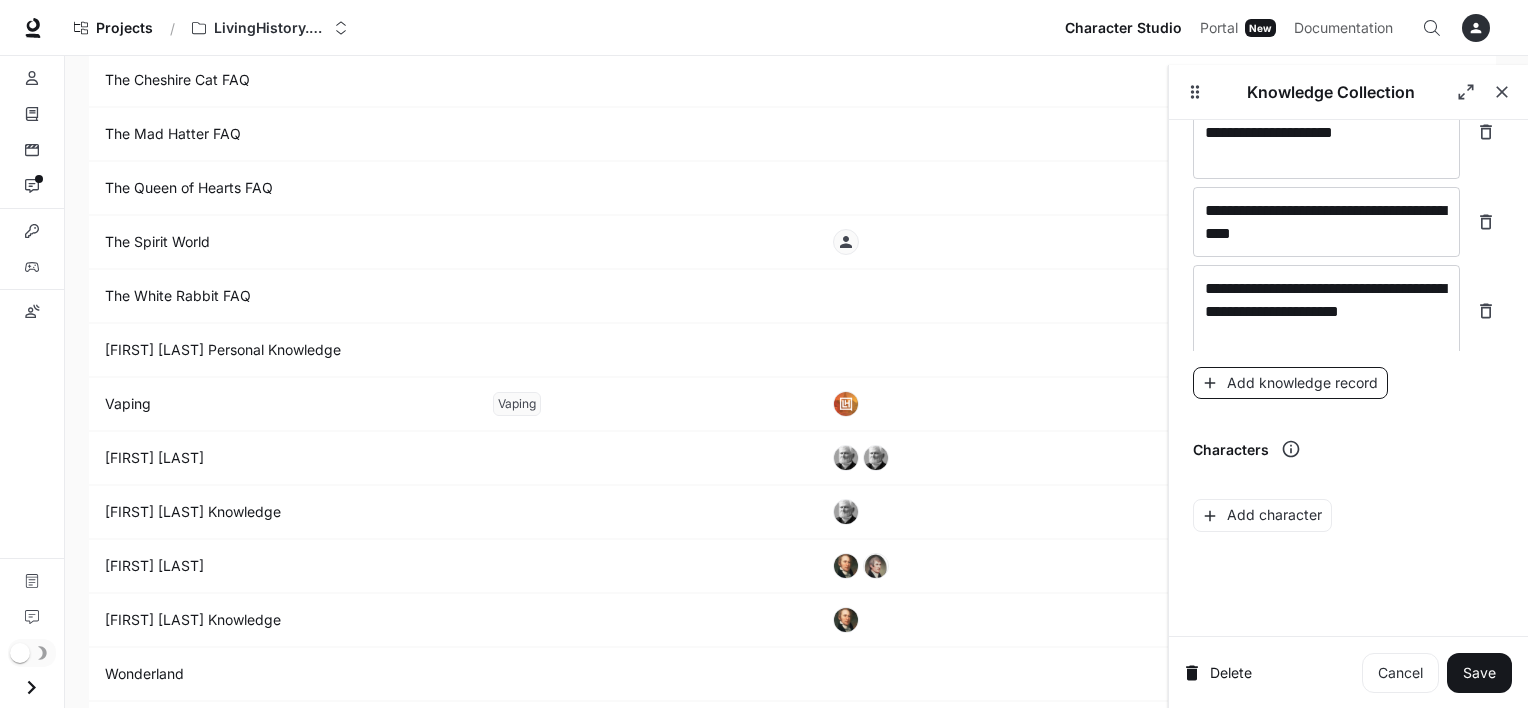 scroll, scrollTop: 28650, scrollLeft: 0, axis: vertical 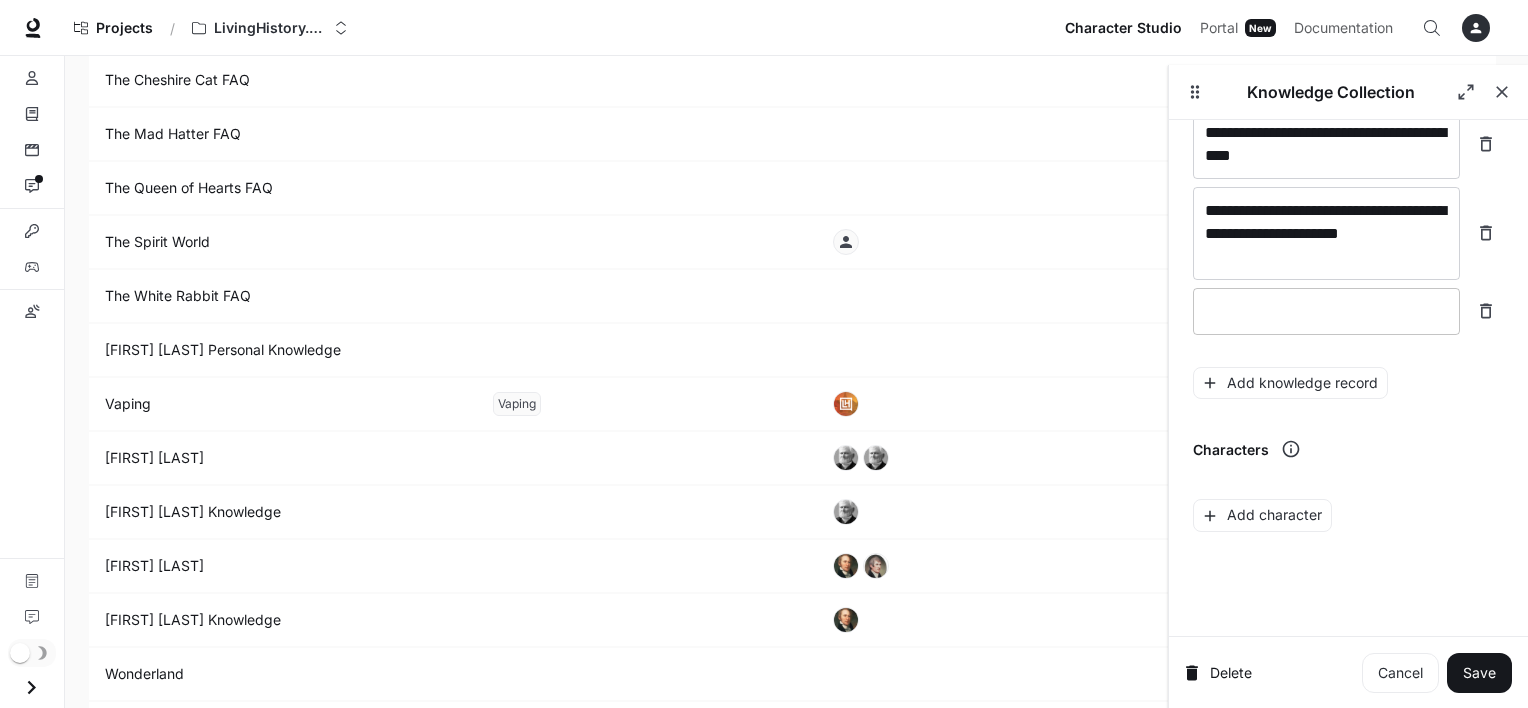 click on "* ​" at bounding box center (1326, 311) 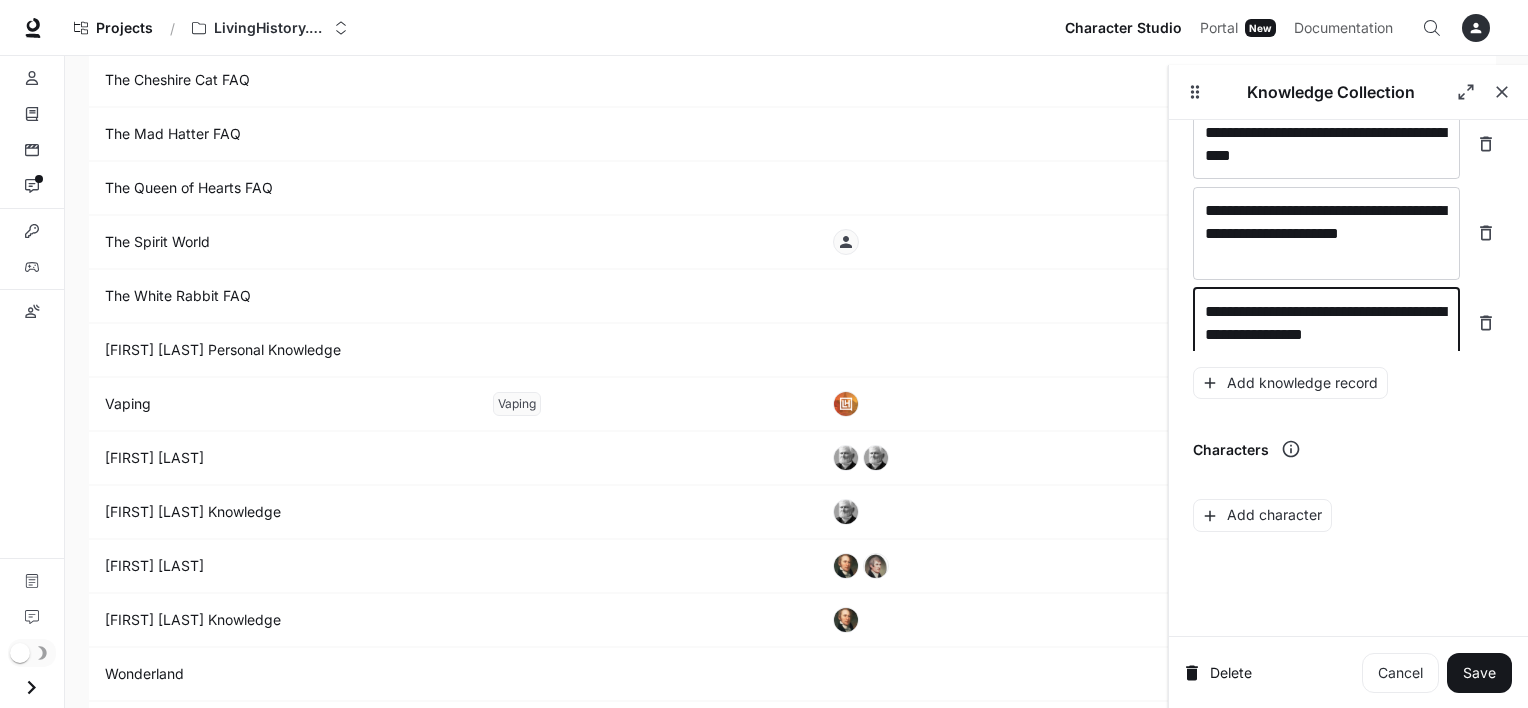 type on "**********" 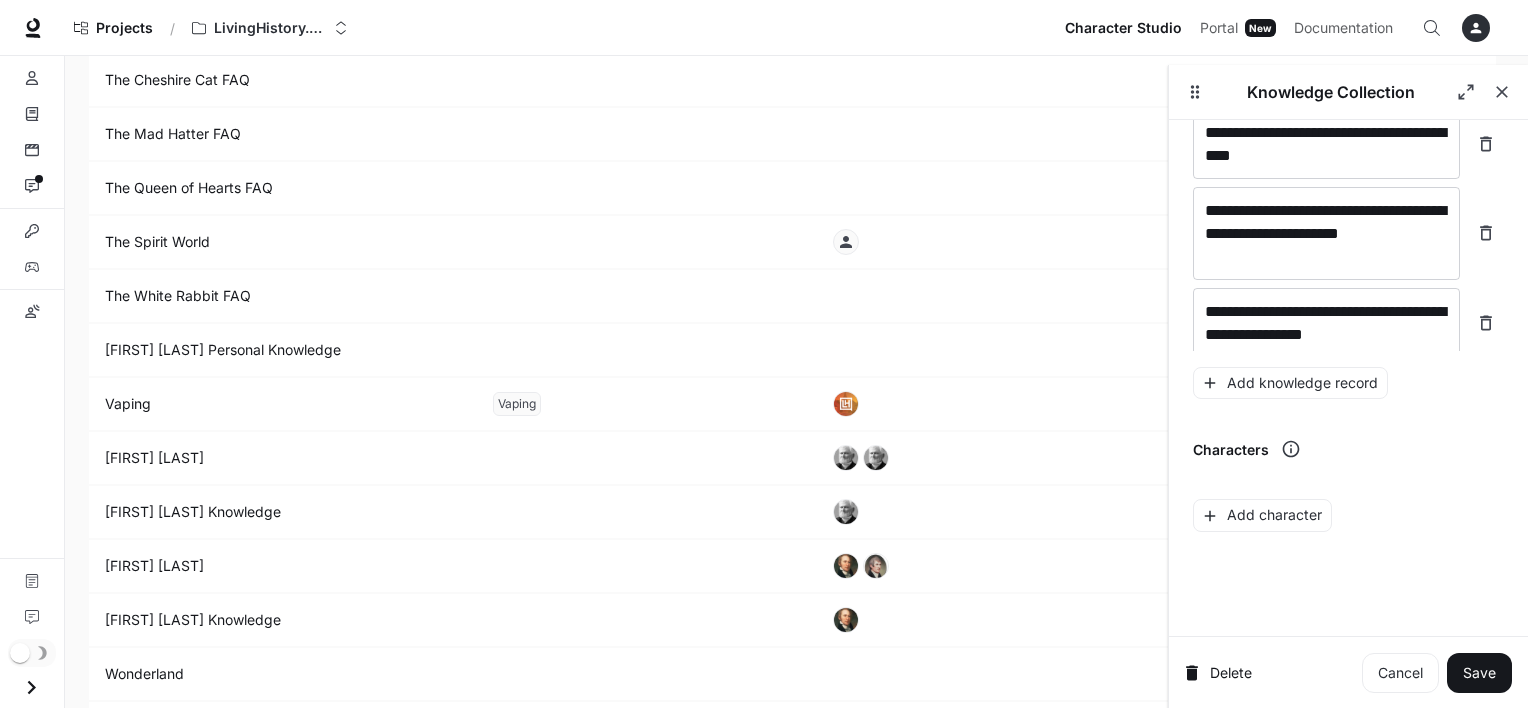 click on "**********" at bounding box center (1348, 157) 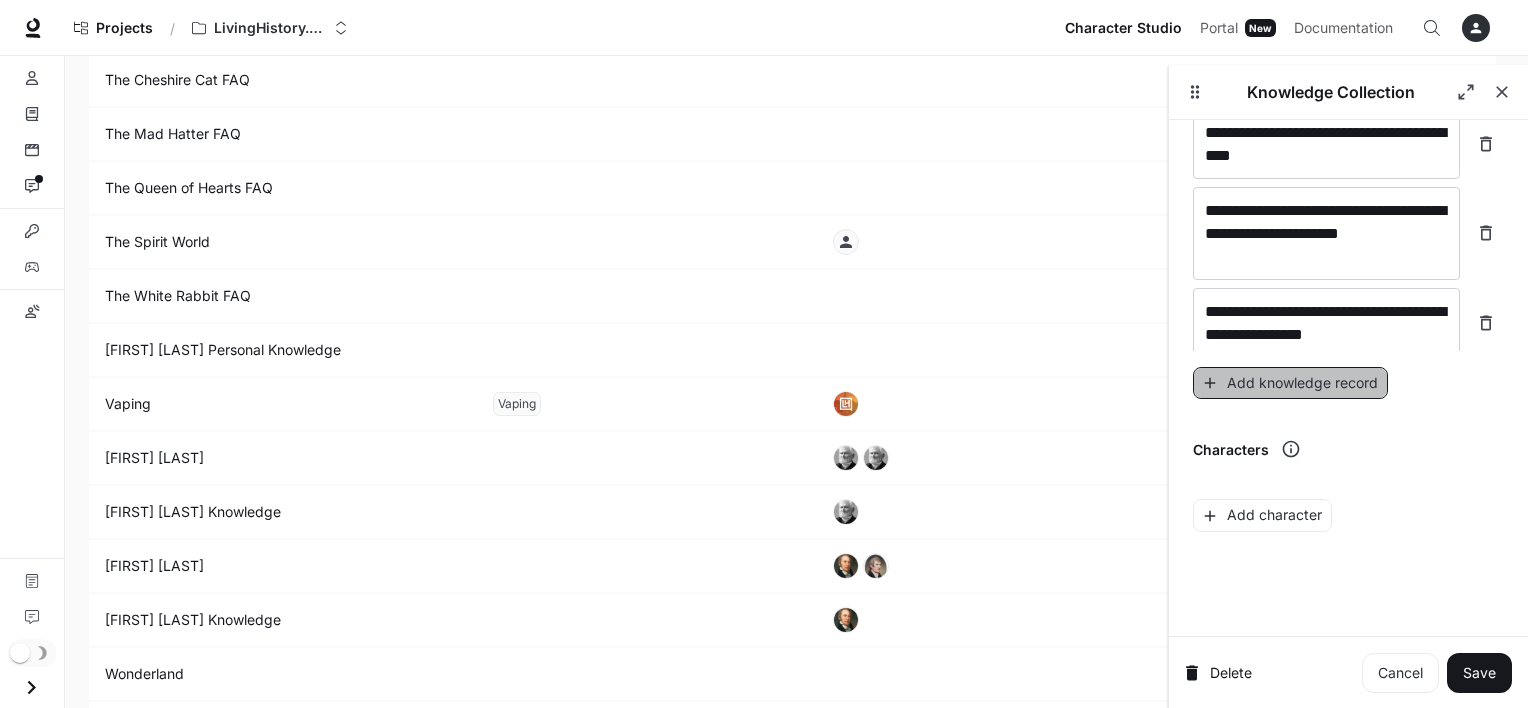 click on "Add knowledge record" at bounding box center [1290, 383] 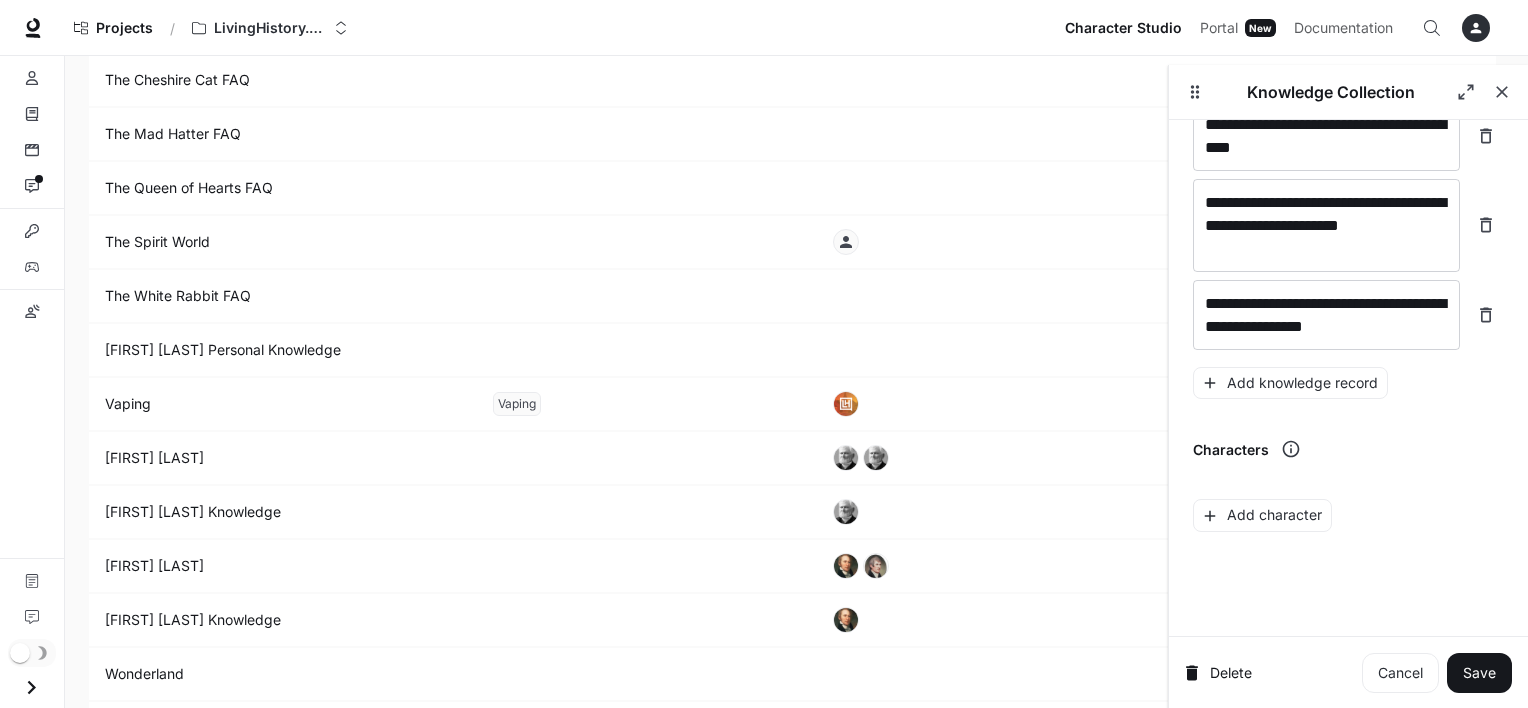 scroll, scrollTop: 28720, scrollLeft: 0, axis: vertical 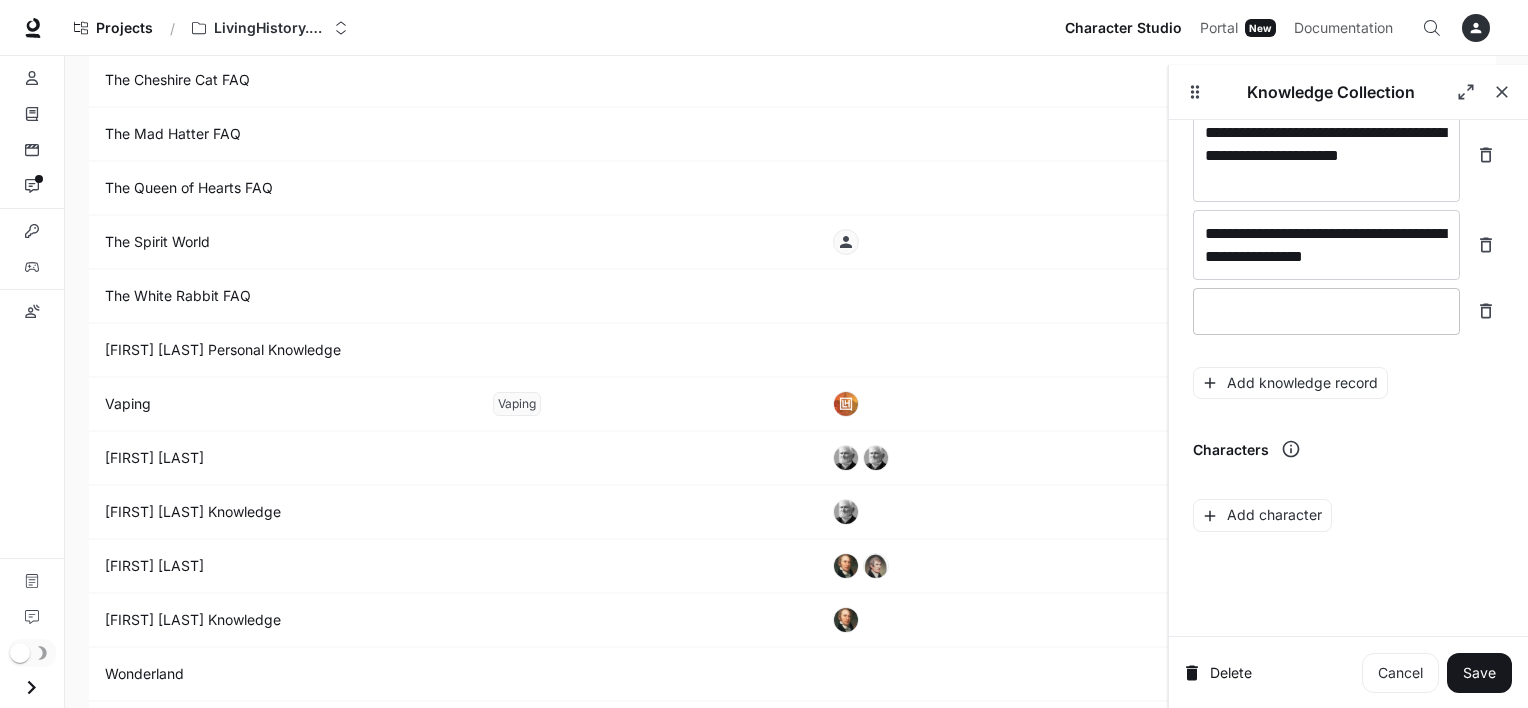 click at bounding box center (1326, 311) 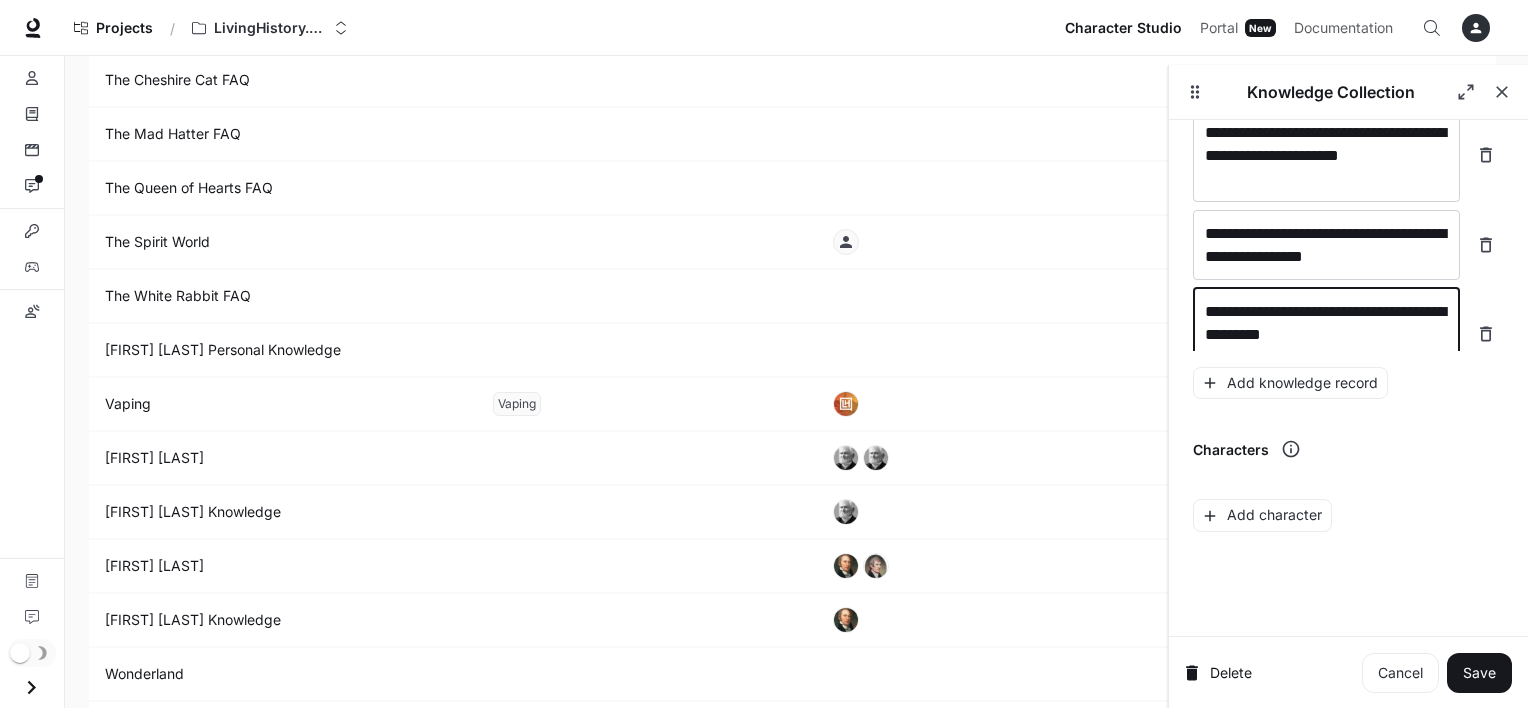 scroll, scrollTop: 28736, scrollLeft: 0, axis: vertical 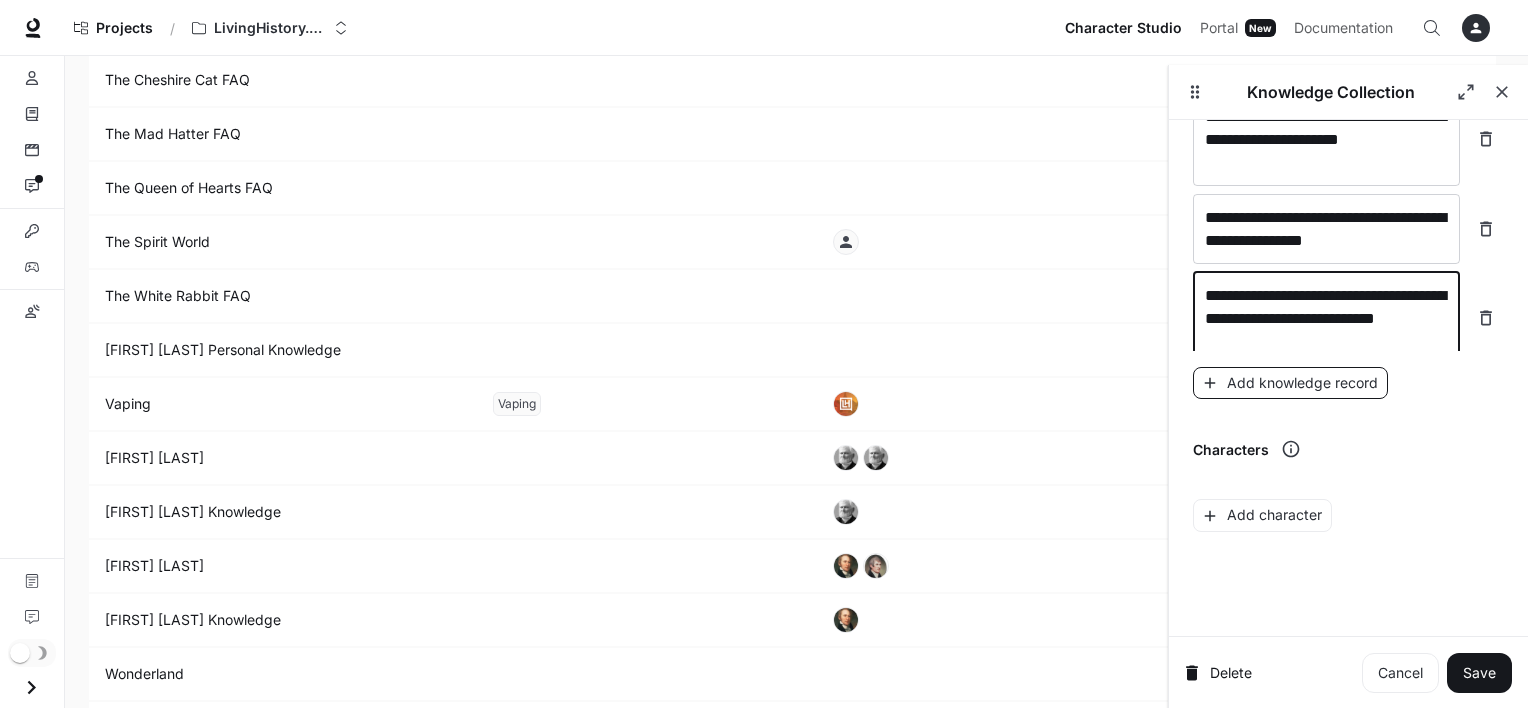 type on "**********" 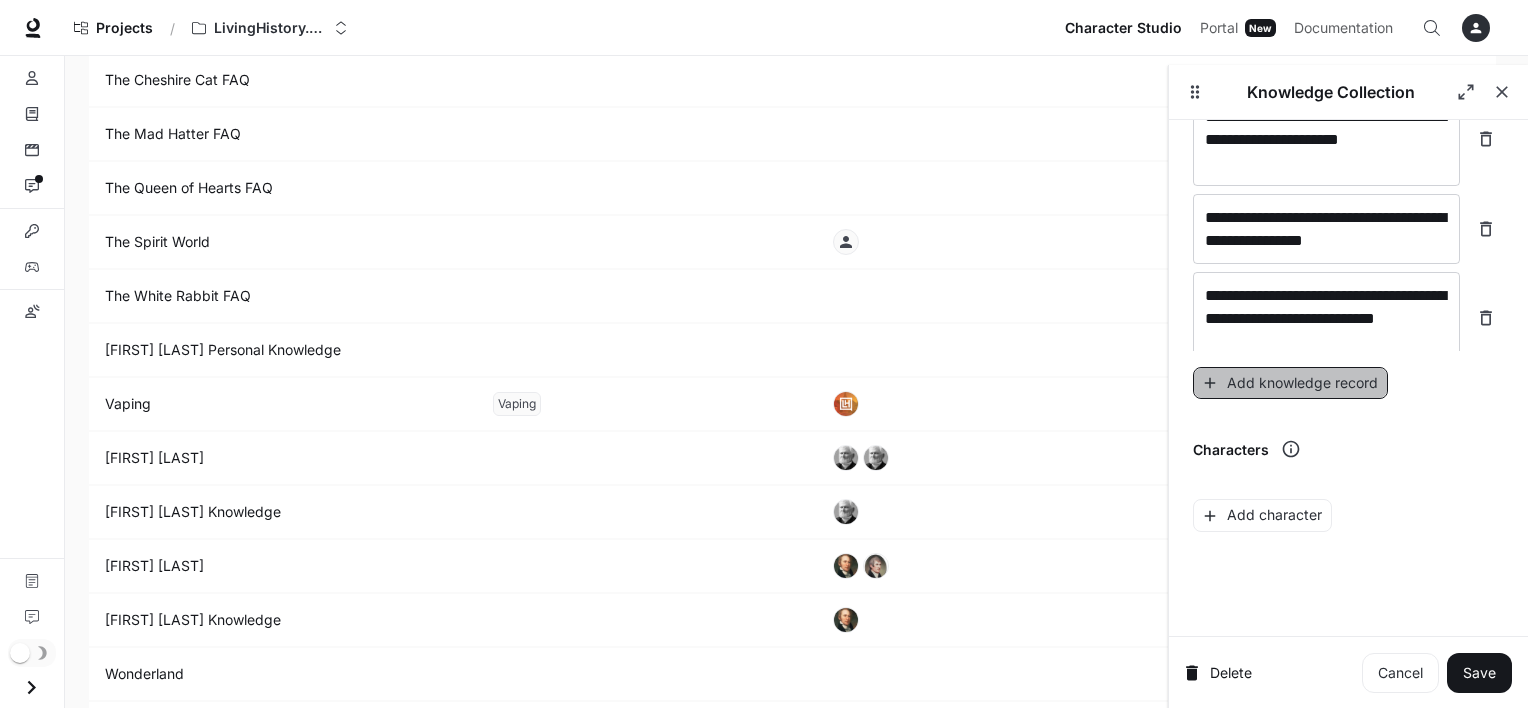 click on "Add knowledge record" at bounding box center [1290, 383] 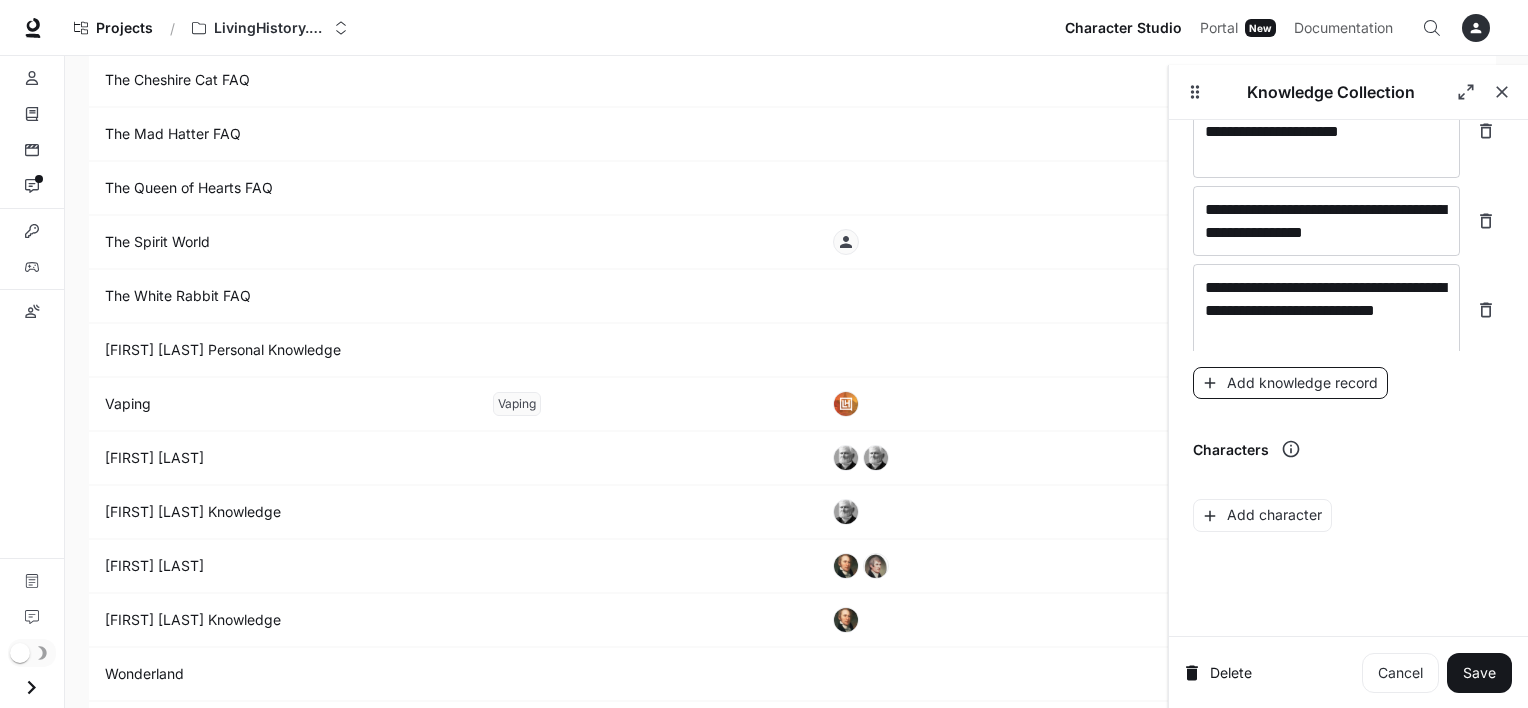 scroll, scrollTop: 28812, scrollLeft: 0, axis: vertical 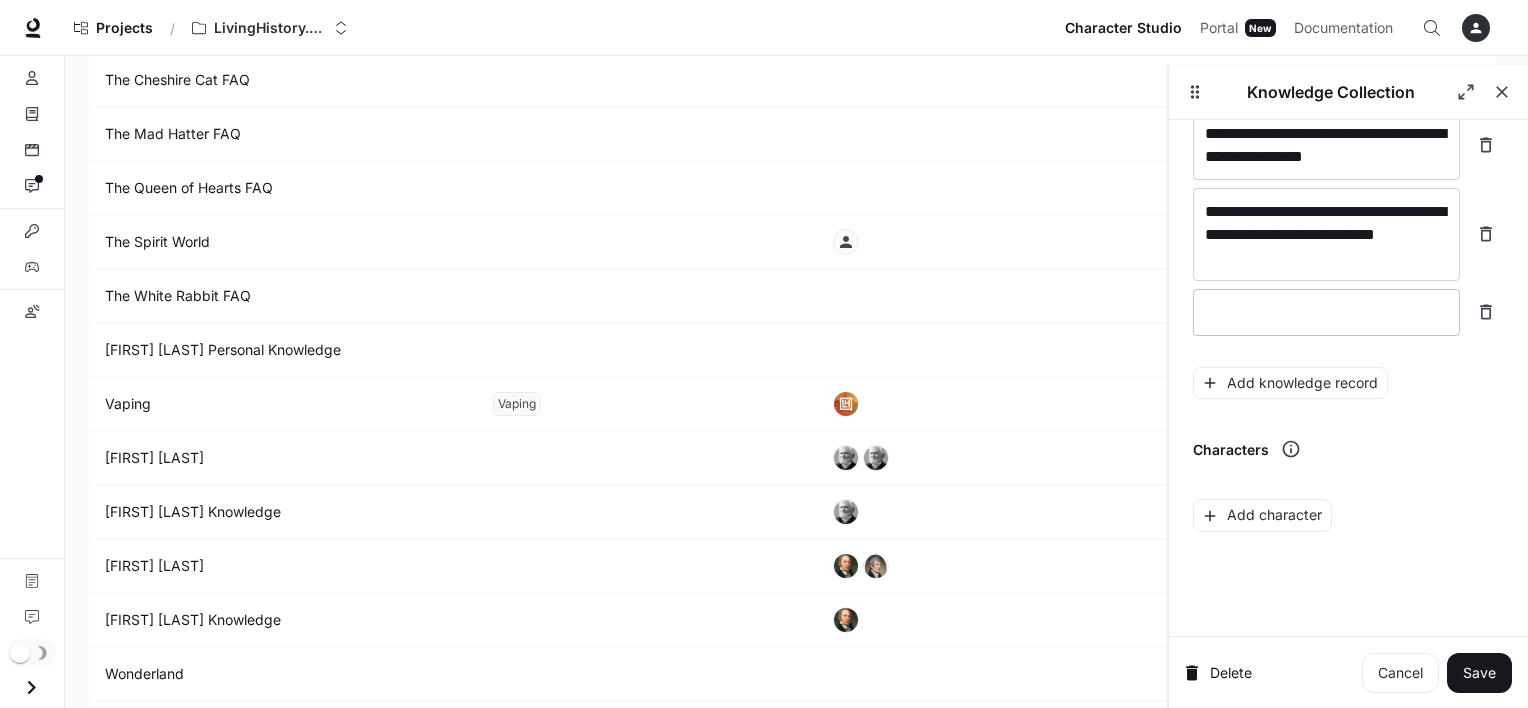 click on "* ​" at bounding box center [1326, 312] 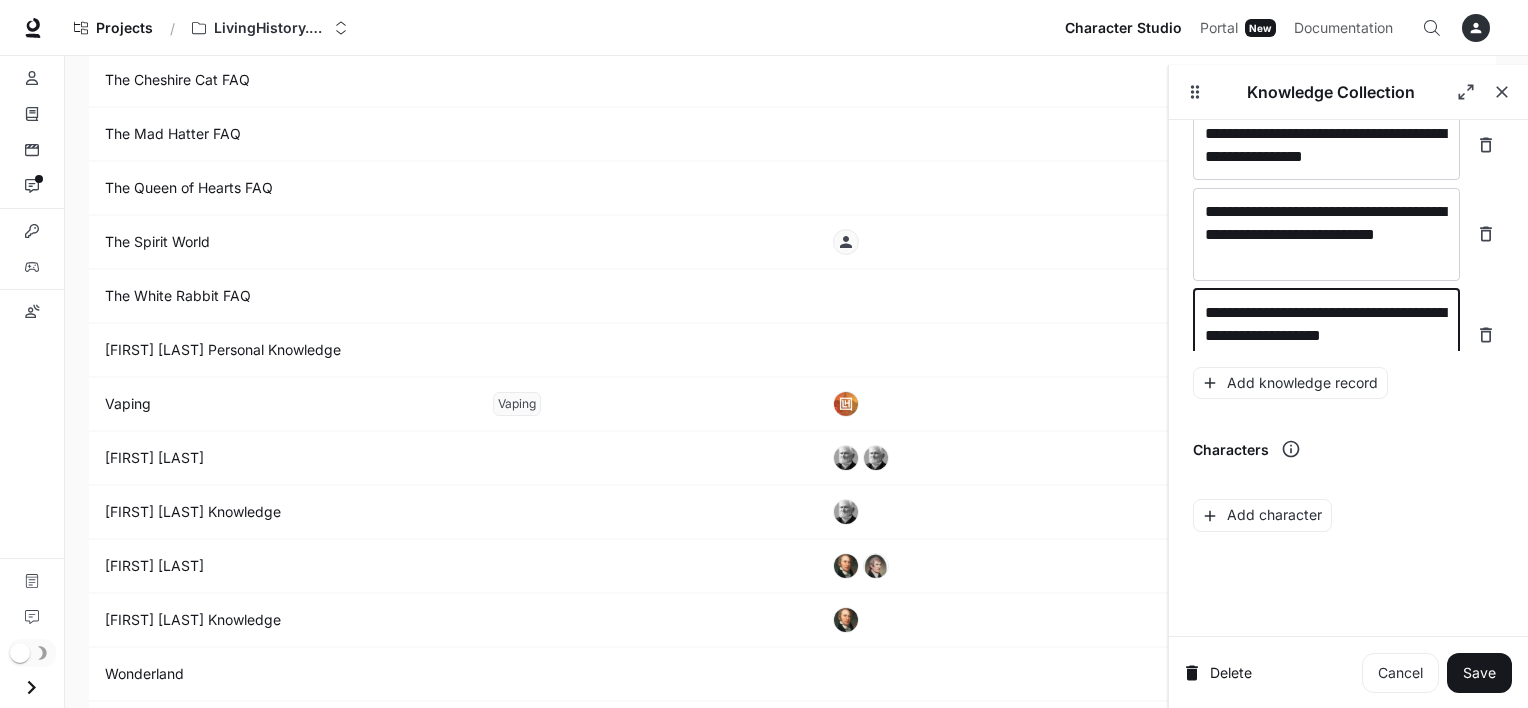 scroll, scrollTop: 28828, scrollLeft: 0, axis: vertical 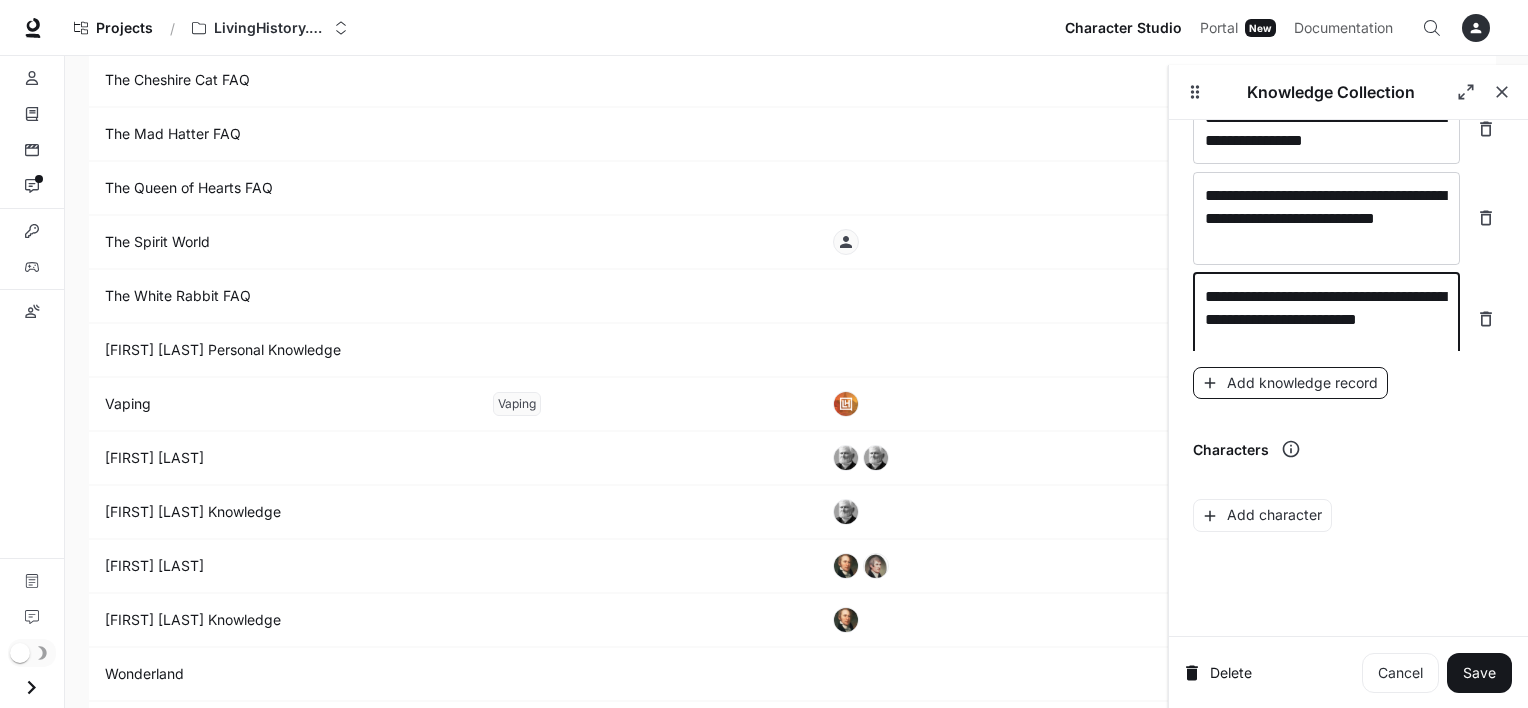 type on "**********" 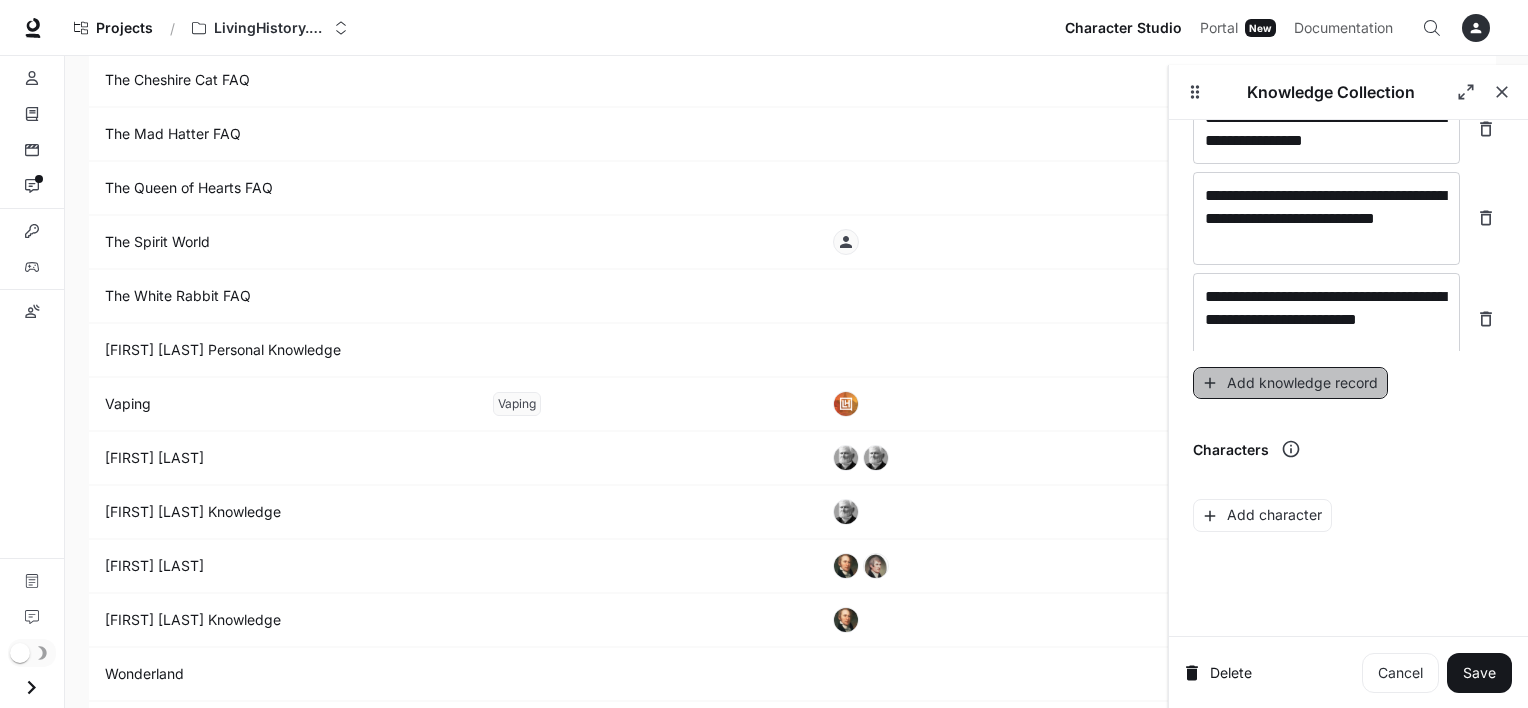 click on "Add knowledge record" at bounding box center [1290, 383] 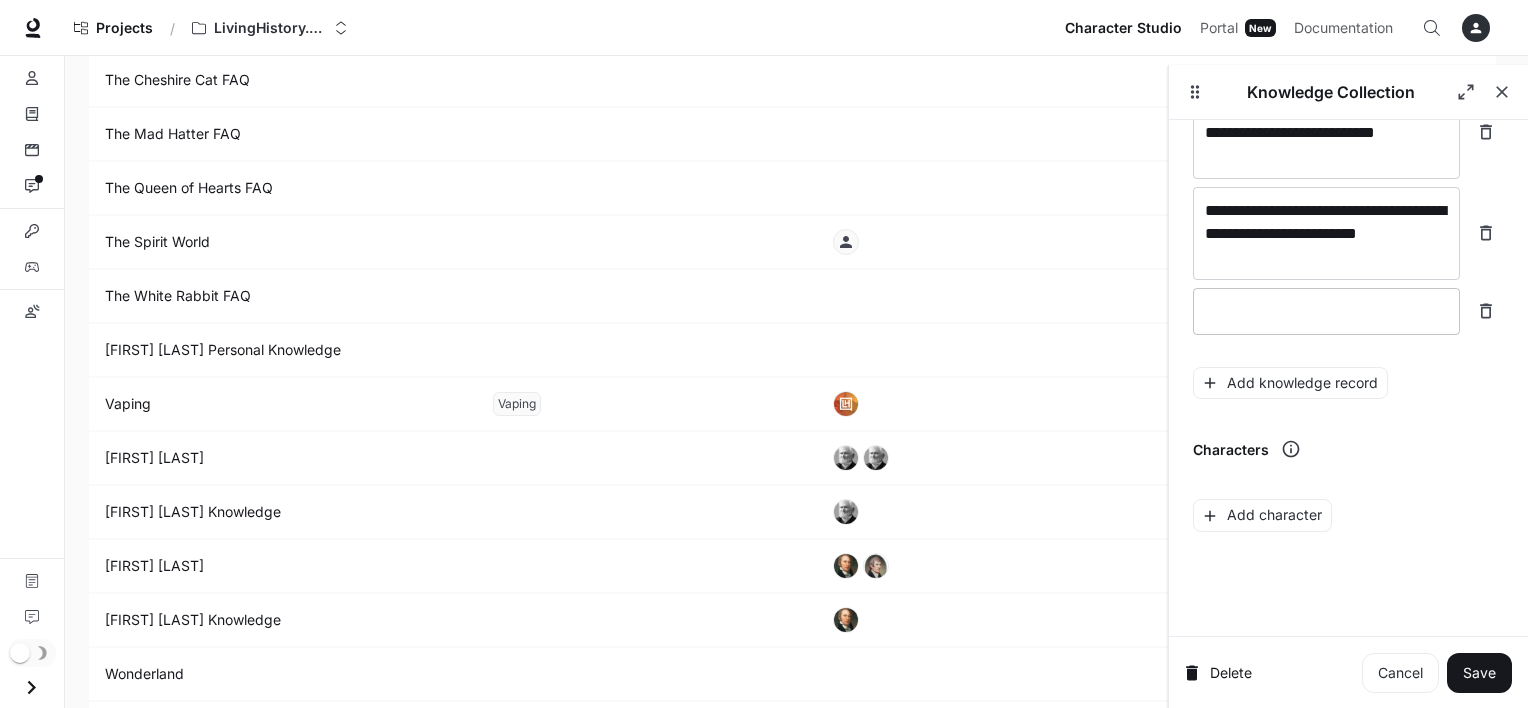 click at bounding box center [1326, 311] 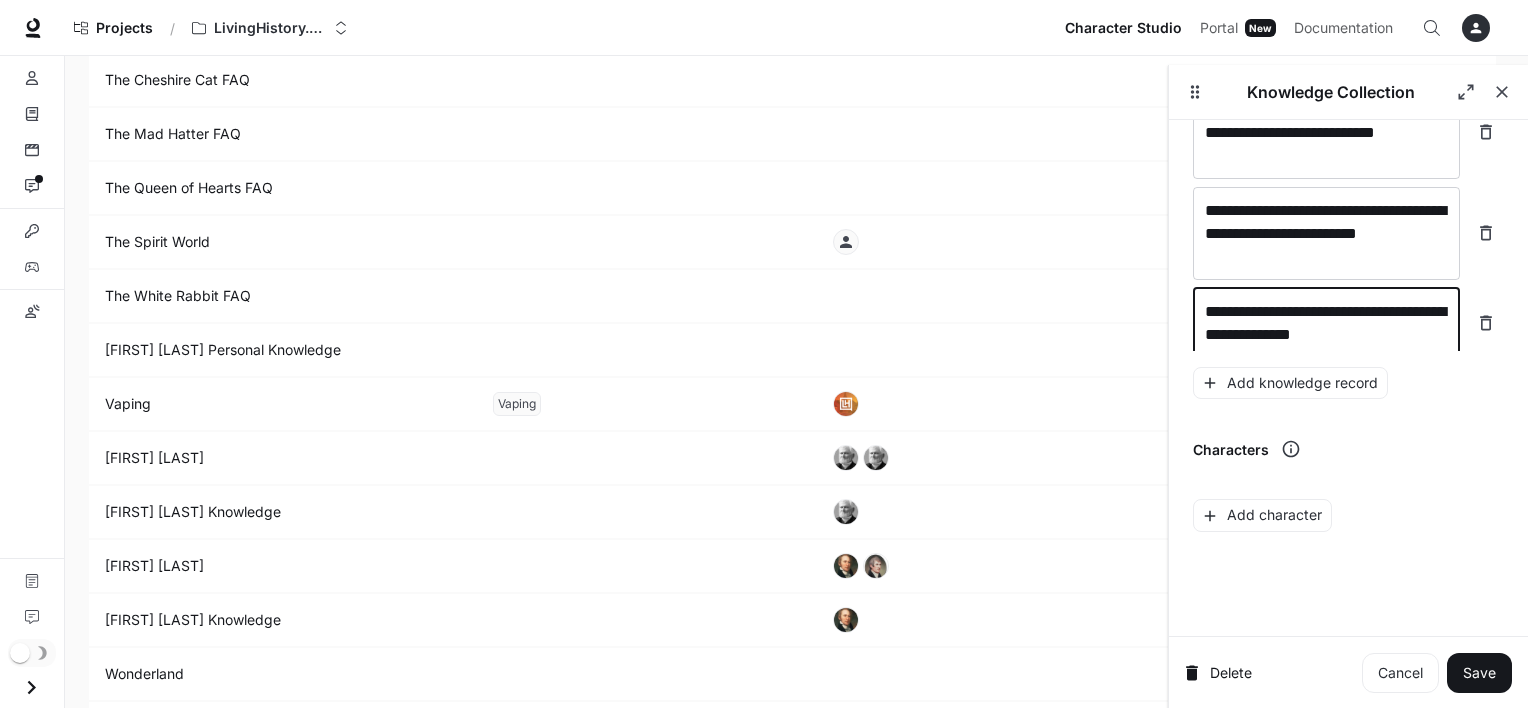 scroll, scrollTop: 28921, scrollLeft: 0, axis: vertical 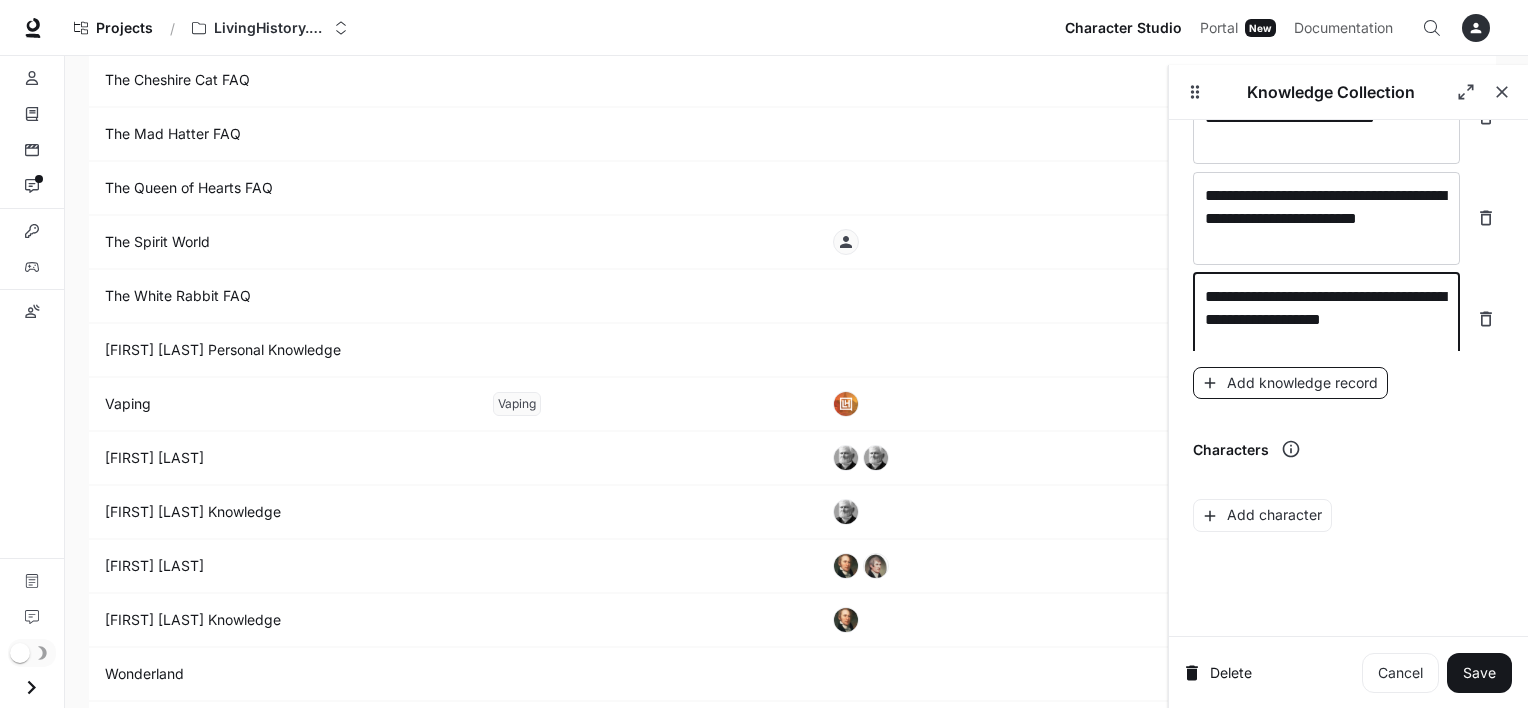 type on "**********" 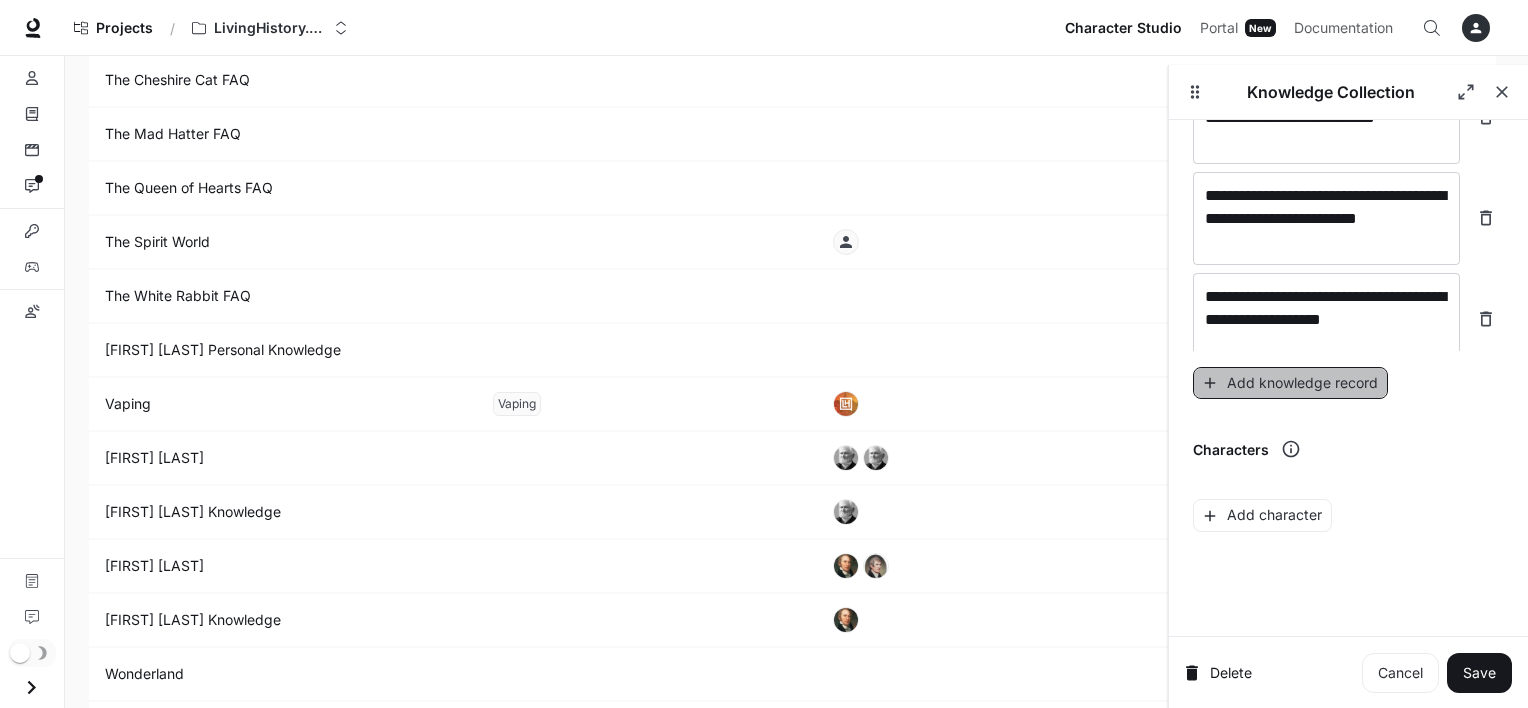 click on "Add knowledge record" at bounding box center [1290, 383] 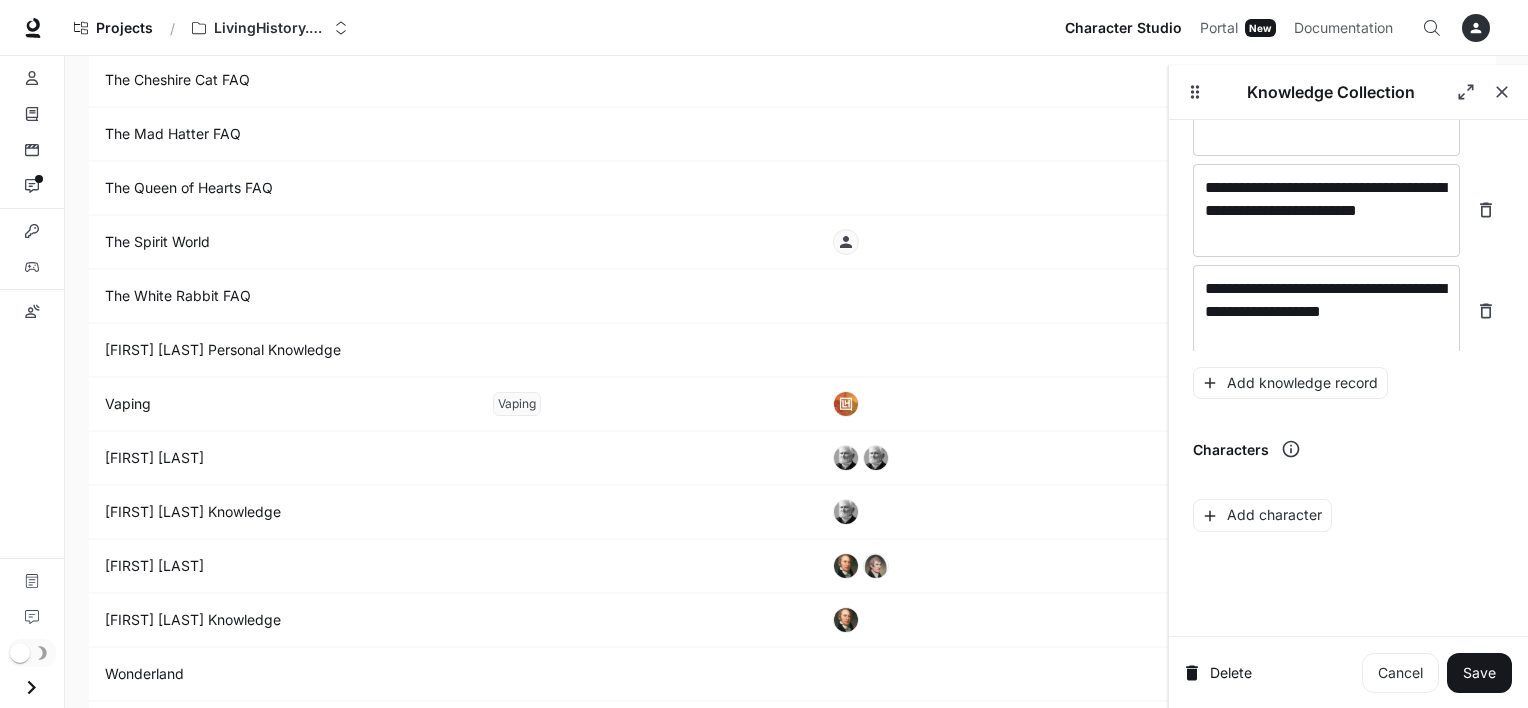 scroll, scrollTop: 28999, scrollLeft: 0, axis: vertical 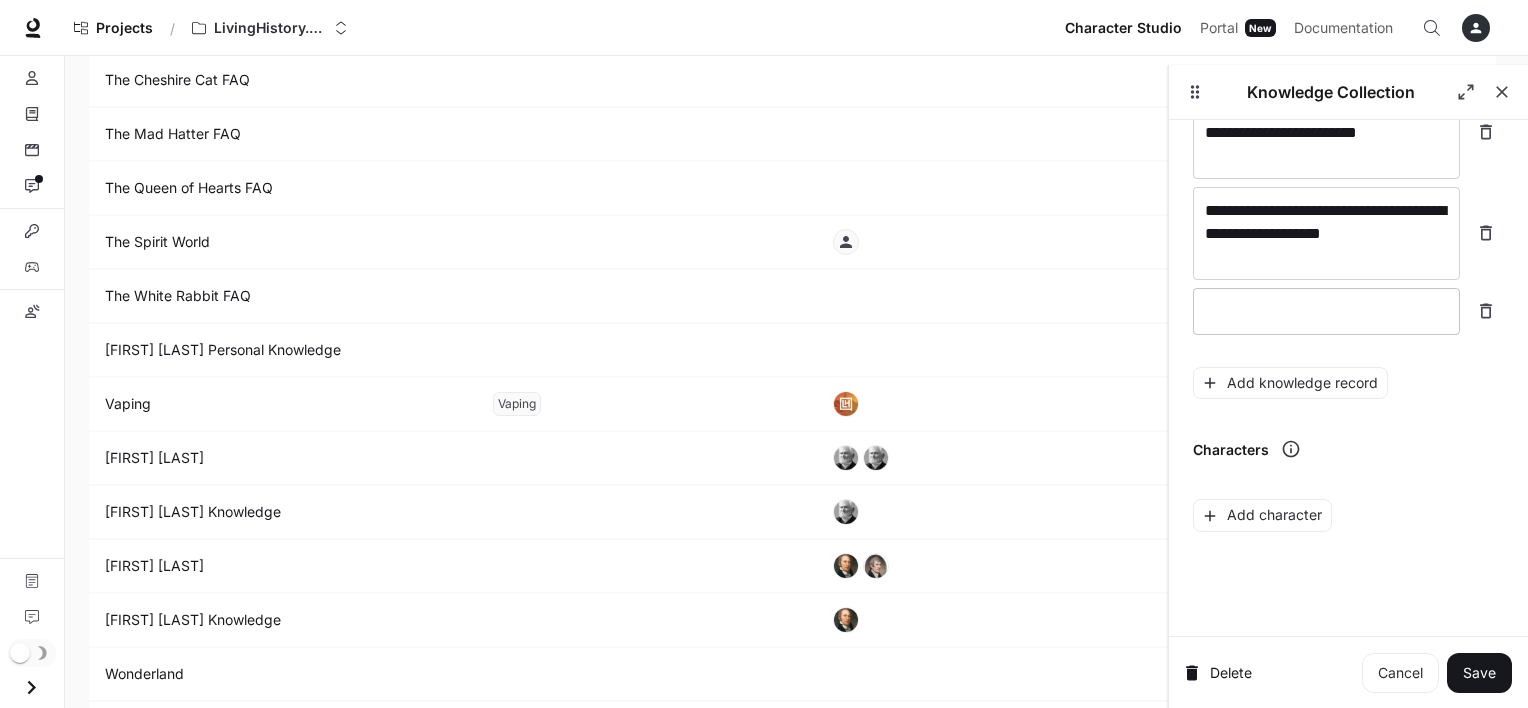 click at bounding box center (1326, 311) 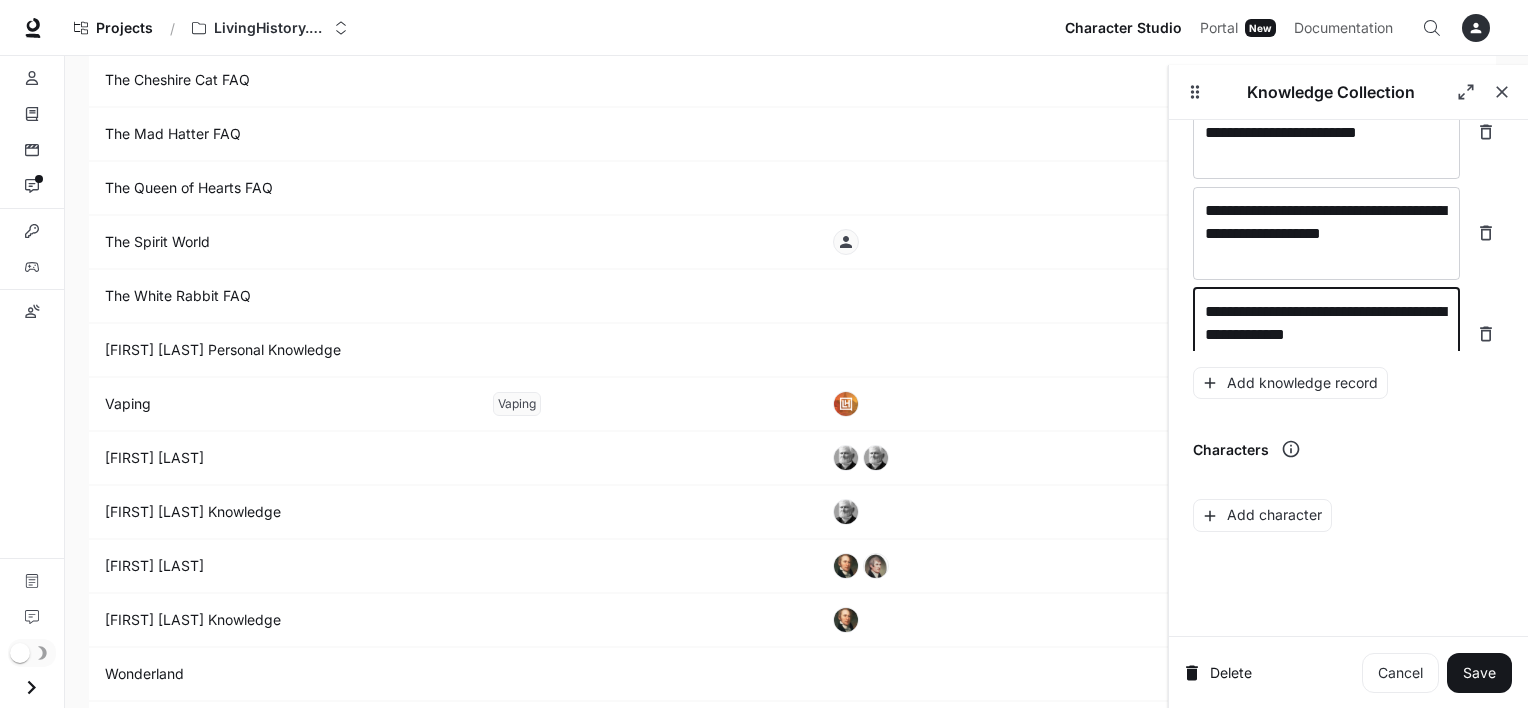 scroll, scrollTop: 29015, scrollLeft: 0, axis: vertical 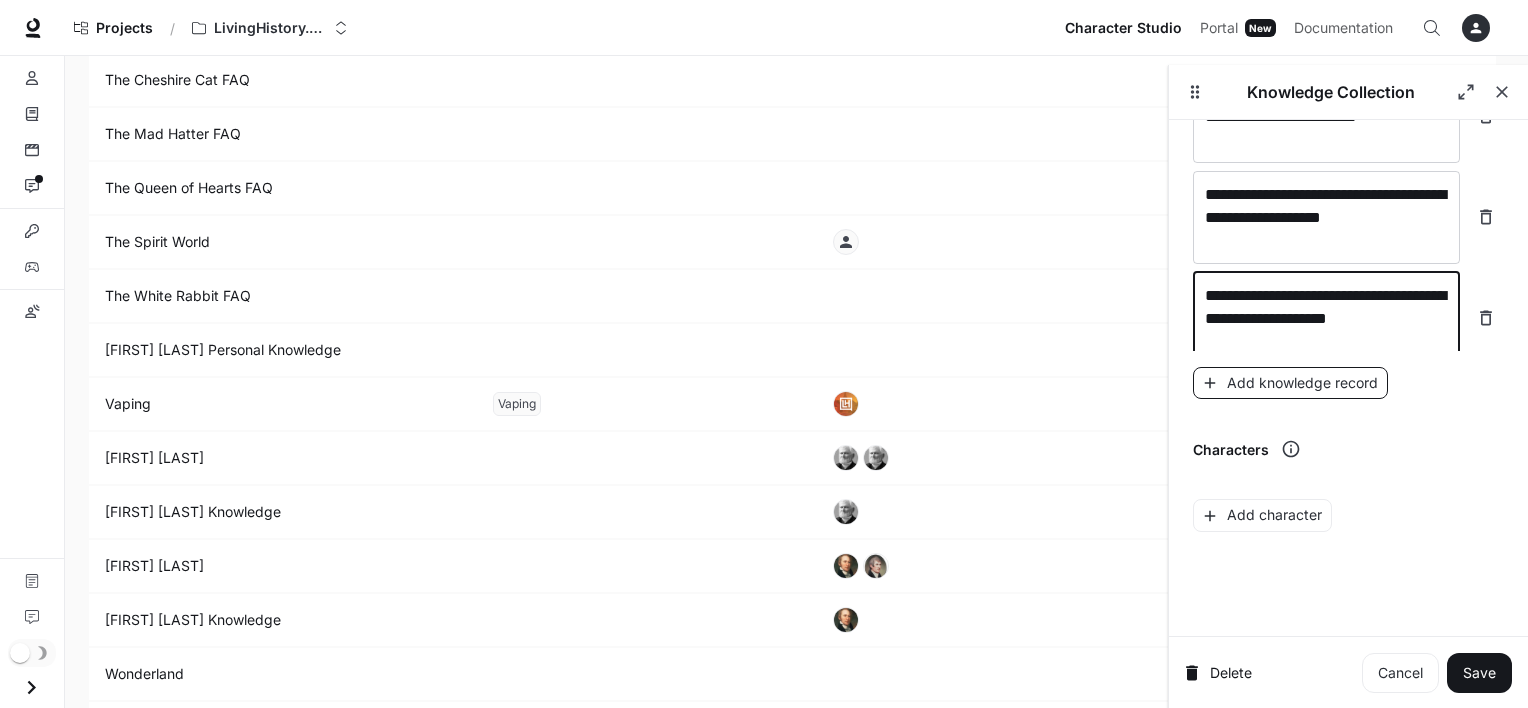 type on "**********" 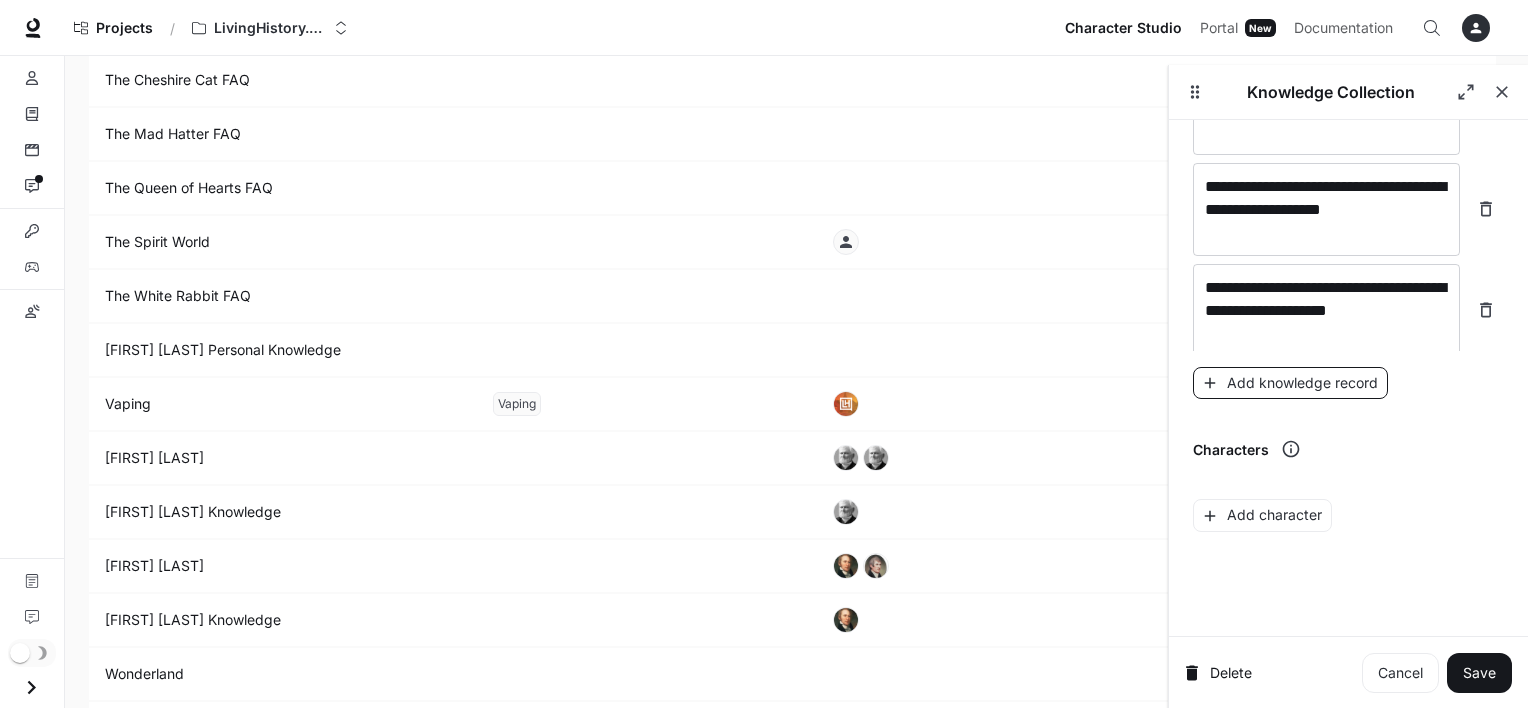 scroll, scrollTop: 29092, scrollLeft: 0, axis: vertical 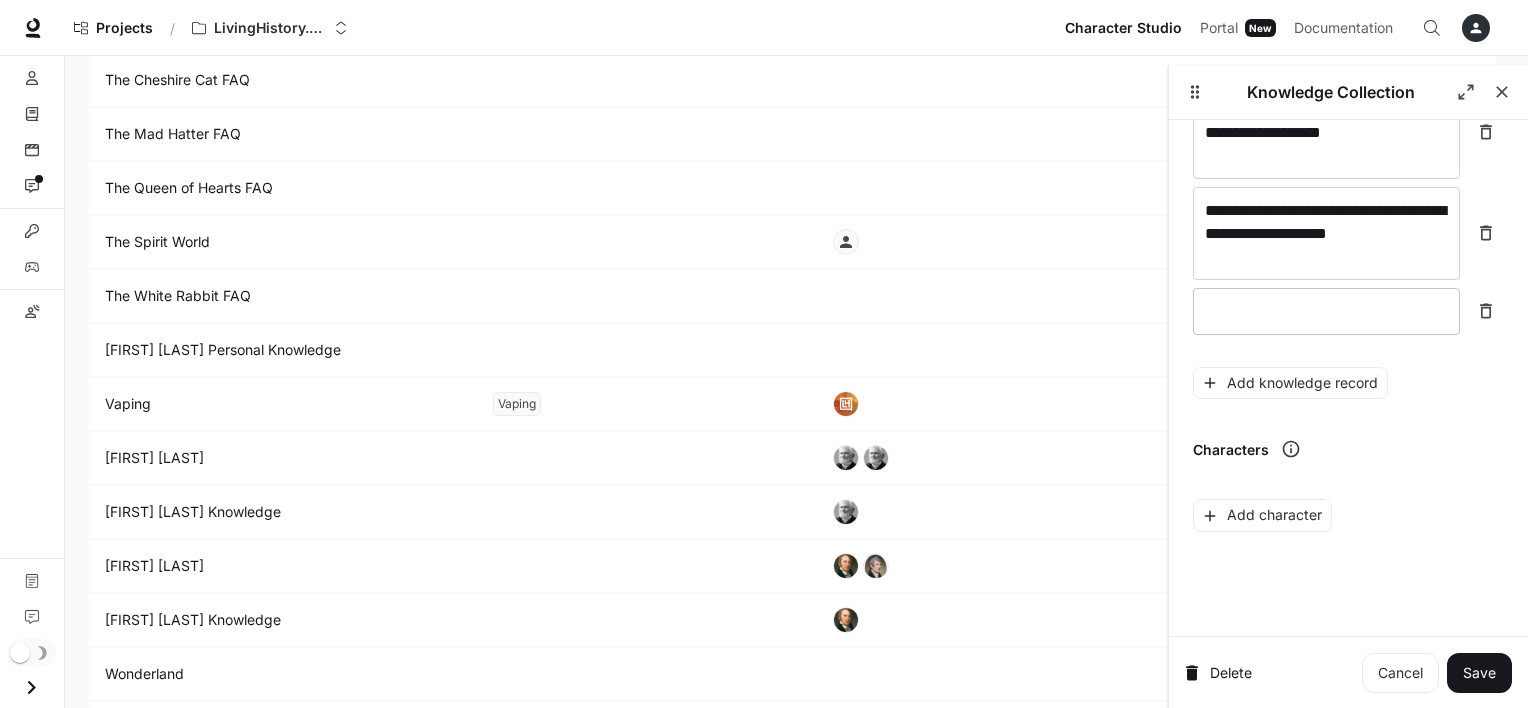 click on "* ​" at bounding box center (1326, 311) 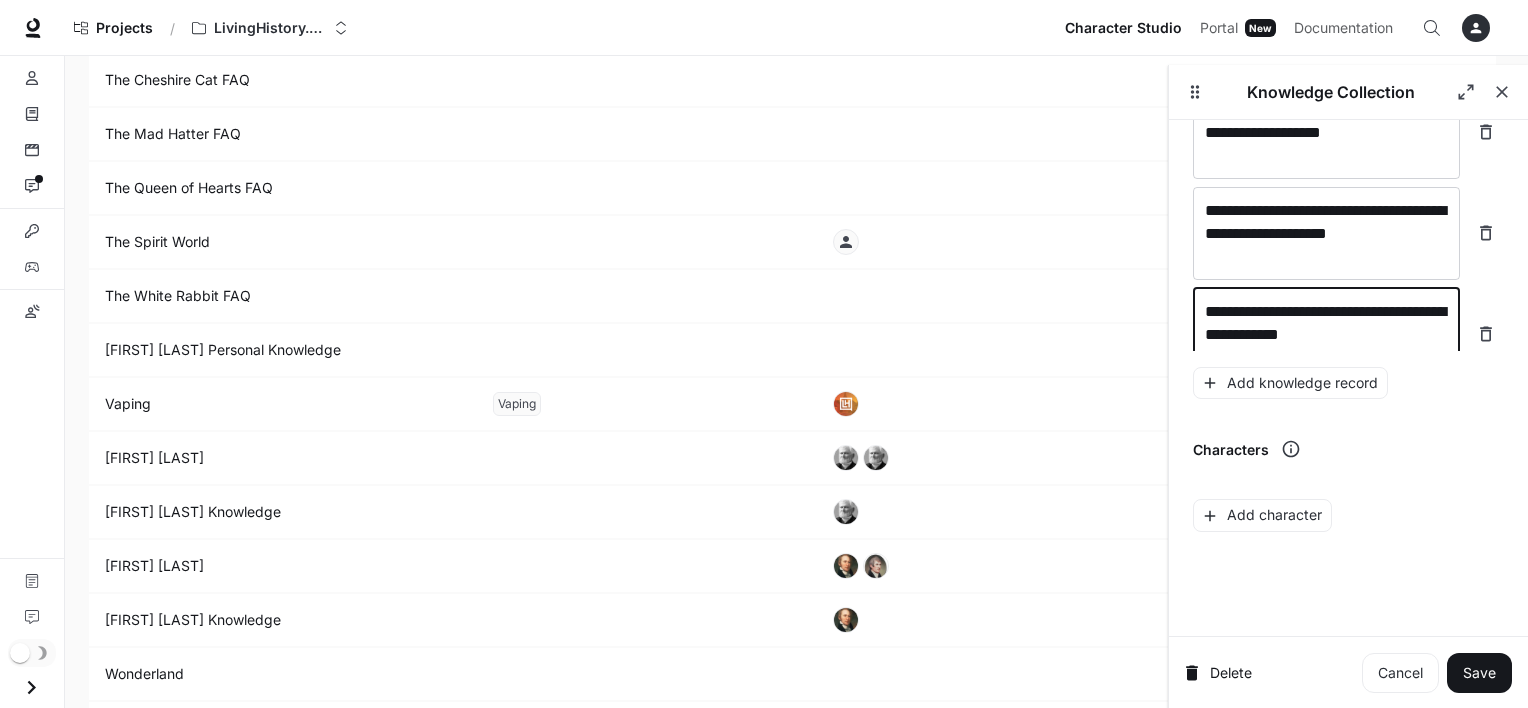 scroll, scrollTop: 29108, scrollLeft: 0, axis: vertical 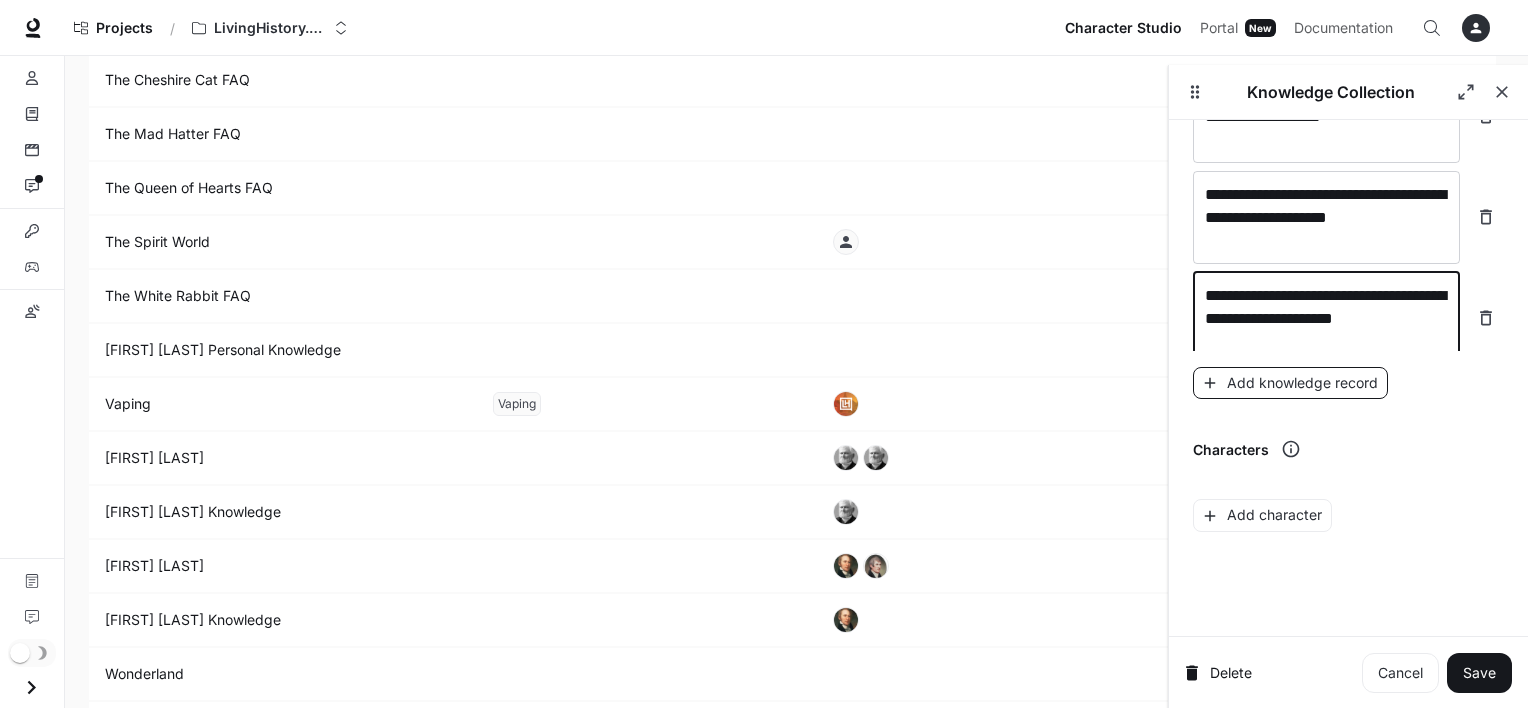 type on "**********" 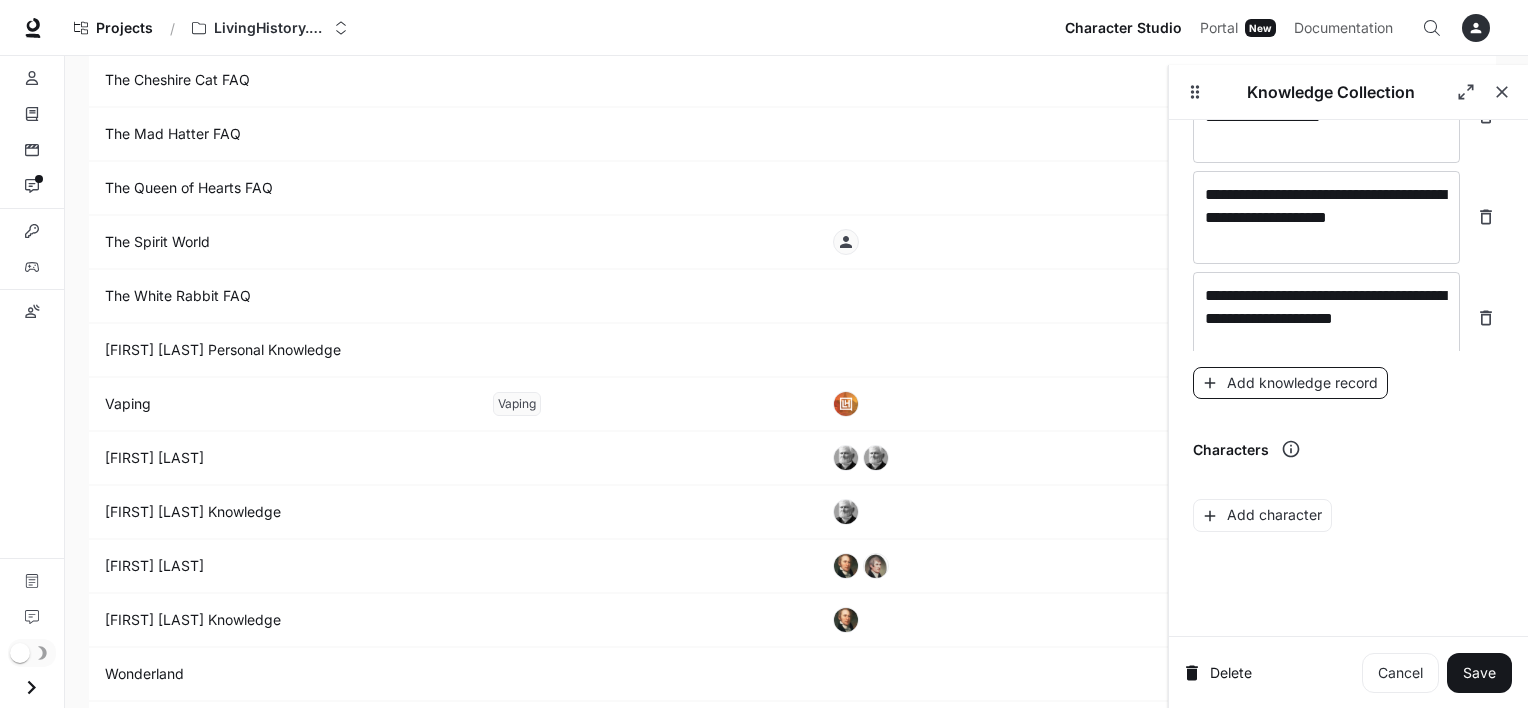 scroll, scrollTop: 29184, scrollLeft: 0, axis: vertical 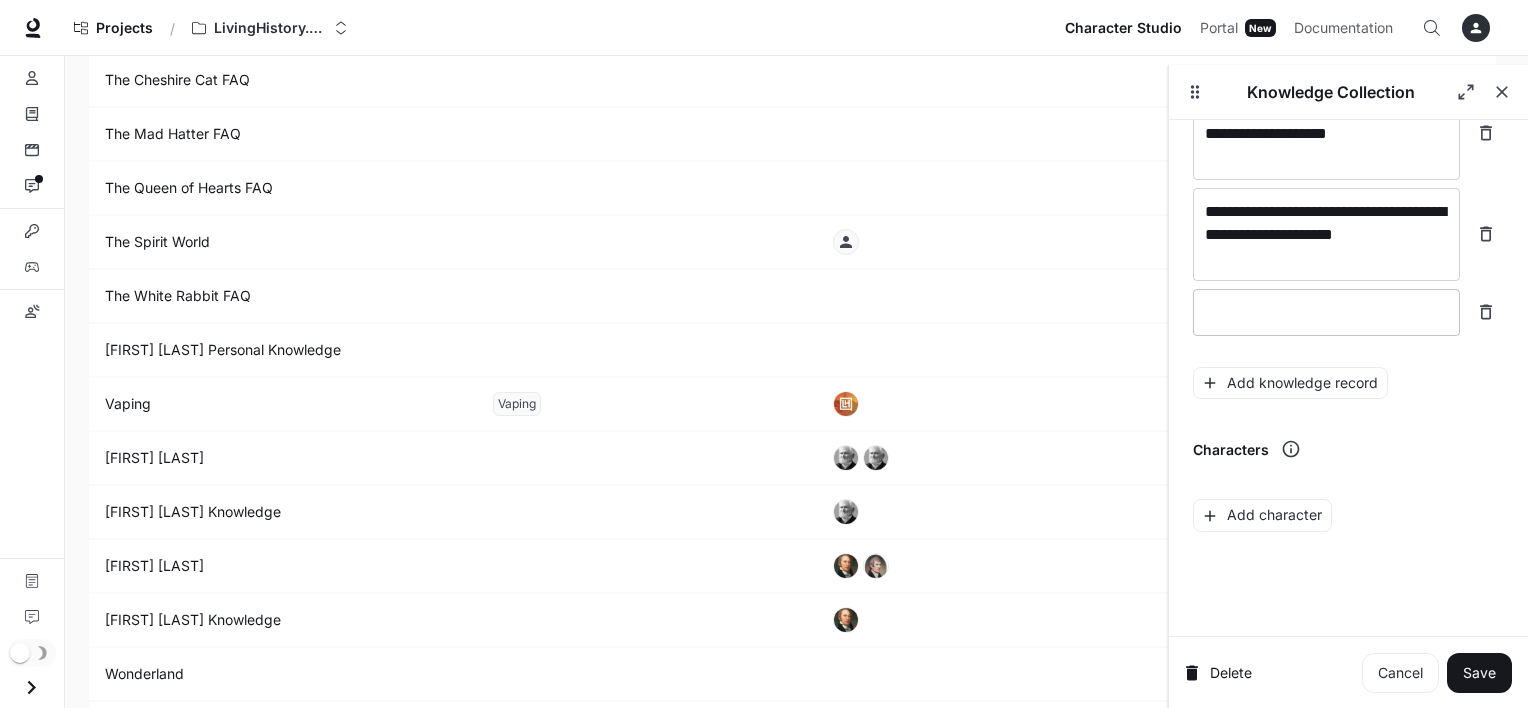 click at bounding box center (1326, 312) 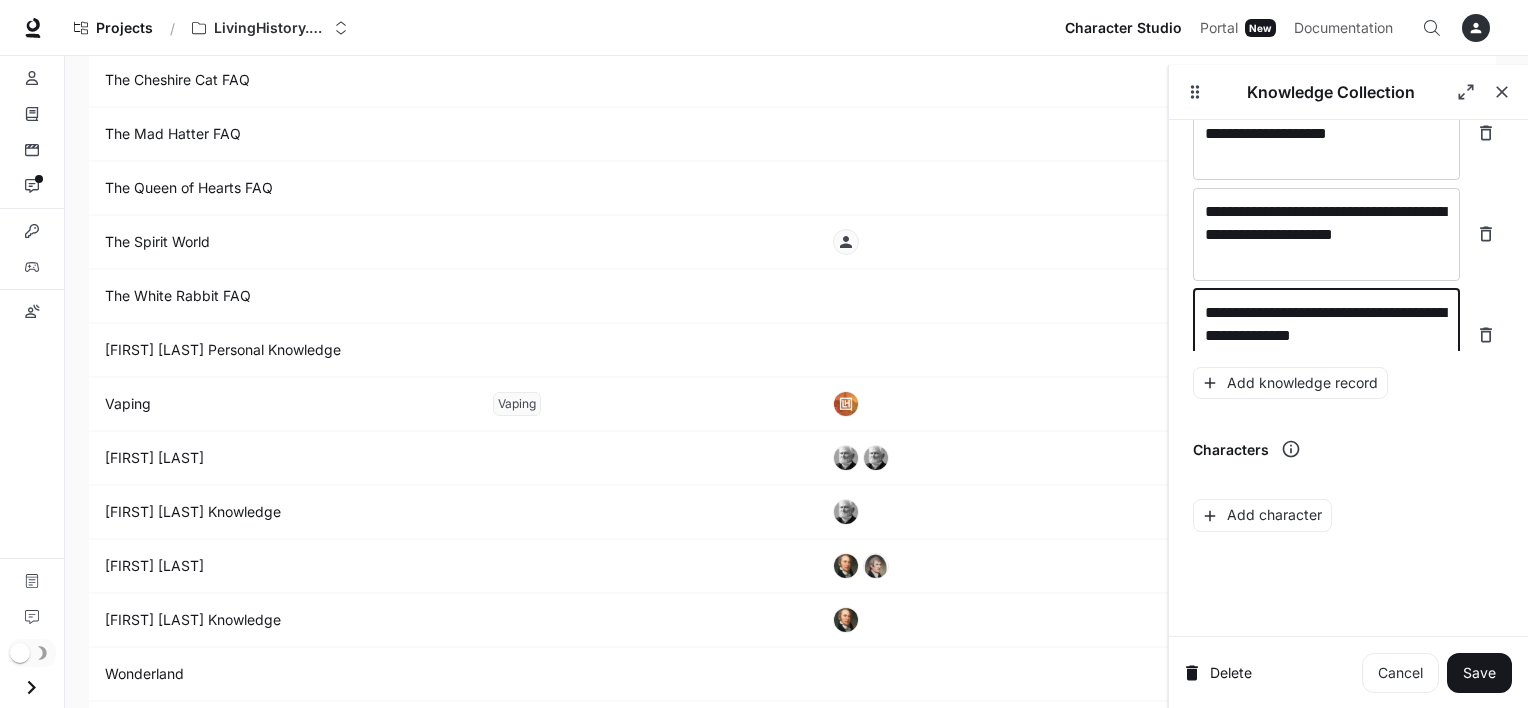 scroll, scrollTop: 29200, scrollLeft: 0, axis: vertical 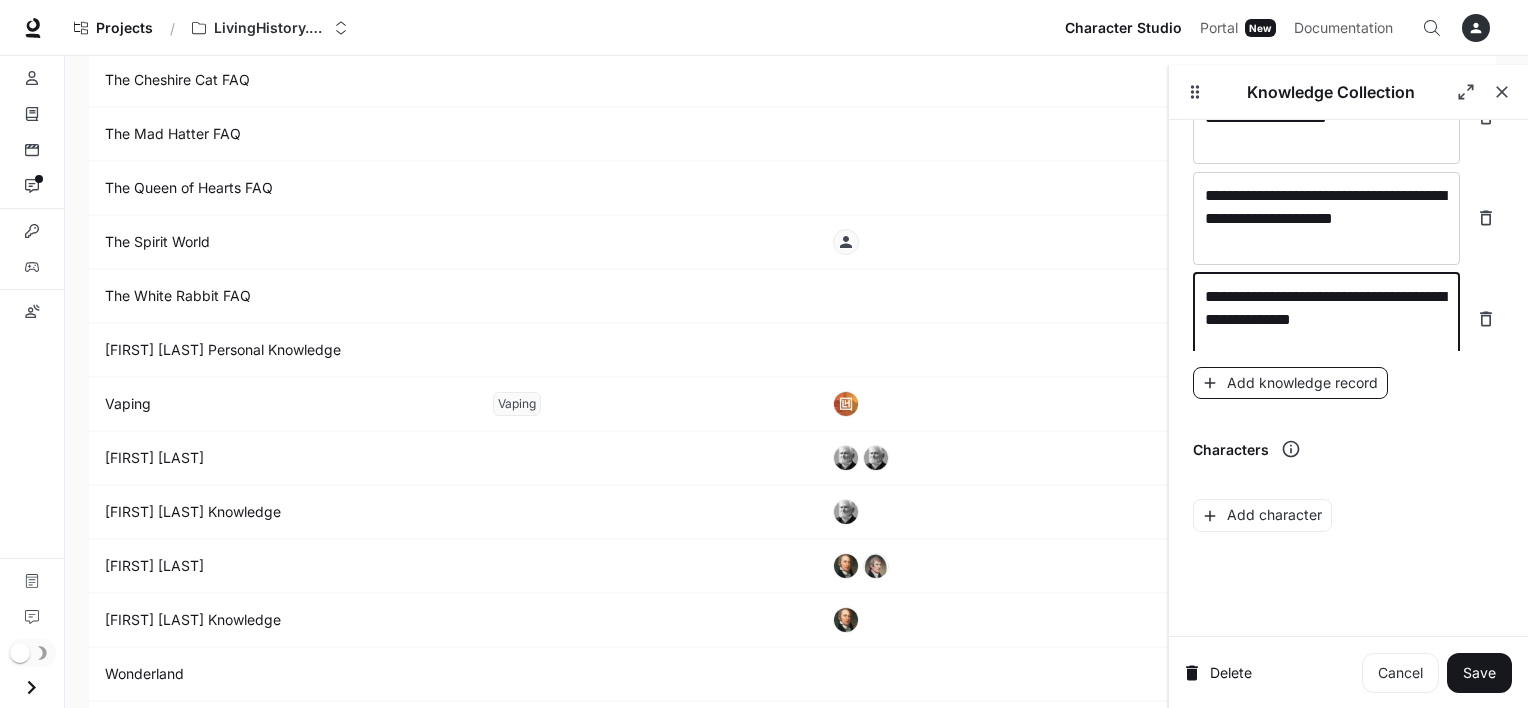 type on "**********" 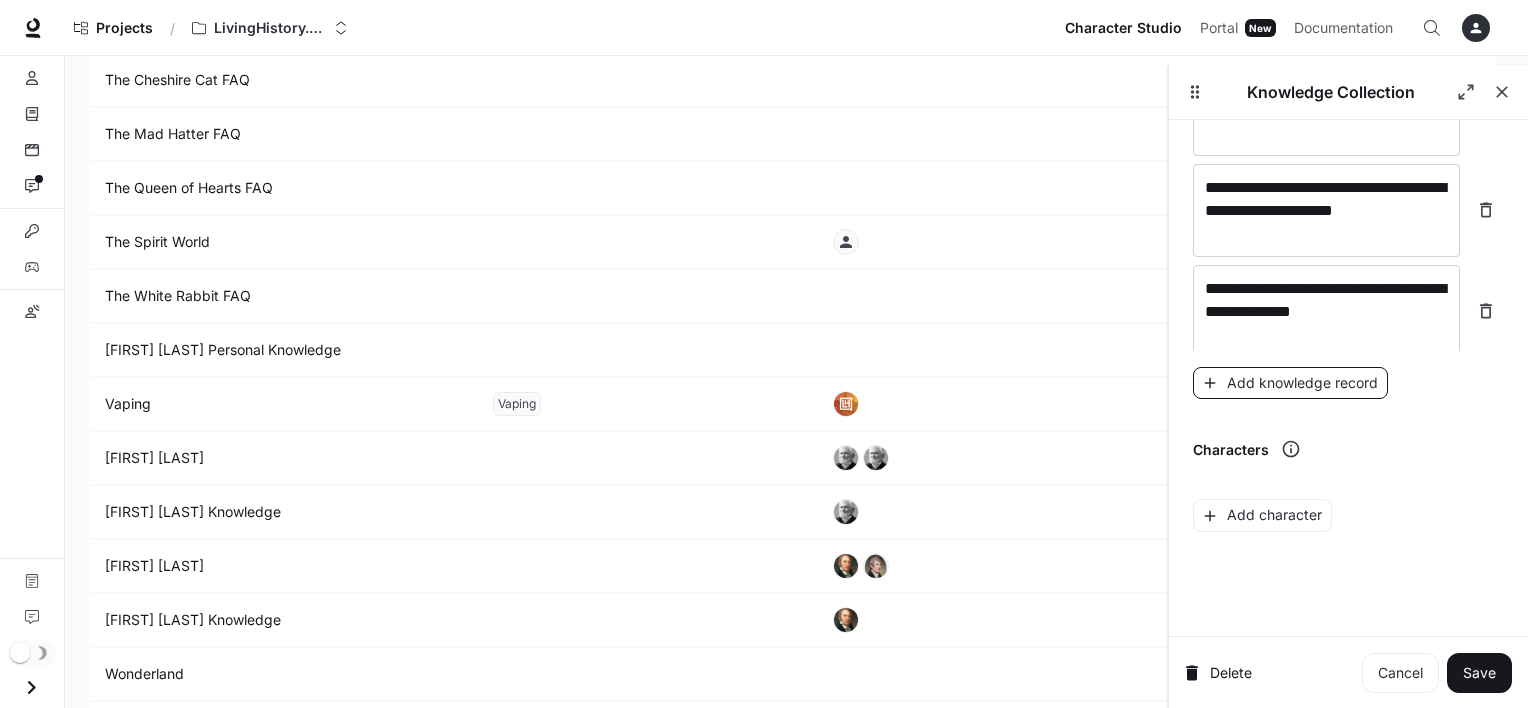 scroll, scrollTop: 29278, scrollLeft: 0, axis: vertical 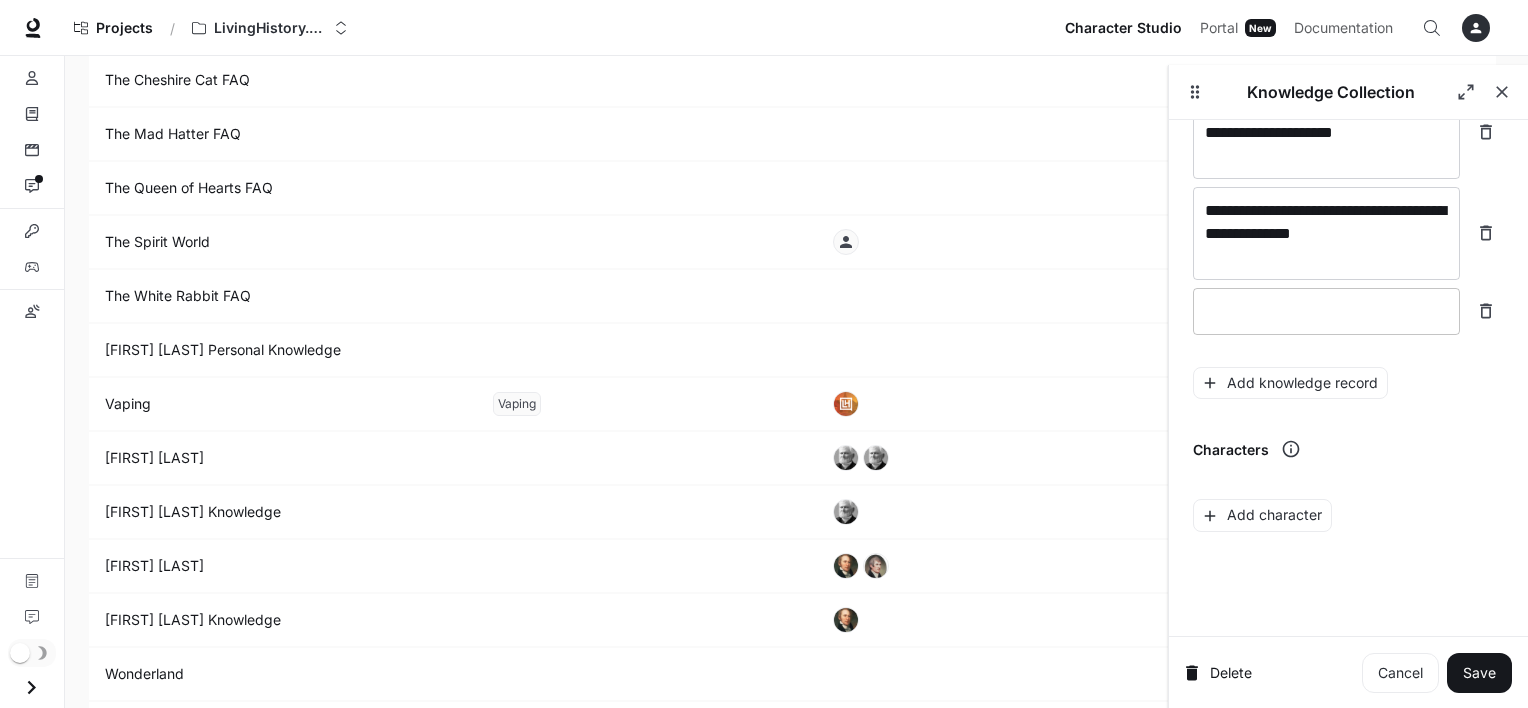 click at bounding box center [1326, 311] 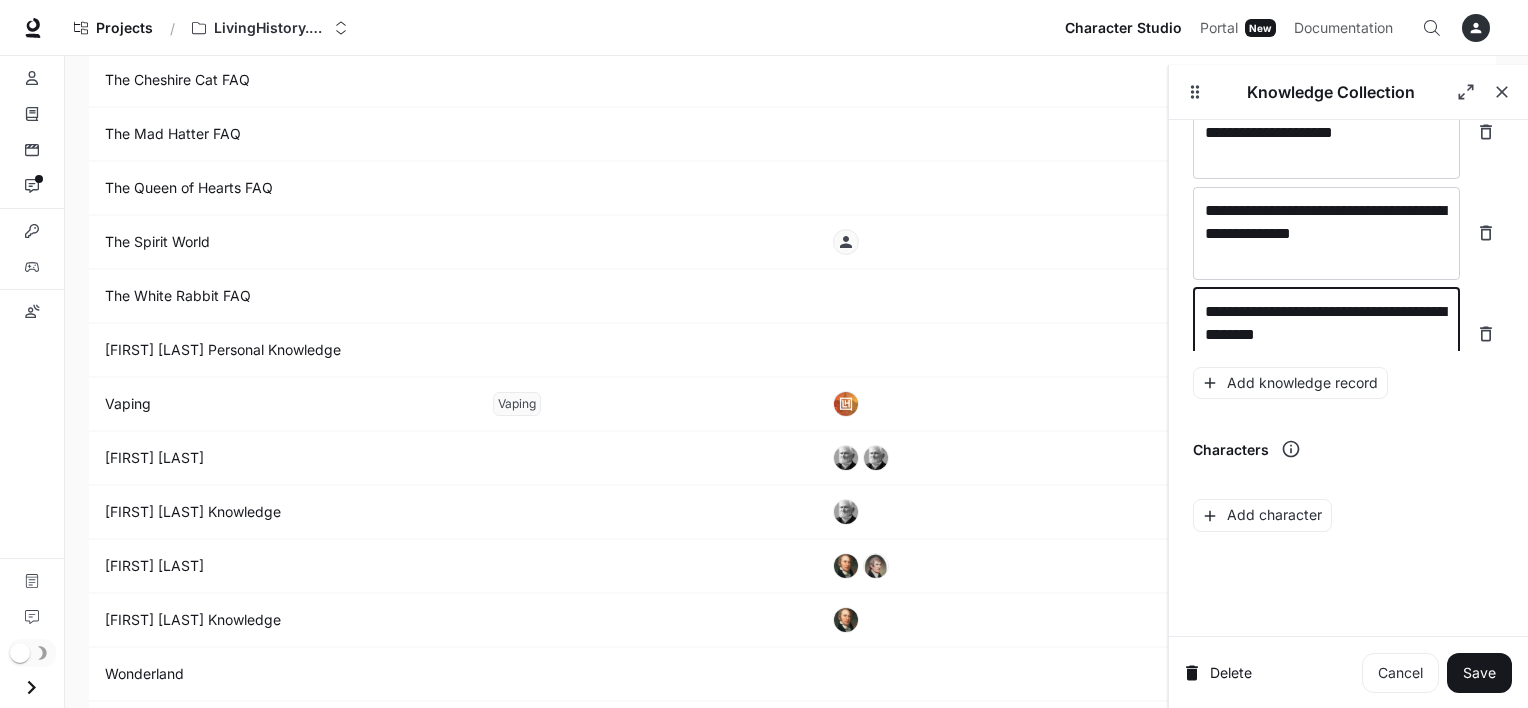 scroll, scrollTop: 29293, scrollLeft: 0, axis: vertical 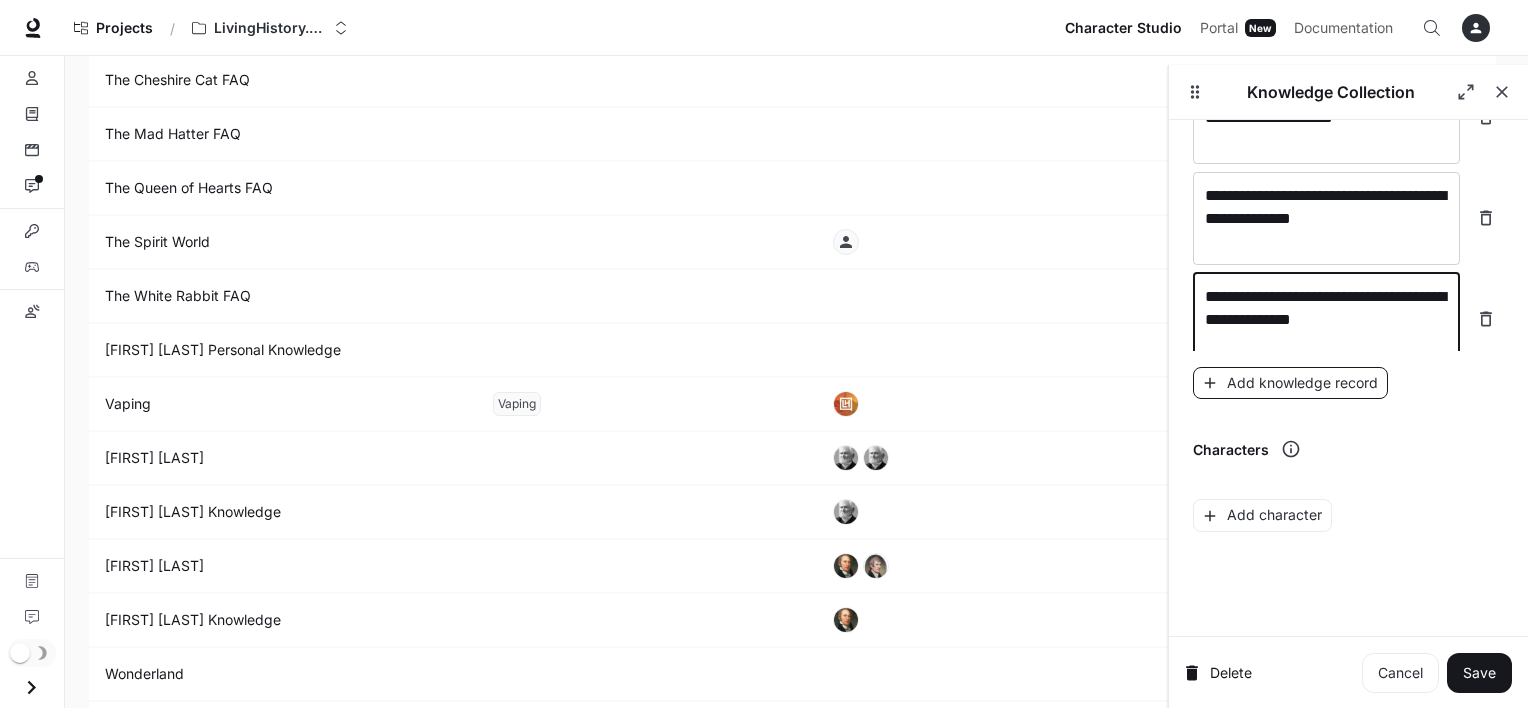 type on "**********" 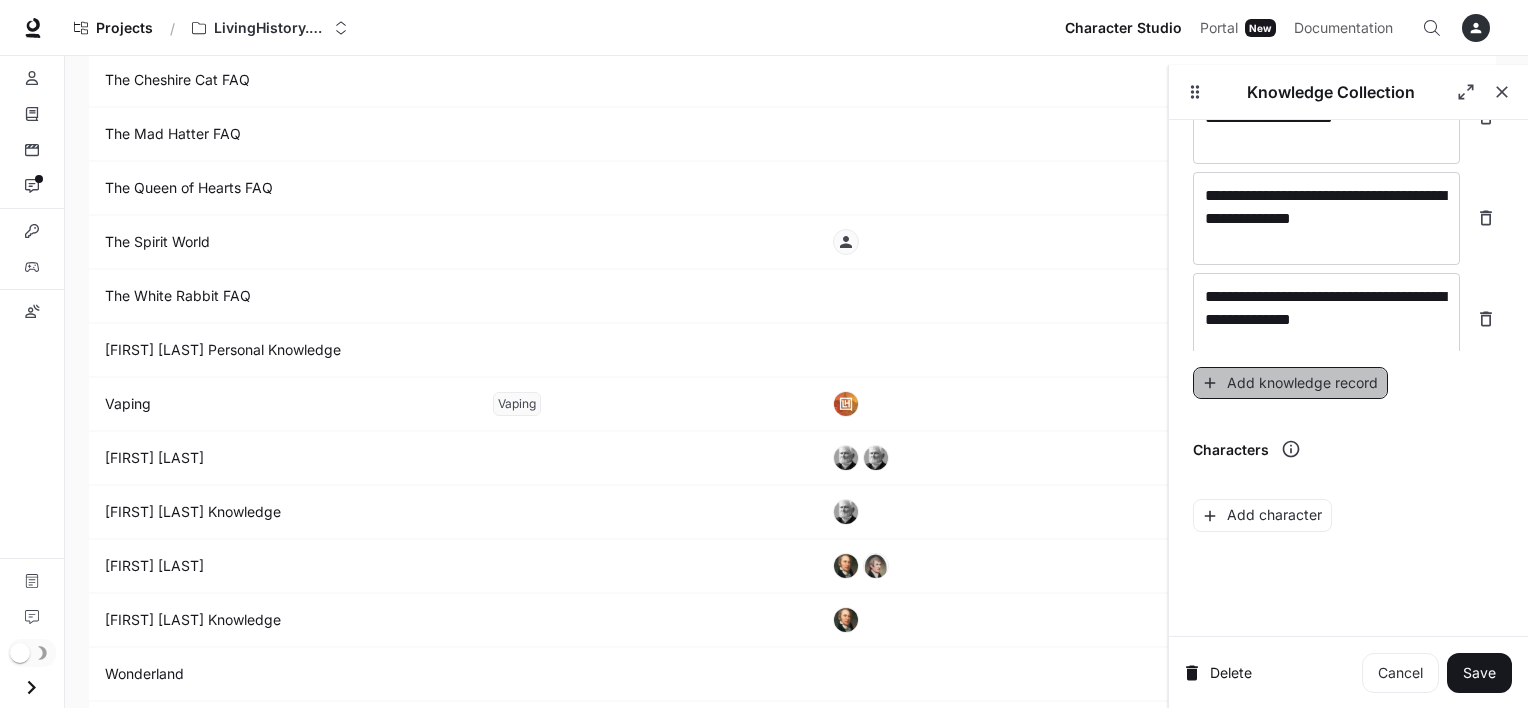 click on "Add knowledge record" at bounding box center [1290, 383] 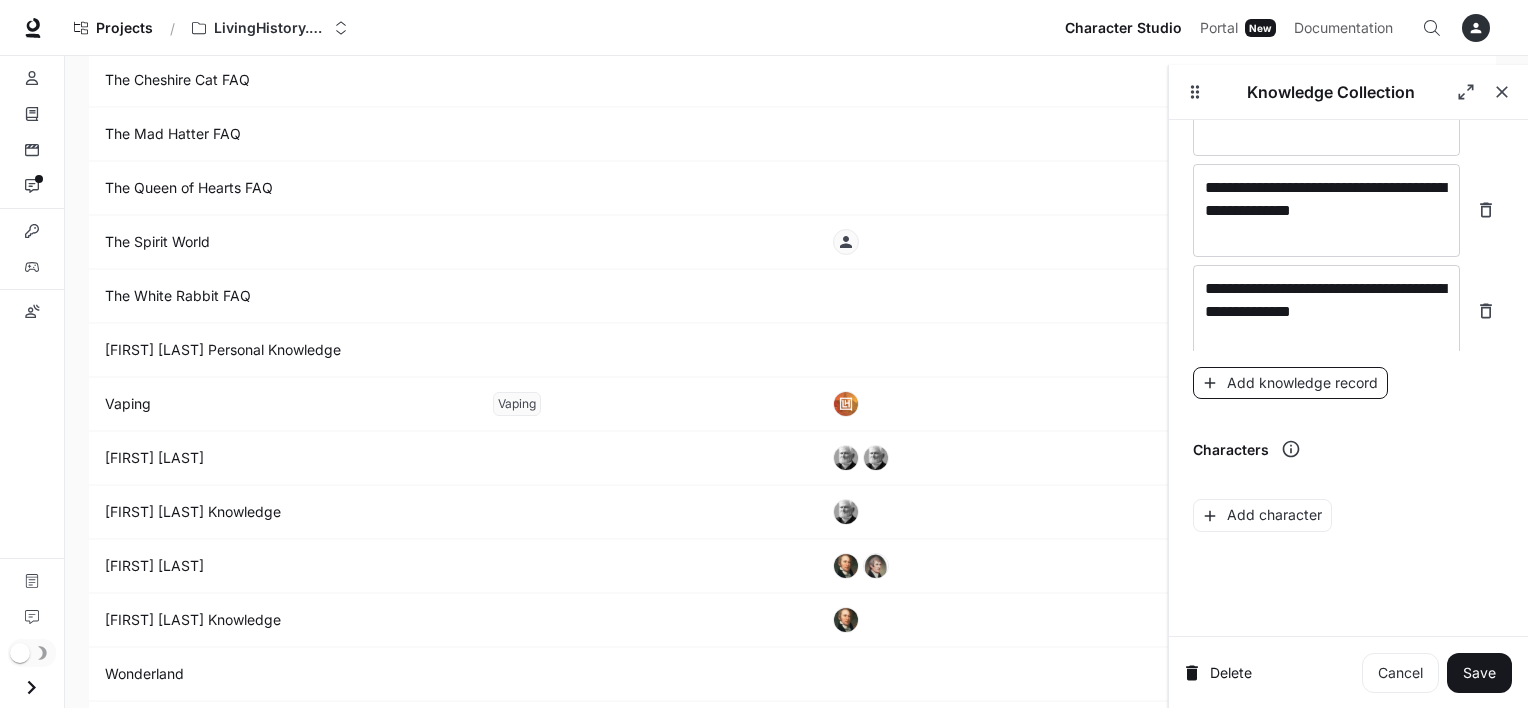 scroll, scrollTop: 29371, scrollLeft: 0, axis: vertical 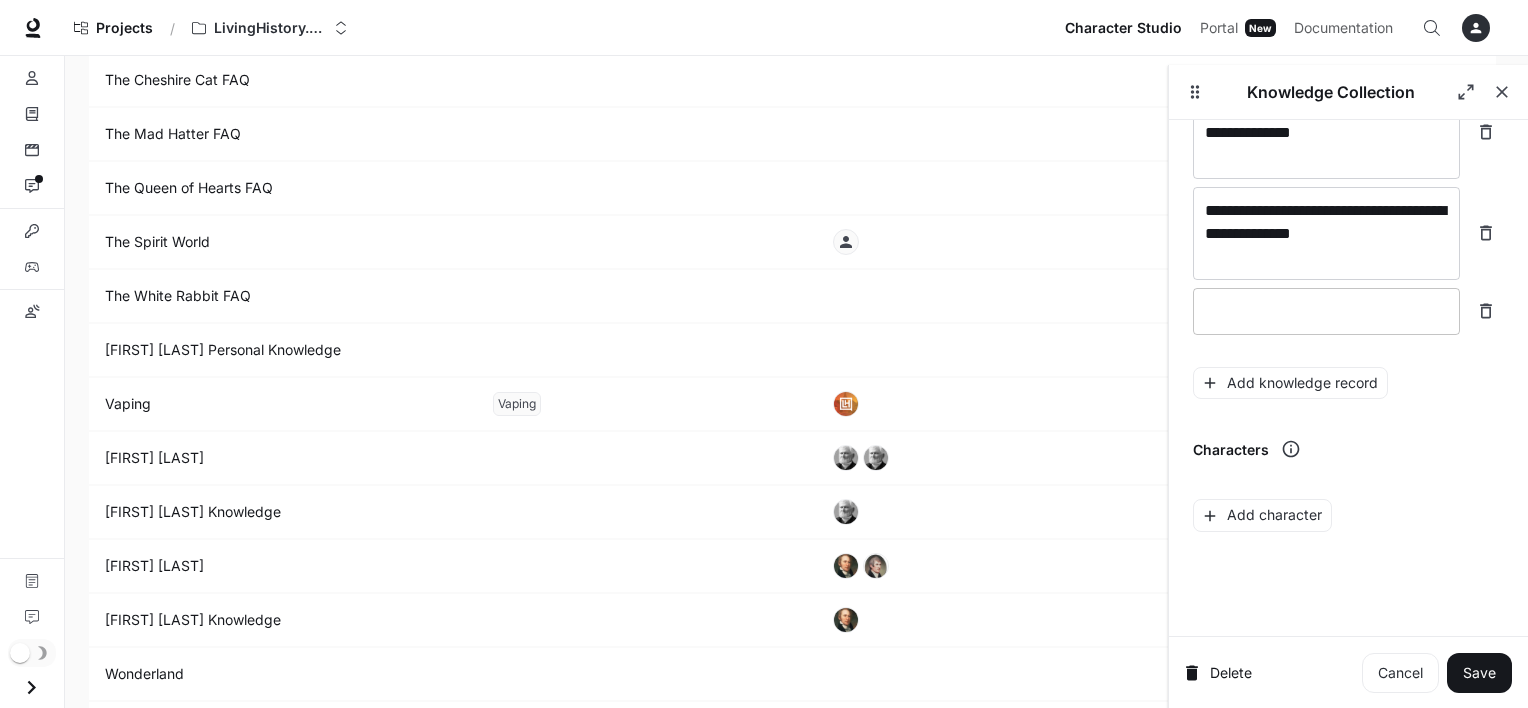 click on "* ​" at bounding box center (1326, 311) 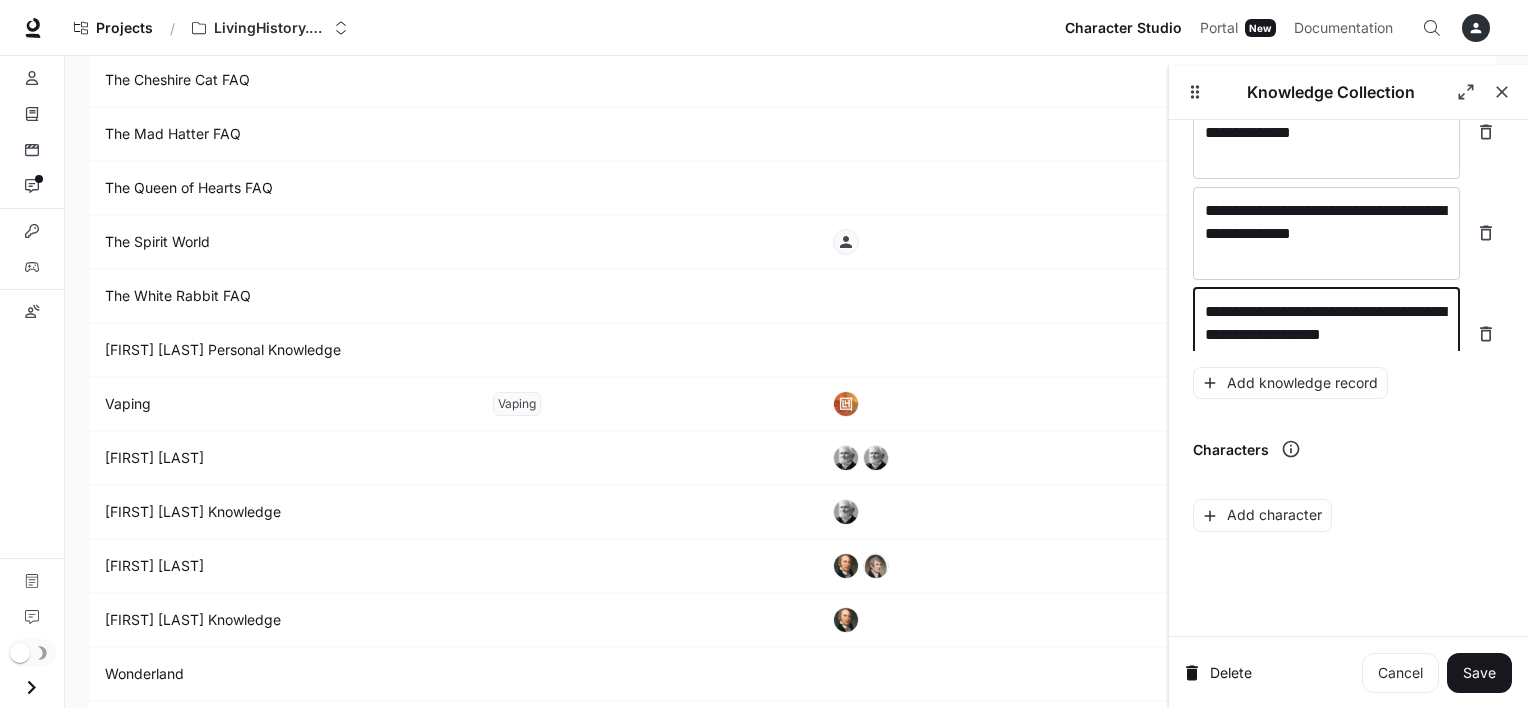 scroll, scrollTop: 29387, scrollLeft: 0, axis: vertical 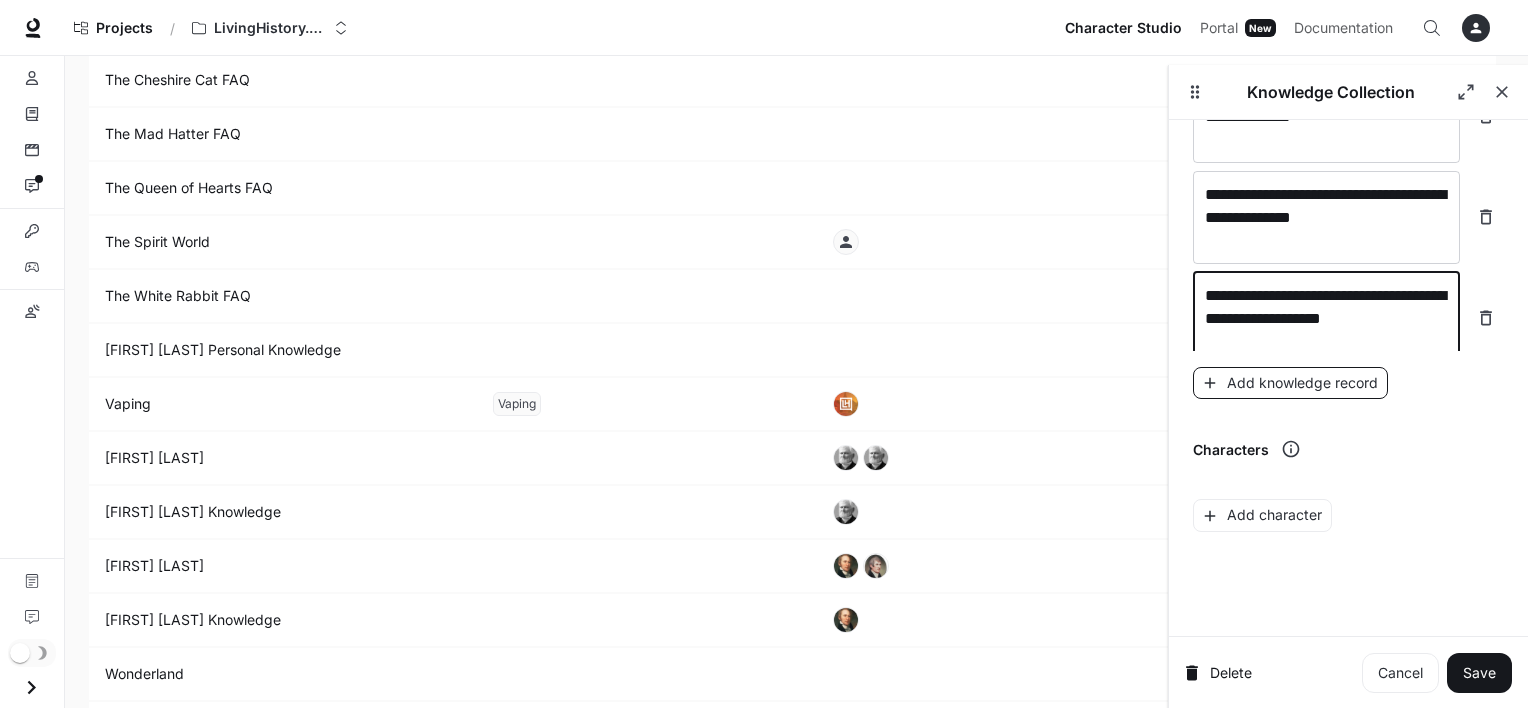 type on "**********" 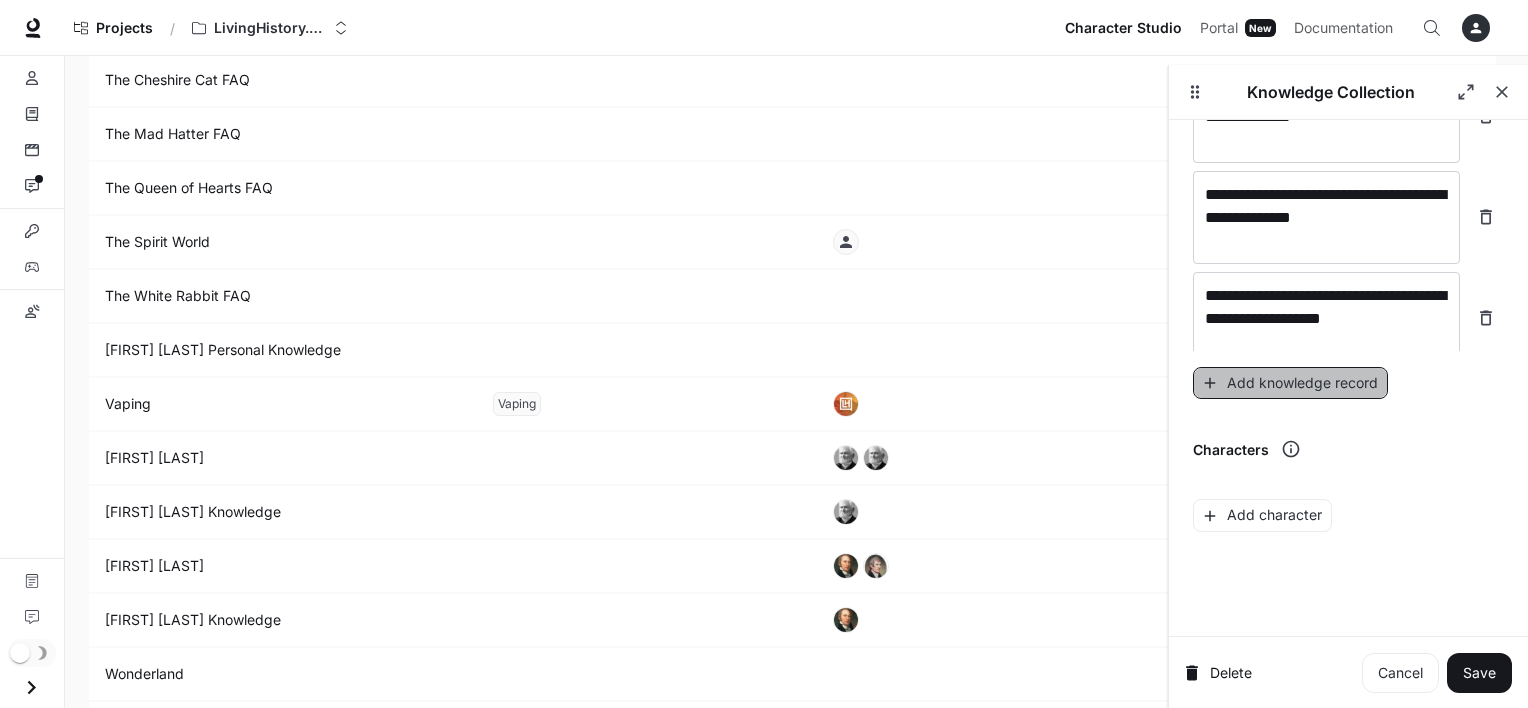 click on "Add knowledge record" at bounding box center [1290, 383] 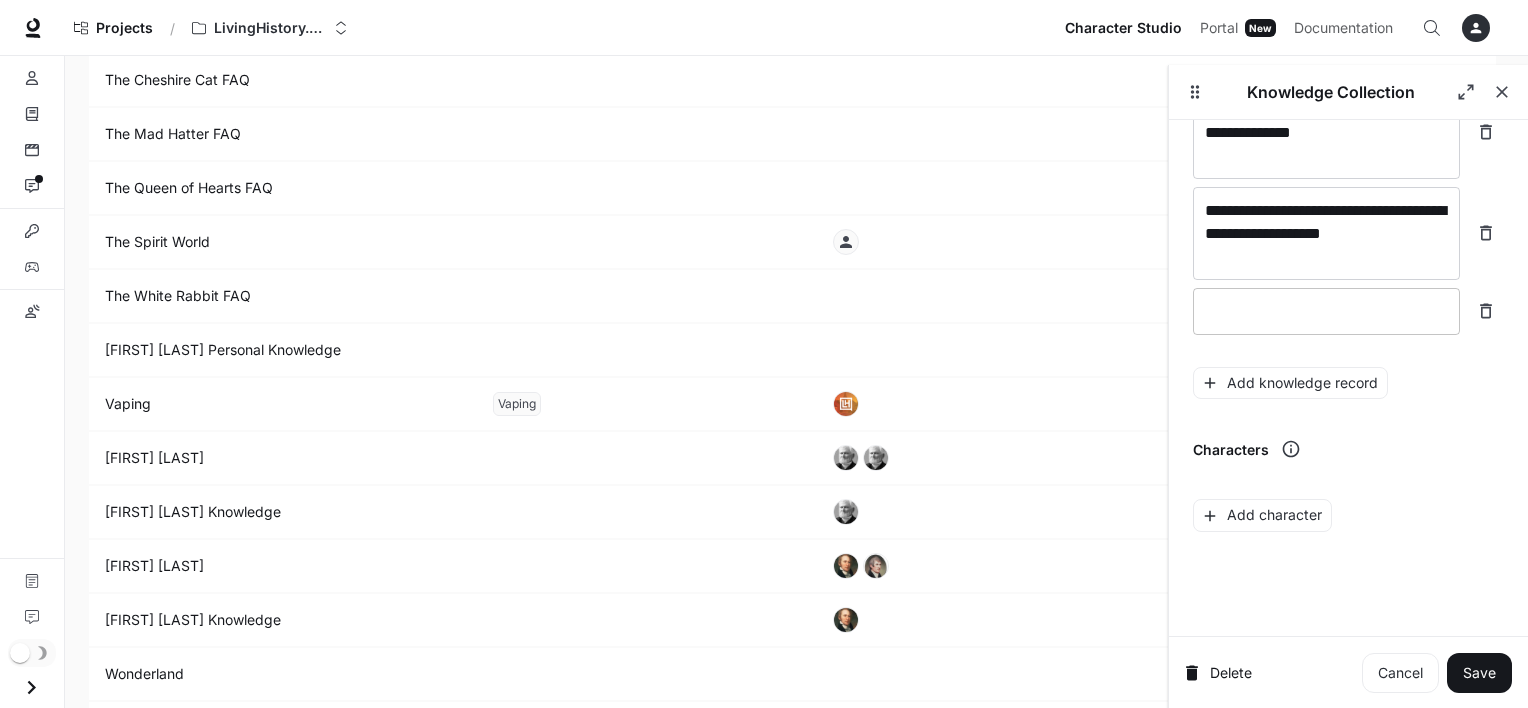 click on "* ​" at bounding box center (1326, 311) 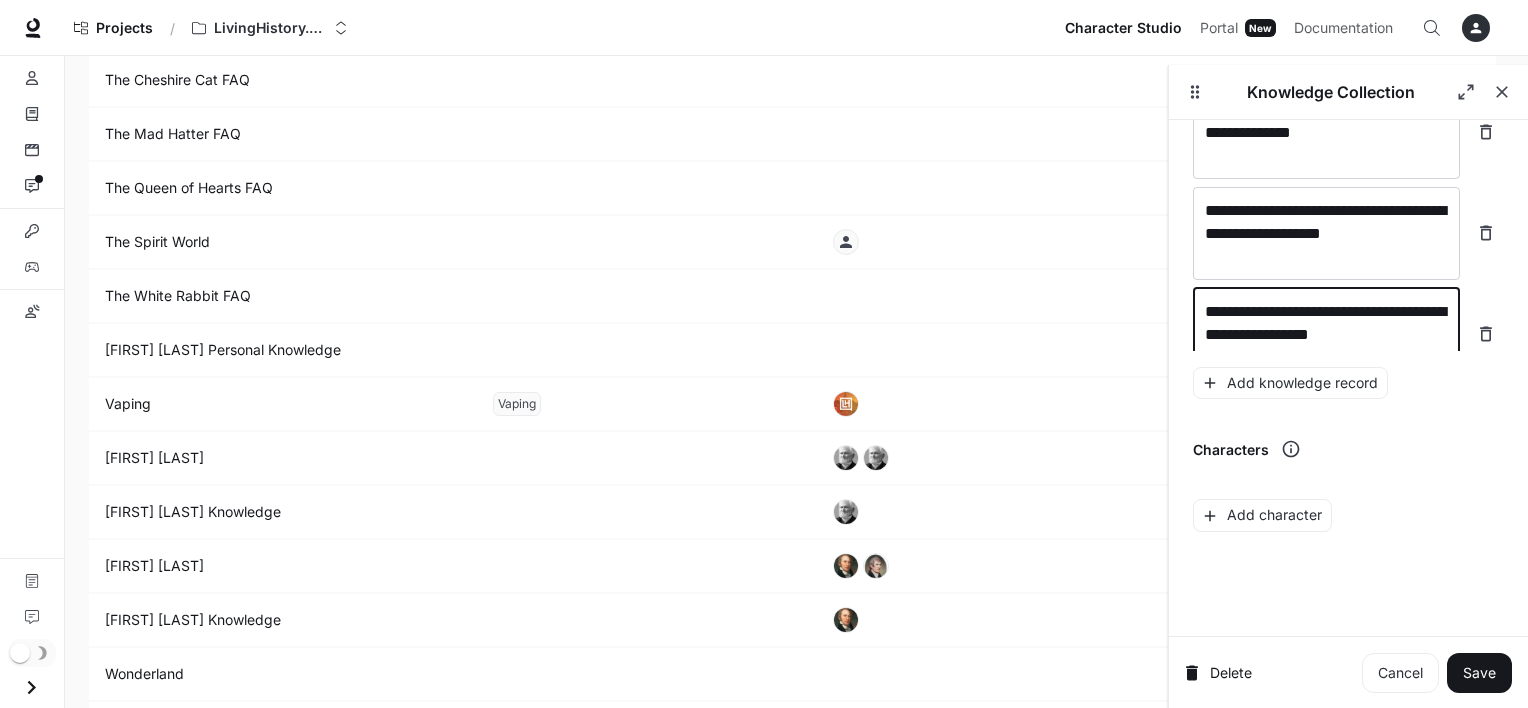 scroll, scrollTop: 29480, scrollLeft: 0, axis: vertical 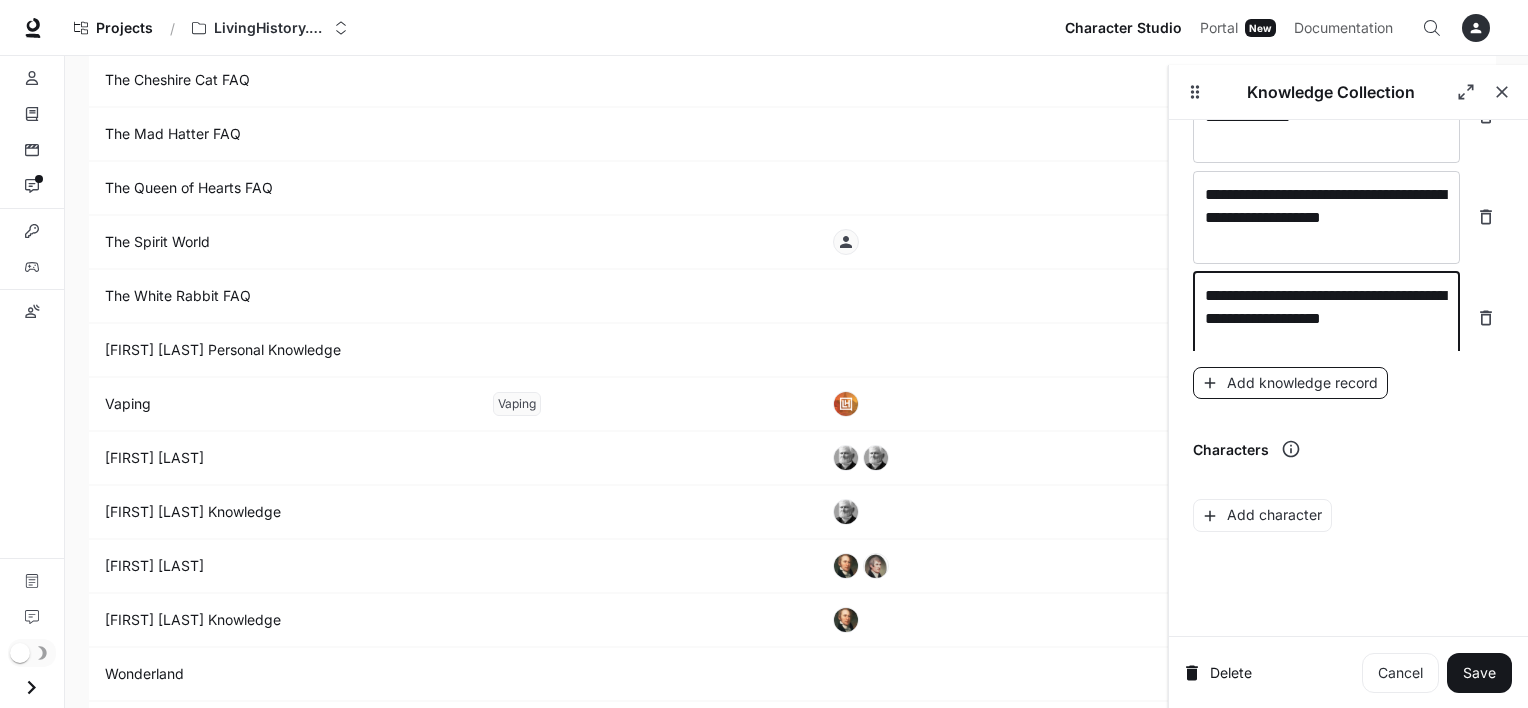 type on "**********" 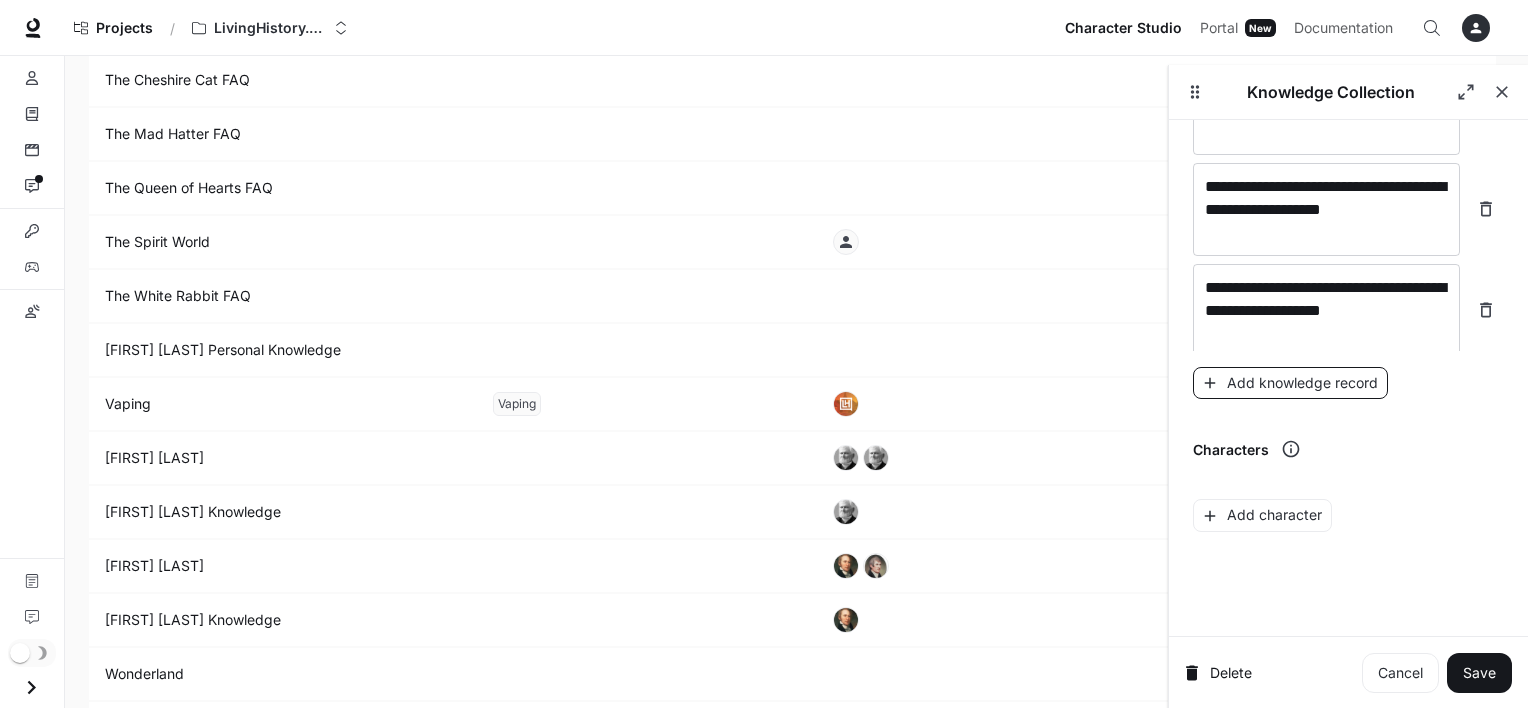 scroll, scrollTop: 29556, scrollLeft: 0, axis: vertical 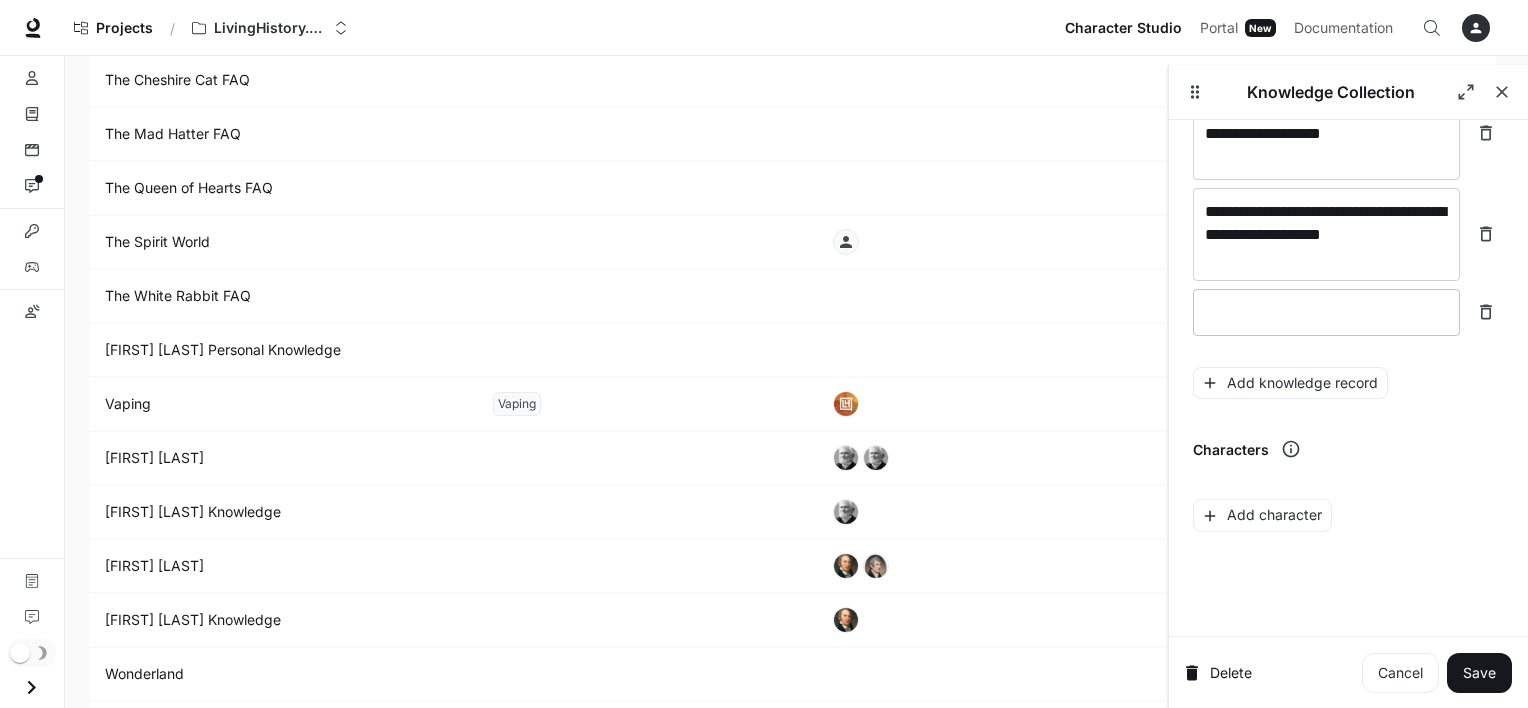 click at bounding box center [1326, 312] 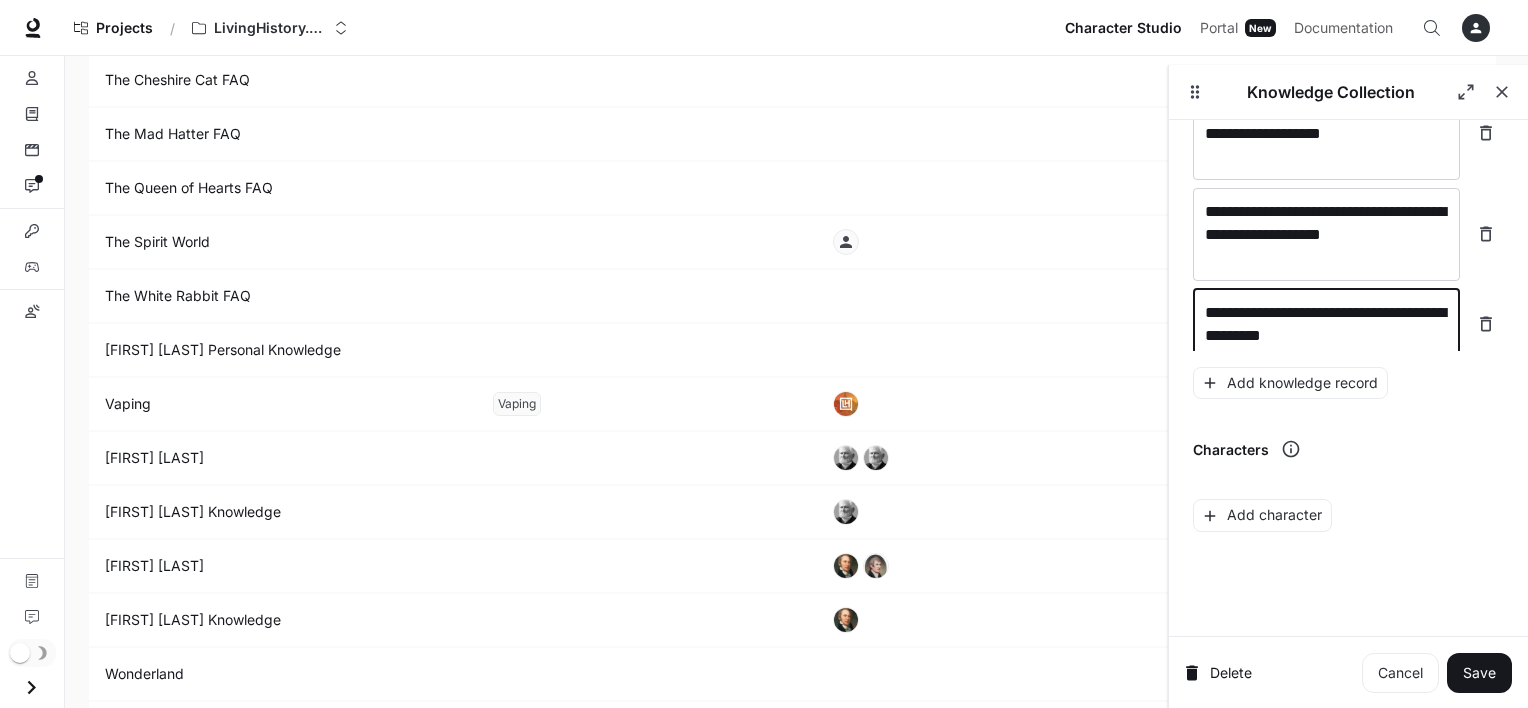 scroll, scrollTop: 29572, scrollLeft: 0, axis: vertical 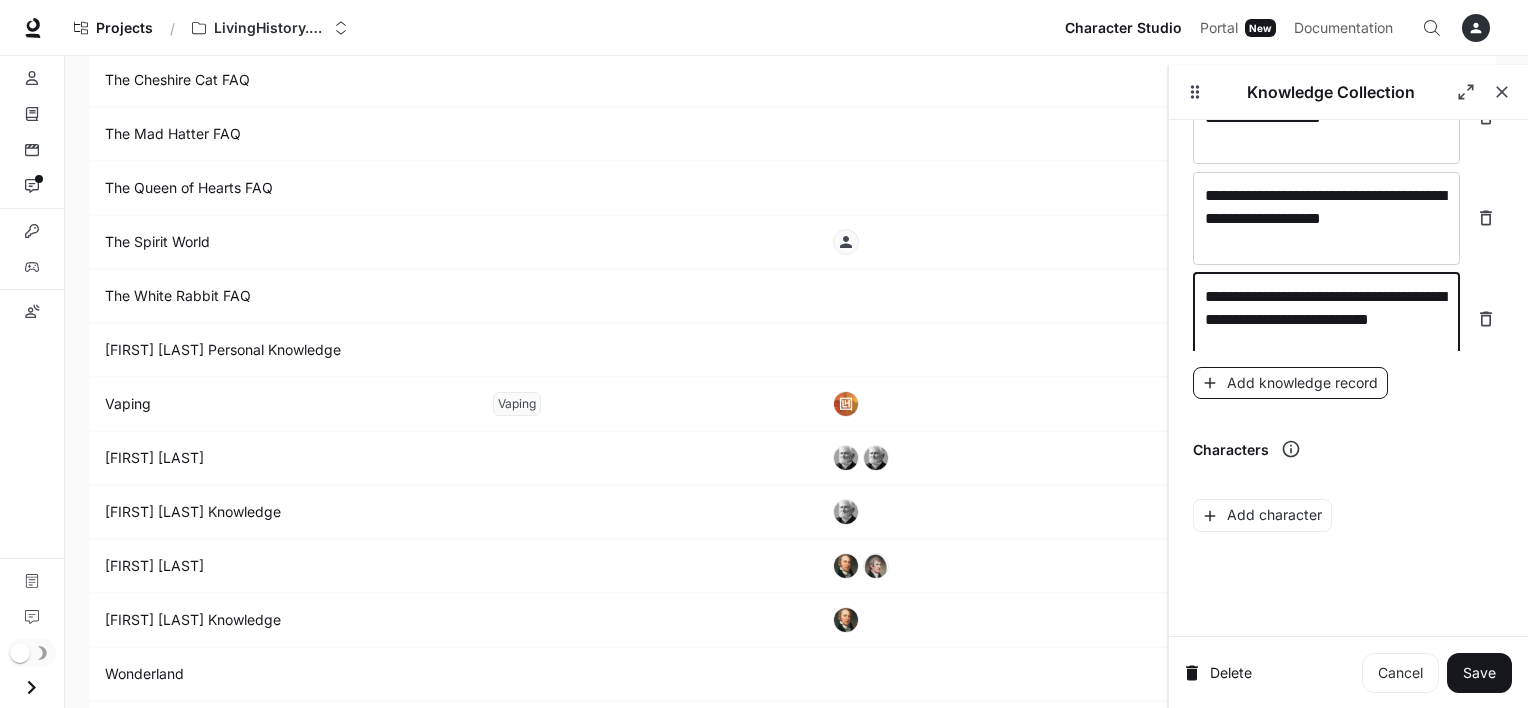 type on "**********" 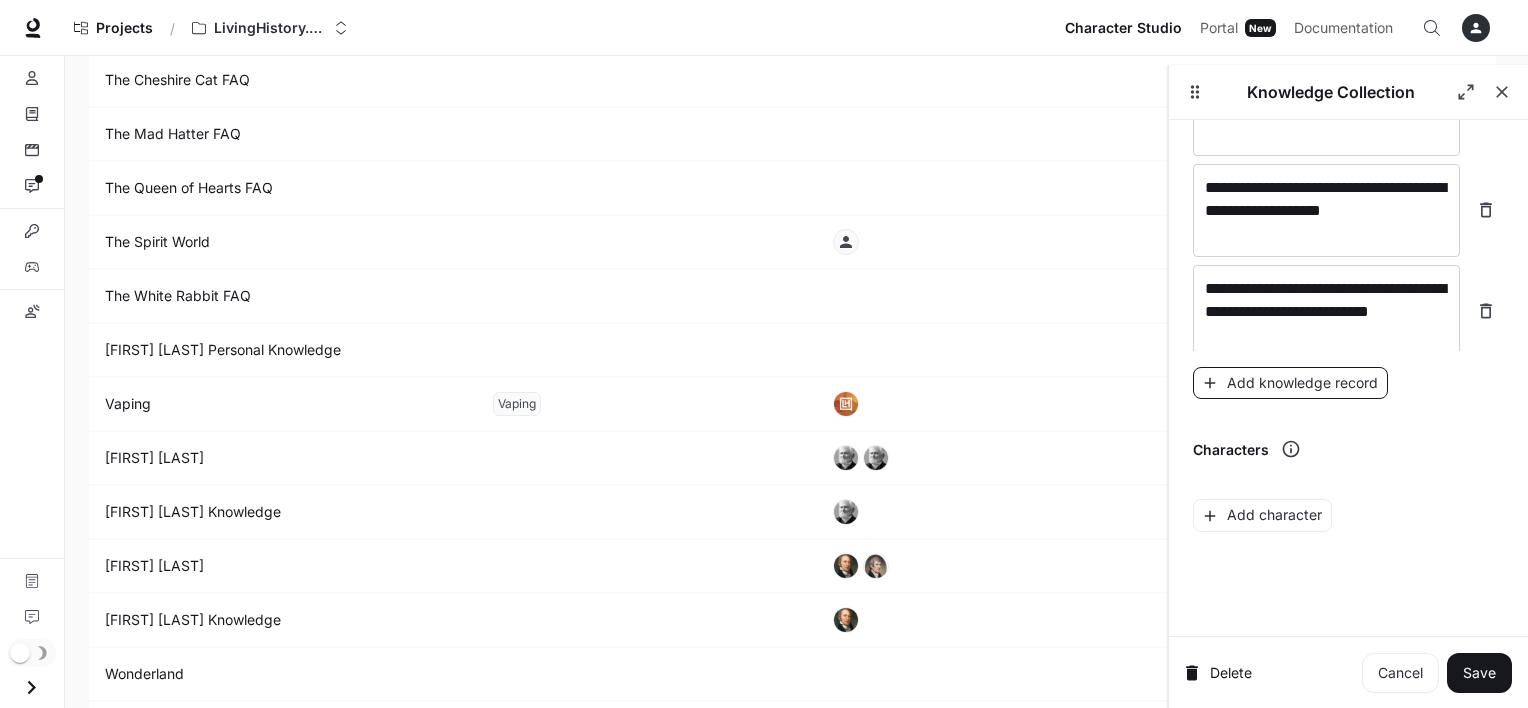 scroll, scrollTop: 29650, scrollLeft: 0, axis: vertical 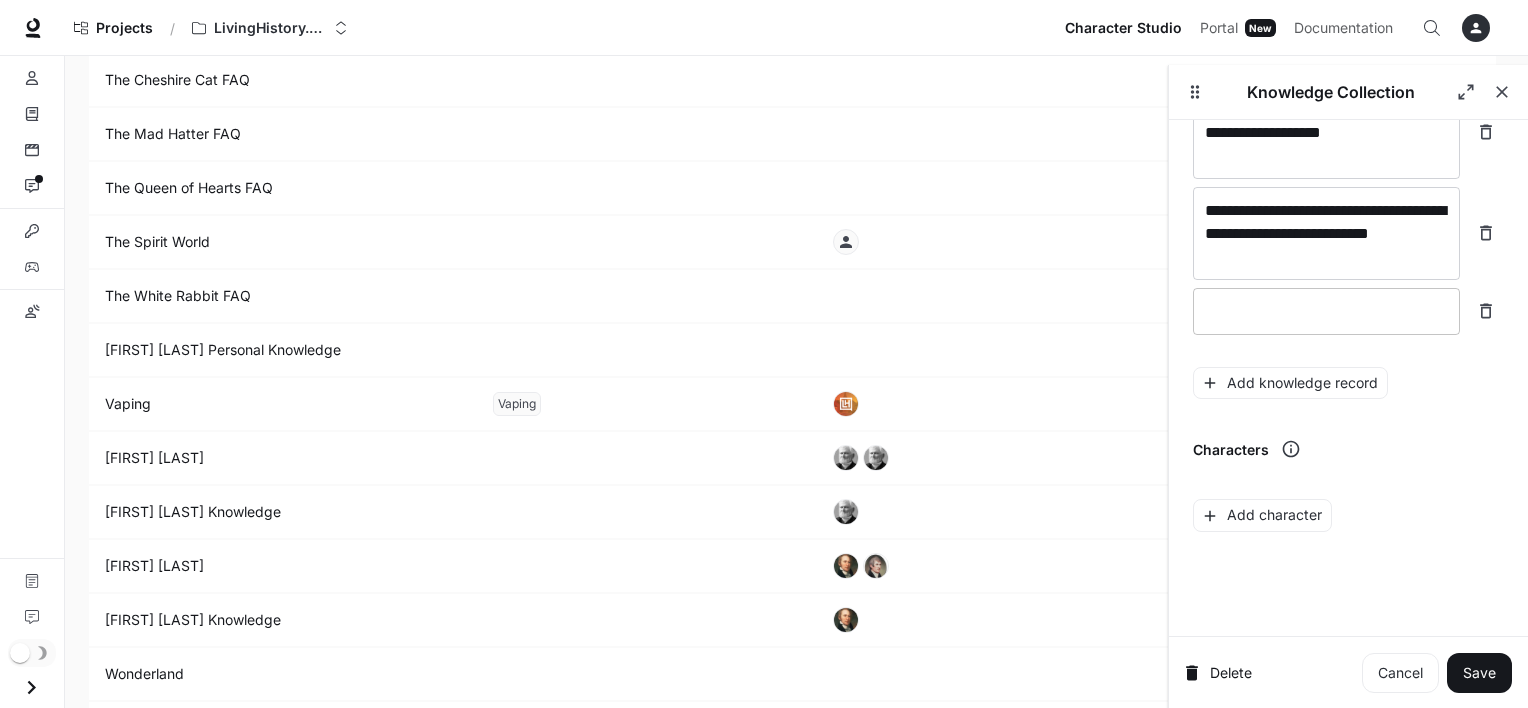 click on "* ​" at bounding box center [1326, 311] 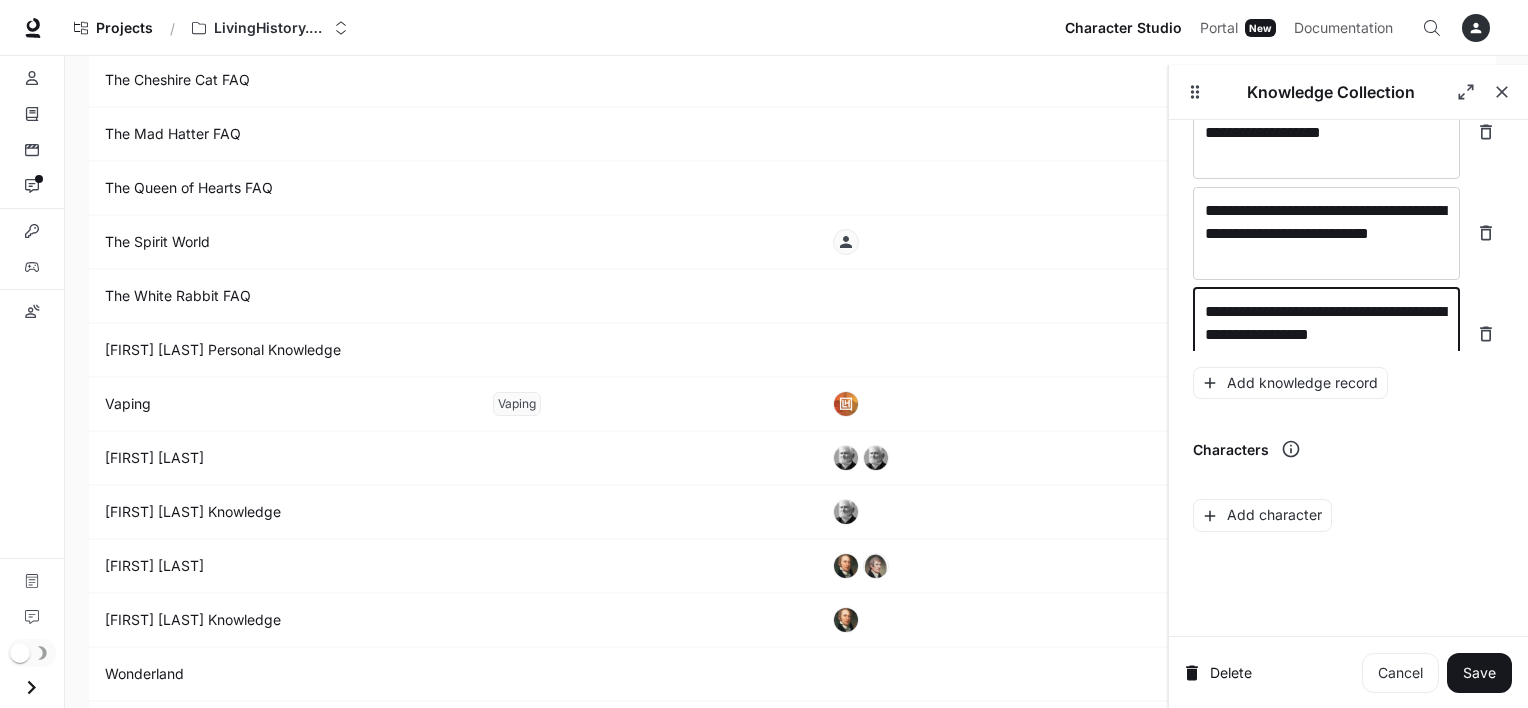 scroll, scrollTop: 29665, scrollLeft: 0, axis: vertical 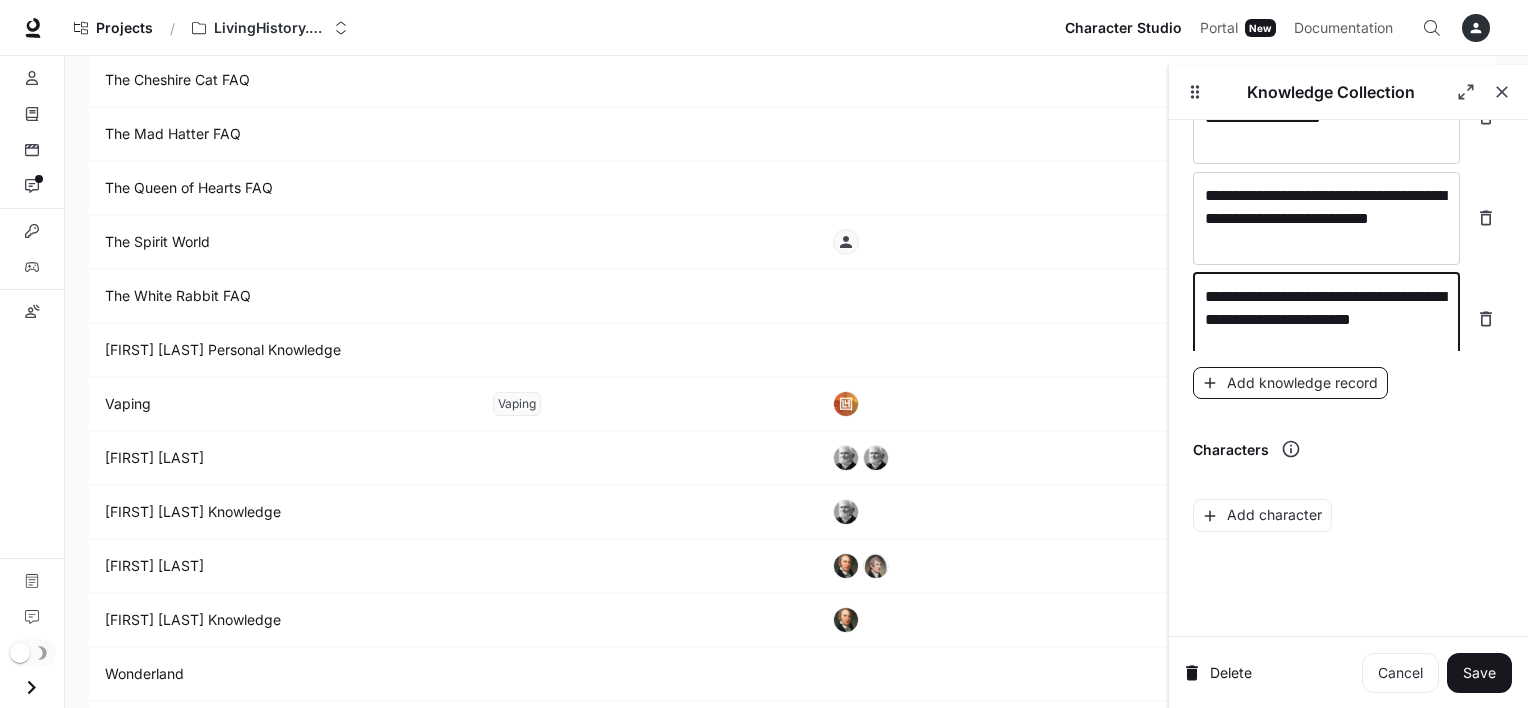 type on "**********" 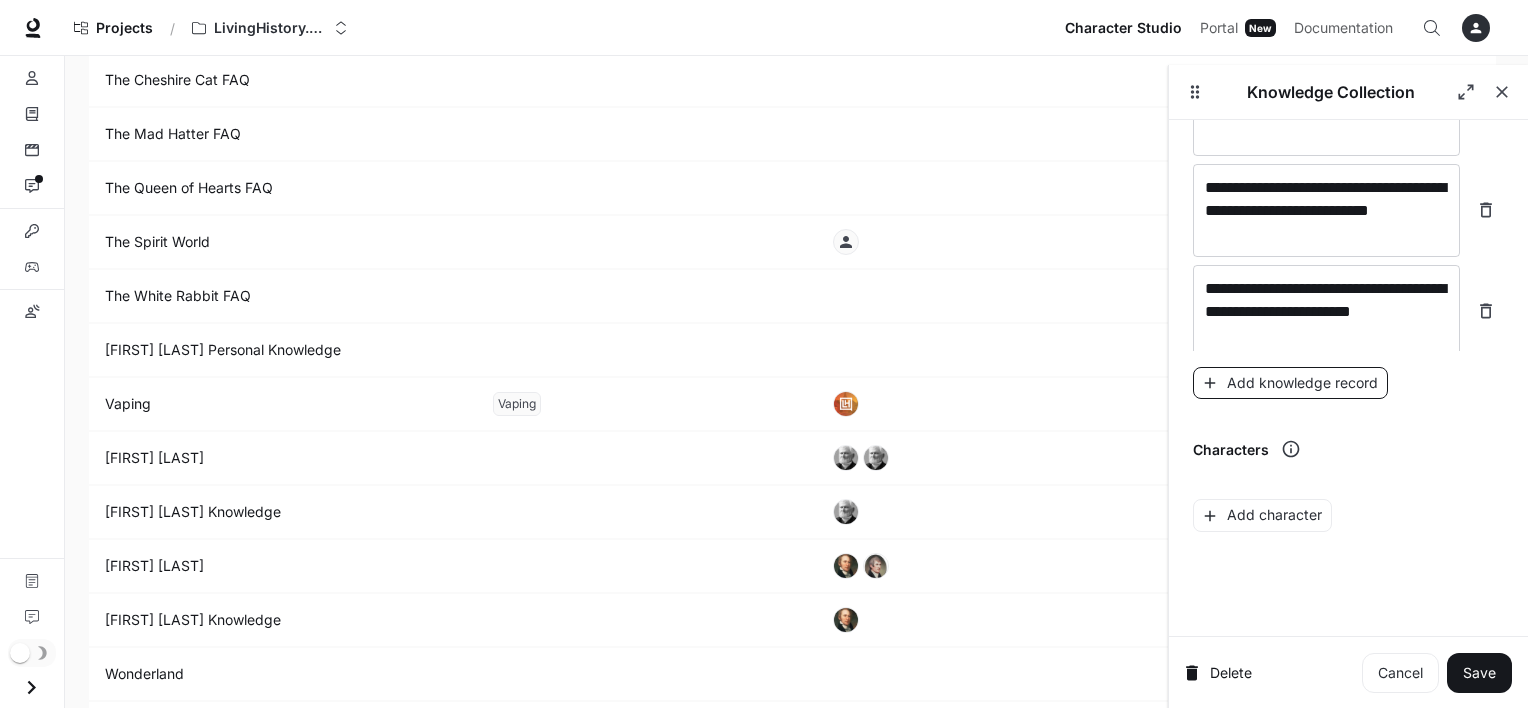 scroll, scrollTop: 29743, scrollLeft: 0, axis: vertical 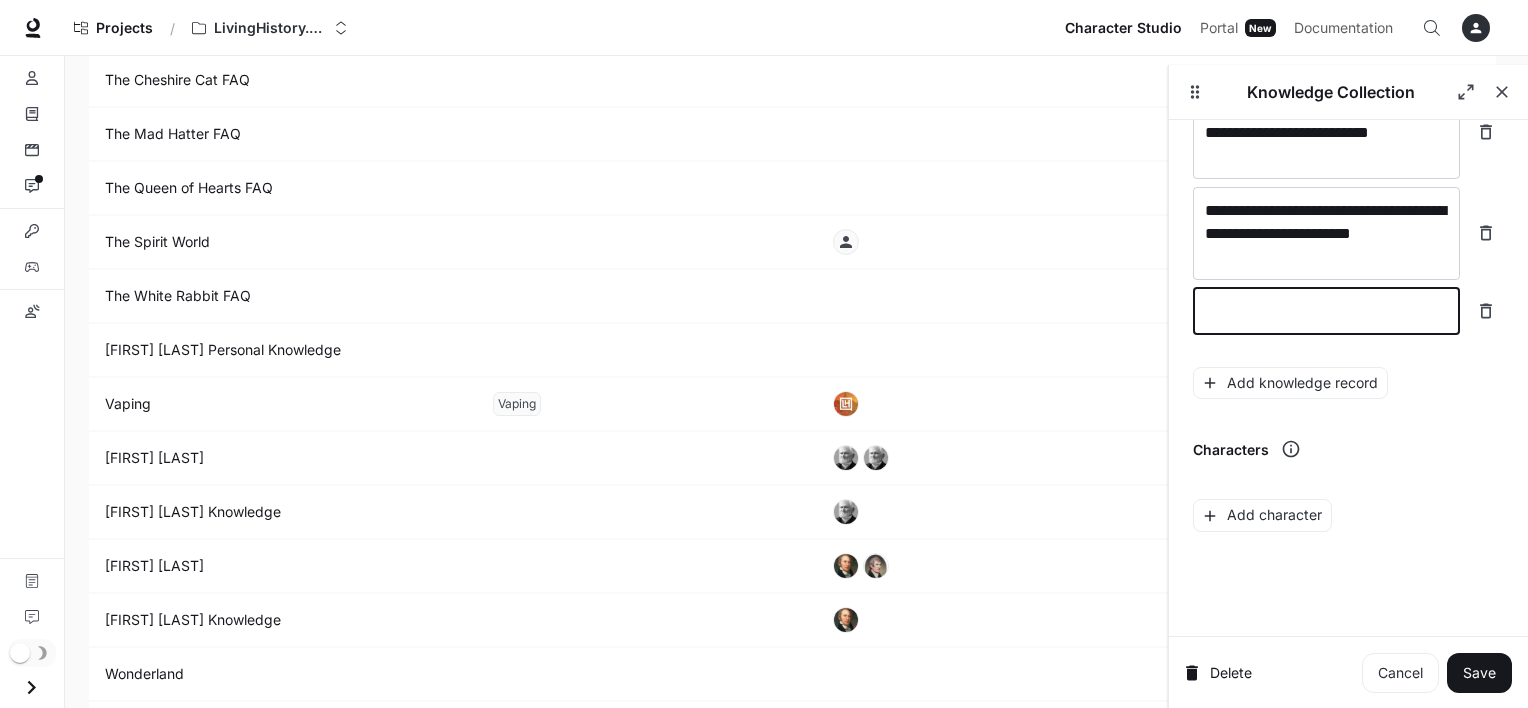 click at bounding box center [1326, 311] 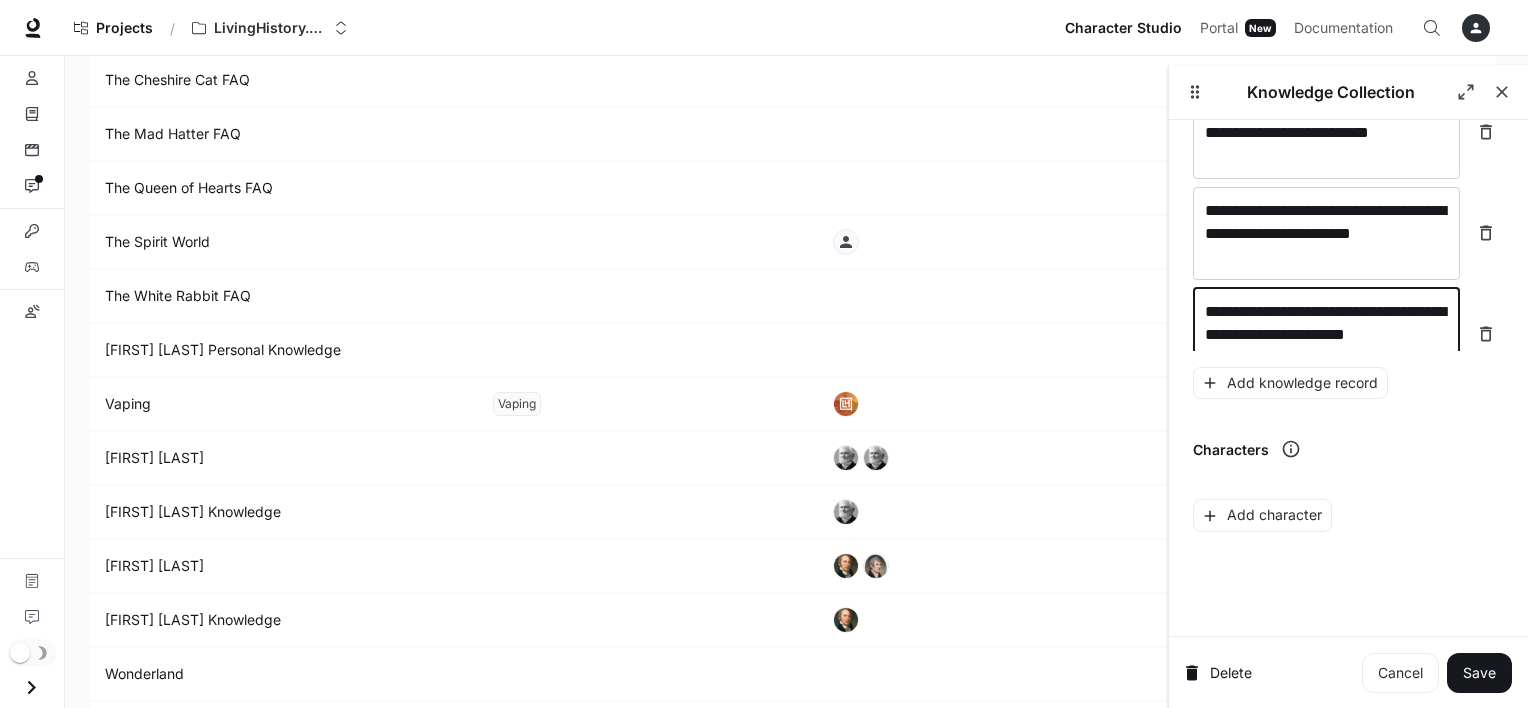 scroll, scrollTop: 29759, scrollLeft: 0, axis: vertical 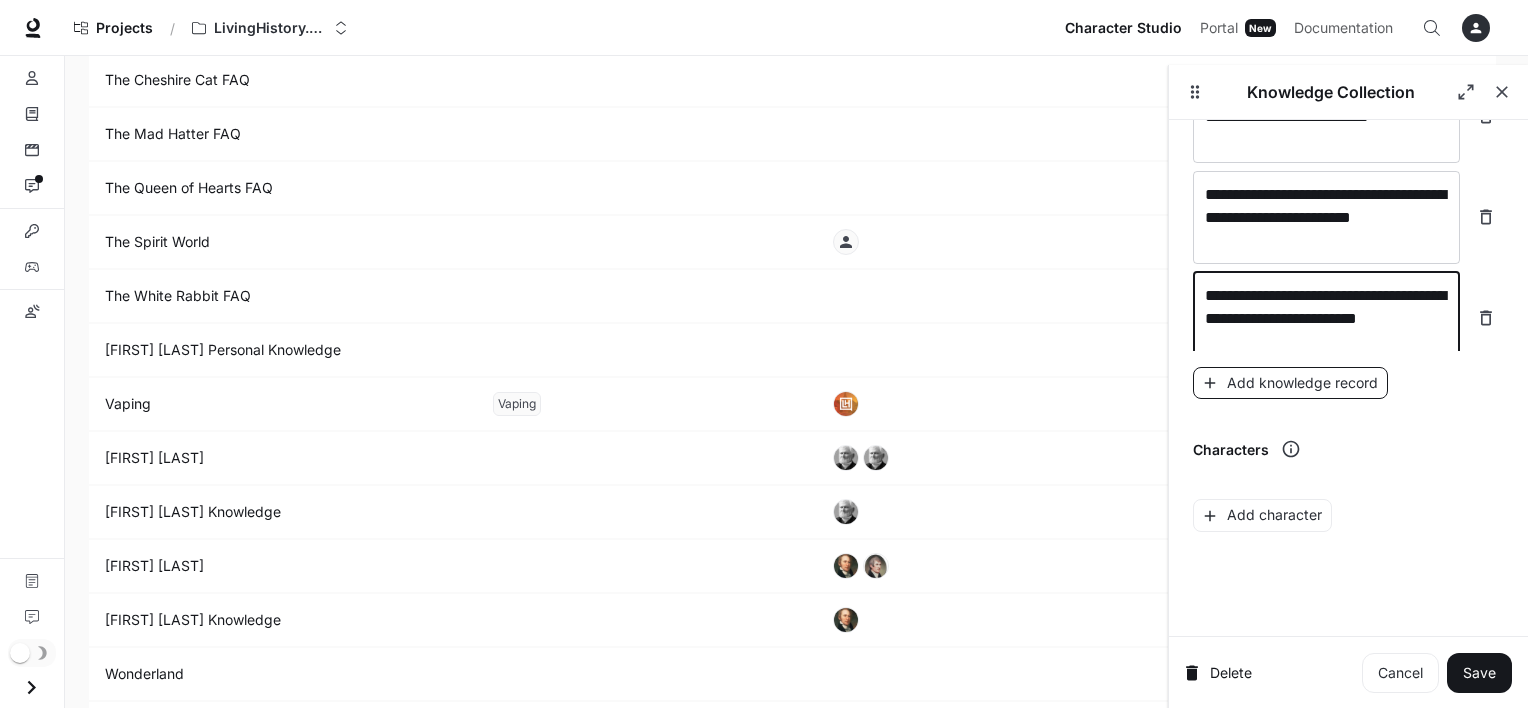 type on "**********" 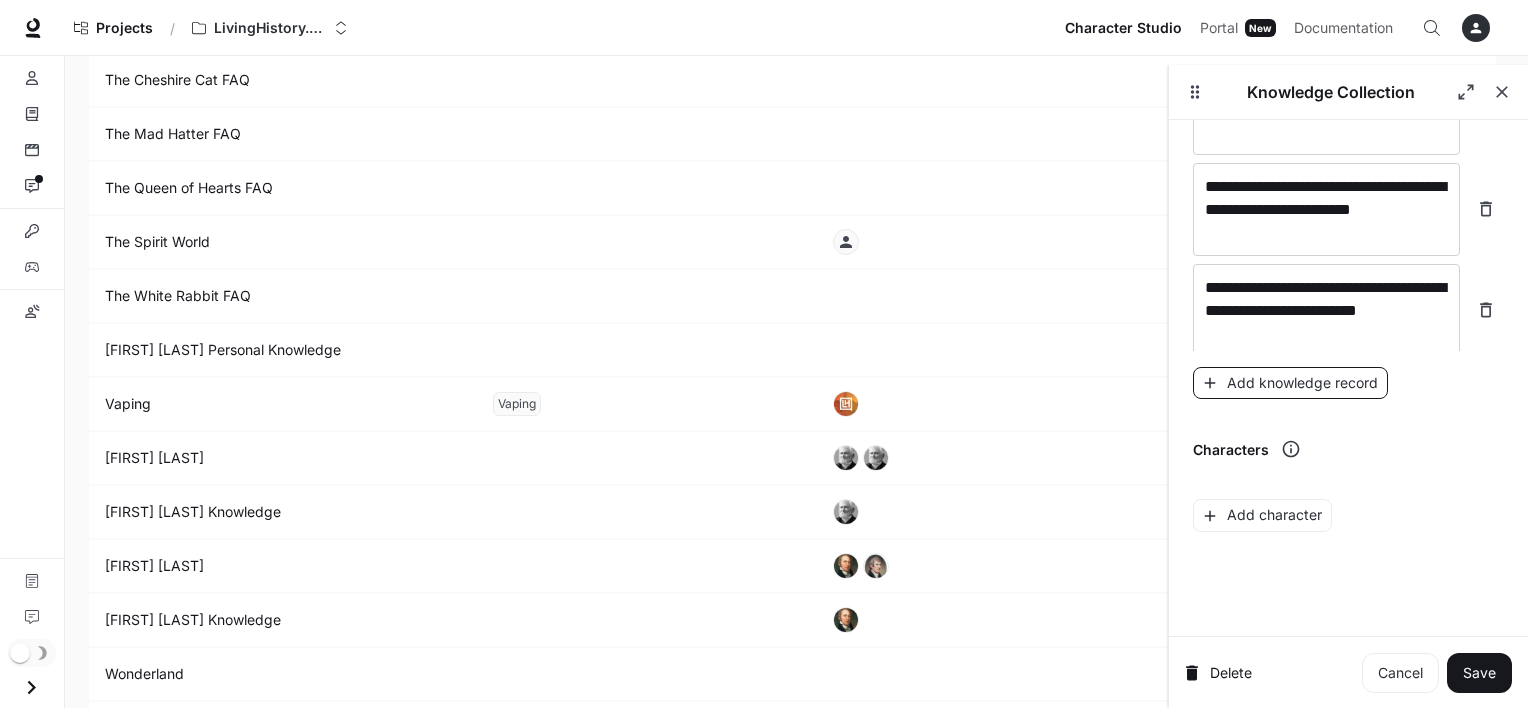 scroll, scrollTop: 29836, scrollLeft: 0, axis: vertical 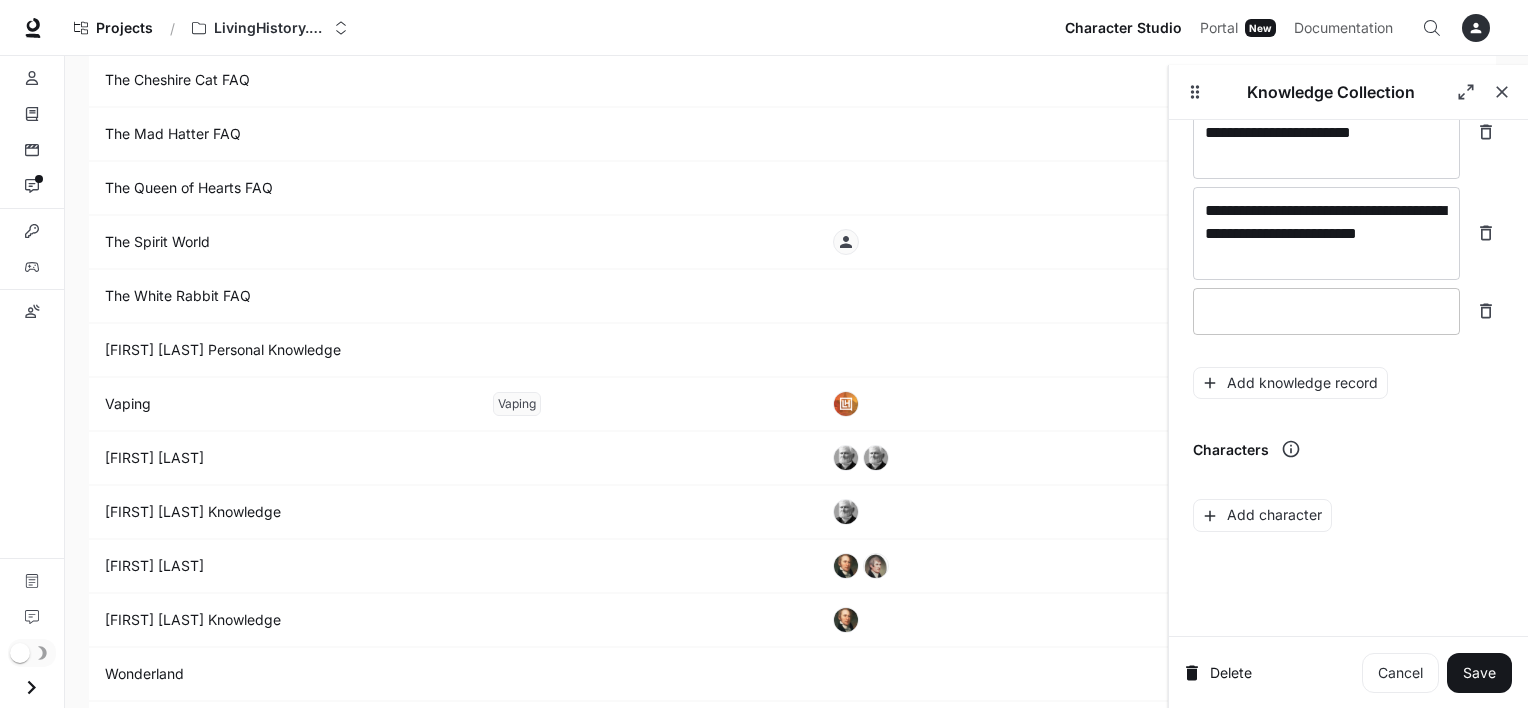 click at bounding box center (1326, 311) 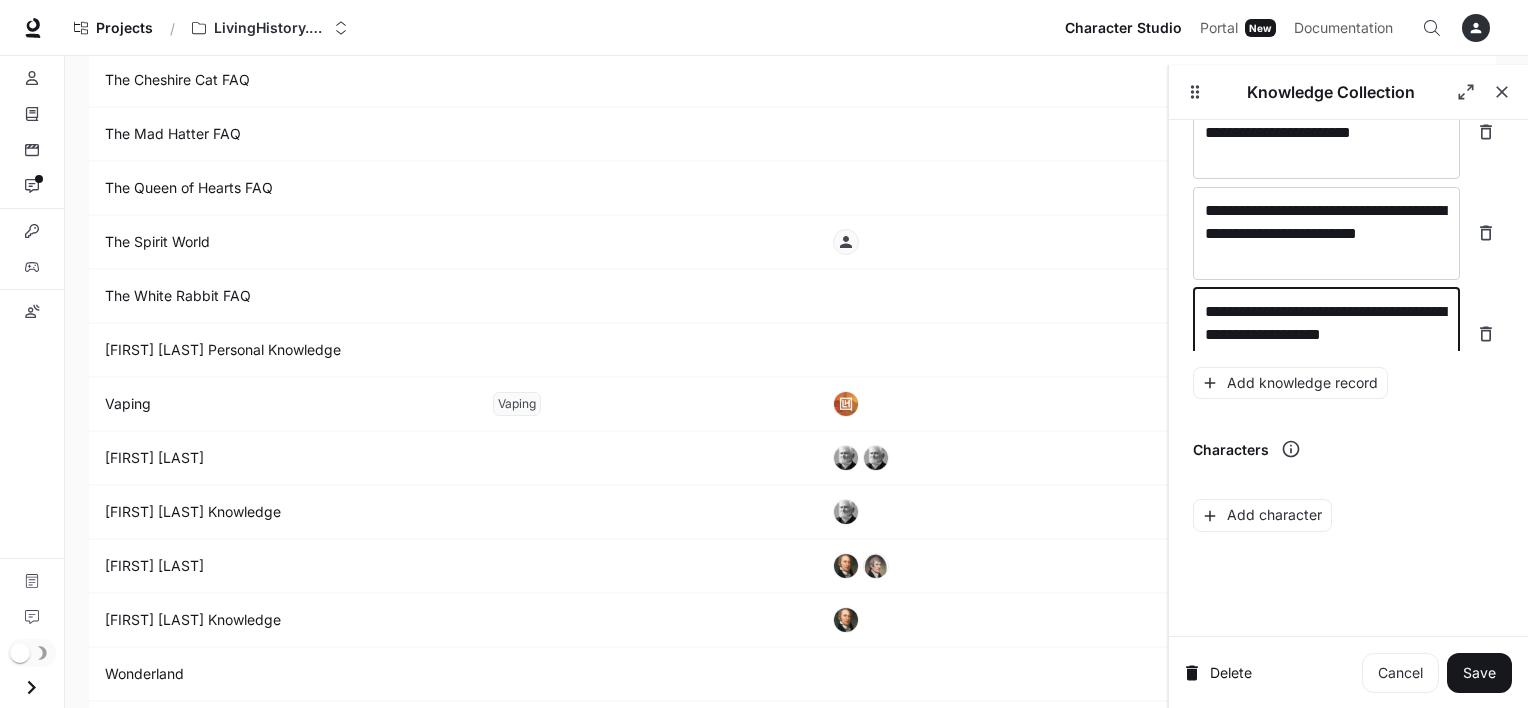 scroll, scrollTop: 29852, scrollLeft: 0, axis: vertical 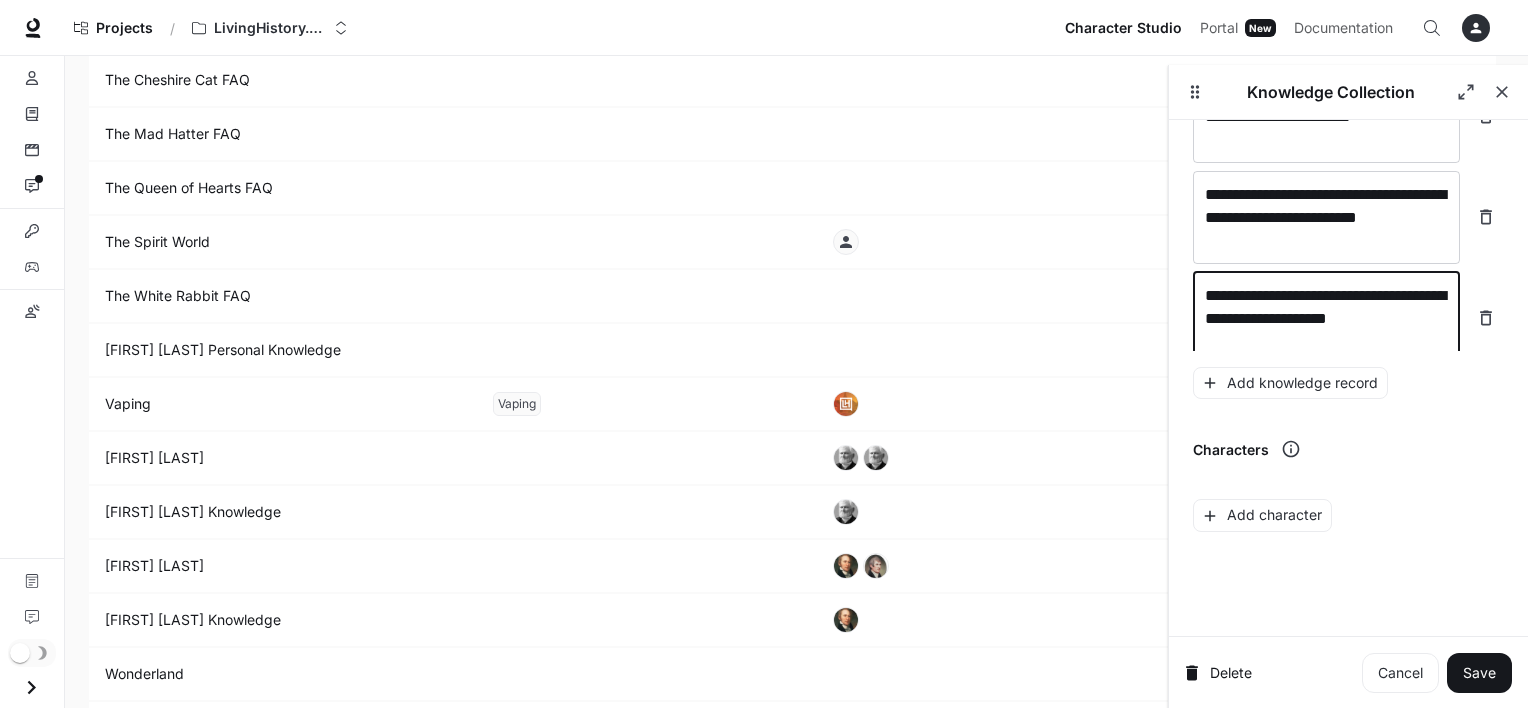 click on "**********" at bounding box center (1326, 318) 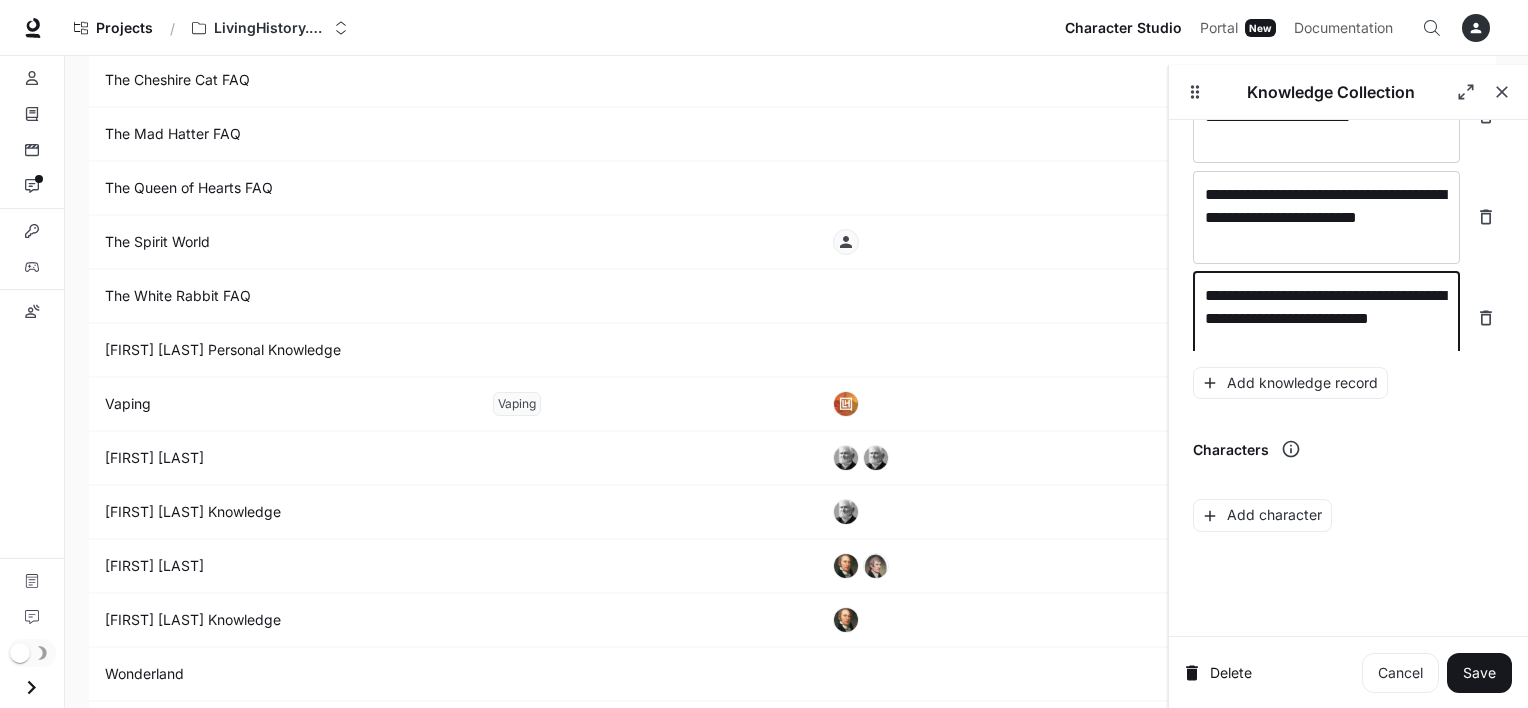 click on "**********" at bounding box center (1326, 318) 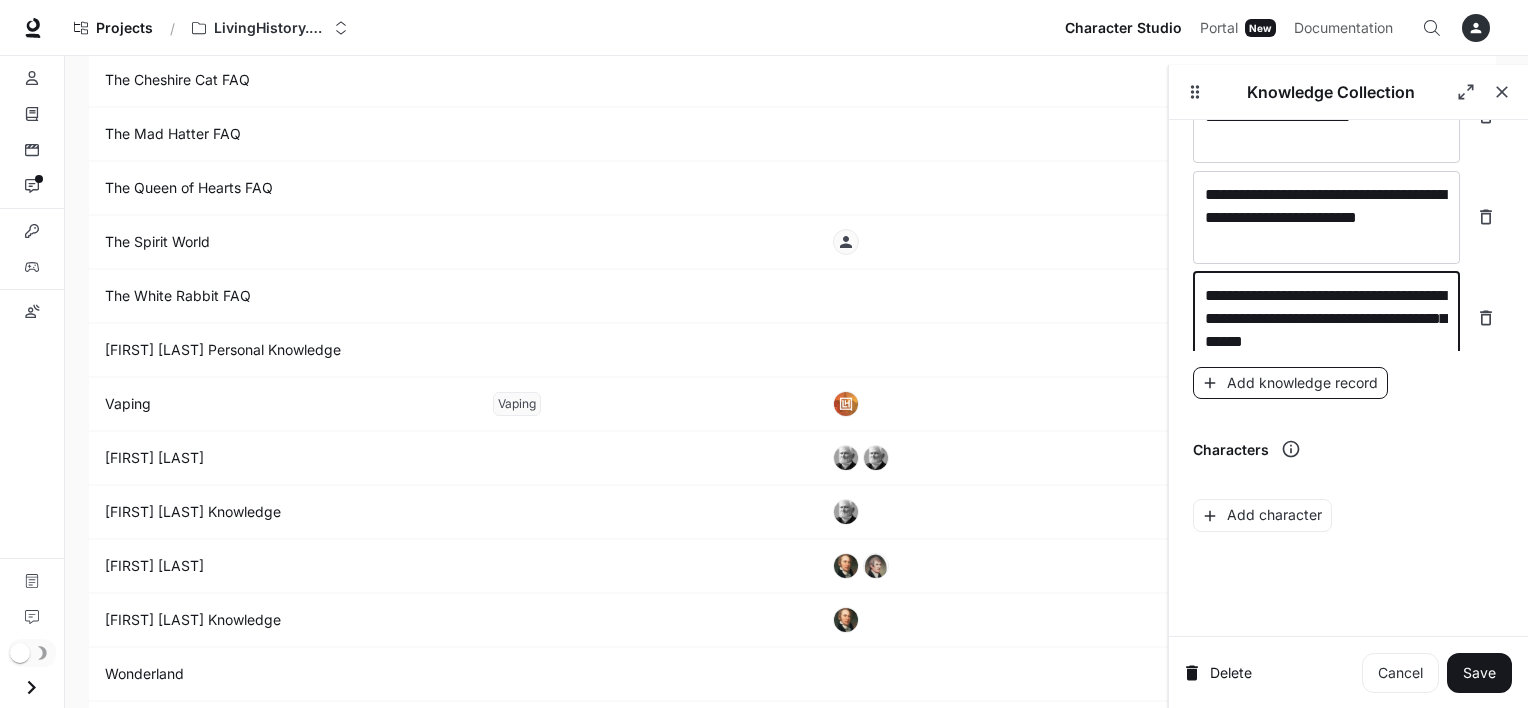 type on "**********" 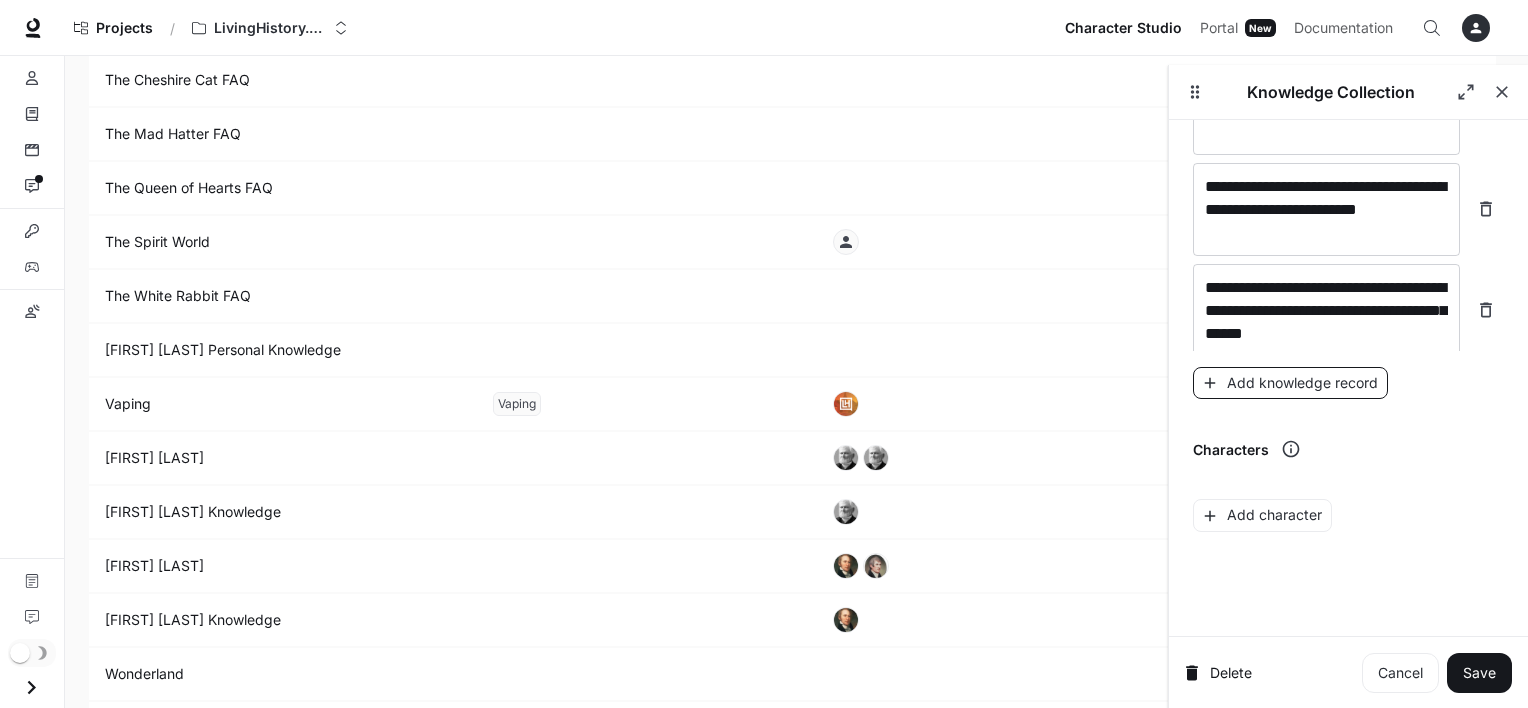 scroll, scrollTop: 29928, scrollLeft: 0, axis: vertical 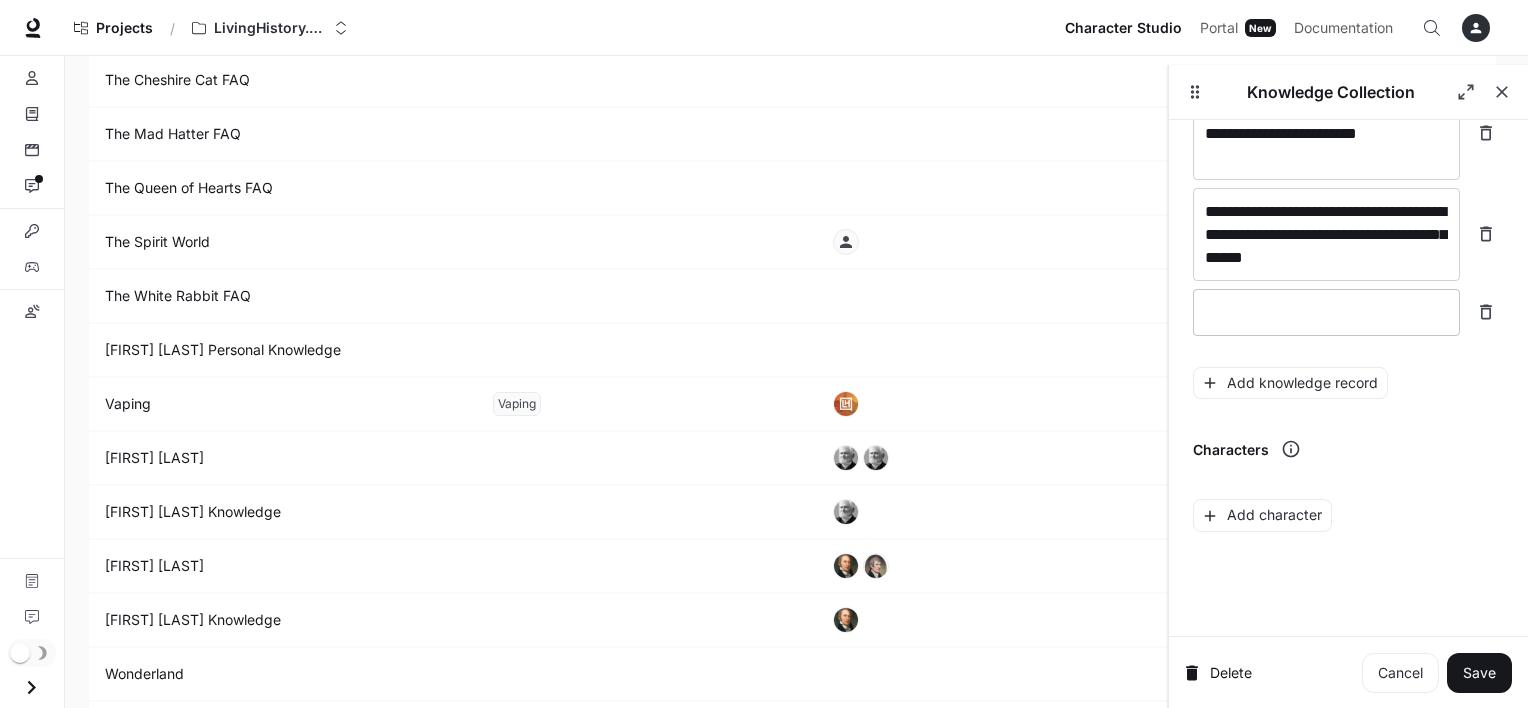 click at bounding box center [1326, 312] 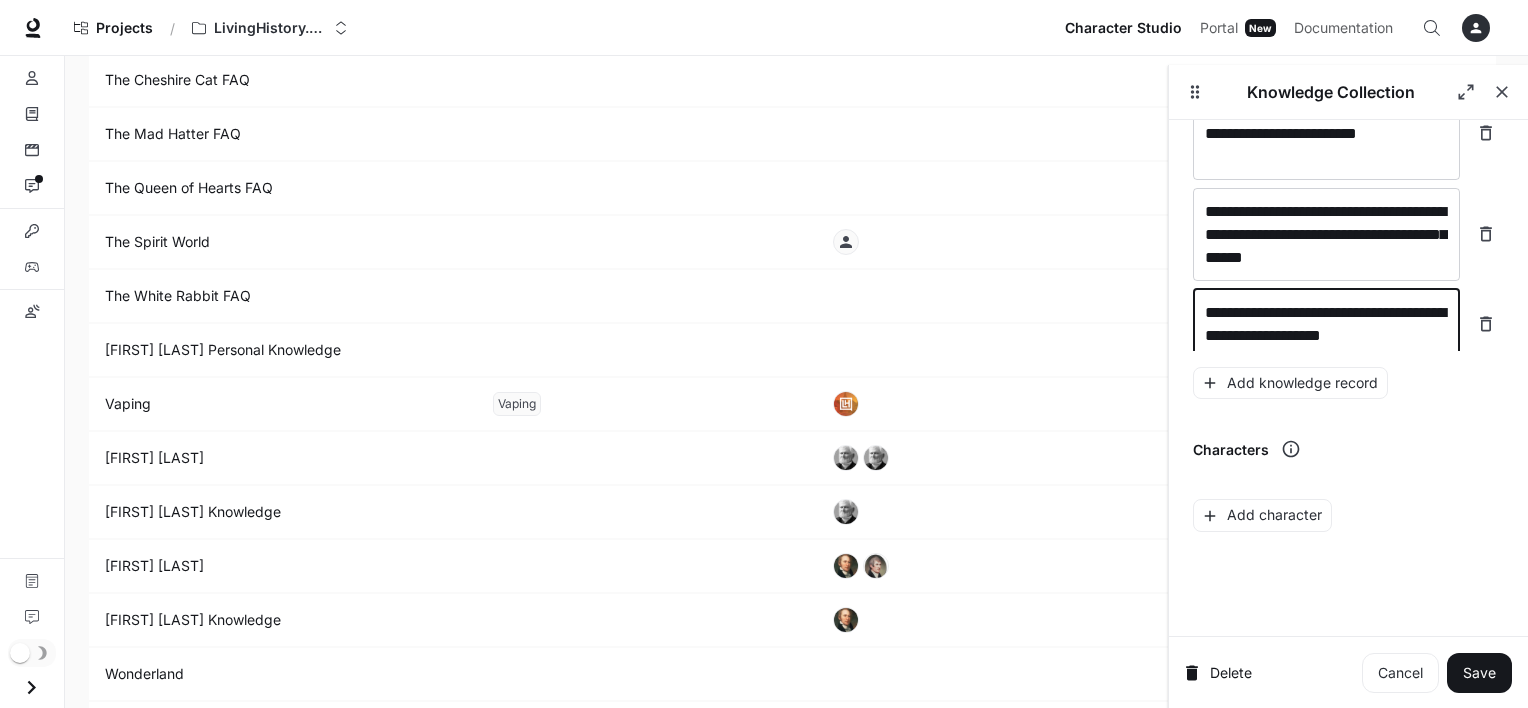 scroll, scrollTop: 29944, scrollLeft: 0, axis: vertical 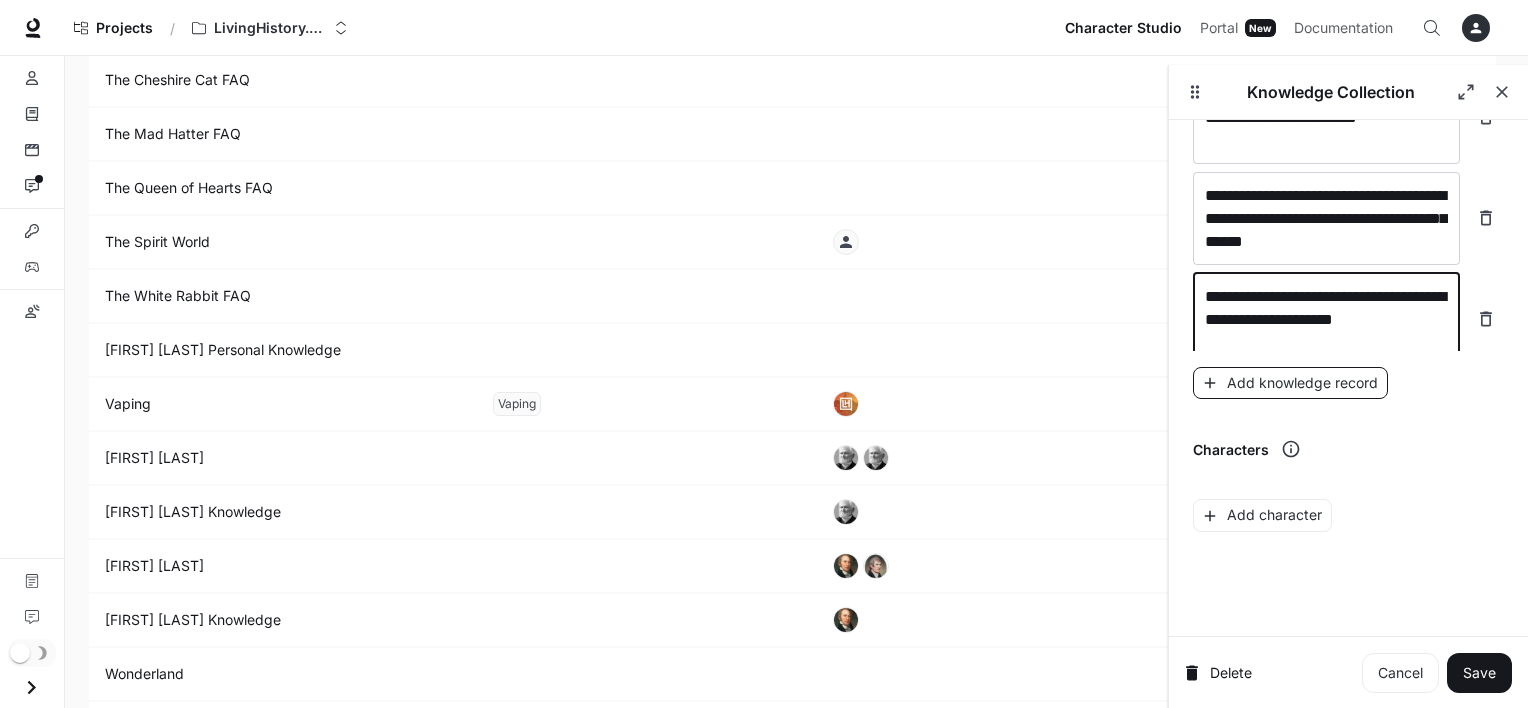 type on "**********" 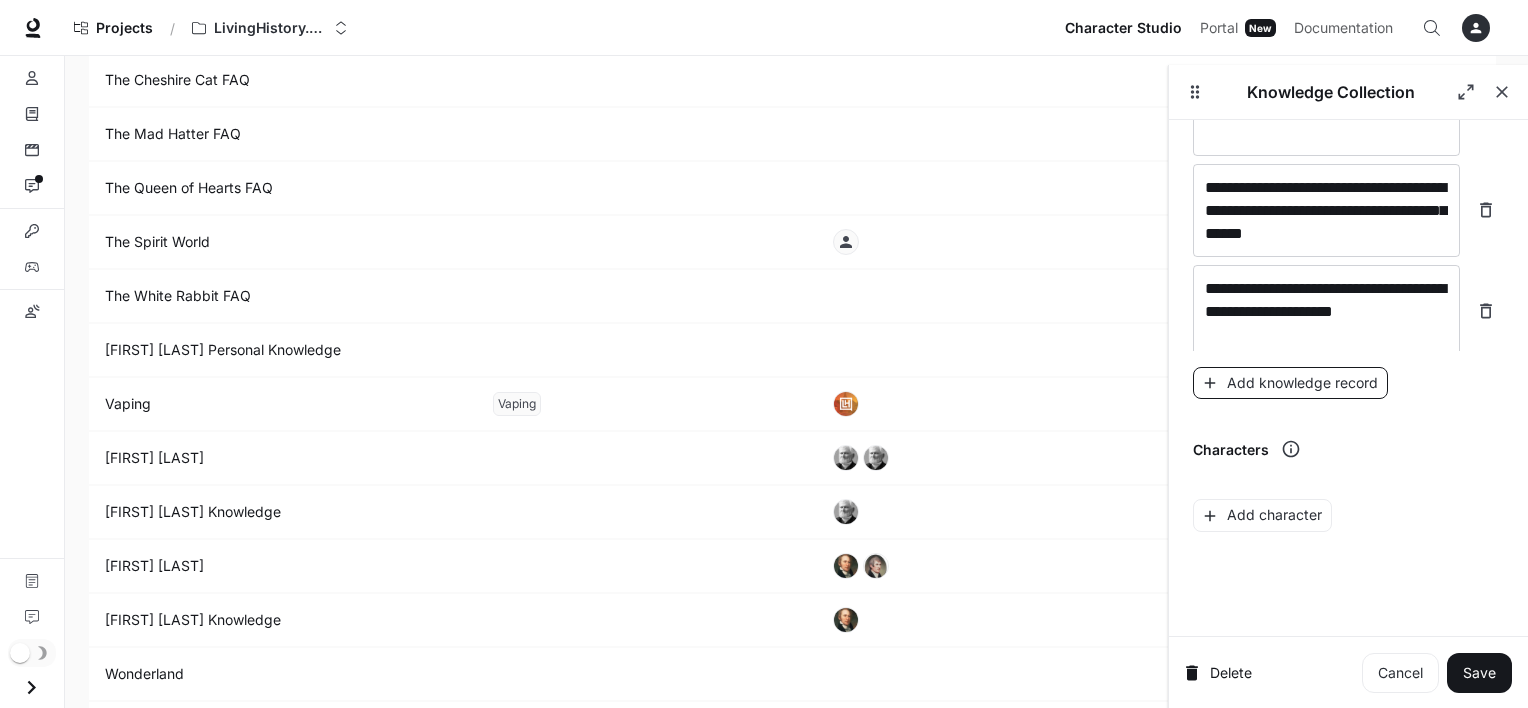 scroll, scrollTop: 30022, scrollLeft: 0, axis: vertical 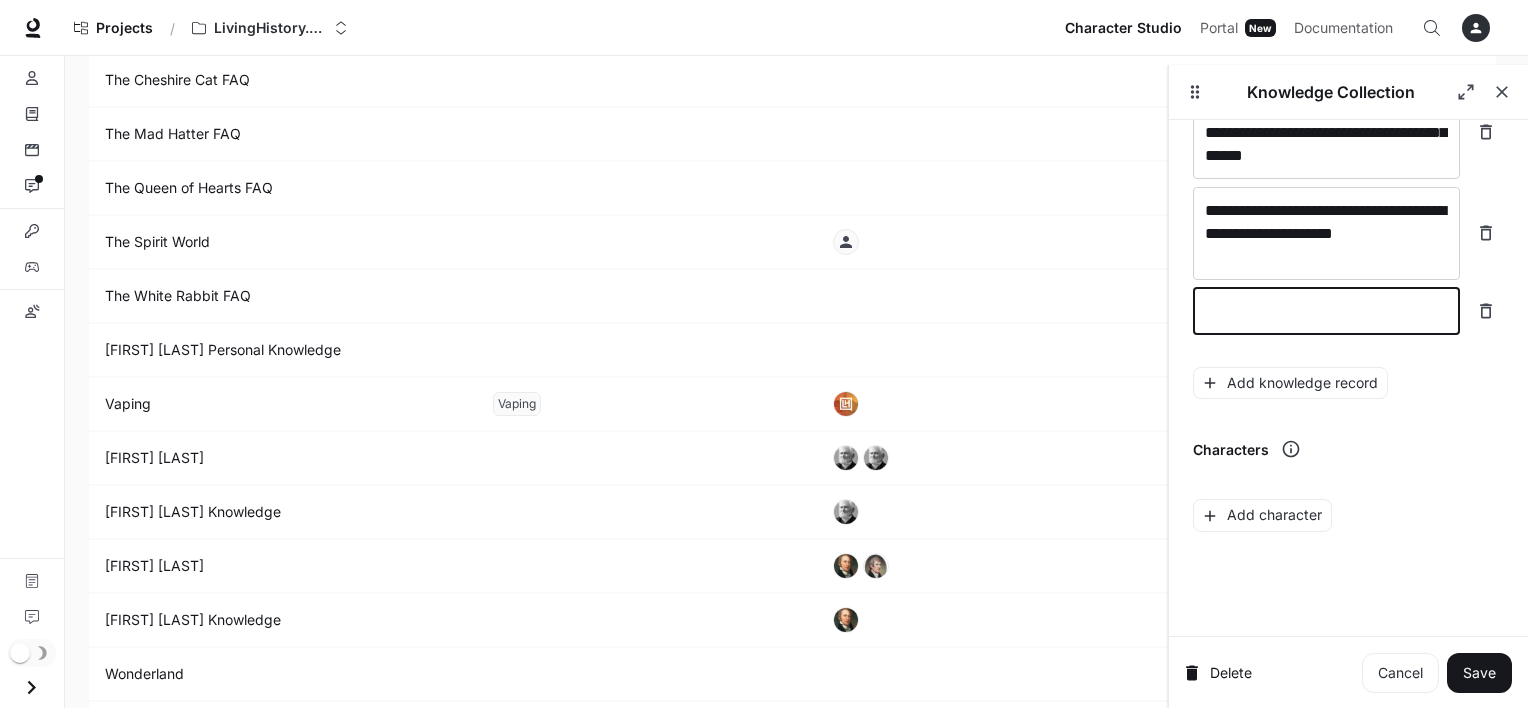 click at bounding box center [1326, 311] 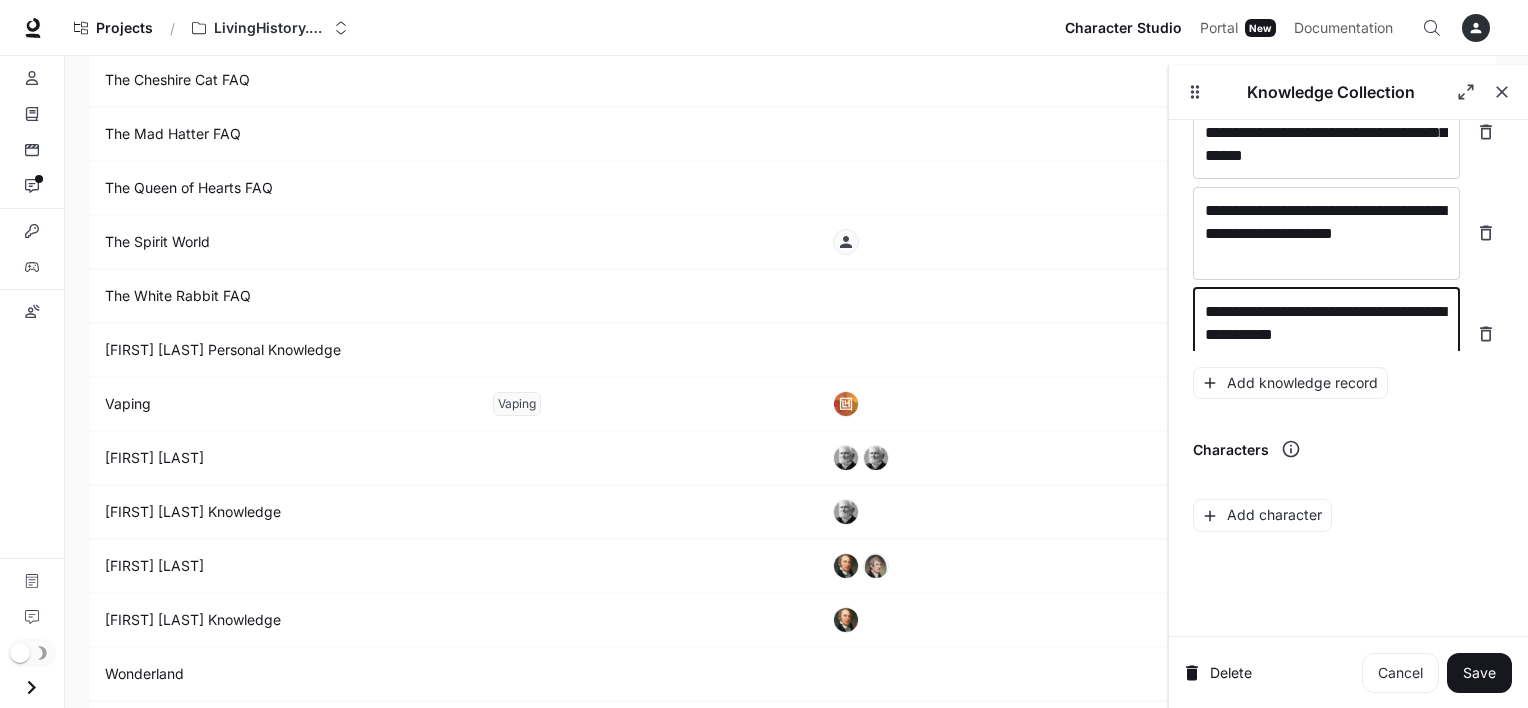 scroll, scrollTop: 30037, scrollLeft: 0, axis: vertical 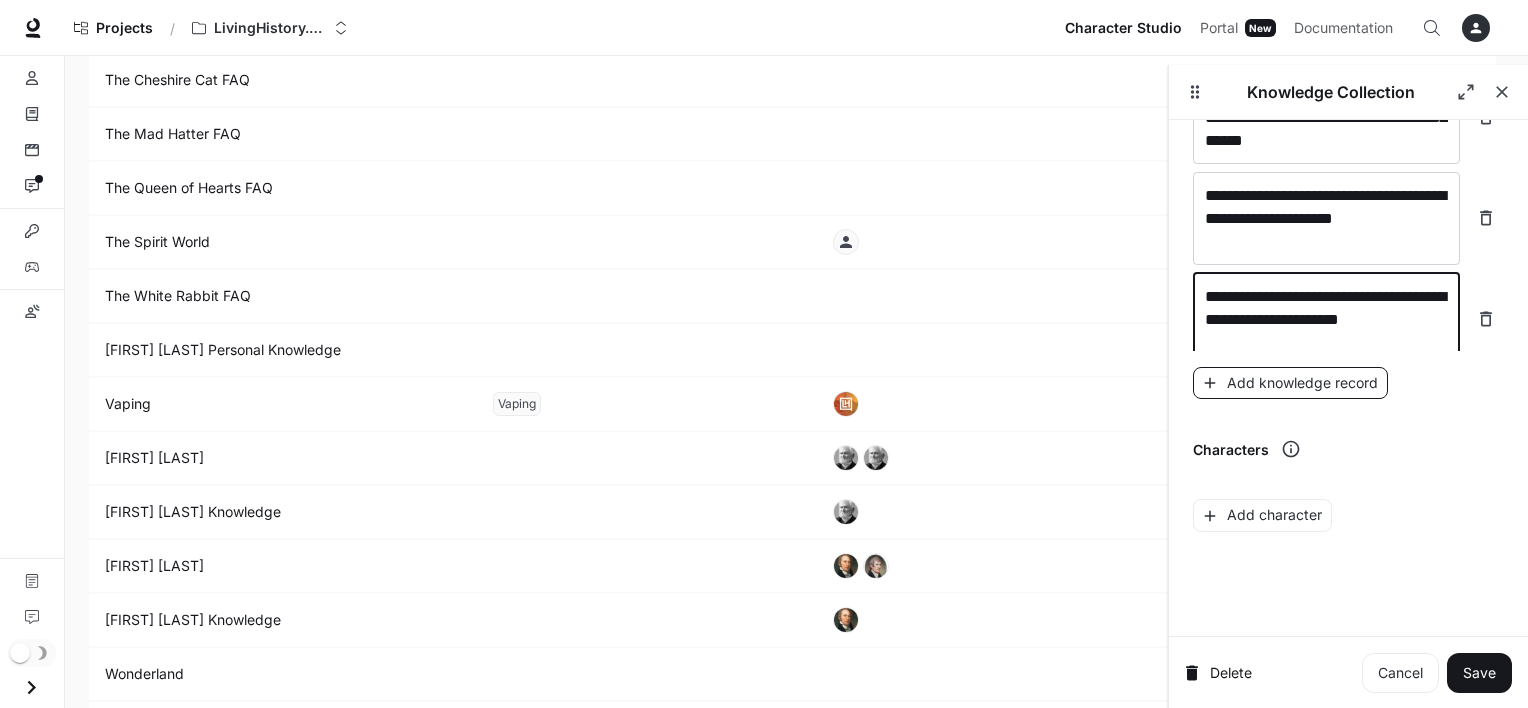 type on "**********" 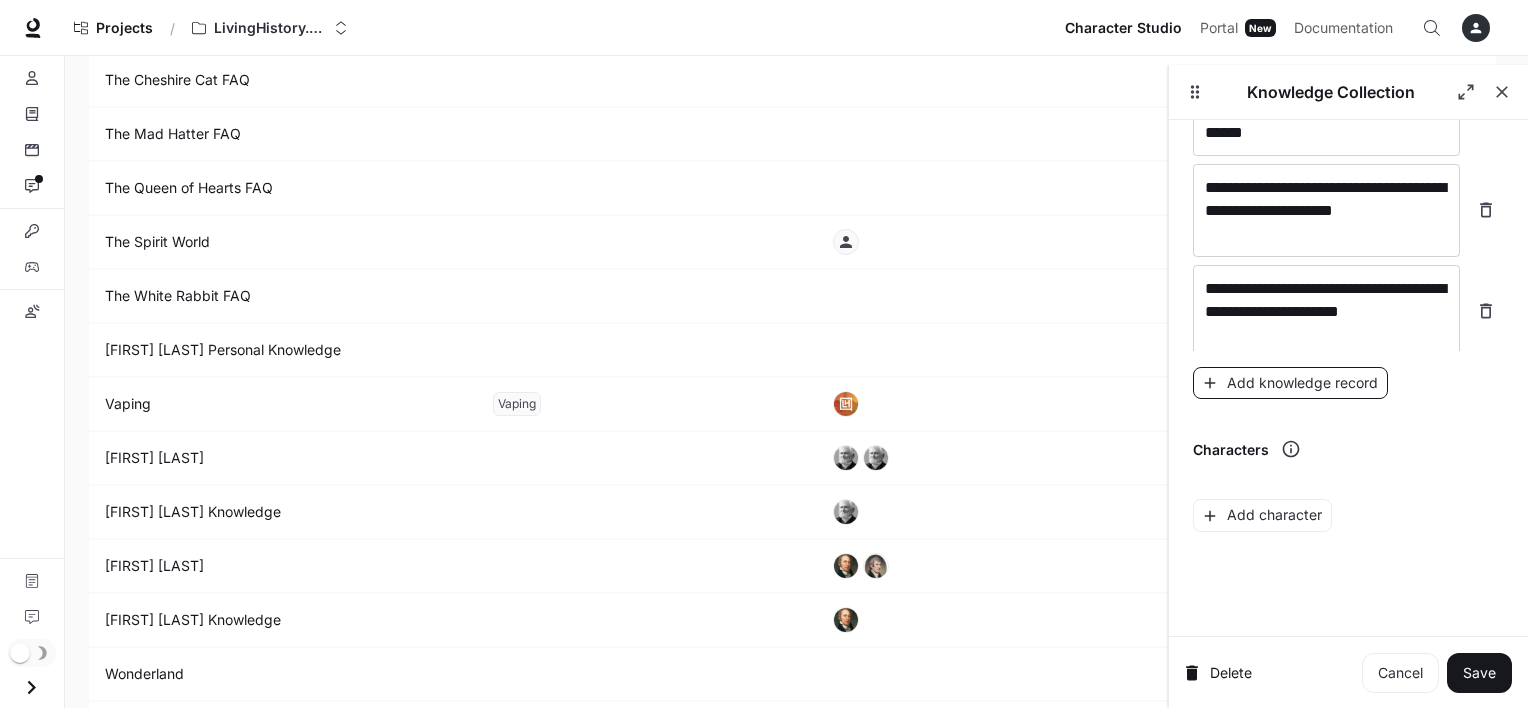 scroll, scrollTop: 30115, scrollLeft: 0, axis: vertical 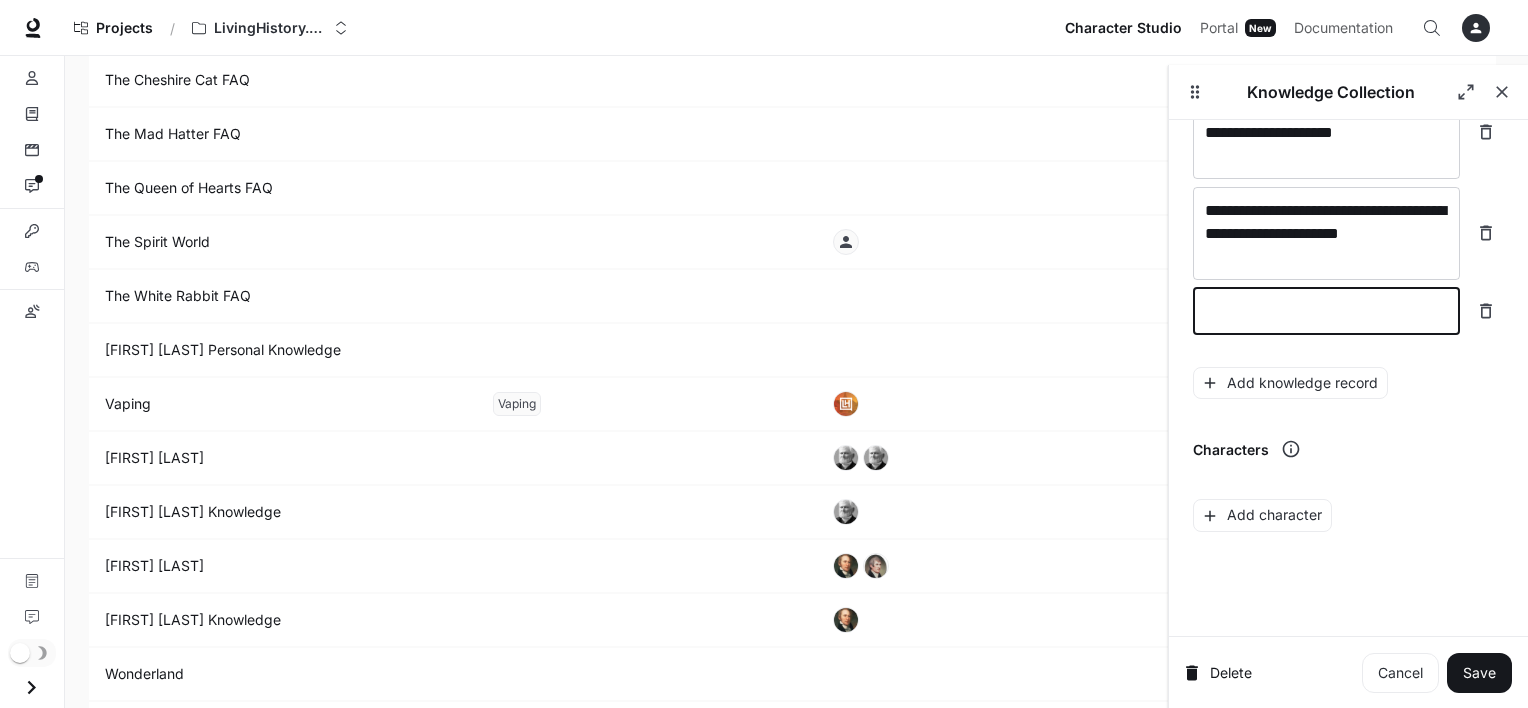 click at bounding box center (1326, 311) 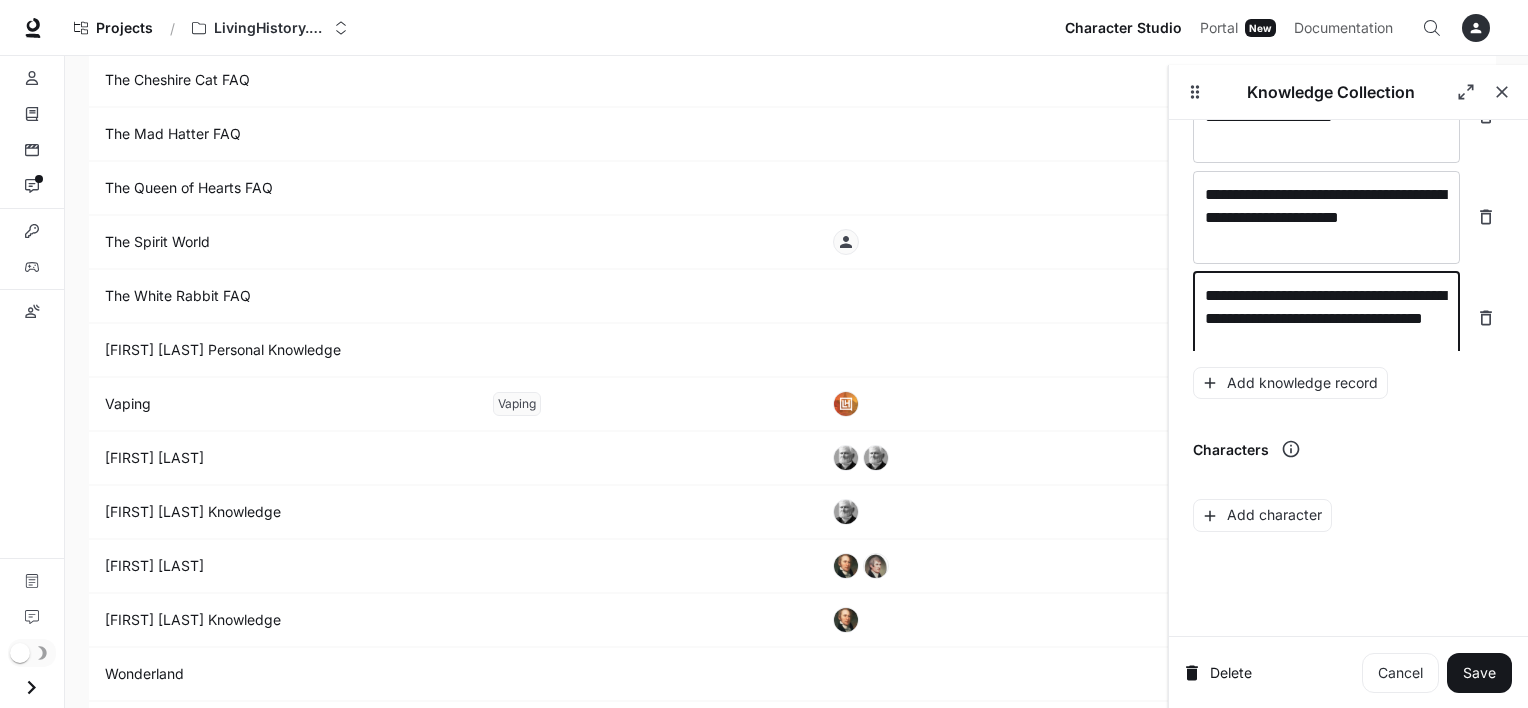 scroll, scrollTop: 30153, scrollLeft: 0, axis: vertical 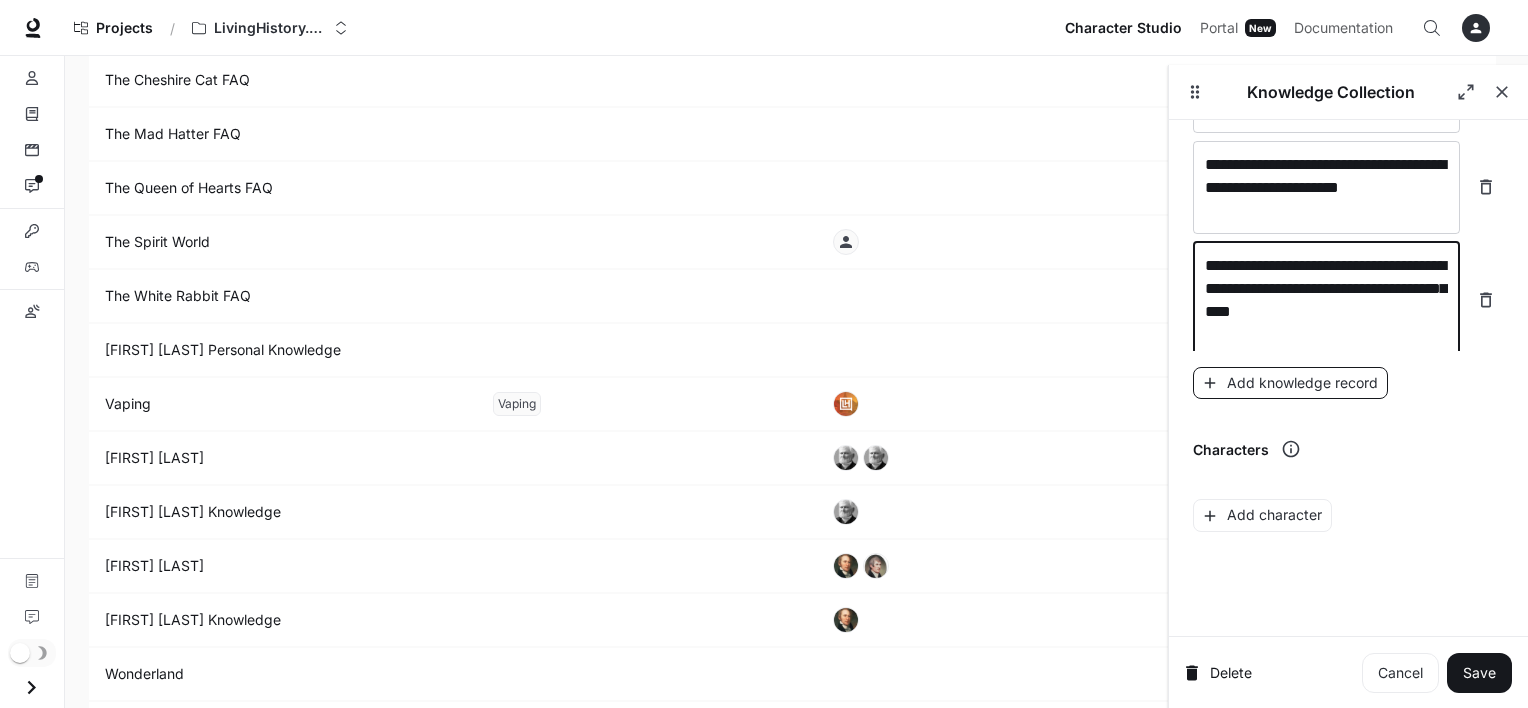 type on "**********" 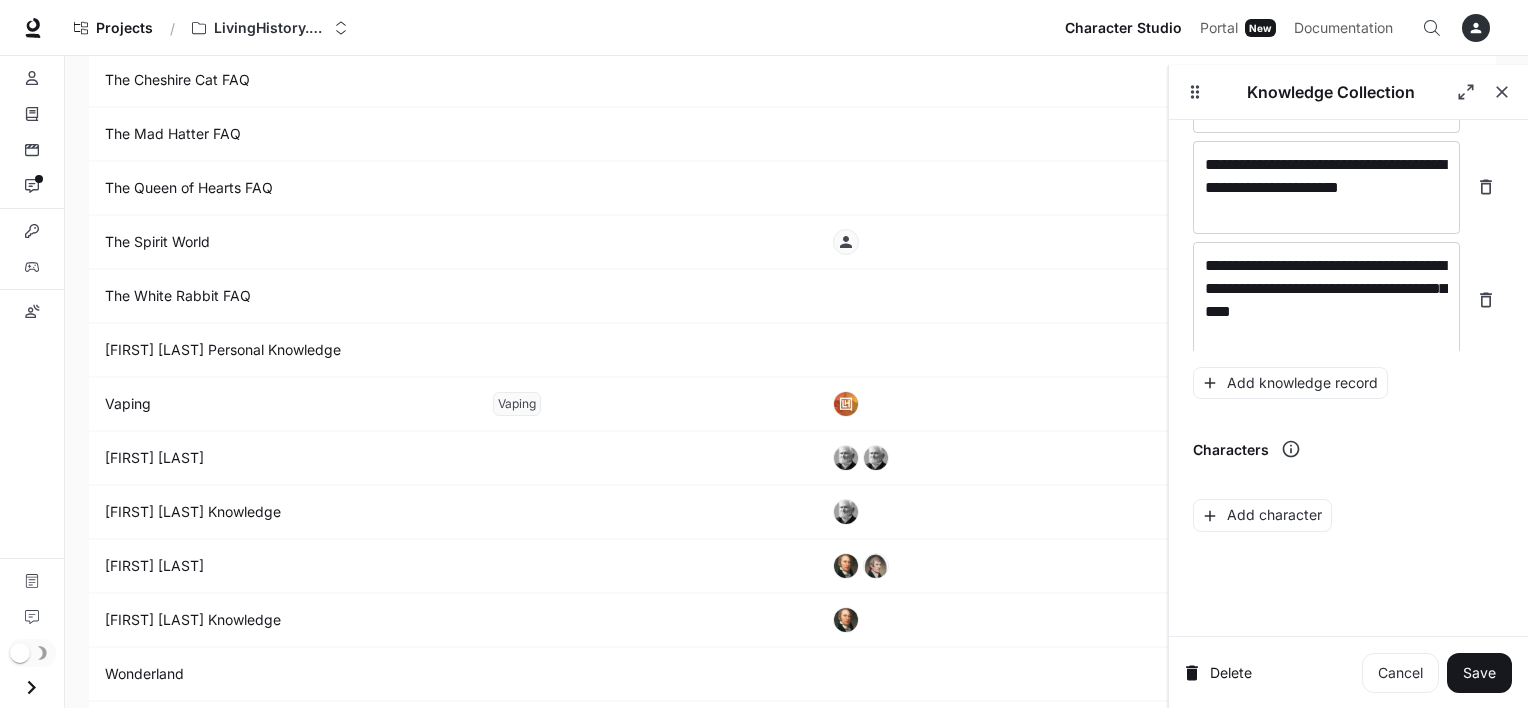 scroll, scrollTop: 30208, scrollLeft: 0, axis: vertical 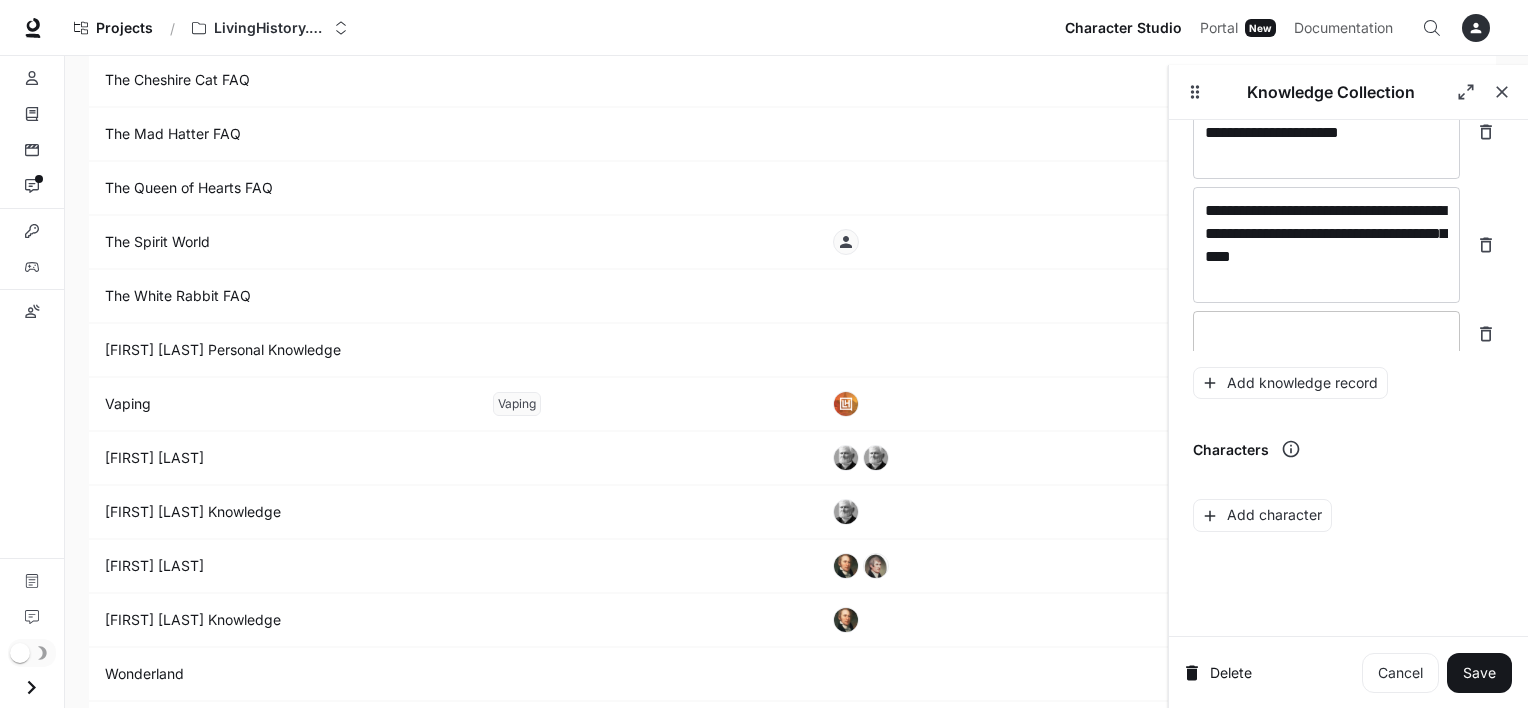 click on "* ​" at bounding box center [1326, 334] 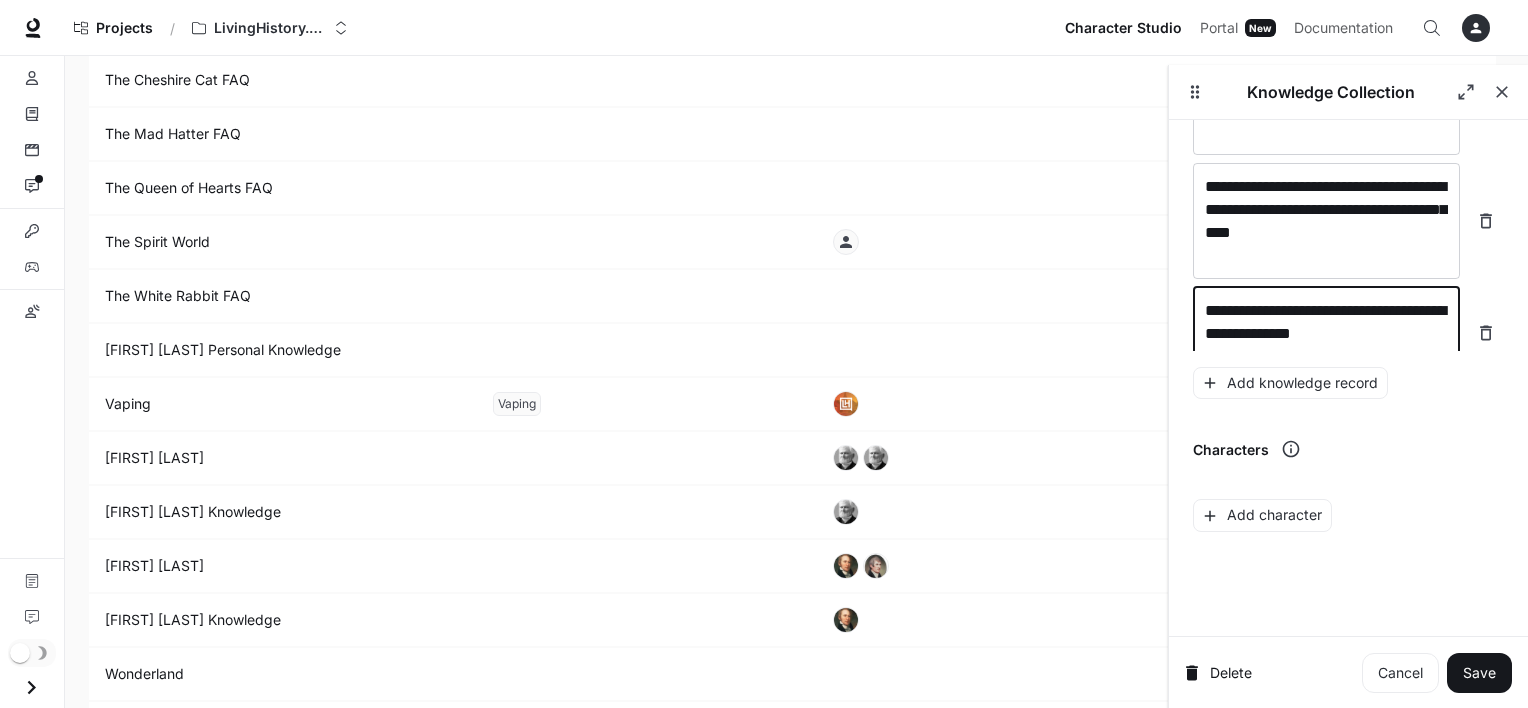 scroll, scrollTop: 30247, scrollLeft: 0, axis: vertical 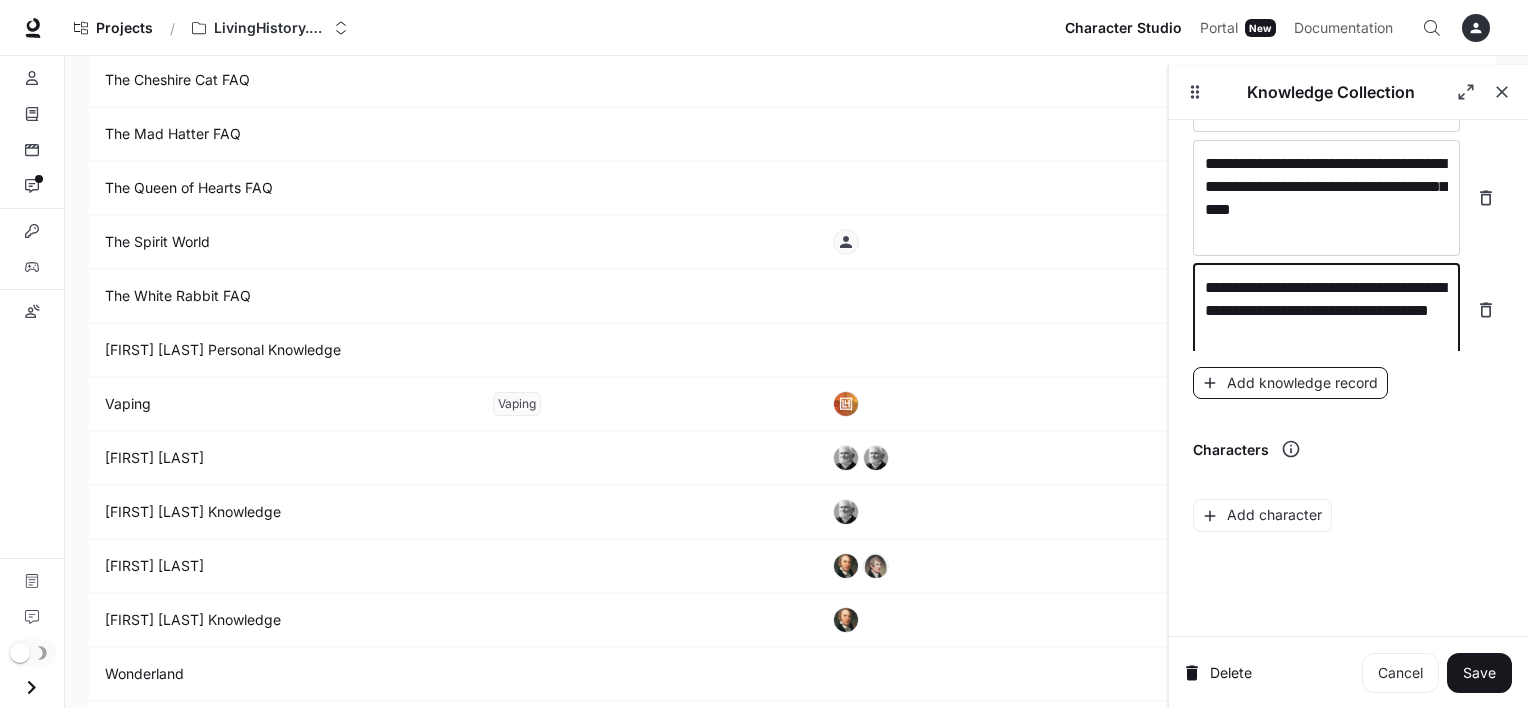 type on "**********" 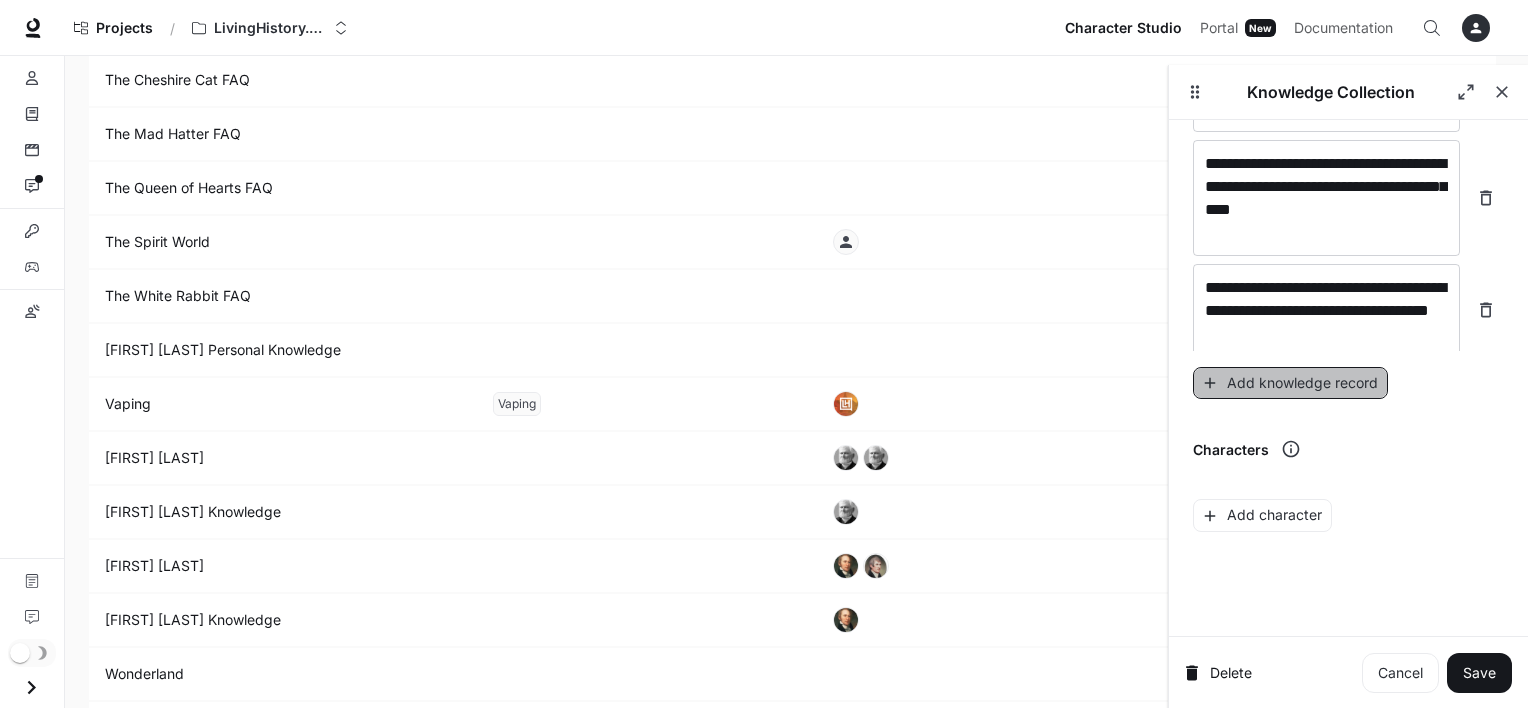 click on "Add knowledge record" at bounding box center (1290, 383) 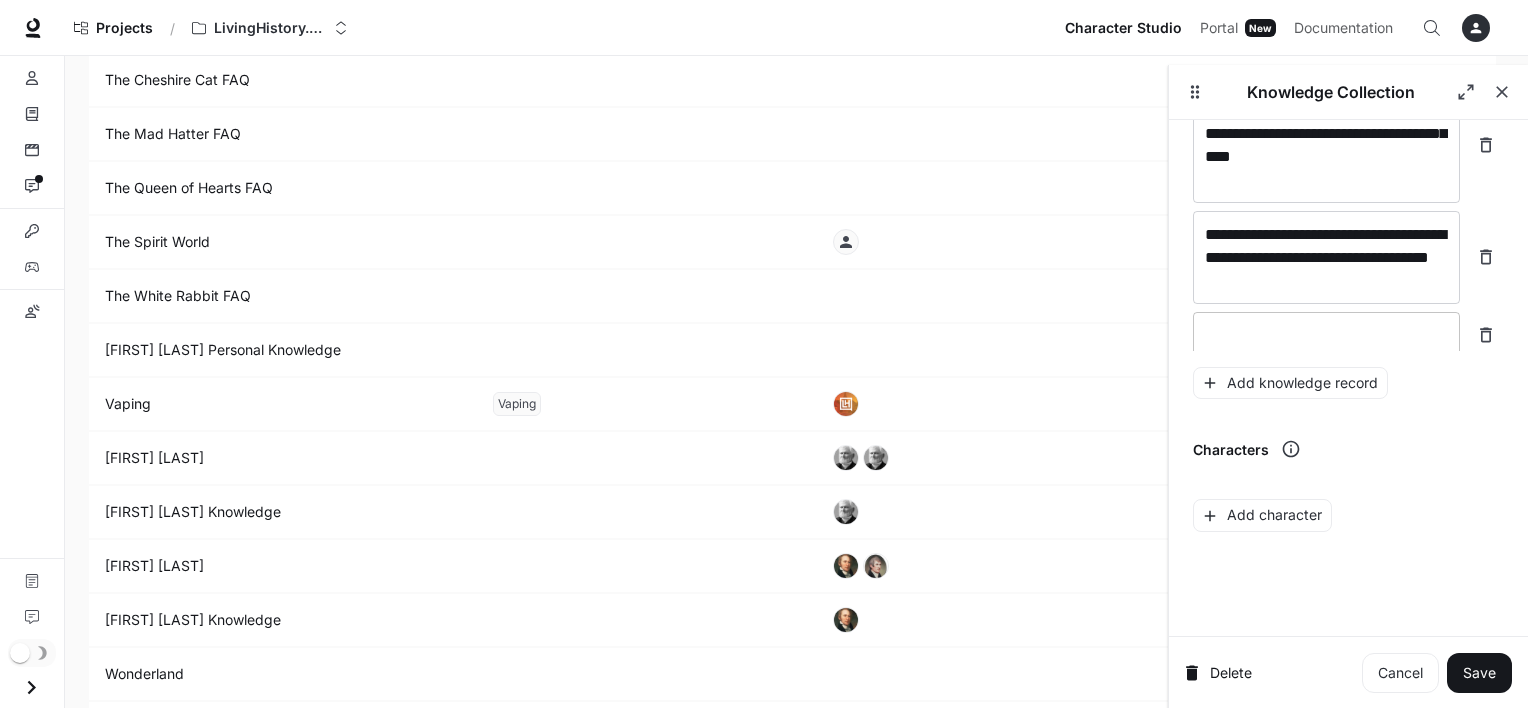 click on "* ​" at bounding box center (1326, 335) 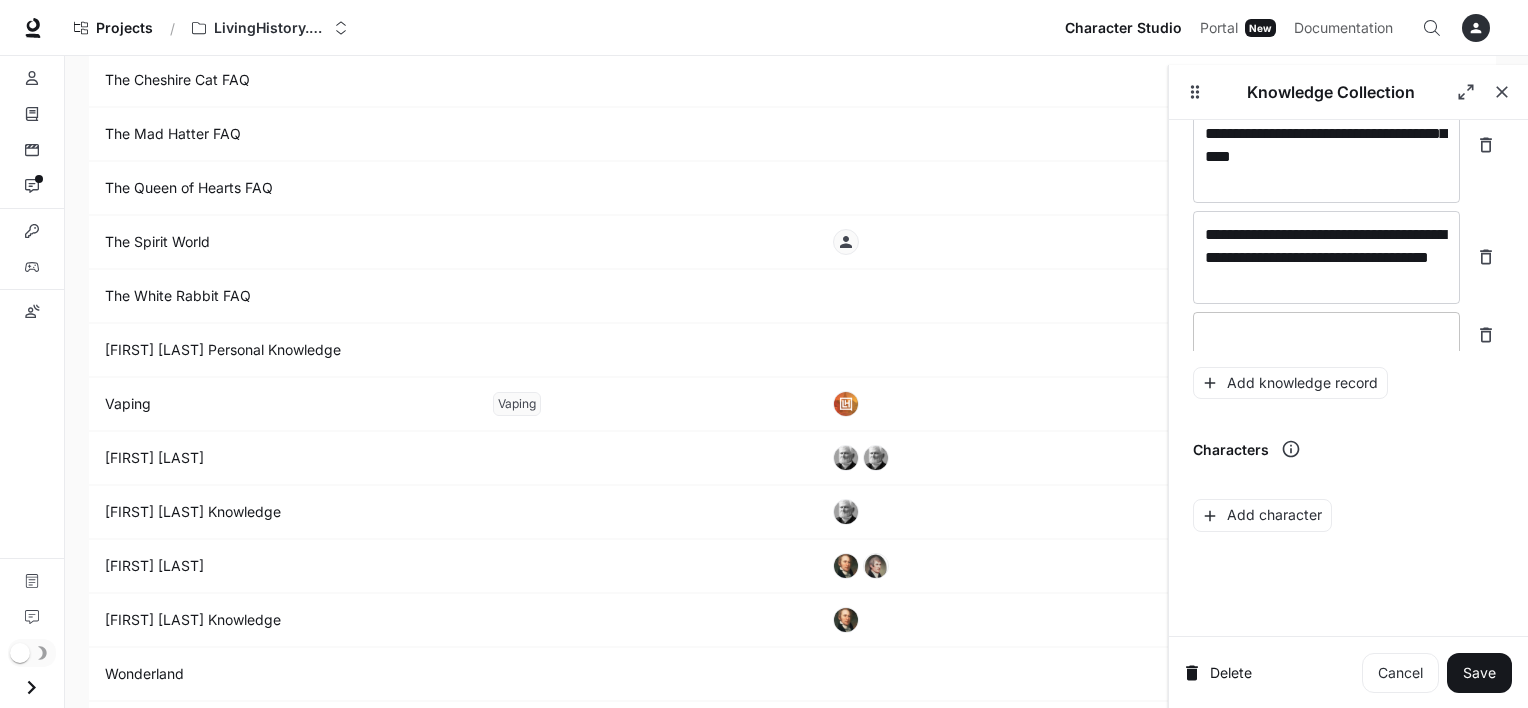 click on "* ​" at bounding box center (1326, 335) 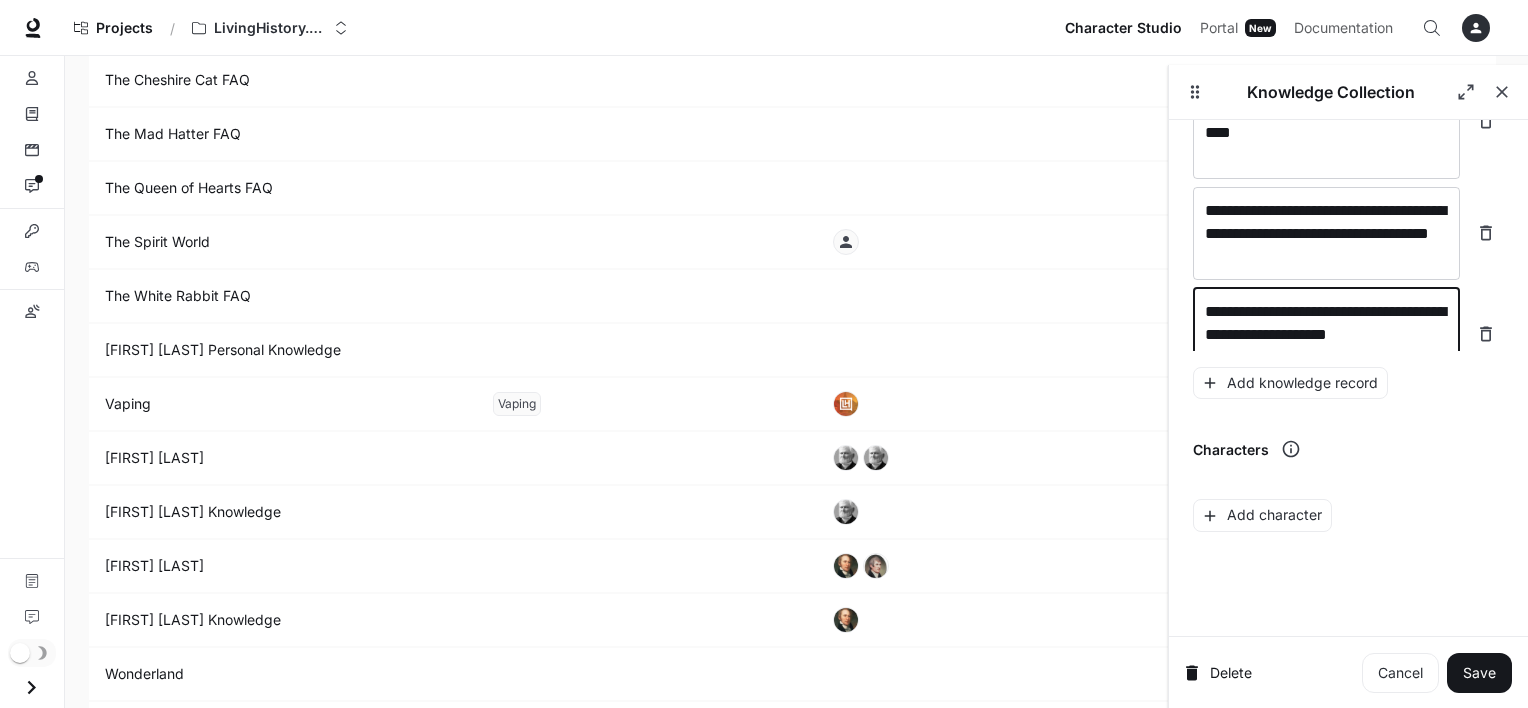 scroll, scrollTop: 30340, scrollLeft: 0, axis: vertical 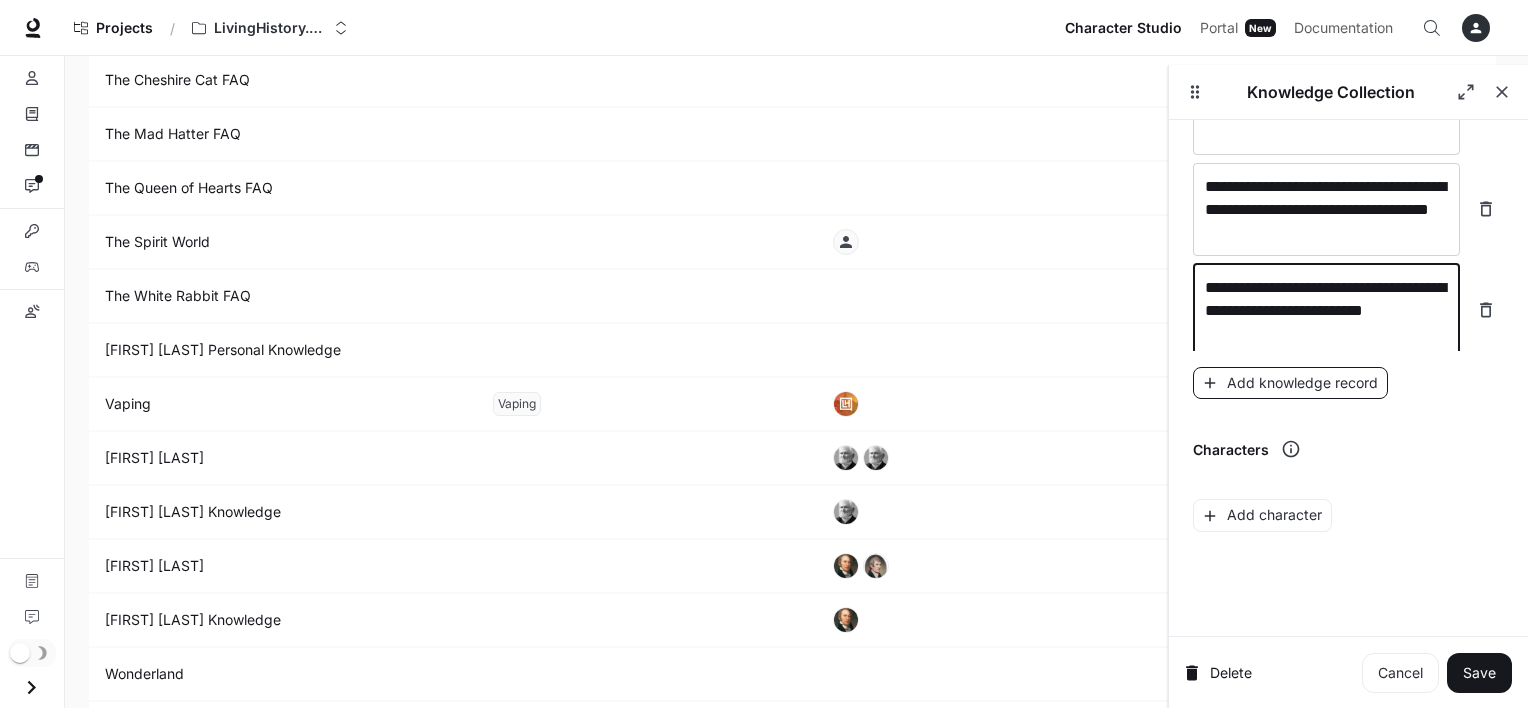 type on "**********" 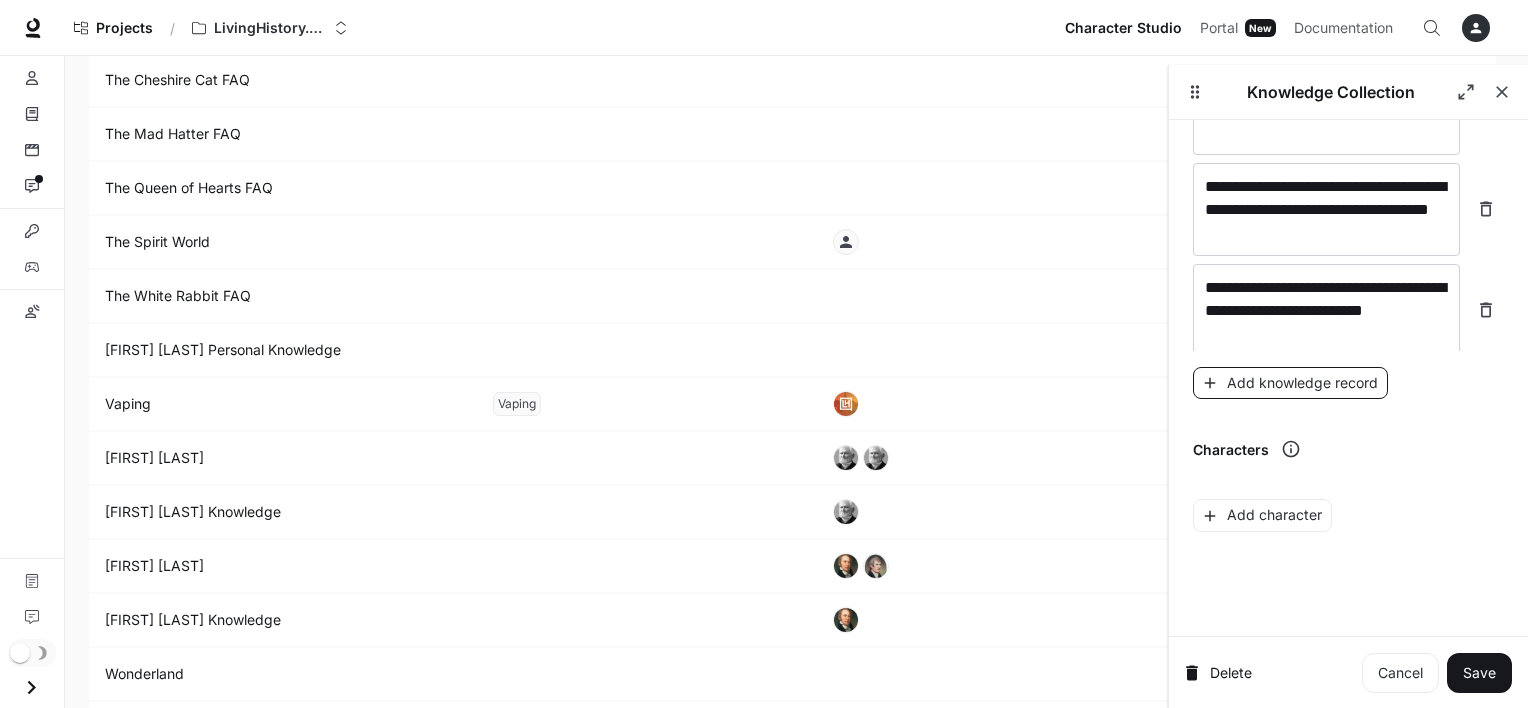 scroll, scrollTop: 30394, scrollLeft: 0, axis: vertical 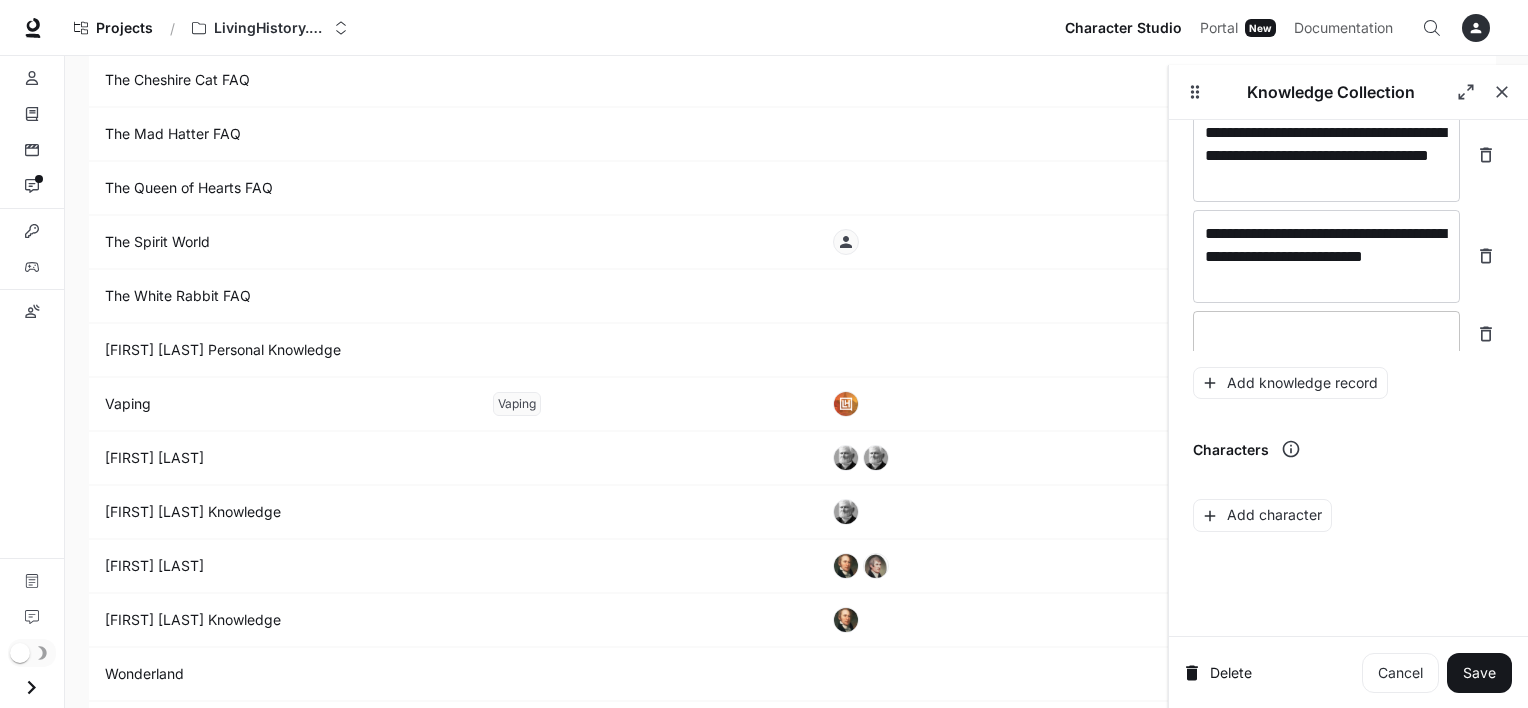 click at bounding box center (1326, 334) 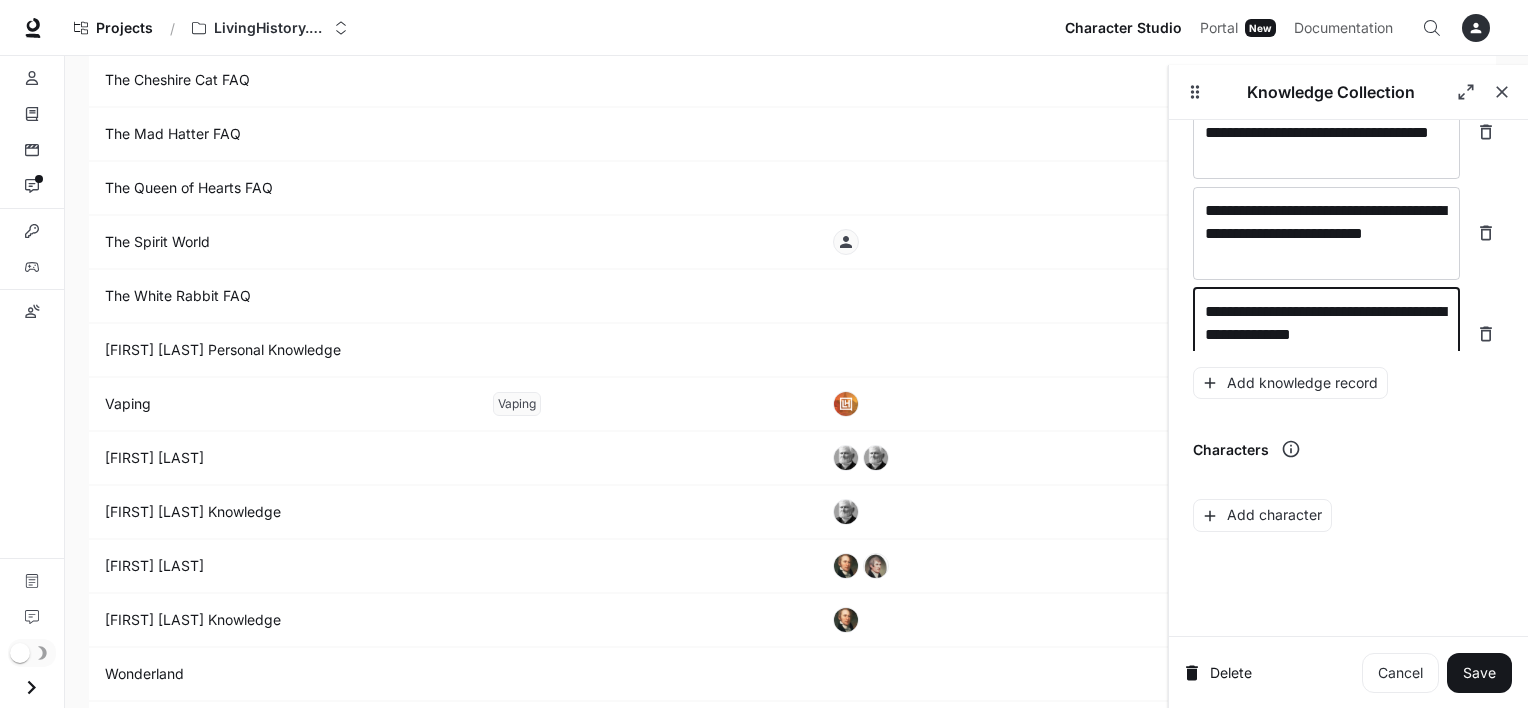scroll, scrollTop: 30432, scrollLeft: 0, axis: vertical 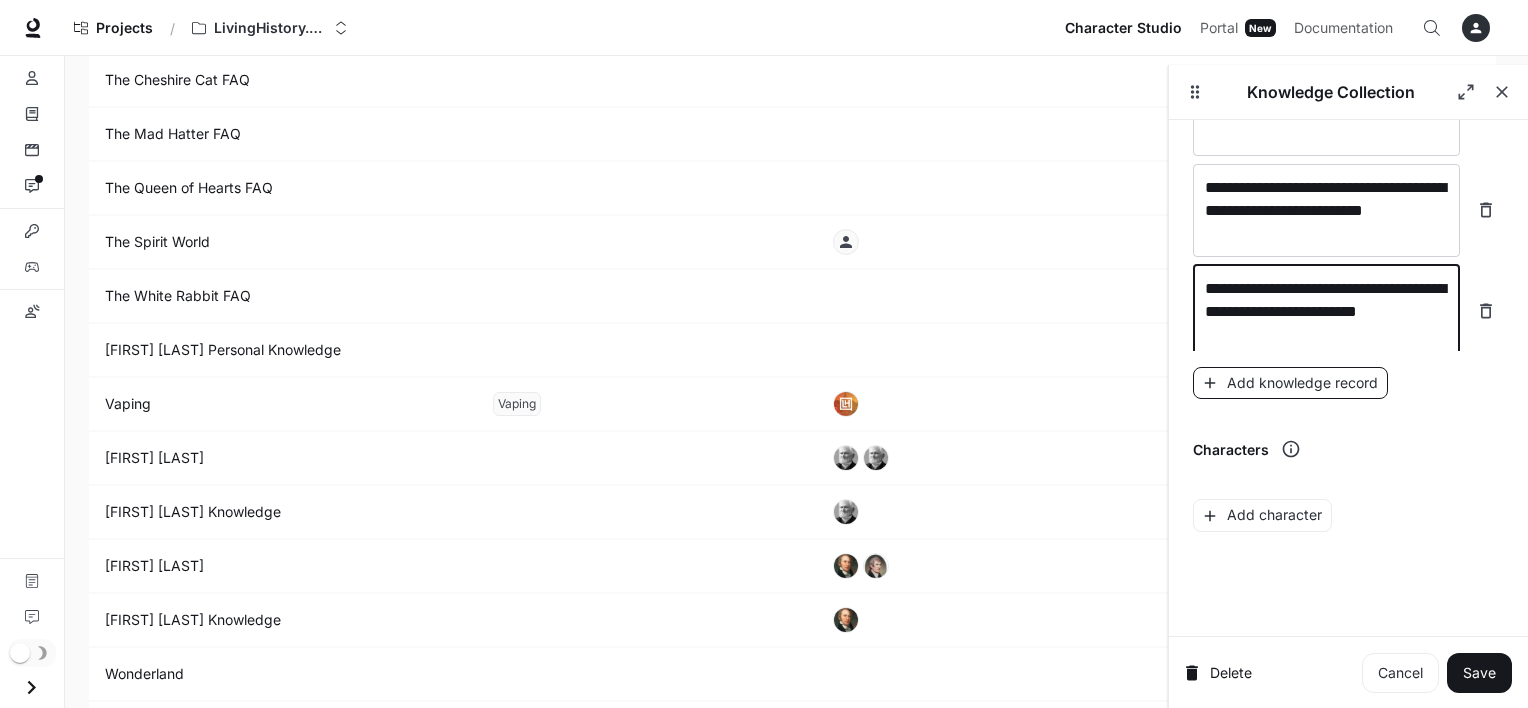 type on "**********" 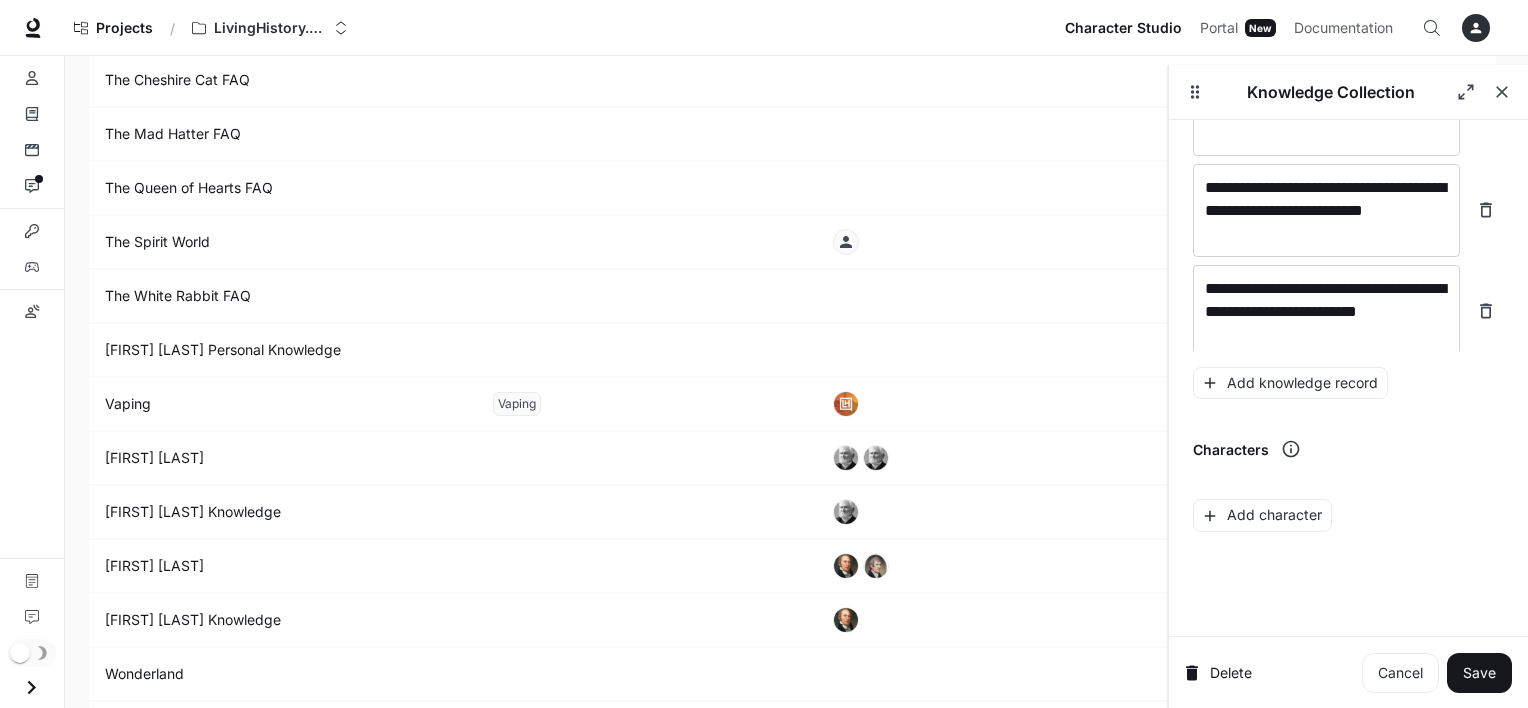 scroll, scrollTop: 30510, scrollLeft: 0, axis: vertical 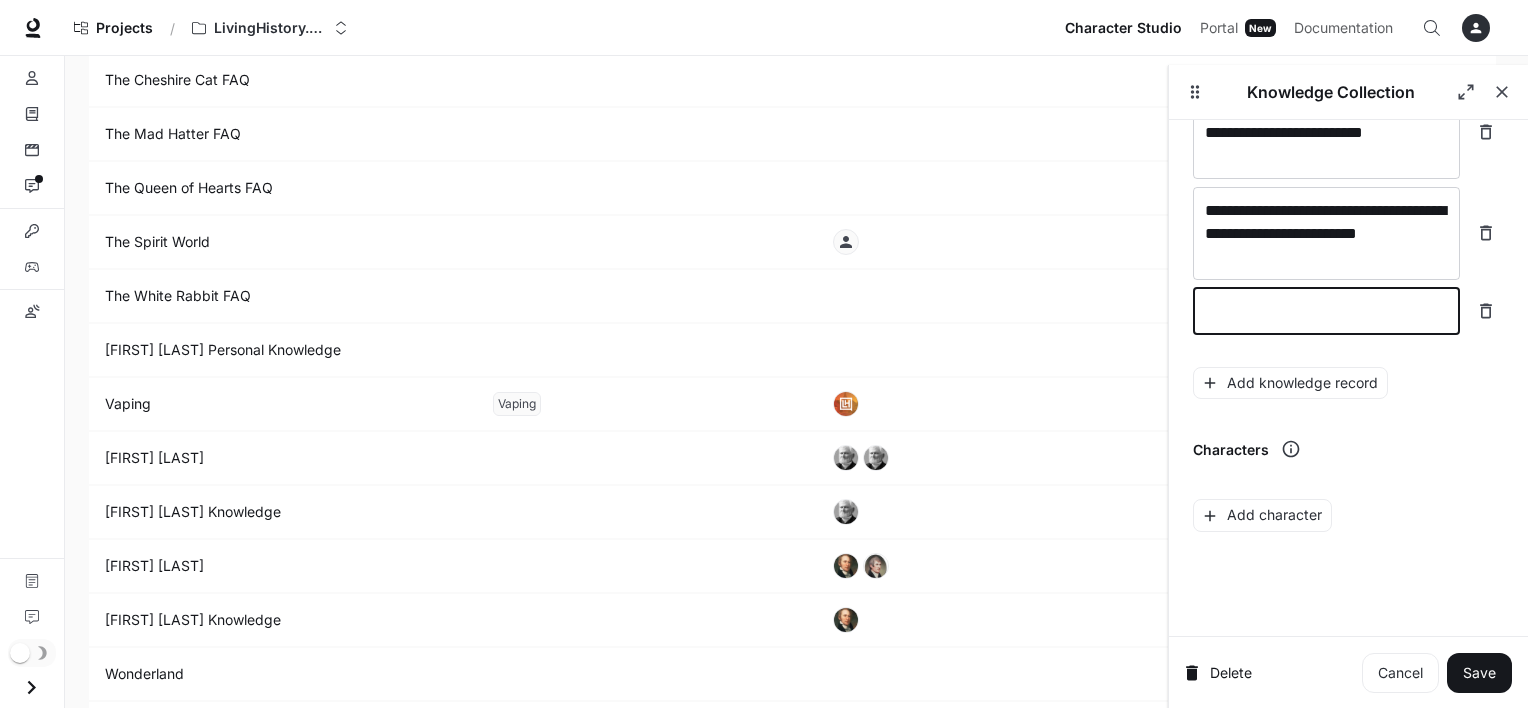 click at bounding box center [1326, 311] 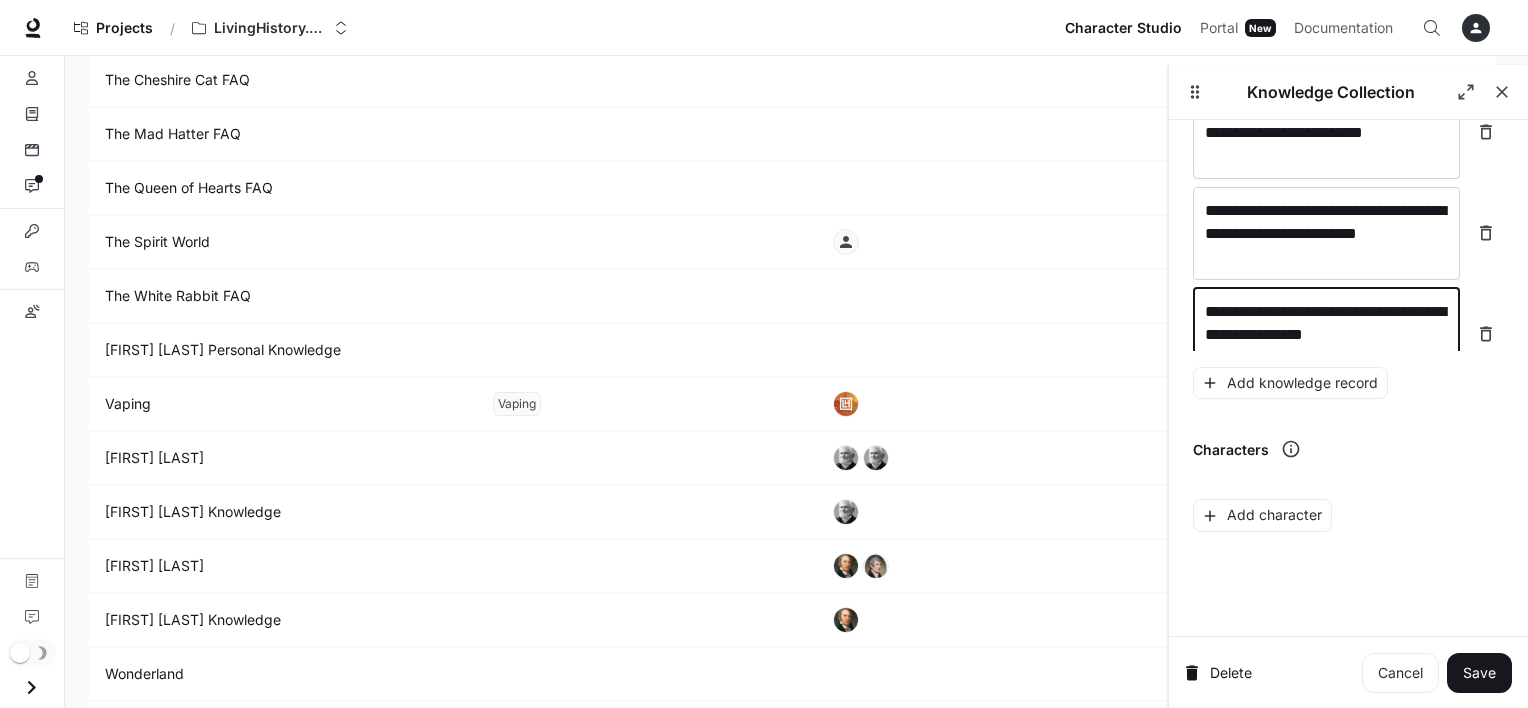 scroll, scrollTop: 30525, scrollLeft: 0, axis: vertical 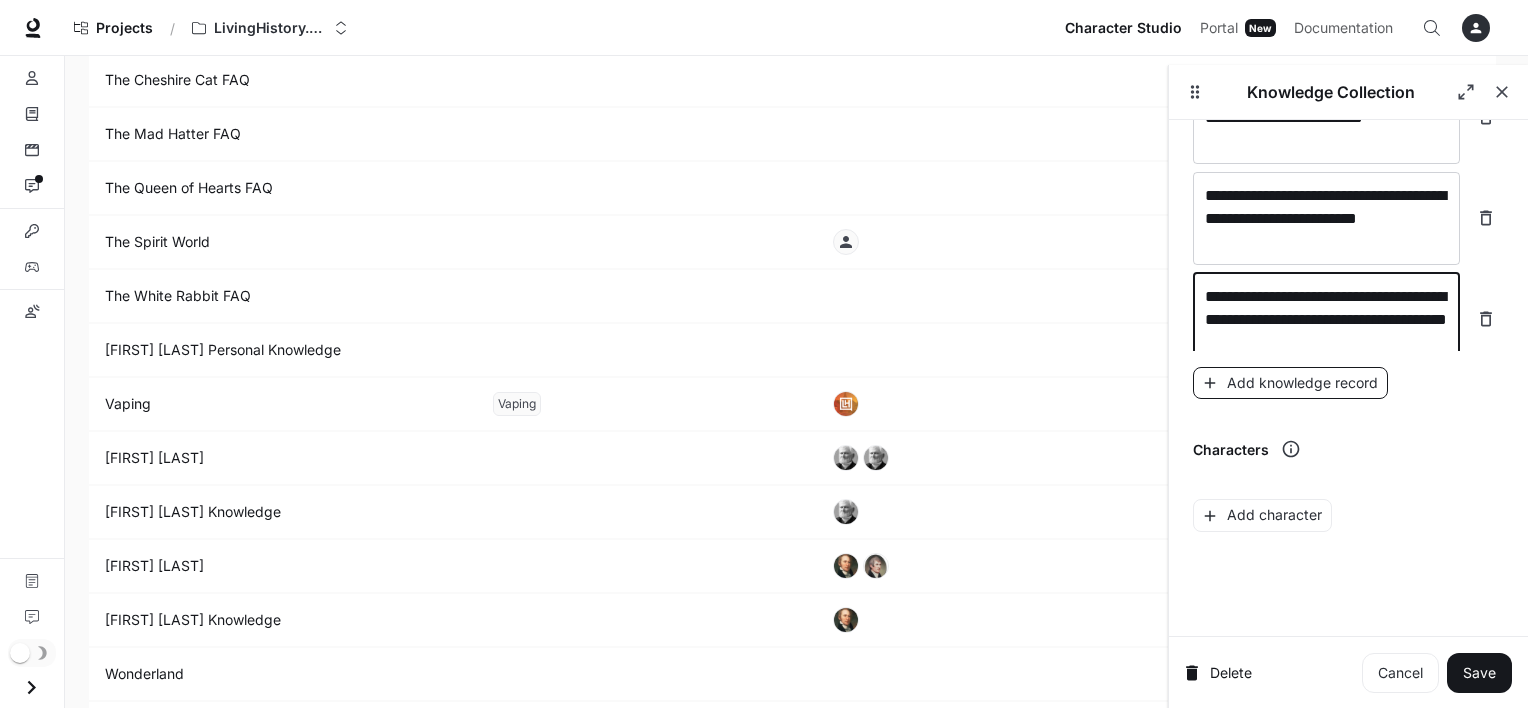 type on "**********" 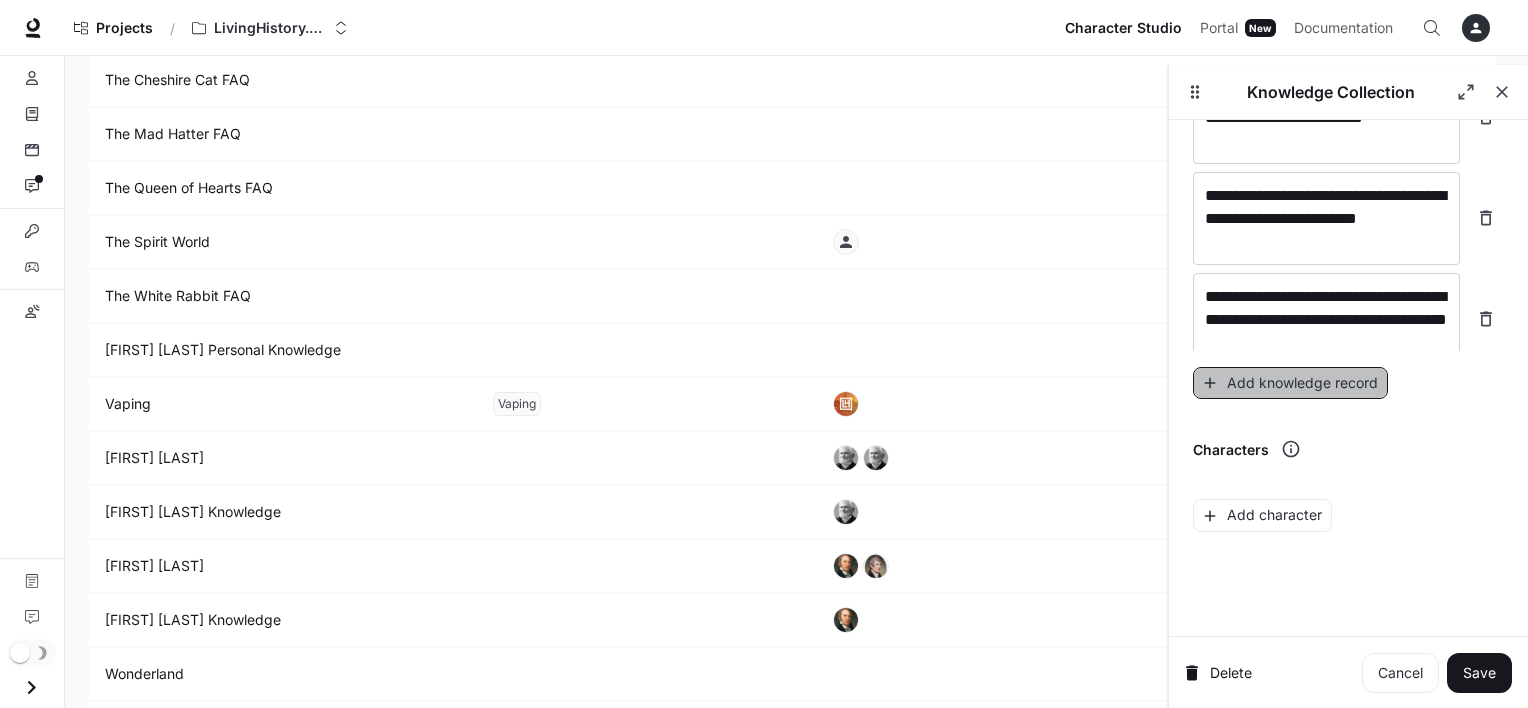 click on "Add knowledge record" at bounding box center (1290, 383) 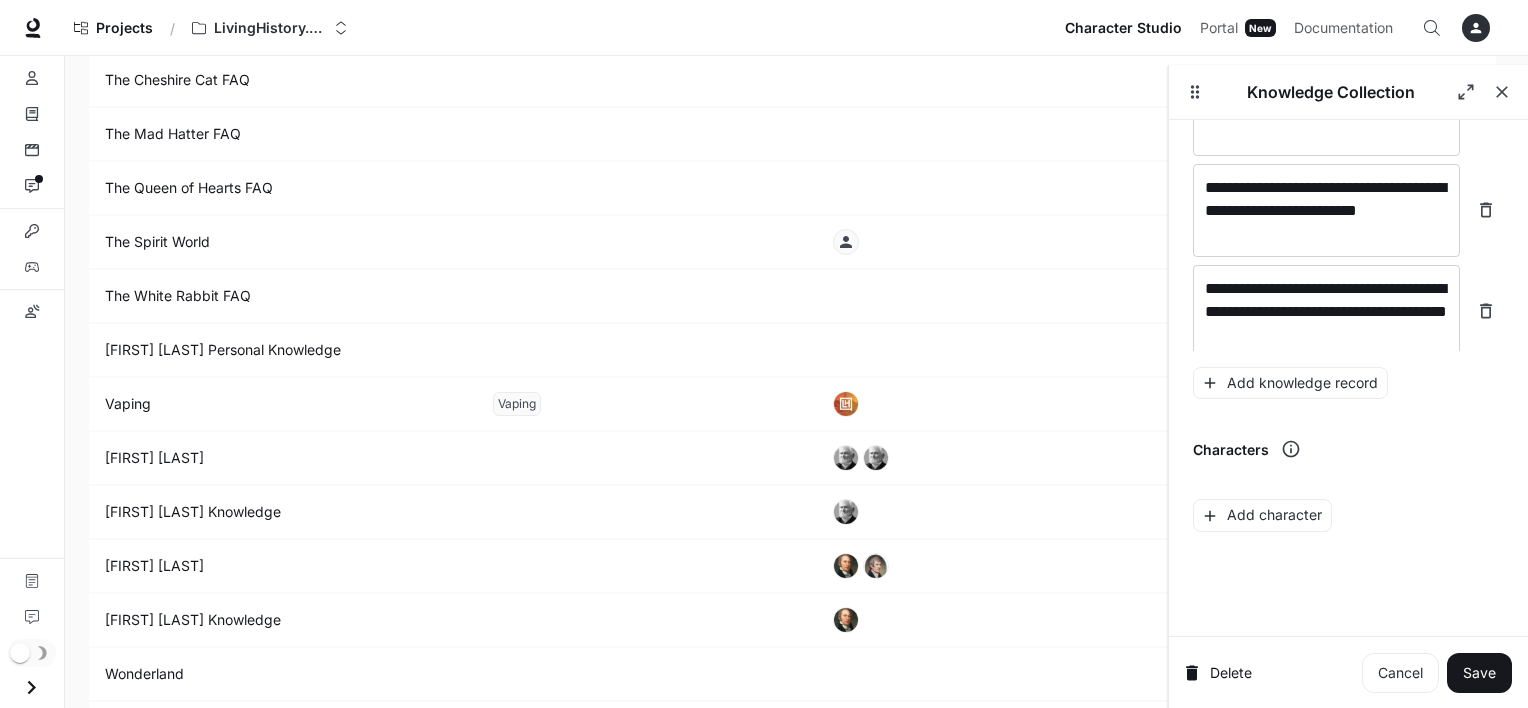 scroll, scrollTop: 30603, scrollLeft: 0, axis: vertical 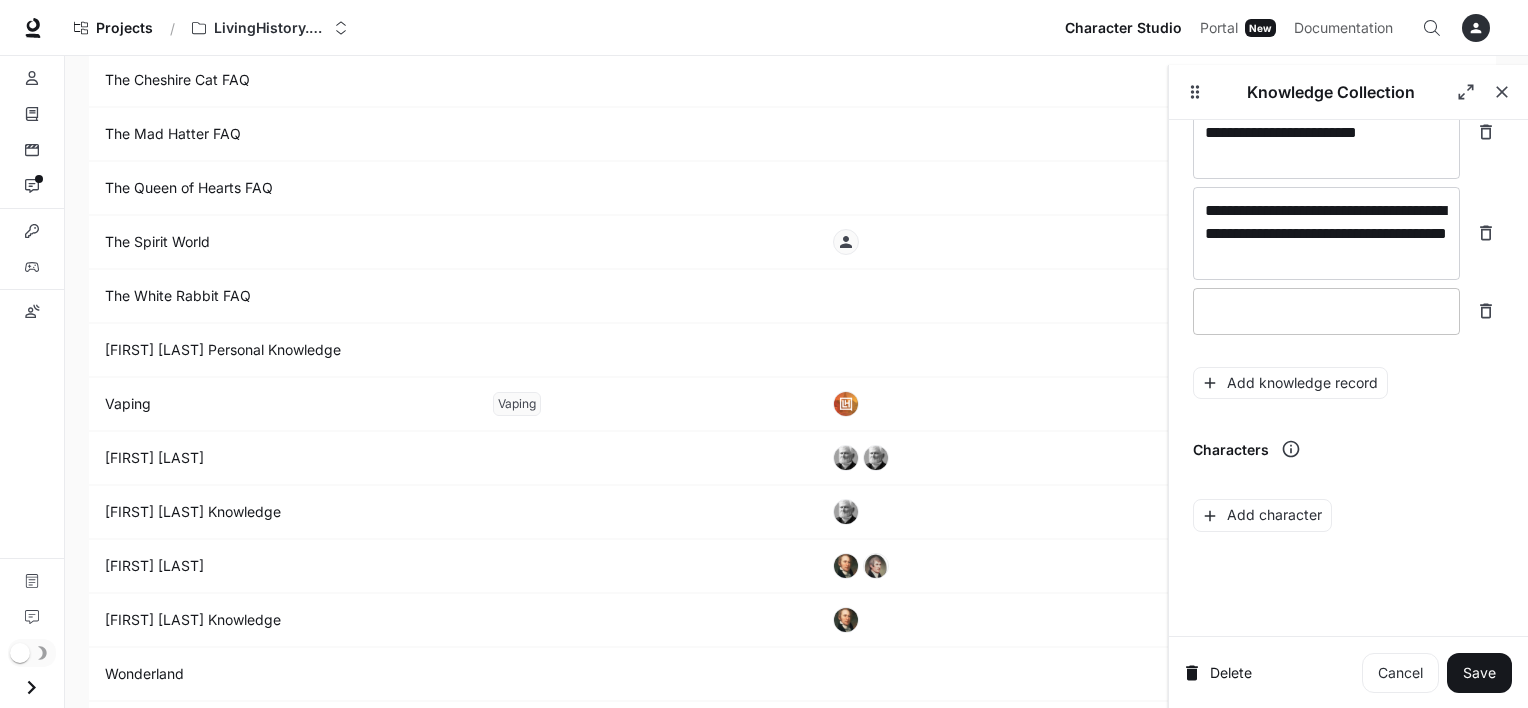 click at bounding box center (1326, 311) 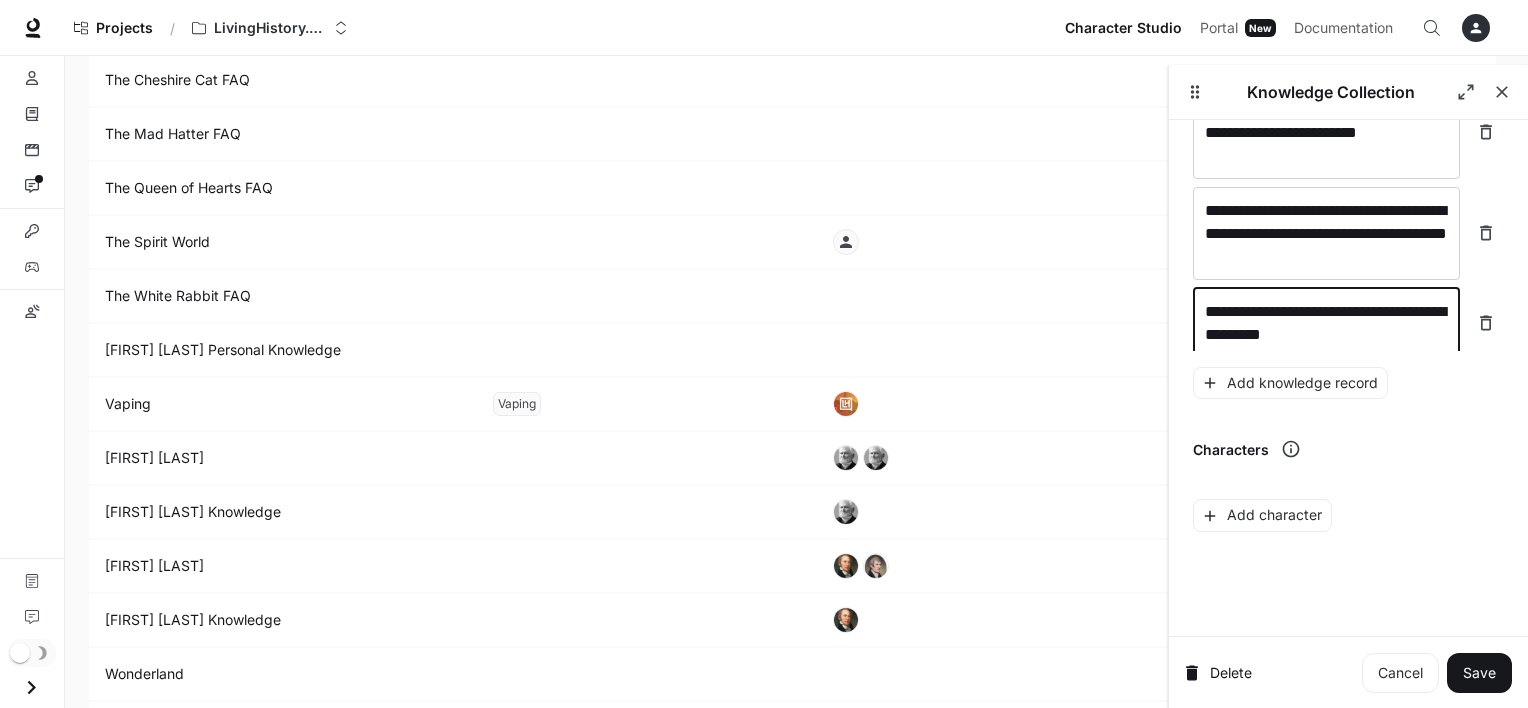 scroll, scrollTop: 30619, scrollLeft: 0, axis: vertical 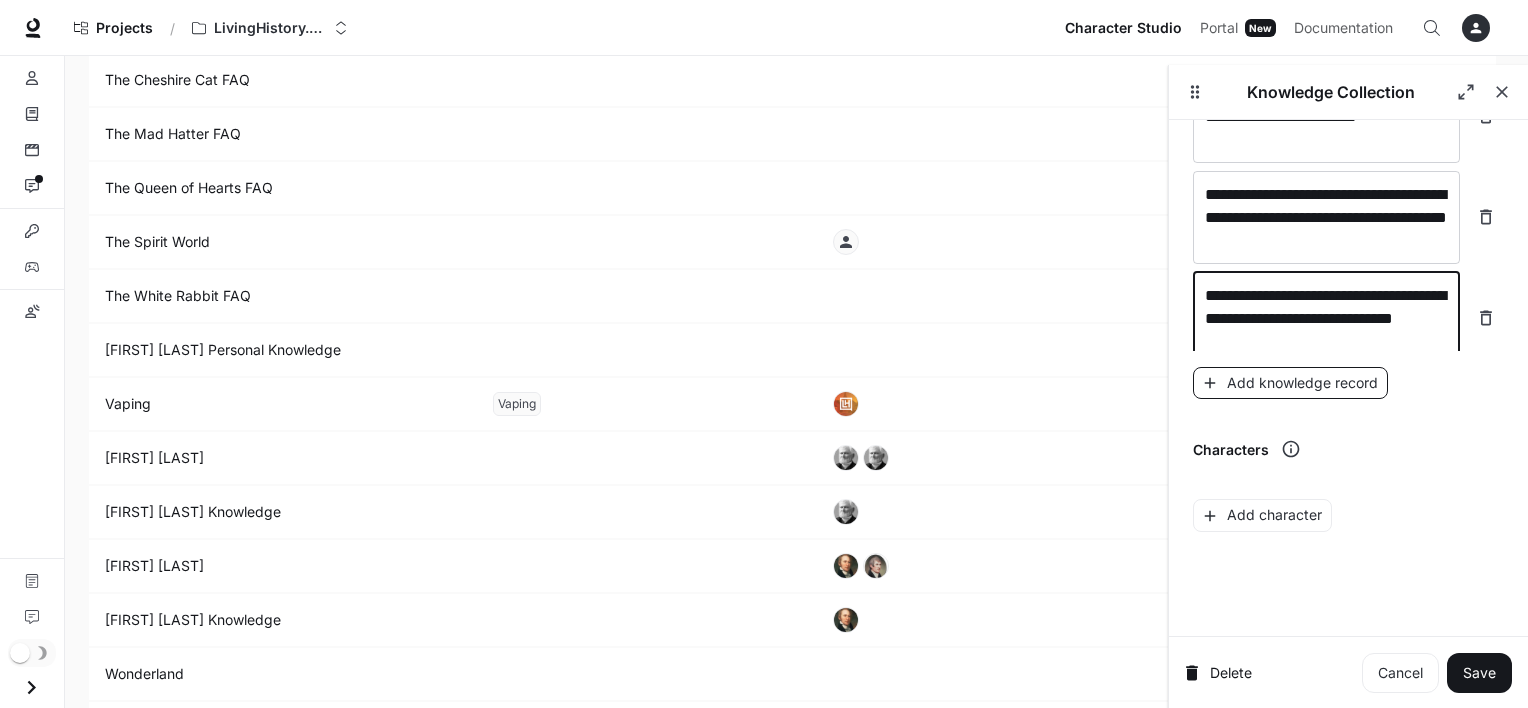 type on "**********" 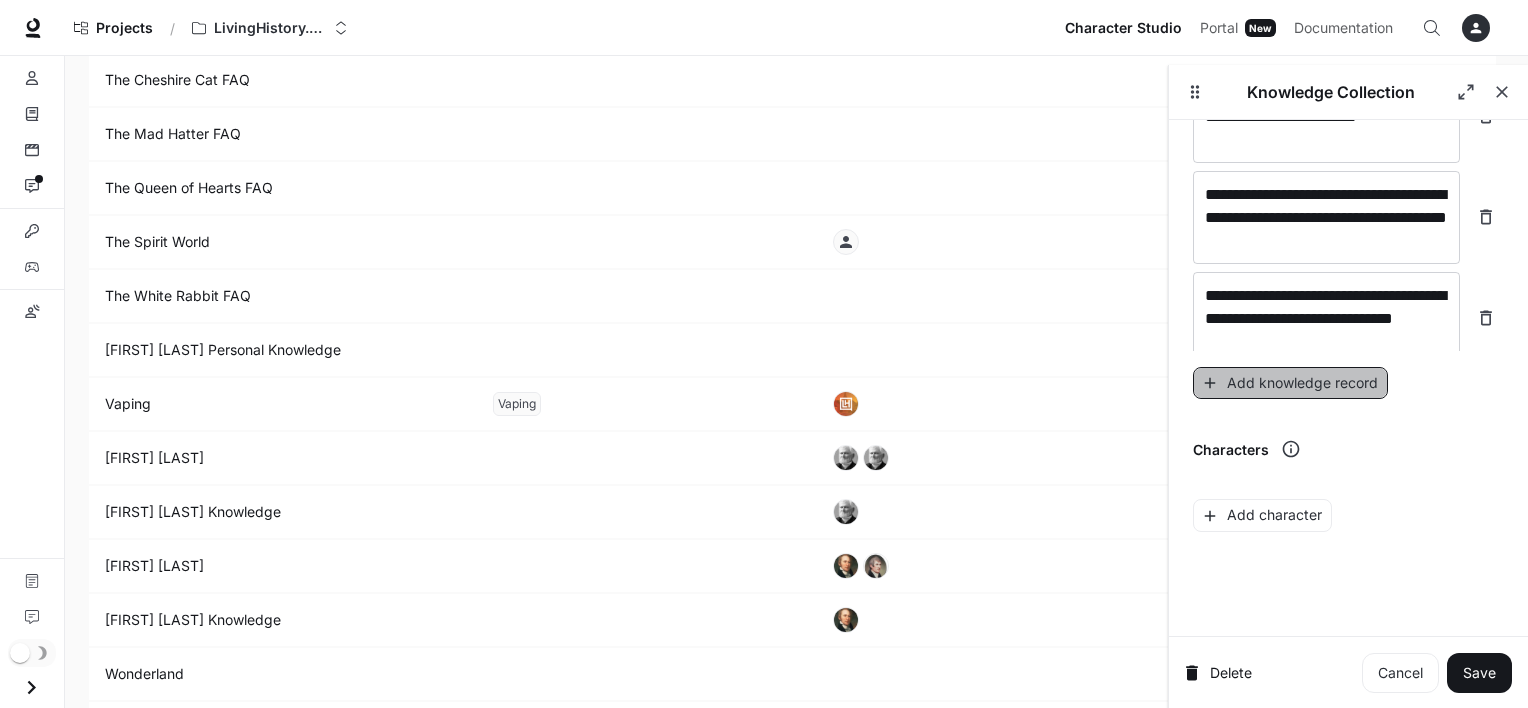 click on "Add knowledge record" at bounding box center [1290, 383] 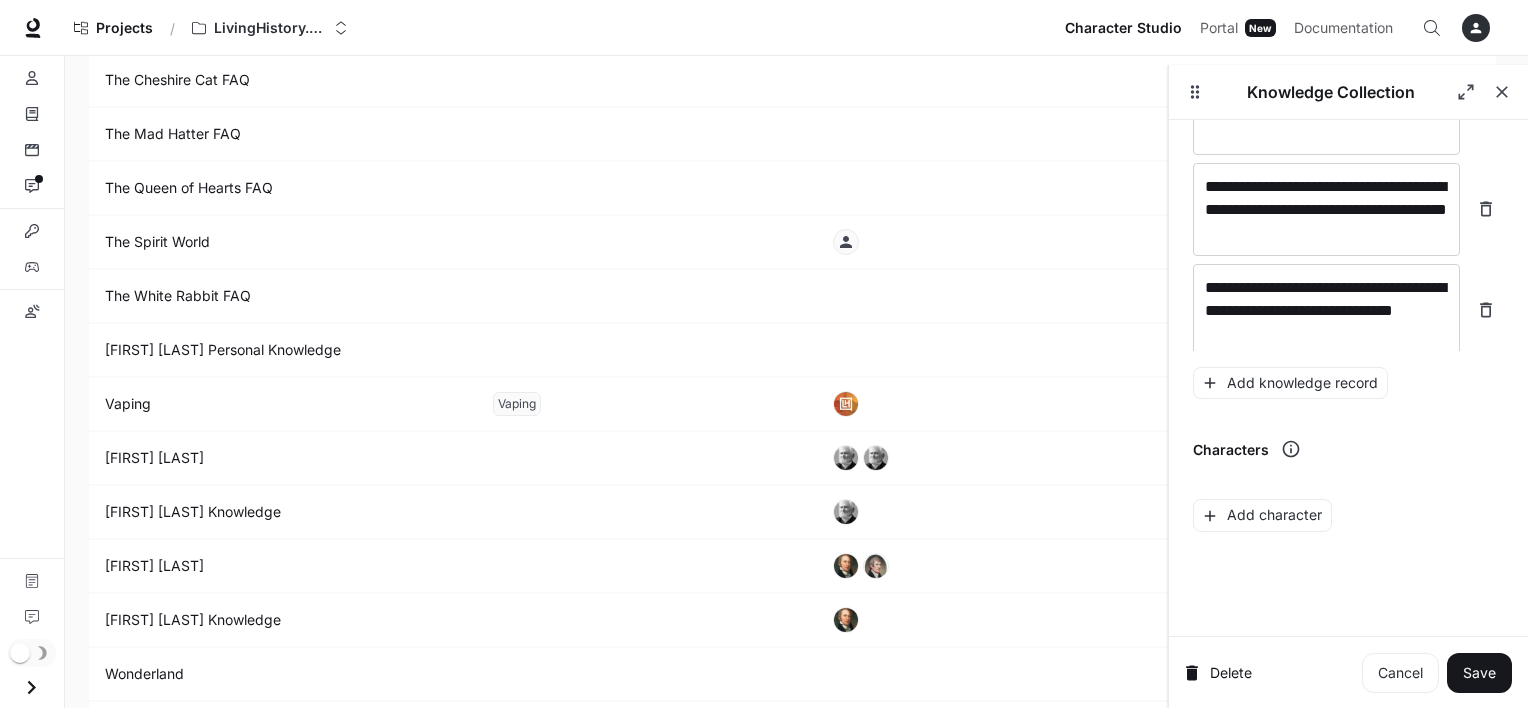 scroll, scrollTop: 30696, scrollLeft: 0, axis: vertical 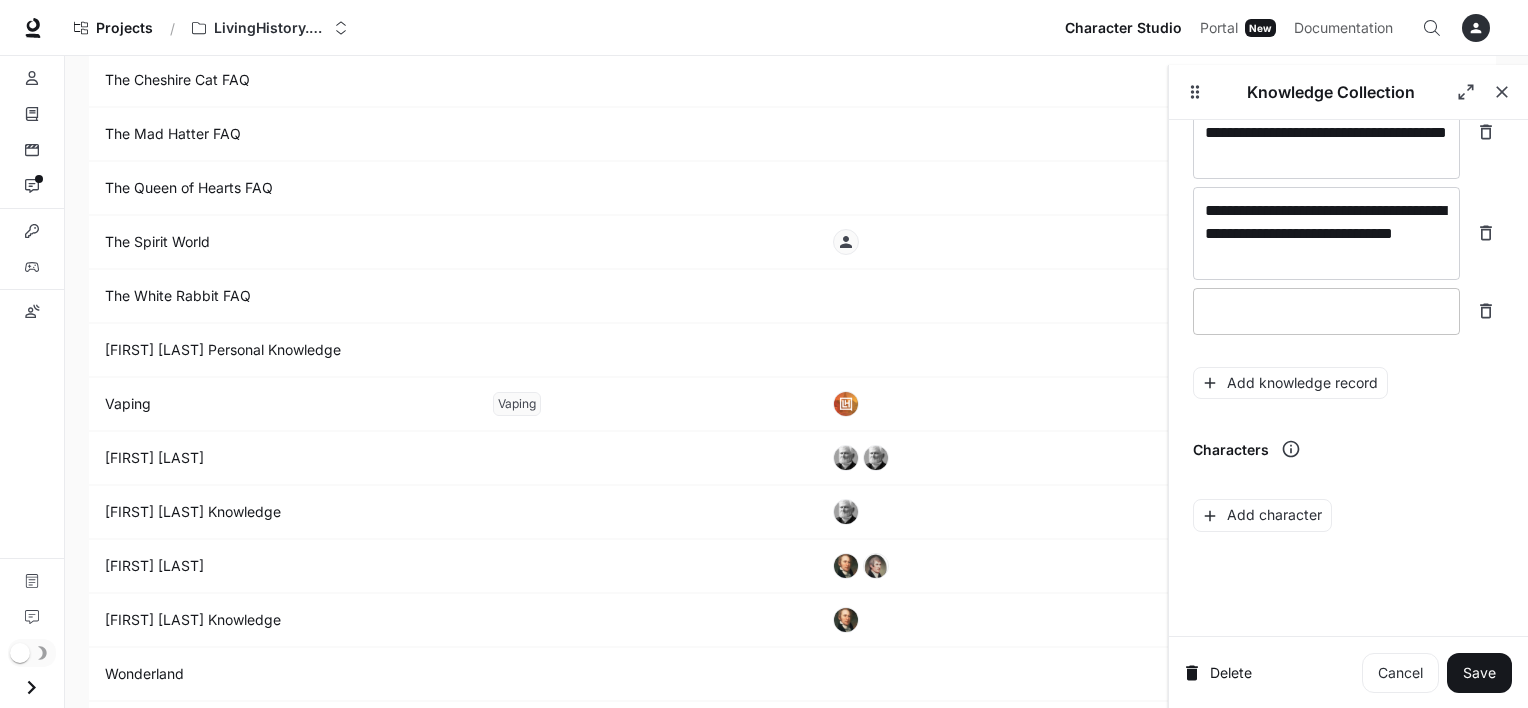 click at bounding box center (1326, 311) 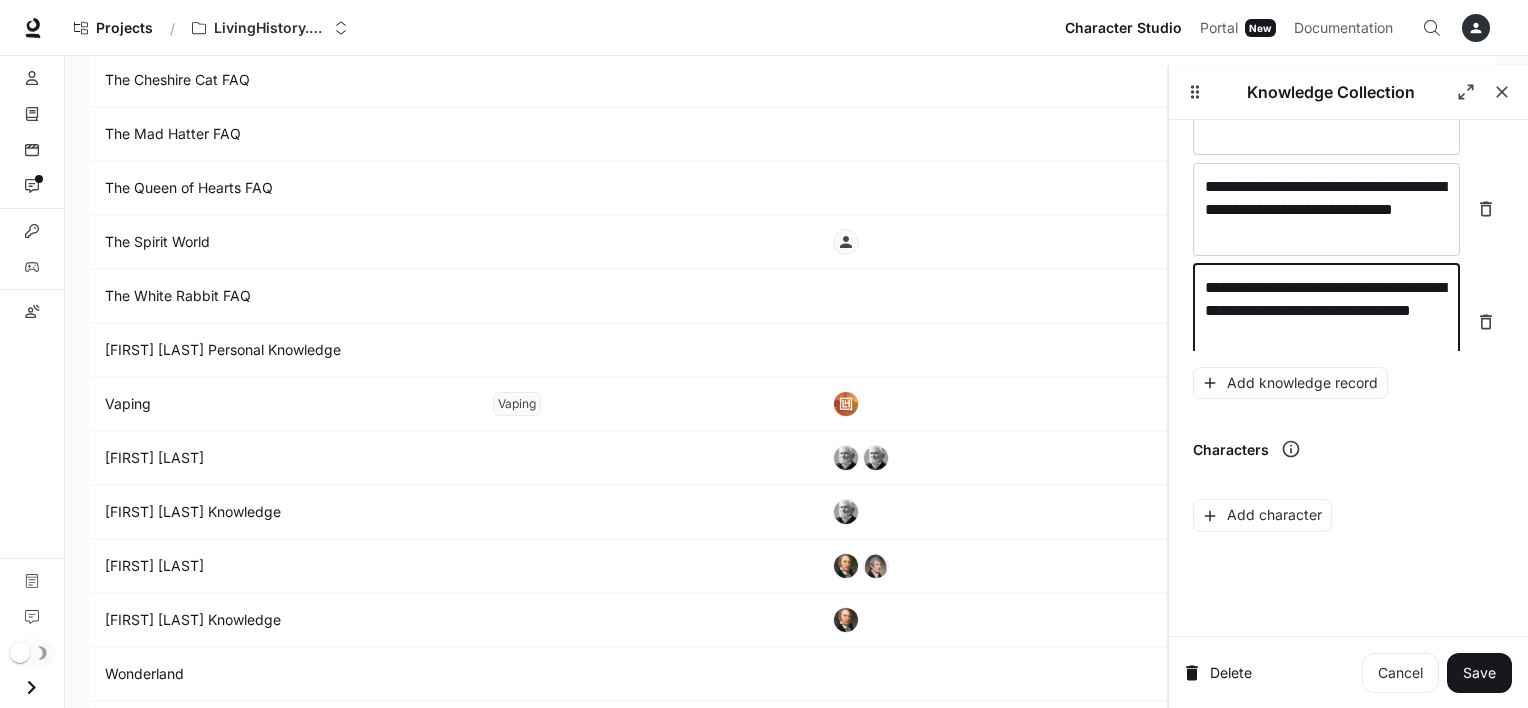 scroll, scrollTop: 30735, scrollLeft: 0, axis: vertical 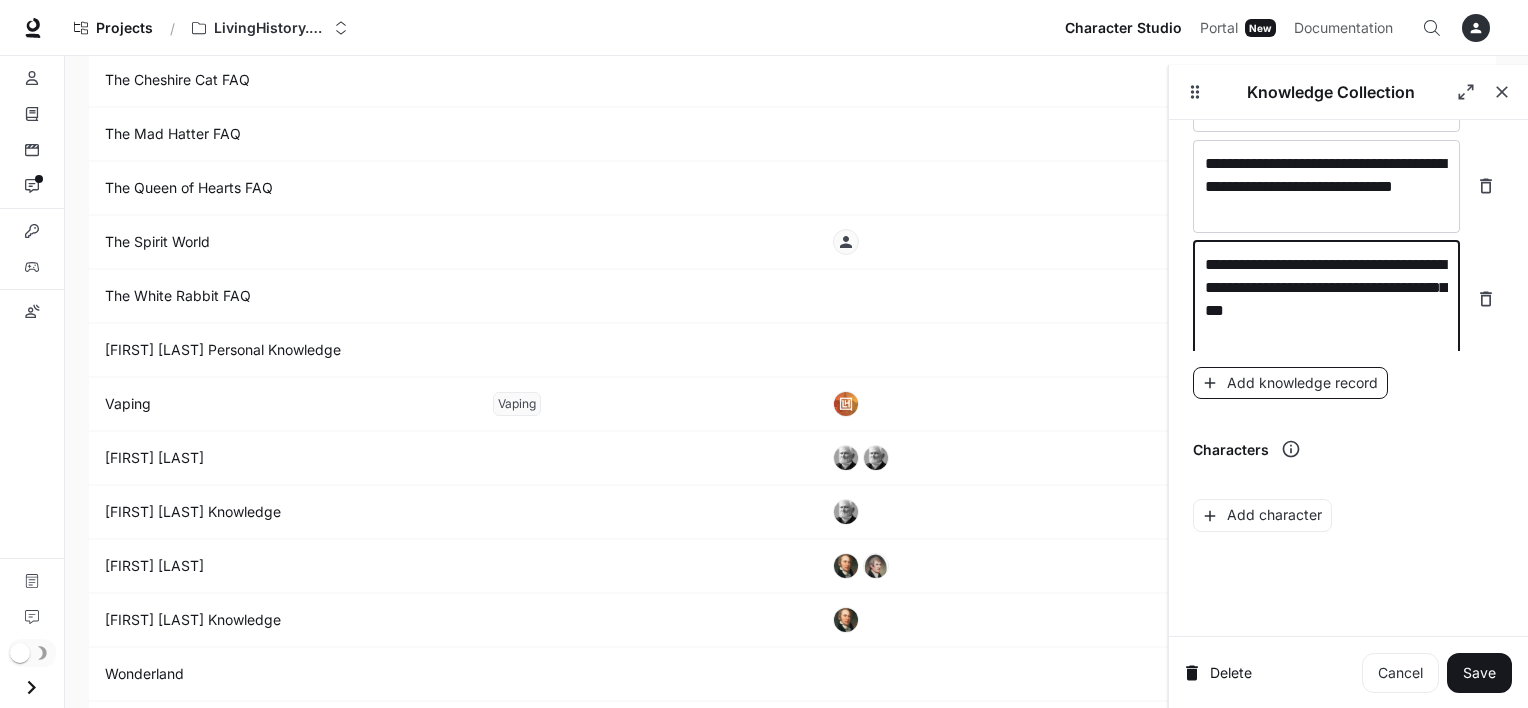 type on "**********" 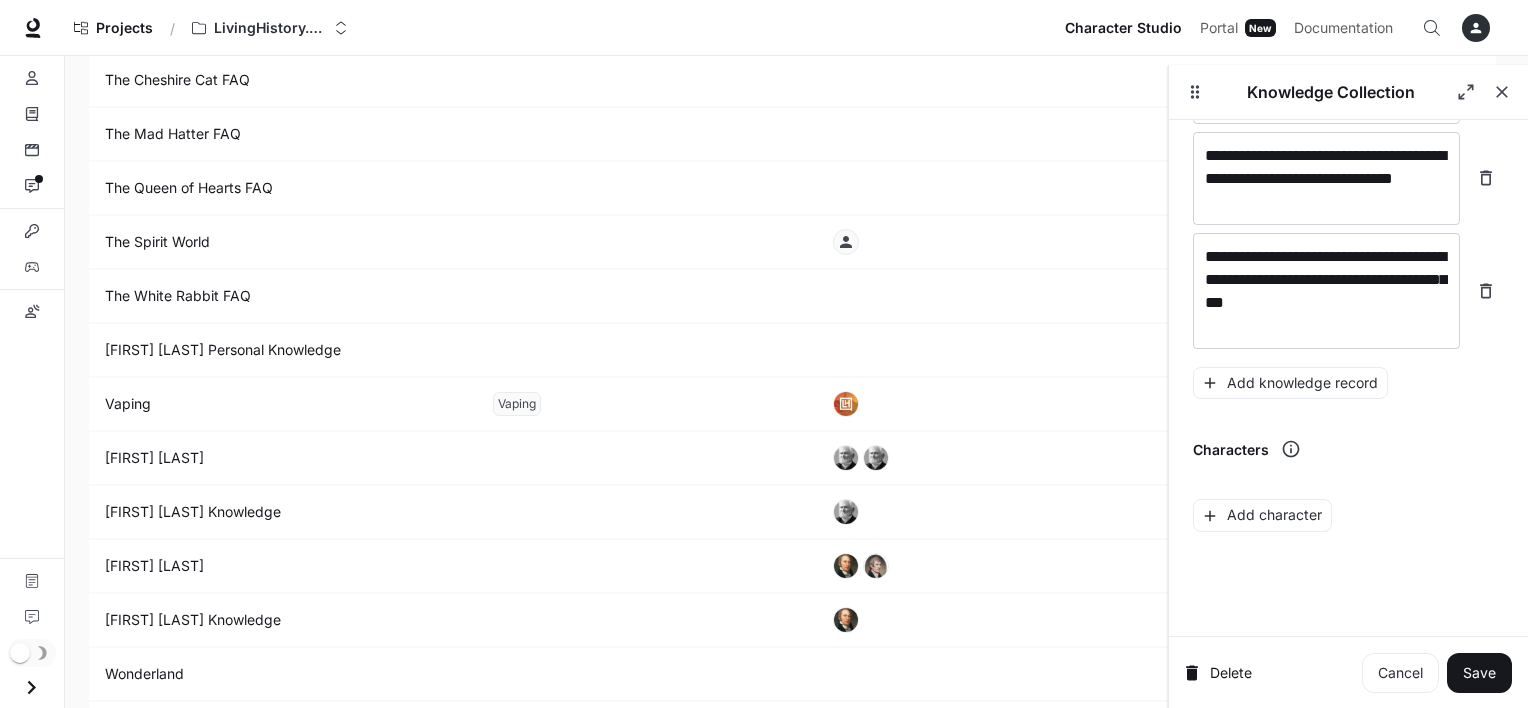 scroll, scrollTop: 30788, scrollLeft: 0, axis: vertical 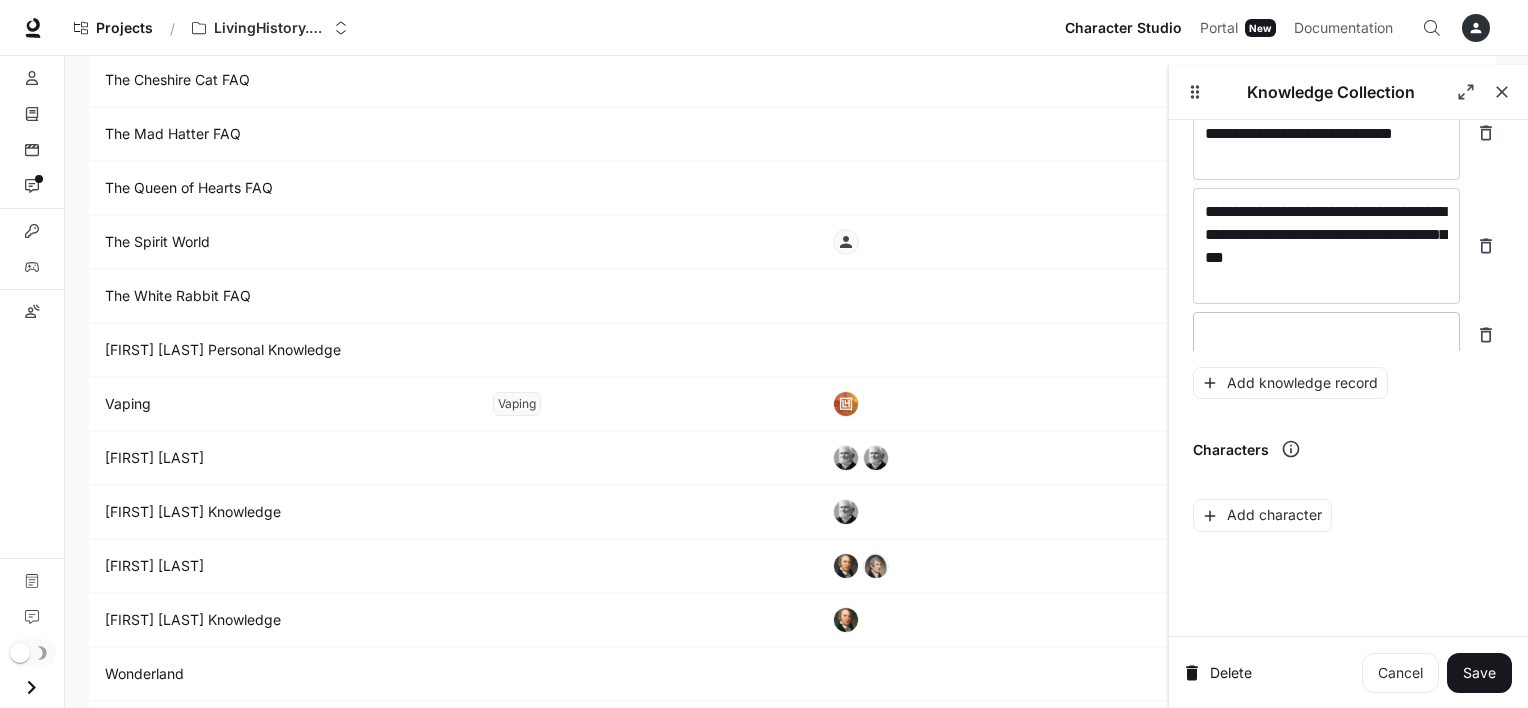 click at bounding box center (1326, 335) 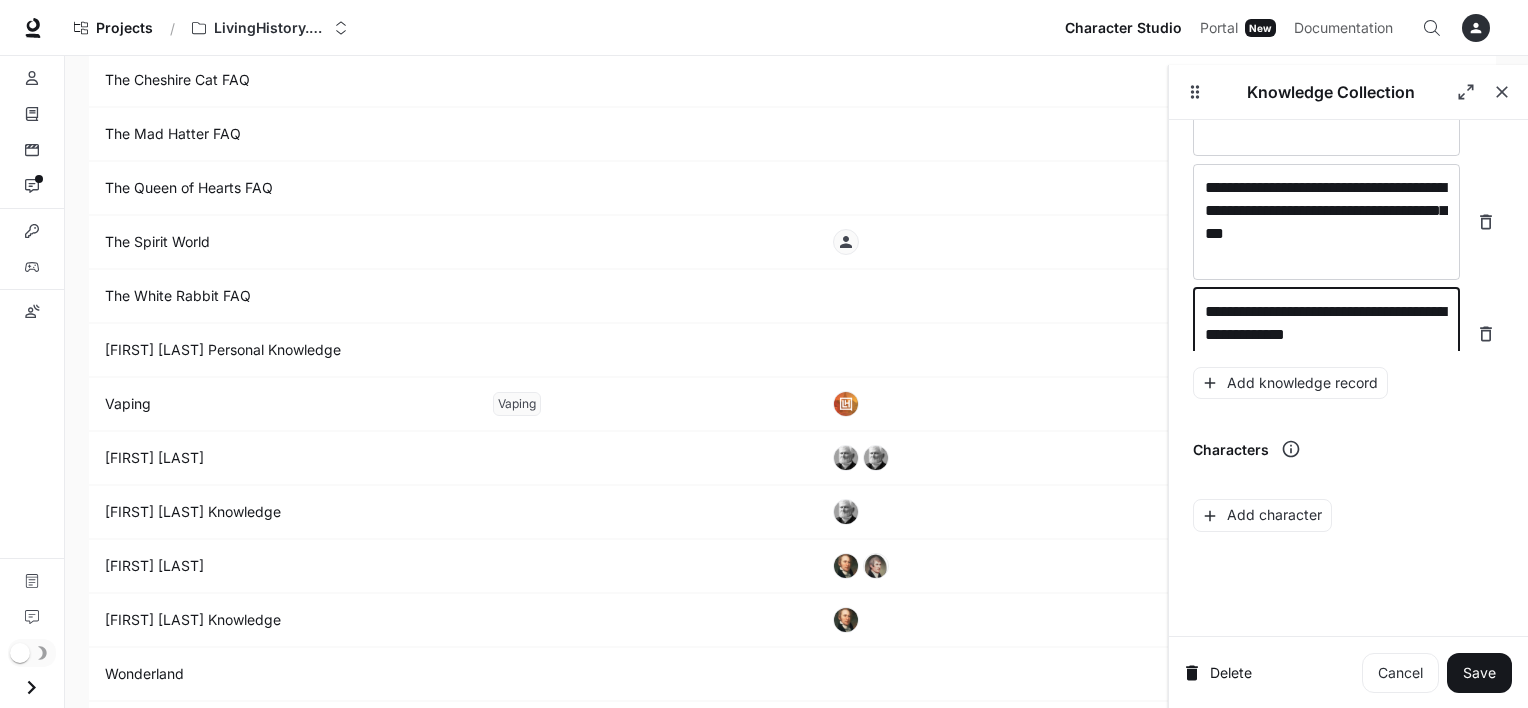scroll, scrollTop: 30828, scrollLeft: 0, axis: vertical 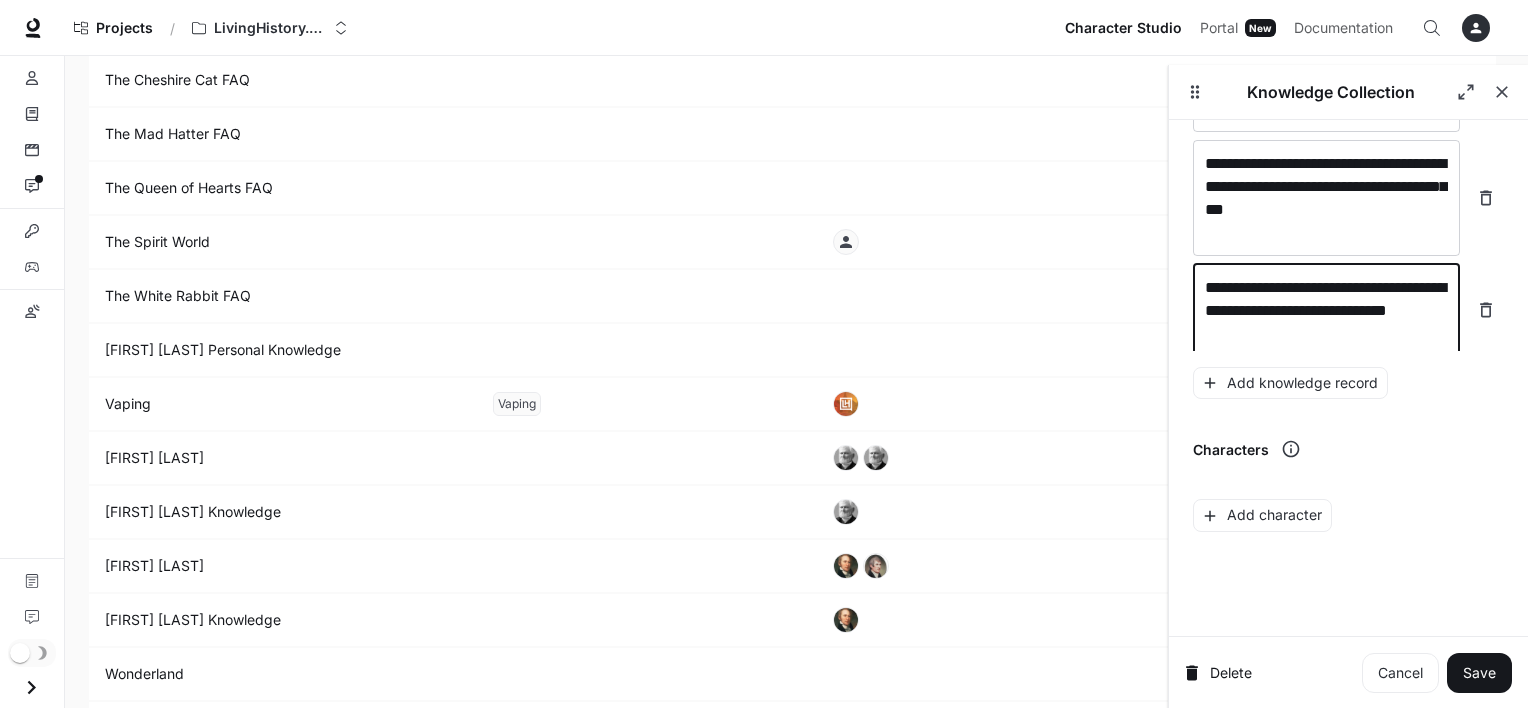 type on "**********" 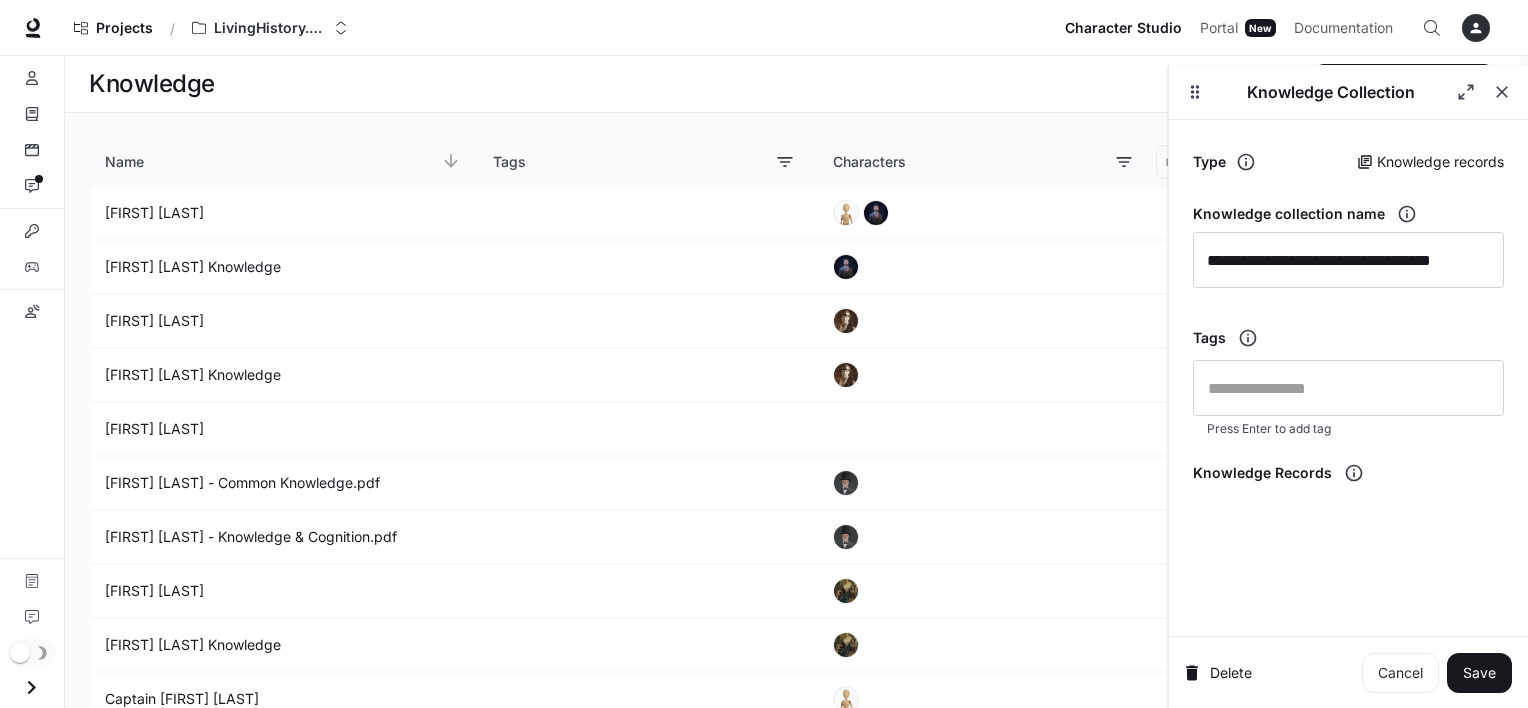 scroll, scrollTop: 4669, scrollLeft: 0, axis: vertical 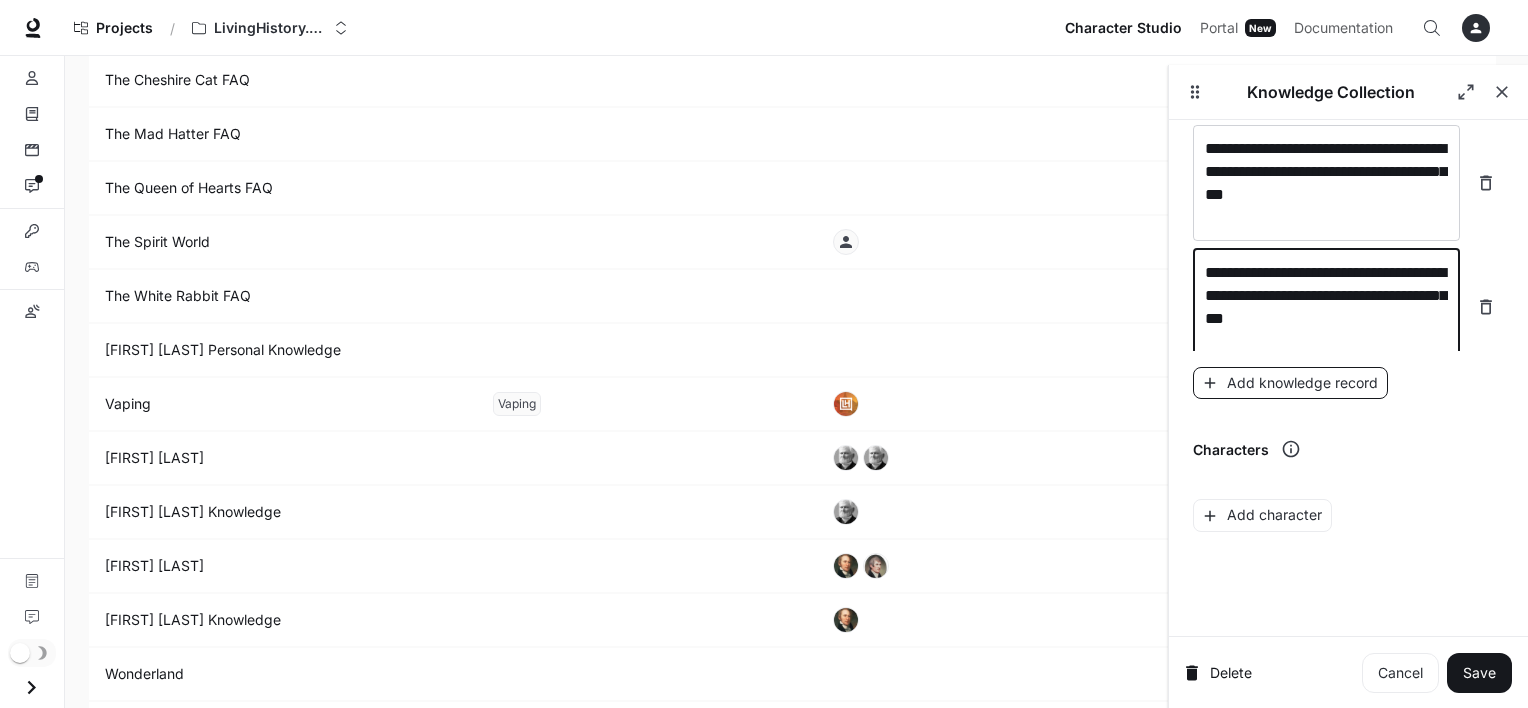 type on "**********" 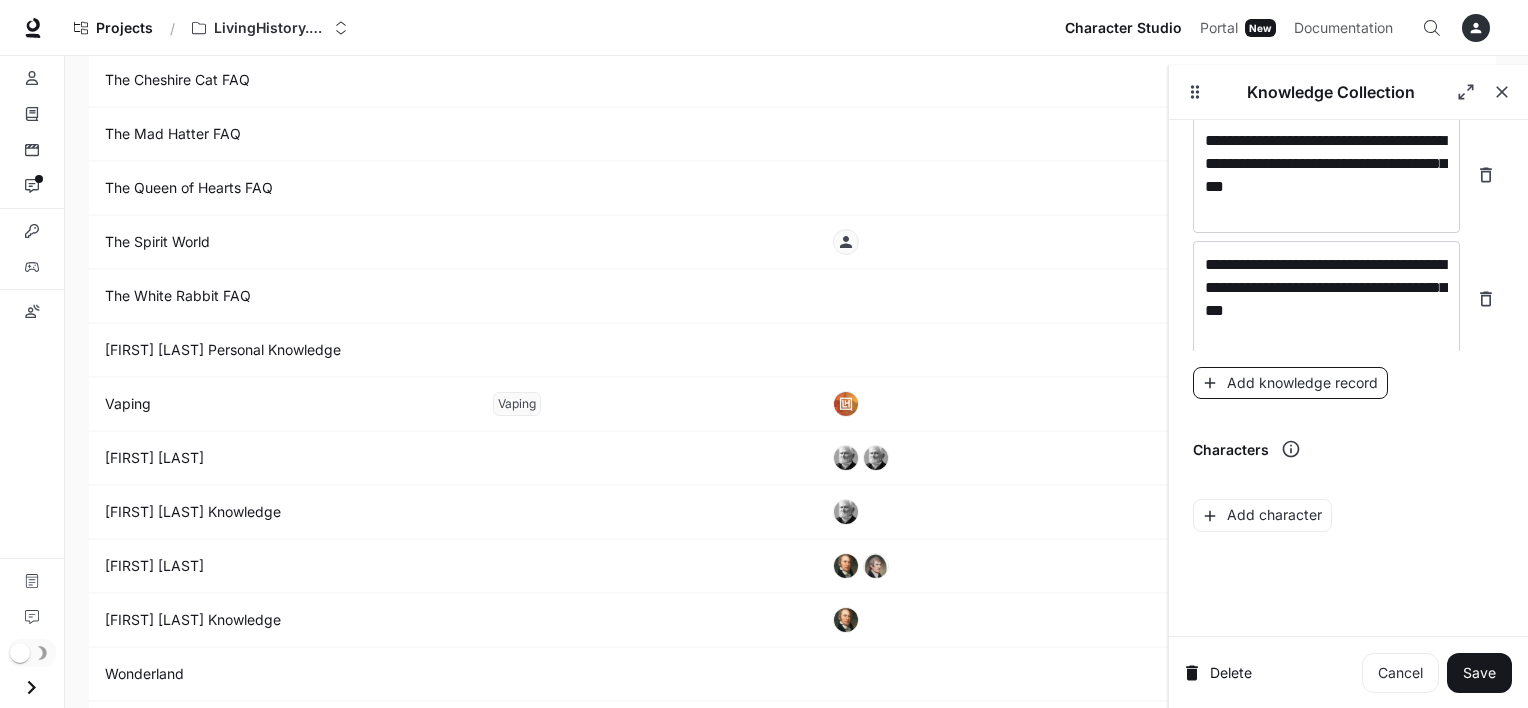 scroll, scrollTop: 30920, scrollLeft: 0, axis: vertical 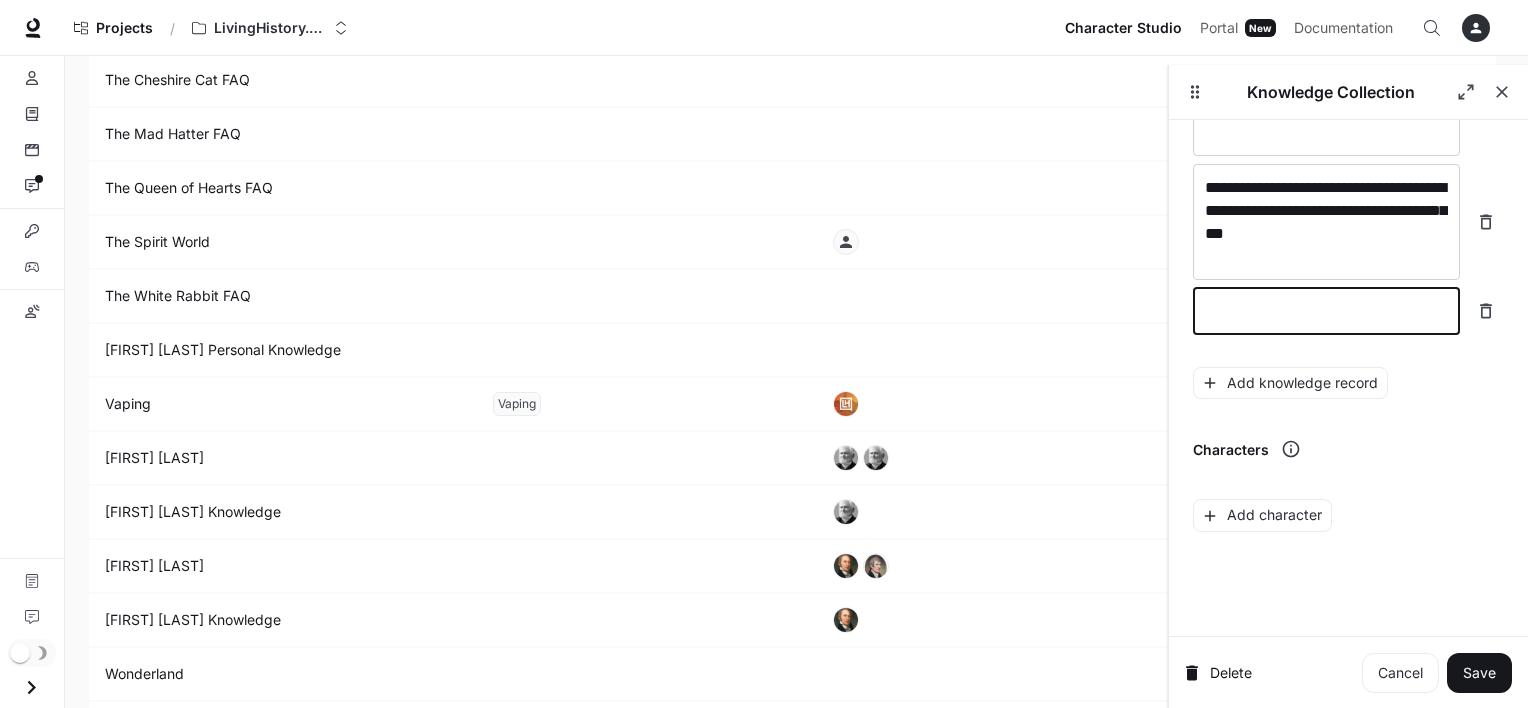 click at bounding box center (1326, 311) 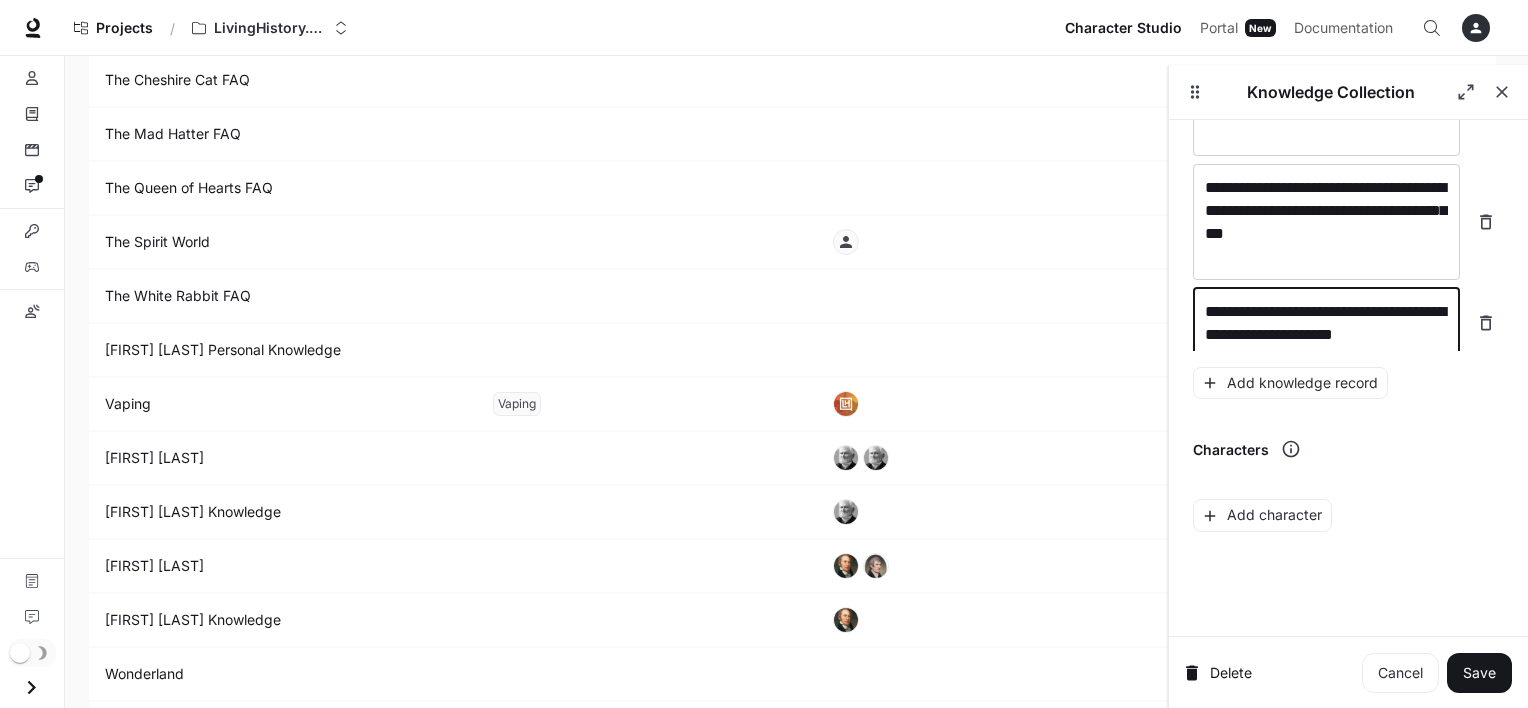 scroll, scrollTop: 30936, scrollLeft: 0, axis: vertical 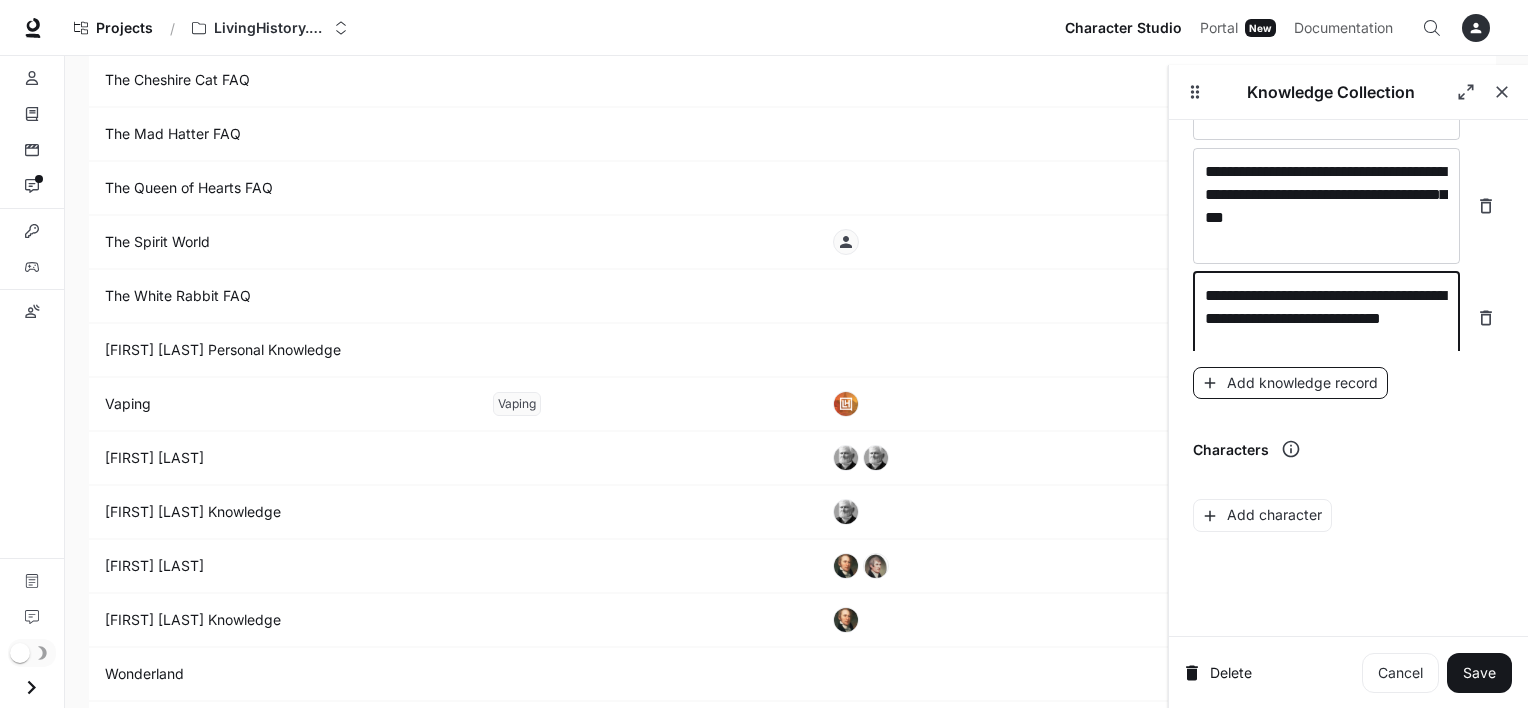 type on "**********" 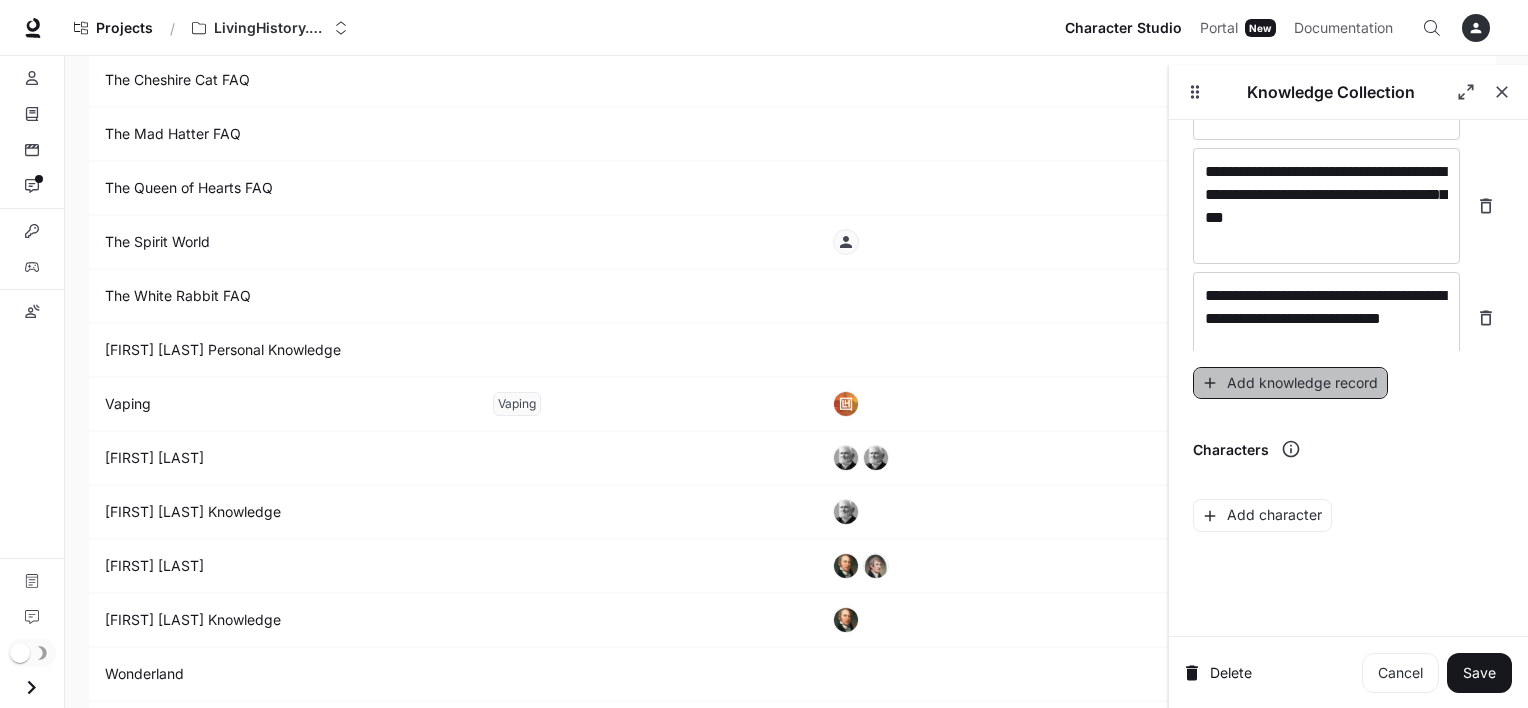 click on "Add knowledge record" at bounding box center [1290, 383] 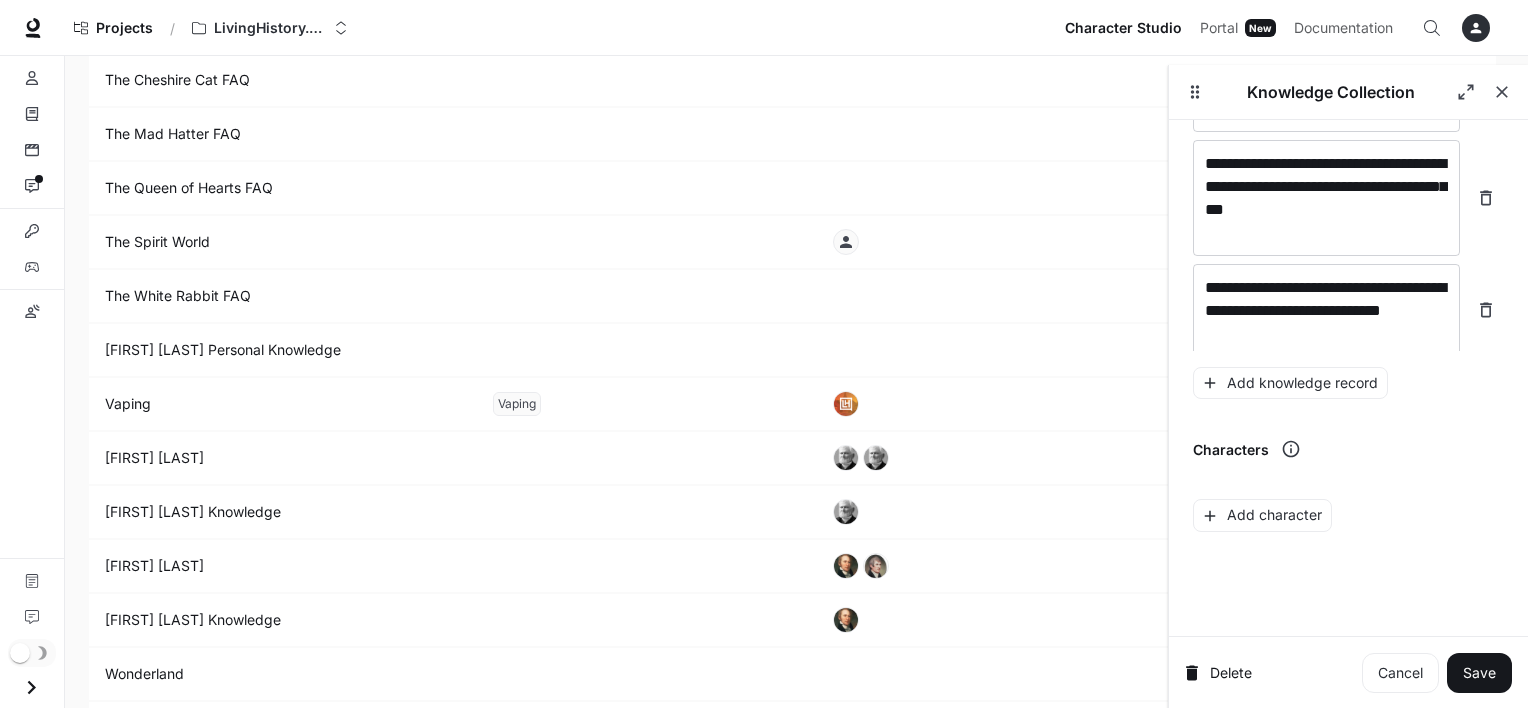 scroll, scrollTop: 31012, scrollLeft: 0, axis: vertical 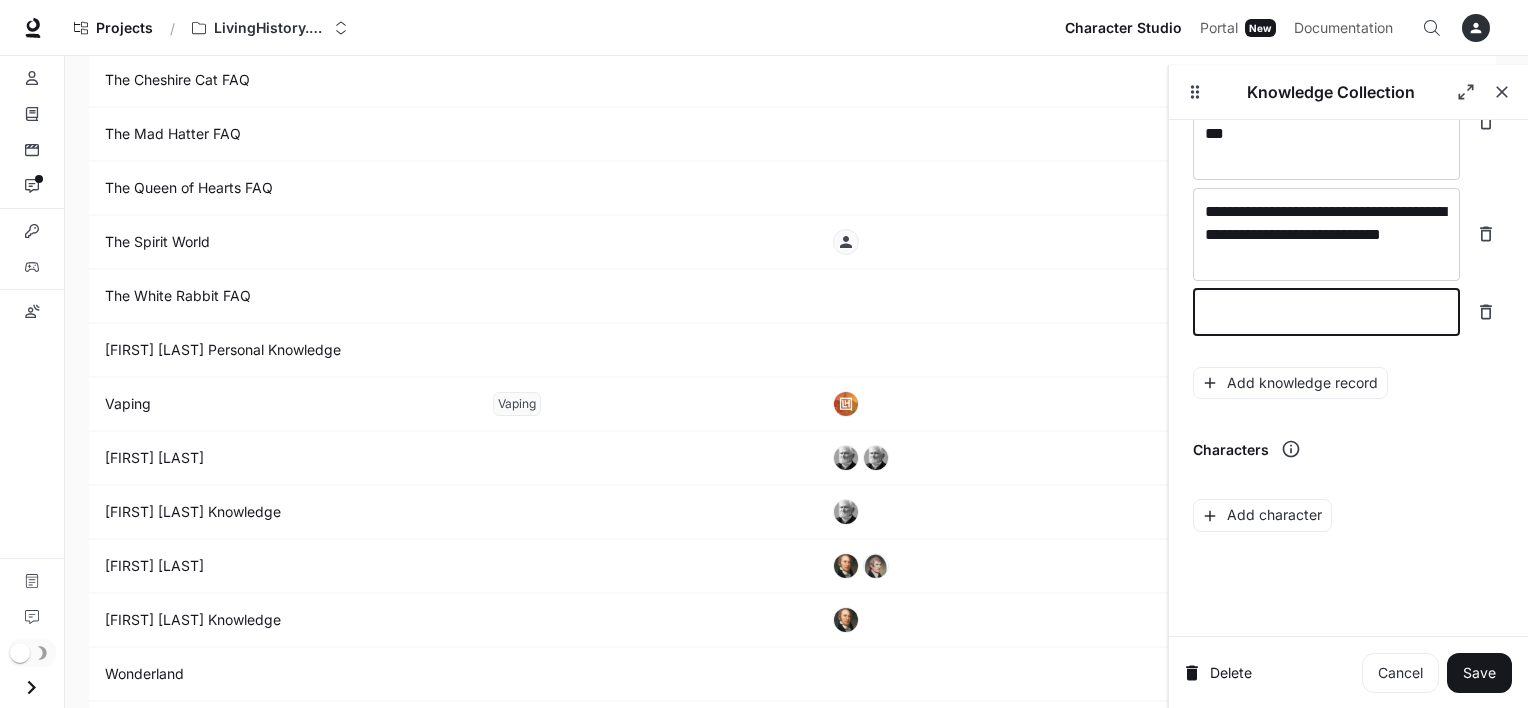 click at bounding box center (1326, 312) 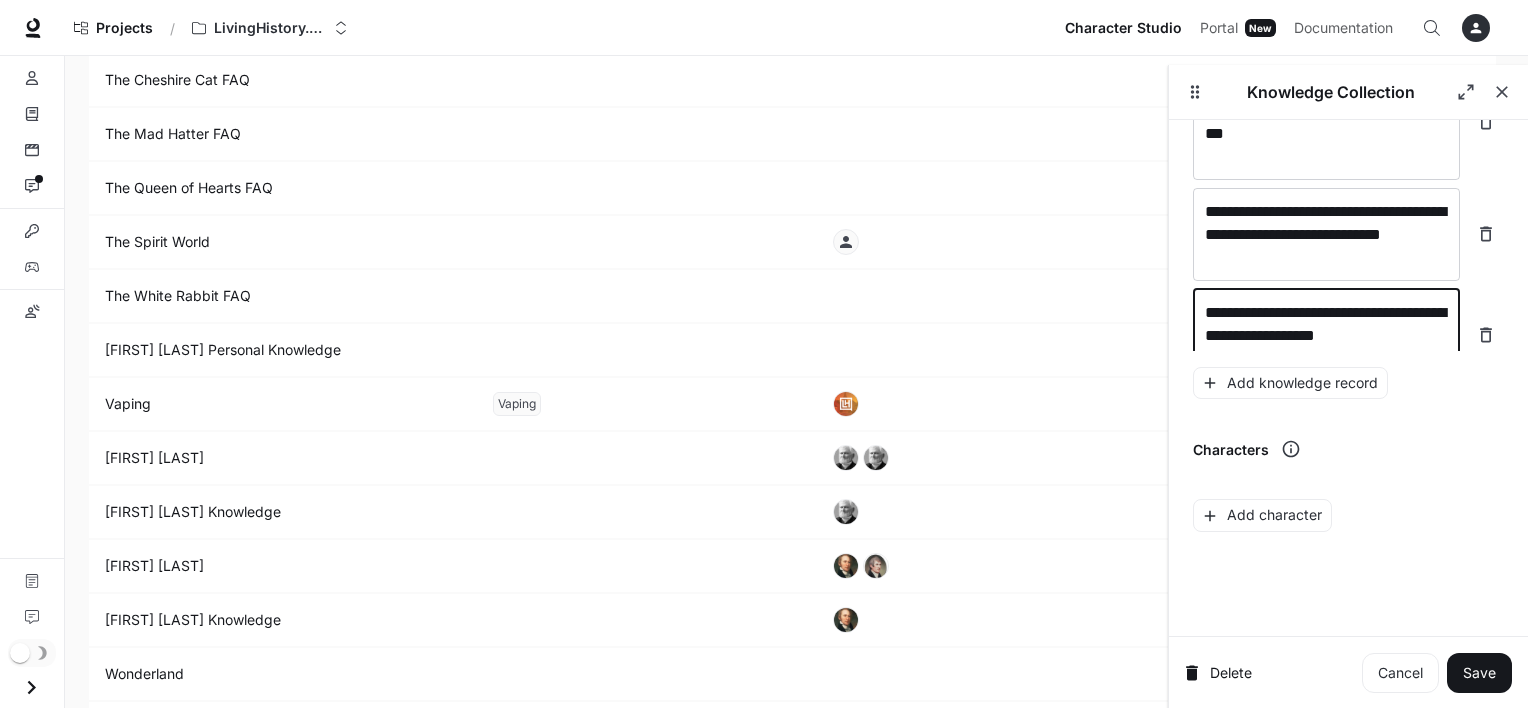 scroll, scrollTop: 31028, scrollLeft: 0, axis: vertical 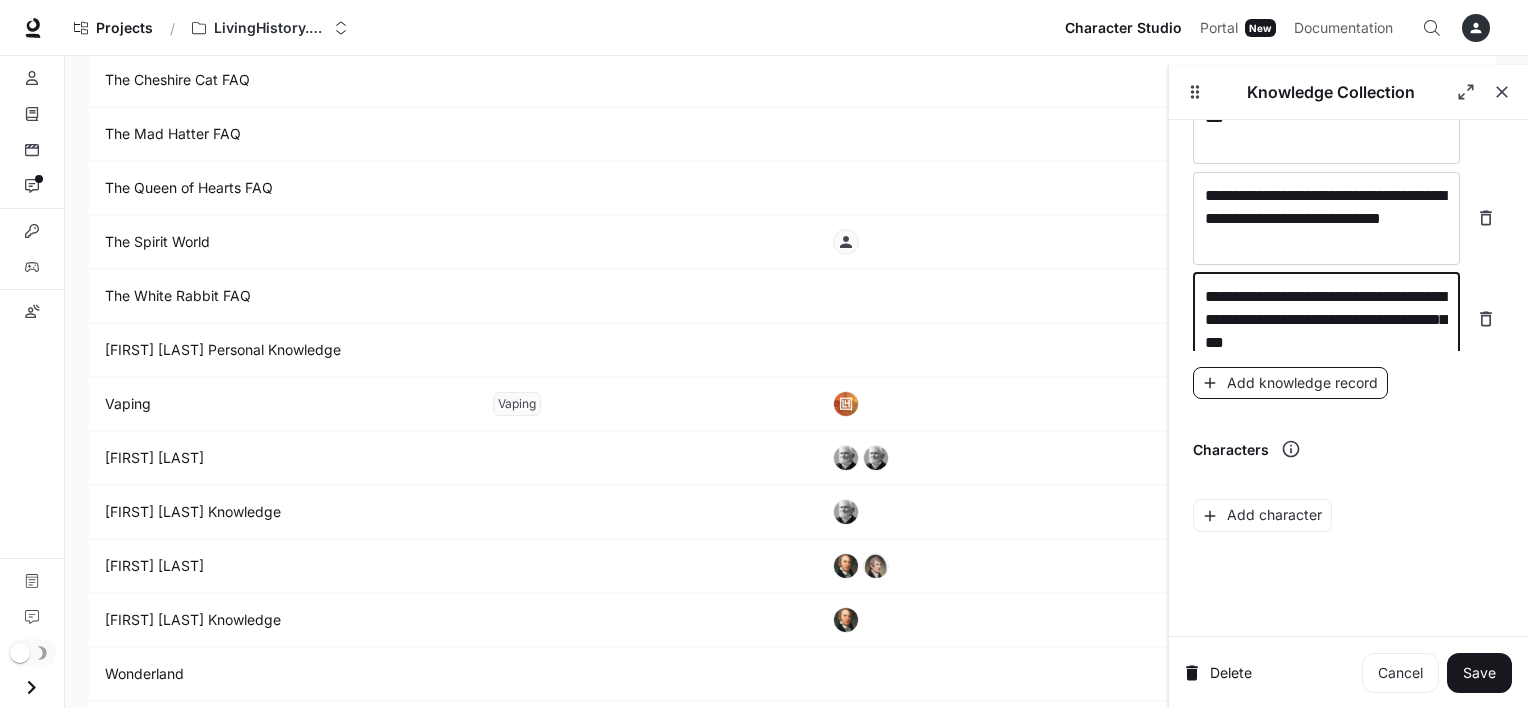 type on "**********" 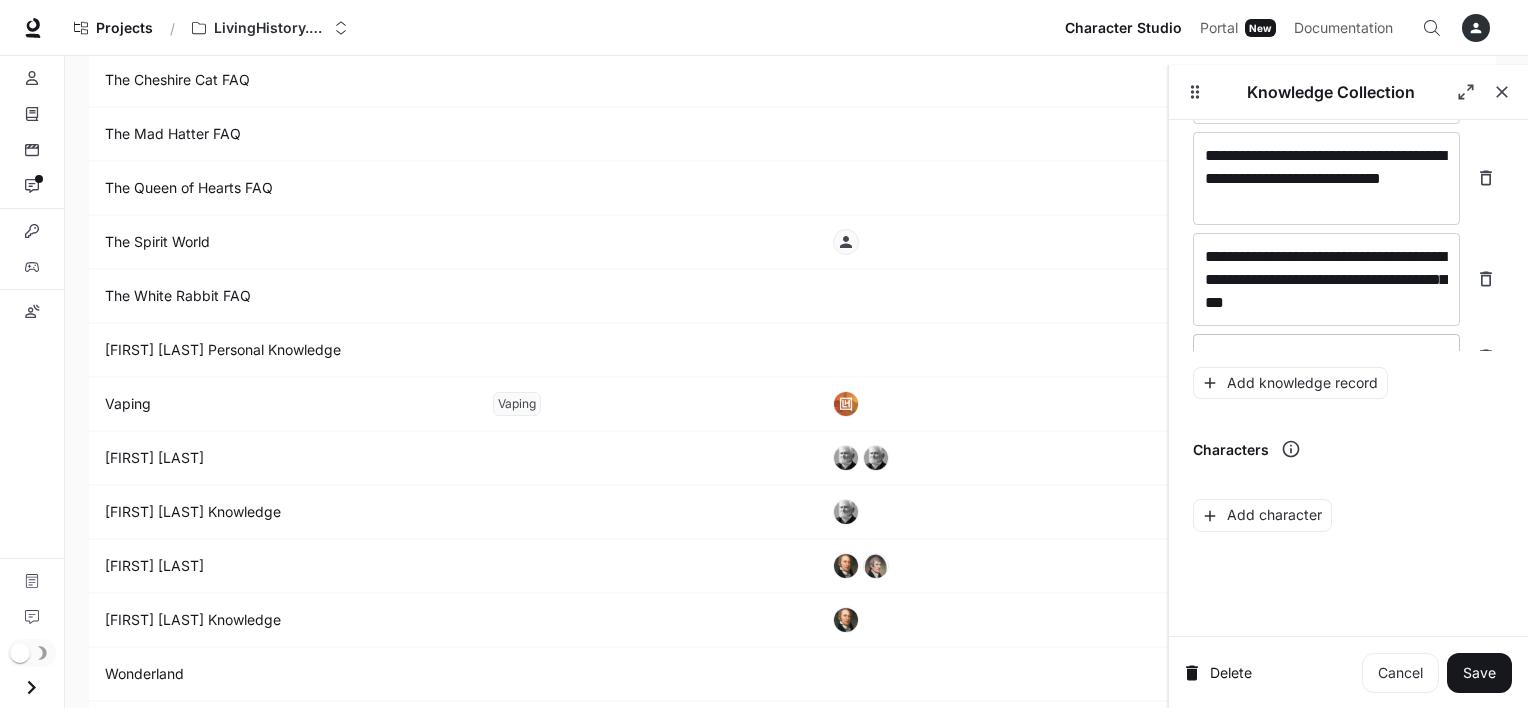 click on "* ​" at bounding box center (1326, 357) 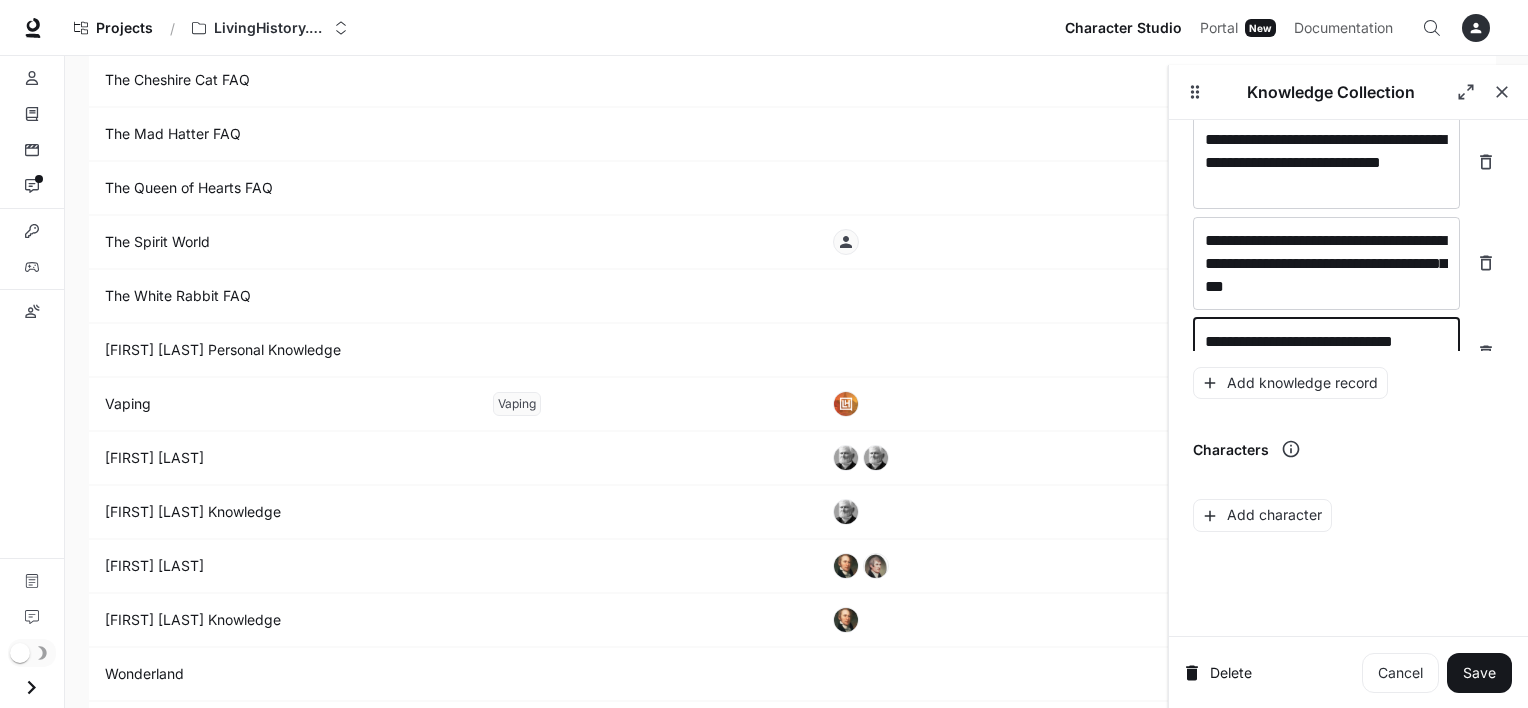 scroll, scrollTop: 31107, scrollLeft: 0, axis: vertical 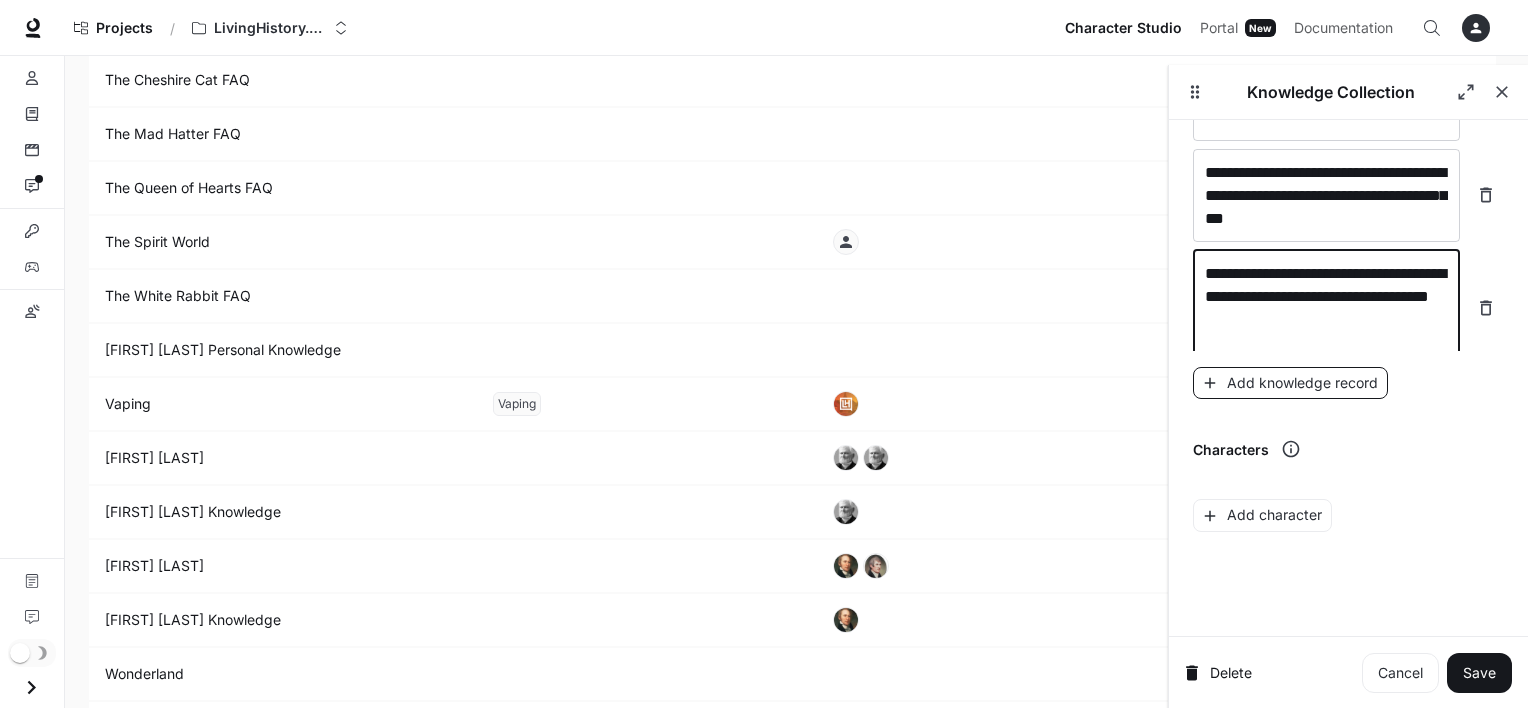 type on "**********" 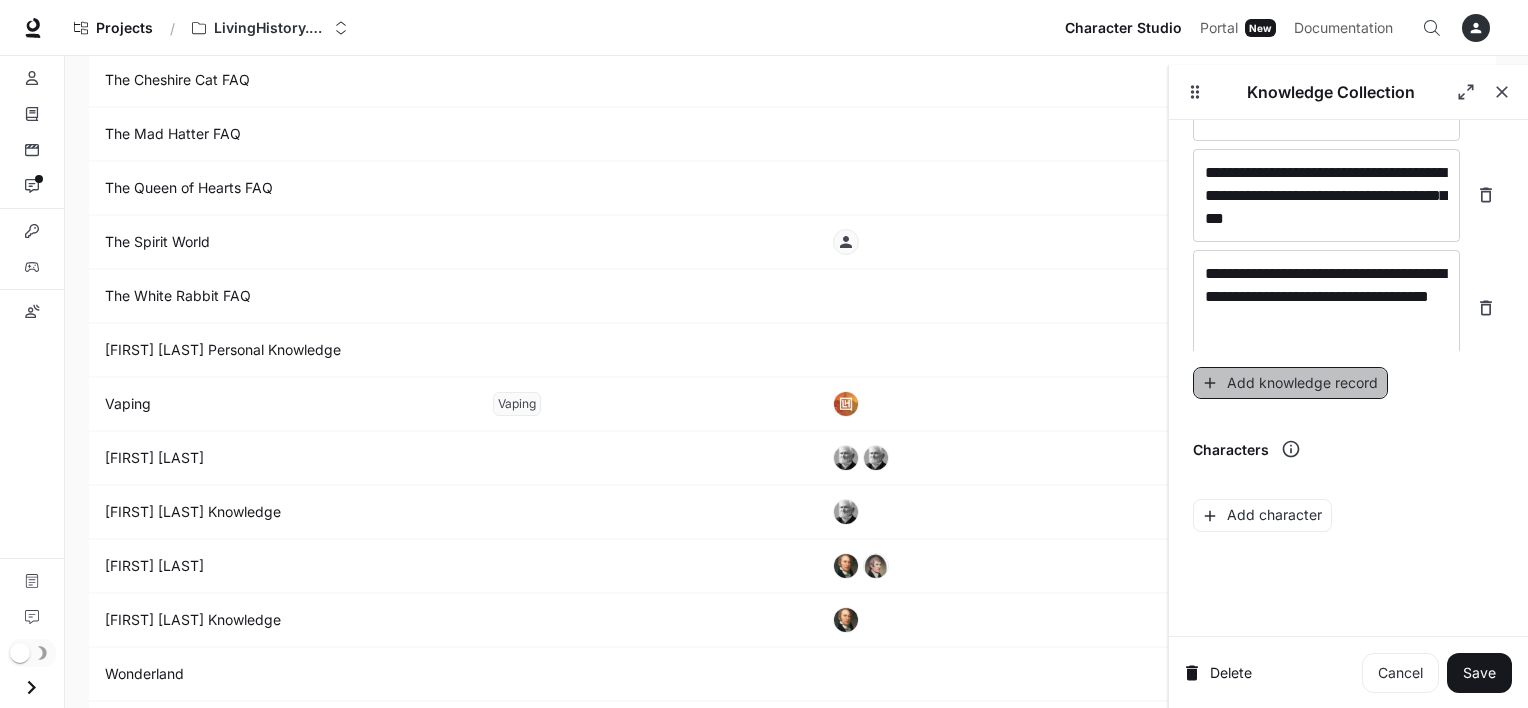 click on "Add knowledge record" at bounding box center [1290, 383] 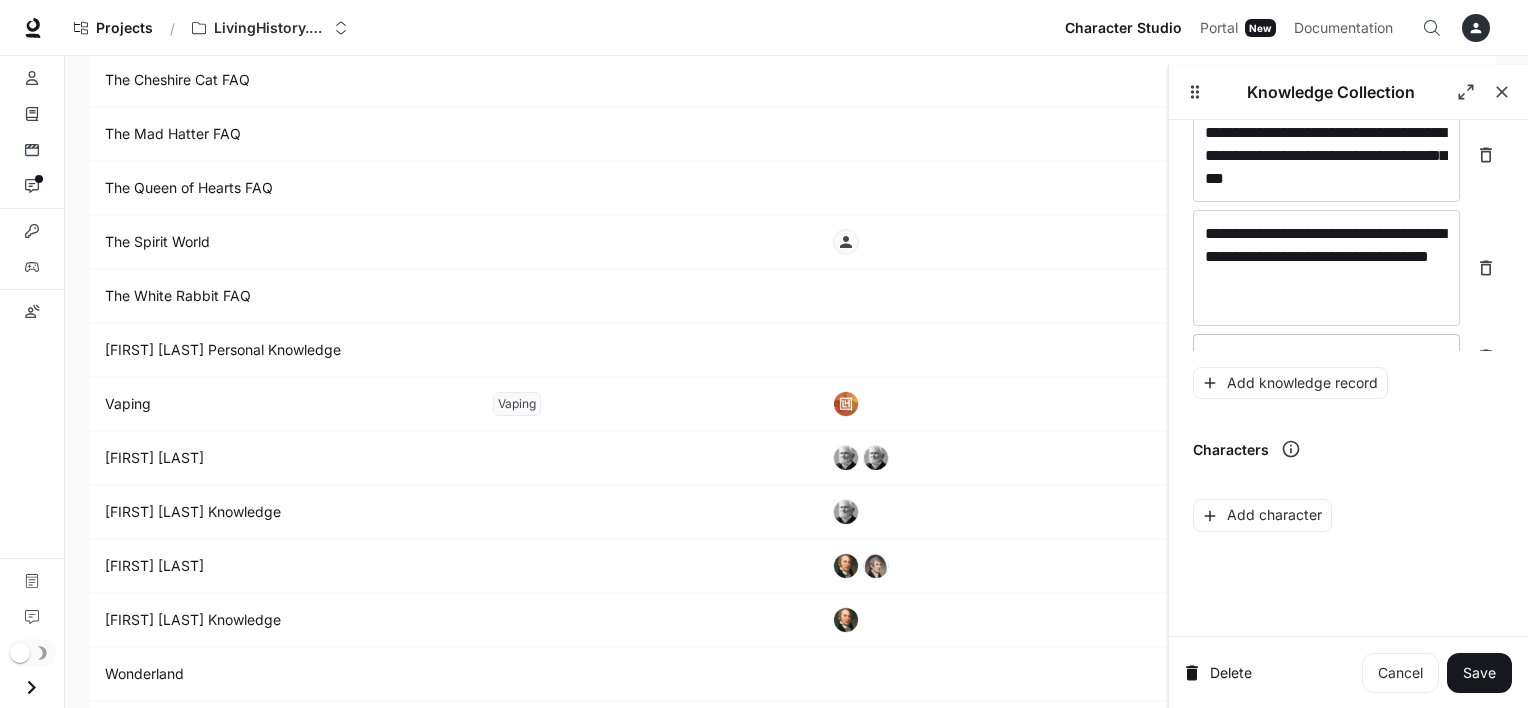 click on "* ​" at bounding box center (1326, 357) 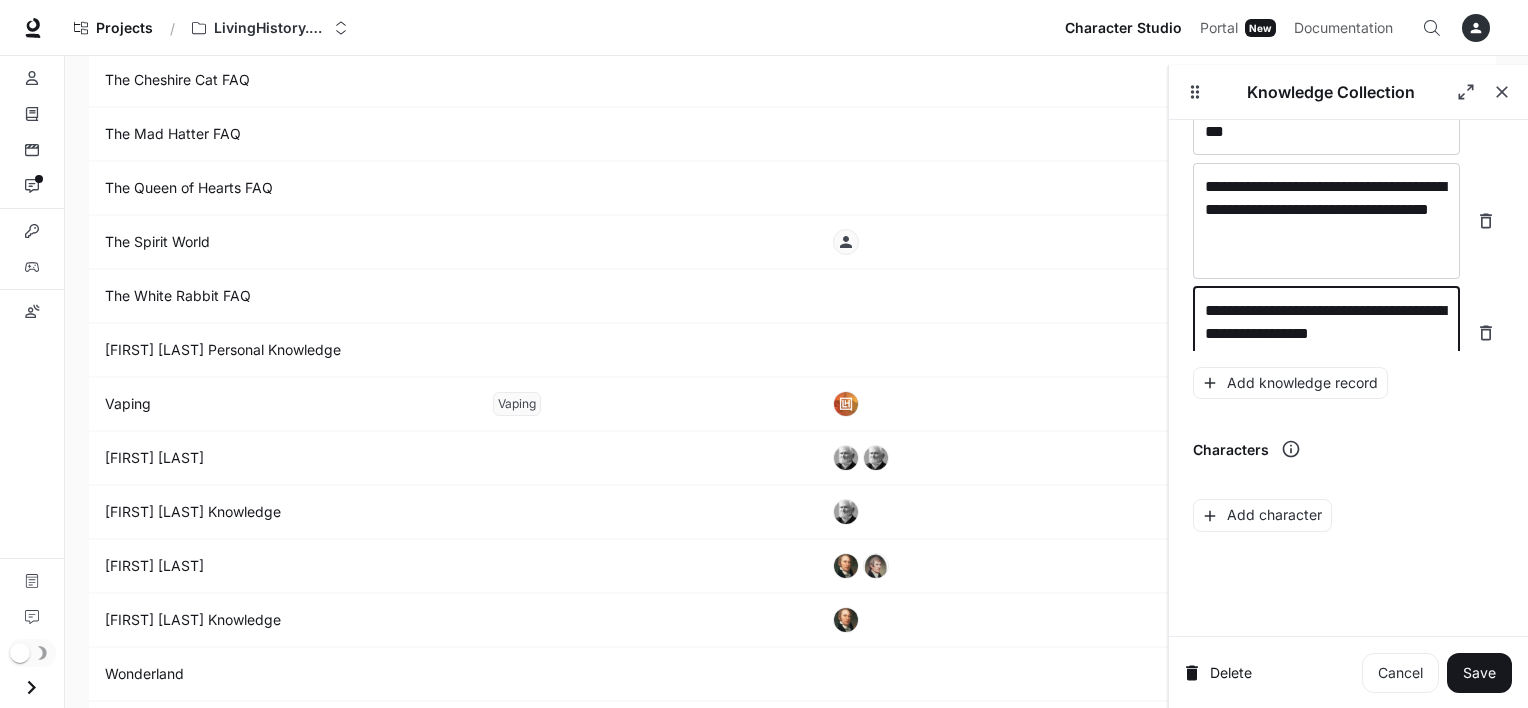 scroll, scrollTop: 31245, scrollLeft: 0, axis: vertical 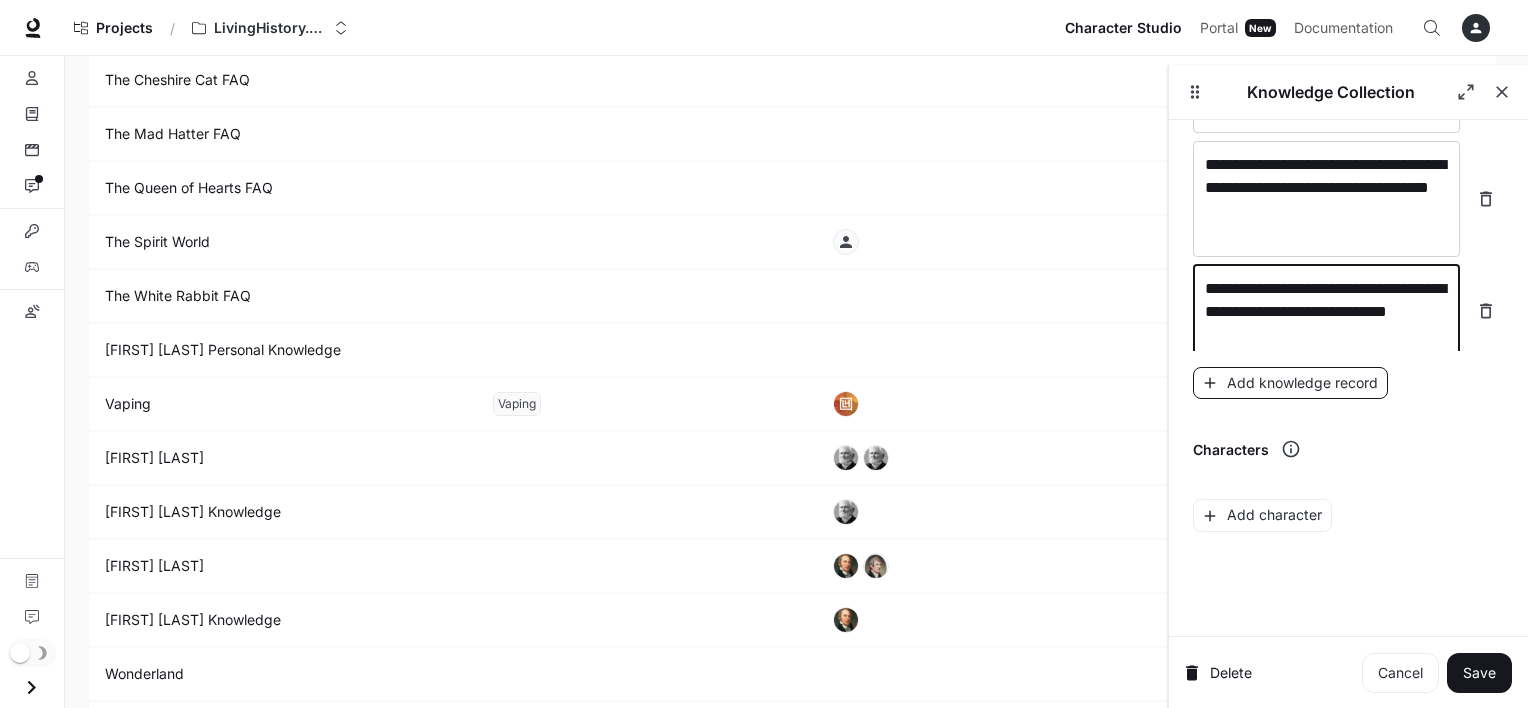 type on "**********" 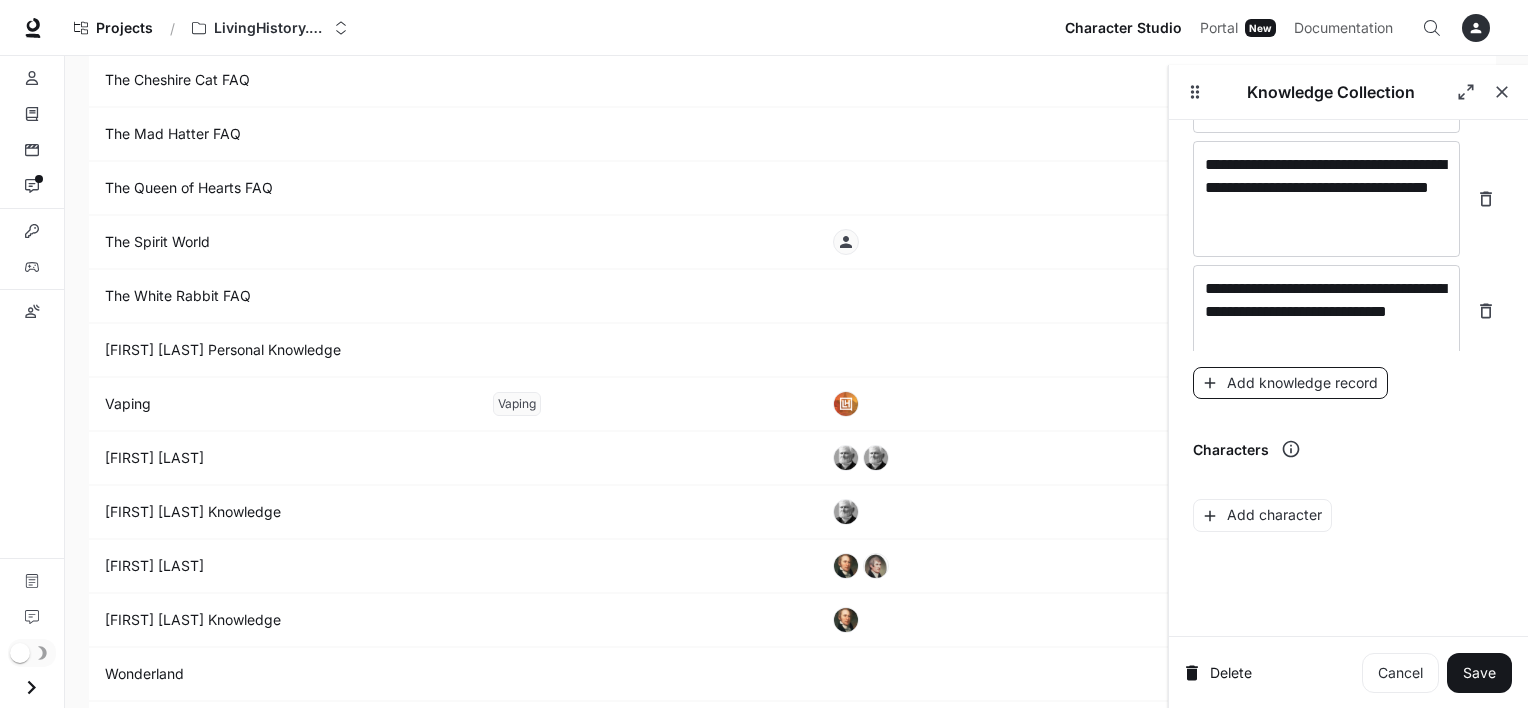 scroll, scrollTop: 31300, scrollLeft: 0, axis: vertical 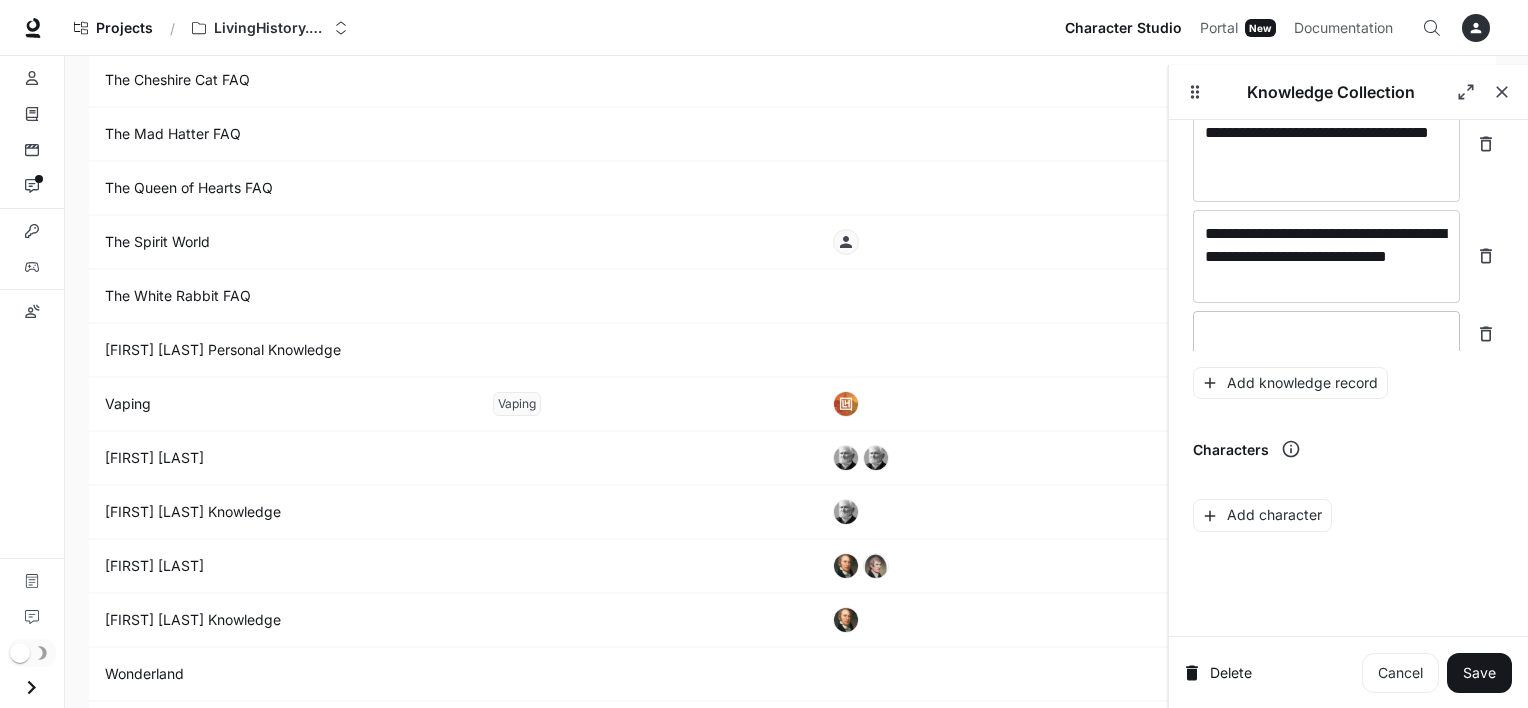 click on "* ​" at bounding box center [1326, 334] 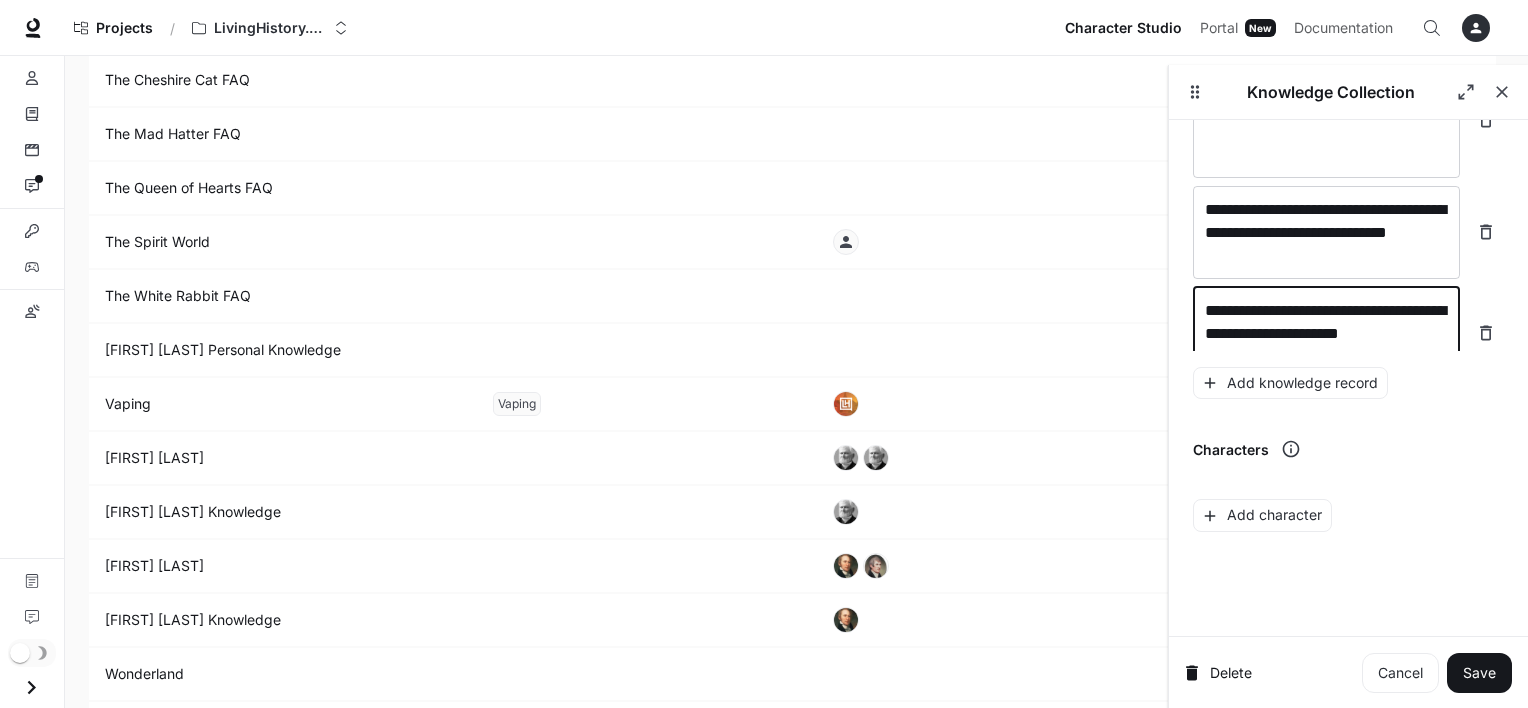 scroll, scrollTop: 31360, scrollLeft: 0, axis: vertical 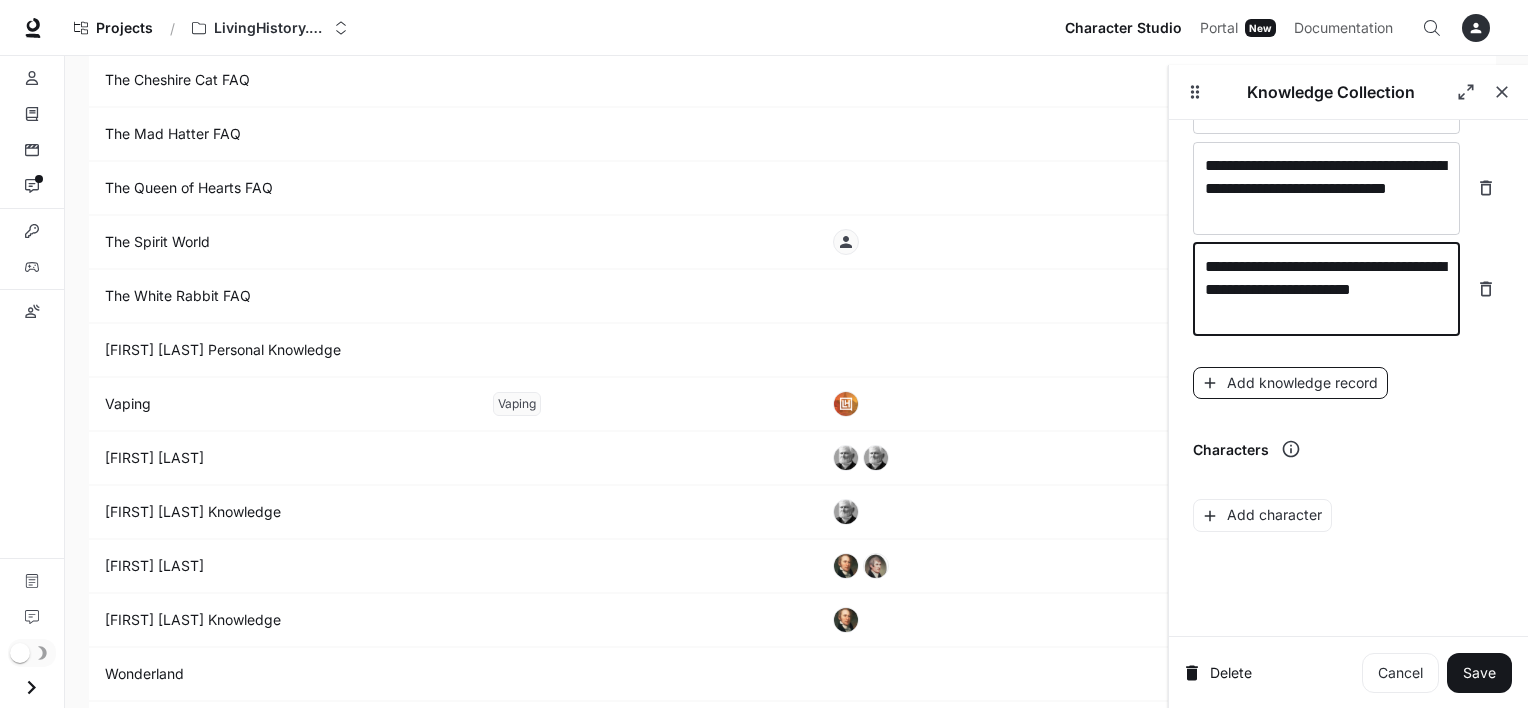 type on "**********" 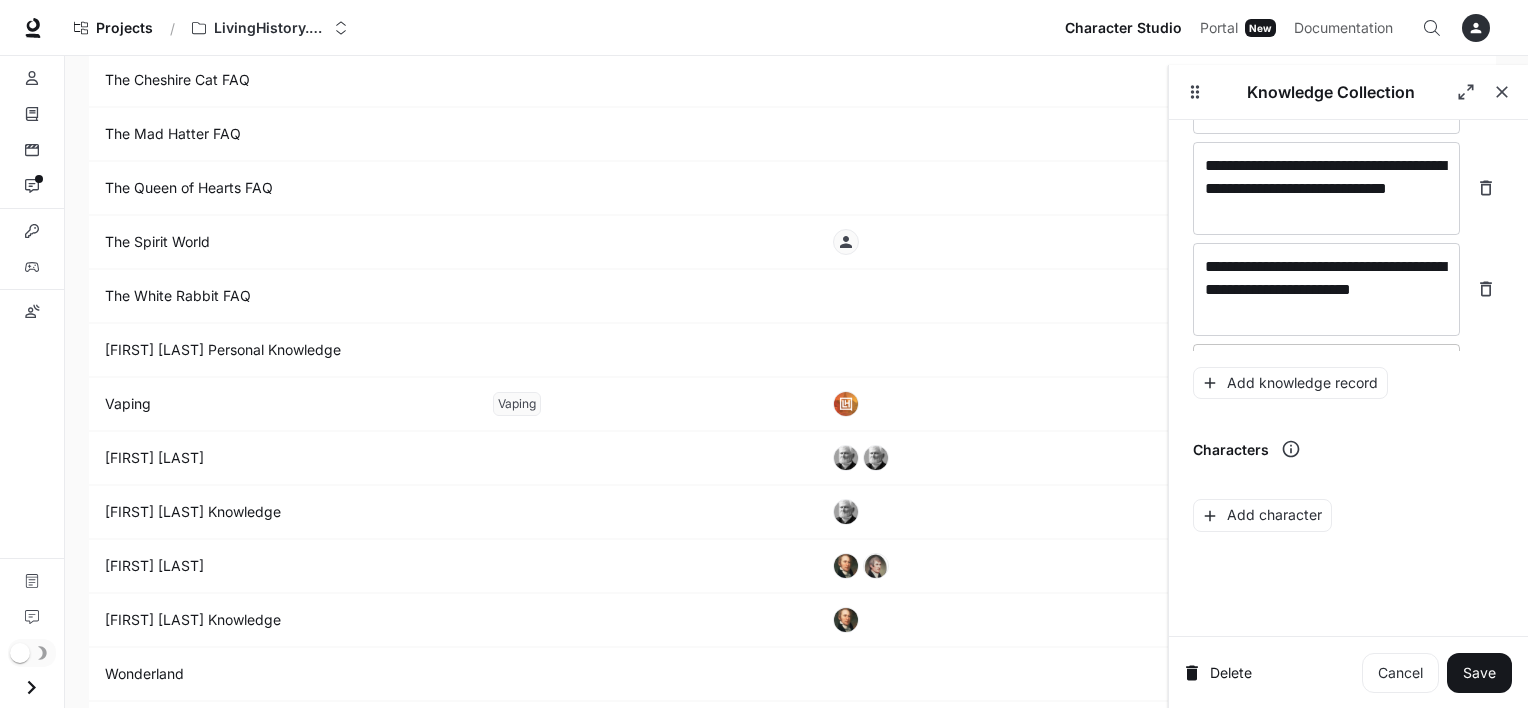 scroll, scrollTop: 31392, scrollLeft: 0, axis: vertical 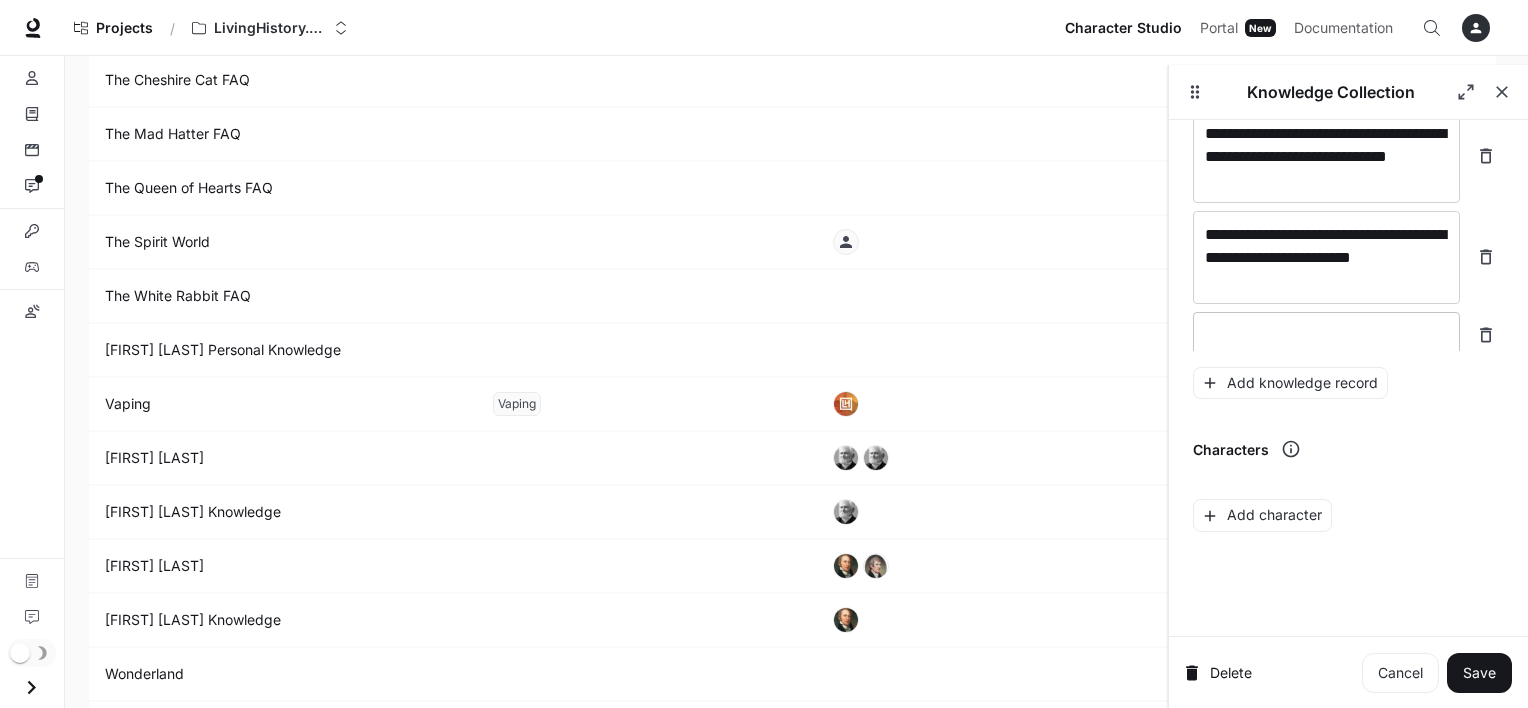 click on "* ​" at bounding box center (1326, 335) 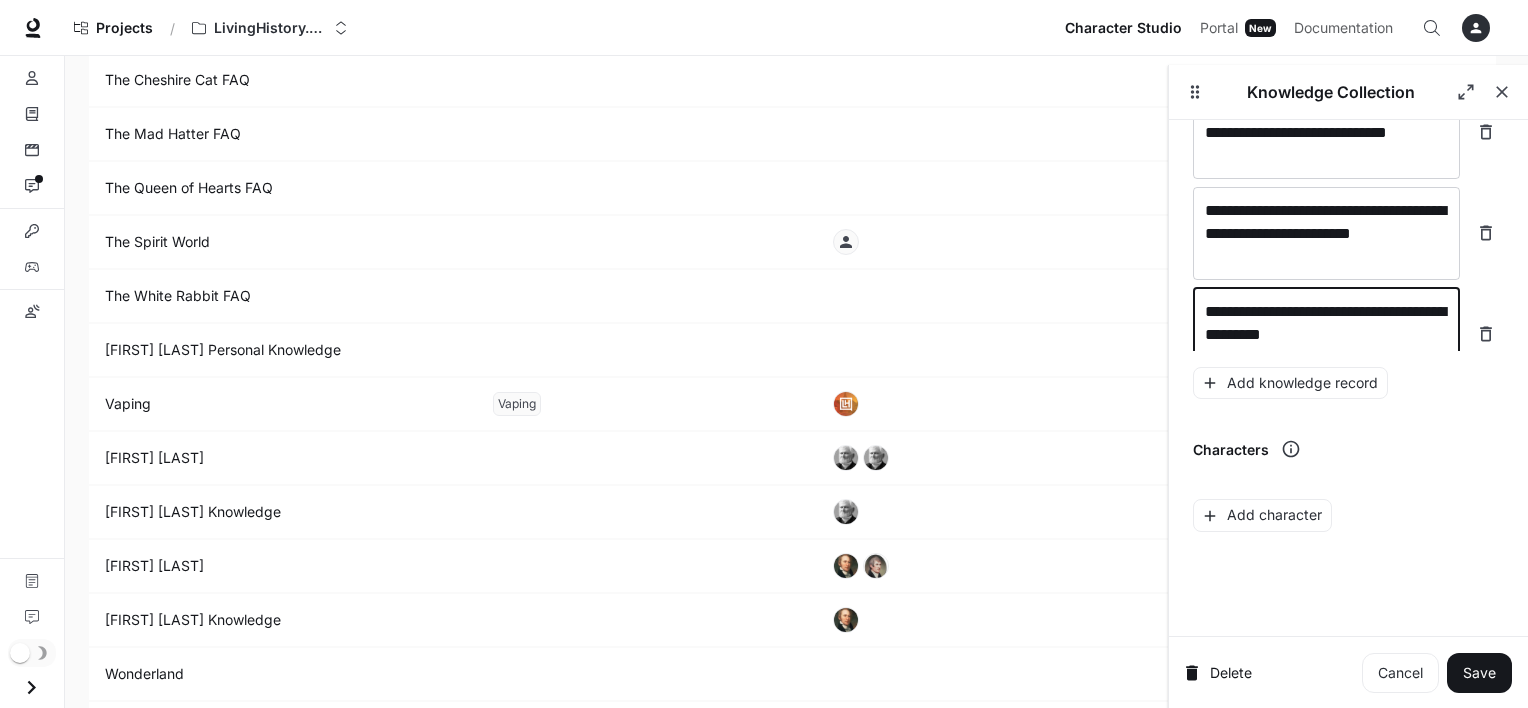 scroll, scrollTop: 31432, scrollLeft: 0, axis: vertical 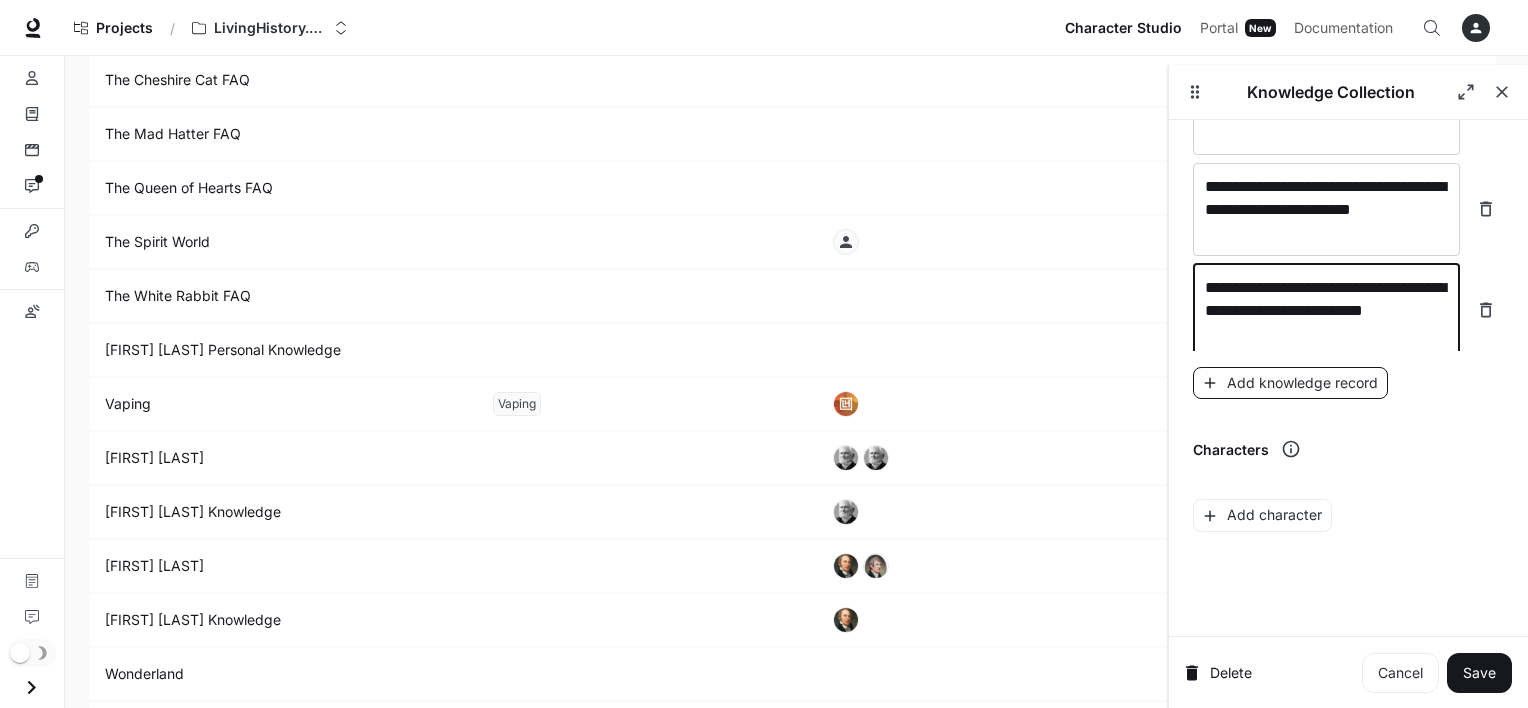 type on "**********" 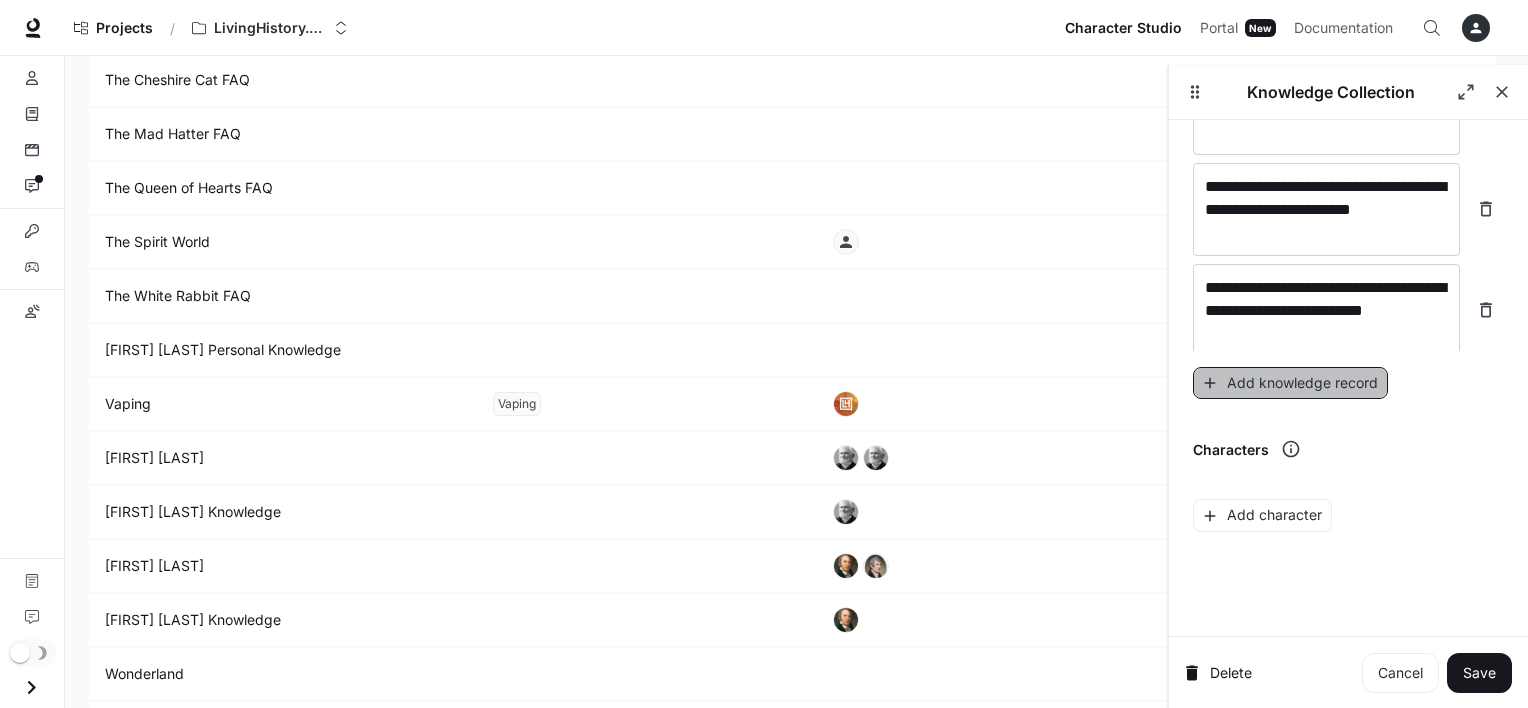 click on "Add knowledge record" at bounding box center [1290, 383] 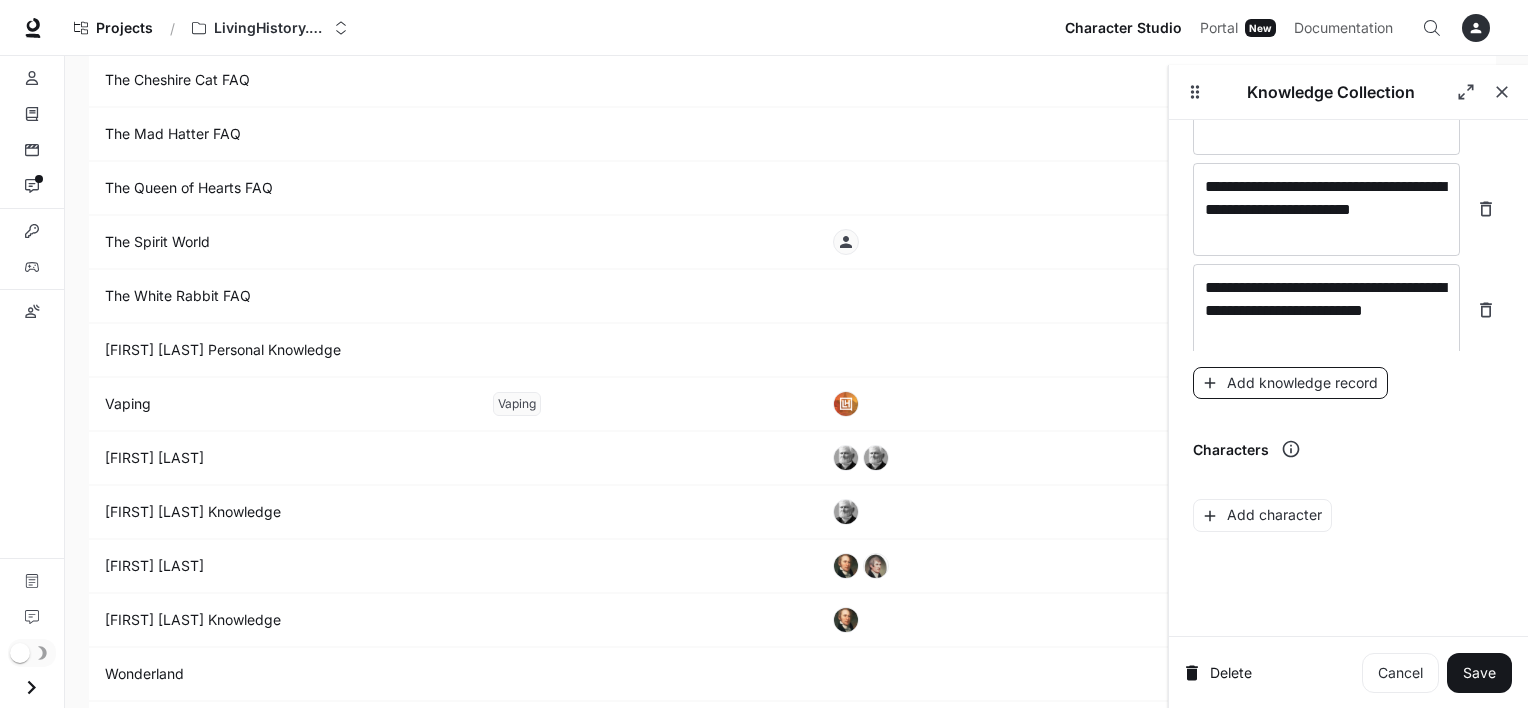 scroll, scrollTop: 31508, scrollLeft: 0, axis: vertical 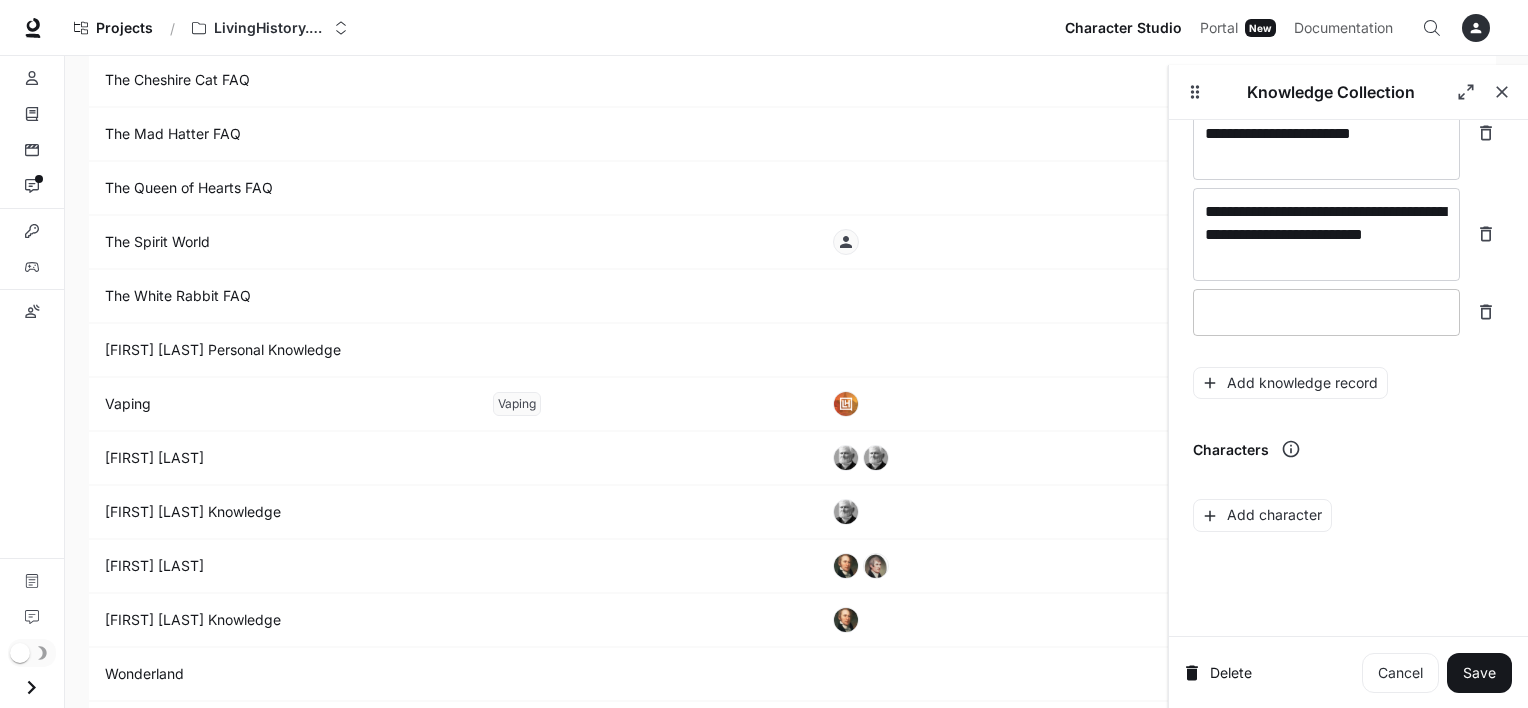 click at bounding box center [1326, 312] 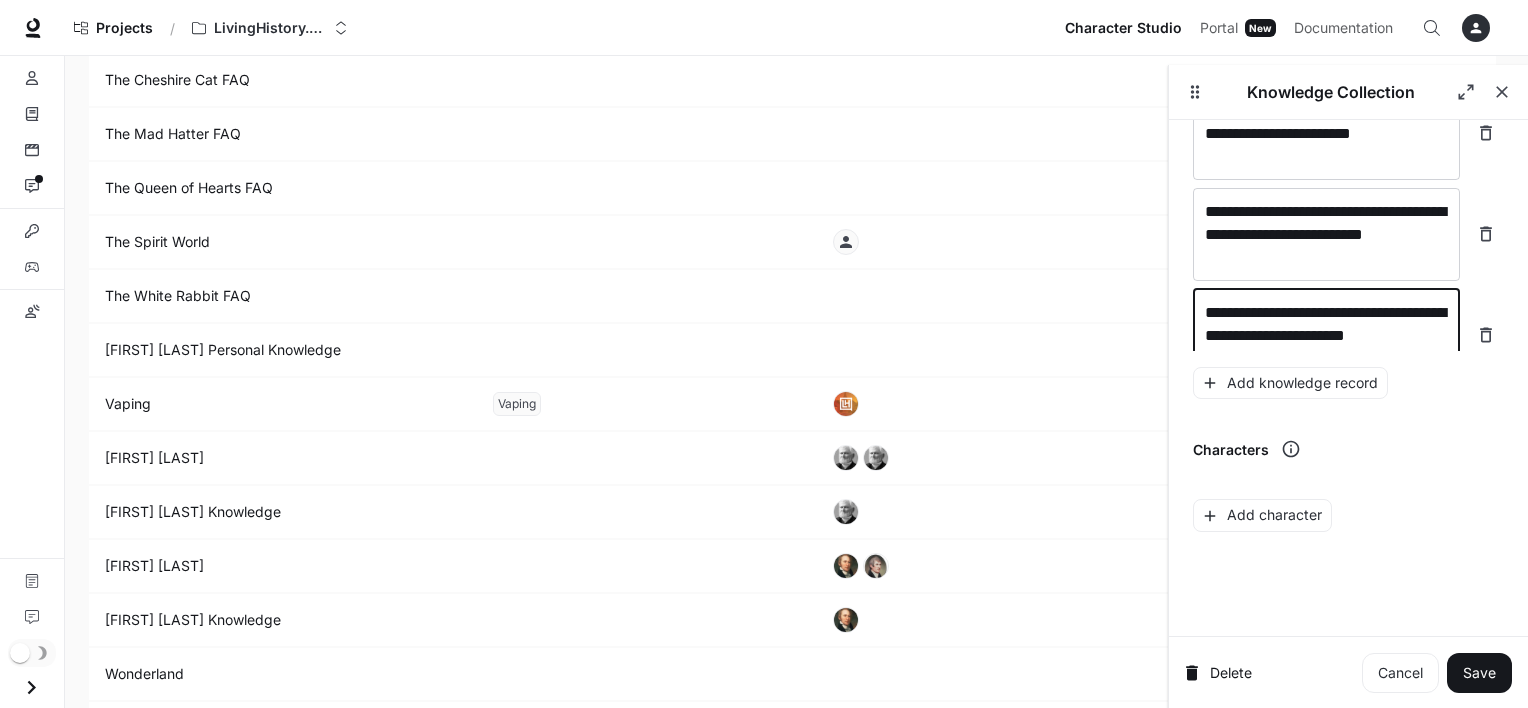 scroll, scrollTop: 31524, scrollLeft: 0, axis: vertical 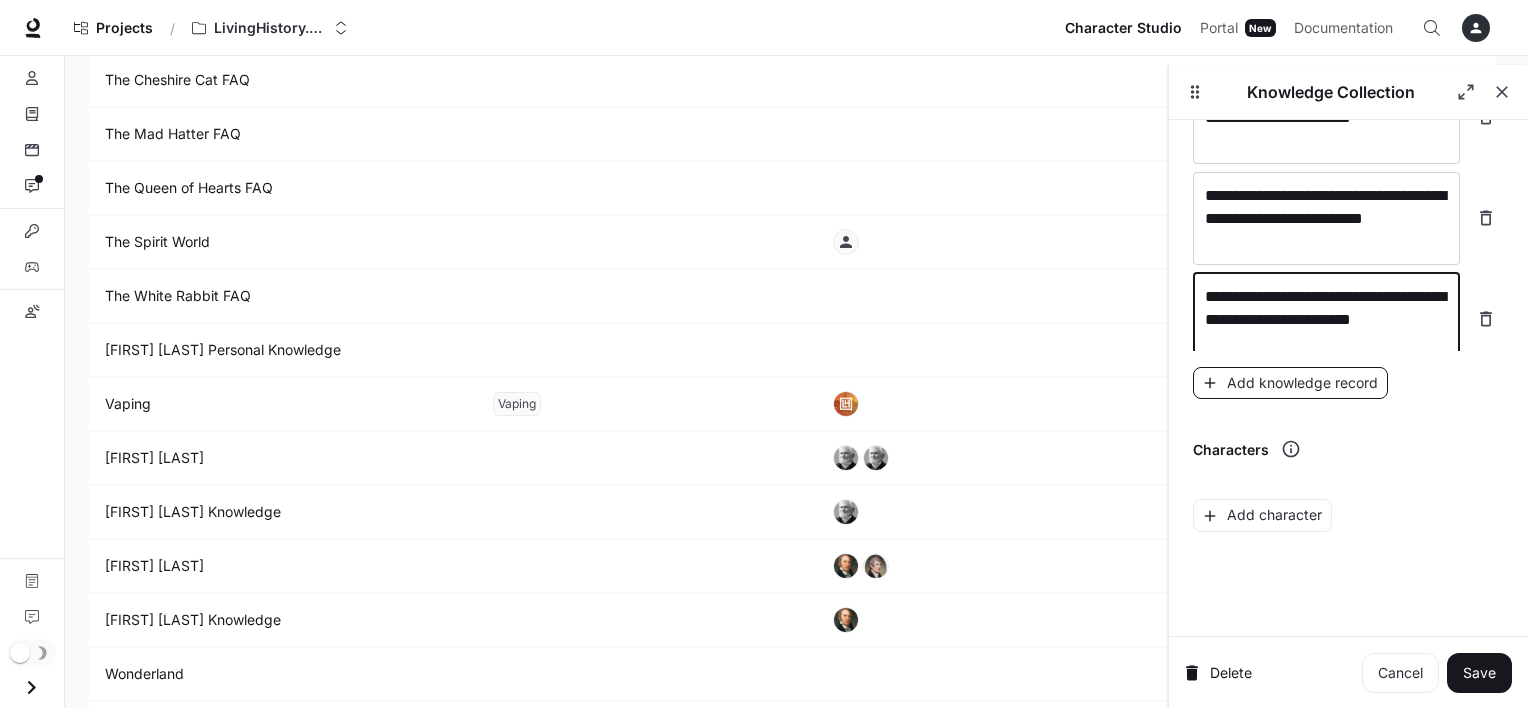 type on "**********" 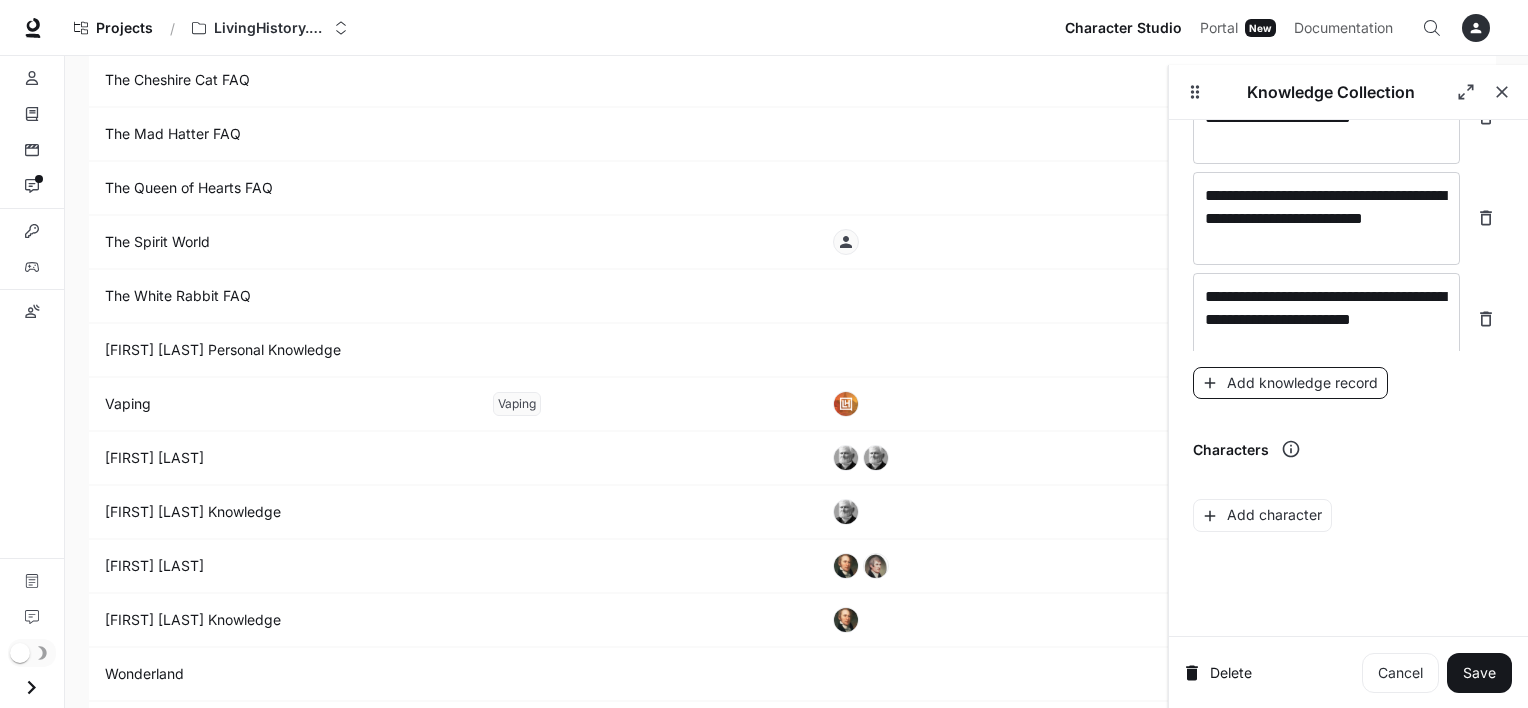 scroll, scrollTop: 31602, scrollLeft: 0, axis: vertical 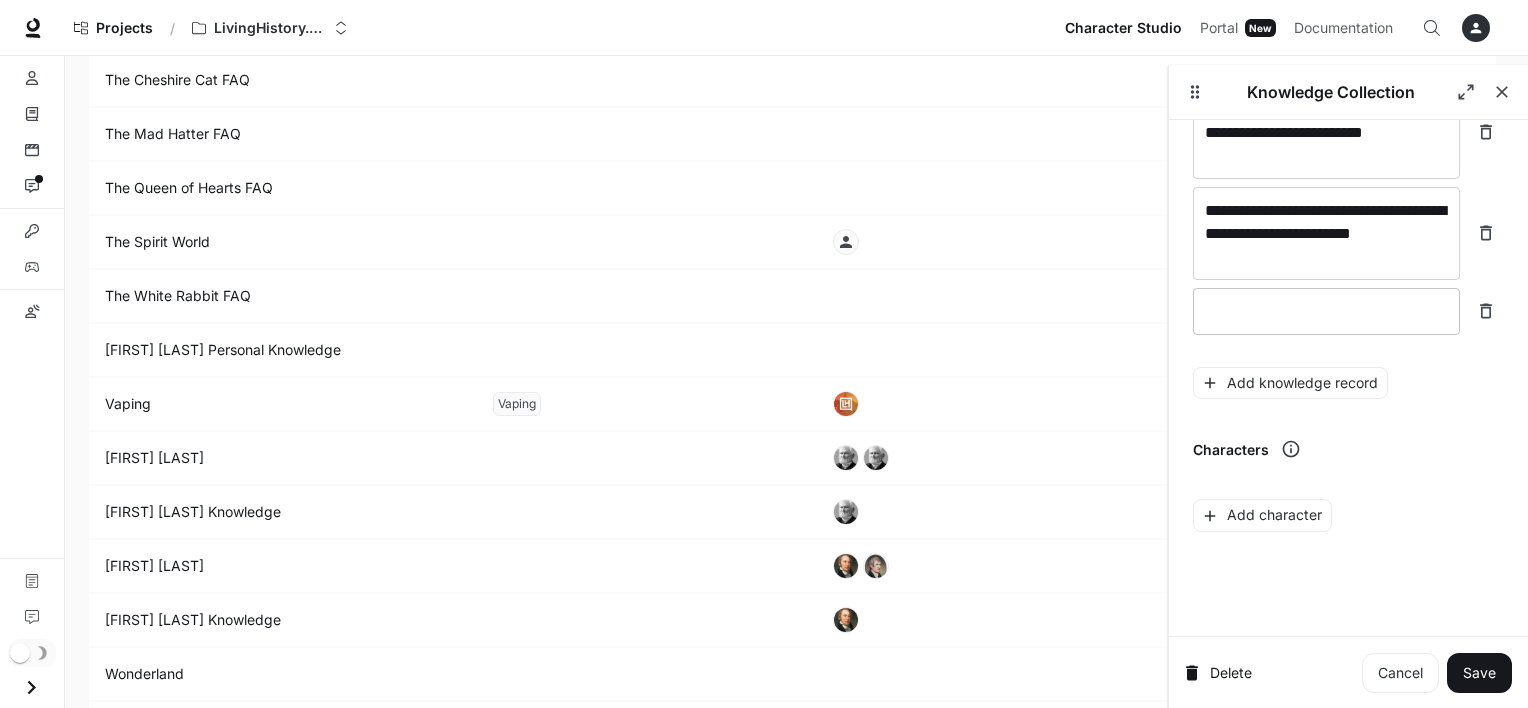 click at bounding box center (1326, 311) 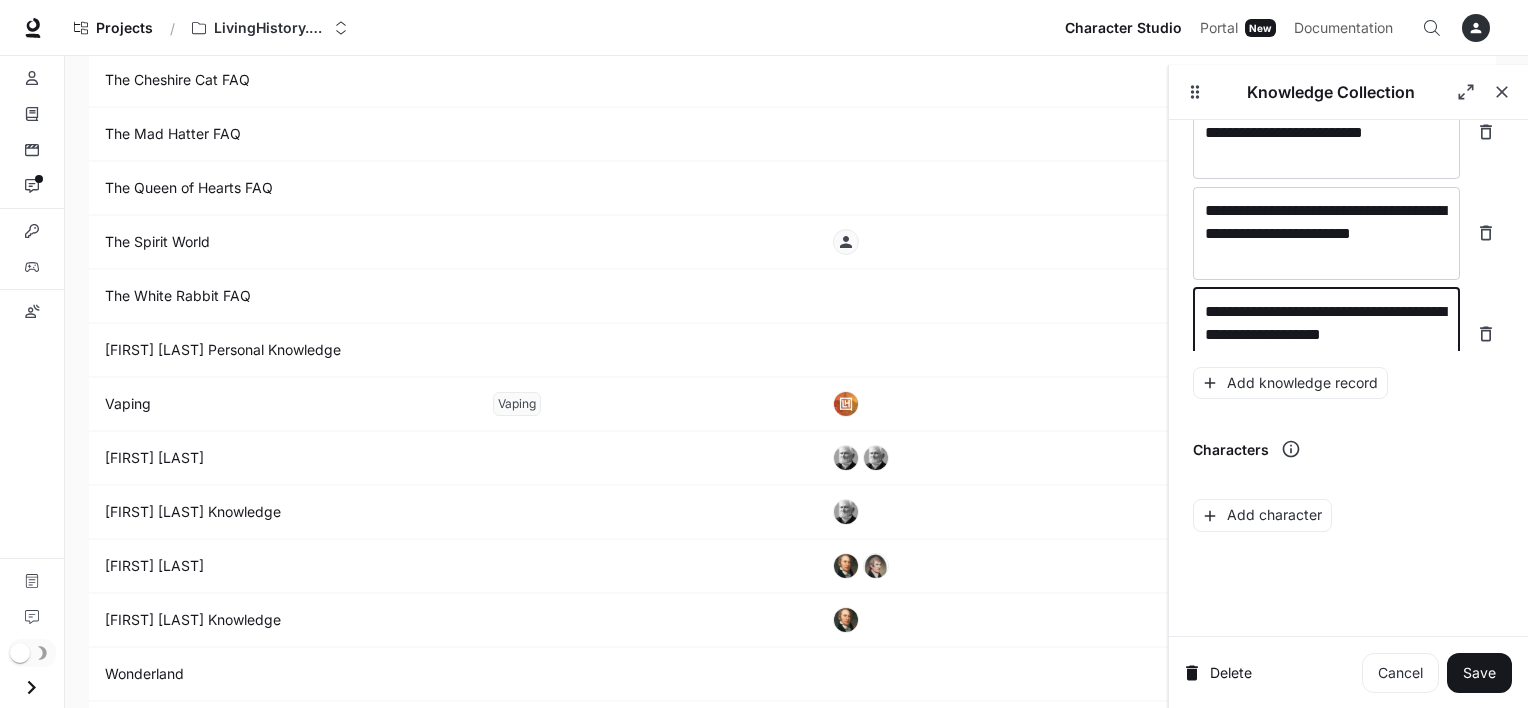 scroll, scrollTop: 31617, scrollLeft: 0, axis: vertical 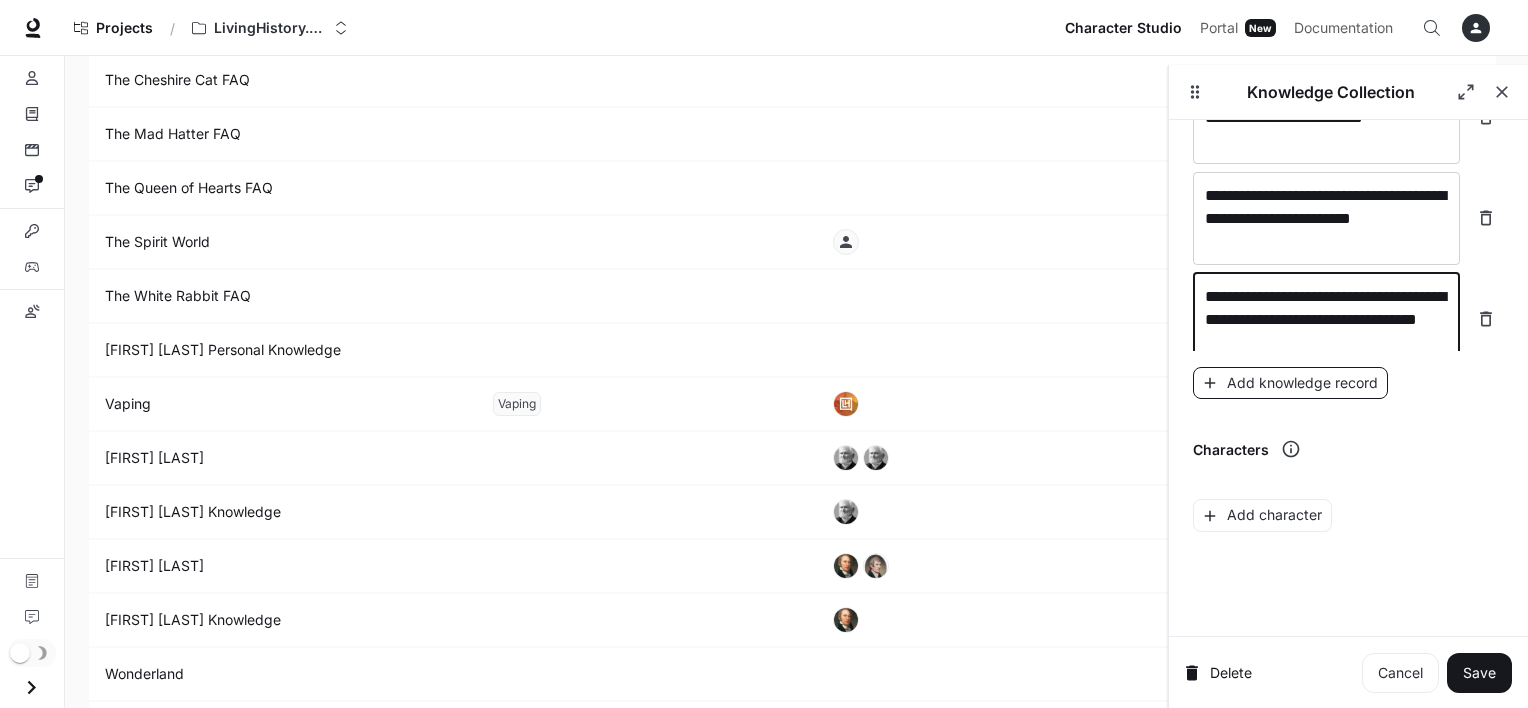 type on "**********" 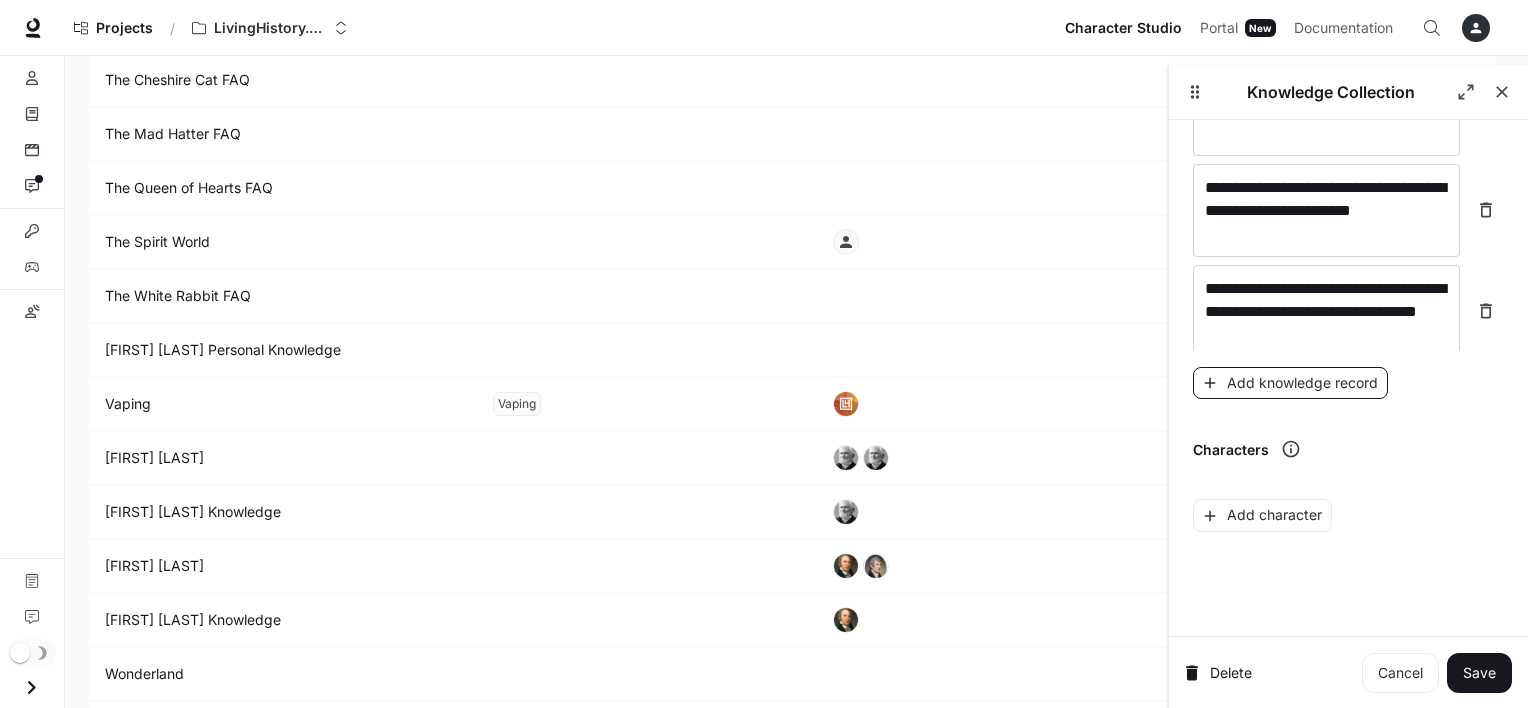 scroll, scrollTop: 31695, scrollLeft: 0, axis: vertical 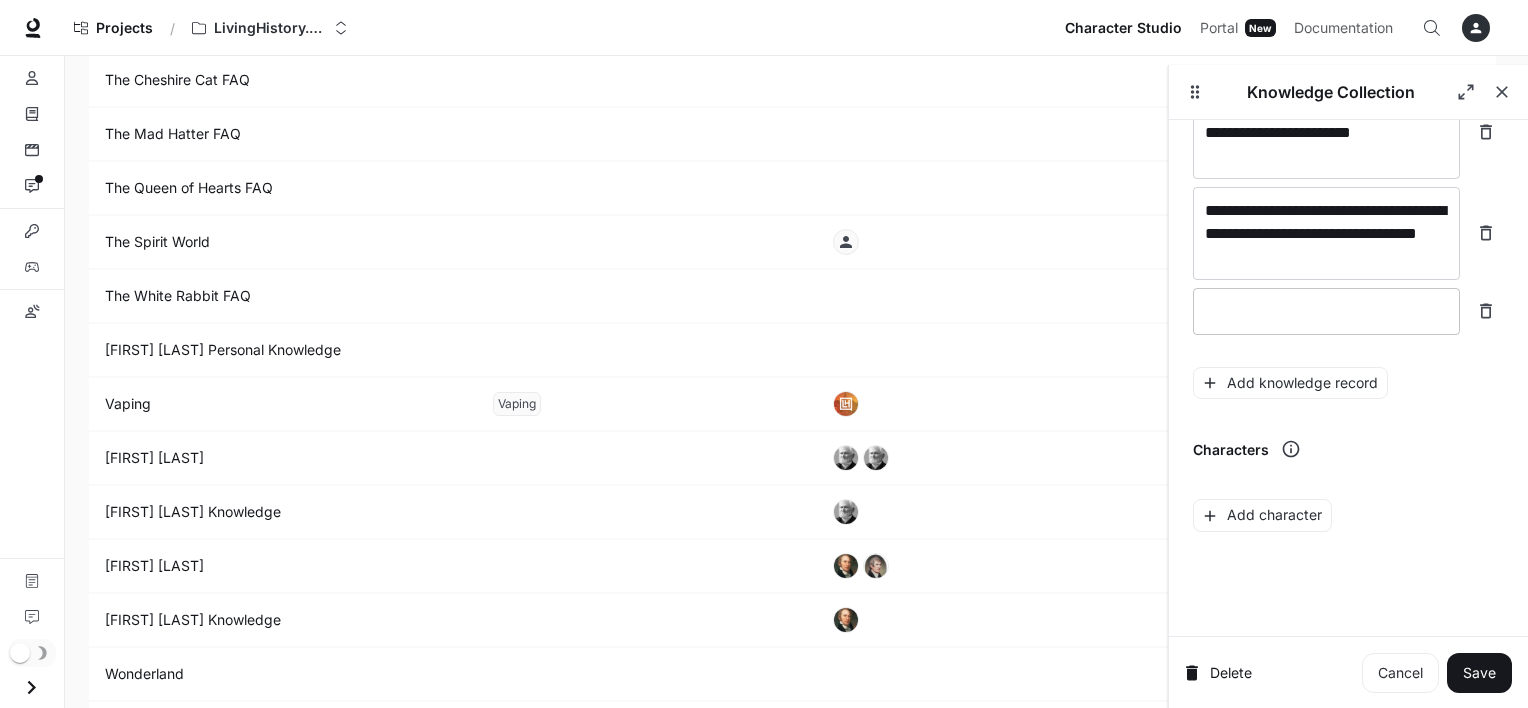 click on "* ​" at bounding box center [1326, 311] 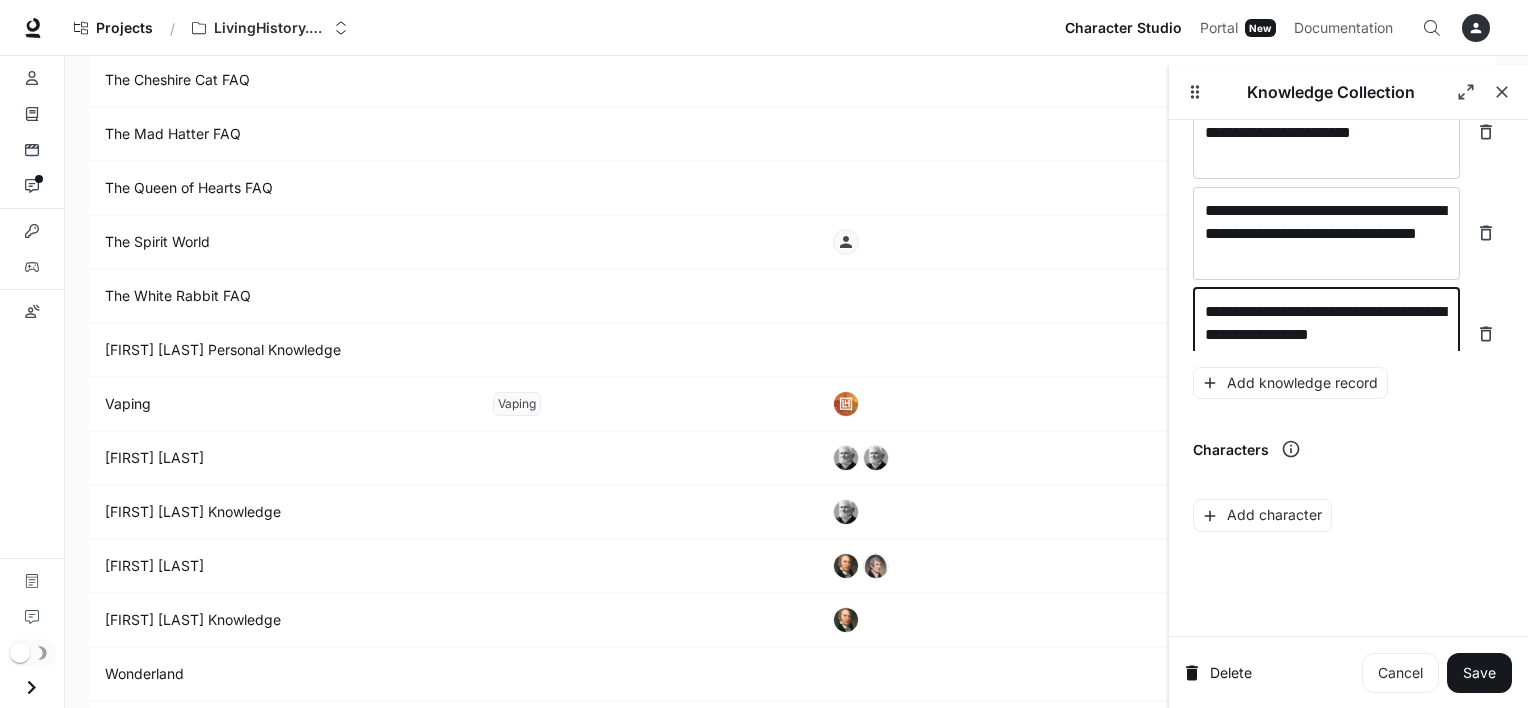 scroll, scrollTop: 31711, scrollLeft: 0, axis: vertical 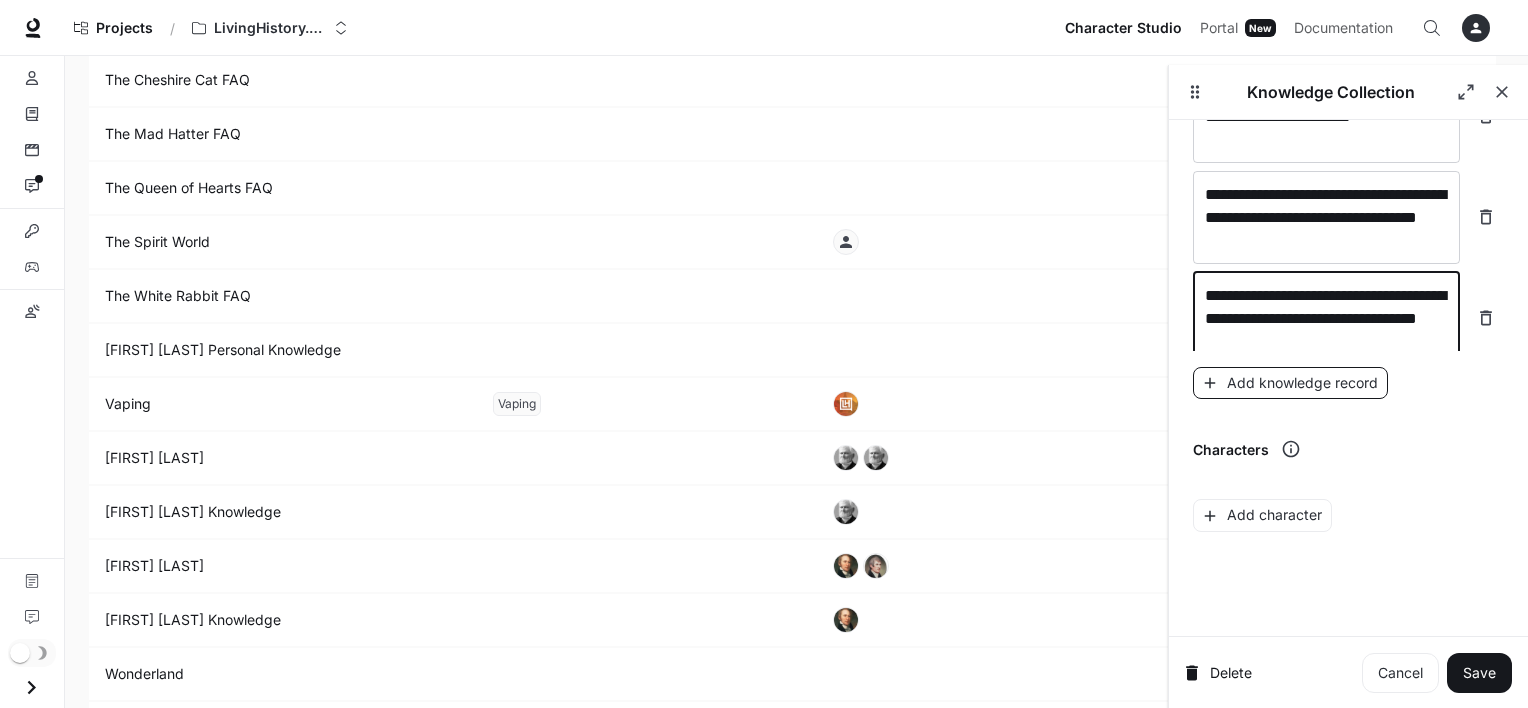 type on "**********" 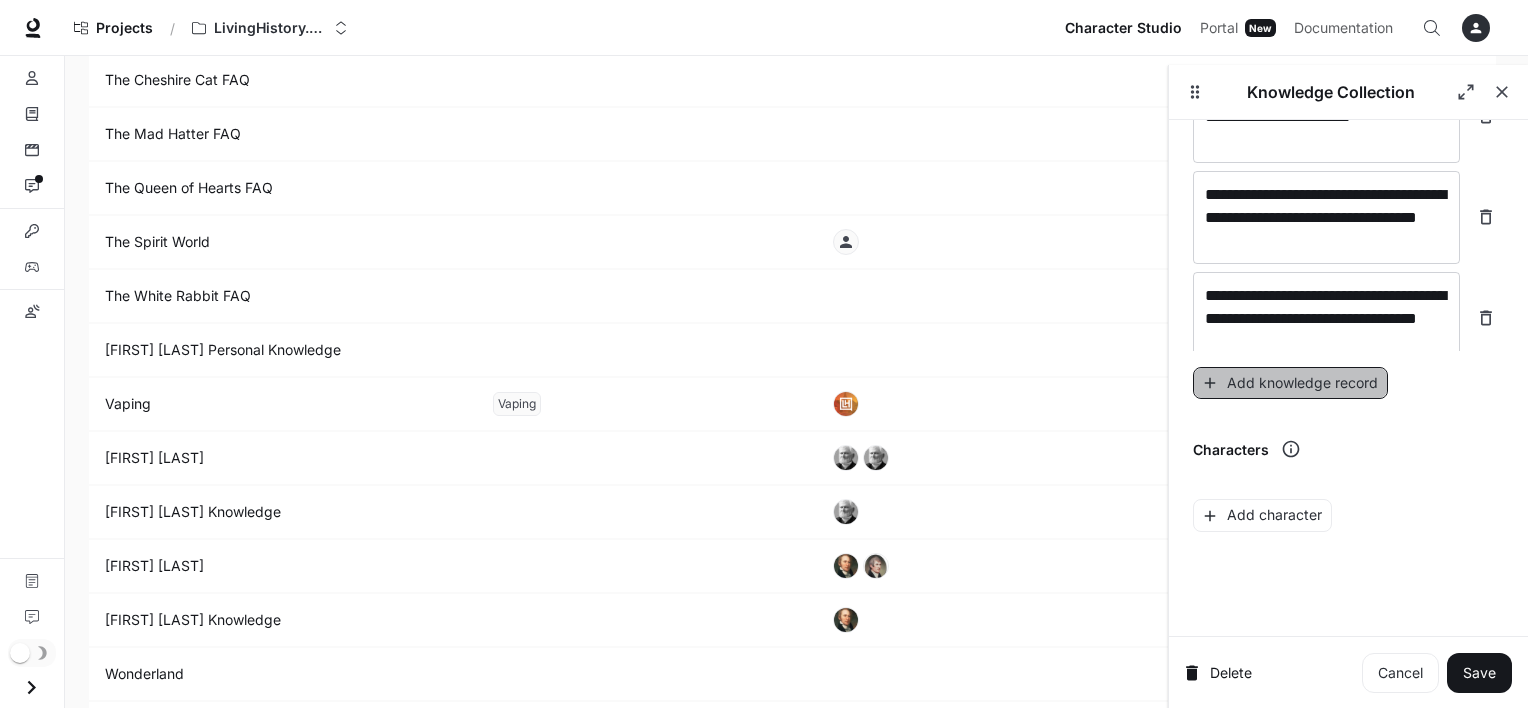 click on "Add knowledge record" at bounding box center [1290, 383] 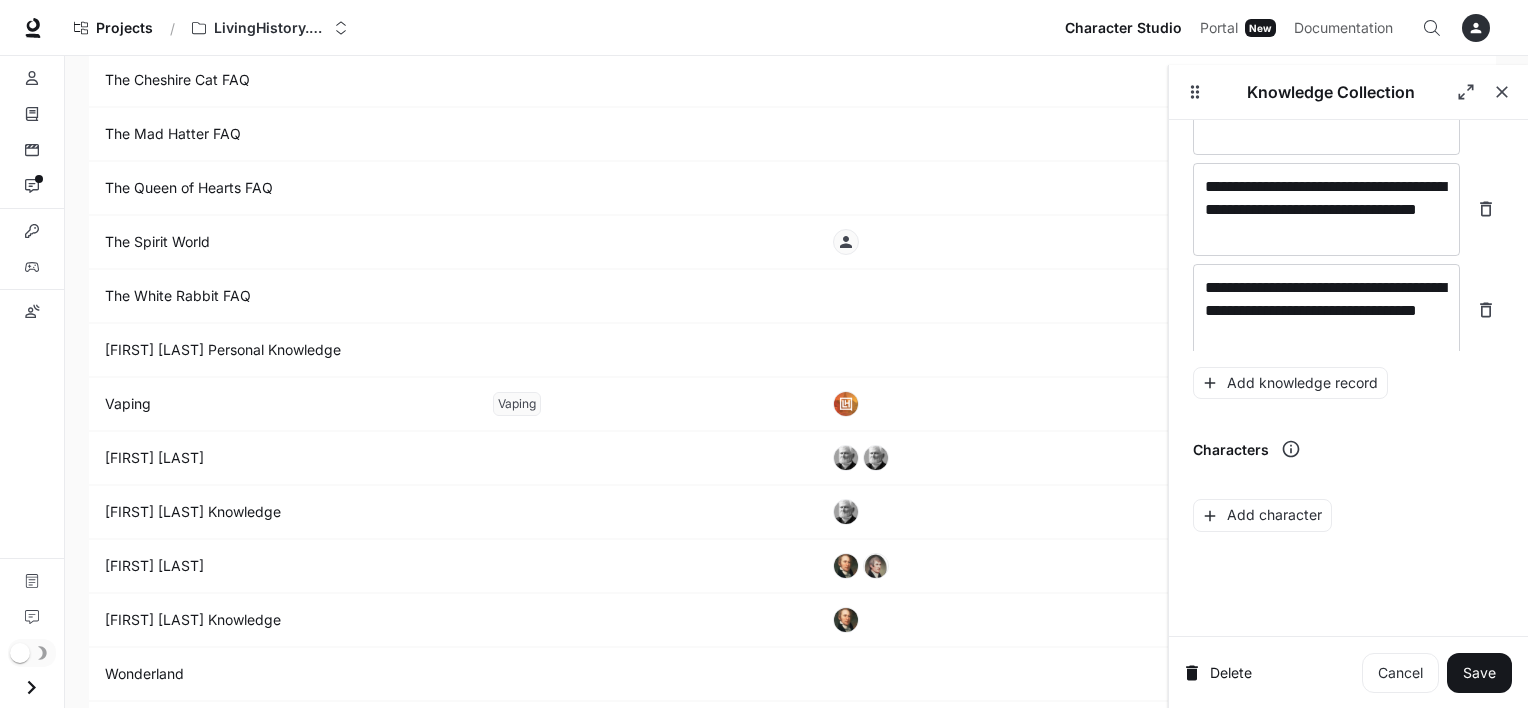 scroll, scrollTop: 31788, scrollLeft: 0, axis: vertical 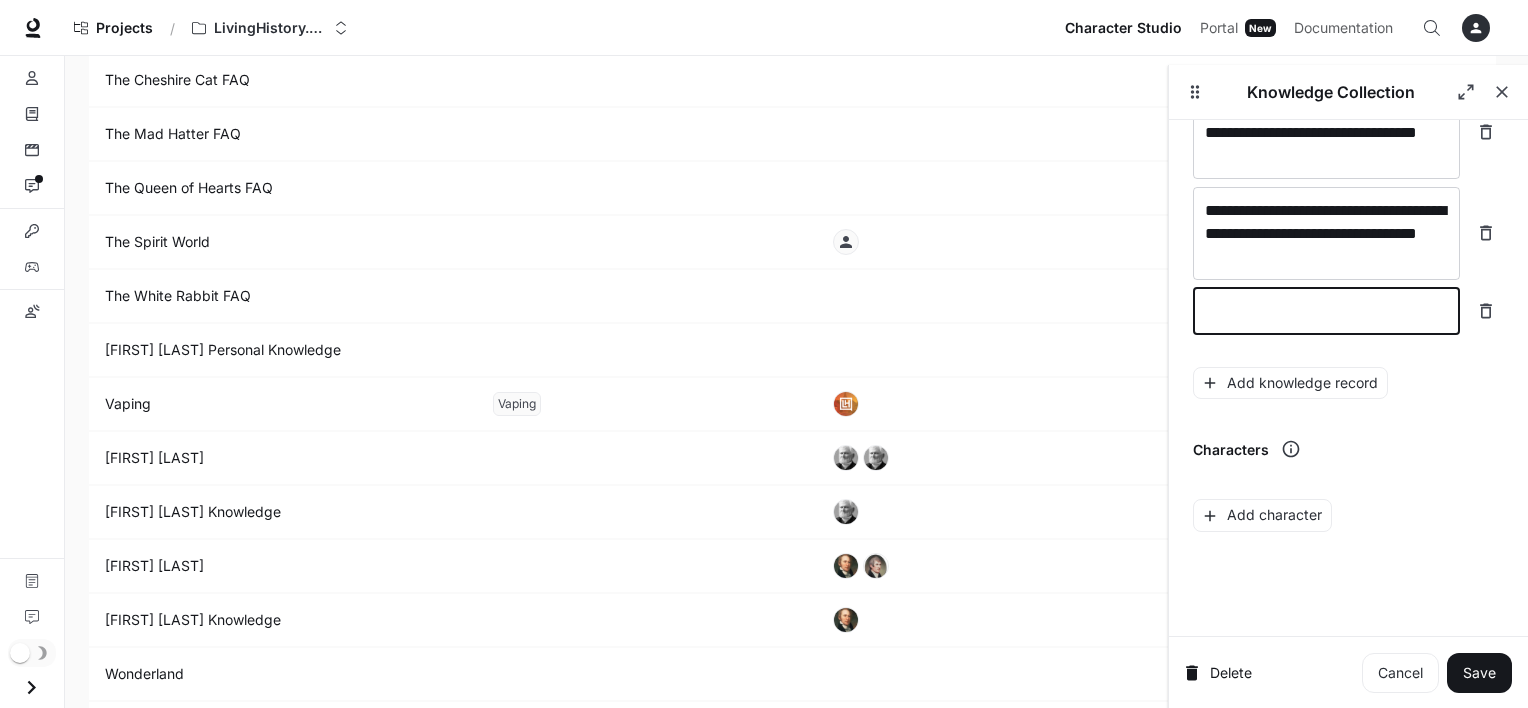 click at bounding box center [1326, 311] 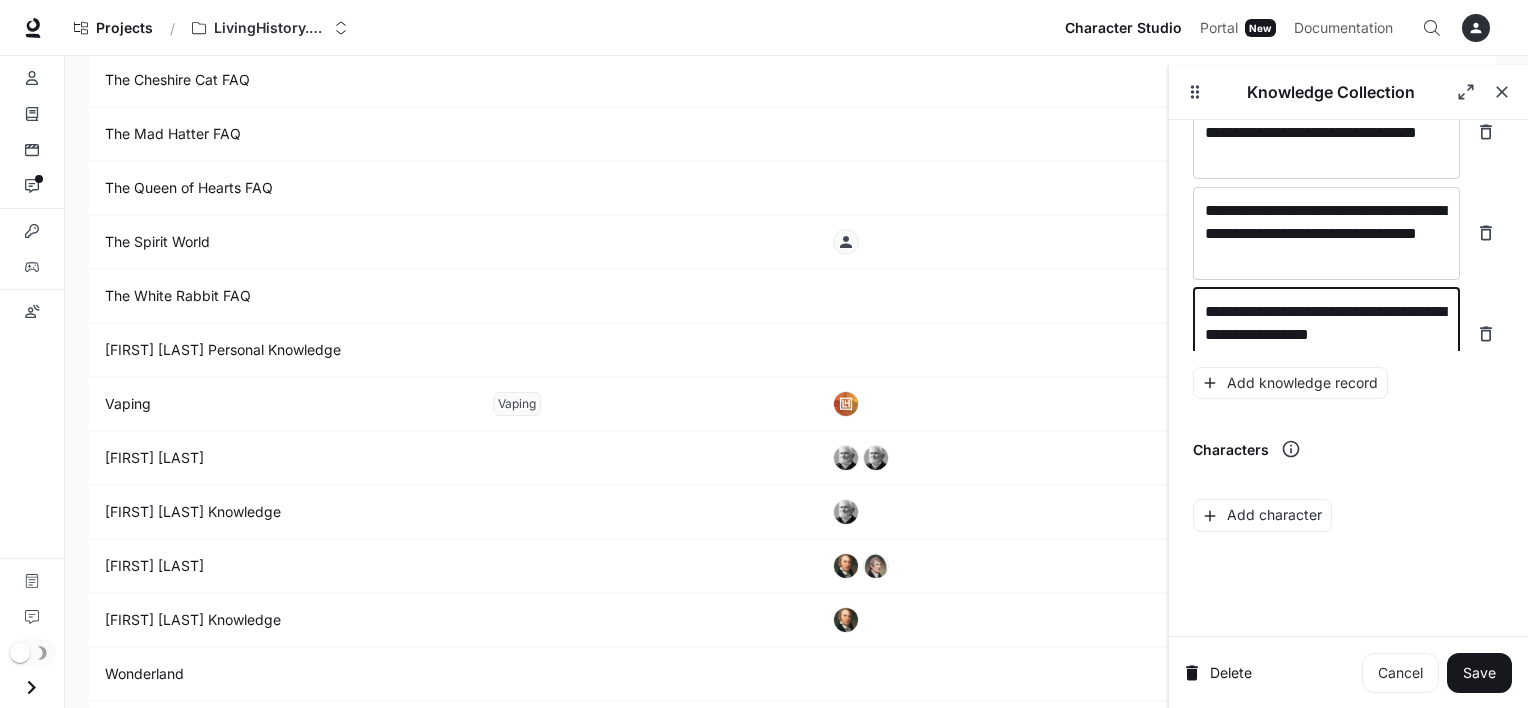 scroll, scrollTop: 31804, scrollLeft: 0, axis: vertical 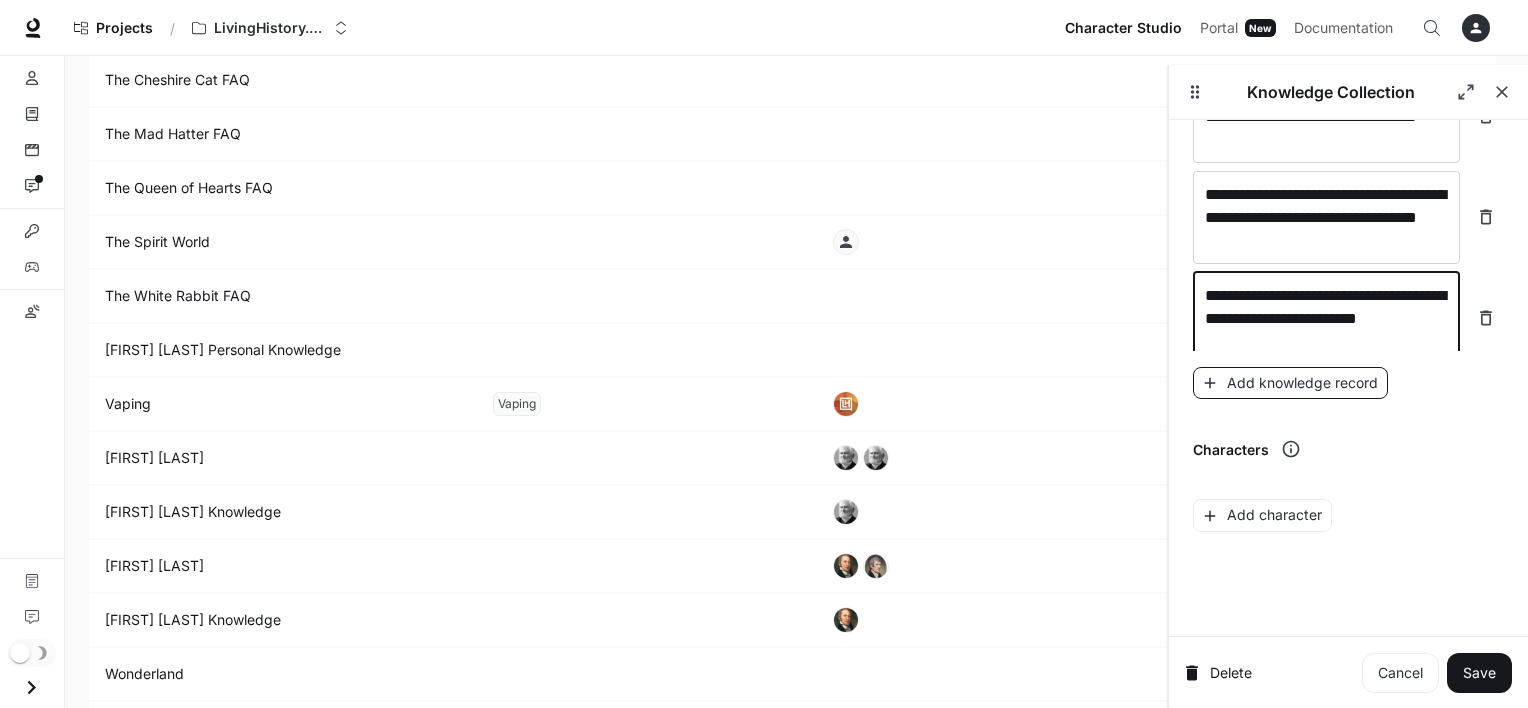type on "**********" 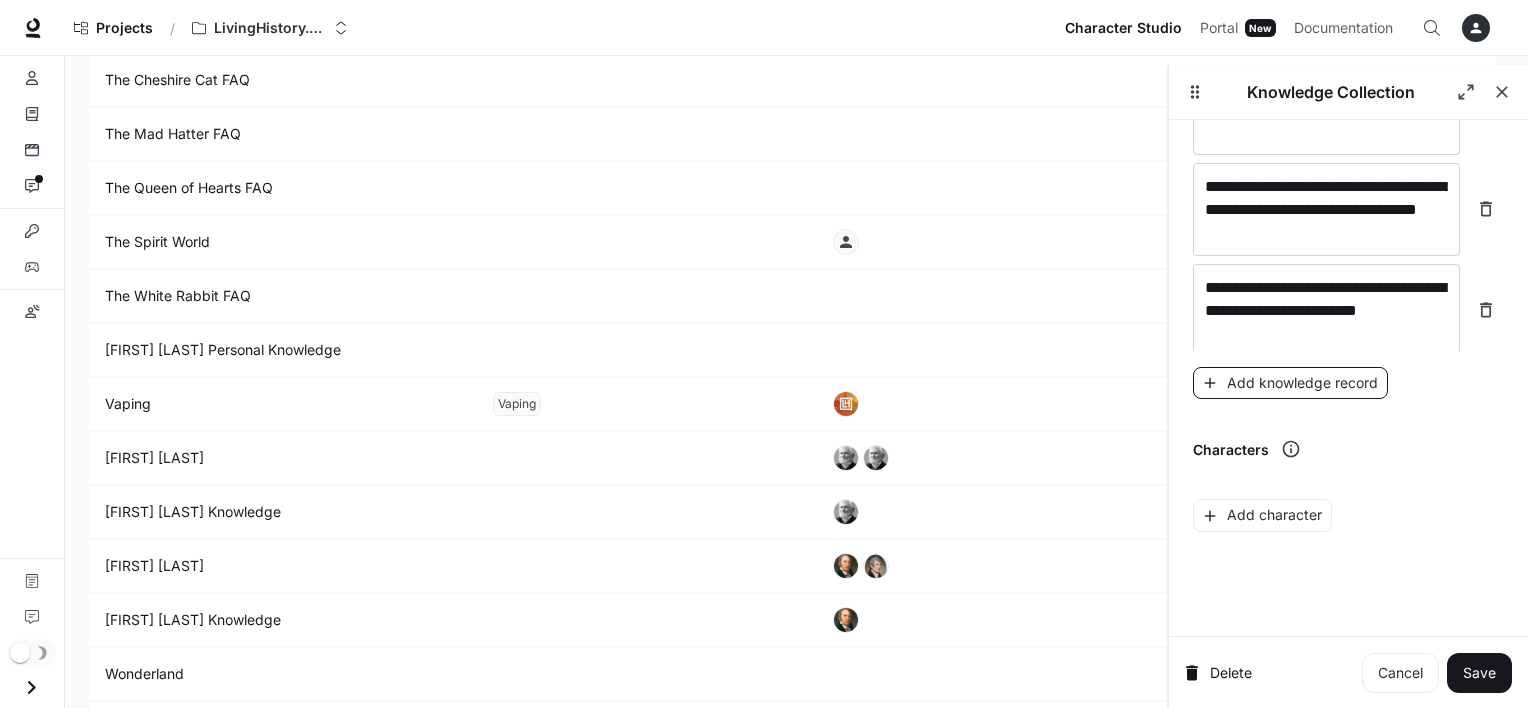 scroll, scrollTop: 31880, scrollLeft: 0, axis: vertical 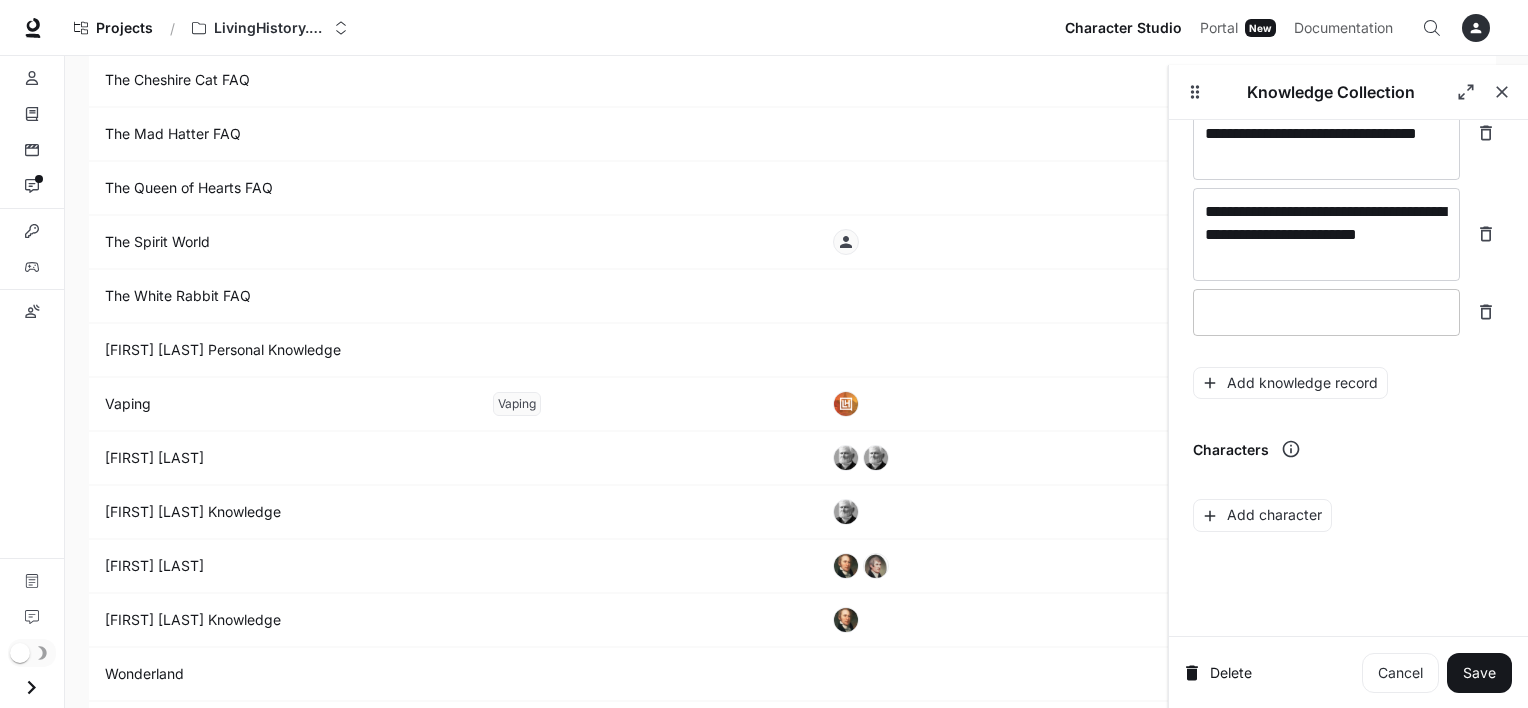 click at bounding box center (1326, 312) 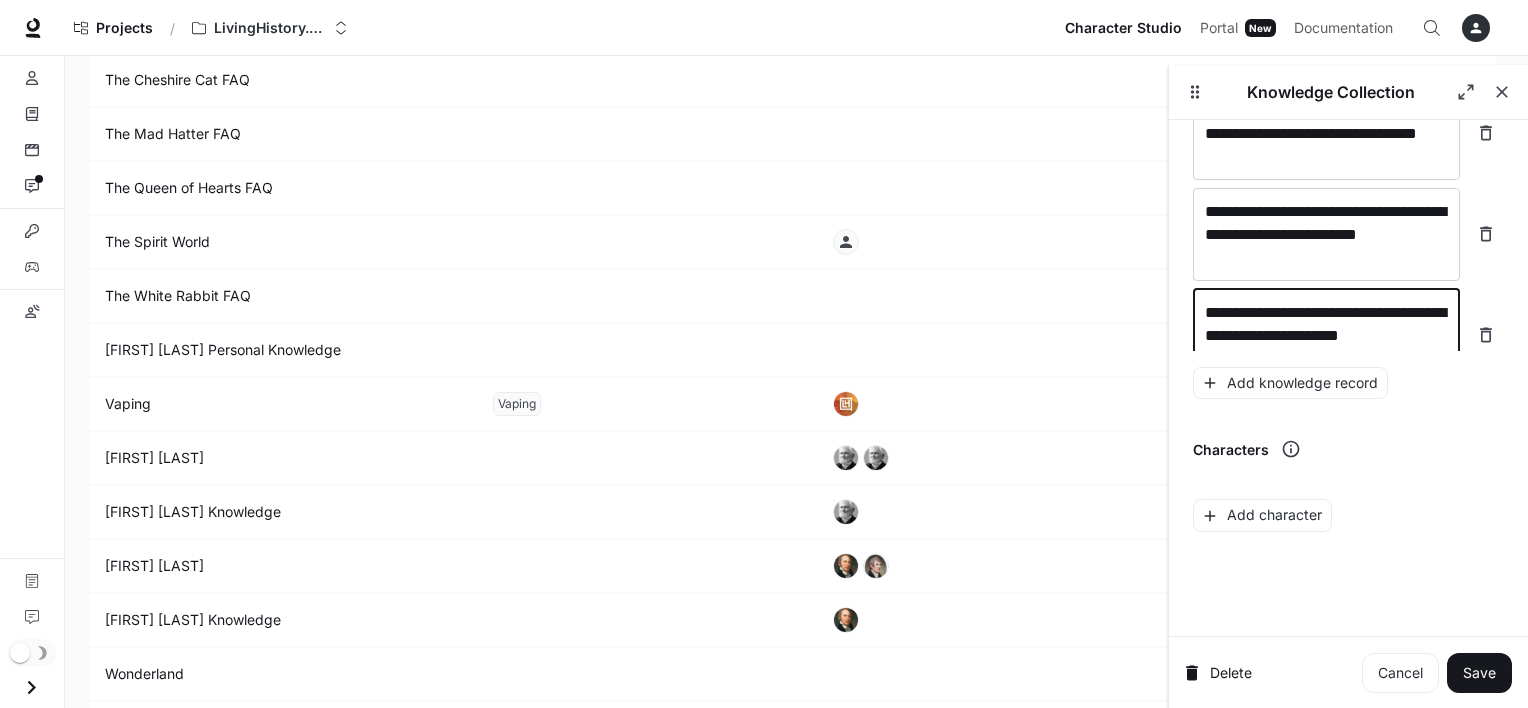 scroll, scrollTop: 31896, scrollLeft: 0, axis: vertical 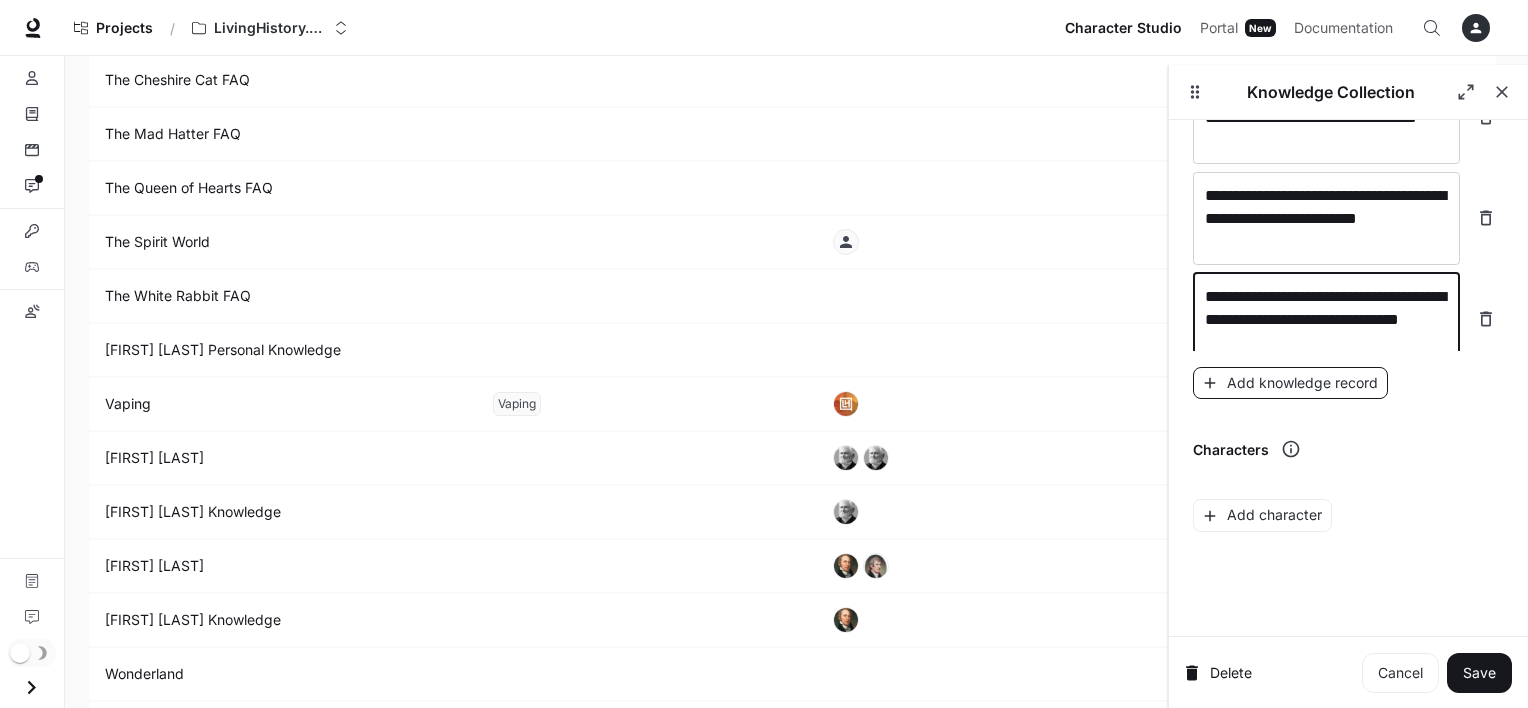 type on "**********" 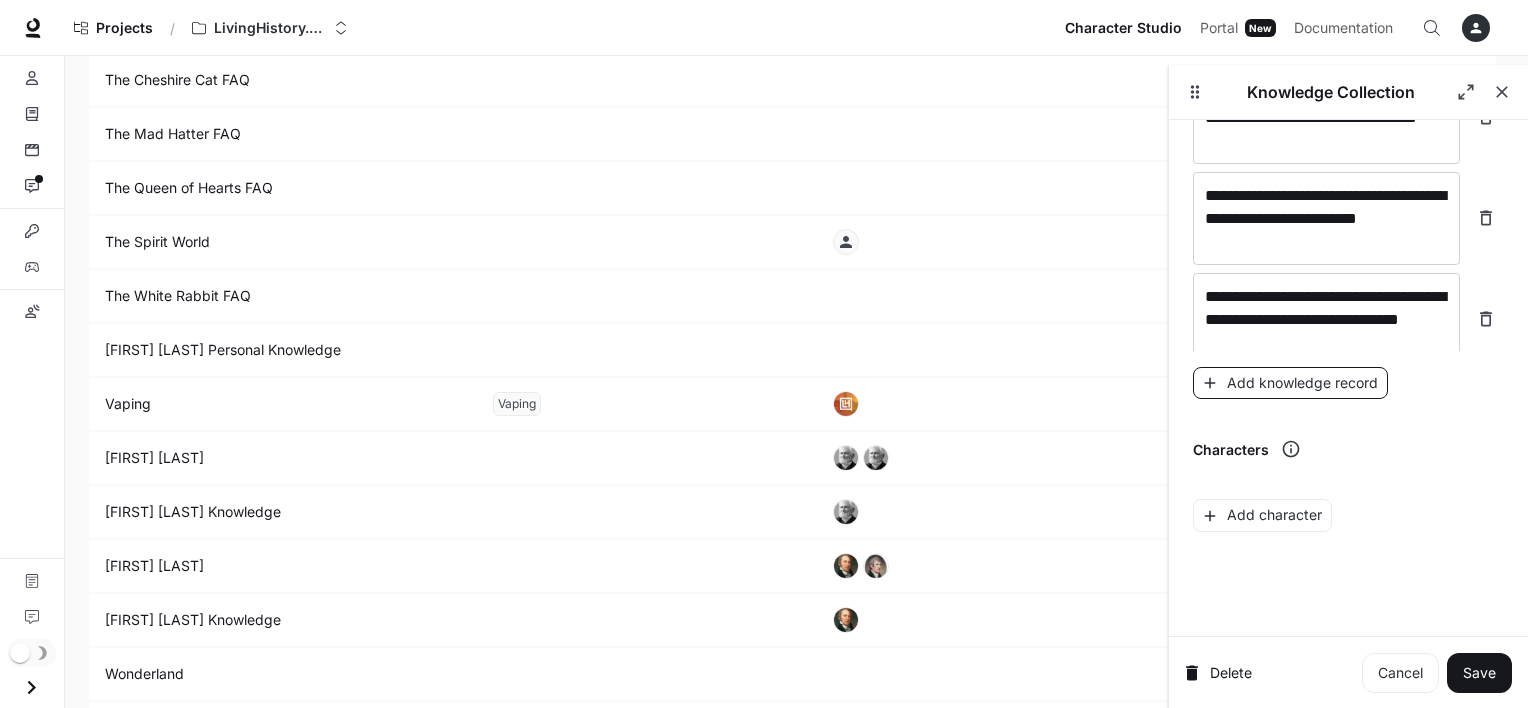 scroll, scrollTop: 31974, scrollLeft: 0, axis: vertical 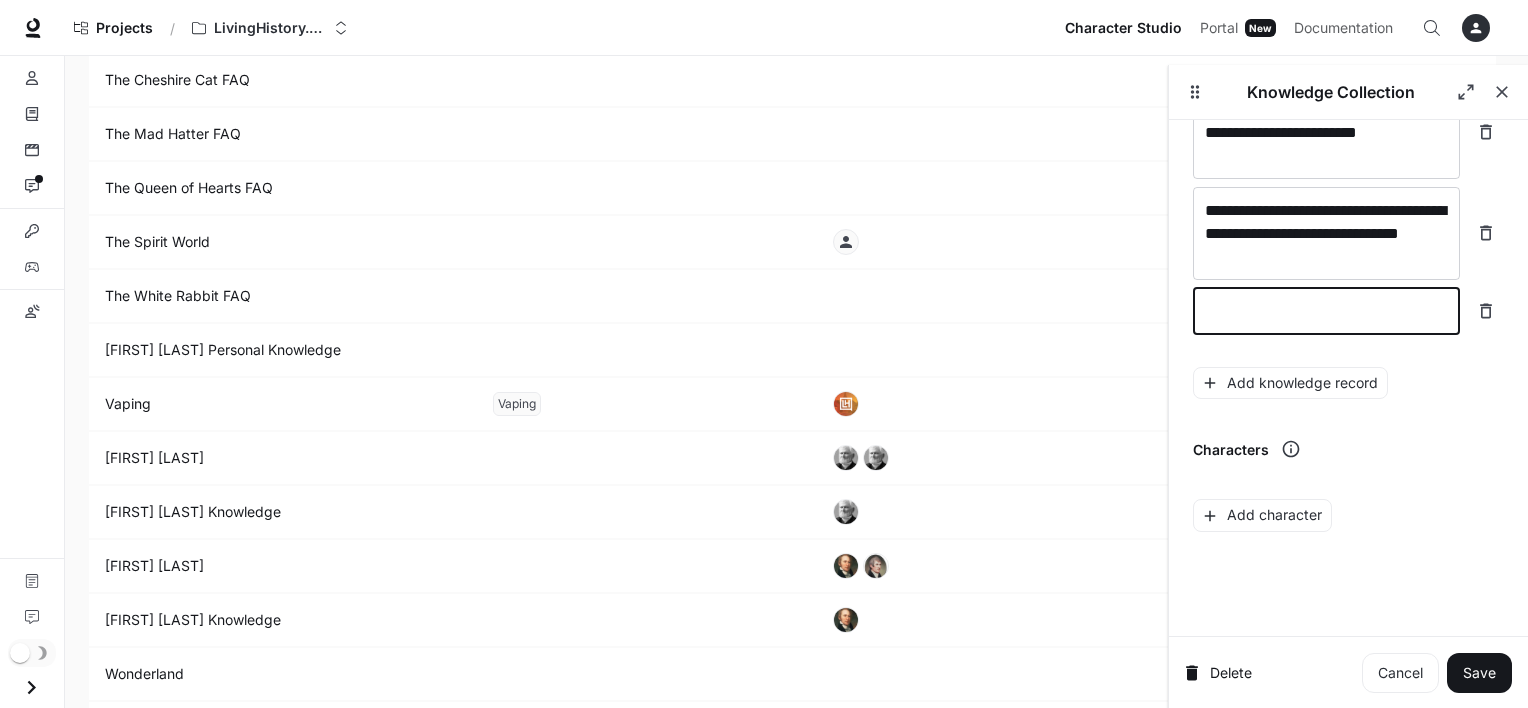 click at bounding box center [1326, 311] 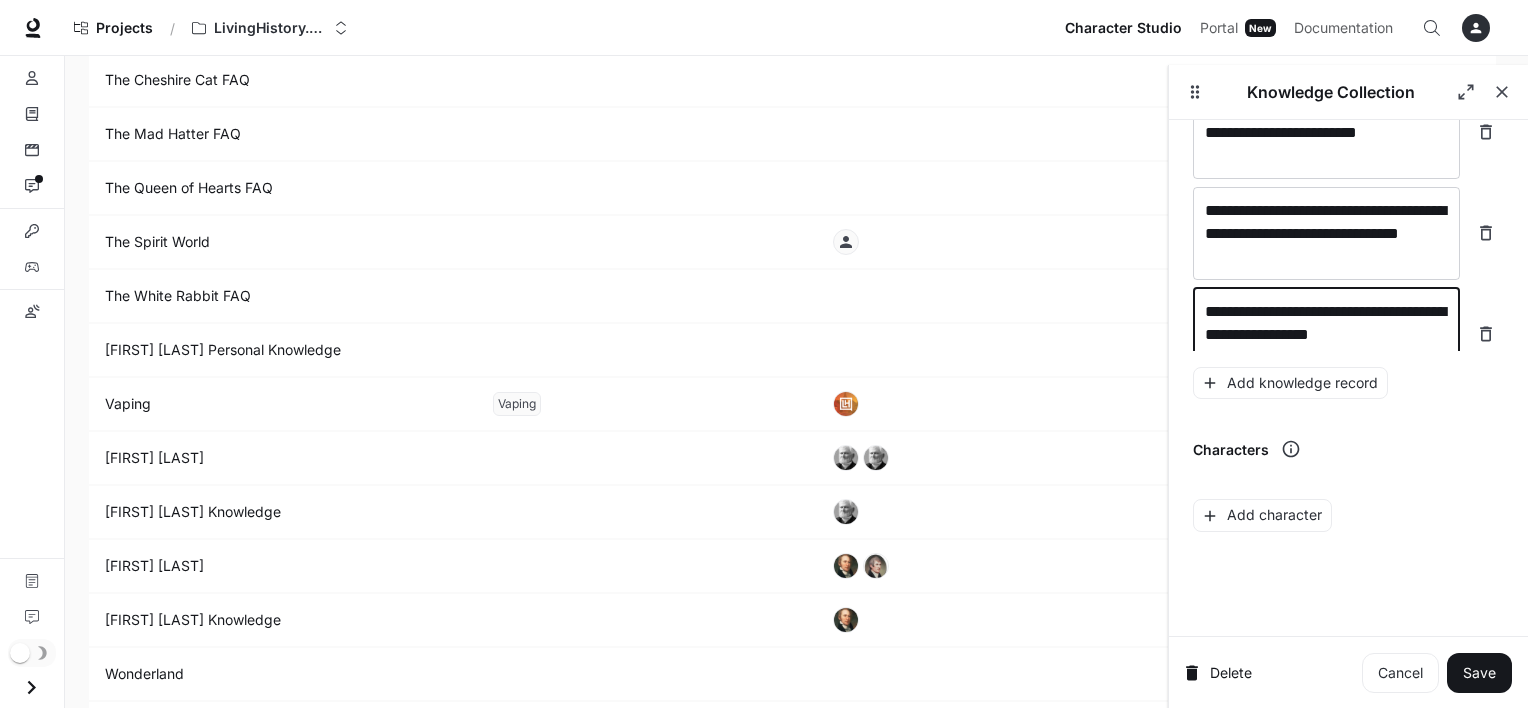scroll, scrollTop: 31989, scrollLeft: 0, axis: vertical 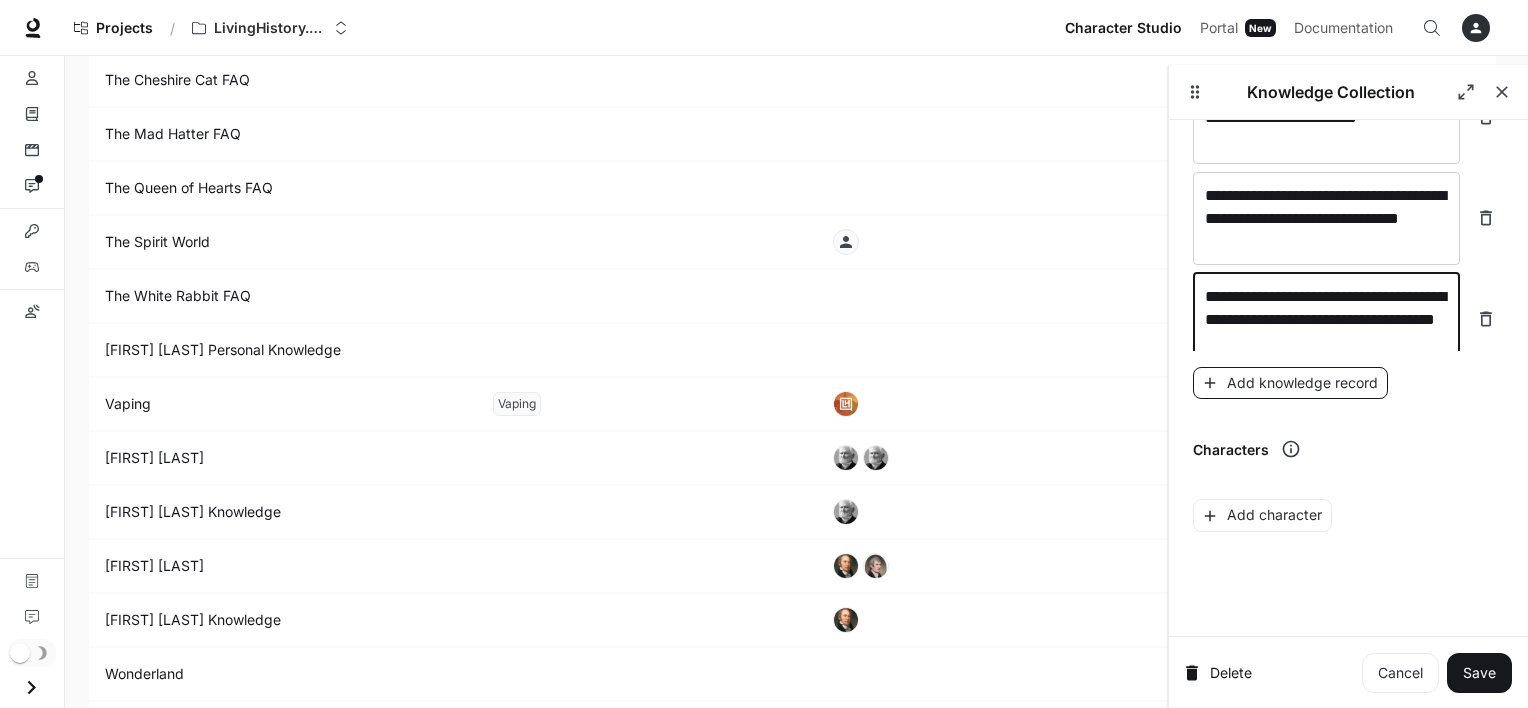 type on "**********" 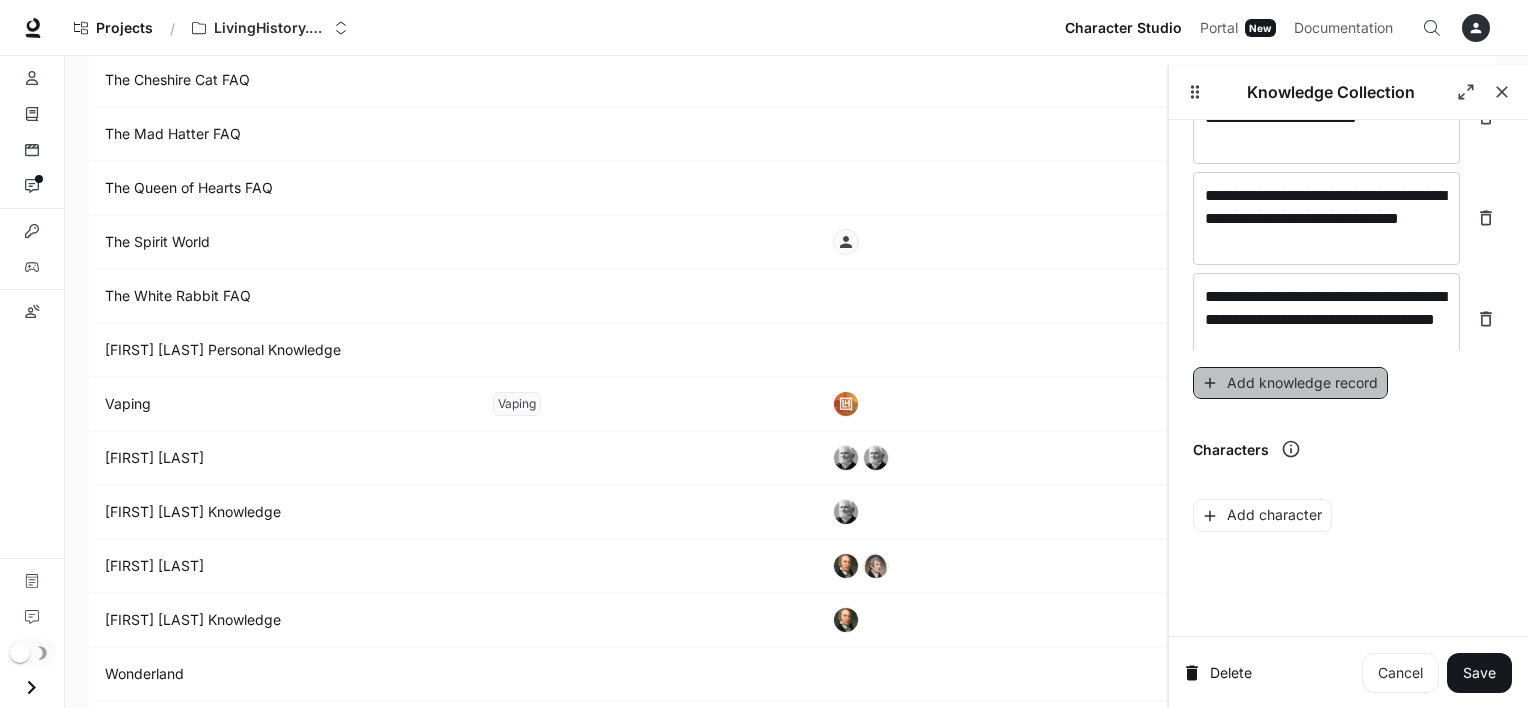 click on "Add knowledge record" at bounding box center (1290, 383) 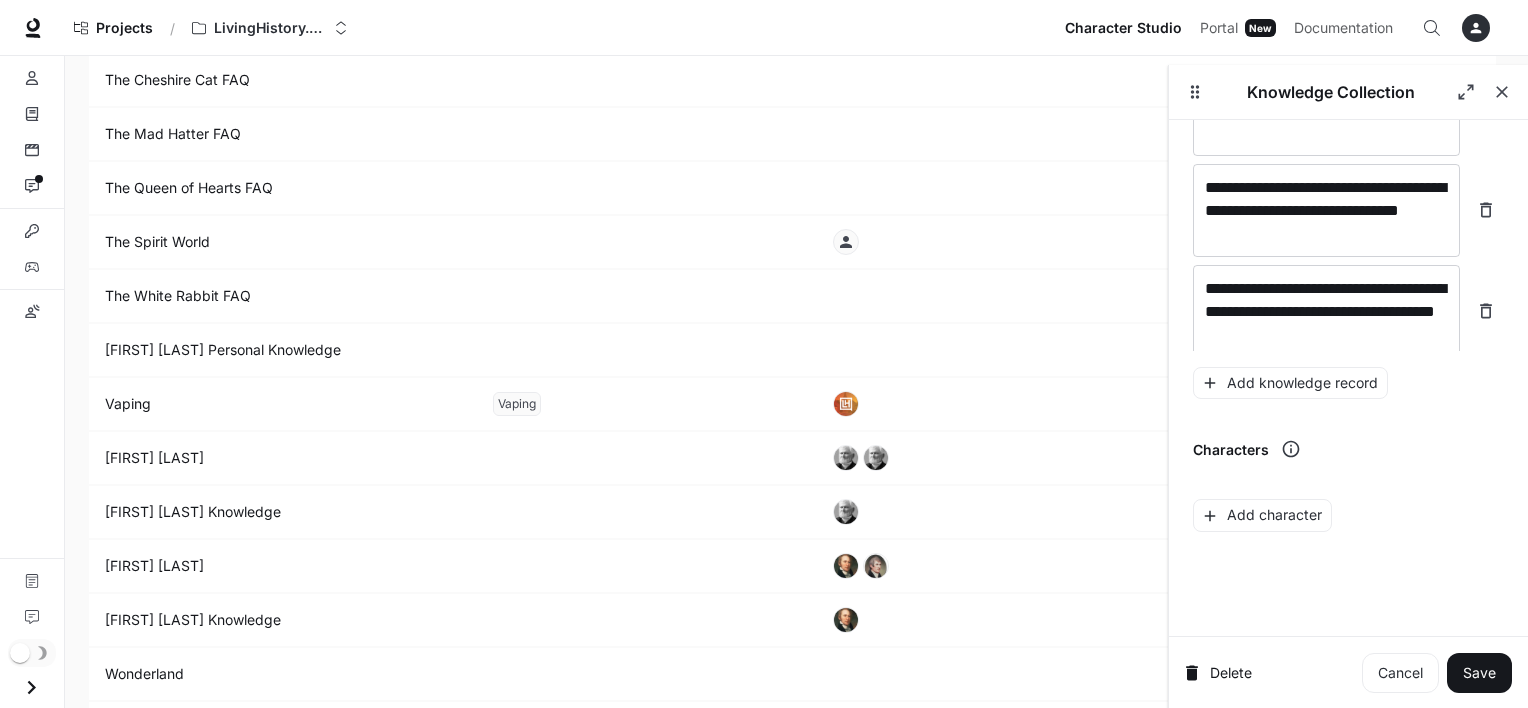 scroll, scrollTop: 32067, scrollLeft: 0, axis: vertical 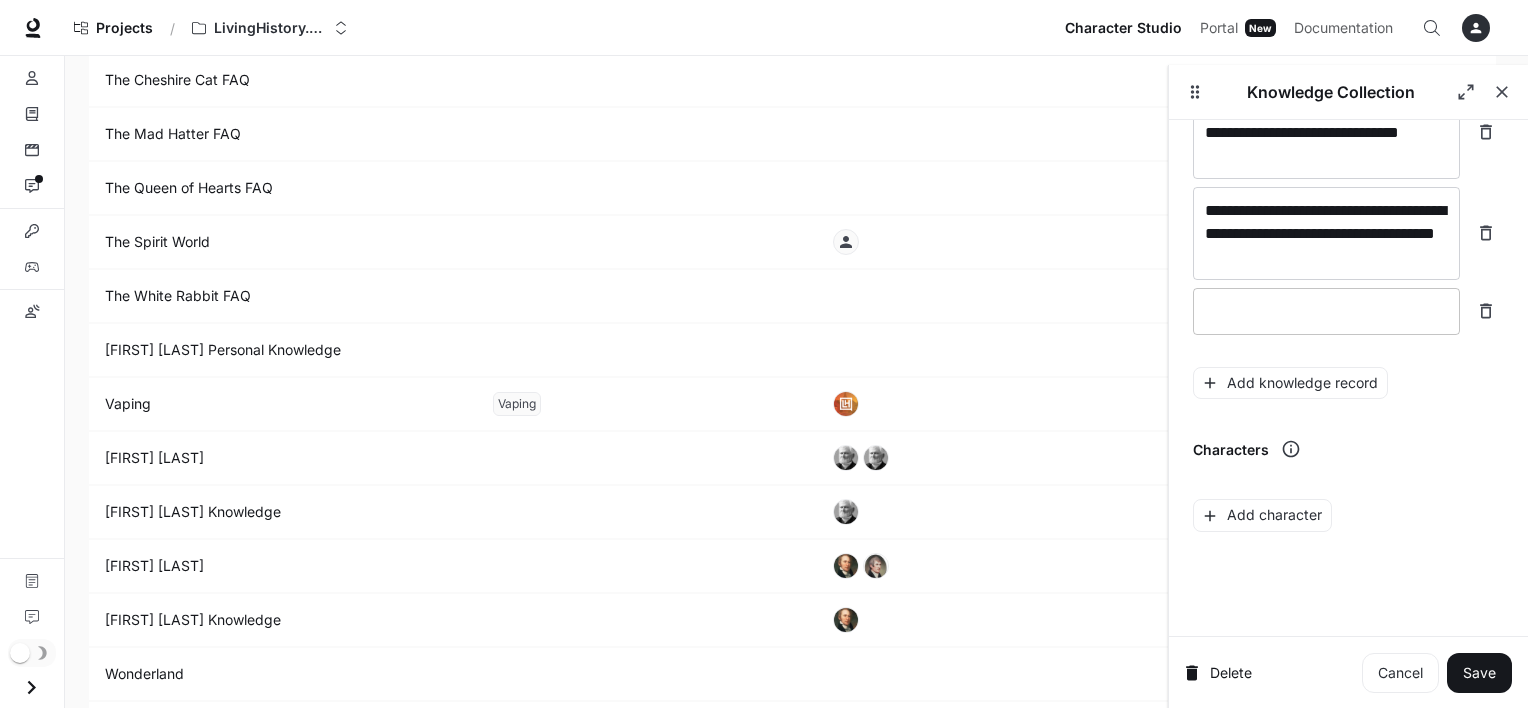 click on "* ​" at bounding box center (1326, 311) 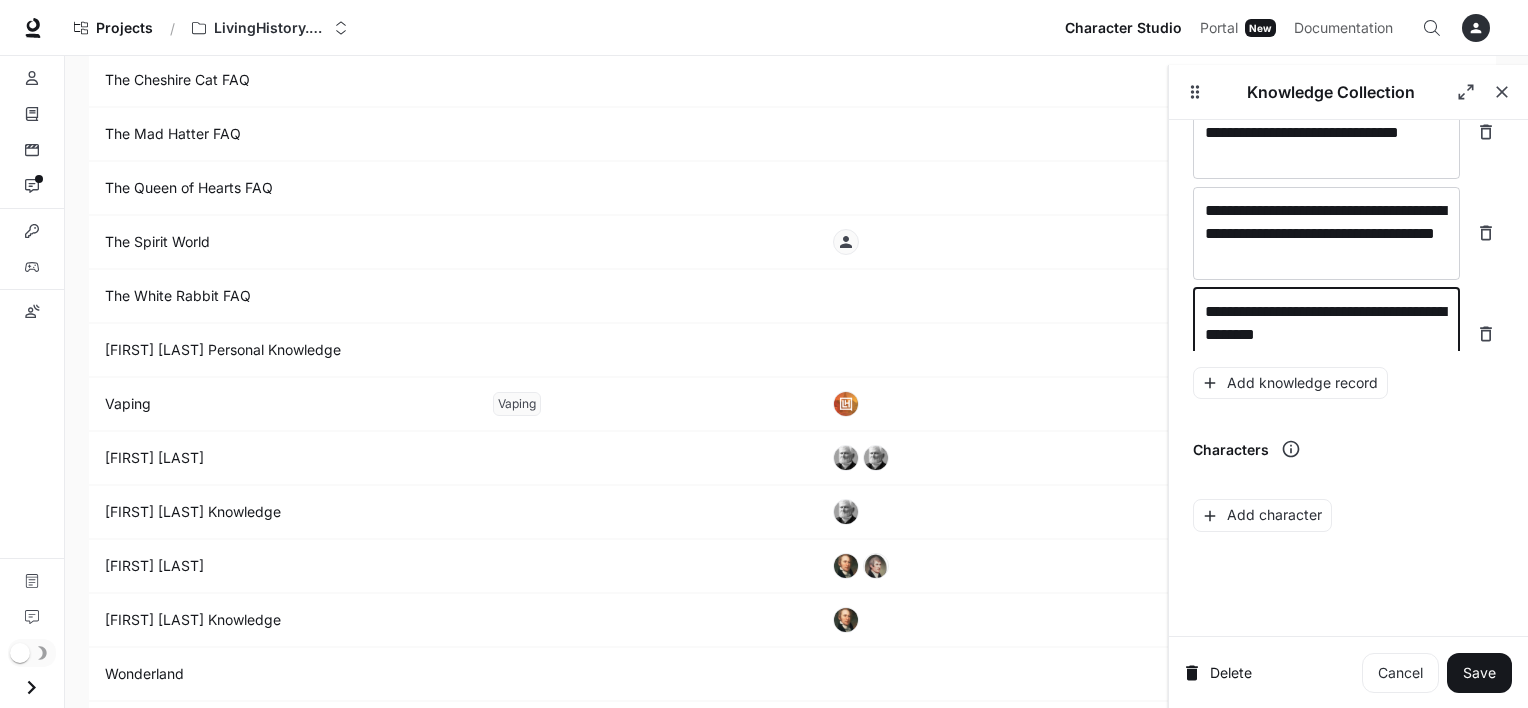 scroll, scrollTop: 32083, scrollLeft: 0, axis: vertical 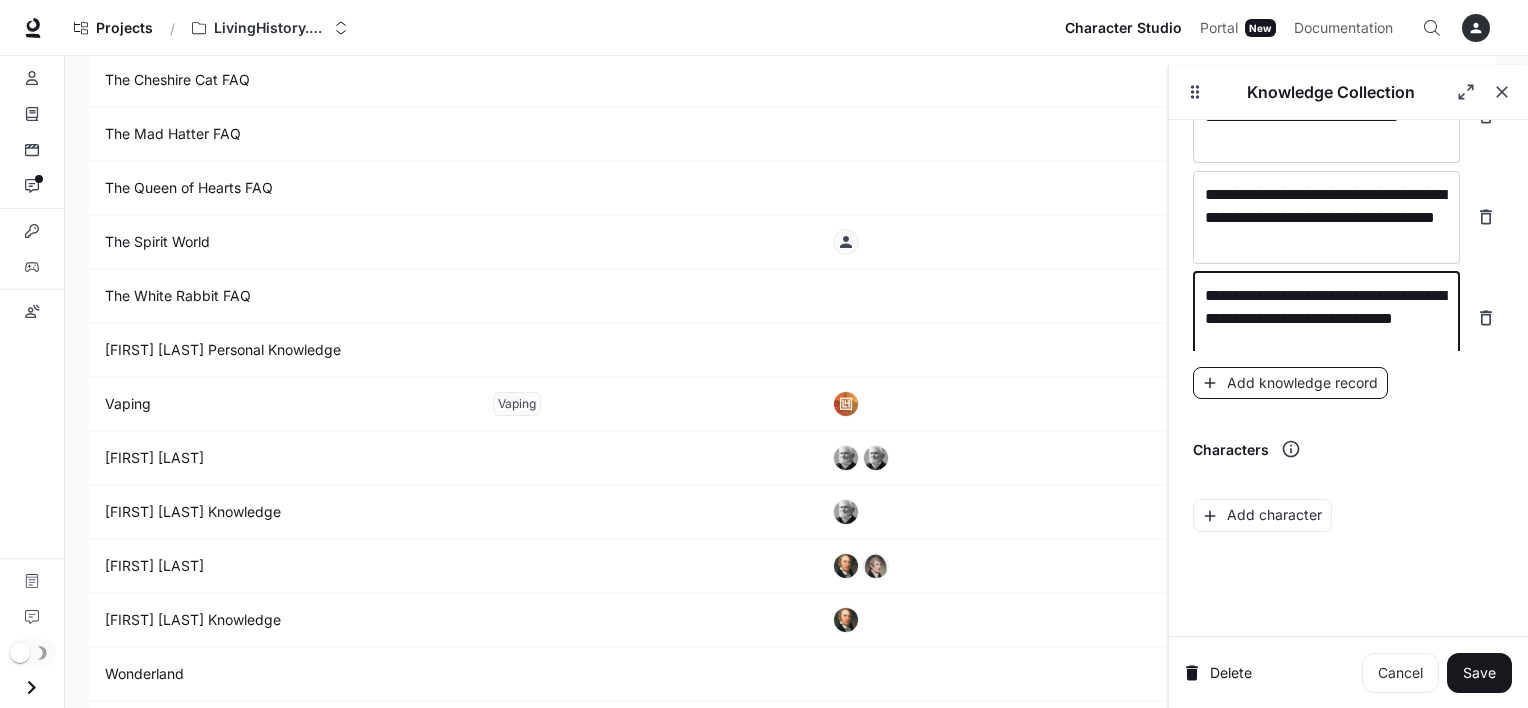 type on "**********" 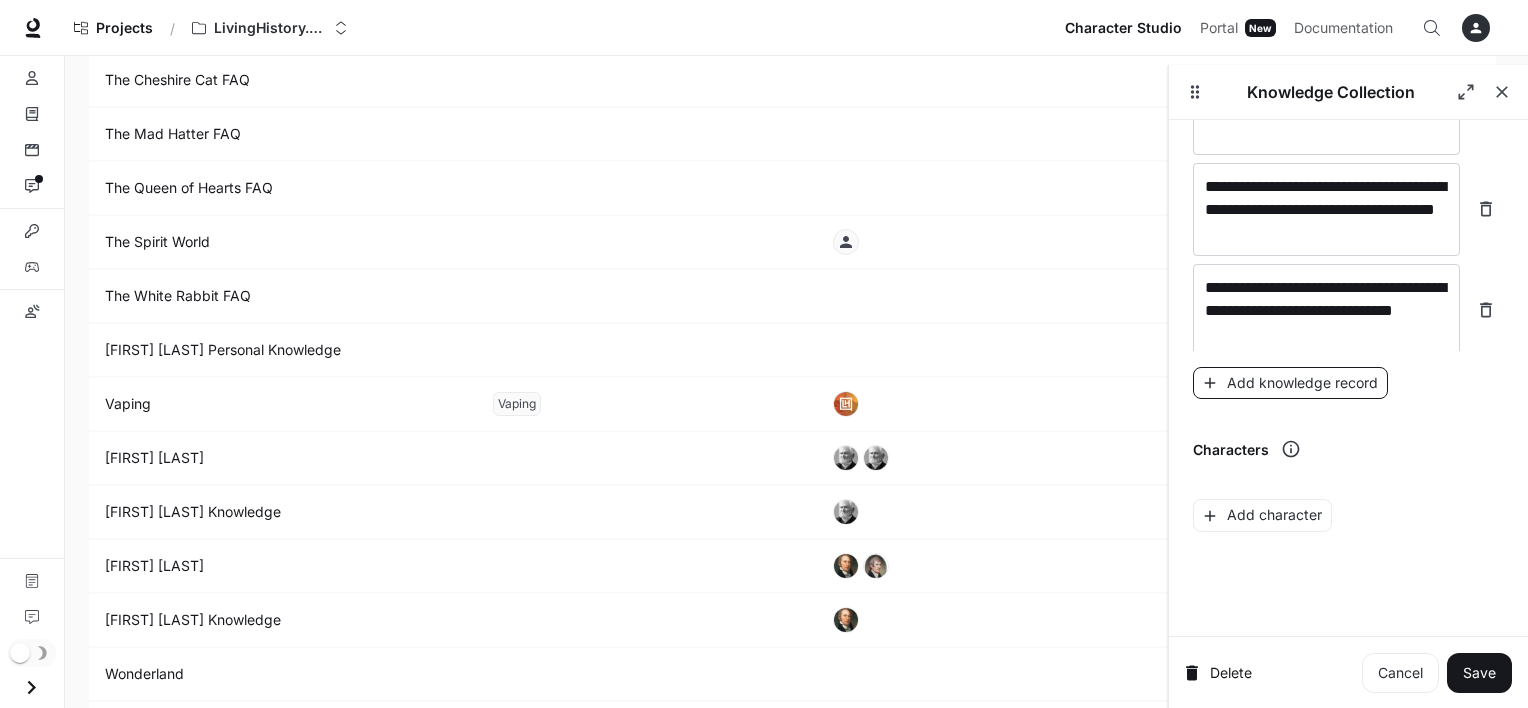 scroll, scrollTop: 32160, scrollLeft: 0, axis: vertical 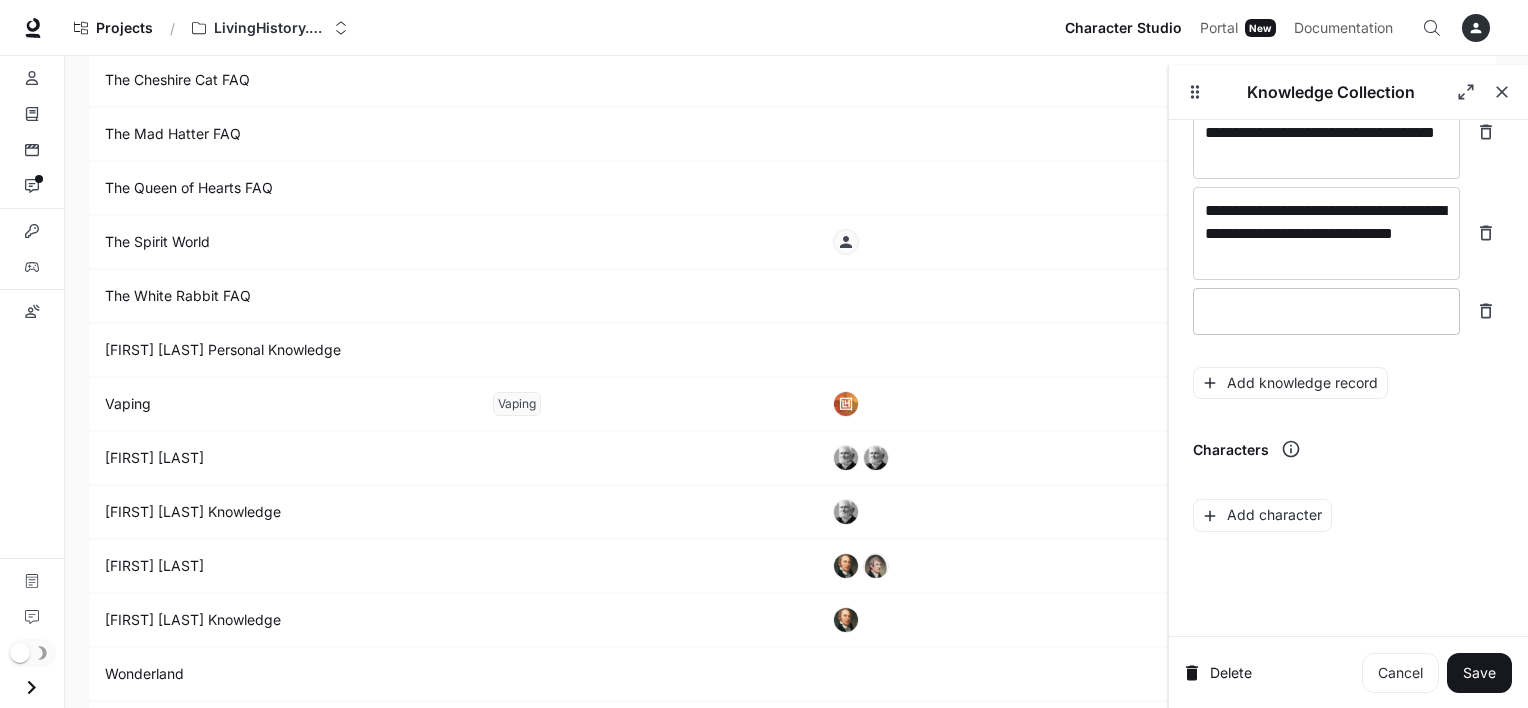 click at bounding box center [1326, 311] 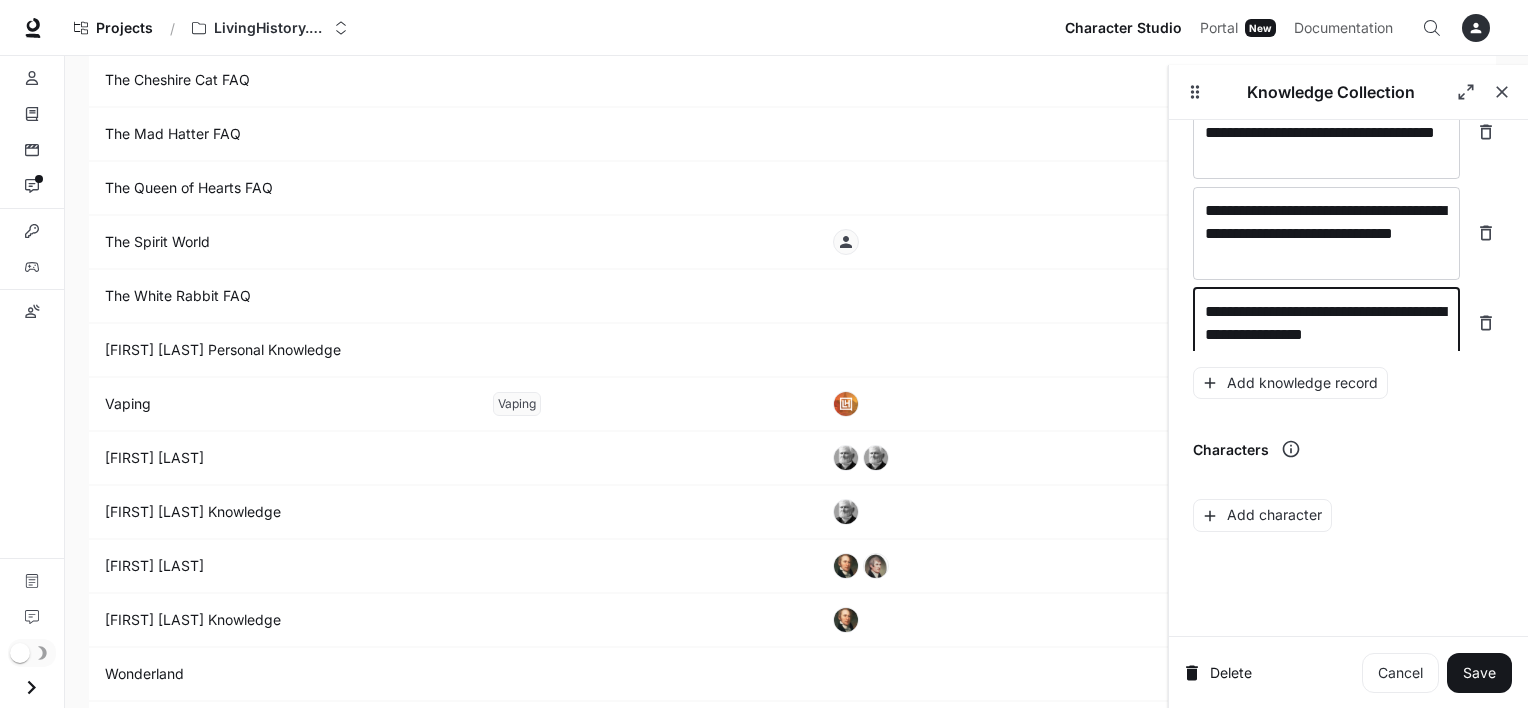 scroll, scrollTop: 32176, scrollLeft: 0, axis: vertical 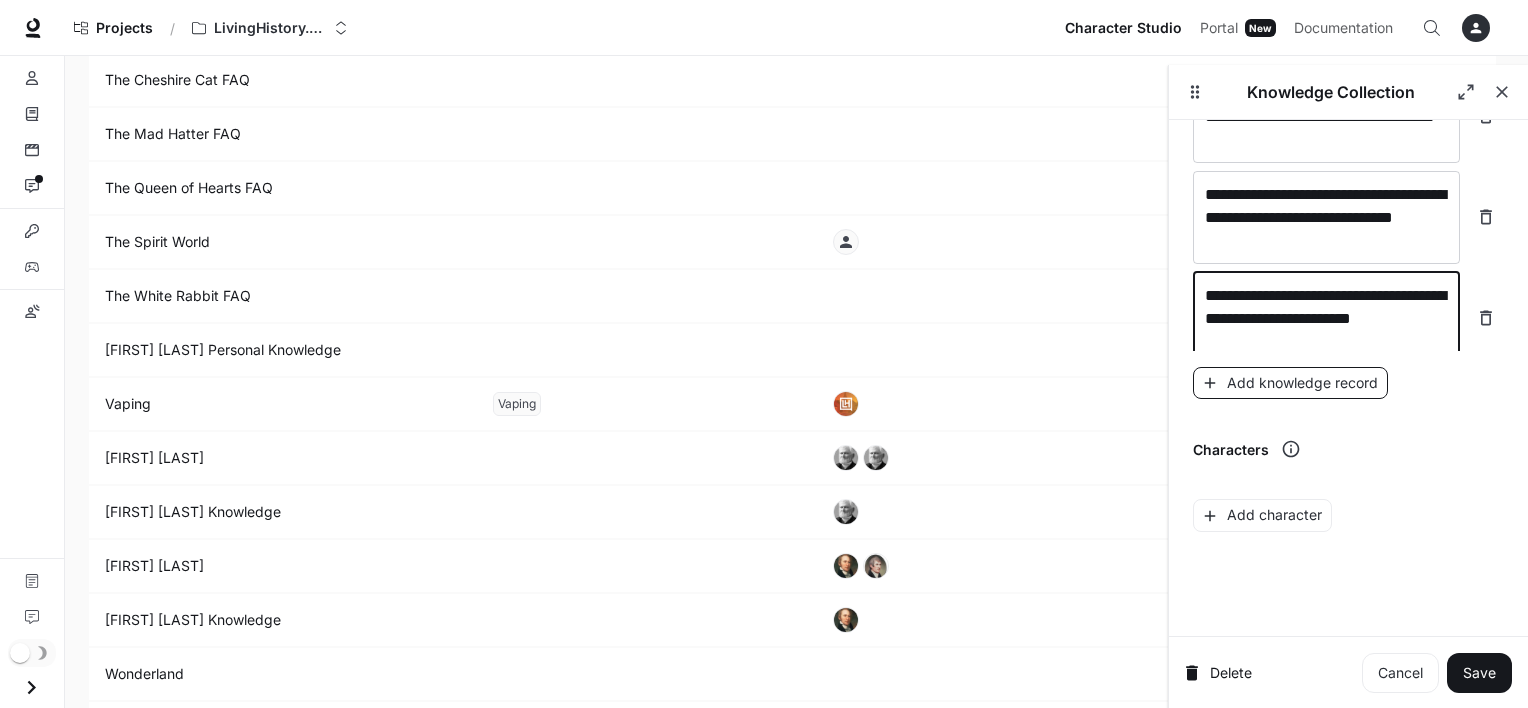 type on "**********" 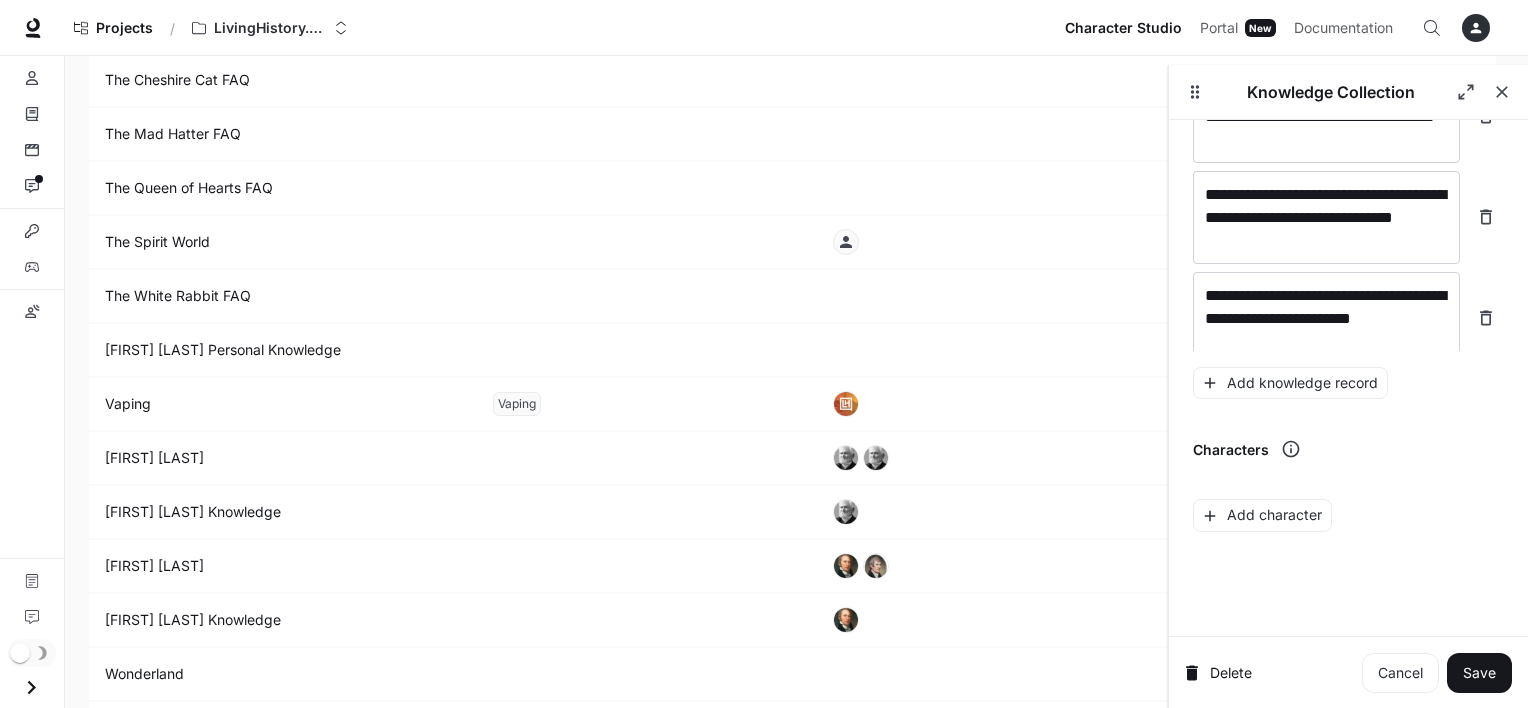 scroll, scrollTop: 32252, scrollLeft: 0, axis: vertical 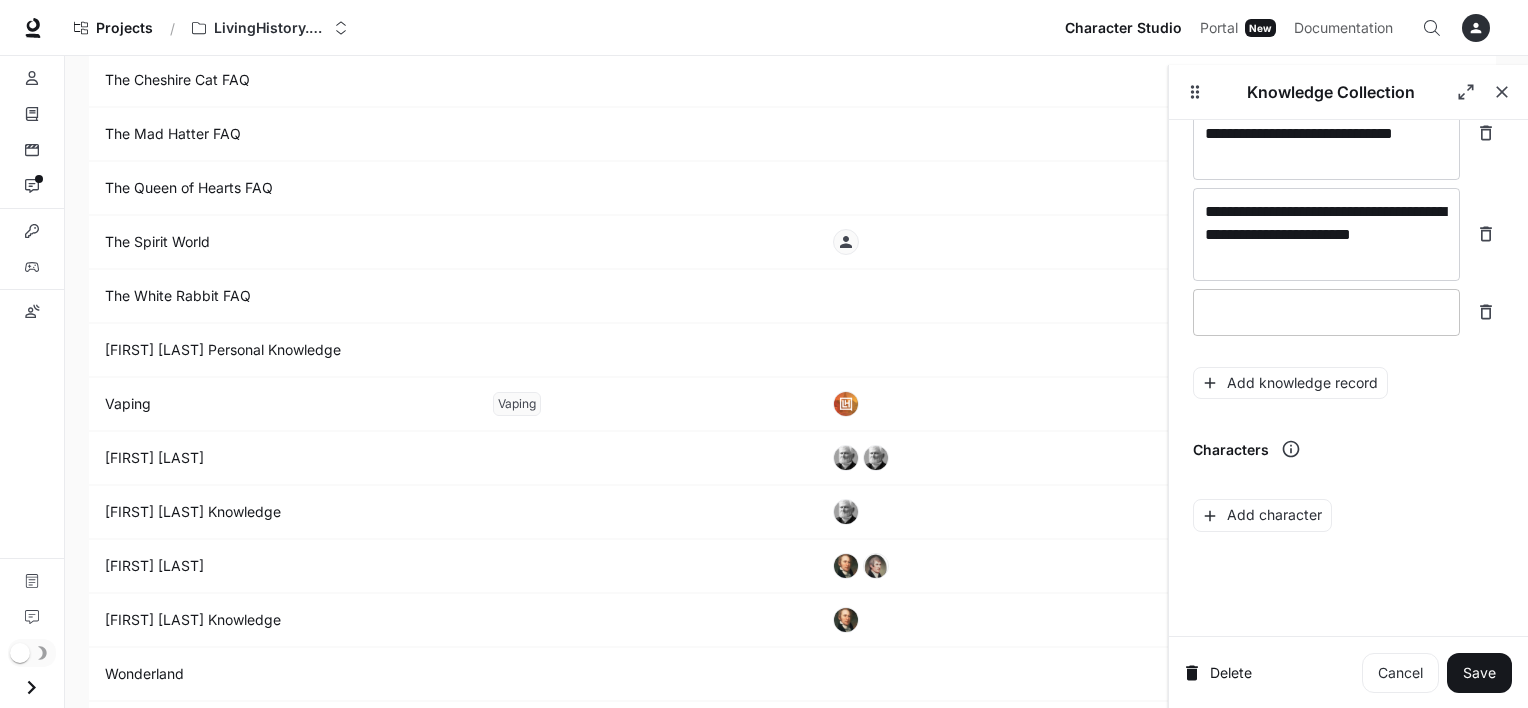 click at bounding box center (1326, 312) 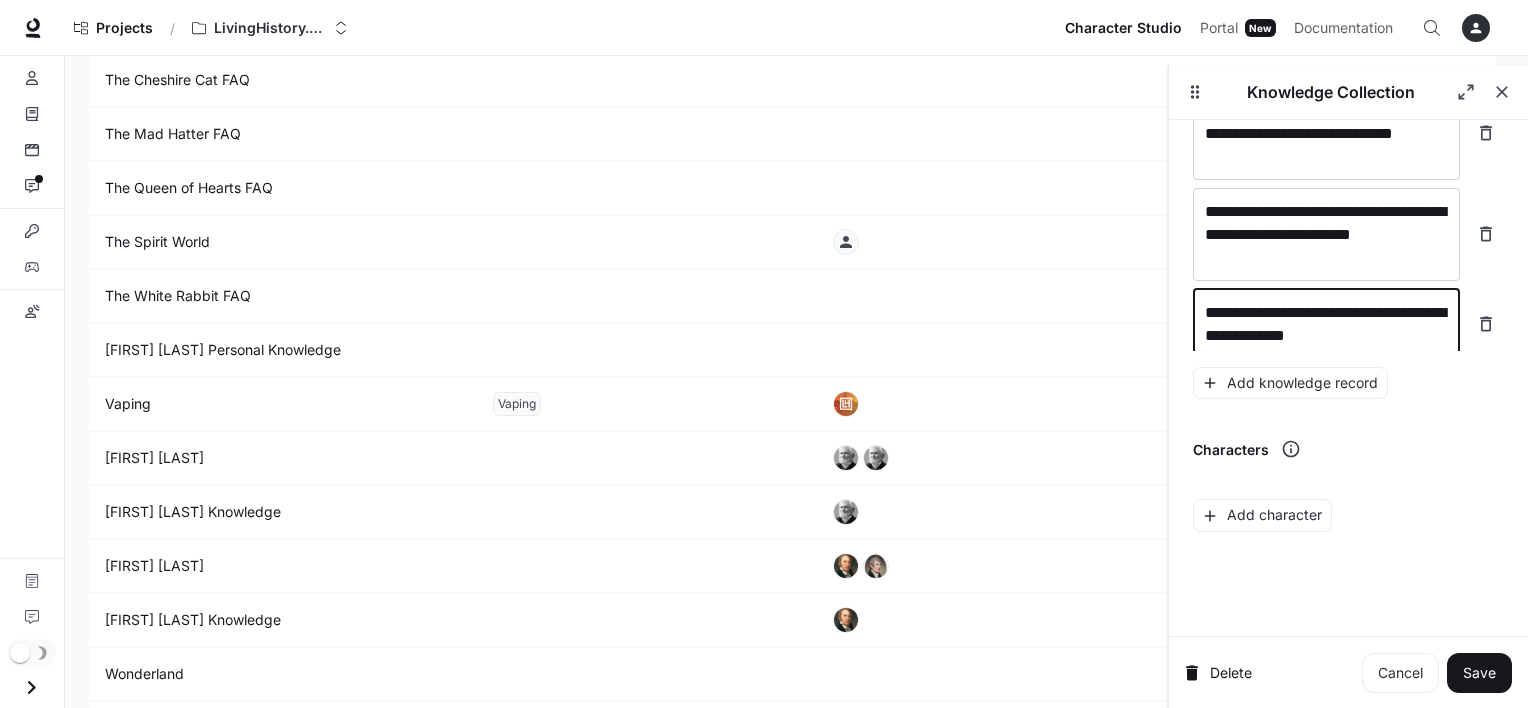 scroll, scrollTop: 32268, scrollLeft: 0, axis: vertical 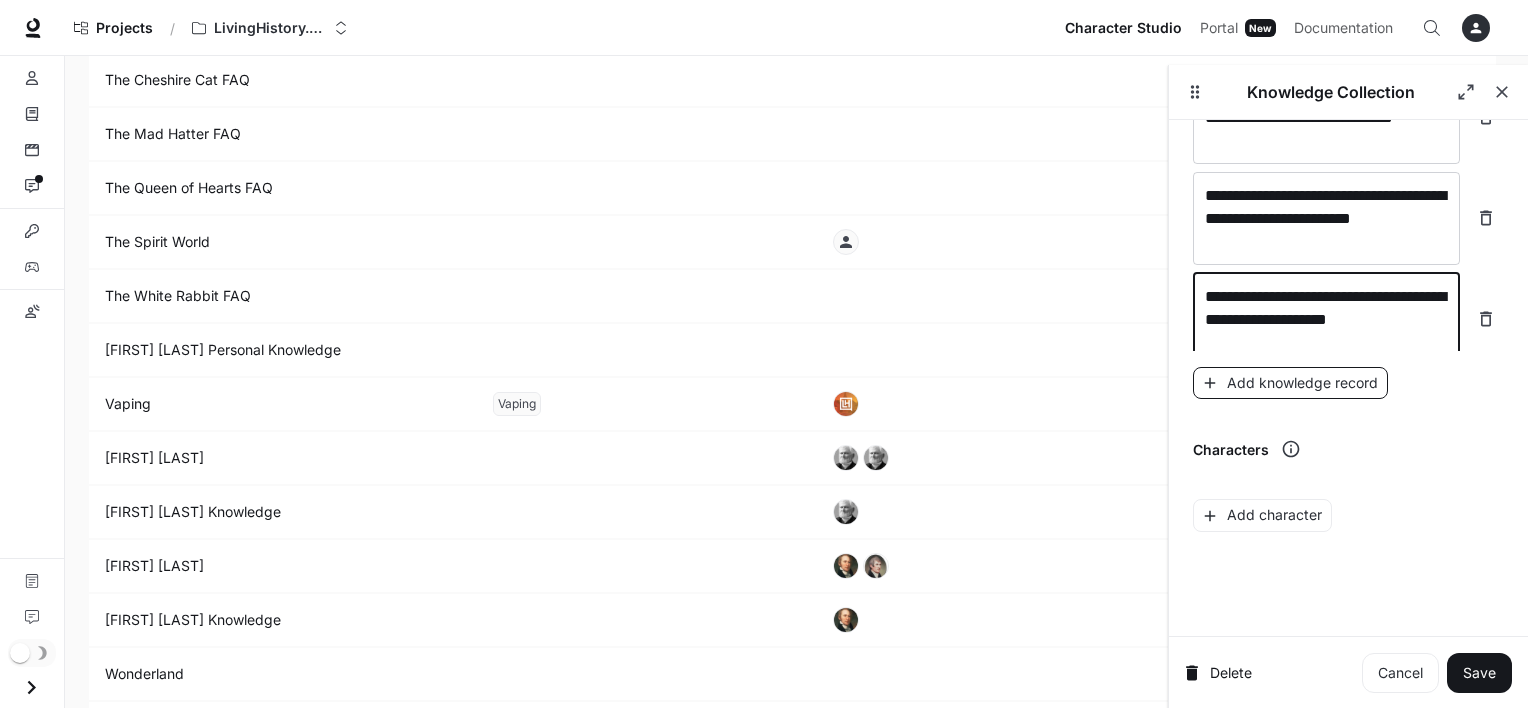 type on "**********" 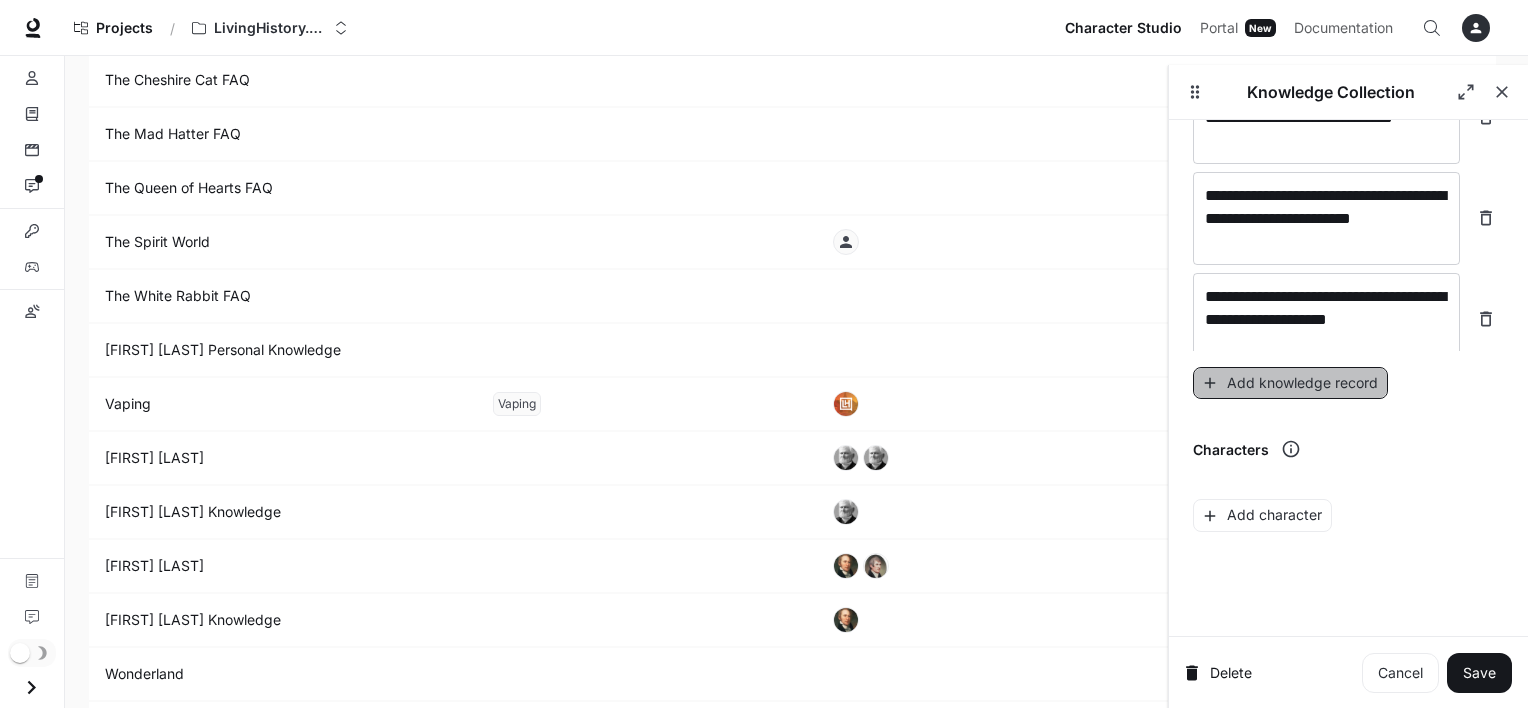 click on "Add knowledge record" at bounding box center [1290, 383] 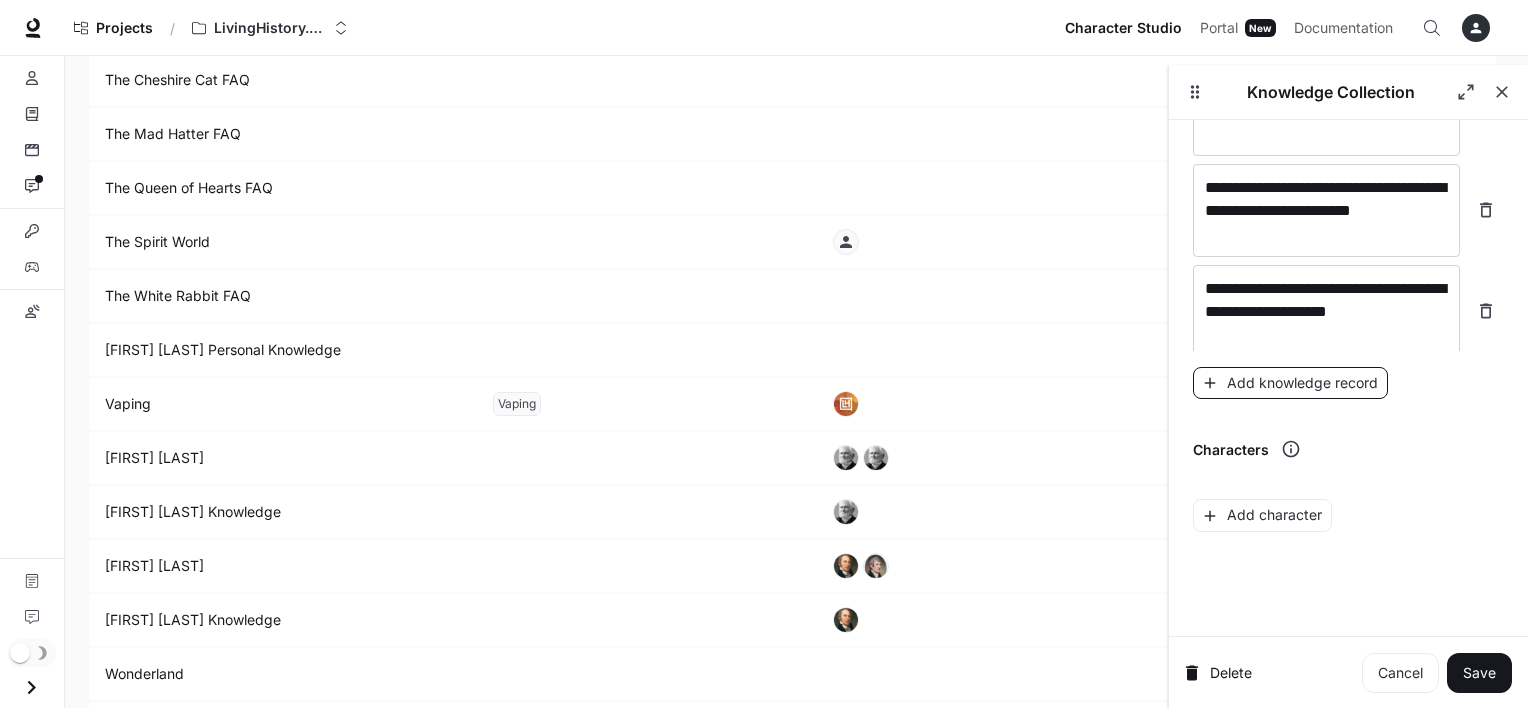 scroll, scrollTop: 32346, scrollLeft: 0, axis: vertical 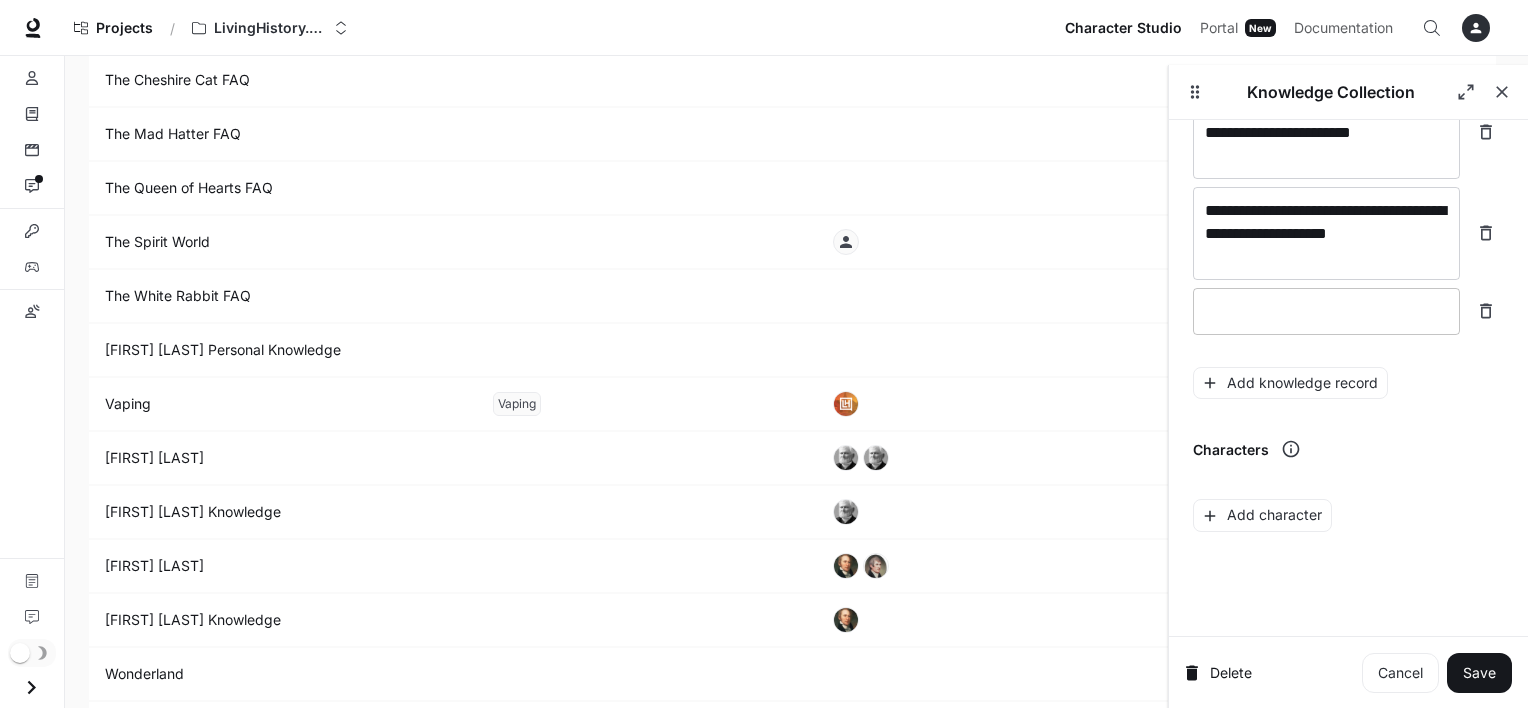 click at bounding box center (1326, 311) 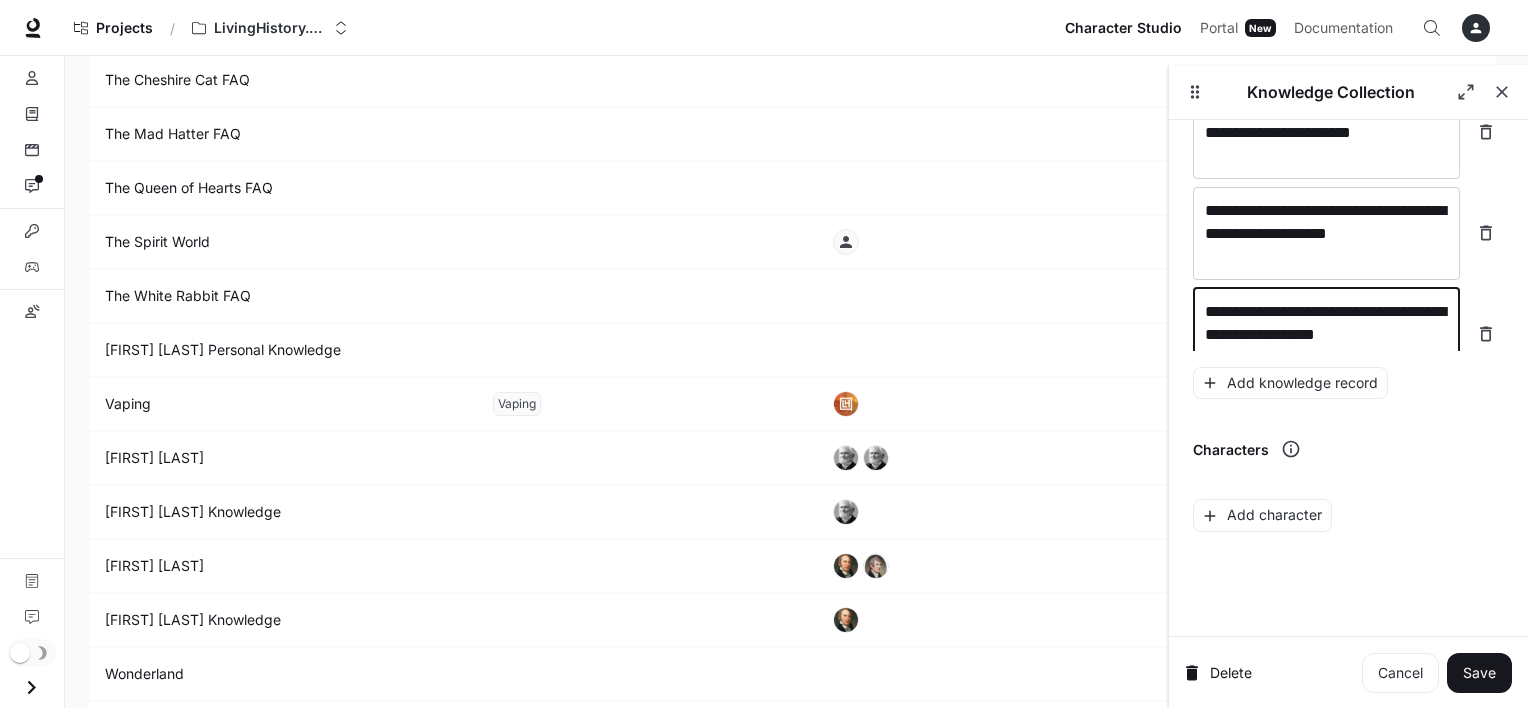 scroll, scrollTop: 32361, scrollLeft: 0, axis: vertical 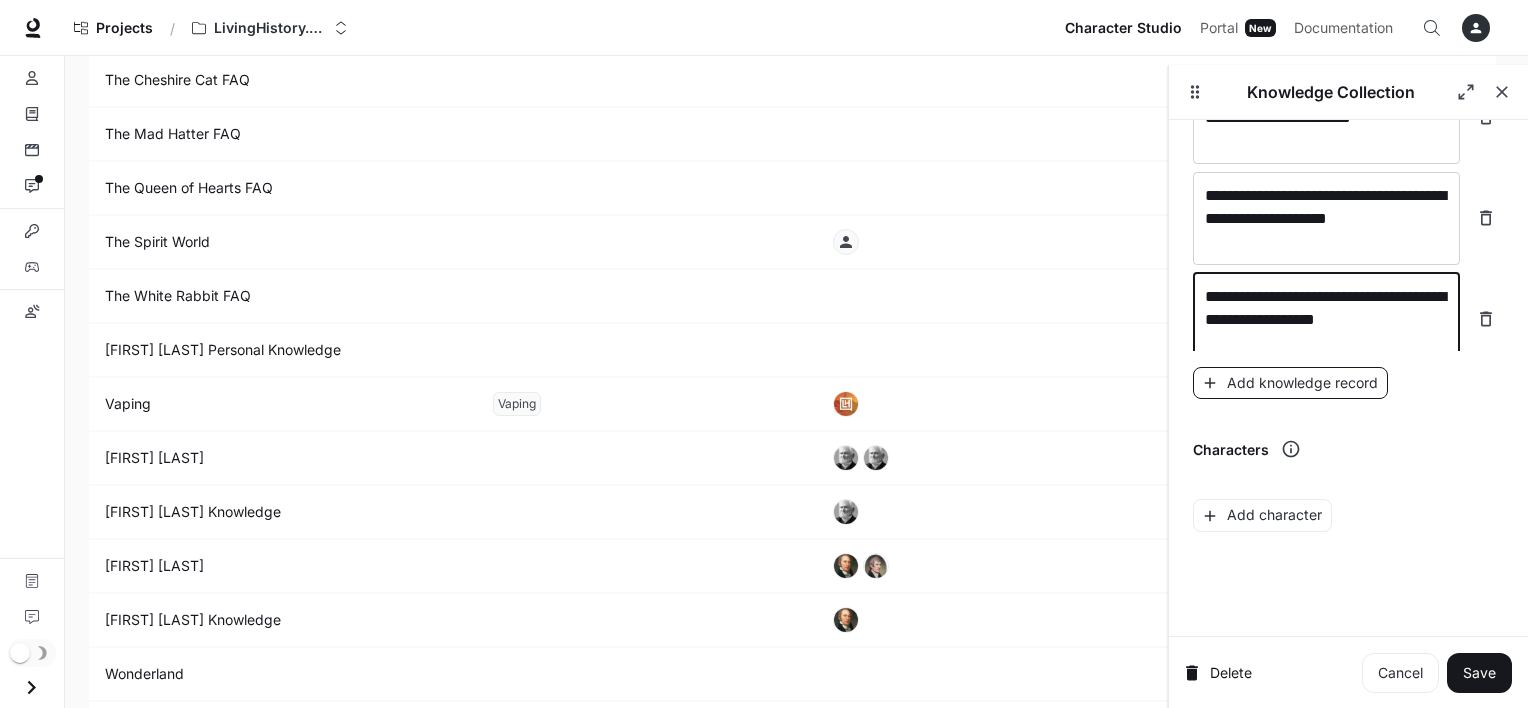 type on "**********" 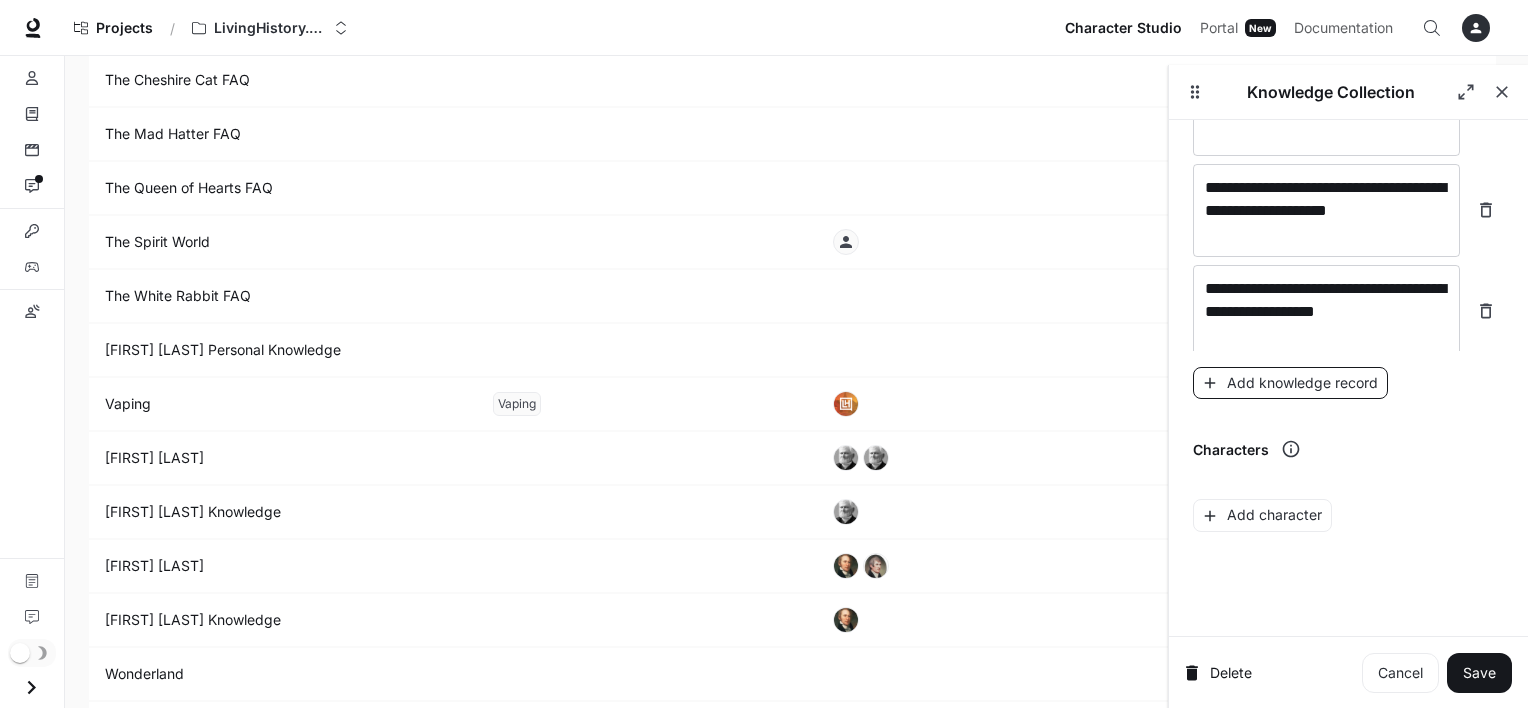 scroll, scrollTop: 32439, scrollLeft: 0, axis: vertical 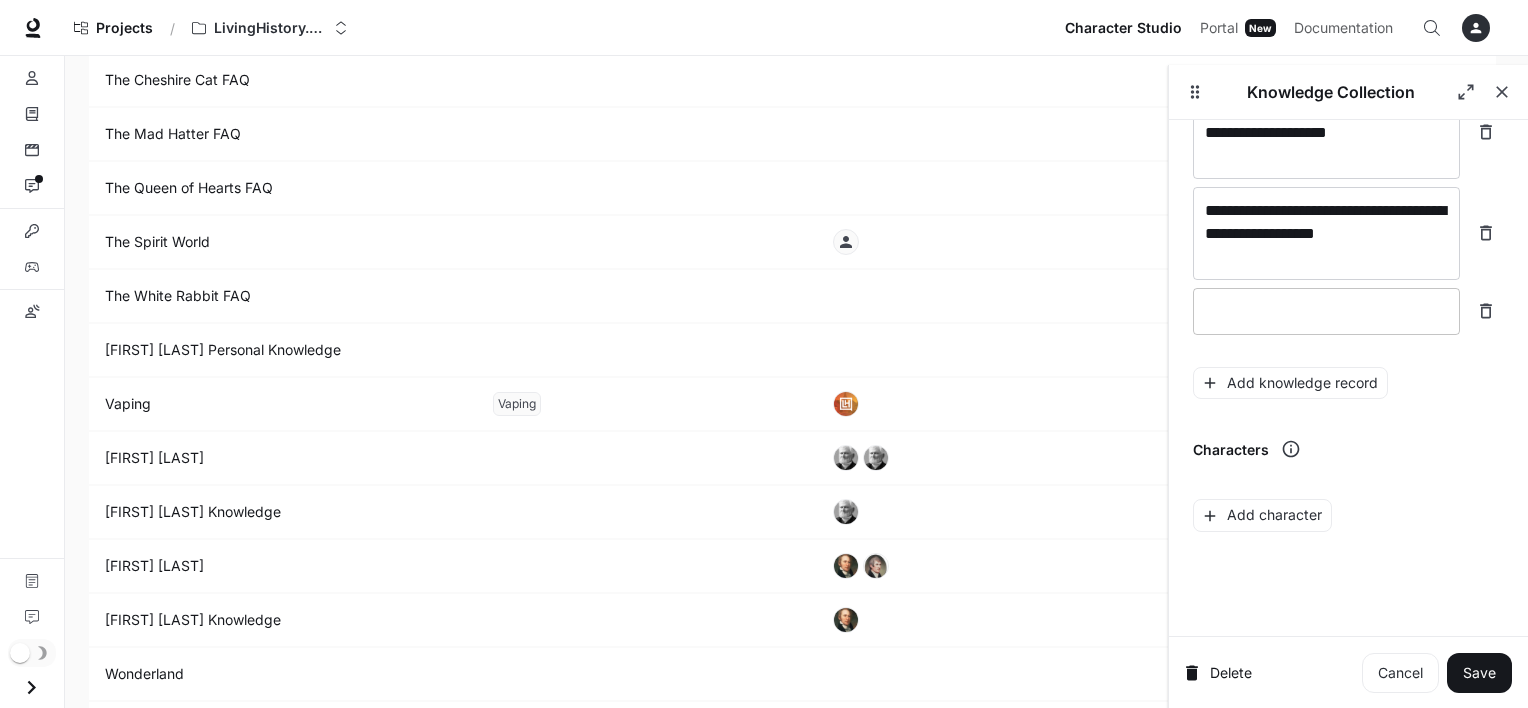 click at bounding box center (1326, 311) 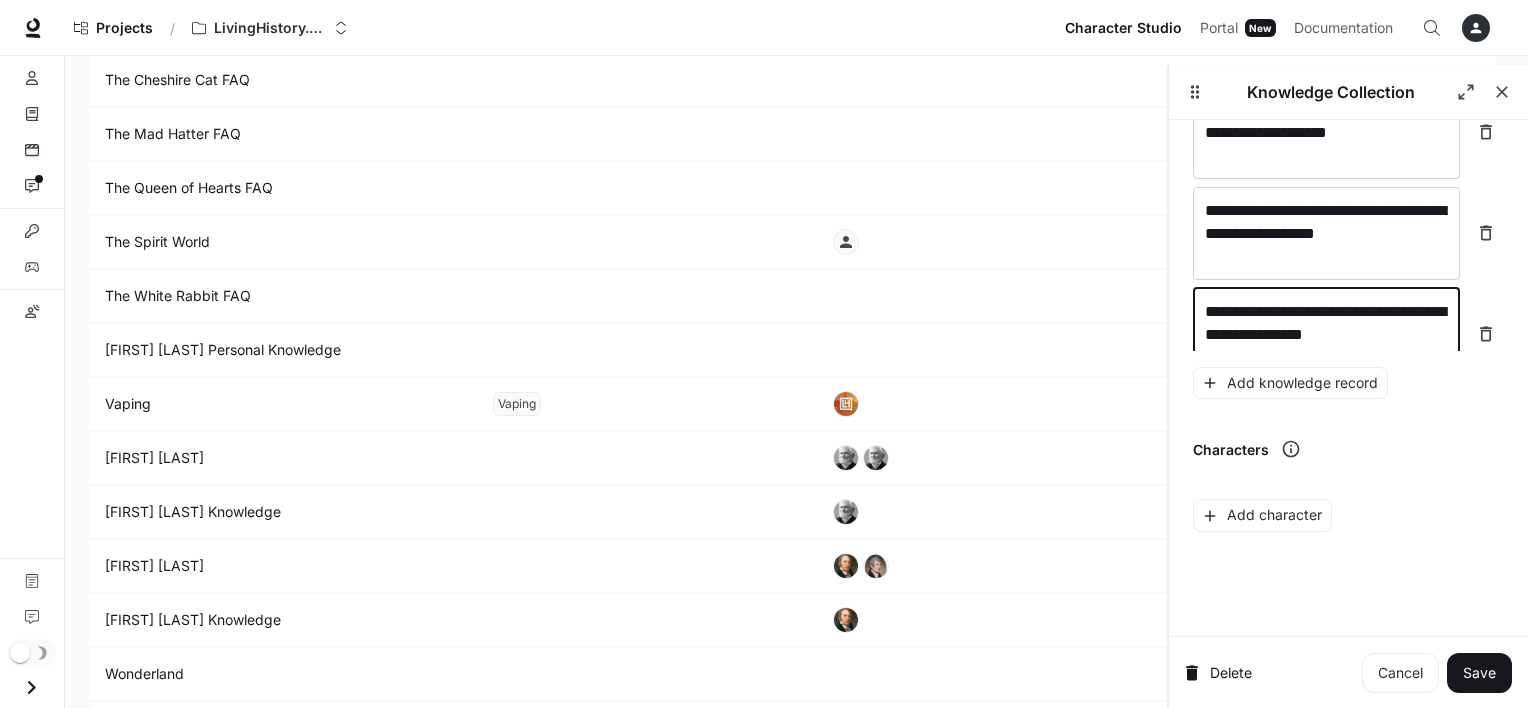 scroll, scrollTop: 32455, scrollLeft: 0, axis: vertical 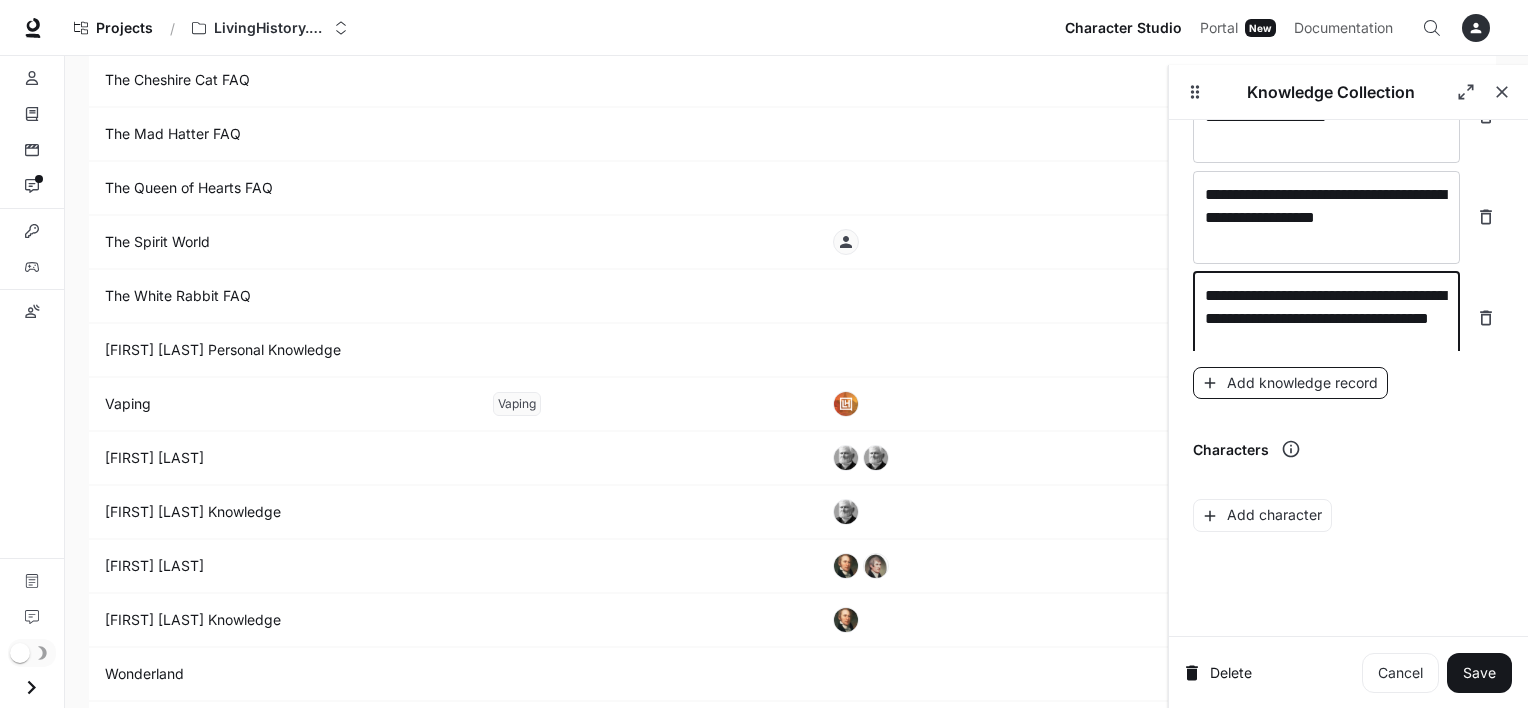 type on "**********" 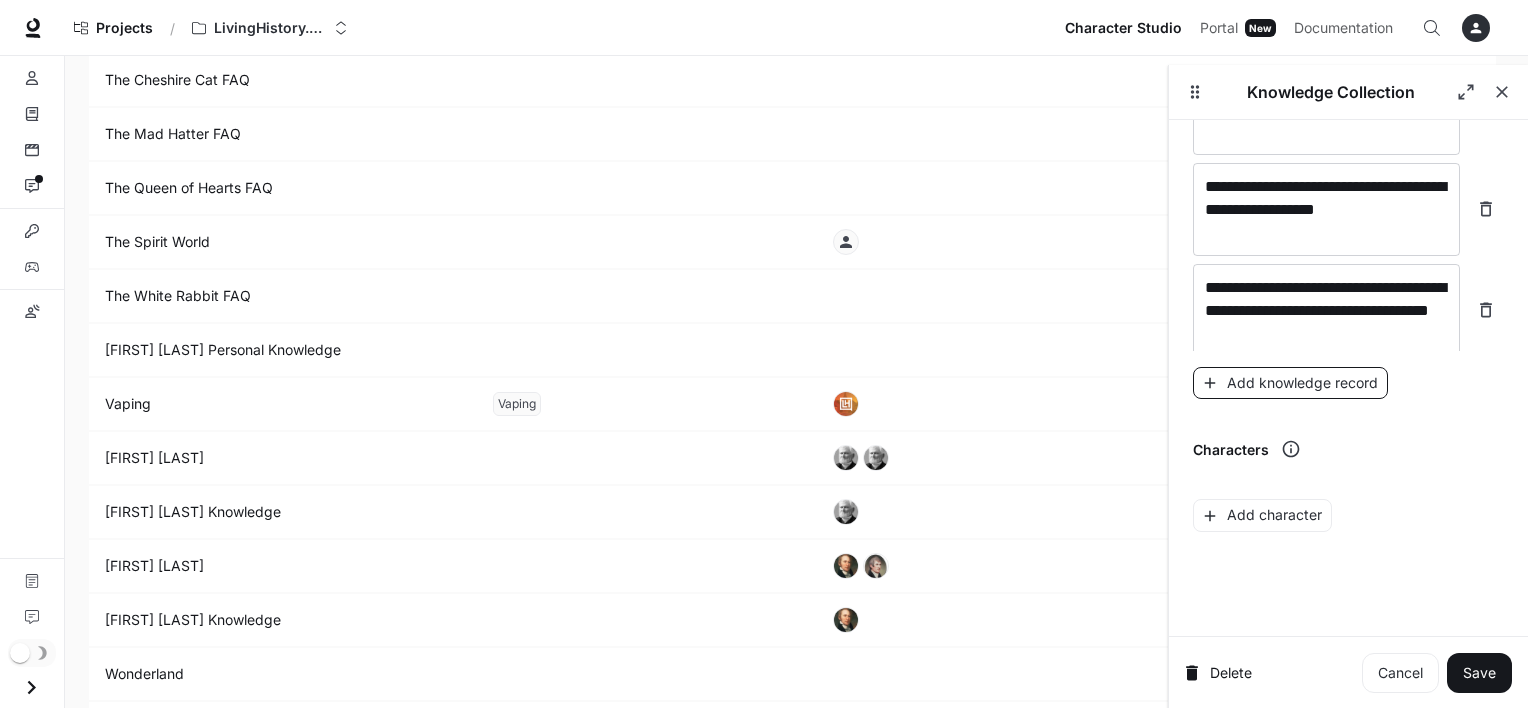 scroll, scrollTop: 32532, scrollLeft: 0, axis: vertical 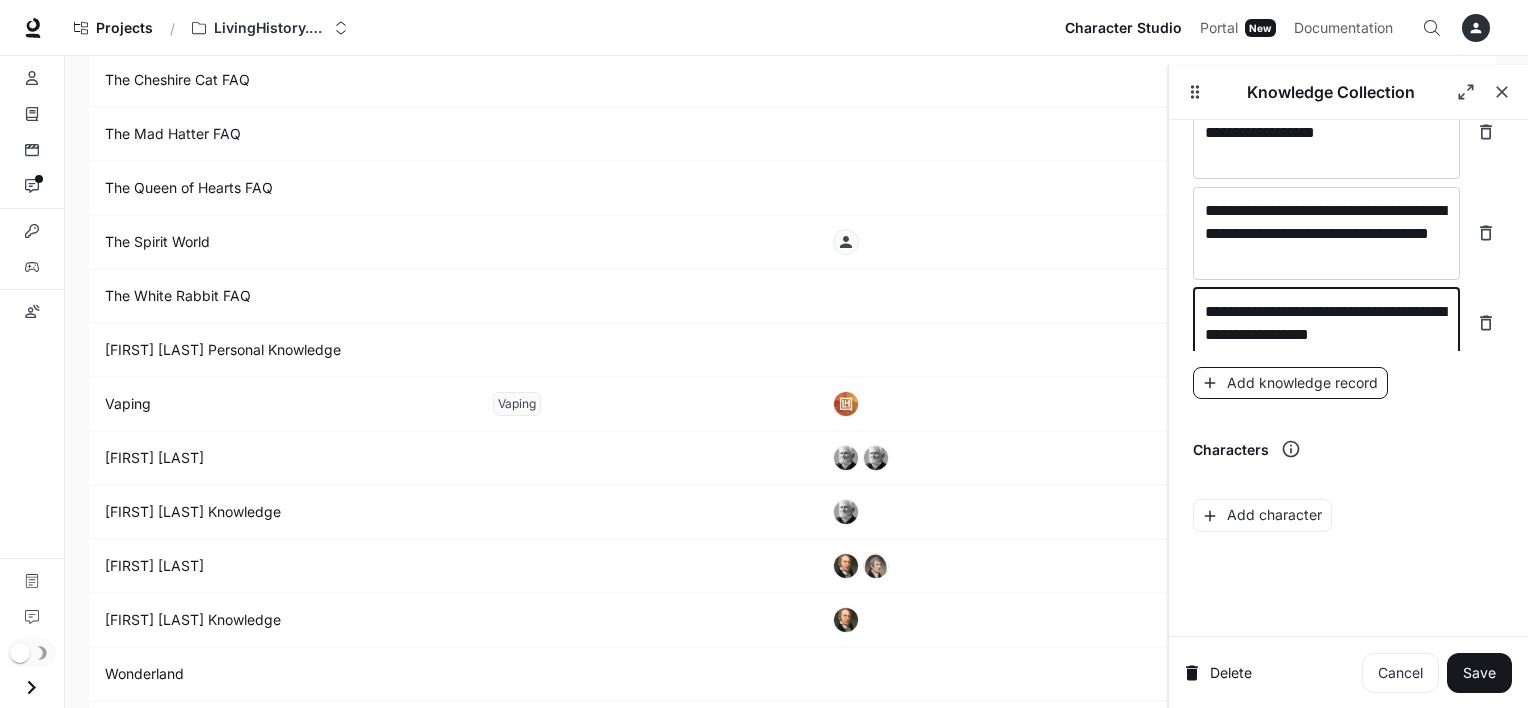 type on "**********" 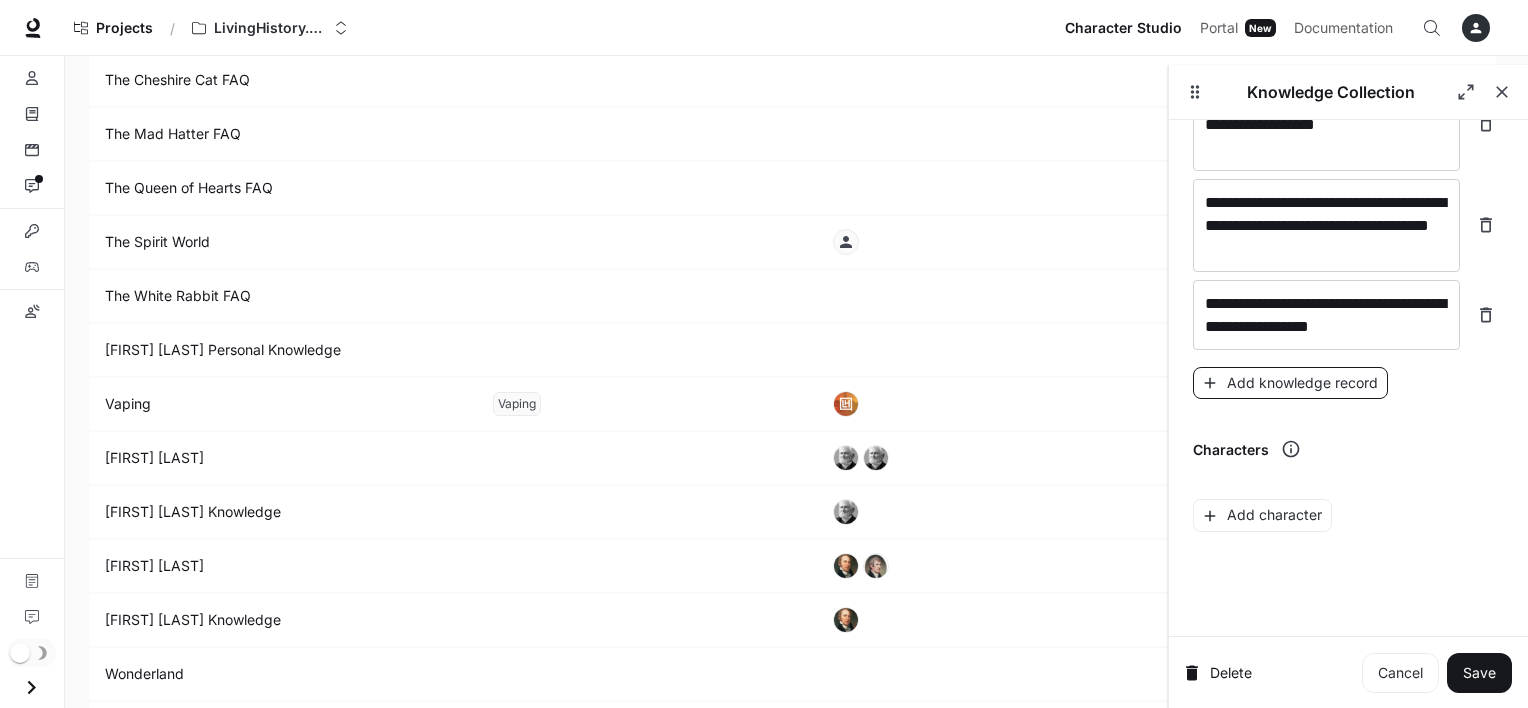 scroll, scrollTop: 32602, scrollLeft: 0, axis: vertical 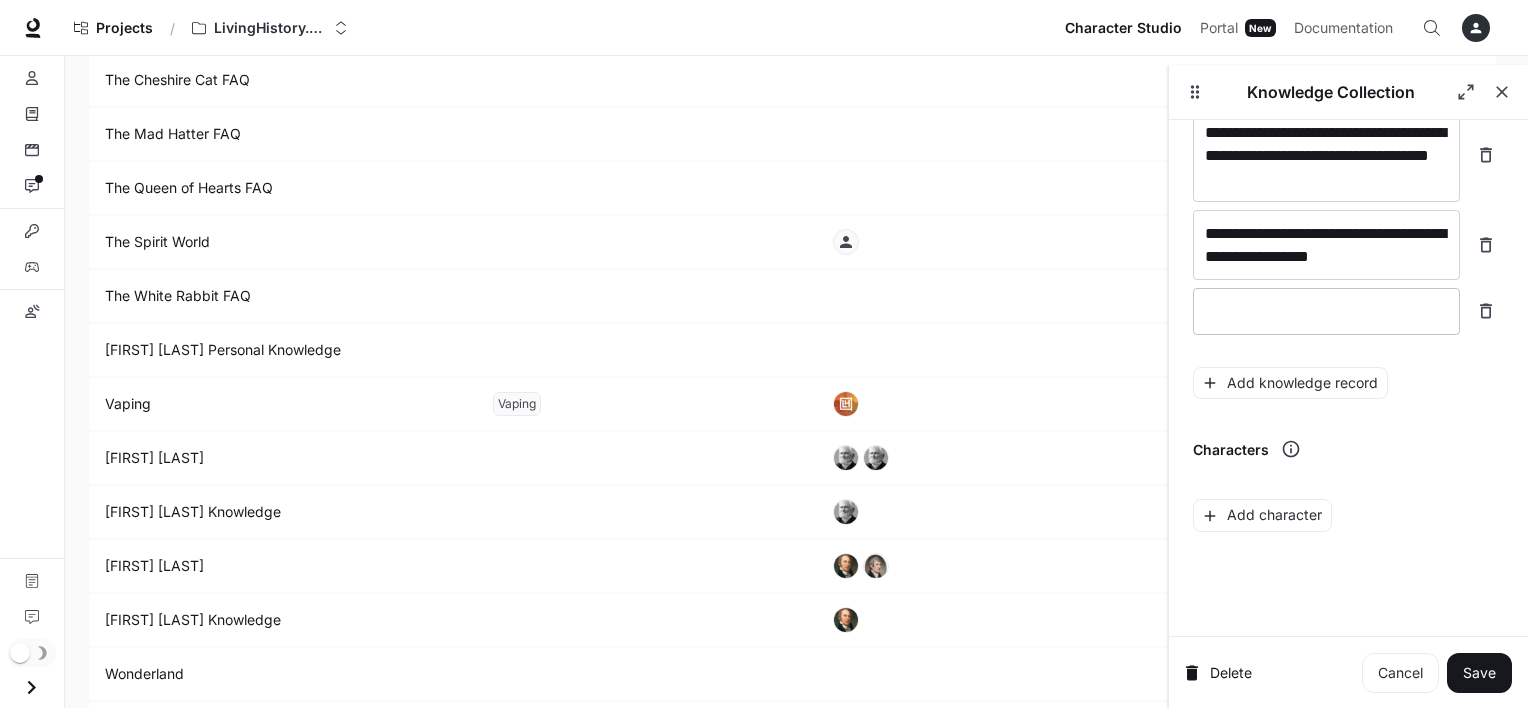 click on "* ​" at bounding box center [1326, 311] 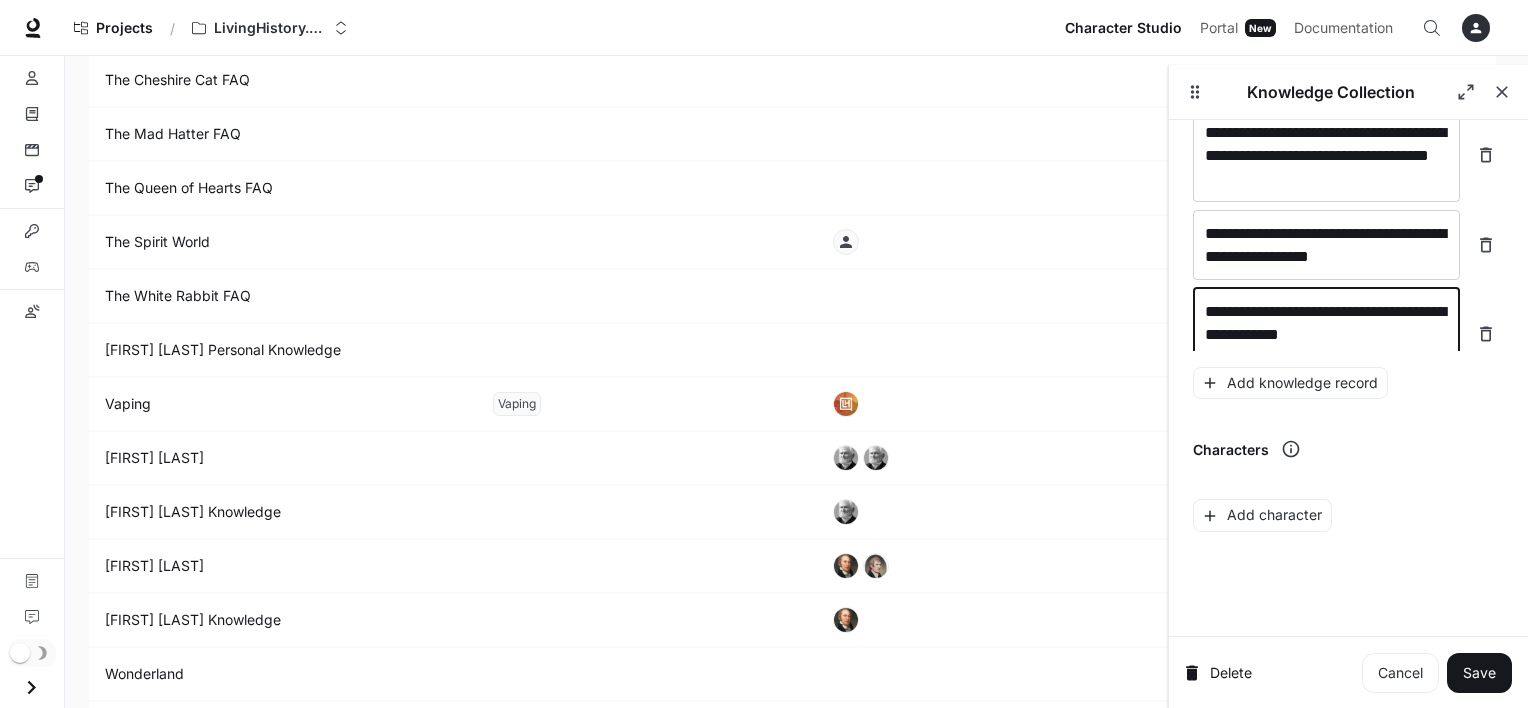 scroll, scrollTop: 32617, scrollLeft: 0, axis: vertical 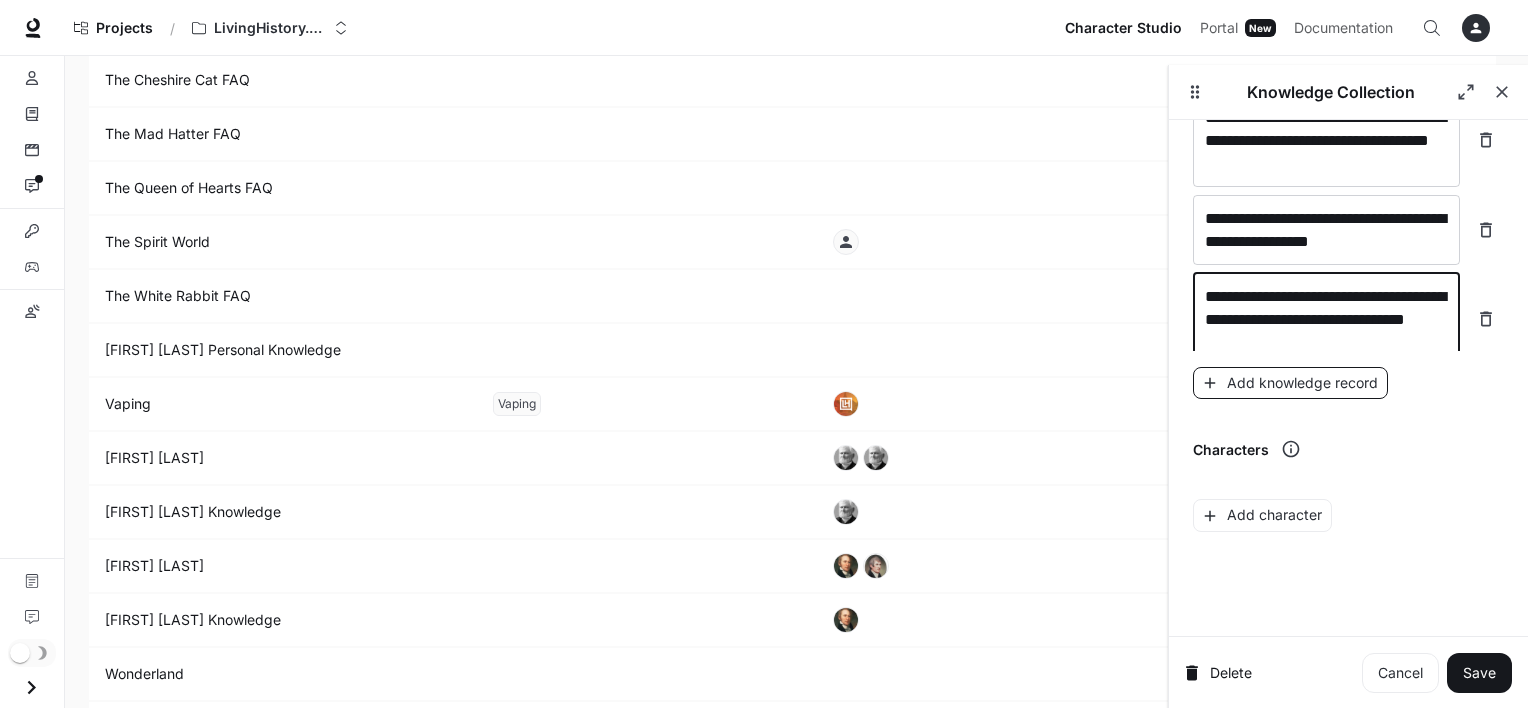 type on "**********" 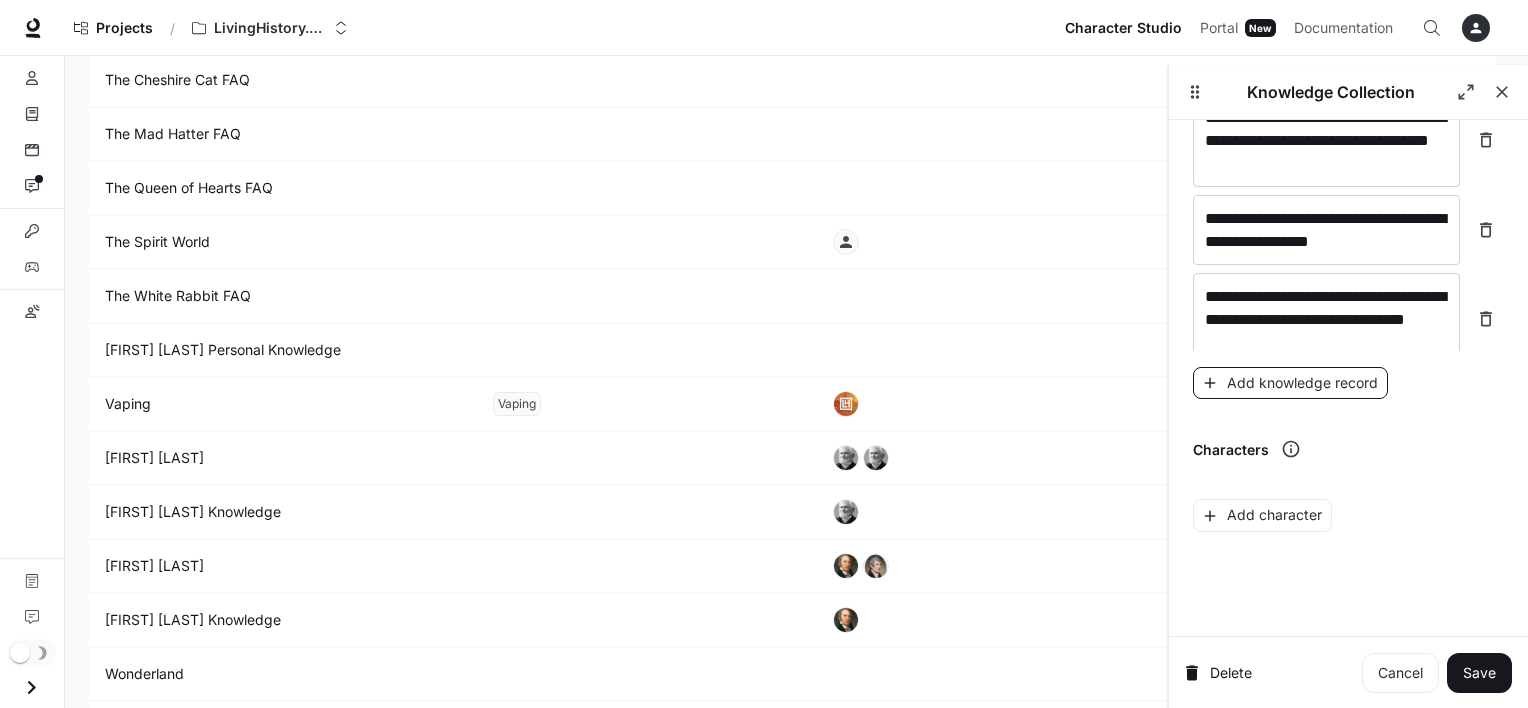 scroll, scrollTop: 32695, scrollLeft: 0, axis: vertical 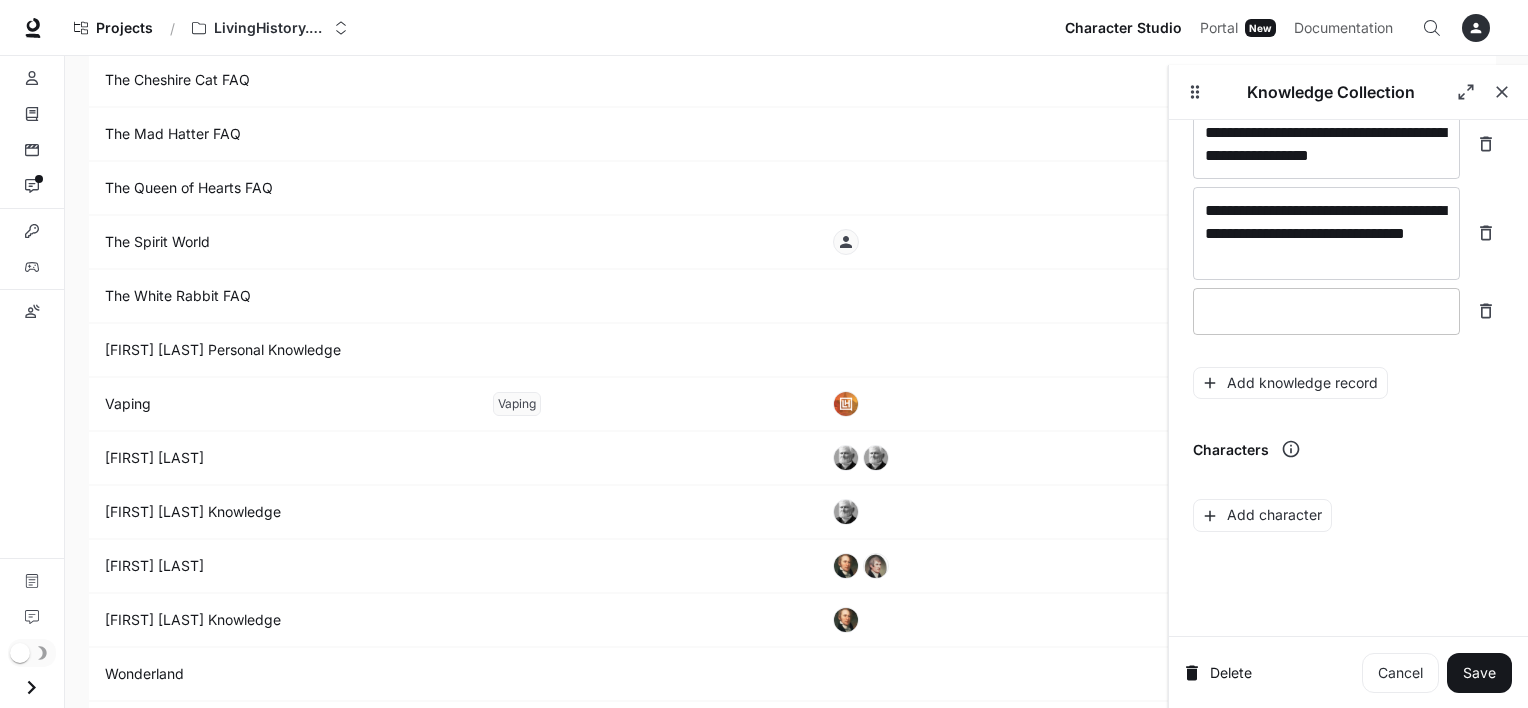 click at bounding box center (1326, 311) 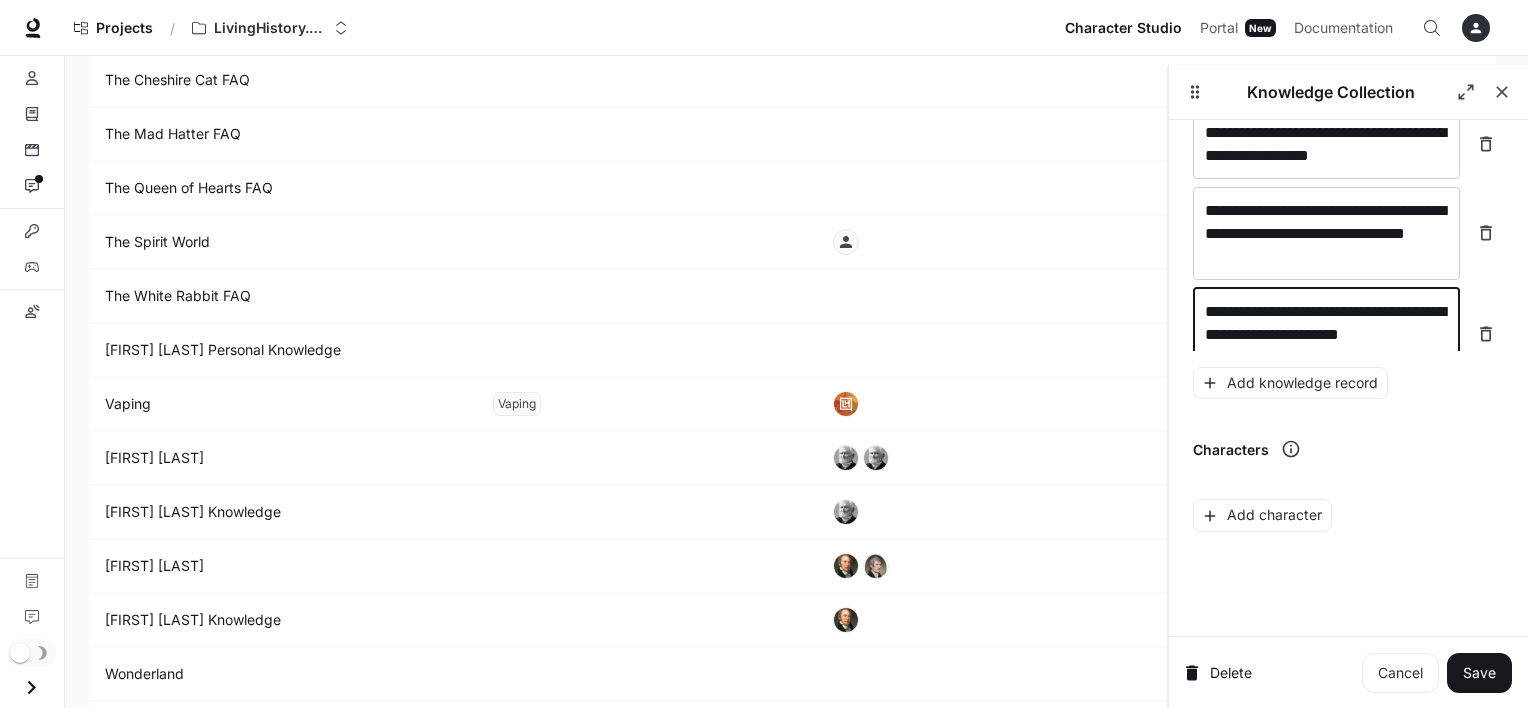 scroll, scrollTop: 32711, scrollLeft: 0, axis: vertical 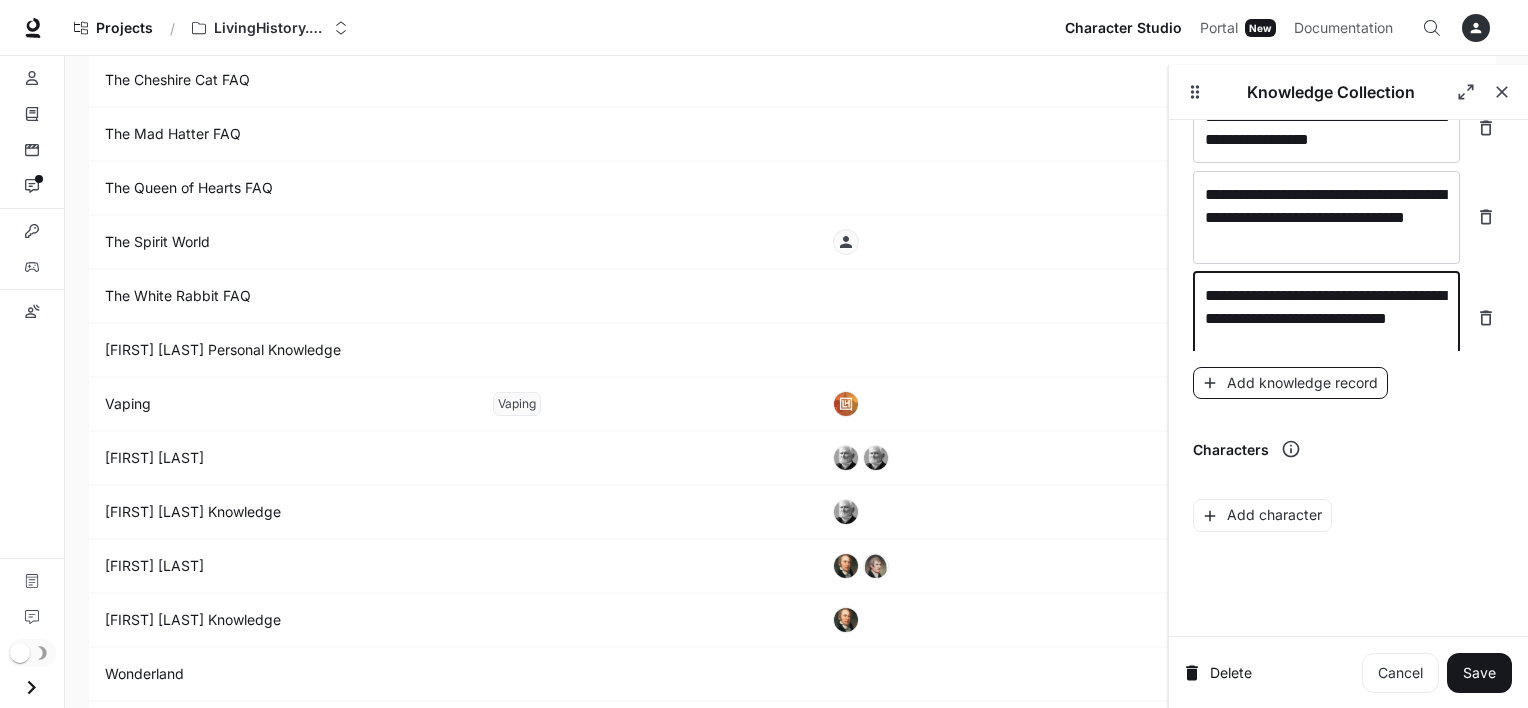 type on "**********" 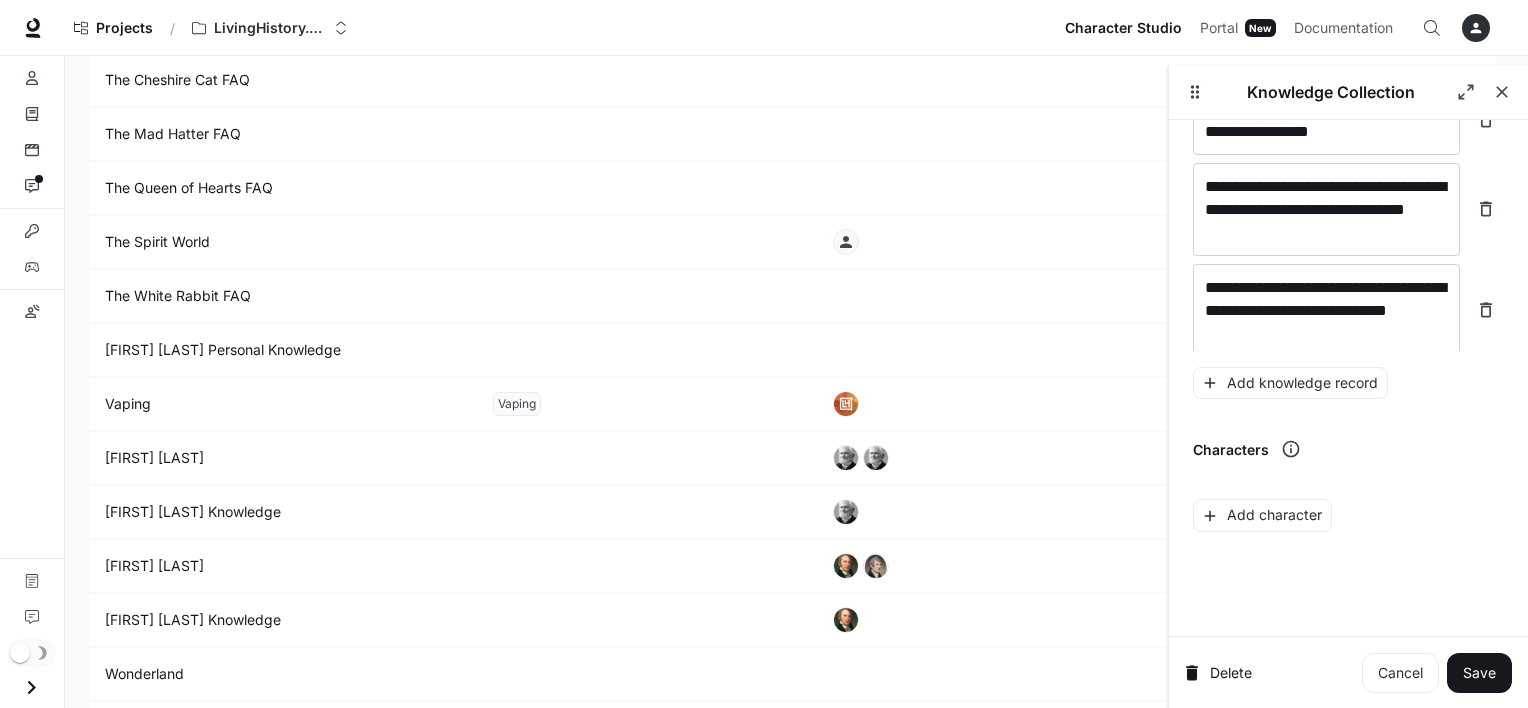 scroll, scrollTop: 32788, scrollLeft: 0, axis: vertical 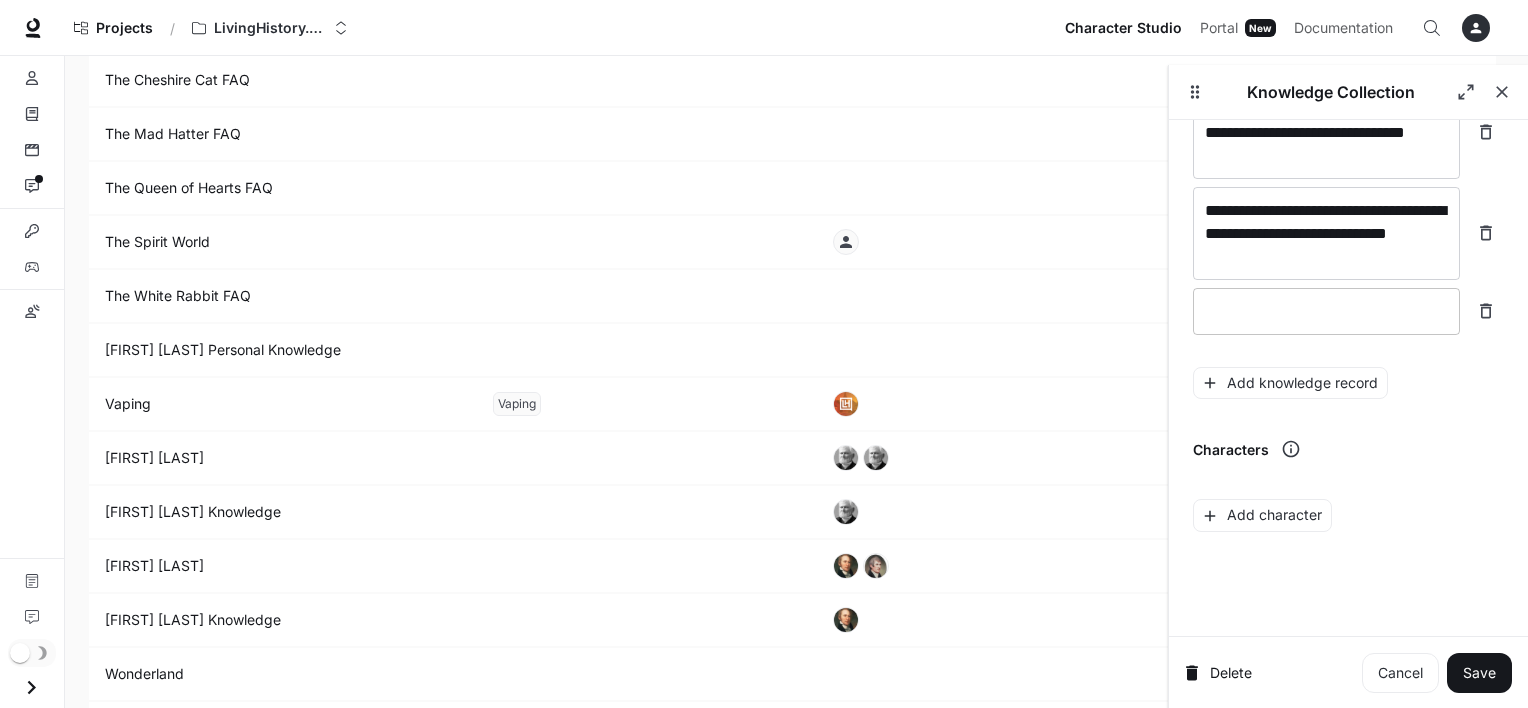 click on "* ​" at bounding box center (1326, 311) 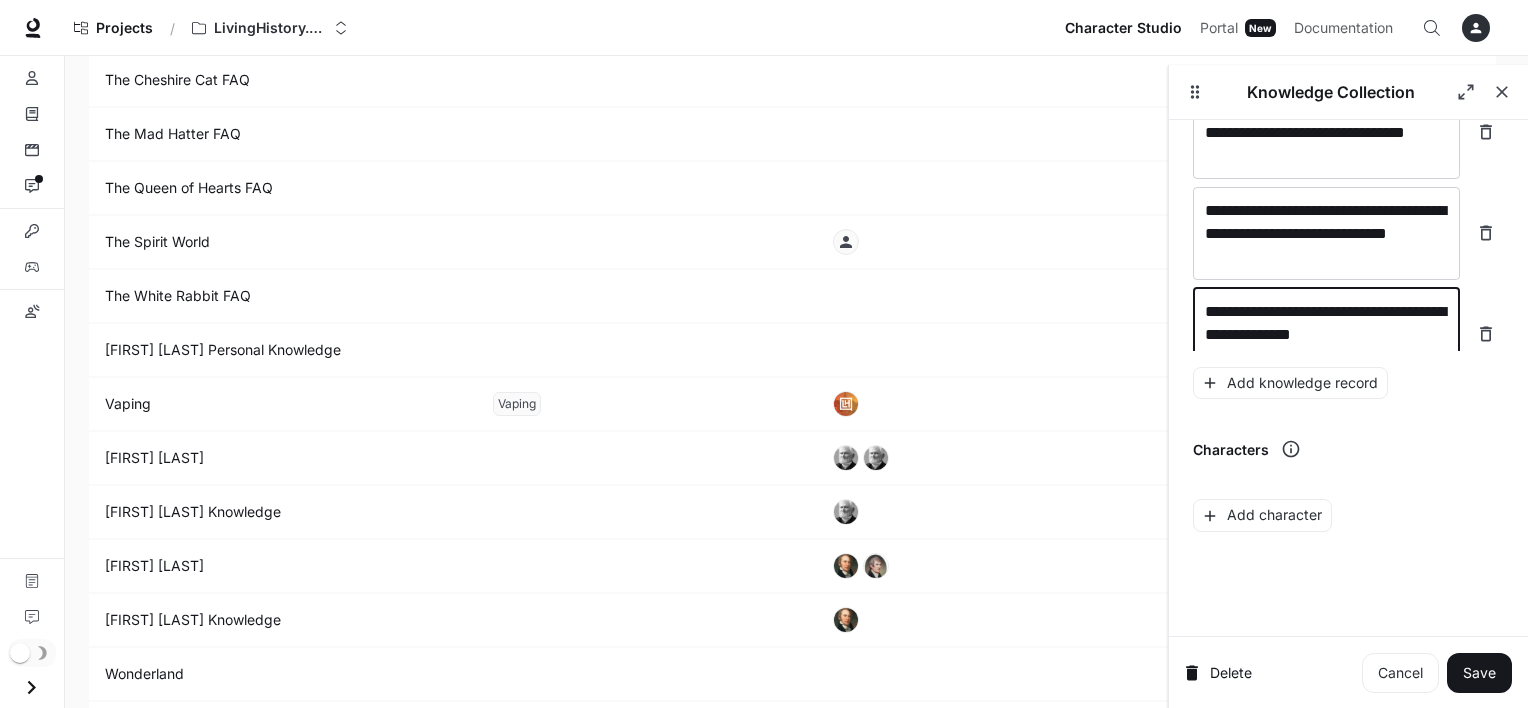 scroll, scrollTop: 32804, scrollLeft: 0, axis: vertical 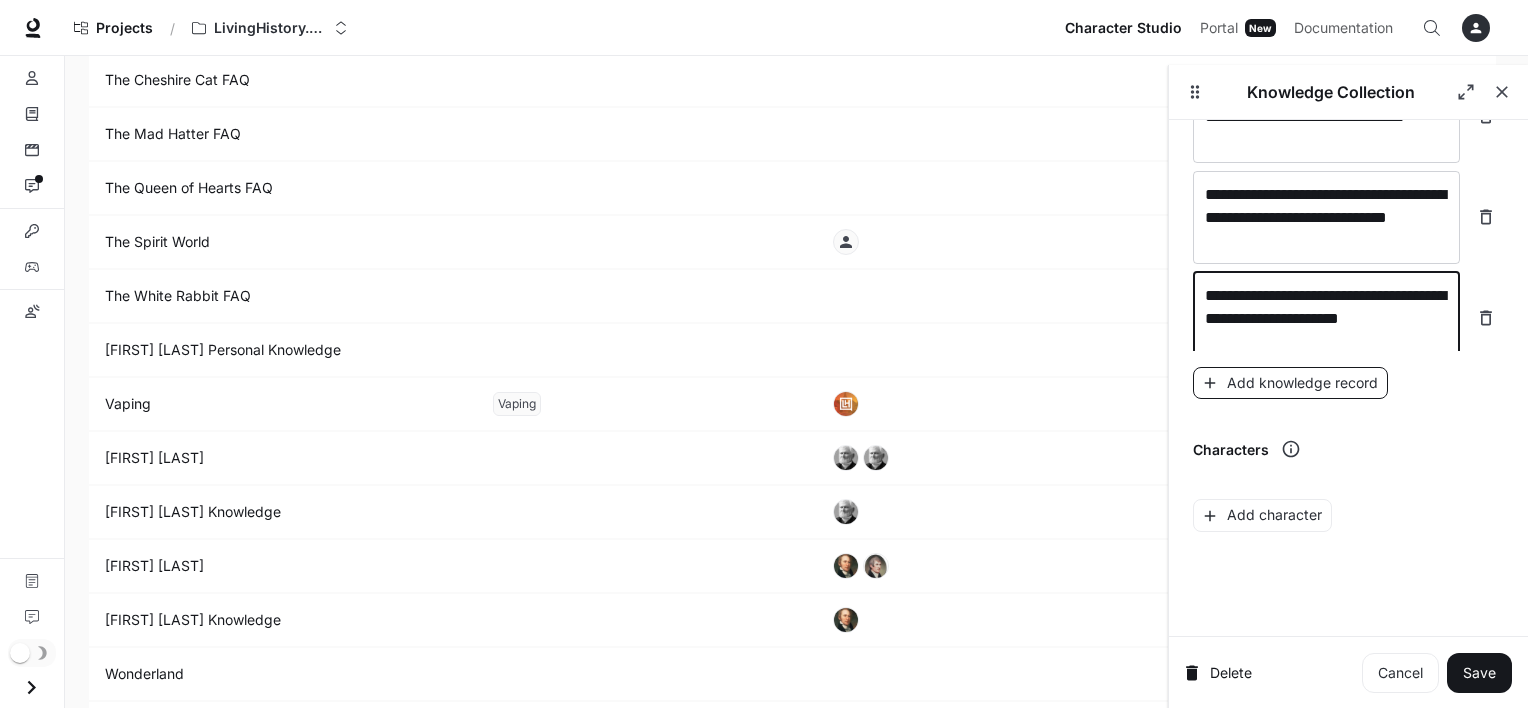 type on "**********" 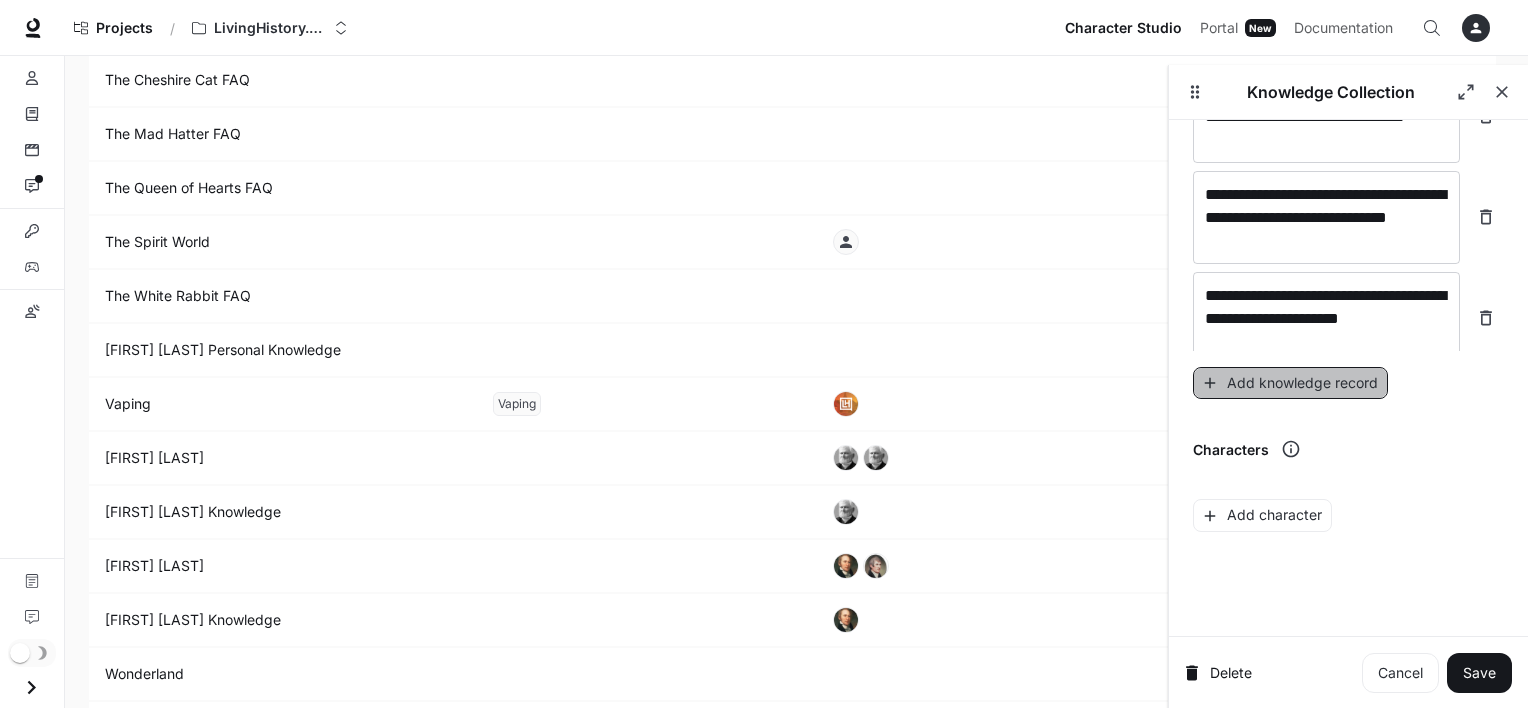 click on "Add knowledge record" at bounding box center [1290, 383] 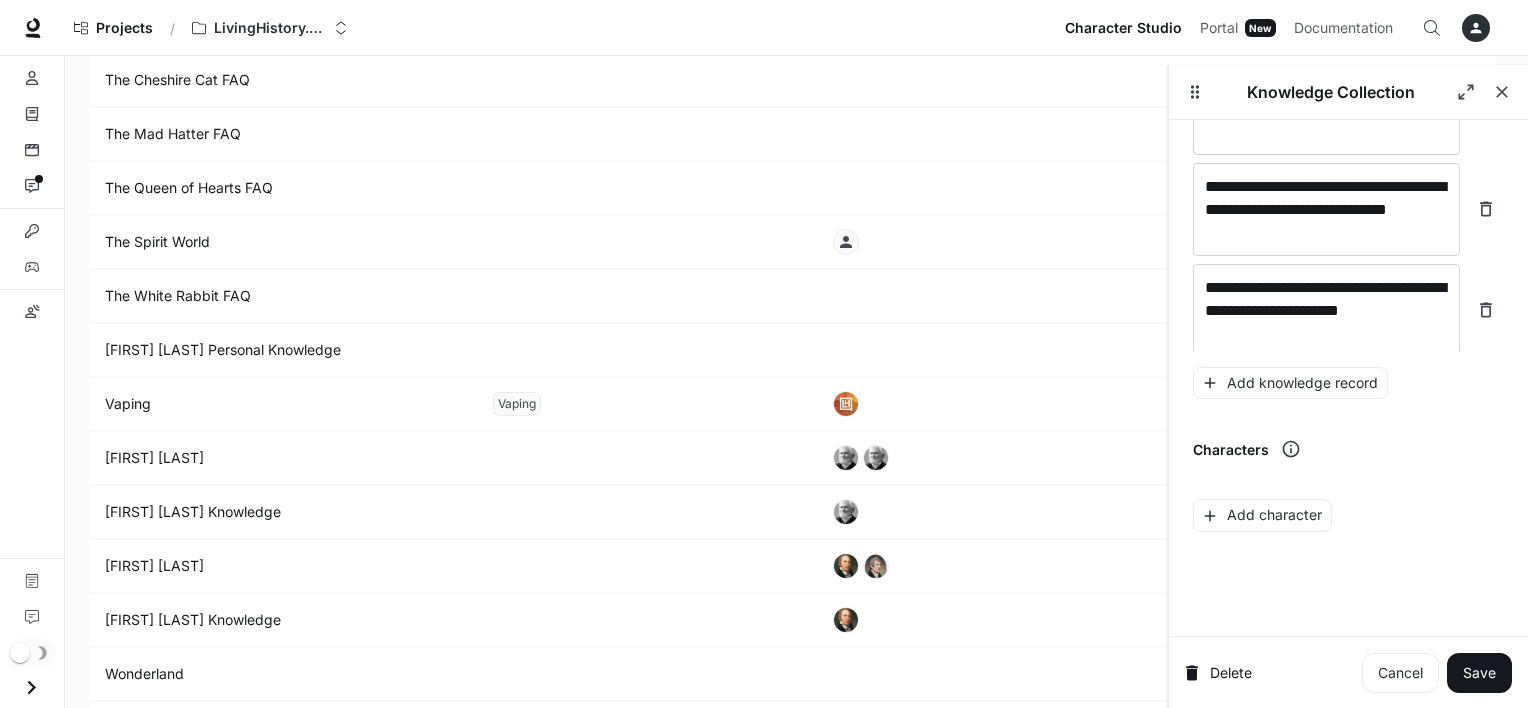 scroll, scrollTop: 32880, scrollLeft: 0, axis: vertical 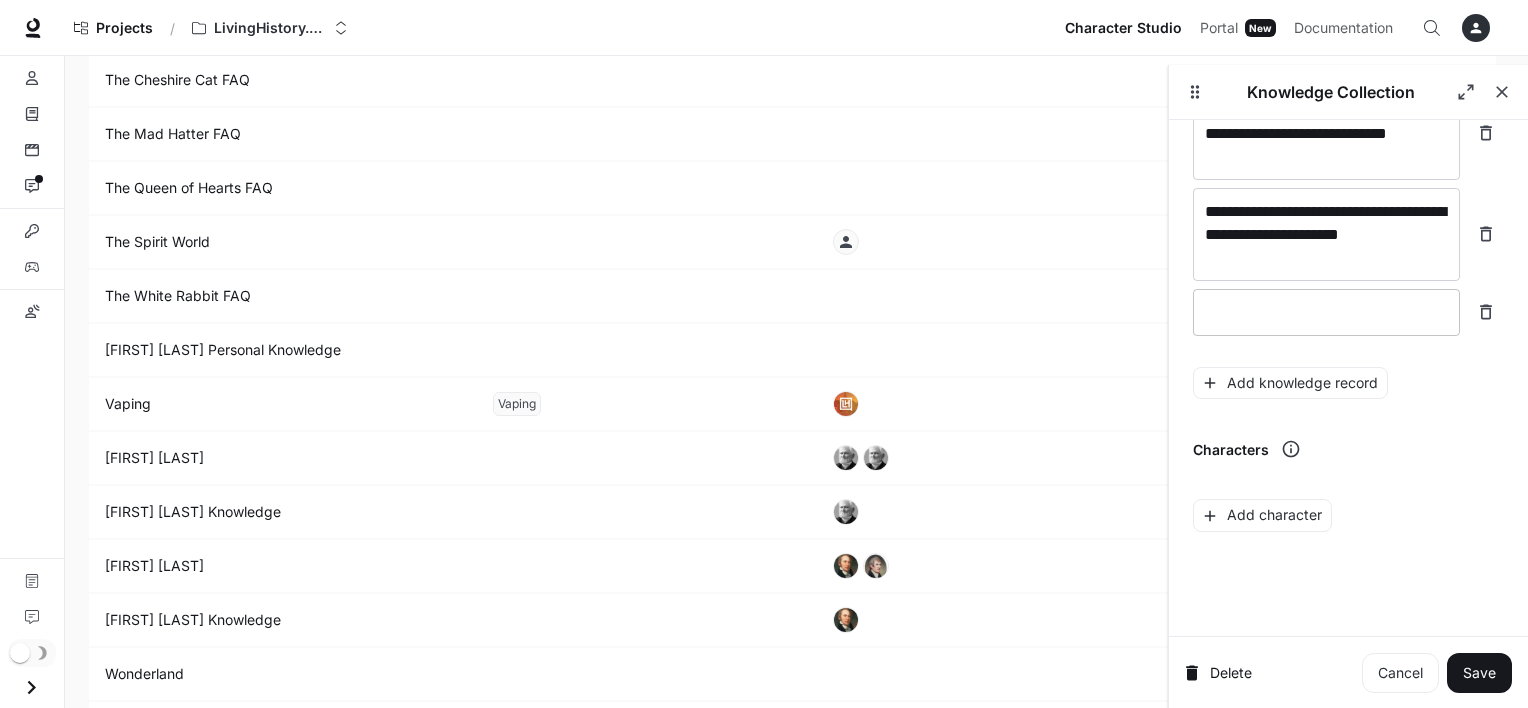 click on "* ​" at bounding box center [1326, 312] 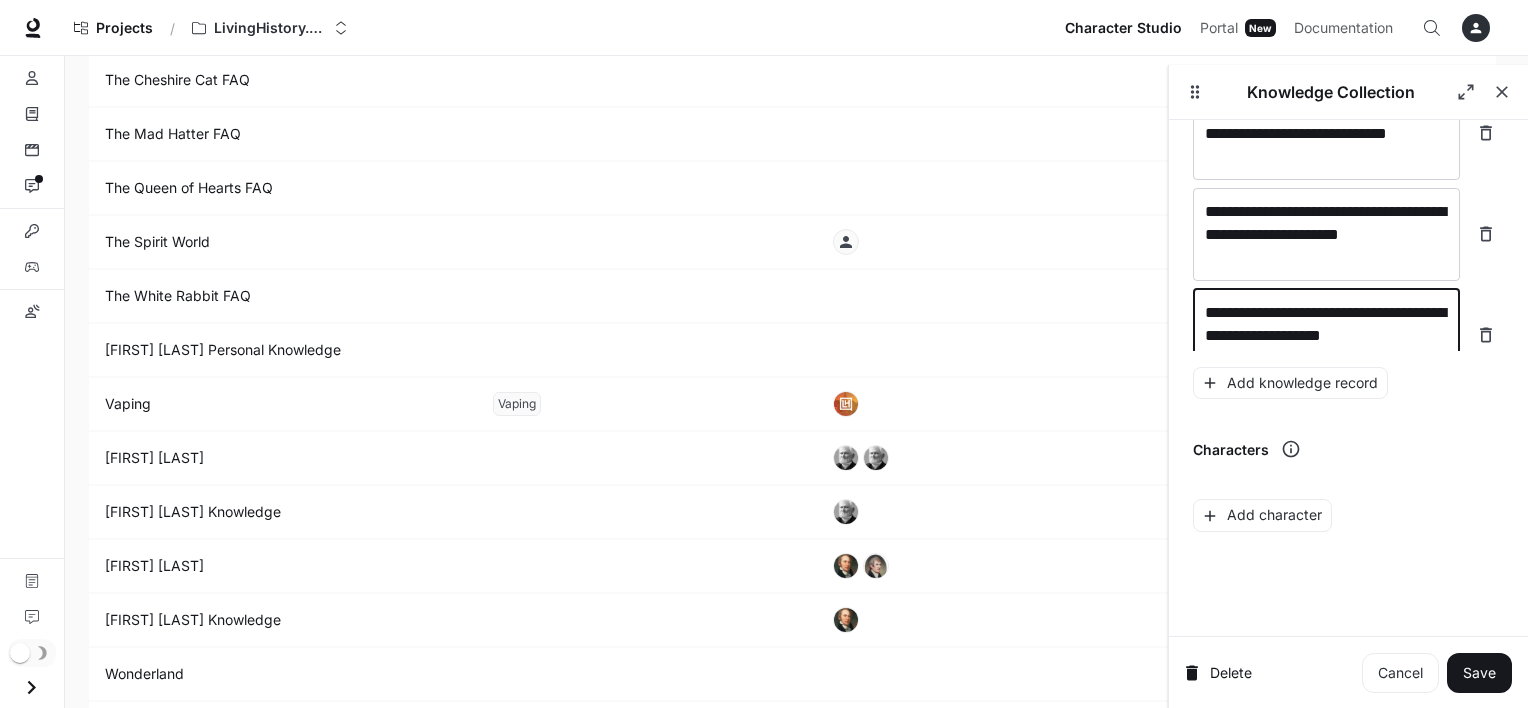 scroll, scrollTop: 32896, scrollLeft: 0, axis: vertical 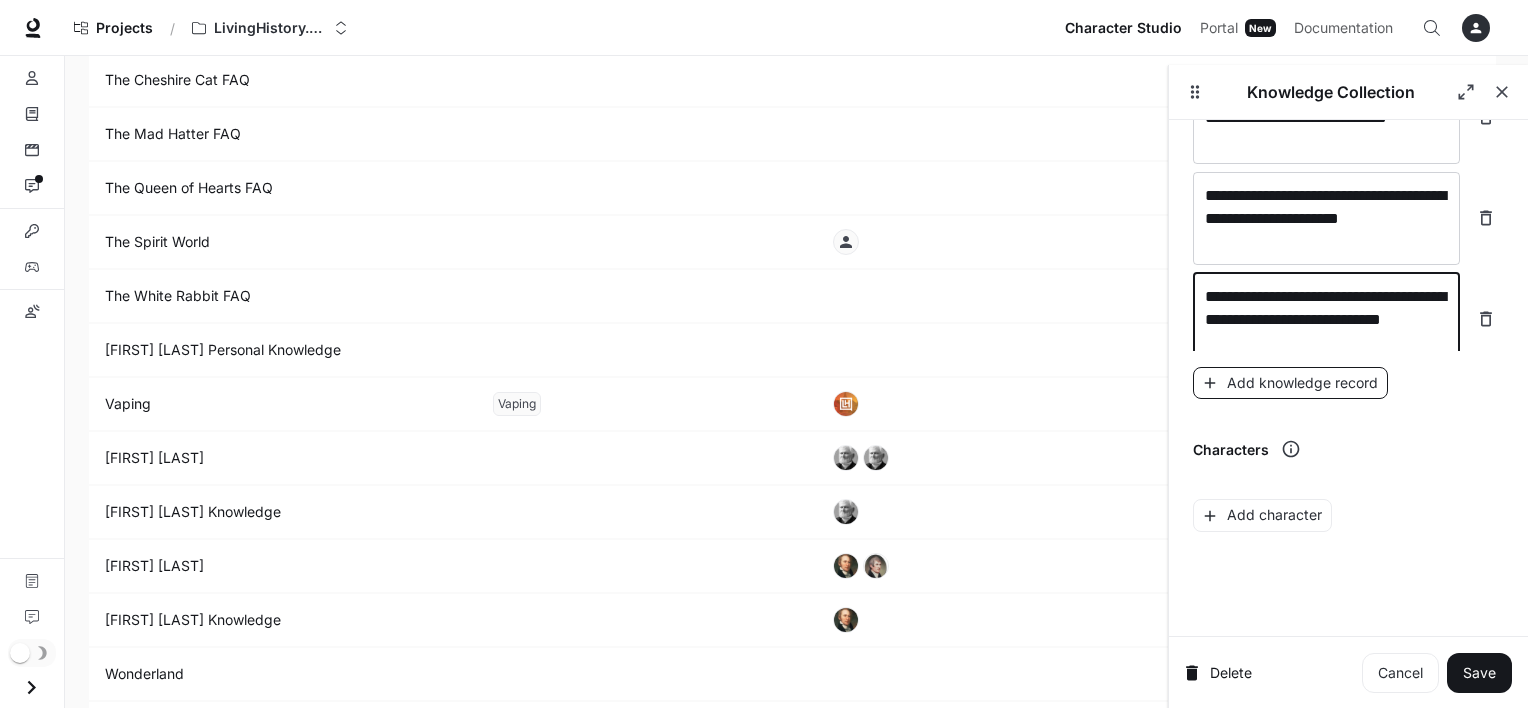 type on "**********" 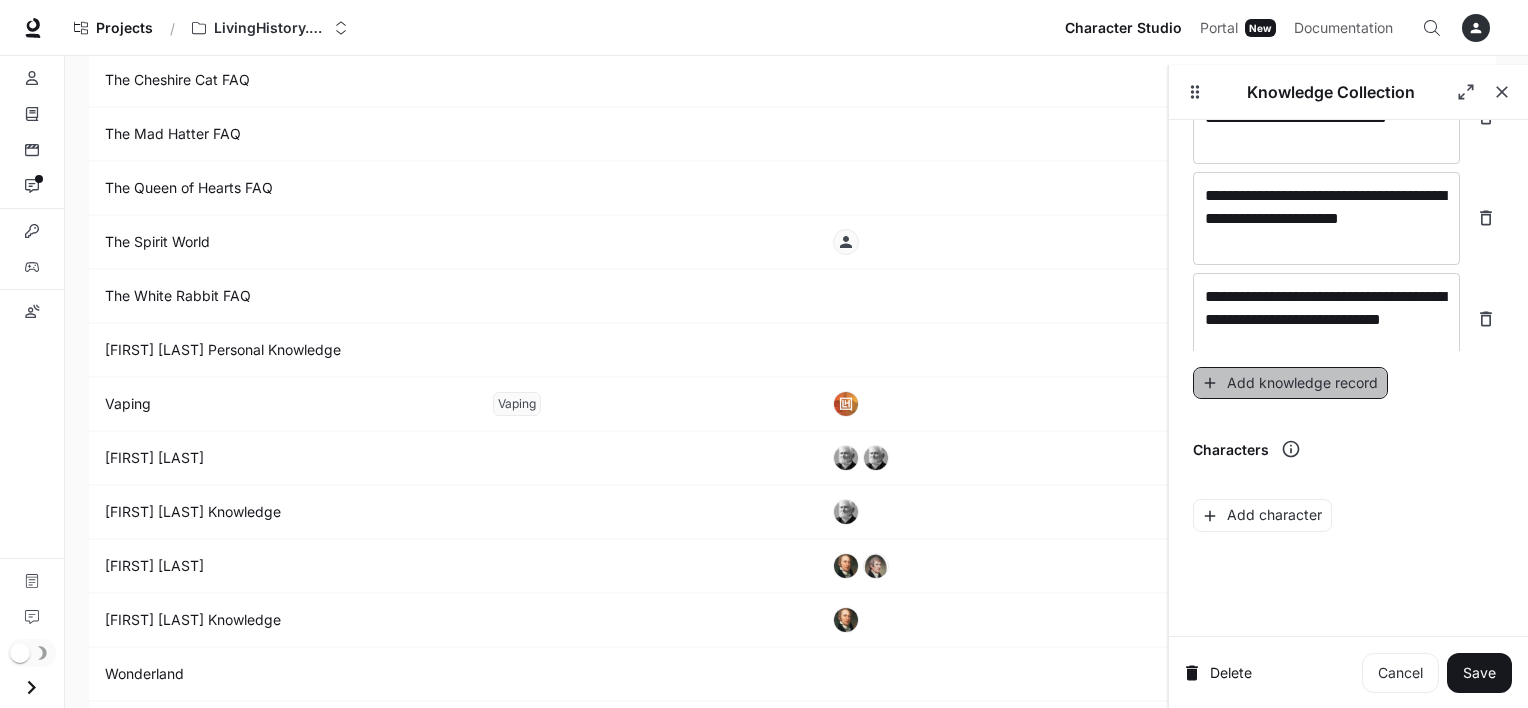 click on "Add knowledge record" at bounding box center [1290, 383] 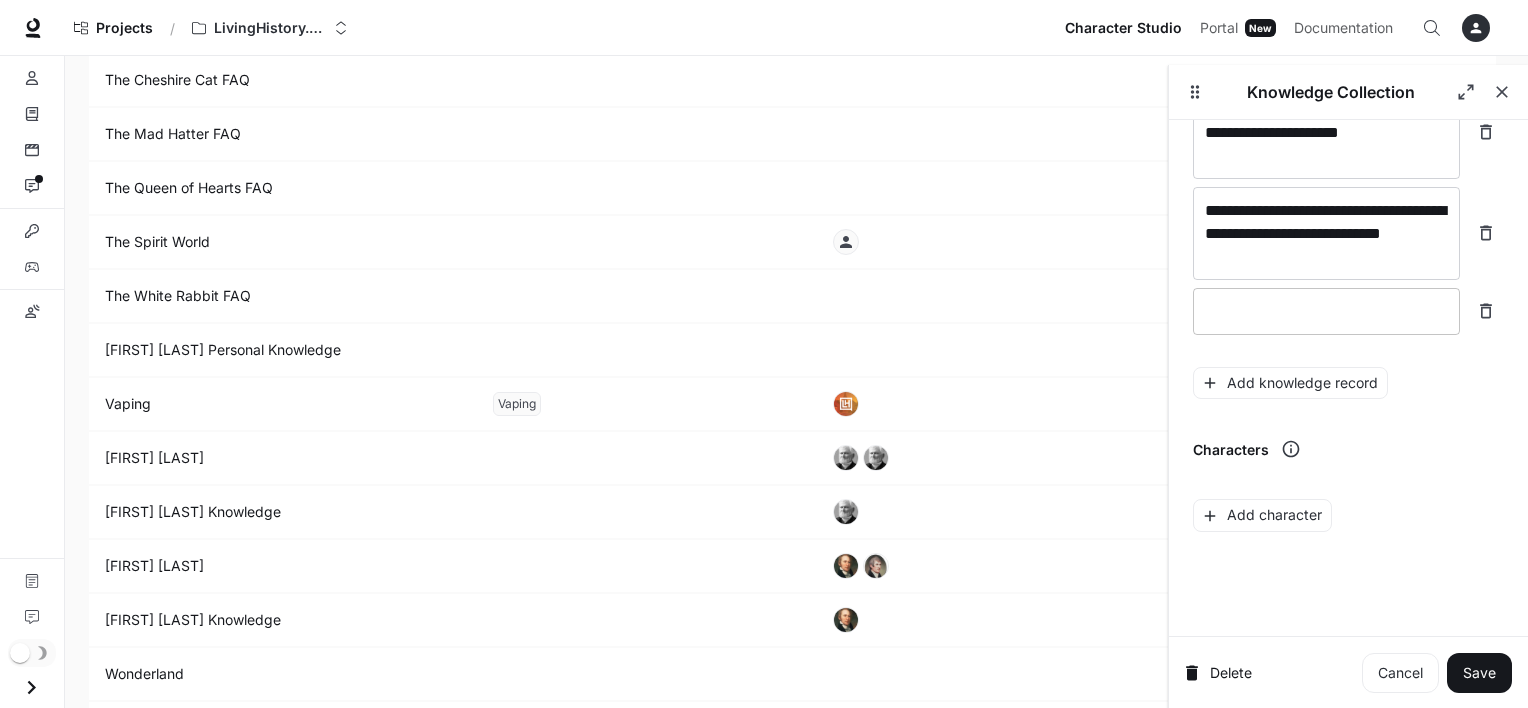 click at bounding box center (1326, 311) 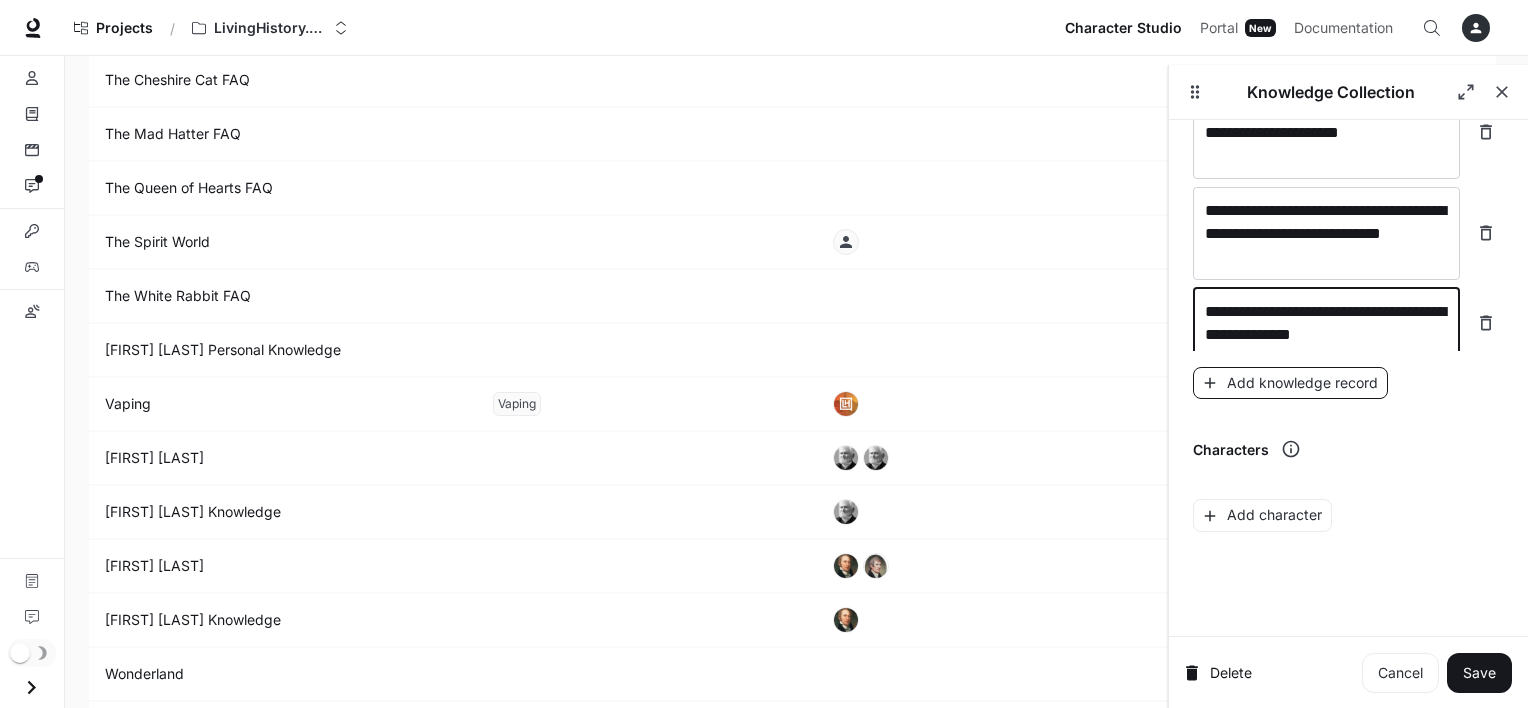type on "**********" 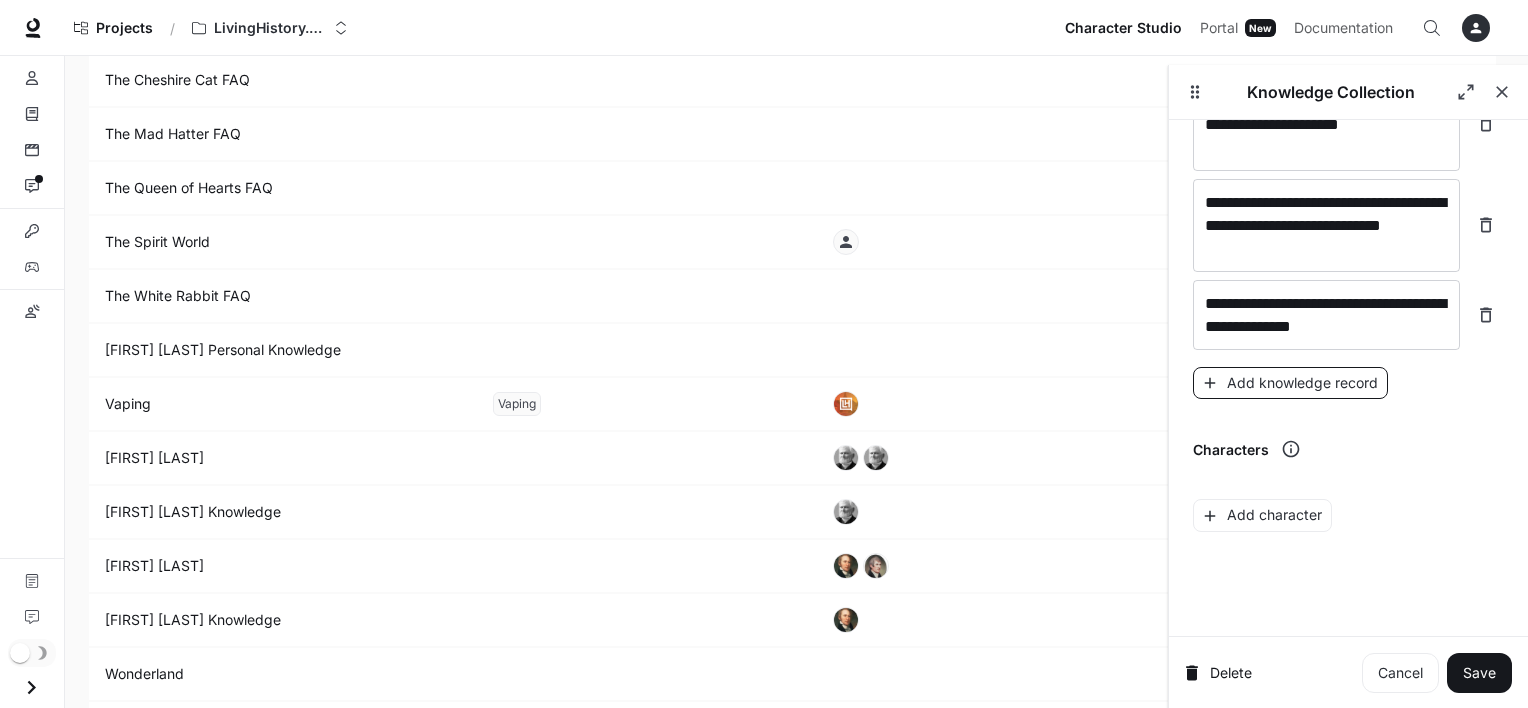 scroll, scrollTop: 33044, scrollLeft: 0, axis: vertical 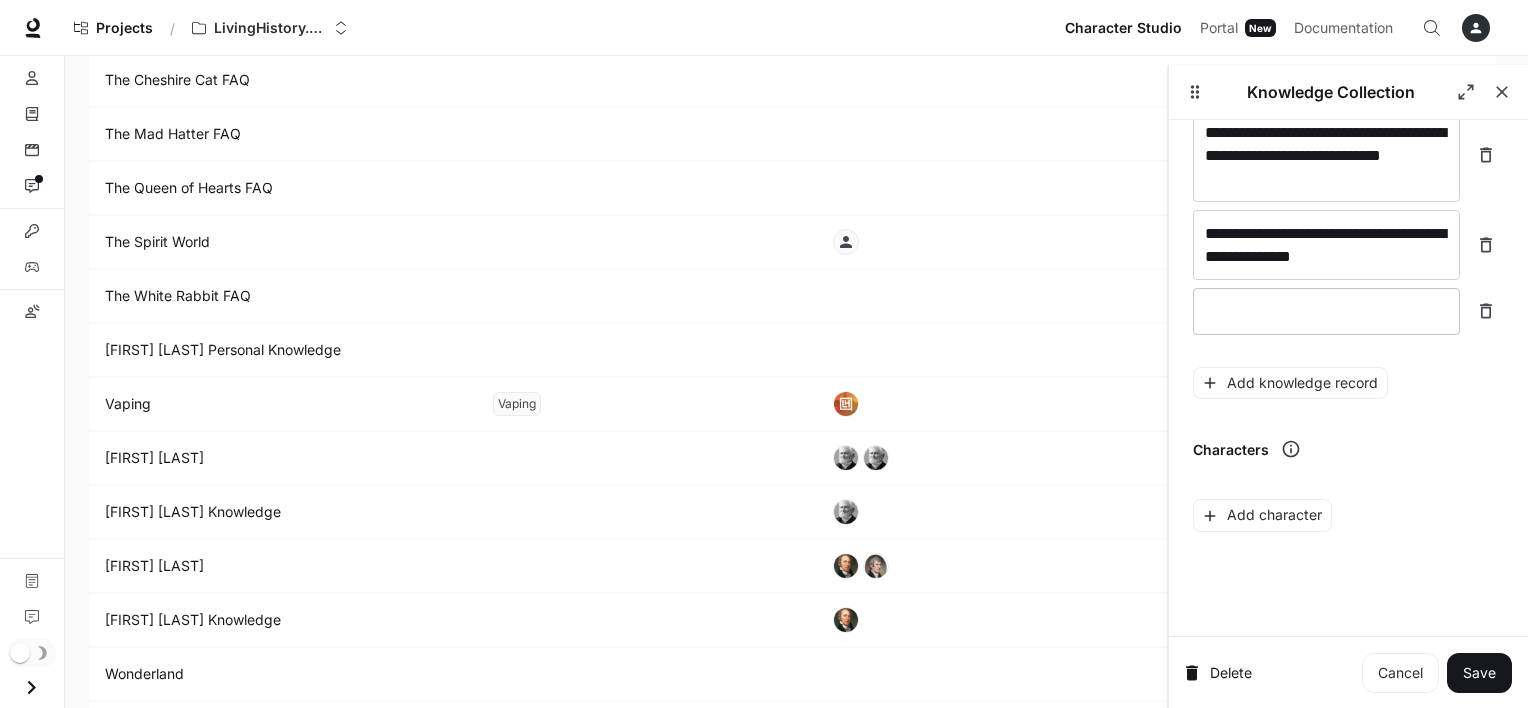 click on "* ​" at bounding box center (1326, 311) 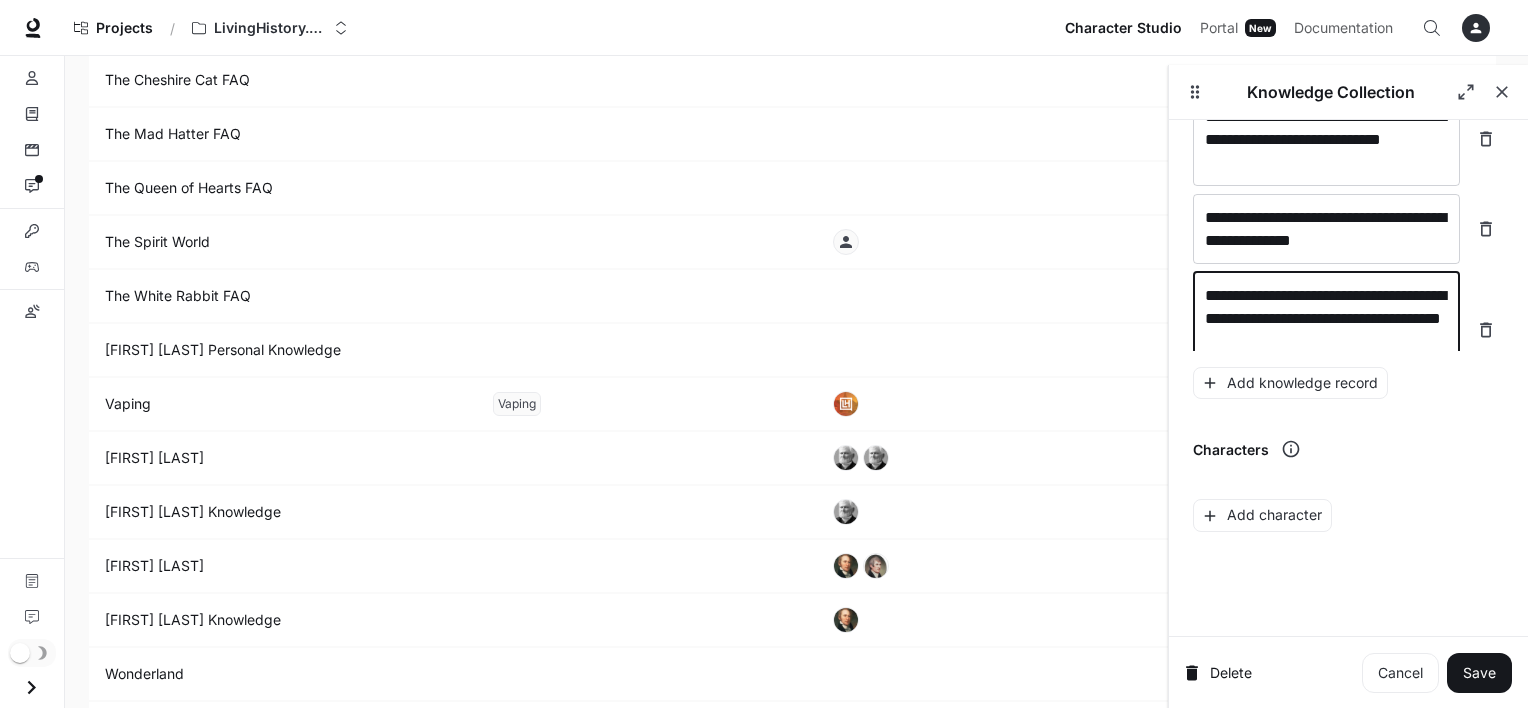 scroll, scrollTop: 33083, scrollLeft: 0, axis: vertical 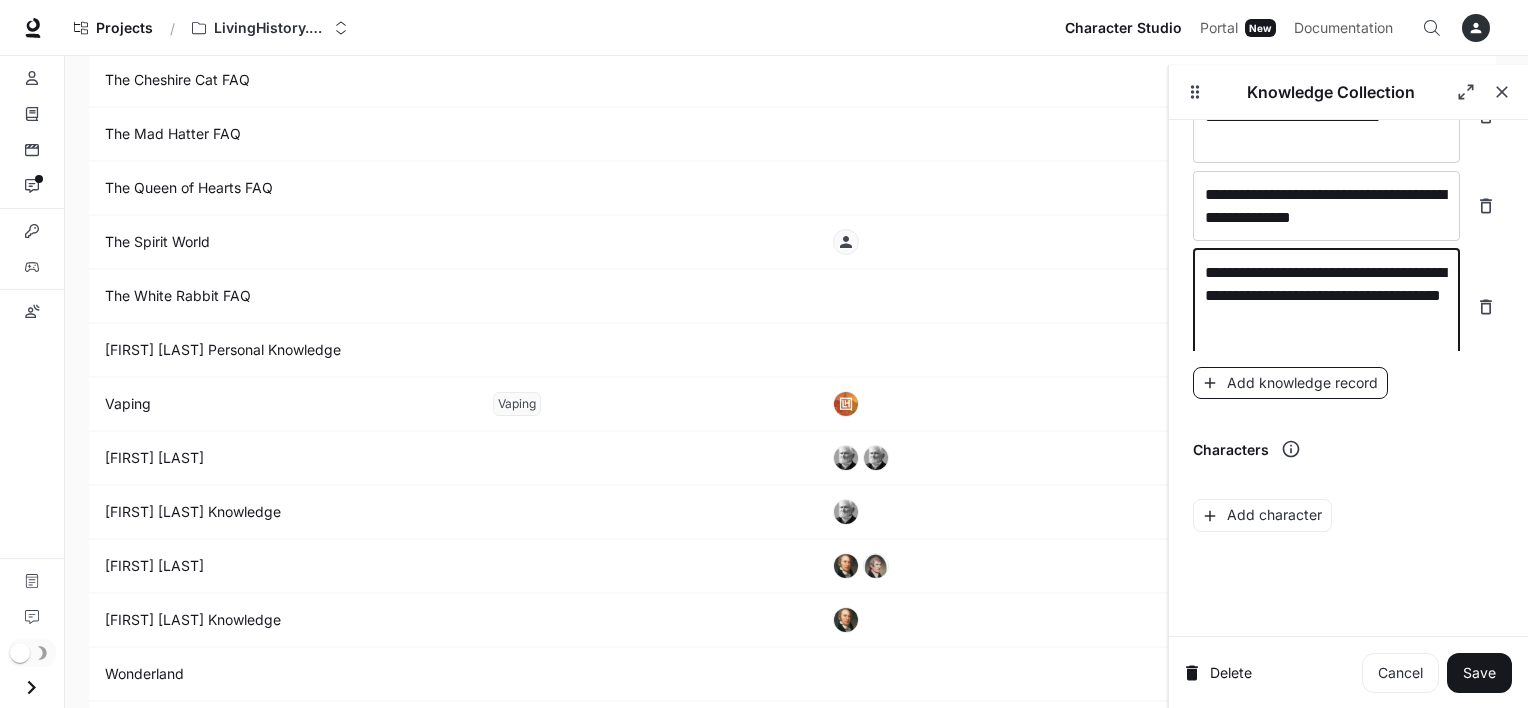 type on "**********" 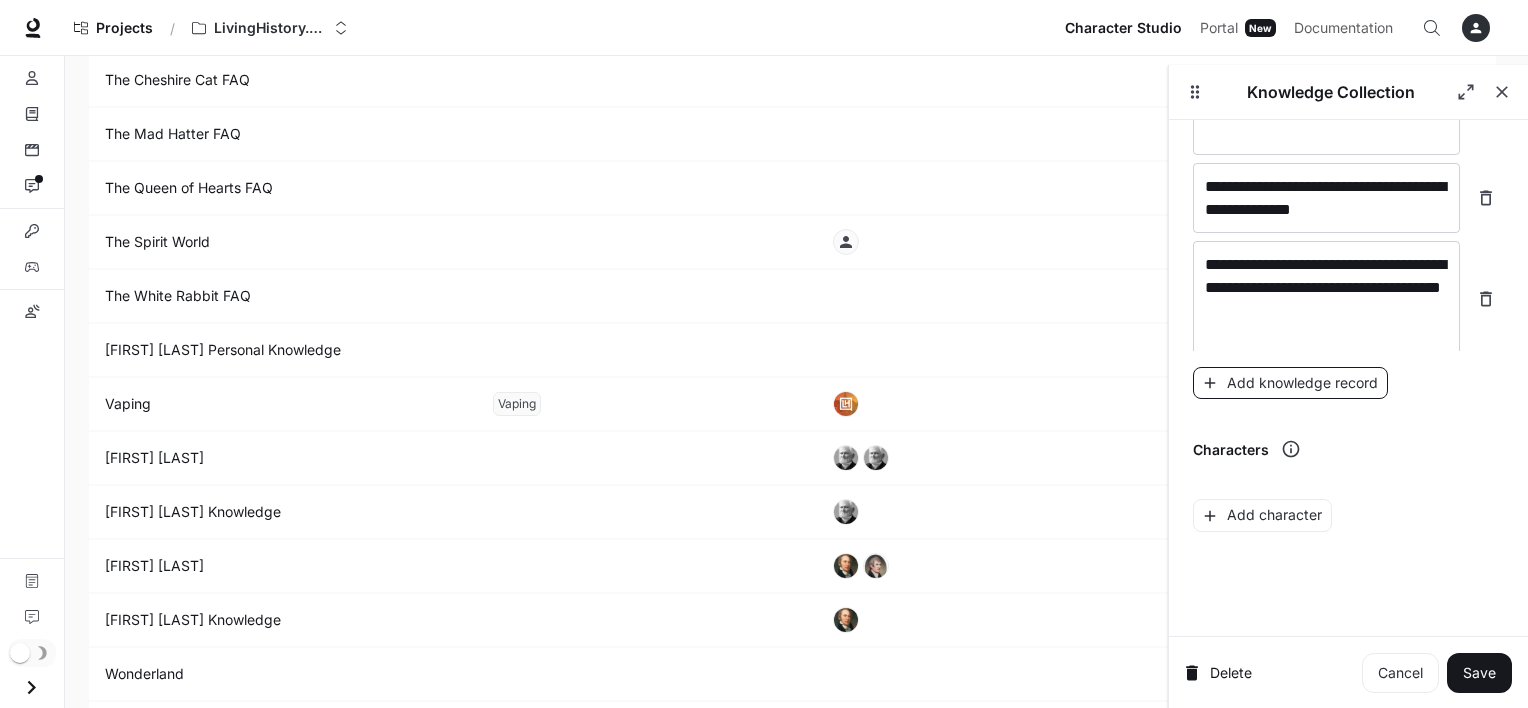scroll, scrollTop: 33160, scrollLeft: 0, axis: vertical 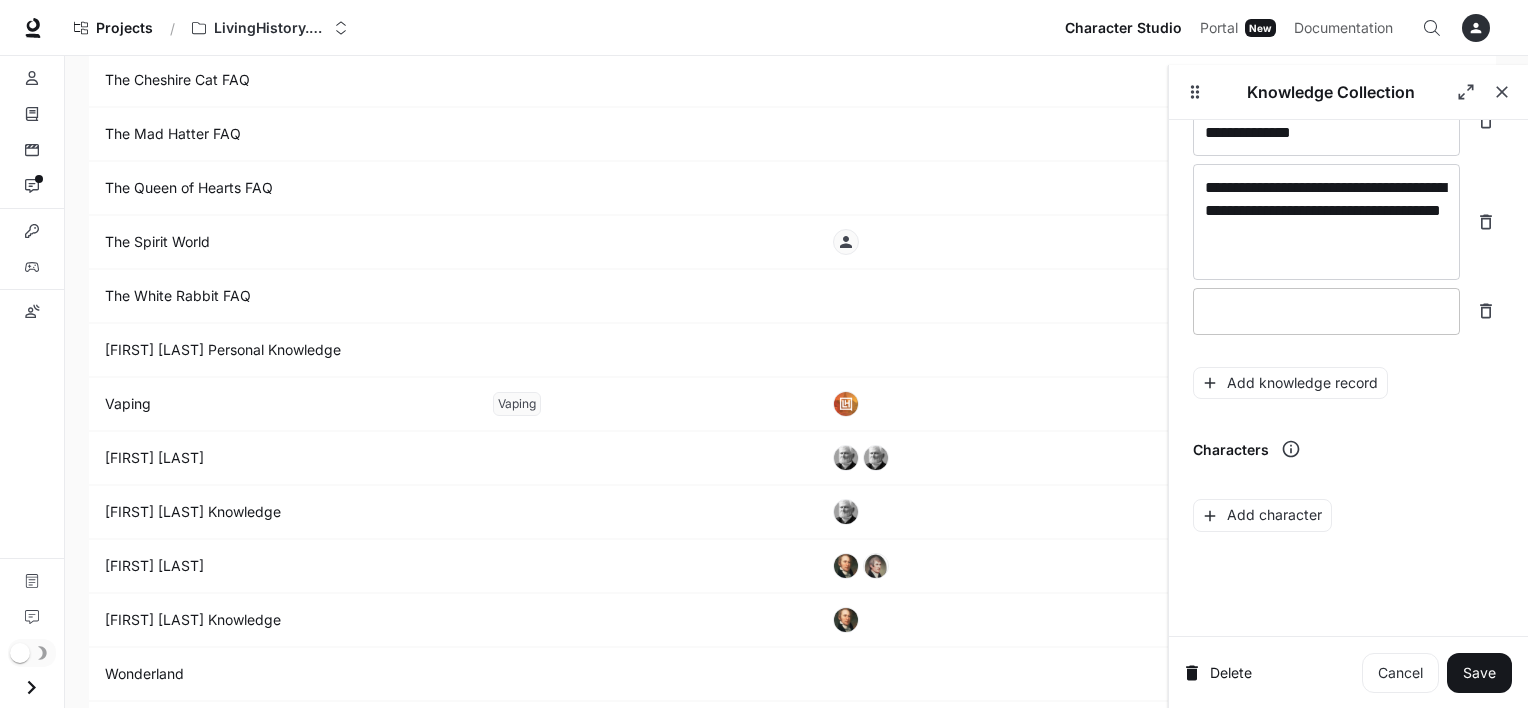 click at bounding box center (1326, 311) 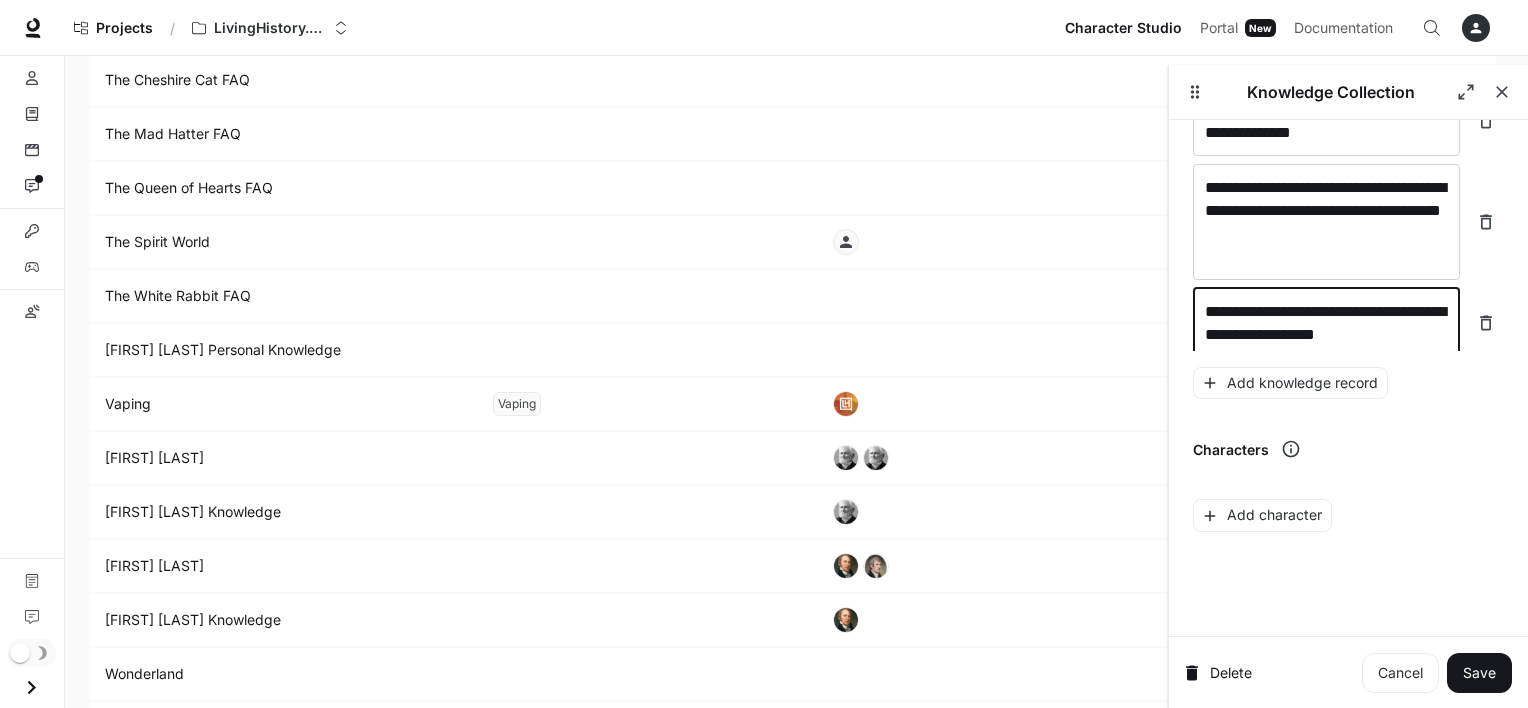 scroll, scrollTop: 33176, scrollLeft: 0, axis: vertical 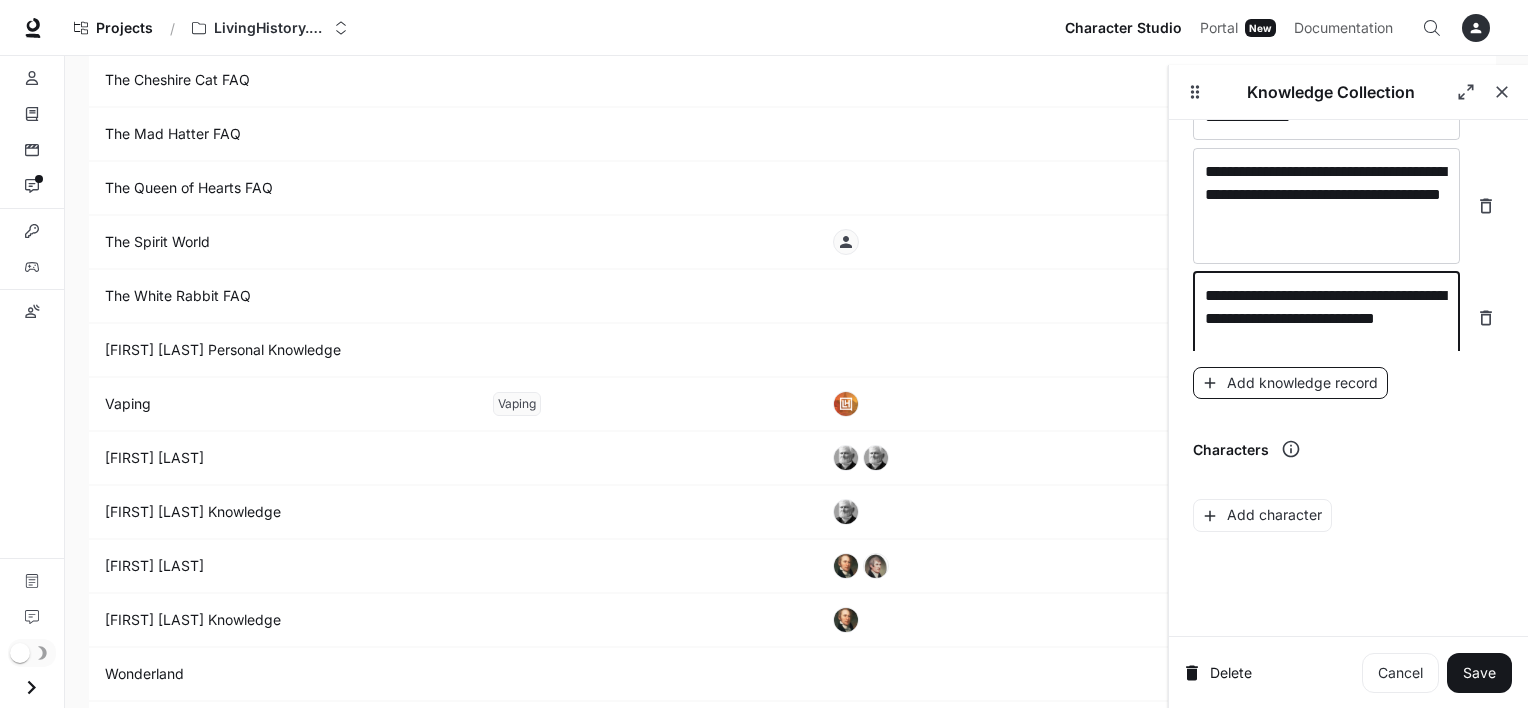 type on "**********" 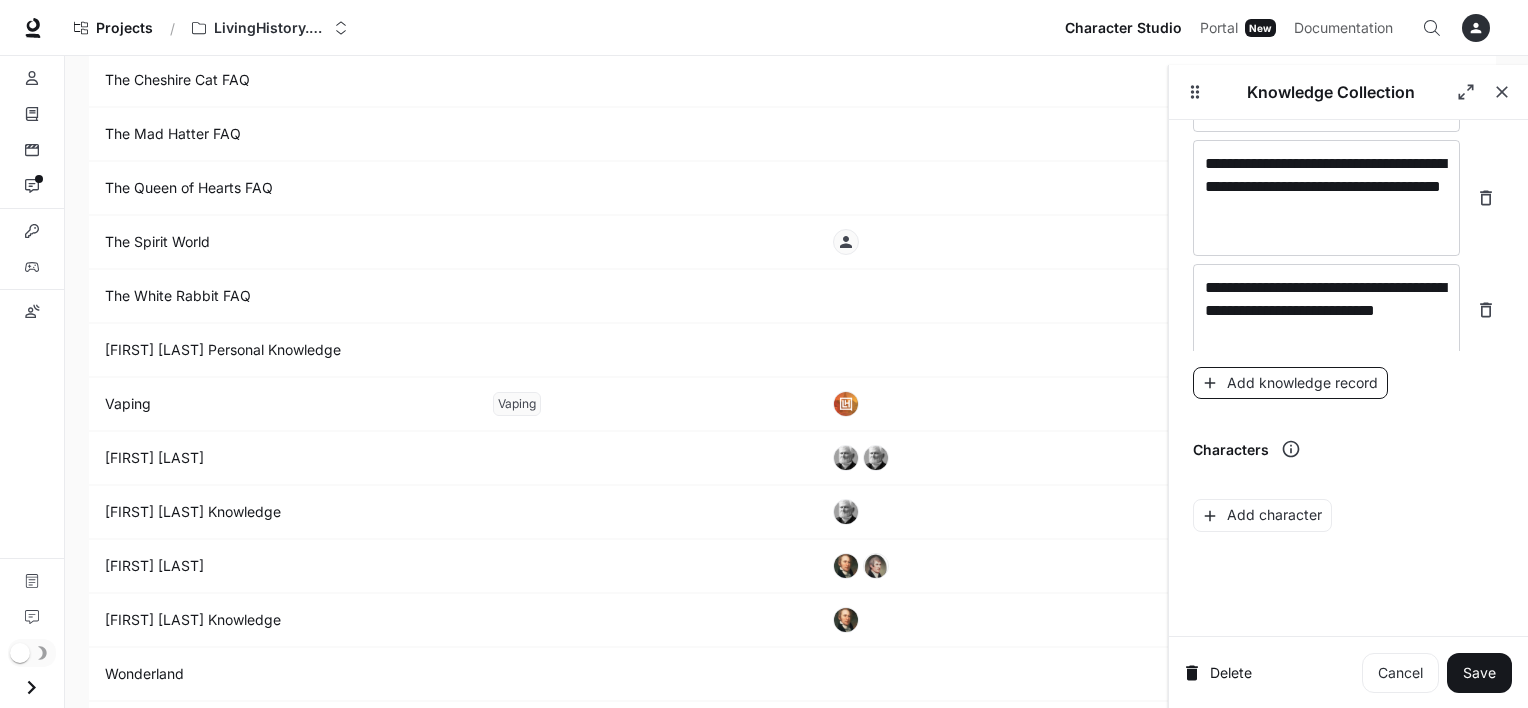 scroll, scrollTop: 33252, scrollLeft: 0, axis: vertical 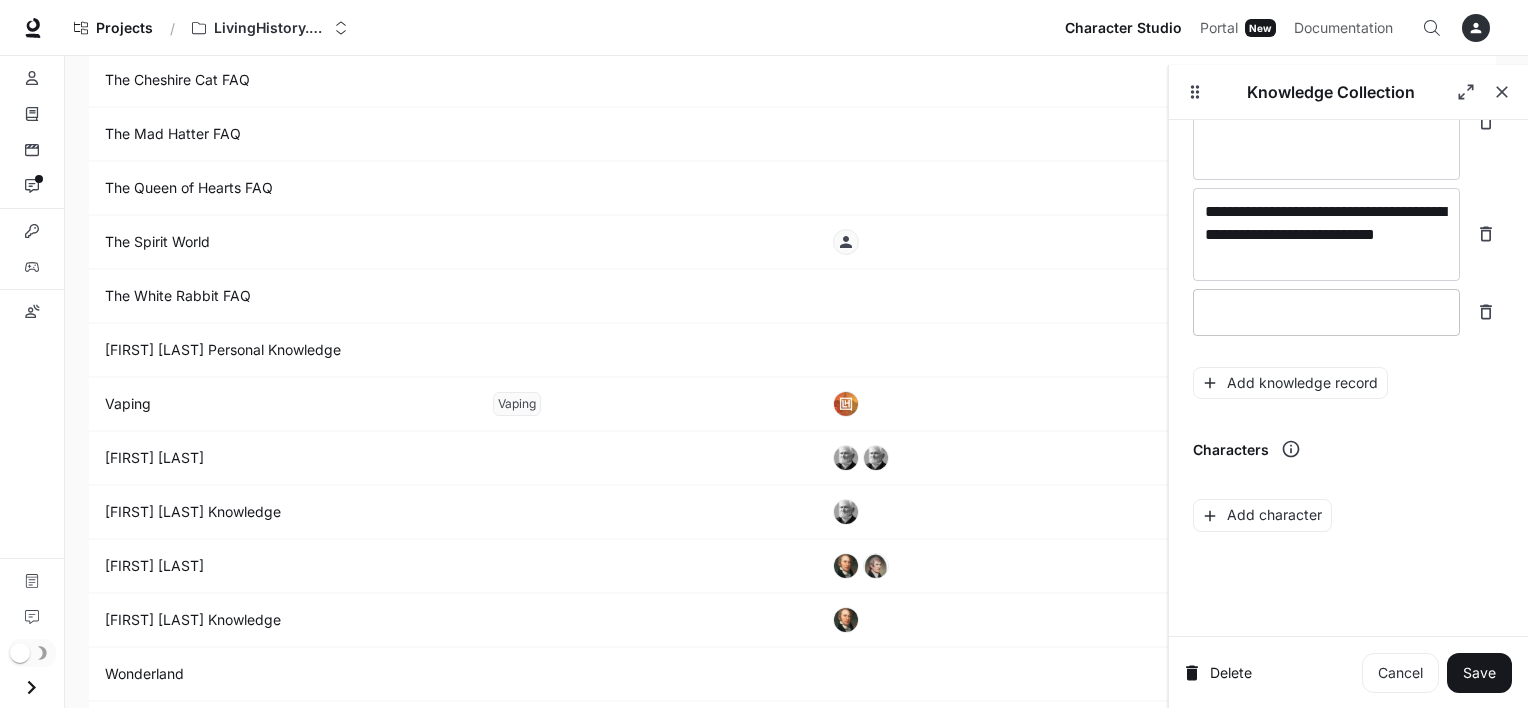 click at bounding box center (1326, 312) 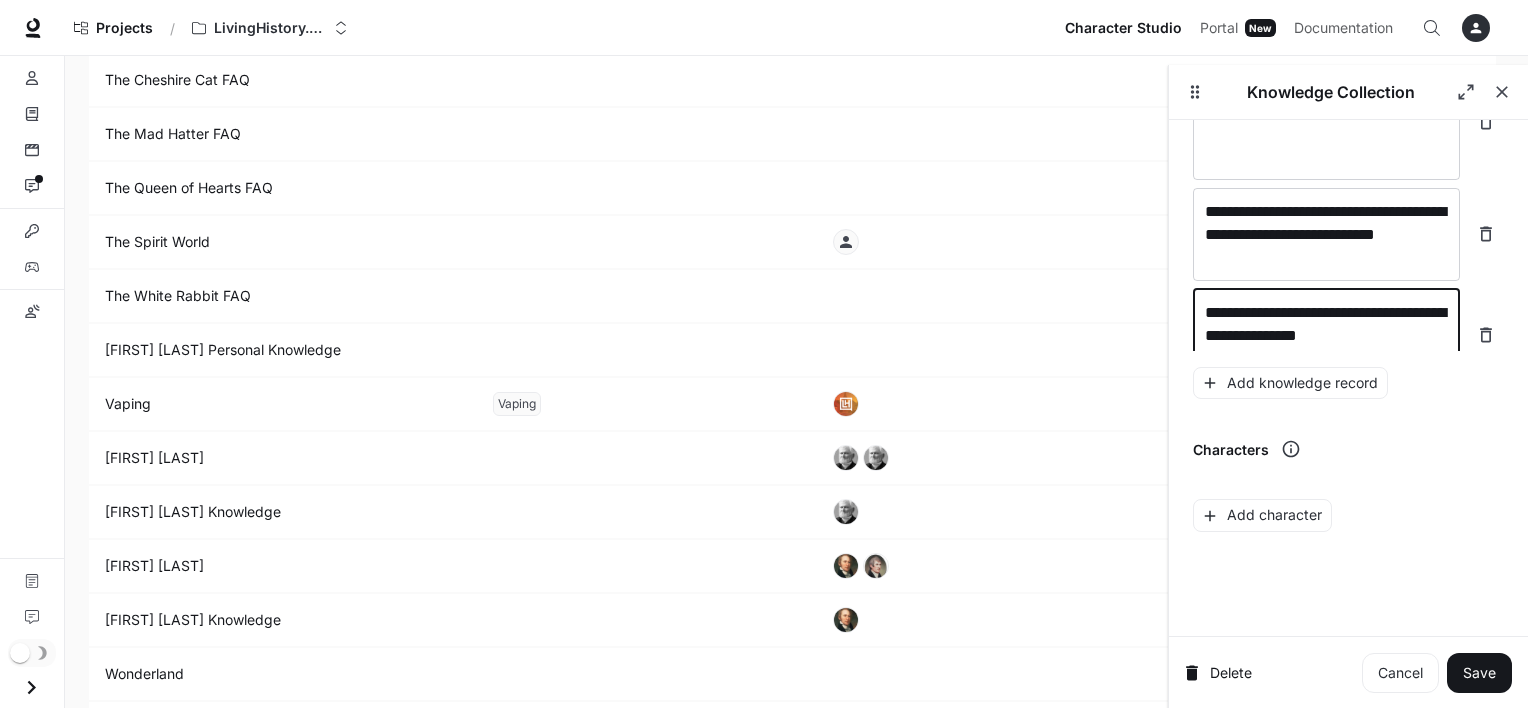 scroll, scrollTop: 33268, scrollLeft: 0, axis: vertical 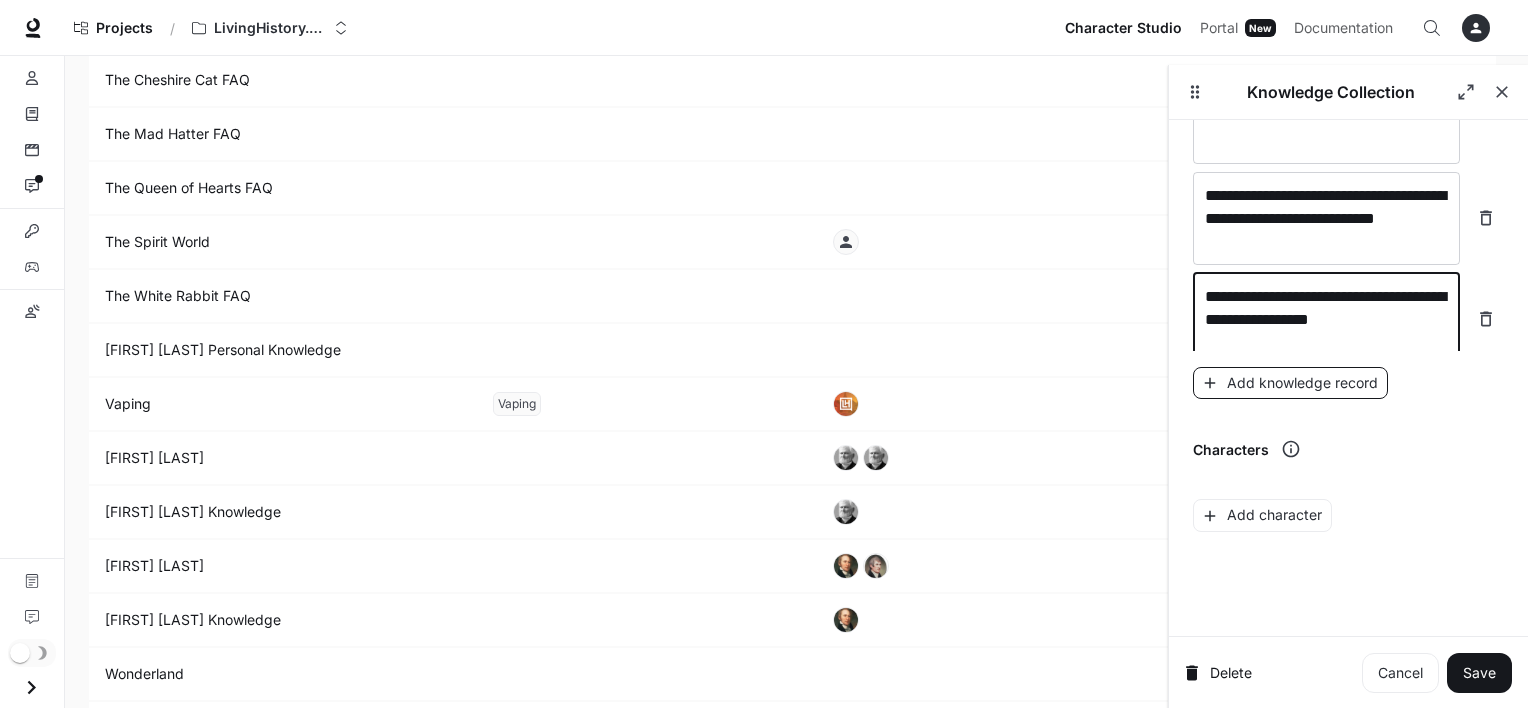 type on "**********" 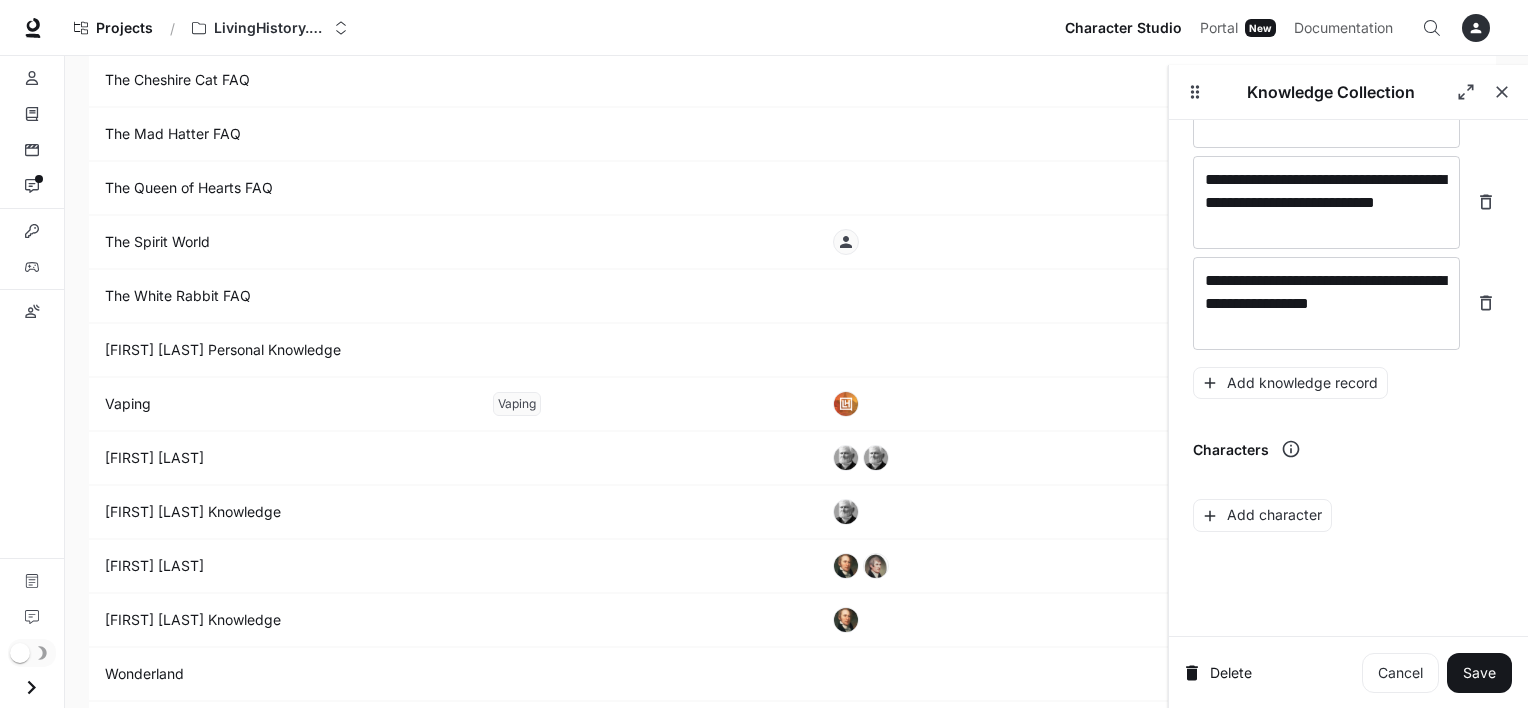 scroll, scrollTop: 33338, scrollLeft: 0, axis: vertical 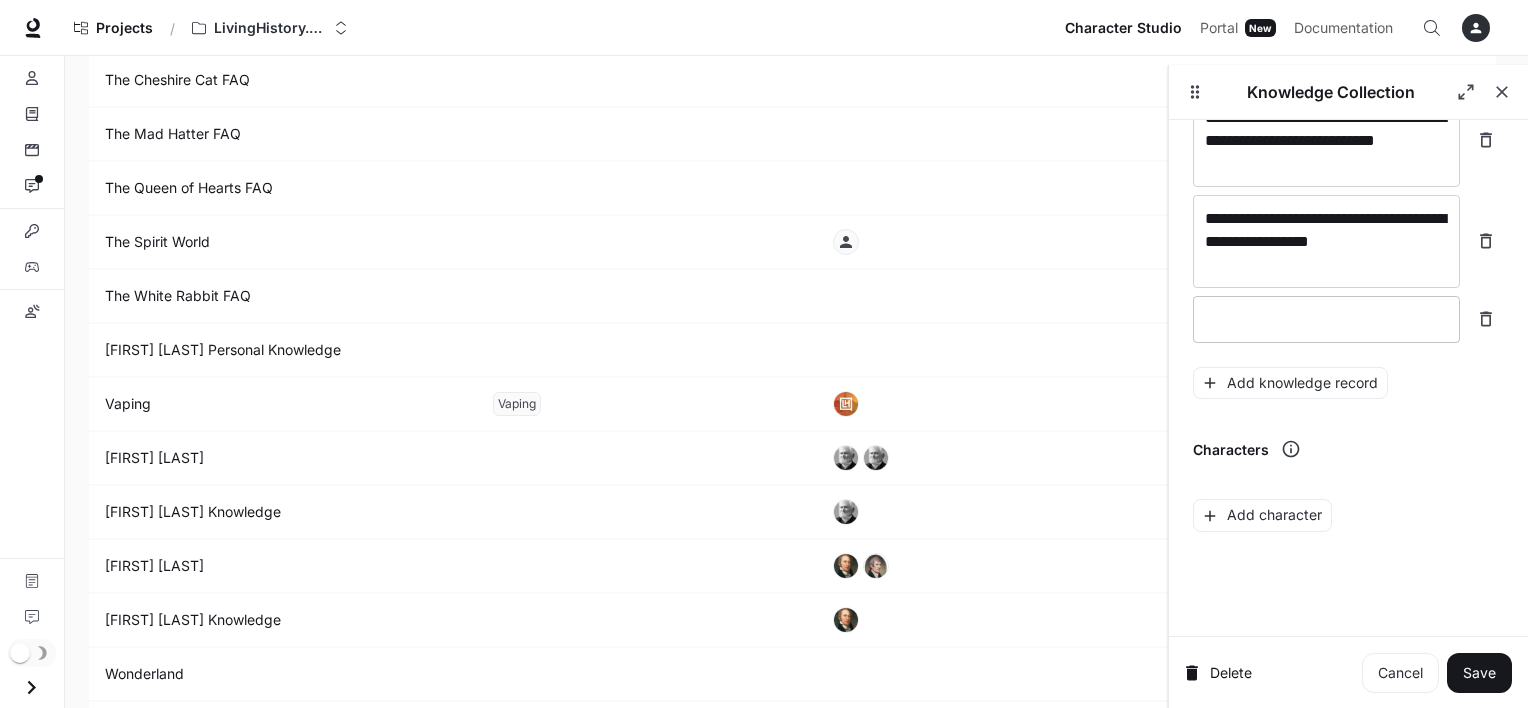 click at bounding box center (1326, 319) 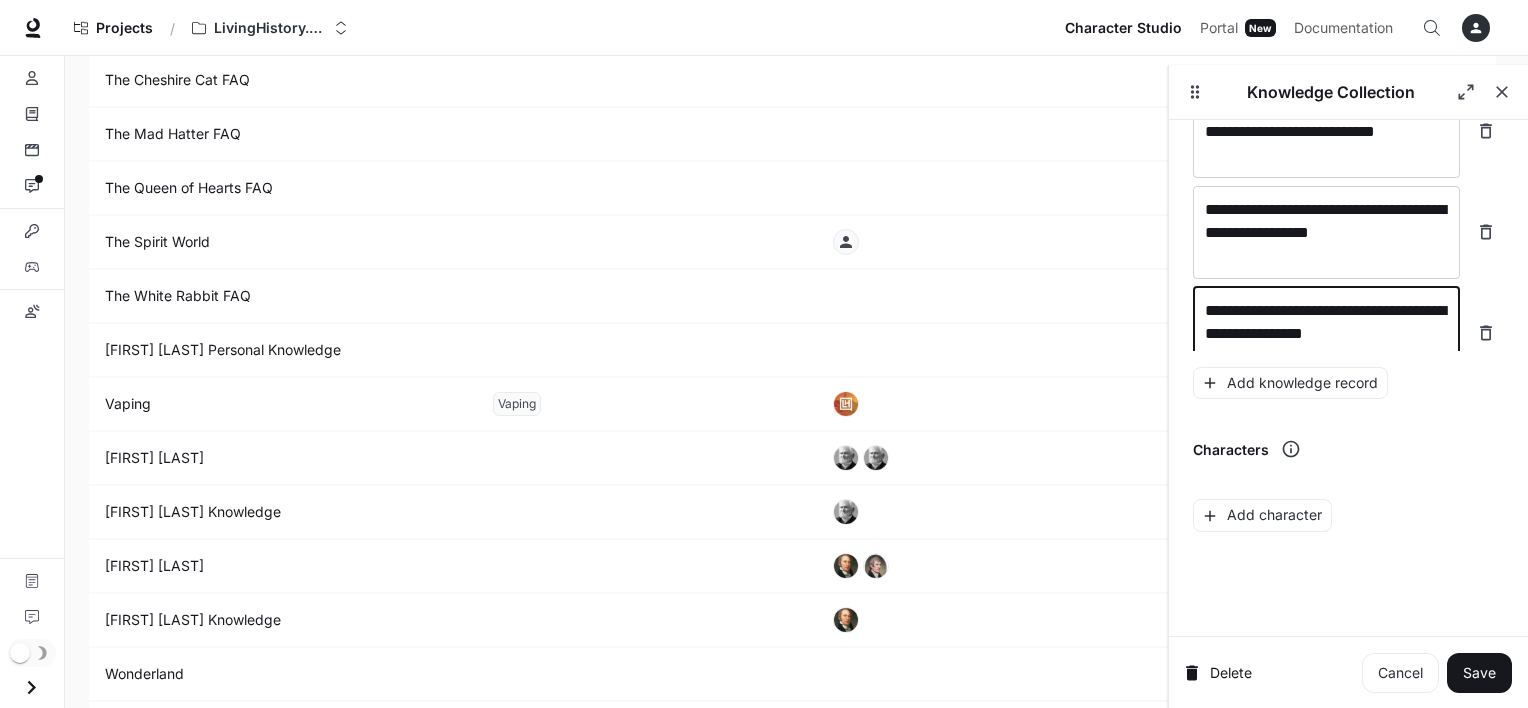 scroll, scrollTop: 33361, scrollLeft: 0, axis: vertical 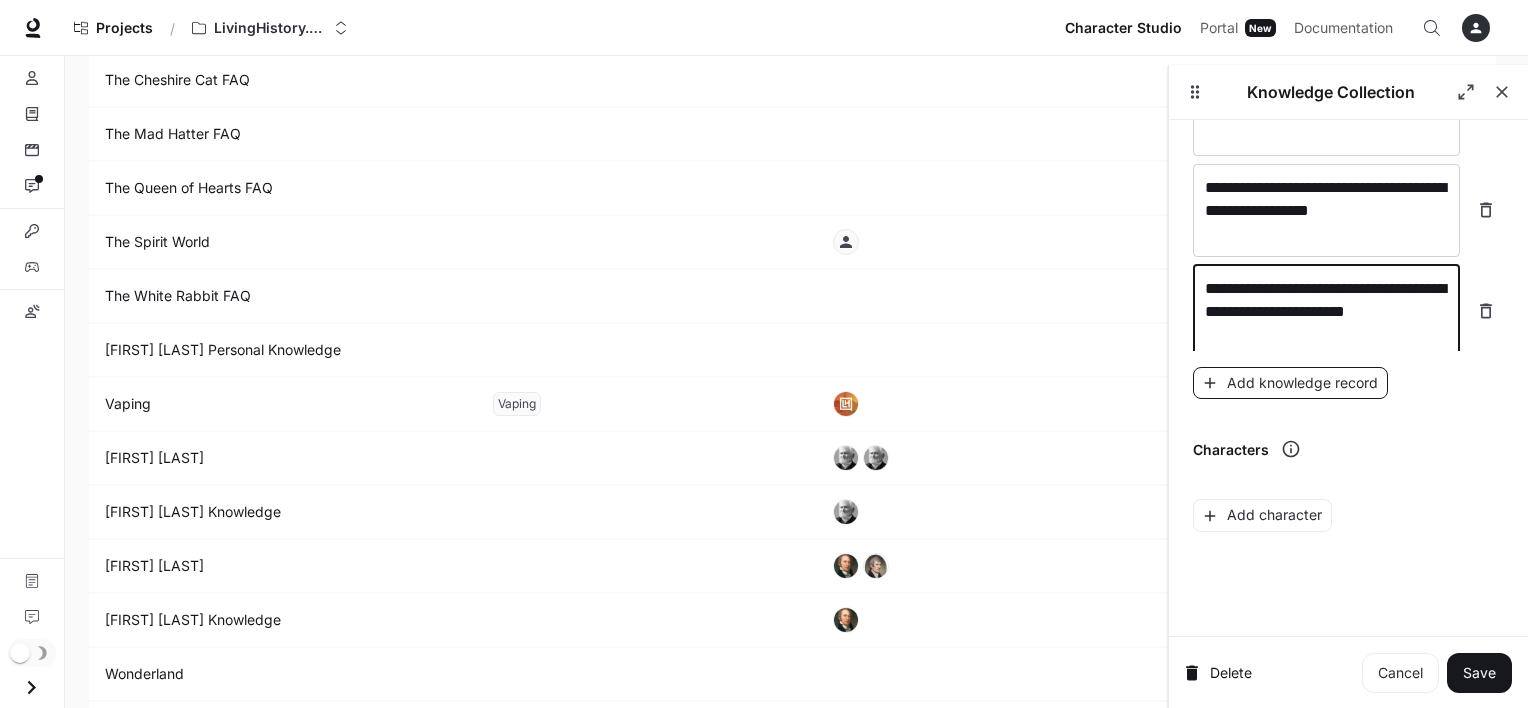 type on "**********" 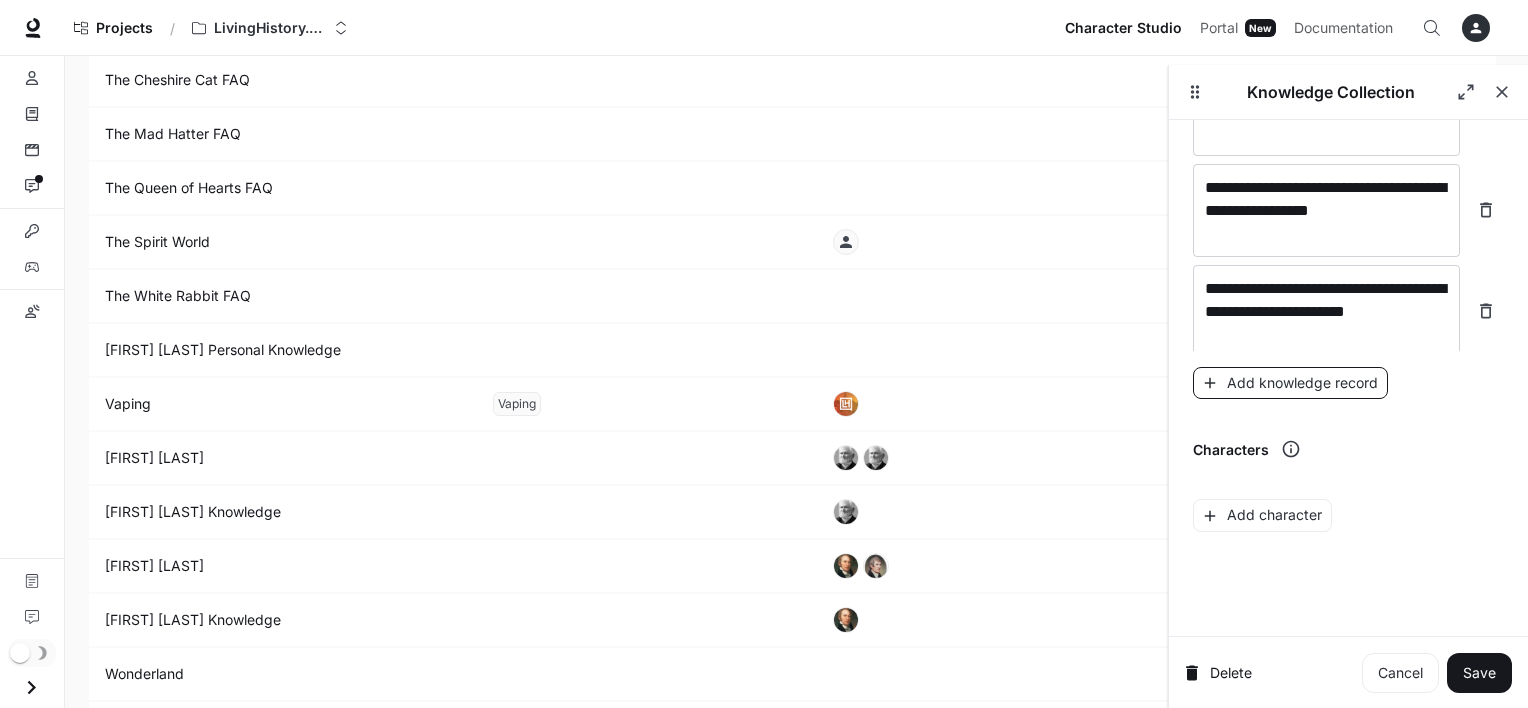 scroll, scrollTop: 33439, scrollLeft: 0, axis: vertical 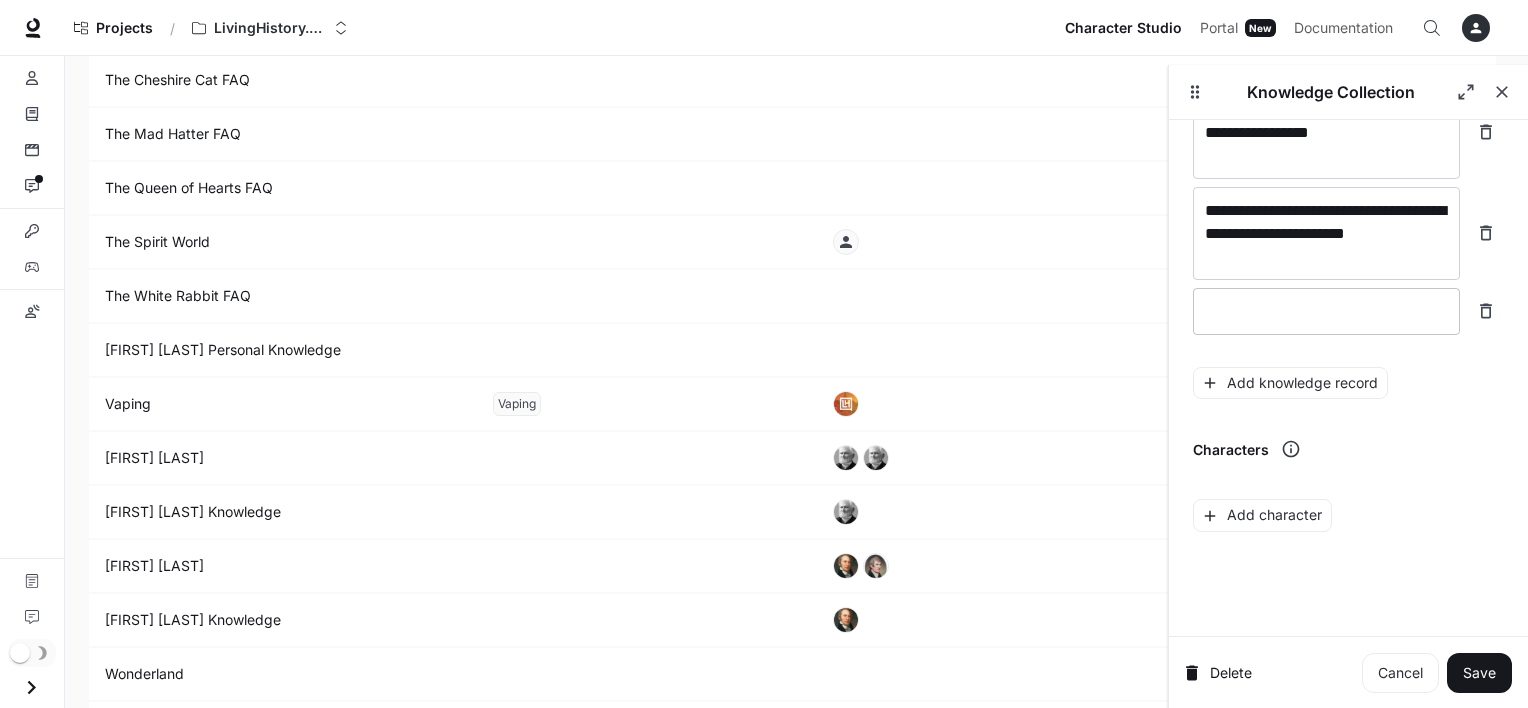 click at bounding box center (1326, 311) 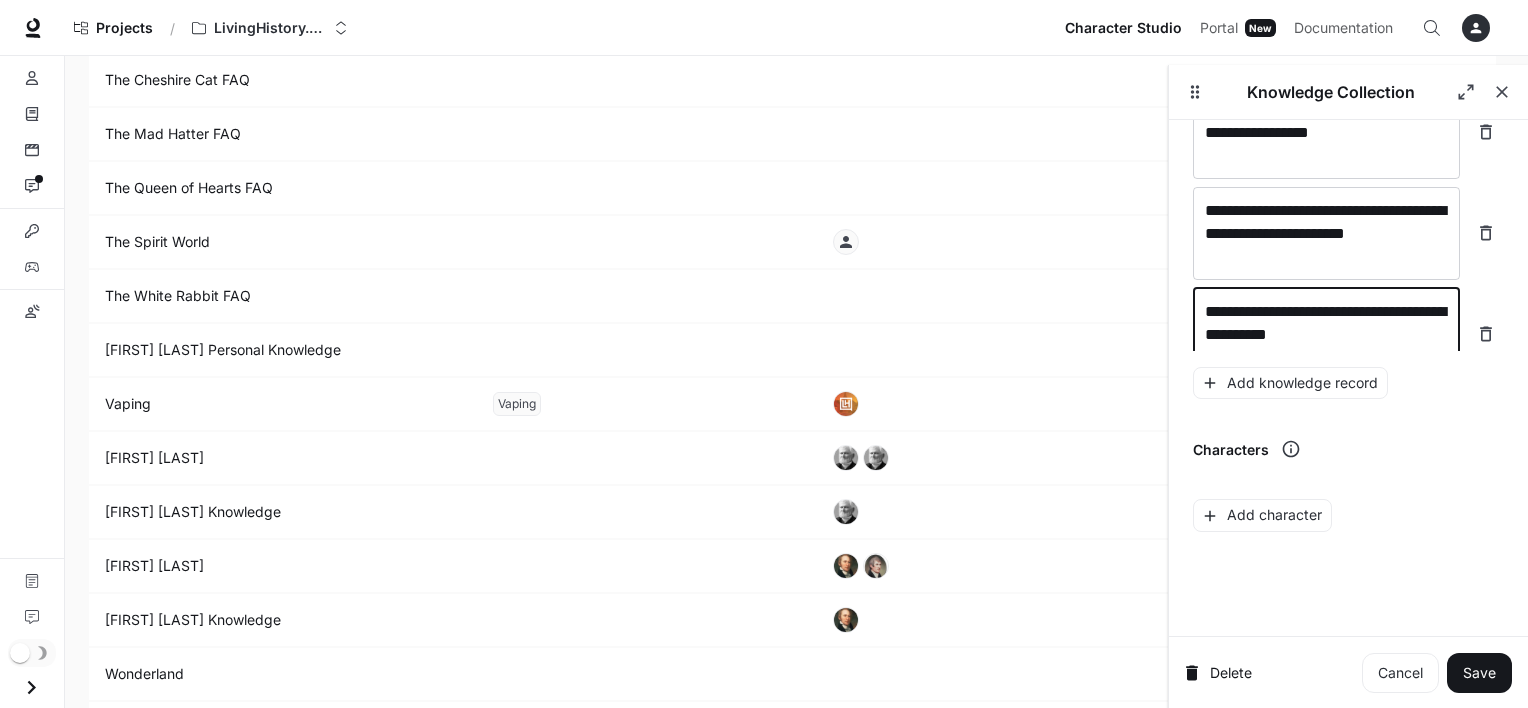 scroll, scrollTop: 33455, scrollLeft: 0, axis: vertical 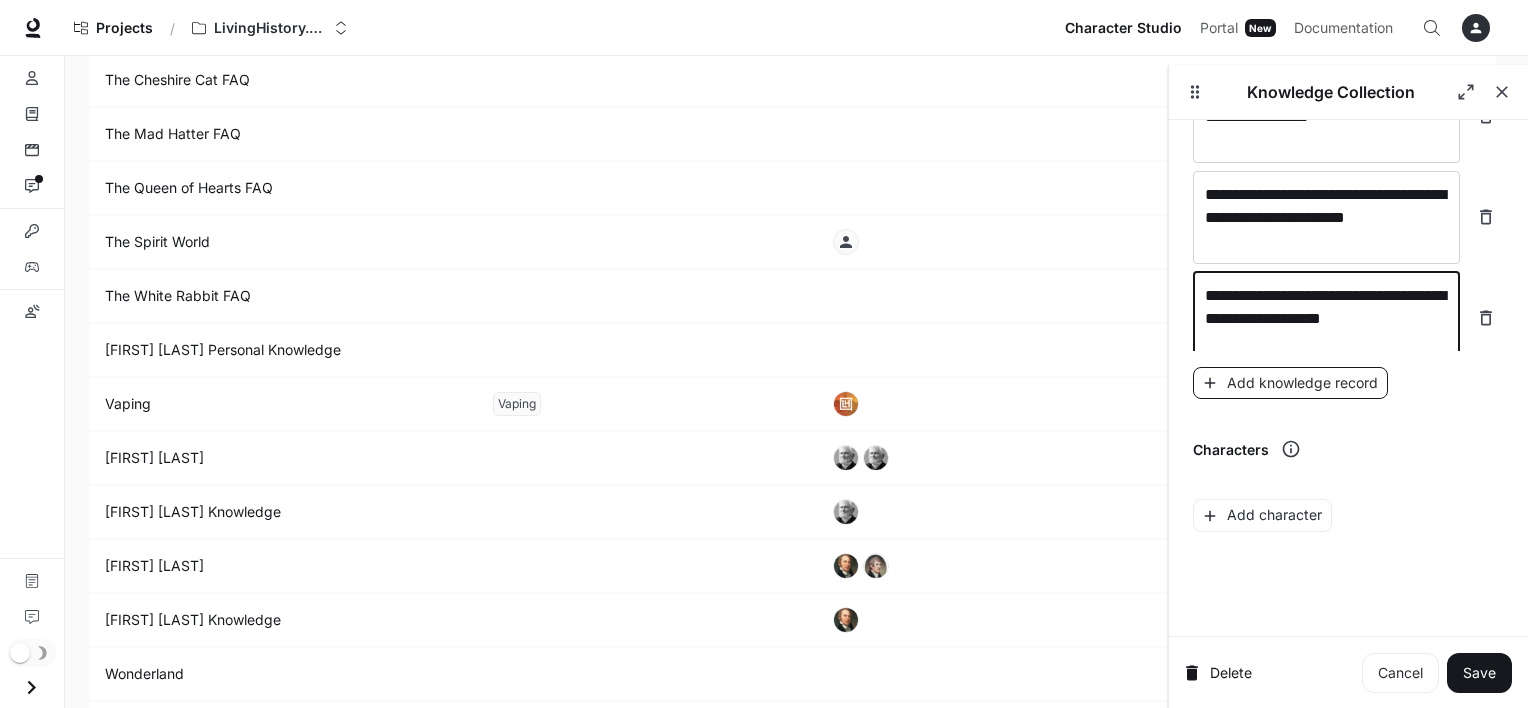 type on "**********" 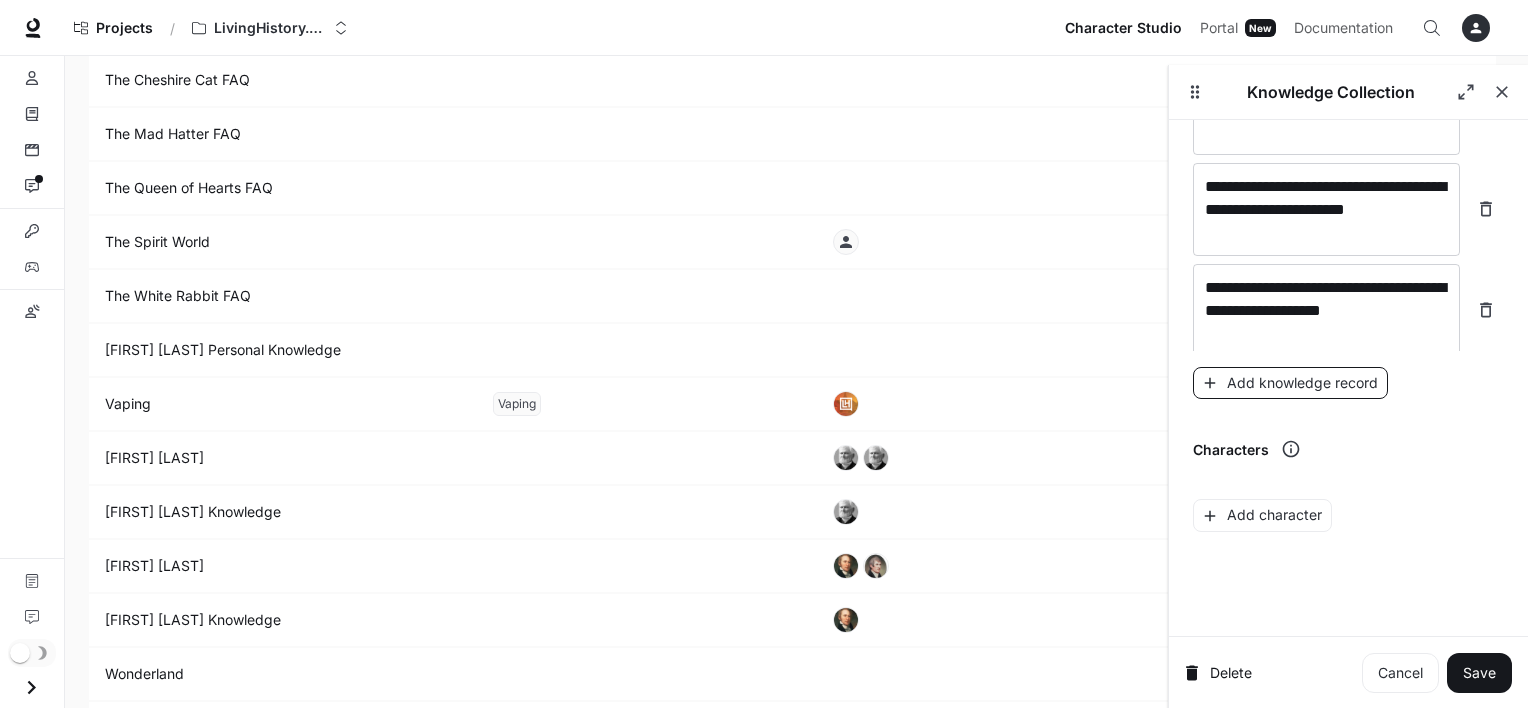 scroll, scrollTop: 33532, scrollLeft: 0, axis: vertical 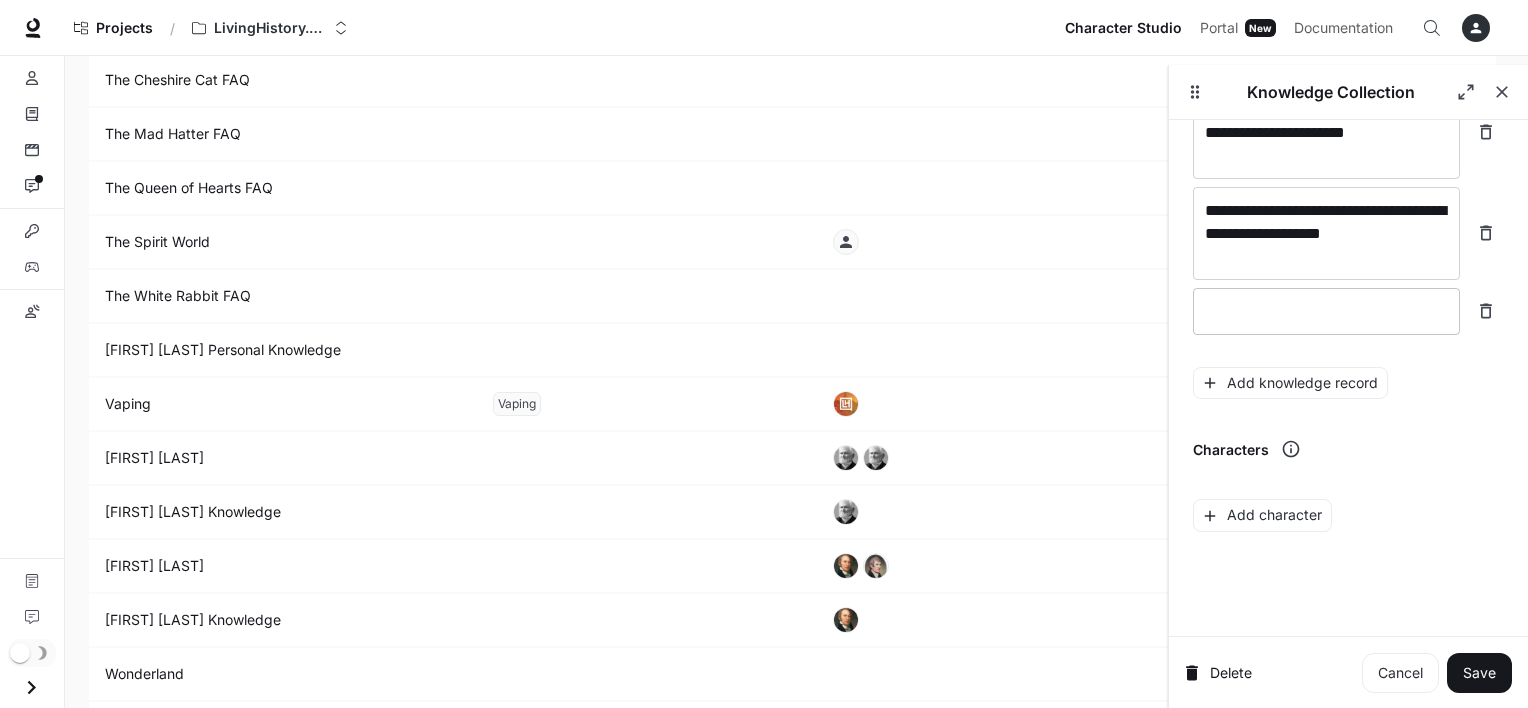 click at bounding box center [1326, 311] 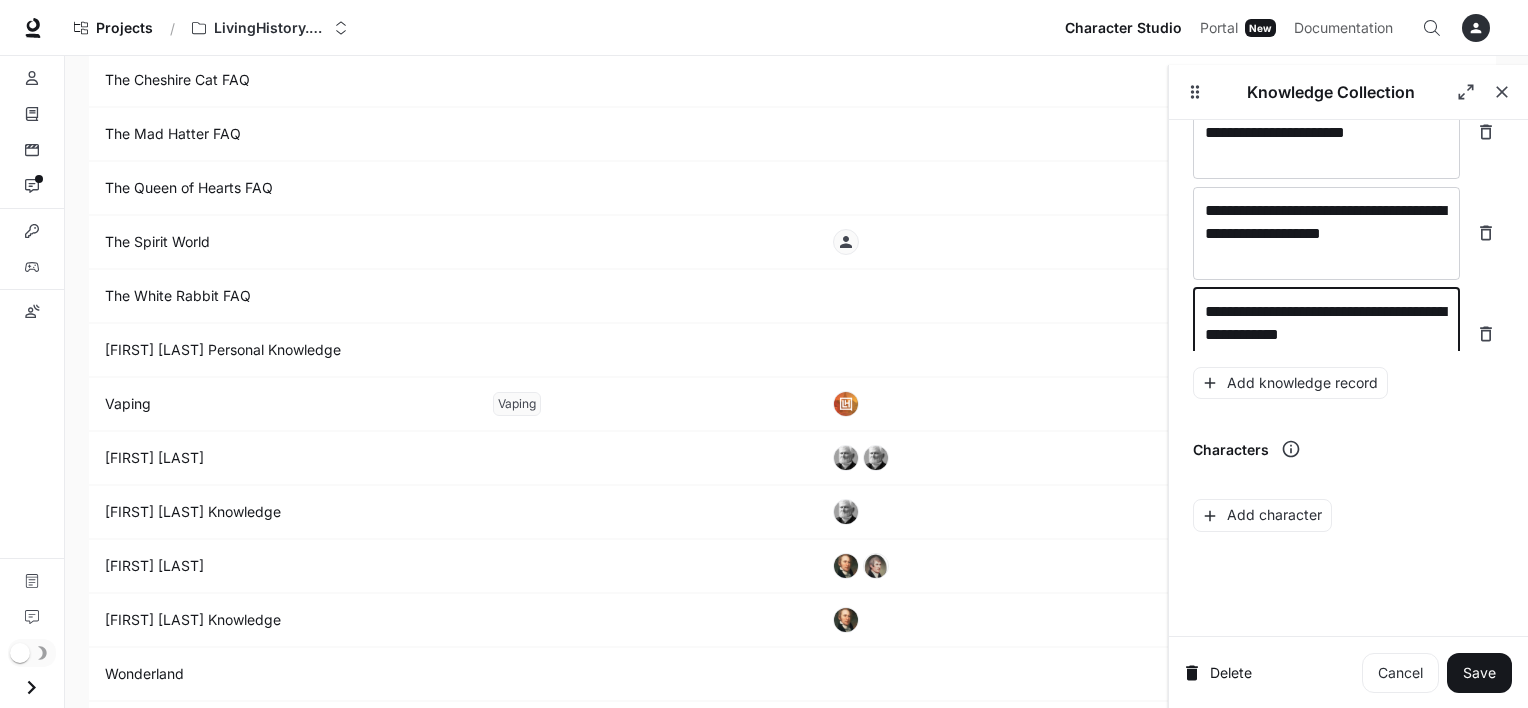 scroll, scrollTop: 33548, scrollLeft: 0, axis: vertical 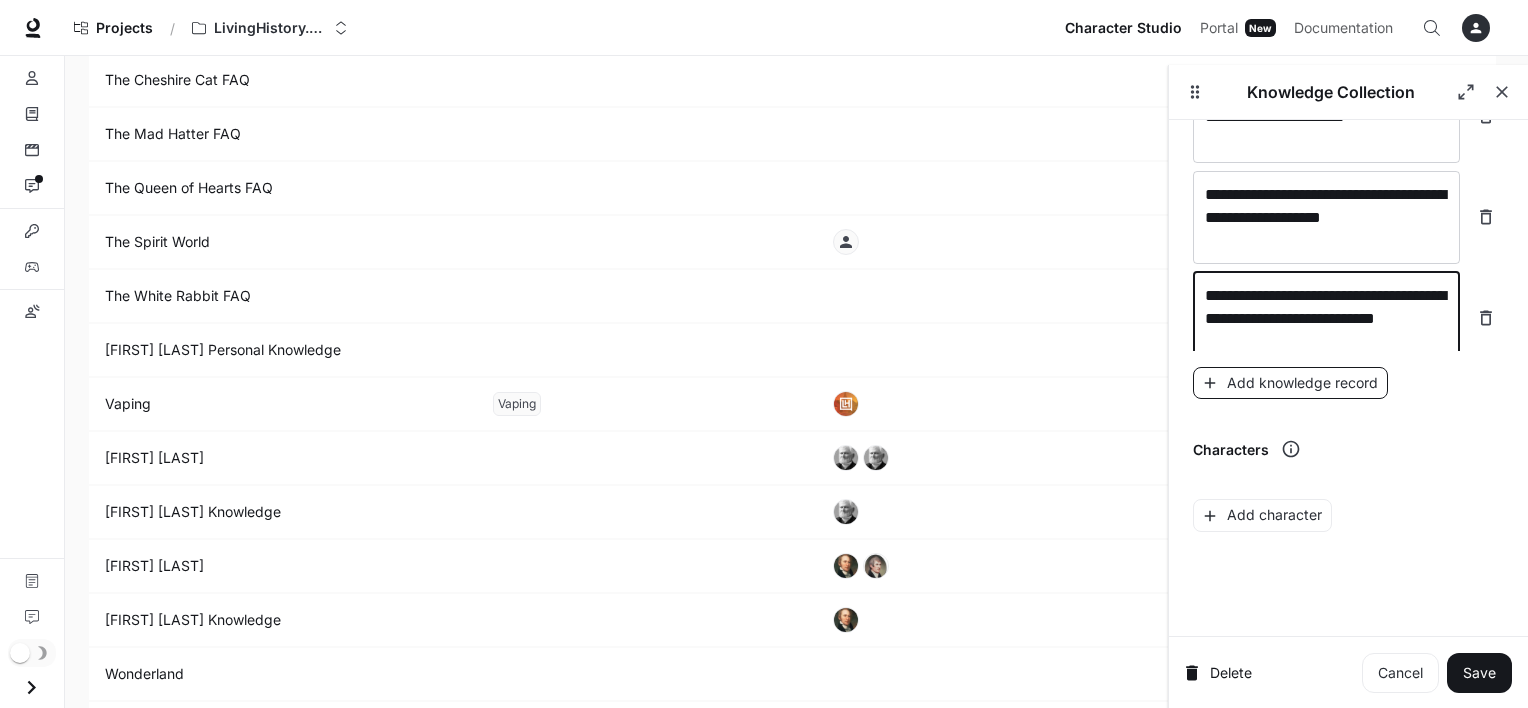 type on "**********" 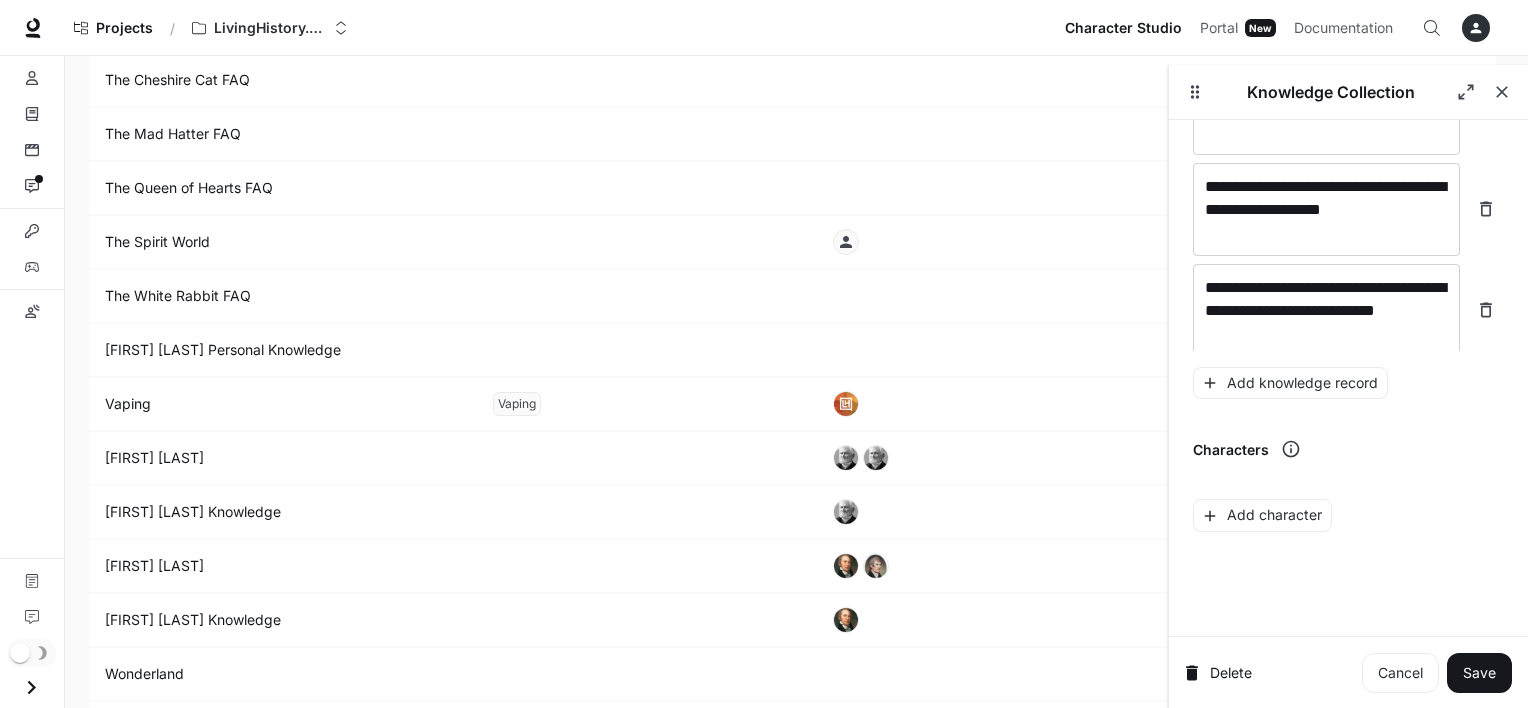 scroll, scrollTop: 33624, scrollLeft: 0, axis: vertical 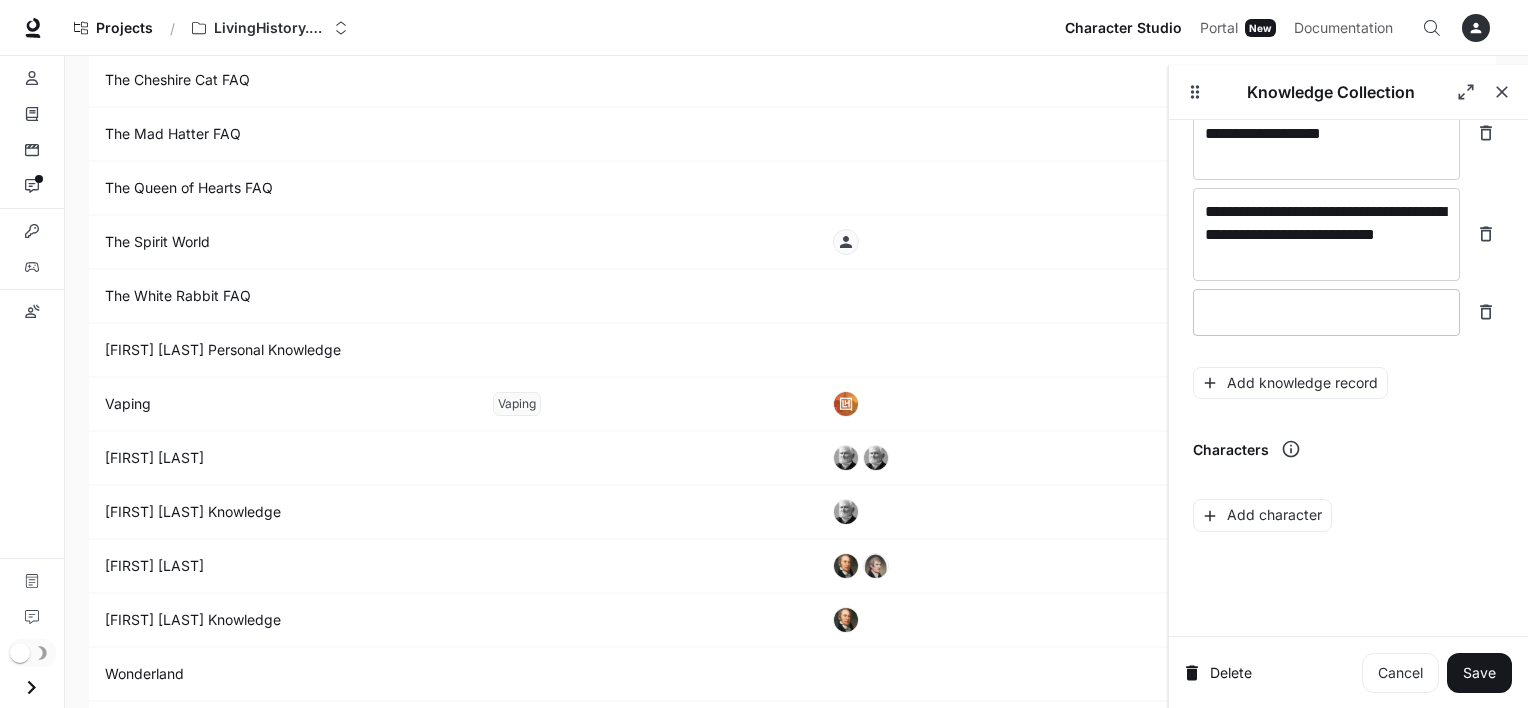 click at bounding box center [1326, 312] 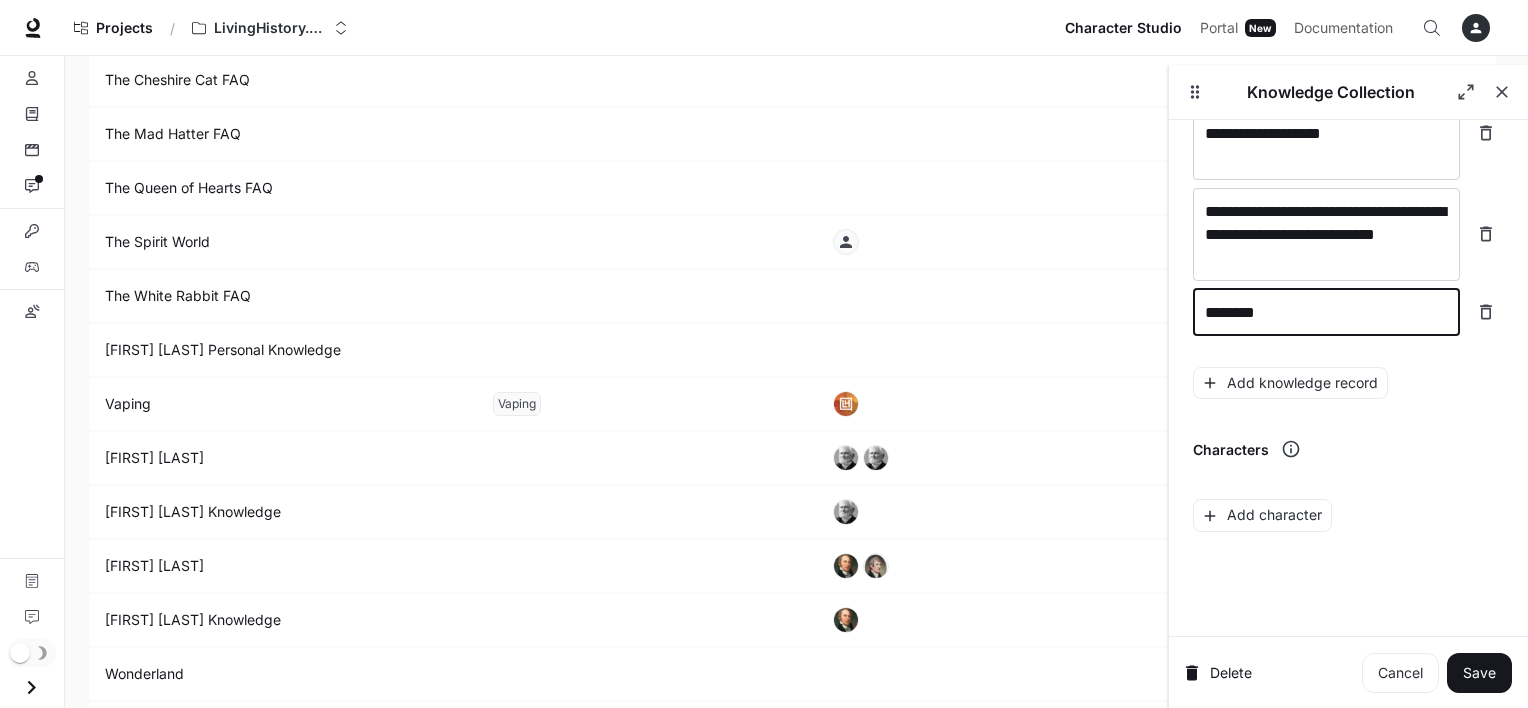 type on "*********" 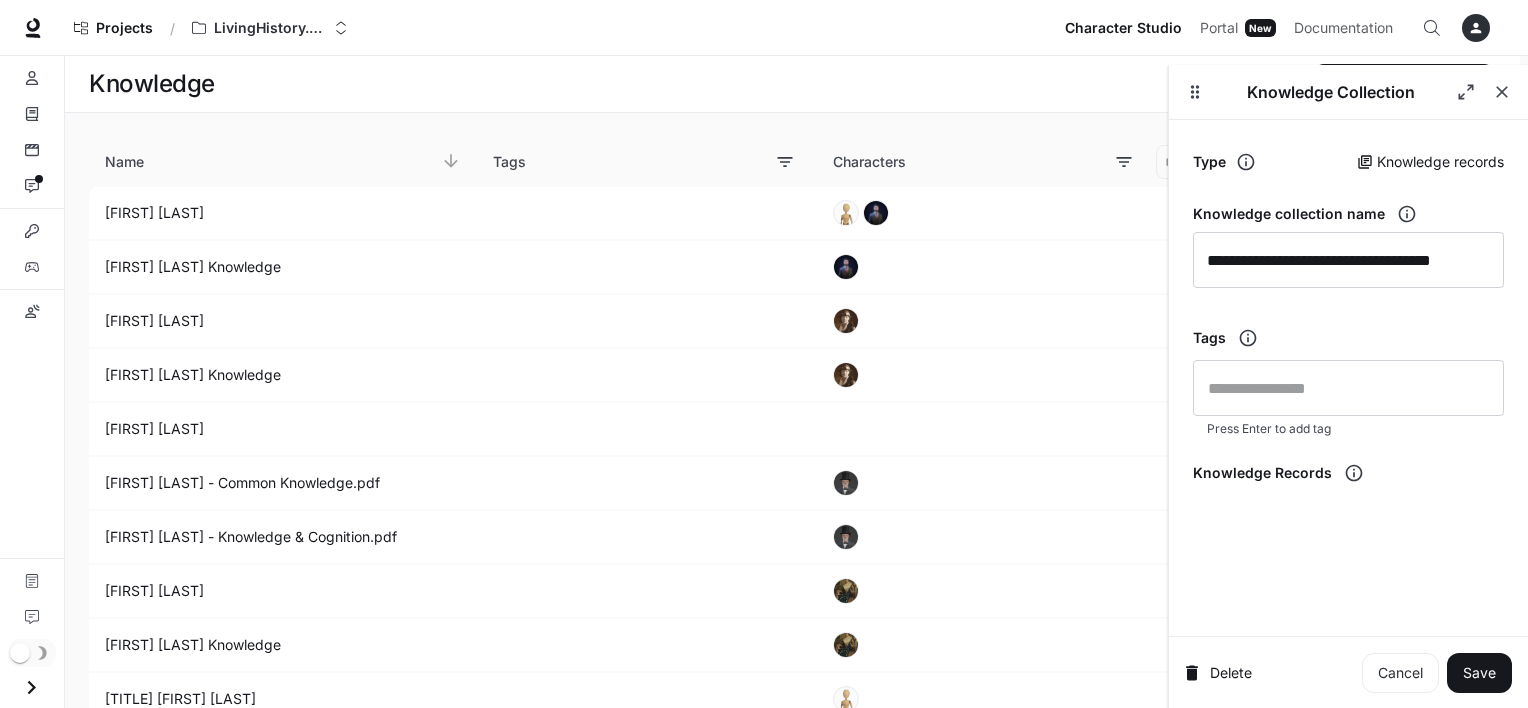 scroll, scrollTop: 4669, scrollLeft: 0, axis: vertical 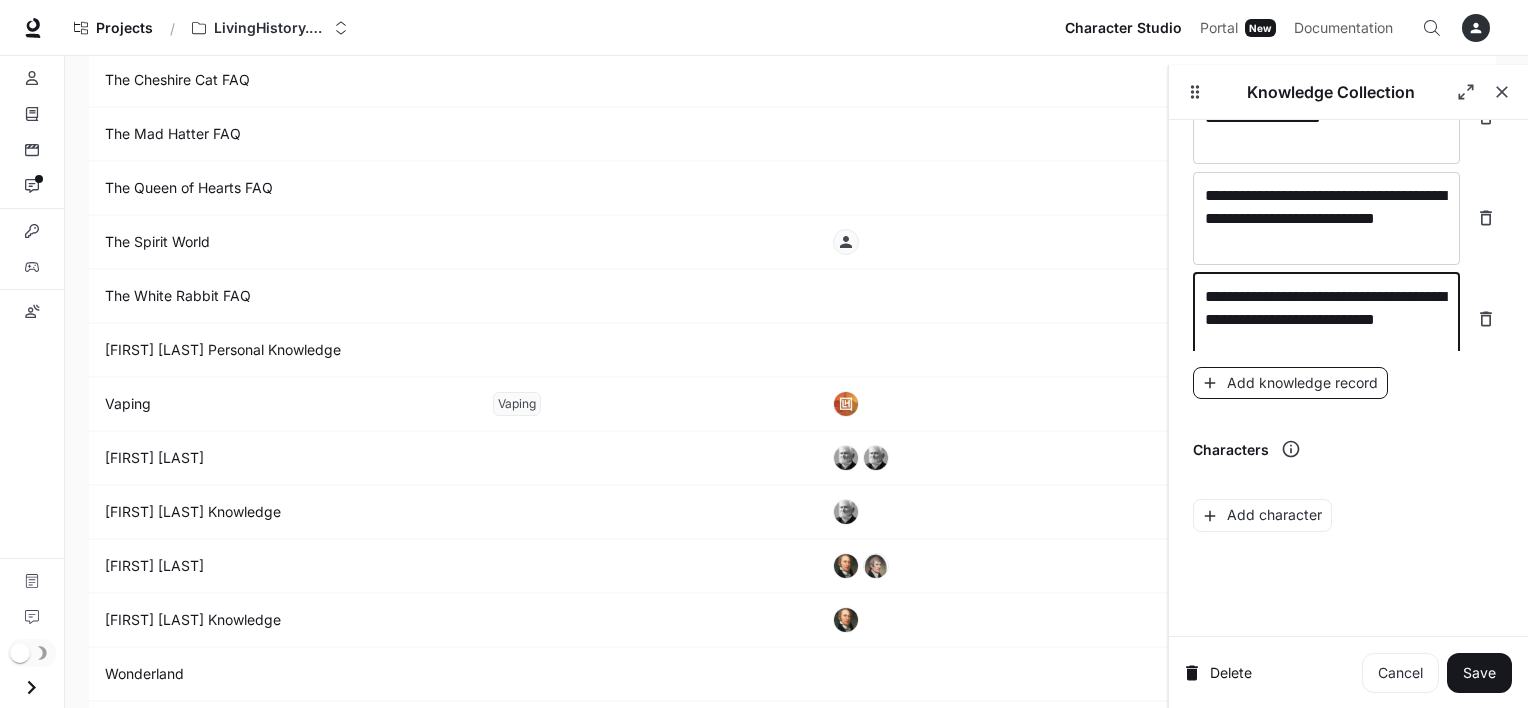 type on "**********" 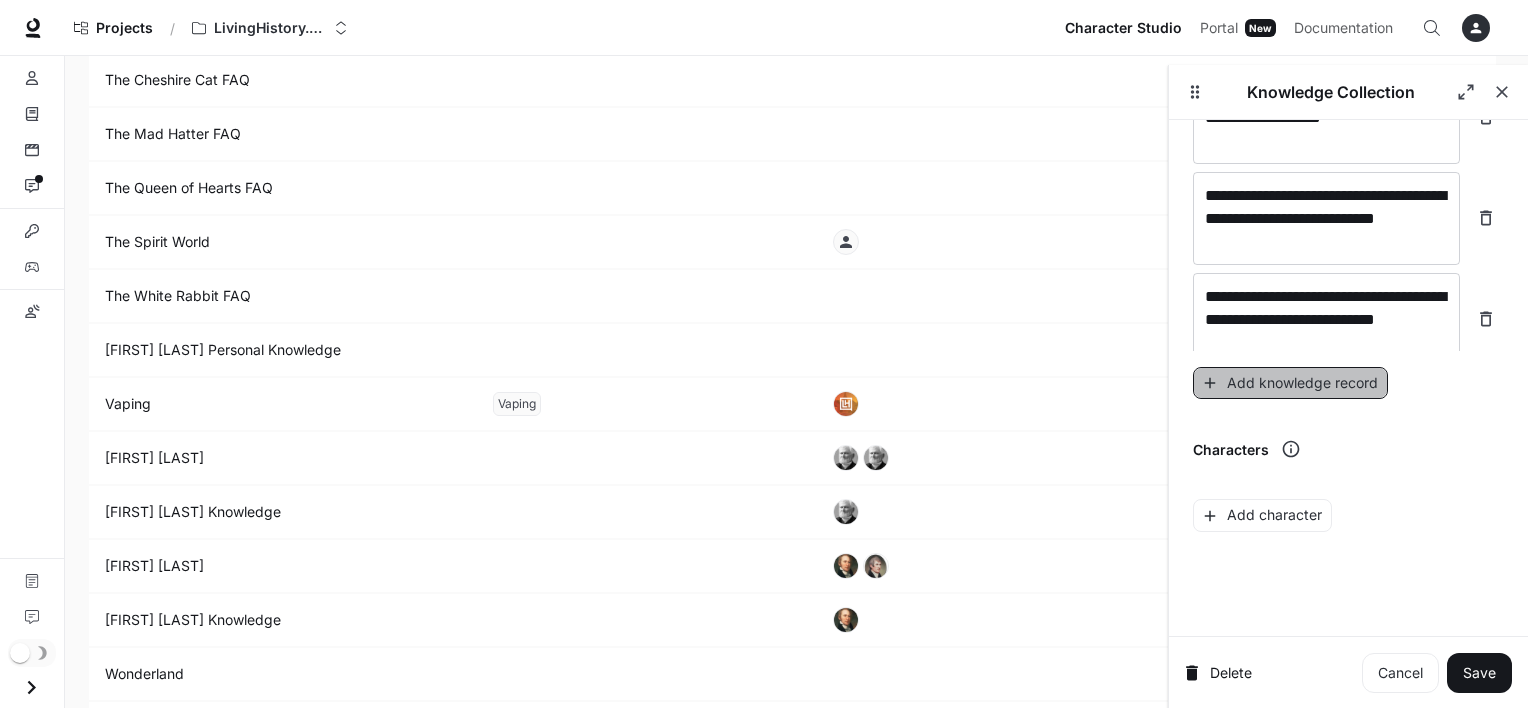 click on "Add knowledge record" at bounding box center (1290, 383) 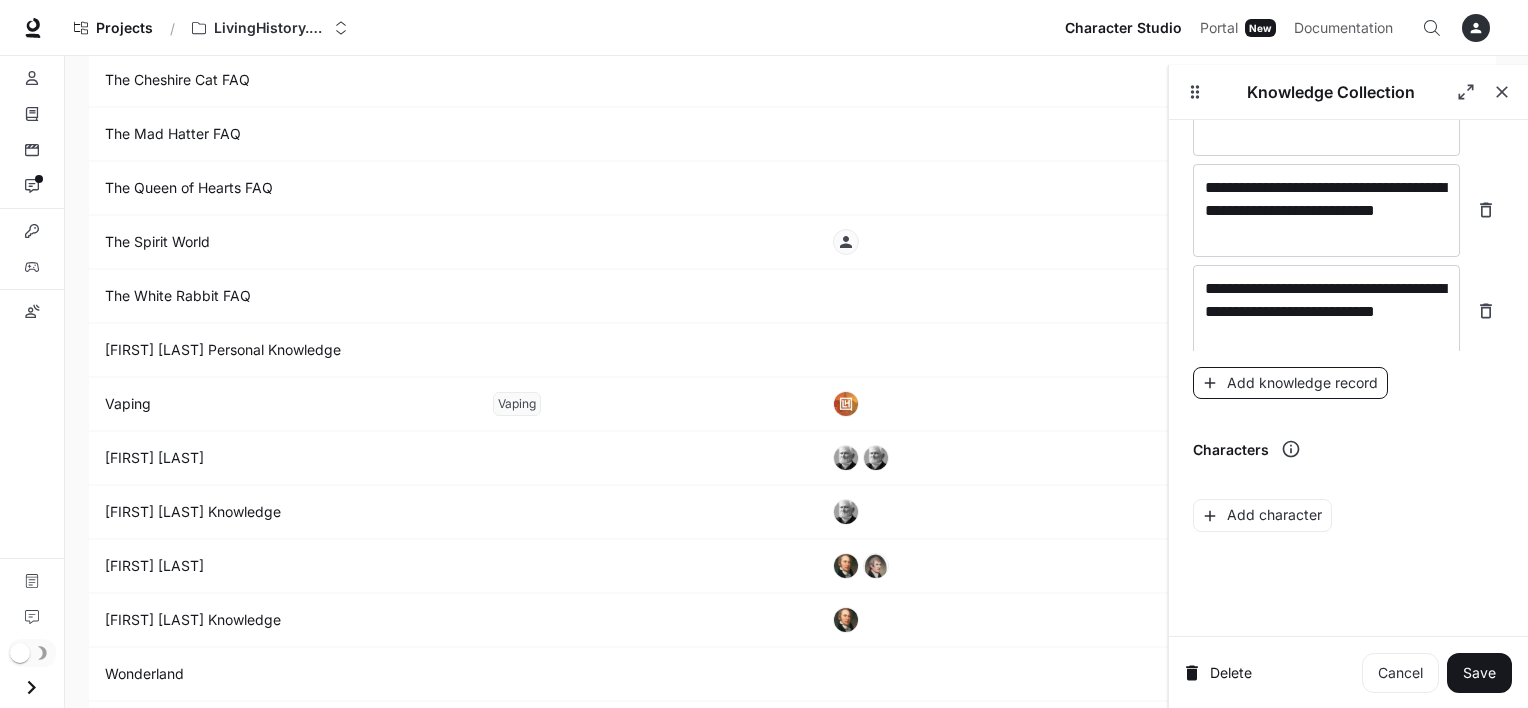 scroll, scrollTop: 33718, scrollLeft: 0, axis: vertical 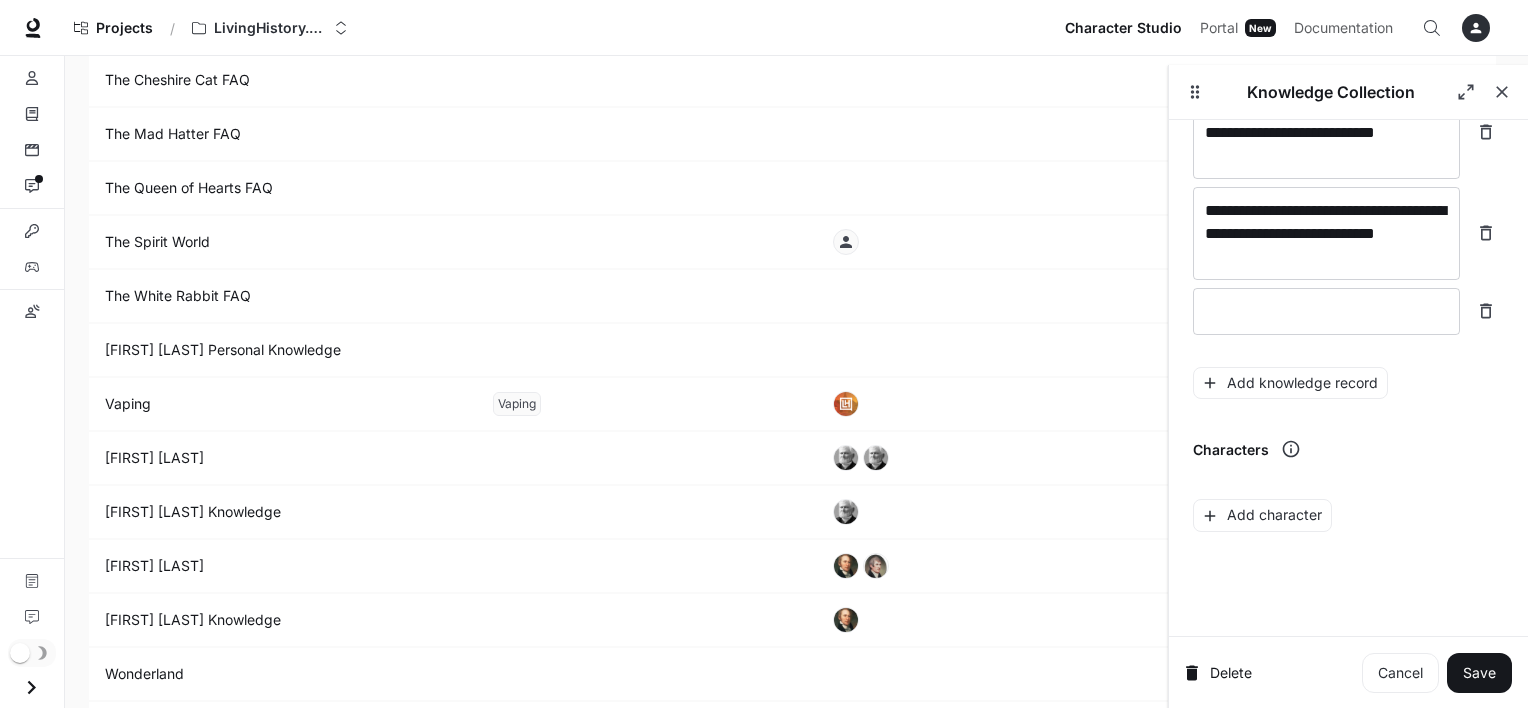 click on "**********" at bounding box center [1348, 151] 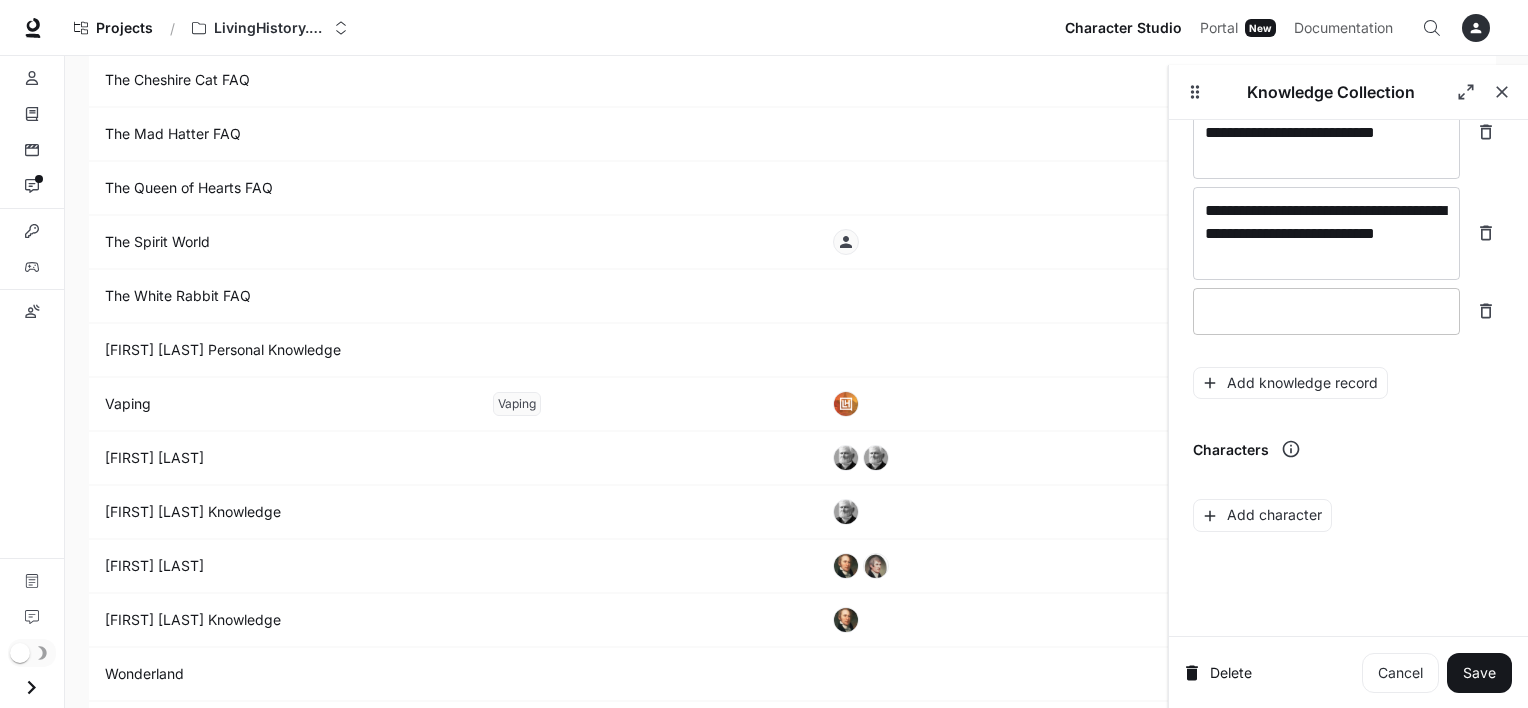 click on "* ​" at bounding box center (1326, 311) 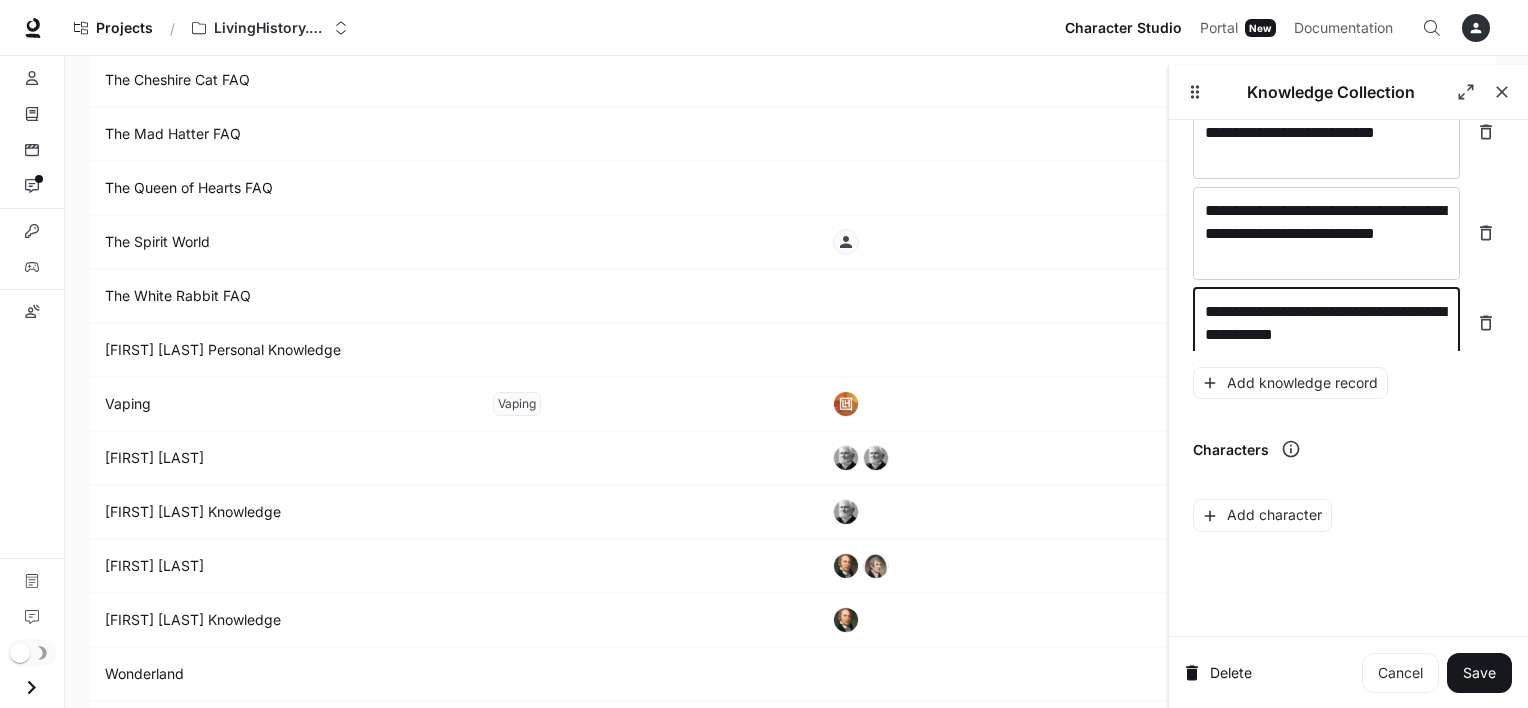 scroll, scrollTop: 33733, scrollLeft: 0, axis: vertical 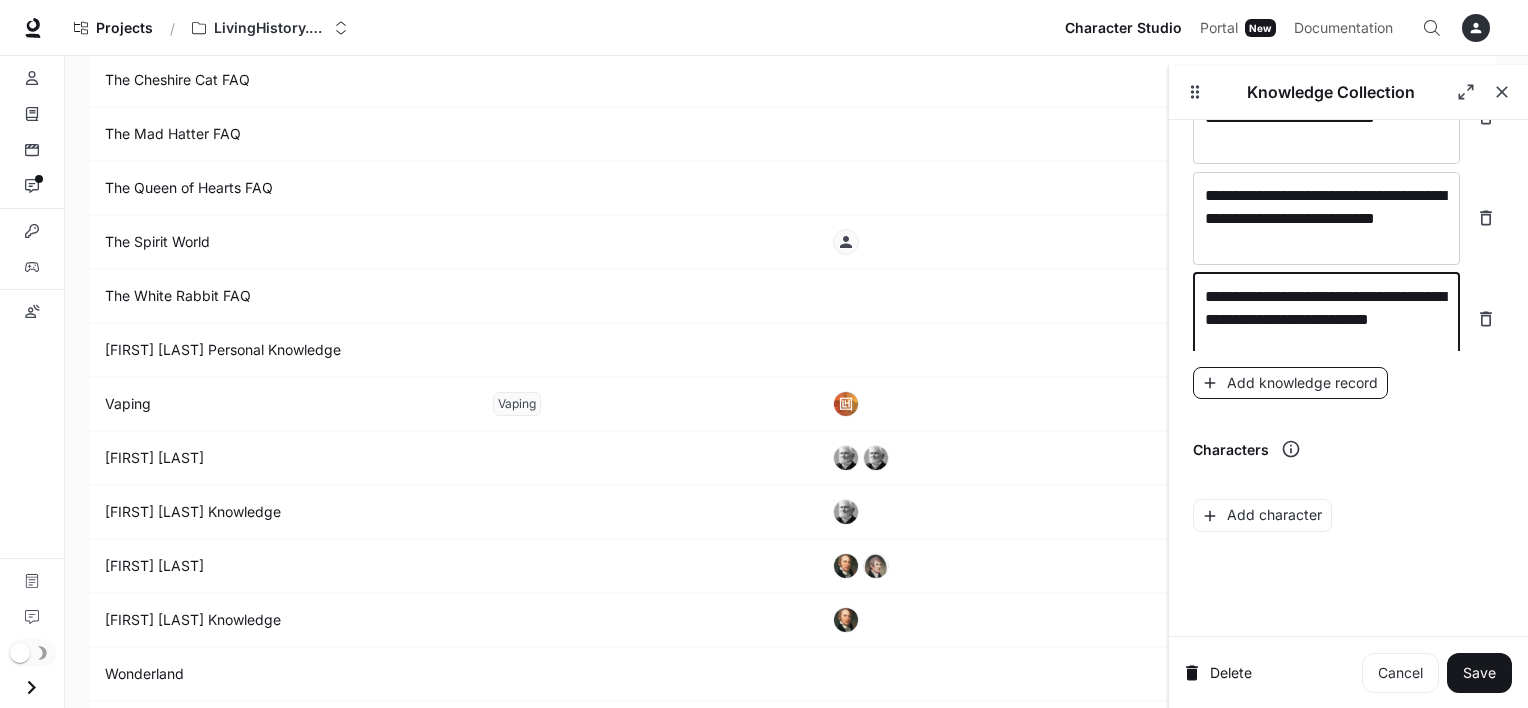 type on "**********" 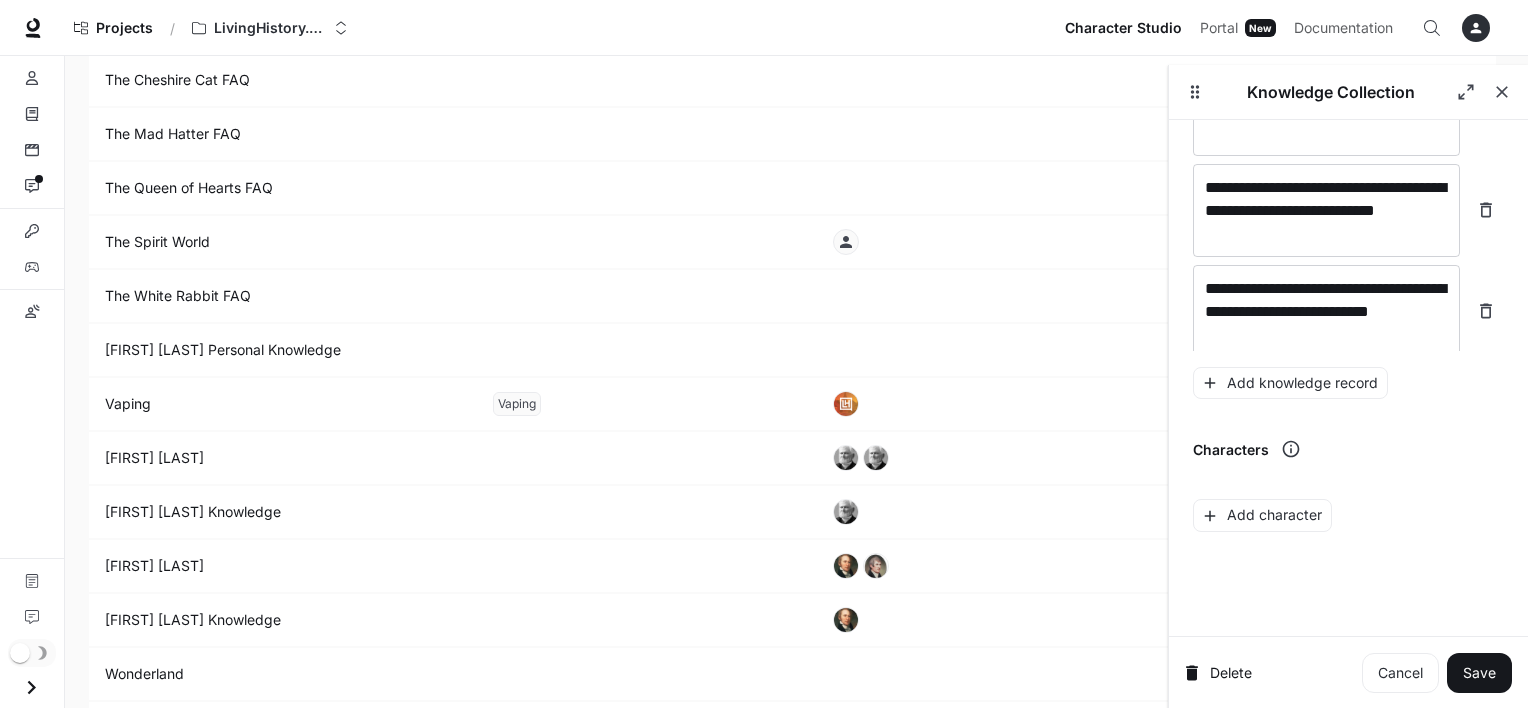 scroll, scrollTop: 33811, scrollLeft: 0, axis: vertical 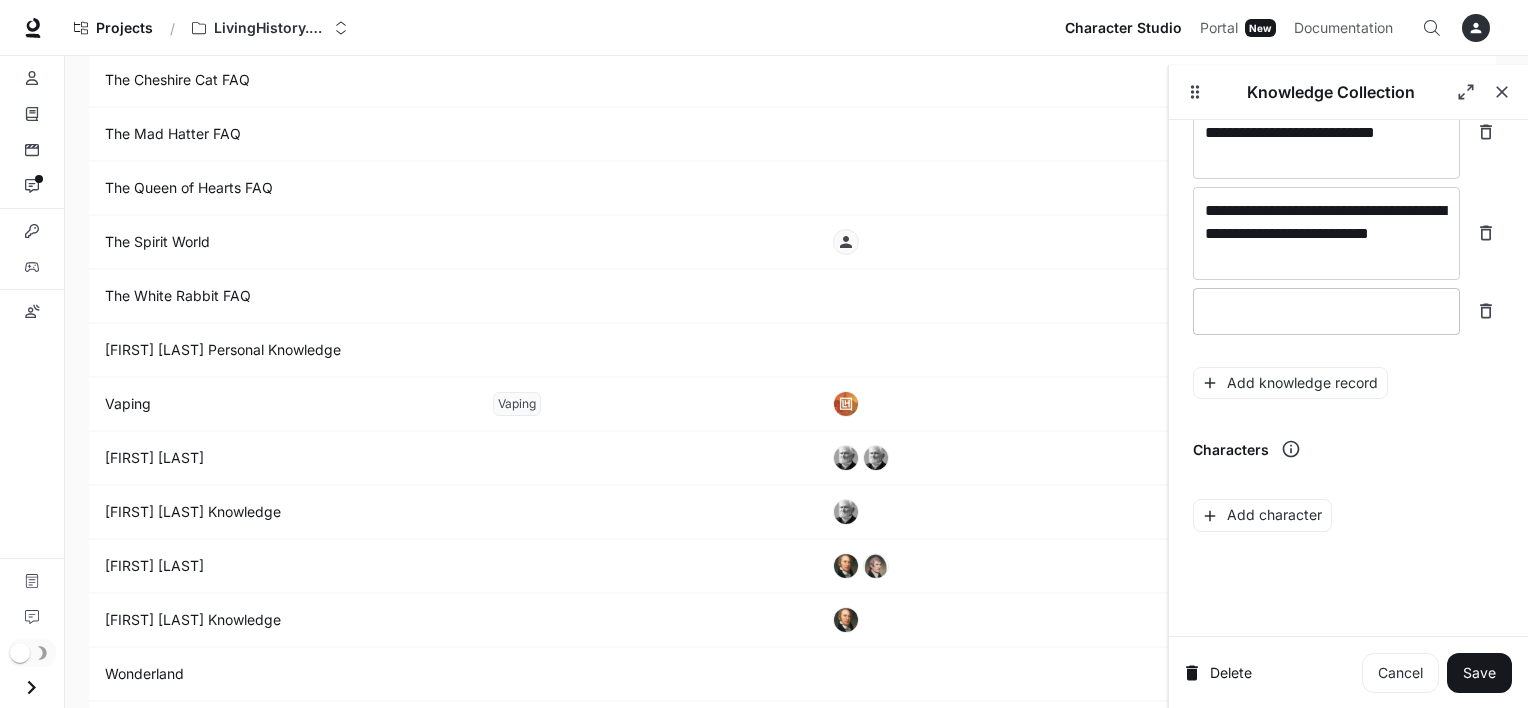 click at bounding box center (1326, 311) 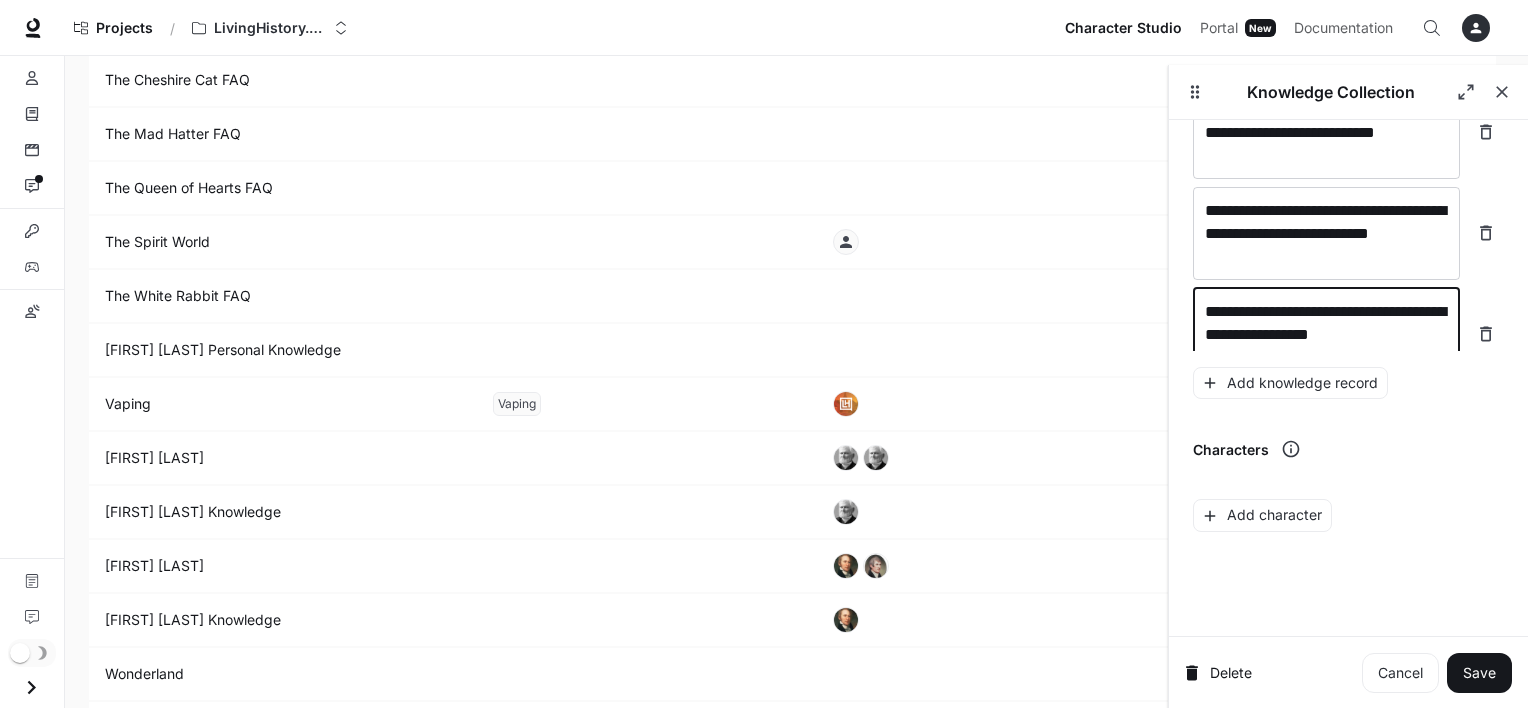 scroll, scrollTop: 33827, scrollLeft: 0, axis: vertical 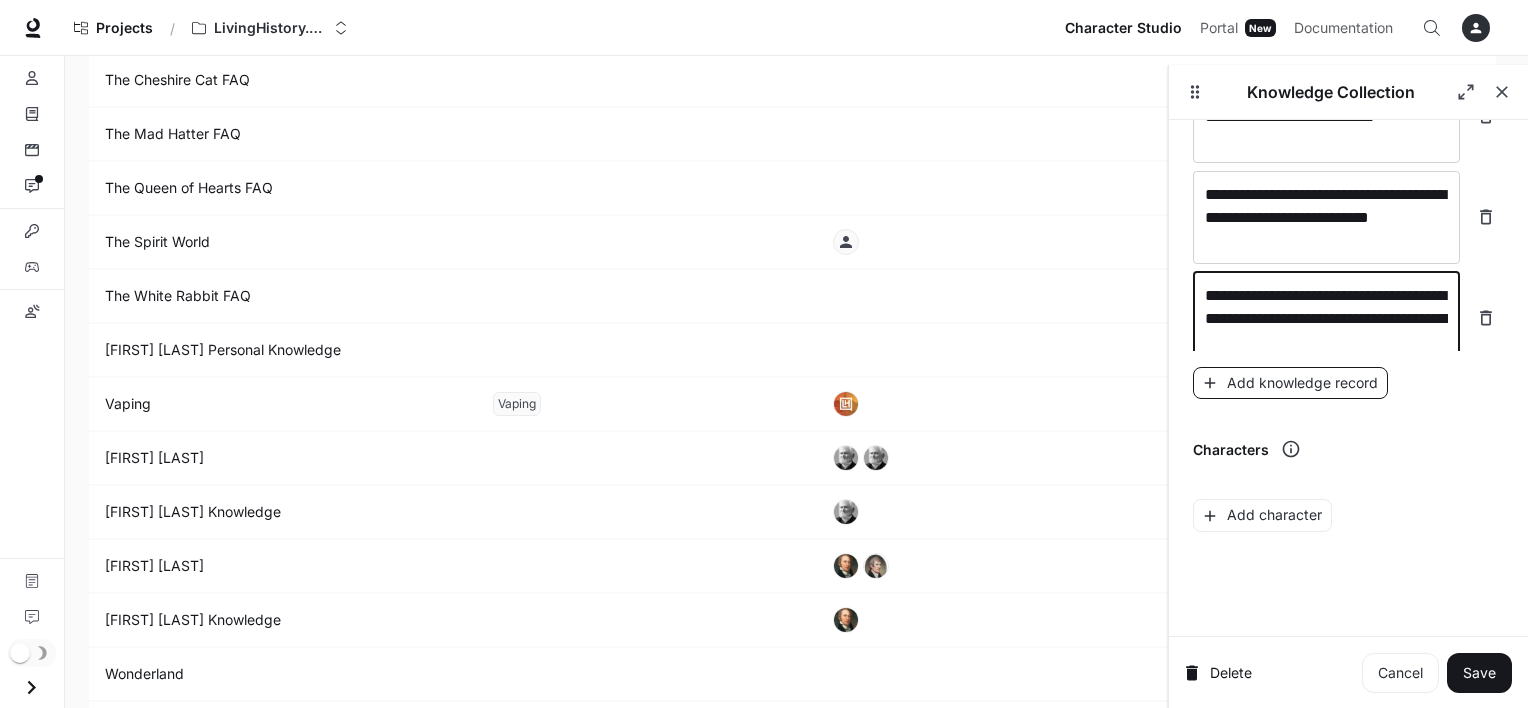 type on "**********" 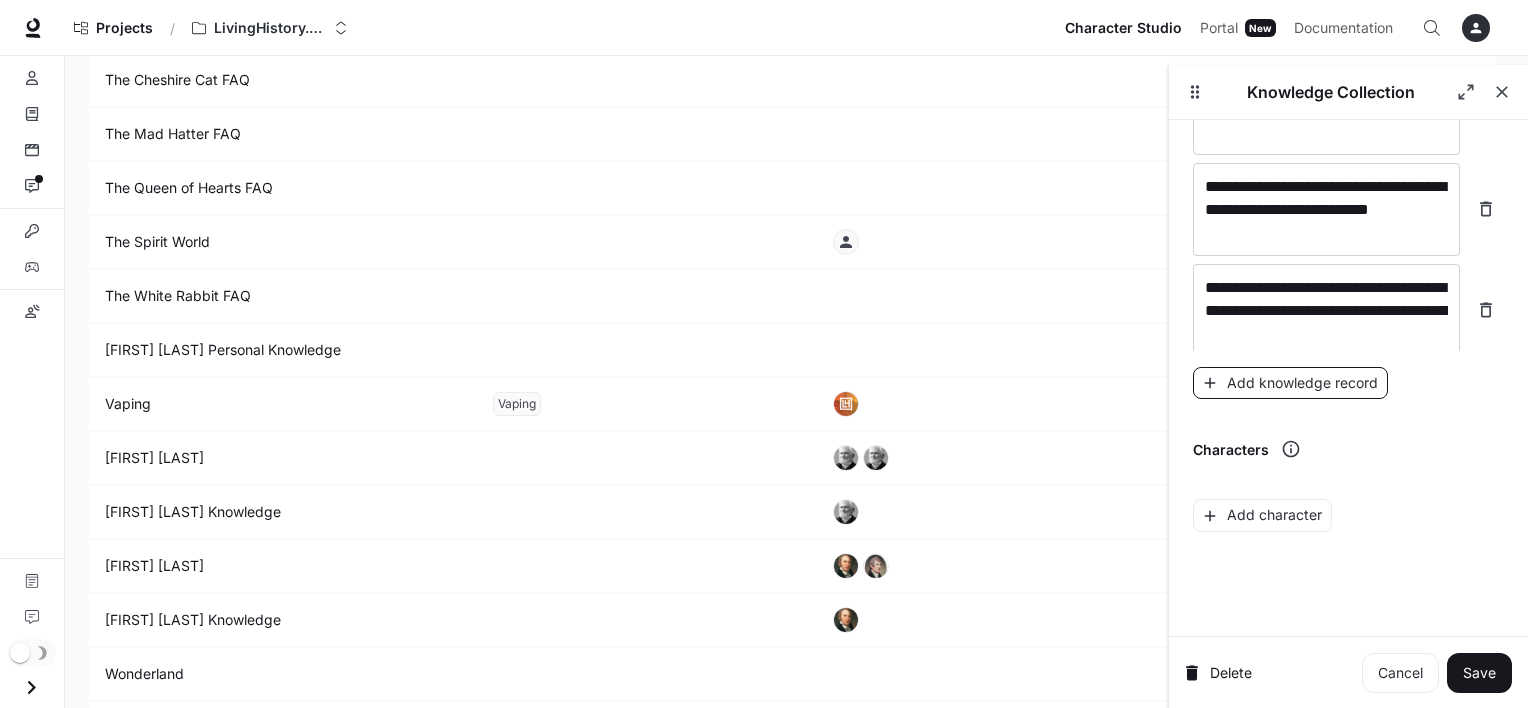 scroll, scrollTop: 33904, scrollLeft: 0, axis: vertical 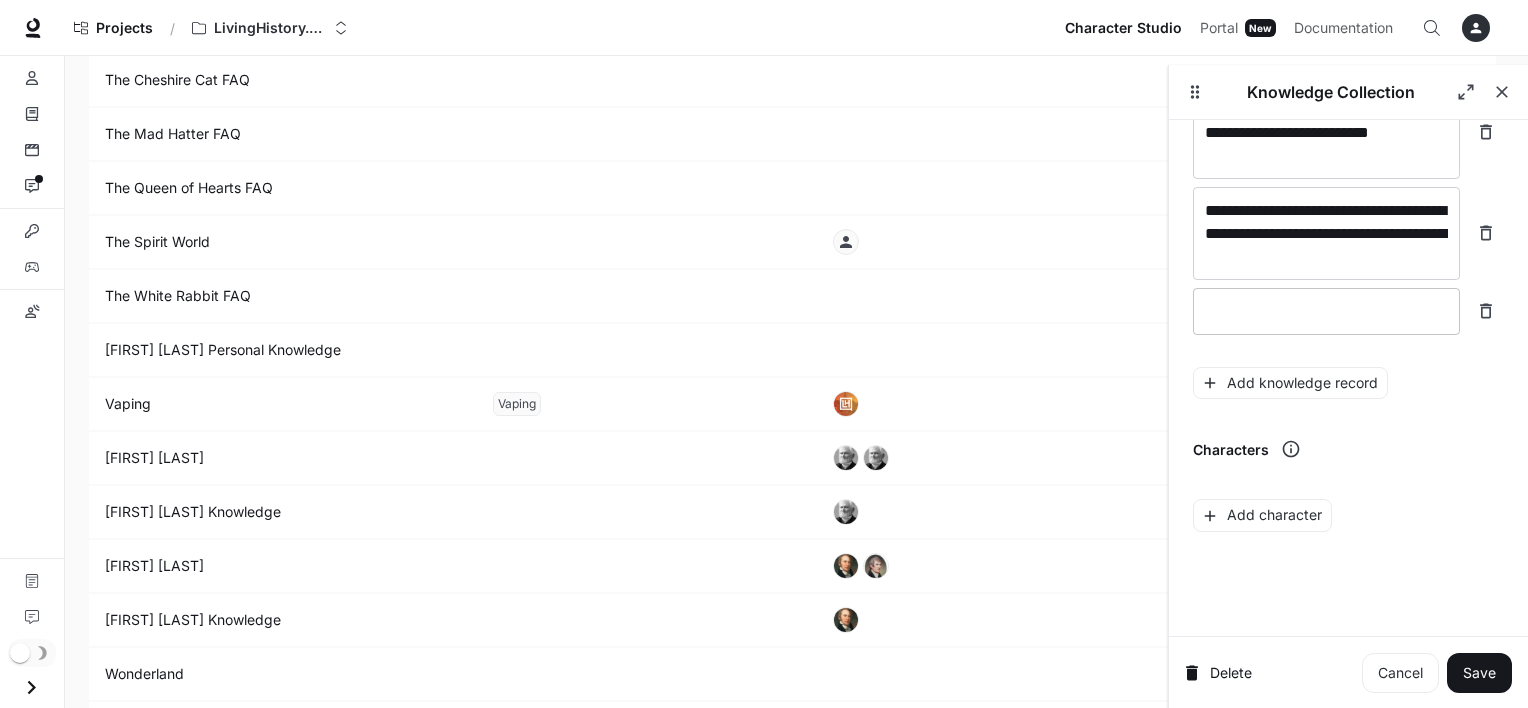 click at bounding box center (1326, 311) 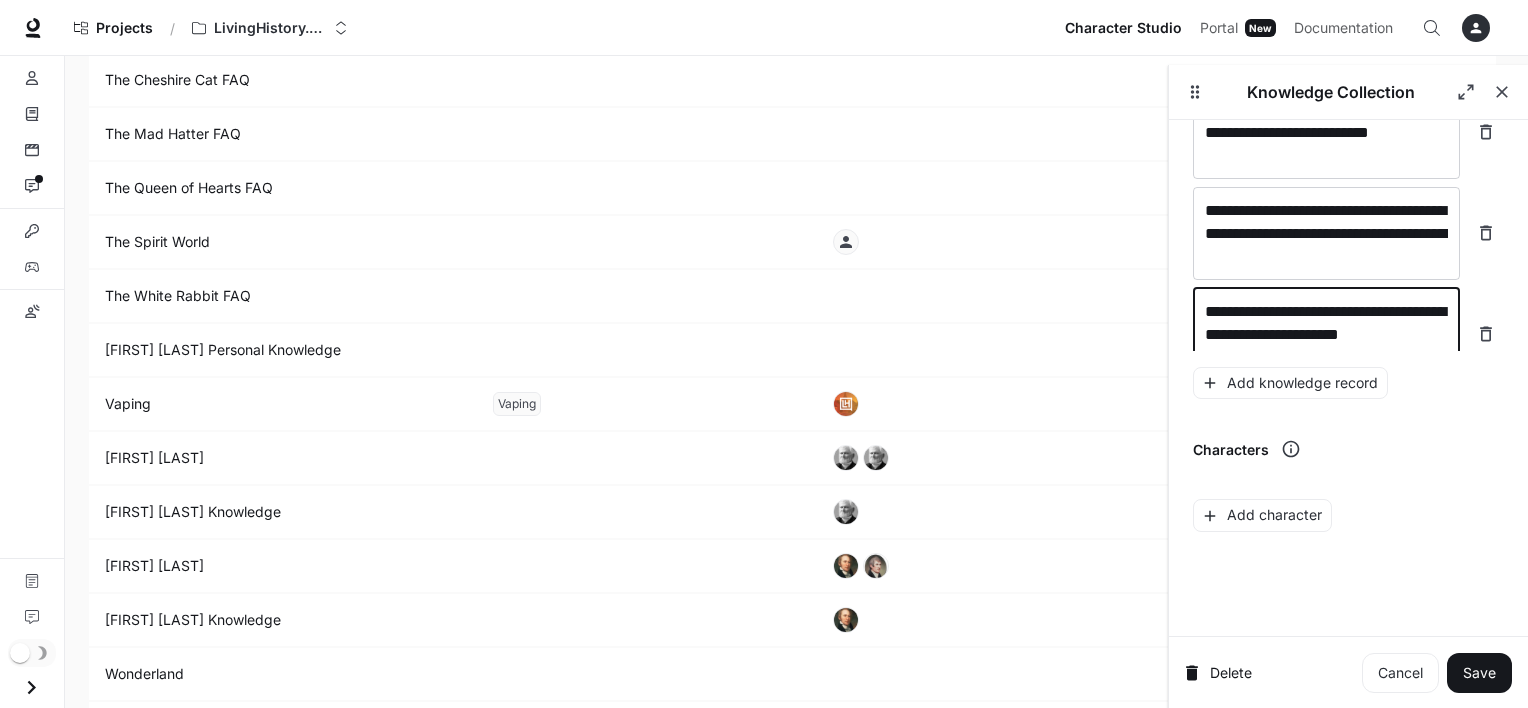 scroll, scrollTop: 33920, scrollLeft: 0, axis: vertical 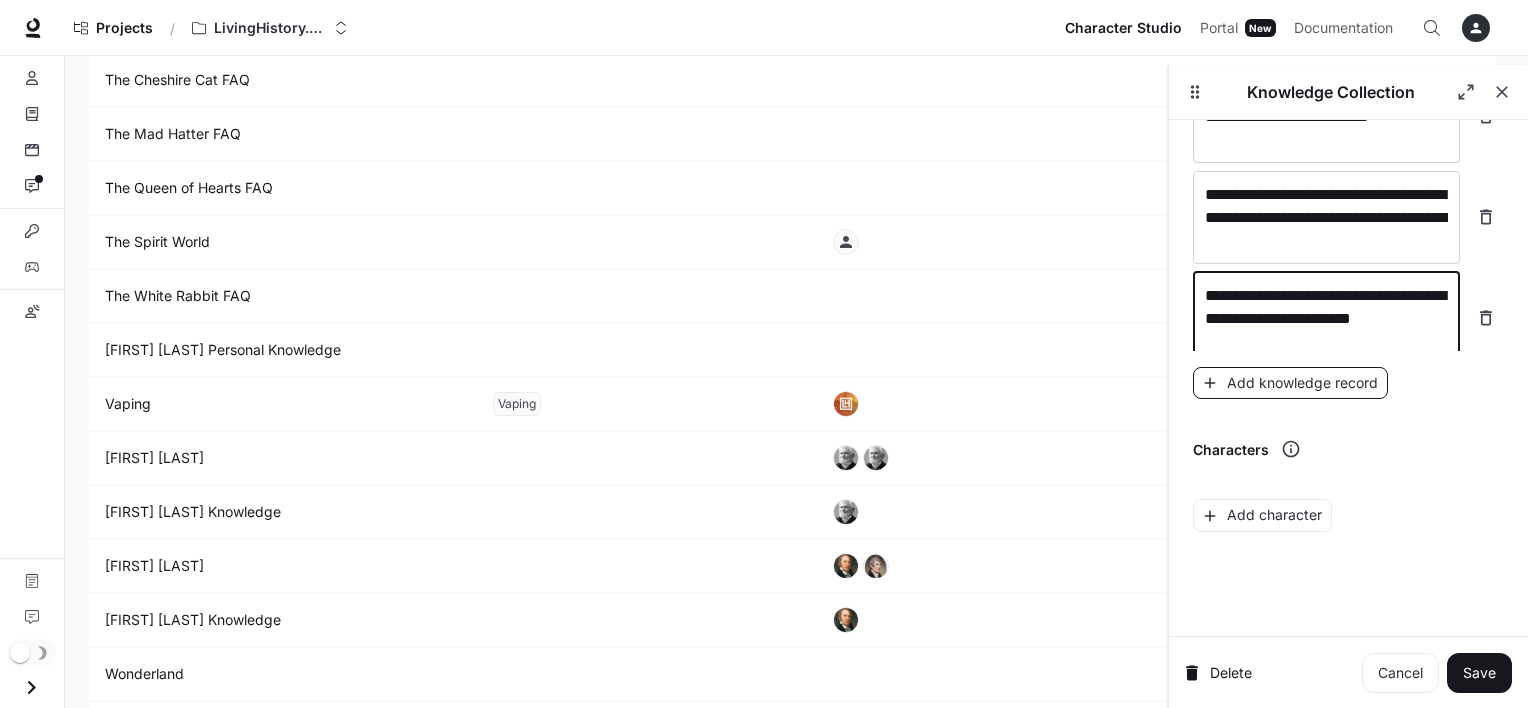 type on "**********" 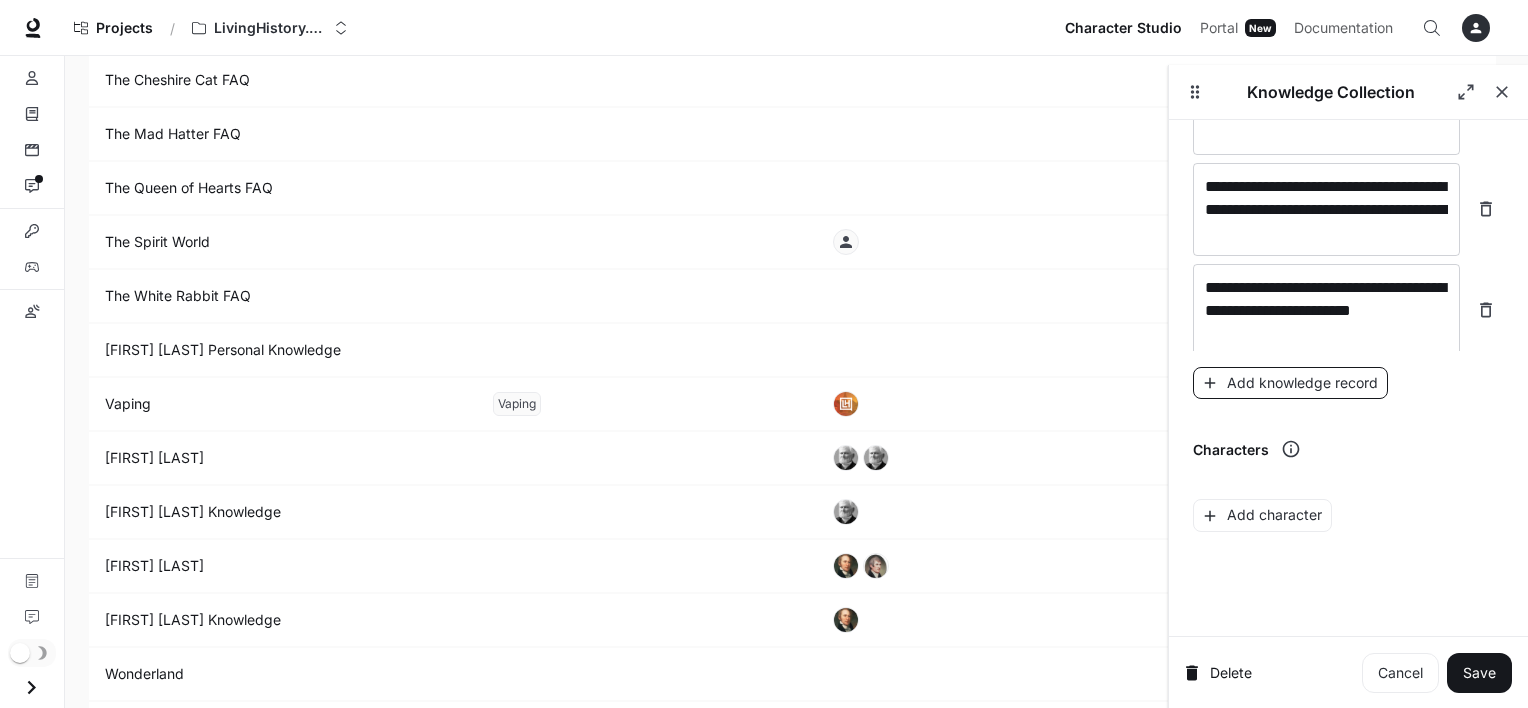 scroll, scrollTop: 33996, scrollLeft: 0, axis: vertical 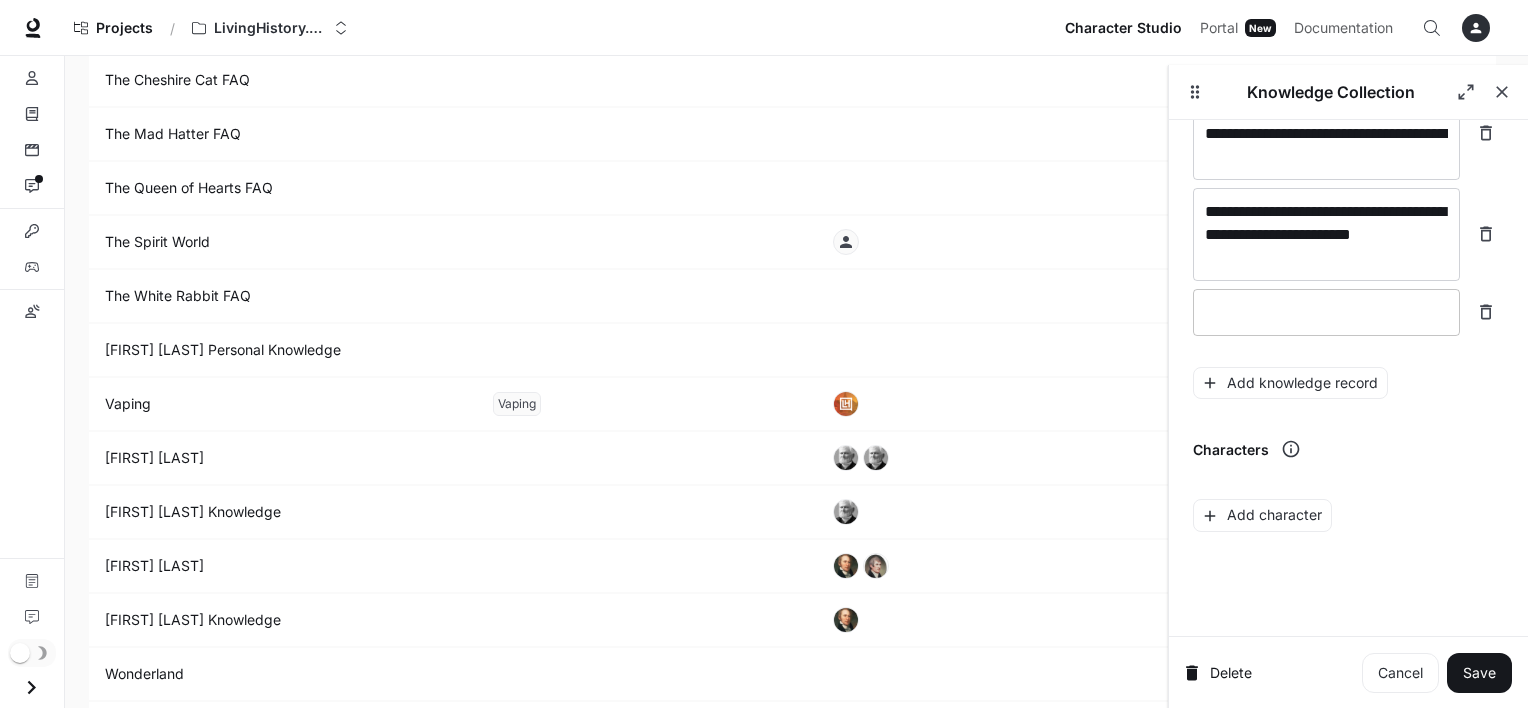 click at bounding box center [1326, 312] 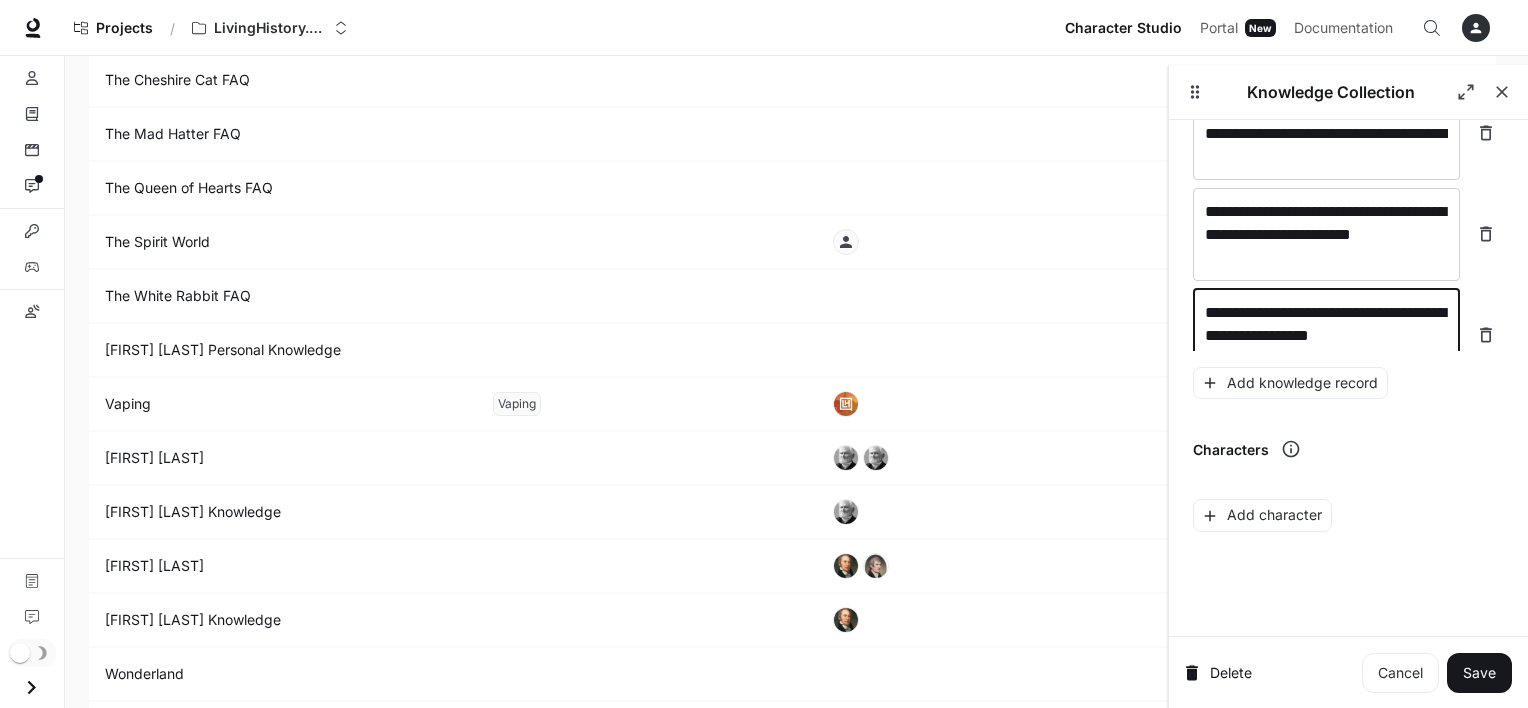 scroll, scrollTop: 34012, scrollLeft: 0, axis: vertical 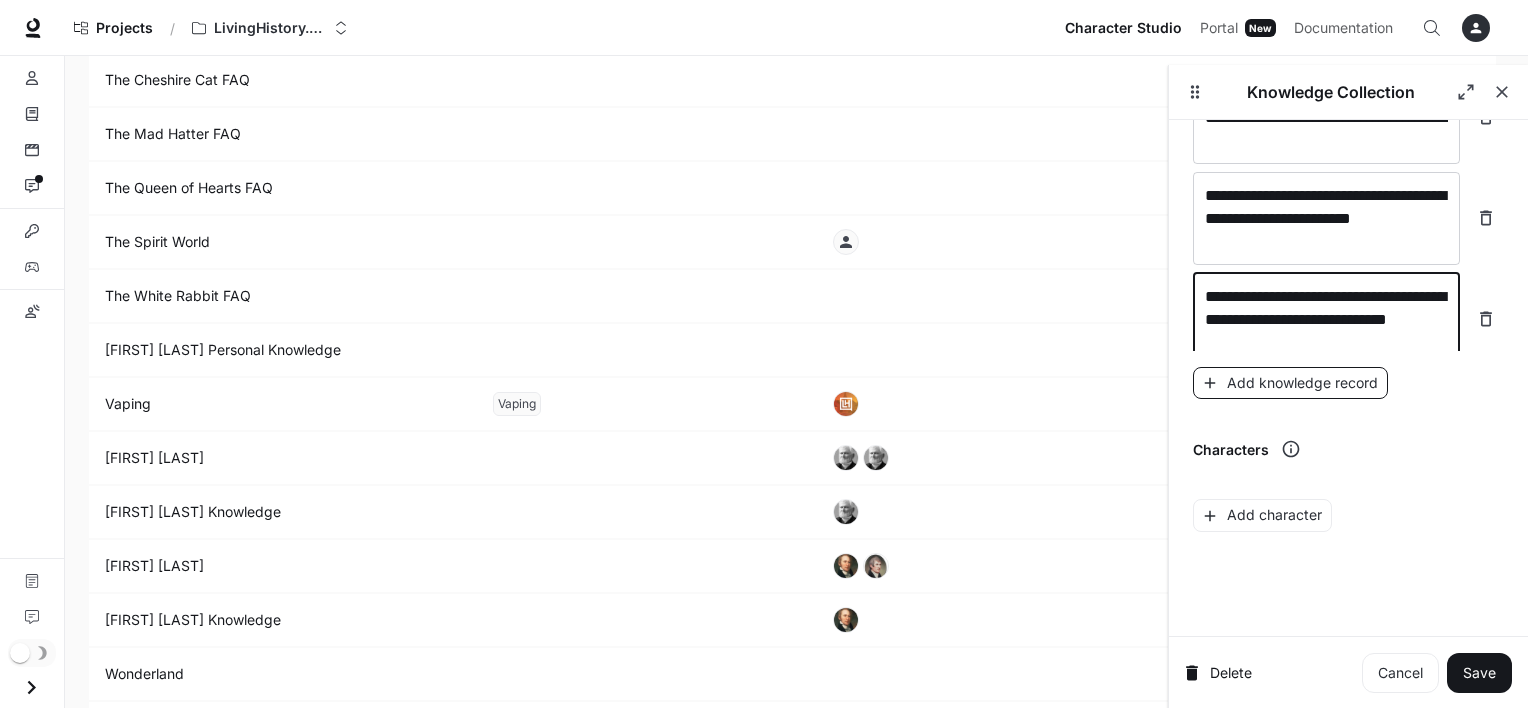 type on "**********" 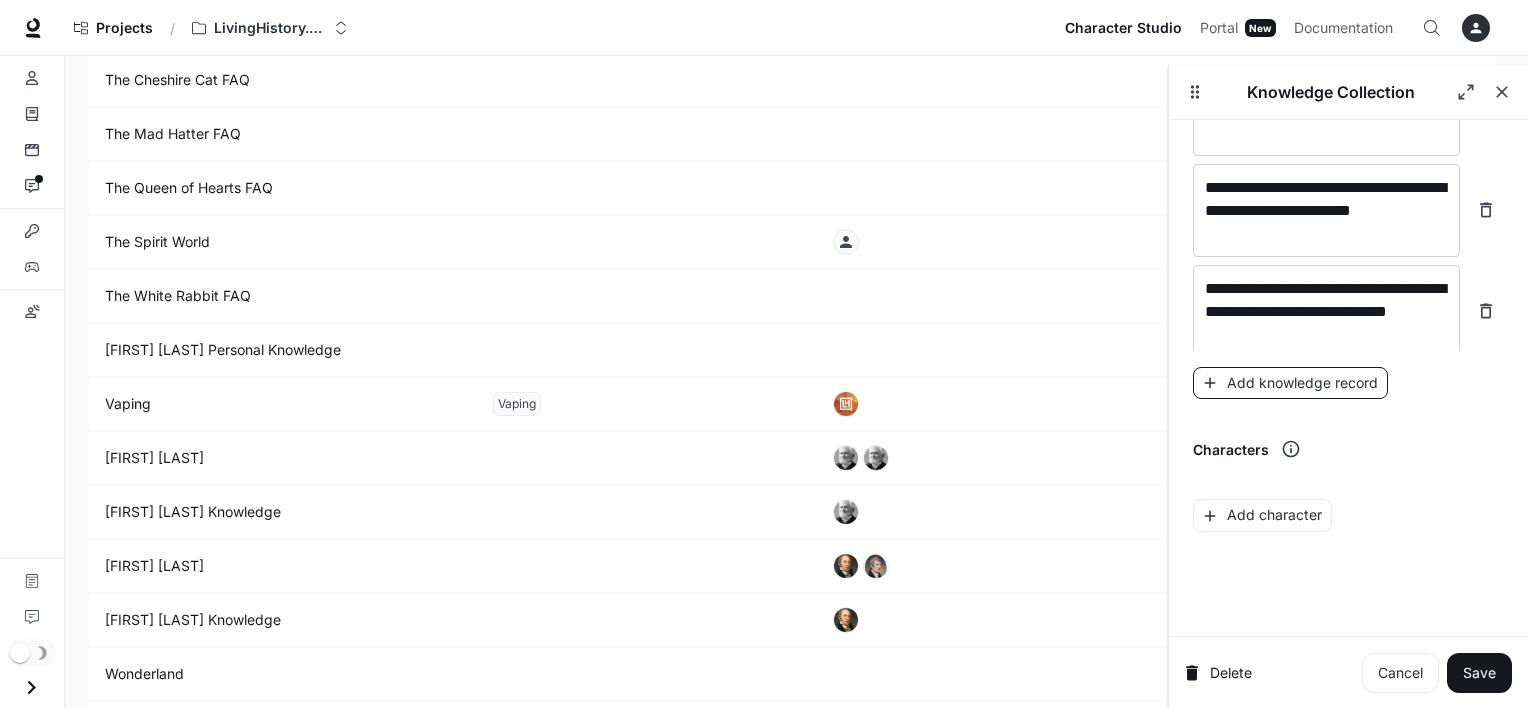 scroll, scrollTop: 34090, scrollLeft: 0, axis: vertical 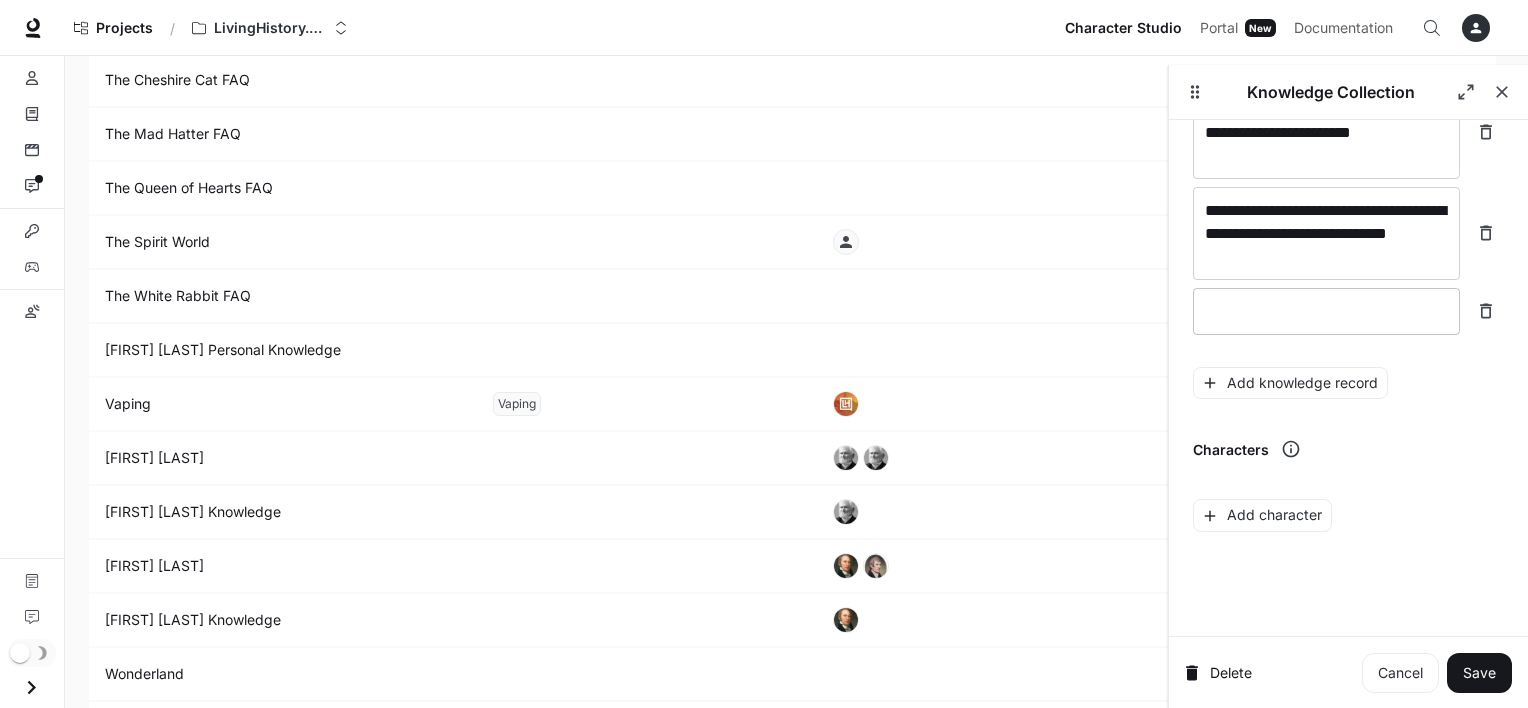 click at bounding box center [1326, 311] 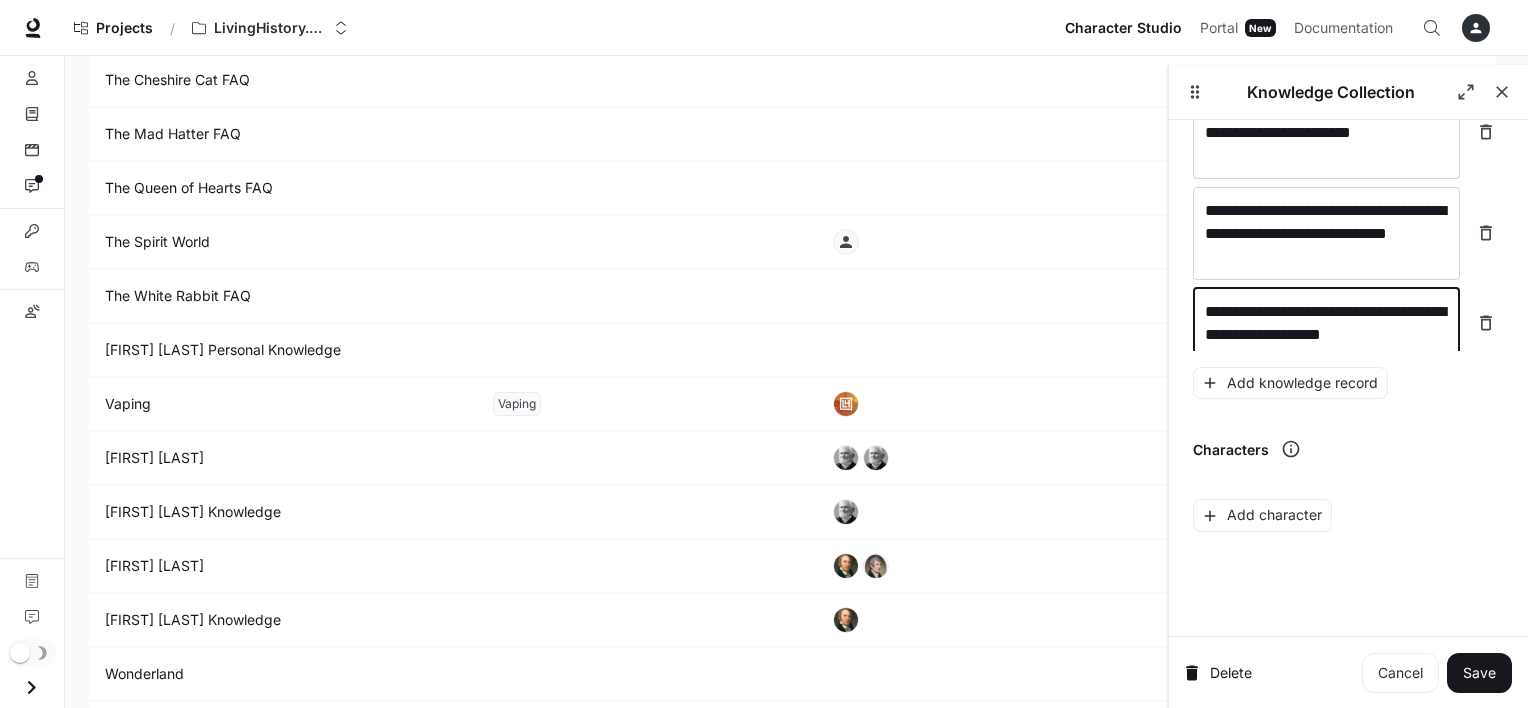 scroll, scrollTop: 34105, scrollLeft: 0, axis: vertical 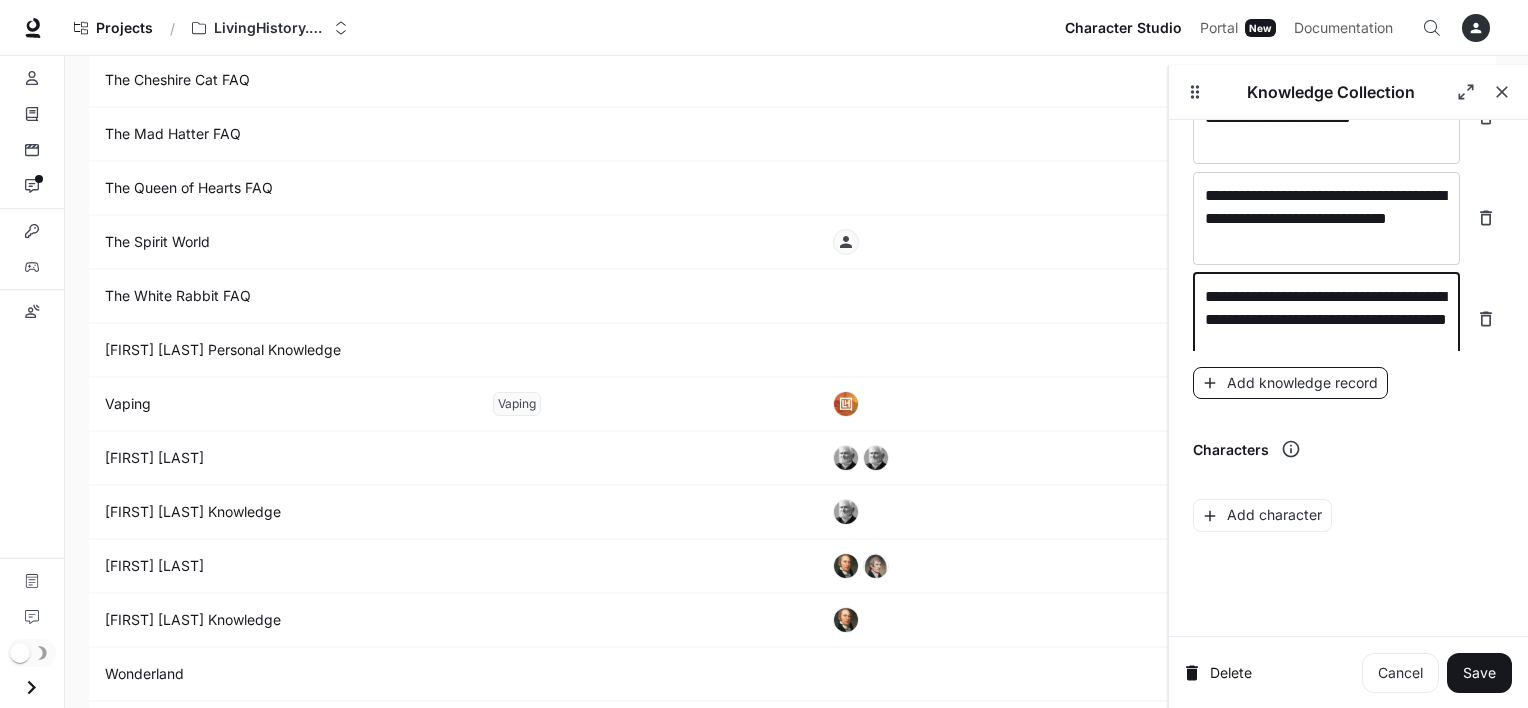 type on "**********" 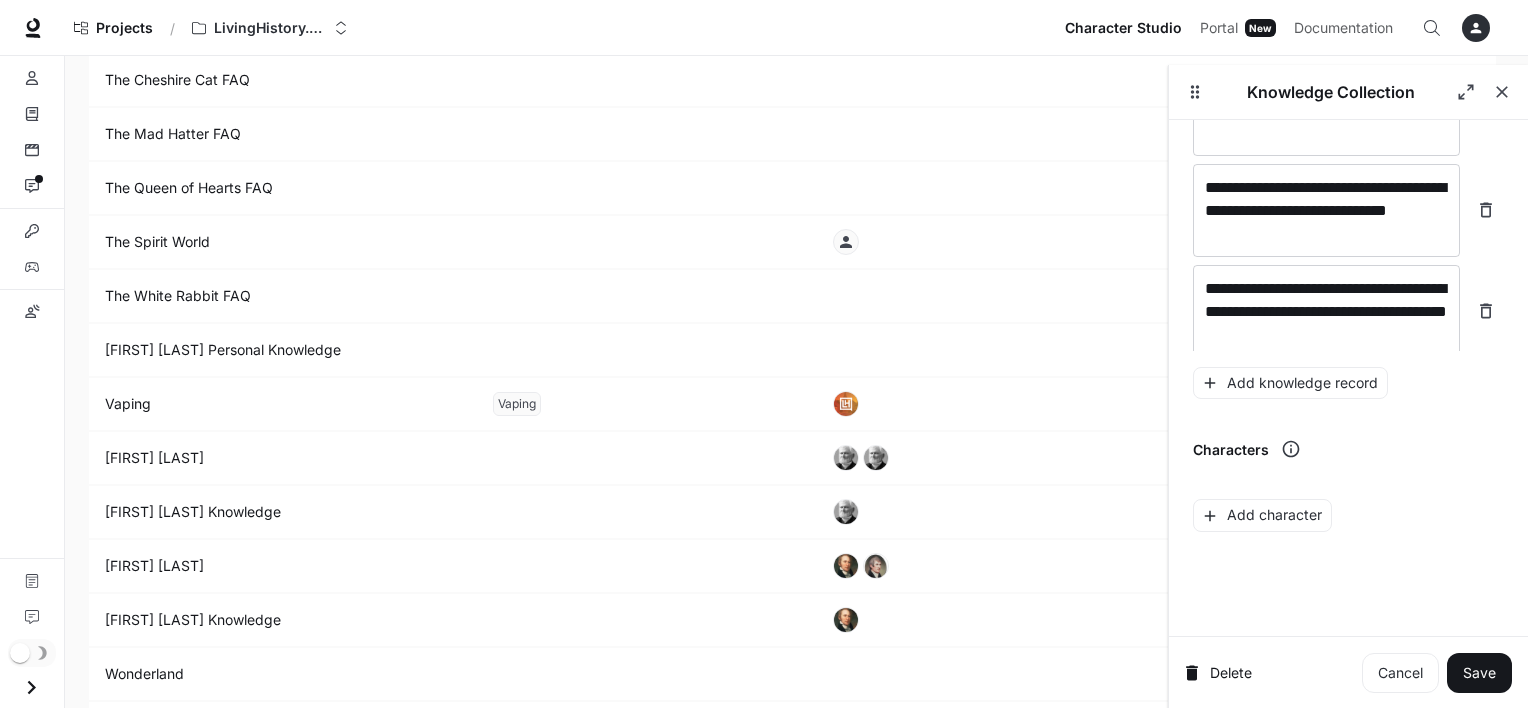 scroll, scrollTop: 34183, scrollLeft: 0, axis: vertical 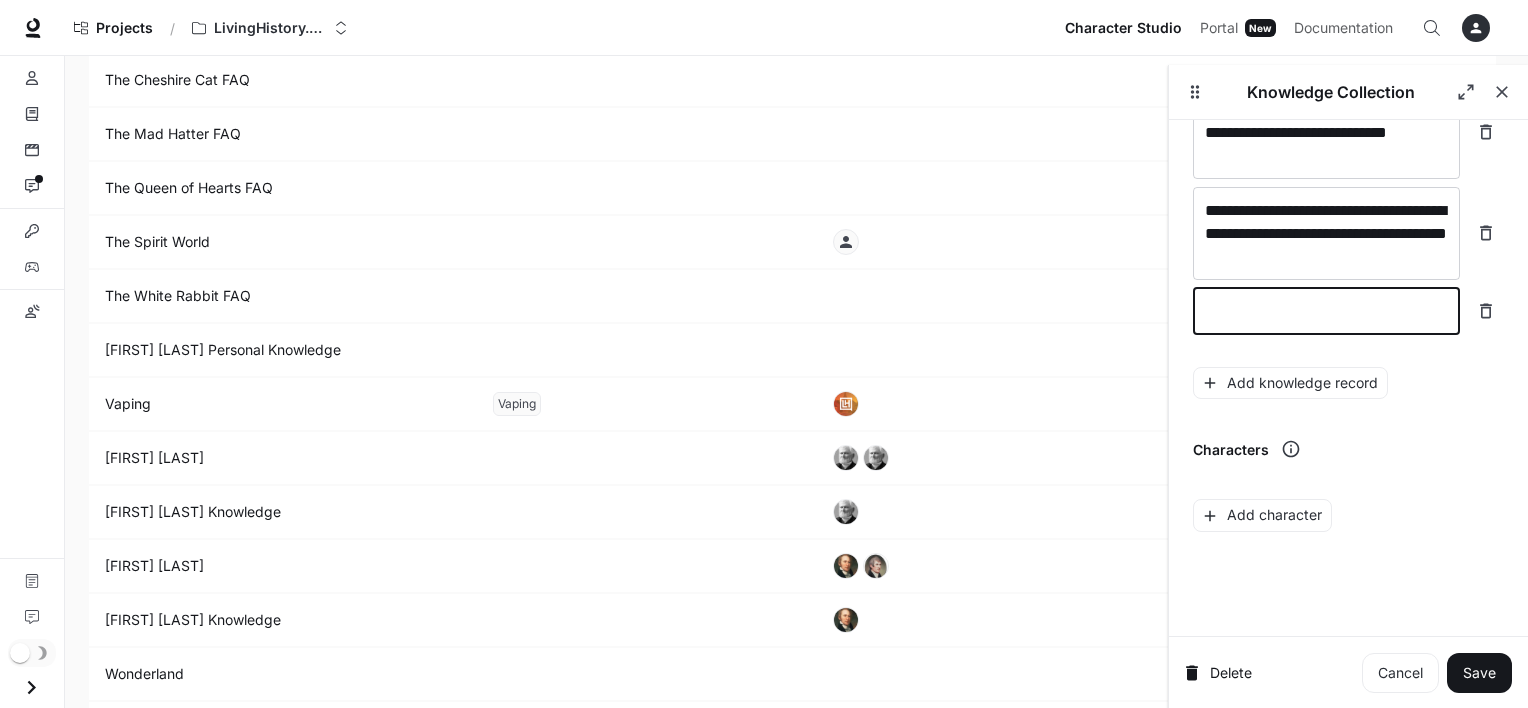 click at bounding box center [1326, 311] 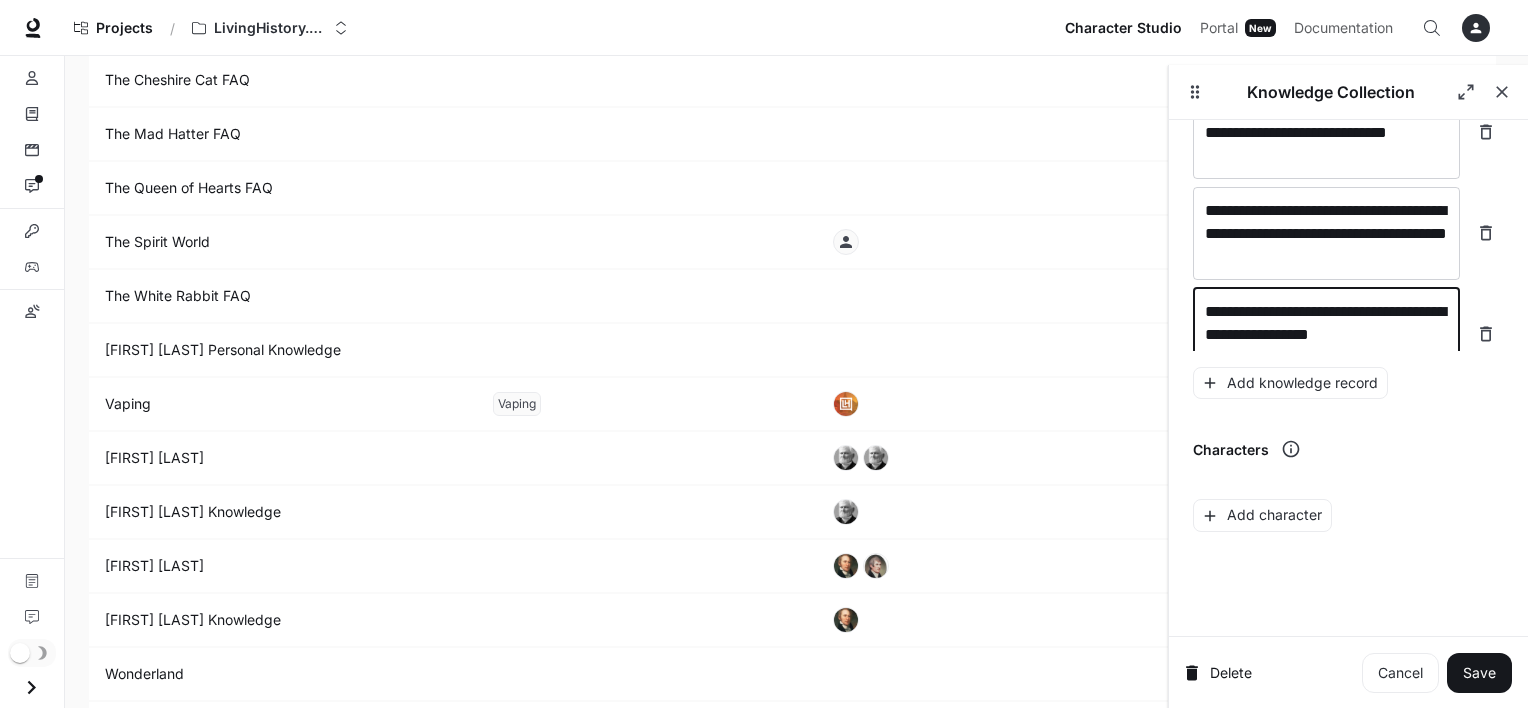 scroll, scrollTop: 34199, scrollLeft: 0, axis: vertical 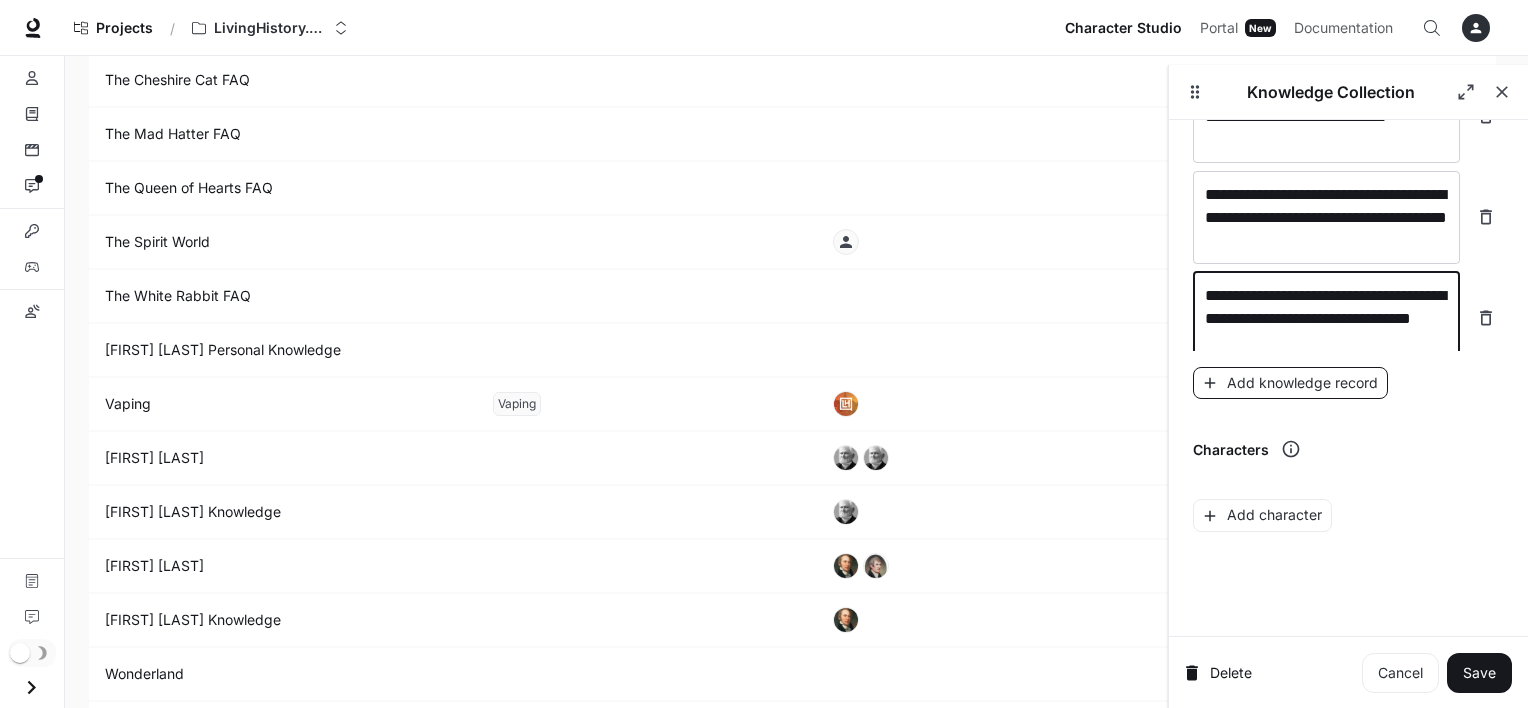 type on "**********" 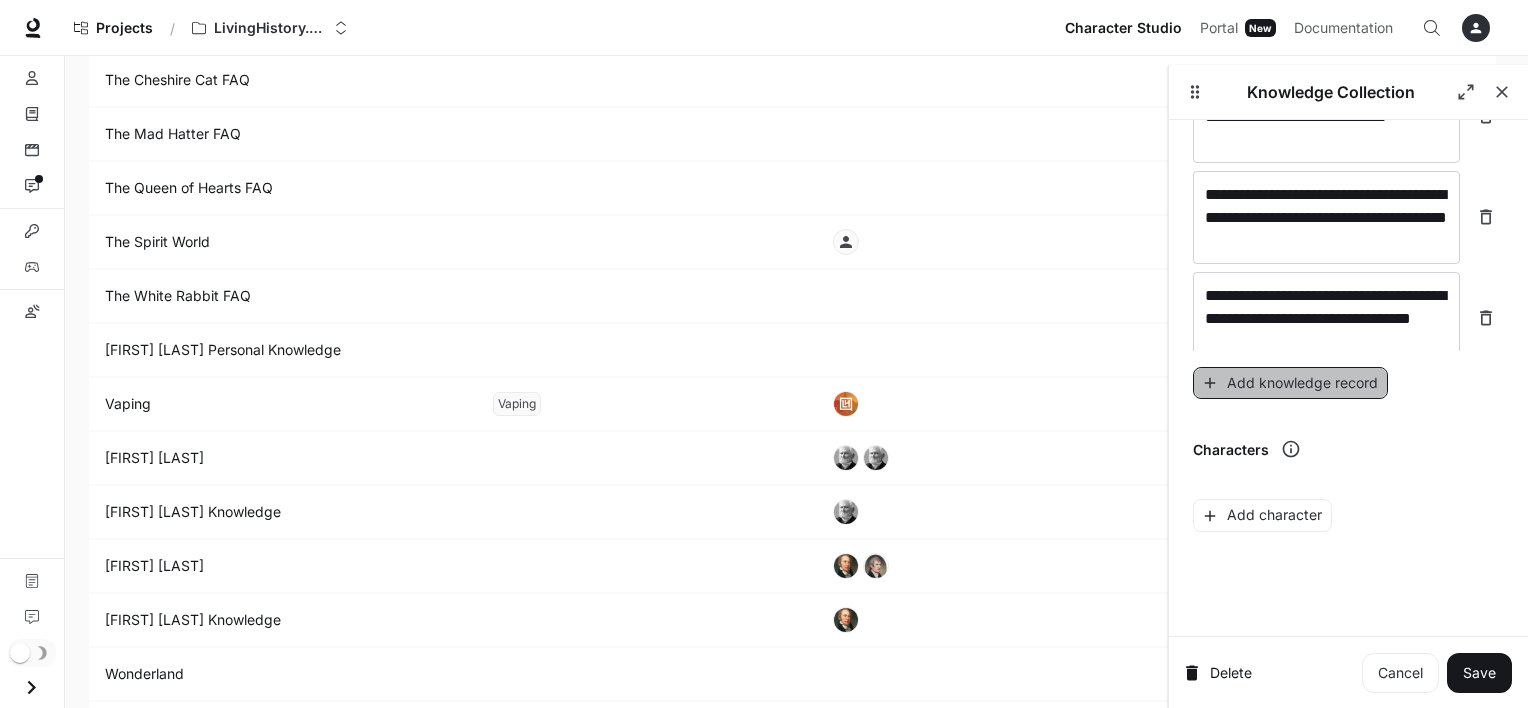 click on "Add knowledge record" at bounding box center (1290, 383) 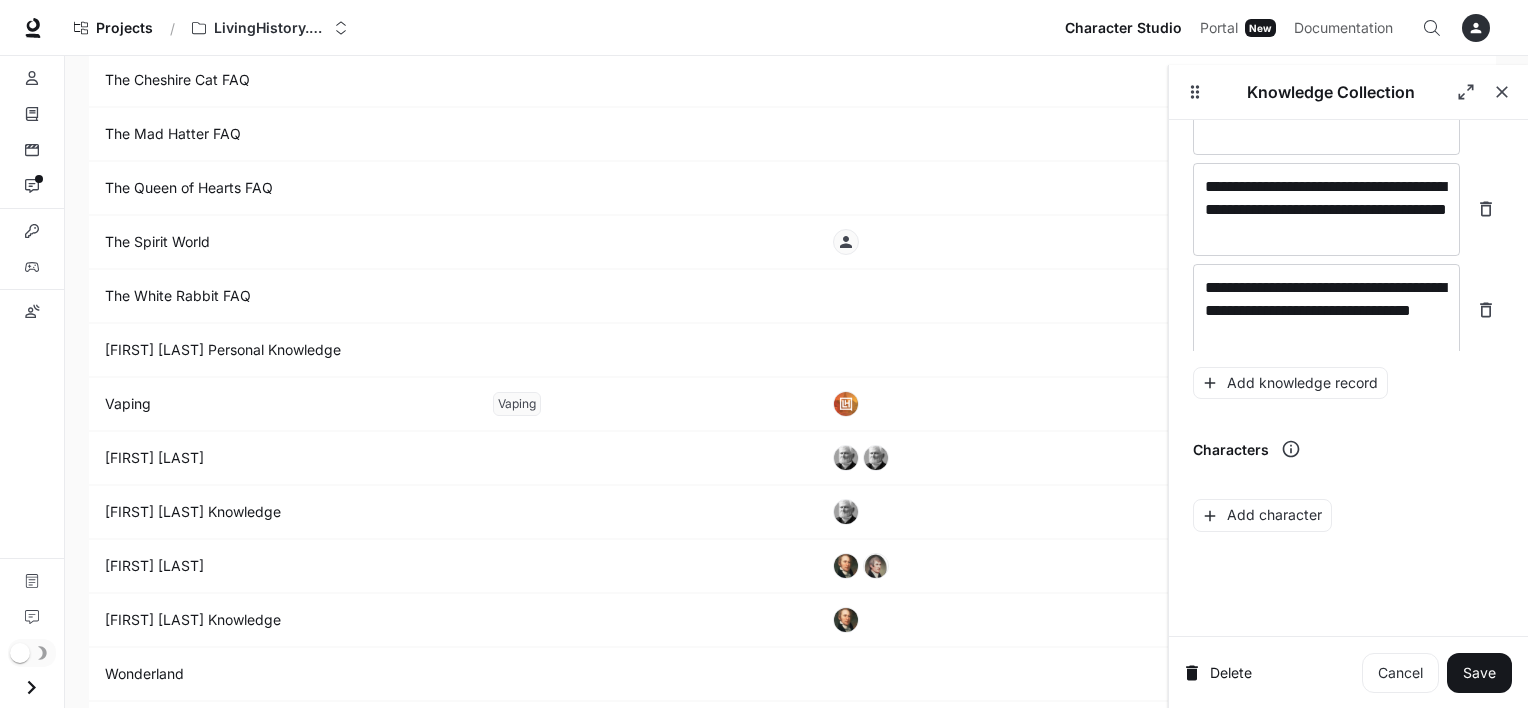 scroll, scrollTop: 34276, scrollLeft: 0, axis: vertical 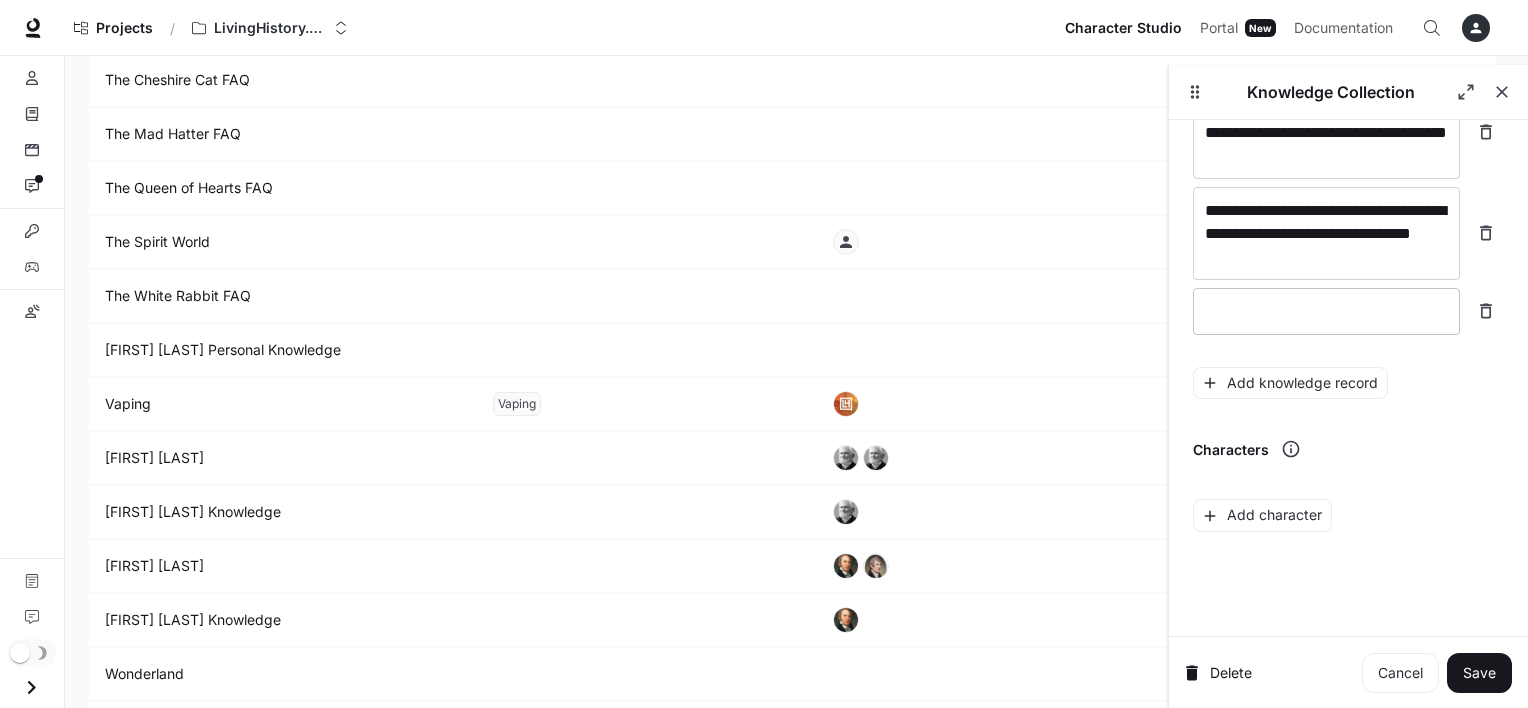 click at bounding box center (1326, 311) 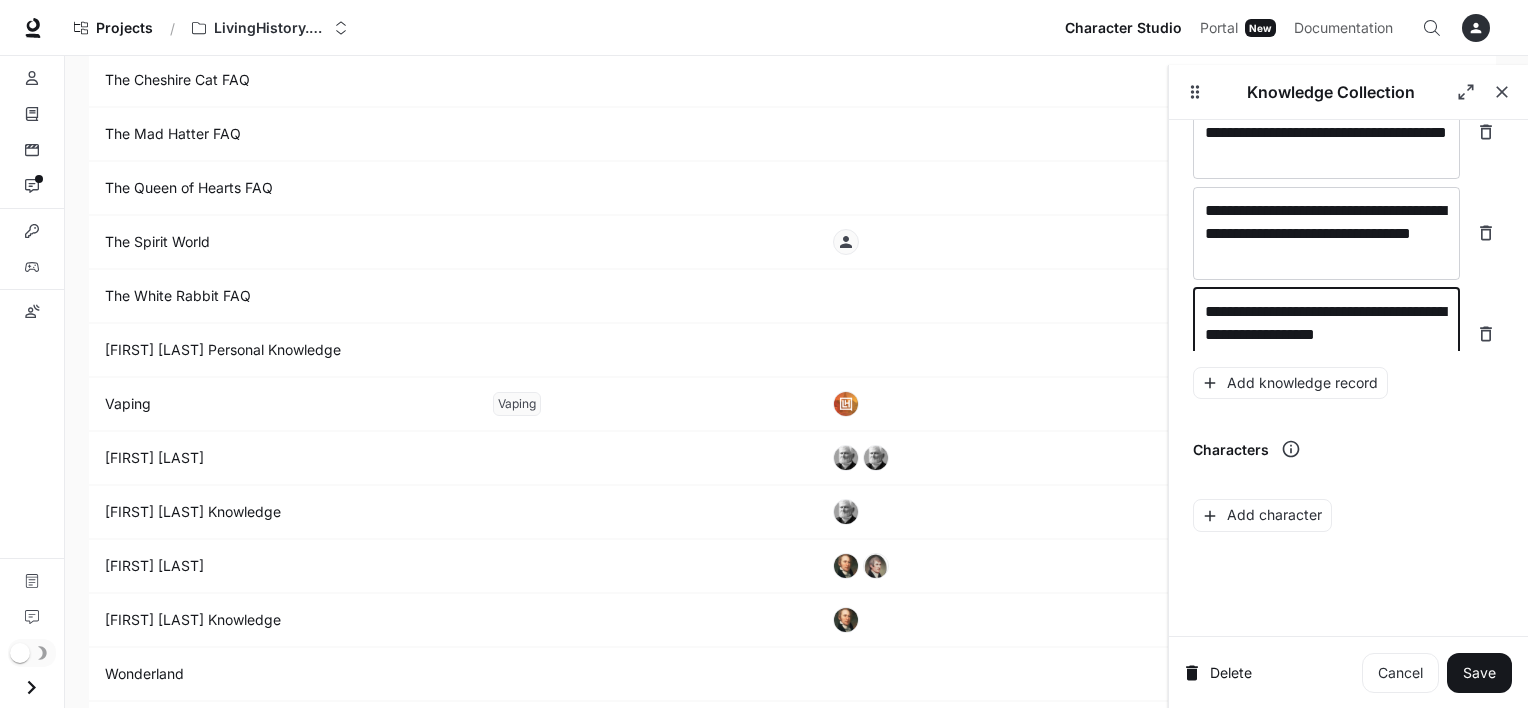 scroll, scrollTop: 34292, scrollLeft: 0, axis: vertical 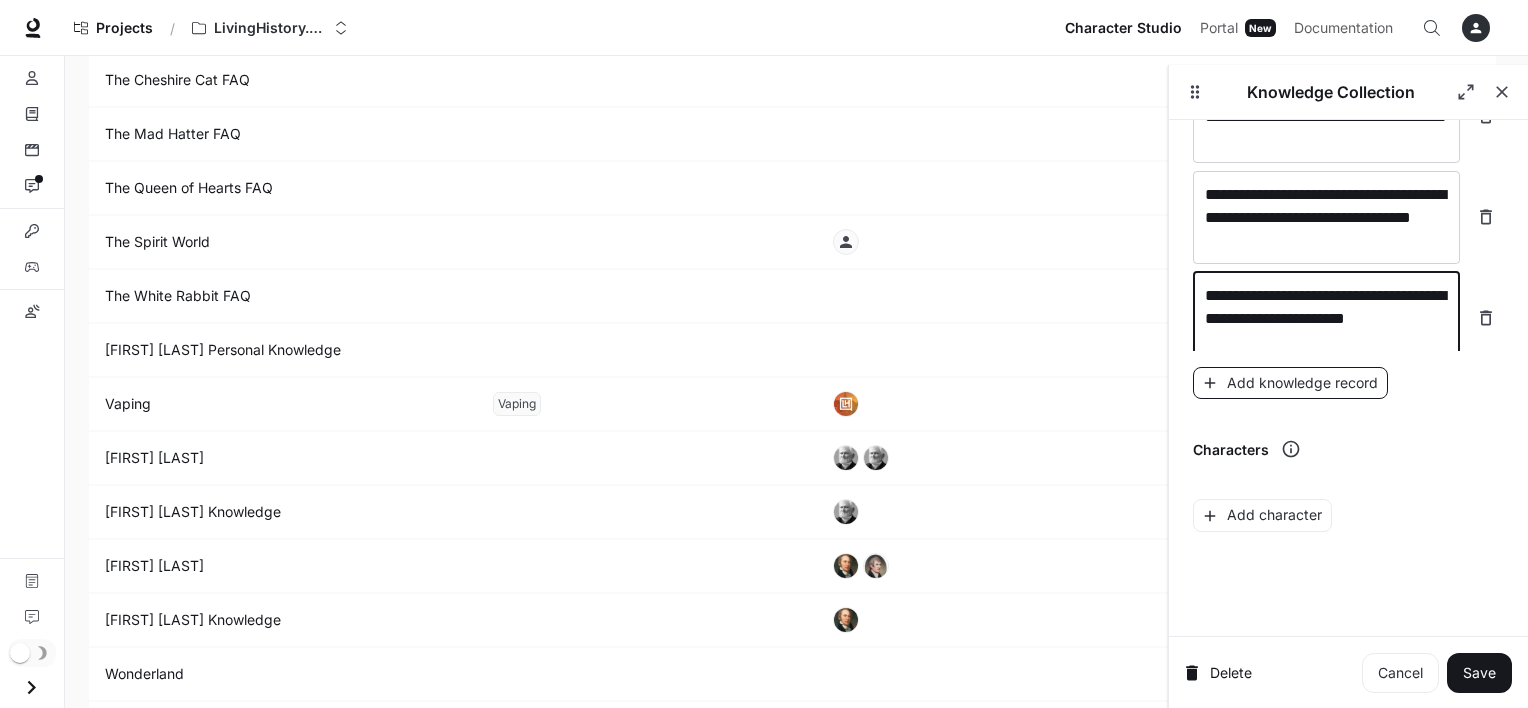 type on "**********" 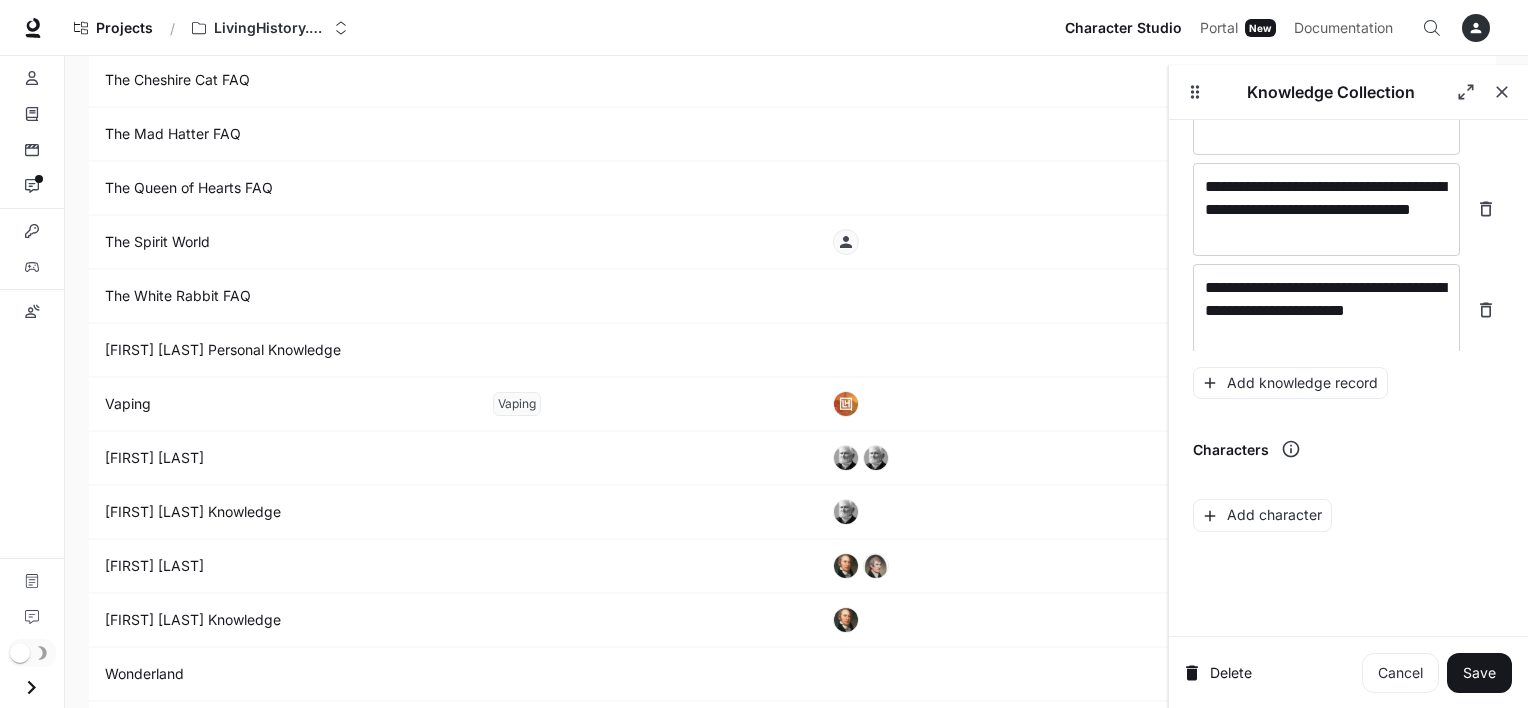 scroll, scrollTop: 34368, scrollLeft: 0, axis: vertical 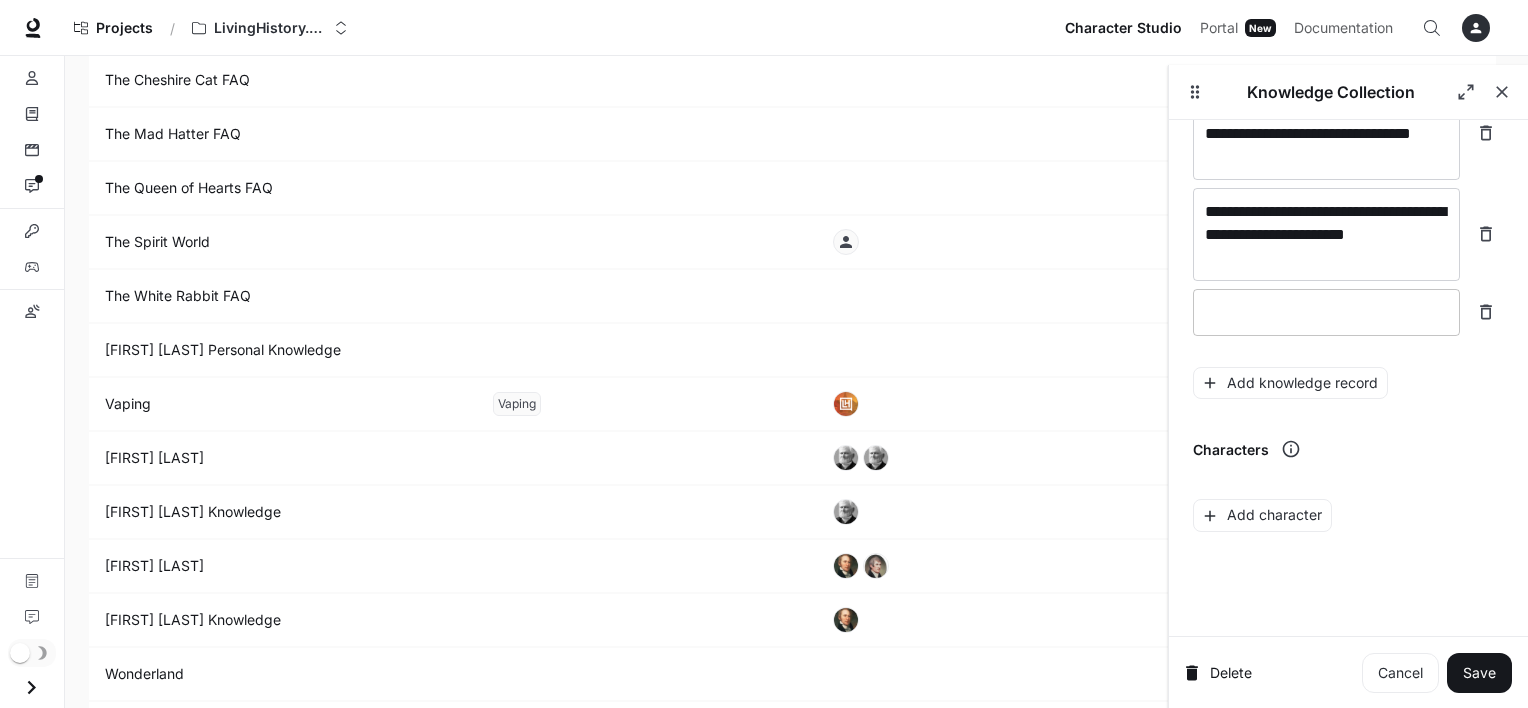 click on "* ​" at bounding box center (1326, 312) 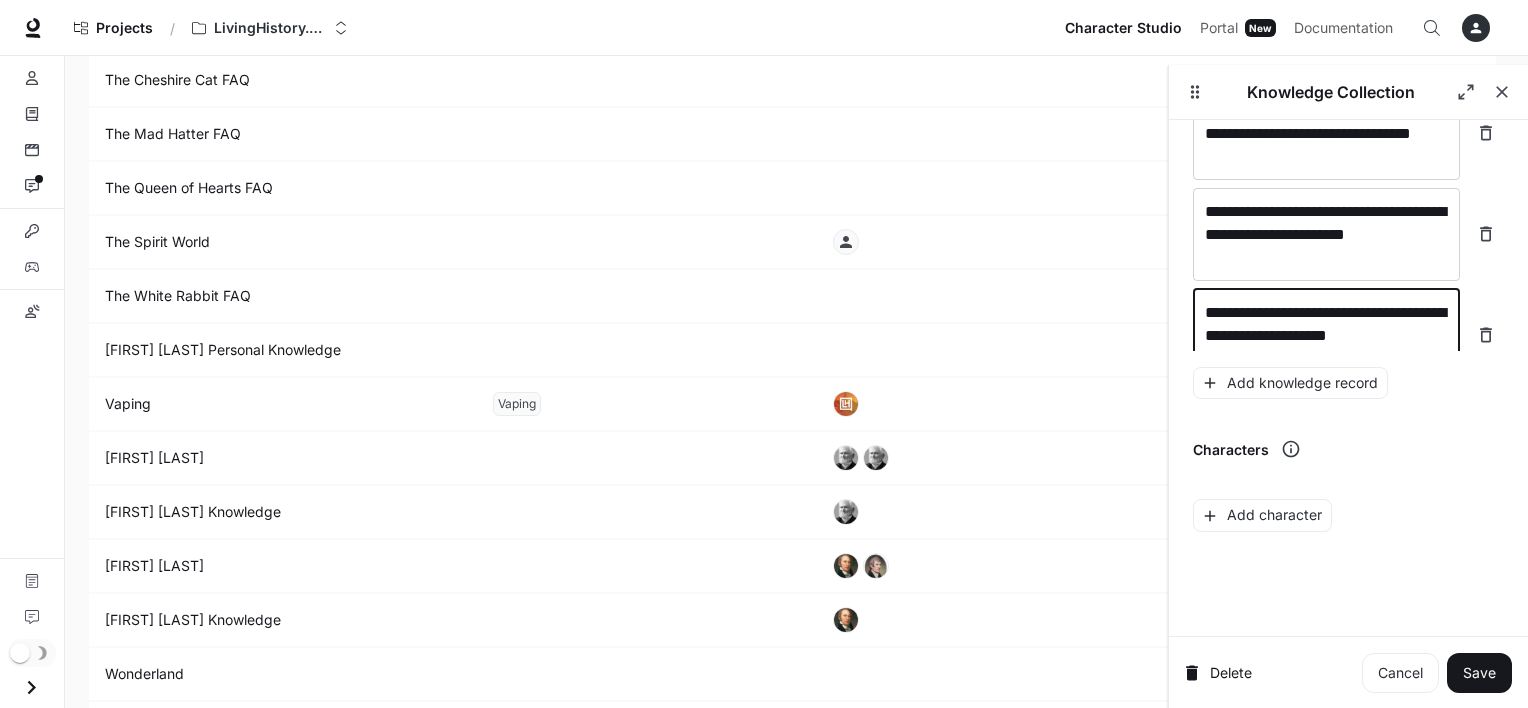 scroll, scrollTop: 34384, scrollLeft: 0, axis: vertical 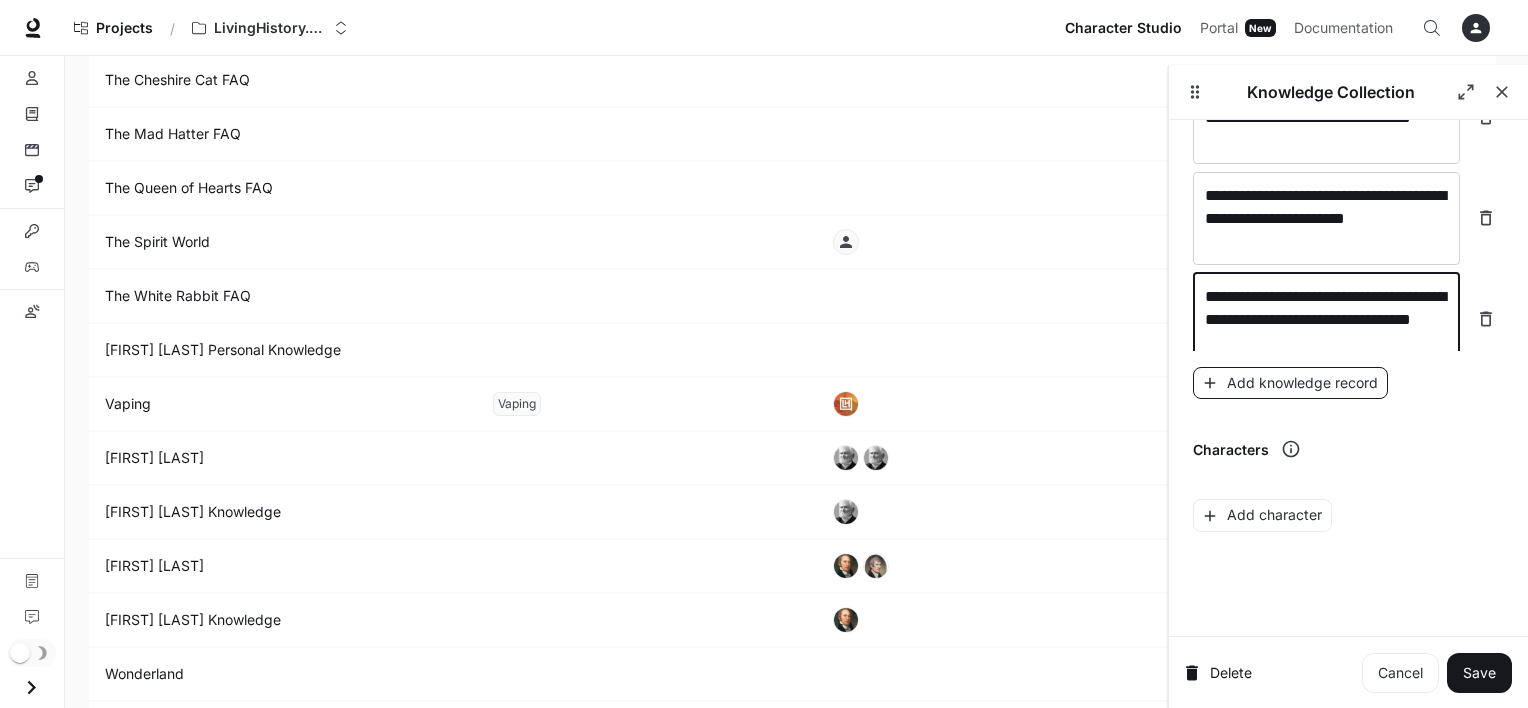 type on "**********" 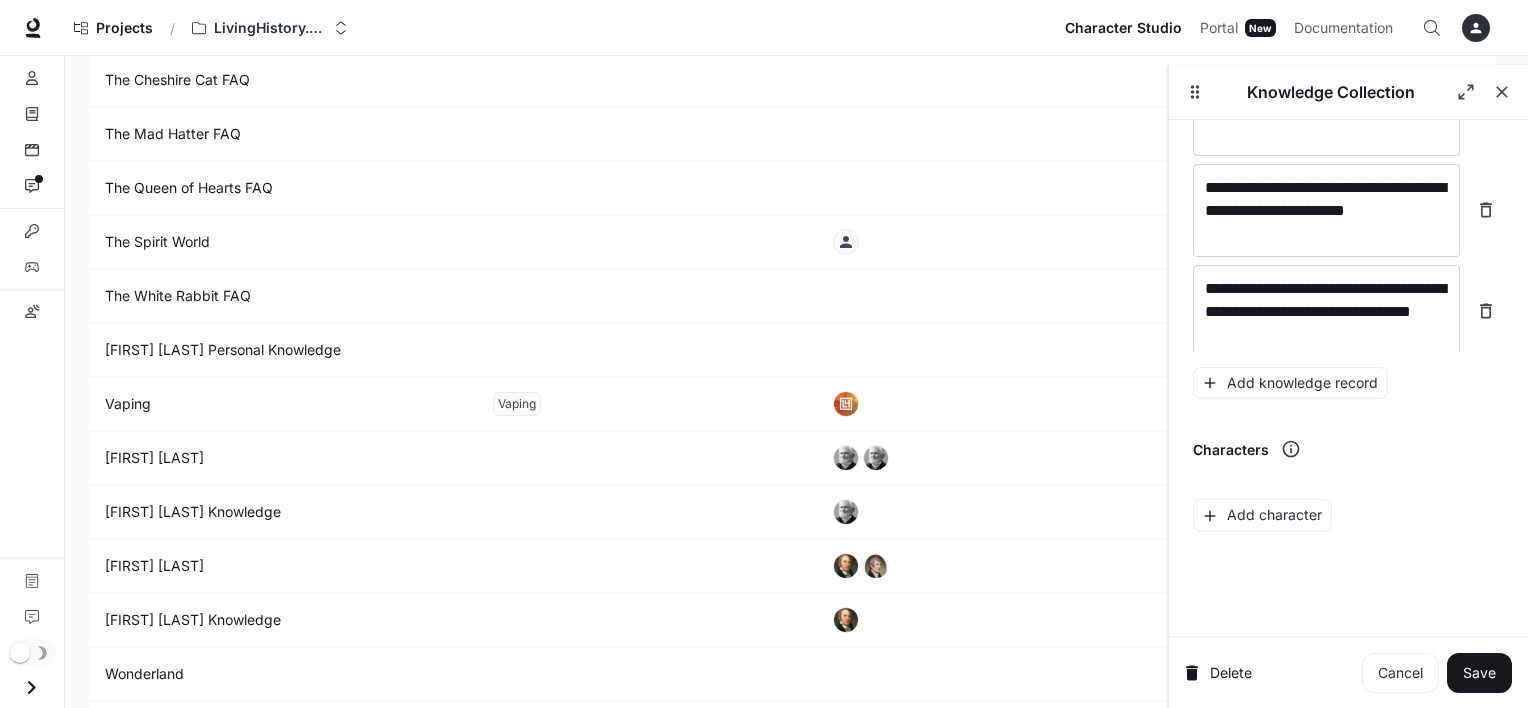 scroll, scrollTop: 34462, scrollLeft: 0, axis: vertical 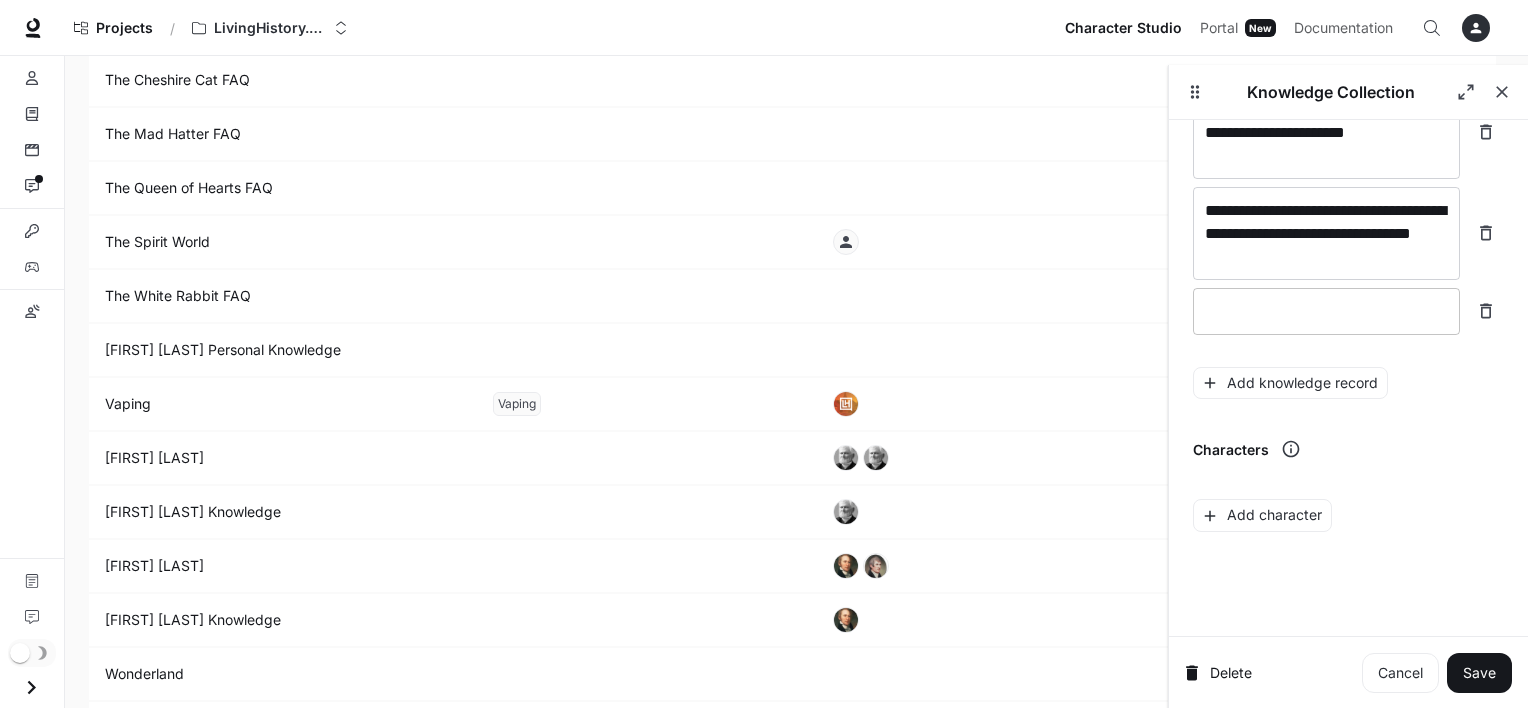 click at bounding box center [1326, 311] 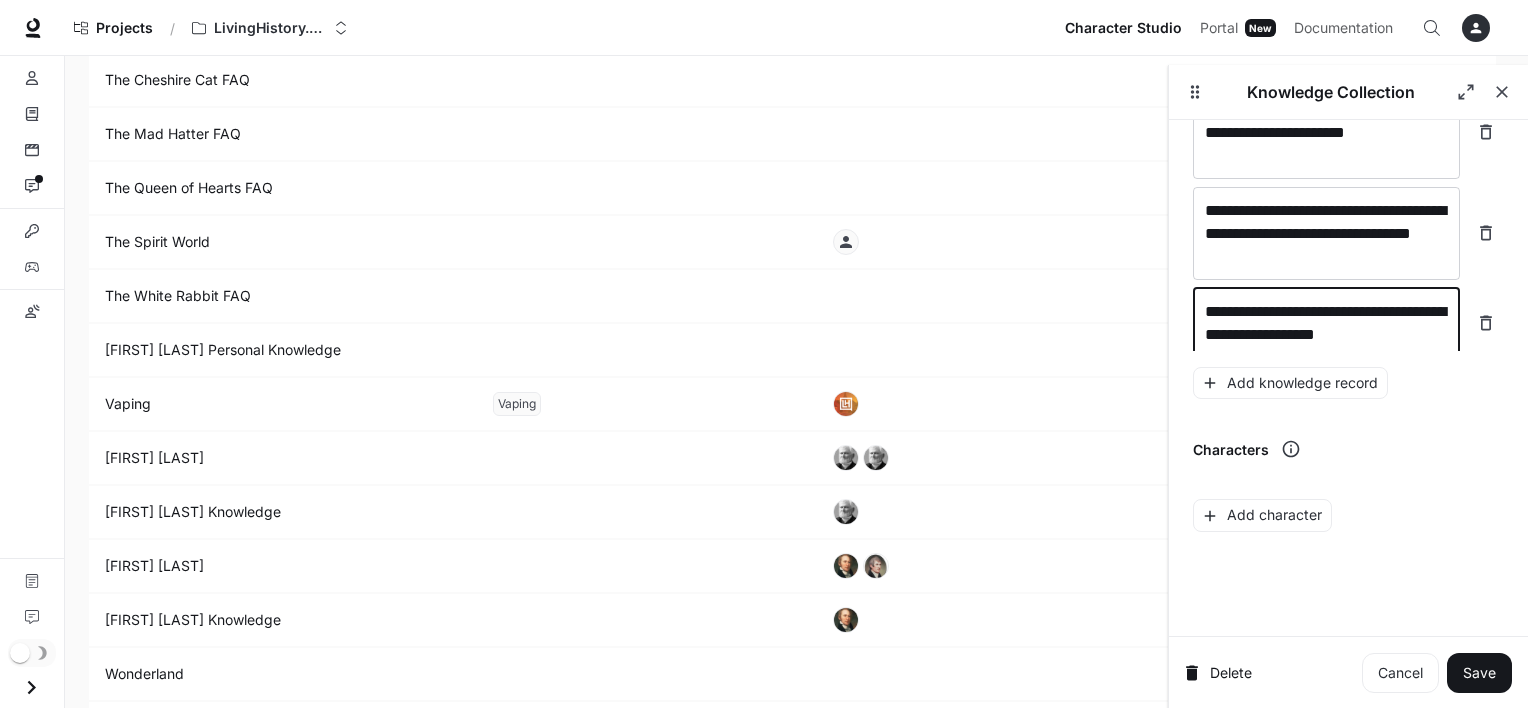 scroll, scrollTop: 34477, scrollLeft: 0, axis: vertical 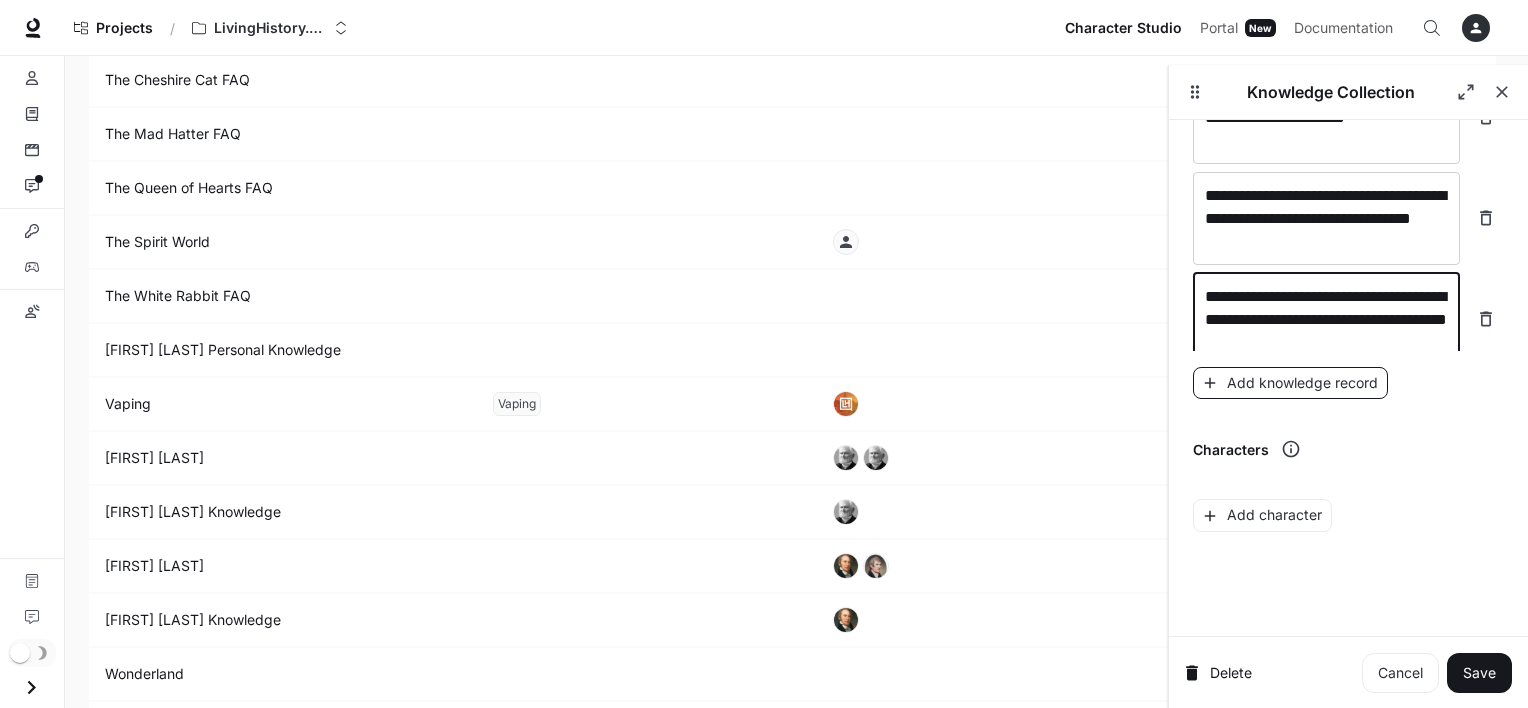 type on "**********" 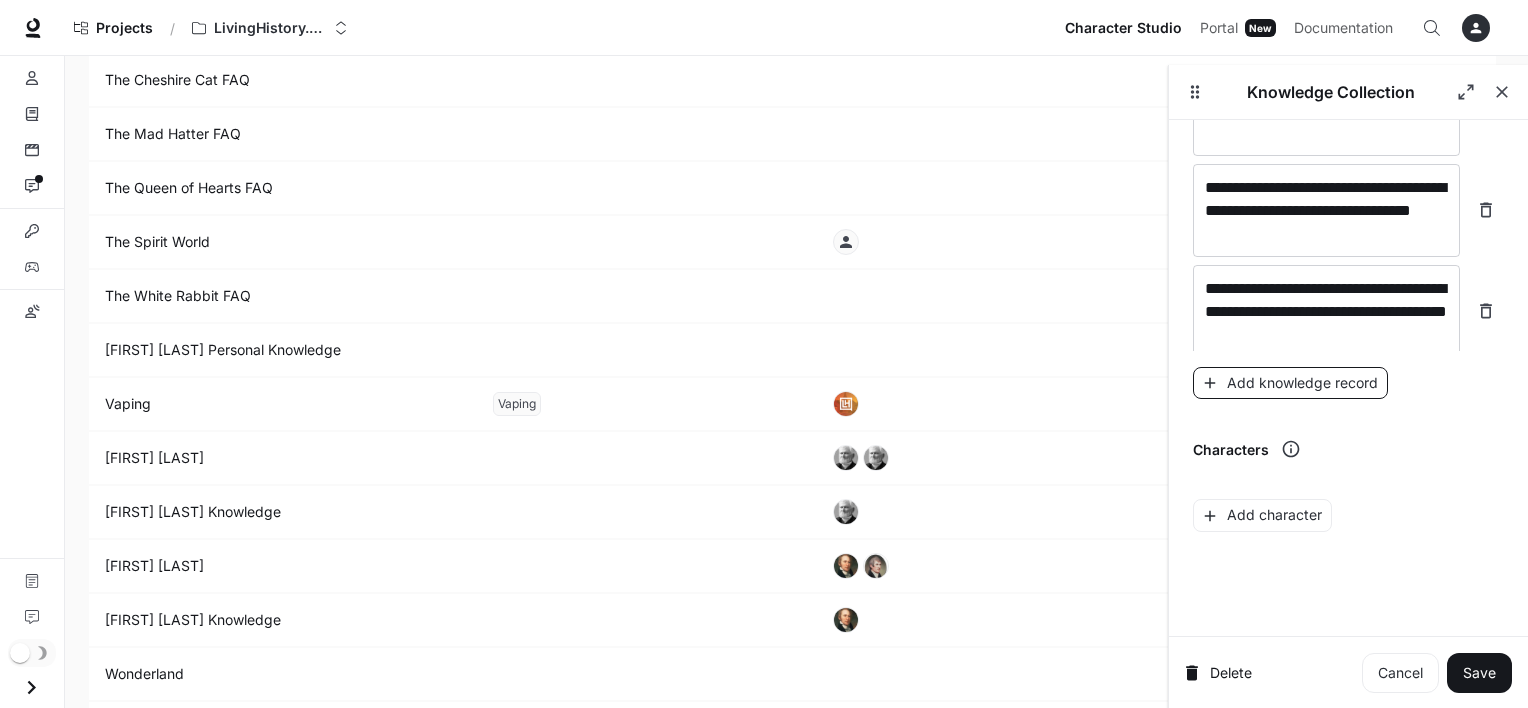 scroll, scrollTop: 34555, scrollLeft: 0, axis: vertical 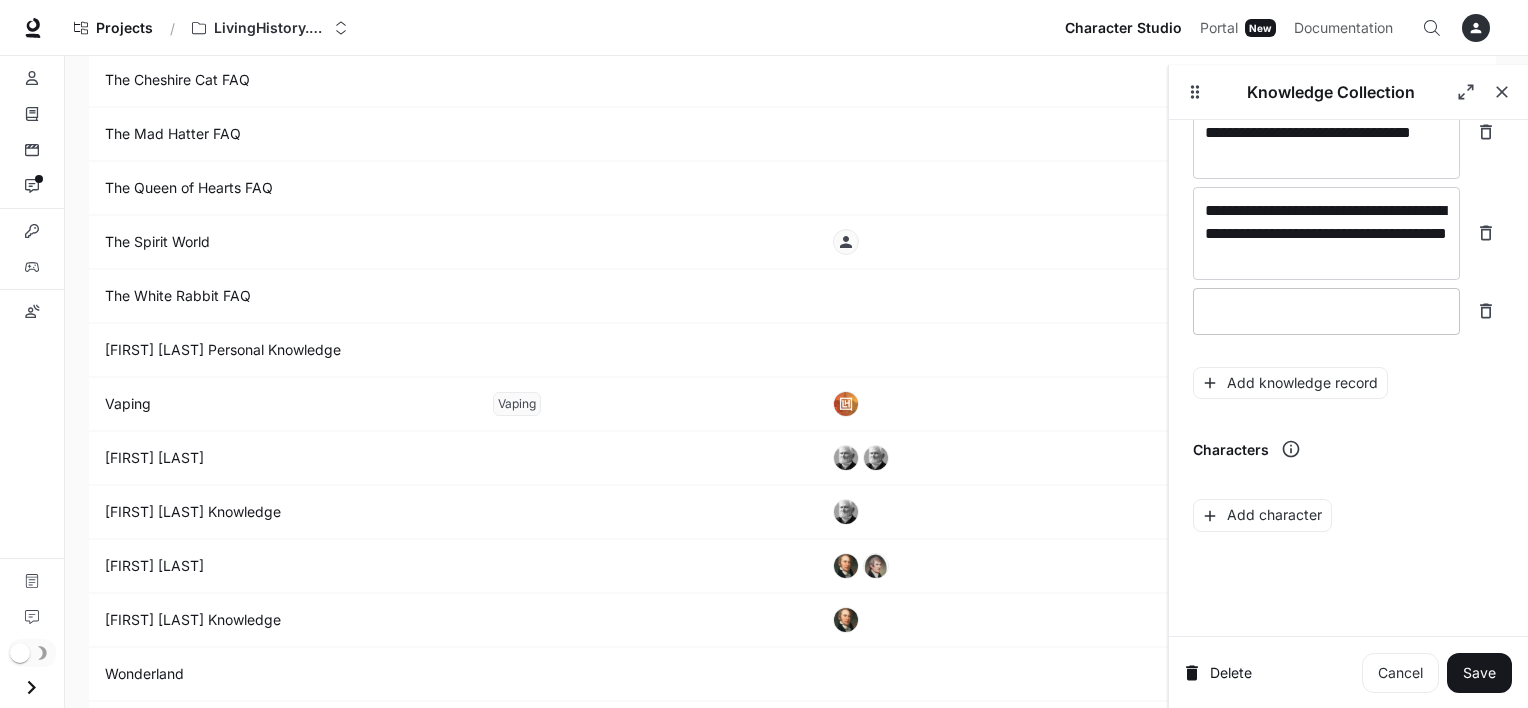 click on "* ​" at bounding box center (1326, 311) 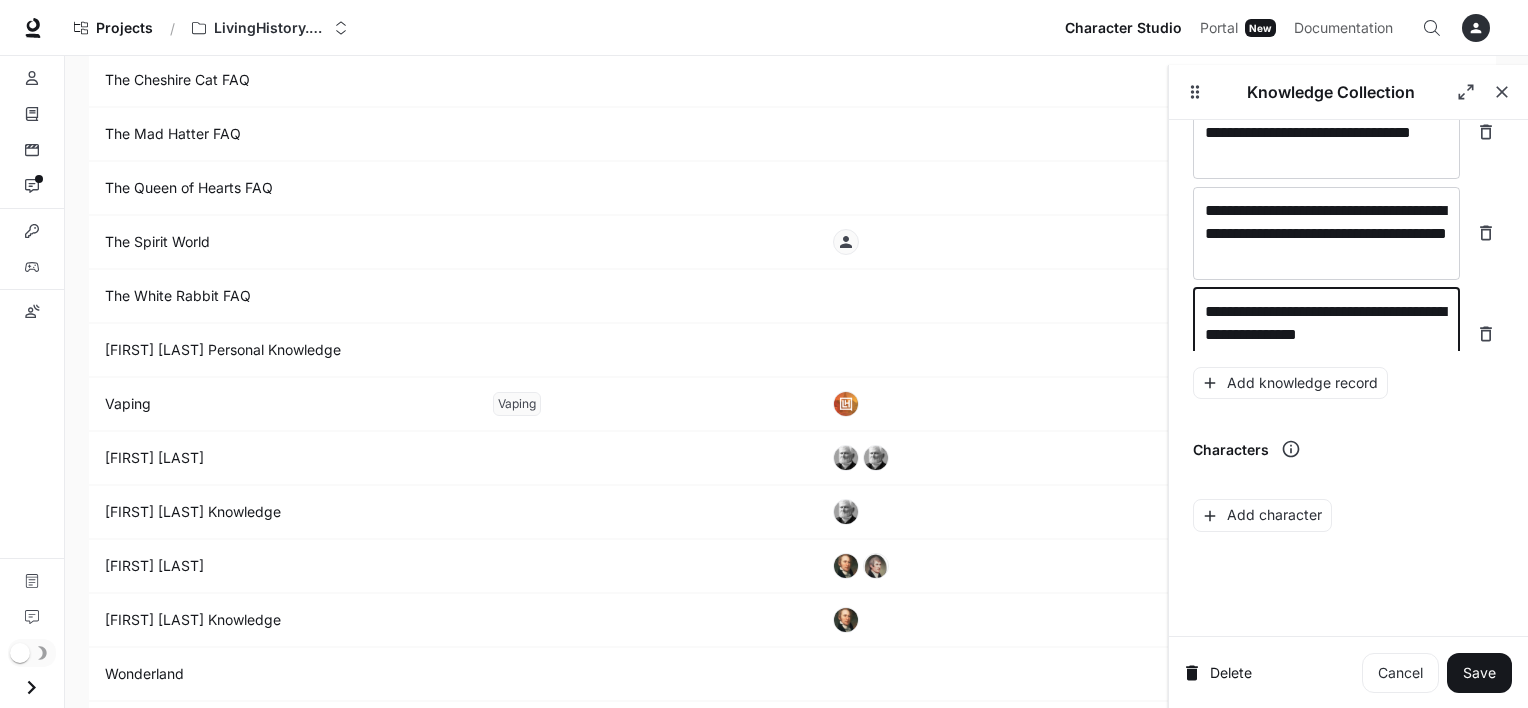 scroll, scrollTop: 34571, scrollLeft: 0, axis: vertical 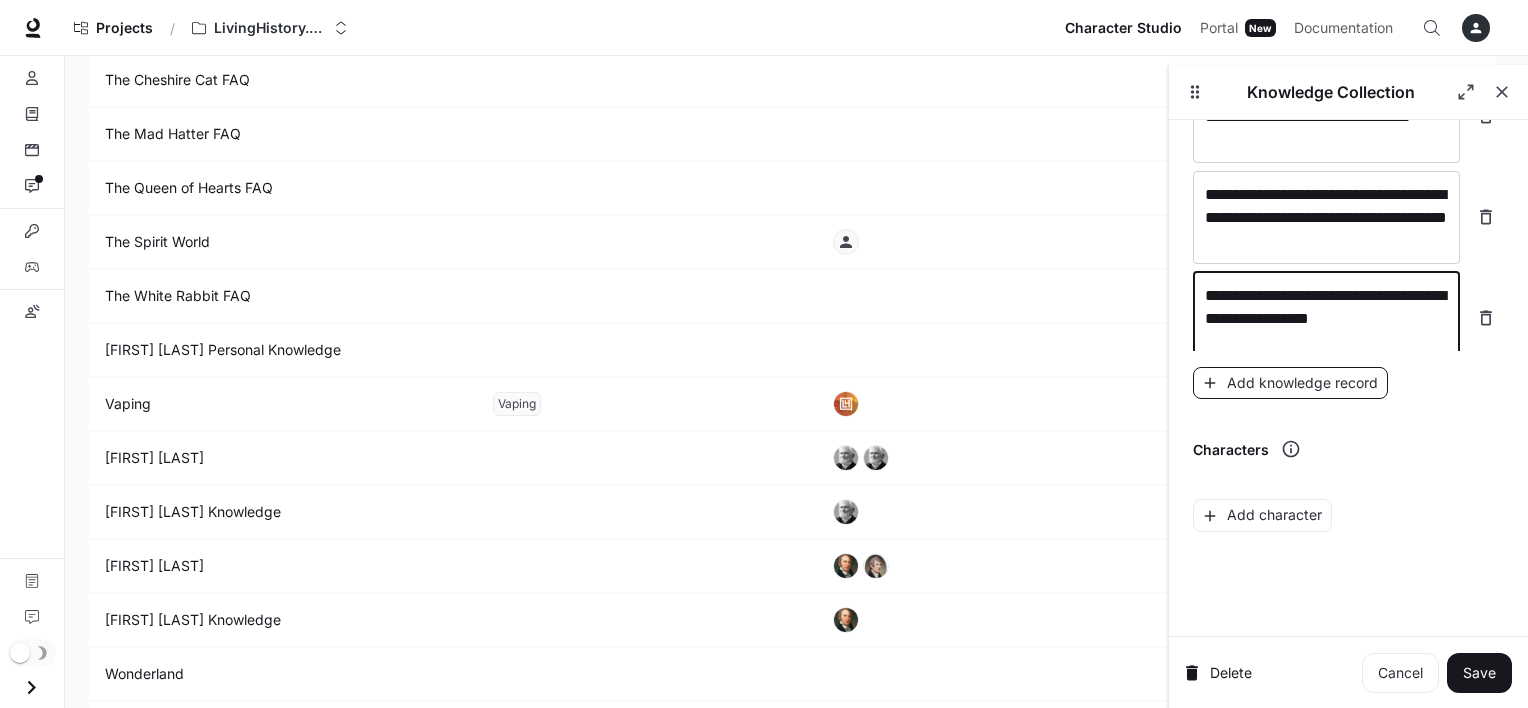 type on "**********" 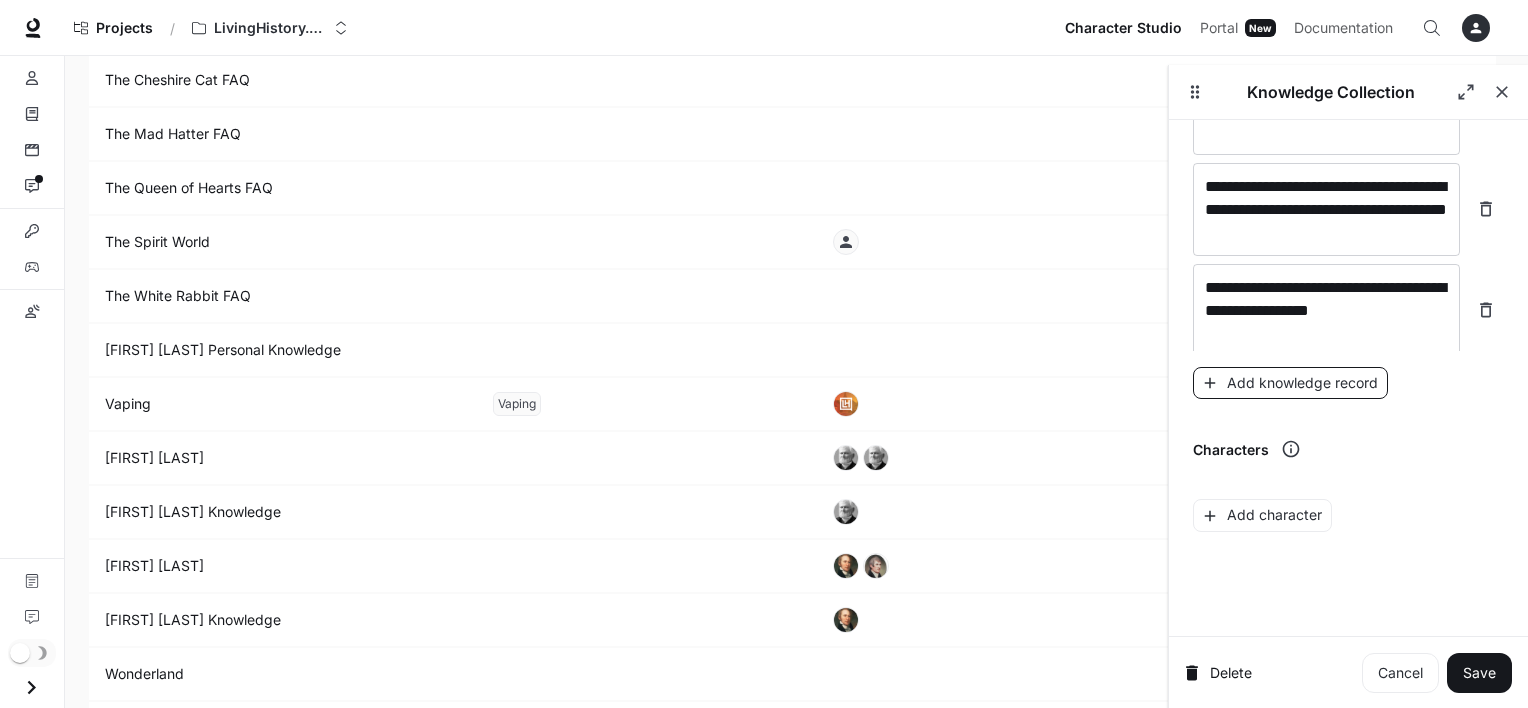 scroll, scrollTop: 34648, scrollLeft: 0, axis: vertical 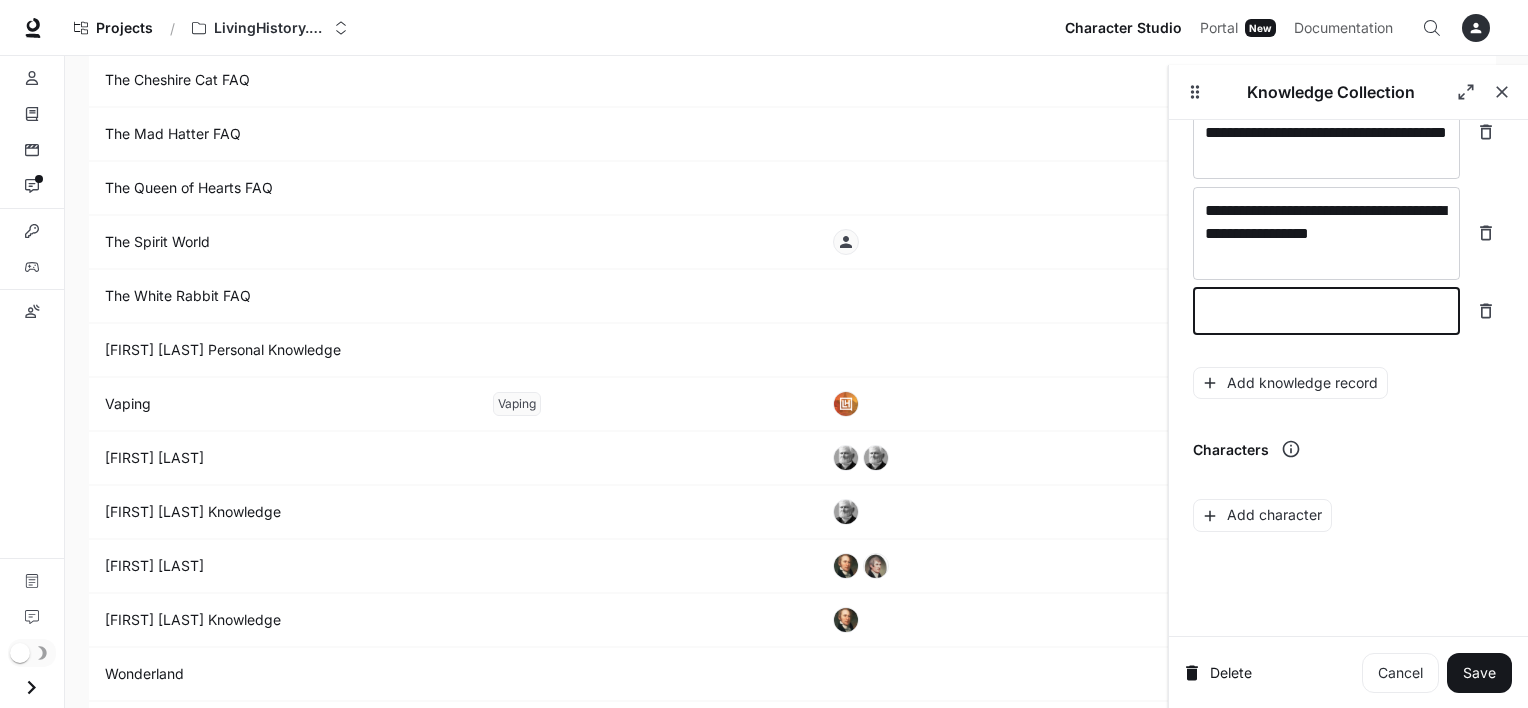 click at bounding box center [1326, 311] 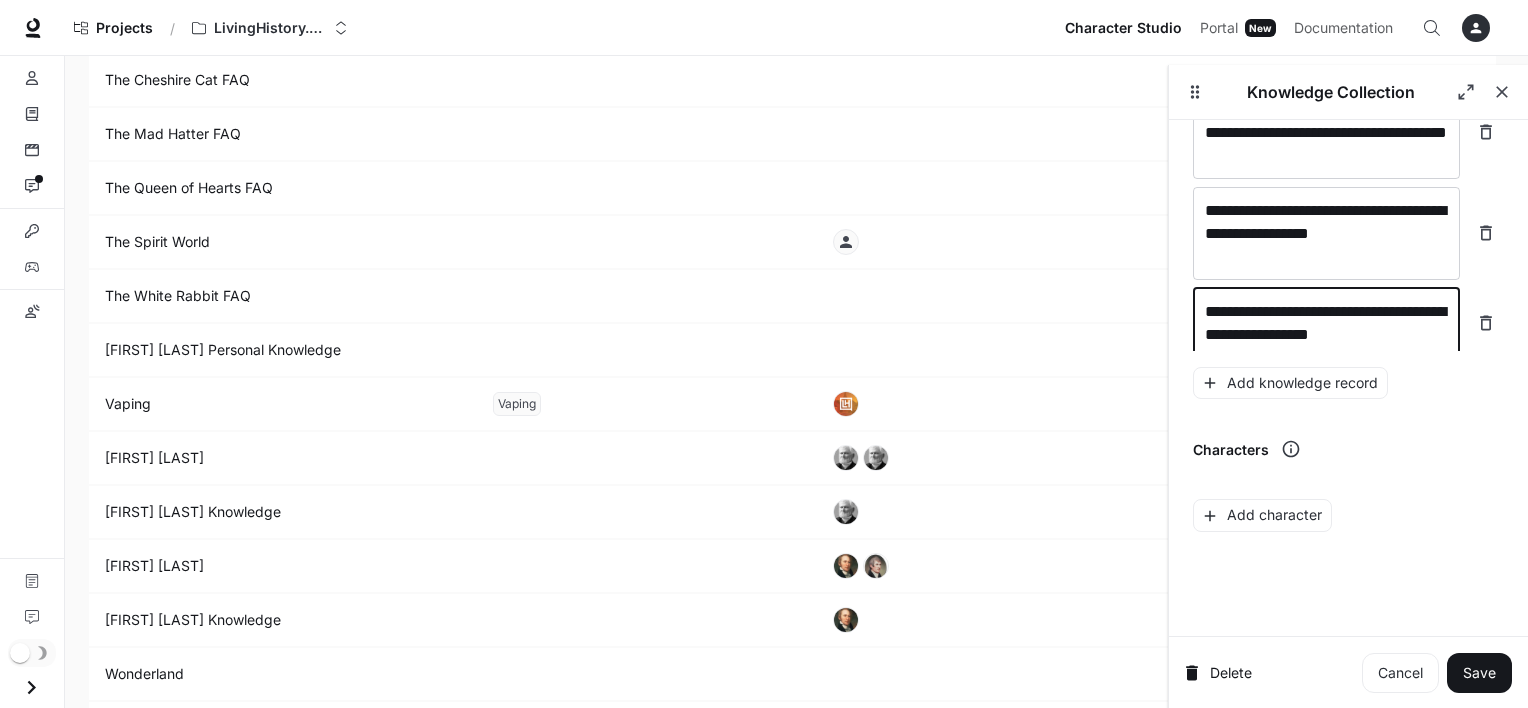 scroll, scrollTop: 34664, scrollLeft: 0, axis: vertical 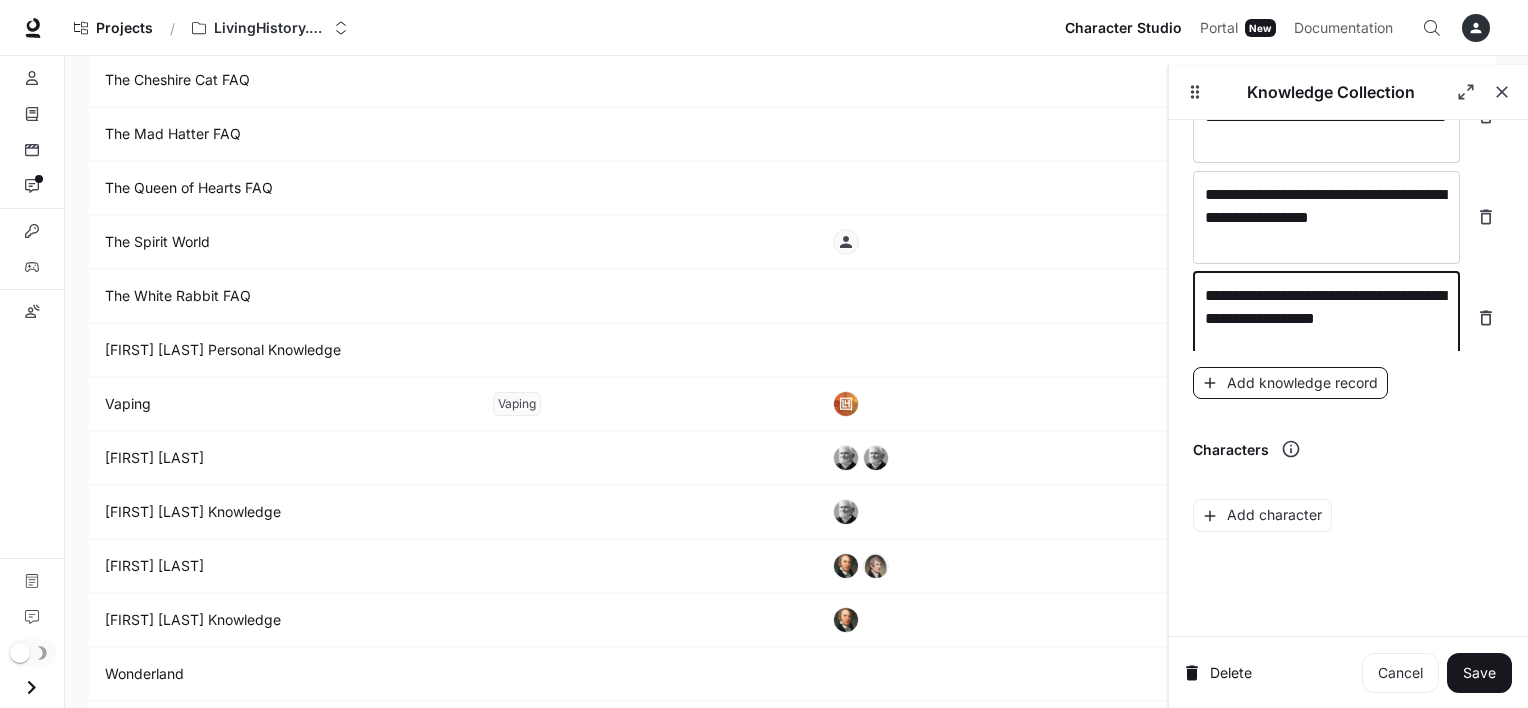 type on "**********" 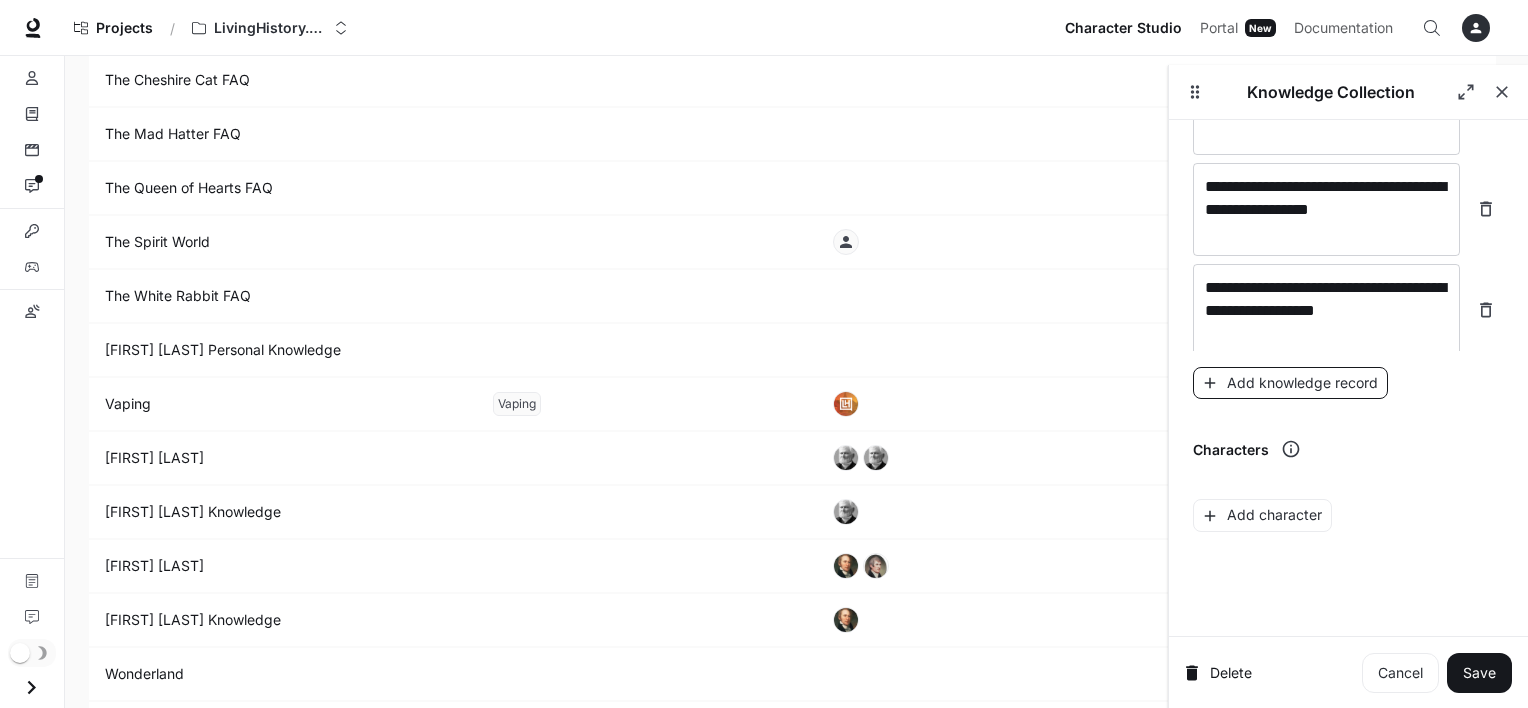 scroll, scrollTop: 34740, scrollLeft: 0, axis: vertical 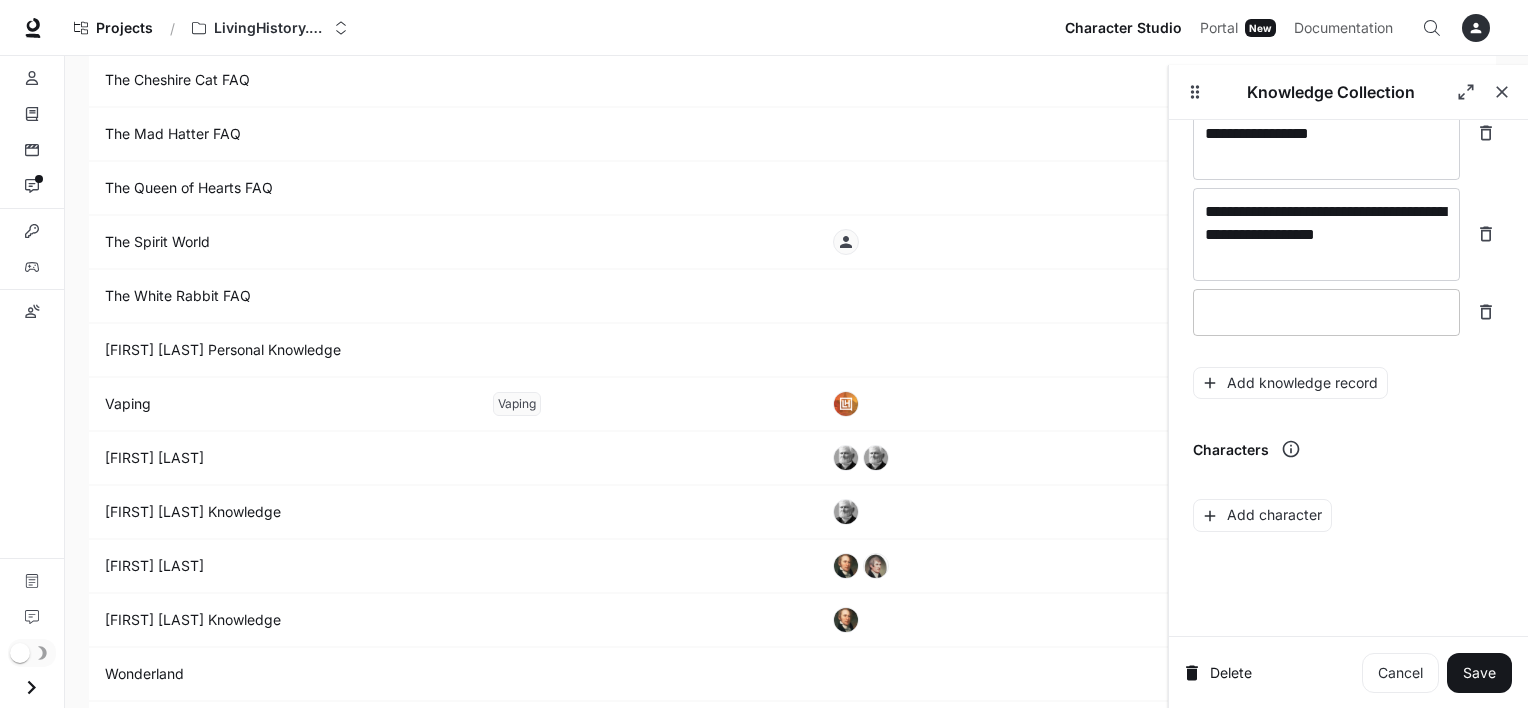 click at bounding box center (1326, 312) 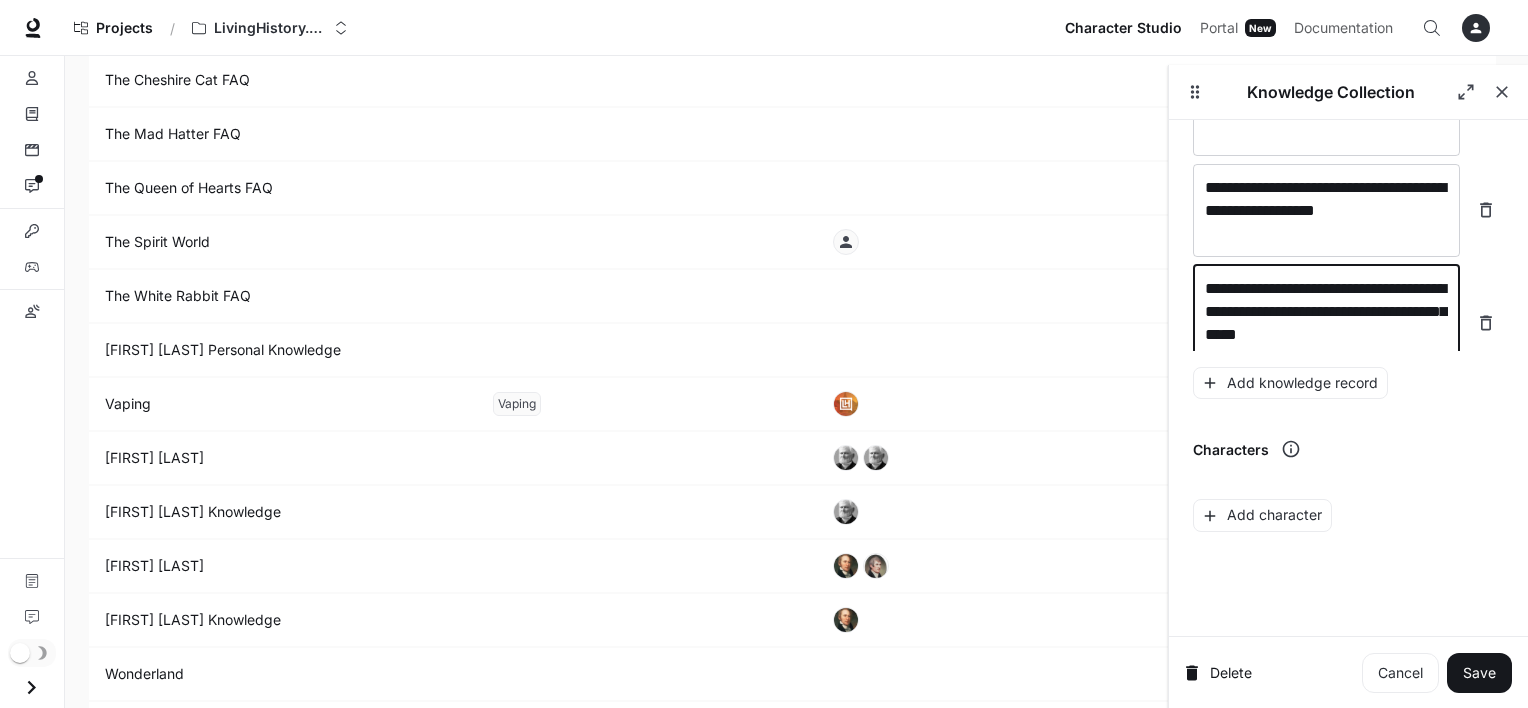 scroll, scrollTop: 34780, scrollLeft: 0, axis: vertical 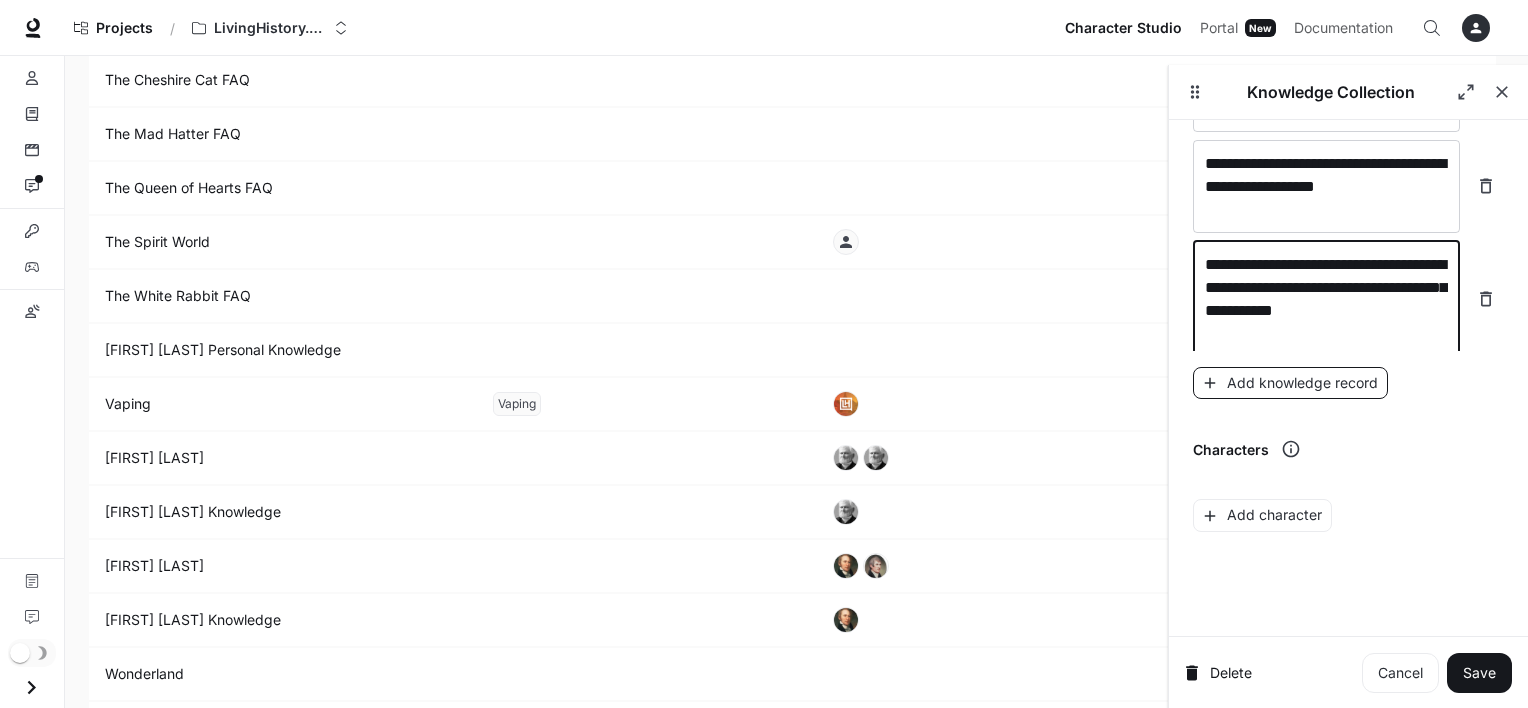 type on "**********" 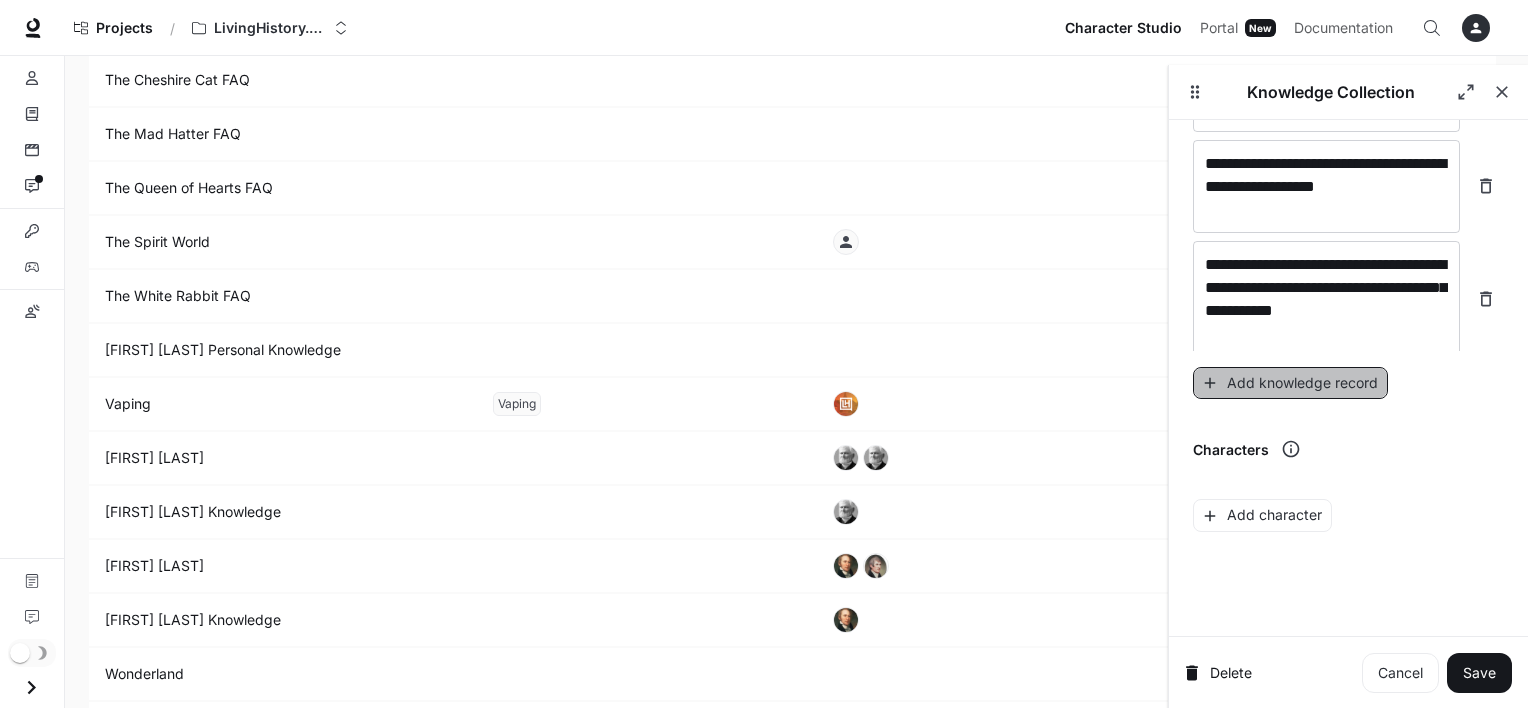 click on "Add knowledge record" at bounding box center (1290, 383) 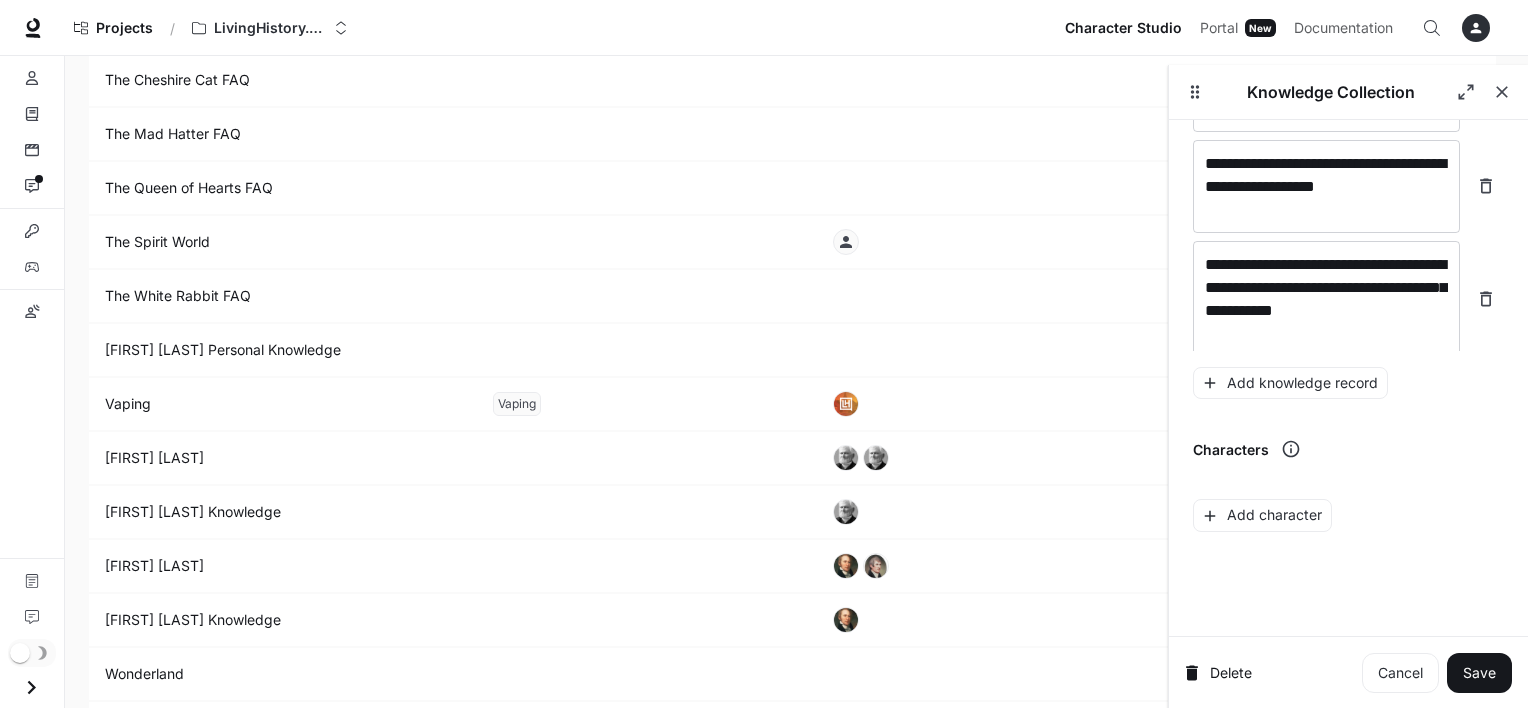 scroll, scrollTop: 34834, scrollLeft: 0, axis: vertical 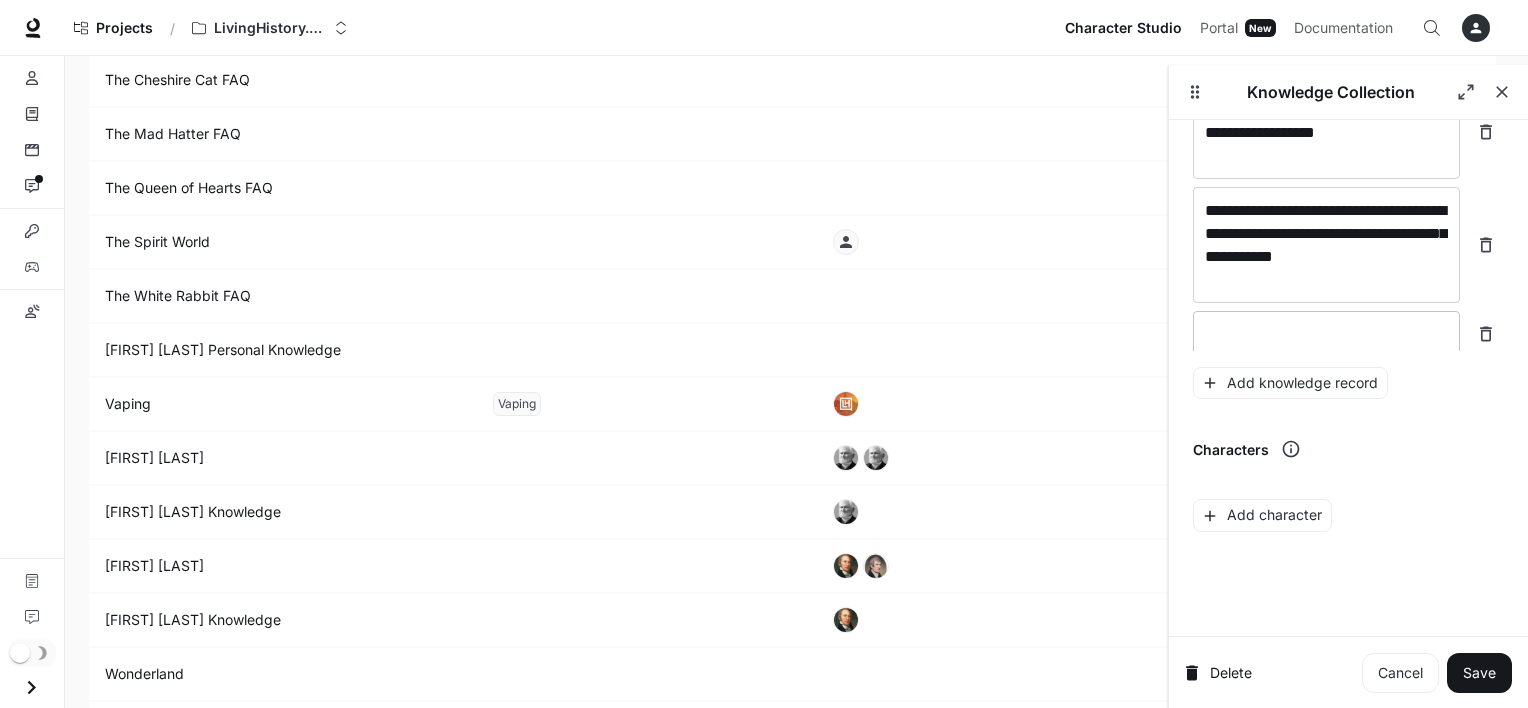 click on "* ​" at bounding box center [1326, 334] 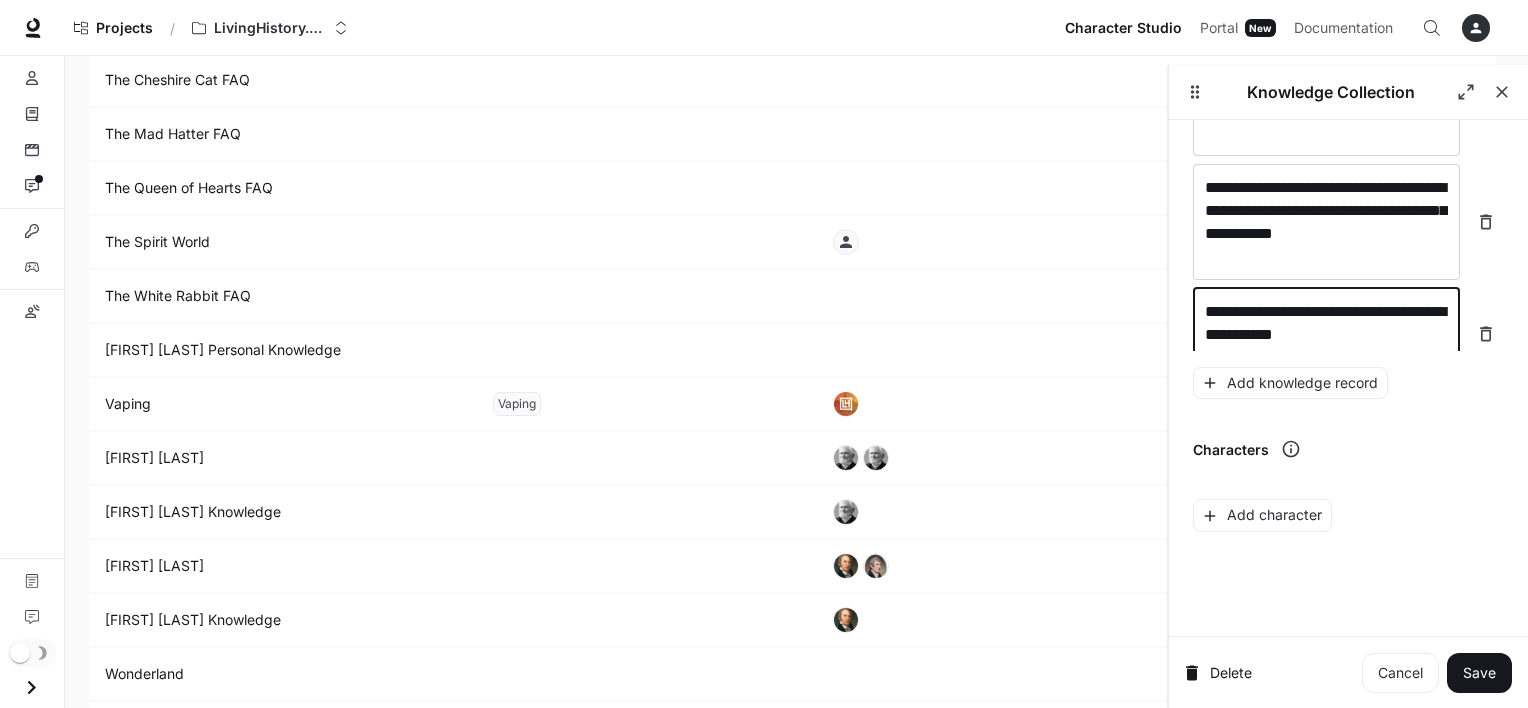 scroll, scrollTop: 34872, scrollLeft: 0, axis: vertical 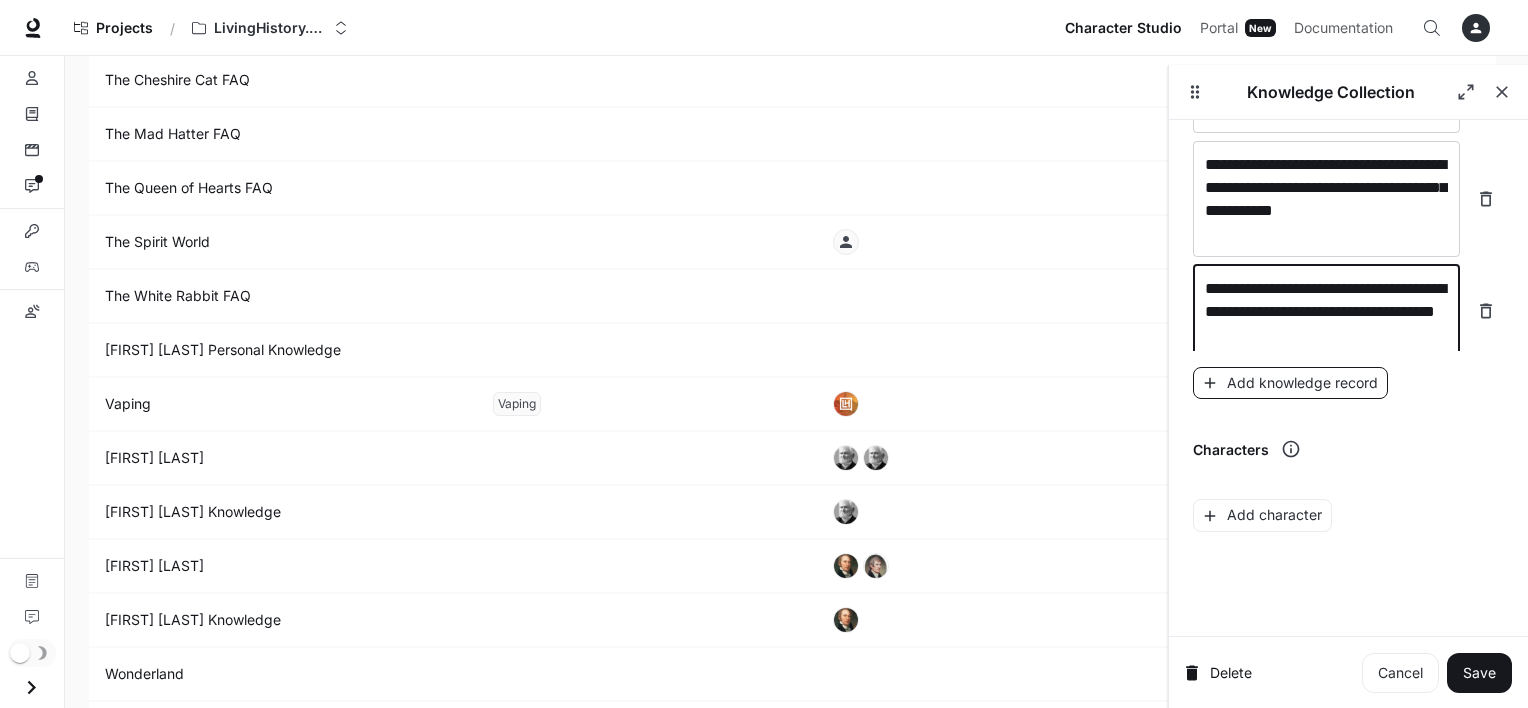 type on "**********" 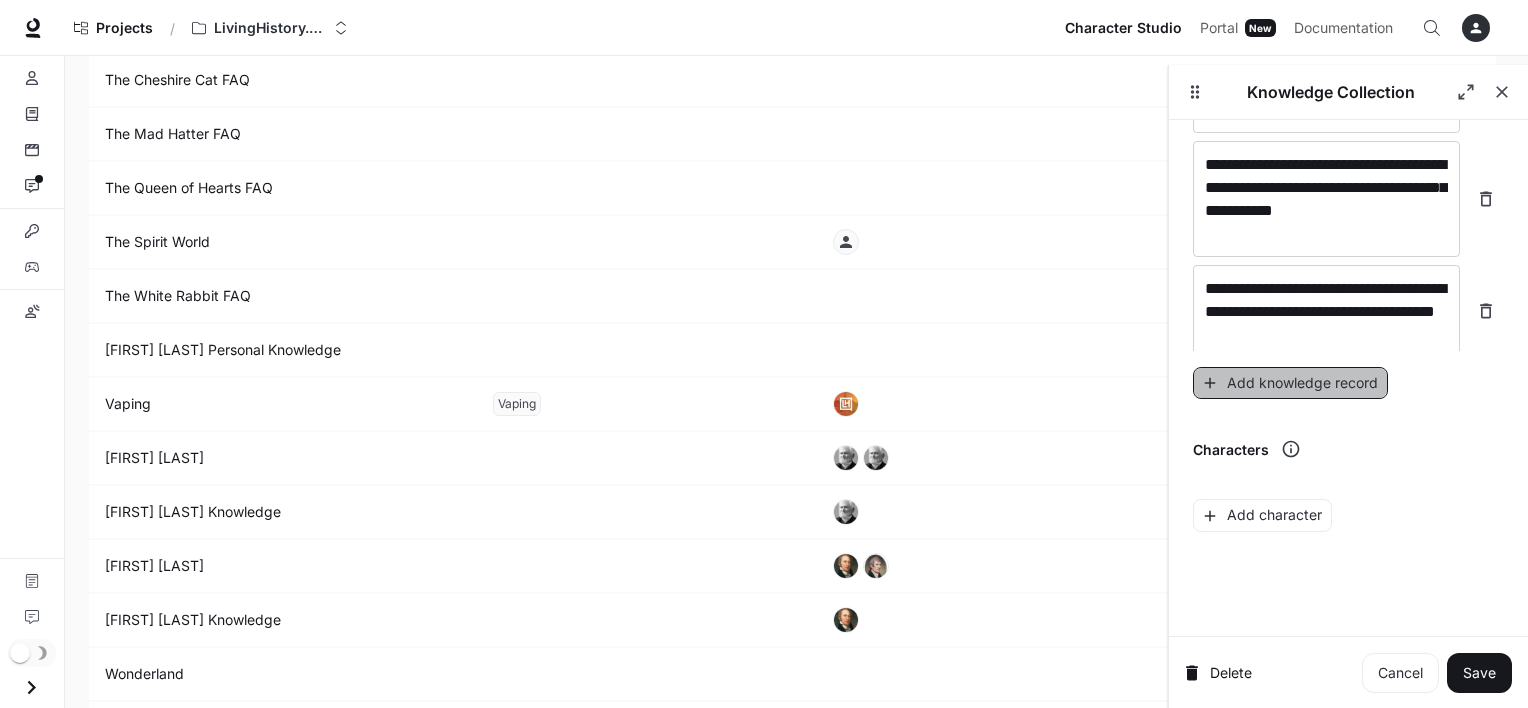 click on "Add knowledge record" at bounding box center [1290, 383] 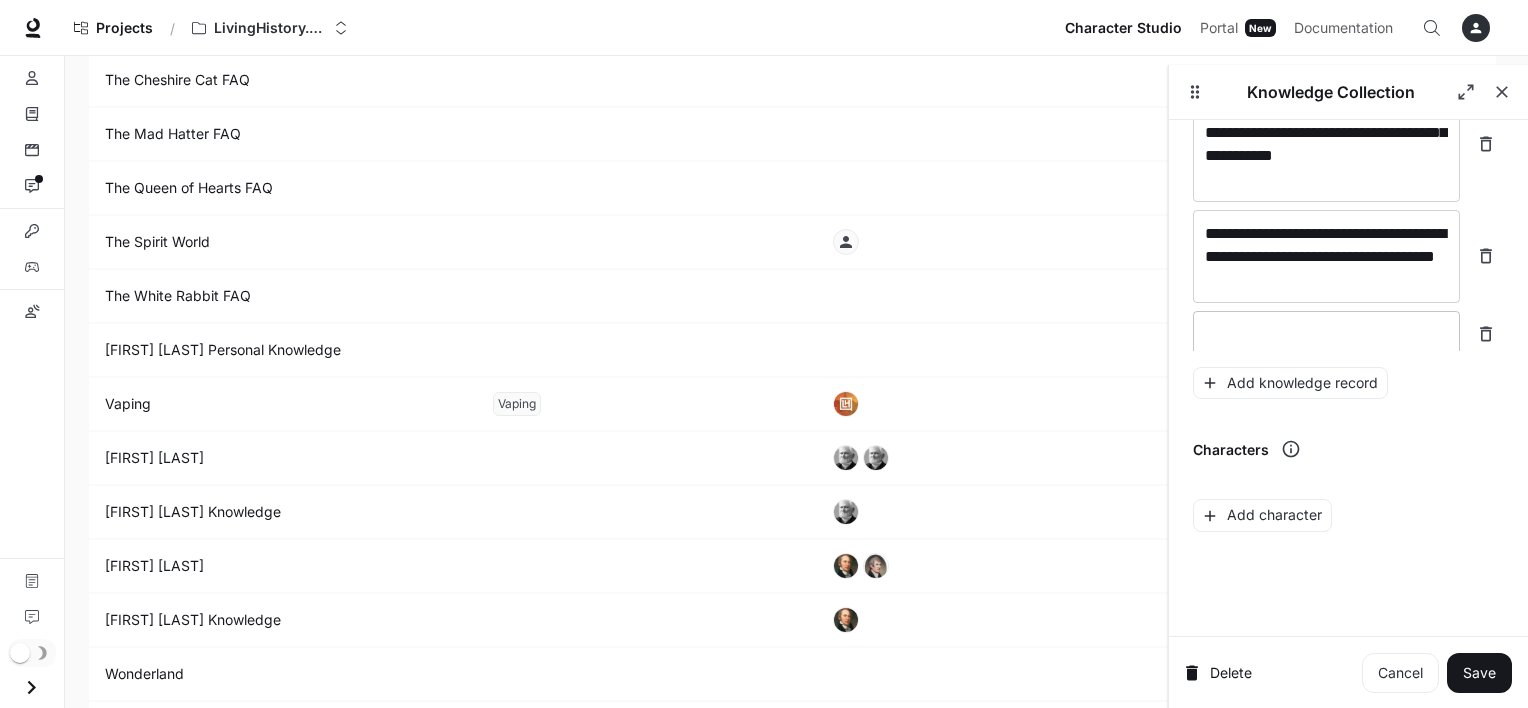 click at bounding box center [1326, 334] 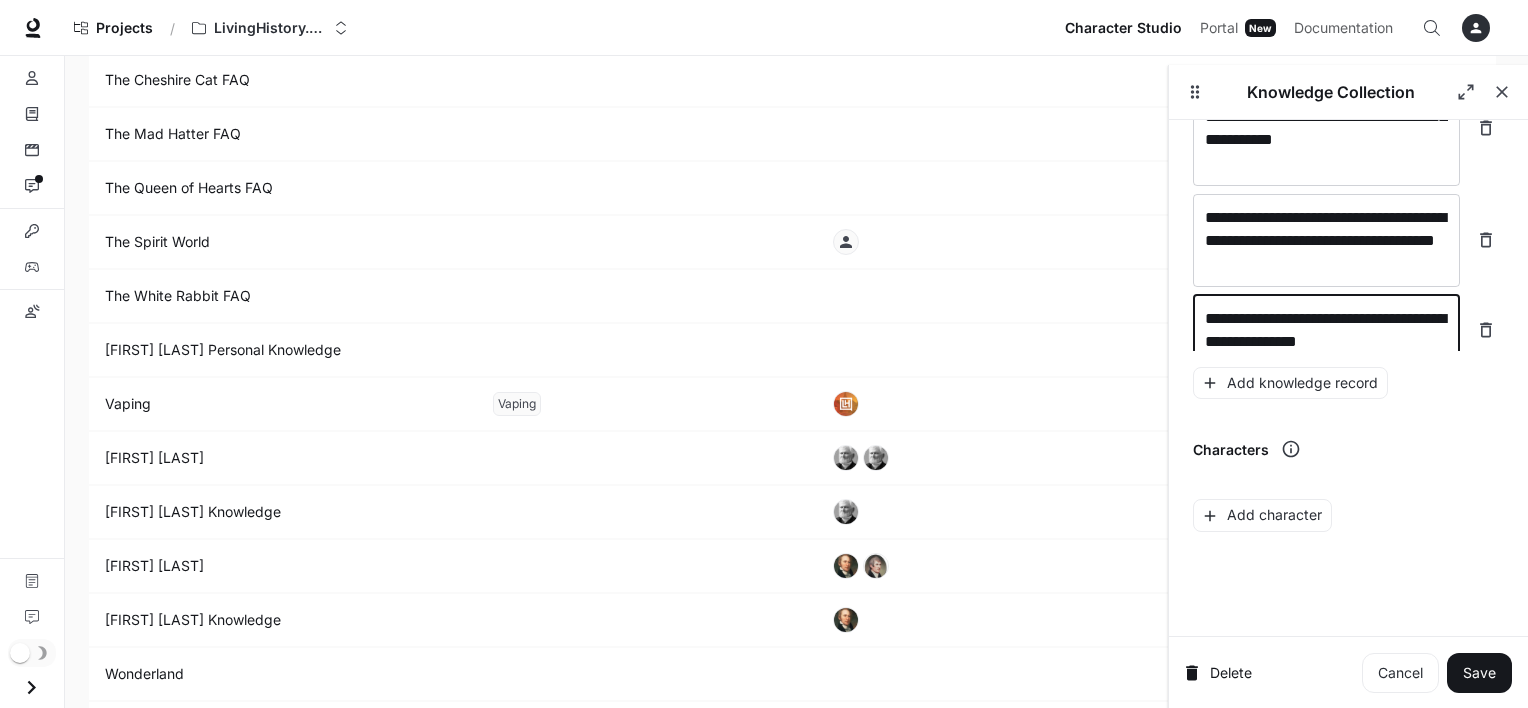 scroll, scrollTop: 34965, scrollLeft: 0, axis: vertical 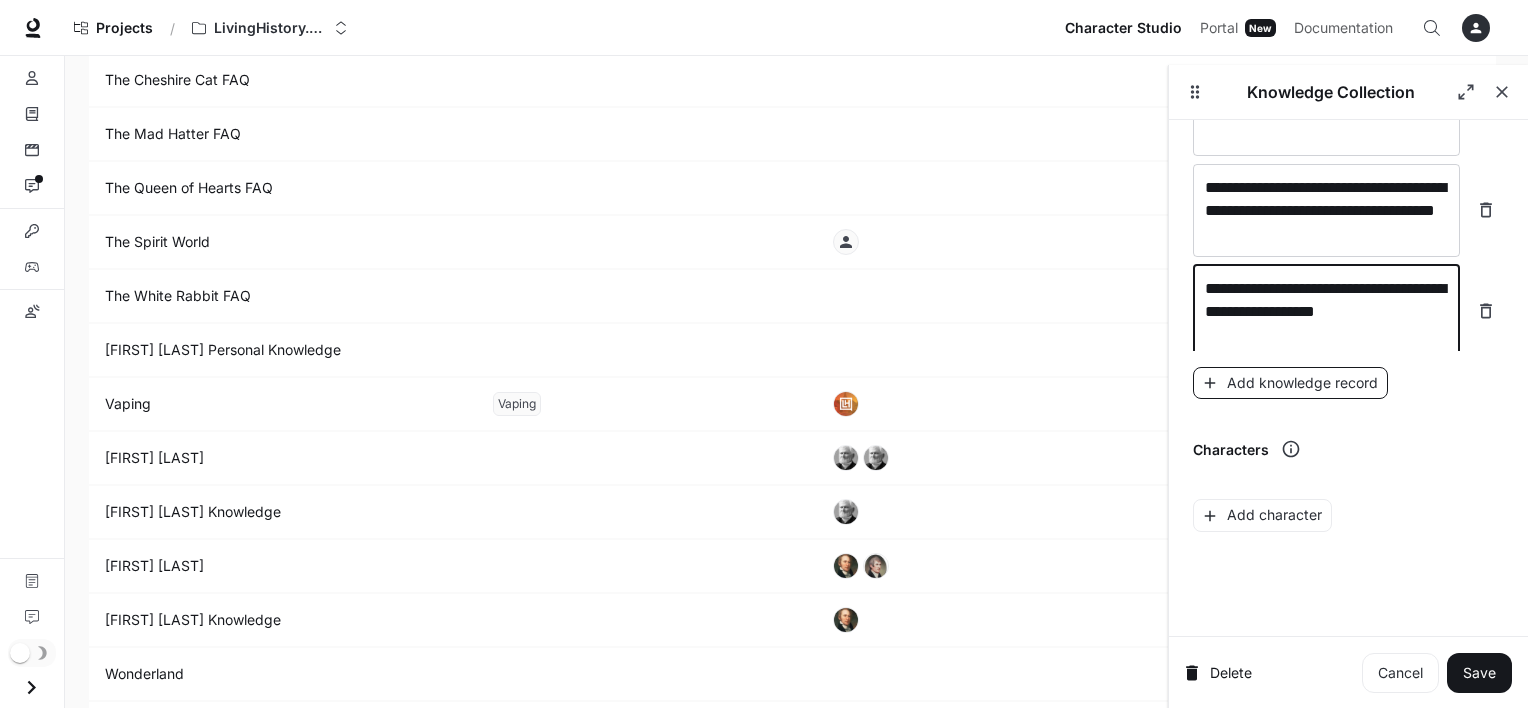 type on "**********" 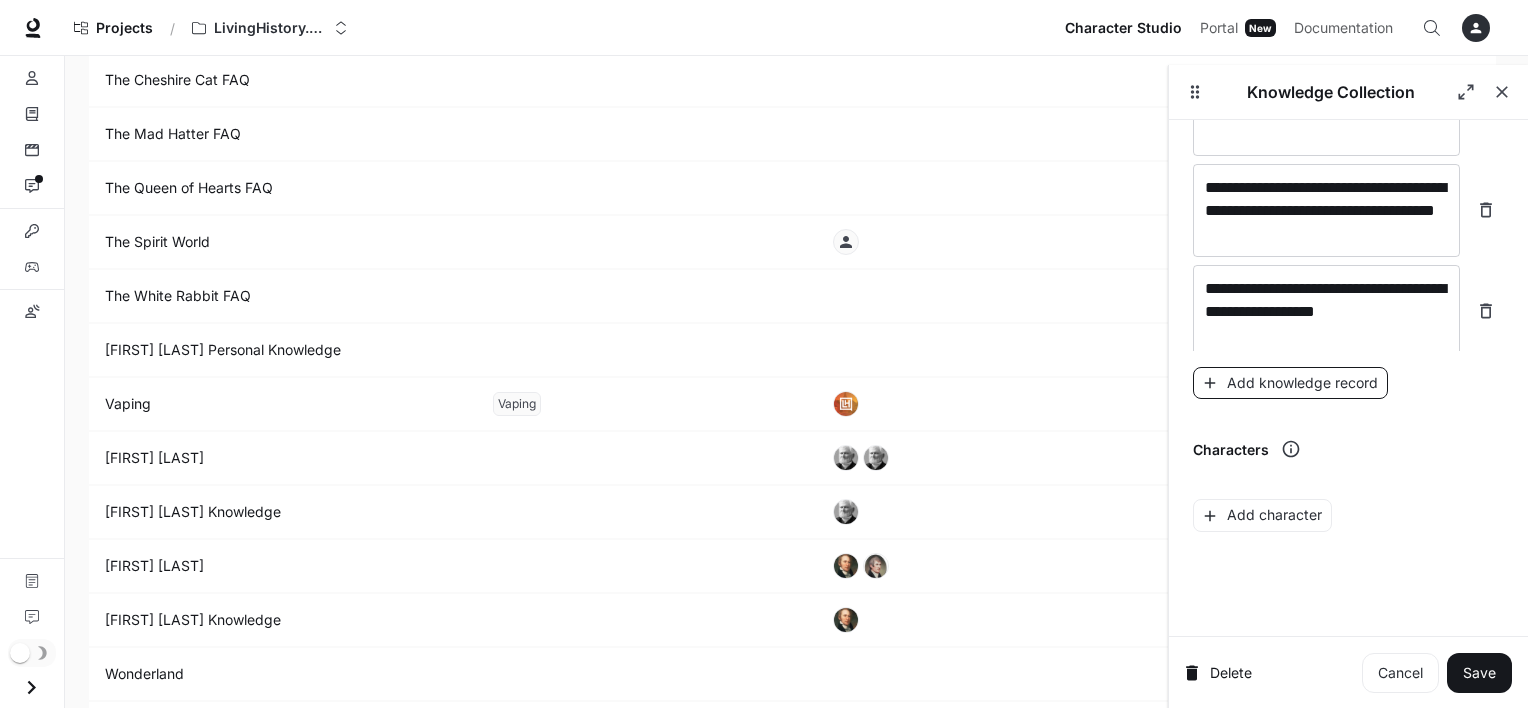 scroll, scrollTop: 35020, scrollLeft: 0, axis: vertical 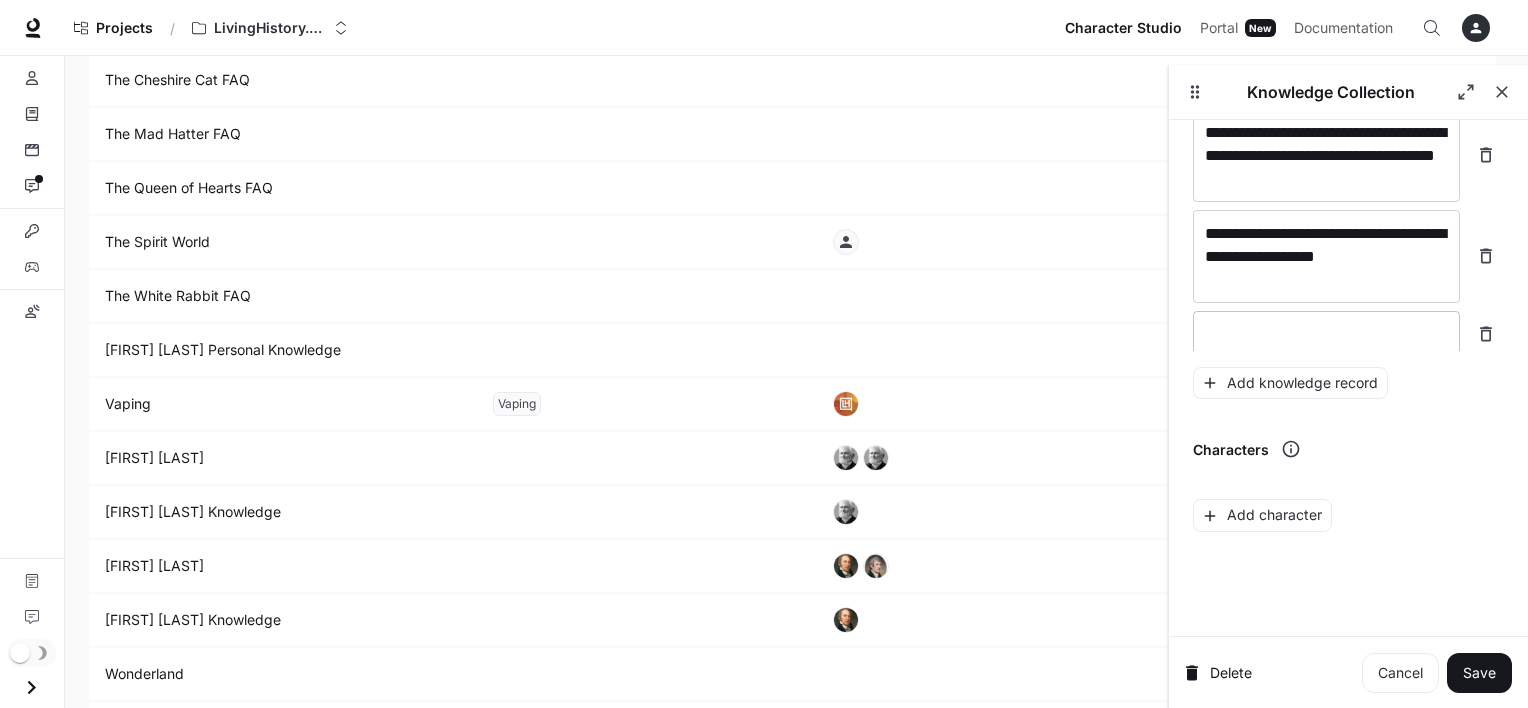 click at bounding box center [1326, 334] 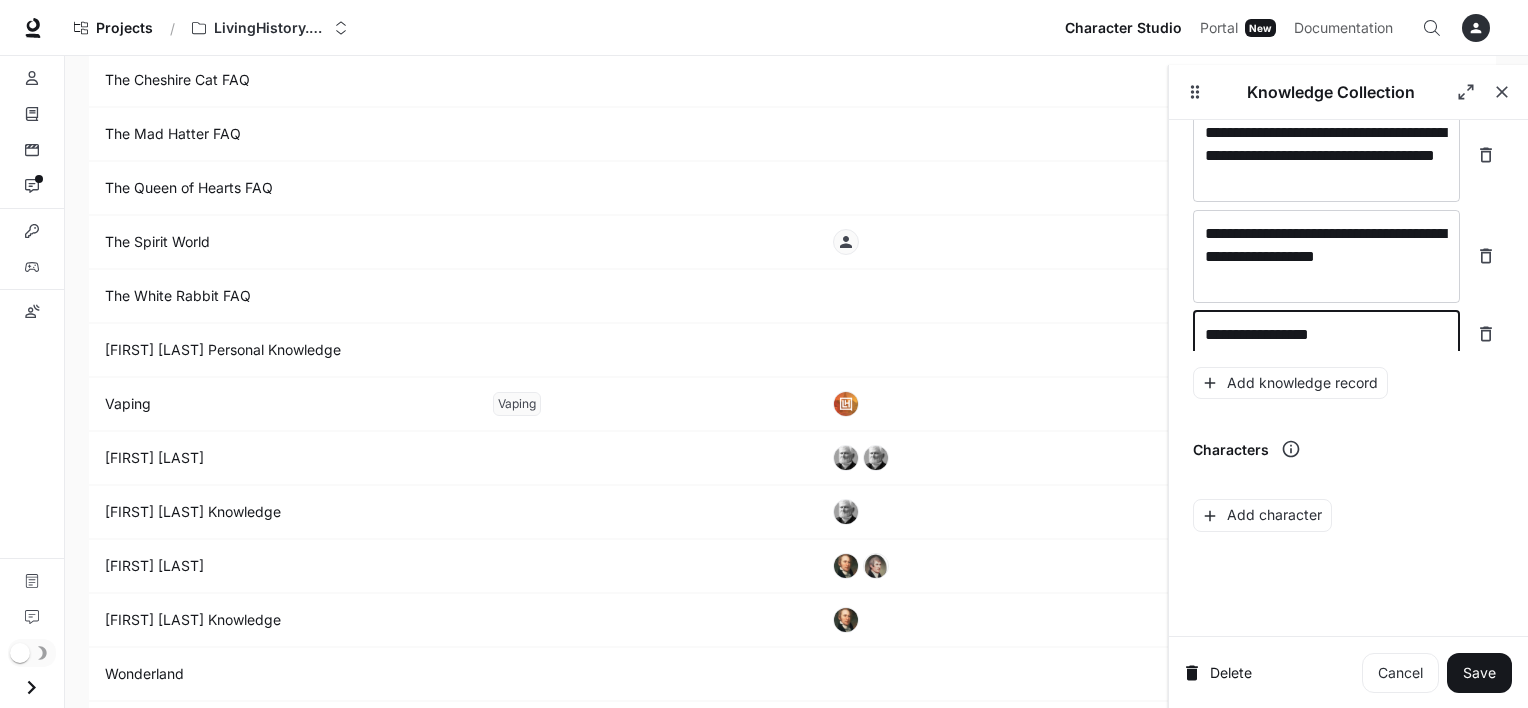 type on "**********" 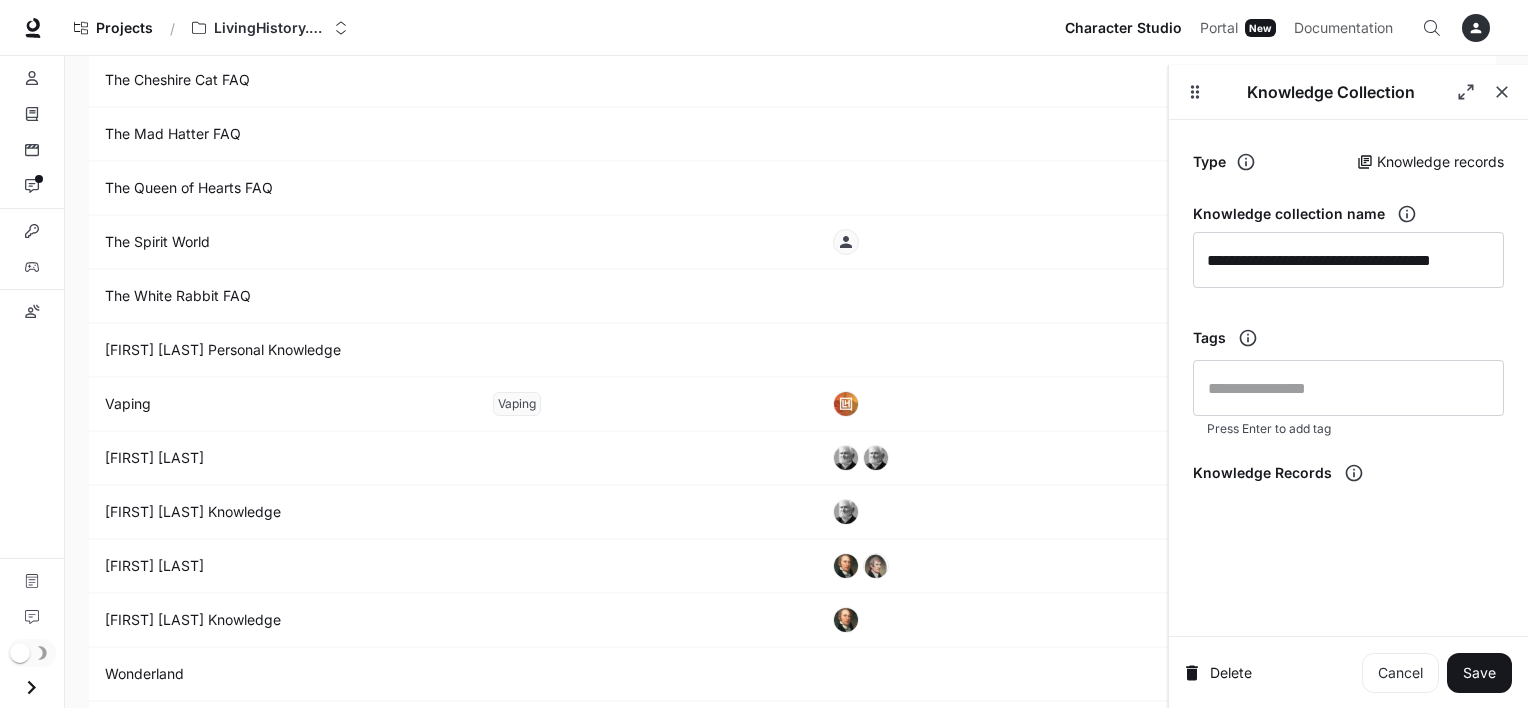 scroll, scrollTop: 4669, scrollLeft: 0, axis: vertical 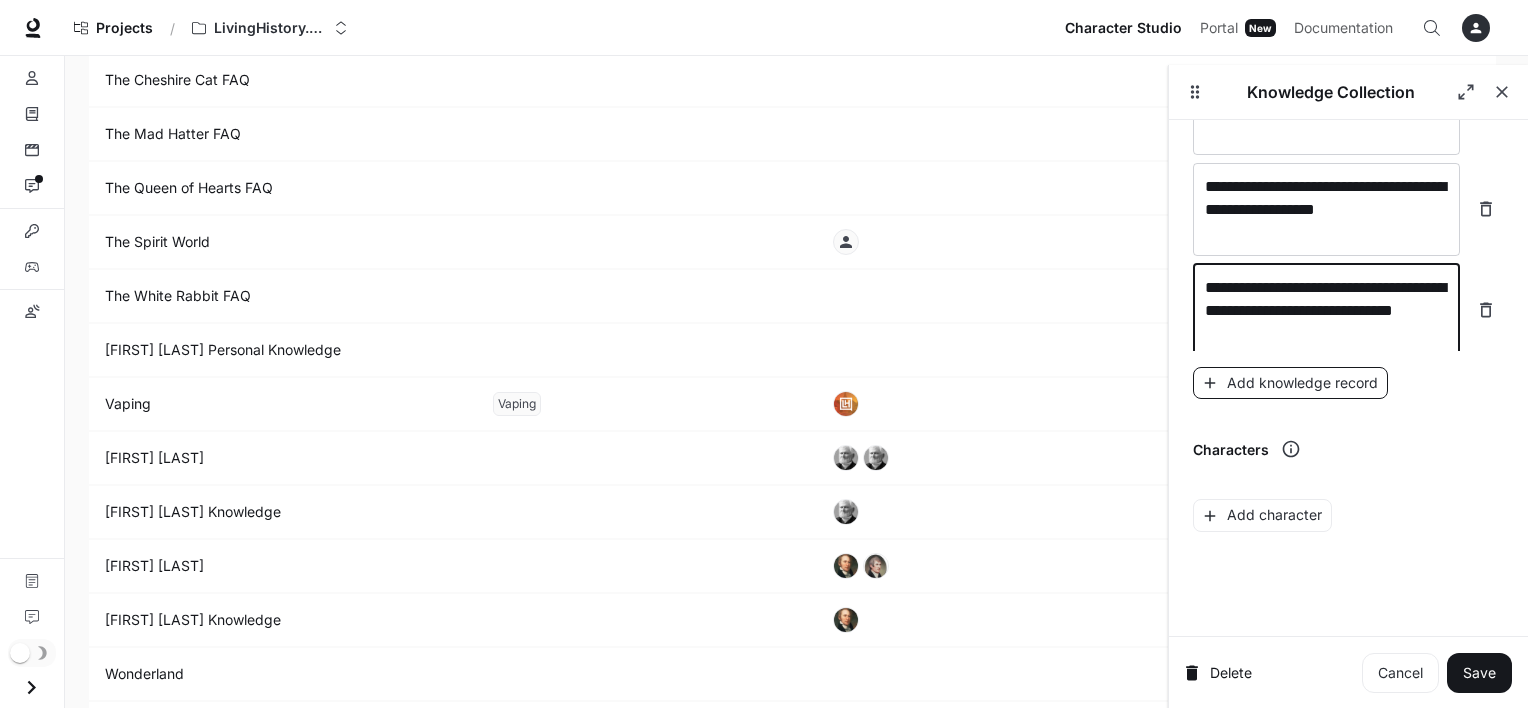 type on "**********" 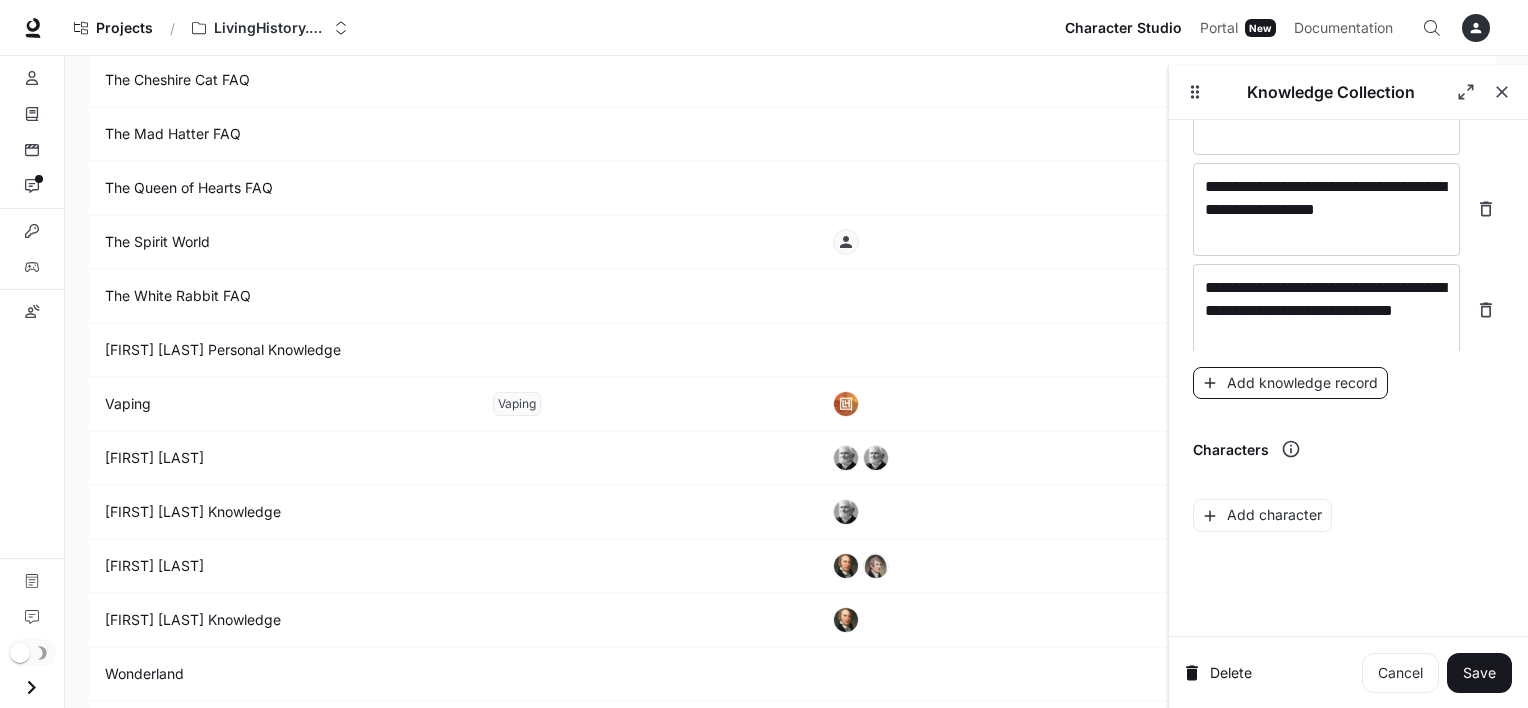 scroll, scrollTop: 35136, scrollLeft: 0, axis: vertical 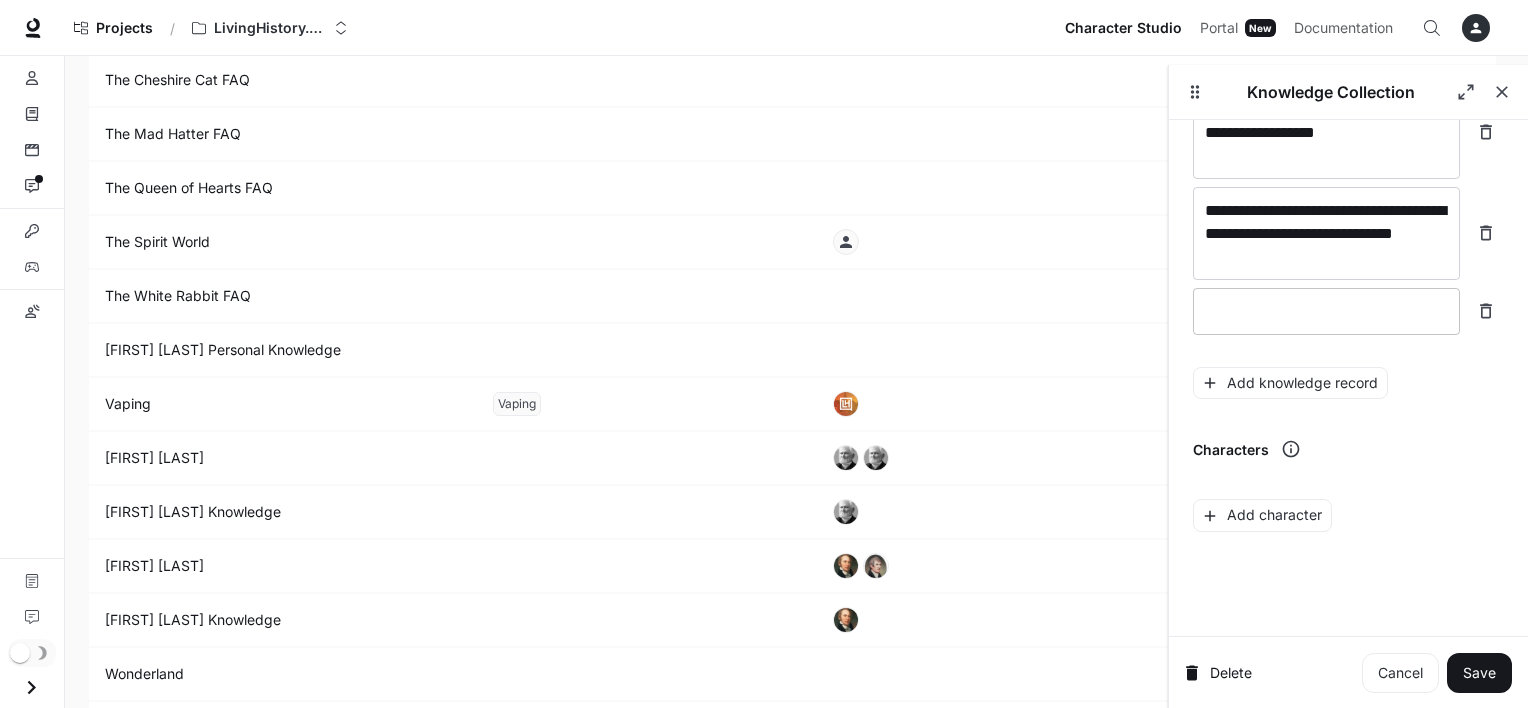 click at bounding box center [1326, 311] 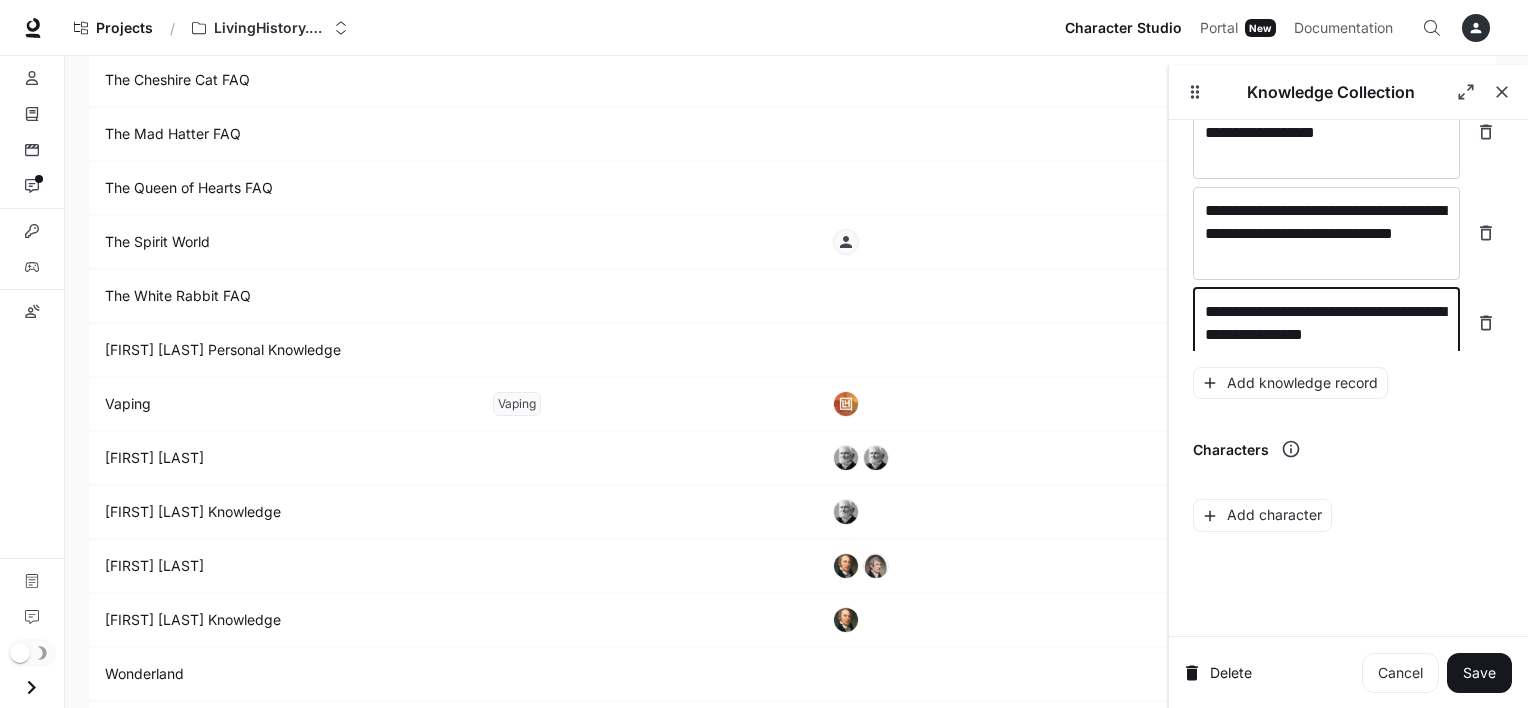 scroll, scrollTop: 35152, scrollLeft: 0, axis: vertical 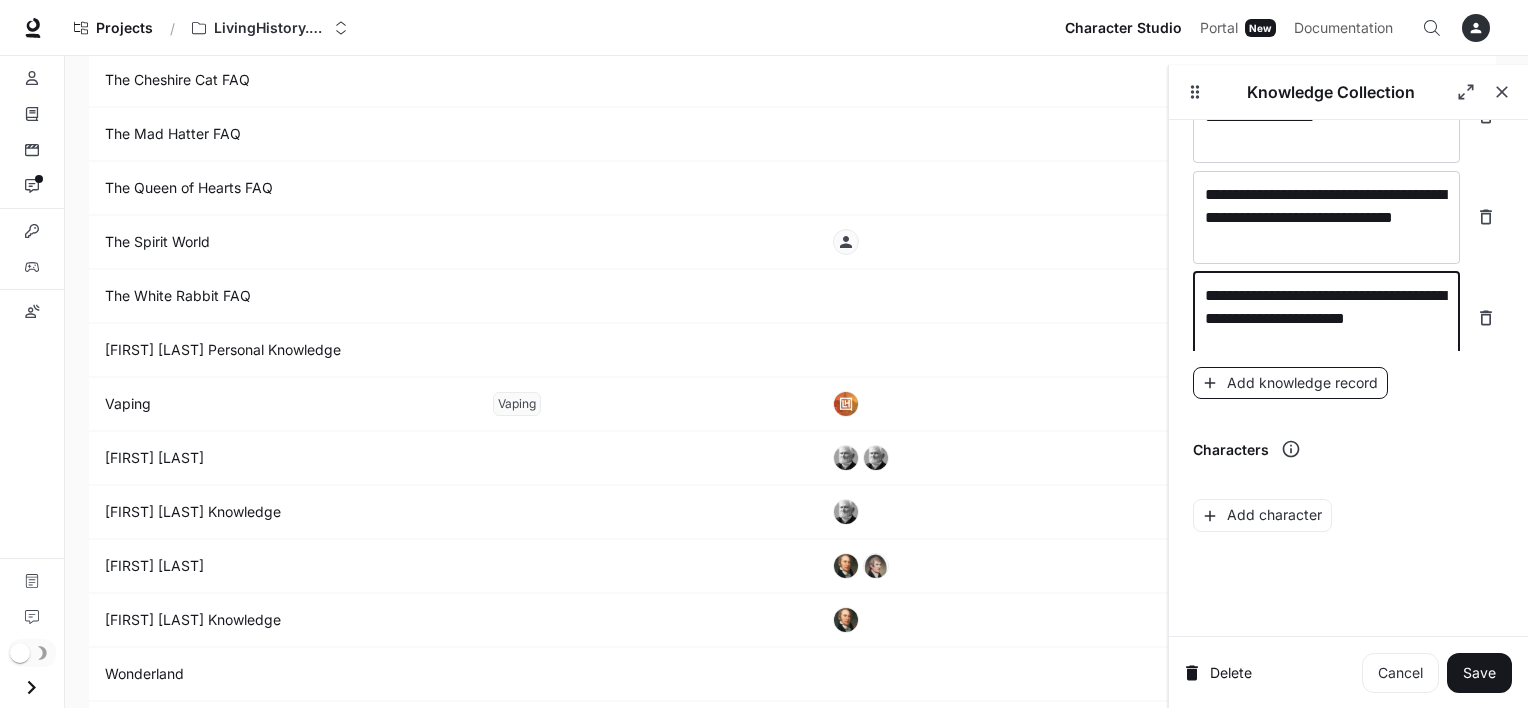 type on "**********" 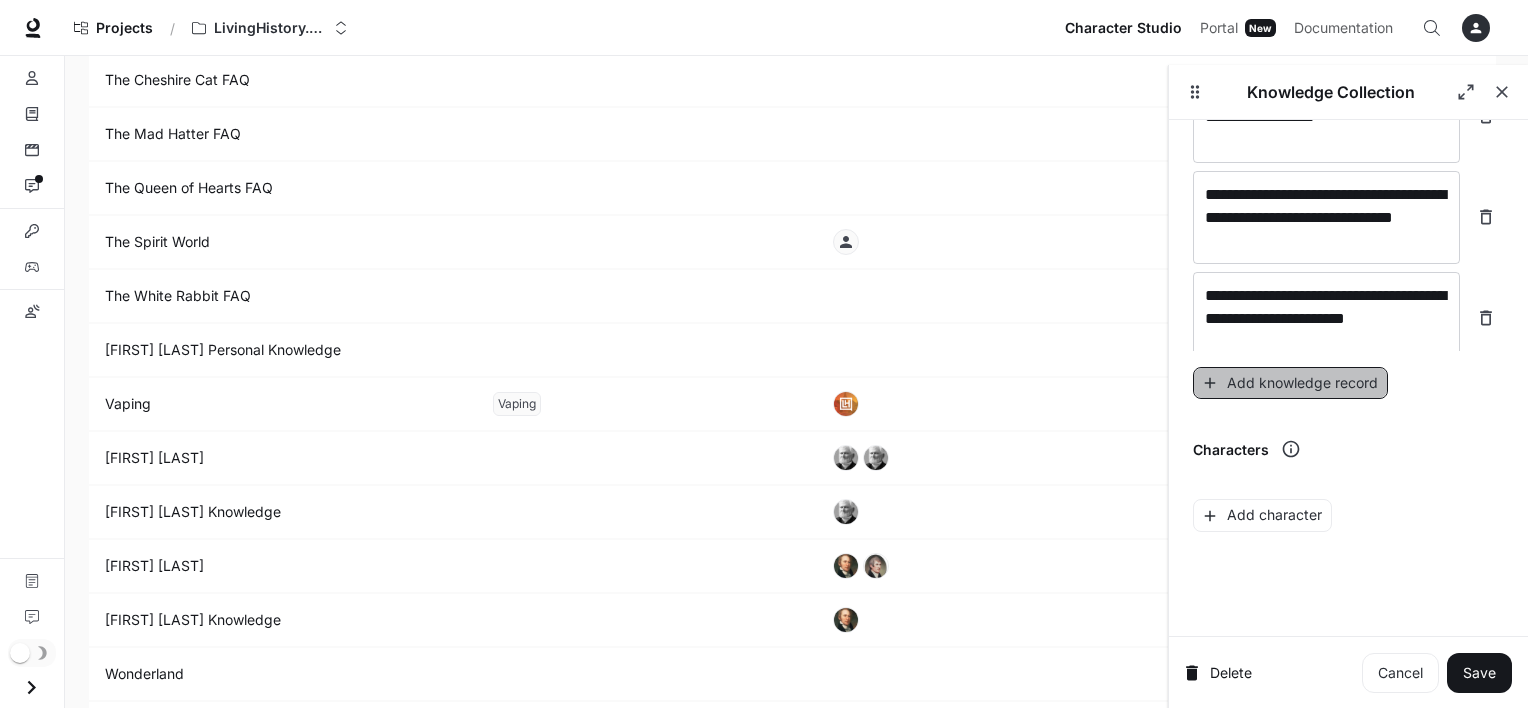 click on "Add knowledge record" at bounding box center [1290, 383] 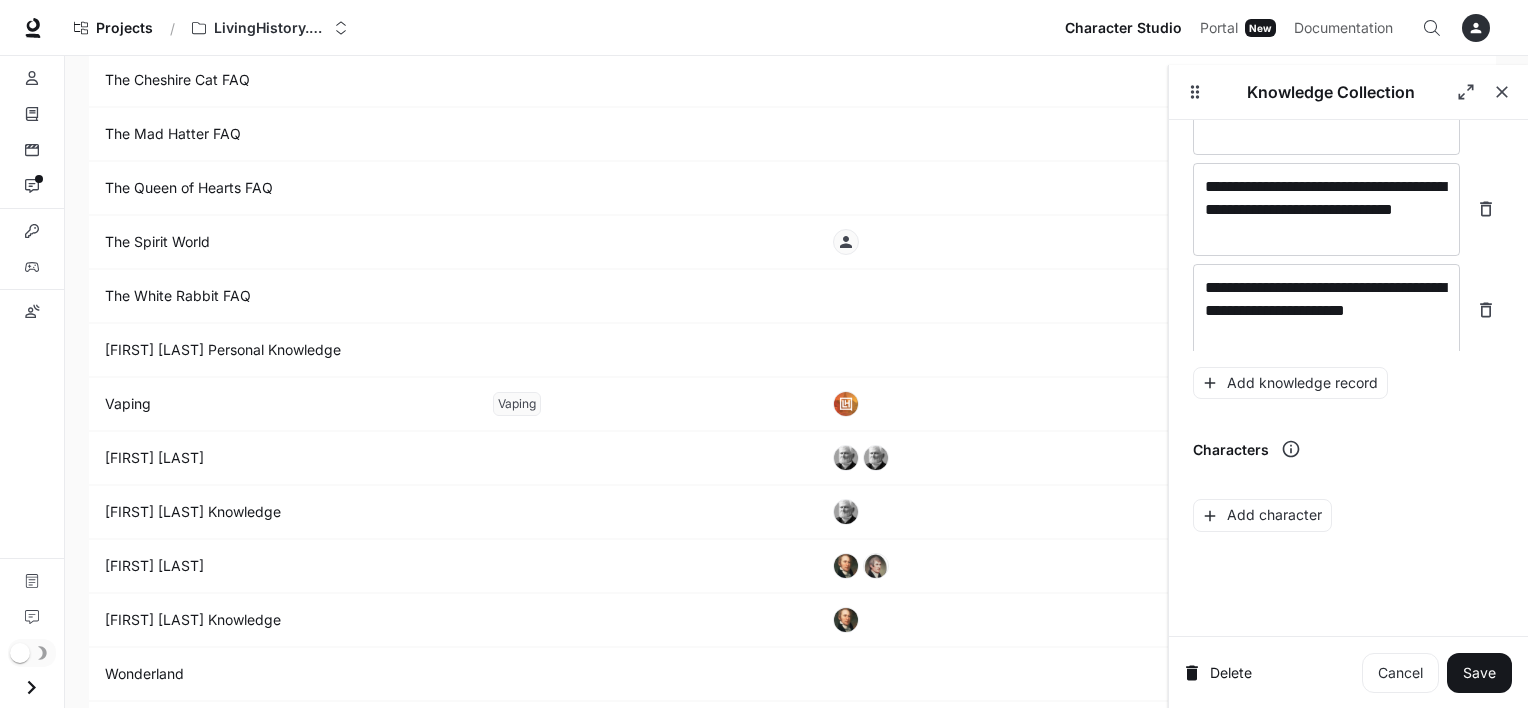 scroll, scrollTop: 35228, scrollLeft: 0, axis: vertical 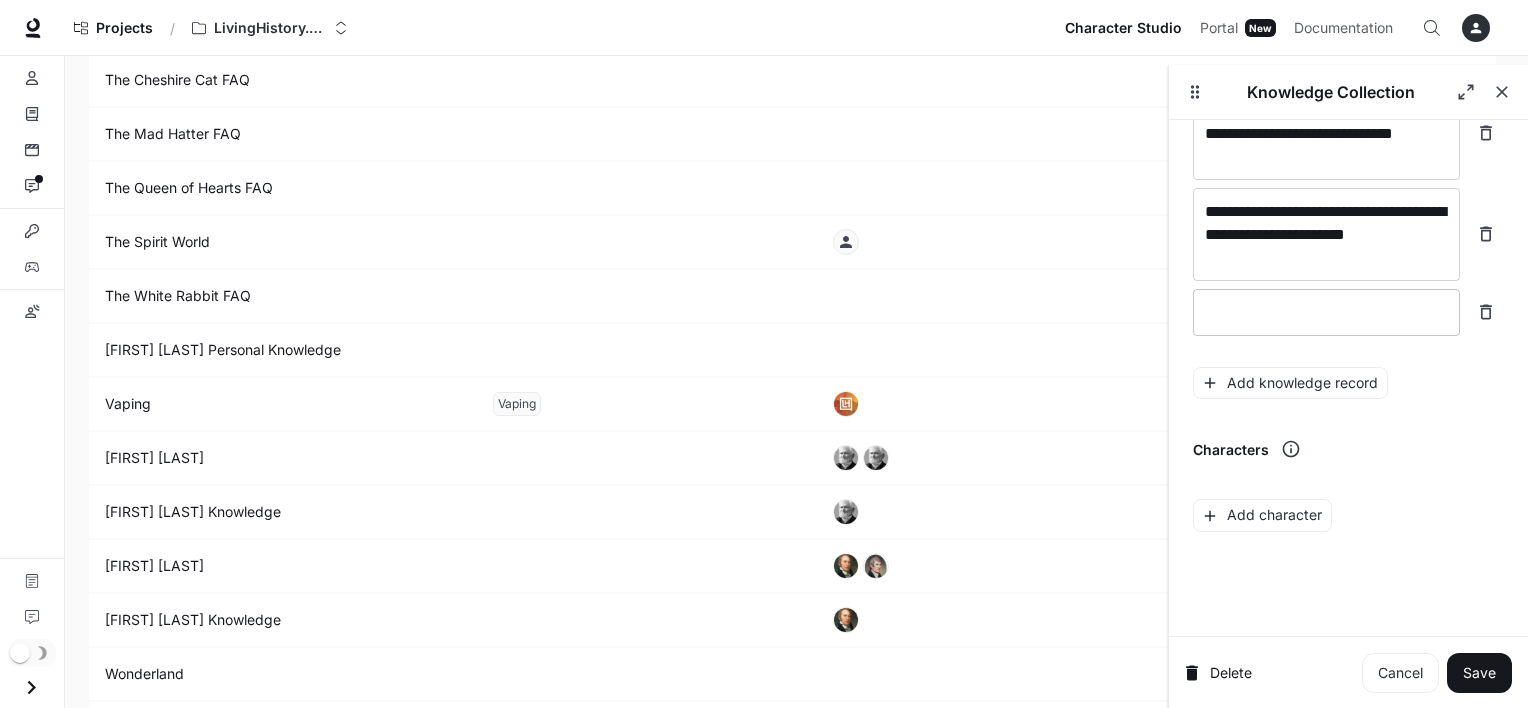 click on "* ​" at bounding box center (1326, 312) 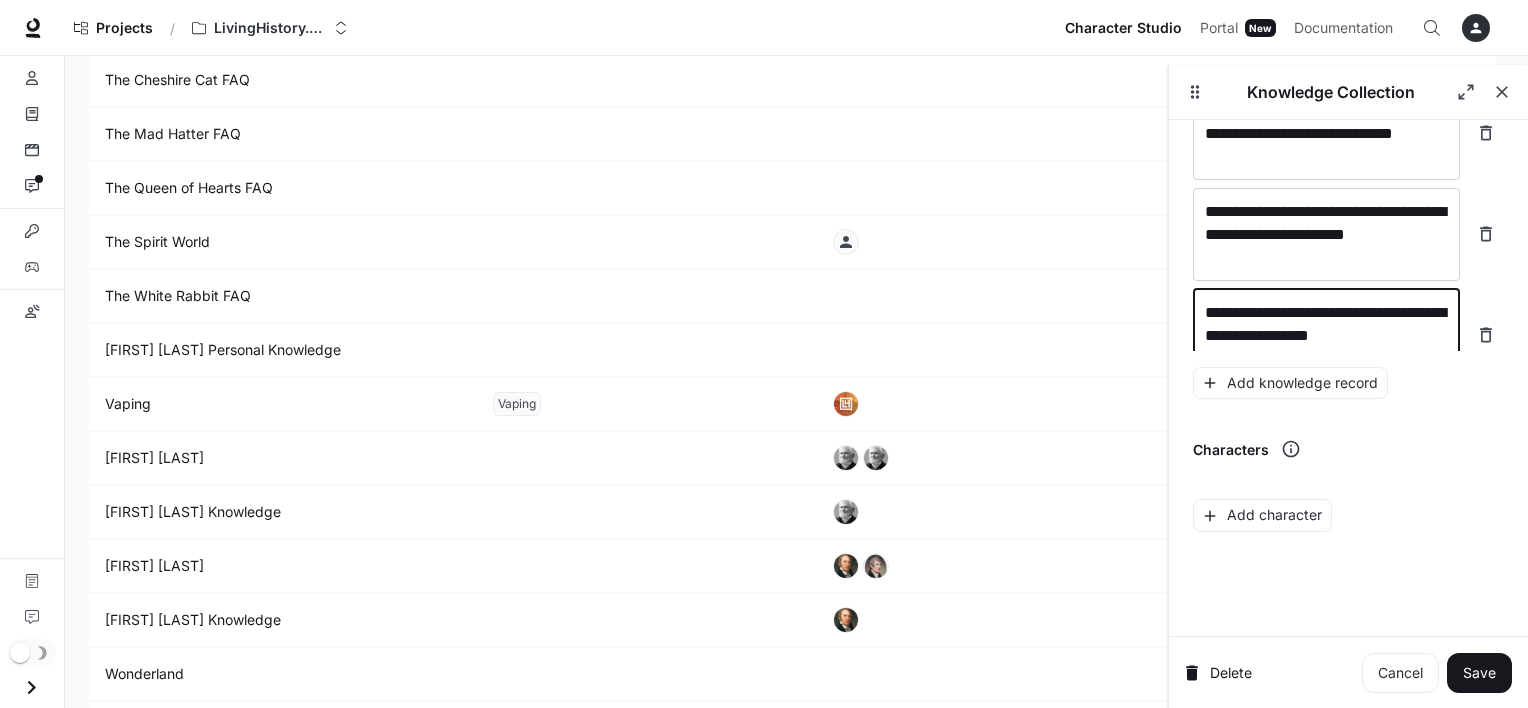 scroll, scrollTop: 35244, scrollLeft: 0, axis: vertical 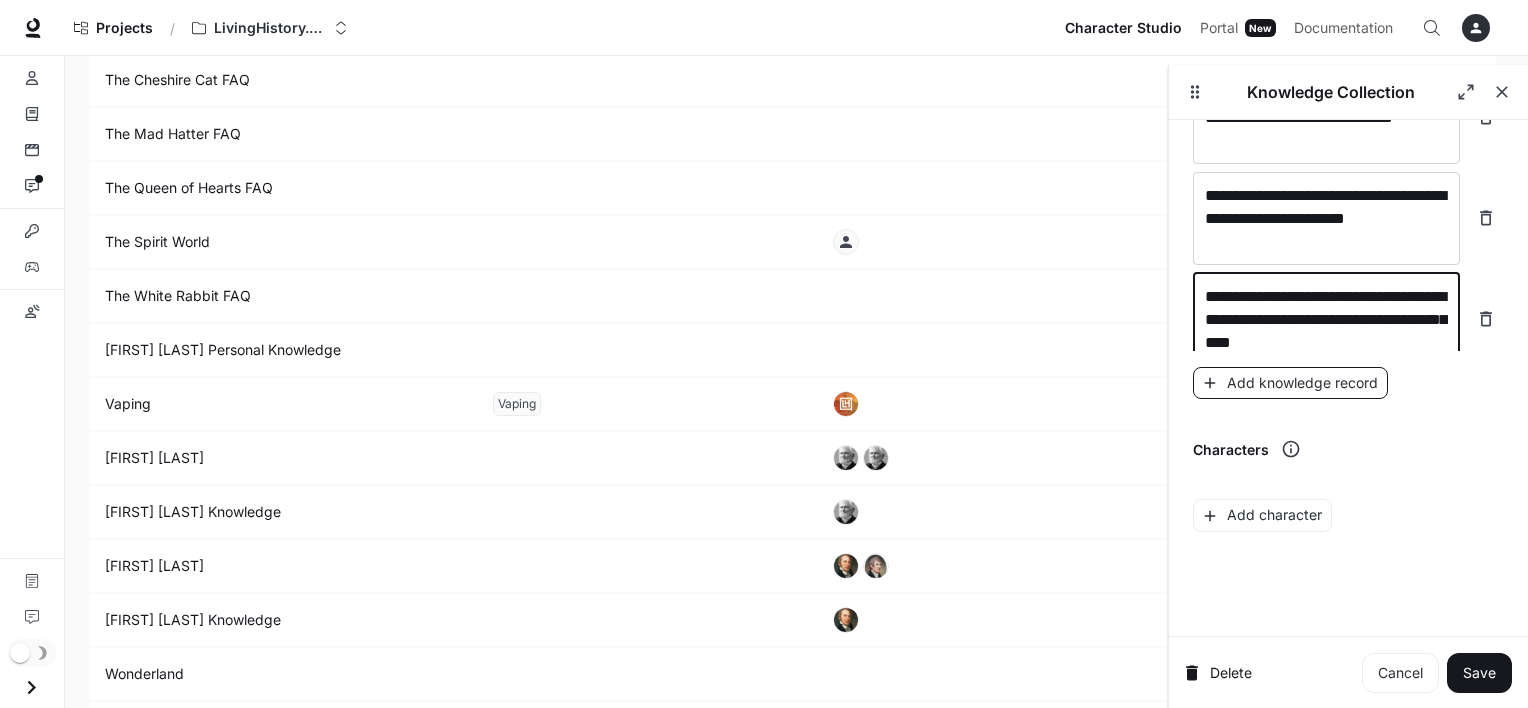 type on "**********" 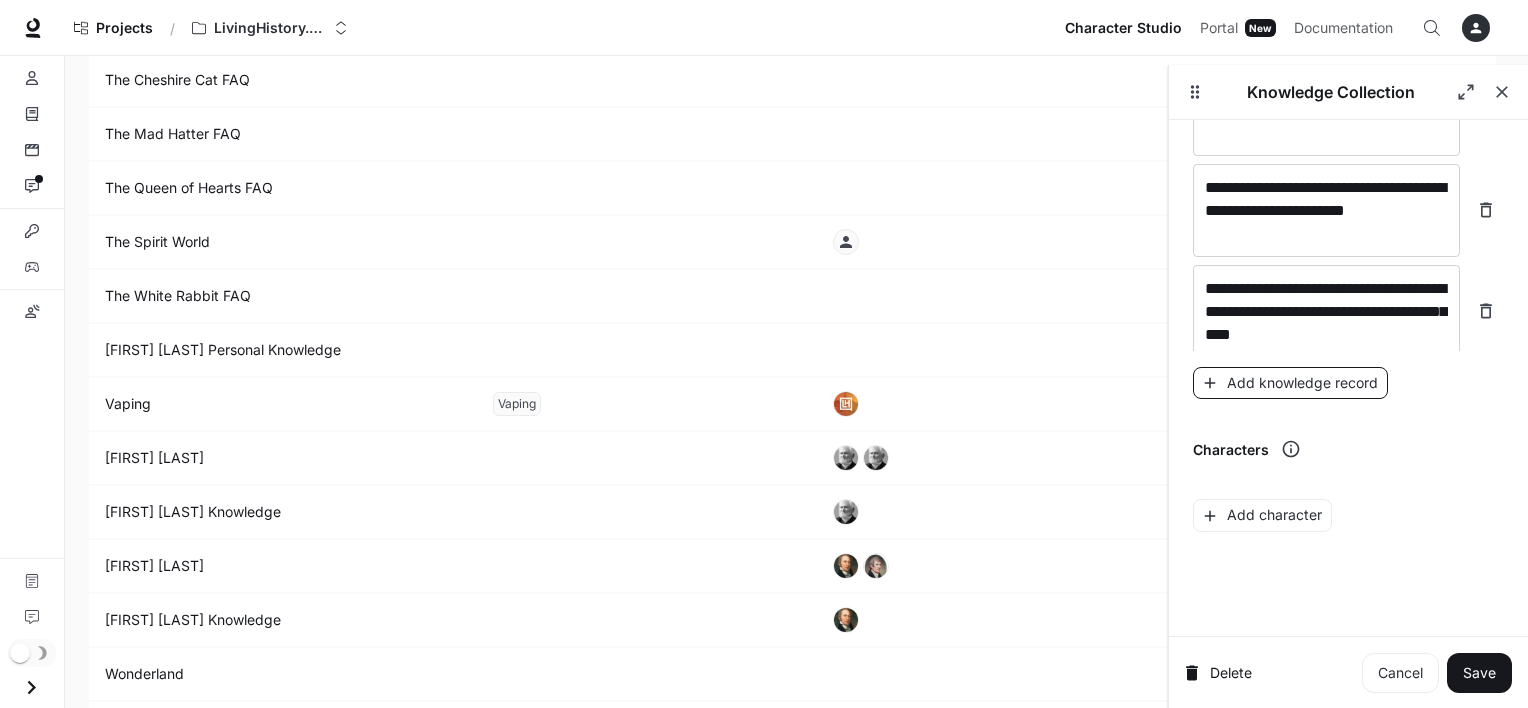 scroll, scrollTop: 35322, scrollLeft: 0, axis: vertical 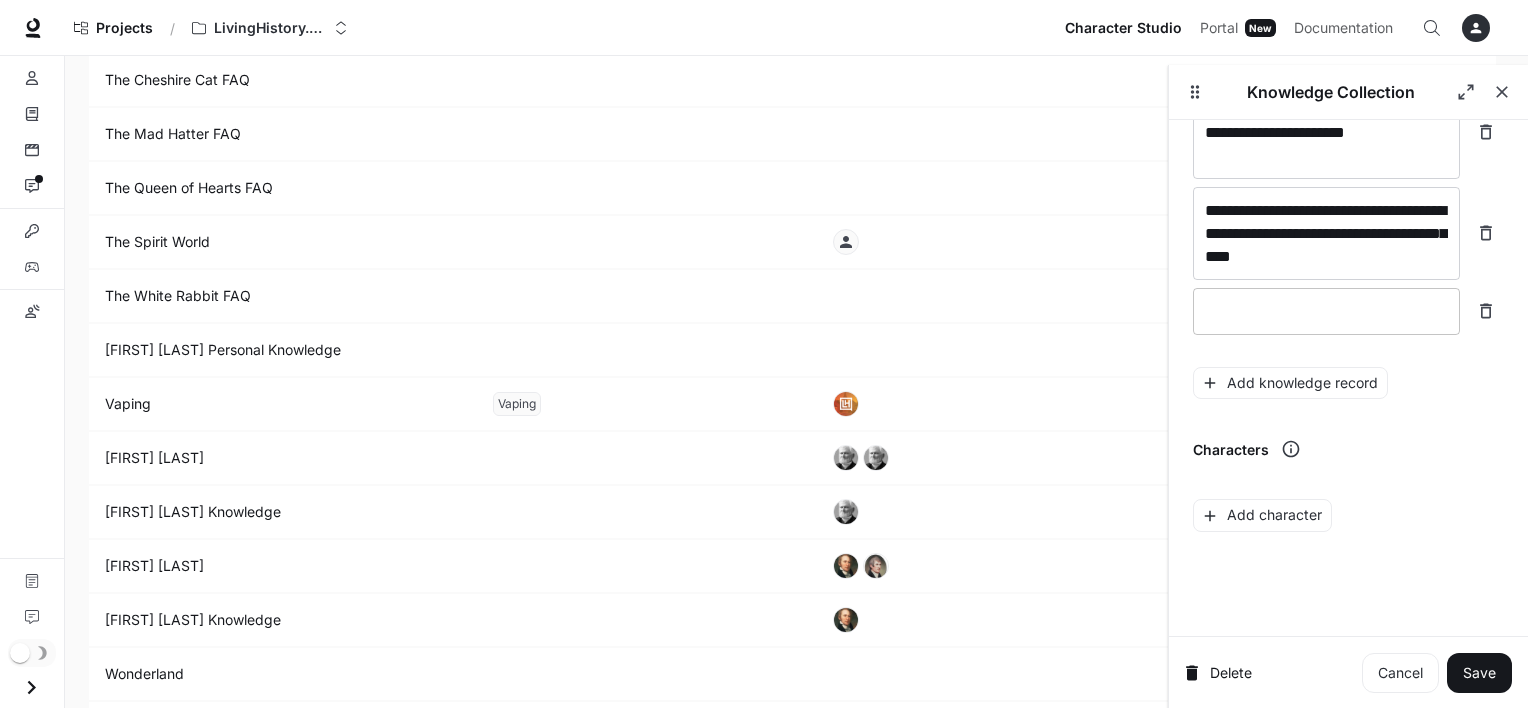 click at bounding box center [1326, 311] 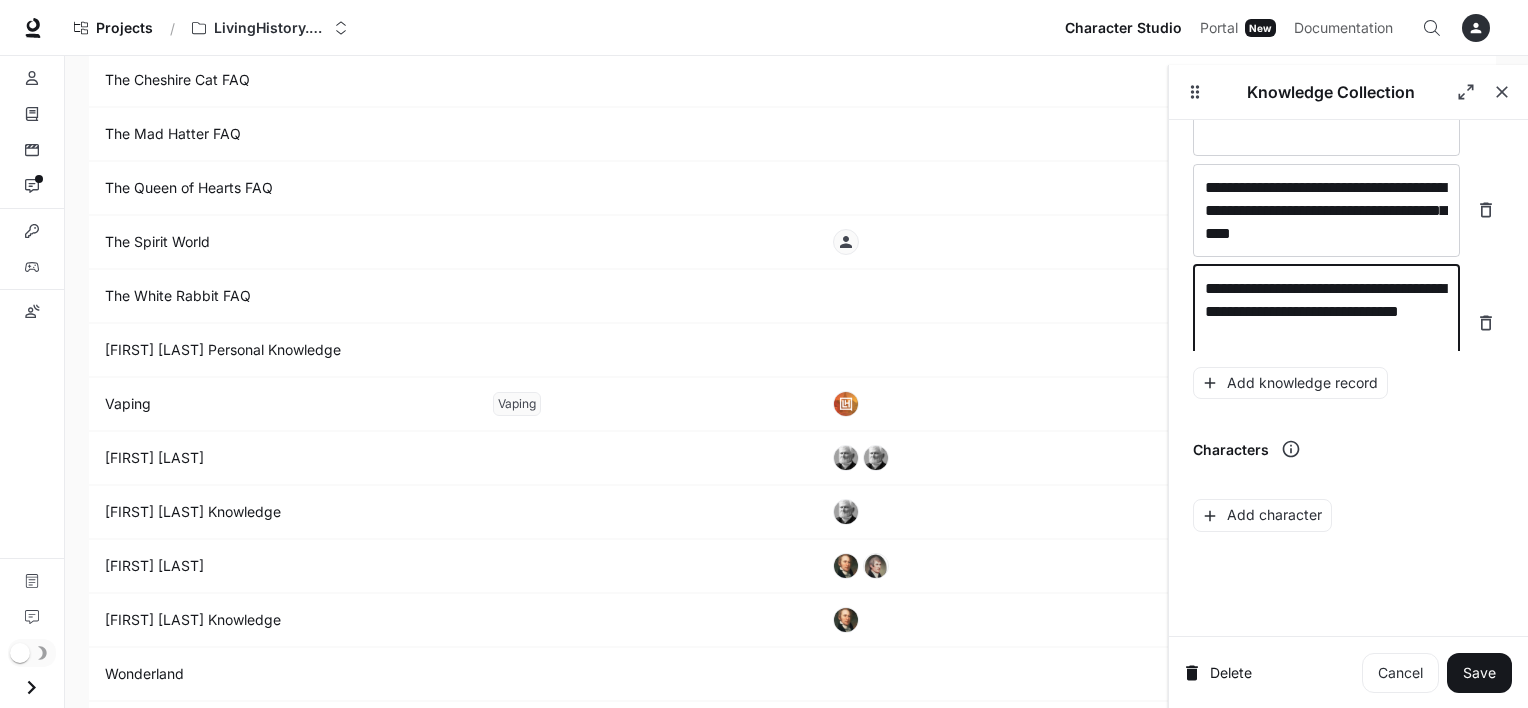 scroll, scrollTop: 35360, scrollLeft: 0, axis: vertical 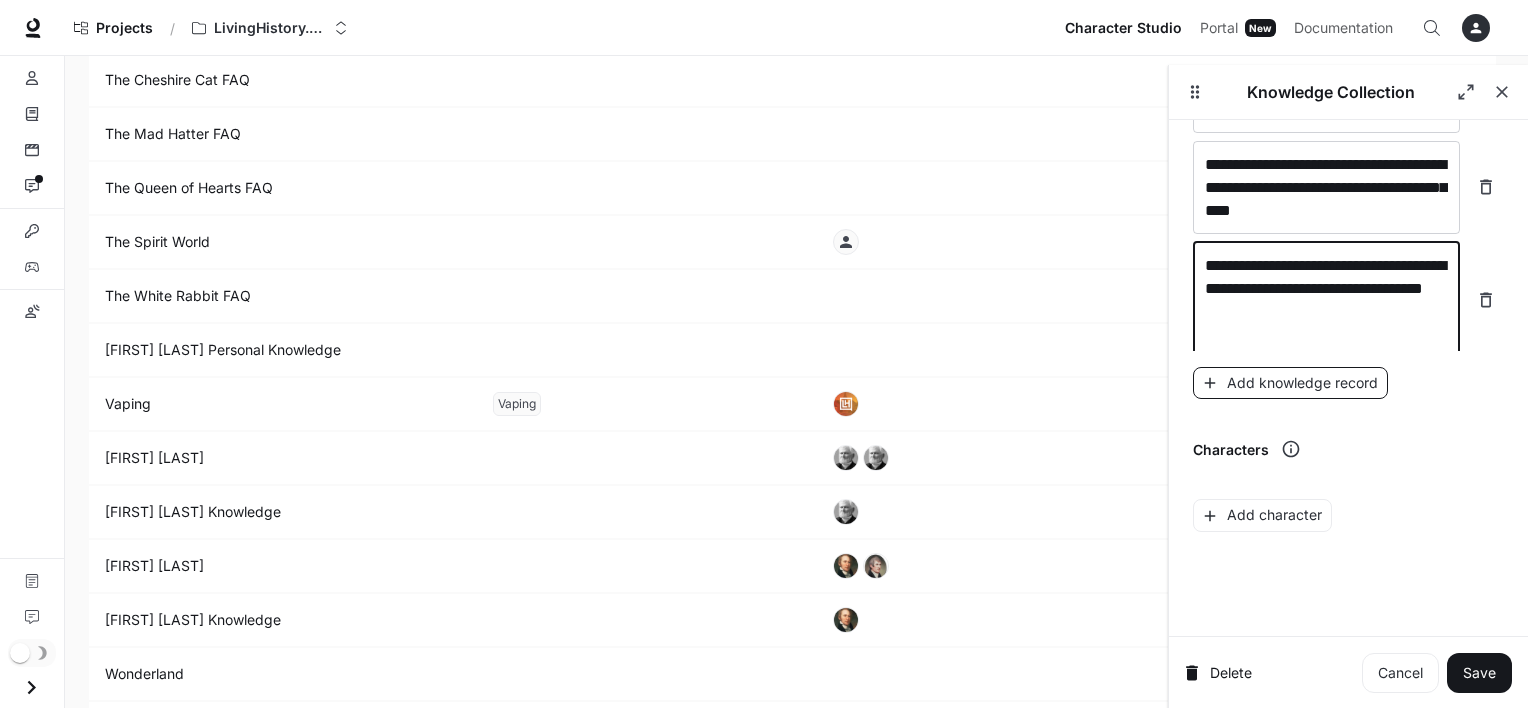 type on "**********" 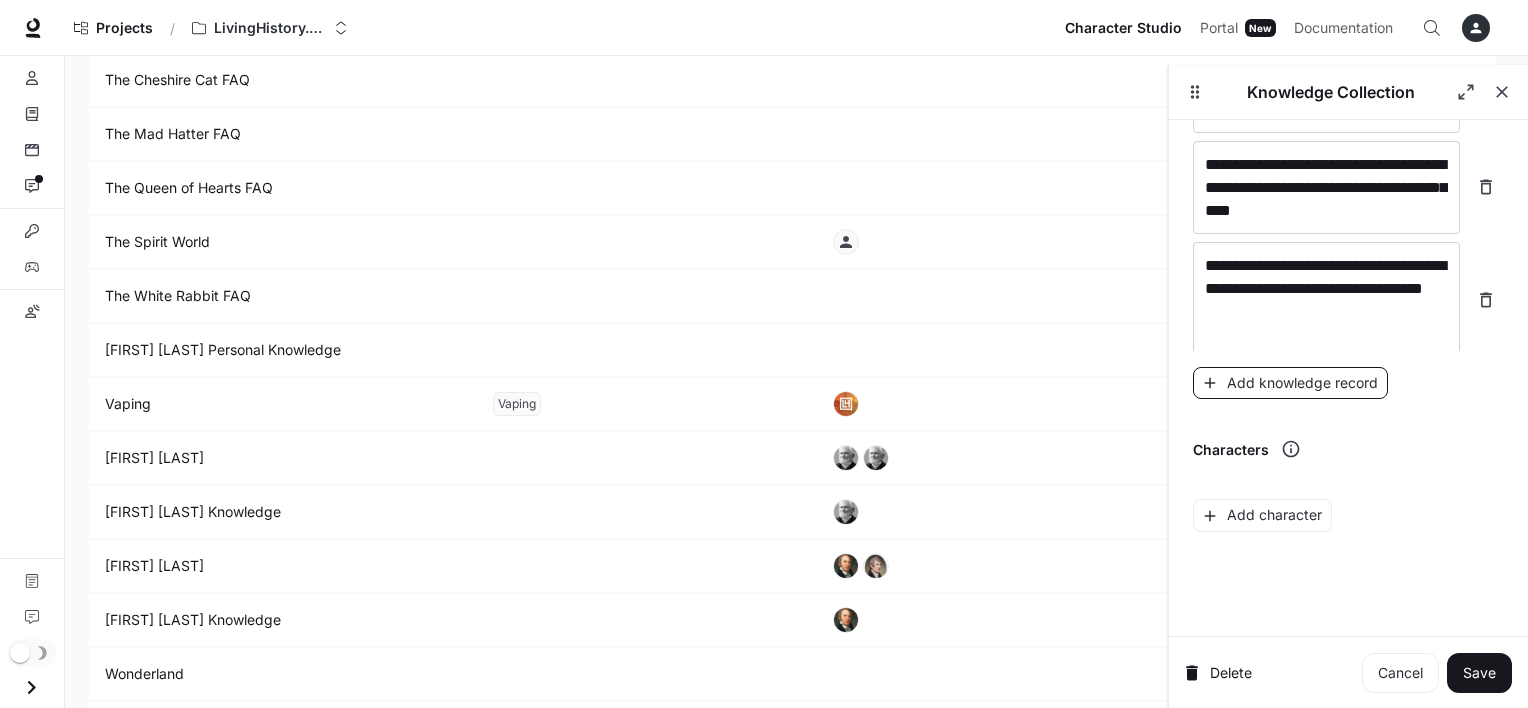 scroll, scrollTop: 35415, scrollLeft: 0, axis: vertical 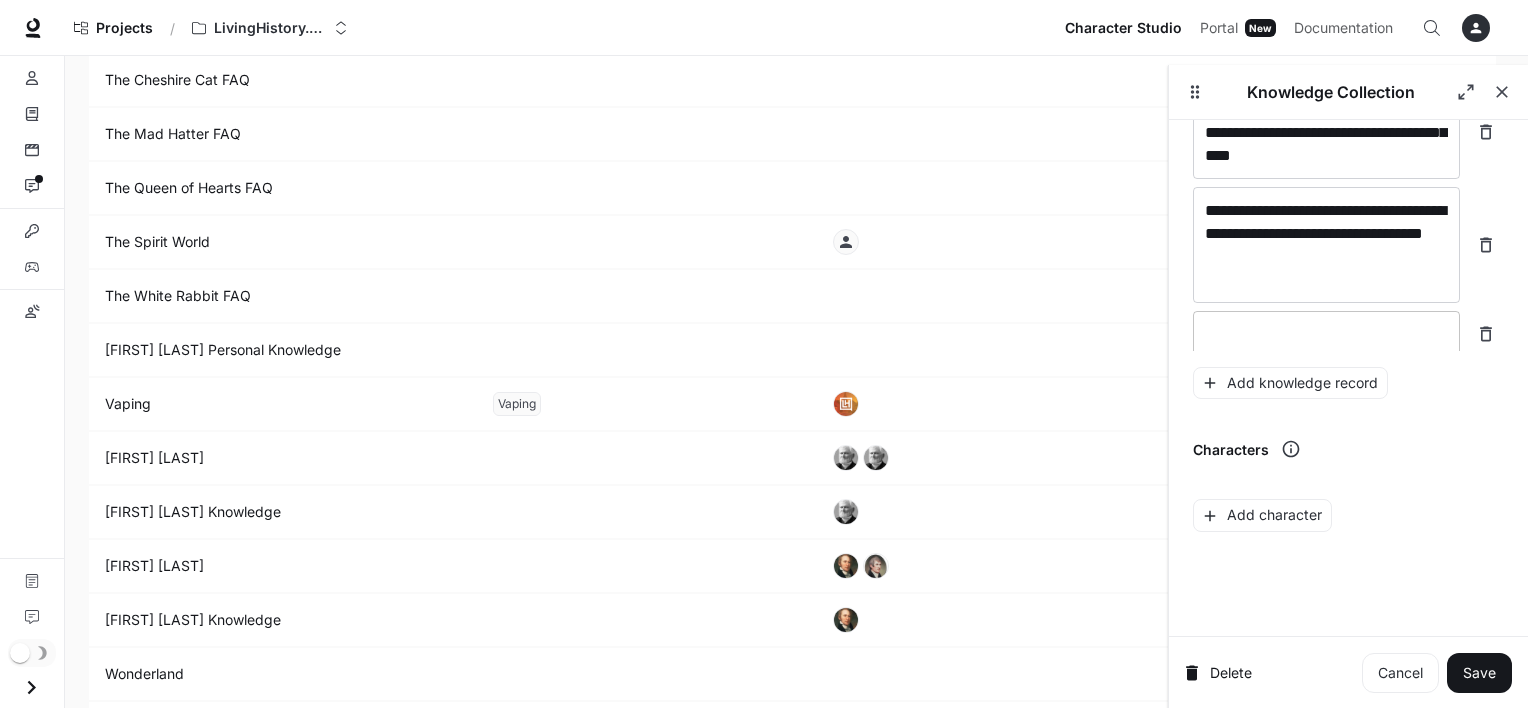 click at bounding box center [1326, 334] 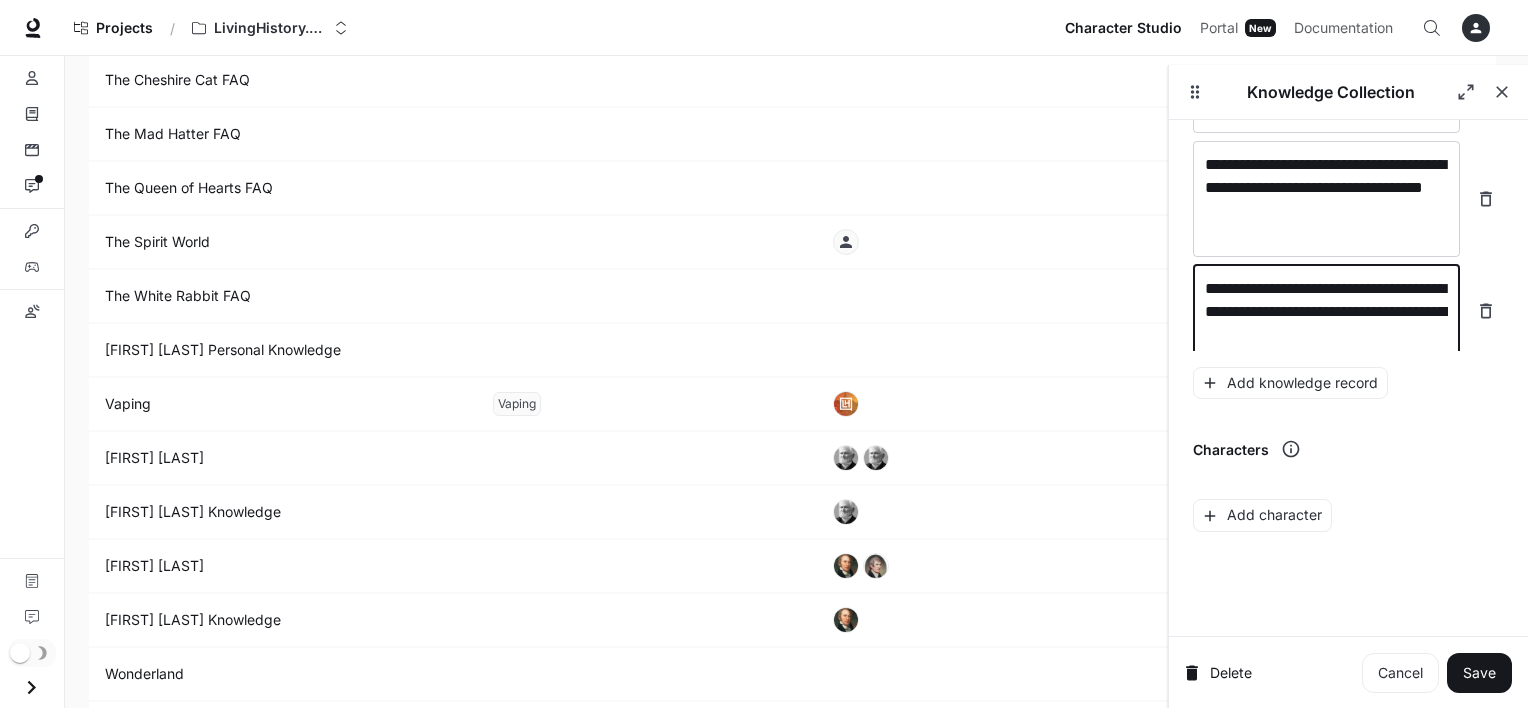 scroll, scrollTop: 35468, scrollLeft: 0, axis: vertical 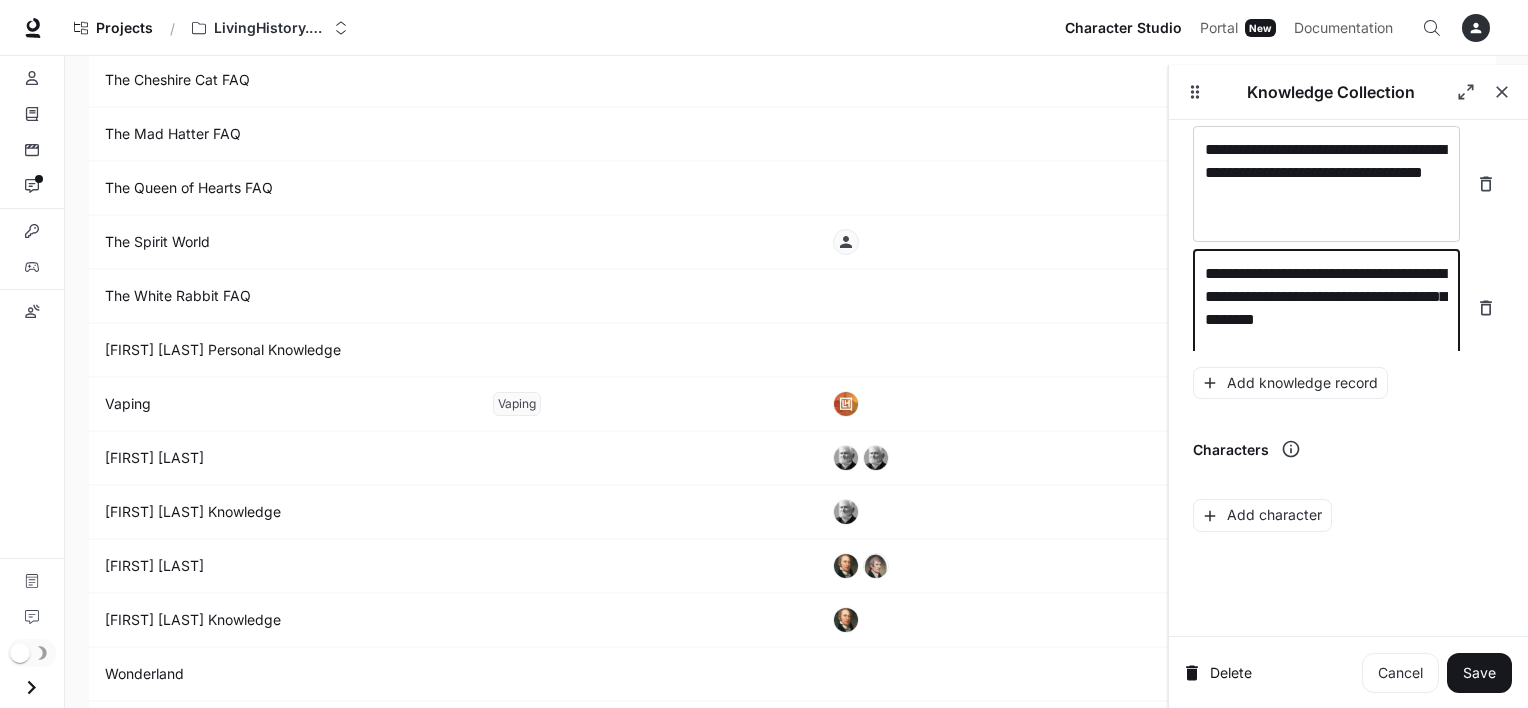 type on "**********" 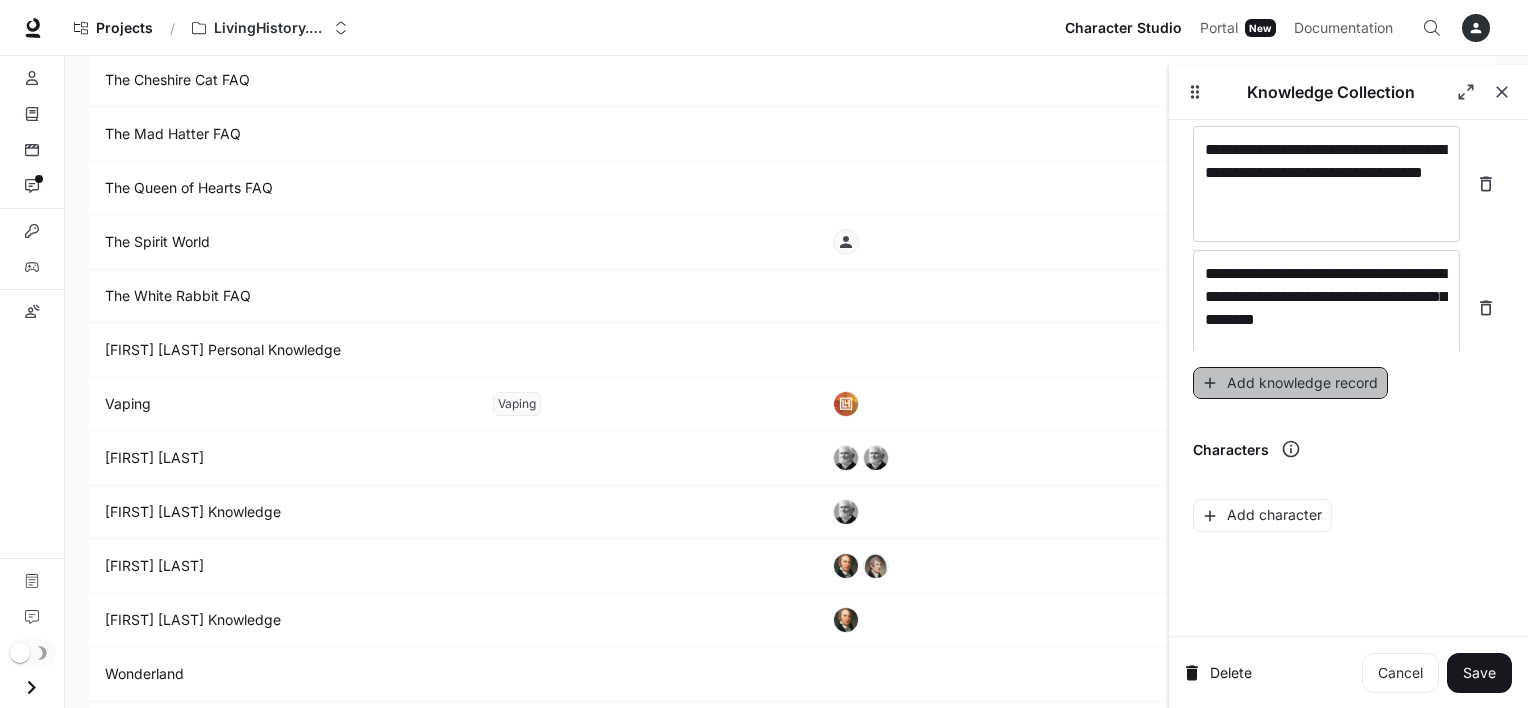 click on "Add knowledge record" at bounding box center [1290, 383] 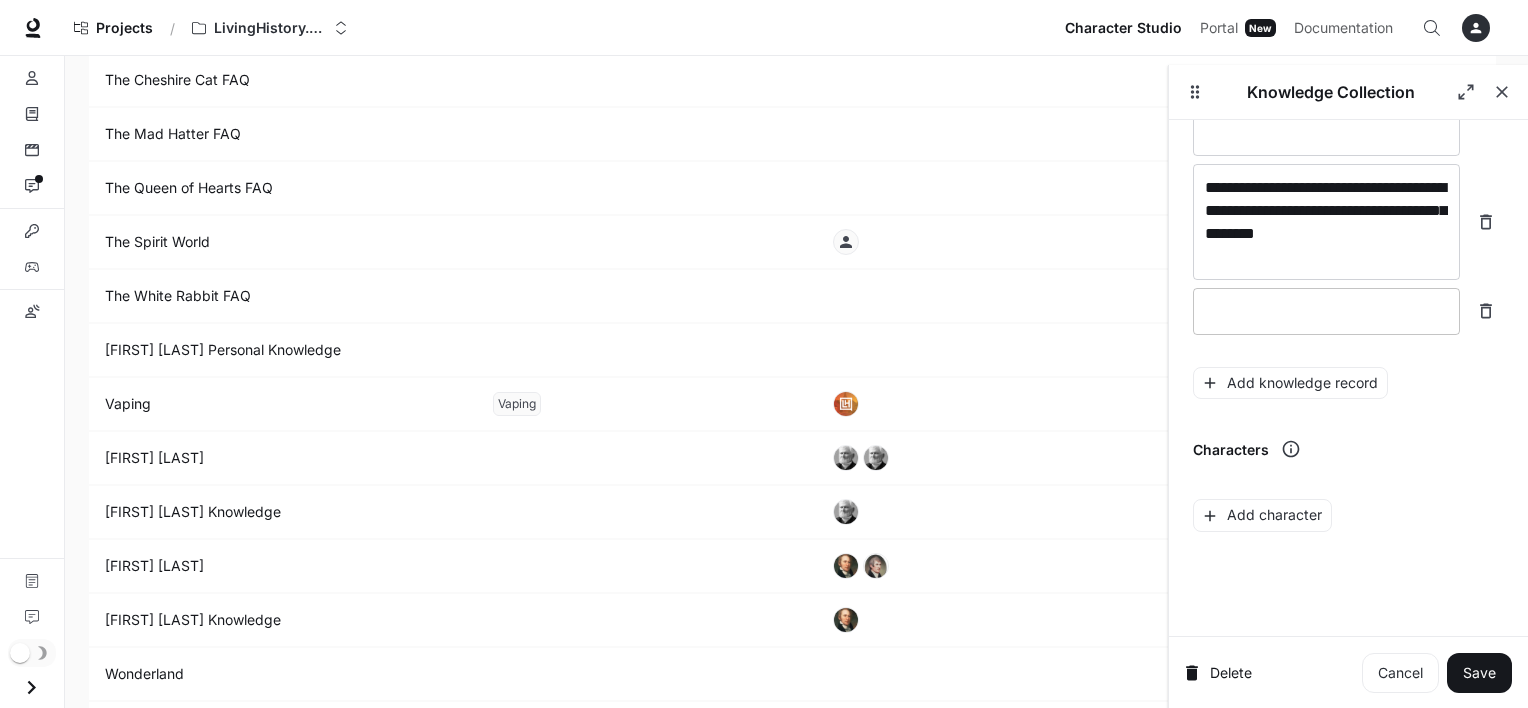 click at bounding box center (1326, 311) 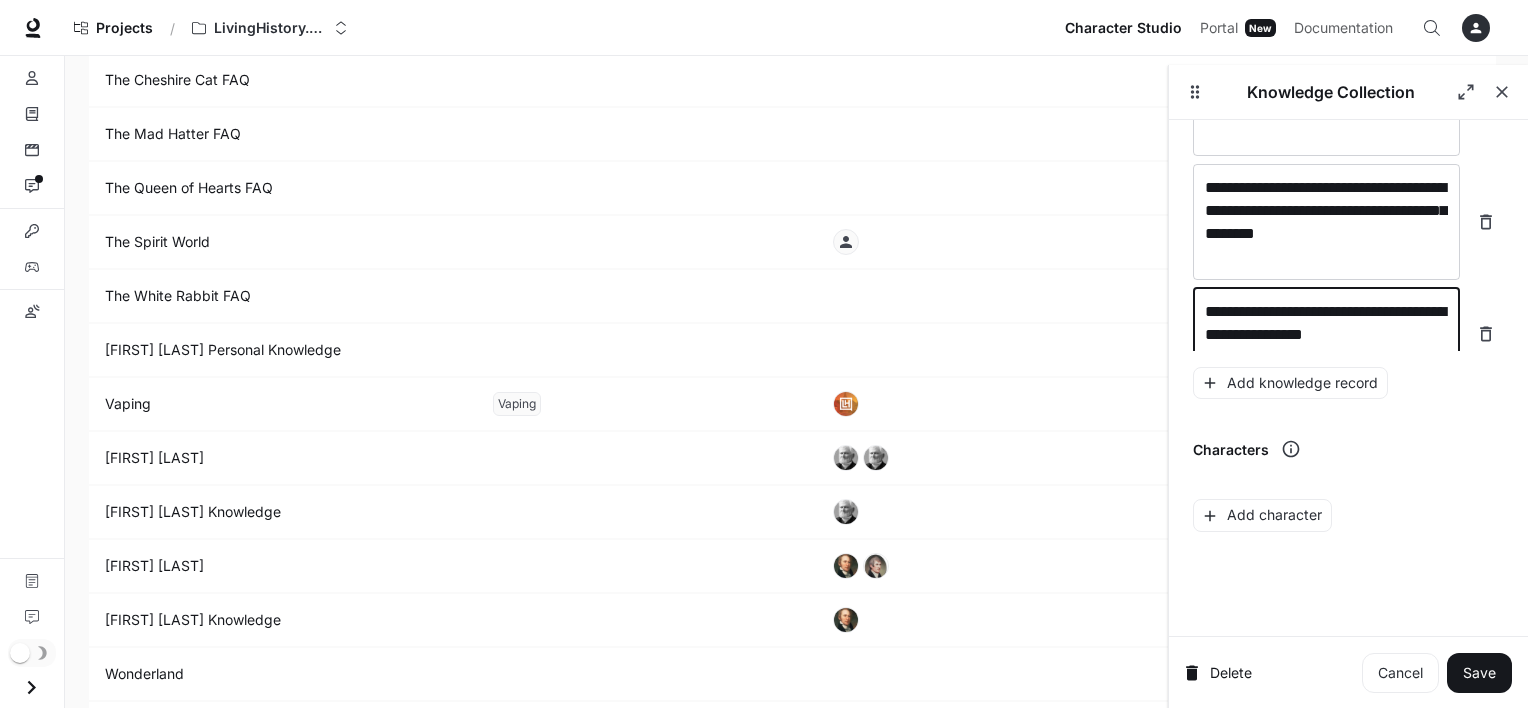scroll, scrollTop: 35561, scrollLeft: 0, axis: vertical 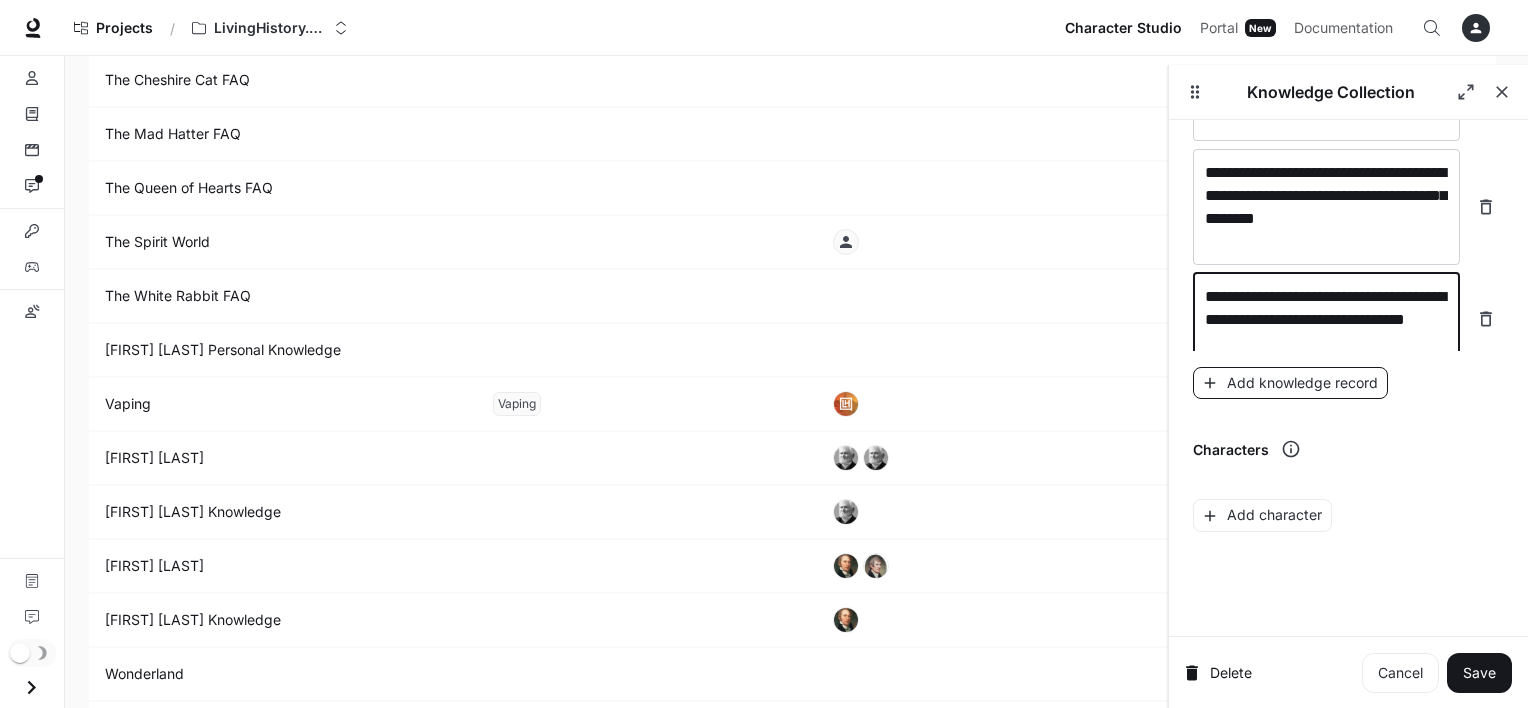 type on "**********" 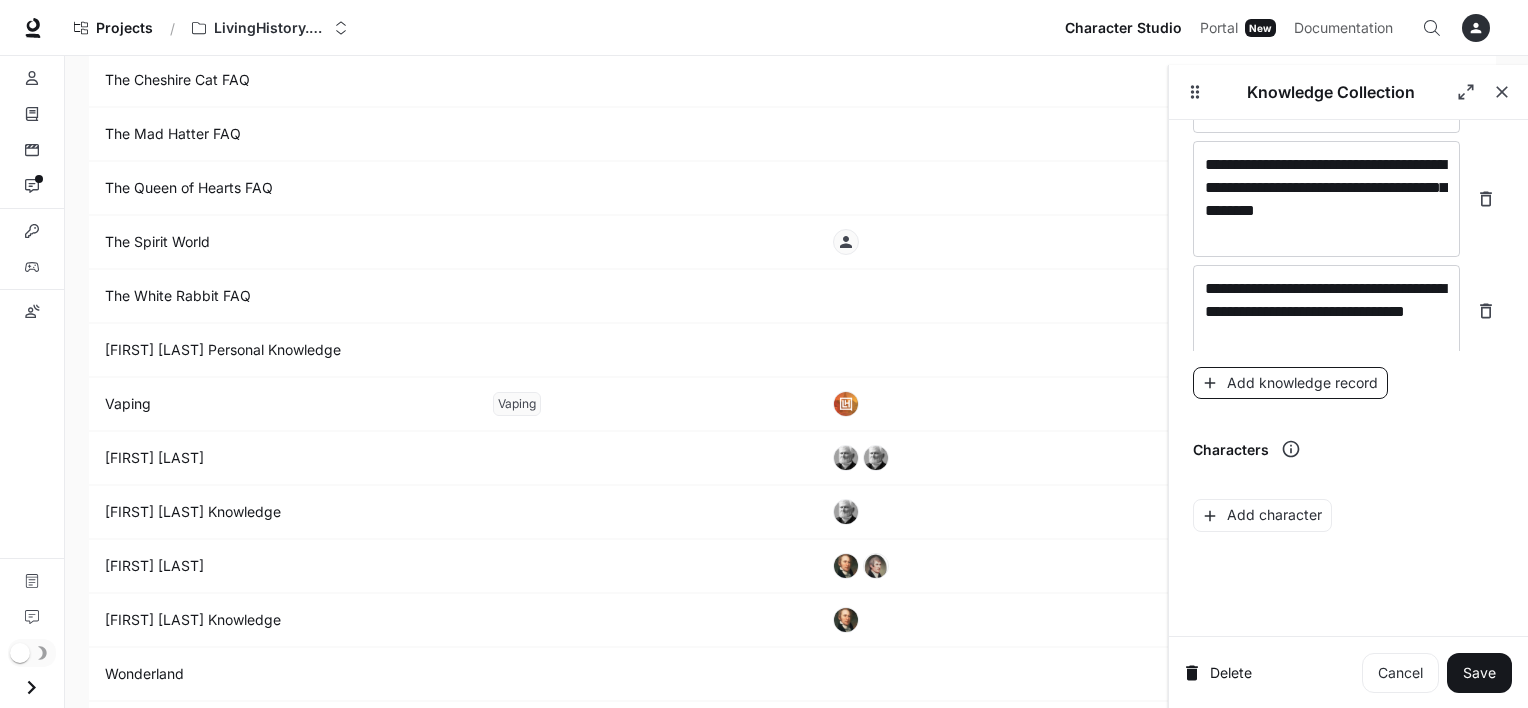 scroll, scrollTop: 35639, scrollLeft: 0, axis: vertical 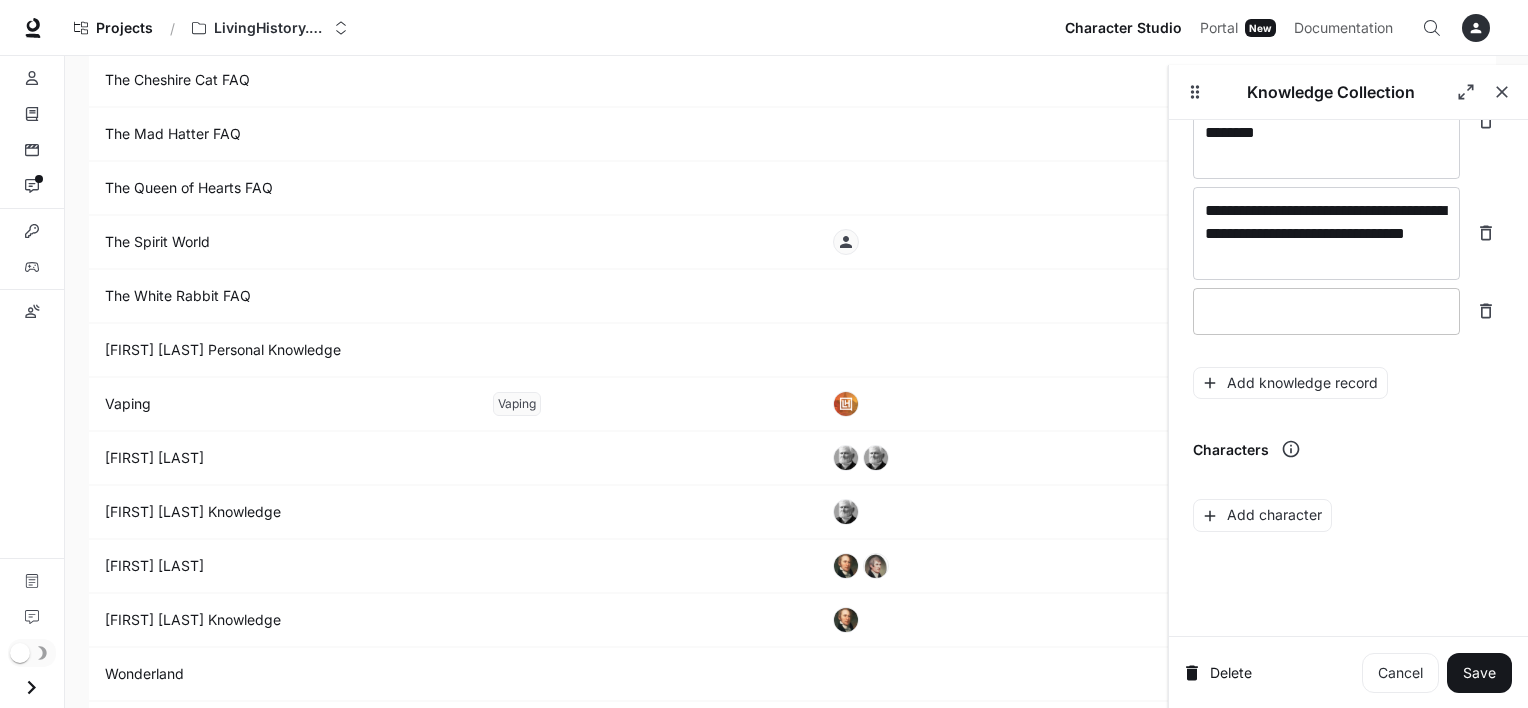 click on "* ​" at bounding box center (1326, 311) 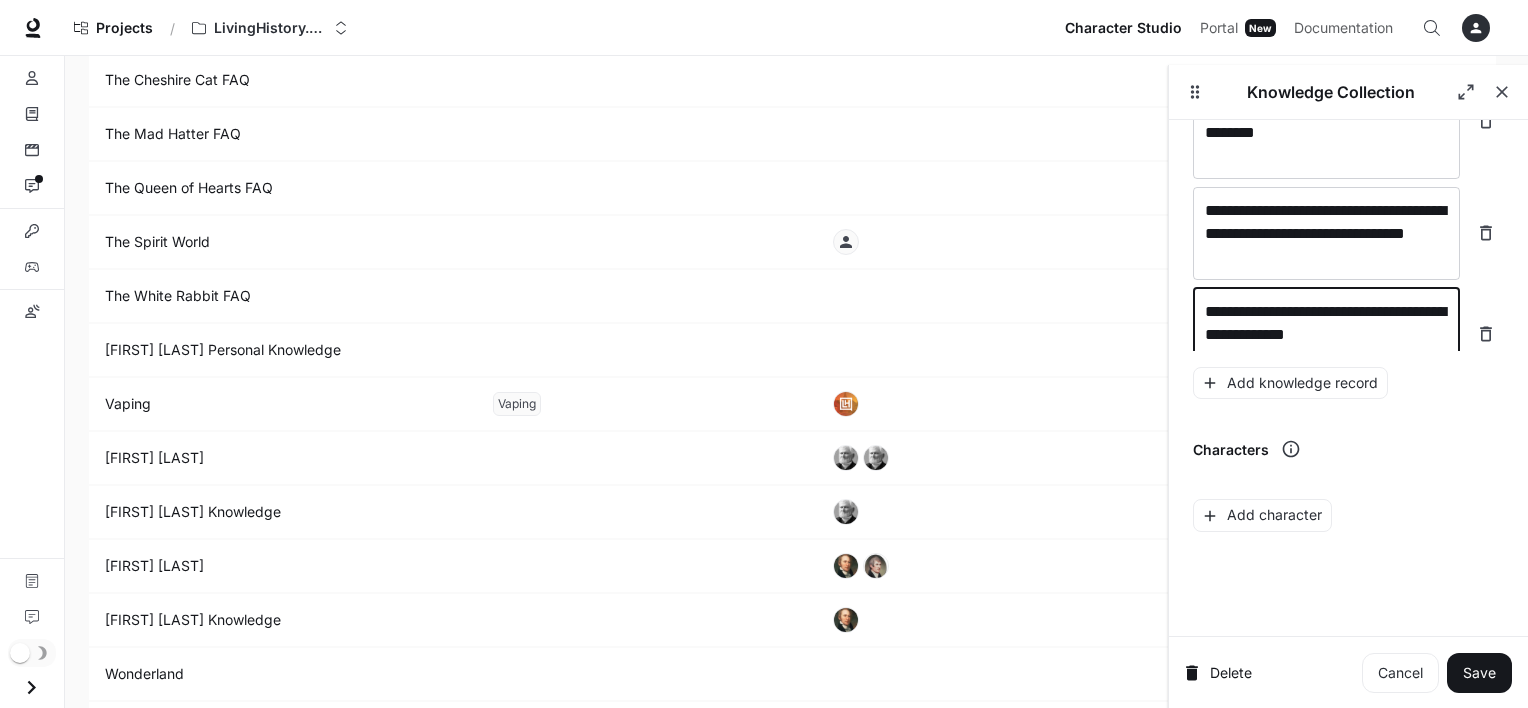 scroll, scrollTop: 35655, scrollLeft: 0, axis: vertical 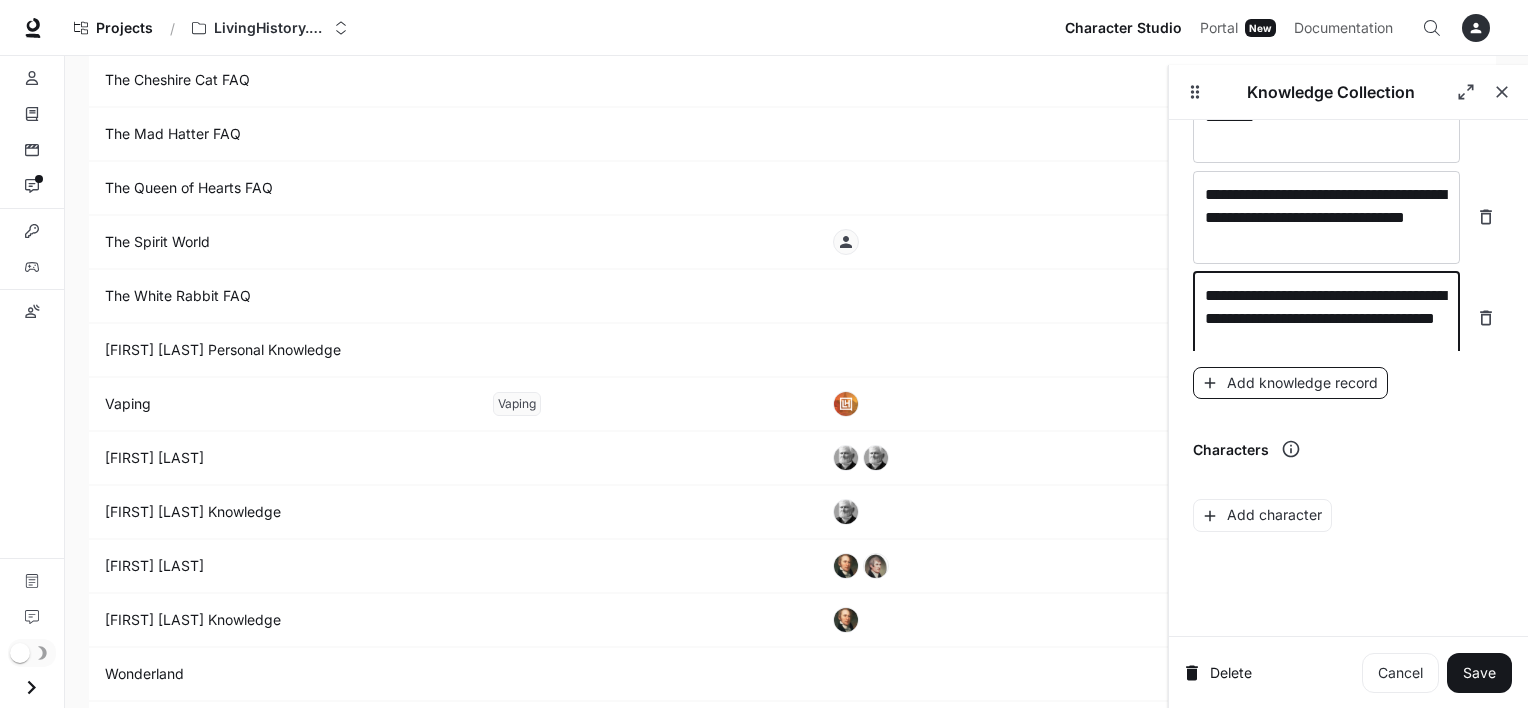 type on "**********" 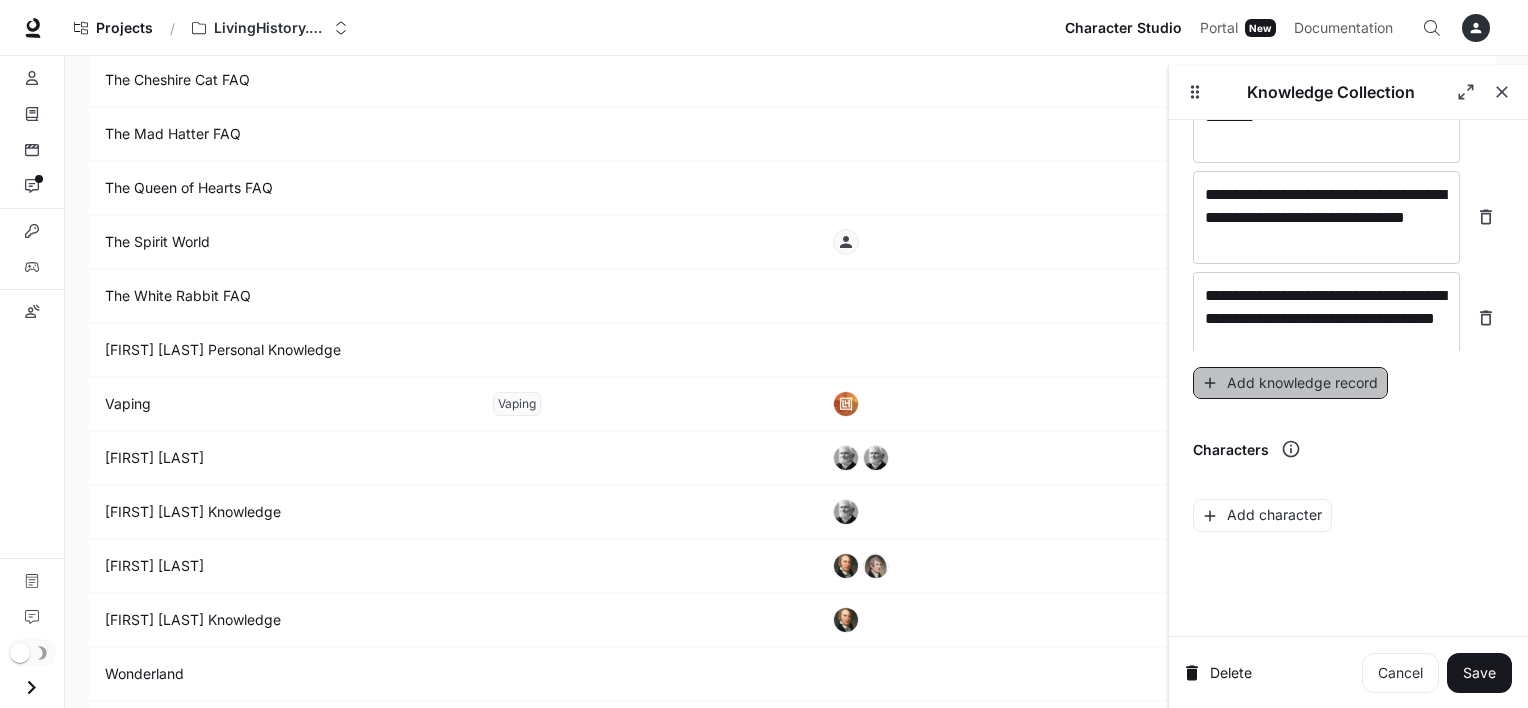 click on "Add knowledge record" at bounding box center (1290, 383) 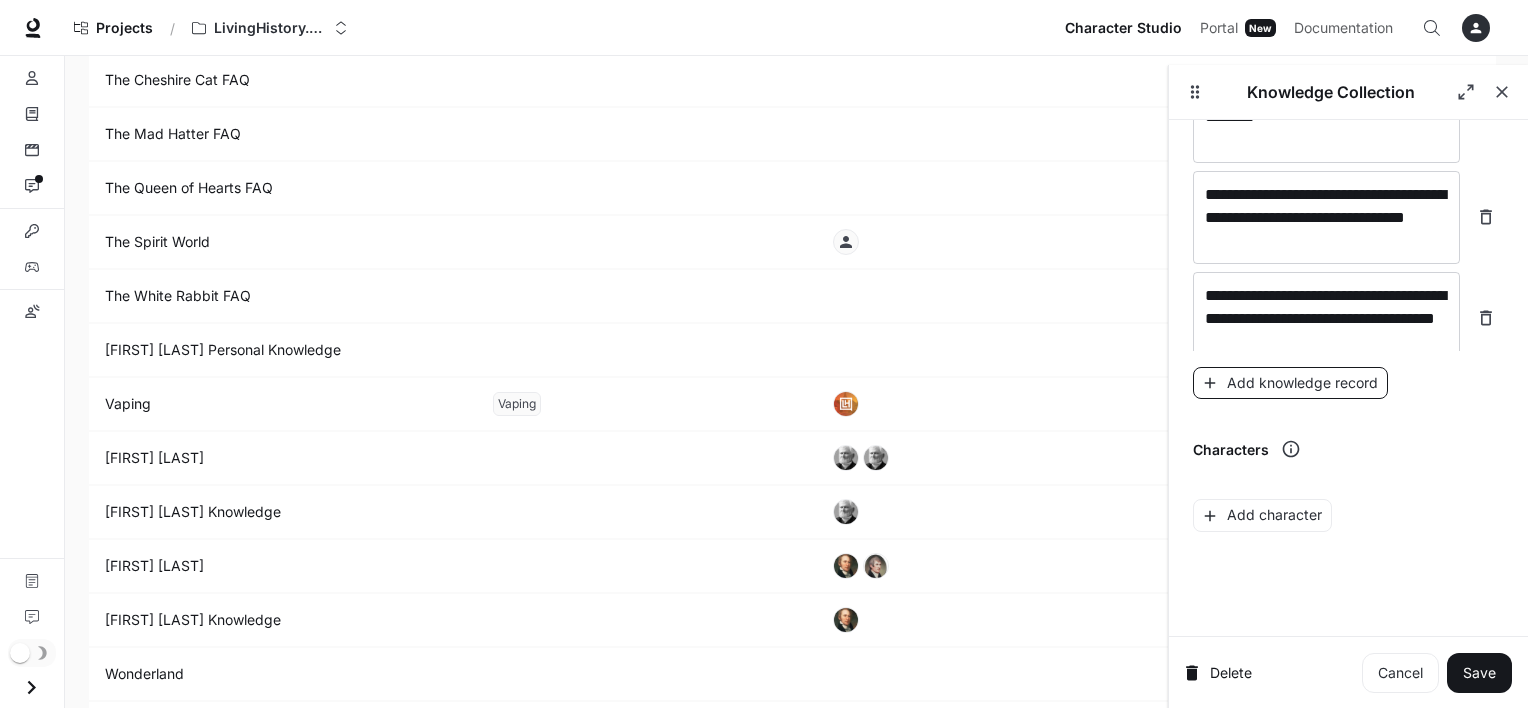 scroll, scrollTop: 35694, scrollLeft: 0, axis: vertical 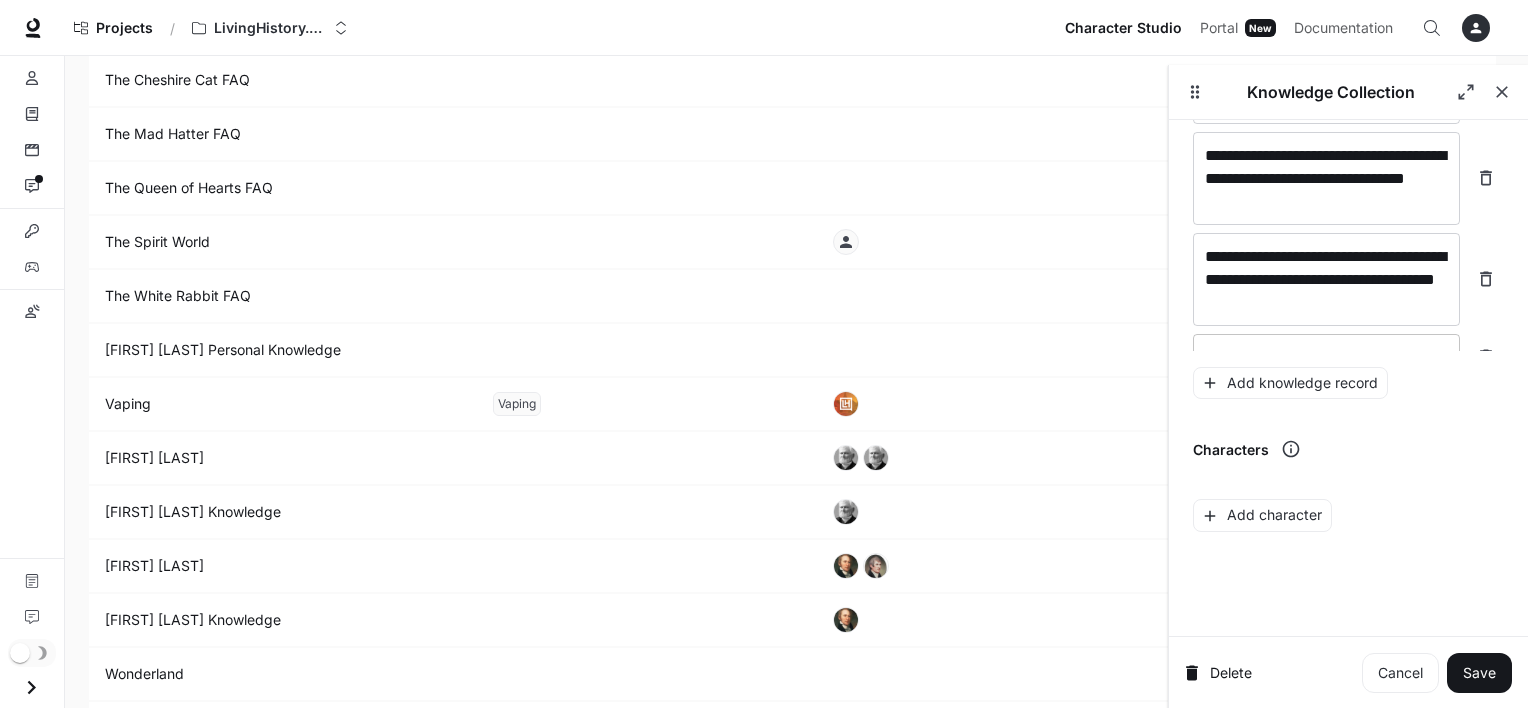click at bounding box center [1326, 357] 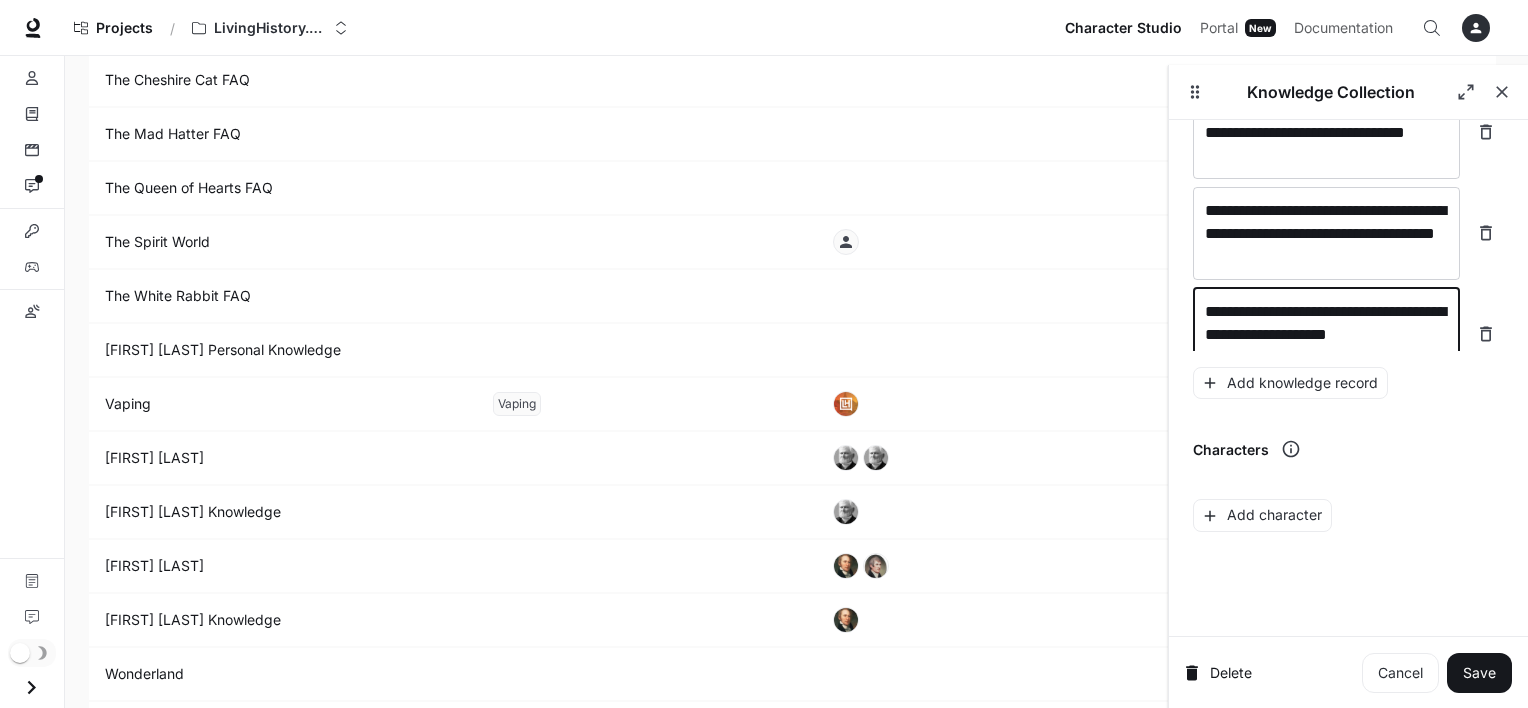 scroll, scrollTop: 35756, scrollLeft: 0, axis: vertical 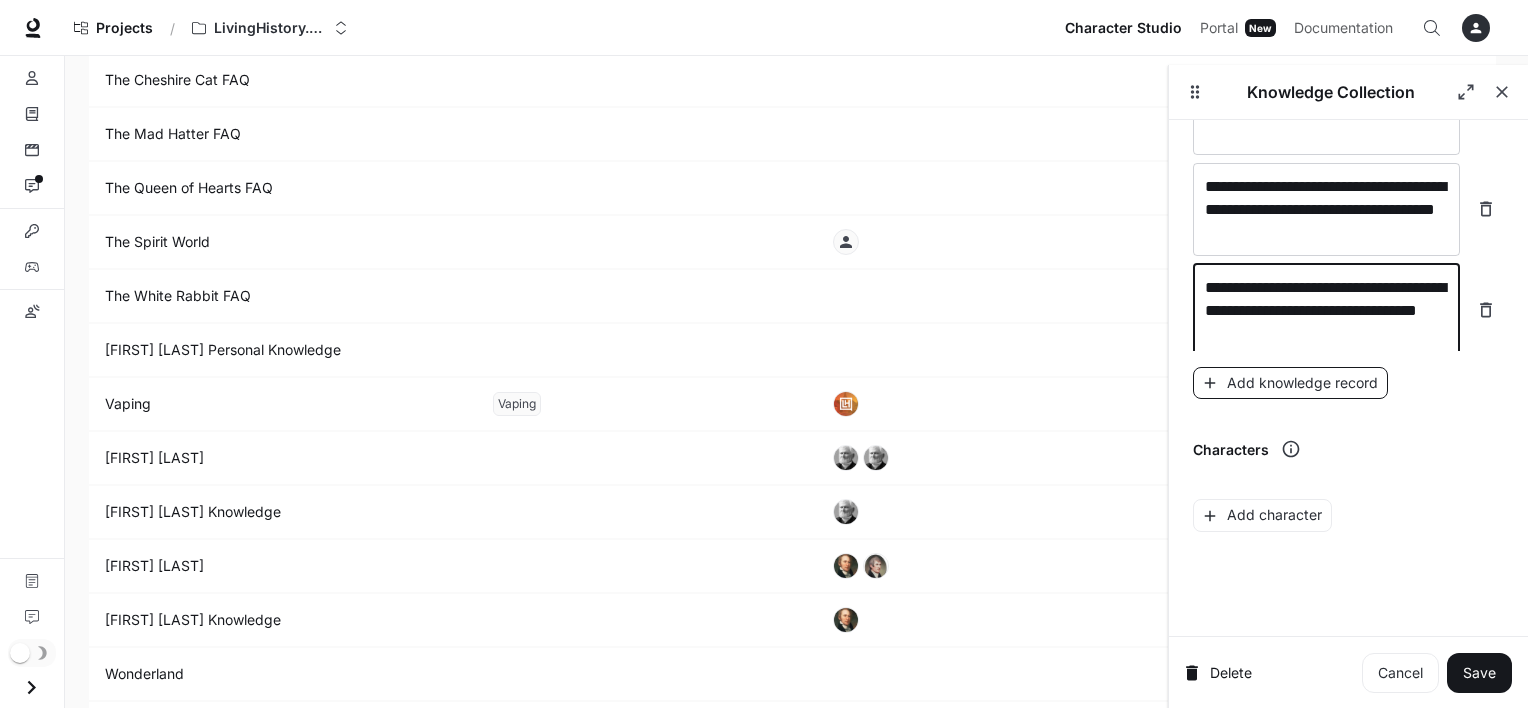 type on "**********" 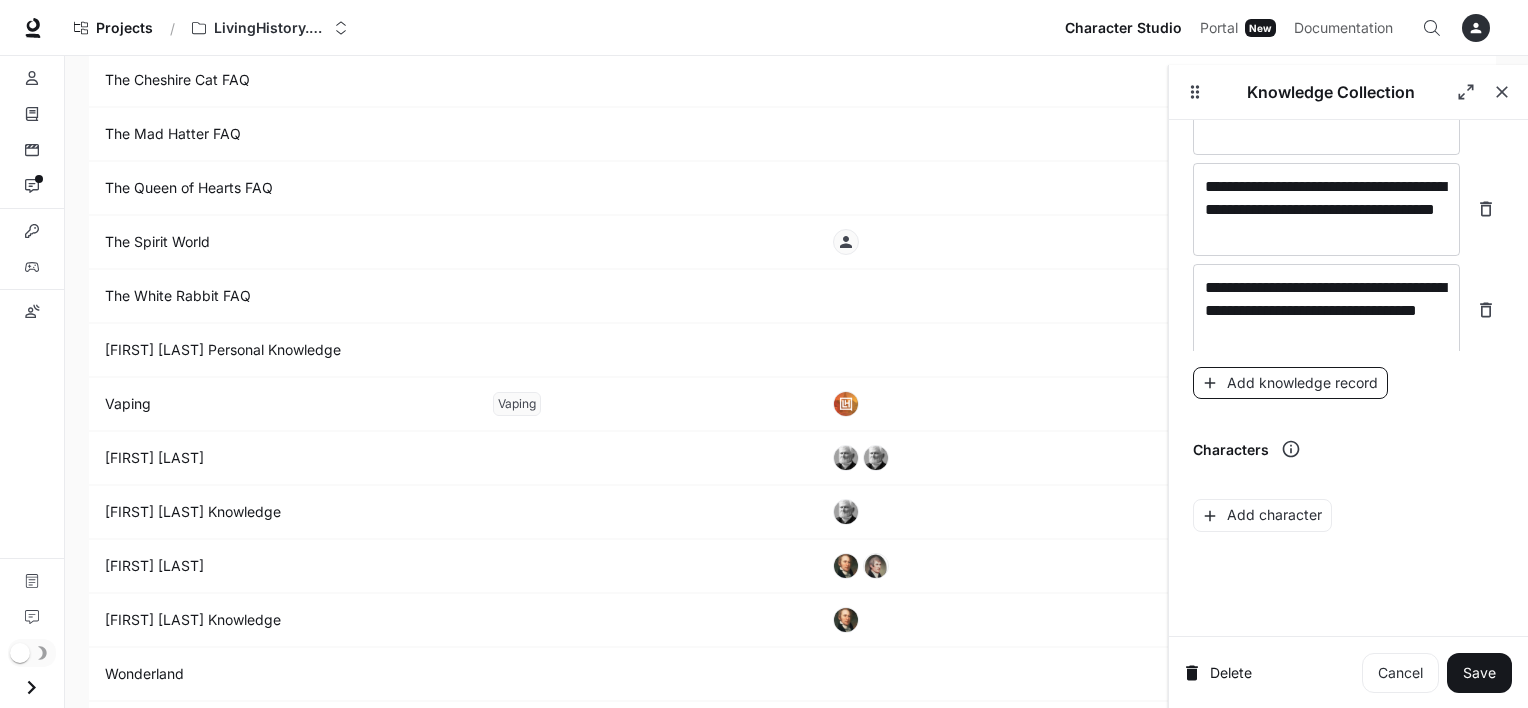 scroll, scrollTop: 35832, scrollLeft: 0, axis: vertical 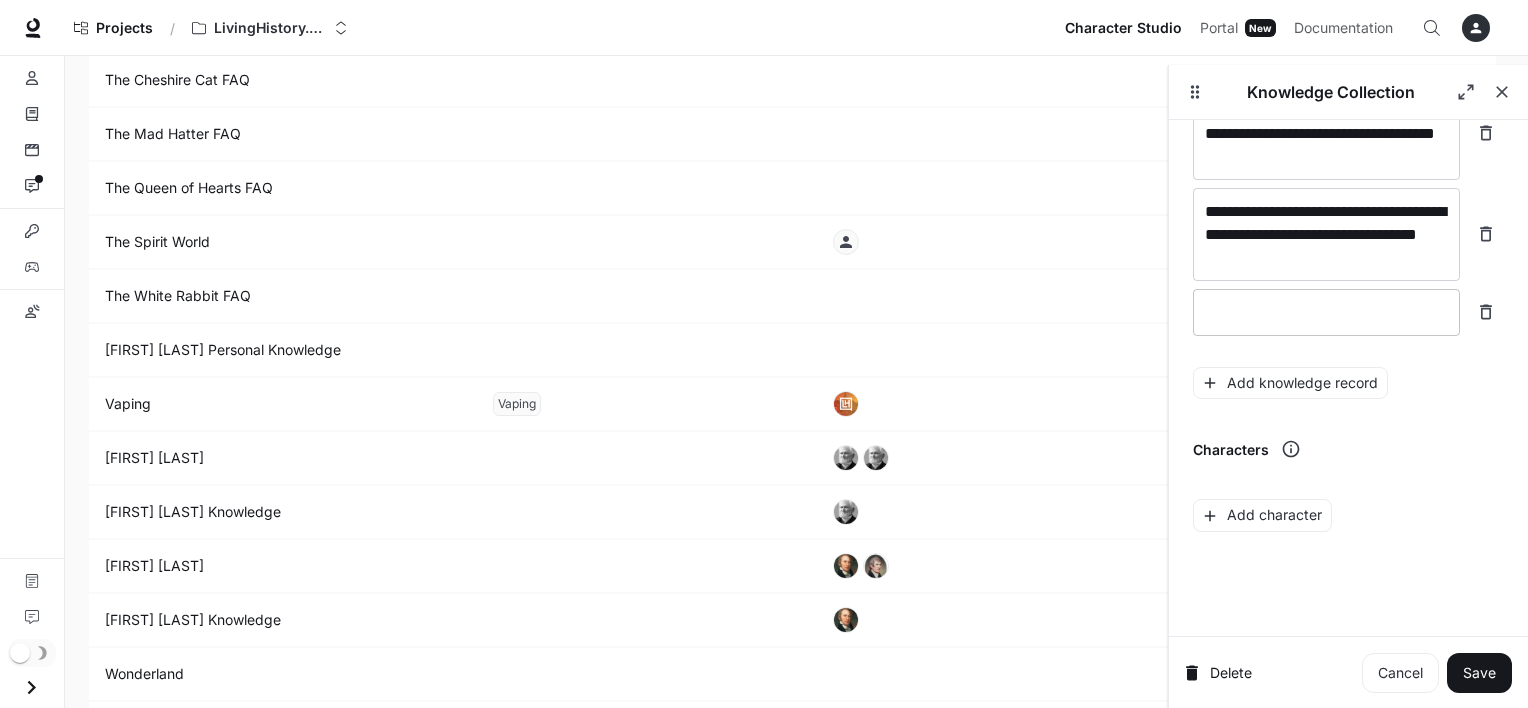 click at bounding box center [1326, 312] 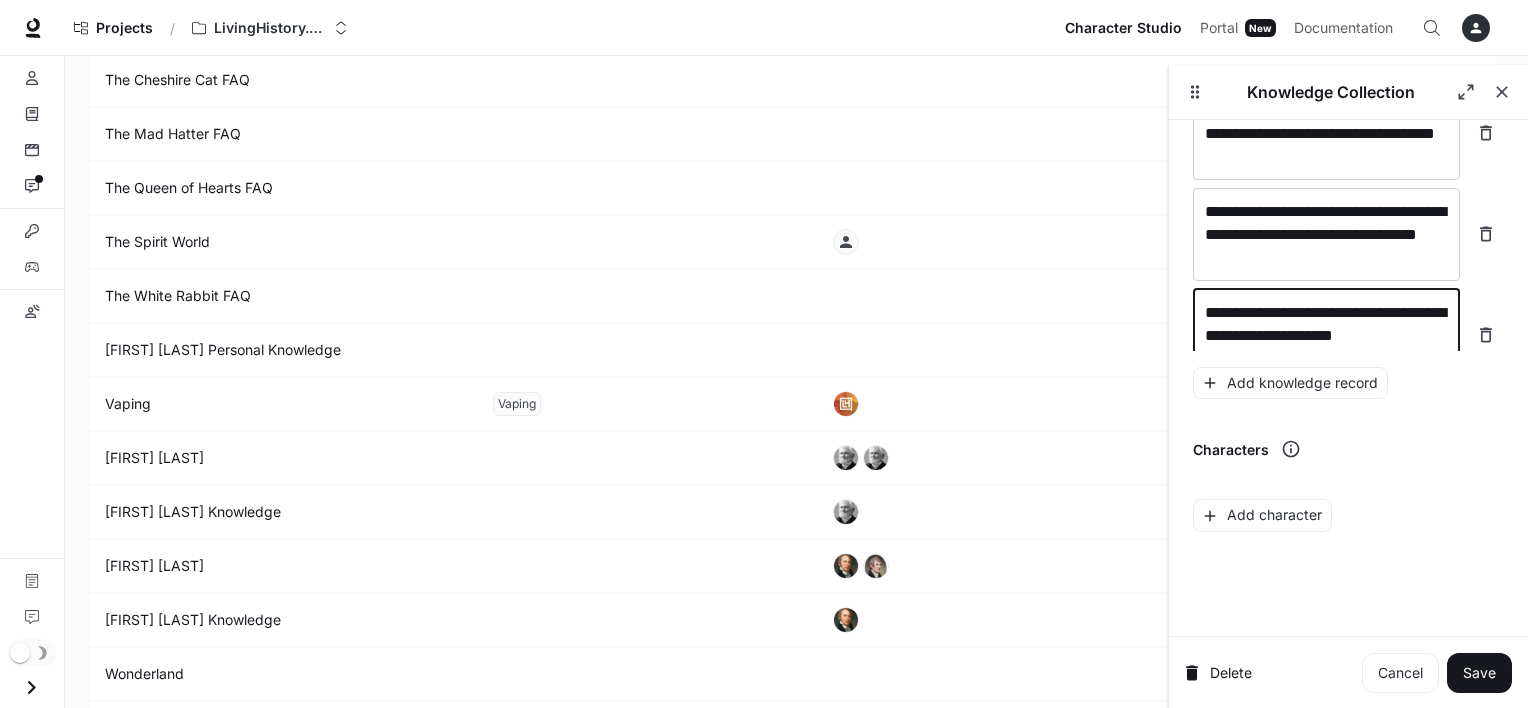 scroll, scrollTop: 35848, scrollLeft: 0, axis: vertical 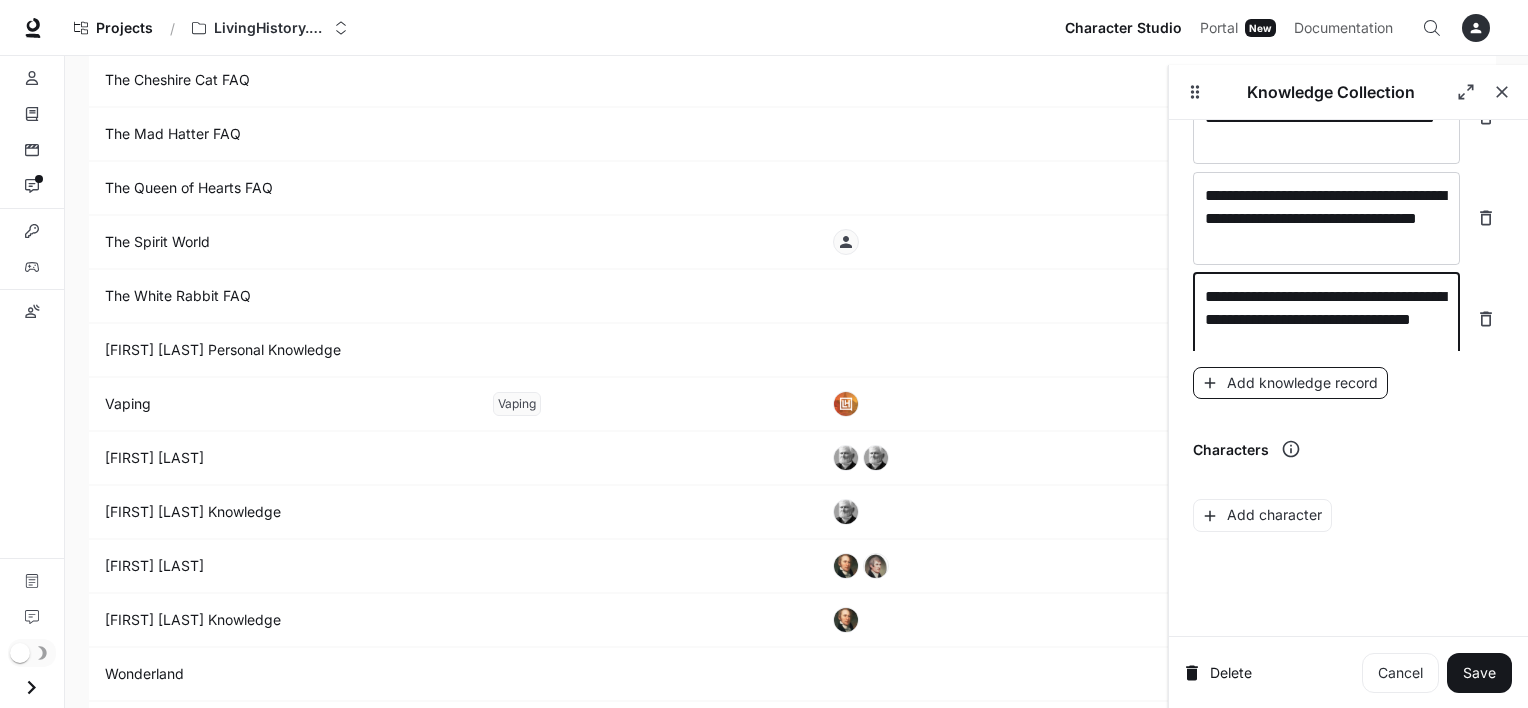 type on "**********" 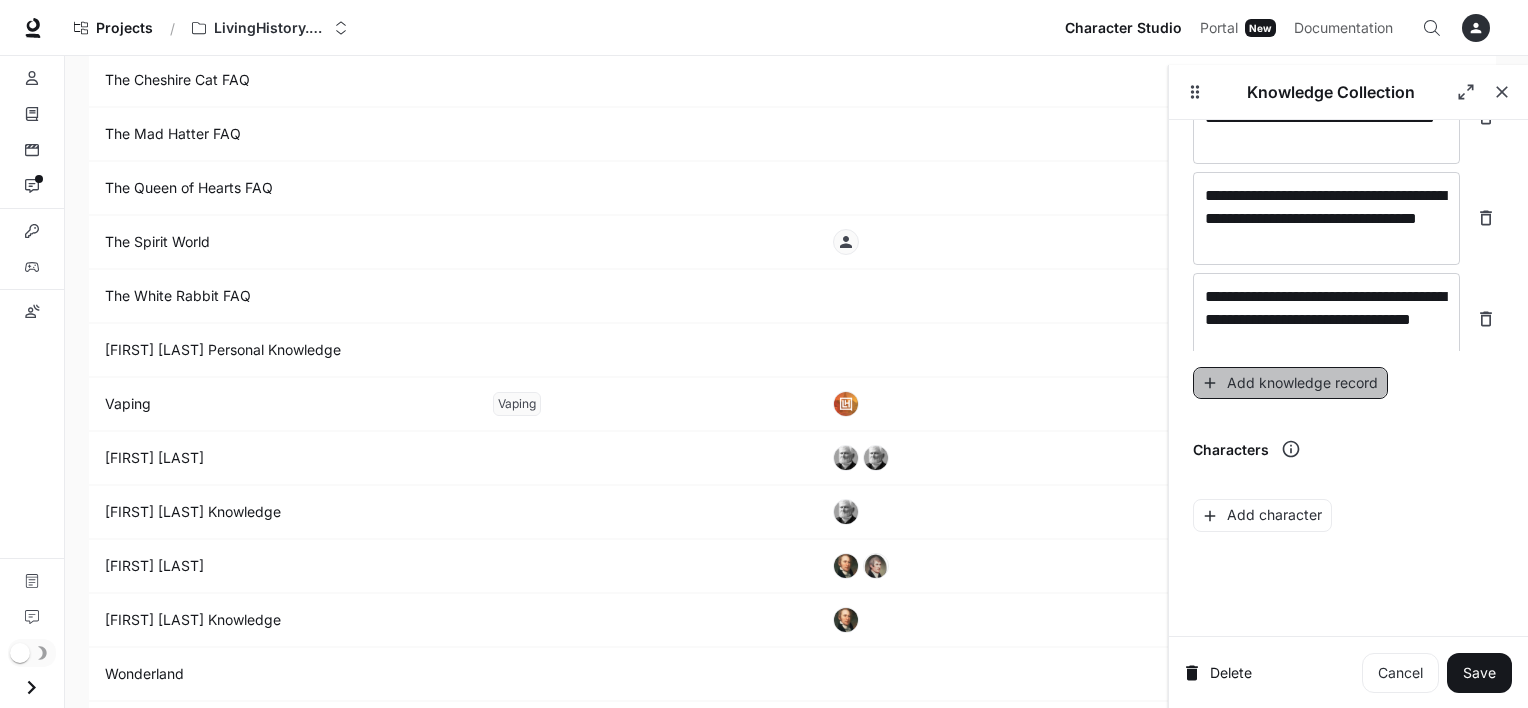 click on "Add knowledge record" at bounding box center (1290, 383) 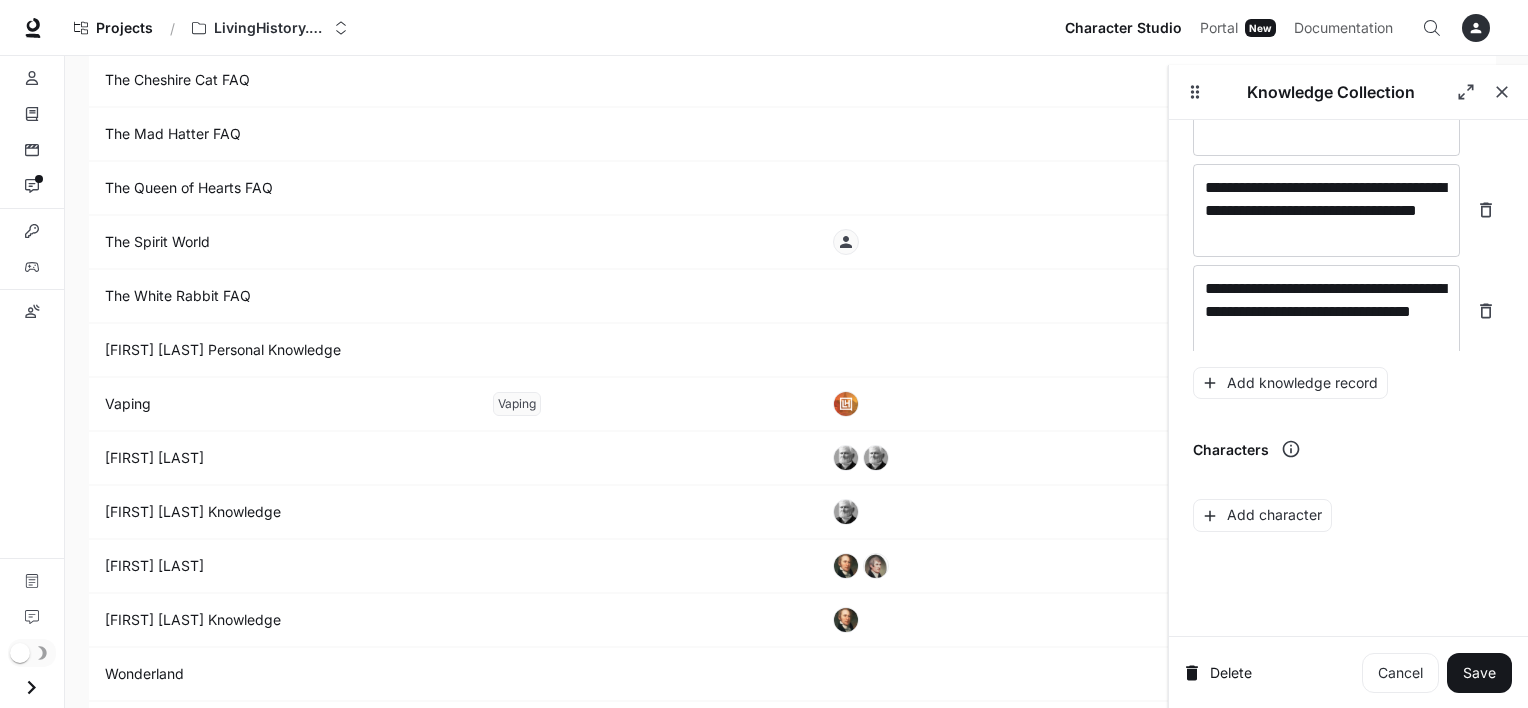 scroll, scrollTop: 35926, scrollLeft: 0, axis: vertical 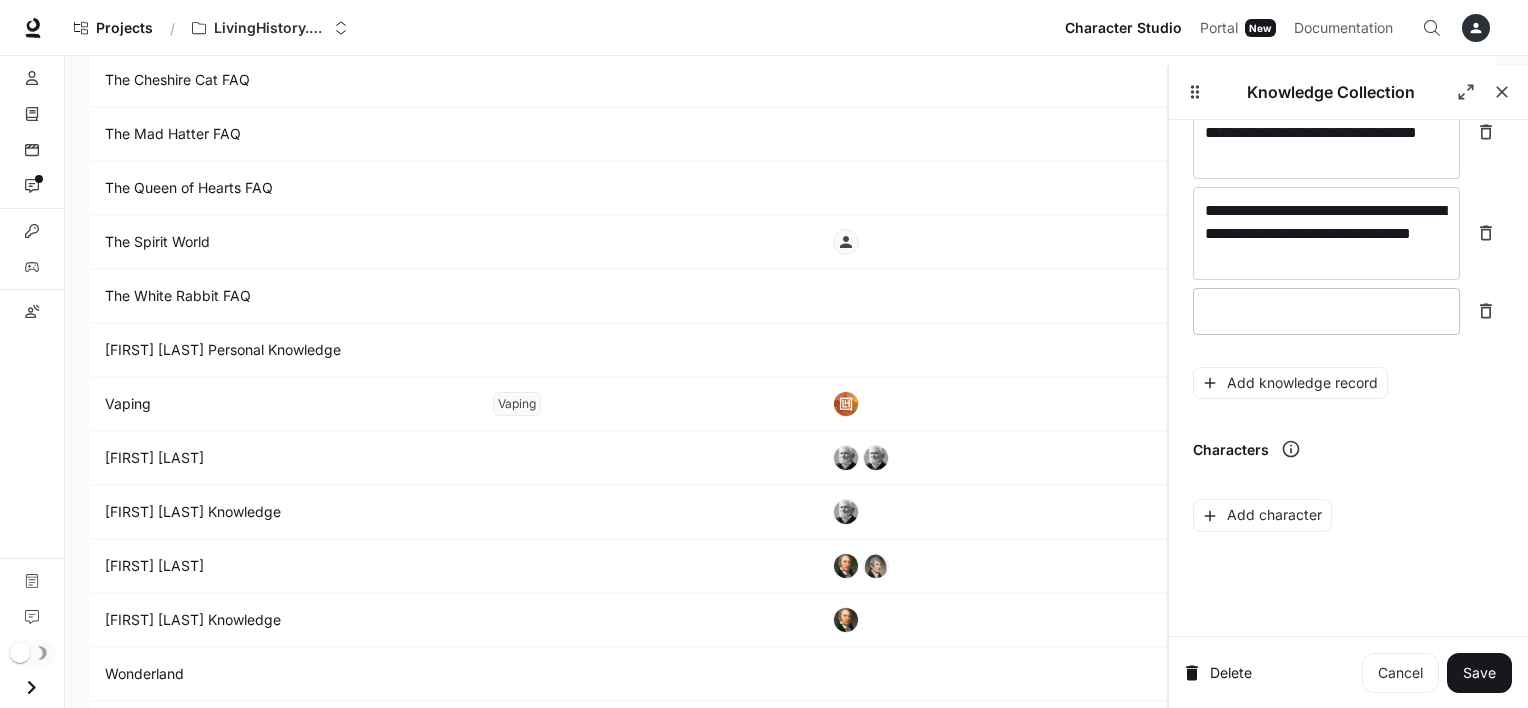 click at bounding box center [1326, 311] 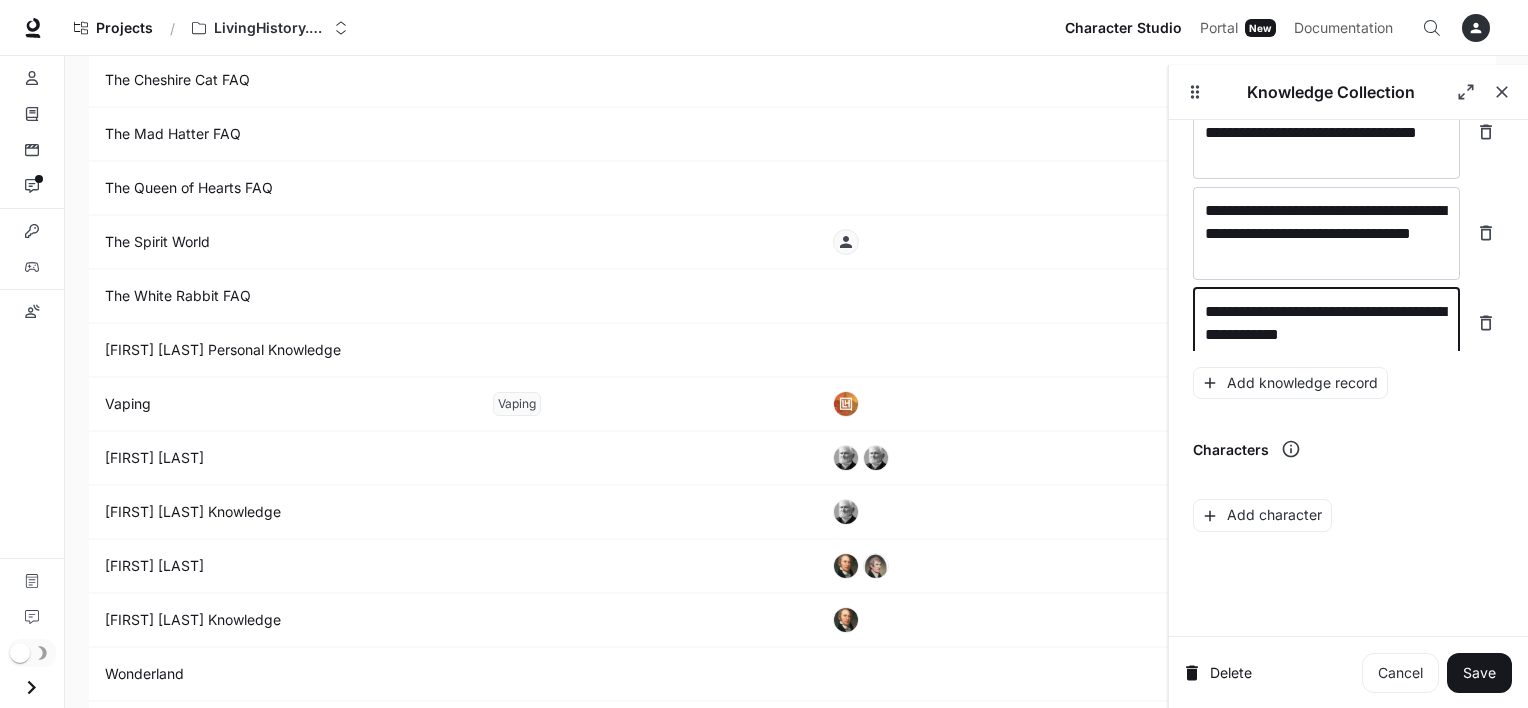 scroll, scrollTop: 35941, scrollLeft: 0, axis: vertical 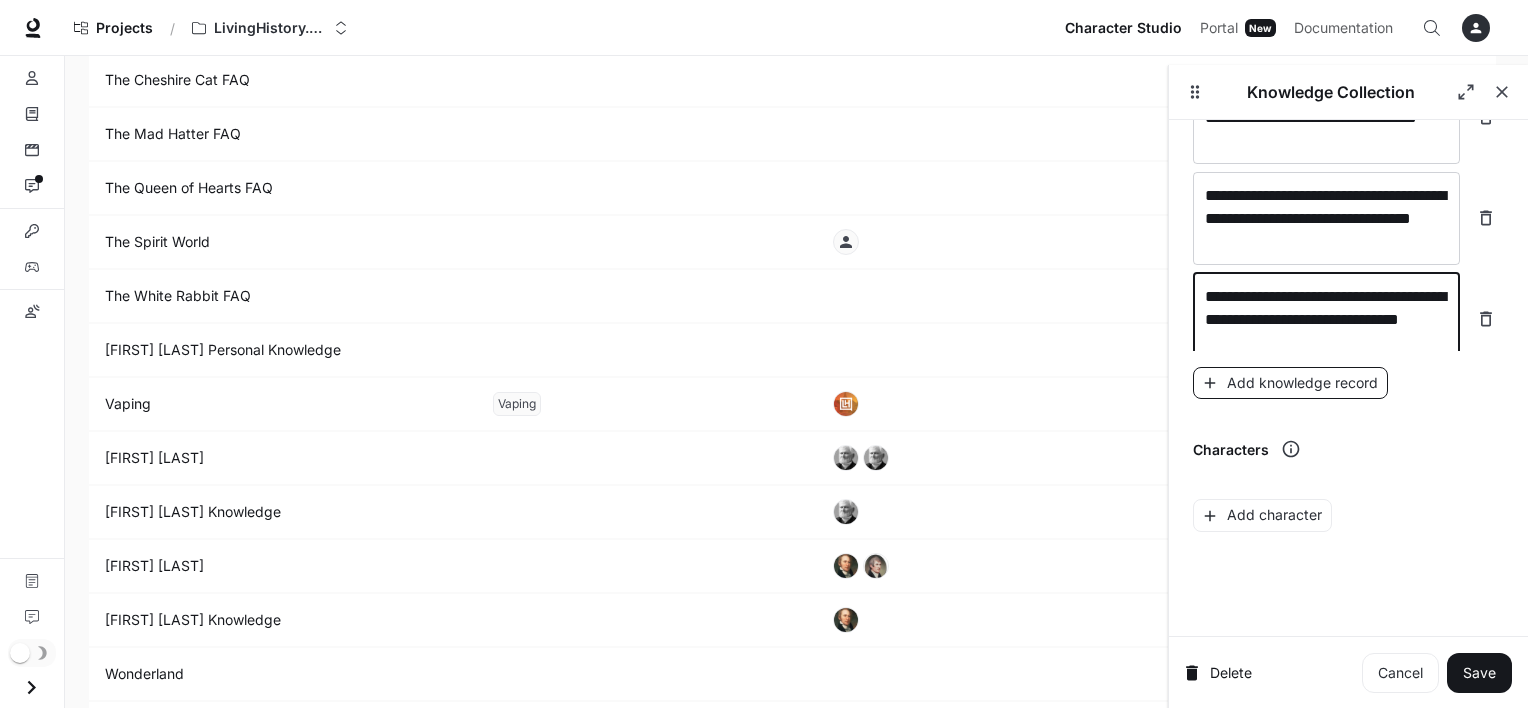 type on "**********" 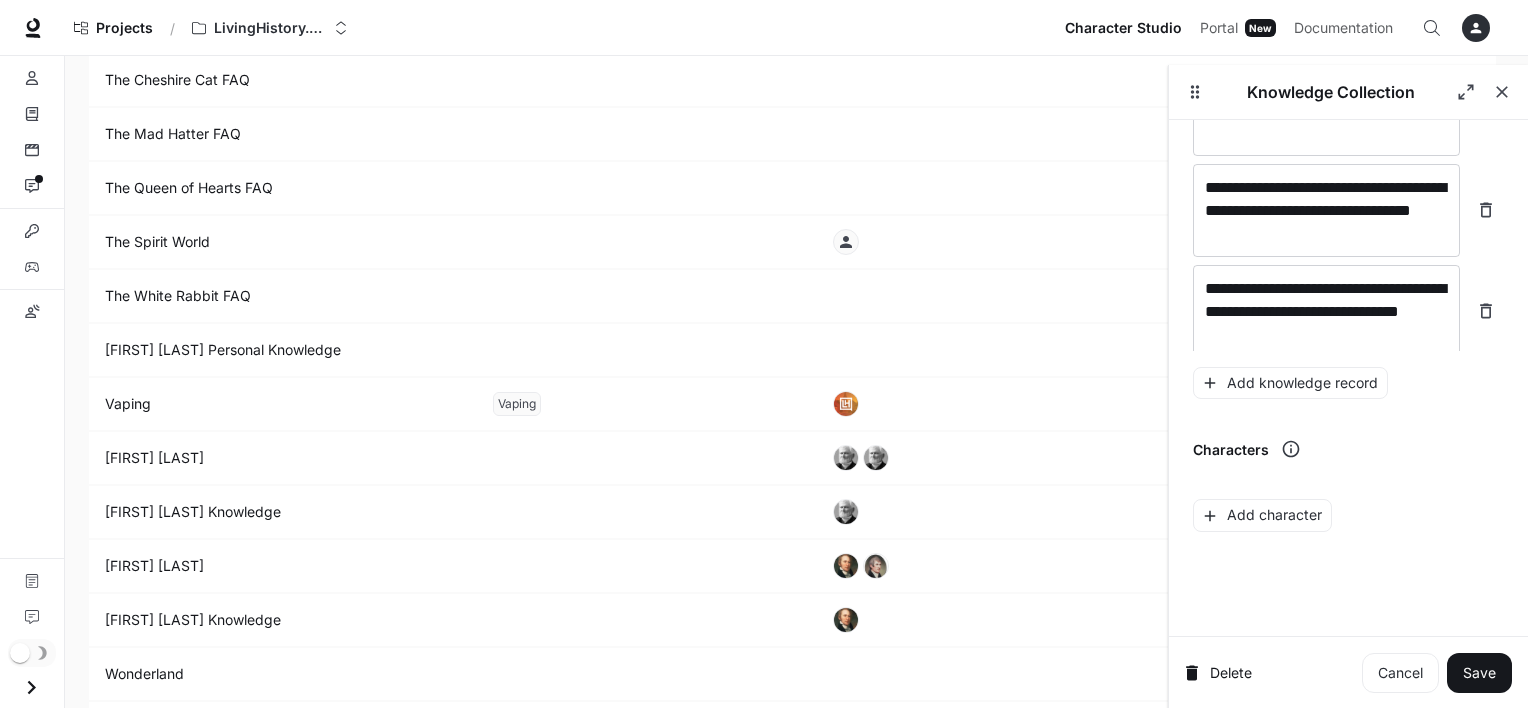 scroll, scrollTop: 36019, scrollLeft: 0, axis: vertical 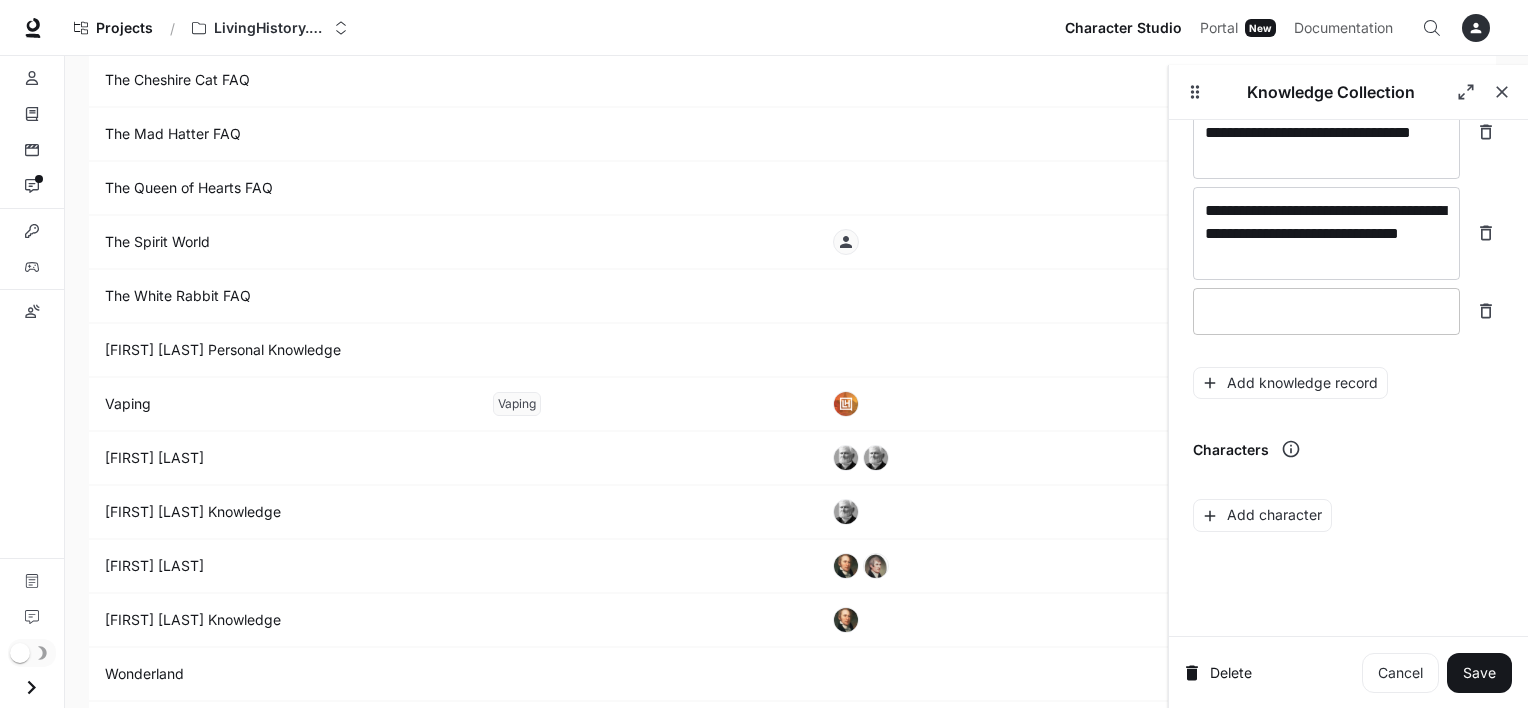 click at bounding box center (1326, 311) 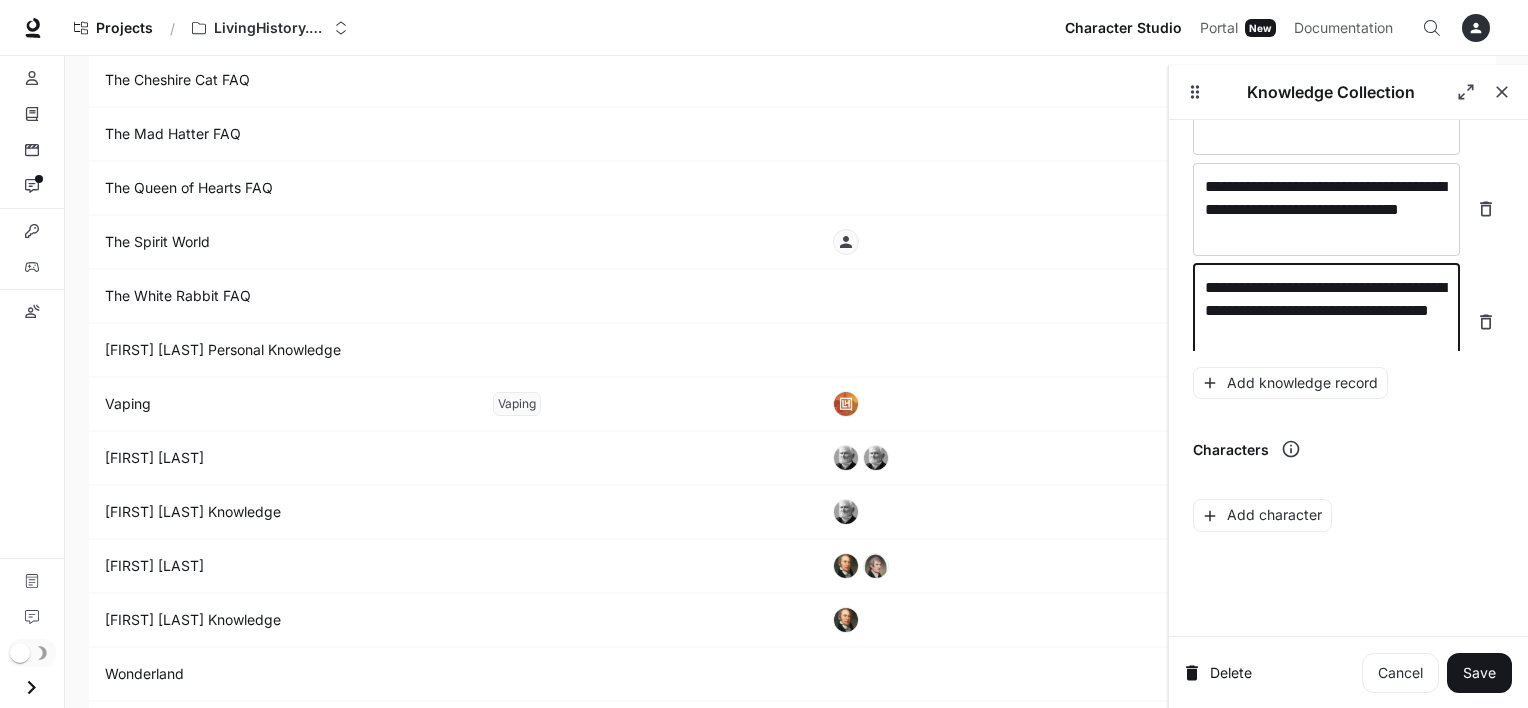 scroll, scrollTop: 36057, scrollLeft: 0, axis: vertical 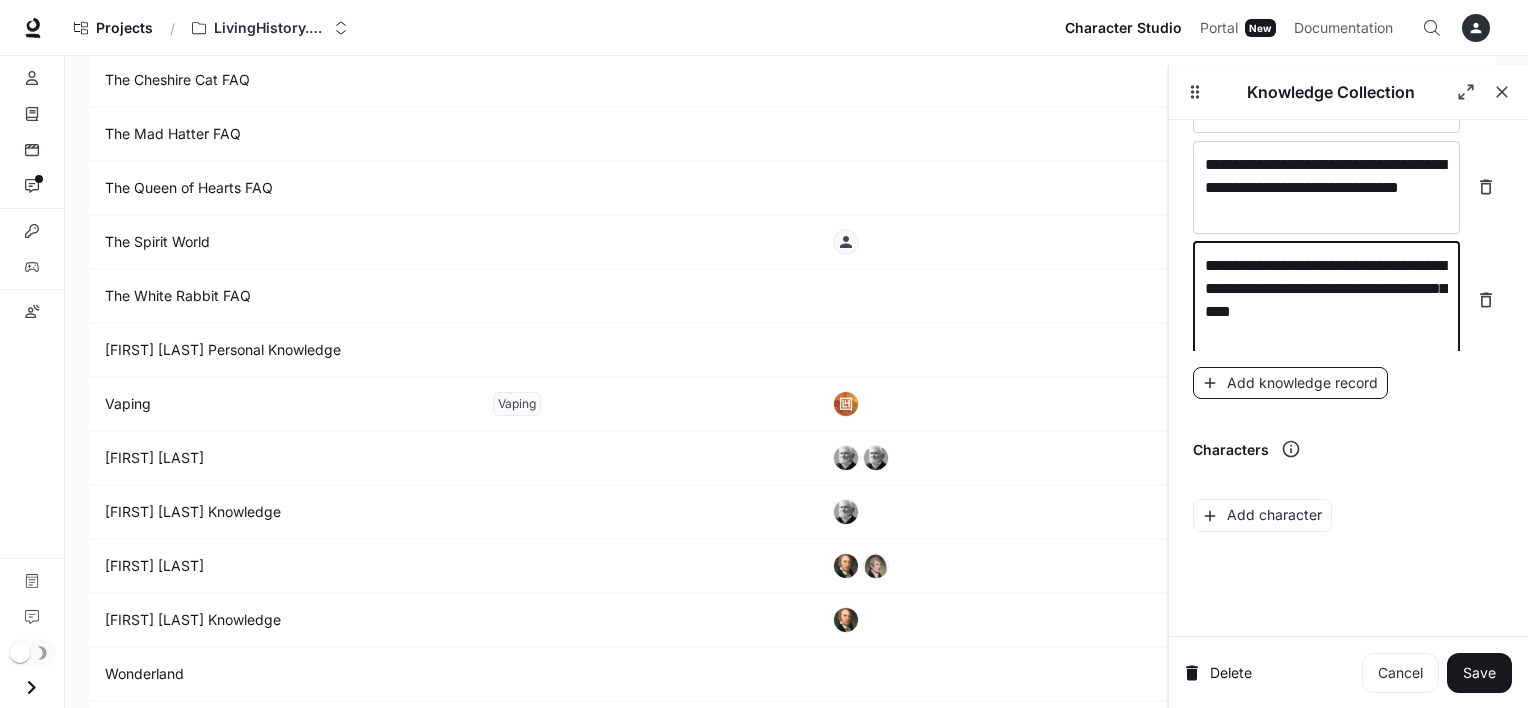 type on "**********" 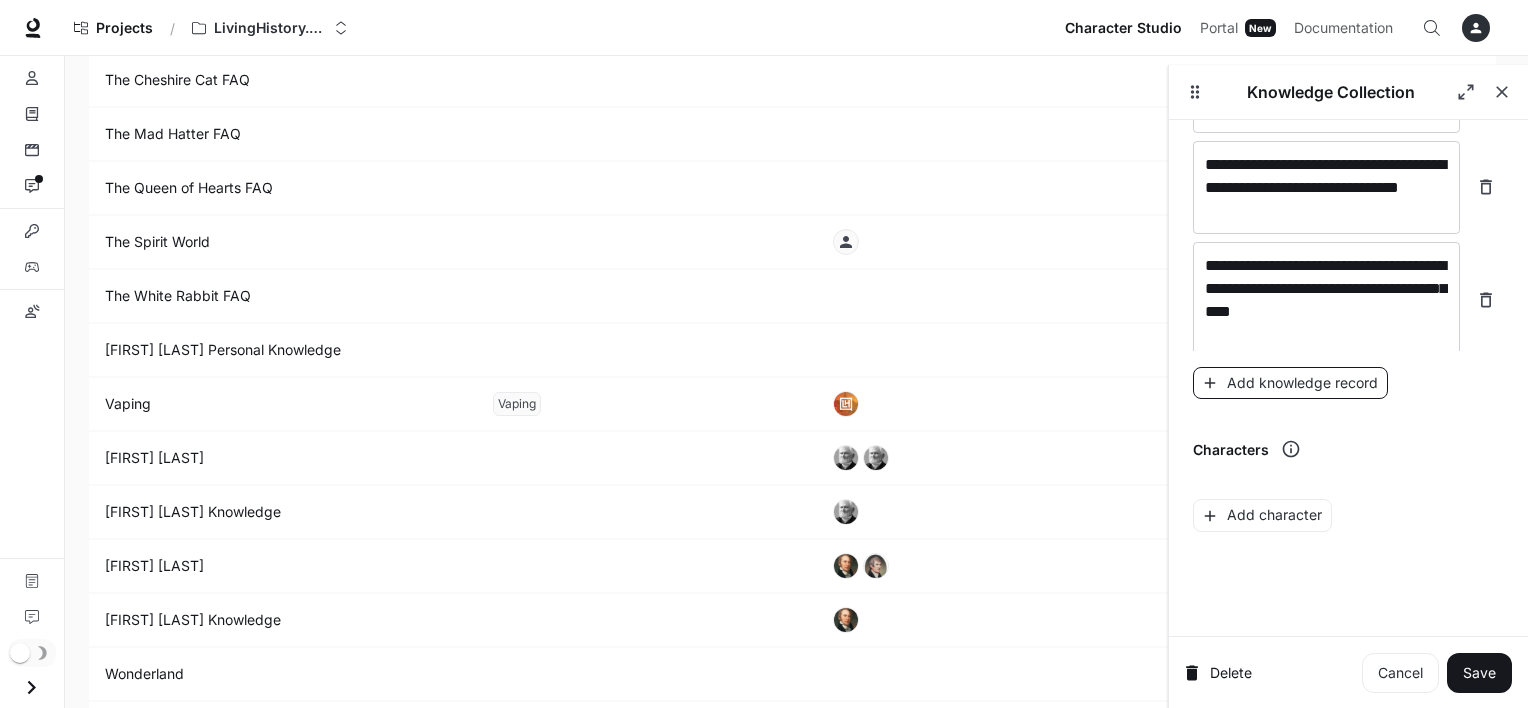 scroll, scrollTop: 36112, scrollLeft: 0, axis: vertical 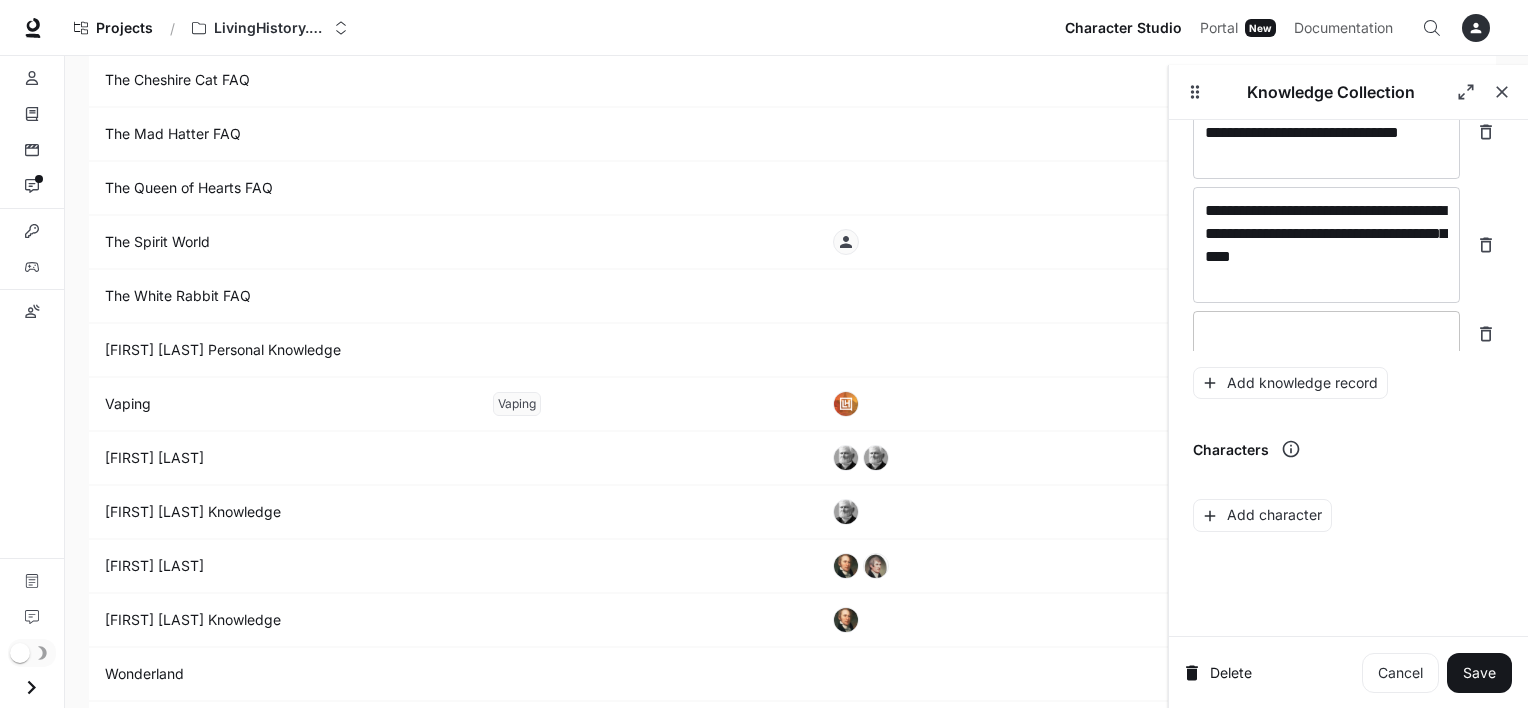 click at bounding box center (1326, 334) 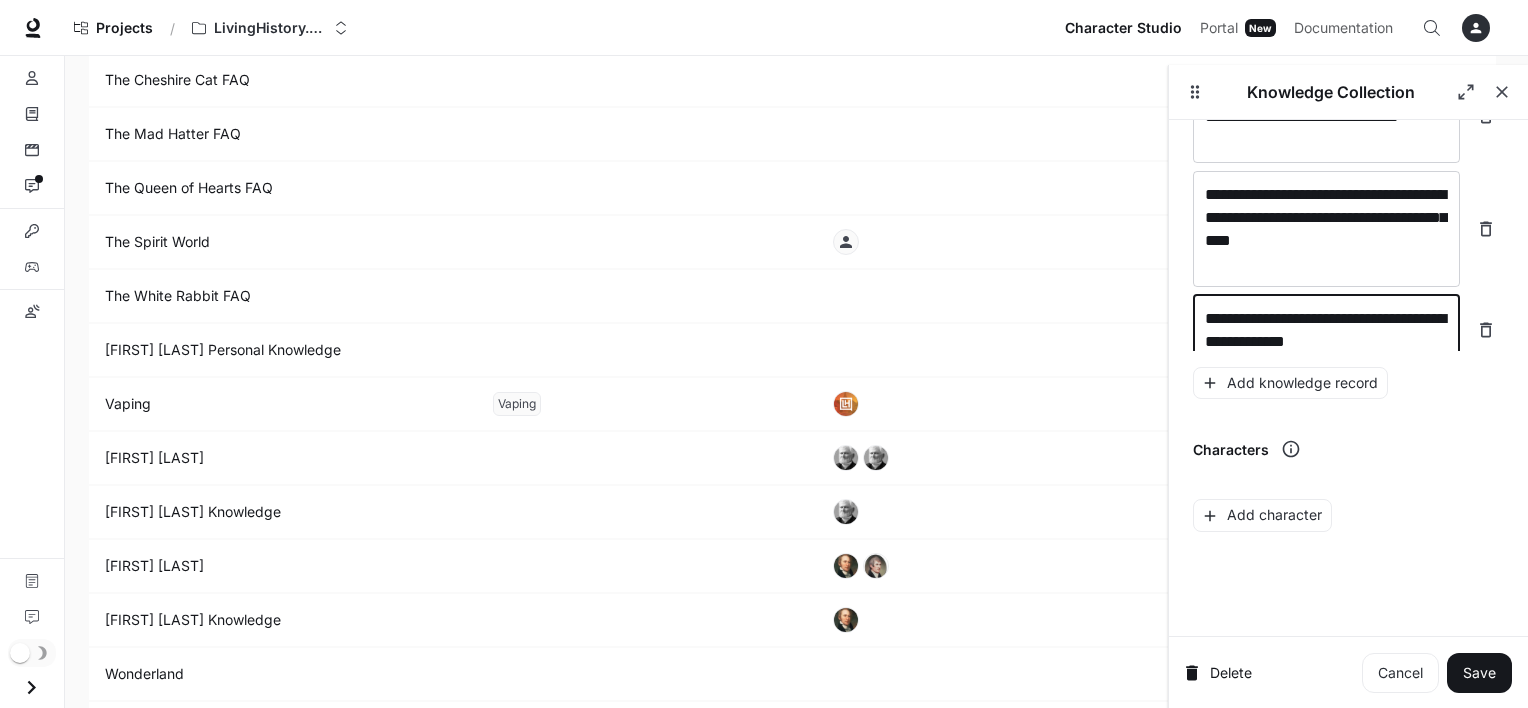 scroll, scrollTop: 36151, scrollLeft: 0, axis: vertical 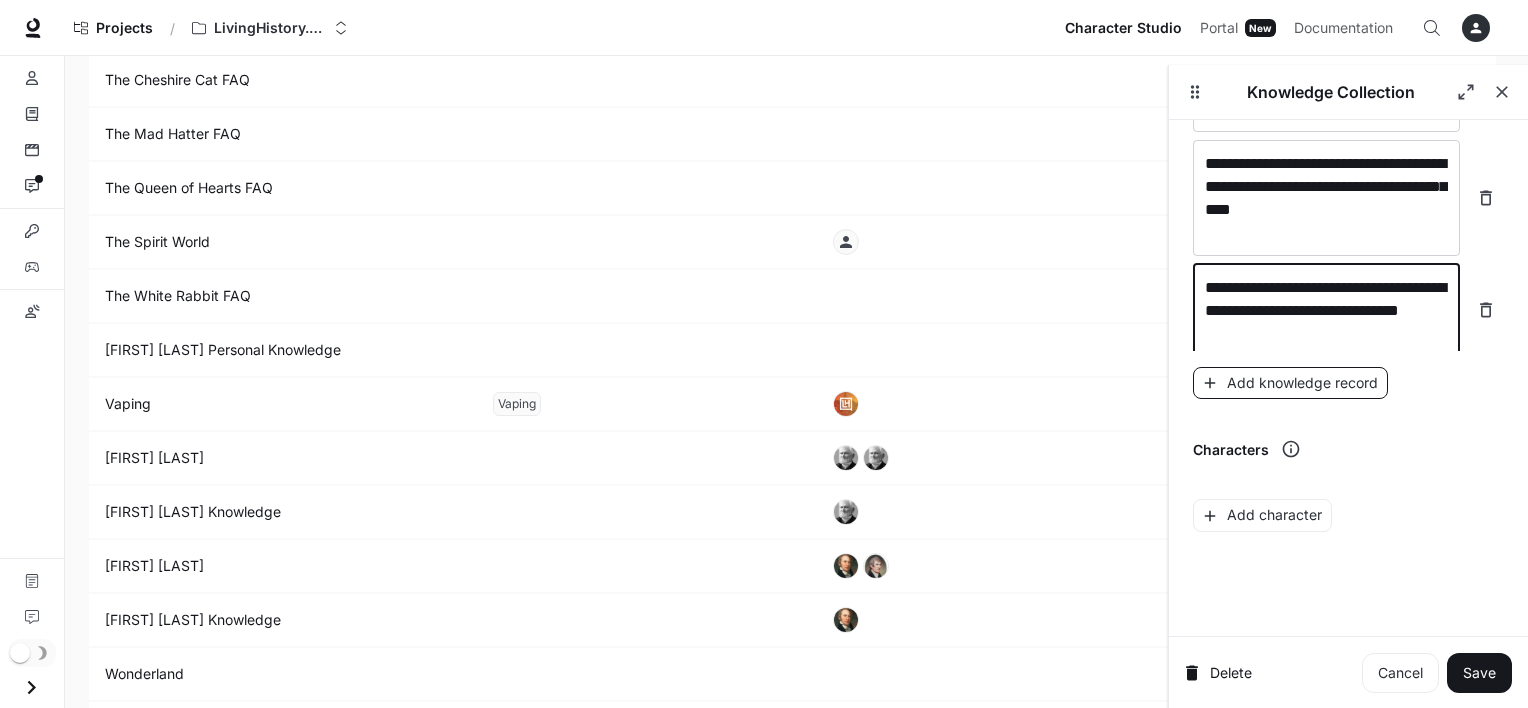 type on "**********" 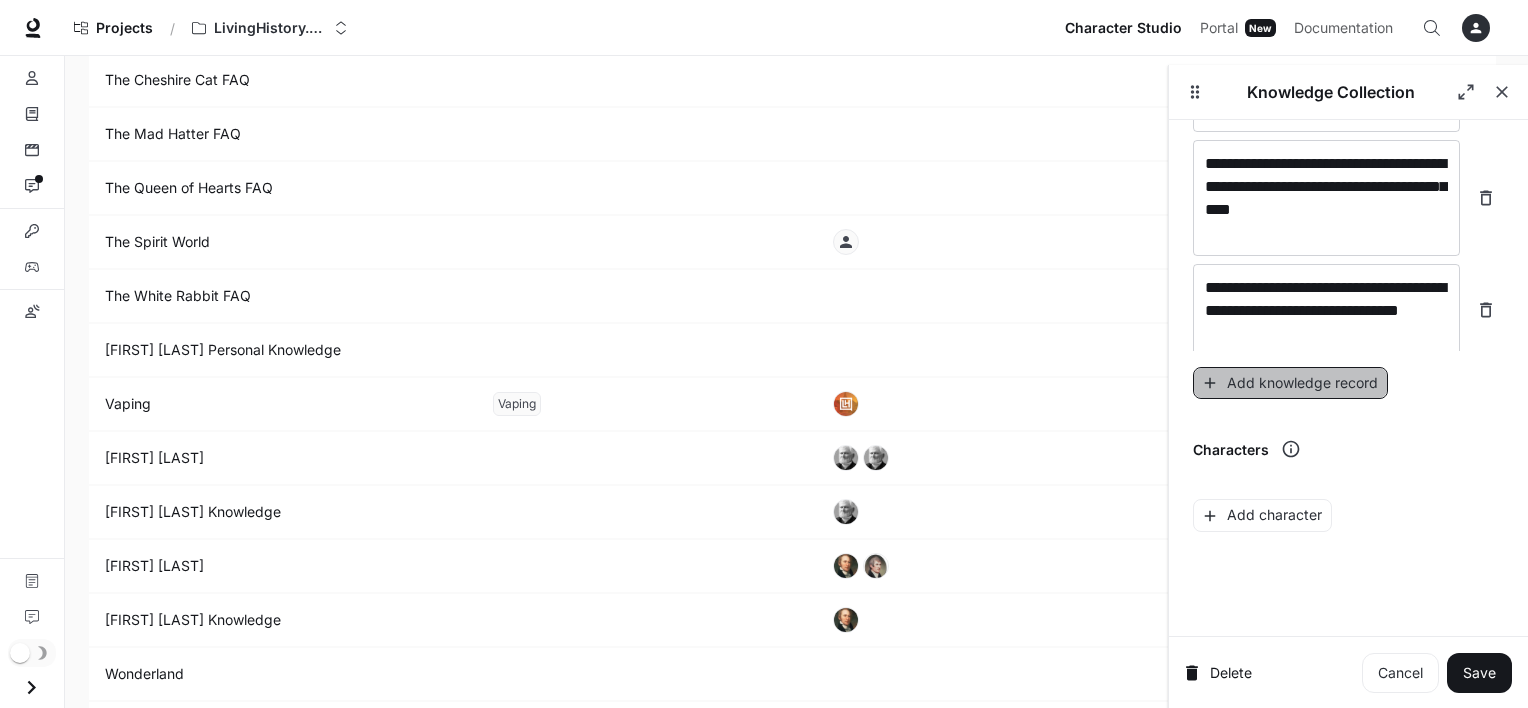 click on "Add knowledge record" at bounding box center (1290, 383) 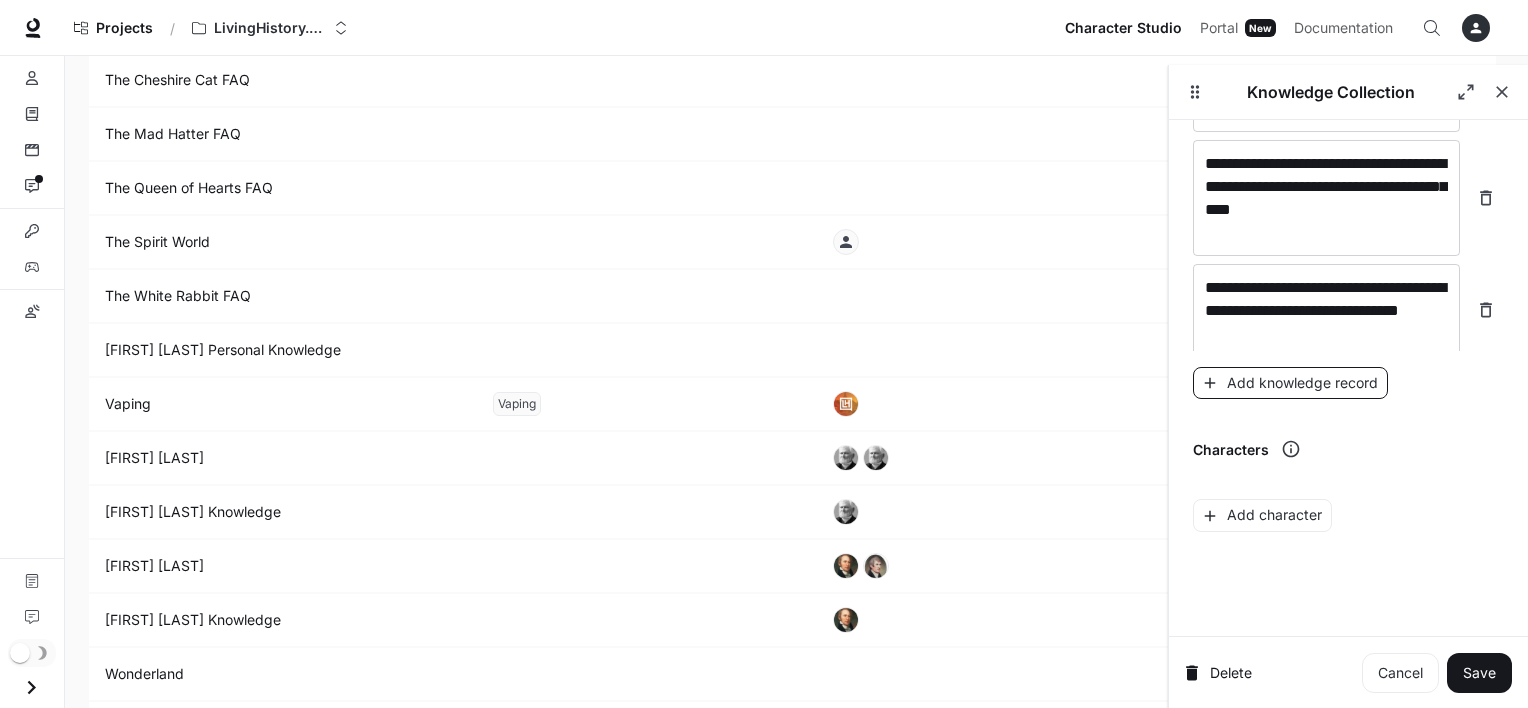 scroll, scrollTop: 36204, scrollLeft: 0, axis: vertical 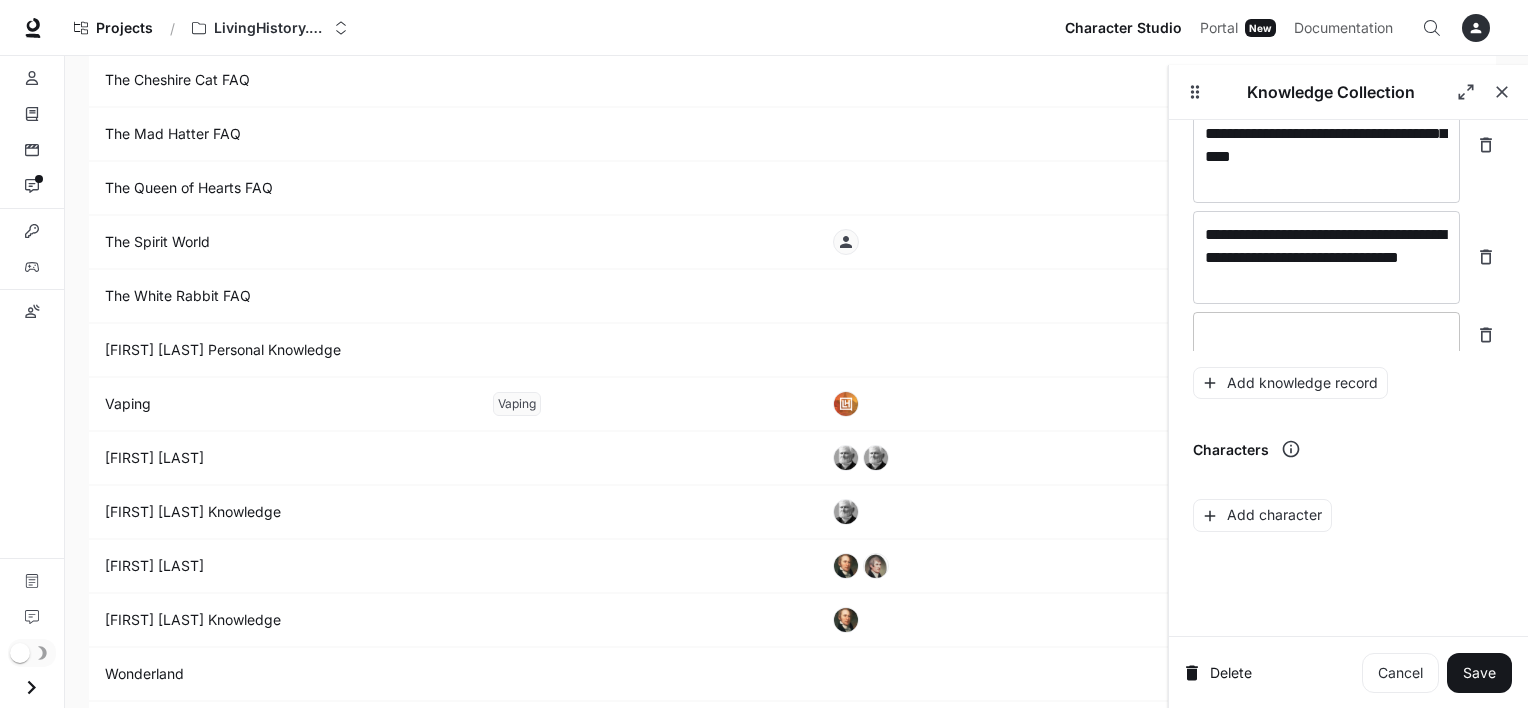 click at bounding box center (1326, 335) 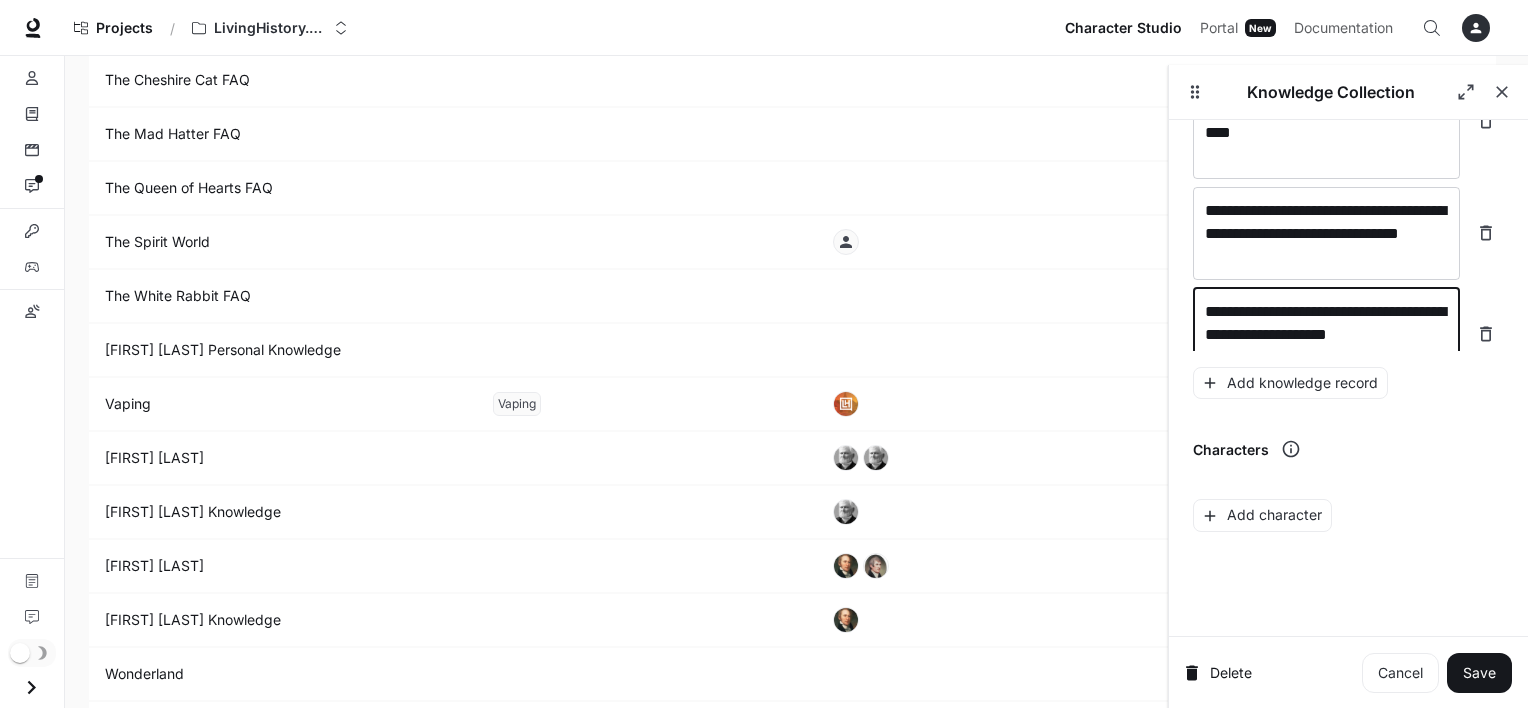 scroll, scrollTop: 36244, scrollLeft: 0, axis: vertical 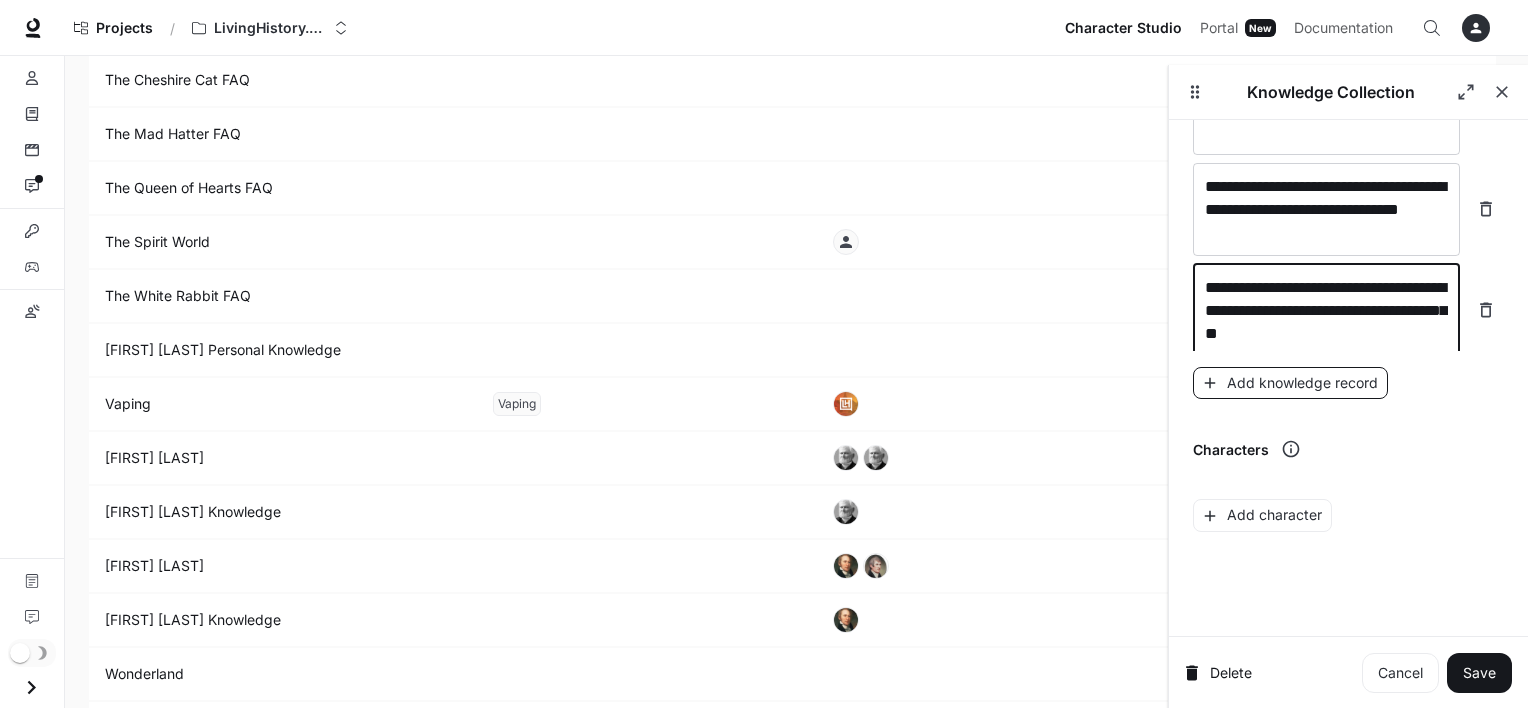 type on "**********" 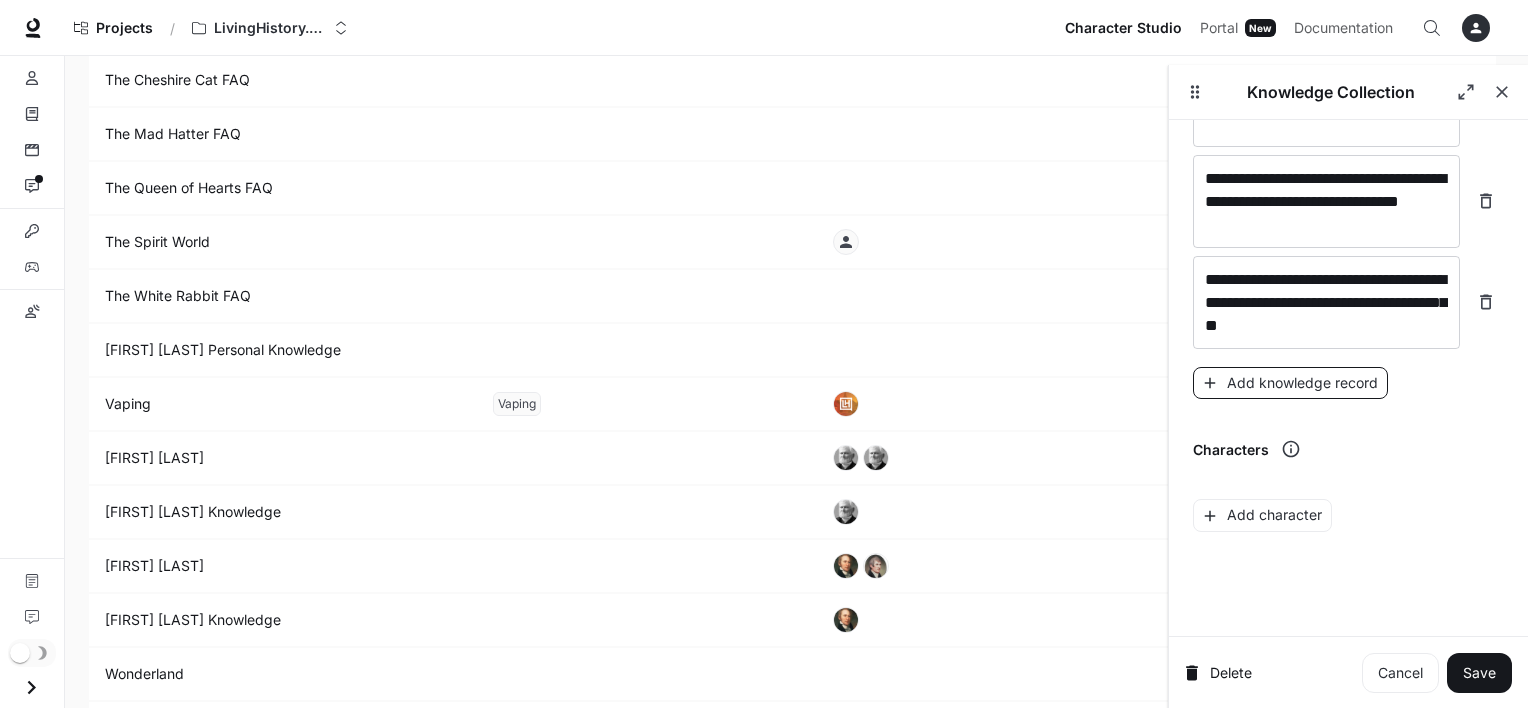 scroll, scrollTop: 36298, scrollLeft: 0, axis: vertical 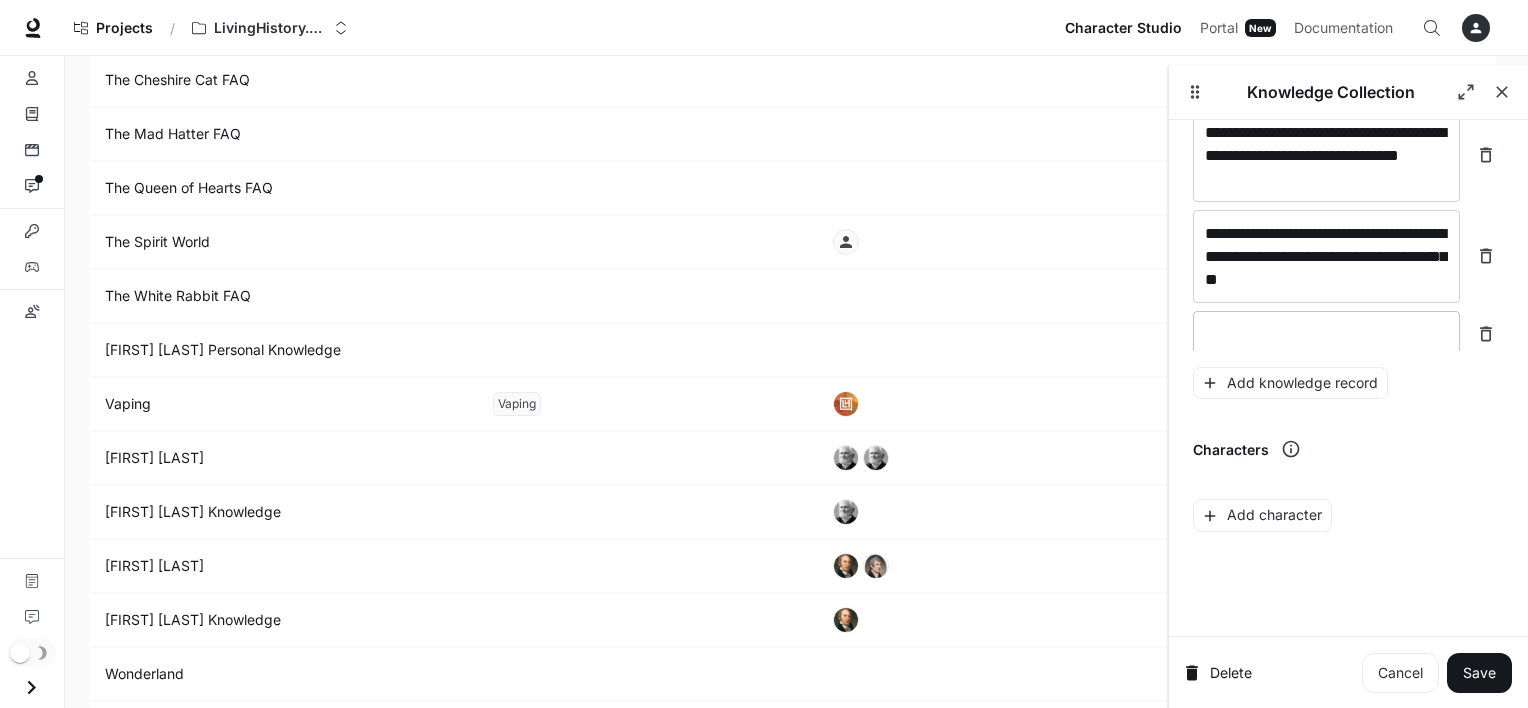 click on "* ​" at bounding box center (1326, 334) 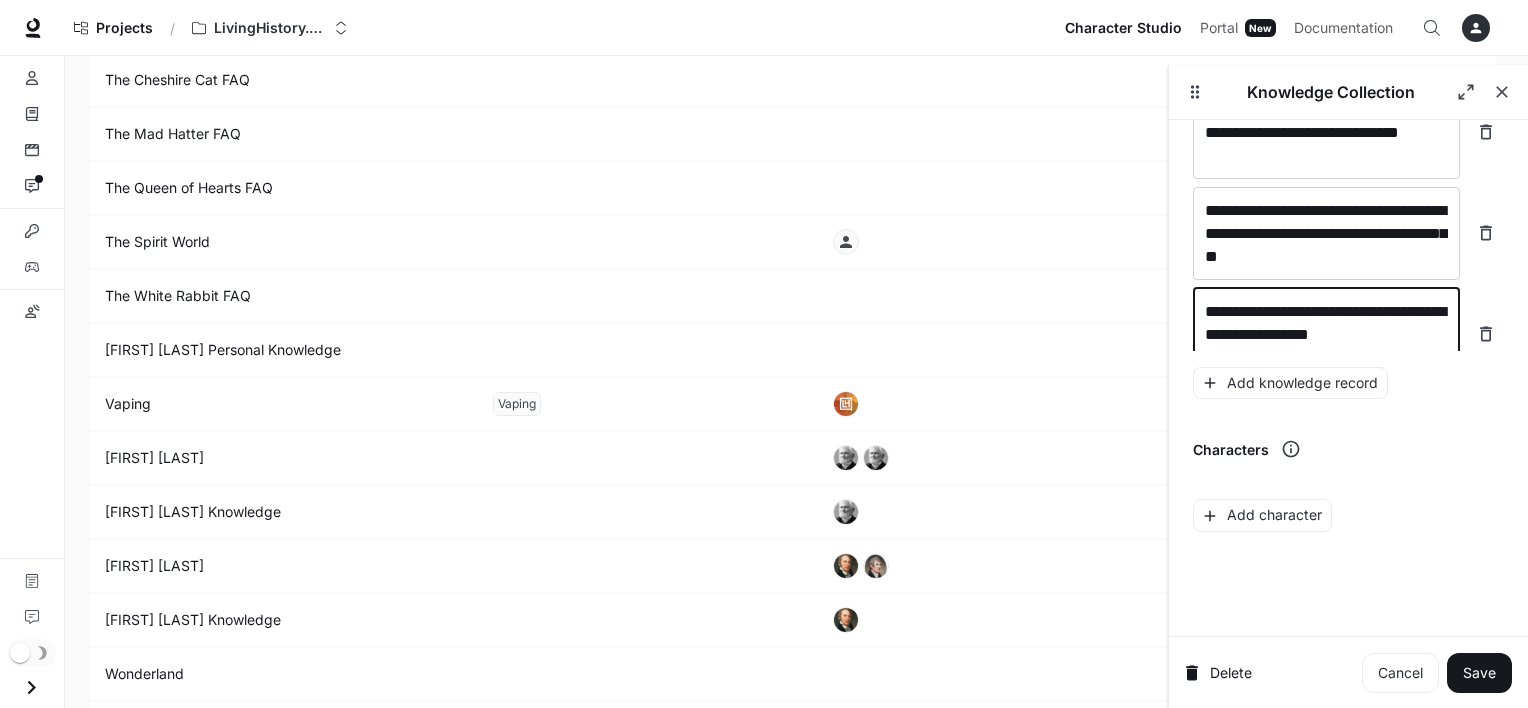 scroll, scrollTop: 36336, scrollLeft: 0, axis: vertical 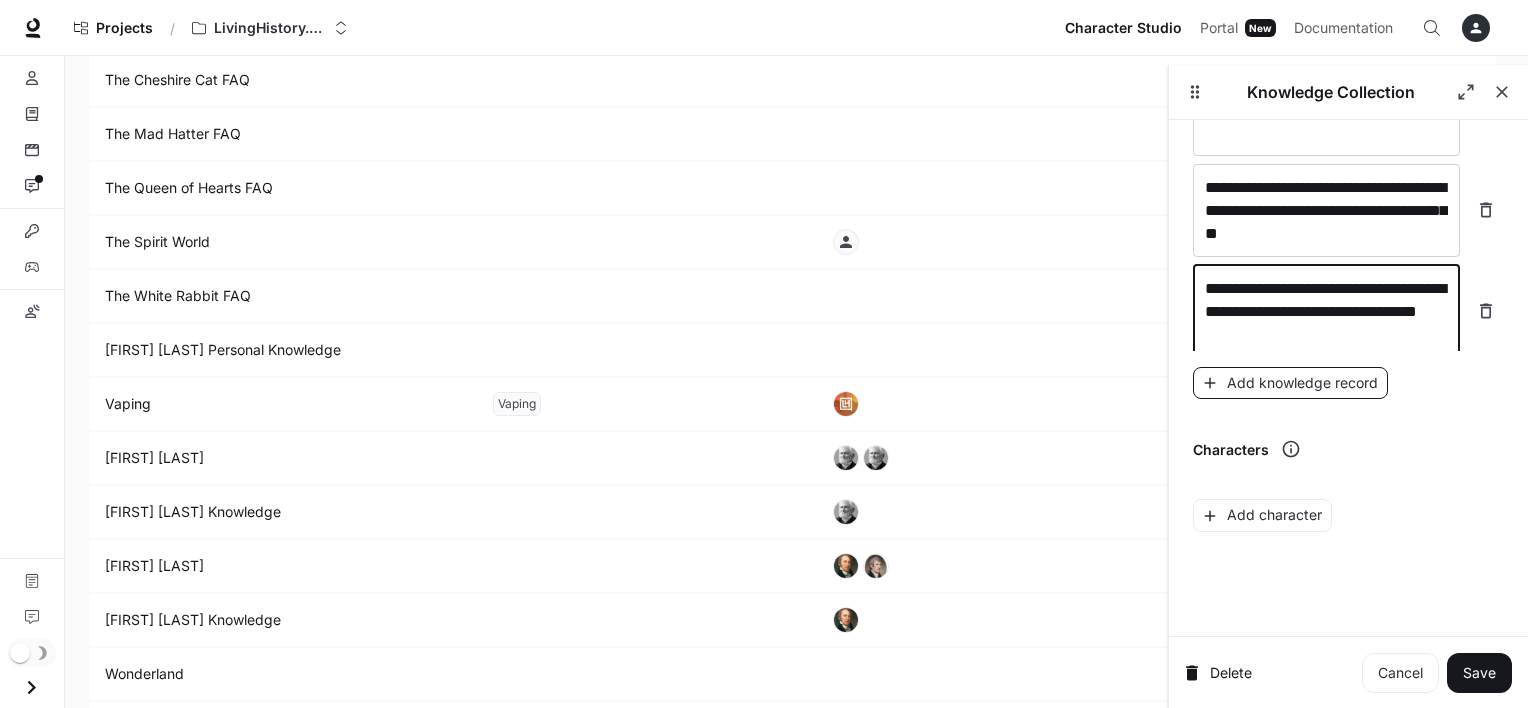 type on "**********" 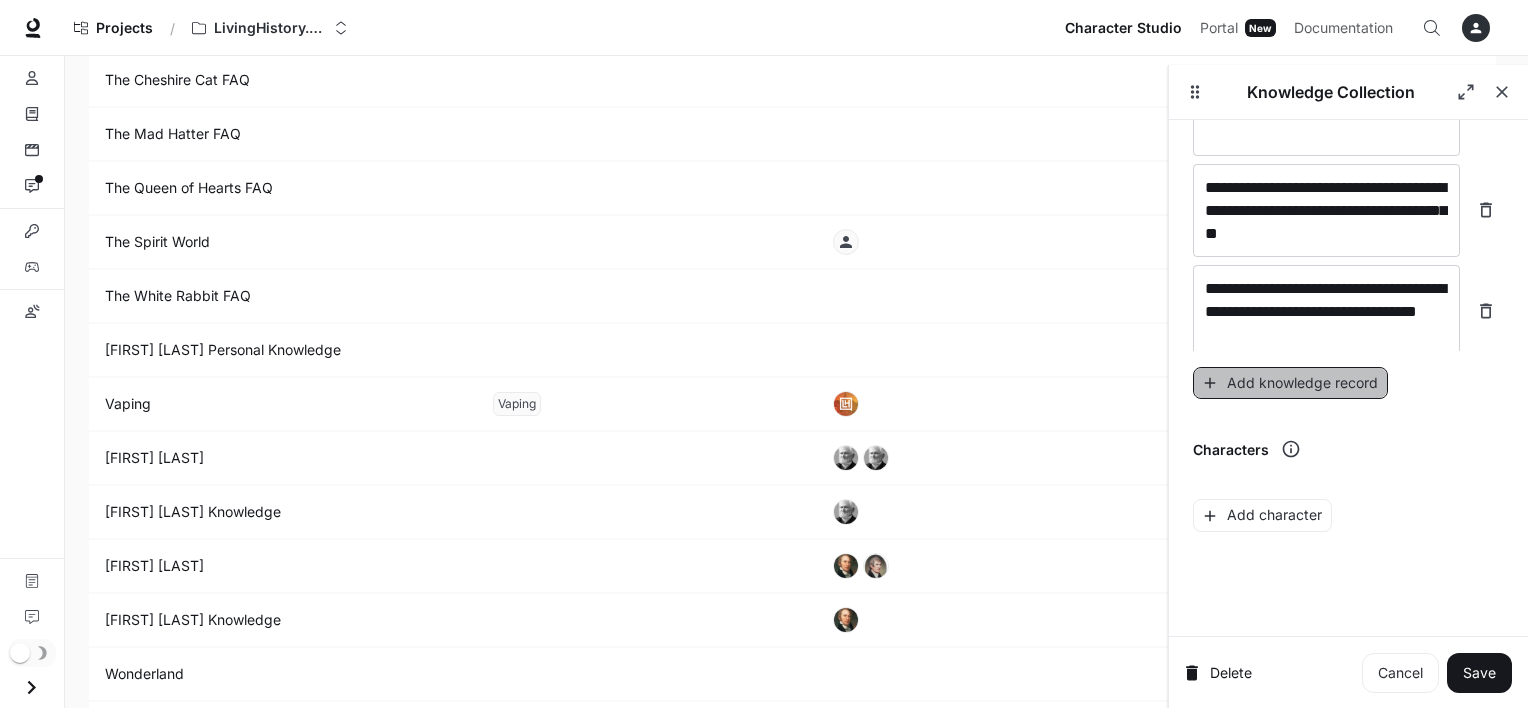 click on "Add knowledge record" at bounding box center (1290, 383) 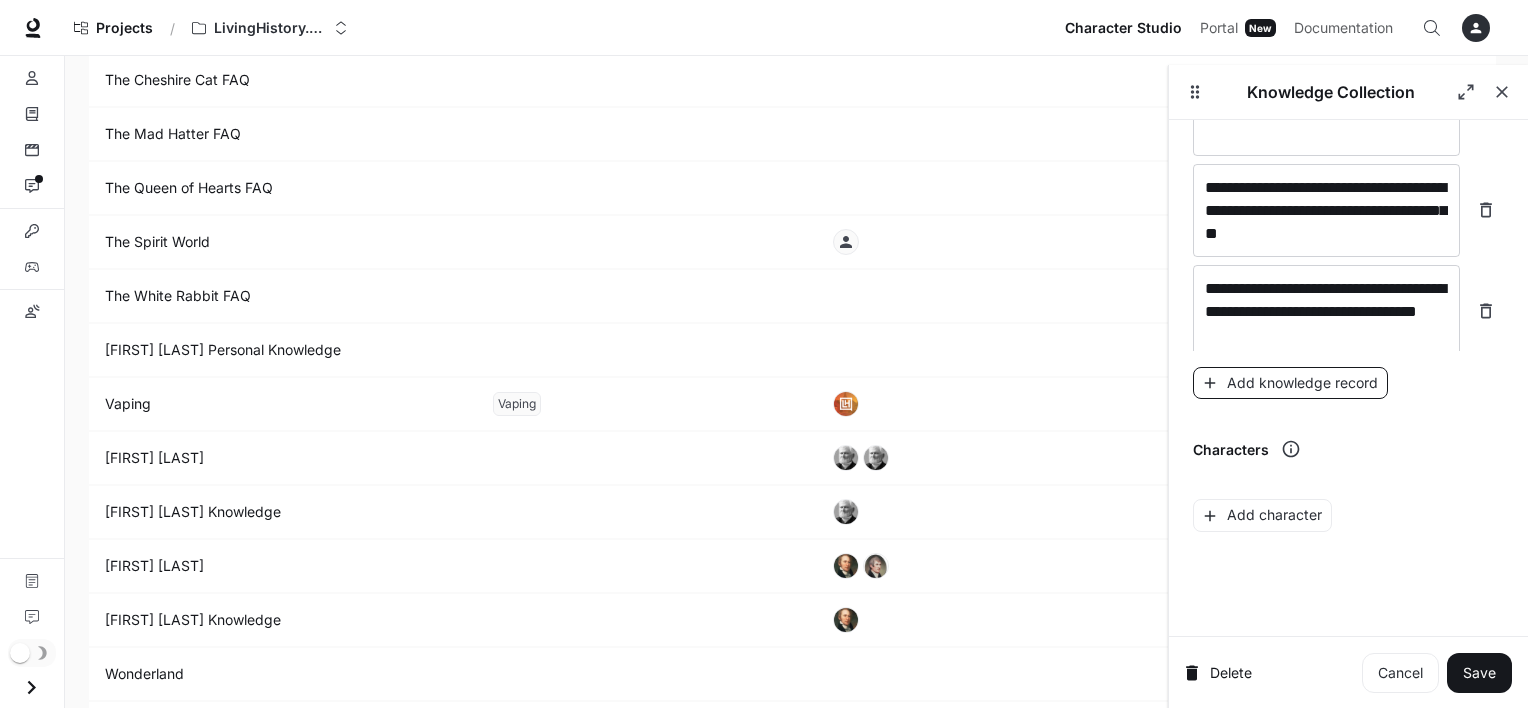 scroll, scrollTop: 36414, scrollLeft: 0, axis: vertical 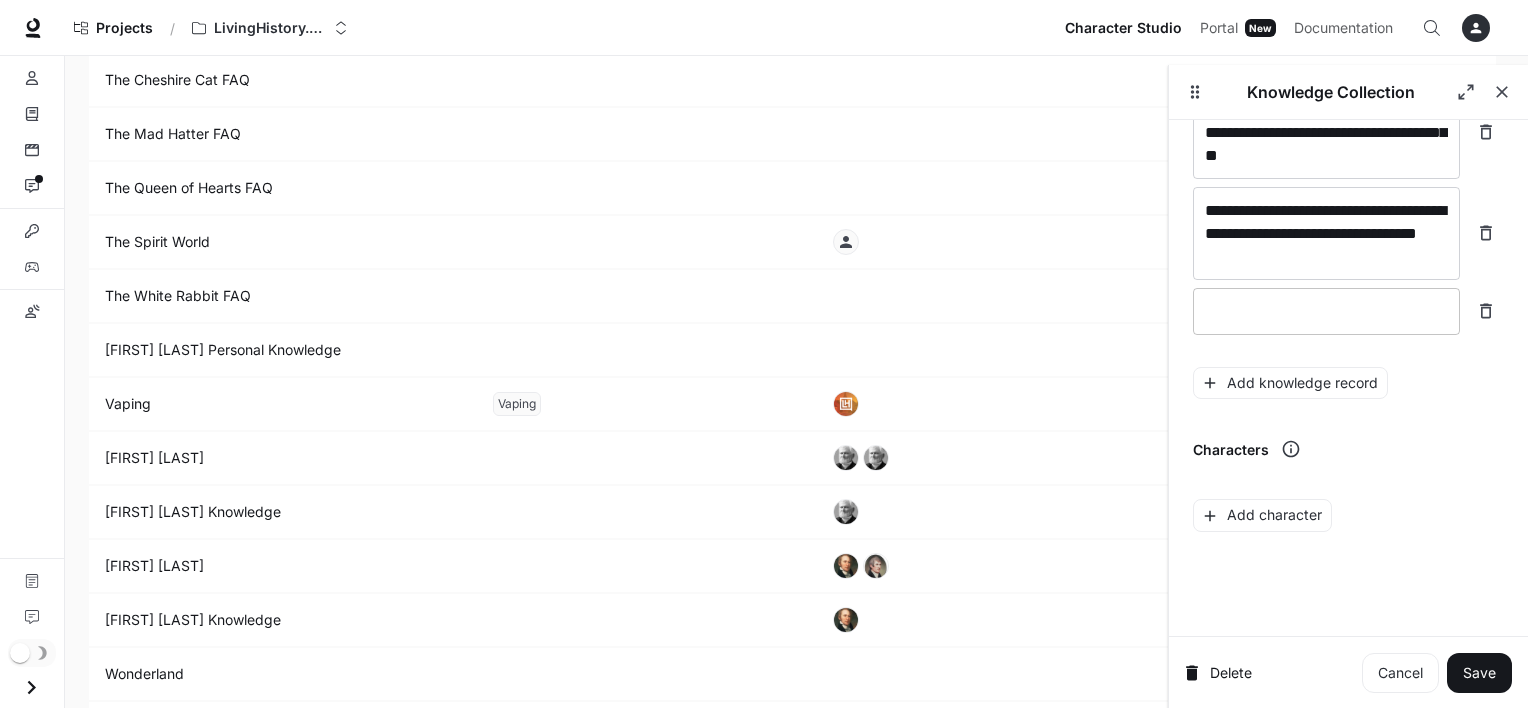 click on "* ​" at bounding box center (1326, 311) 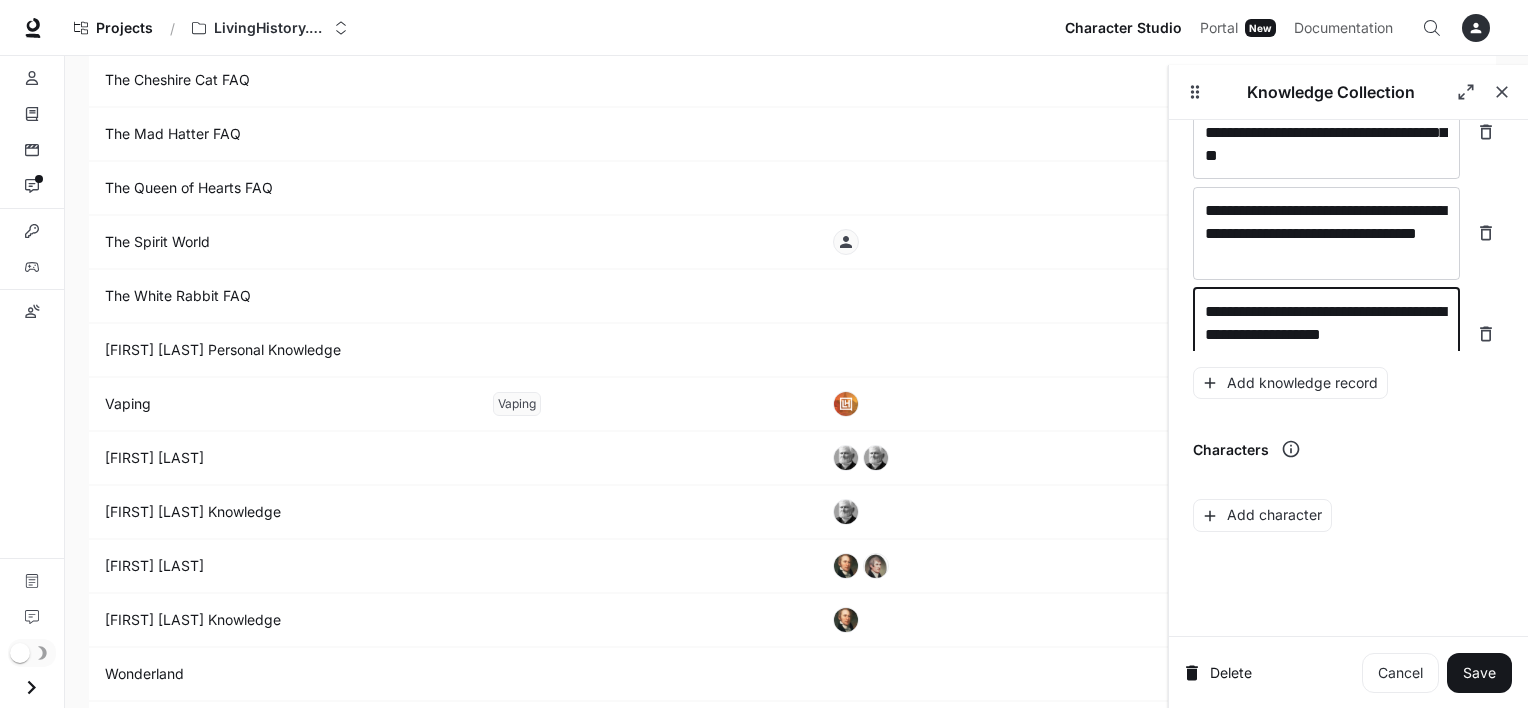 scroll, scrollTop: 36429, scrollLeft: 0, axis: vertical 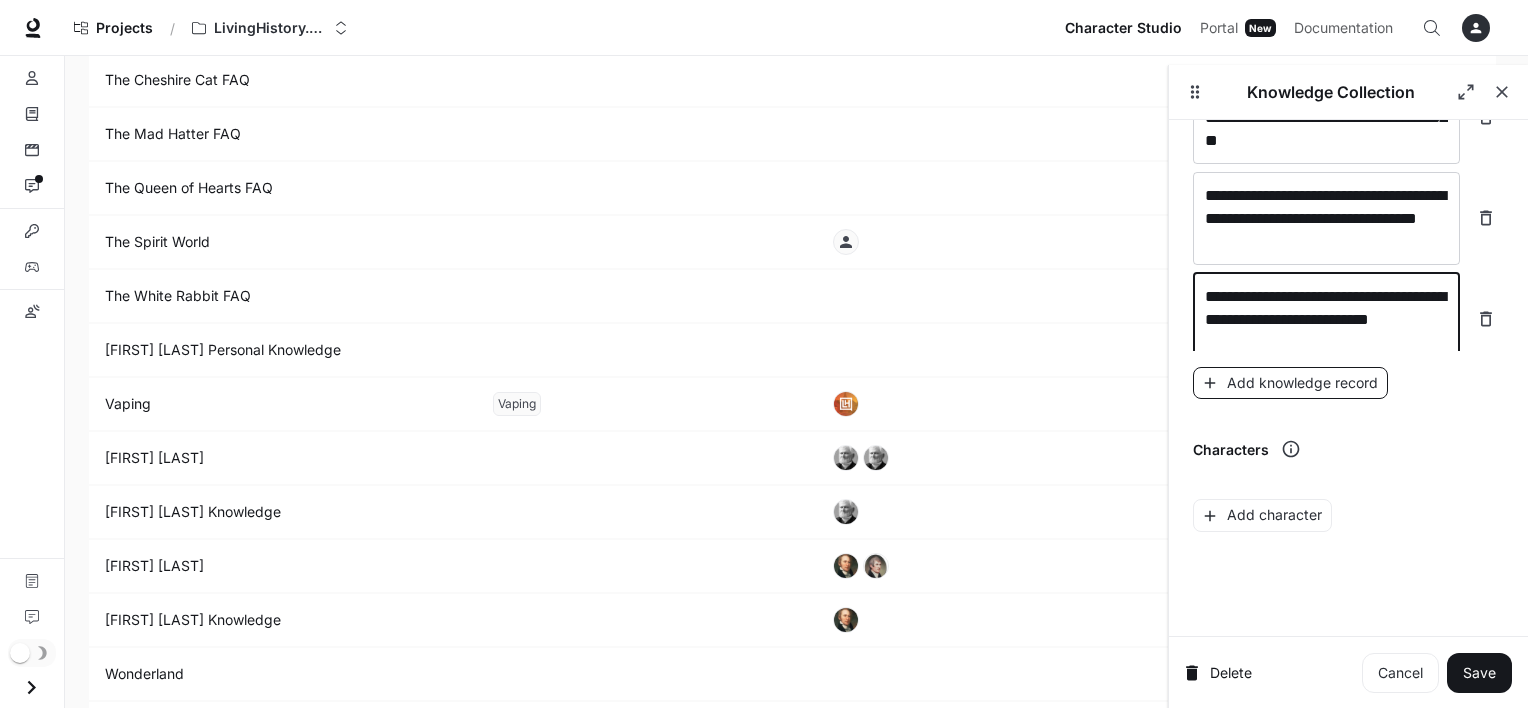 type on "**********" 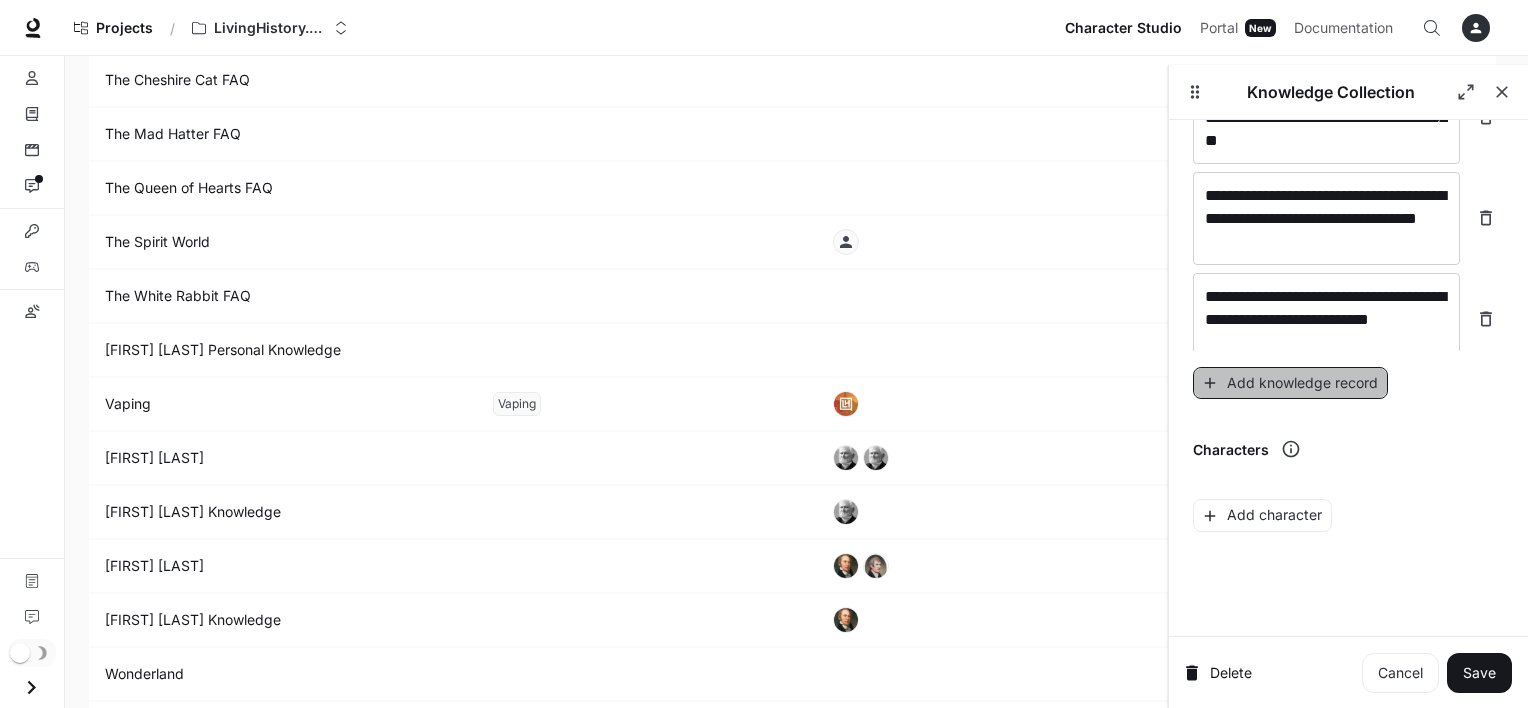click on "Add knowledge record" at bounding box center (1290, 383) 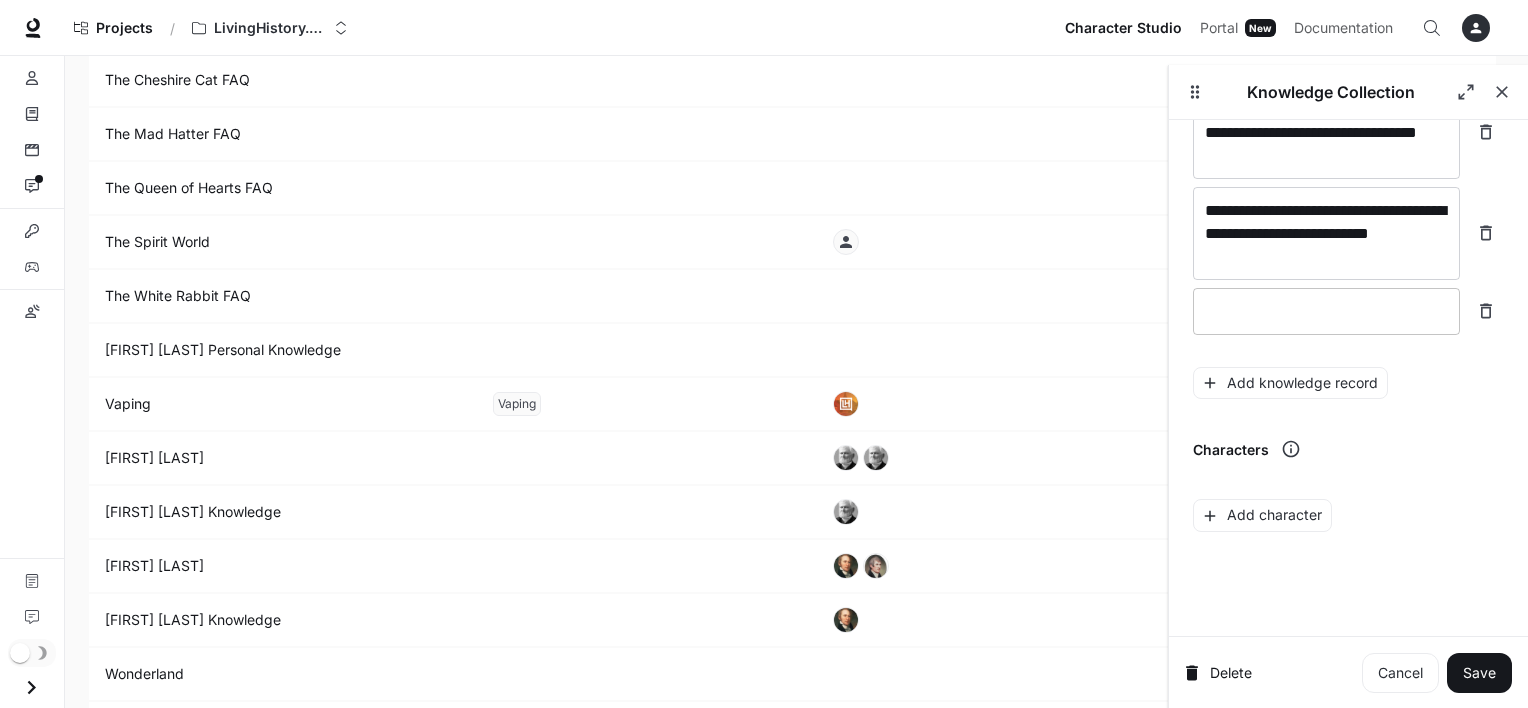 click at bounding box center (1326, 311) 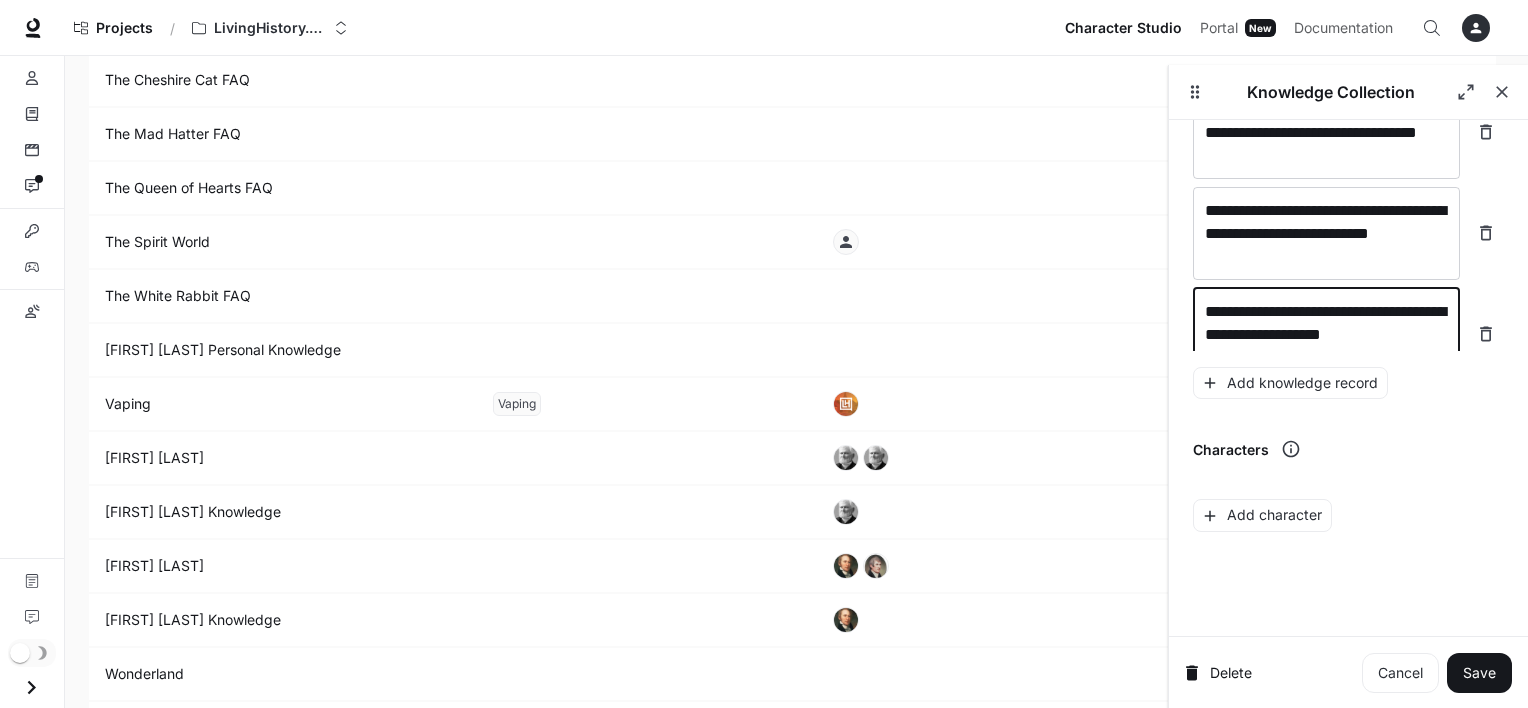 scroll, scrollTop: 36523, scrollLeft: 0, axis: vertical 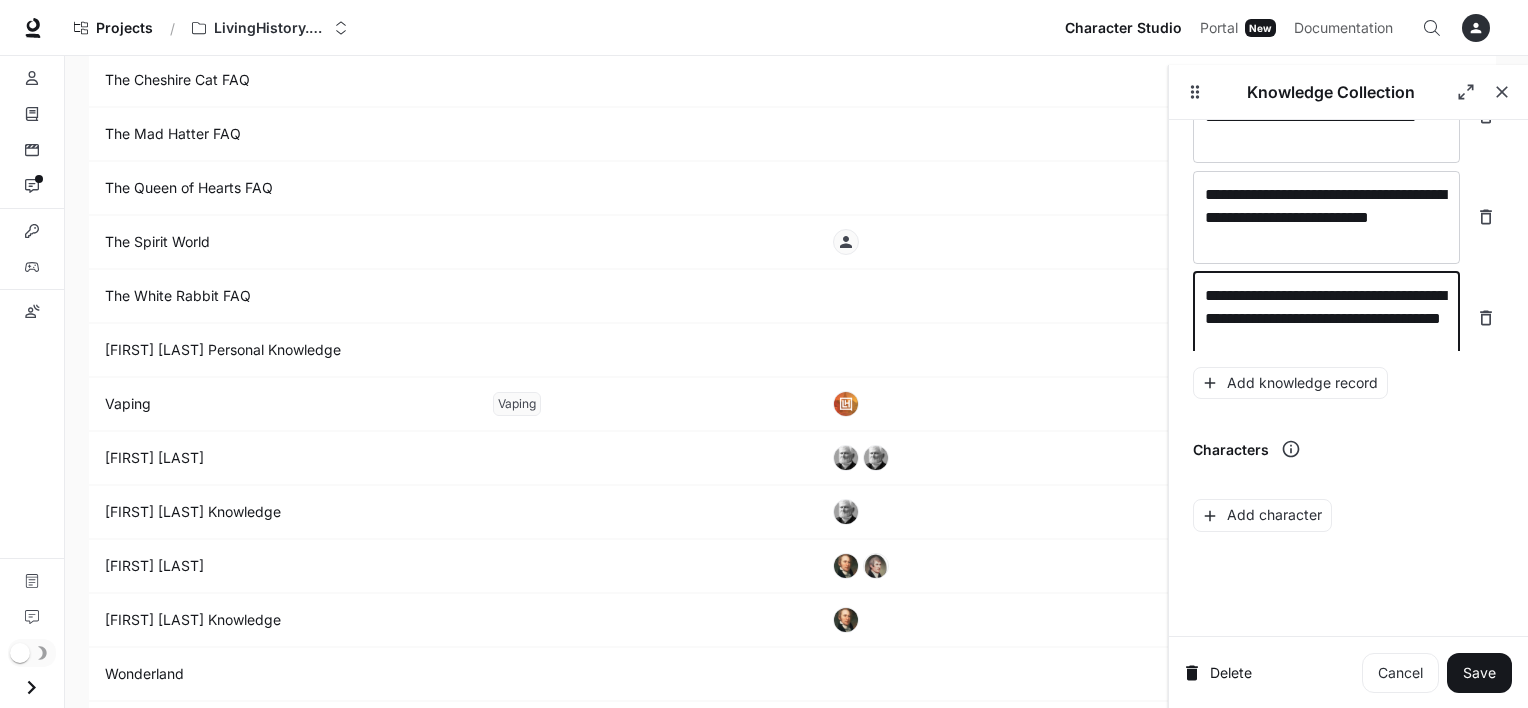 type on "**********" 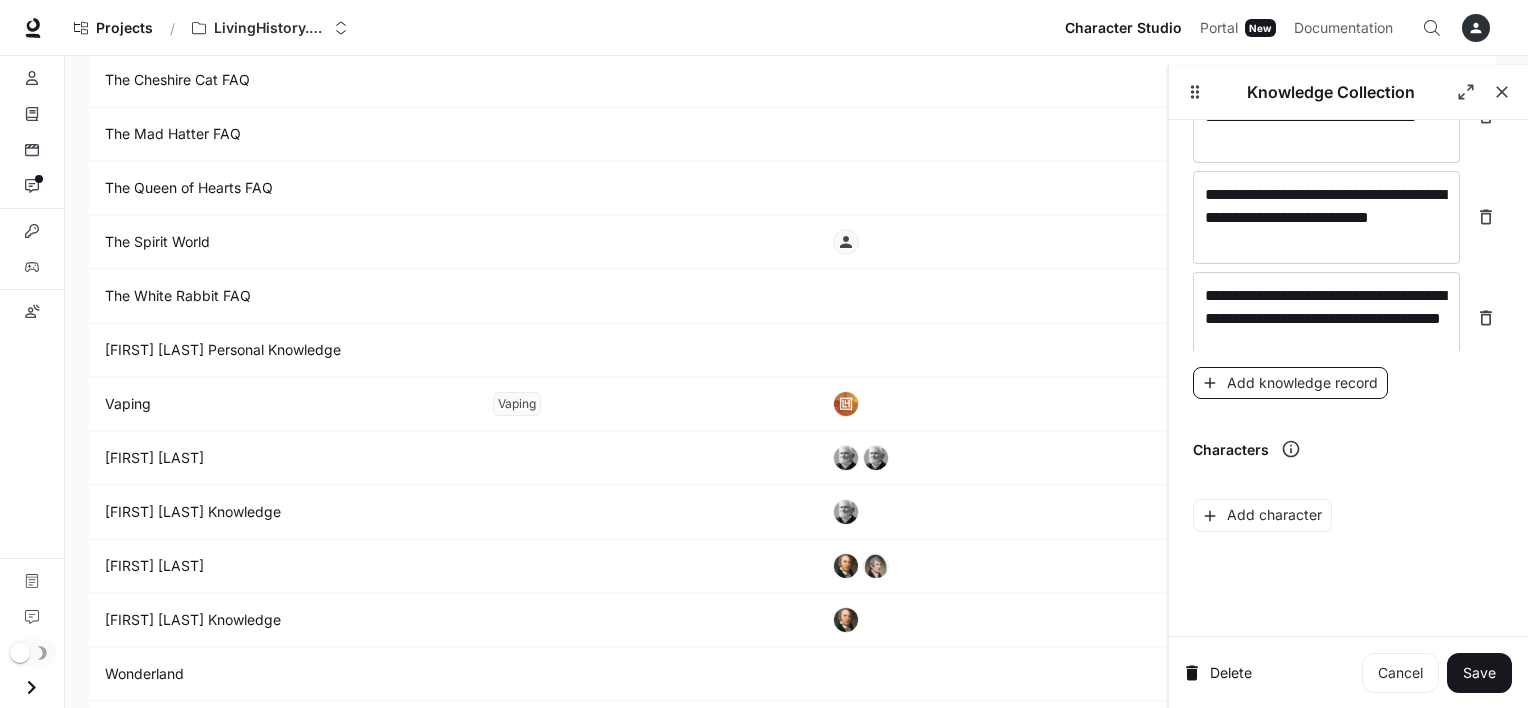 click 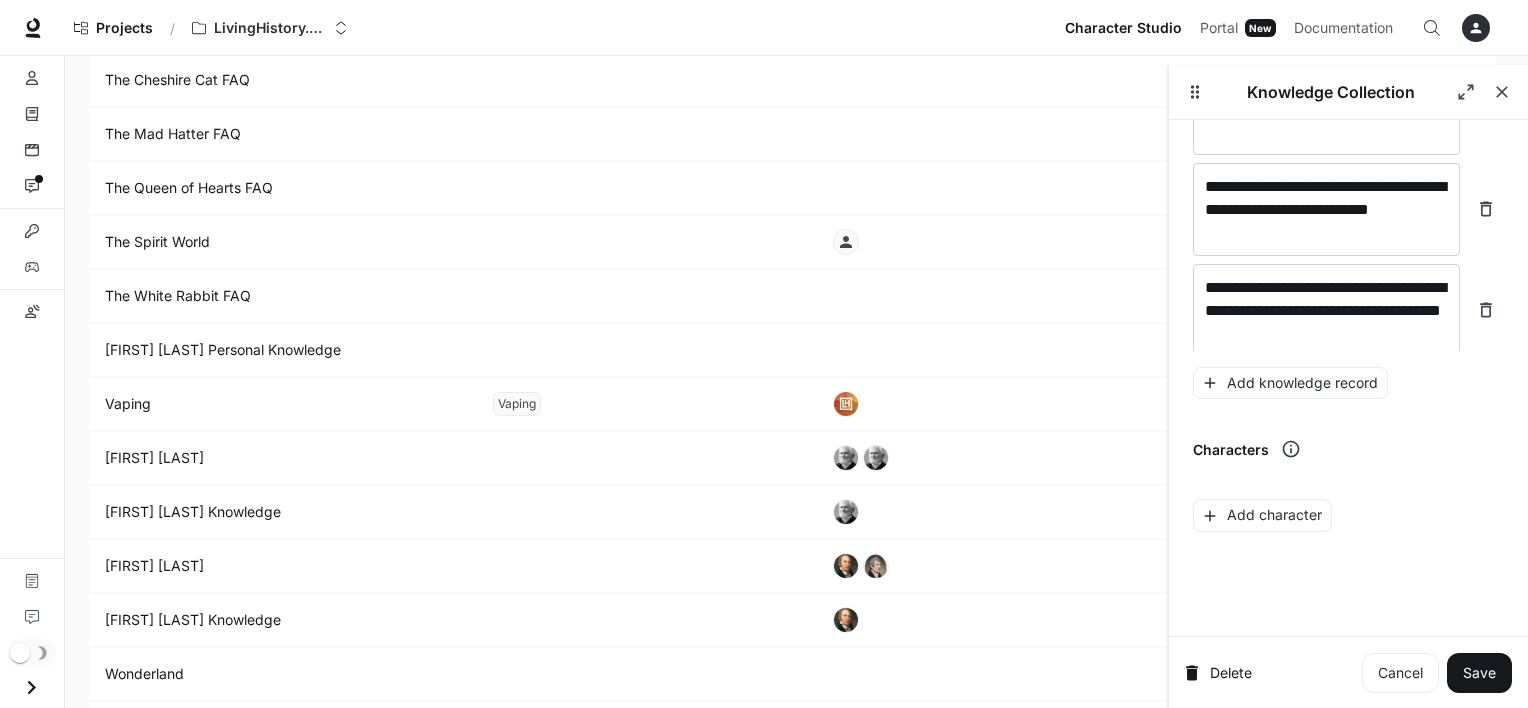 scroll, scrollTop: 36600, scrollLeft: 0, axis: vertical 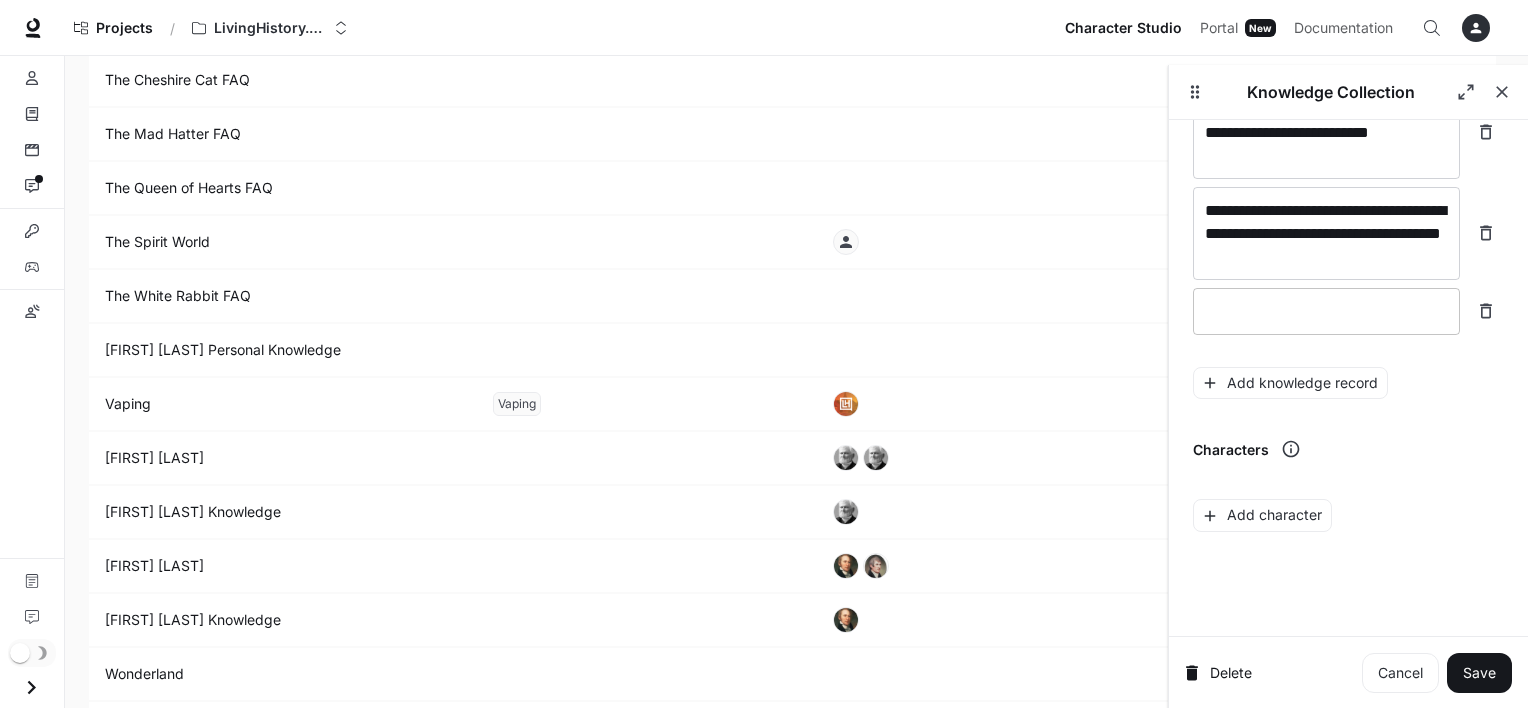 click at bounding box center [1326, 311] 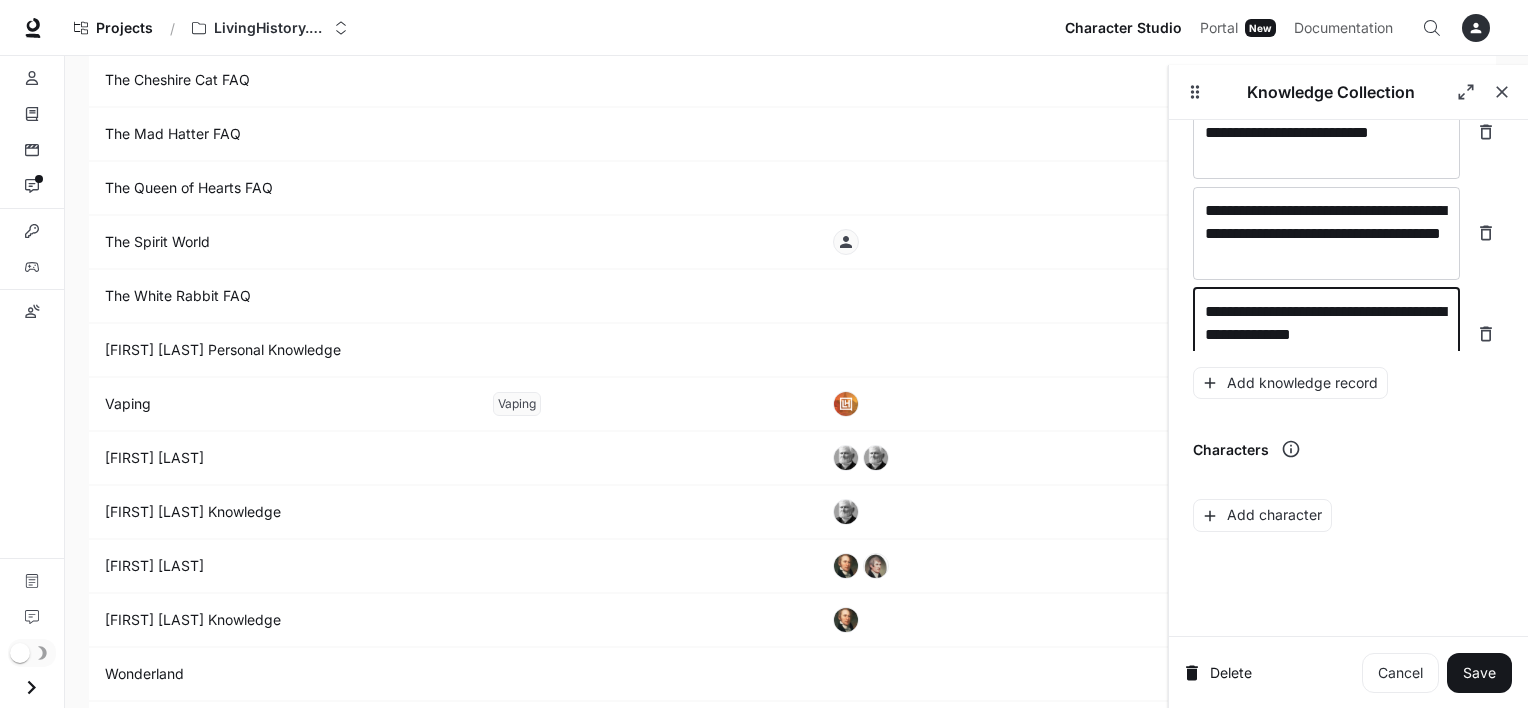 scroll, scrollTop: 36616, scrollLeft: 0, axis: vertical 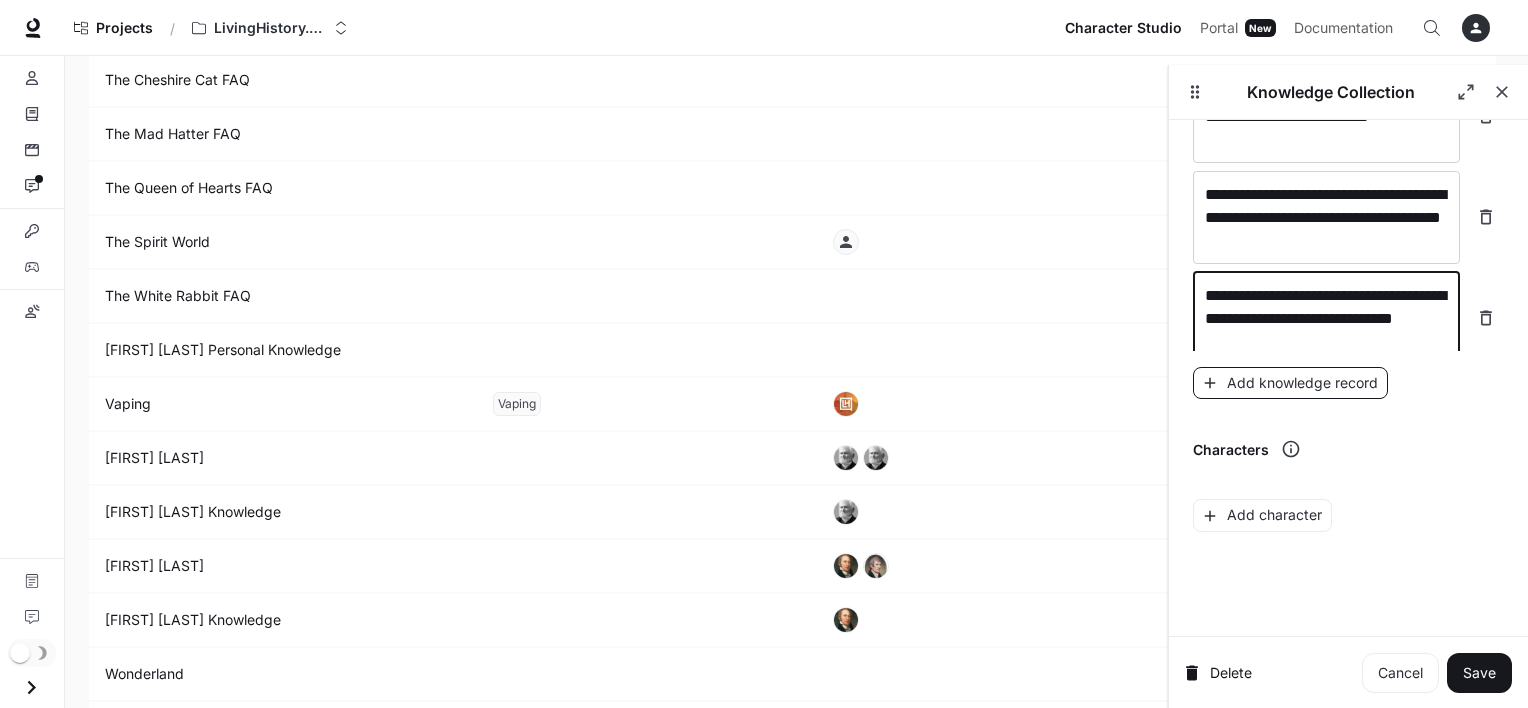 type on "**********" 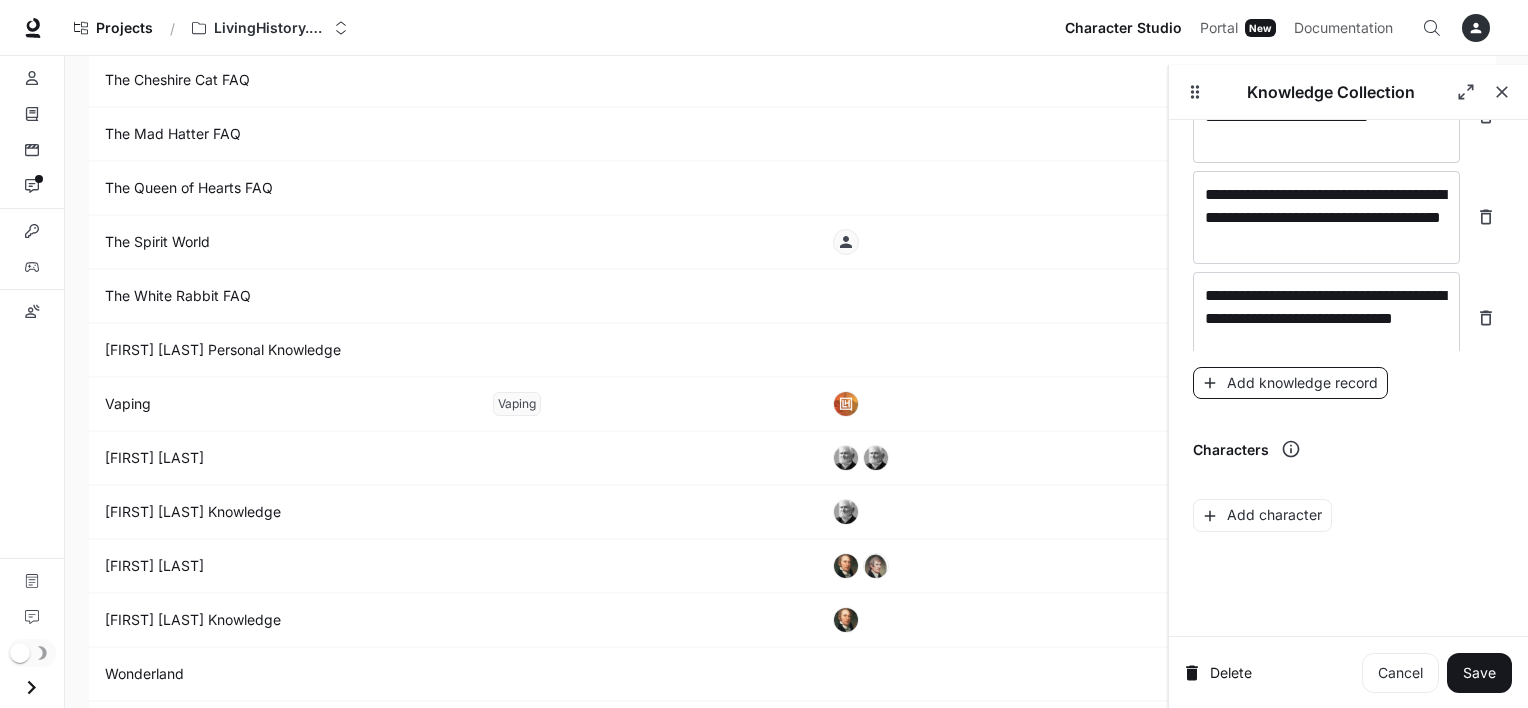 scroll, scrollTop: 36692, scrollLeft: 0, axis: vertical 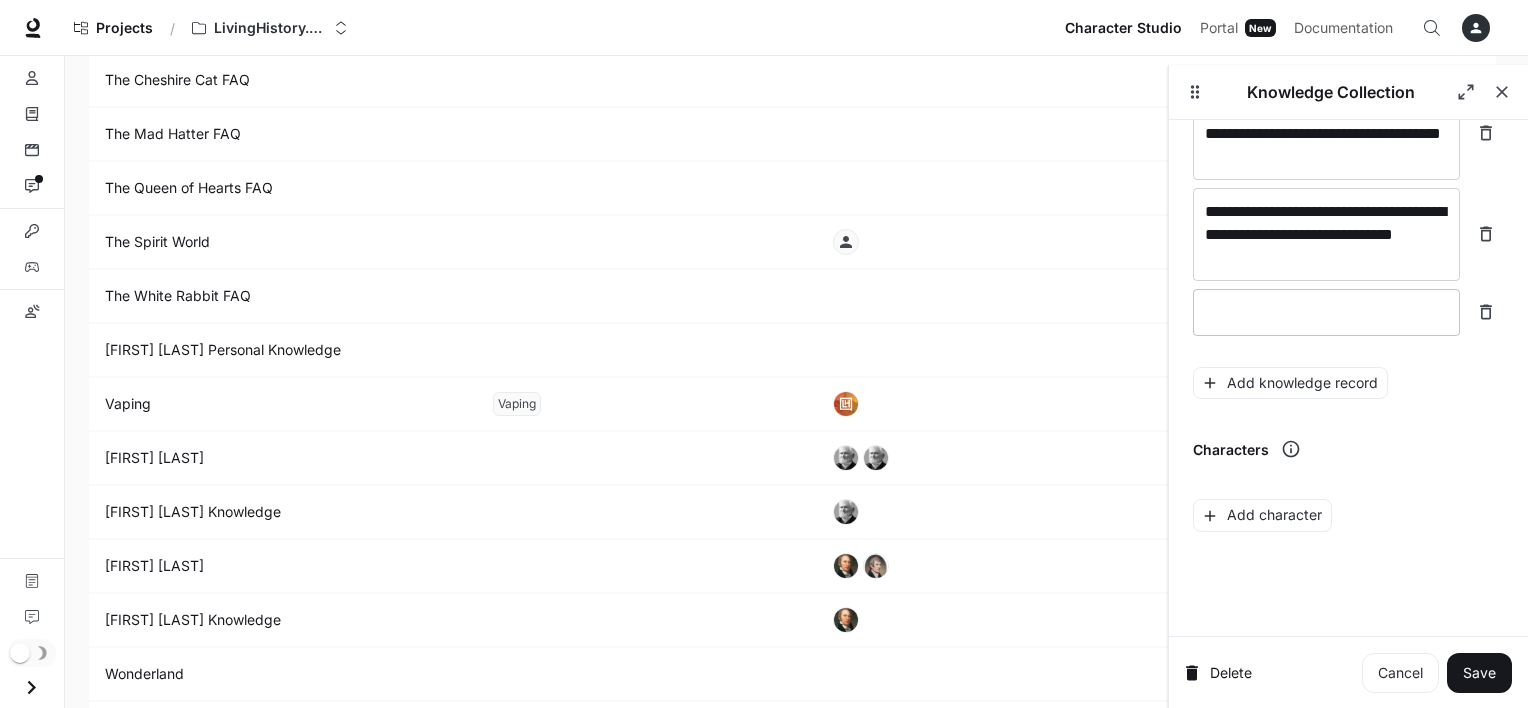 click at bounding box center (1326, 312) 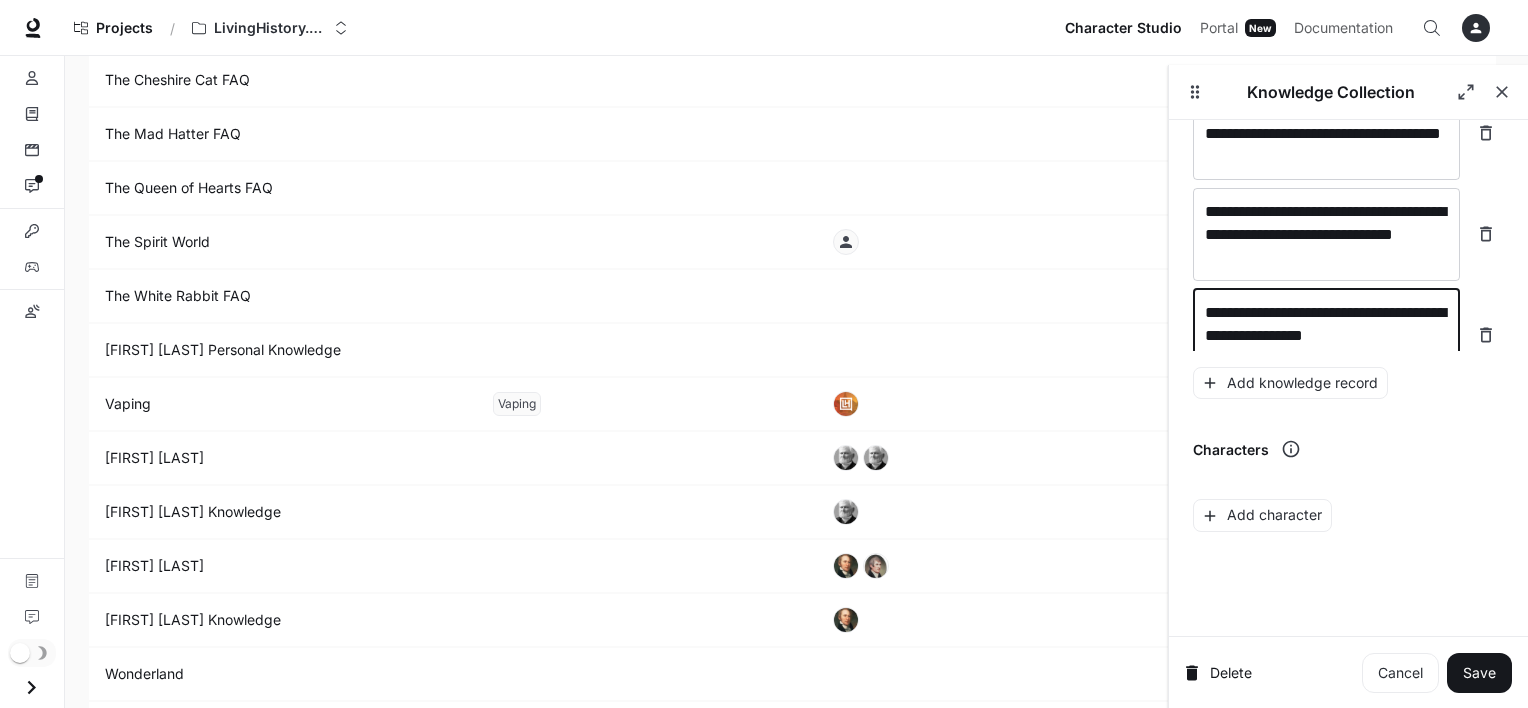 scroll, scrollTop: 36708, scrollLeft: 0, axis: vertical 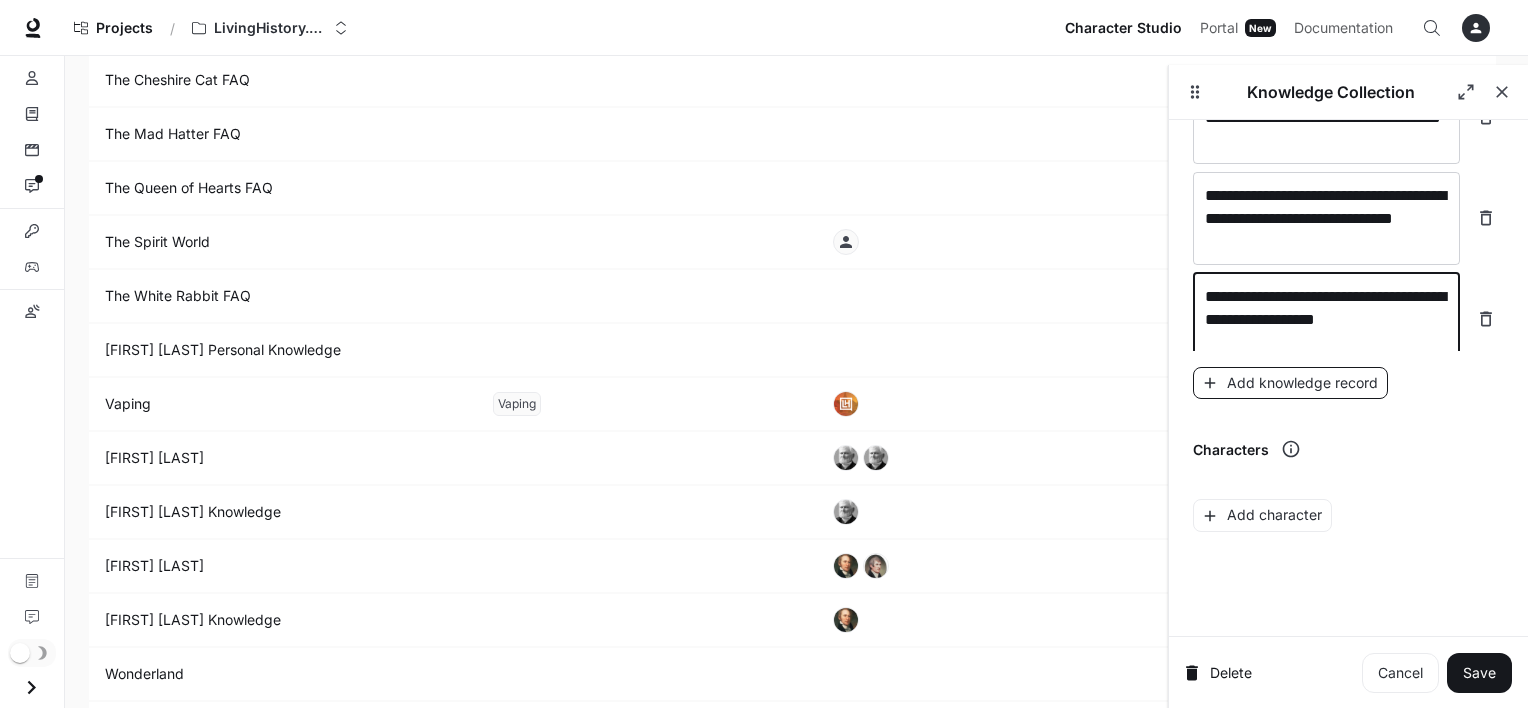 type on "**********" 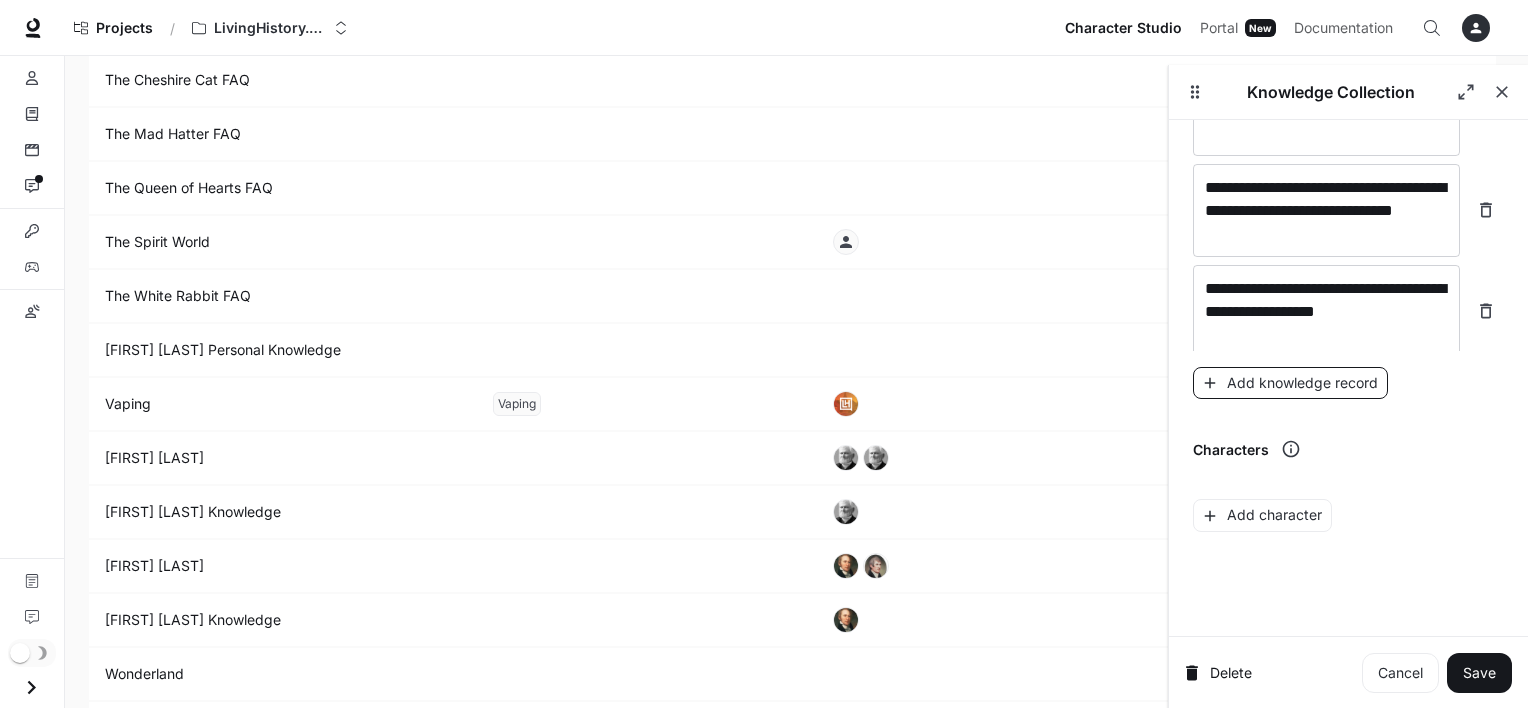 scroll, scrollTop: 36786, scrollLeft: 0, axis: vertical 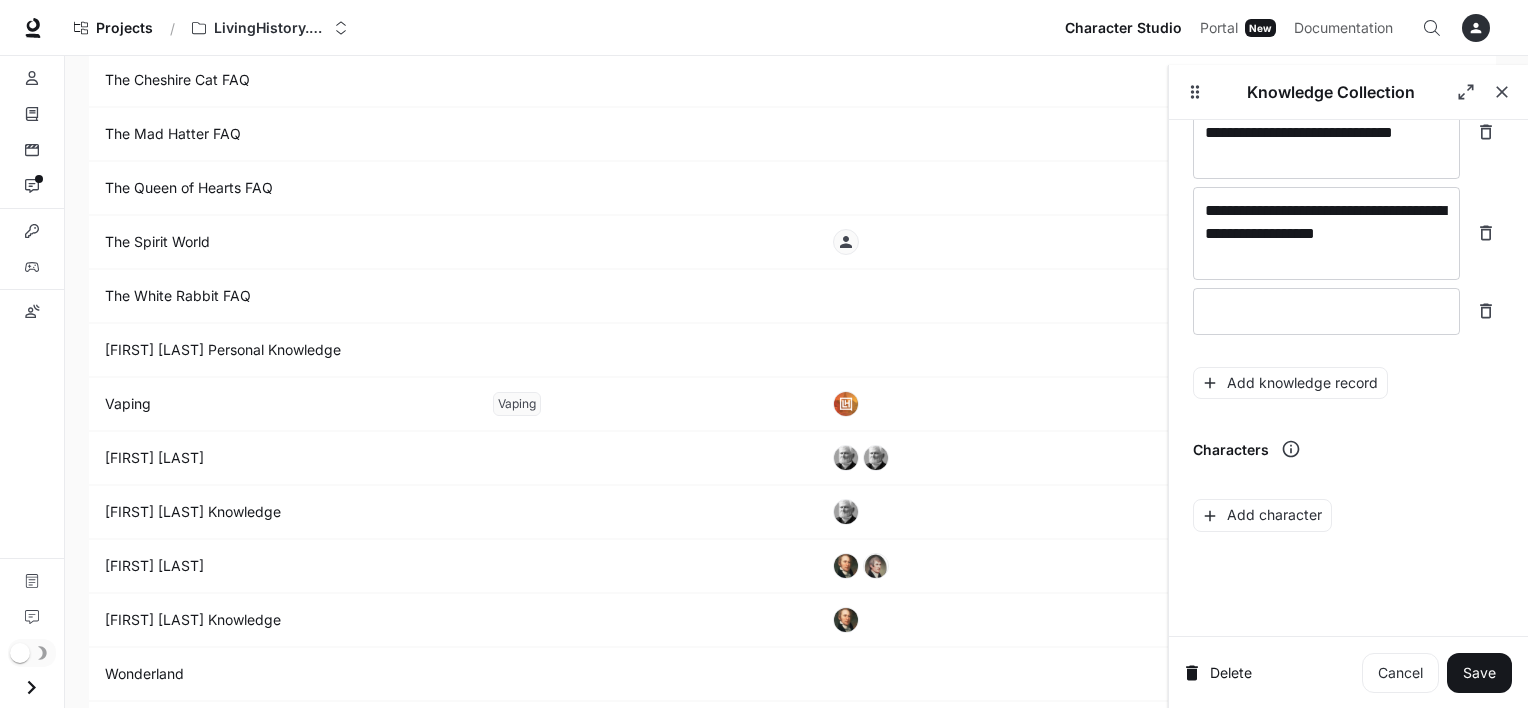 click on "**********" at bounding box center (1348, 151) 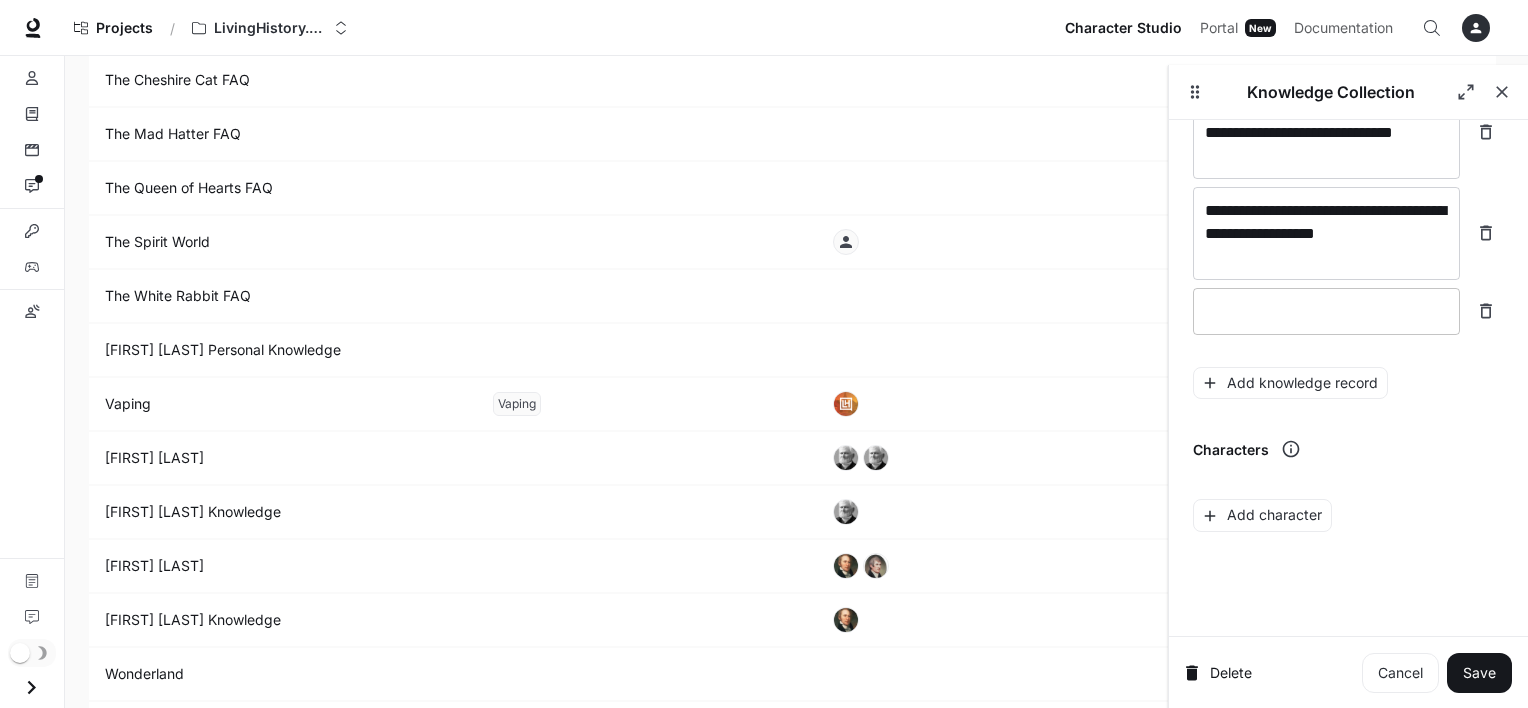 click on "* ​" at bounding box center (1326, 311) 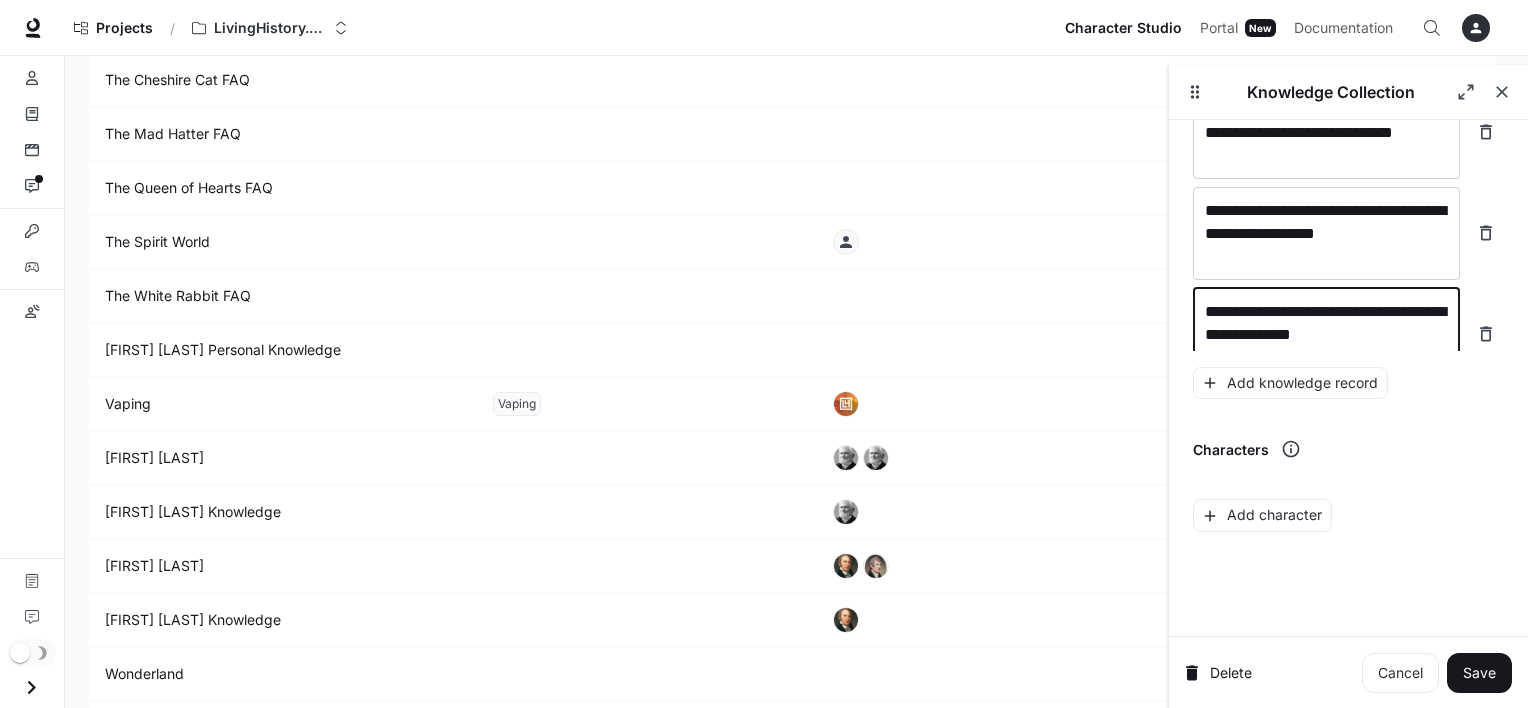 scroll, scrollTop: 36801, scrollLeft: 0, axis: vertical 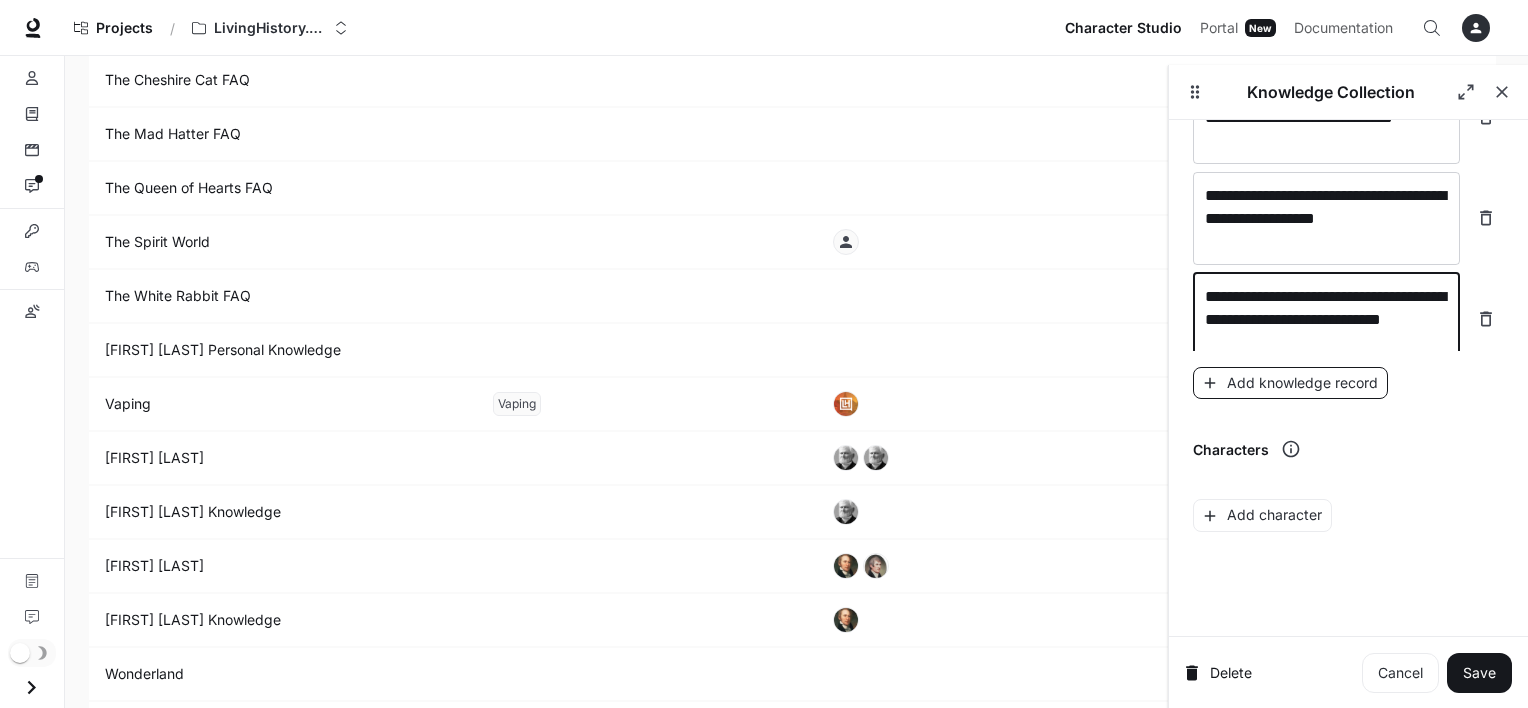 type on "**********" 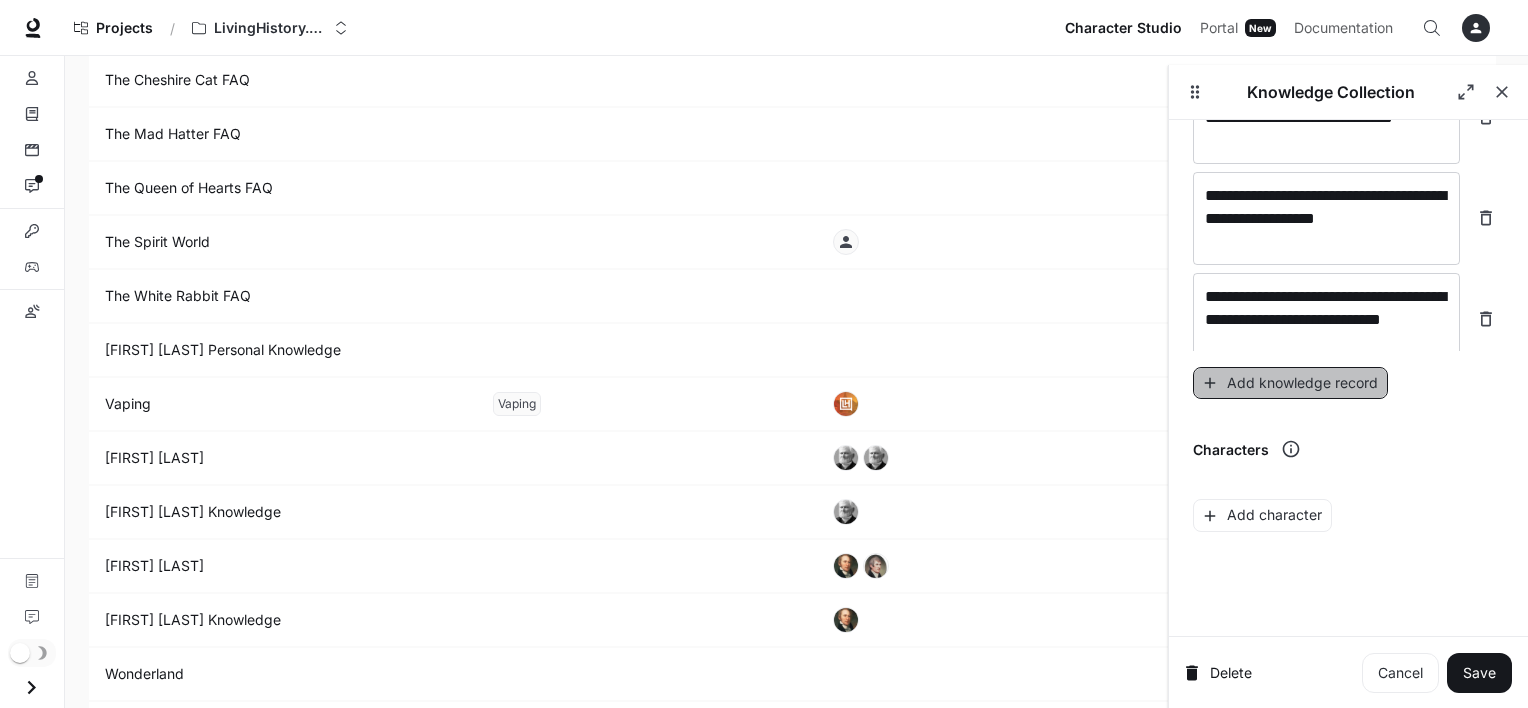 click on "Add knowledge record" at bounding box center [1290, 383] 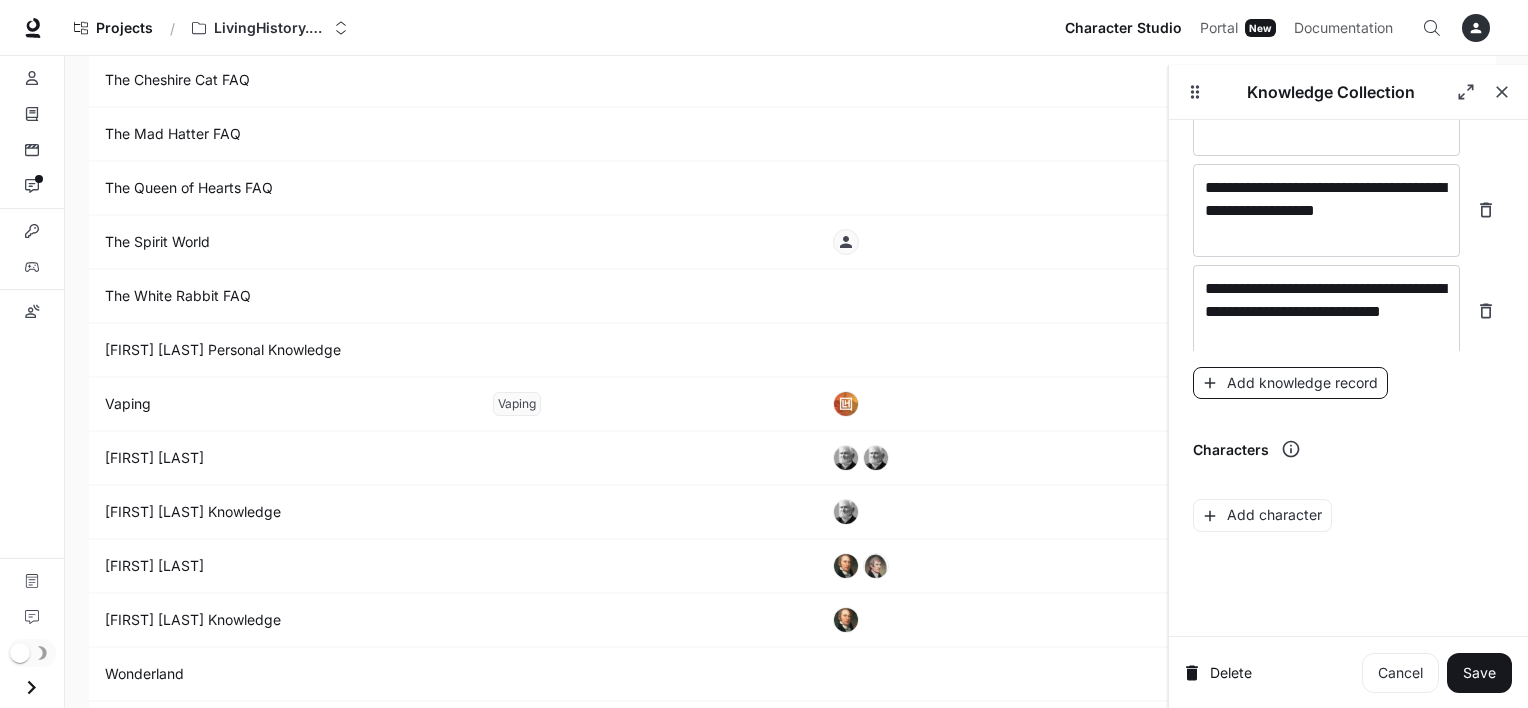 scroll, scrollTop: 36879, scrollLeft: 0, axis: vertical 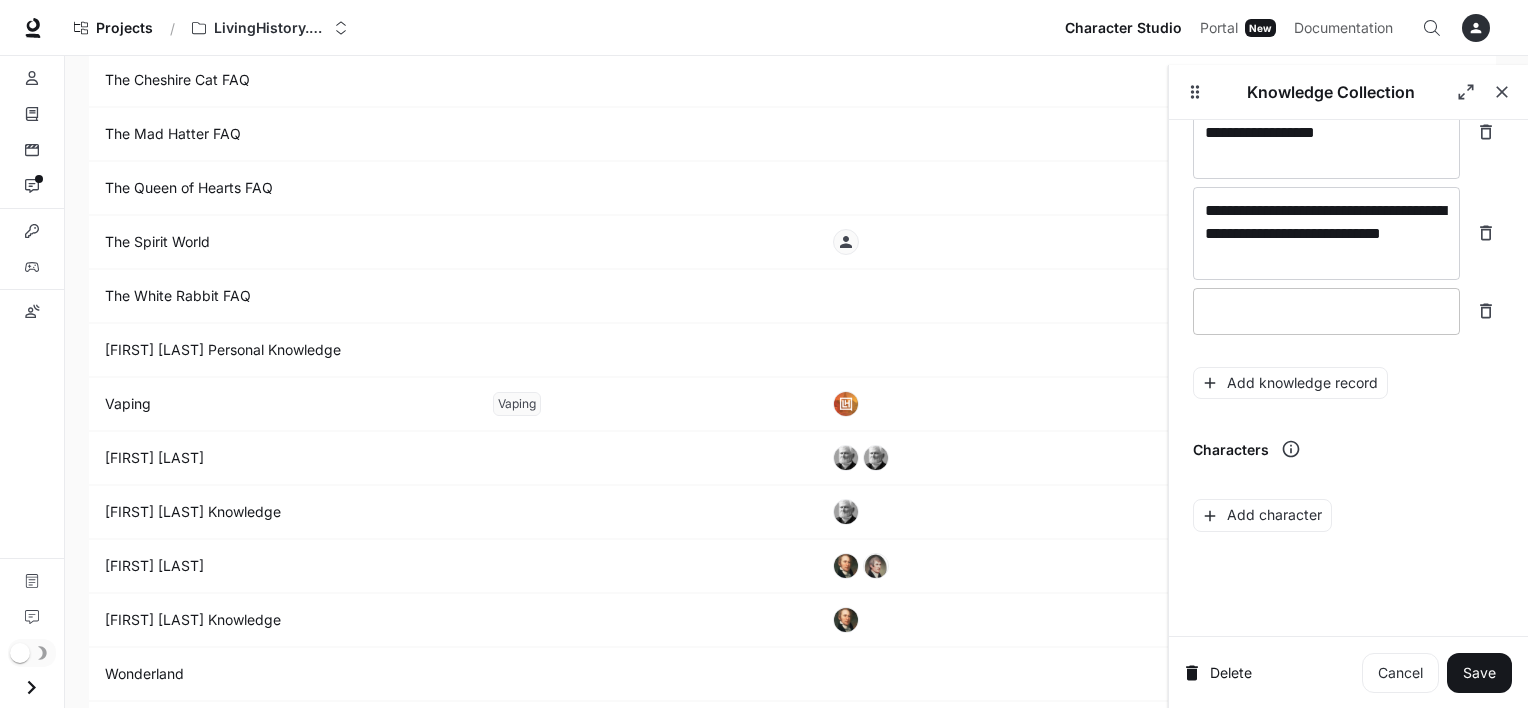 click at bounding box center (1326, 311) 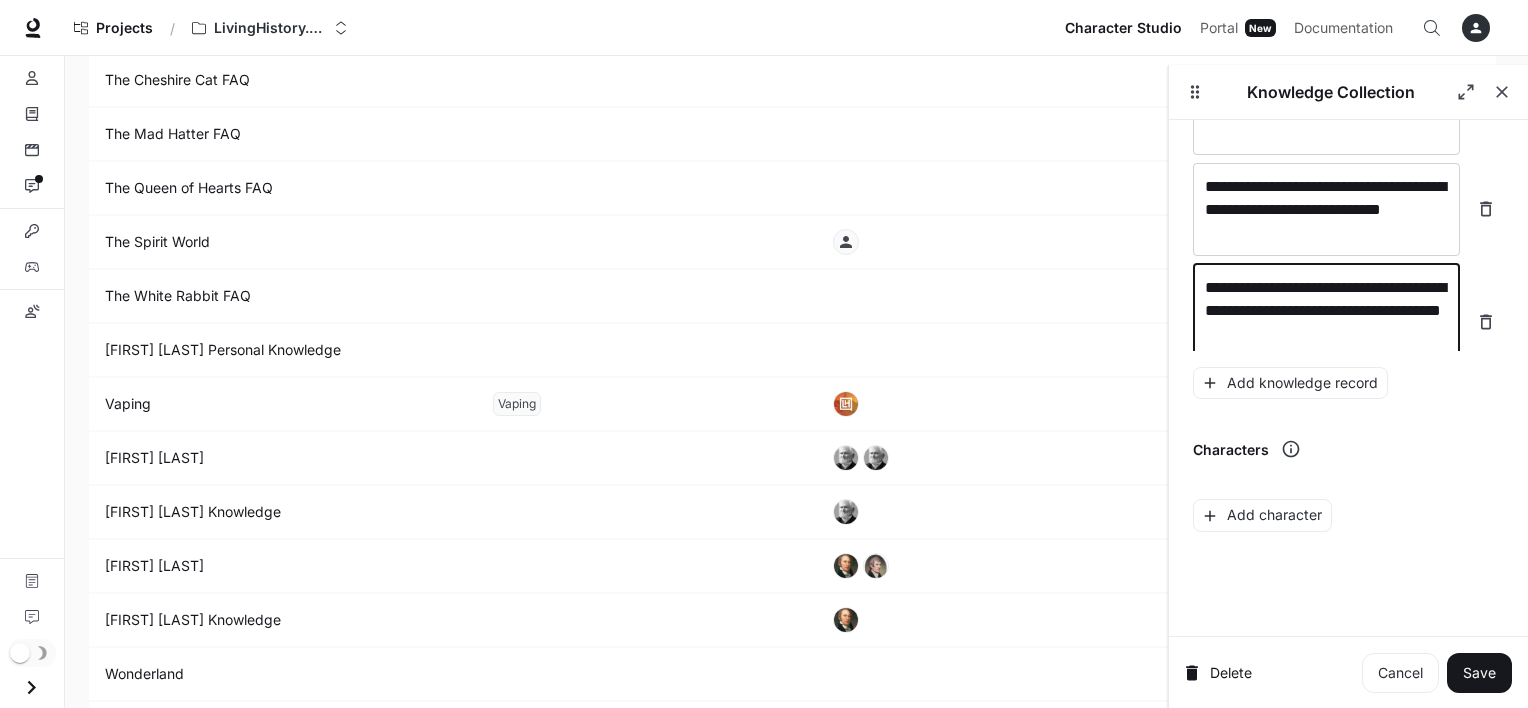 scroll, scrollTop: 36917, scrollLeft: 0, axis: vertical 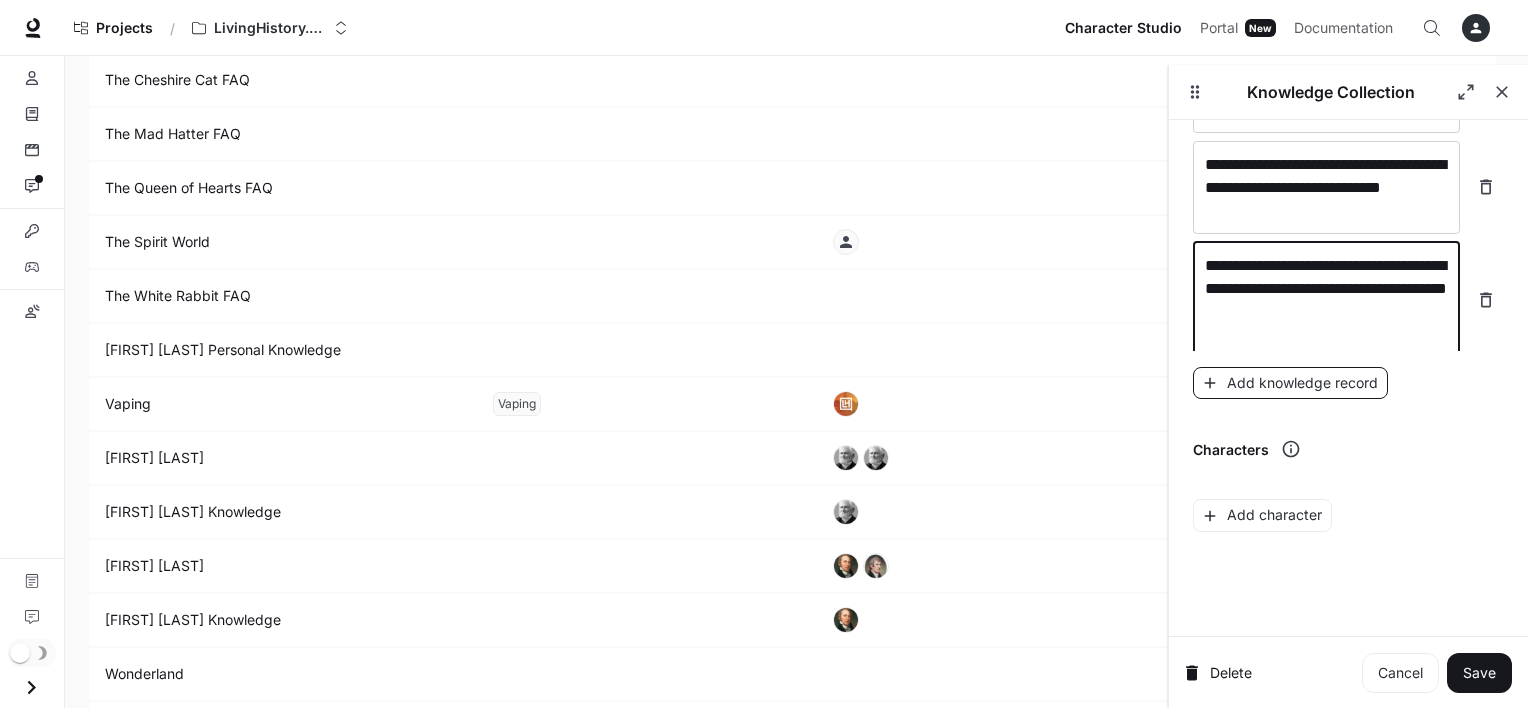 type on "**********" 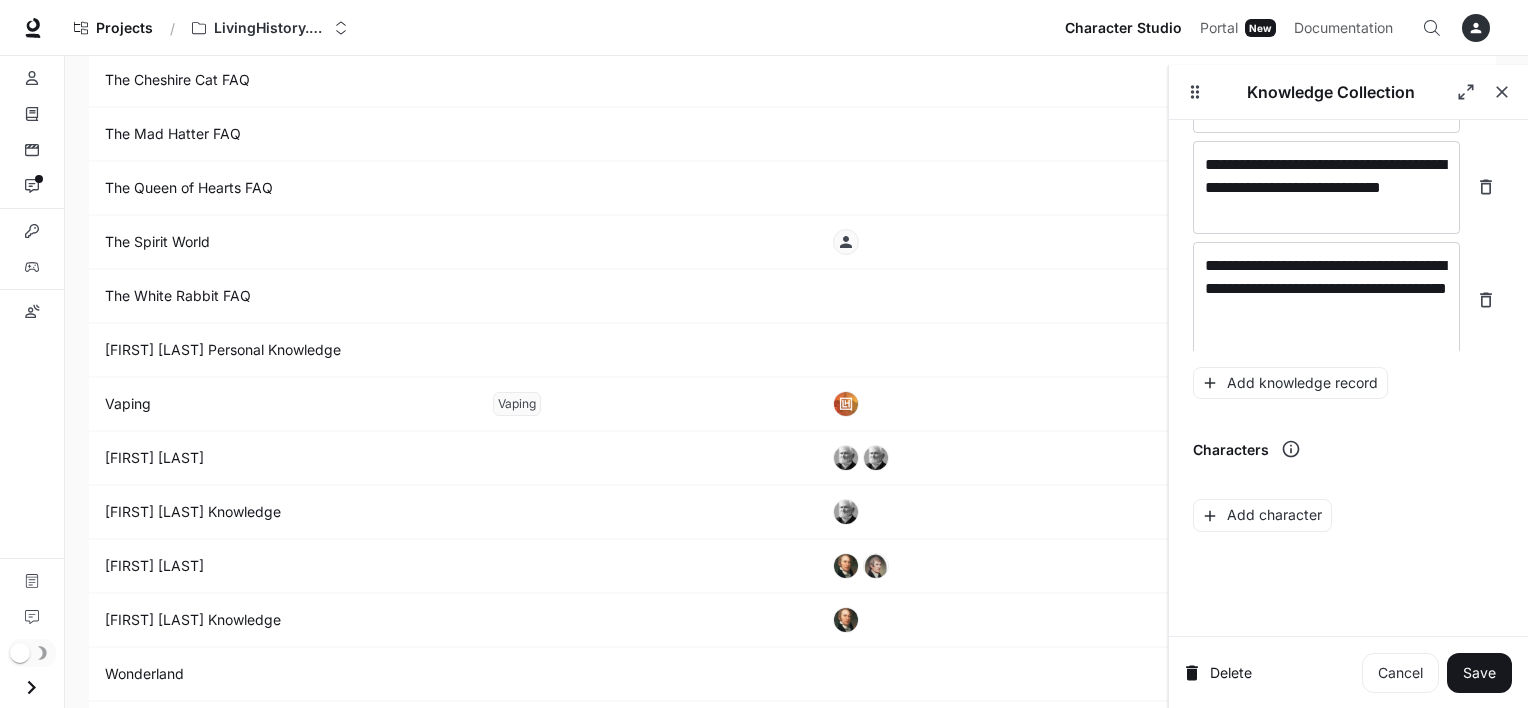scroll, scrollTop: 36972, scrollLeft: 0, axis: vertical 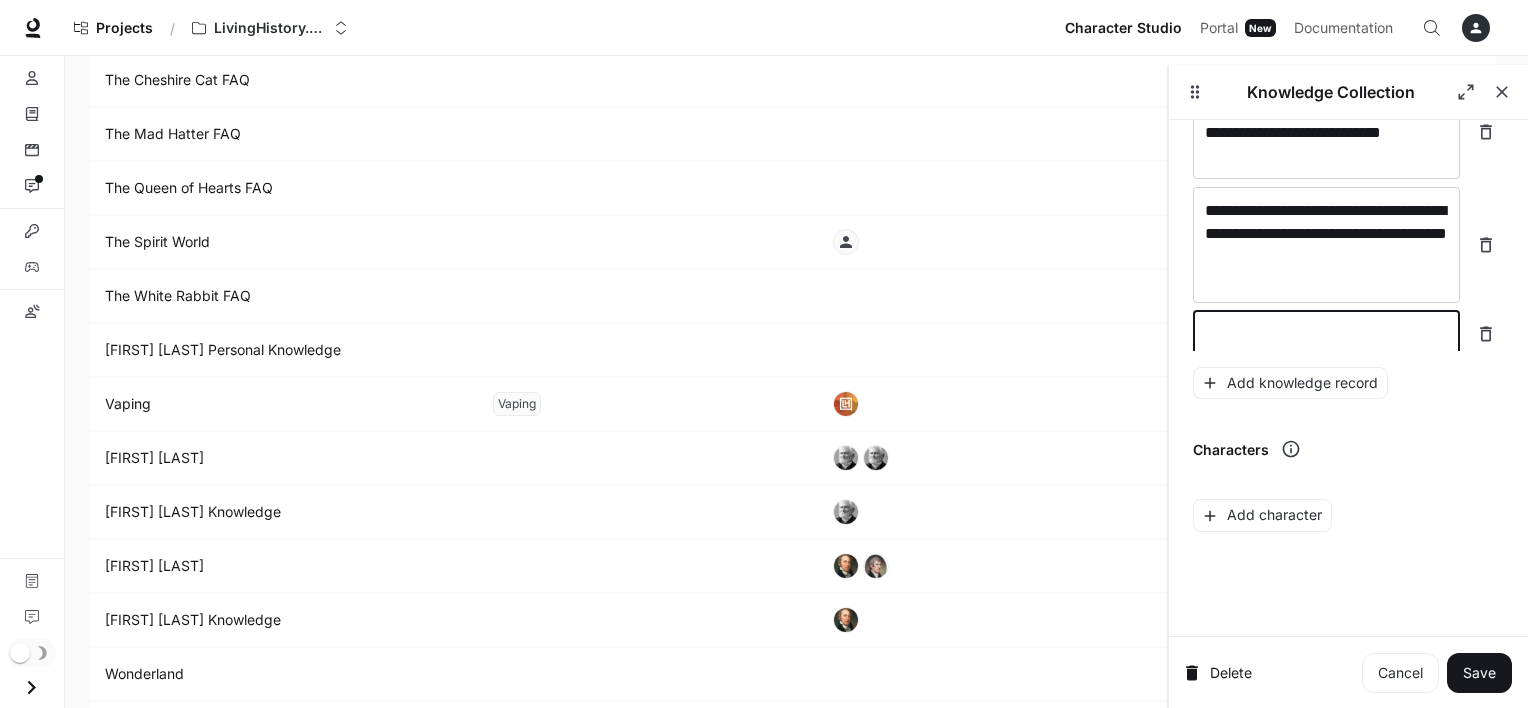 click at bounding box center (1326, 334) 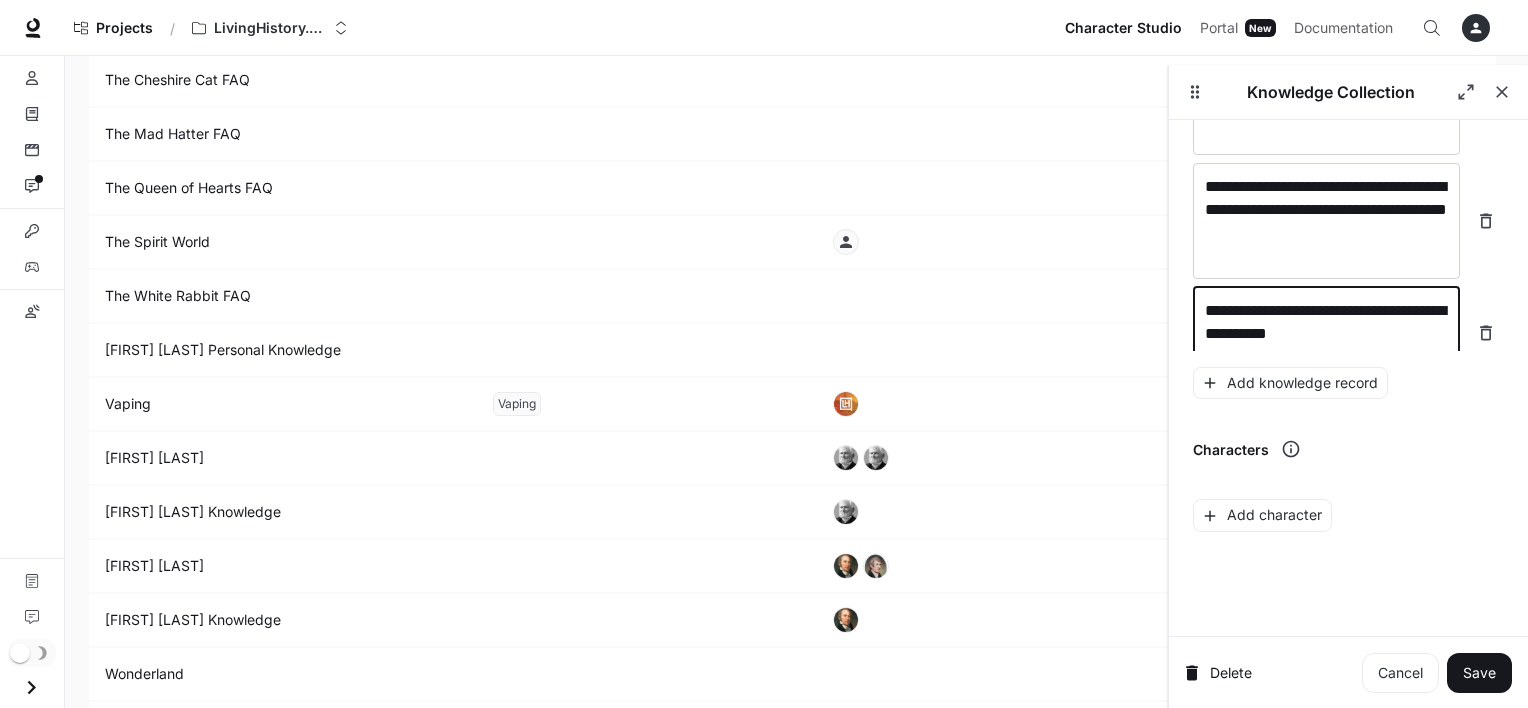 scroll, scrollTop: 37011, scrollLeft: 0, axis: vertical 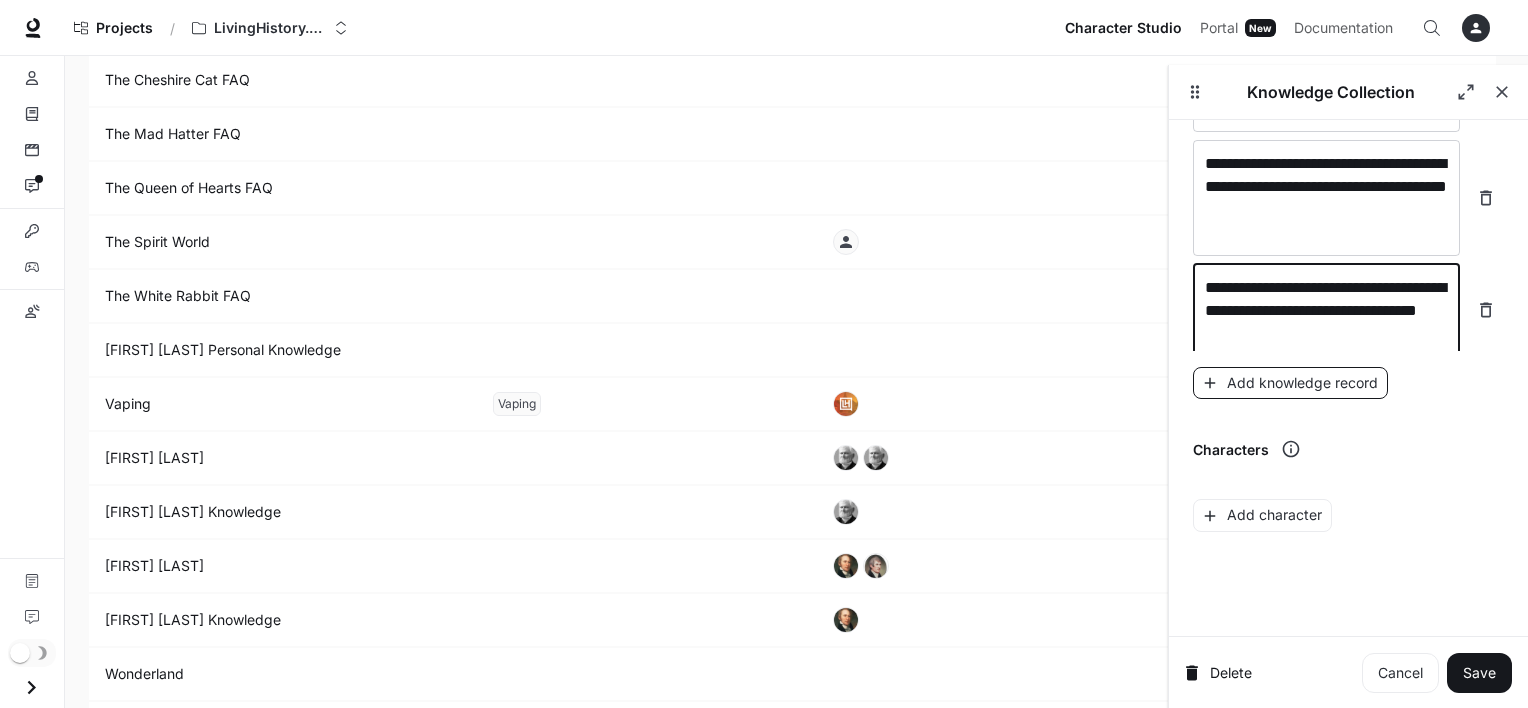 type on "**********" 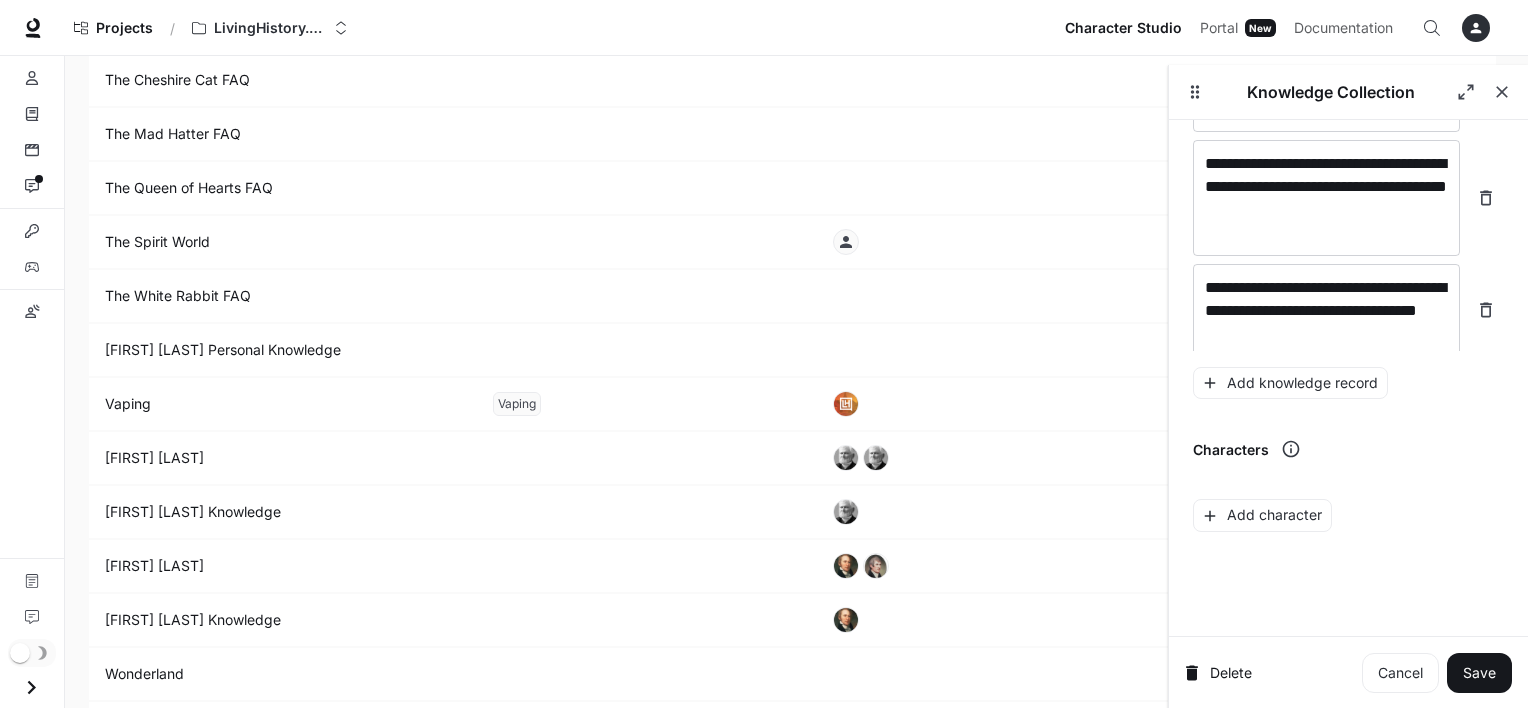 scroll, scrollTop: 37064, scrollLeft: 0, axis: vertical 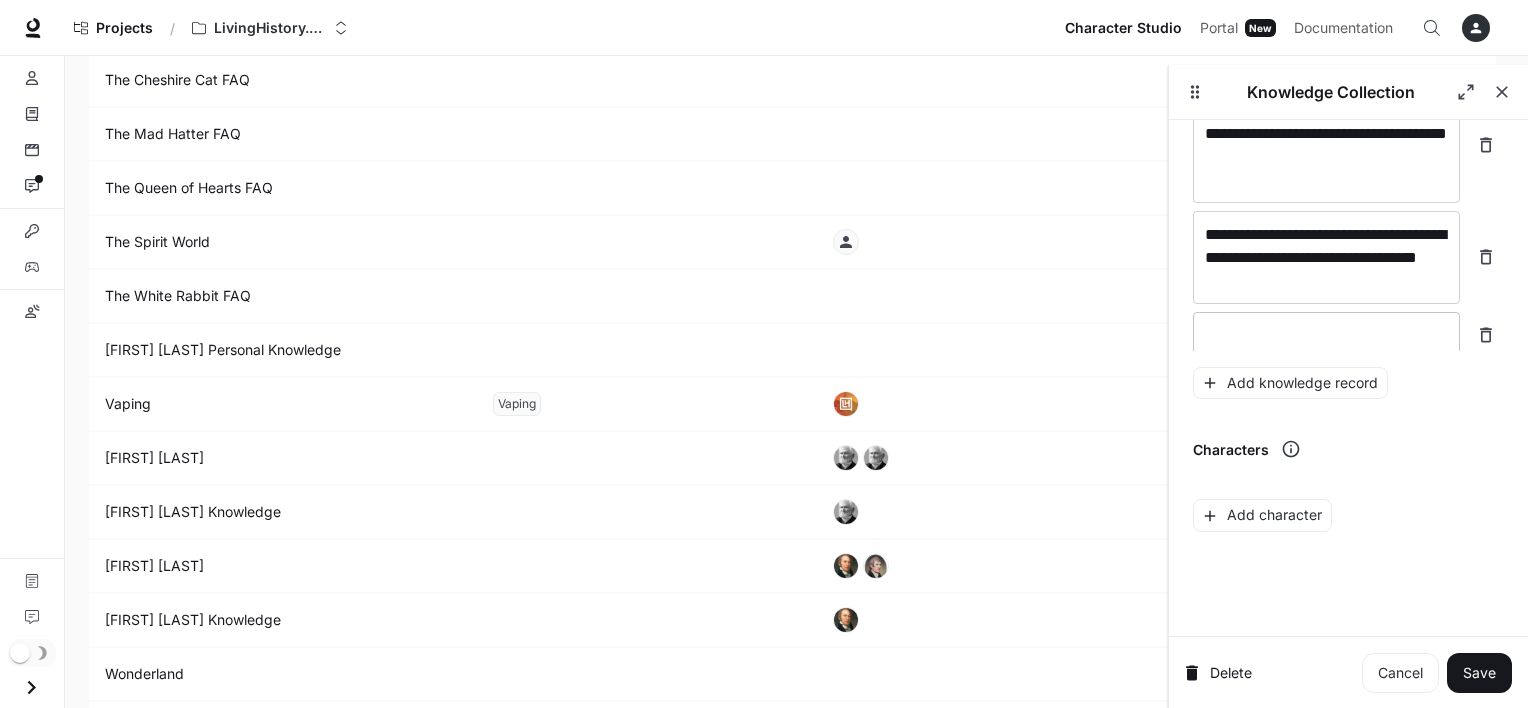 click at bounding box center [1326, 335] 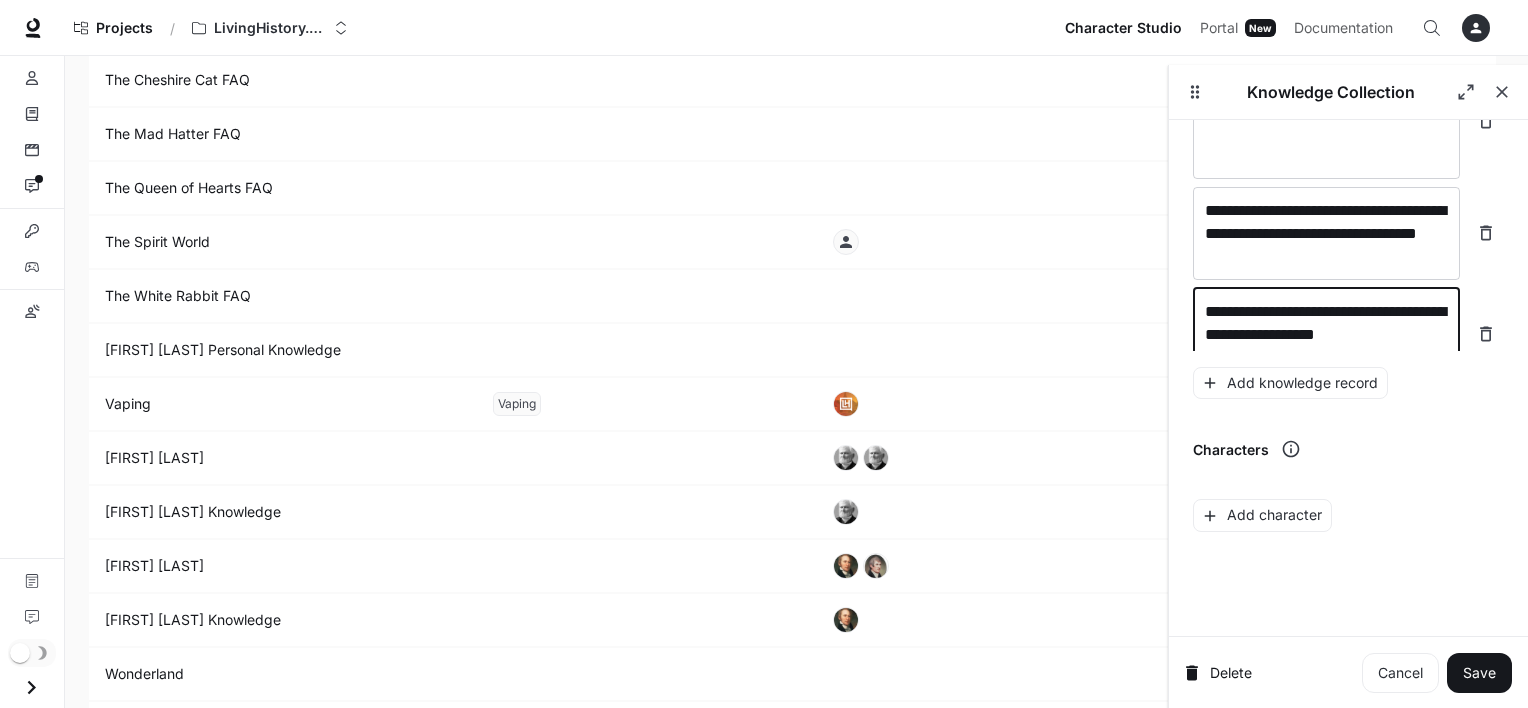 scroll, scrollTop: 37104, scrollLeft: 0, axis: vertical 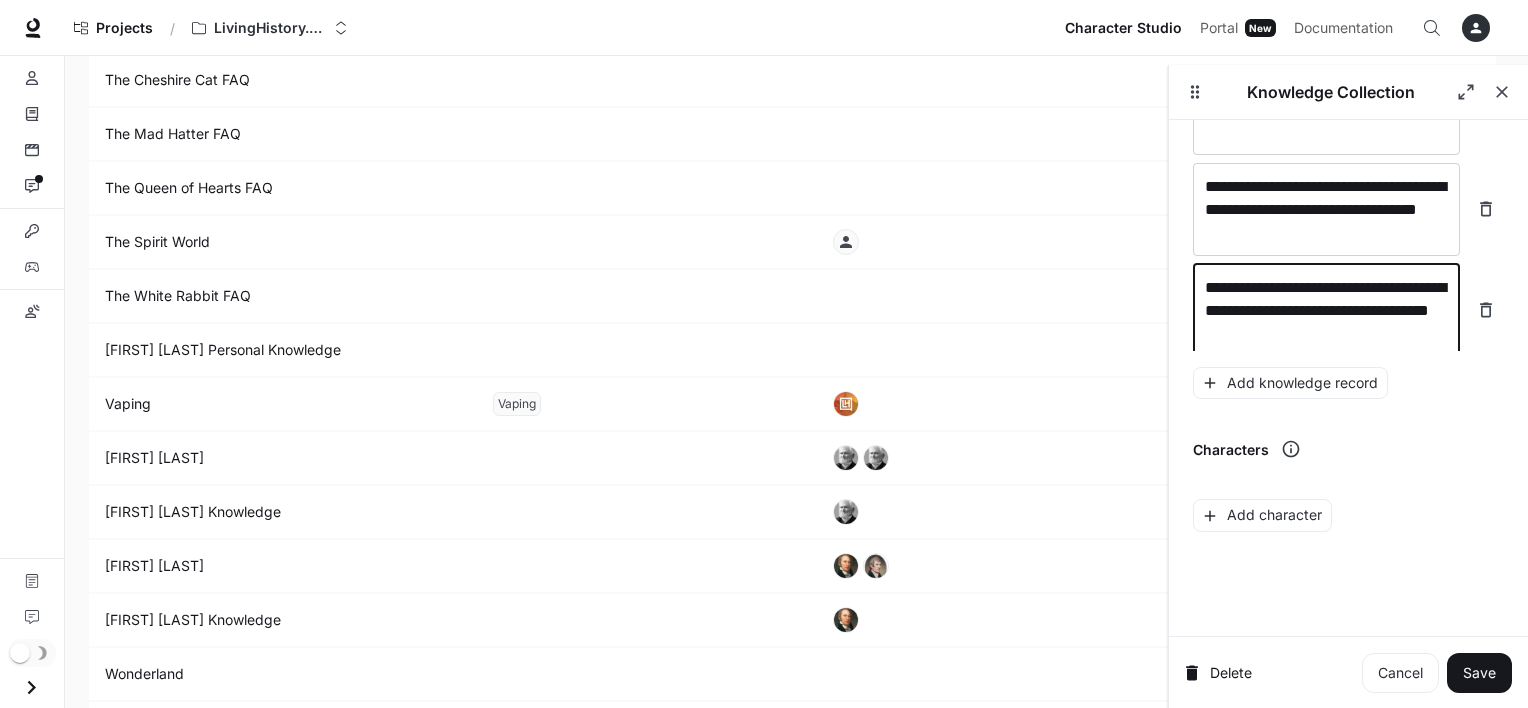 type on "**********" 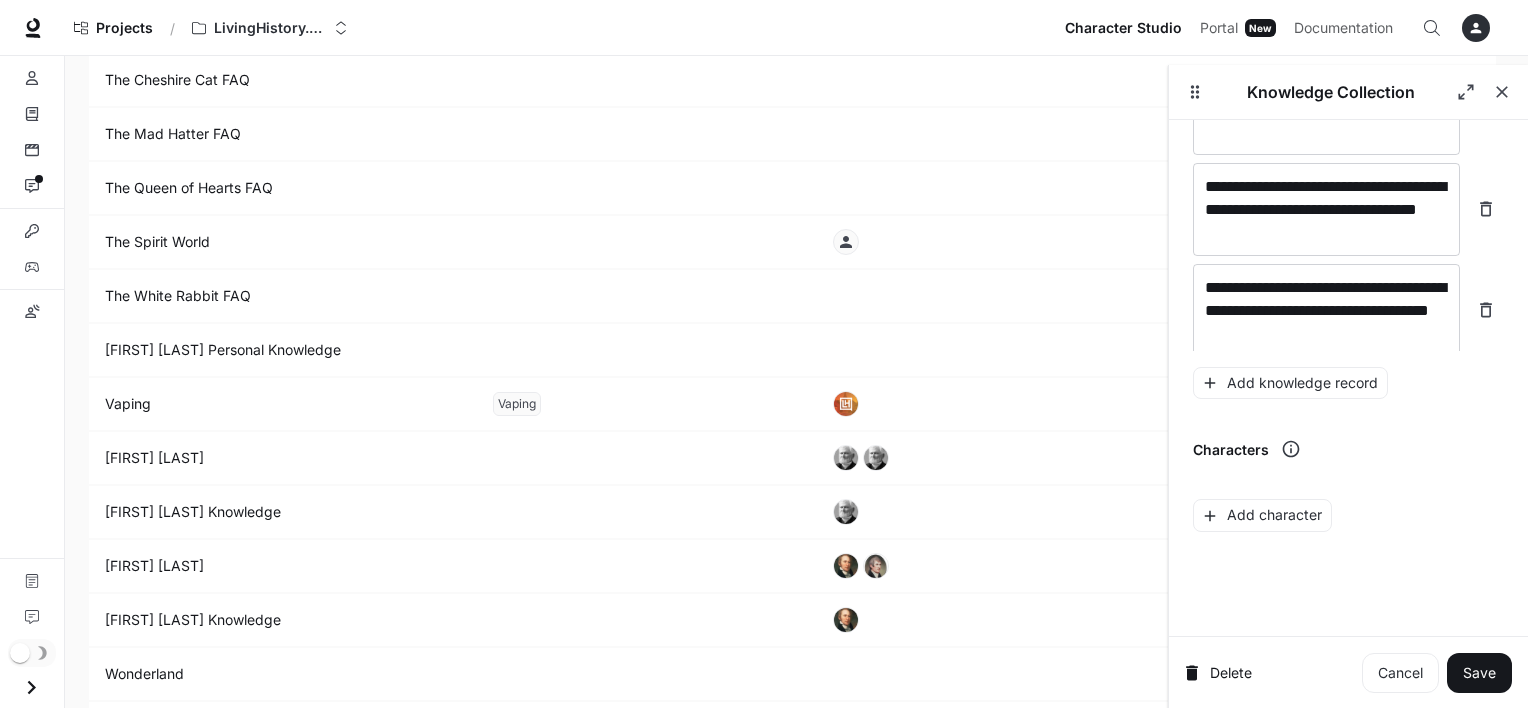 click on "**********" at bounding box center [1348, 405] 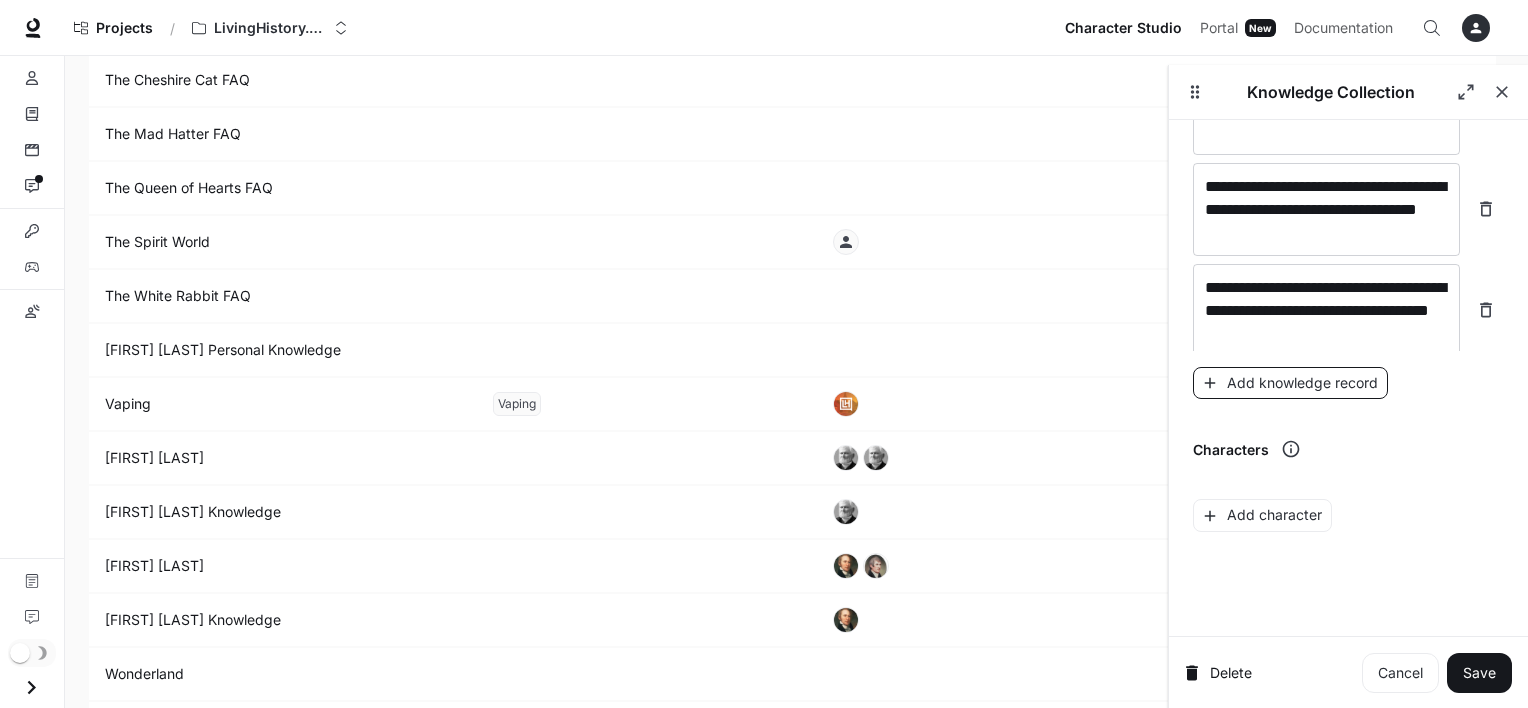 click on "Add knowledge record" at bounding box center (1290, 383) 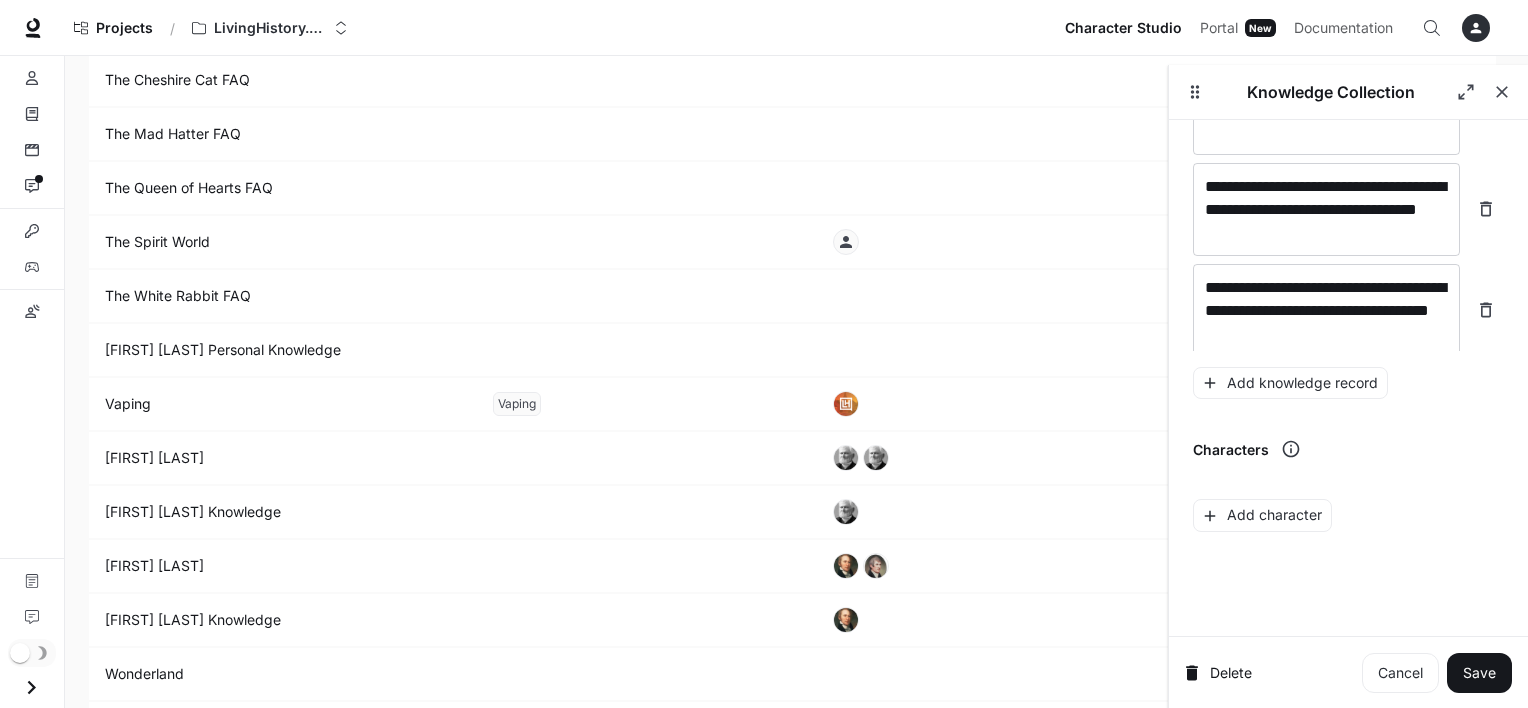 scroll, scrollTop: 37158, scrollLeft: 0, axis: vertical 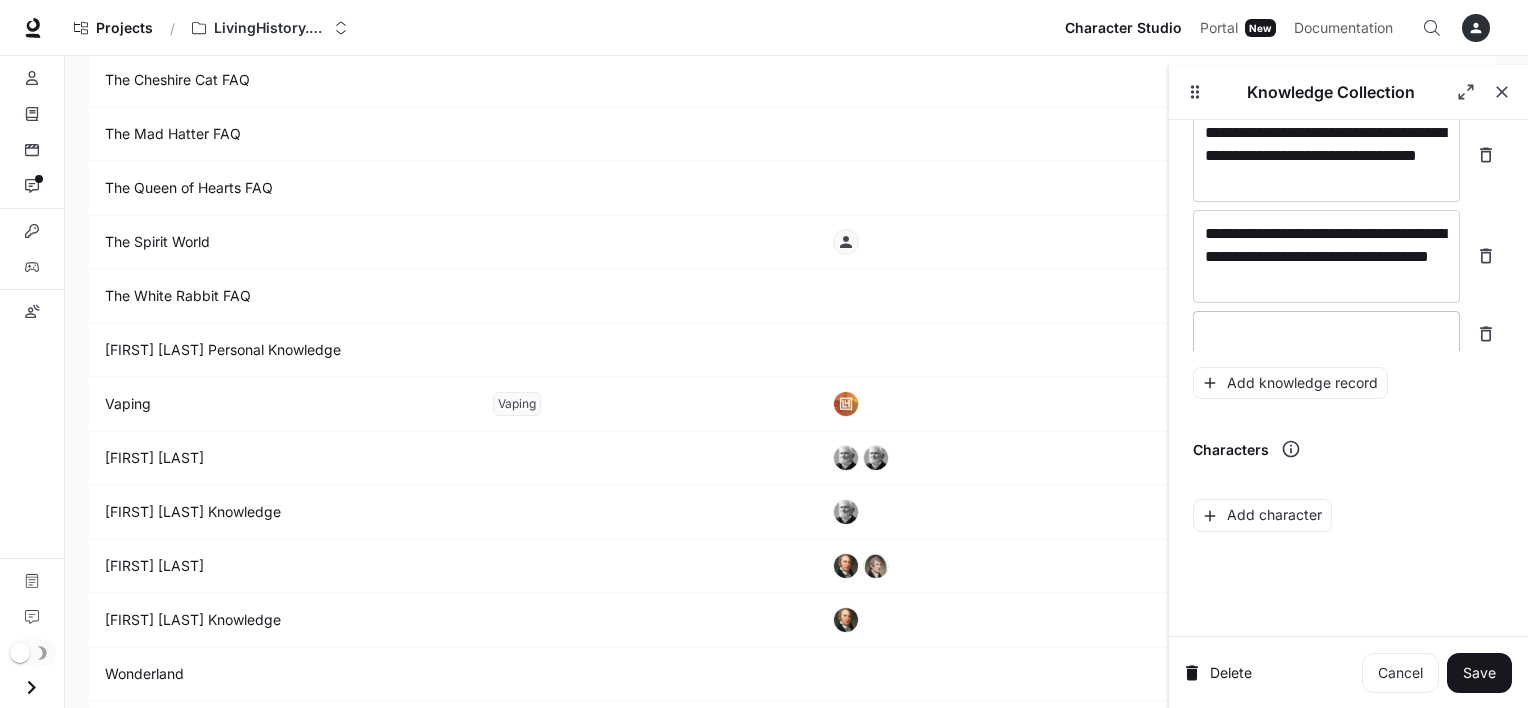 click at bounding box center (1326, 334) 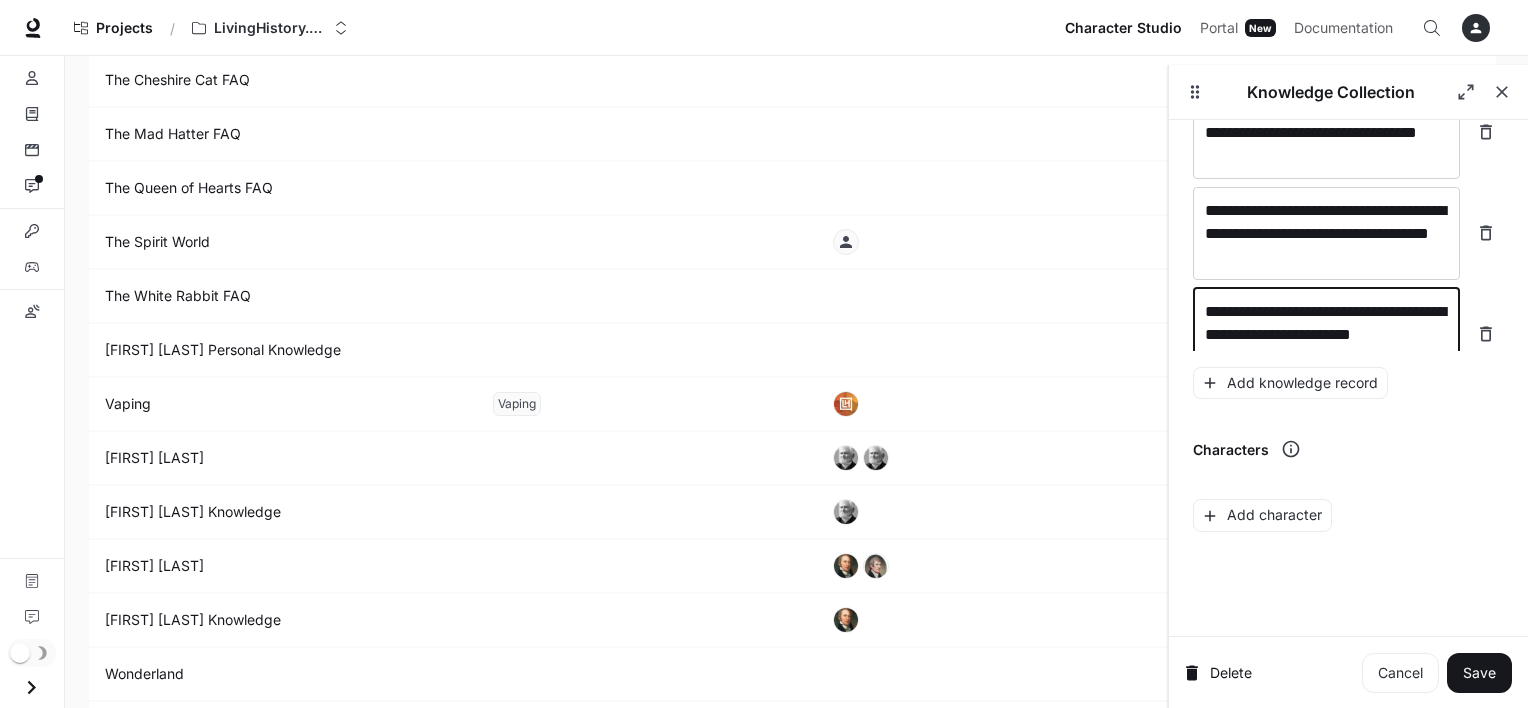 scroll, scrollTop: 37196, scrollLeft: 0, axis: vertical 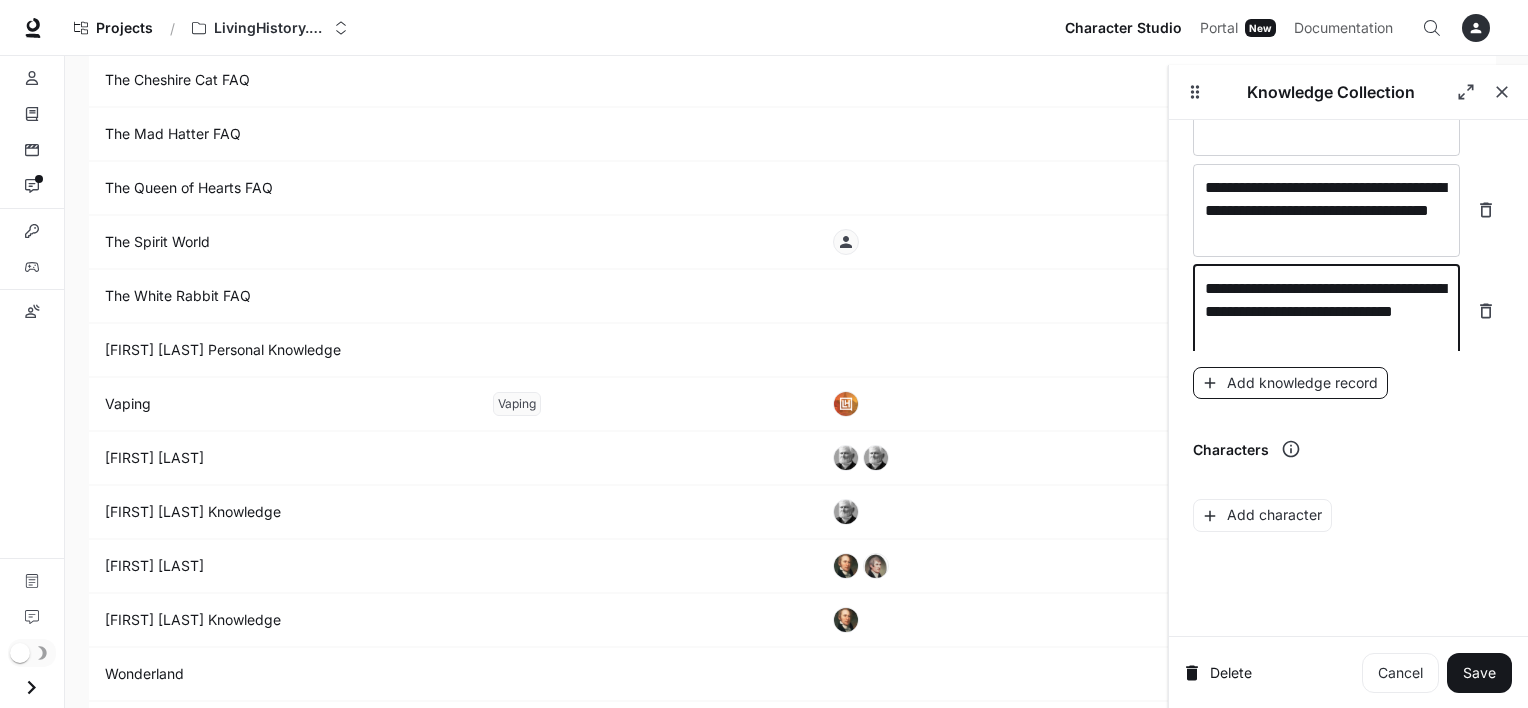 type on "**********" 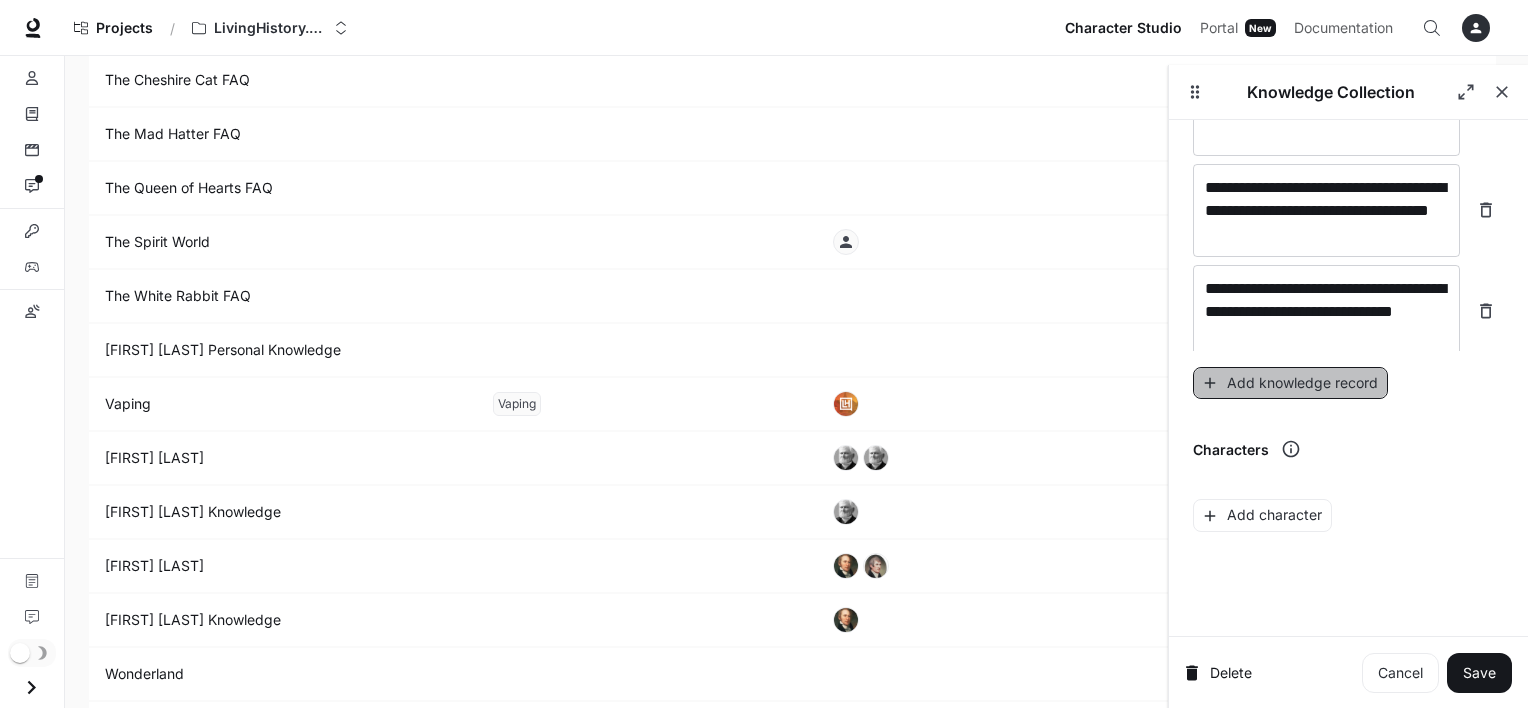 click on "Add knowledge record" at bounding box center (1290, 383) 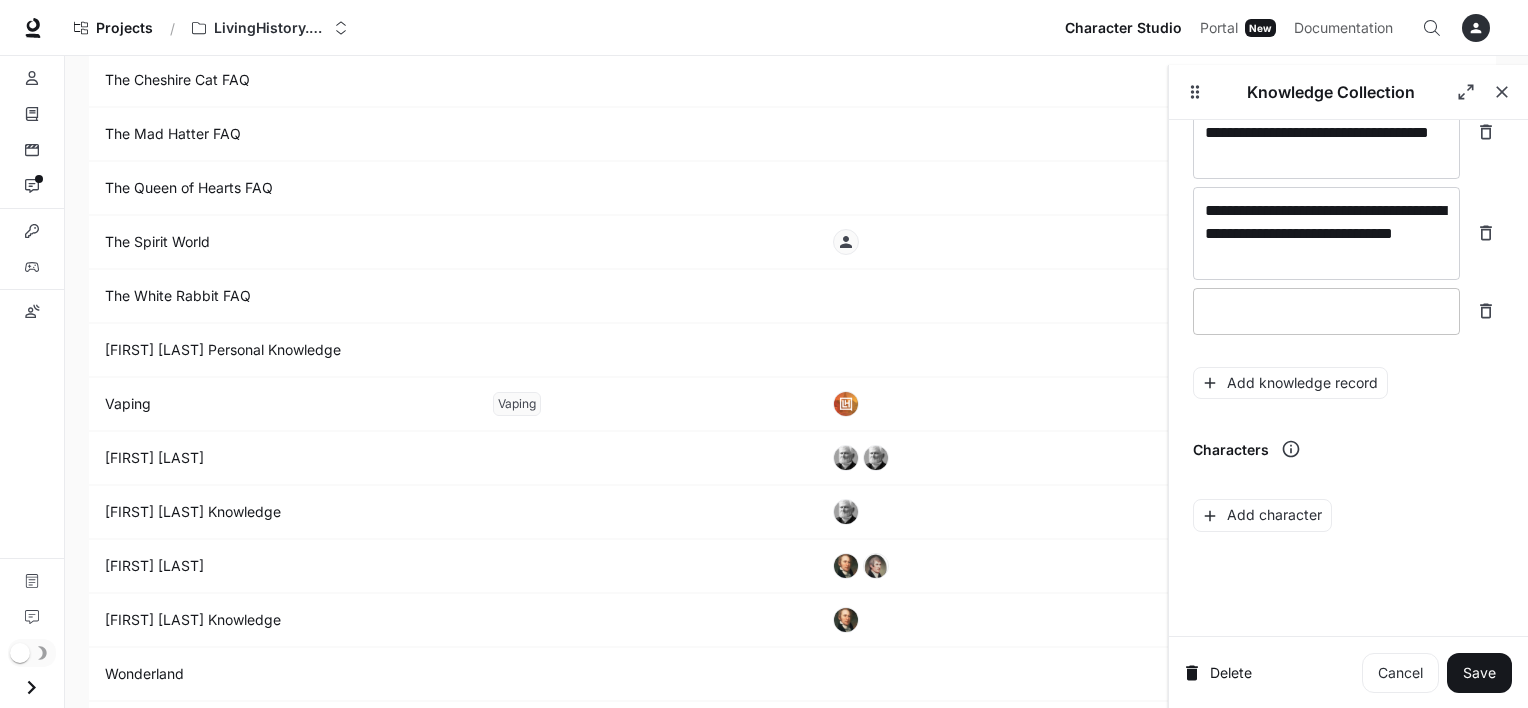 click at bounding box center [1326, 311] 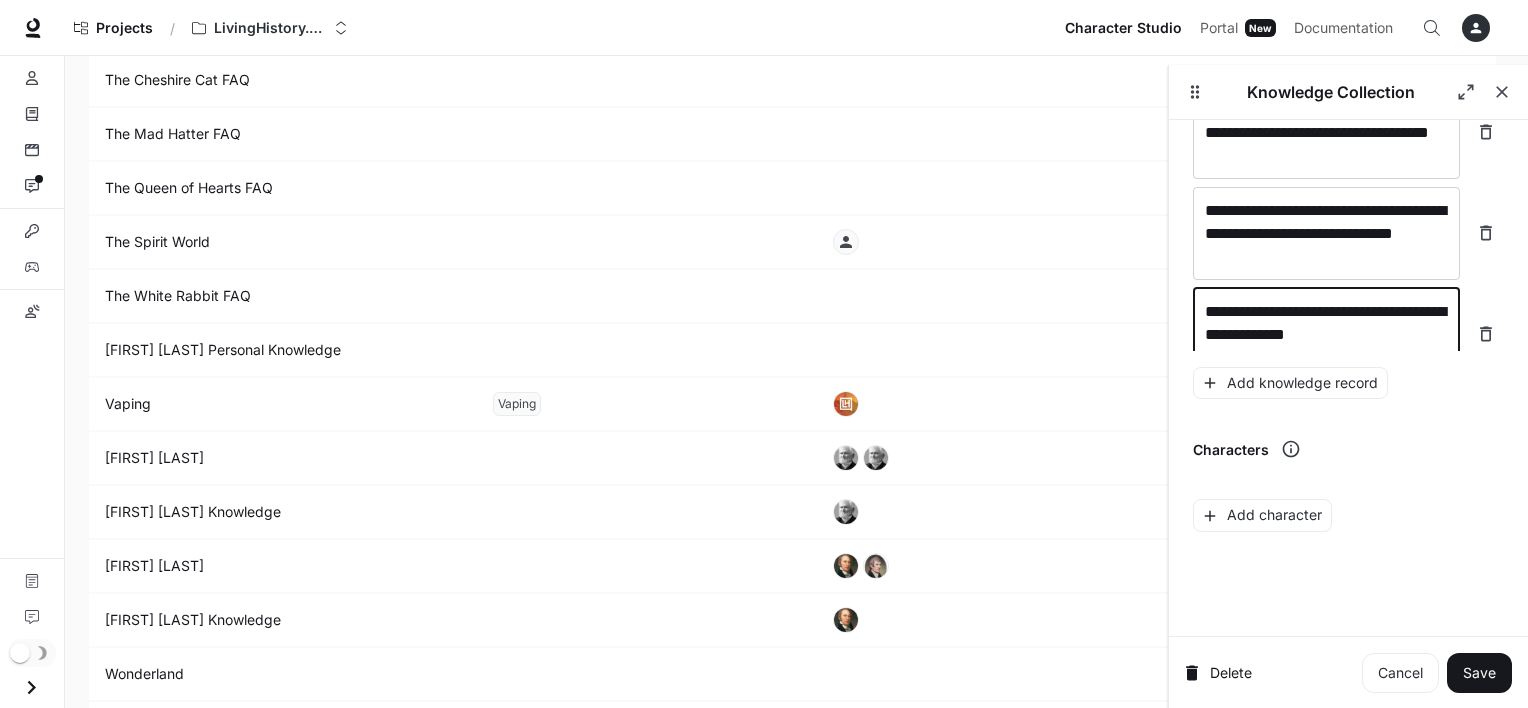 scroll, scrollTop: 37289, scrollLeft: 0, axis: vertical 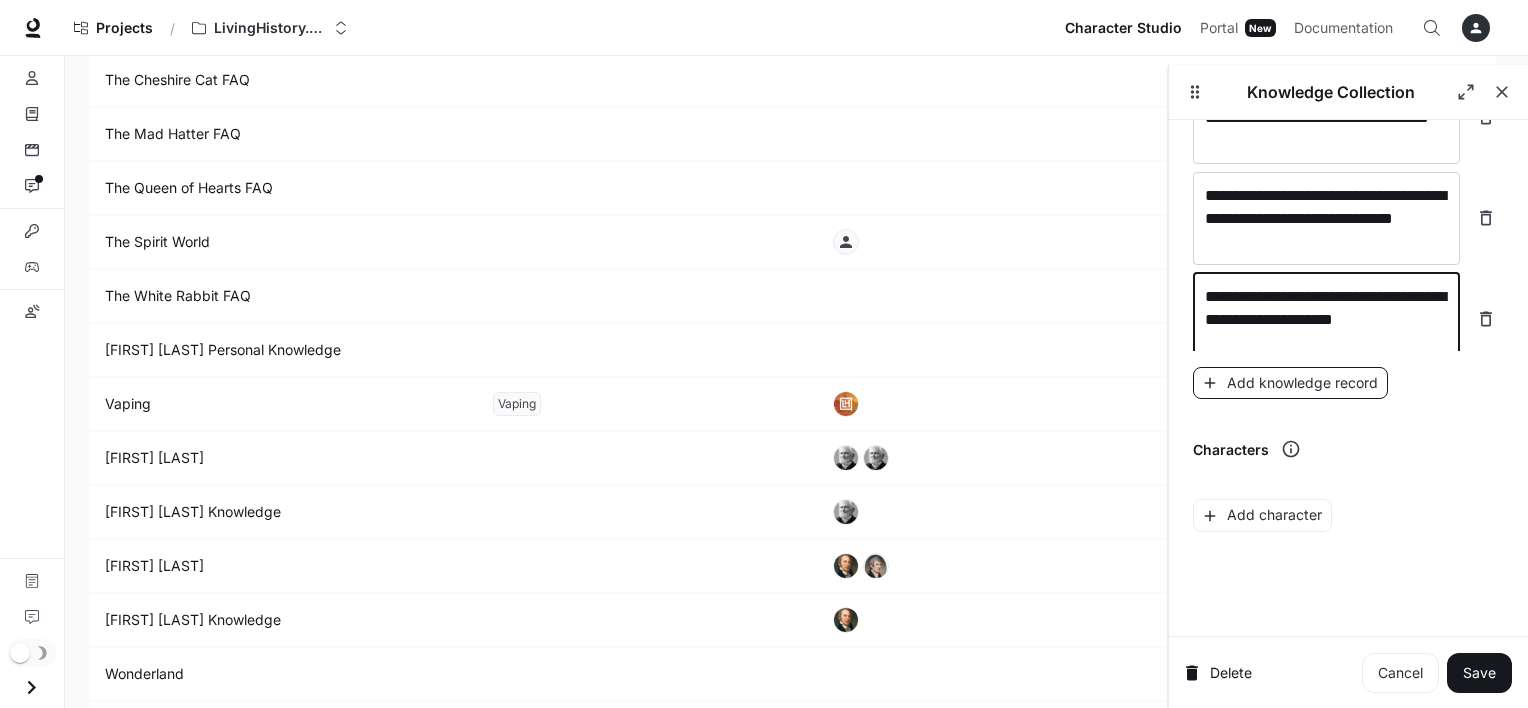 type on "**********" 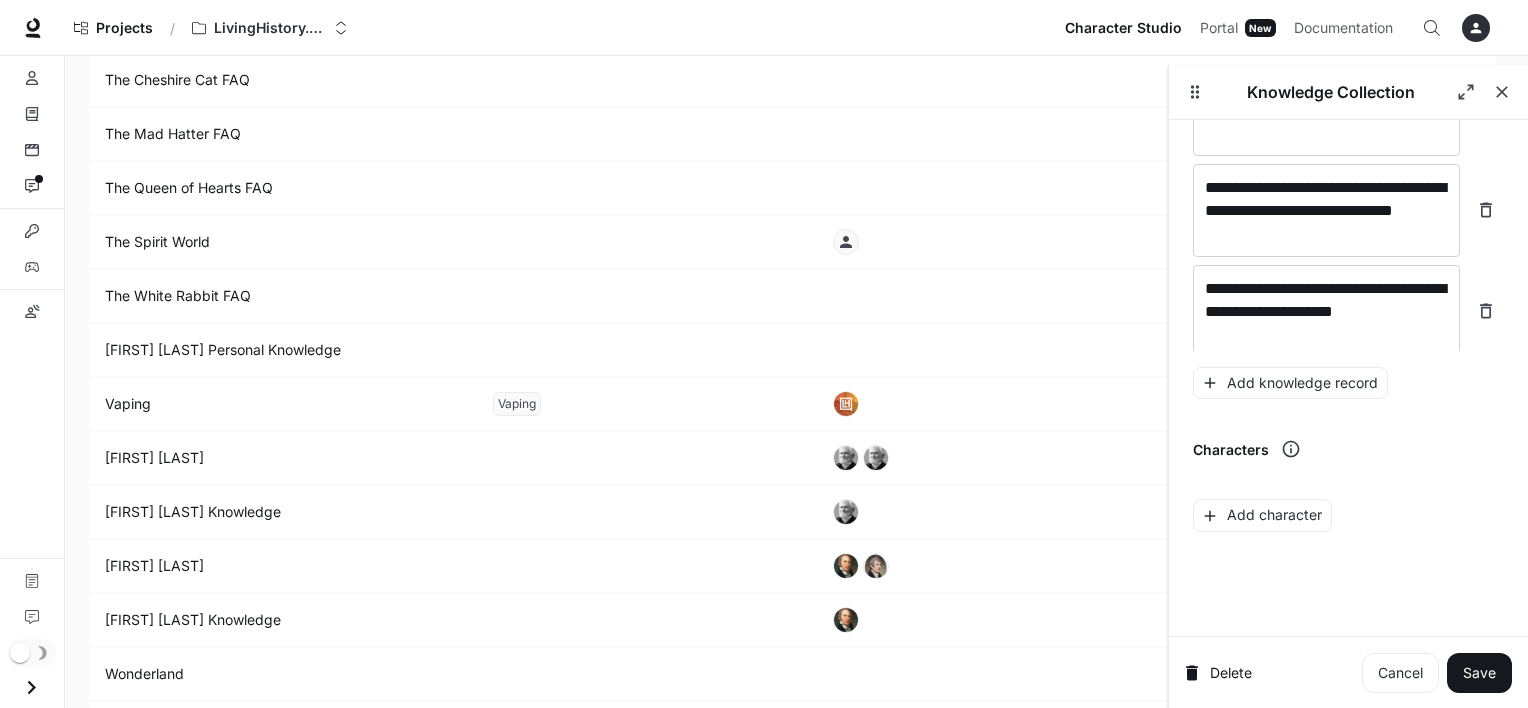 scroll, scrollTop: 37367, scrollLeft: 0, axis: vertical 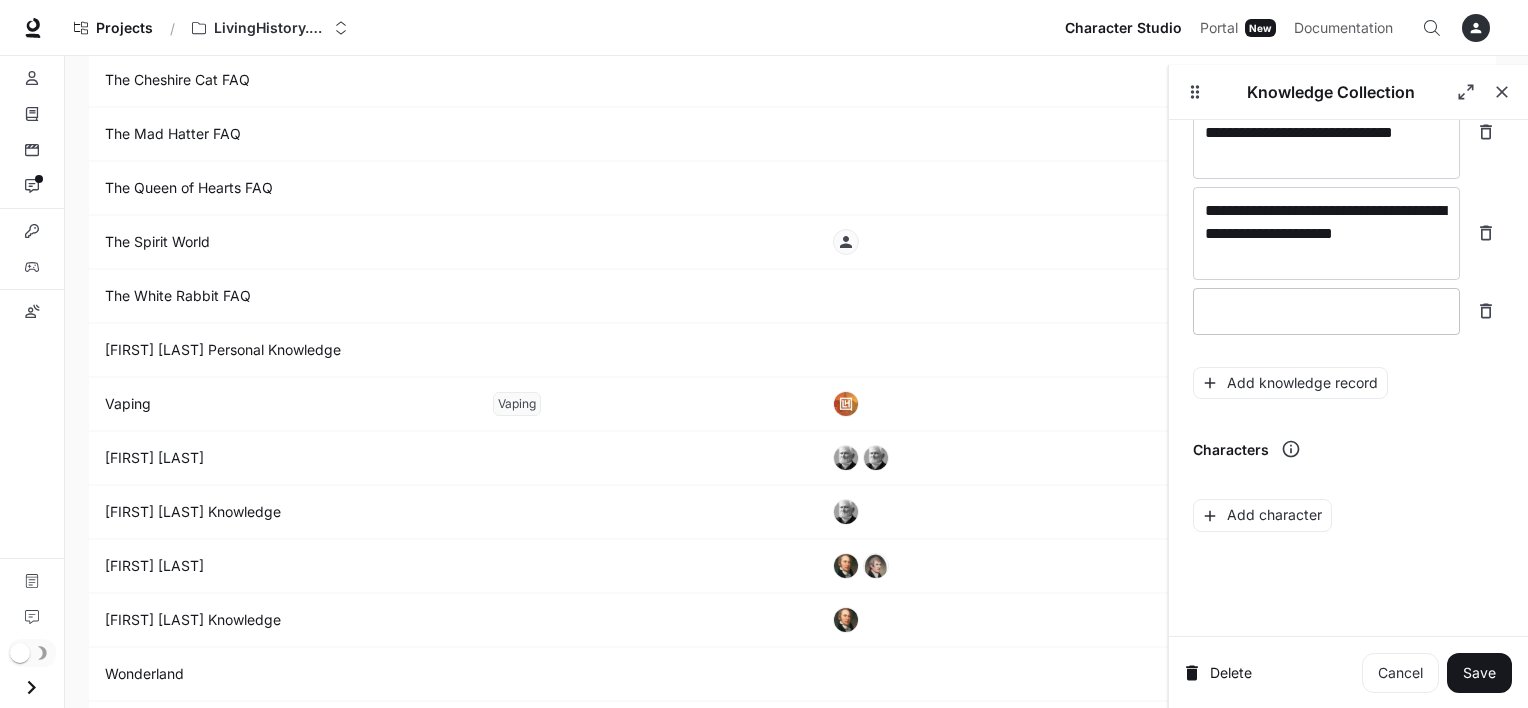click at bounding box center [1326, 311] 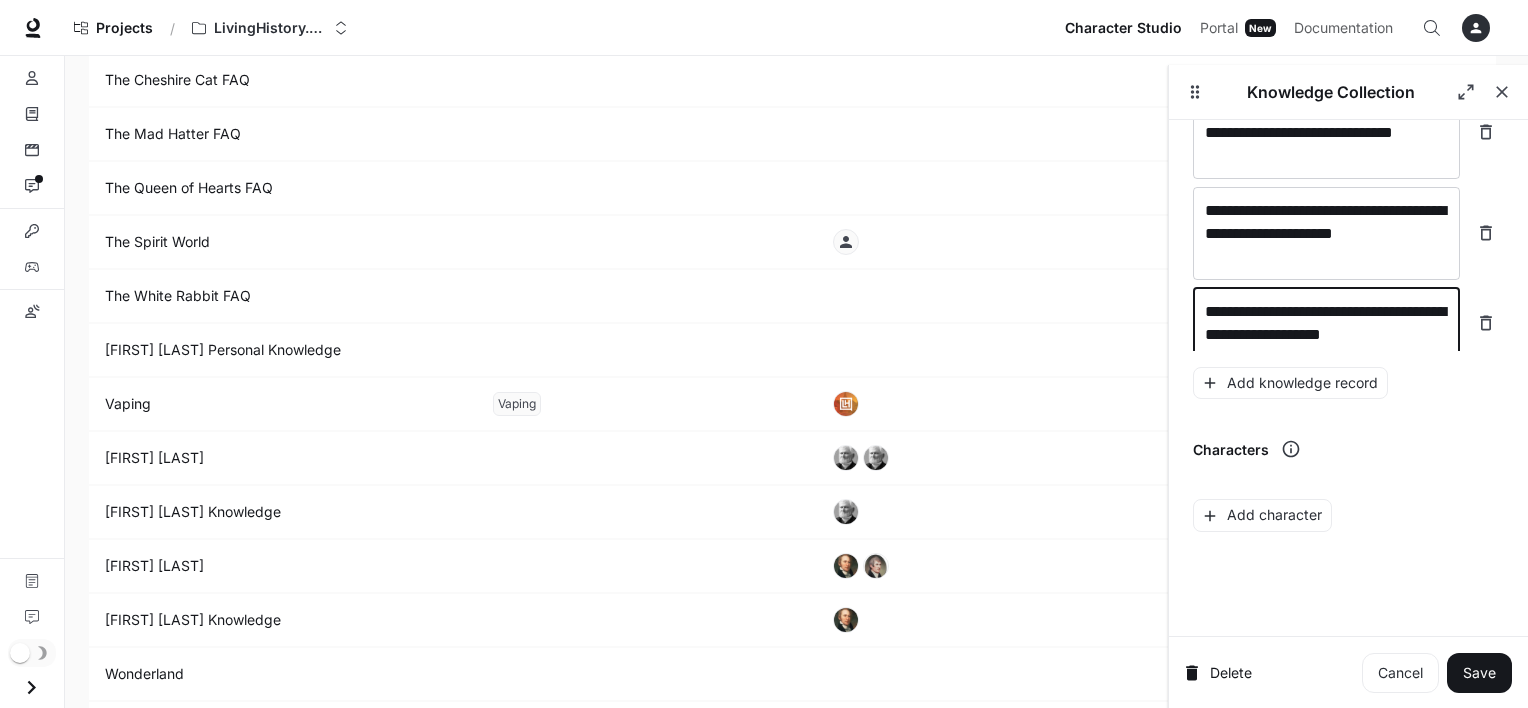 scroll, scrollTop: 37383, scrollLeft: 0, axis: vertical 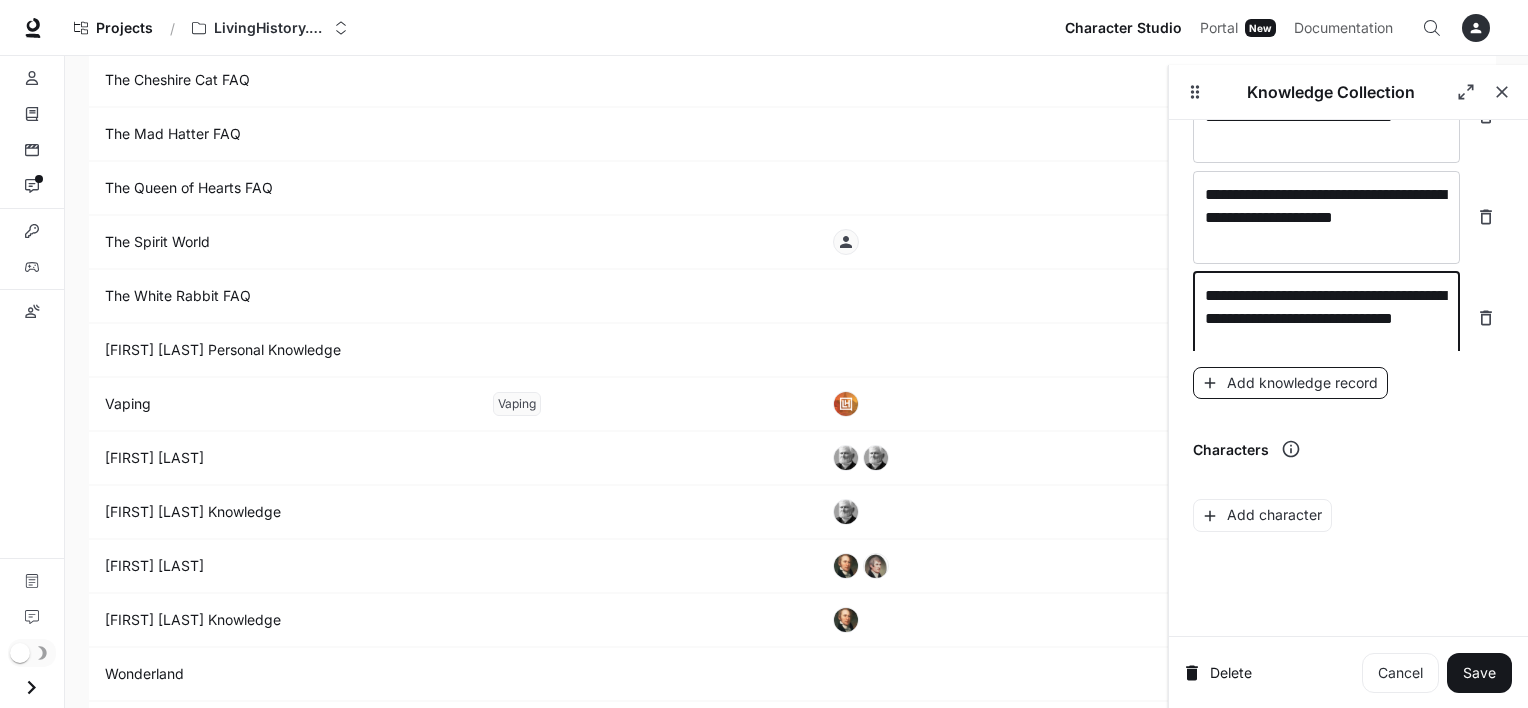 type on "**********" 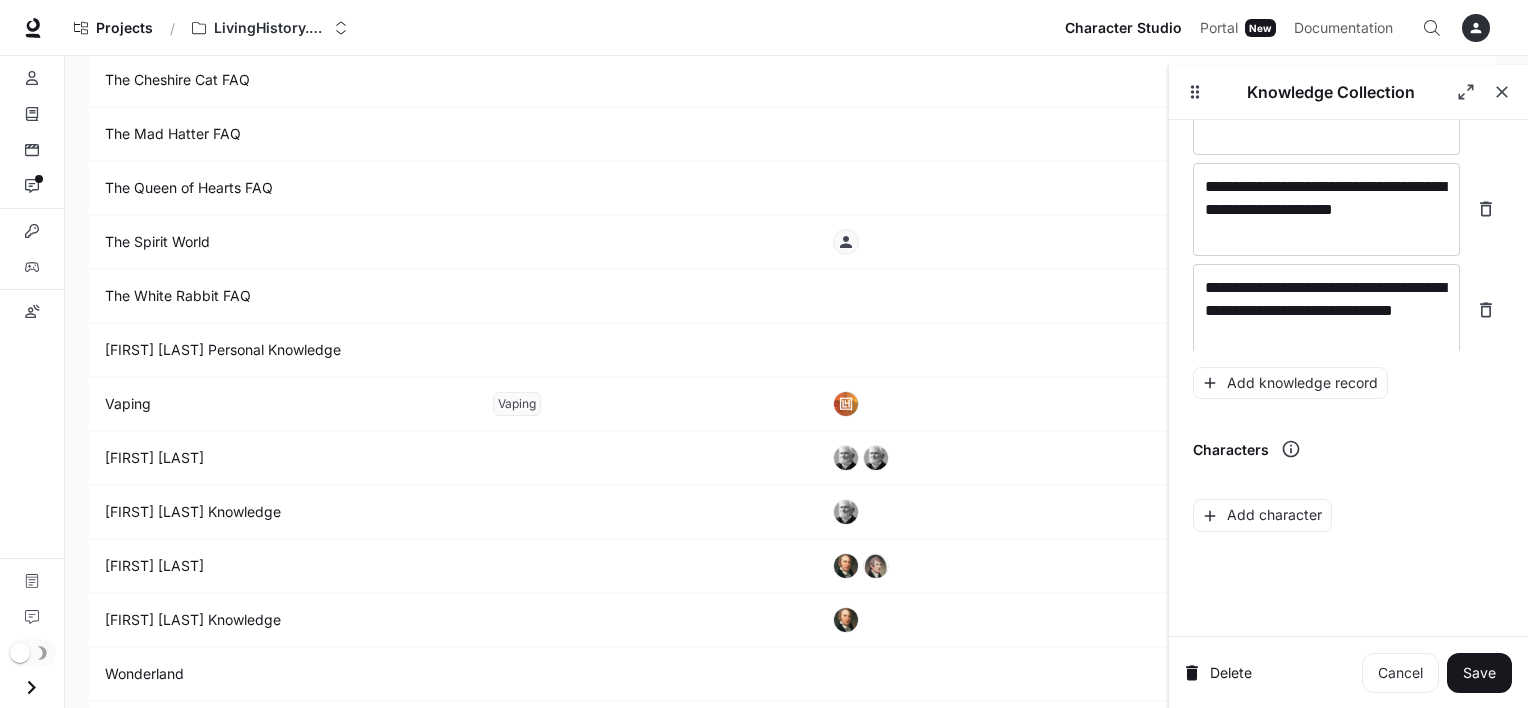 scroll, scrollTop: 37460, scrollLeft: 0, axis: vertical 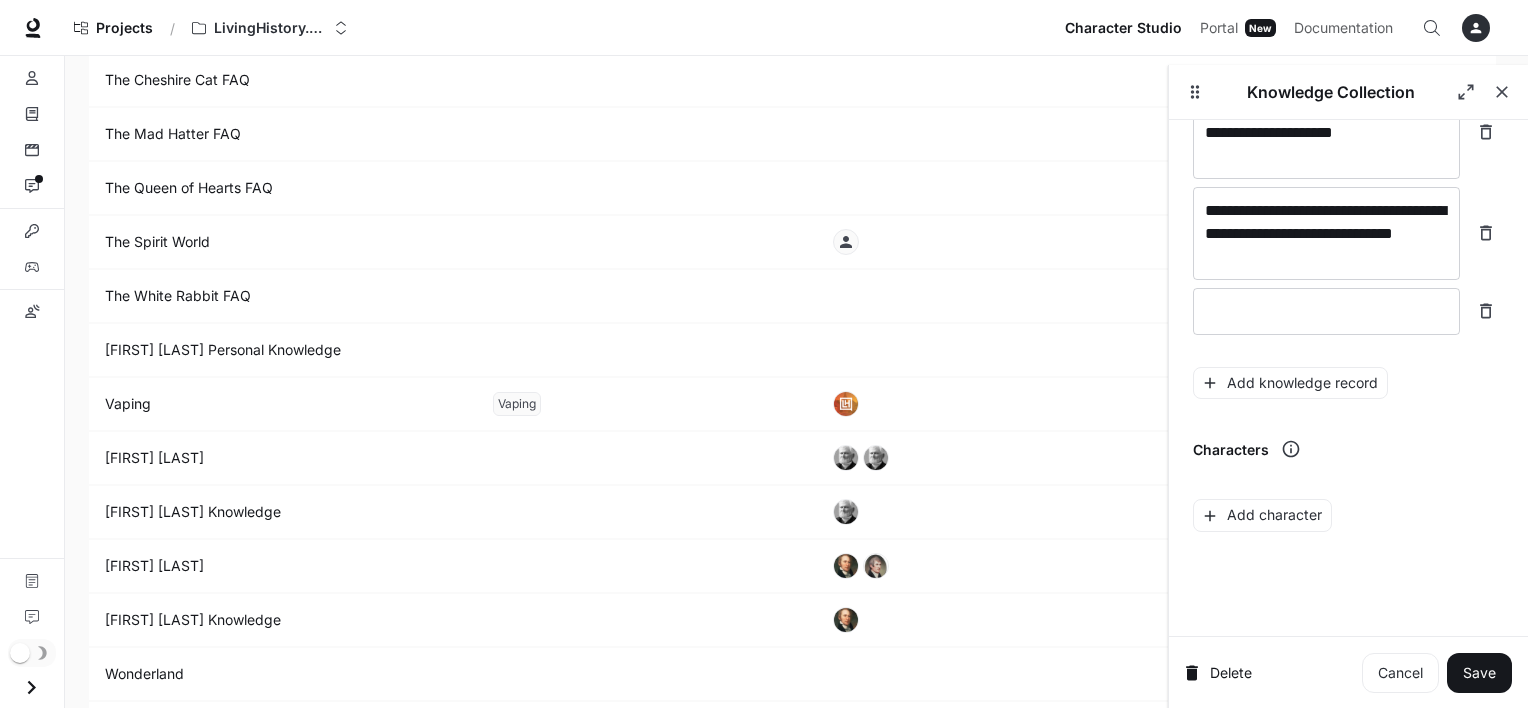 click on "**********" at bounding box center [1348, 151] 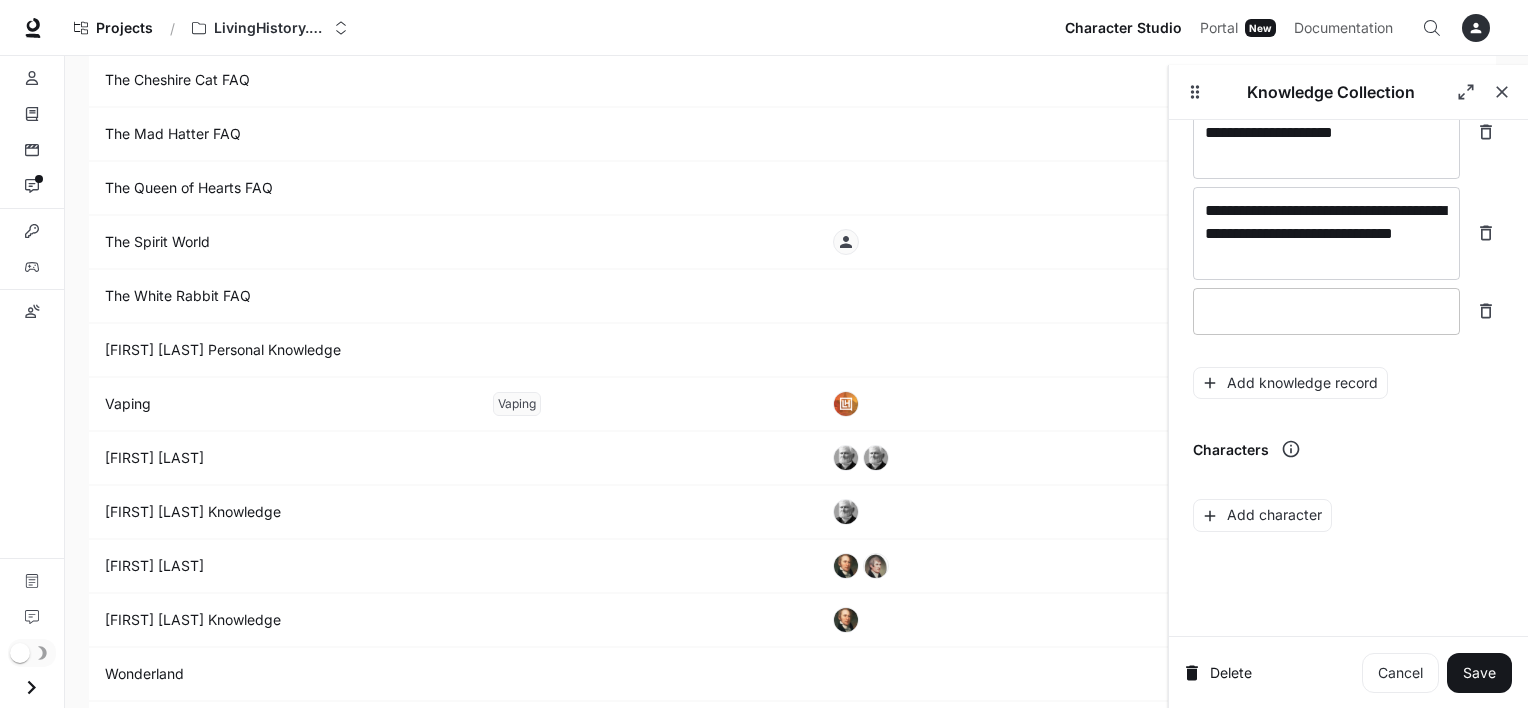 click at bounding box center [1326, 311] 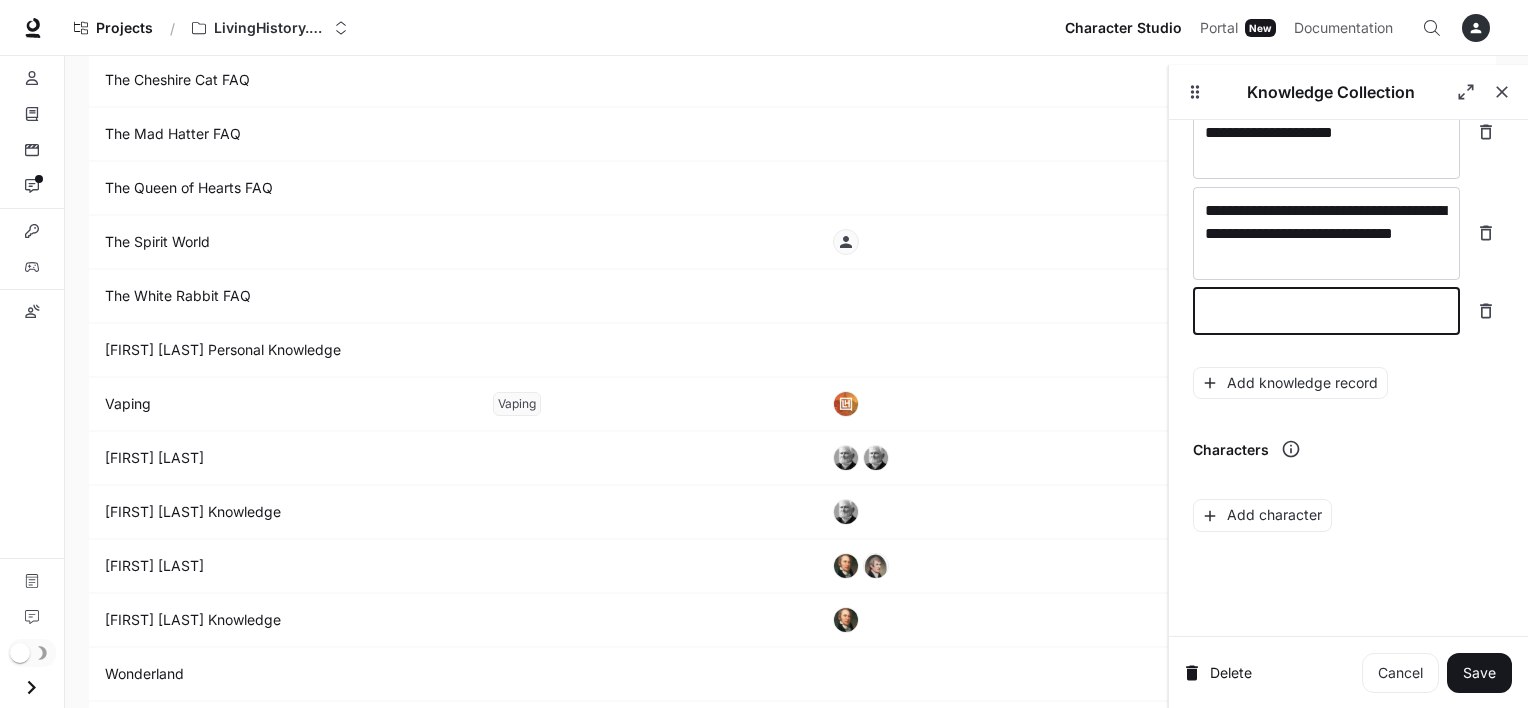 type on "*" 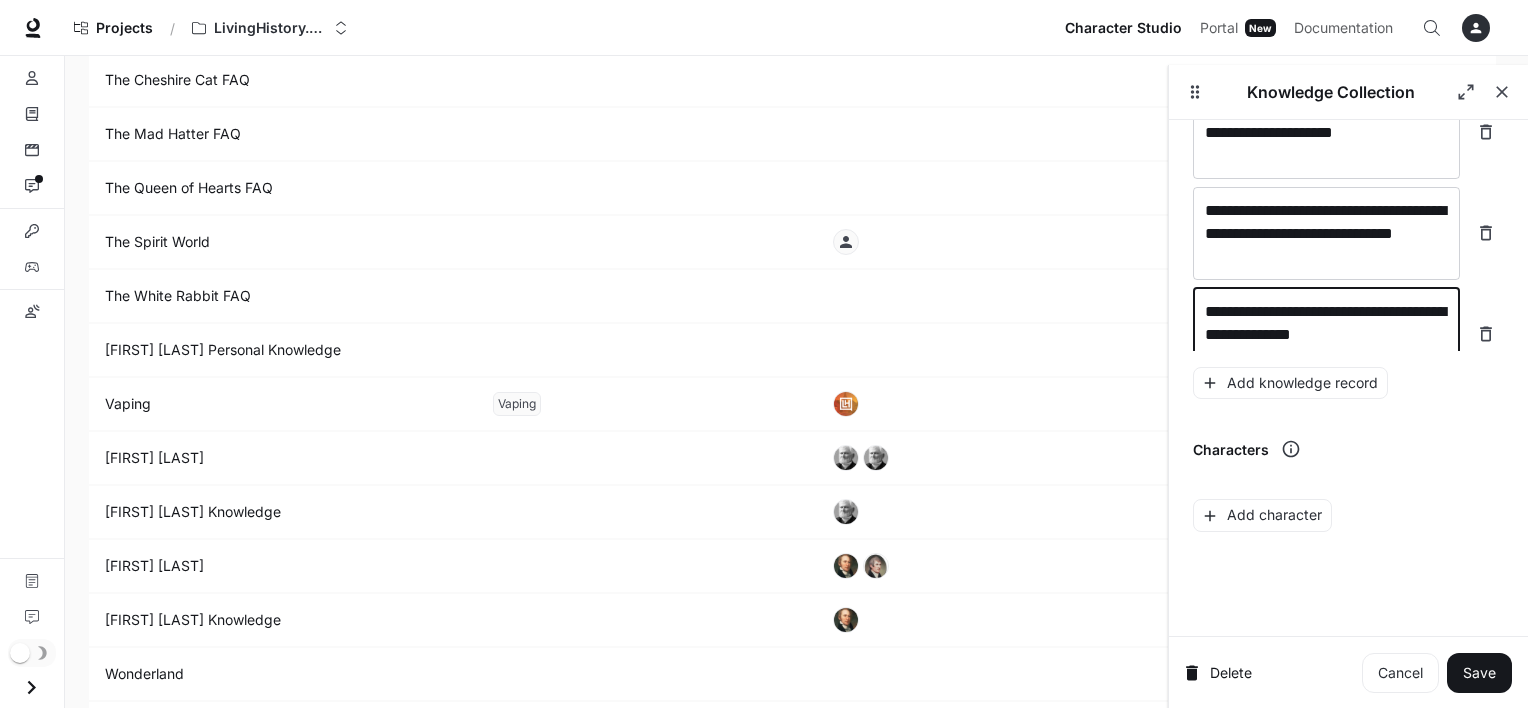 scroll, scrollTop: 37476, scrollLeft: 0, axis: vertical 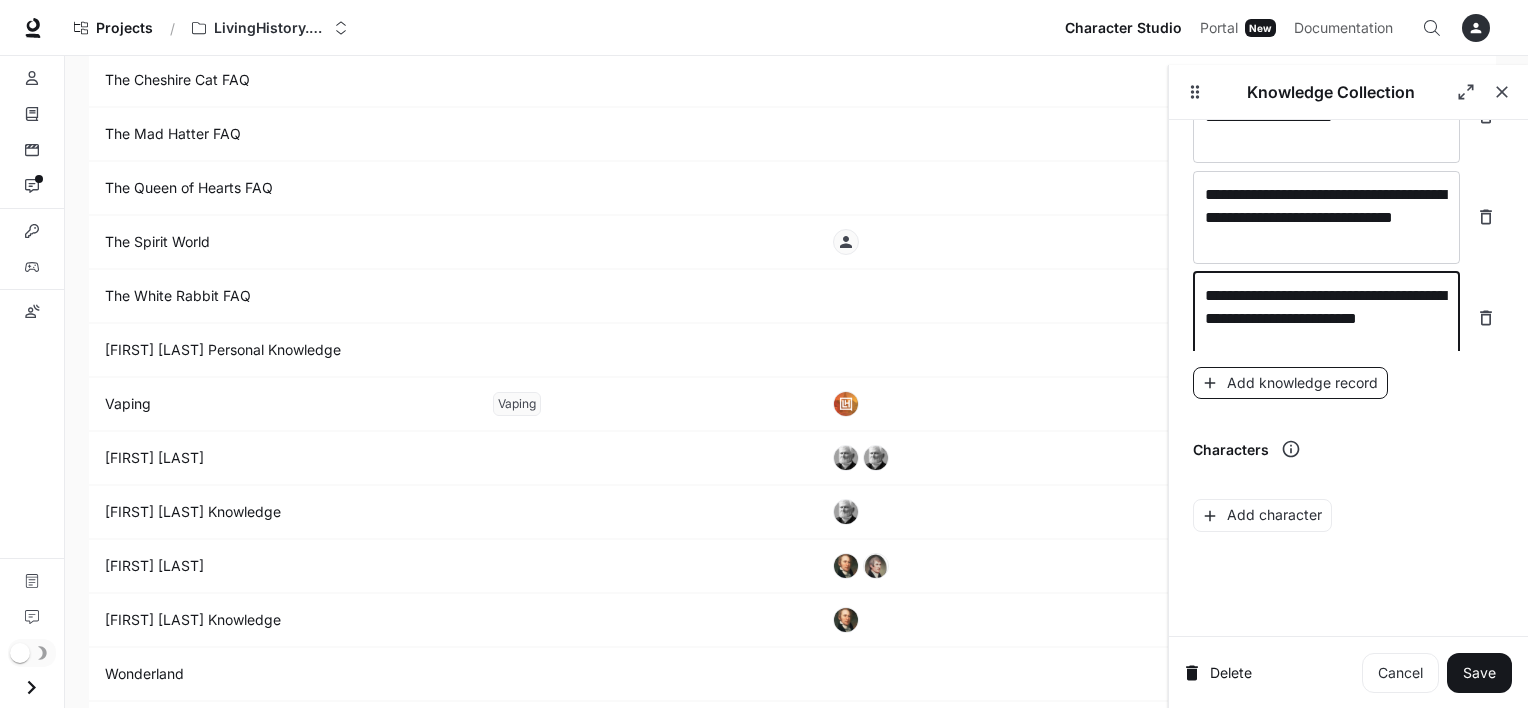 type on "**********" 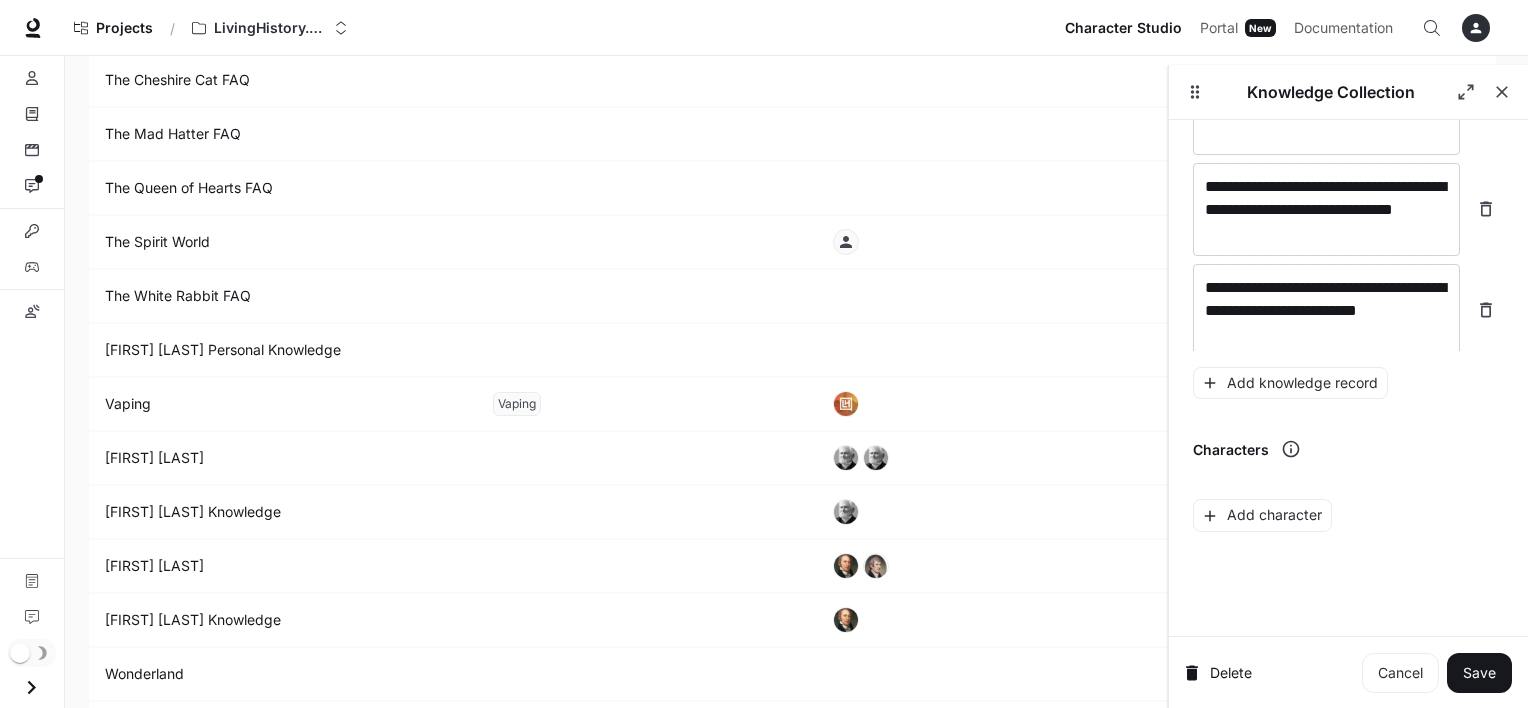 scroll, scrollTop: 37552, scrollLeft: 0, axis: vertical 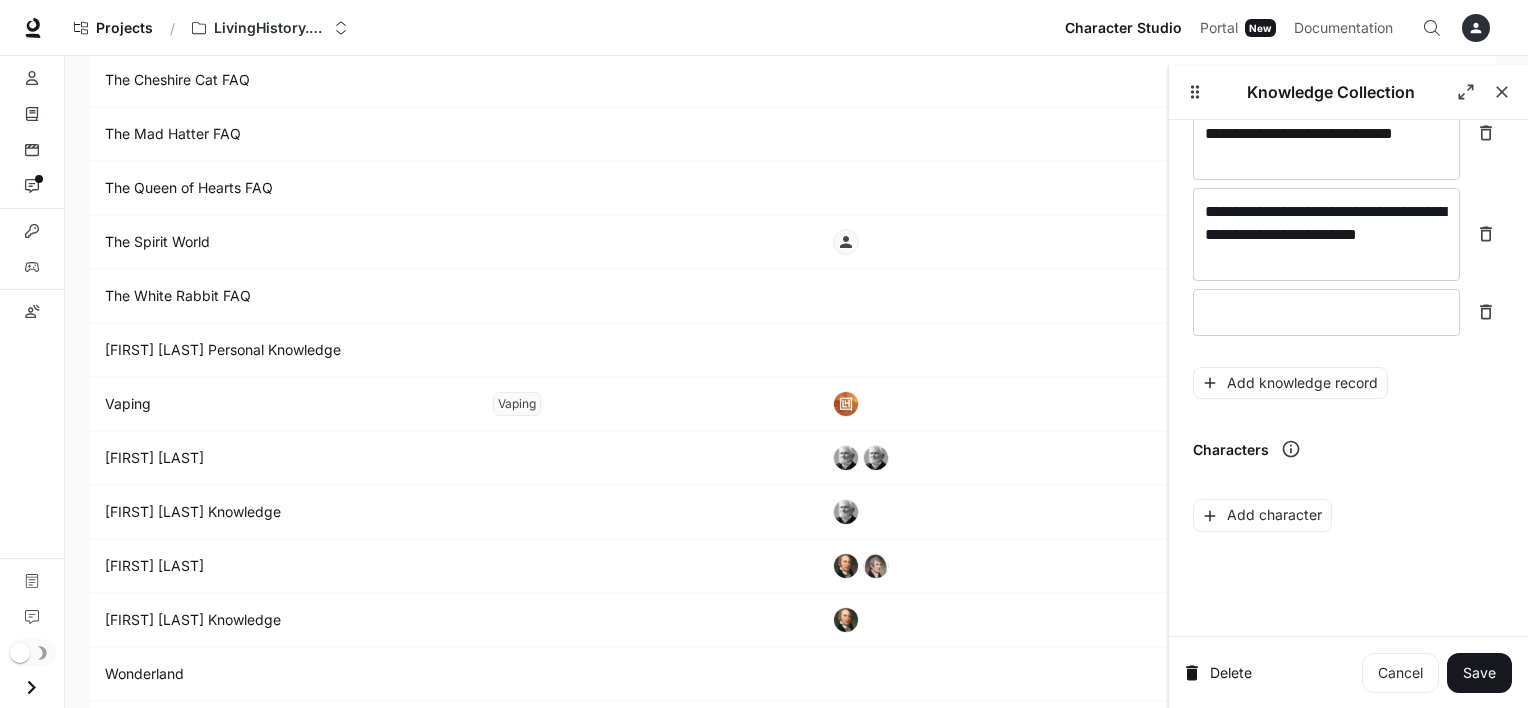 click on "**********" at bounding box center [1348, -18633] 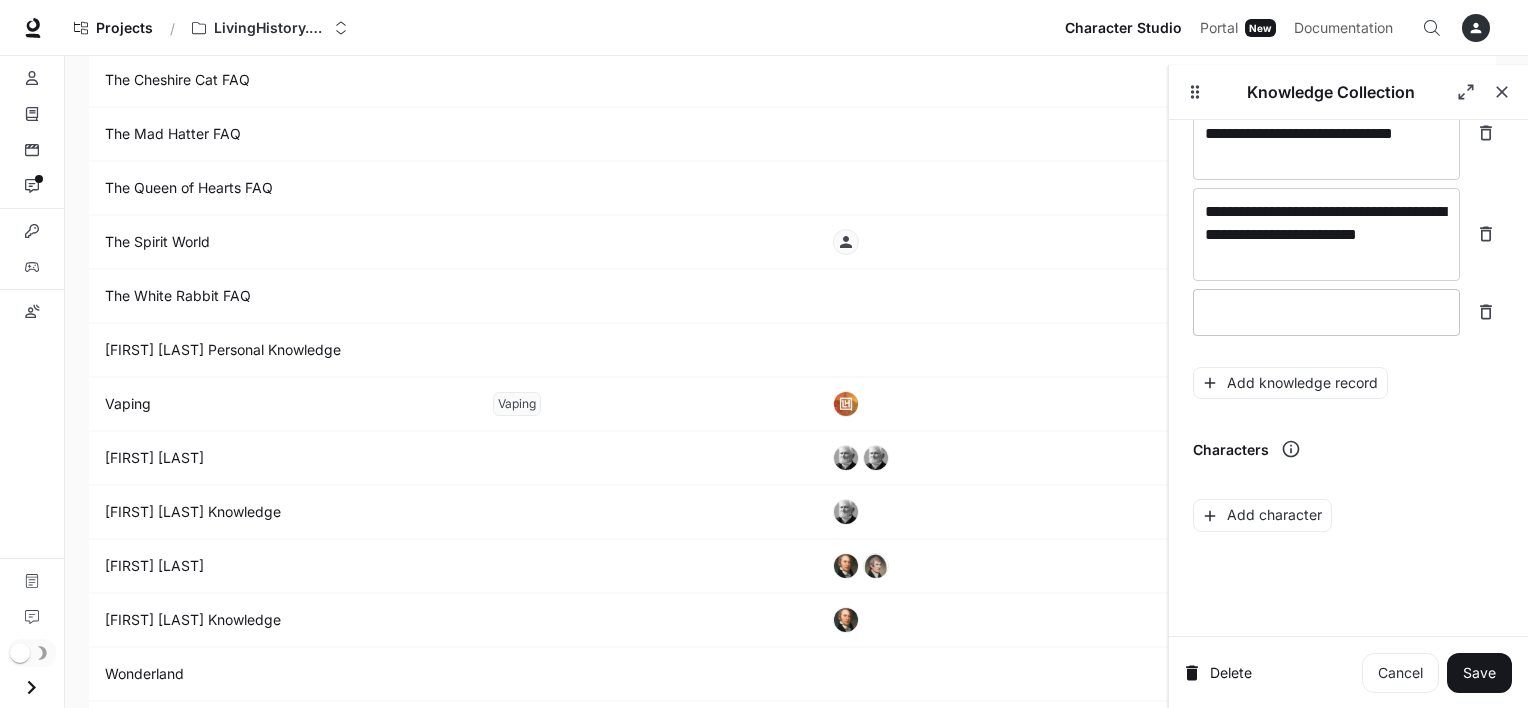 click at bounding box center [1326, 312] 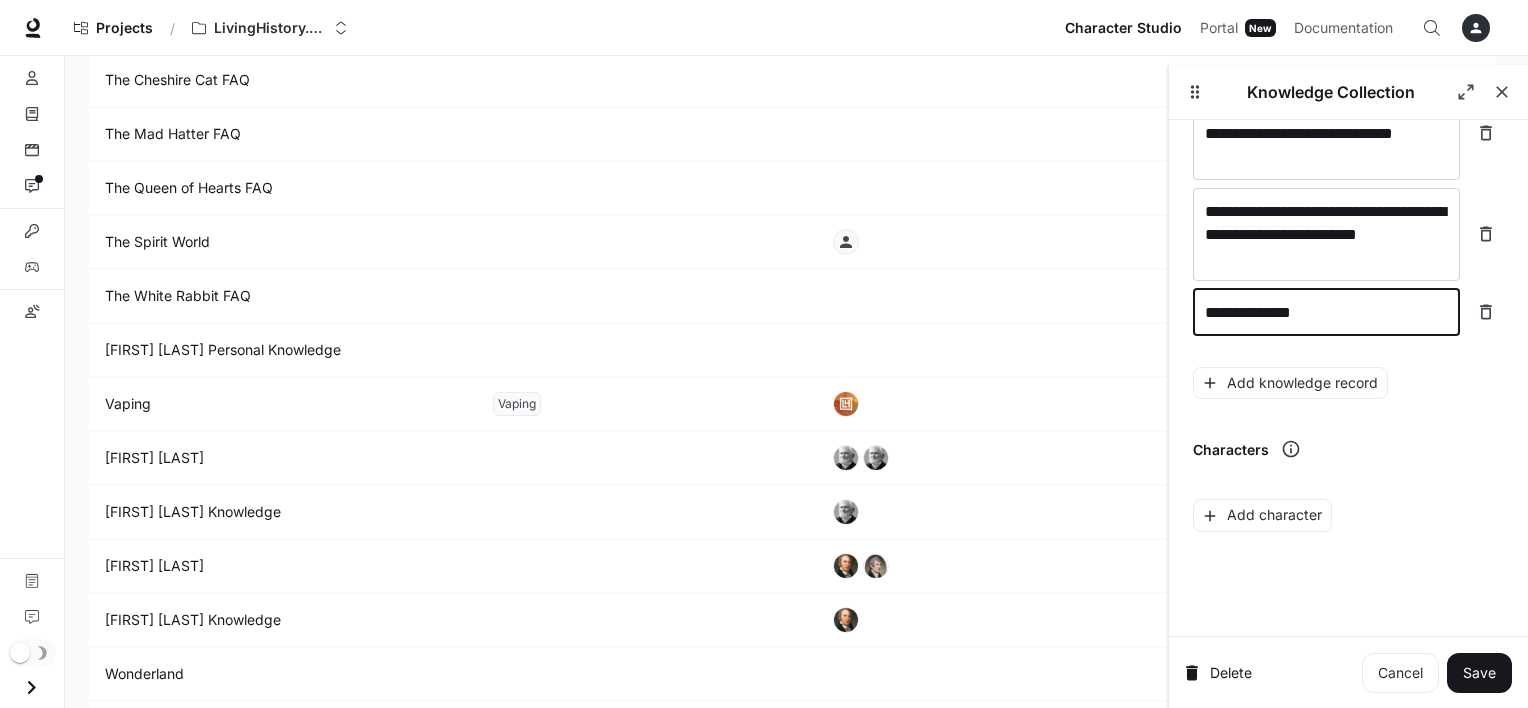 type on "**********" 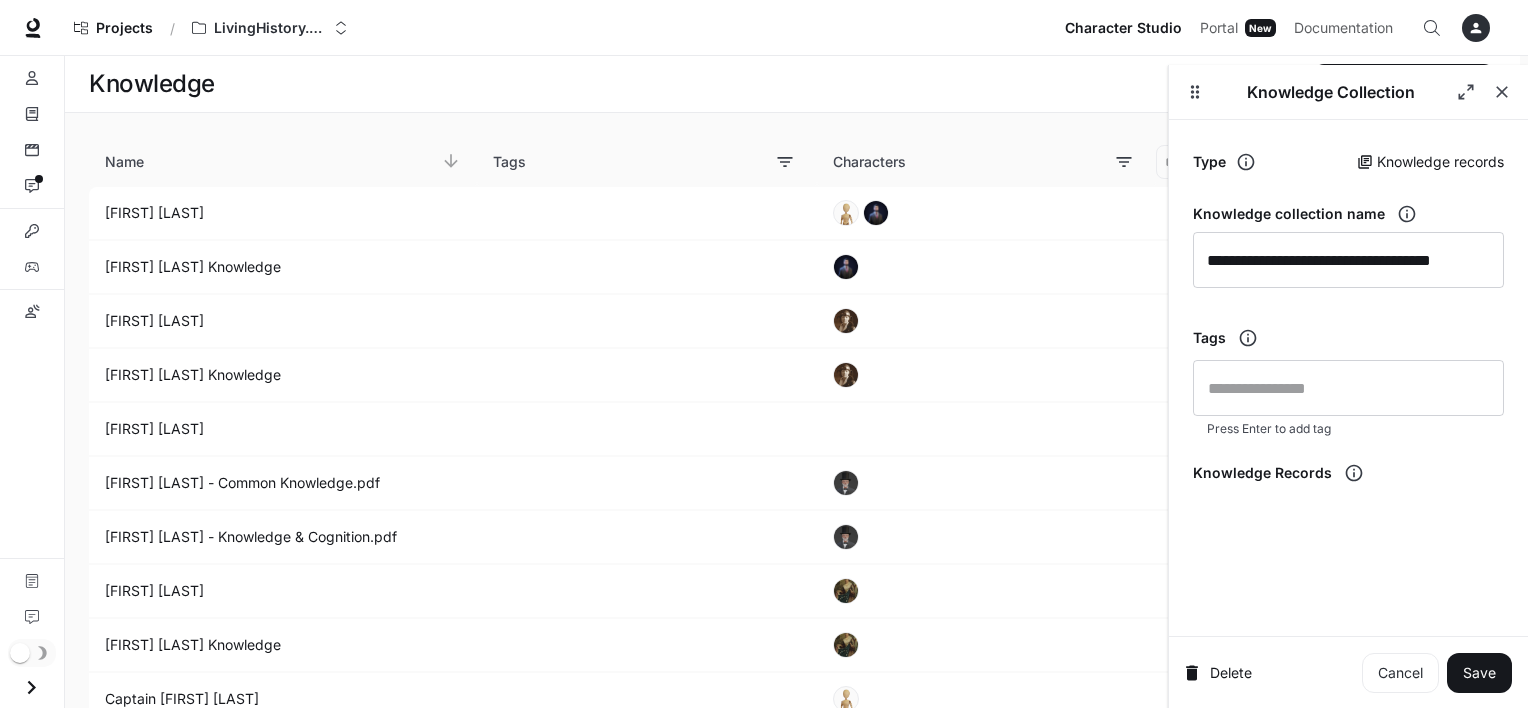 scroll, scrollTop: 4669, scrollLeft: 0, axis: vertical 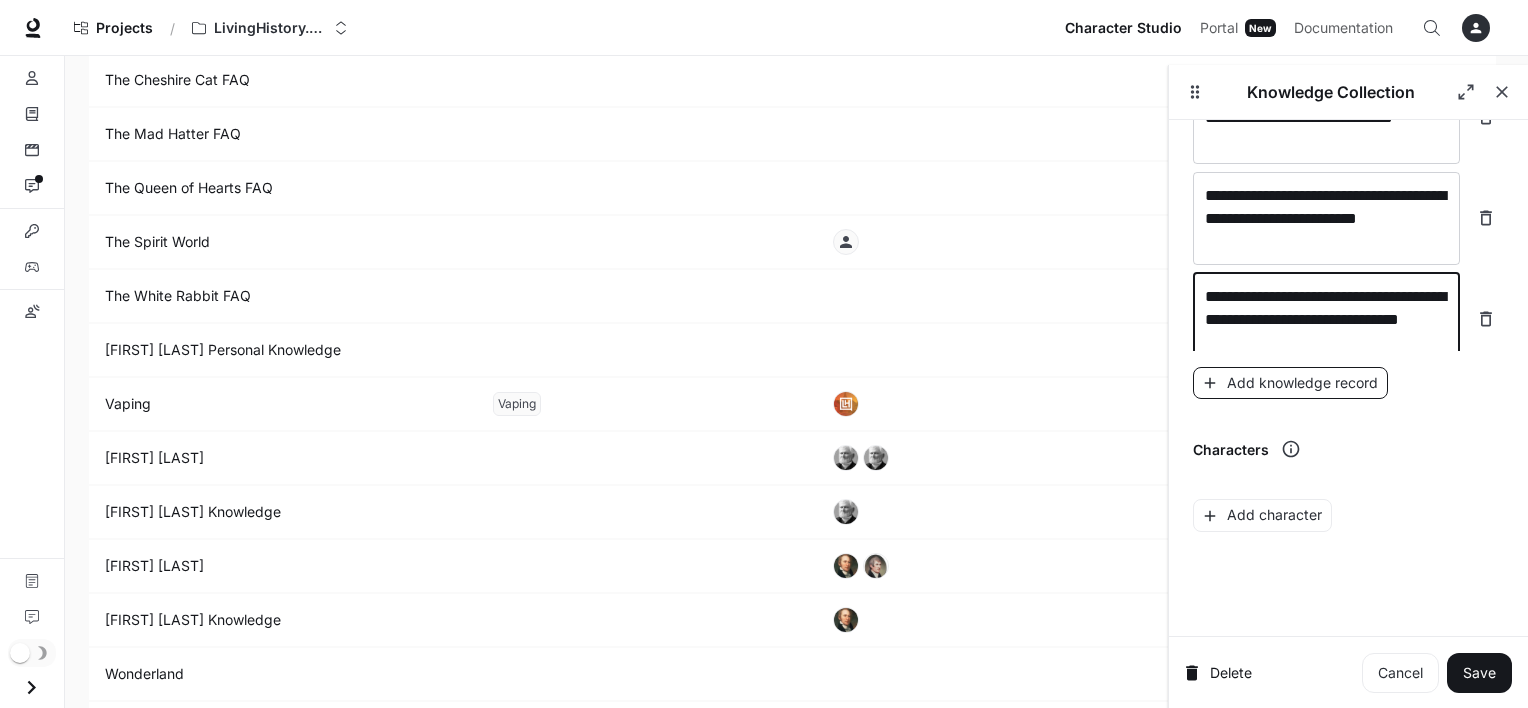 type on "**********" 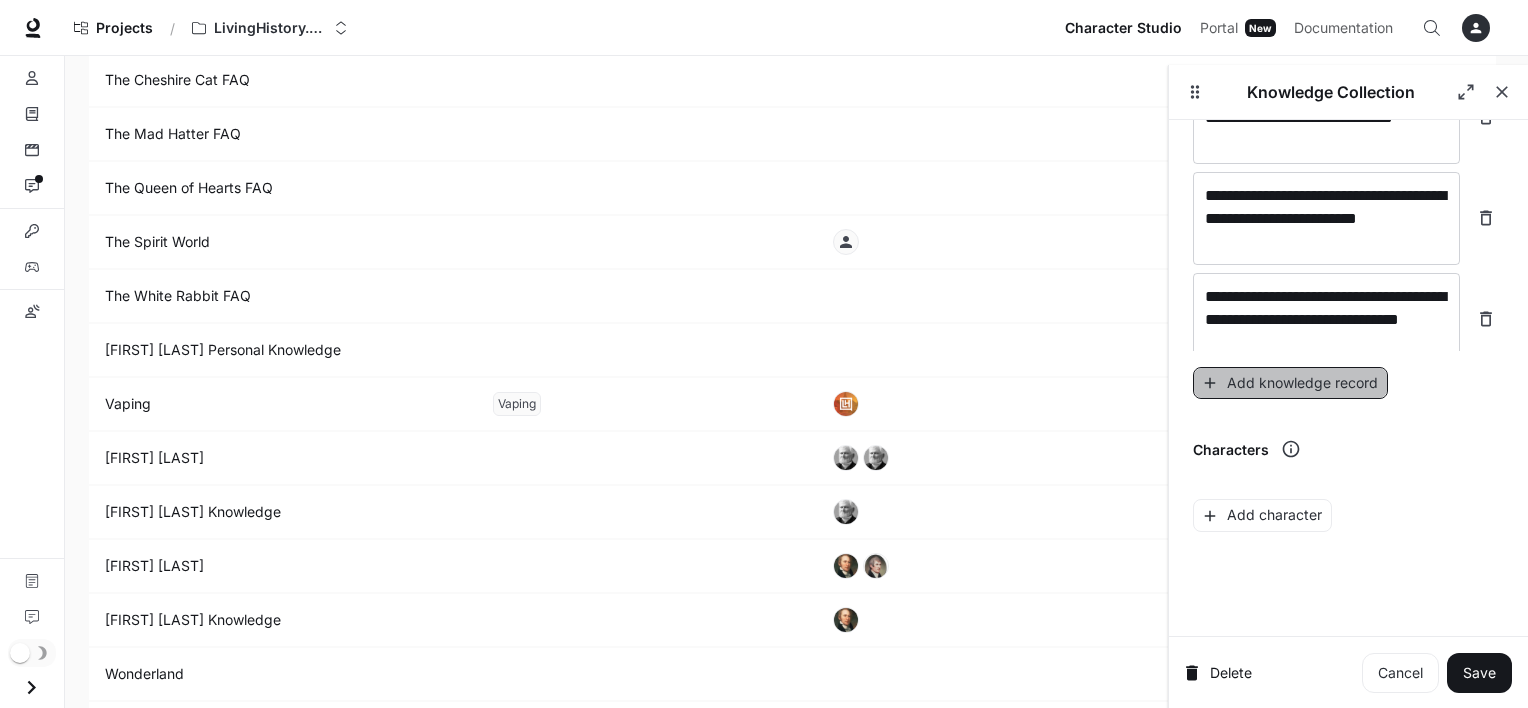 click on "Add knowledge record" at bounding box center [1290, 383] 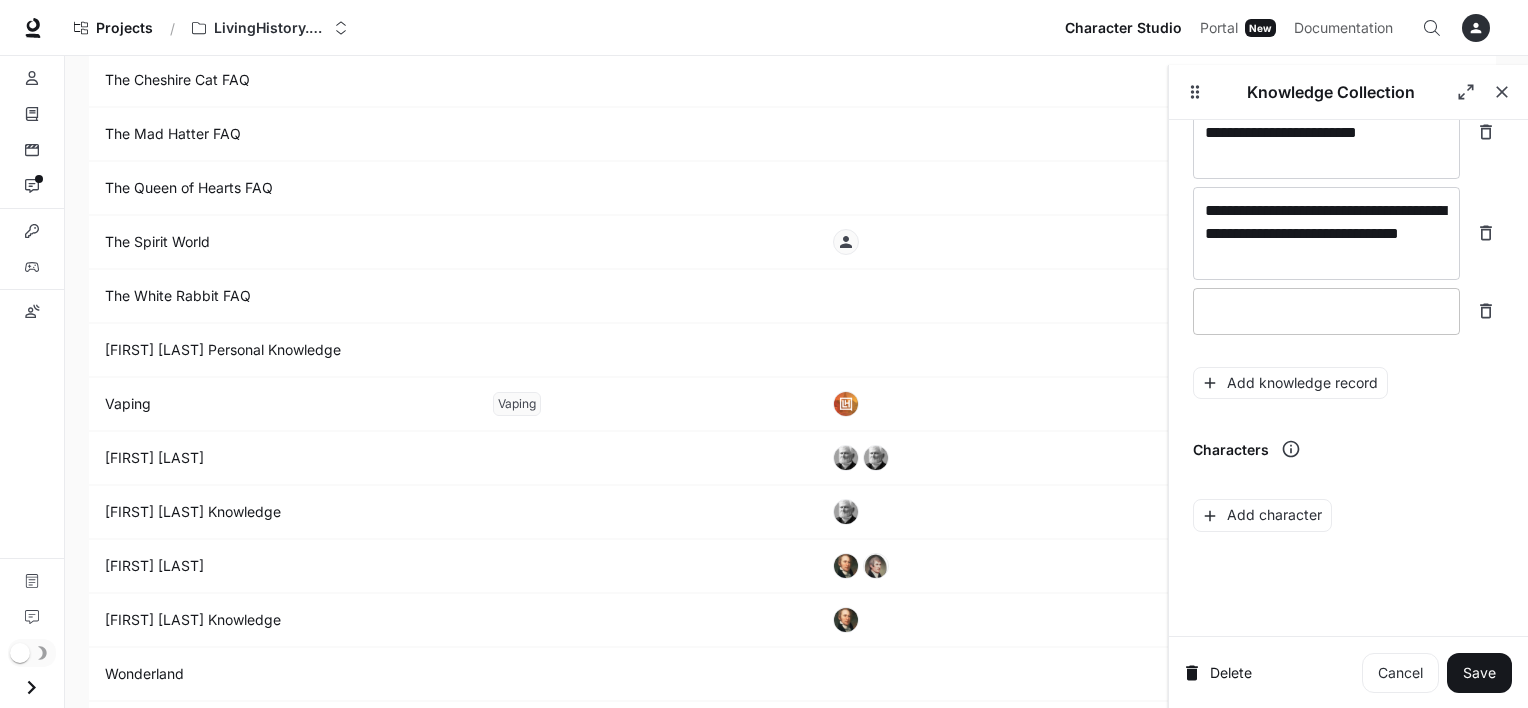 click on "* ​" at bounding box center (1326, 311) 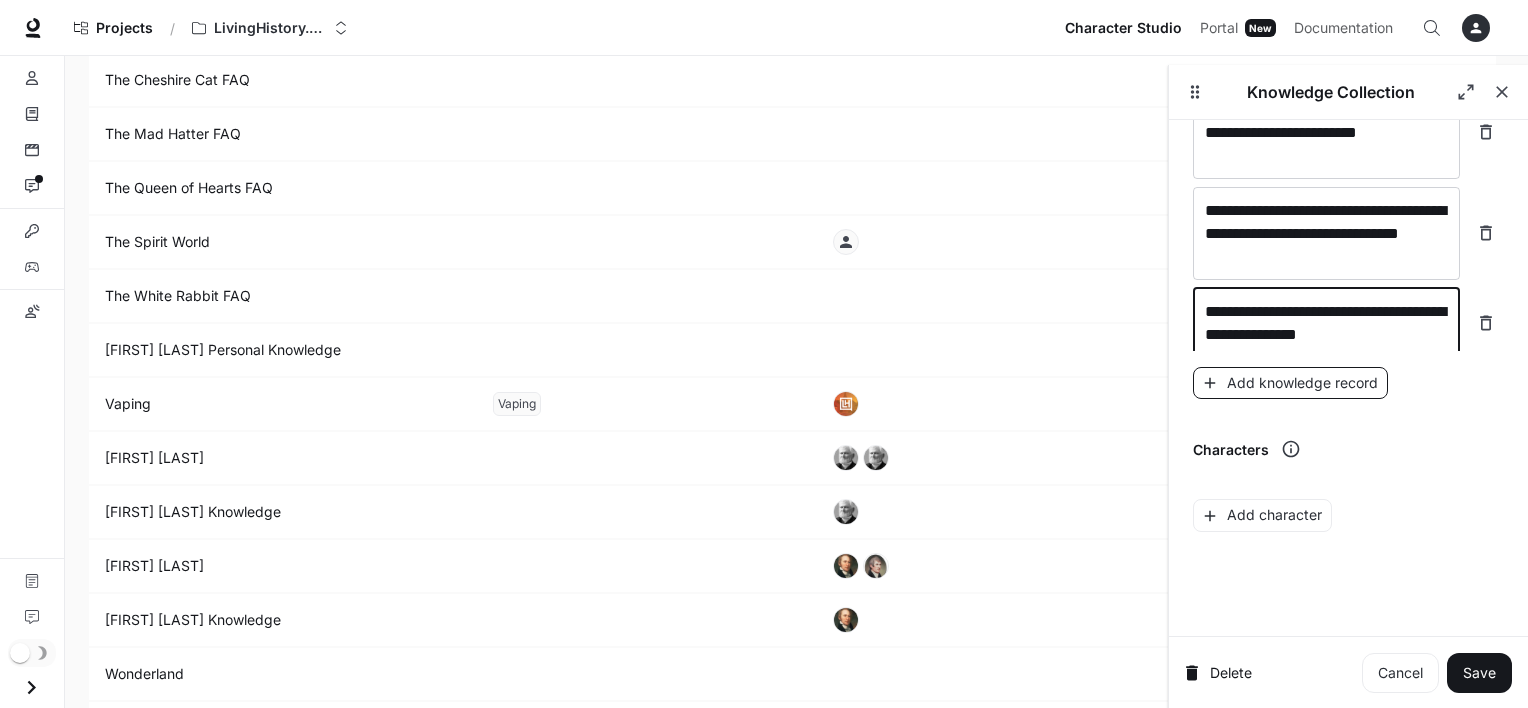 type on "**********" 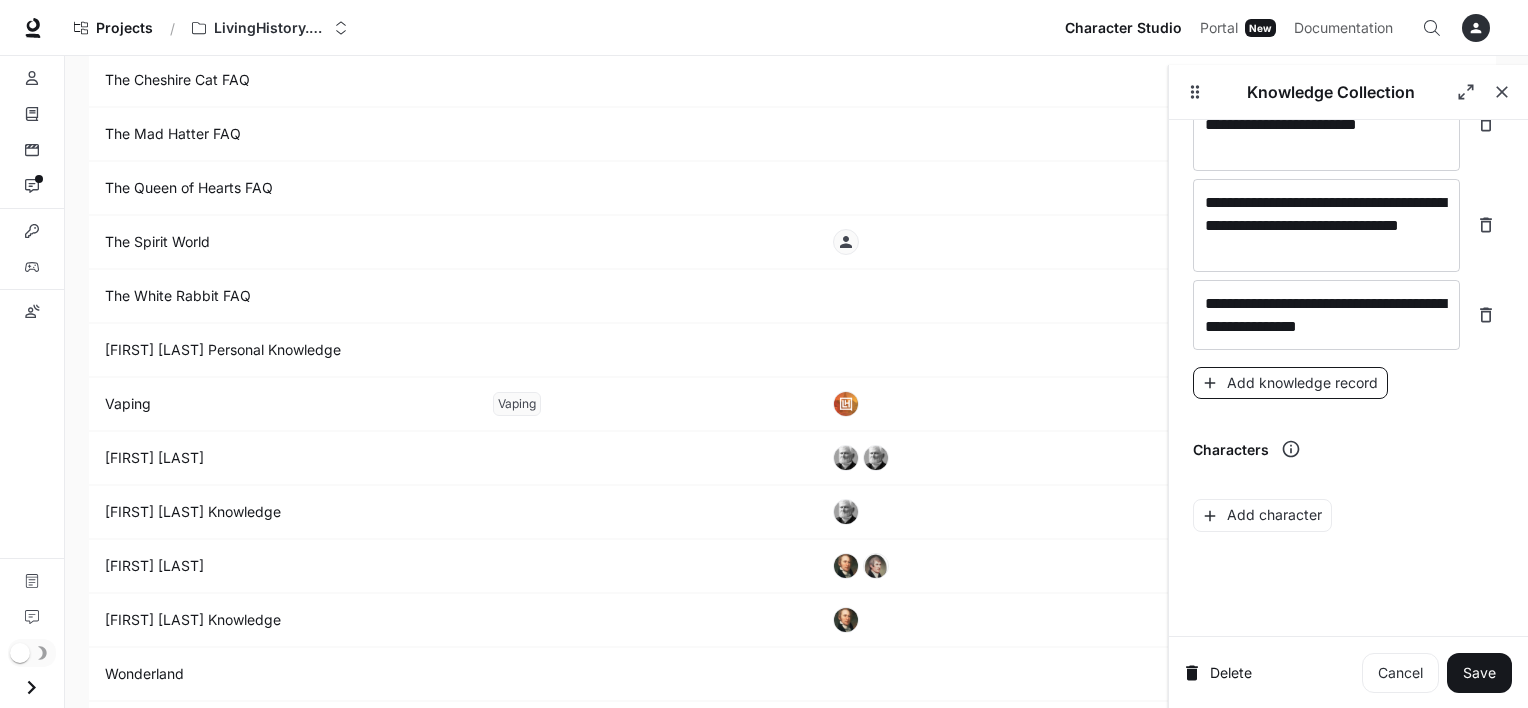 scroll, scrollTop: 37716, scrollLeft: 0, axis: vertical 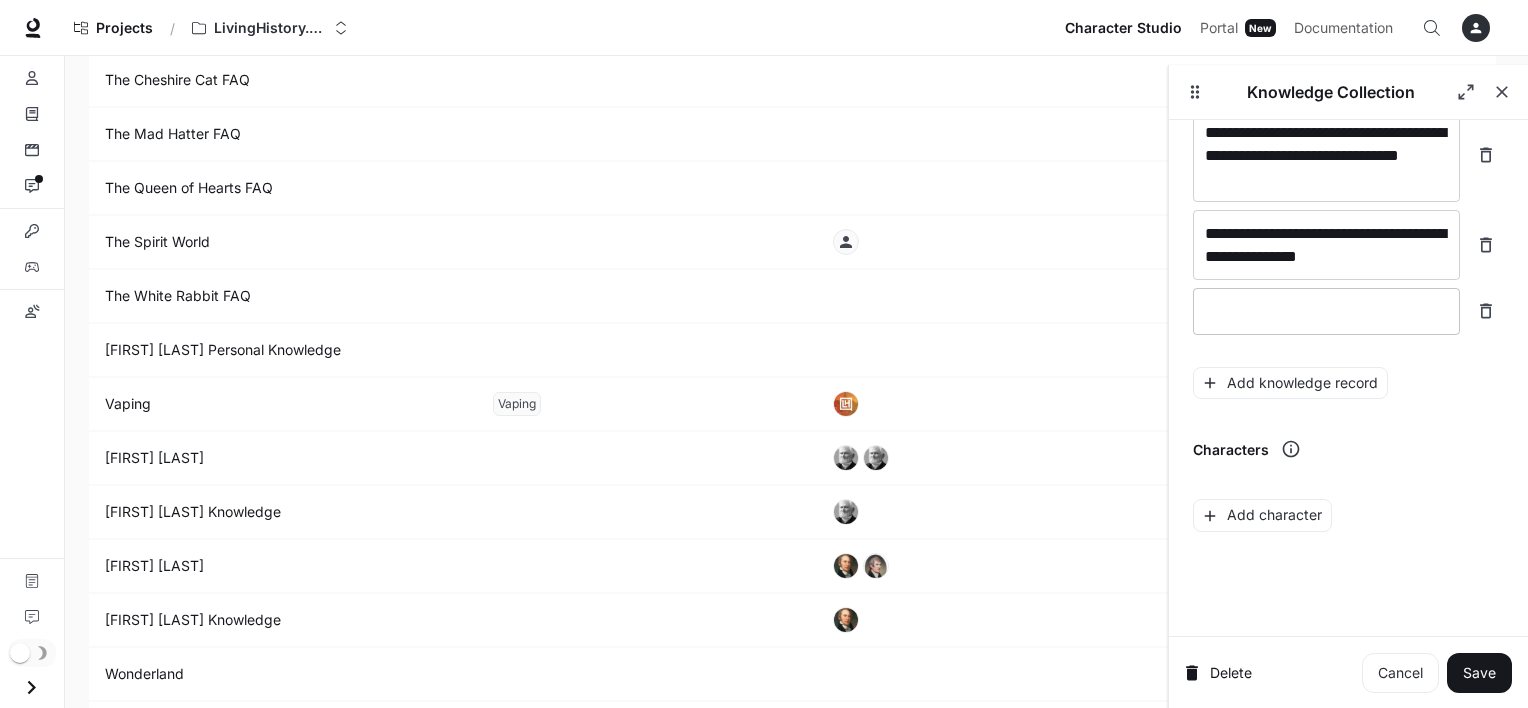 click on "* ​" at bounding box center (1326, 311) 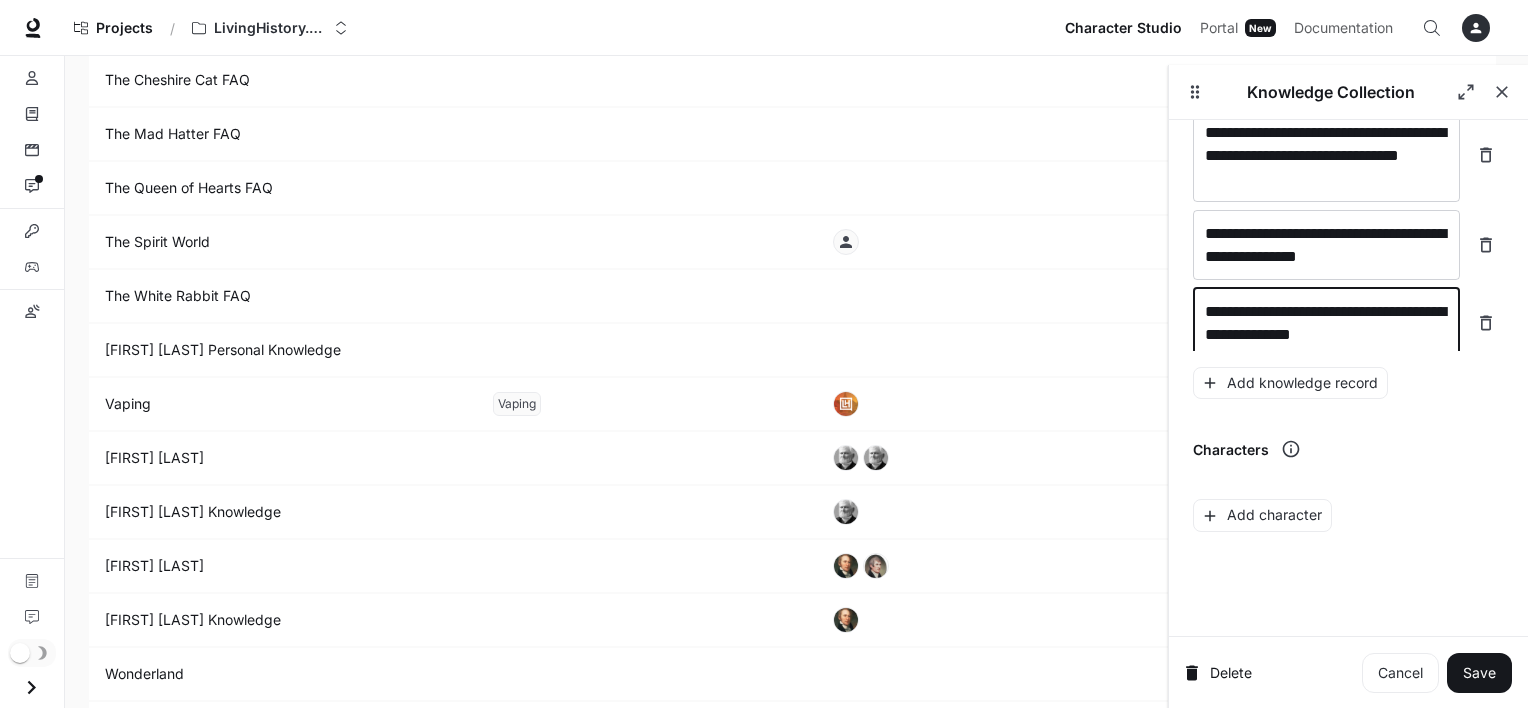 scroll, scrollTop: 37732, scrollLeft: 0, axis: vertical 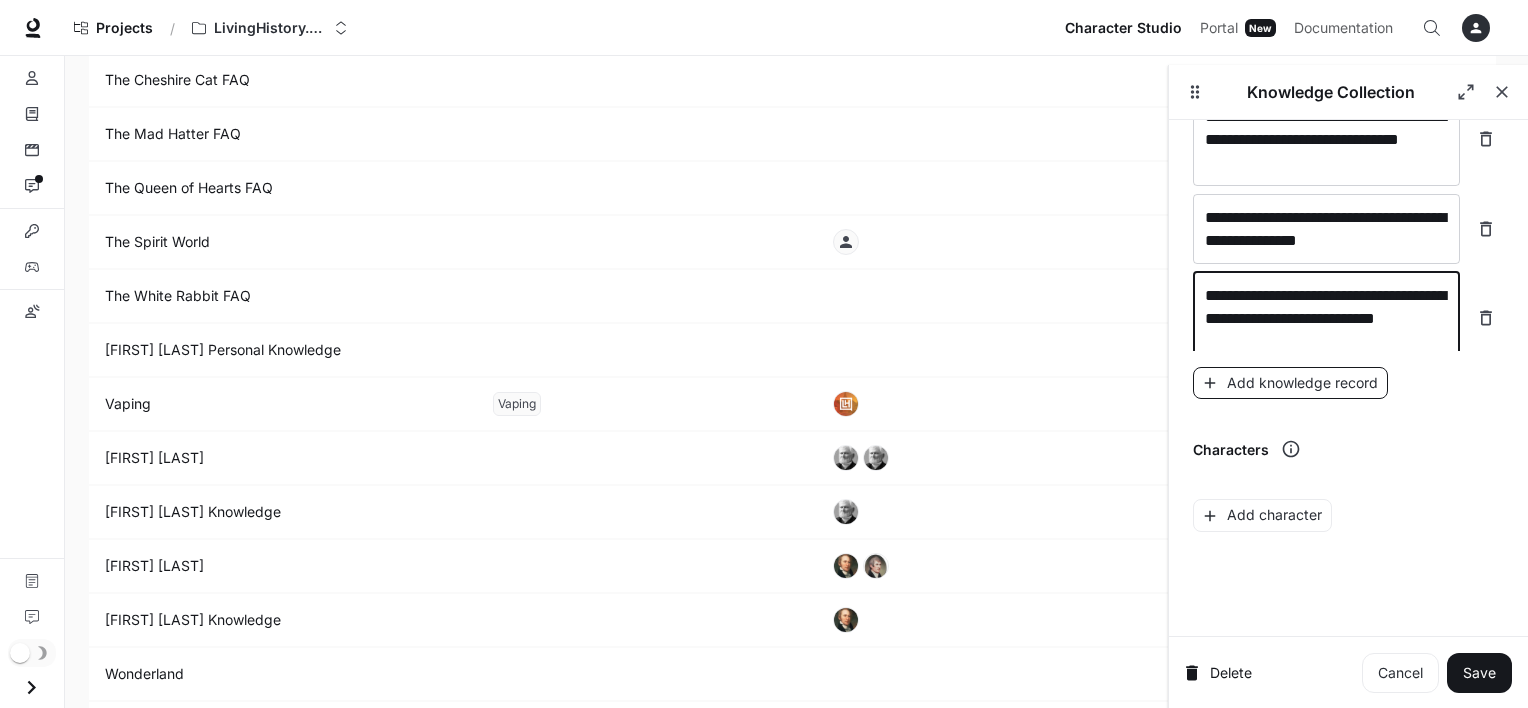 type on "**********" 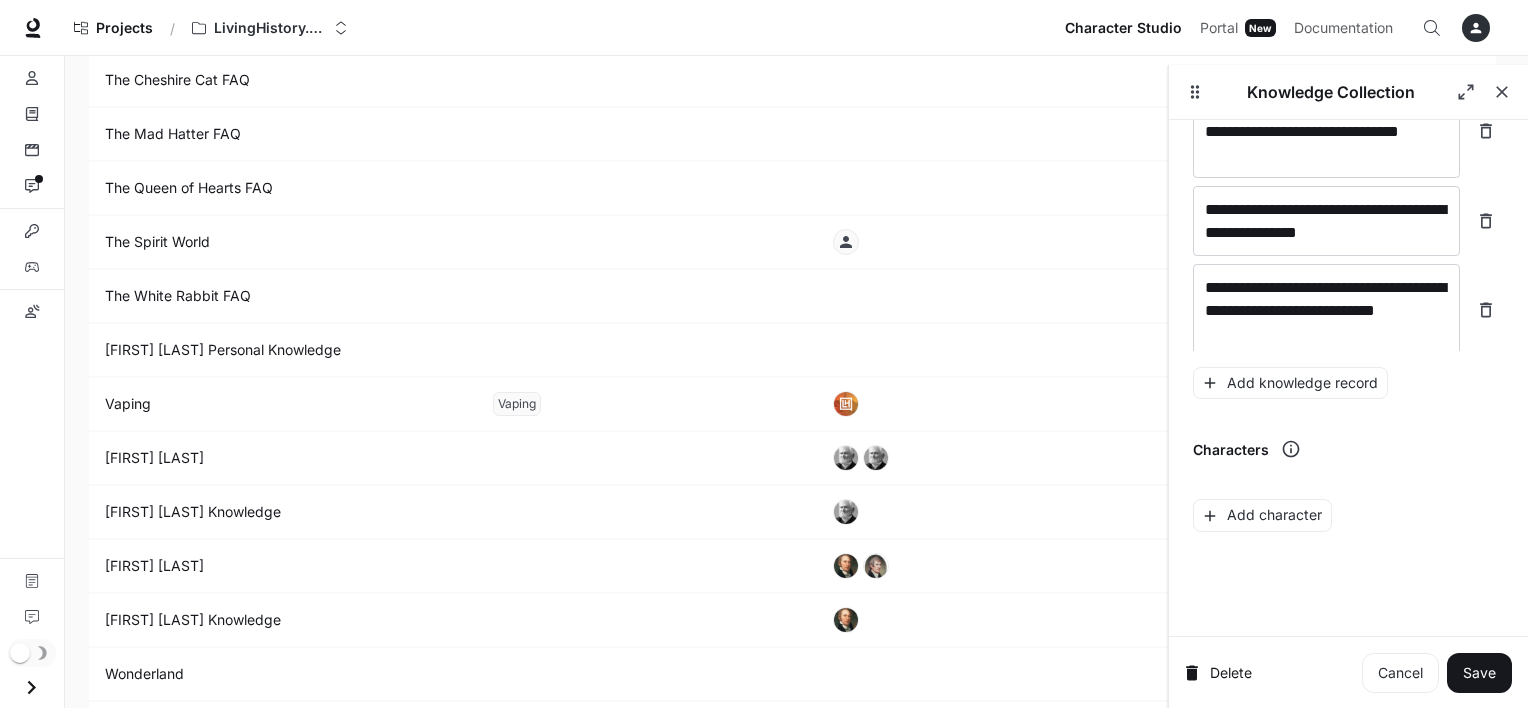 scroll, scrollTop: 37808, scrollLeft: 0, axis: vertical 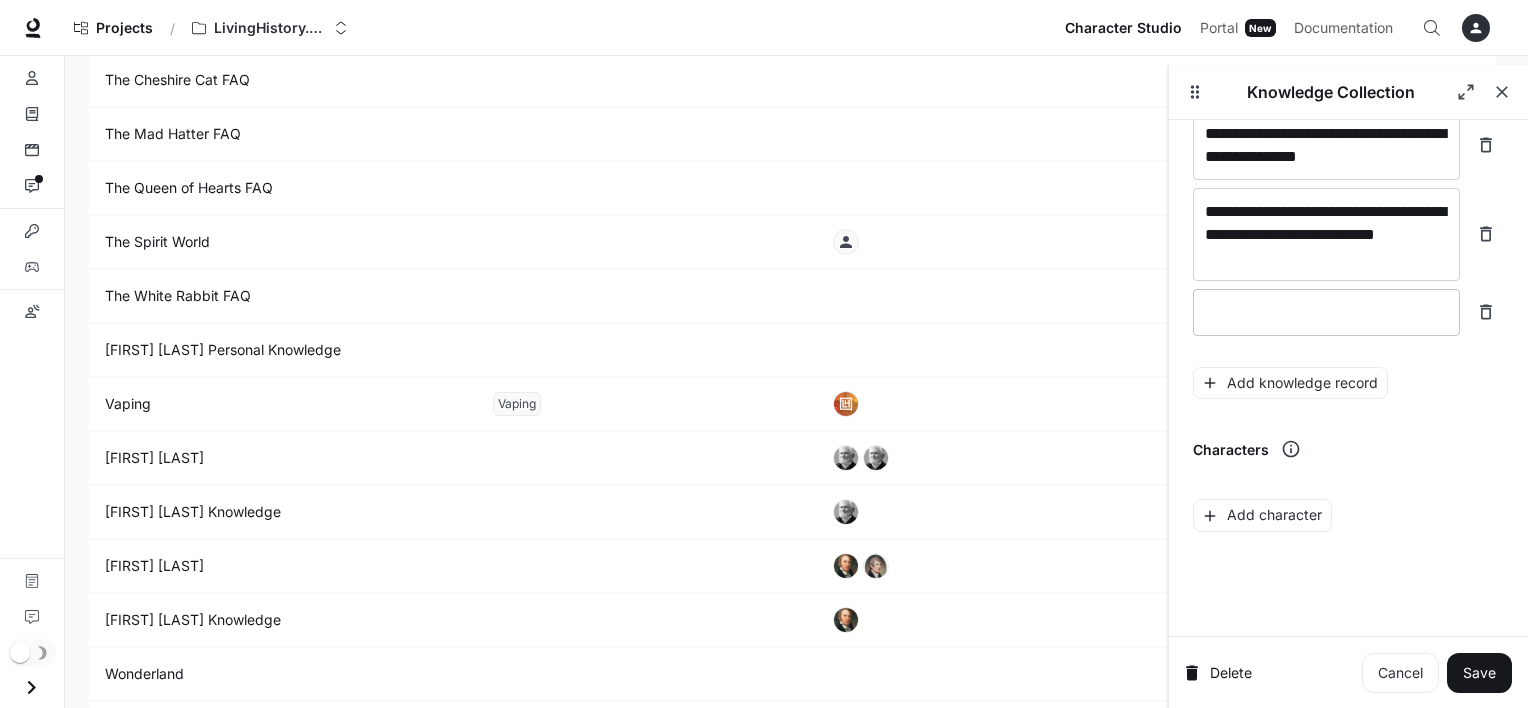 click at bounding box center [1326, 312] 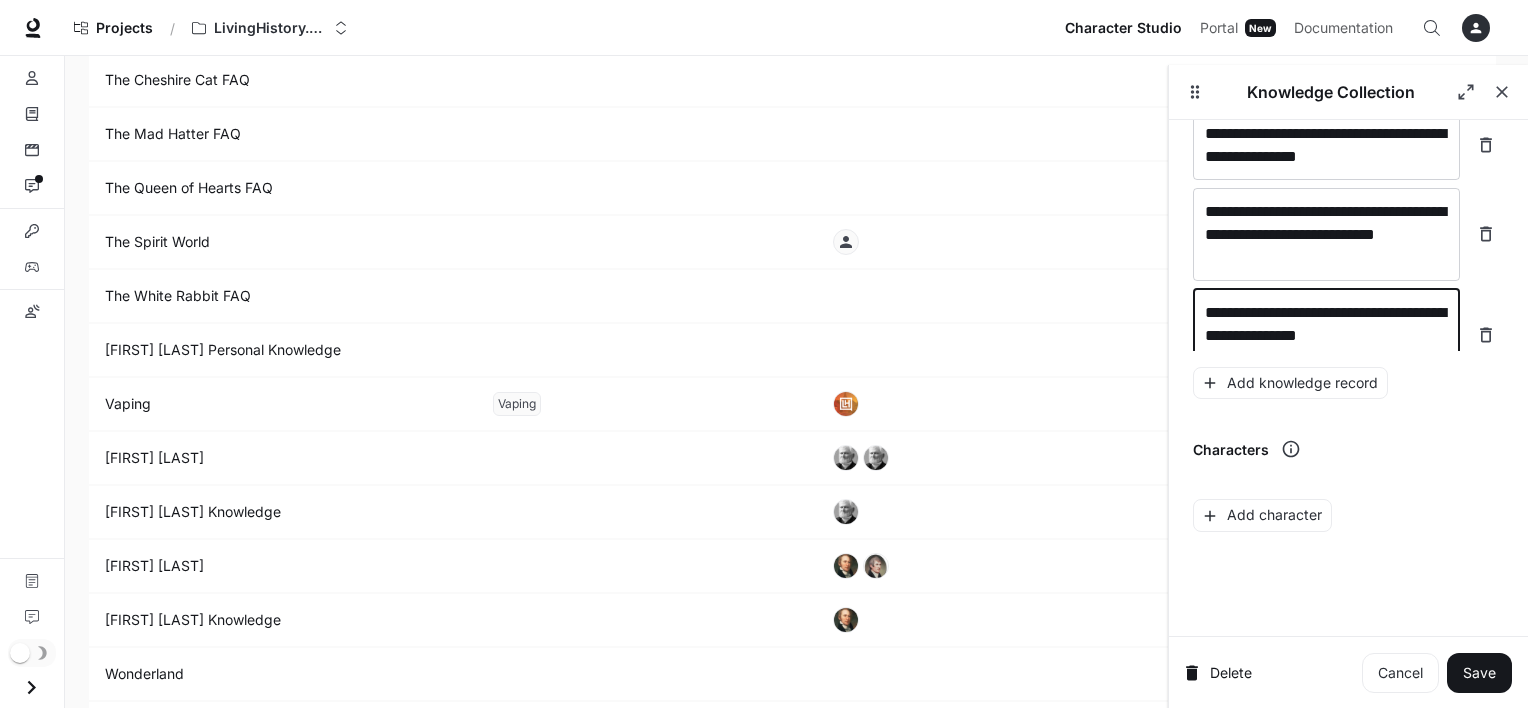 scroll, scrollTop: 37824, scrollLeft: 0, axis: vertical 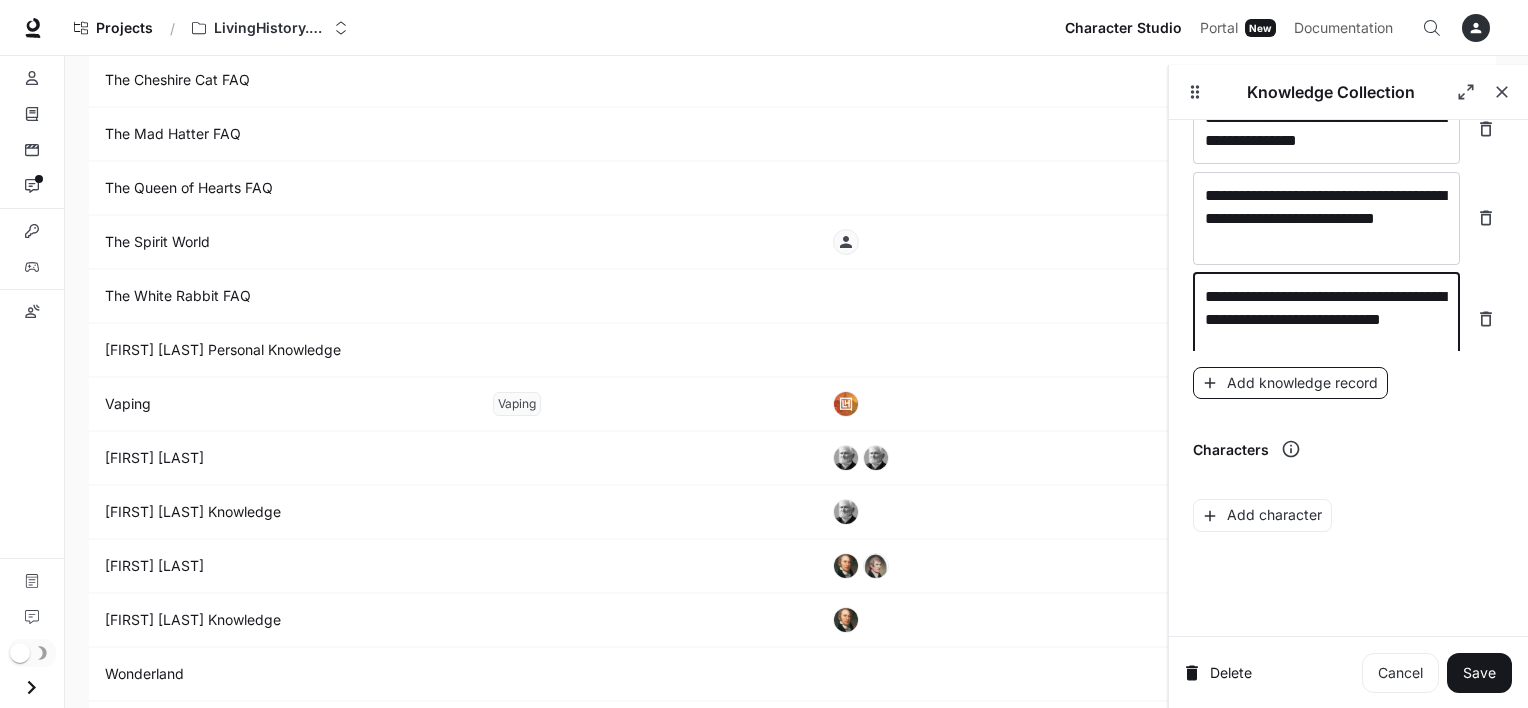 type on "**********" 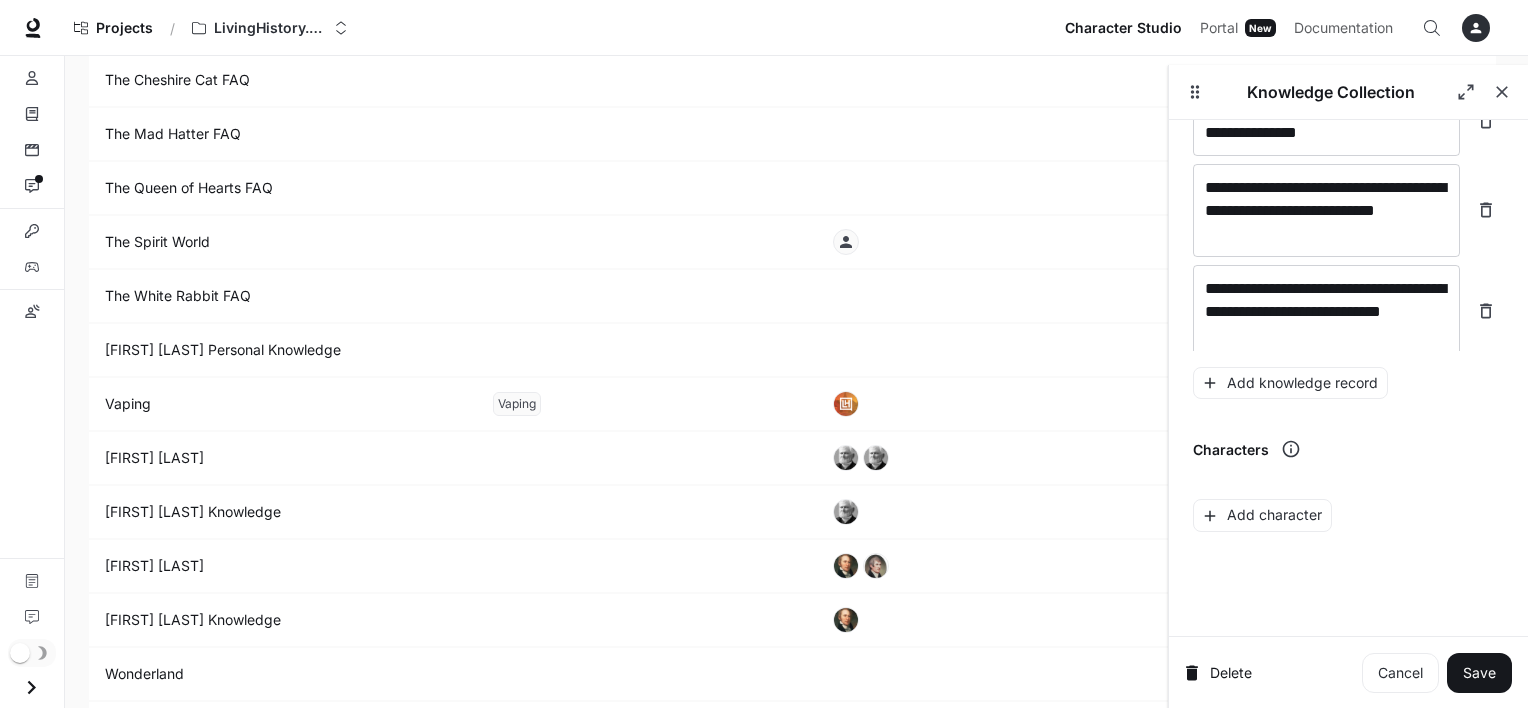 scroll, scrollTop: 37902, scrollLeft: 0, axis: vertical 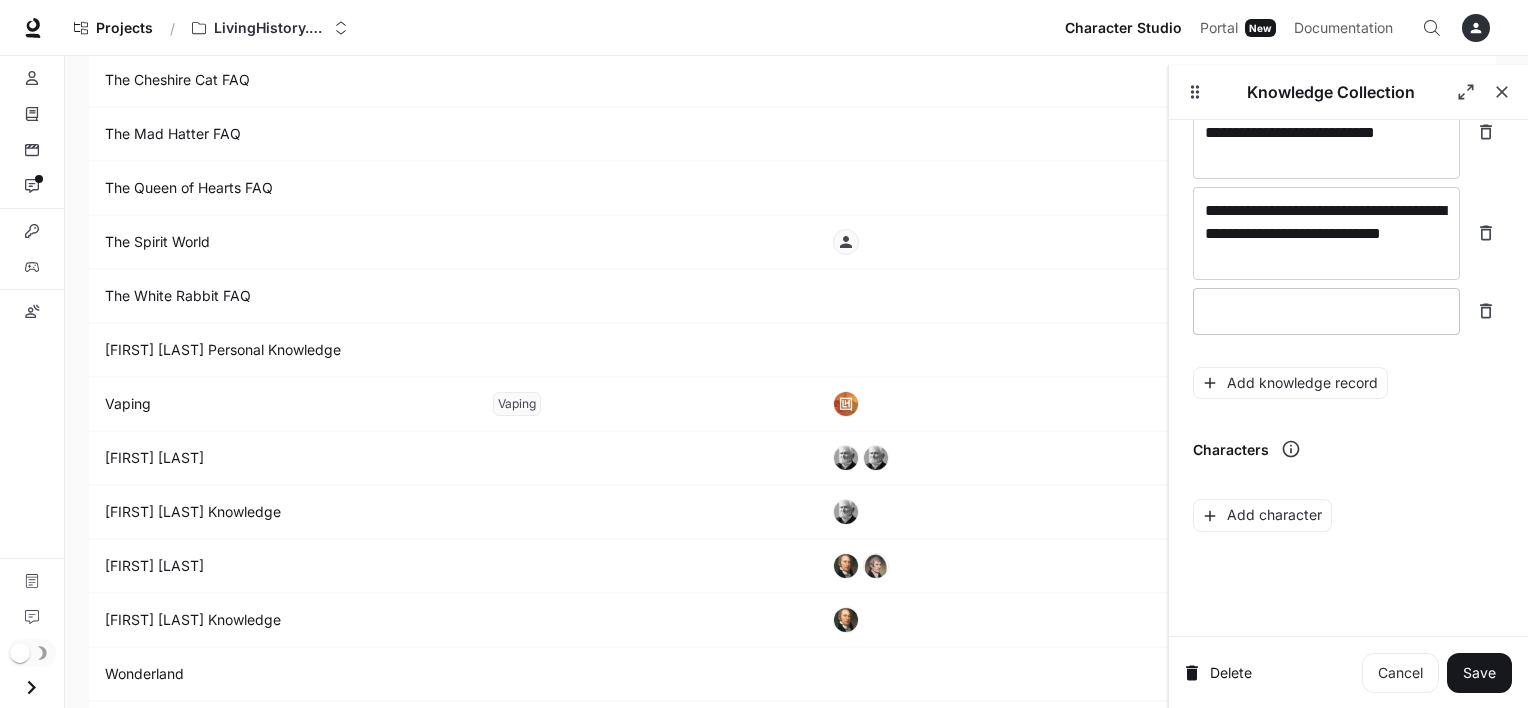 click at bounding box center (1326, 311) 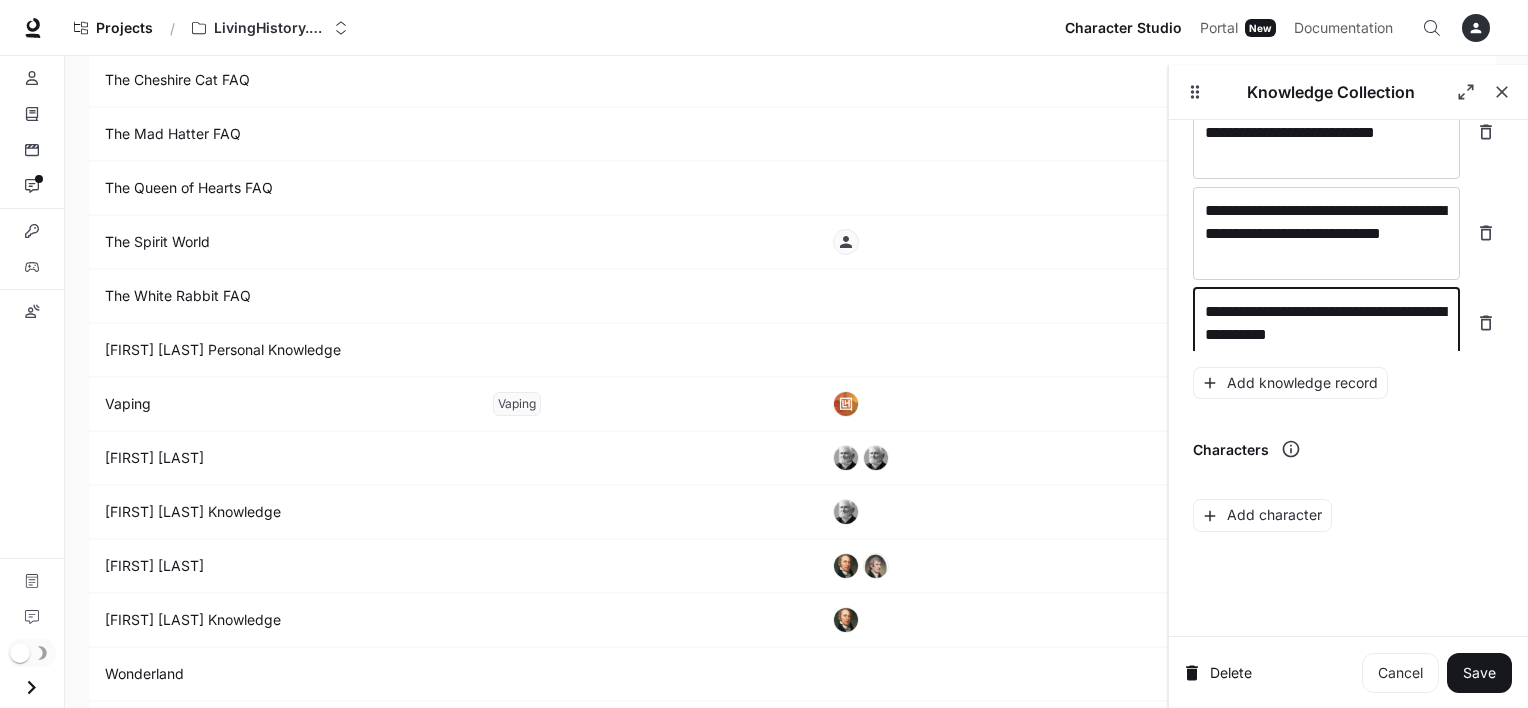 scroll, scrollTop: 37917, scrollLeft: 0, axis: vertical 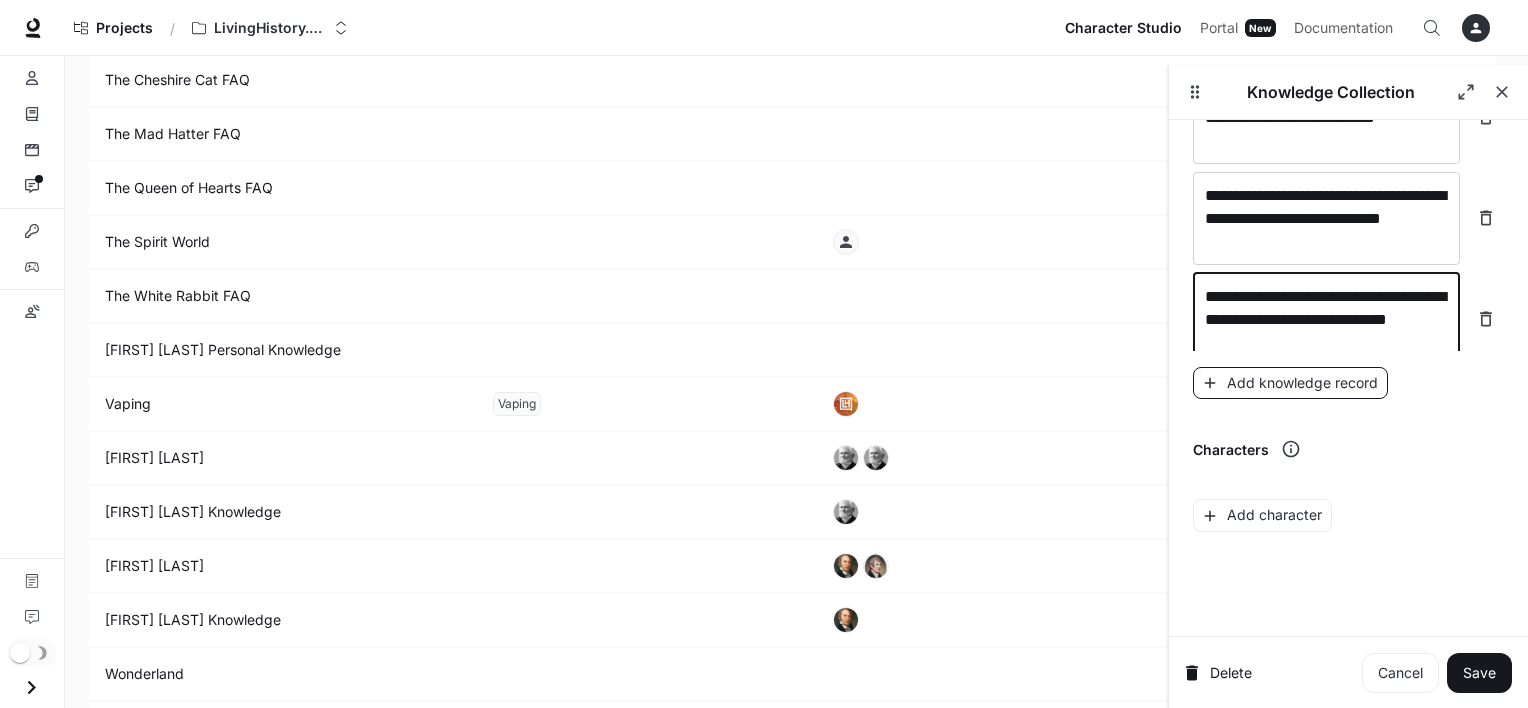 type on "**********" 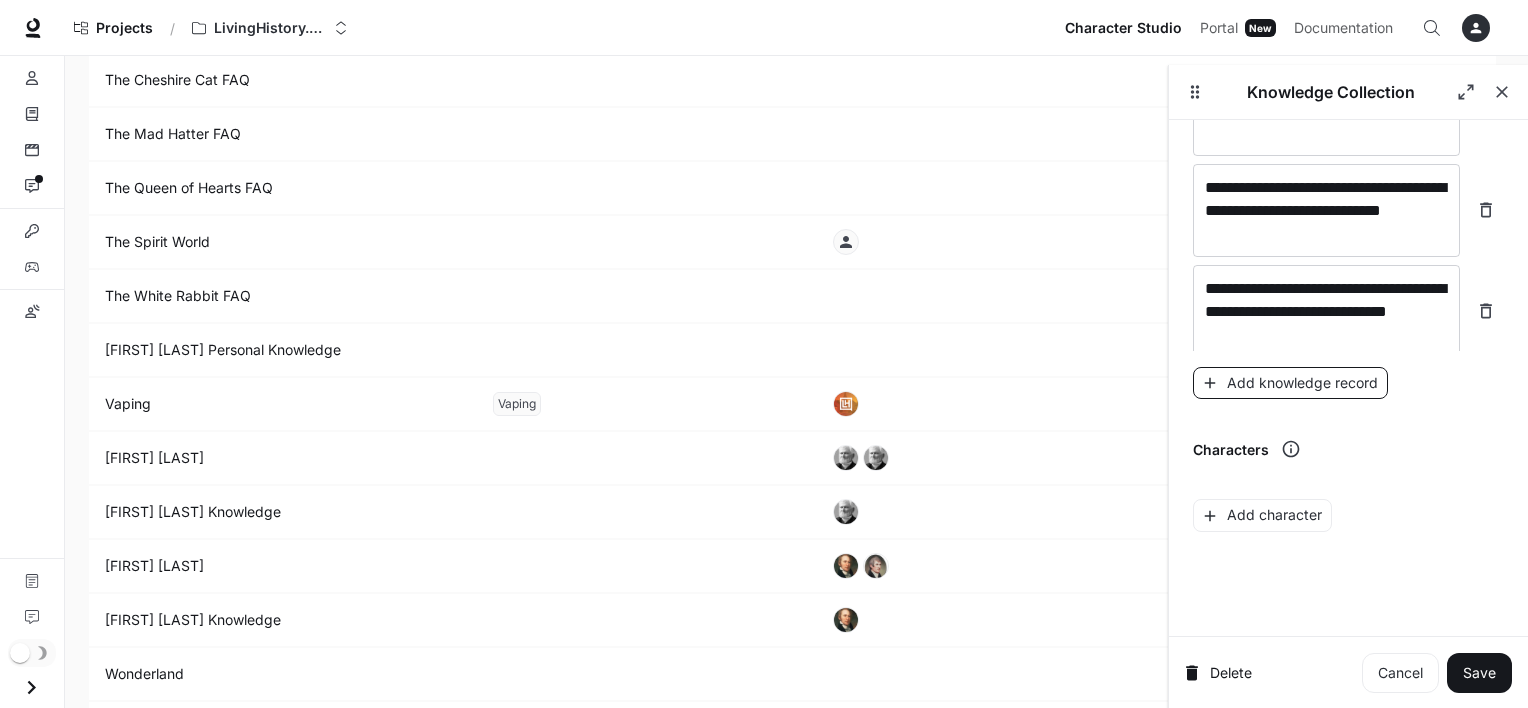 scroll, scrollTop: 37995, scrollLeft: 0, axis: vertical 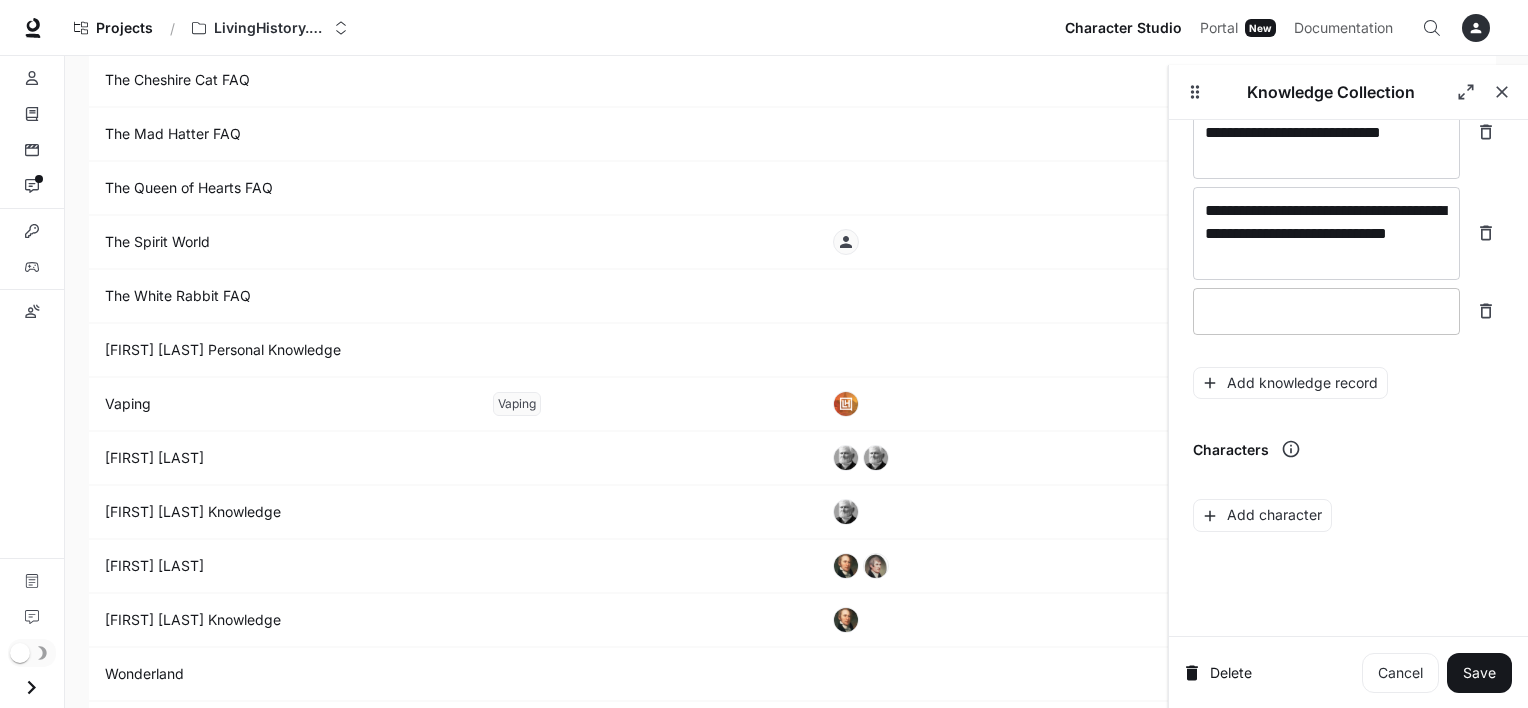 click on "* ​" at bounding box center [1326, 311] 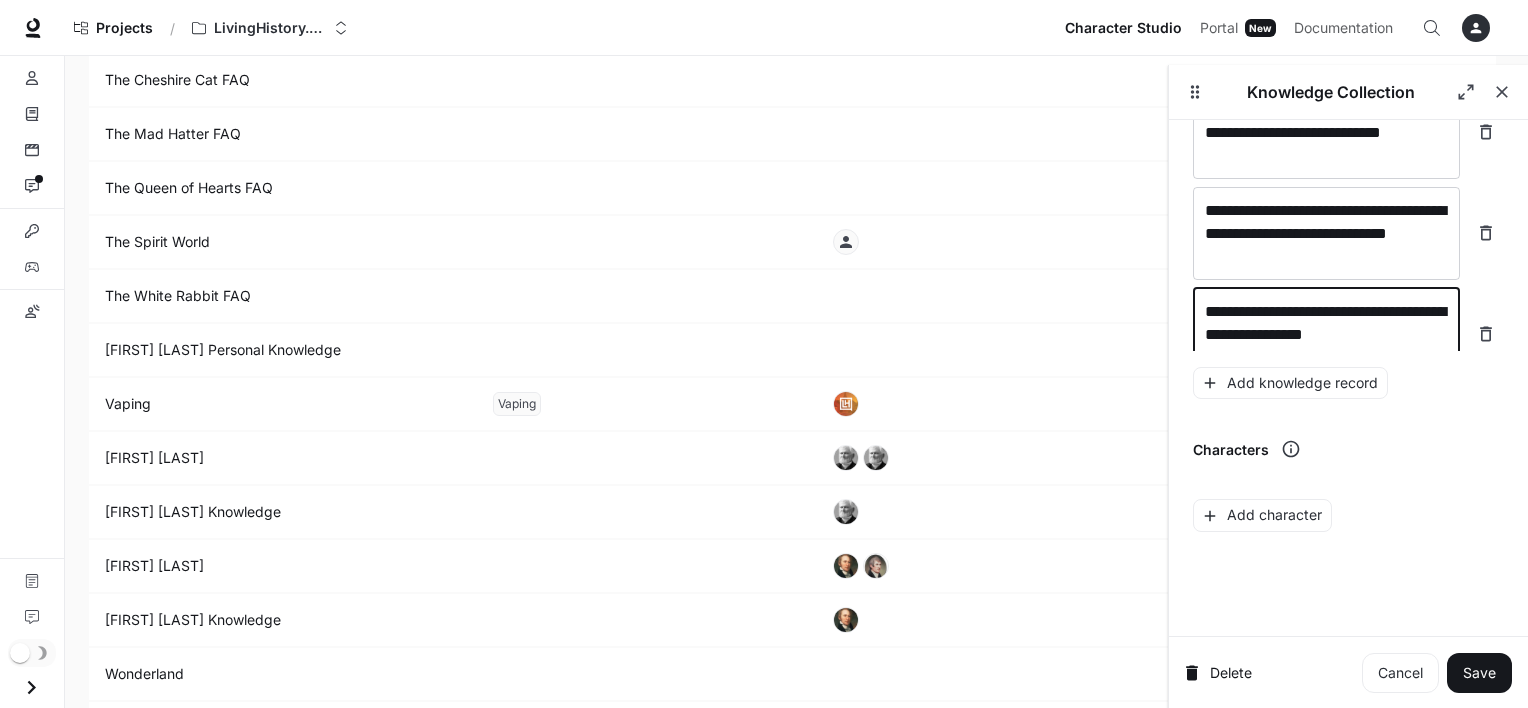 scroll, scrollTop: 38011, scrollLeft: 0, axis: vertical 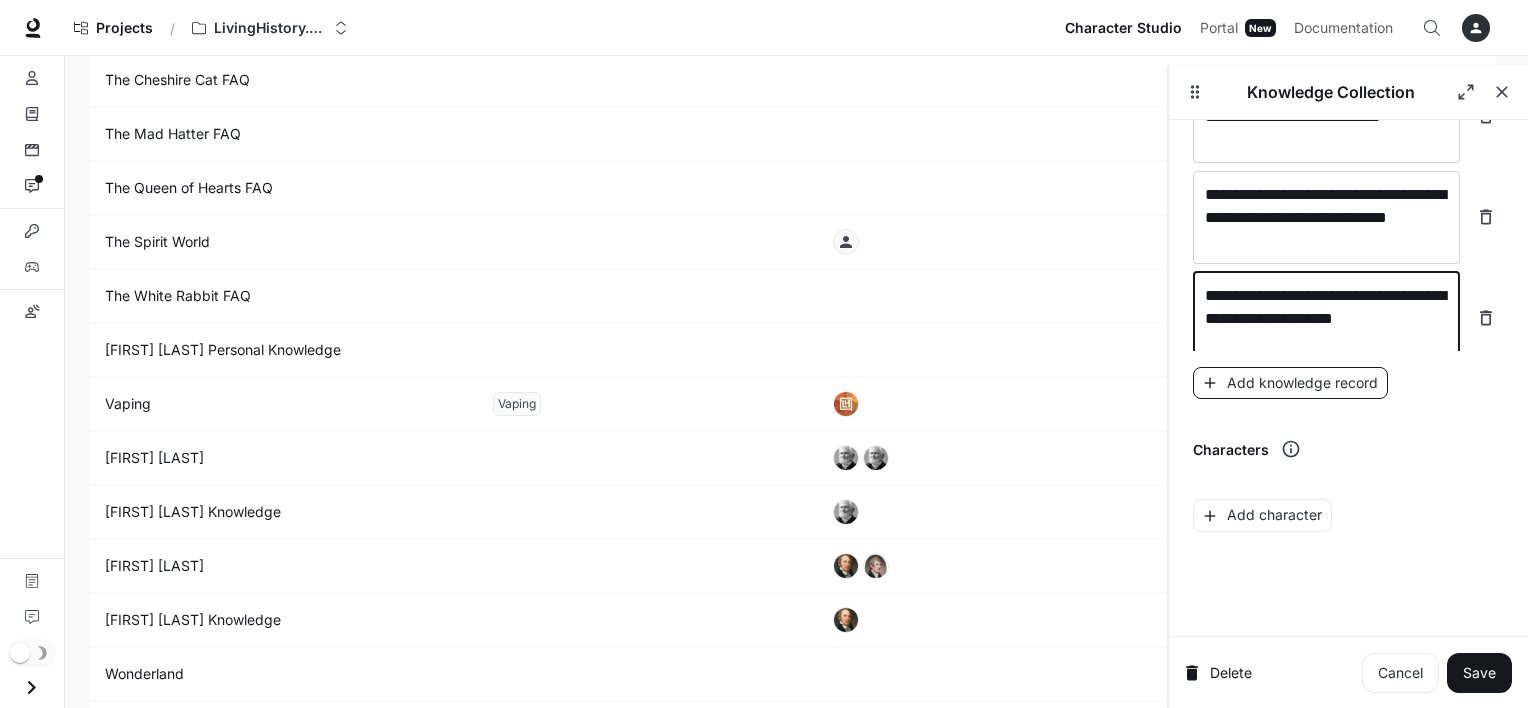 type on "**********" 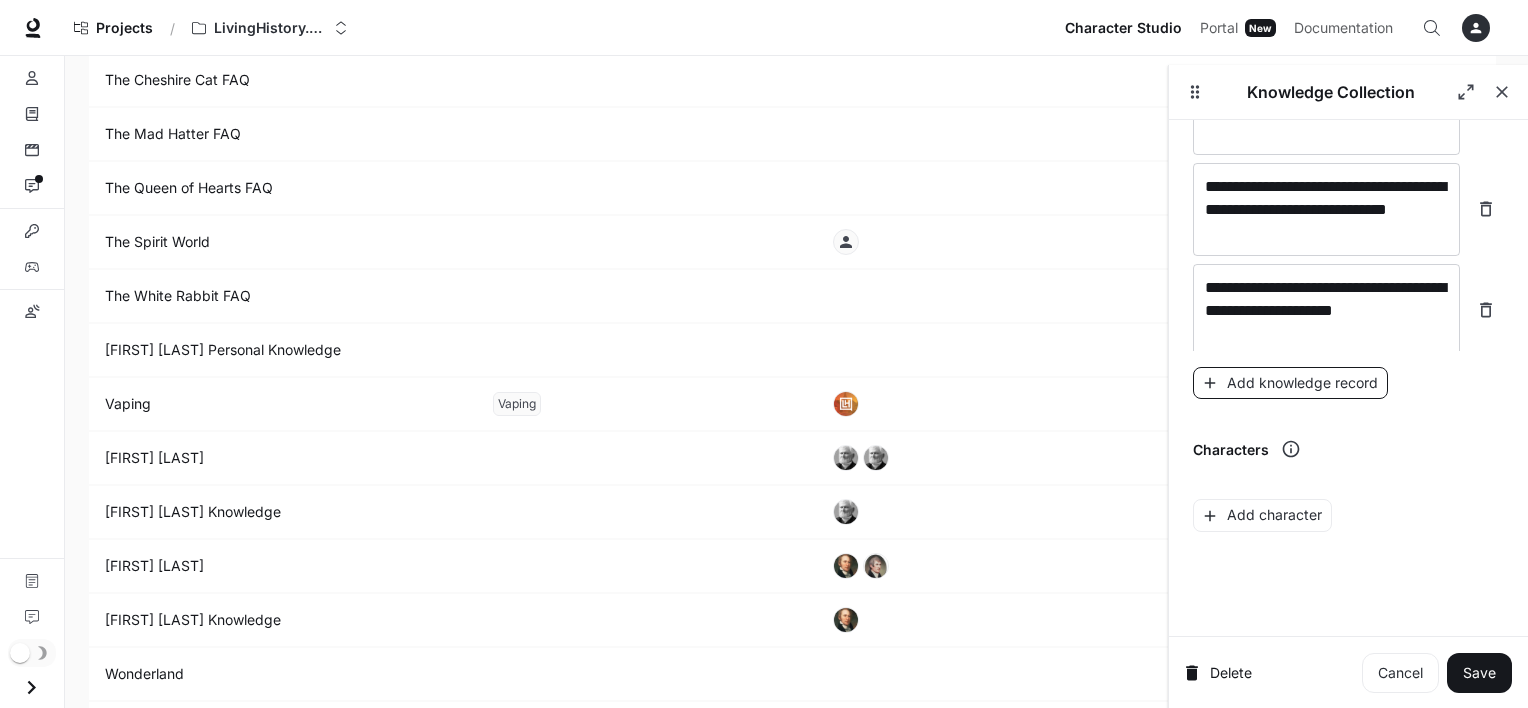 scroll, scrollTop: 38088, scrollLeft: 0, axis: vertical 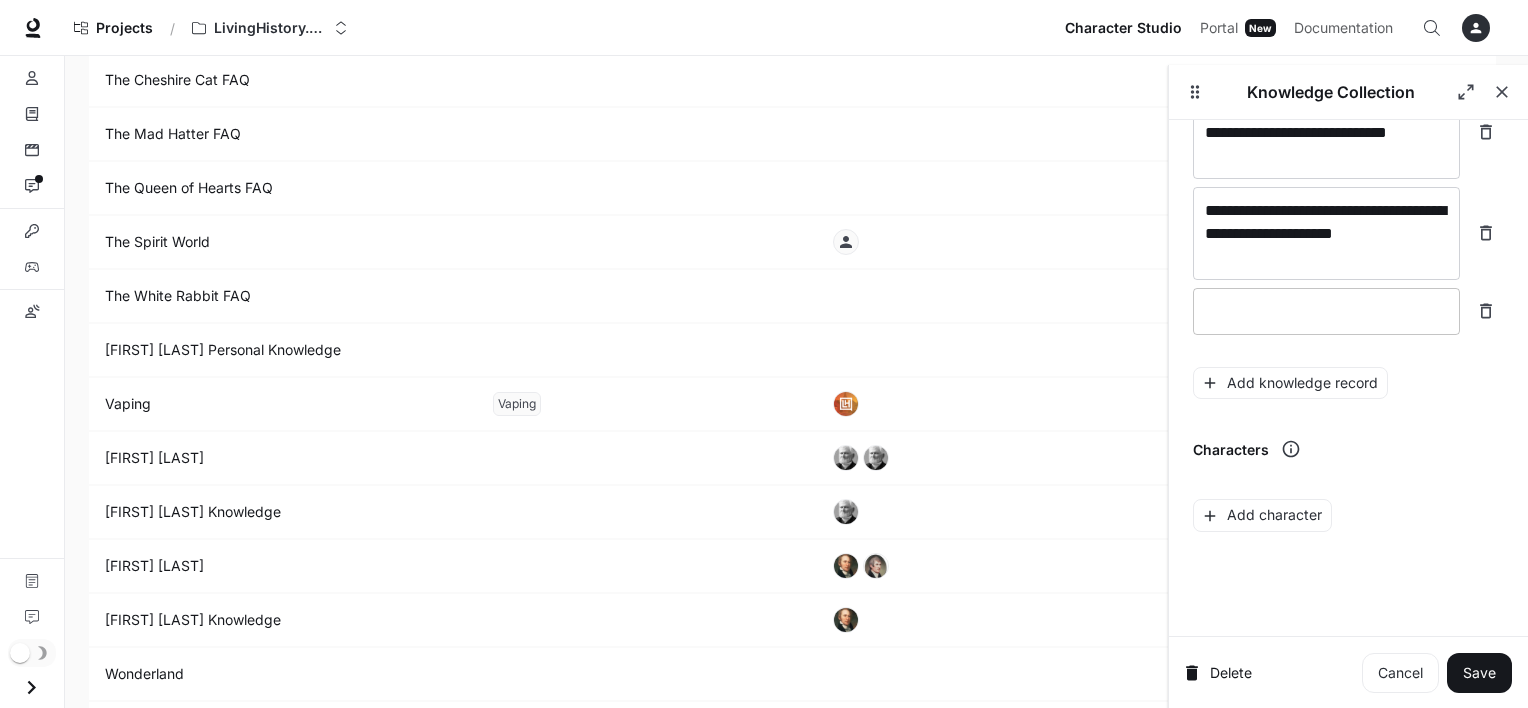 click on "* ​" at bounding box center (1326, 311) 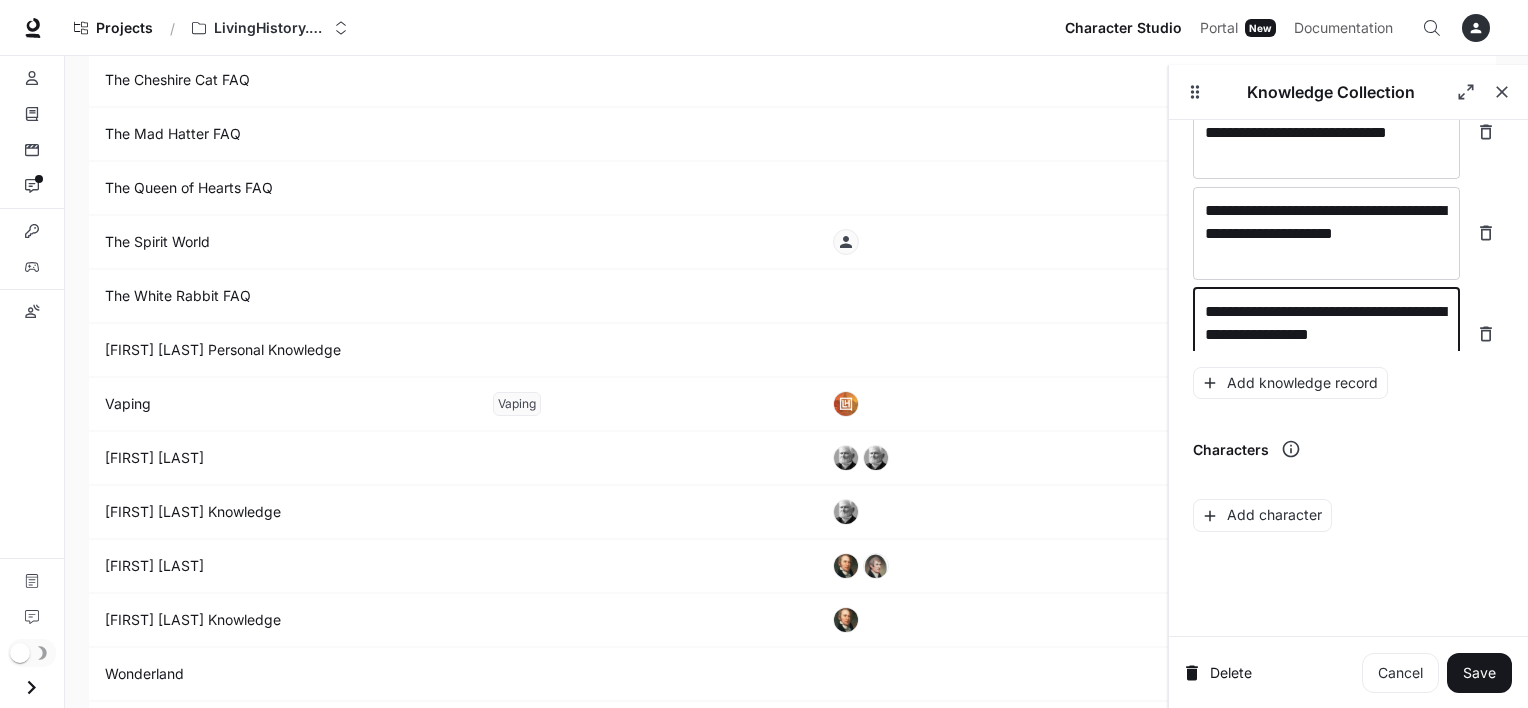 scroll, scrollTop: 38104, scrollLeft: 0, axis: vertical 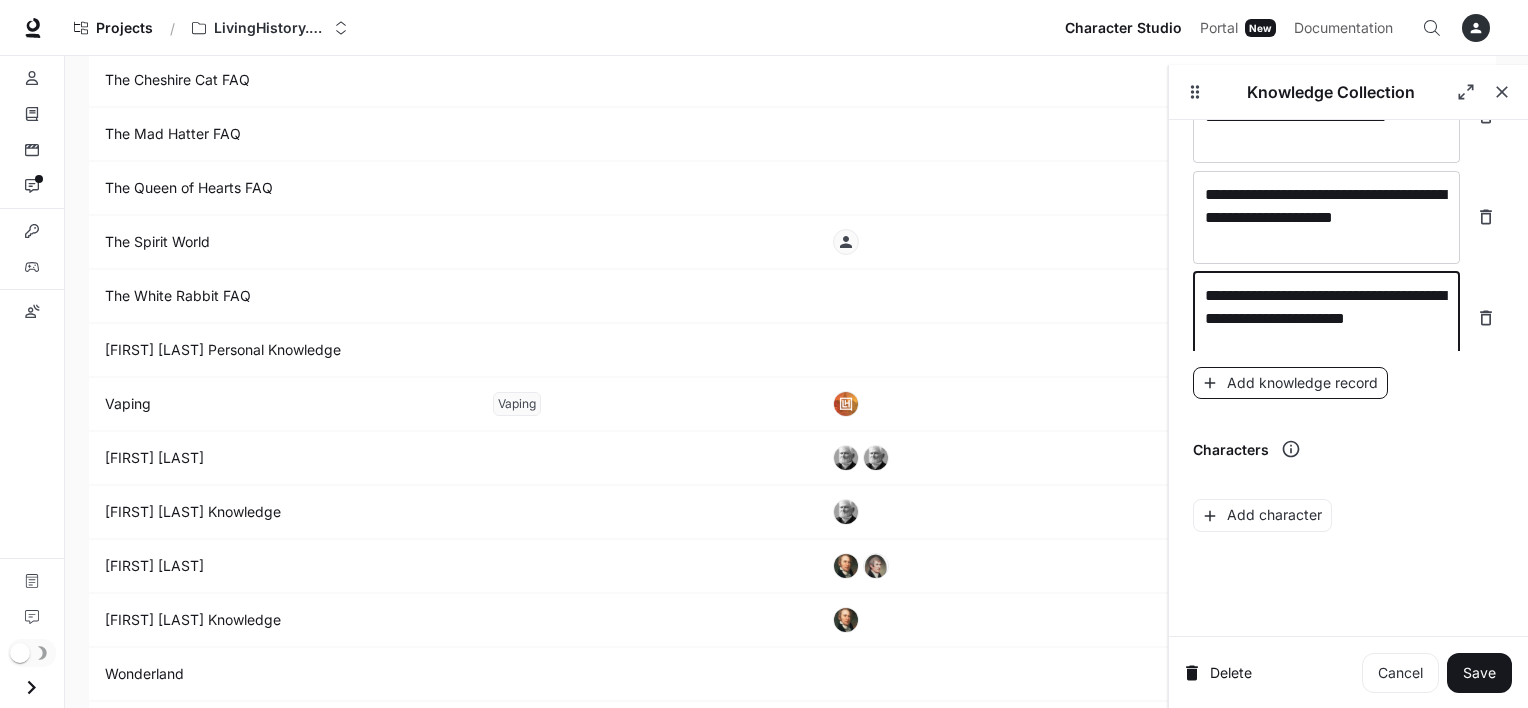 type on "**********" 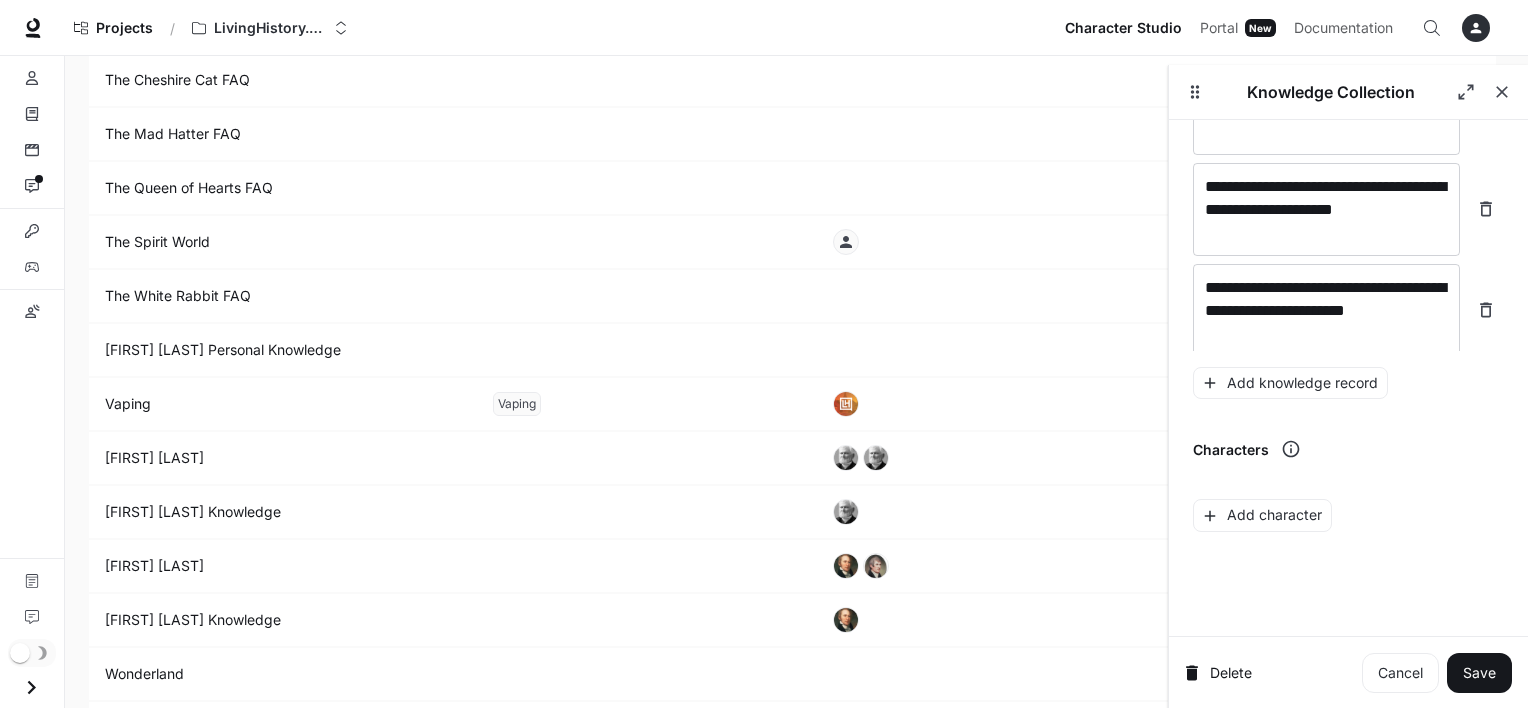 scroll, scrollTop: 38180, scrollLeft: 0, axis: vertical 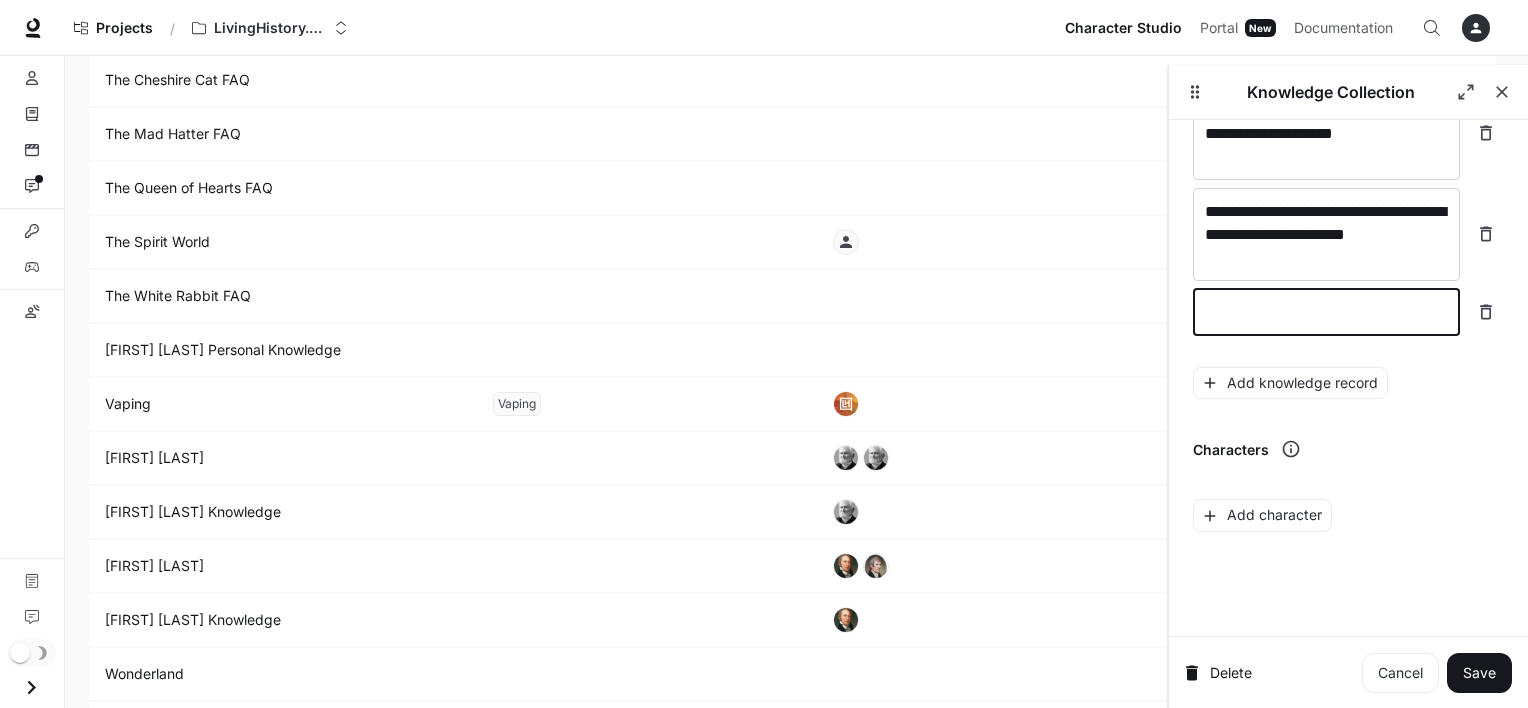click at bounding box center (1326, 312) 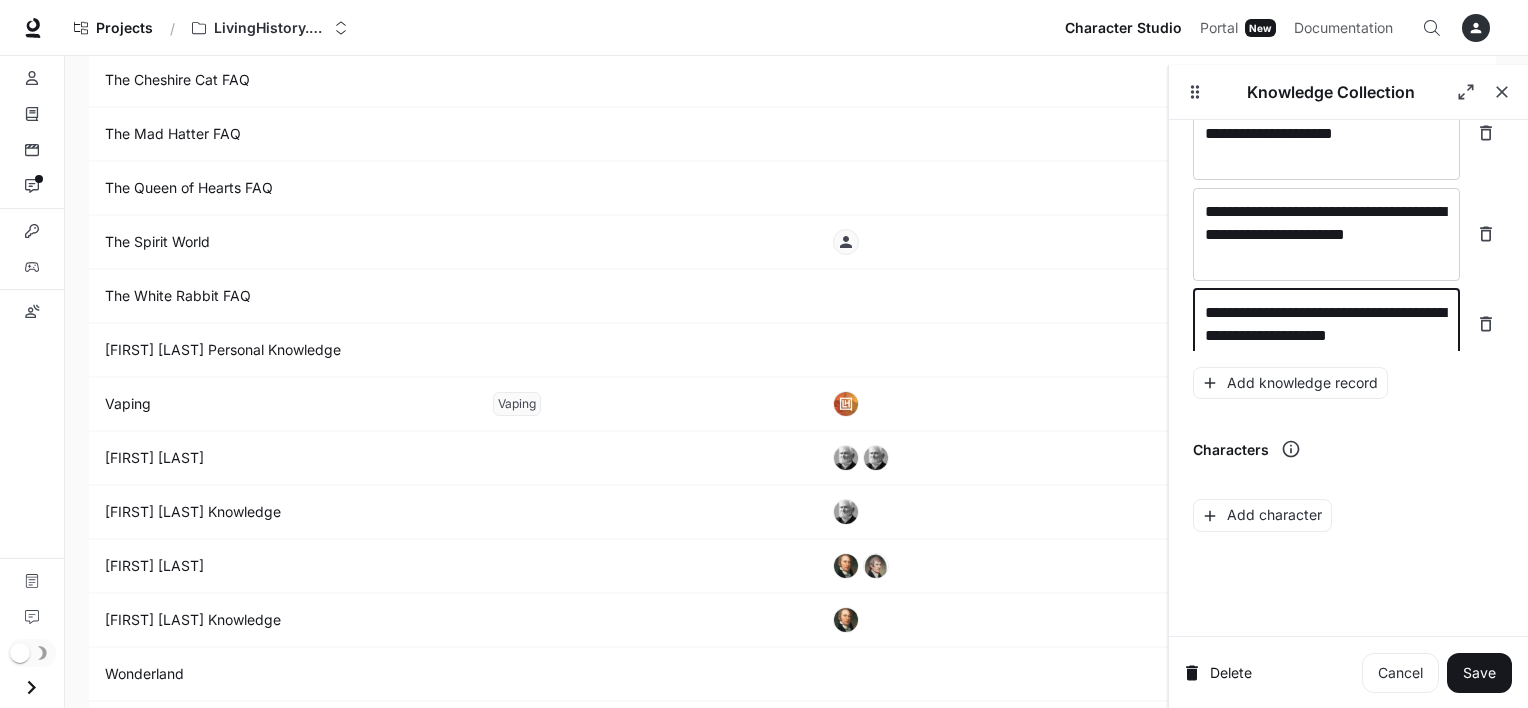 scroll, scrollTop: 38196, scrollLeft: 0, axis: vertical 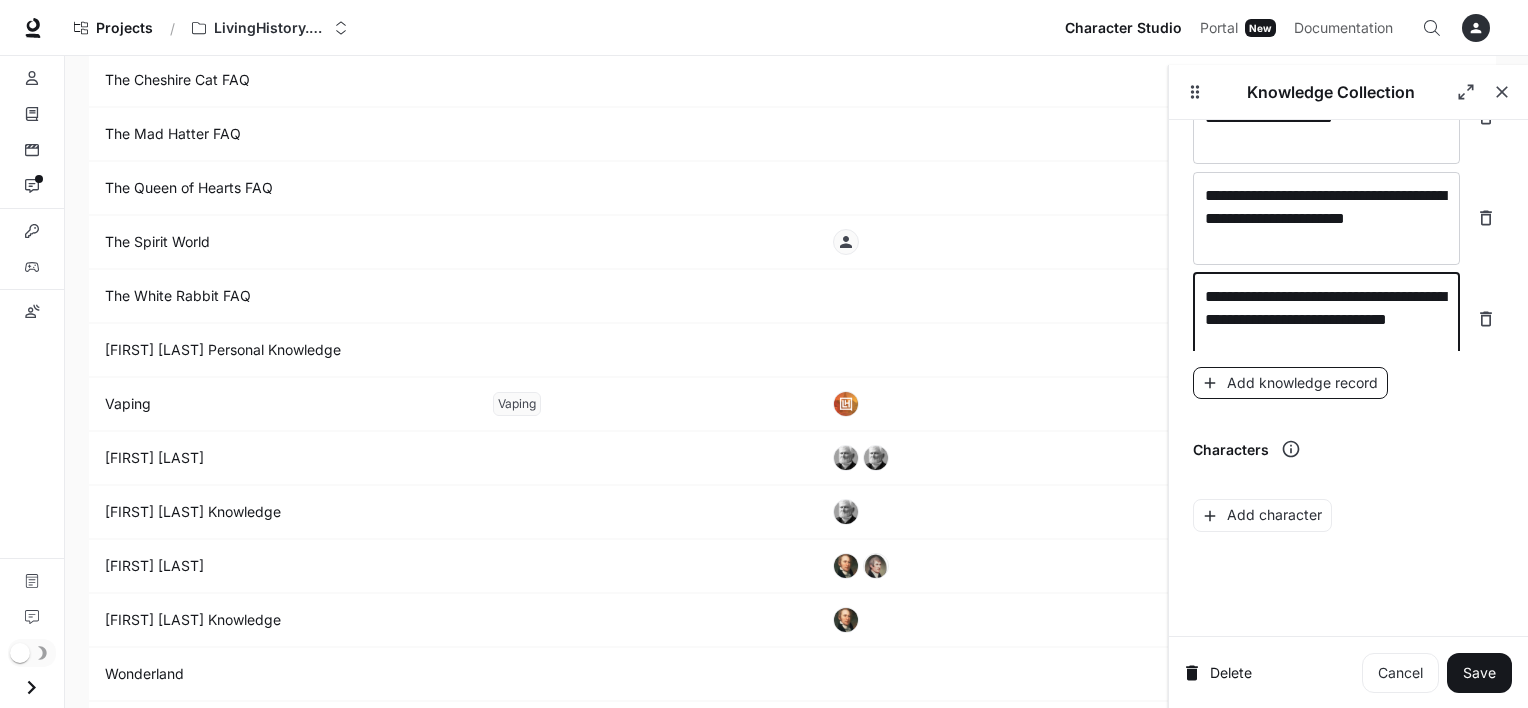 type on "**********" 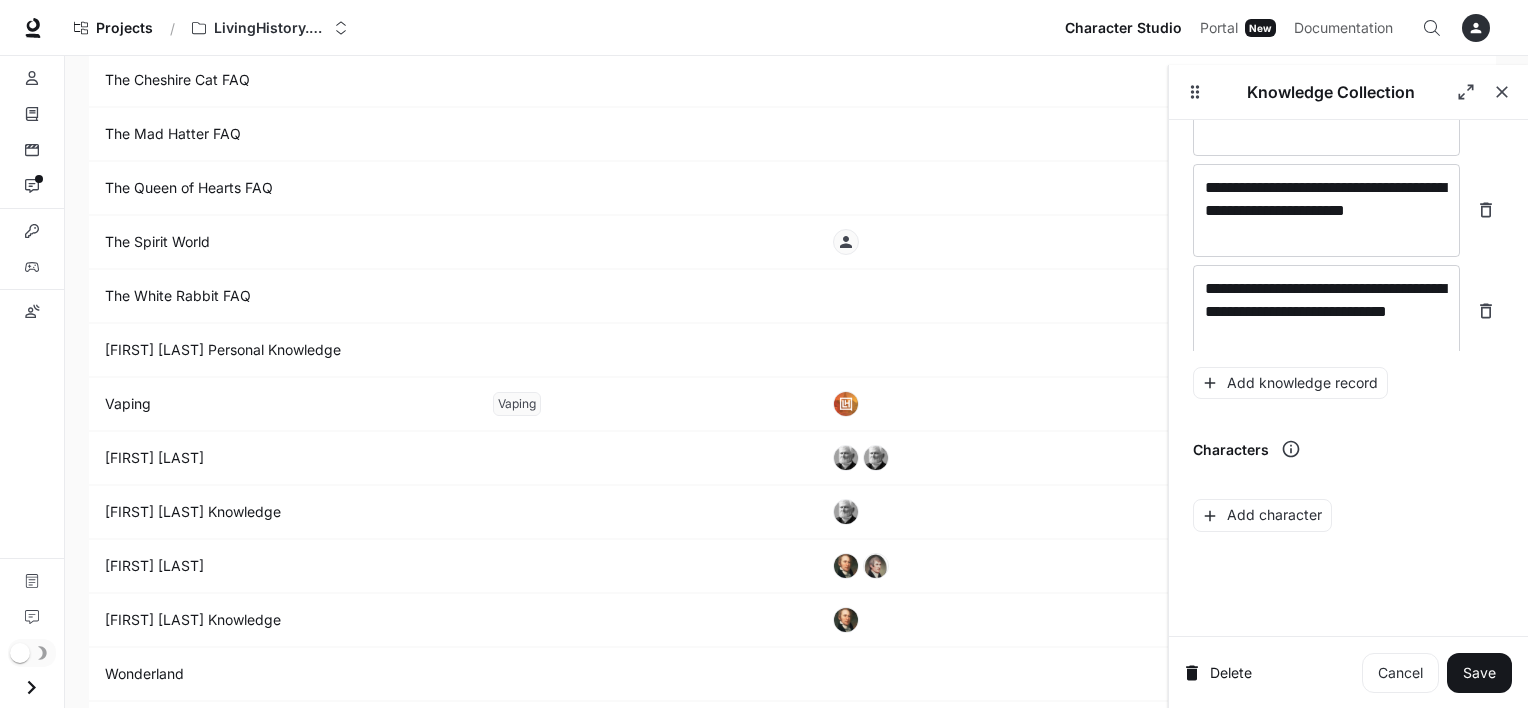 scroll, scrollTop: 38274, scrollLeft: 0, axis: vertical 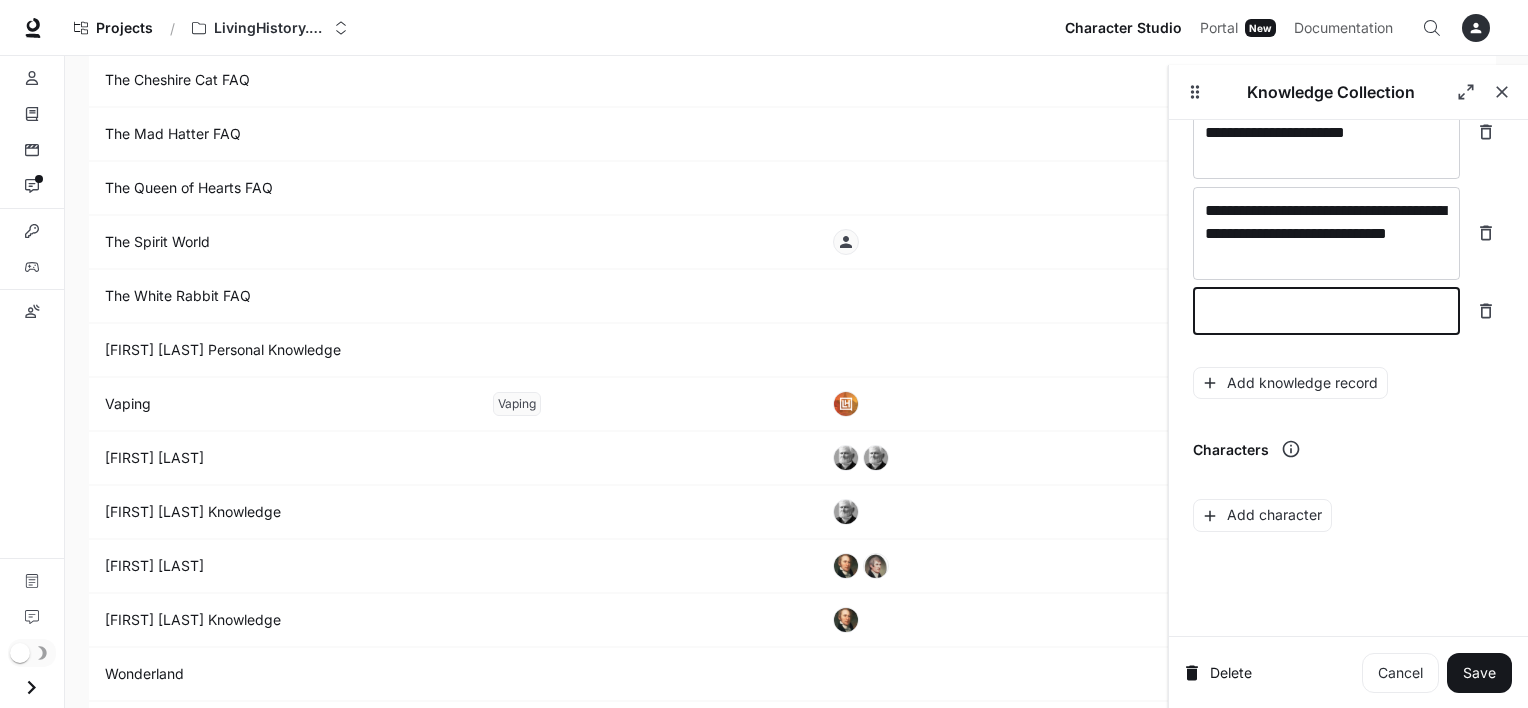 click at bounding box center [1326, 311] 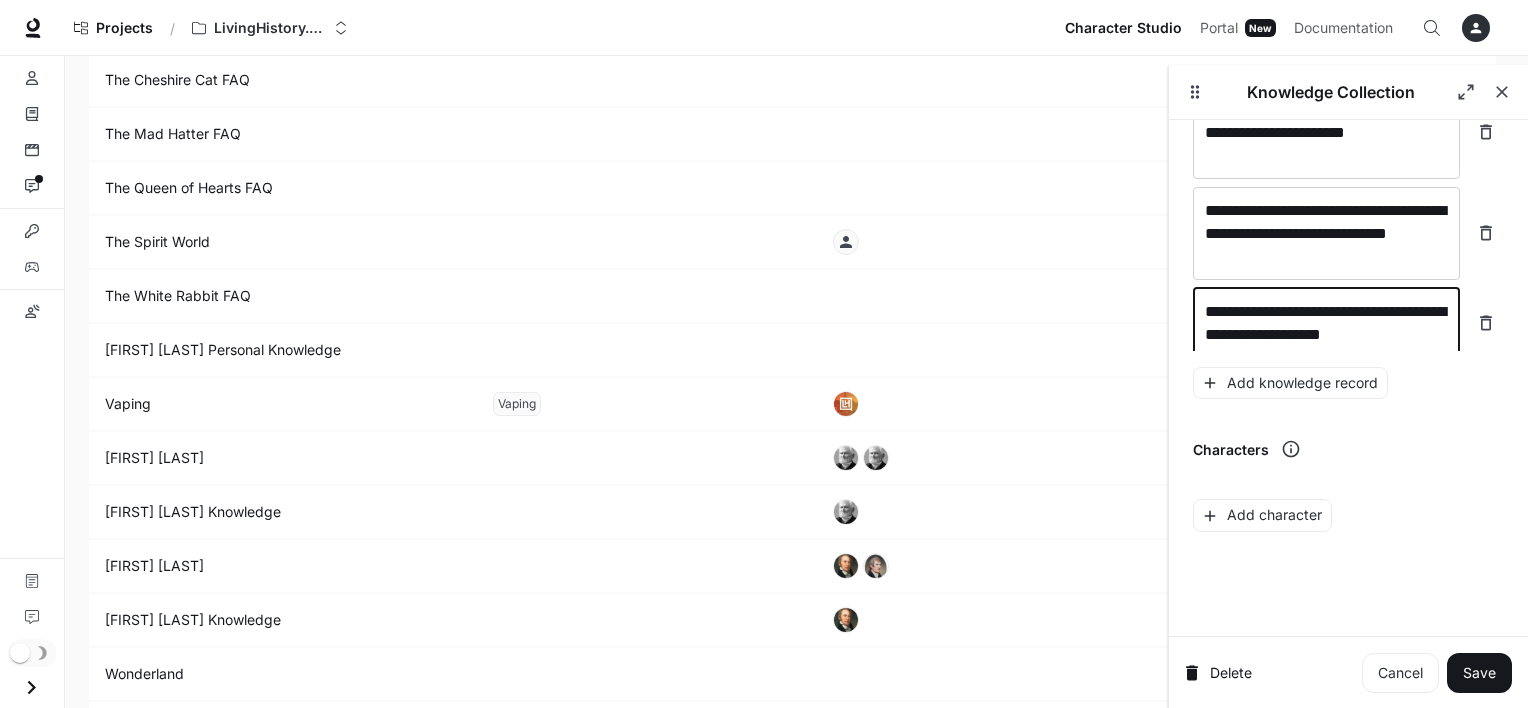 scroll, scrollTop: 38289, scrollLeft: 0, axis: vertical 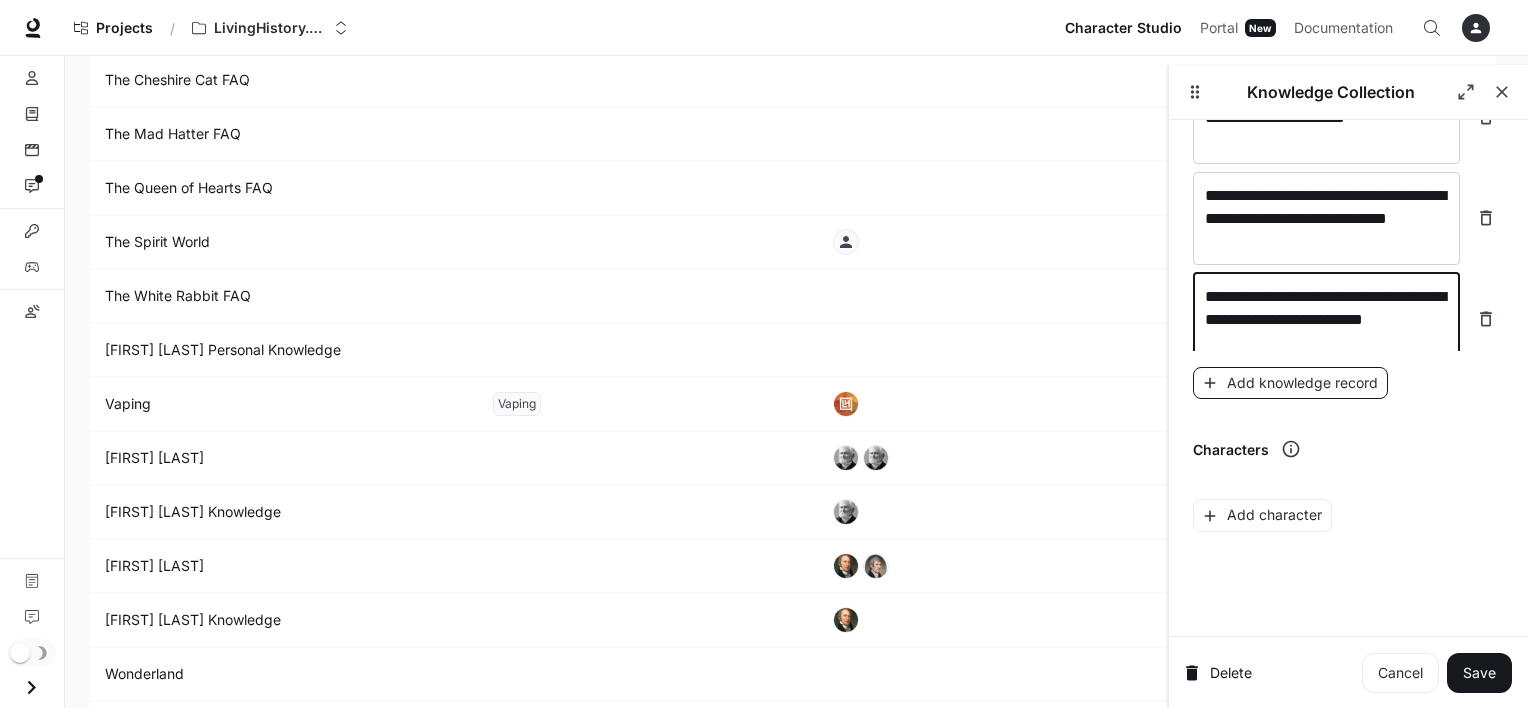 type on "**********" 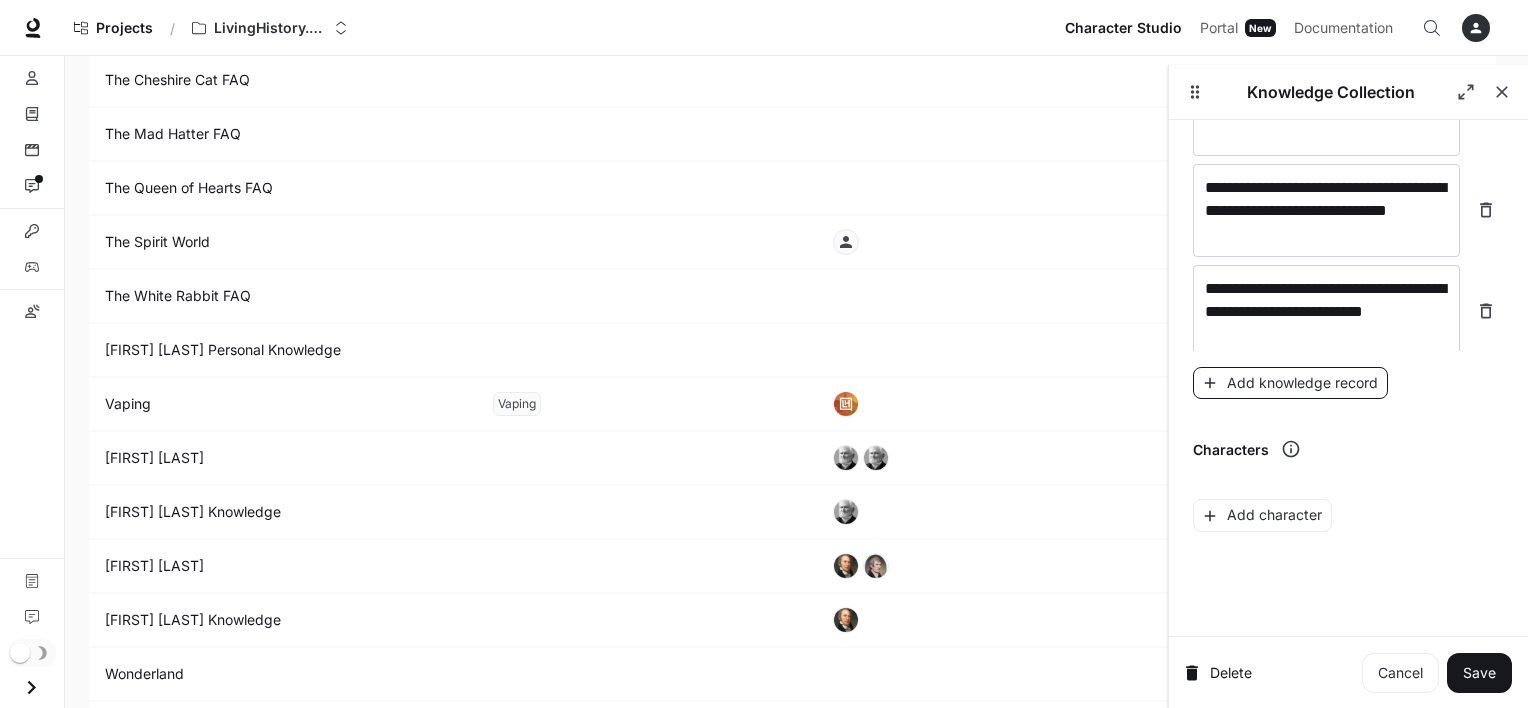 scroll, scrollTop: 38367, scrollLeft: 0, axis: vertical 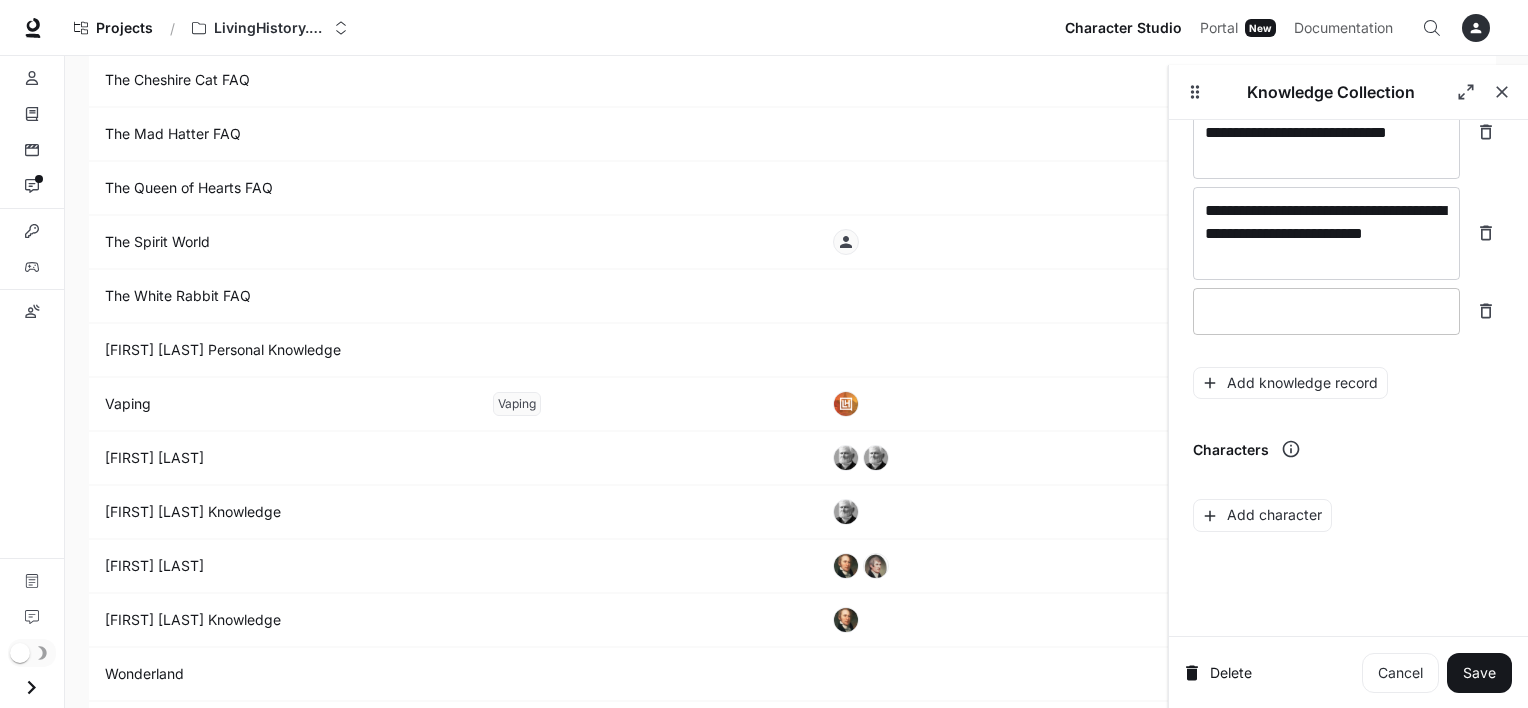click on "* ​" at bounding box center (1326, 311) 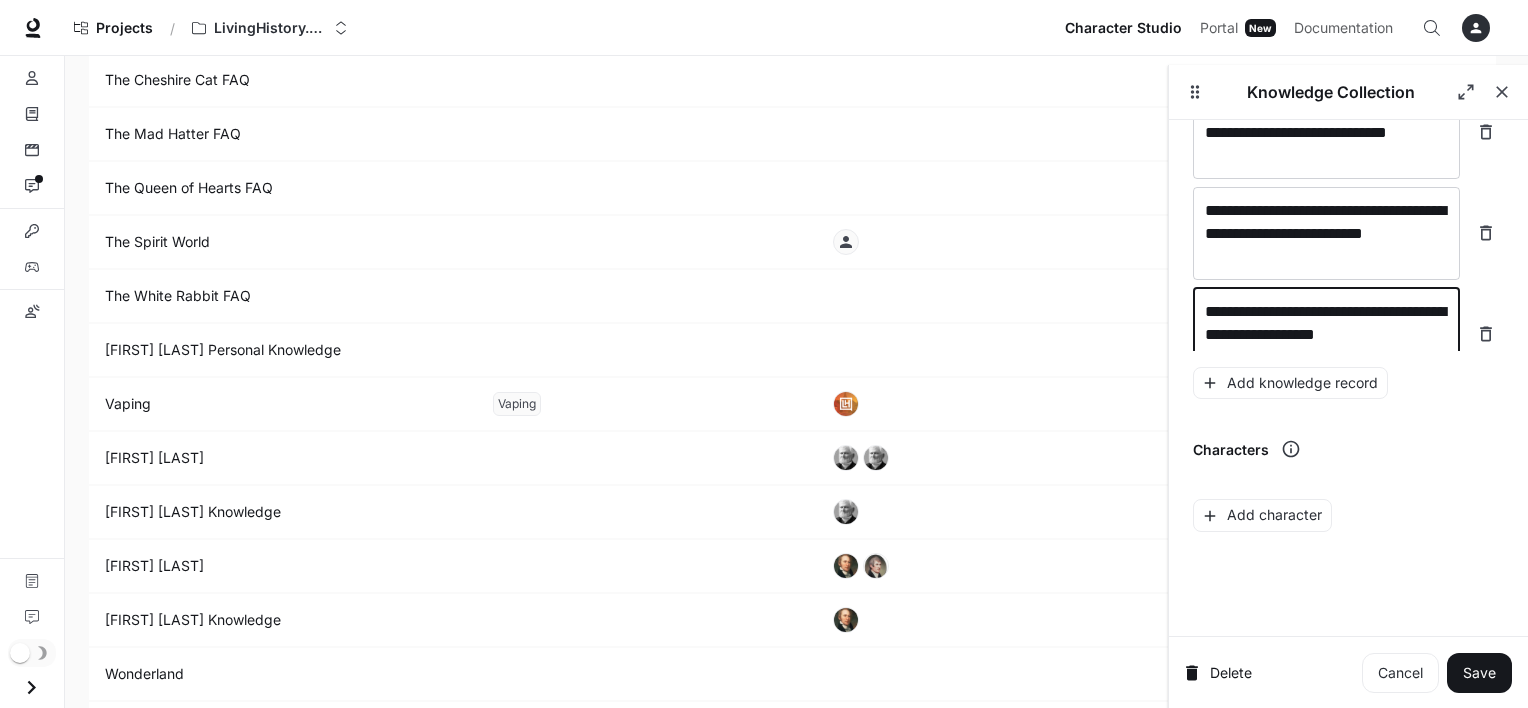 scroll, scrollTop: 38383, scrollLeft: 0, axis: vertical 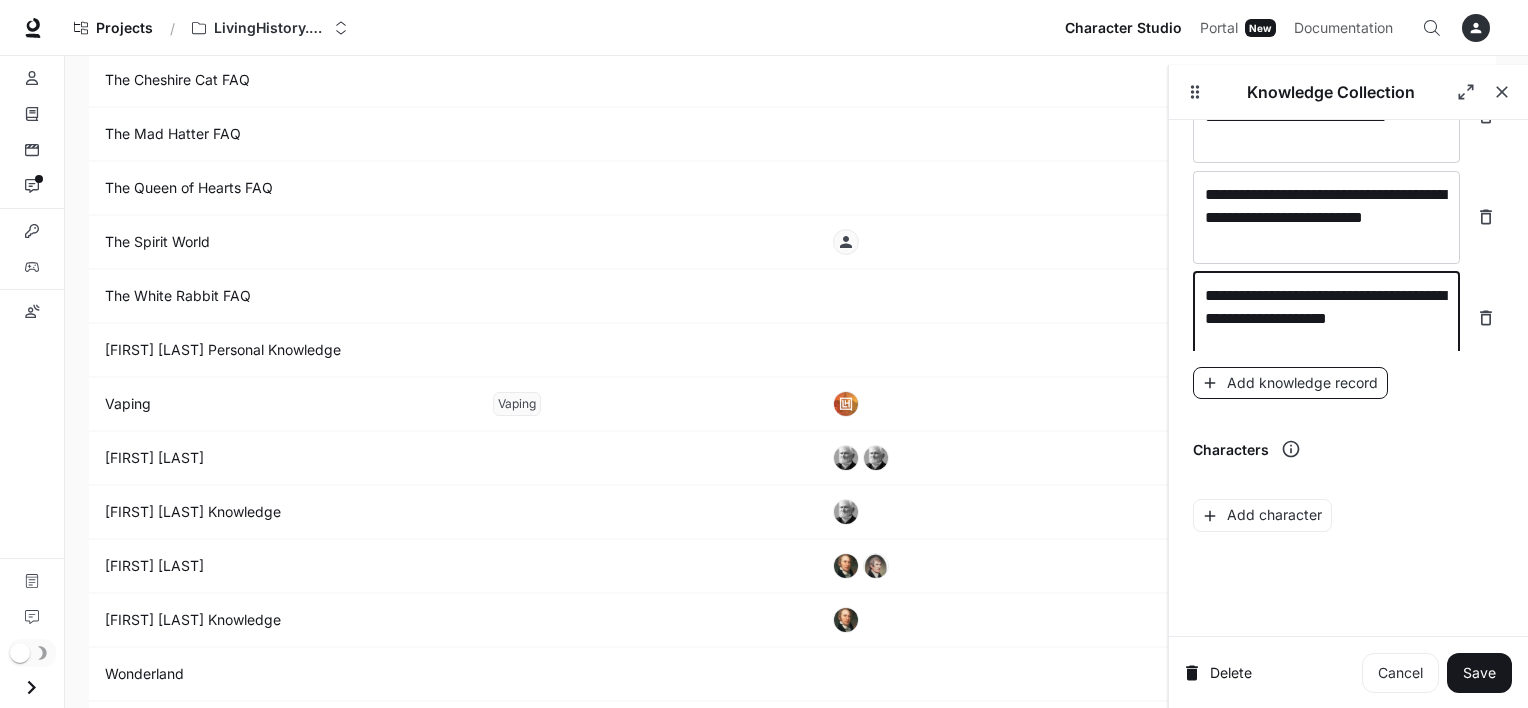 type on "**********" 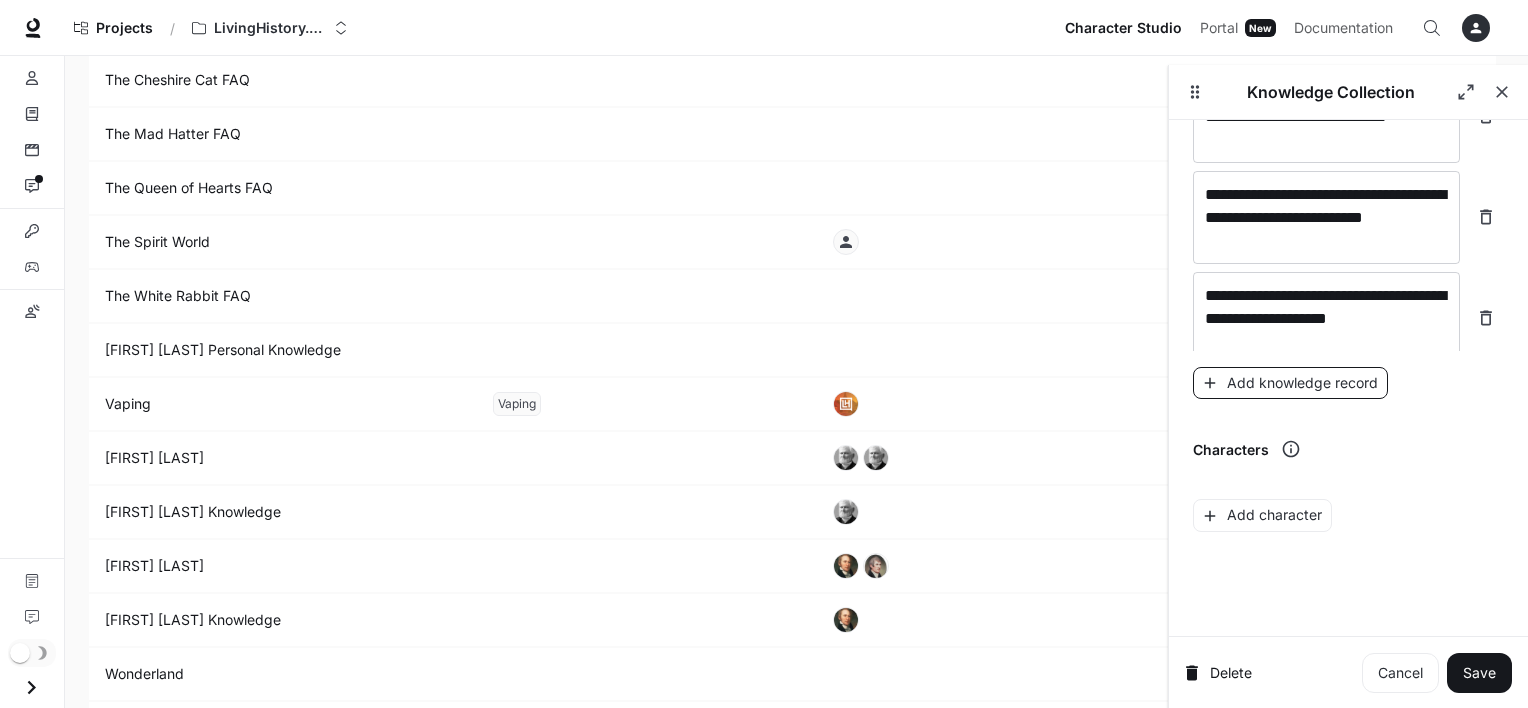 scroll, scrollTop: 38460, scrollLeft: 0, axis: vertical 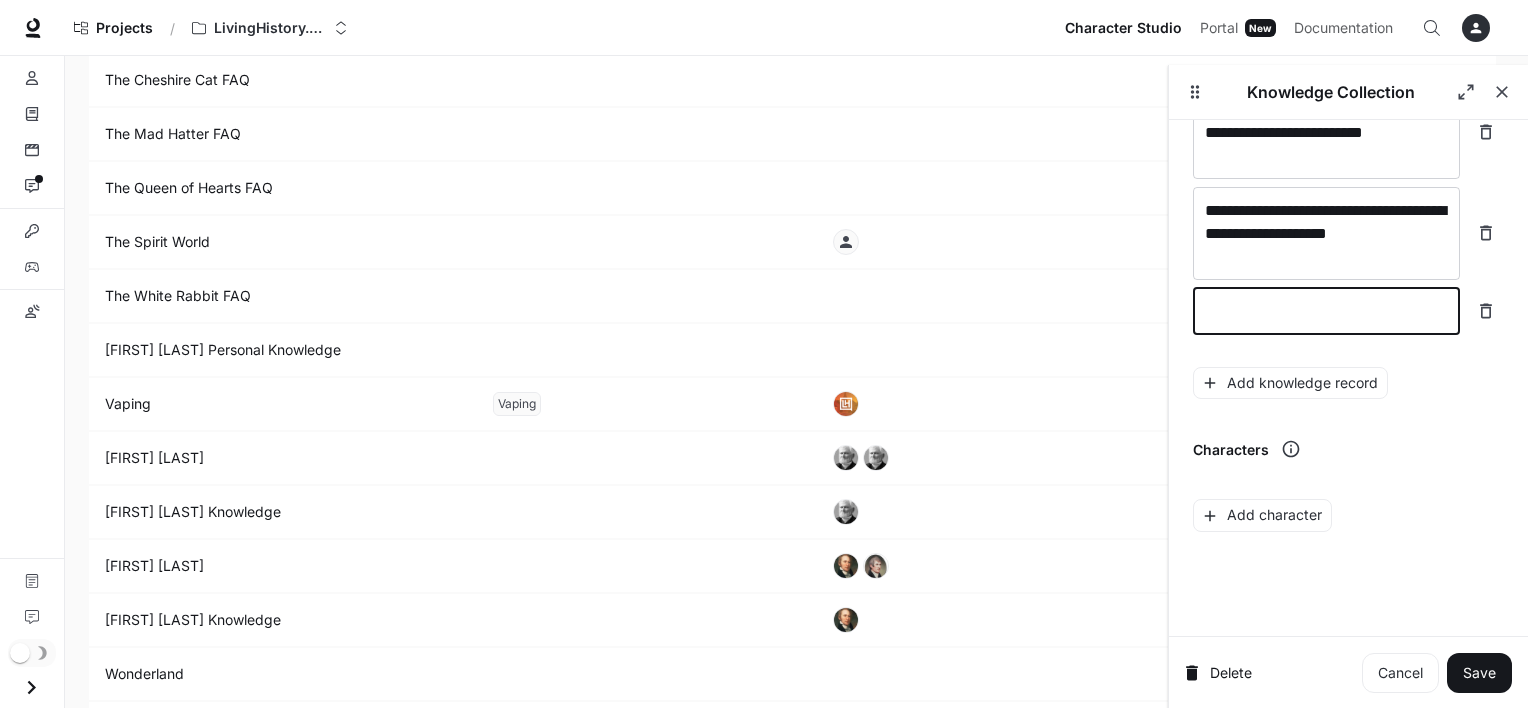 click at bounding box center [1326, 311] 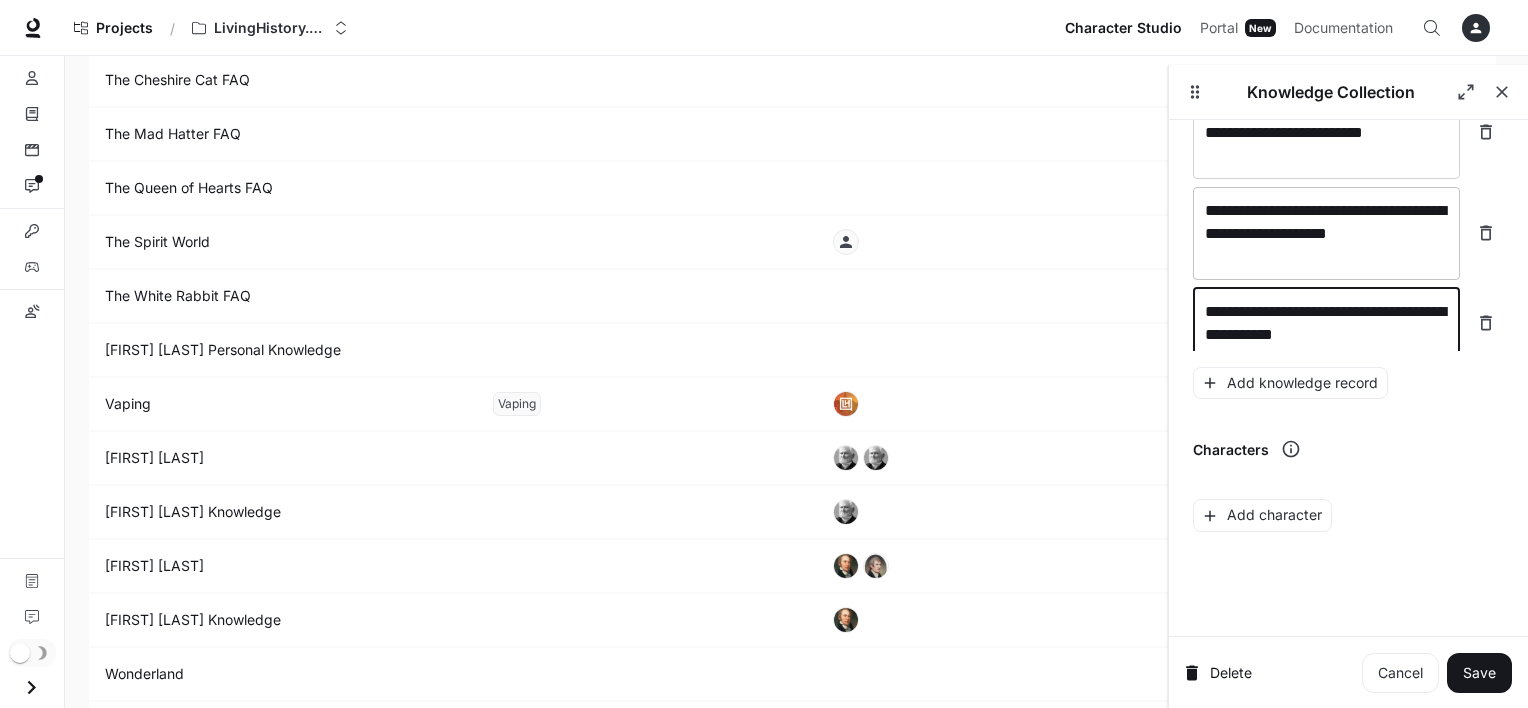 scroll, scrollTop: 38476, scrollLeft: 0, axis: vertical 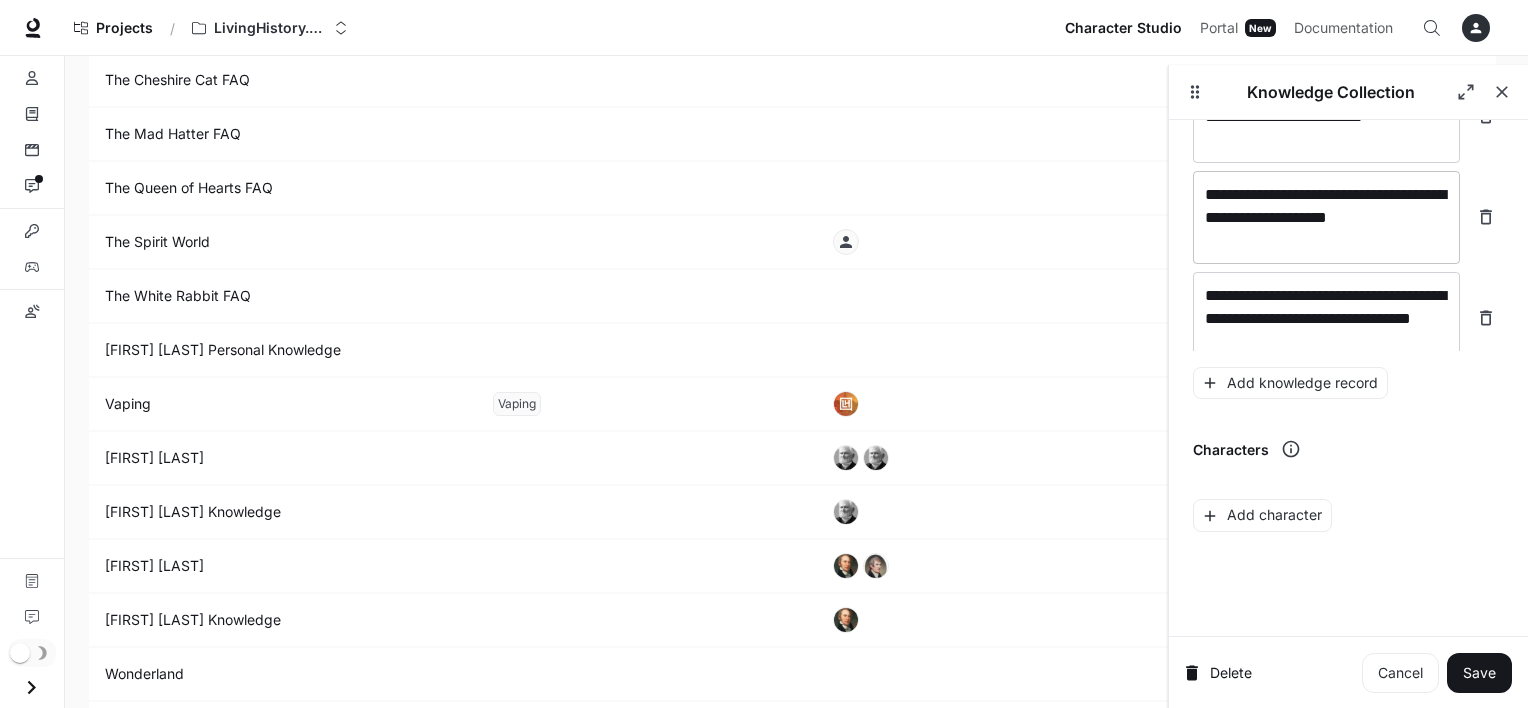 click on "**********" at bounding box center [1326, 217] 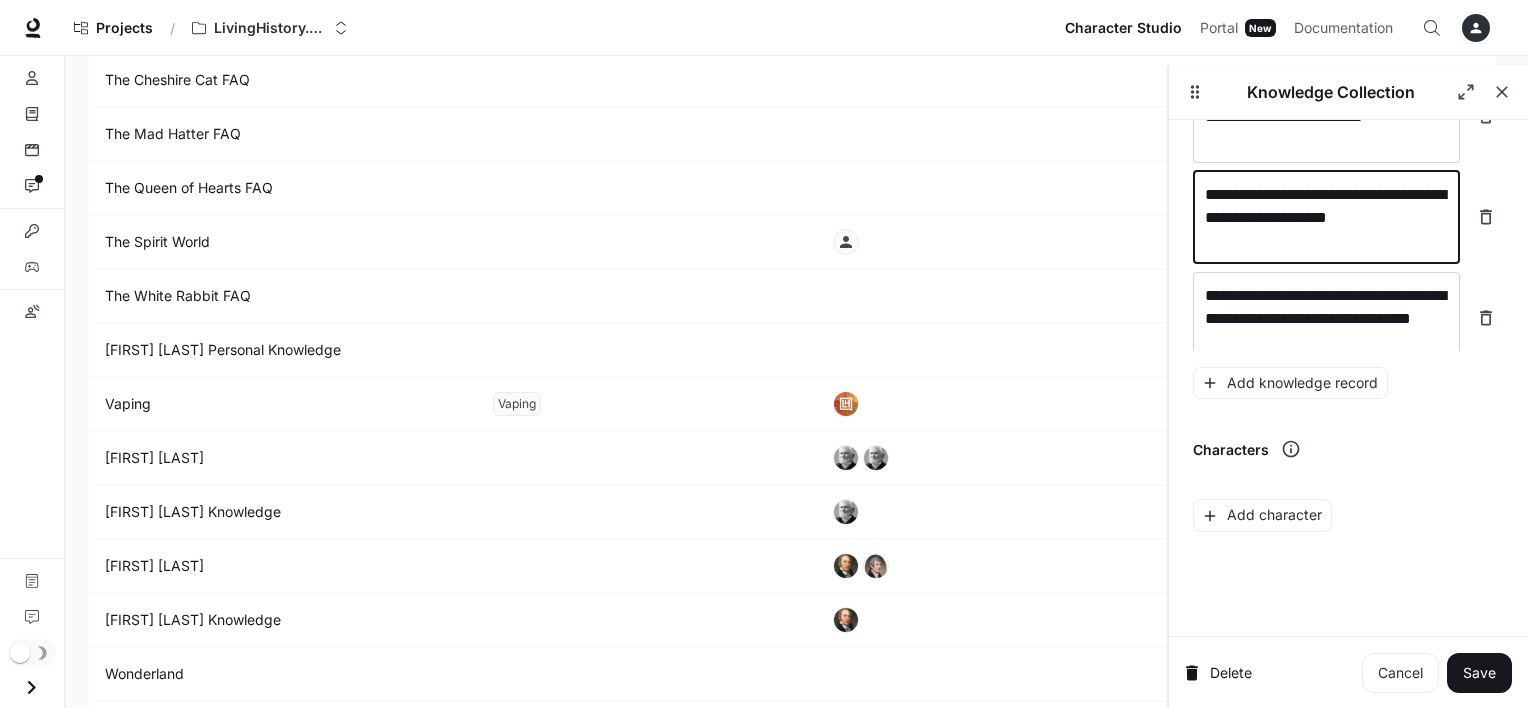 click on "**********" at bounding box center (1326, 217) 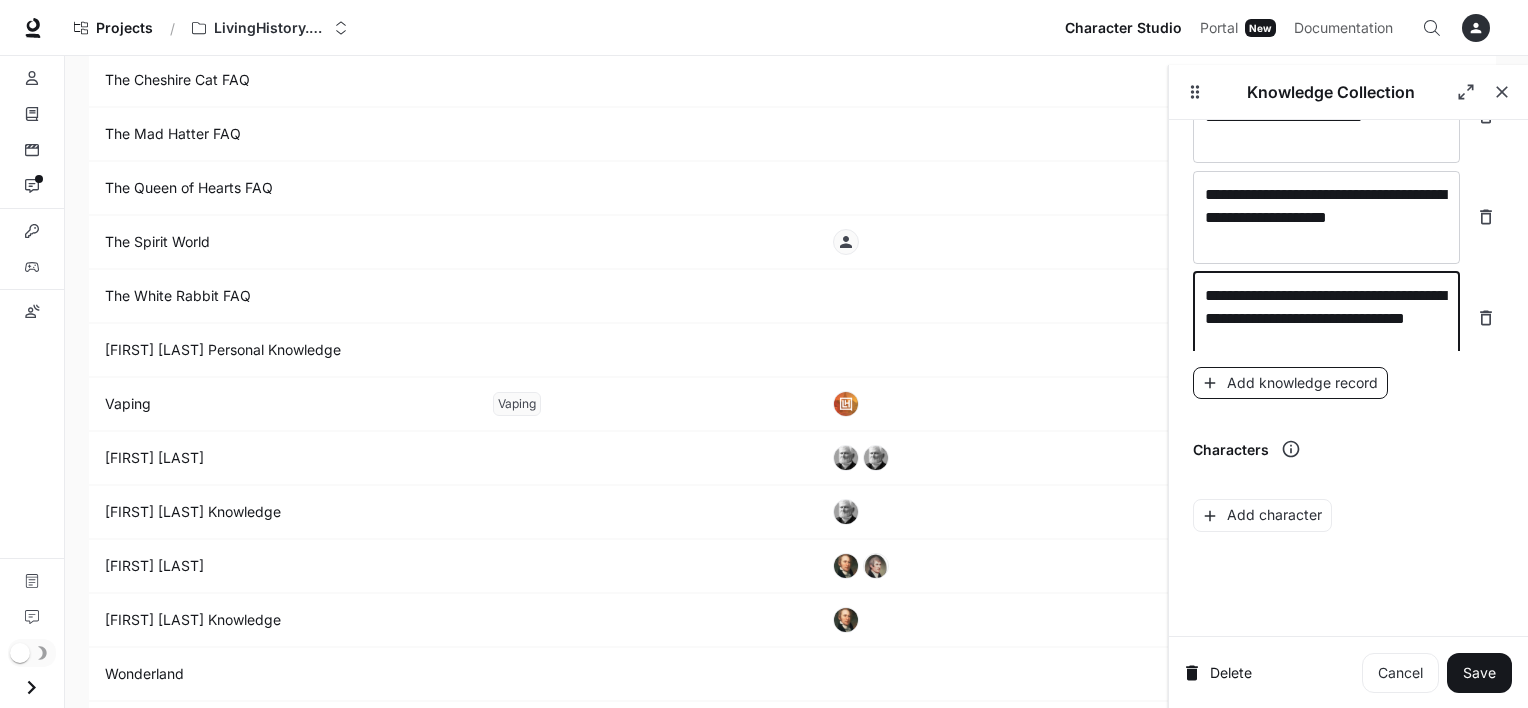 type on "**********" 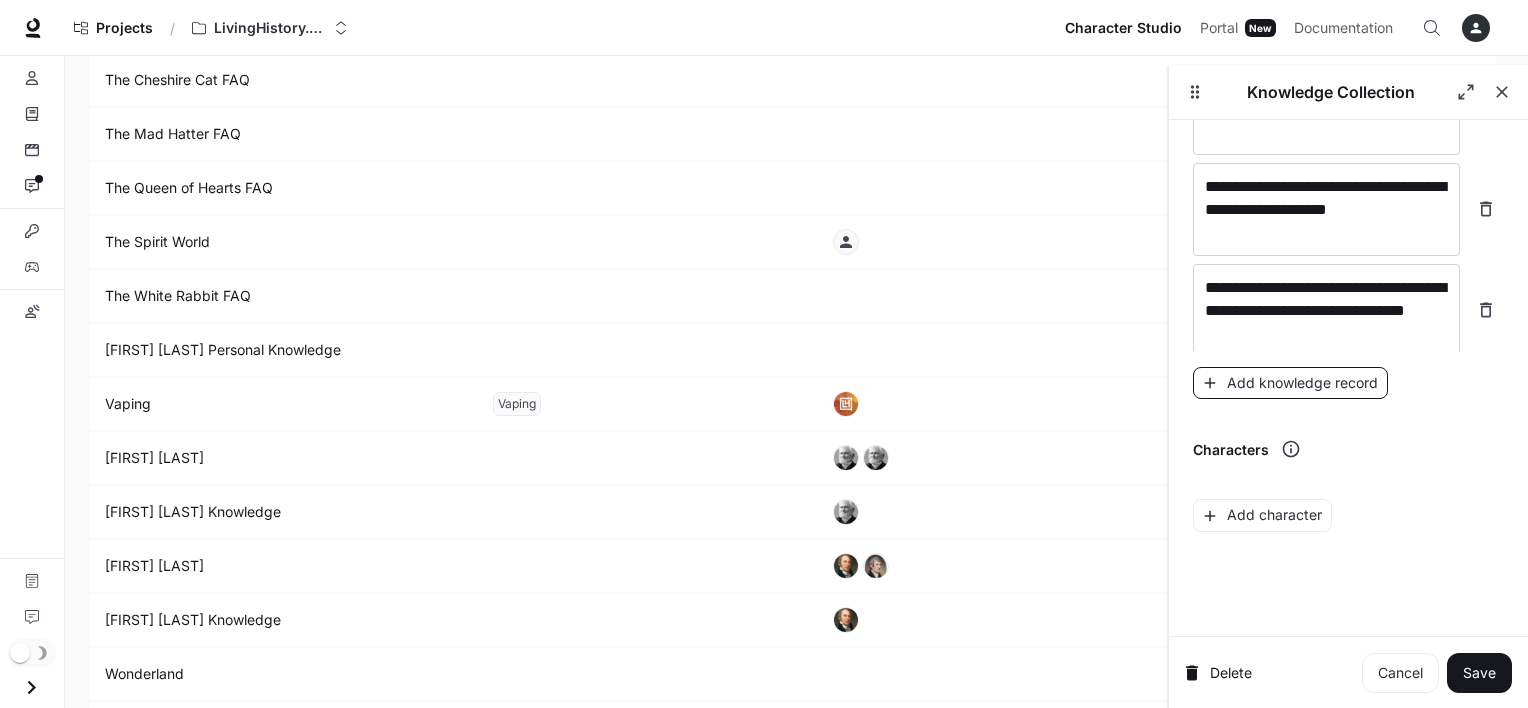 scroll, scrollTop: 38552, scrollLeft: 0, axis: vertical 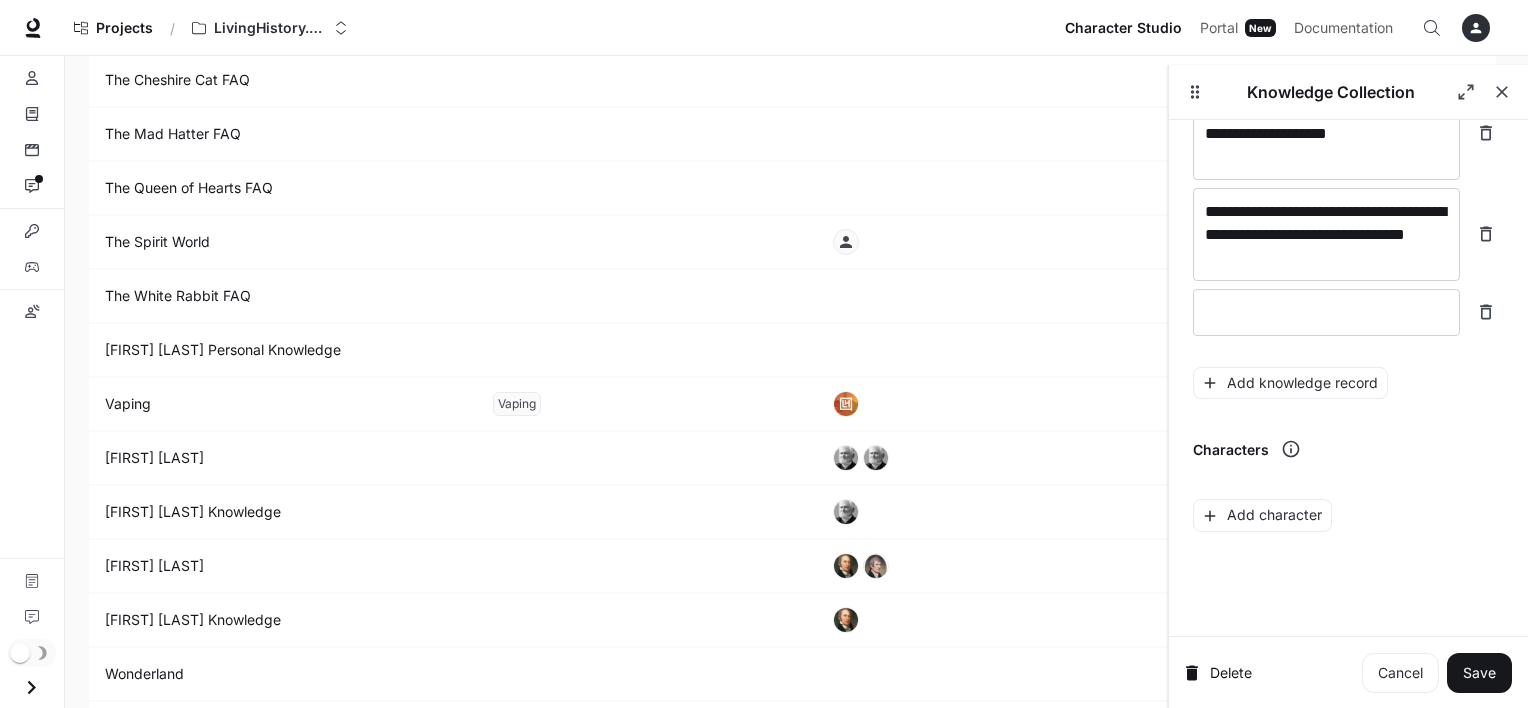 click on "**********" at bounding box center [1348, 151] 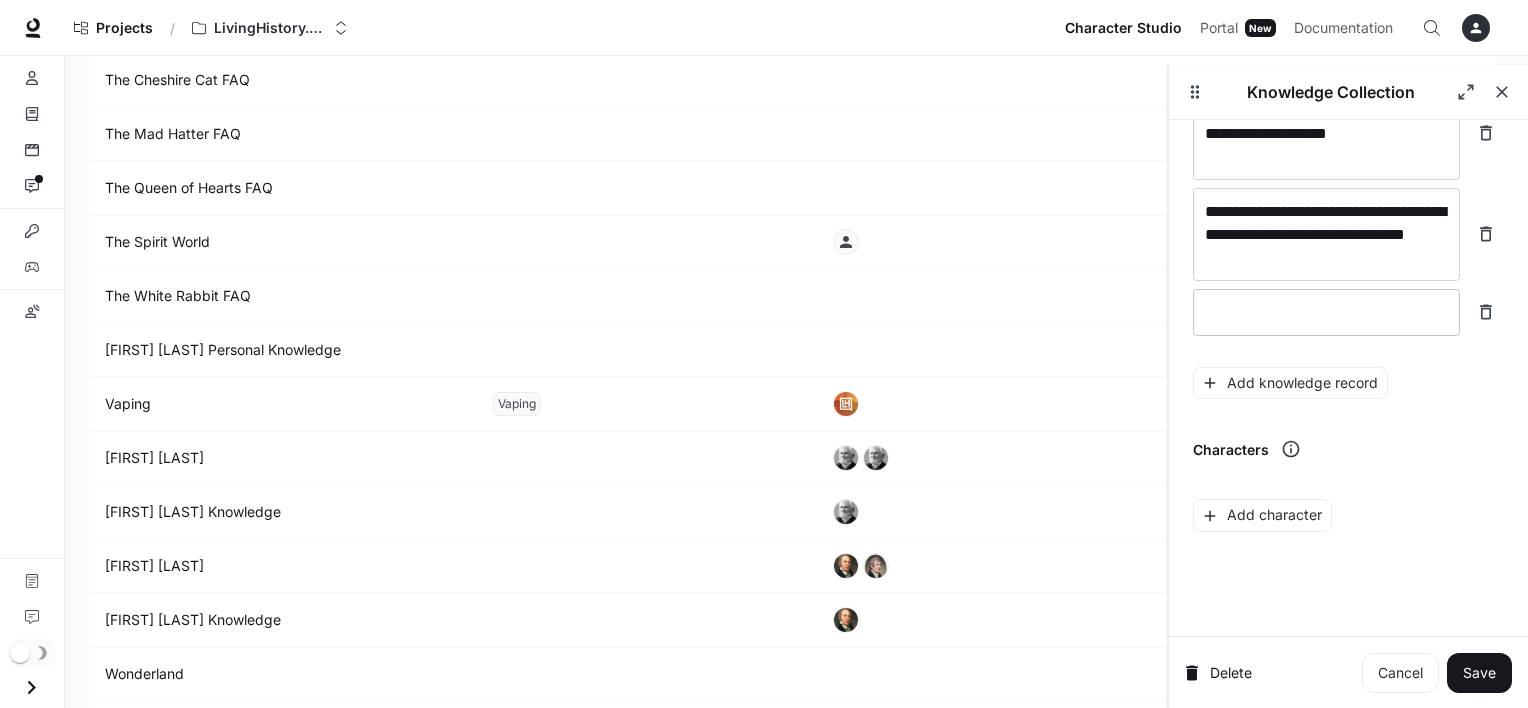 click at bounding box center (1326, 312) 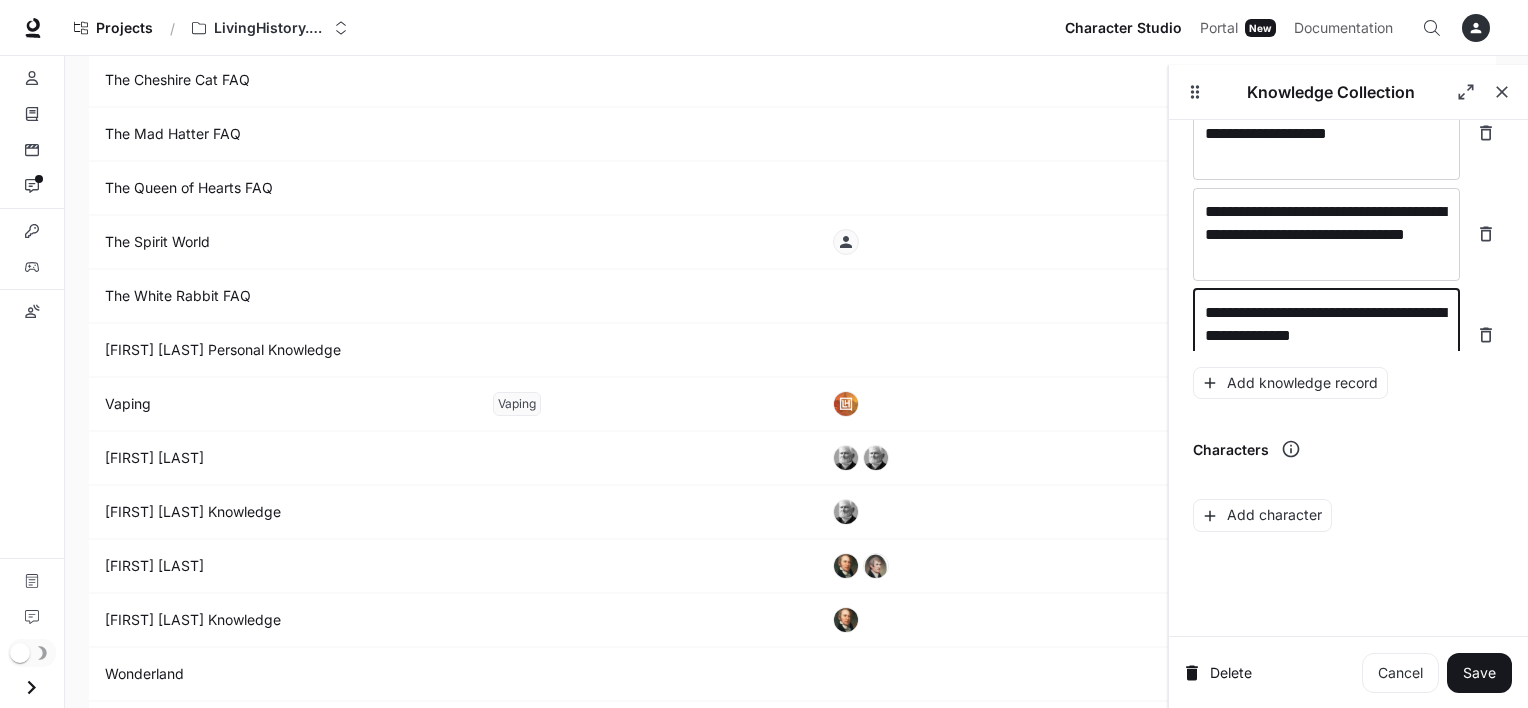scroll, scrollTop: 38568, scrollLeft: 0, axis: vertical 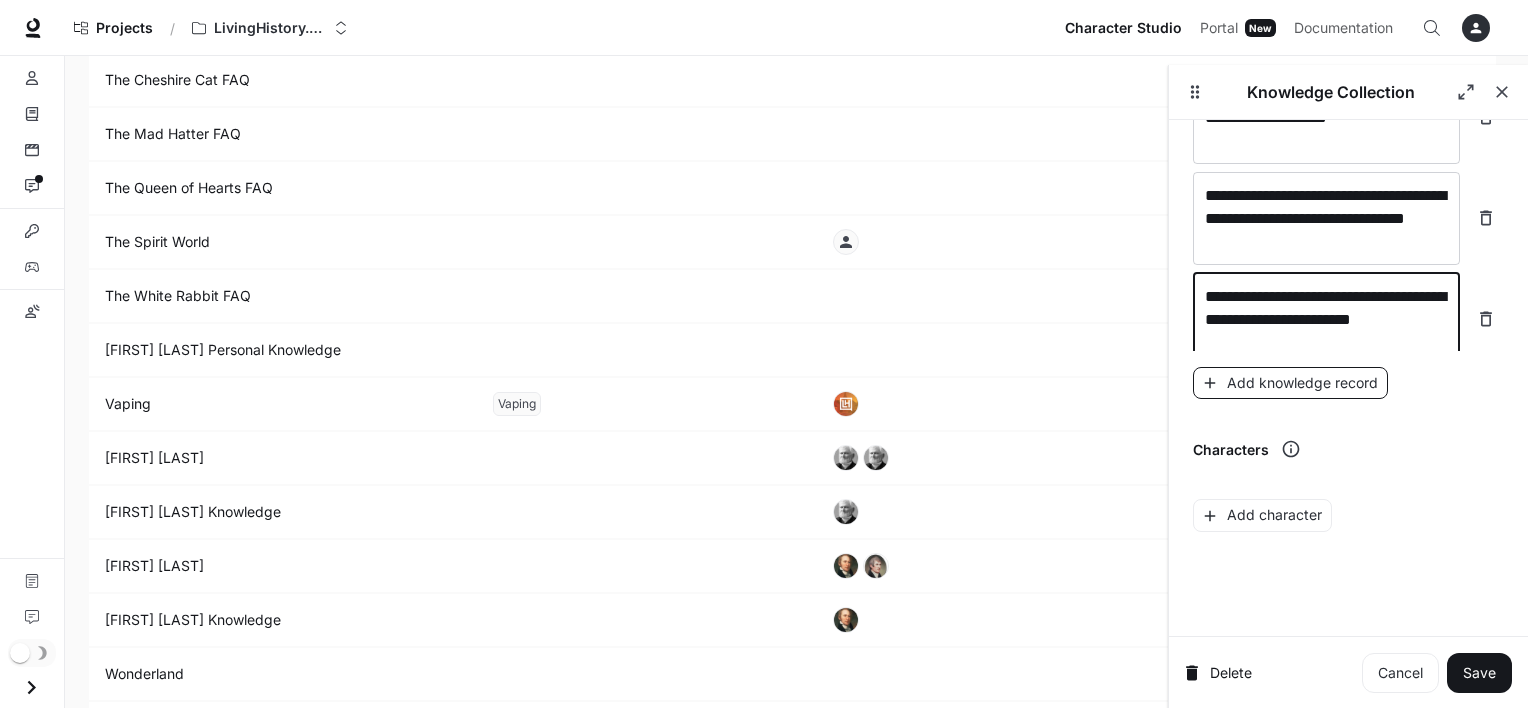 type on "**********" 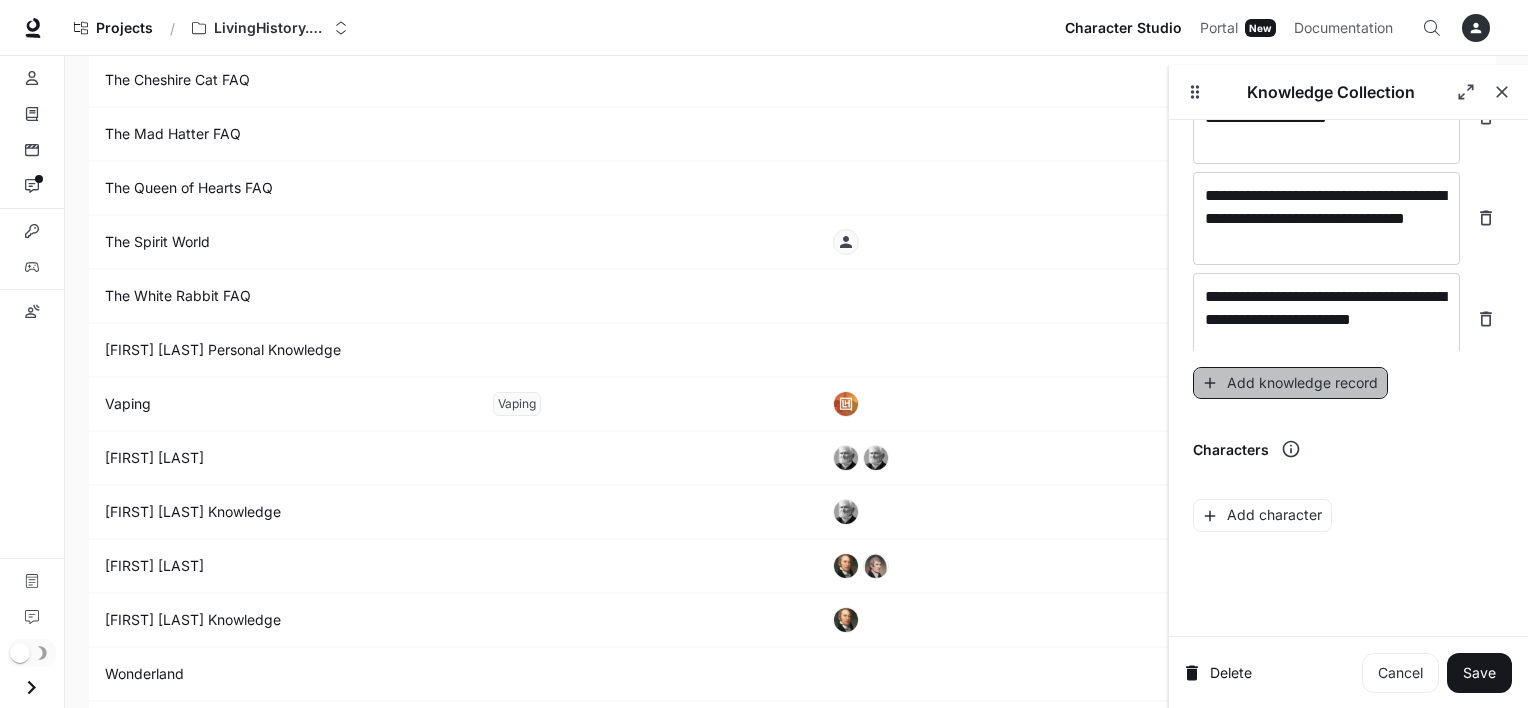 click on "Add knowledge record" at bounding box center (1290, 383) 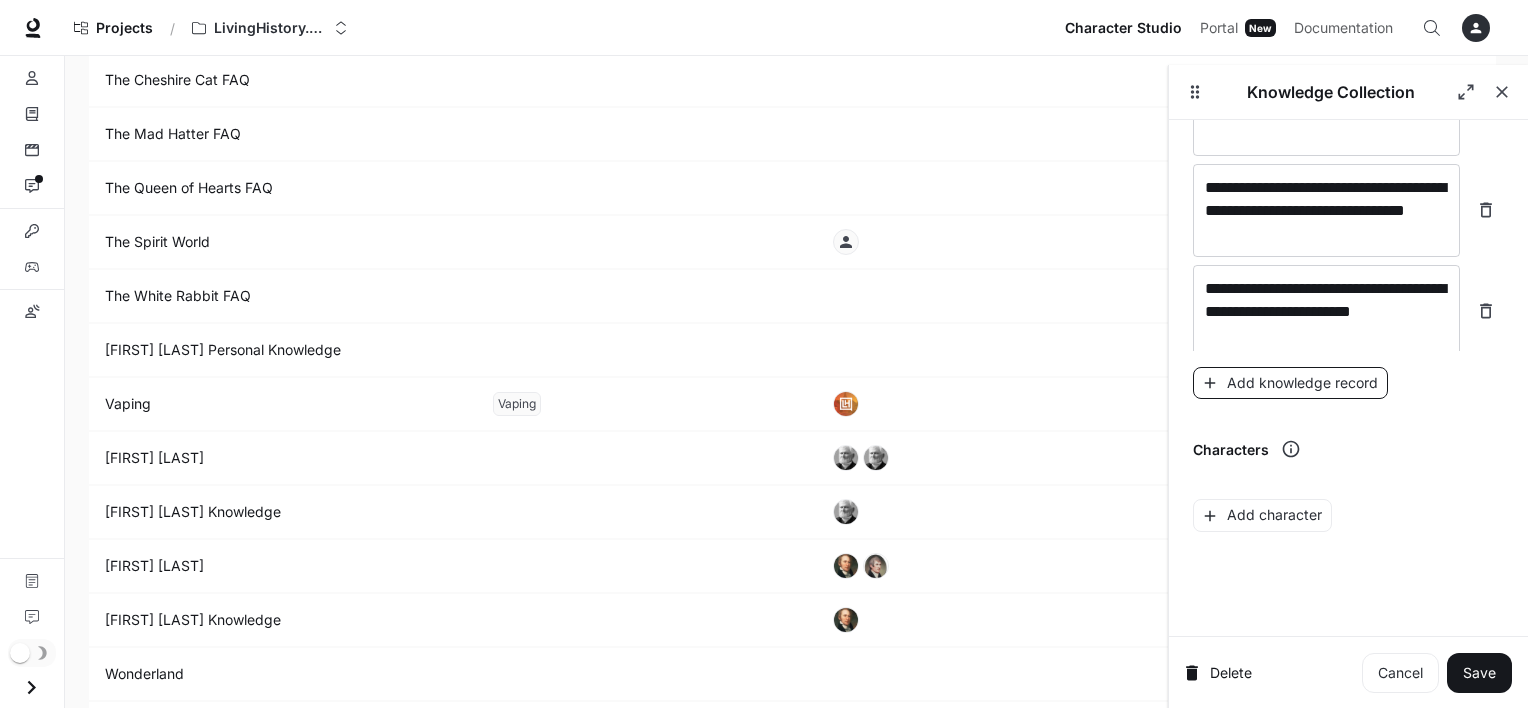 scroll, scrollTop: 38646, scrollLeft: 0, axis: vertical 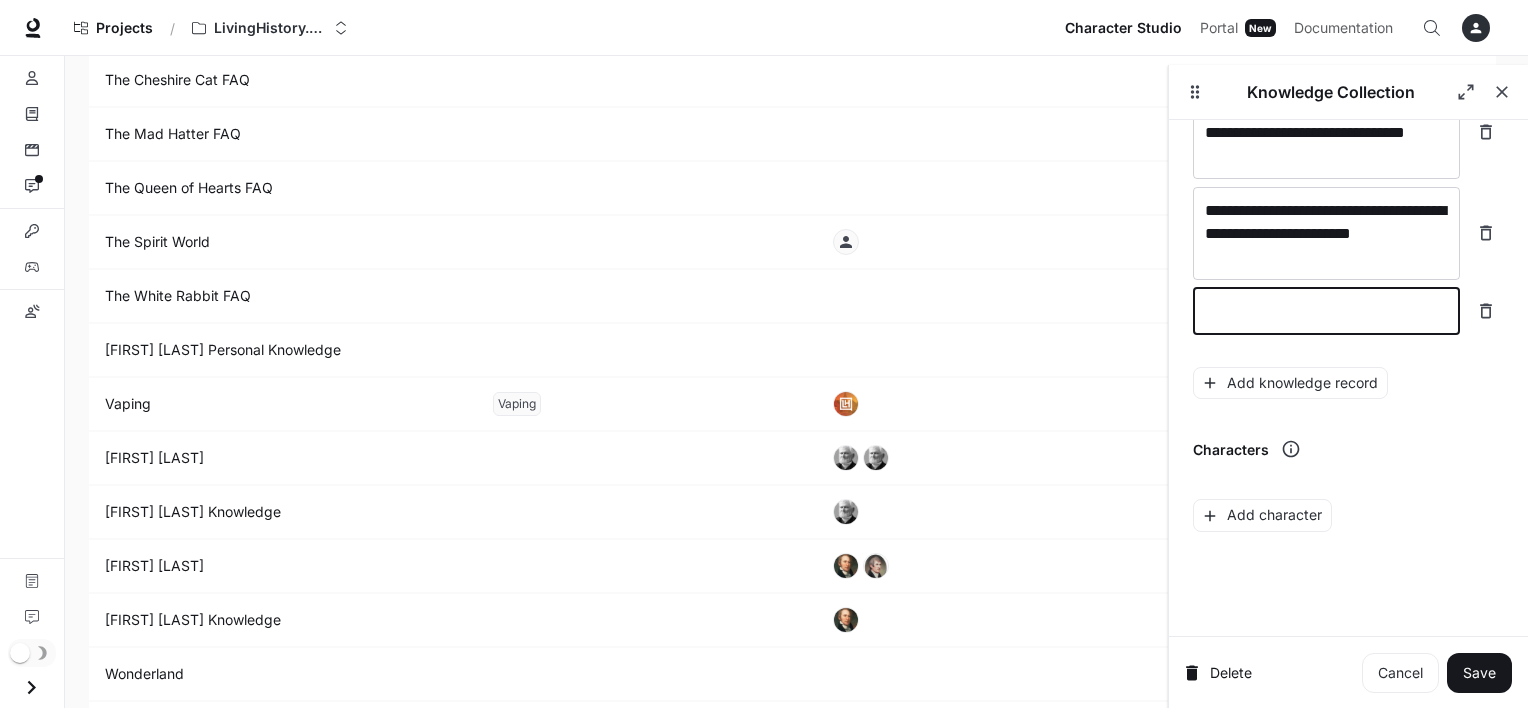 click at bounding box center (1326, 311) 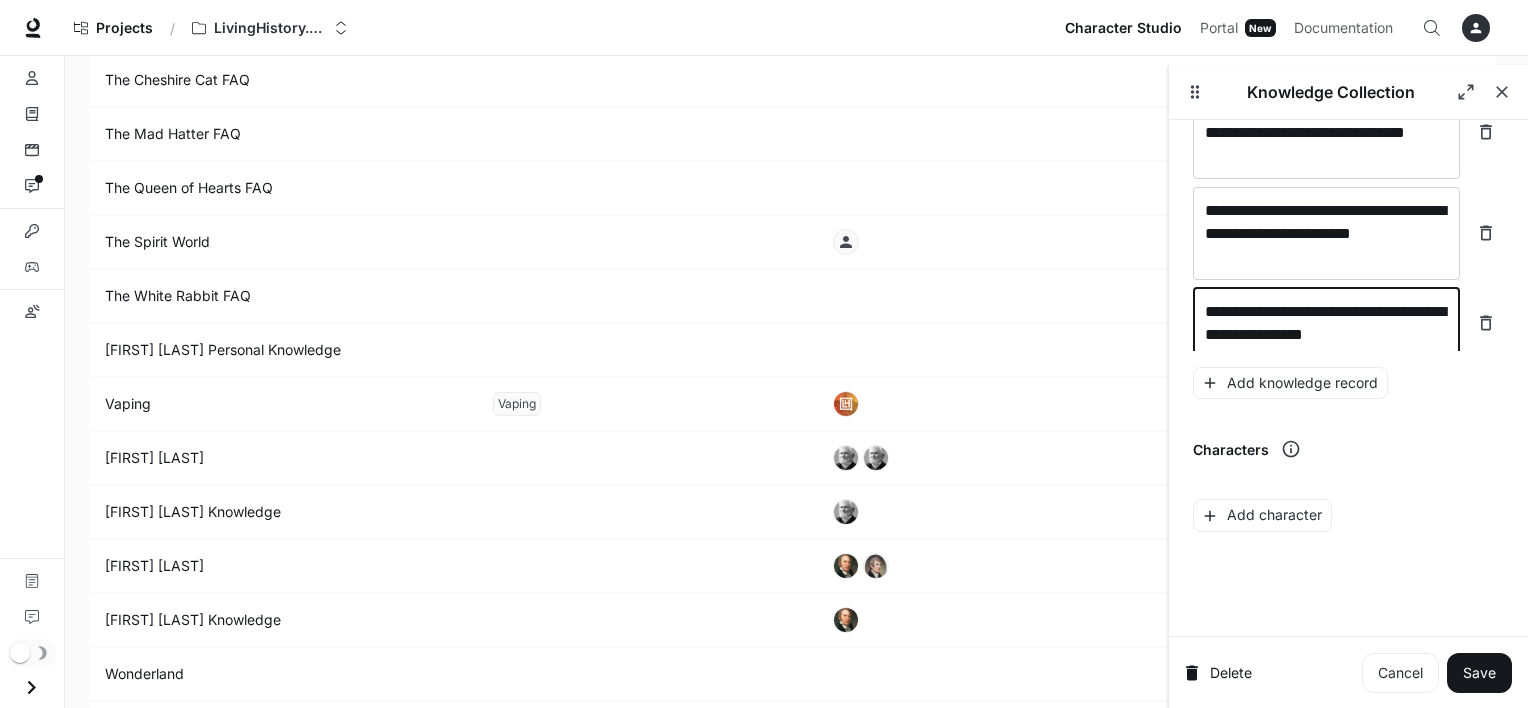 scroll, scrollTop: 38661, scrollLeft: 0, axis: vertical 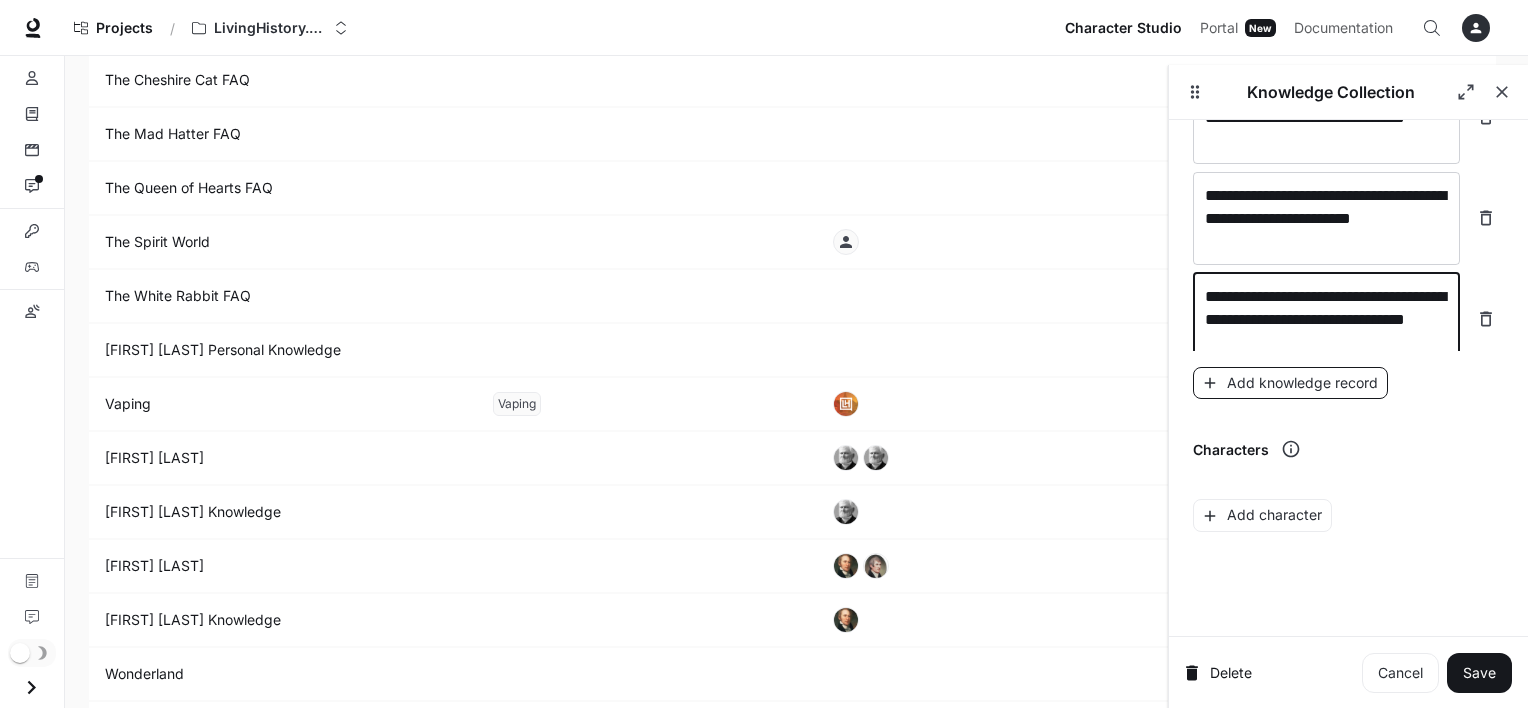type on "**********" 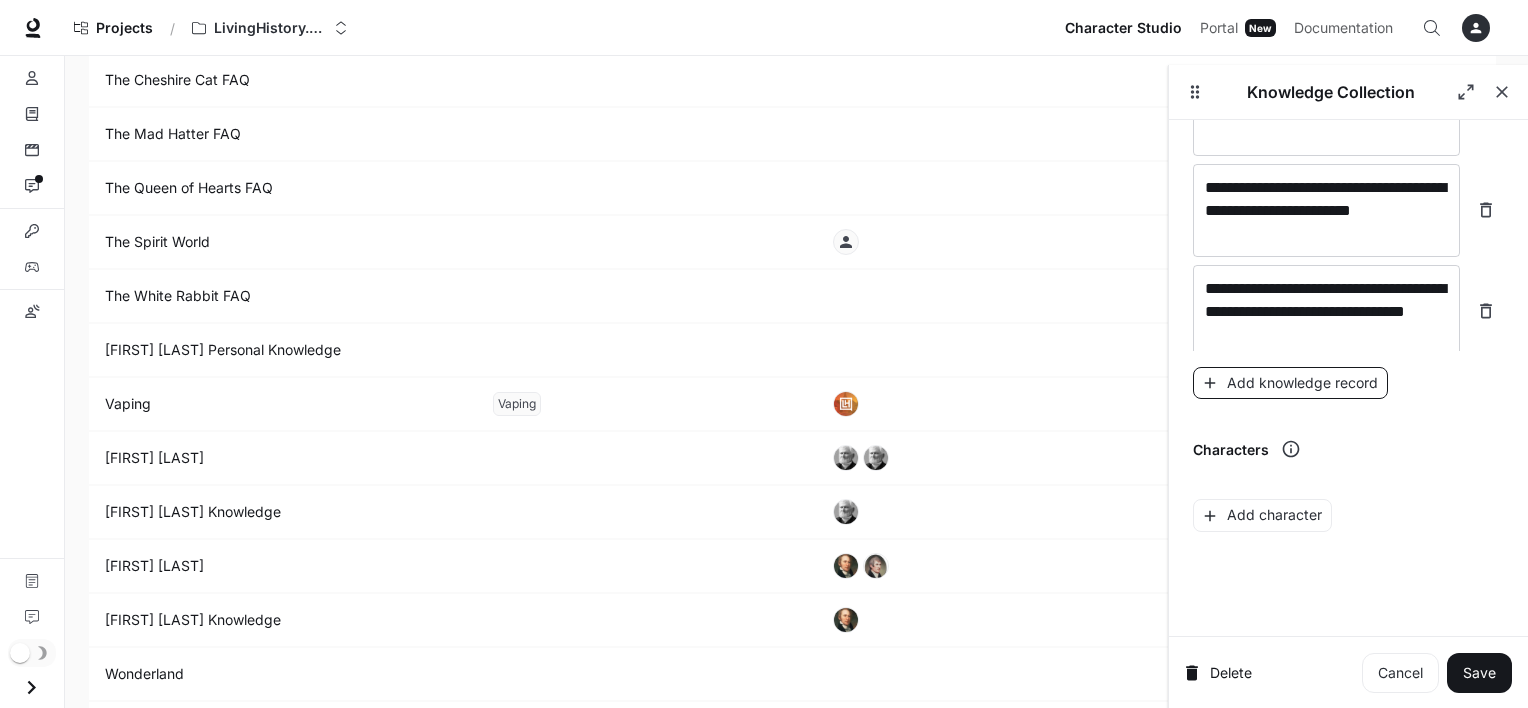 scroll, scrollTop: 38739, scrollLeft: 0, axis: vertical 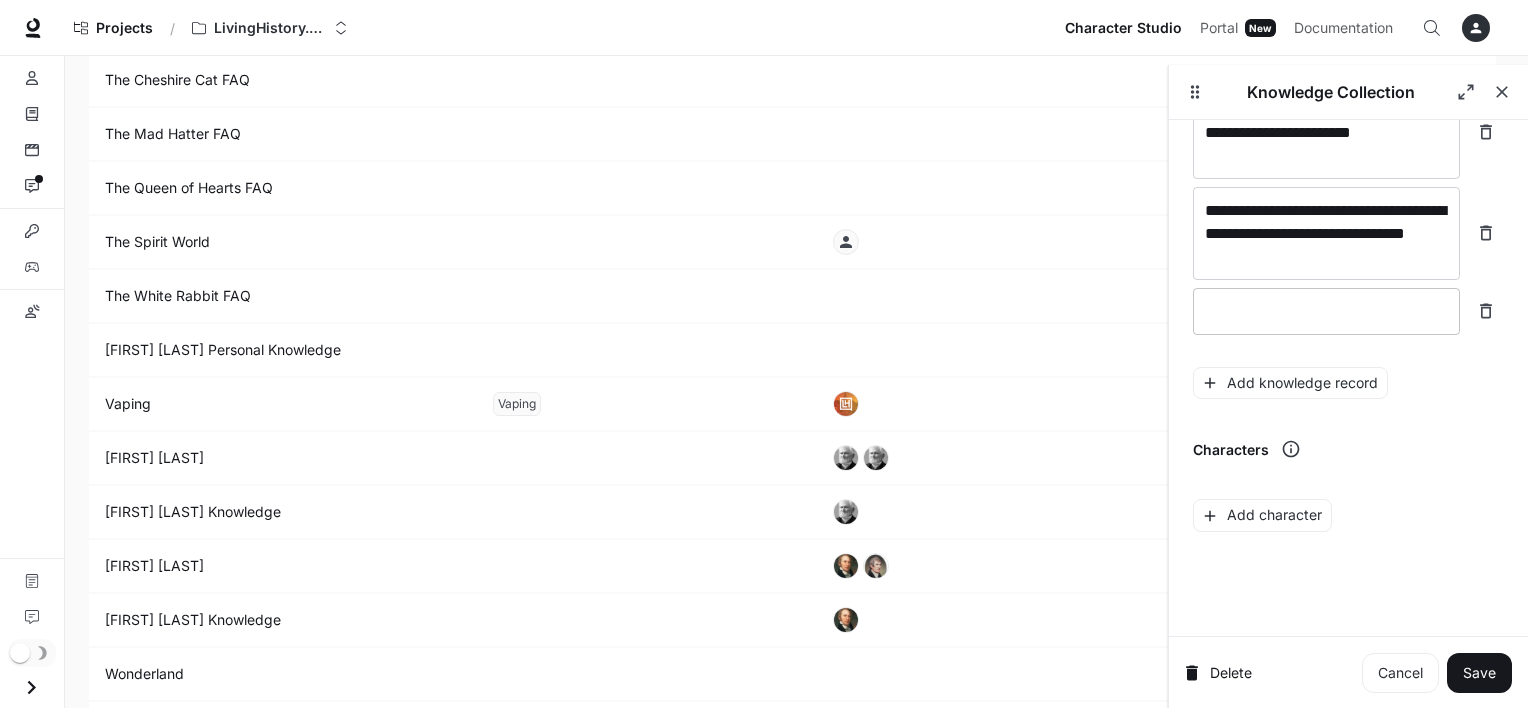 click at bounding box center [1326, 311] 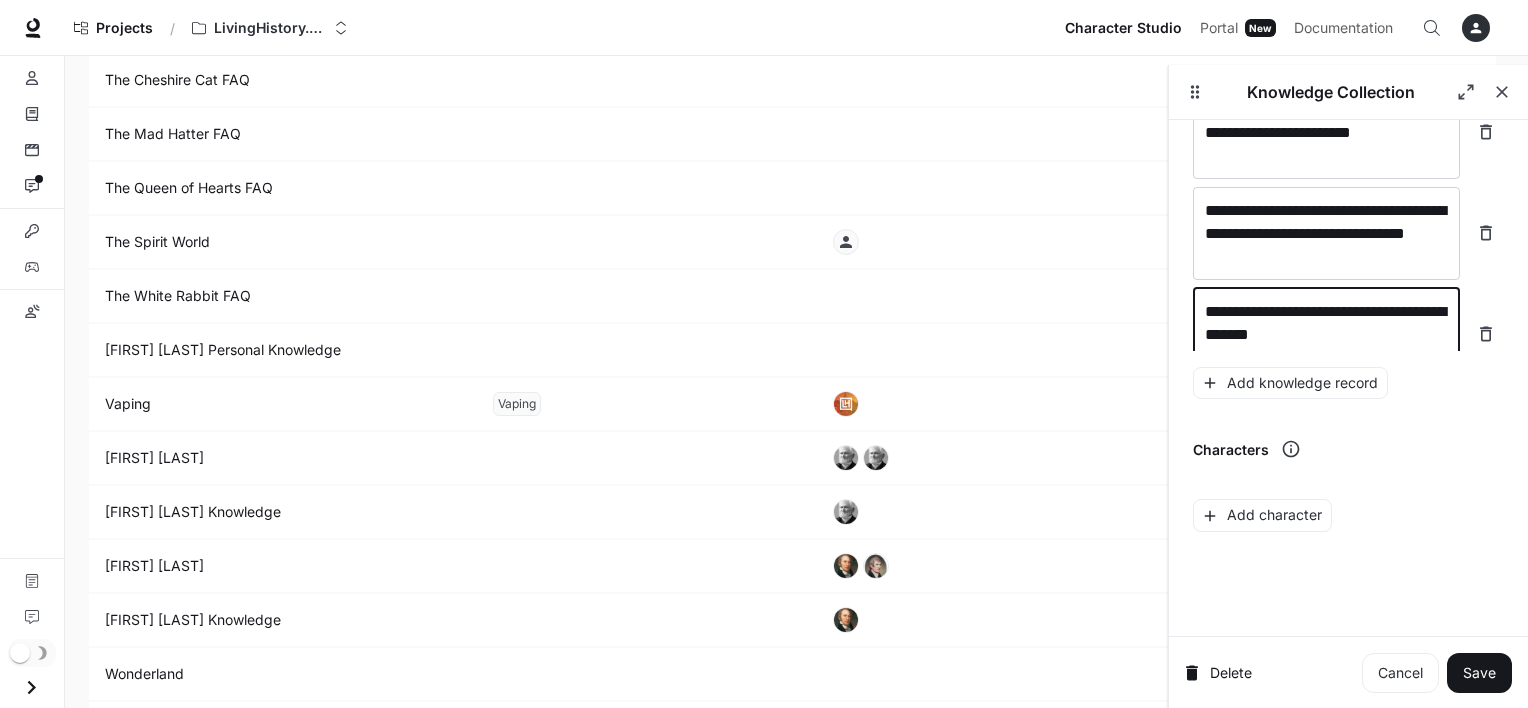 scroll, scrollTop: 38755, scrollLeft: 0, axis: vertical 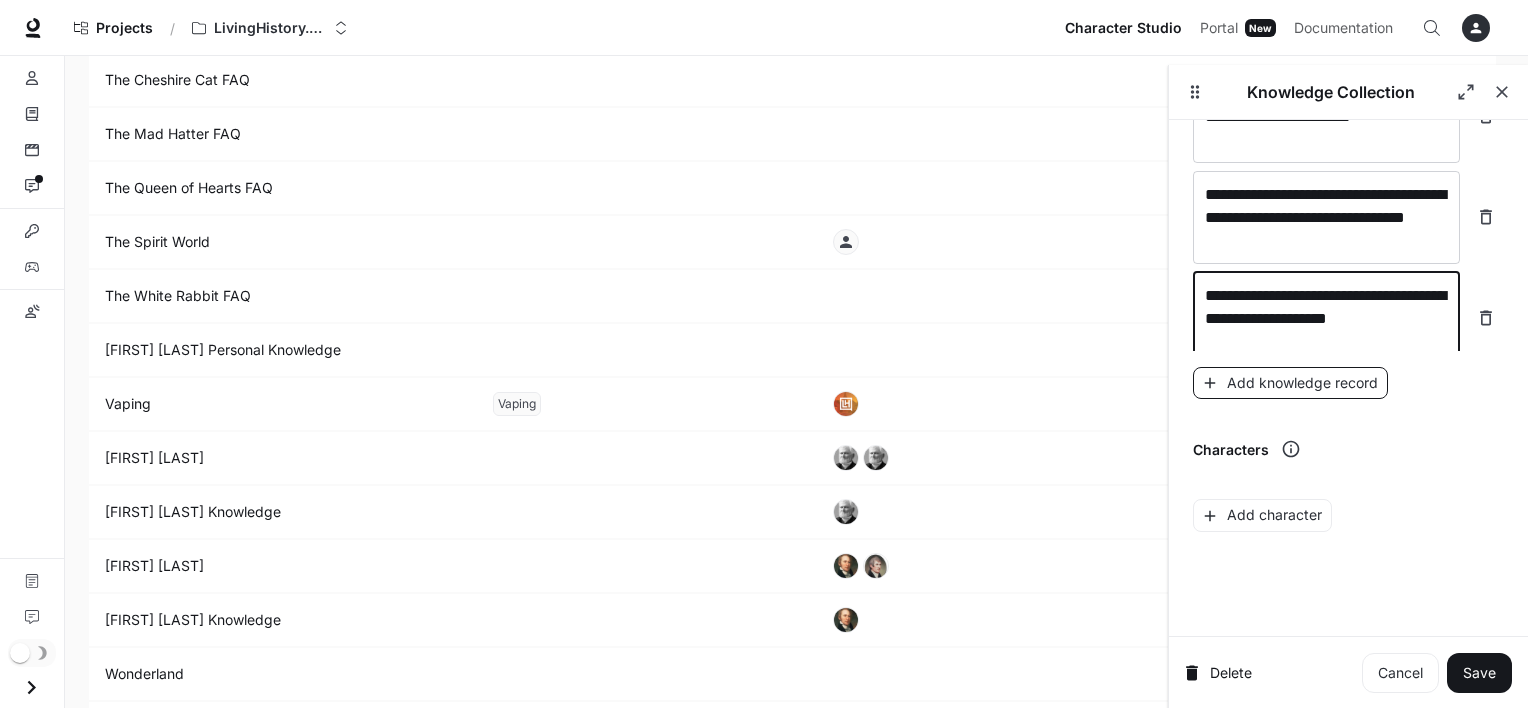 type on "**********" 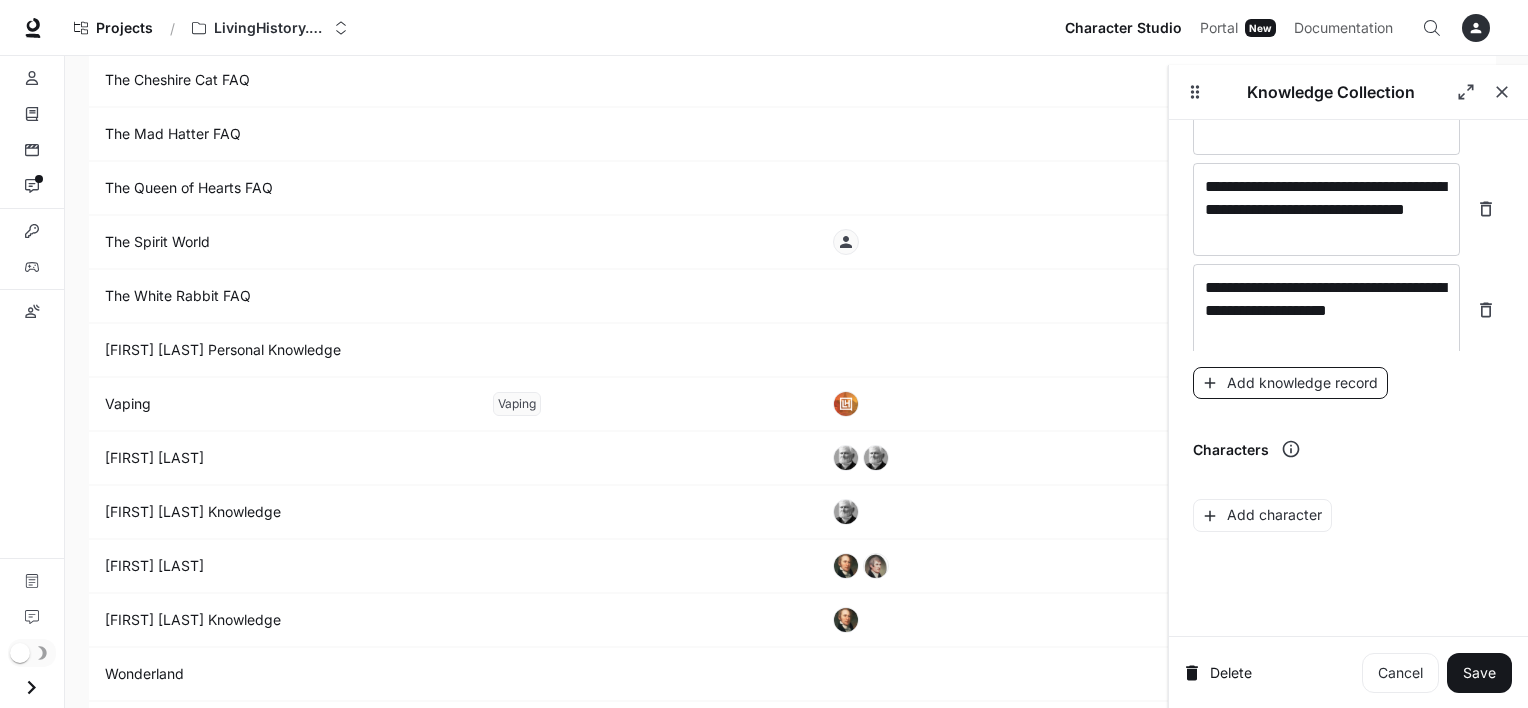 scroll, scrollTop: 38832, scrollLeft: 0, axis: vertical 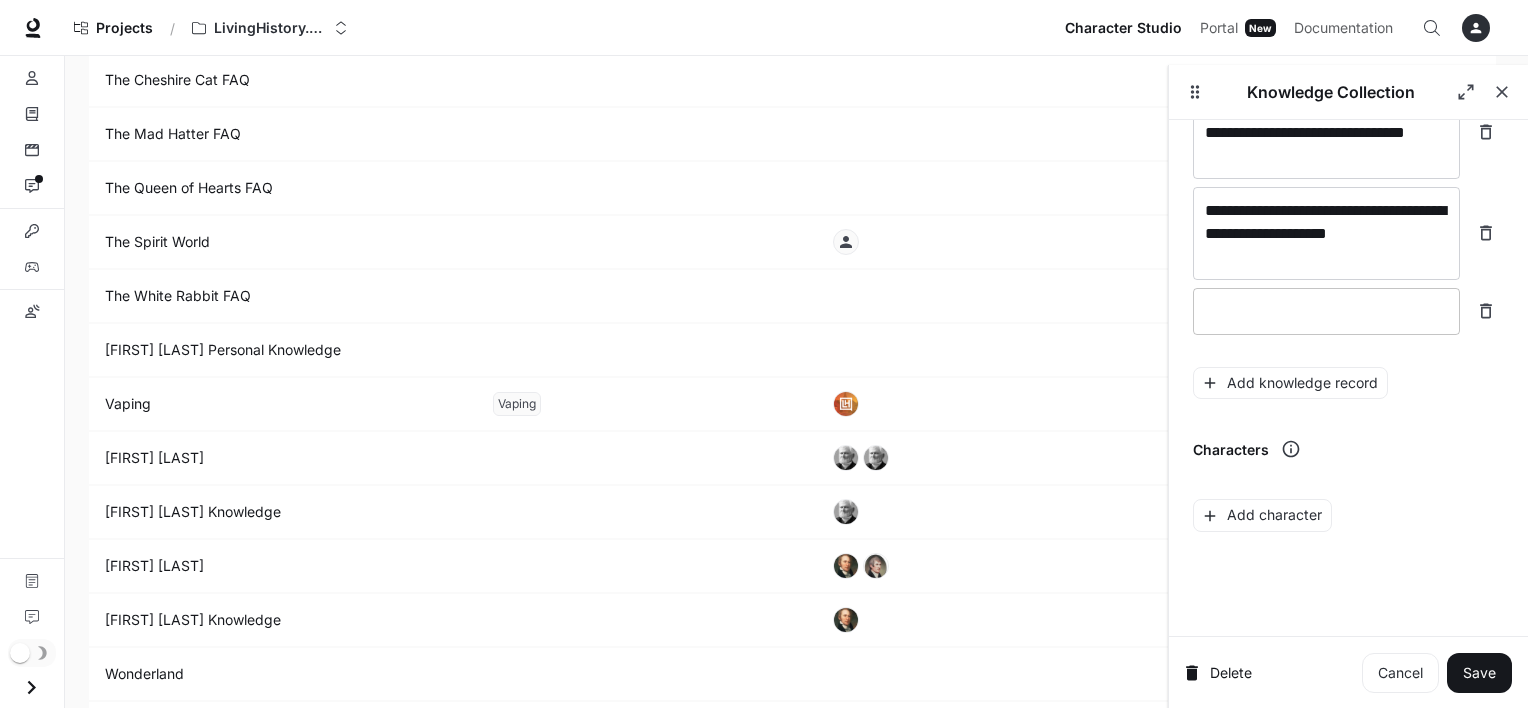 click at bounding box center [1326, 311] 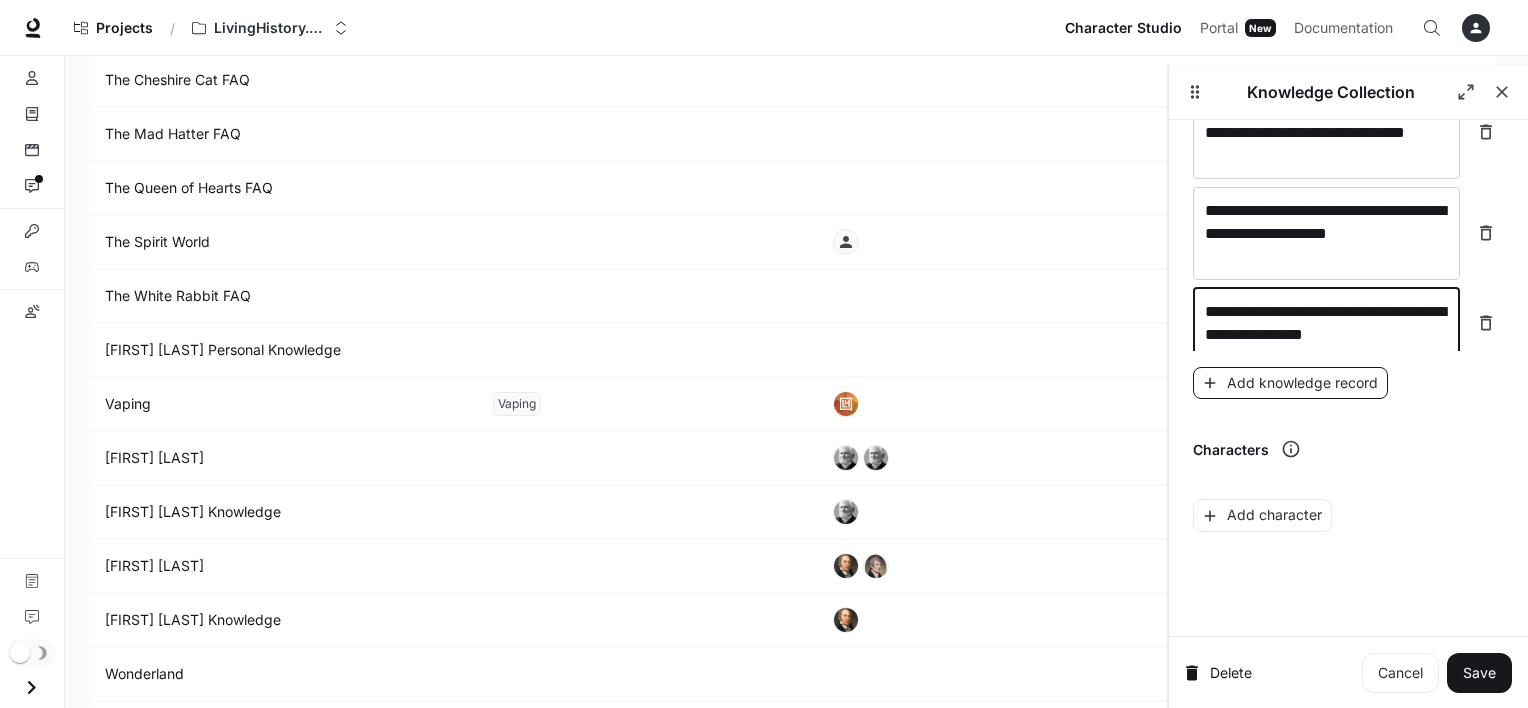 type on "**********" 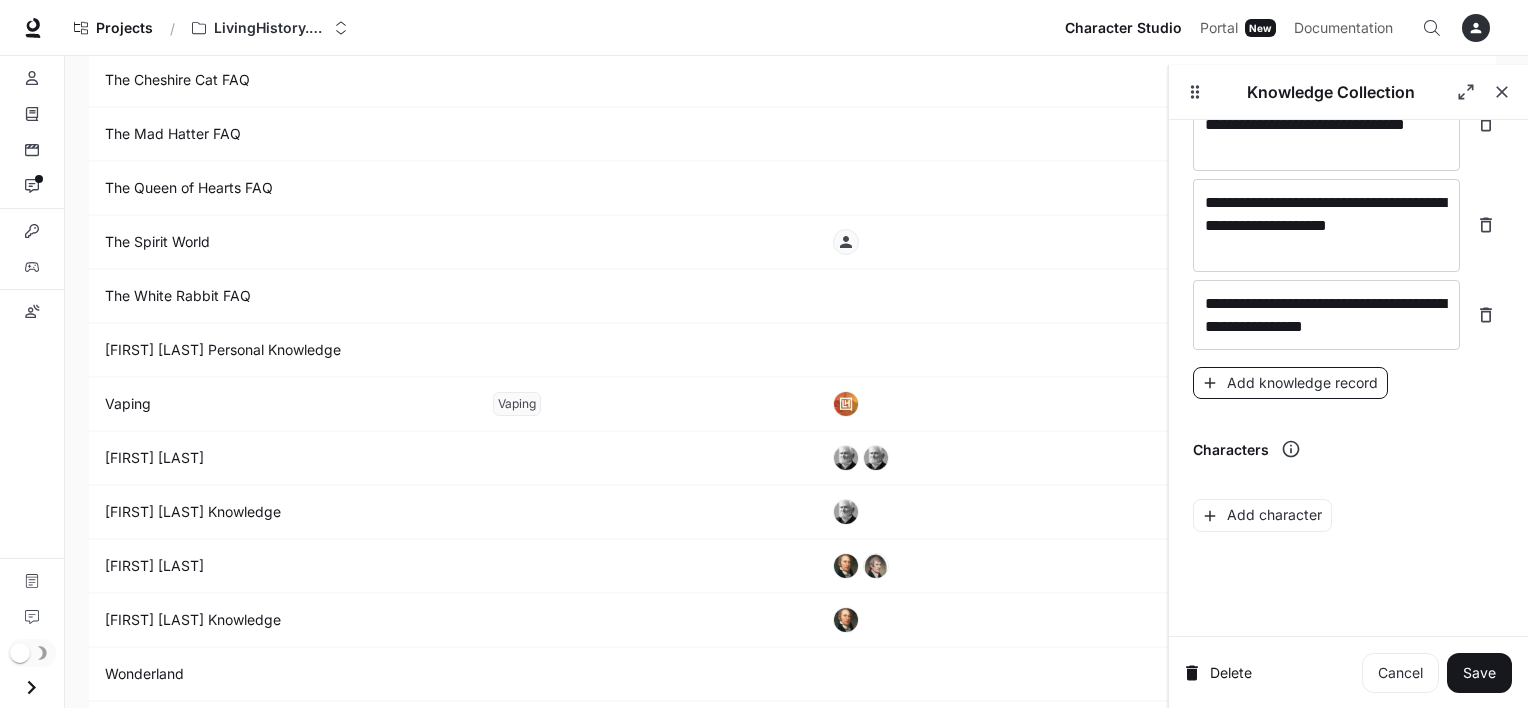 scroll, scrollTop: 38902, scrollLeft: 0, axis: vertical 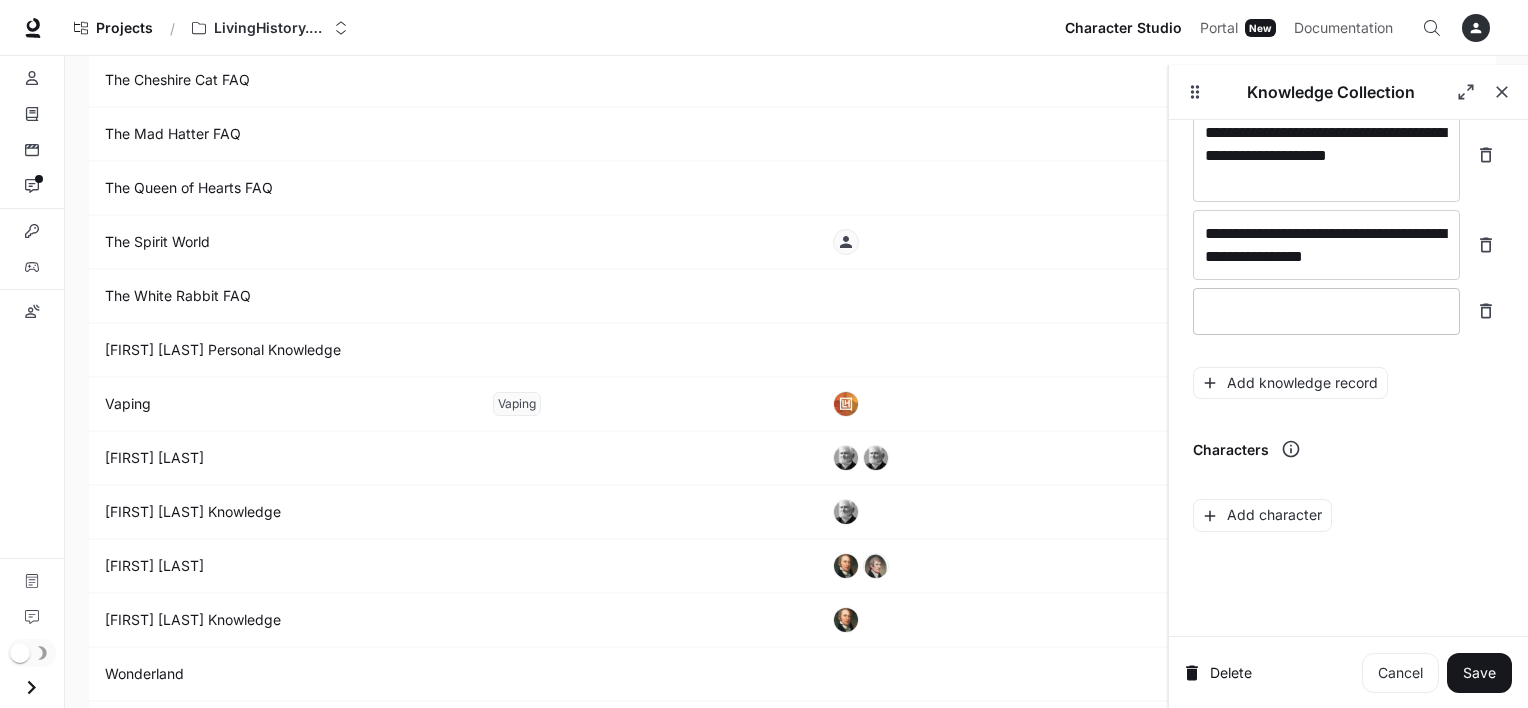click at bounding box center [1326, 311] 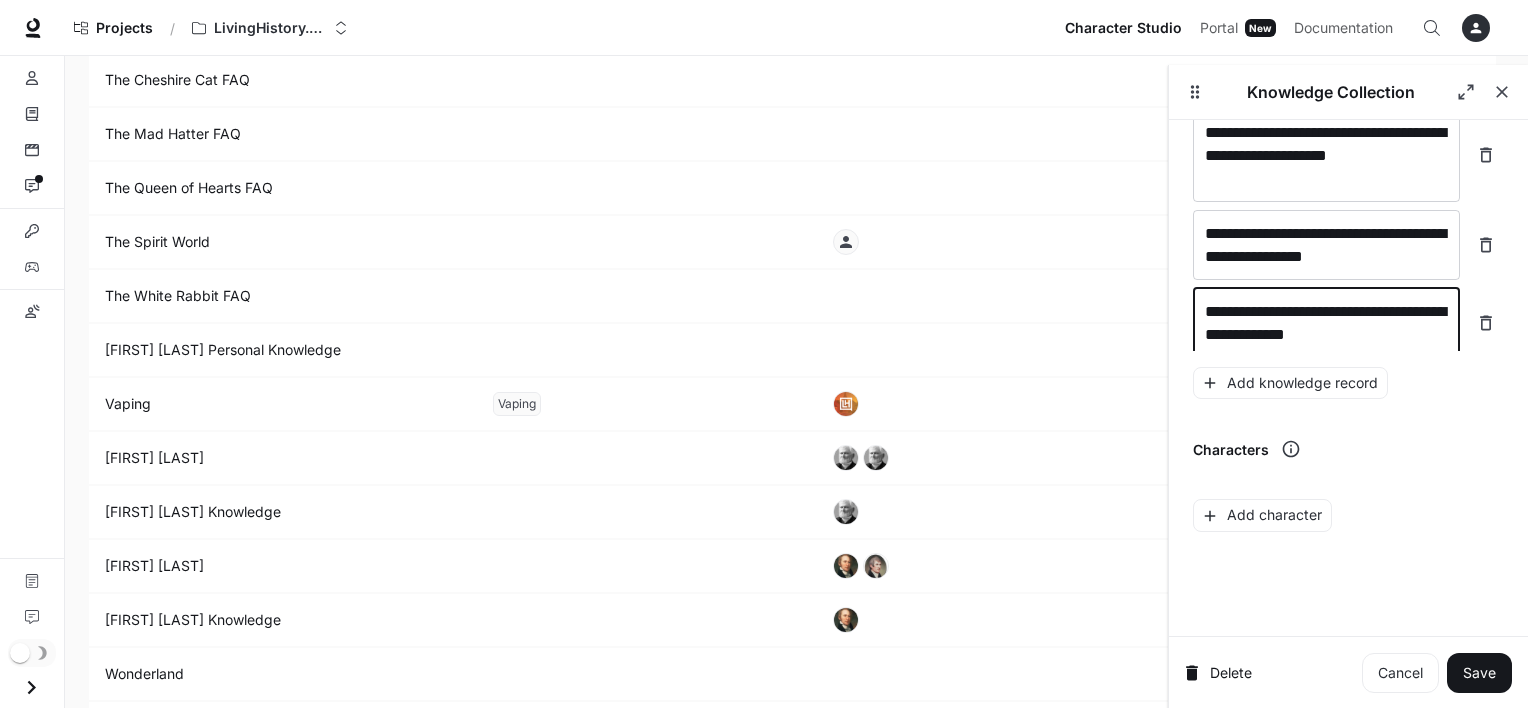 scroll, scrollTop: 38917, scrollLeft: 0, axis: vertical 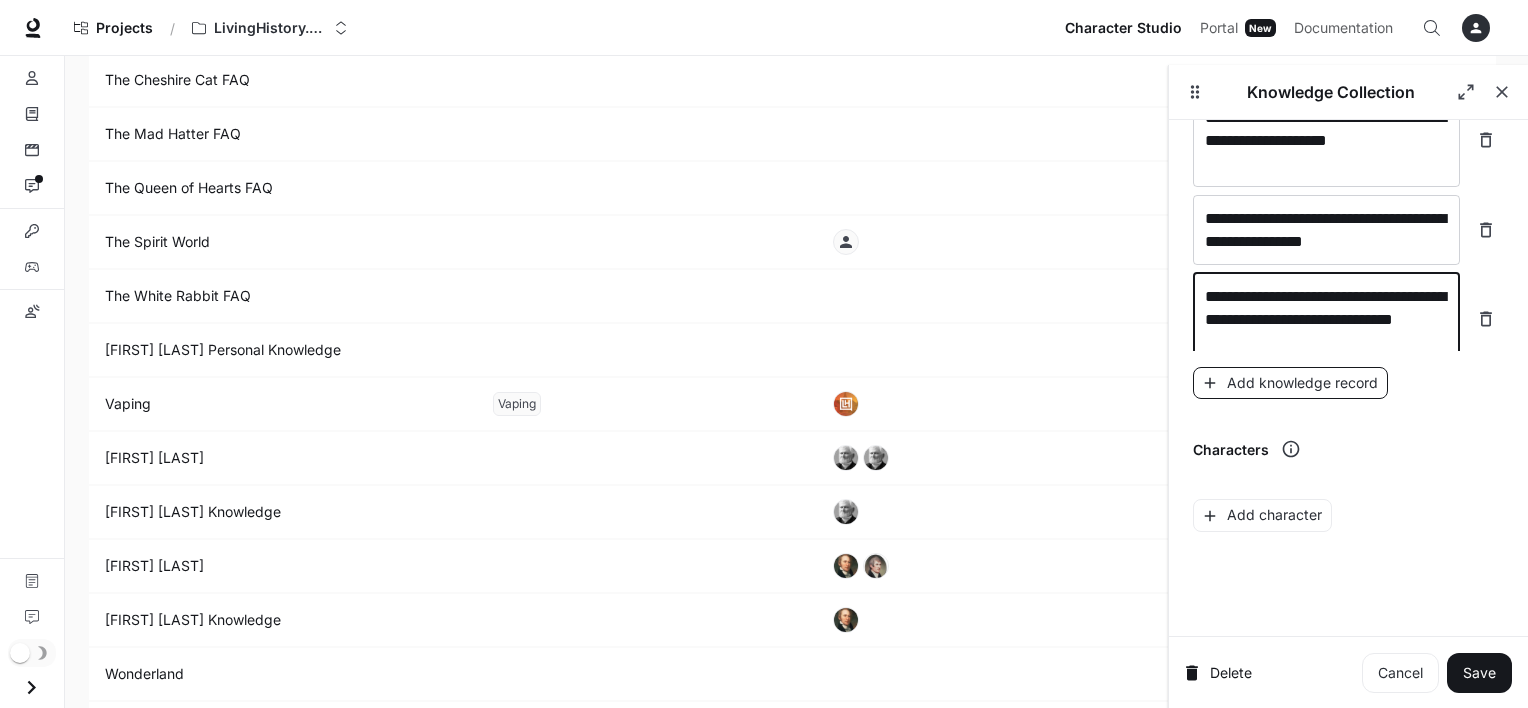 type on "**********" 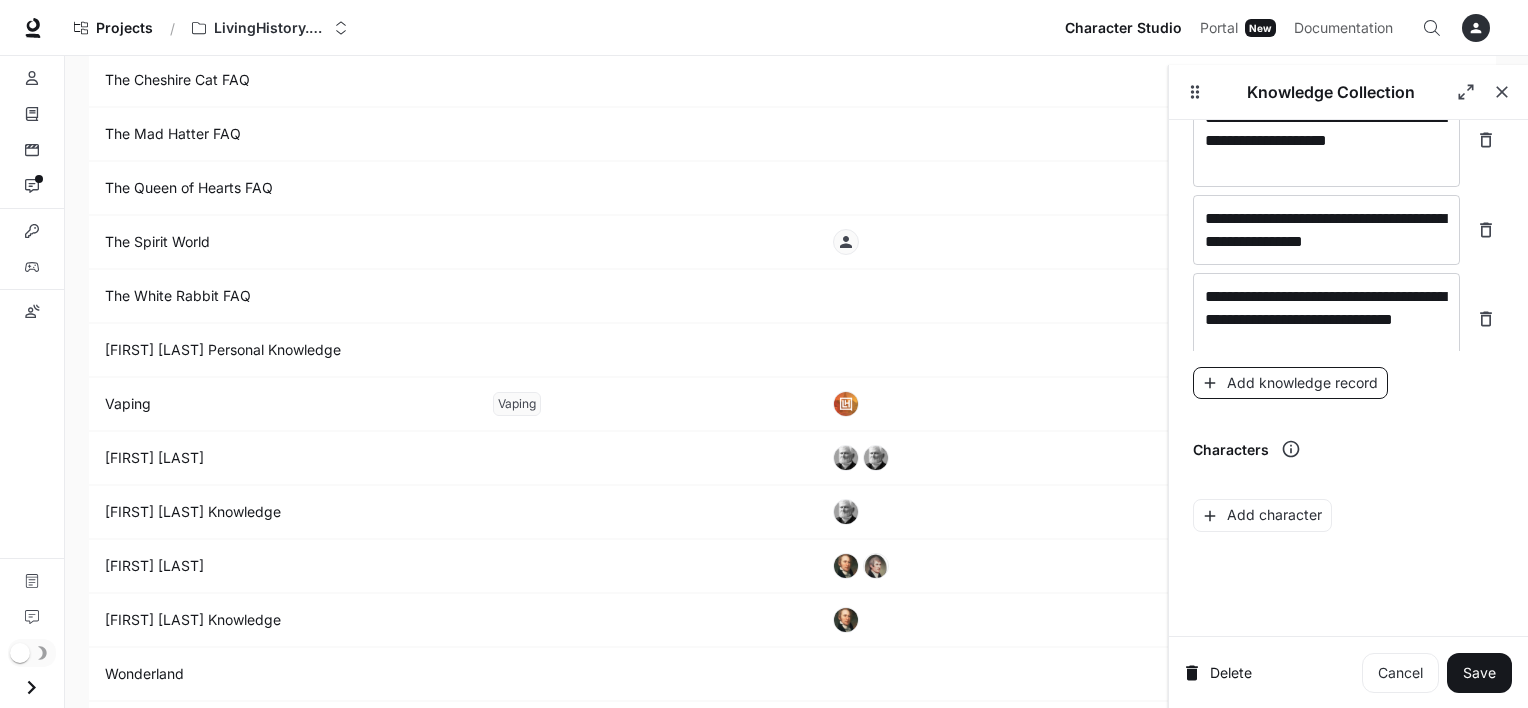 scroll, scrollTop: 38995, scrollLeft: 0, axis: vertical 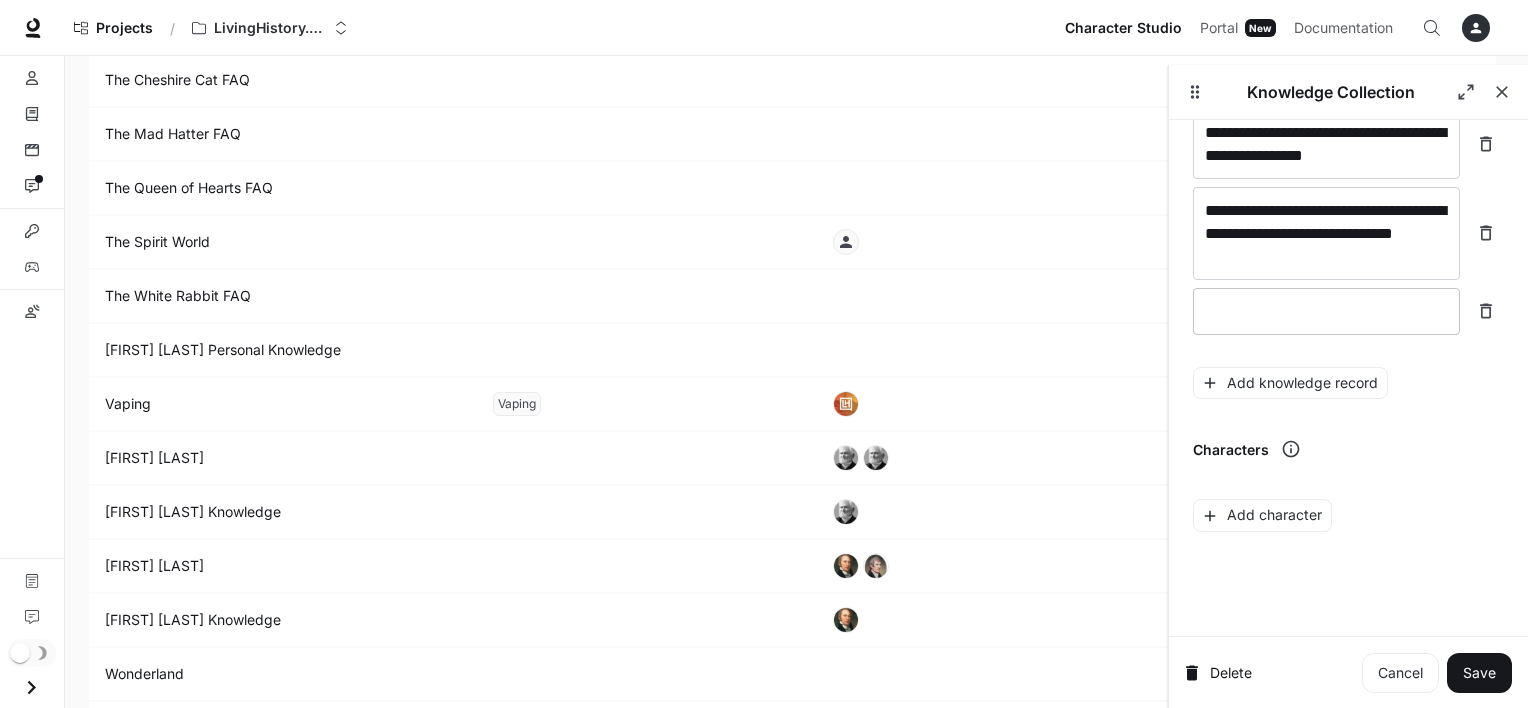 click at bounding box center [1326, 311] 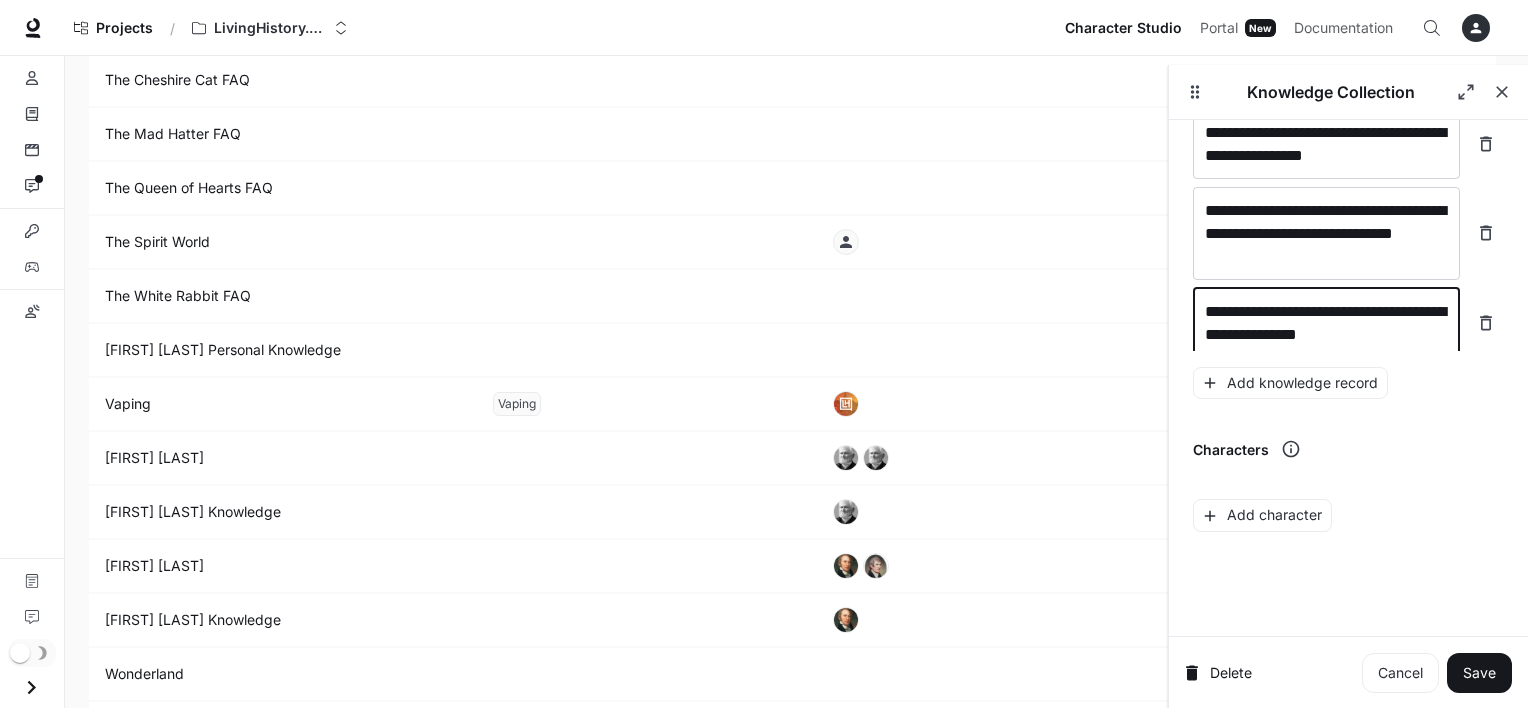 scroll, scrollTop: 39011, scrollLeft: 0, axis: vertical 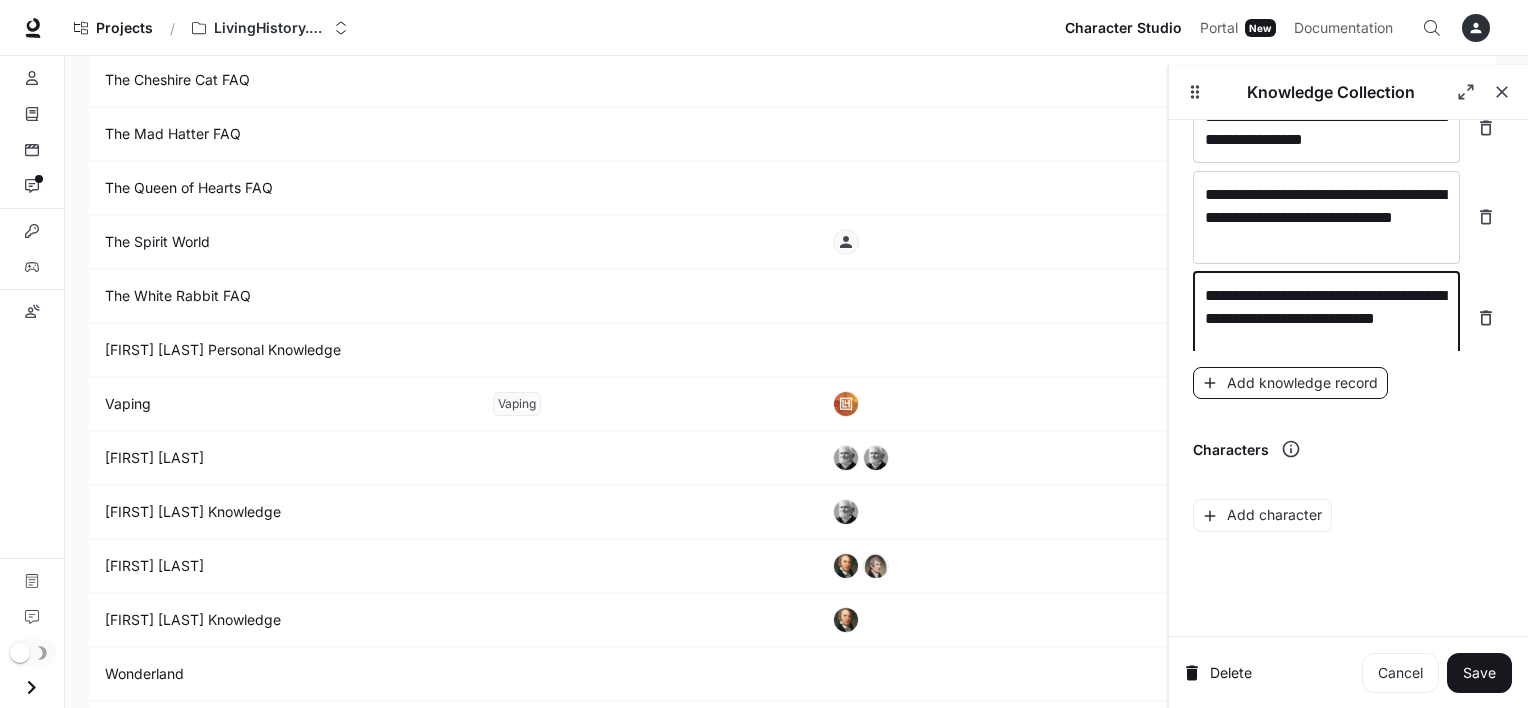 type on "**********" 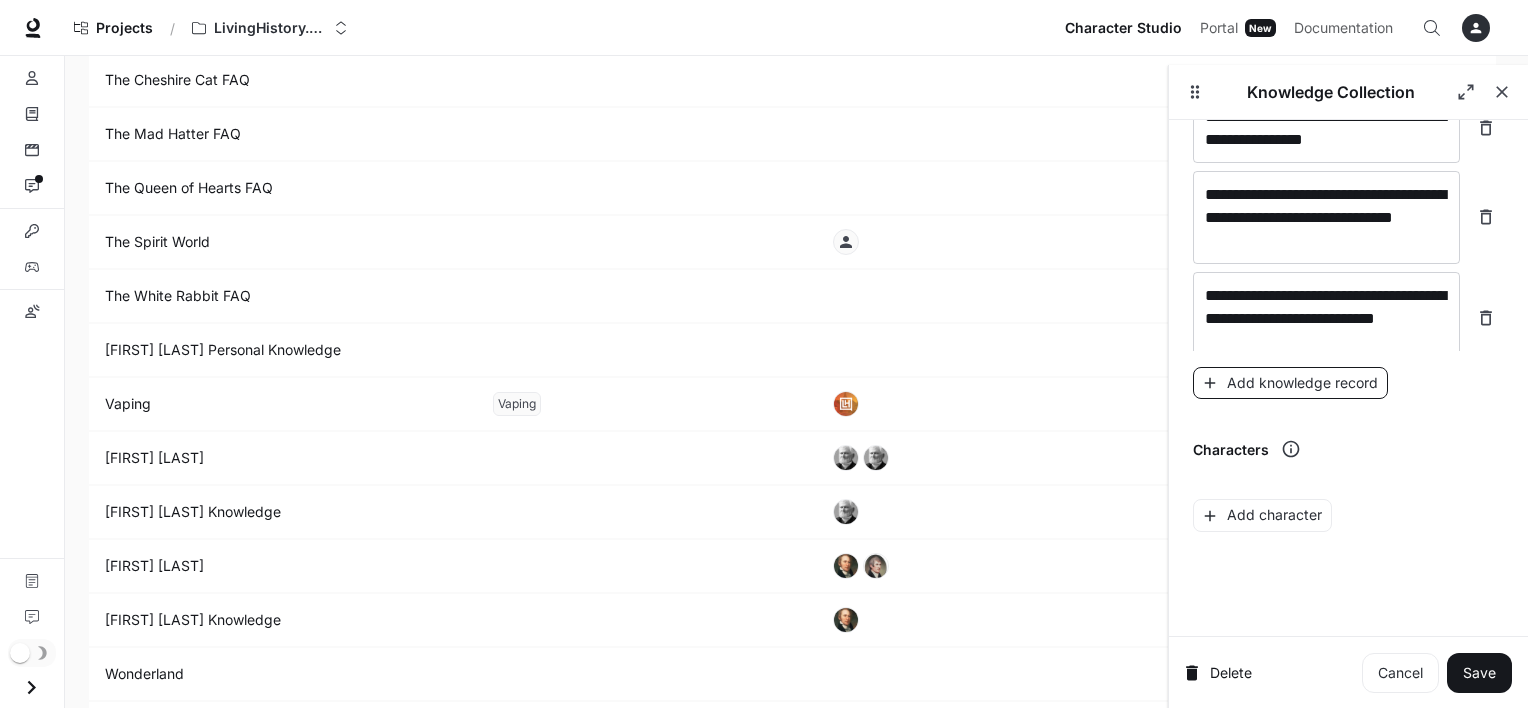 scroll, scrollTop: 39088, scrollLeft: 0, axis: vertical 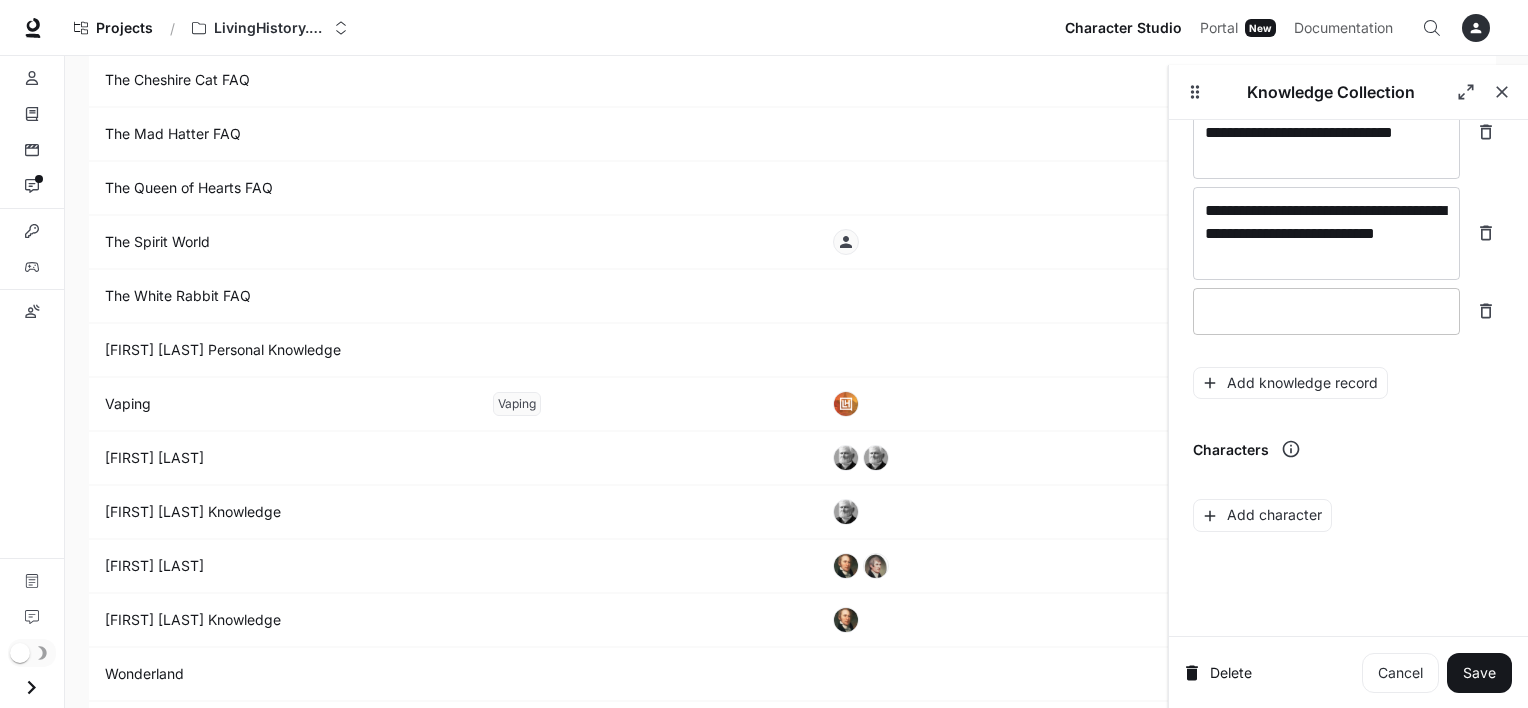 click at bounding box center (1326, 311) 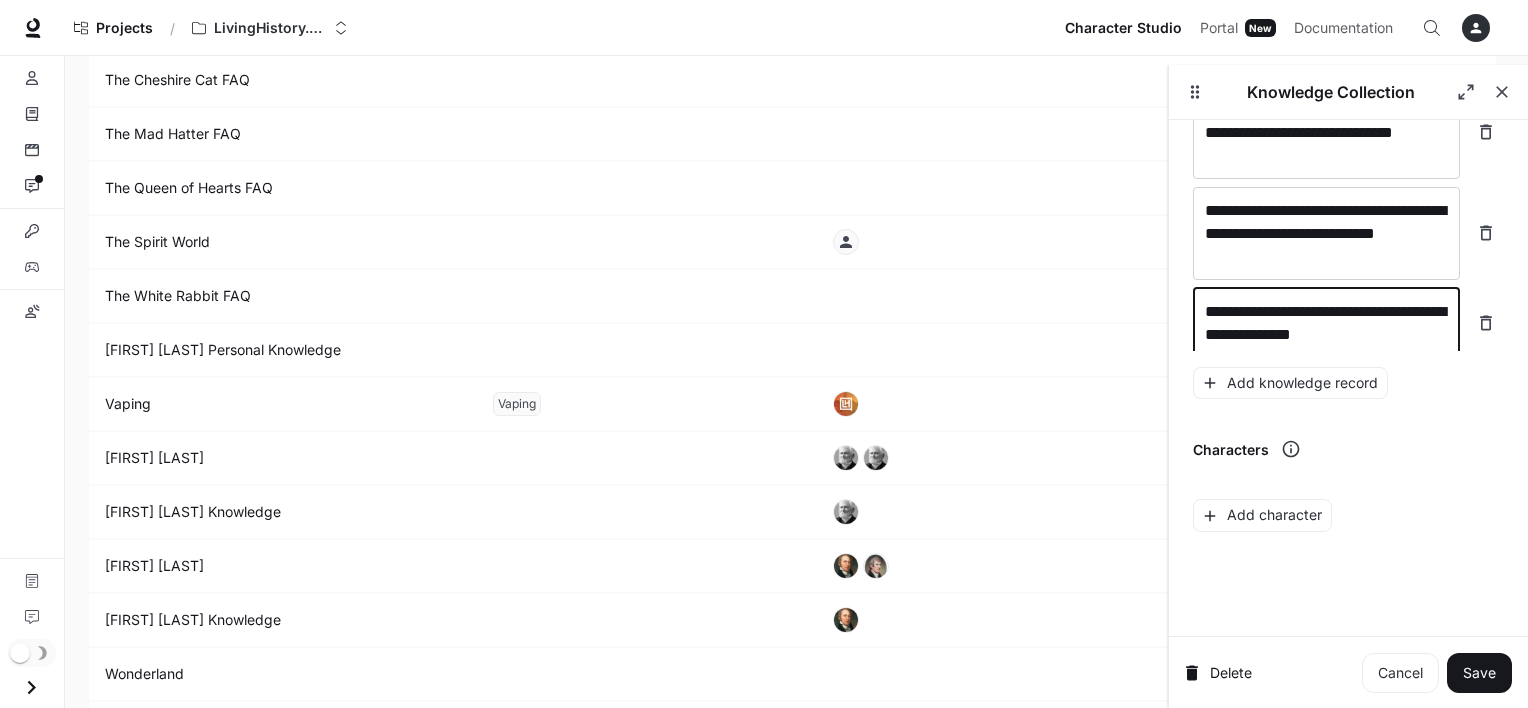 scroll, scrollTop: 39104, scrollLeft: 0, axis: vertical 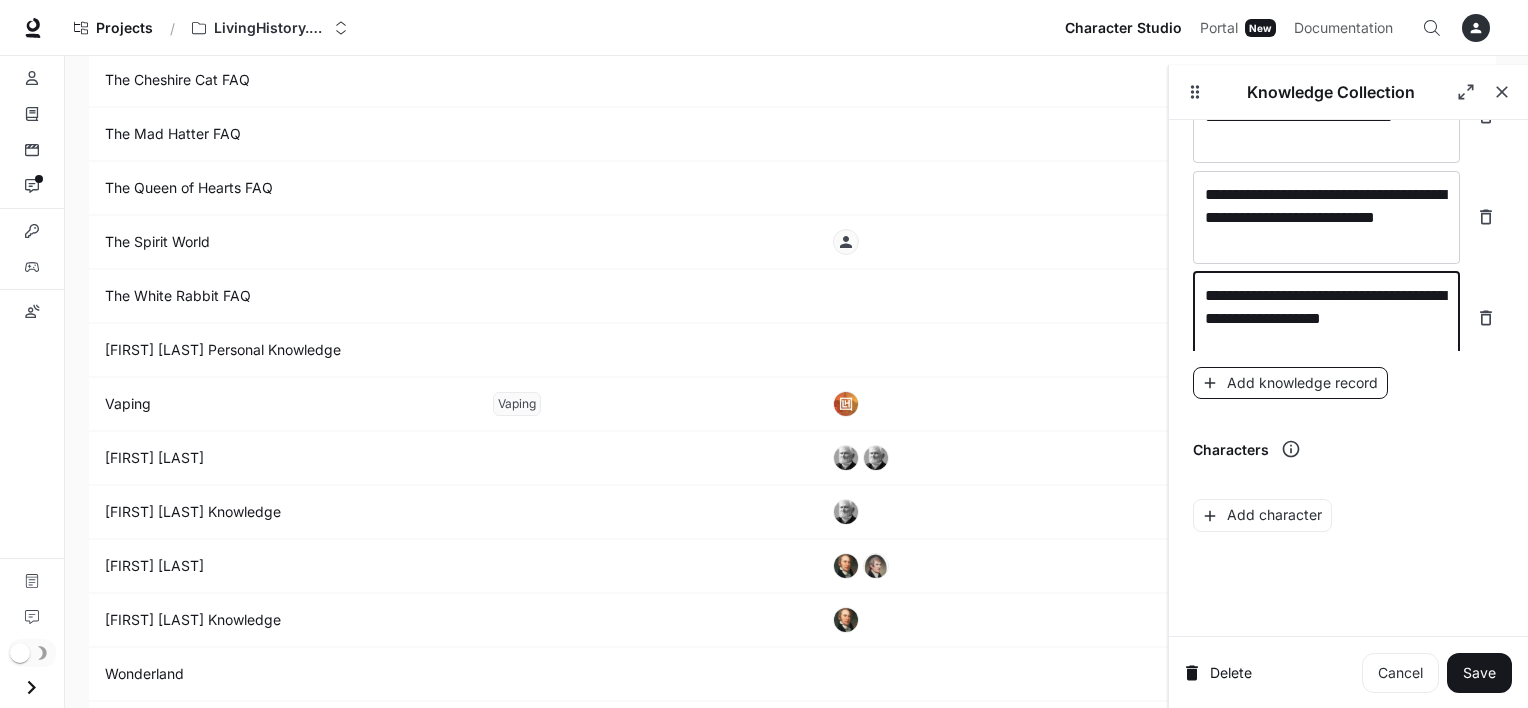 type on "**********" 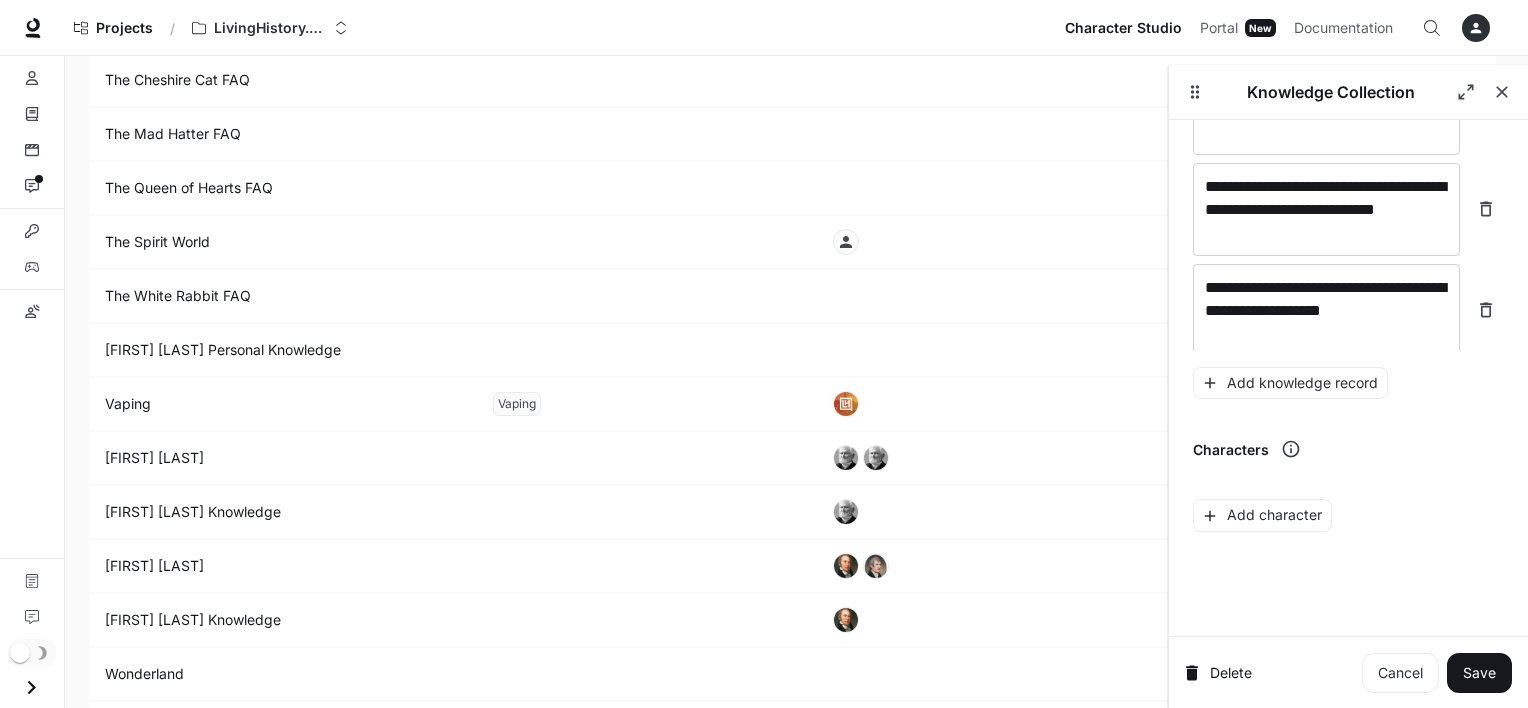 scroll, scrollTop: 39180, scrollLeft: 0, axis: vertical 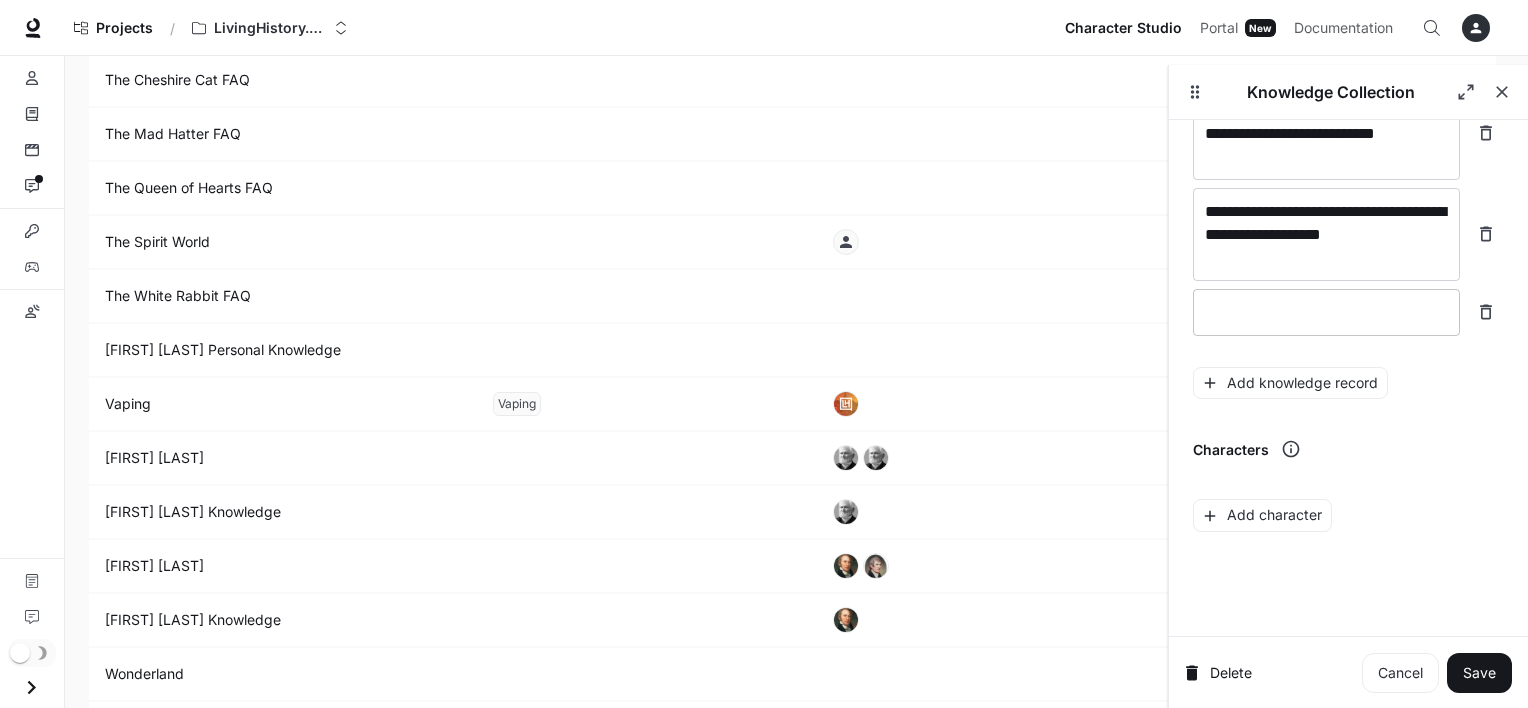 click at bounding box center (1326, 312) 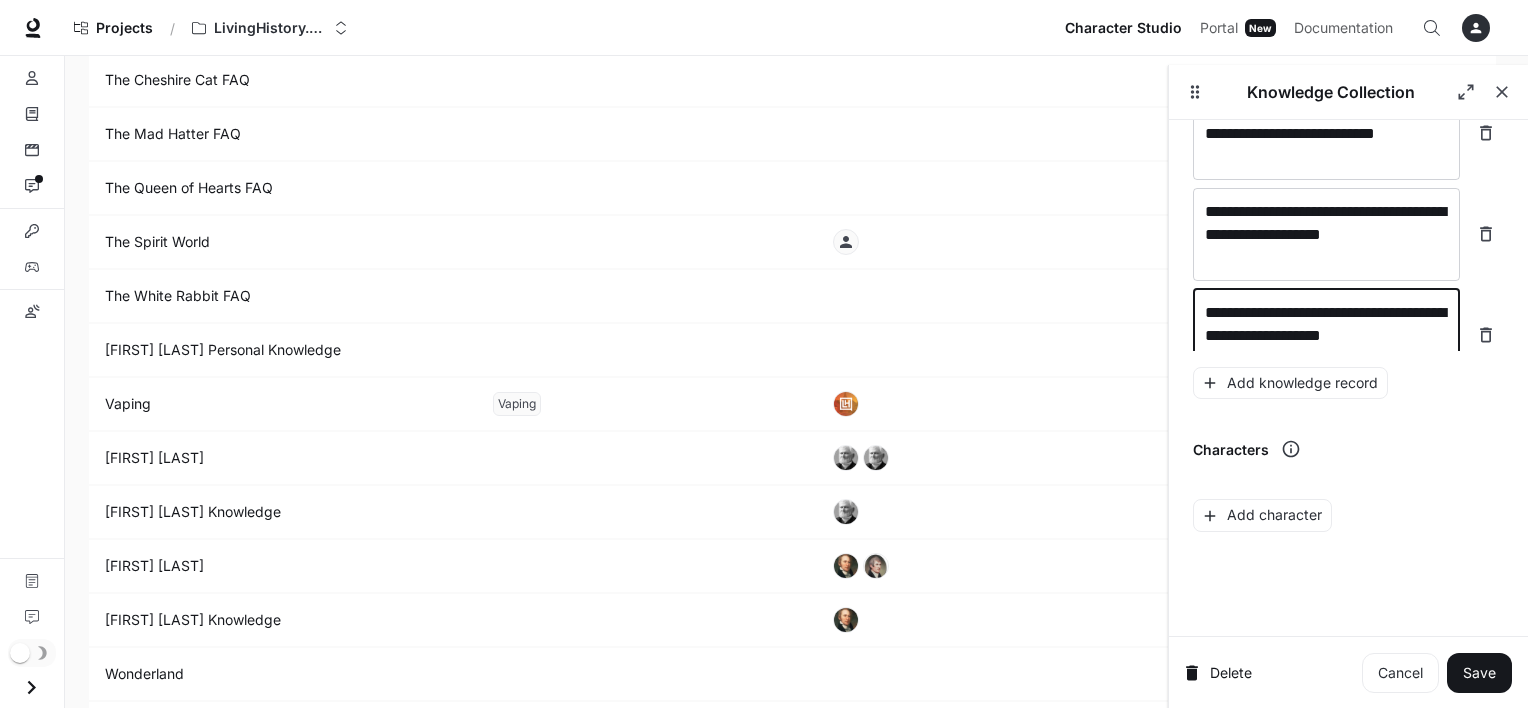 scroll, scrollTop: 39196, scrollLeft: 0, axis: vertical 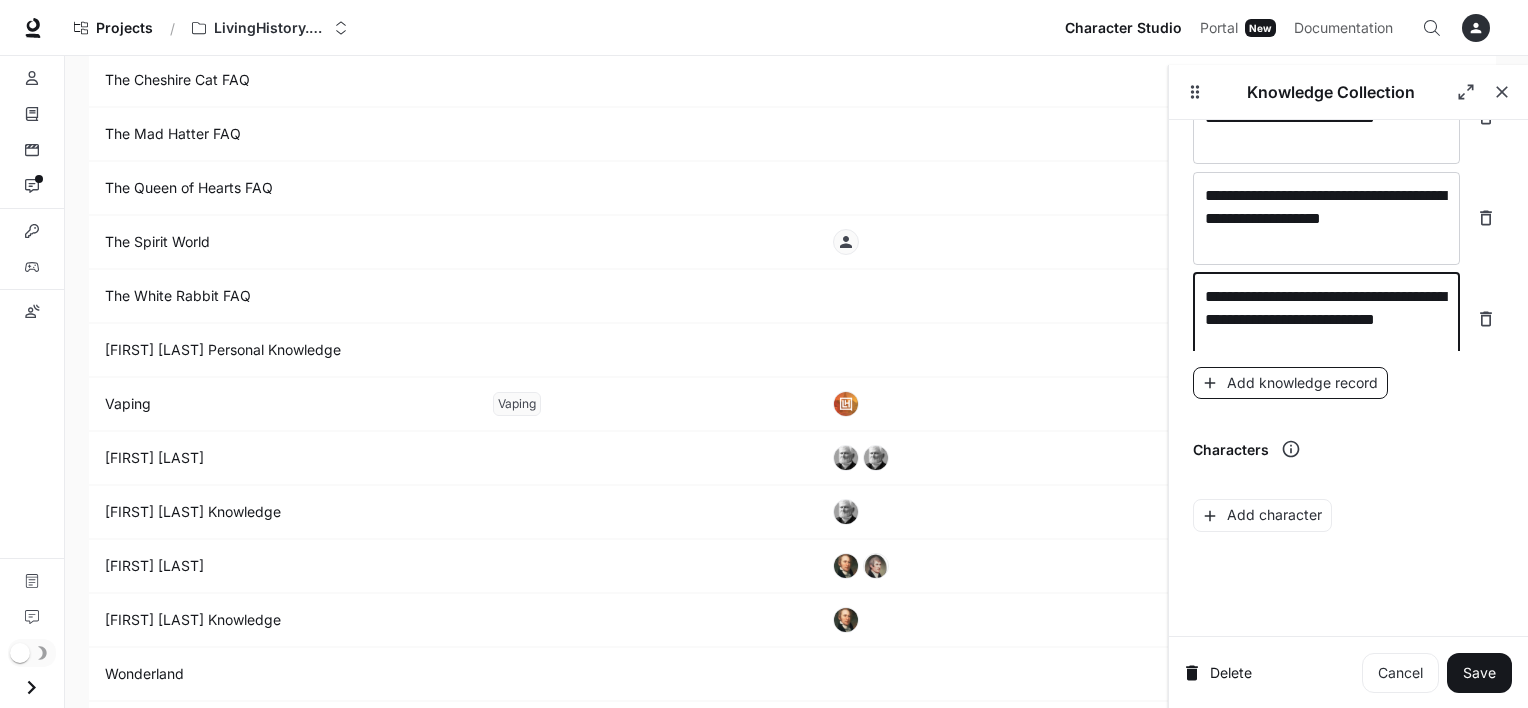 type on "**********" 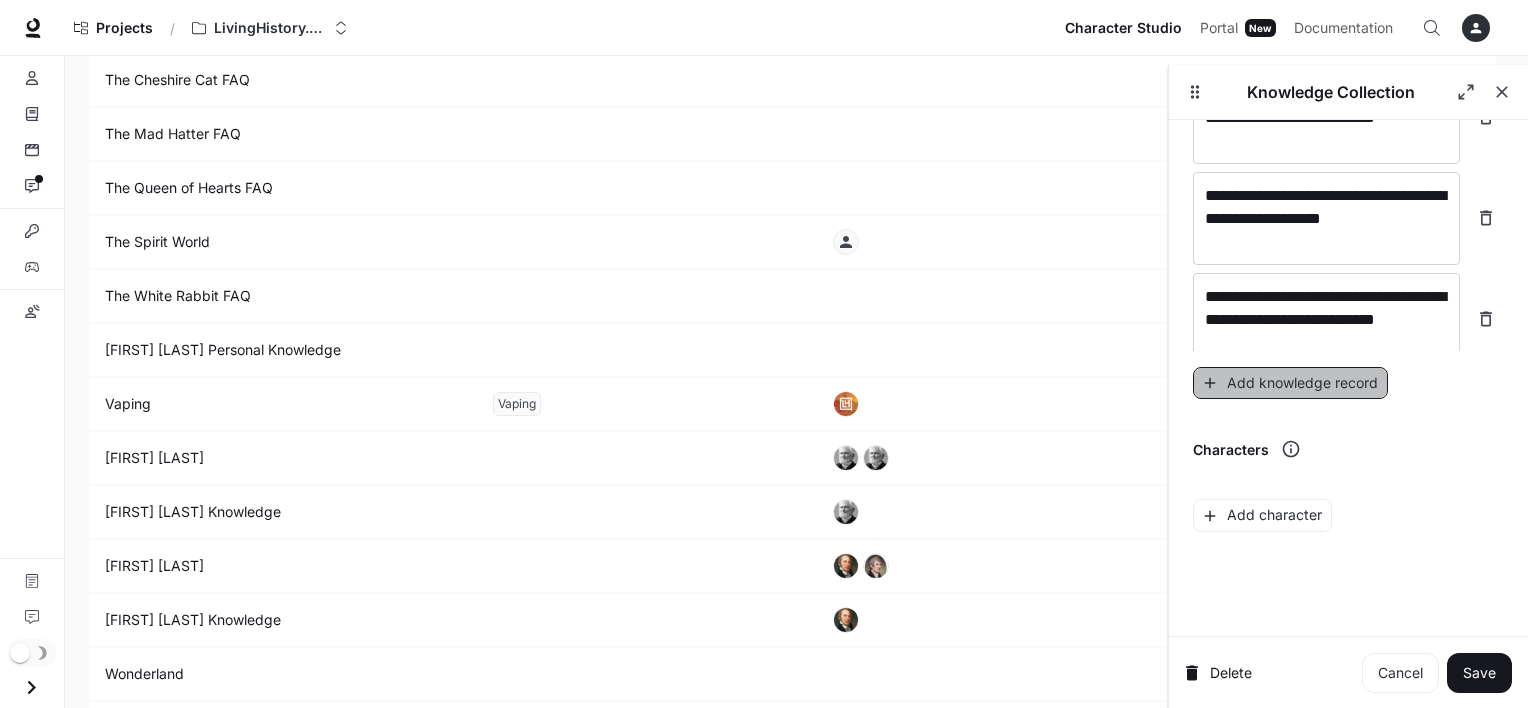 click on "Add knowledge record" at bounding box center [1290, 383] 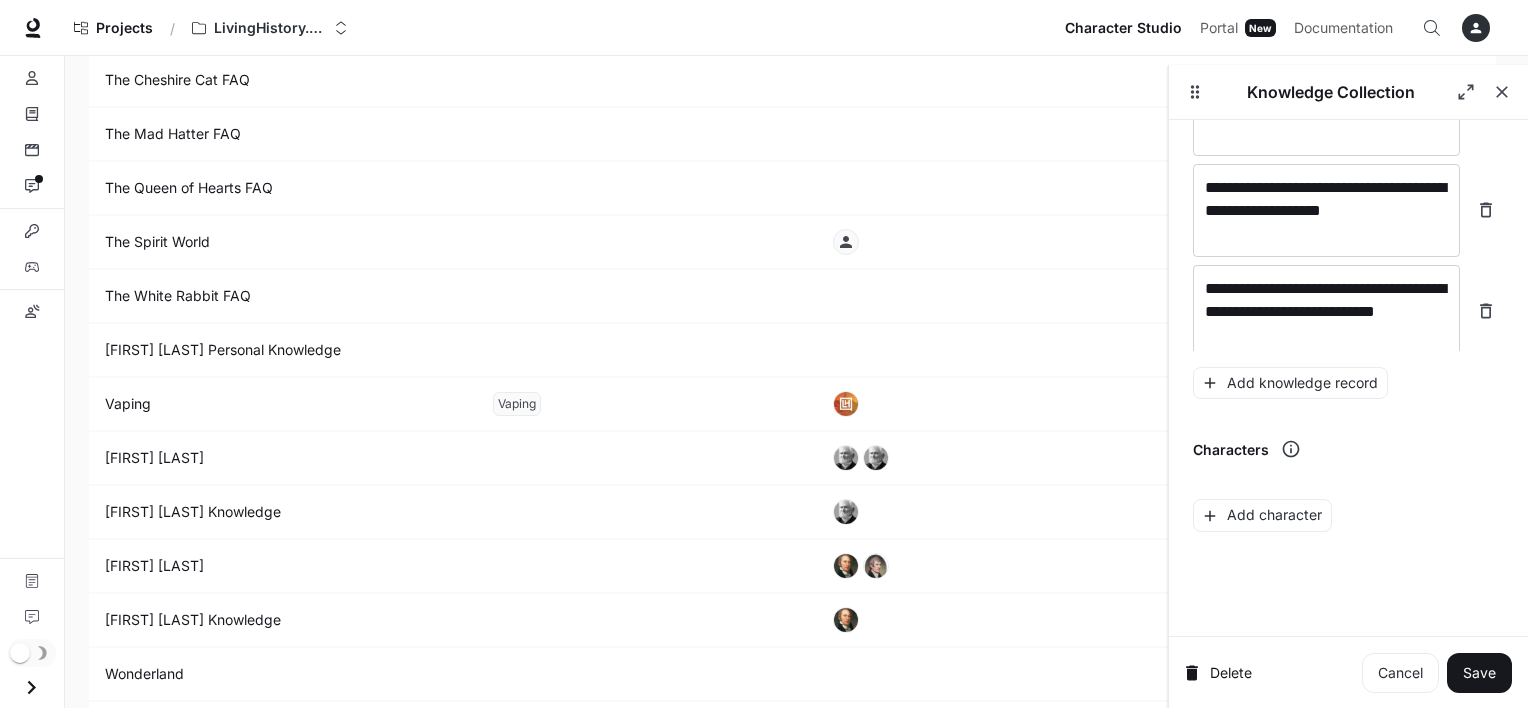 scroll, scrollTop: 39274, scrollLeft: 0, axis: vertical 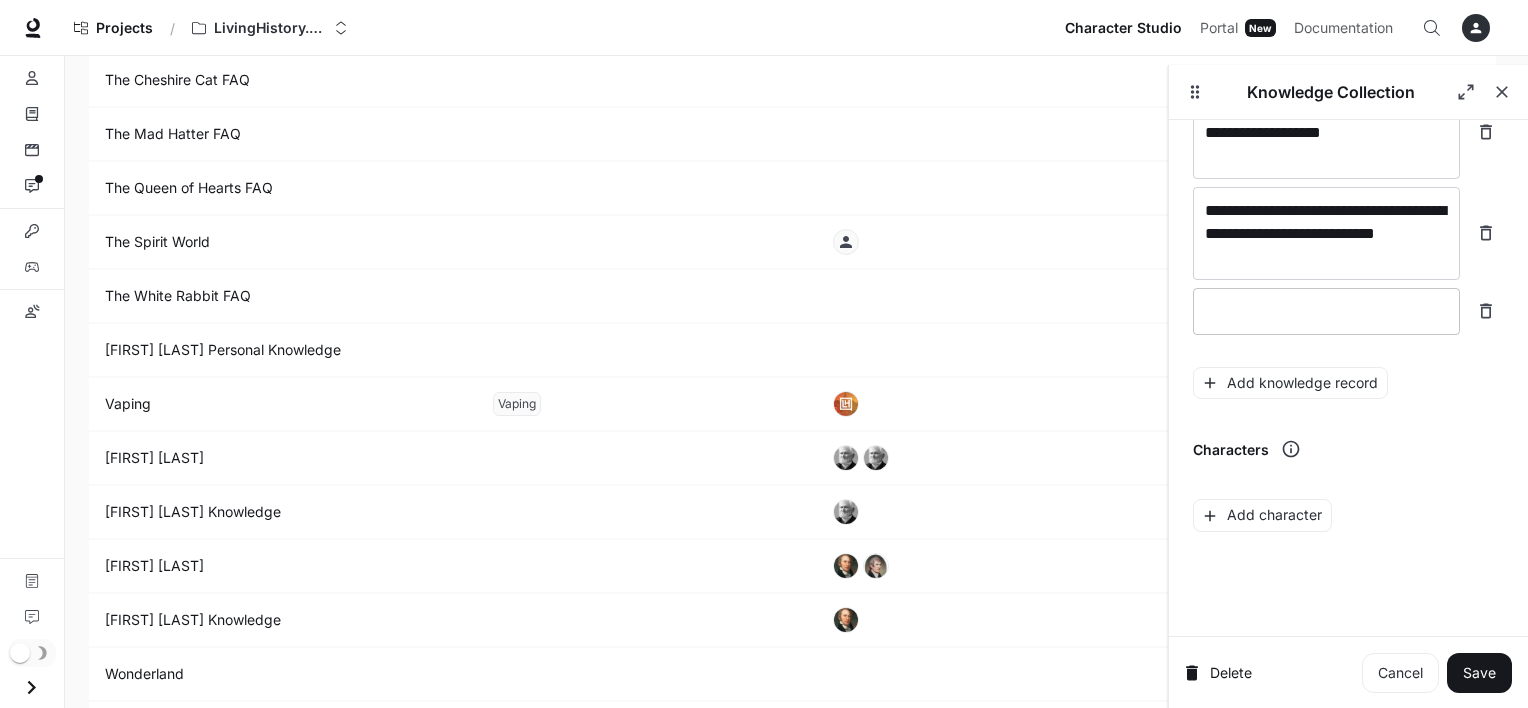 click at bounding box center (1326, 311) 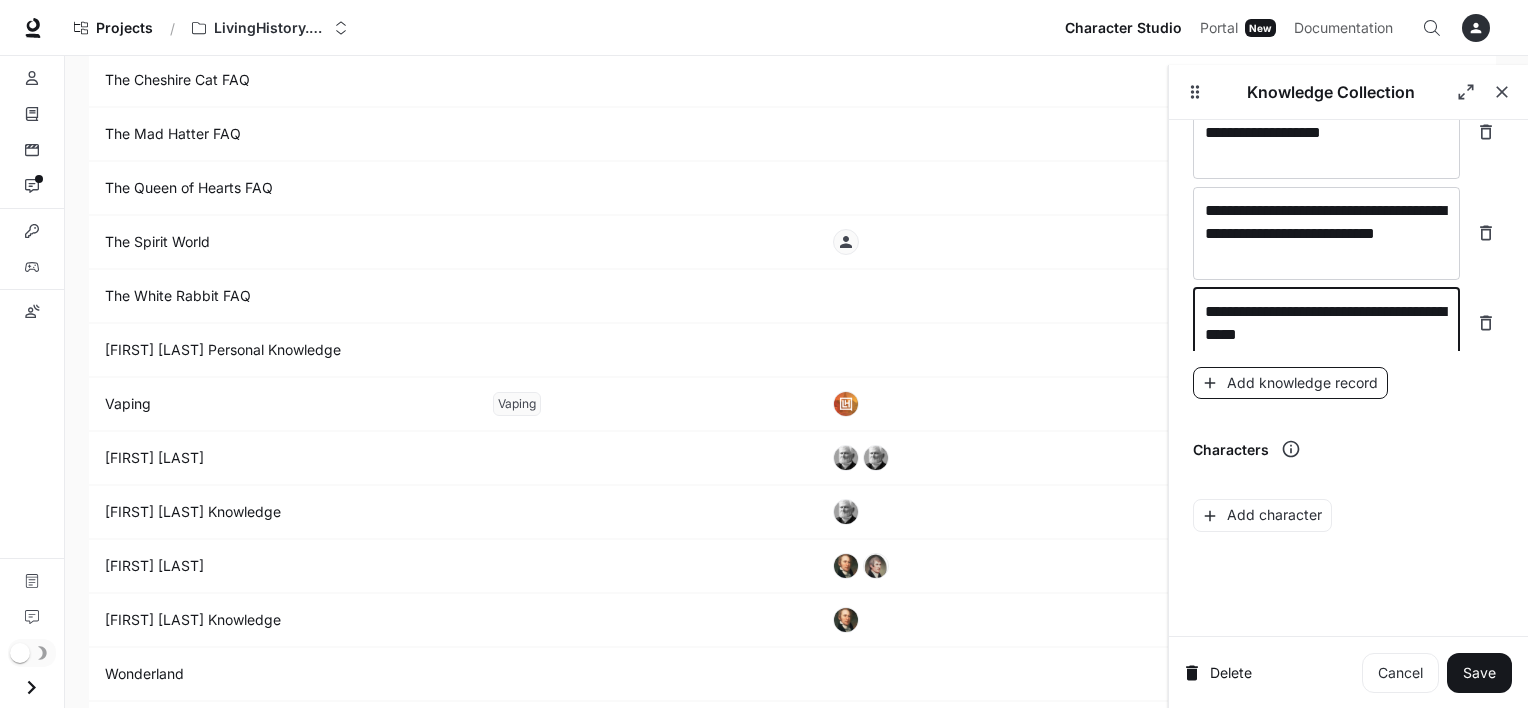 type on "**********" 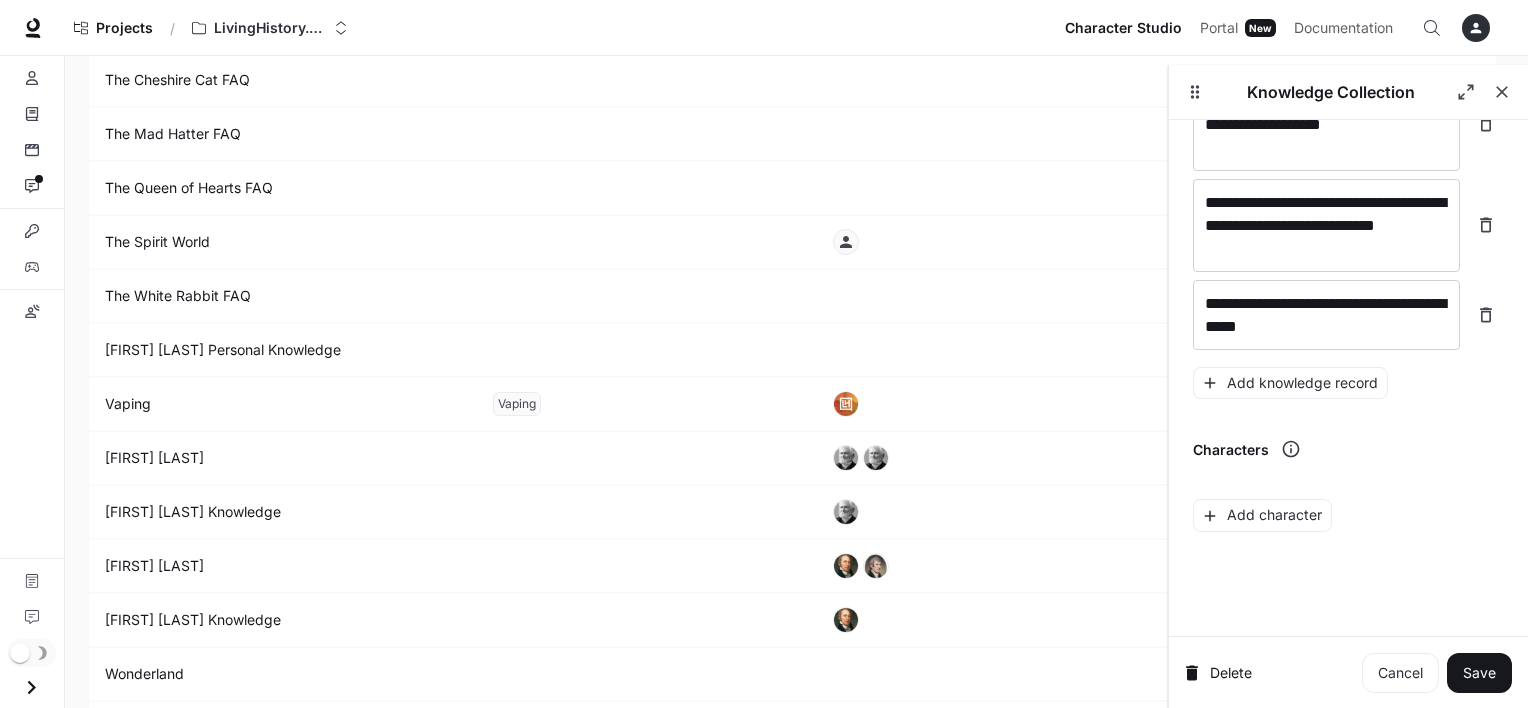scroll, scrollTop: 39344, scrollLeft: 0, axis: vertical 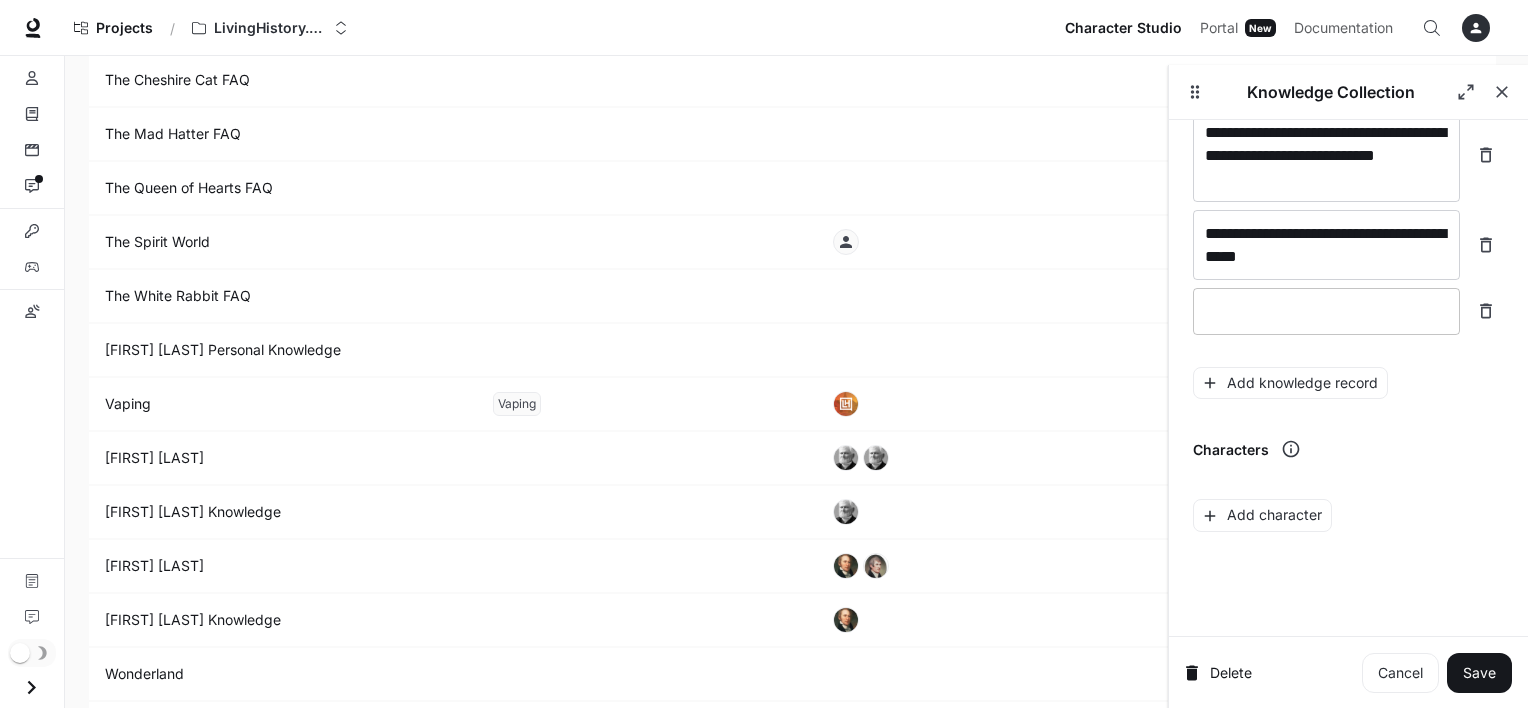 click at bounding box center [1326, 311] 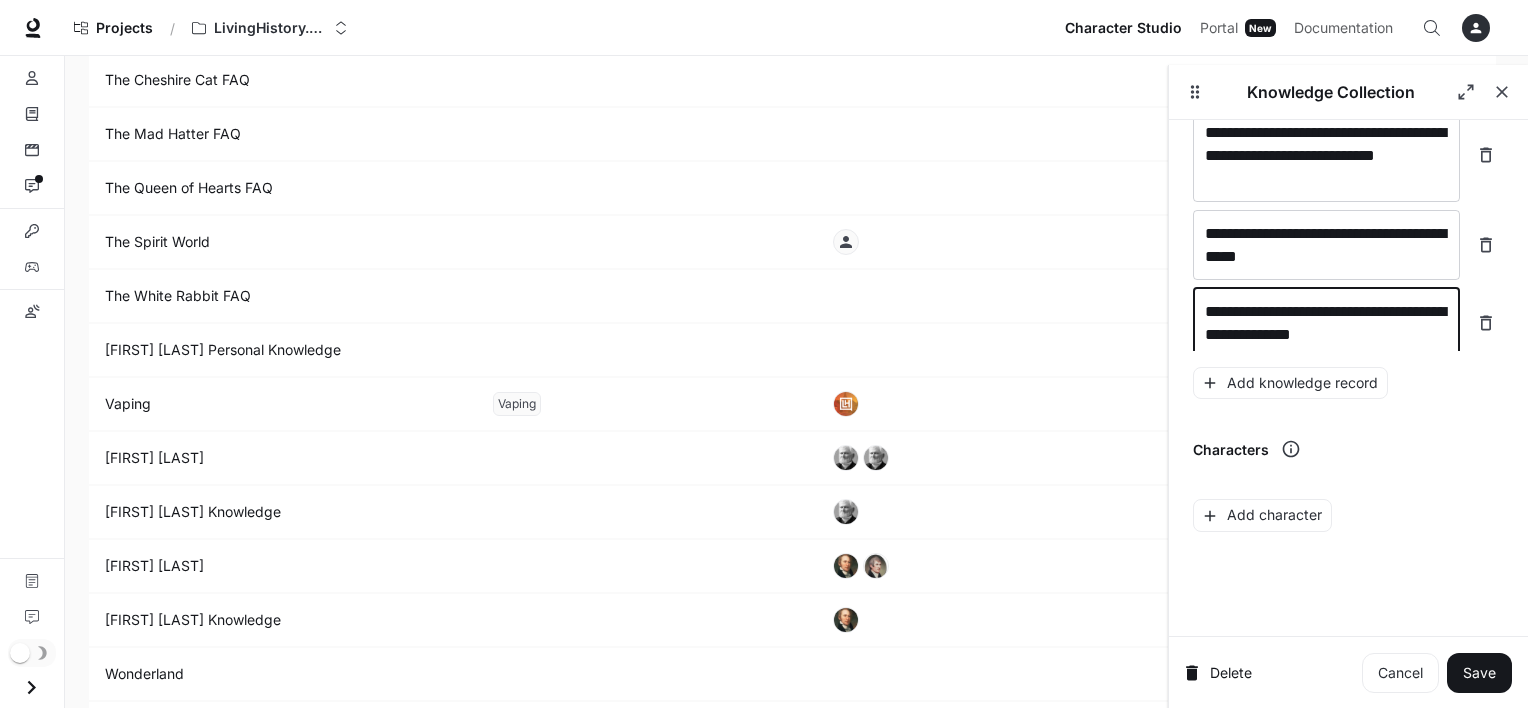 scroll, scrollTop: 39360, scrollLeft: 0, axis: vertical 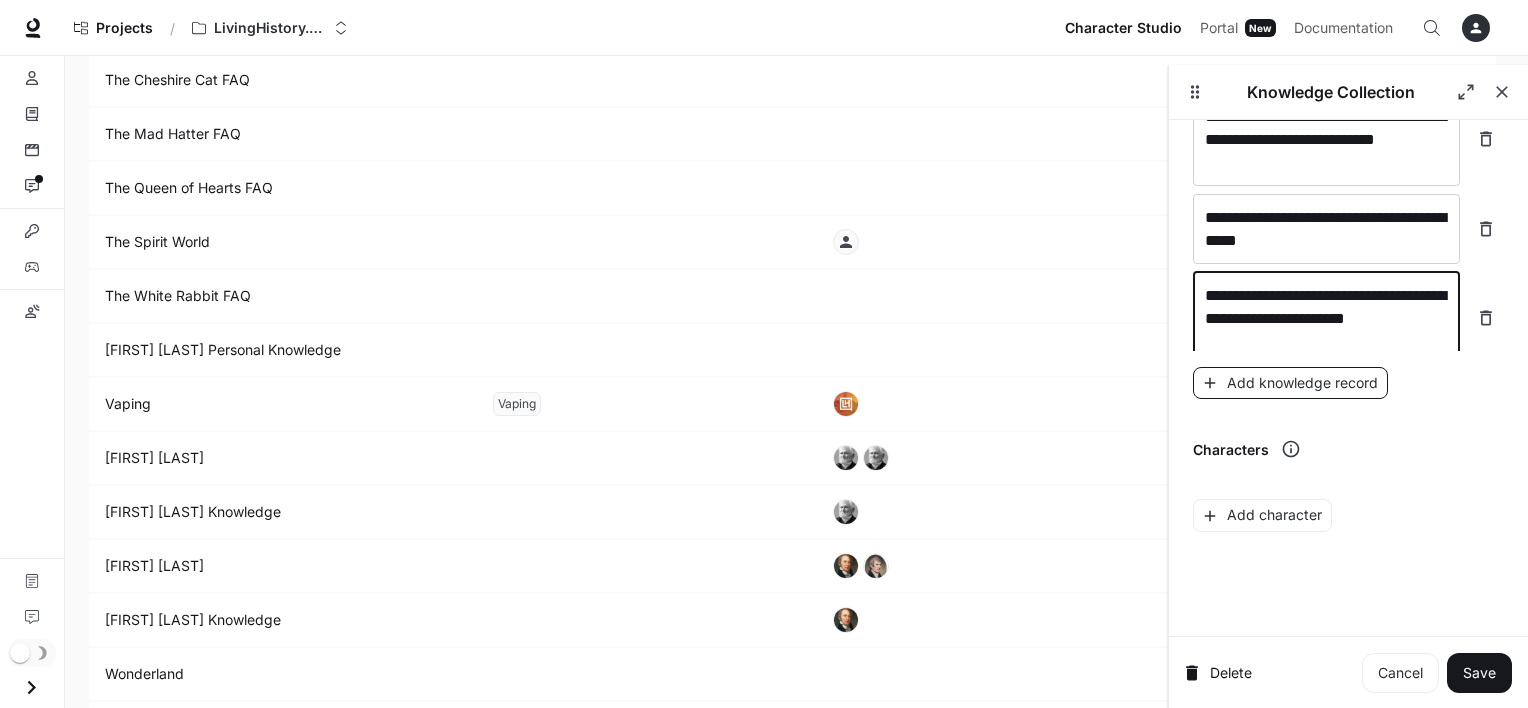 type on "**********" 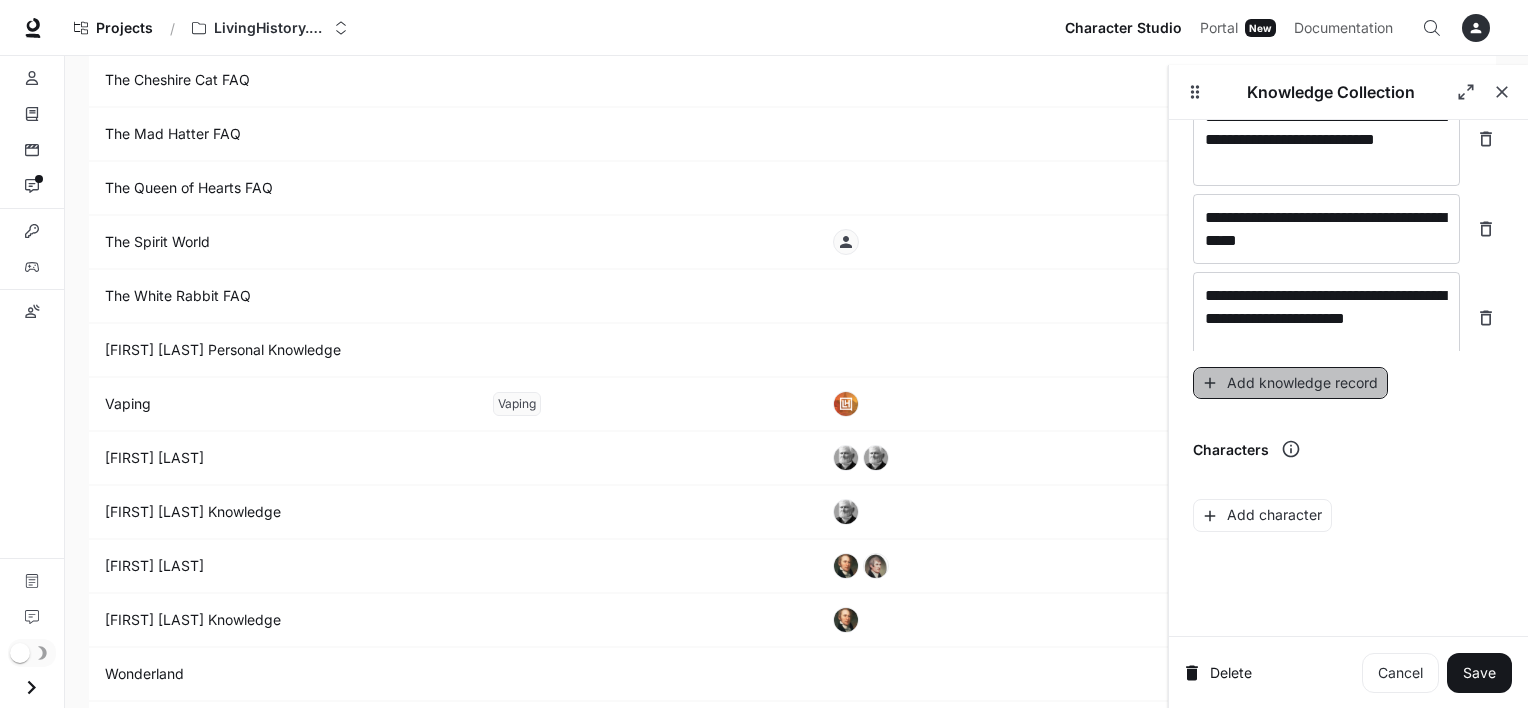 click on "Add knowledge record" at bounding box center [1290, 383] 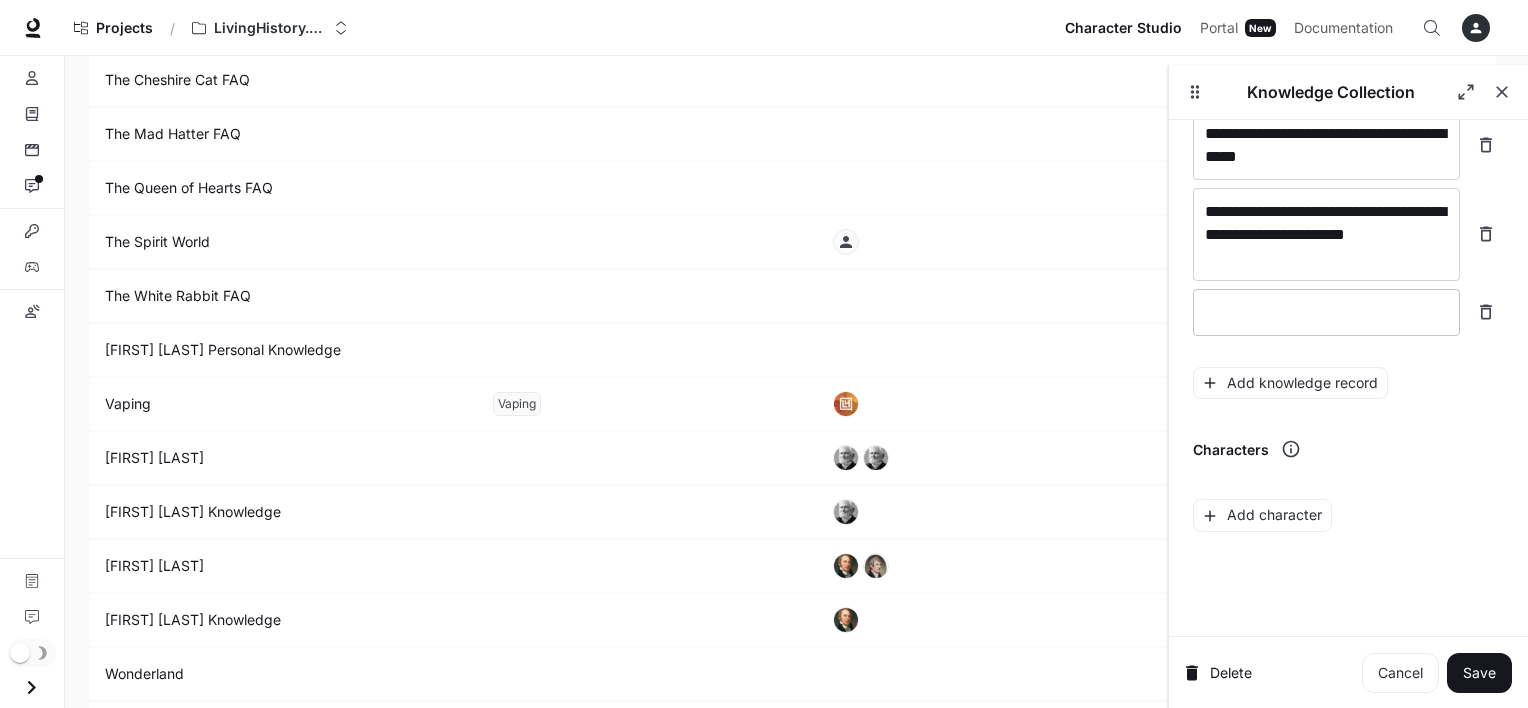 click at bounding box center (1326, 312) 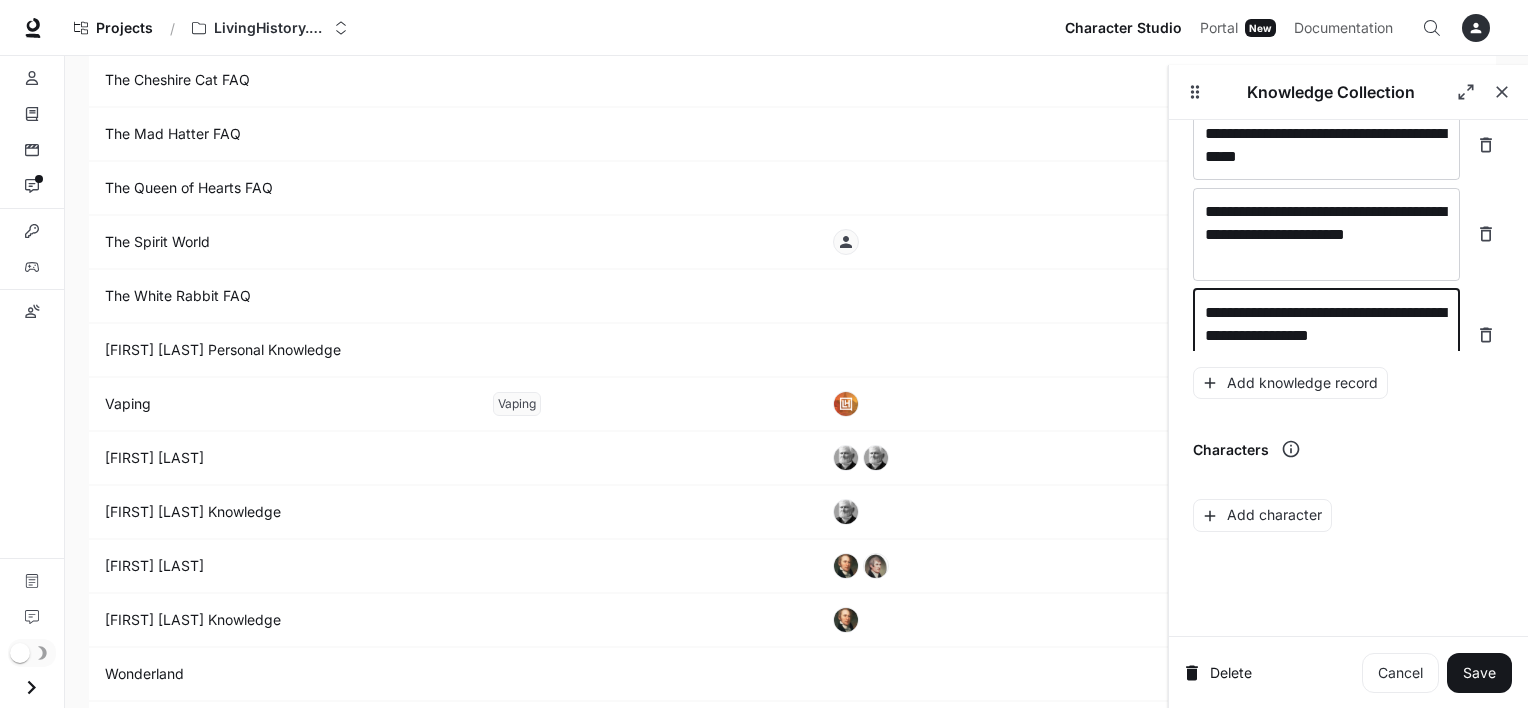 scroll, scrollTop: 39452, scrollLeft: 0, axis: vertical 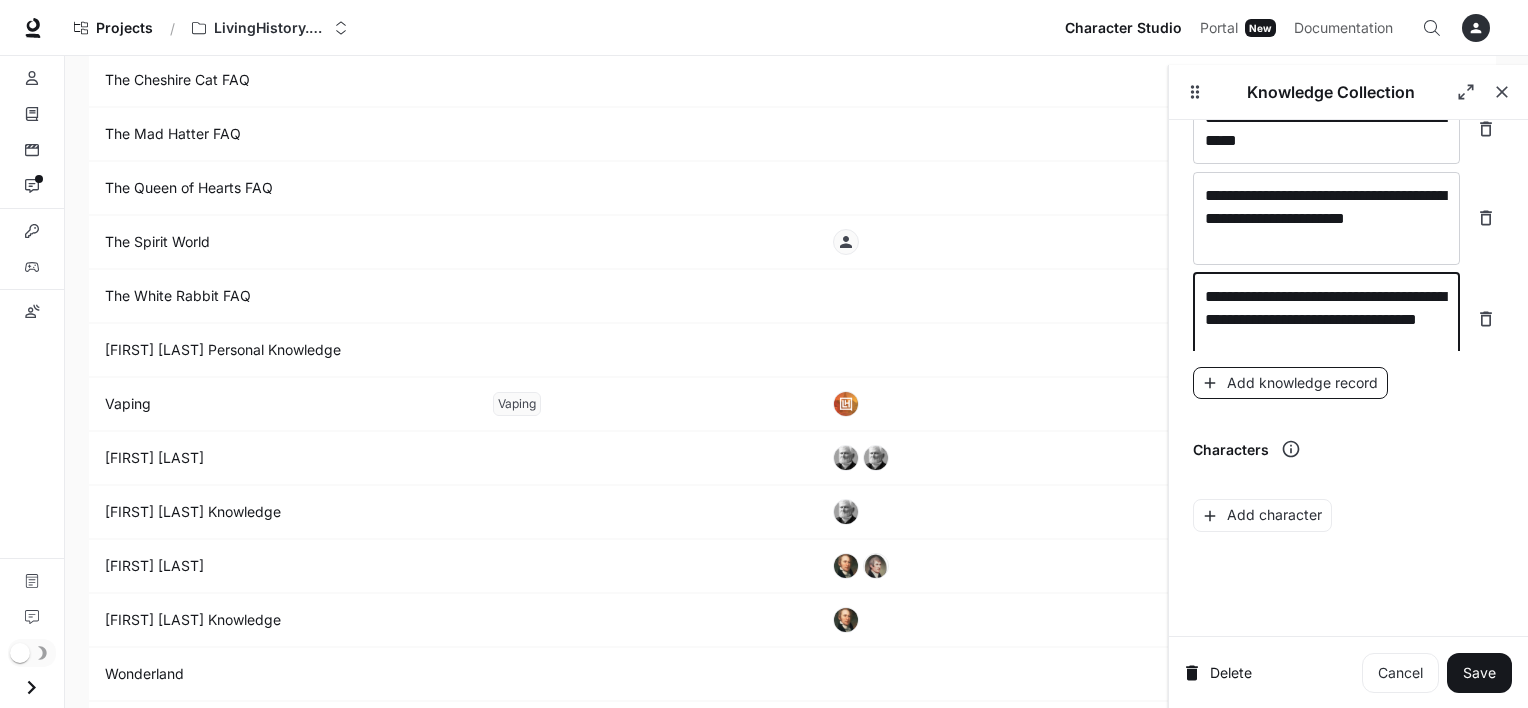 type on "**********" 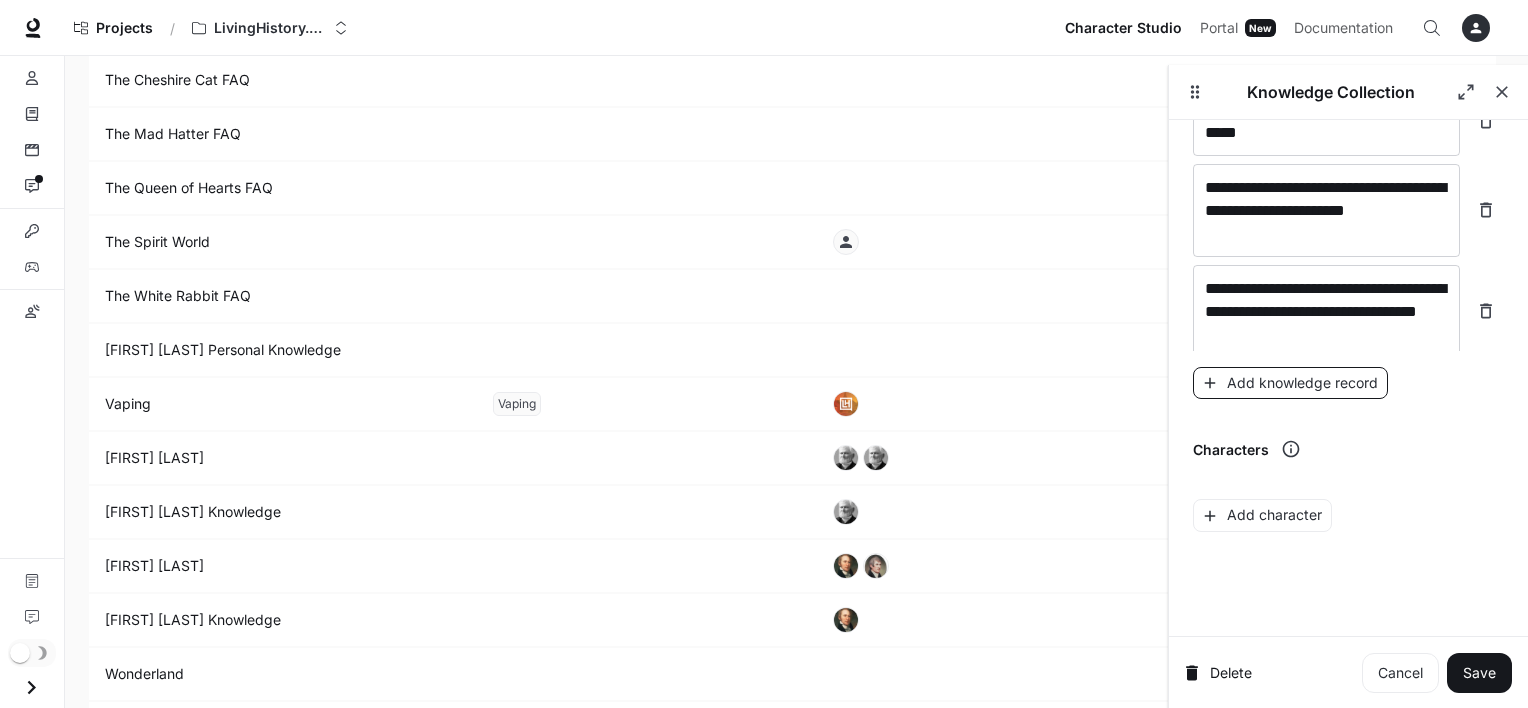 scroll, scrollTop: 39530, scrollLeft: 0, axis: vertical 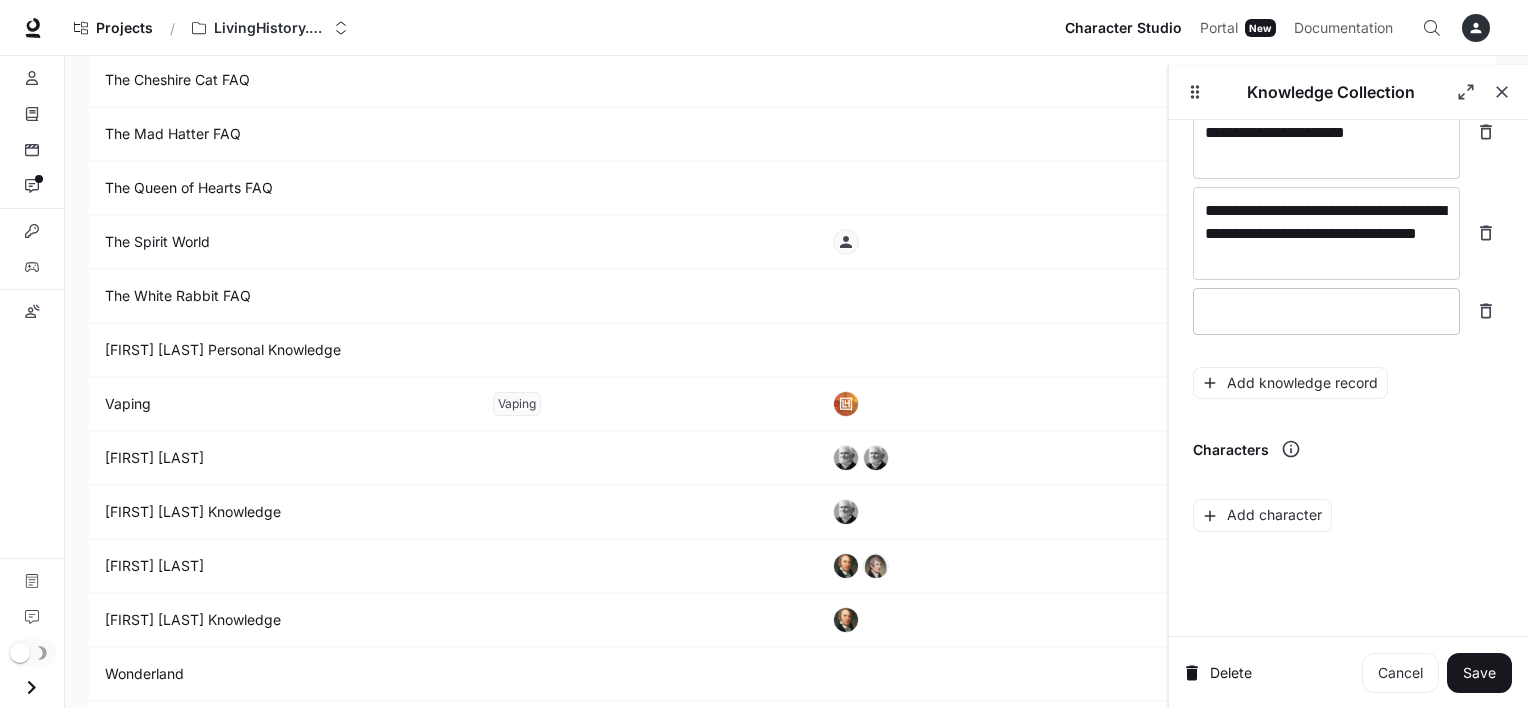 click on "* ​" at bounding box center (1326, 311) 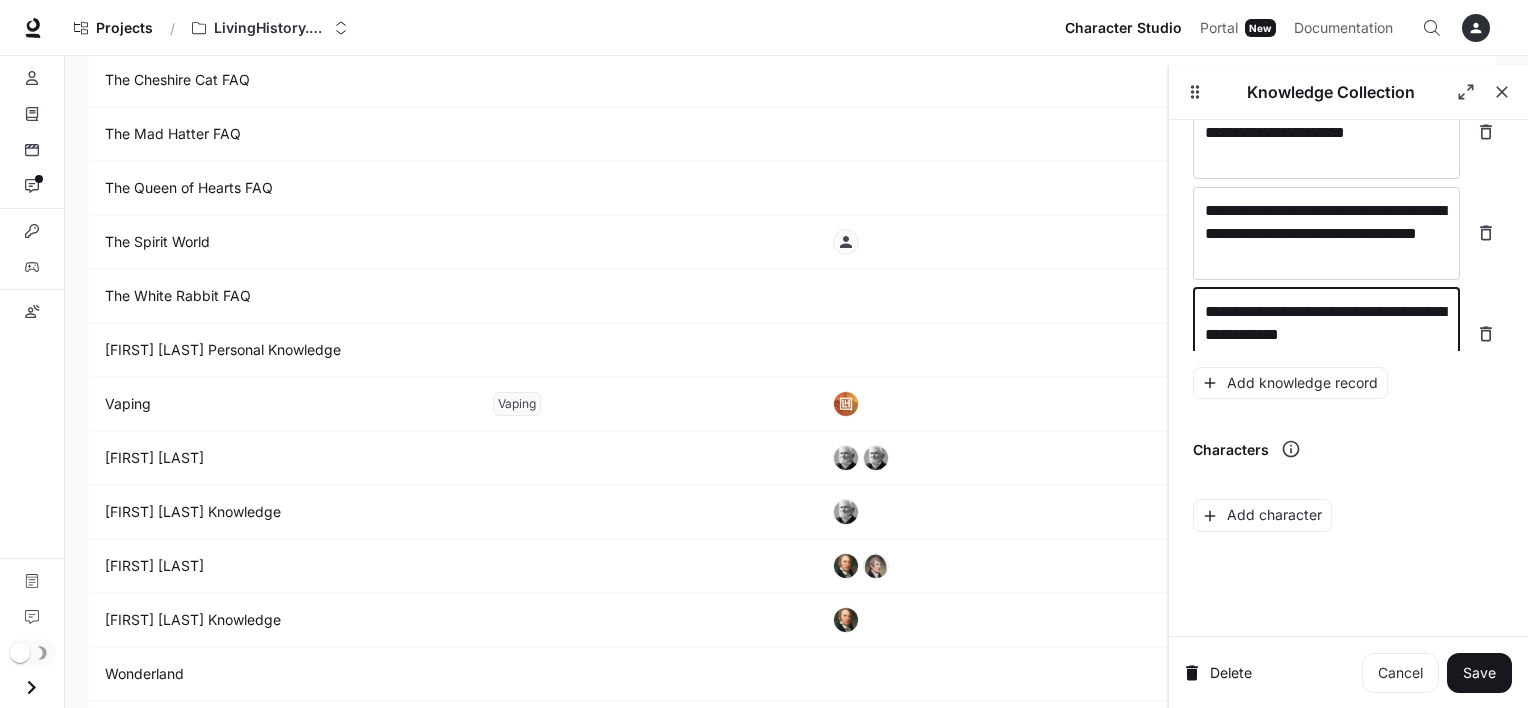 scroll, scrollTop: 39545, scrollLeft: 0, axis: vertical 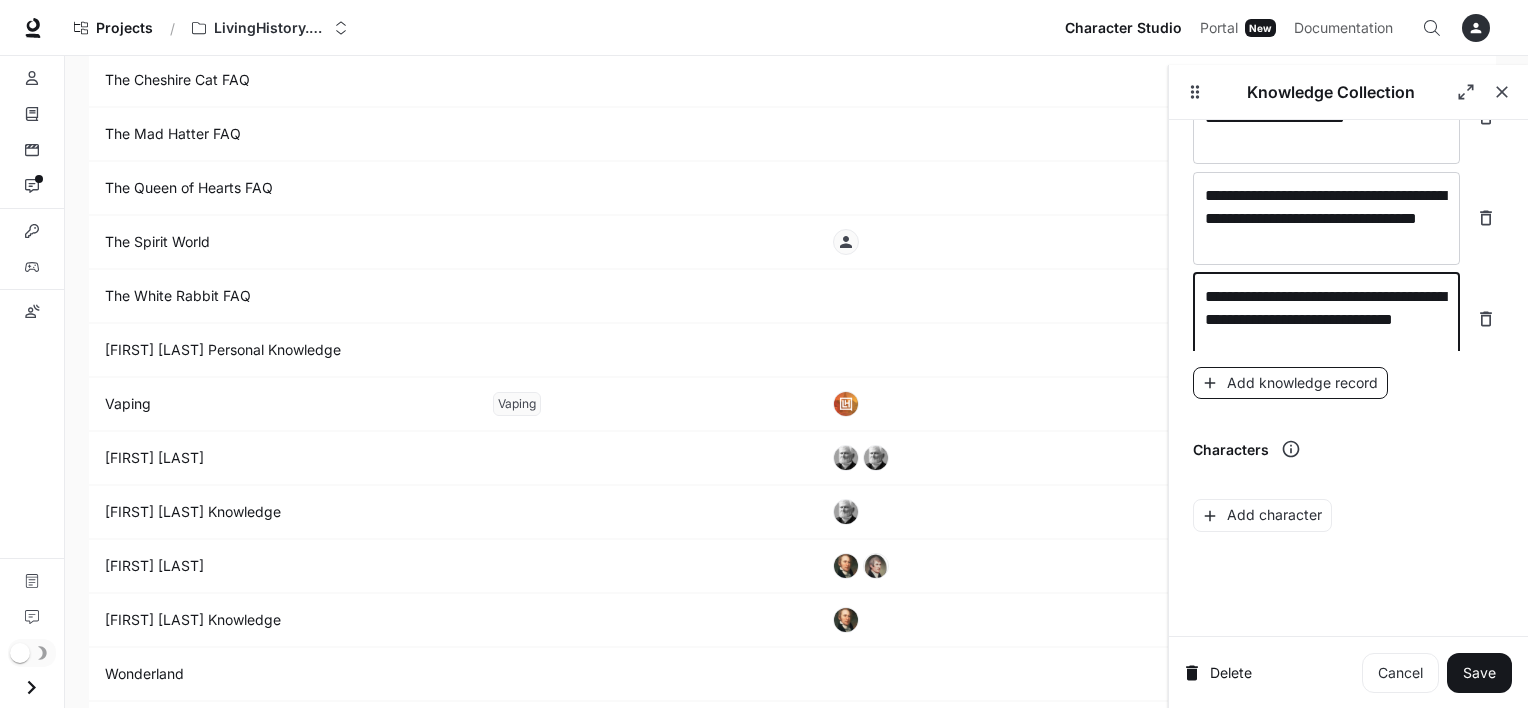 type on "**********" 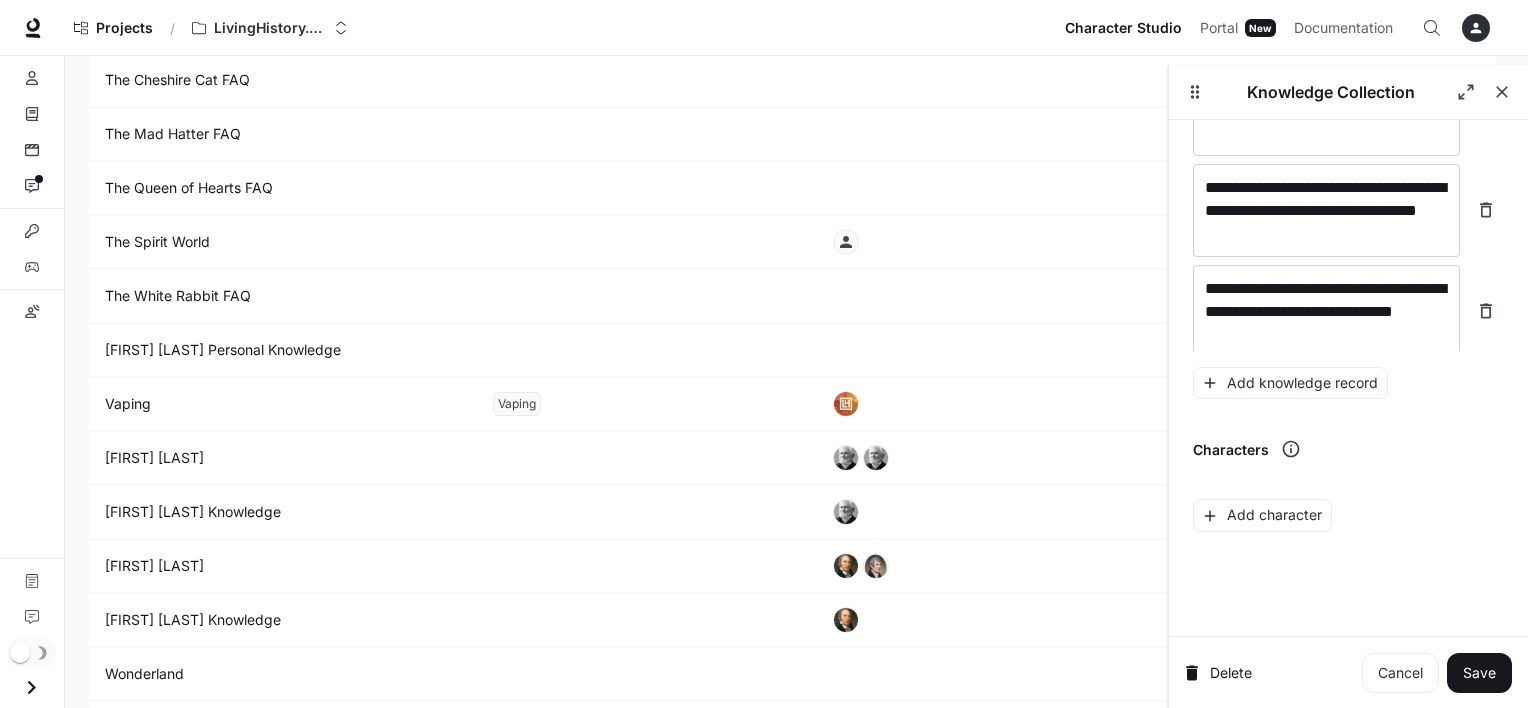 scroll, scrollTop: 39623, scrollLeft: 0, axis: vertical 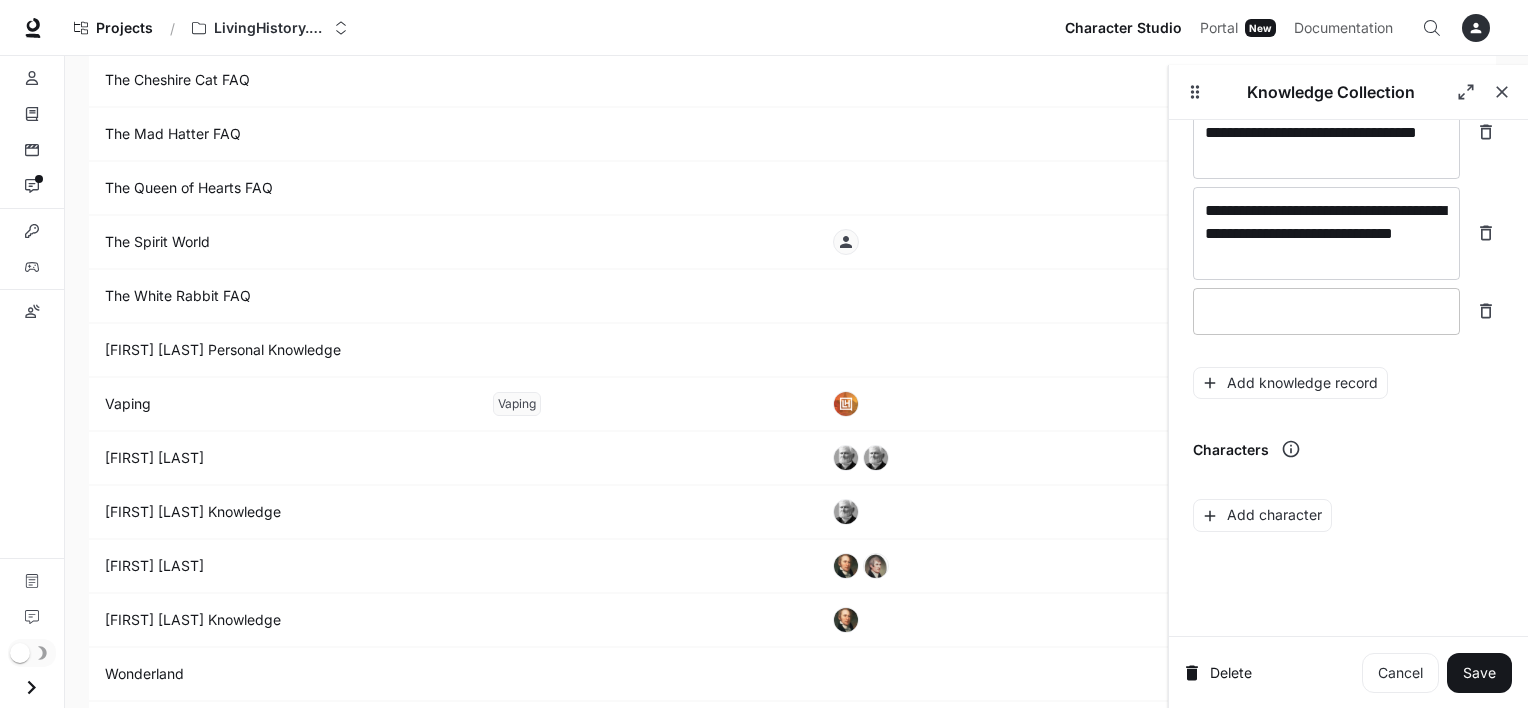 click at bounding box center [1326, 311] 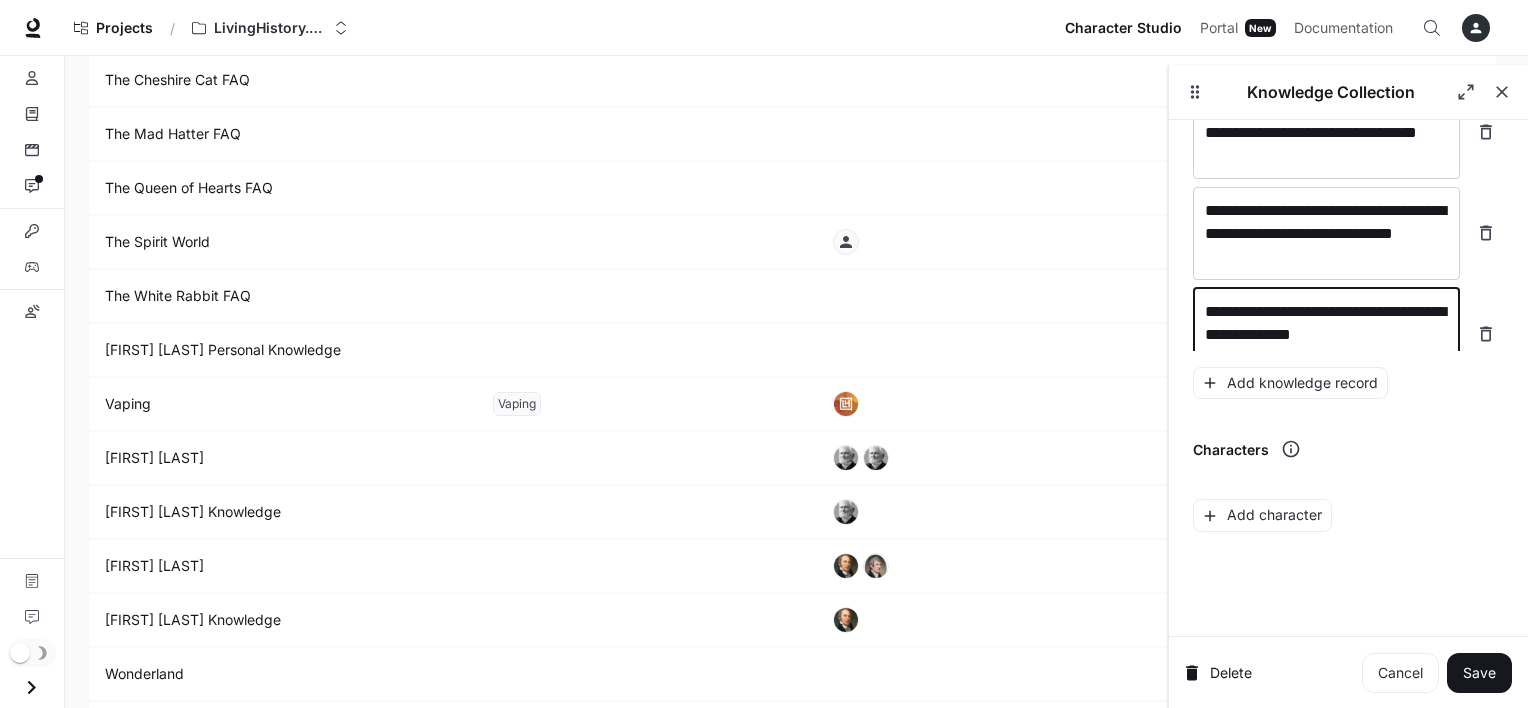 scroll, scrollTop: 39639, scrollLeft: 0, axis: vertical 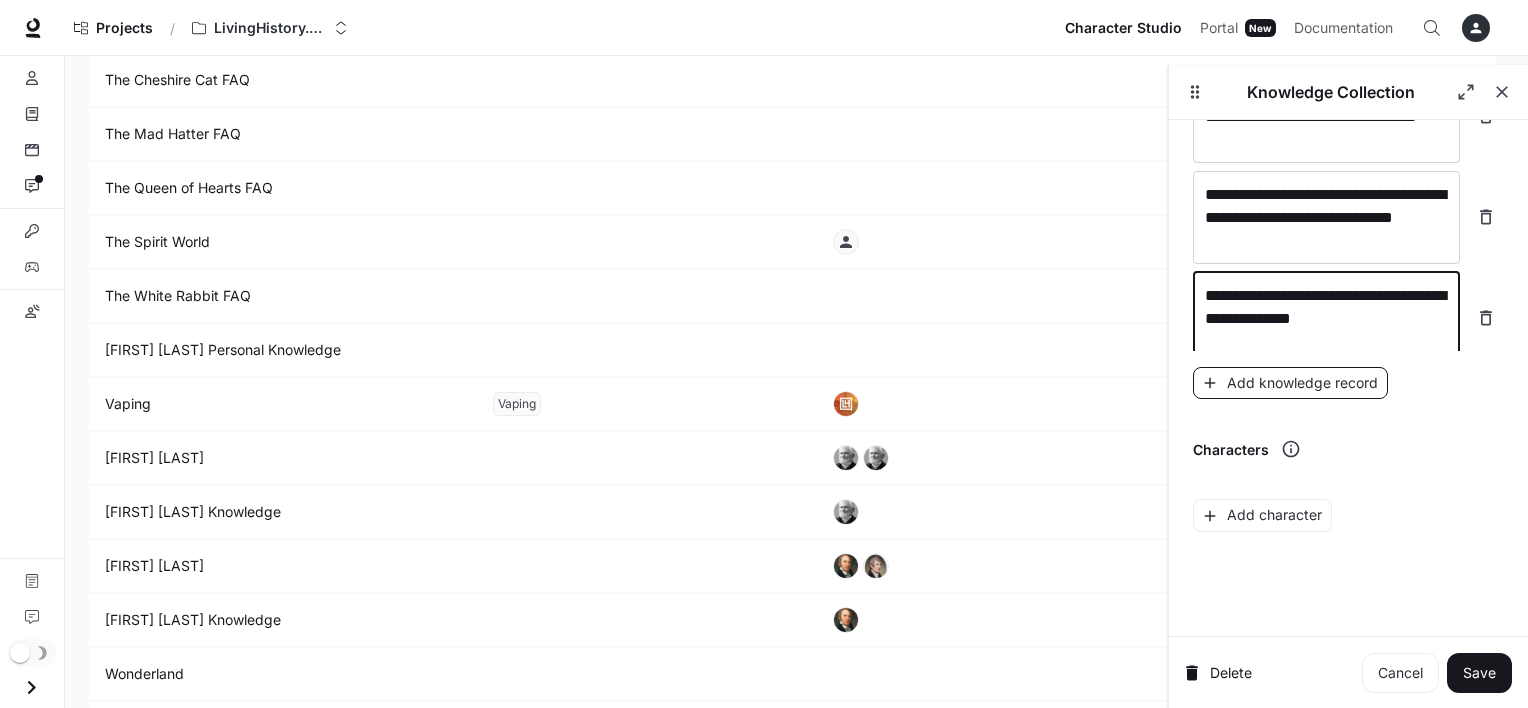 type on "**********" 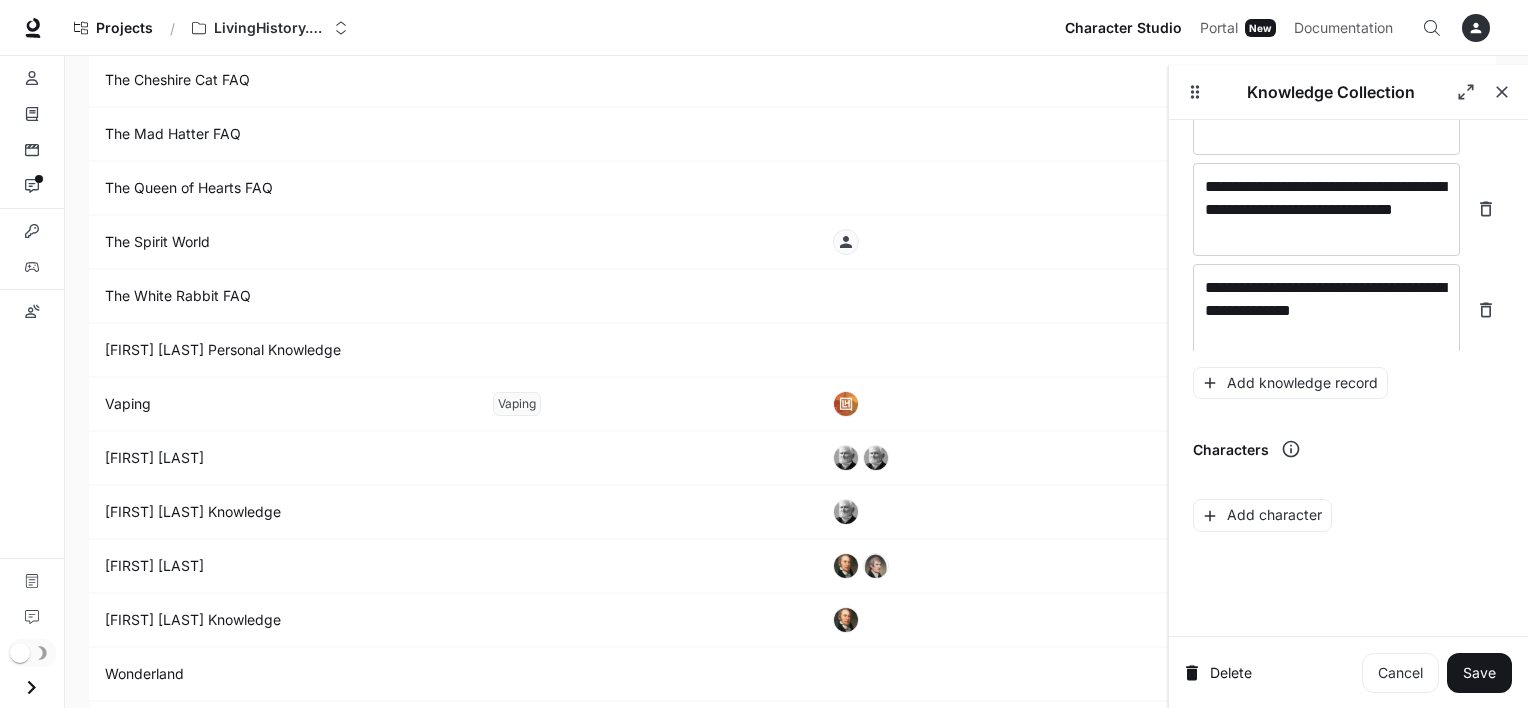 scroll, scrollTop: 39716, scrollLeft: 0, axis: vertical 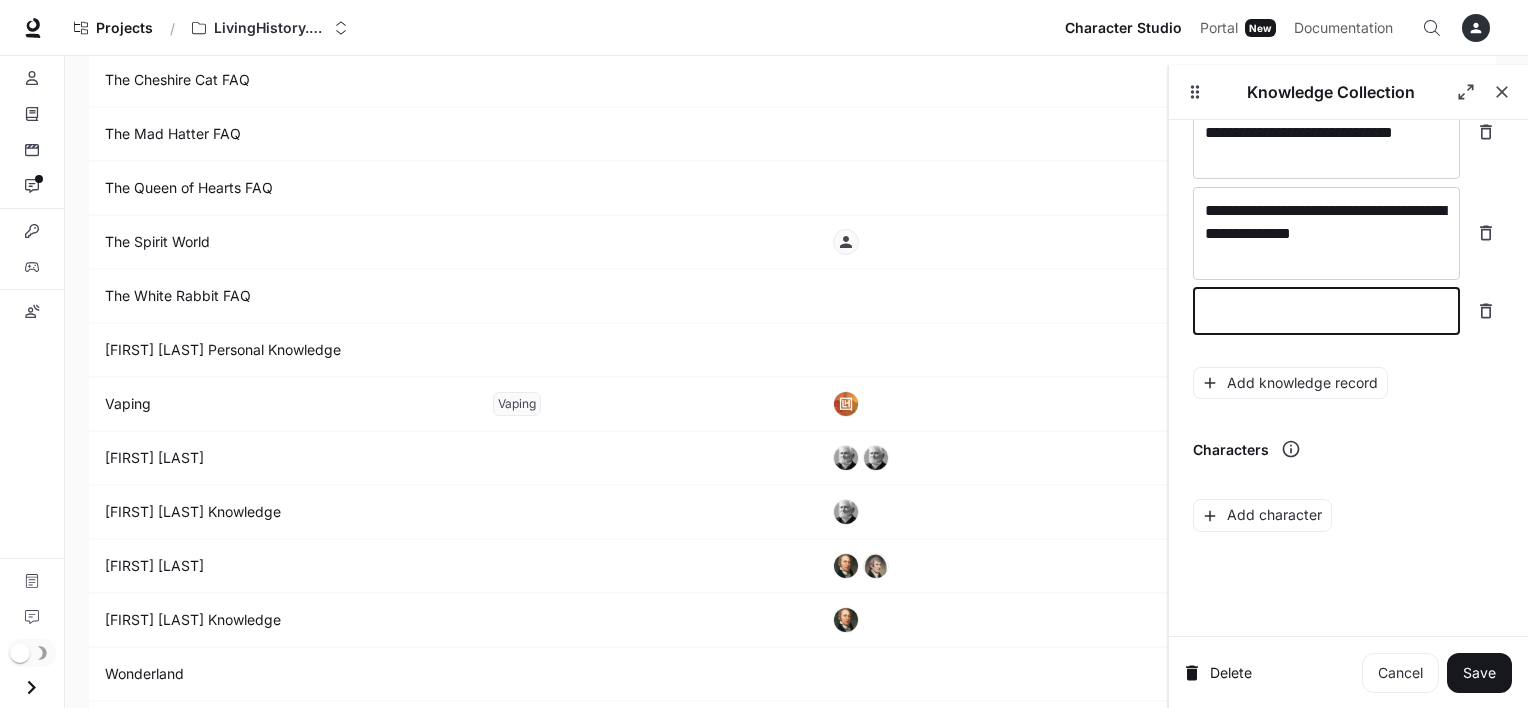 click at bounding box center (1326, 311) 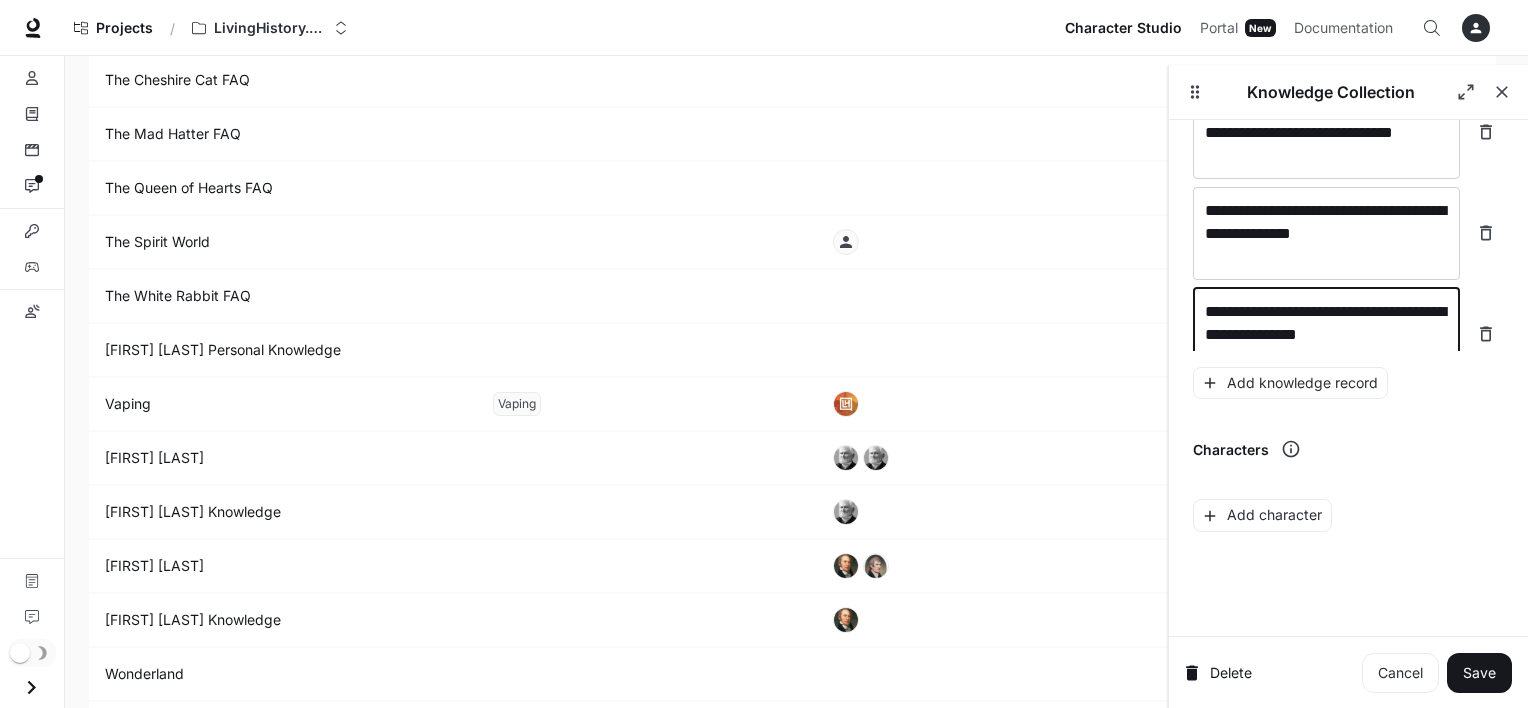 scroll, scrollTop: 39732, scrollLeft: 0, axis: vertical 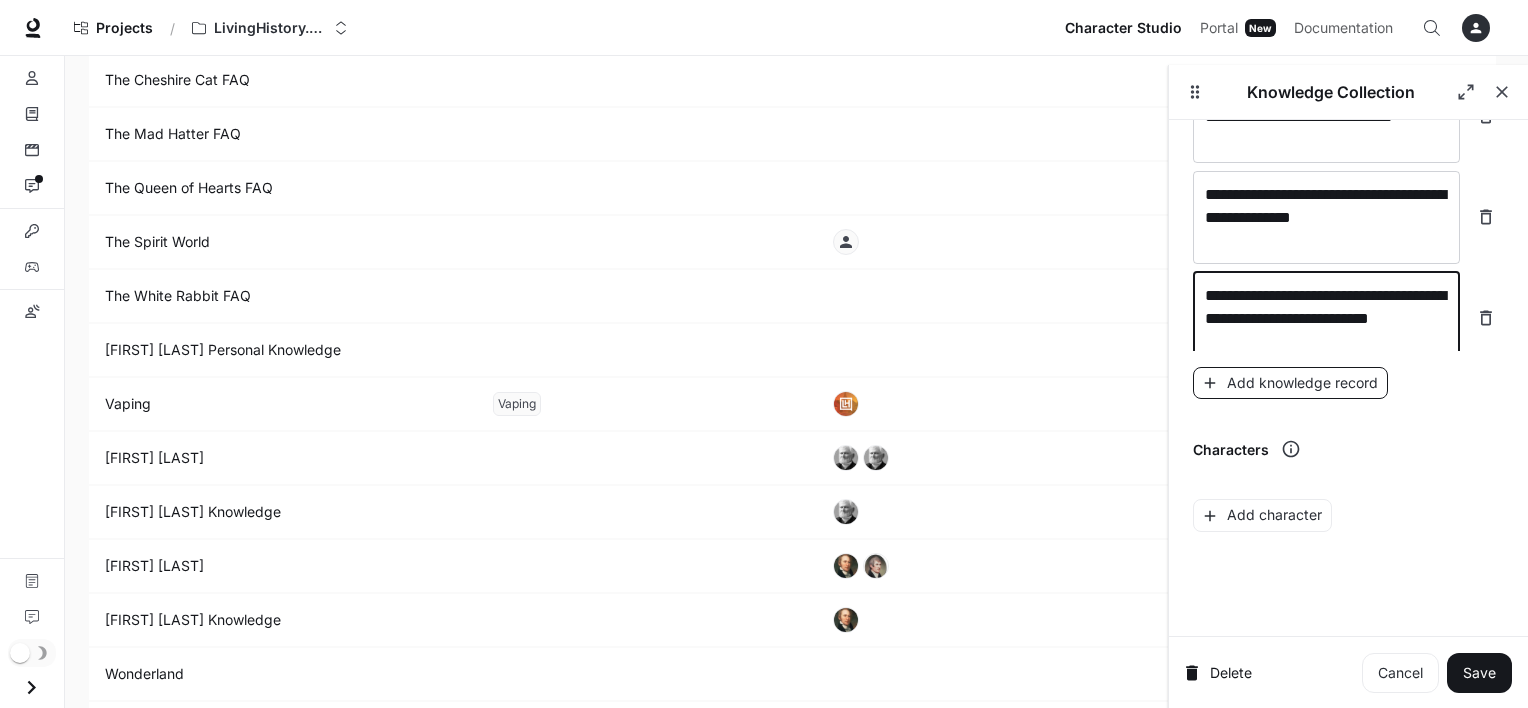 type on "**********" 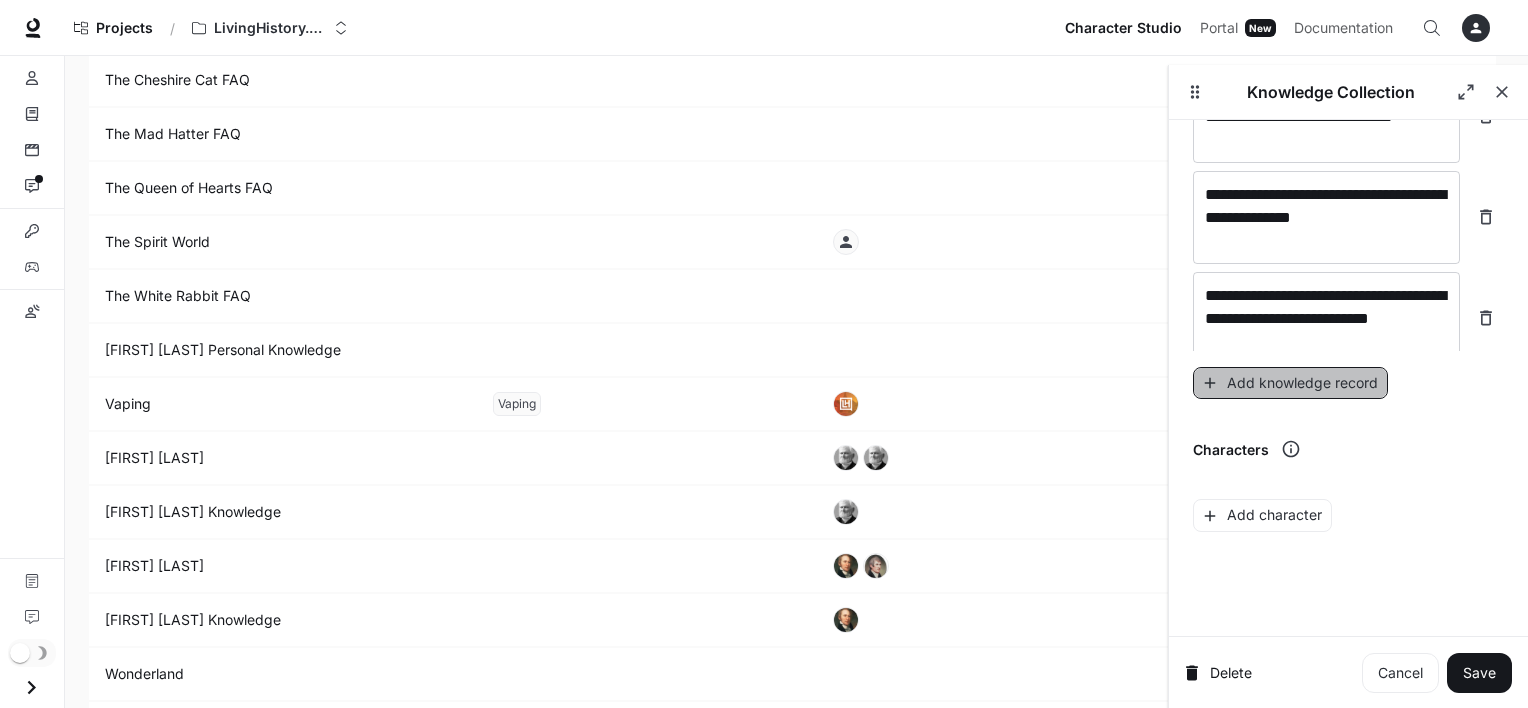 click on "Add knowledge record" at bounding box center [1290, 383] 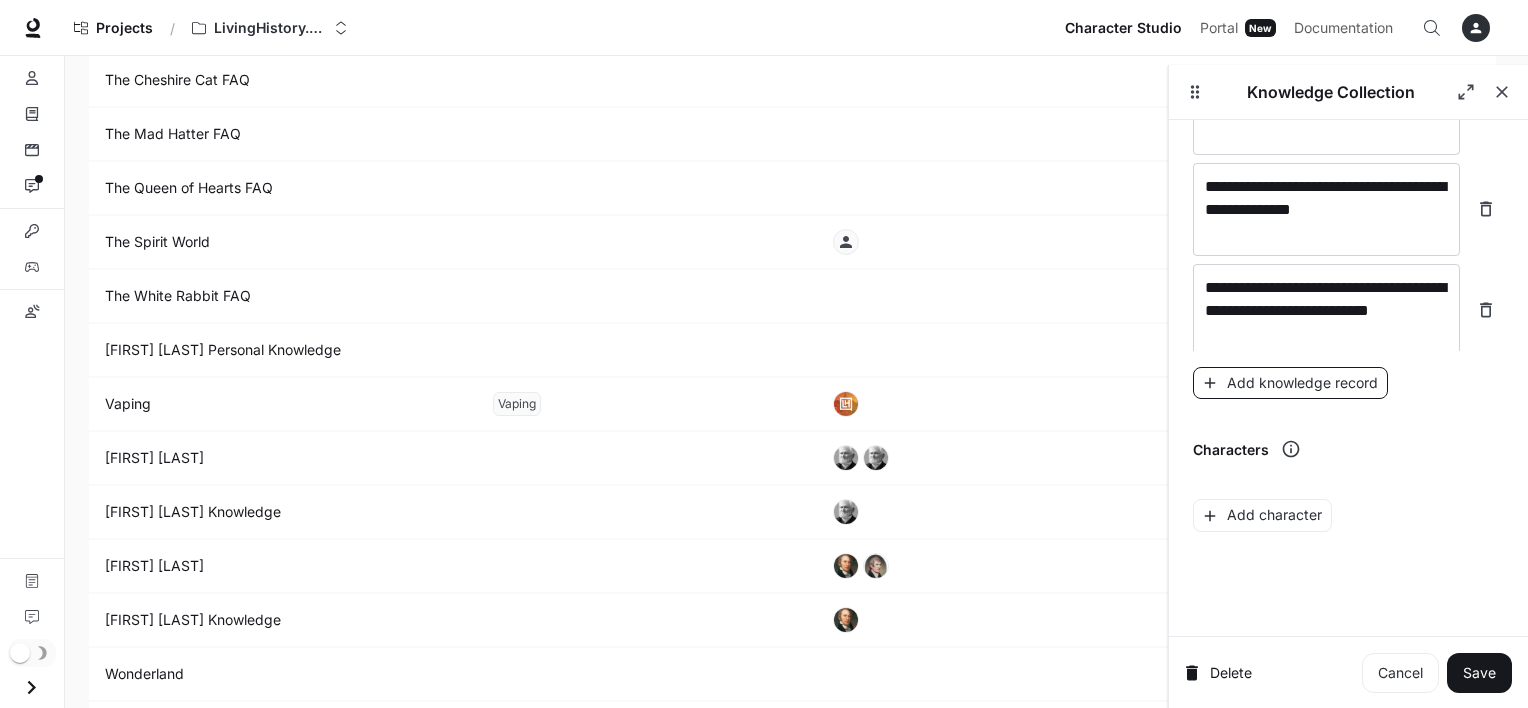 scroll, scrollTop: 39808, scrollLeft: 0, axis: vertical 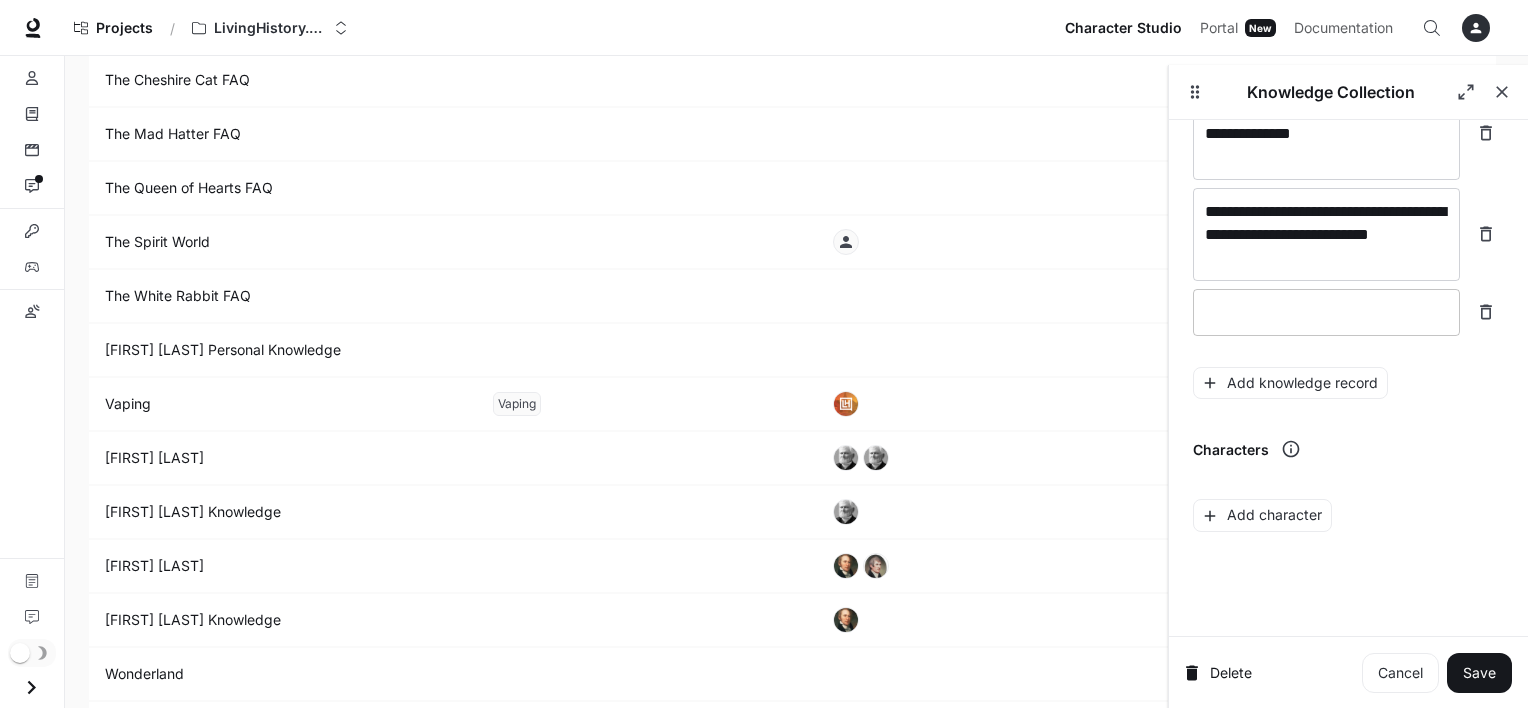 click on "* ​" at bounding box center (1326, 312) 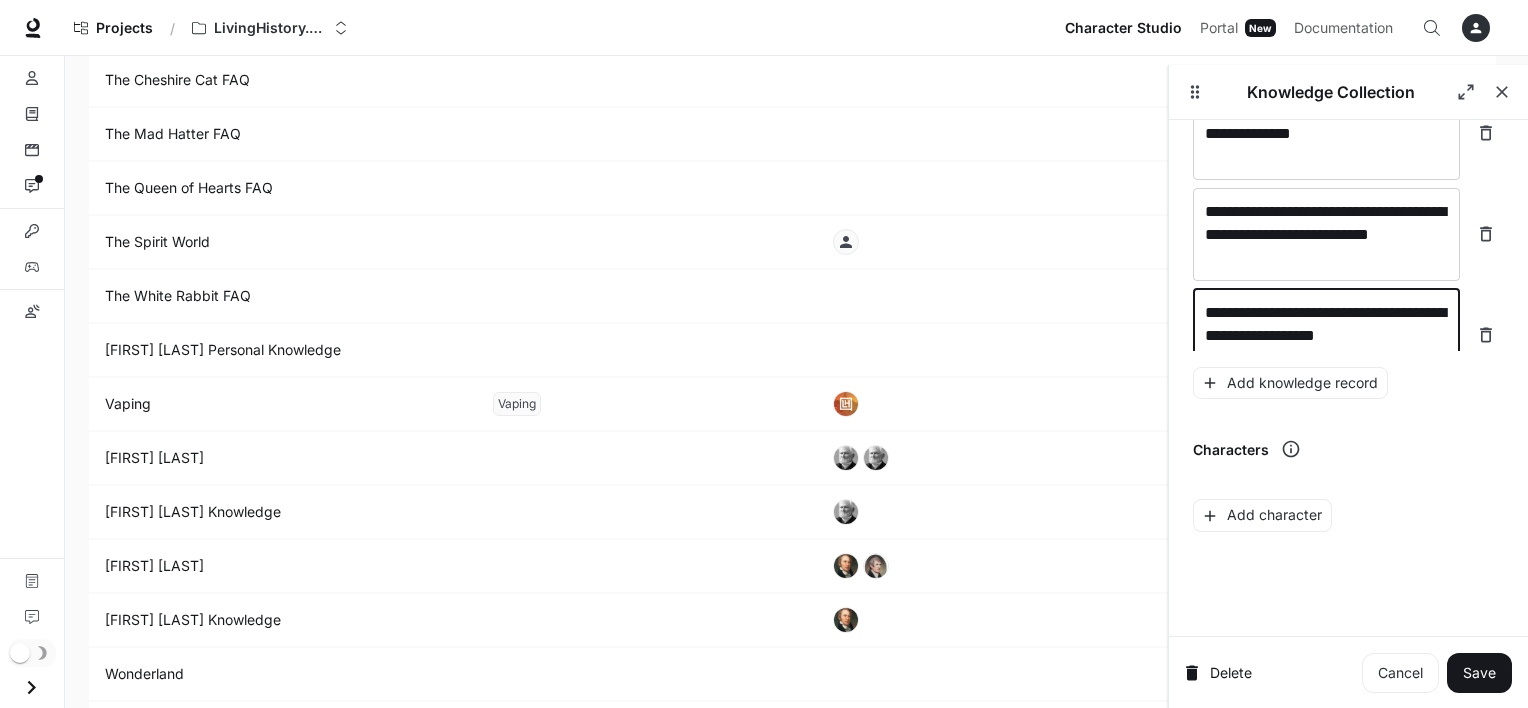 scroll, scrollTop: 39824, scrollLeft: 0, axis: vertical 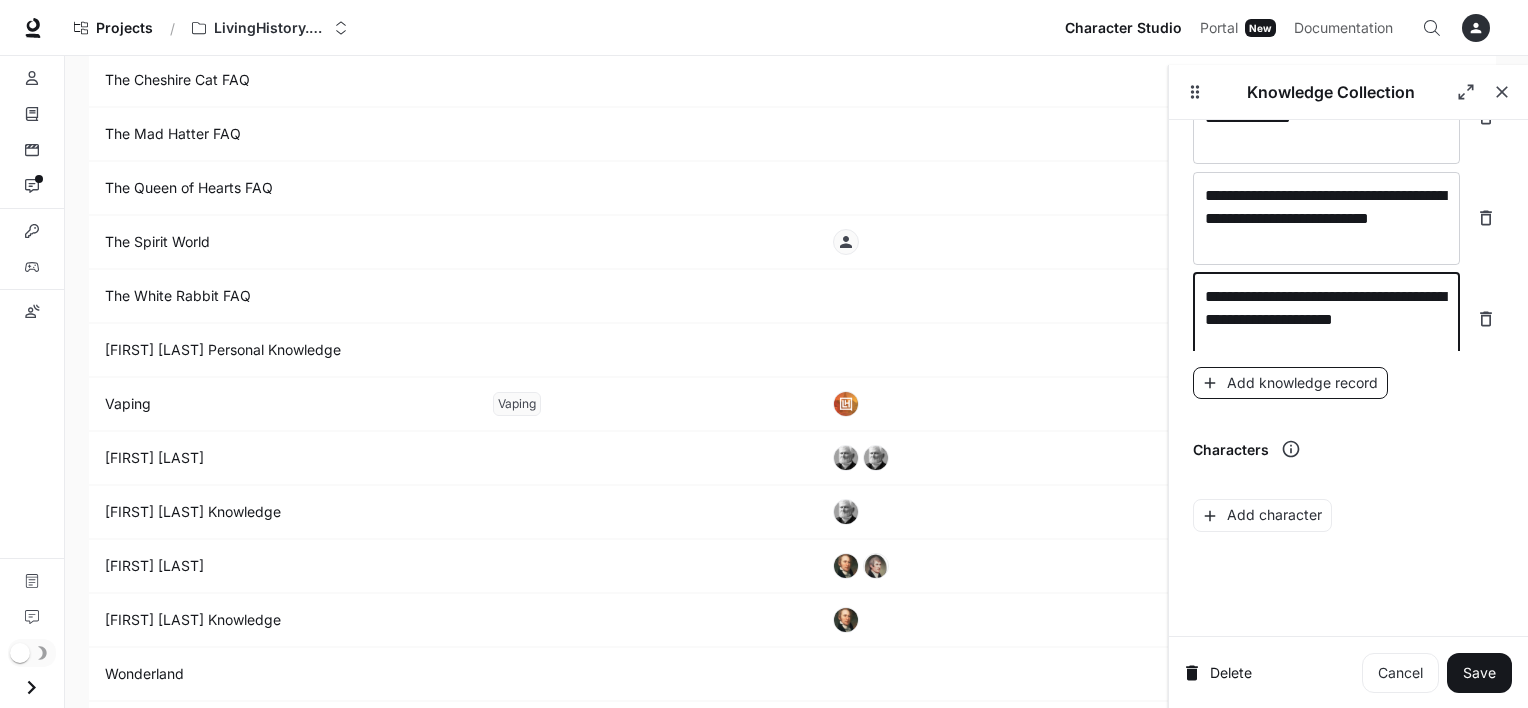 type on "**********" 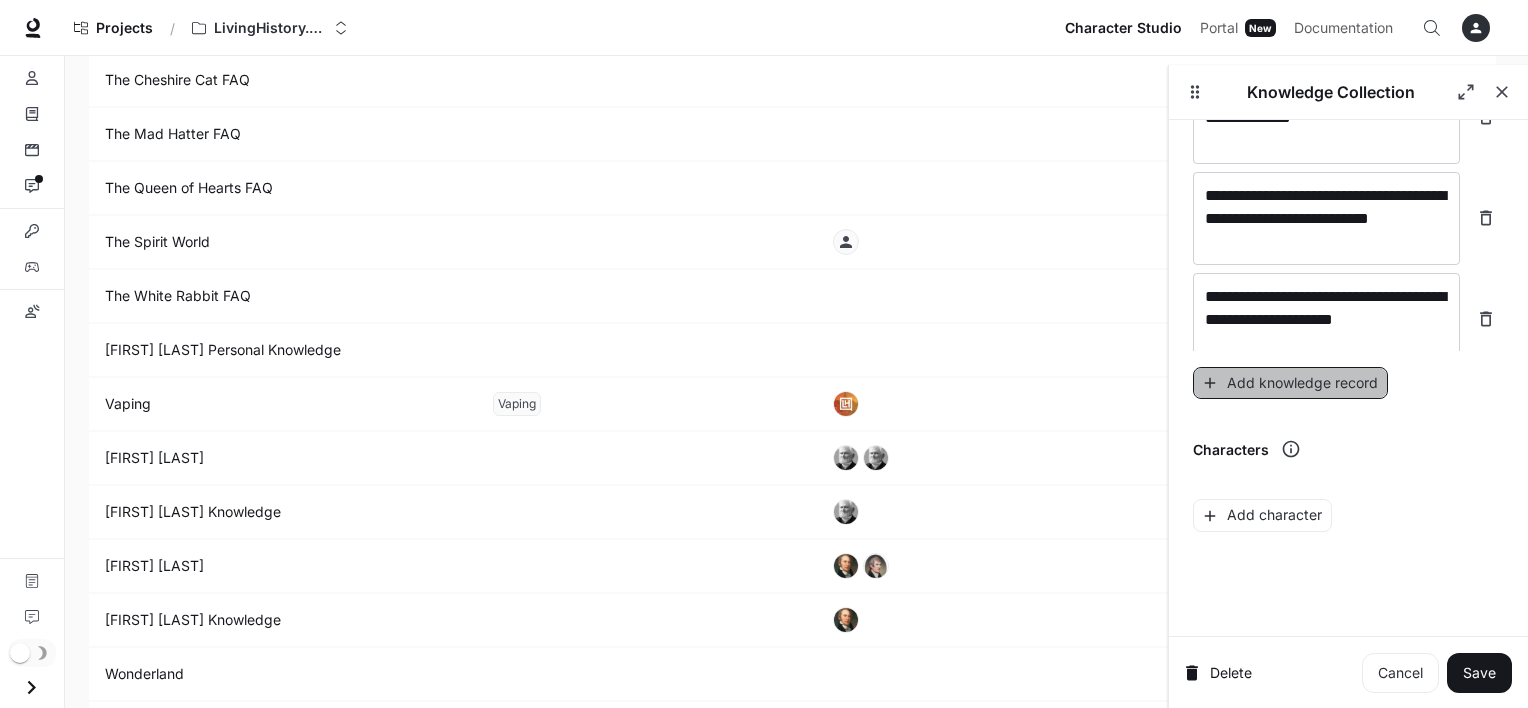click on "Add knowledge record" at bounding box center [1290, 383] 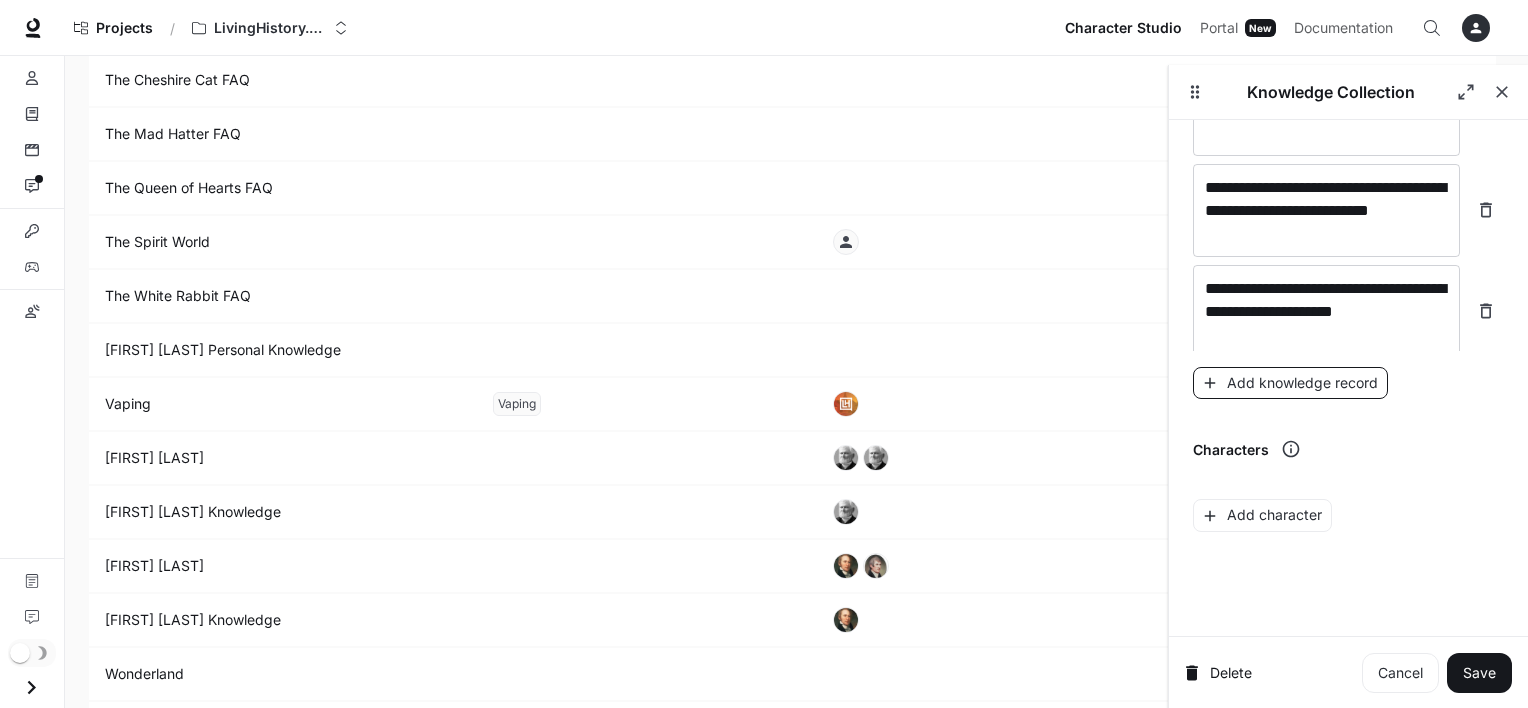 scroll, scrollTop: 39902, scrollLeft: 0, axis: vertical 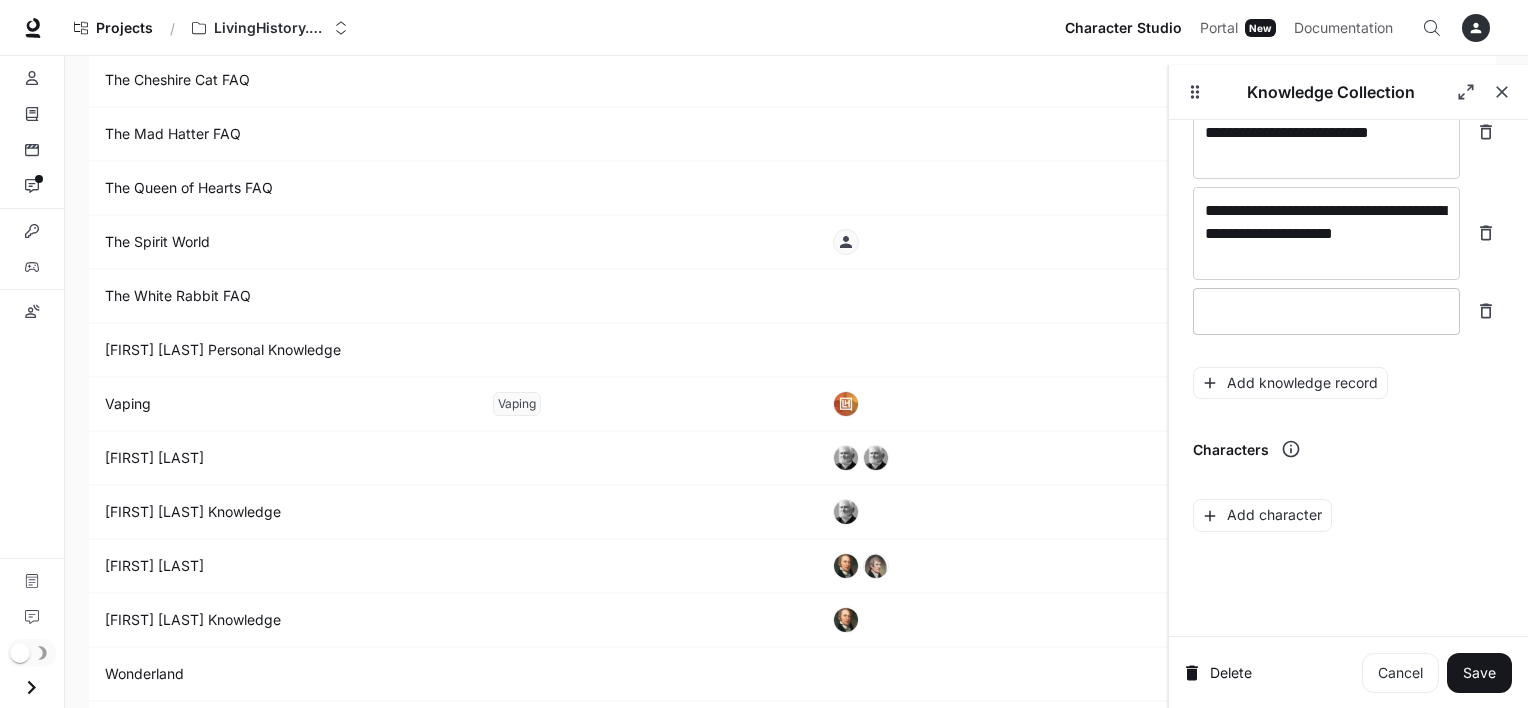 click at bounding box center [1326, 311] 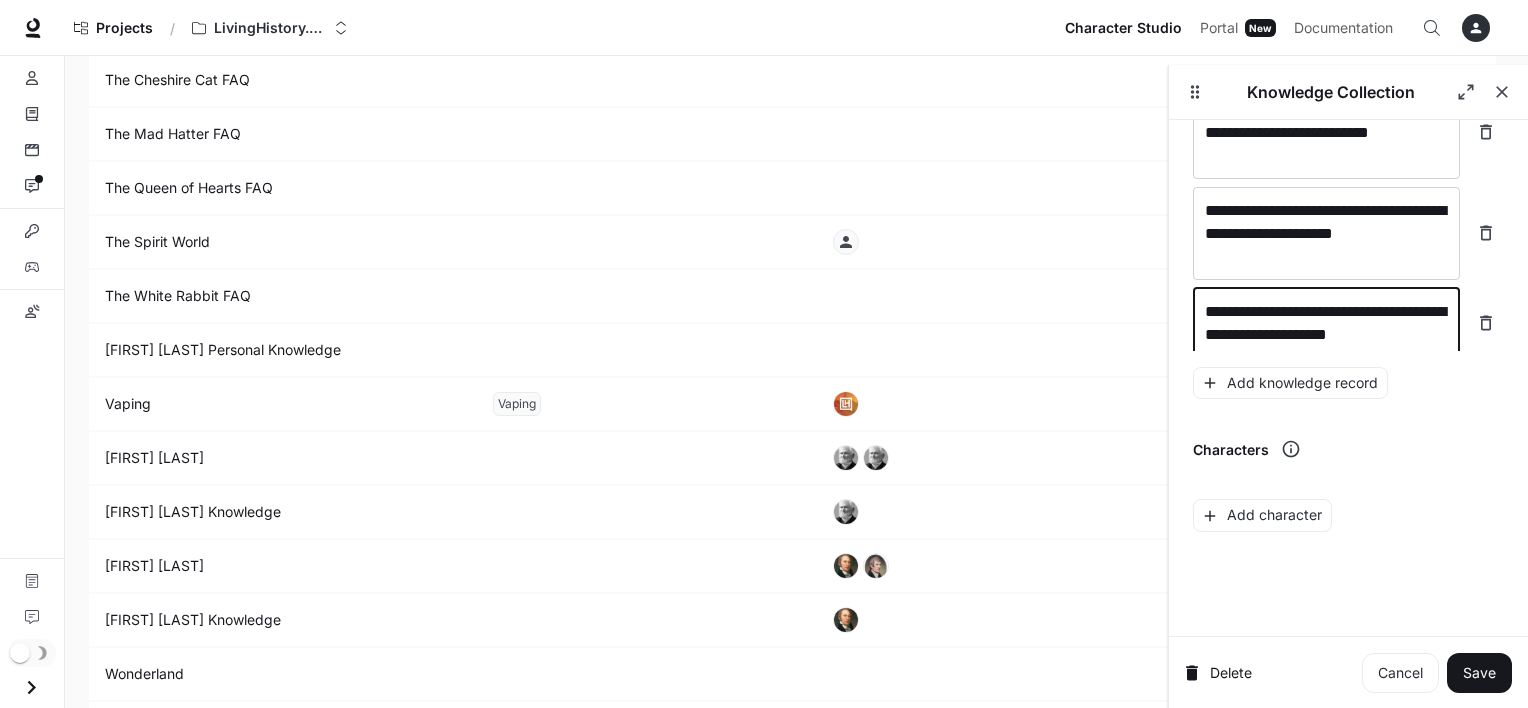 scroll, scrollTop: 39917, scrollLeft: 0, axis: vertical 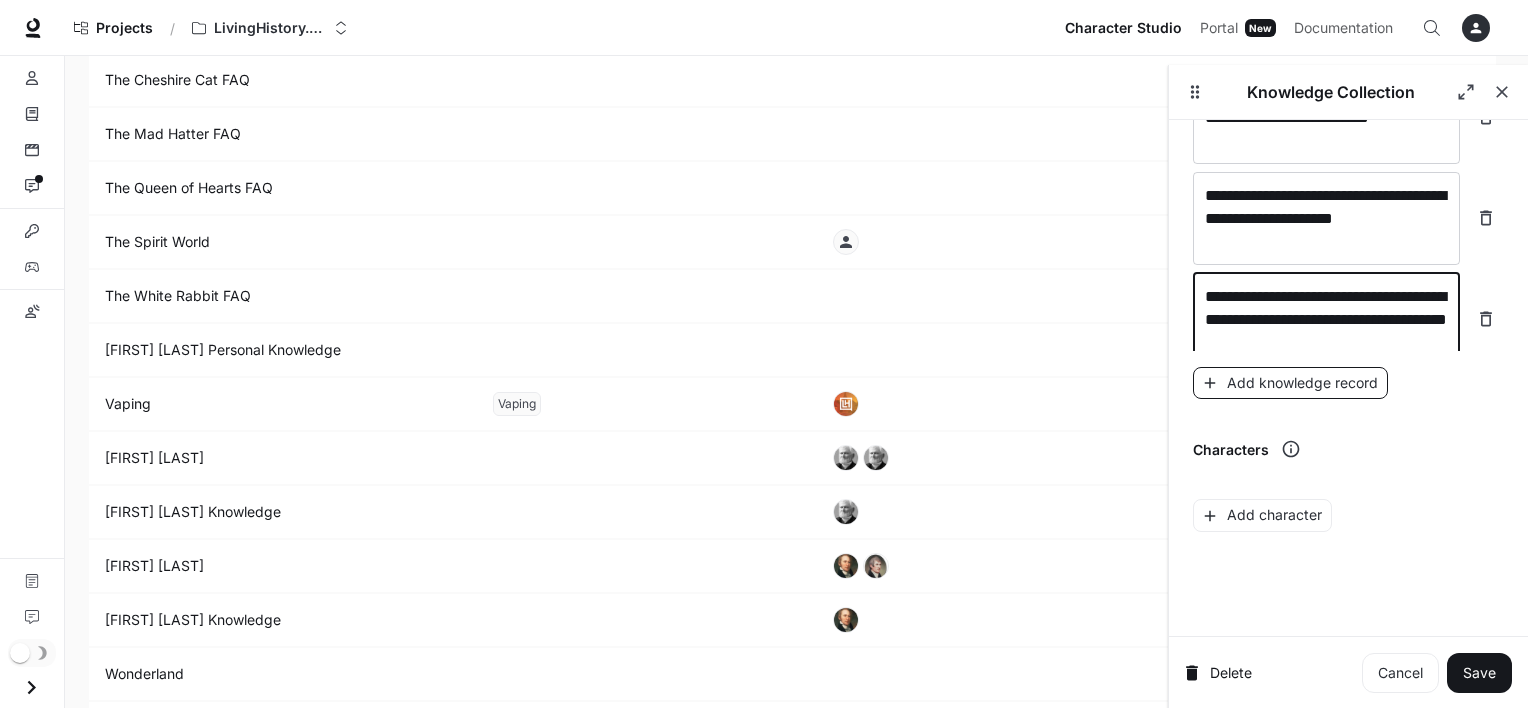 type on "**********" 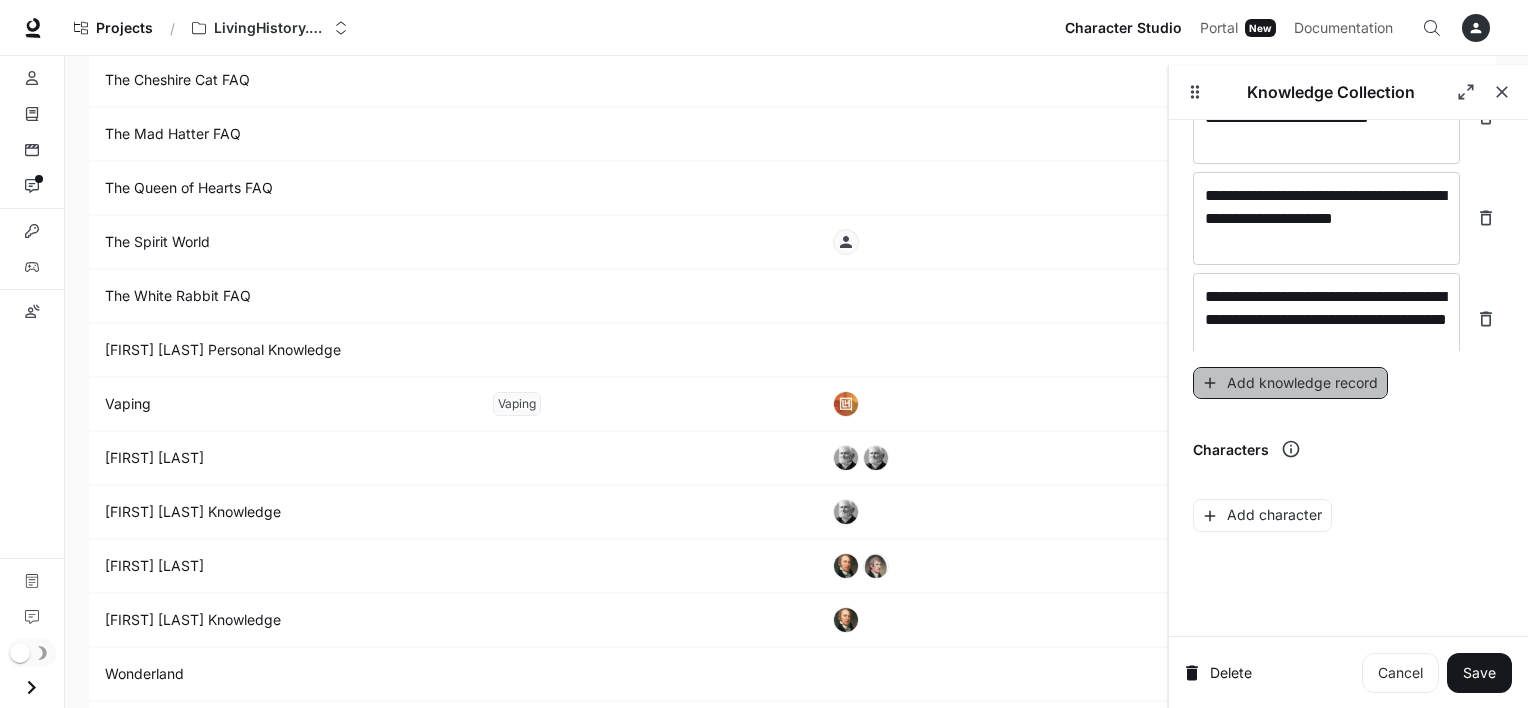 click on "Add knowledge record" at bounding box center [1290, 383] 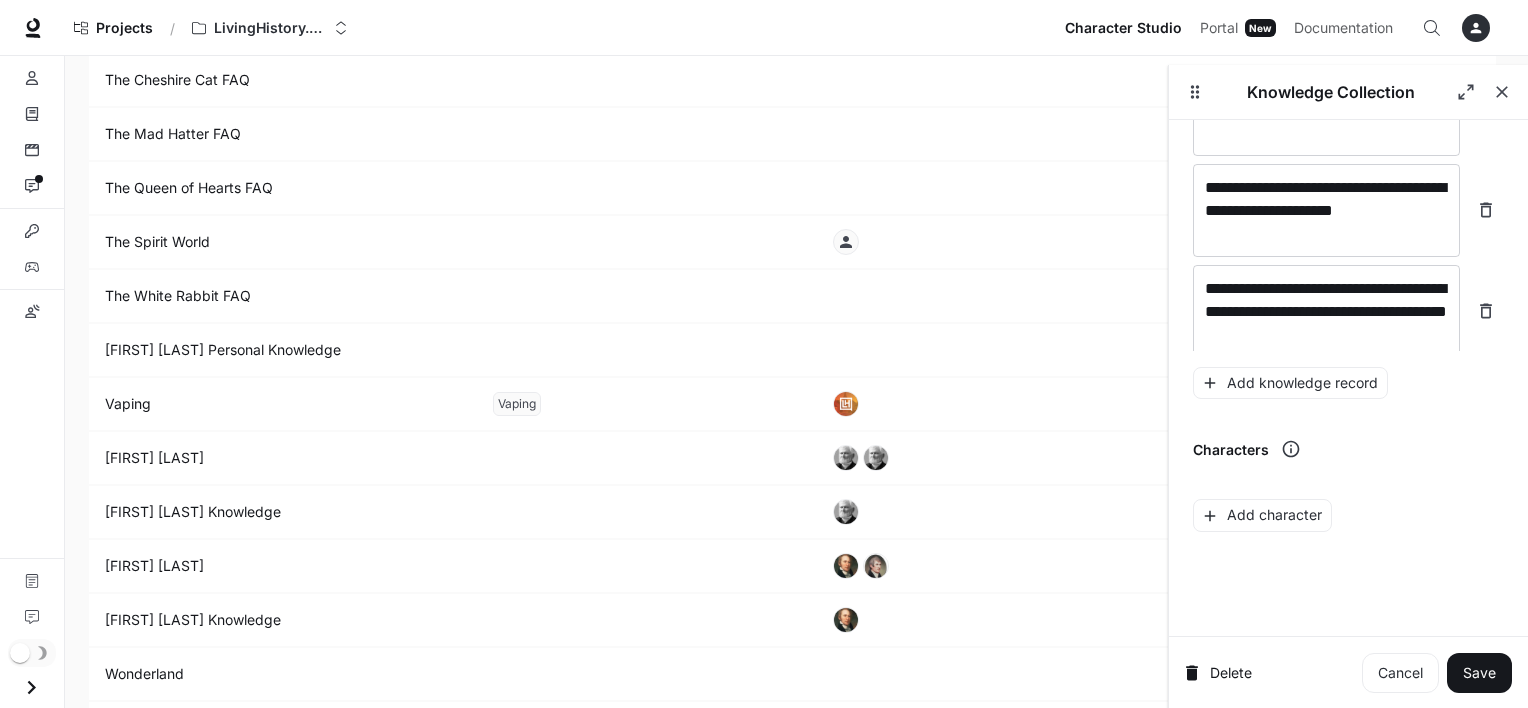 scroll, scrollTop: 39995, scrollLeft: 0, axis: vertical 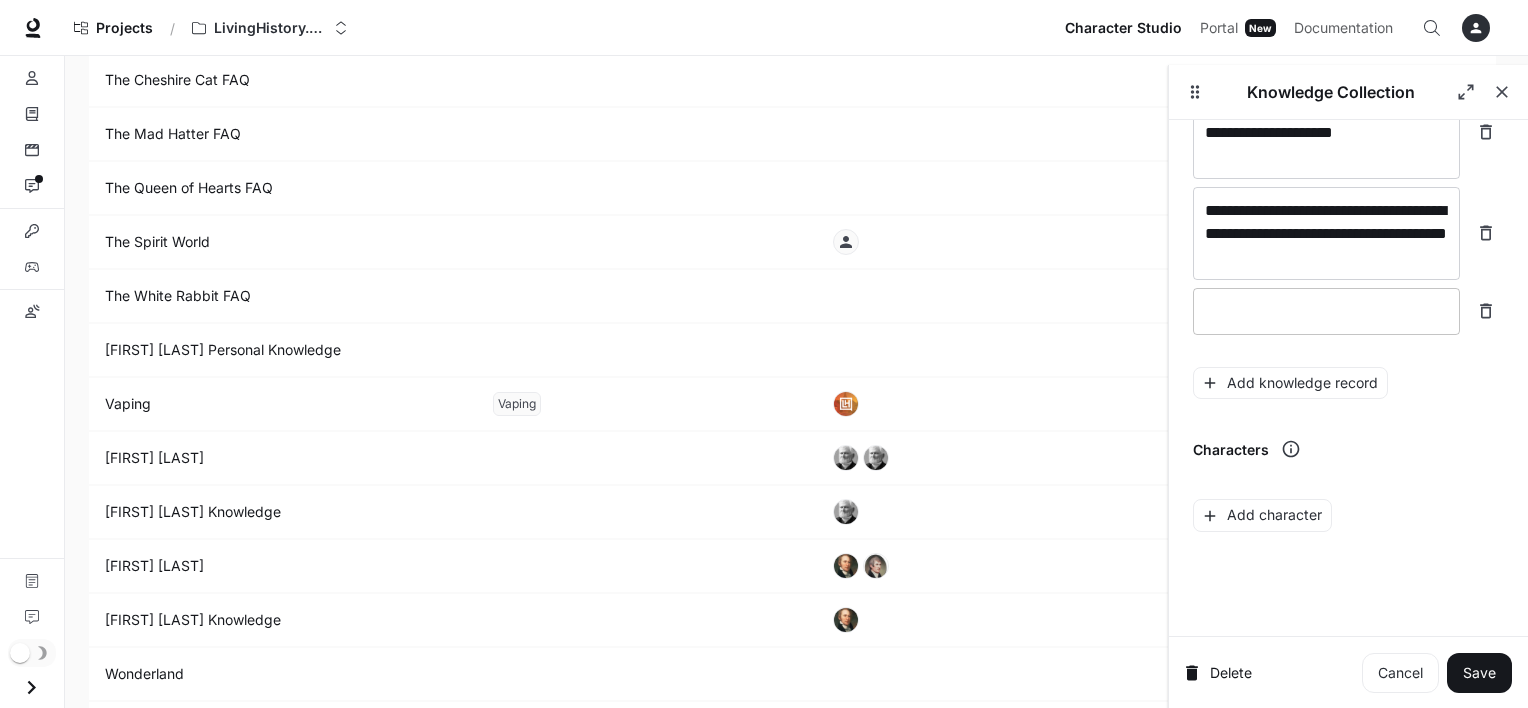 click at bounding box center (1326, 311) 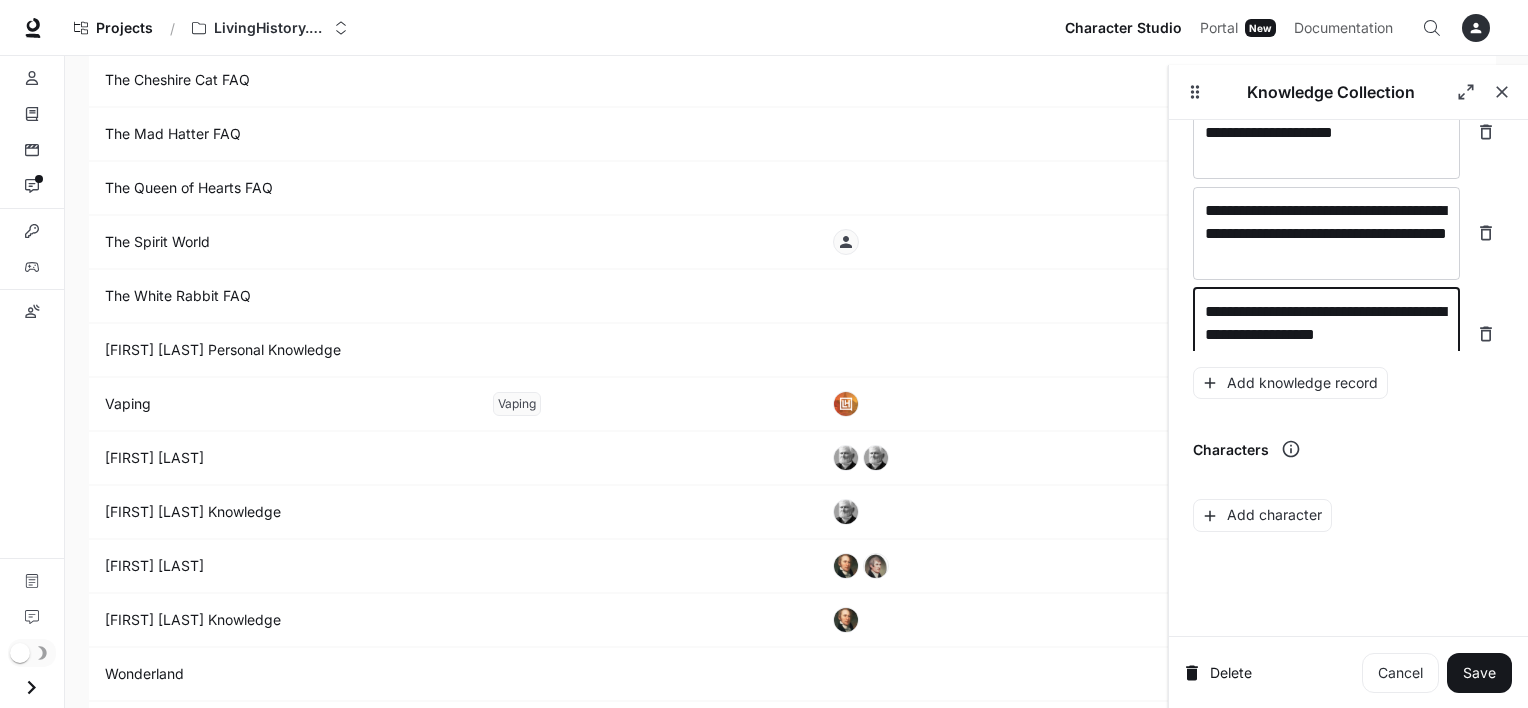 scroll, scrollTop: 40011, scrollLeft: 0, axis: vertical 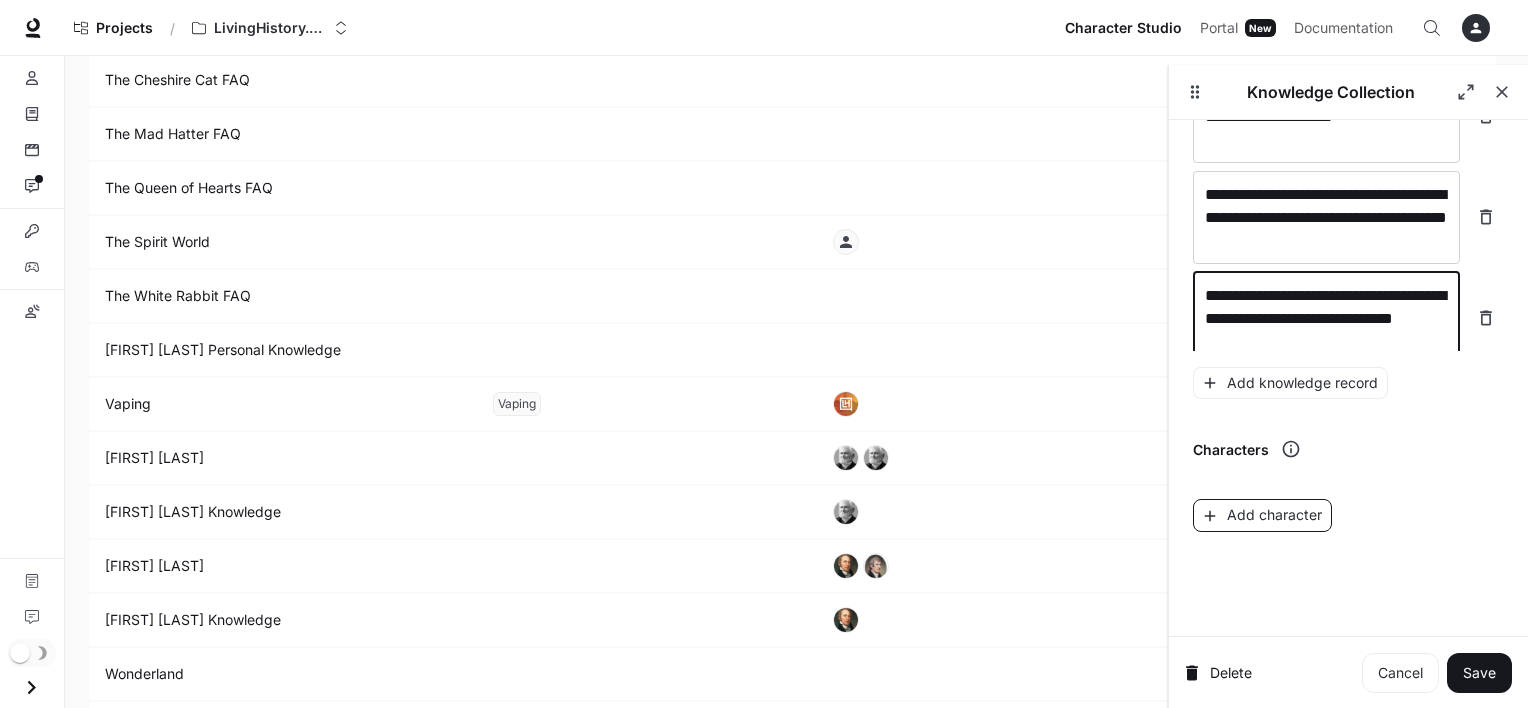 type on "**********" 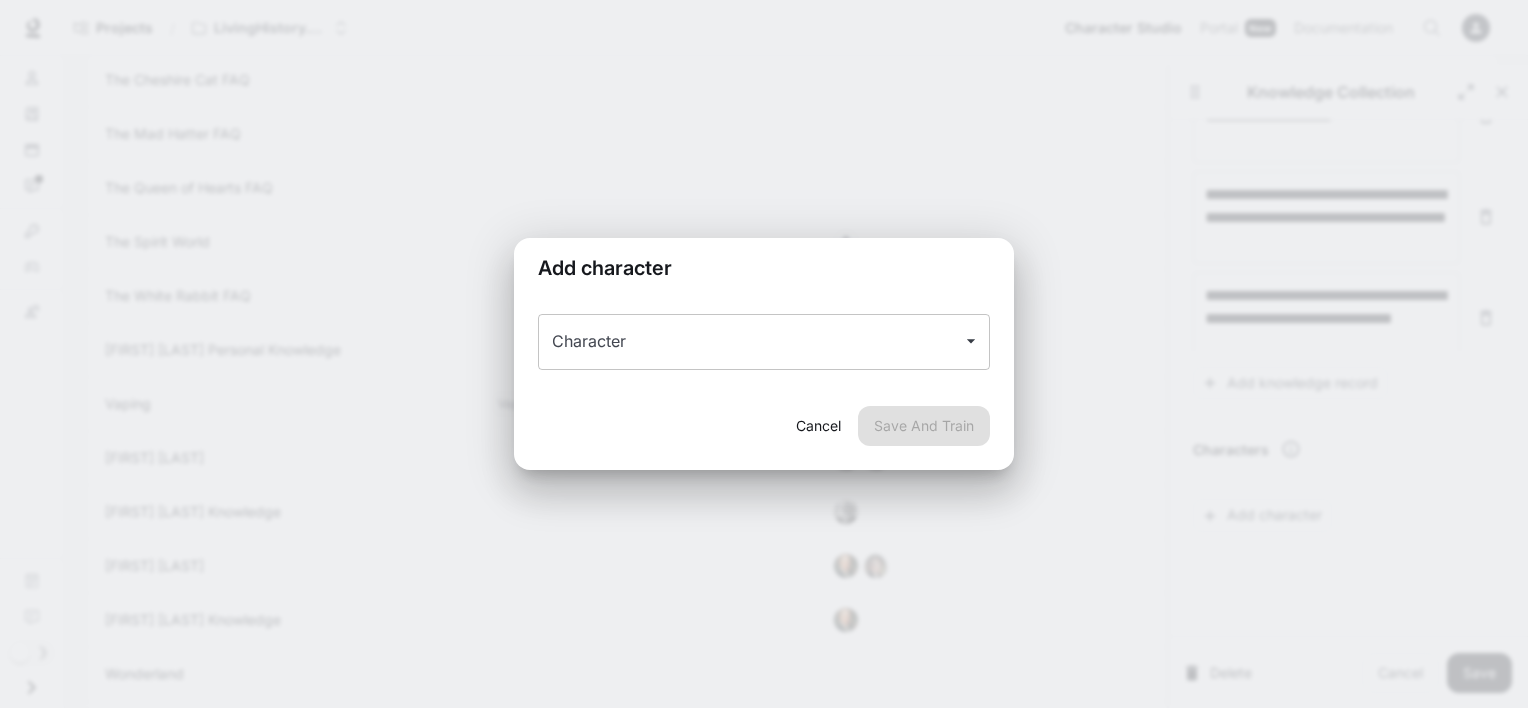 click on "Character" at bounding box center [764, 342] 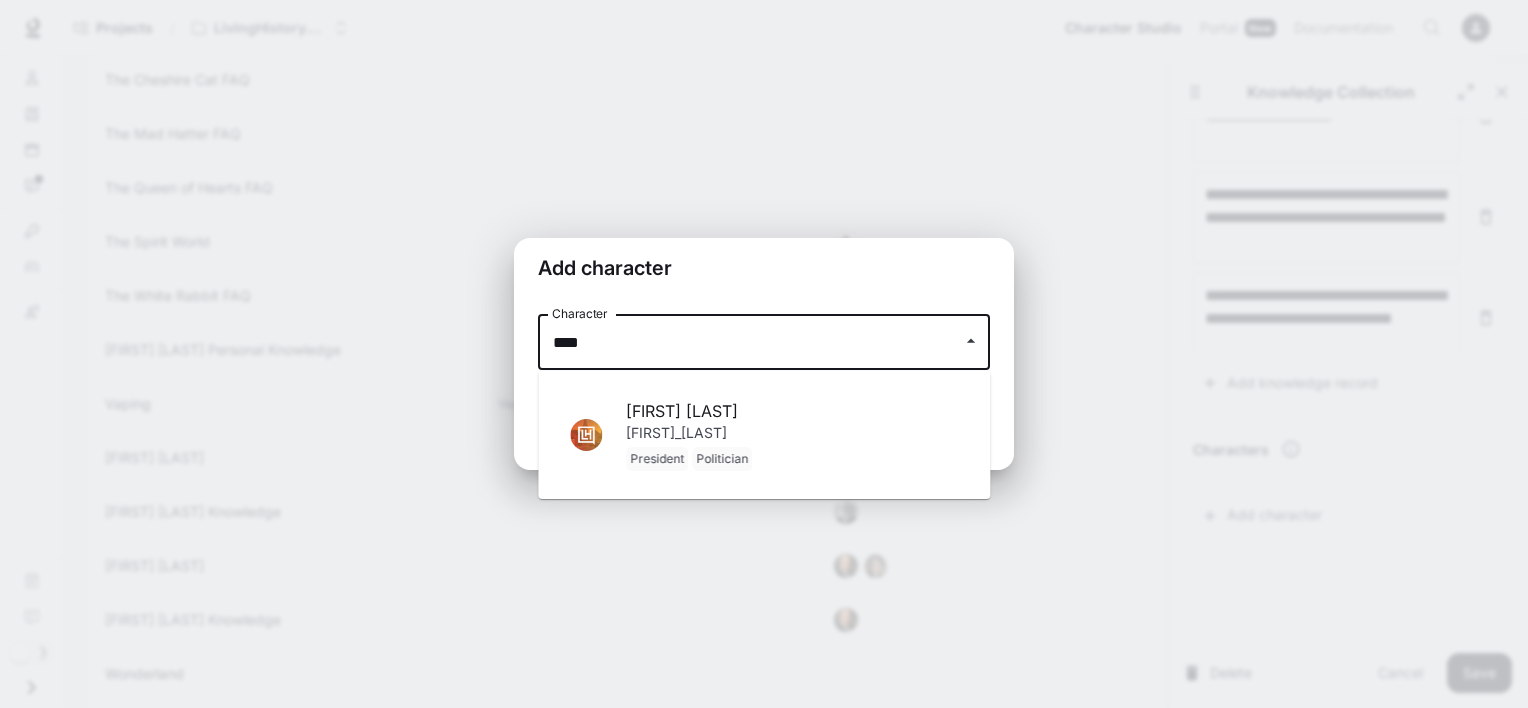 click on "Theodore Roosevelt" at bounding box center [792, 411] 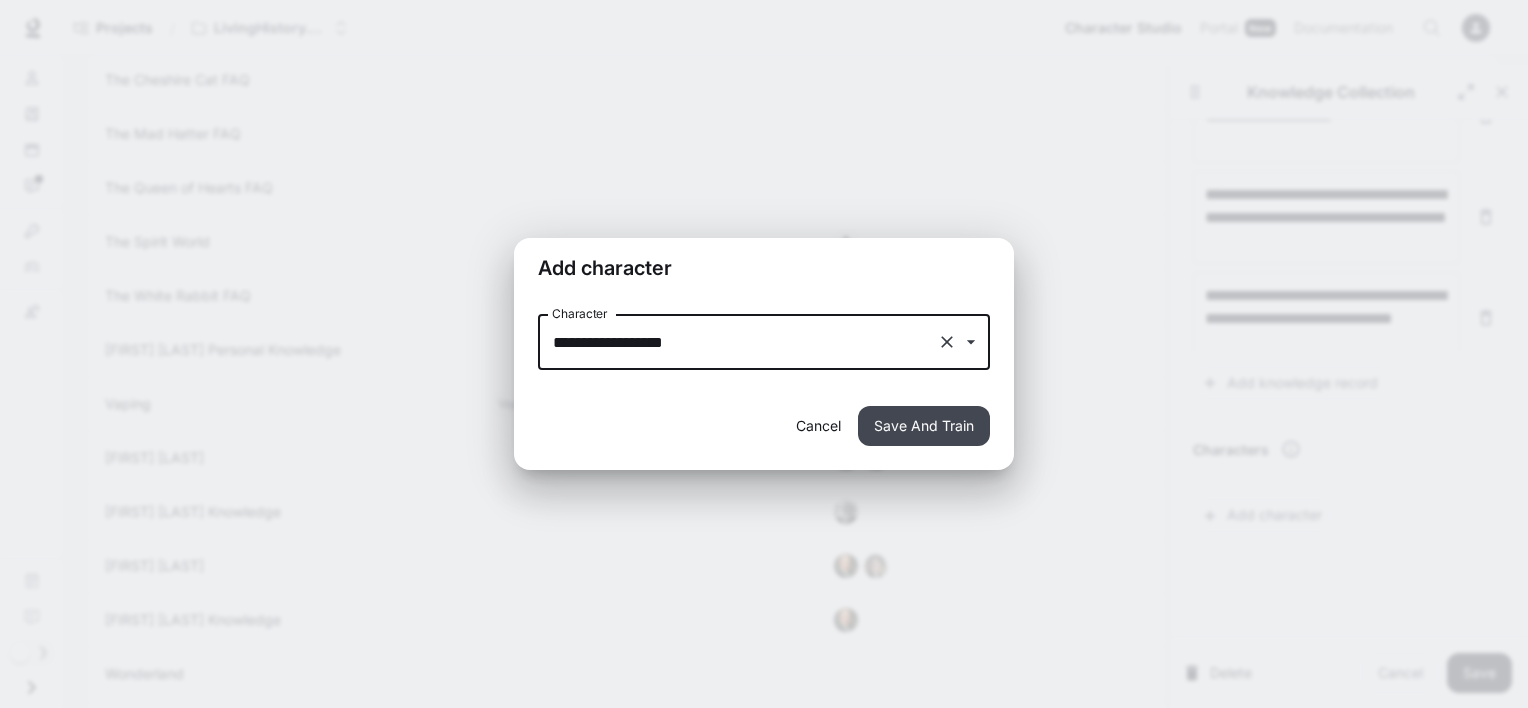 type on "**********" 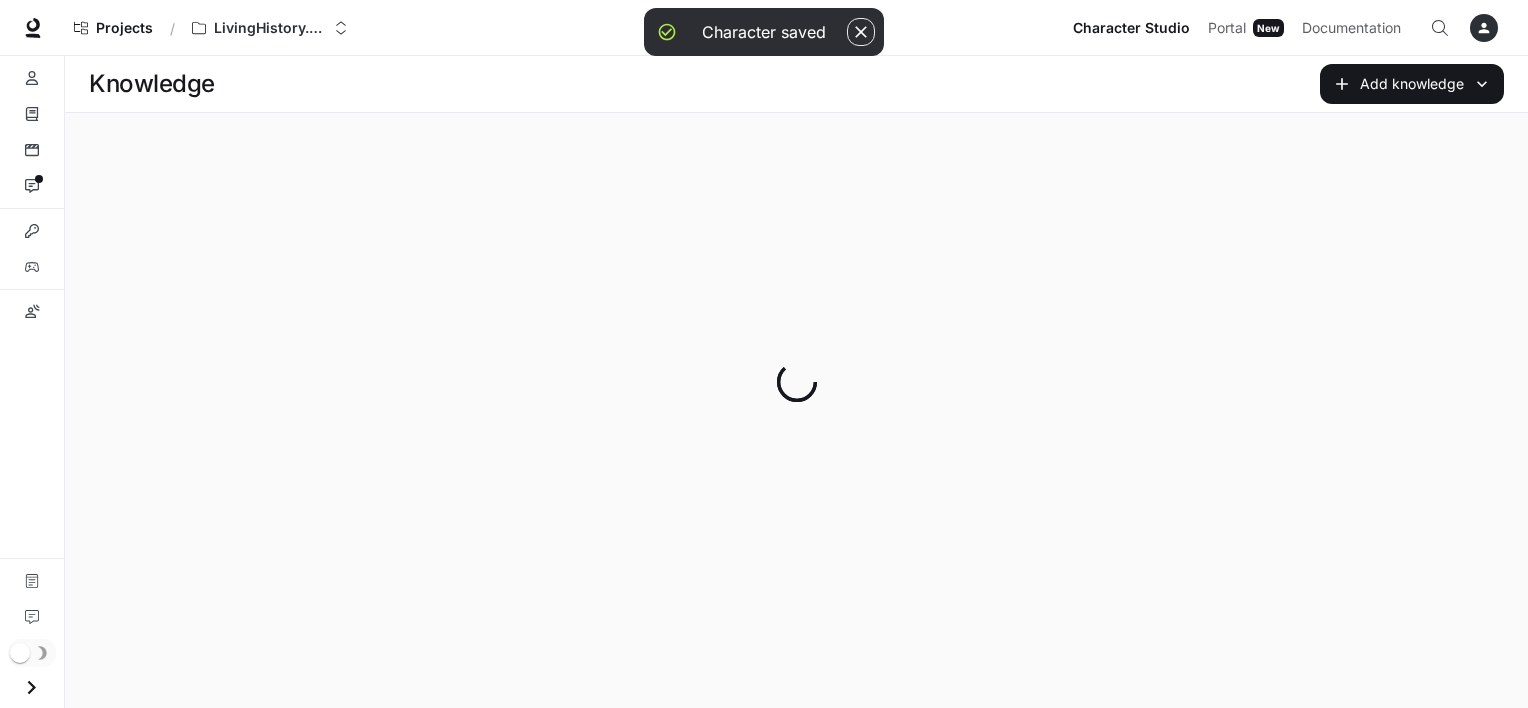 scroll, scrollTop: 0, scrollLeft: 0, axis: both 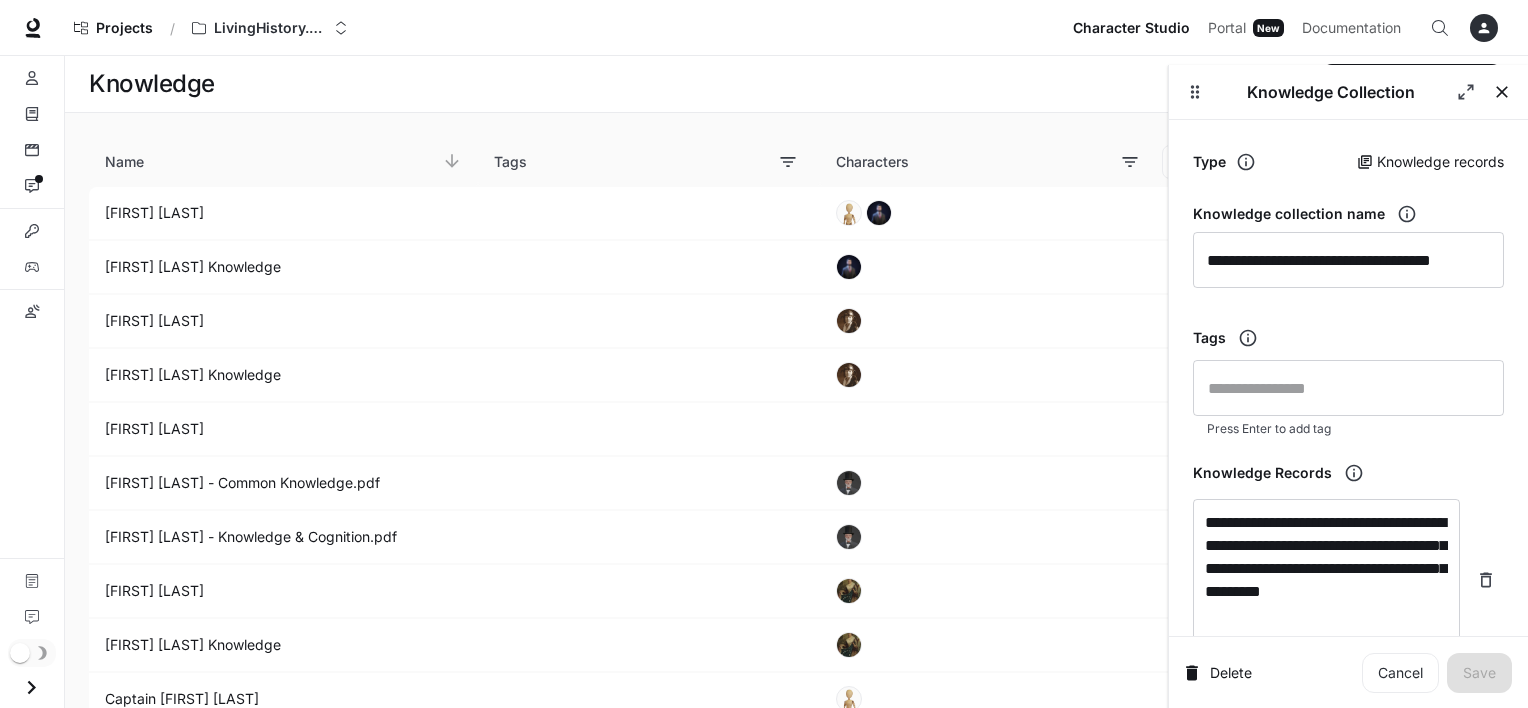 click 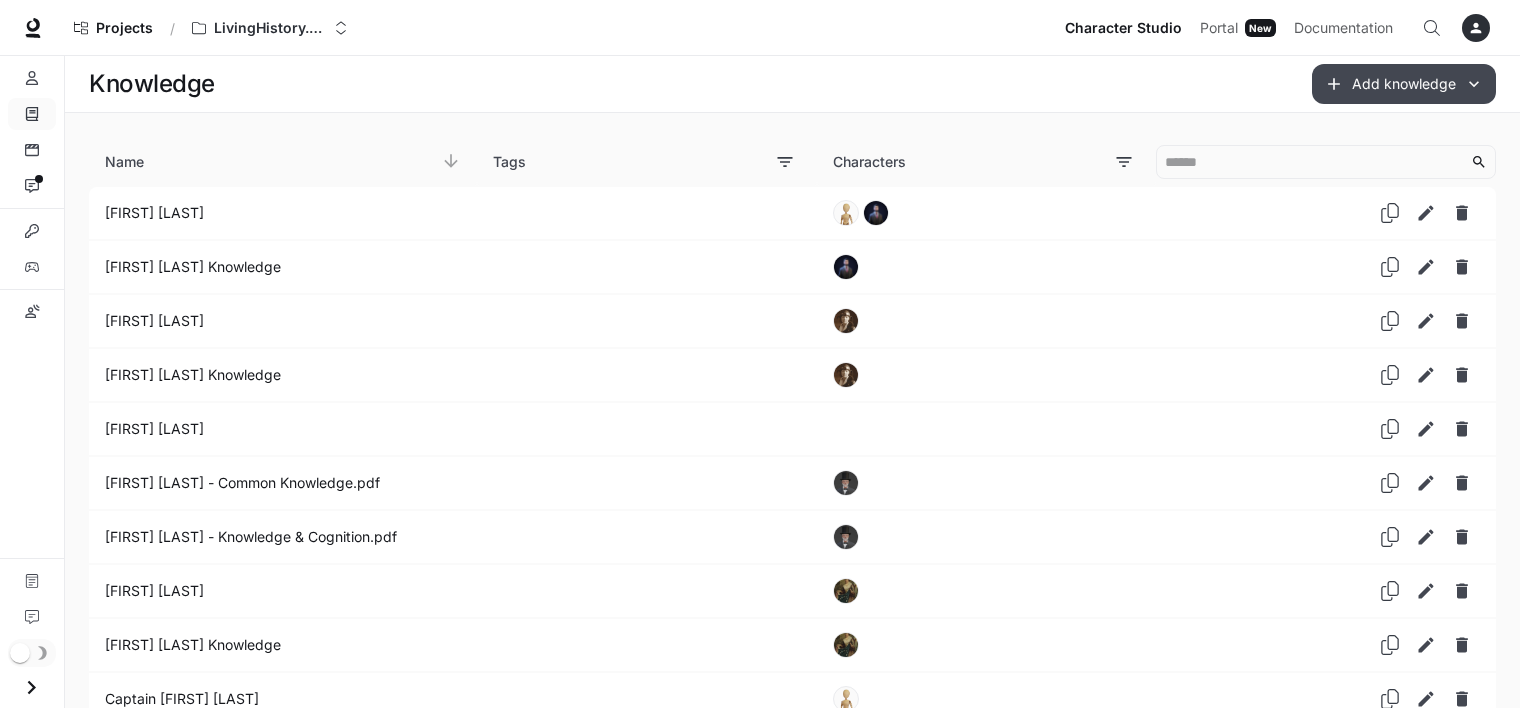 click on "Add knowledge" at bounding box center [1404, 84] 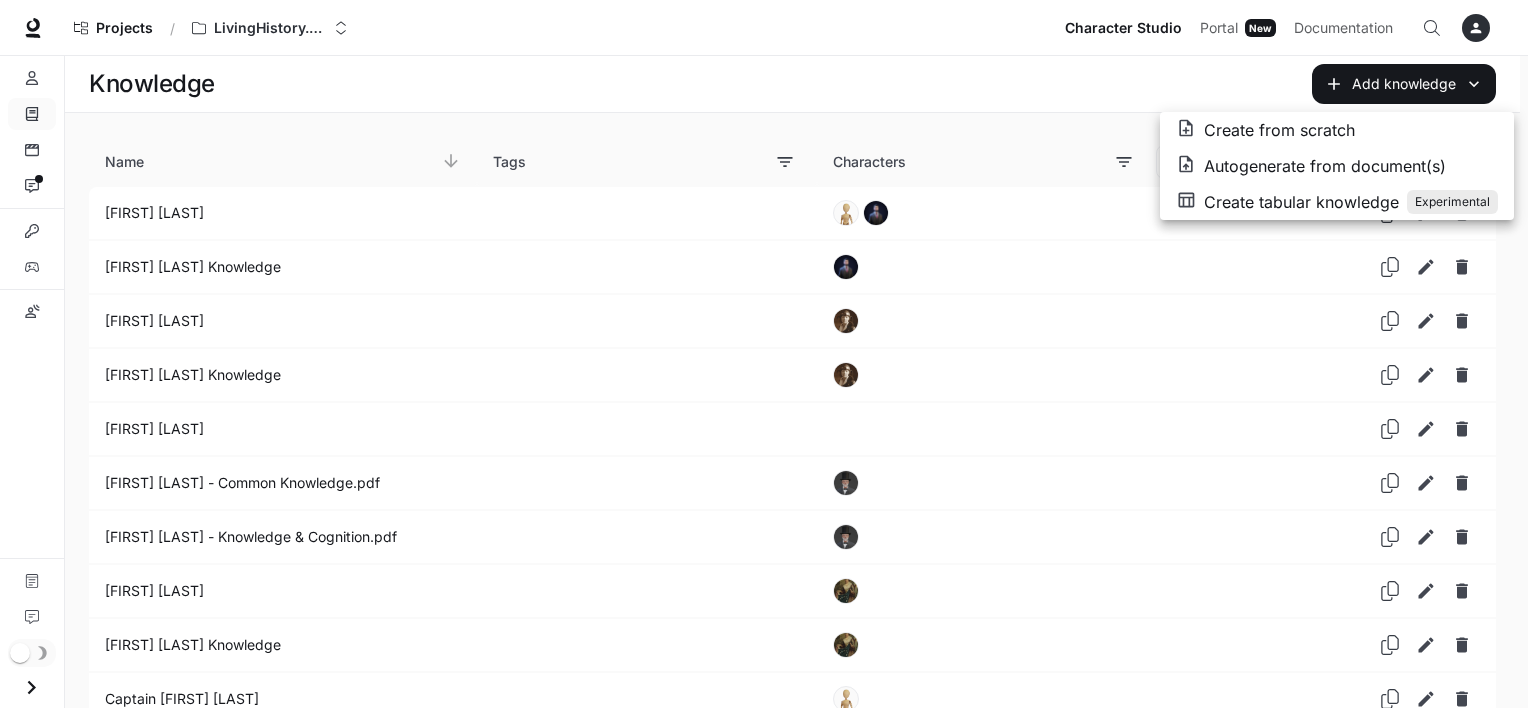click on "Create from scratch" at bounding box center (1279, 130) 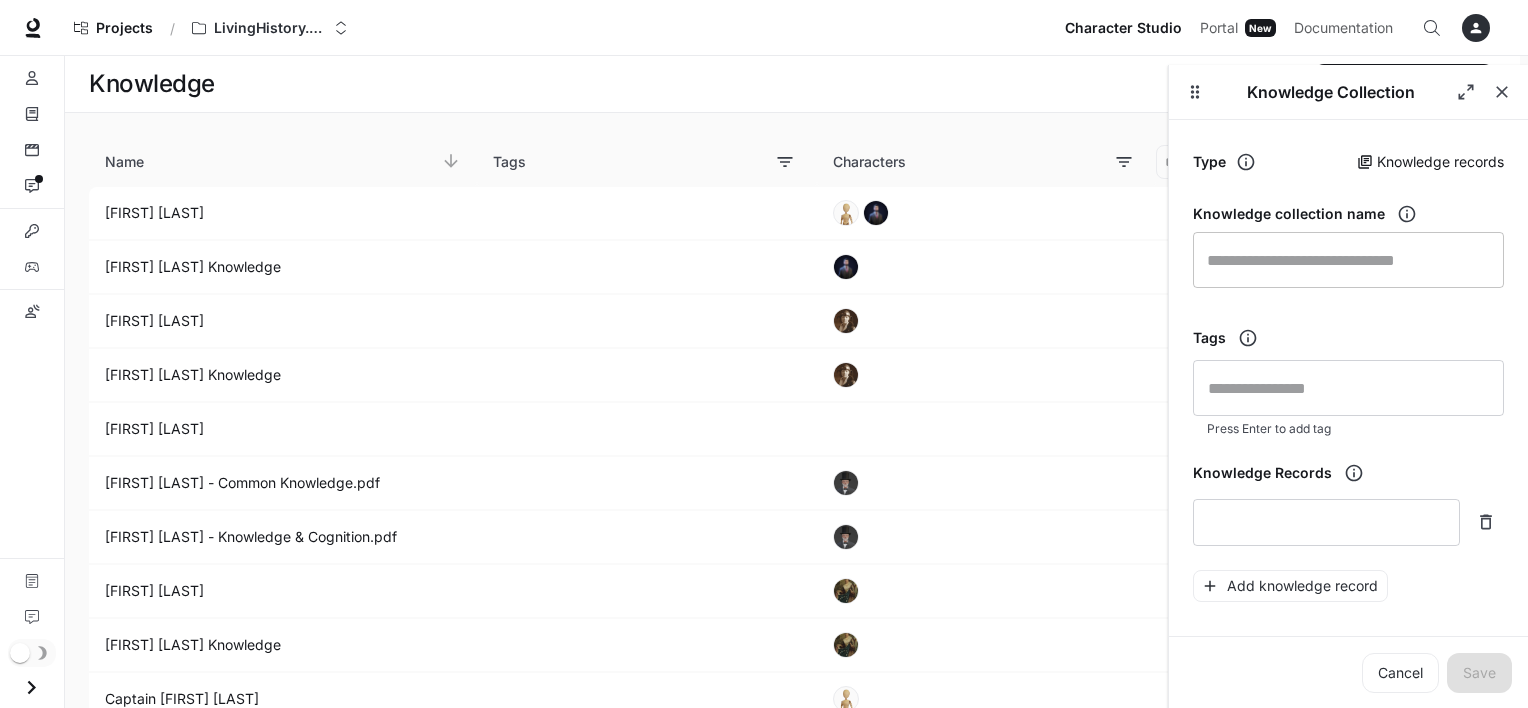 click at bounding box center [1348, 260] 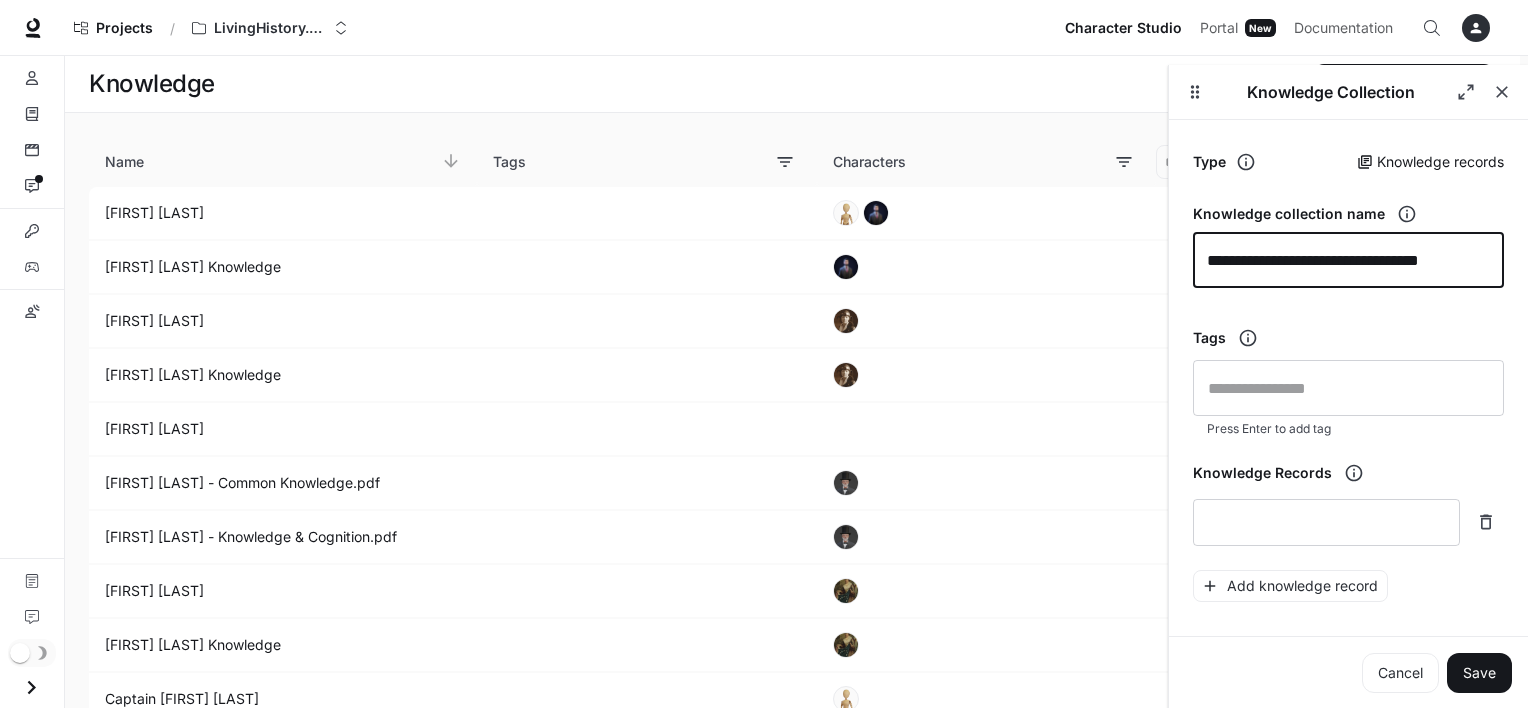 scroll, scrollTop: 0, scrollLeft: 42, axis: horizontal 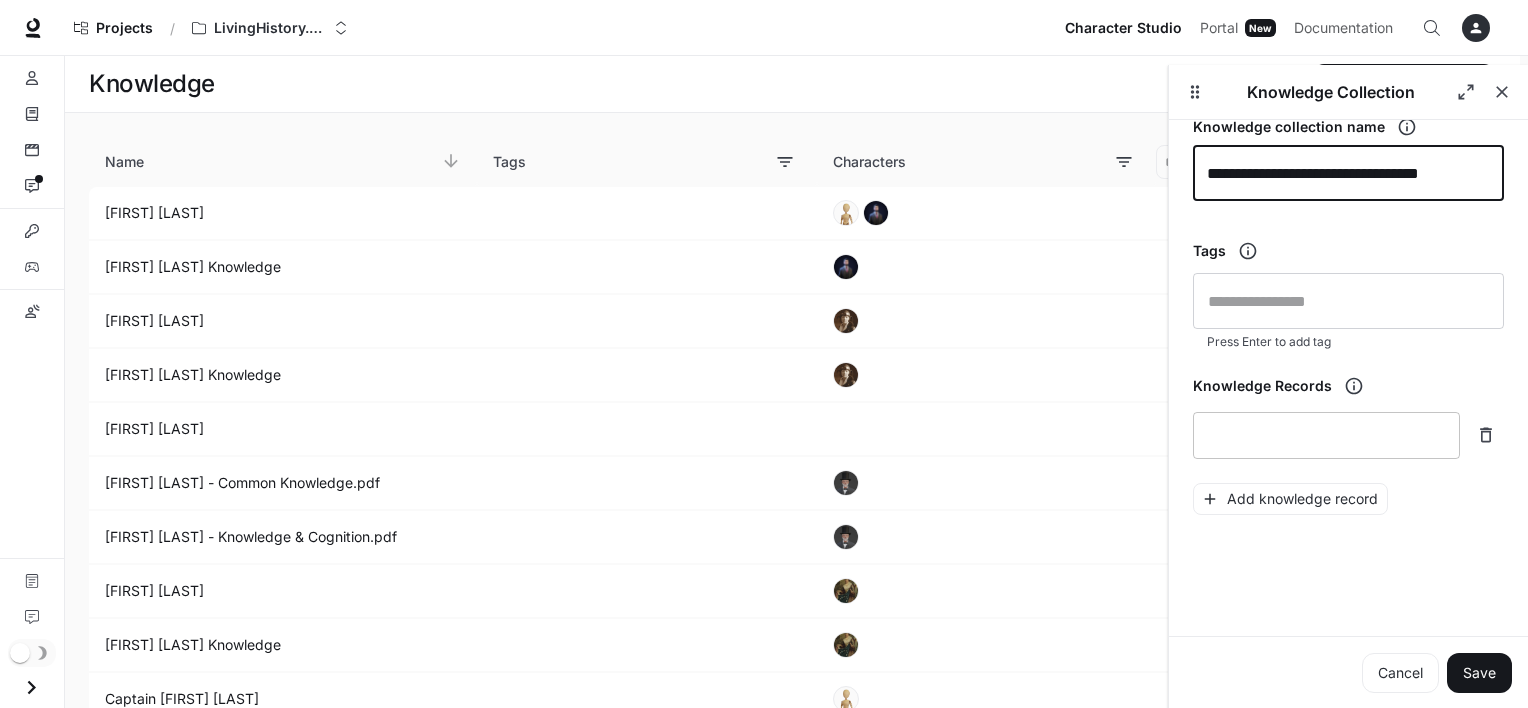 type on "**********" 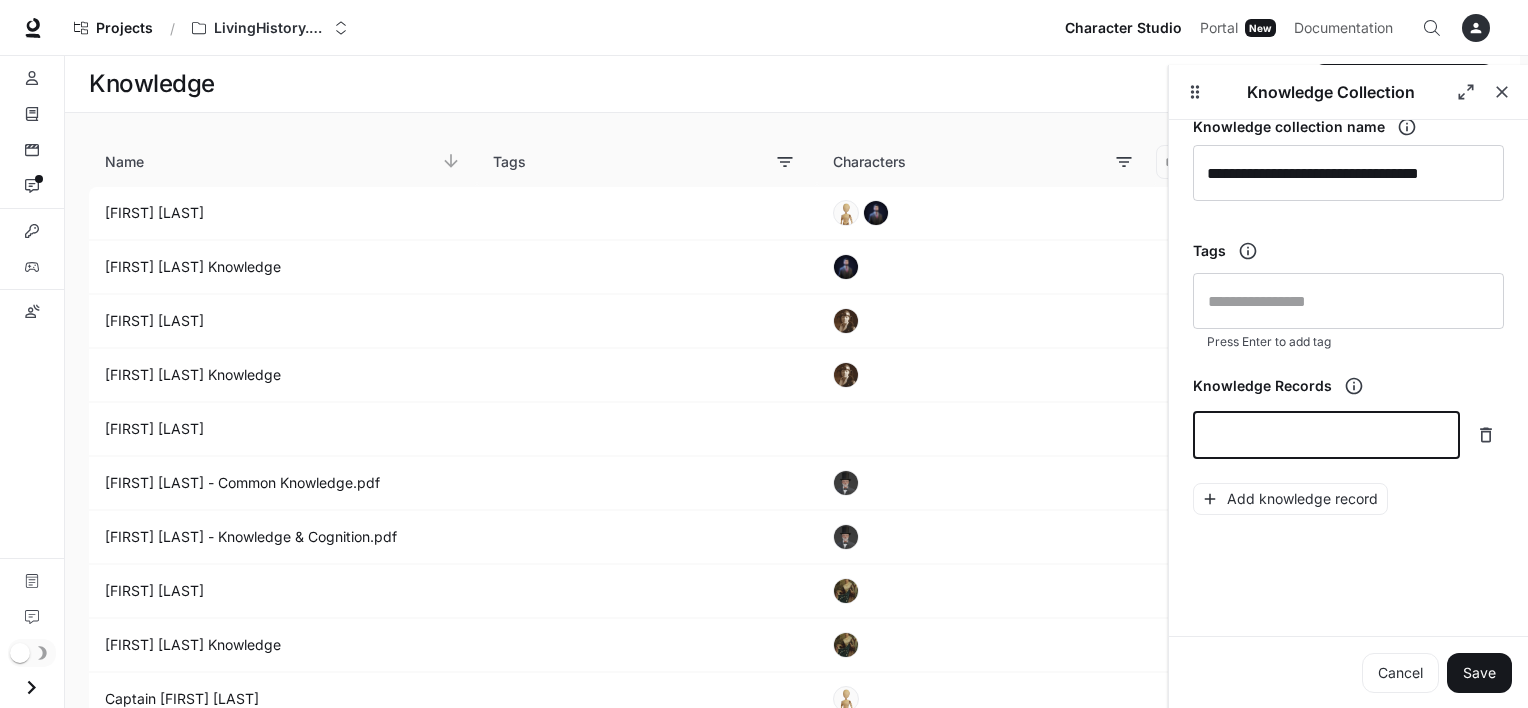 scroll, scrollTop: 0, scrollLeft: 0, axis: both 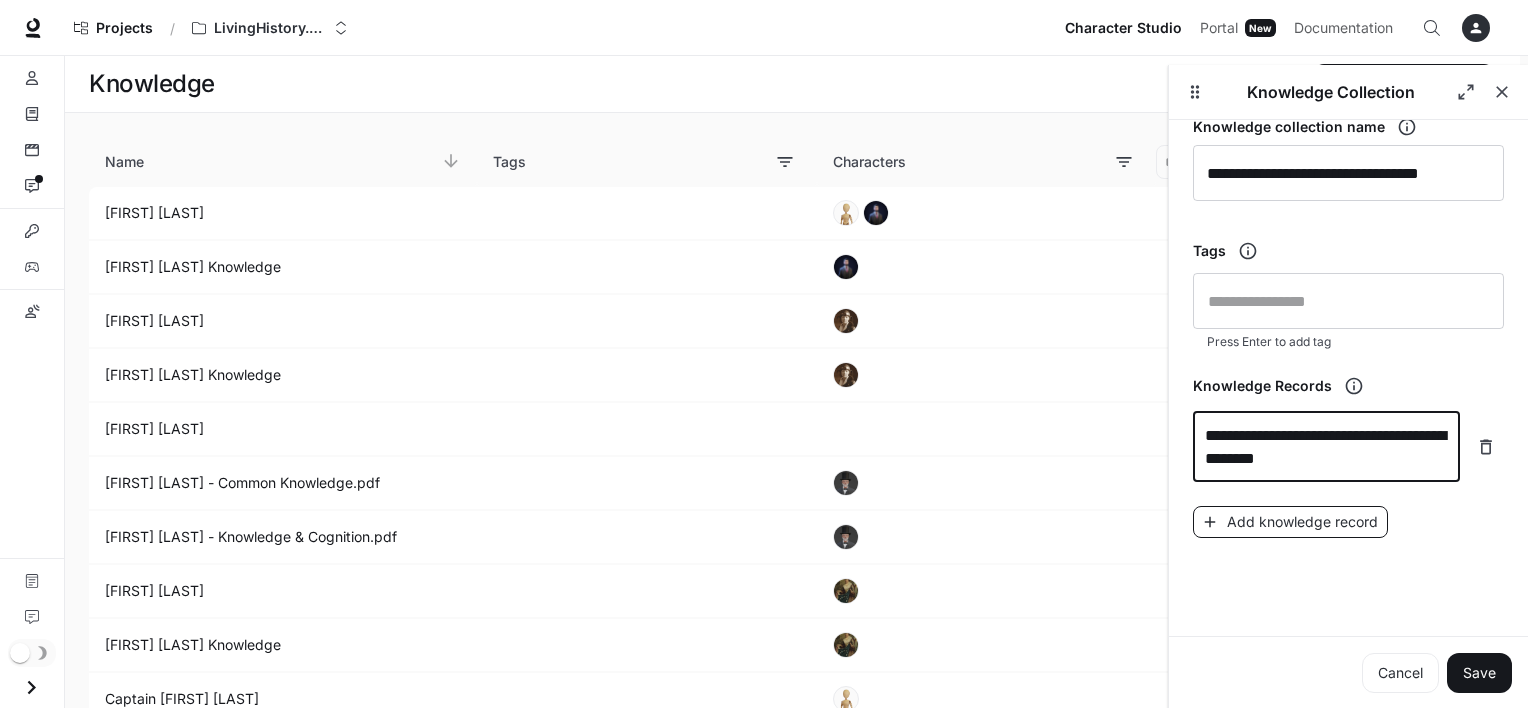 type on "**********" 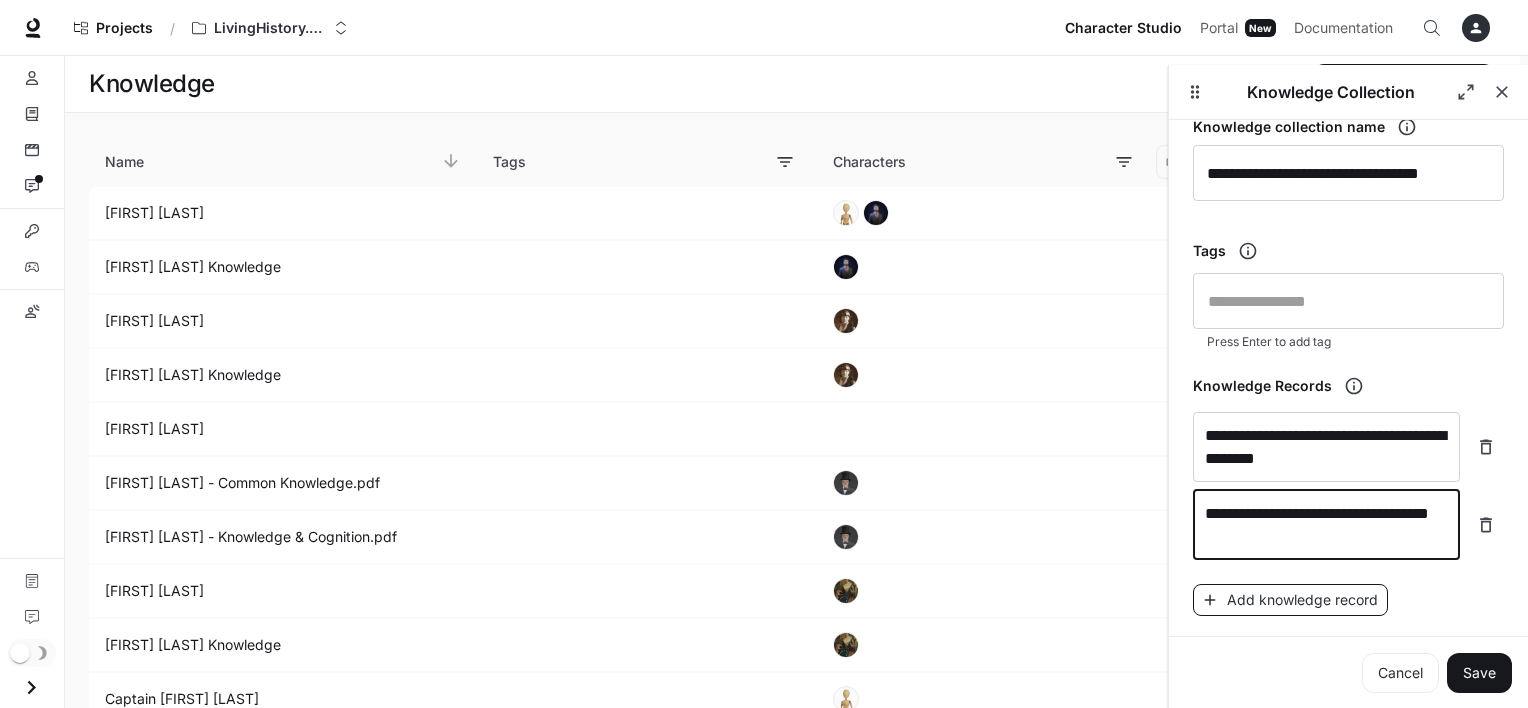 type on "**********" 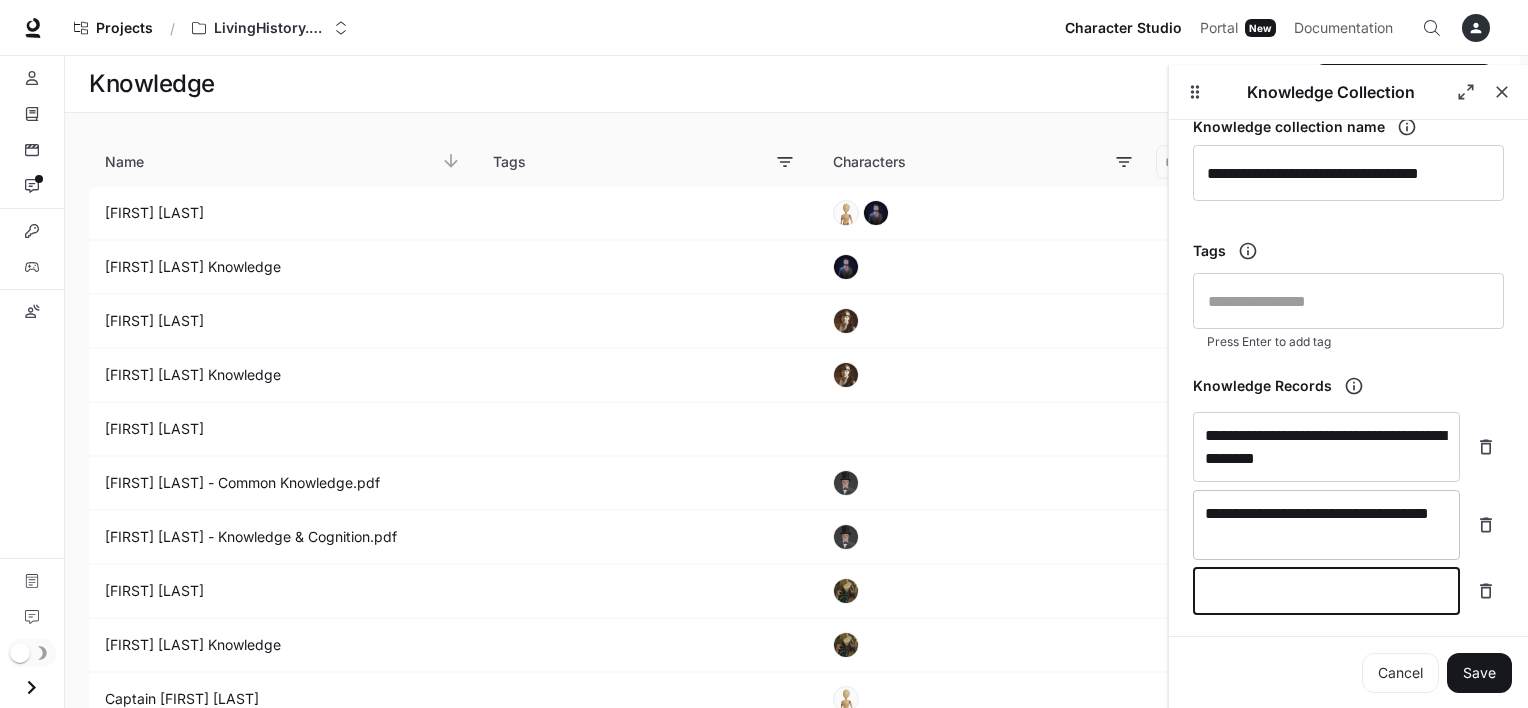 scroll, scrollTop: 243, scrollLeft: 0, axis: vertical 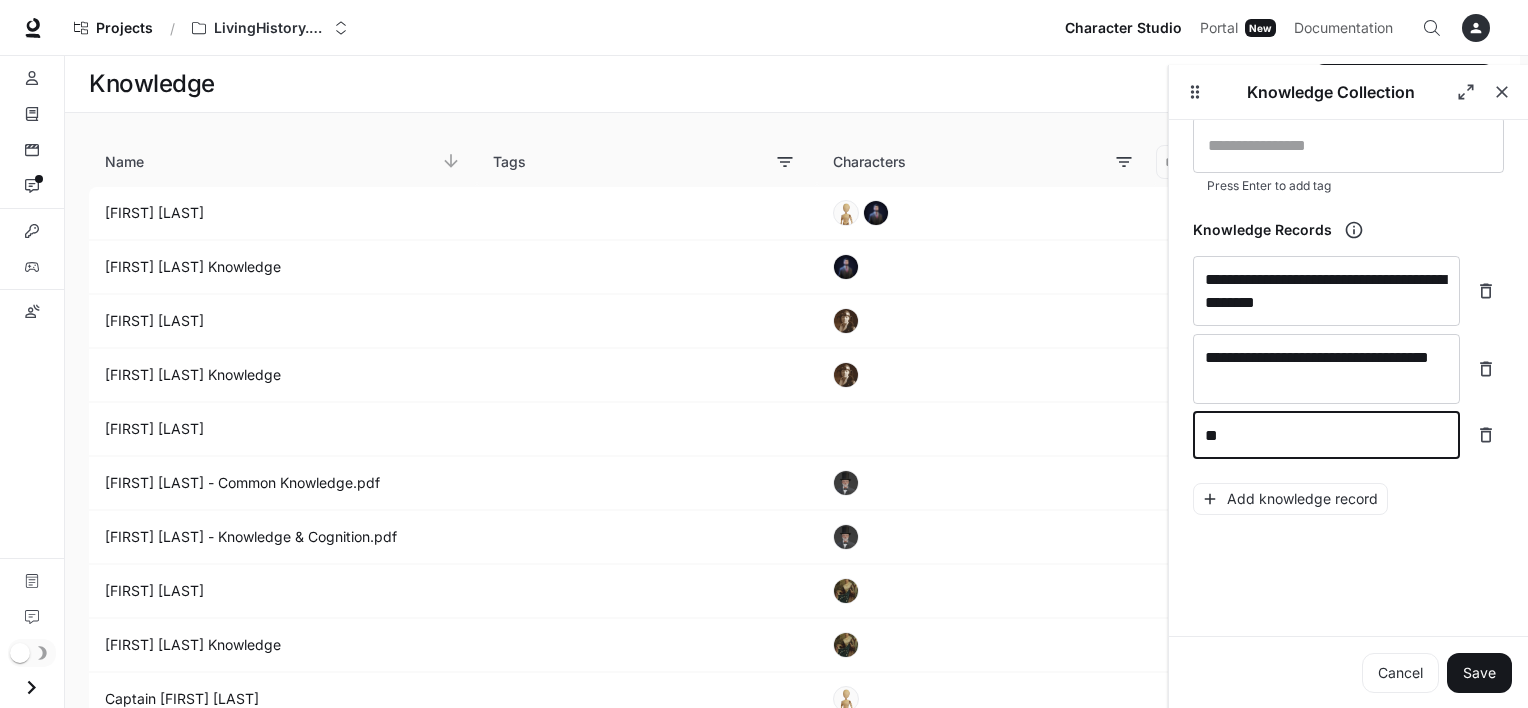 type on "*" 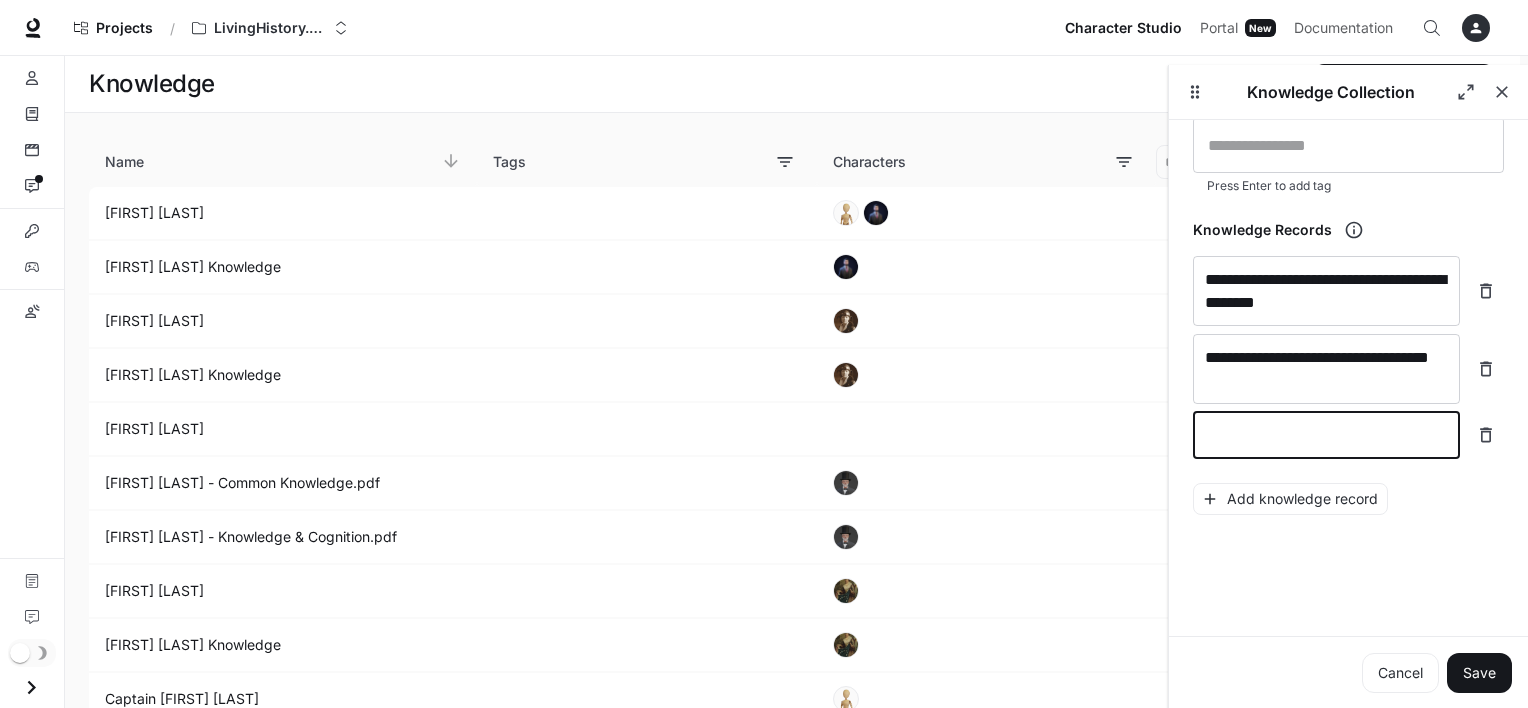 type on "*" 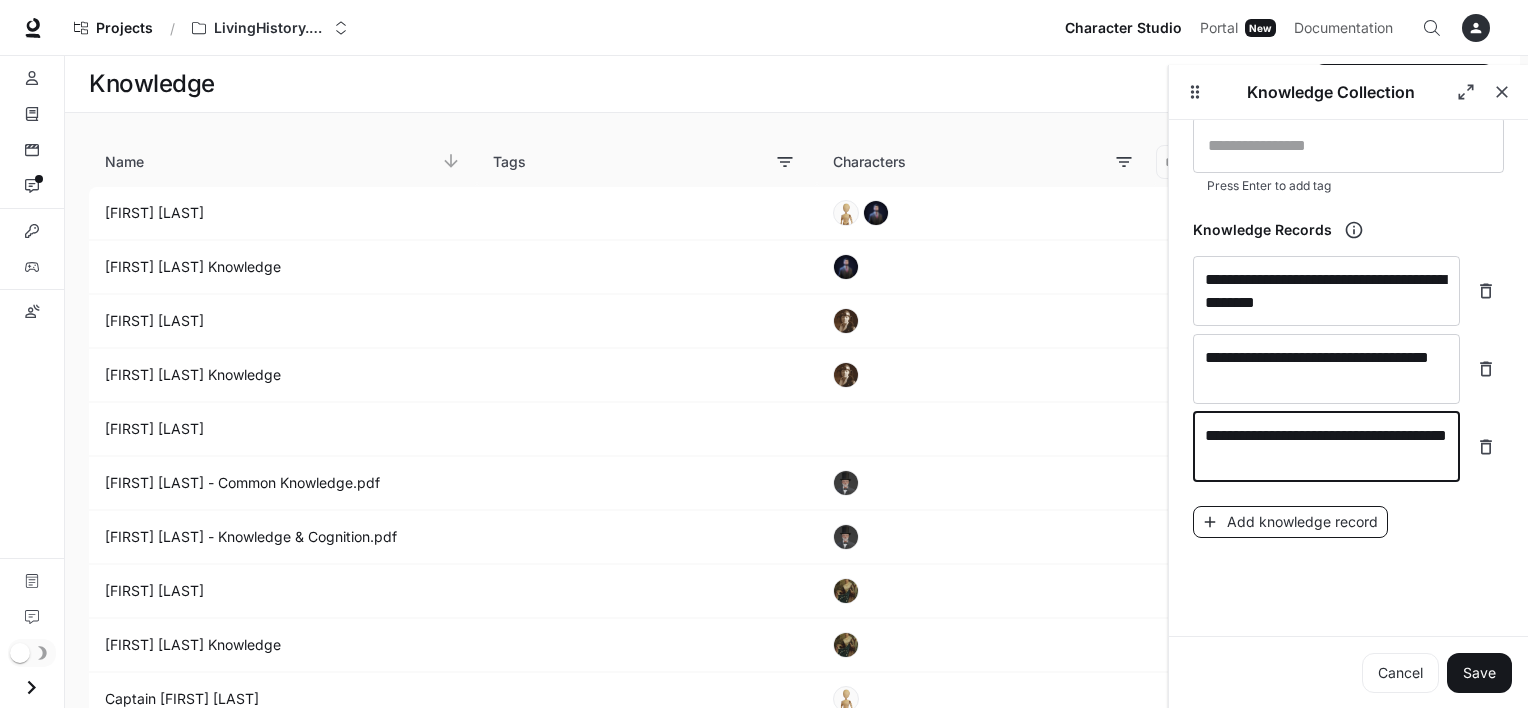 type on "**********" 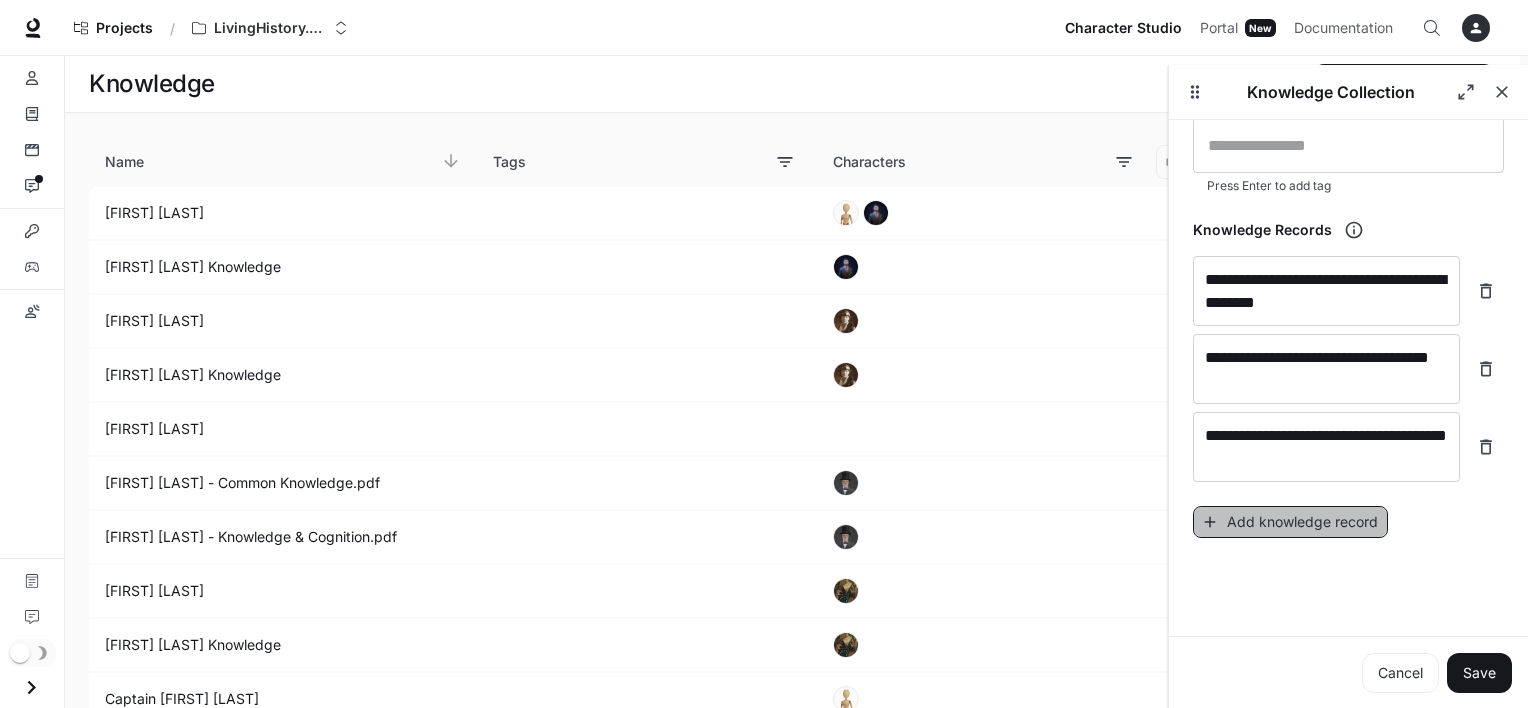 click on "Add knowledge record" at bounding box center (1290, 522) 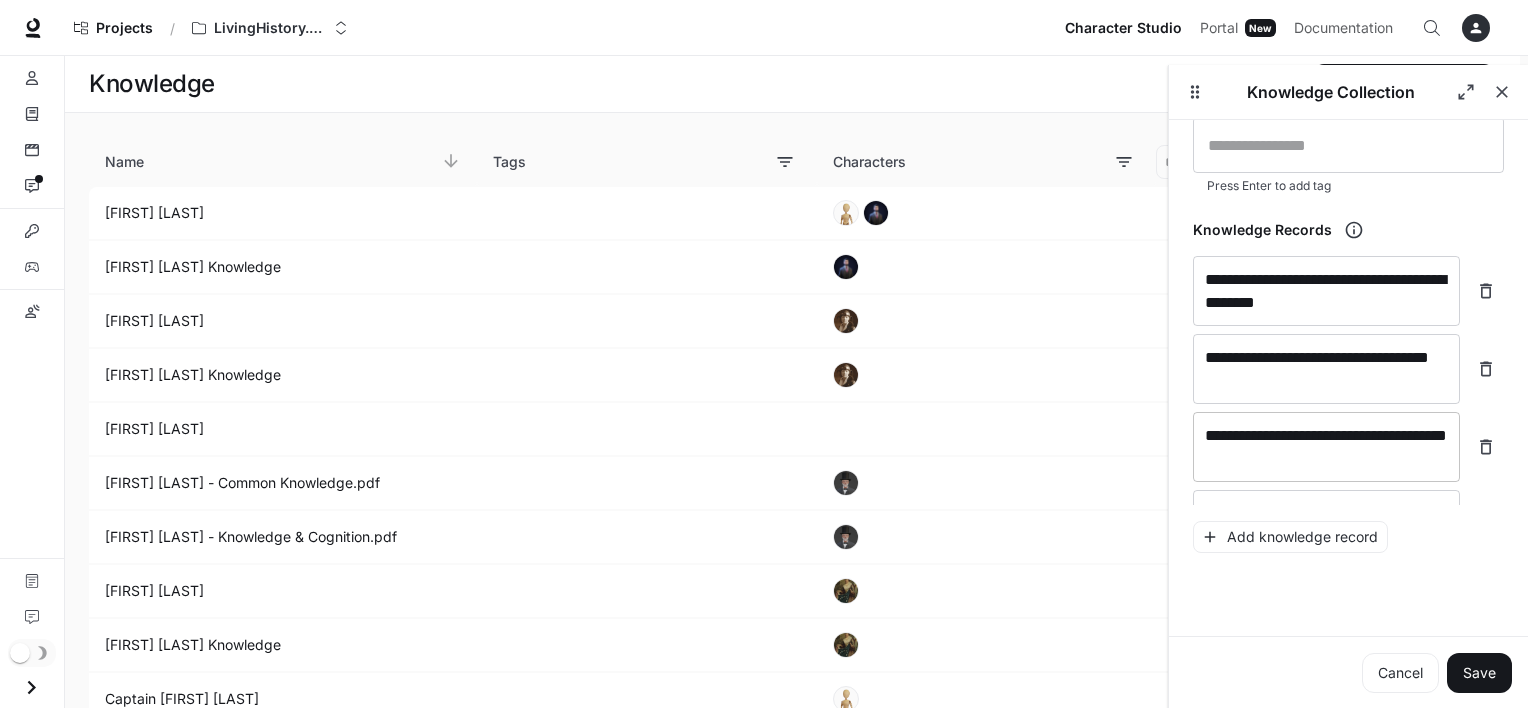 scroll, scrollTop: 24, scrollLeft: 0, axis: vertical 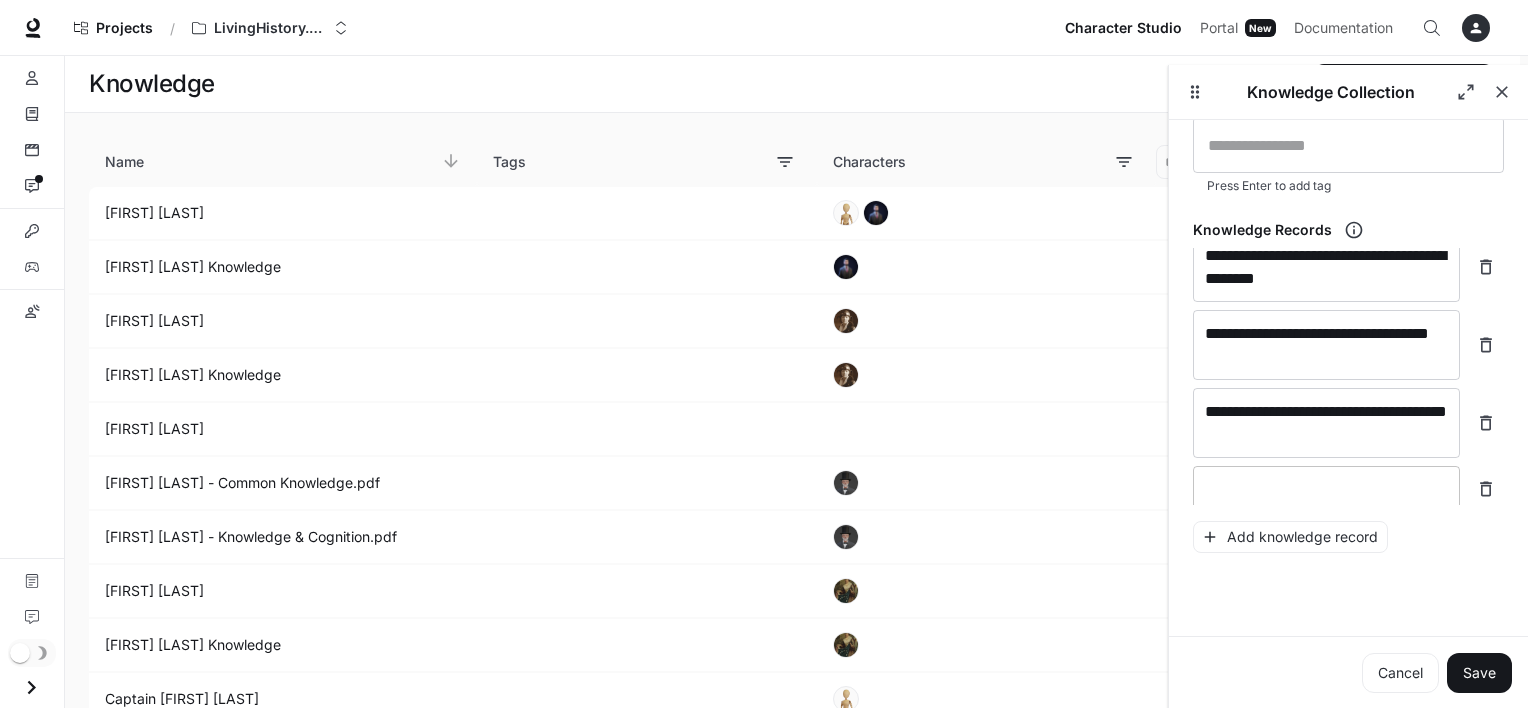 click at bounding box center [1326, 489] 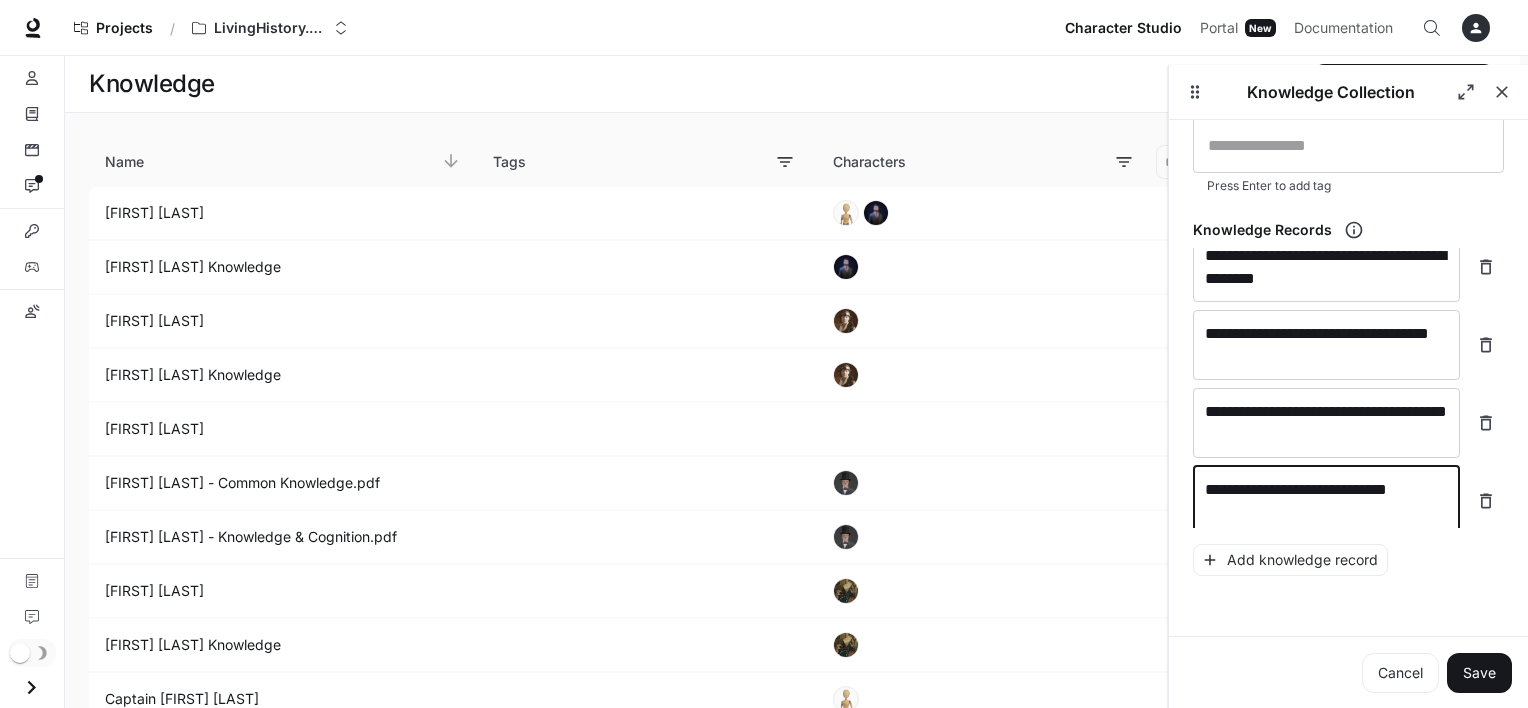 scroll, scrollTop: 40, scrollLeft: 0, axis: vertical 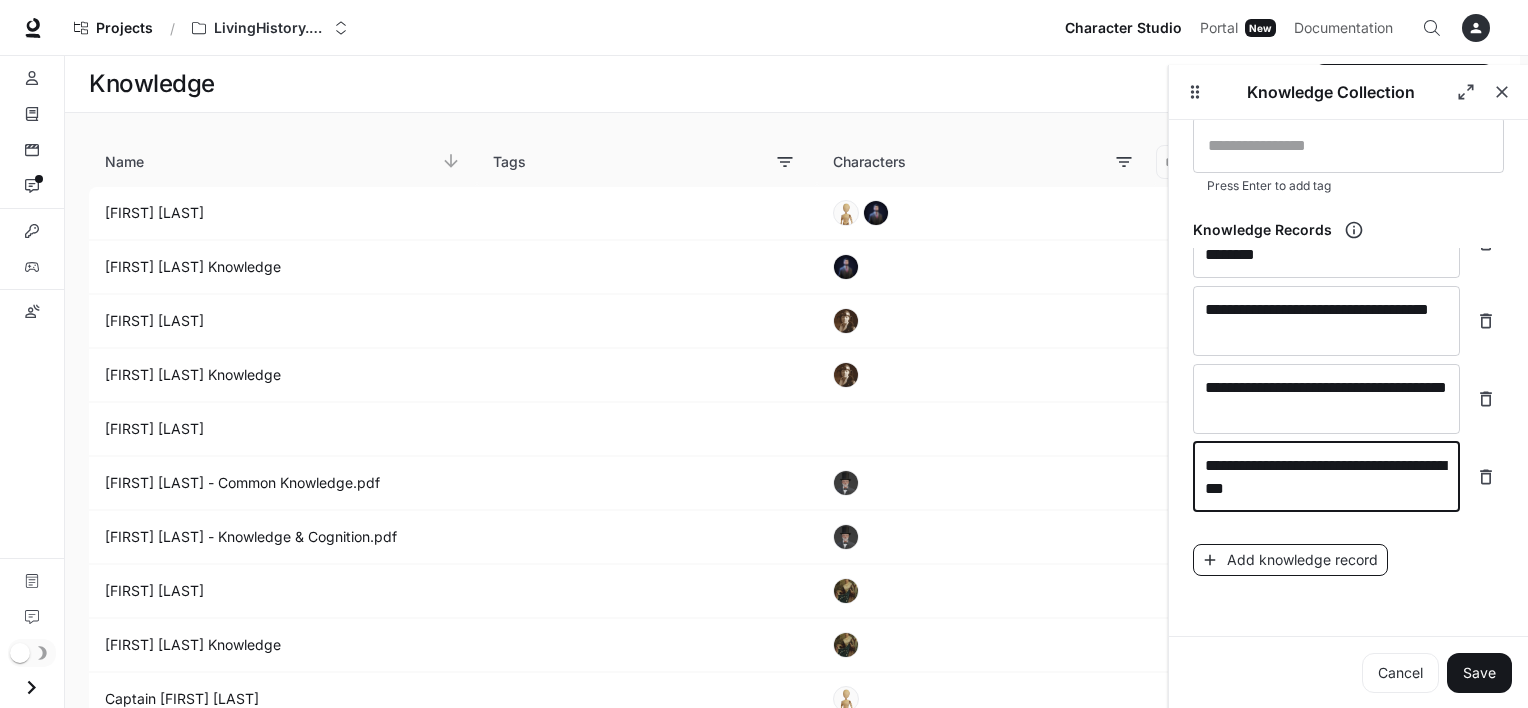type on "**********" 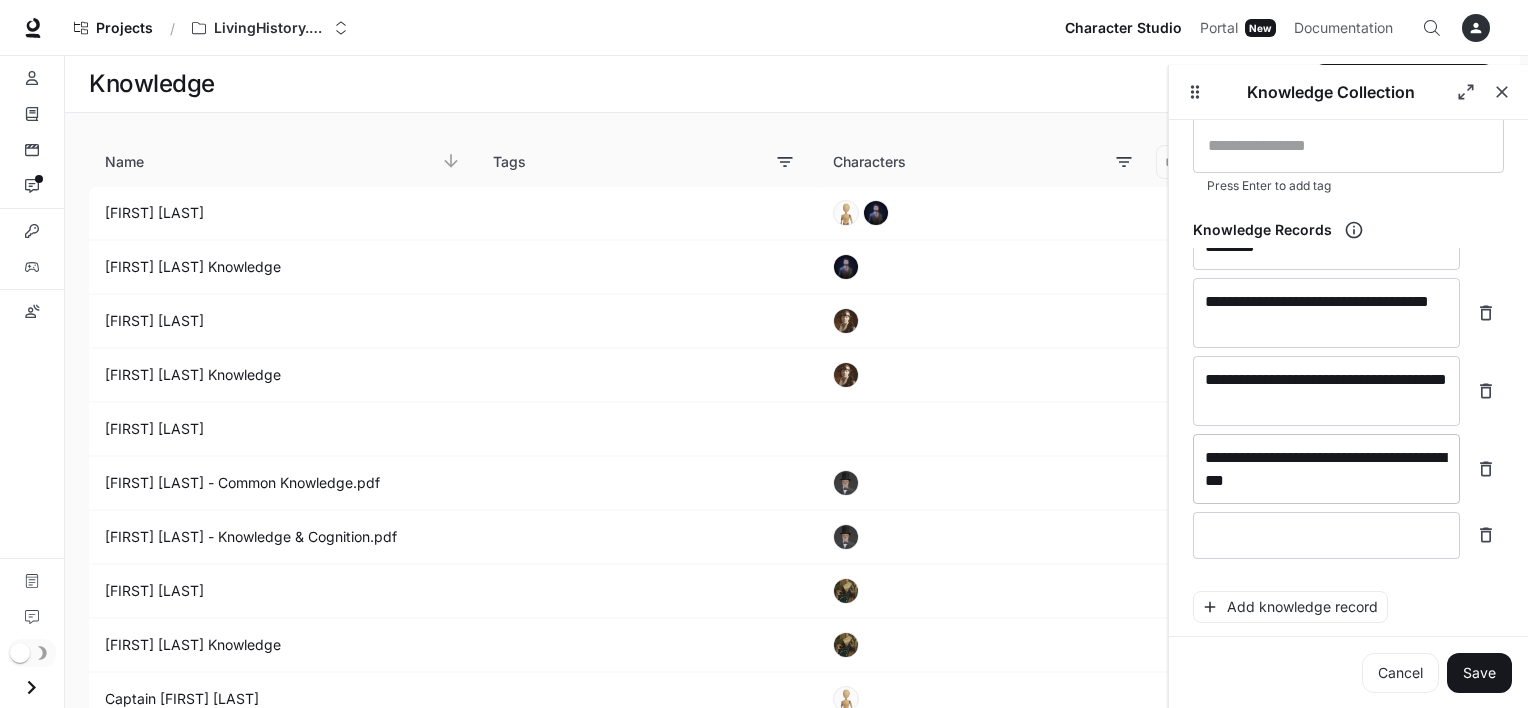 scroll, scrollTop: 56, scrollLeft: 0, axis: vertical 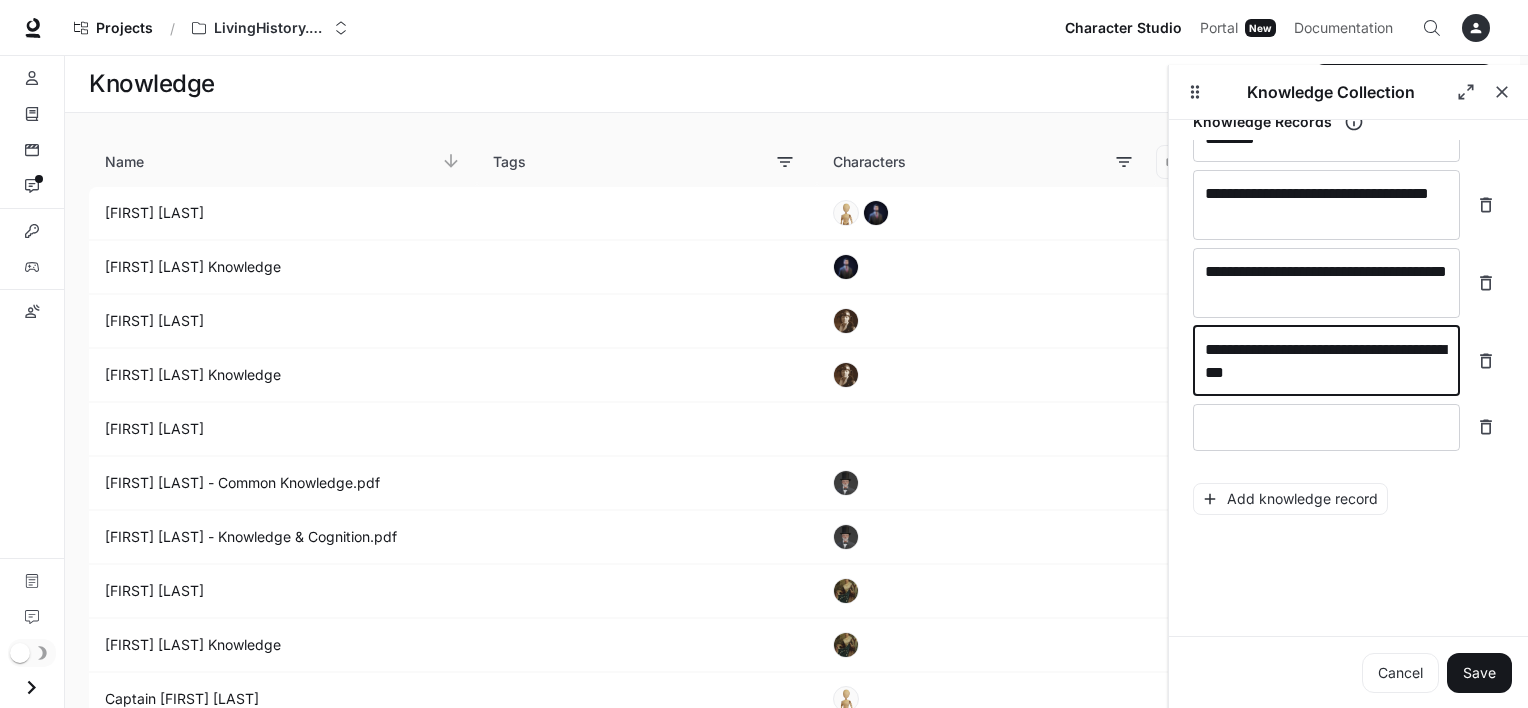 click on "* ​" at bounding box center (1348, 427) 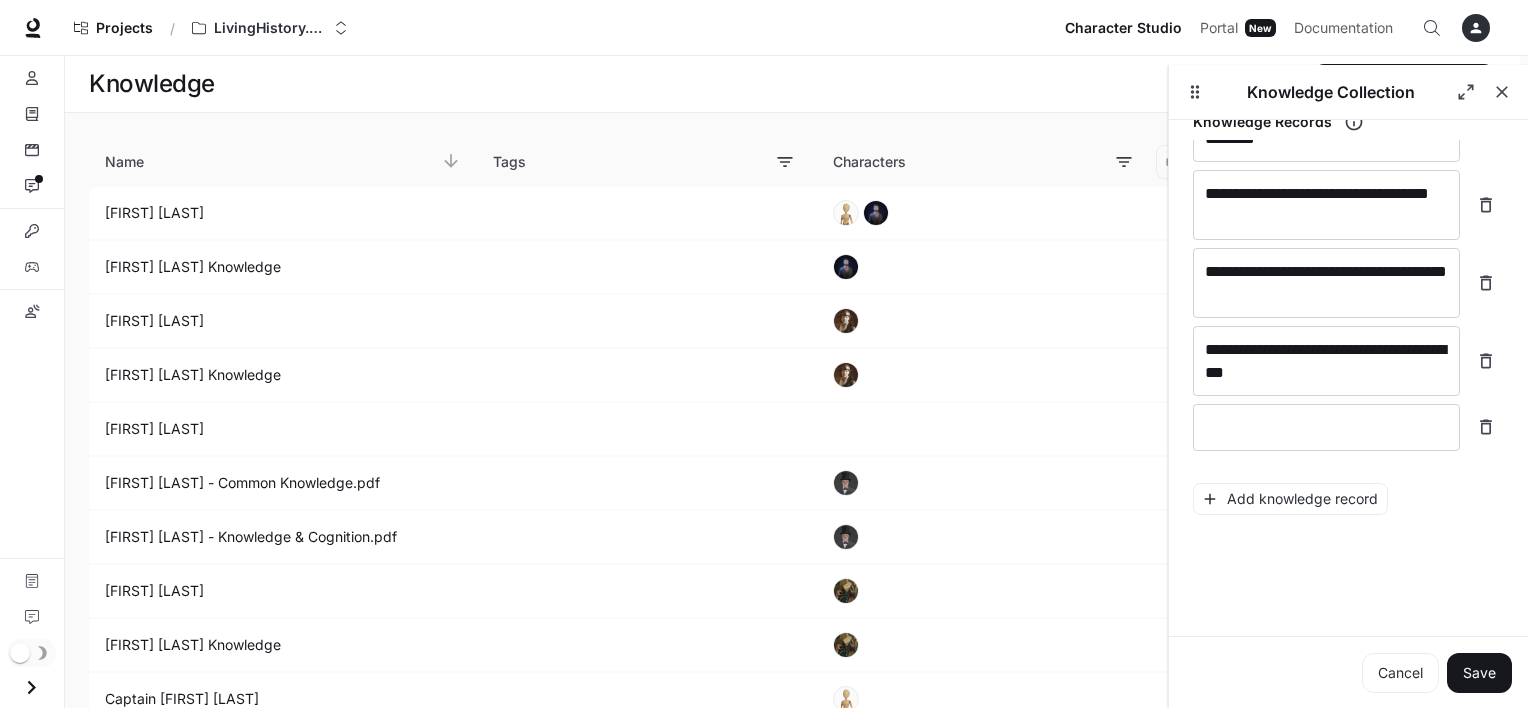 click 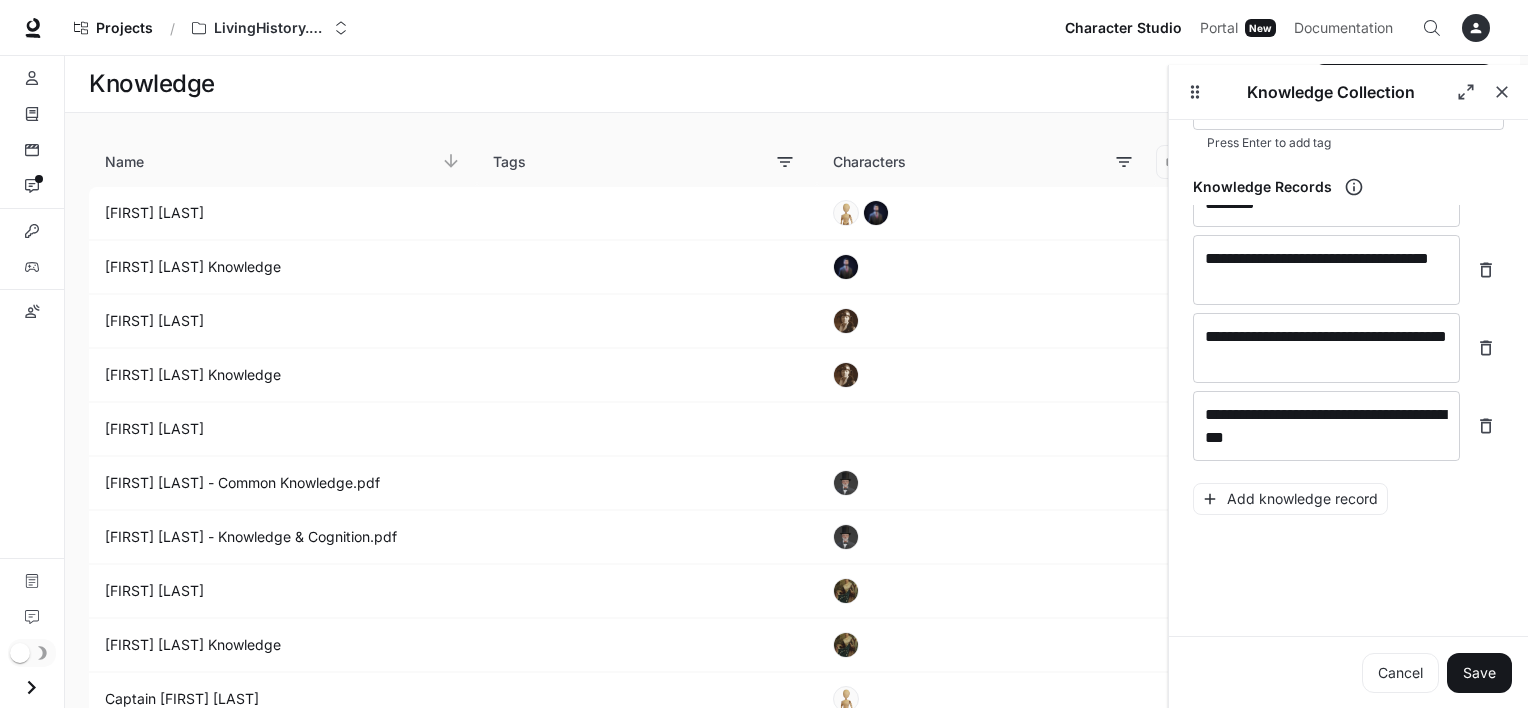scroll, scrollTop: 0, scrollLeft: 0, axis: both 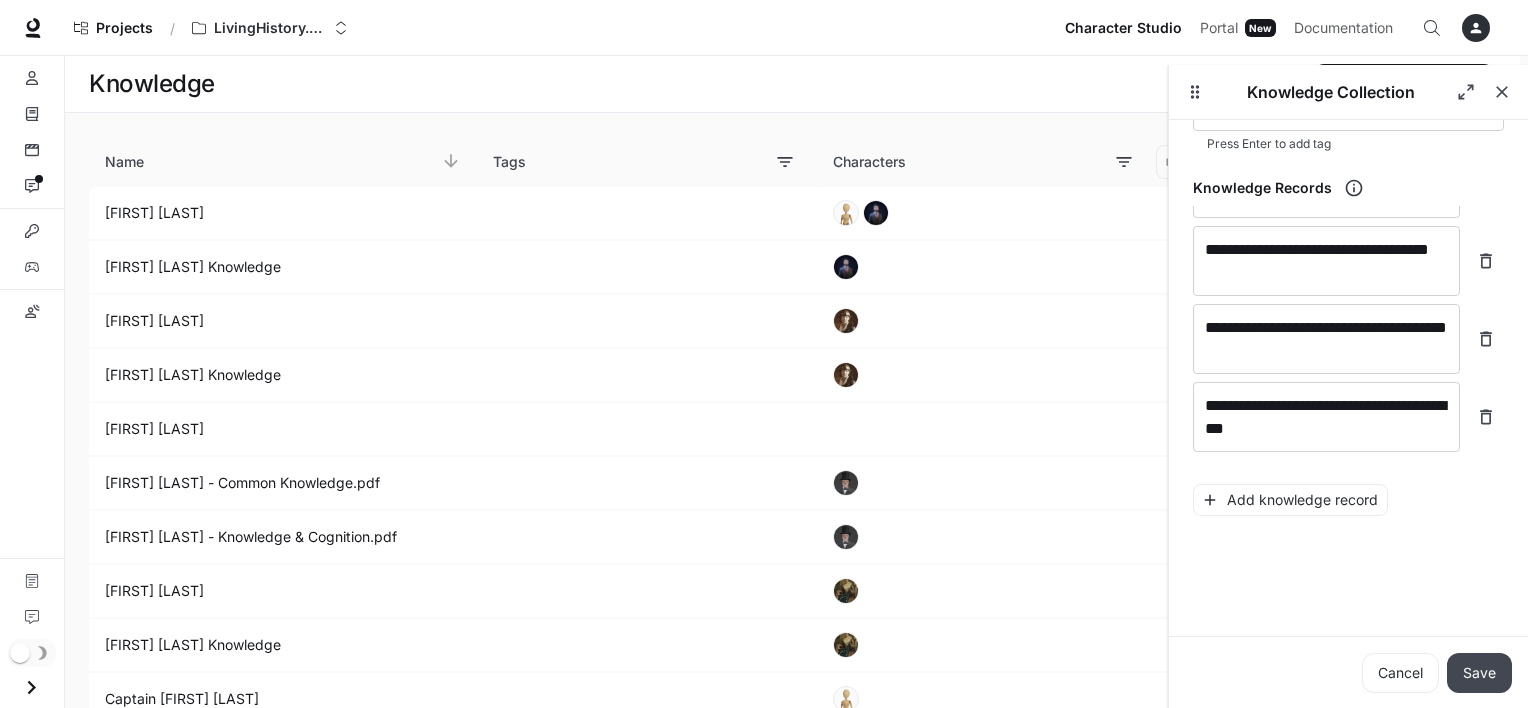 click on "Save" at bounding box center (1479, 673) 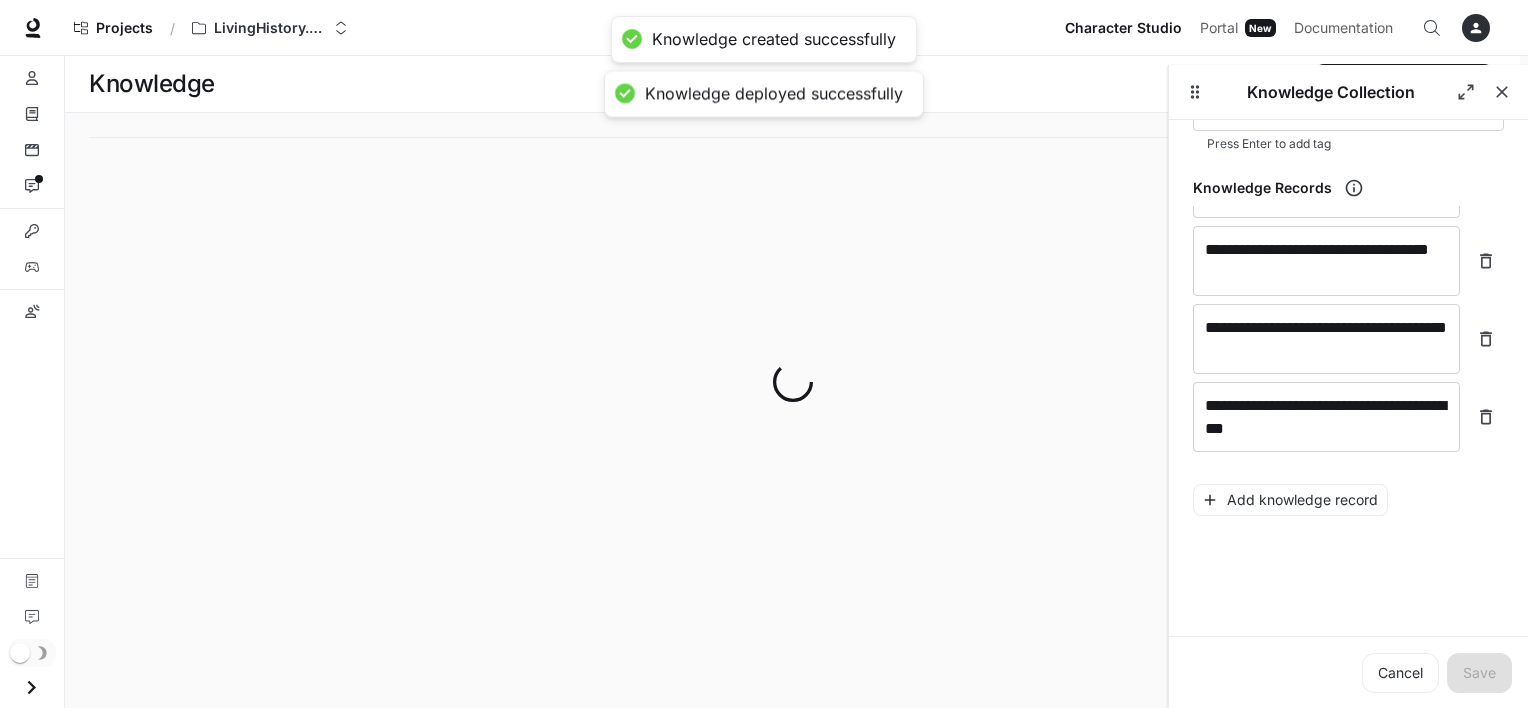 scroll, scrollTop: 0, scrollLeft: 0, axis: both 